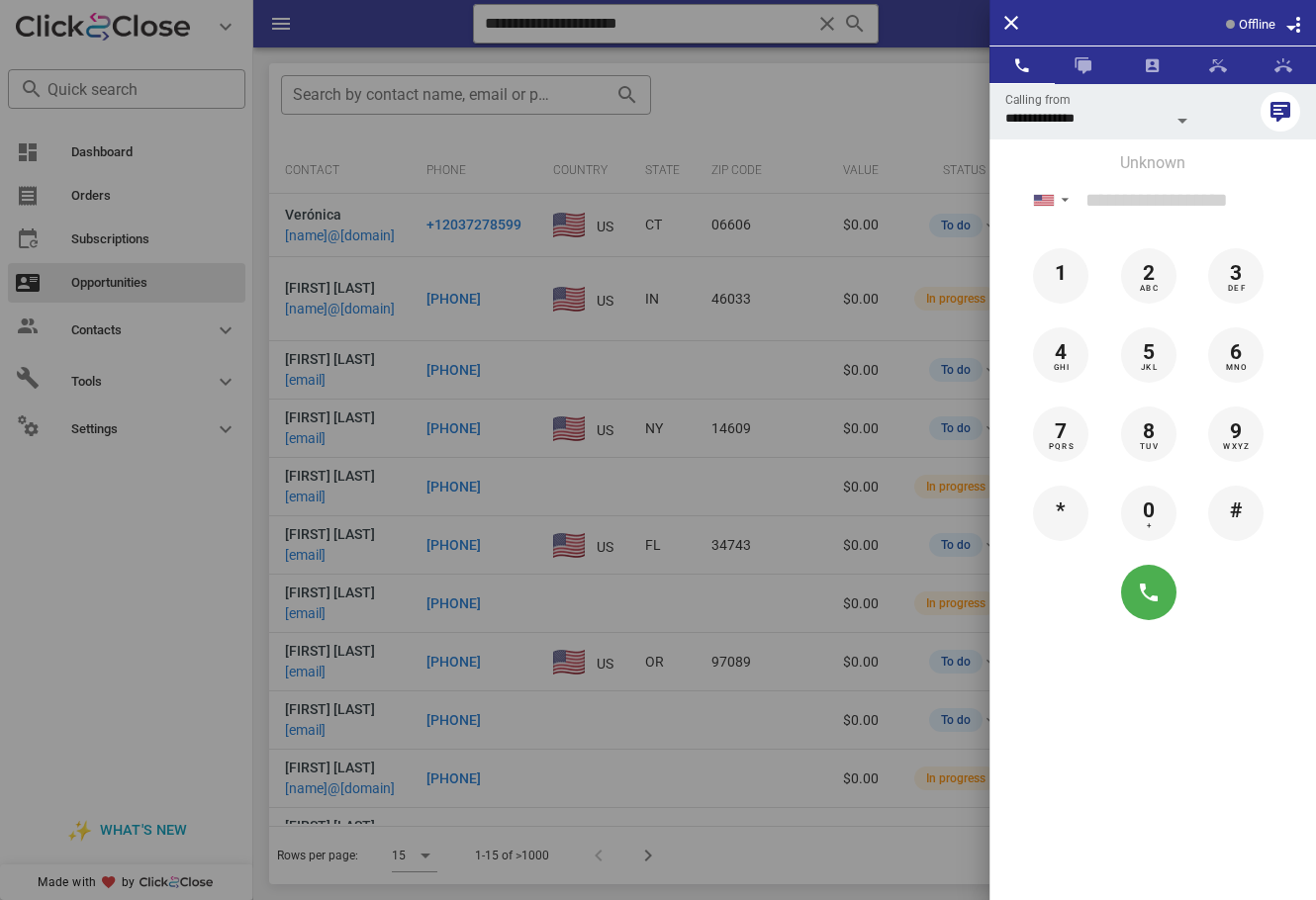 scroll, scrollTop: 0, scrollLeft: 0, axis: both 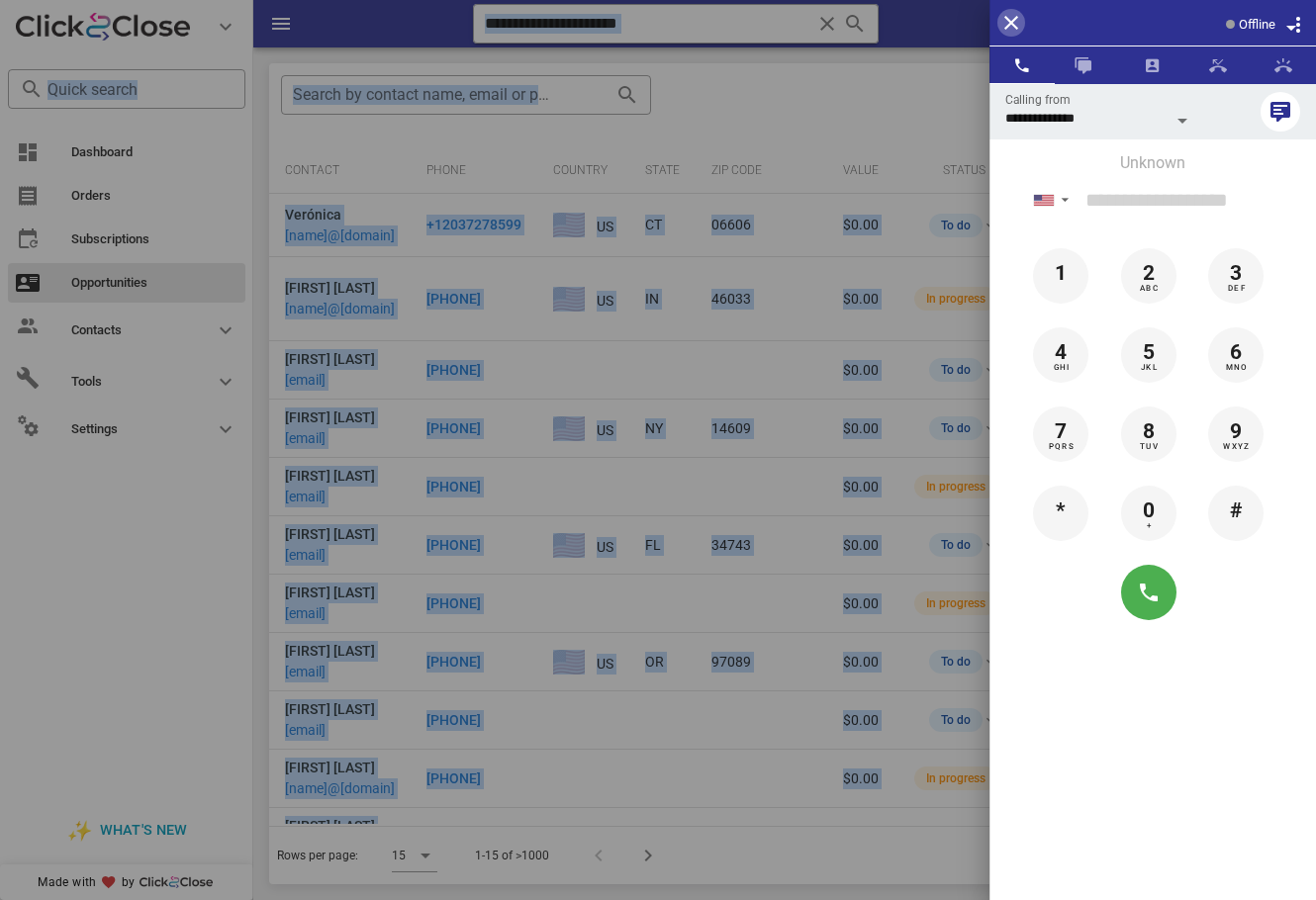 click at bounding box center (1011, 23) 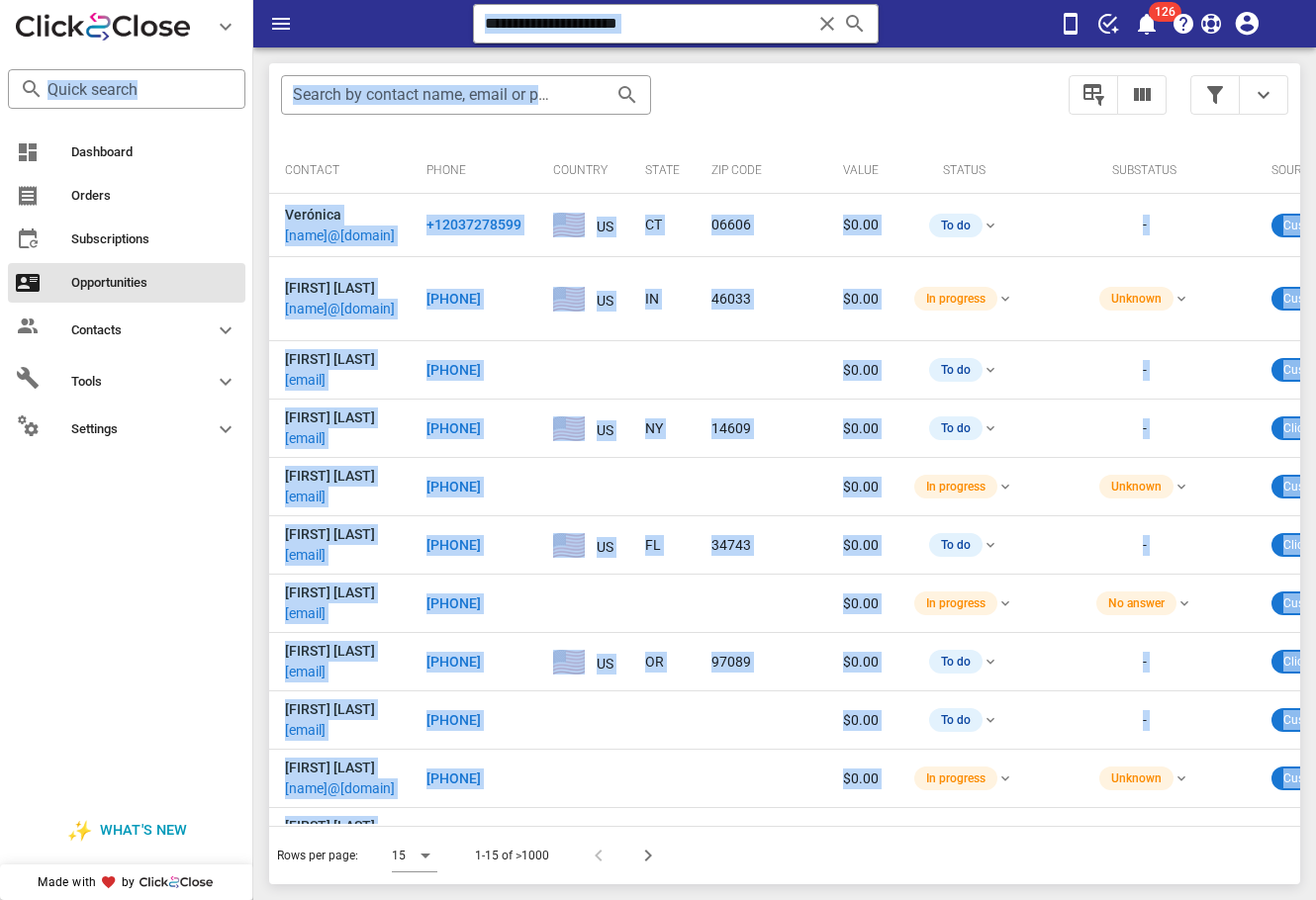 click on "​ Search by contact name, email or phone Contact Phone Country State Zip code Value Status Substatus Sources Activations Tags Created at Verónica  vero.constante20@gmail.com   +12037278599   US CT 06606  $0.00   To do  -  Custom_webhook  11 1  efy-lead  1  approved  1  En Forma Ya-En Forma Ya  1  EFY-ABANDON-N8N  1  IM-DELIVERY-10DIAS  1  IMFF-LEAD  1  IMFF-BUYER   07/10/2025 12:43  Elizabeth Flores  elizabethbonilla1019@gmail.com   +13176527178   US IN 46033  $0.00   In progress   Unknown   Custom_webhook  26 1  efy-lead  1  approved  1  En Forma Ya-En Forma Ya  1  101 Remedios Liquidos para Adelgazar Rapido-101 Remedios Liquidos para Adelgazar Rapido  1  declined  1  IM-DELIVERY-10DIAS  1  IM-DELIVERY-22DIAS  1  IMFF-LEAD  1  IMFF-BUYER   07/10/2025 12:38  Brenda Vargas  ramirez10vargas@gmail.com   +12248041237   $0.00   To do  -  Custom_webhook  2 1  EFY-ABANDON-N8N   07/10/2025 12:22  Yesenia Perez  tanama3@yahoo.com   +15857752326   US NY 14609  $0.00   To do  -  Clickfunnels  3 1  efy-lead  1 1 3 1 -" at bounding box center (785, 474) 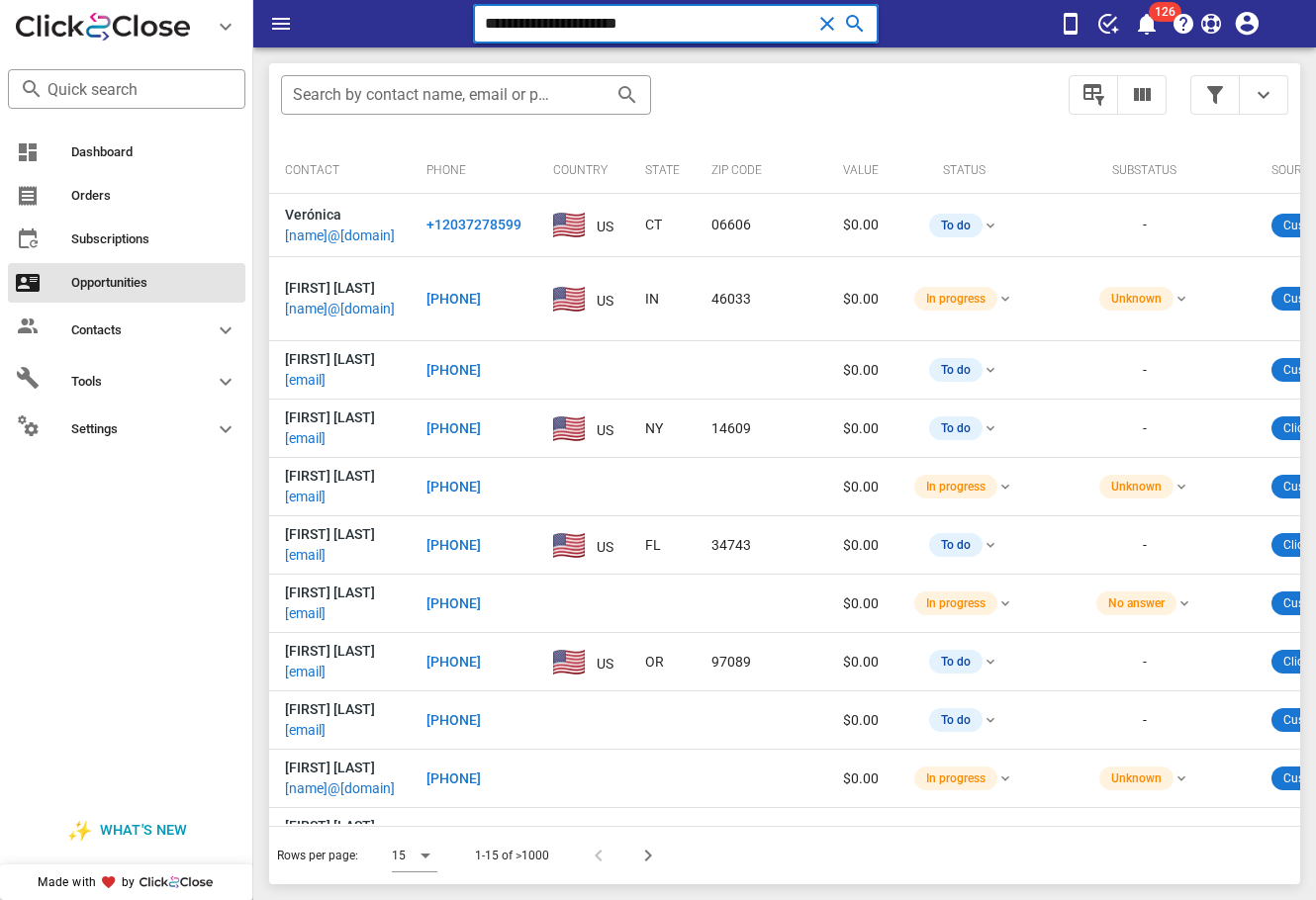 drag, startPoint x: 730, startPoint y: 18, endPoint x: 365, endPoint y: 16, distance: 365.00548 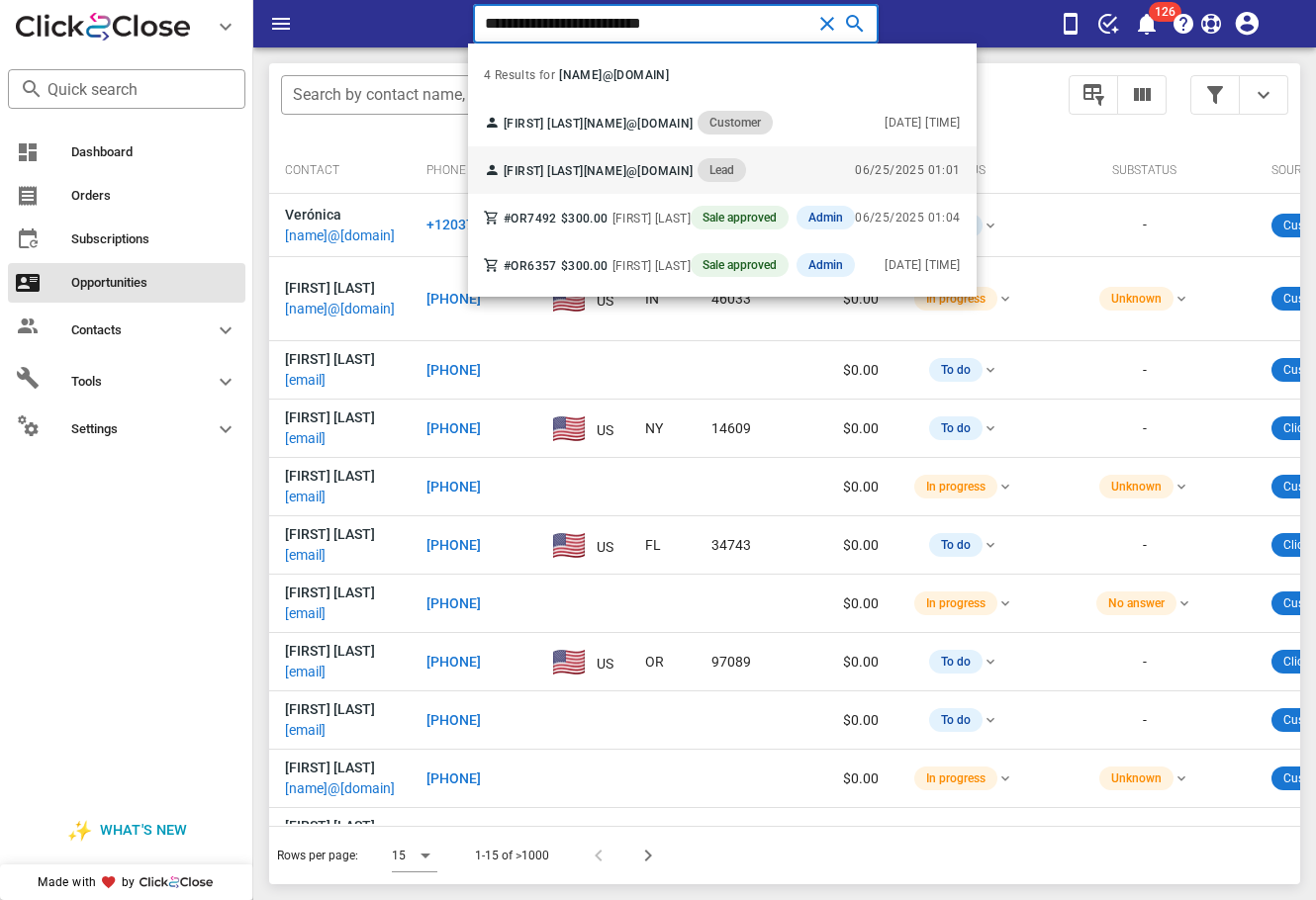 type on "**********" 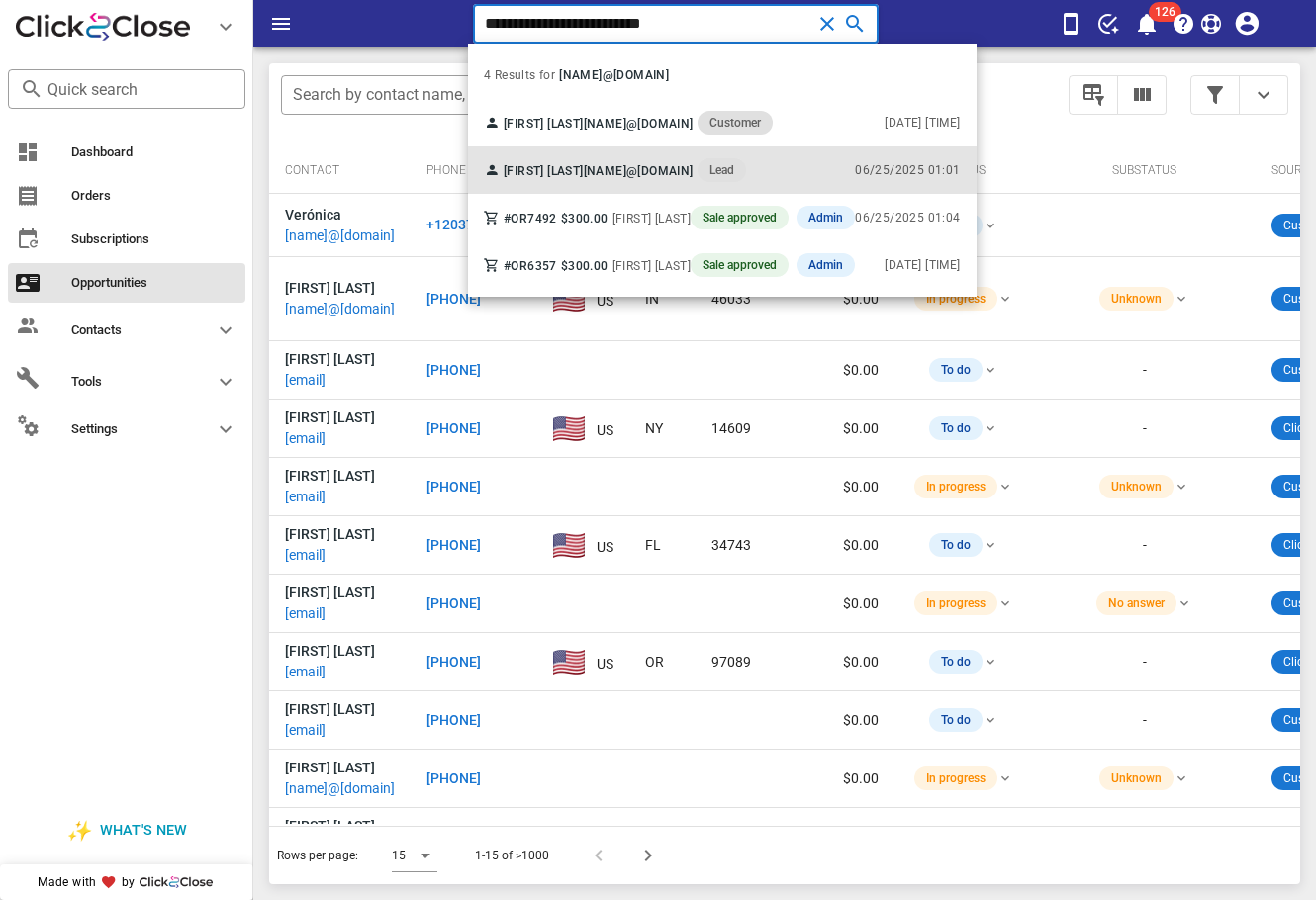 click on "luciaduenas123@hotmail.com" at bounding box center (606, 171) 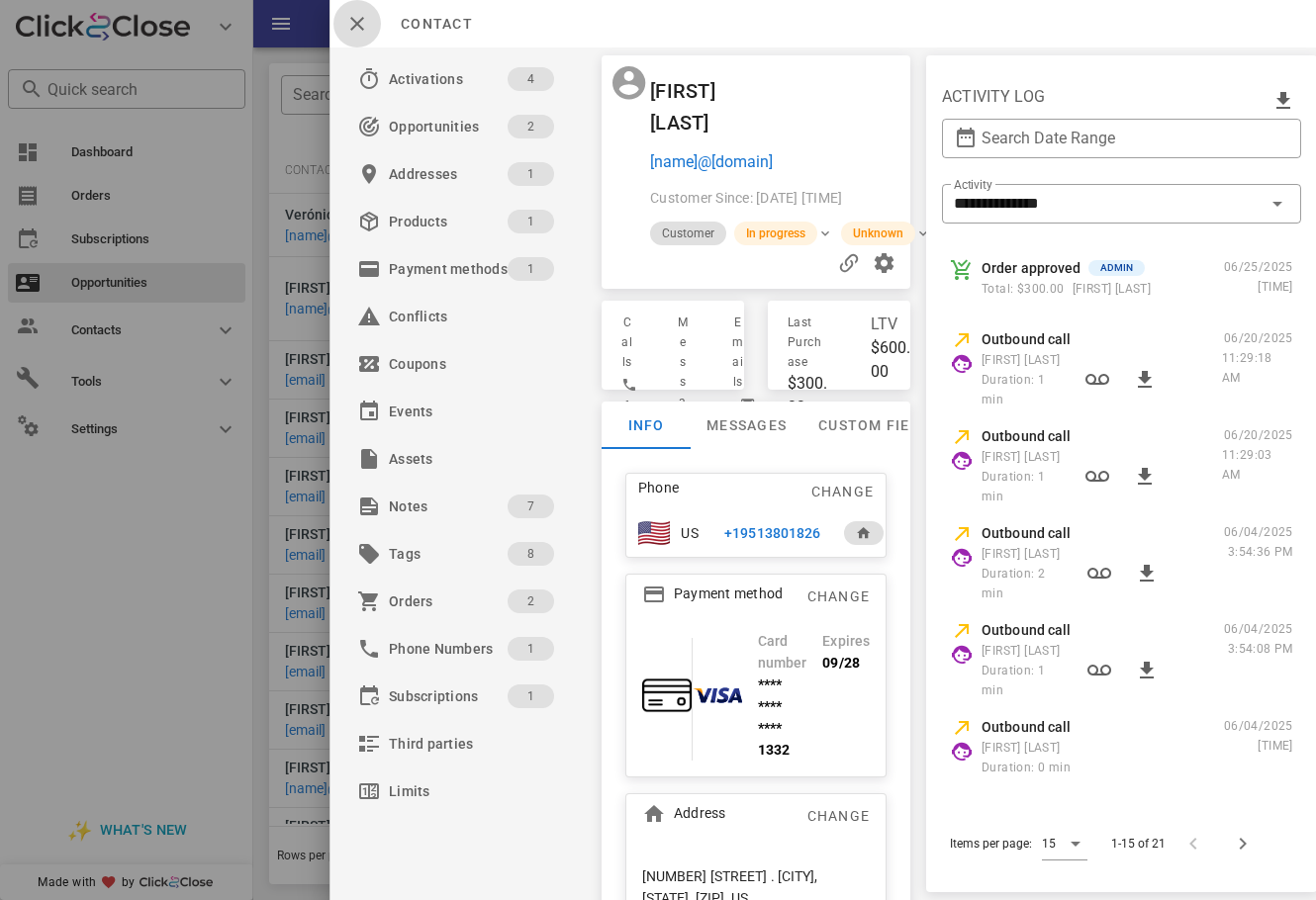 click at bounding box center [357, 24] 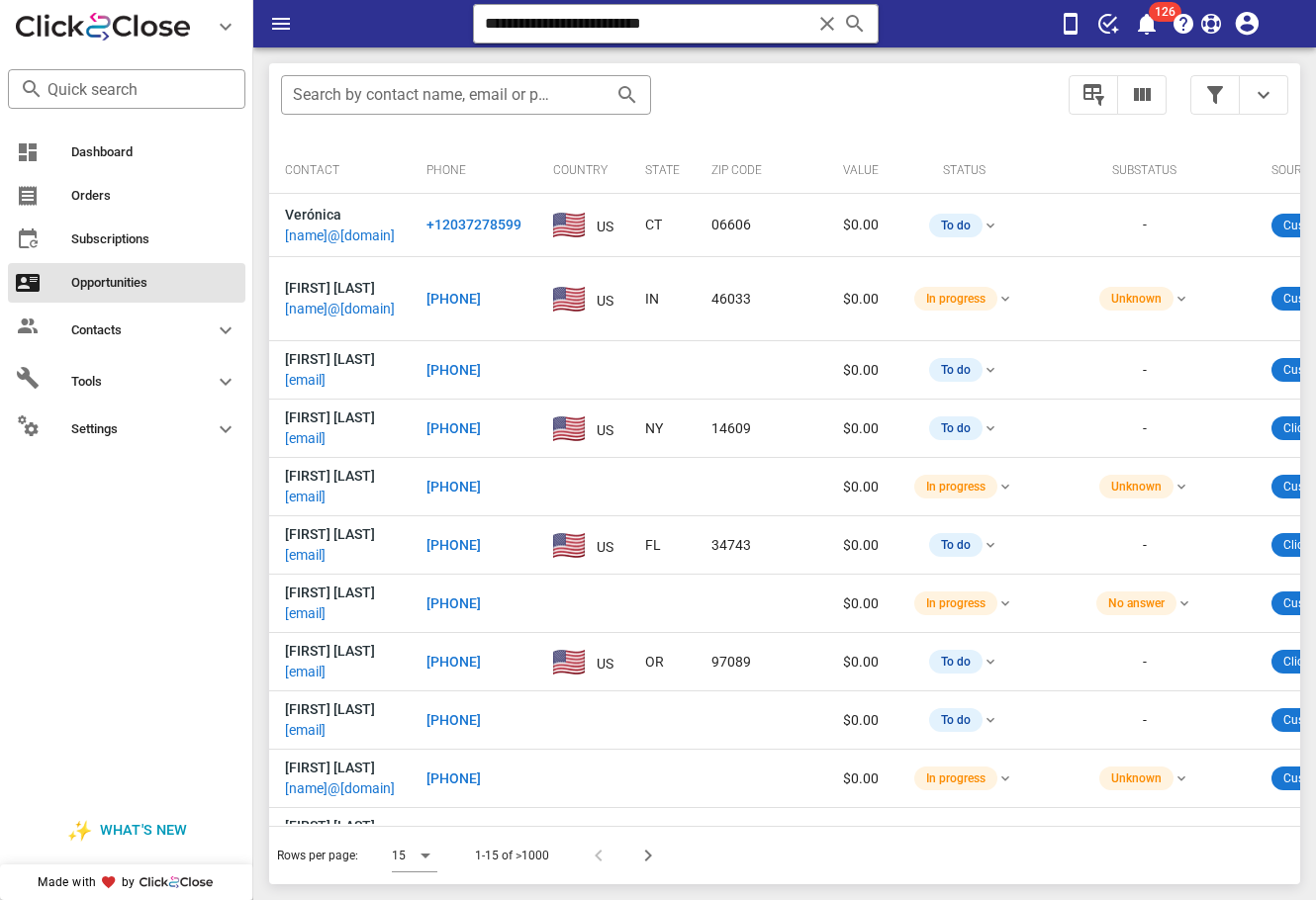 scroll, scrollTop: 0, scrollLeft: 795, axis: horizontal 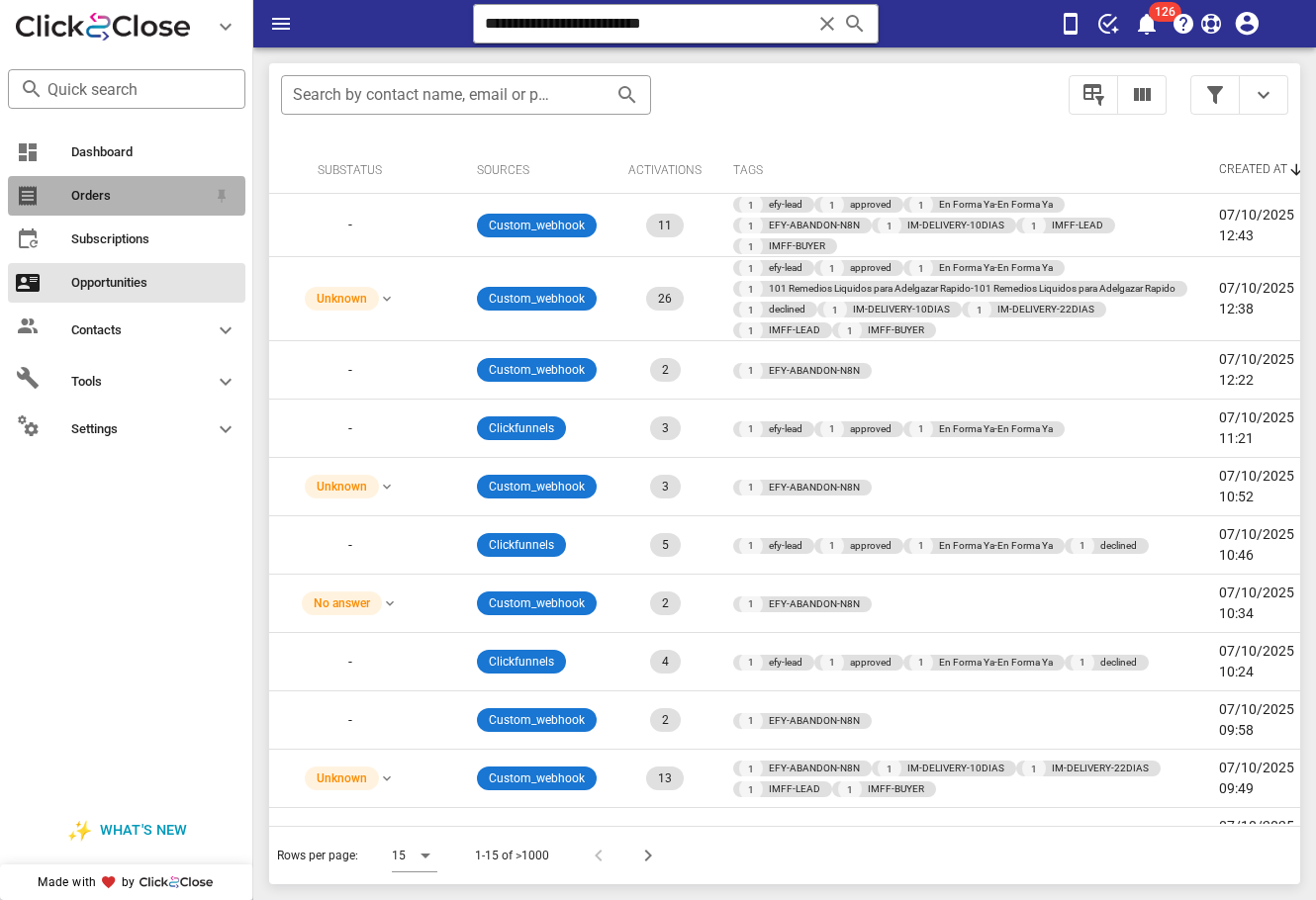 click at bounding box center (28, 196) 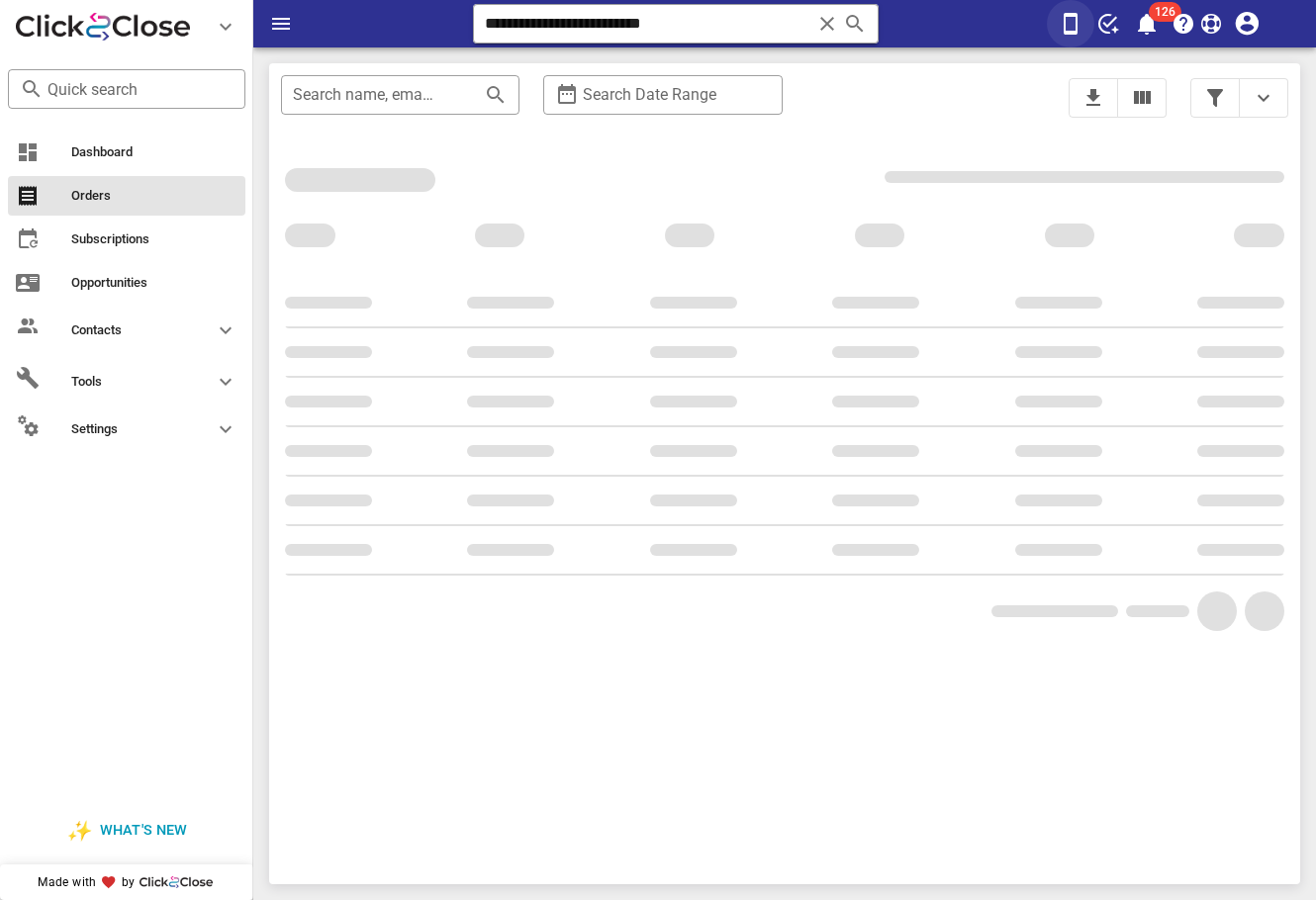 click at bounding box center (1071, 24) 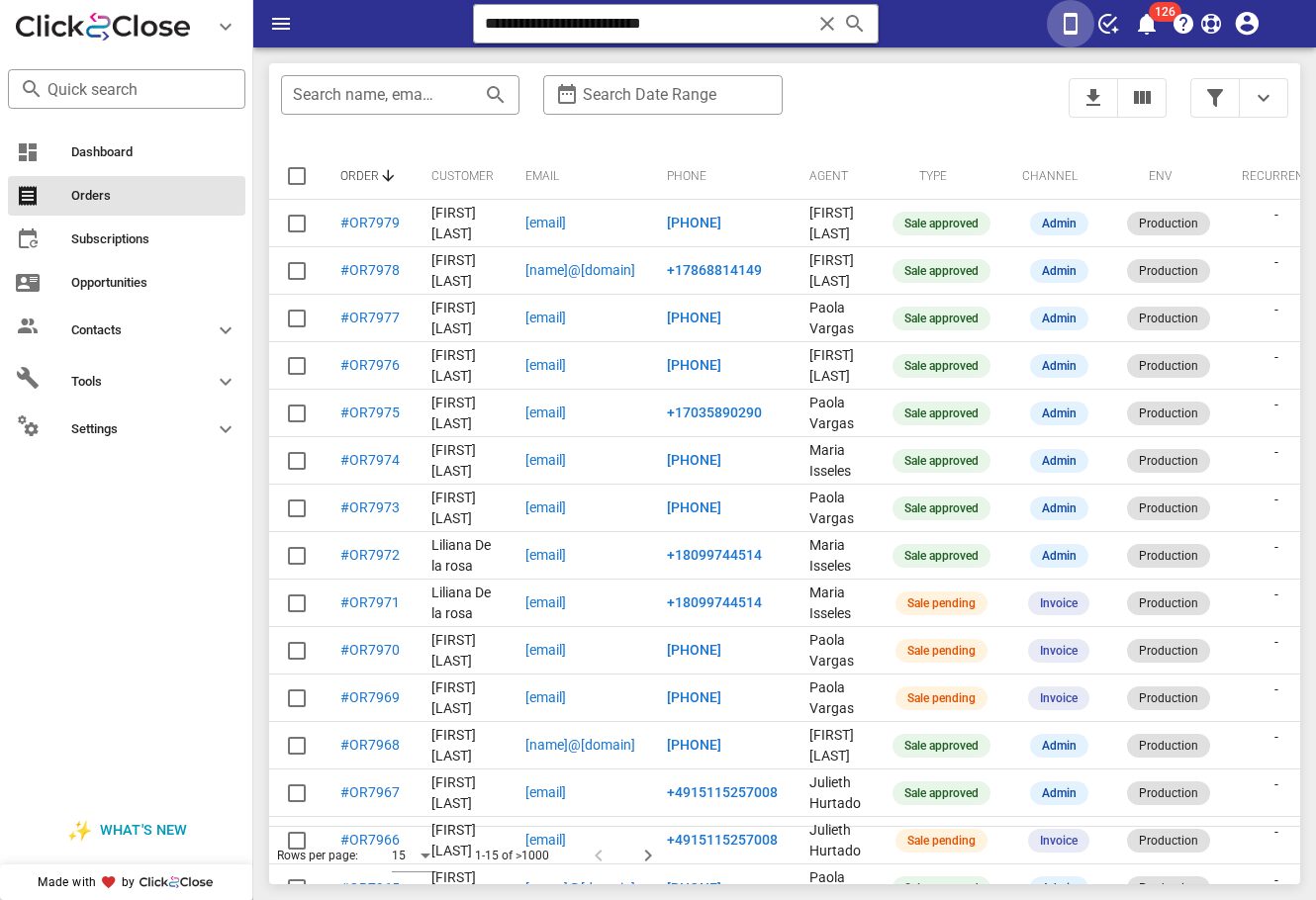 click at bounding box center [1071, 24] 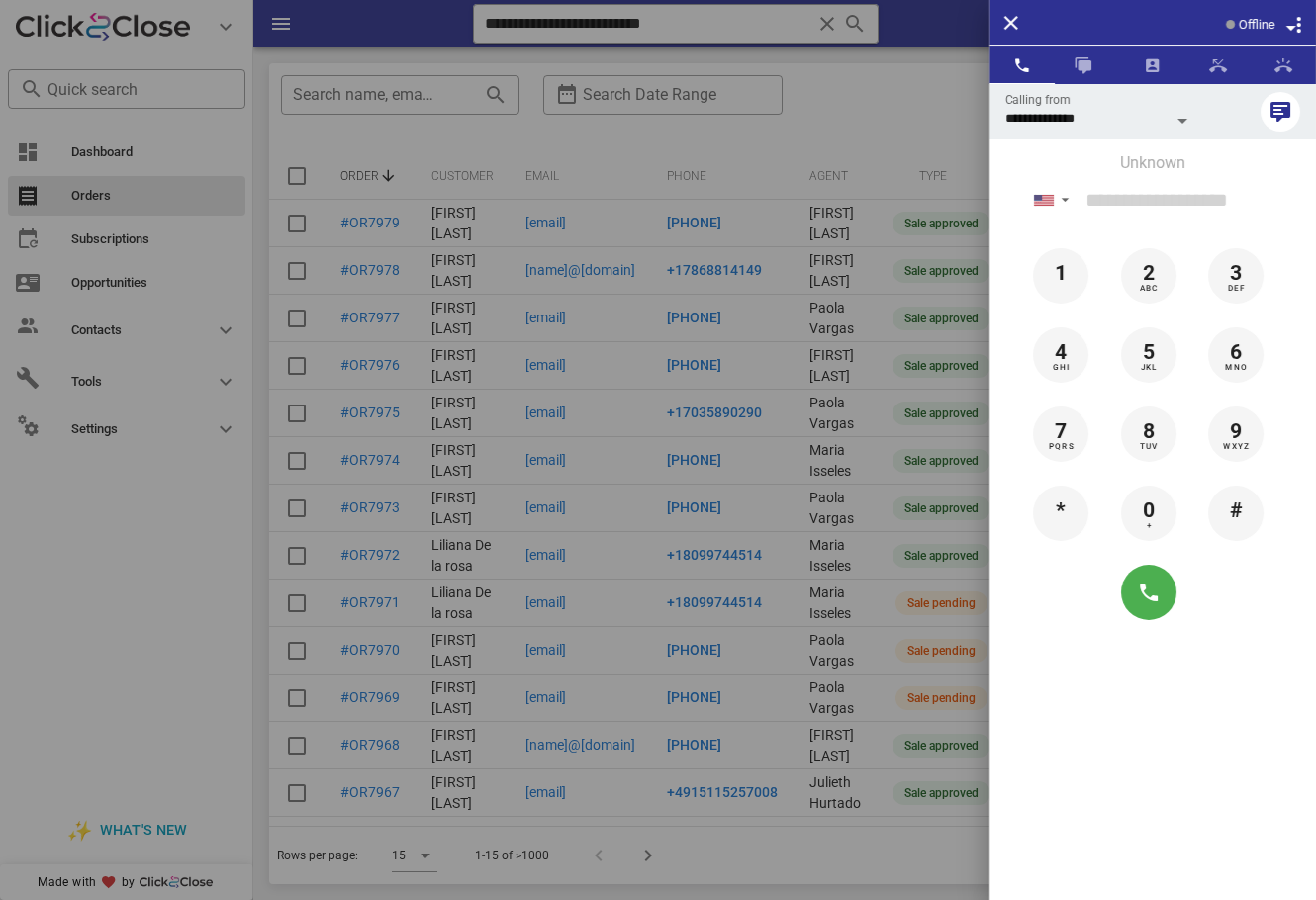 click on "Offline" at bounding box center (1257, 25) 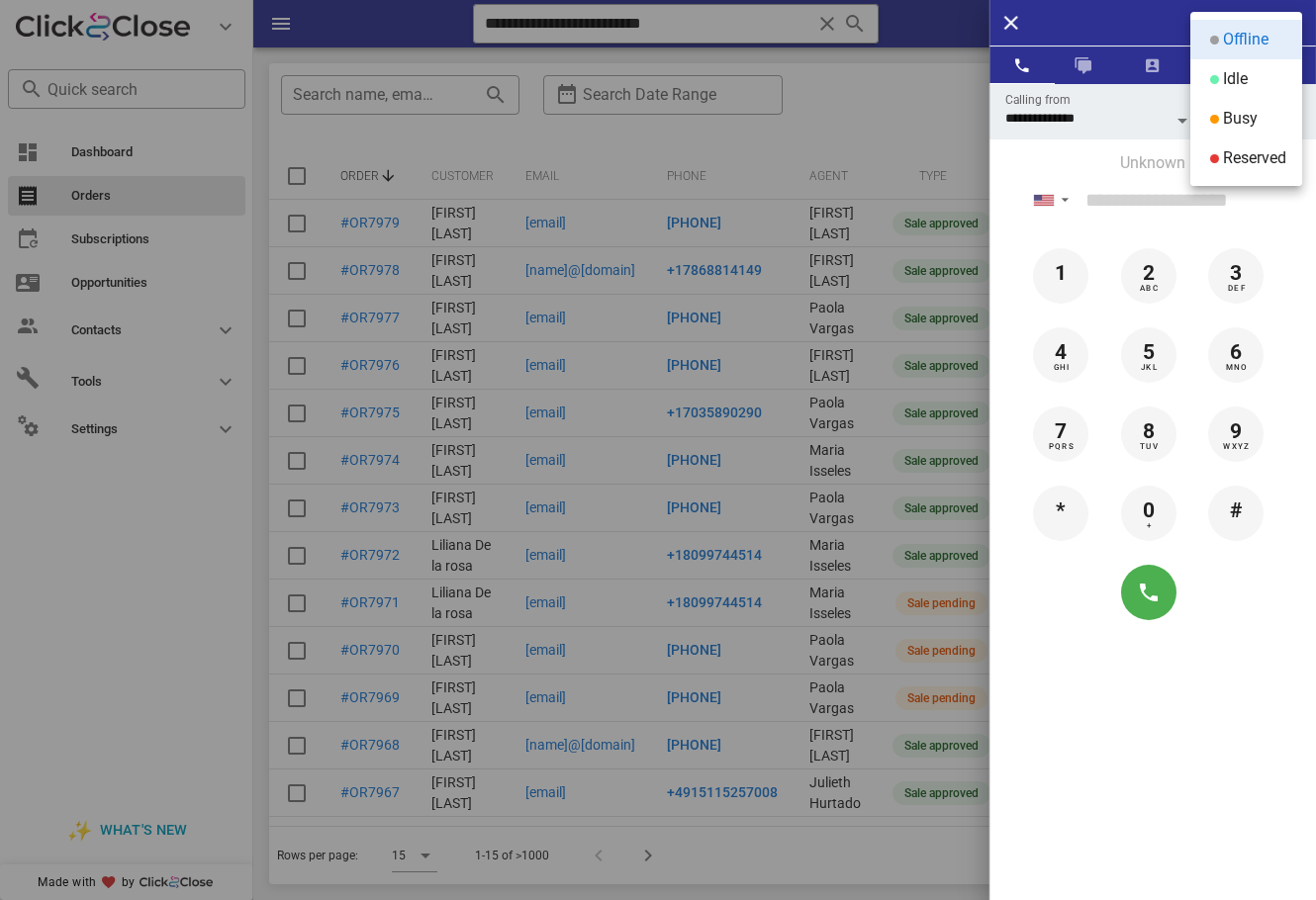 click on "Offline" at bounding box center [1246, 40] 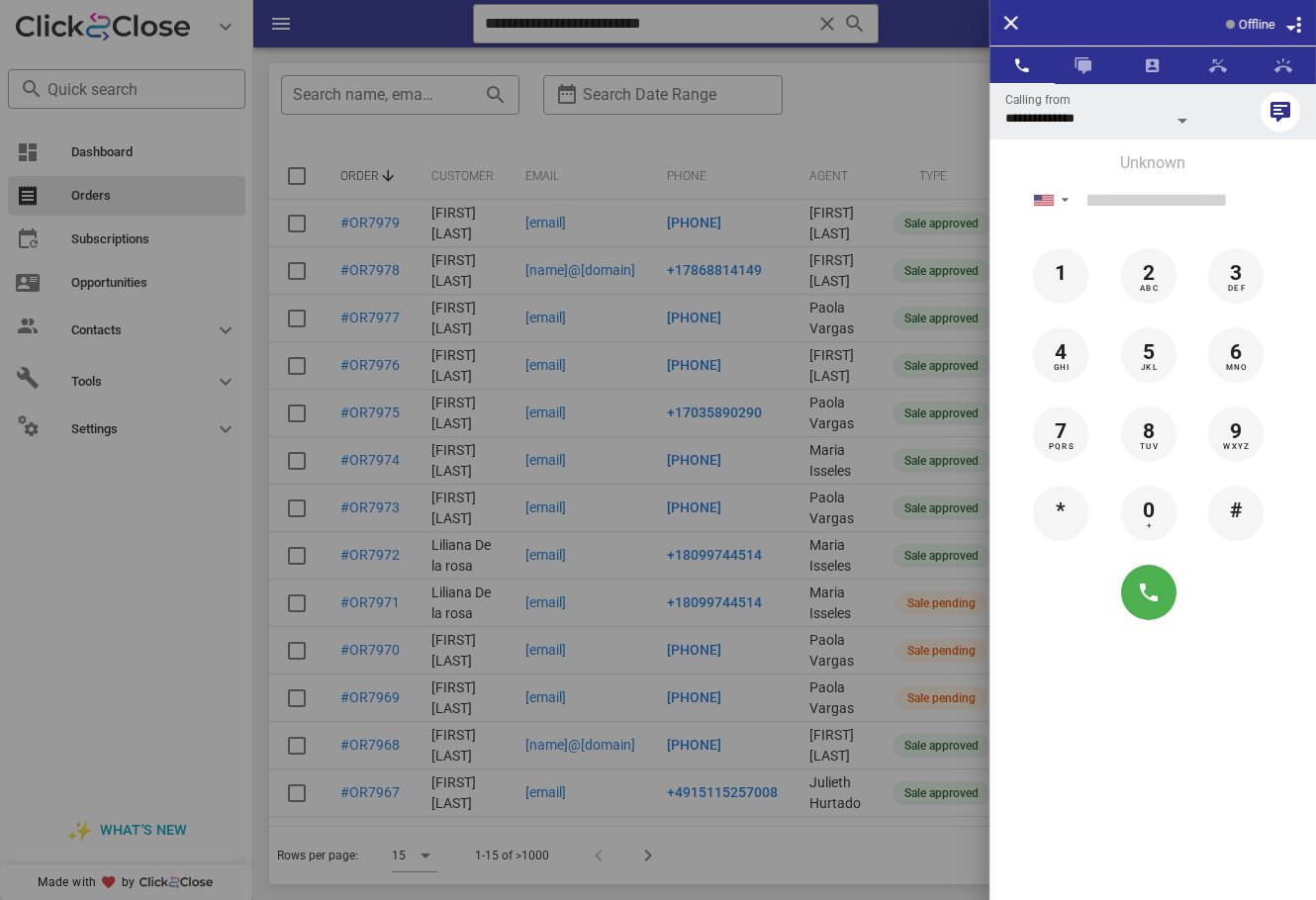 click at bounding box center (658, 450) 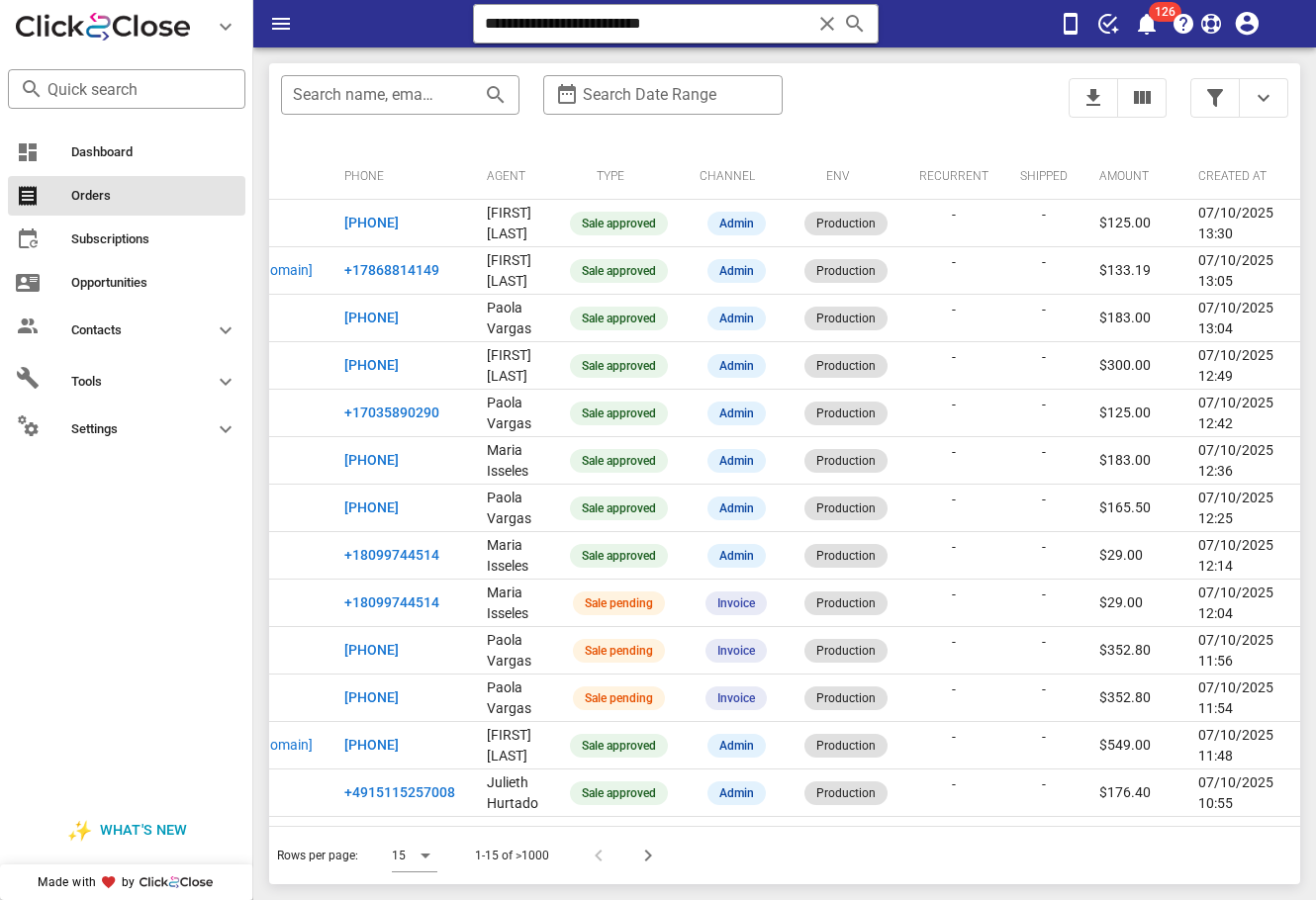 scroll, scrollTop: 0, scrollLeft: 0, axis: both 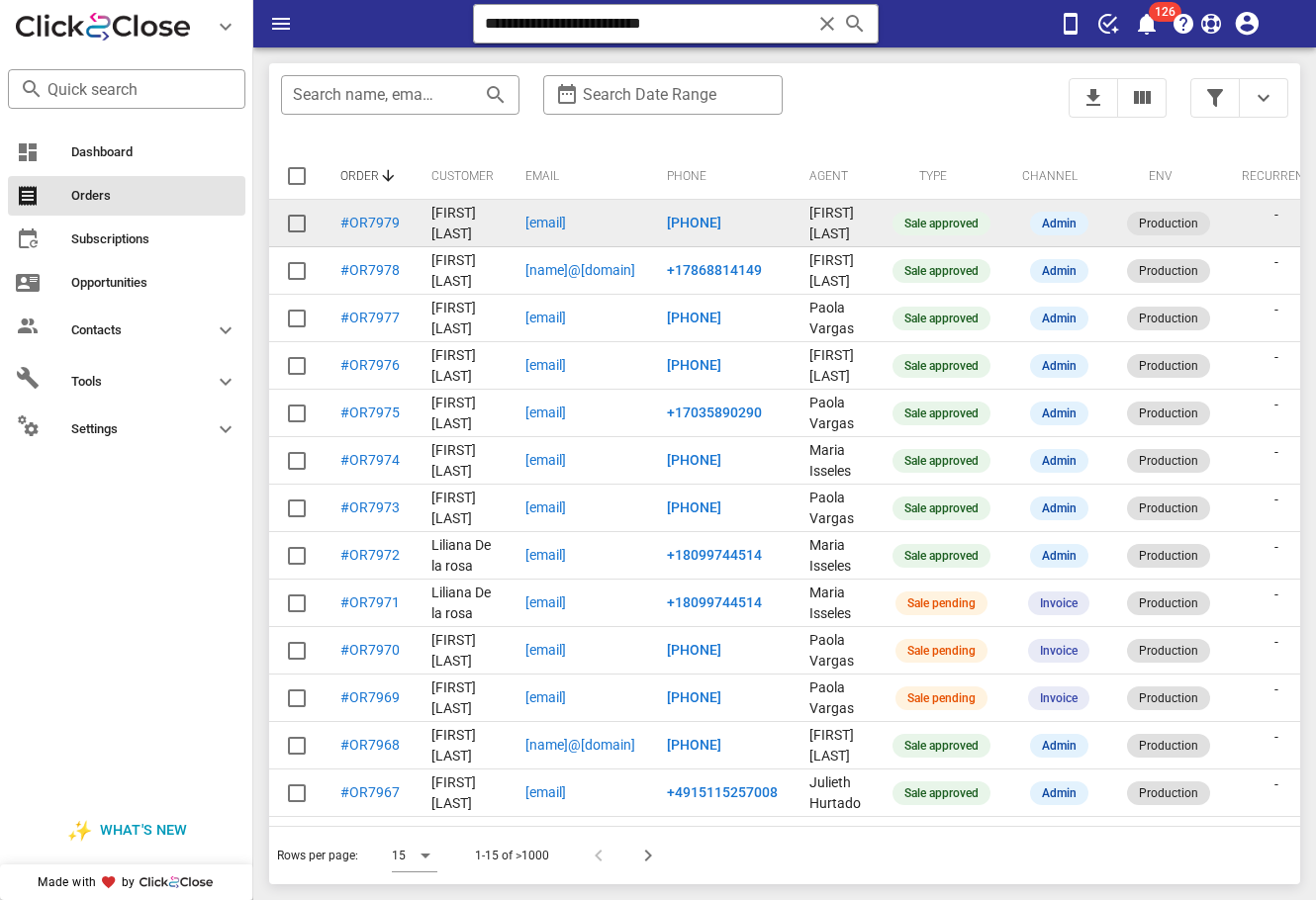 click on "pagalindo@yahoo.com" at bounding box center [608, 230] 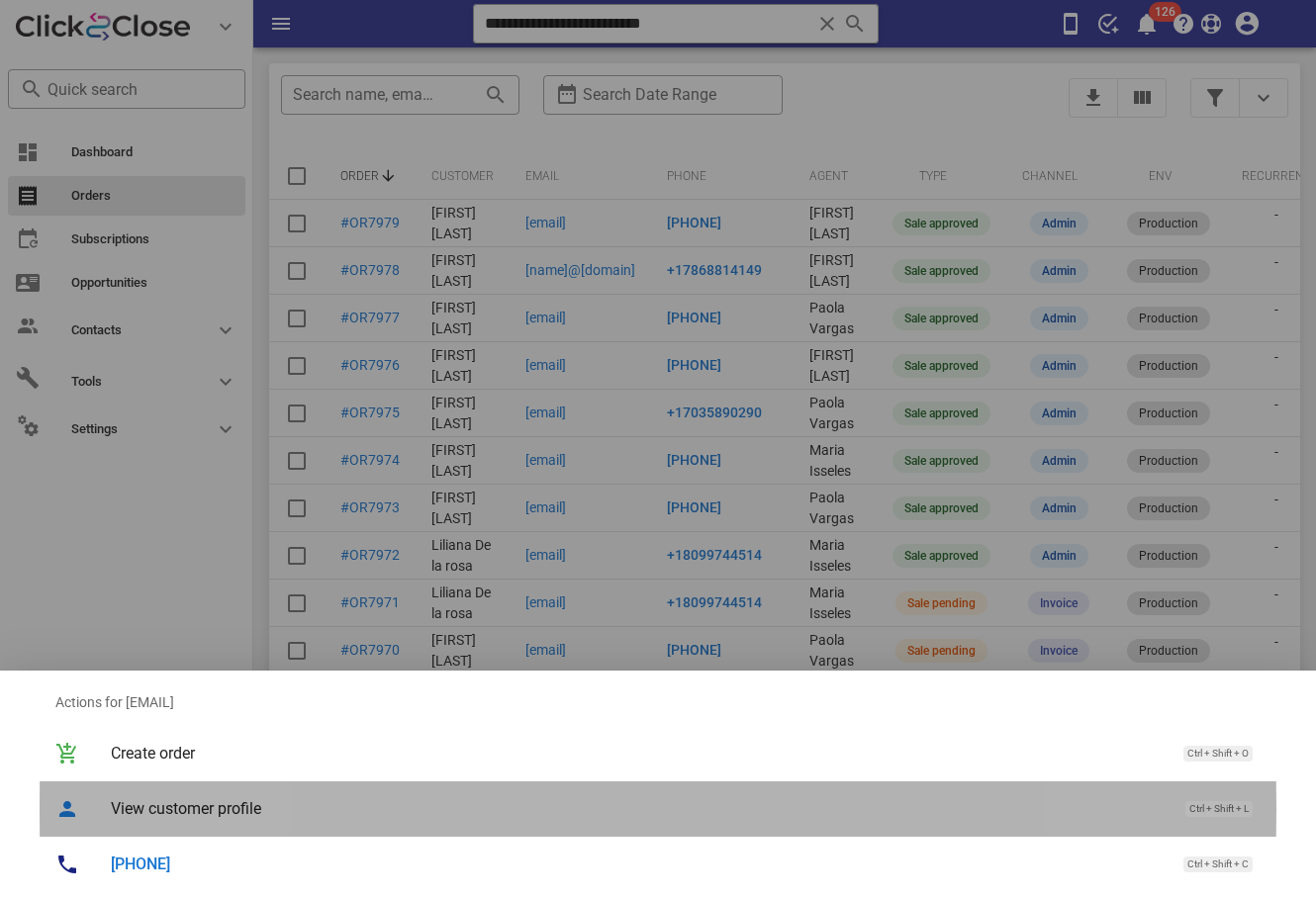 click on "View customer profile" at bounding box center [638, 808] 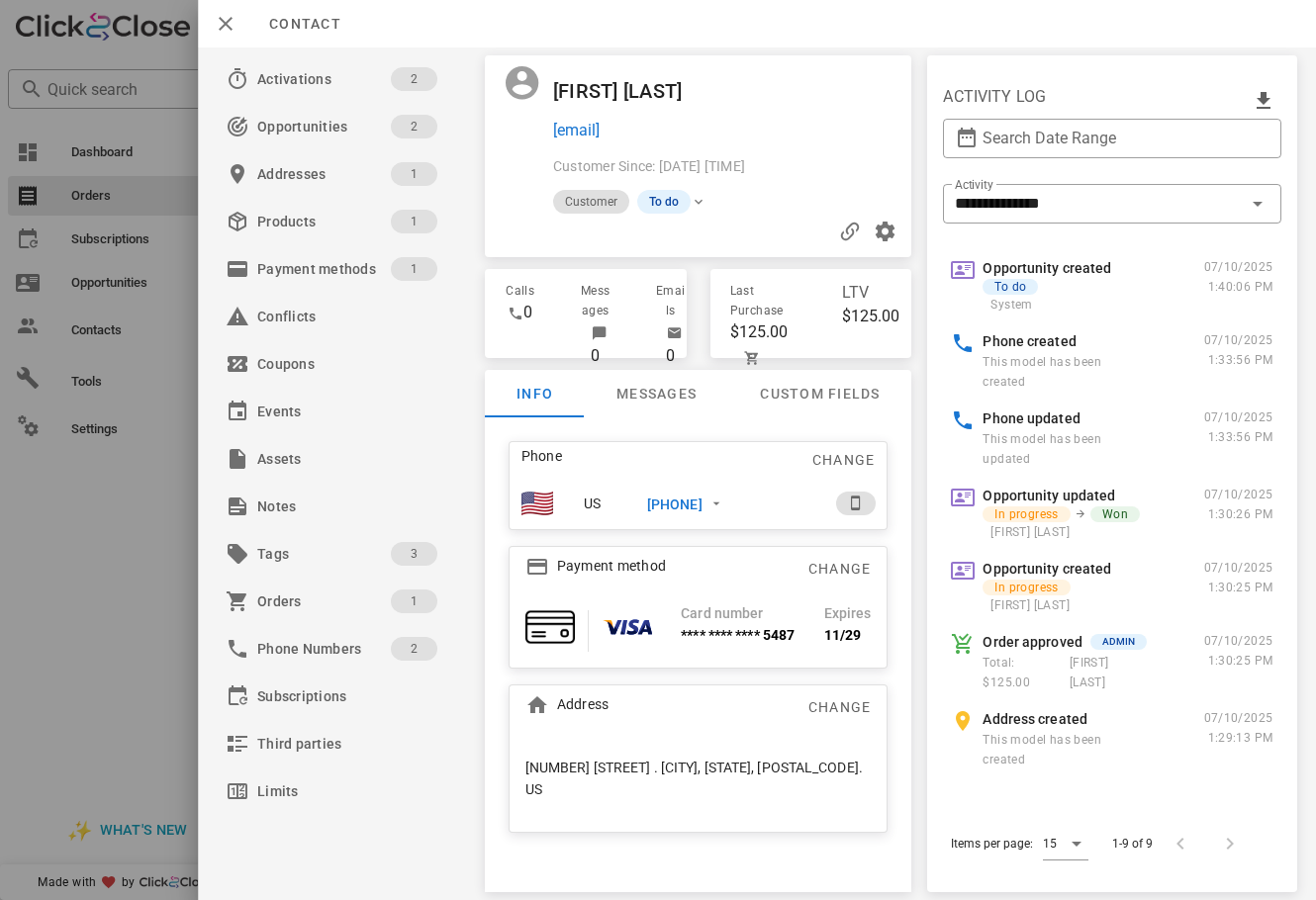 scroll, scrollTop: 148, scrollLeft: 0, axis: vertical 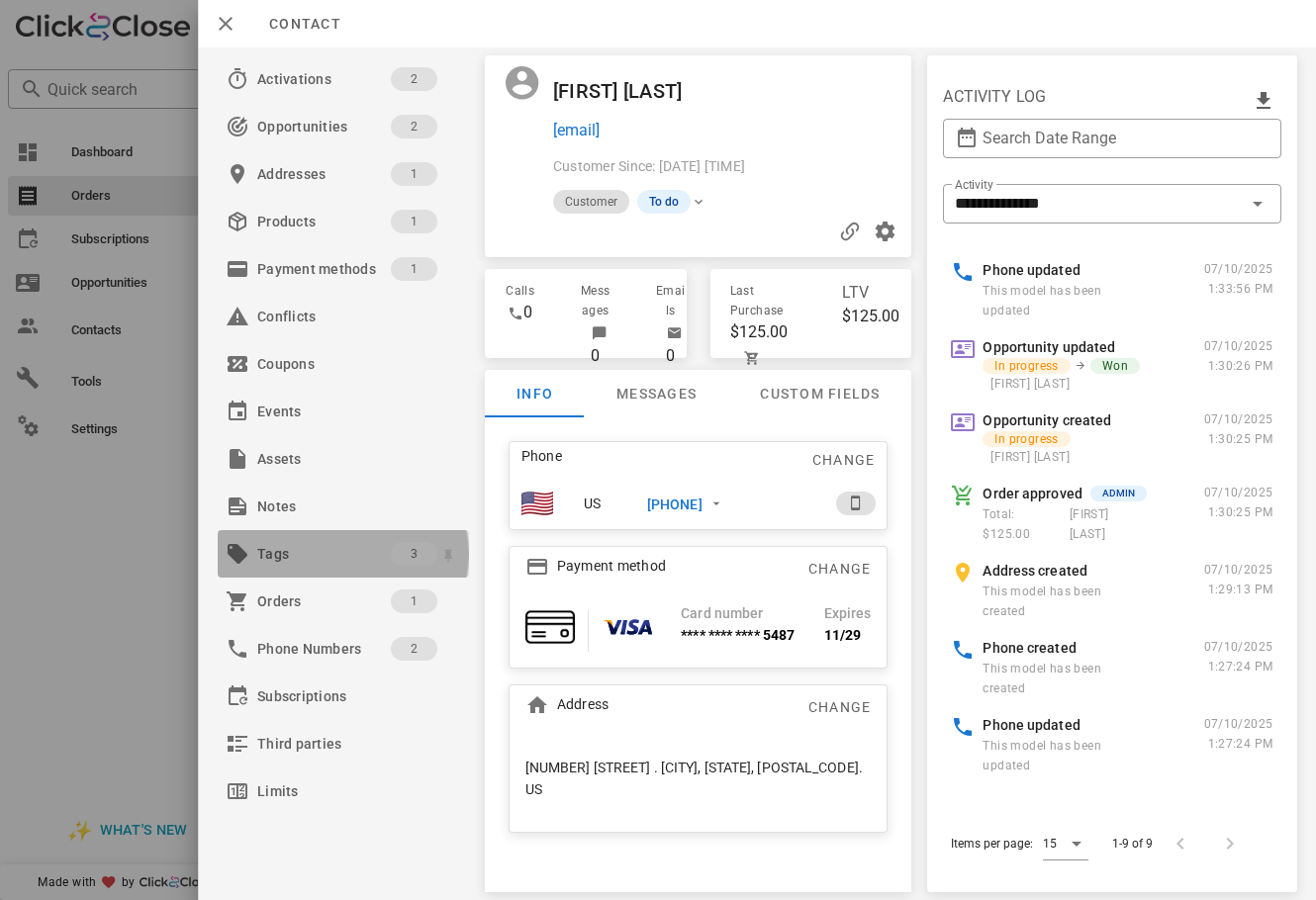 click on "Tags" at bounding box center (324, 554) 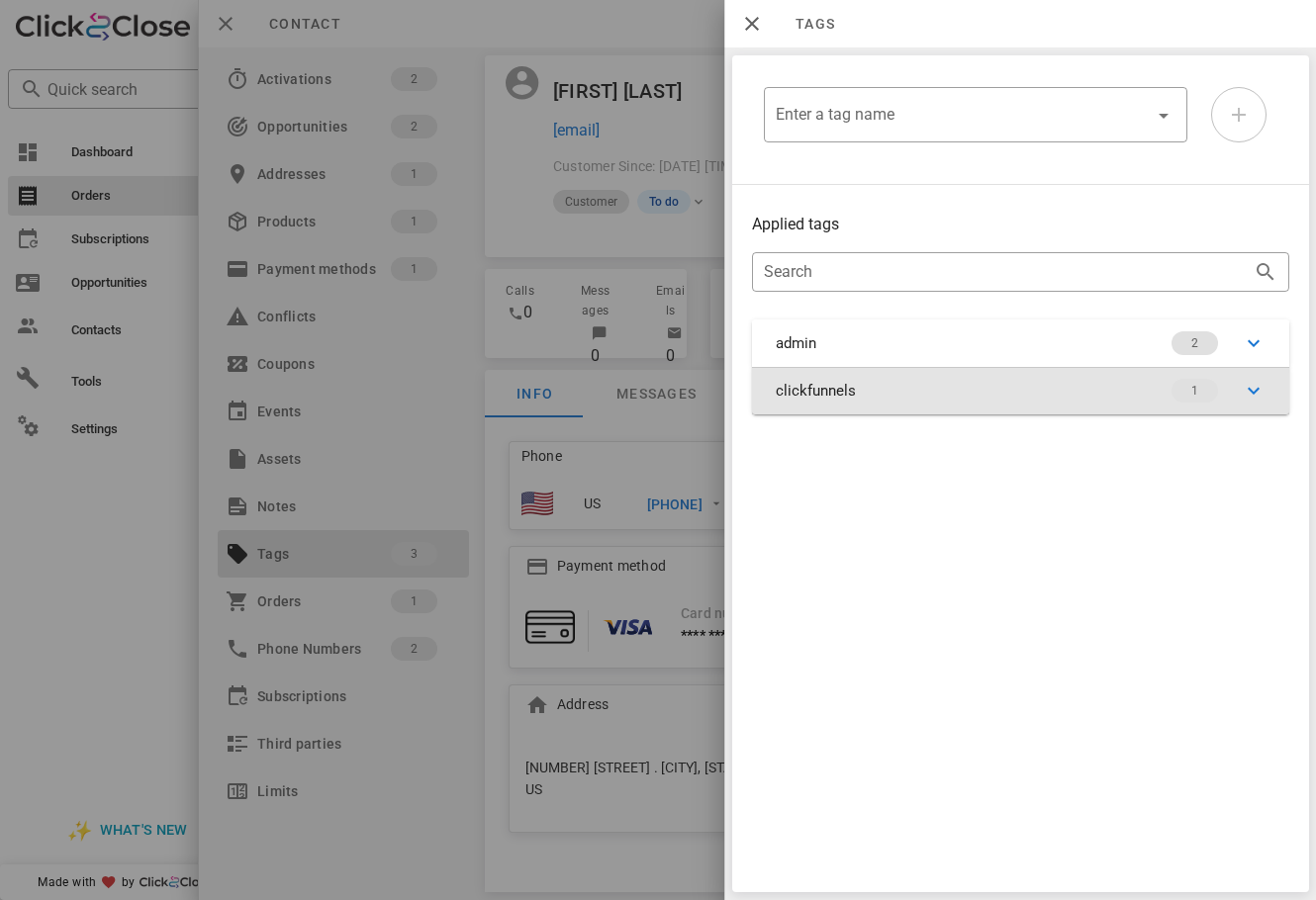 click on "clickfunnels  1" at bounding box center [1020, 391] 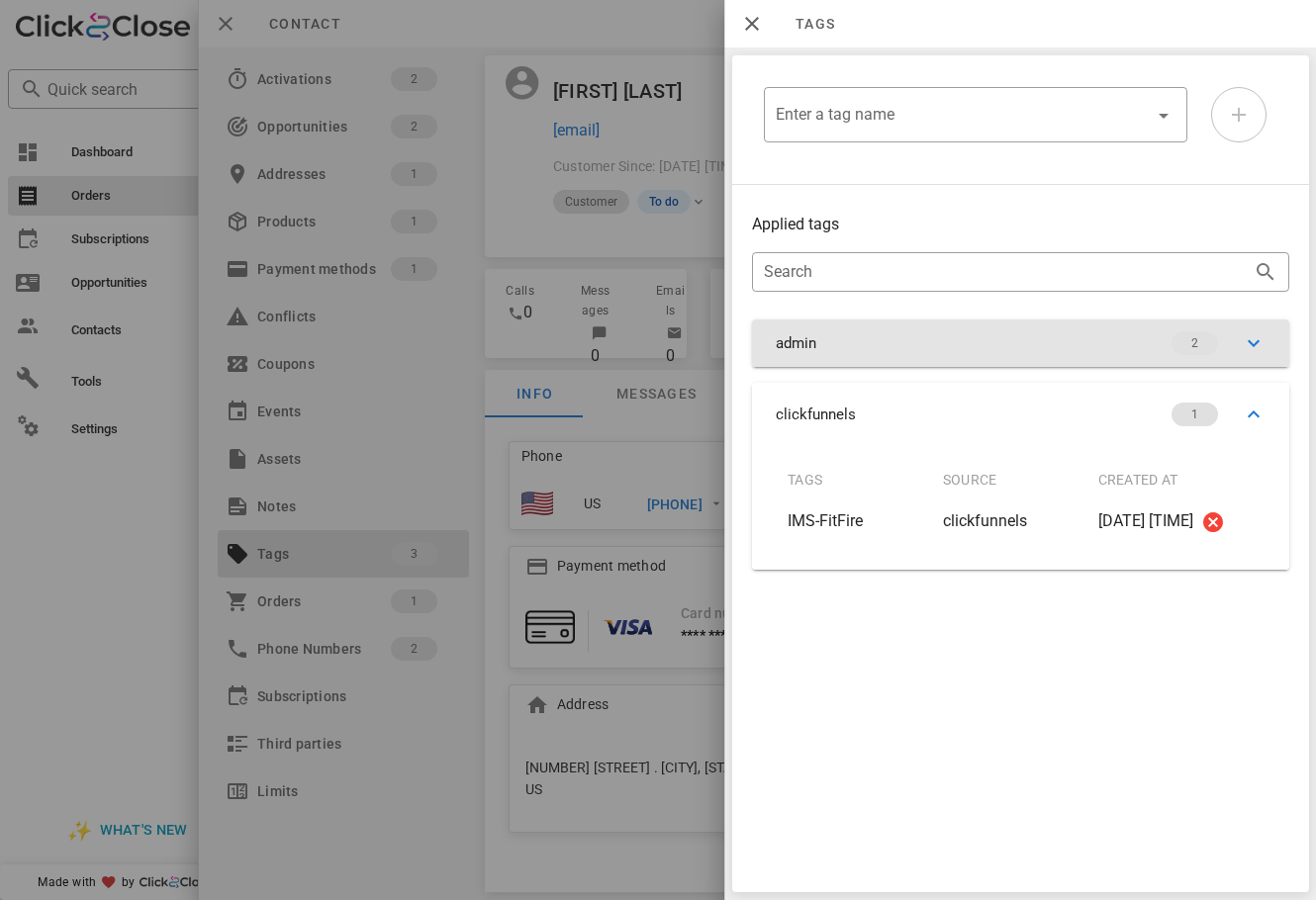 click on "admin  2" at bounding box center [1020, 343] 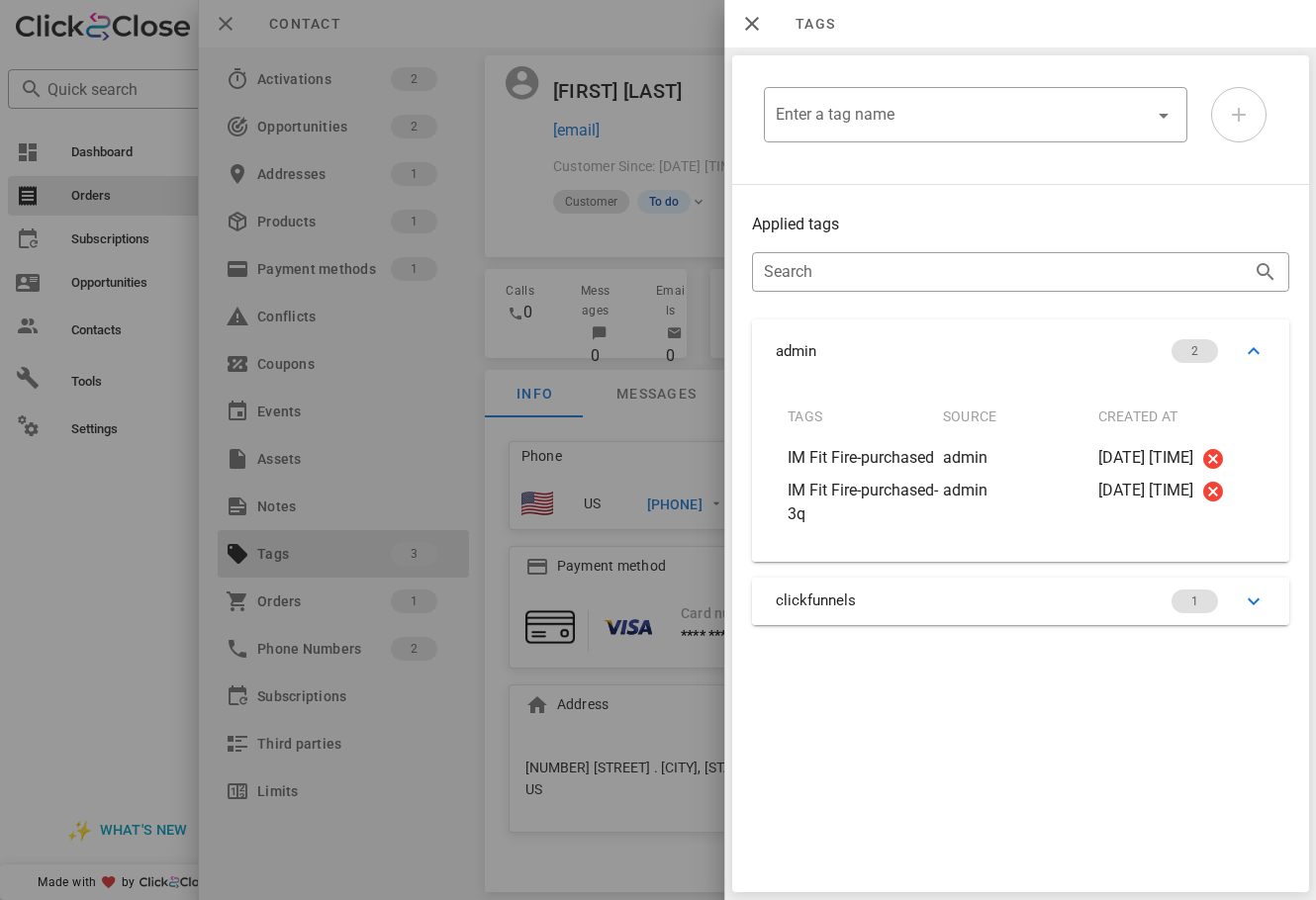 click at bounding box center [658, 450] 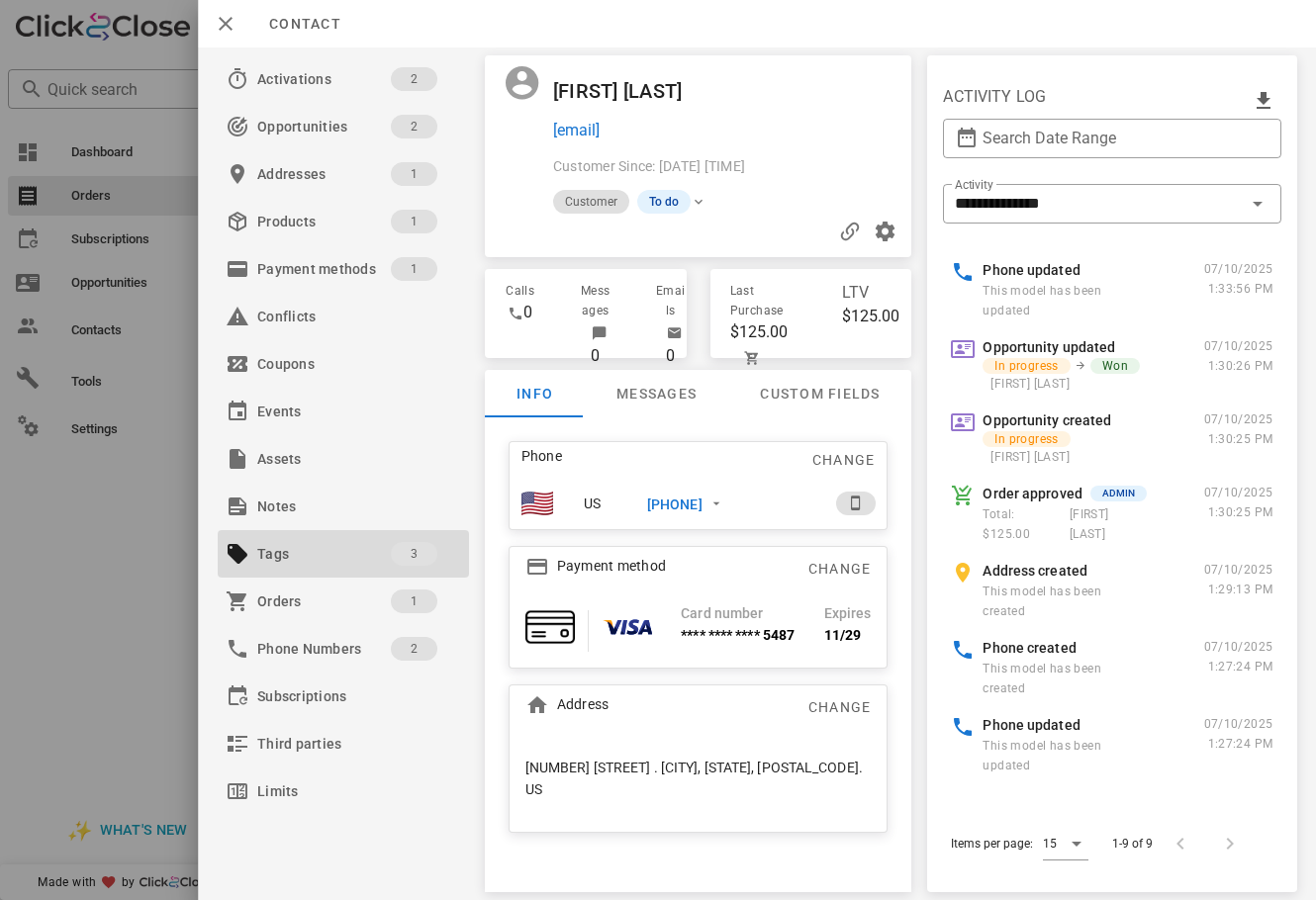 click at bounding box center (658, 450) 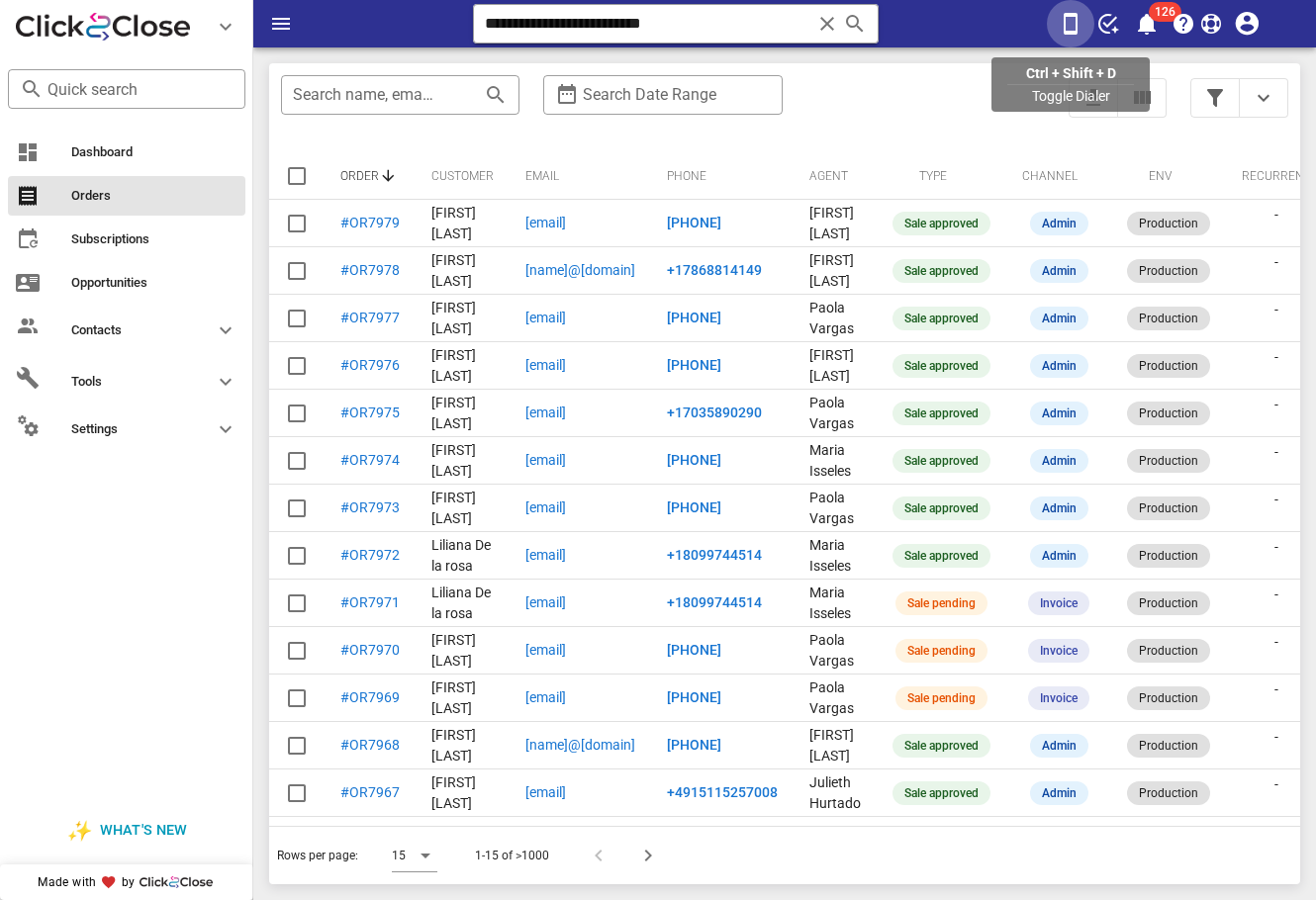 click at bounding box center (1071, 24) 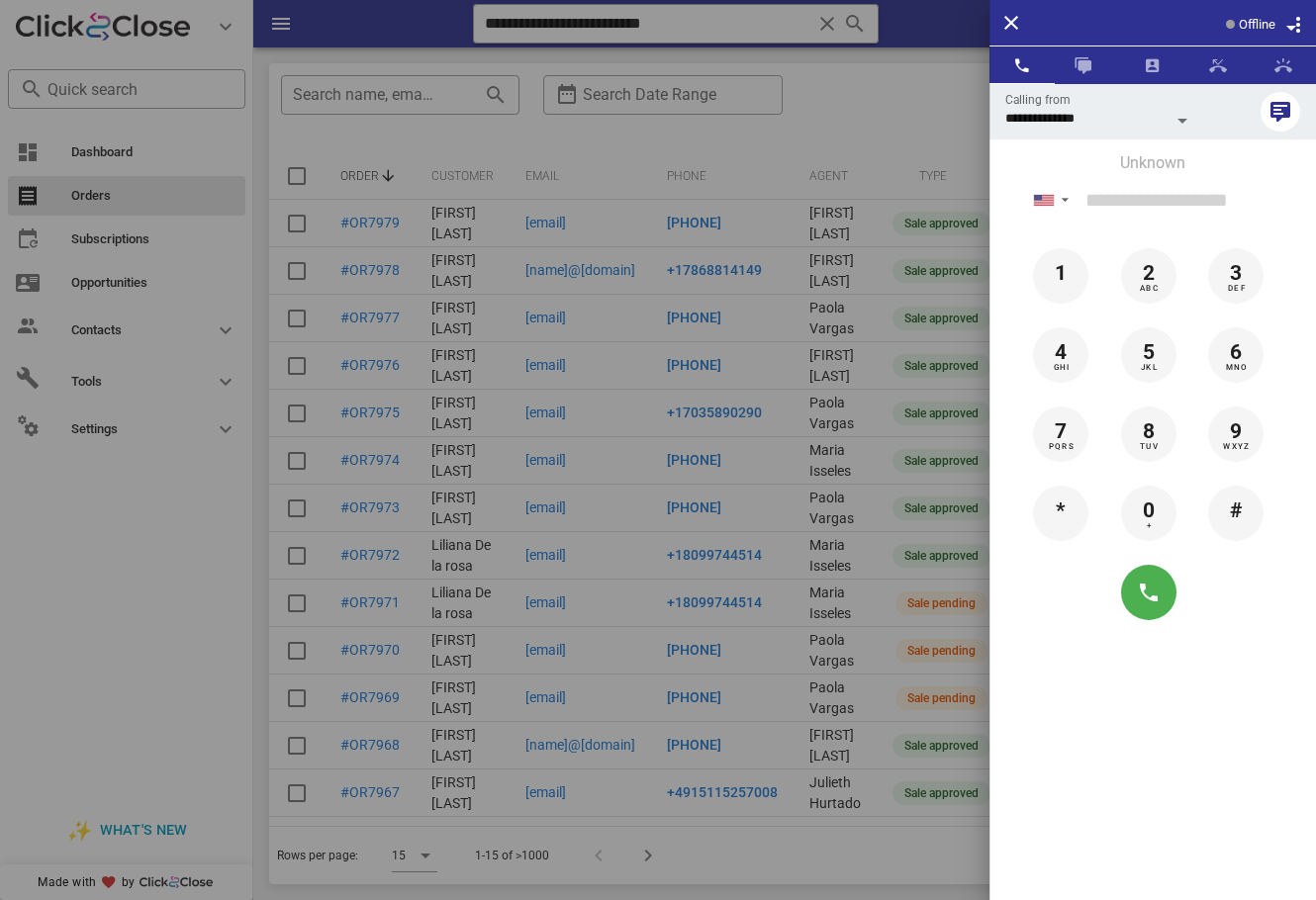 click on "Offline" at bounding box center (1257, 25) 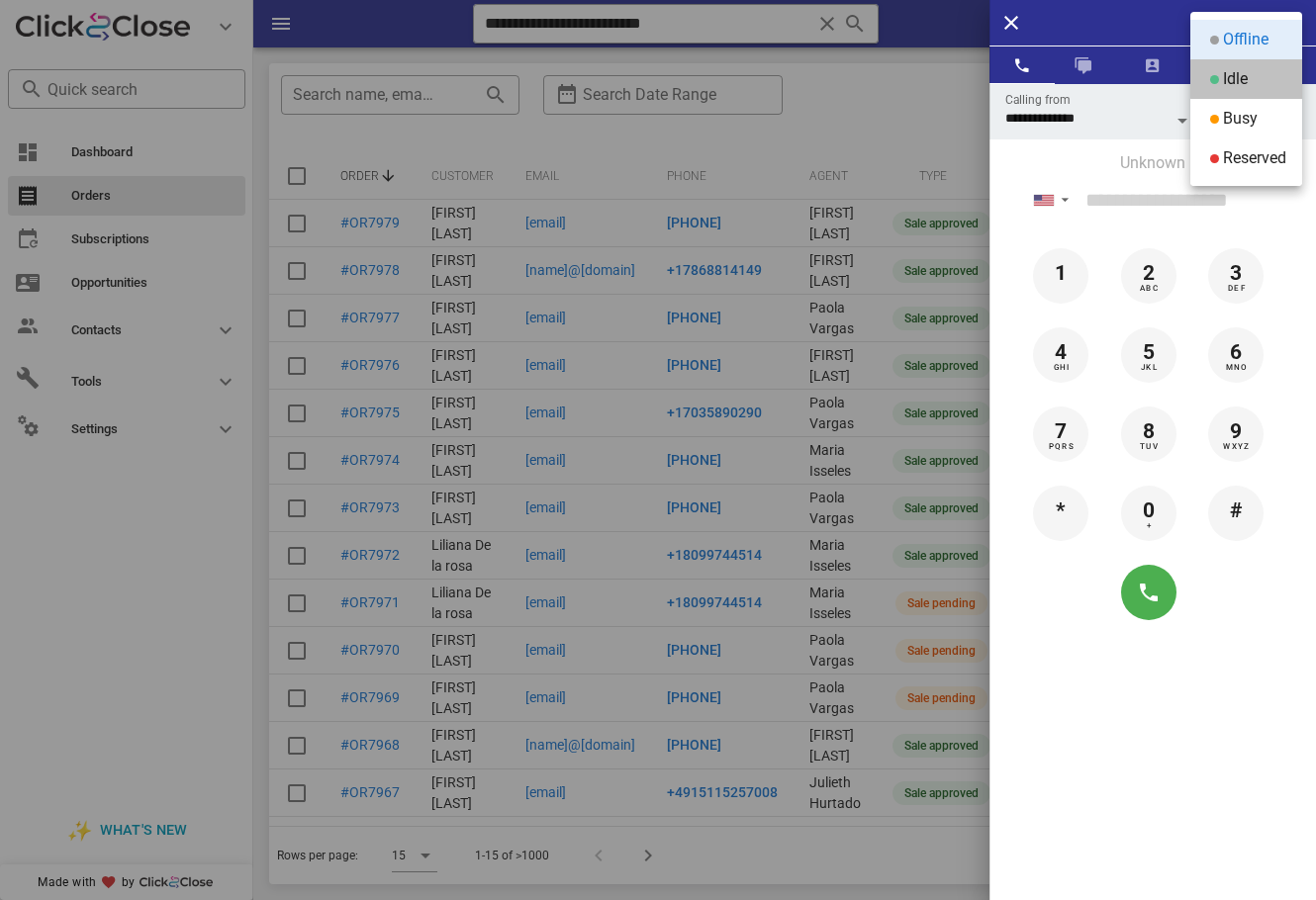 click on "Idle" at bounding box center (1246, 79) 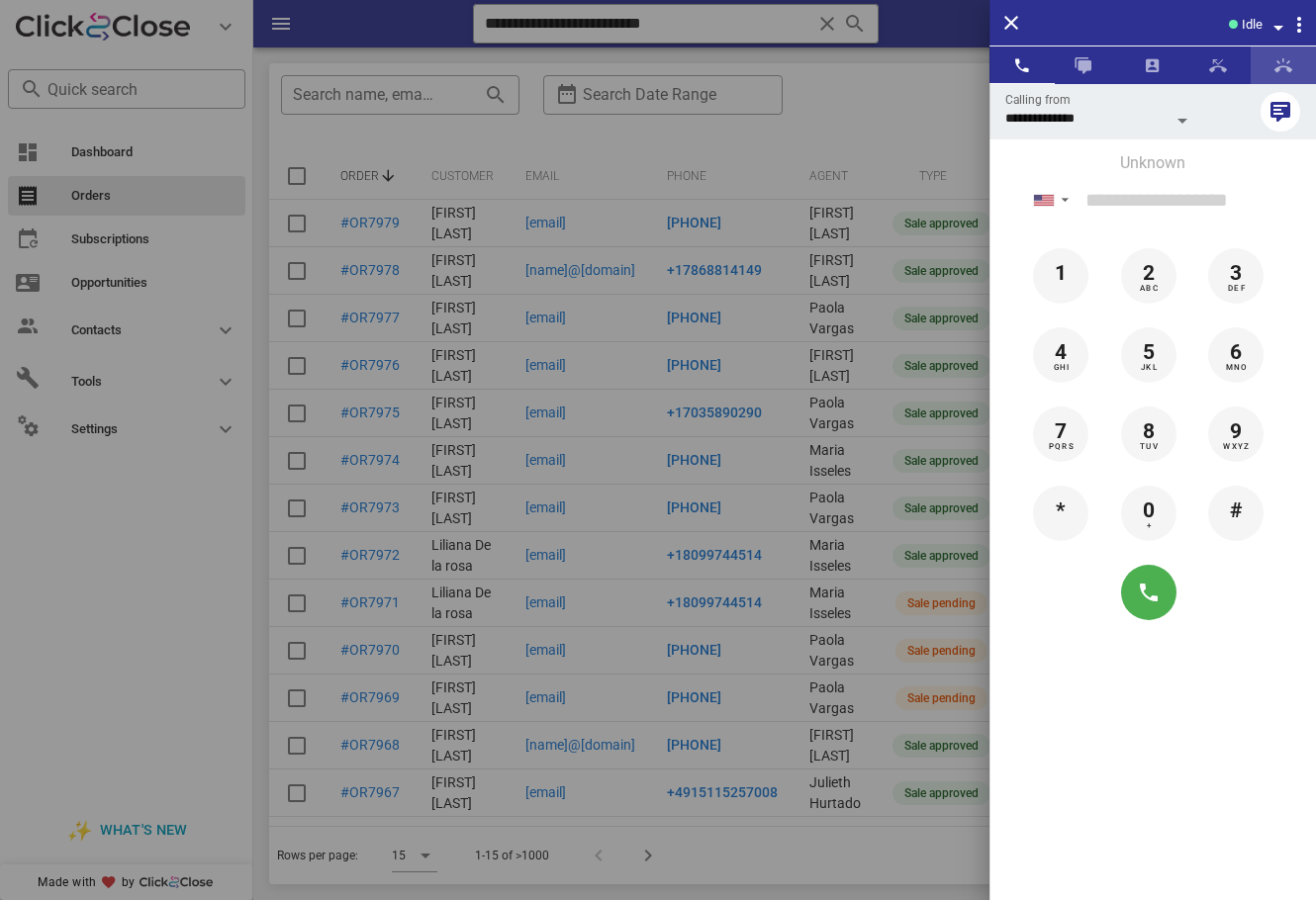 click at bounding box center [1283, 65] 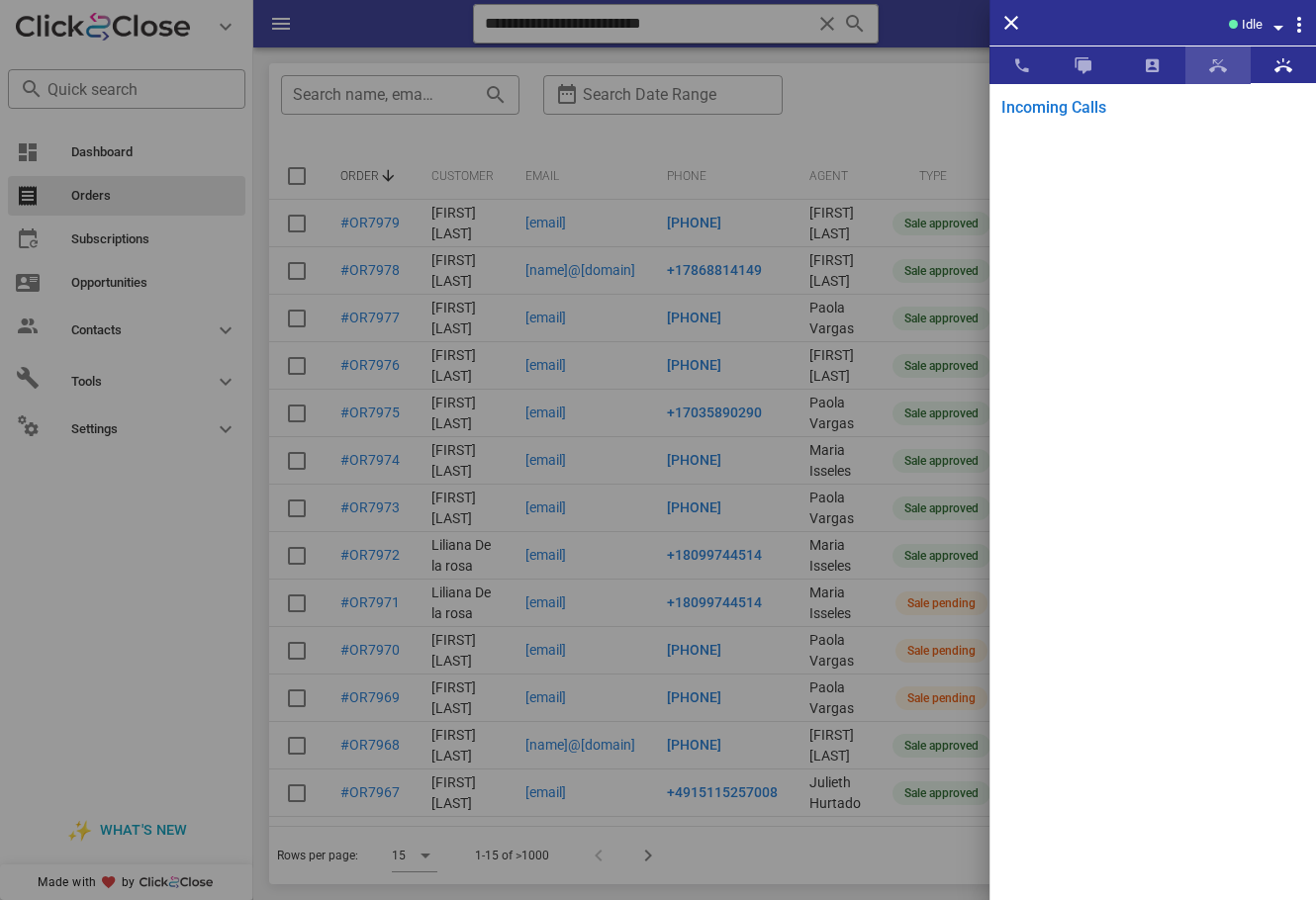 click at bounding box center (1218, 65) 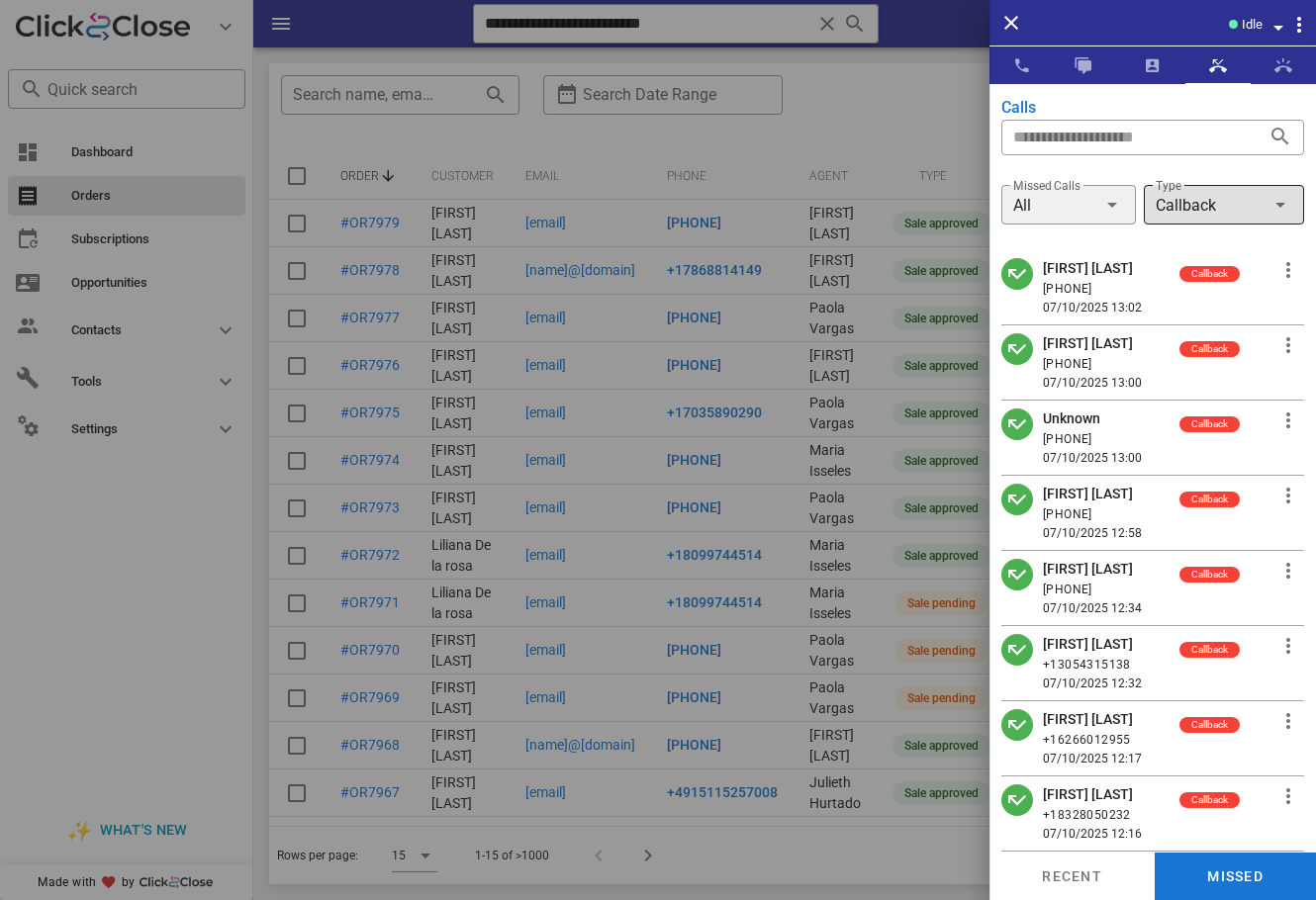 click on "​ Type Callback" at bounding box center [1224, 205] 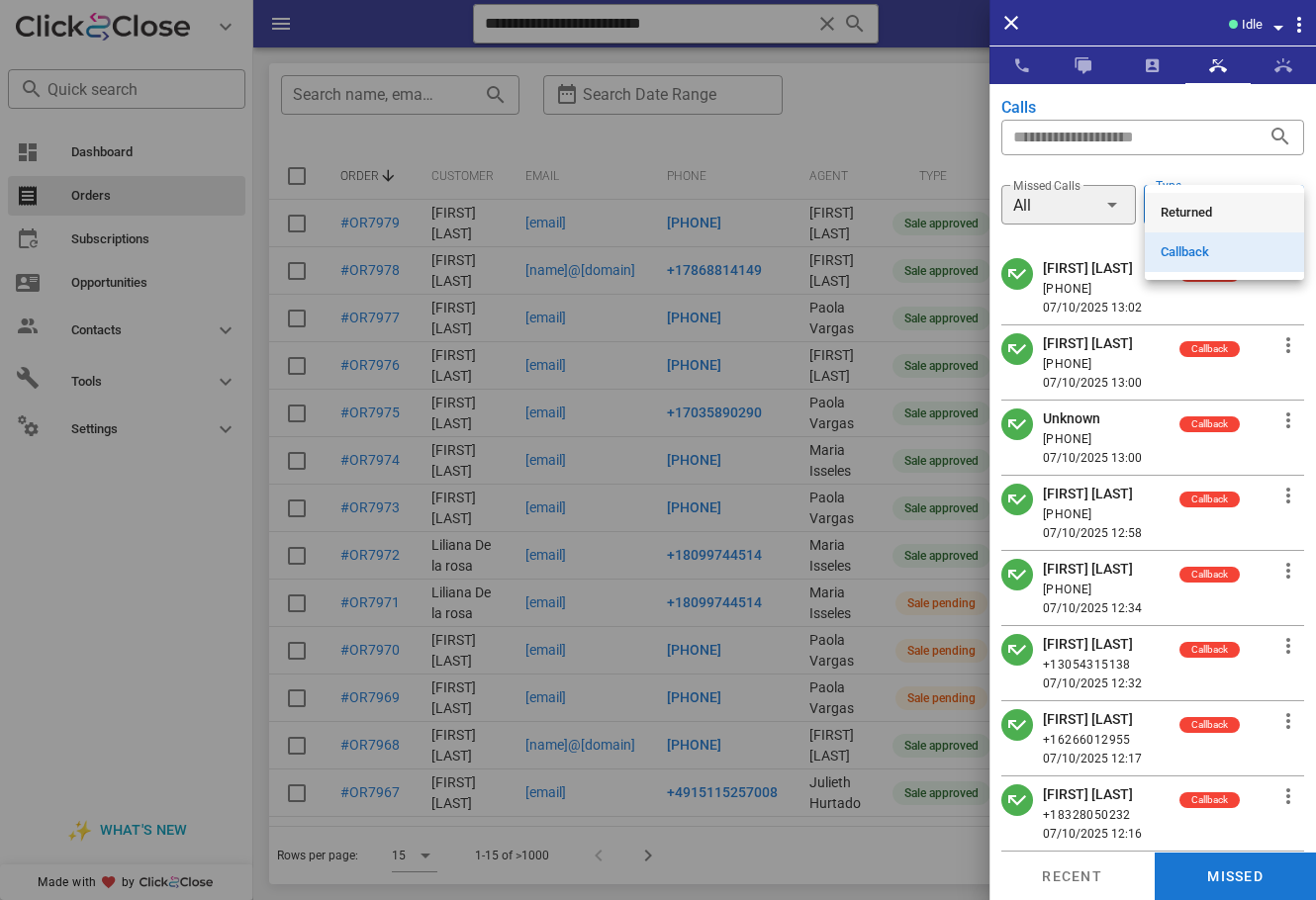 click on "Returned" at bounding box center (1224, 213) 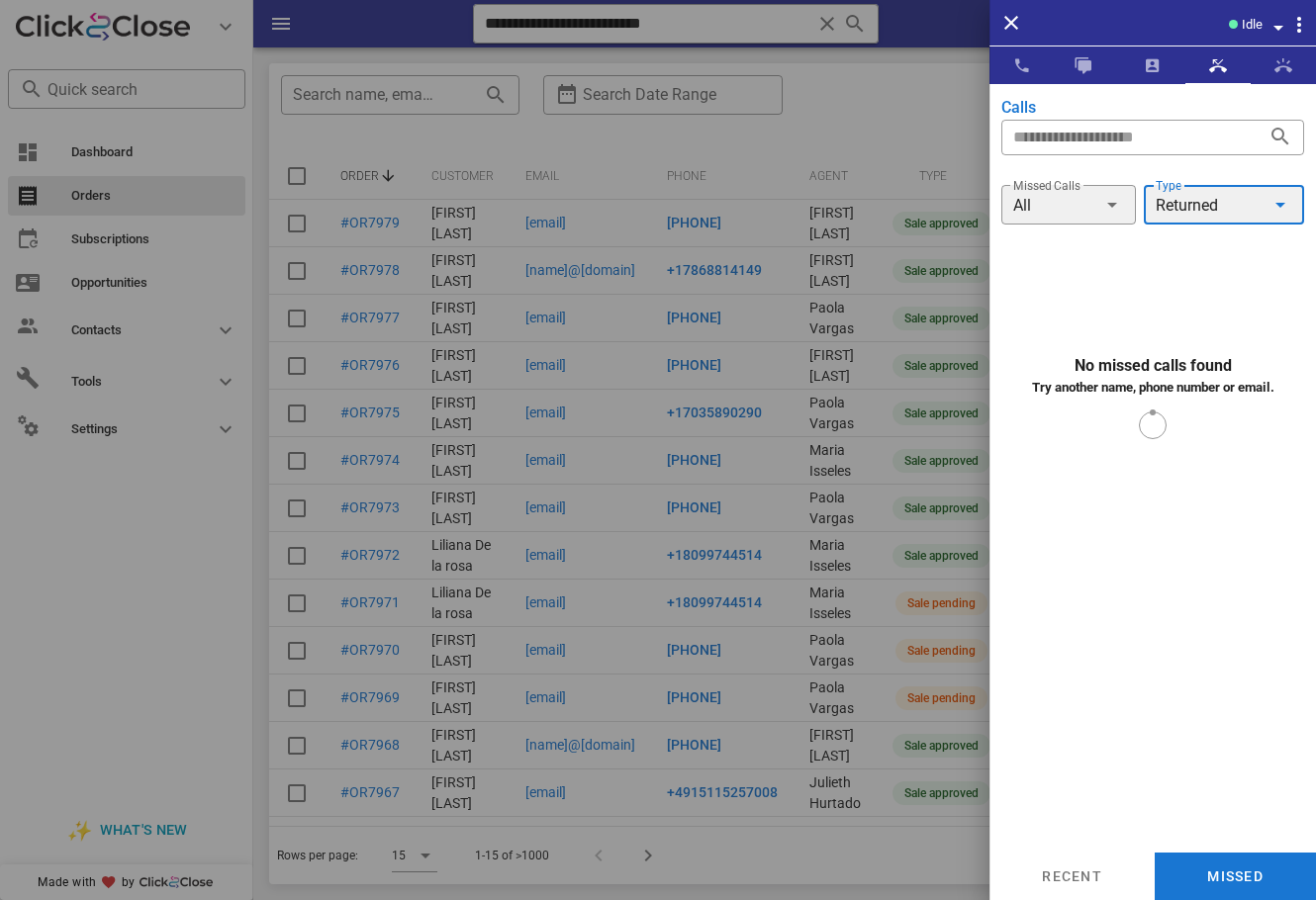 click on "Returned" at bounding box center [1186, 206] 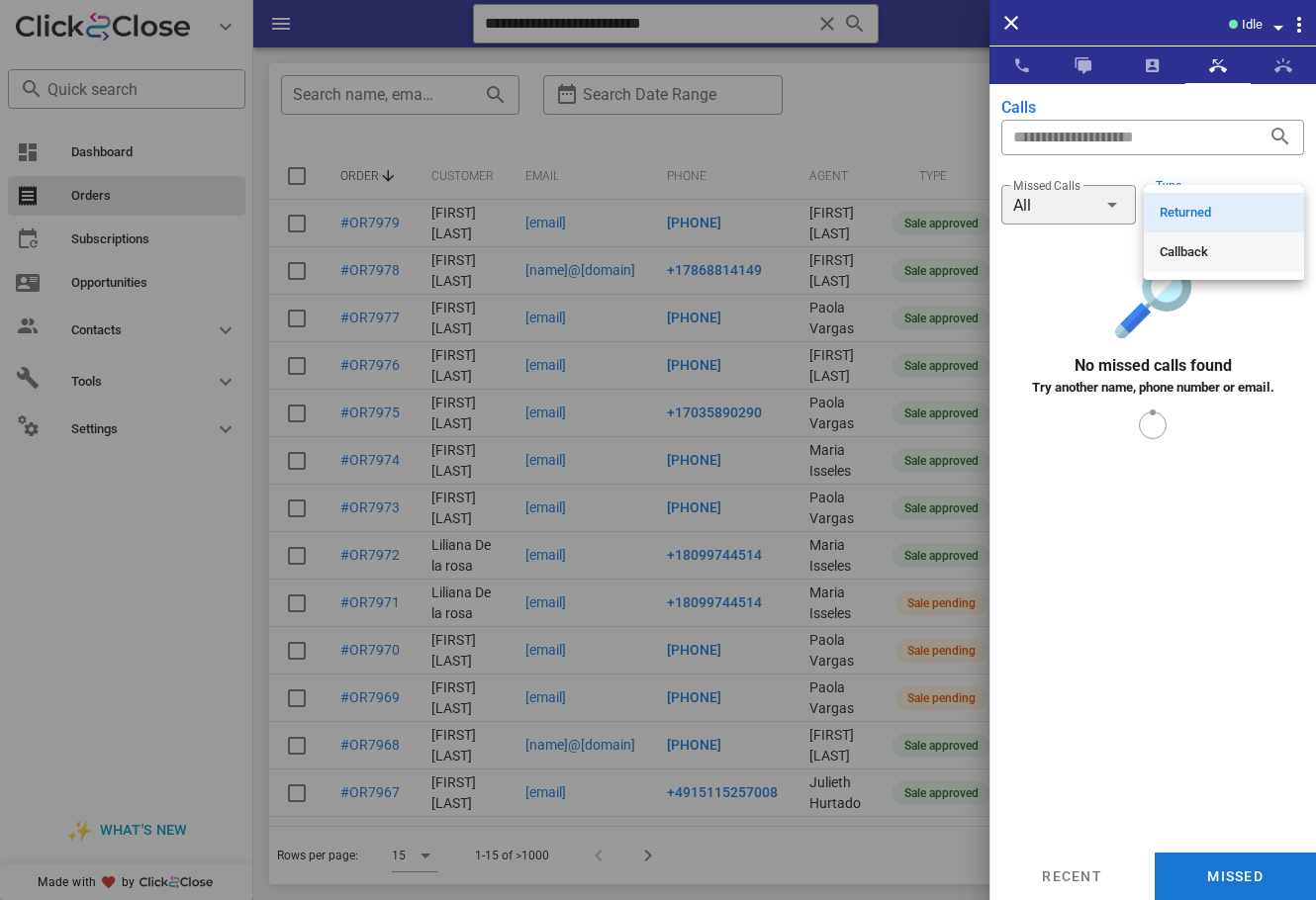 click on "Callback" at bounding box center (1224, 252) 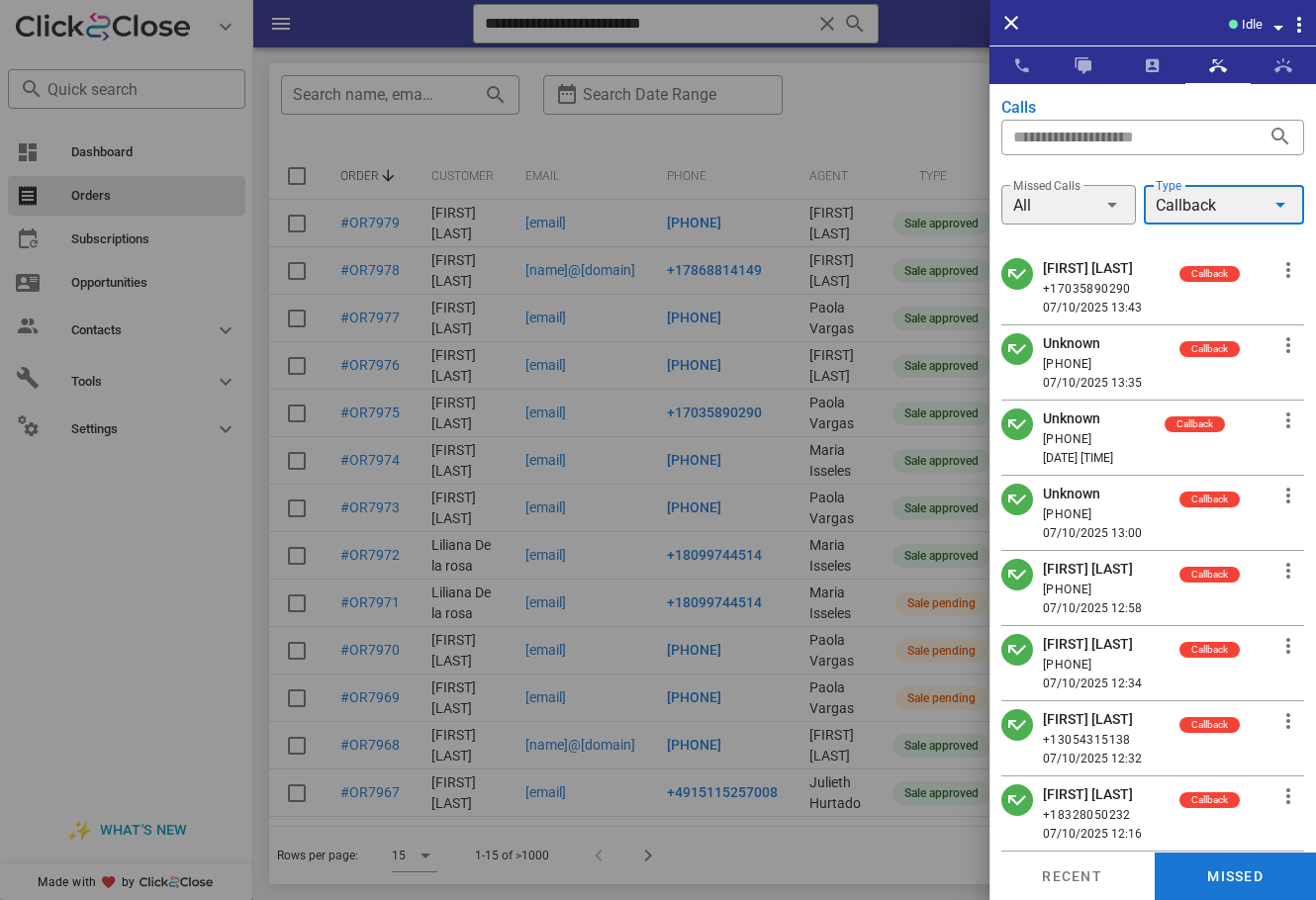 click on "Callback" at bounding box center [1185, 206] 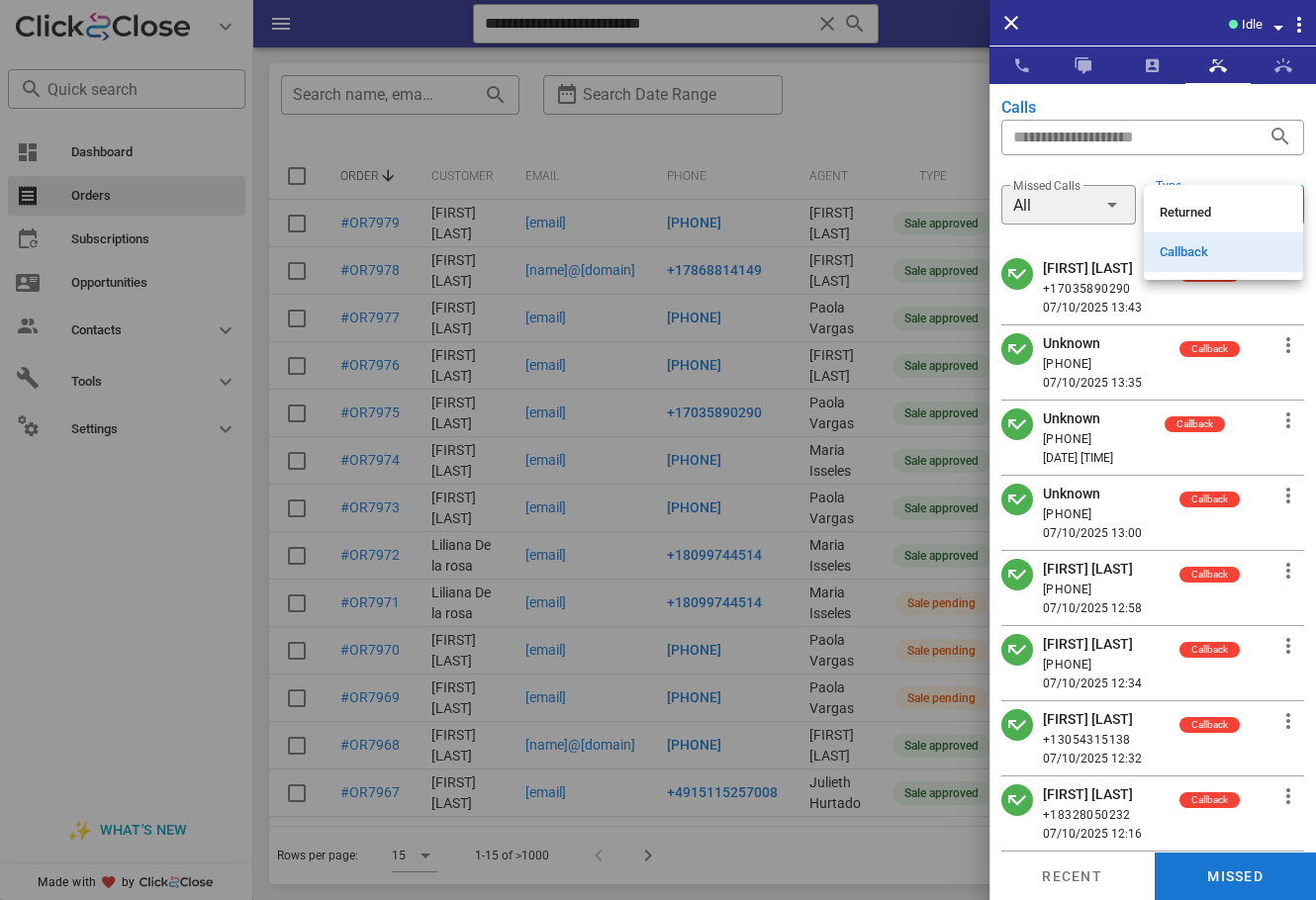 click at bounding box center (1153, 170) 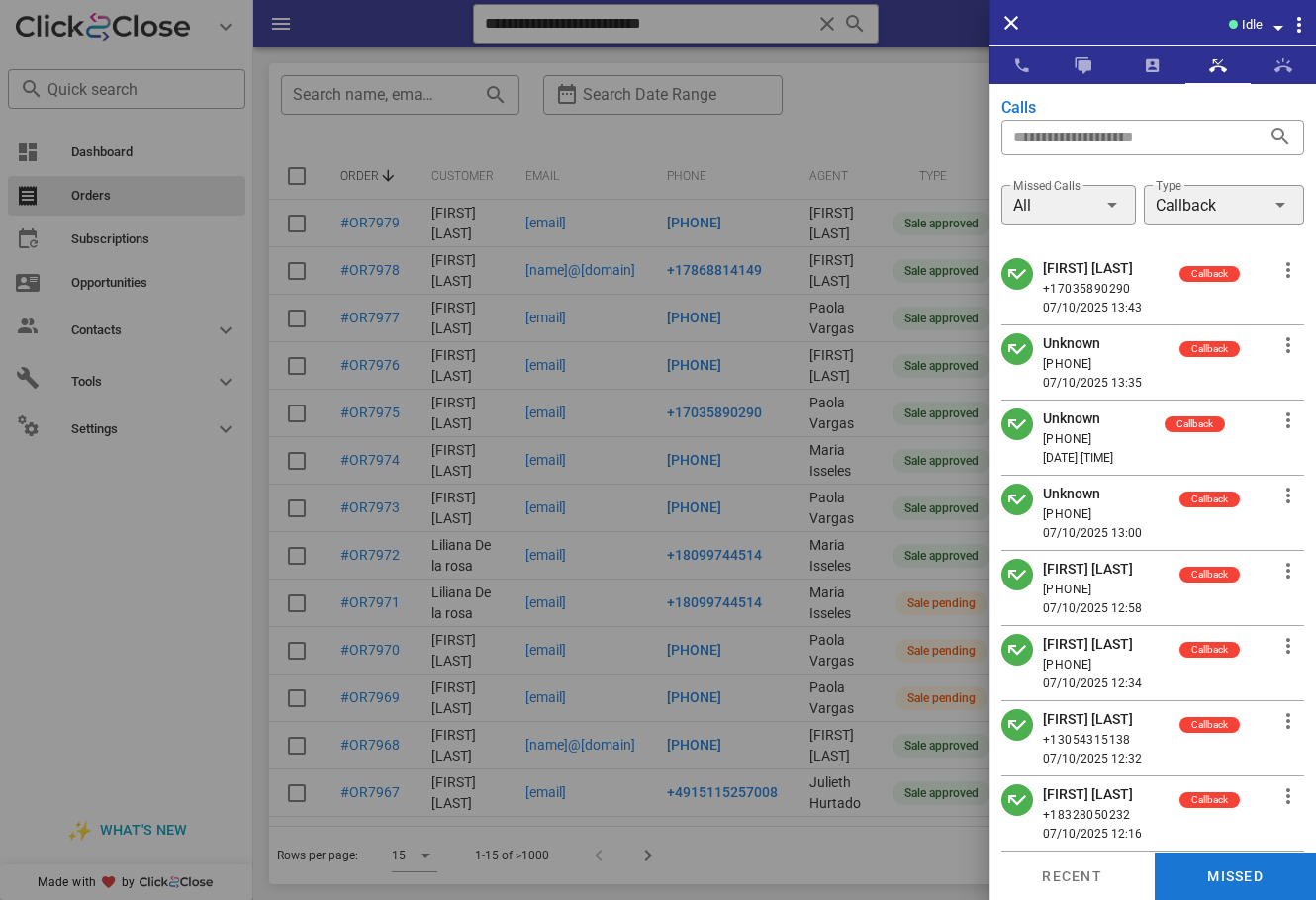 click on "Delci Aguirre" at bounding box center (1092, 268) 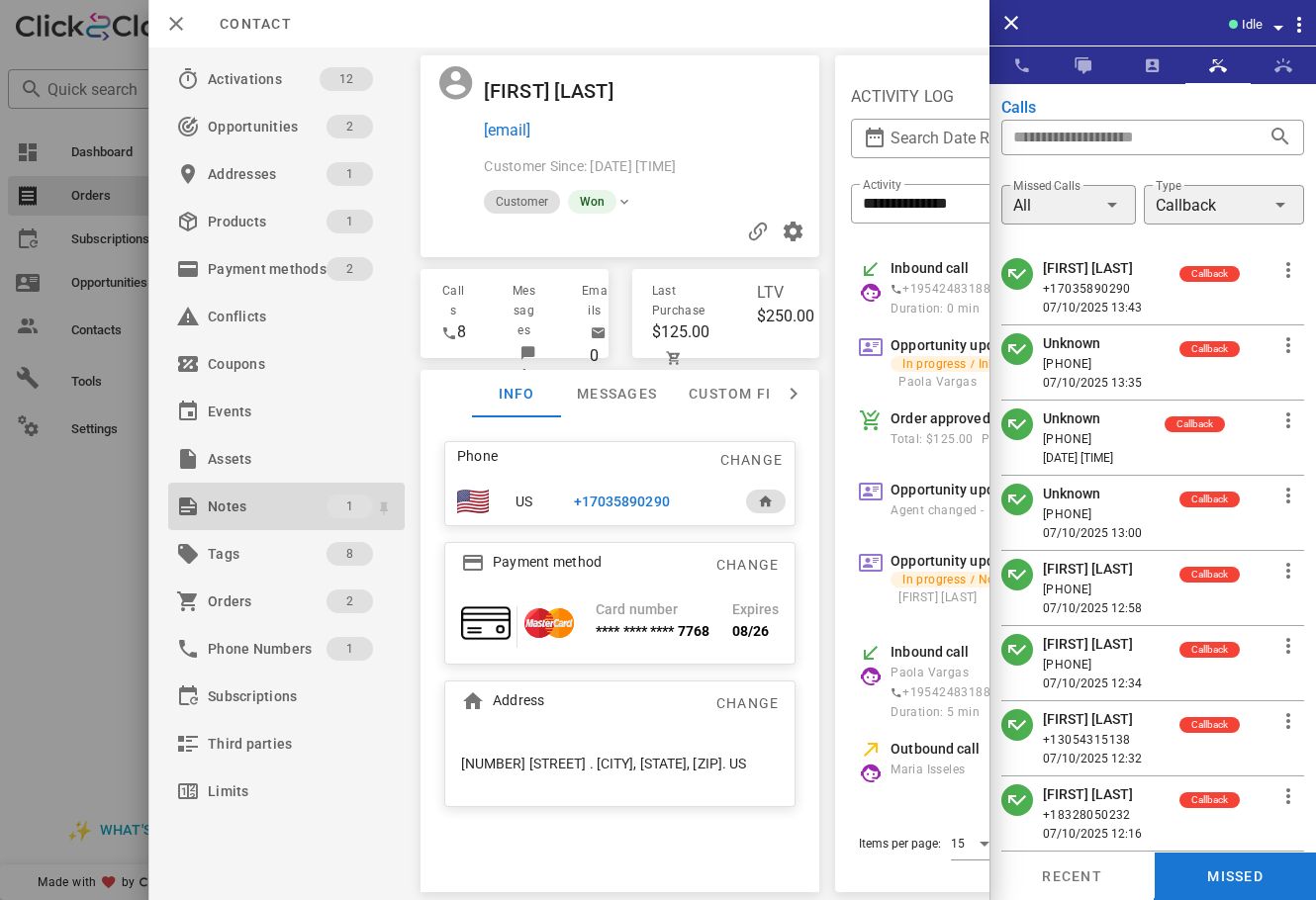 click on "Notes  1" at bounding box center (286, 506) 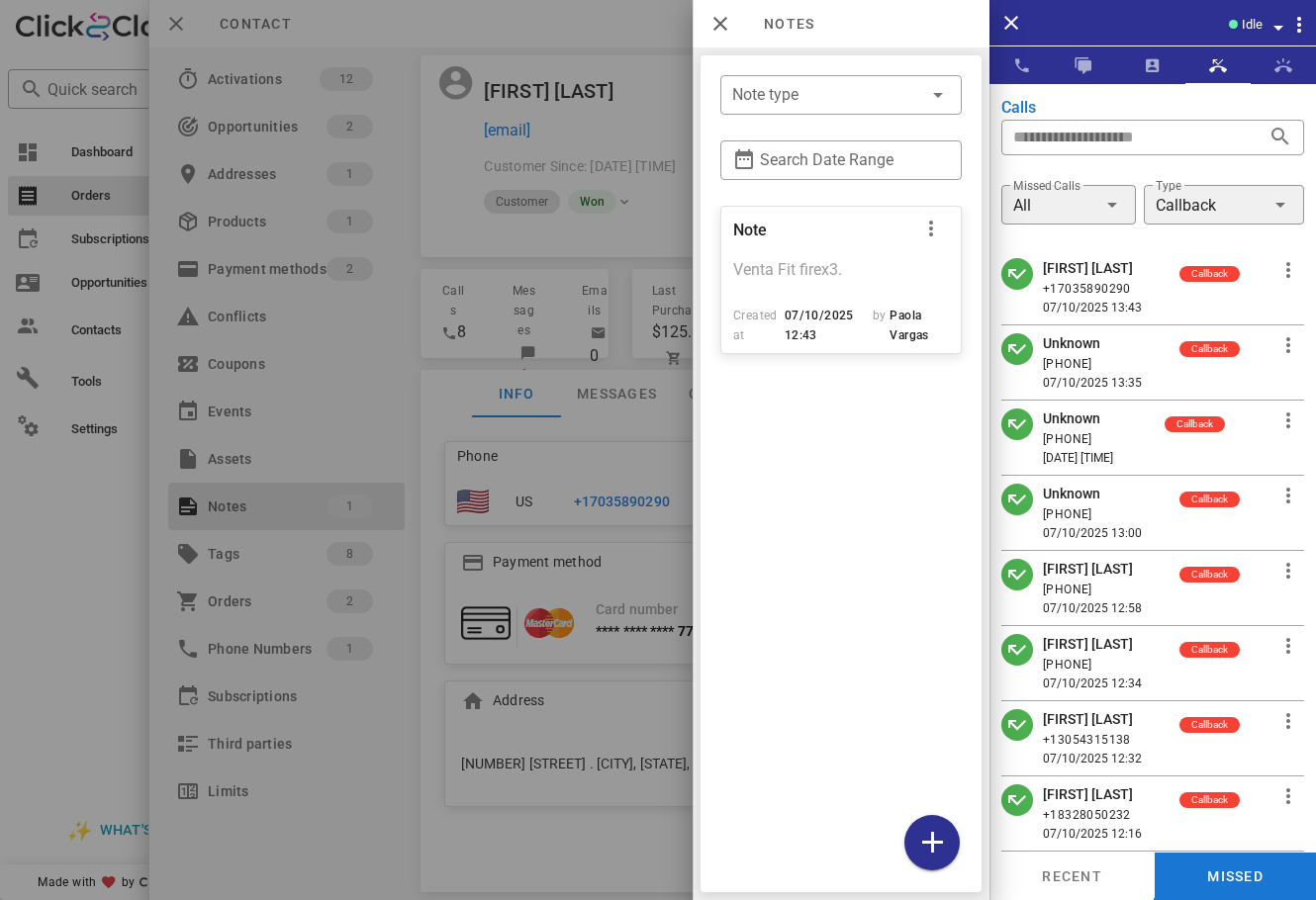 click at bounding box center (658, 450) 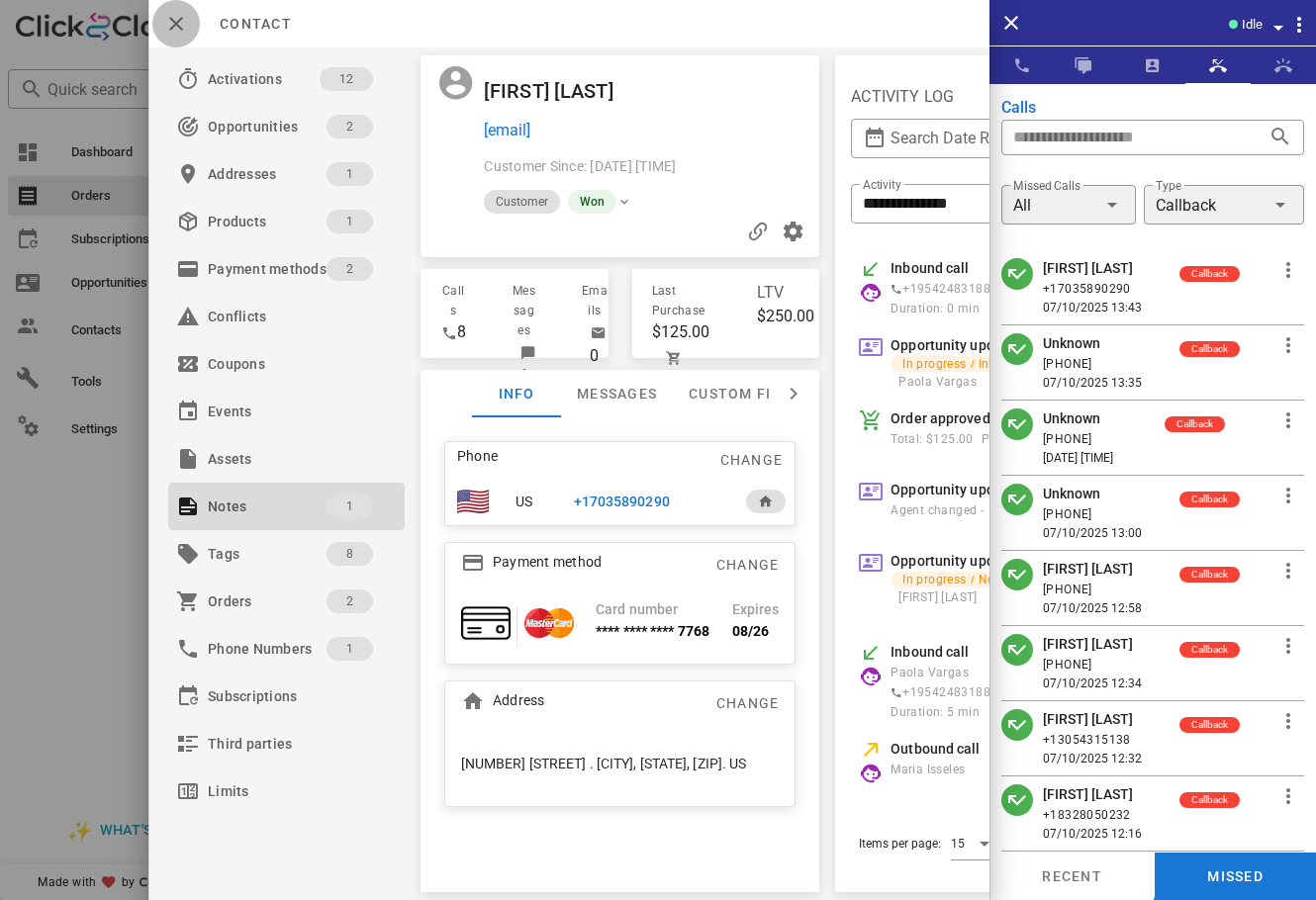 click at bounding box center (176, 24) 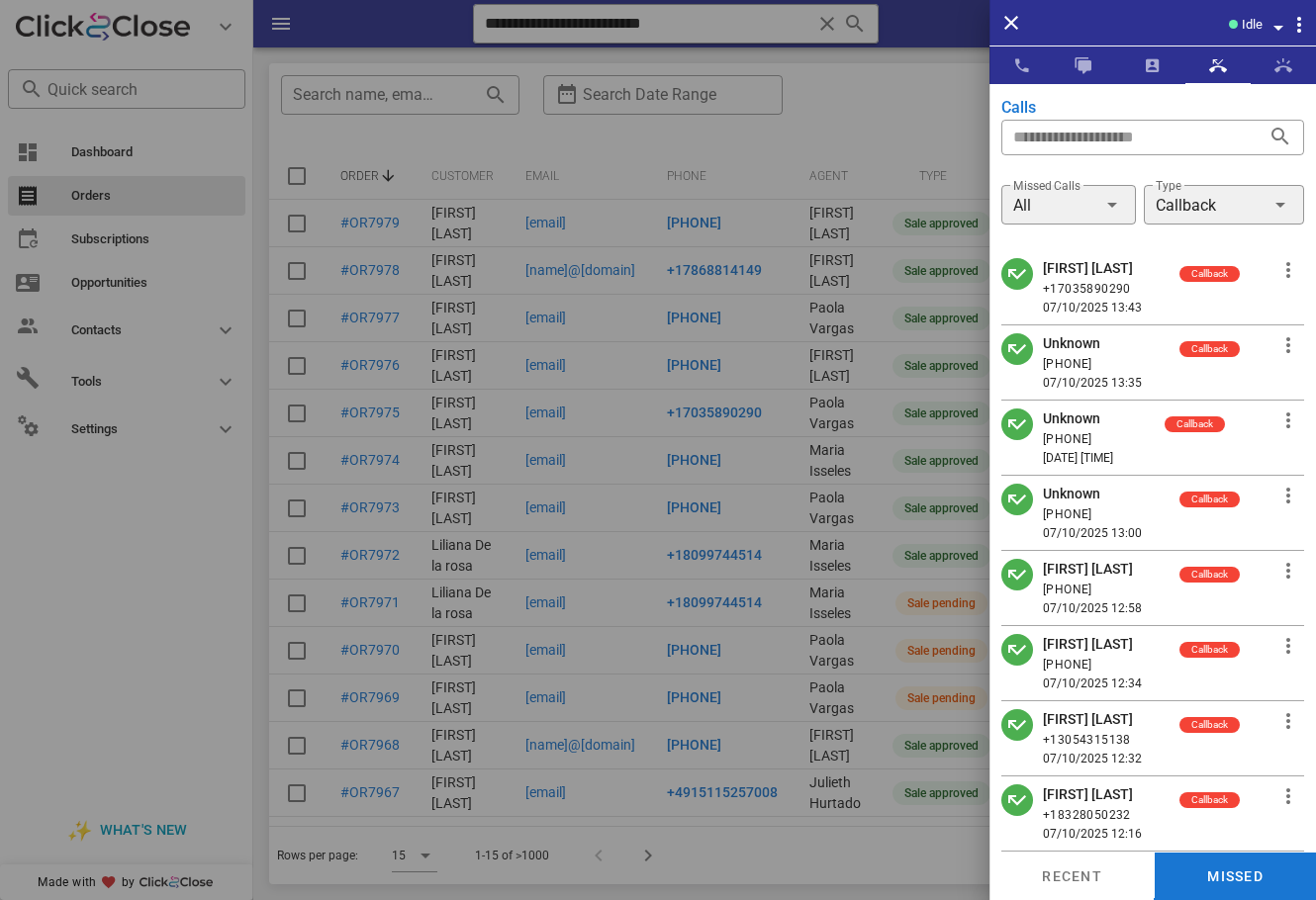 click at bounding box center [658, 450] 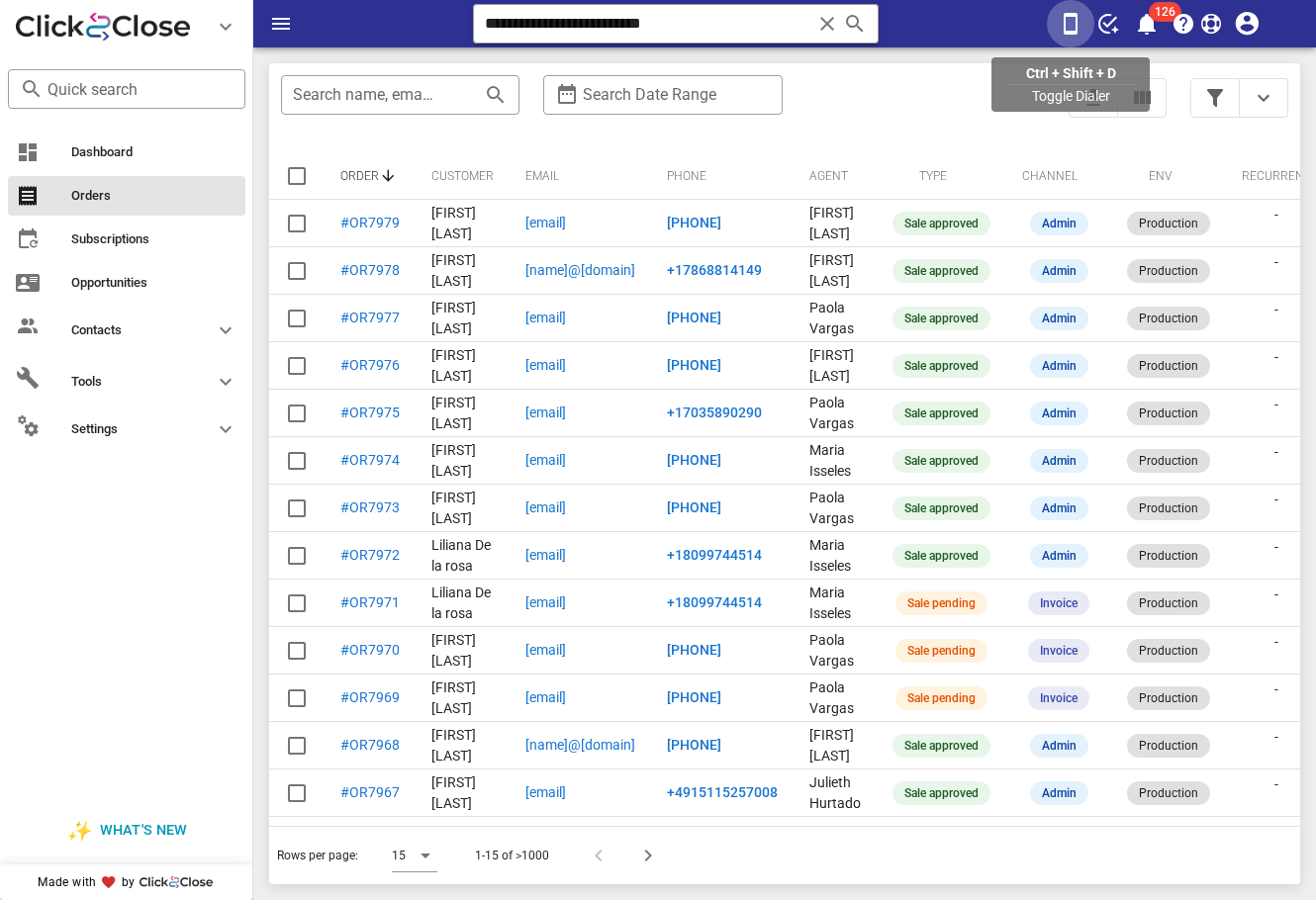 click at bounding box center [1071, 24] 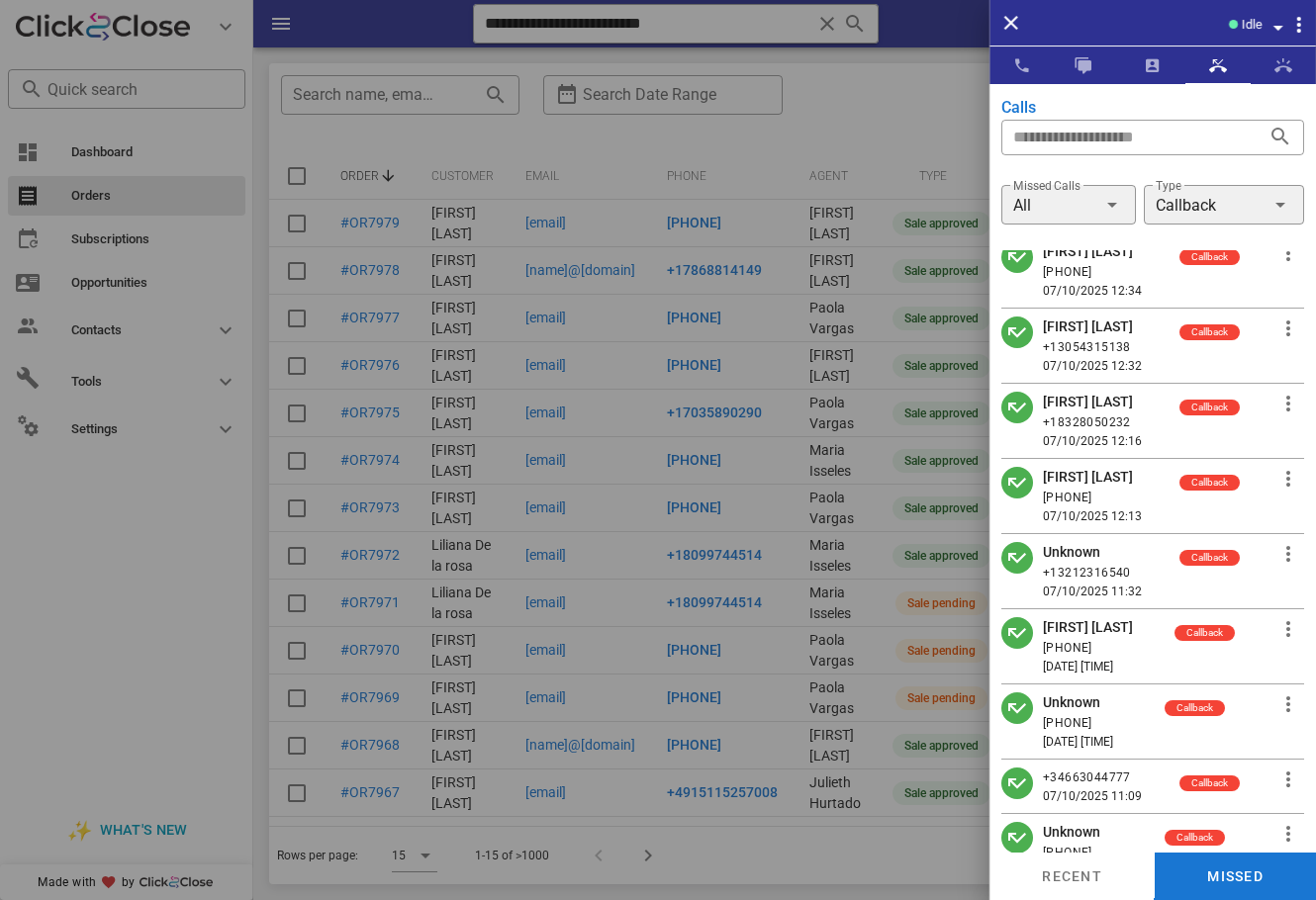 scroll, scrollTop: 348, scrollLeft: 0, axis: vertical 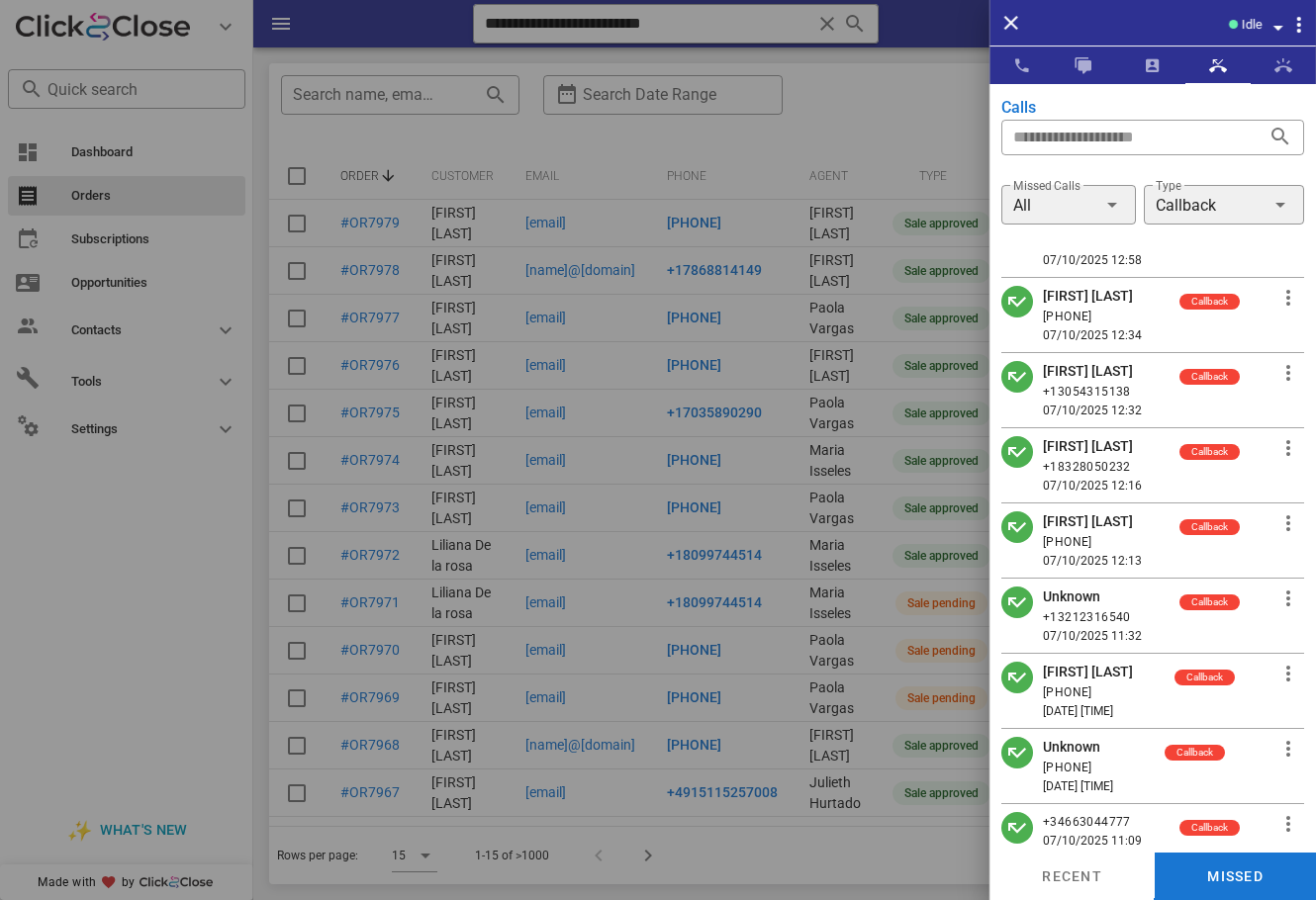 click on "Numayra Bart" at bounding box center [1092, 296] 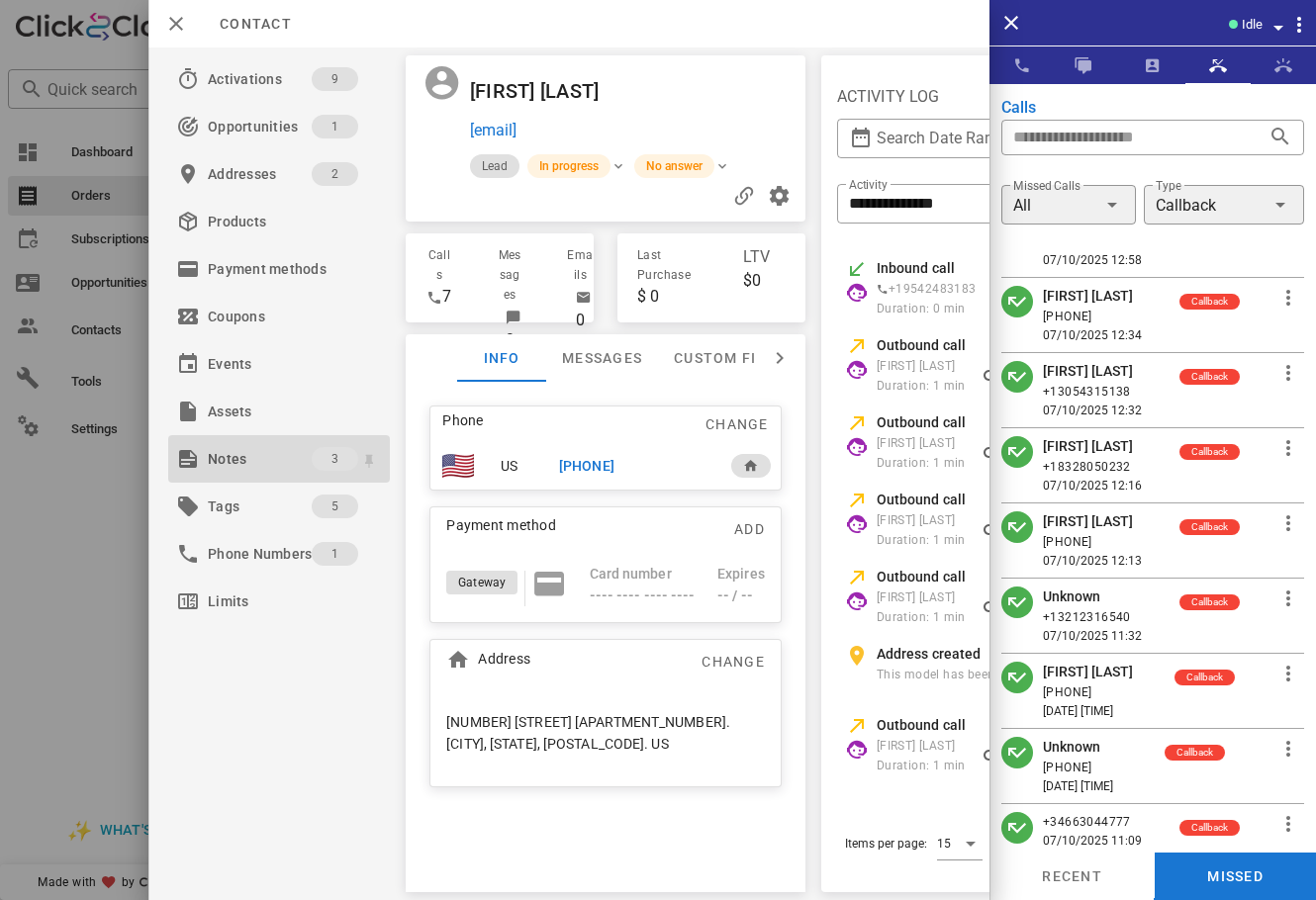 click on "Notes" at bounding box center (259, 459) 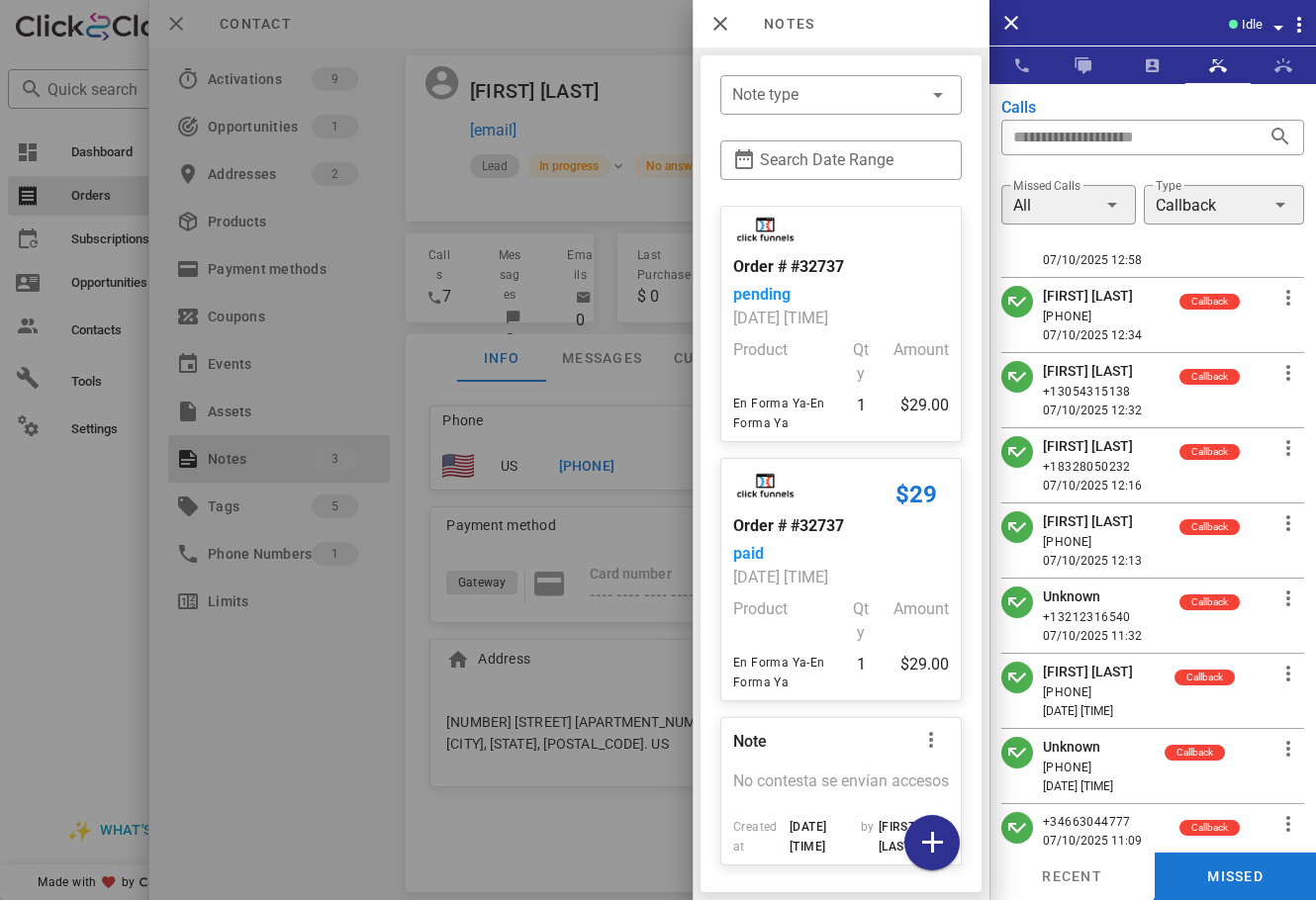 scroll, scrollTop: 33, scrollLeft: 0, axis: vertical 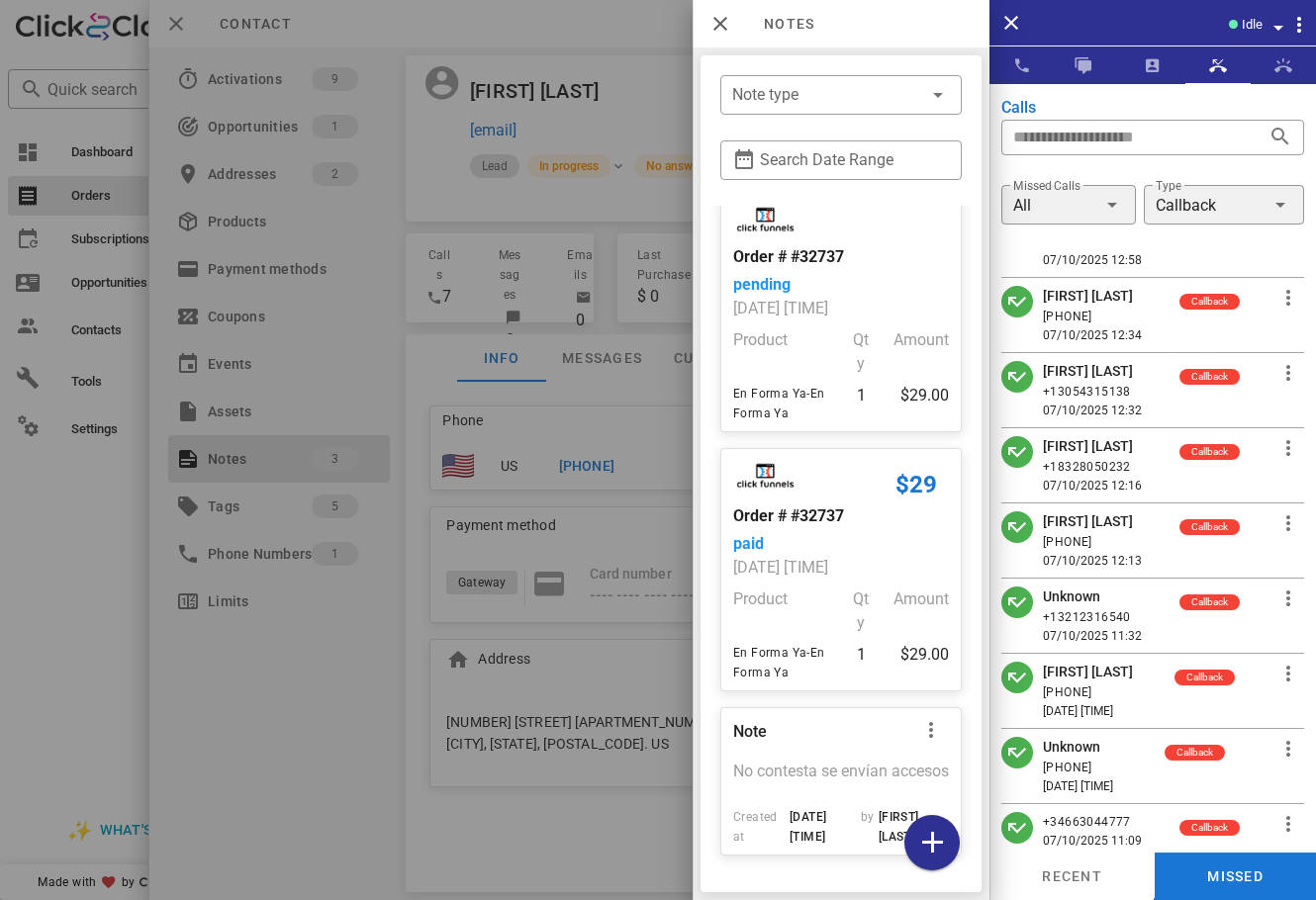 click at bounding box center [658, 450] 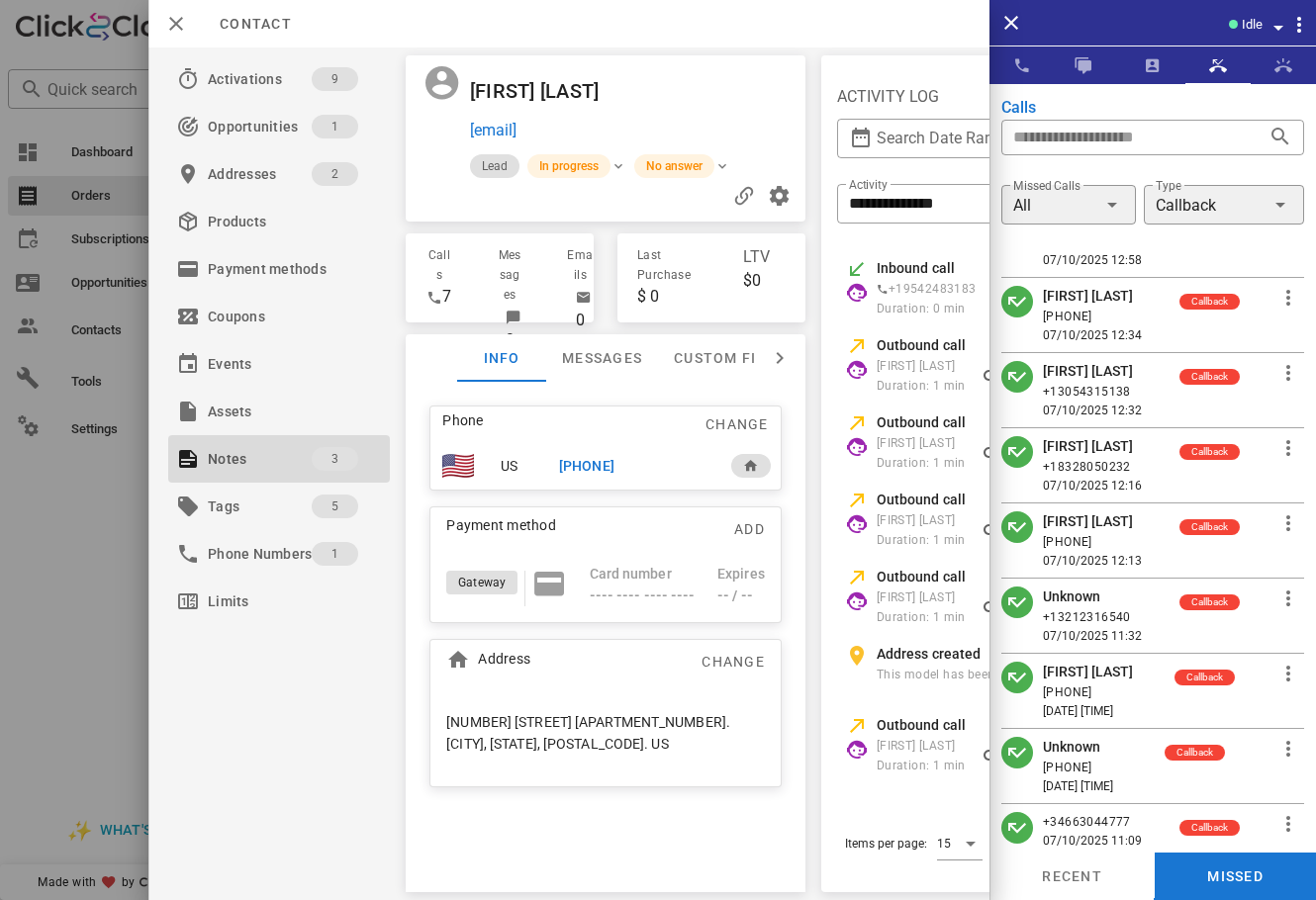 click on "Contact" at bounding box center [569, 24] 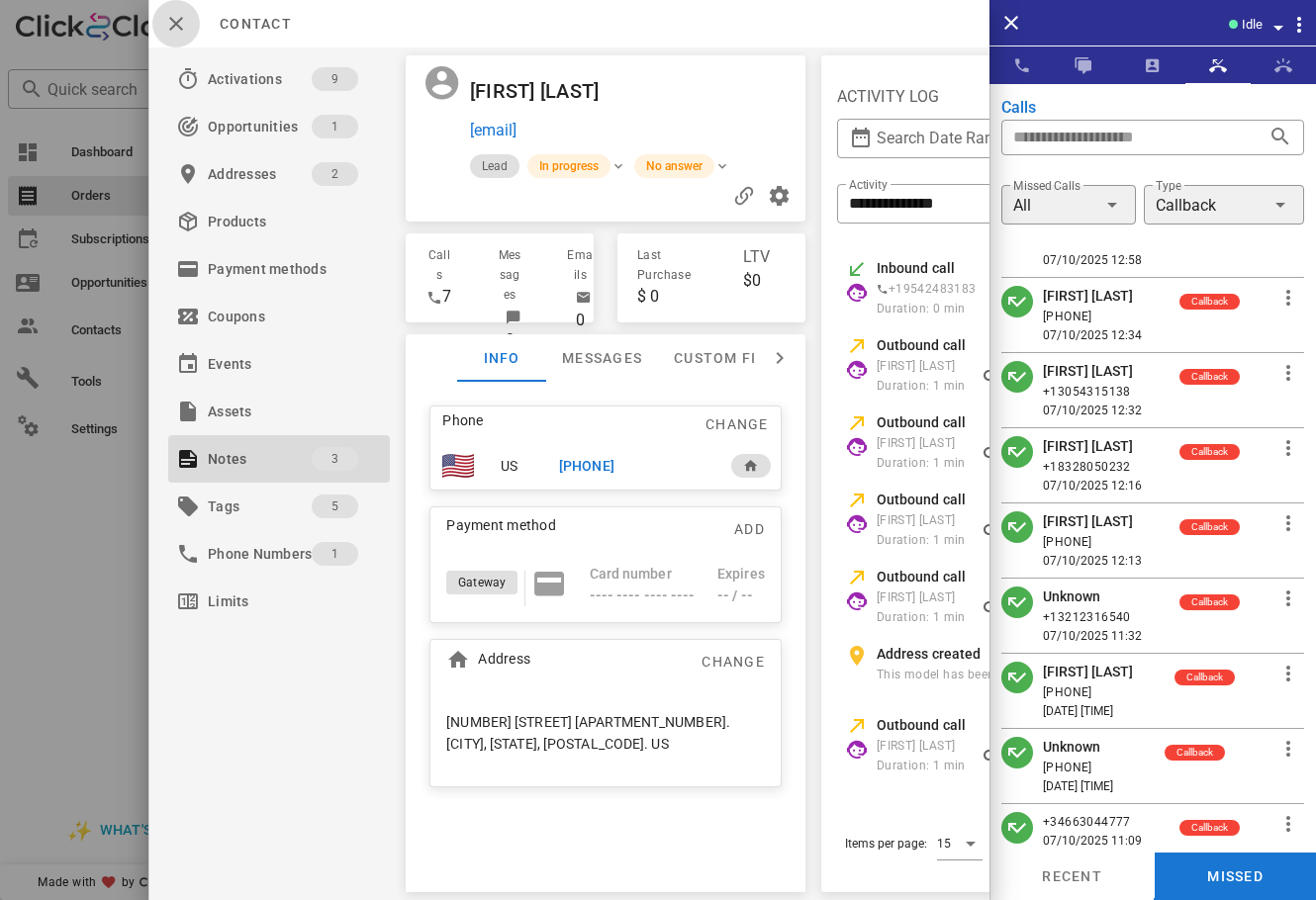 click at bounding box center [176, 24] 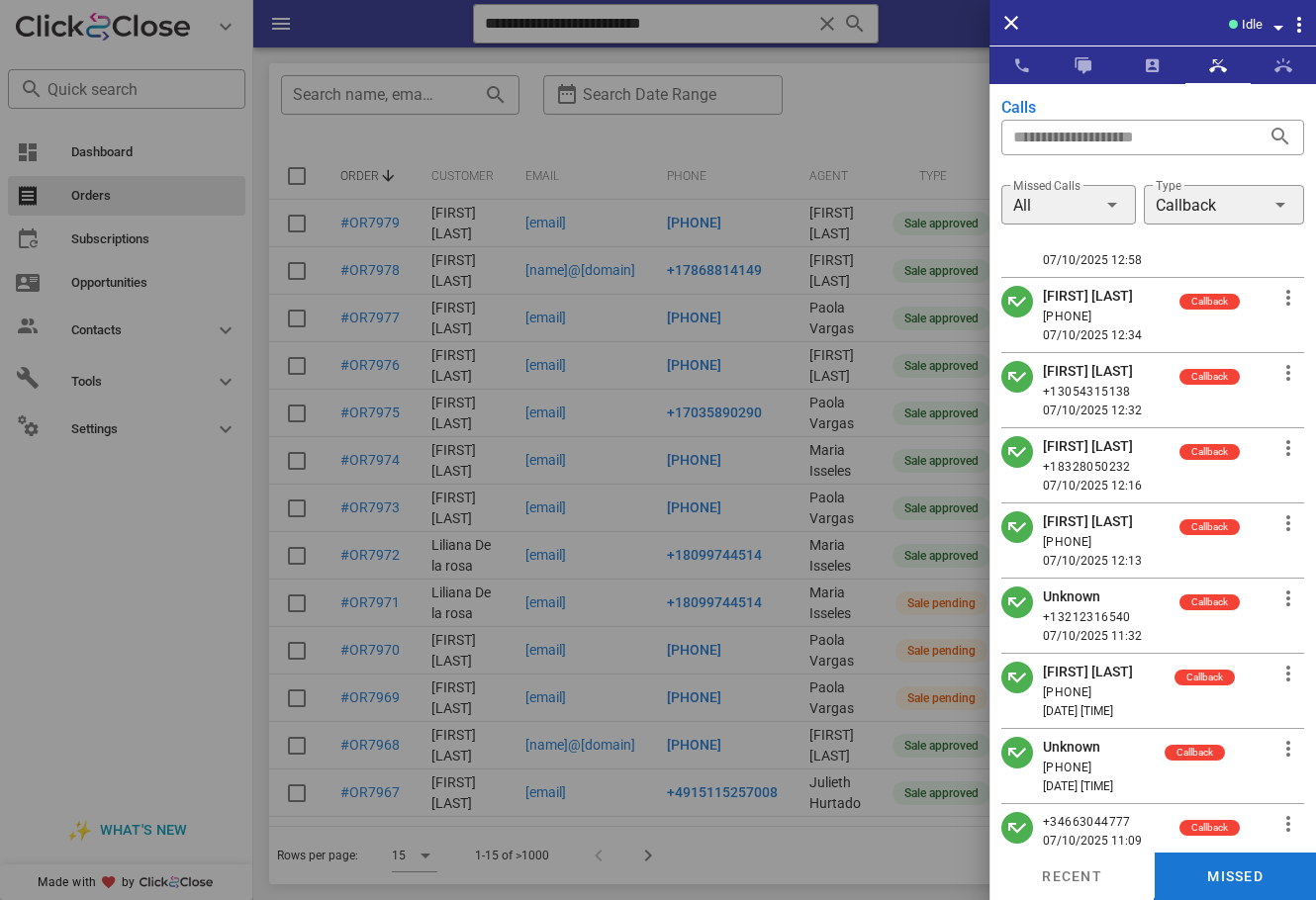 click on "Calls" at bounding box center (1153, 108) 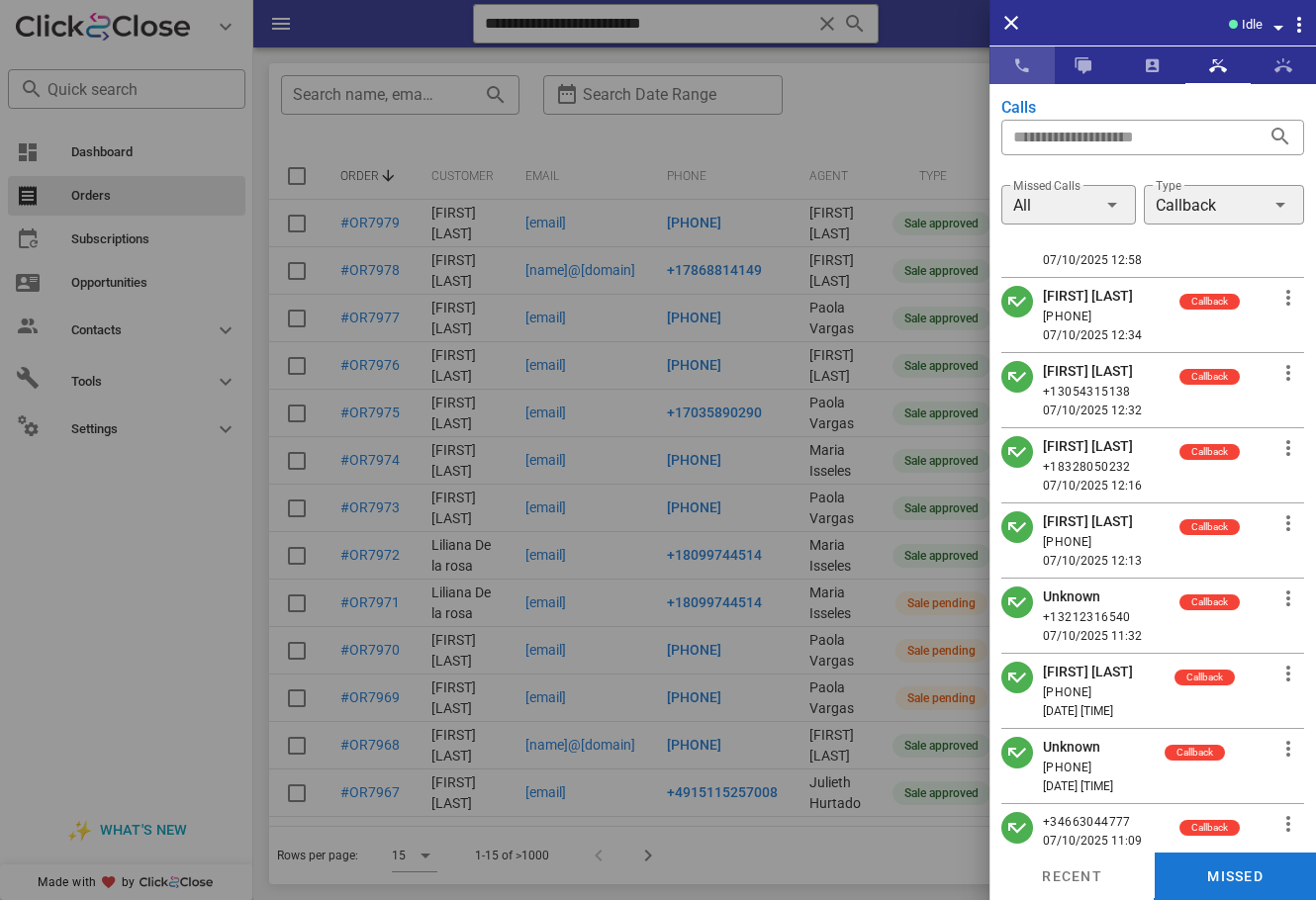 click at bounding box center [1022, 65] 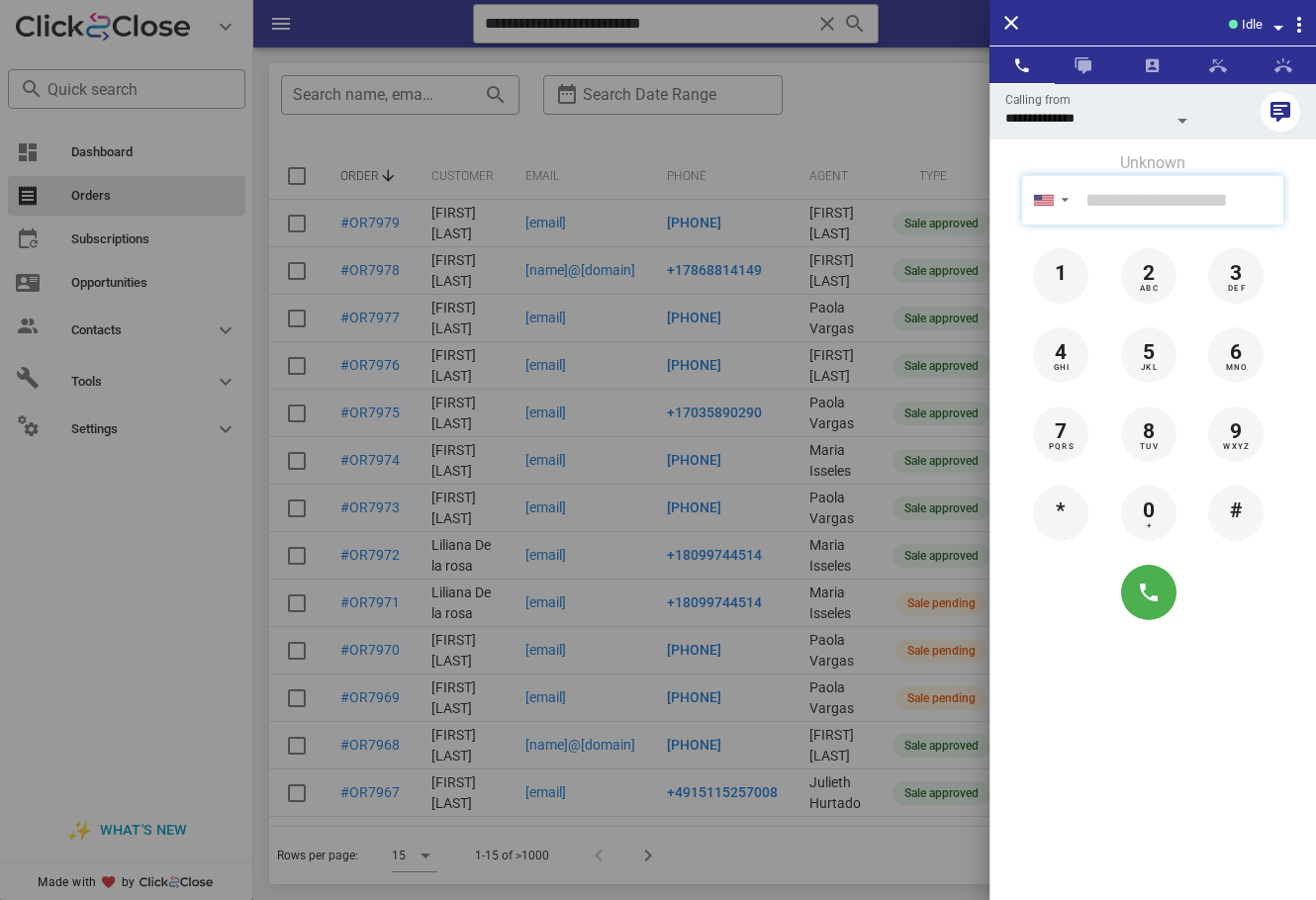 click at bounding box center (1180, 200) 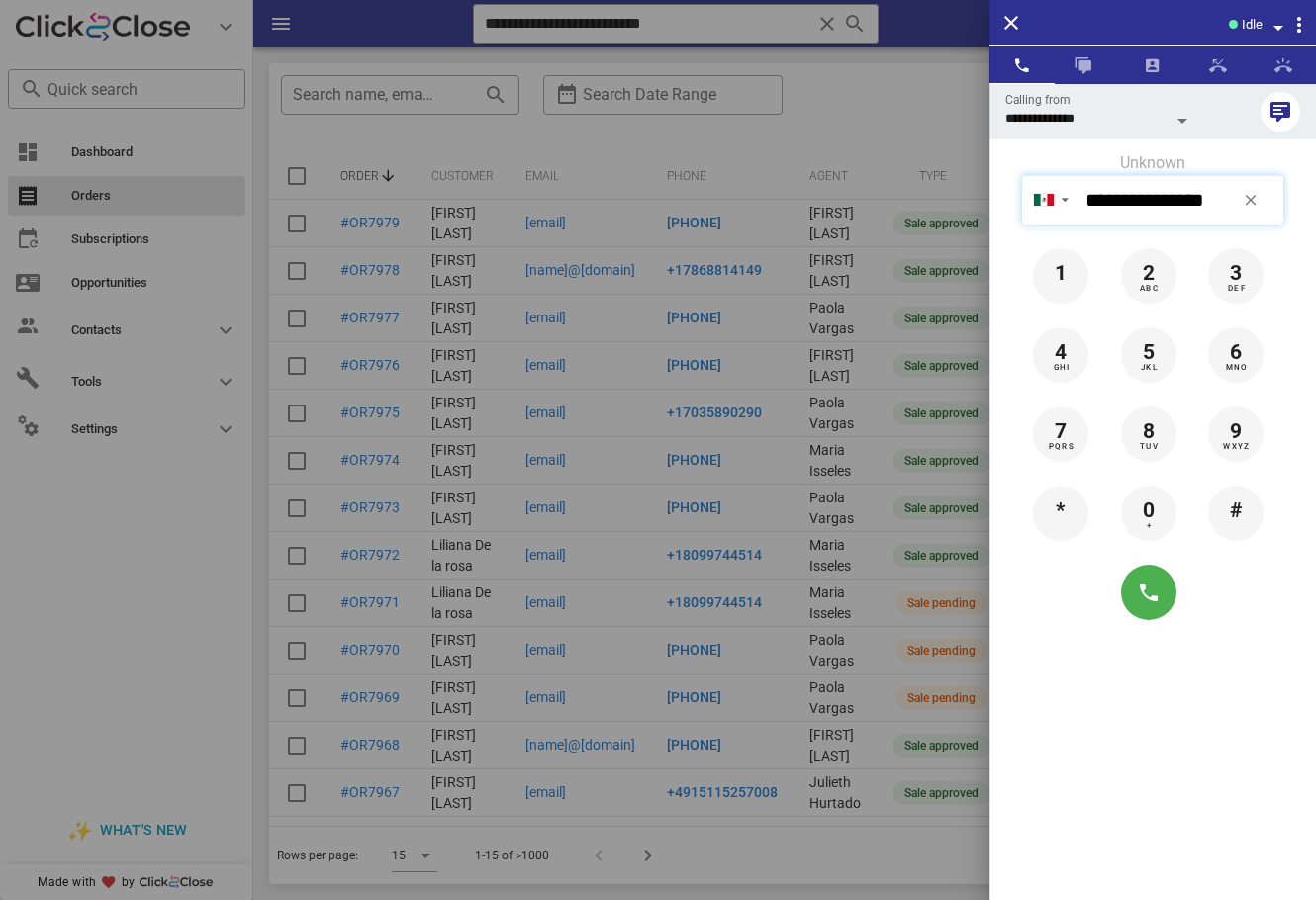 click on "**********" at bounding box center (1180, 200) 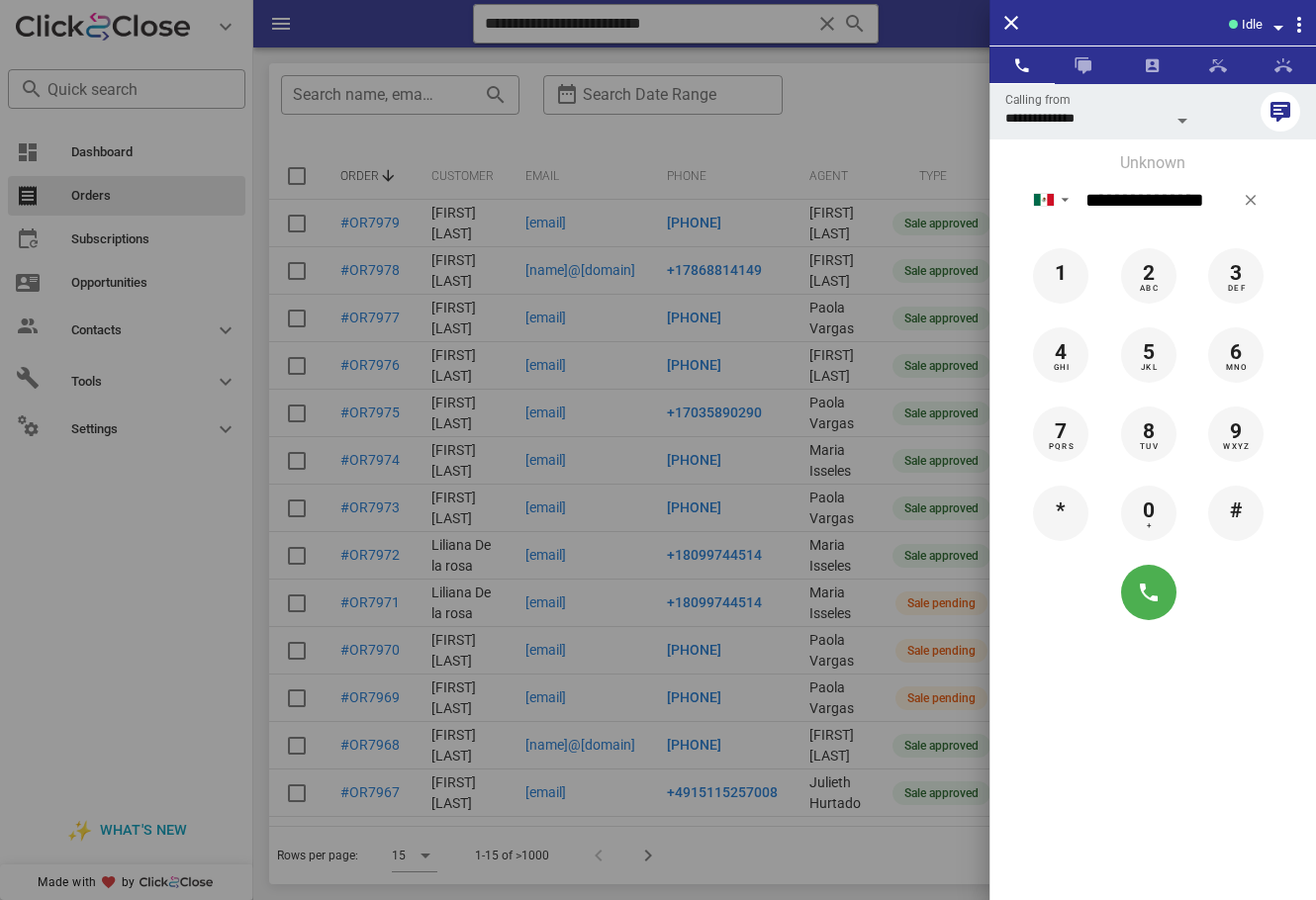 drag, startPoint x: 1273, startPoint y: 765, endPoint x: 1273, endPoint y: 754, distance: 11 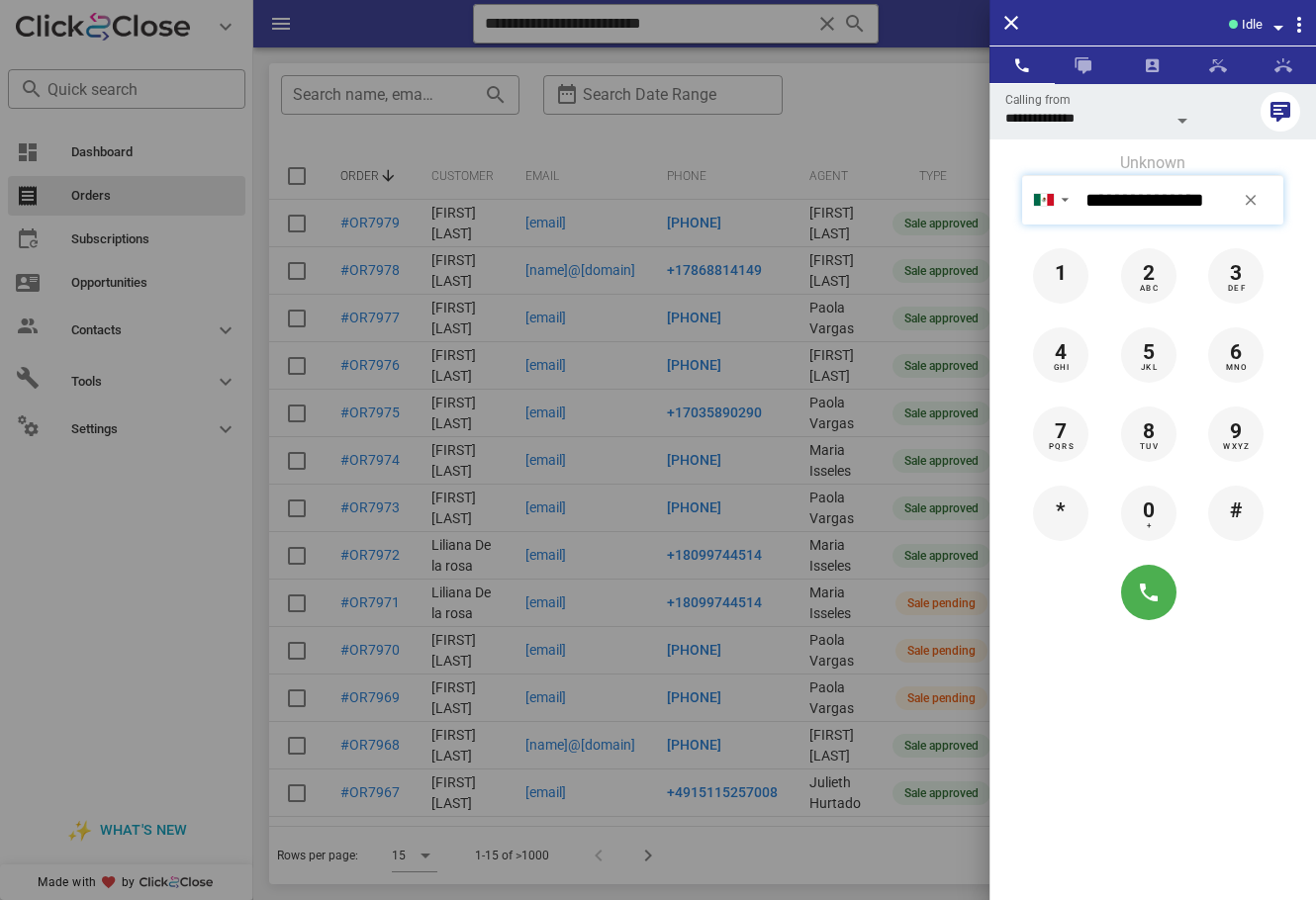 click on "**********" at bounding box center [1180, 200] 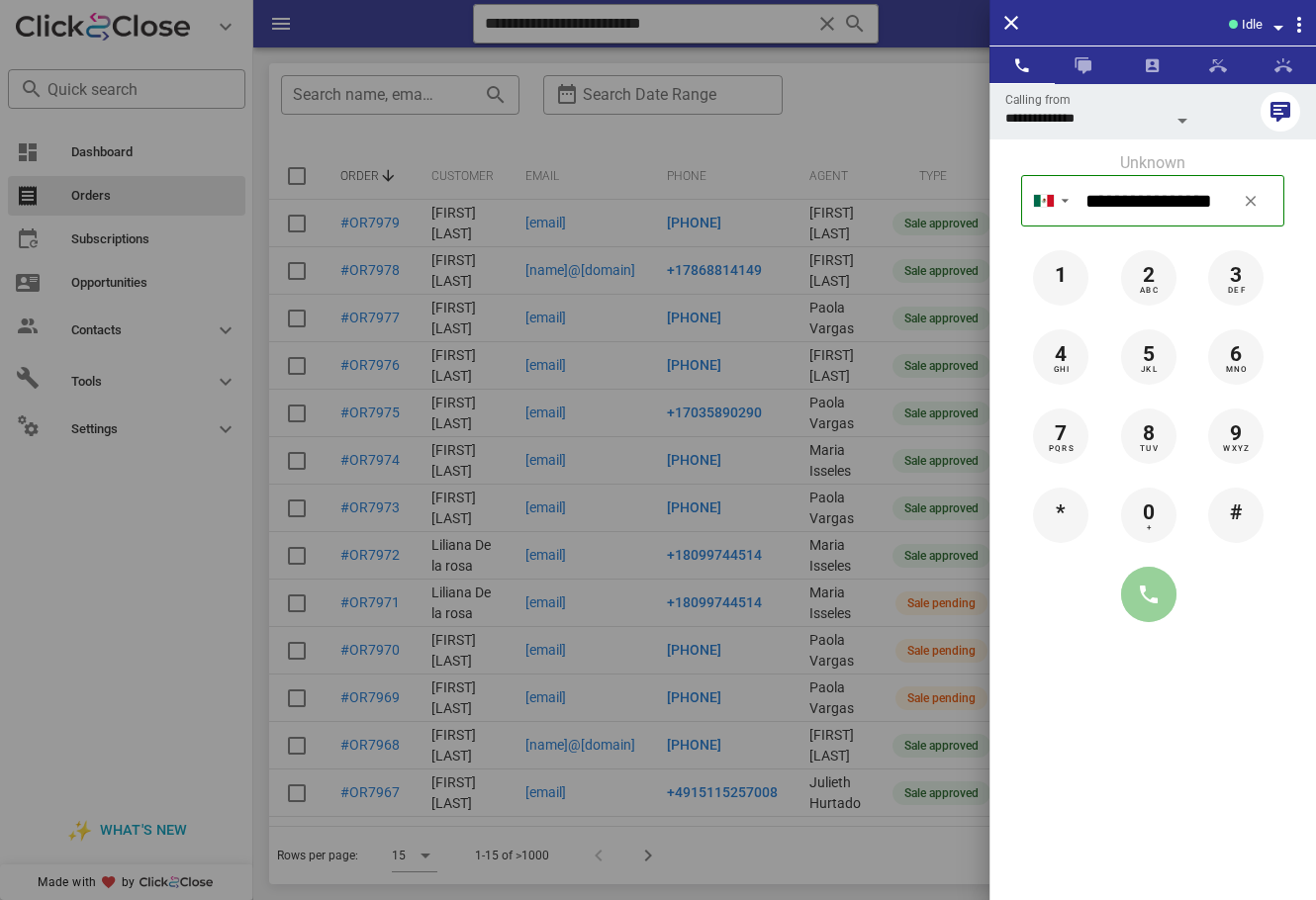 click at bounding box center (1149, 594) 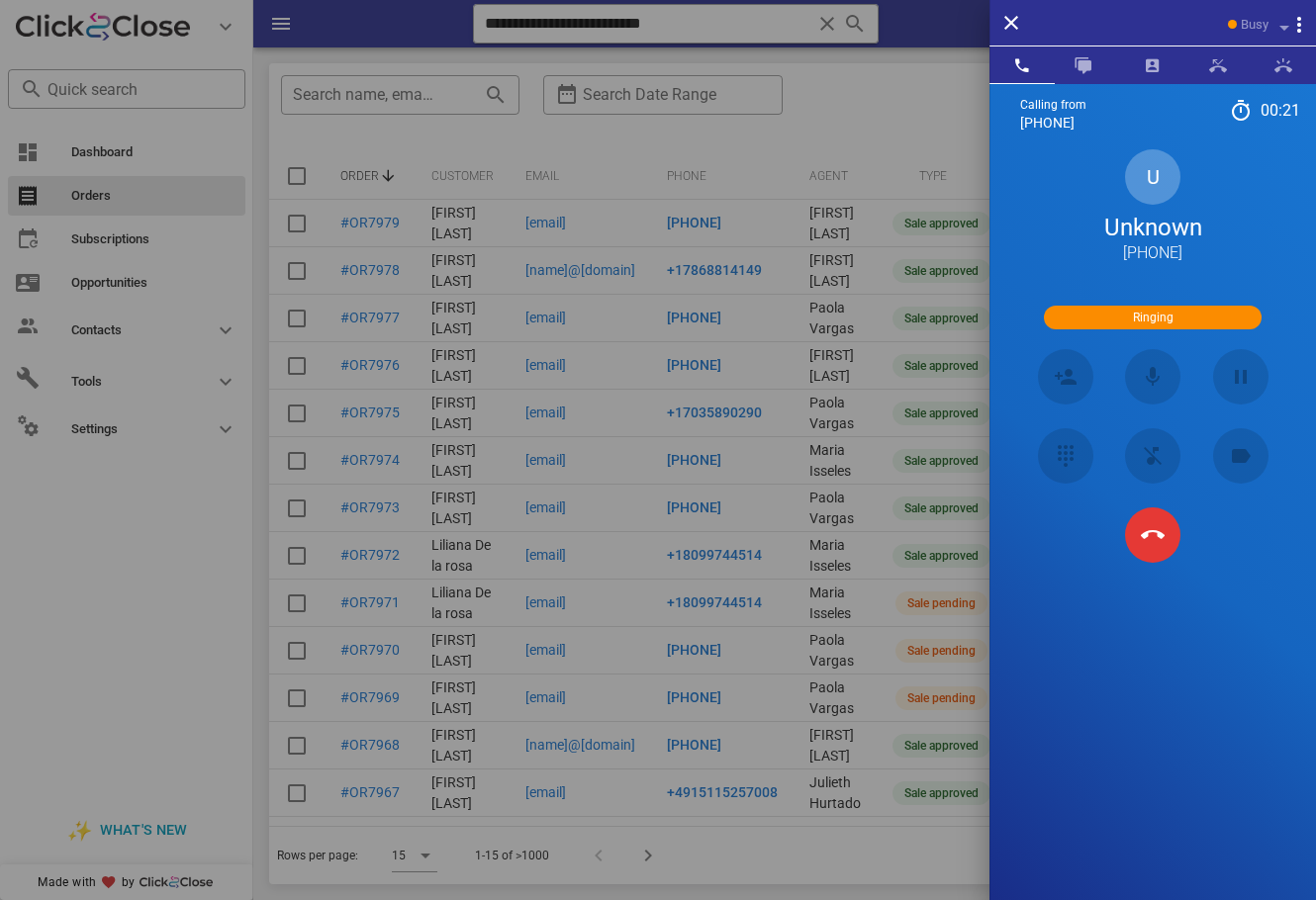 click on "U   Unknown  +528114699074" at bounding box center [1153, 207] 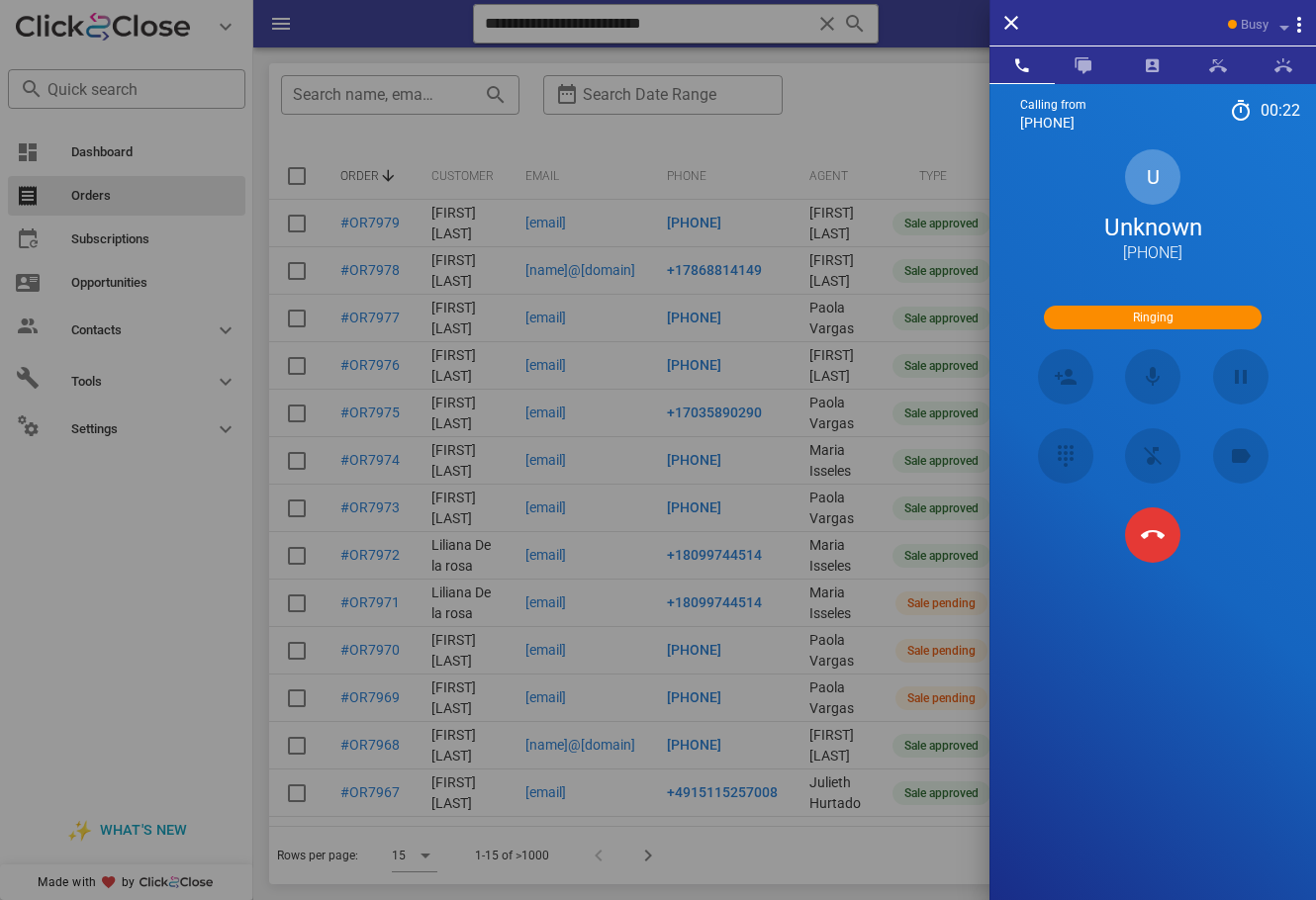 drag, startPoint x: 1224, startPoint y: 245, endPoint x: 1085, endPoint y: 249, distance: 139.05754 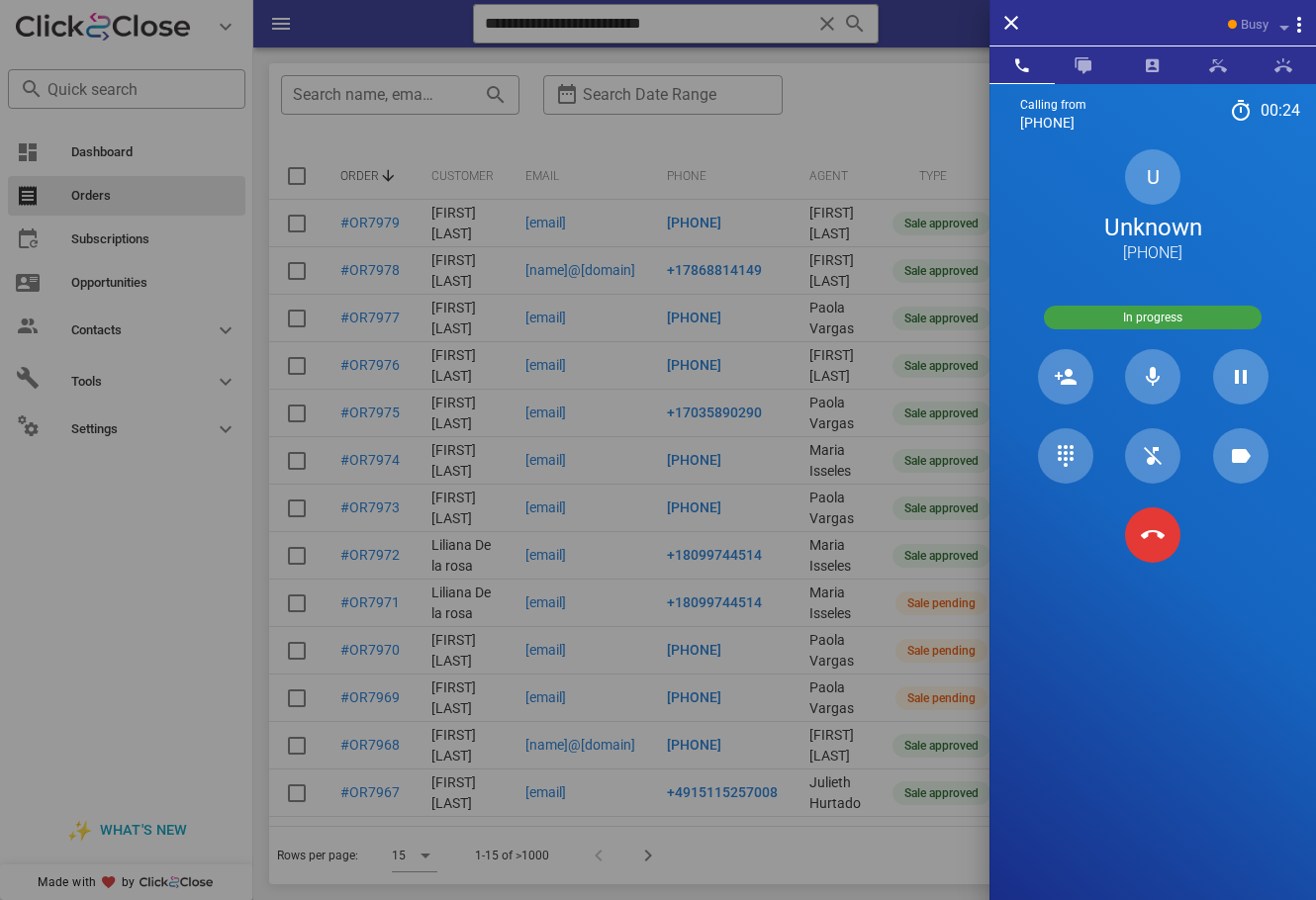 click on "Unknown" at bounding box center (1153, 227) 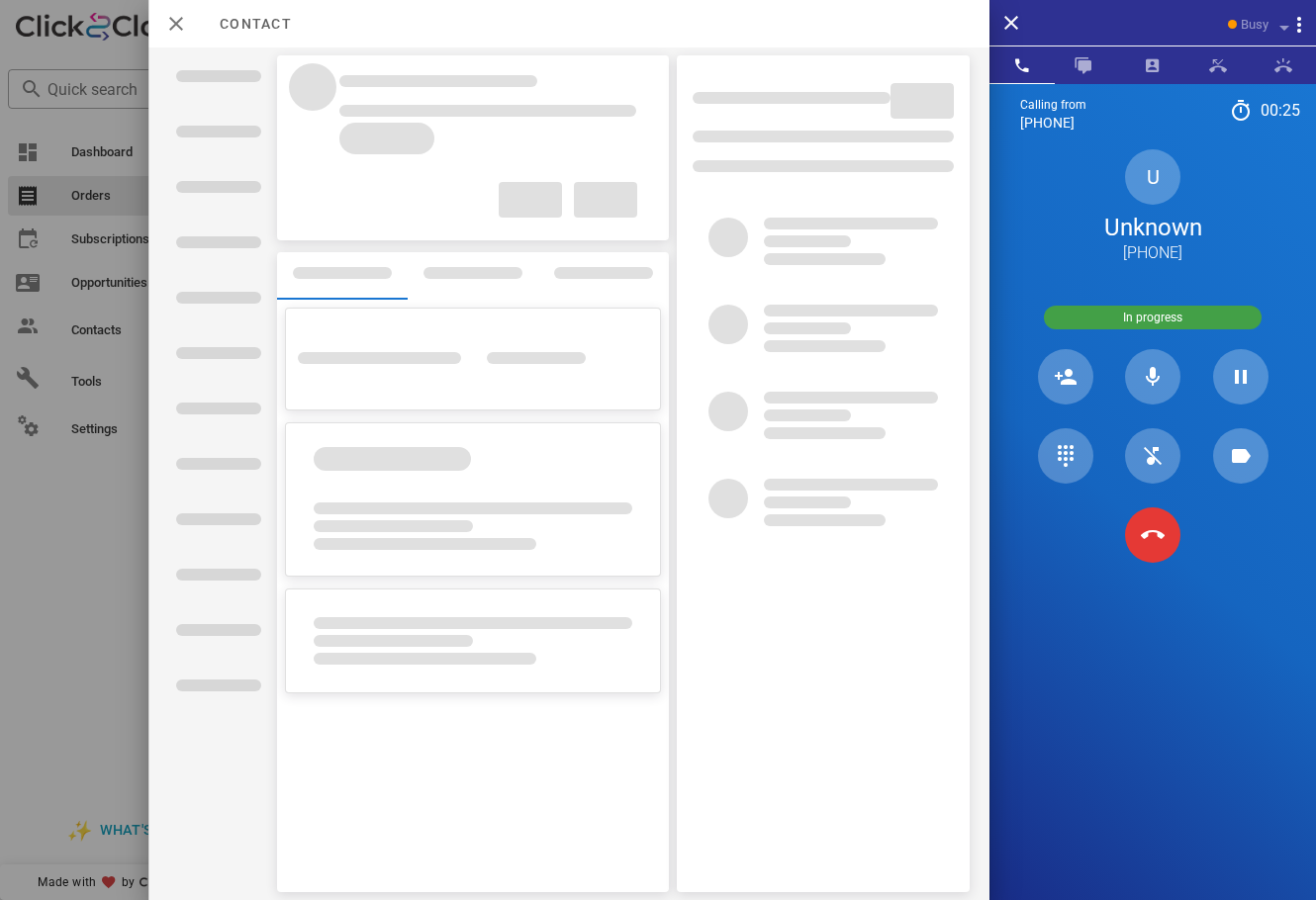drag, startPoint x: 1224, startPoint y: 241, endPoint x: 1145, endPoint y: 250, distance: 79.51101 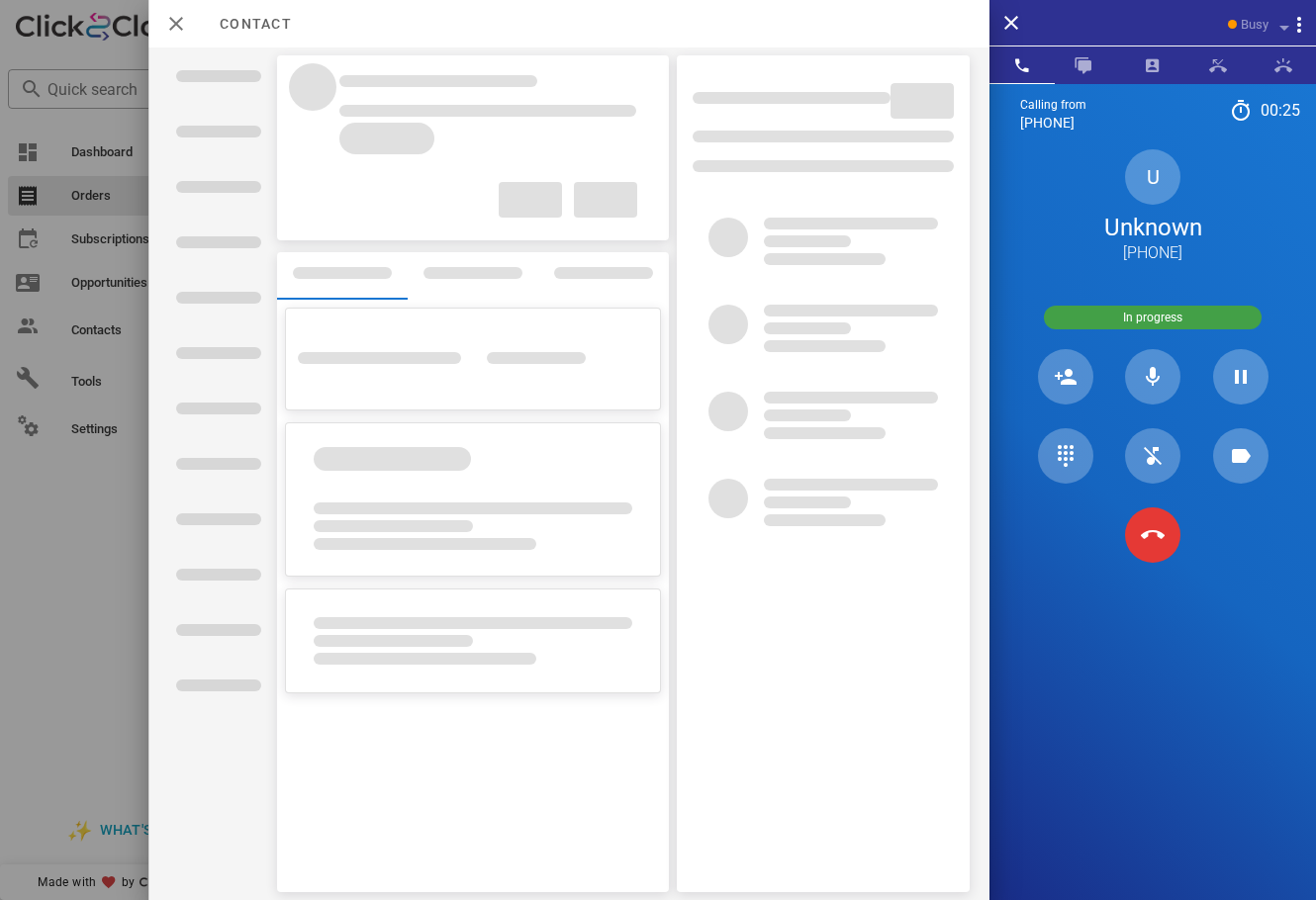 click on "U   Unknown  +528114699074" at bounding box center [1153, 207] 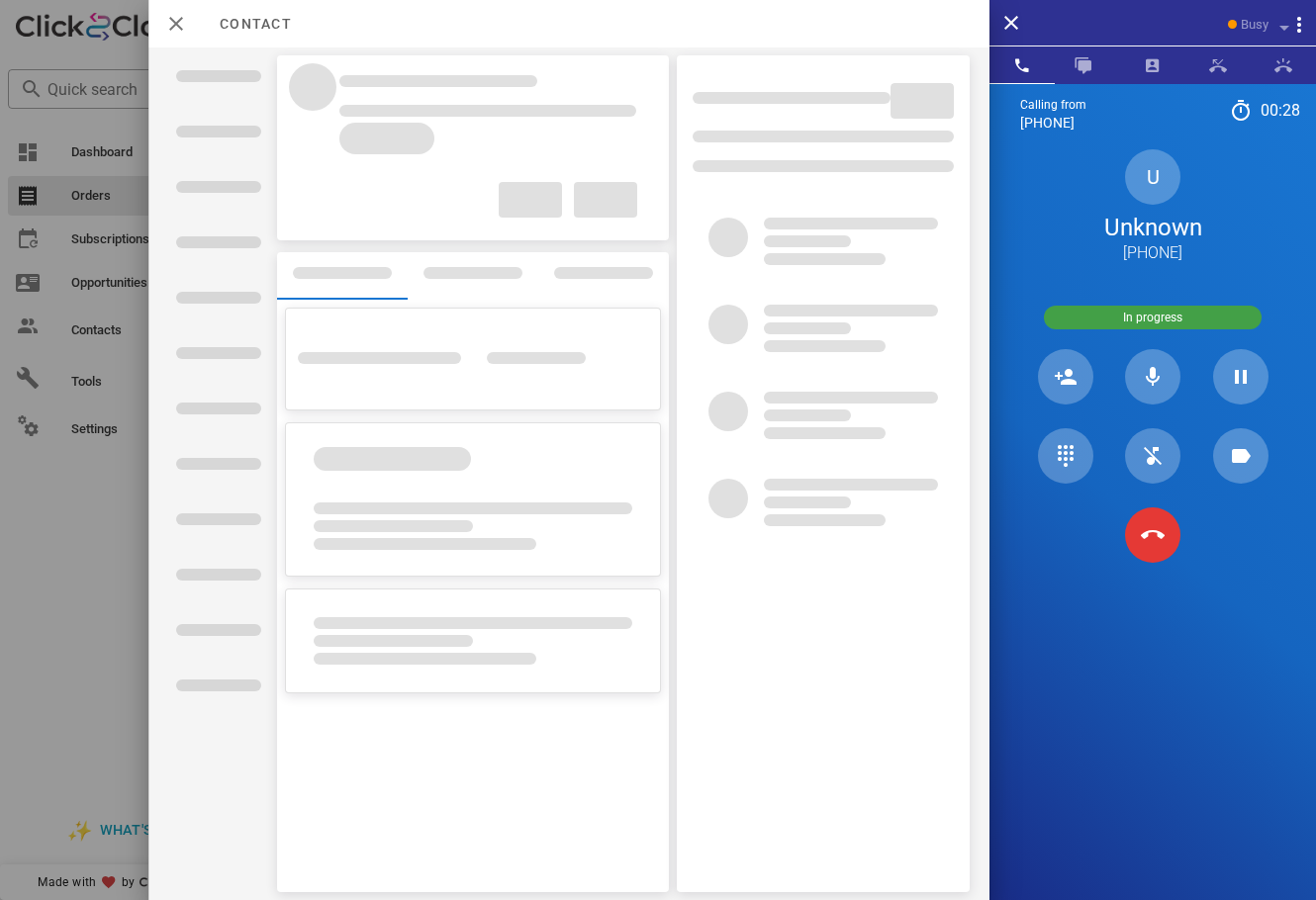 drag, startPoint x: 1225, startPoint y: 262, endPoint x: 1029, endPoint y: 260, distance: 196.0102 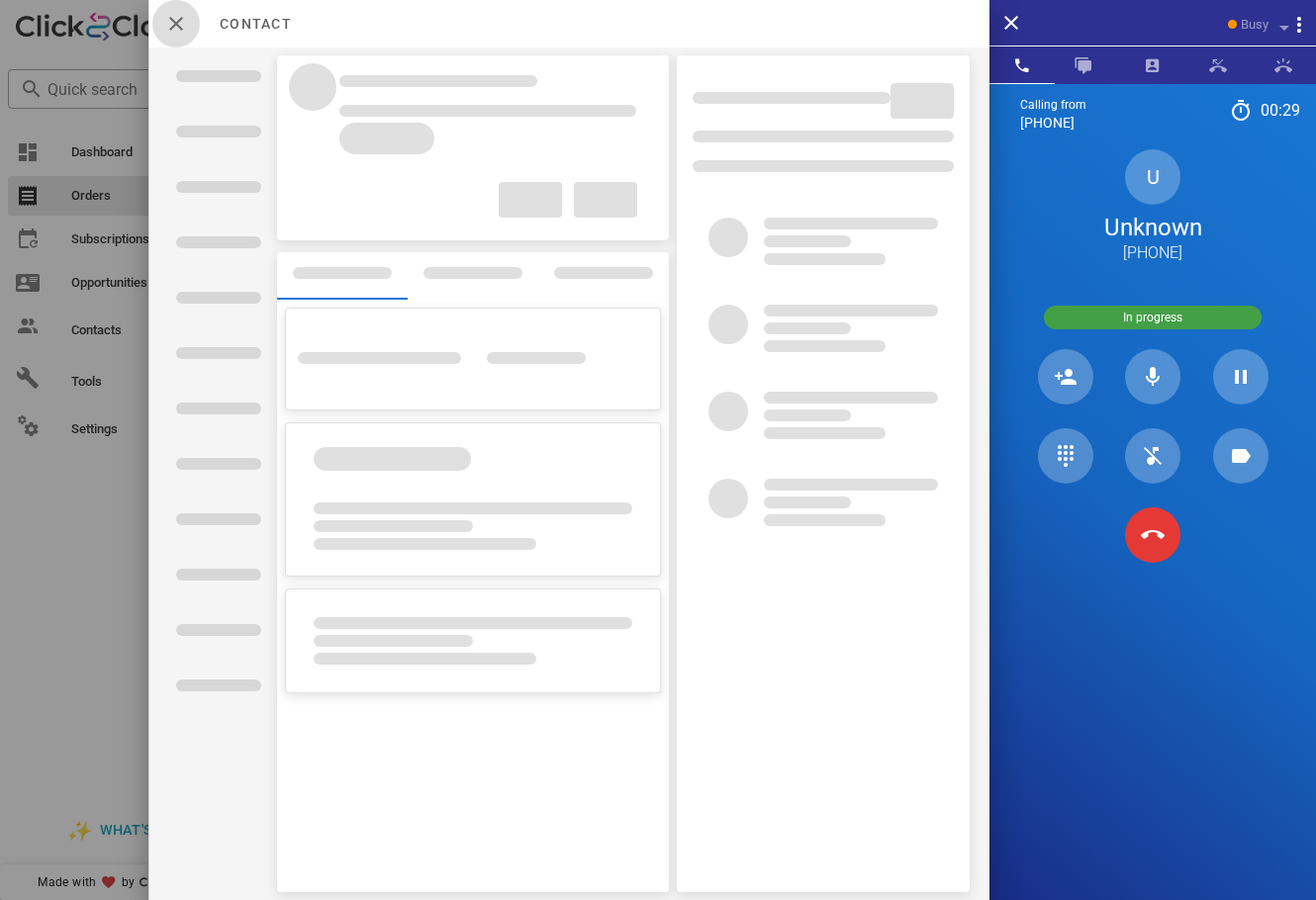 click at bounding box center (176, 24) 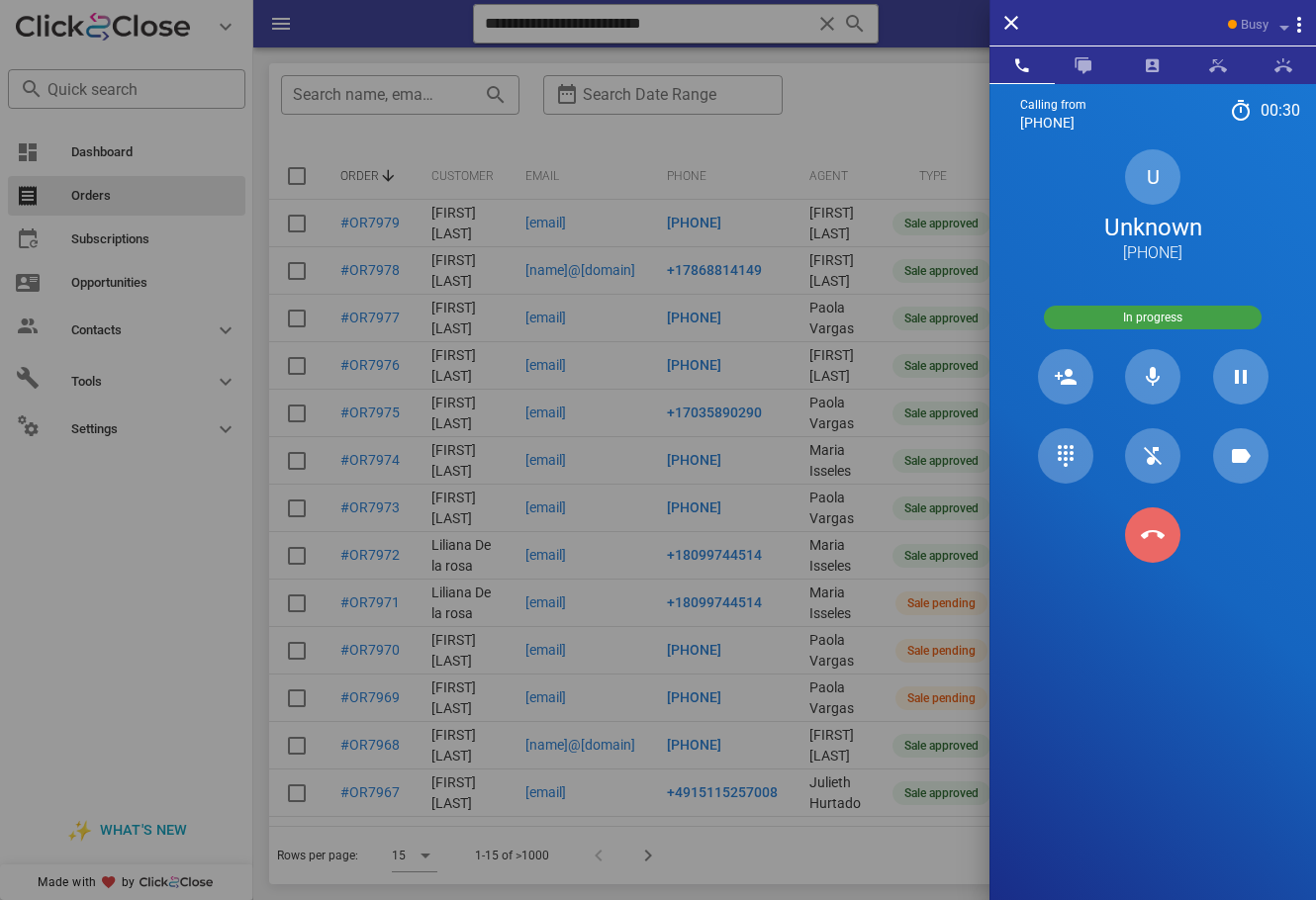 click at bounding box center [1153, 535] 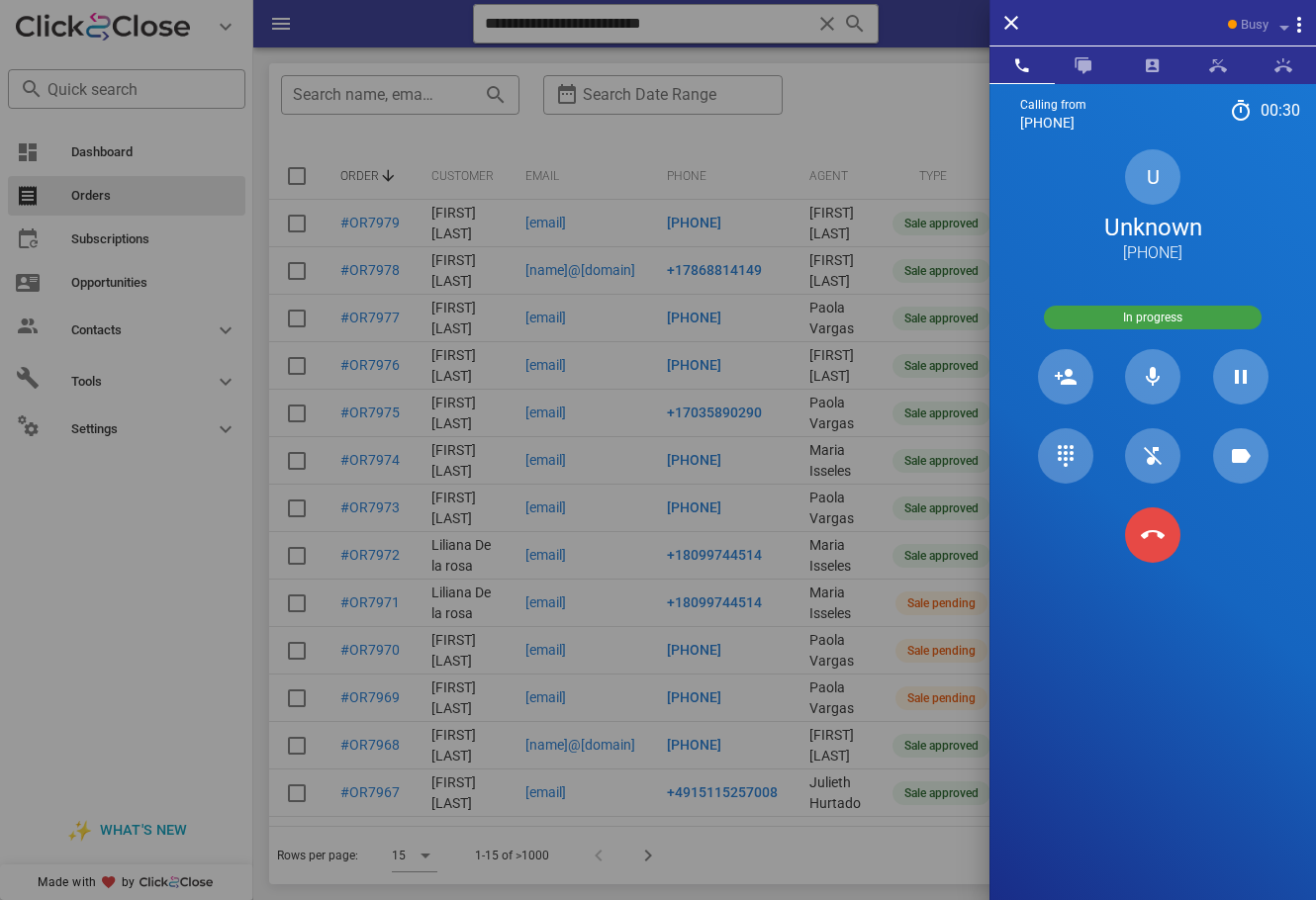 drag, startPoint x: 1167, startPoint y: 521, endPoint x: 573, endPoint y: 386, distance: 609.14777 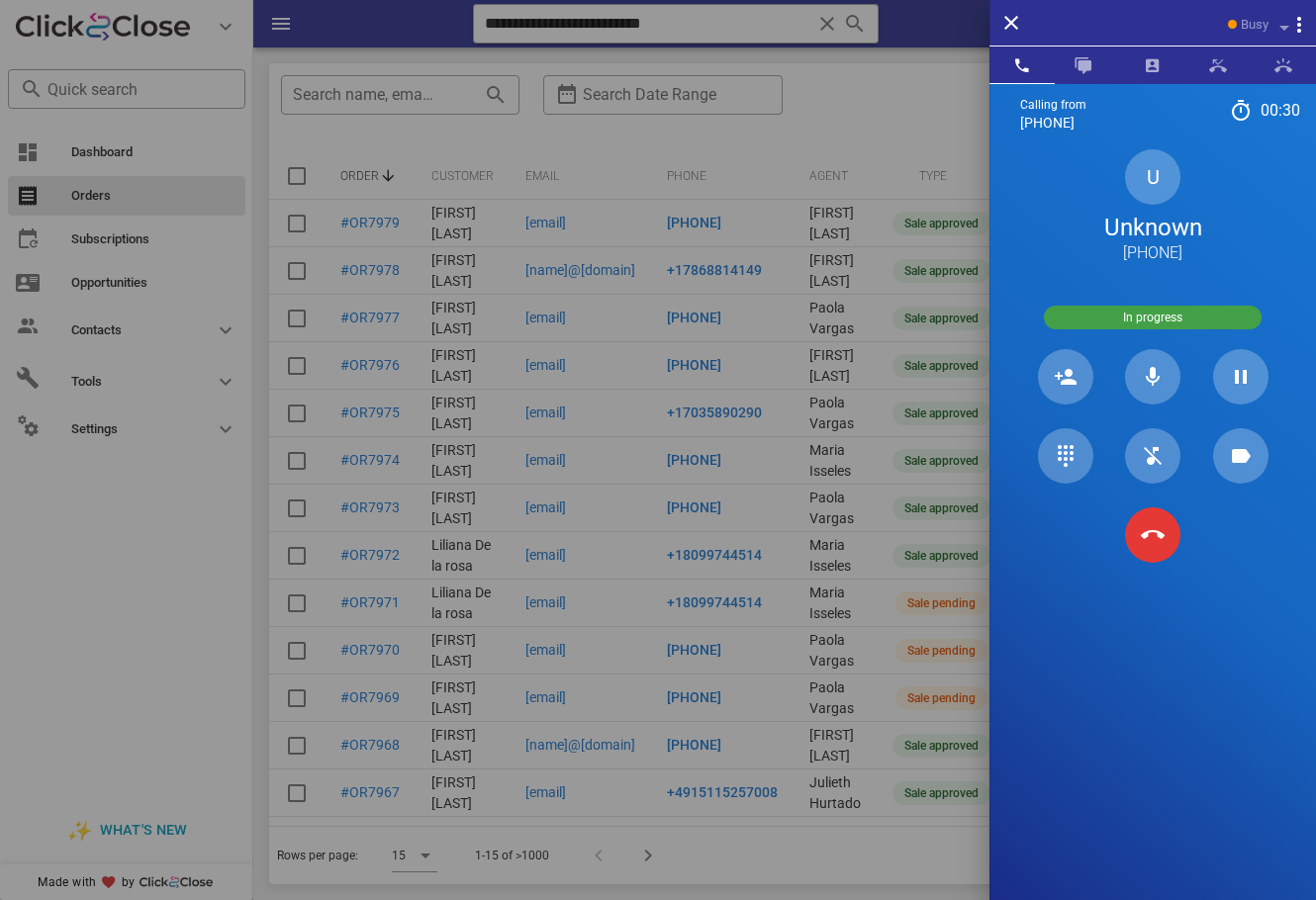 click on "5 JKL" at bounding box center (0, 0) 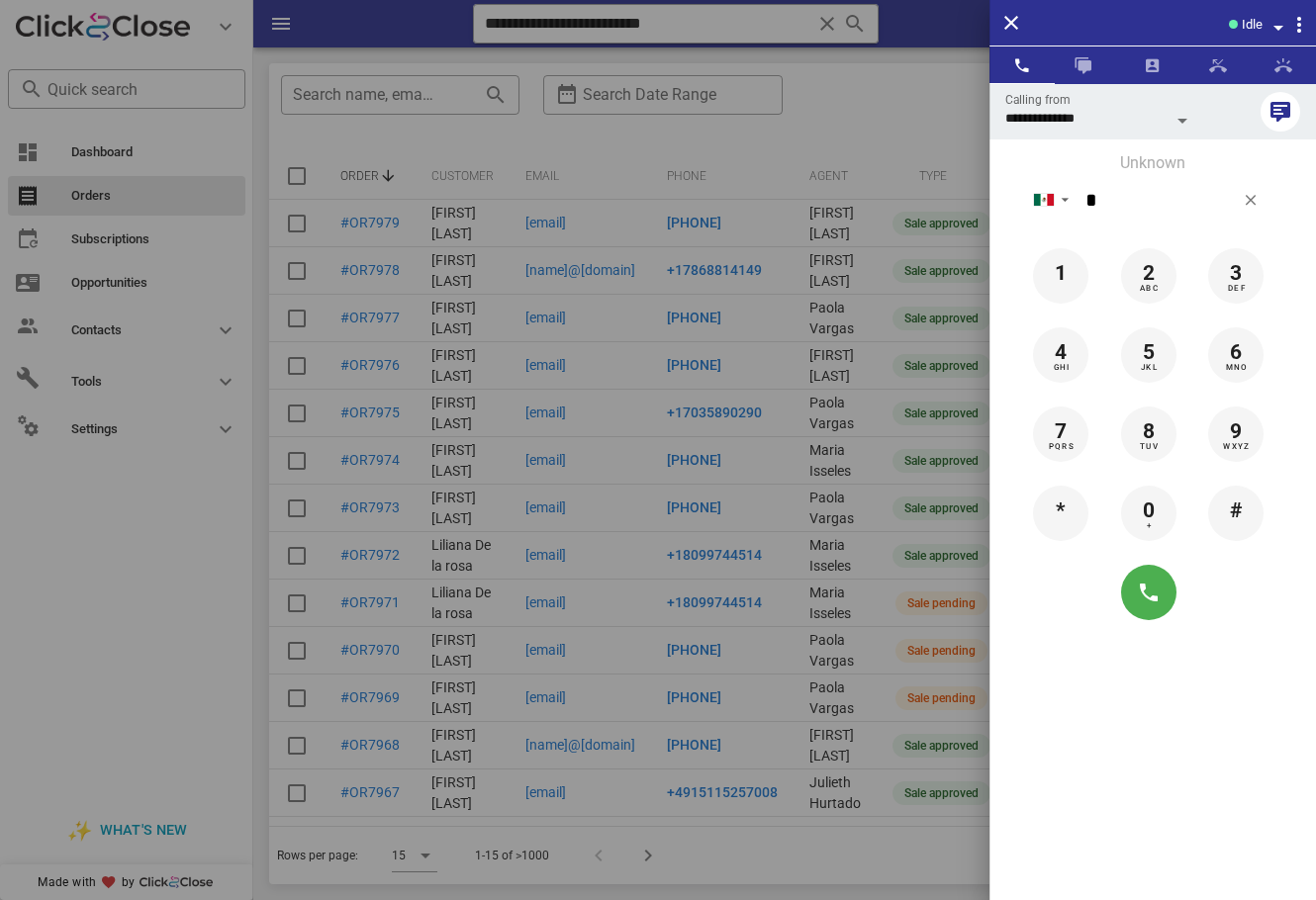 click at bounding box center [658, 450] 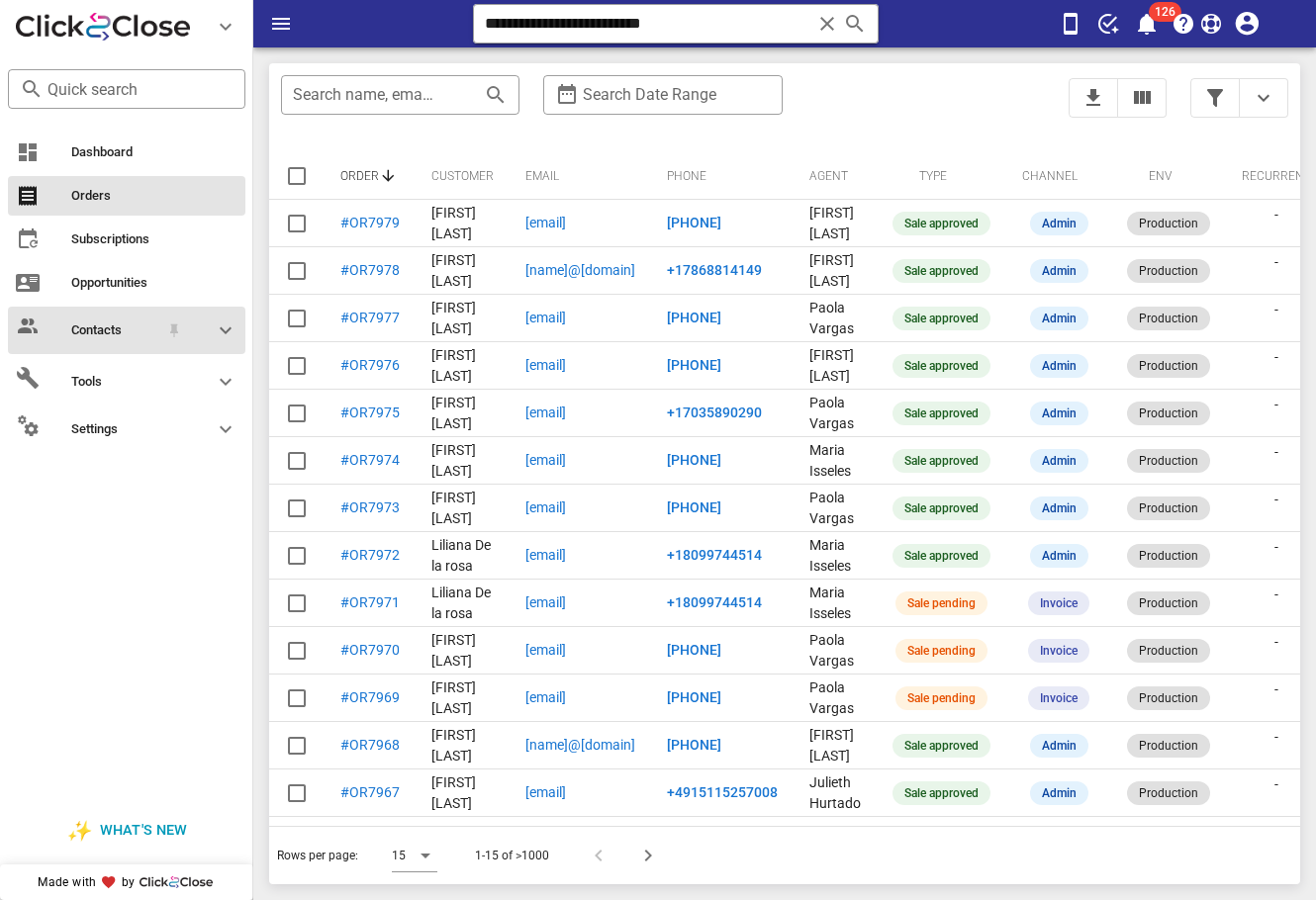click on "Contacts" at bounding box center [115, 330] 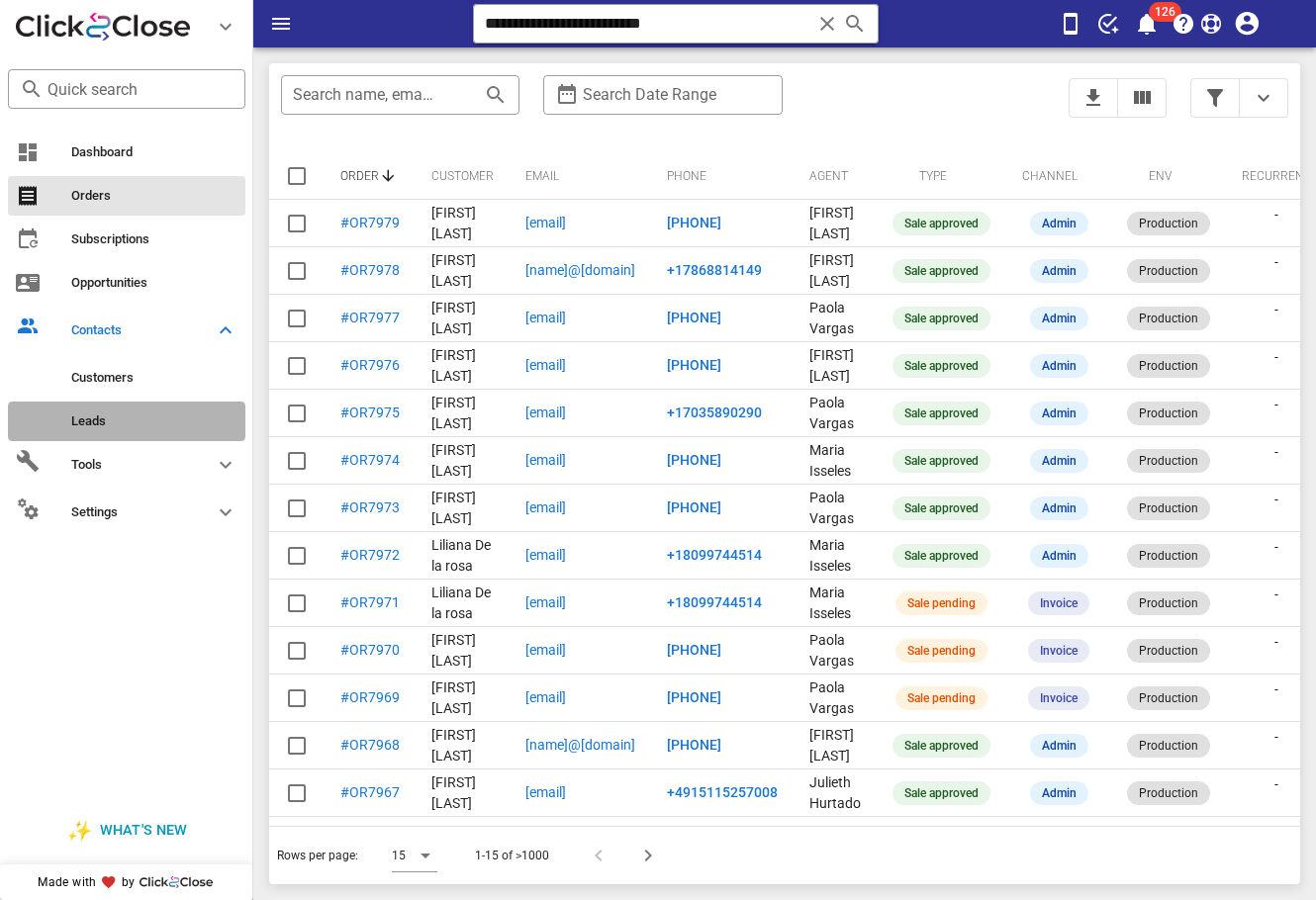 click on "Leads" at bounding box center [154, 421] 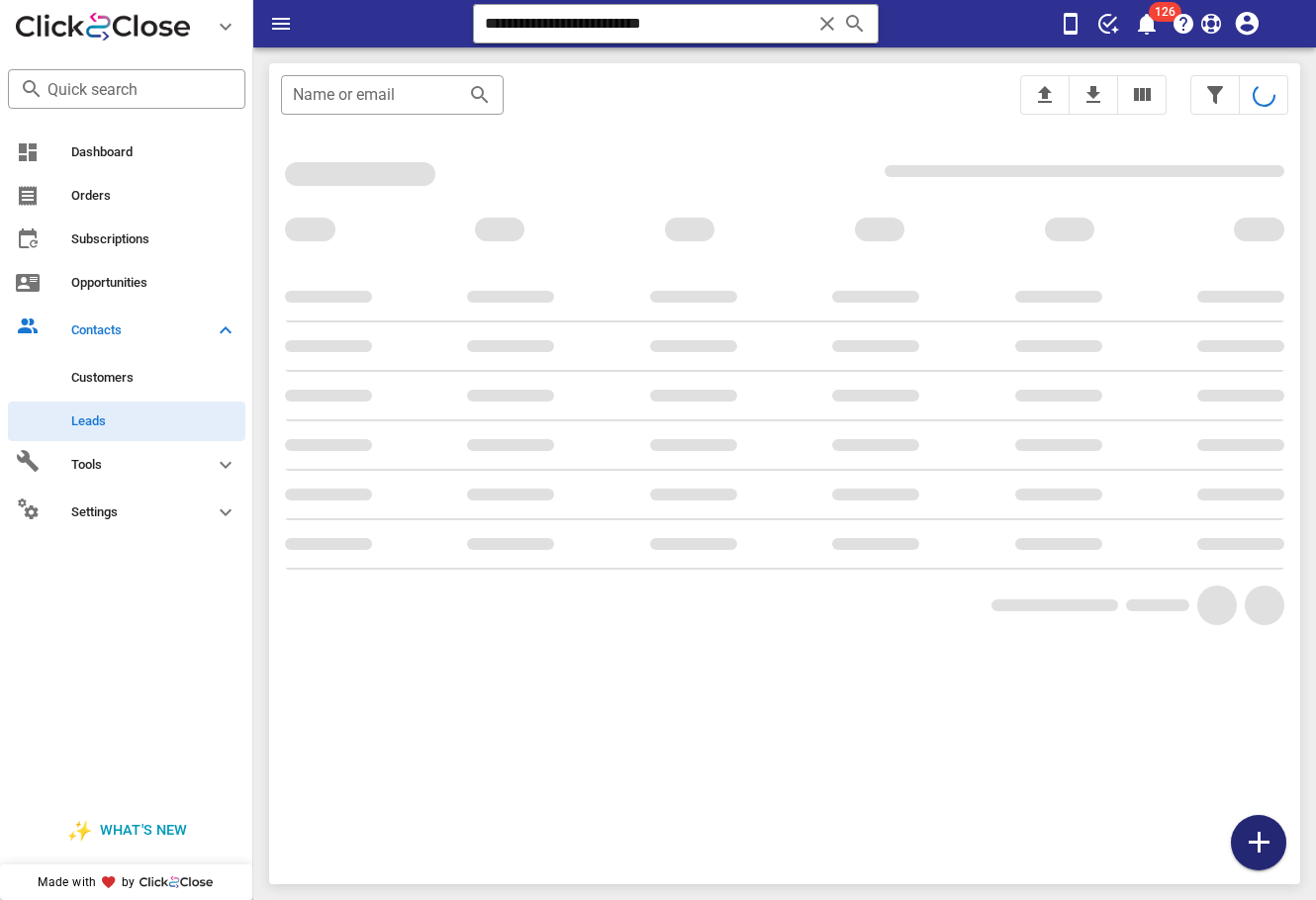 click at bounding box center [1259, 843] 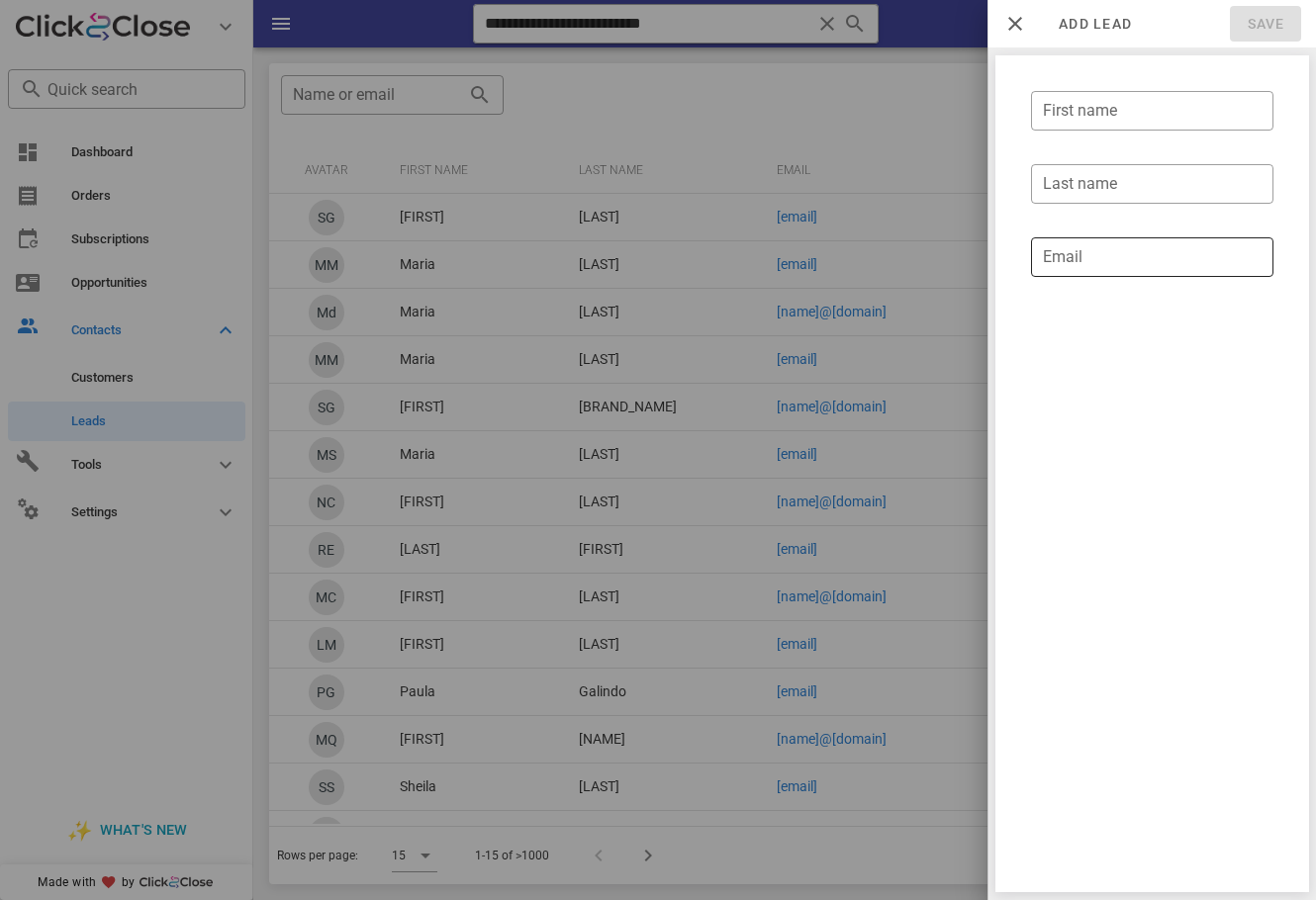 click on "Email" at bounding box center [1152, 257] 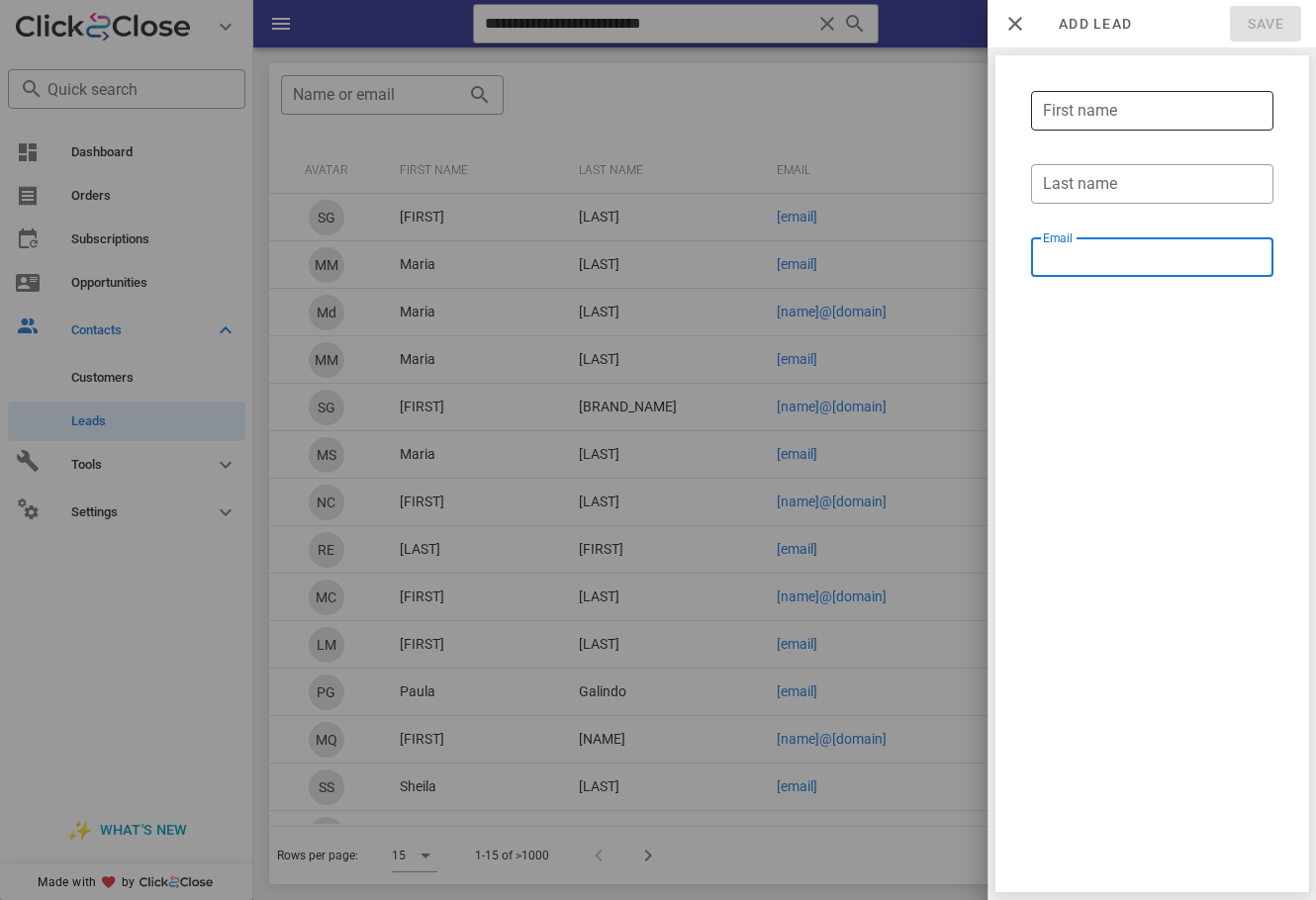 click on "First name" at bounding box center [1152, 111] 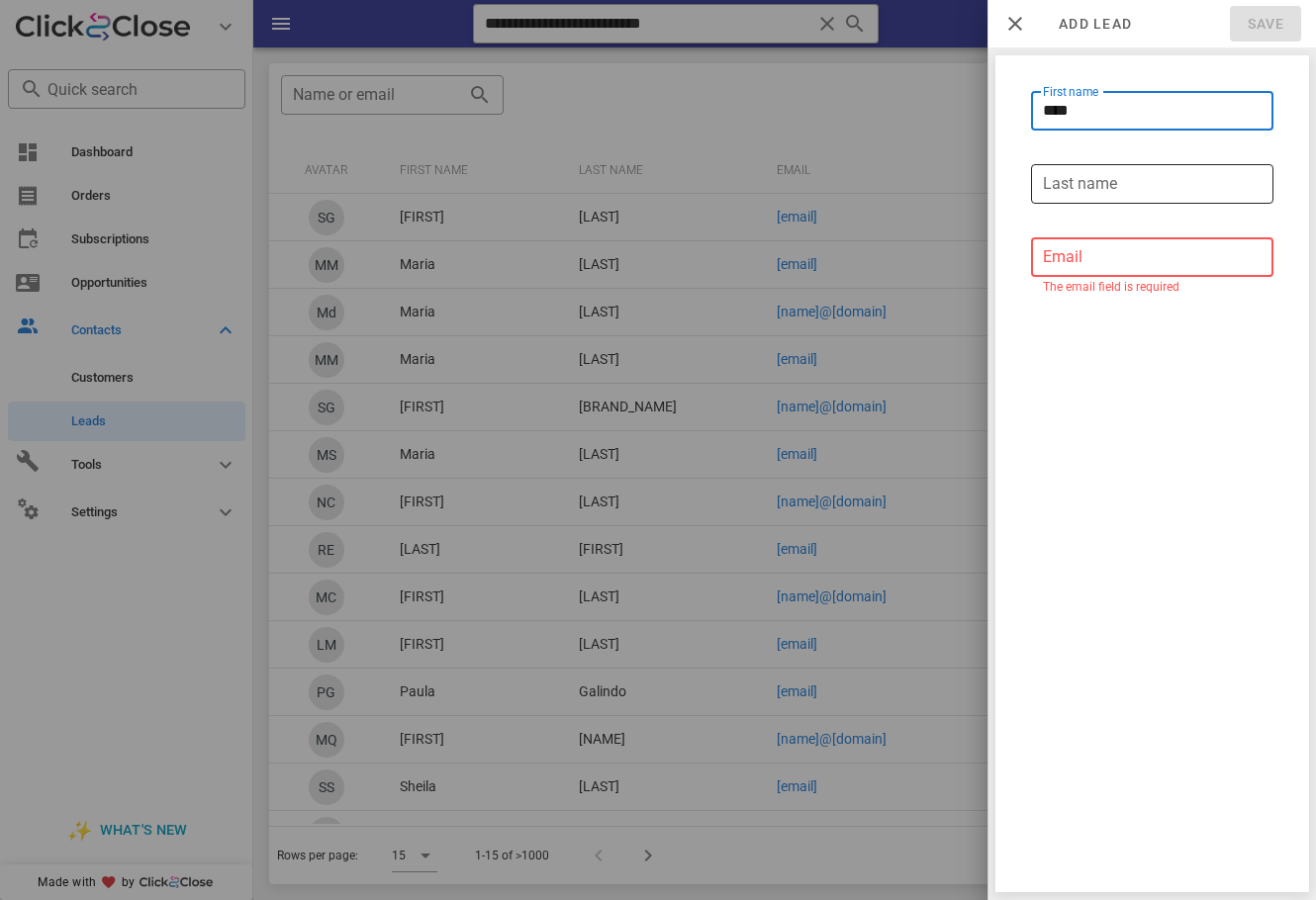type on "****" 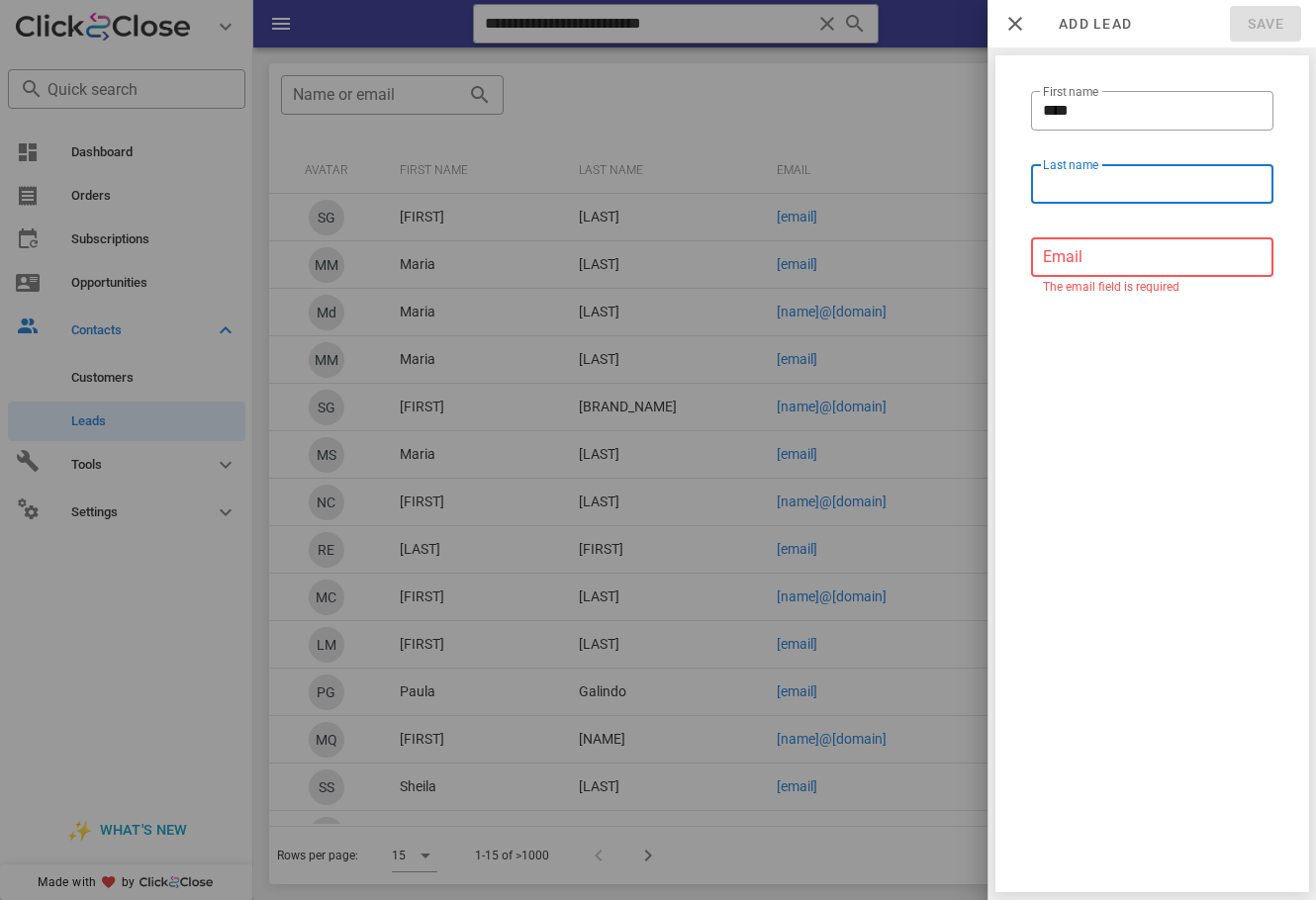 click on "Last name" at bounding box center (1152, 184) 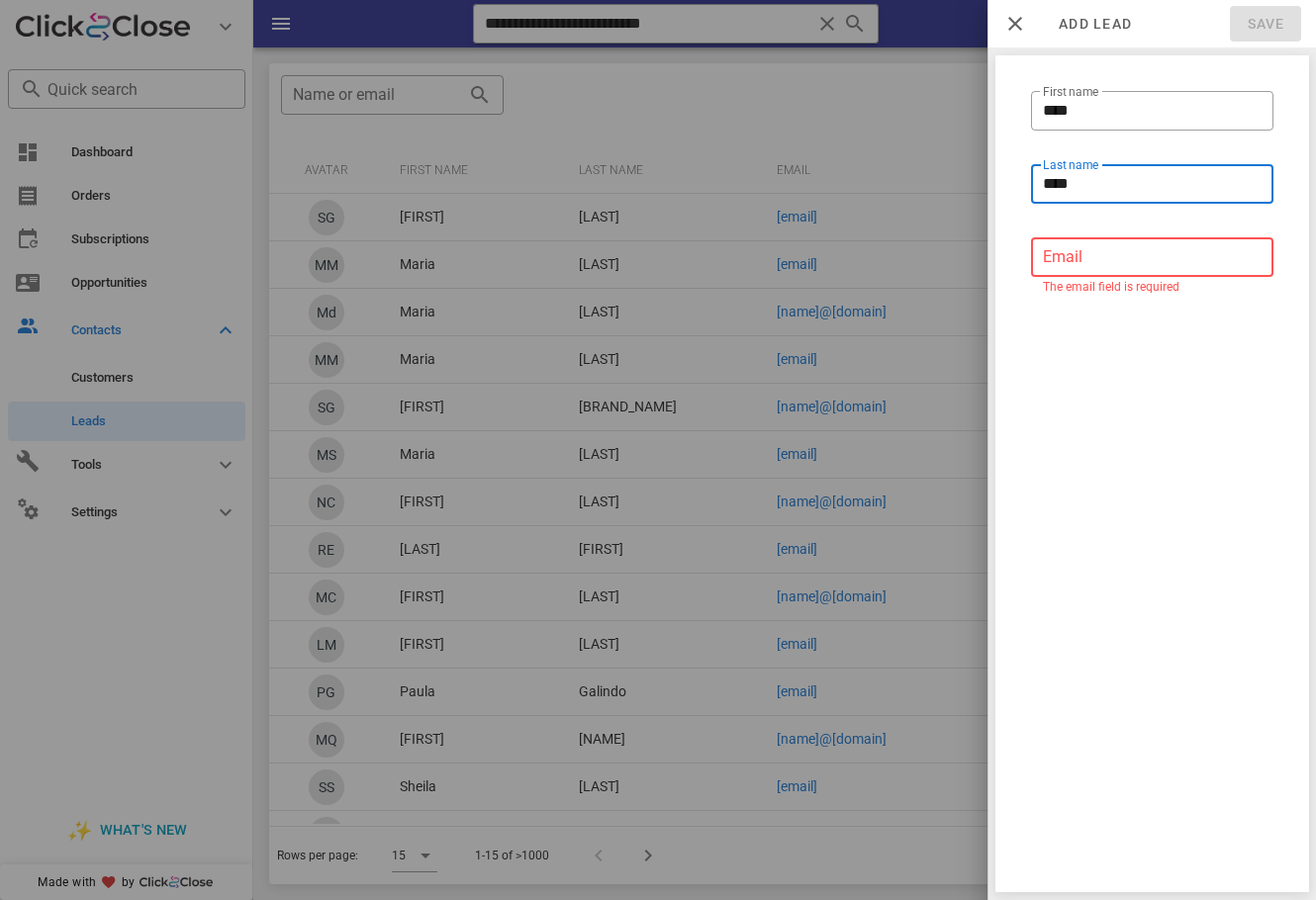 type on "****" 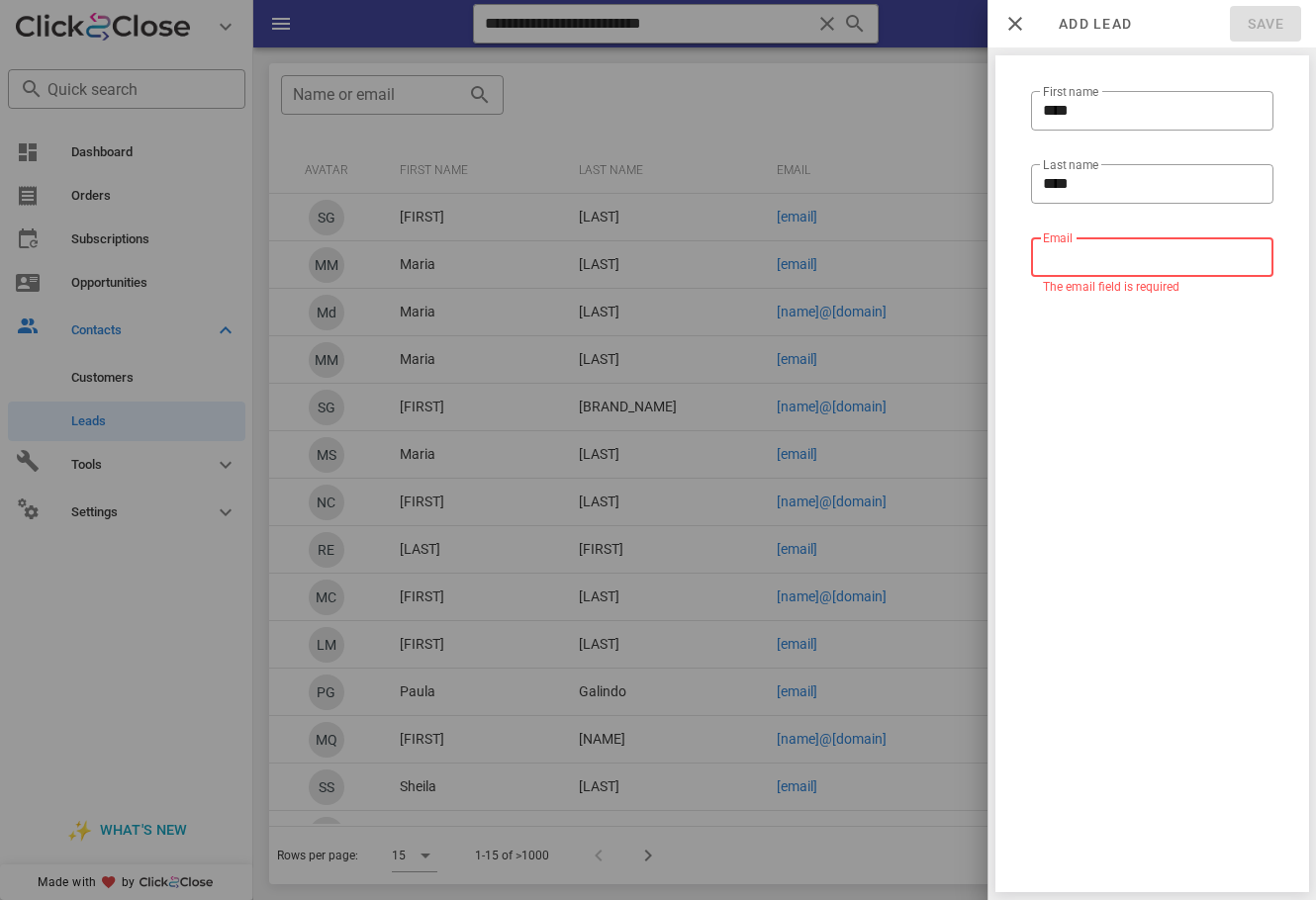 paste on "**********" 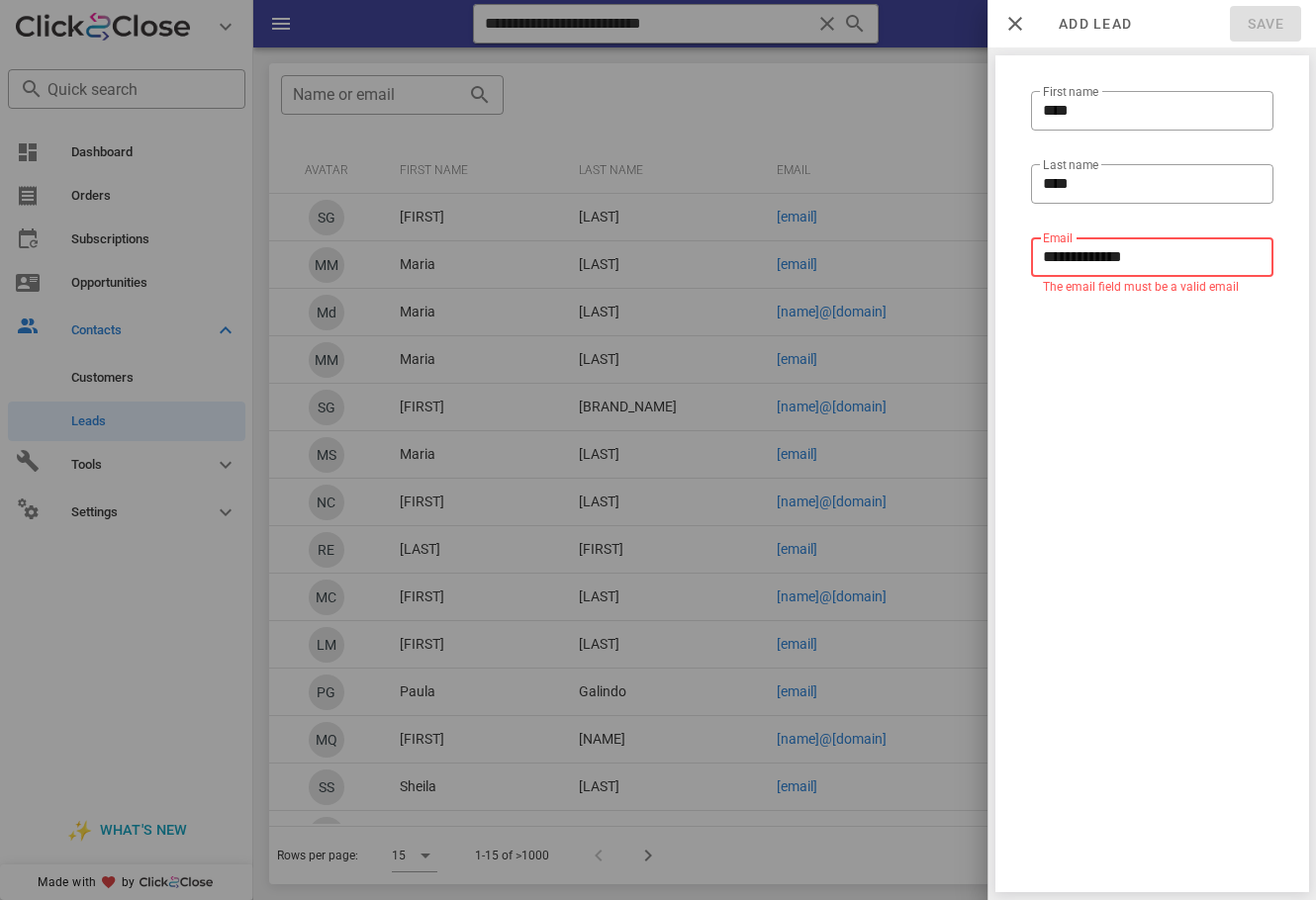 click on "**********" at bounding box center [1152, 257] 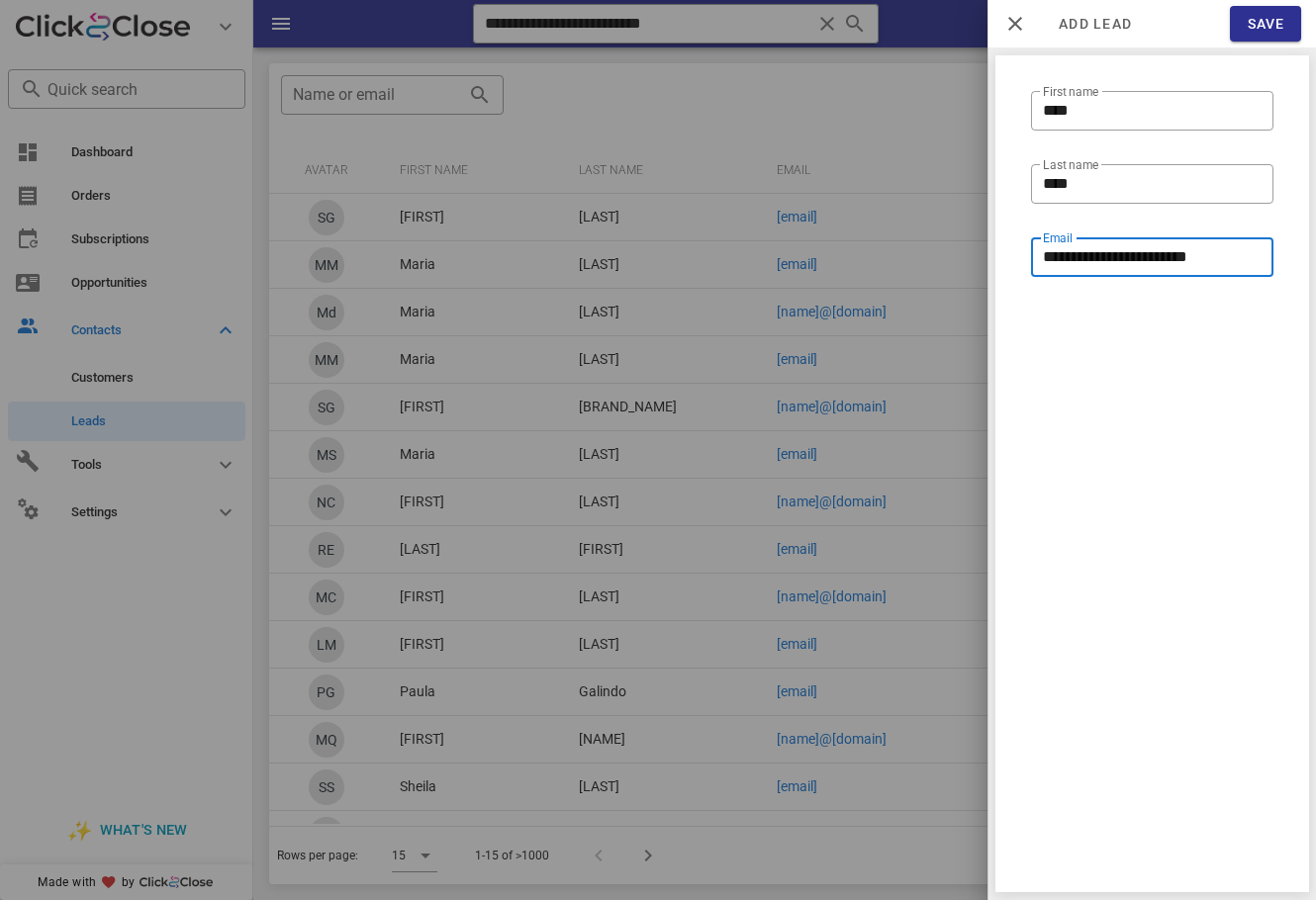 click on "**********" at bounding box center [1152, 257] 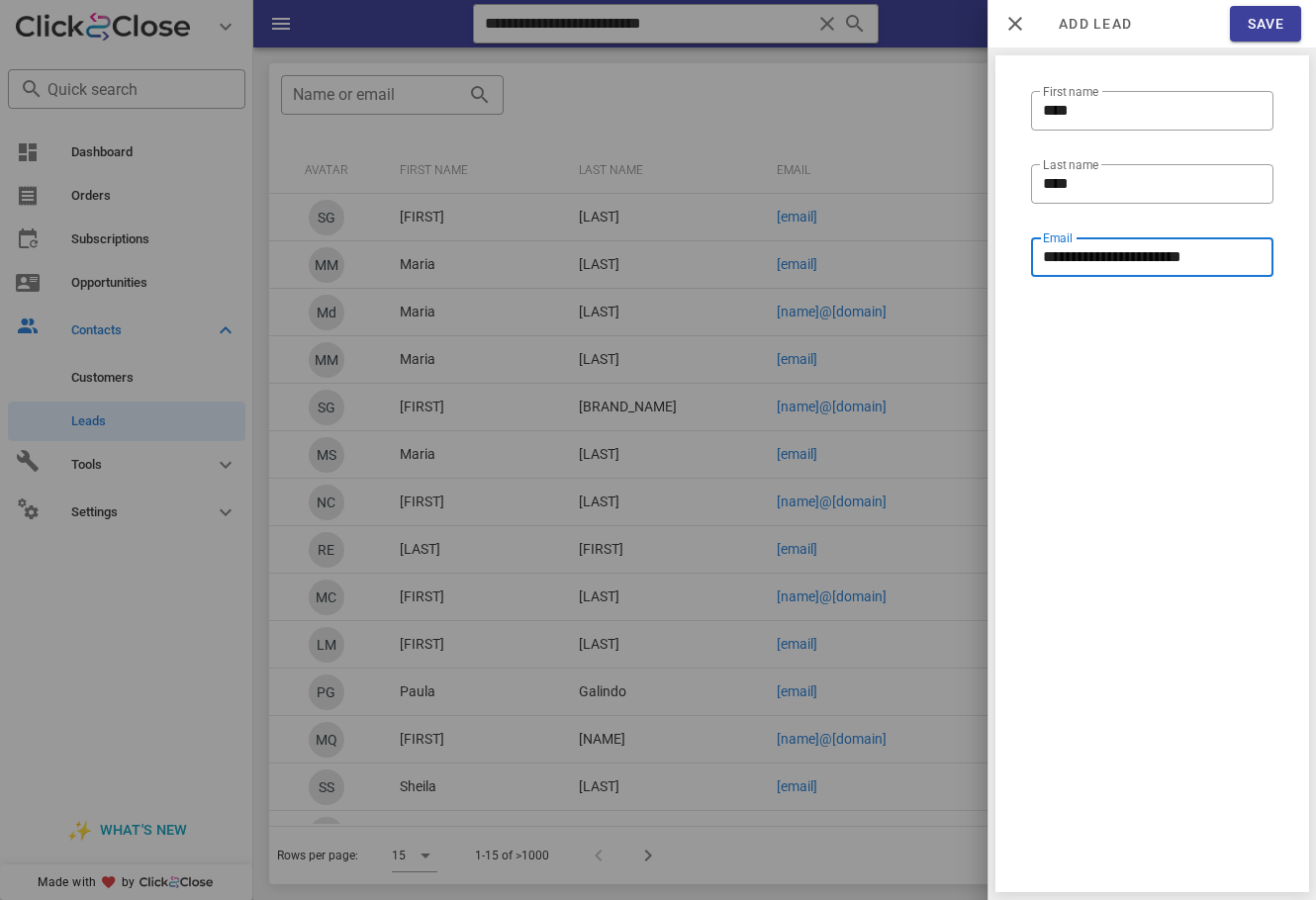 type on "**********" 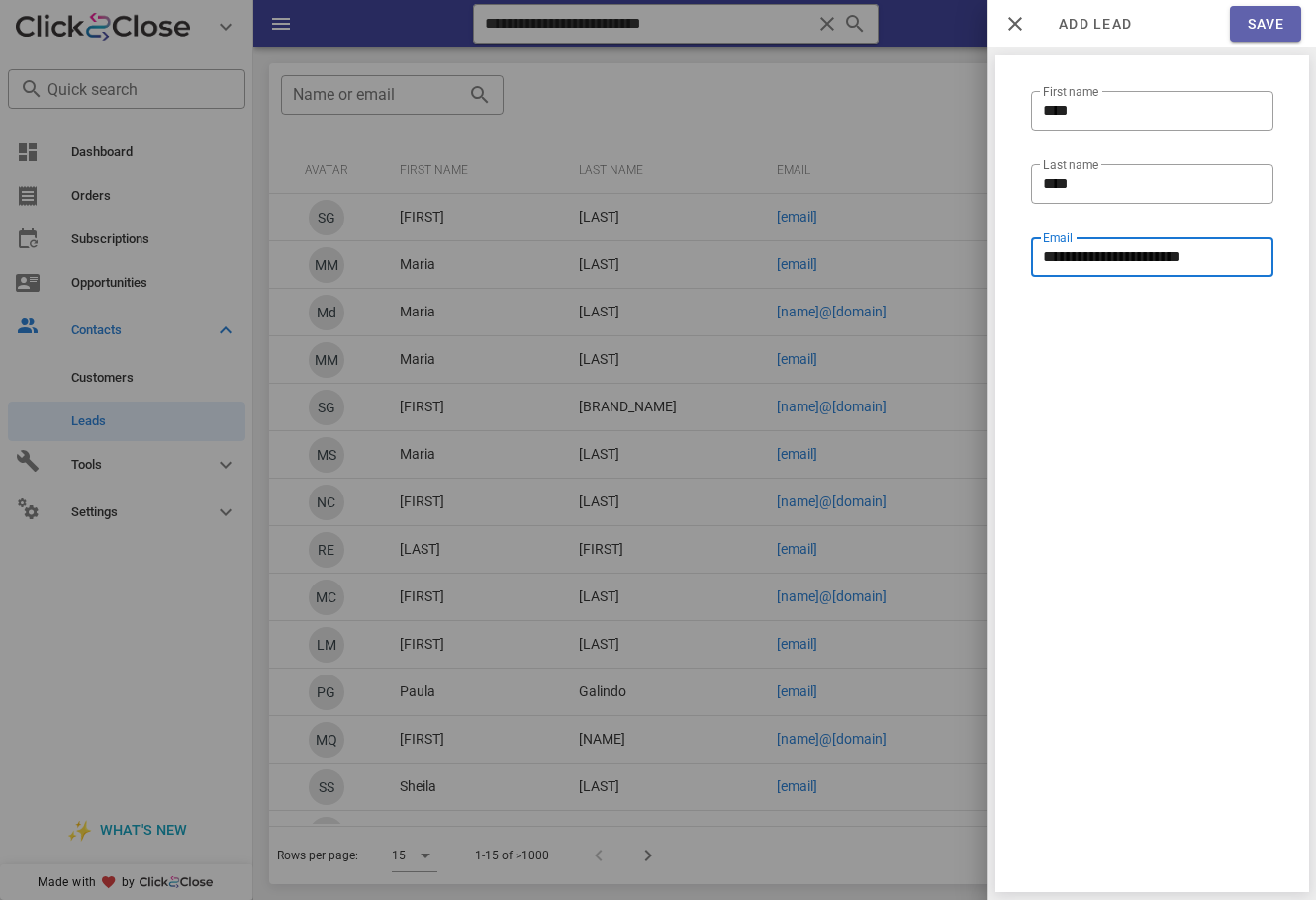 click on "Save" at bounding box center [1265, 24] 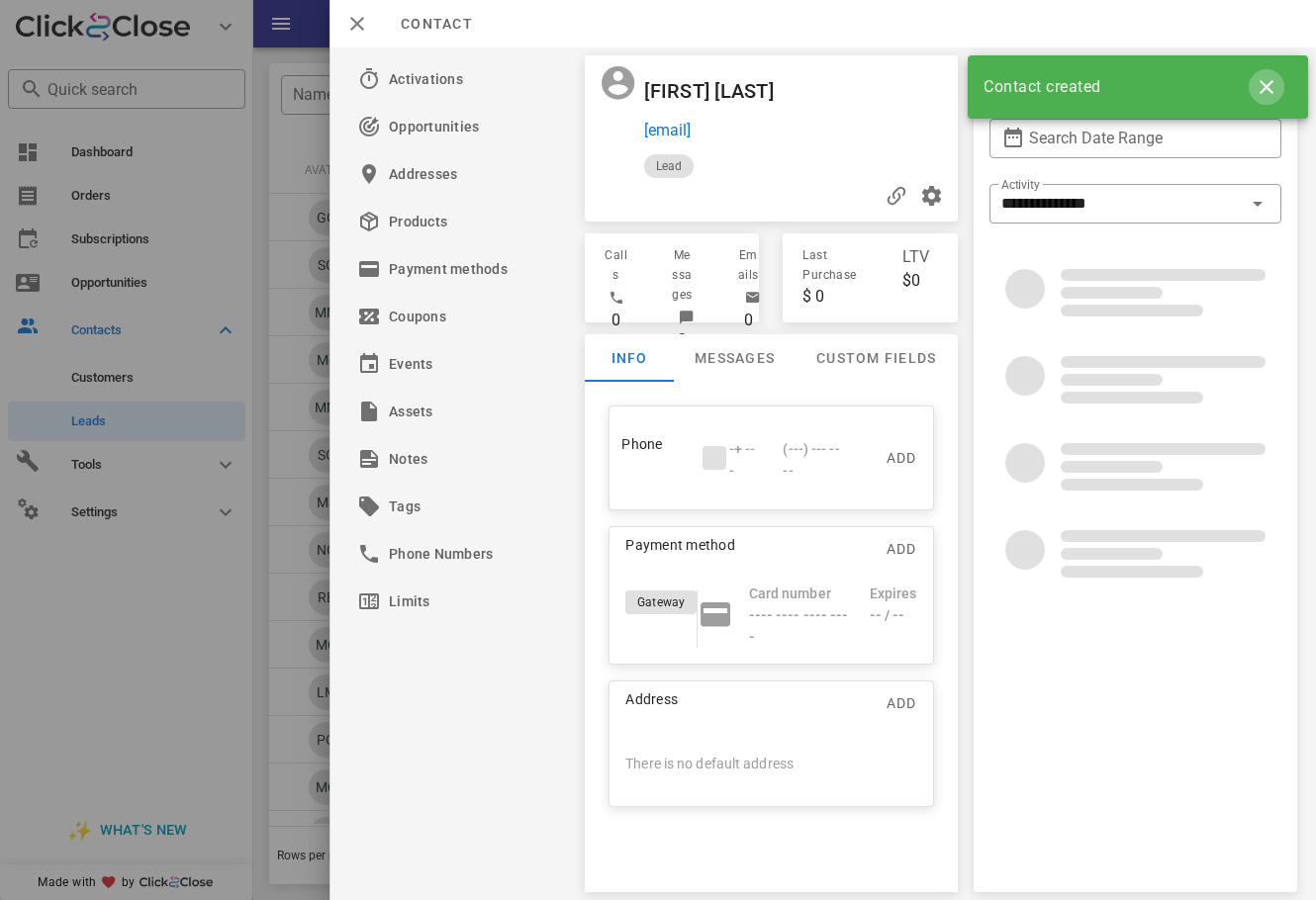 click at bounding box center [1267, 87] 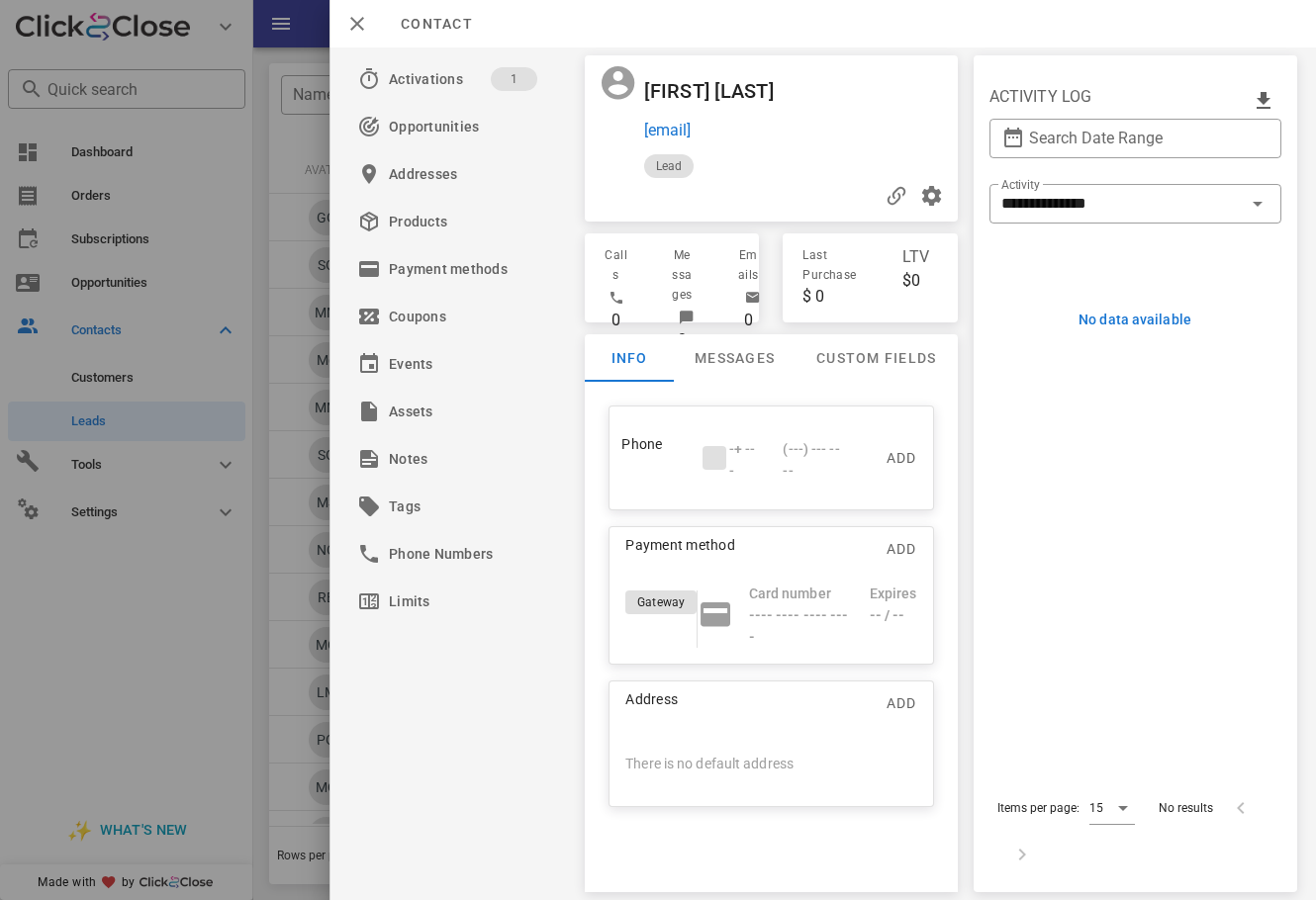 click on "No data available  Items per page: 15  No results" at bounding box center (1134, 518) 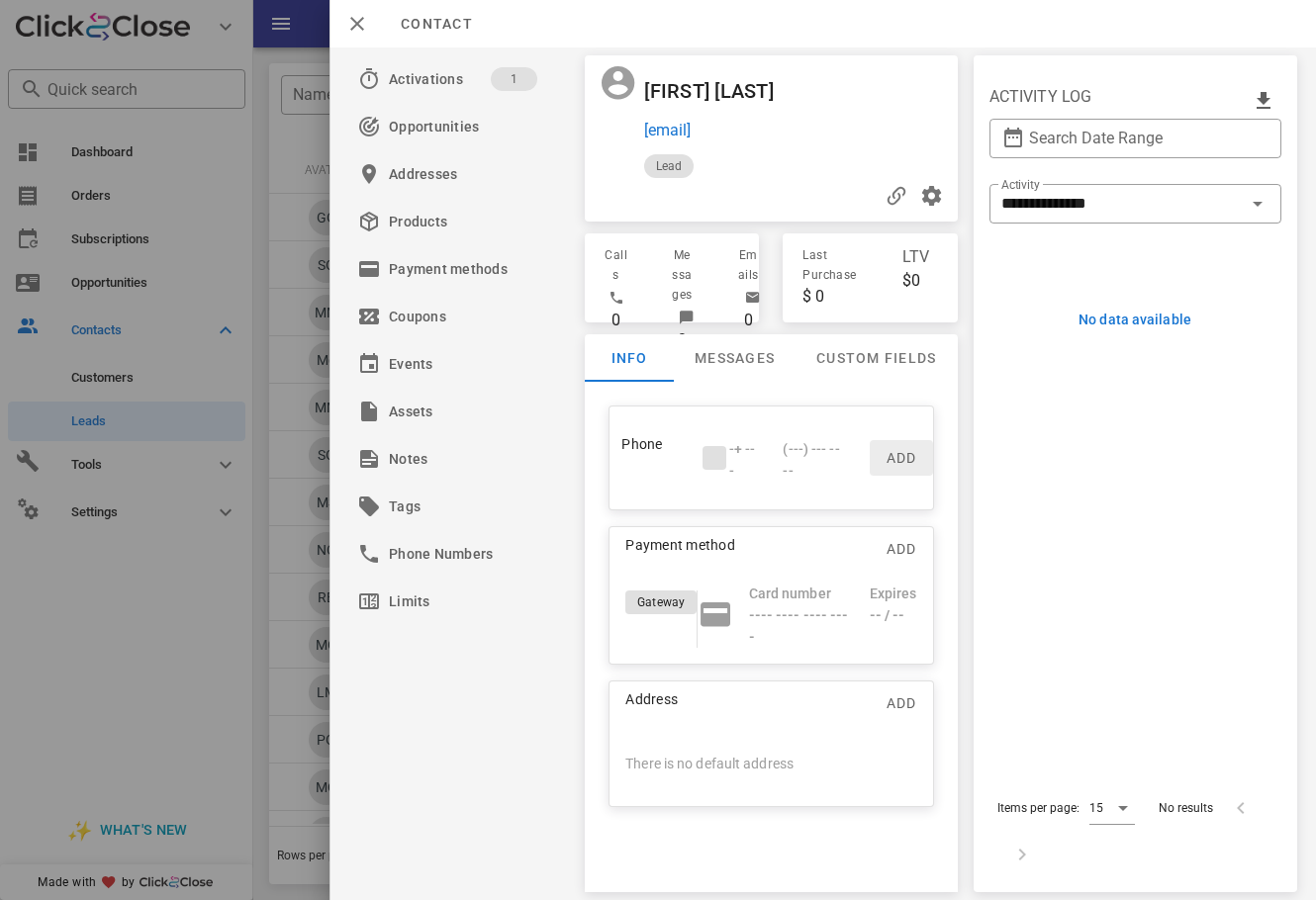 click on "Add" at bounding box center (900, 458) 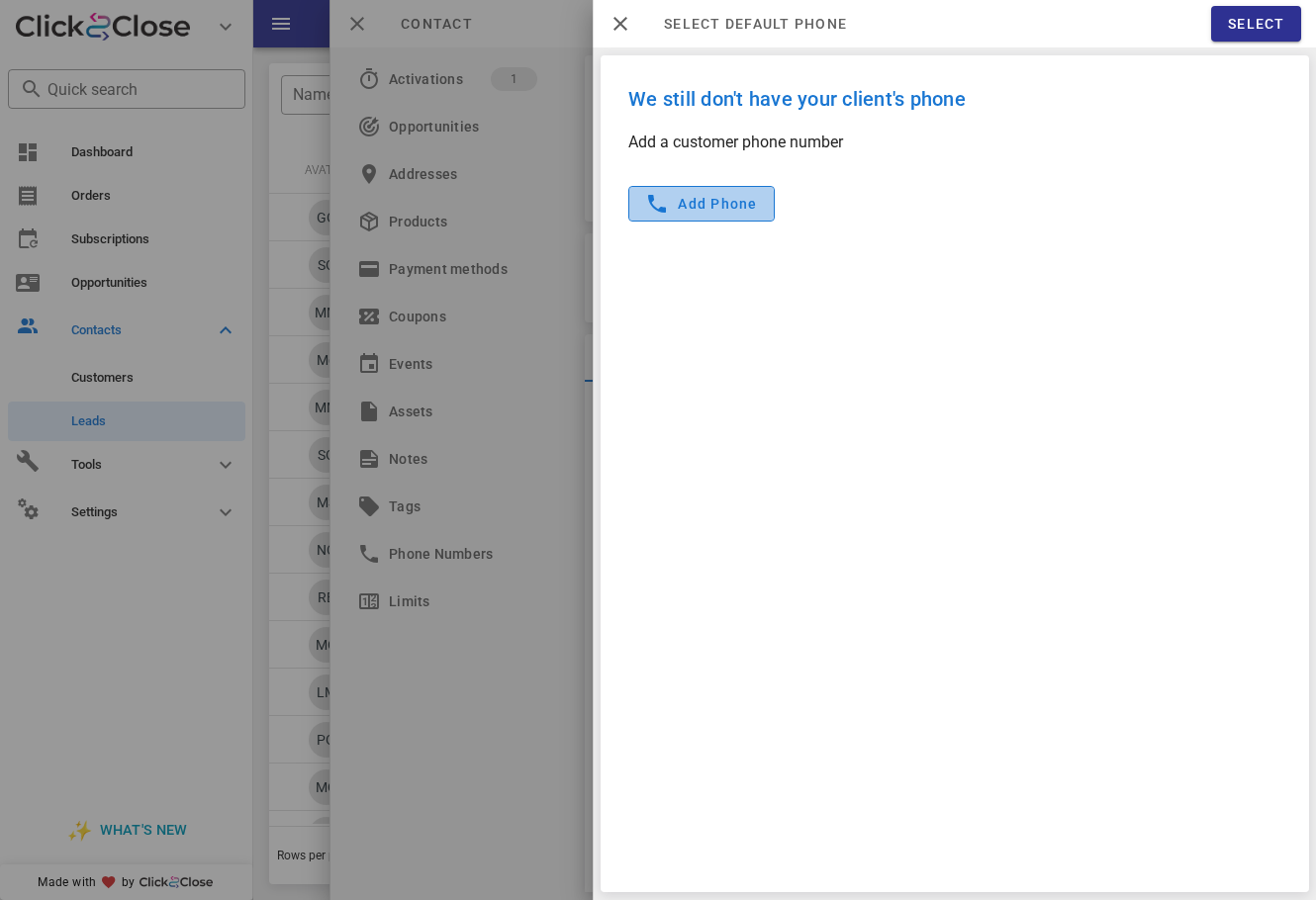 click on "Add phone" at bounding box center [702, 204] 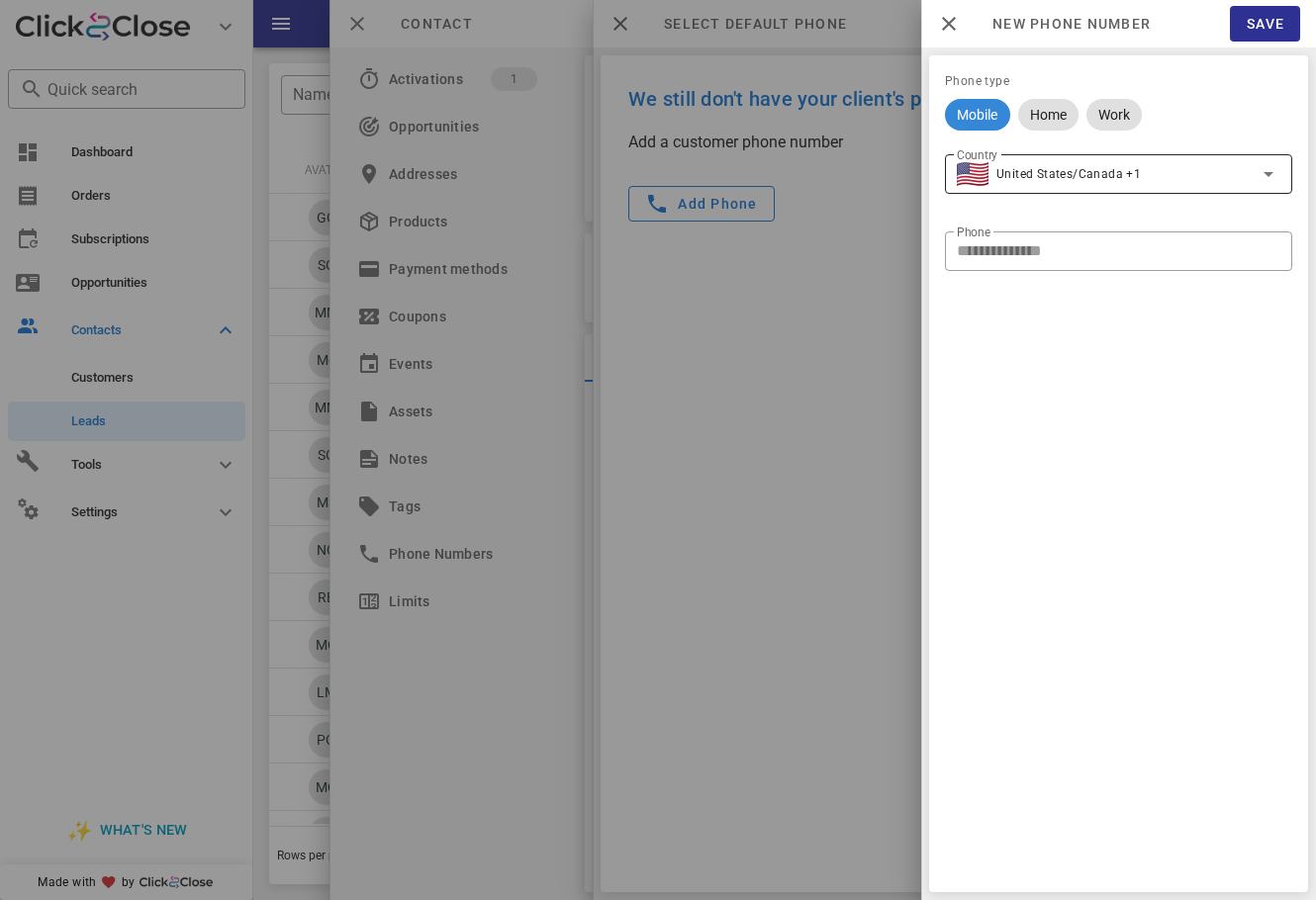 click on "Country" at bounding box center (1196, 174) 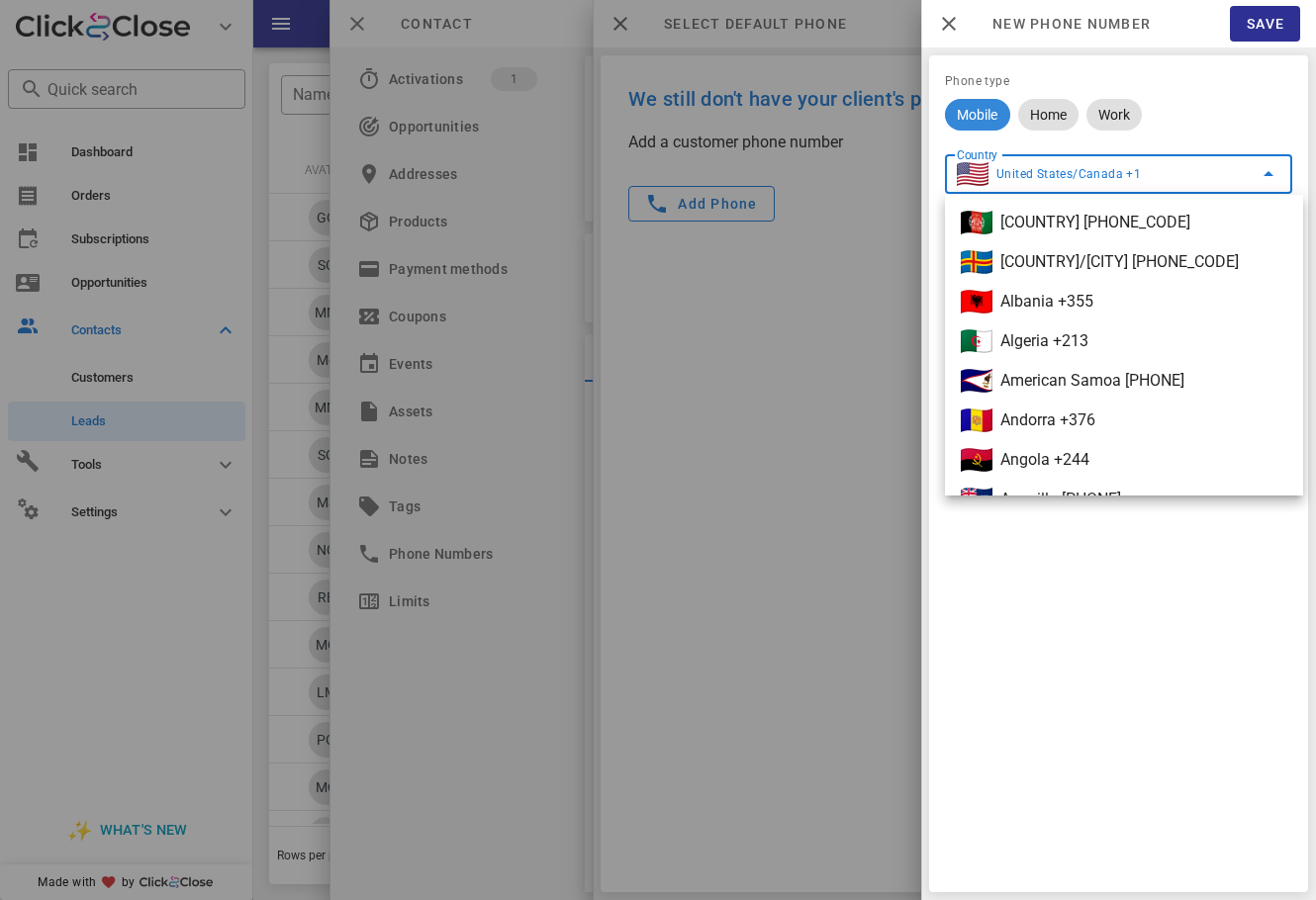 drag, startPoint x: 1212, startPoint y: 167, endPoint x: 870, endPoint y: 160, distance: 342.0716 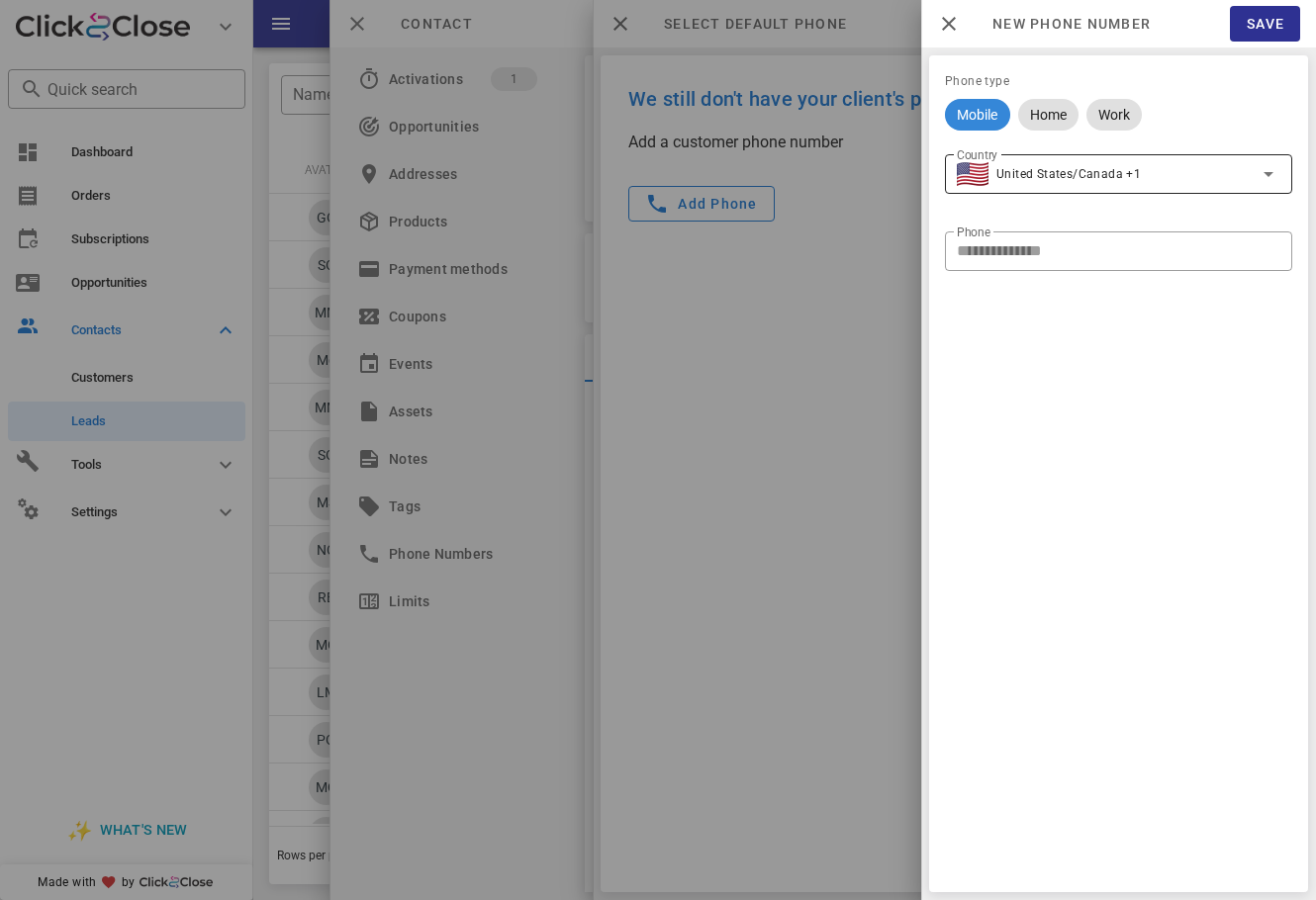 click on "Country" at bounding box center [1196, 174] 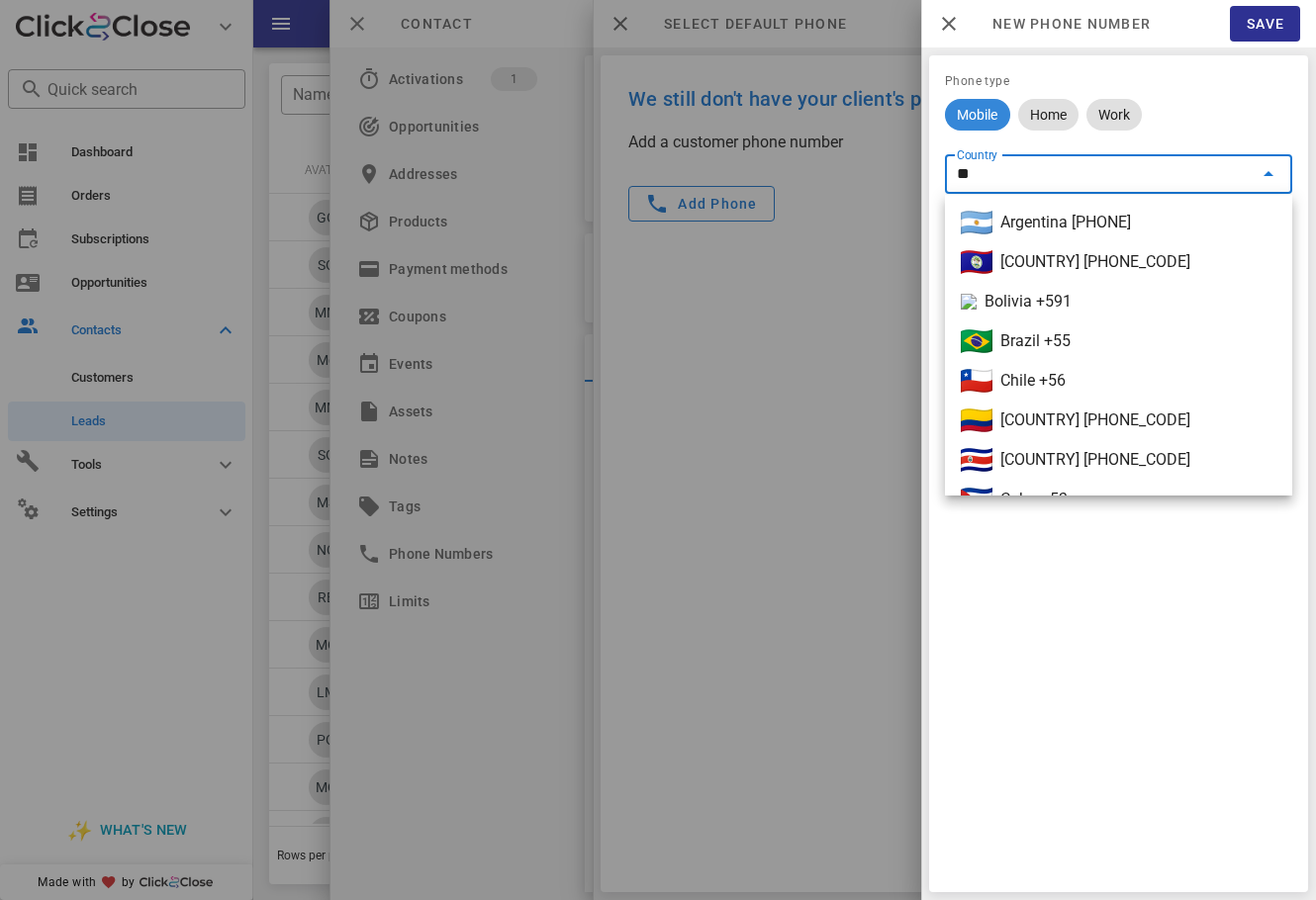 type on "***" 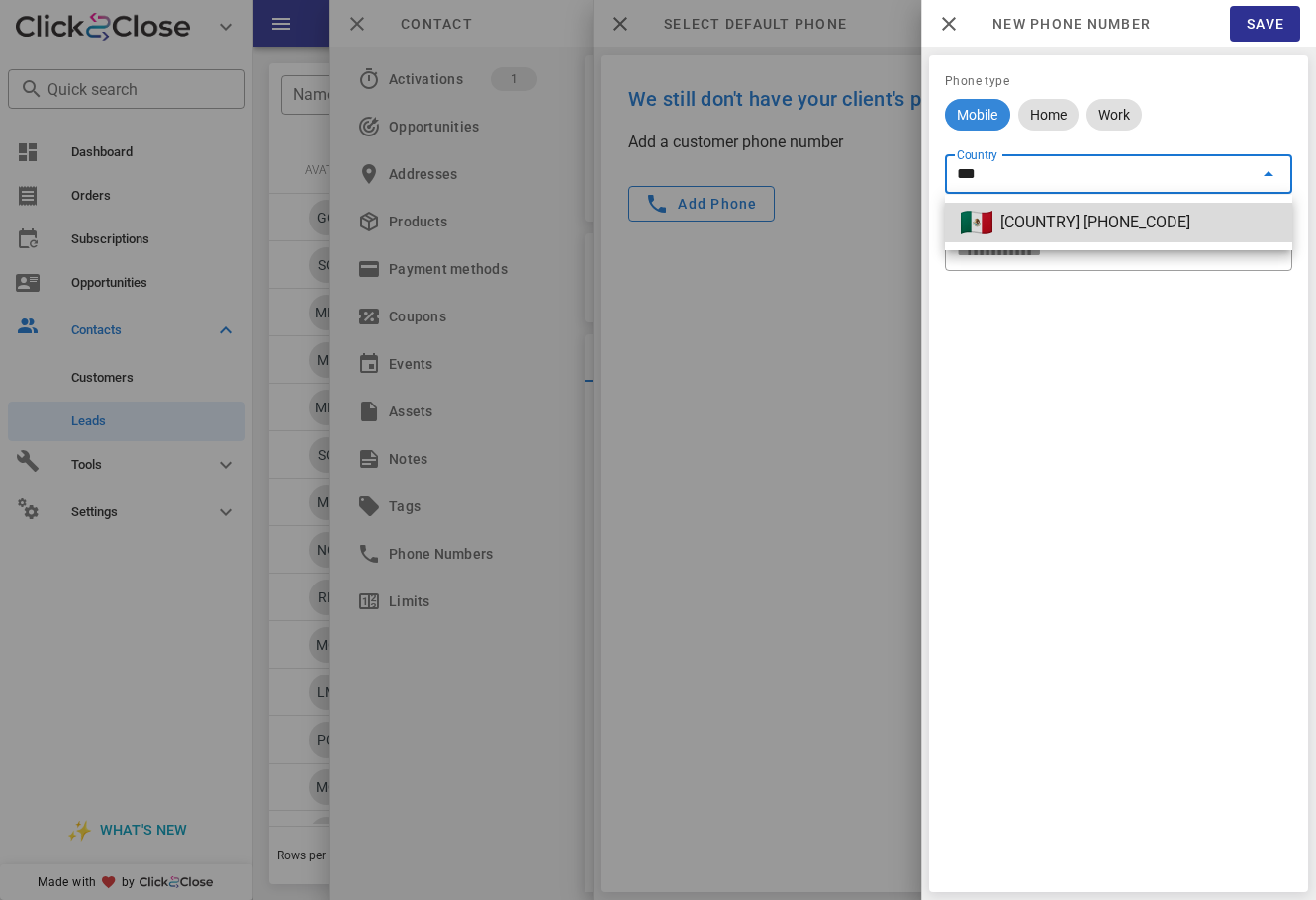 click on "Mexico +52" at bounding box center (1118, 223) 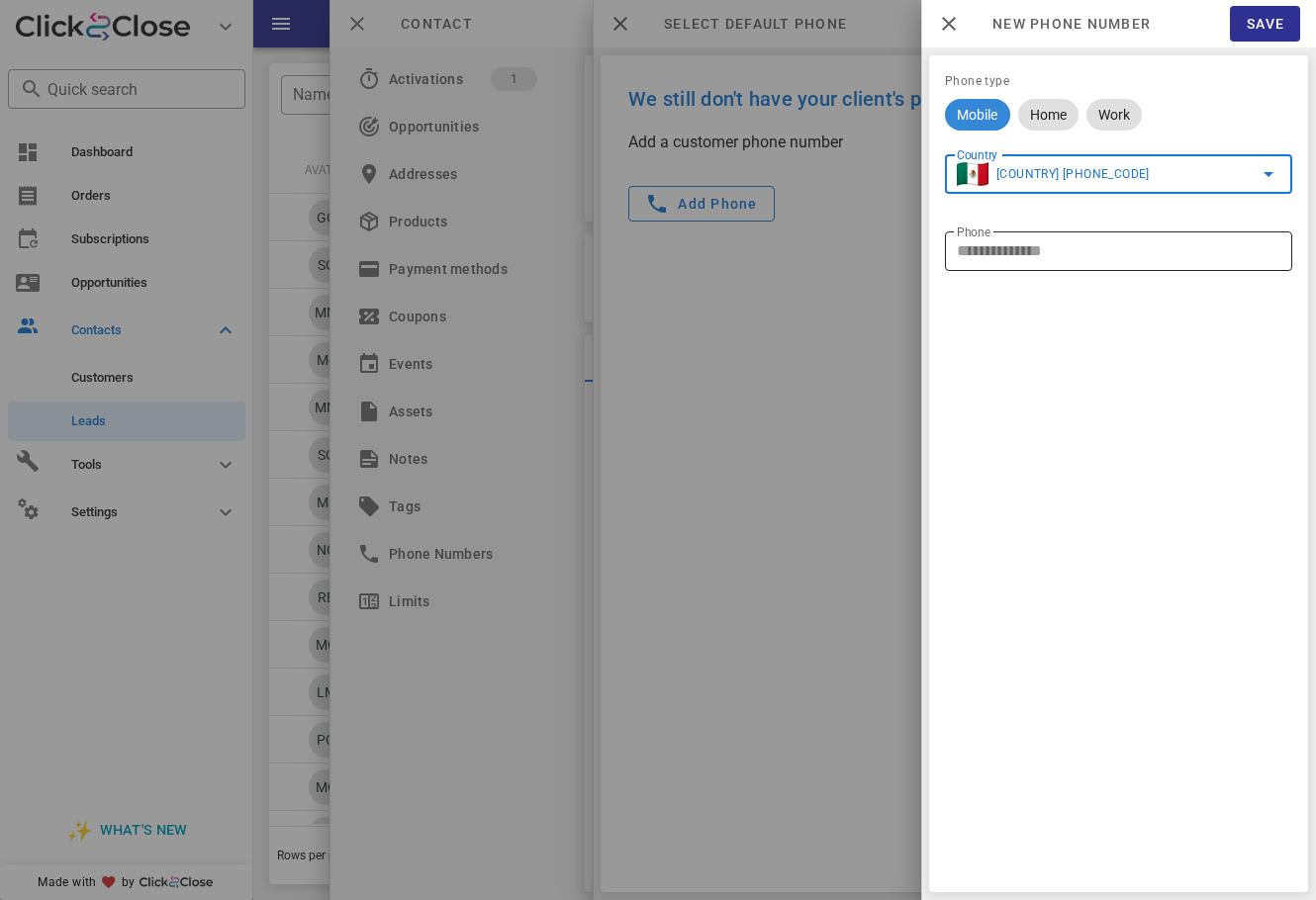 click on "Phone" at bounding box center [1118, 251] 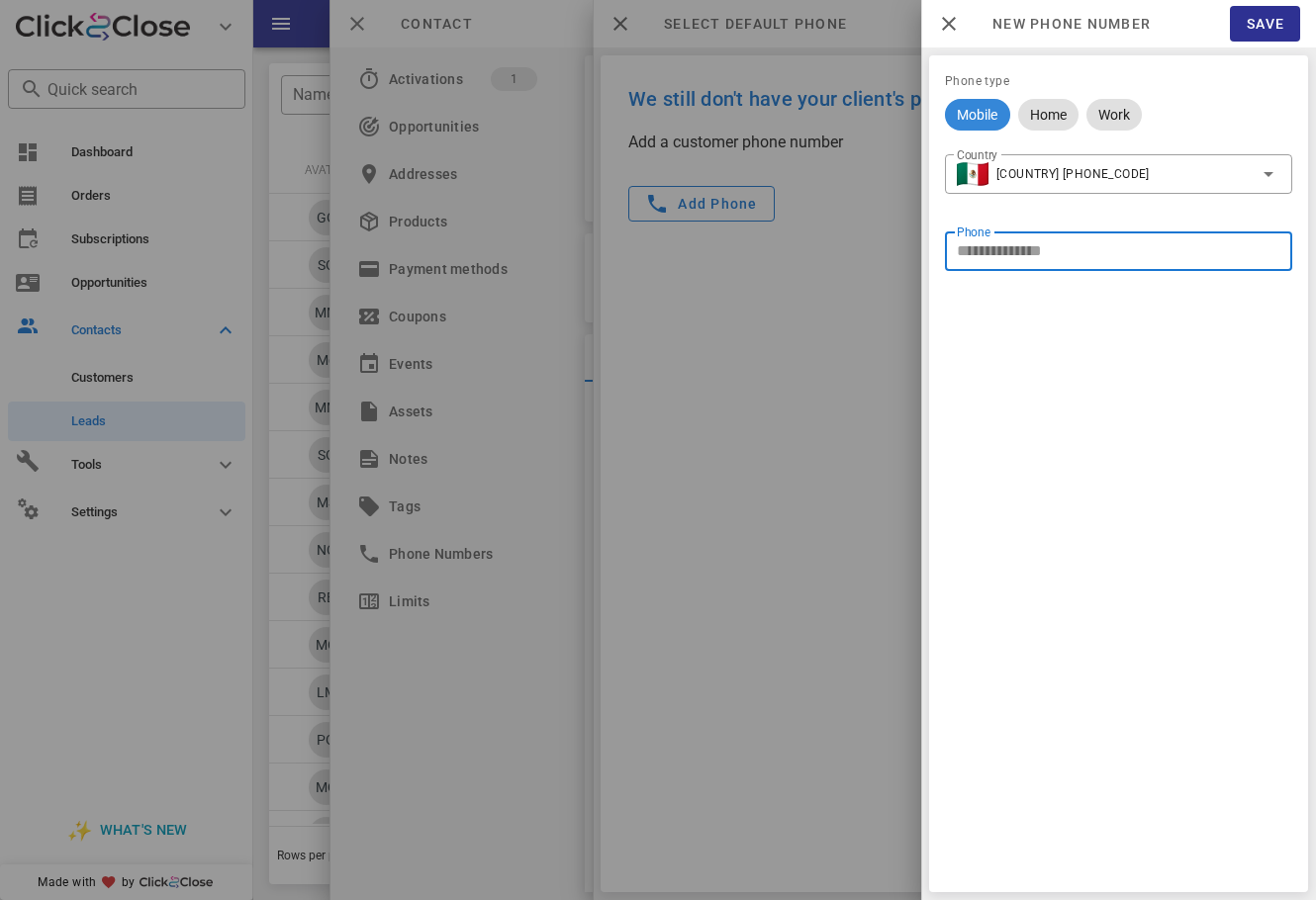 paste on "**********" 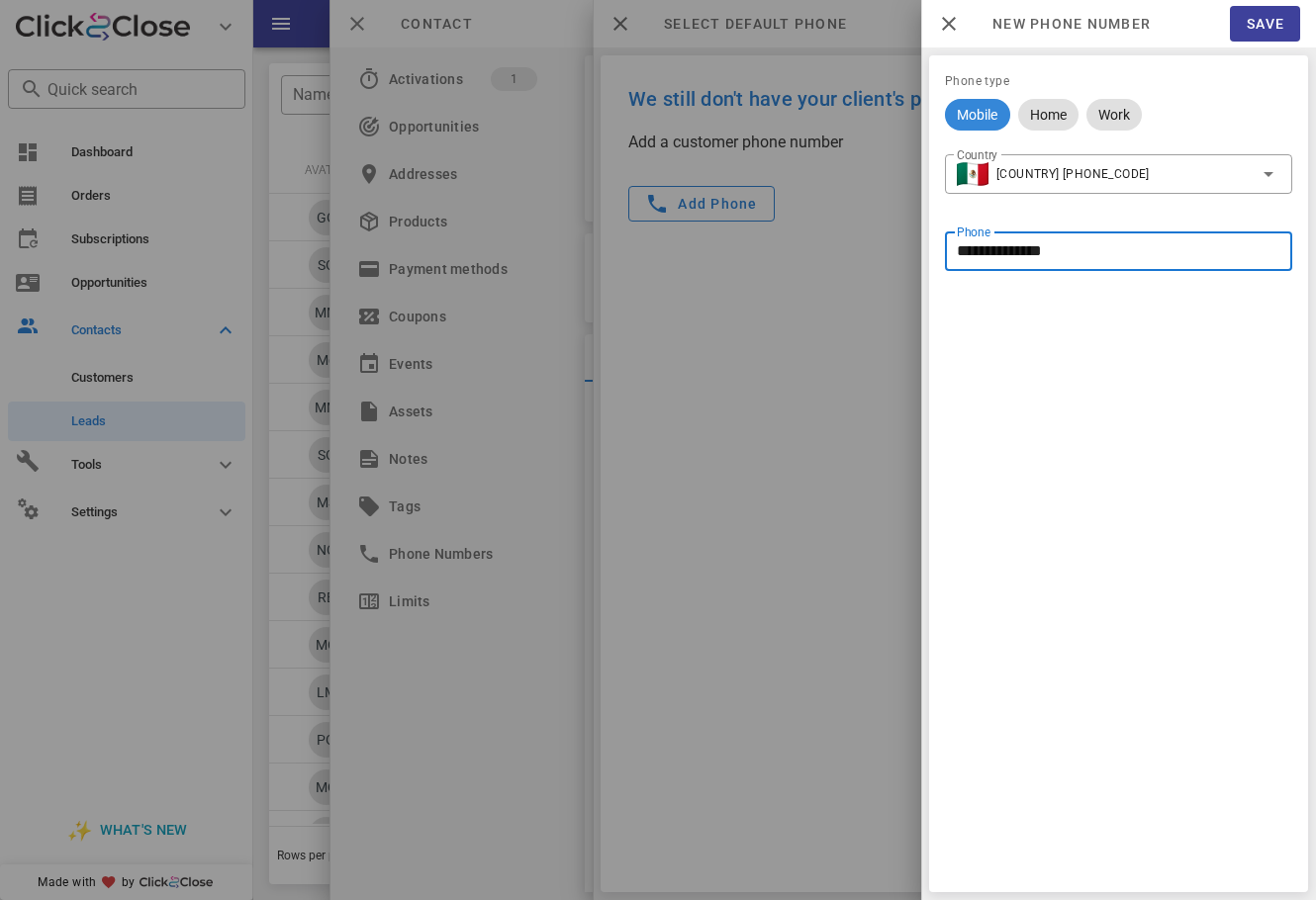 type on "**********" 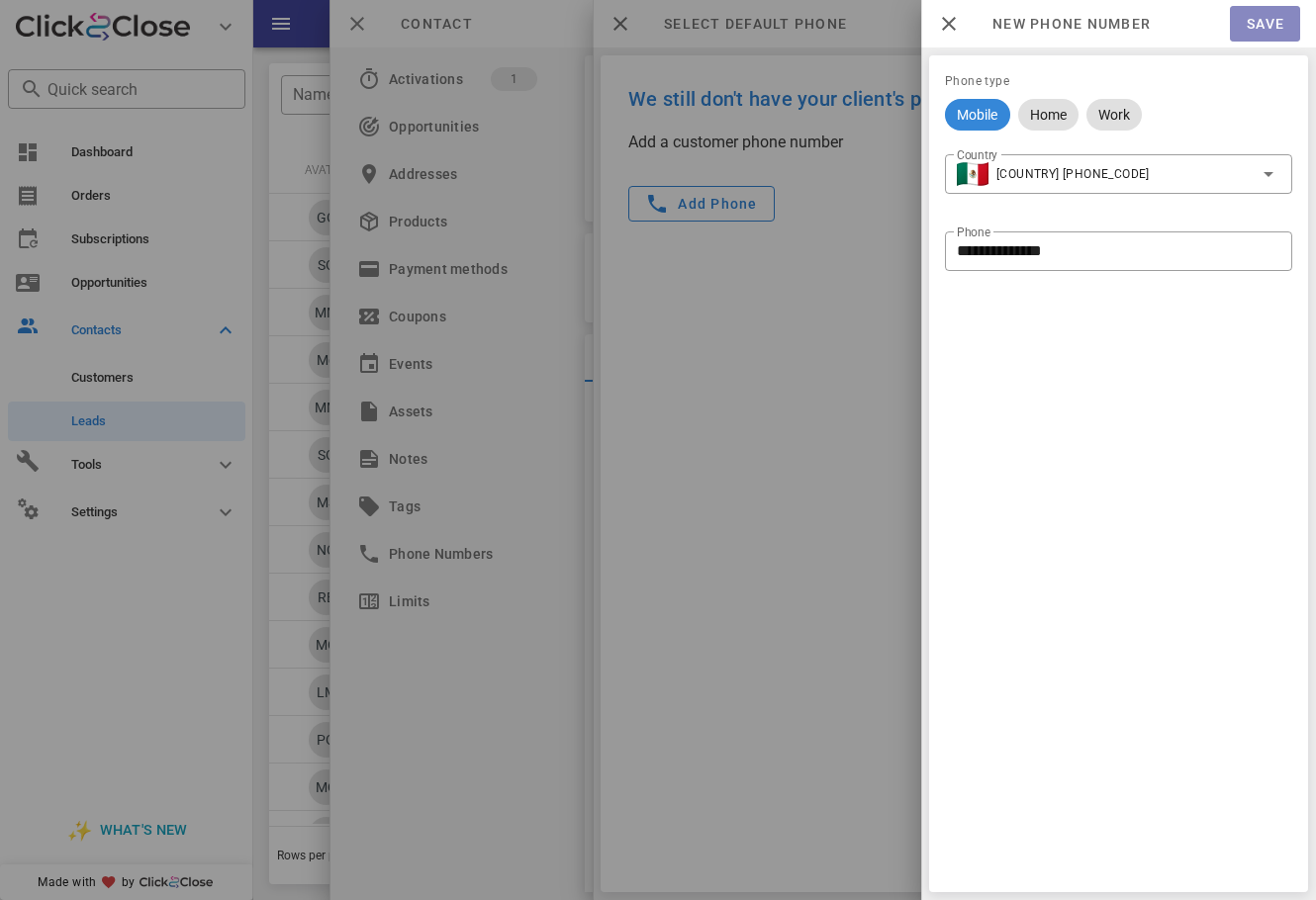 click on "Save" at bounding box center (1265, 24) 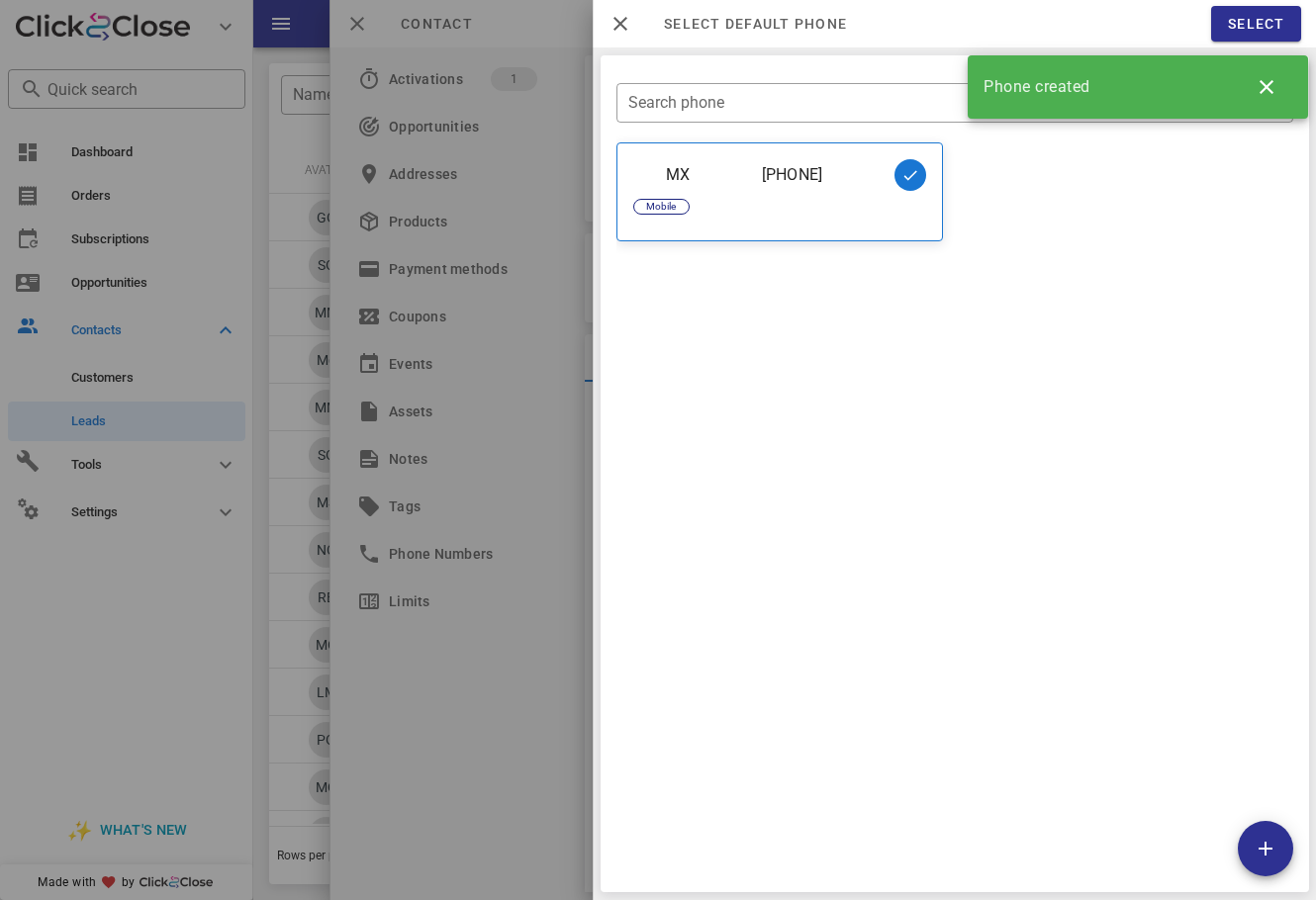 click on "MX  1811469907  Mobile  Verified" at bounding box center [955, 304] 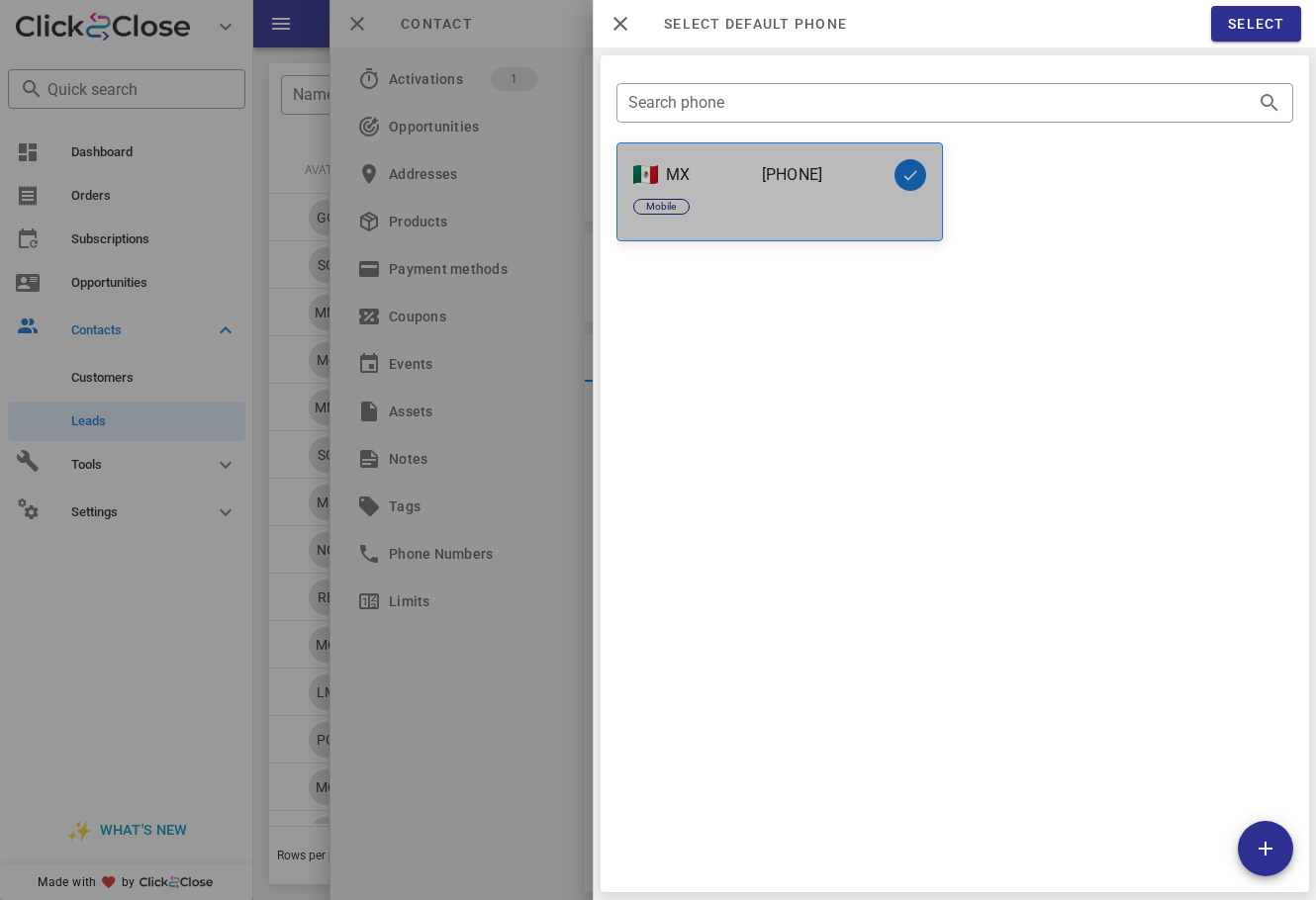 drag, startPoint x: 844, startPoint y: 178, endPoint x: 689, endPoint y: 177, distance: 155.00323 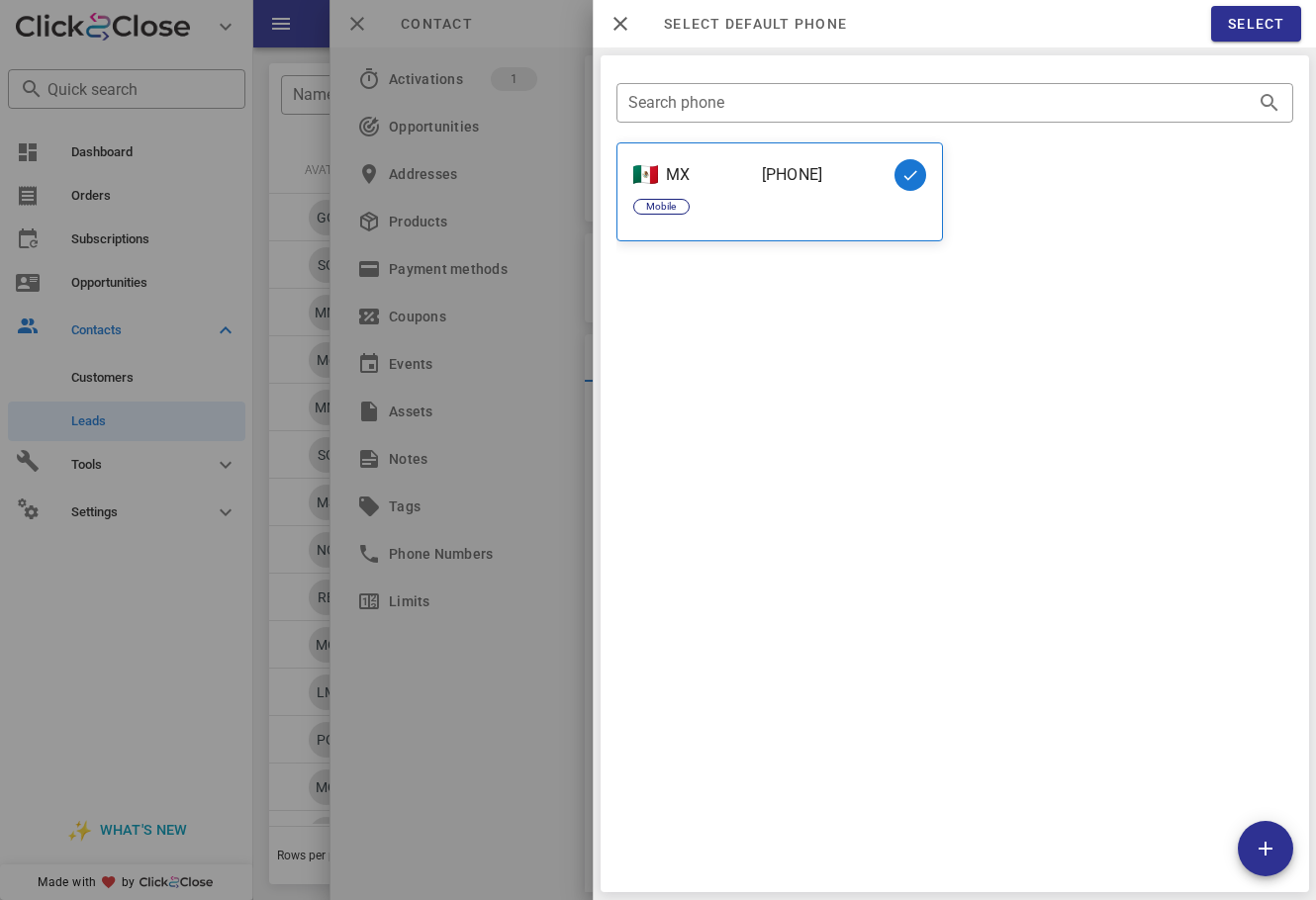 click on "MX  1811469907  Mobile  Verified" at bounding box center (955, 304) 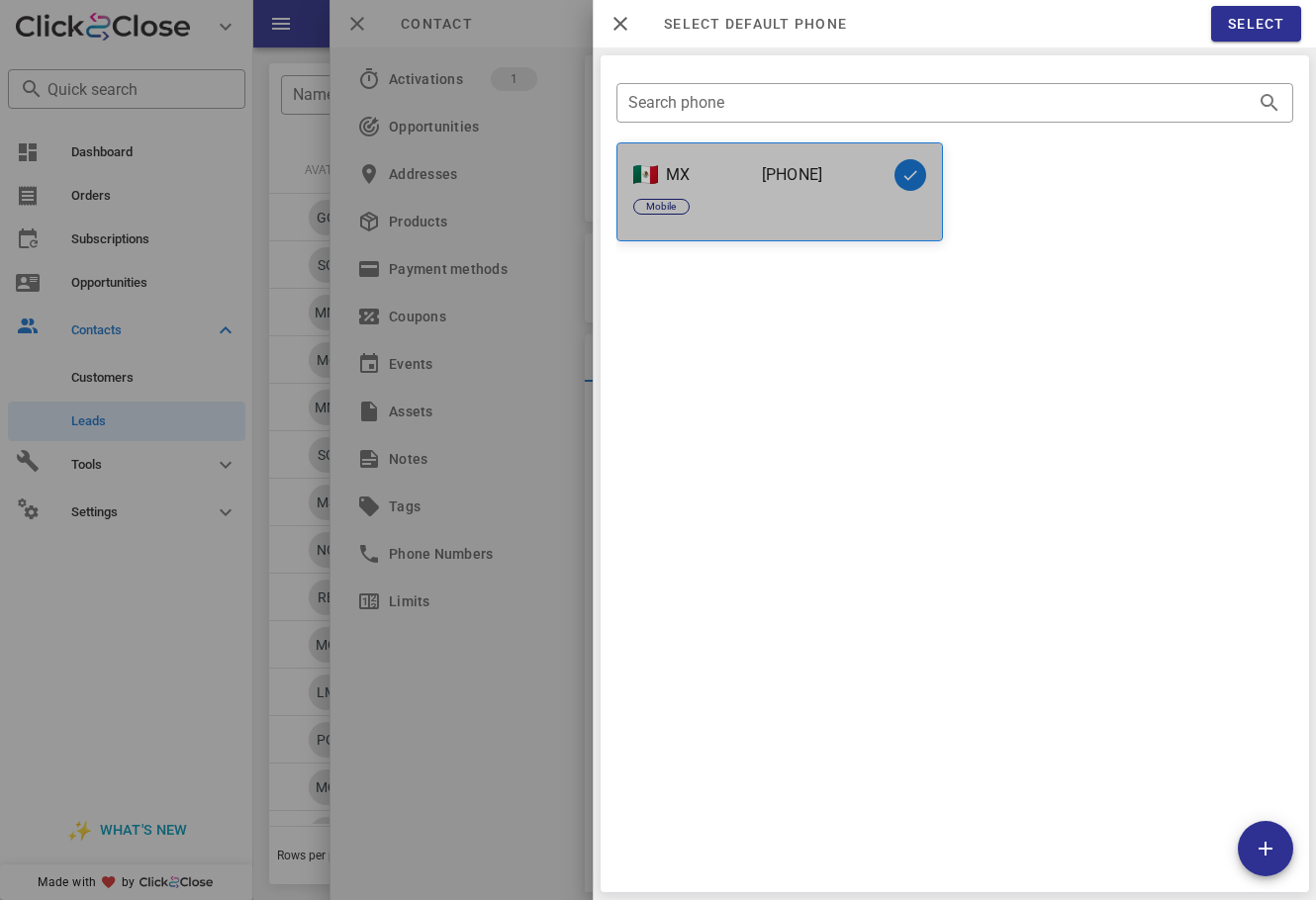 click on "MX  1811469907" at bounding box center (780, 175) 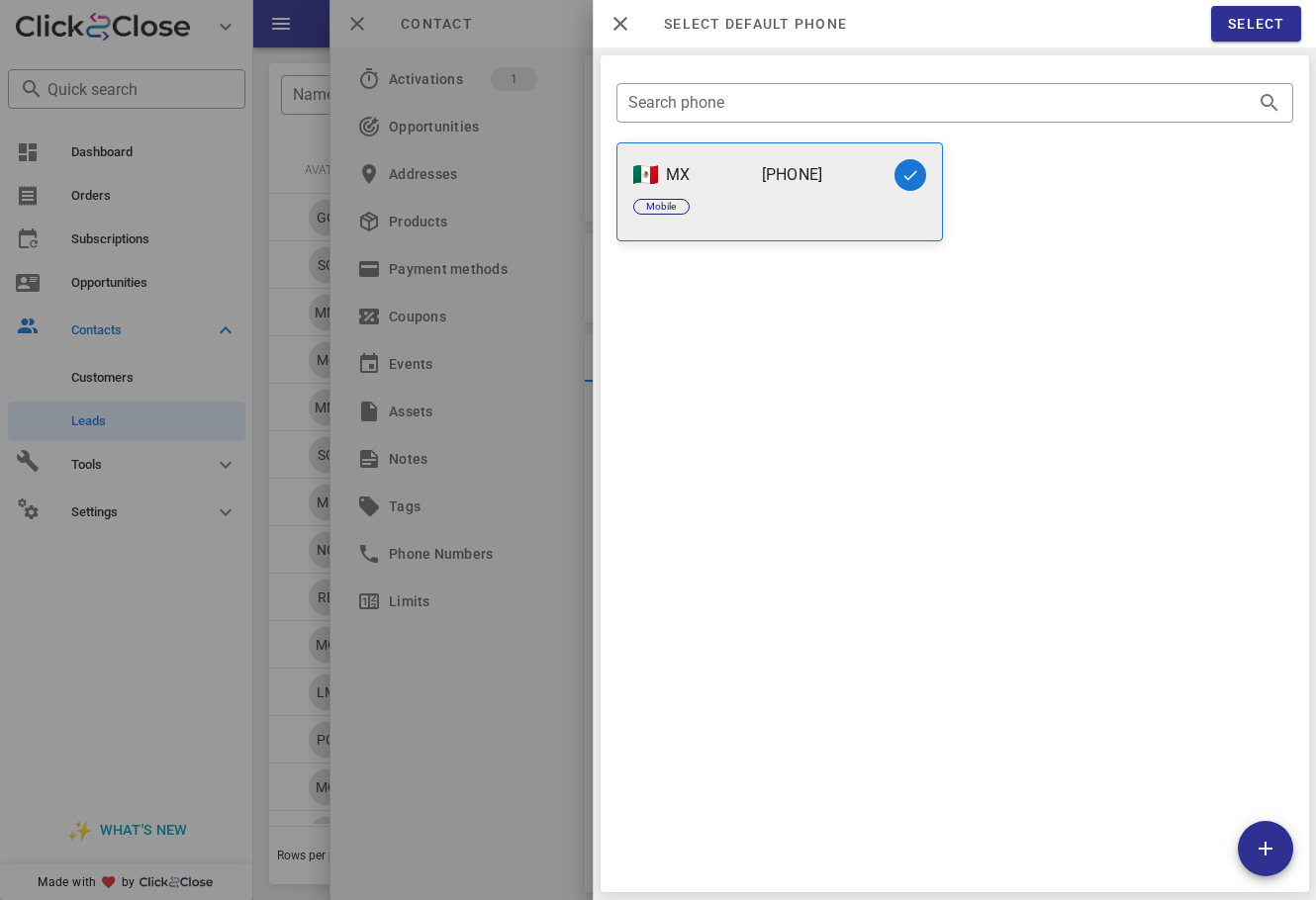 click on "1811469907" at bounding box center [792, 175] 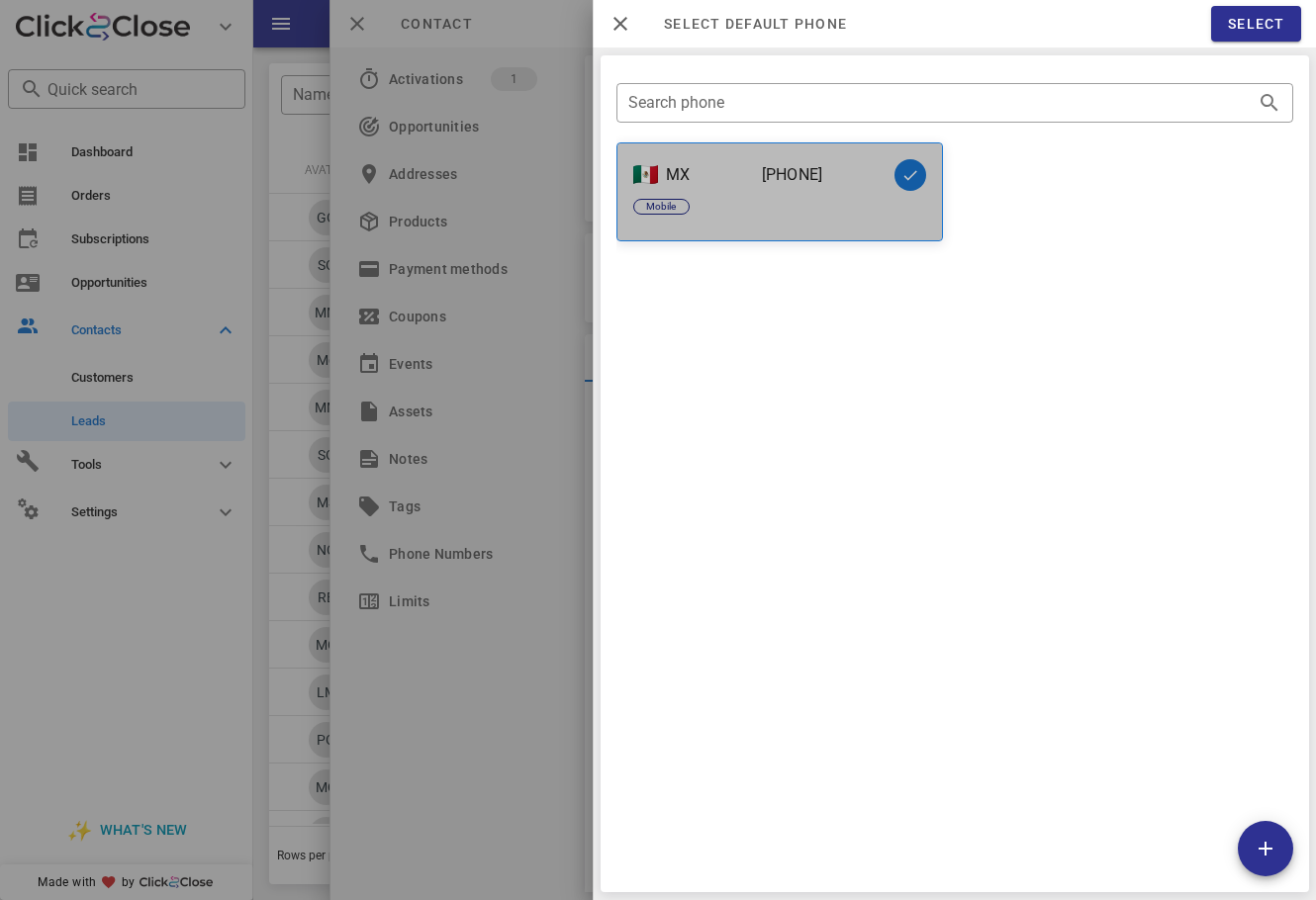 click on "1811469907" at bounding box center [792, 175] 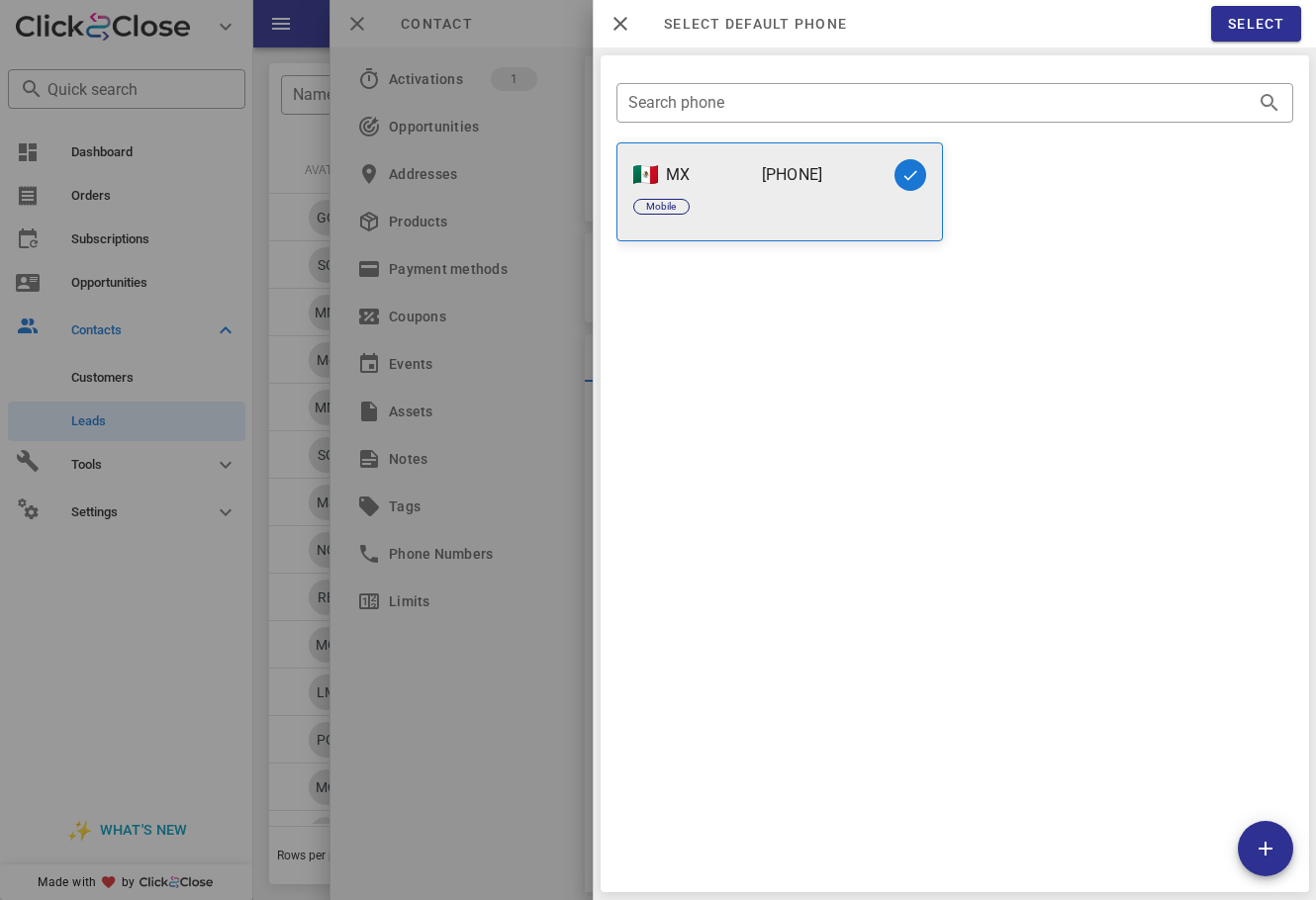 click on "1811469907" at bounding box center [792, 175] 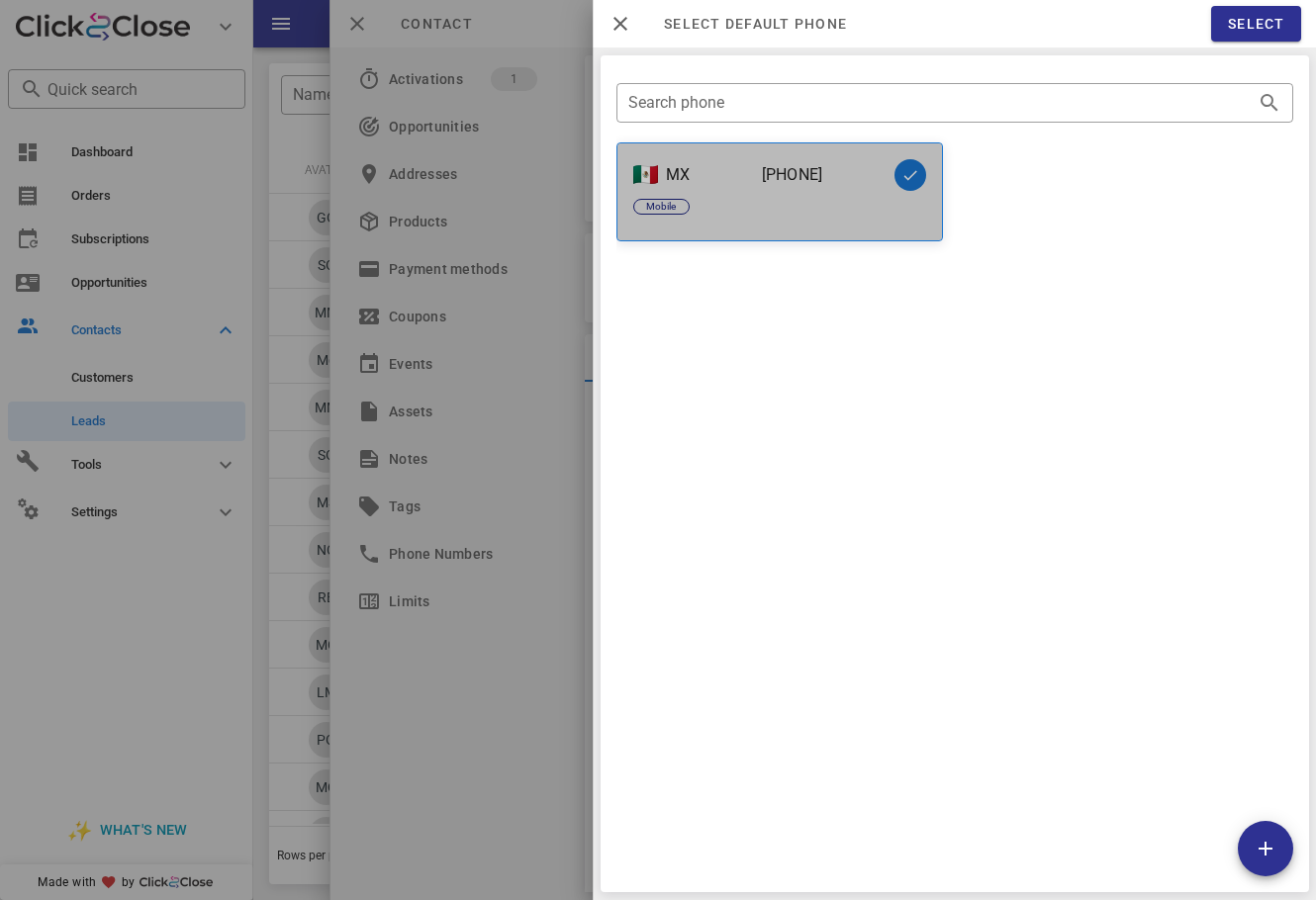 drag, startPoint x: 753, startPoint y: 173, endPoint x: 816, endPoint y: 188, distance: 64.761099 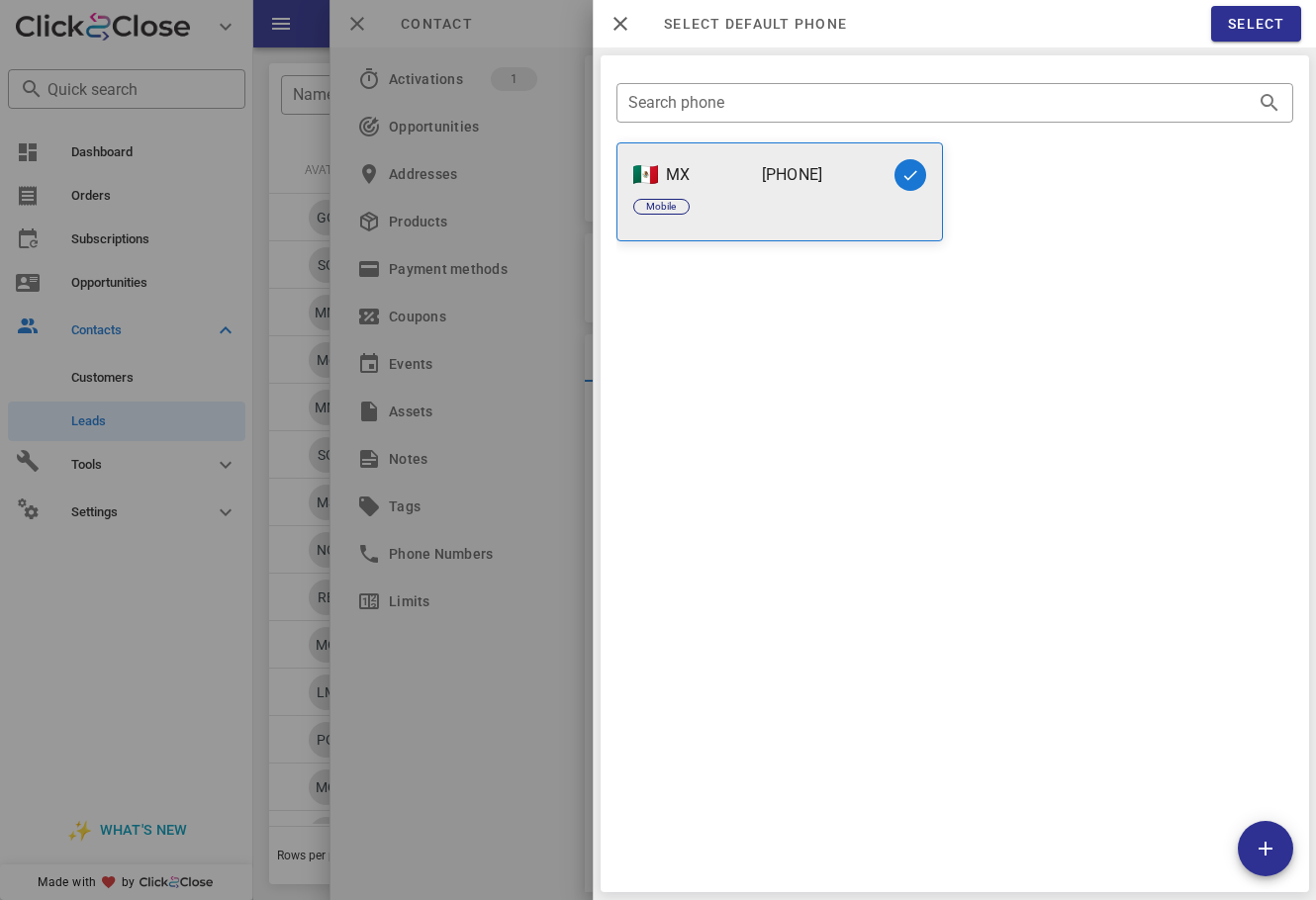 click on "1811469907" at bounding box center (792, 175) 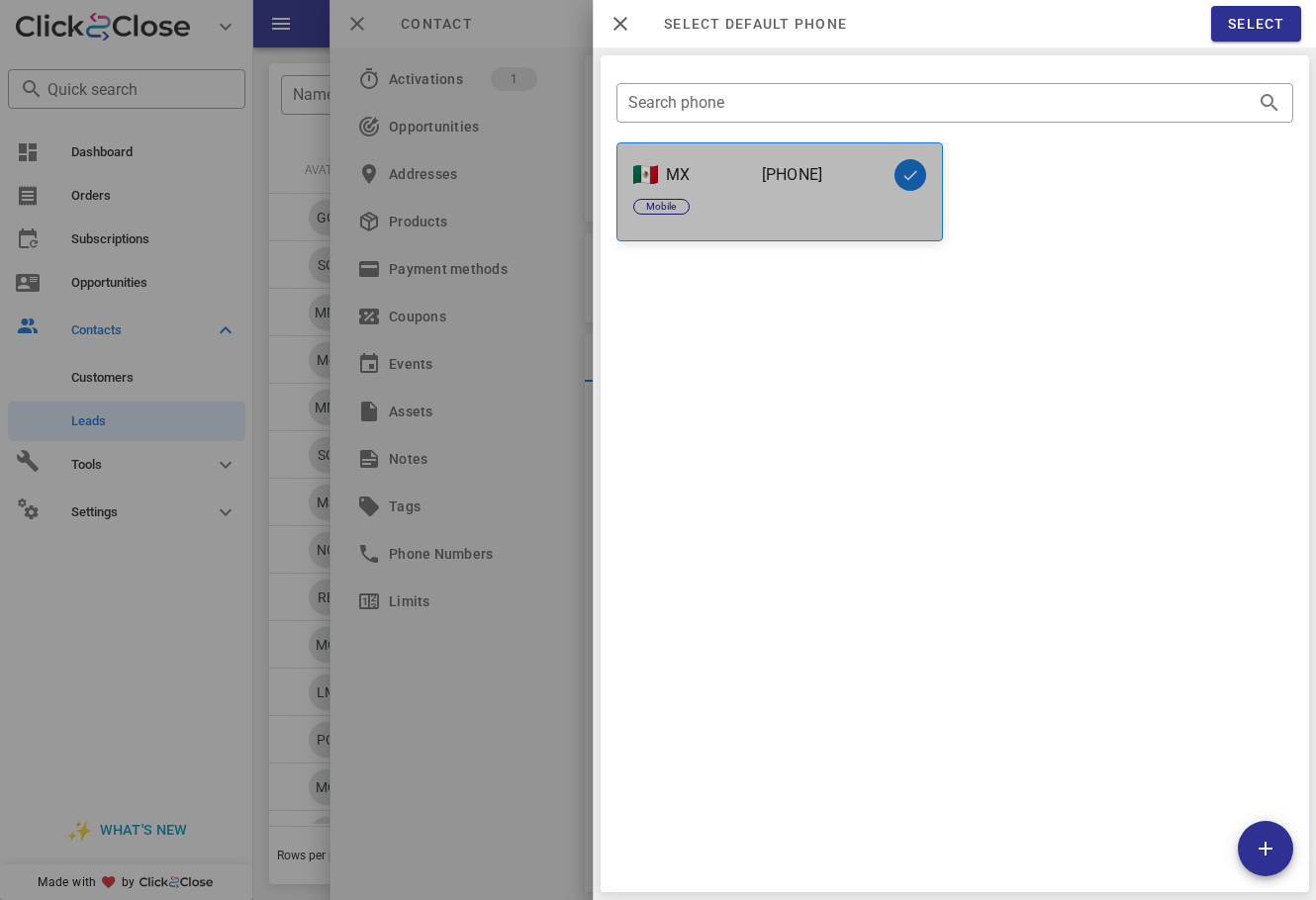 drag, startPoint x: 835, startPoint y: 182, endPoint x: 759, endPoint y: 183, distance: 76.00658 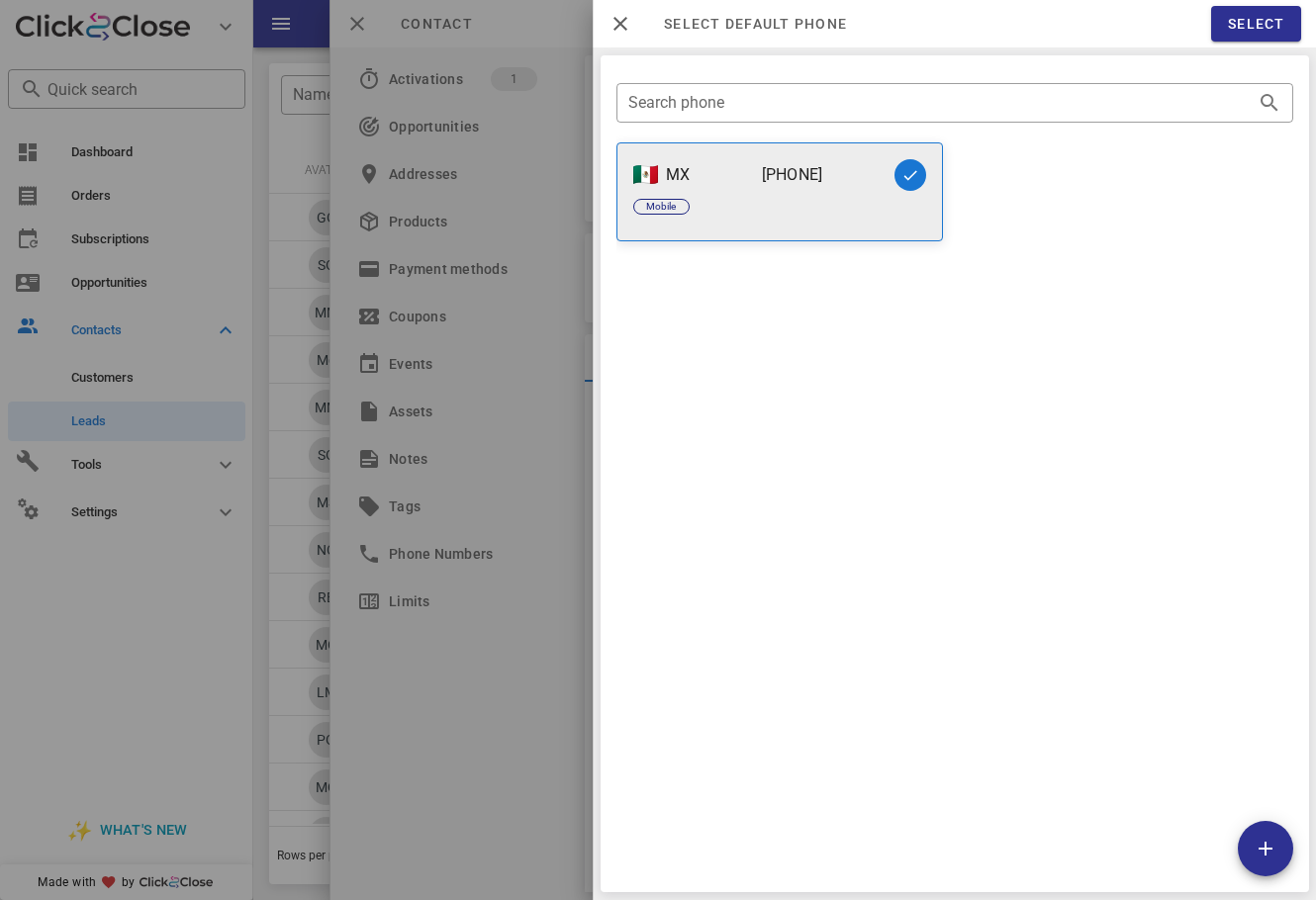 copy on "811469907" 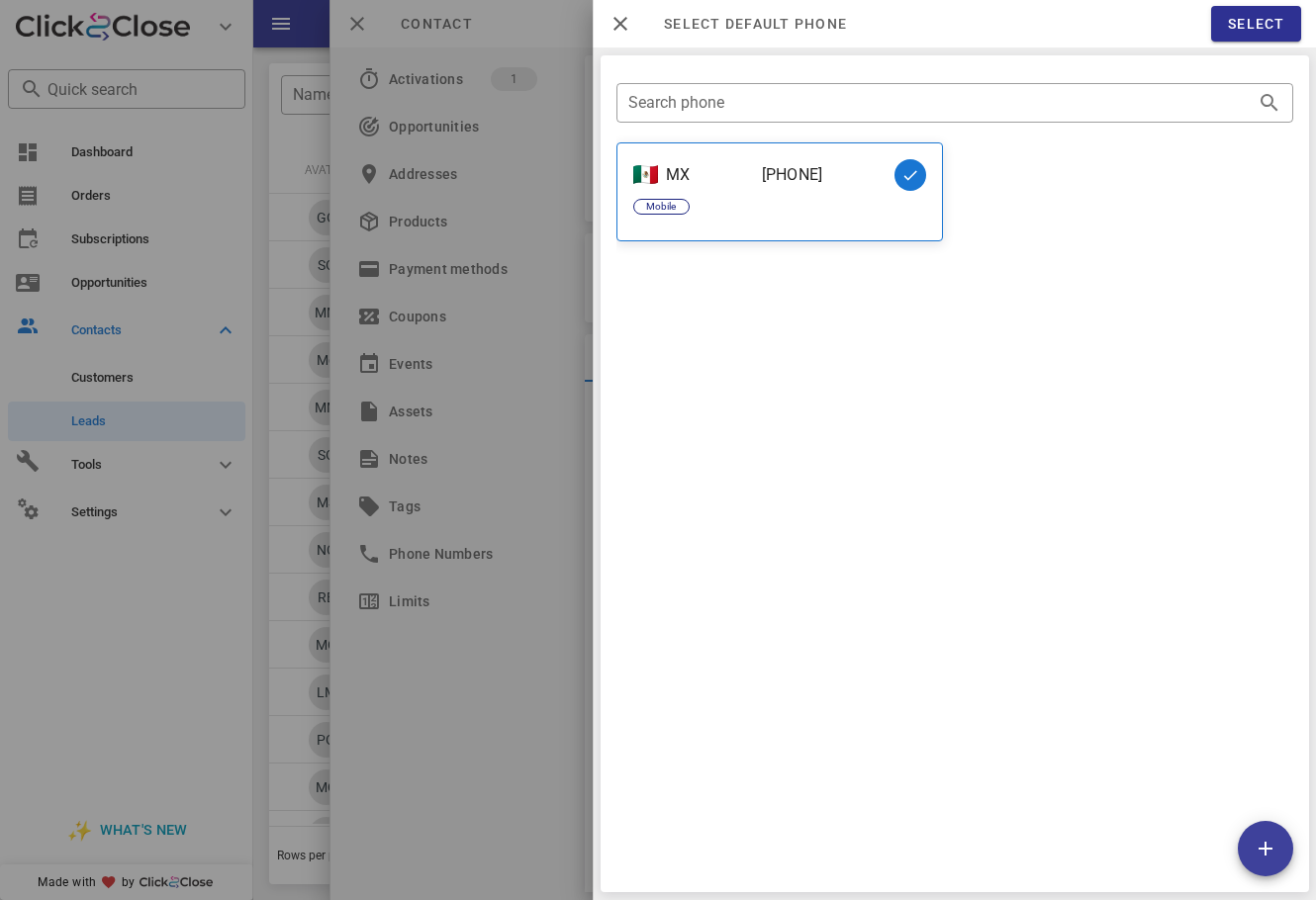 click on "​ Search phone  MX  1811469907  Mobile  Verified" at bounding box center (955, 474) 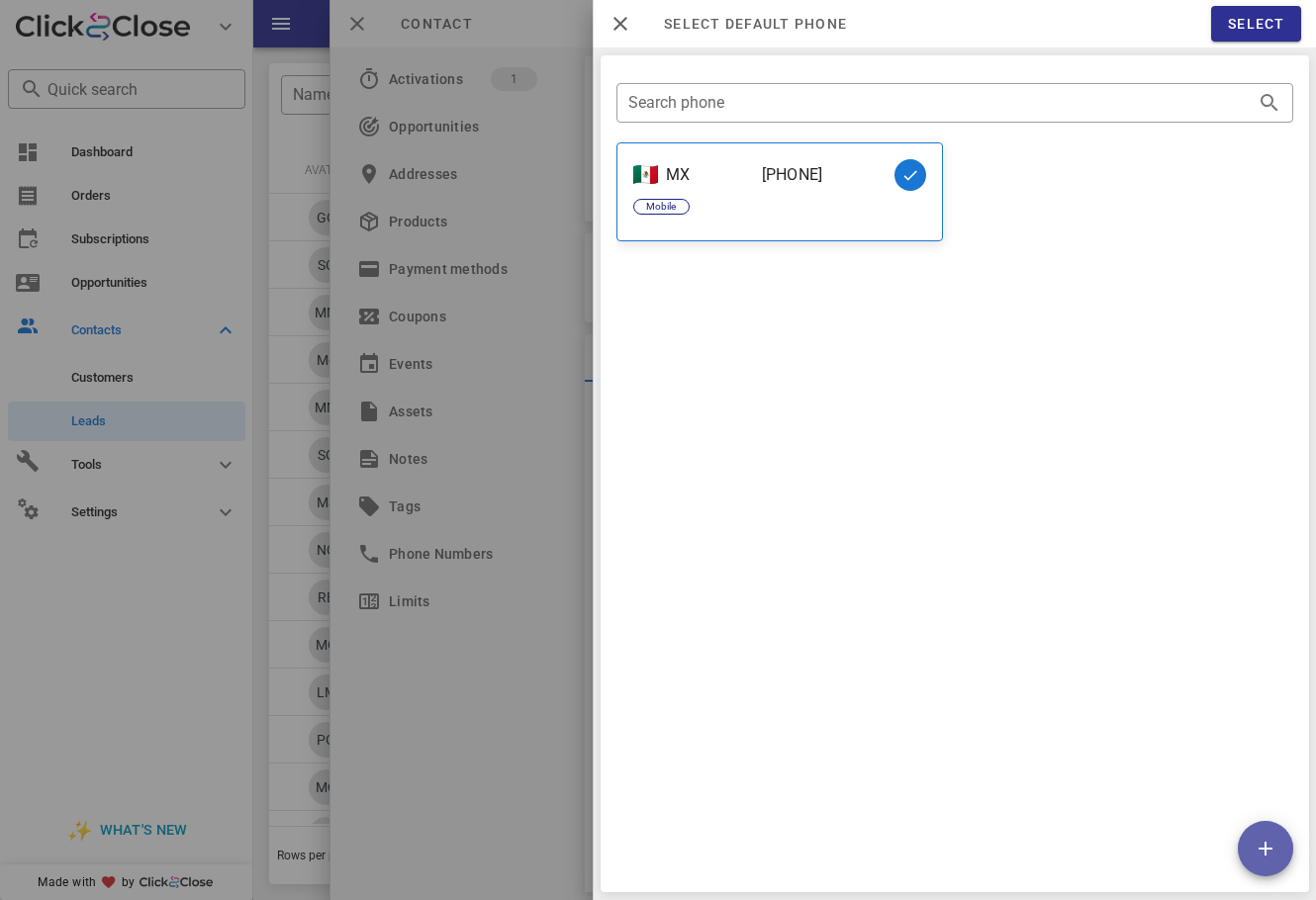 click at bounding box center (1265, 849) 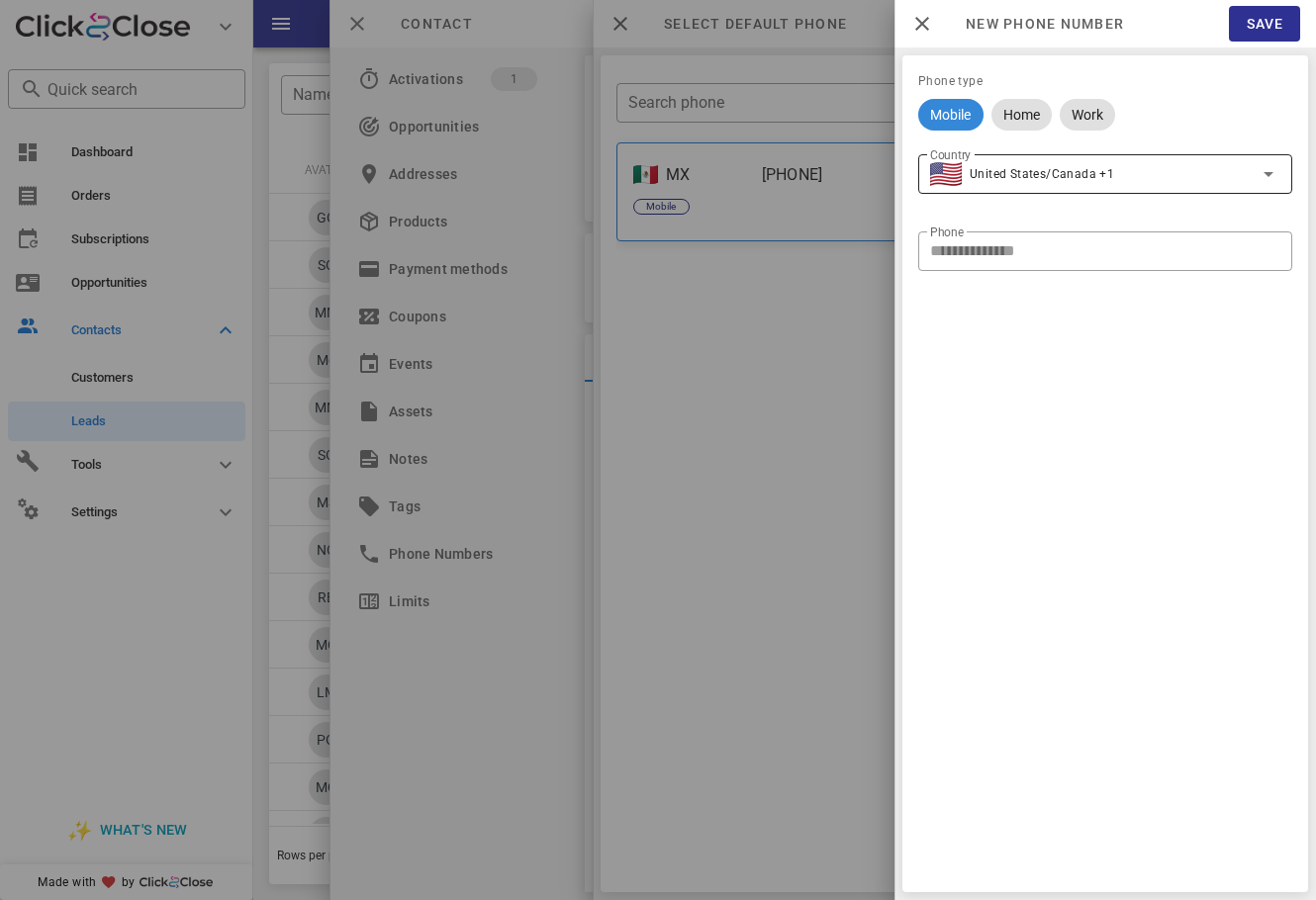 click on "United States/Canada +1" at bounding box center [1042, 174] 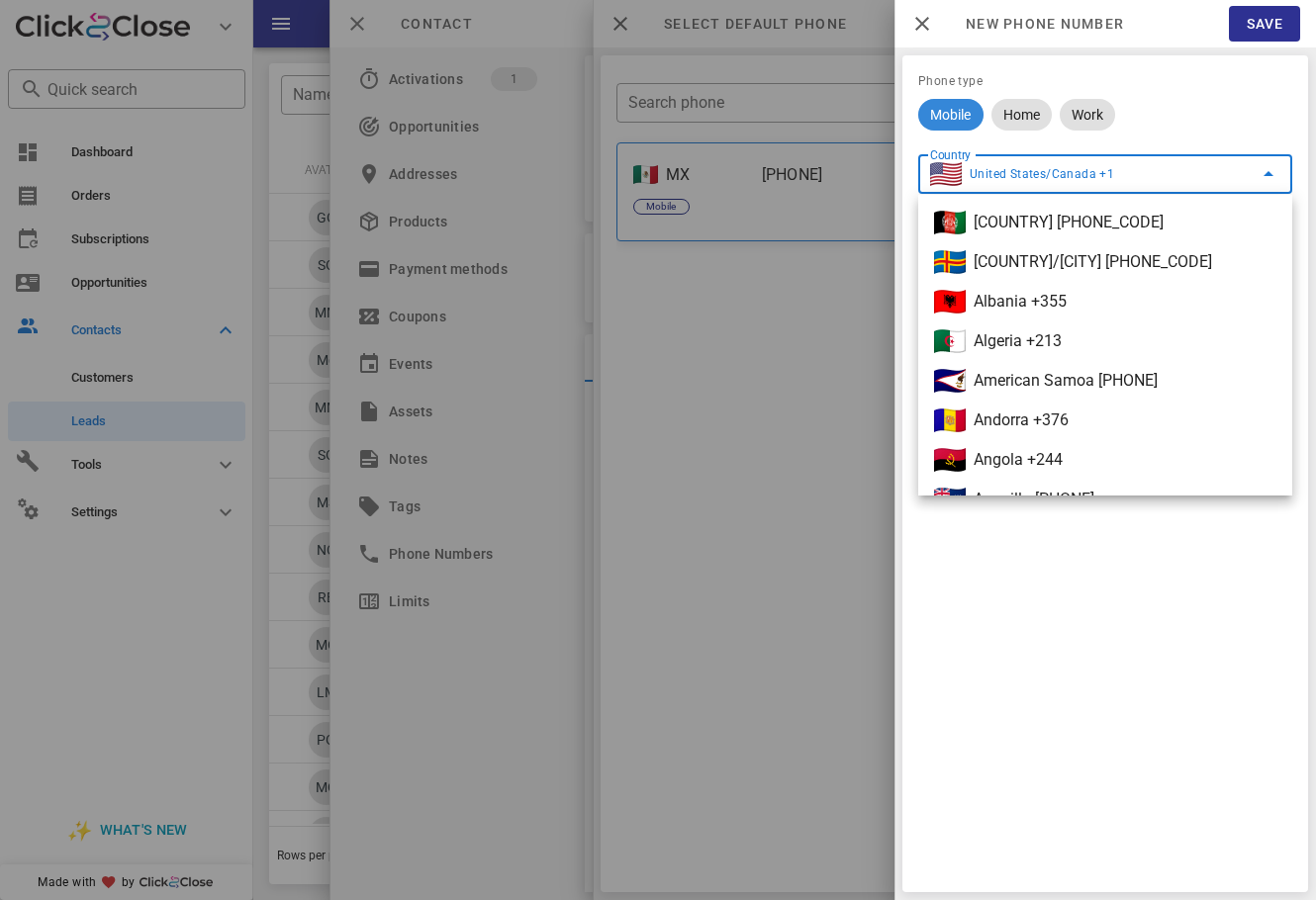 click on "Phone type   Mobile   Home   Work  ​ Country  United States/Canada +1  ​ Phone" at bounding box center (1105, 474) 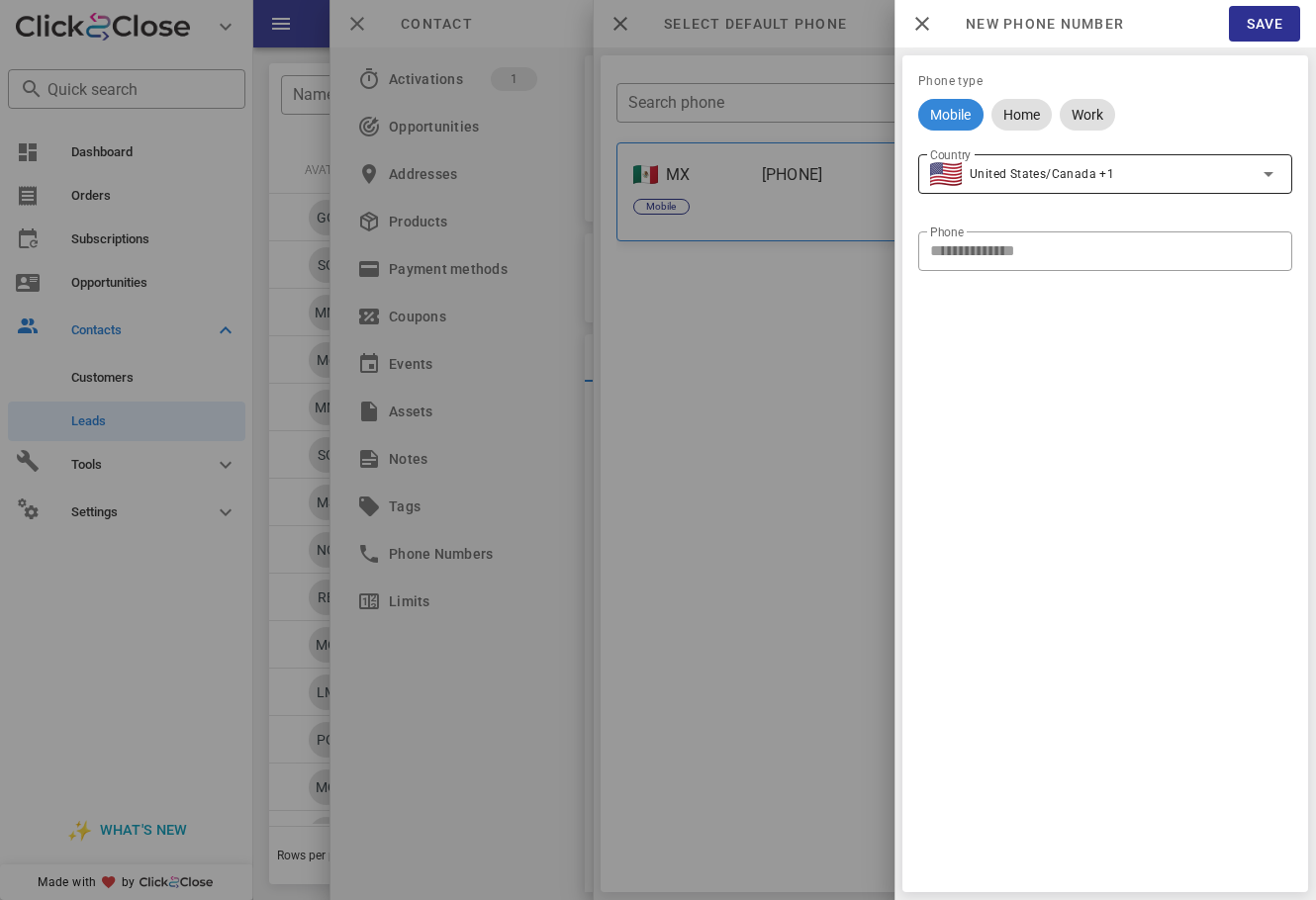 click on "Country" at bounding box center (1183, 174) 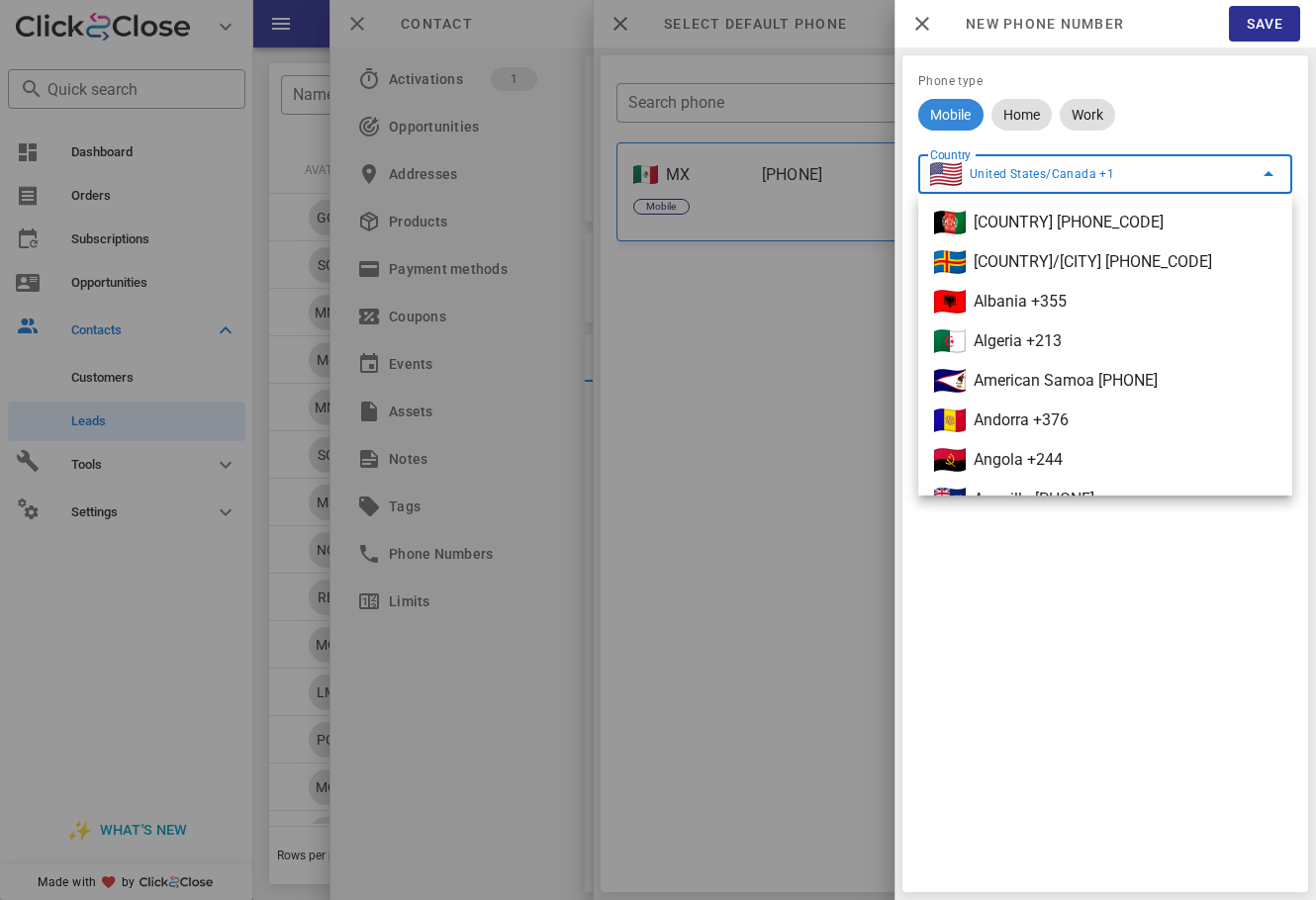 drag, startPoint x: 1122, startPoint y: 177, endPoint x: 896, endPoint y: 164, distance: 226.37359 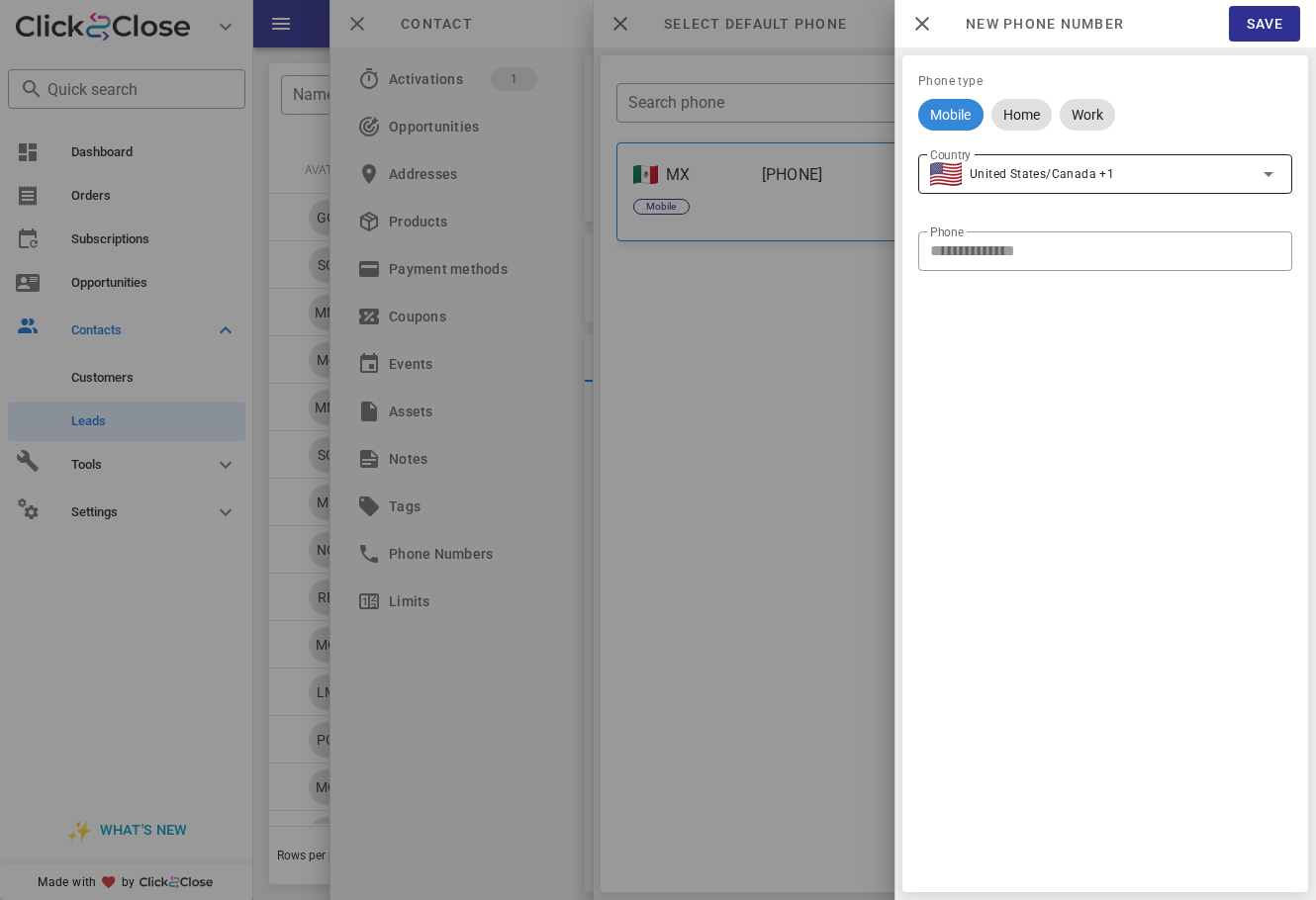 click on "United States/Canada +1" at bounding box center [1091, 174] 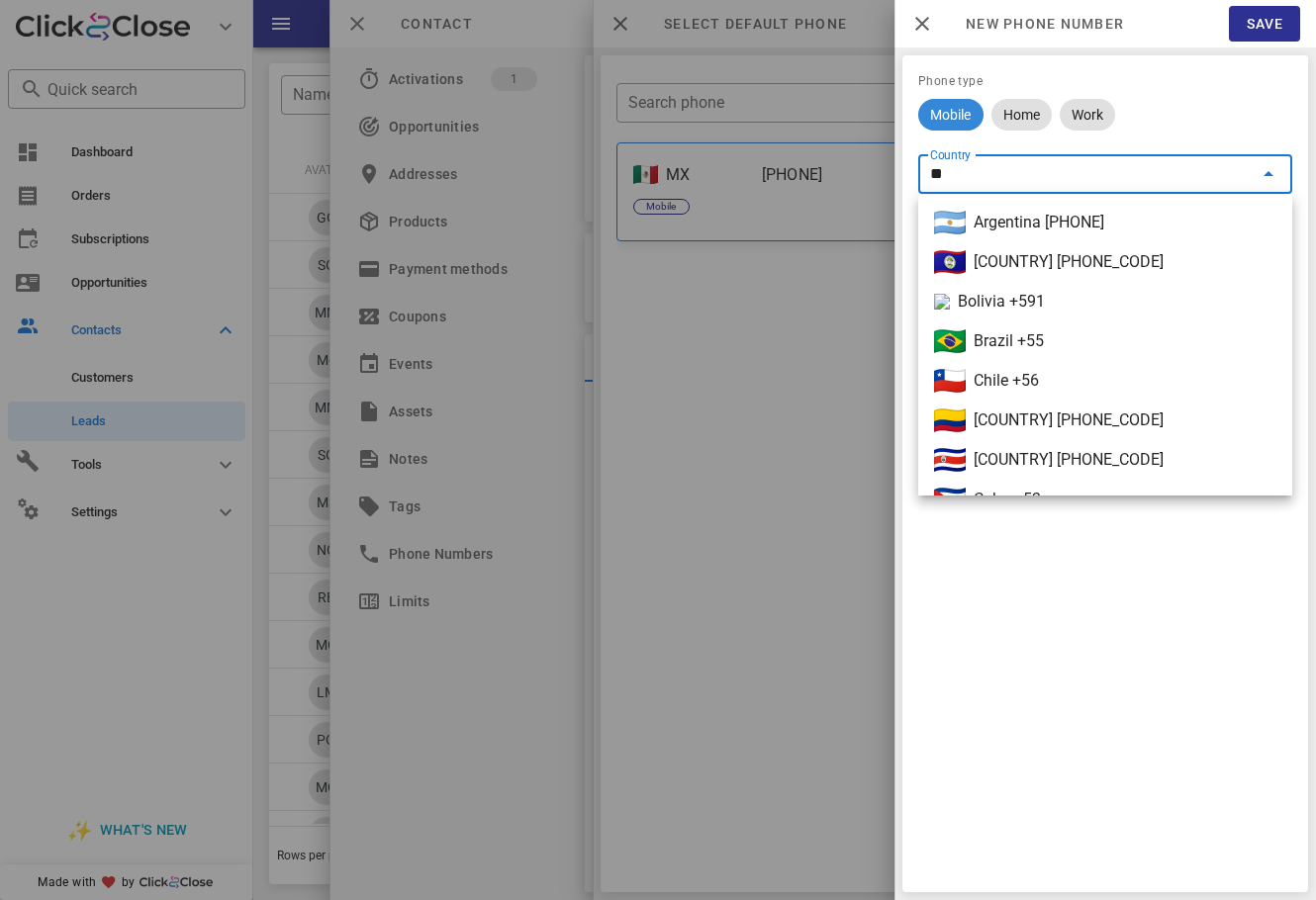 type on "***" 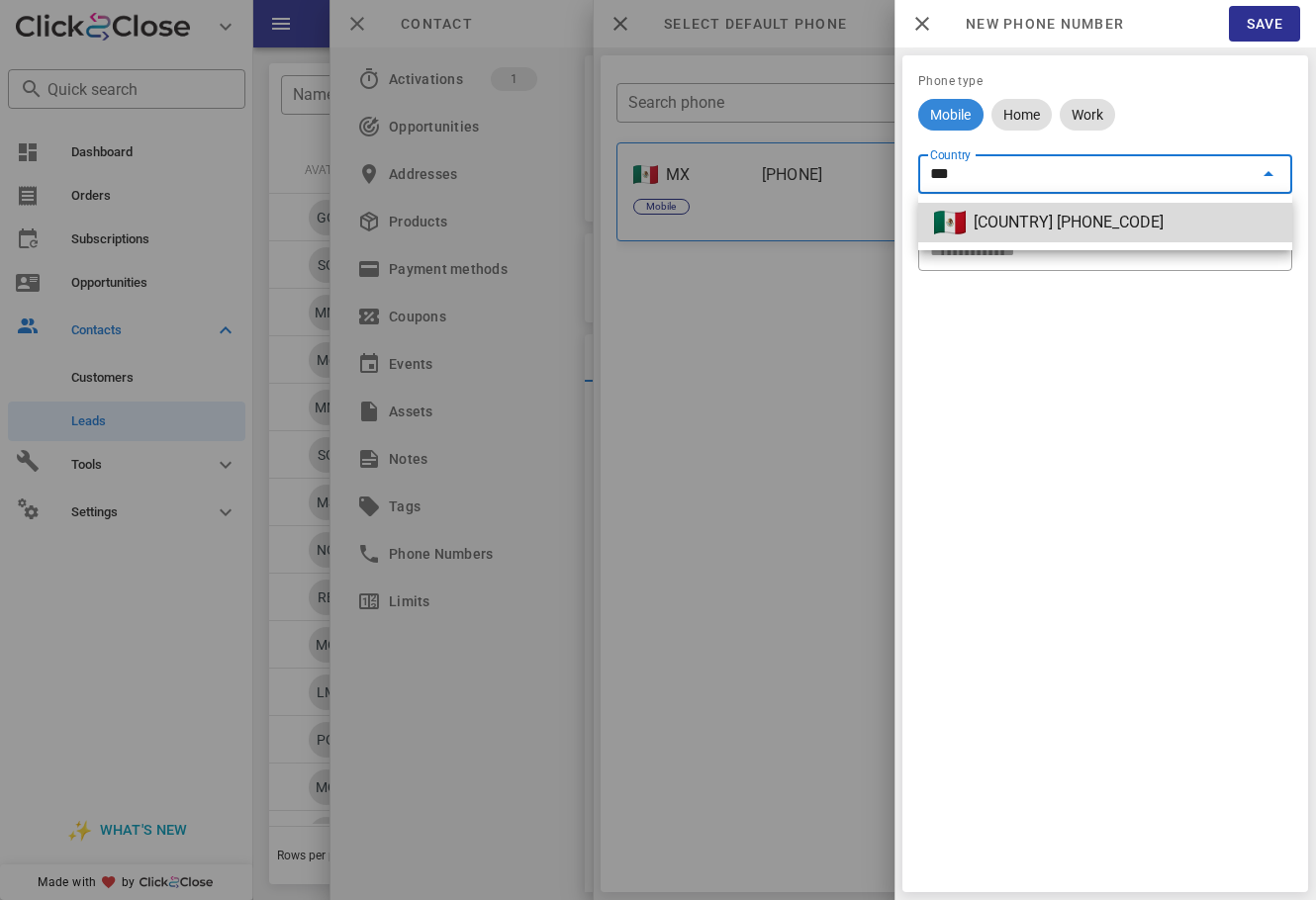 click on "Mexico +52" at bounding box center (1105, 223) 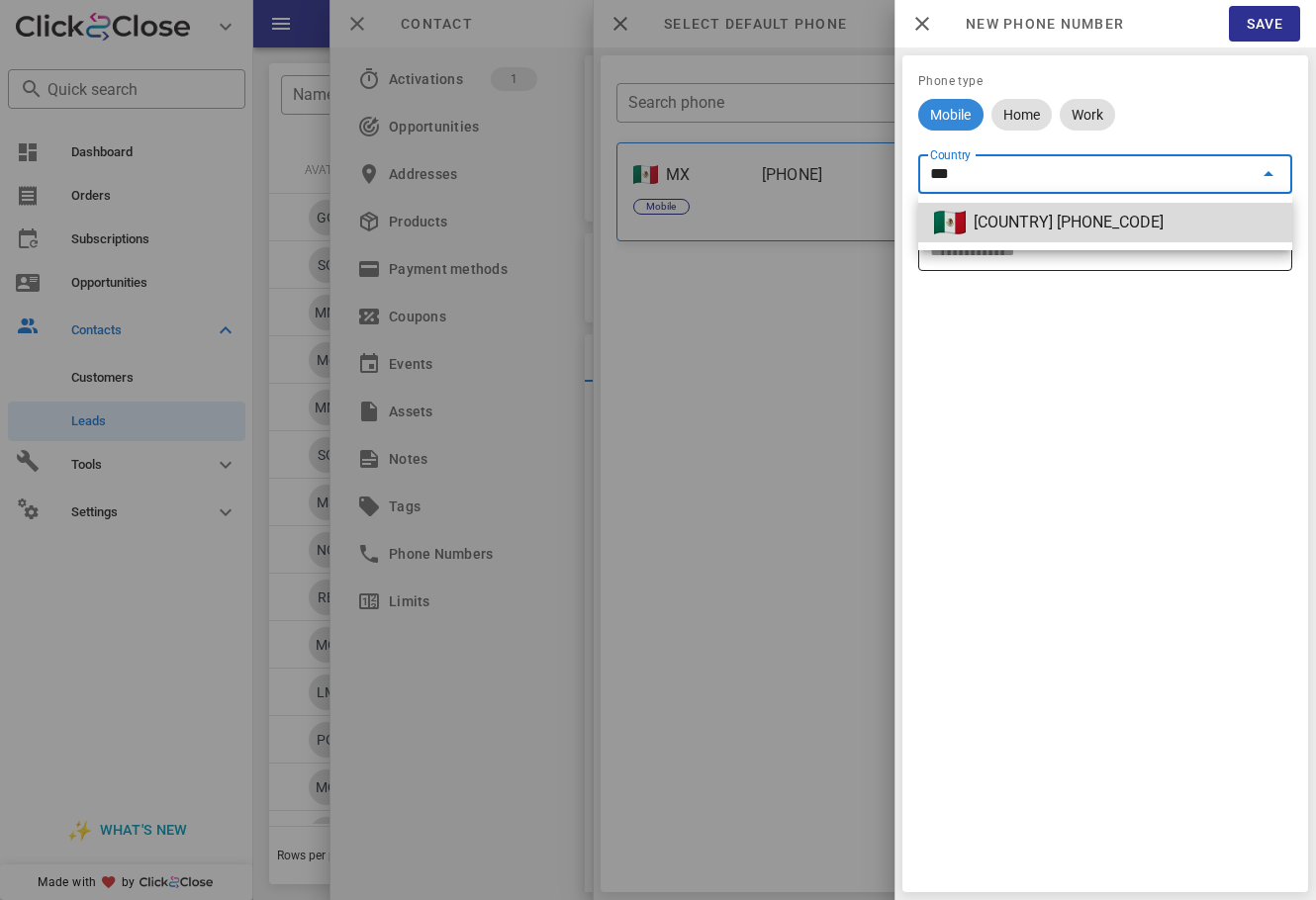 type 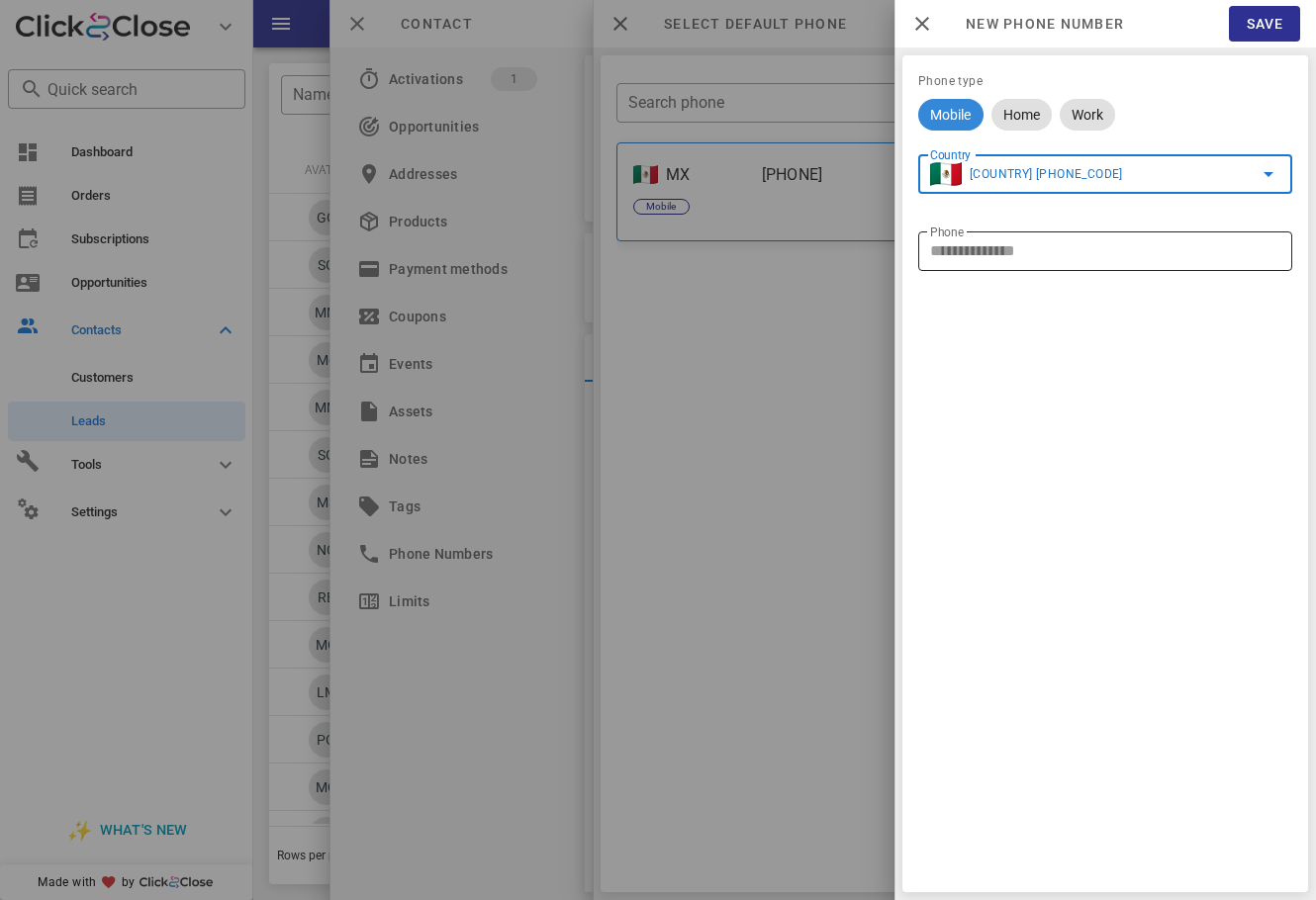 click on "Phone" at bounding box center [1105, 251] 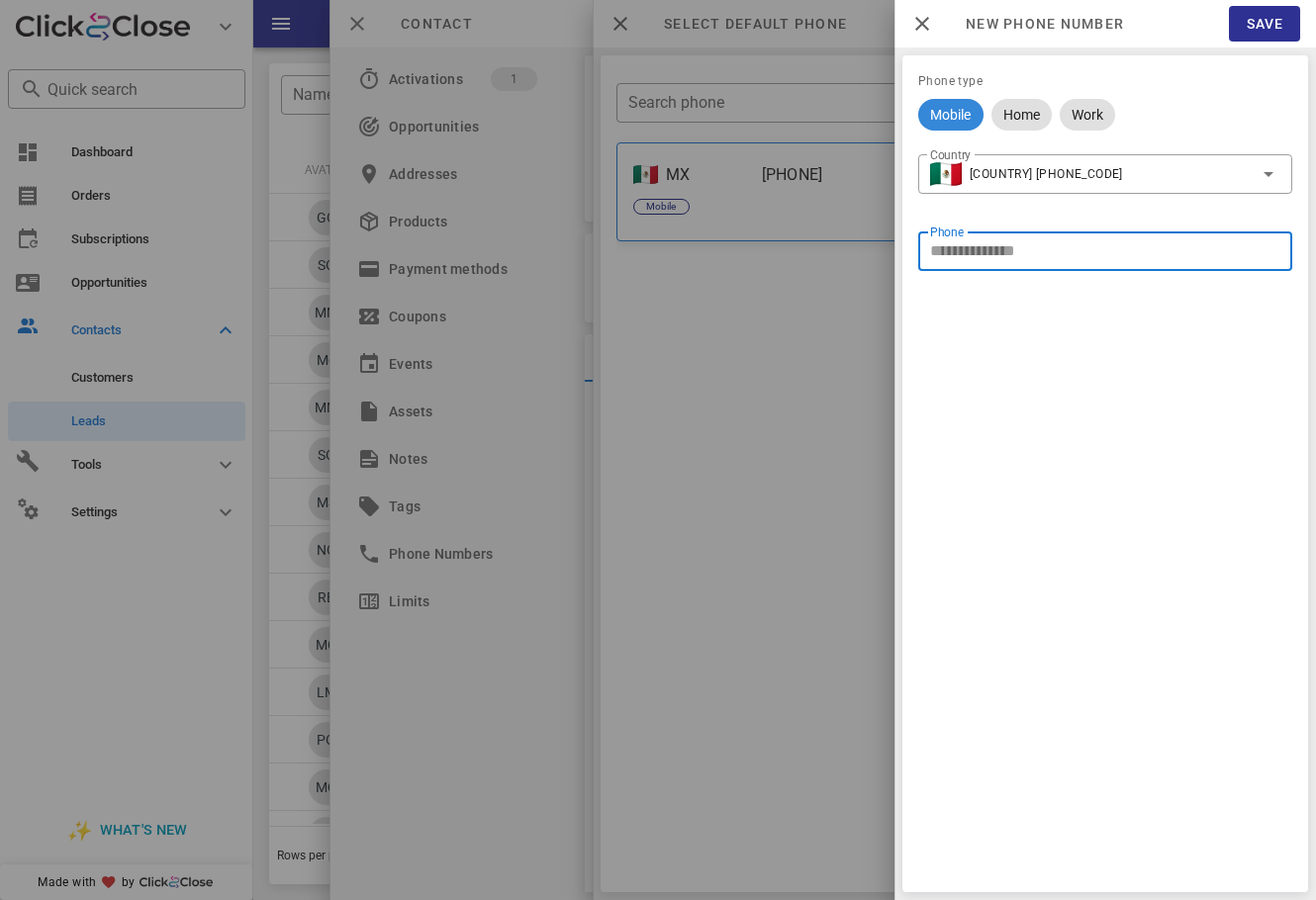 paste on "**********" 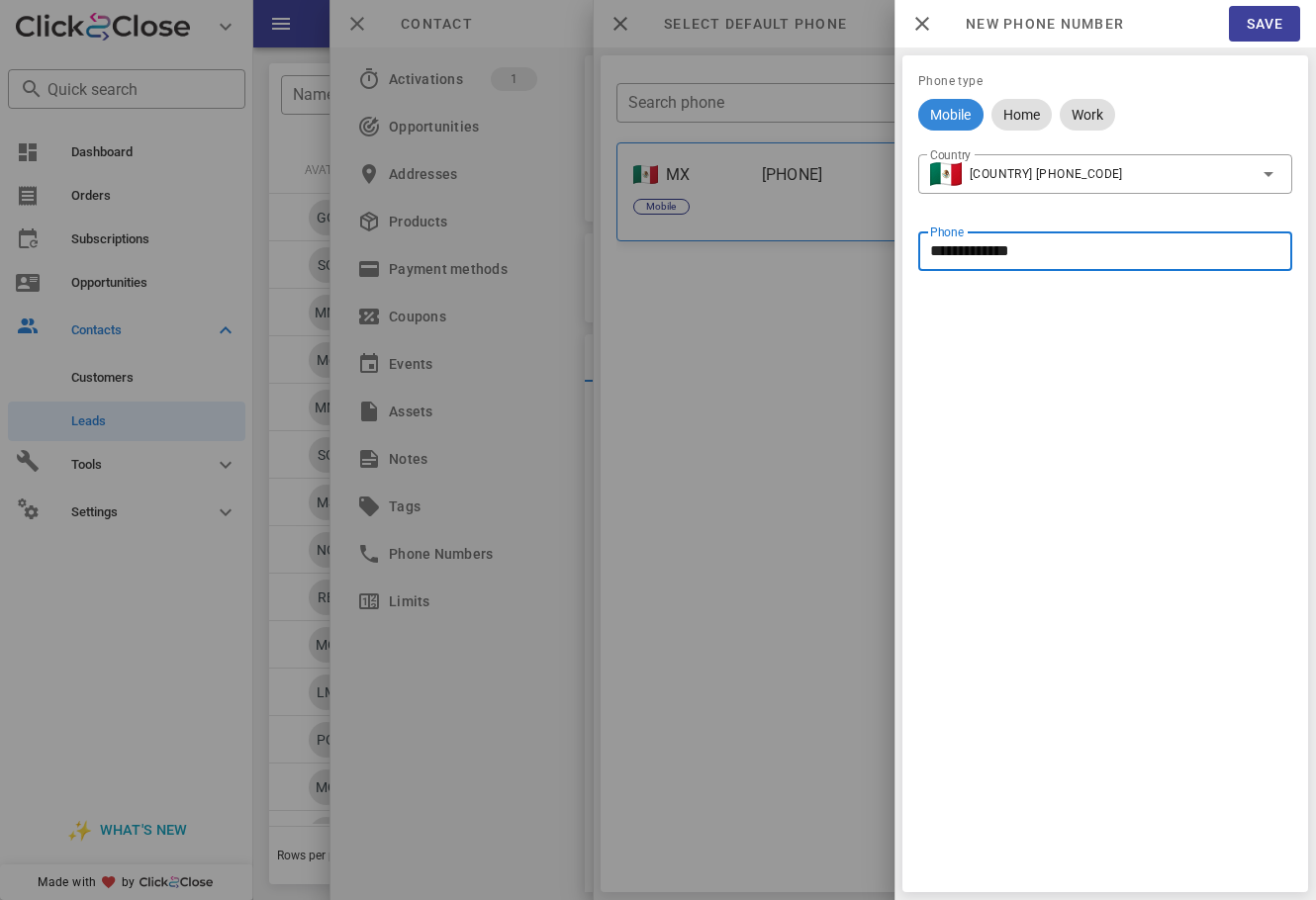 type on "**********" 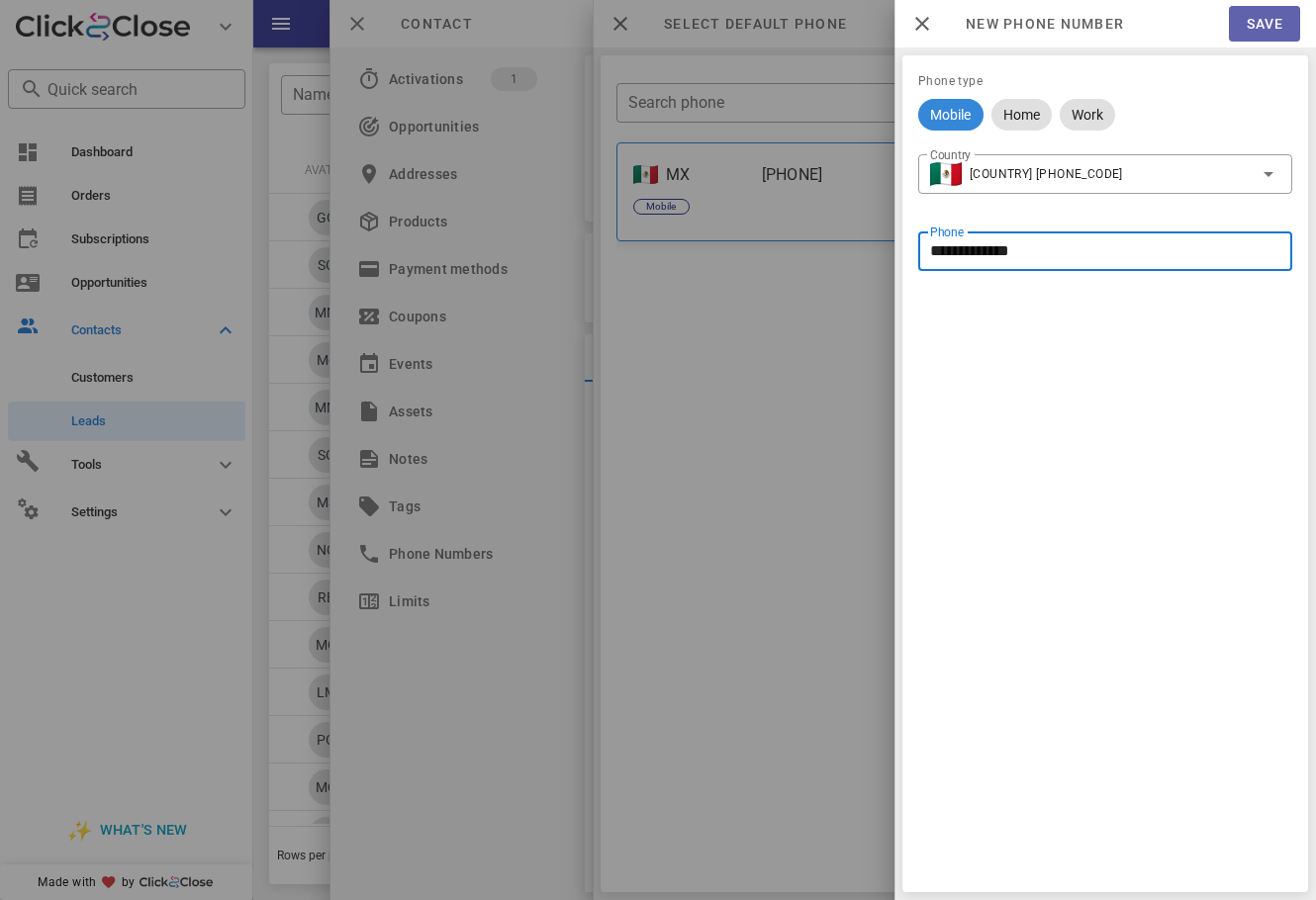 click on "Save" at bounding box center [1265, 24] 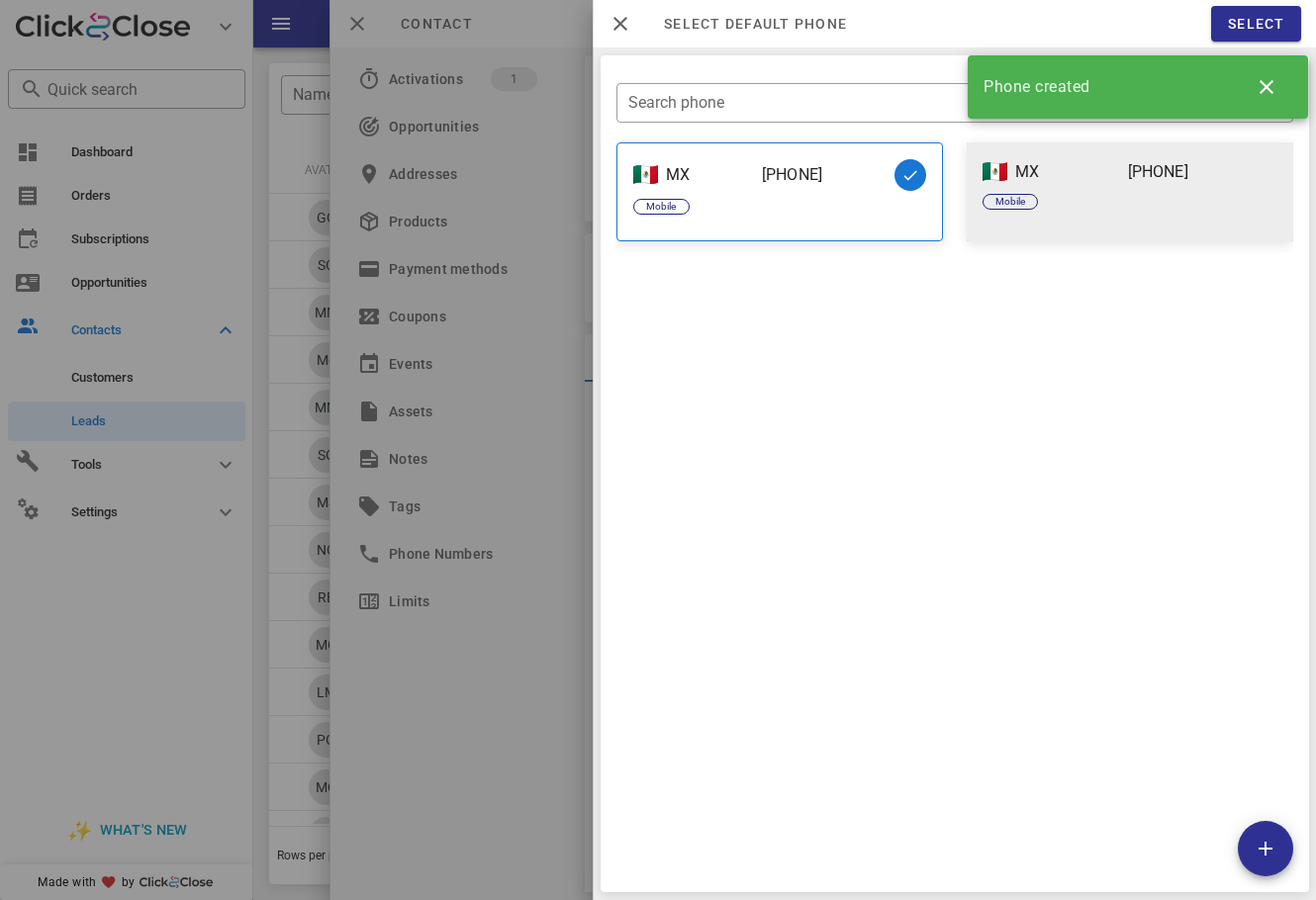click on "Mobile  Verified" at bounding box center [1129, 206] 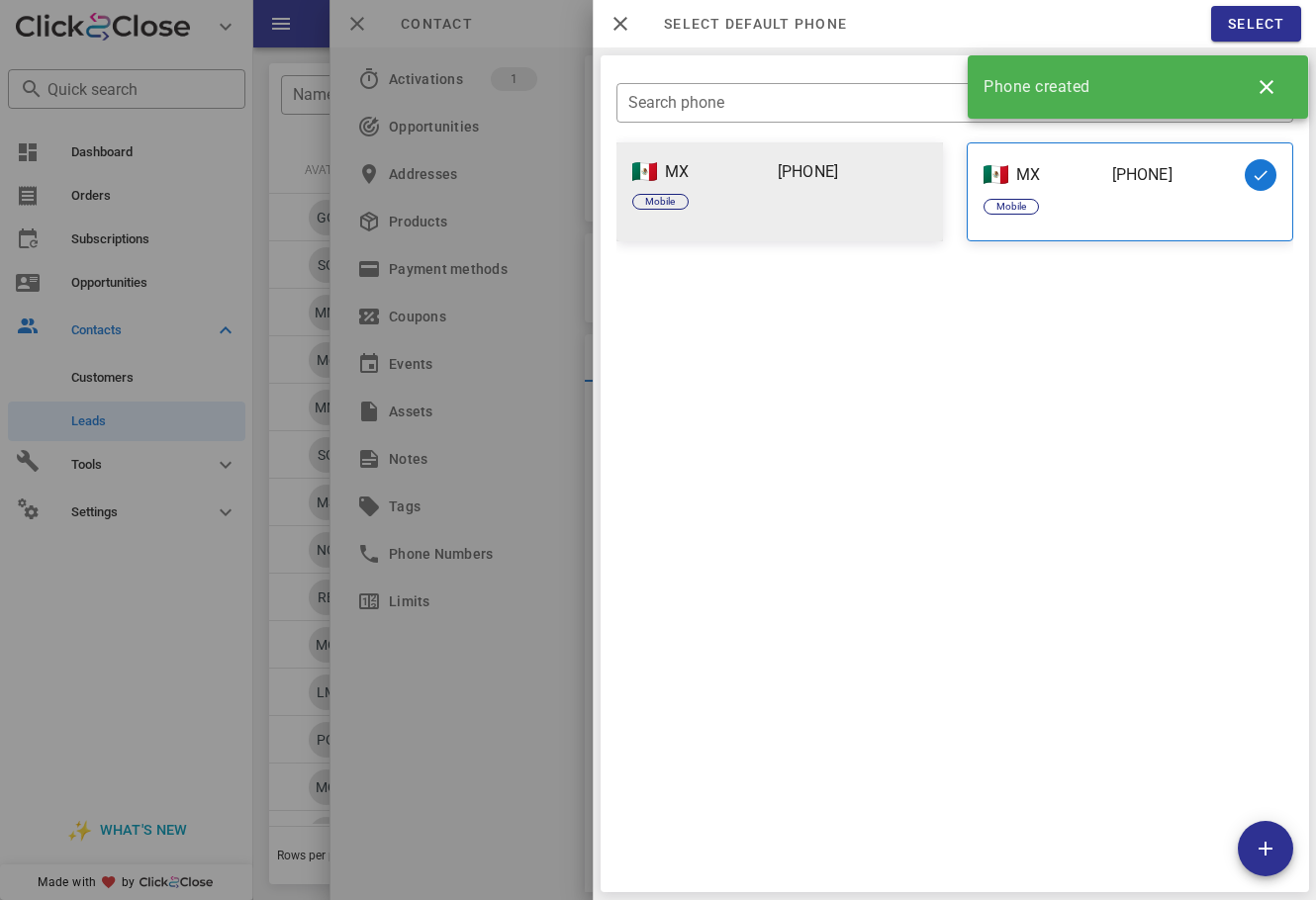 click on "Mobile  Verified" at bounding box center [780, 206] 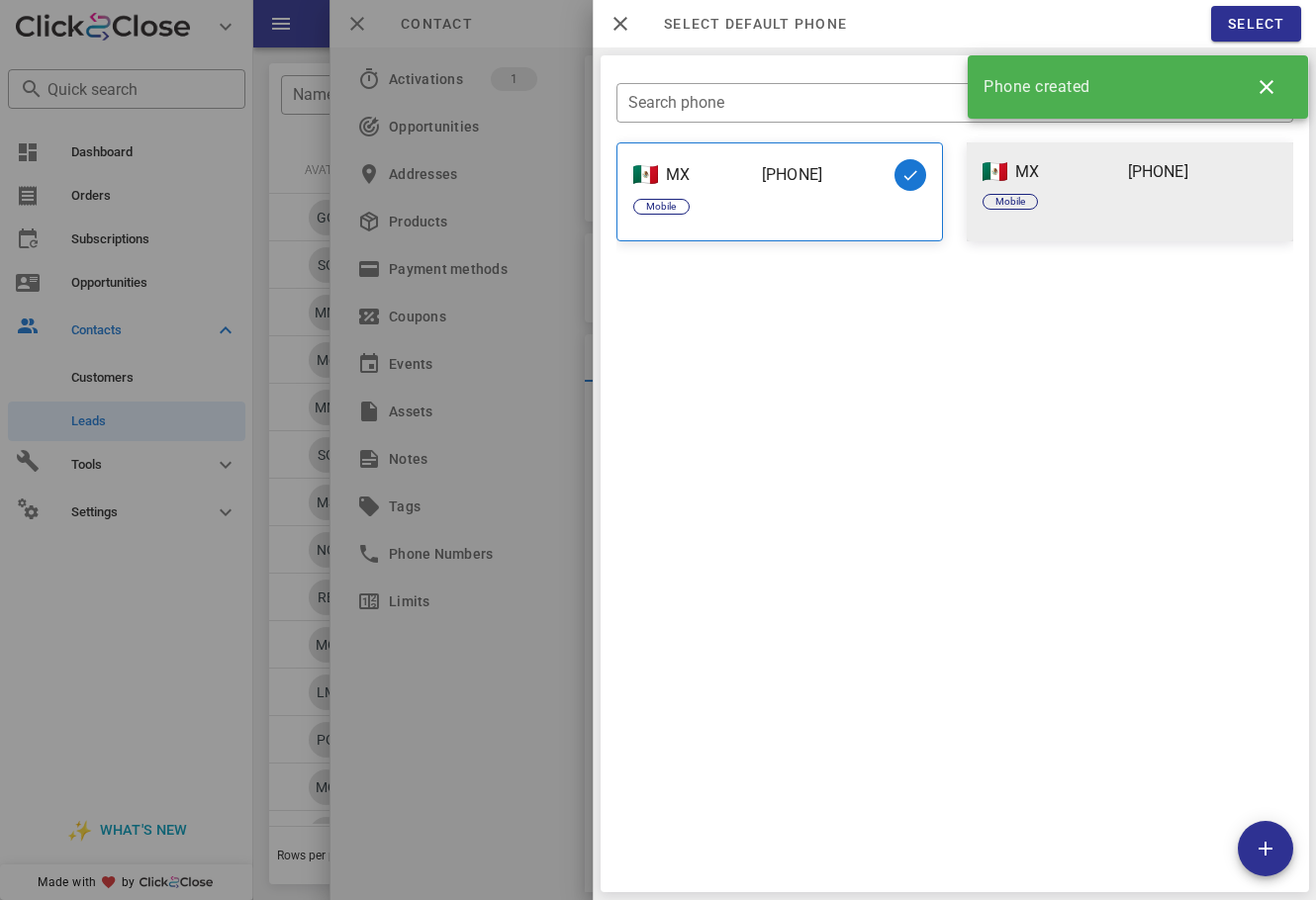 click on "811469907" at bounding box center [1158, 172] 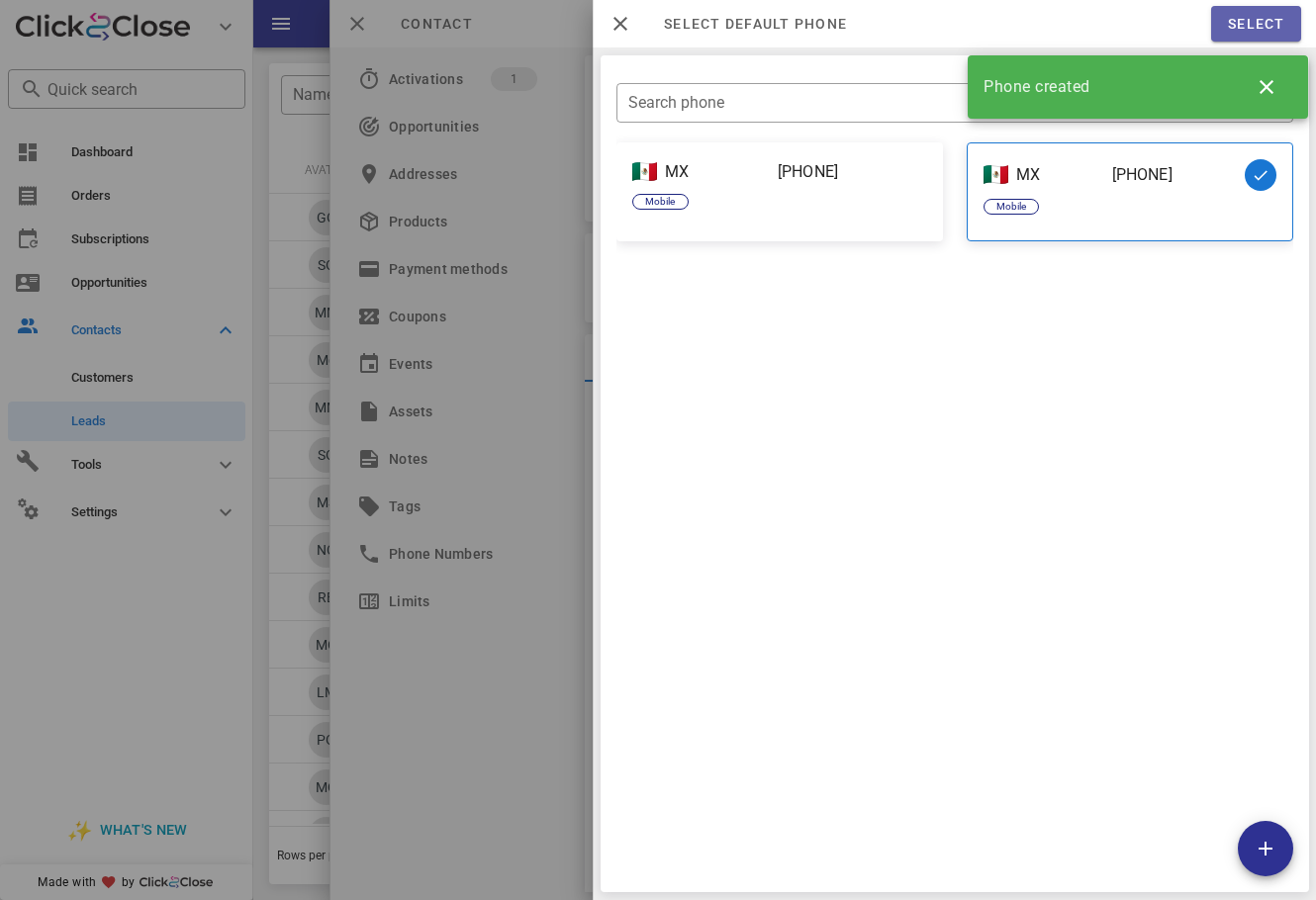 click on "Select" at bounding box center [1255, 24] 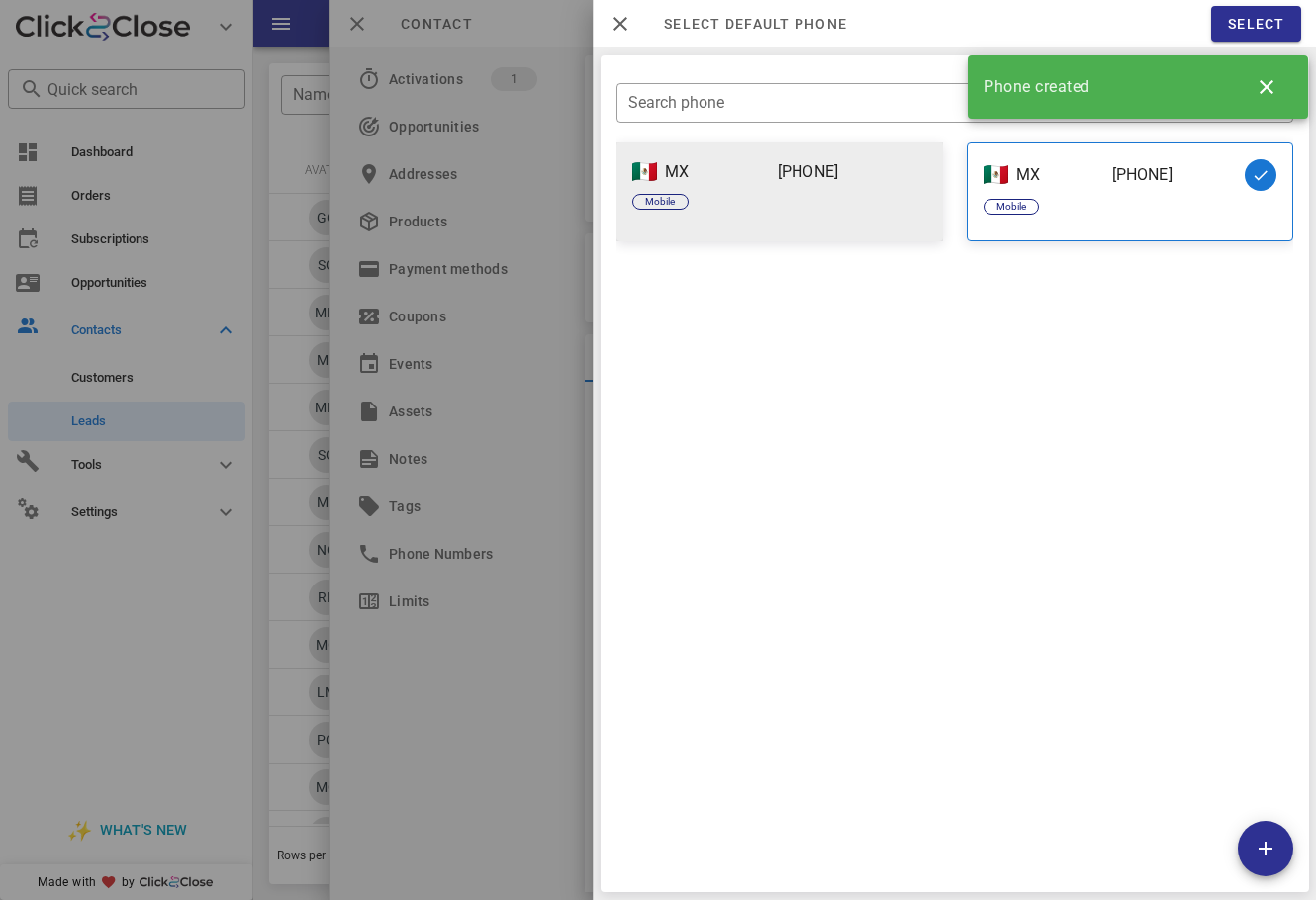 click on "MX  1811469907" at bounding box center (780, 172) 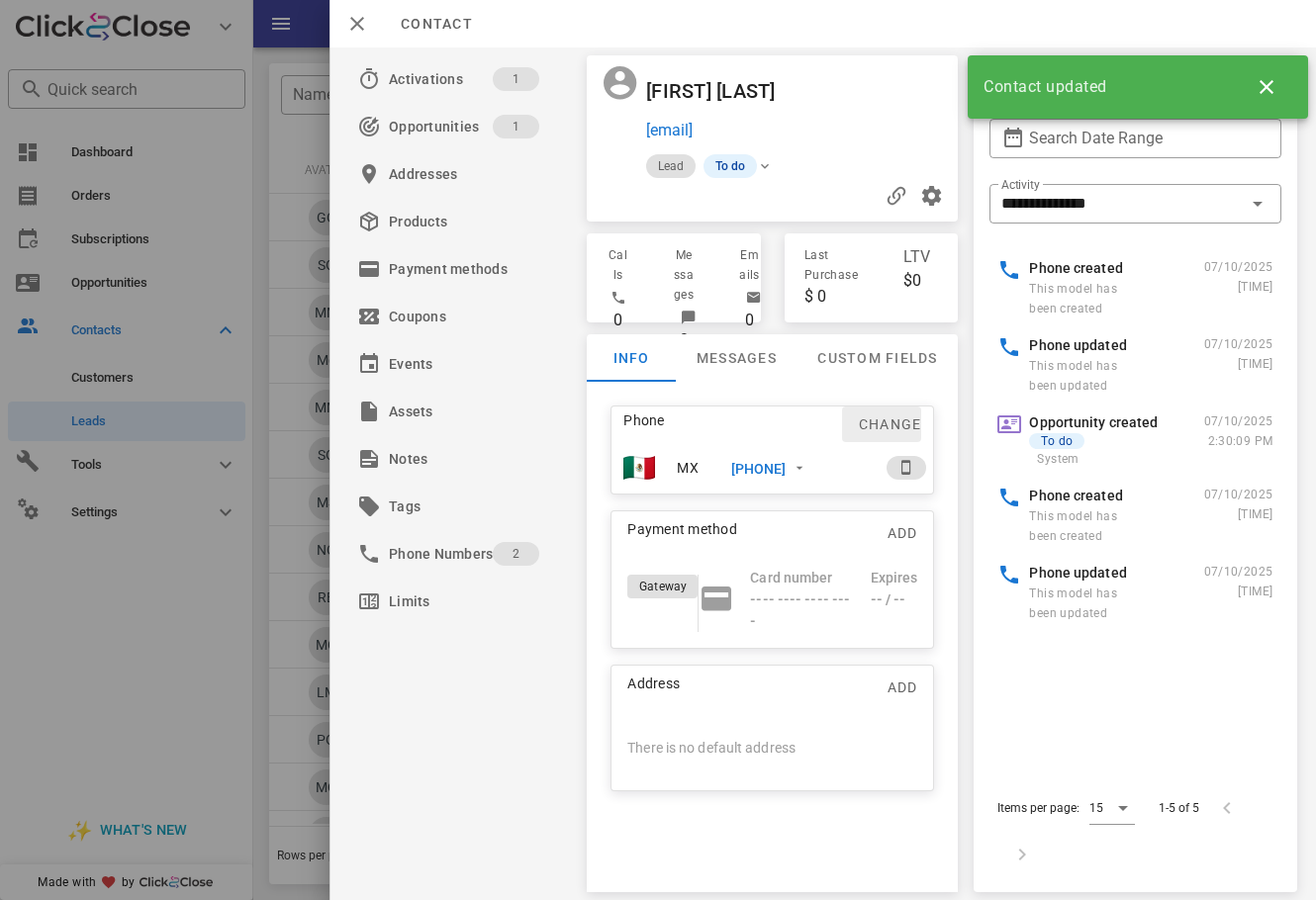 click on "Change" at bounding box center [889, 424] 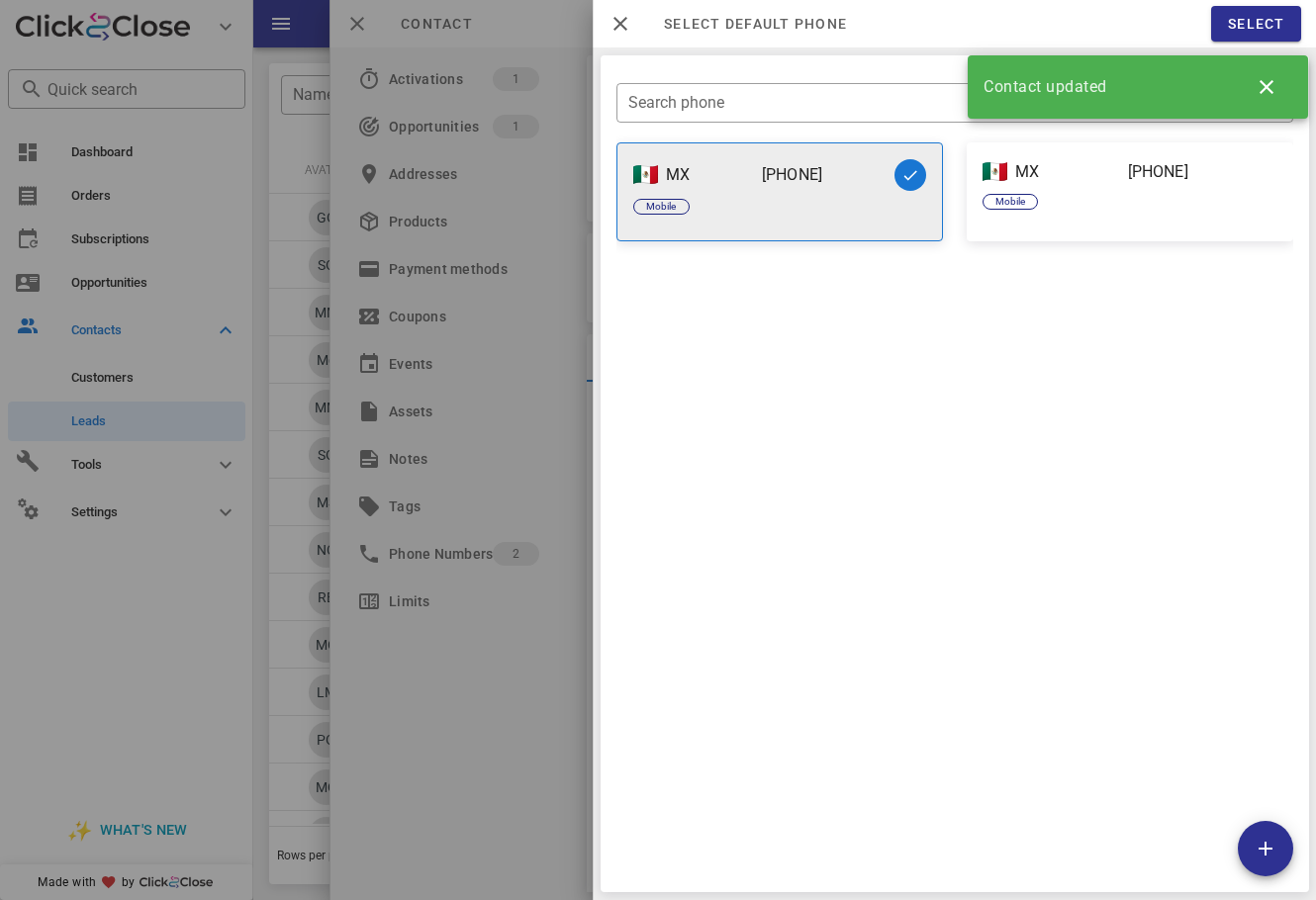 click on "Mobile  Verified" at bounding box center (780, 211) 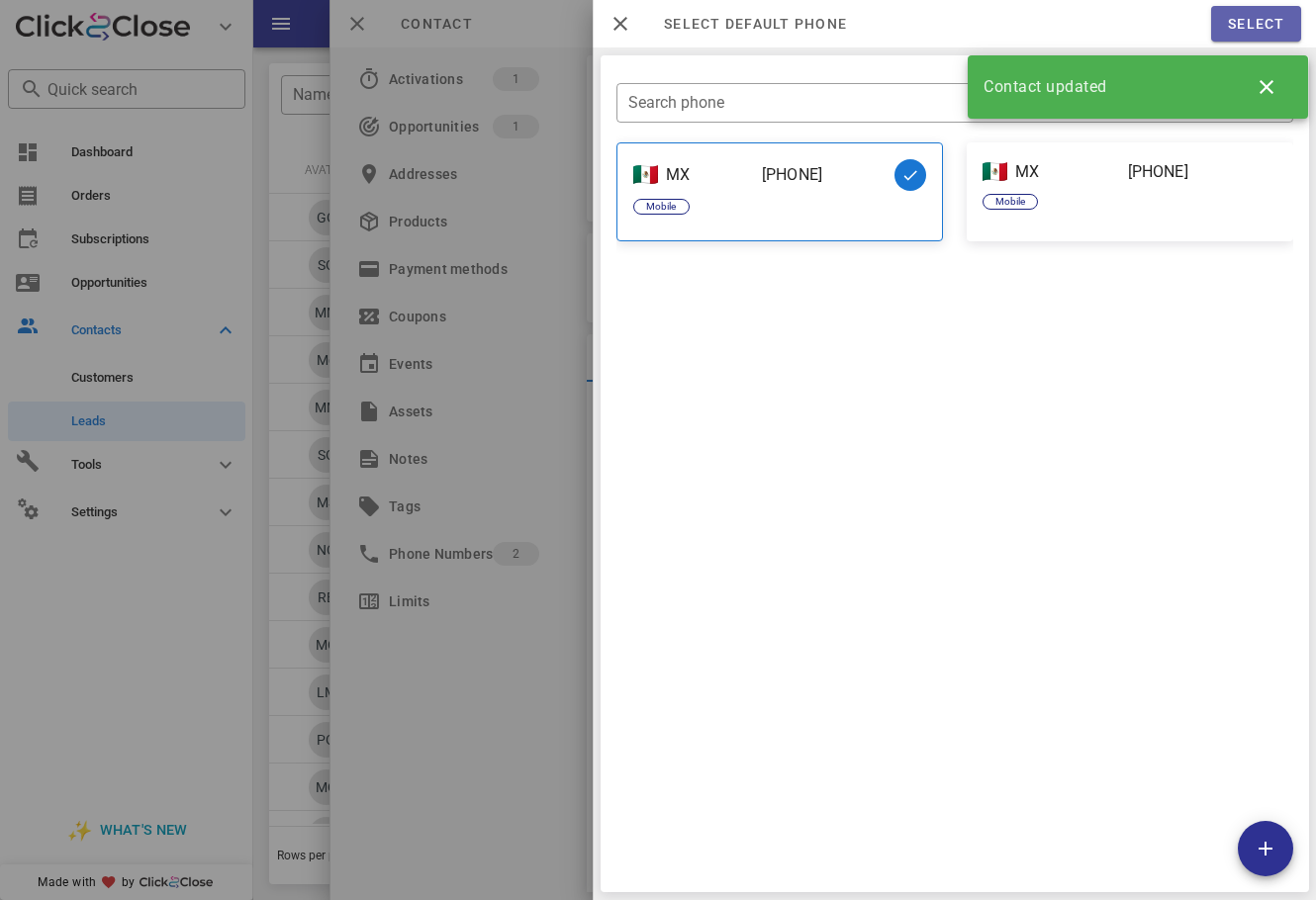 click on "Select" at bounding box center (1255, 24) 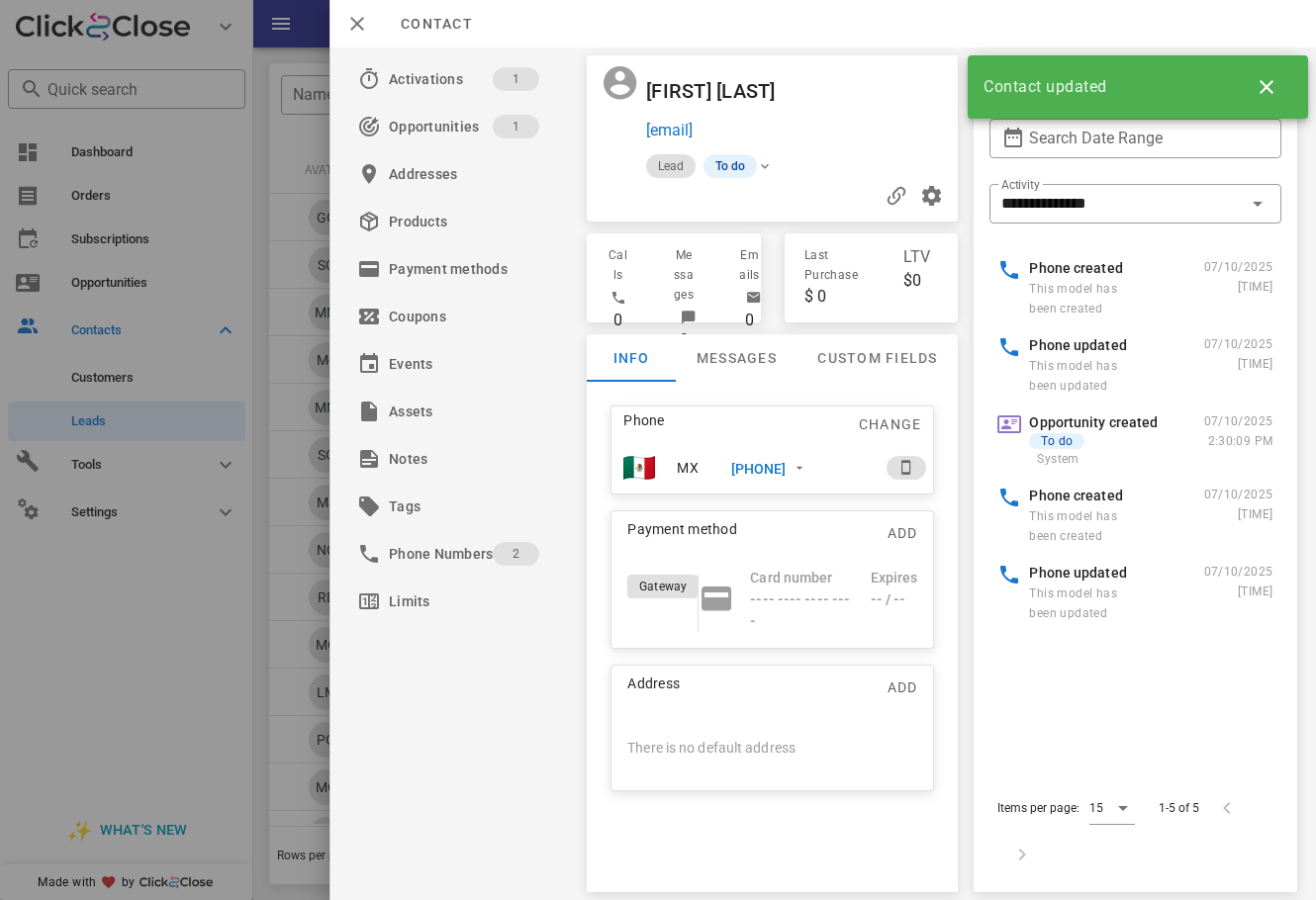 click on "1811469907" at bounding box center (758, 469) 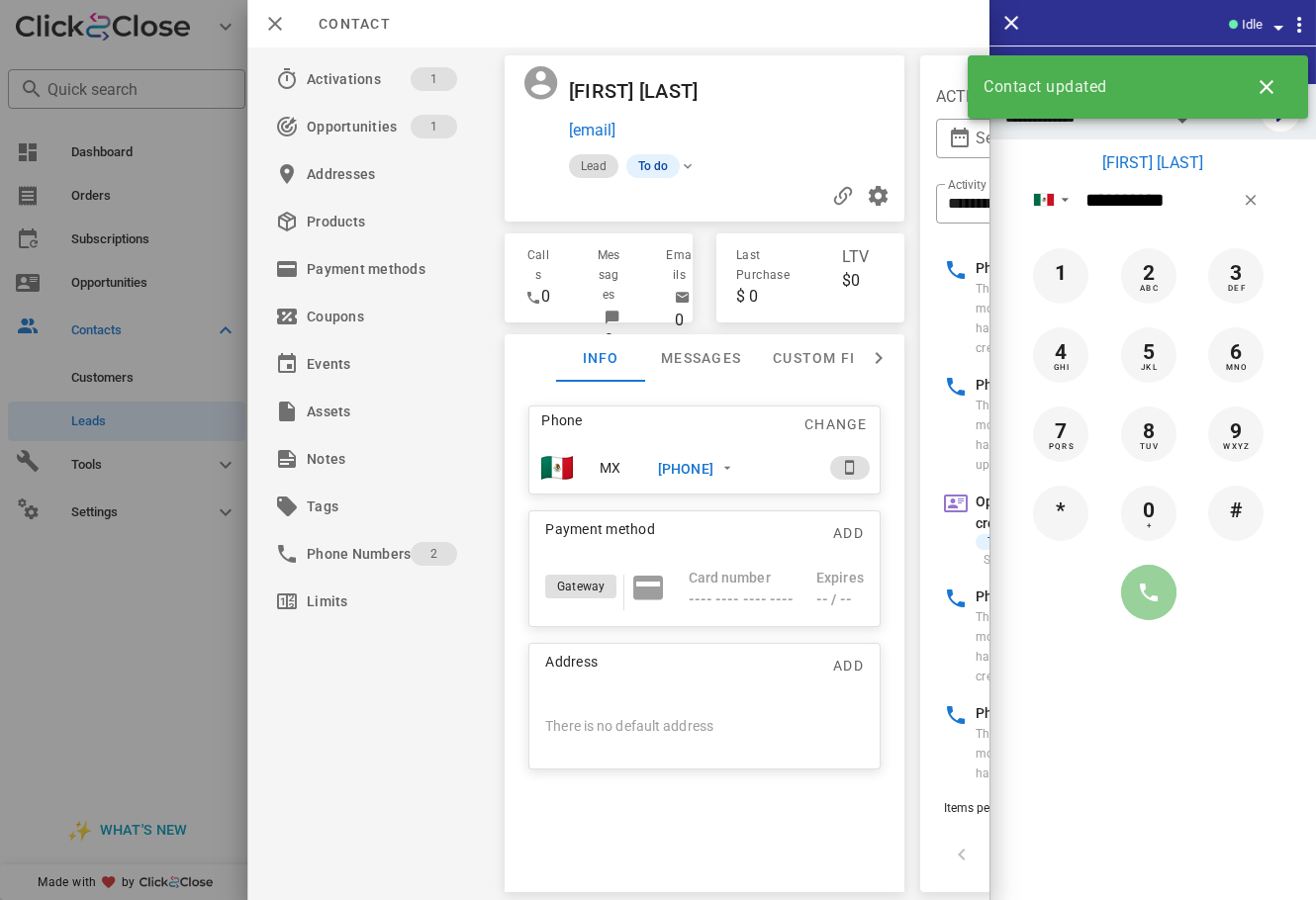 click at bounding box center (1149, 592) 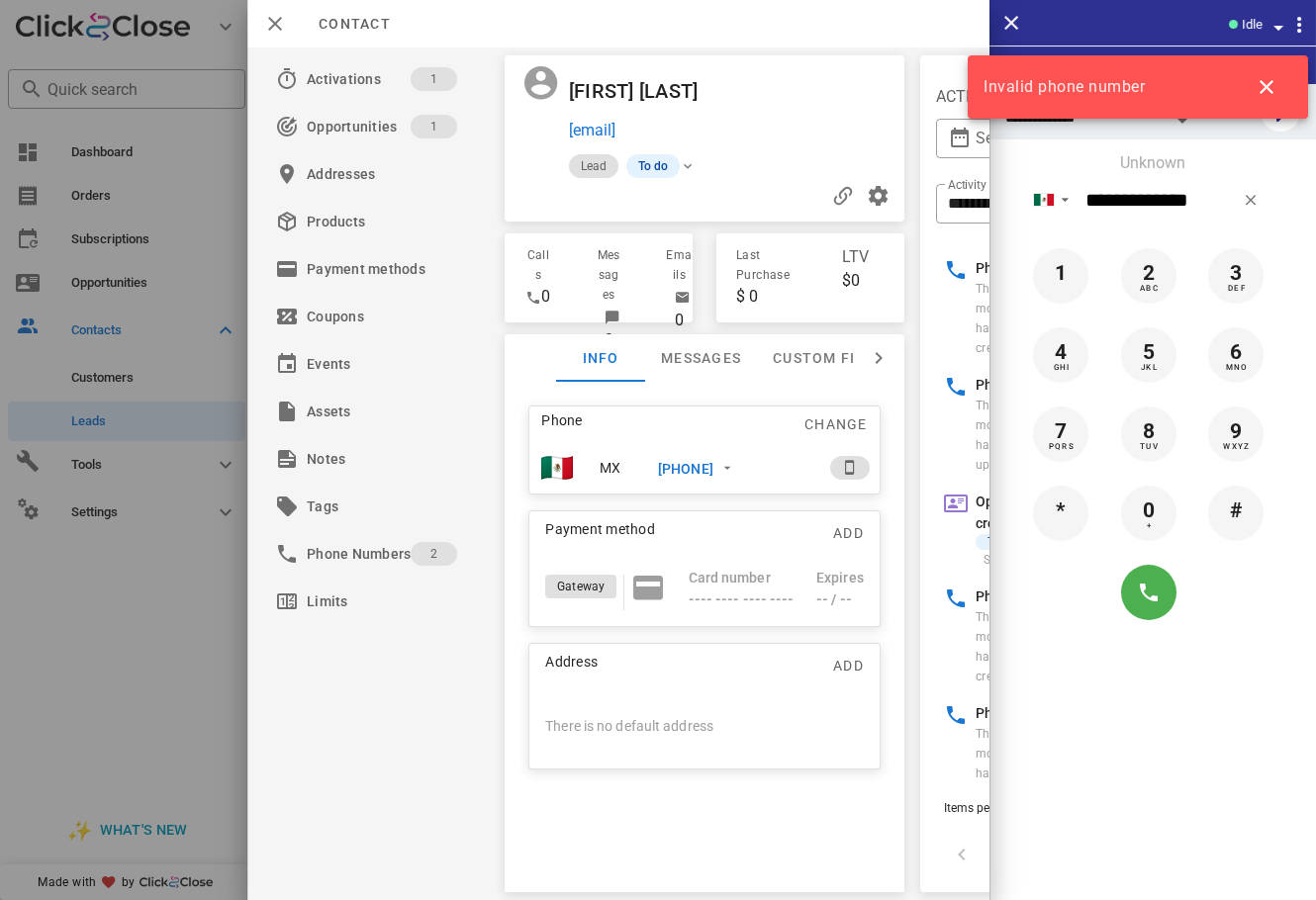 click on "1811469907" at bounding box center (686, 469) 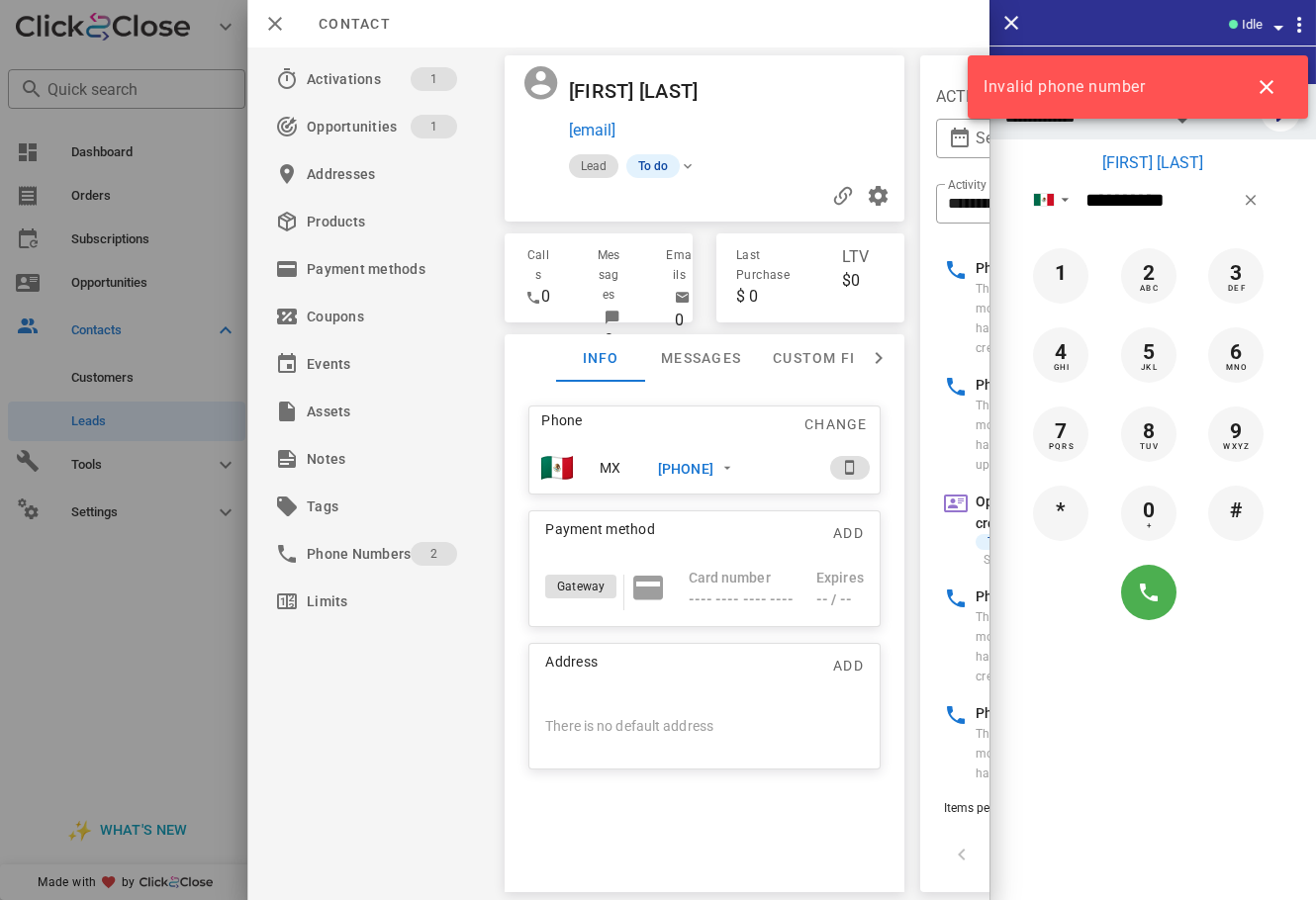 click on "1811469907" at bounding box center (686, 469) 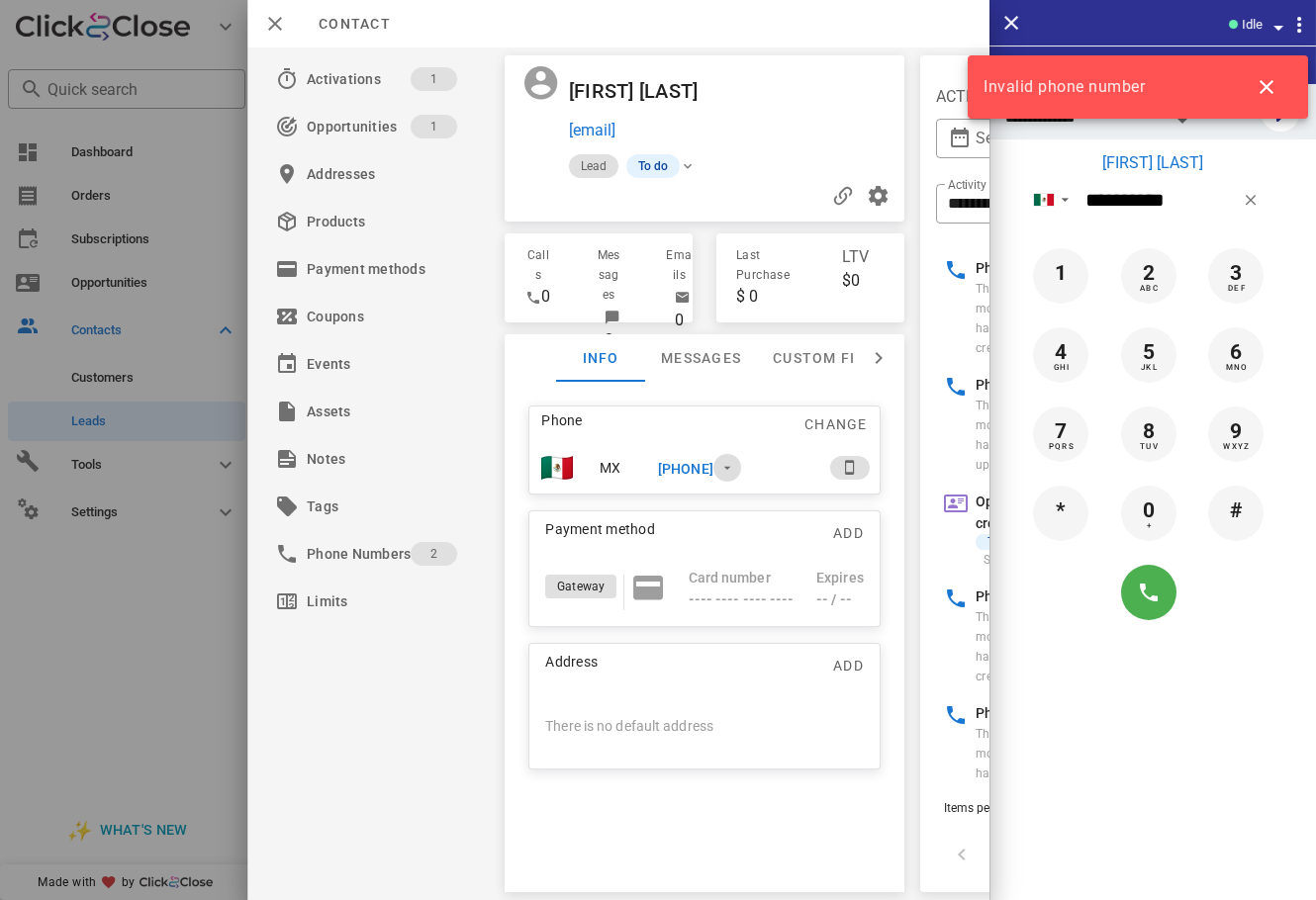 click at bounding box center [727, 468] 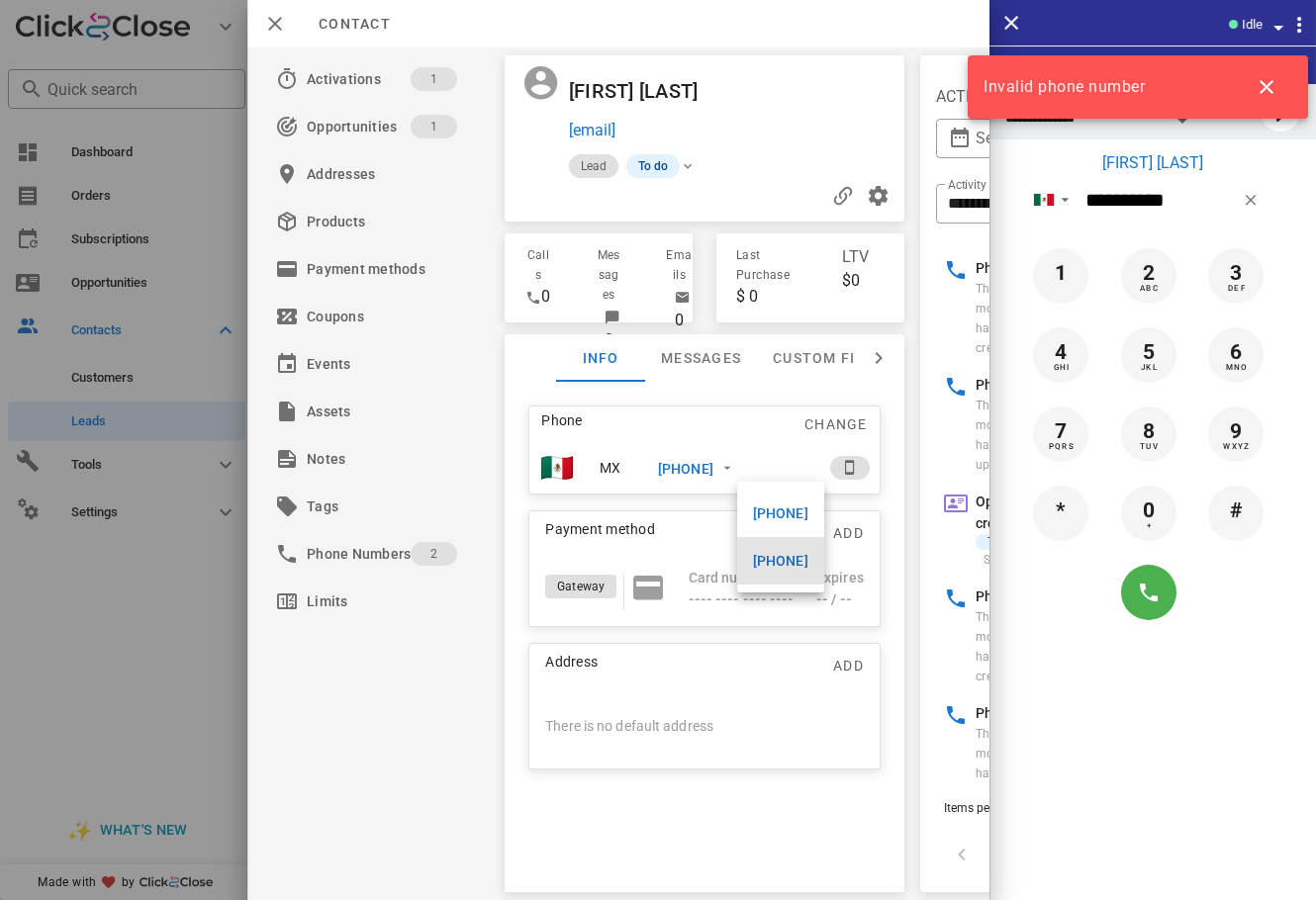click on "811469907" at bounding box center [832, 561] 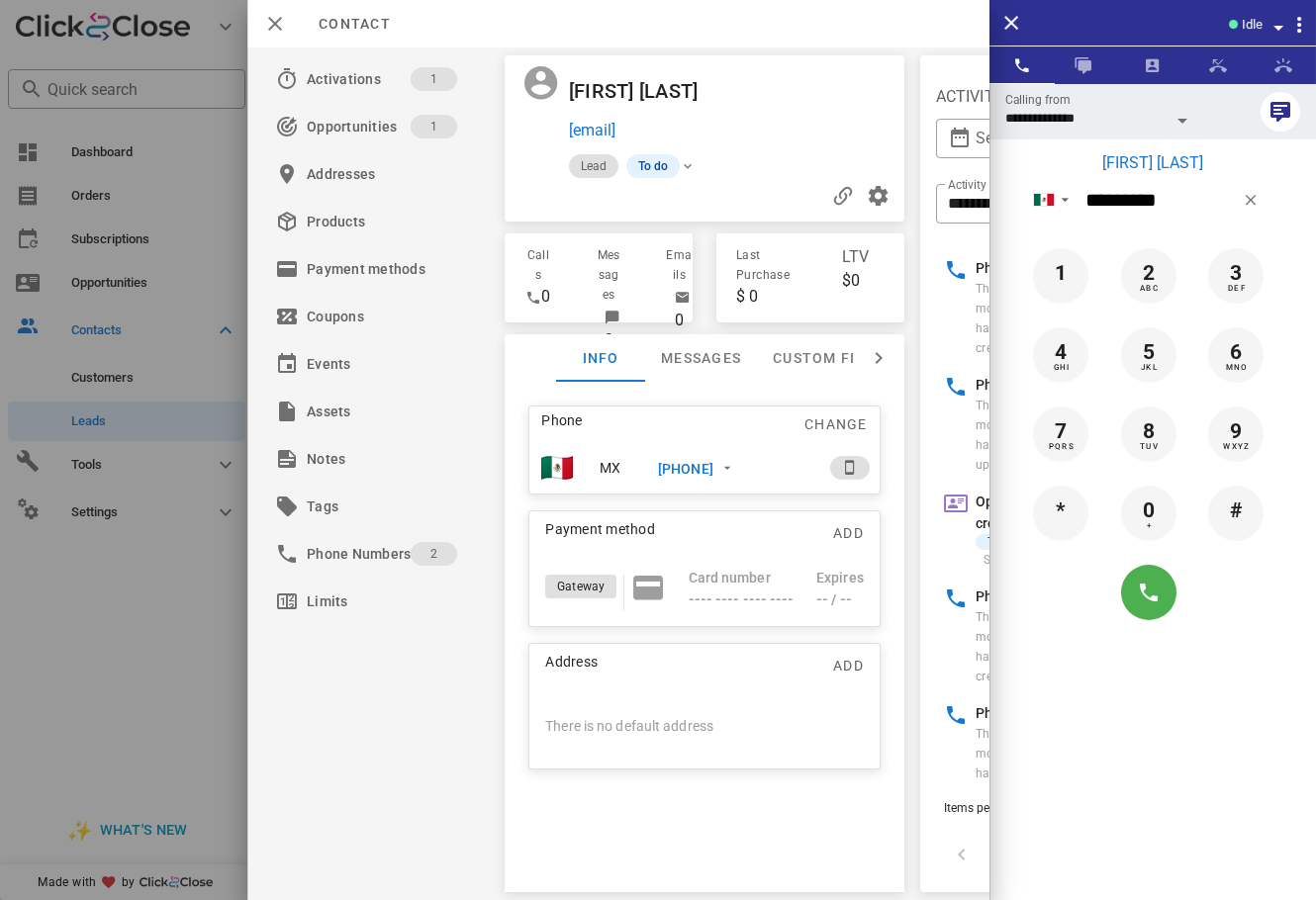 click on "1811469907" at bounding box center [686, 469] 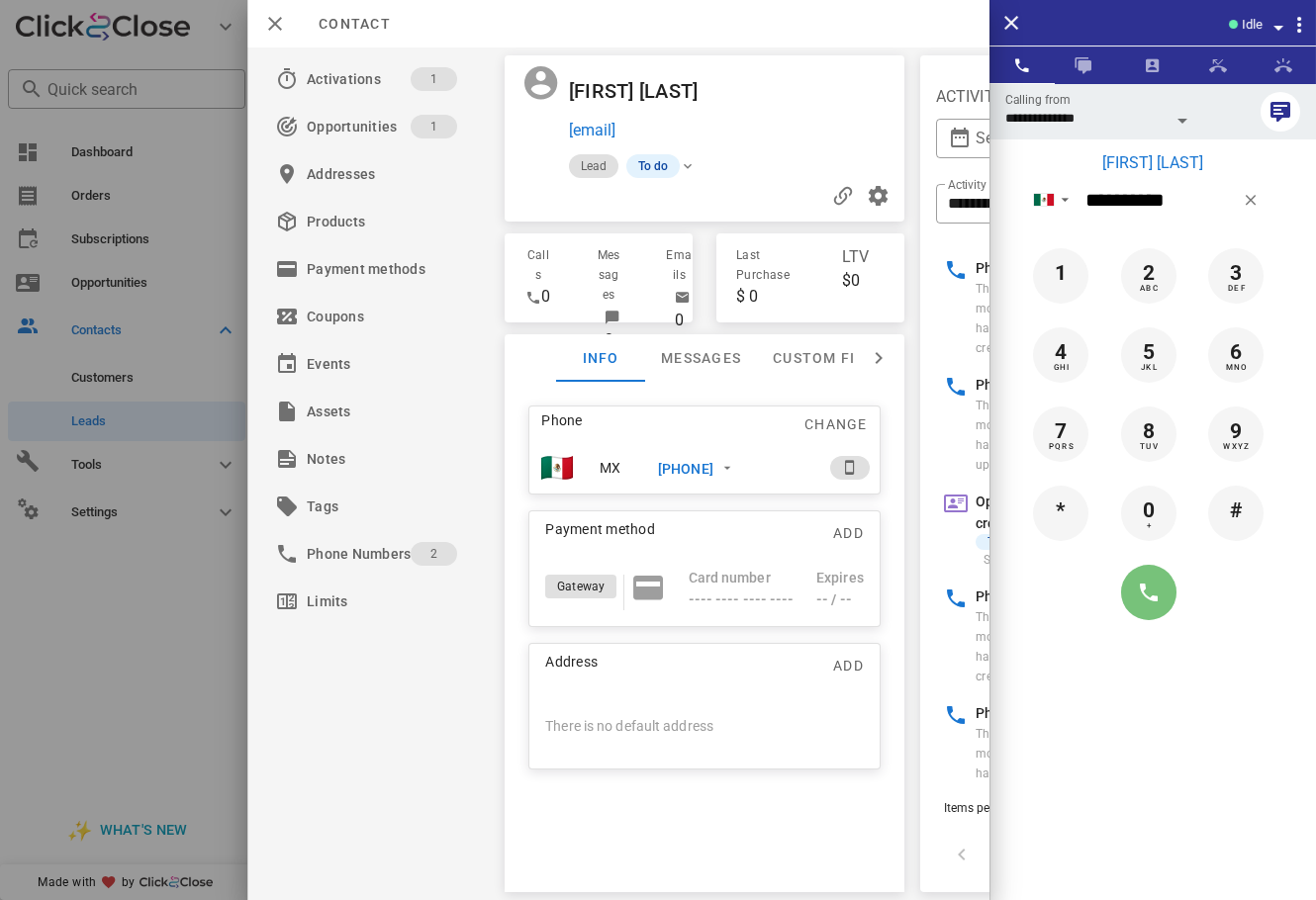 click at bounding box center (1149, 592) 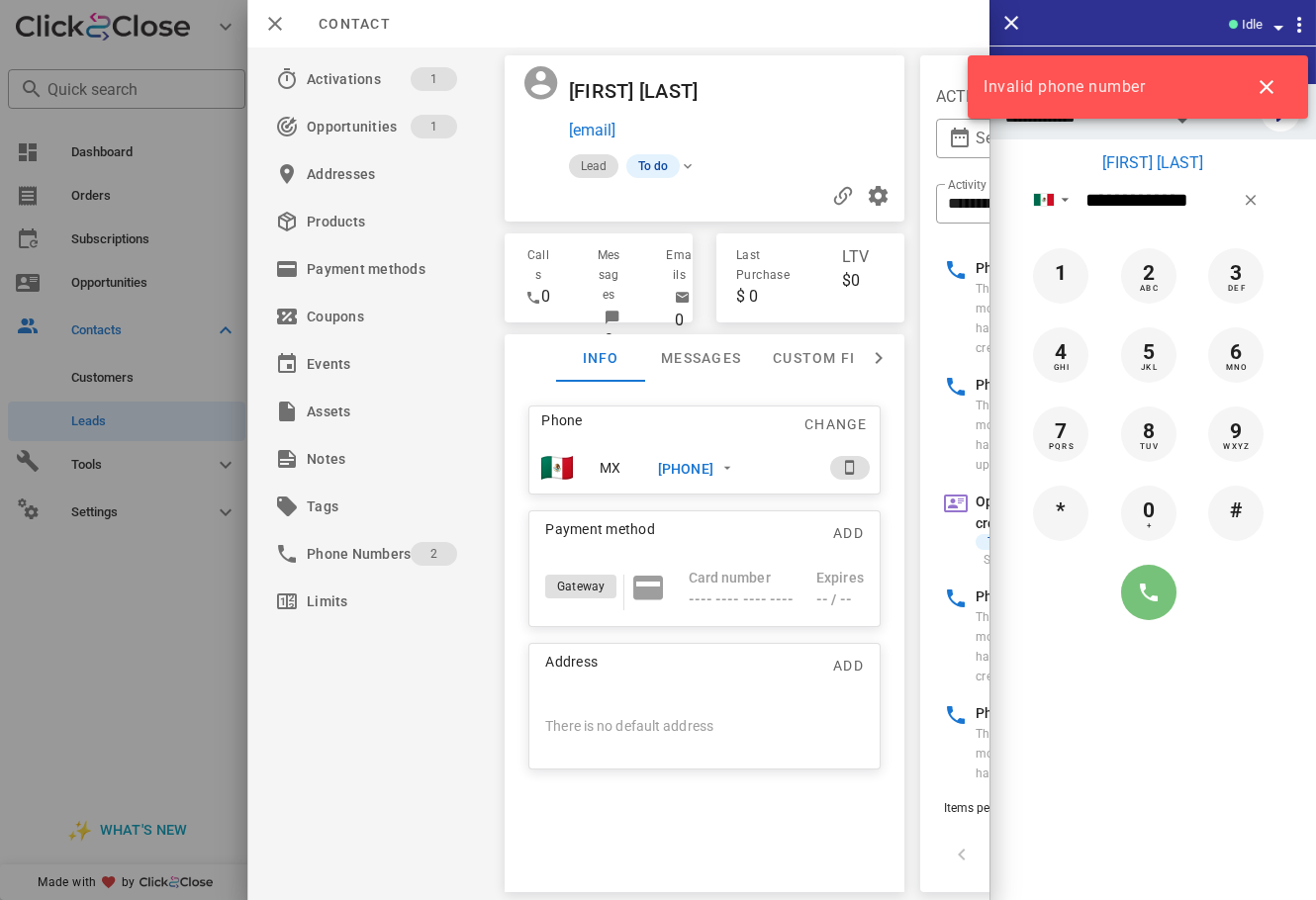 click at bounding box center [1149, 592] 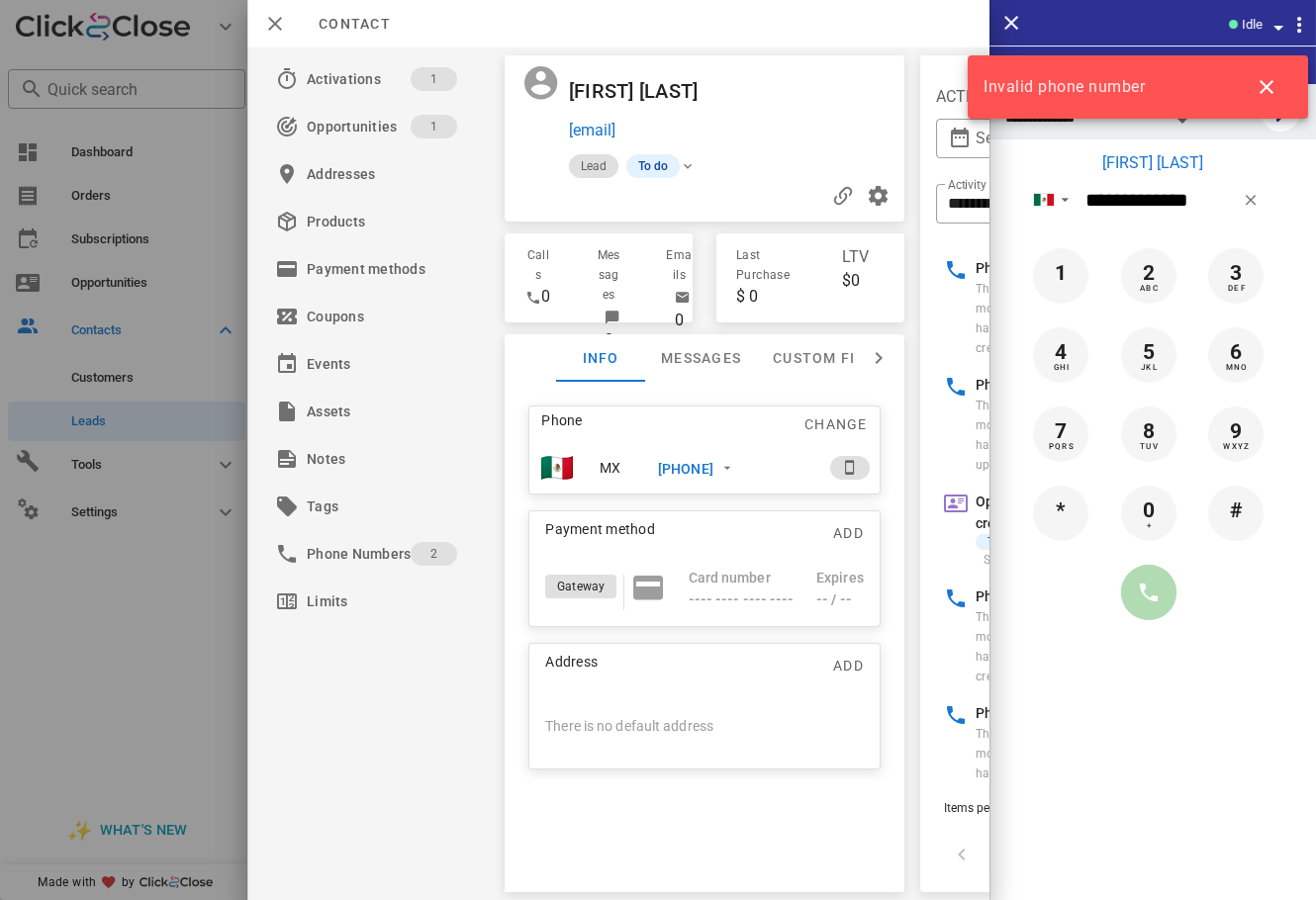 click at bounding box center [1149, 592] 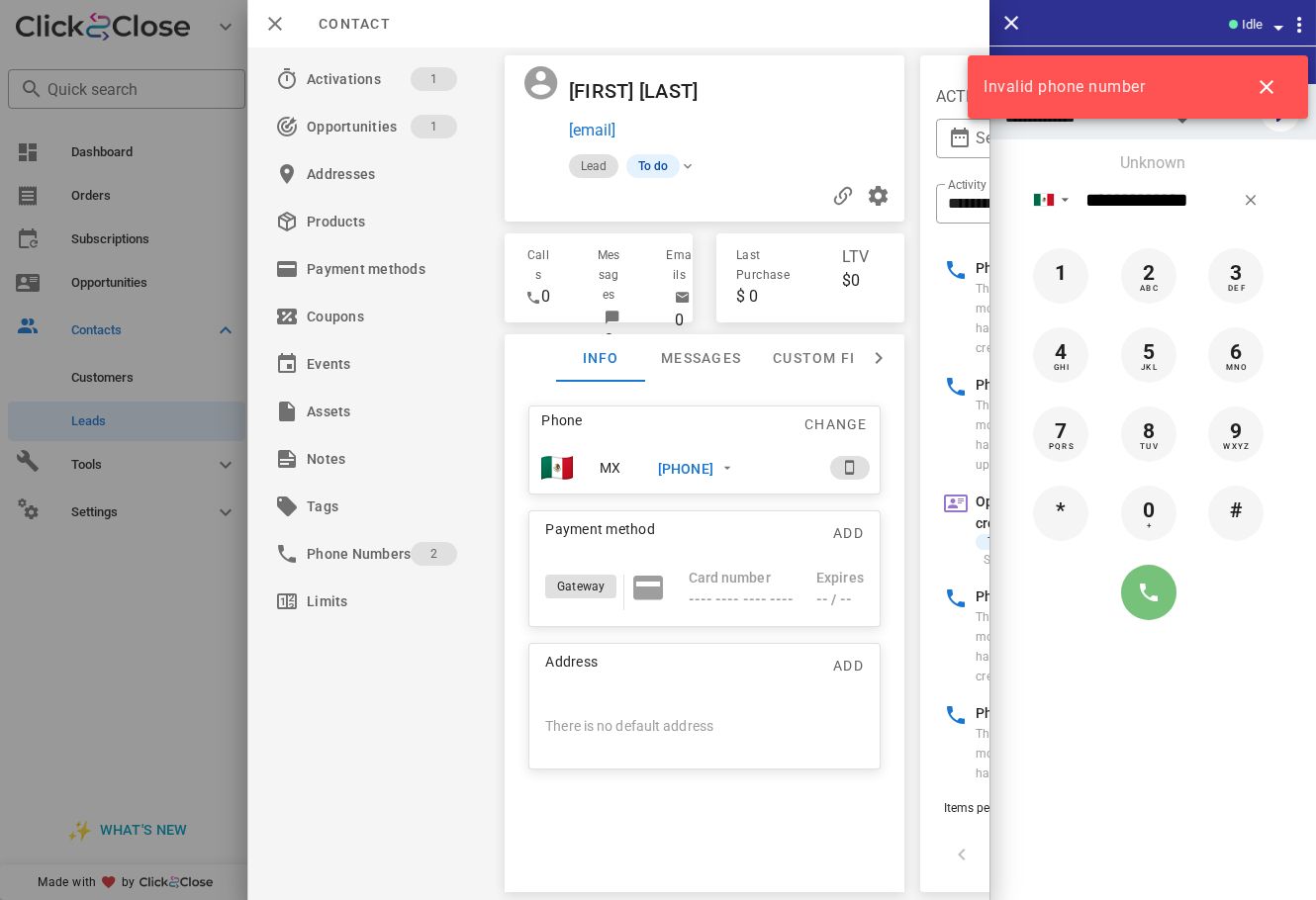 click at bounding box center [1149, 592] 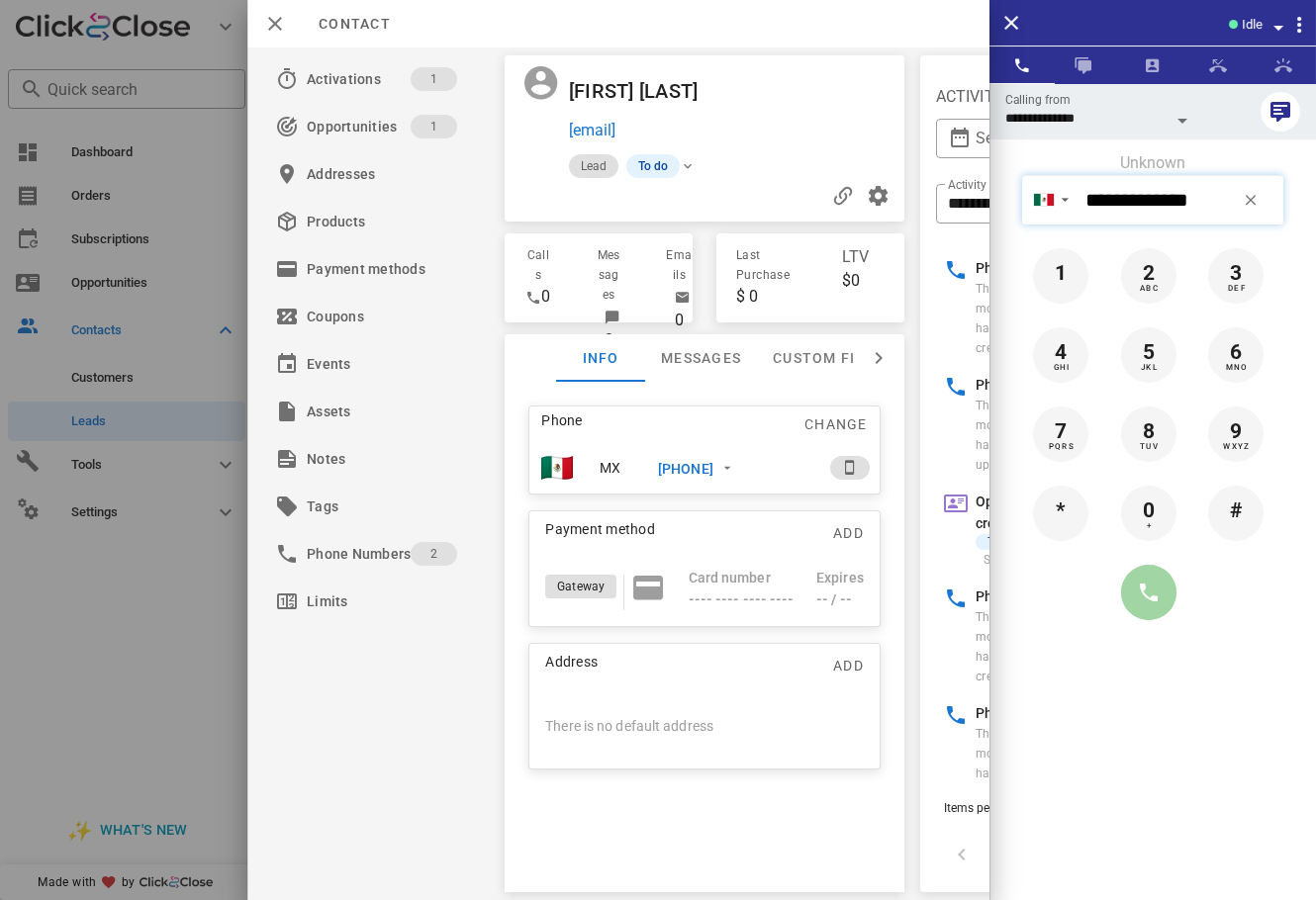 type on "**********" 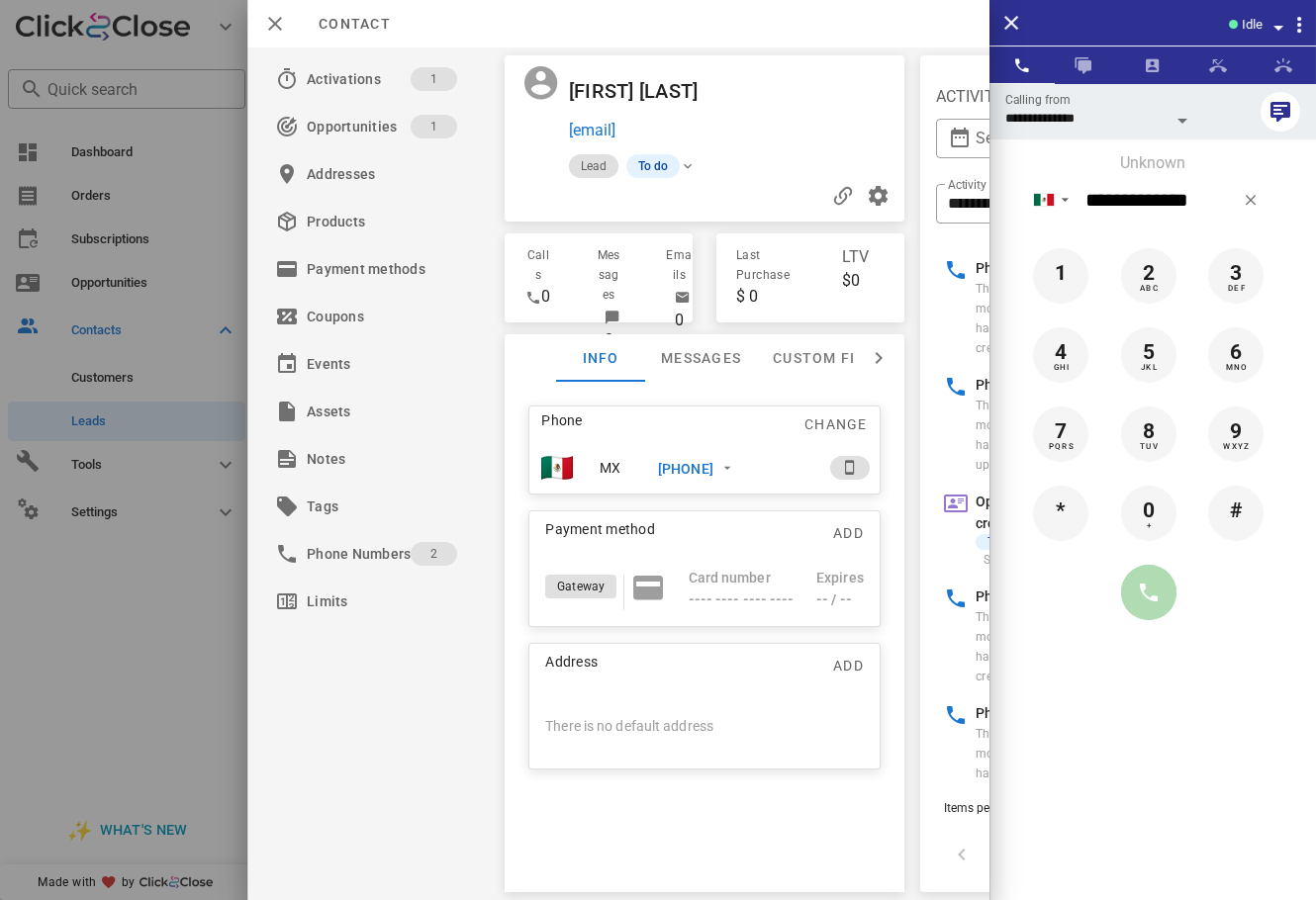click at bounding box center (1149, 592) 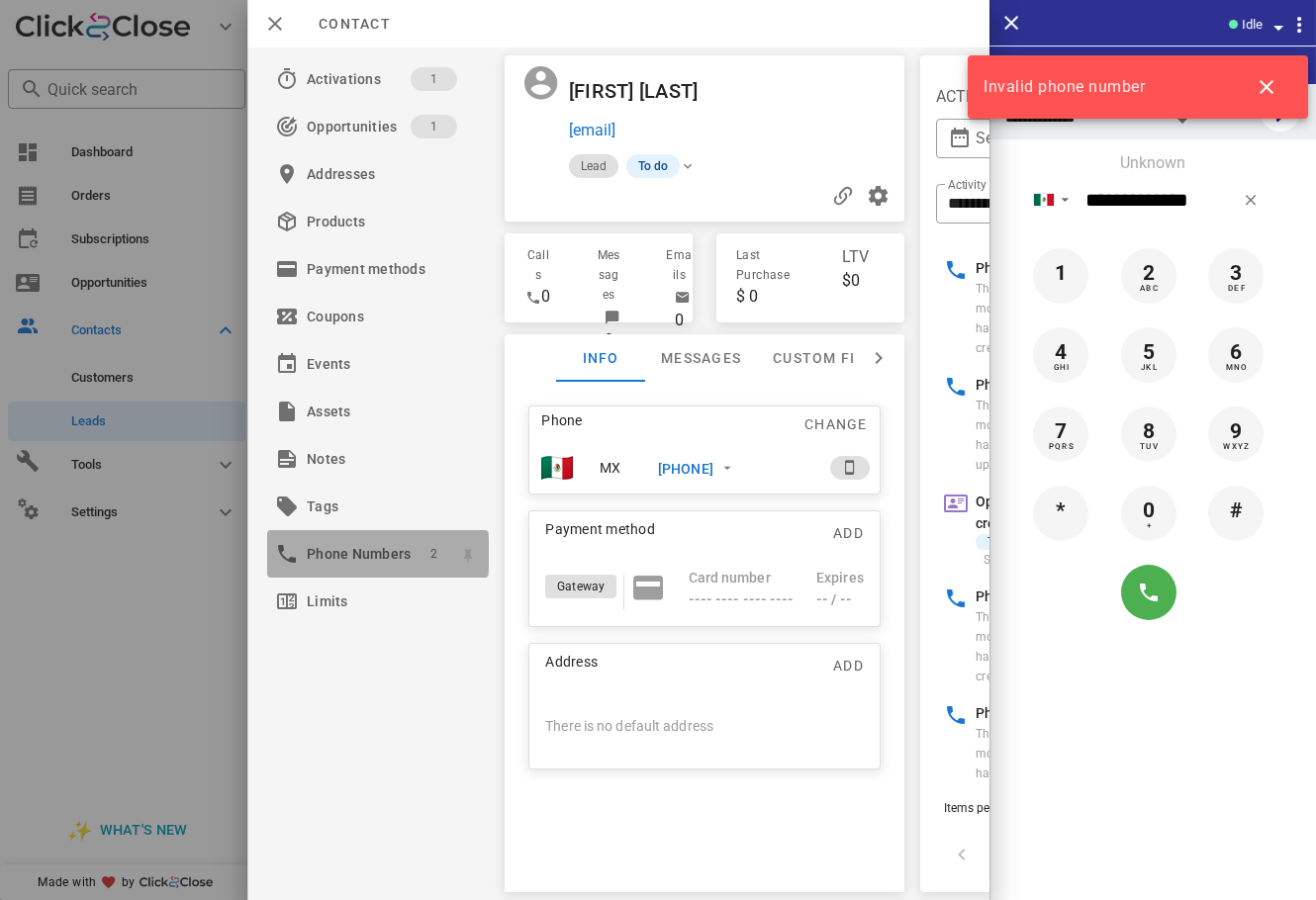 click on "2" at bounding box center (433, 554) 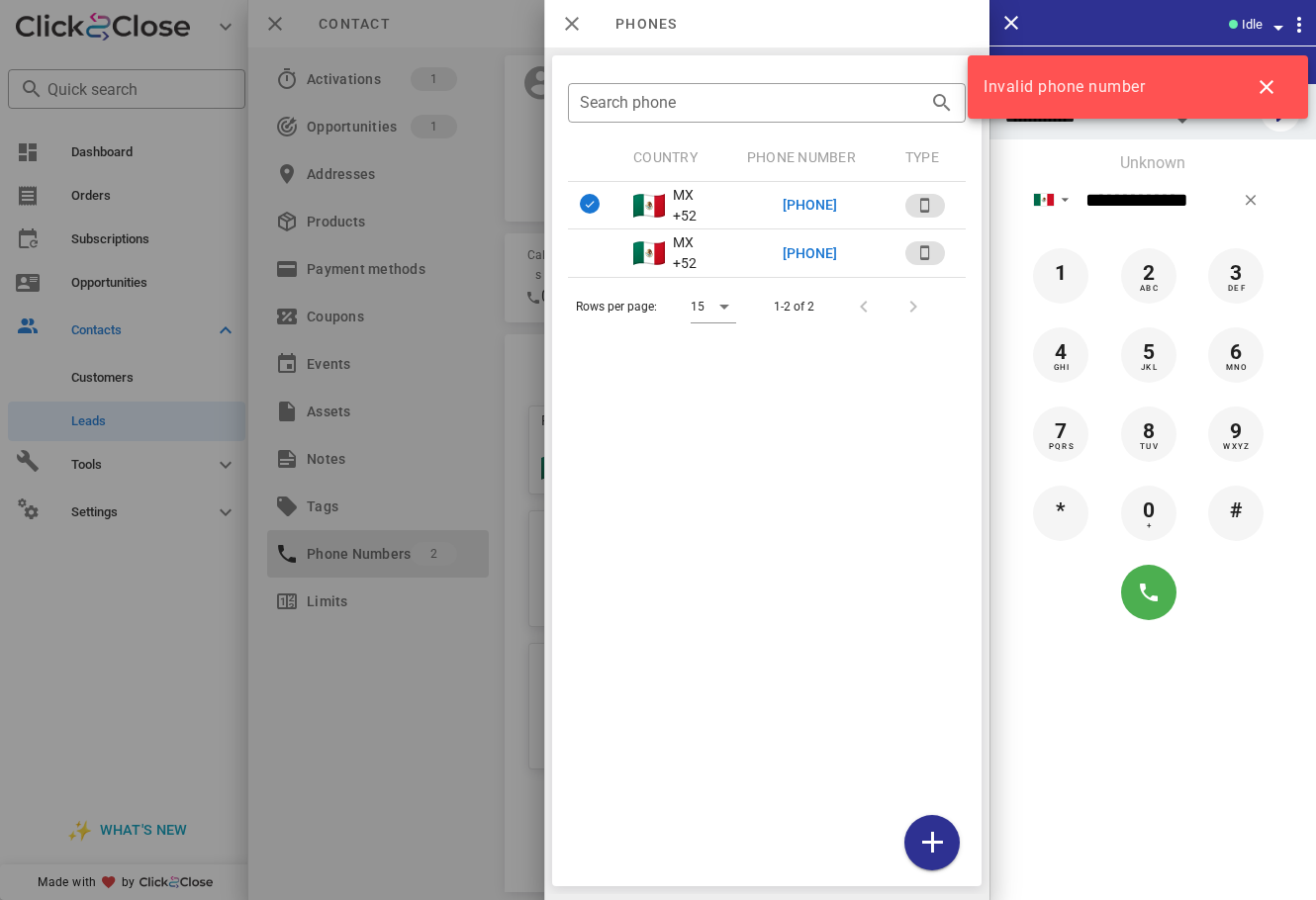 scroll, scrollTop: 0, scrollLeft: 74, axis: horizontal 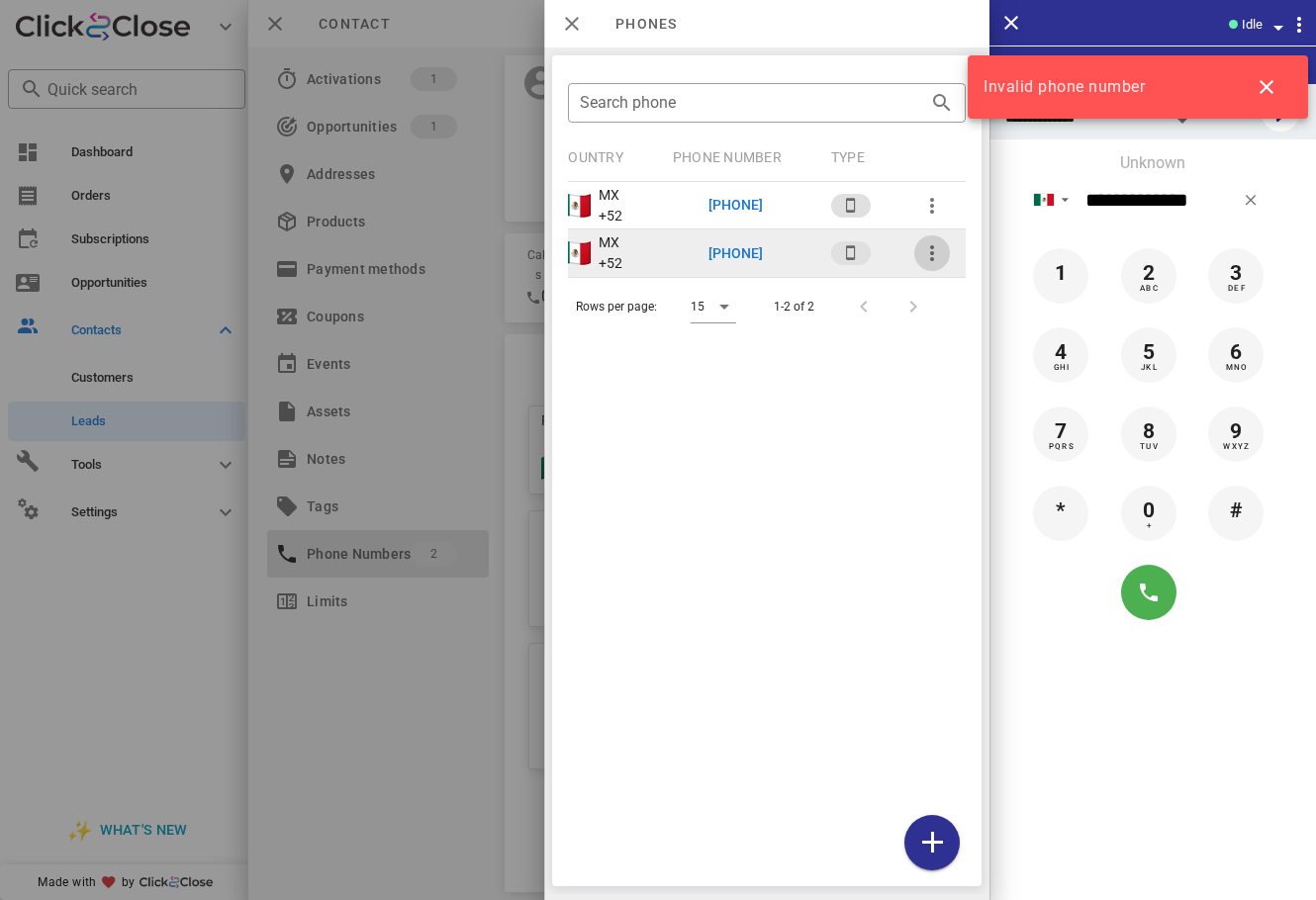 click at bounding box center (963, 253) 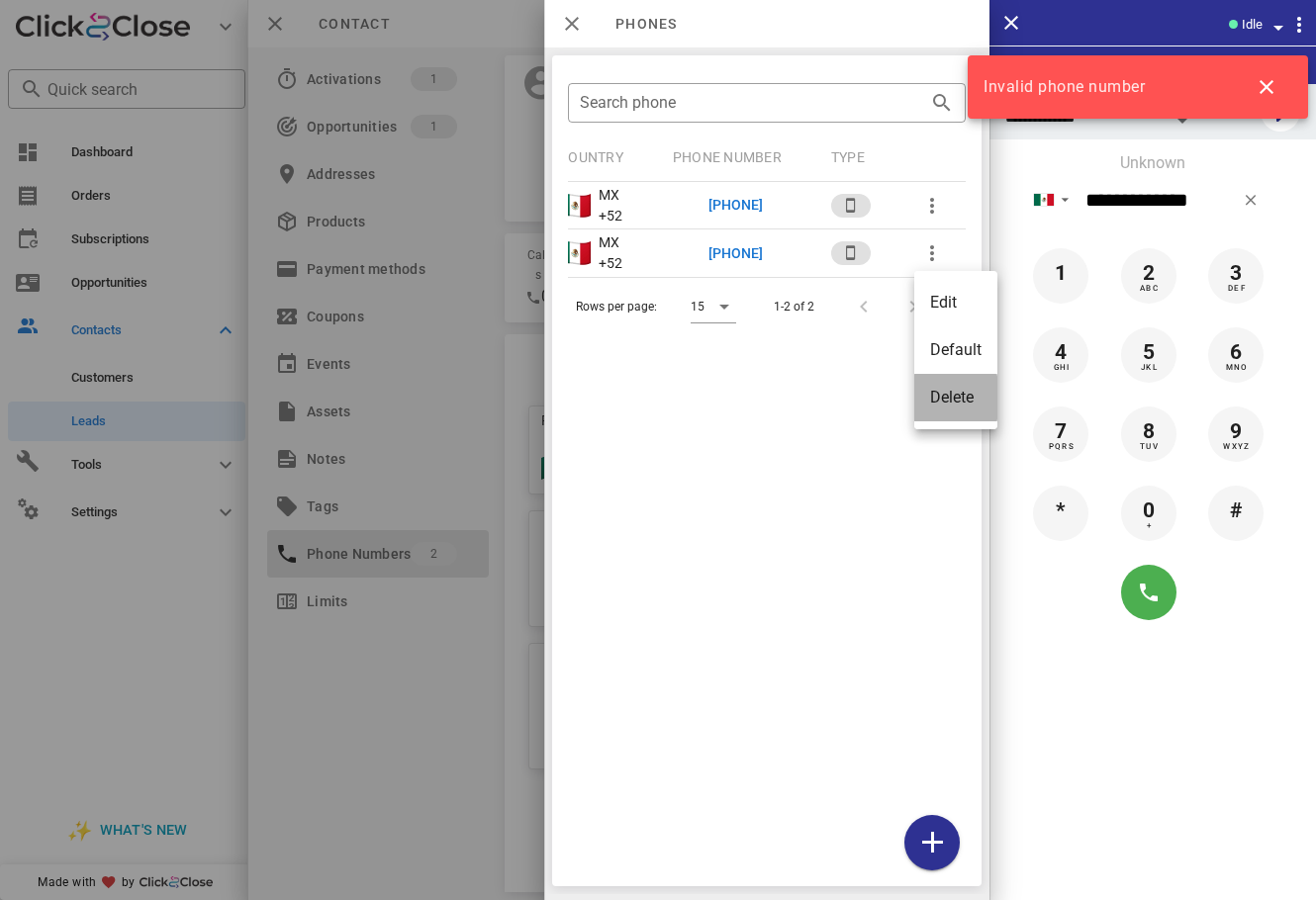 click on "Delete" at bounding box center (956, 398) 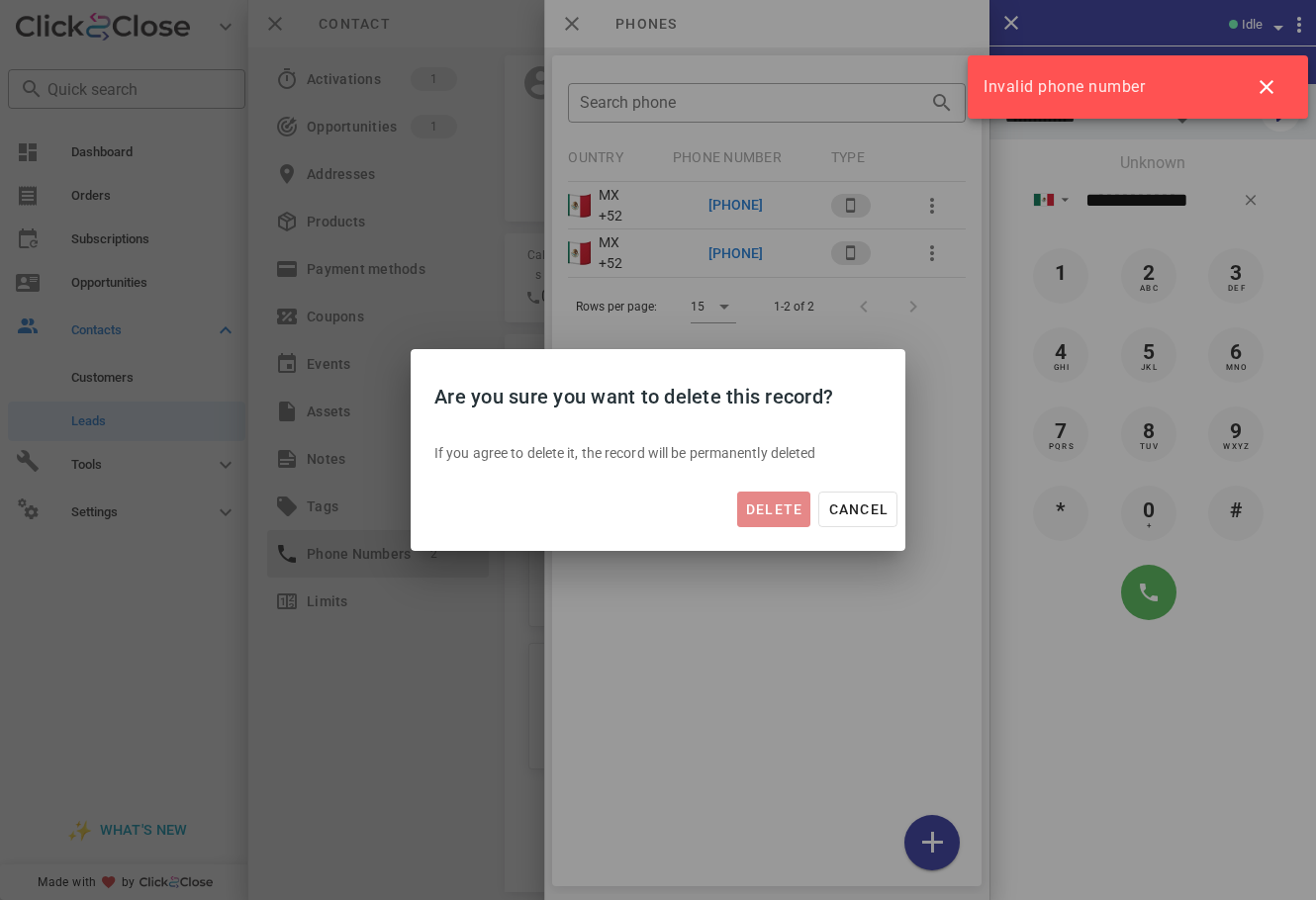 click on "Delete" at bounding box center (774, 509) 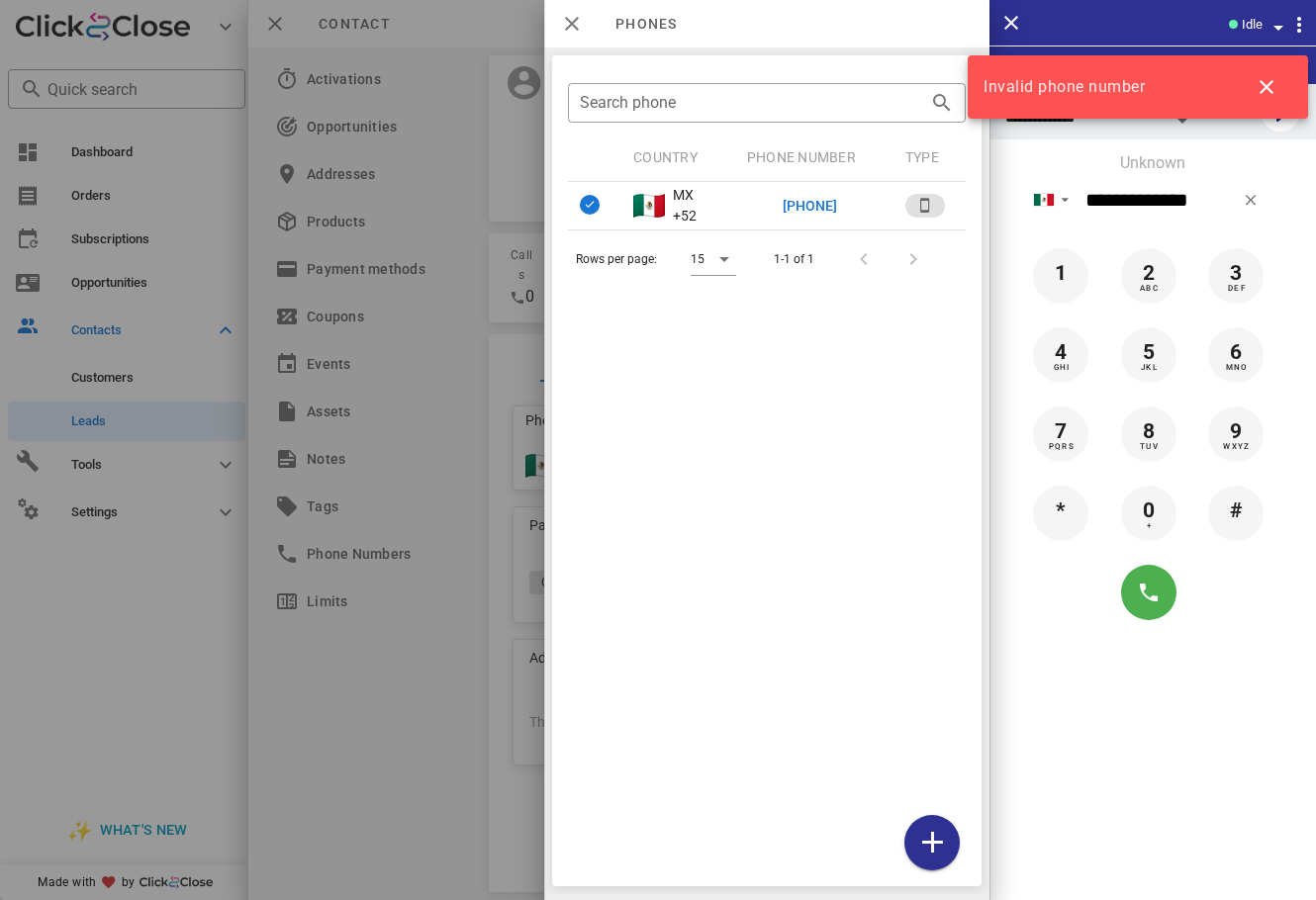 scroll, scrollTop: 0, scrollLeft: 74, axis: horizontal 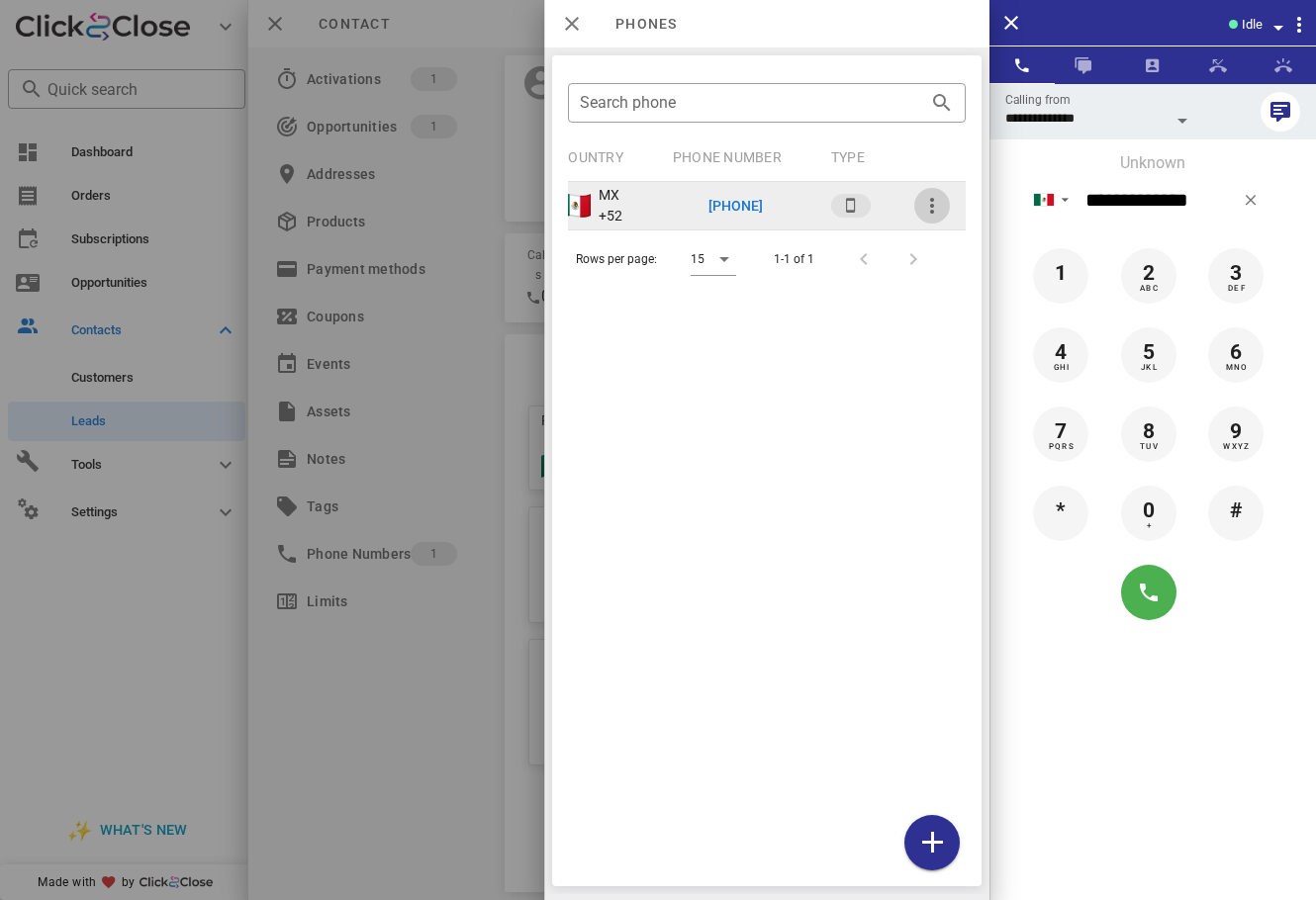 click at bounding box center [932, 206] 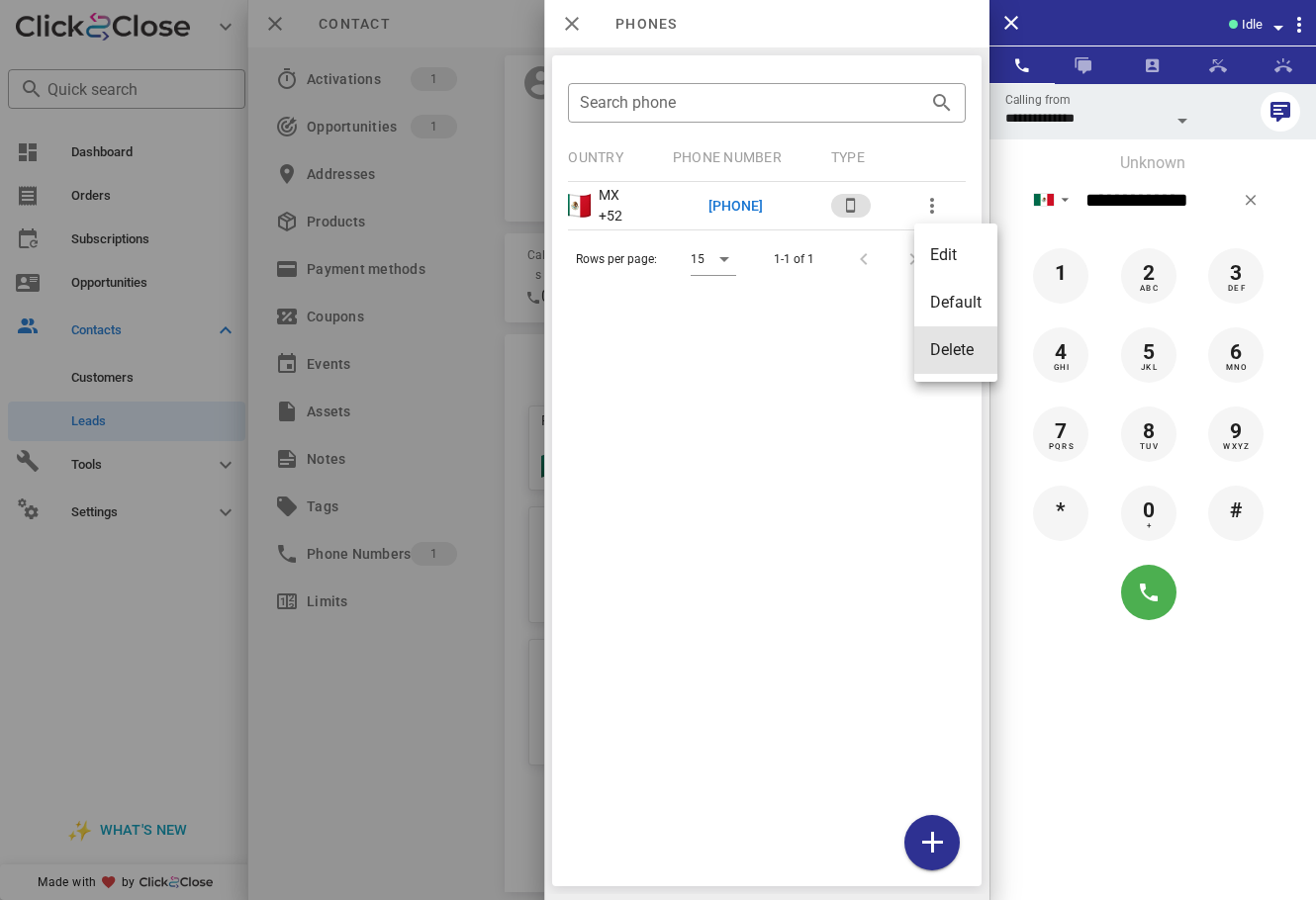click on "Delete" at bounding box center [956, 350] 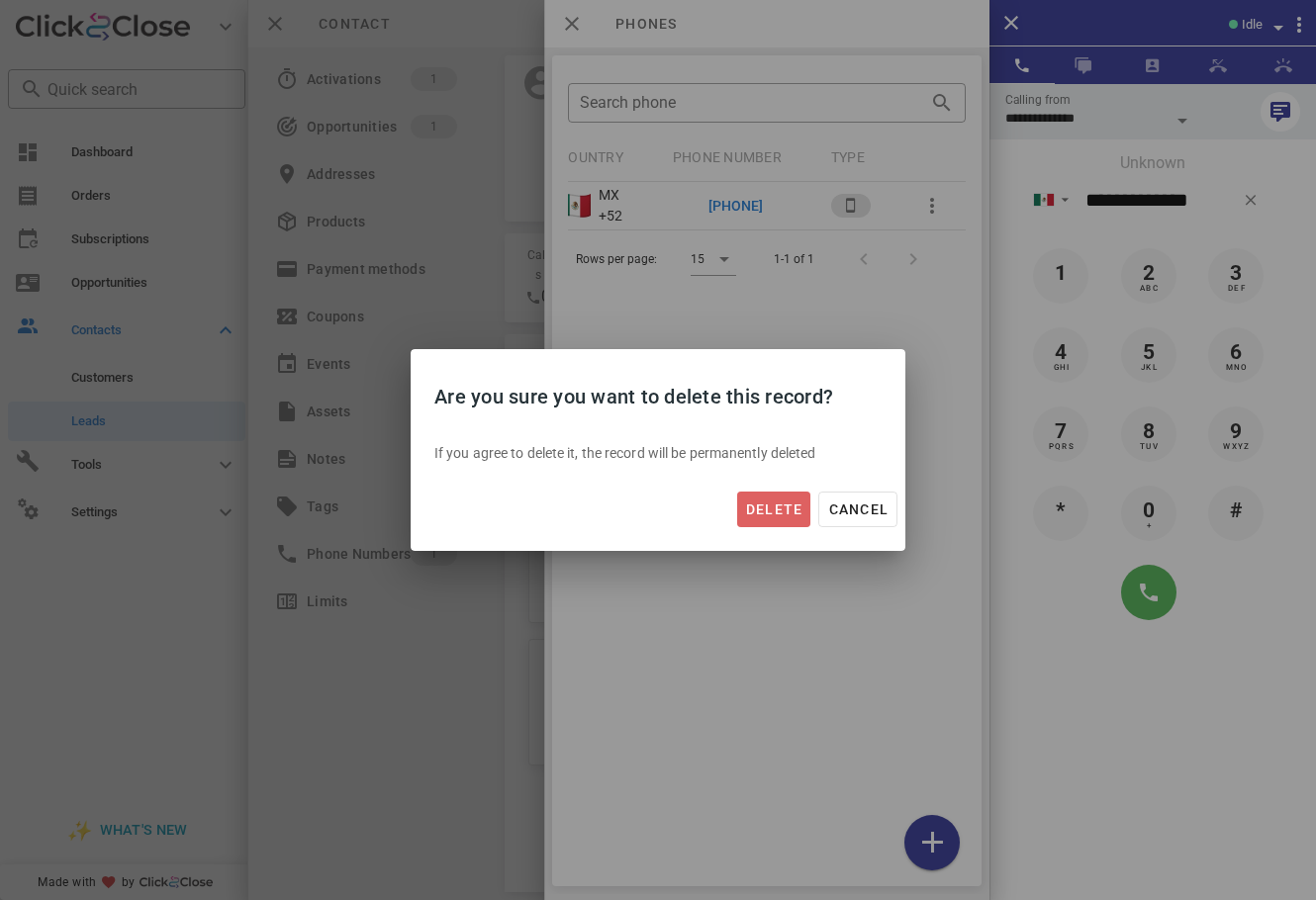click on "Delete" at bounding box center [774, 509] 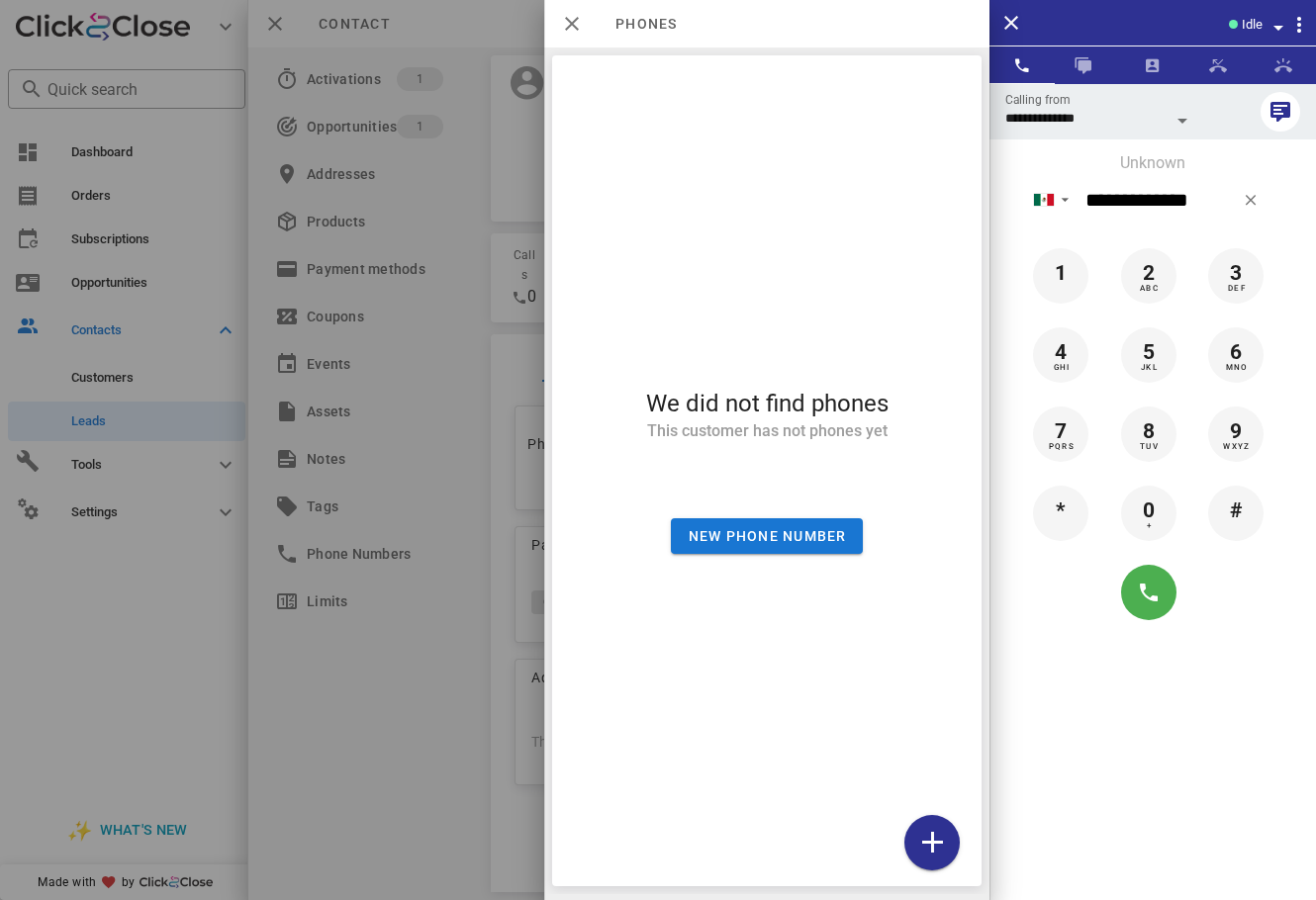 click on "**********" at bounding box center [1153, 533] 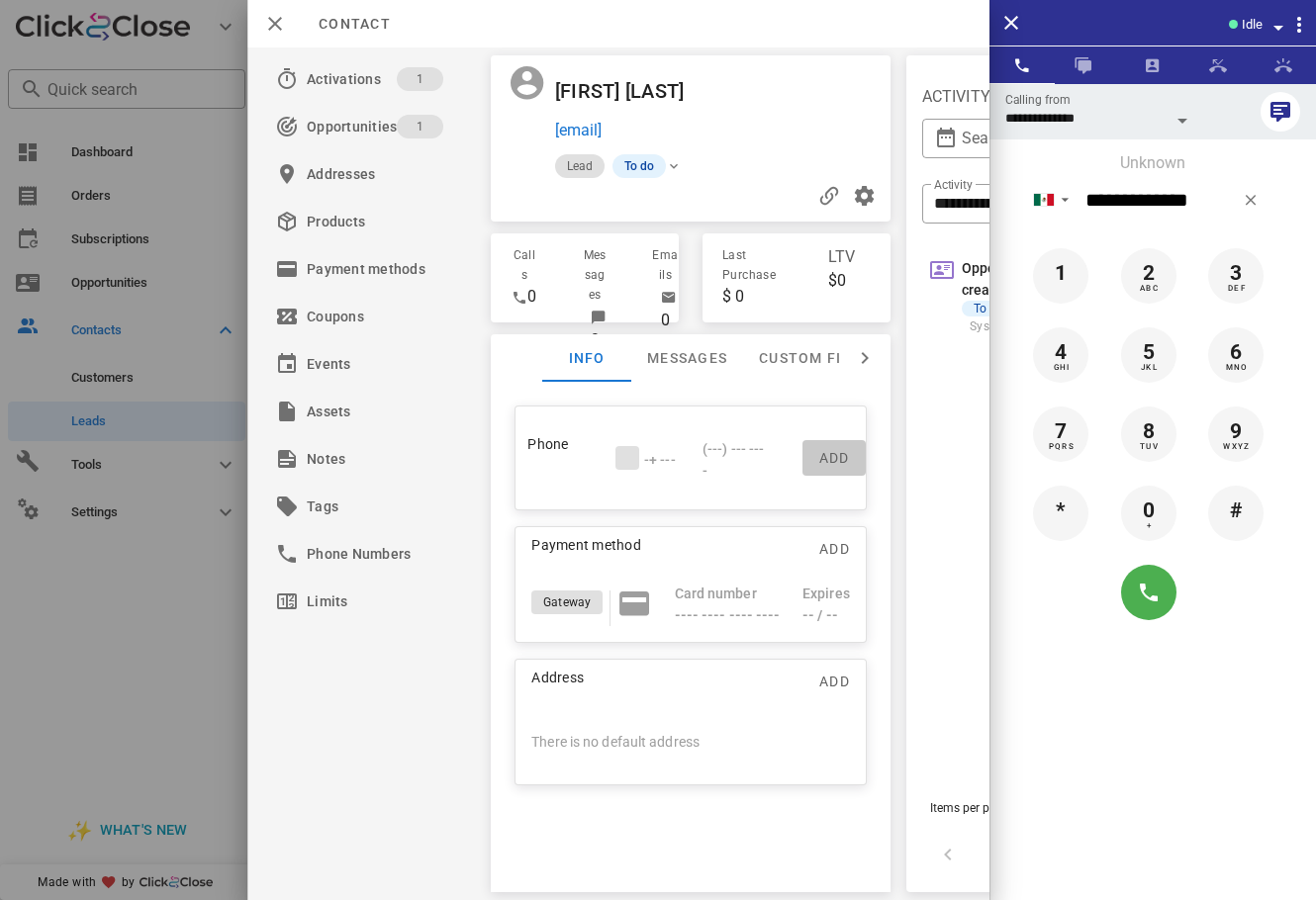 click on "Add" at bounding box center [834, 458] 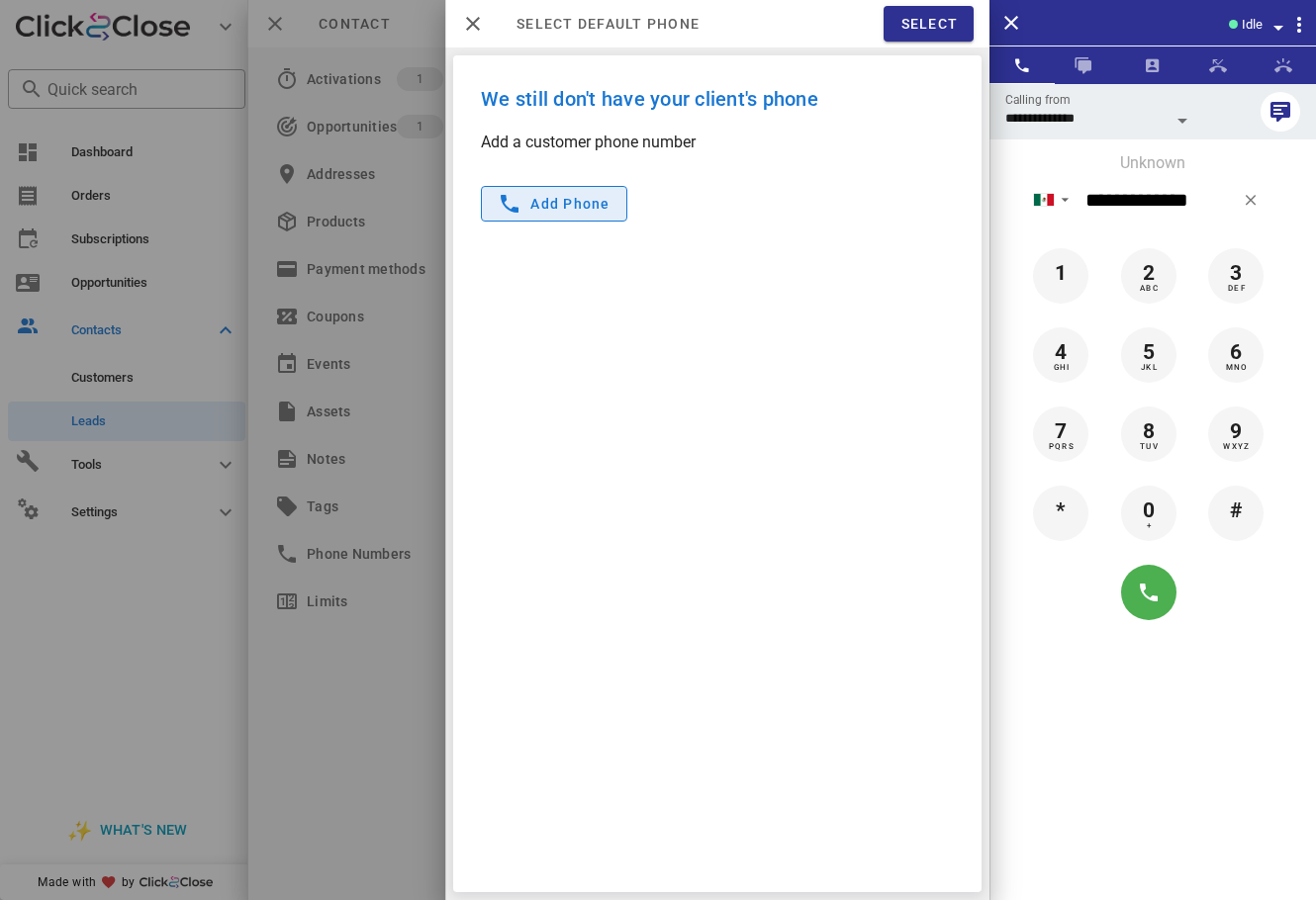 click on "Add phone" at bounding box center (554, 204) 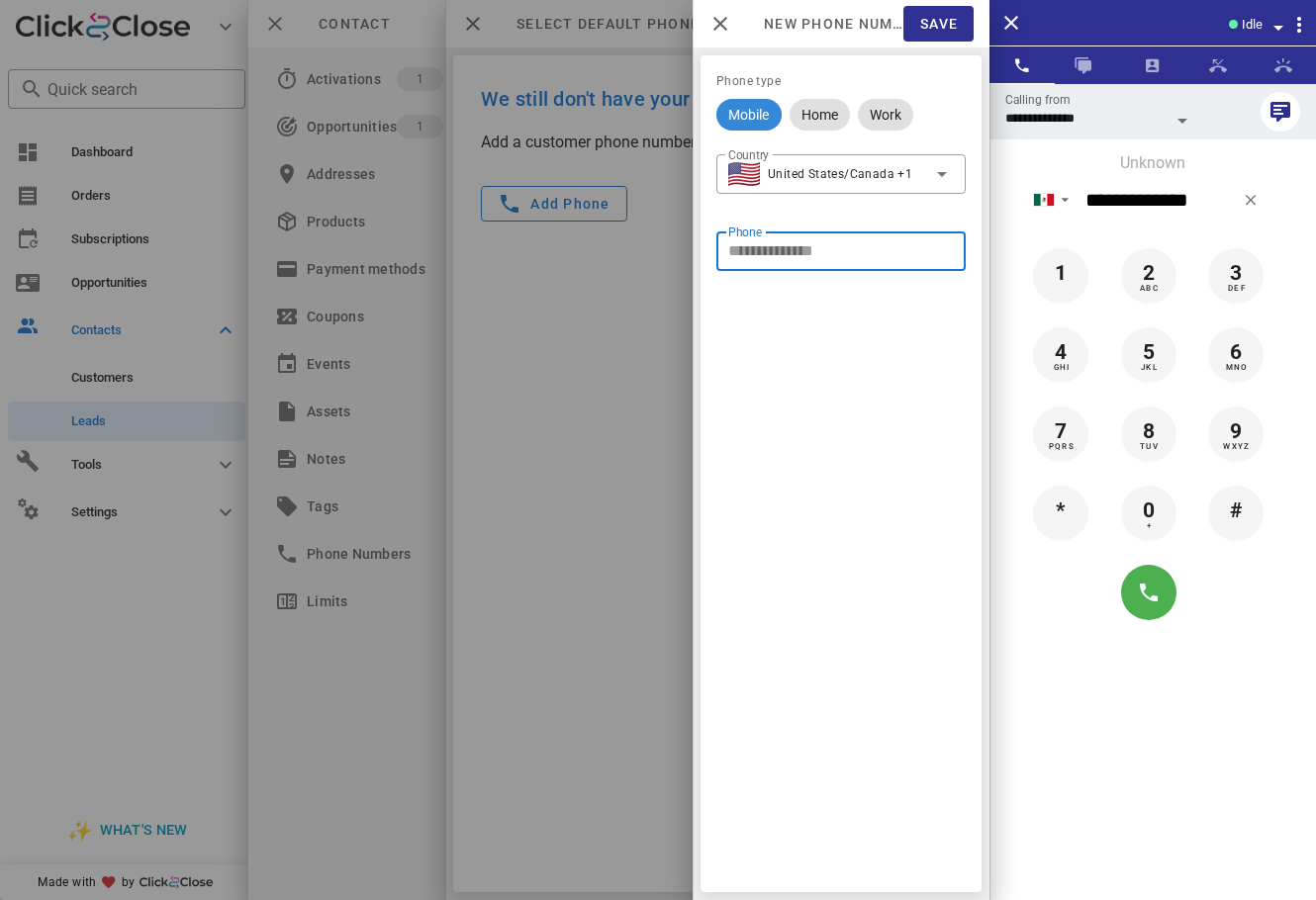 click on "Phone" at bounding box center (841, 251) 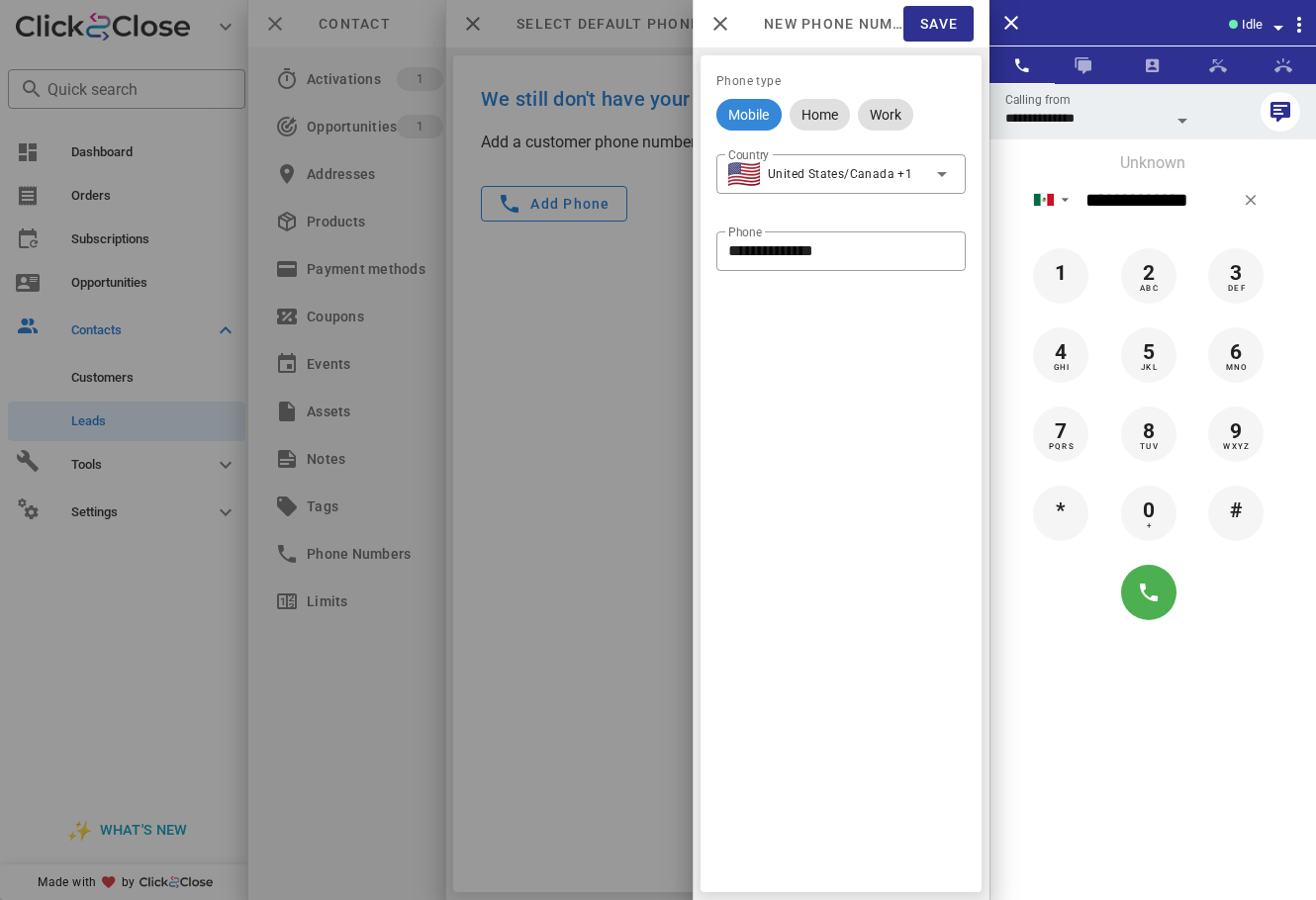 drag, startPoint x: 1269, startPoint y: 794, endPoint x: 1218, endPoint y: 767, distance: 57.70615 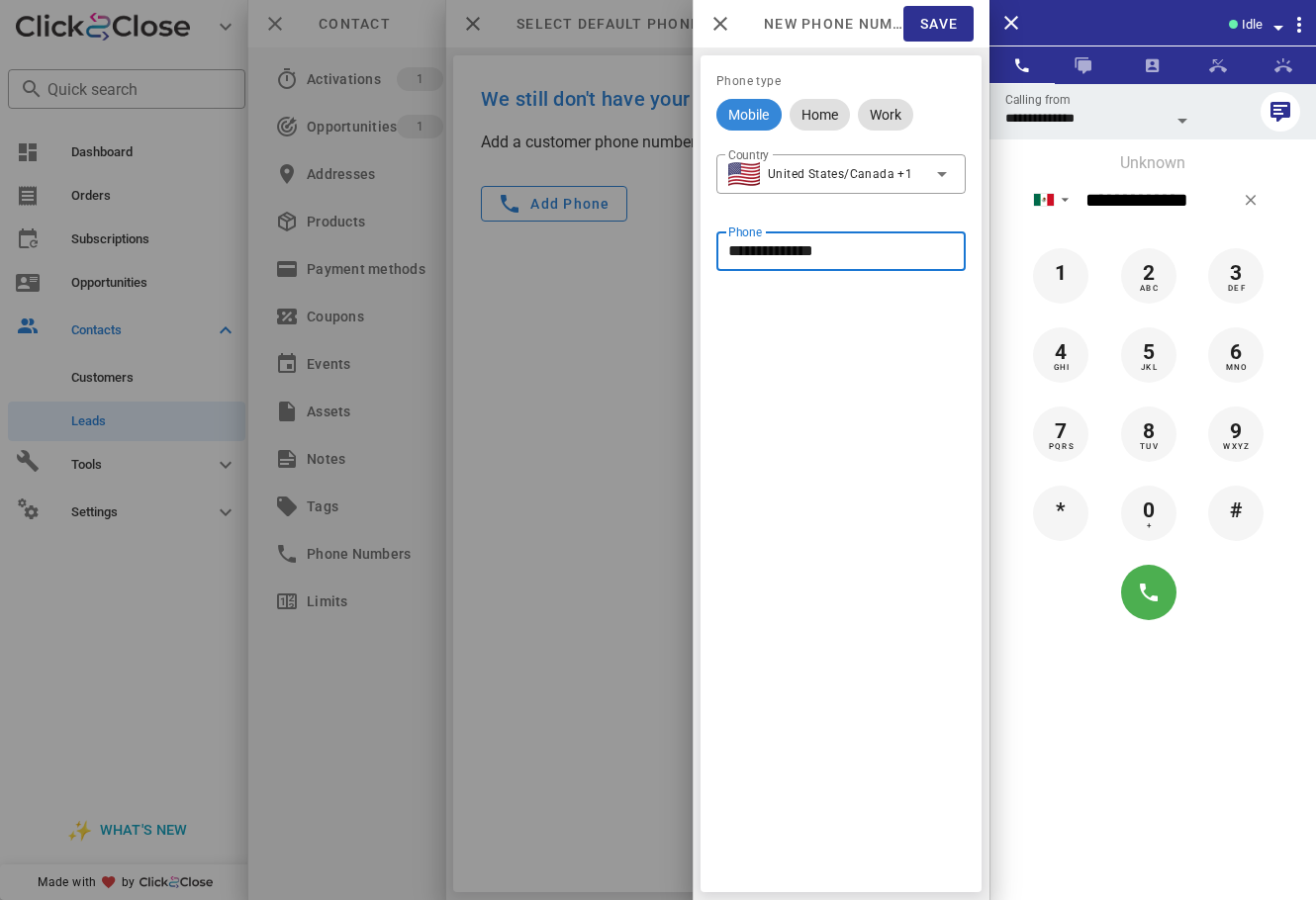 drag, startPoint x: 848, startPoint y: 248, endPoint x: 664, endPoint y: 248, distance: 184 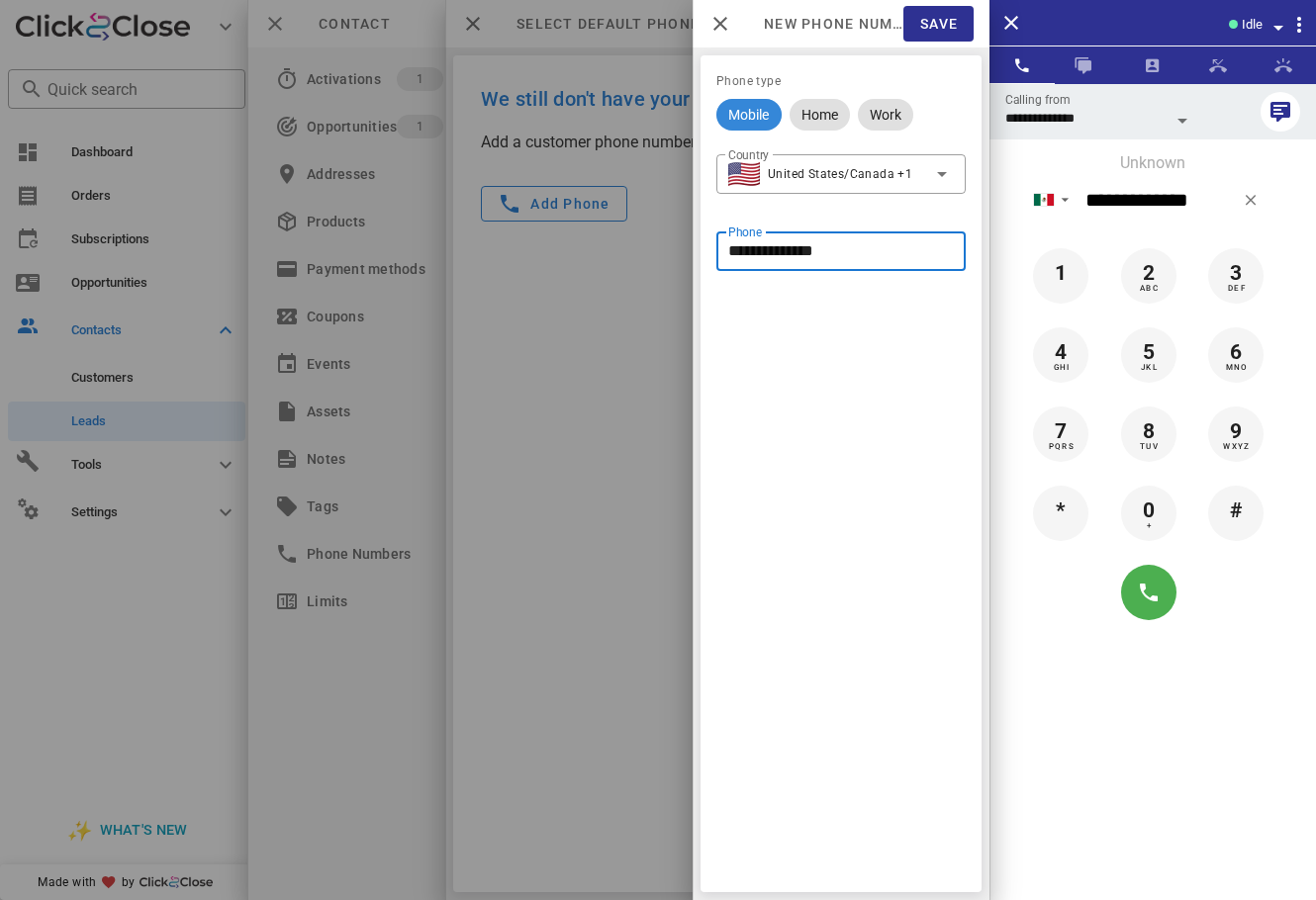 click on "**********" at bounding box center [841, 251] 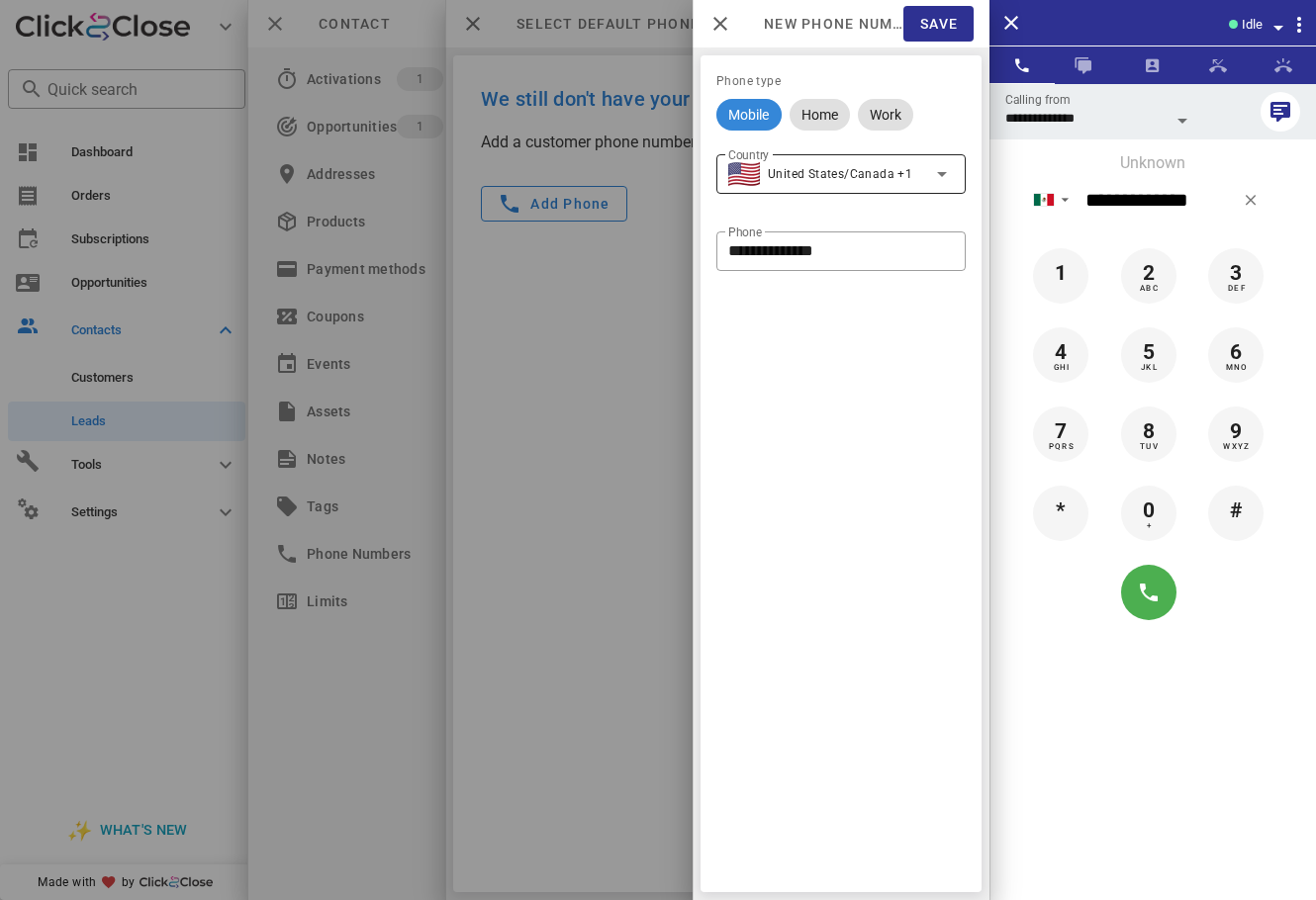 click on "United States/Canada +1" at bounding box center (827, 174) 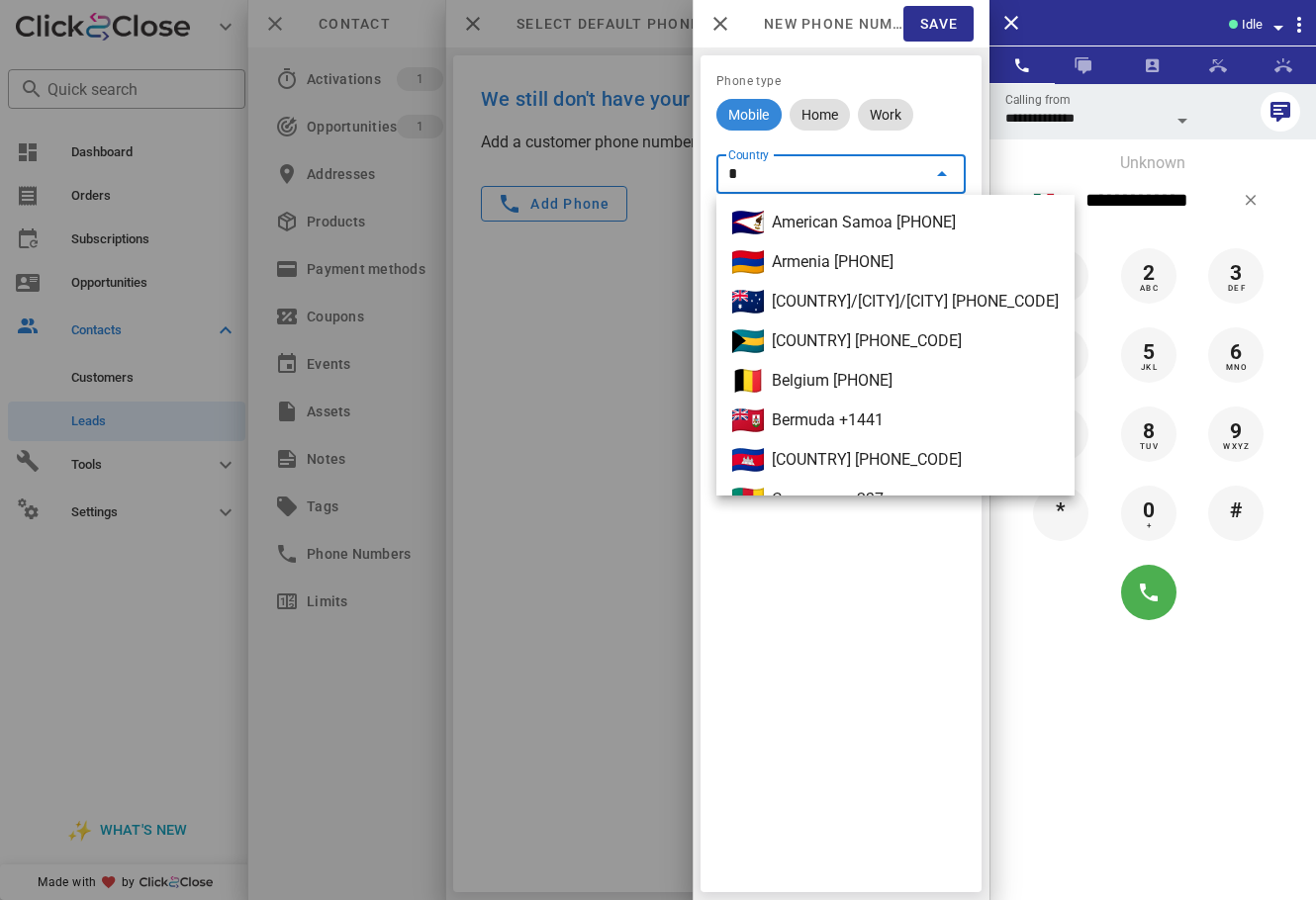 type on "**" 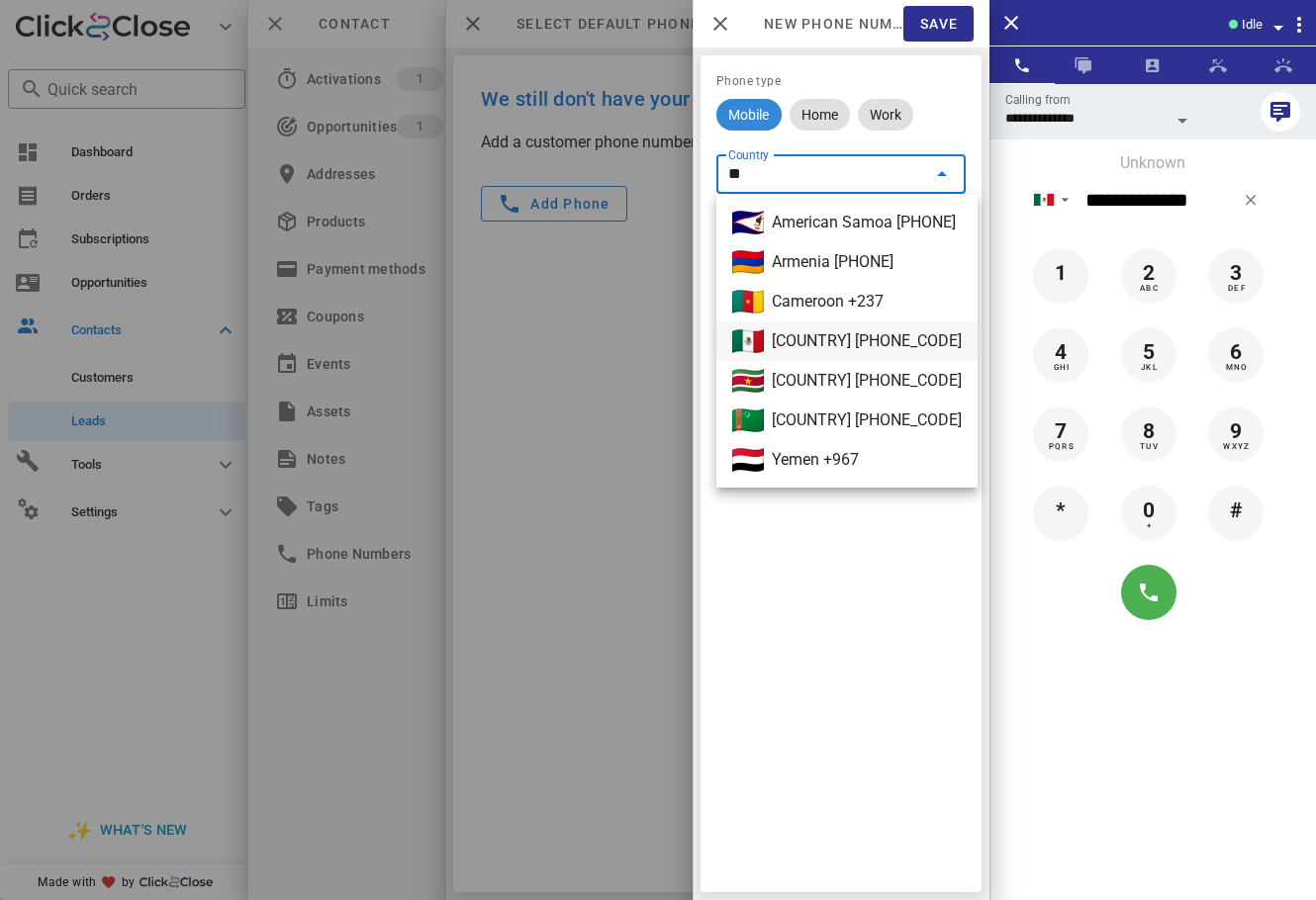 click on "Mexico +52" at bounding box center [843, 341] 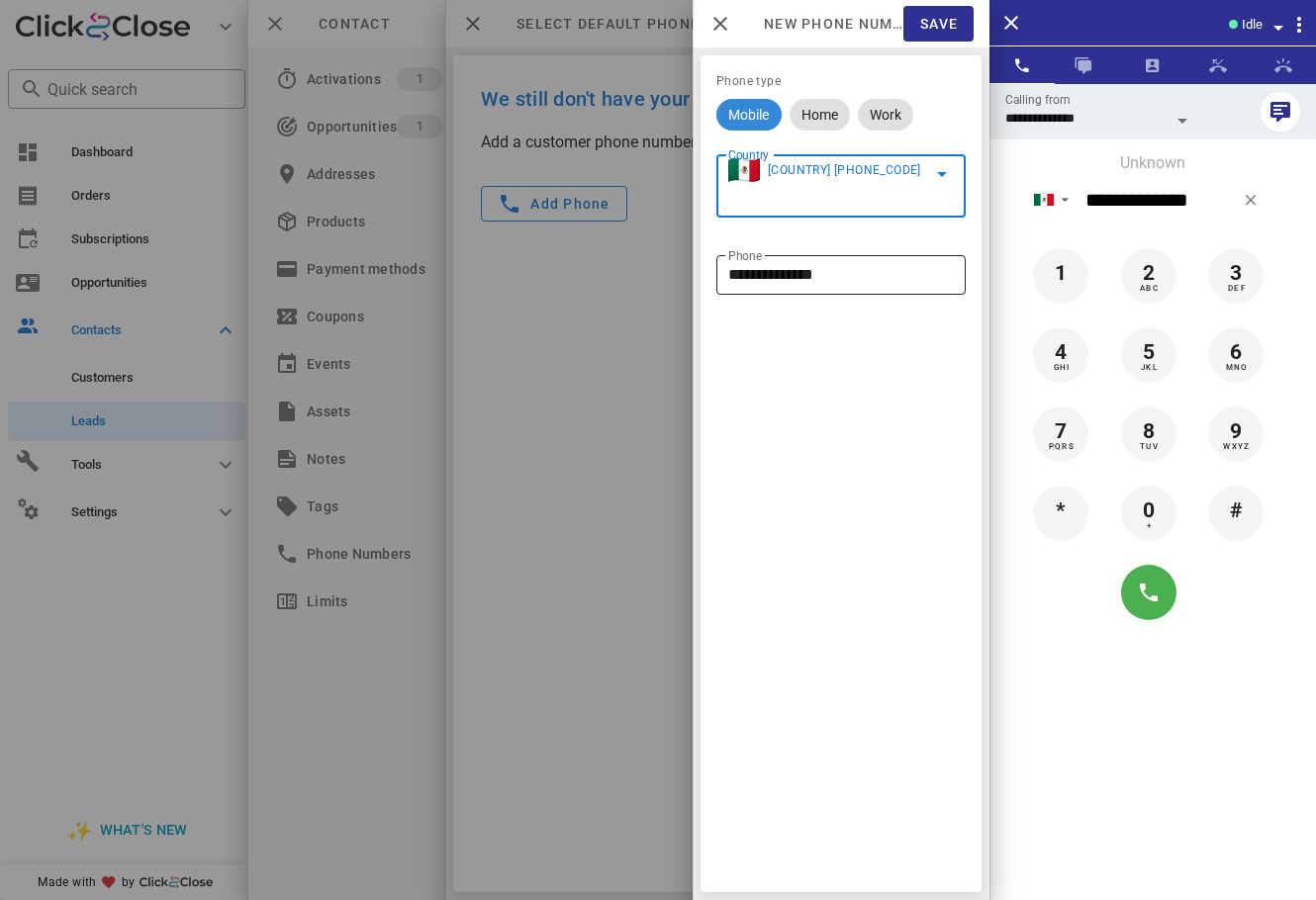 click on "**********" at bounding box center (841, 275) 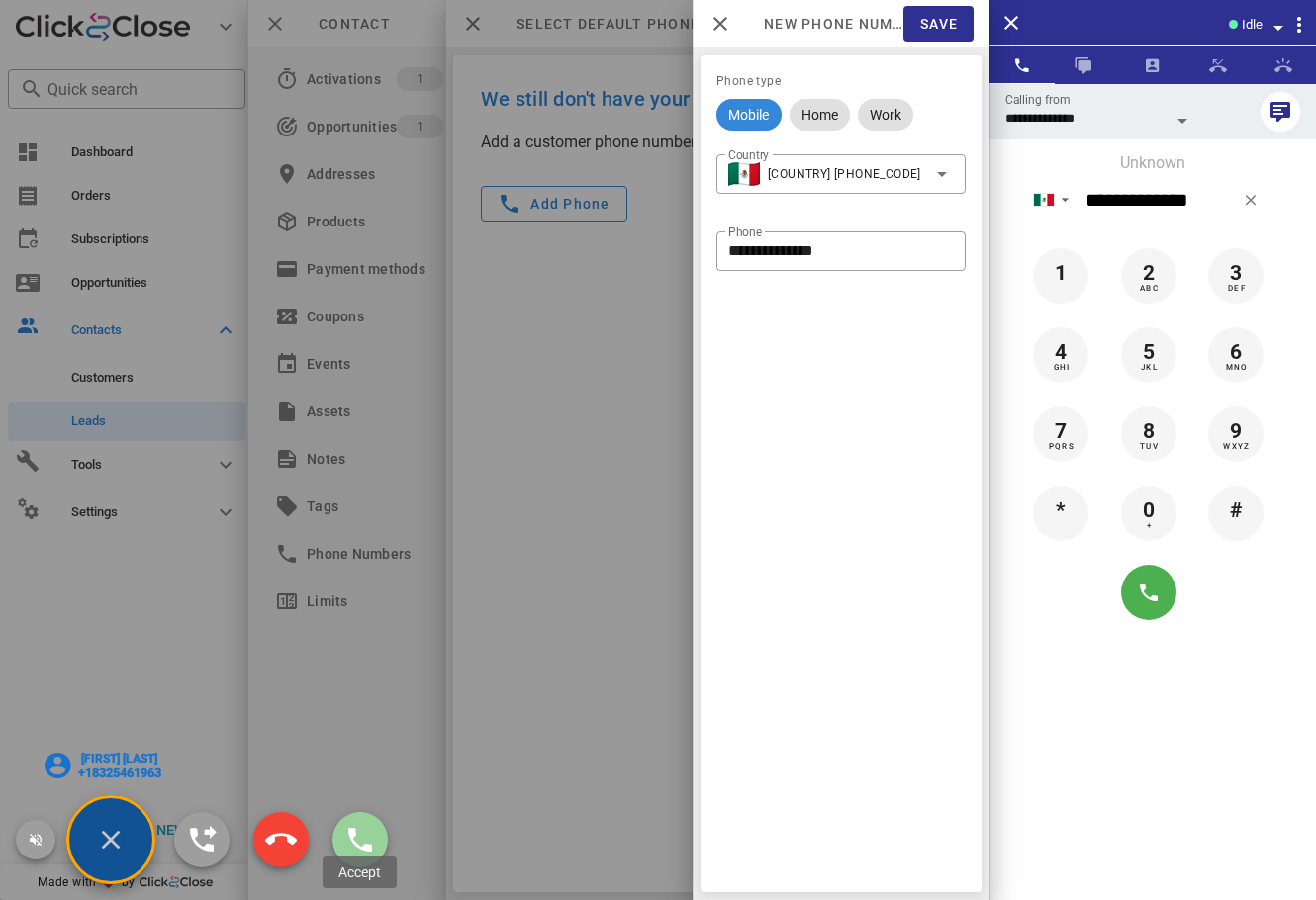 click at bounding box center (360, 840) 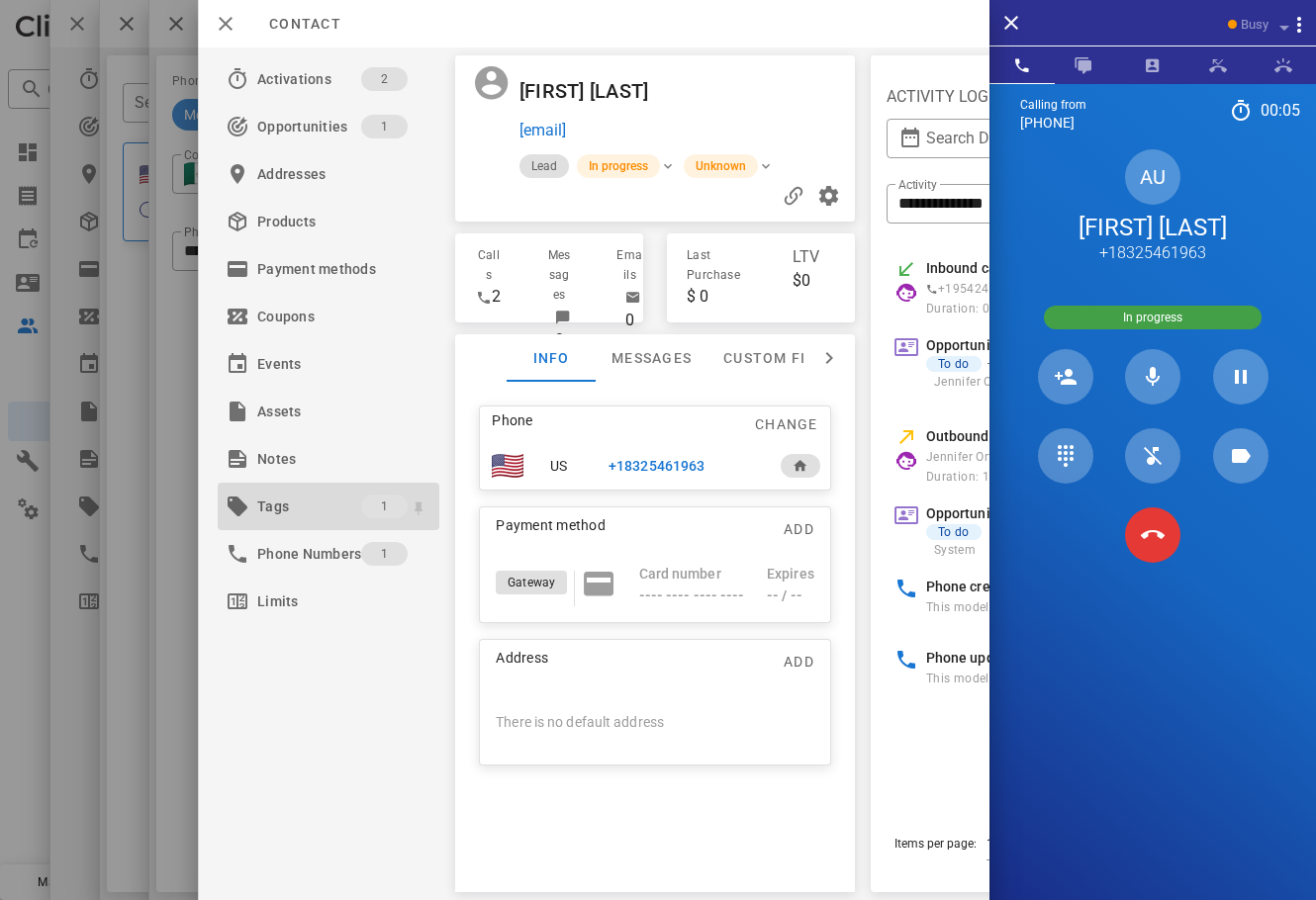 click on "Tags" at bounding box center (309, 506) 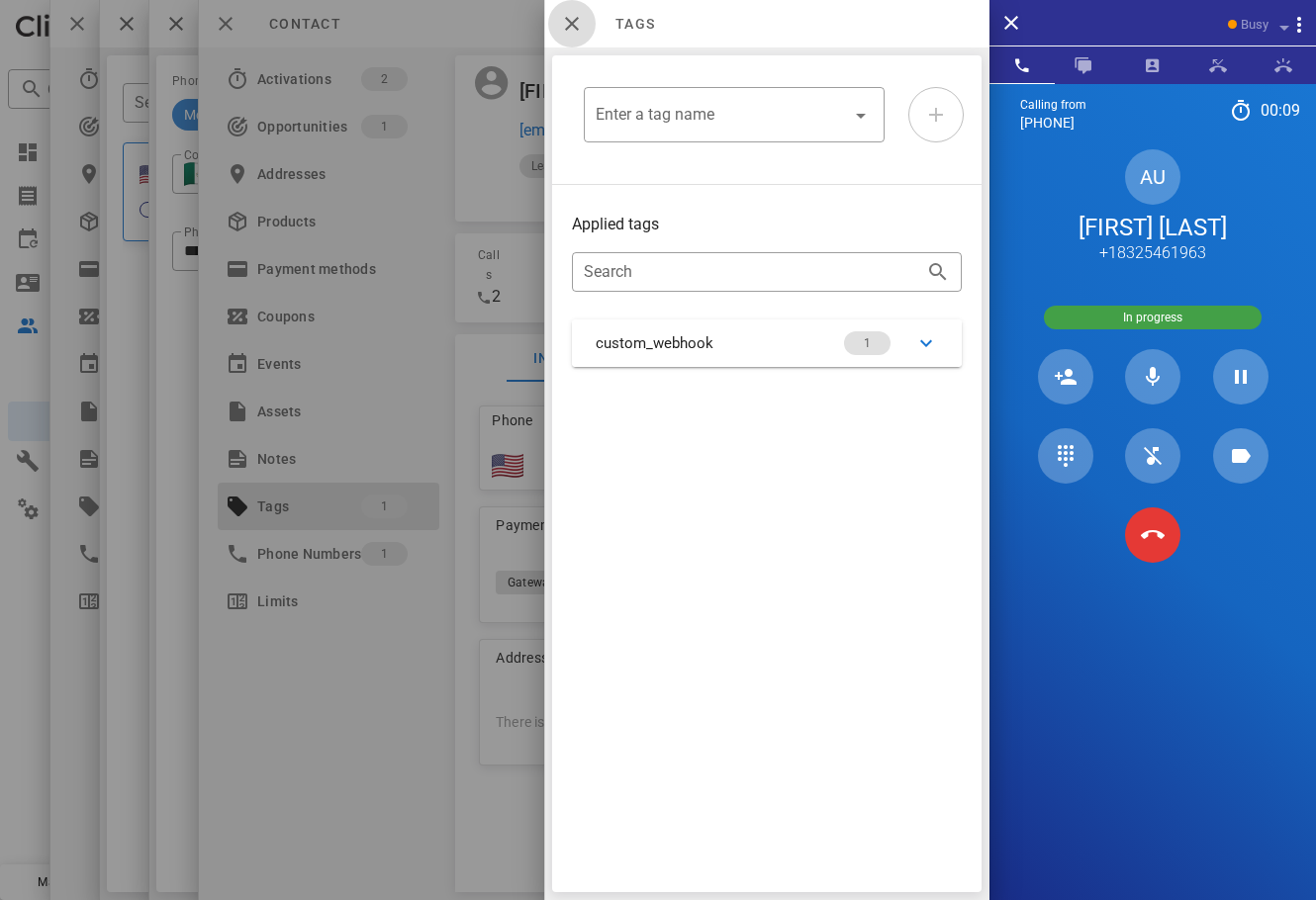 click at bounding box center (572, 24) 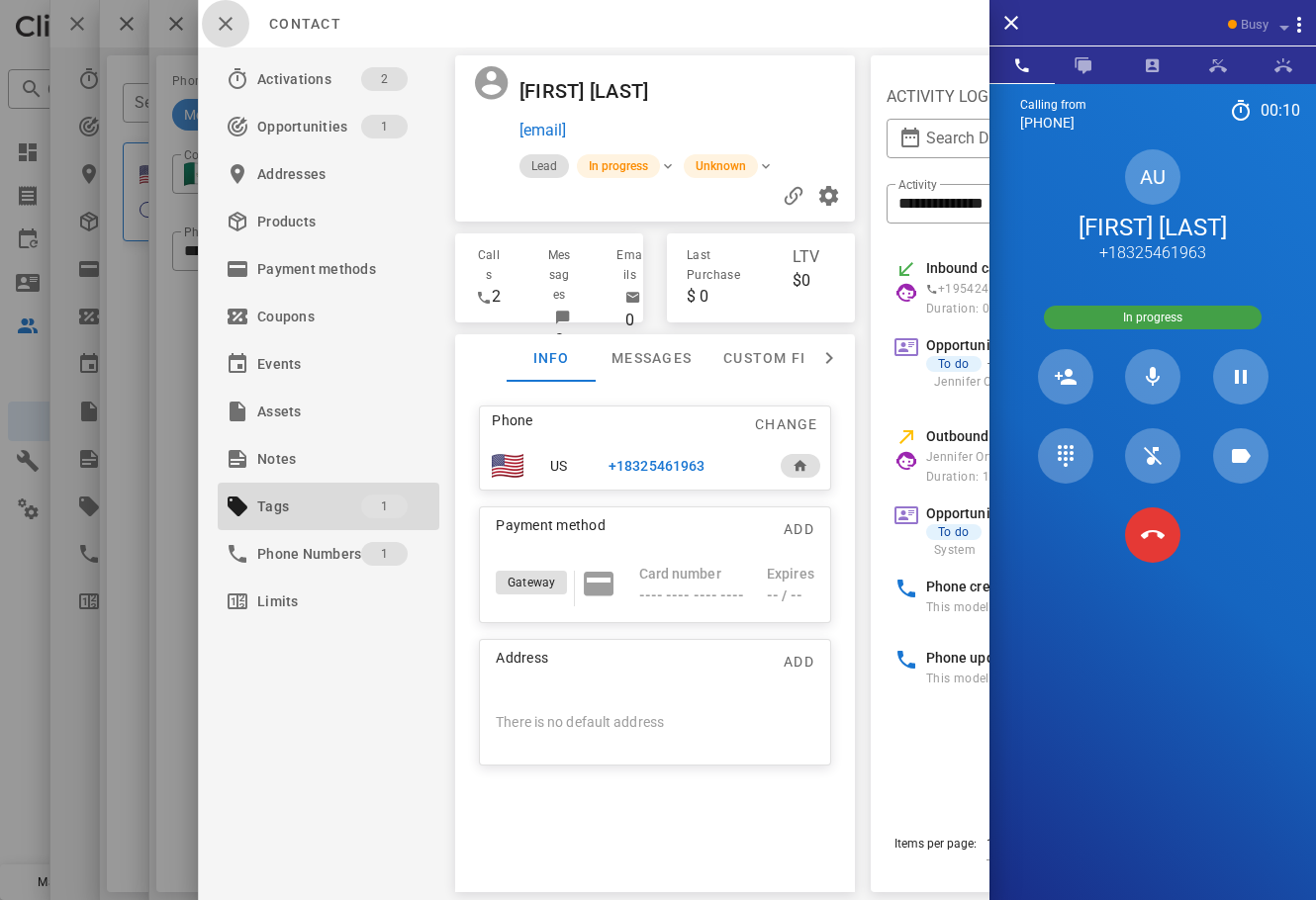 click at bounding box center [226, 24] 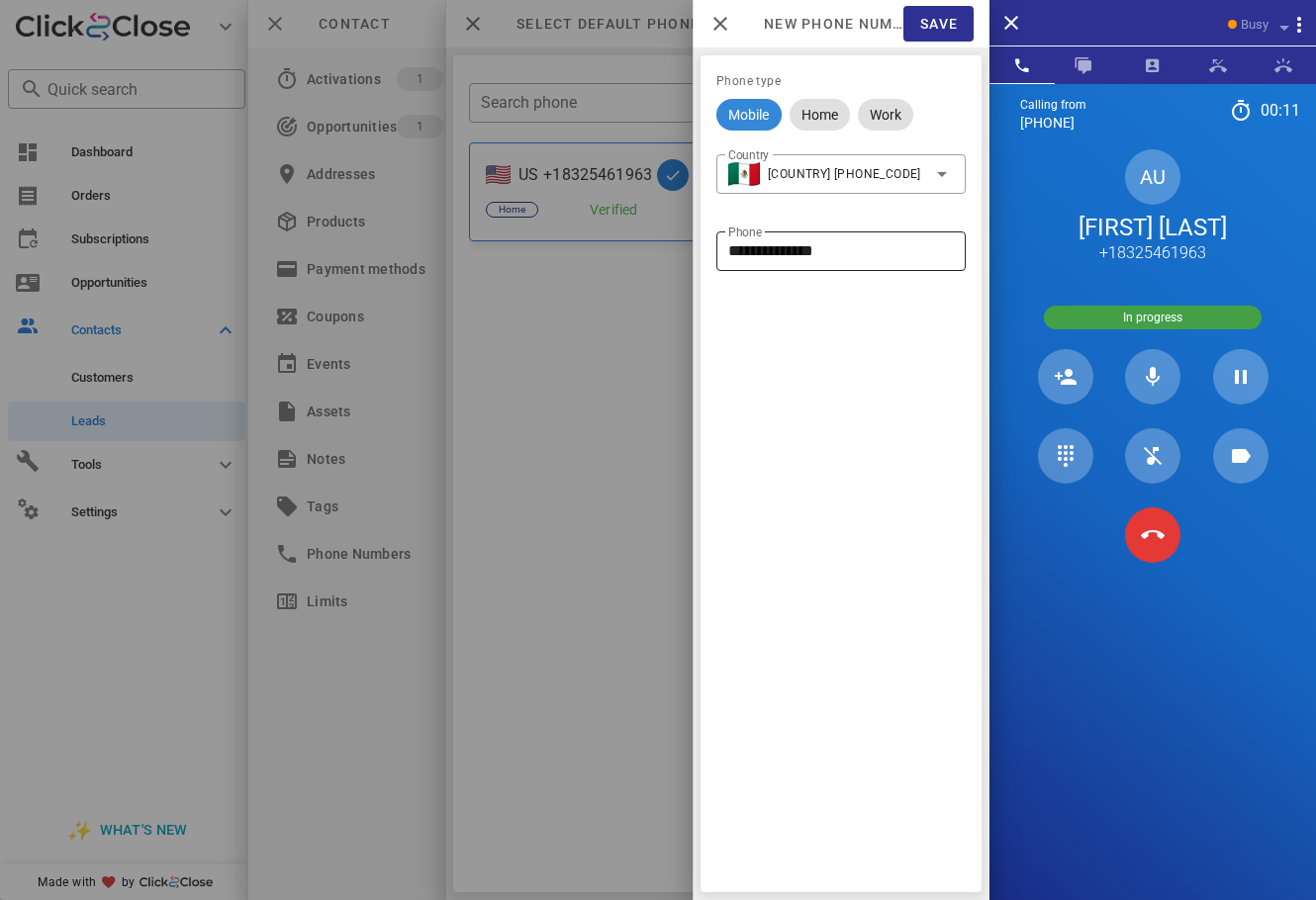 click on "**********" at bounding box center (841, 251) 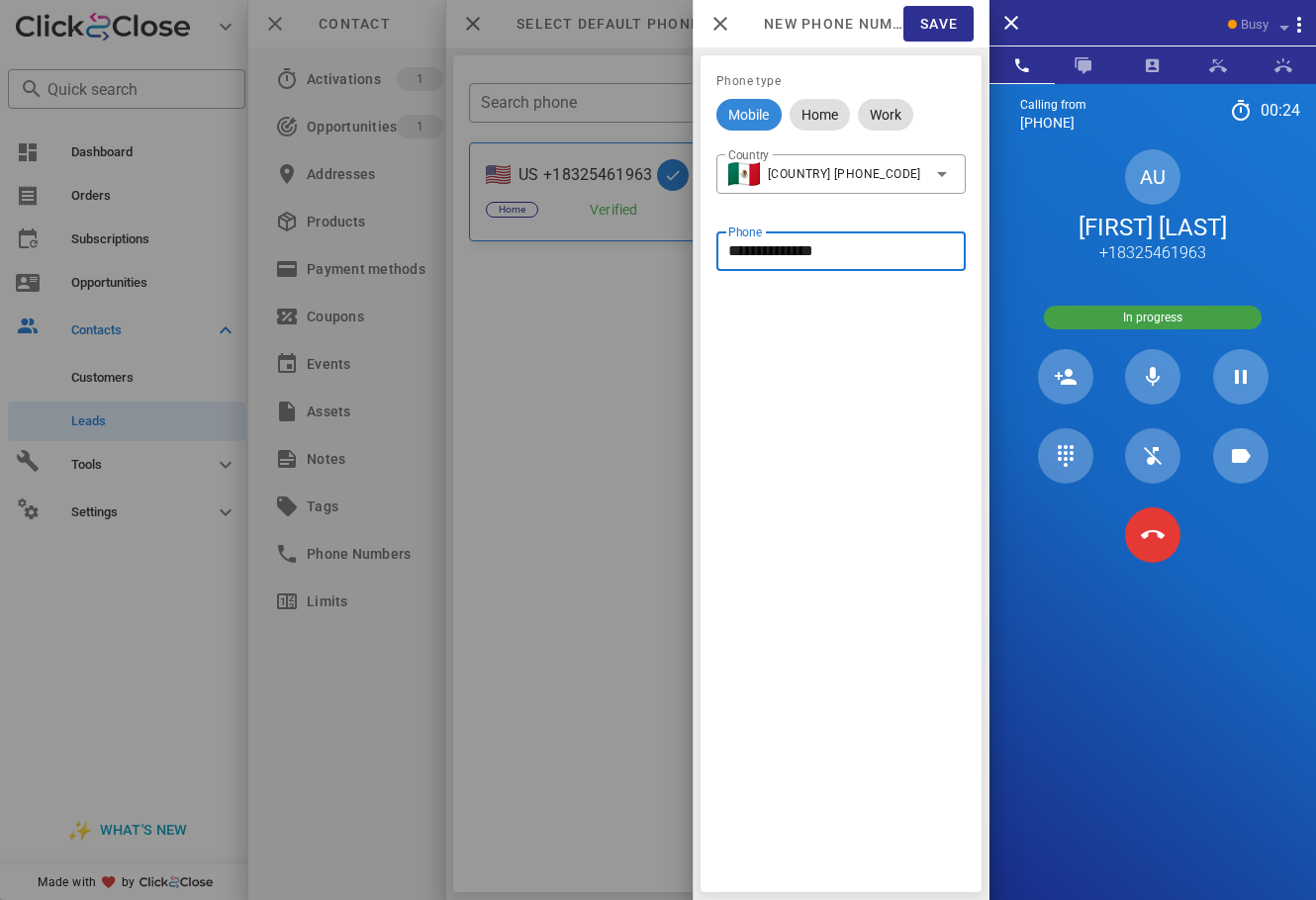drag, startPoint x: 840, startPoint y: 247, endPoint x: 705, endPoint y: 242, distance: 135.09256 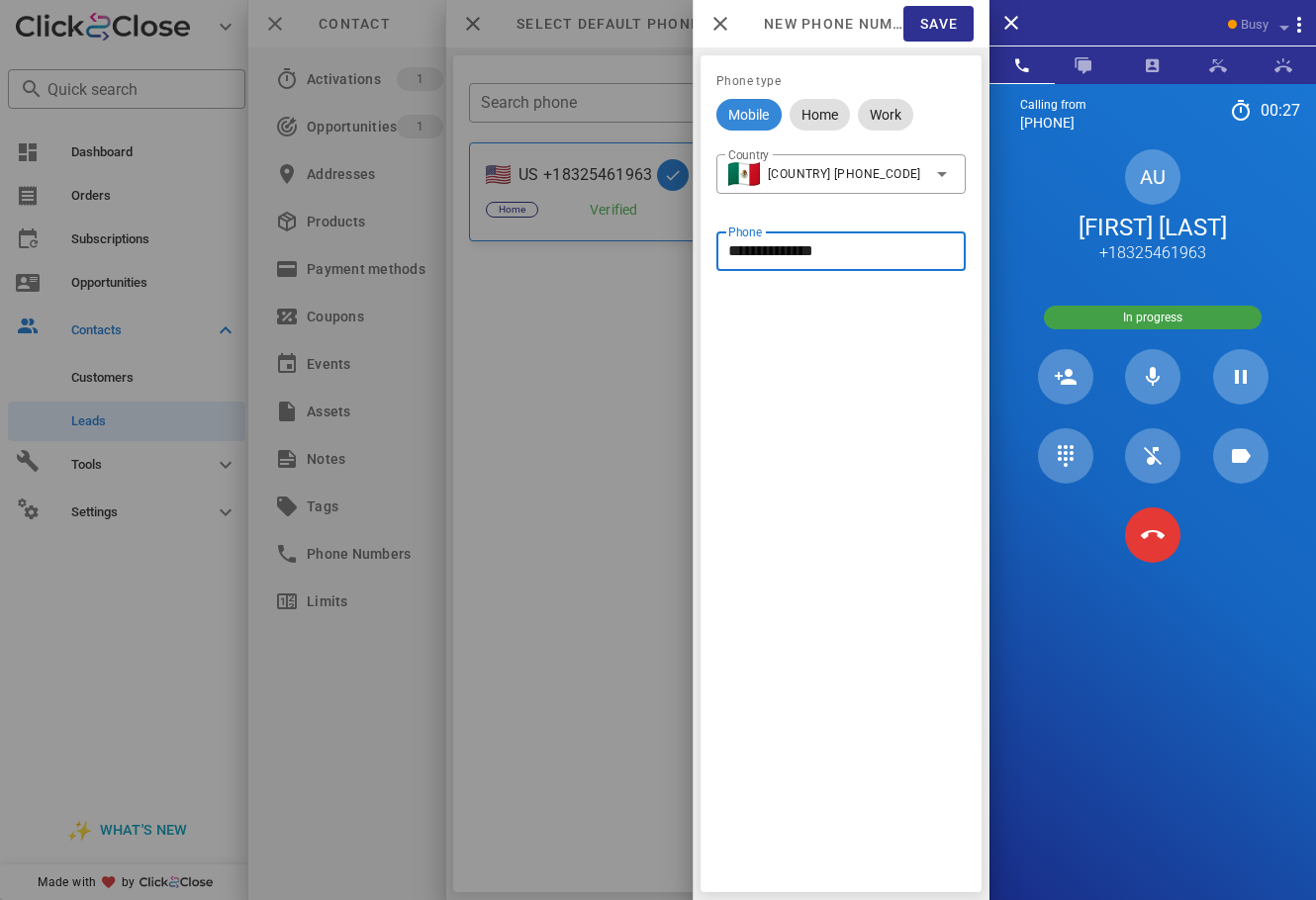 click on "**********" at bounding box center (841, 251) 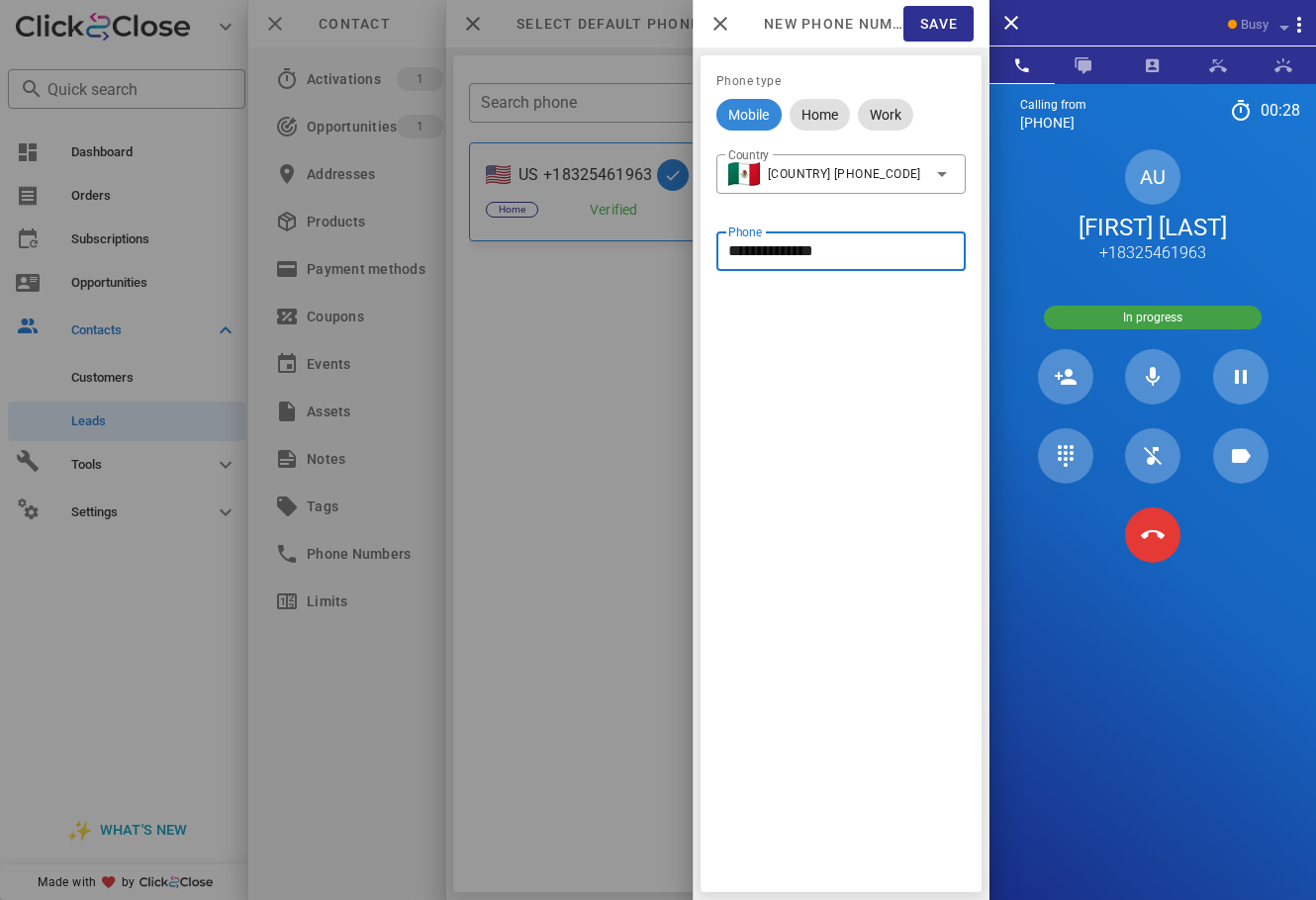 click on "**********" at bounding box center (841, 251) 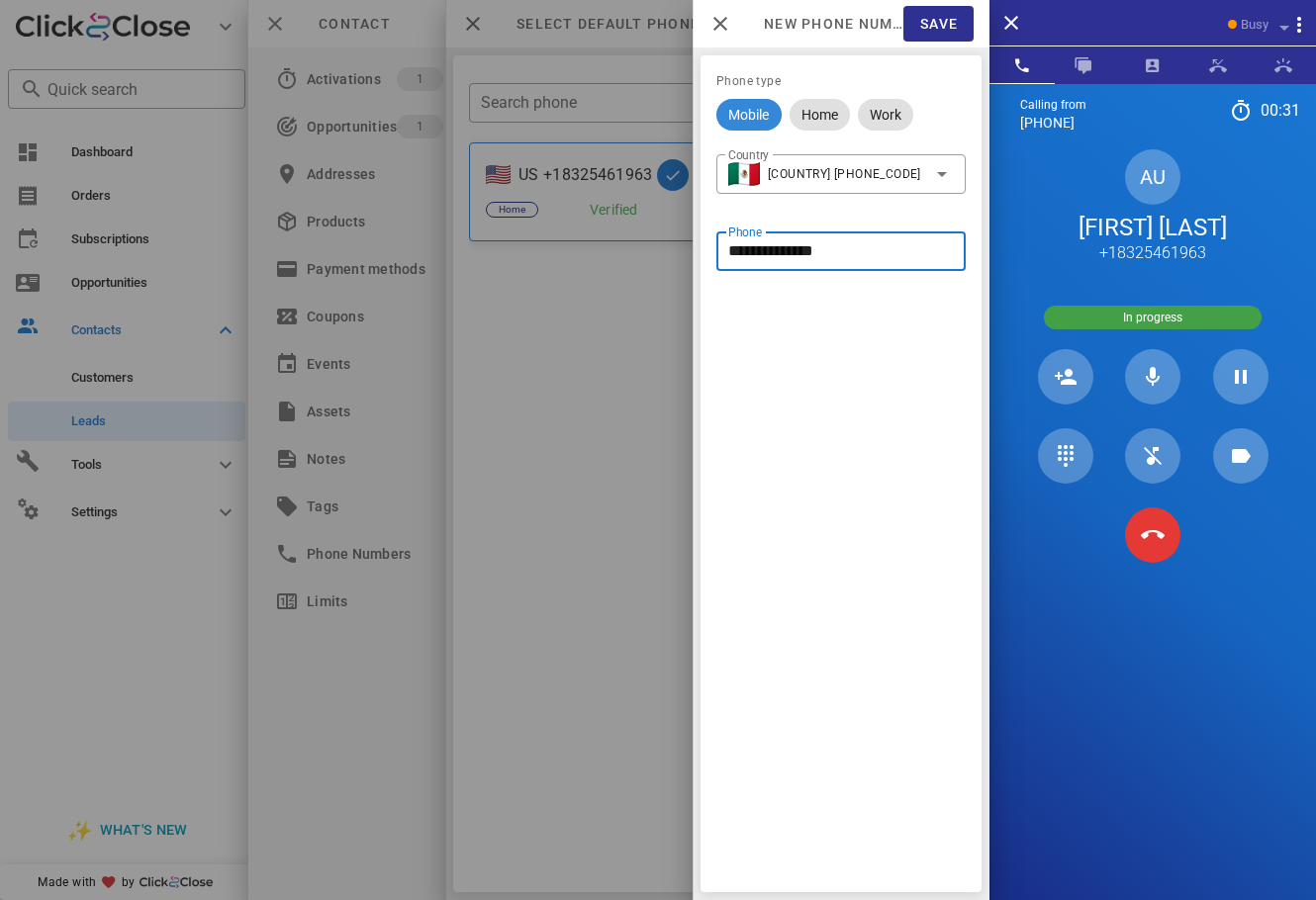 click on "**********" at bounding box center [841, 251] 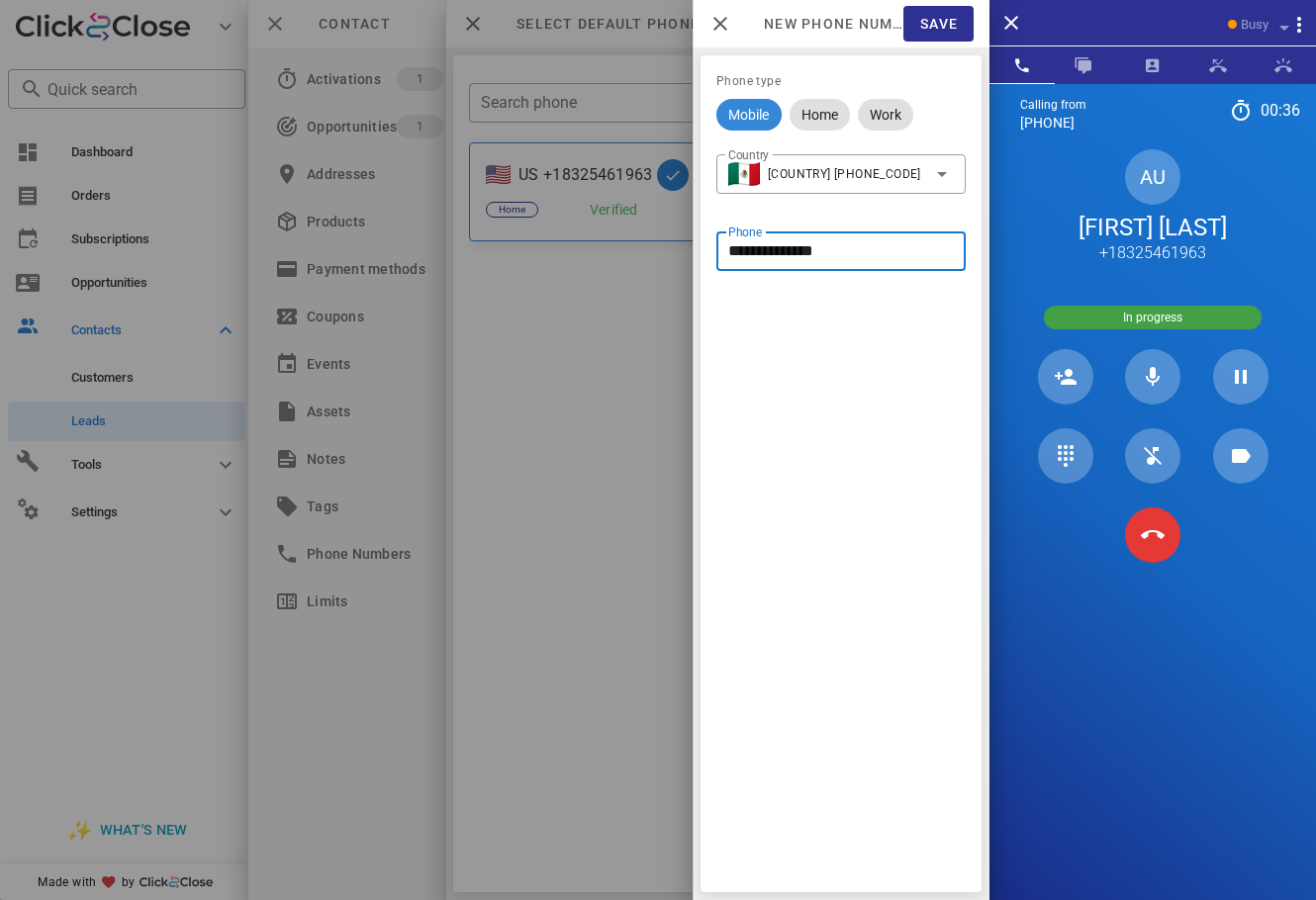 click on "**********" at bounding box center (841, 251) 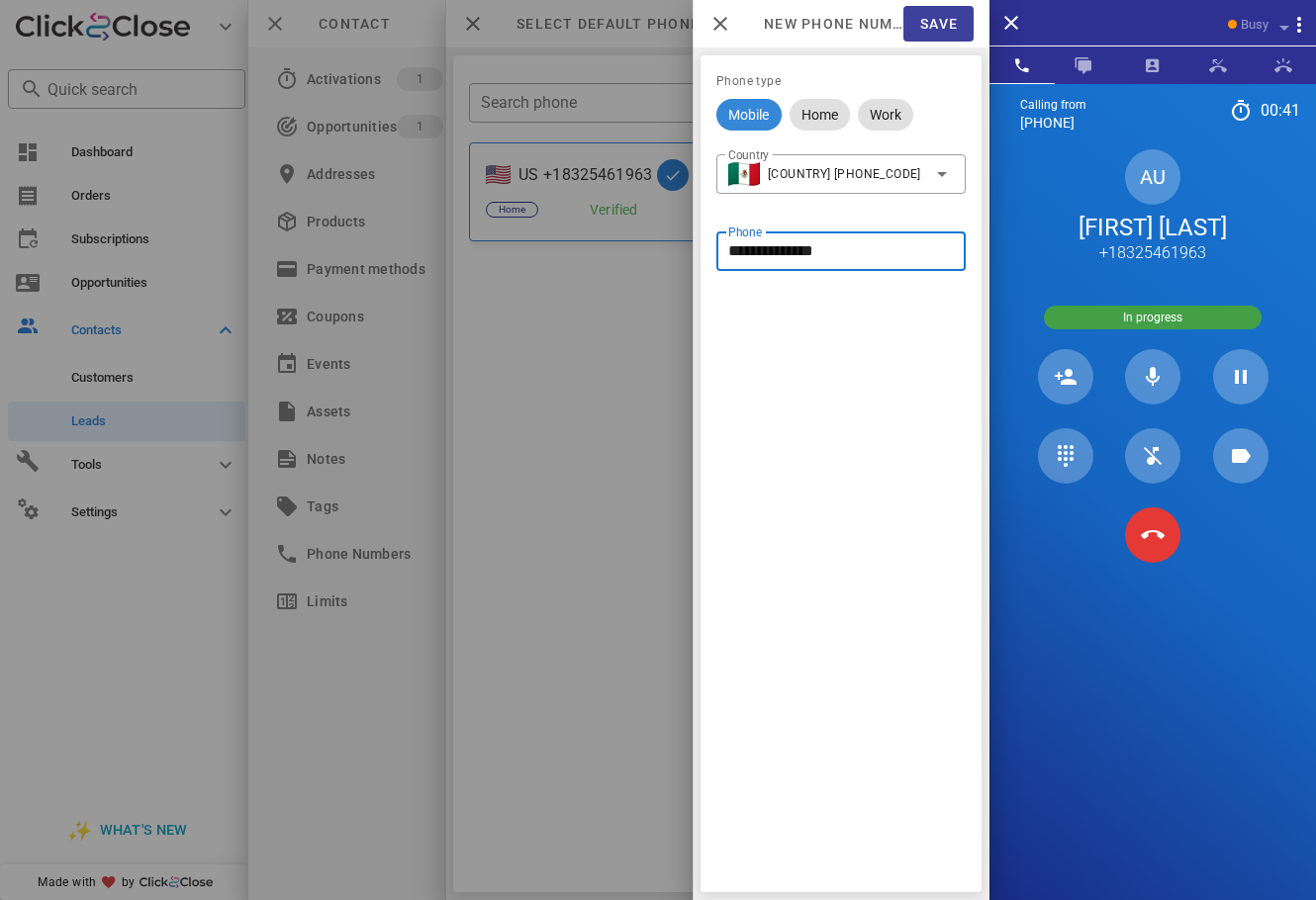 type on "**********" 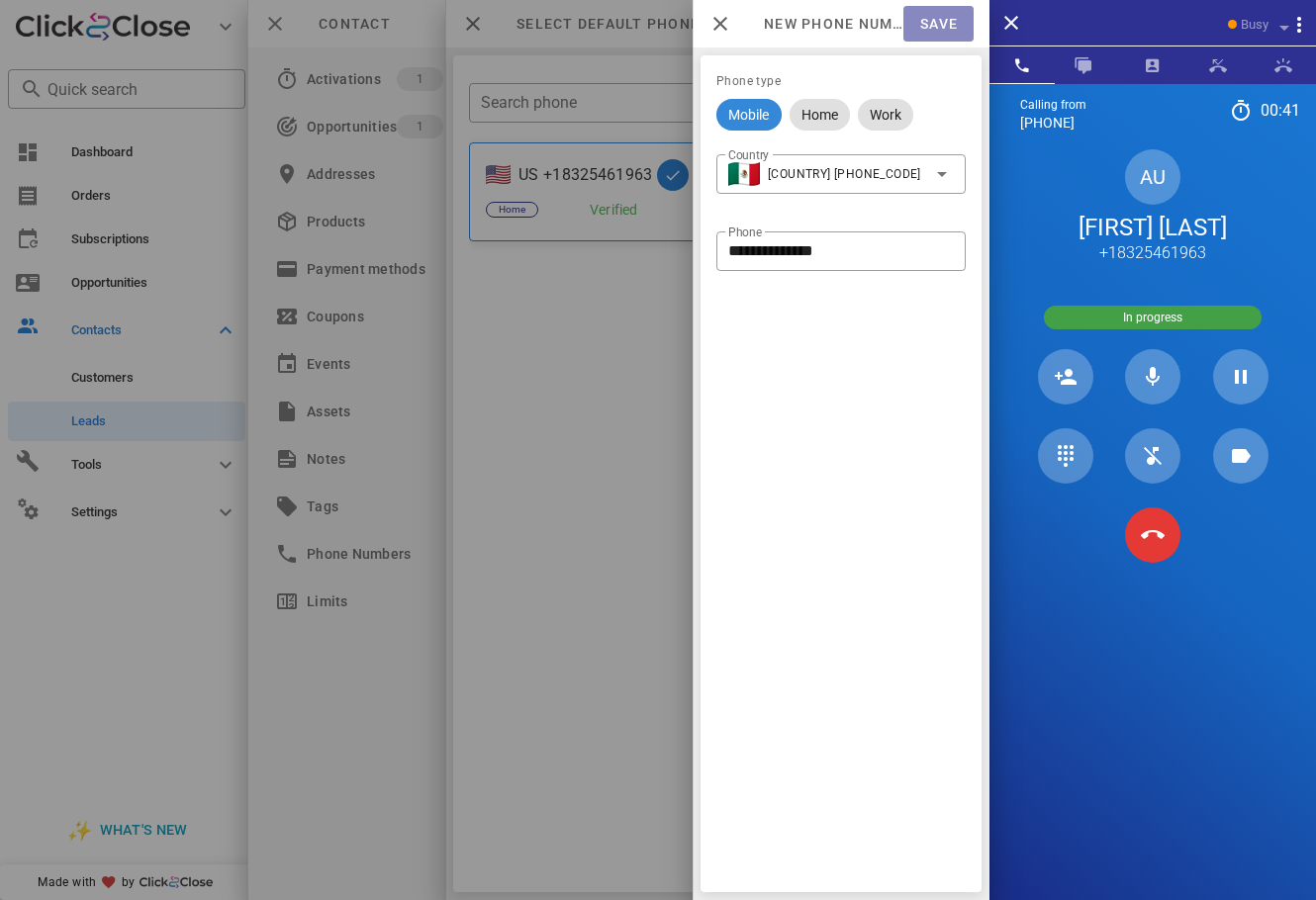 click on "Save" at bounding box center (938, 24) 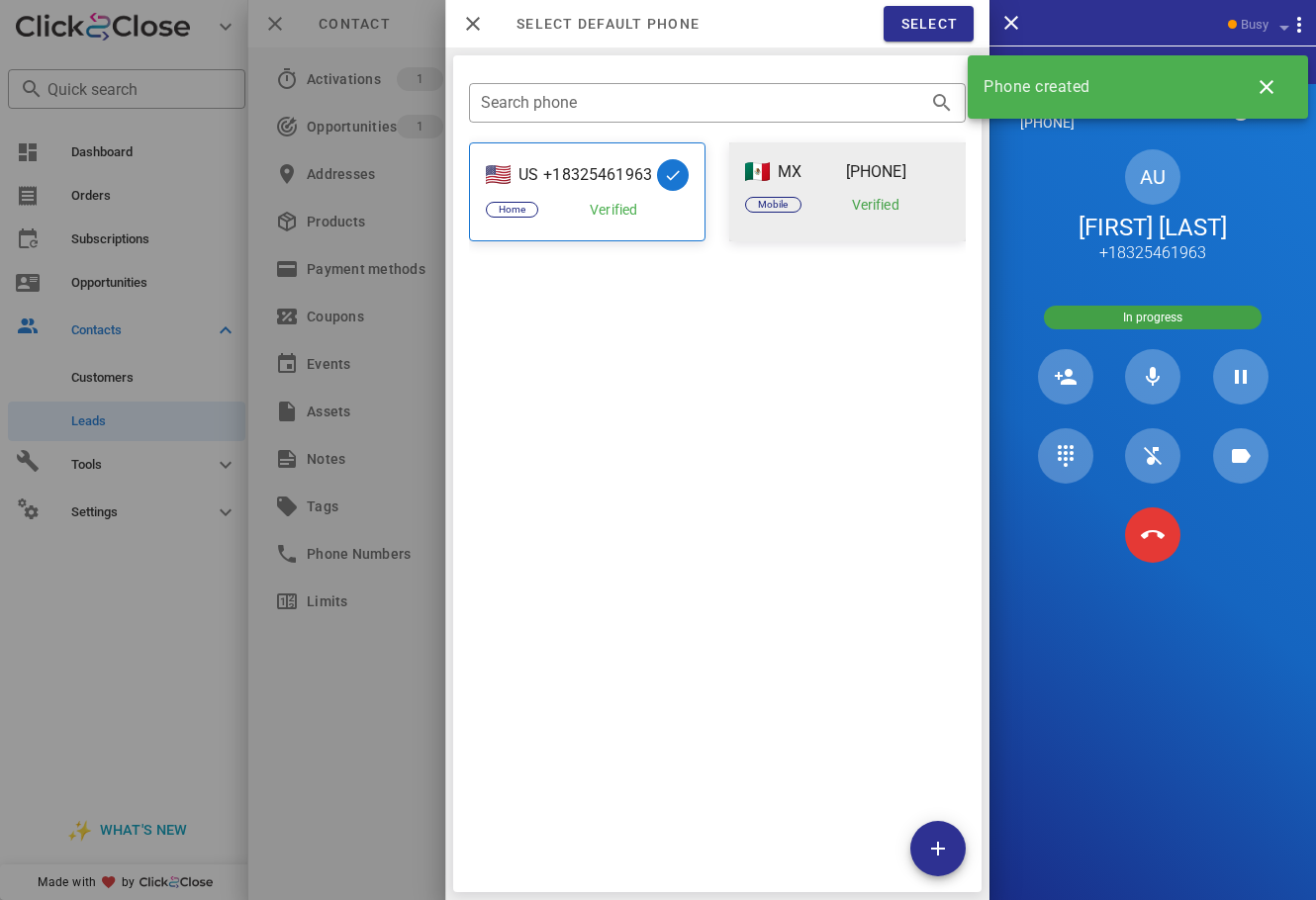 click on "Mobile  Verified" at bounding box center (847, 209) 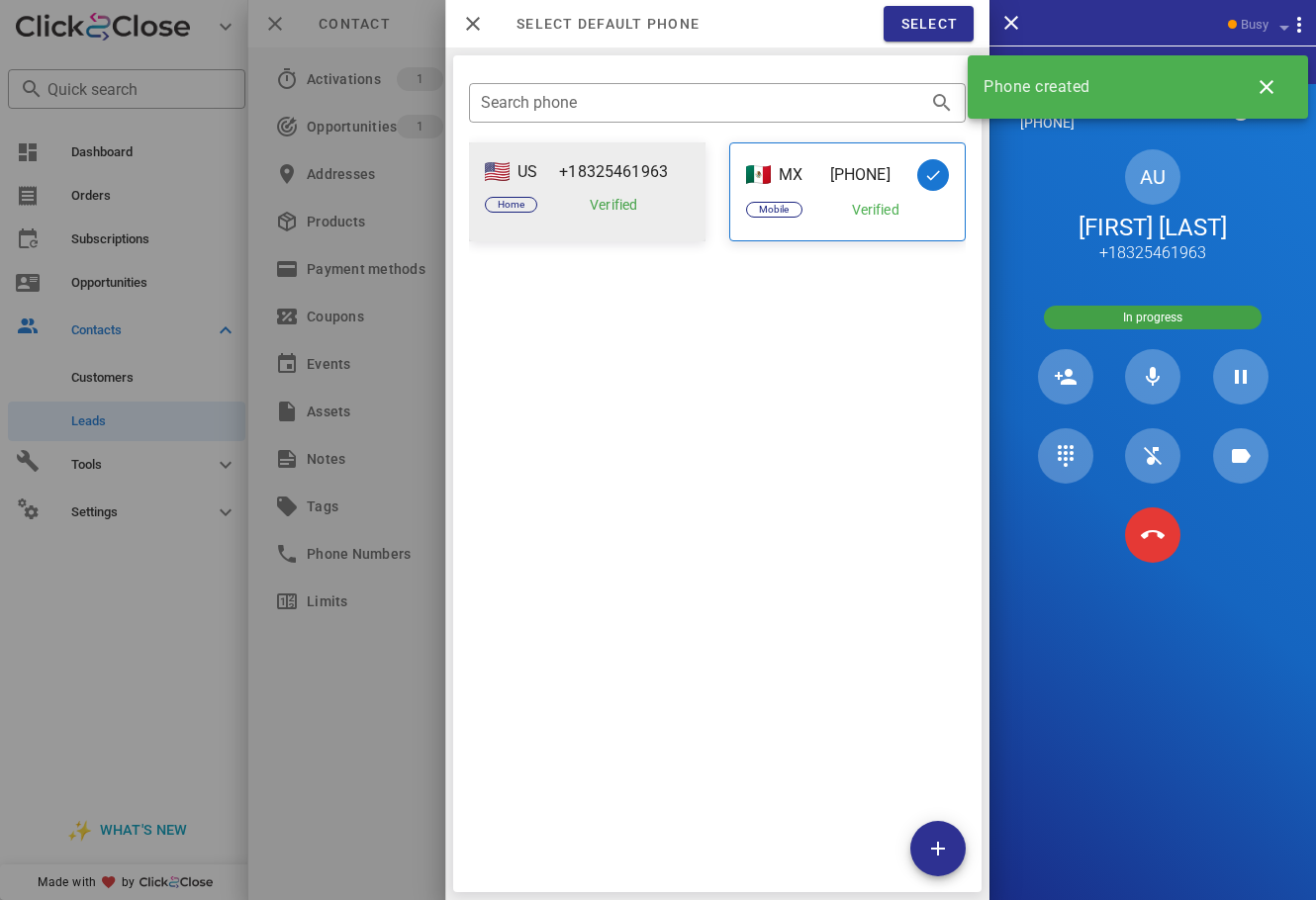click on "Home  Verified" at bounding box center (587, 209) 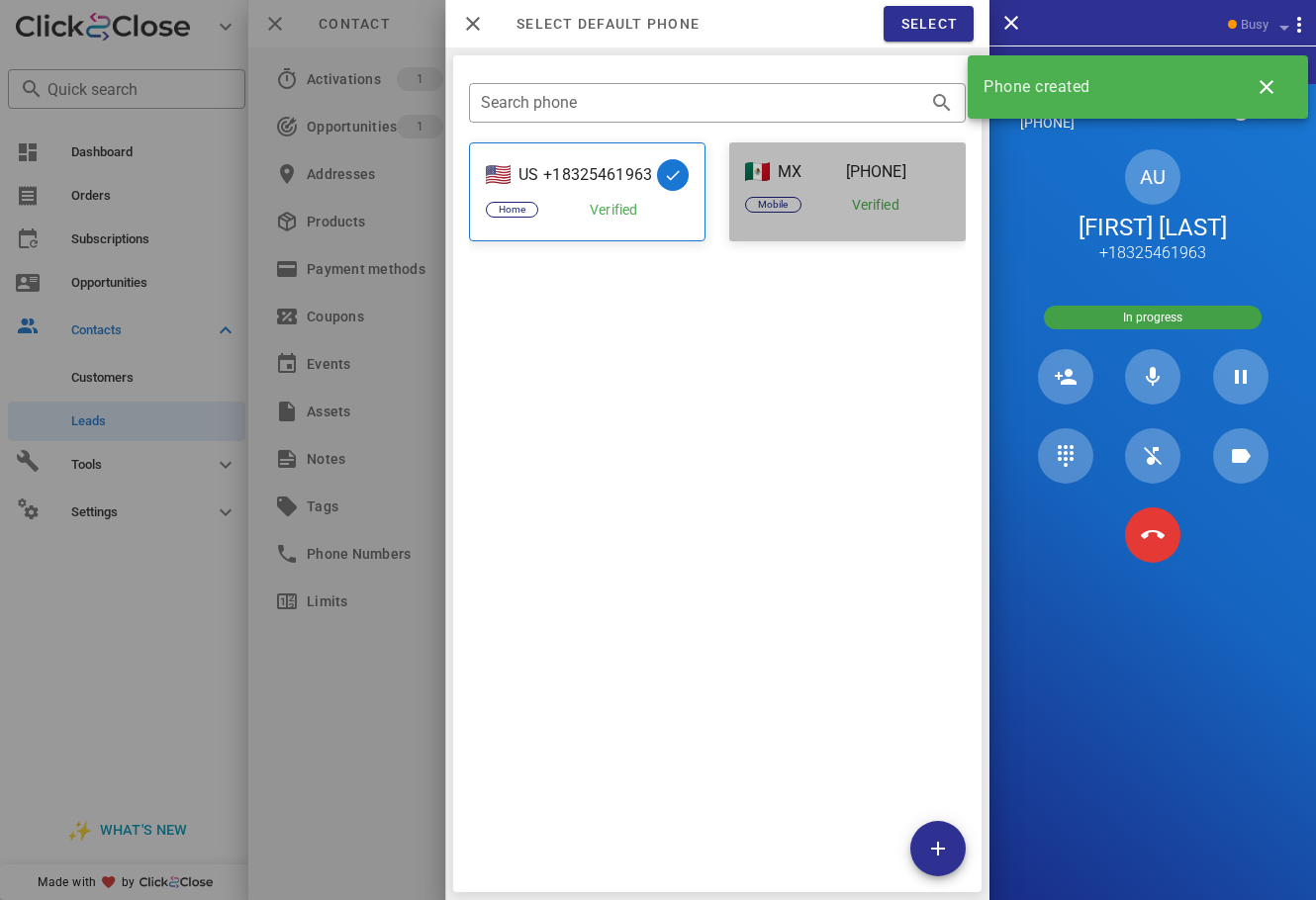 click on "Verified" at bounding box center [876, 205] 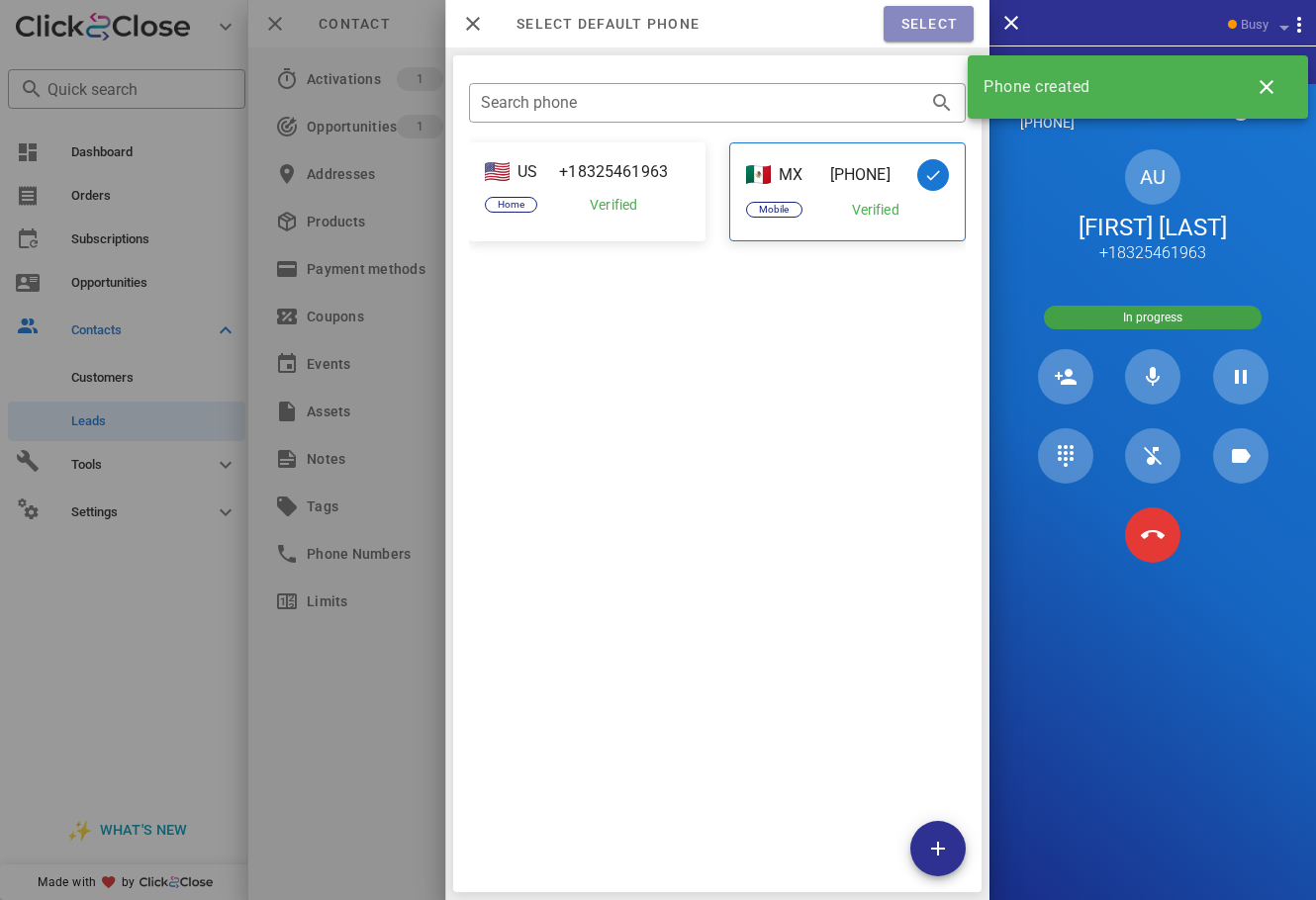 click on "Select" at bounding box center [928, 24] 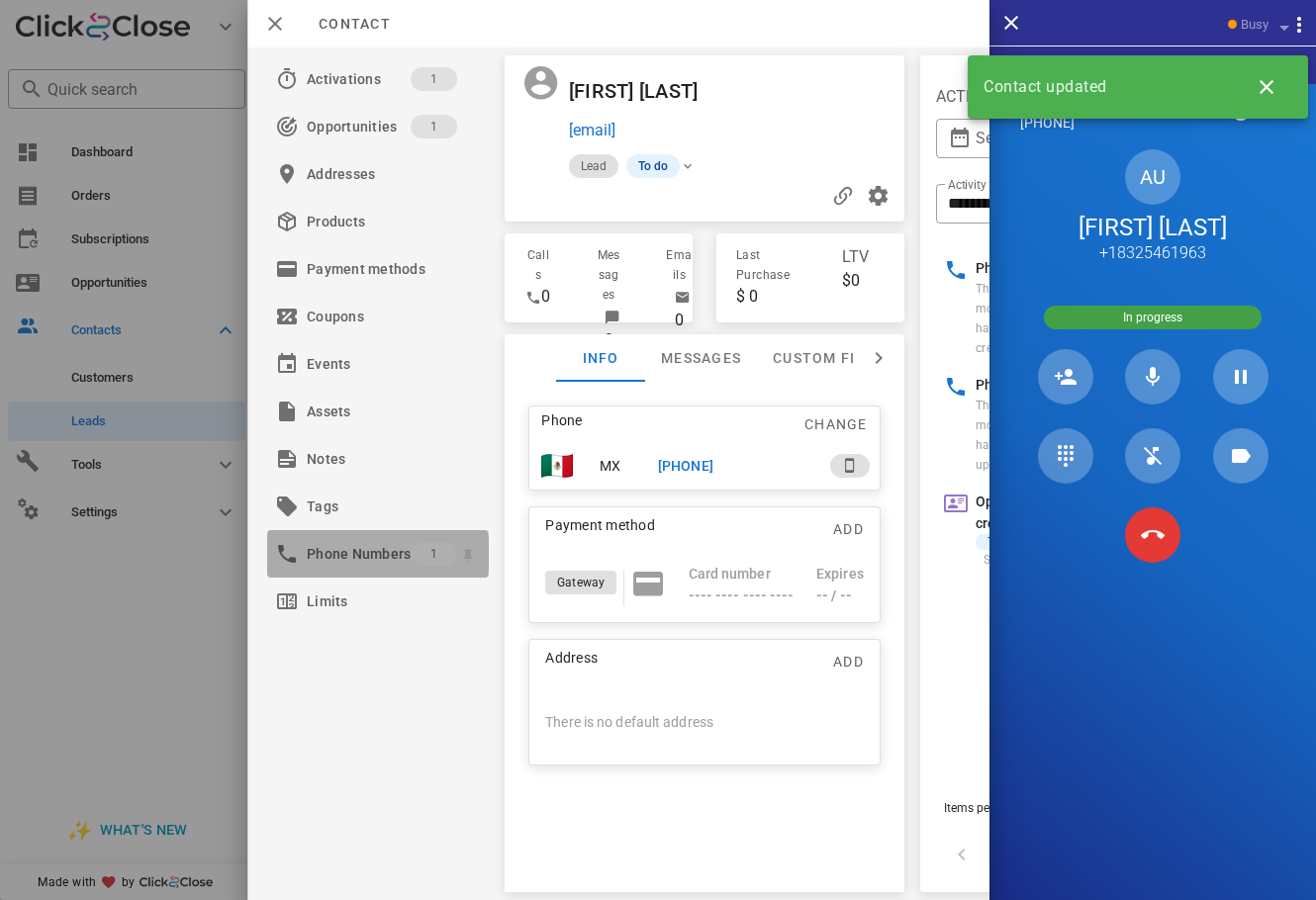 click on "Phone Numbers" at bounding box center (358, 554) 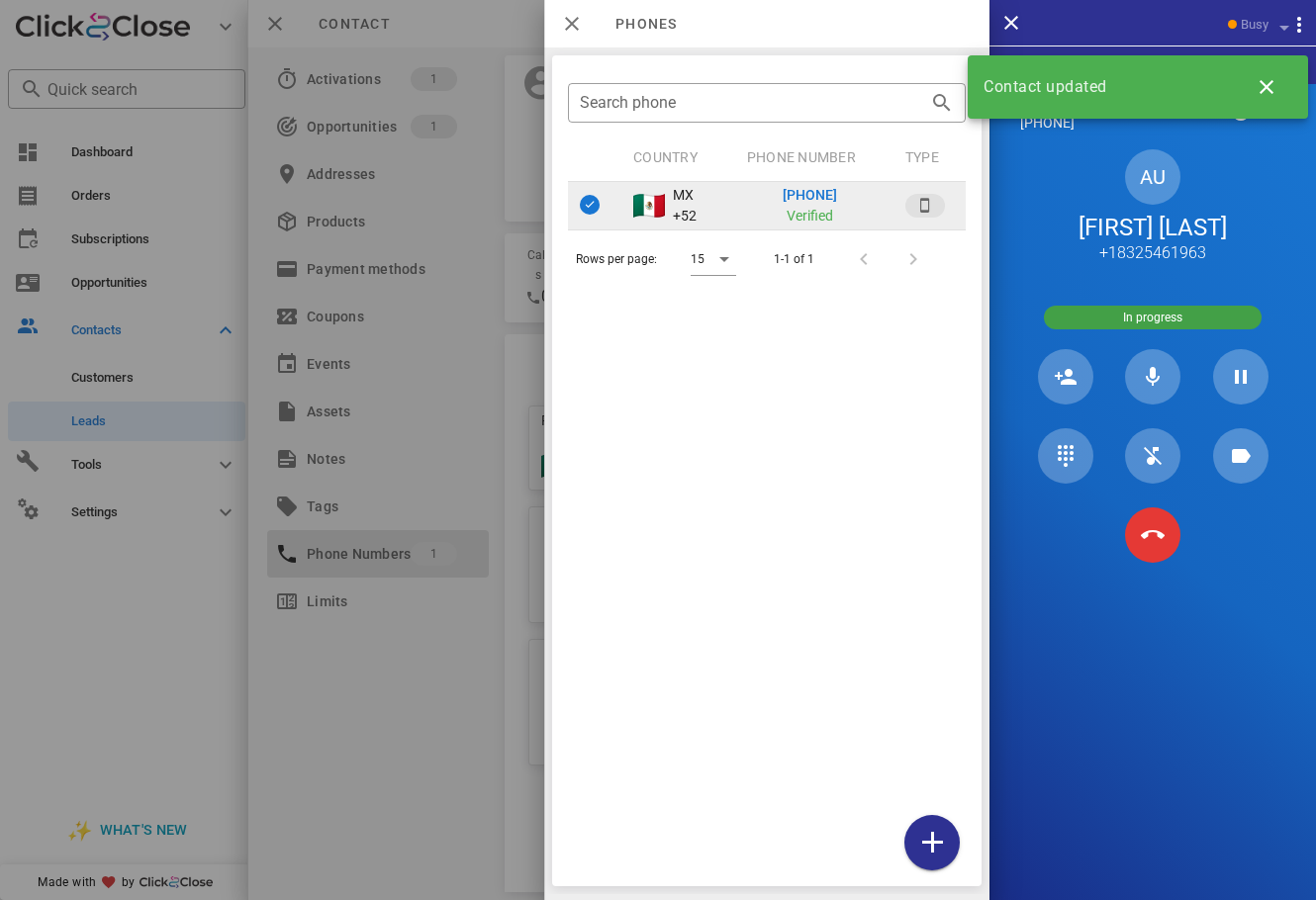 click on "8114699074   Verified" at bounding box center (810, 206) 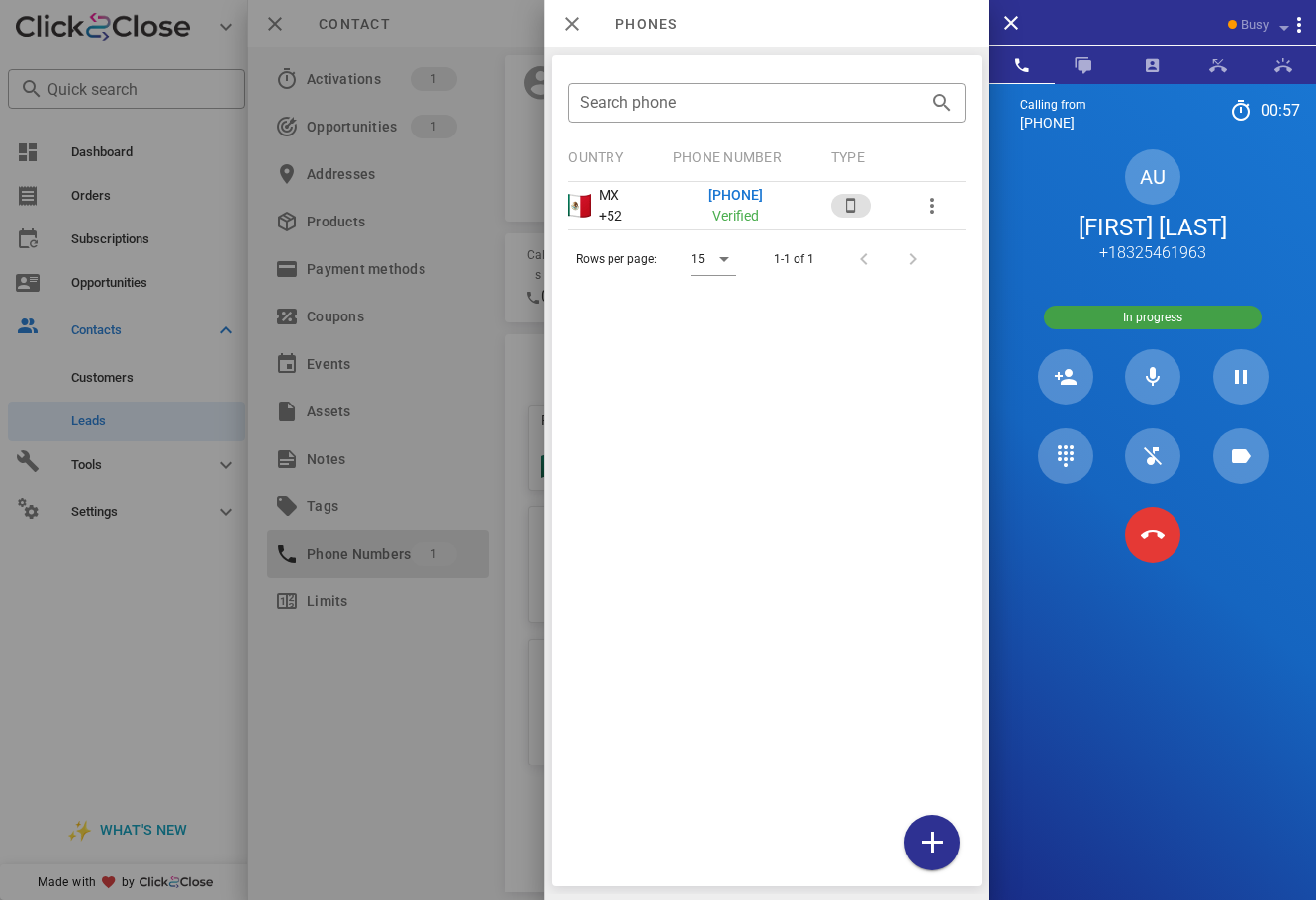 scroll, scrollTop: 0, scrollLeft: 0, axis: both 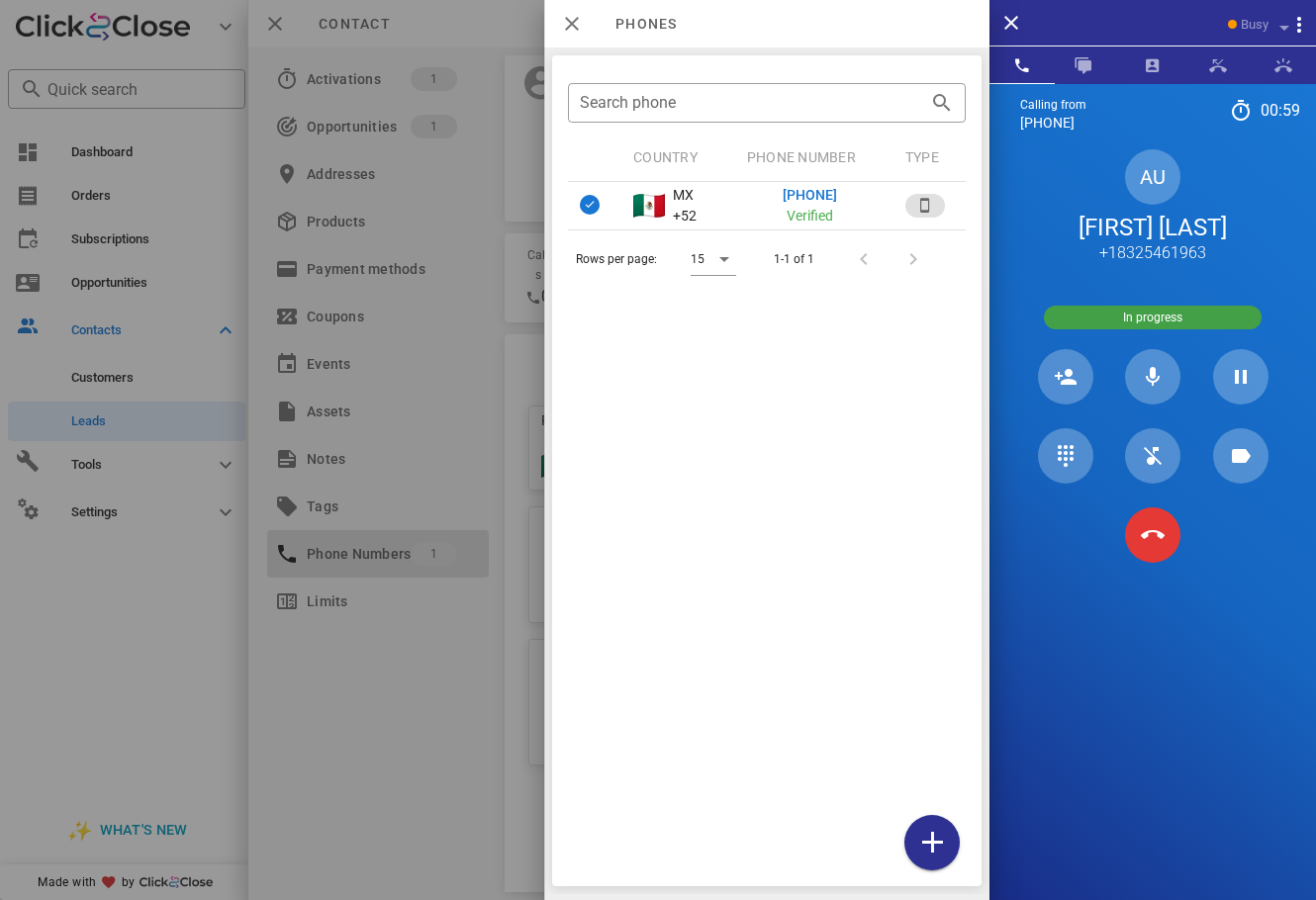 click at bounding box center (658, 450) 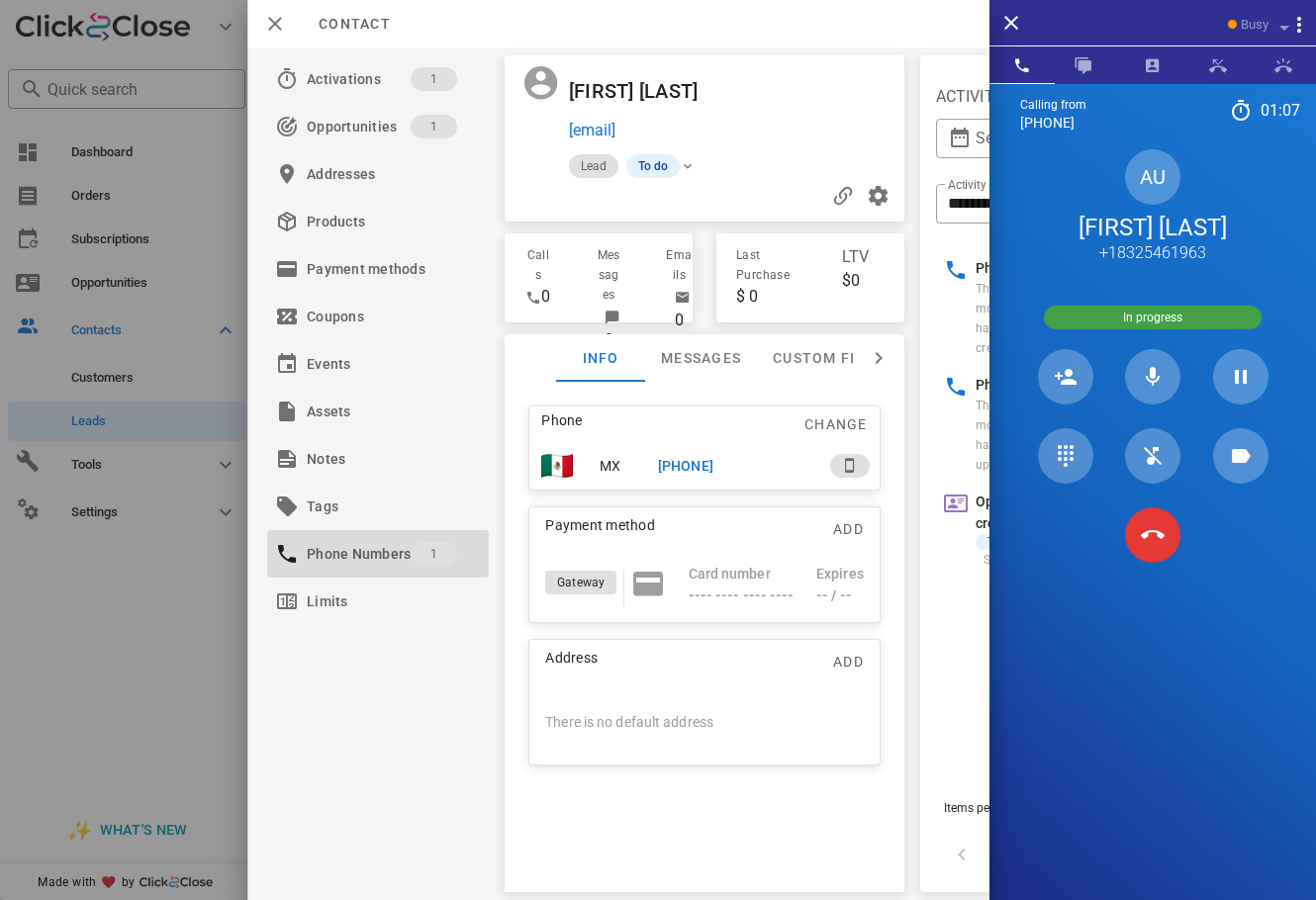 click on "Calling from (954) 248-3188 01: 07  Unknown      ▼     Andorra
+376
Argentina
+54
Aruba
+297
Australia
+61
Belgium (België)
+32
Bolivia
+591
Brazil (Brasil)
+55
Canada
+1
Chile
+56
Colombia
+57
Costa Rica
+506
Dominican Republic (República Dominicana)
+1
Ecuador
+593
El Salvador
+503
France
+33
Germany (Deutschland)
+49
Guadeloupe
+590
Guatemala
+502
Honduras
+504
Iceland (Ísland)
+354
India (भारत)
+91
Israel (‫ישראל‬‎)
+972
Italy (Italia)
+39" at bounding box center [1153, 533] 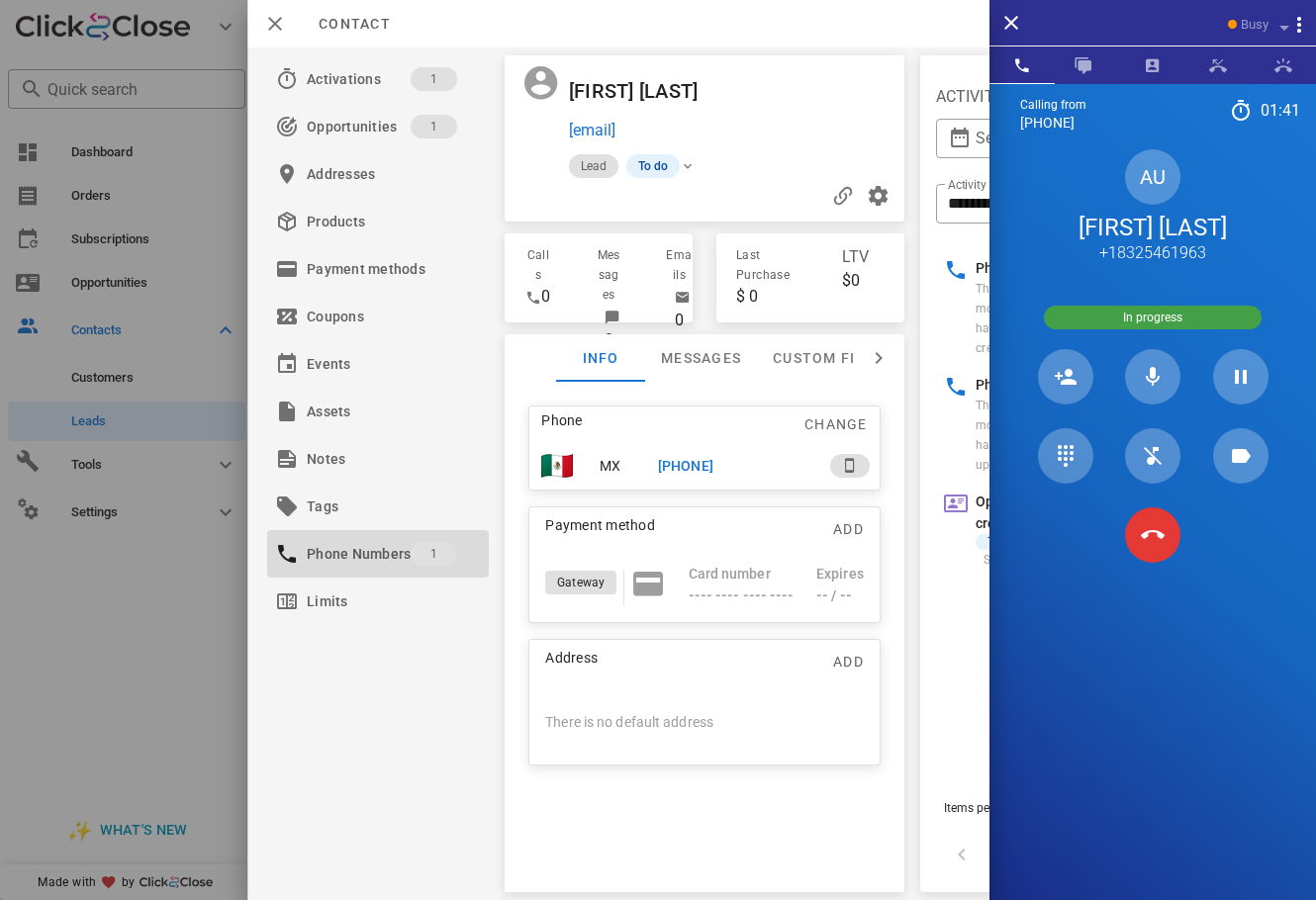 drag, startPoint x: 1082, startPoint y: 703, endPoint x: 1095, endPoint y: 705, distance: 13.152946 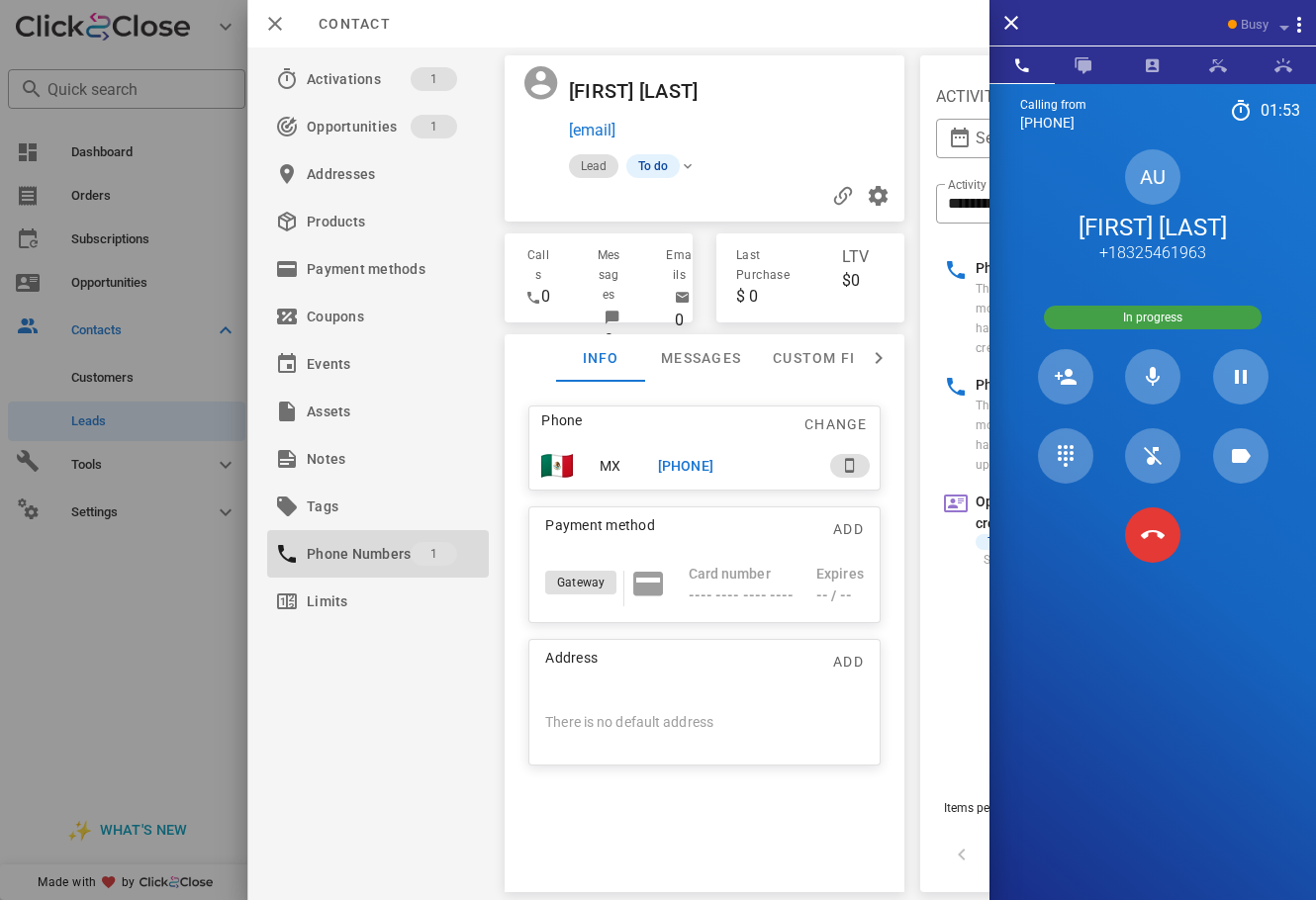 click on "Calling from (954) 248-3188 01: 53  Unknown      ▼     Andorra
+376
Argentina
+54
Aruba
+297
Australia
+61
Belgium (België)
+32
Bolivia
+591
Brazil (Brasil)
+55
Canada
+1
Chile
+56
Colombia
+57
Costa Rica
+506
Dominican Republic (República Dominicana)
+1
Ecuador
+593
El Salvador
+503
France
+33
Germany (Deutschland)
+49
Guadeloupe
+590
Guatemala
+502
Honduras
+504
Iceland (Ísland)
+354
India (भारत)
+91
Israel (‫ישראל‬‎)
+972
Italy (Italia)
+39" at bounding box center (1153, 533) 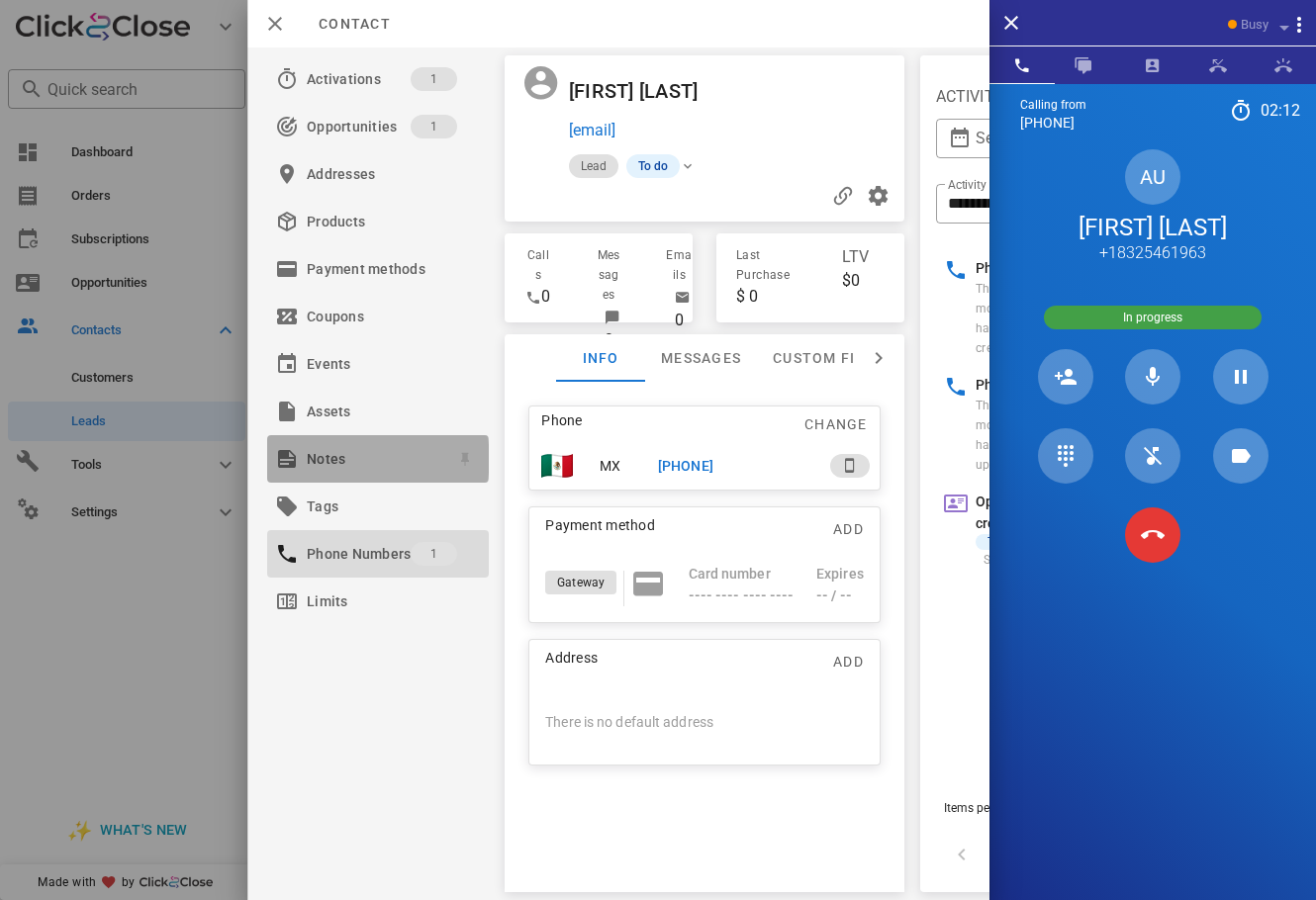click on "Notes" at bounding box center [374, 459] 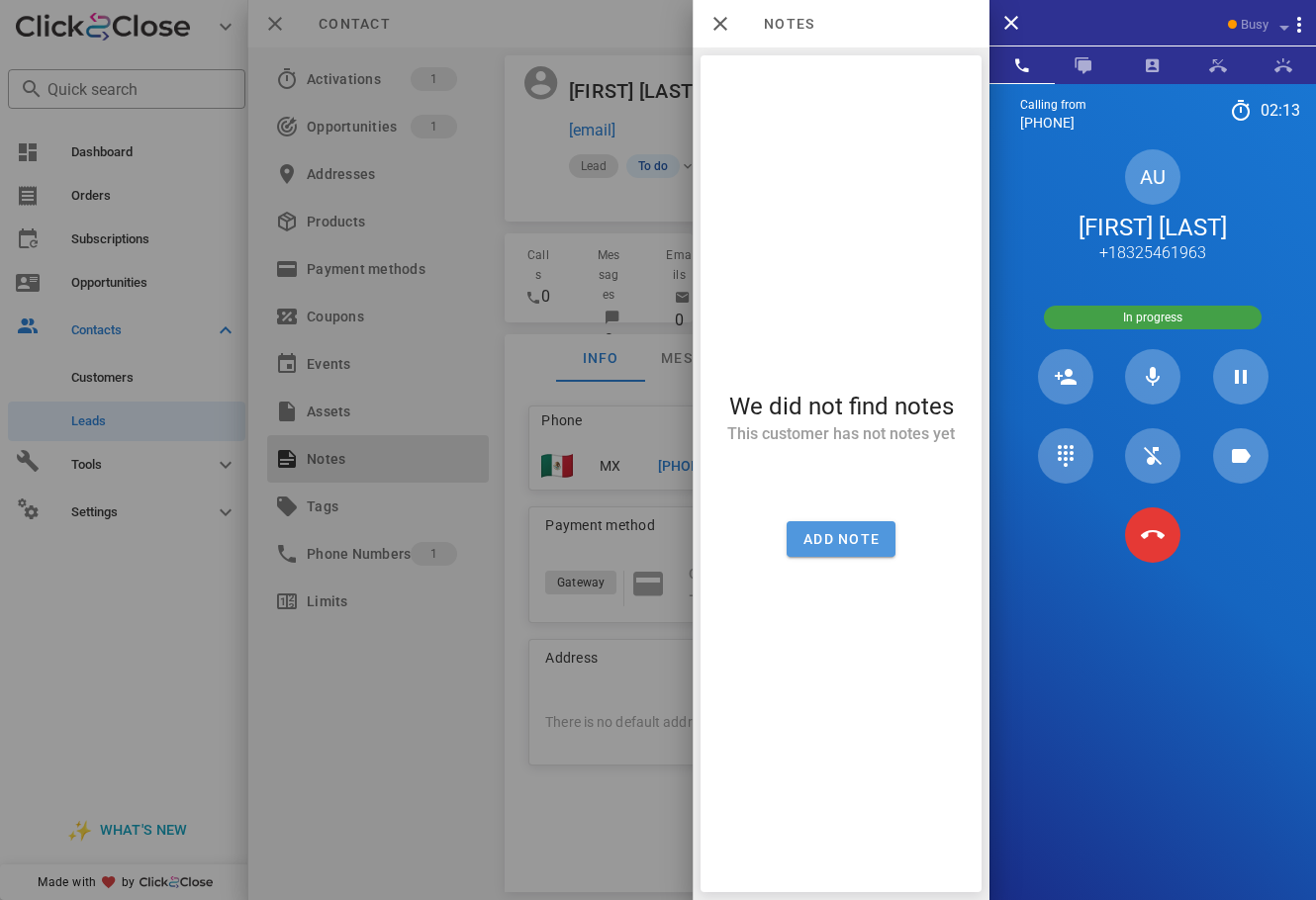 click on "Add note" at bounding box center [841, 539] 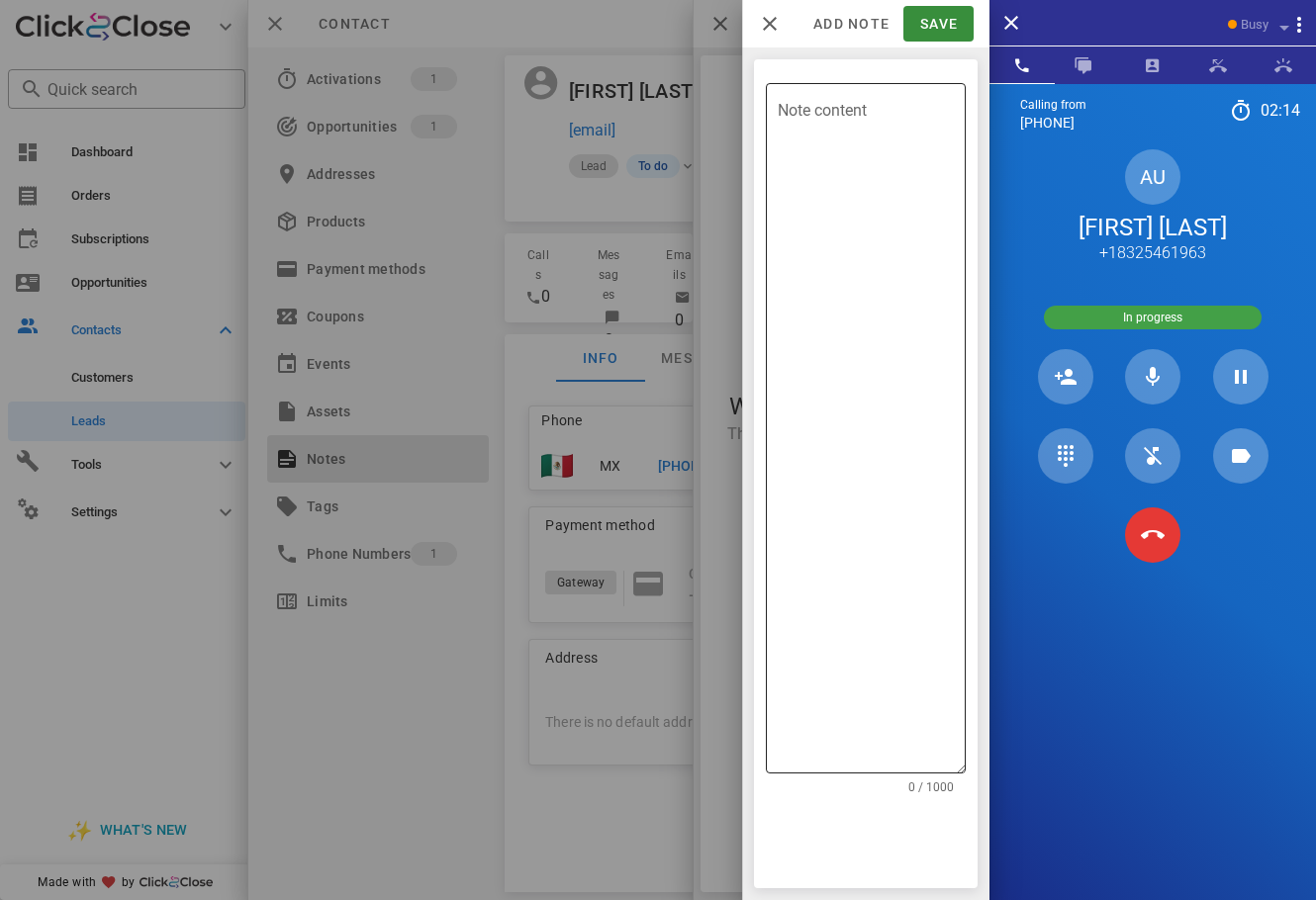 click on "Note content" at bounding box center (872, 433) 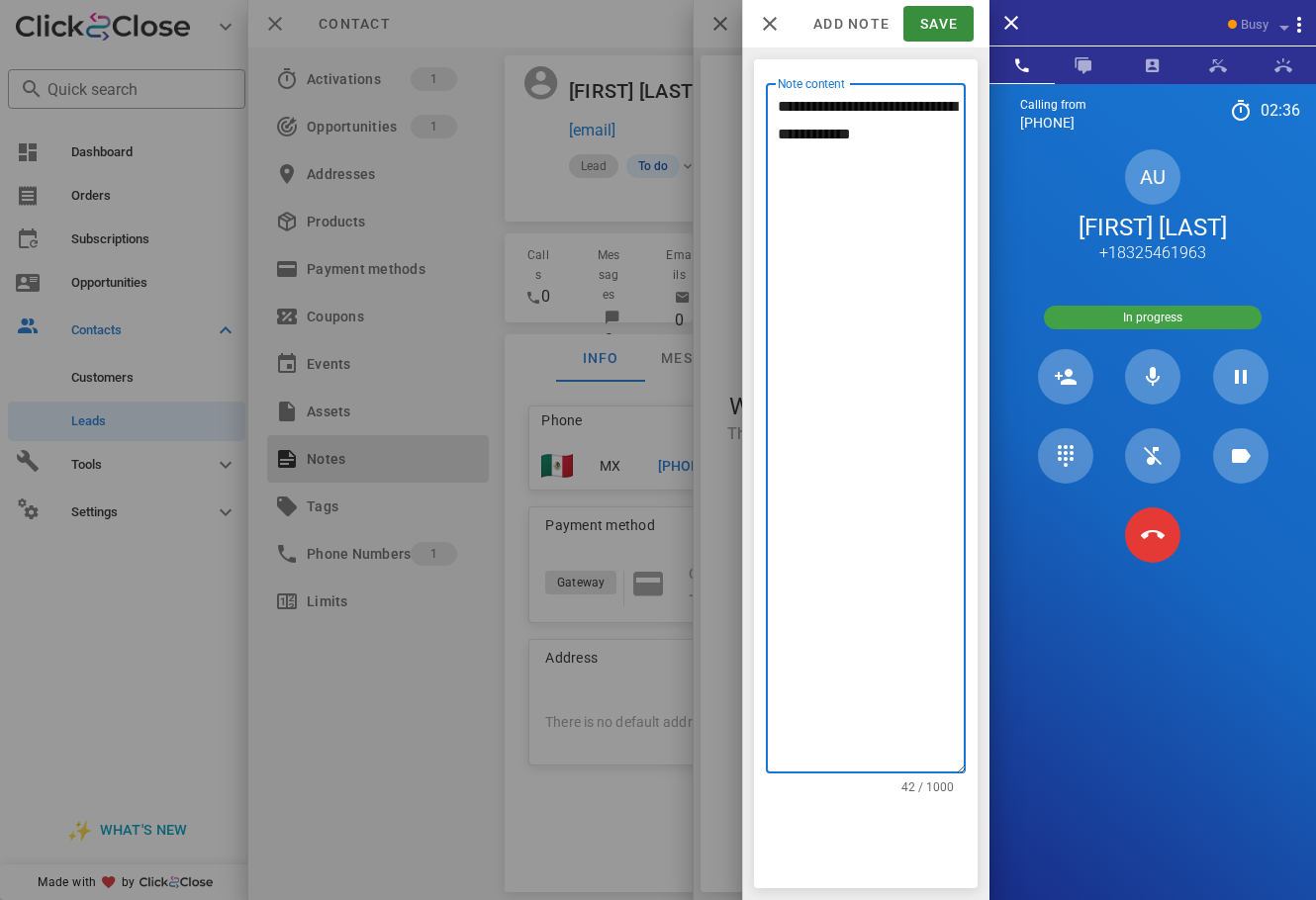 drag, startPoint x: 883, startPoint y: 130, endPoint x: 827, endPoint y: 220, distance: 106 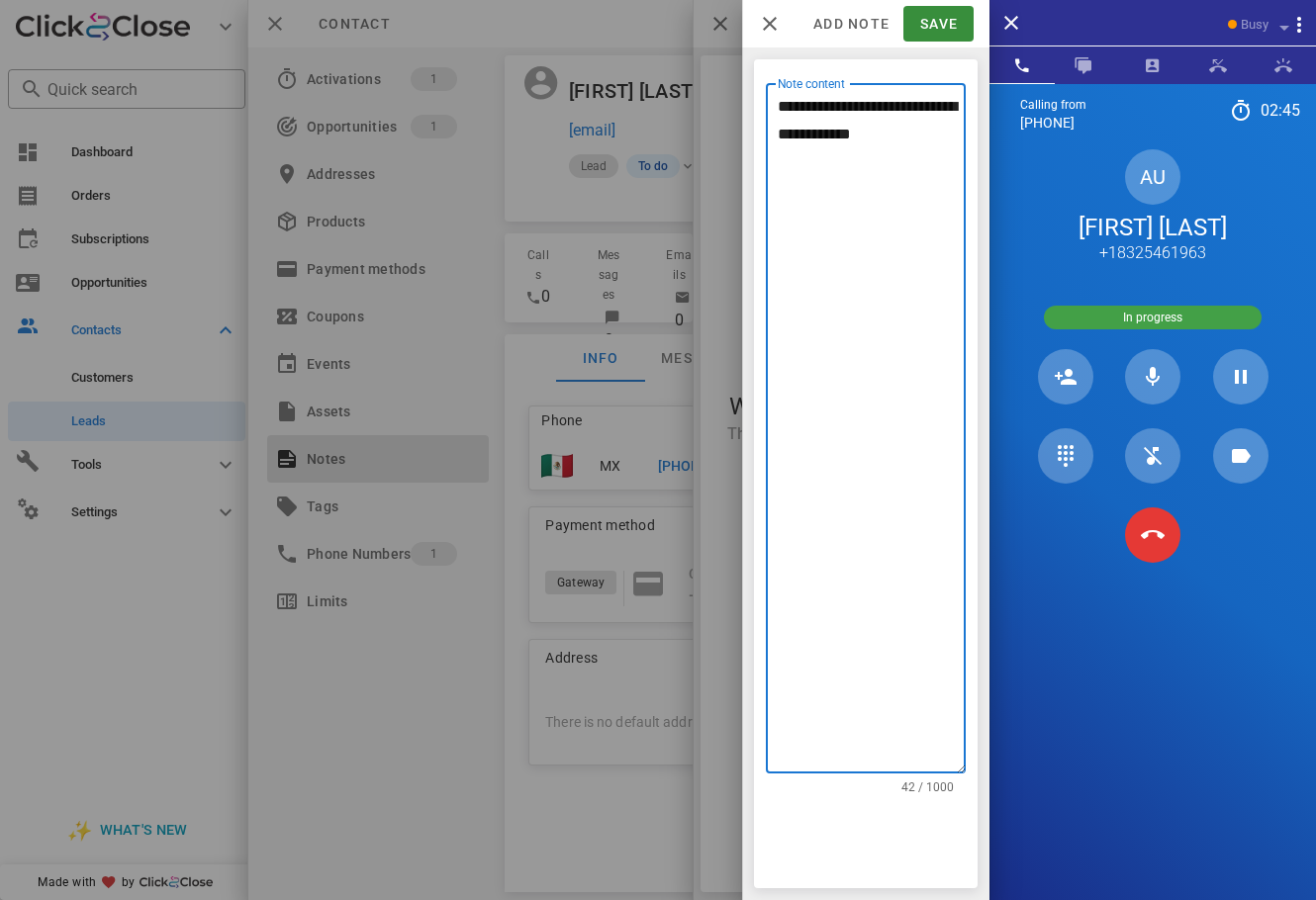 click on "**********" at bounding box center (872, 433) 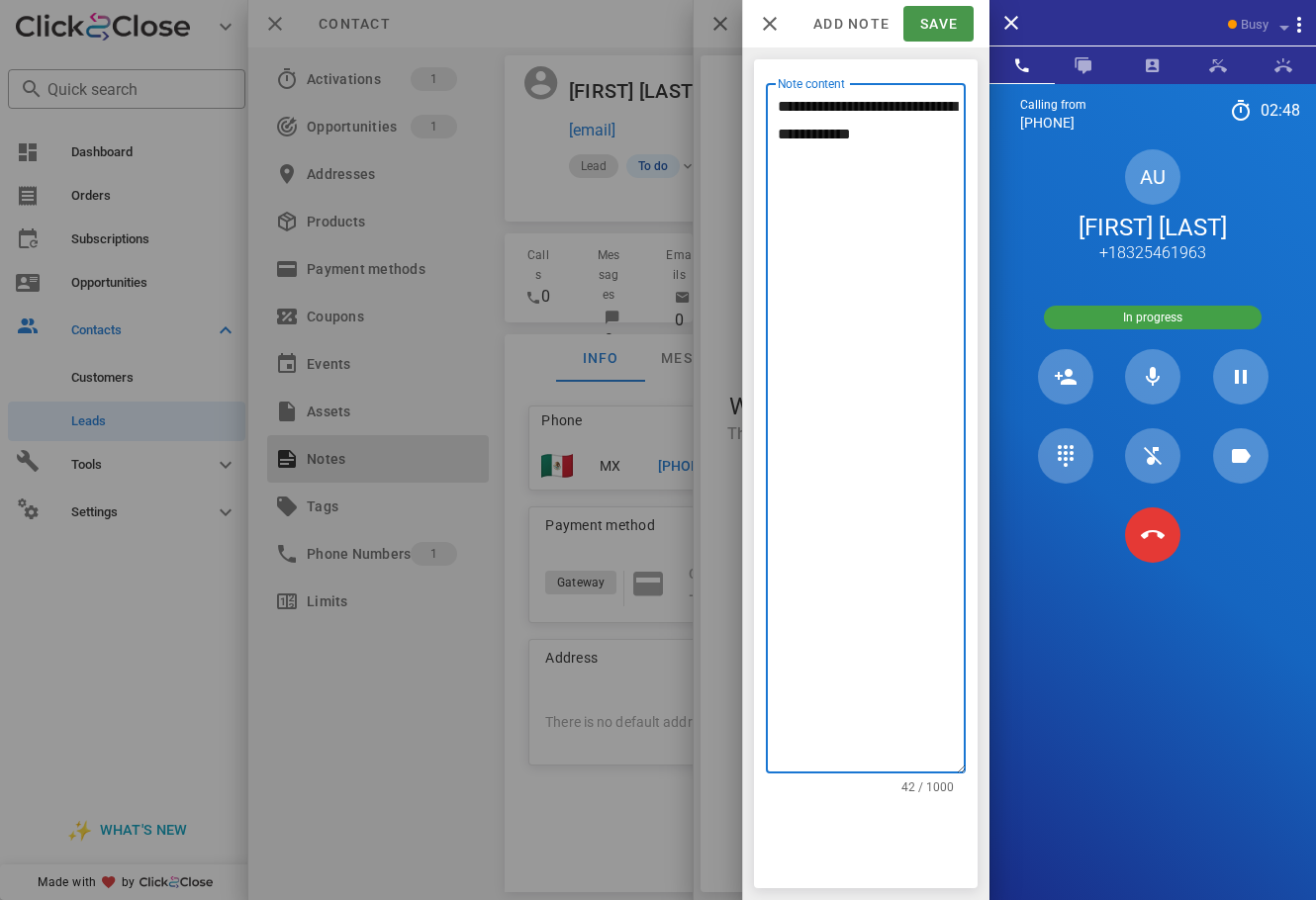 type on "**********" 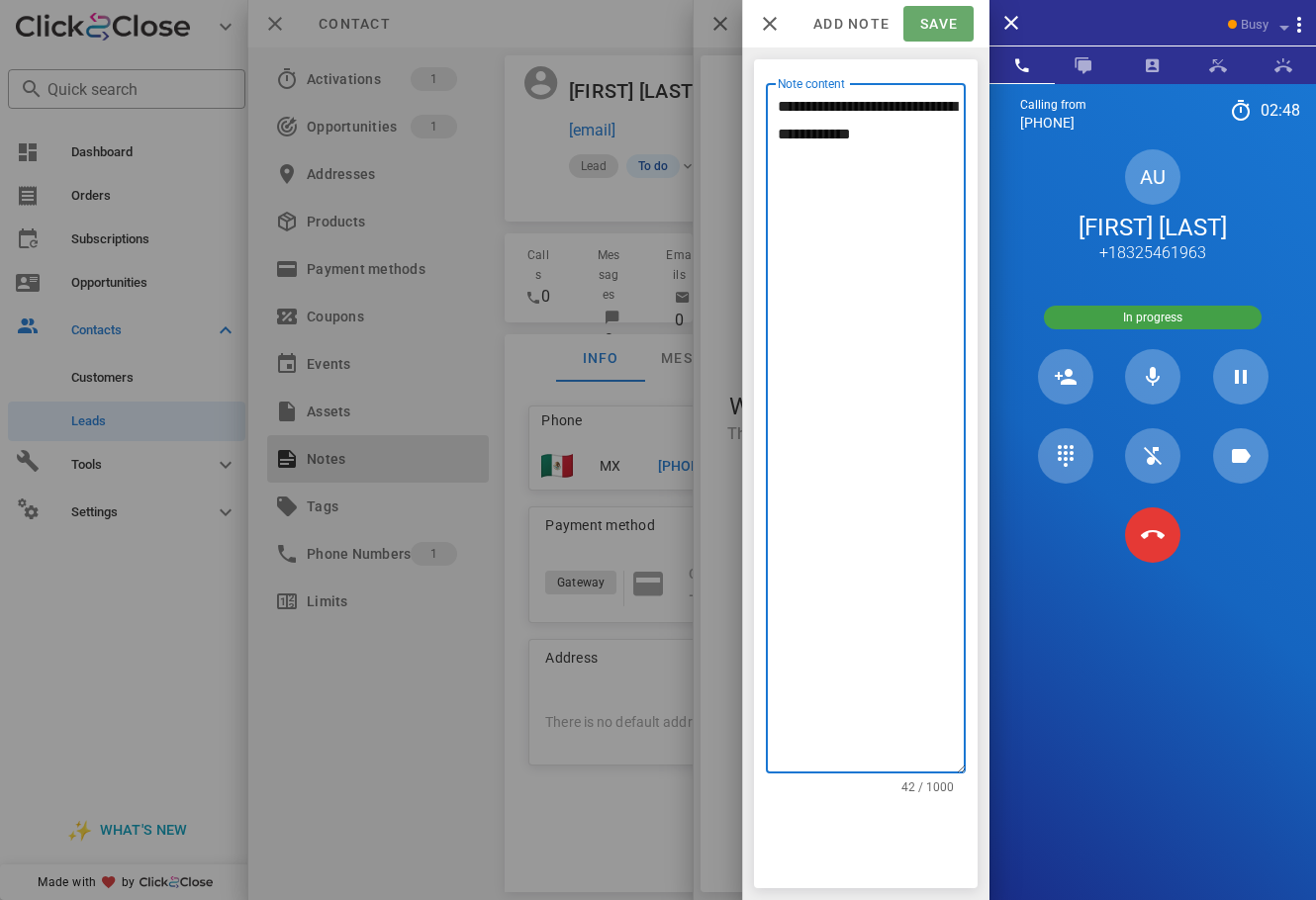 click on "Save" at bounding box center [938, 24] 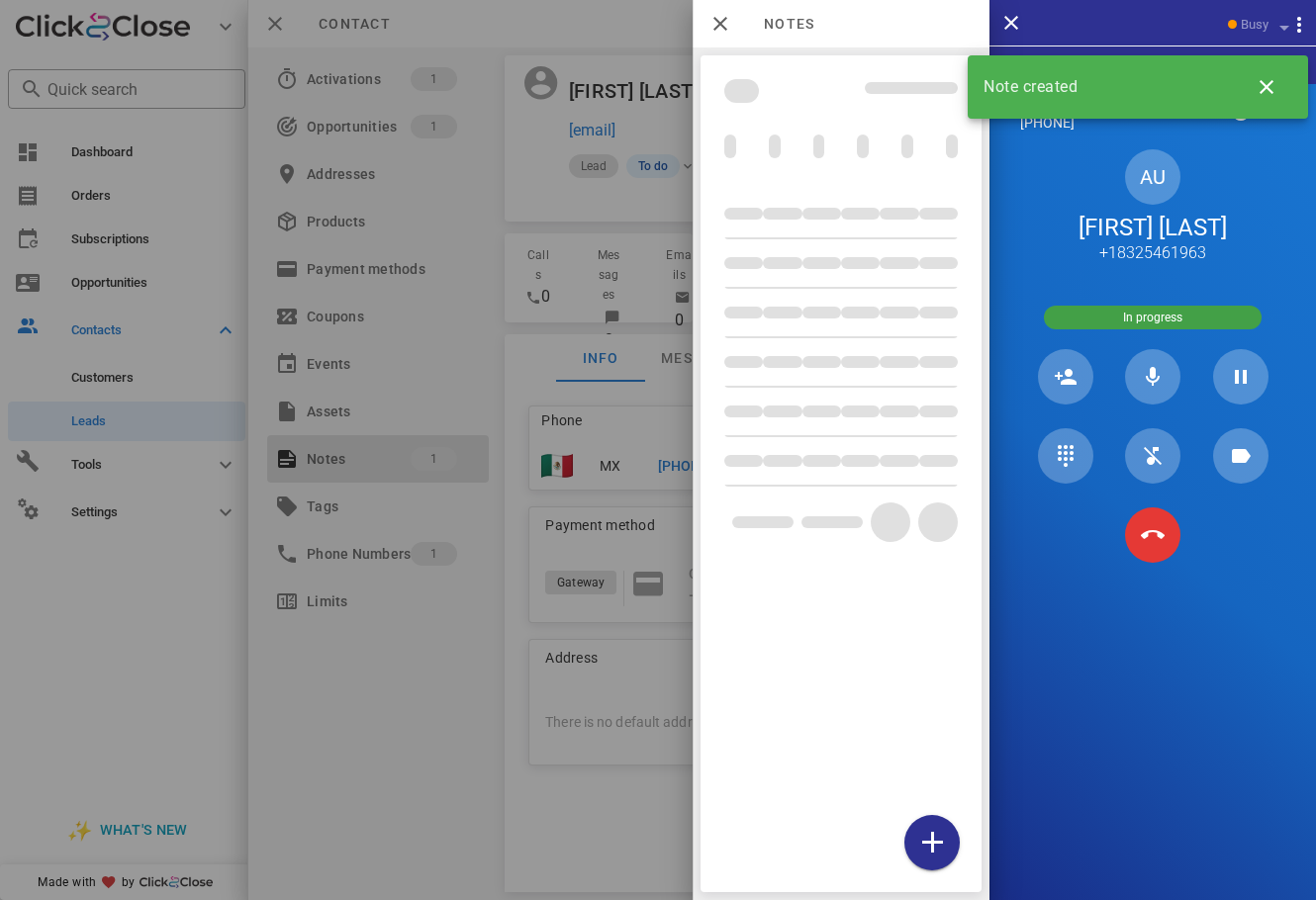 click at bounding box center [658, 450] 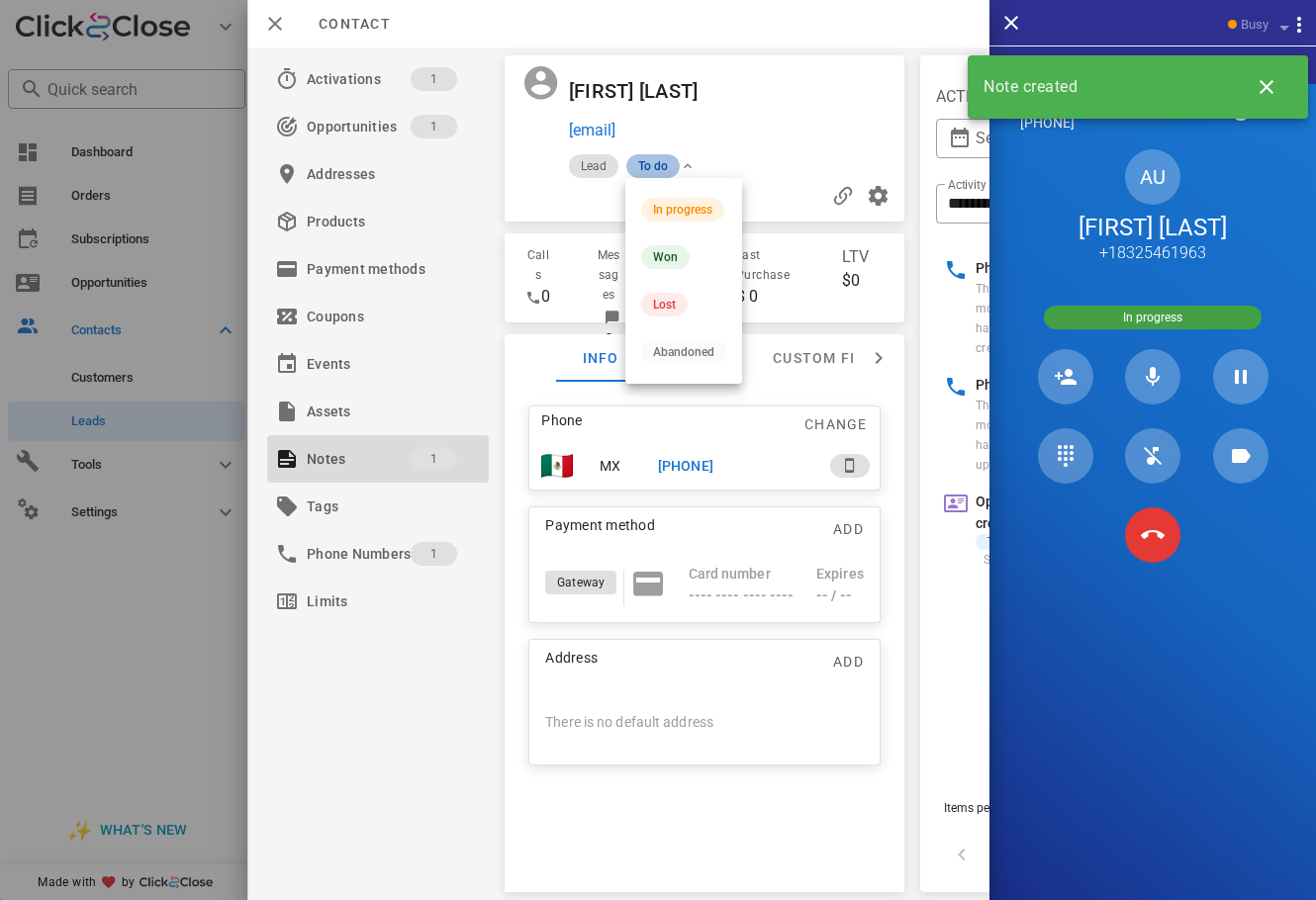 click on "To do" at bounding box center [653, 166] 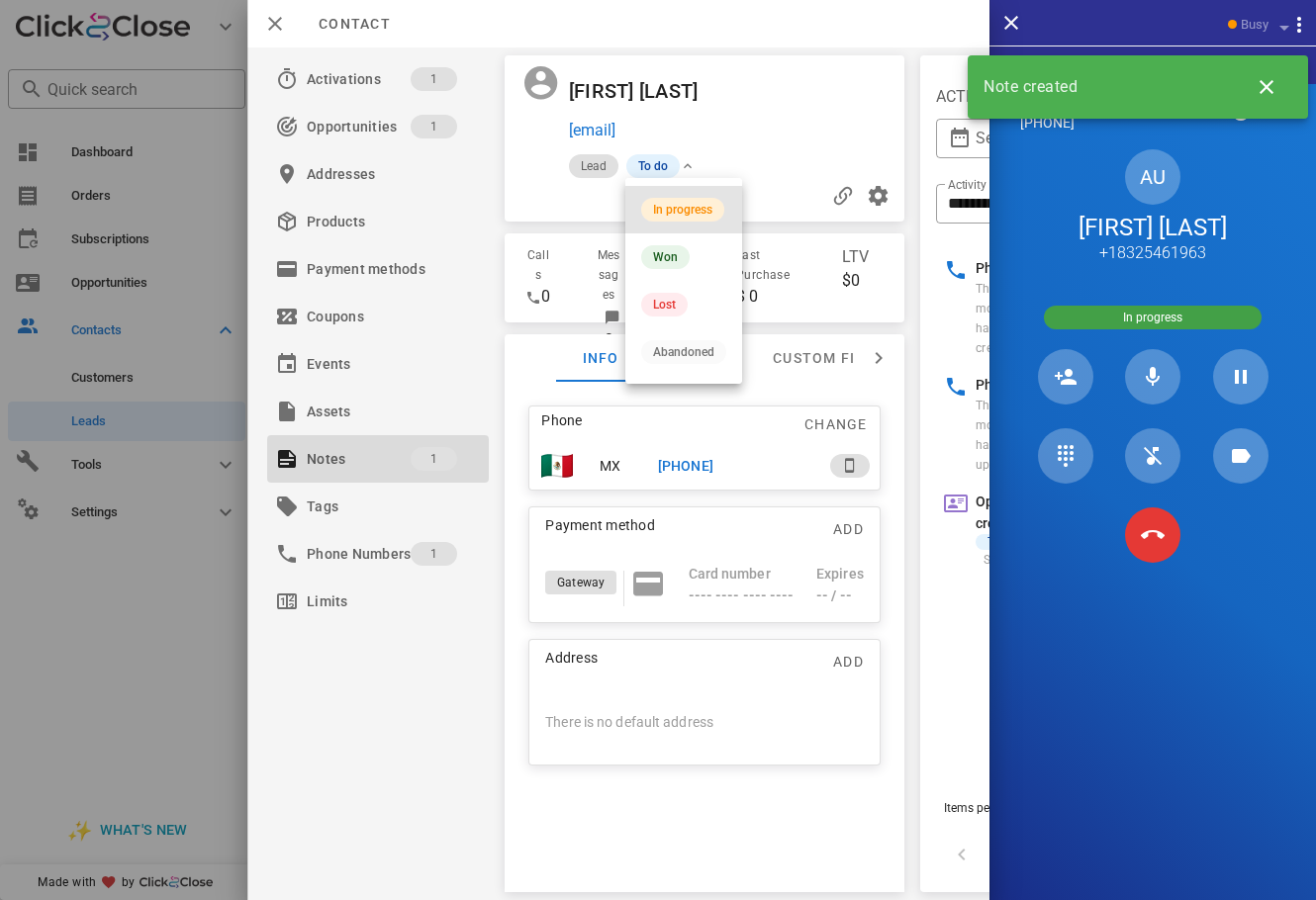 click on "In progress" at bounding box center [683, 210] 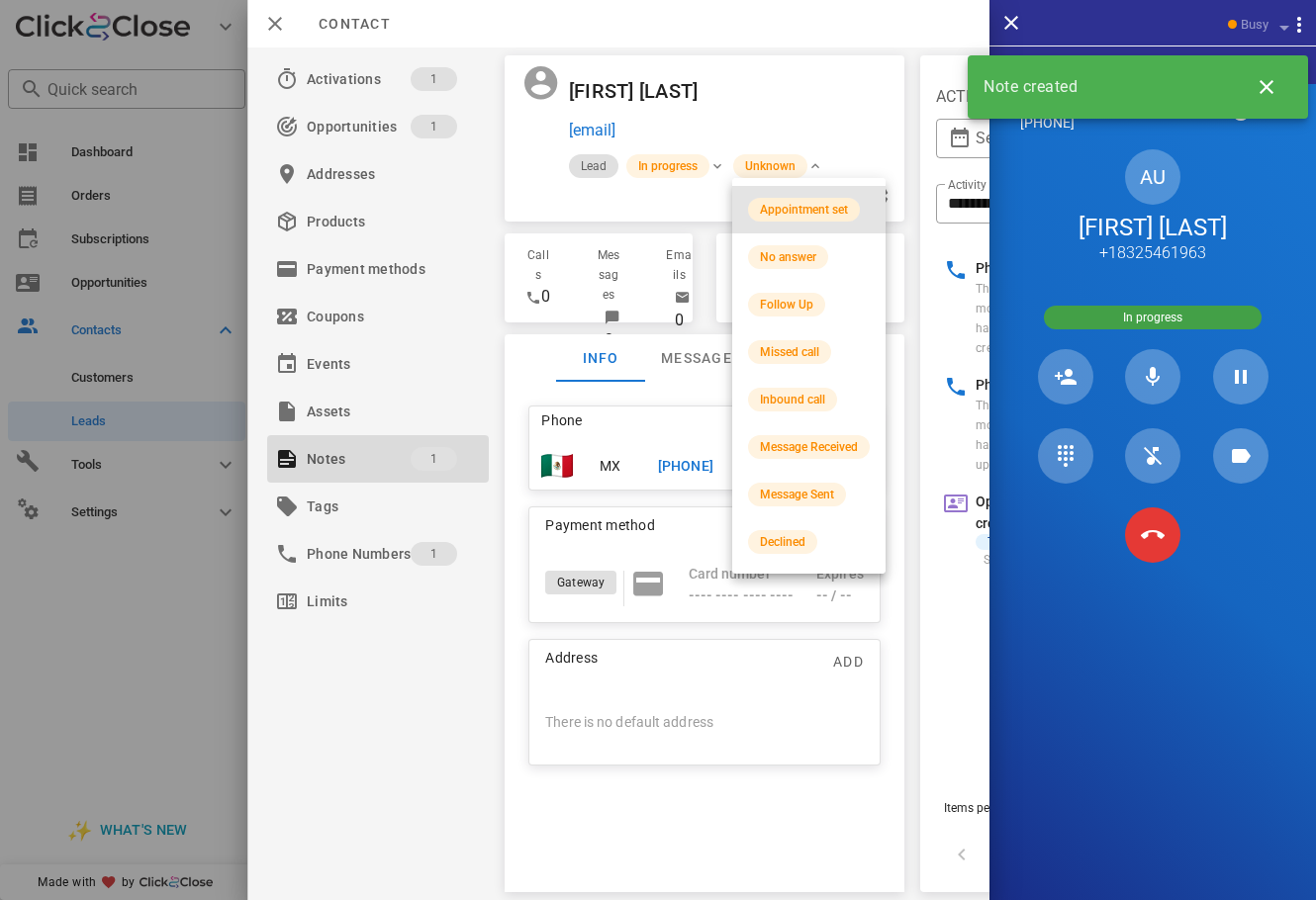 click on "Appointment set" at bounding box center [803, 210] 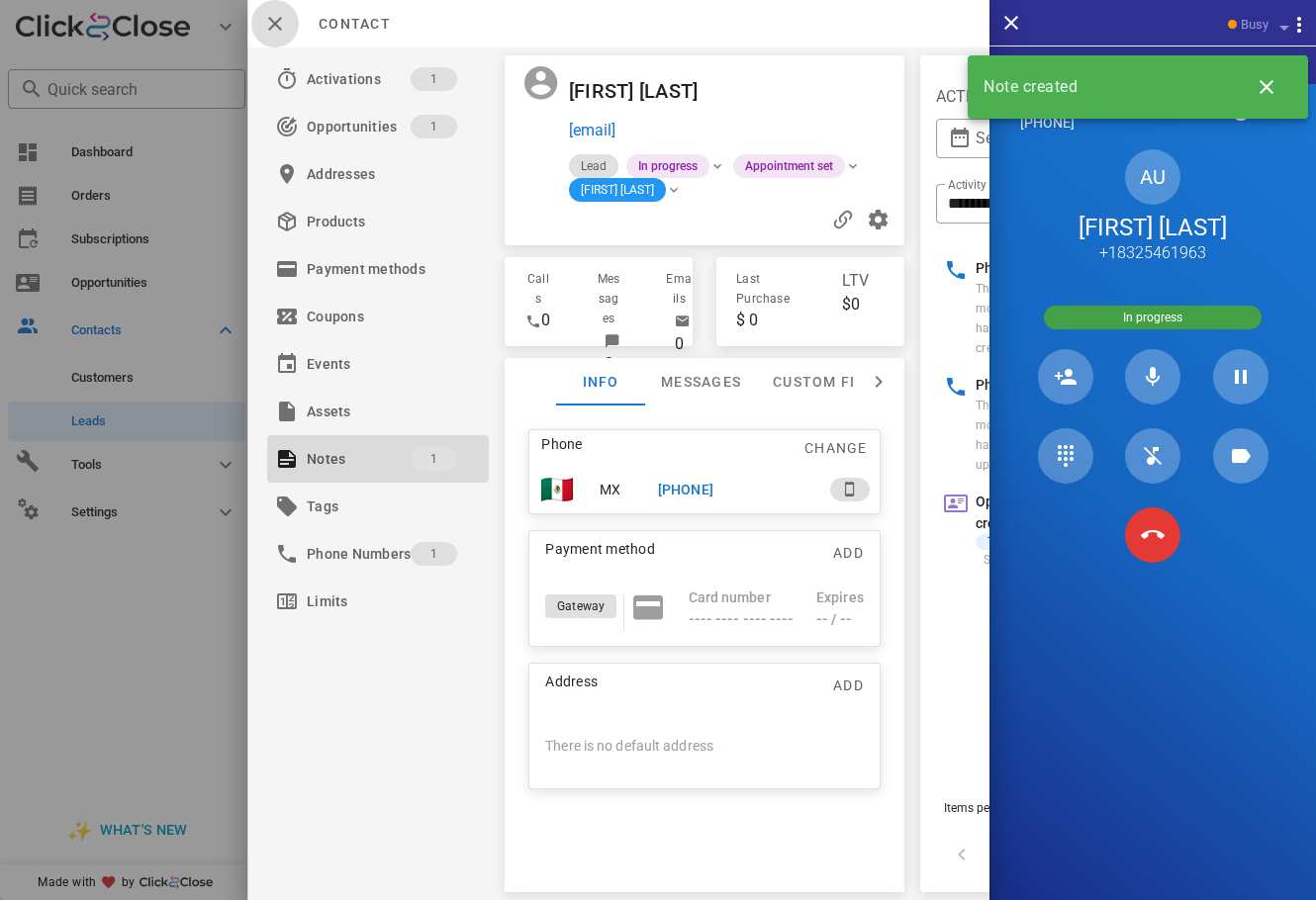 click at bounding box center [275, 24] 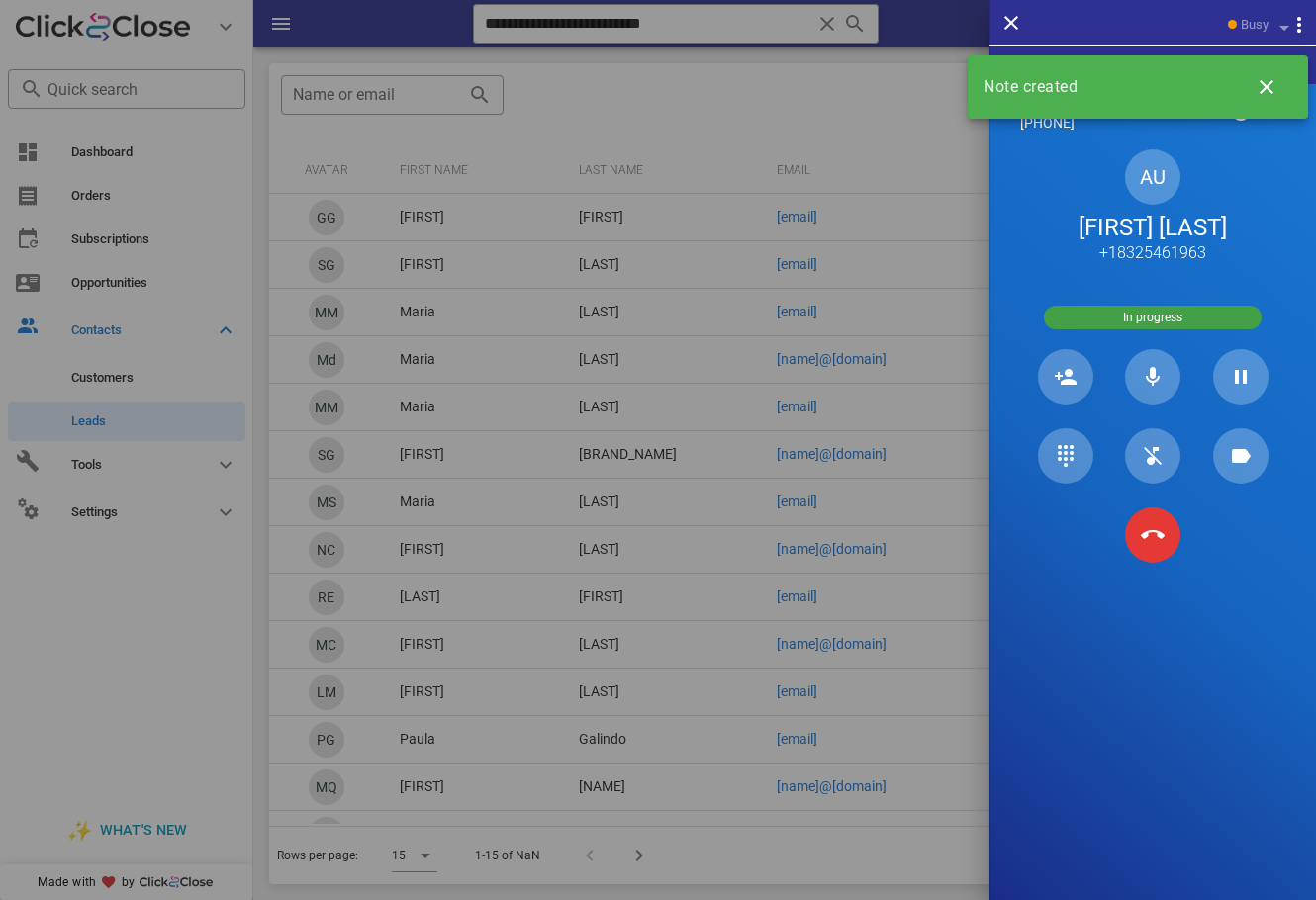 click on "Angela Uriostegui" at bounding box center [1153, 227] 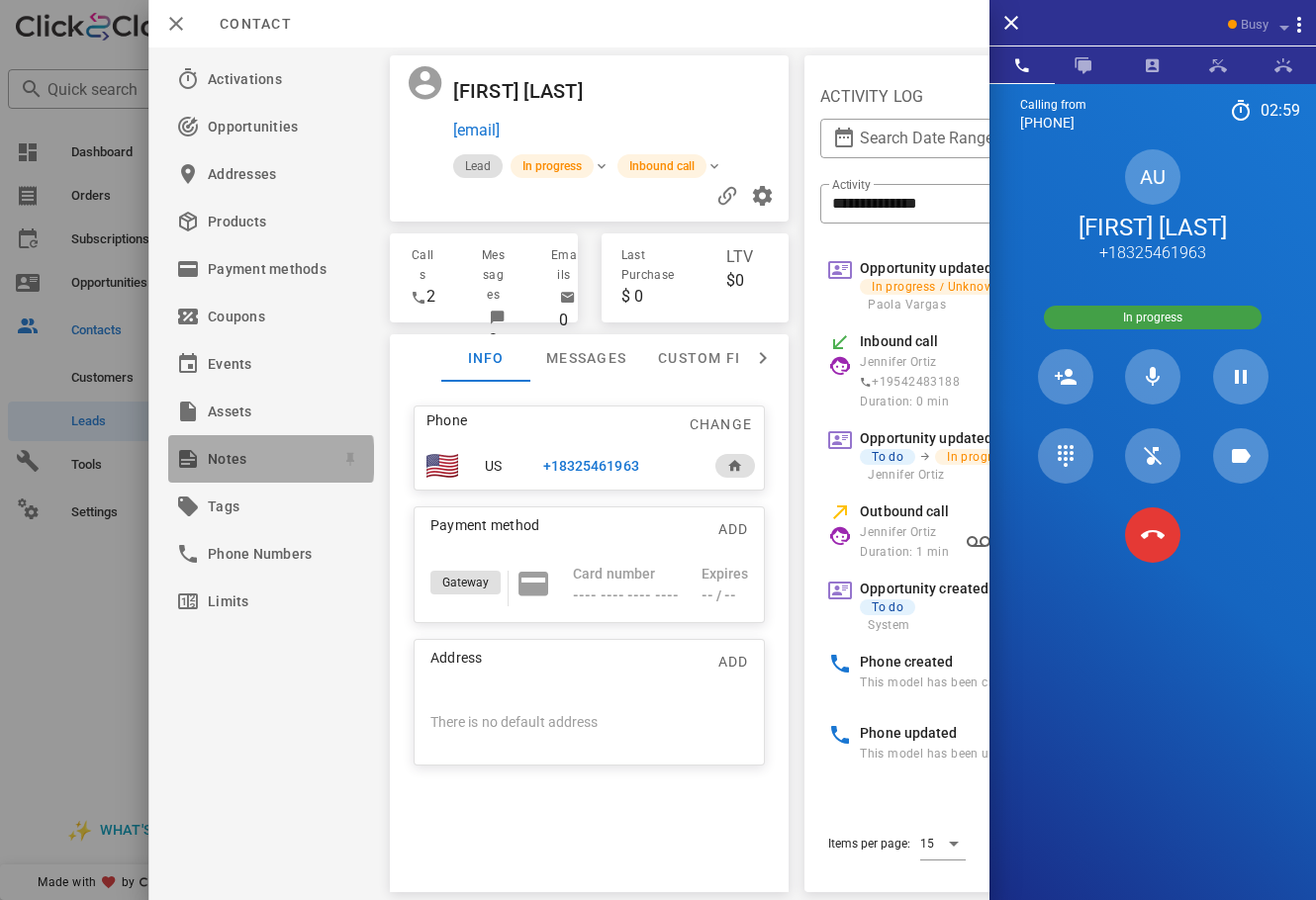 click on "Notes" at bounding box center (267, 459) 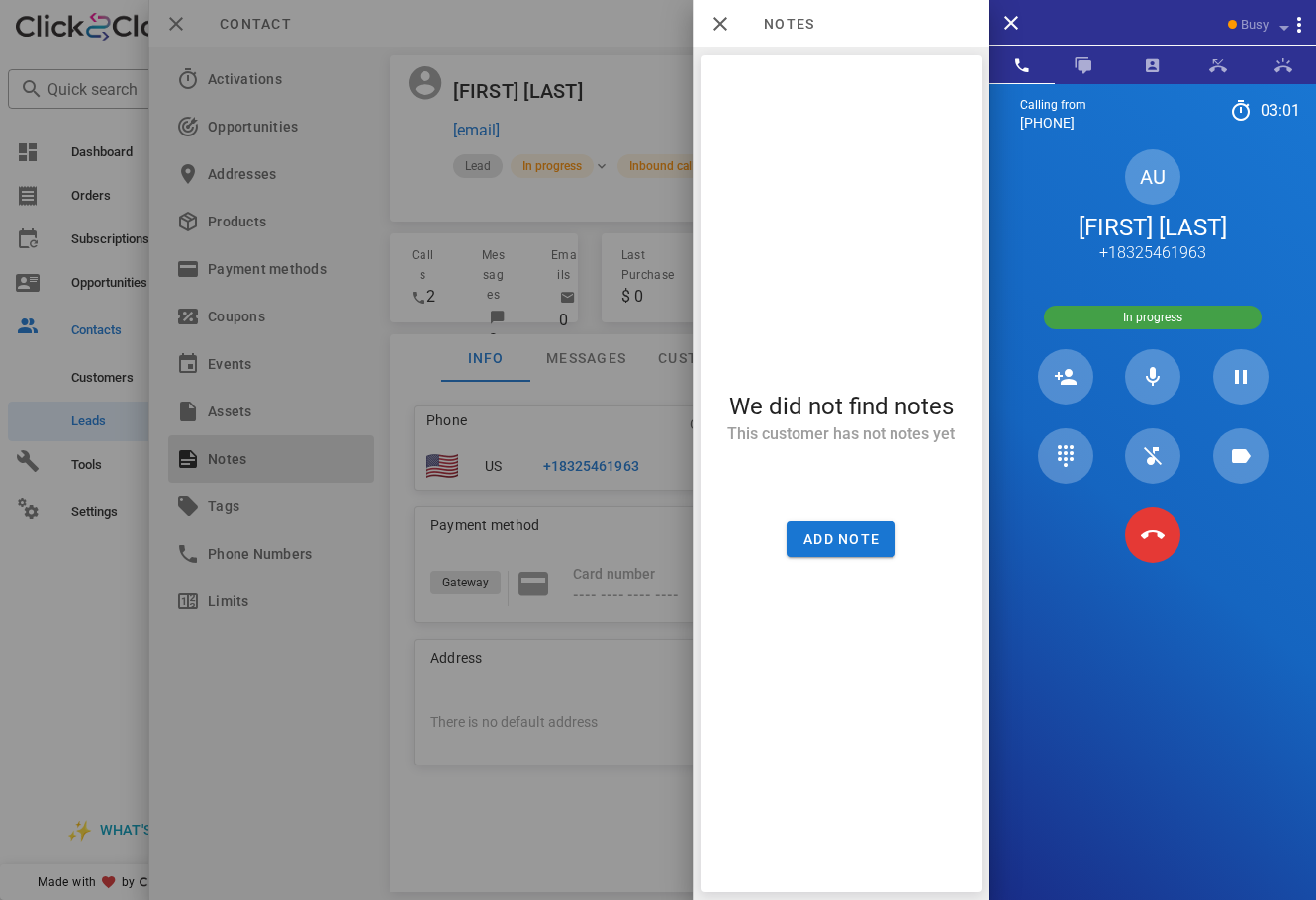 click at bounding box center (658, 450) 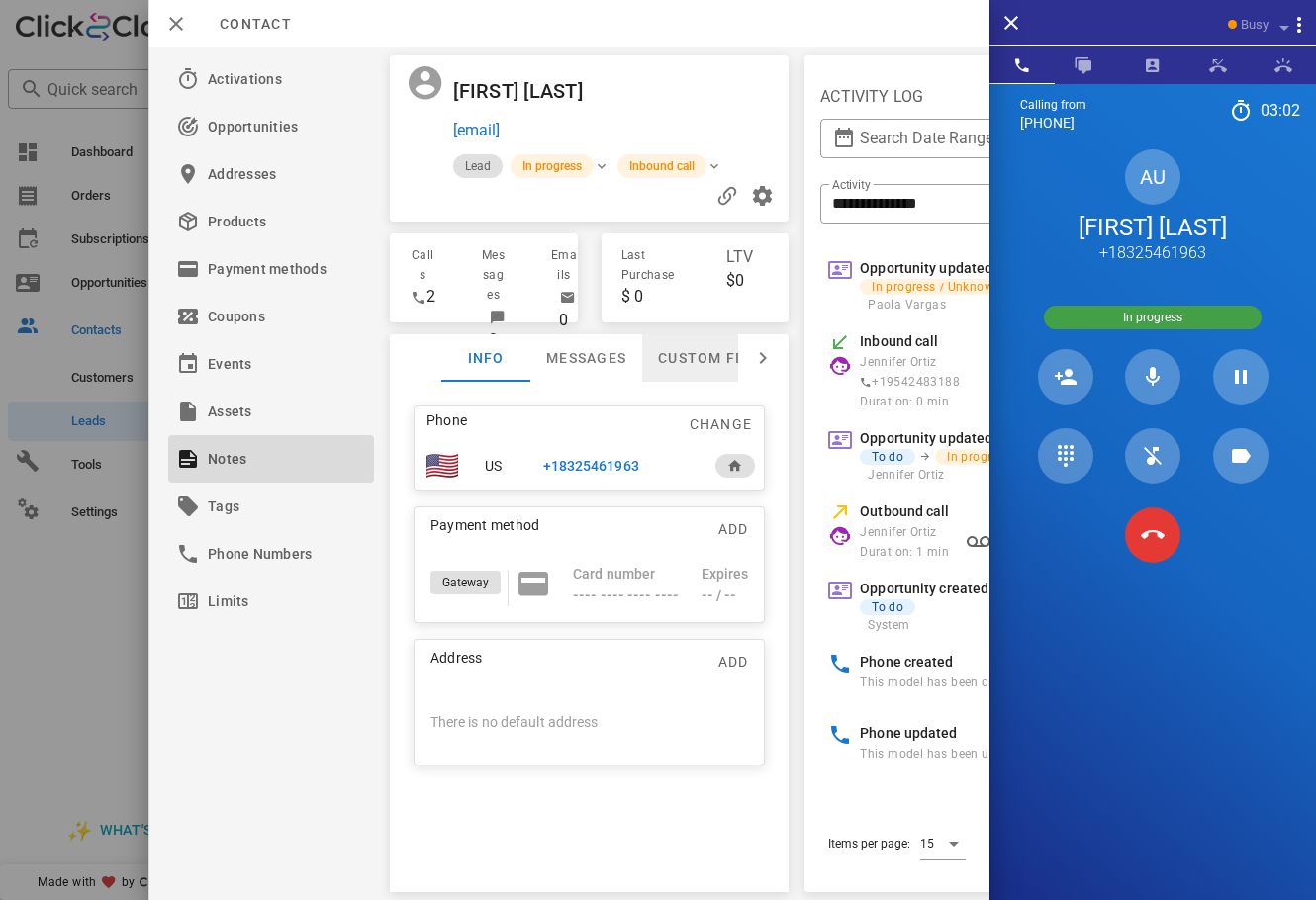 click on "Custom fields" at bounding box center [717, 358] 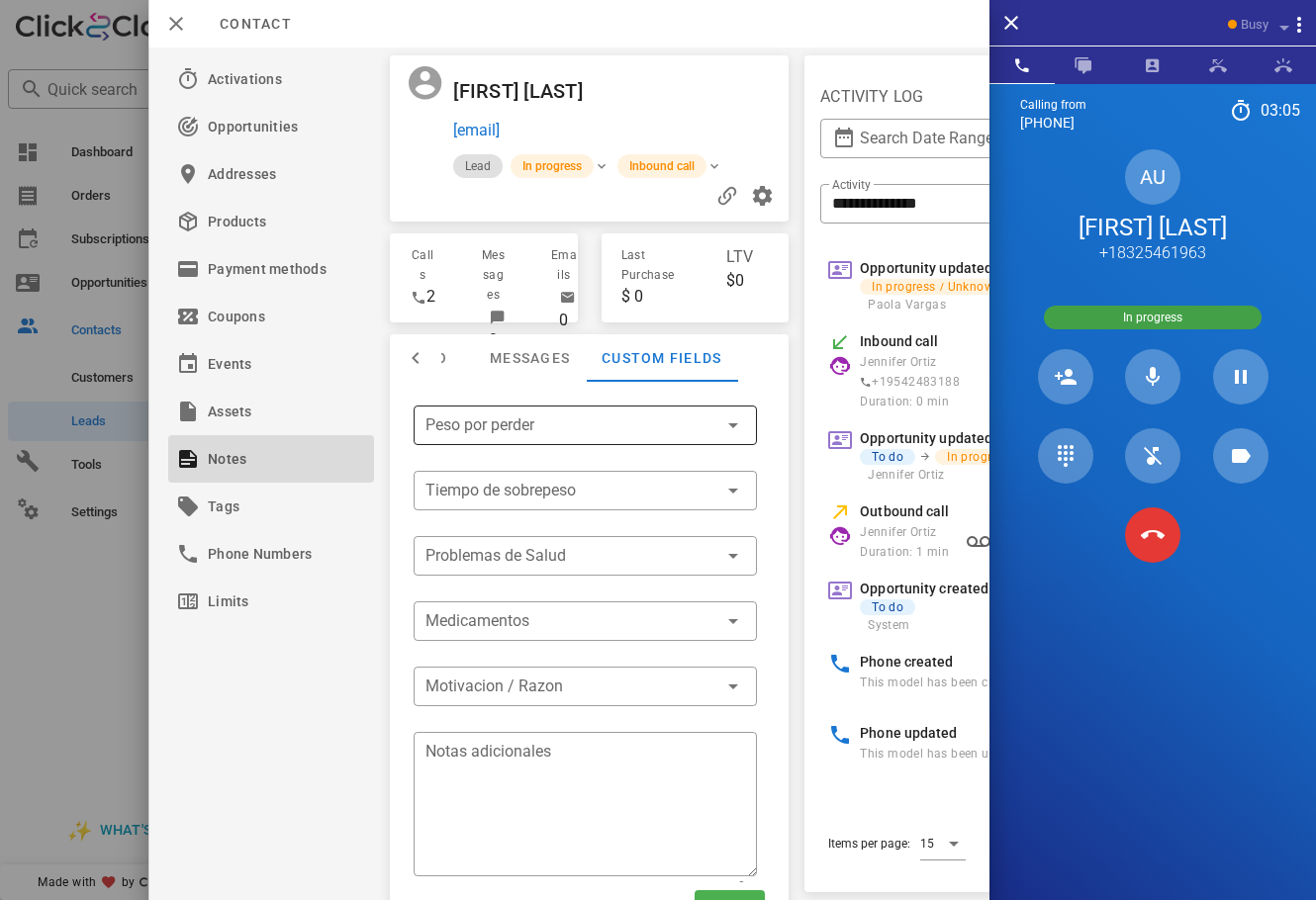 click at bounding box center (572, 425) 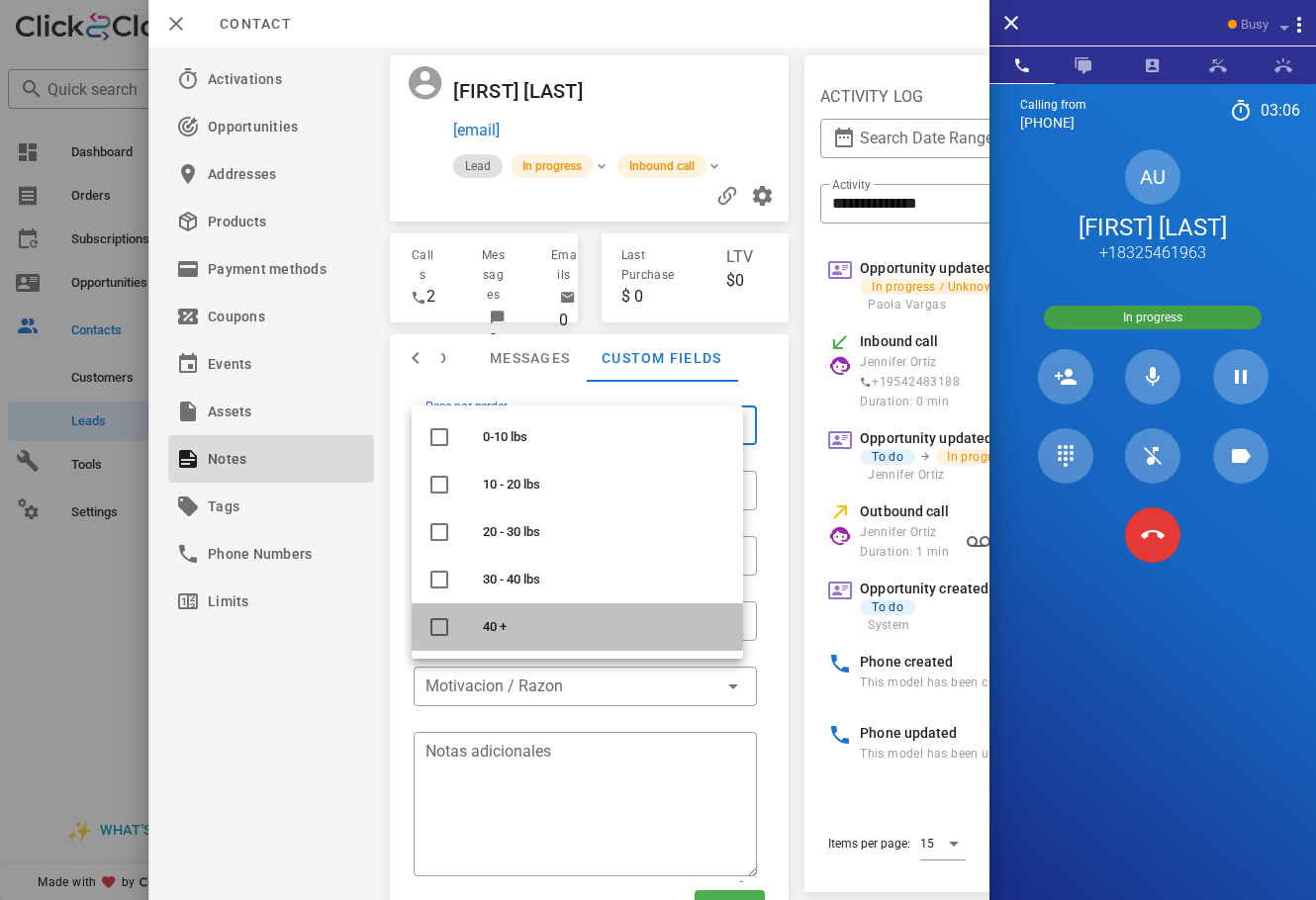 click on "40 +" at bounding box center (605, 627) 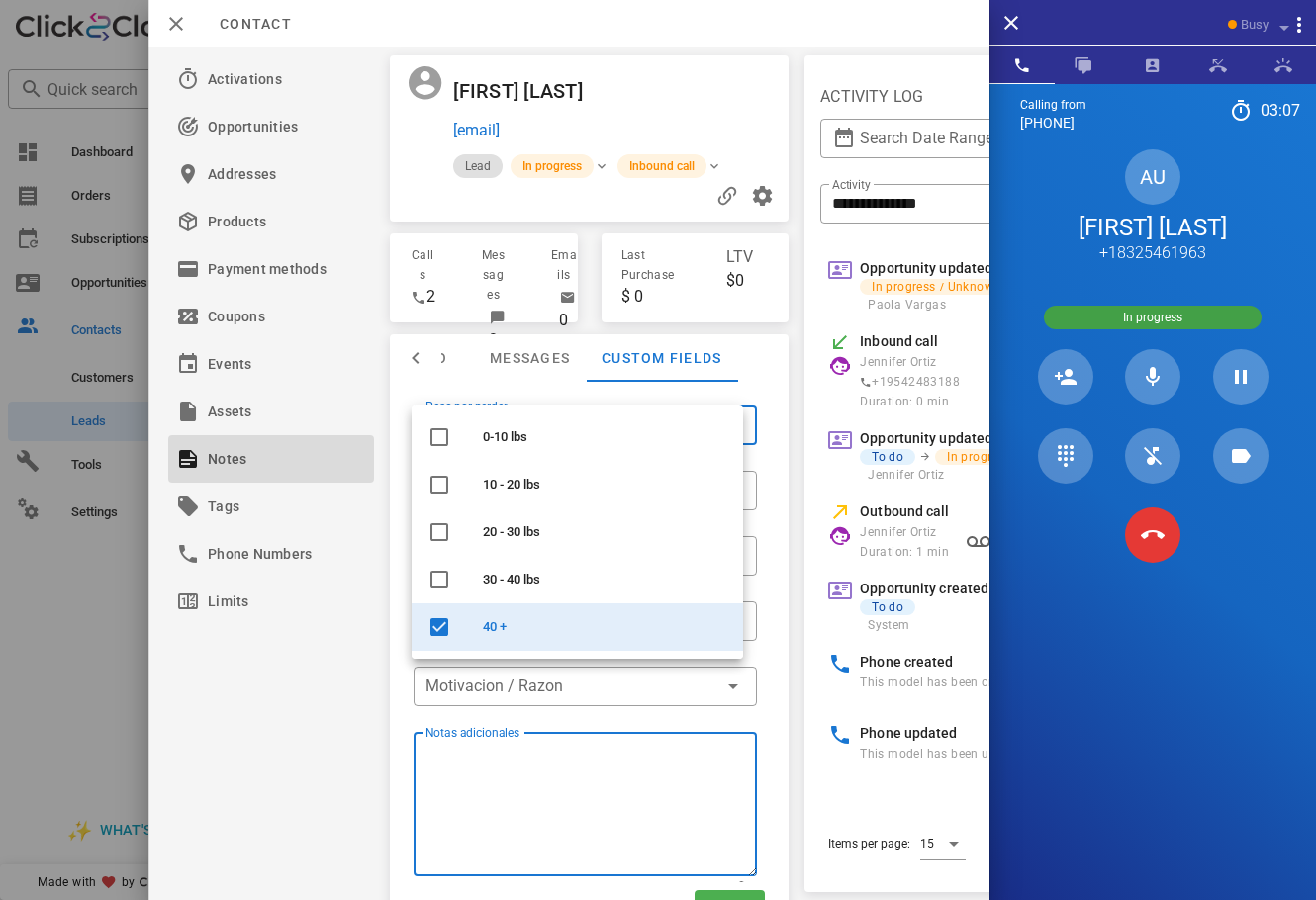 click on "Notas adicionales" at bounding box center (592, 807) 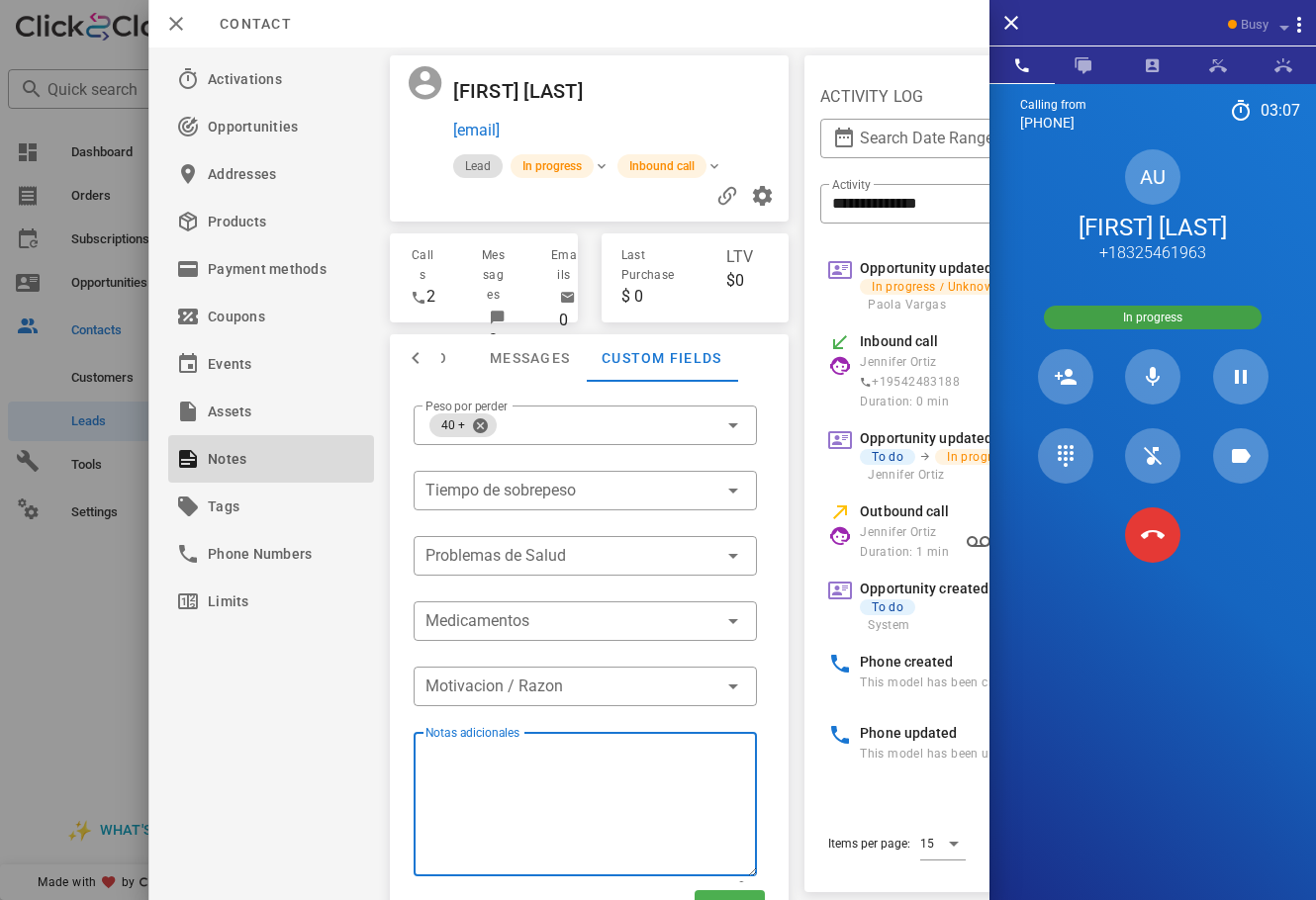 click on "Notas adicionales" at bounding box center [592, 807] 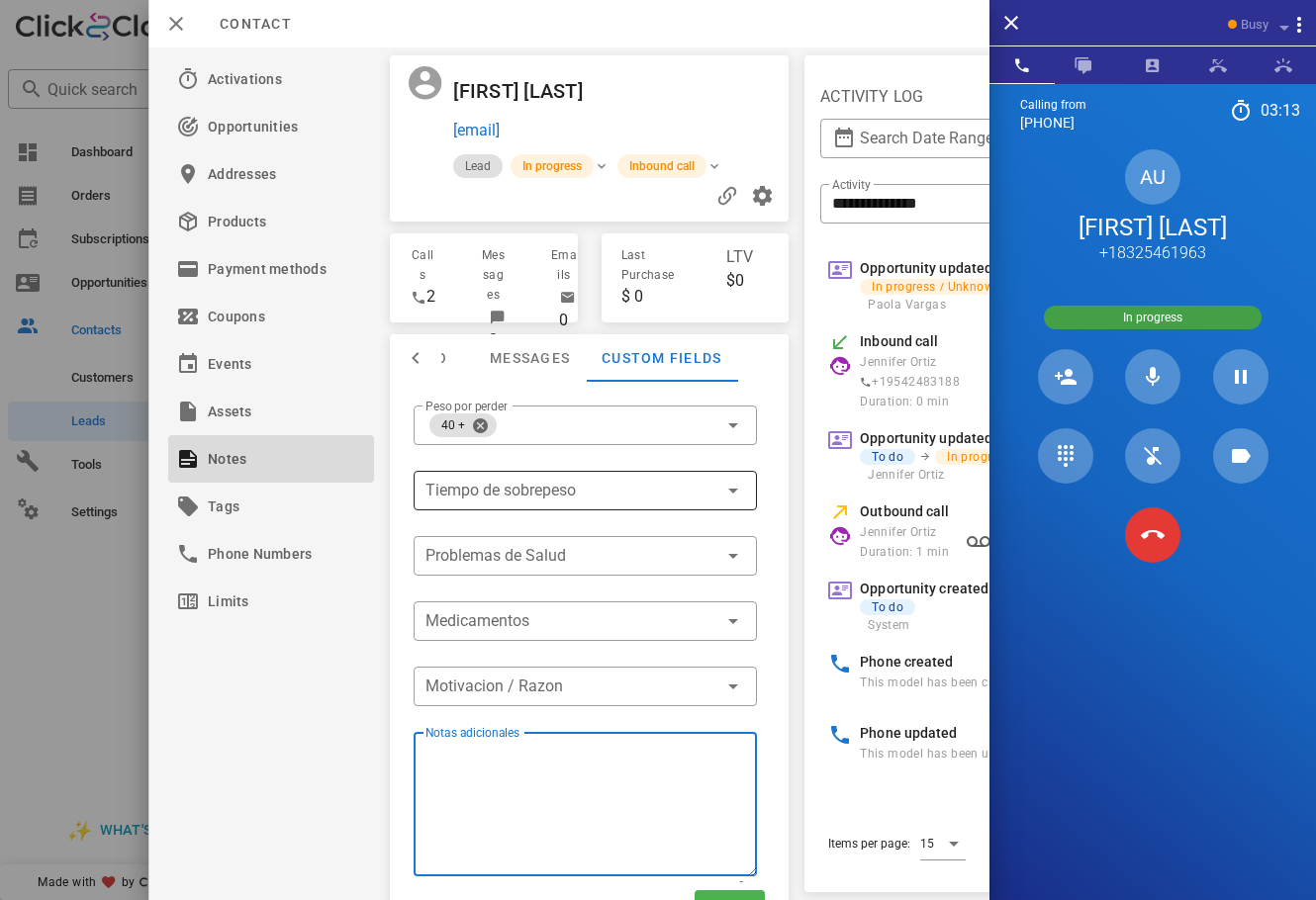 click at bounding box center [558, 491] 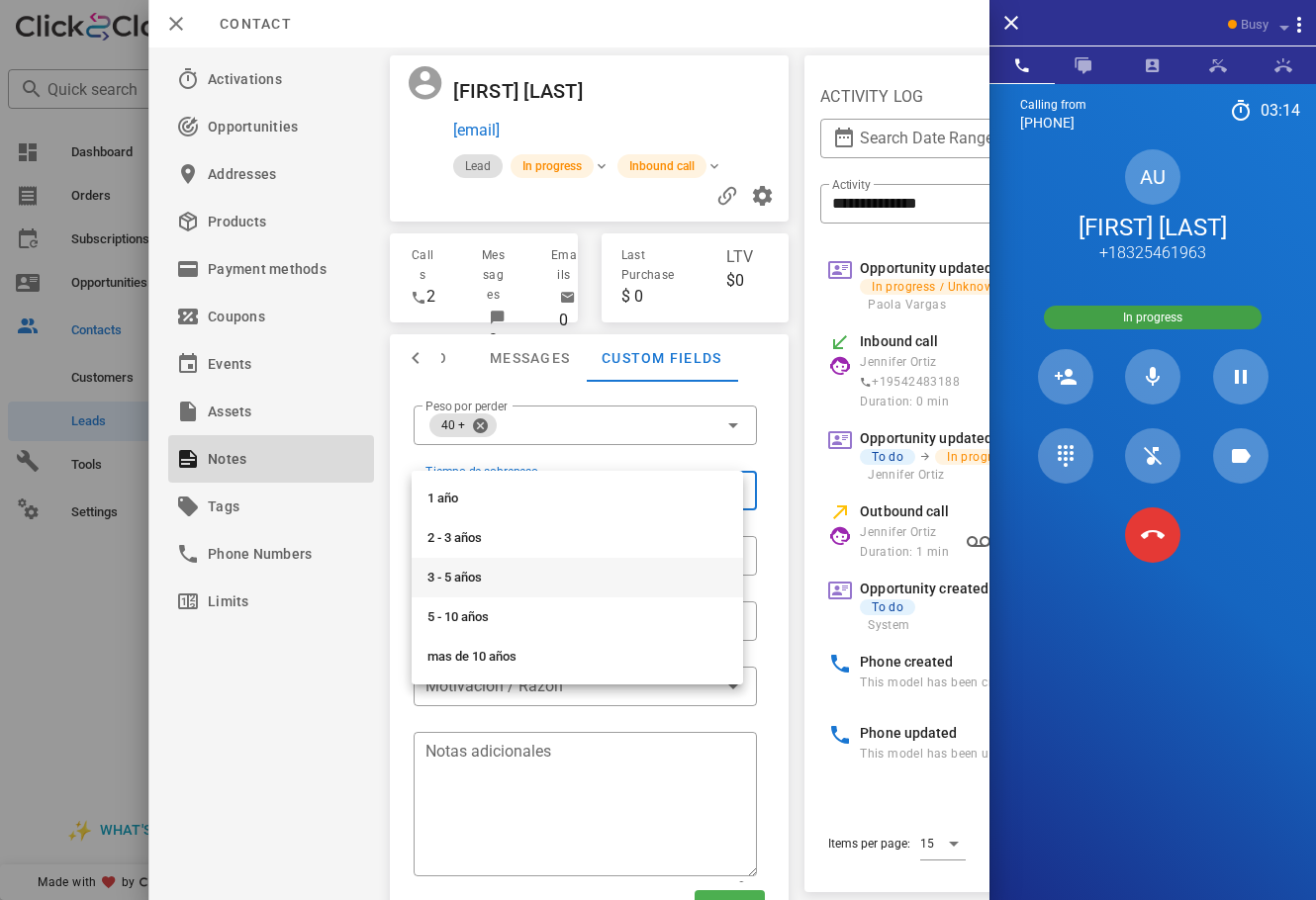 click on "3 - 5 años" at bounding box center [577, 578] 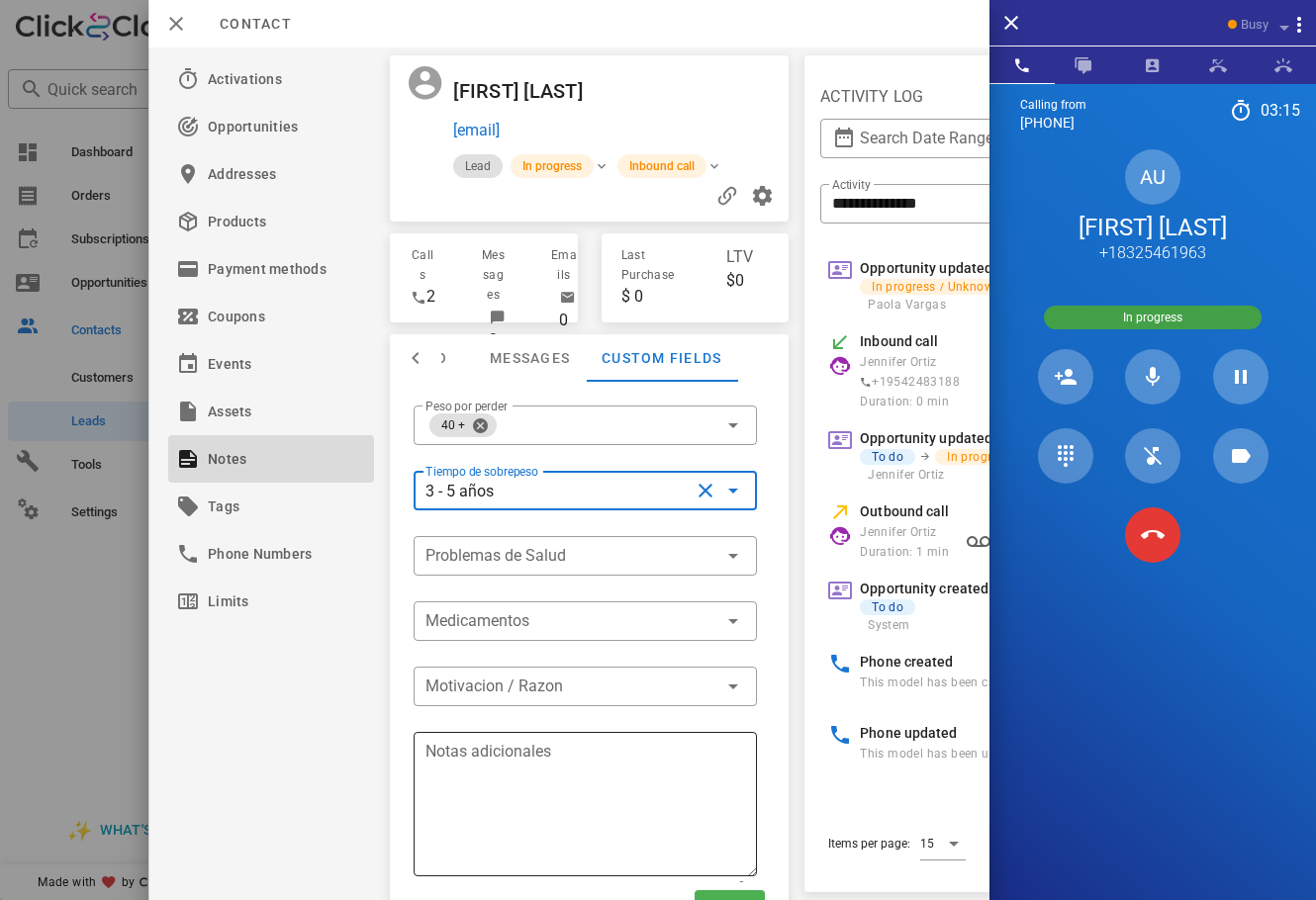 click on "Notas adicionales" at bounding box center (592, 807) 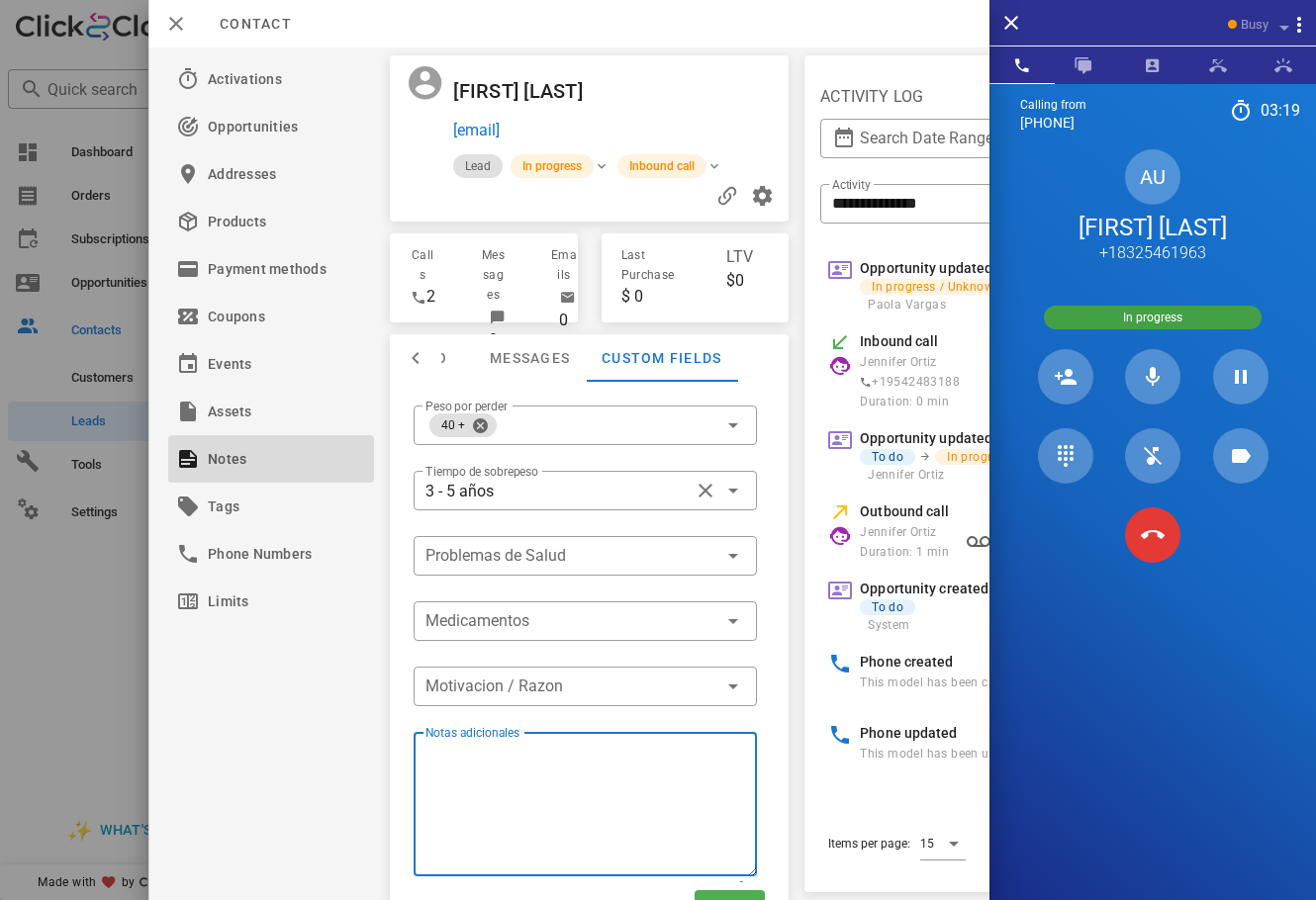 scroll, scrollTop: 64, scrollLeft: 0, axis: vertical 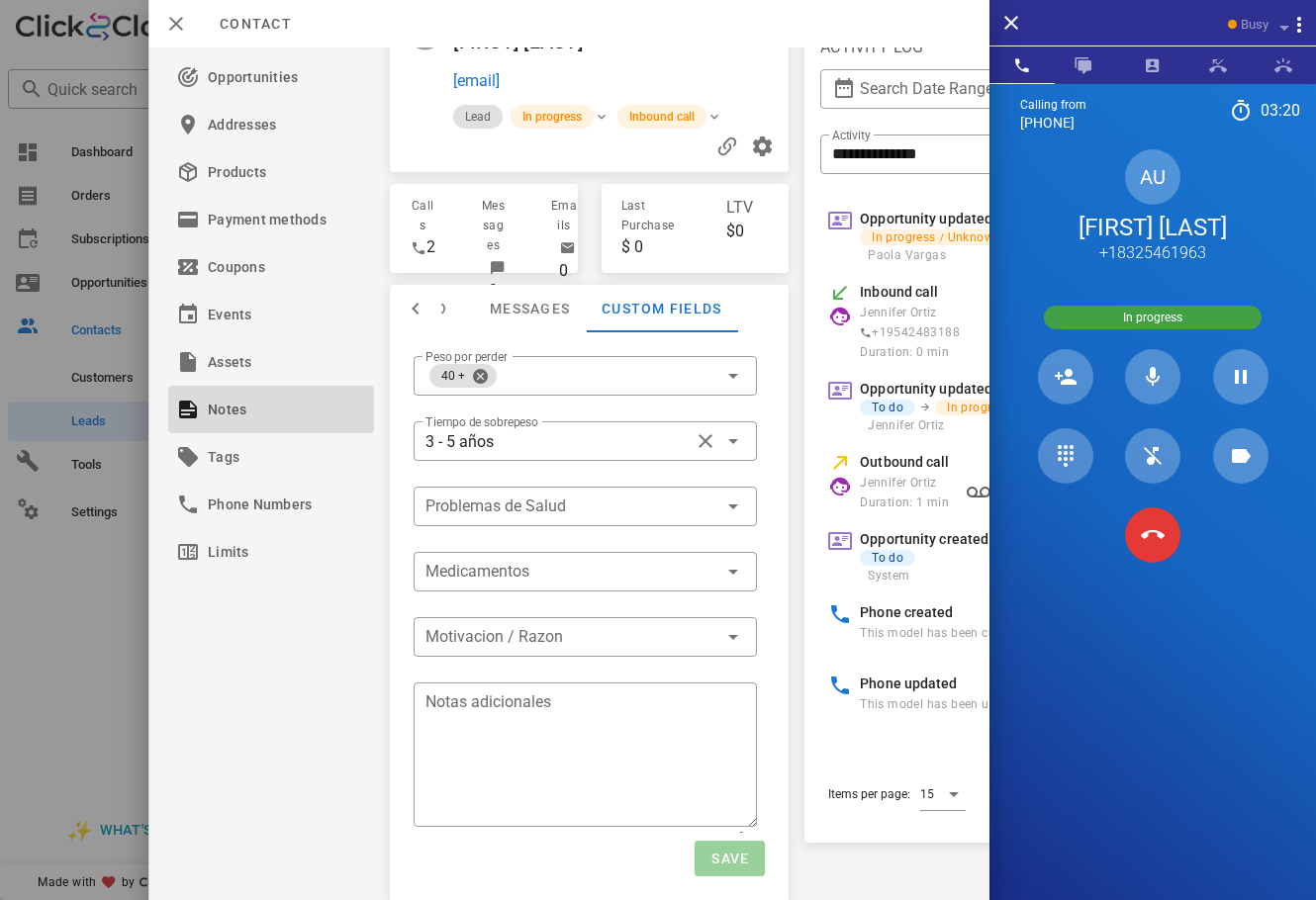 click on "Save" at bounding box center (729, 858) 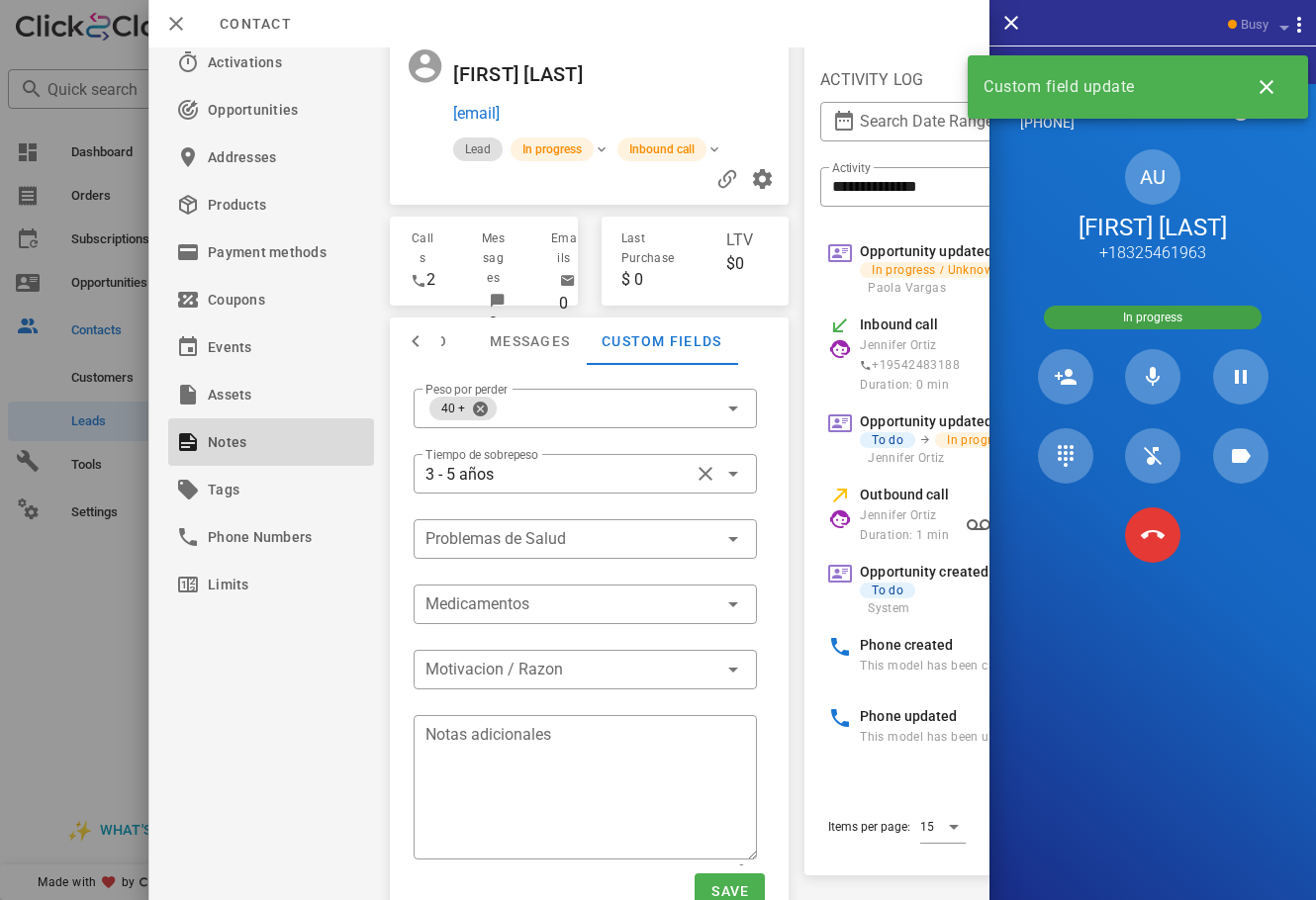 scroll, scrollTop: 0, scrollLeft: 0, axis: both 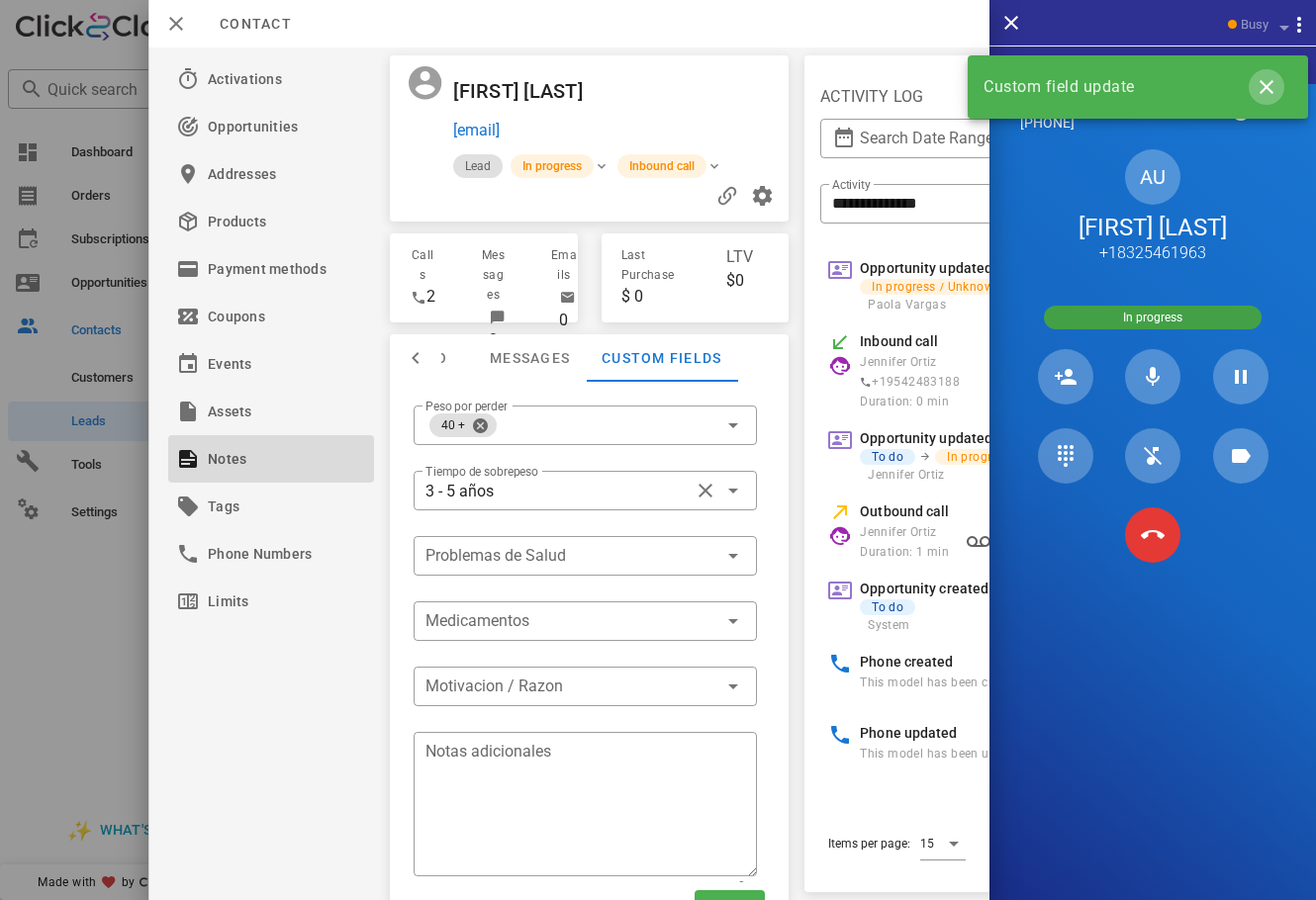 click at bounding box center (1267, 87) 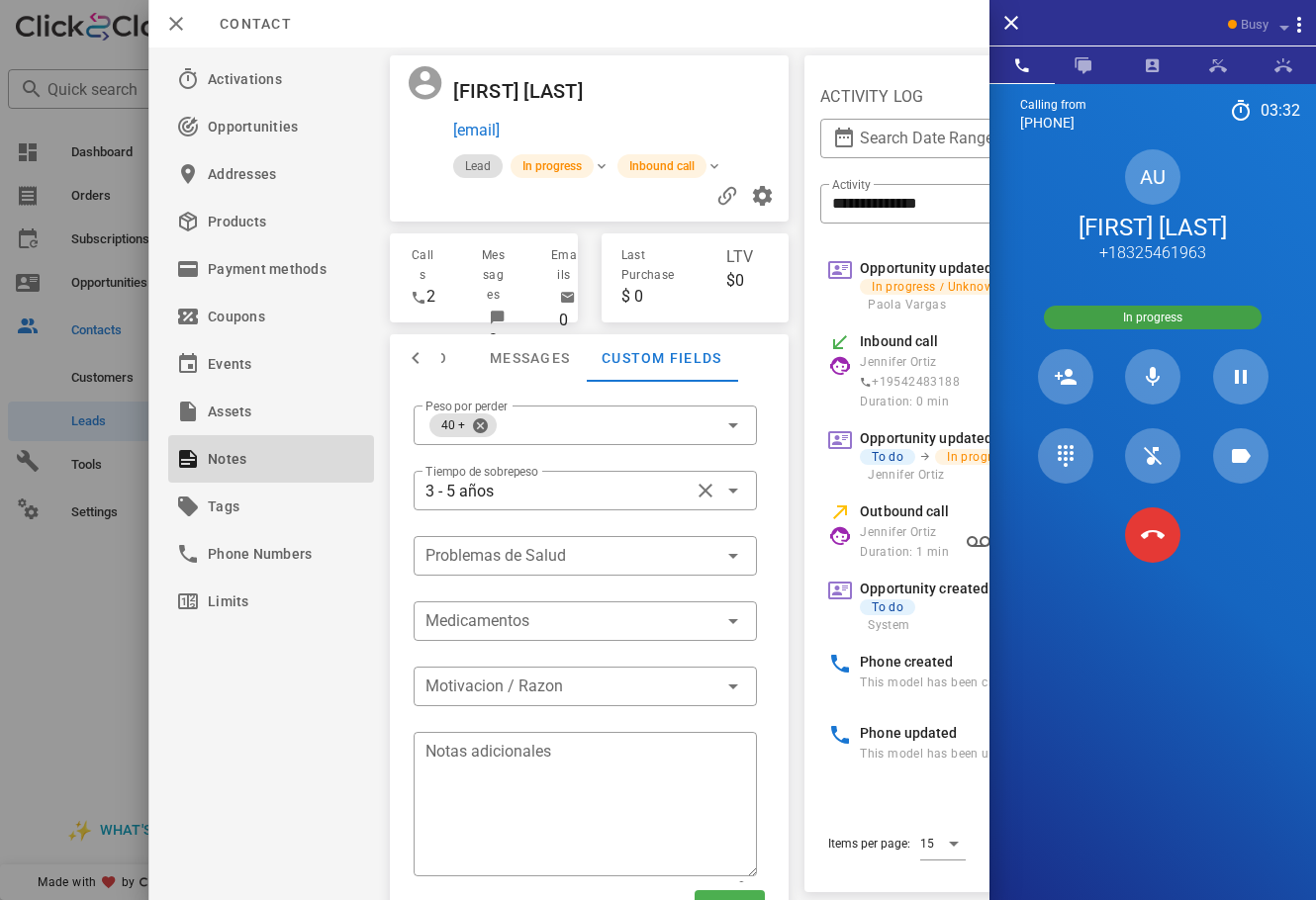 click at bounding box center [710, 91] 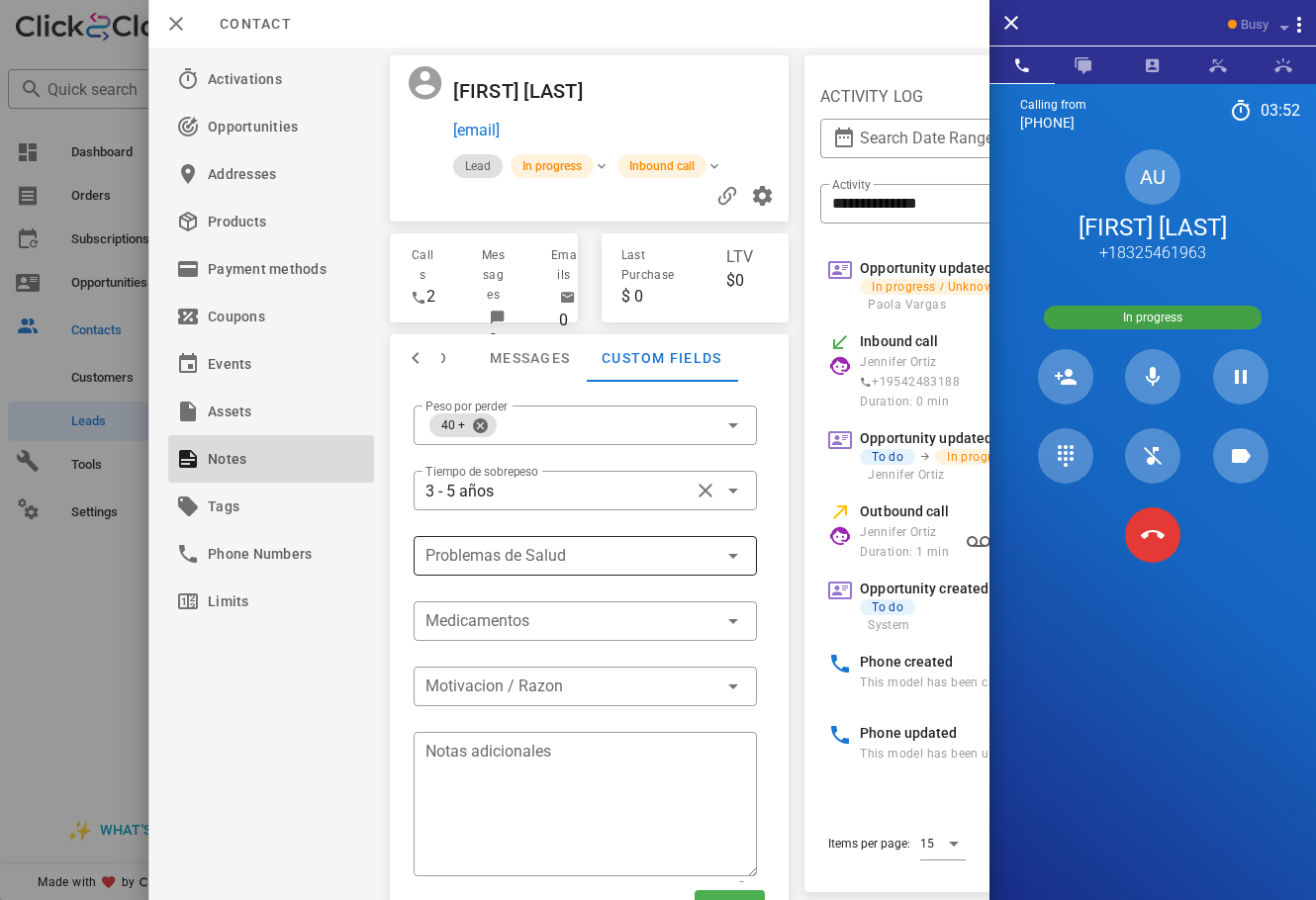 click at bounding box center (572, 556) 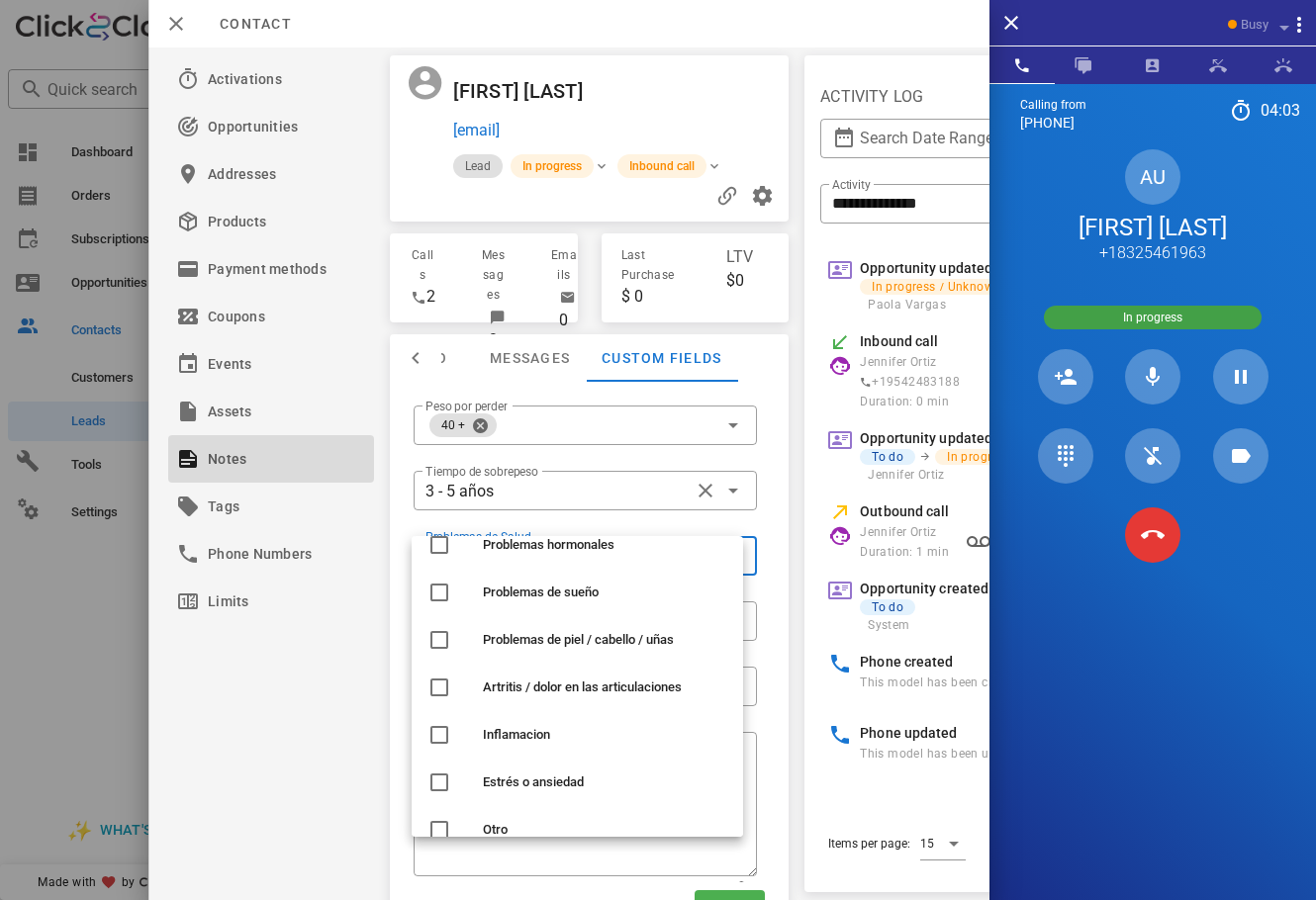 scroll, scrollTop: 285, scrollLeft: 0, axis: vertical 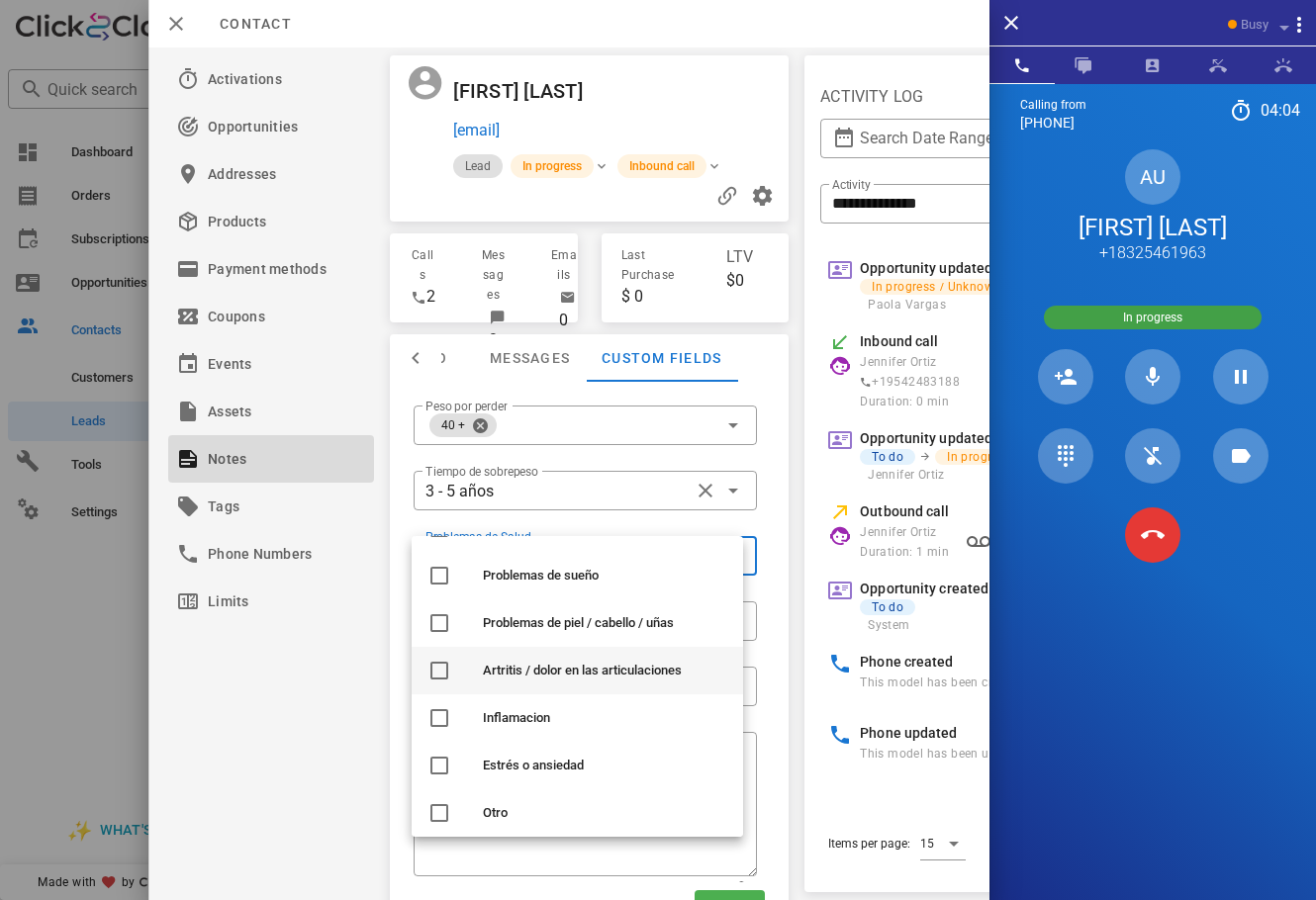 click on "Artritis / dolor en las articulaciones" at bounding box center [605, 671] 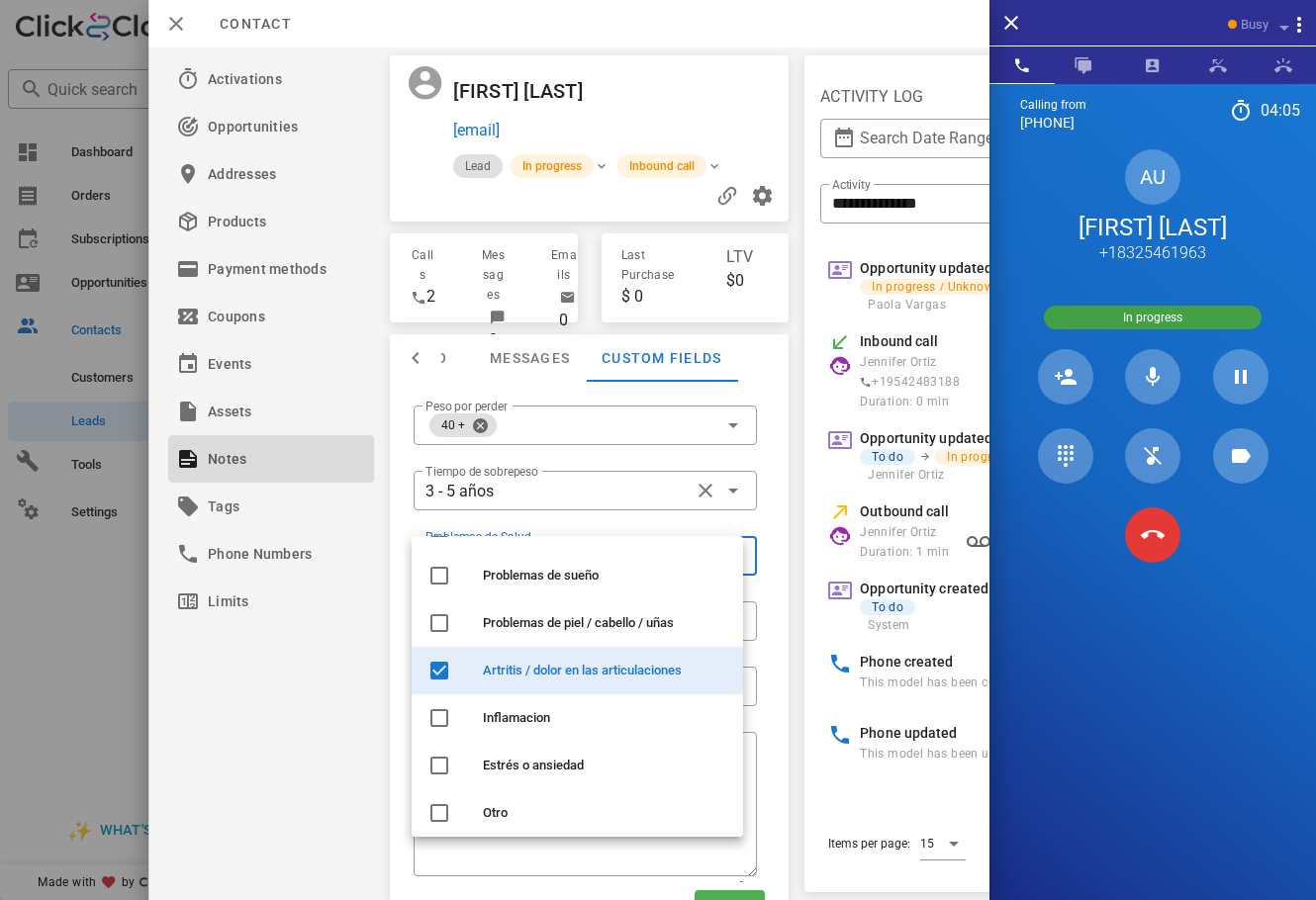 click on "Activations Opportunities Addresses Products Payment methods Coupons Events Assets Notes Tags Phone Numbers Limits" at bounding box center [271, 474] 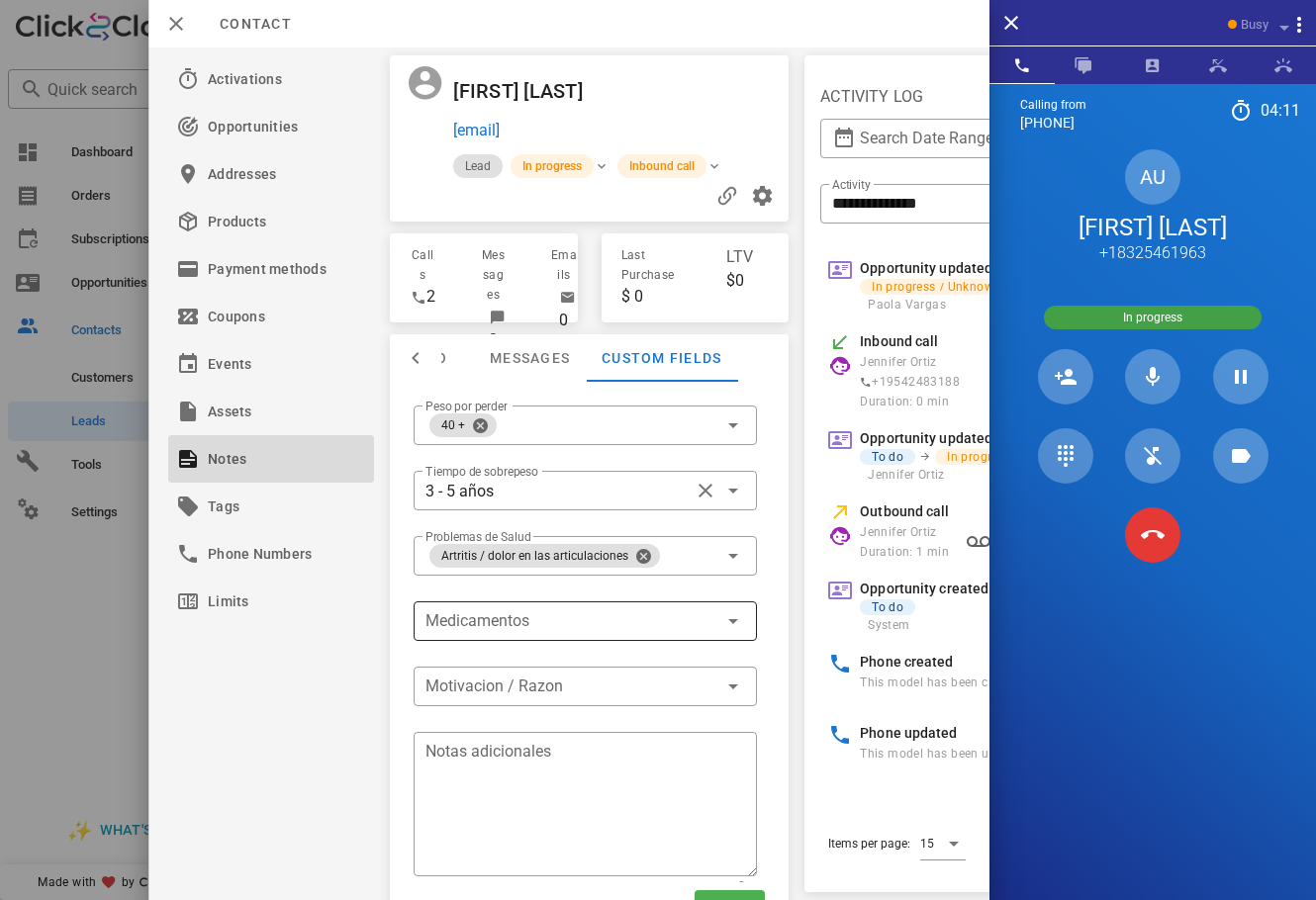 click at bounding box center [572, 621] 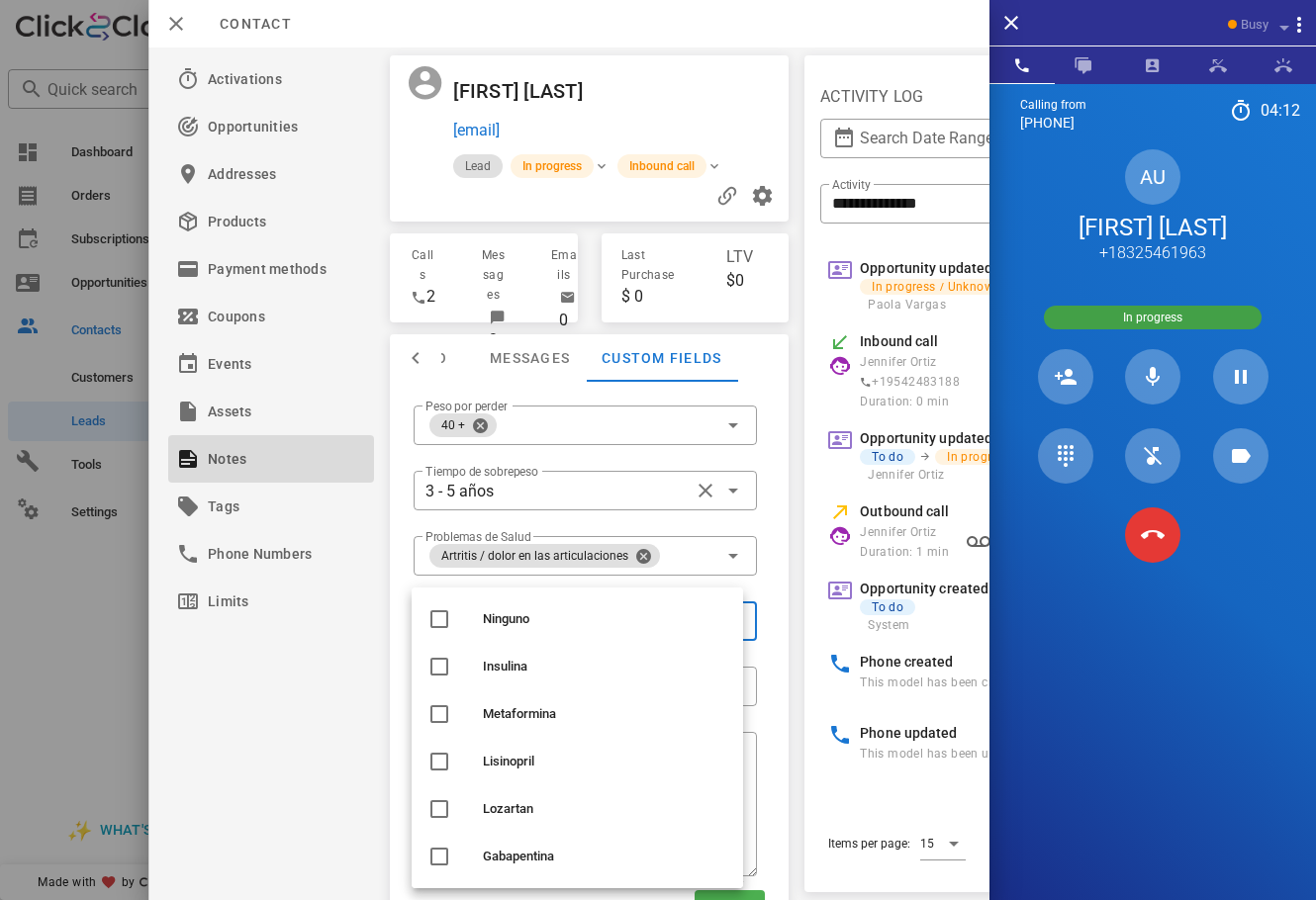 scroll, scrollTop: 47, scrollLeft: 0, axis: vertical 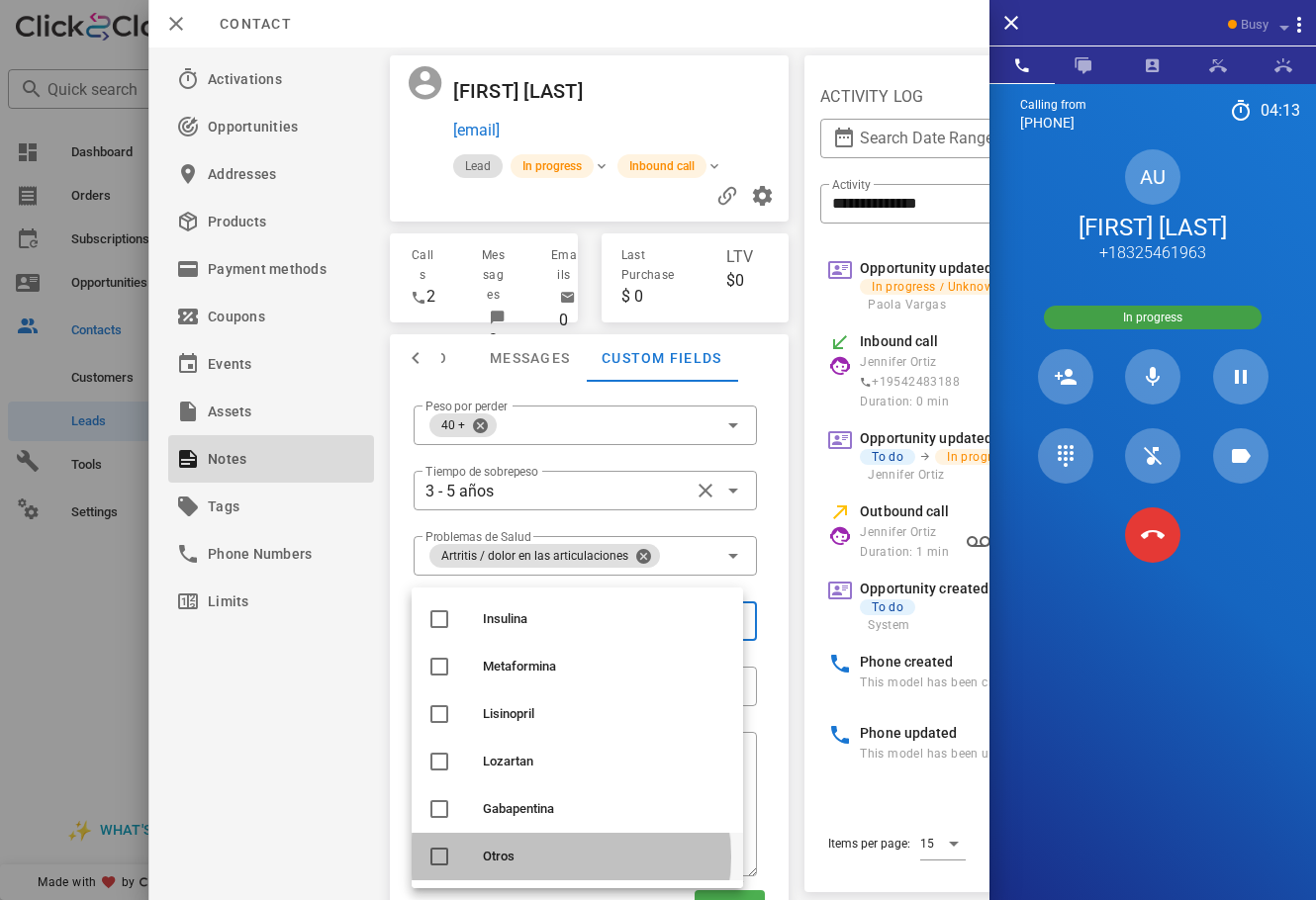 click on "Otros" at bounding box center [577, 856] 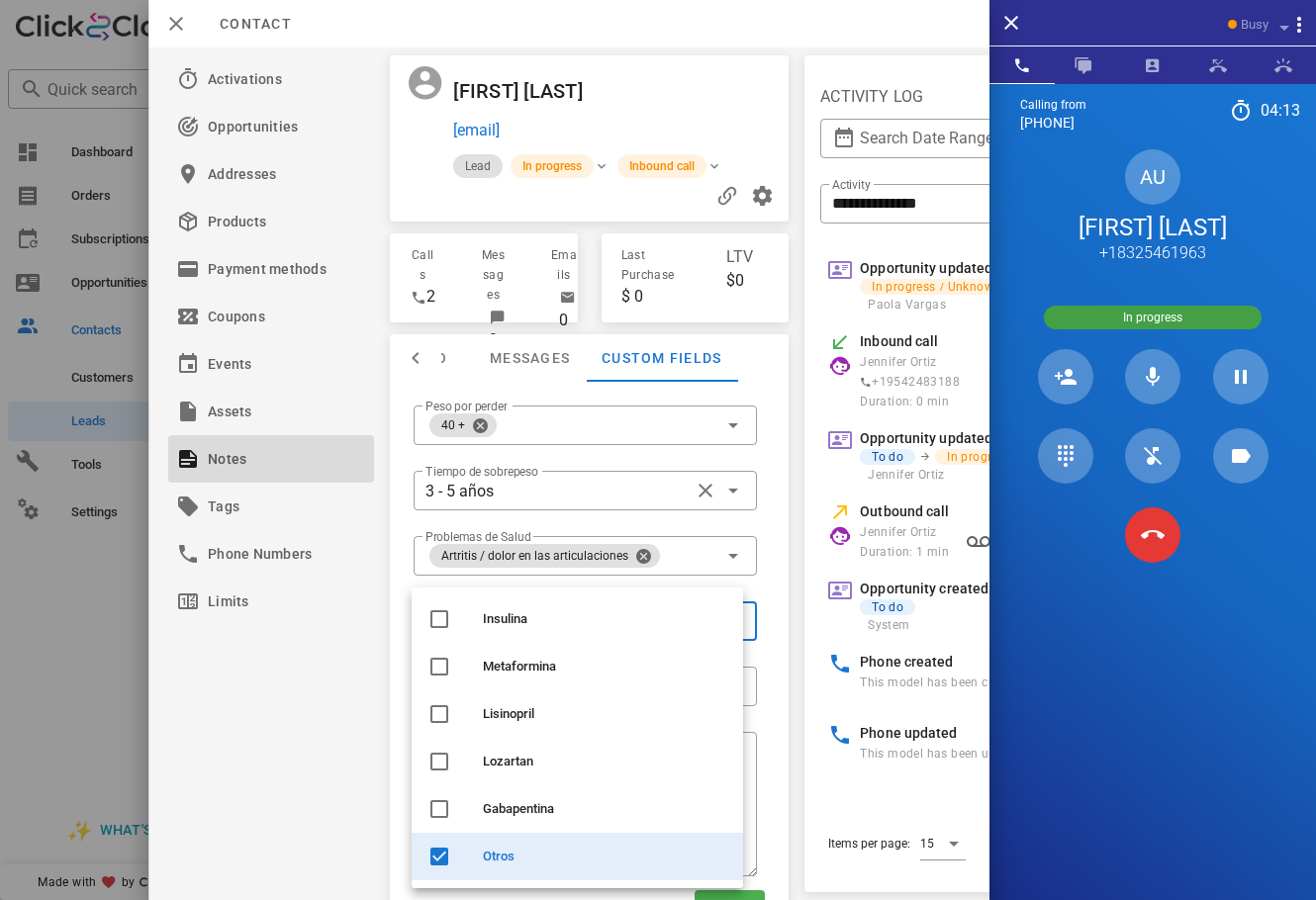 click on "Activations Opportunities Addresses Products Payment methods Coupons Events Assets Notes Tags Phone Numbers Limits" at bounding box center (271, 474) 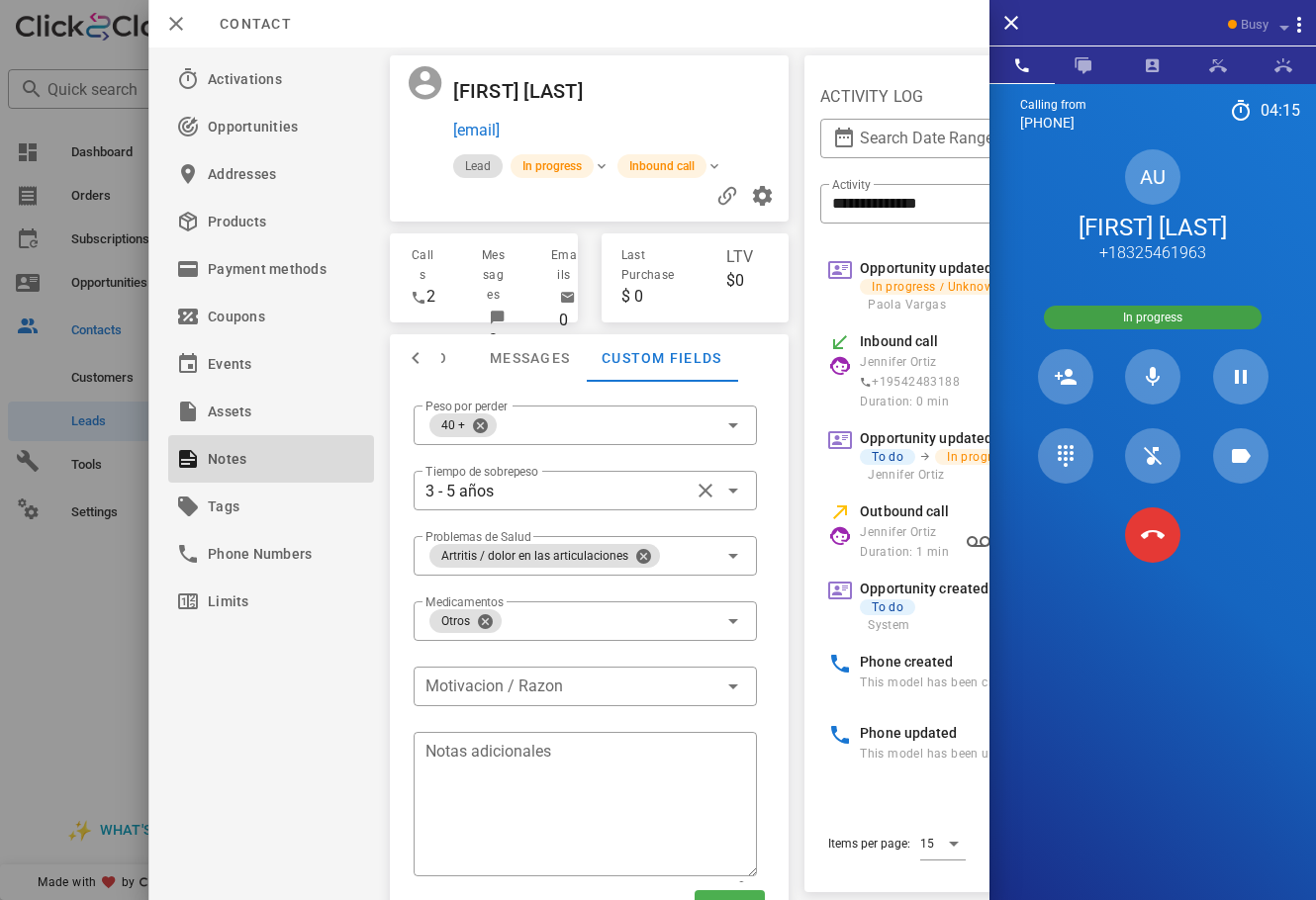scroll, scrollTop: 64, scrollLeft: 0, axis: vertical 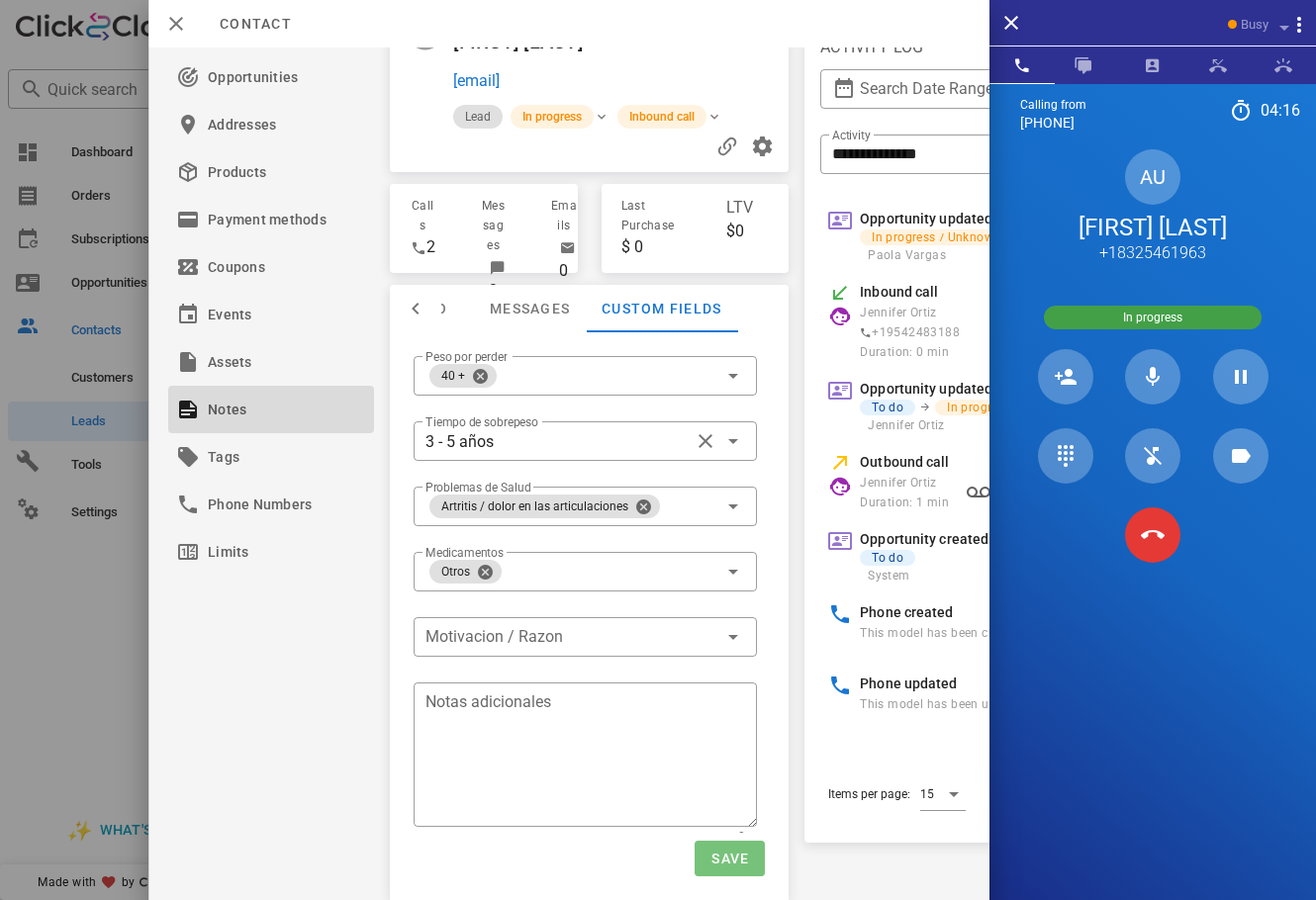 click on "Save" at bounding box center (729, 858) 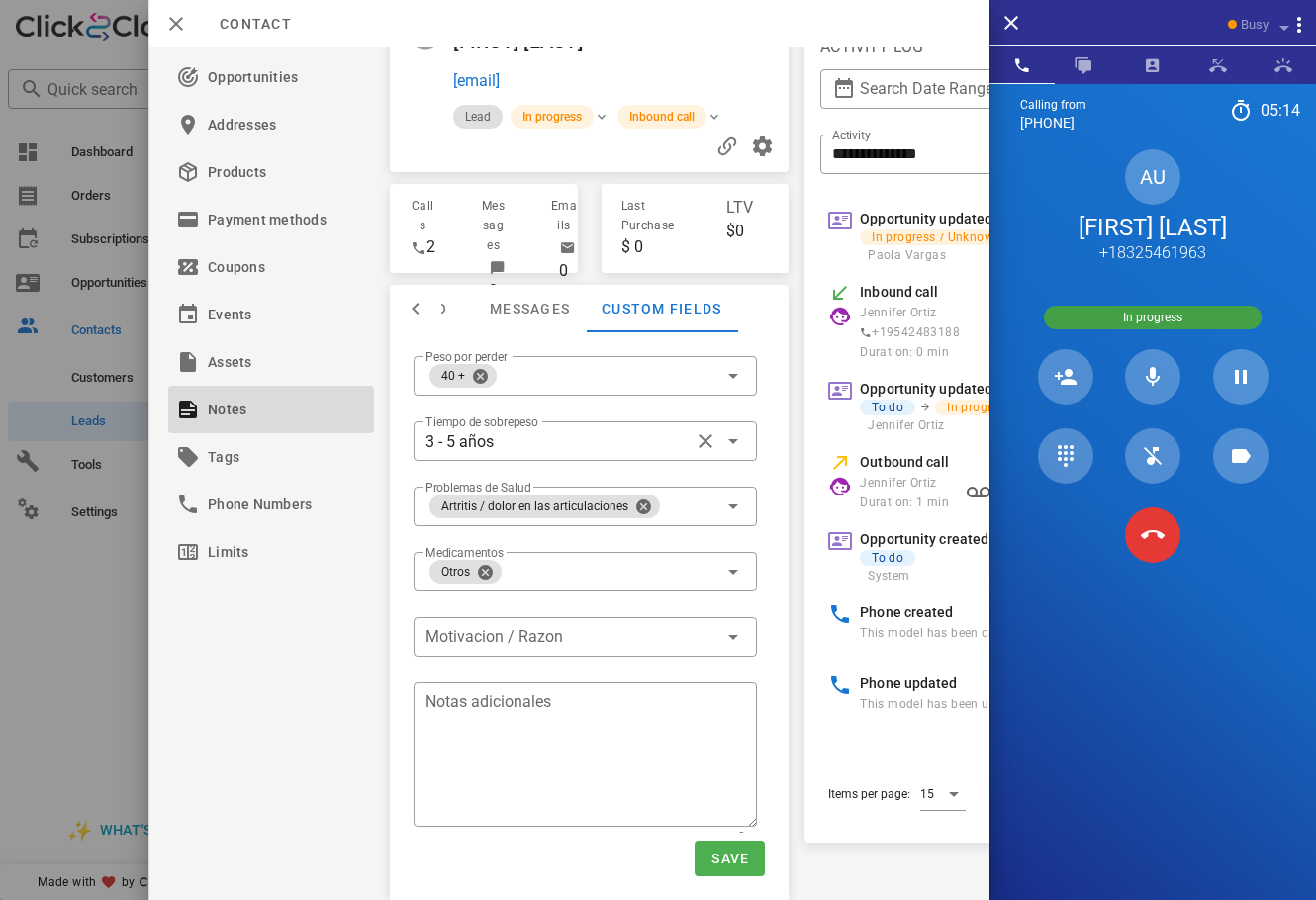 scroll, scrollTop: 0, scrollLeft: 0, axis: both 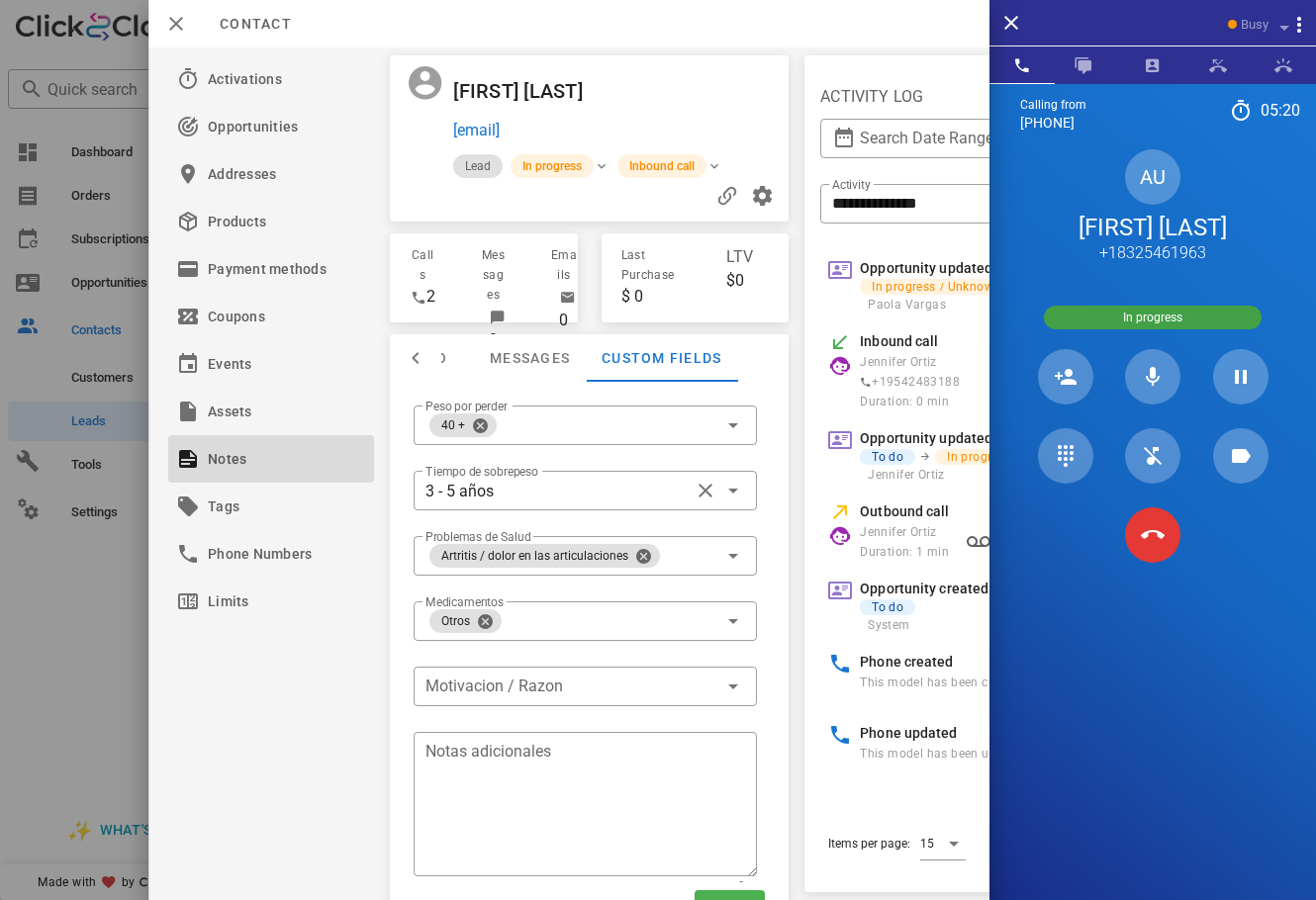 click at bounding box center (710, 91) 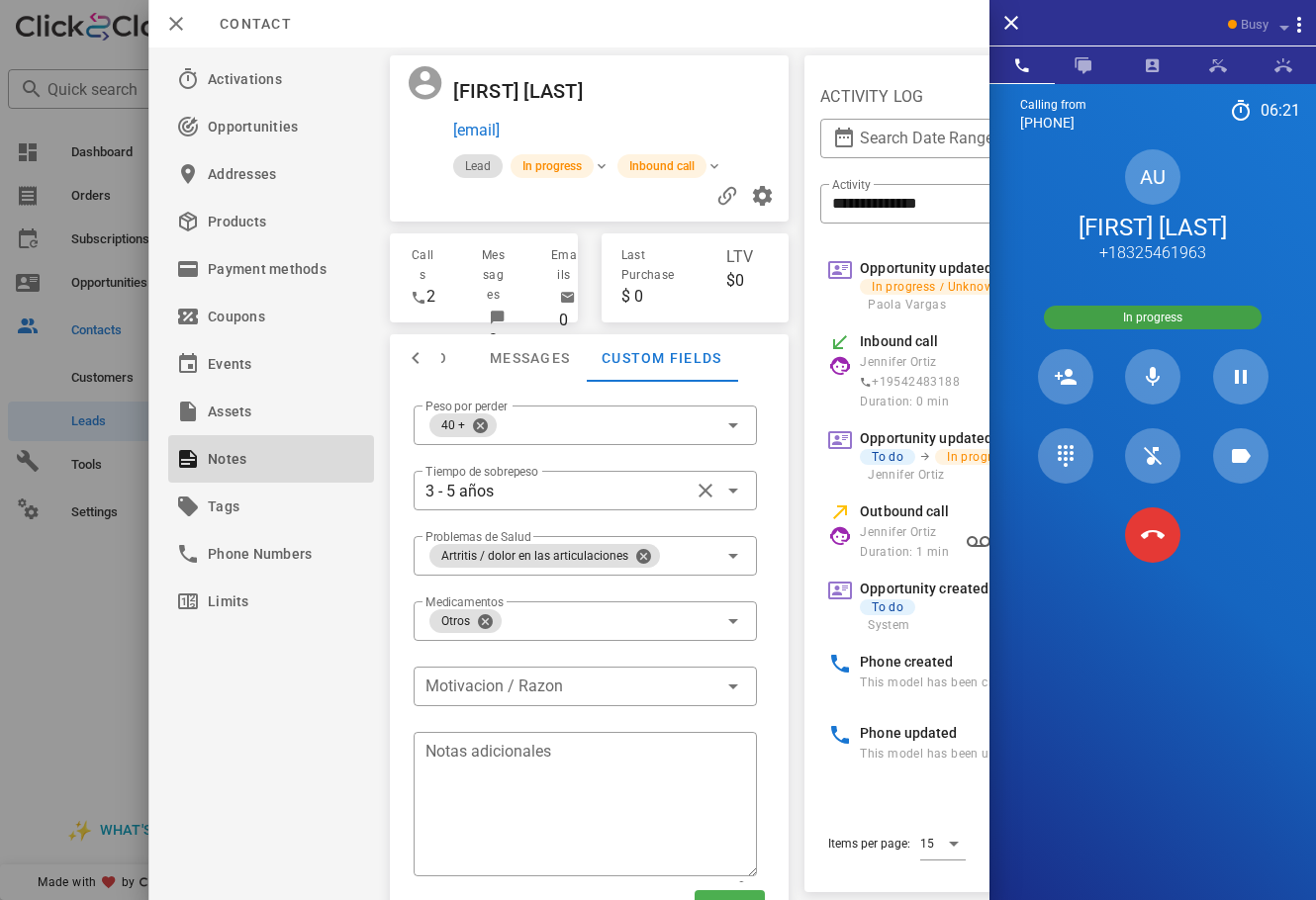 click on "Angela Uriostegui  angelauriostegui979@gmail.com   Lead   In progress   Inbound call" at bounding box center [590, 138] 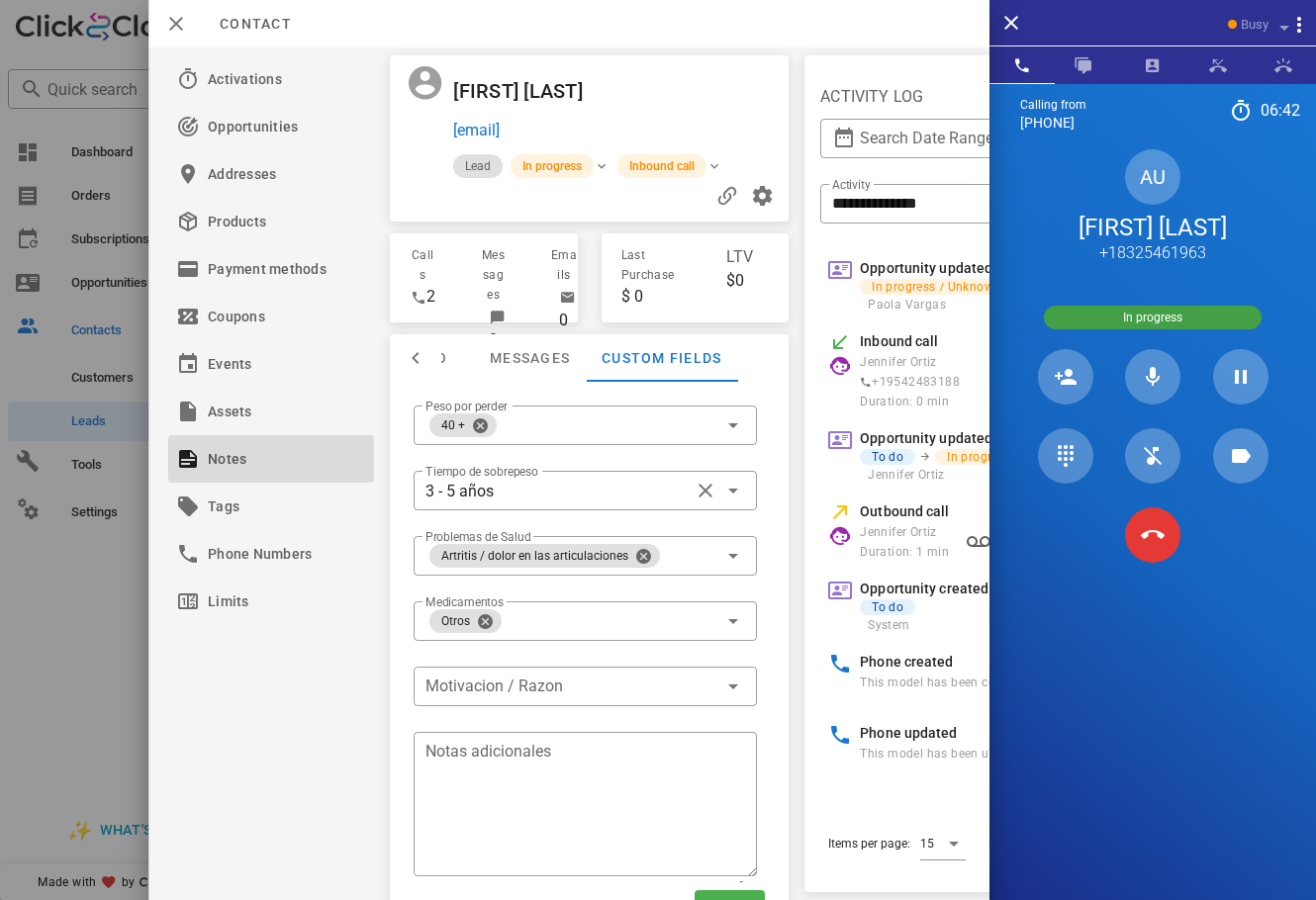 click at bounding box center (710, 91) 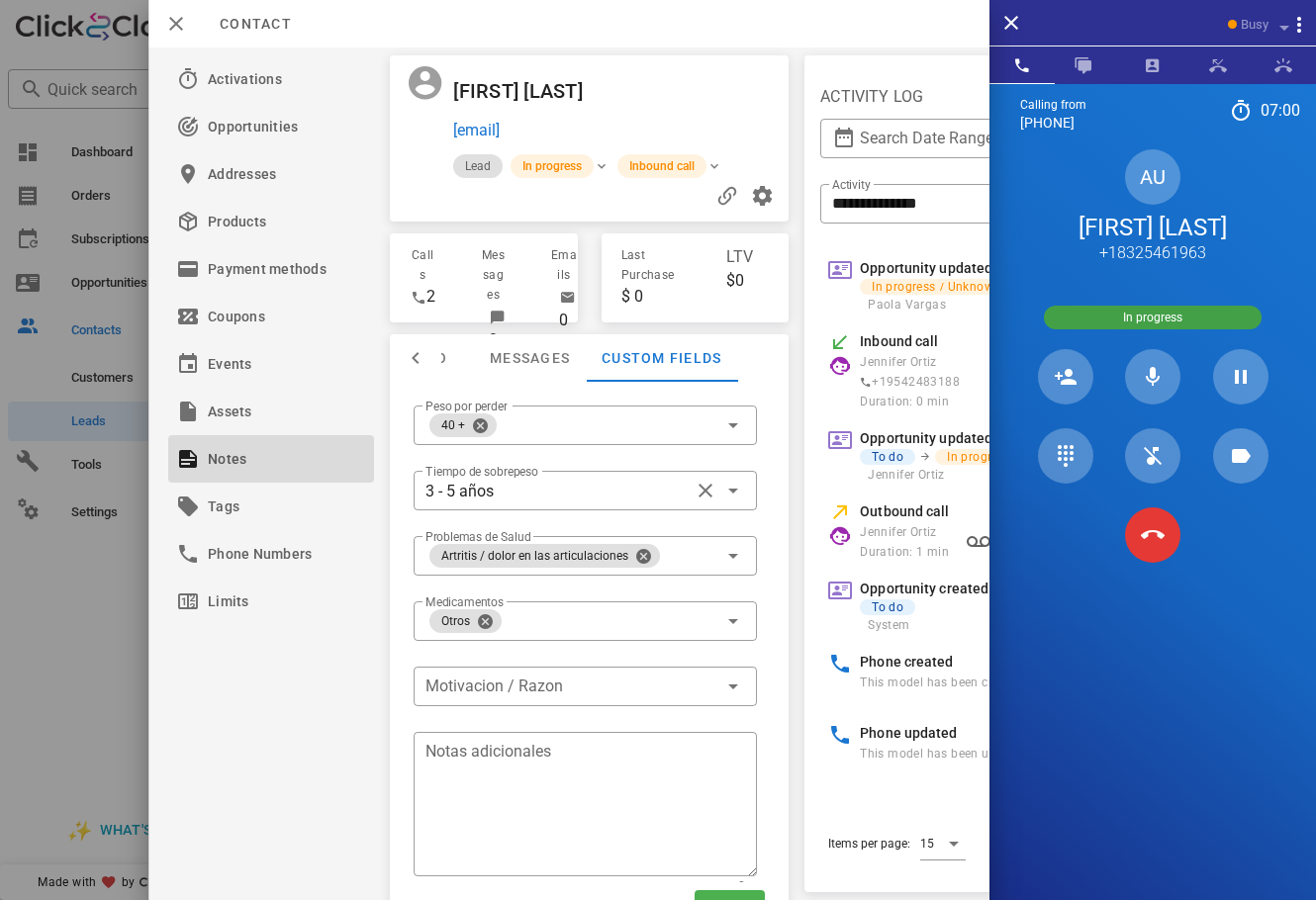 click at bounding box center (710, 91) 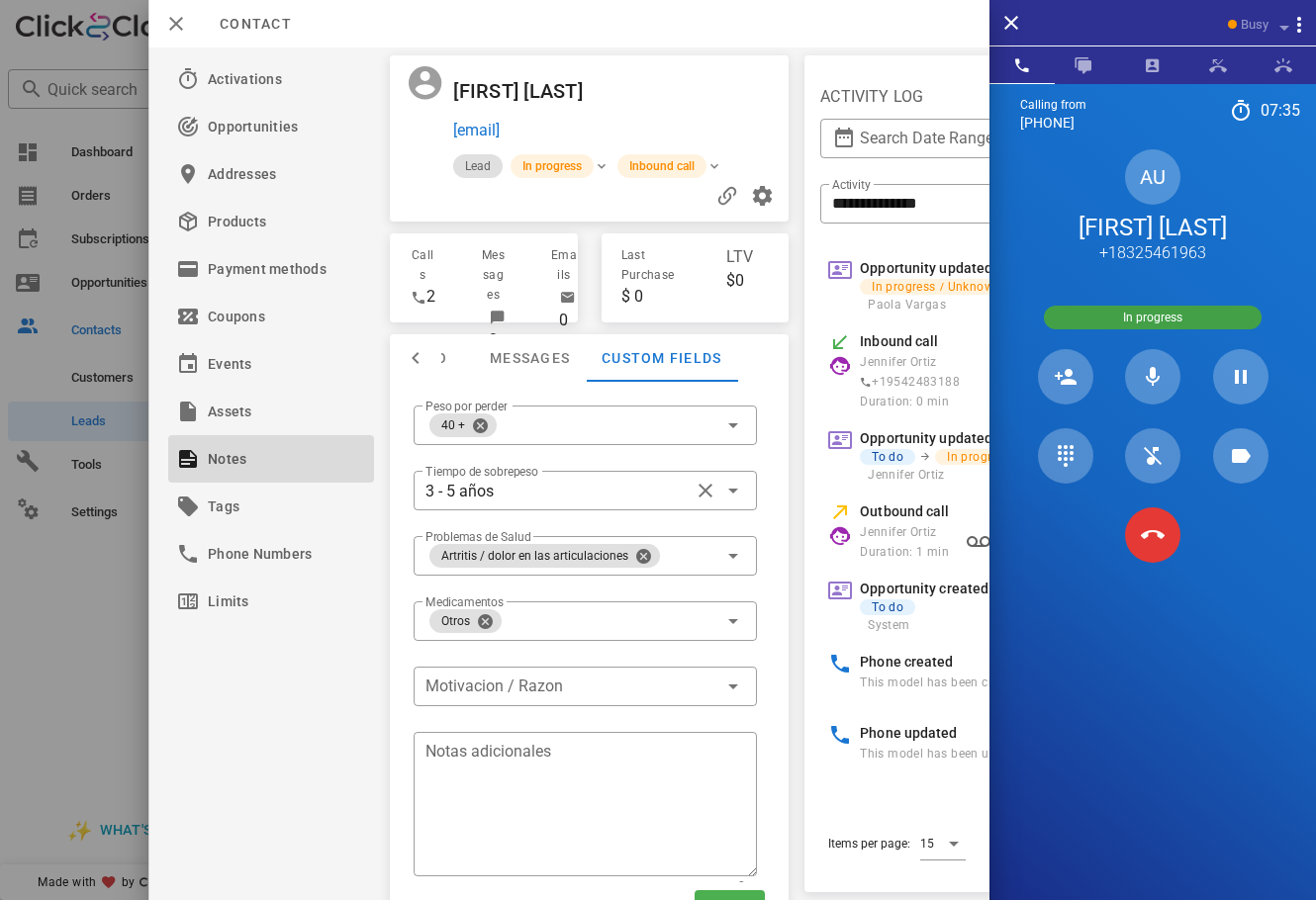 click at bounding box center [710, 91] 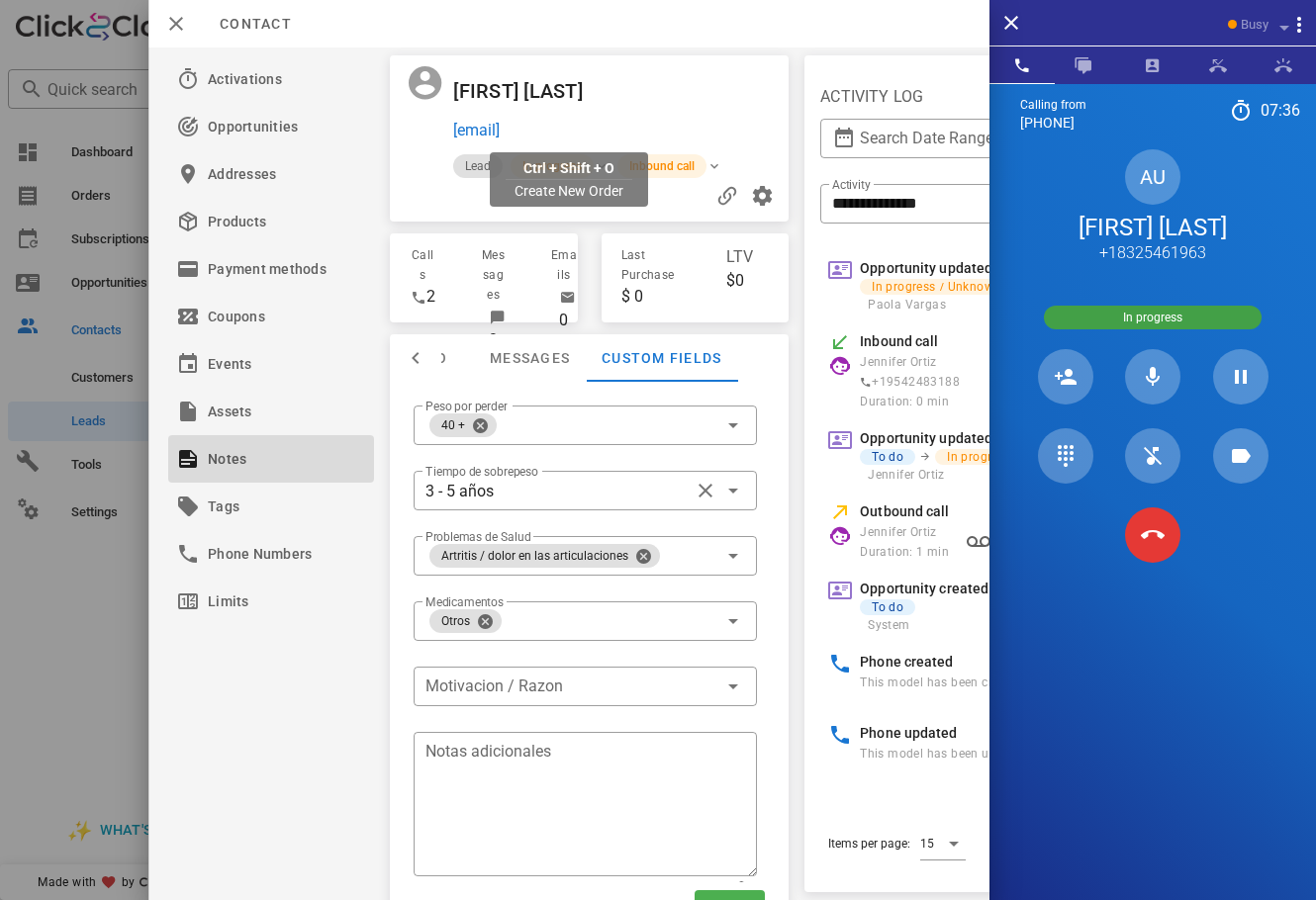 click on "angelauriostegui979@gmail.com" at bounding box center [476, 131] 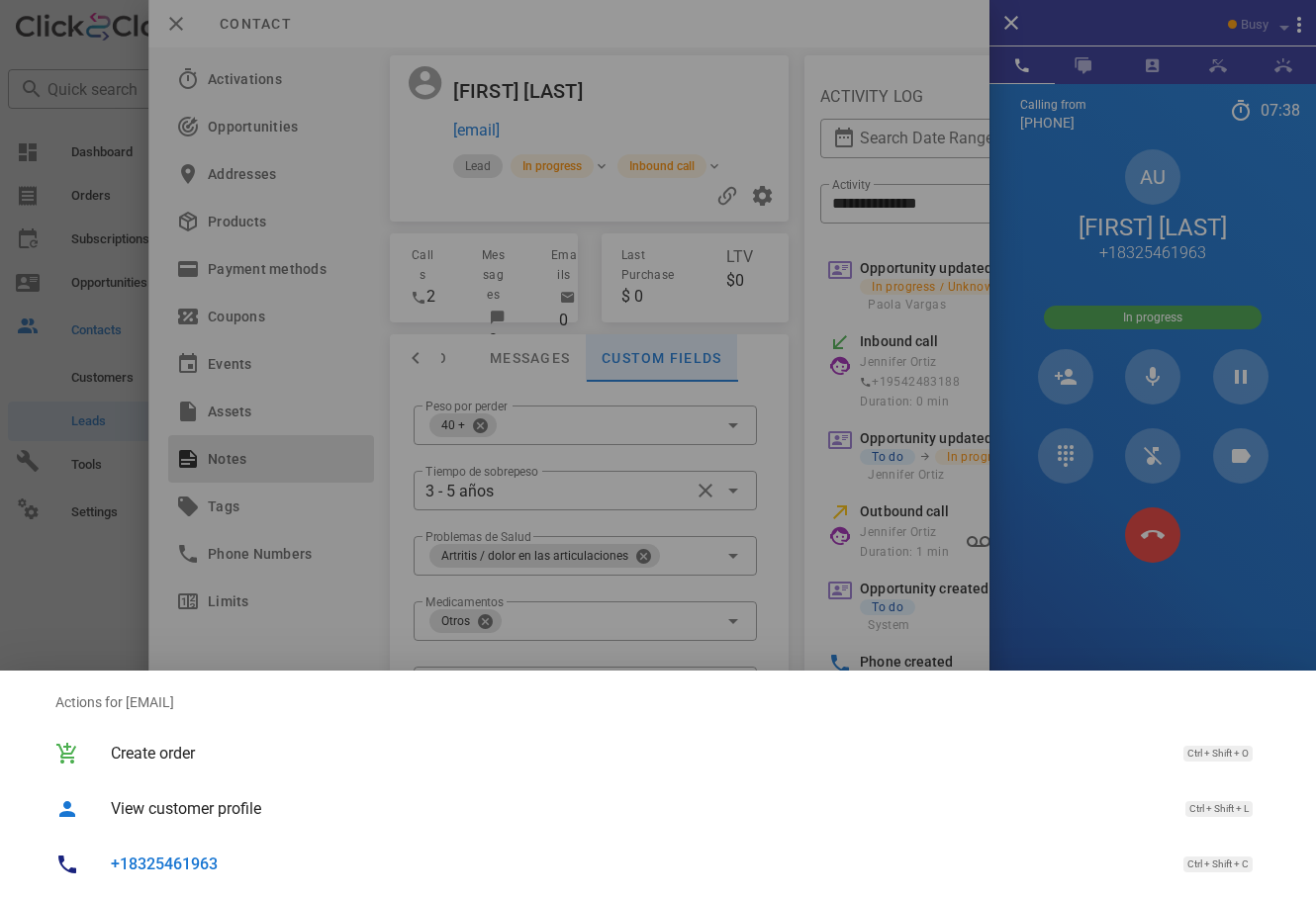 click at bounding box center (658, 450) 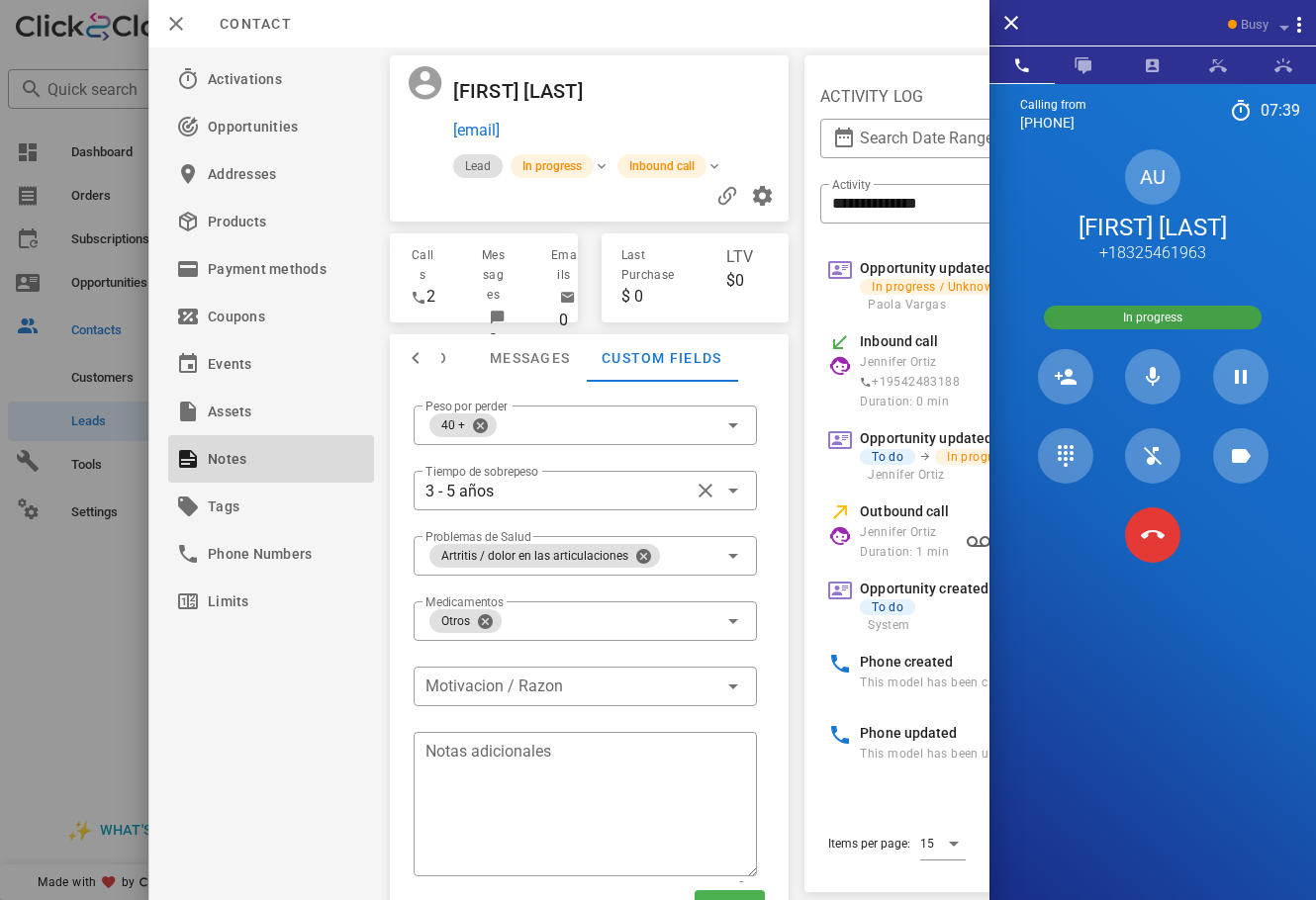 click at bounding box center (416, 358) 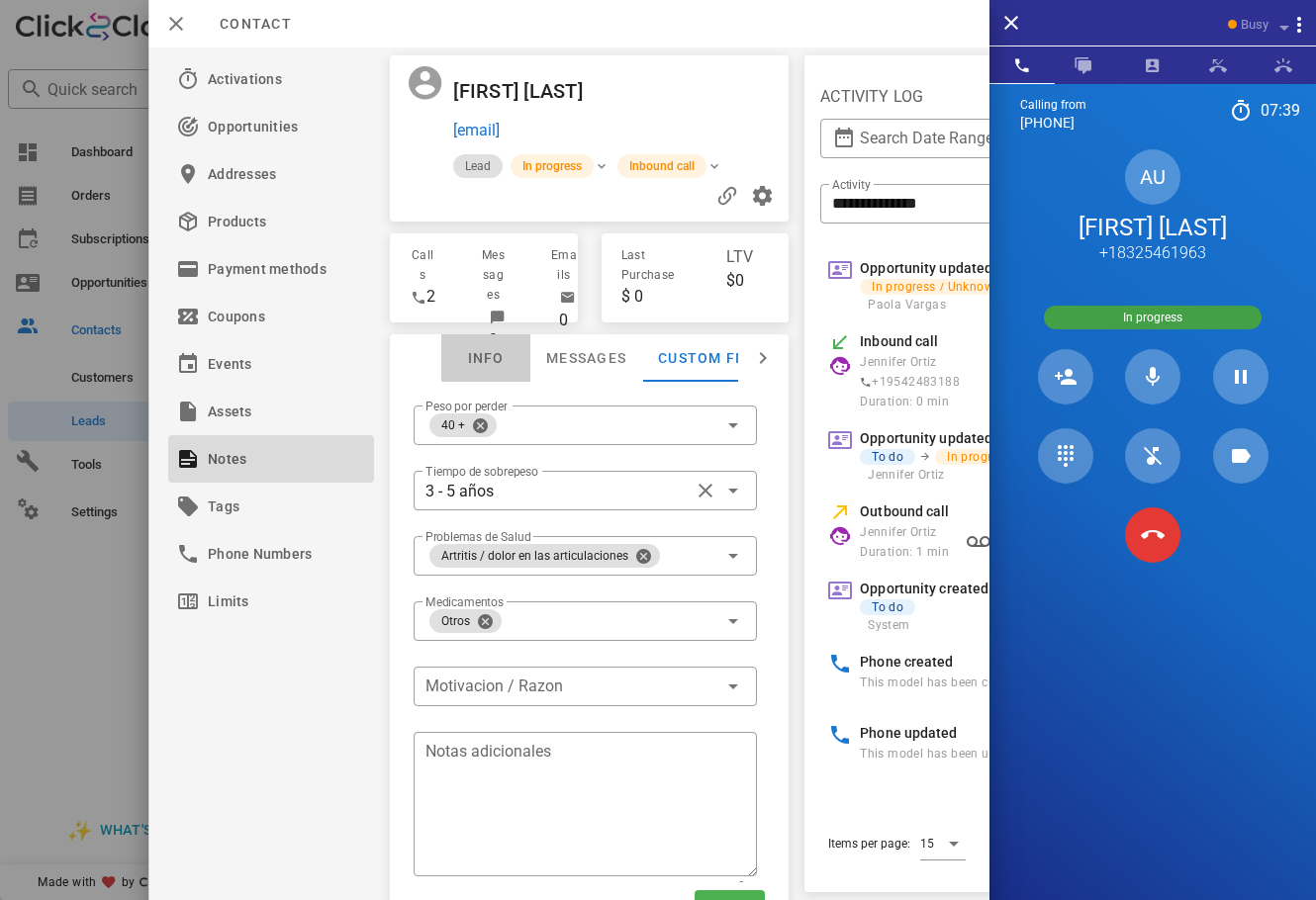 click on "Info" at bounding box center (486, 358) 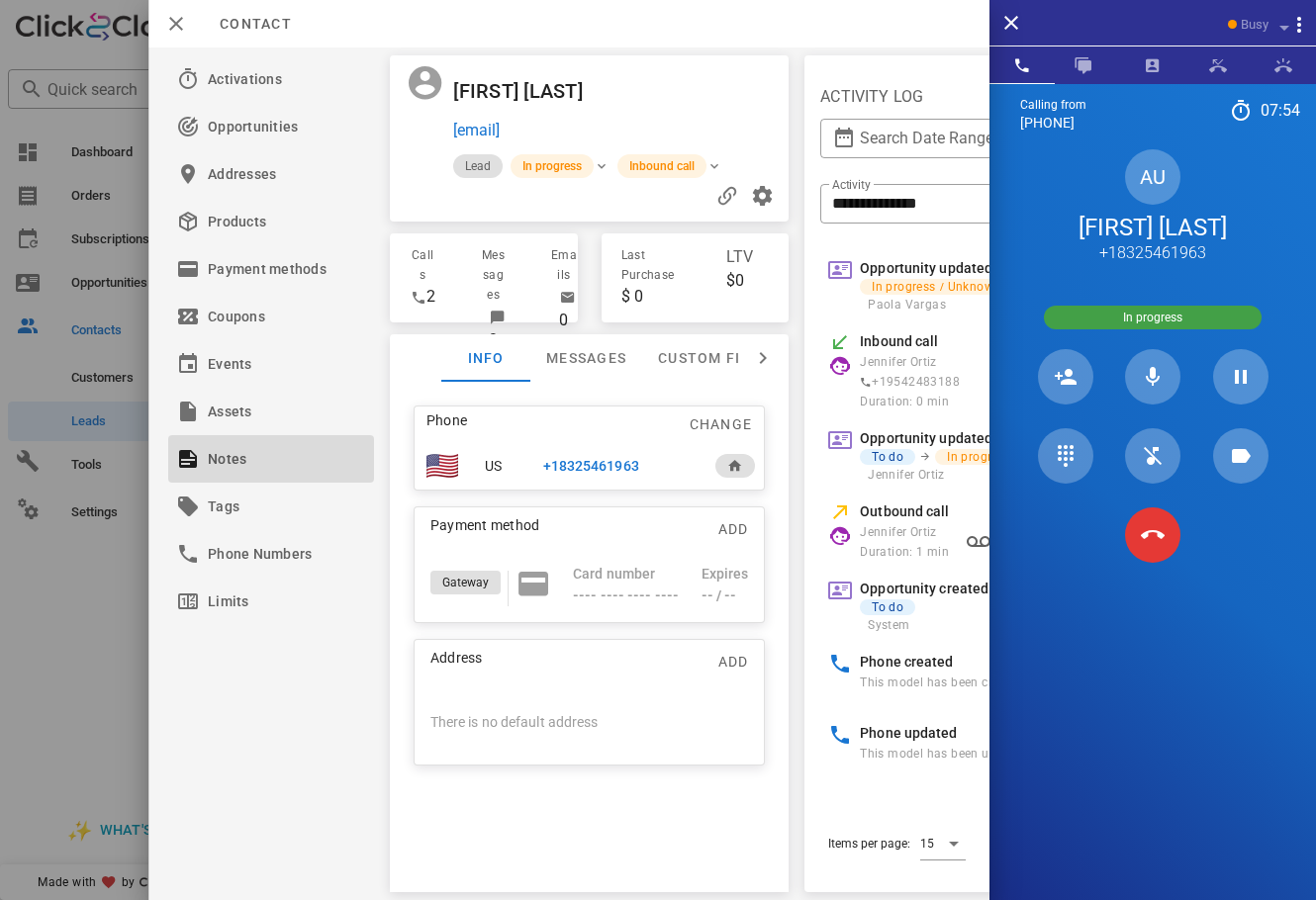 click on "angelauriostegui979@gmail.com" at bounding box center (616, 131) 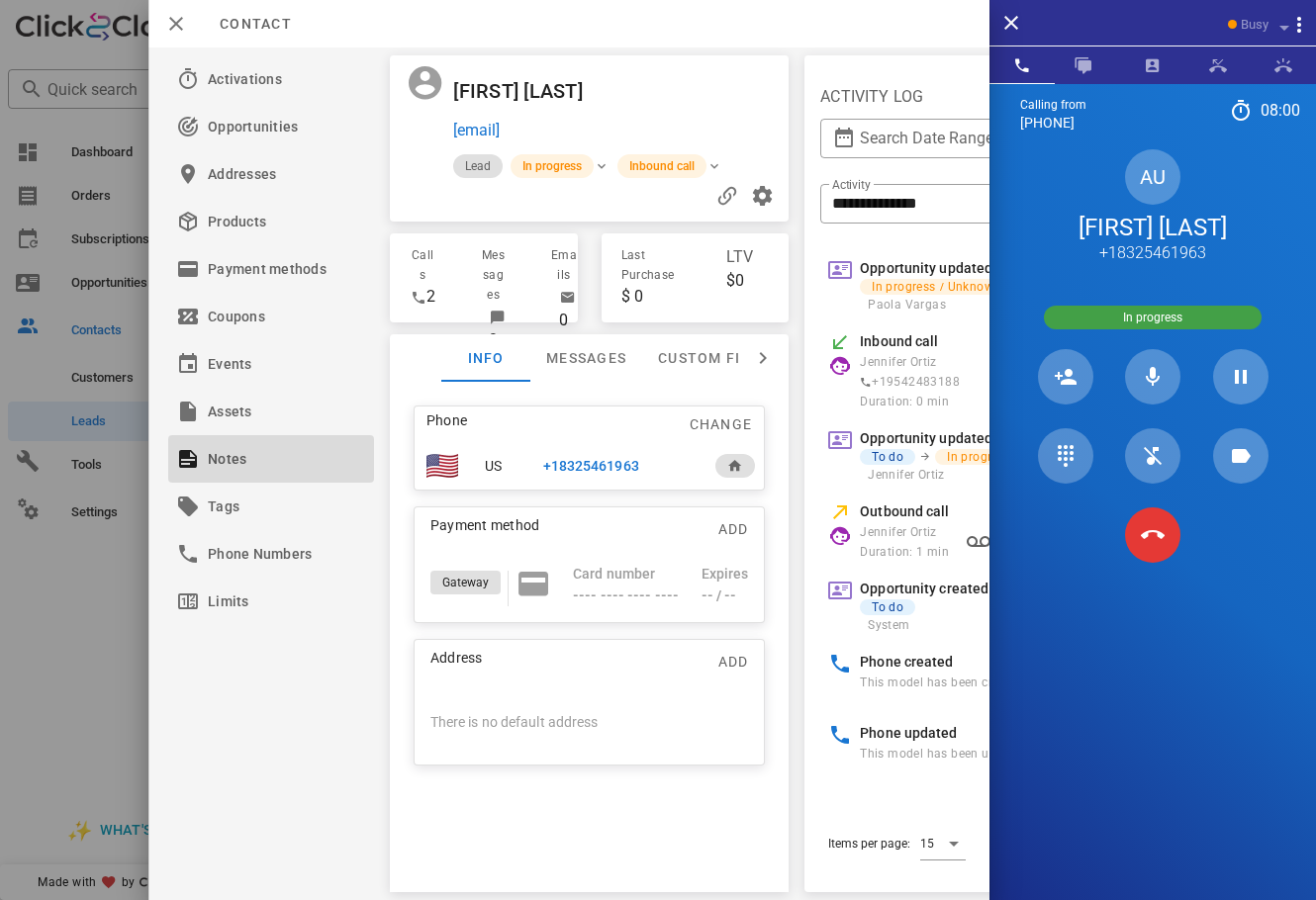 click on "Angela Uriostegui  angelauriostegui979@gmail.com   Lead   In progress   Inbound call" at bounding box center (590, 138) 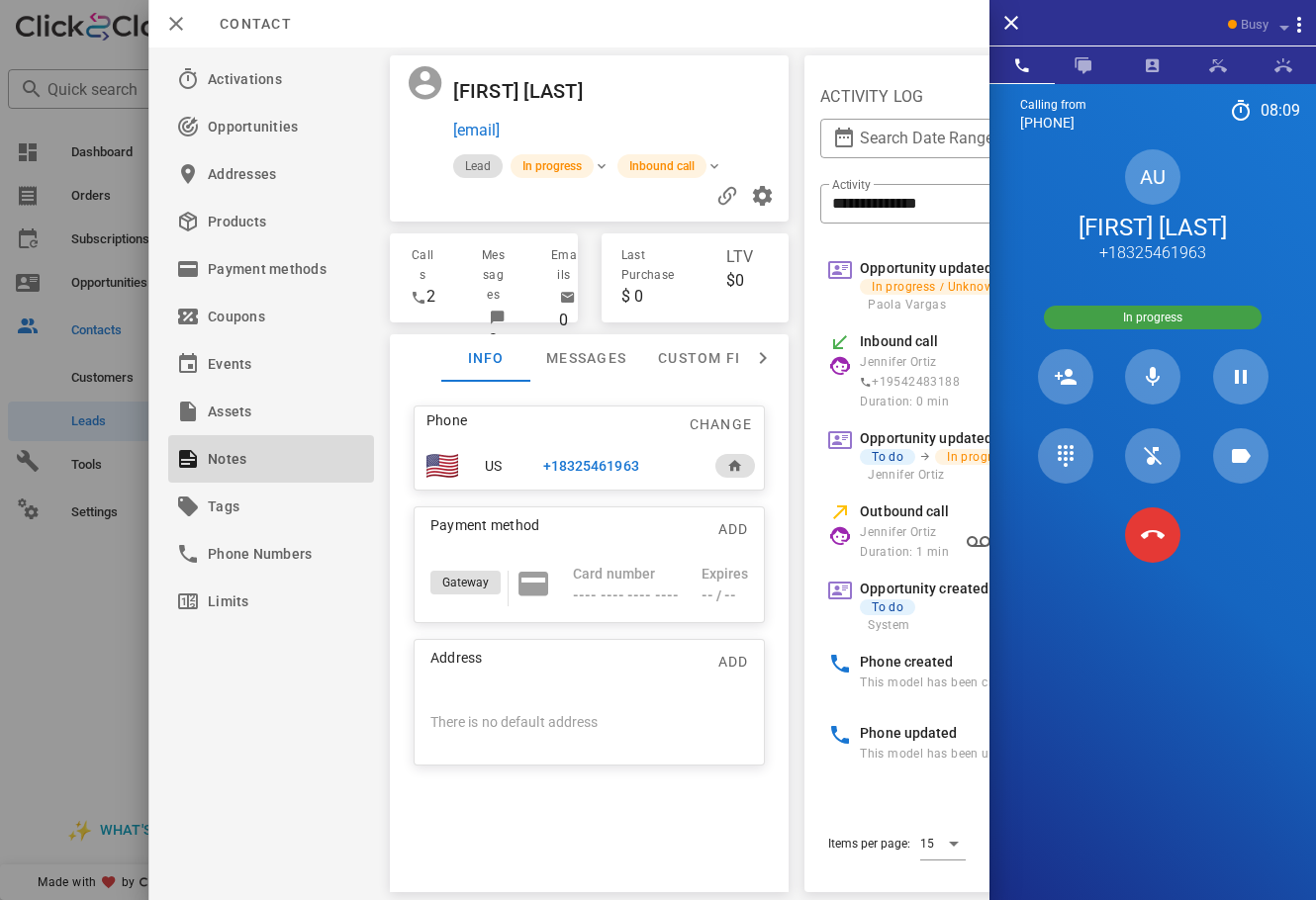 click at bounding box center [710, 91] 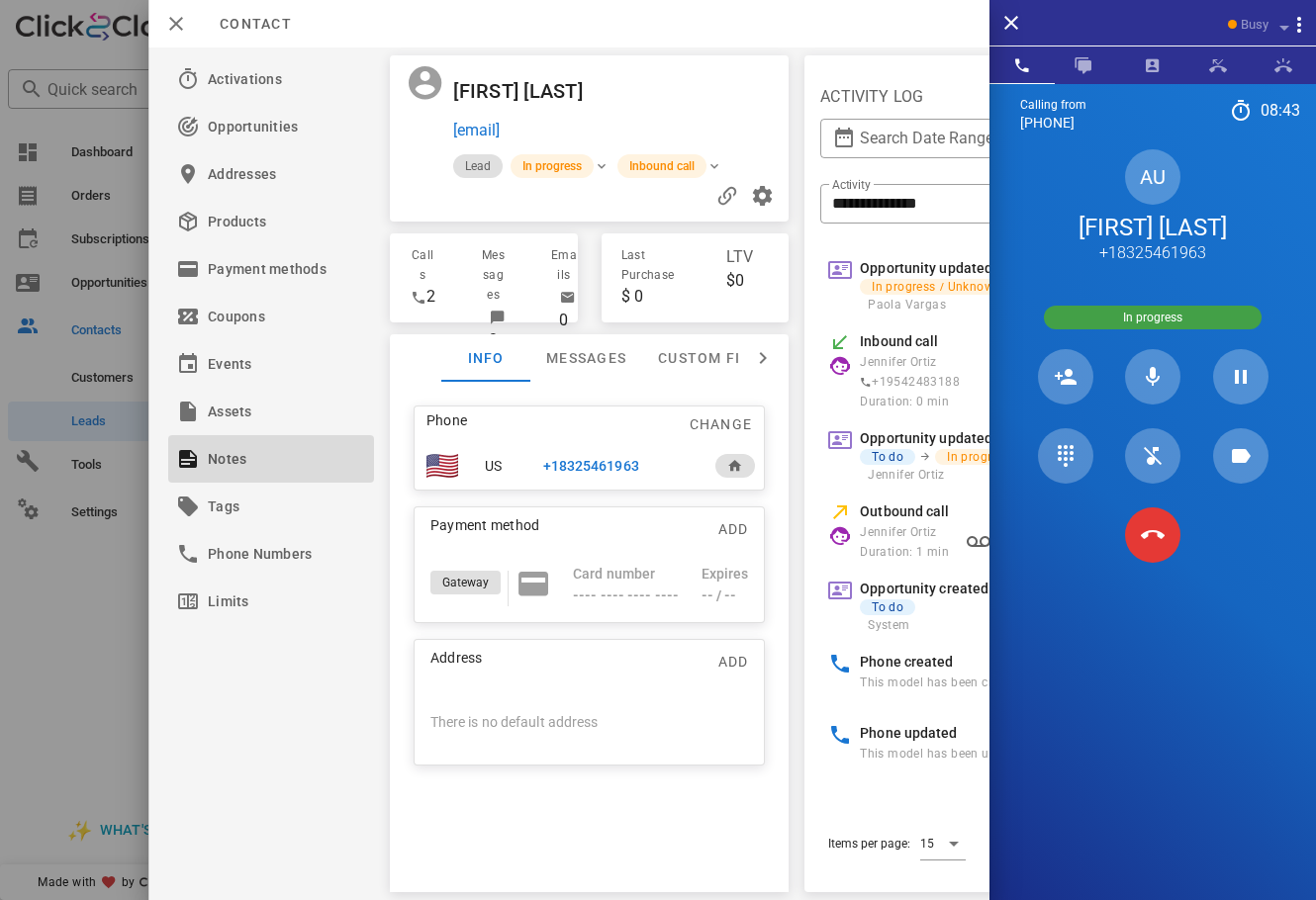 click on "Calling from (954) 248-3188 08: 43  Unknown      ▼     Andorra
+376
Argentina
+54
Aruba
+297
Australia
+61
Belgium (België)
+32
Bolivia
+591
Brazil (Brasil)
+55
Canada
+1
Chile
+56
Colombia
+57
Costa Rica
+506
Dominican Republic (República Dominicana)
+1
Ecuador
+593
El Salvador
+503
France
+33
Germany (Deutschland)
+49
Guadeloupe
+590
Guatemala
+502
Honduras
+504
Iceland (Ísland)
+354
India (भारत)
+91
Israel (‫ישראל‬‎)
+972
Italy (Italia)
+39" at bounding box center (1153, 533) 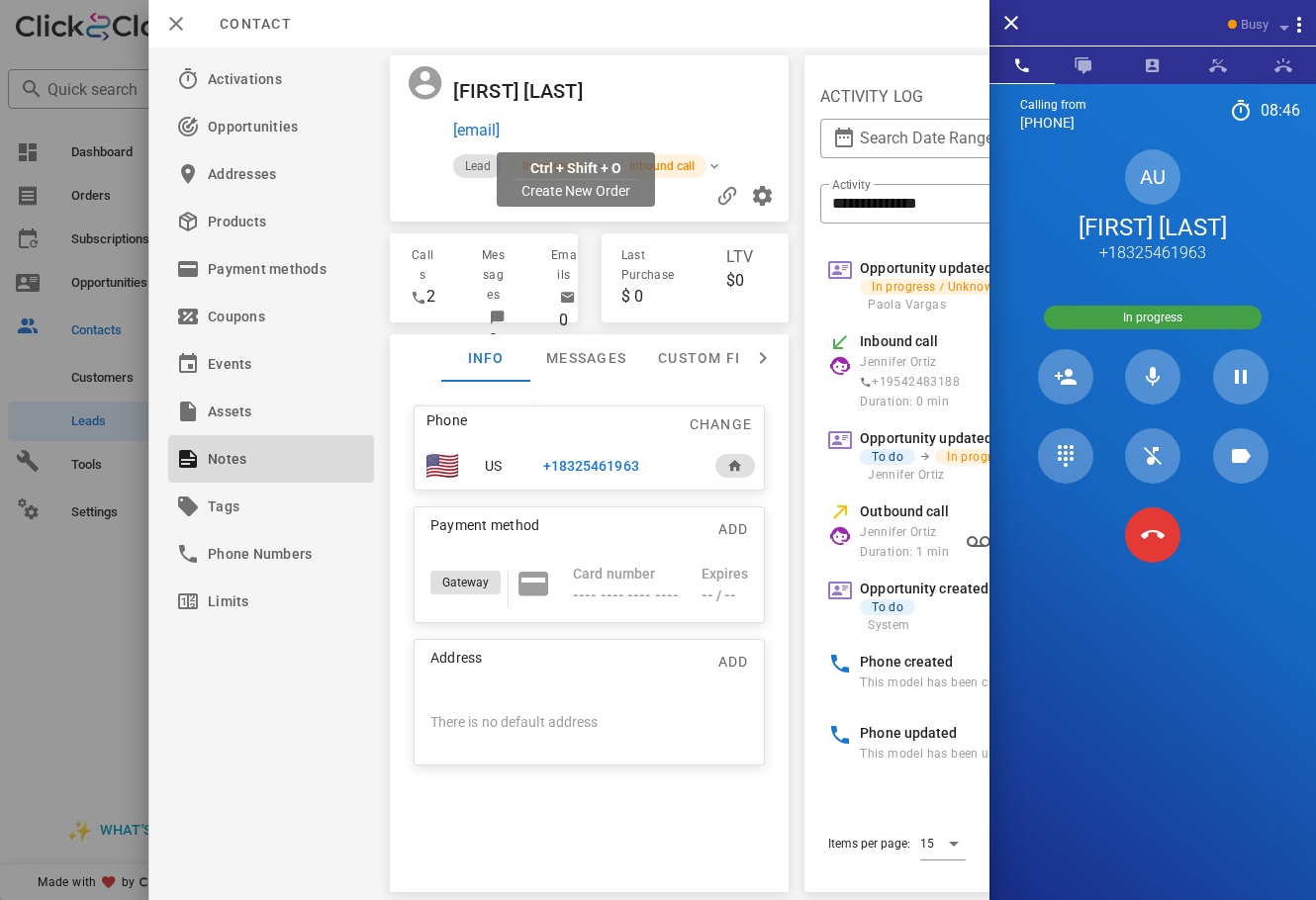 click on "angelauriostegui979@gmail.com" at bounding box center (476, 131) 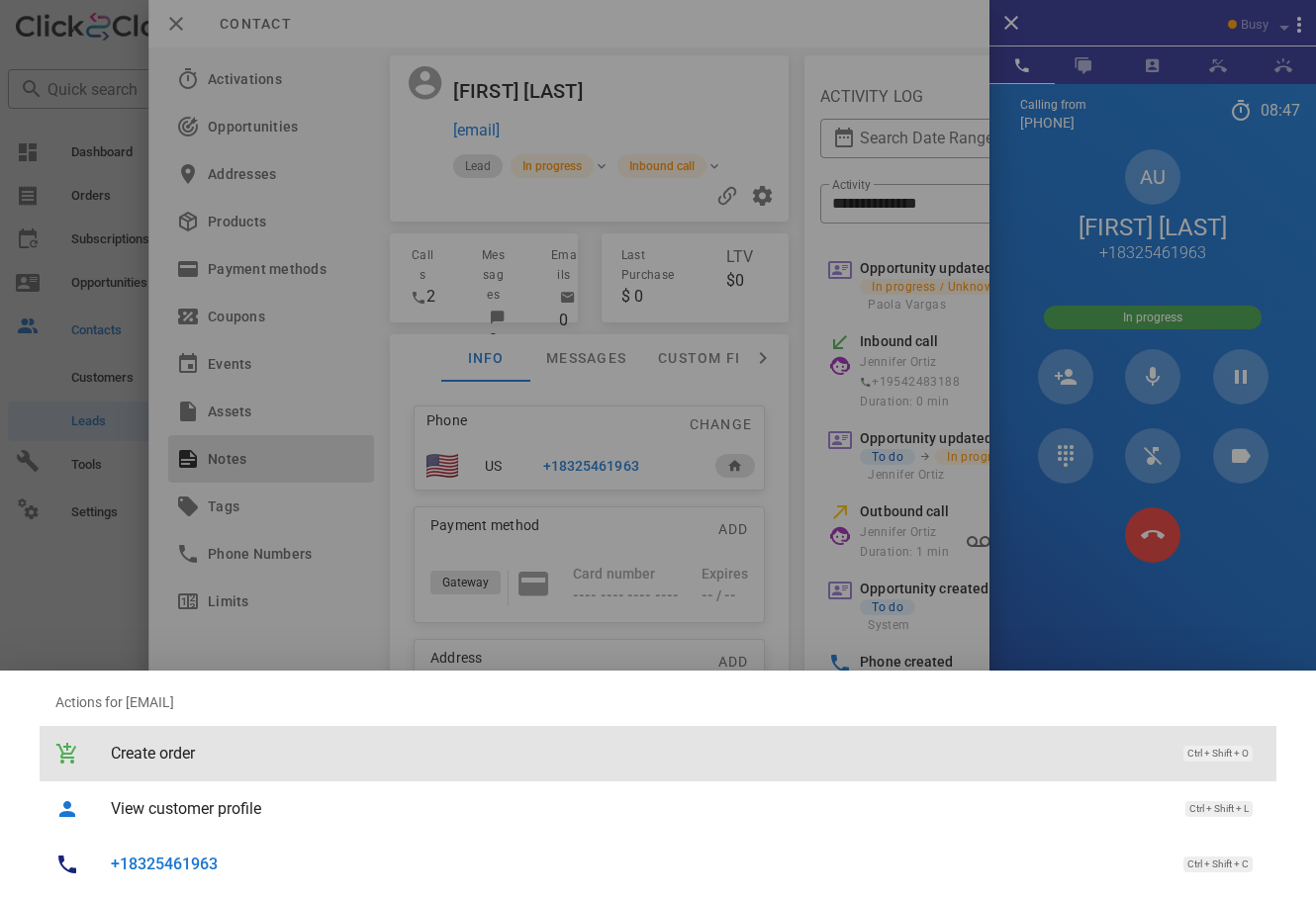 click on "Create order" at bounding box center [637, 753] 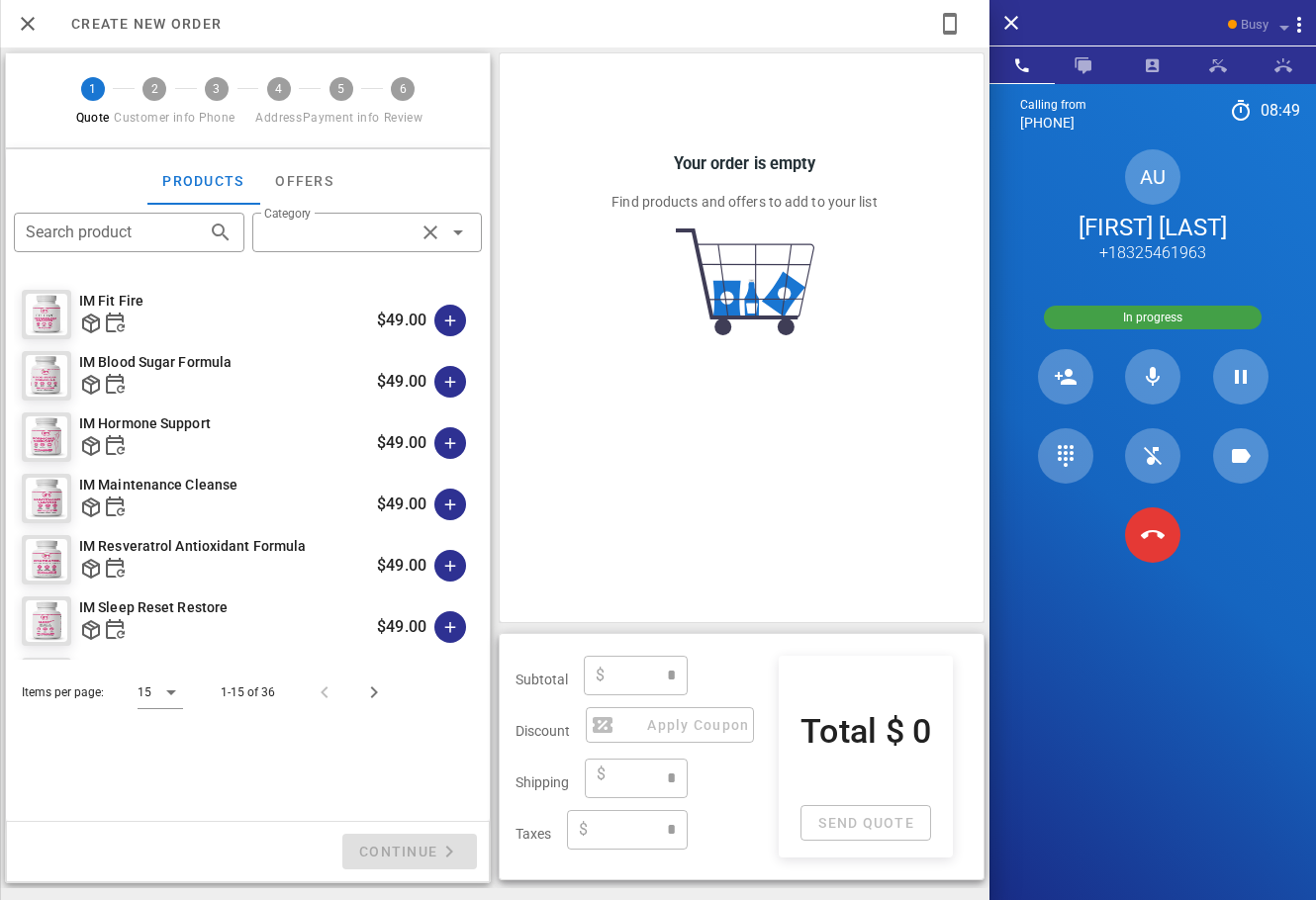 type on "**********" 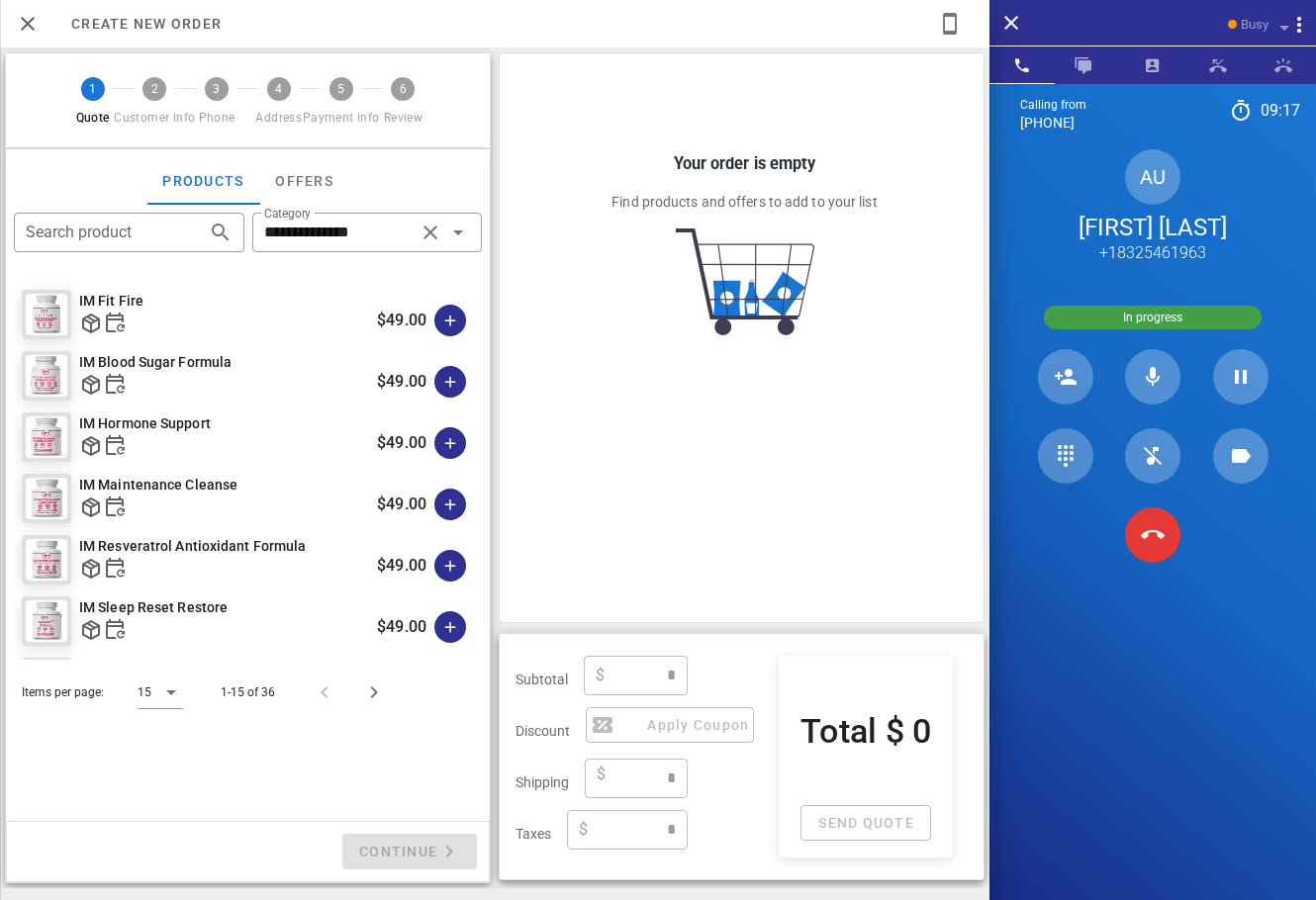 click on "Create new order" at bounding box center (495, 24) 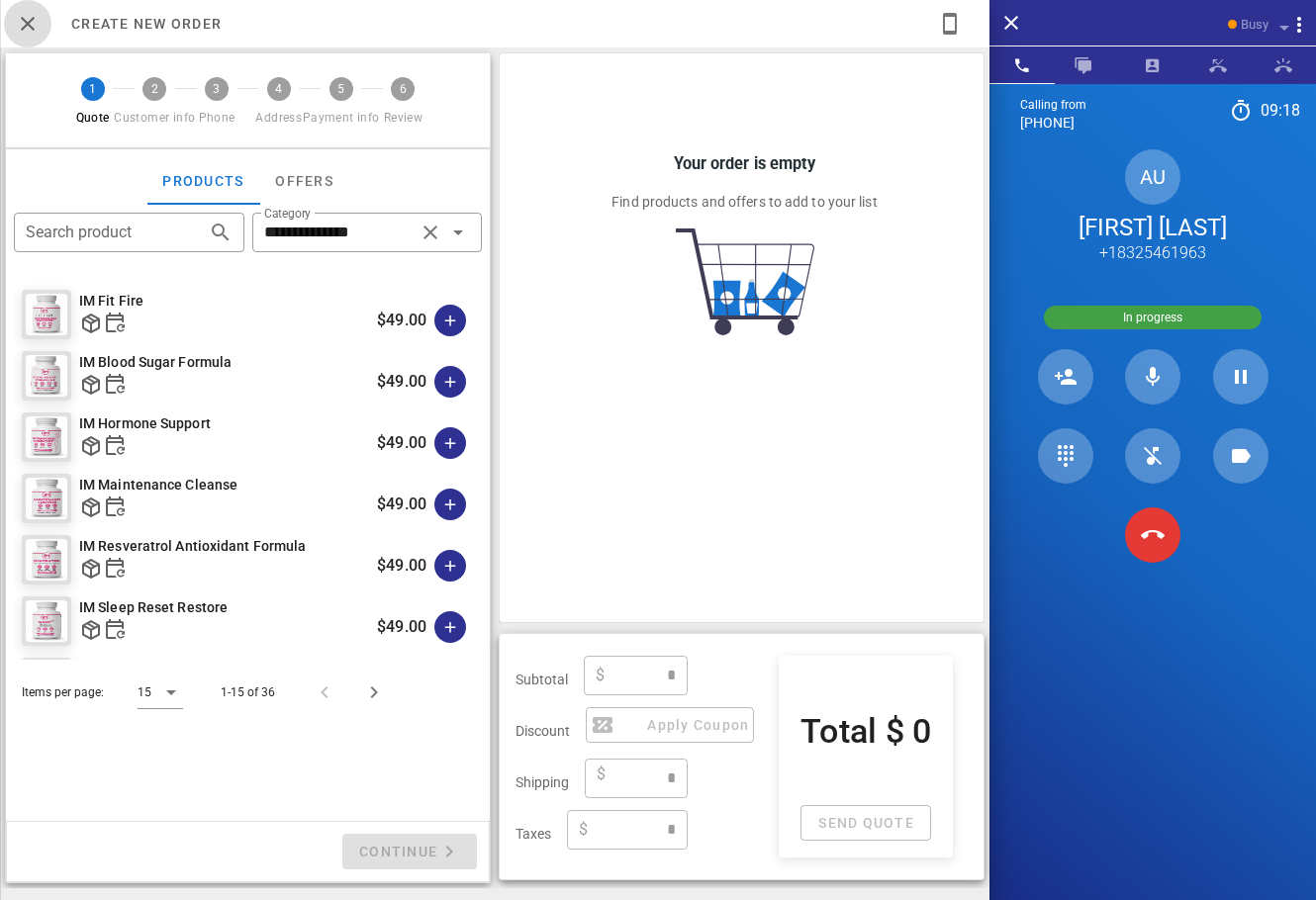 click at bounding box center (28, 24) 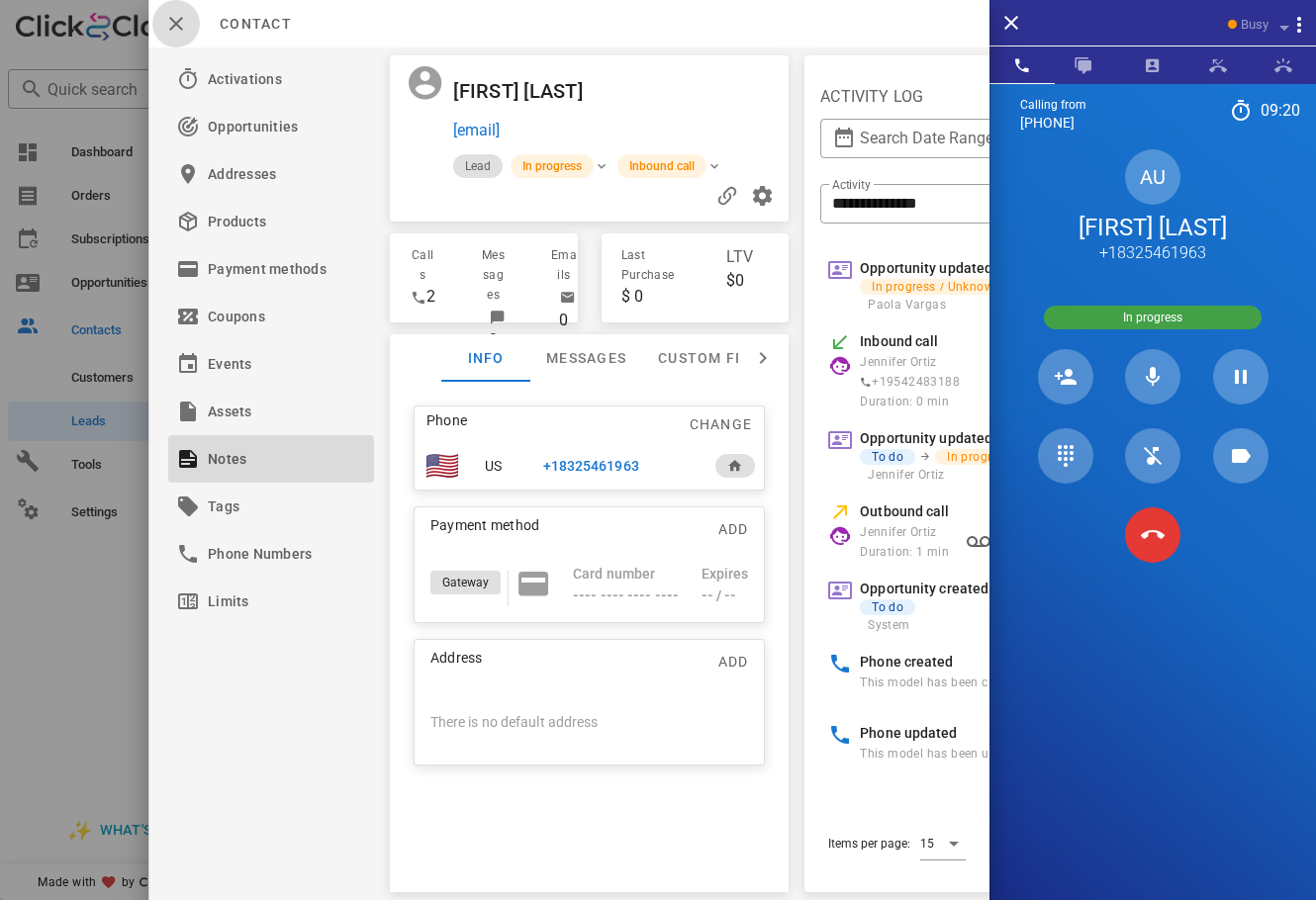 click at bounding box center (176, 24) 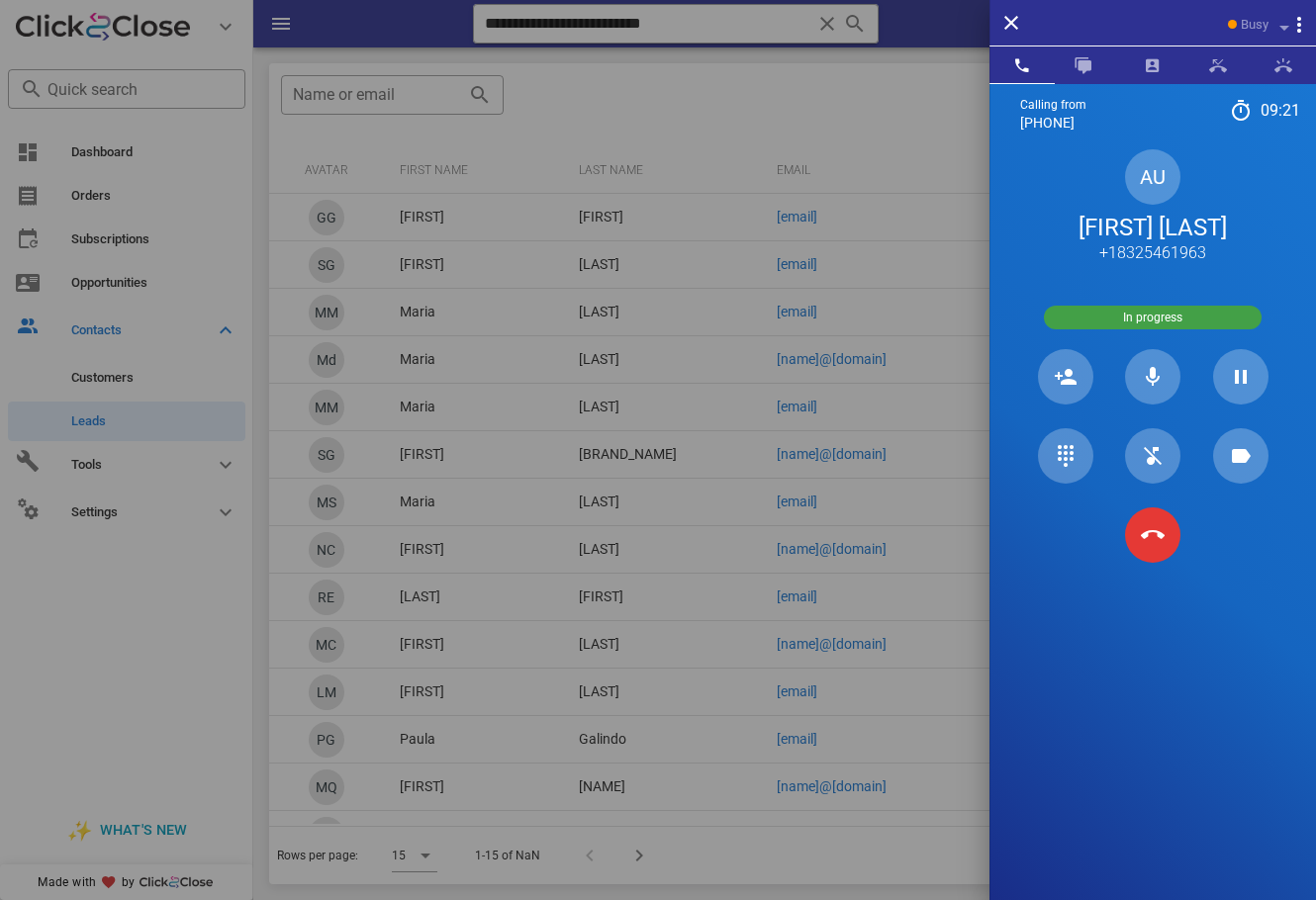 click at bounding box center (658, 450) 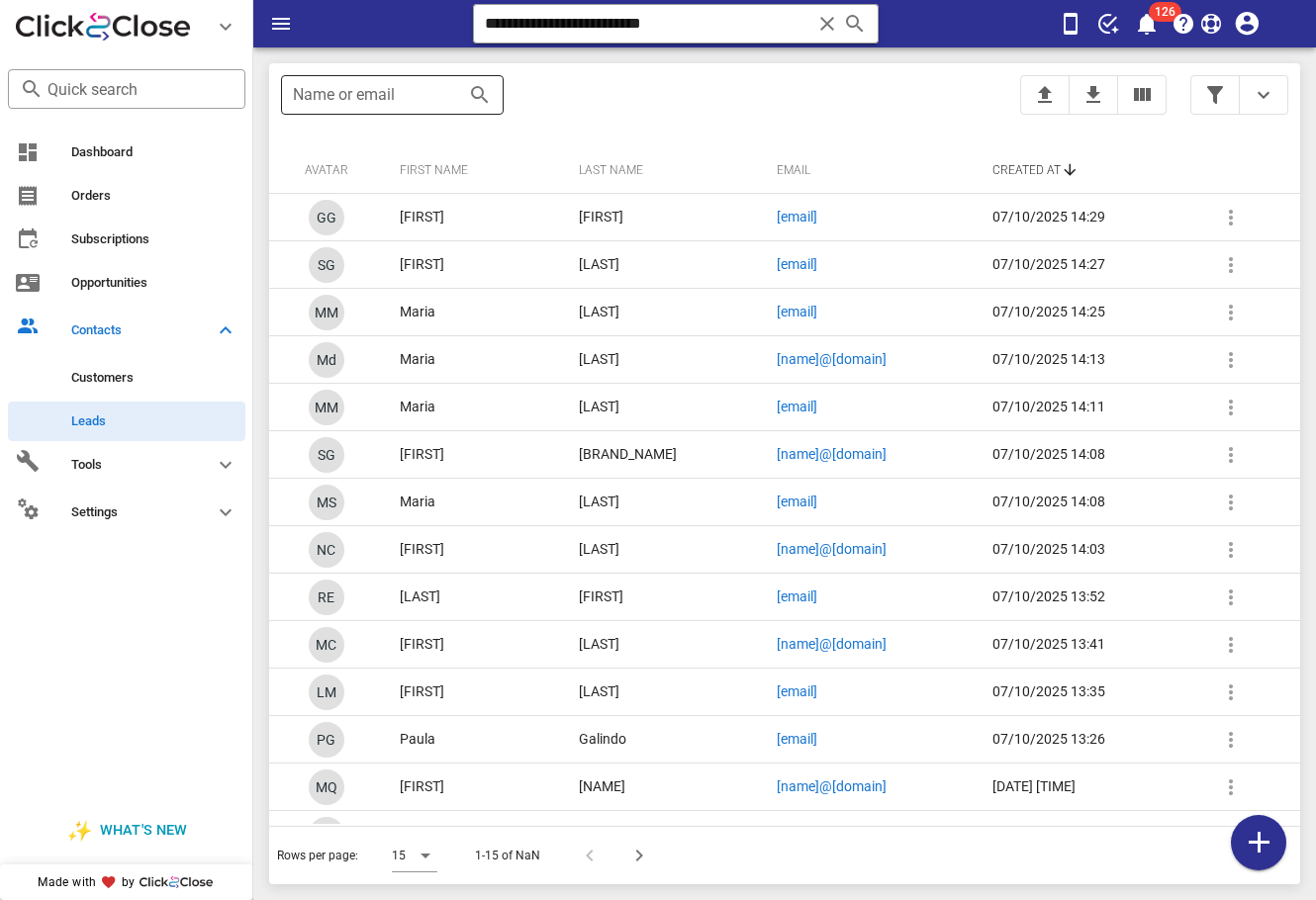 click on "Name or email" at bounding box center [364, 95] 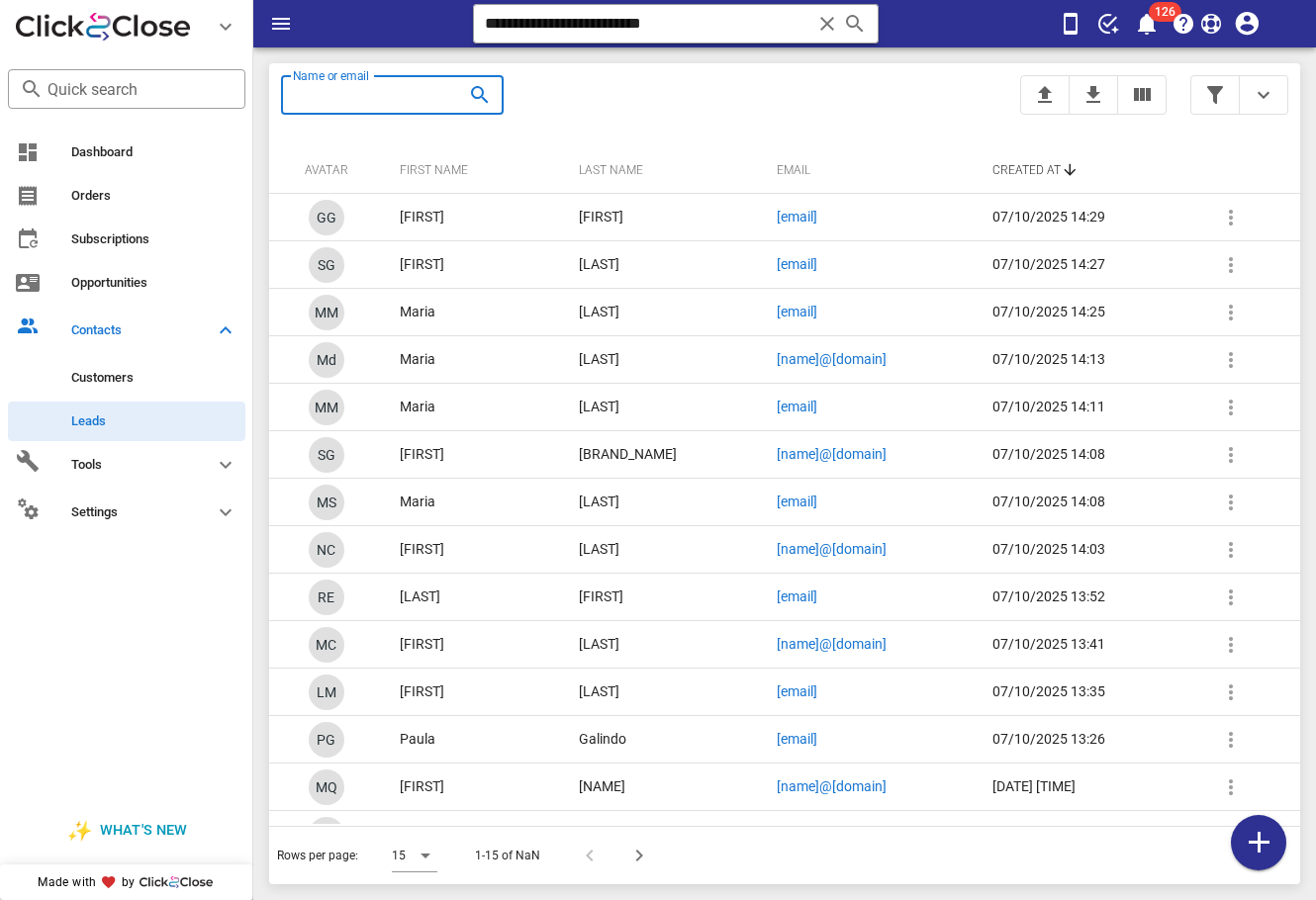 paste on "**********" 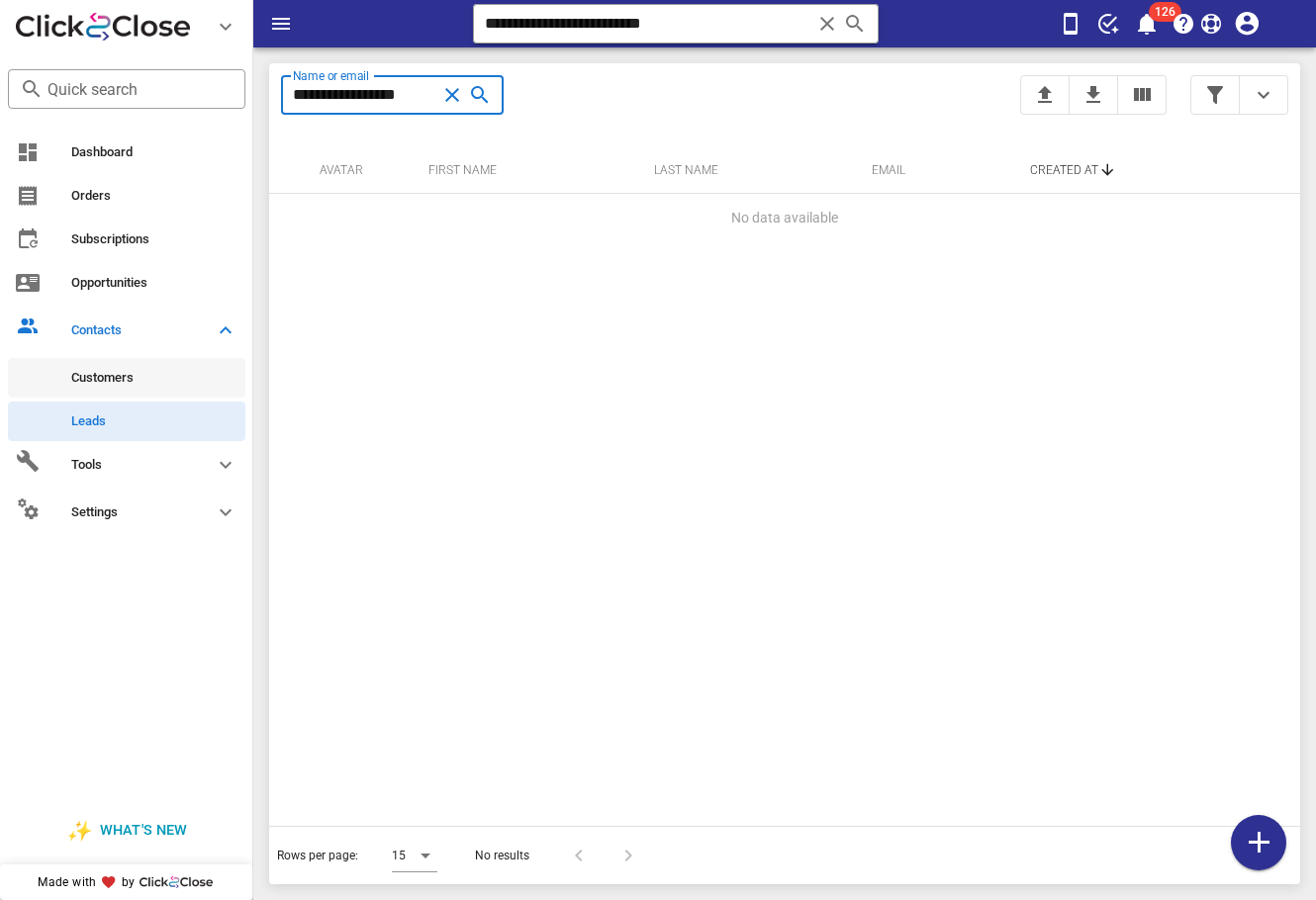 type on "**********" 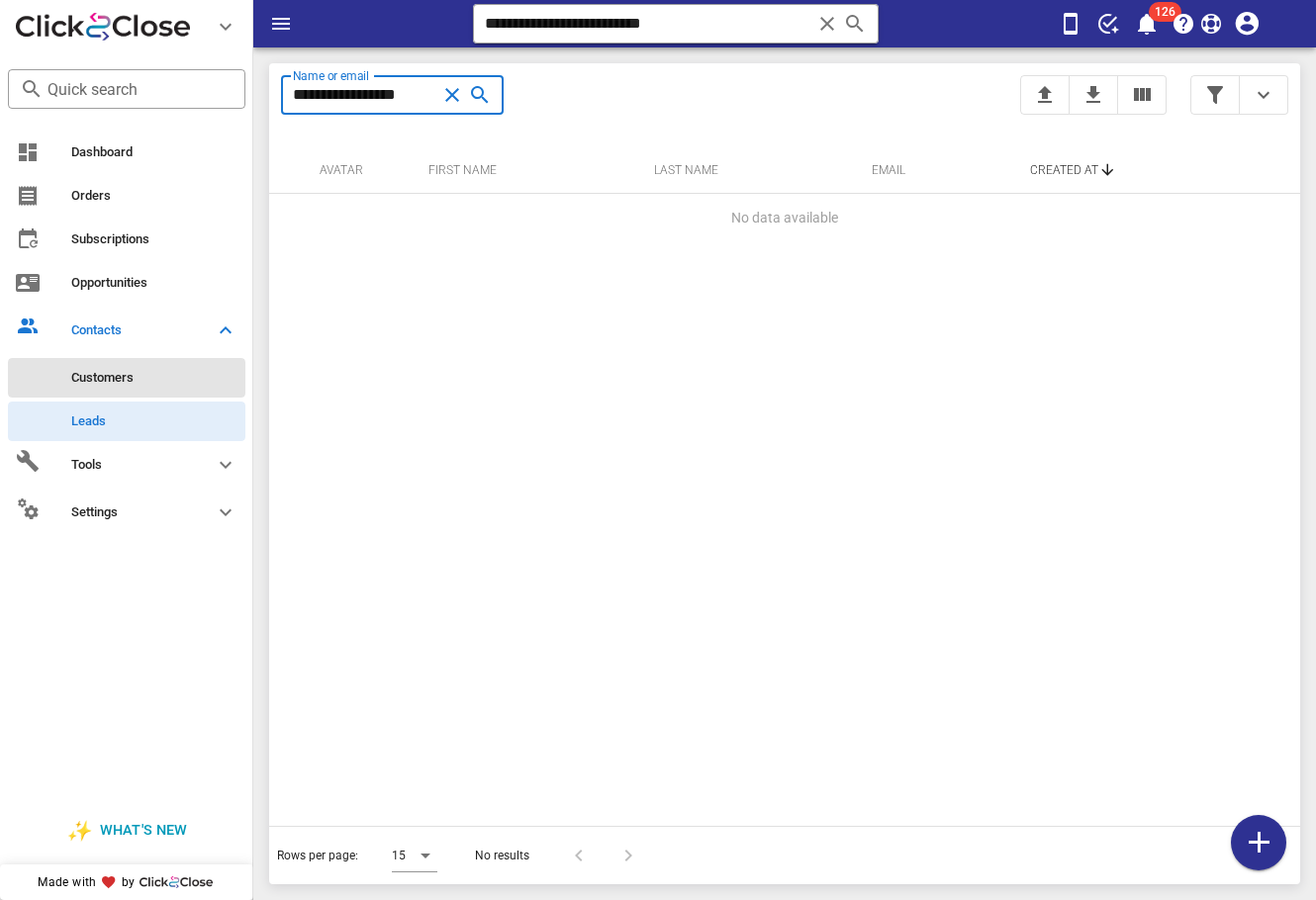 click on "Customers" at bounding box center (127, 378) 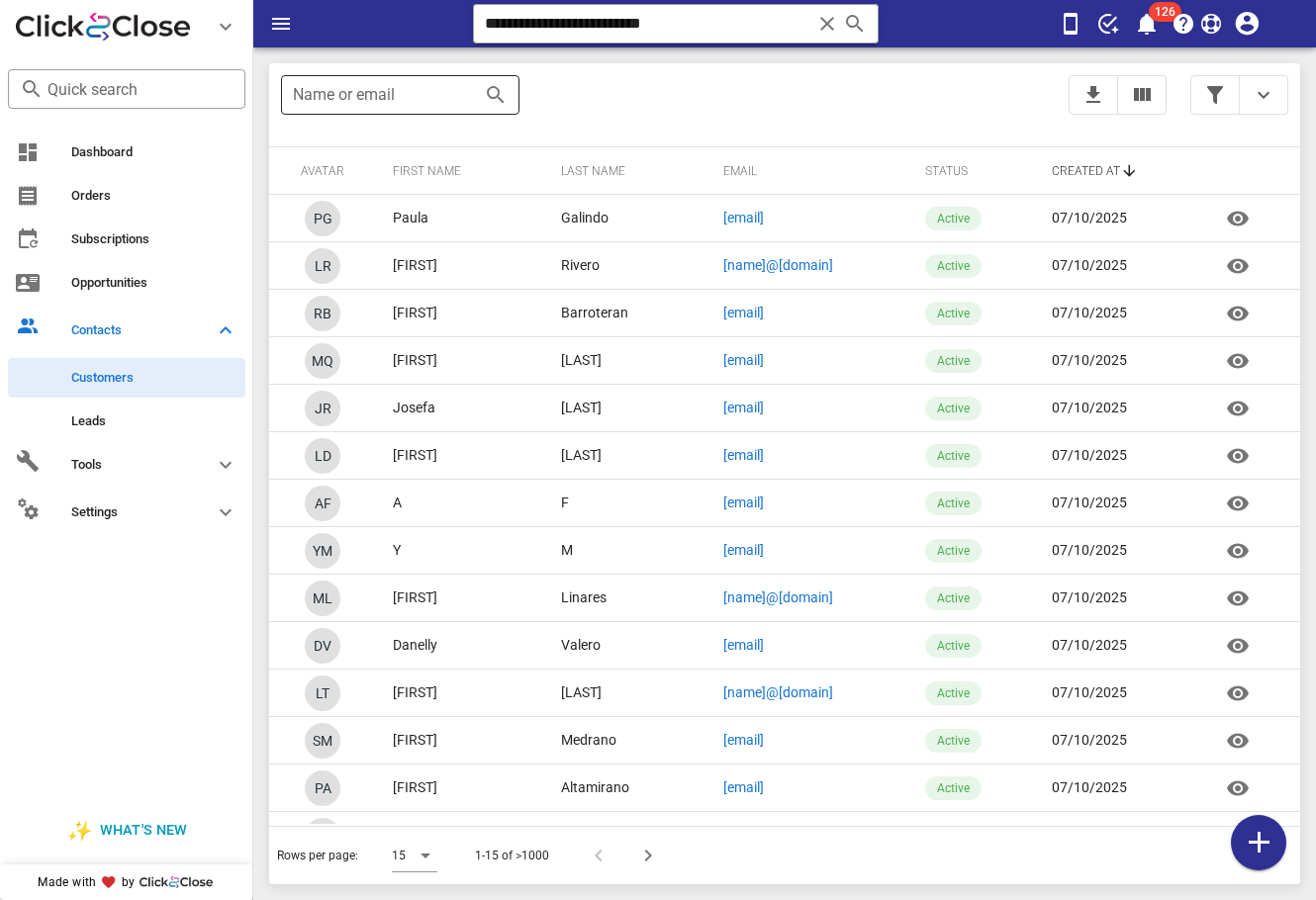 click on "Name or email" at bounding box center [372, 95] 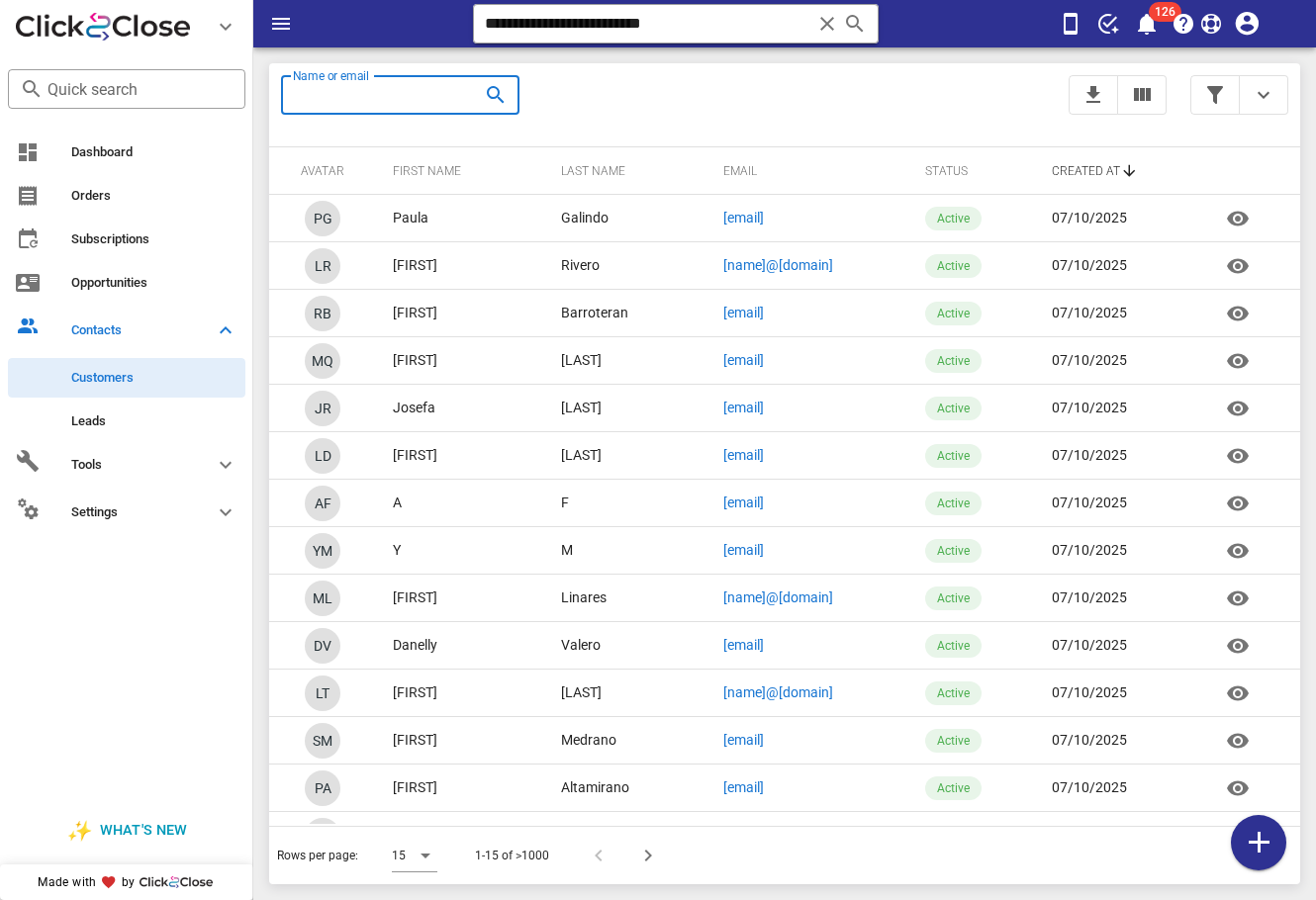 paste on "**********" 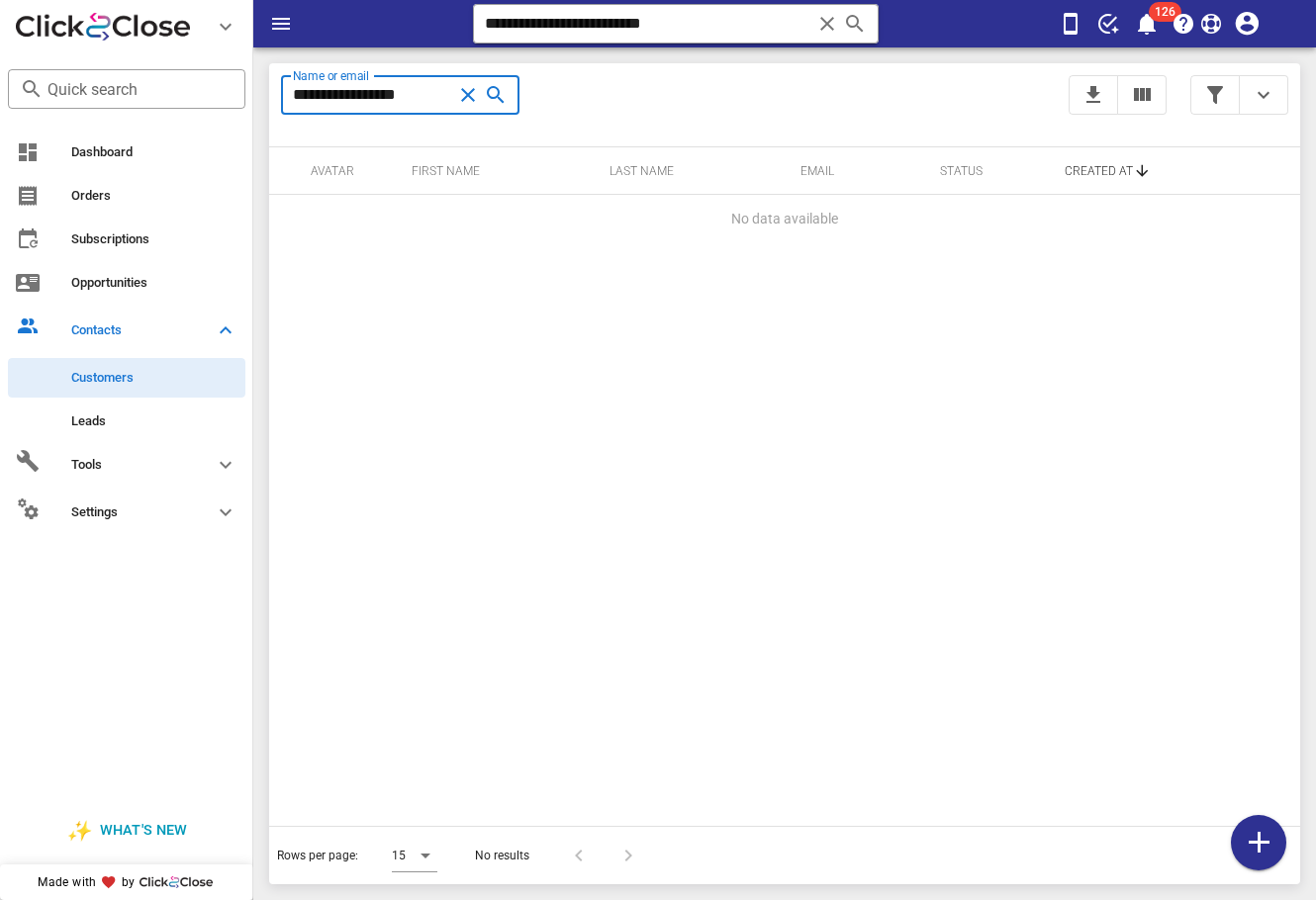 click at bounding box center [468, 95] 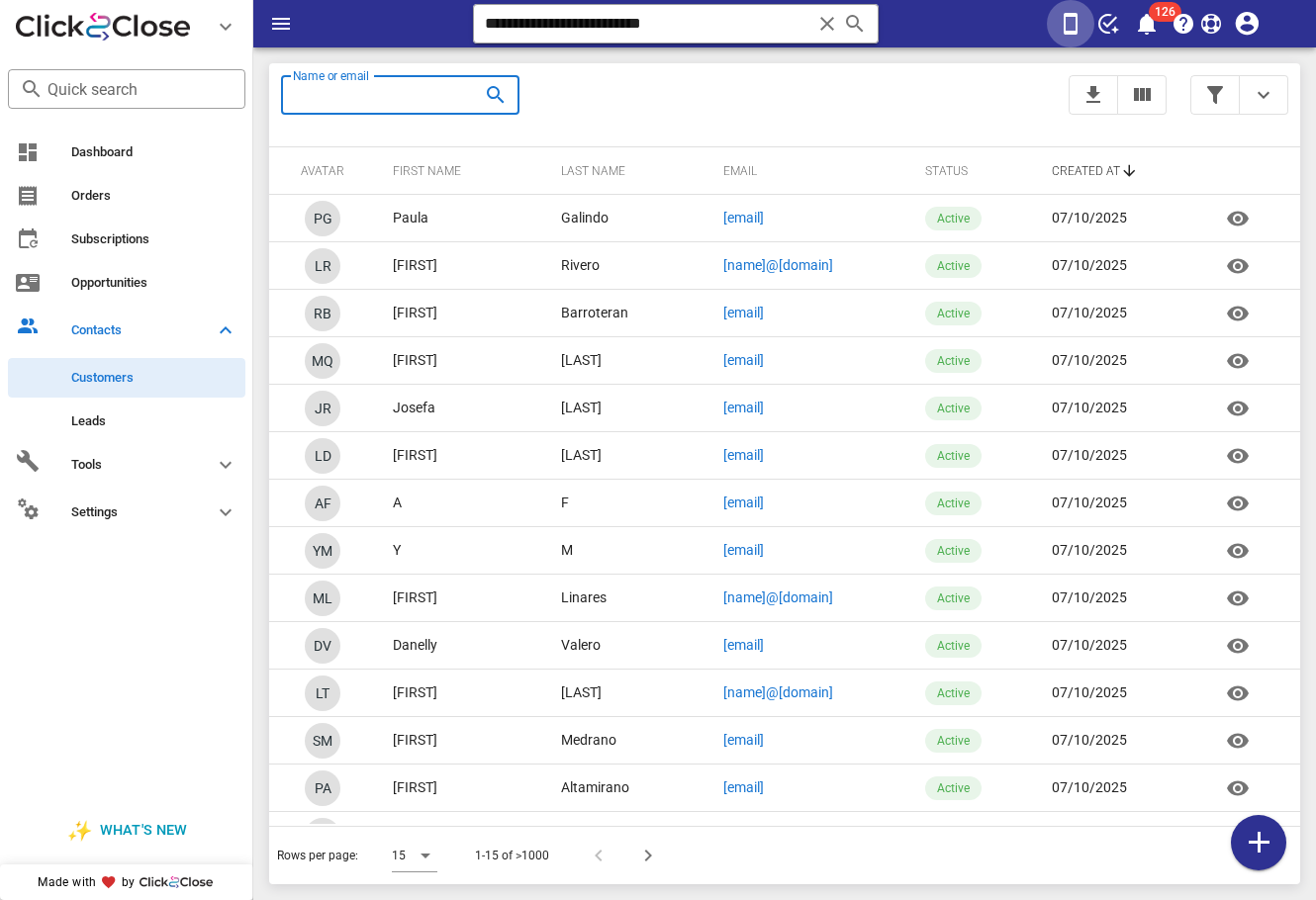 click at bounding box center (1071, 24) 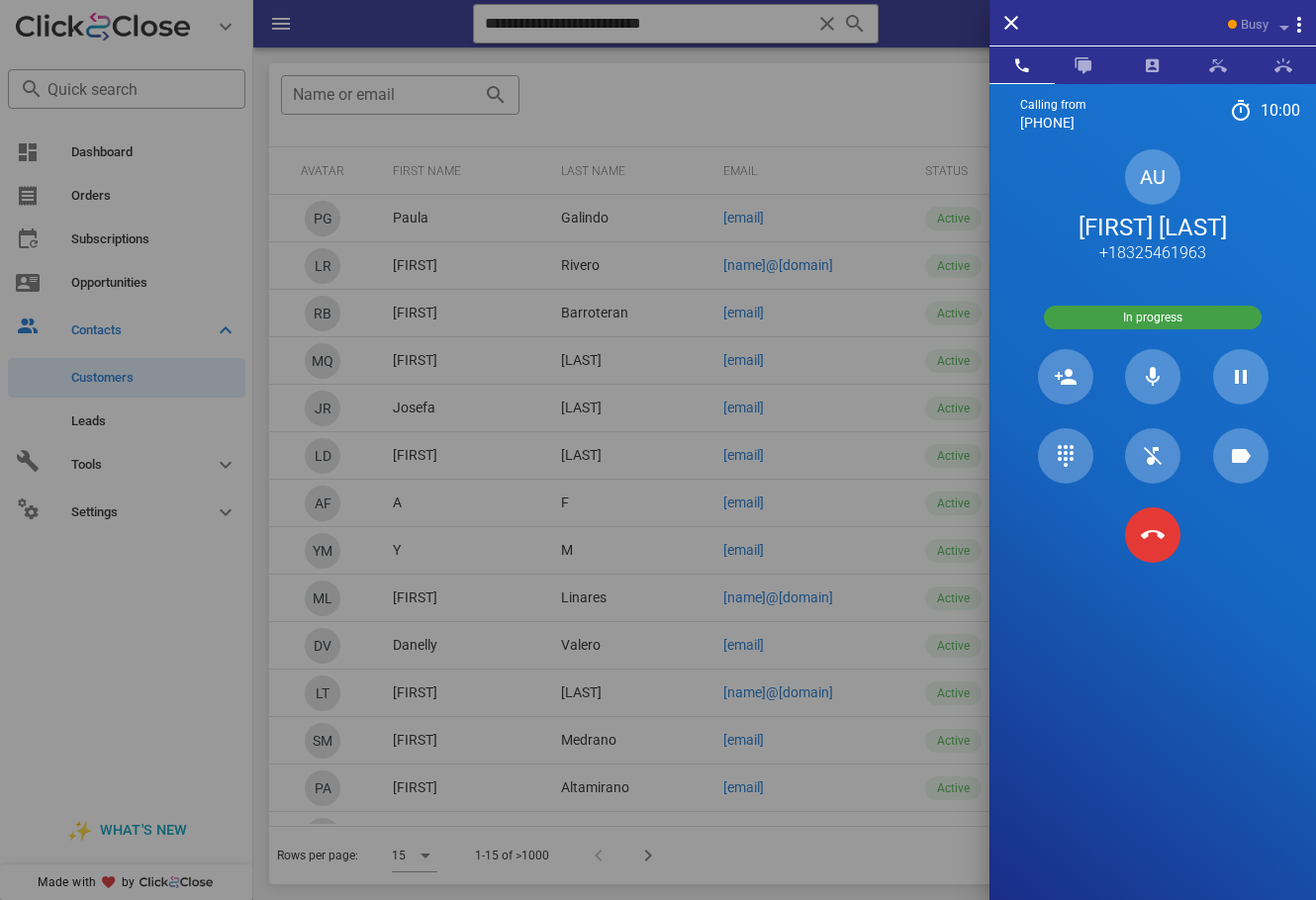 click on "Angela Uriostegui" at bounding box center (1153, 227) 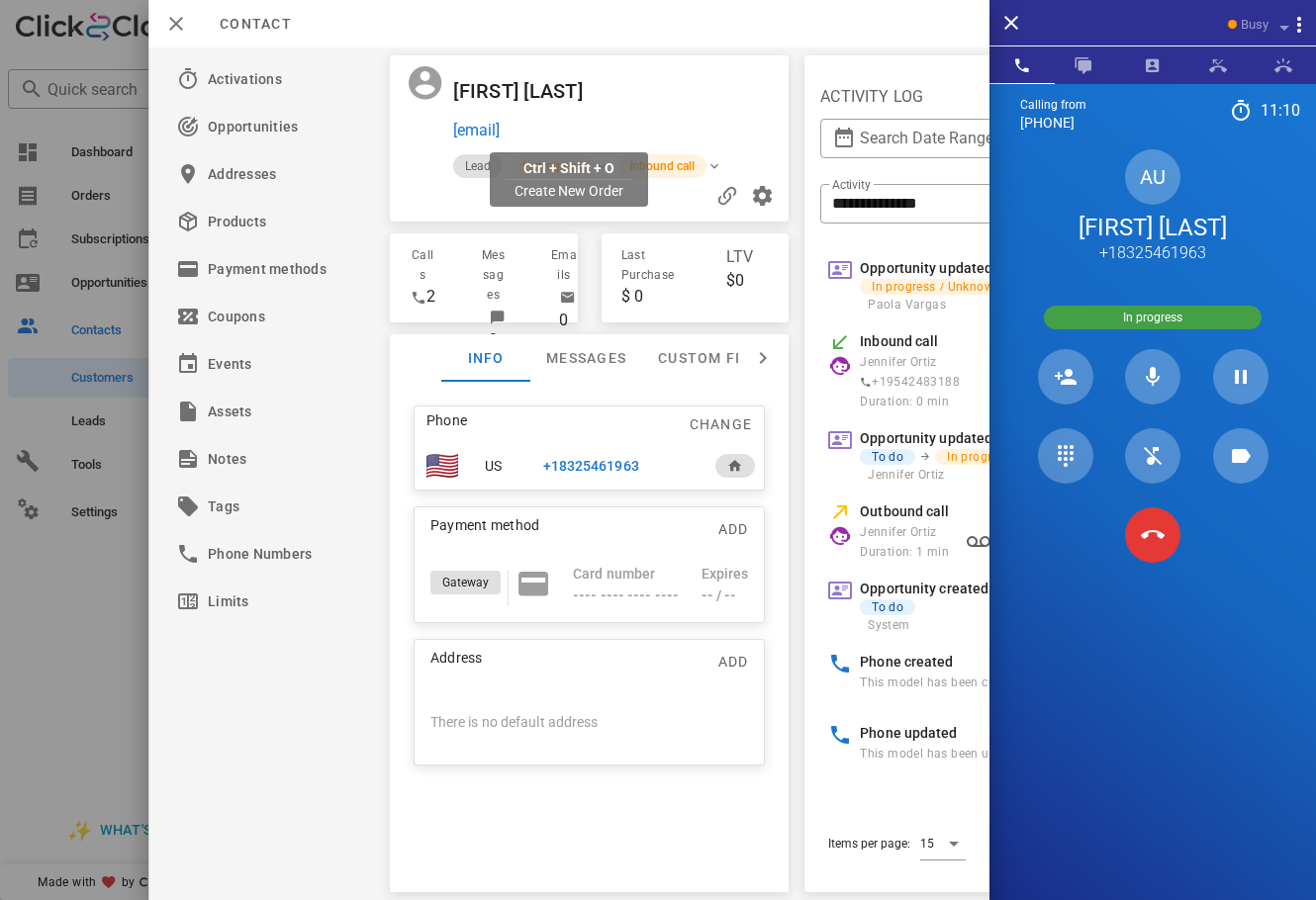 click on "angelauriostegui979@gmail.com" at bounding box center (476, 131) 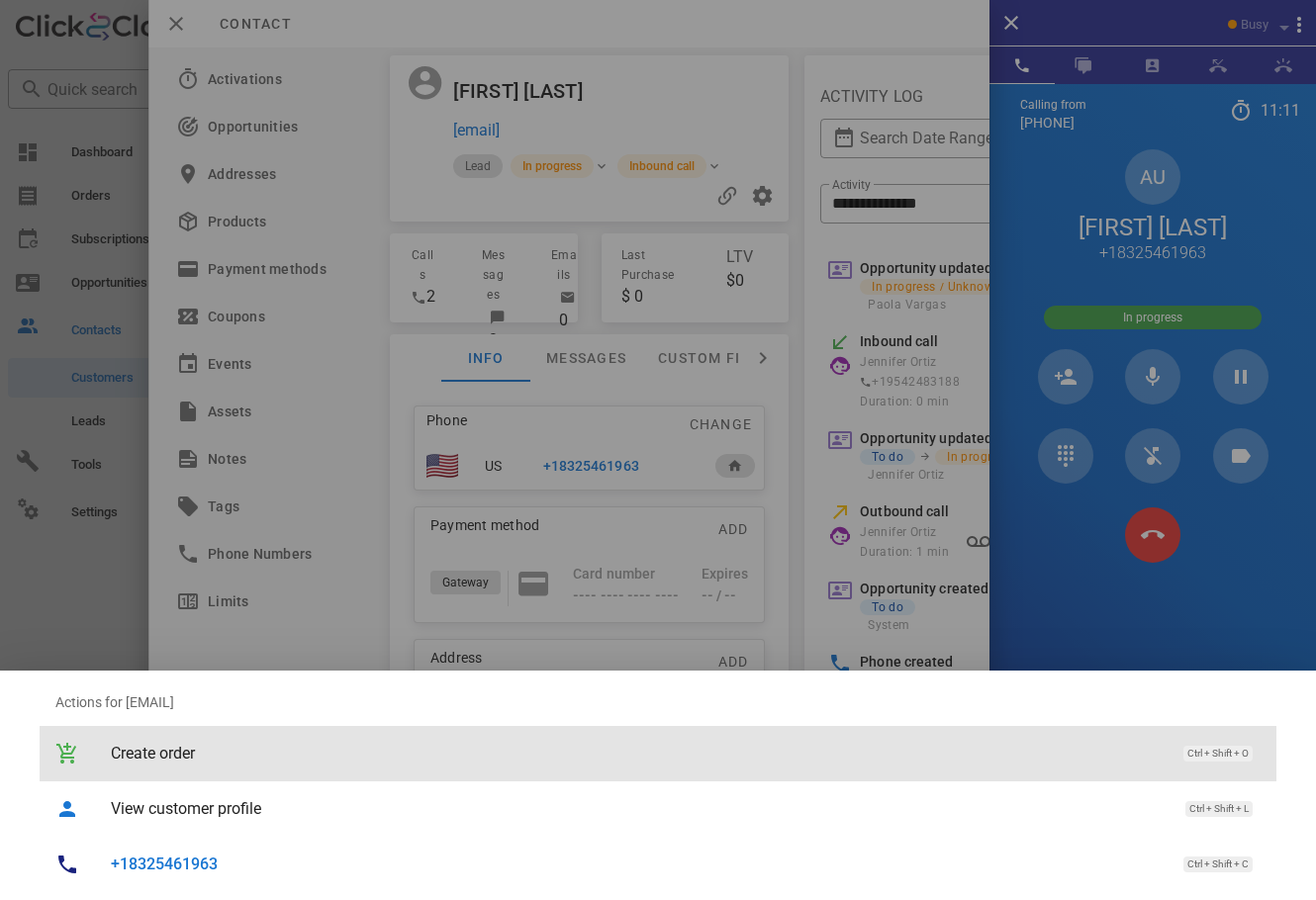 click on "Create order Ctrl + Shift + O" at bounding box center (686, 753) 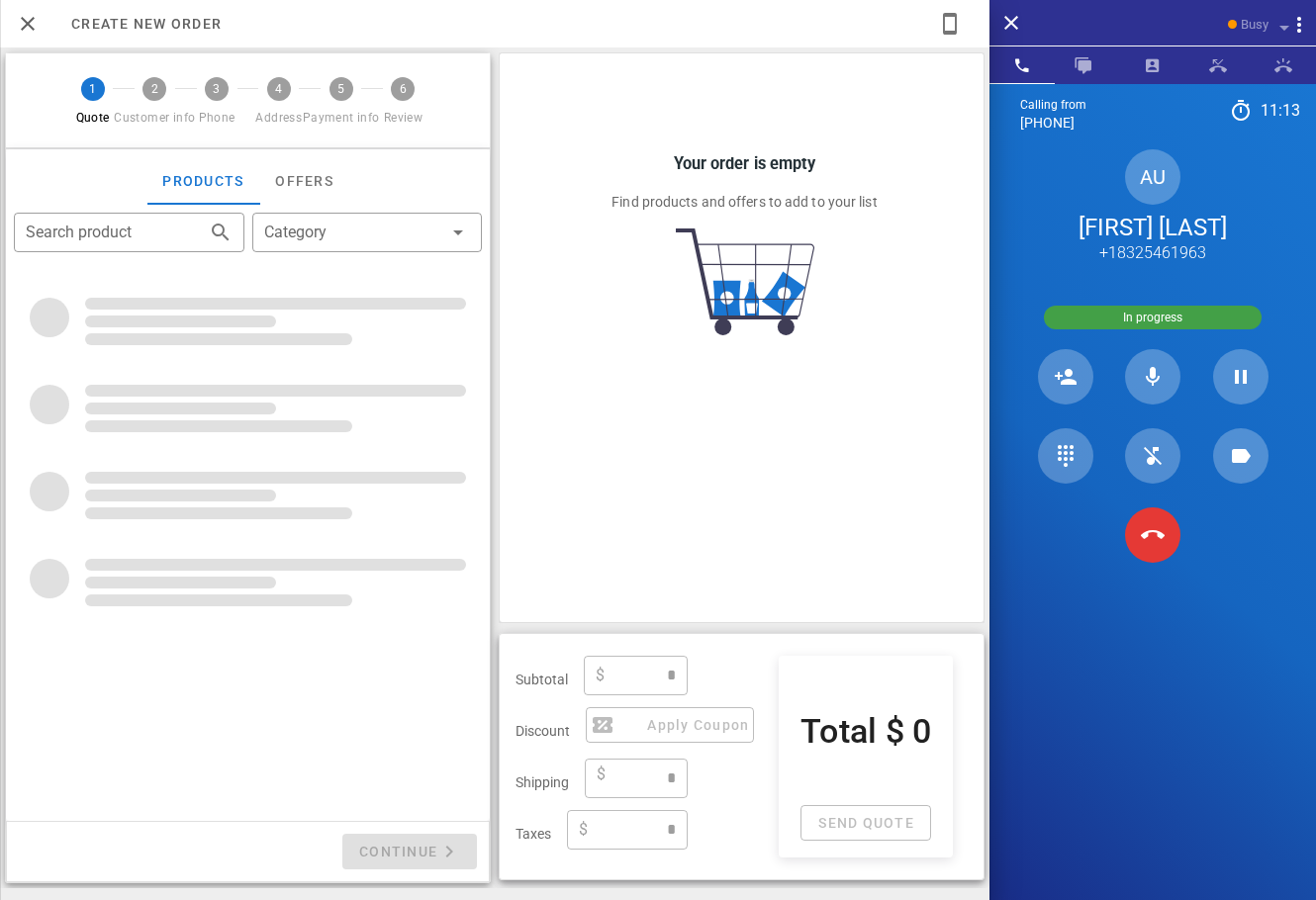type on "**********" 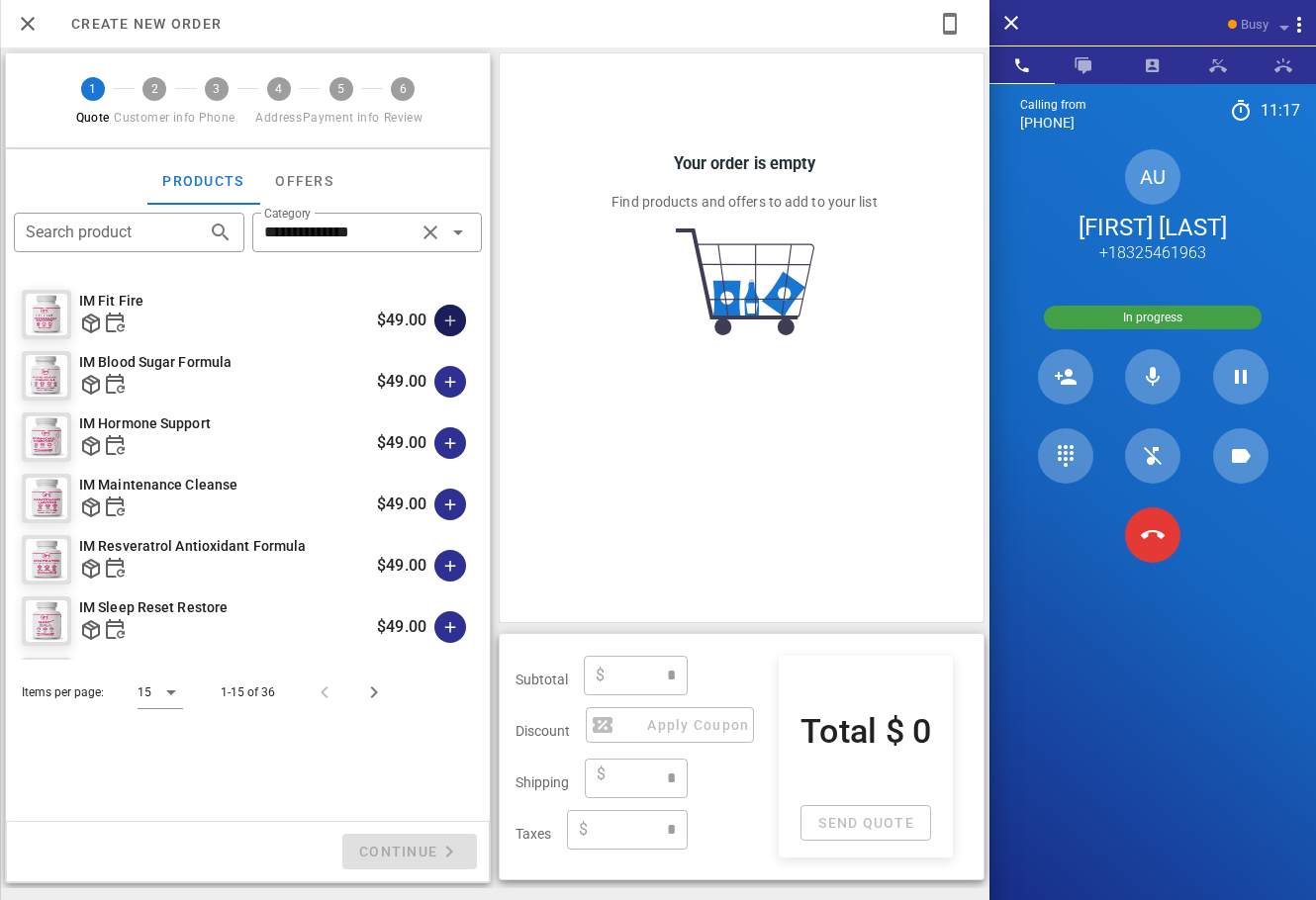 click at bounding box center [450, 320] 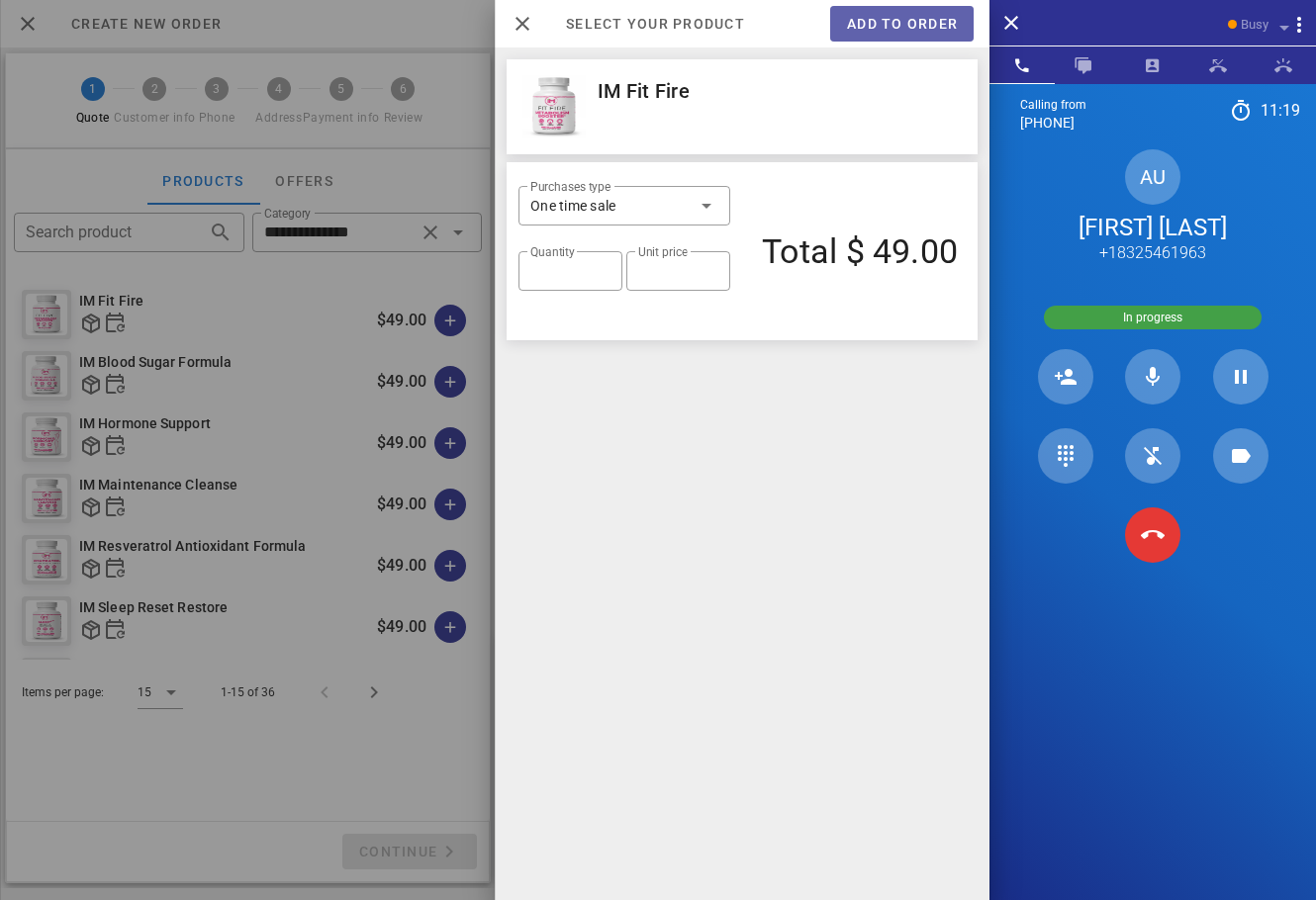 click on "Add to order" at bounding box center (901, 24) 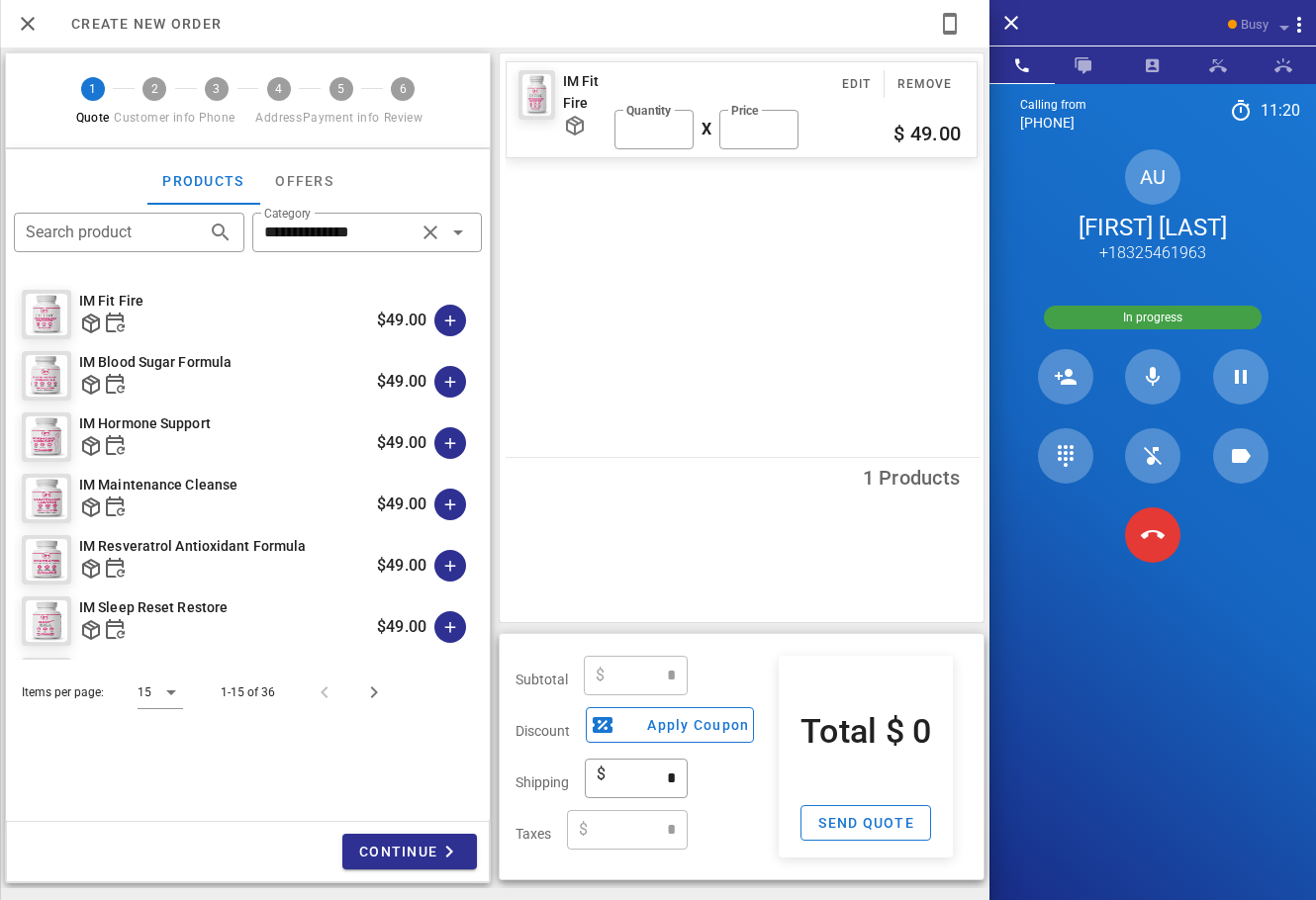 type on "*****" 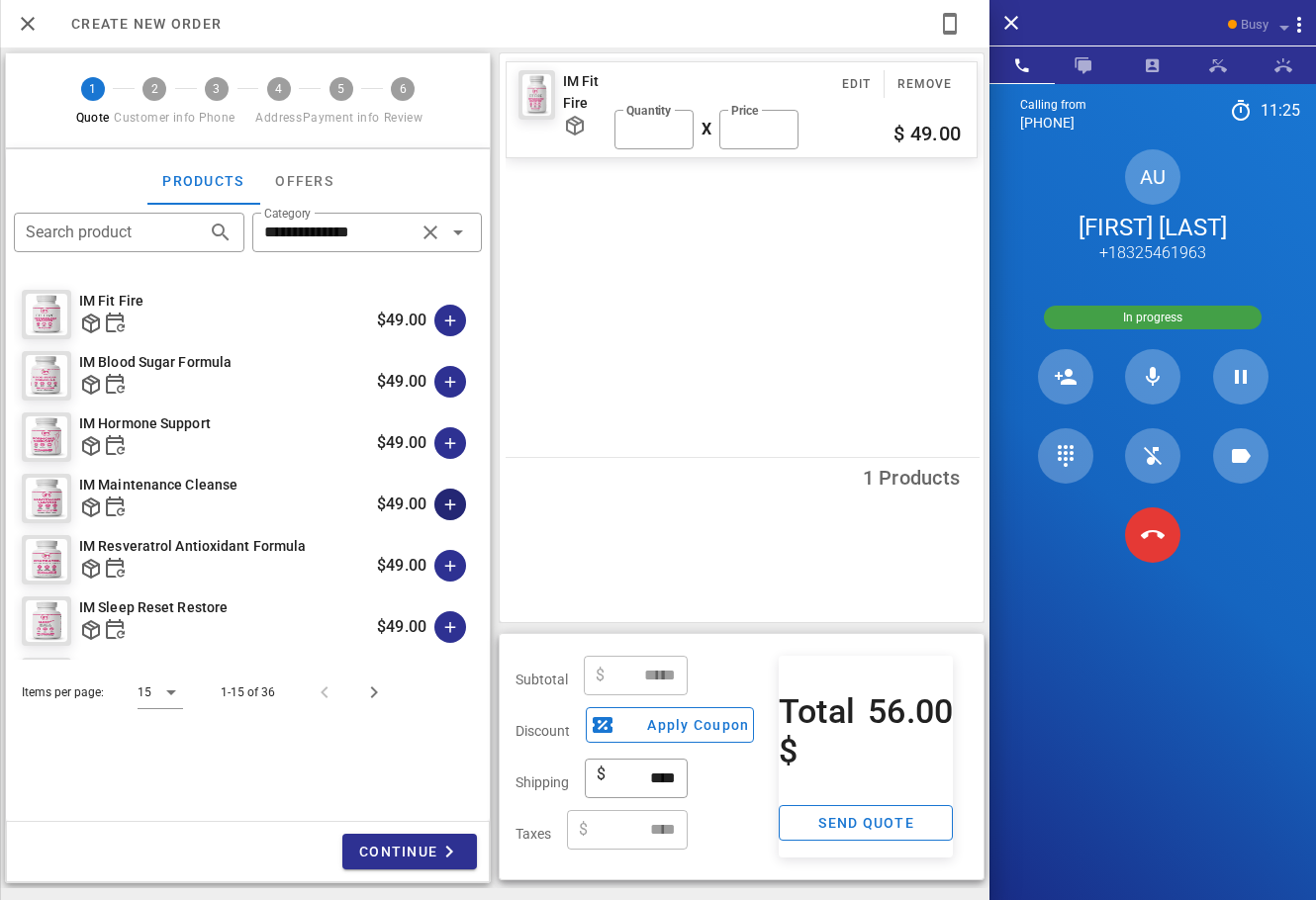 click at bounding box center [450, 504] 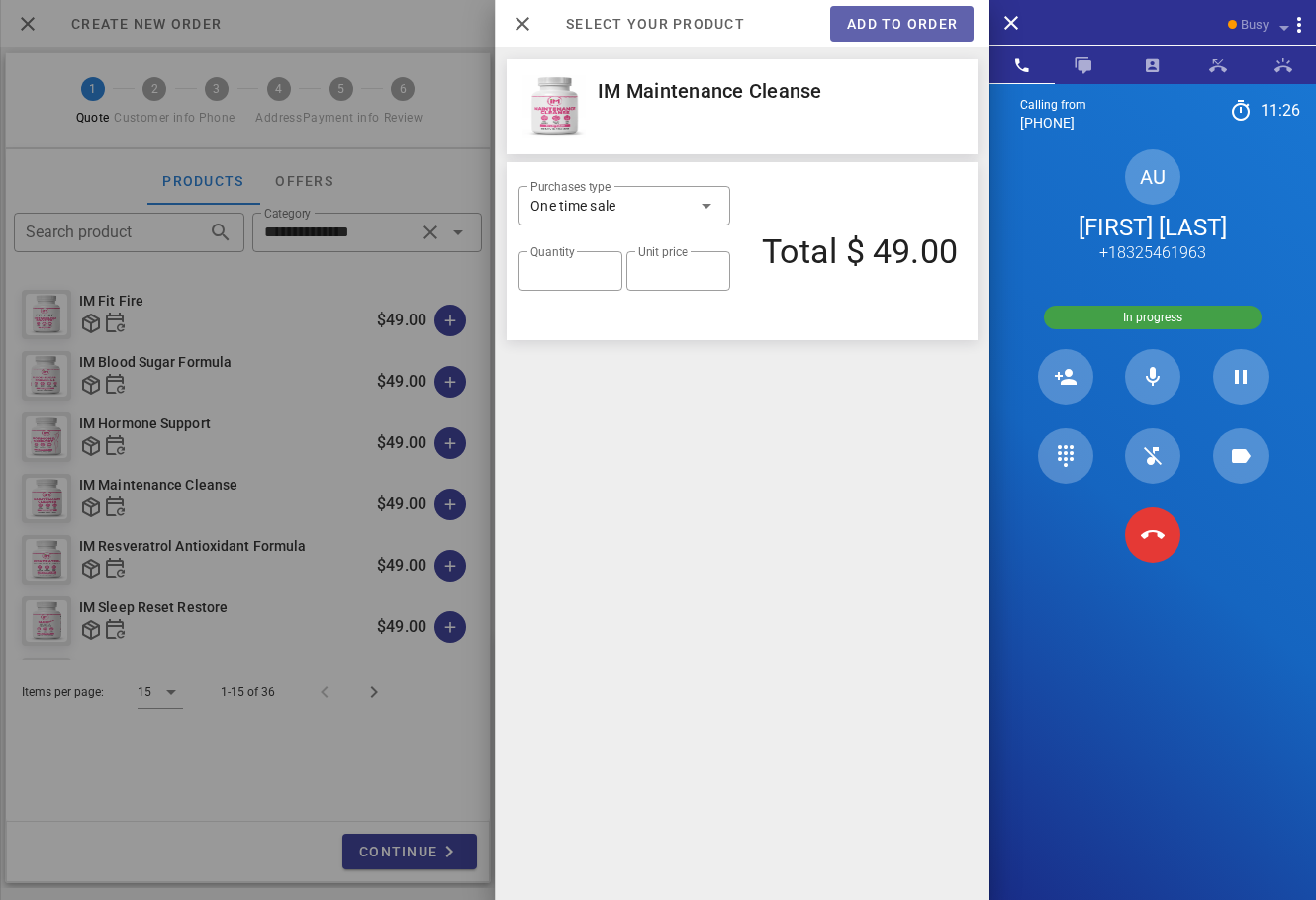 click on "Add to order" at bounding box center (901, 24) 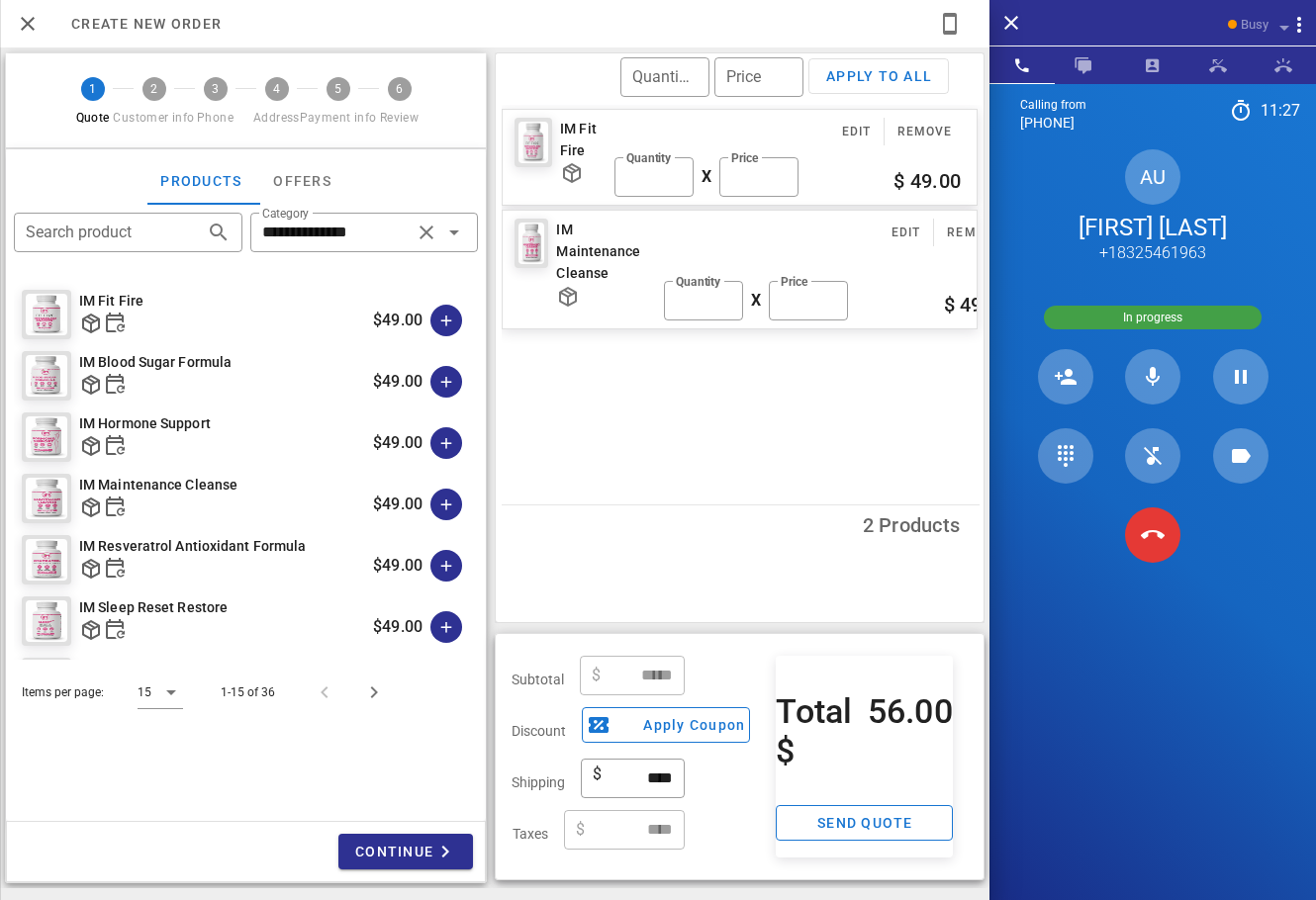 type on "*****" 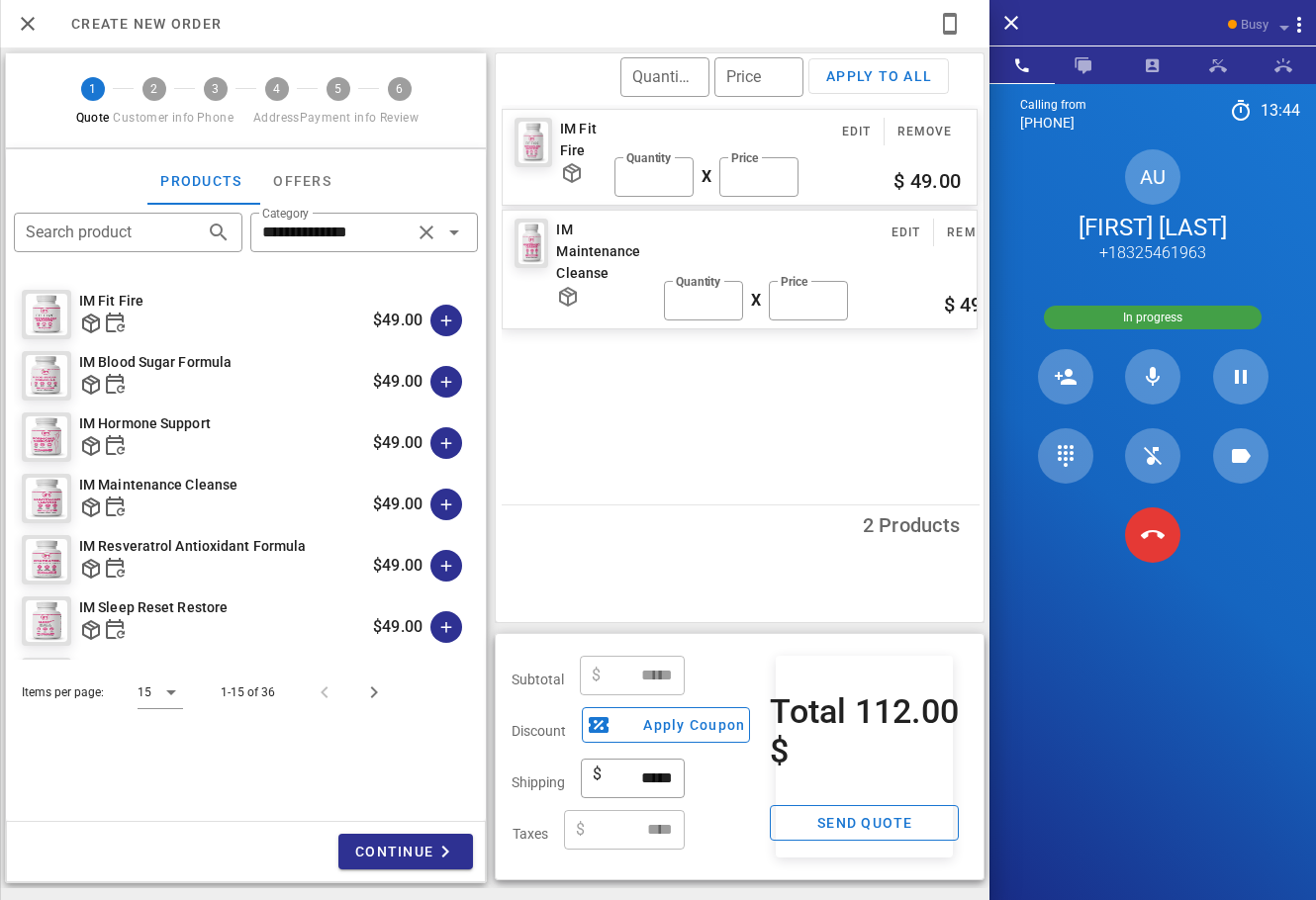 click on "Calling from (954) 248-3188 13: 44  Unknown      ▼     Andorra
+376
Argentina
+54
Aruba
+297
Australia
+61
Belgium (België)
+32
Bolivia
+591
Brazil (Brasil)
+55
Canada
+1
Chile
+56
Colombia
+57
Costa Rica
+506
Dominican Republic (República Dominicana)
+1
Ecuador
+593
El Salvador
+503
France
+33
Germany (Deutschland)
+49
Guadeloupe
+590
Guatemala
+502
Honduras
+504
Iceland (Ísland)
+354
India (भारत)
+91
Israel (‫ישראל‬‎)
+972
Italy (Italia)
+39" at bounding box center [1153, 533] 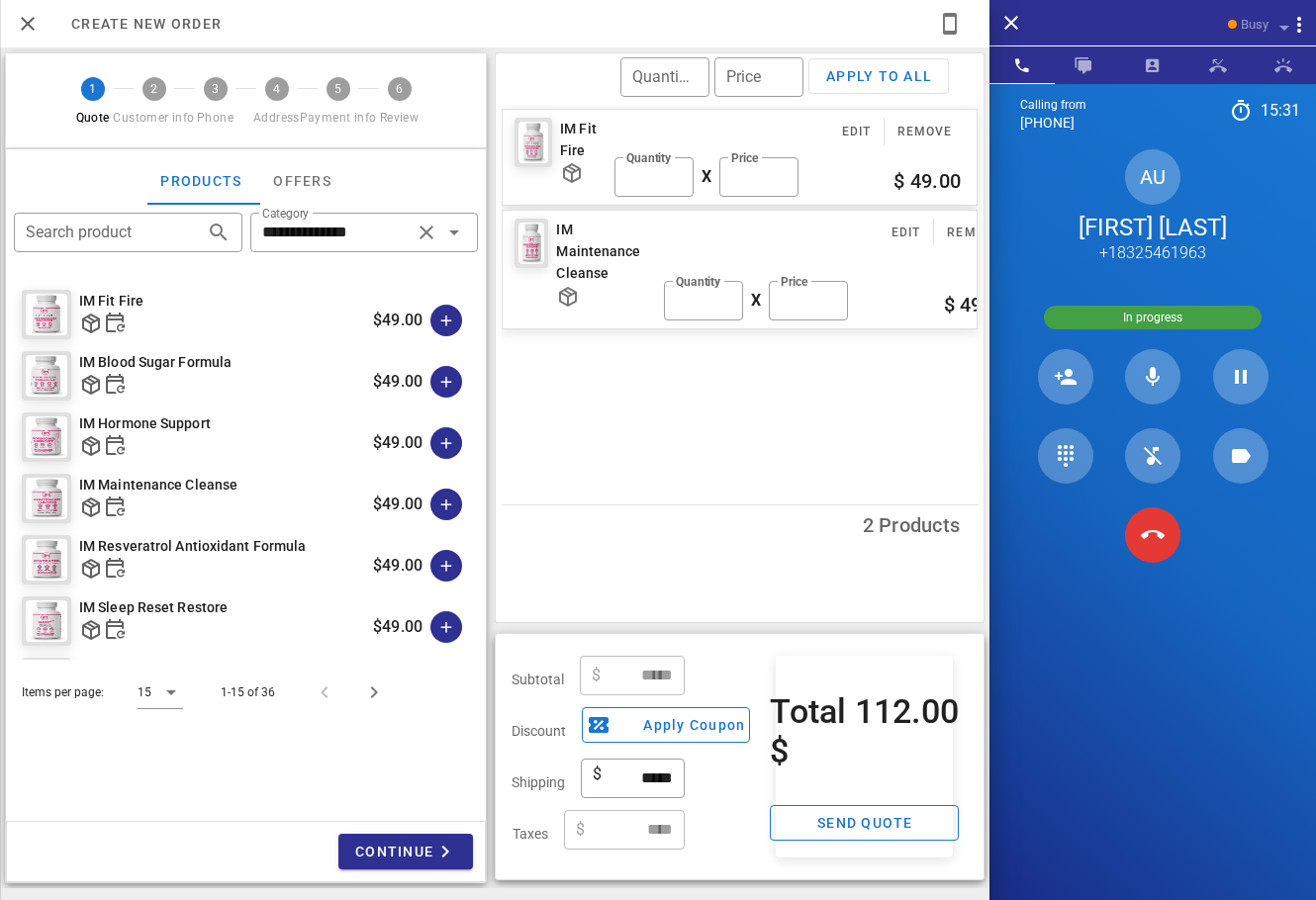click on "AU   Angela Uriostegui  +18325461963" at bounding box center [1153, 207] 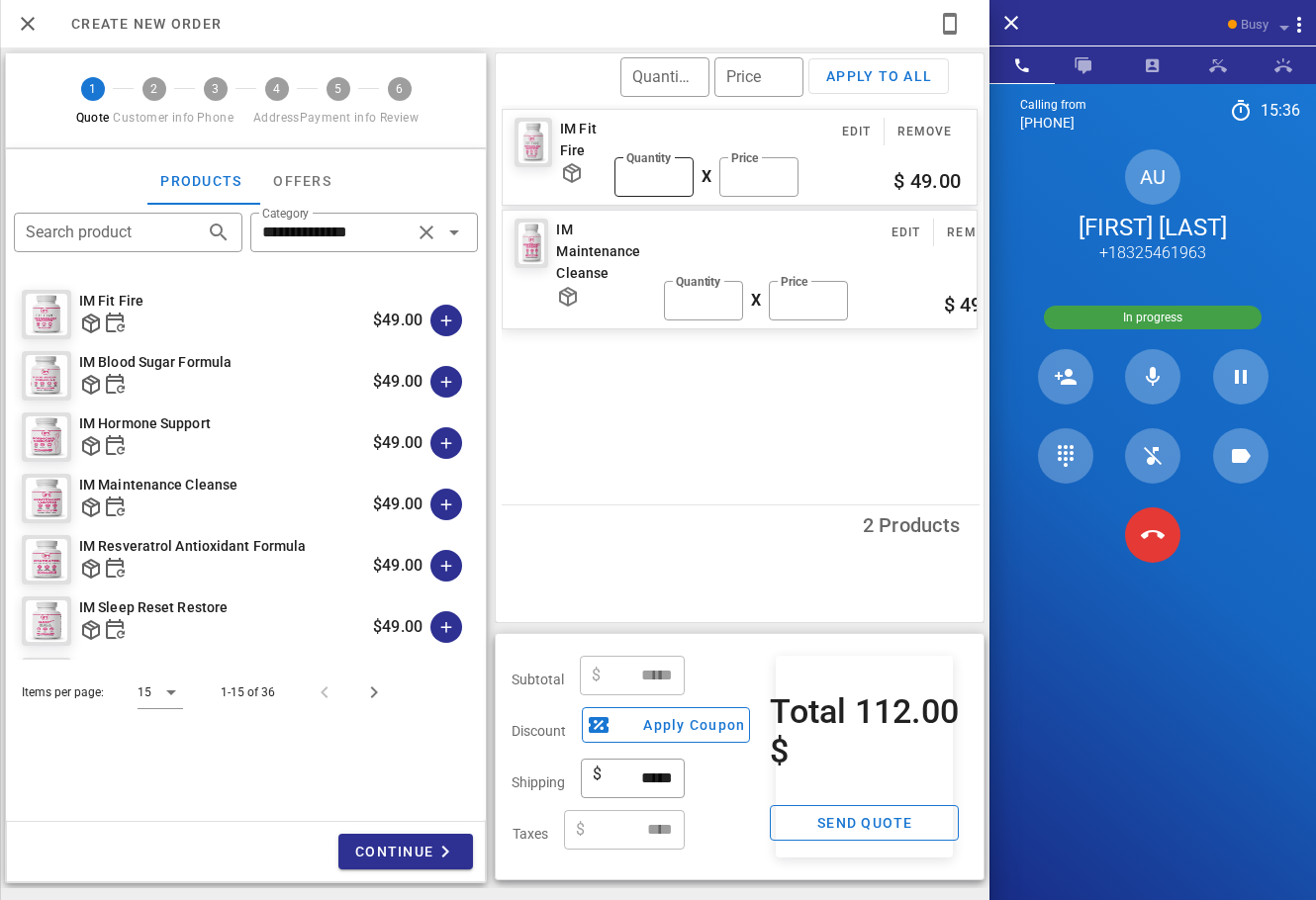 click on "*" at bounding box center [654, 177] 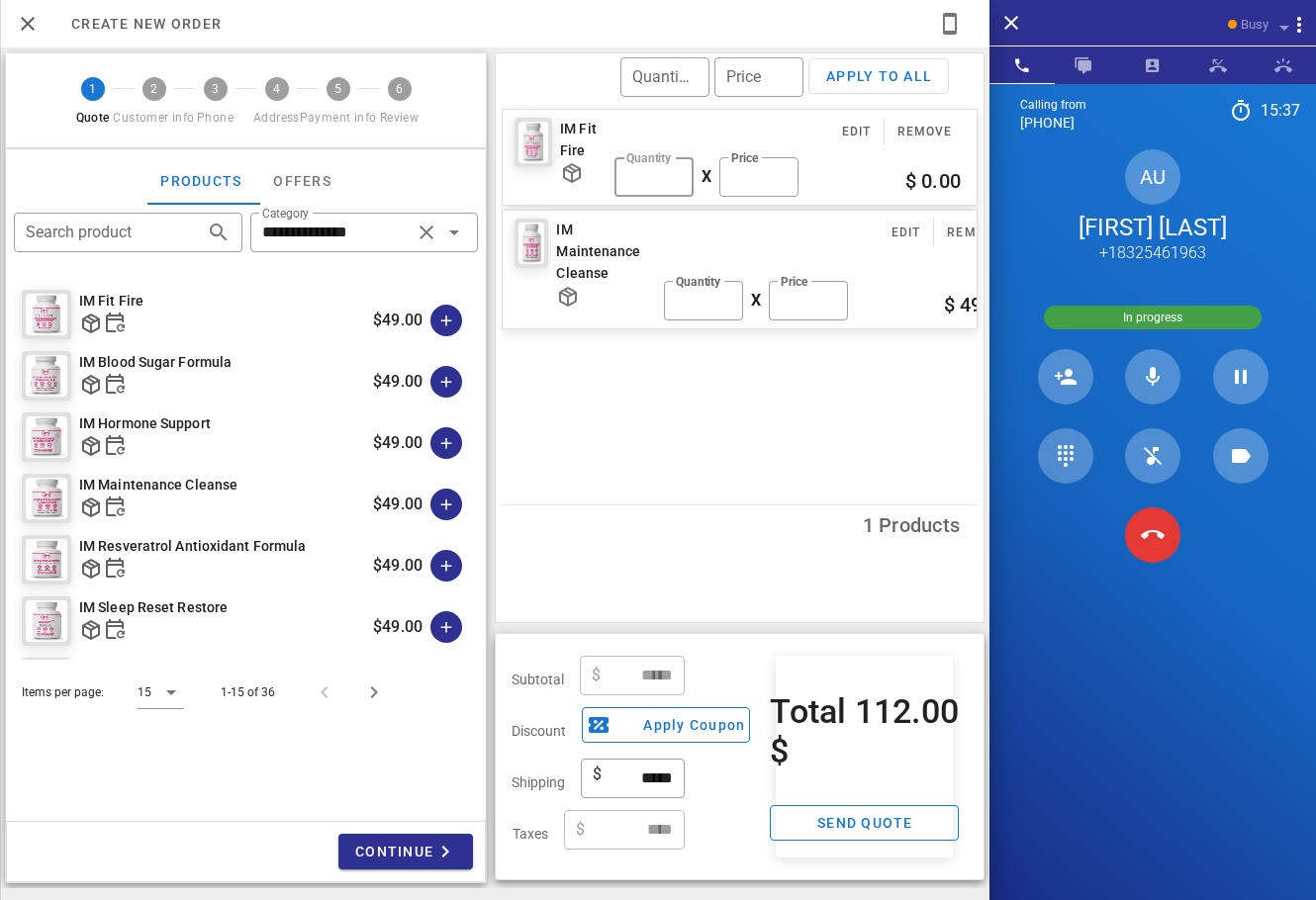 type on "*" 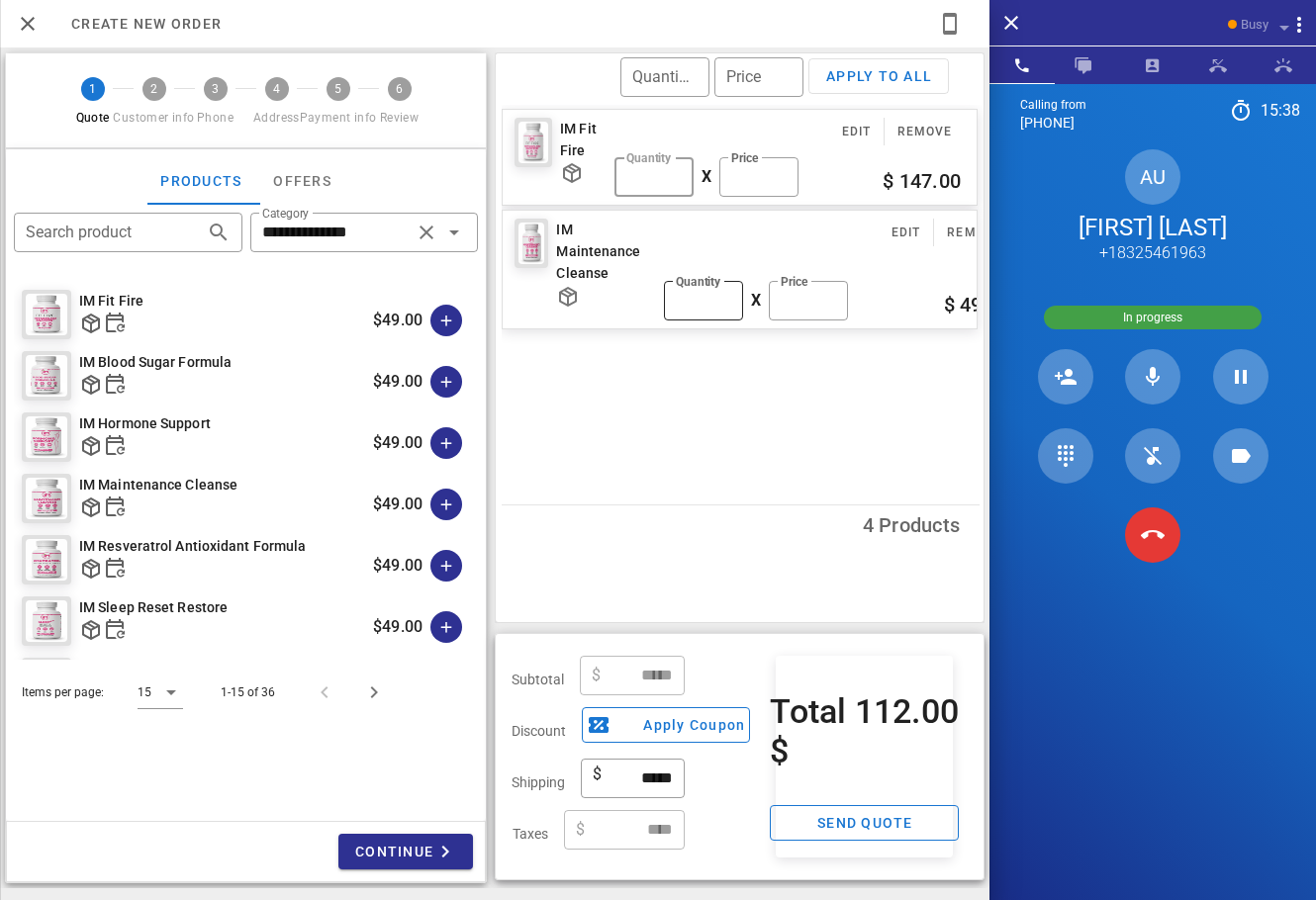 type on "******" 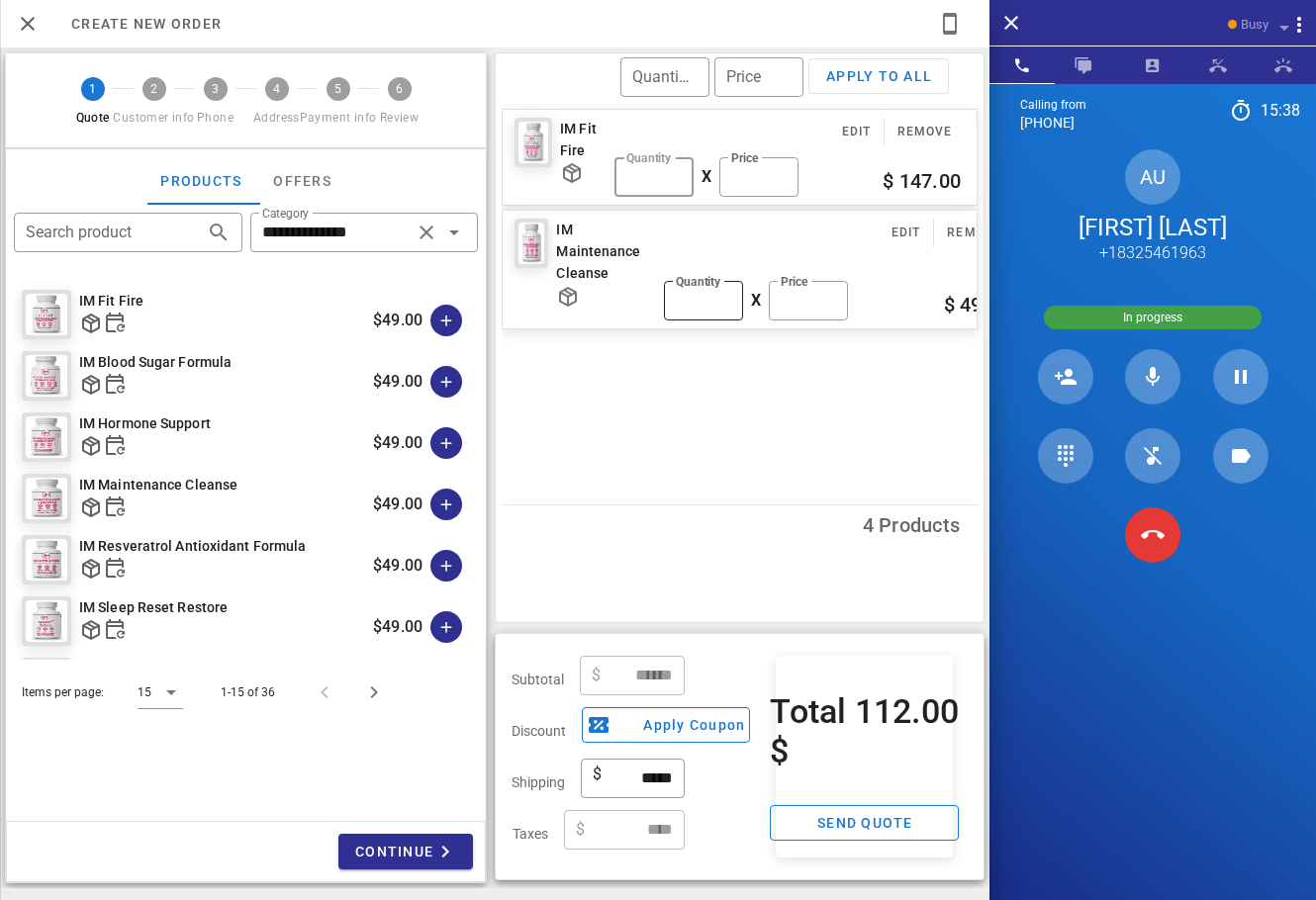 type on "*" 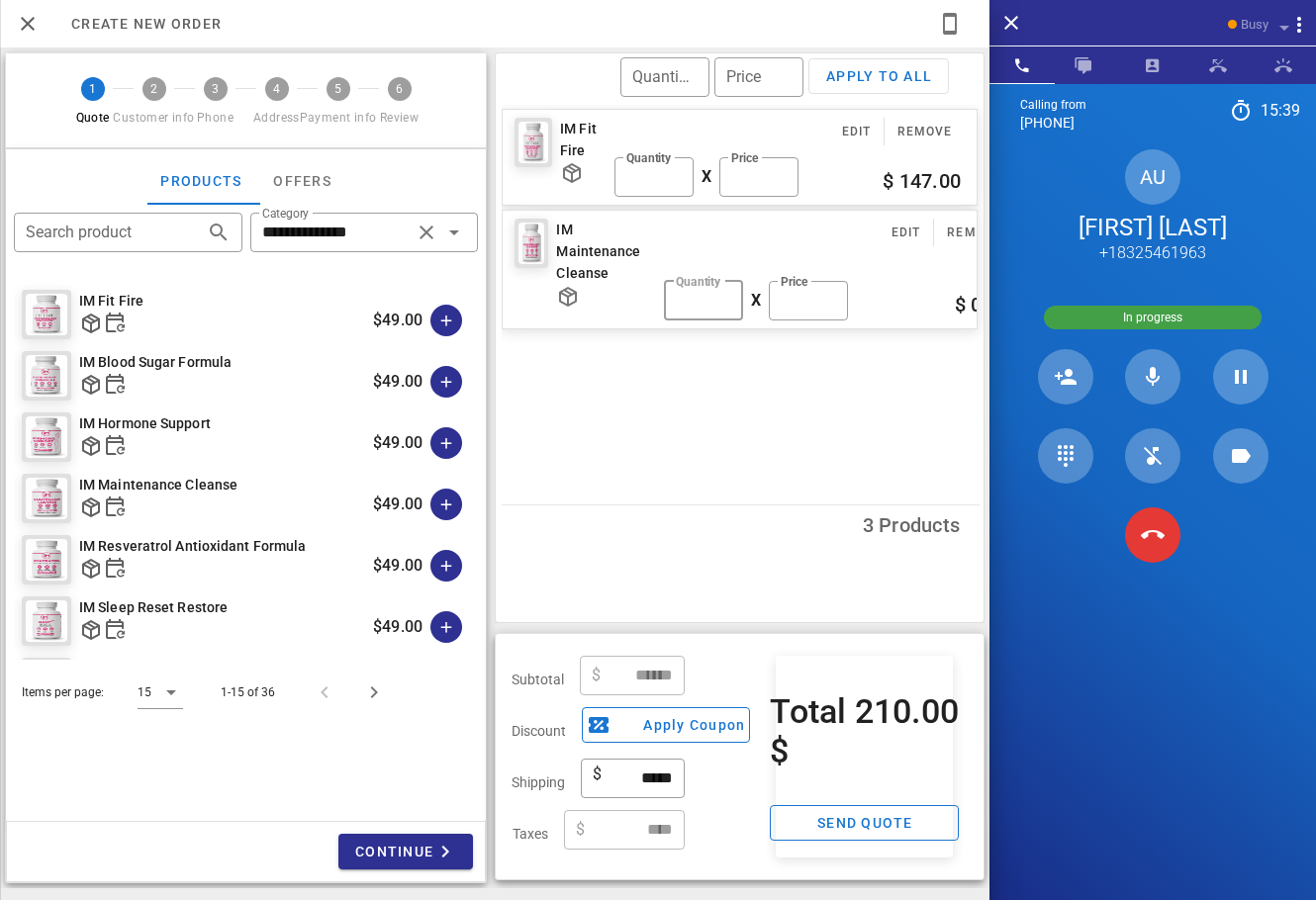type on "*" 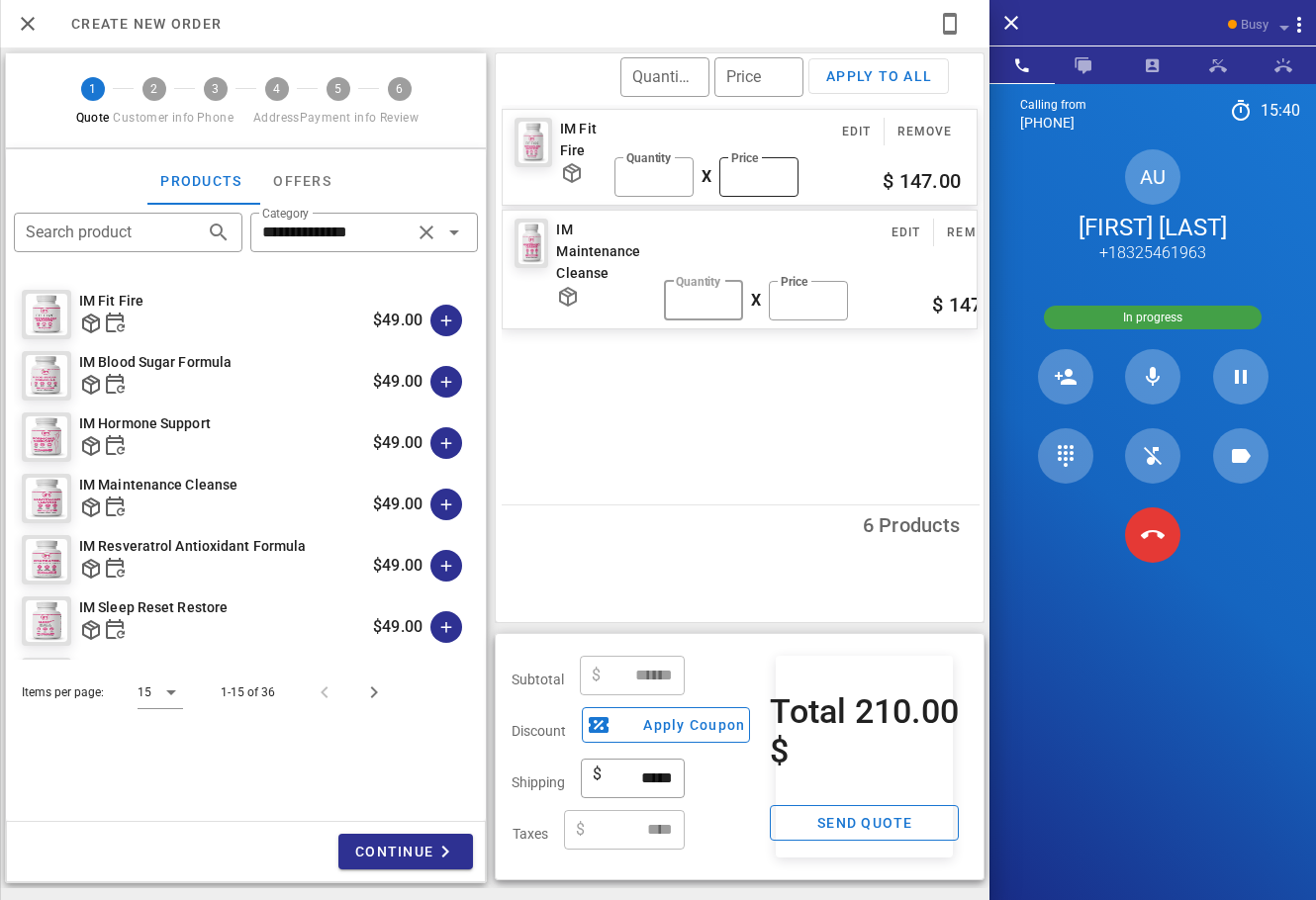 type on "******" 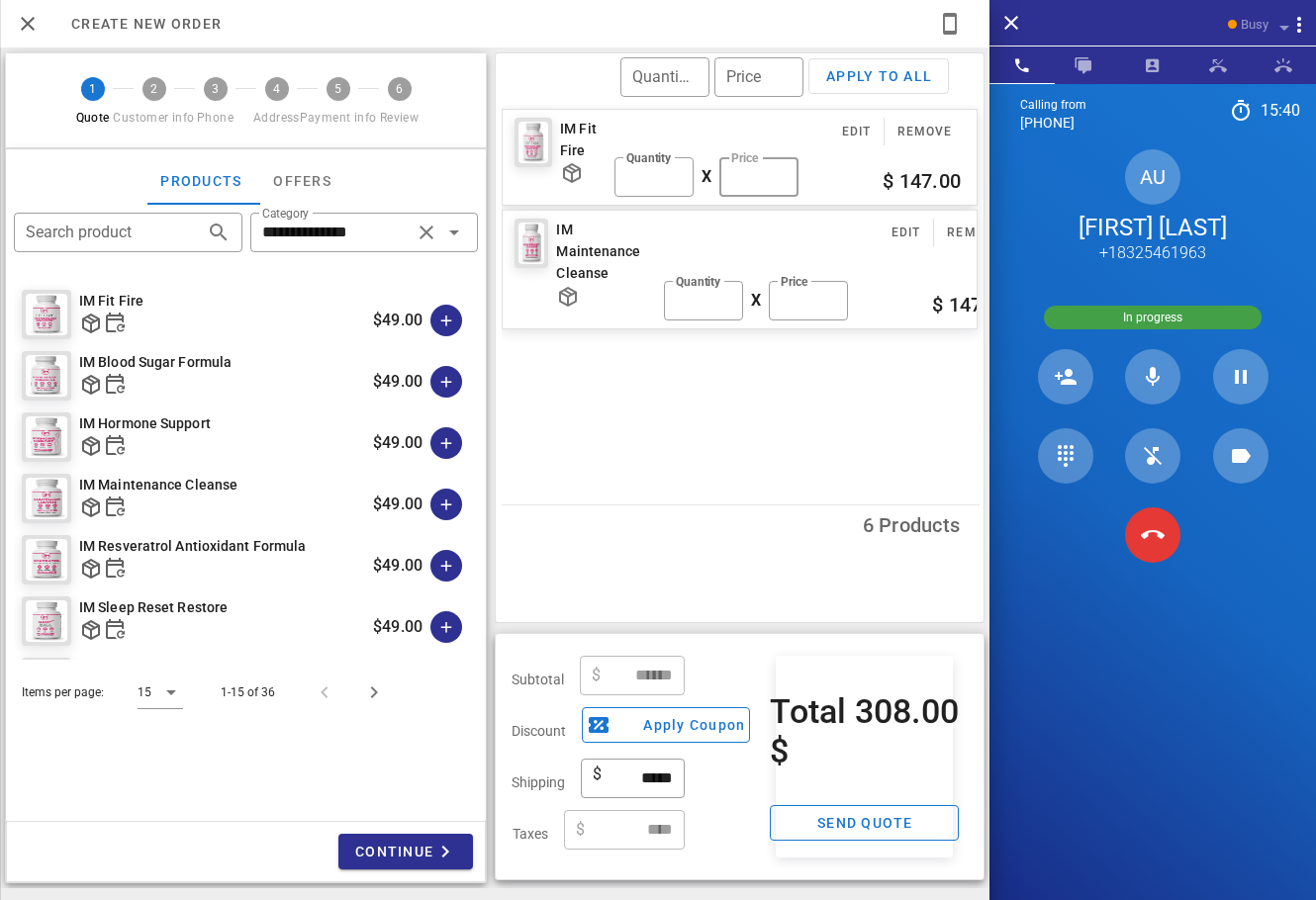 click on "*****" at bounding box center [759, 177] 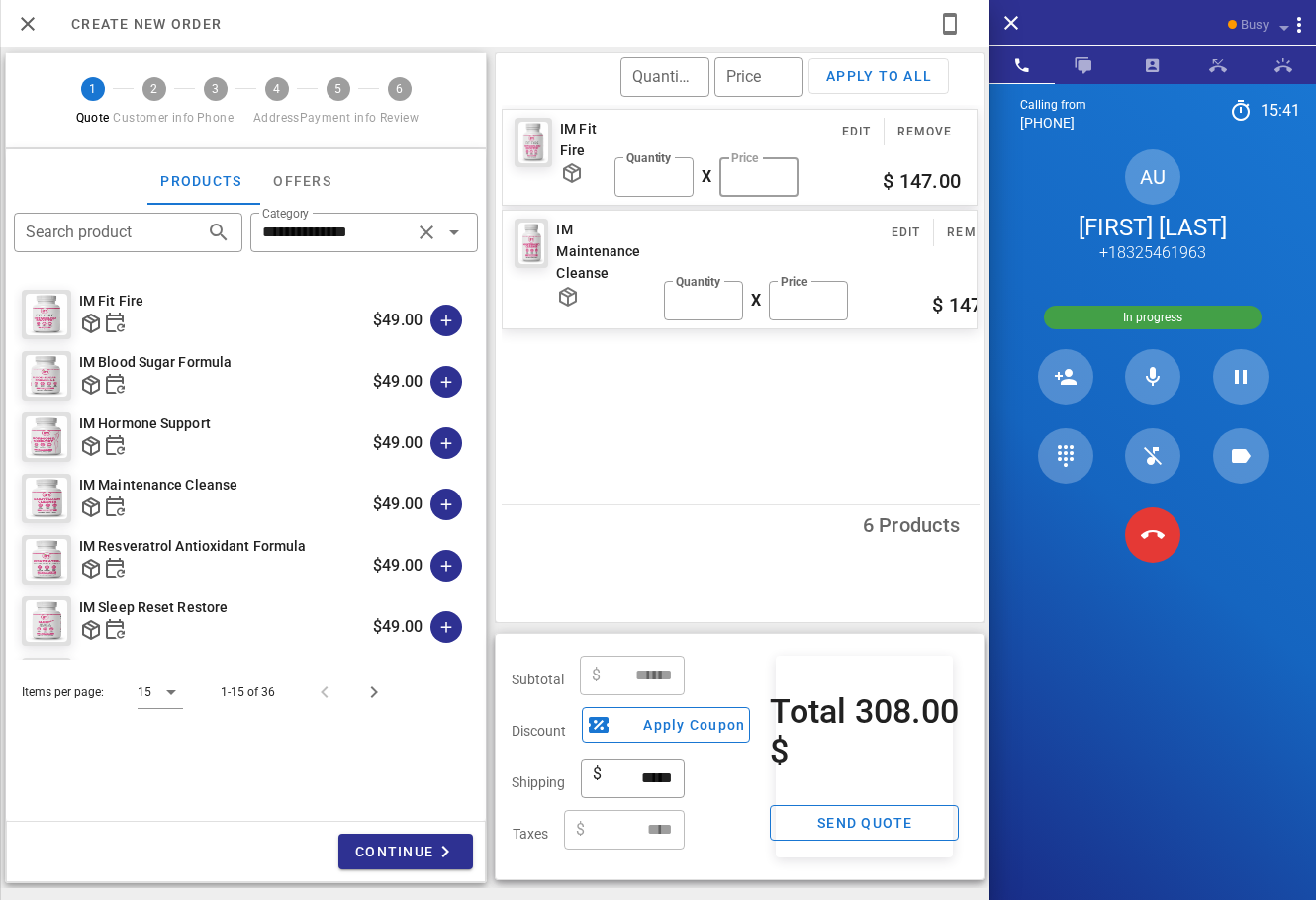click on "*****" at bounding box center [759, 177] 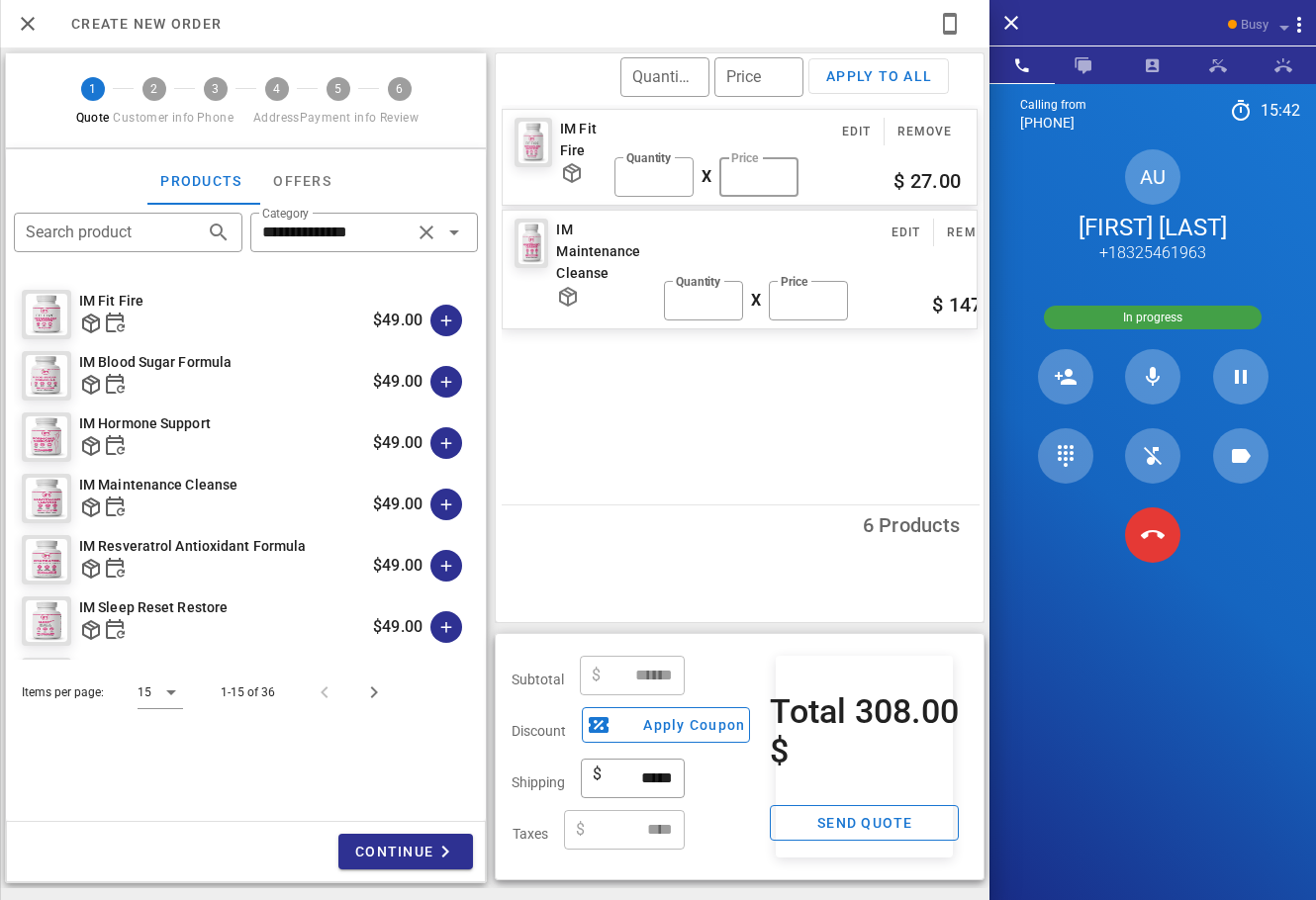 type on "*****" 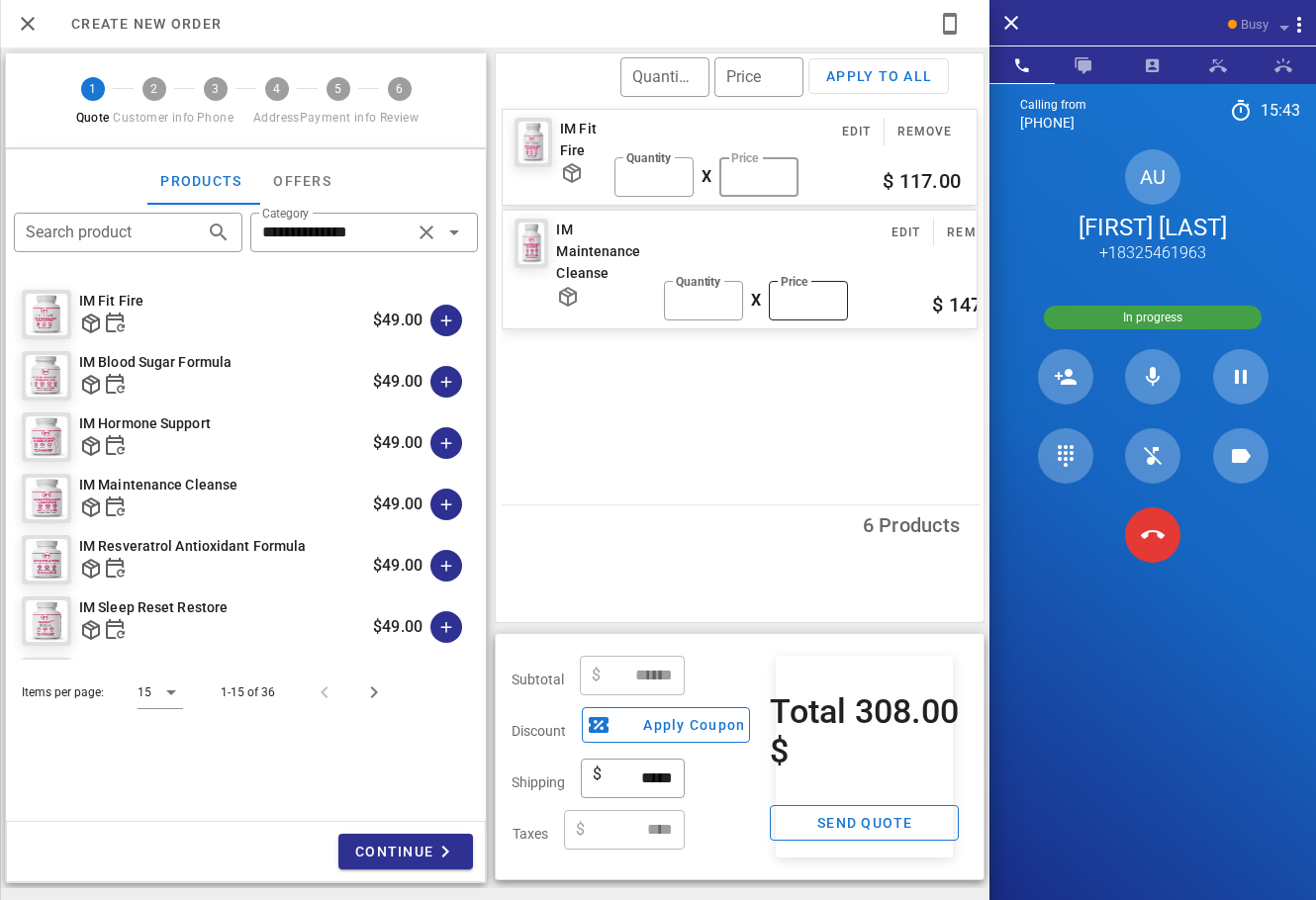type on "******" 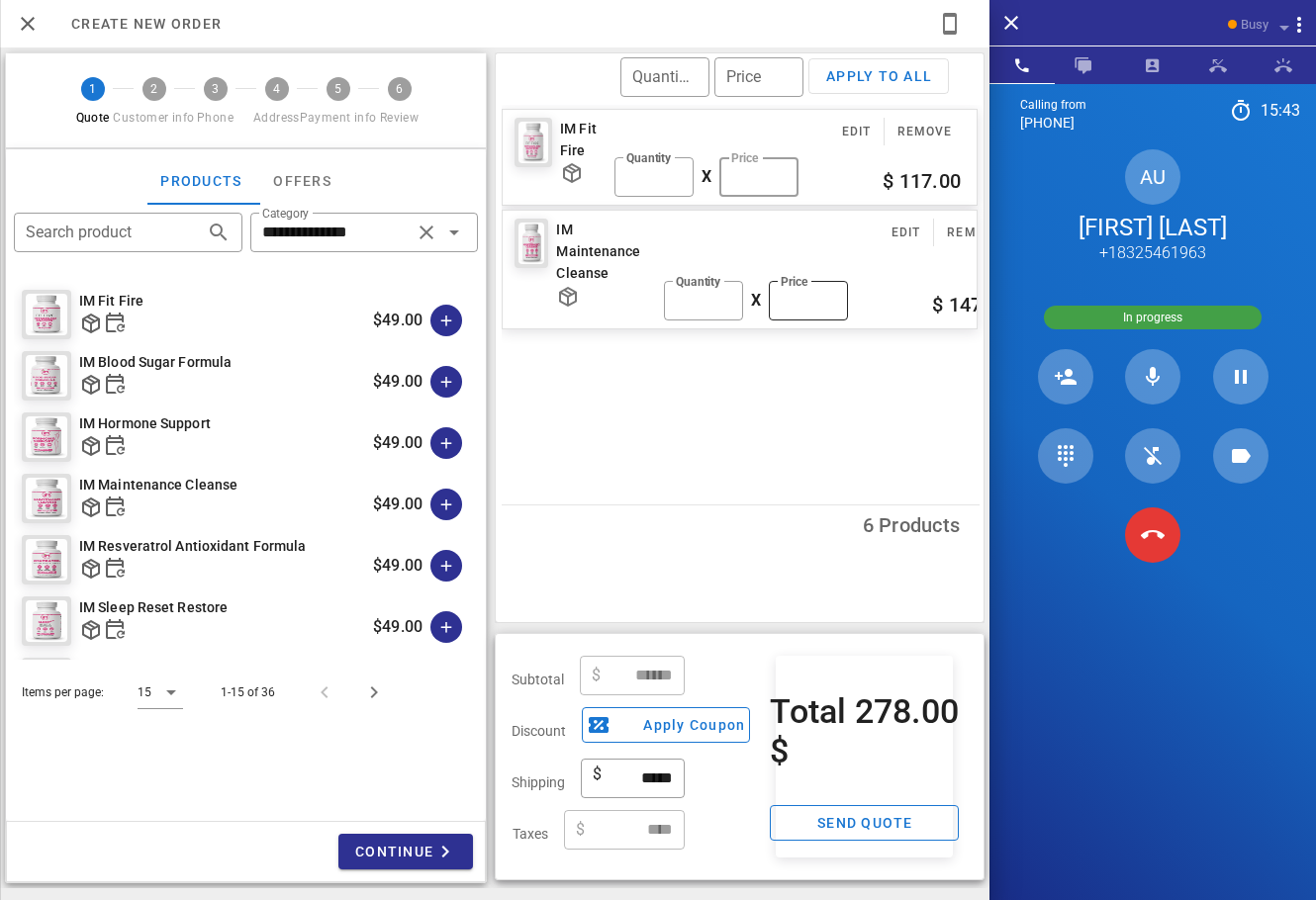 type on "*****" 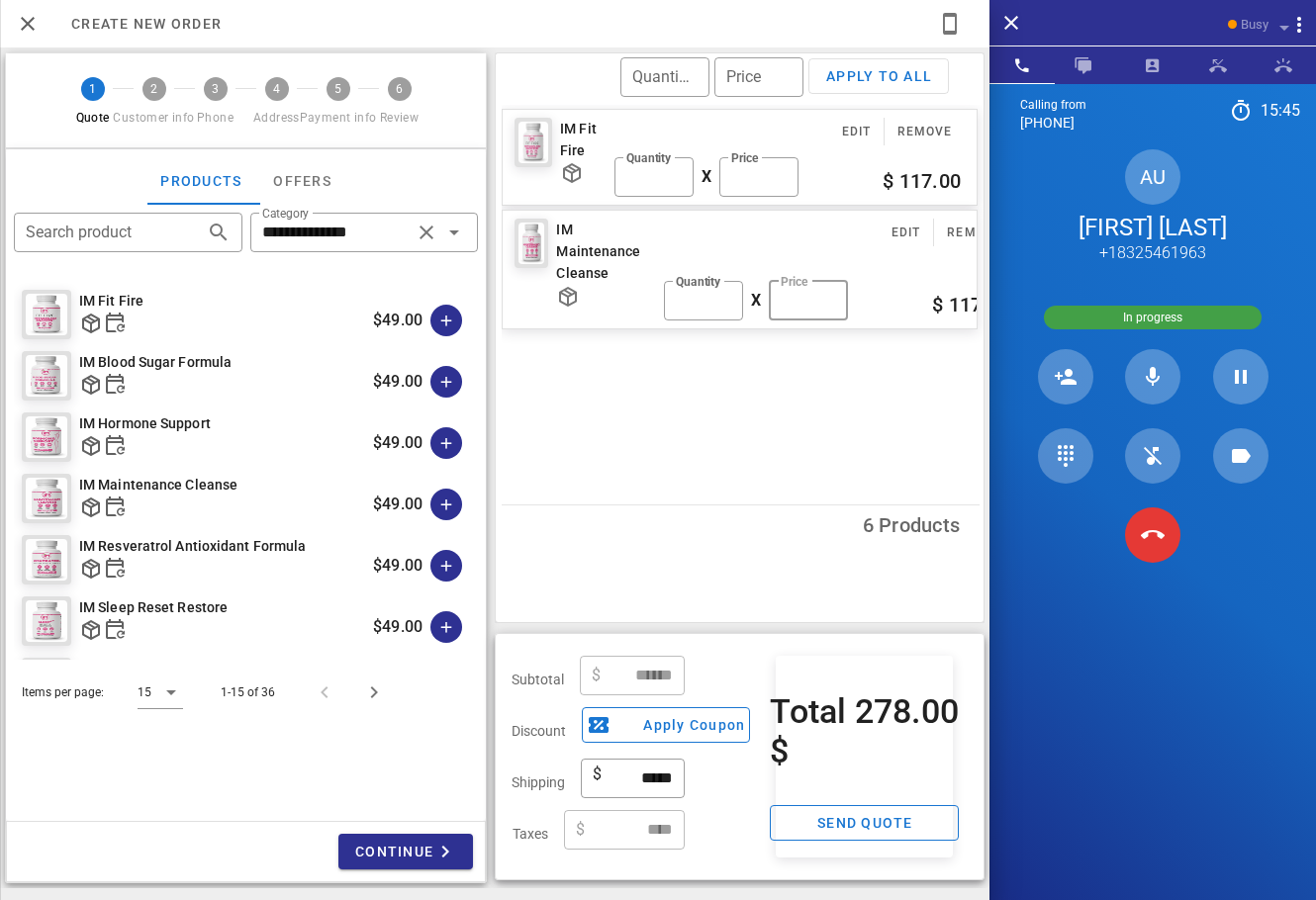type on "*****" 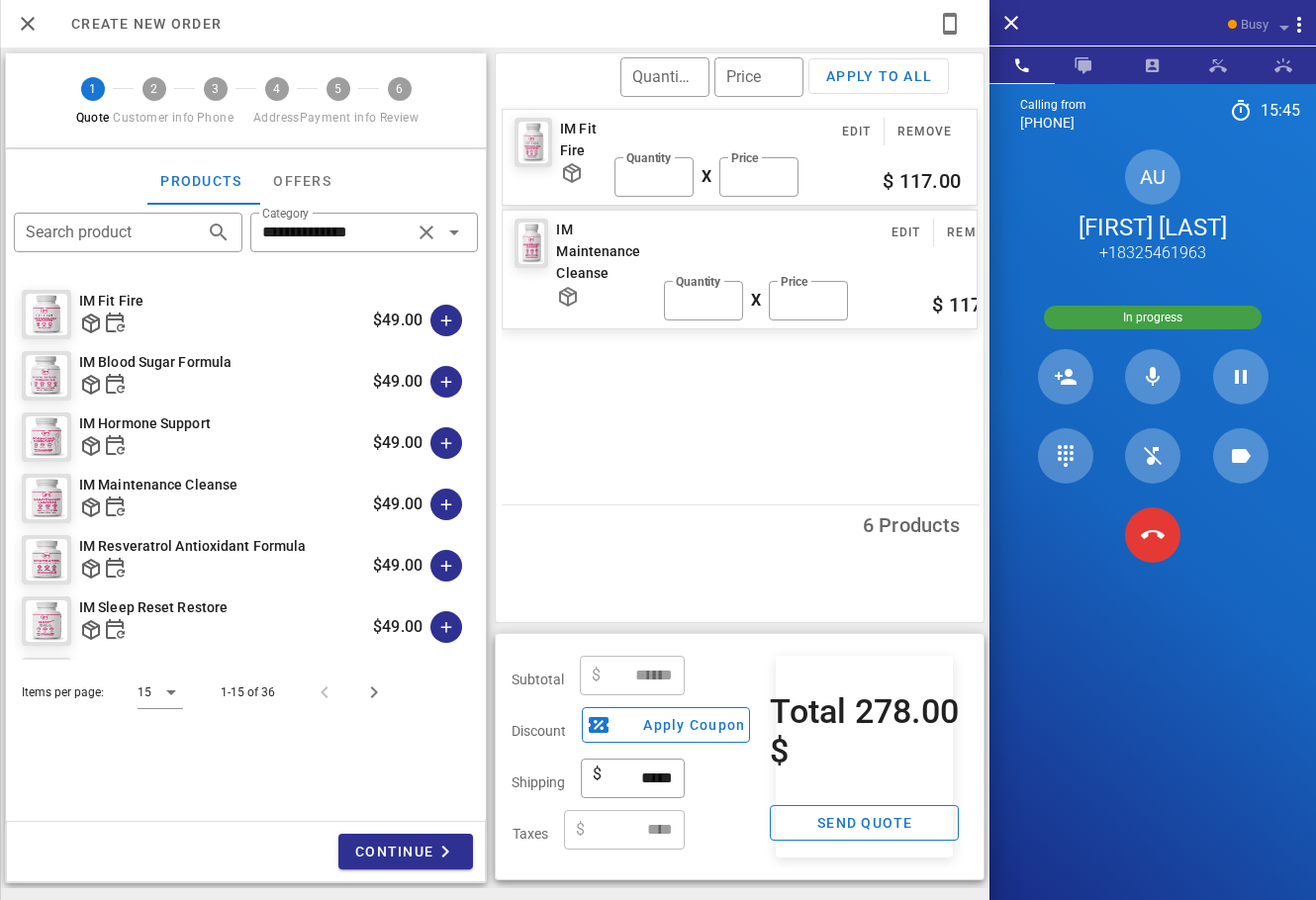 click on "​ Quantity ​ Price Apply to all IM Fit Fire  Edit   Remove  ​ Quantity * X ​ Price *****  $ 117.00  IM Maintenance Cleanse  Edit   Remove  ​ Quantity * X ​ Price *****  $ 117.00  6 Products" at bounding box center [739, 337] 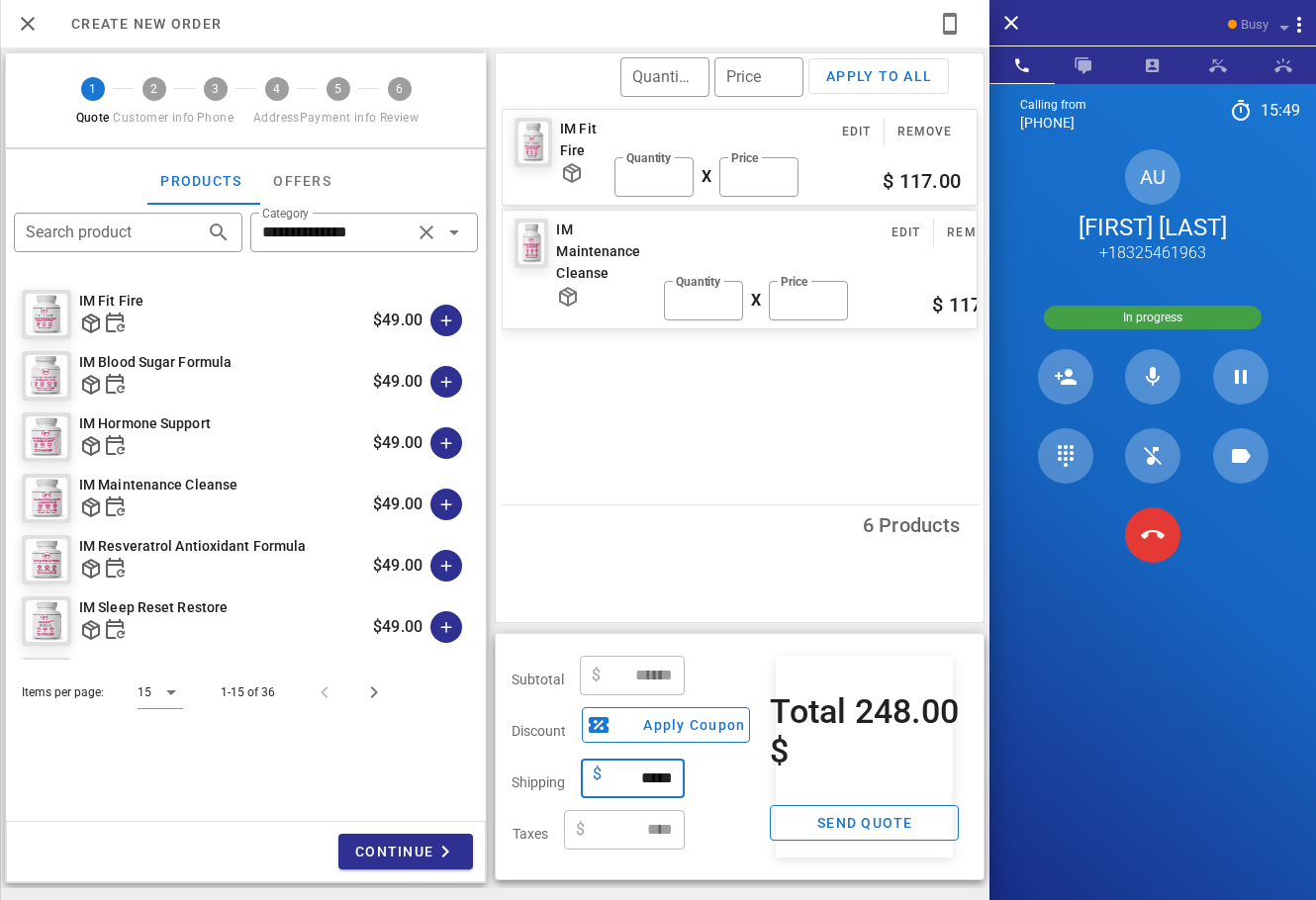 drag, startPoint x: 649, startPoint y: 780, endPoint x: 623, endPoint y: 775, distance: 26.476405 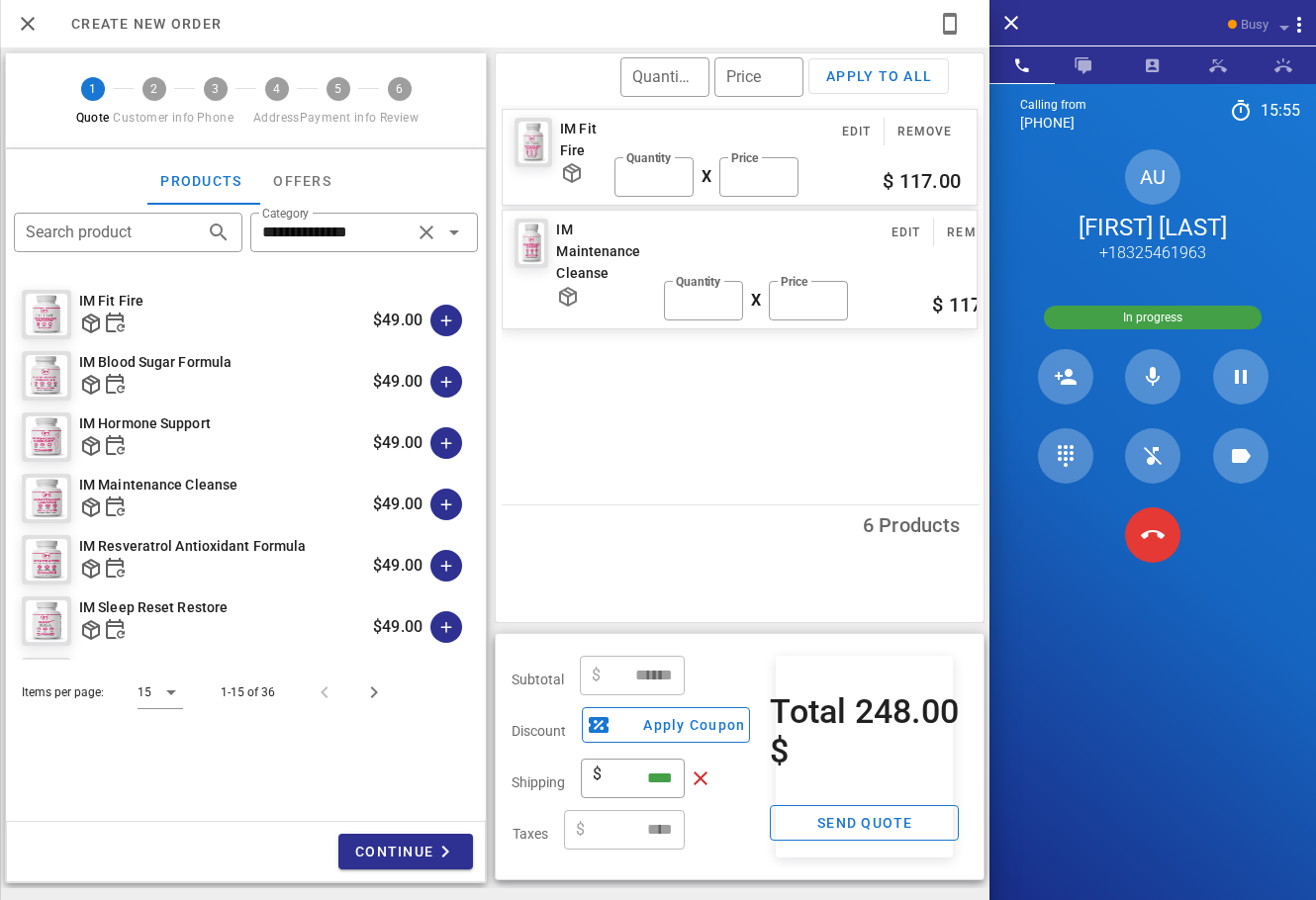 click on "IM Fit Fire  Edit   Remove  ​ Quantity * X ​ Price *****  $ 117.00  IM Maintenance Cleanse  Edit   Remove  ​ Quantity * X ​ Price *****  $ 117.00" at bounding box center [742, 303] 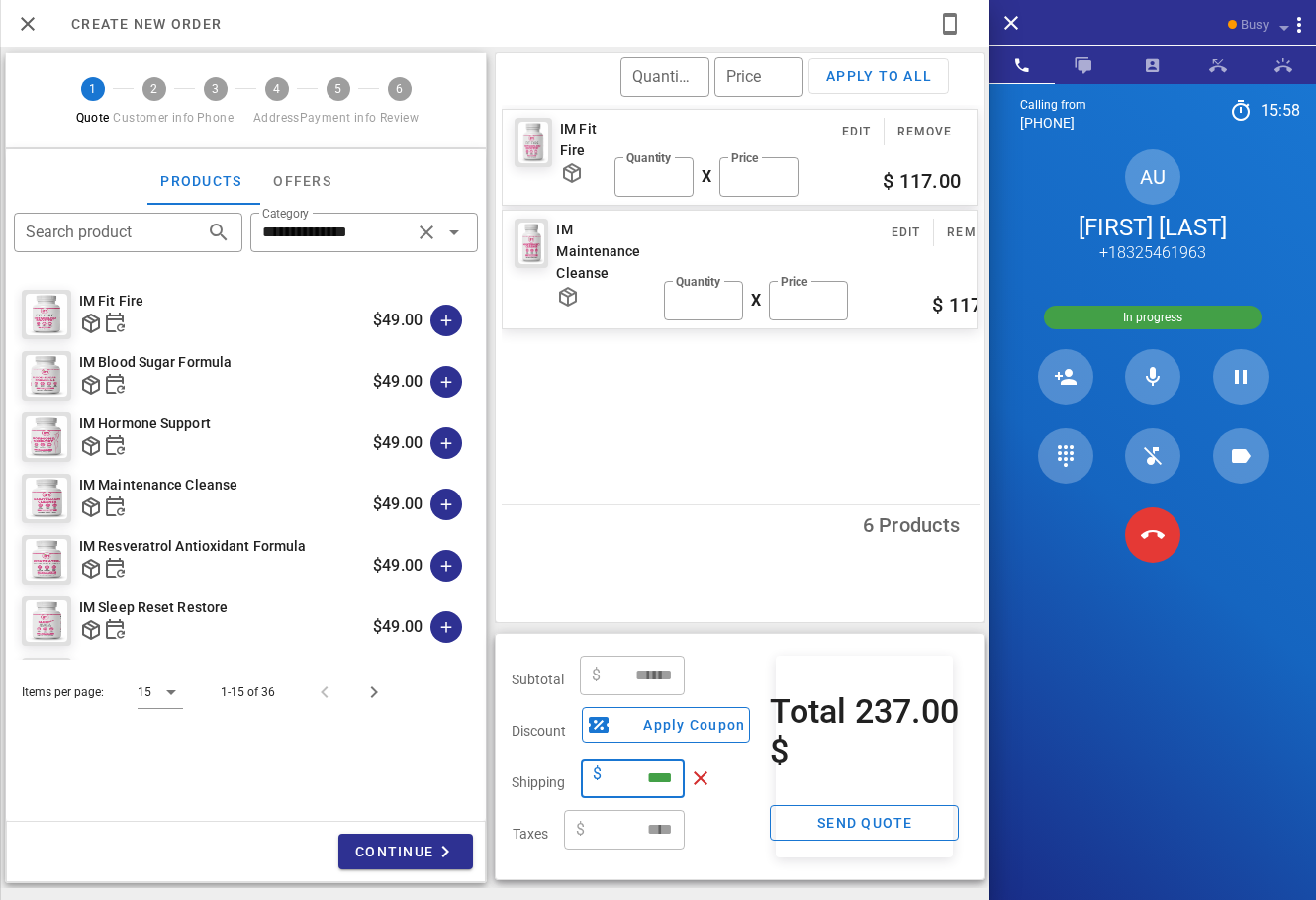 drag, startPoint x: 651, startPoint y: 779, endPoint x: 635, endPoint y: 781, distance: 16.124515 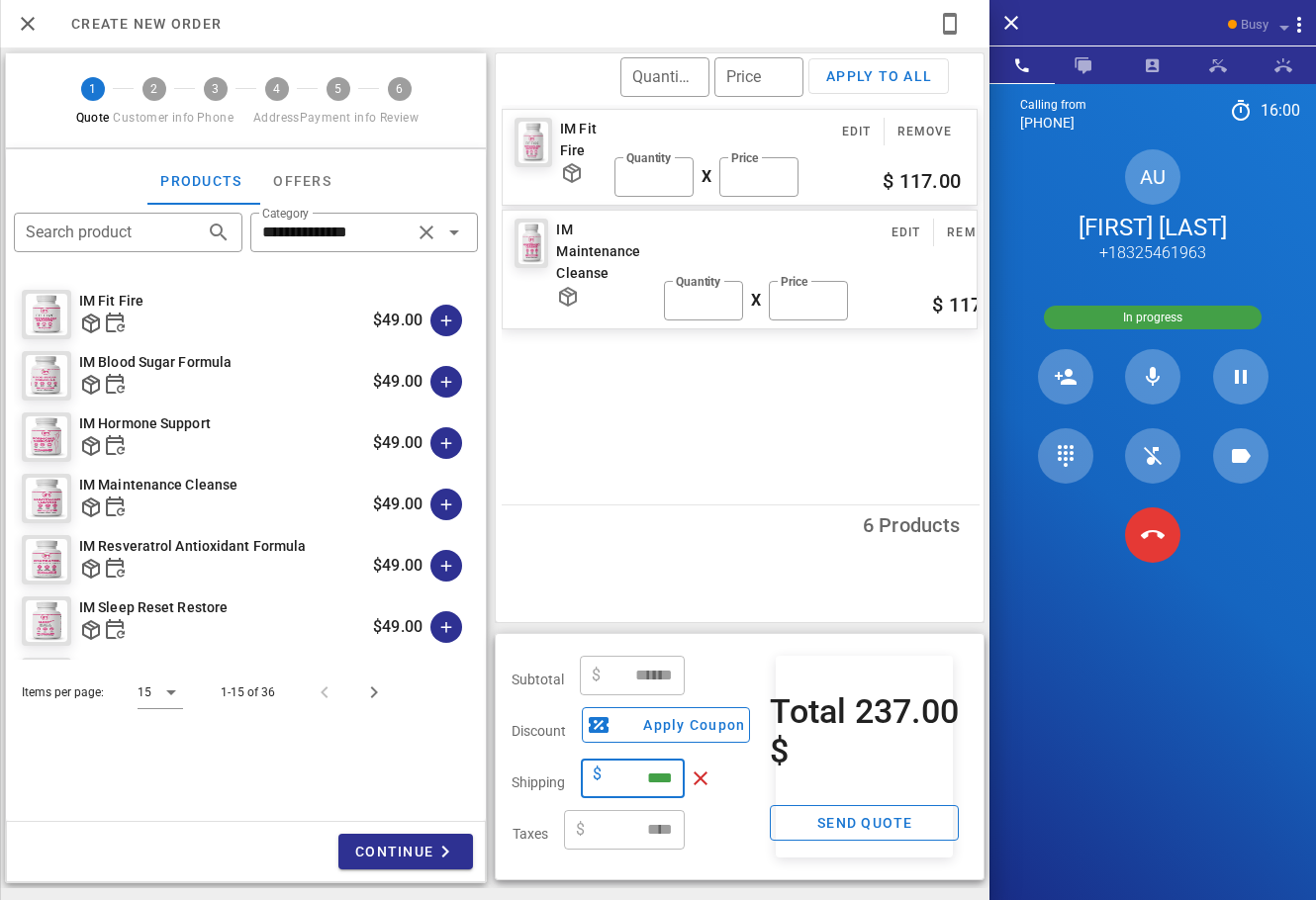type on "****" 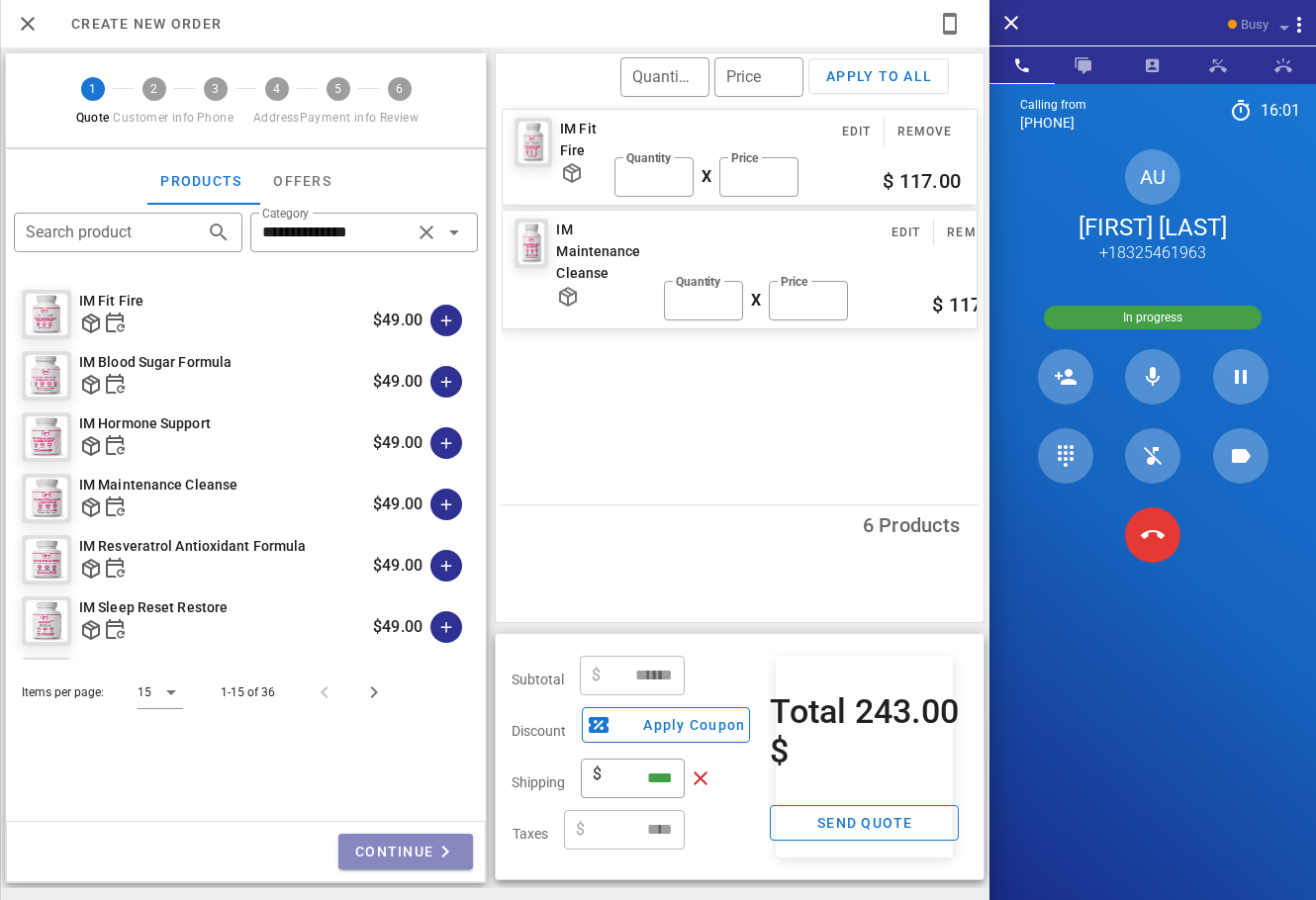 click on "Continue" at bounding box center [406, 852] 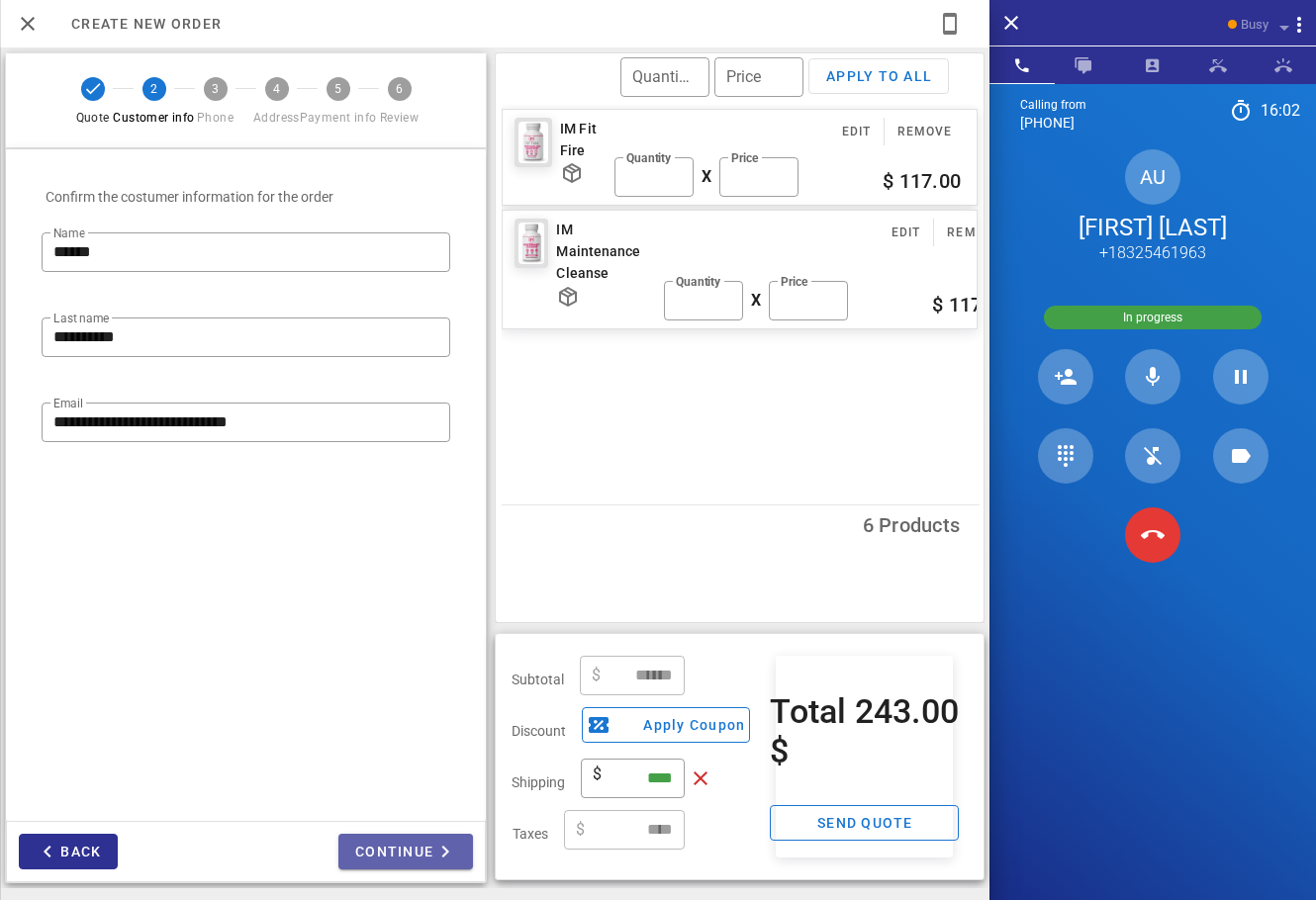 click on "Continue" at bounding box center [406, 852] 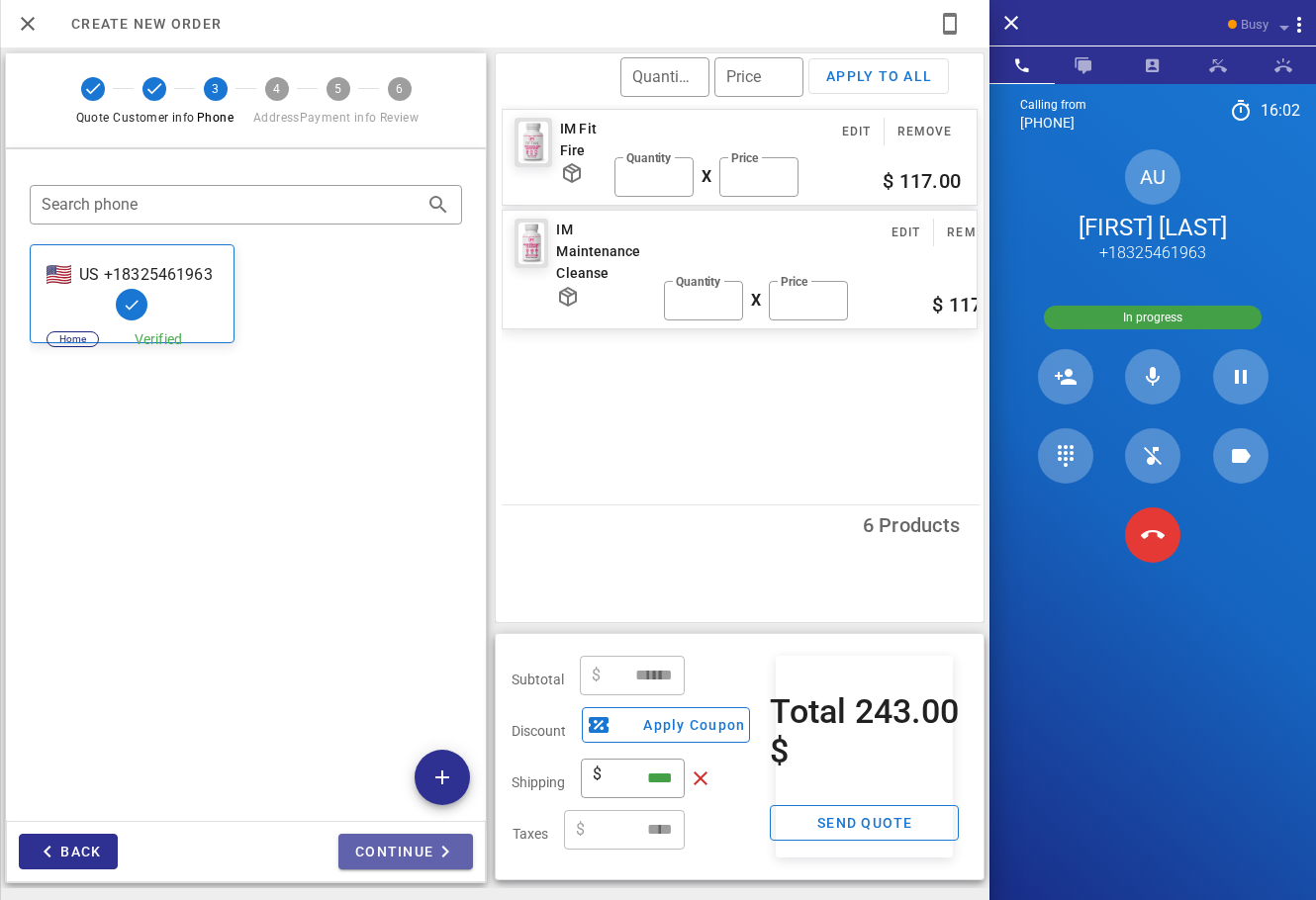 click on "Continue" at bounding box center [406, 852] 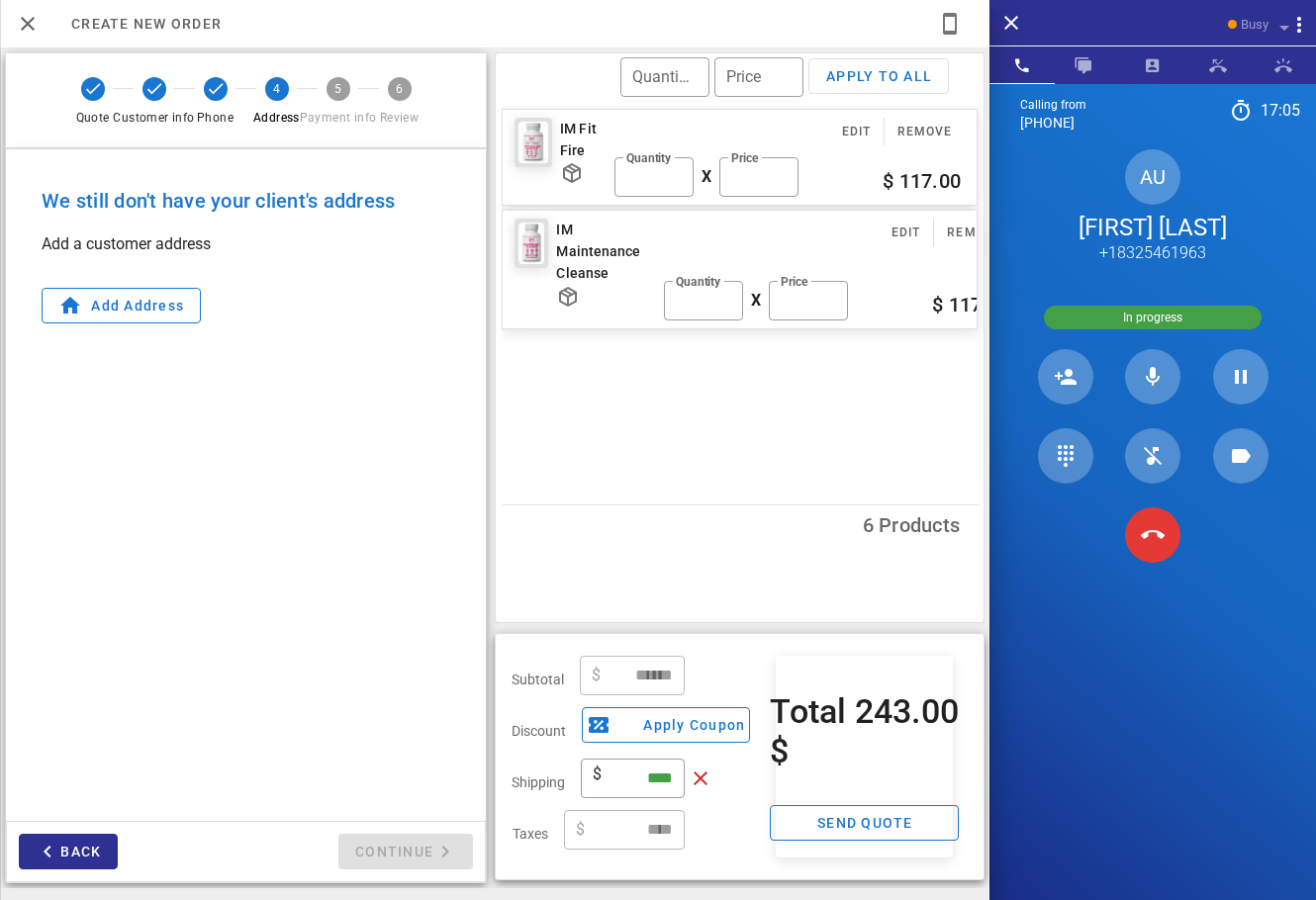 click on "IM Fit Fire  Edit   Remove  ​ Quantity * X ​ Price *****  $ 117.00  IM Maintenance Cleanse  Edit   Remove  ​ Quantity * X ​ Price *****  $ 117.00" at bounding box center (742, 303) 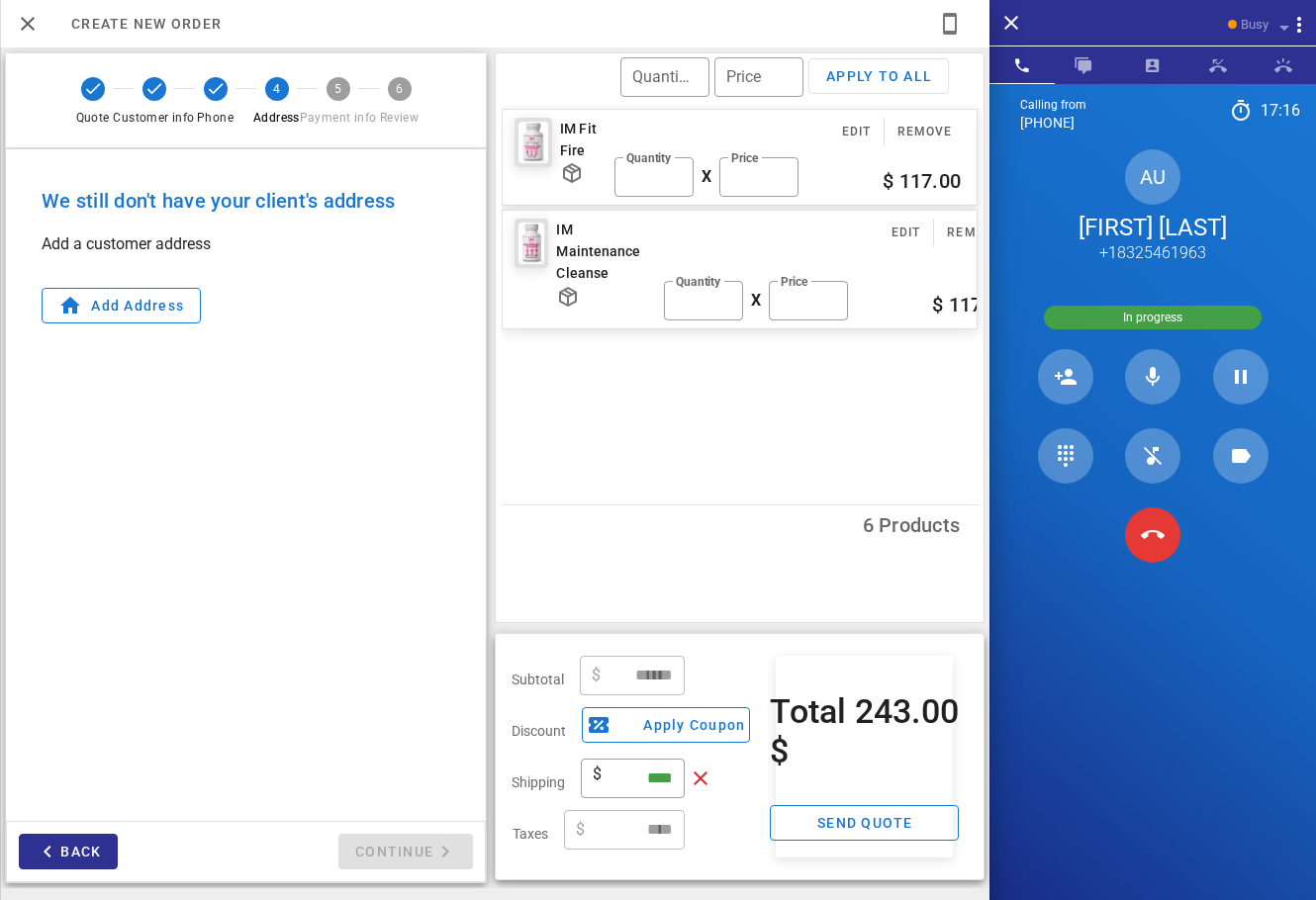 click on "Calling from (954) 248-3188 17: 16  Unknown      ▼     Andorra
+376
Argentina
+54
Aruba
+297
Australia
+61
Belgium (België)
+32
Bolivia
+591
Brazil (Brasil)
+55
Canada
+1
Chile
+56
Colombia
+57
Costa Rica
+506
Dominican Republic (República Dominicana)
+1
Ecuador
+593
El Salvador
+503
France
+33
Germany (Deutschland)
+49
Guadeloupe
+590
Guatemala
+502
Honduras
+504
Iceland (Ísland)
+354
India (भारत)
+91
Israel (‫ישראל‬‎)
+972
Italy (Italia)
+39" at bounding box center [1153, 533] 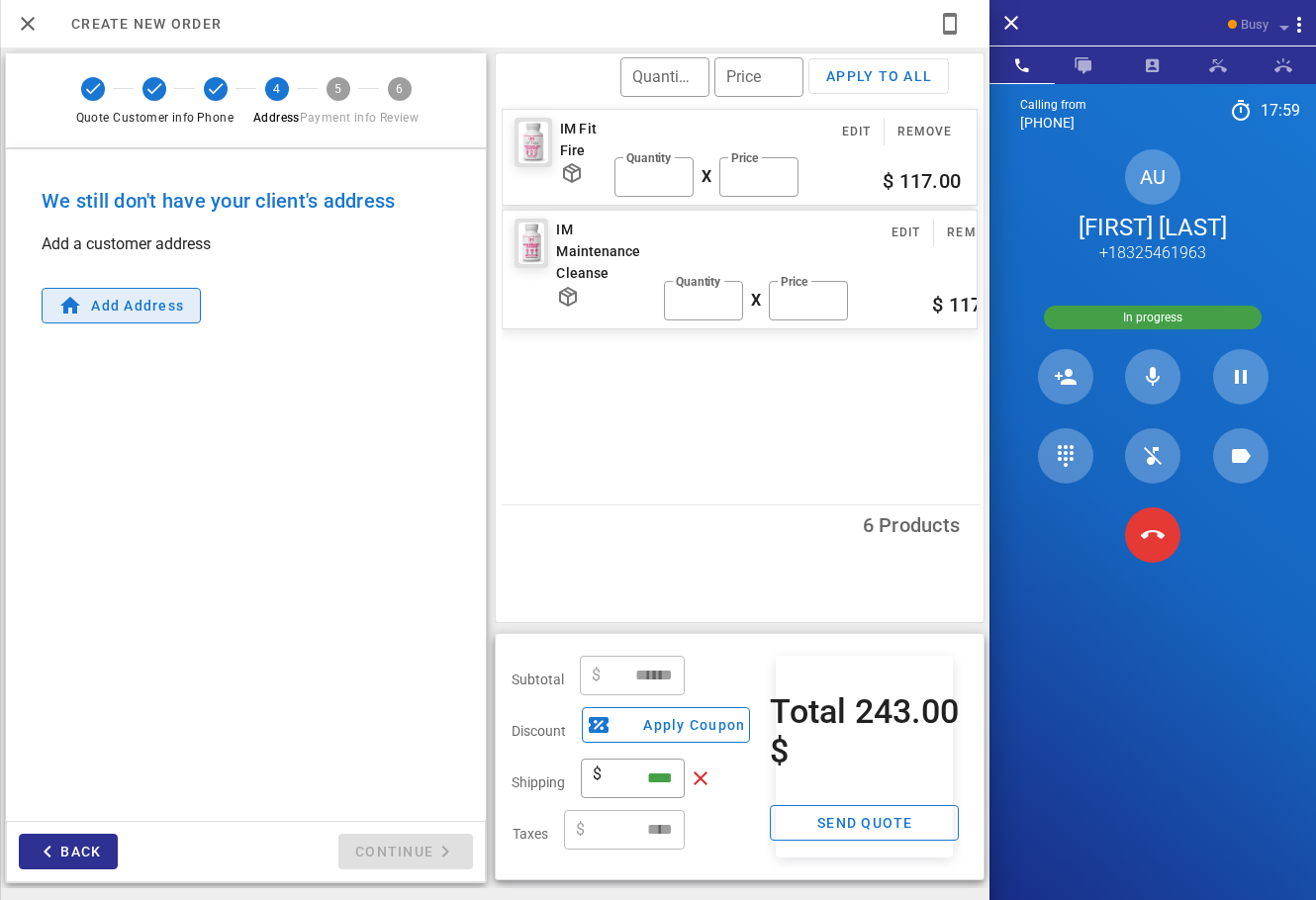 click on "Add address" at bounding box center [121, 306] 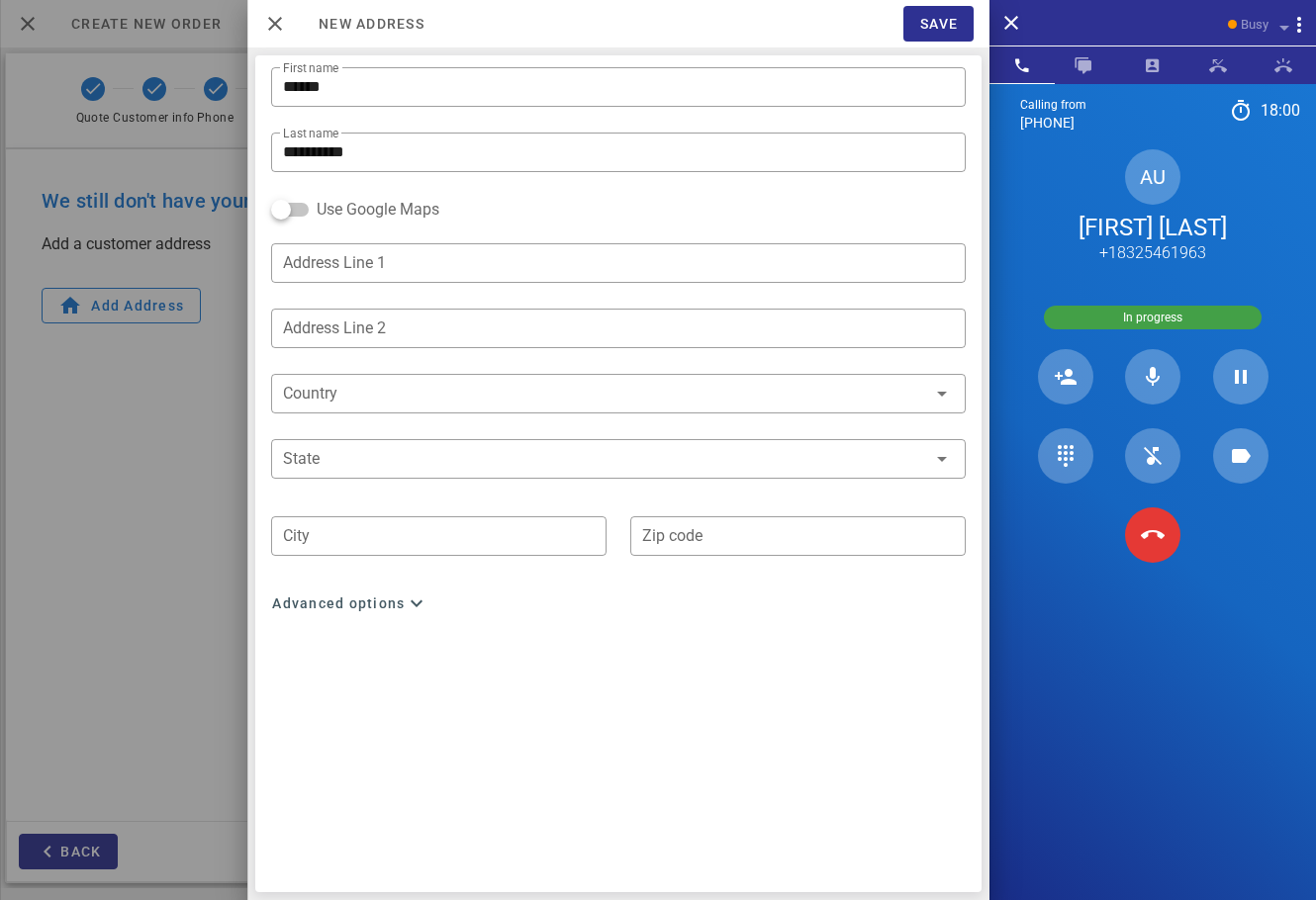 click on "Use Google Maps" at bounding box center [355, 210] 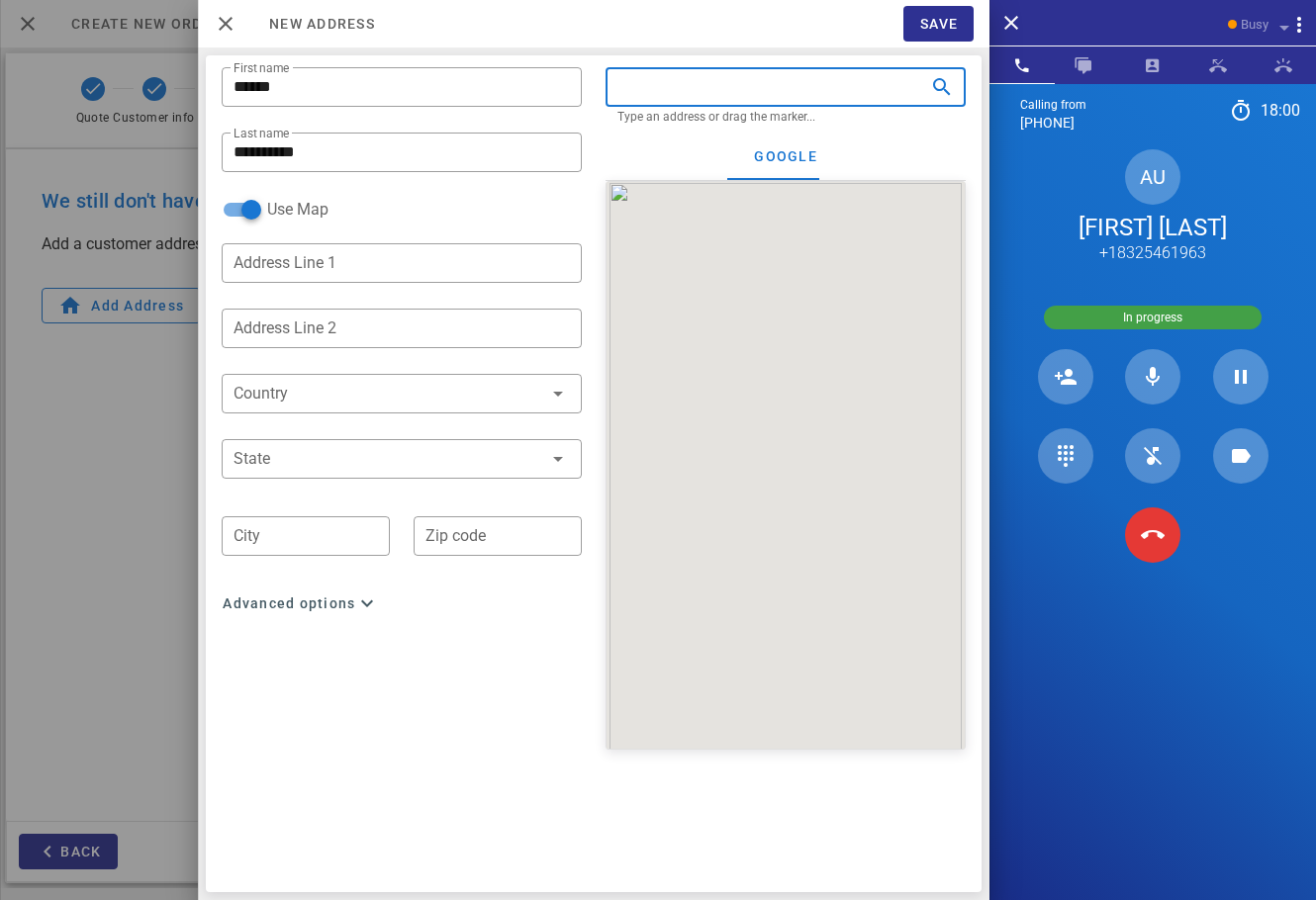 click at bounding box center (758, 87) 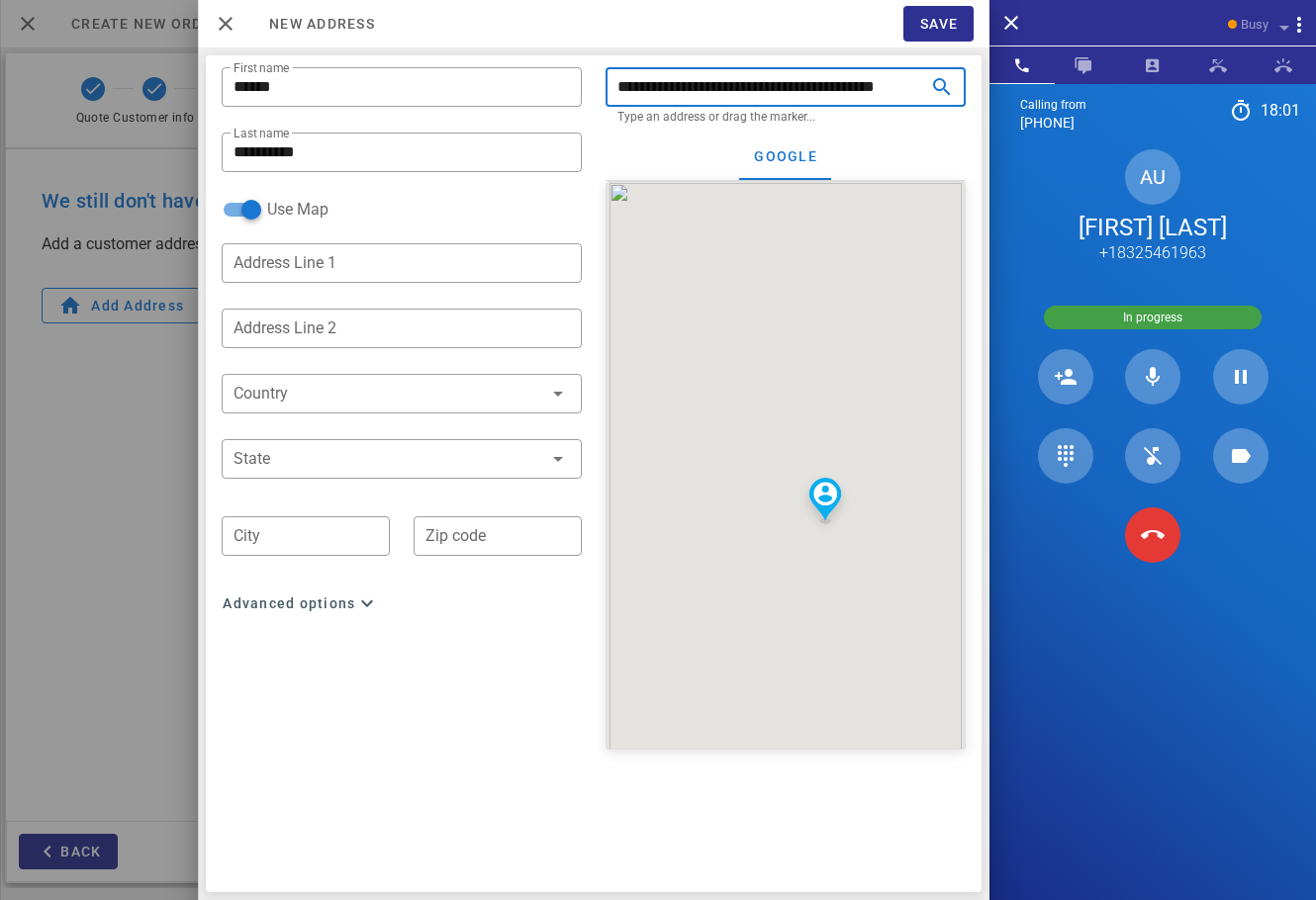 scroll, scrollTop: 0, scrollLeft: 42, axis: horizontal 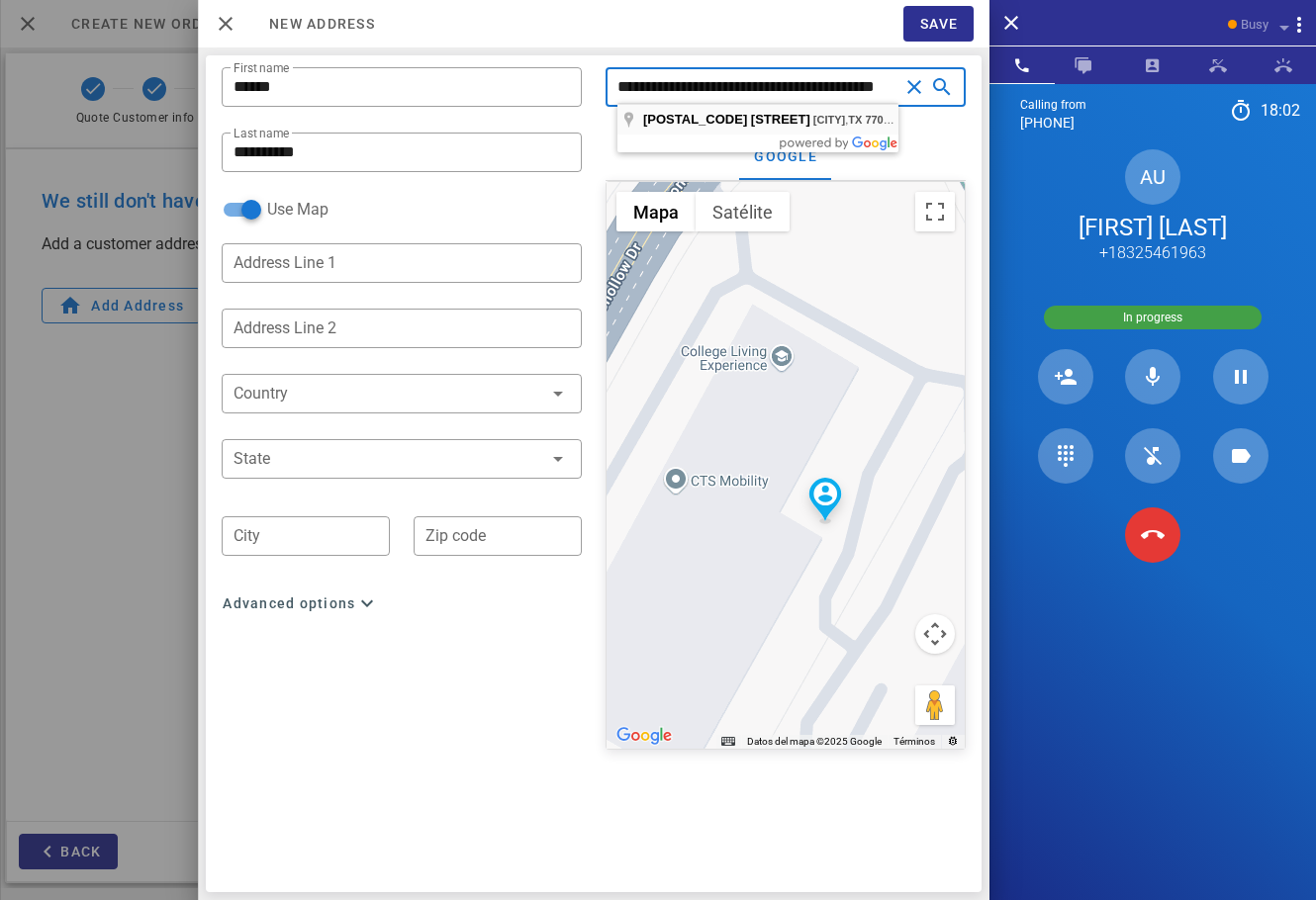 type on "**********" 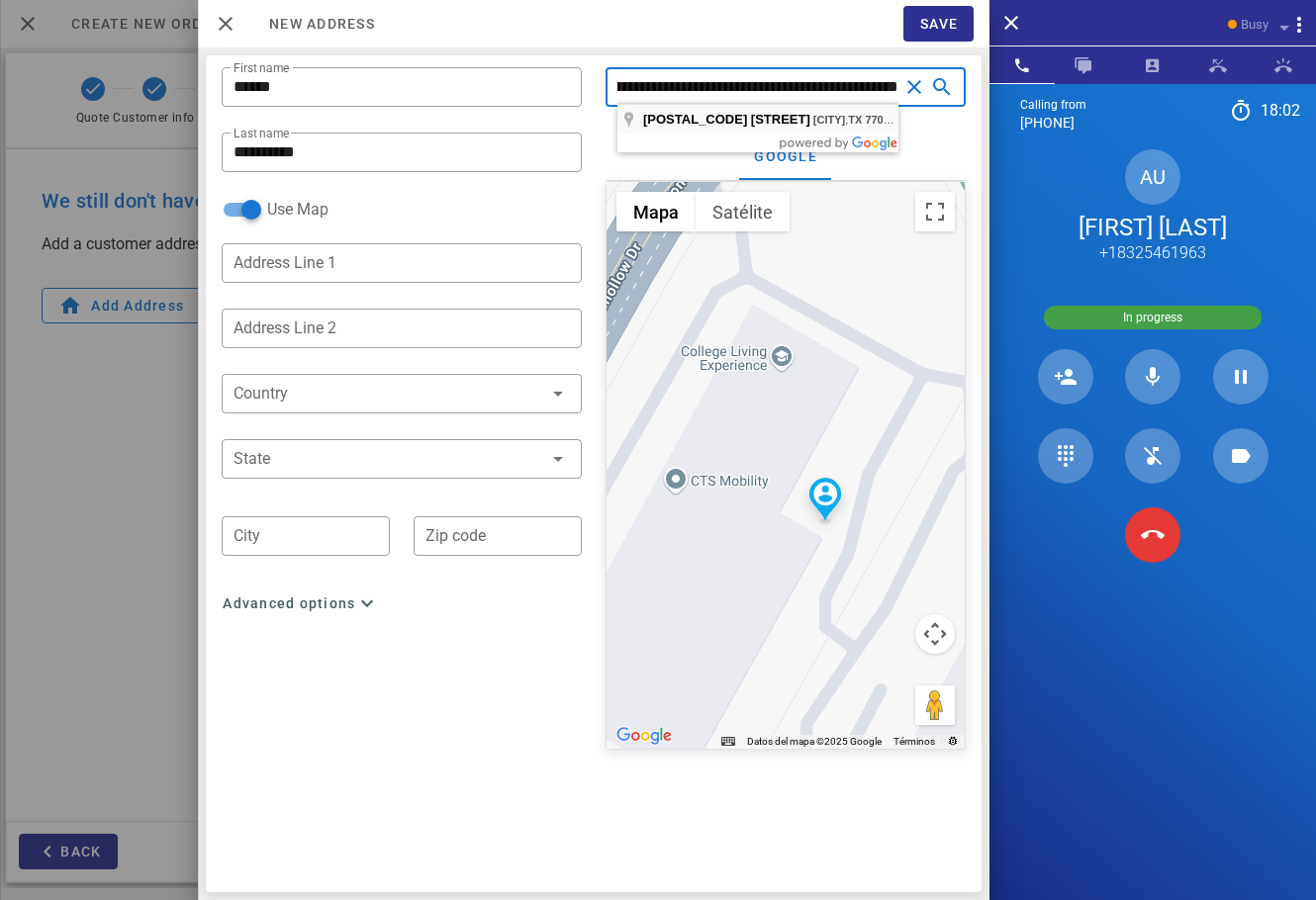 scroll, scrollTop: 0, scrollLeft: 0, axis: both 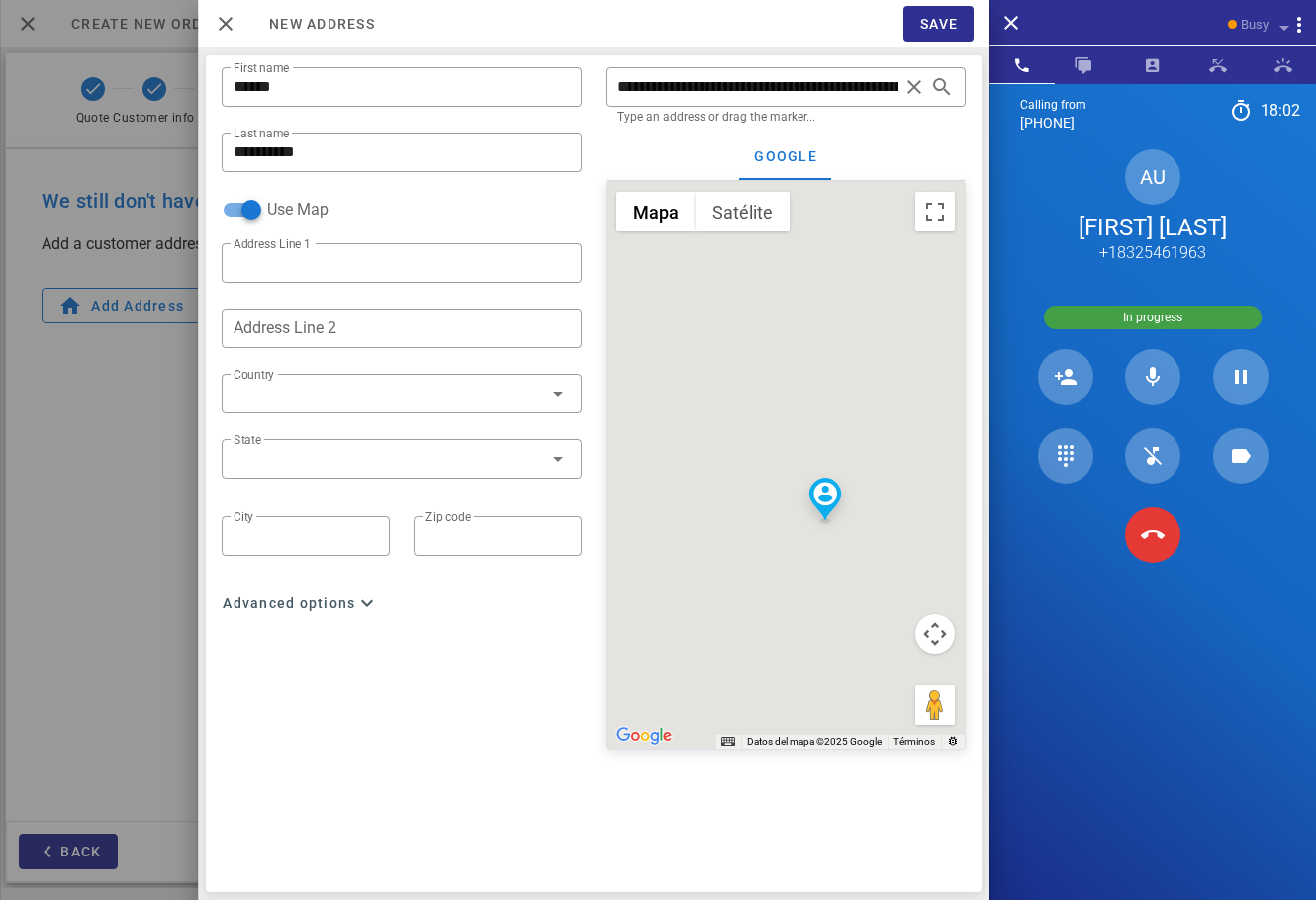 type on "**********" 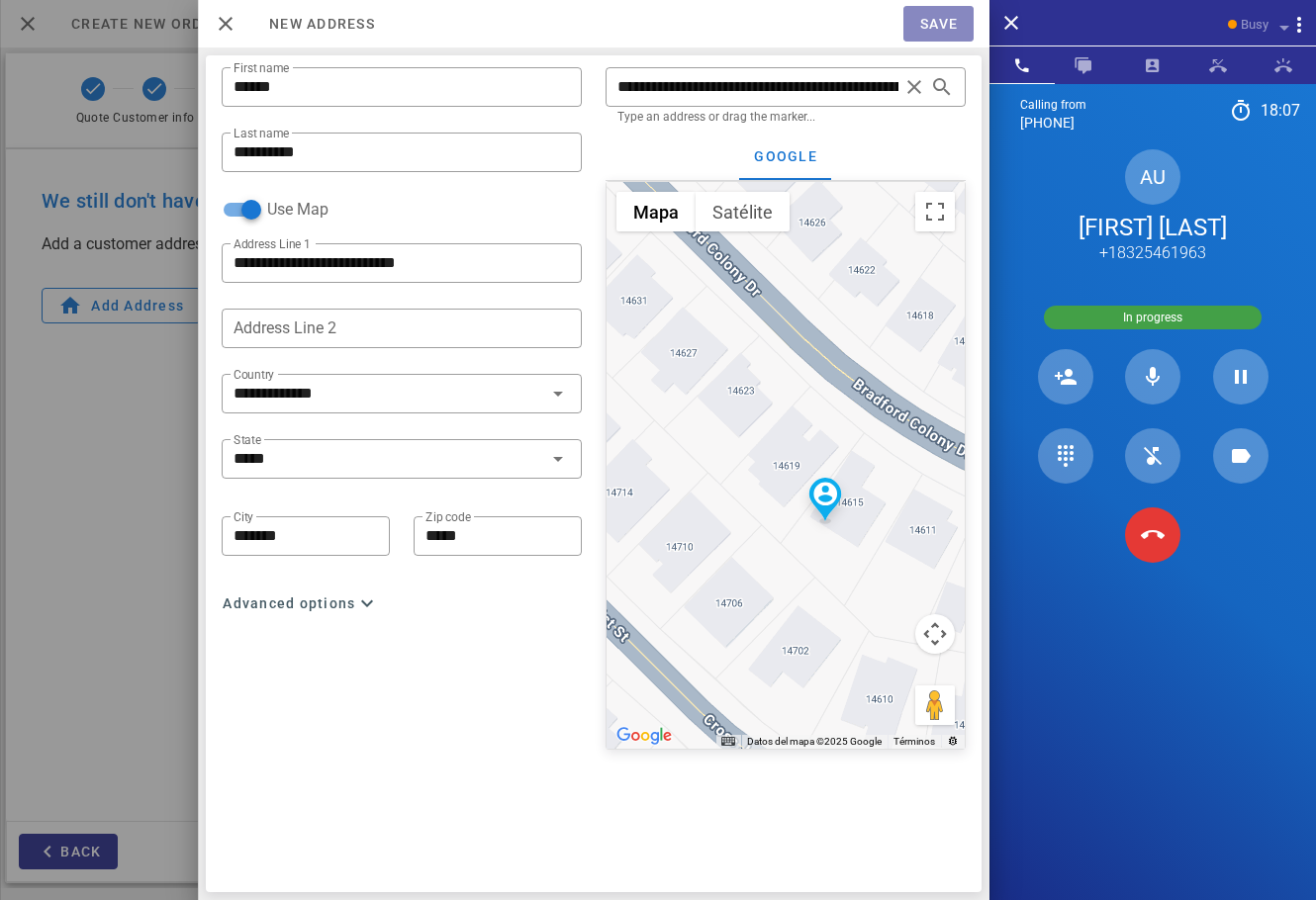 click on "Save" at bounding box center (938, 24) 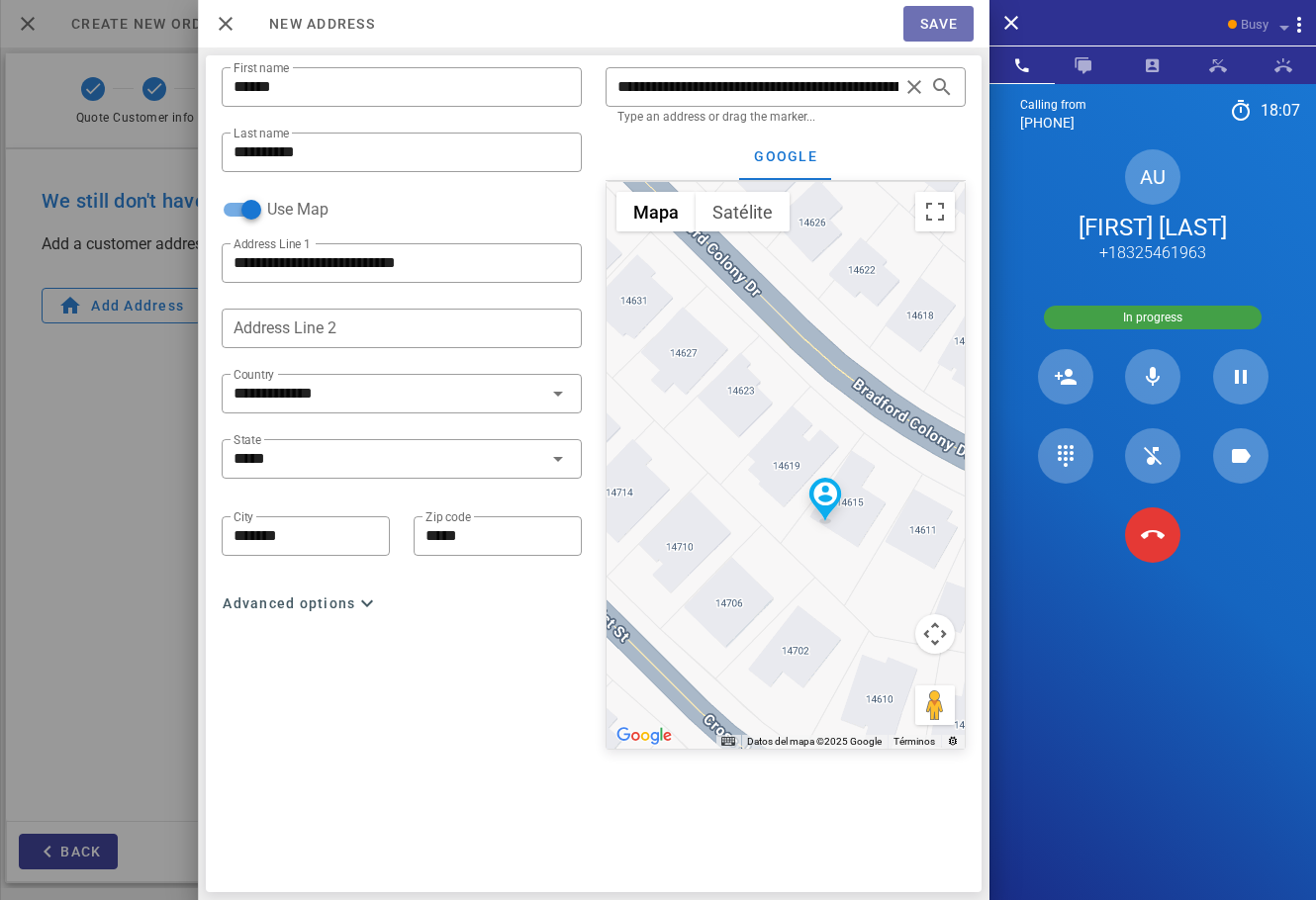 type on "**********" 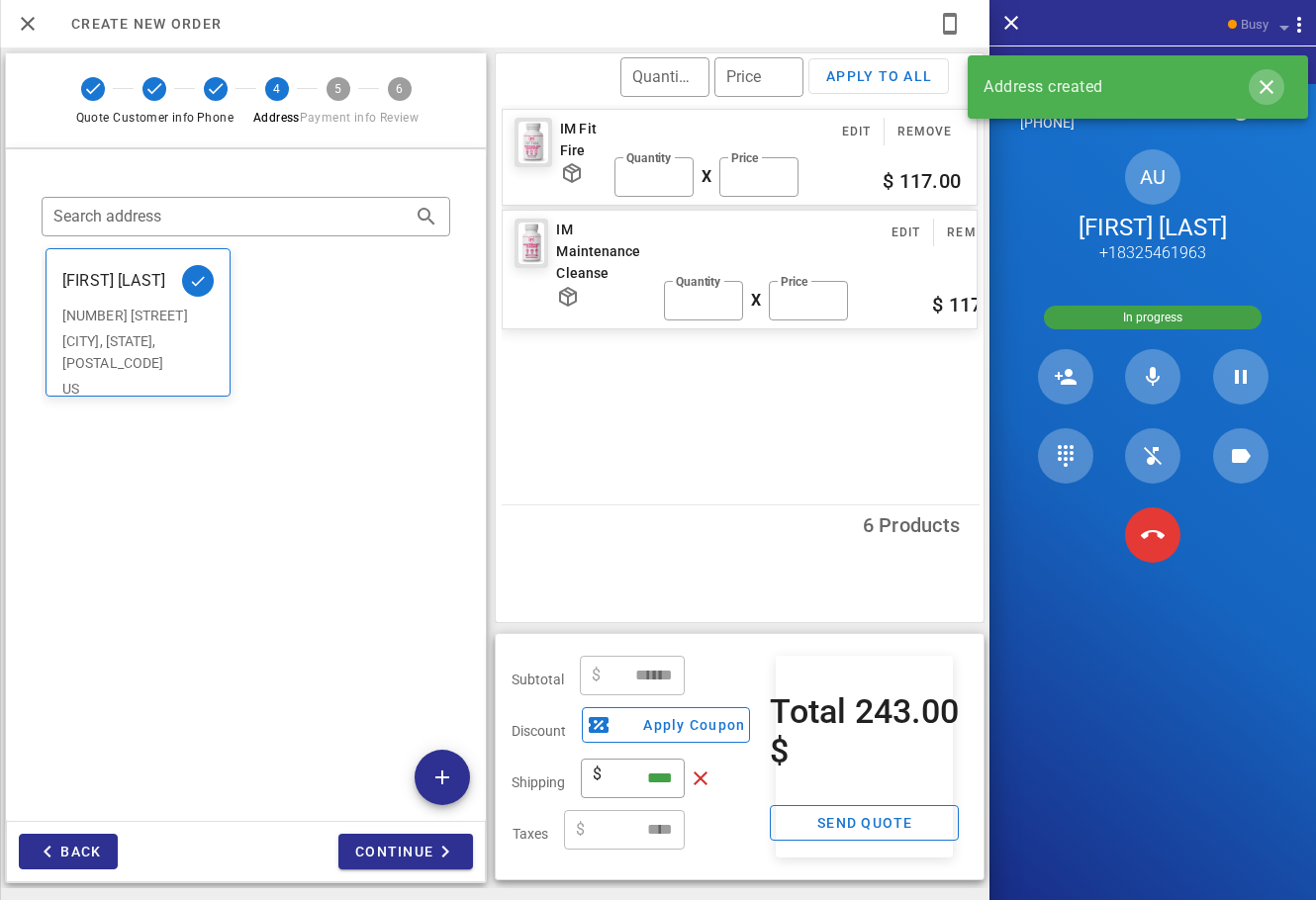 click at bounding box center (1267, 87) 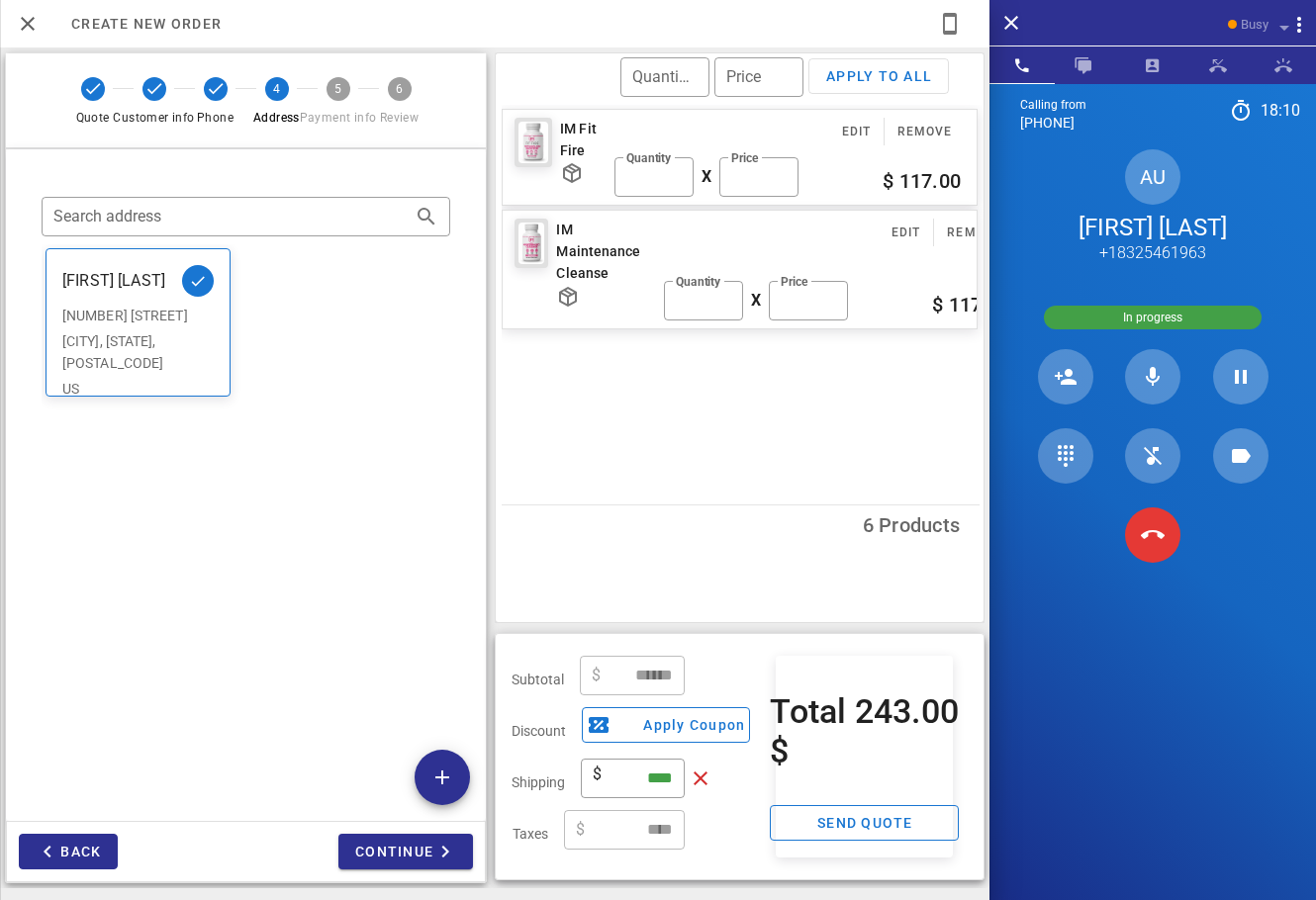 click on "IM Fit Fire  Edit   Remove  ​ Quantity * X ​ Price *****  $ 117.00  IM Maintenance Cleanse  Edit   Remove  ​ Quantity * X ​ Price *****  $ 117.00" at bounding box center (742, 303) 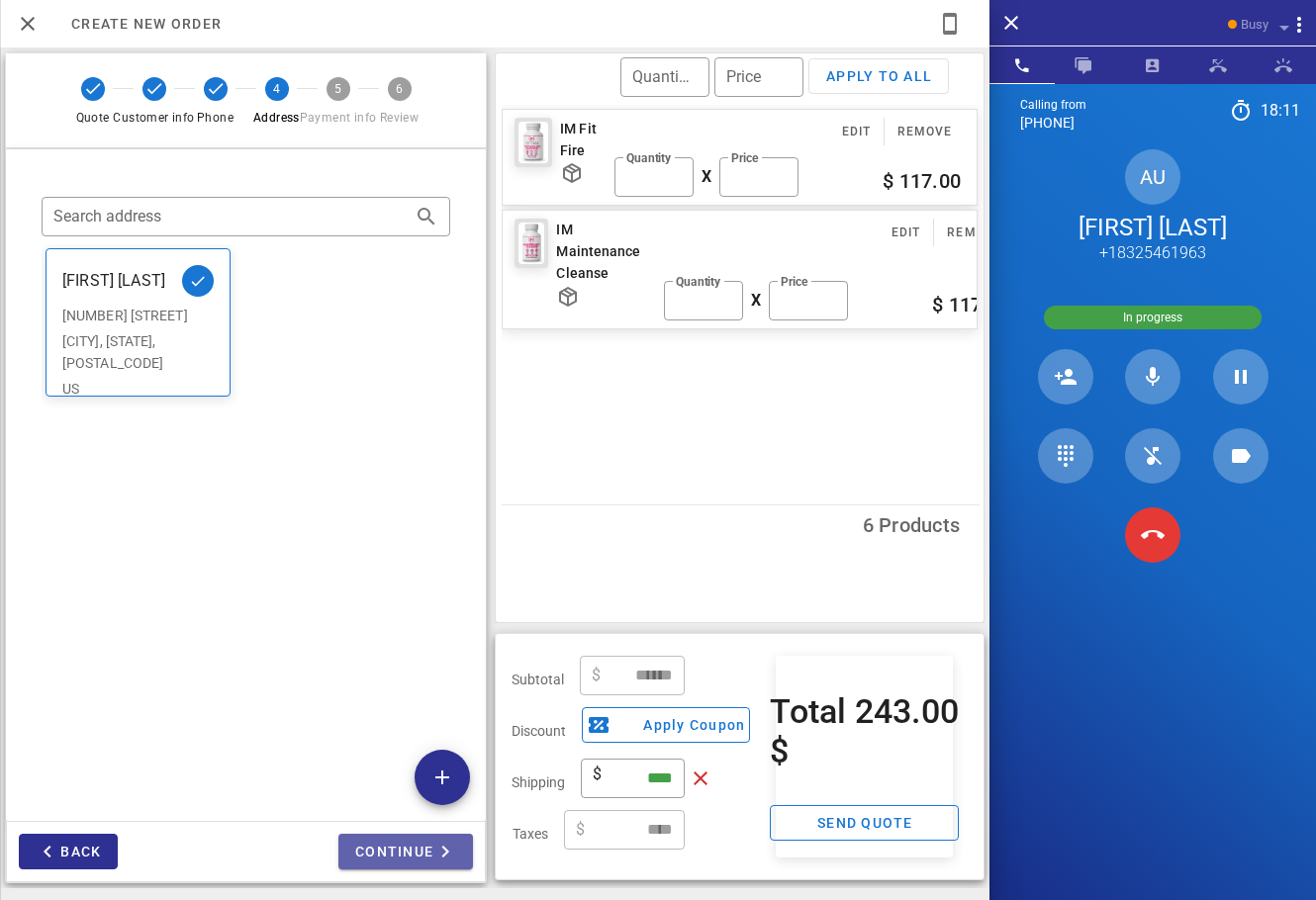 click on "Continue" at bounding box center [406, 852] 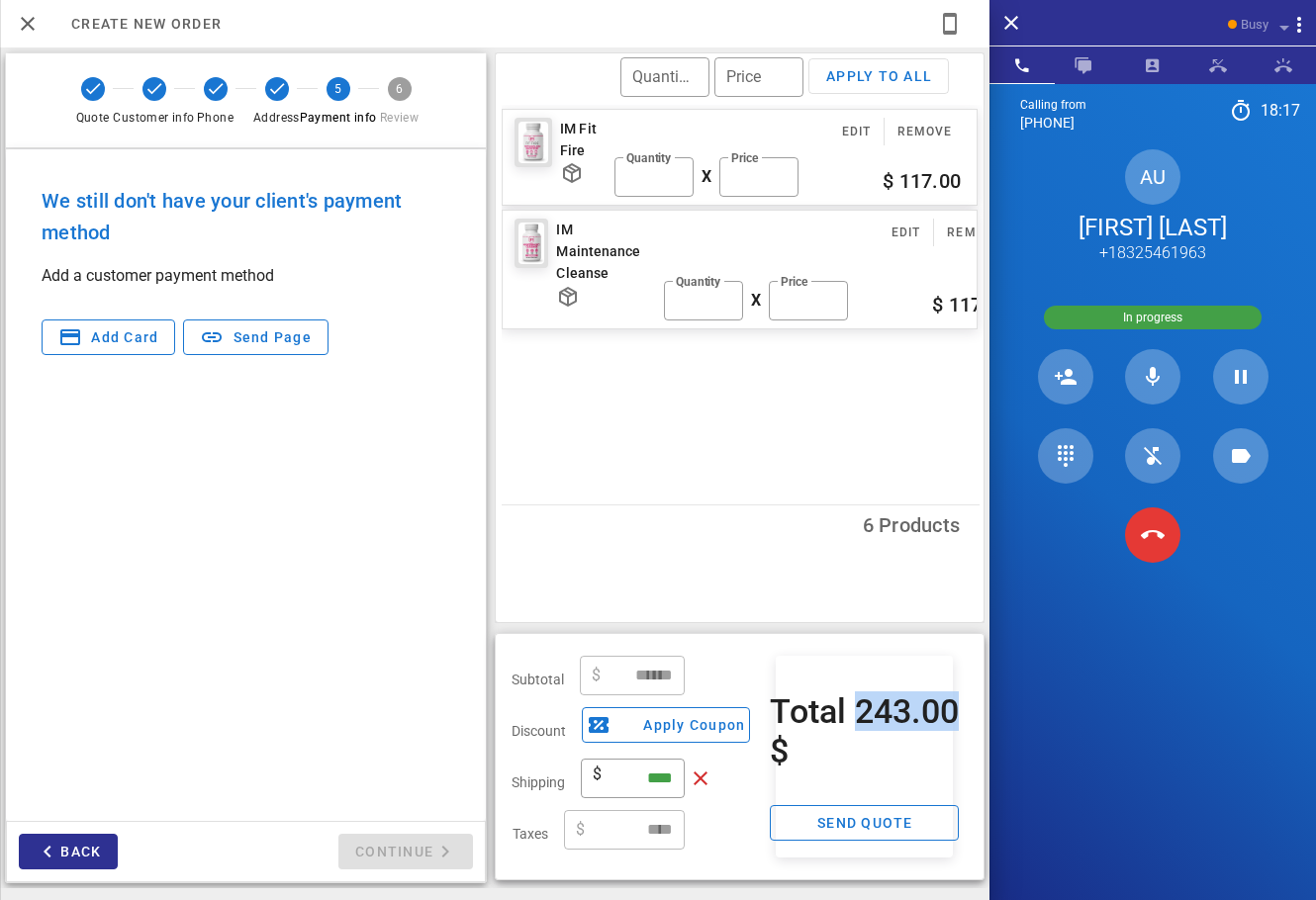 drag, startPoint x: 862, startPoint y: 706, endPoint x: 966, endPoint y: 710, distance: 104.076895 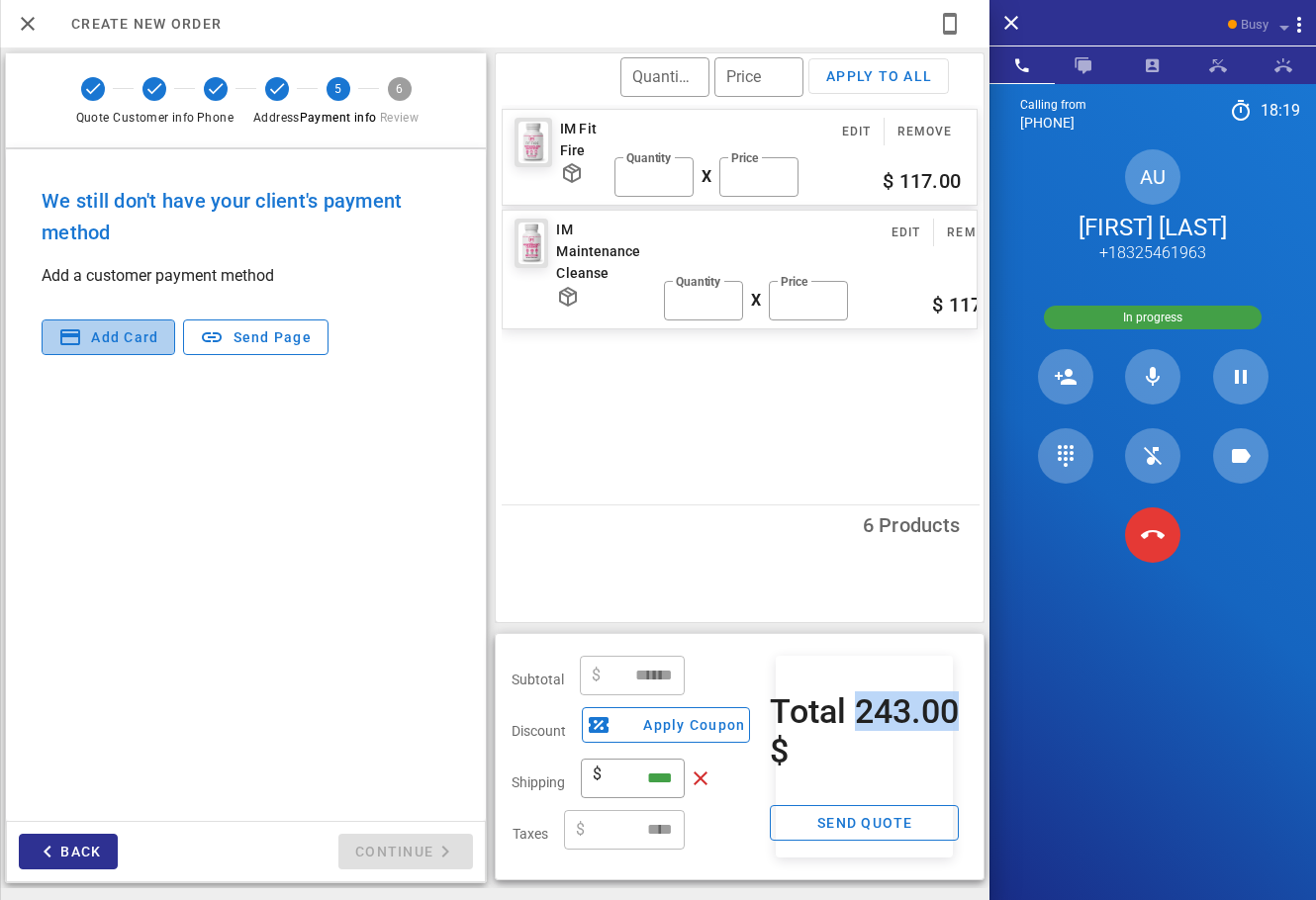 click on "Add card" at bounding box center [108, 337] 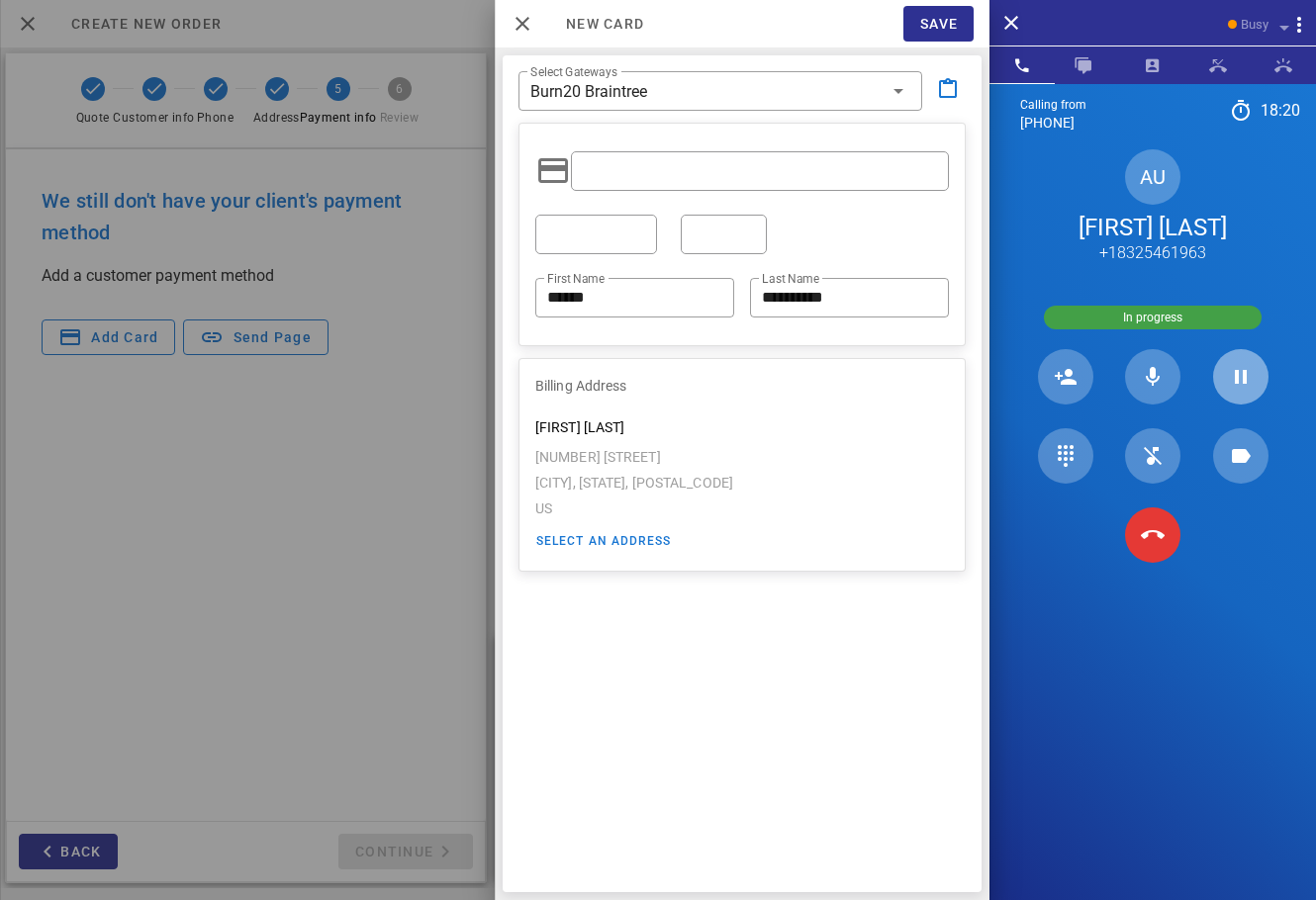 click at bounding box center [1241, 377] 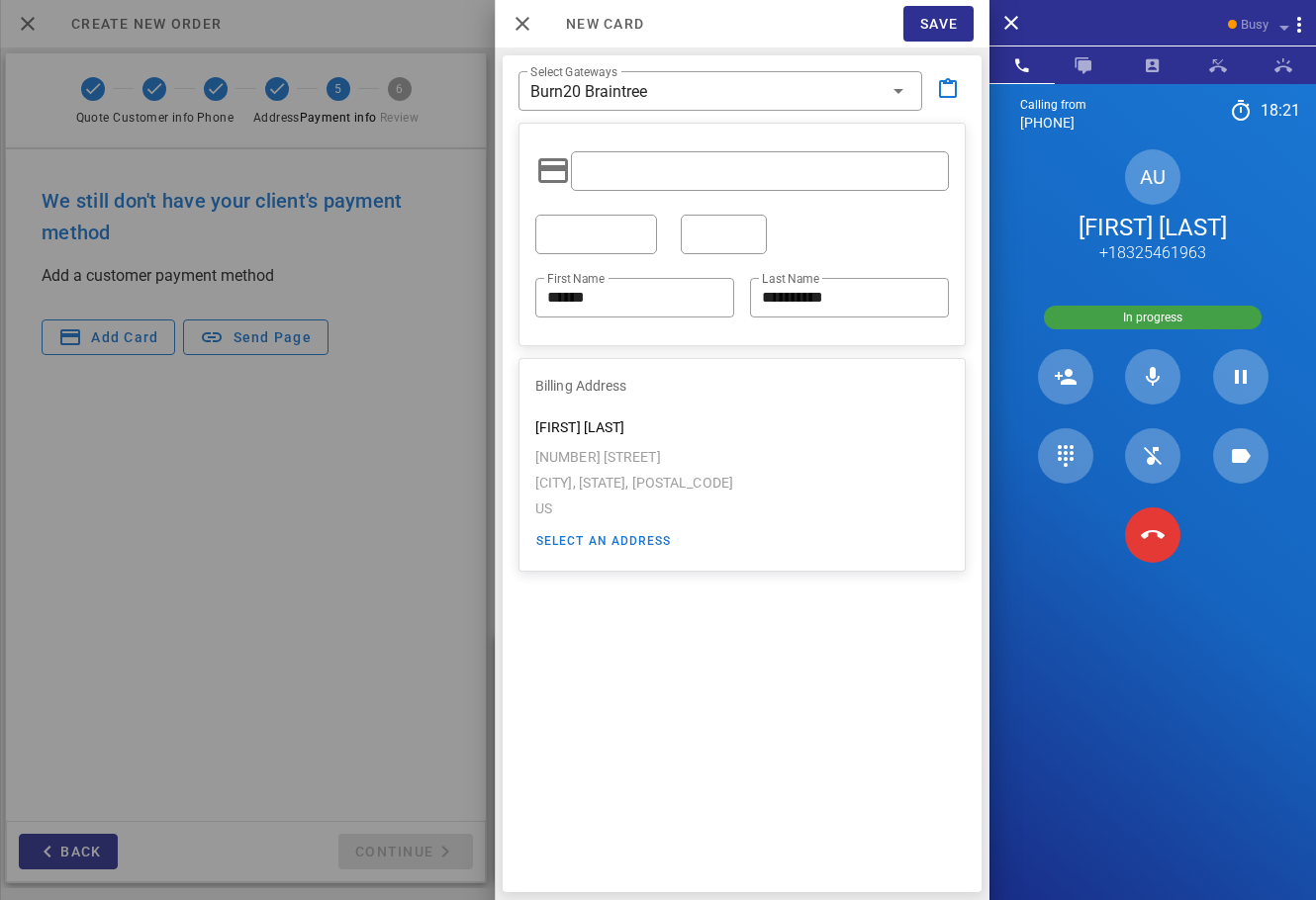 click at bounding box center [760, 171] 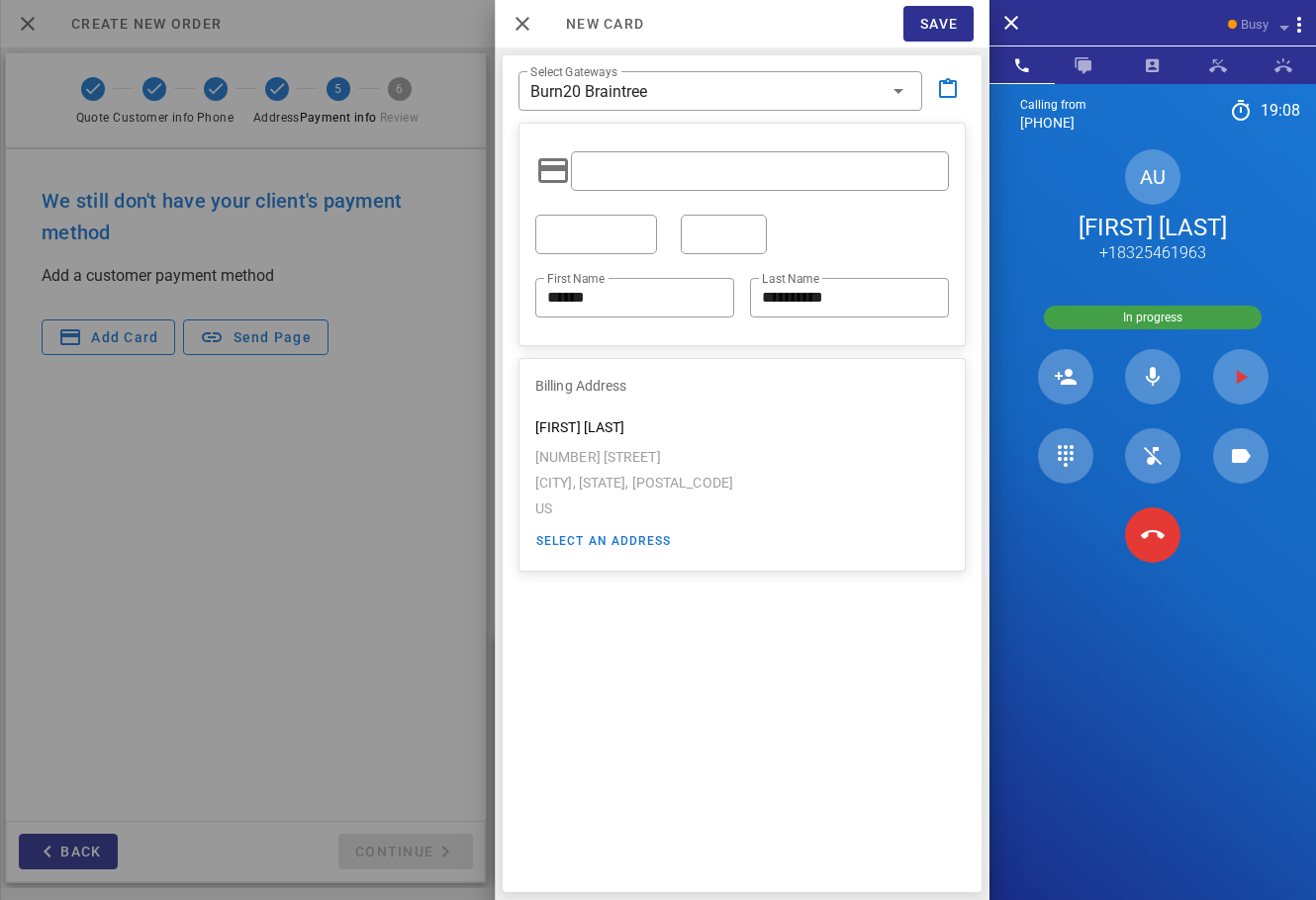 click at bounding box center (596, 234) 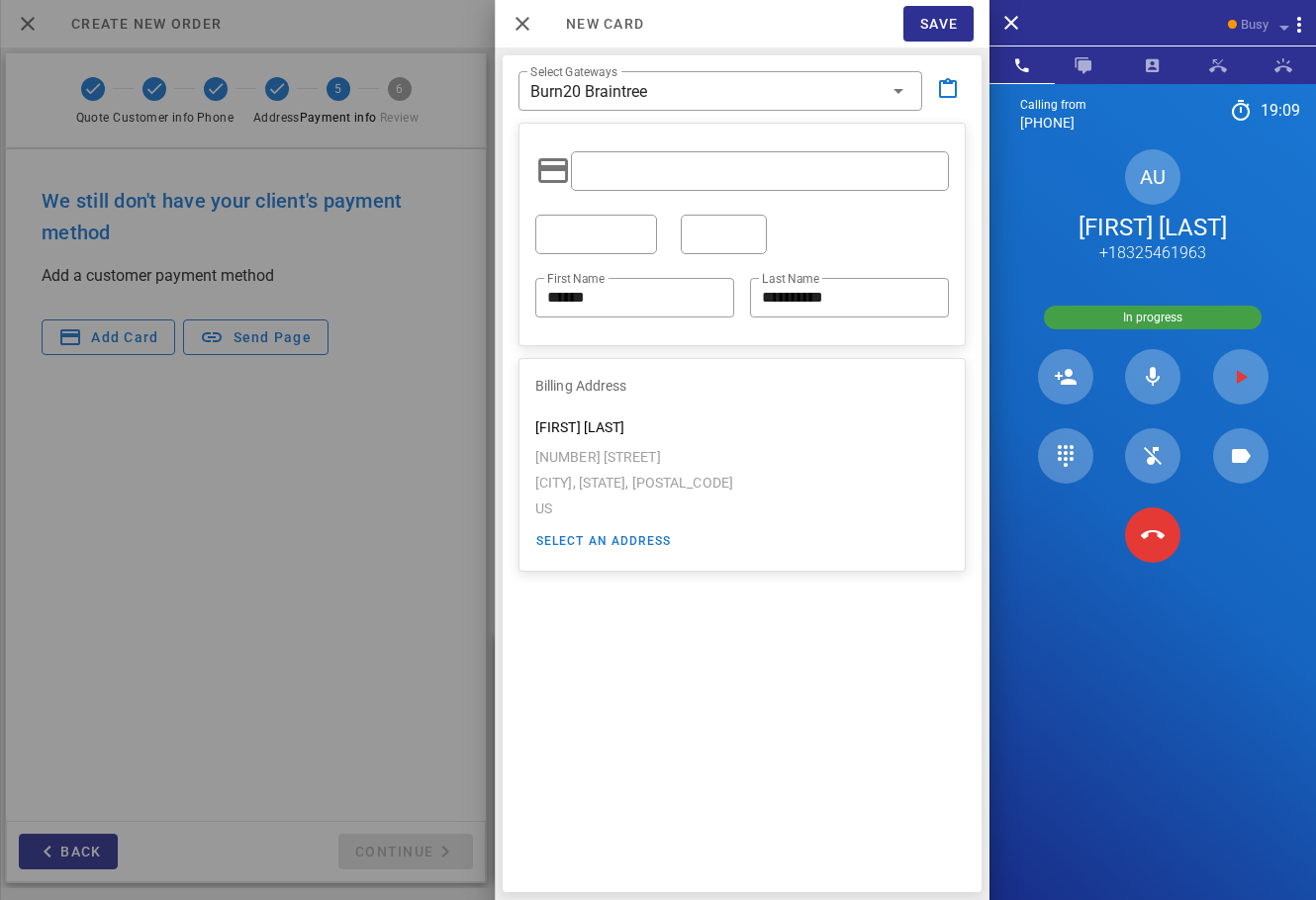 click at bounding box center [596, 234] 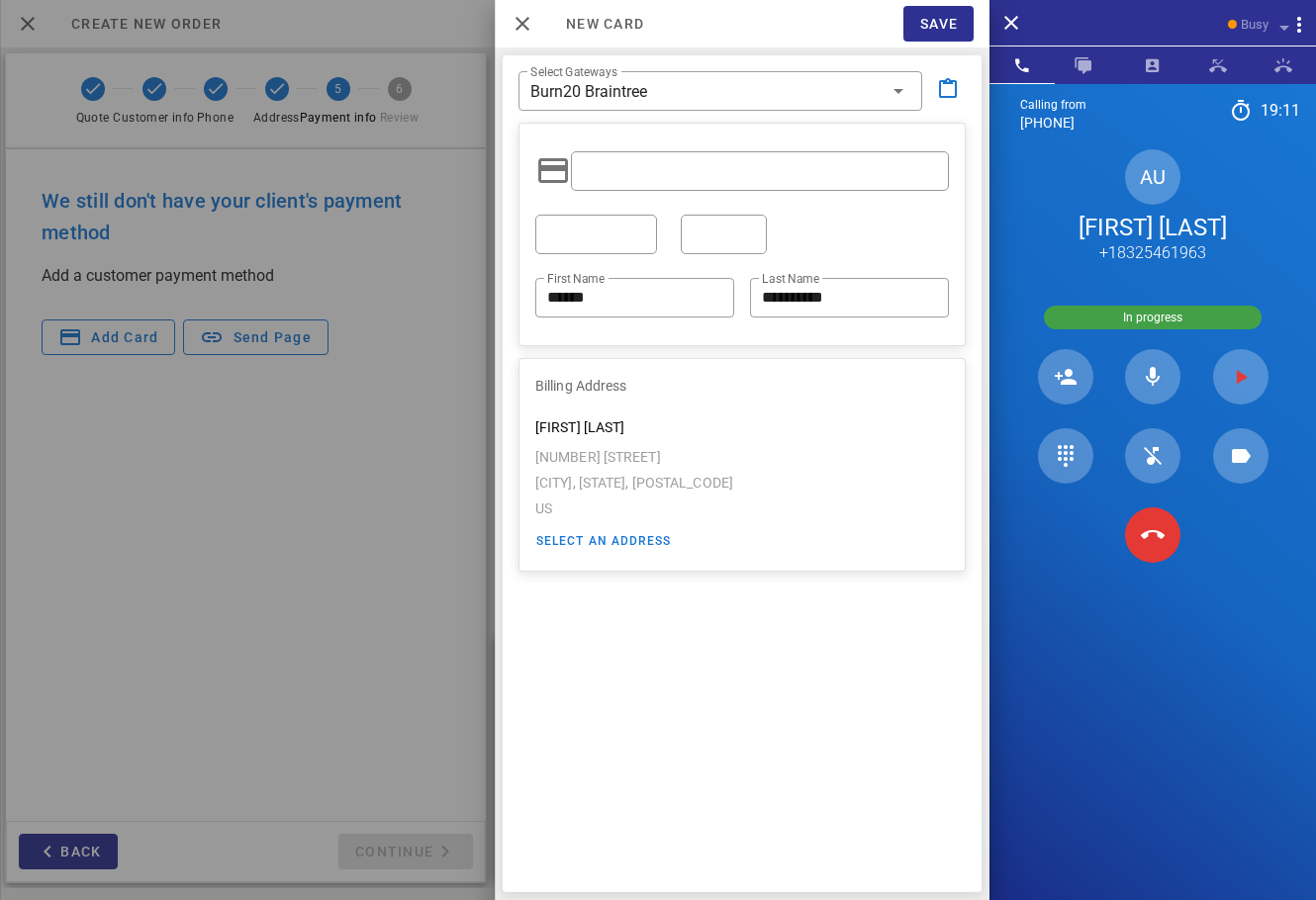 click on "**********" at bounding box center [742, 234] 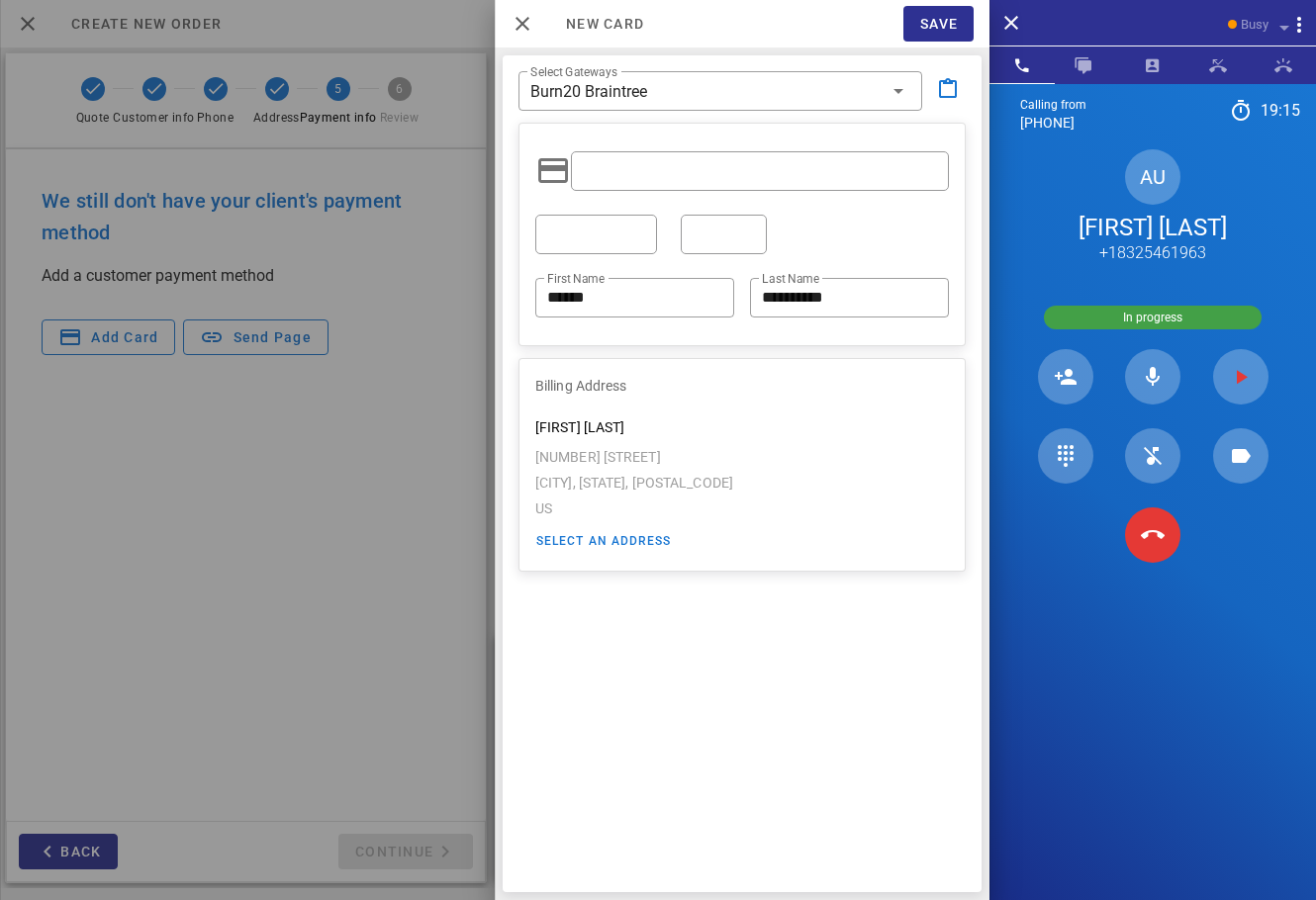 click at bounding box center [723, 234] 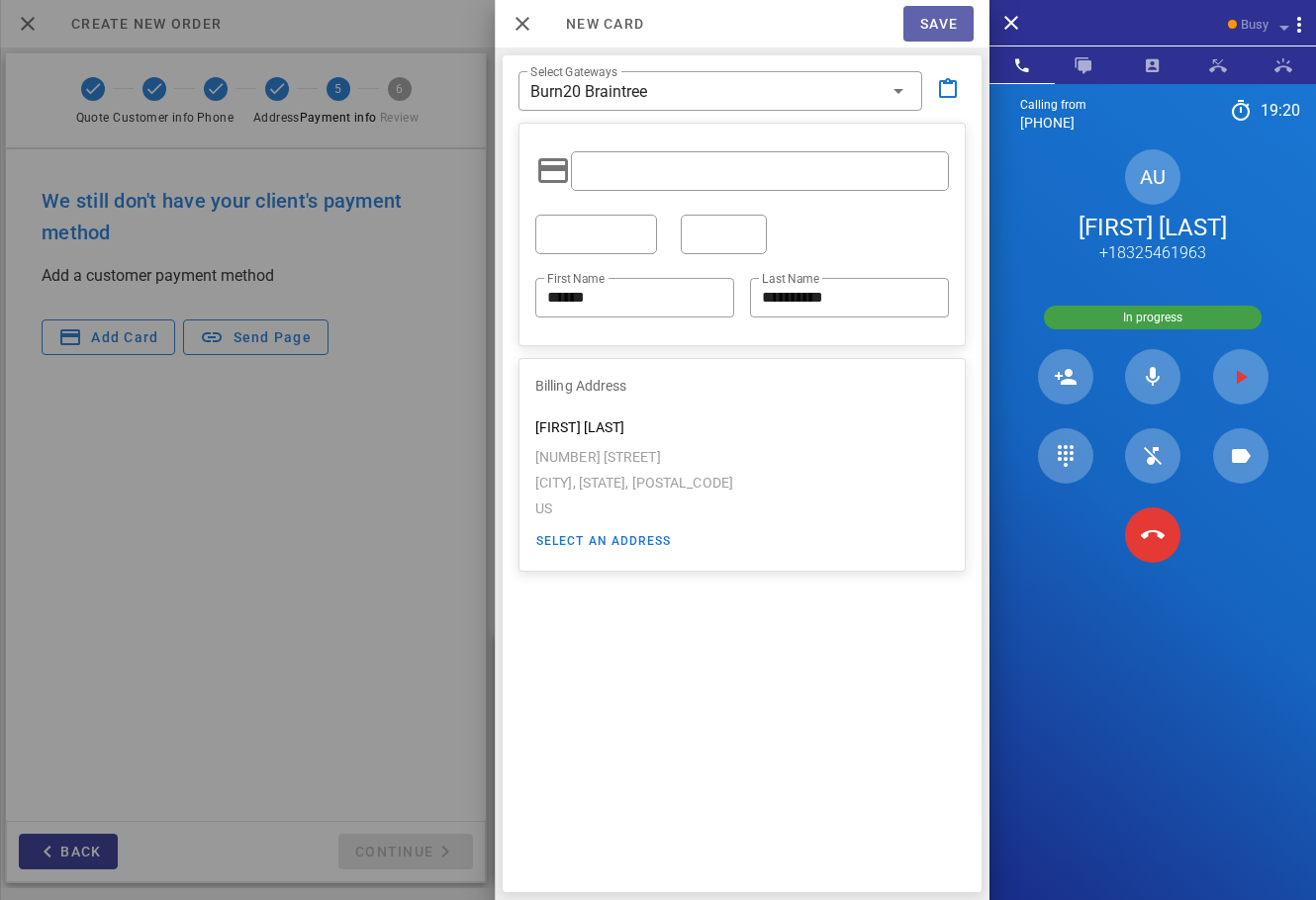 click on "Save" at bounding box center (938, 24) 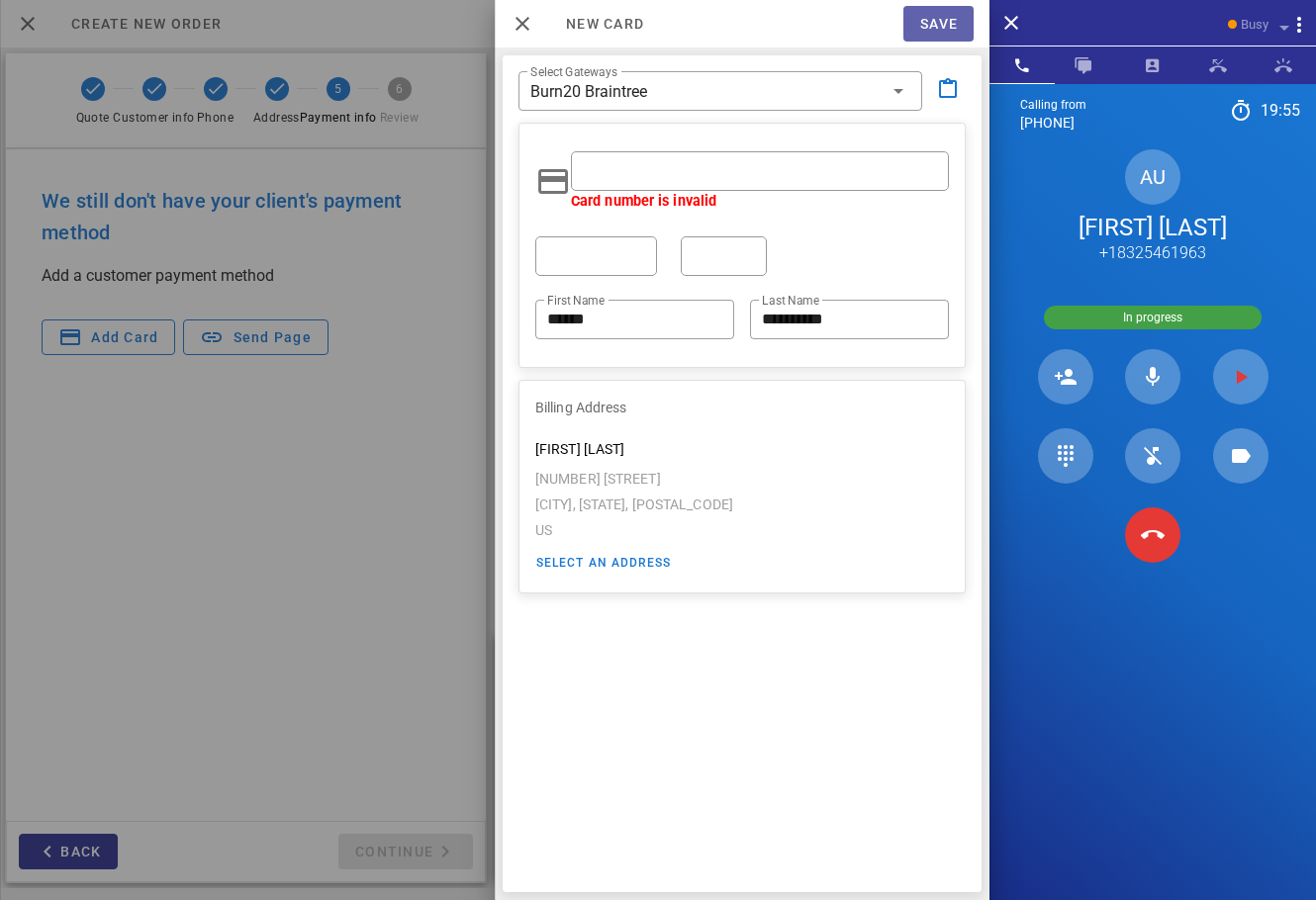 click on "Save" at bounding box center [938, 24] 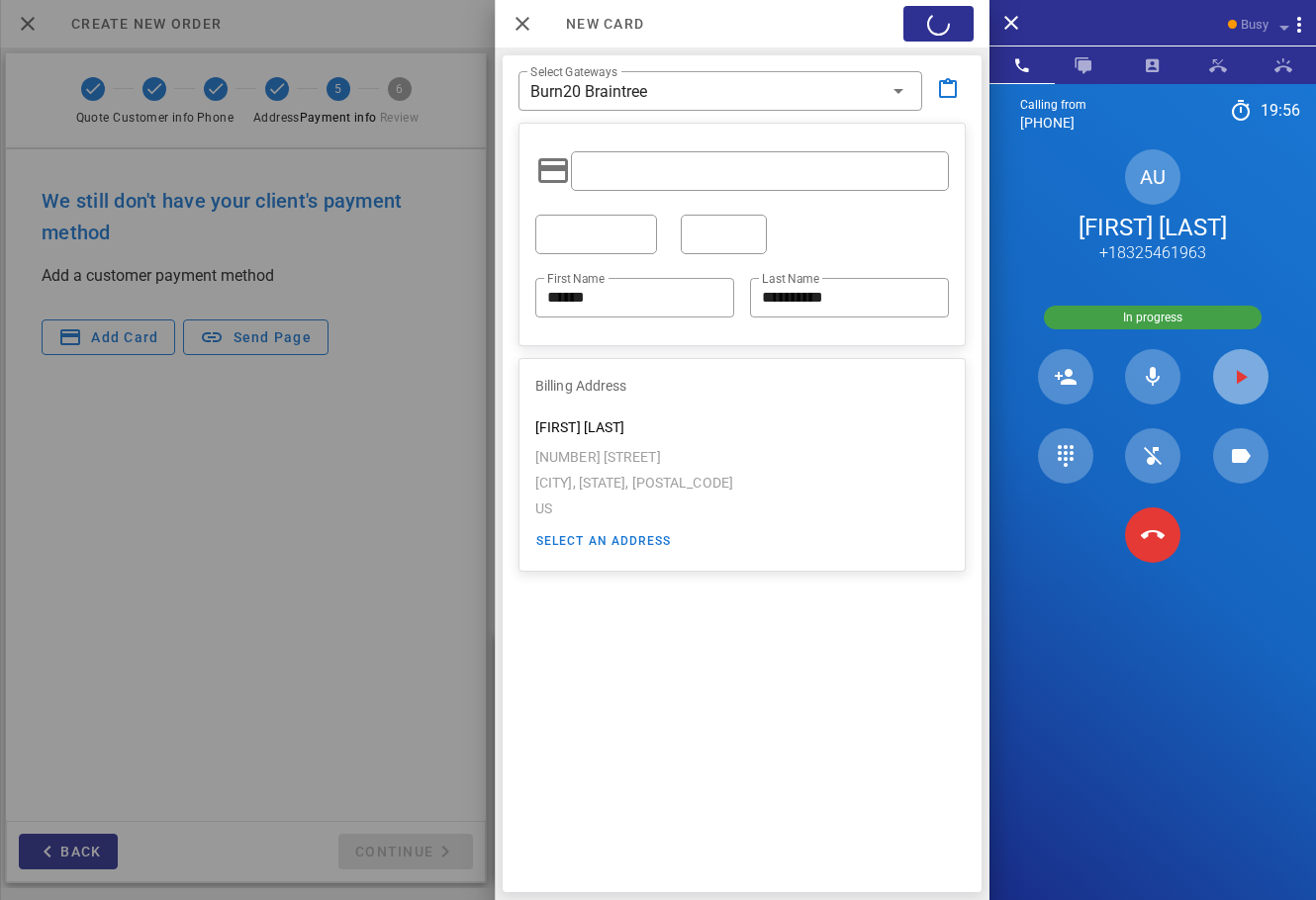 click at bounding box center [1241, 377] 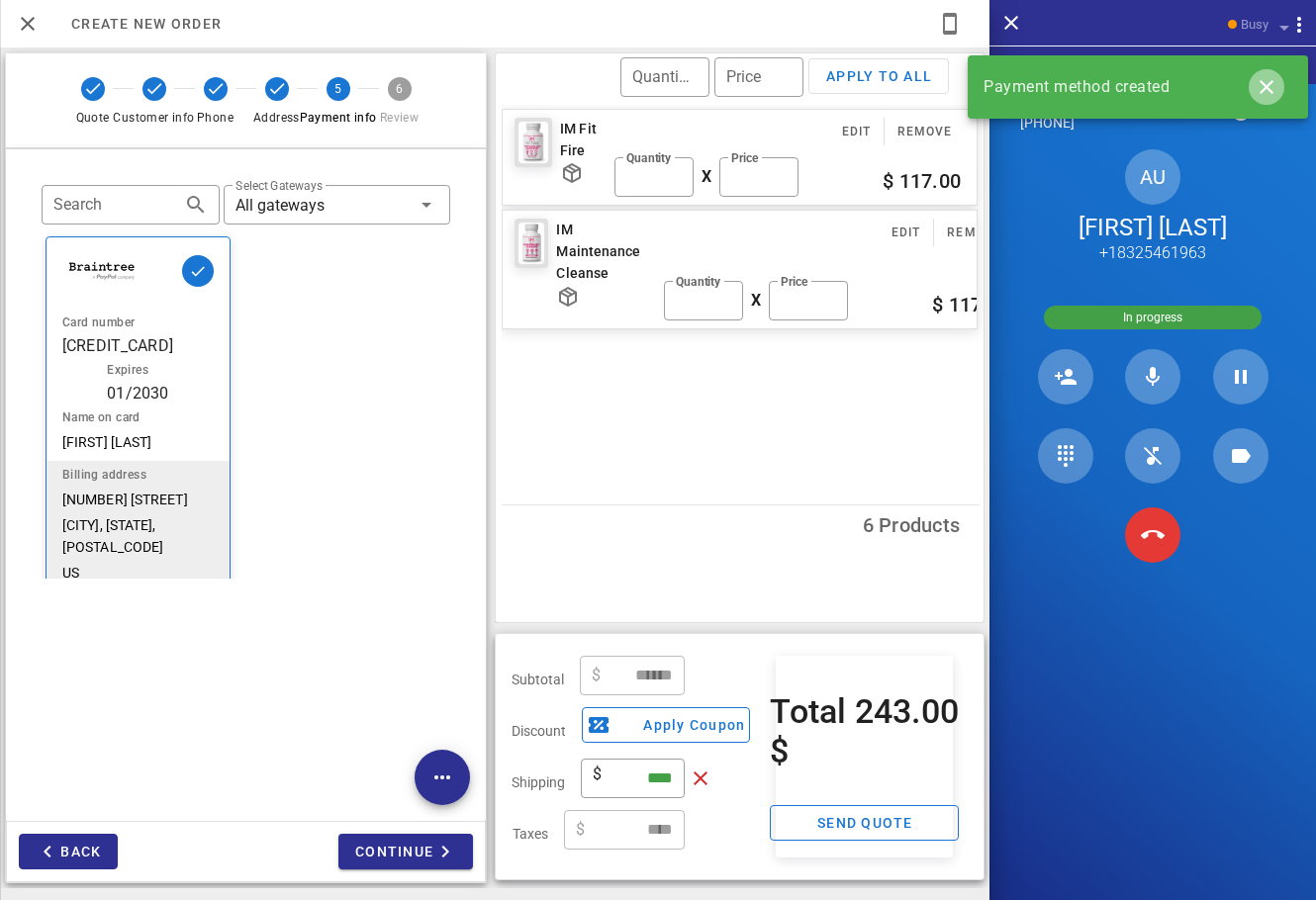 click at bounding box center (1267, 87) 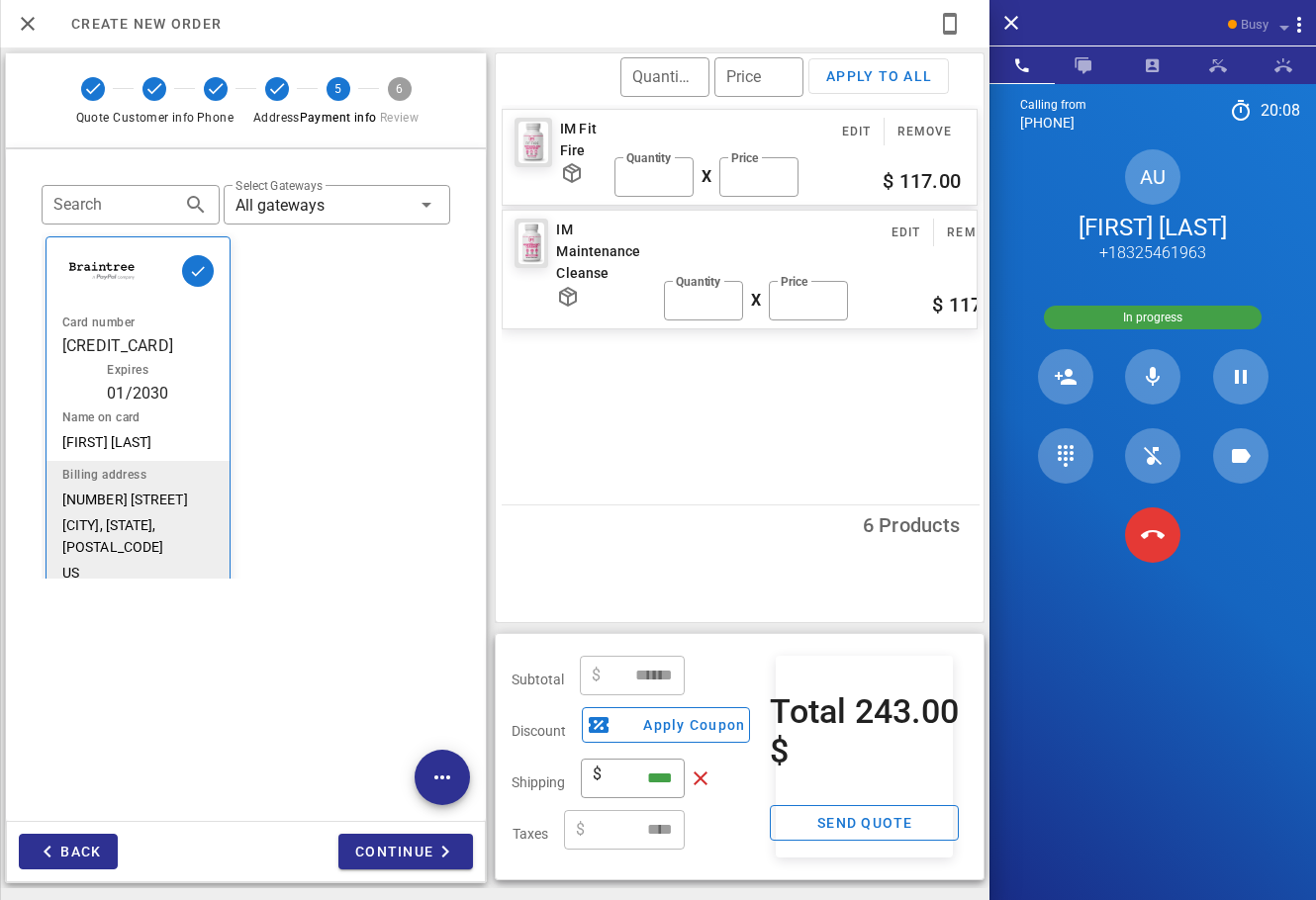 click on "AU   Angela Uriostegui  +18325461963" at bounding box center [1153, 207] 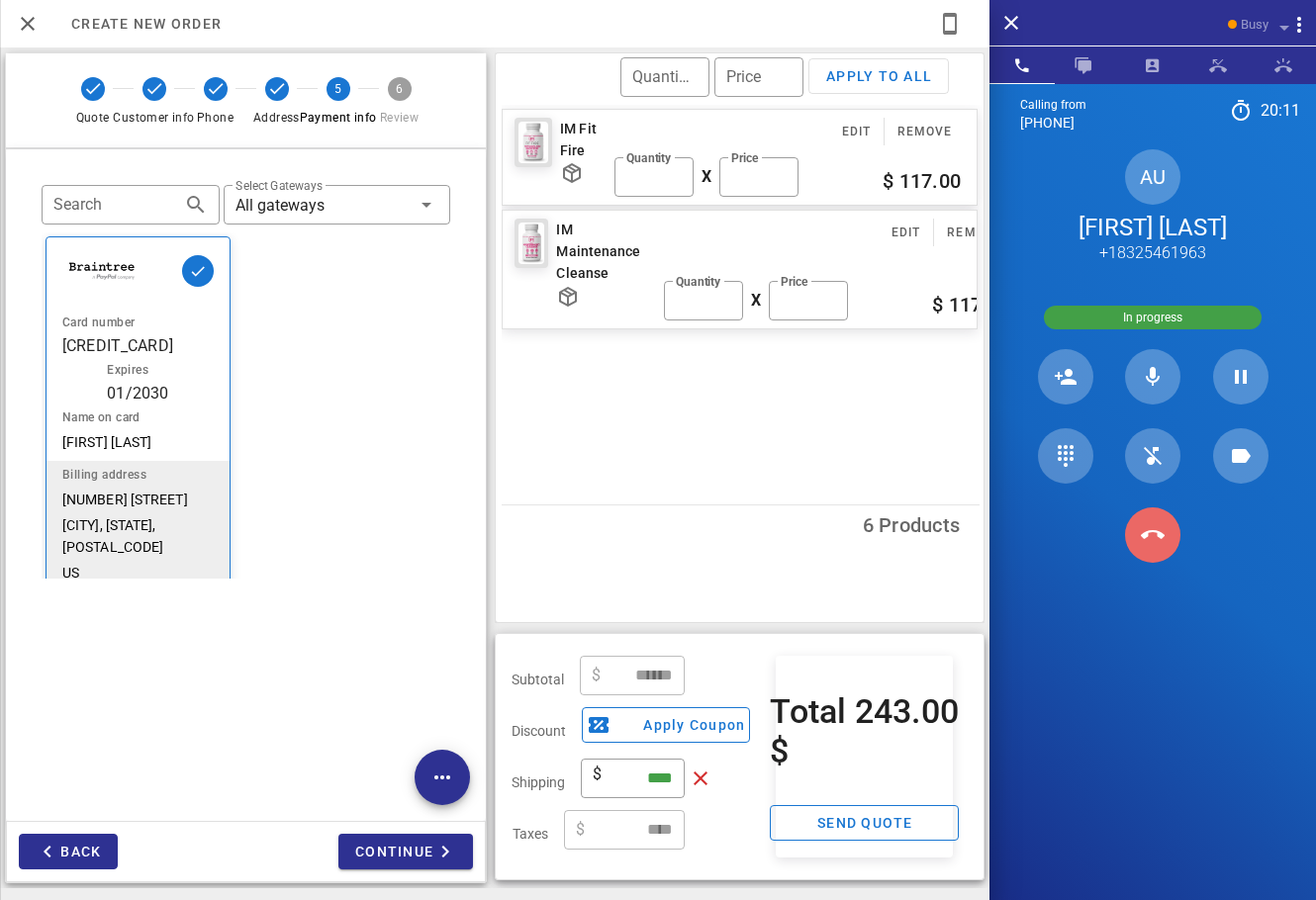 click at bounding box center [1153, 535] 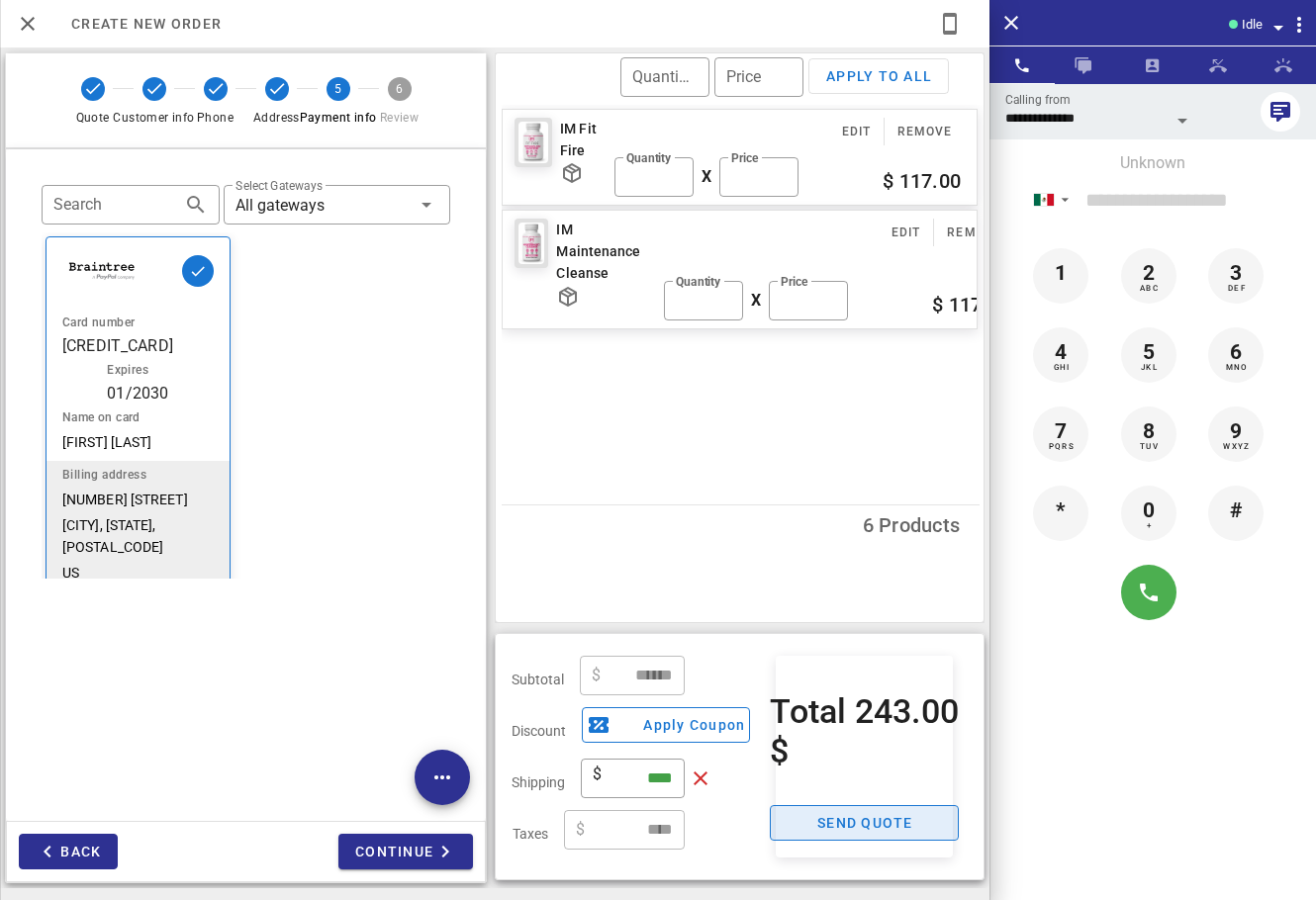 click on "Send quote" at bounding box center (864, 823) 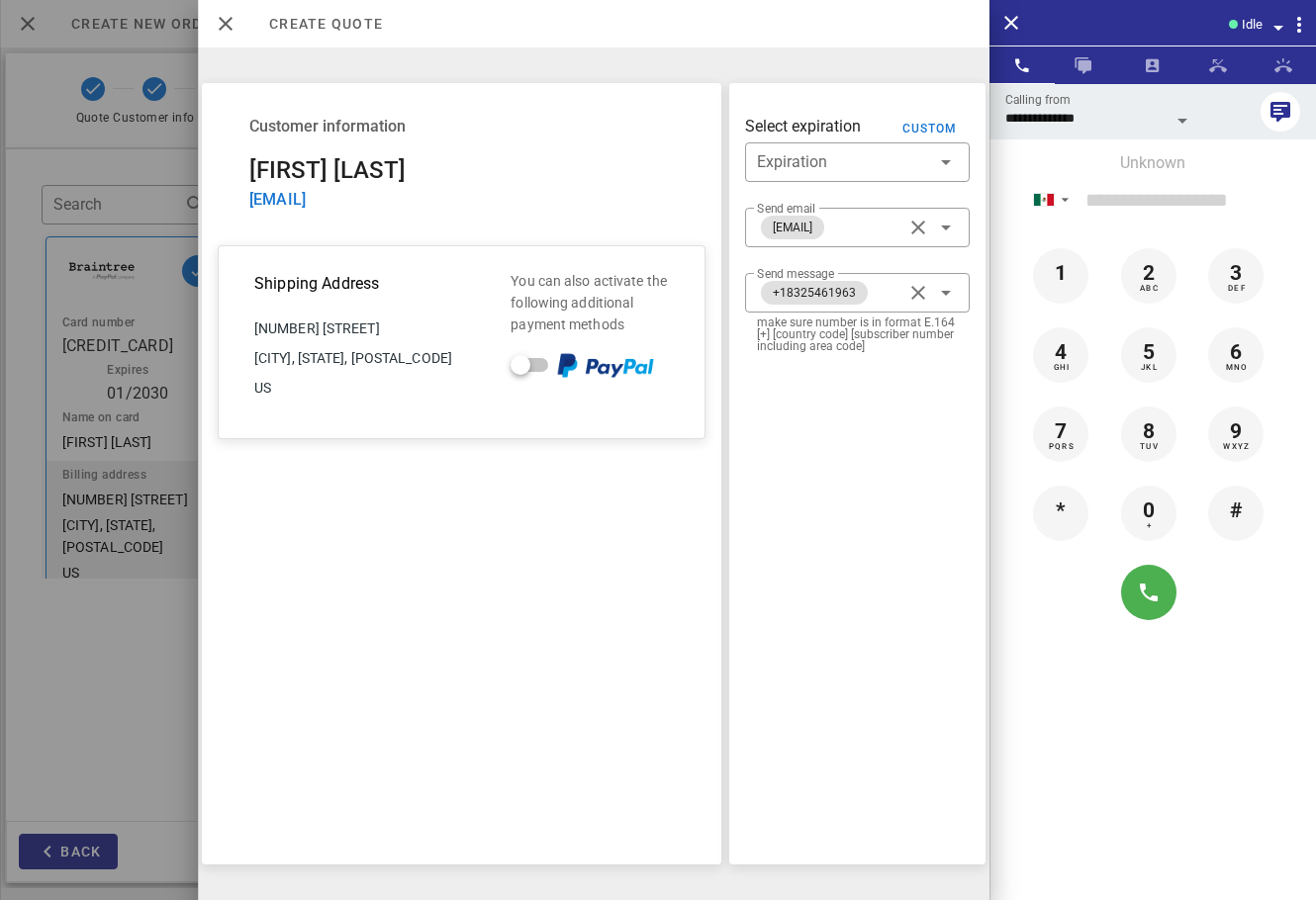 click at bounding box center (658, 450) 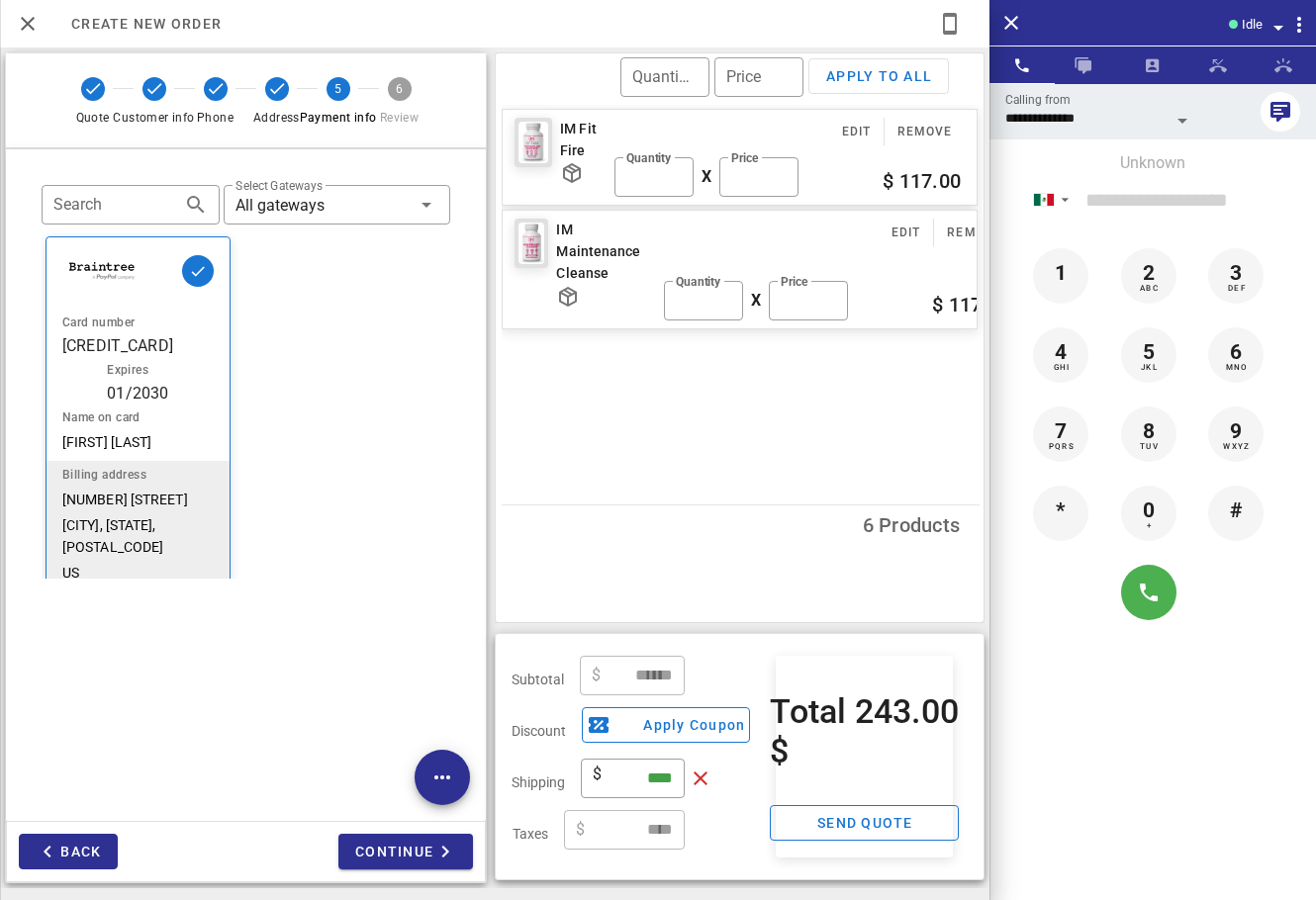 click on "Continue" at bounding box center [366, 852] 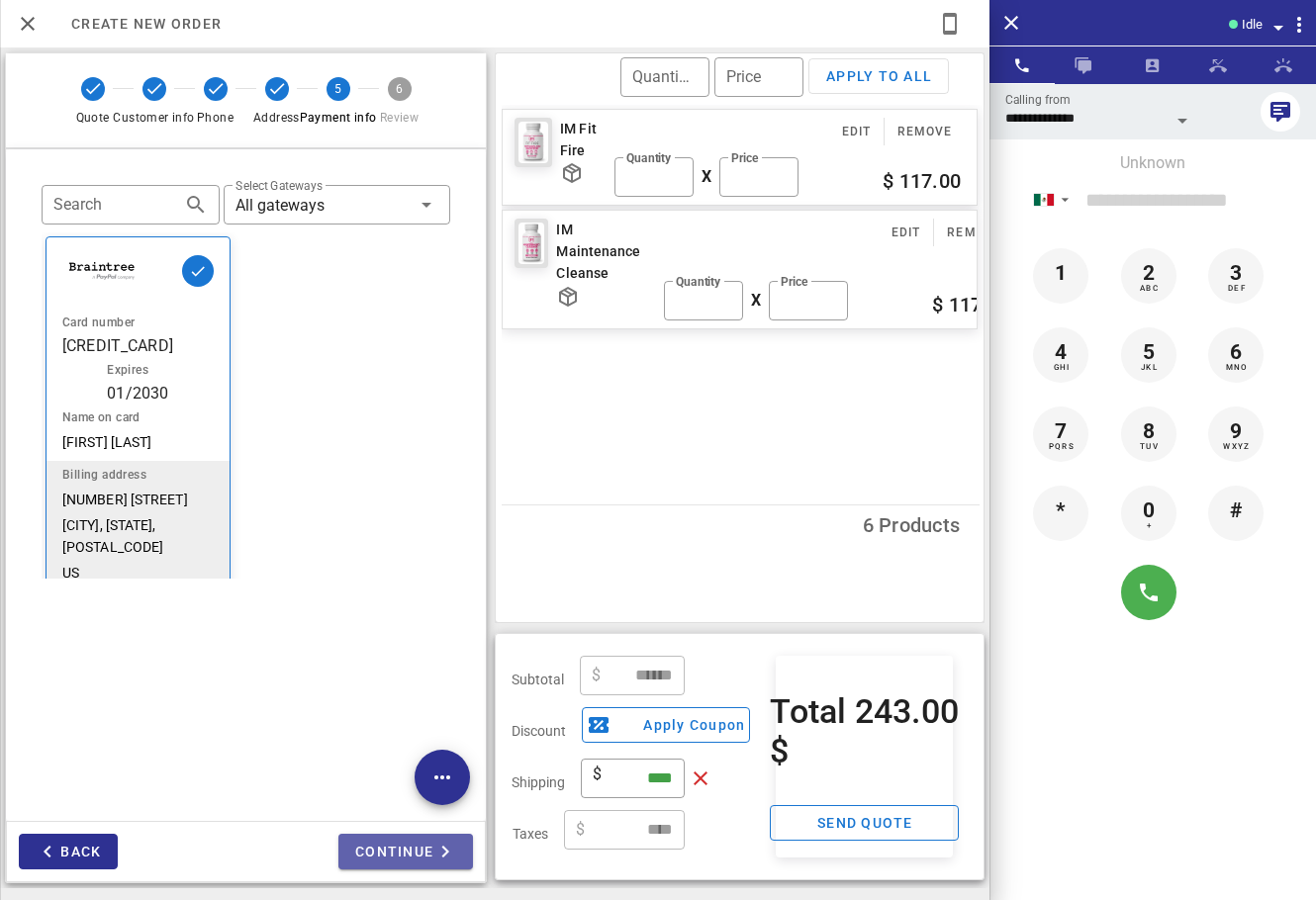 click on "Continue" at bounding box center (406, 852) 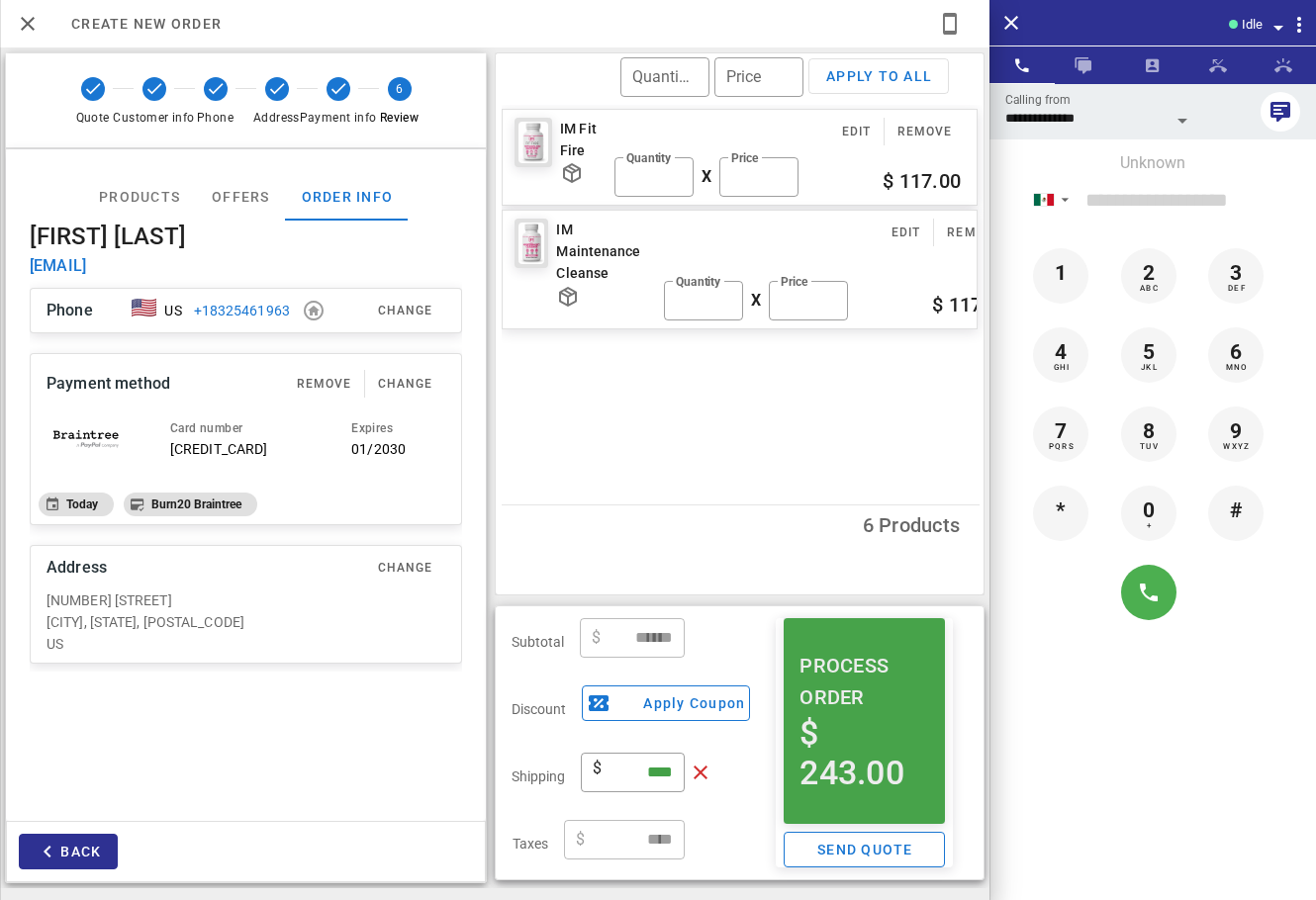 click on "$ 243.00" at bounding box center [864, 753] 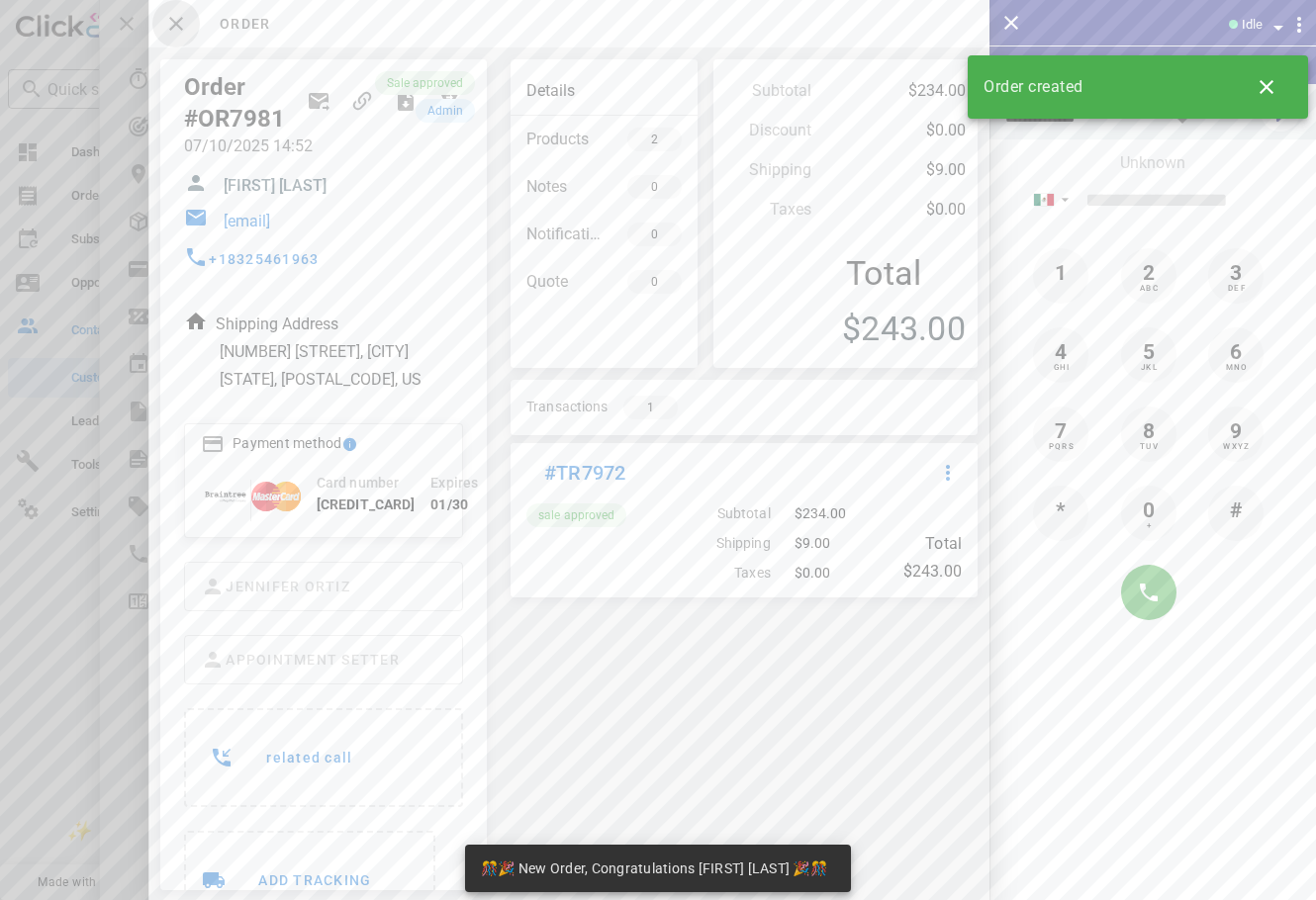 click at bounding box center [176, 24] 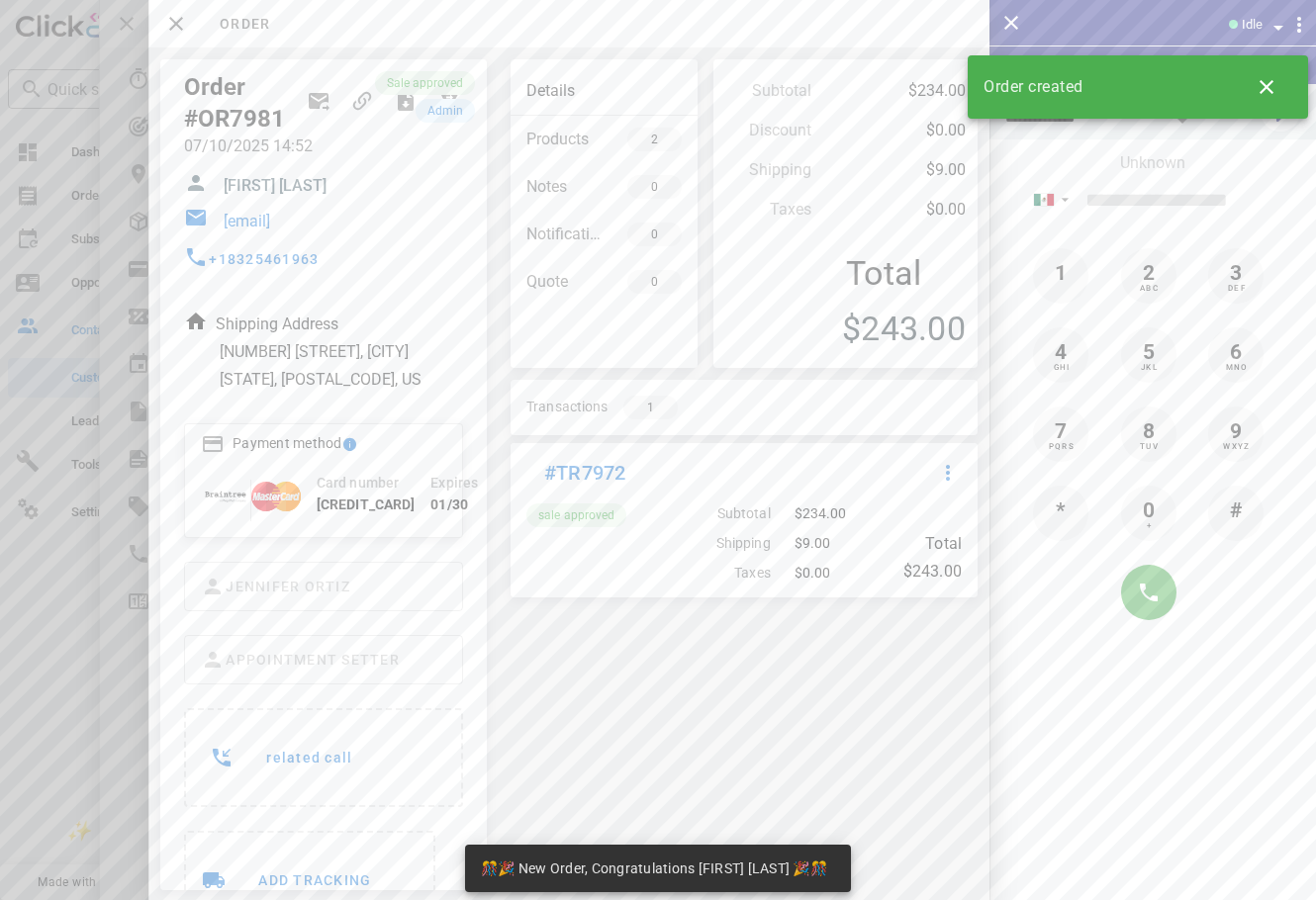 click on "Contact" at bounding box center (196, 24) 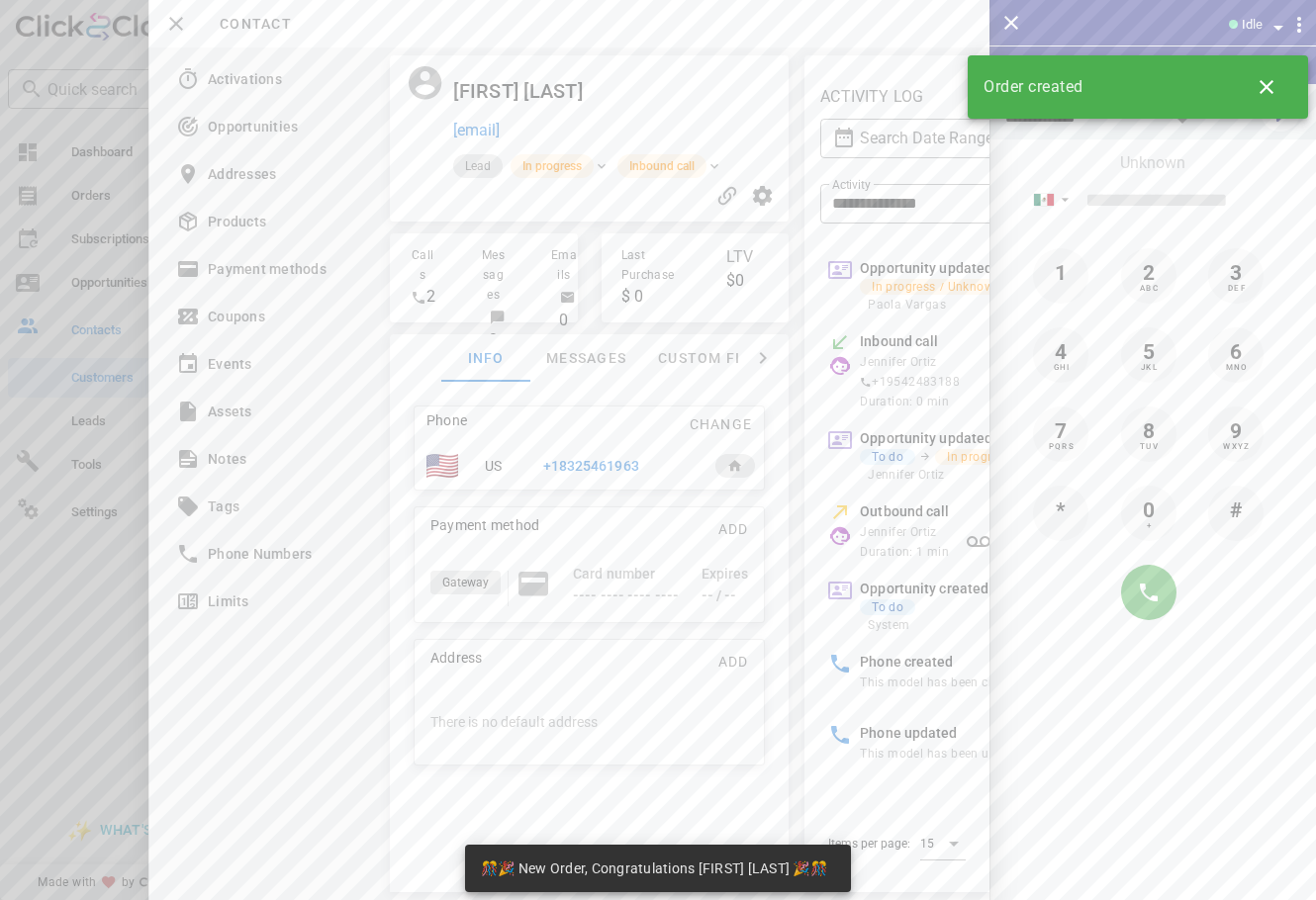 click on "Phone   Change" at bounding box center (590, 424) 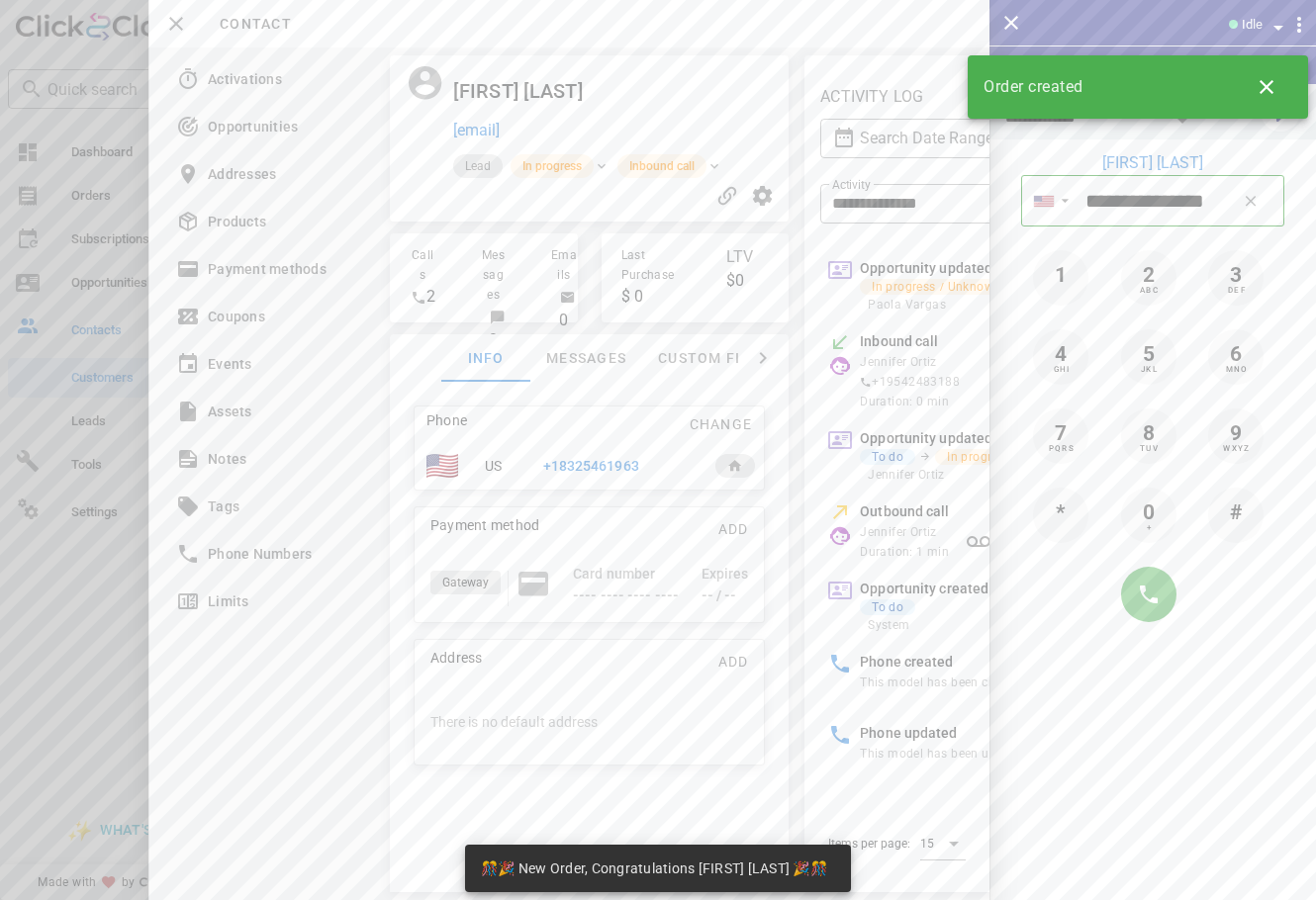 click on "+18325461963" at bounding box center (571, 466) 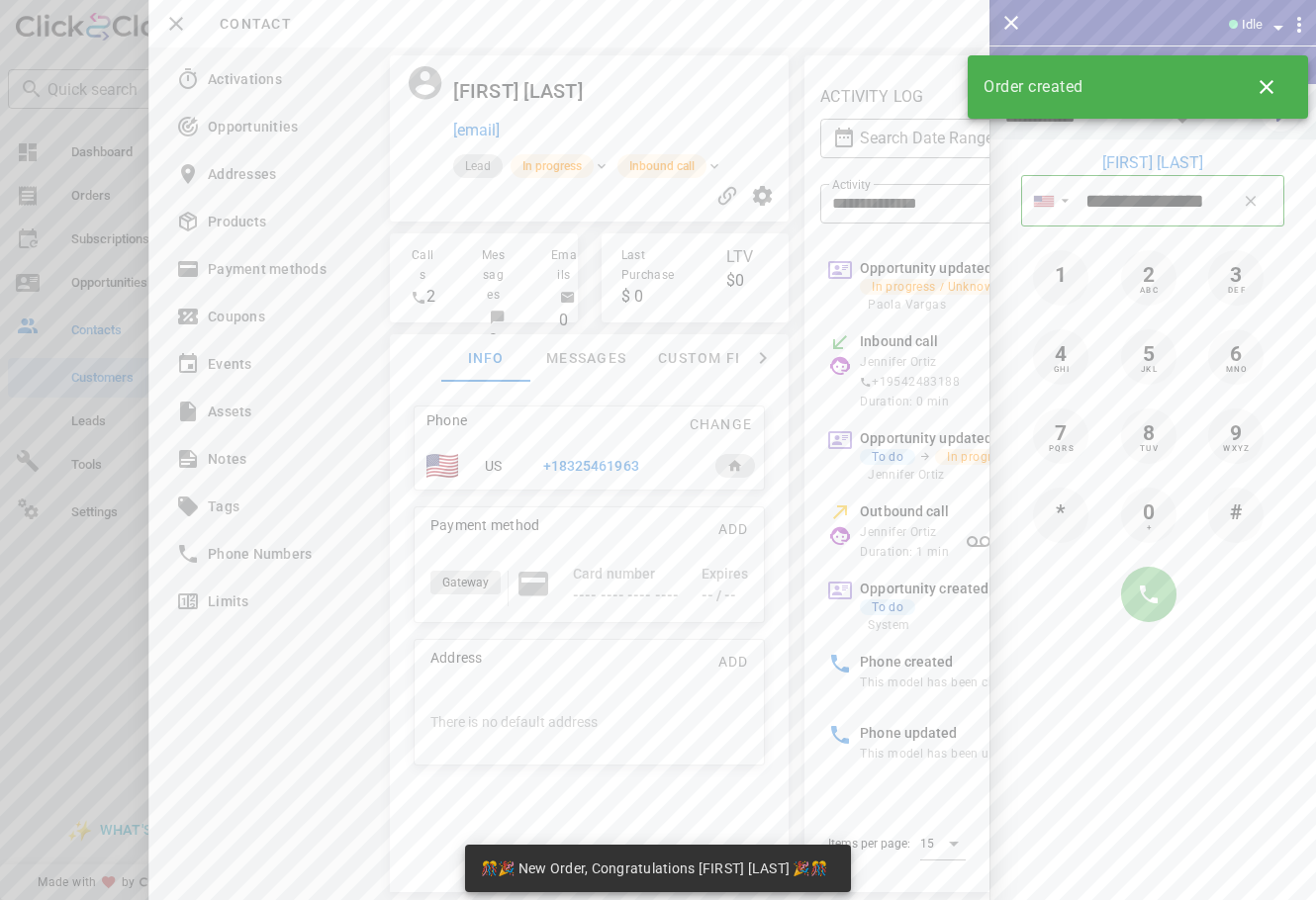 click at bounding box center [1149, 594] 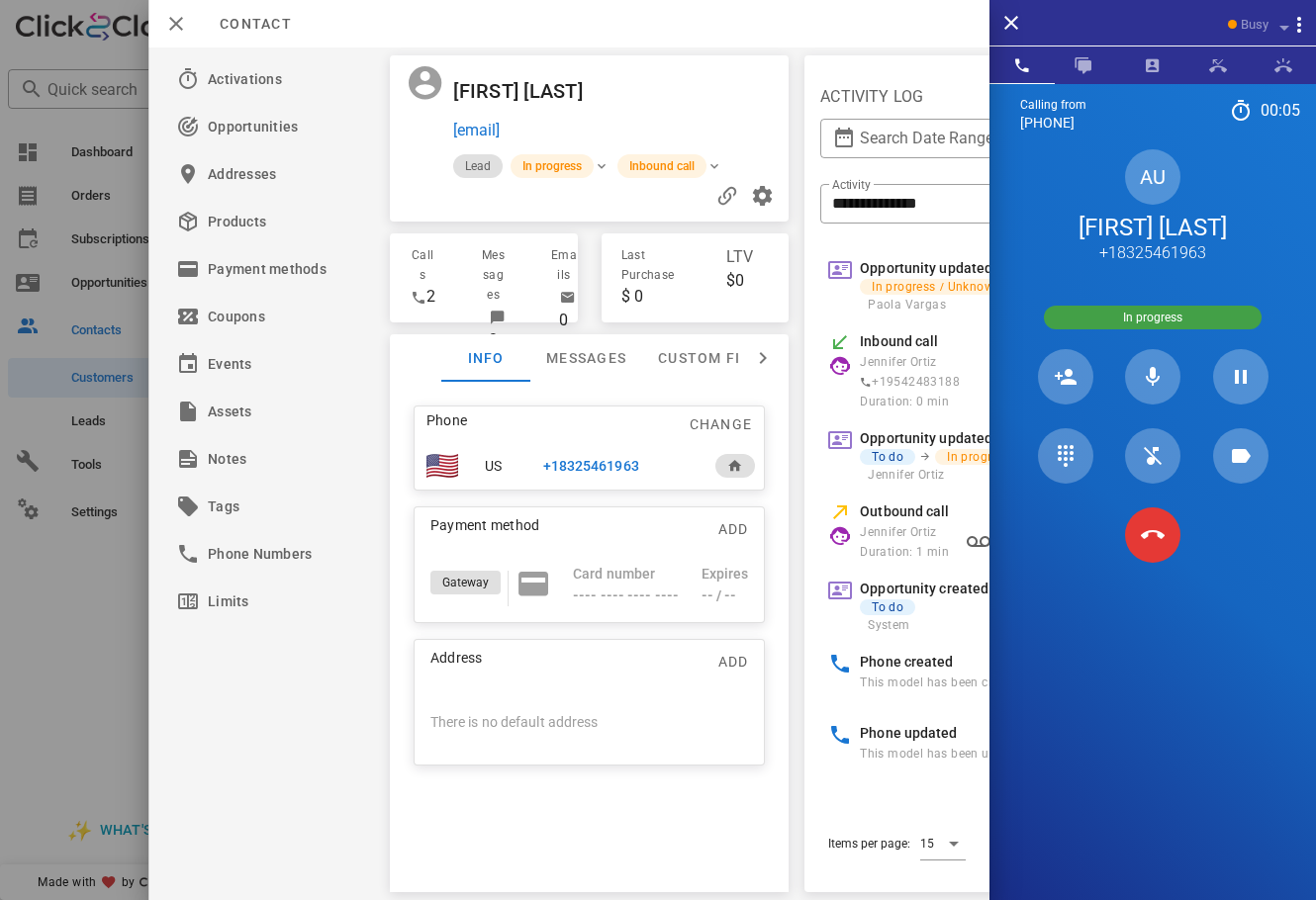 click on "Calling from (954) 248-3188 00: 05  Unknown      ▼     Andorra
+376
Argentina
+54
Aruba
+297
Australia
+61
Belgium (België)
+32
Bolivia
+591
Brazil (Brasil)
+55
Canada
+1
Chile
+56
Colombia
+57
Costa Rica
+506
Dominican Republic (República Dominicana)
+1
Ecuador
+593
El Salvador
+503
France
+33
Germany (Deutschland)
+49
Guadeloupe
+590
Guatemala
+502
Honduras
+504
Iceland (Ísland)
+354
India (भारत)
+91
Israel (‫ישראל‬‎)
+972
Italy (Italia)
+39" at bounding box center (1153, 533) 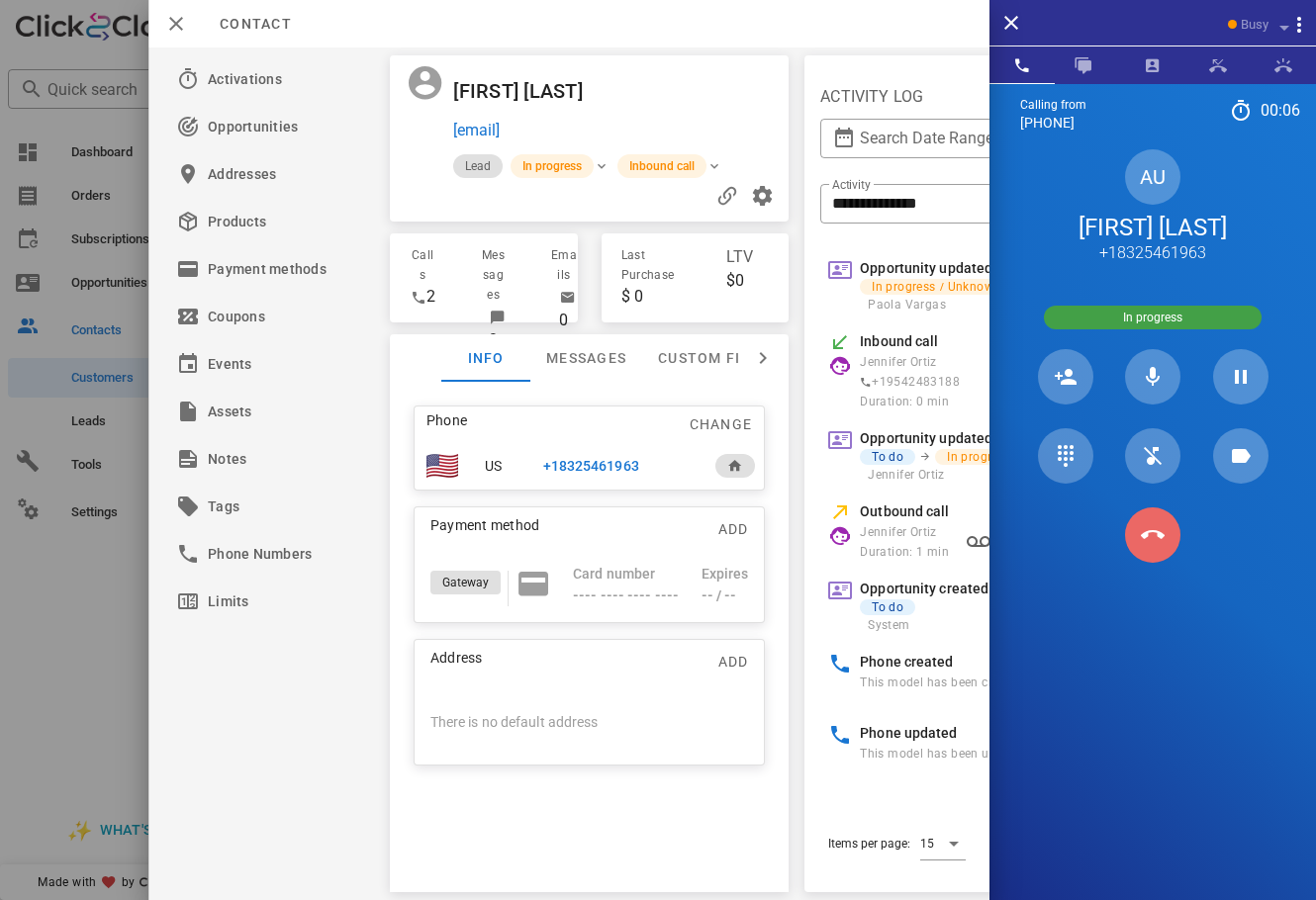 click at bounding box center [1153, 535] 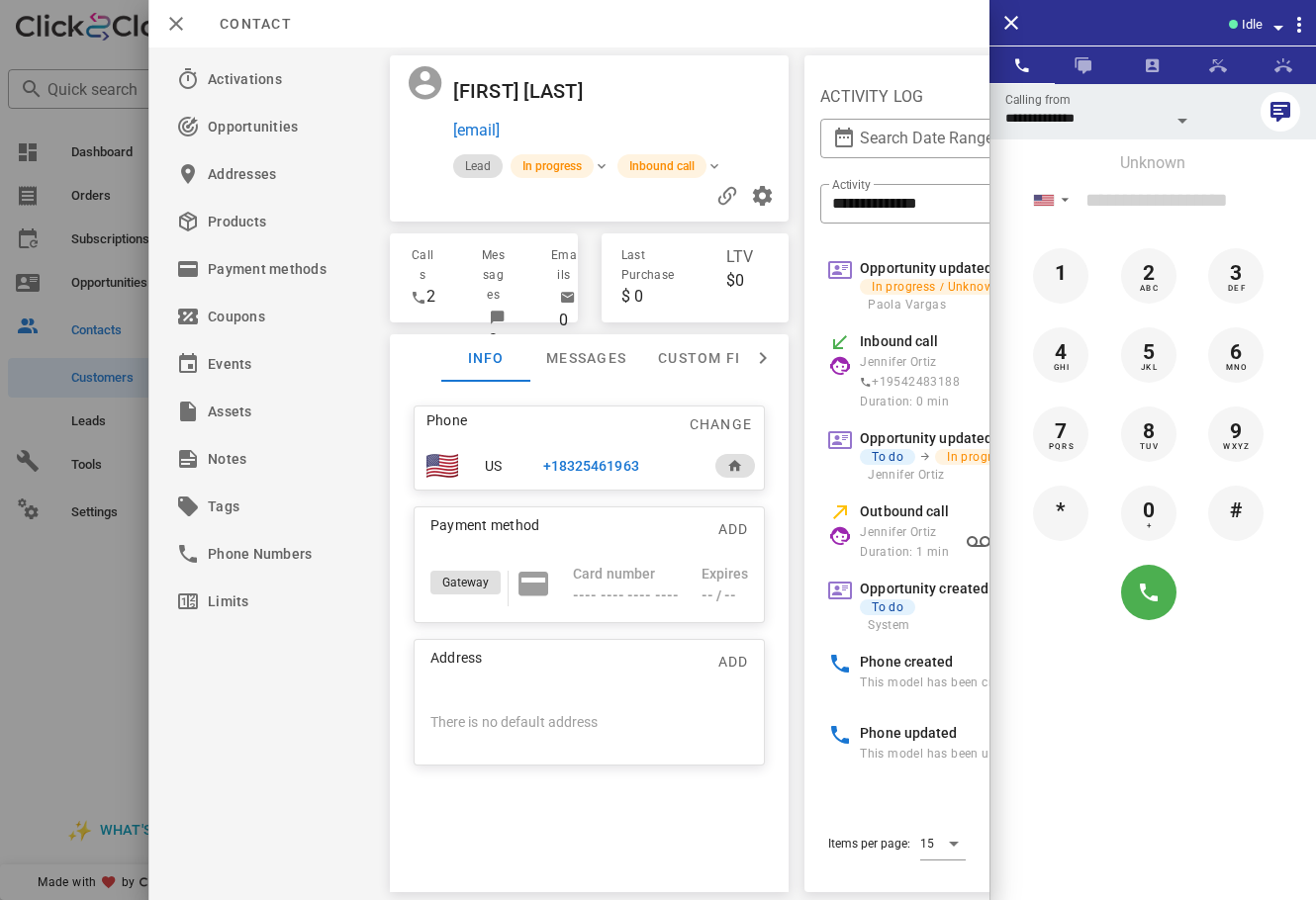 click on "+18325461963" at bounding box center (571, 466) 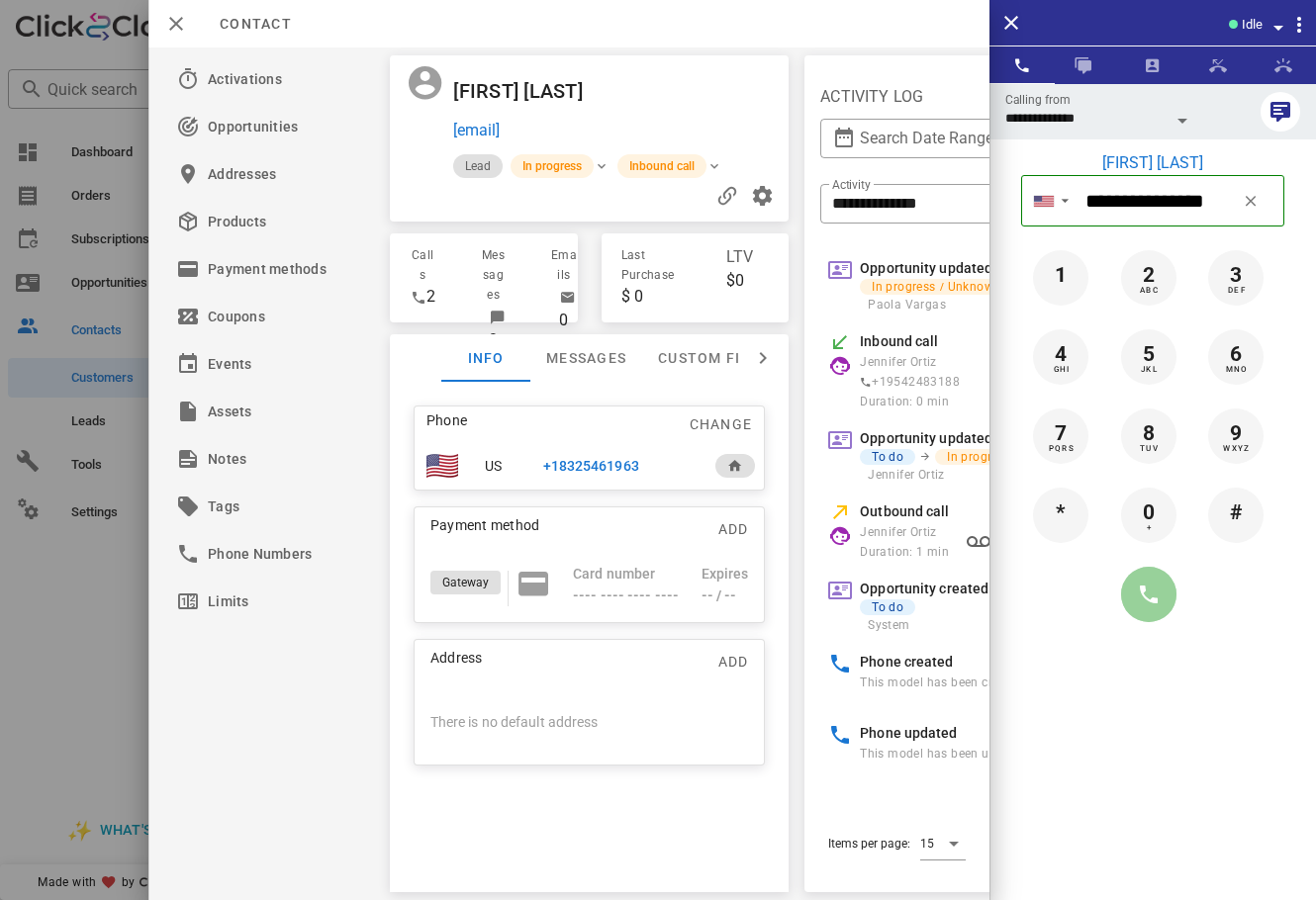 click at bounding box center [1149, 594] 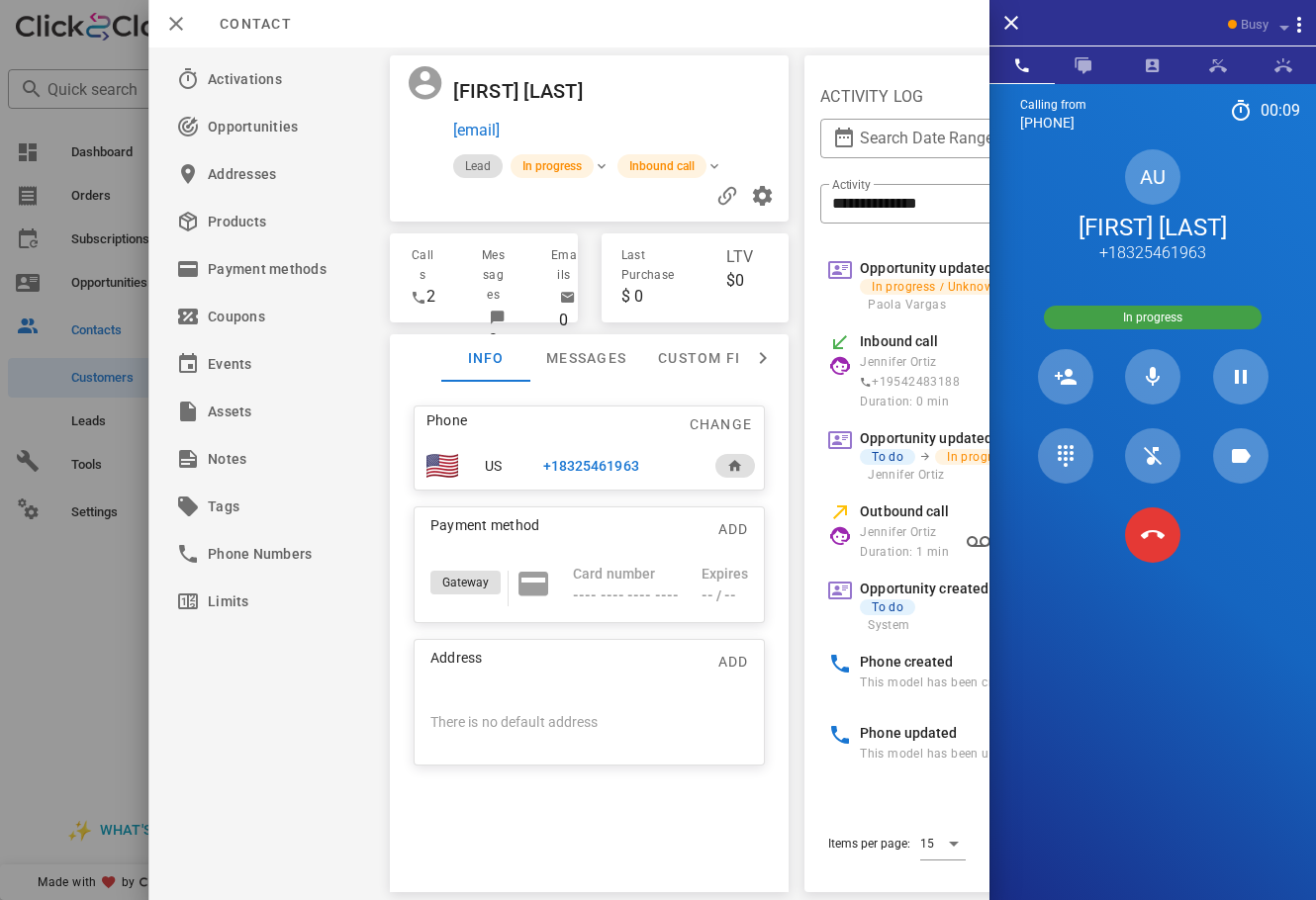 click on "Calling from (954) 248-3188 00: 09  Unknown      ▼     Andorra
+376
Argentina
+54
Aruba
+297
Australia
+61
Belgium (België)
+32
Bolivia
+591
Brazil (Brasil)
+55
Canada
+1
Chile
+56
Colombia
+57
Costa Rica
+506
Dominican Republic (República Dominicana)
+1
Ecuador
+593
El Salvador
+503
France
+33
Germany (Deutschland)
+49
Guadeloupe
+590
Guatemala
+502
Honduras
+504
Iceland (Ísland)
+354
India (भारत)
+91
Israel (‫ישראל‬‎)
+972
Italy (Italia)
+39" at bounding box center [1153, 533] 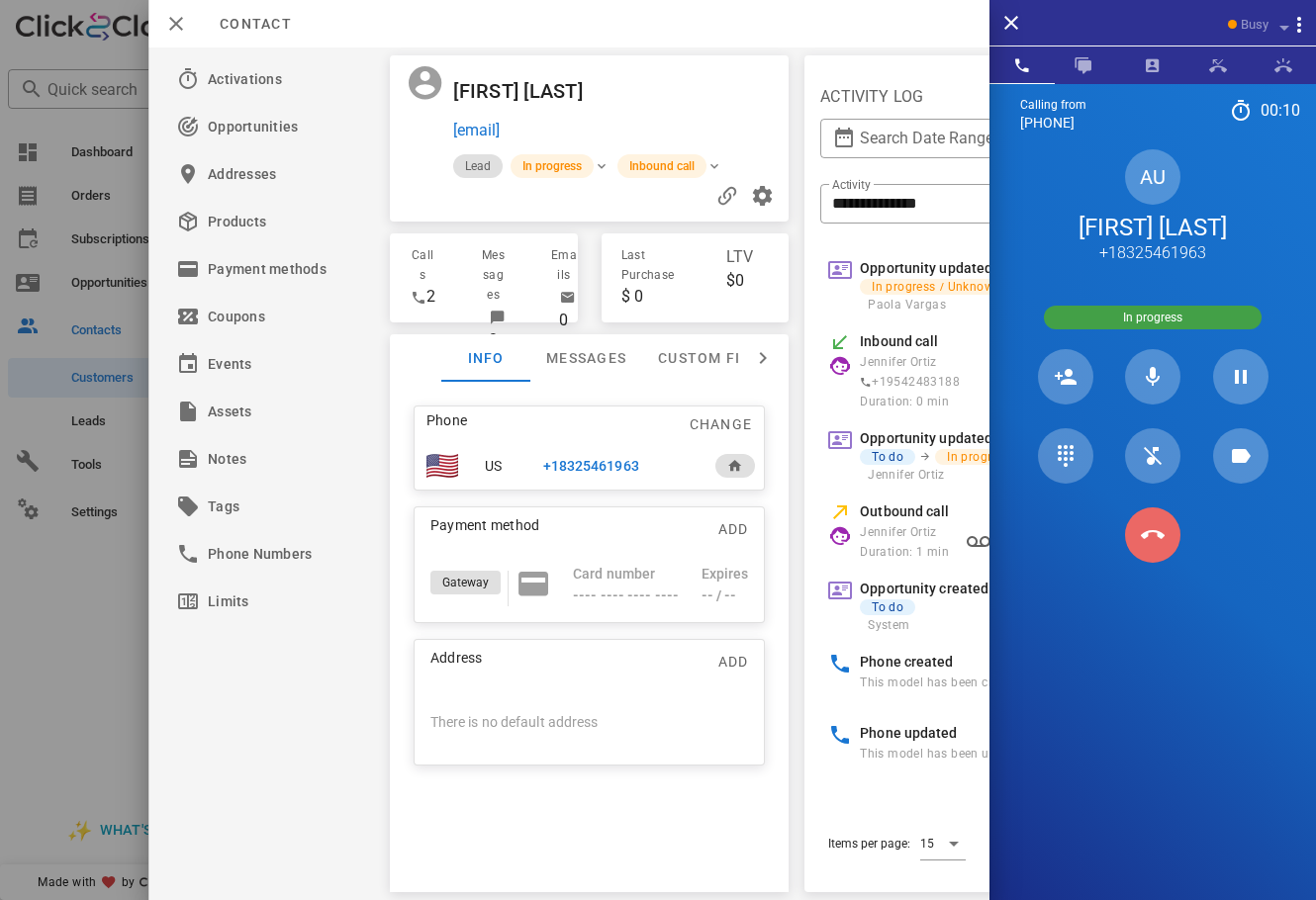 click at bounding box center (1153, 535) 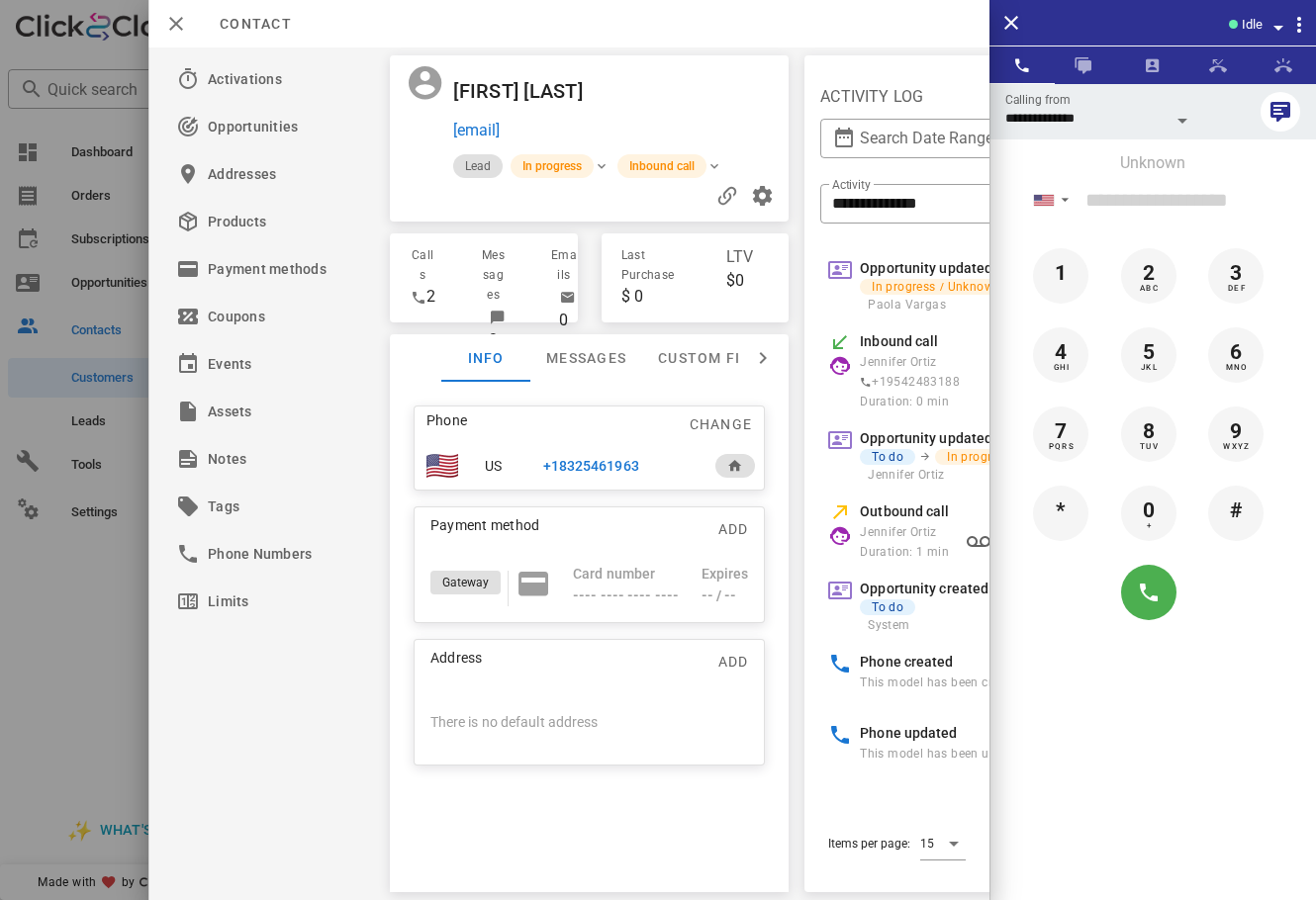 click on "**********" at bounding box center [1153, 533] 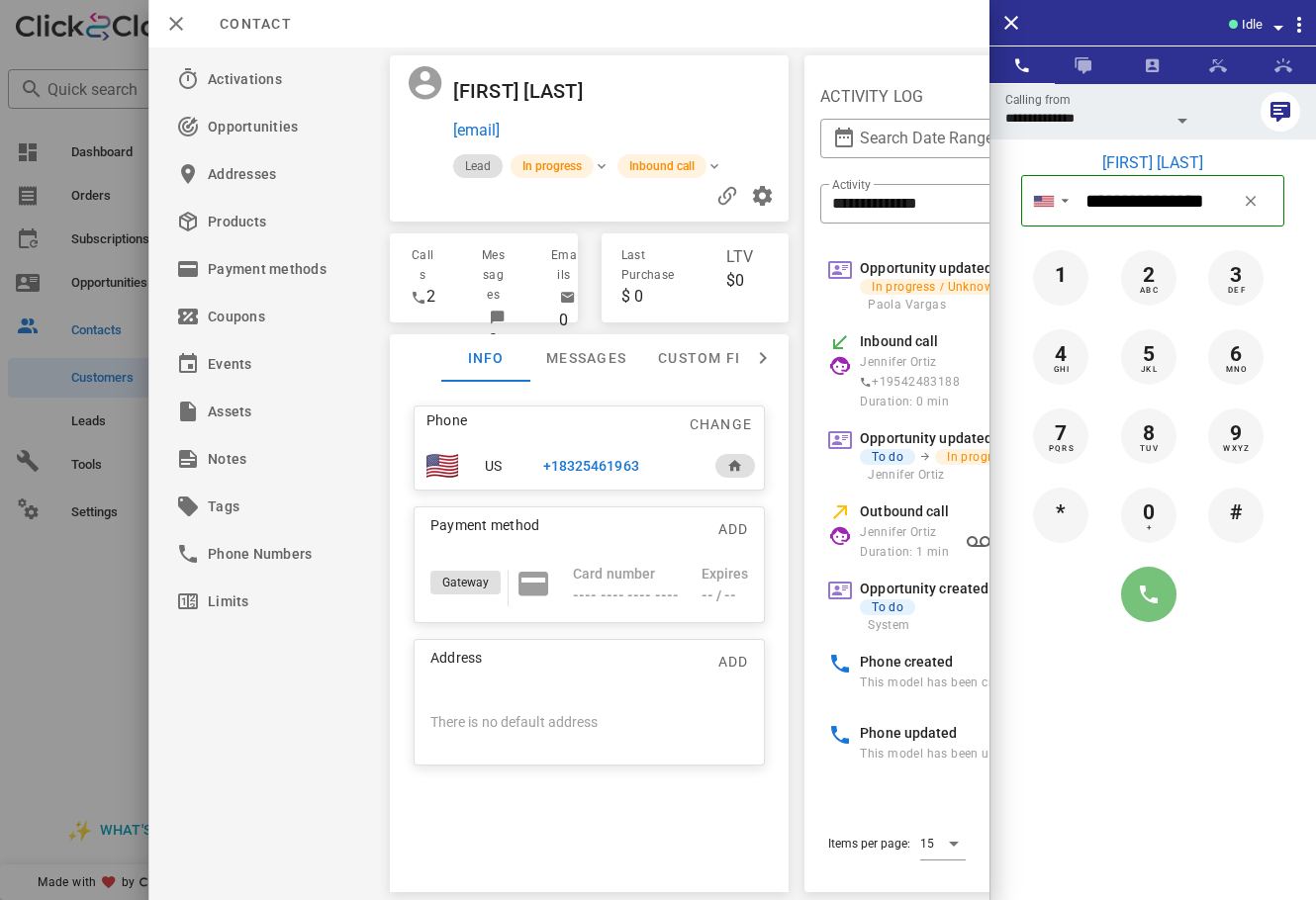 click at bounding box center (1149, 594) 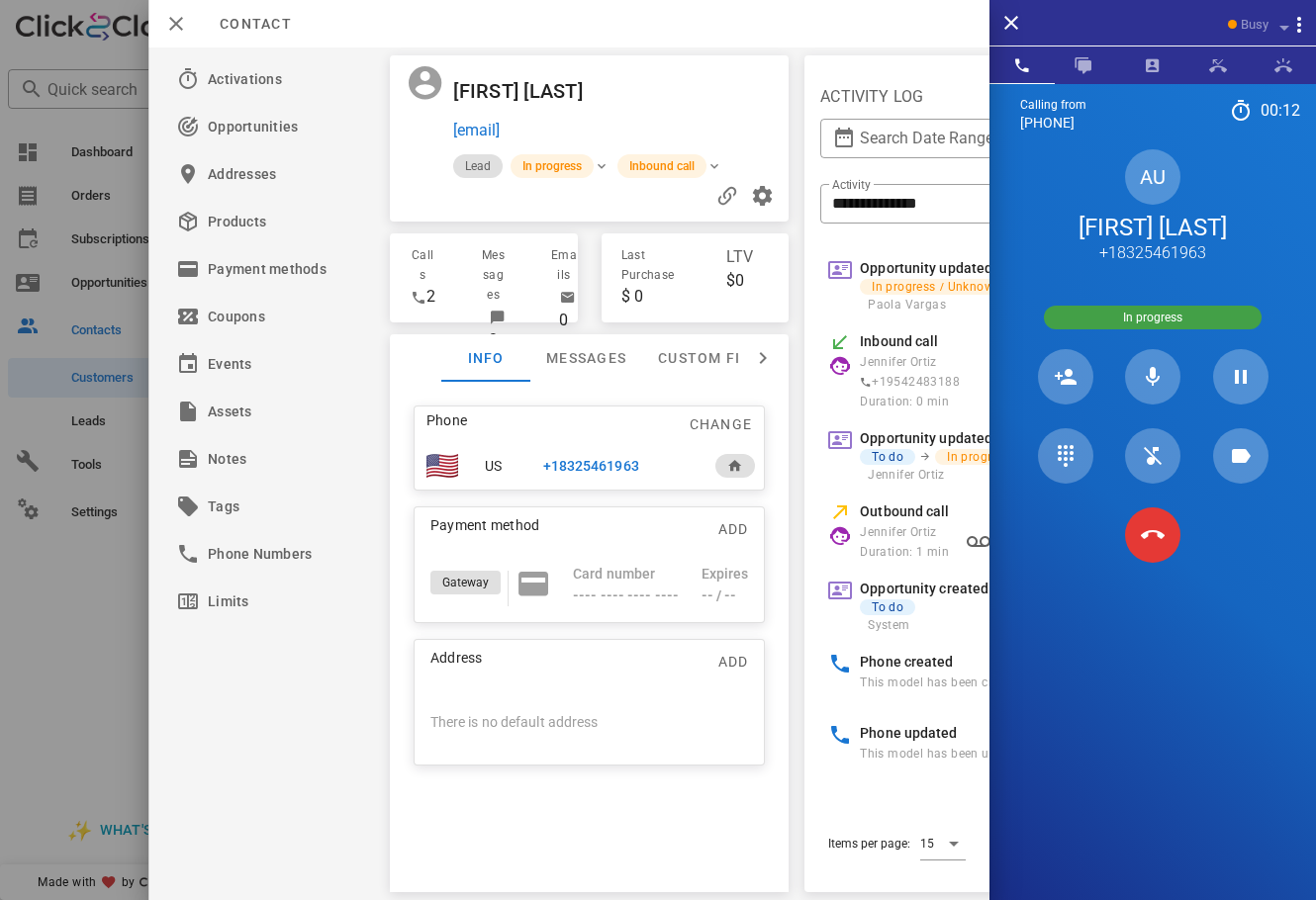 drag, startPoint x: 1239, startPoint y: 597, endPoint x: 1219, endPoint y: 582, distance: 25 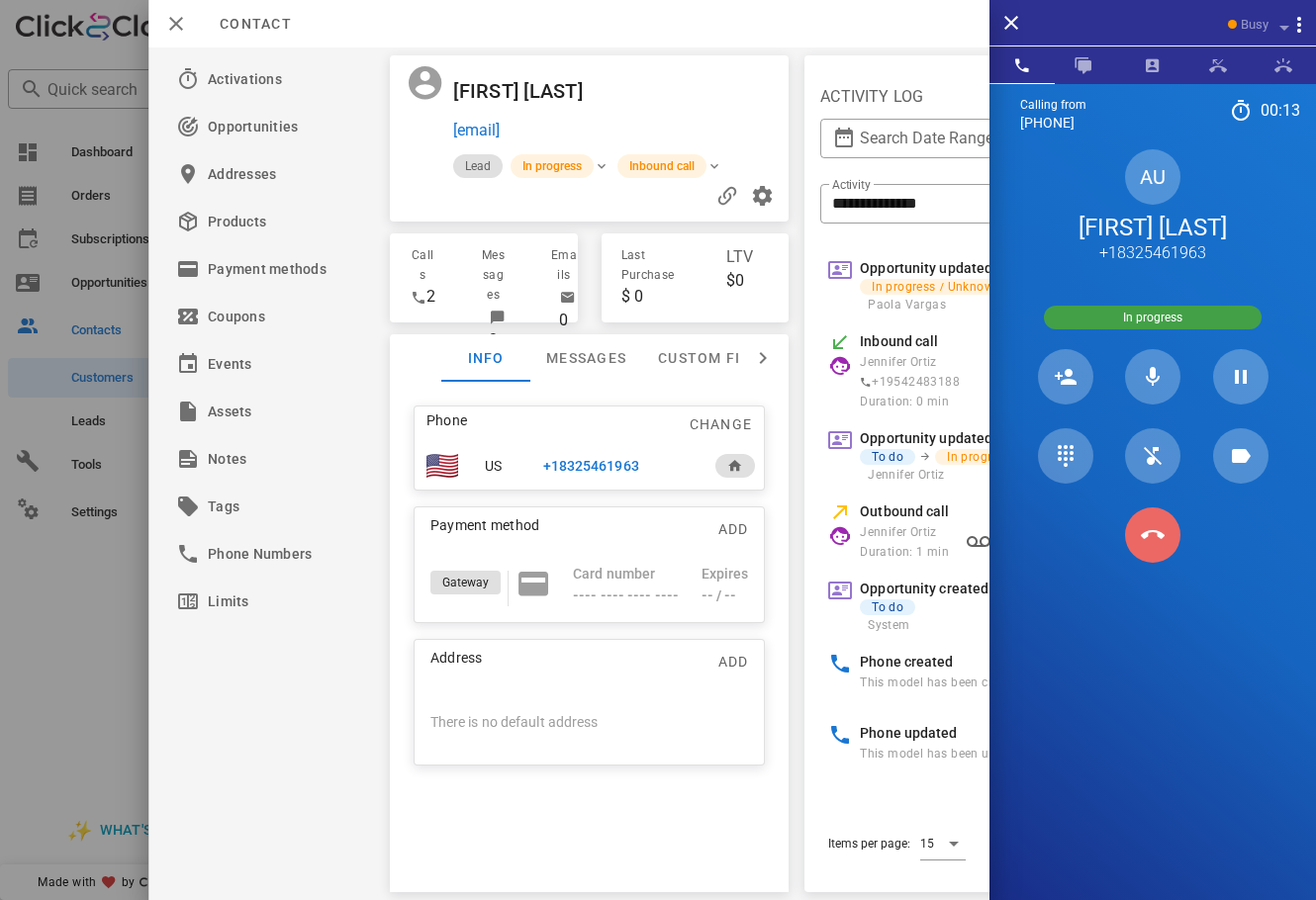 click at bounding box center [1153, 535] 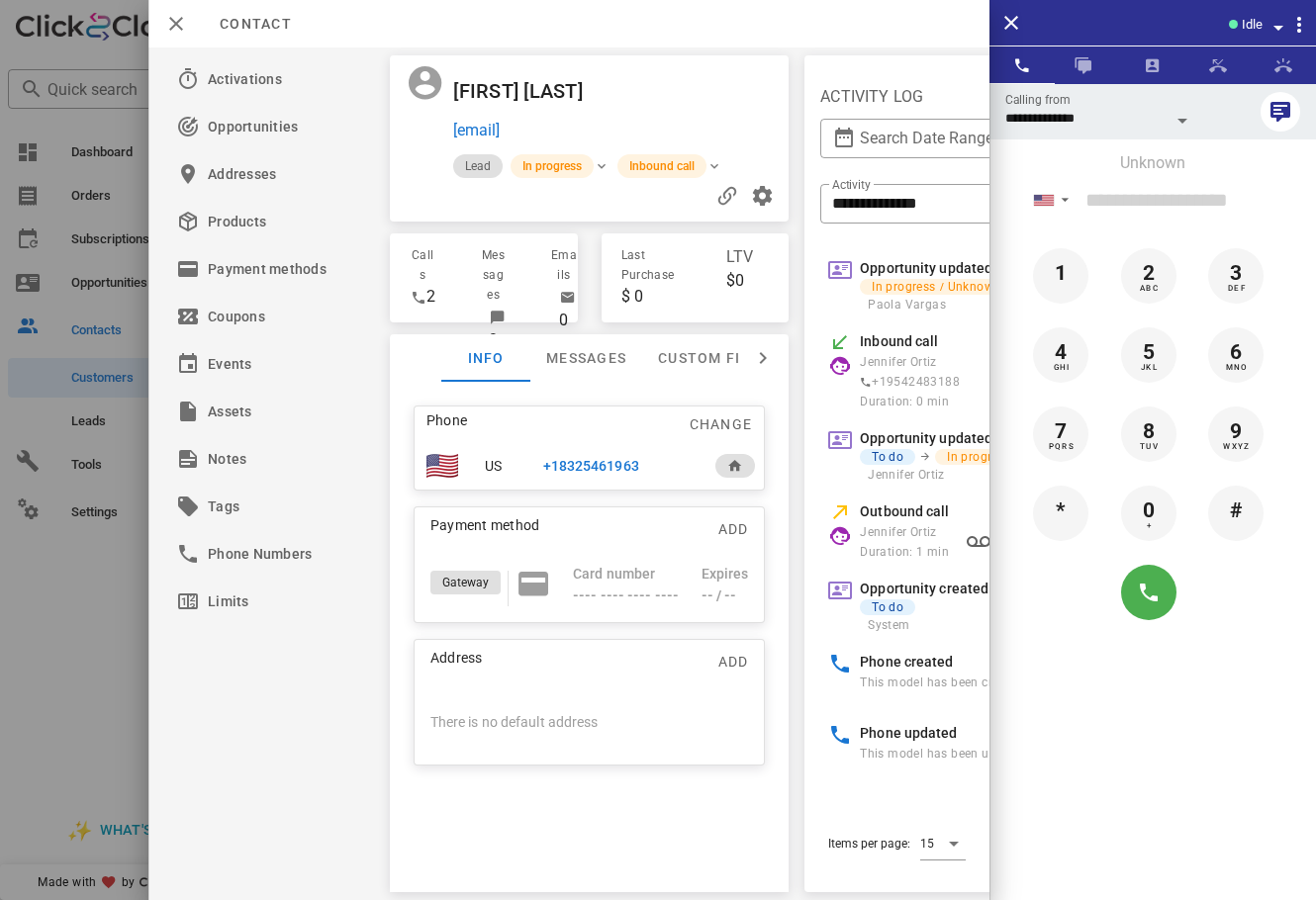 click on "**********" at bounding box center (1153, 533) 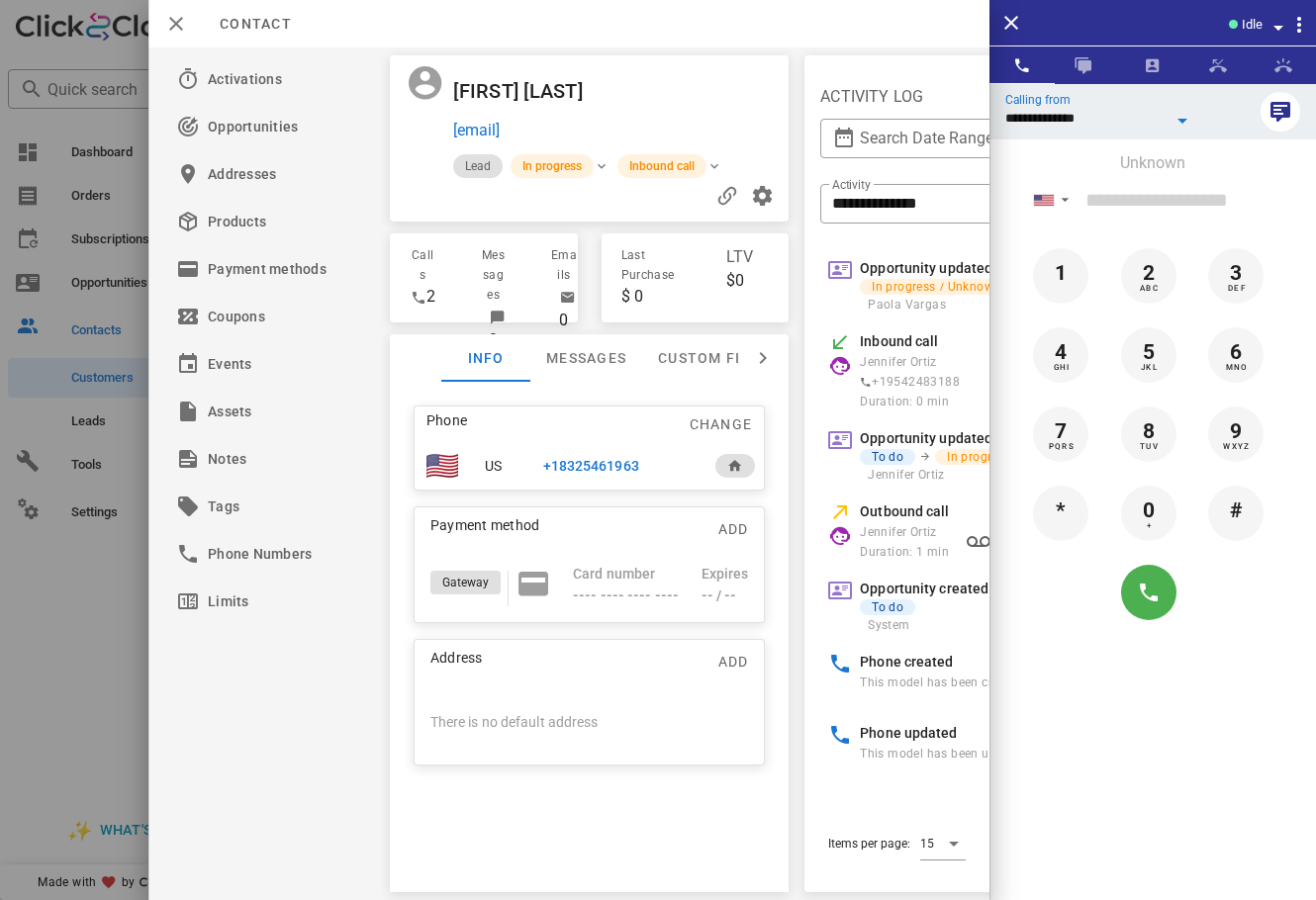click on "Unknown" at bounding box center [1153, 163] 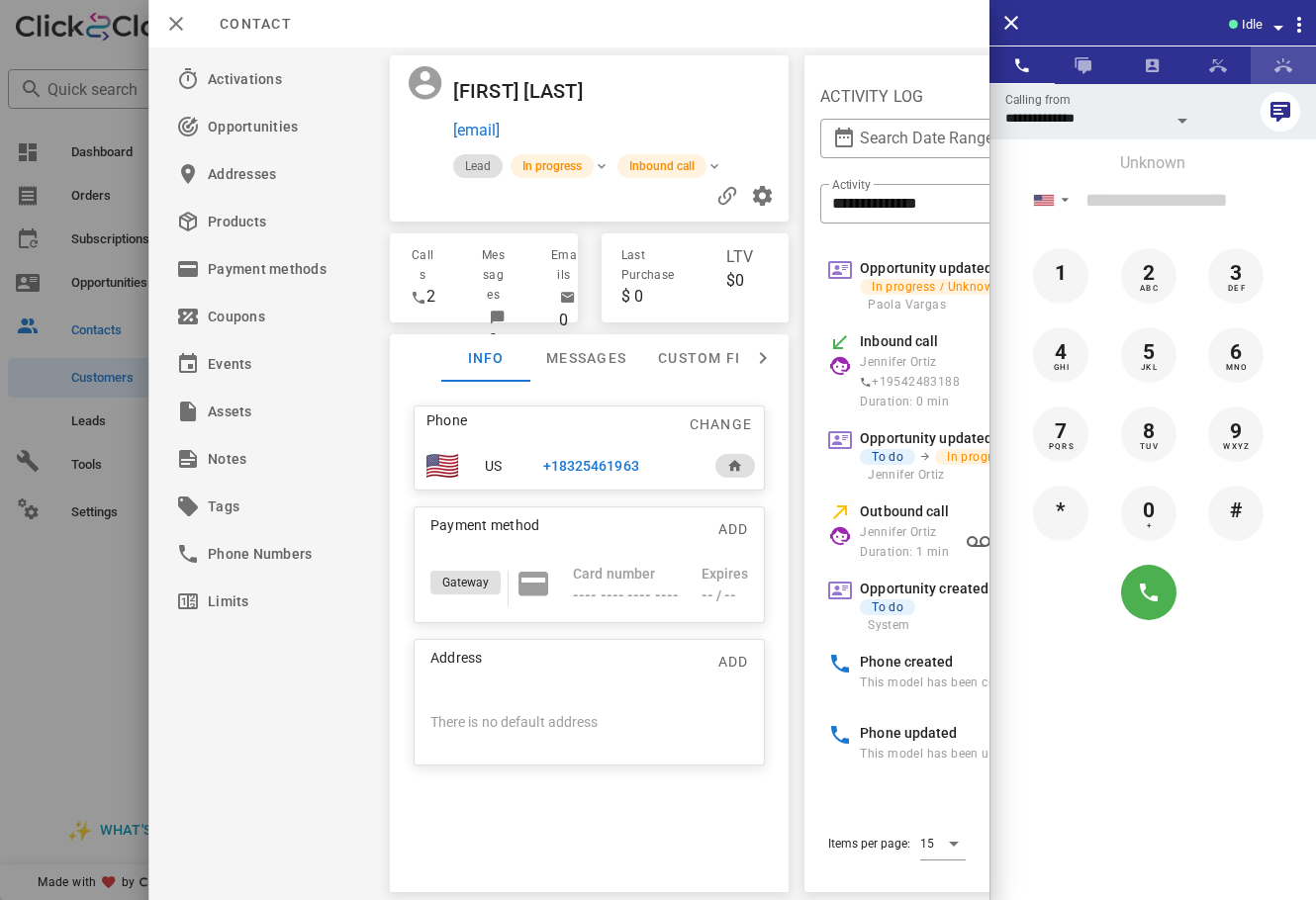 click at bounding box center [1283, 65] 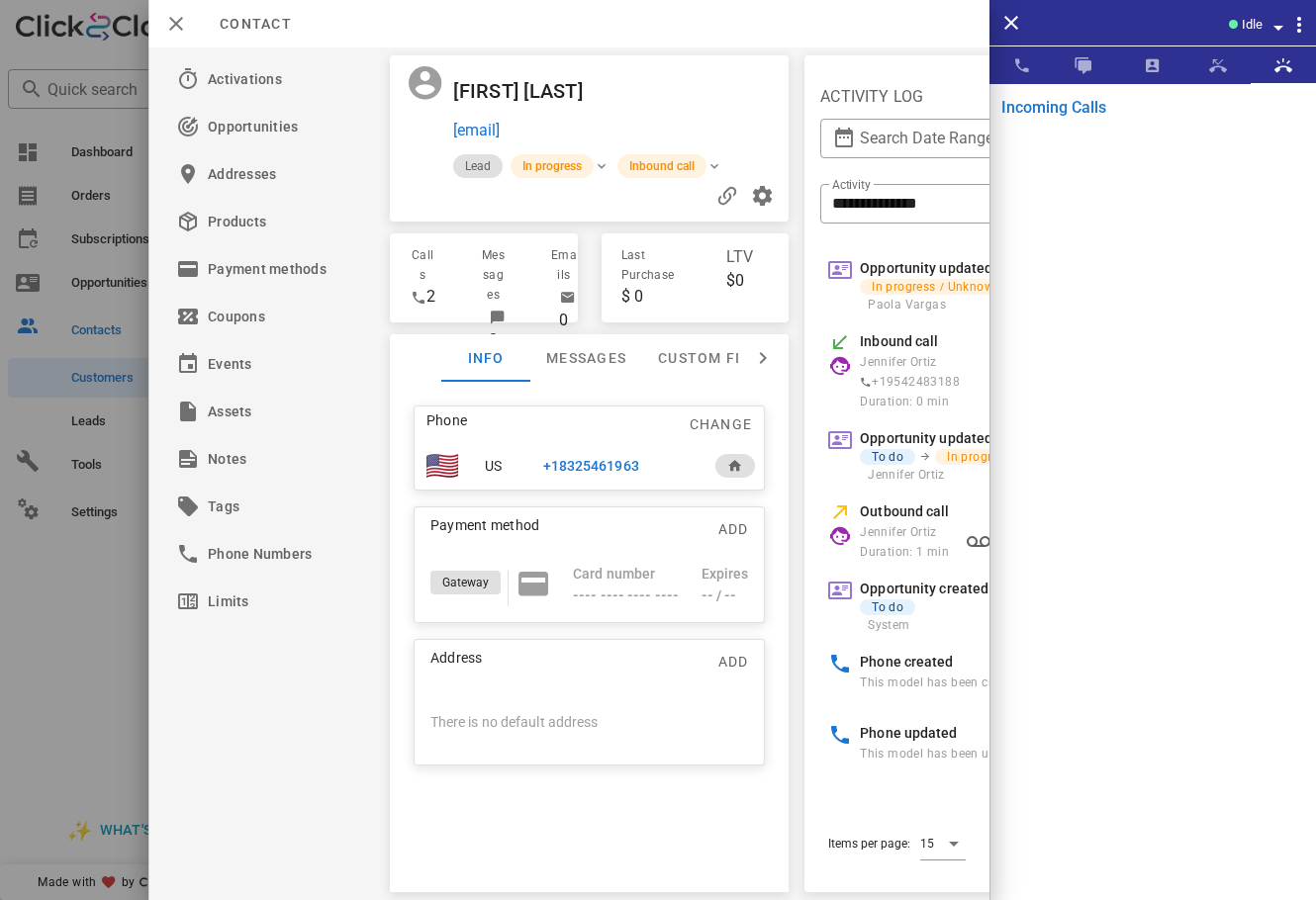 click at bounding box center [1153, 484] 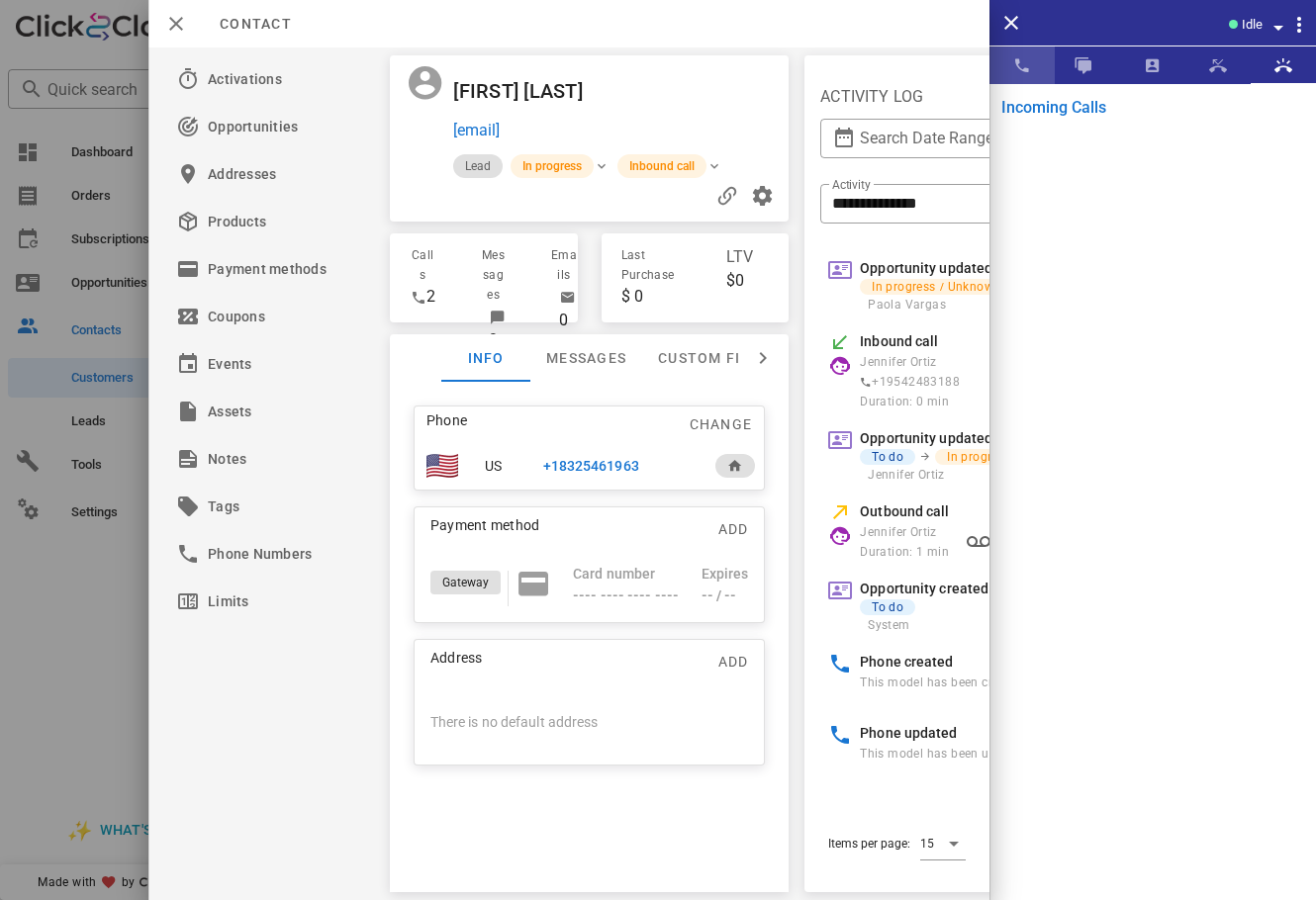 click at bounding box center (1022, 65) 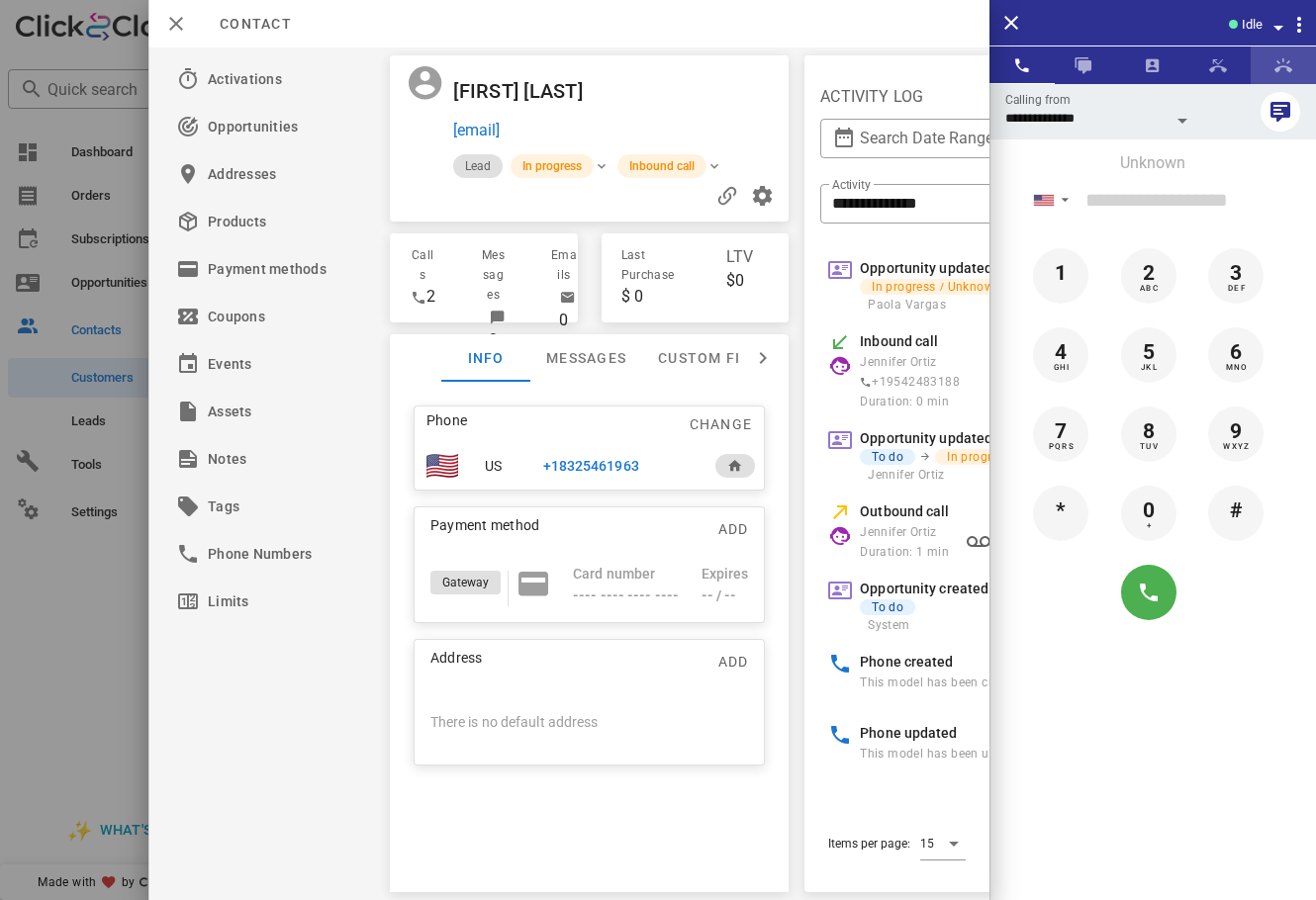 click at bounding box center (1283, 65) 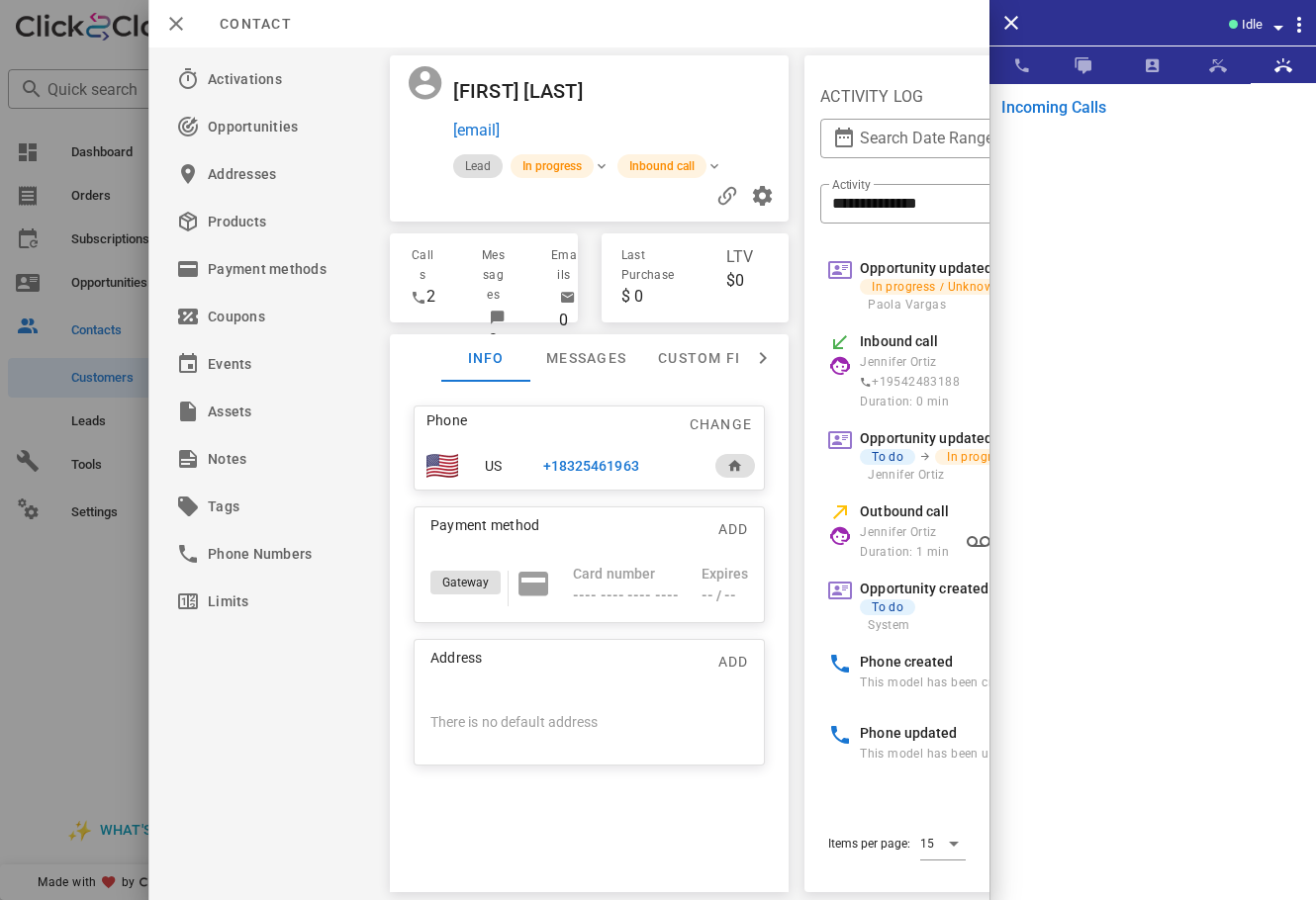 click at bounding box center (1153, 484) 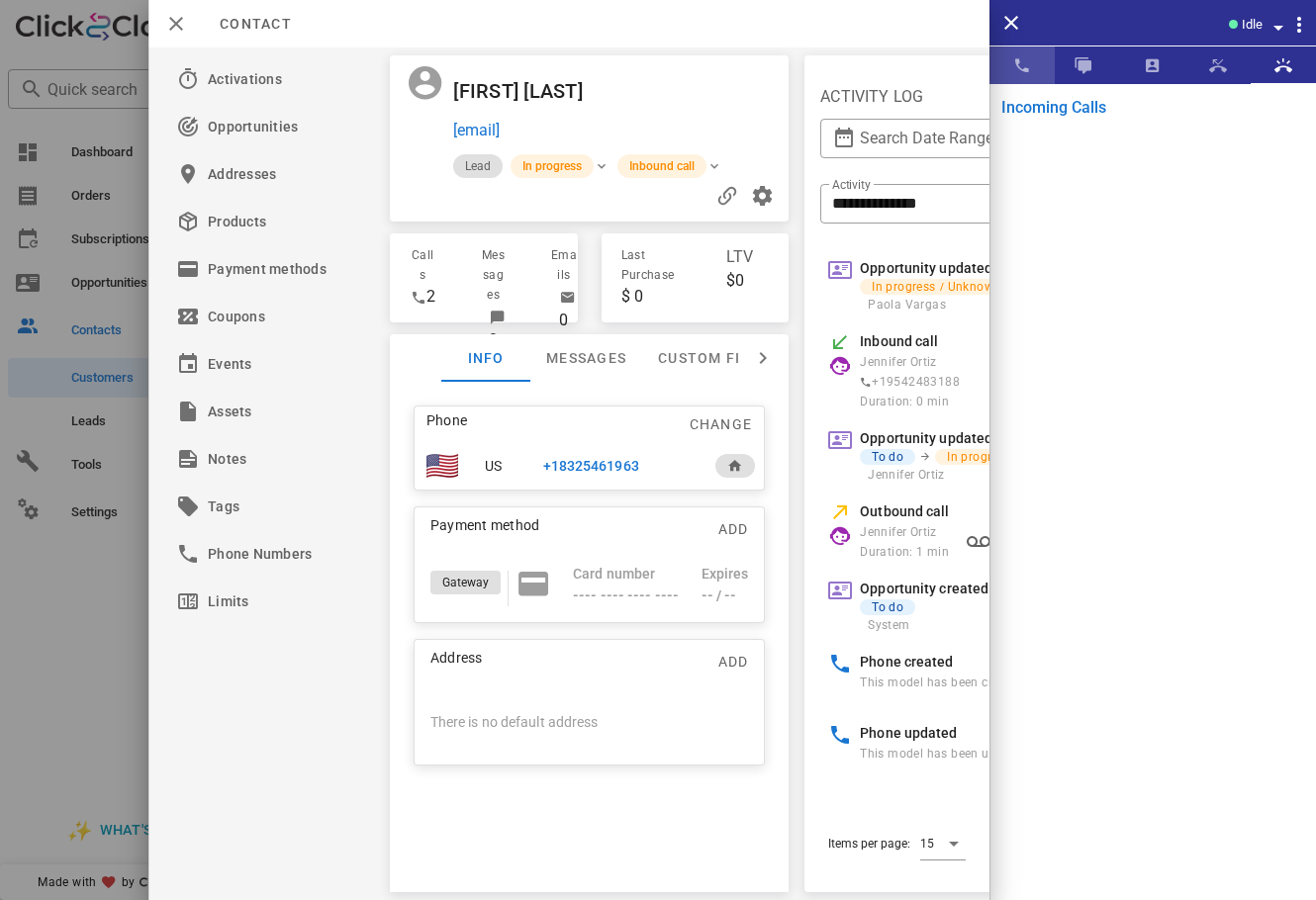 click at bounding box center (1022, 65) 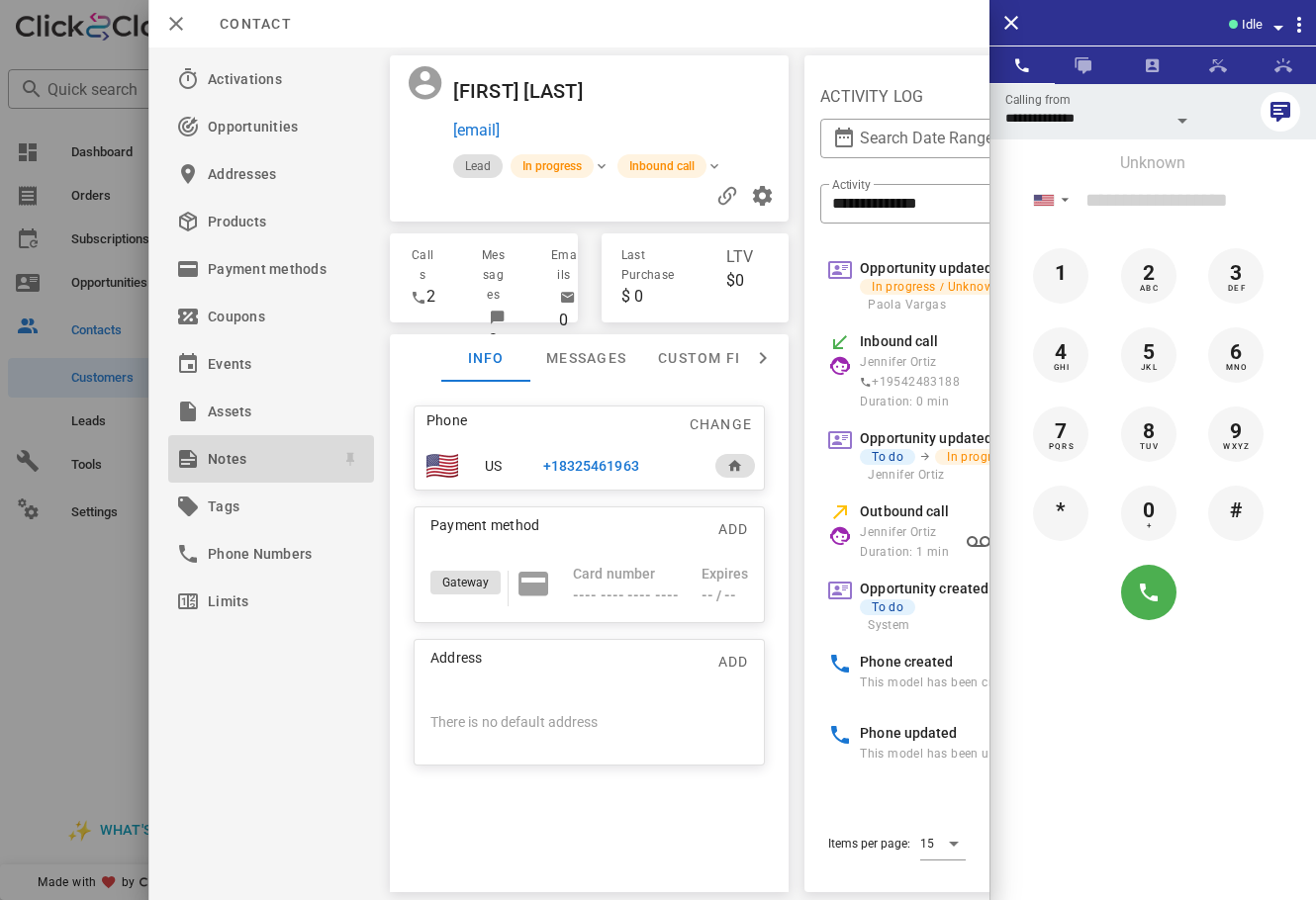 click on "Notes" at bounding box center [271, 459] 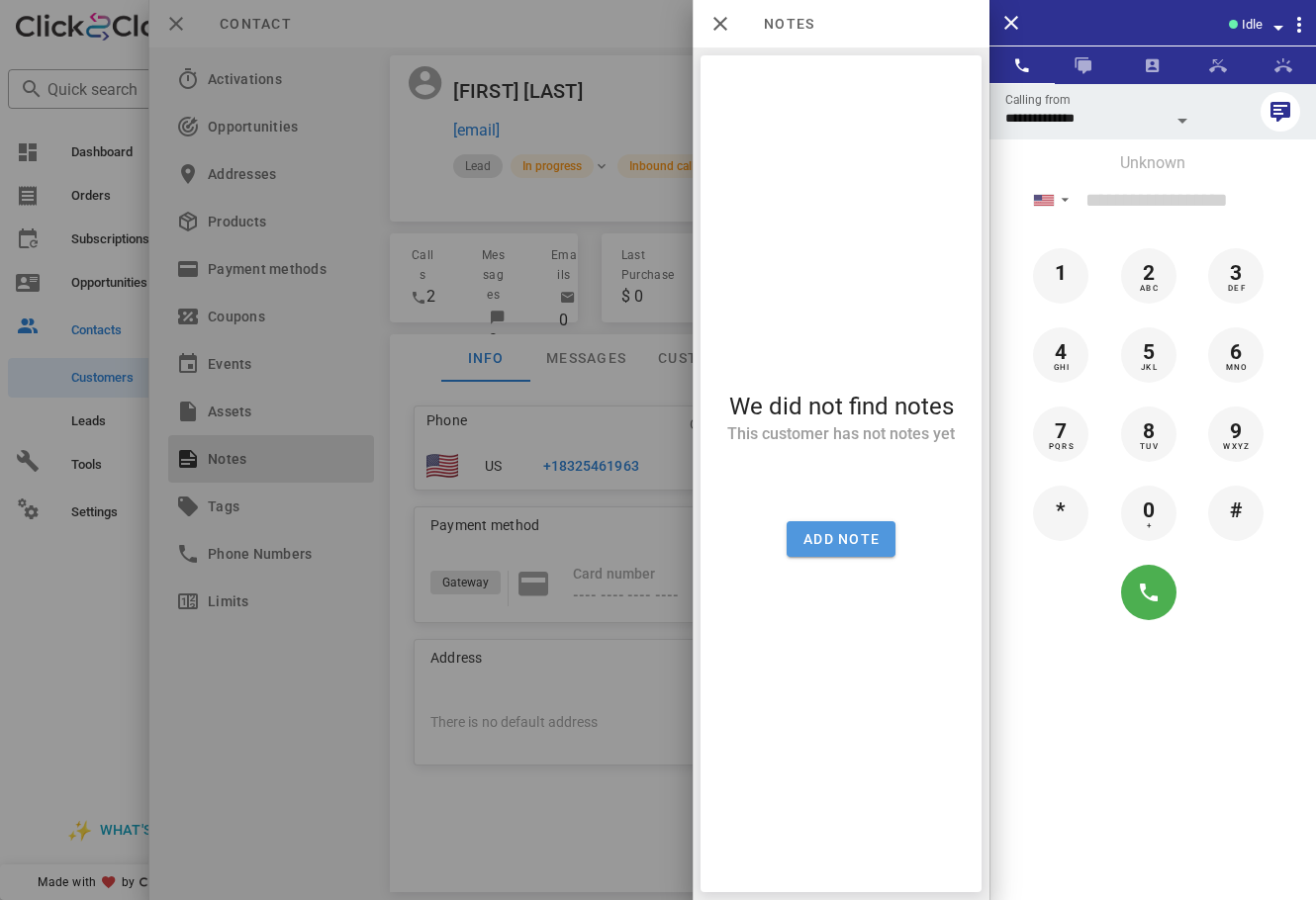 click on "Add note" at bounding box center [841, 539] 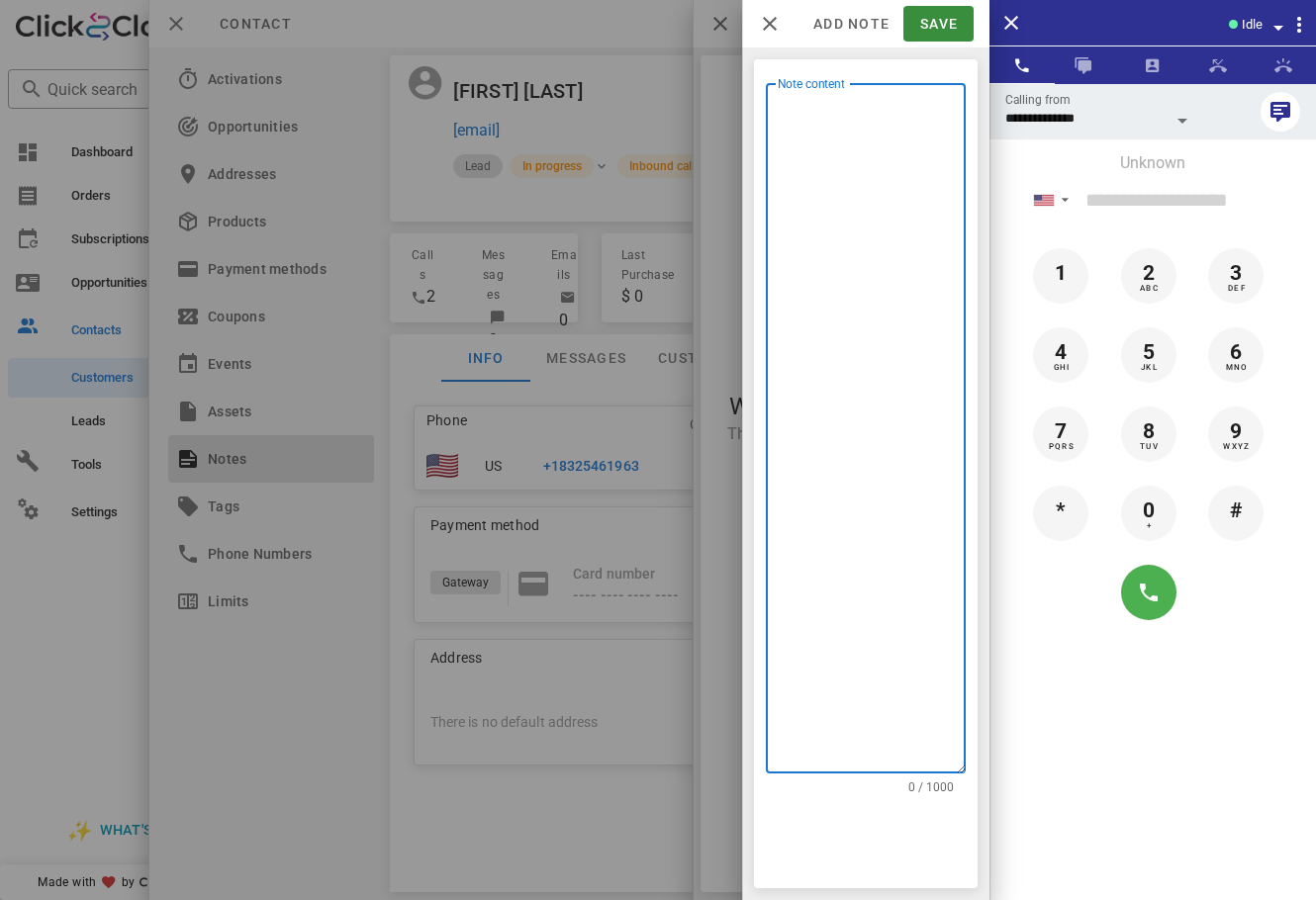 click on "Note content" at bounding box center [872, 433] 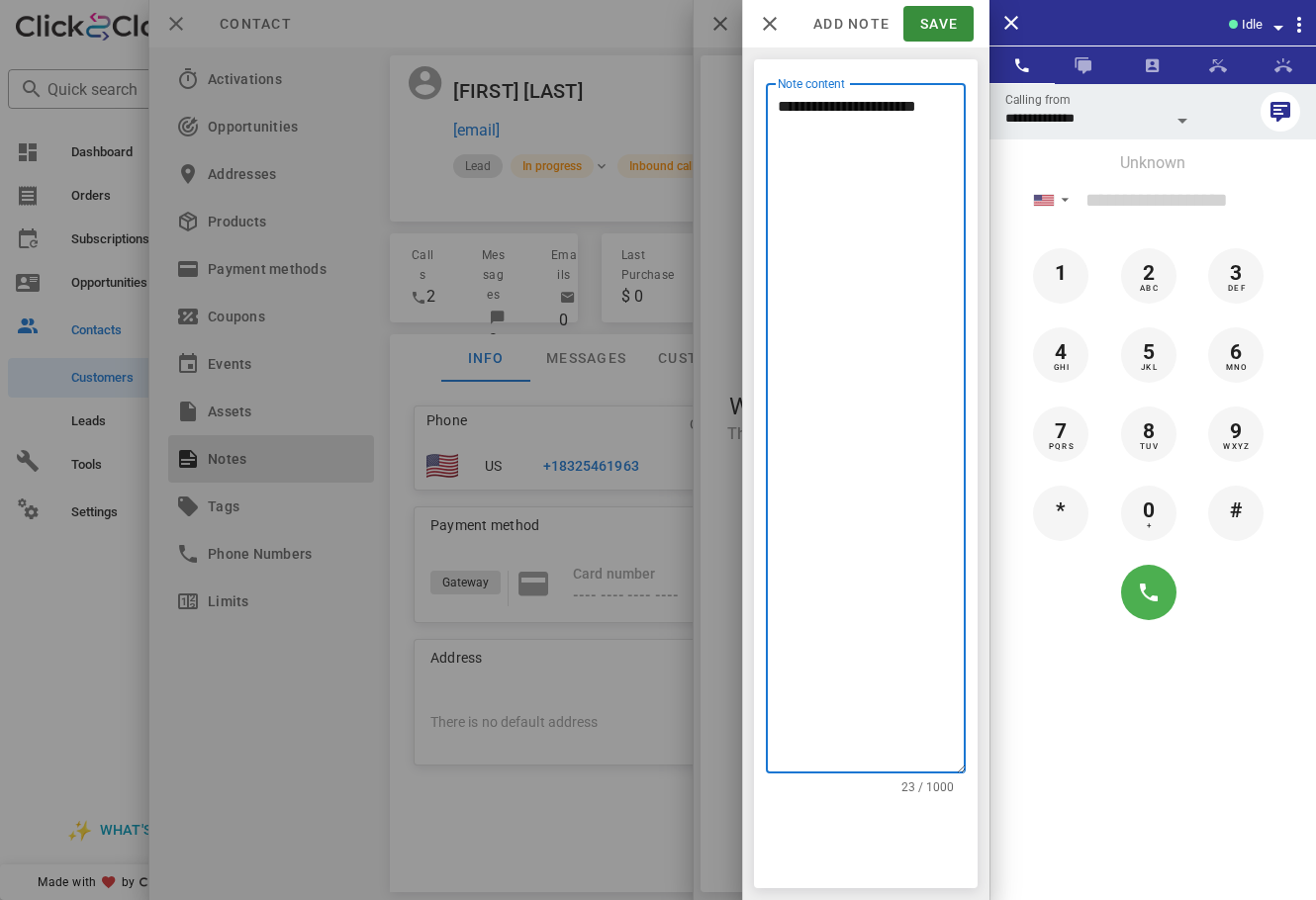 type on "**********" 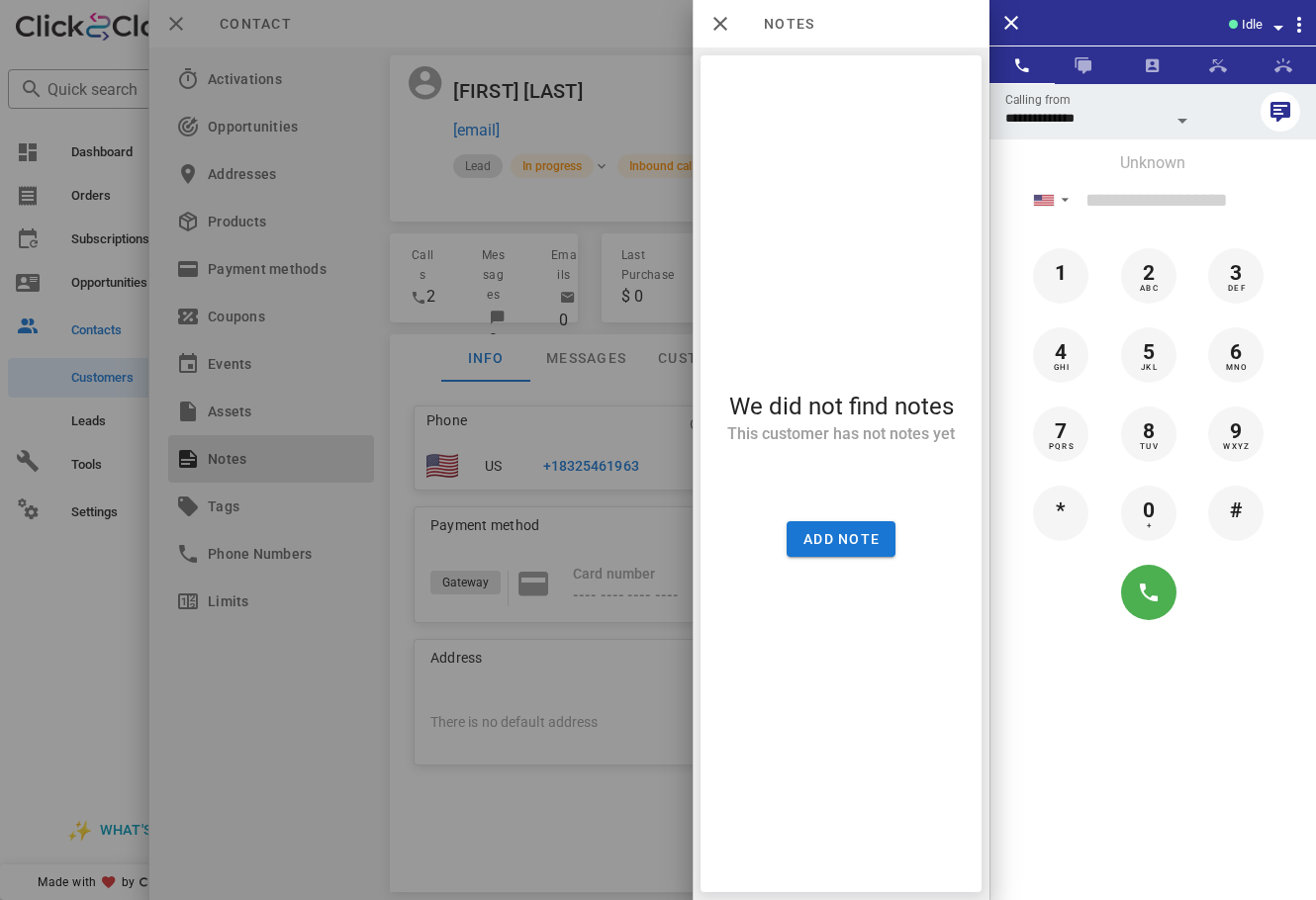 click at bounding box center (658, 450) 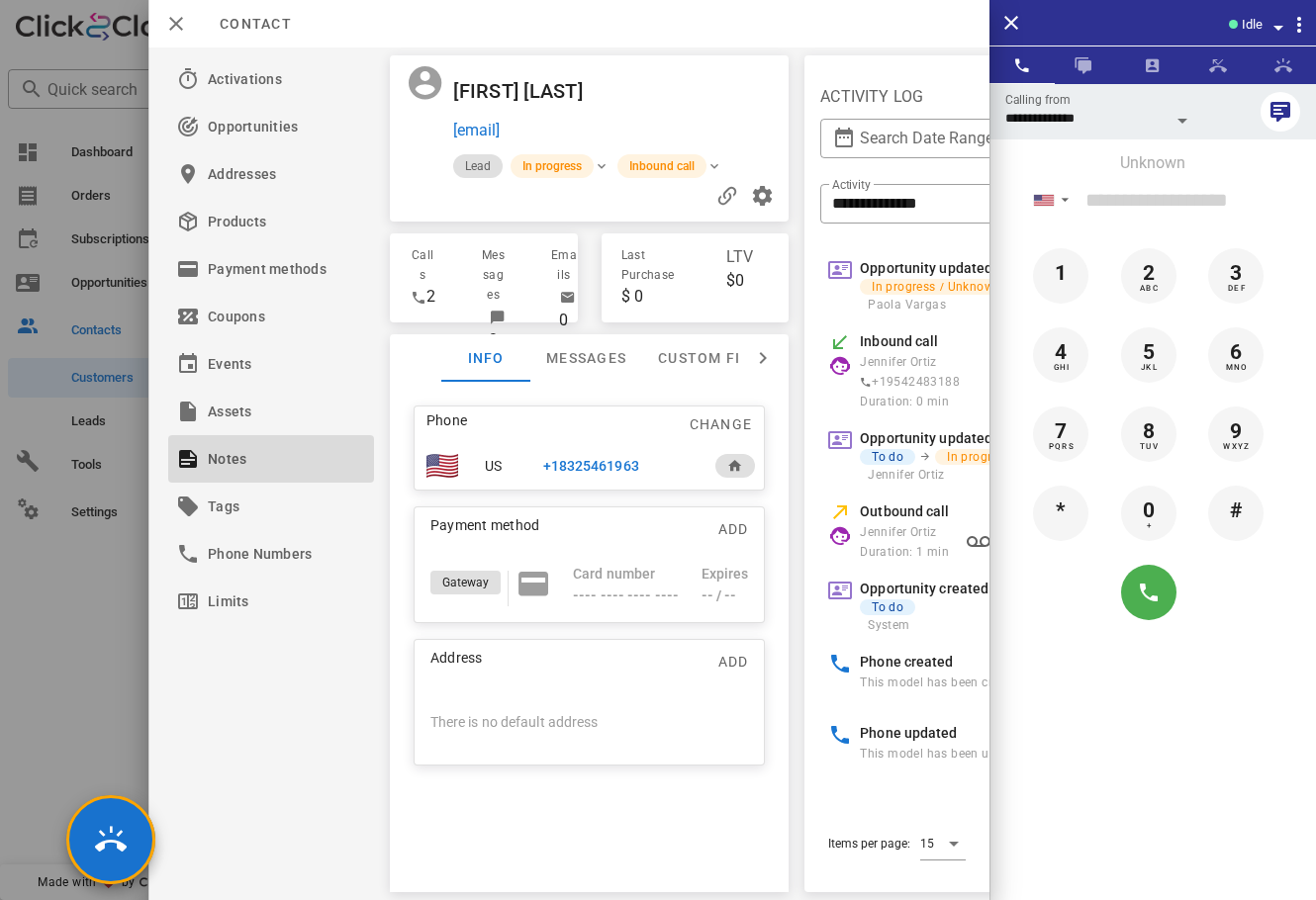 click on "Phone   Change   US   +18325461963   Payment method   Add  Gateway  Card number  ---- ---- ---- ----  Expires  -- / --  Address   Add   There is no default address" at bounding box center (590, 585) 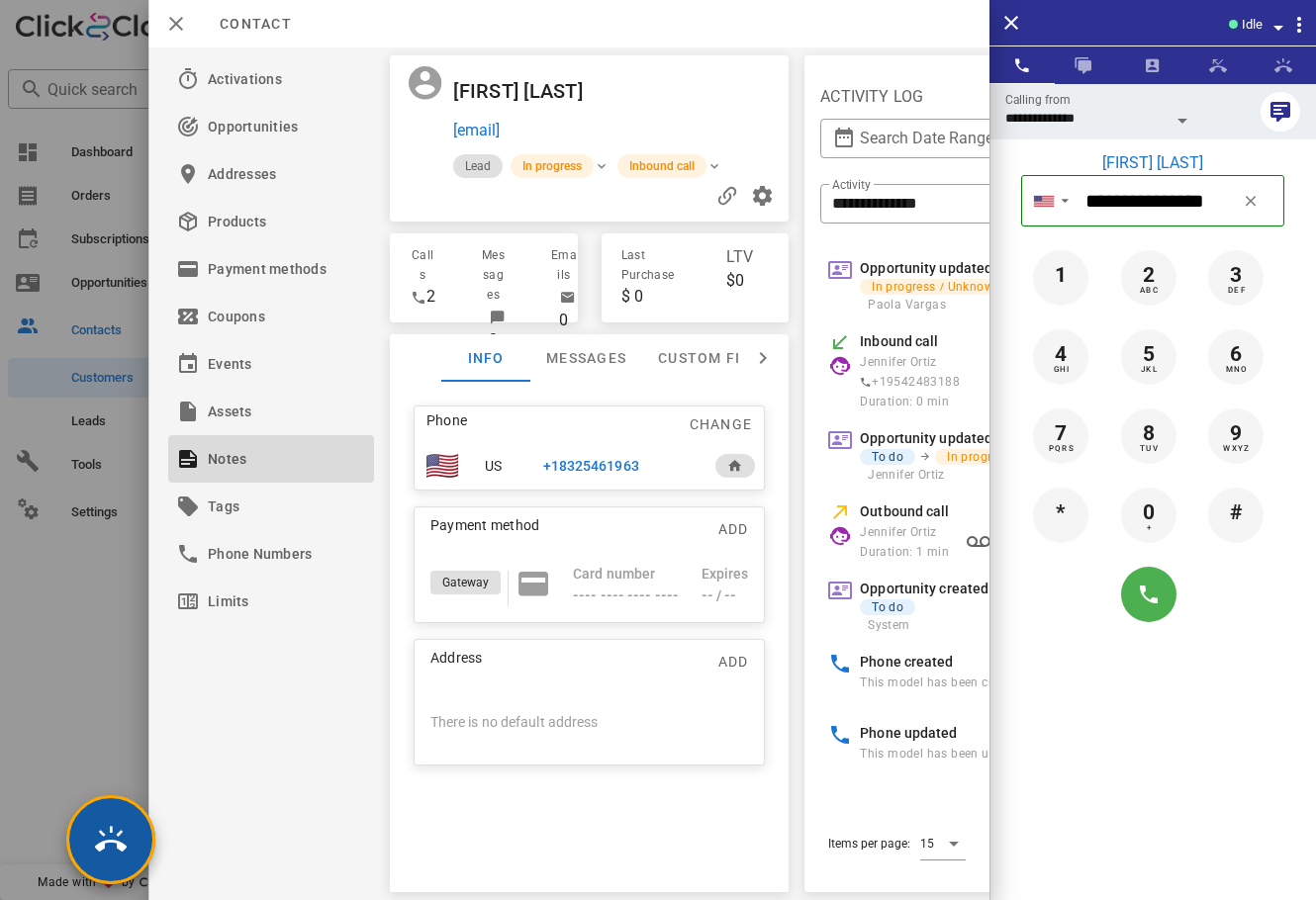 click at bounding box center (111, 840) 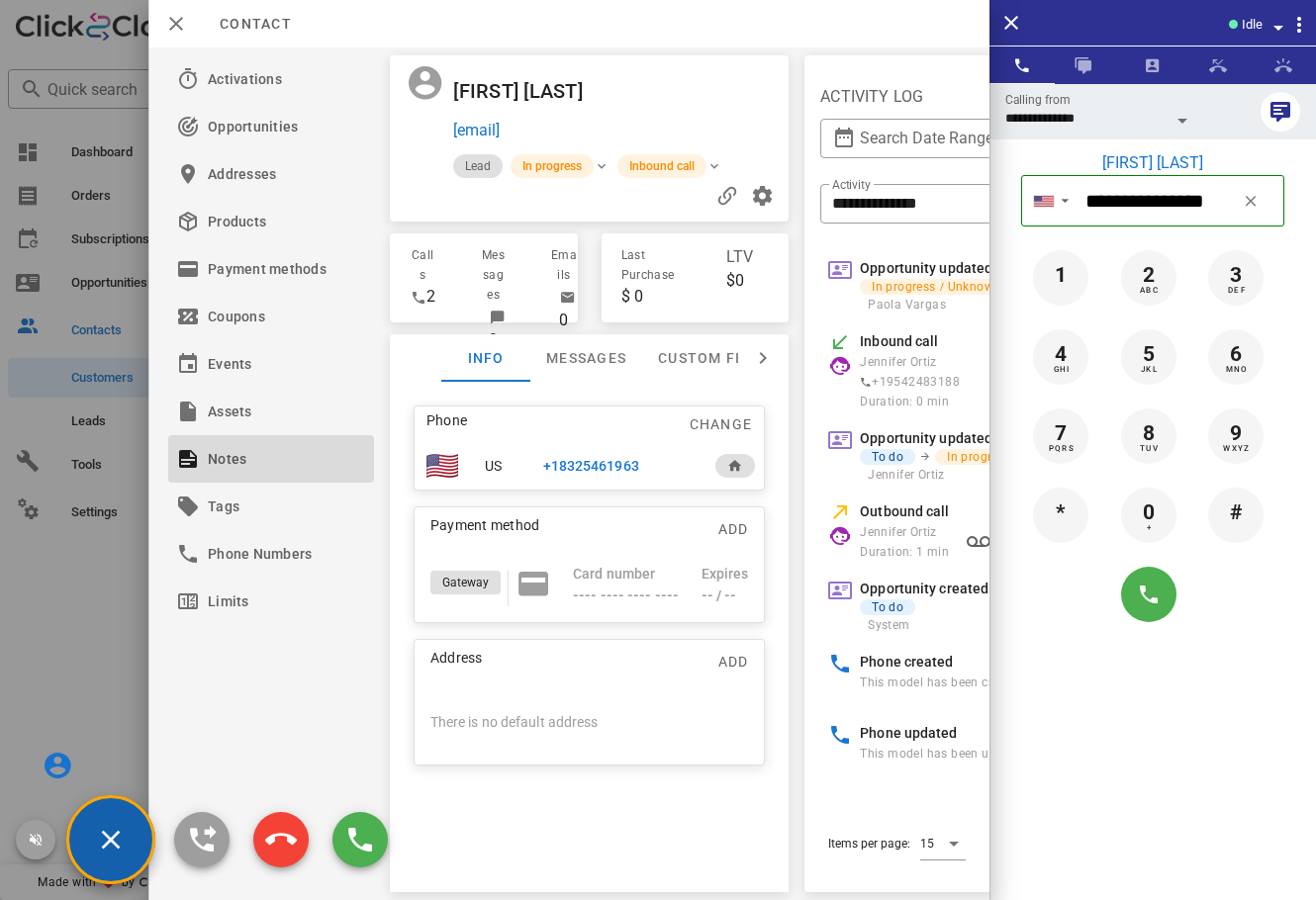 click at bounding box center [1276, 24] 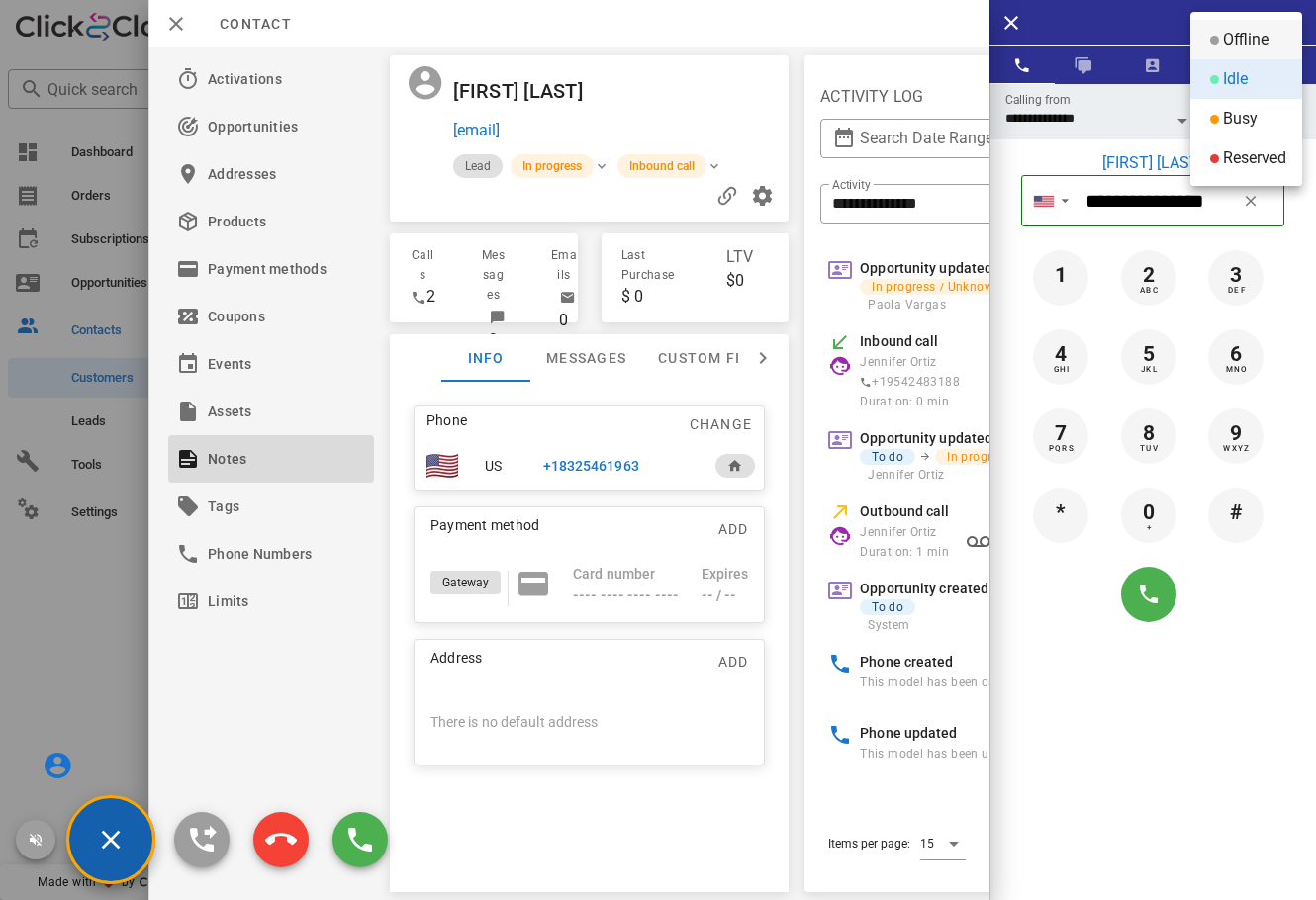 click on "Offline" at bounding box center [1246, 40] 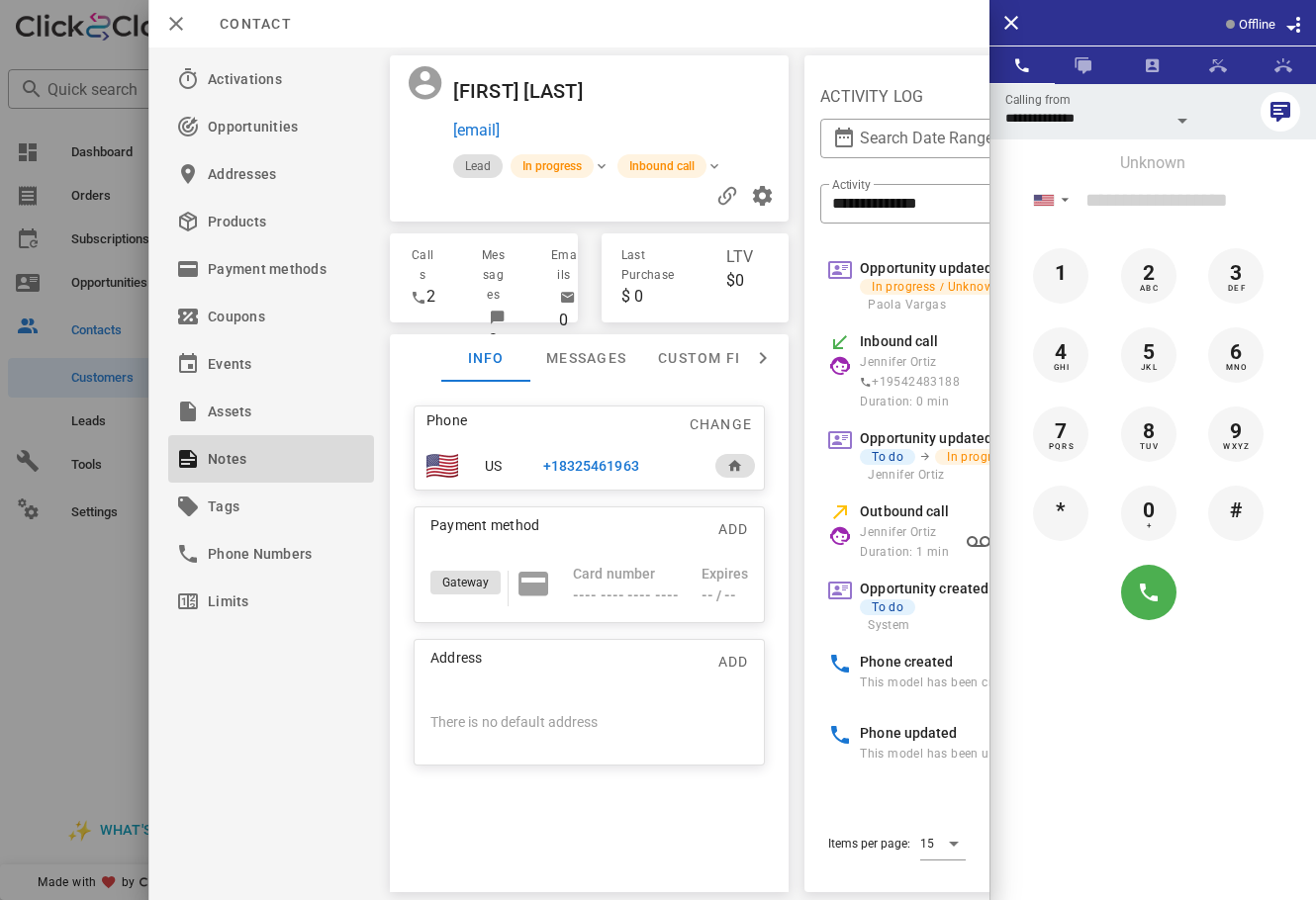 click on "+18325461963" at bounding box center (571, 466) 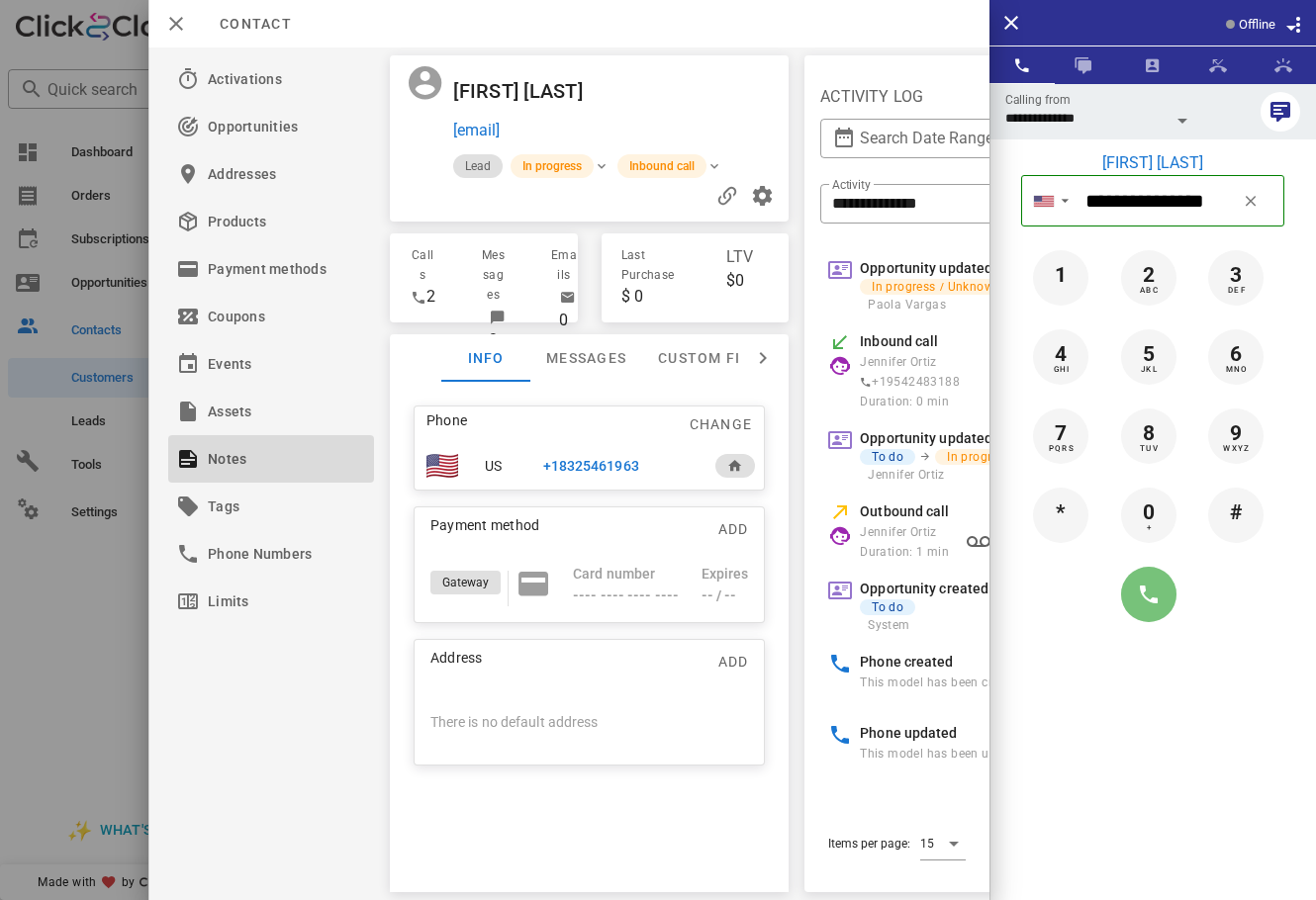 click at bounding box center [1149, 594] 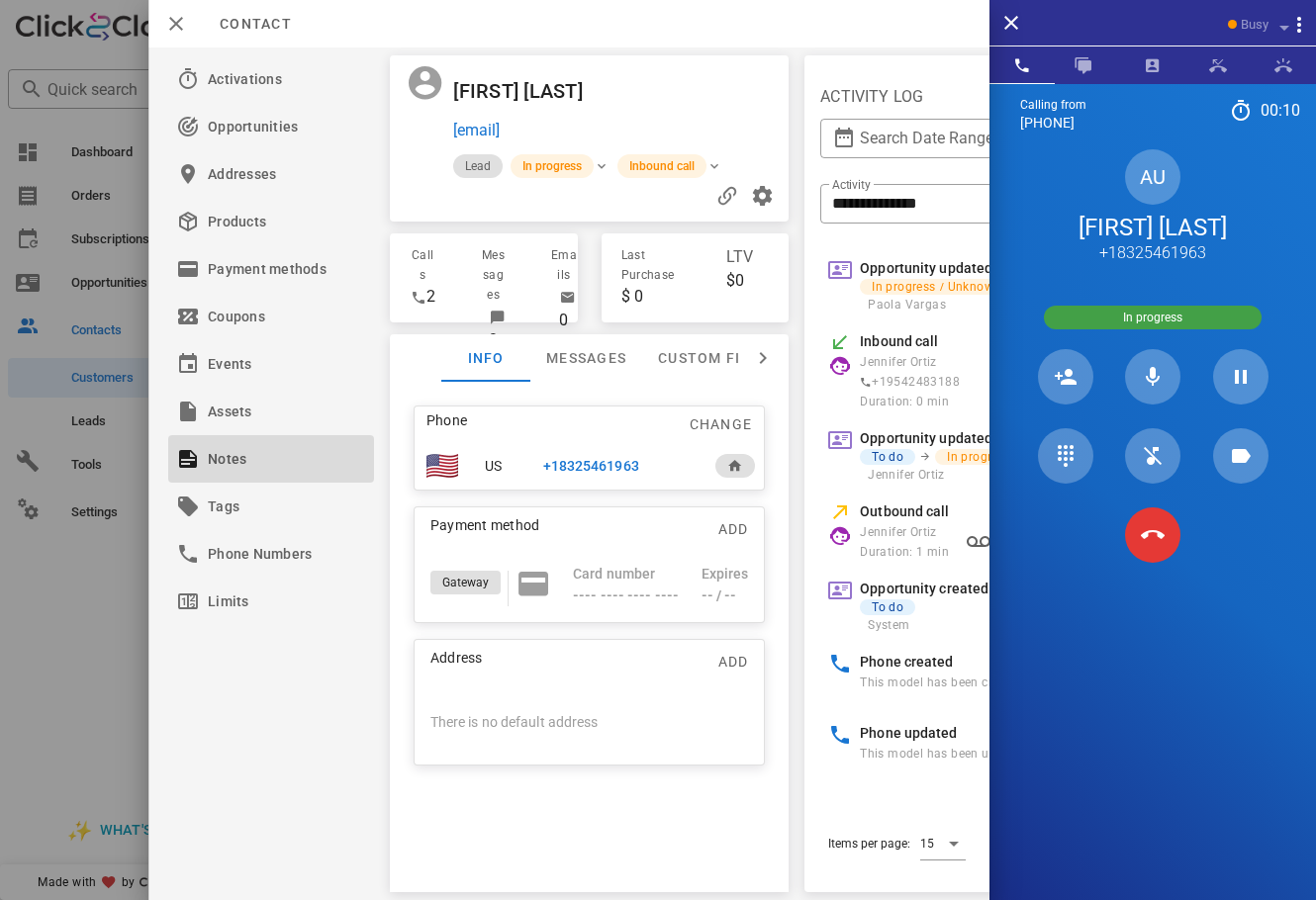 click on "Calling from (954) 248-3188 00: 10  Unknown      ▼     Andorra
+376
Argentina
+54
Aruba
+297
Australia
+61
Belgium (België)
+32
Bolivia
+591
Brazil (Brasil)
+55
Canada
+1
Chile
+56
Colombia
+57
Costa Rica
+506
Dominican Republic (República Dominicana)
+1
Ecuador
+593
El Salvador
+503
France
+33
Germany (Deutschland)
+49
Guadeloupe
+590
Guatemala
+502
Honduras
+504
Iceland (Ísland)
+354
India (भारत)
+91
Israel (‫ישראל‬‎)
+972
Italy (Italia)
+39" at bounding box center (1153, 533) 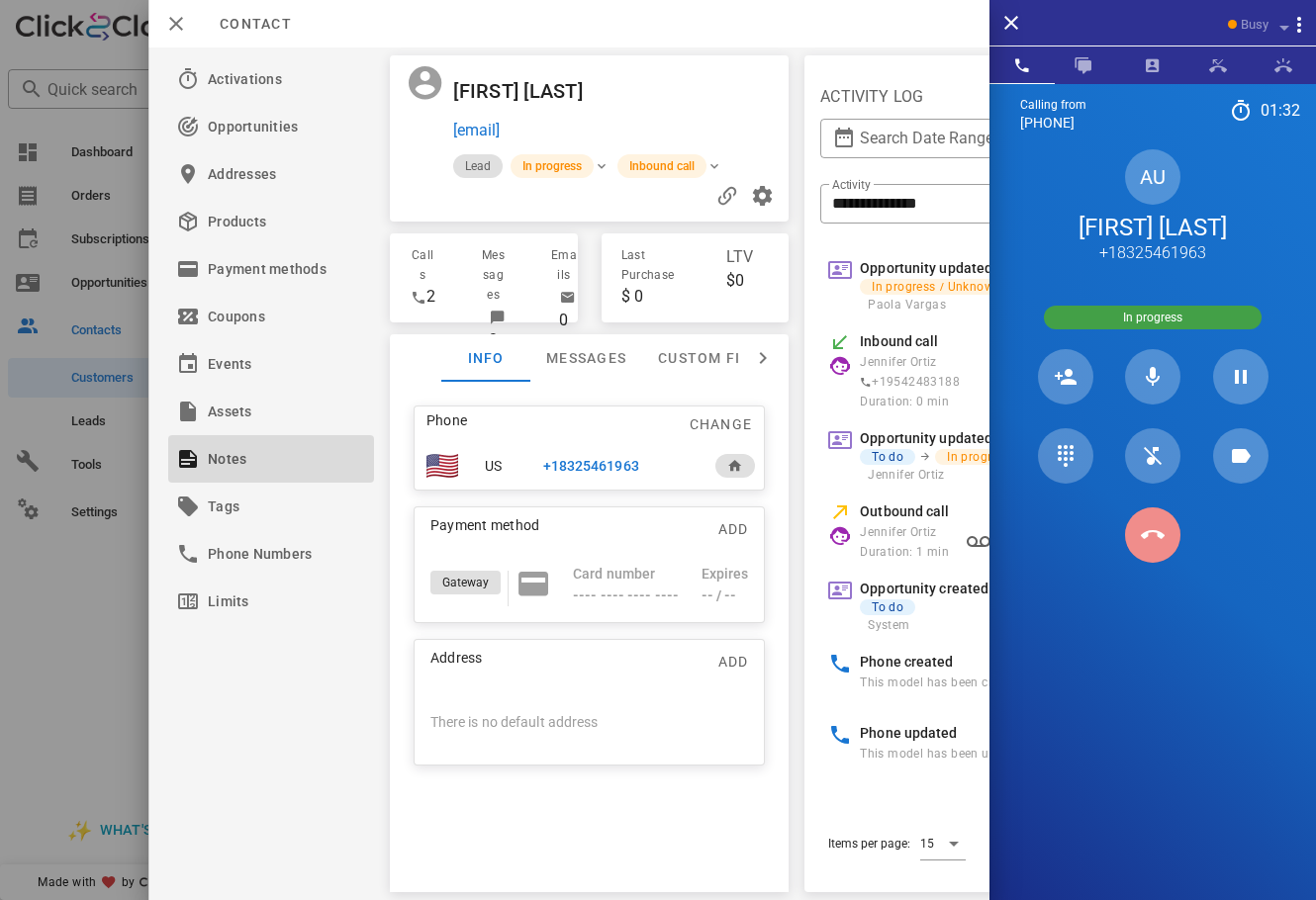 click at bounding box center (1153, 535) 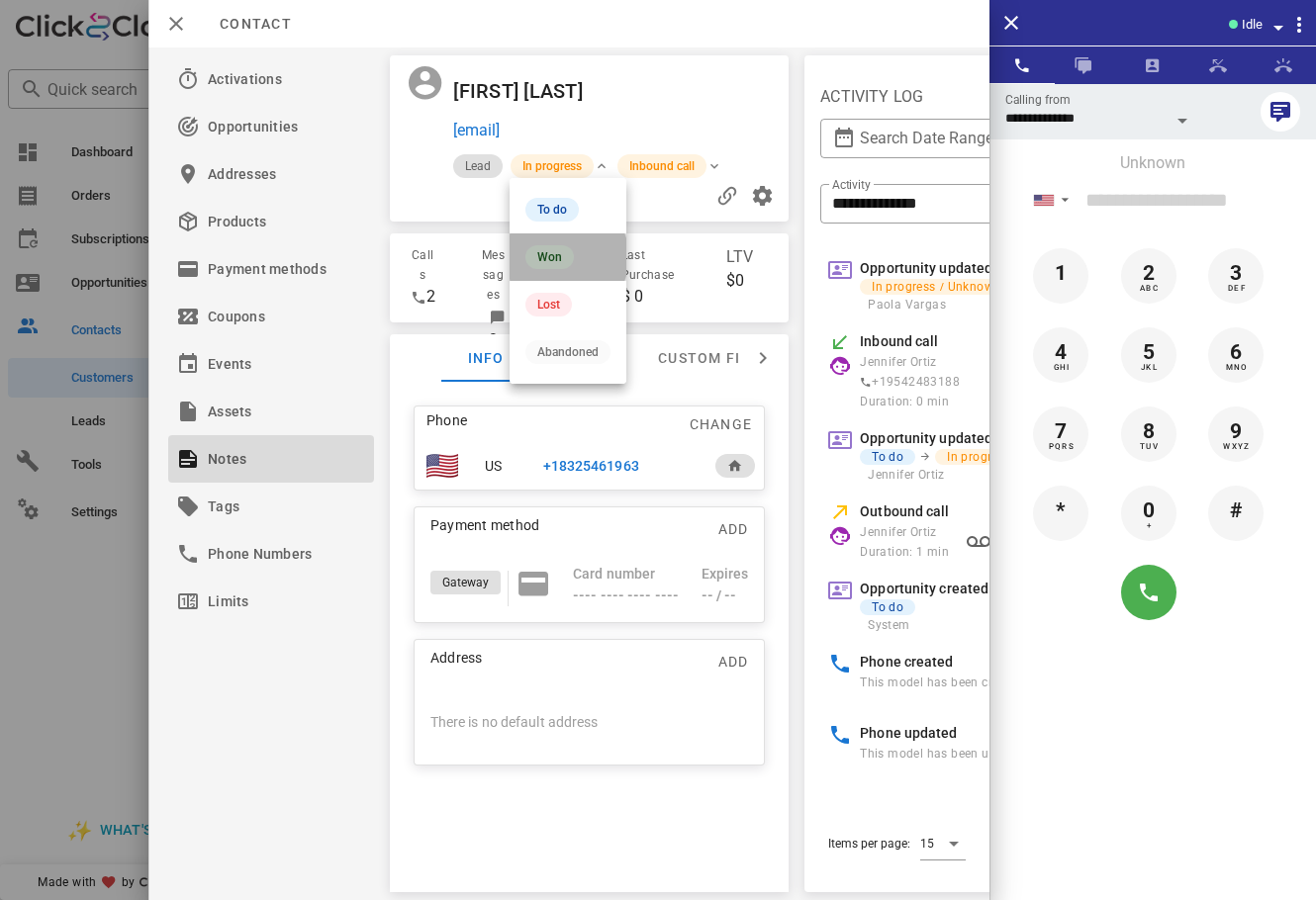 click on "Won" at bounding box center [568, 257] 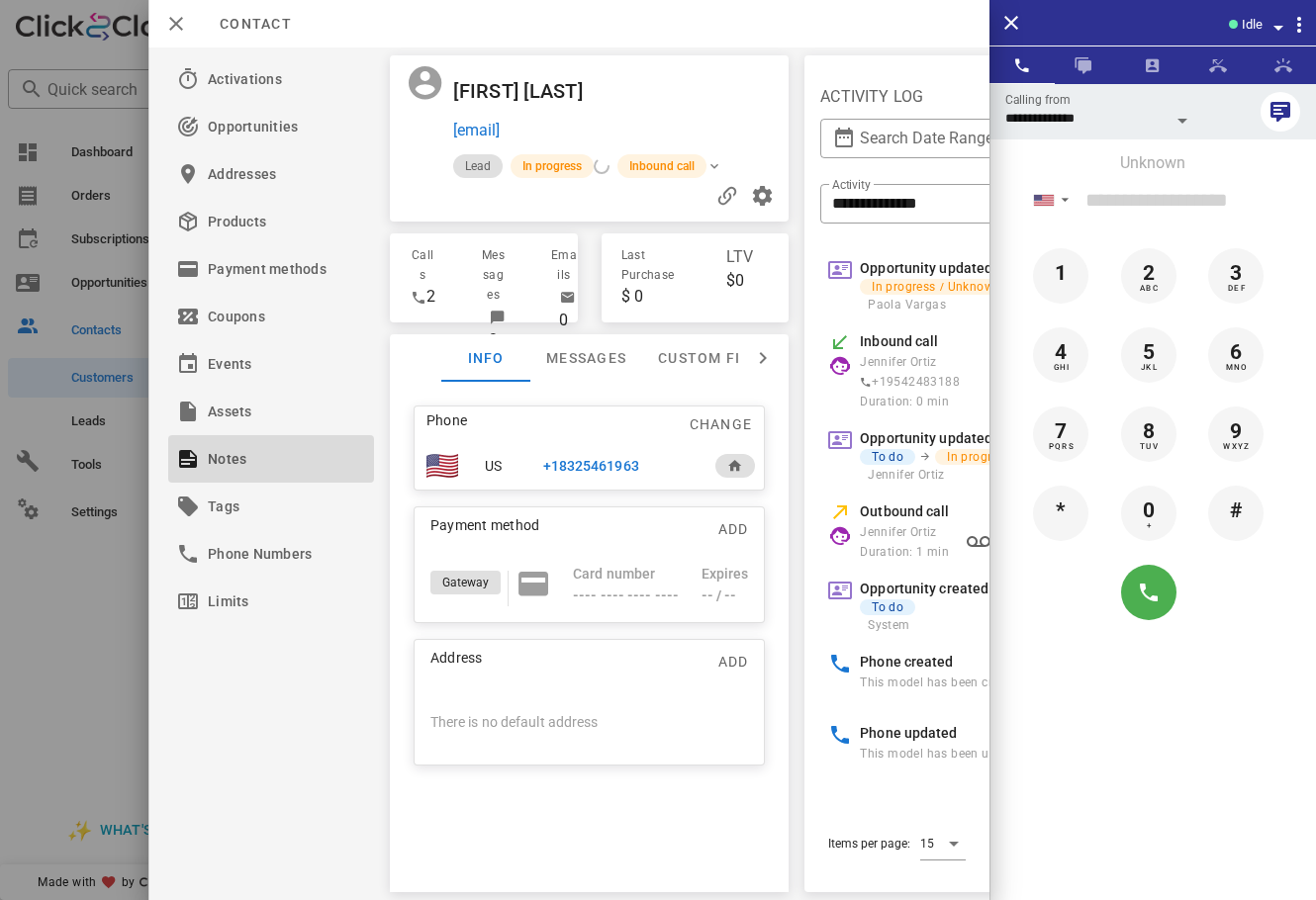 click at bounding box center [658, 450] 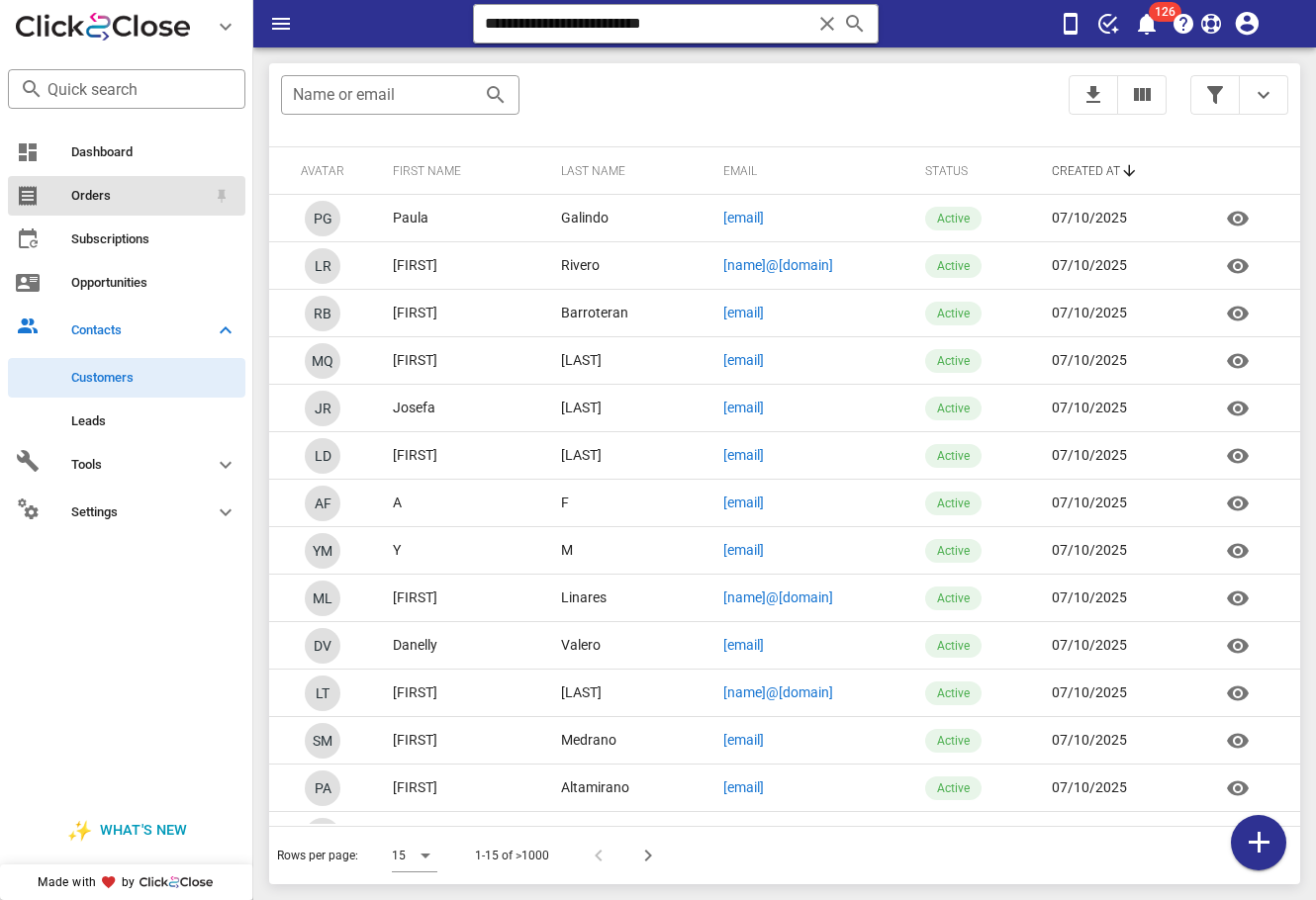click on "Orders" at bounding box center [139, 196] 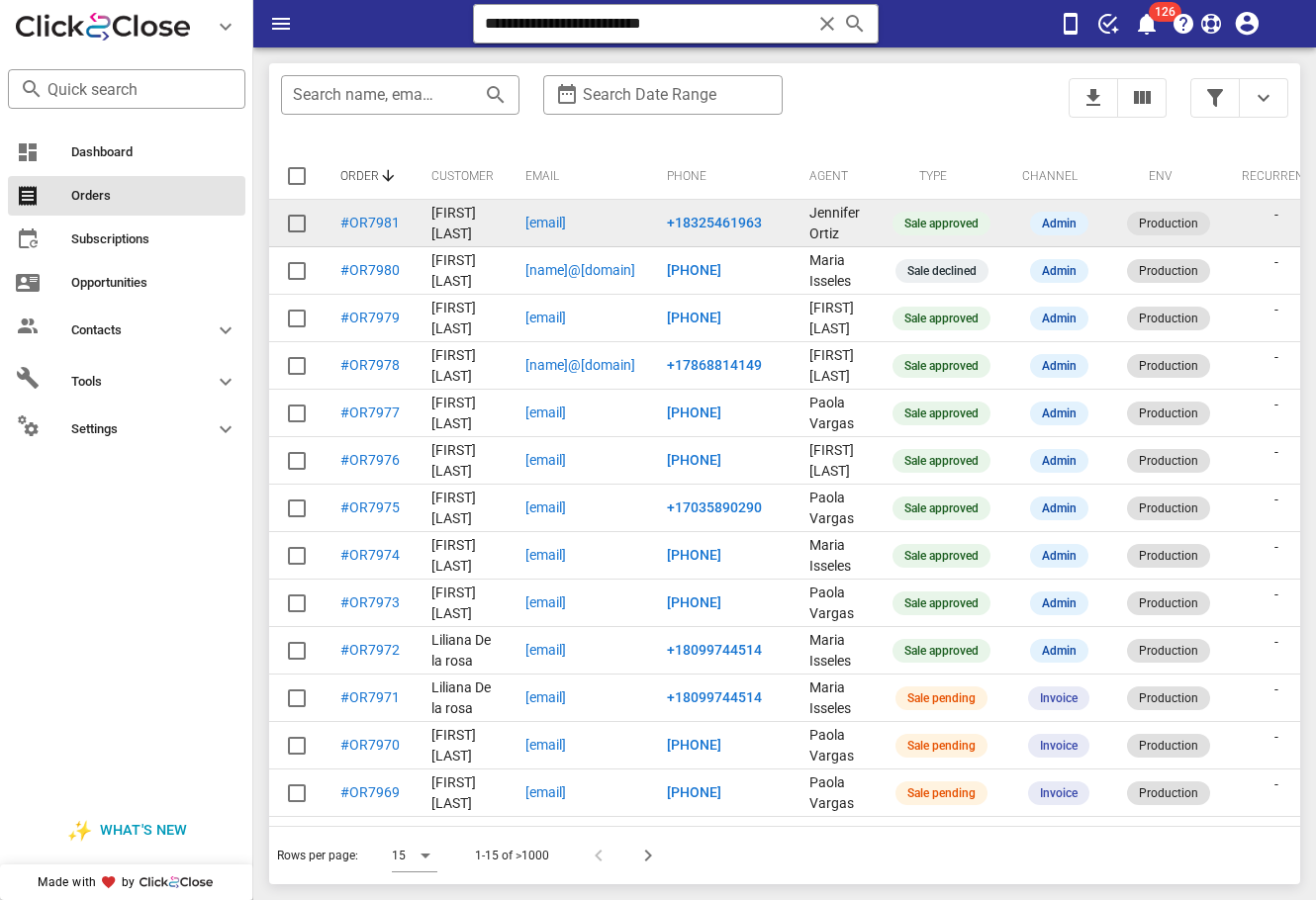 drag, startPoint x: 731, startPoint y: 226, endPoint x: 524, endPoint y: 225, distance: 207.00242 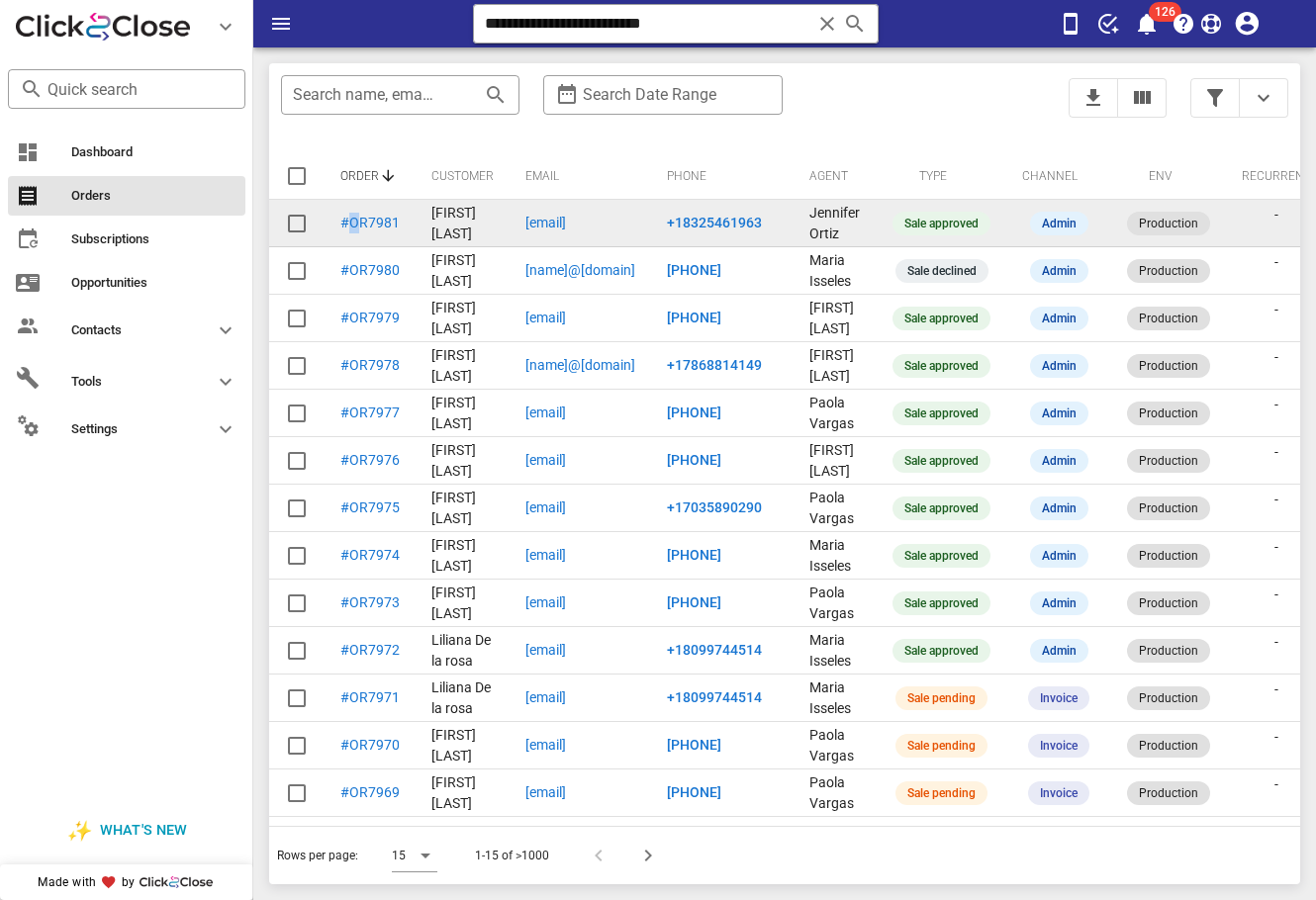 click on "#OR7981" at bounding box center [370, 224] 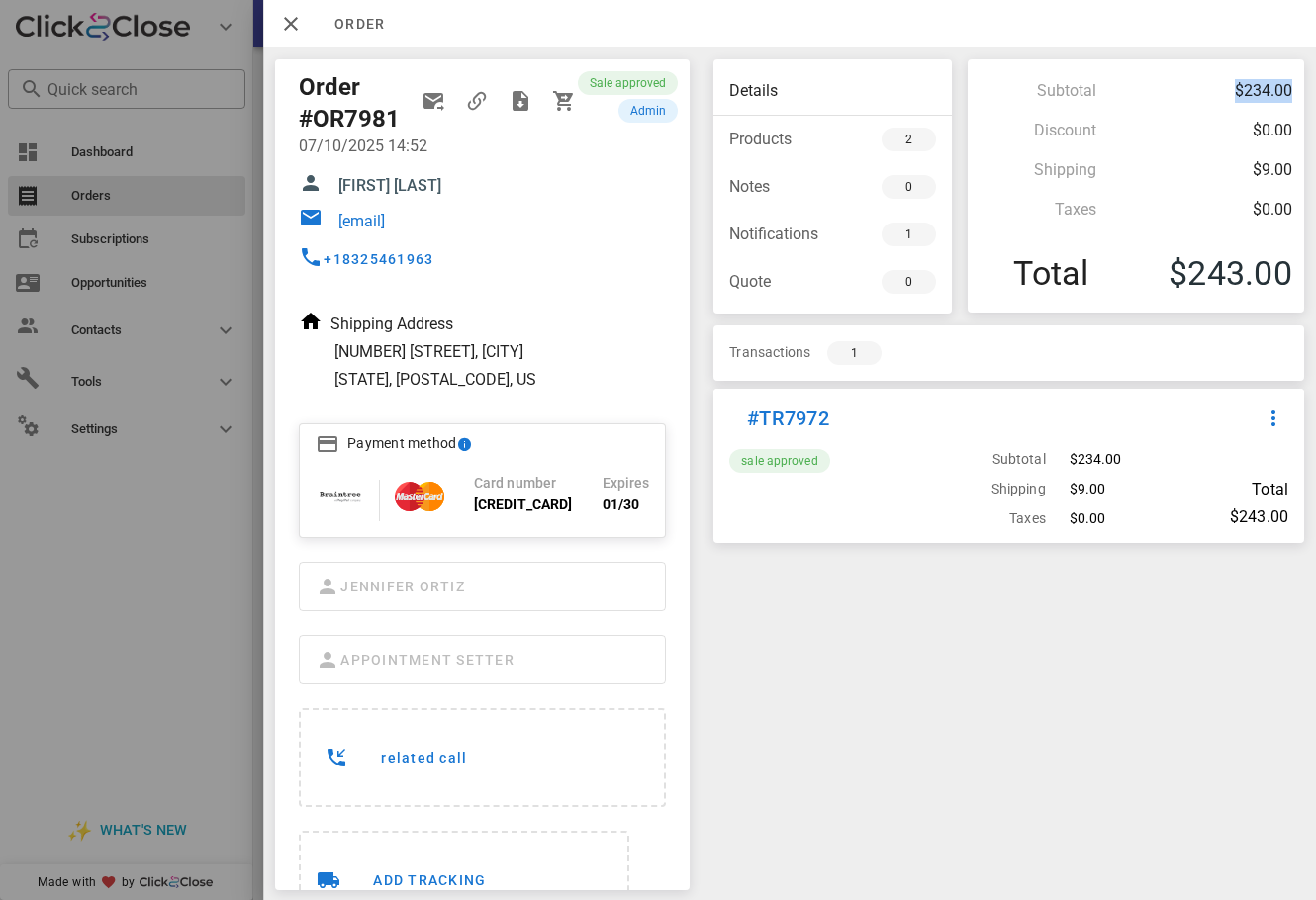 drag, startPoint x: 1299, startPoint y: 85, endPoint x: 1219, endPoint y: 74, distance: 80.7527 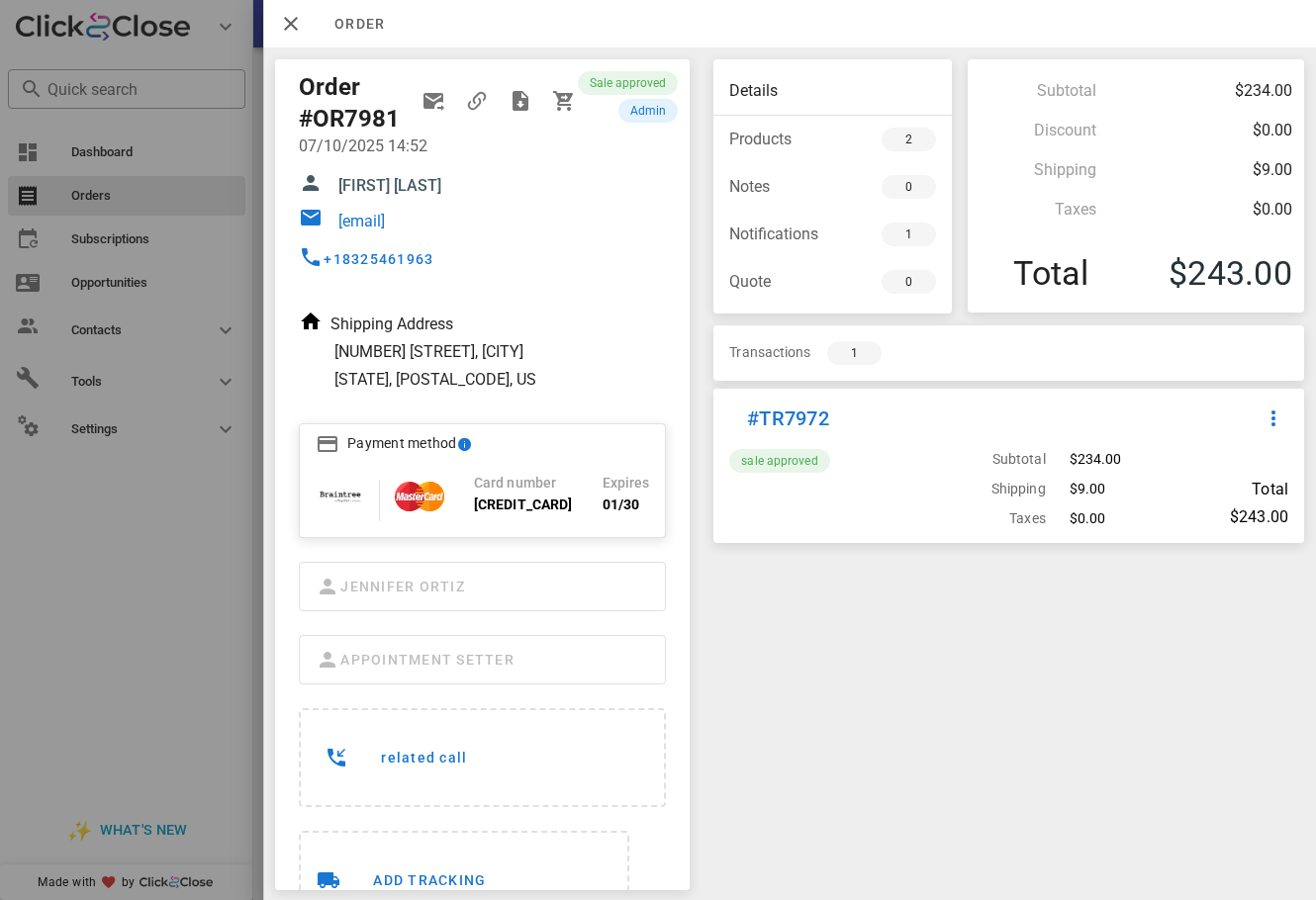 drag, startPoint x: 204, startPoint y: 548, endPoint x: 357, endPoint y: 362, distance: 240.84227 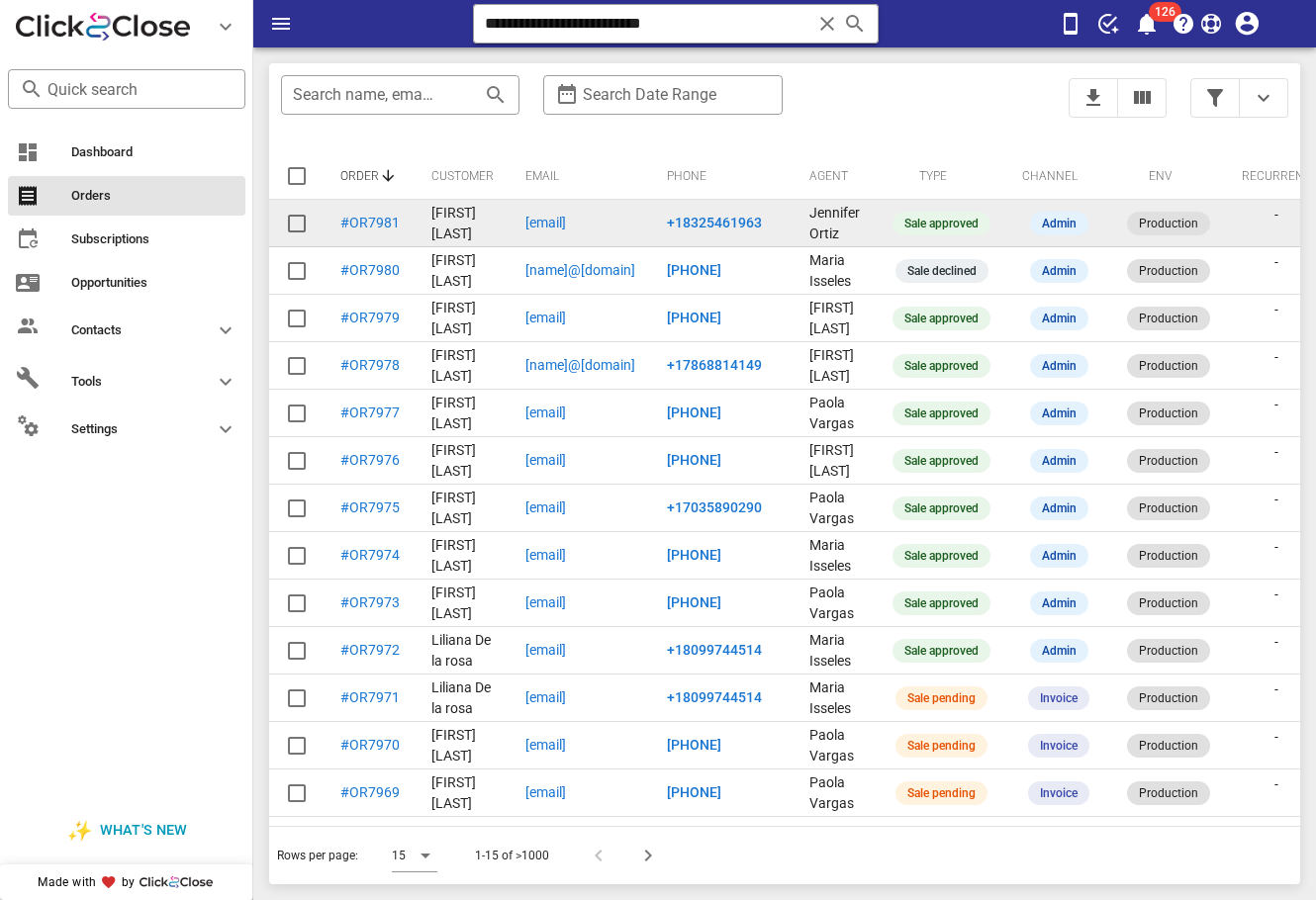 drag, startPoint x: 402, startPoint y: 228, endPoint x: 339, endPoint y: 227, distance: 63.007936 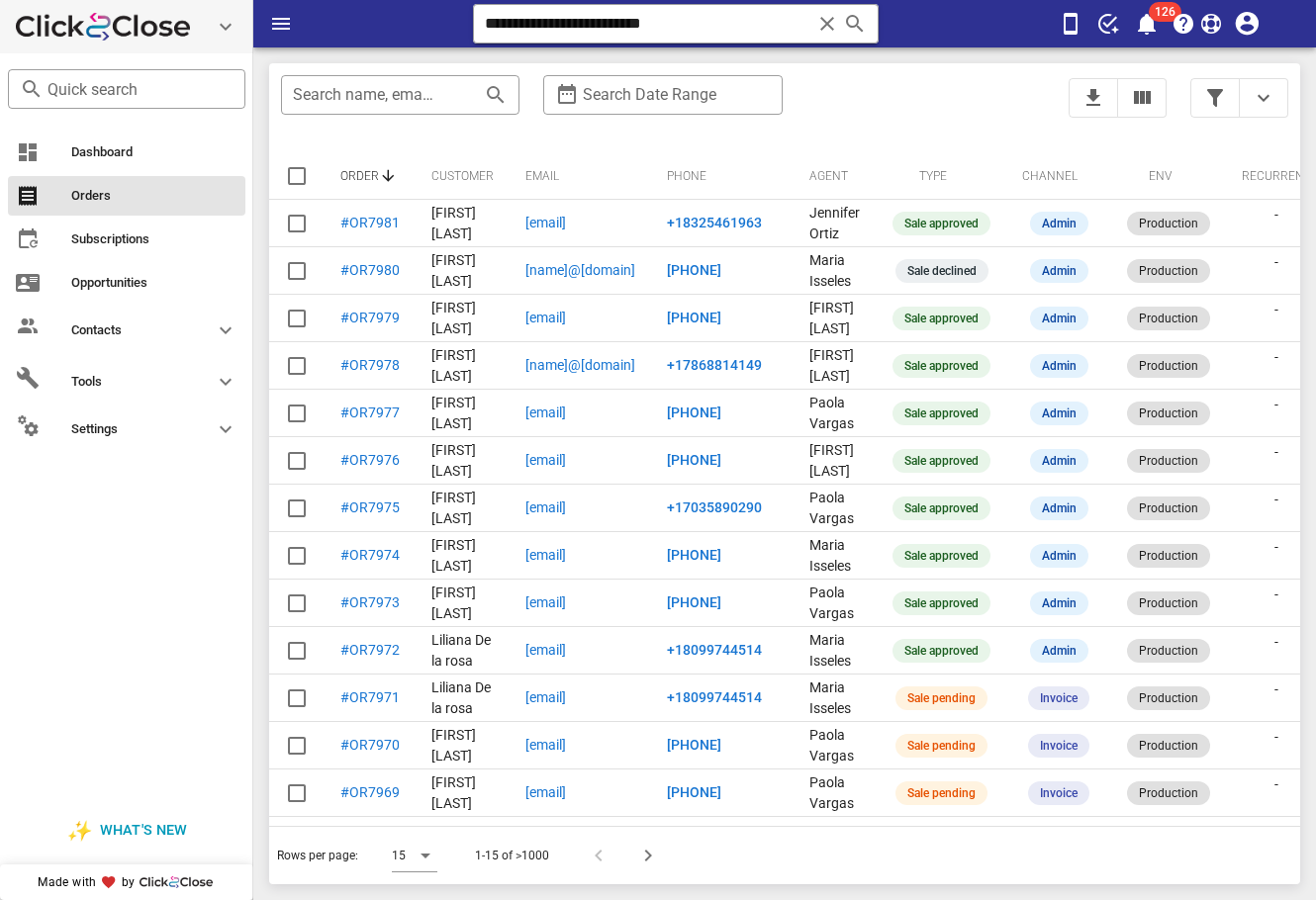 copy on "#OR7981" 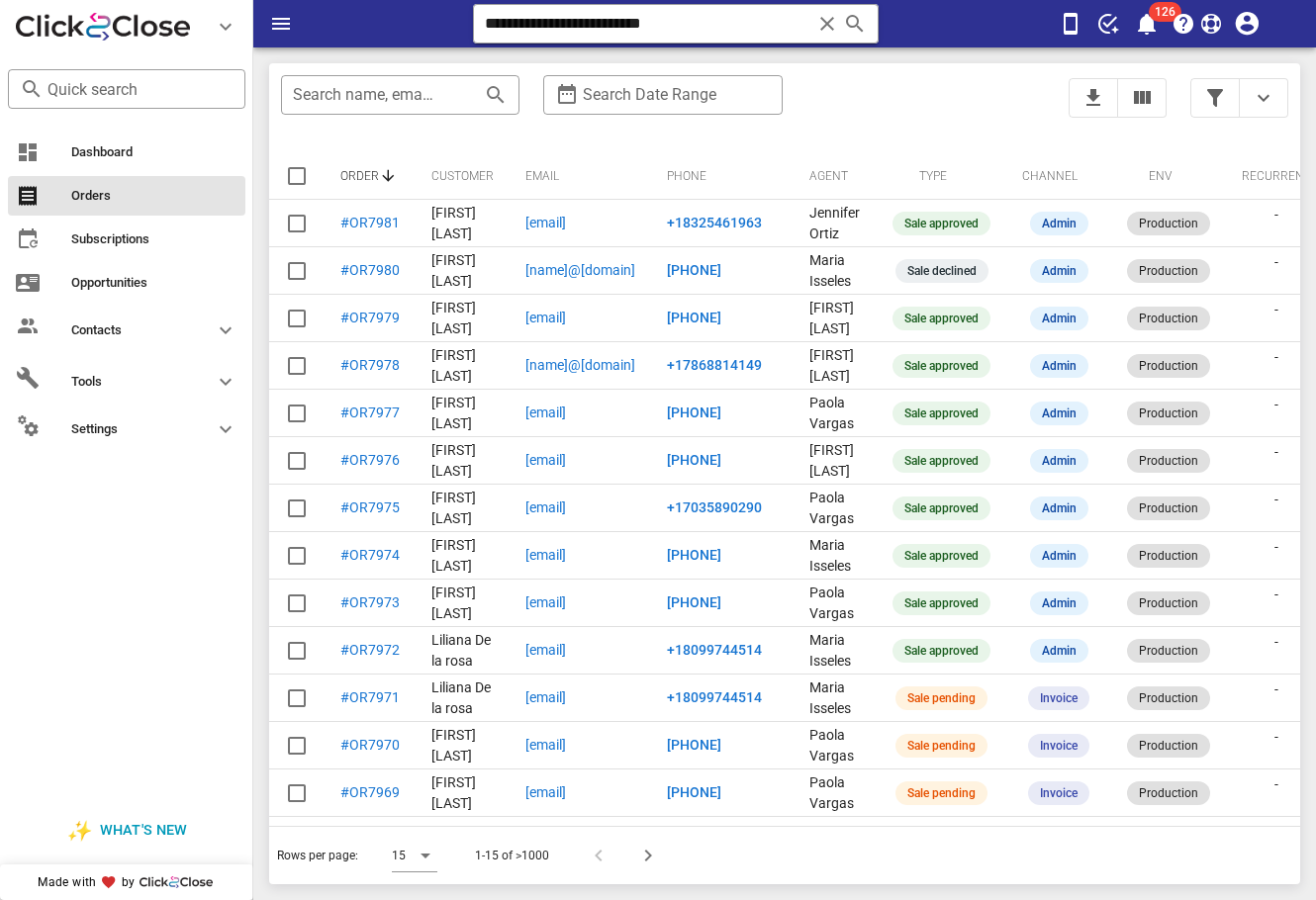 click on "​ Search name, email or phone ​ Search Date Range" at bounding box center (663, 108) 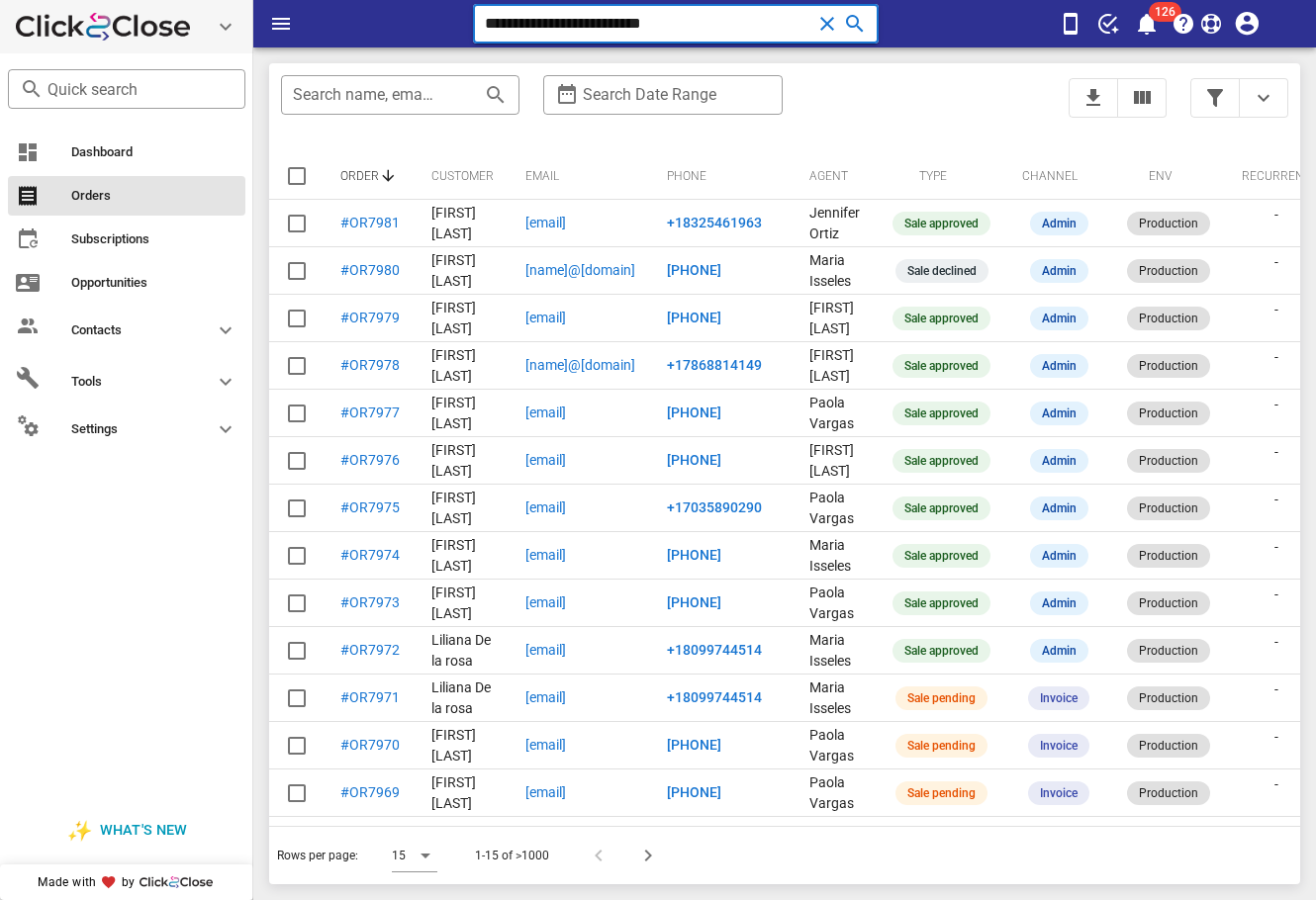drag, startPoint x: 612, startPoint y: 27, endPoint x: 234, endPoint y: 27, distance: 378 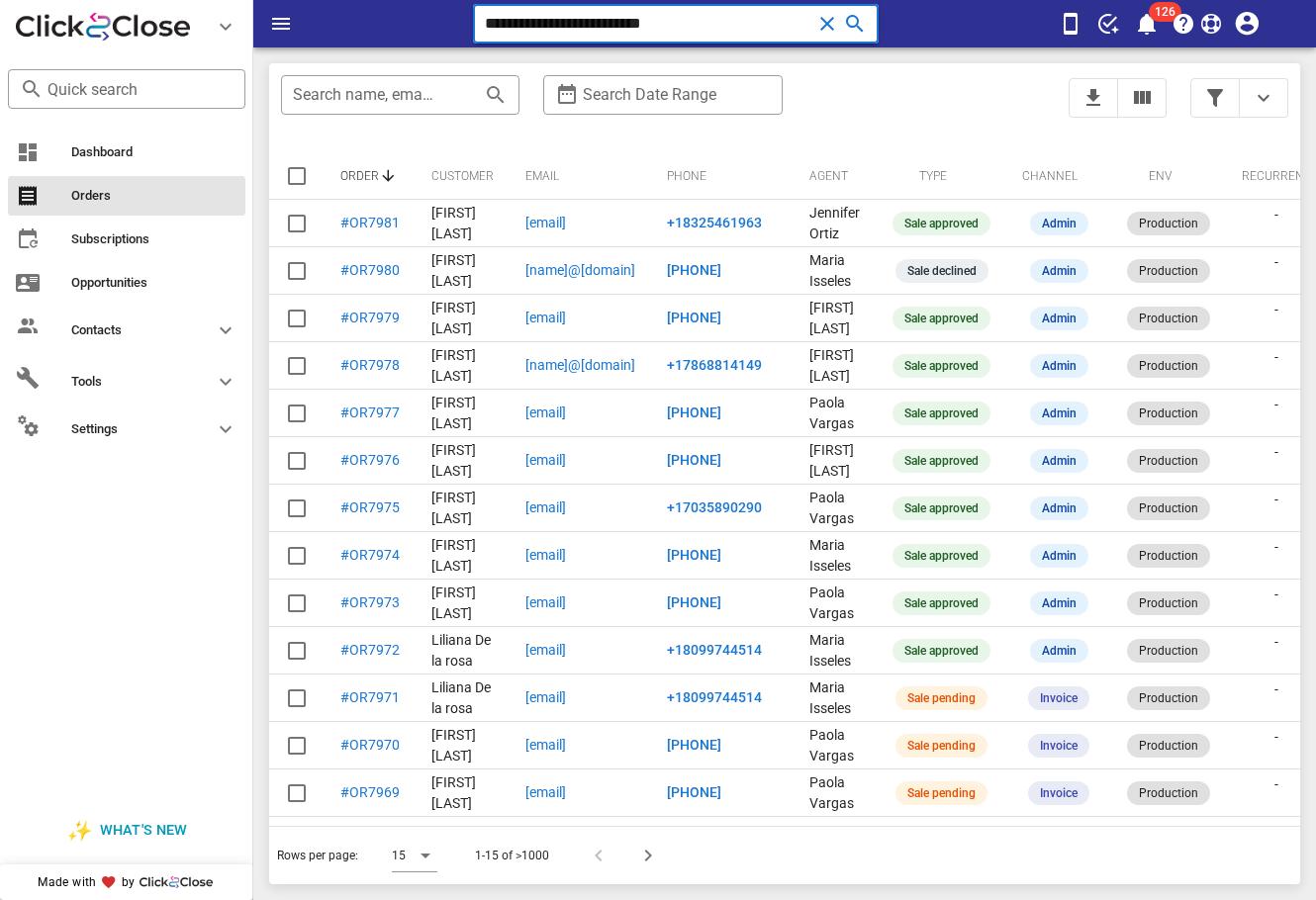 paste 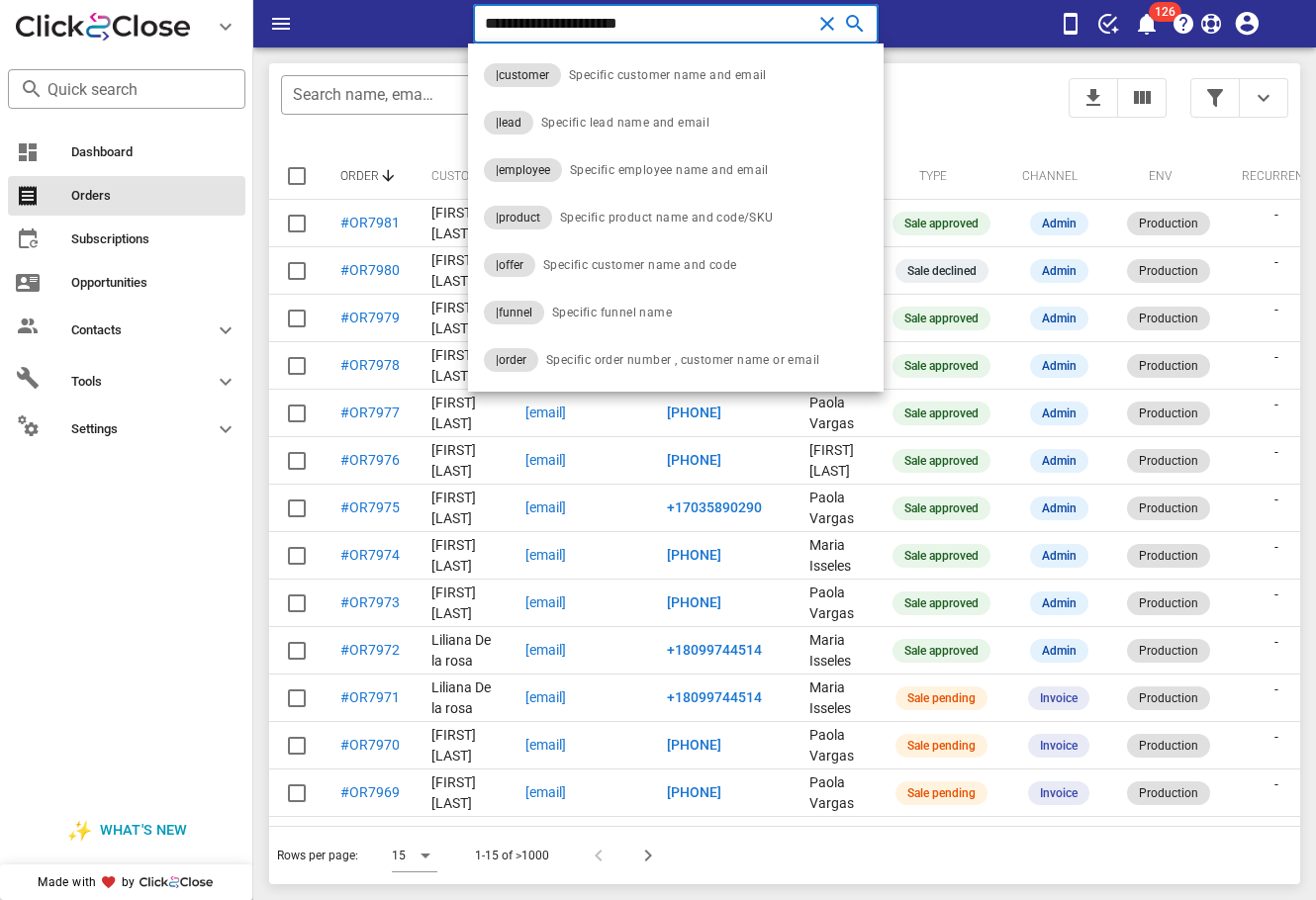 click on "**********" at bounding box center [648, 24] 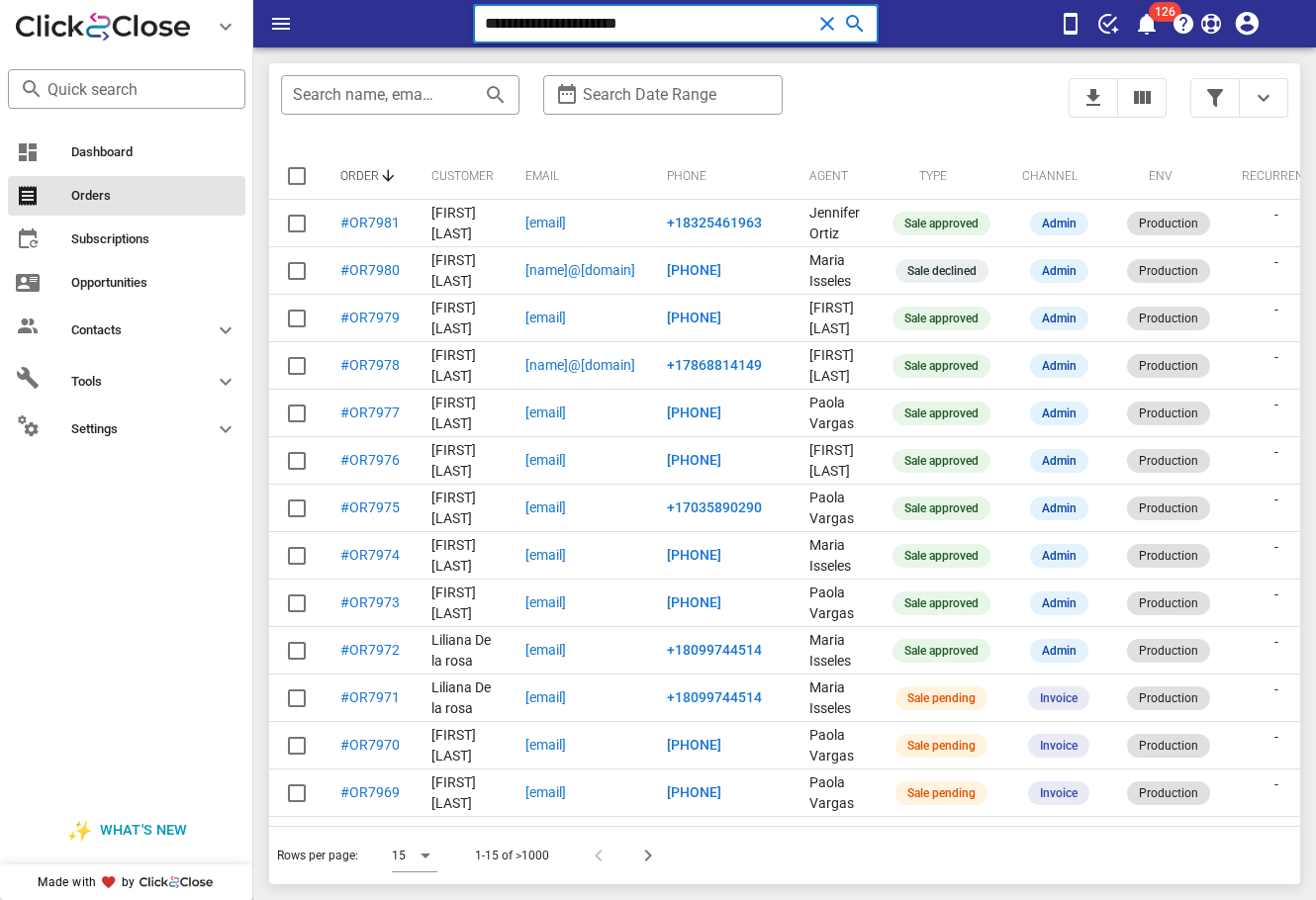 click on "**********" at bounding box center [648, 24] 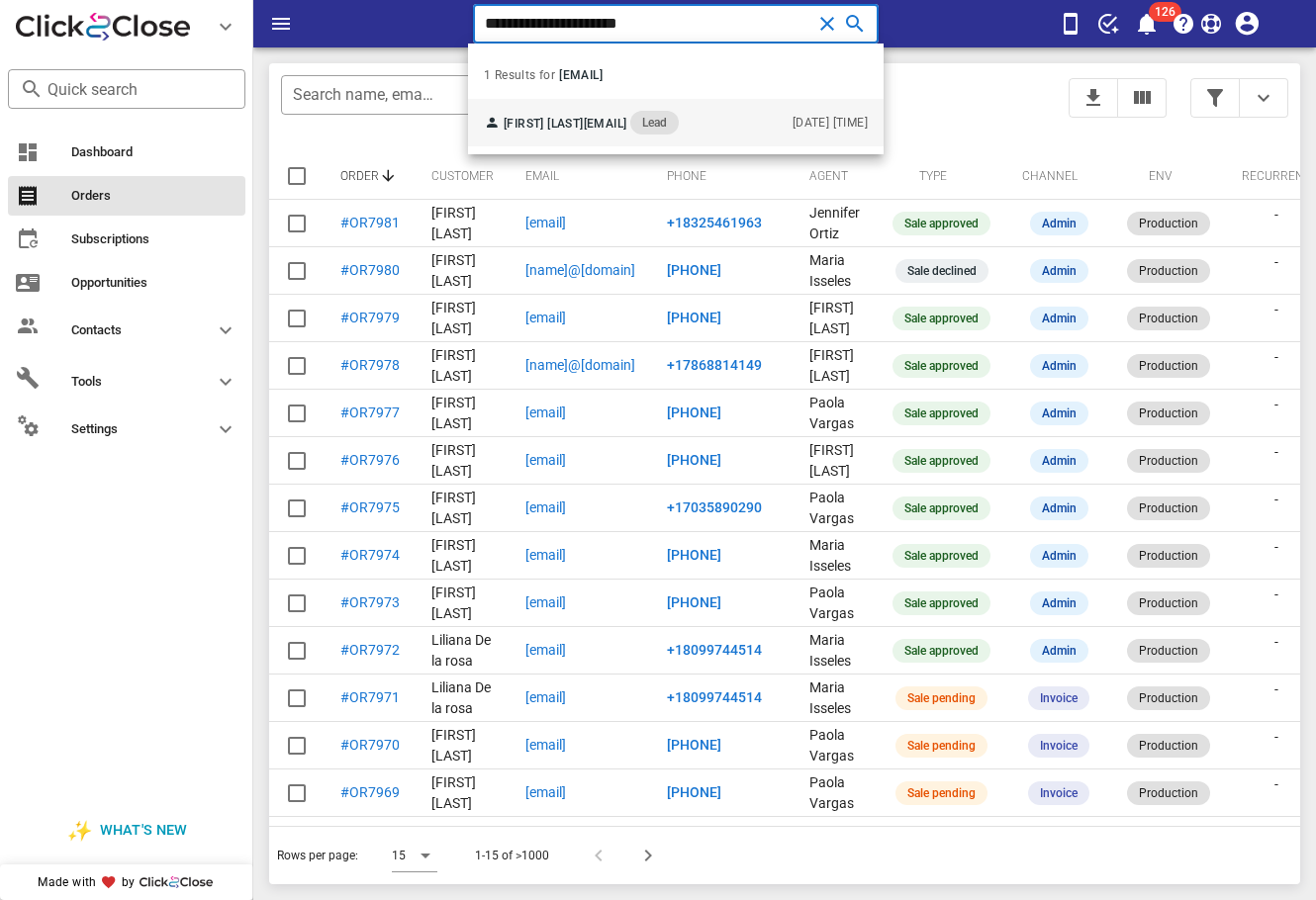type on "**********" 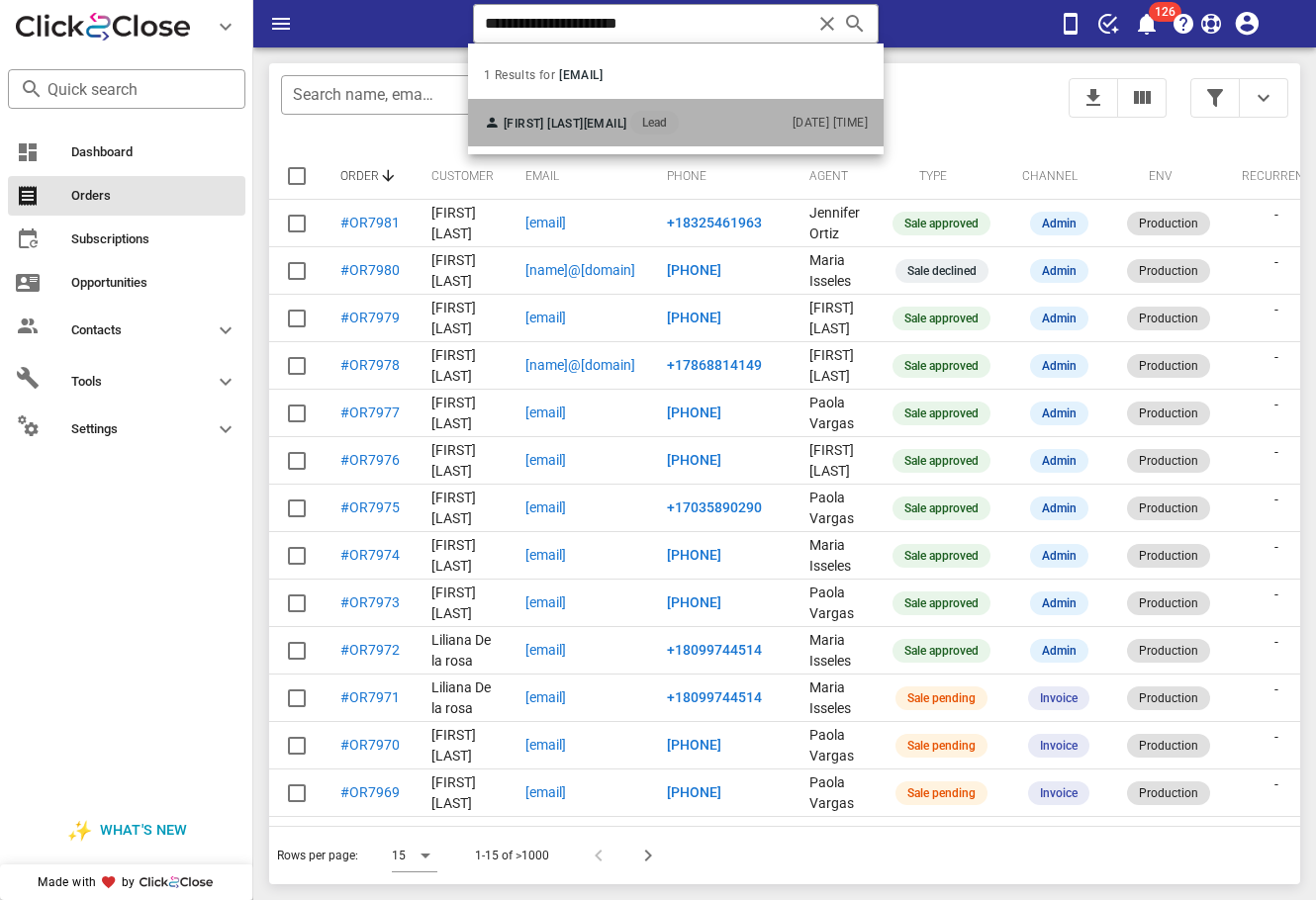 click on "rosatopete63@gmail.com" at bounding box center (674, 124) 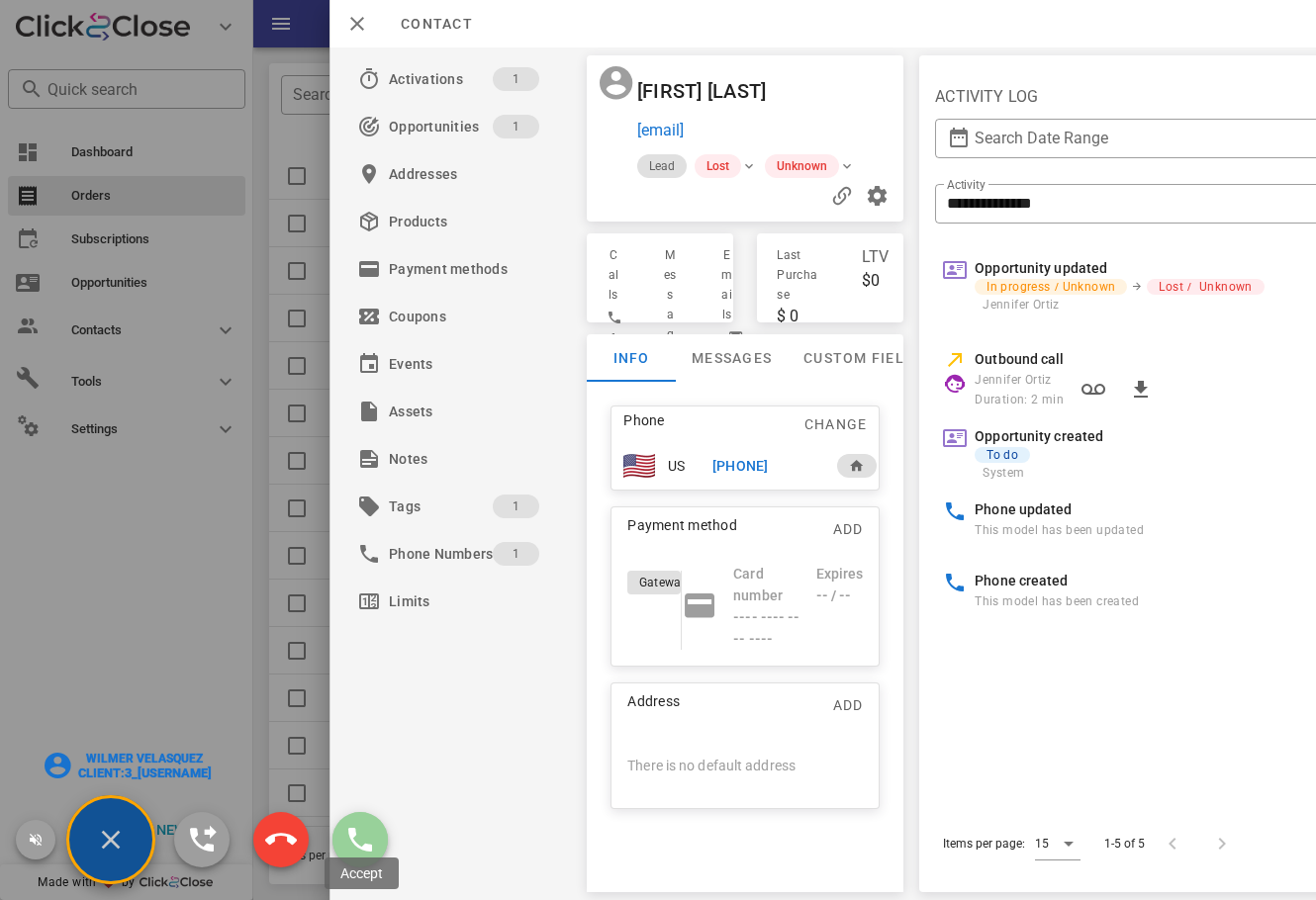 click at bounding box center [360, 840] 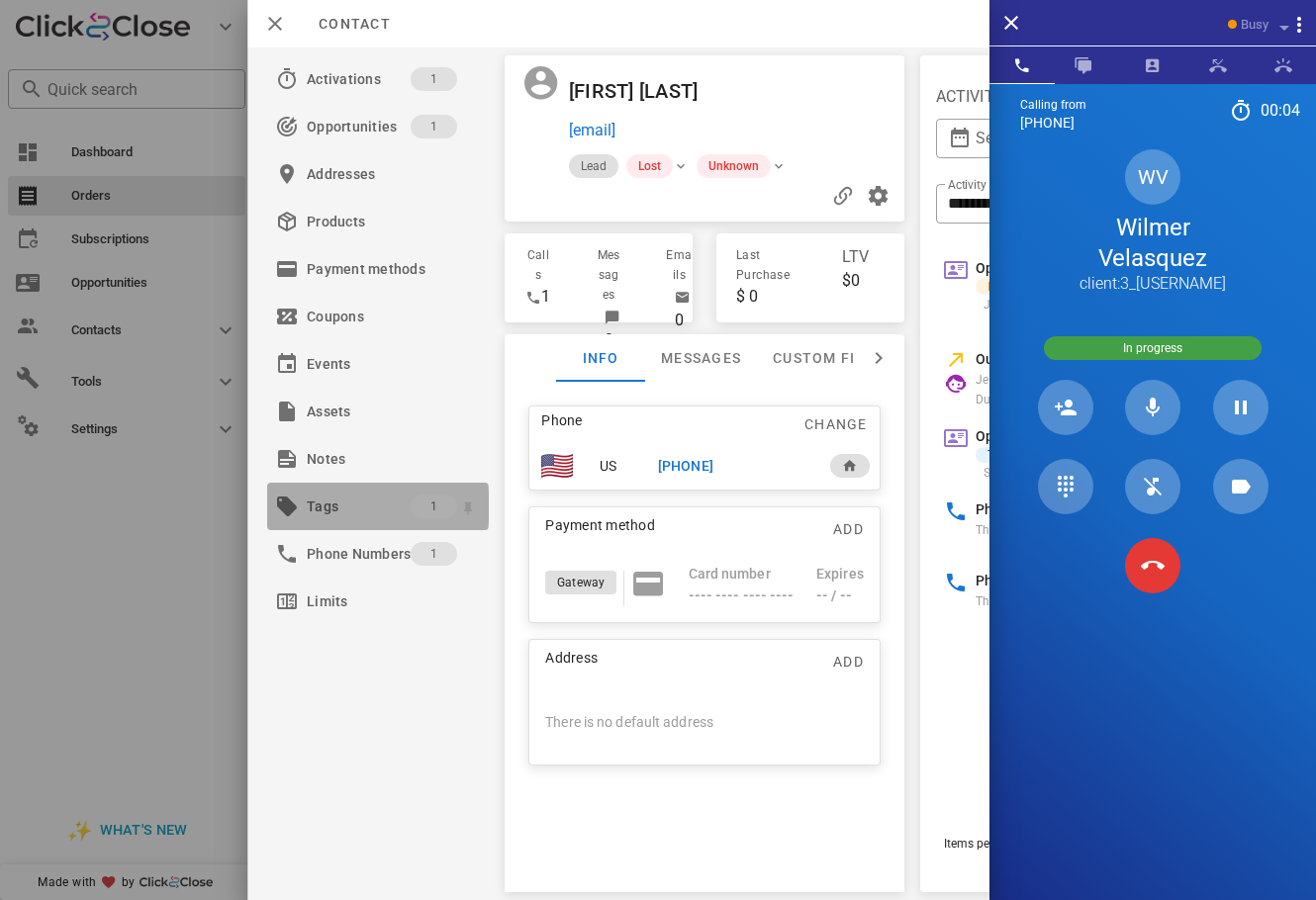 click on "Tags" at bounding box center [358, 506] 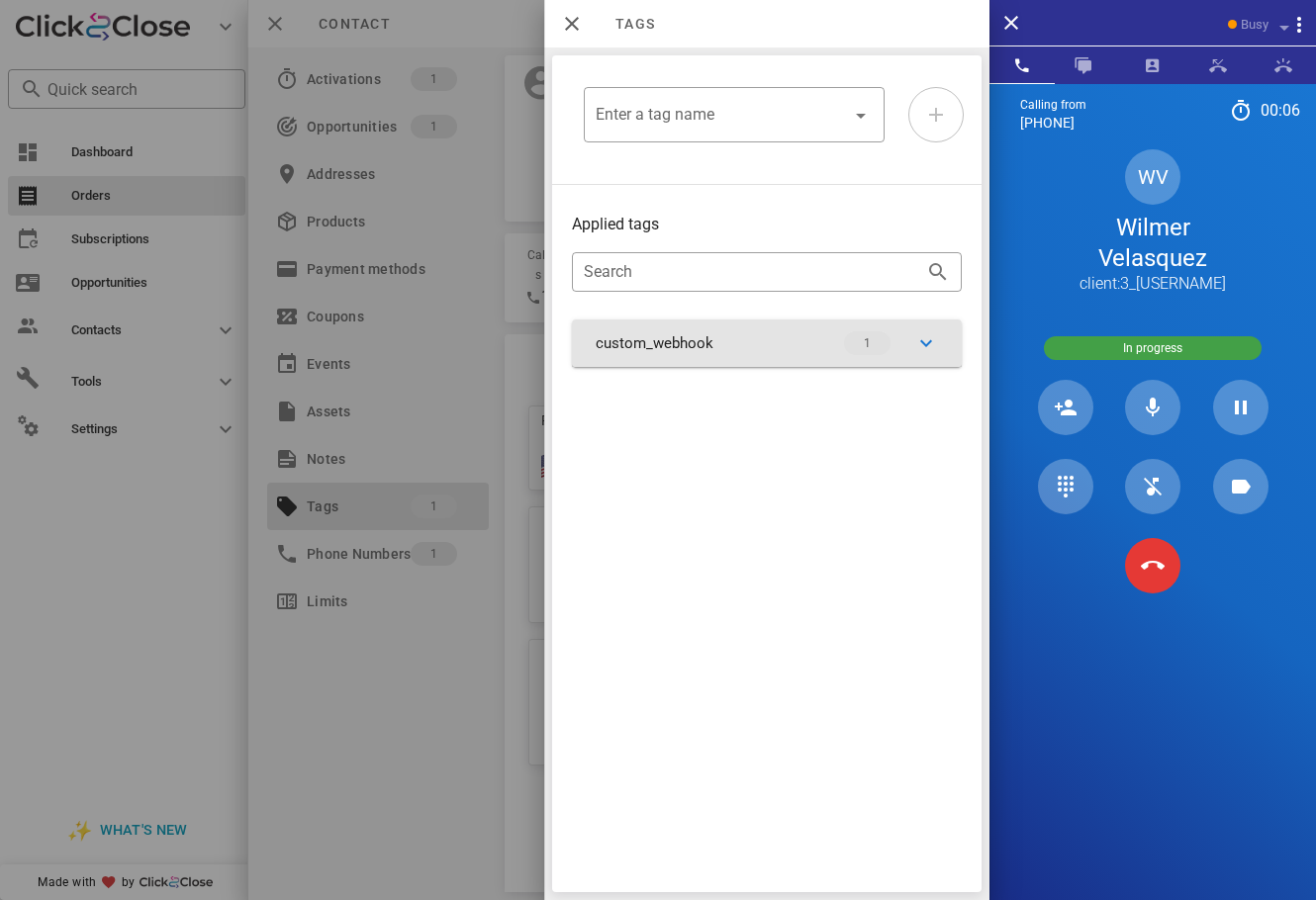 click on "custom_webhook  1" at bounding box center (767, 343) 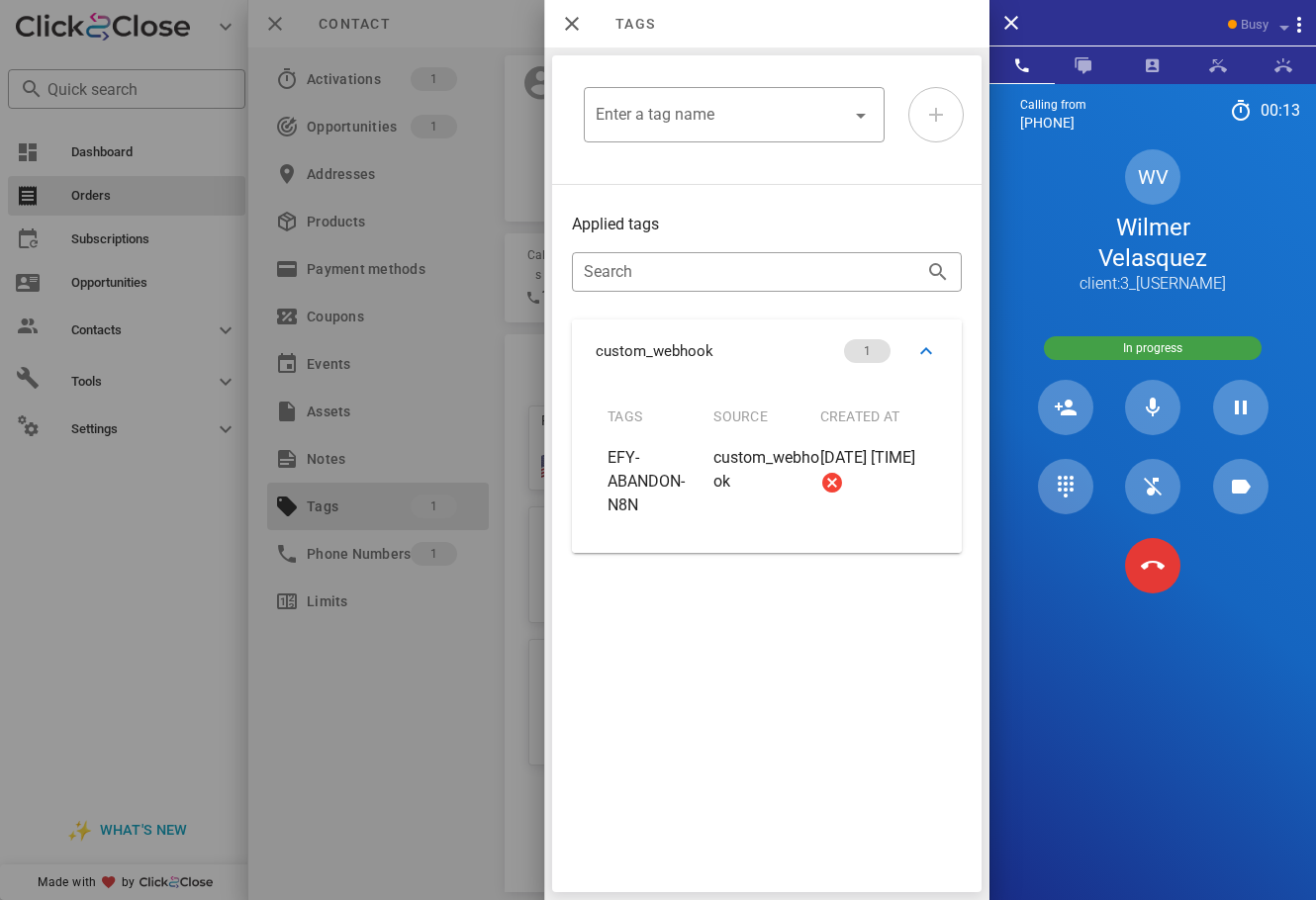 click at bounding box center [658, 450] 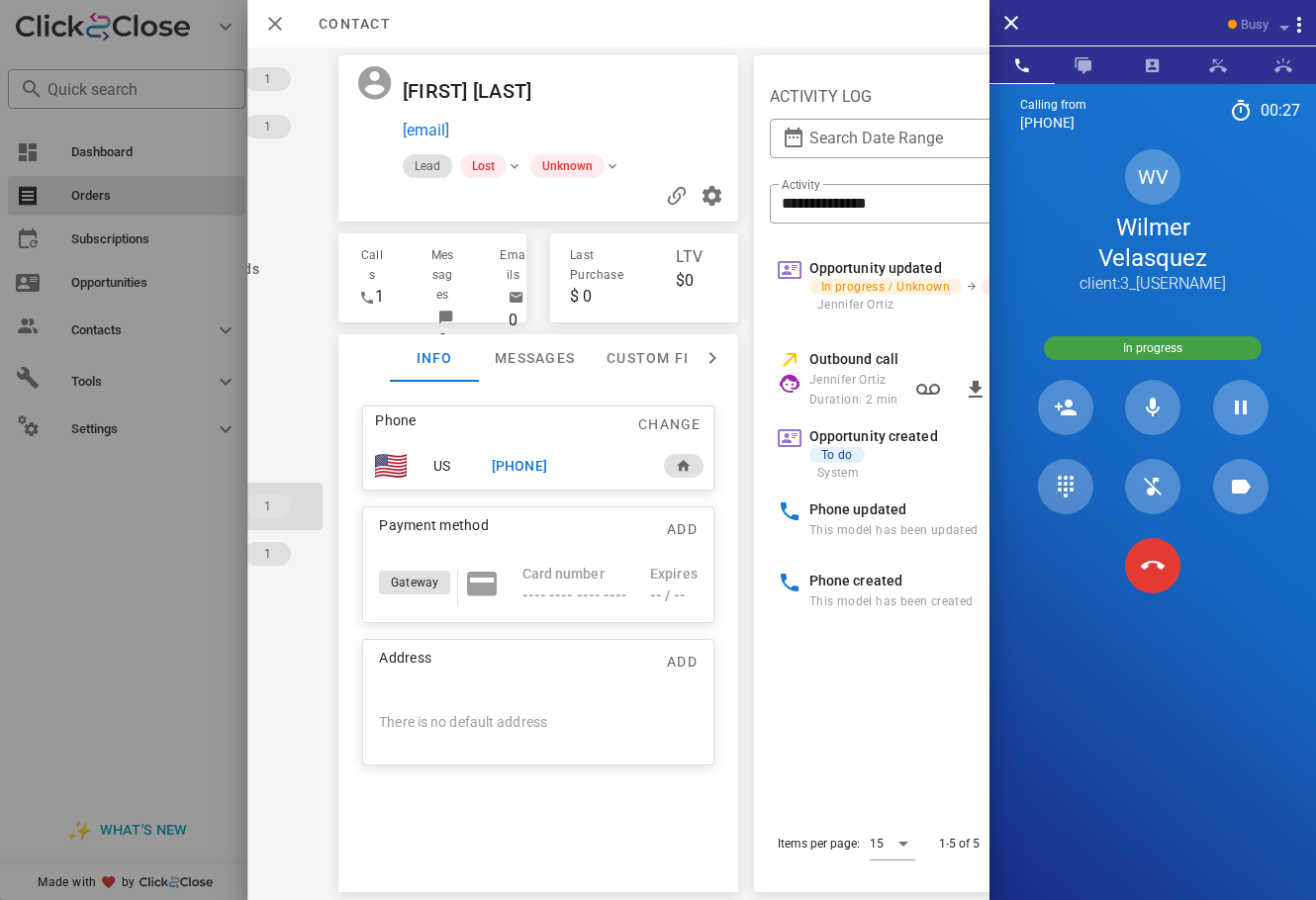 scroll, scrollTop: 0, scrollLeft: 0, axis: both 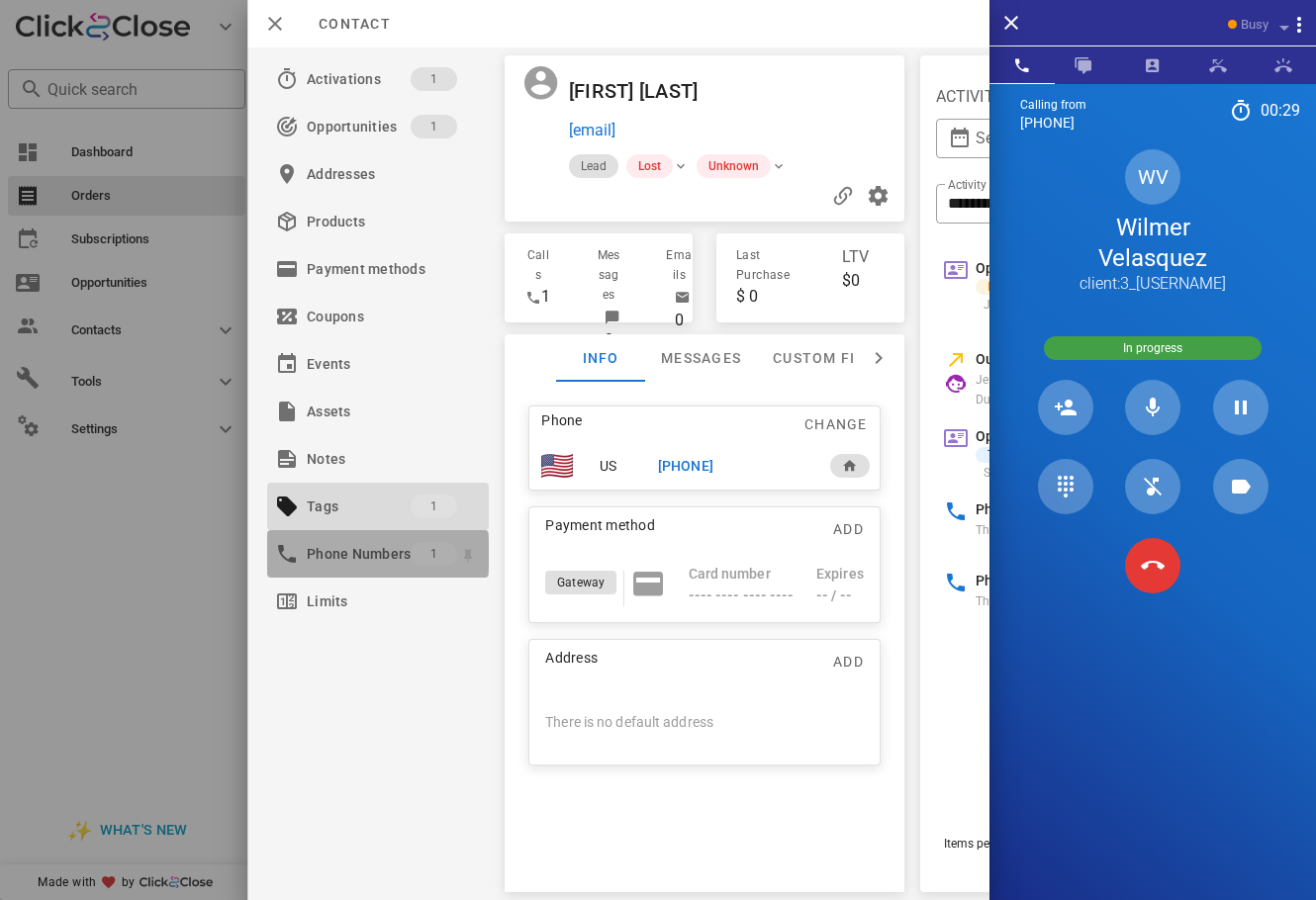 click on "Phone Numbers" at bounding box center [358, 554] 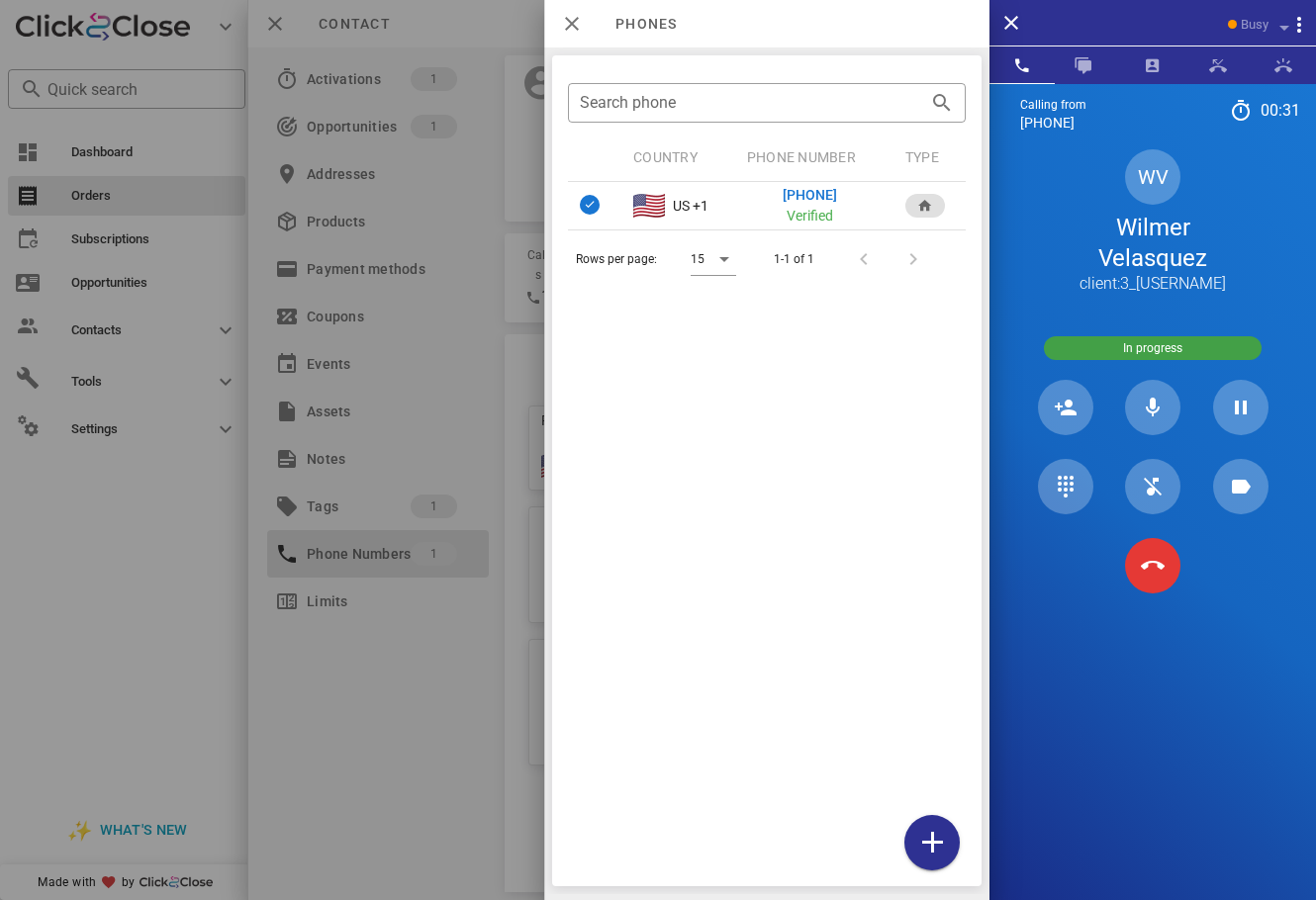 click at bounding box center (658, 450) 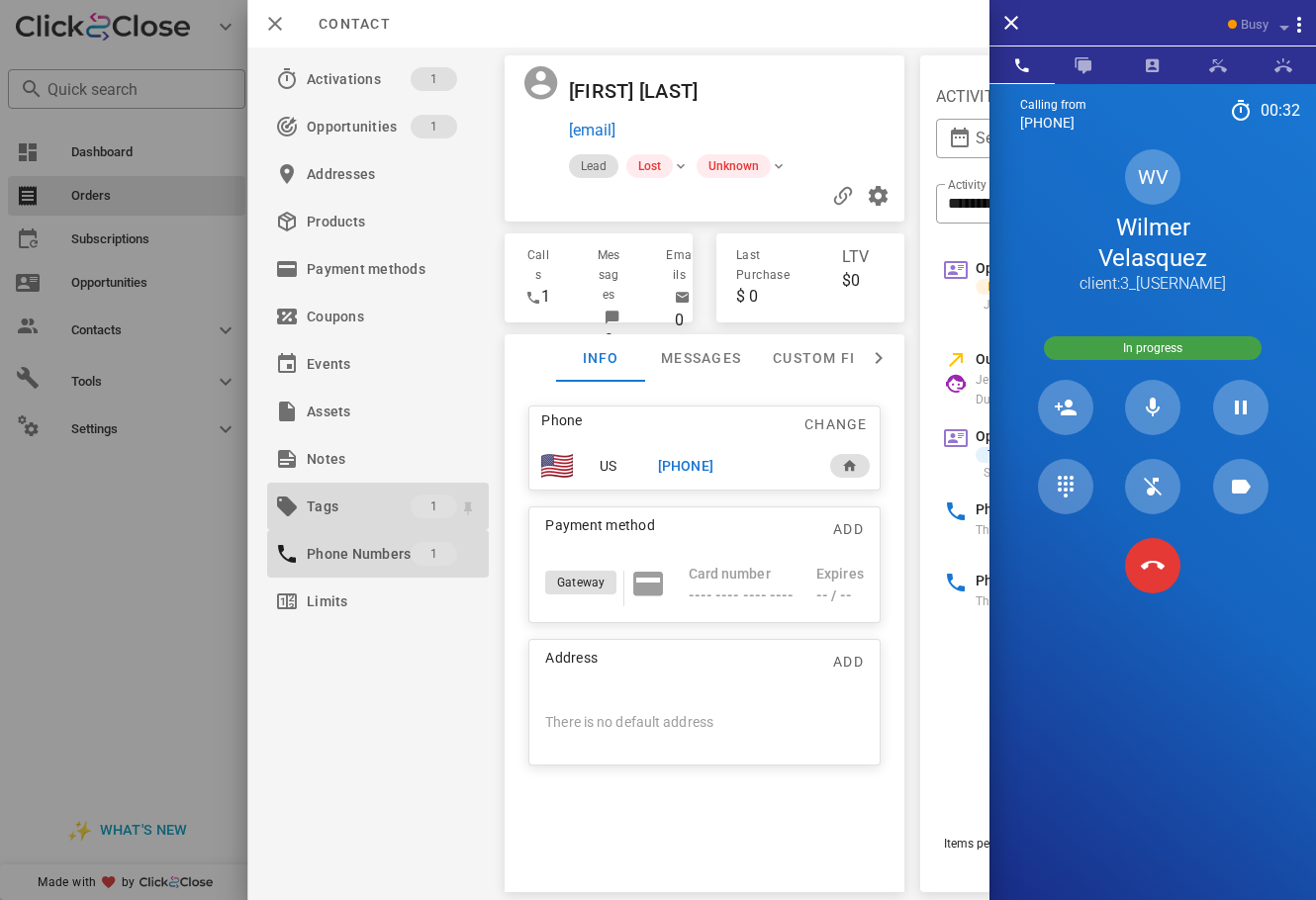 click on "Tags" at bounding box center (358, 506) 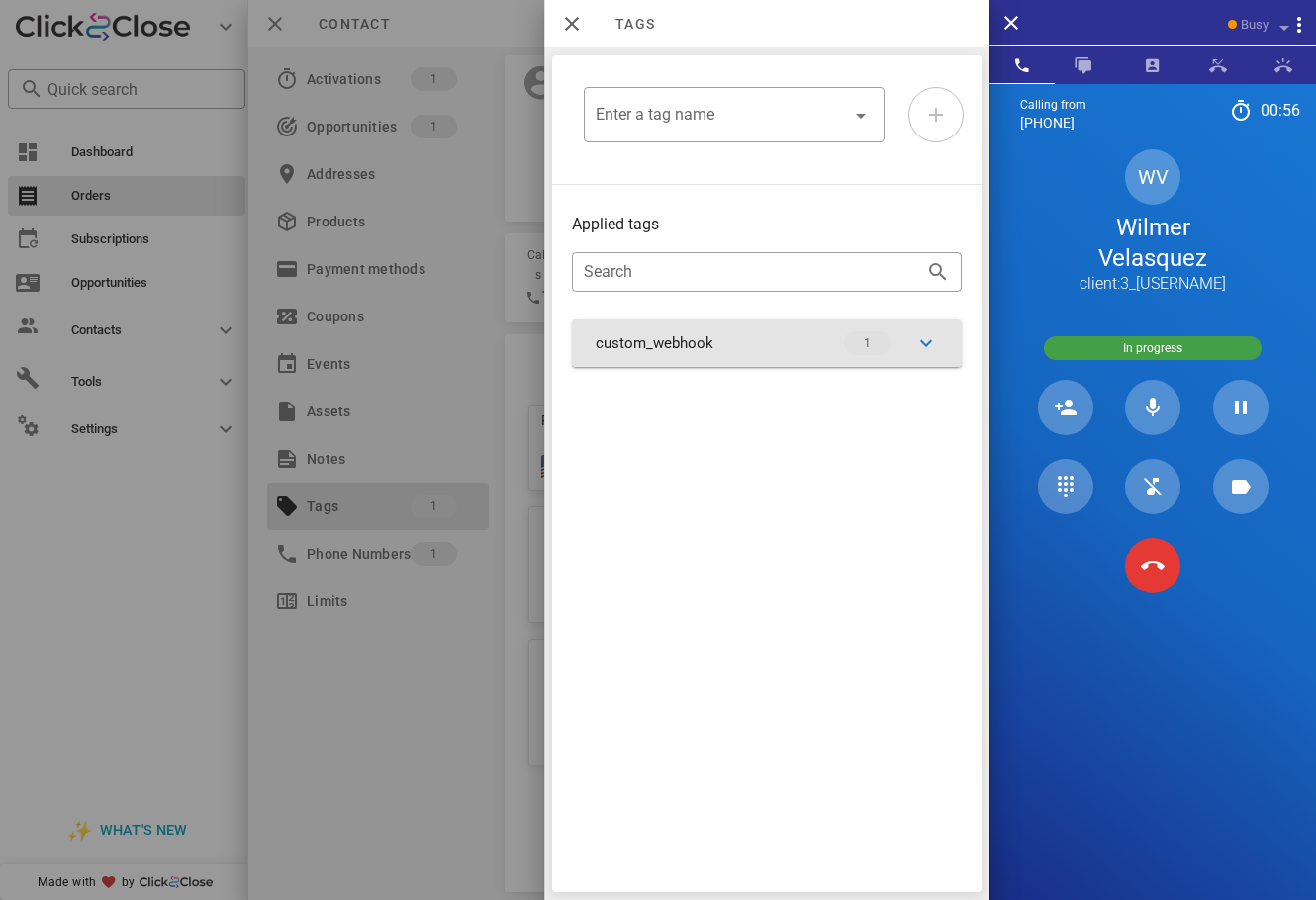 click on "custom_webhook  1" at bounding box center [767, 343] 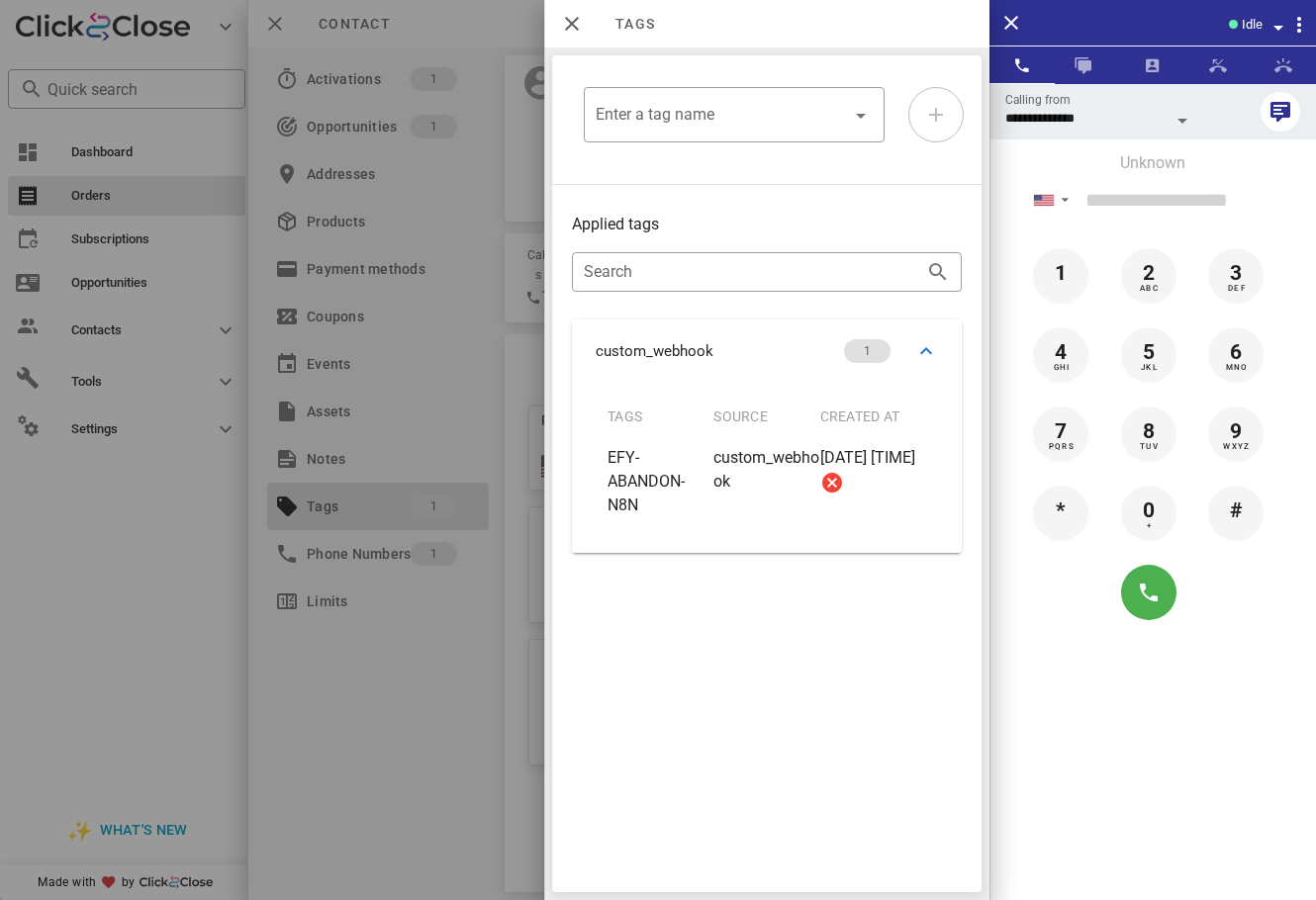 drag, startPoint x: 413, startPoint y: 762, endPoint x: 442, endPoint y: 749, distance: 31.780497 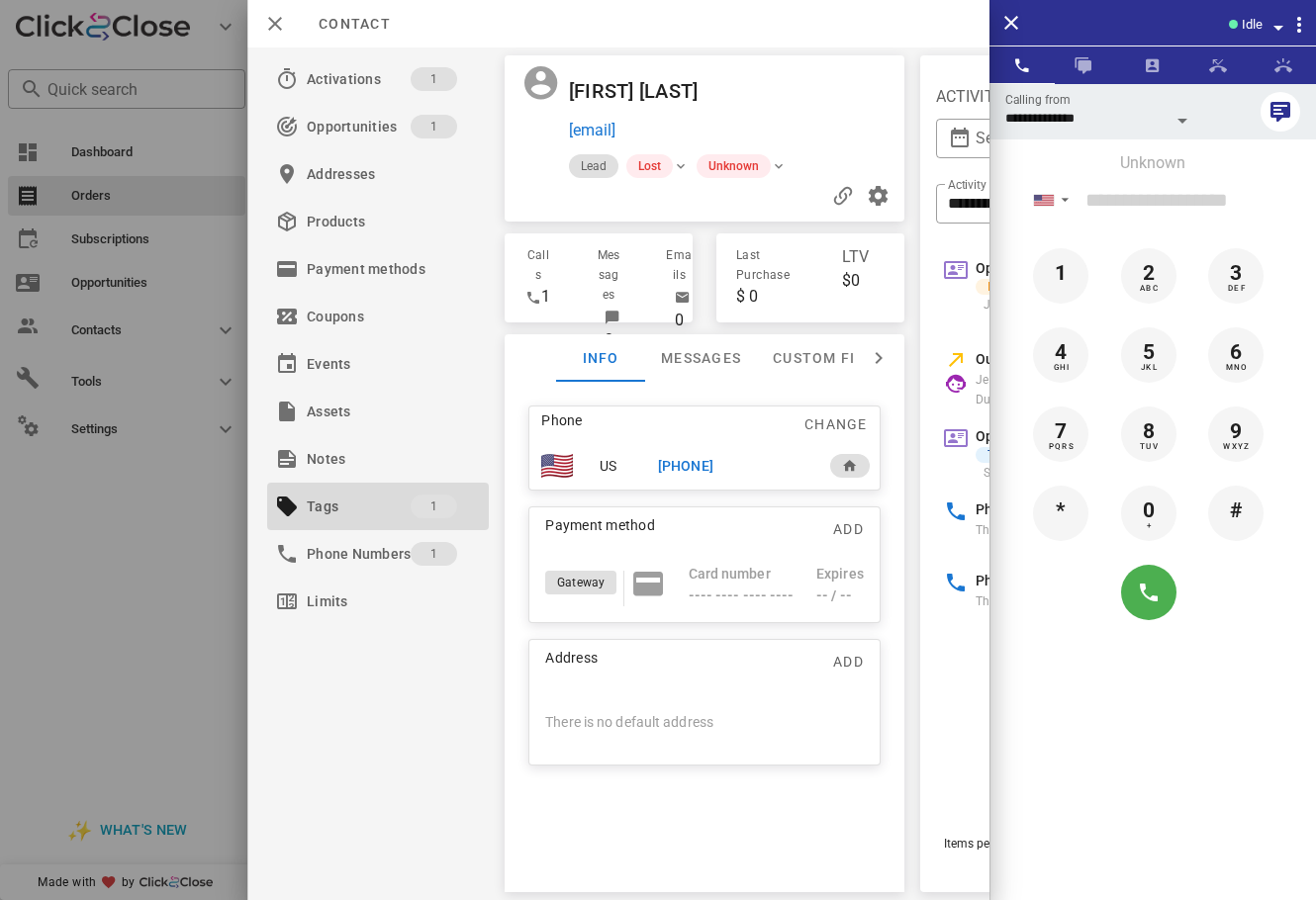 scroll, scrollTop: 0, scrollLeft: 423, axis: horizontal 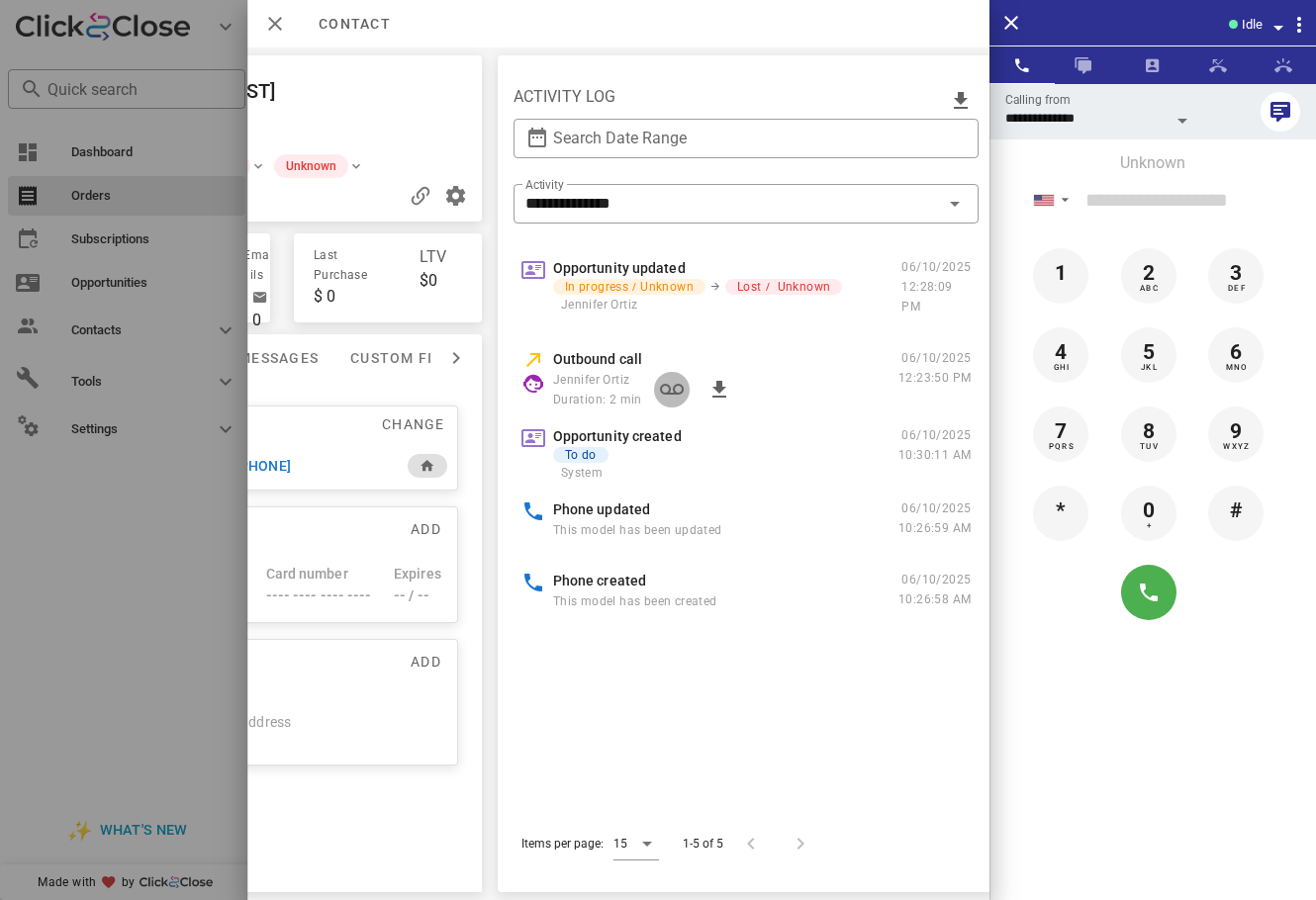click at bounding box center (672, 390) 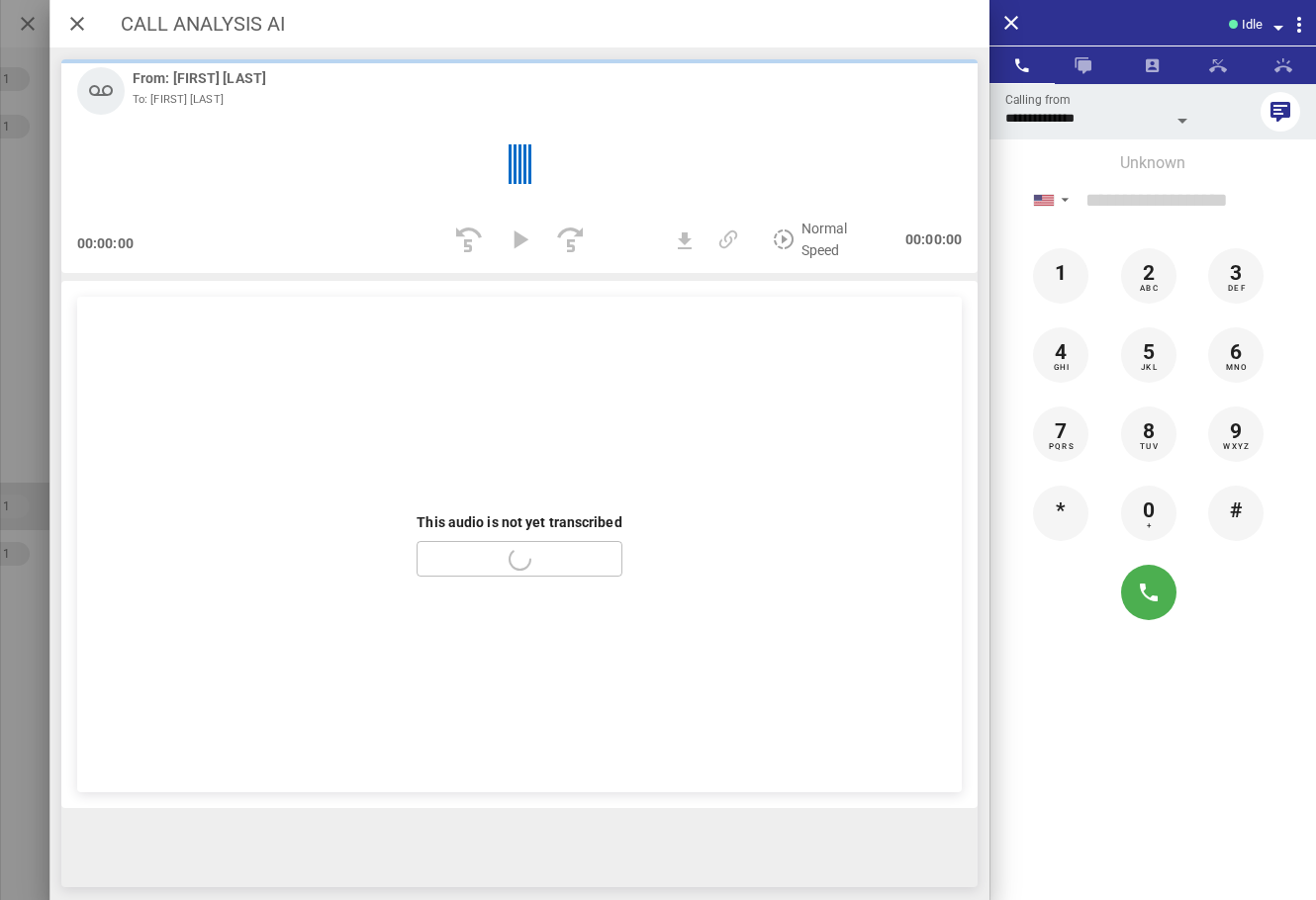 scroll, scrollTop: 0, scrollLeft: 175, axis: horizontal 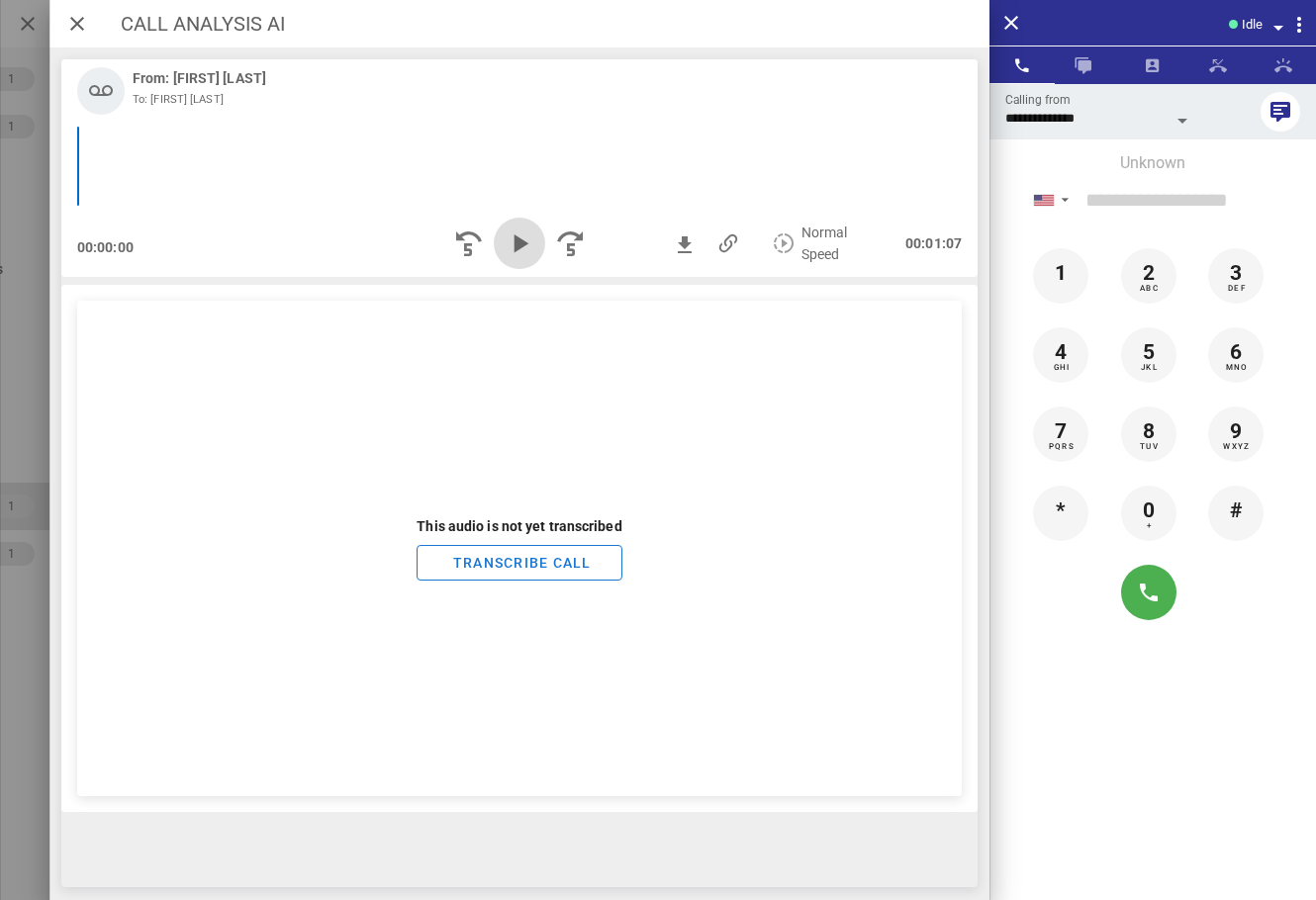 click at bounding box center [519, 243] 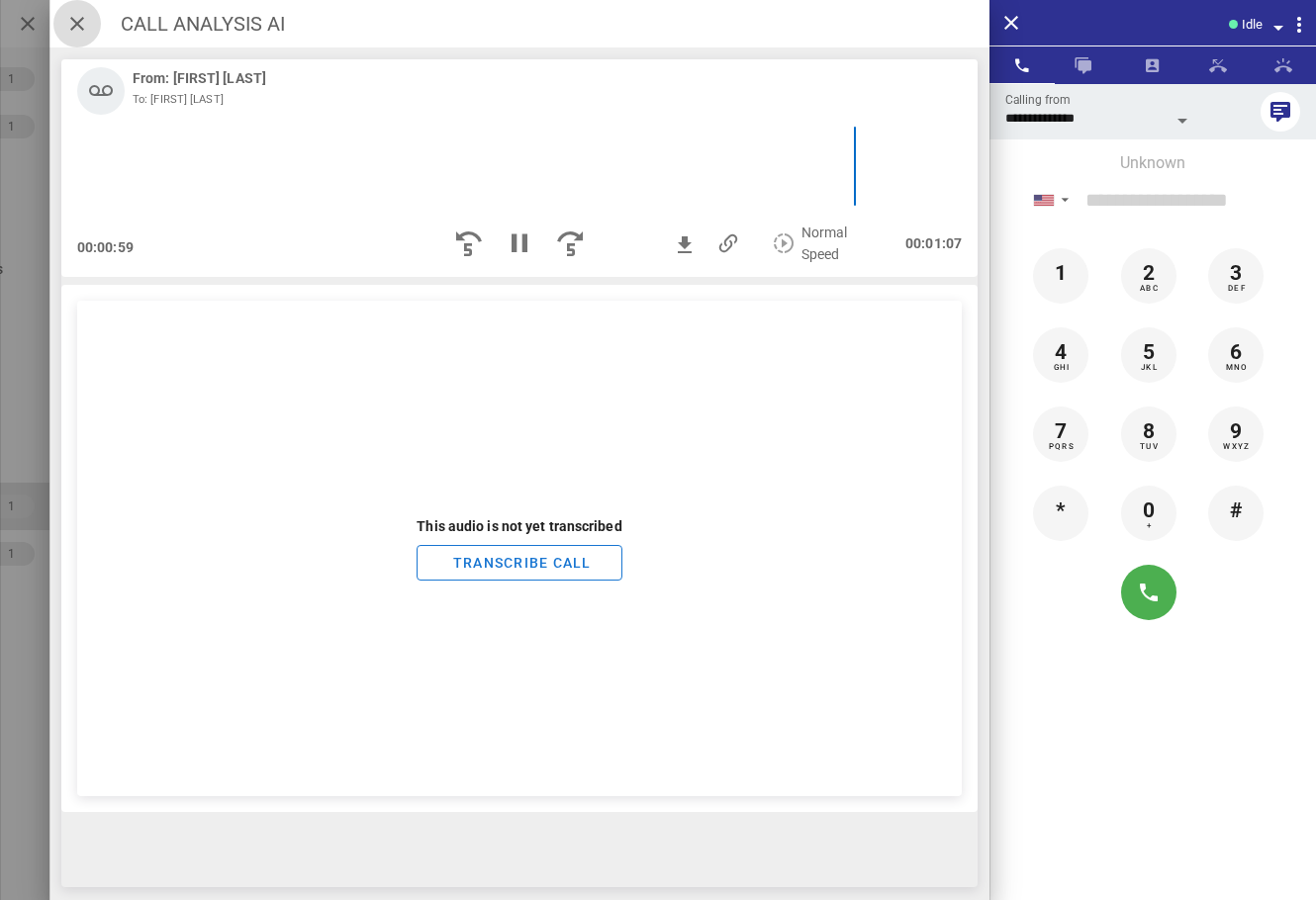 click at bounding box center (77, 24) 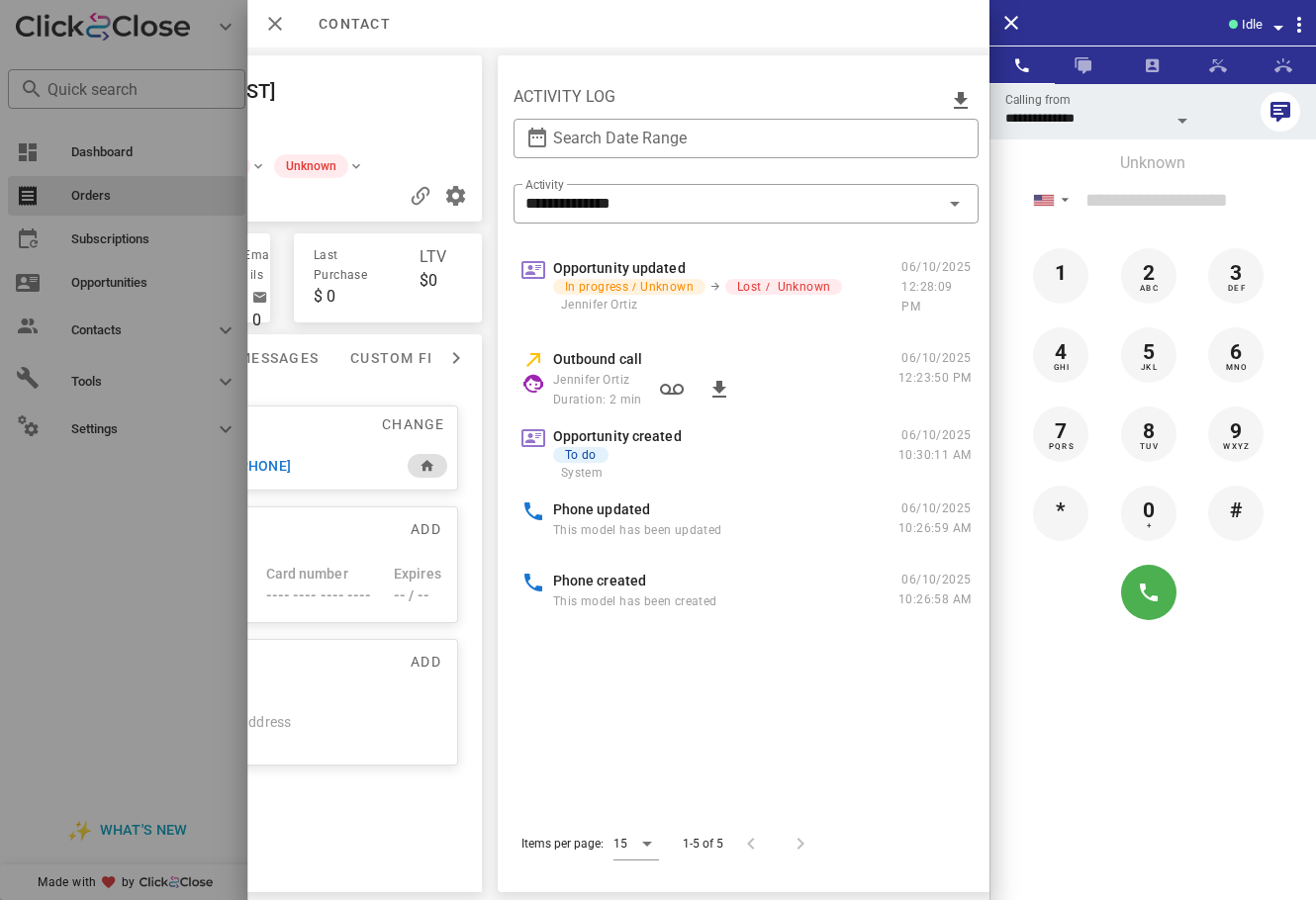 scroll, scrollTop: 0, scrollLeft: 0, axis: both 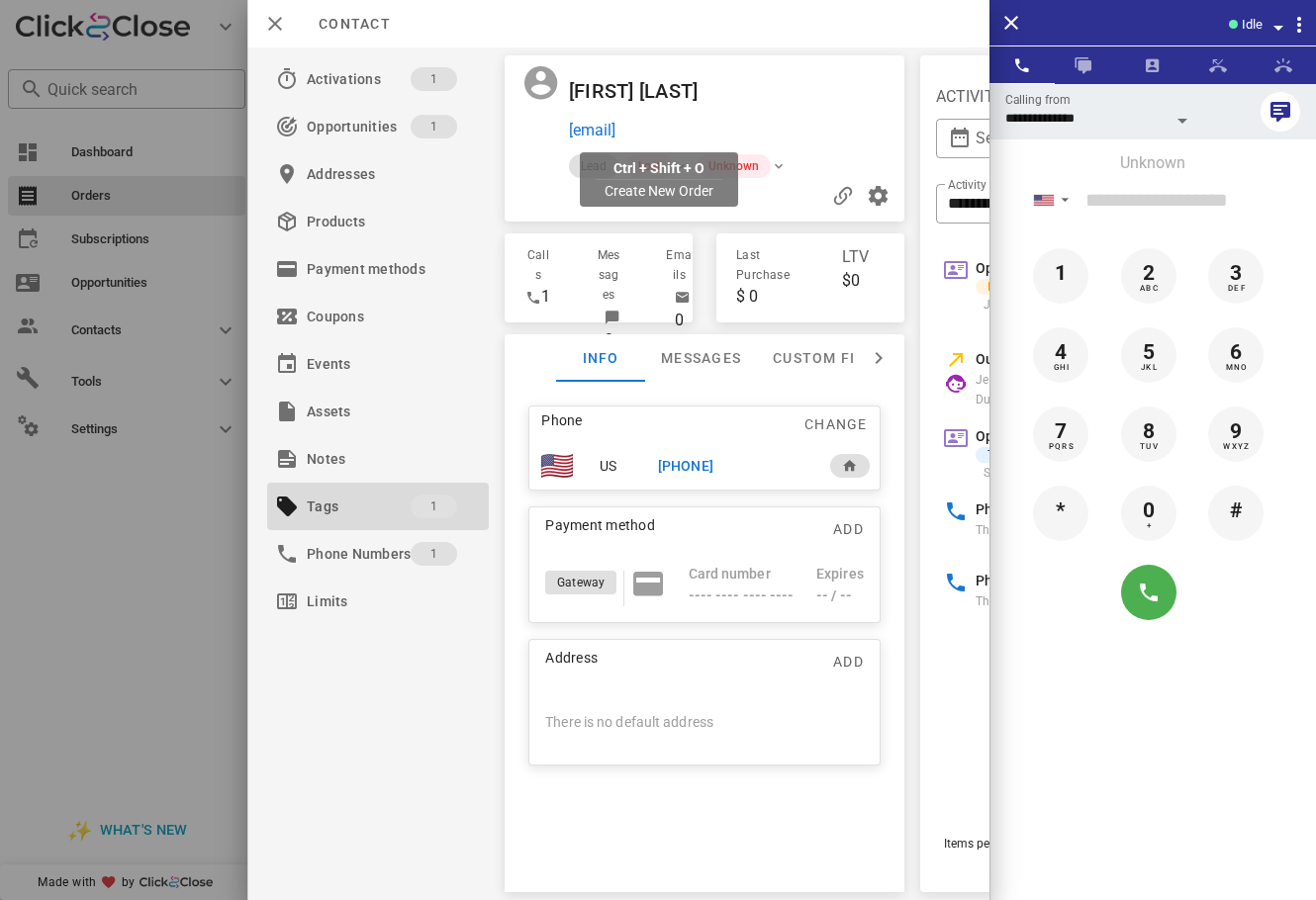 drag, startPoint x: 777, startPoint y: 134, endPoint x: 569, endPoint y: 132, distance: 208.00962 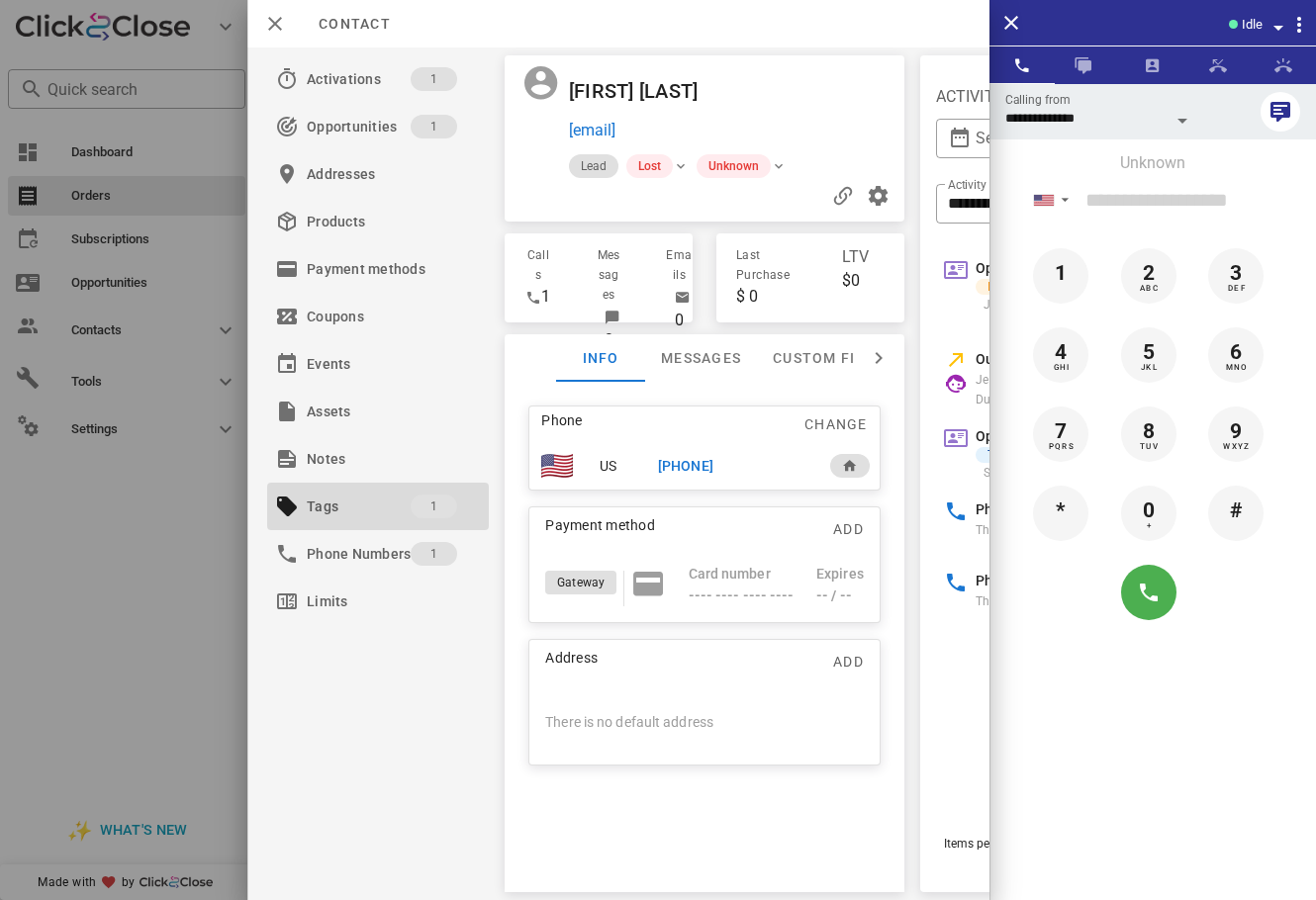 copy on "rosatopete63@gmail.com" 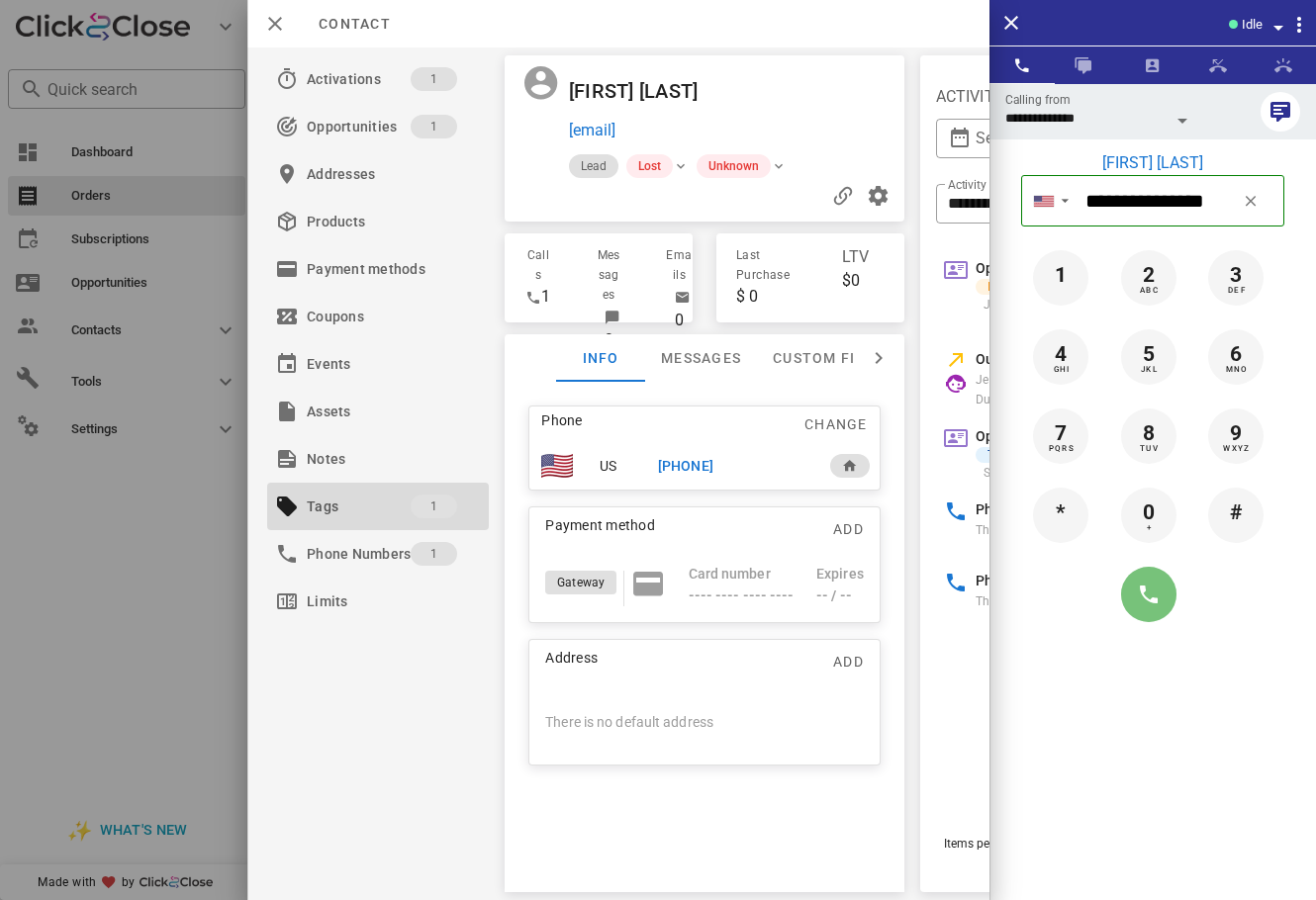 click at bounding box center (1149, 594) 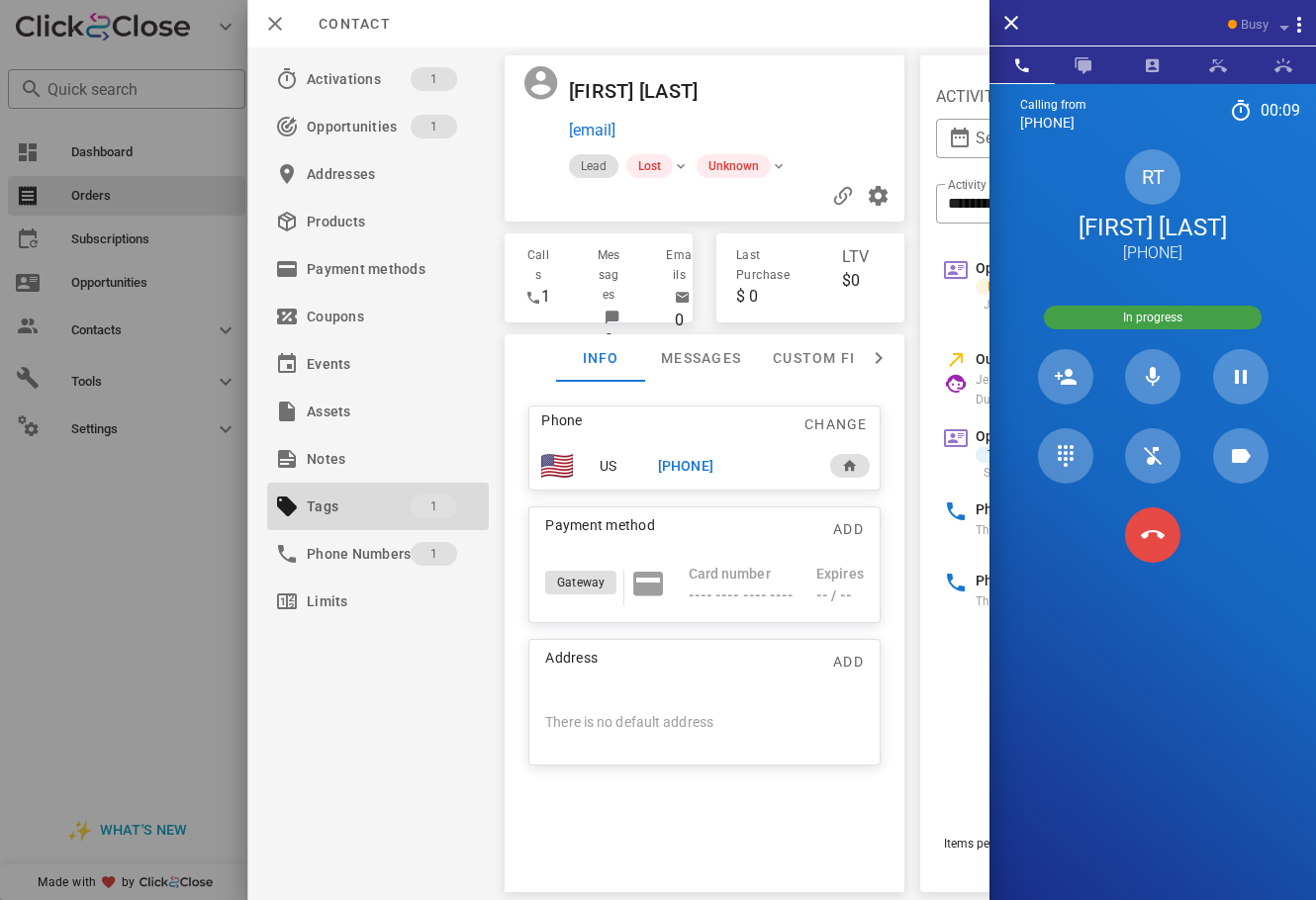 drag, startPoint x: 1266, startPoint y: 625, endPoint x: 1174, endPoint y: 551, distance: 118.06778 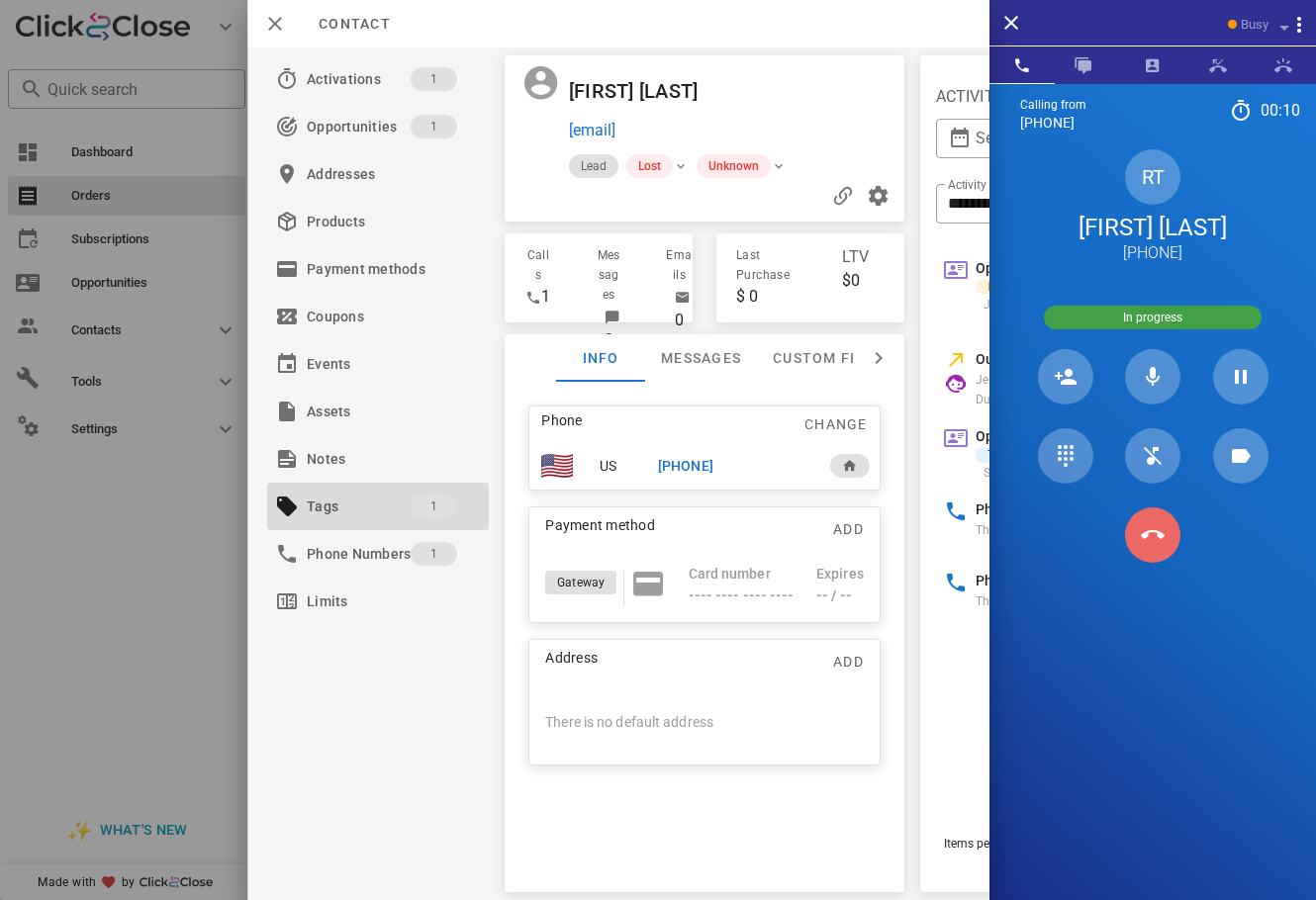 click at bounding box center [1153, 535] 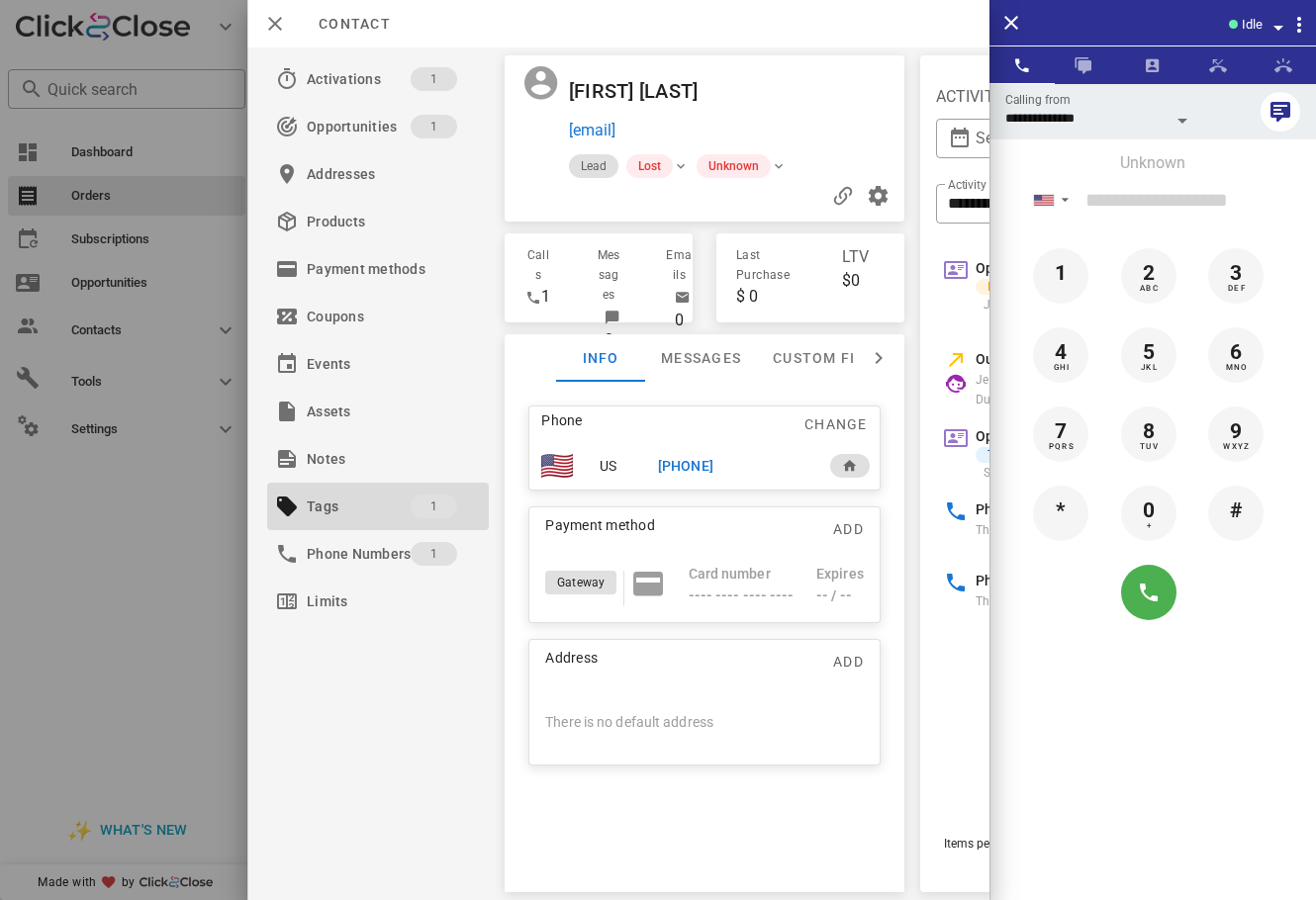 drag, startPoint x: 1234, startPoint y: 608, endPoint x: 1282, endPoint y: 629, distance: 52.392748 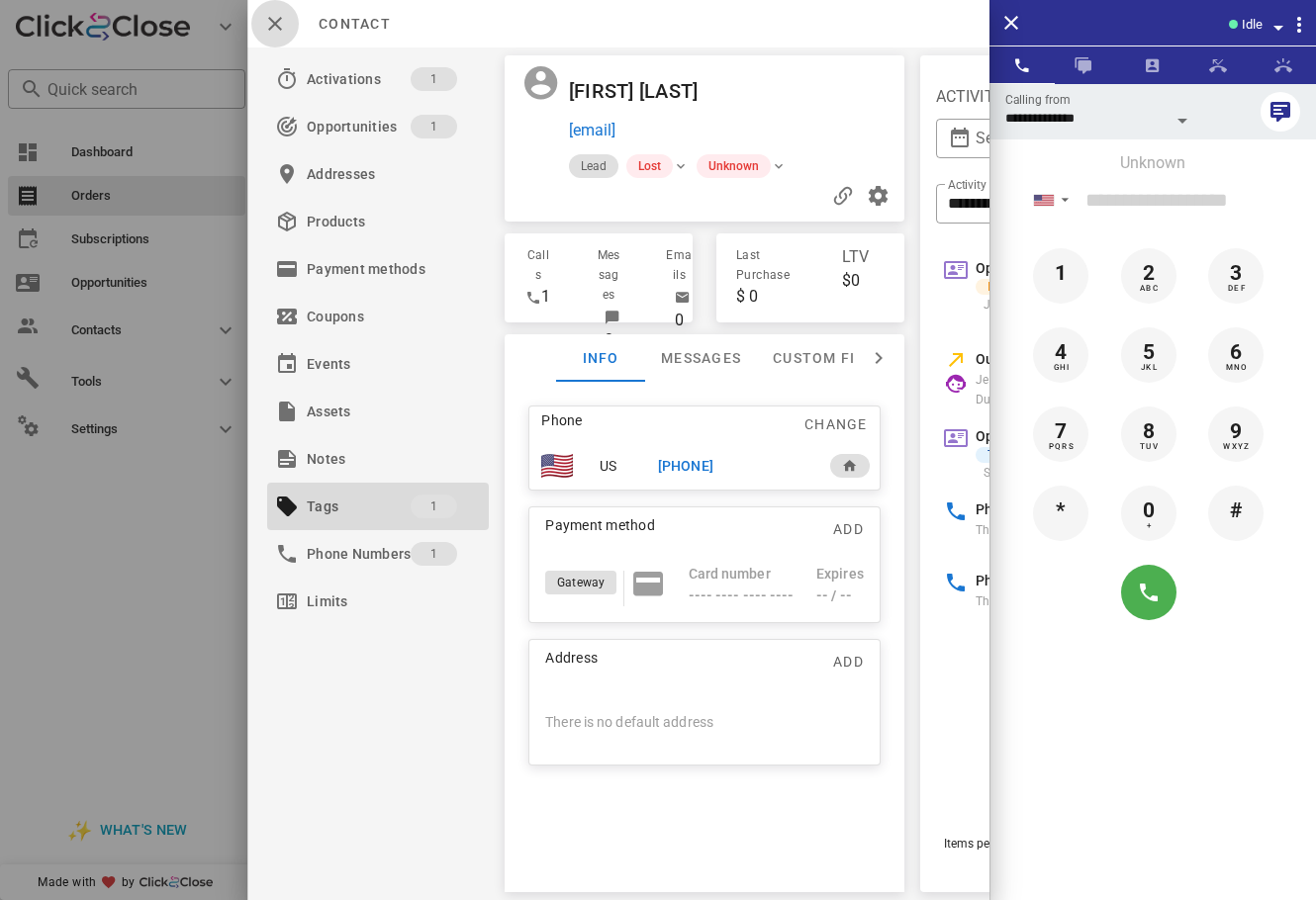 click at bounding box center (275, 24) 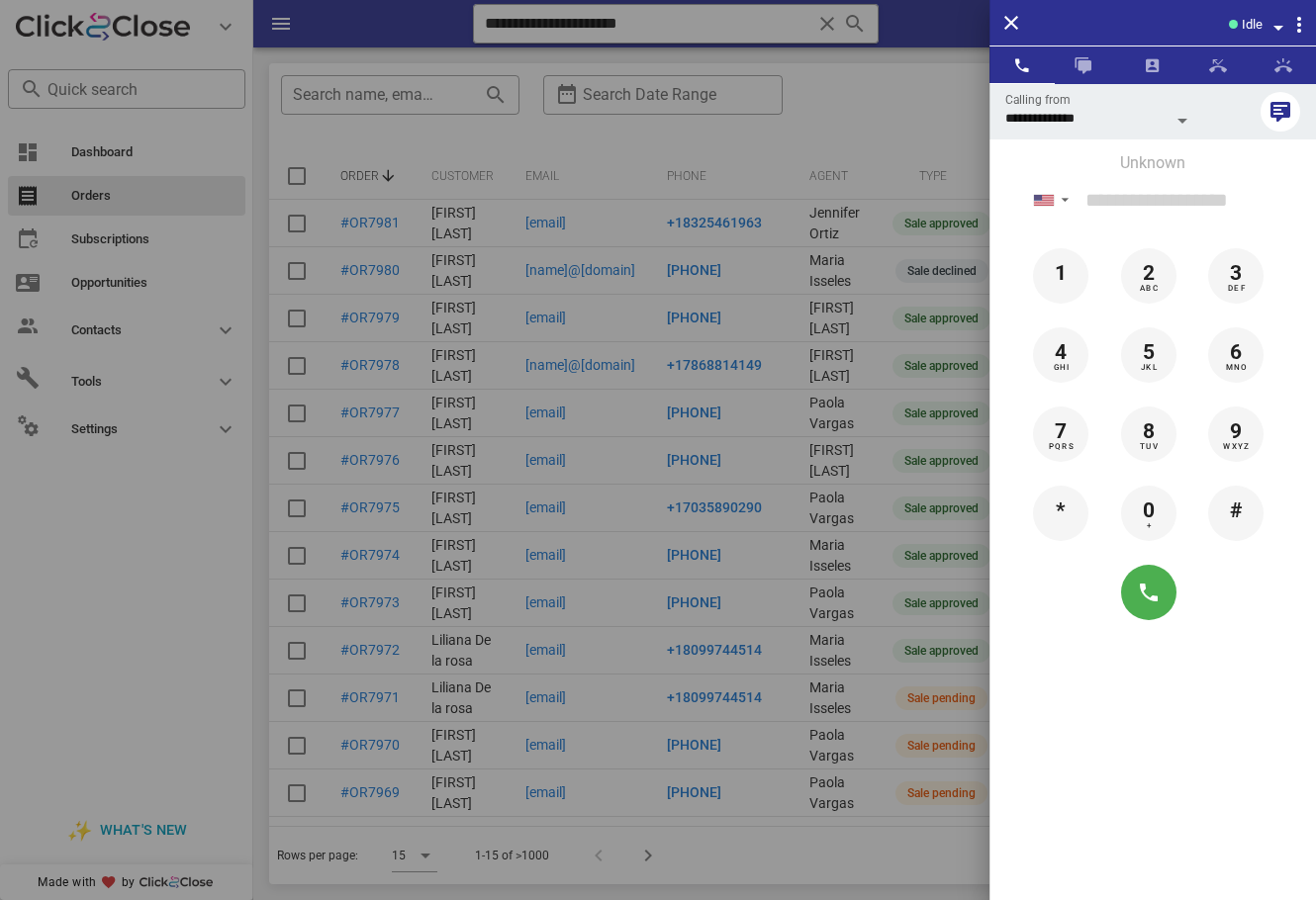 click at bounding box center [658, 450] 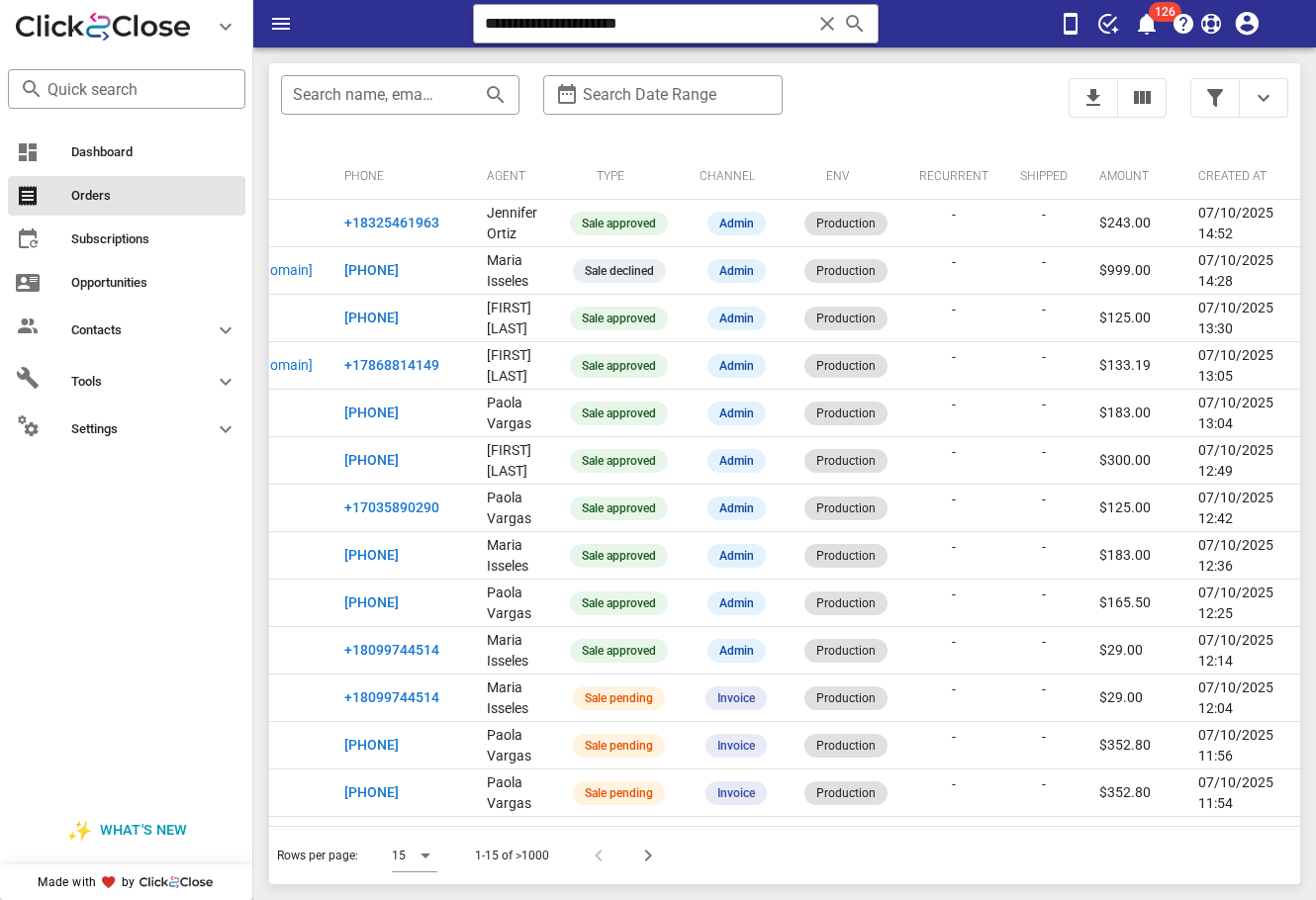 scroll, scrollTop: 0, scrollLeft: 0, axis: both 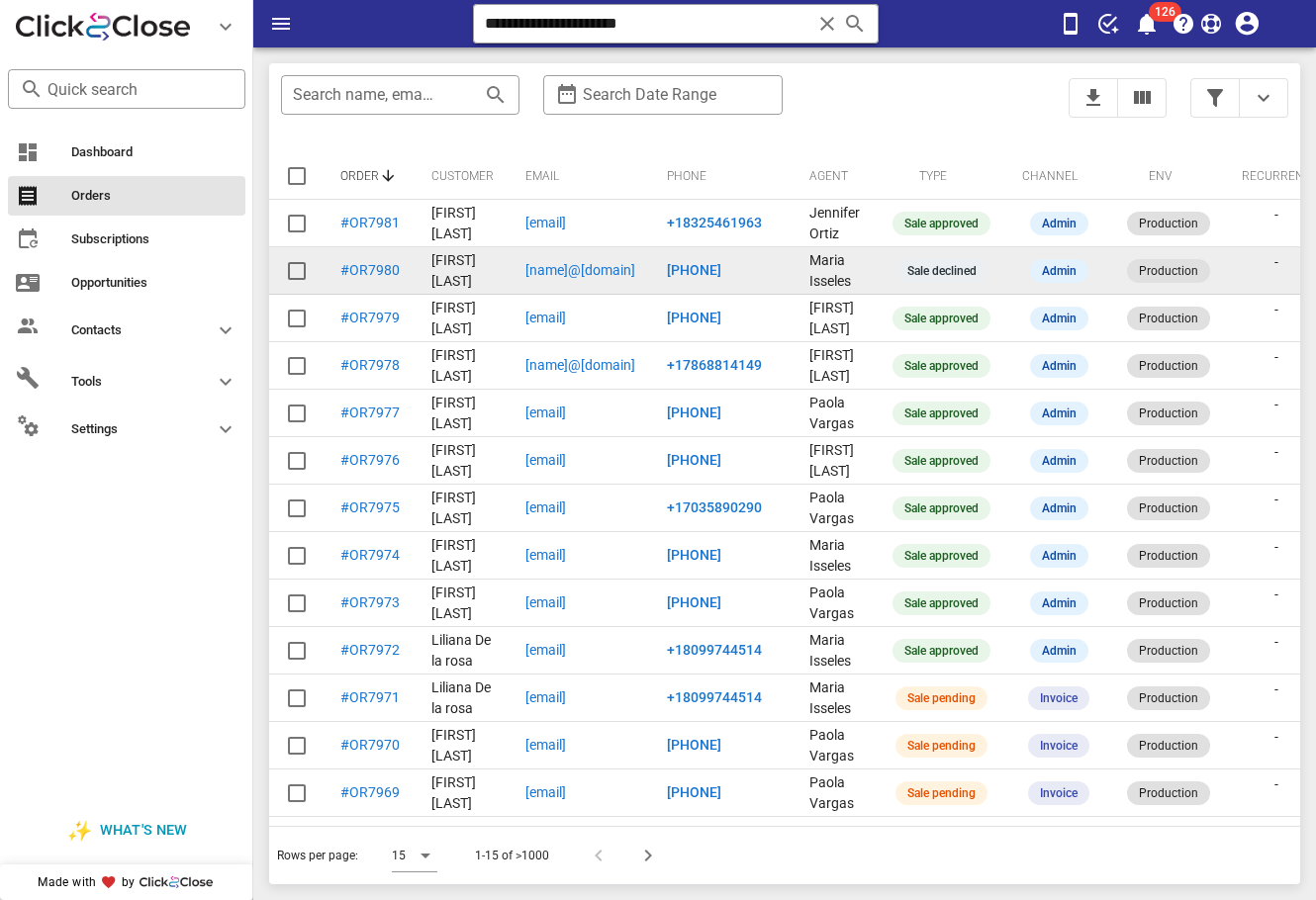 click on "valentinaespinoza25@yahoo.com" at bounding box center (545, 270) 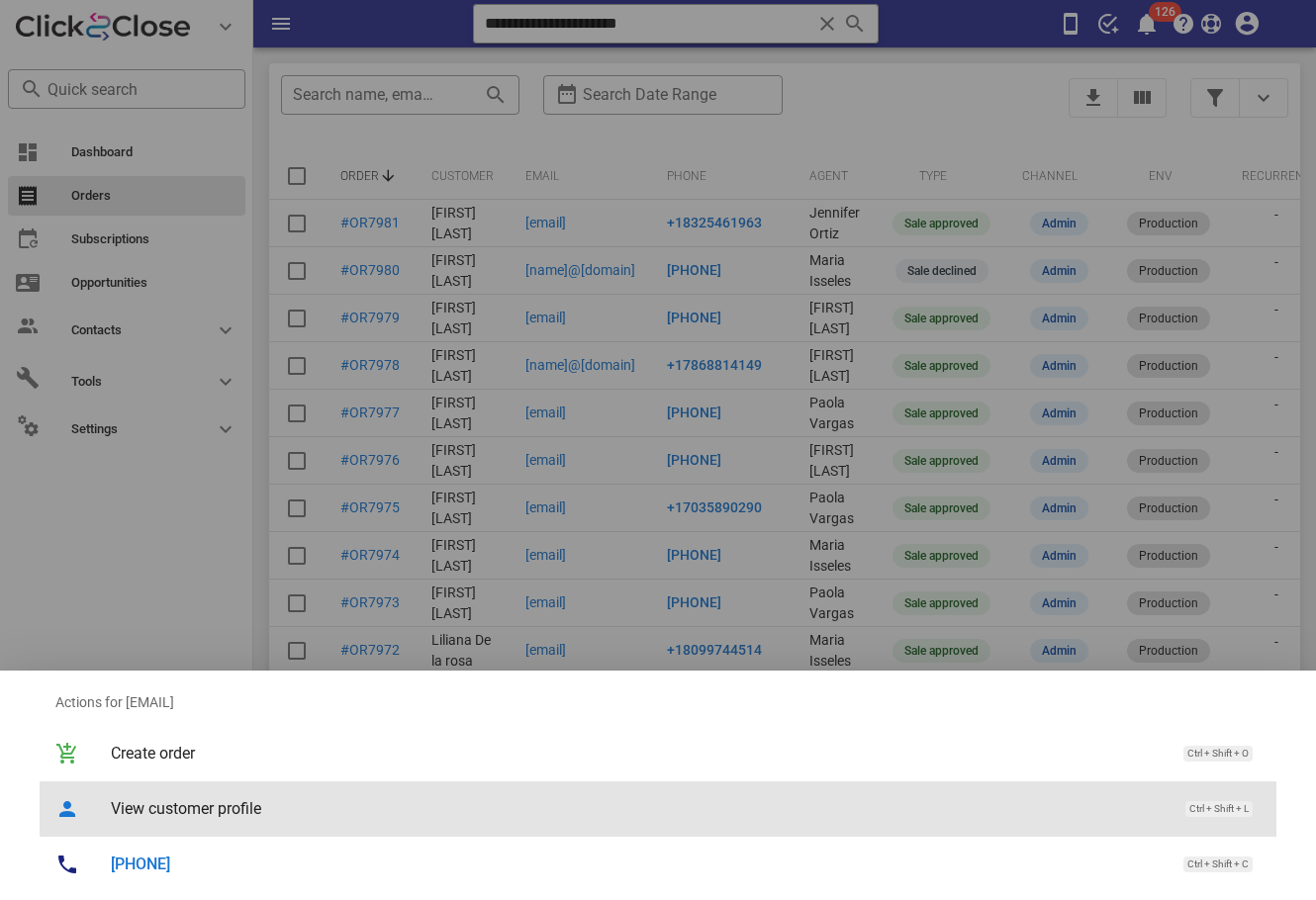 click on "View customer profile" at bounding box center [638, 808] 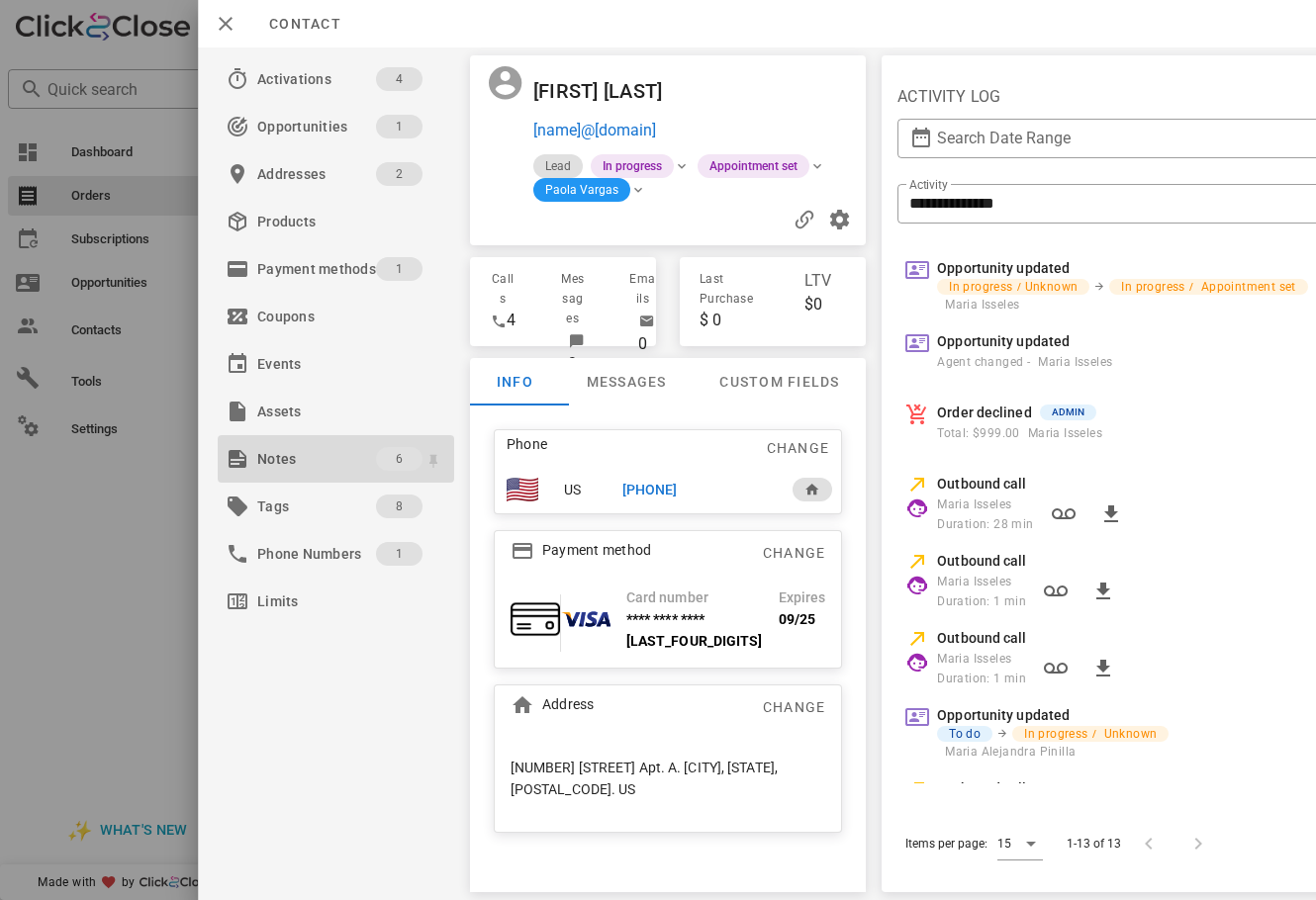 click on "Notes" at bounding box center (317, 459) 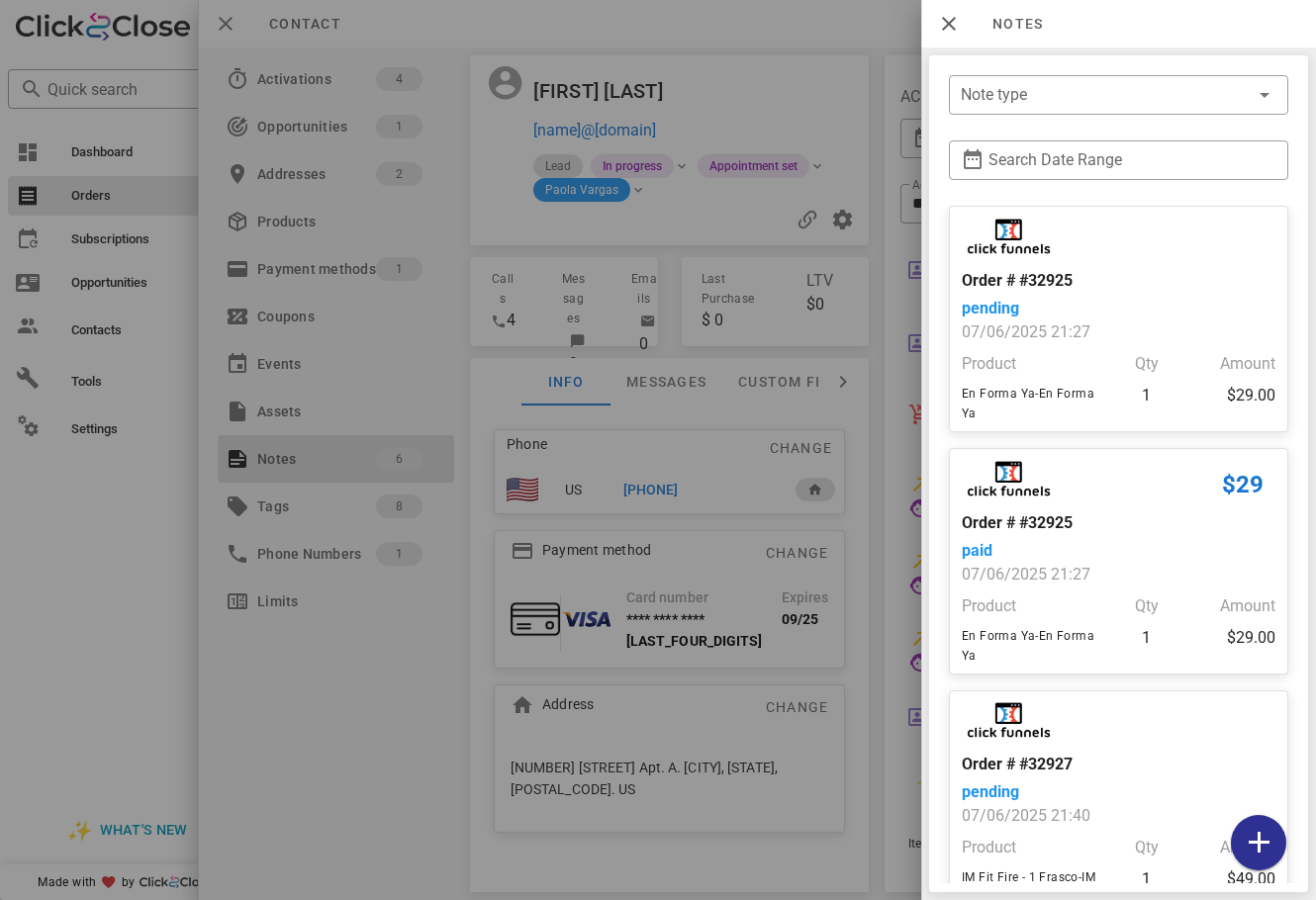 click at bounding box center (658, 450) 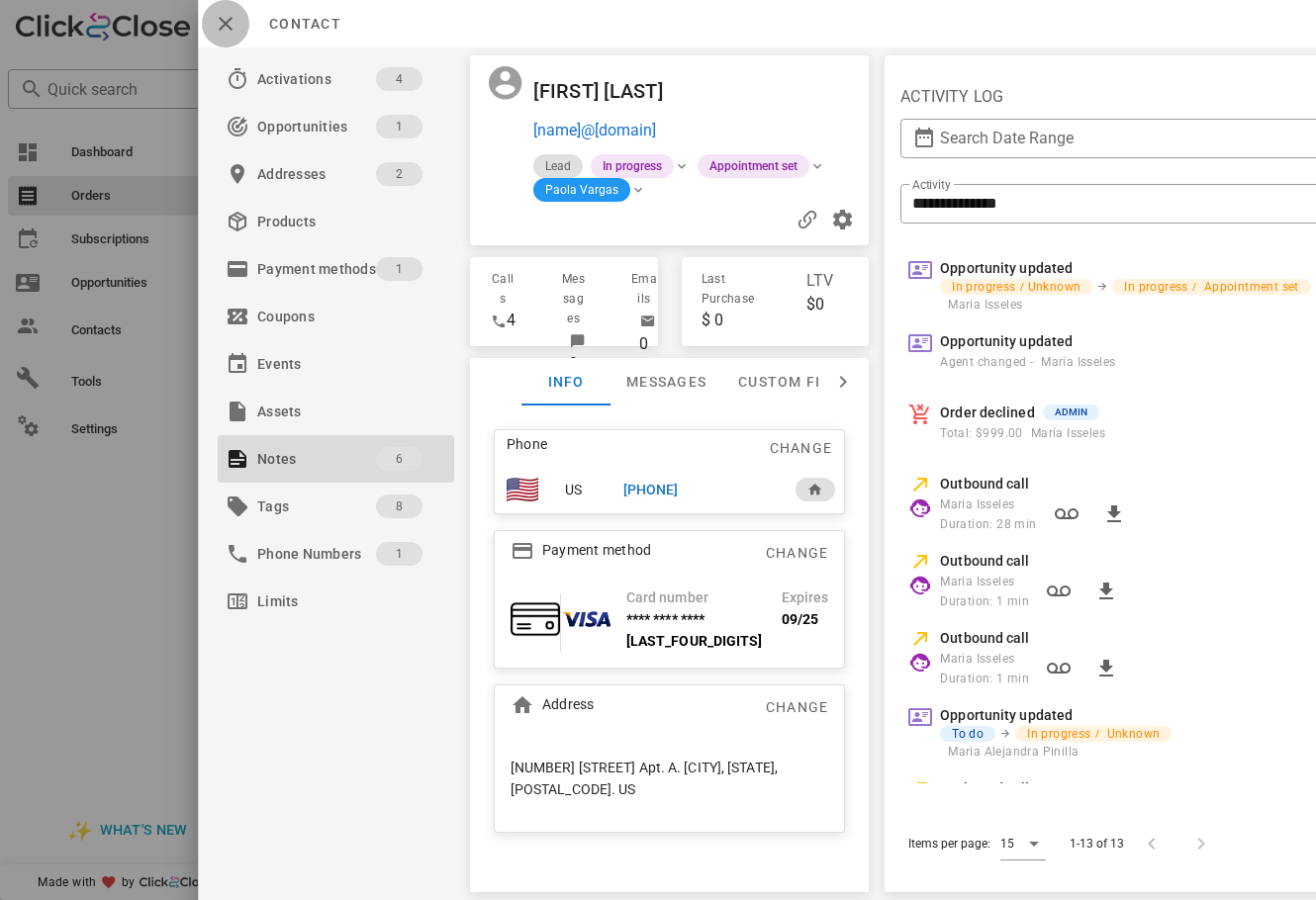 click at bounding box center (226, 24) 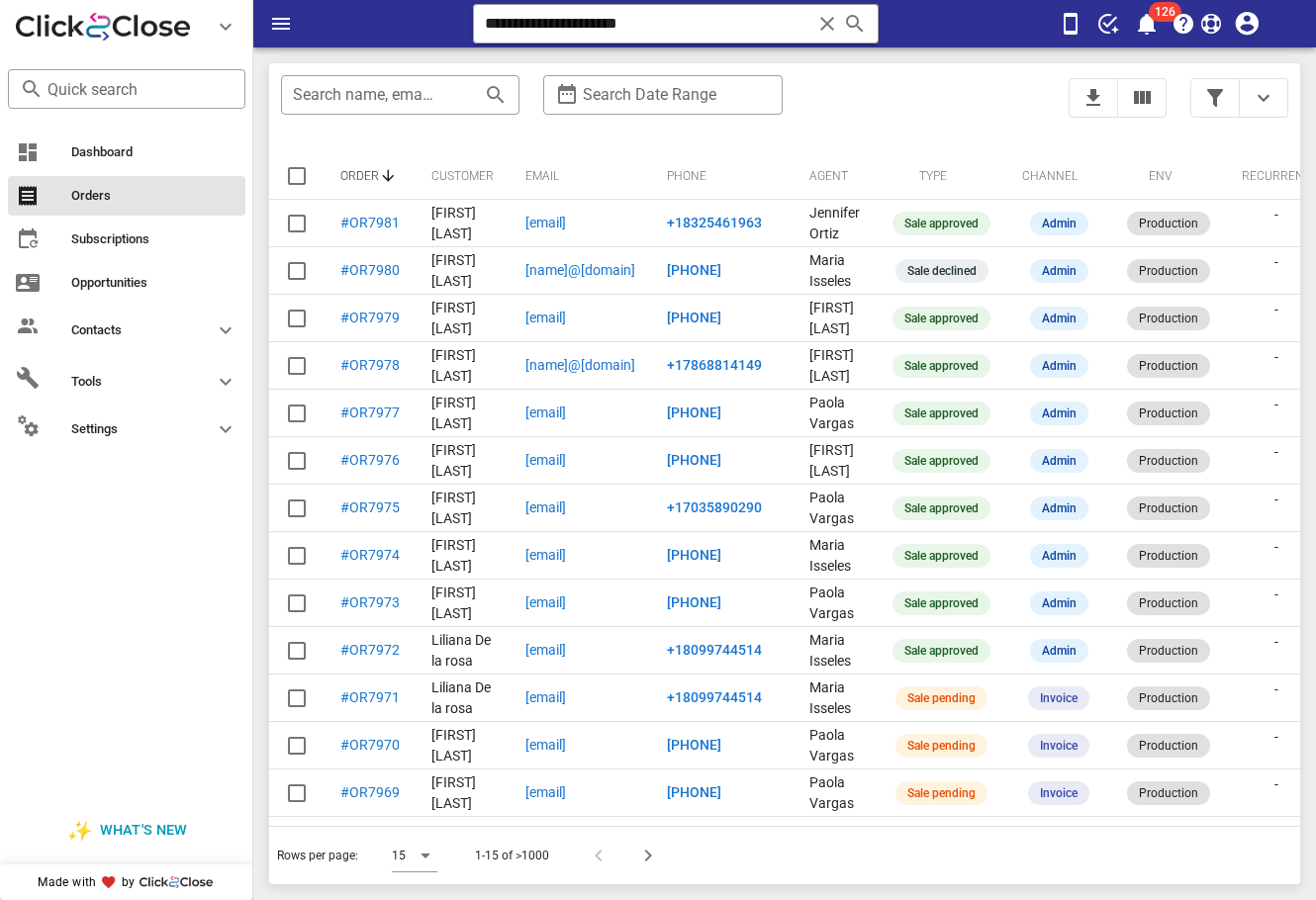 click on "**********" at bounding box center (785, 24) 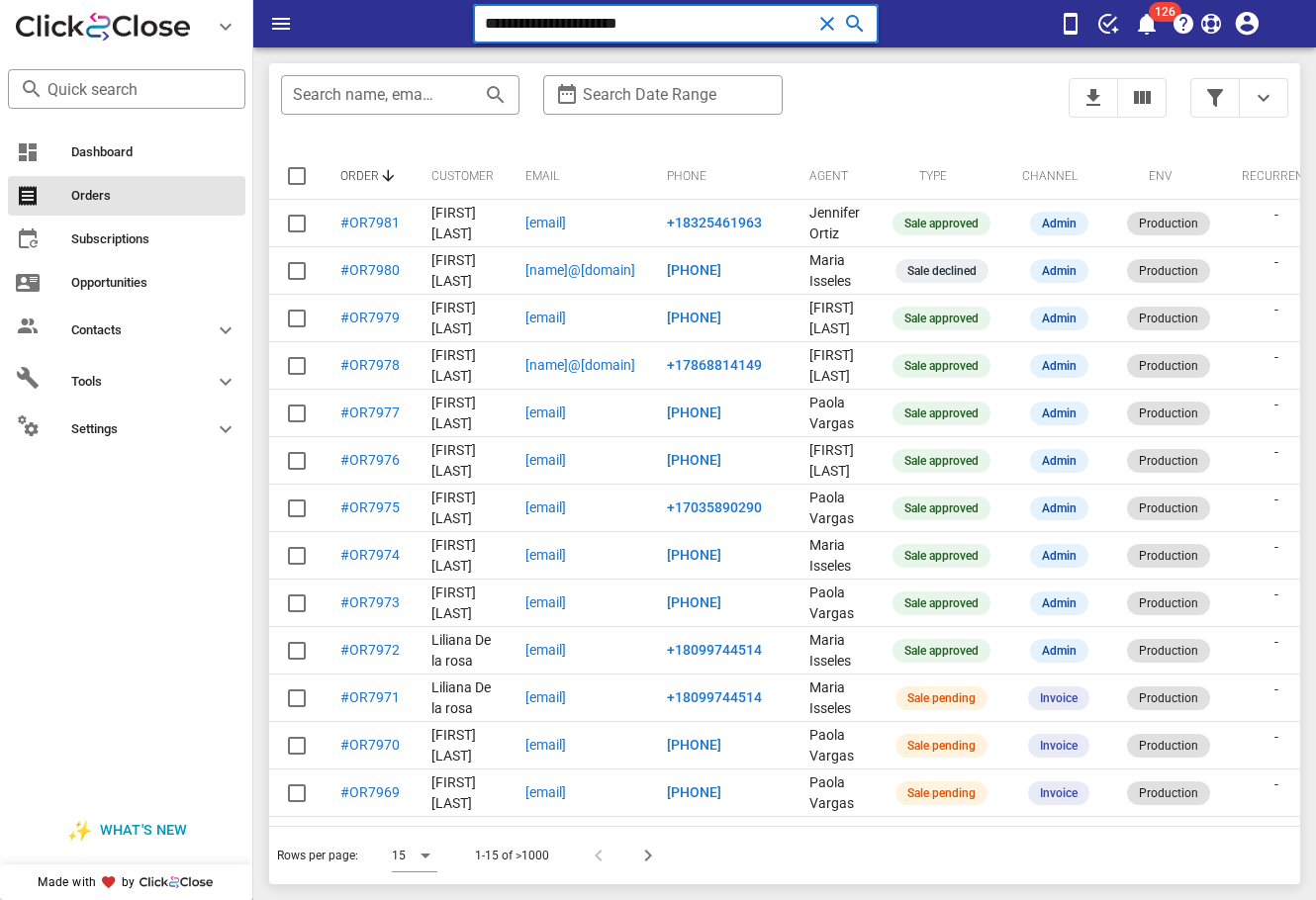 drag, startPoint x: 701, startPoint y: 23, endPoint x: 405, endPoint y: 23, distance: 296 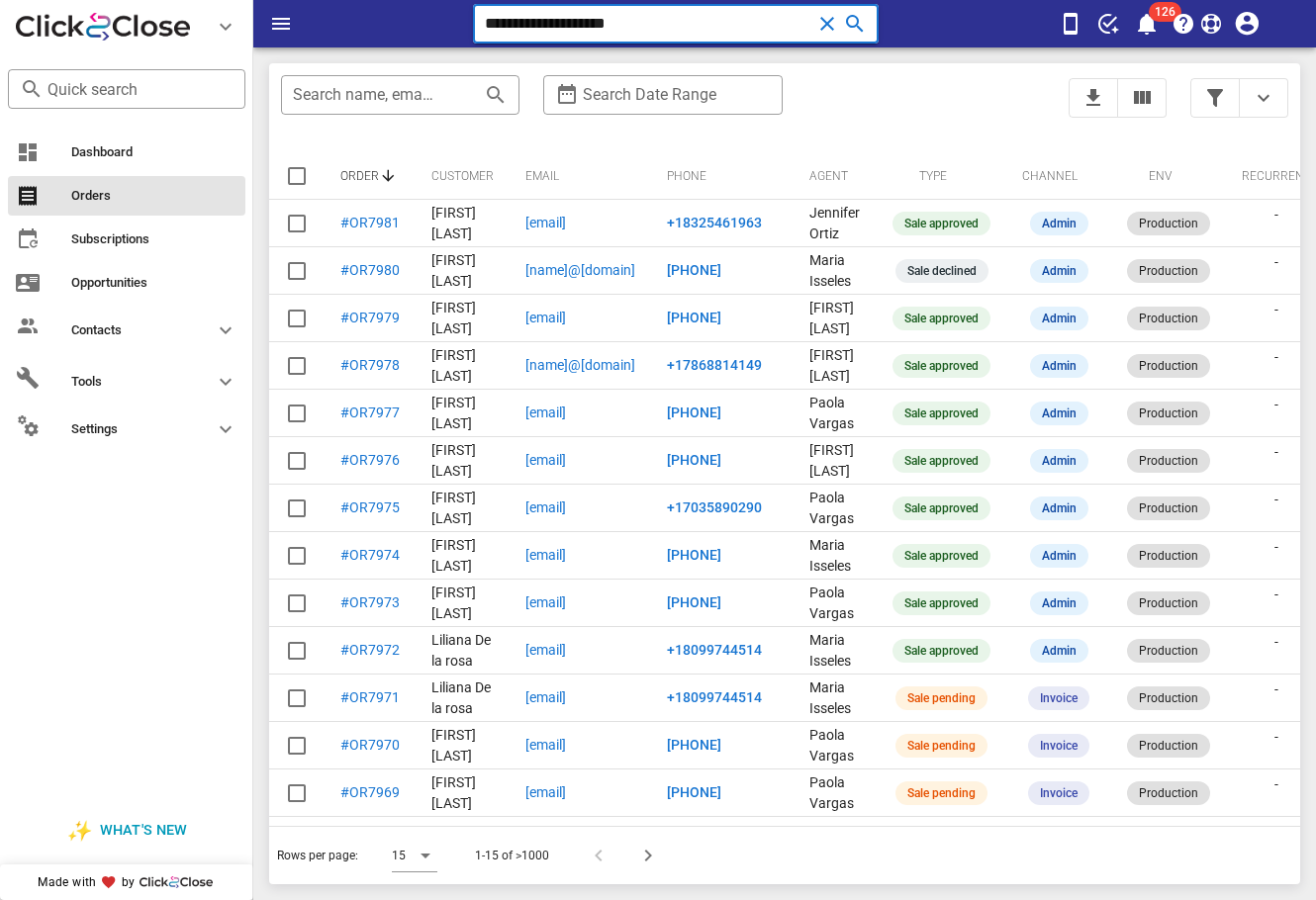 type on "**********" 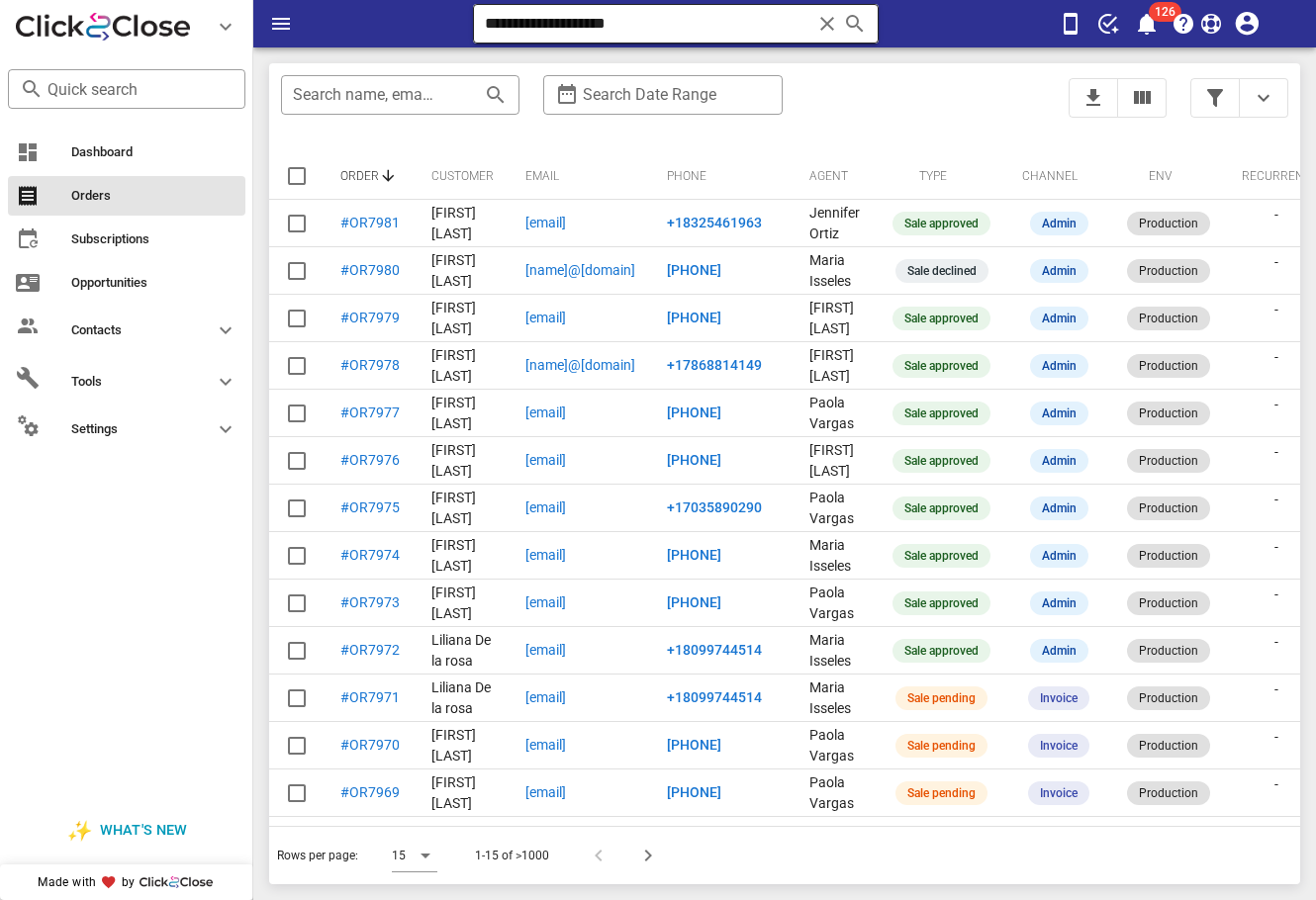 click on "**********" at bounding box center [648, 24] 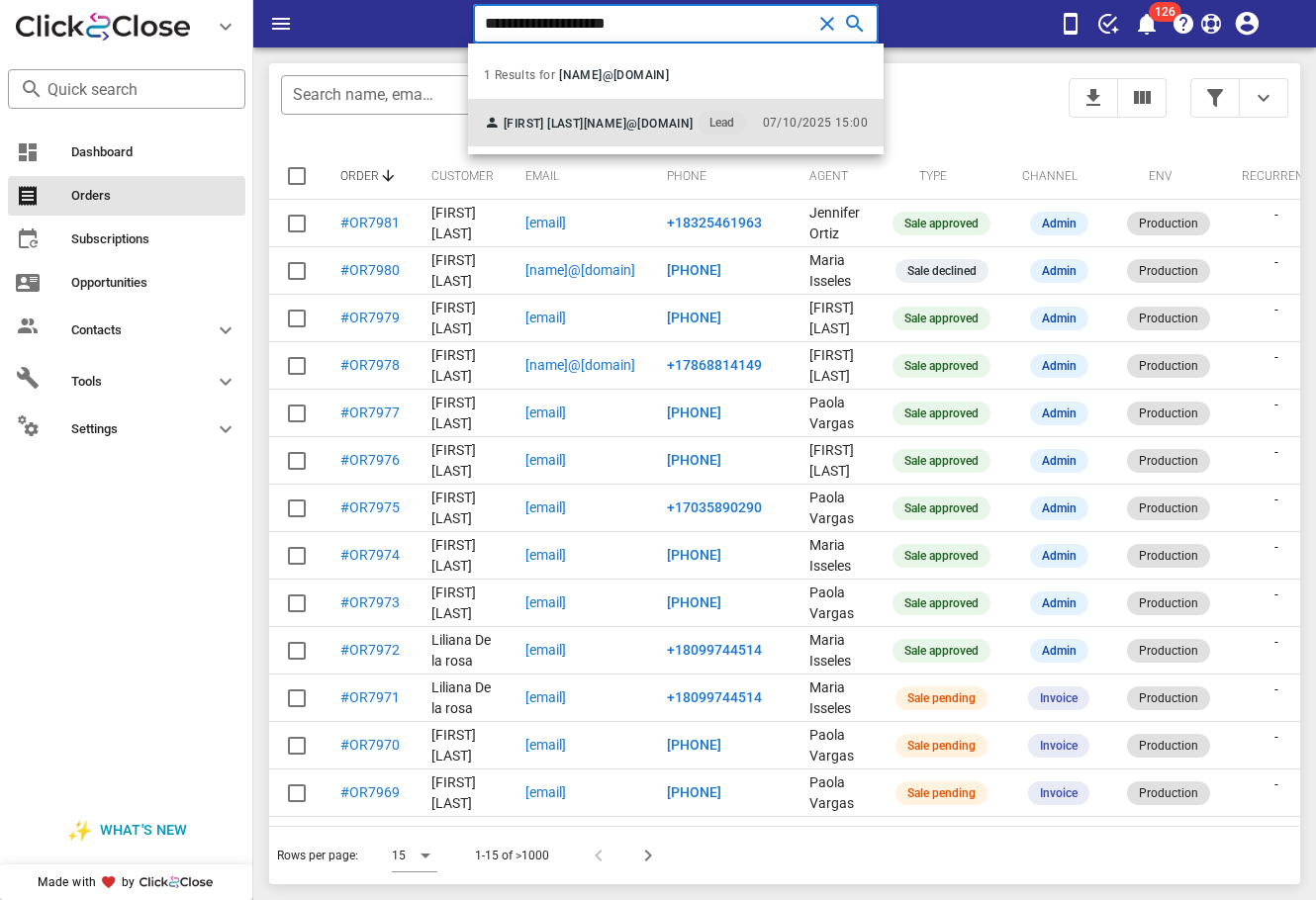 click on "Natividad Sanchez   natysz9858@gmail.com   Lead   07/10/2025 15:00" at bounding box center (703, 123) 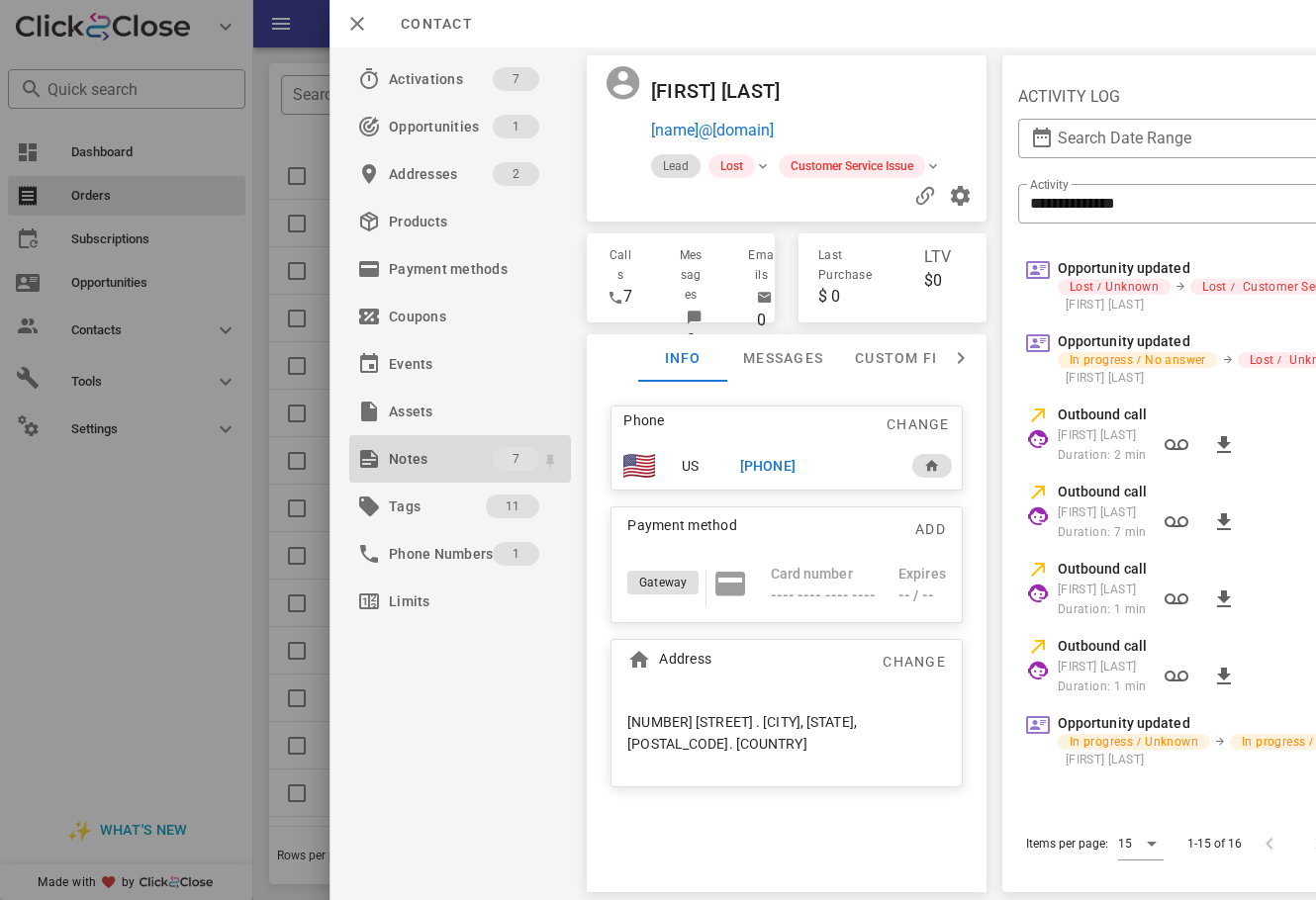 click on "Notes" at bounding box center (440, 459) 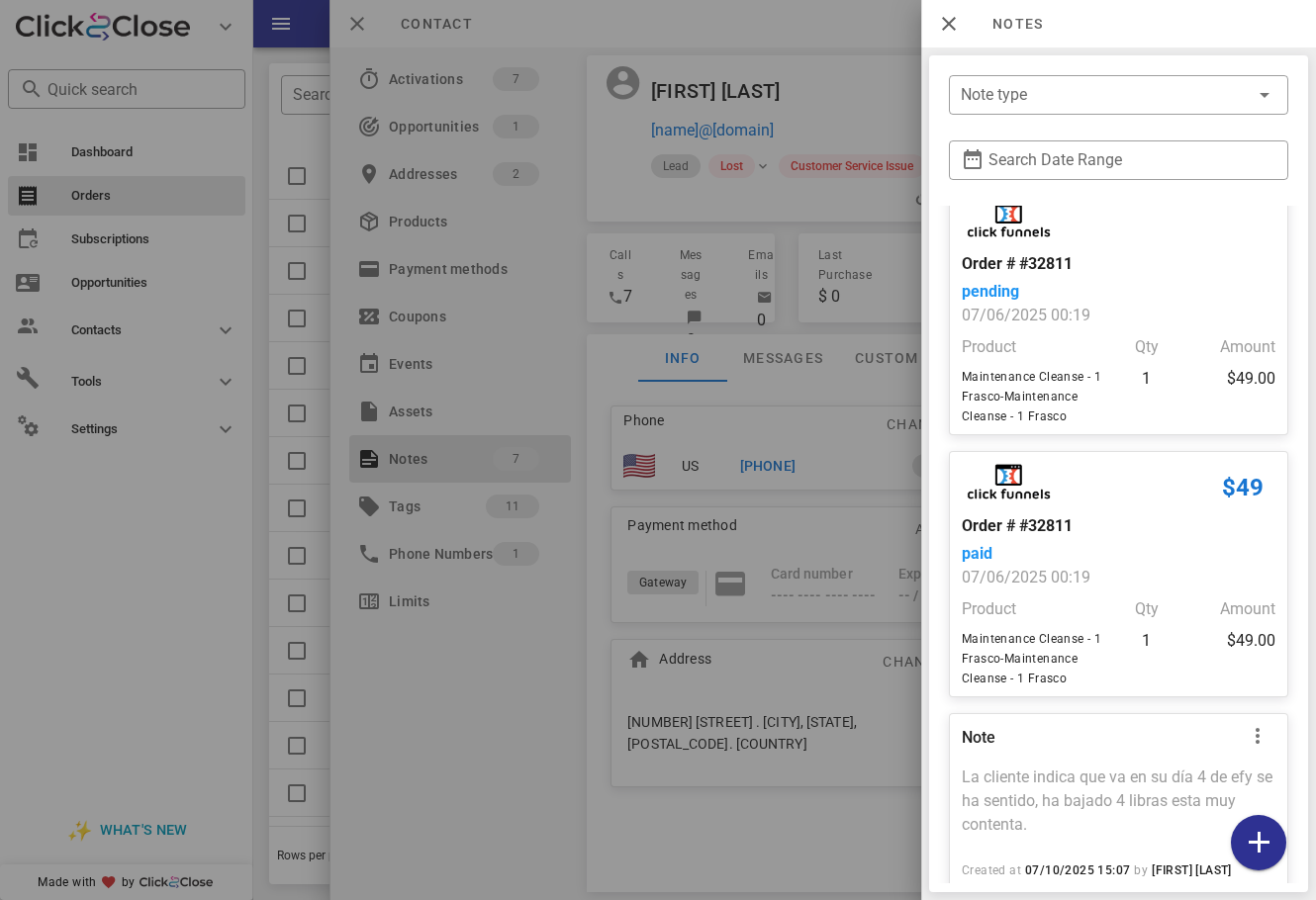 scroll, scrollTop: 1165, scrollLeft: 0, axis: vertical 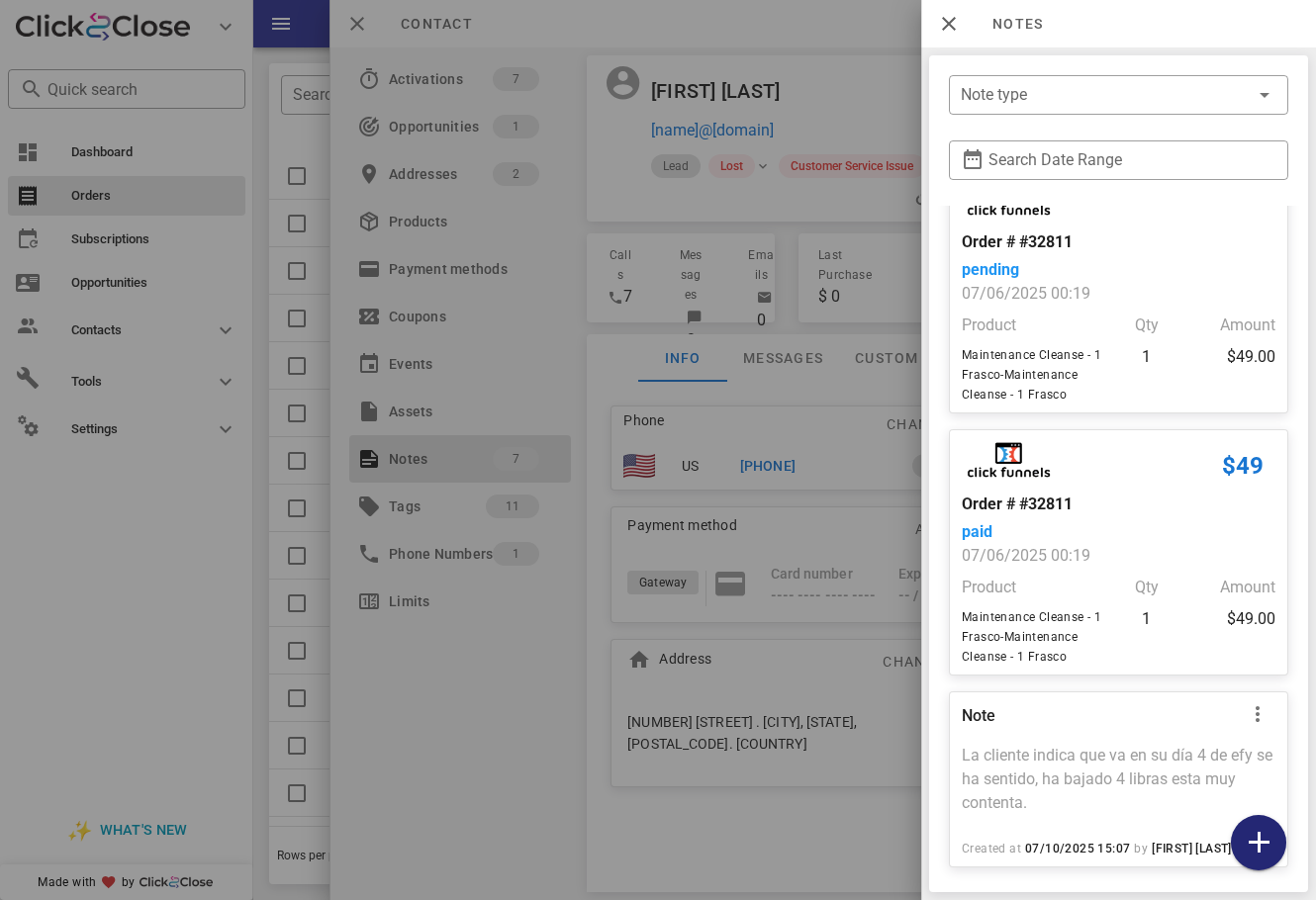 click at bounding box center [1259, 843] 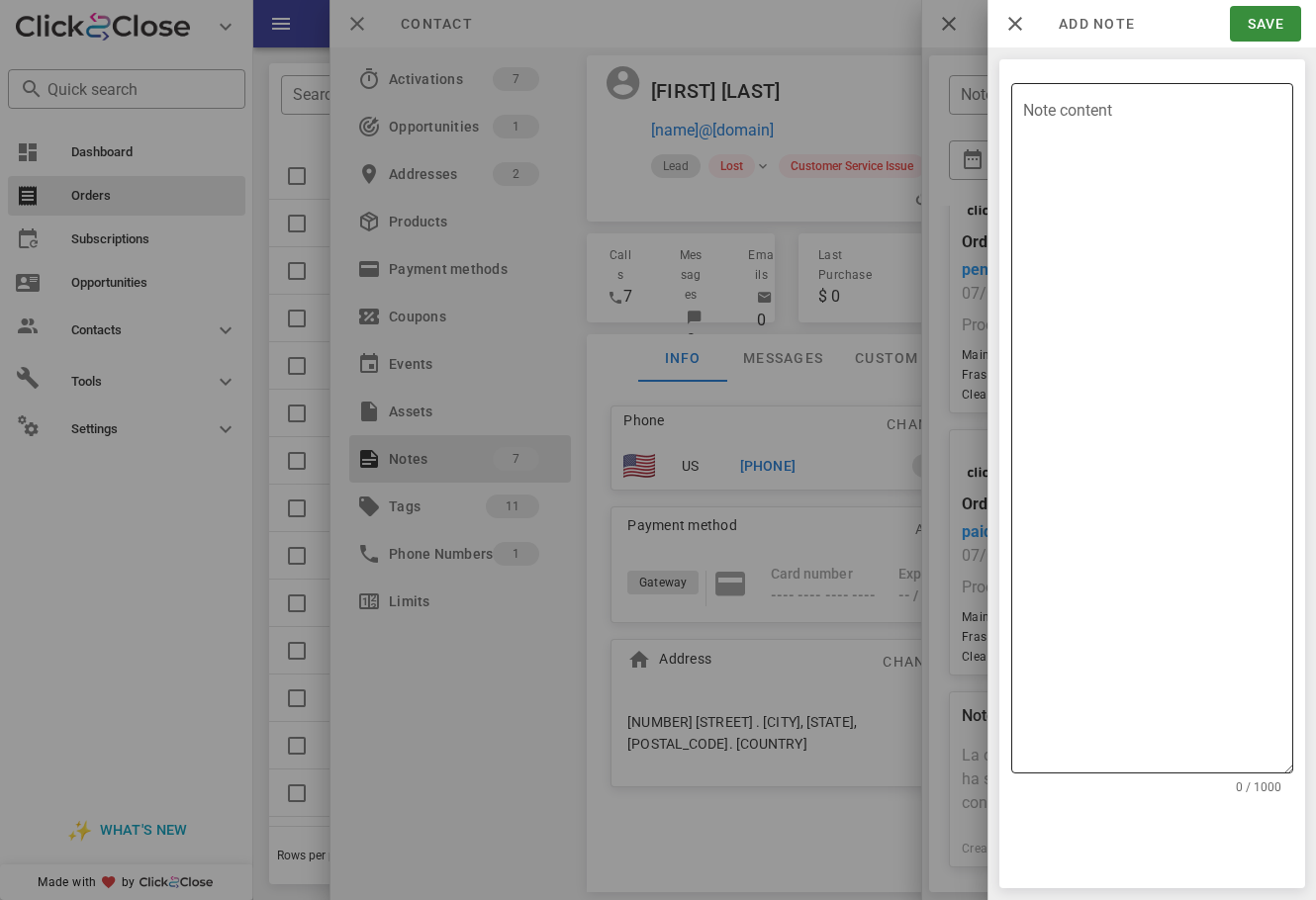 click on "Note content" at bounding box center (1158, 433) 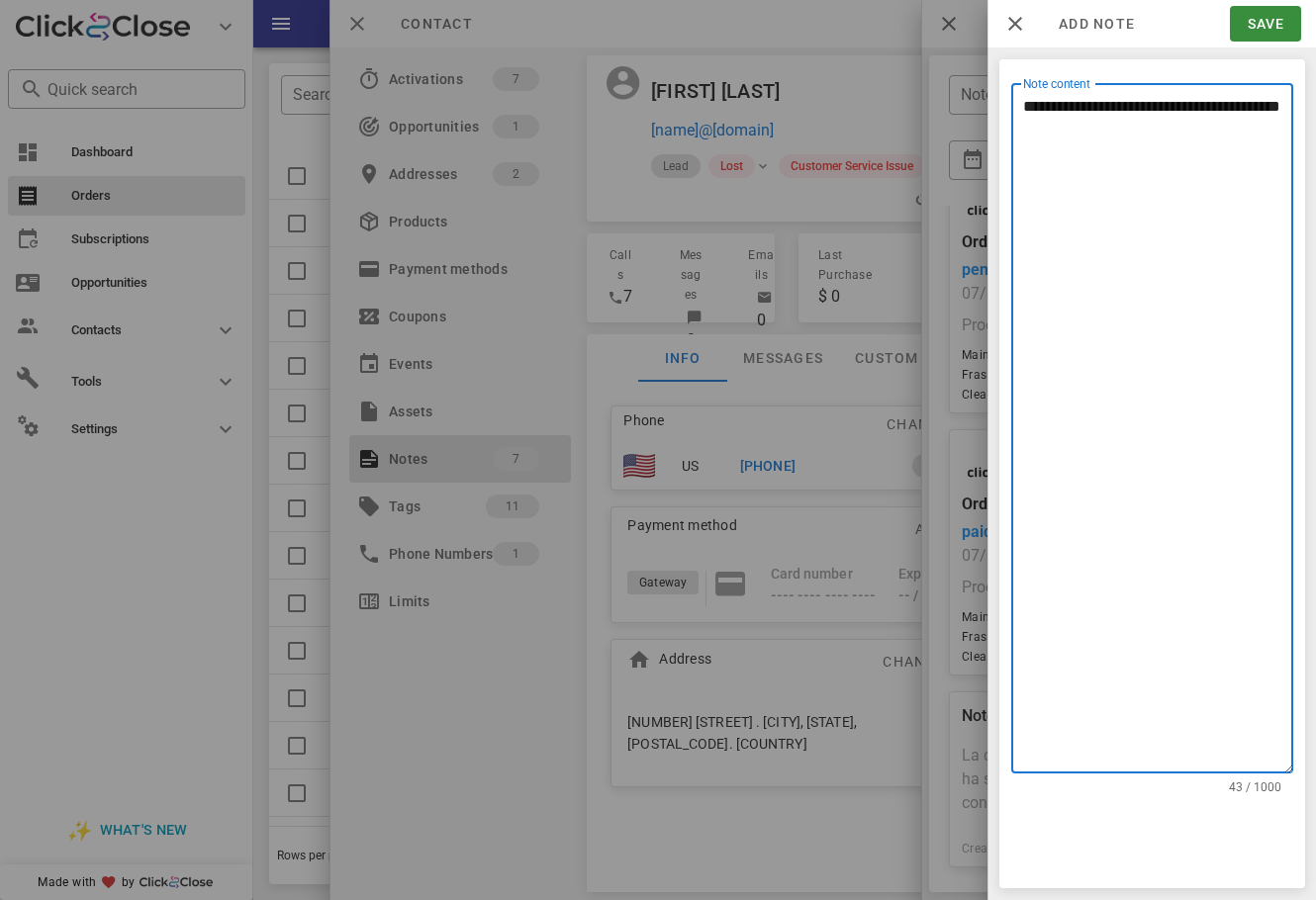 click on "**********" at bounding box center [1158, 433] 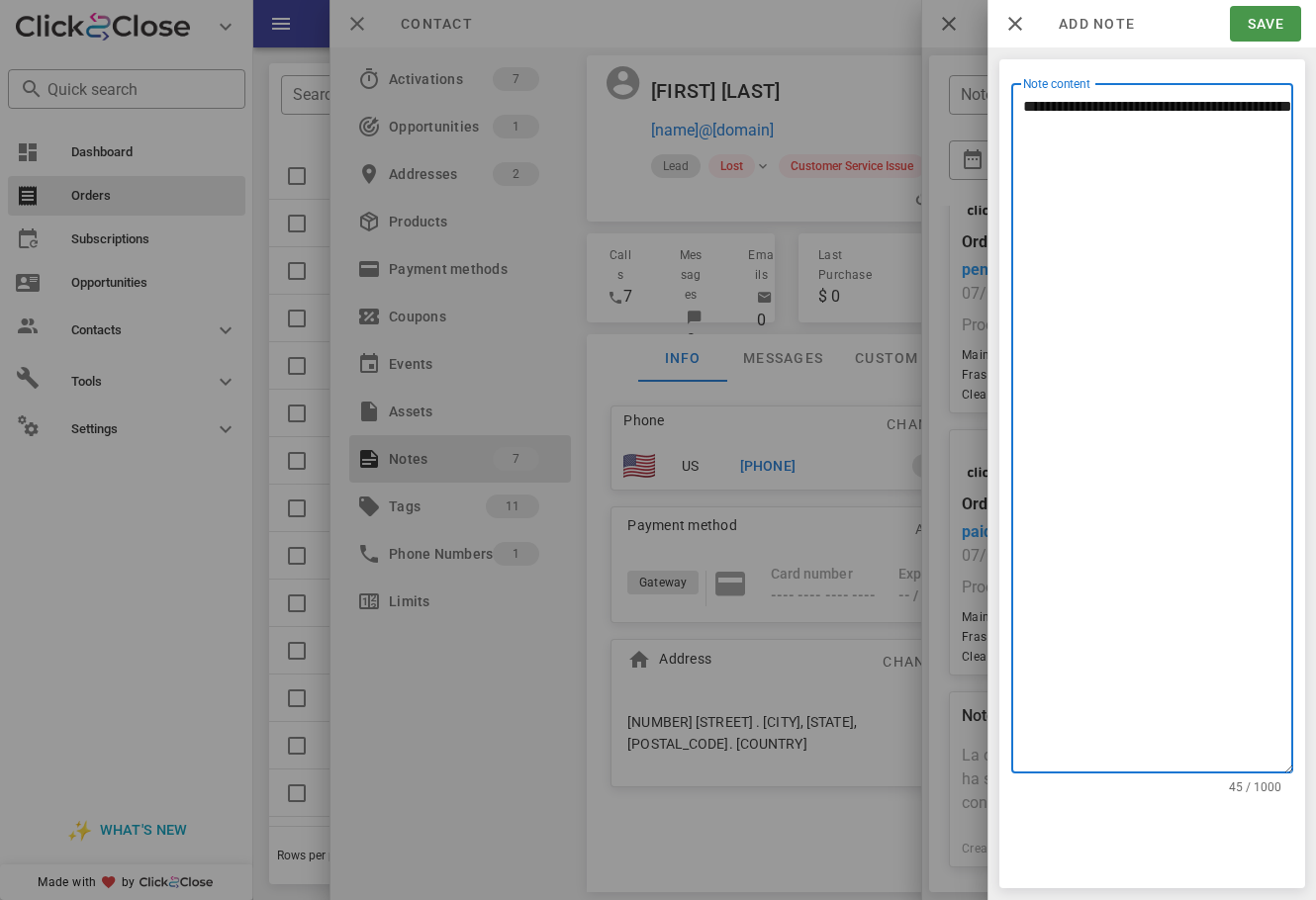 type on "**********" 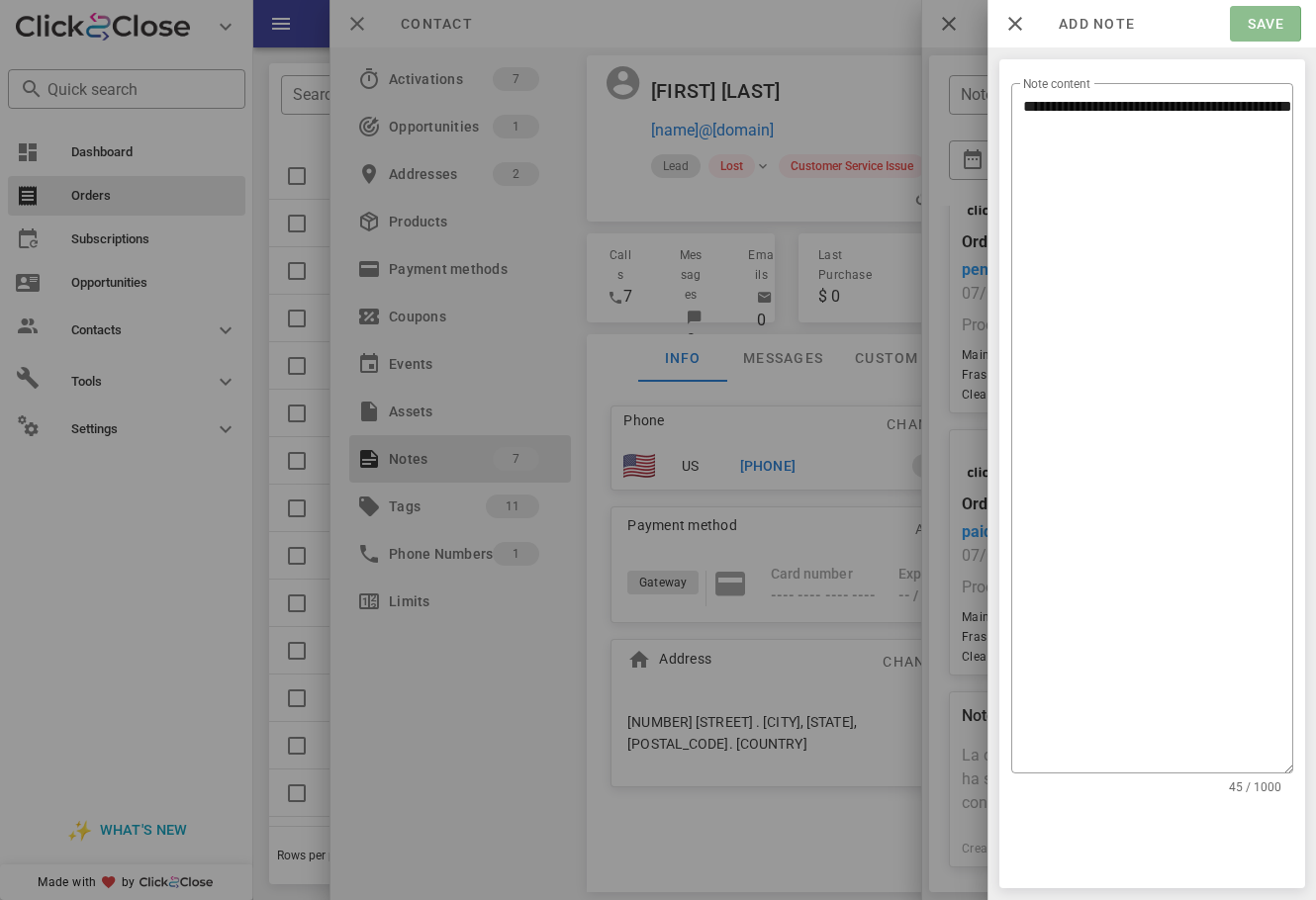 click on "Save" at bounding box center (1265, 24) 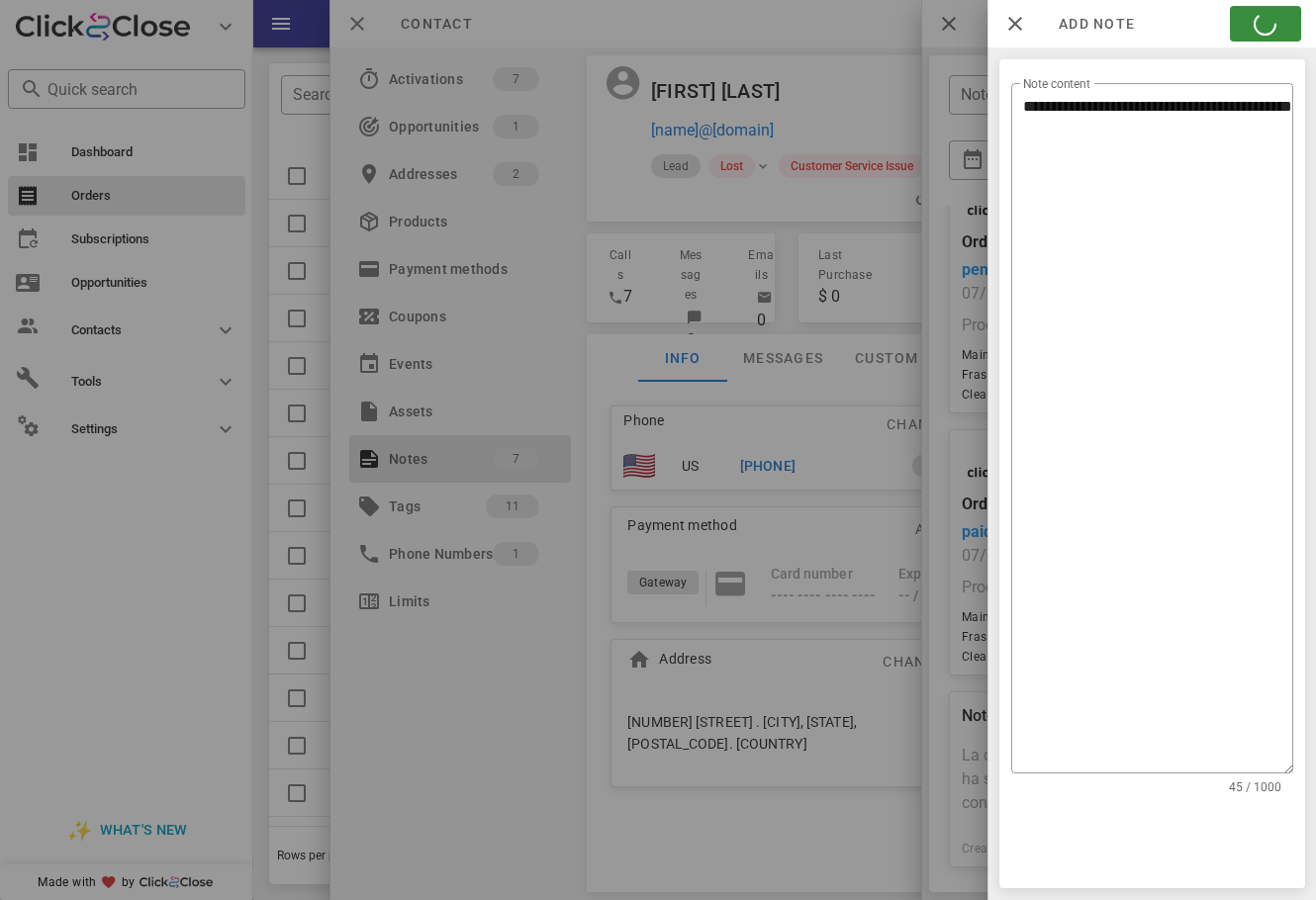 click at bounding box center [658, 450] 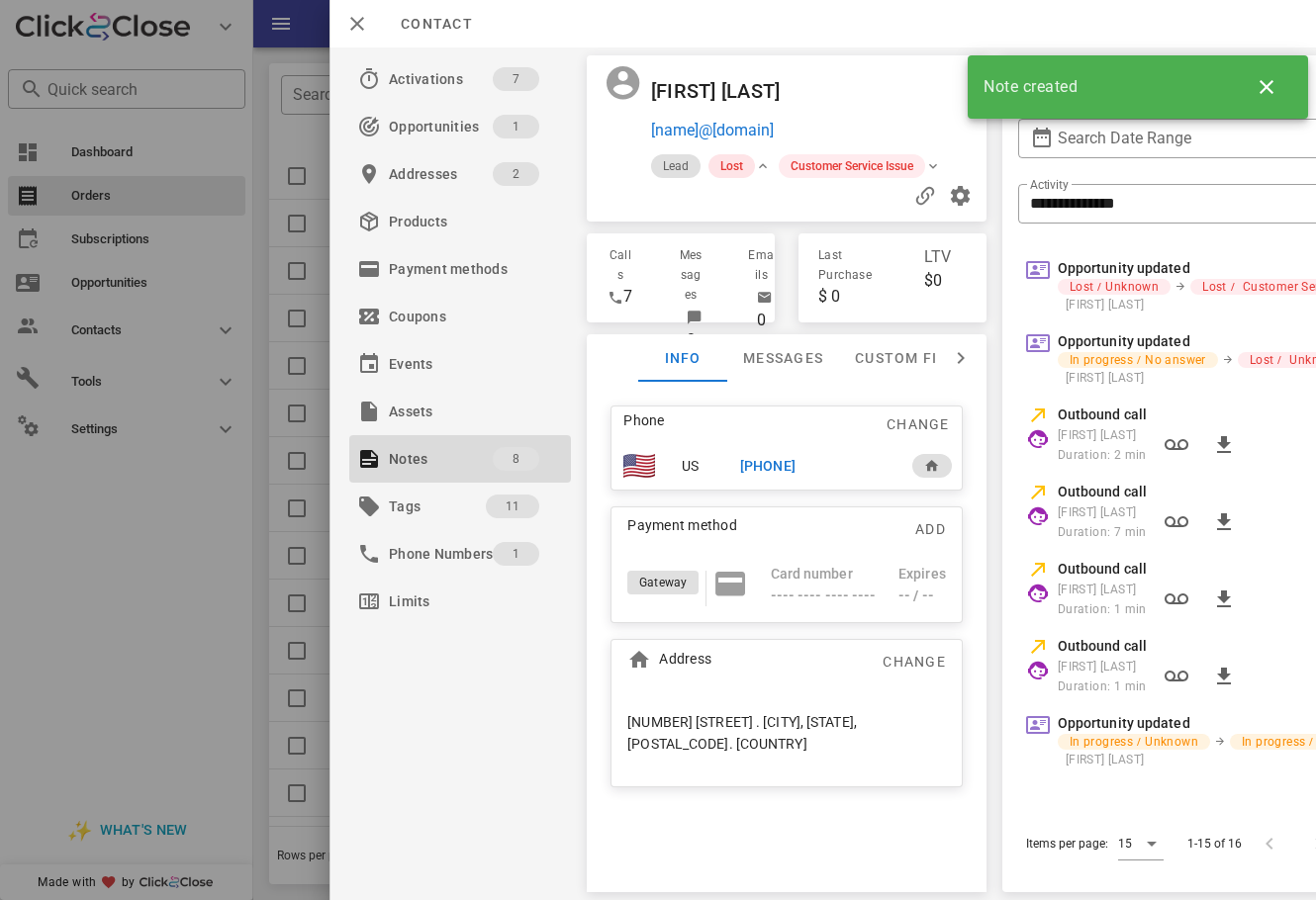 click on "Lost" at bounding box center [730, 166] 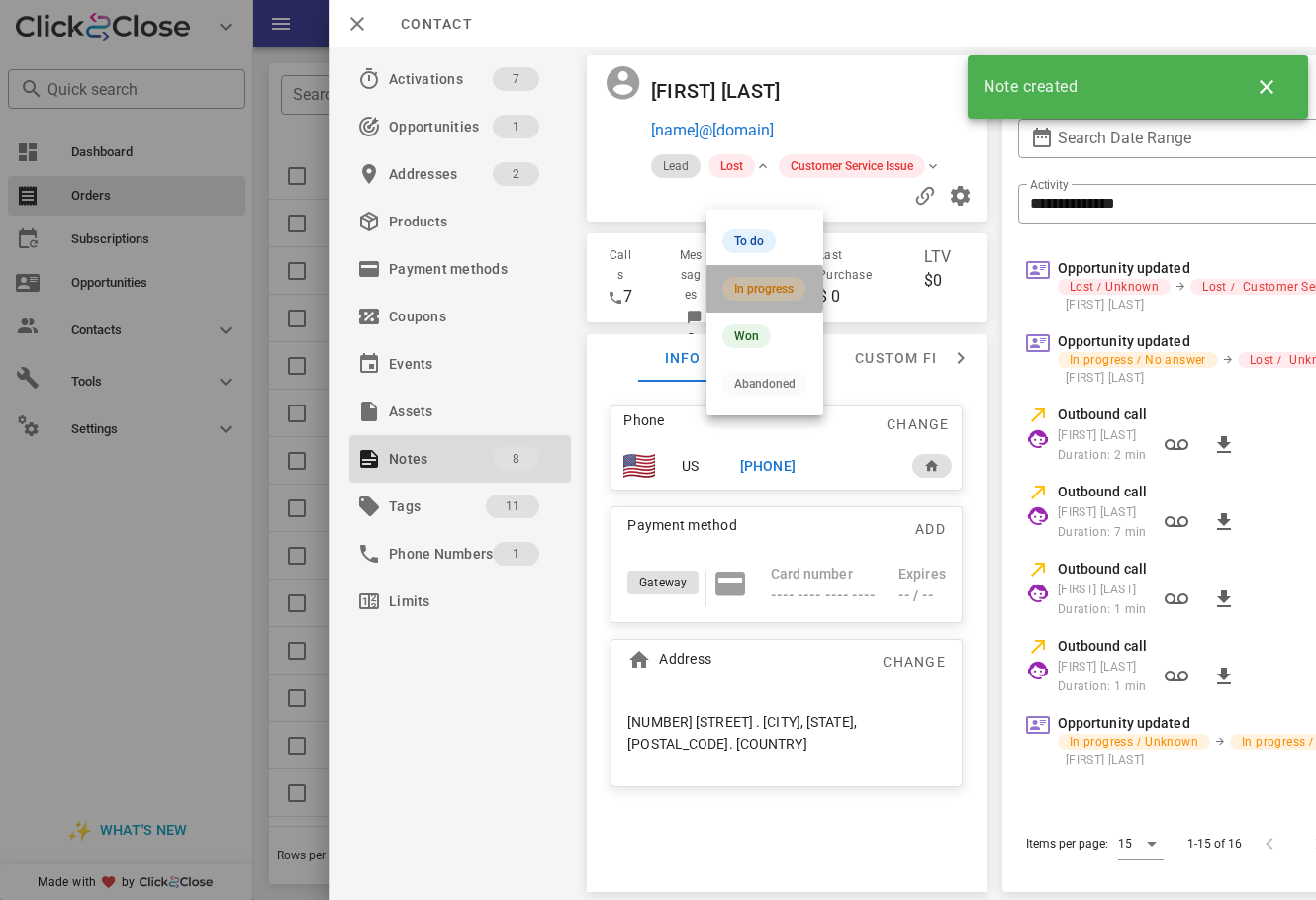 click on "In progress" at bounding box center [764, 289] 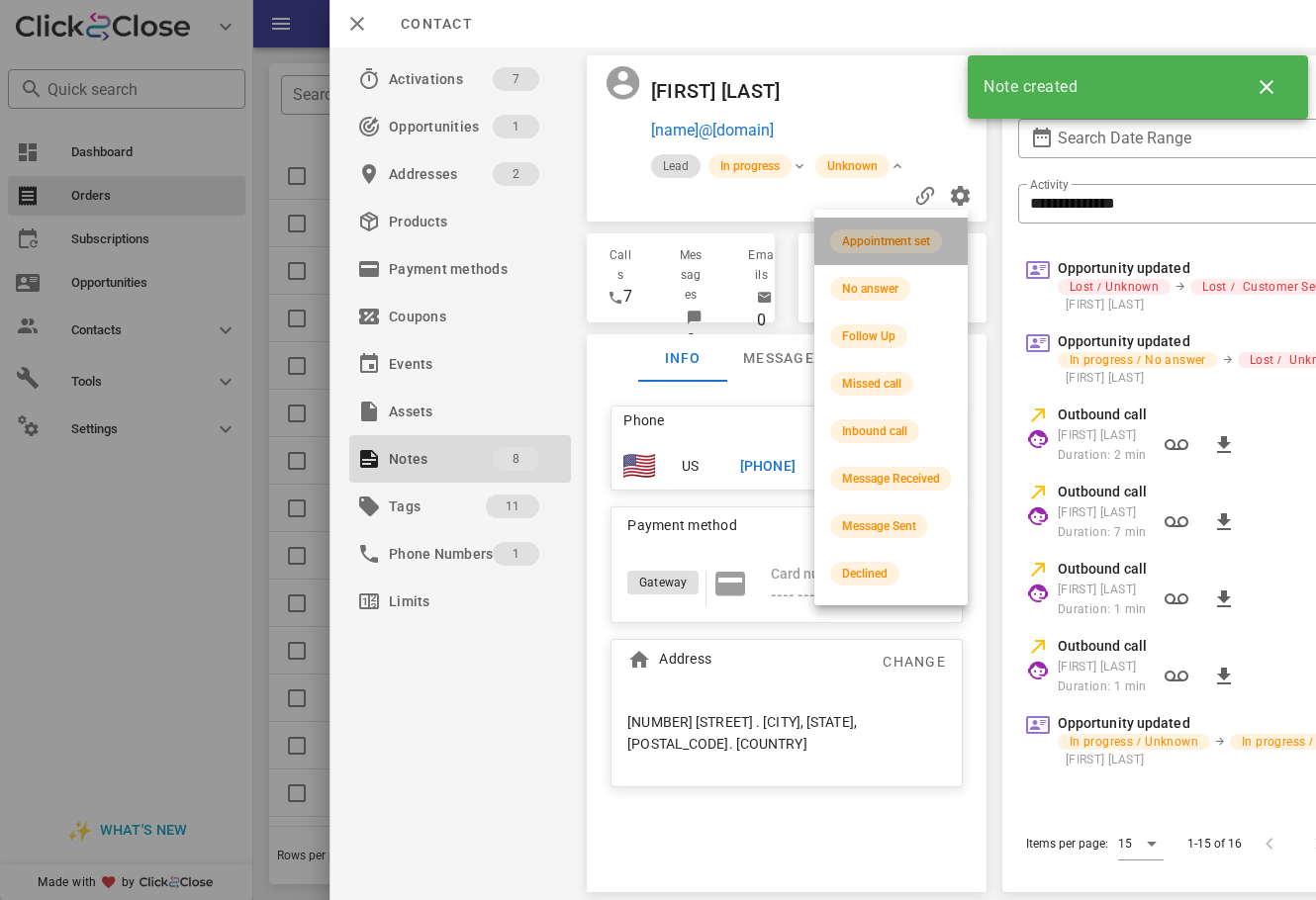 click on "Appointment set" at bounding box center (891, 241) 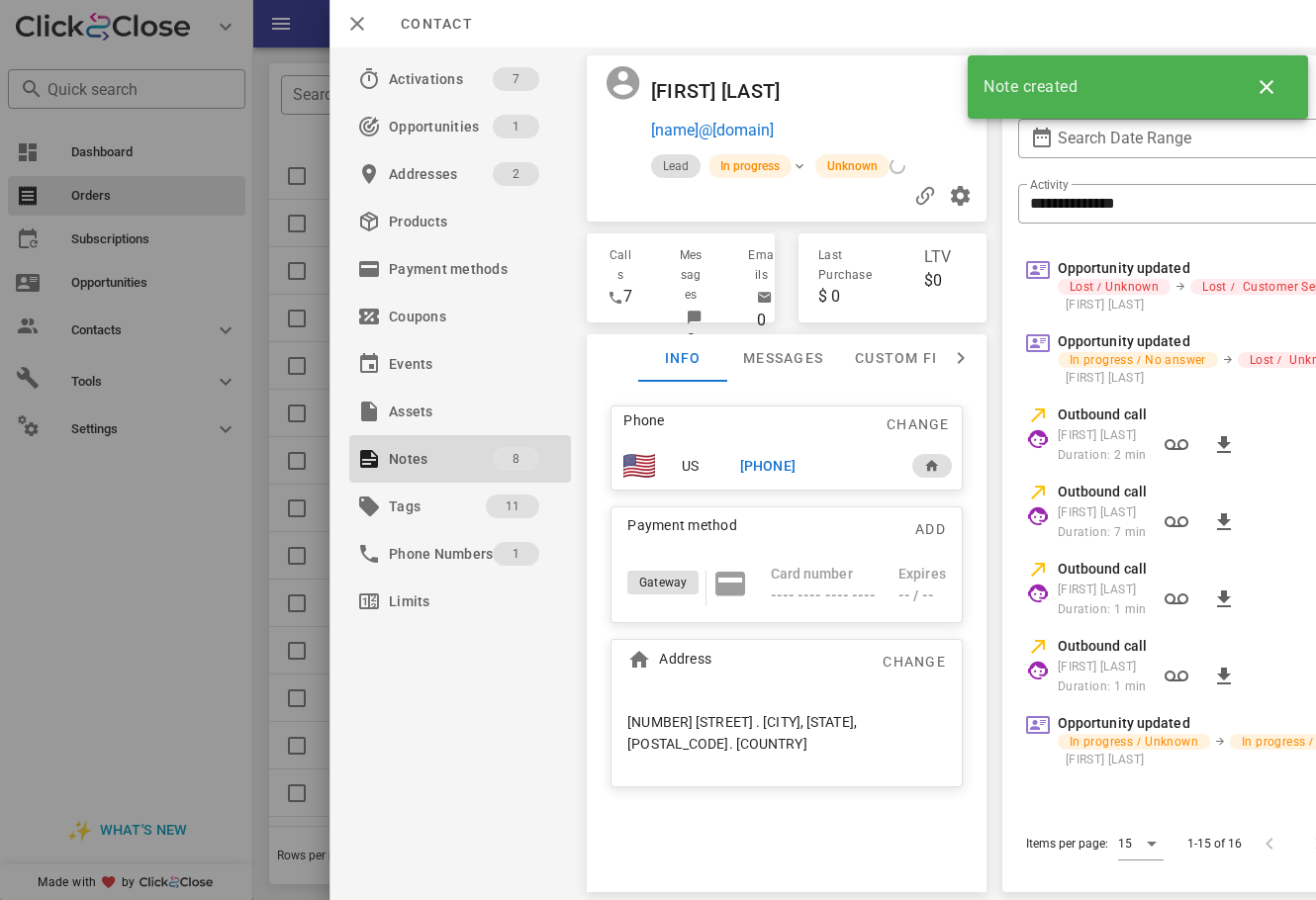 drag, startPoint x: 860, startPoint y: 145, endPoint x: 808, endPoint y: 137, distance: 52.611786 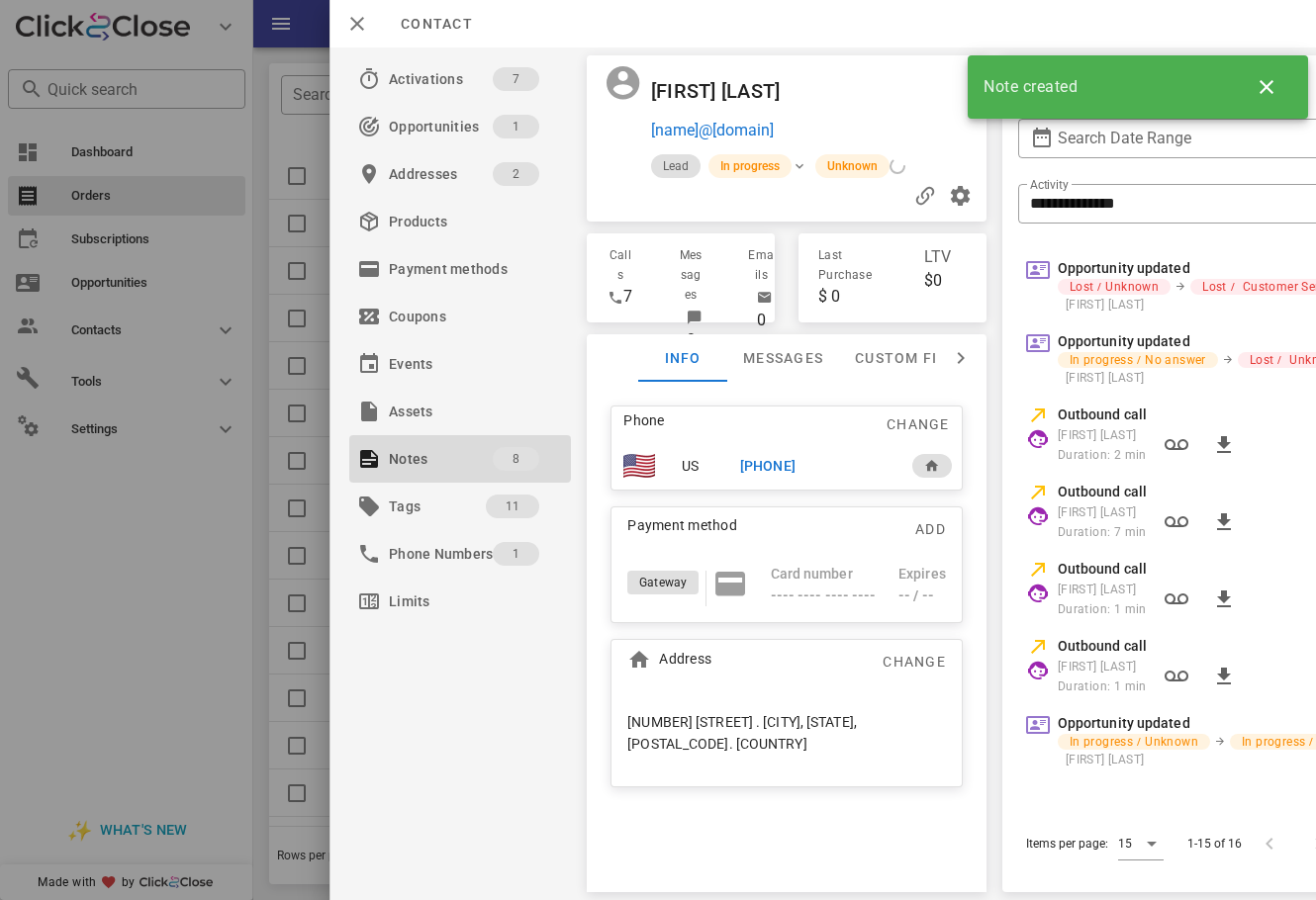 click at bounding box center [907, 91] 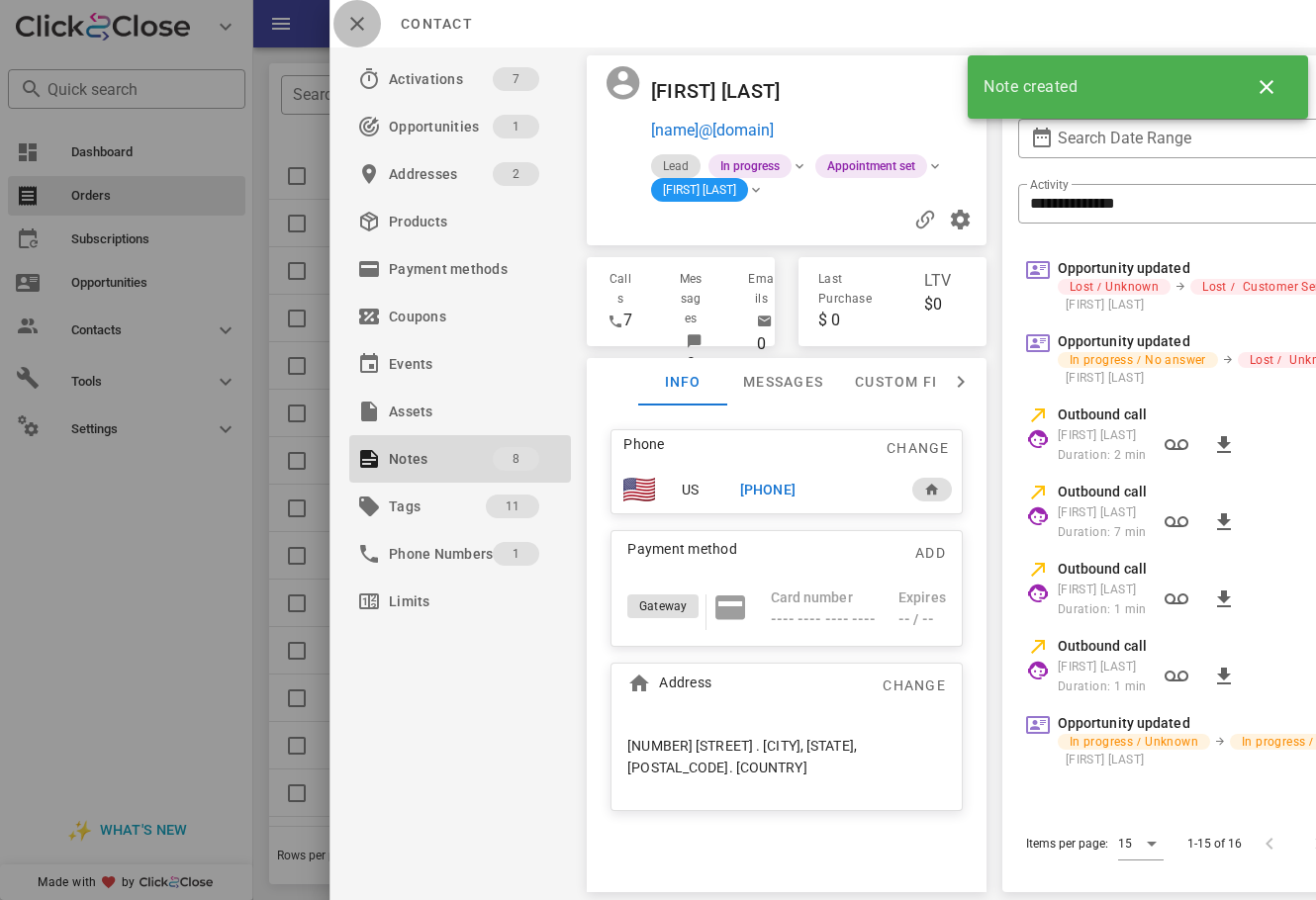 click at bounding box center [357, 24] 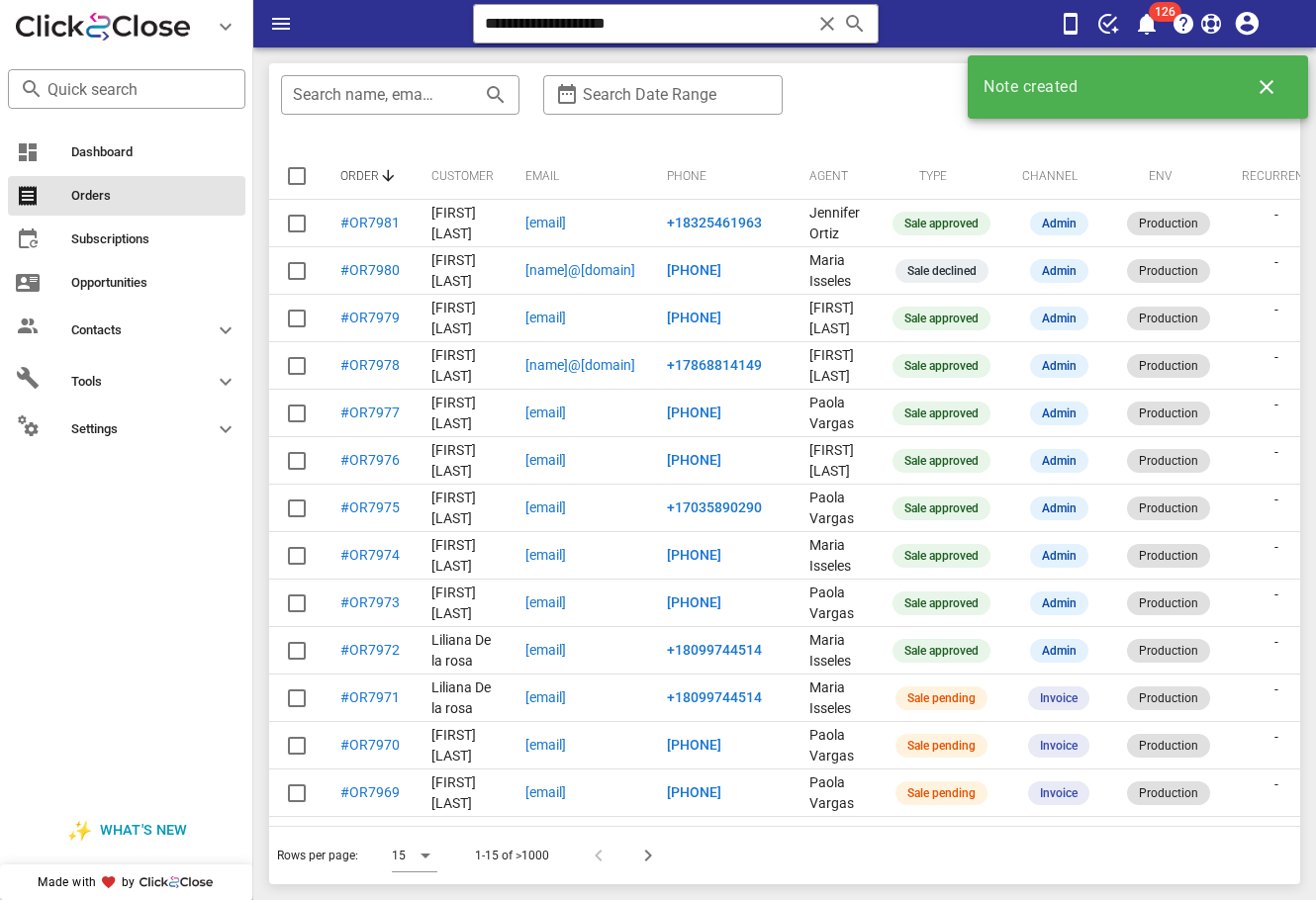 click on "​ Search name, email or phone ​ Search Date Range" at bounding box center (663, 108) 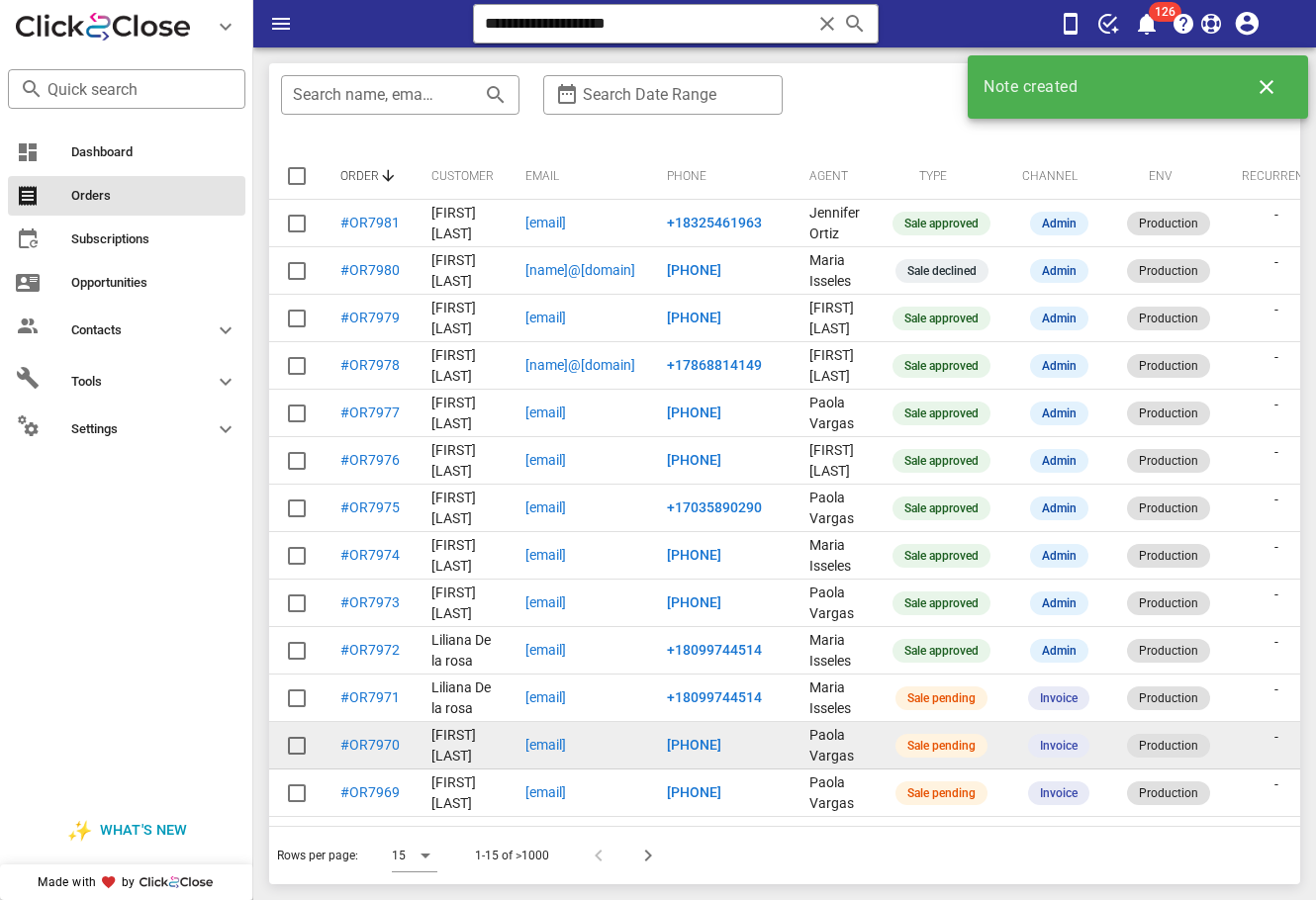 click on "+573505305785" at bounding box center [748, 811] 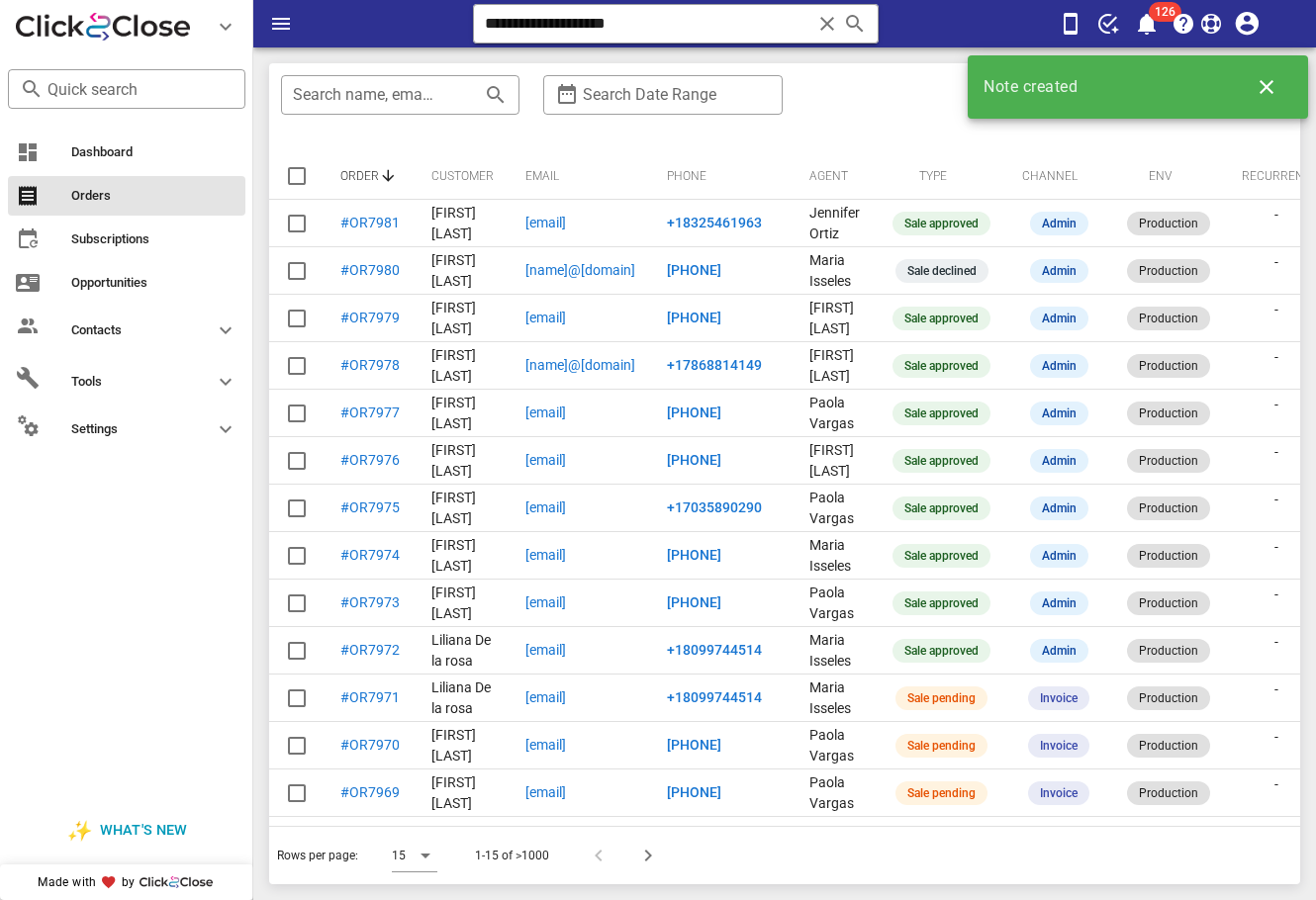 type on "**********" 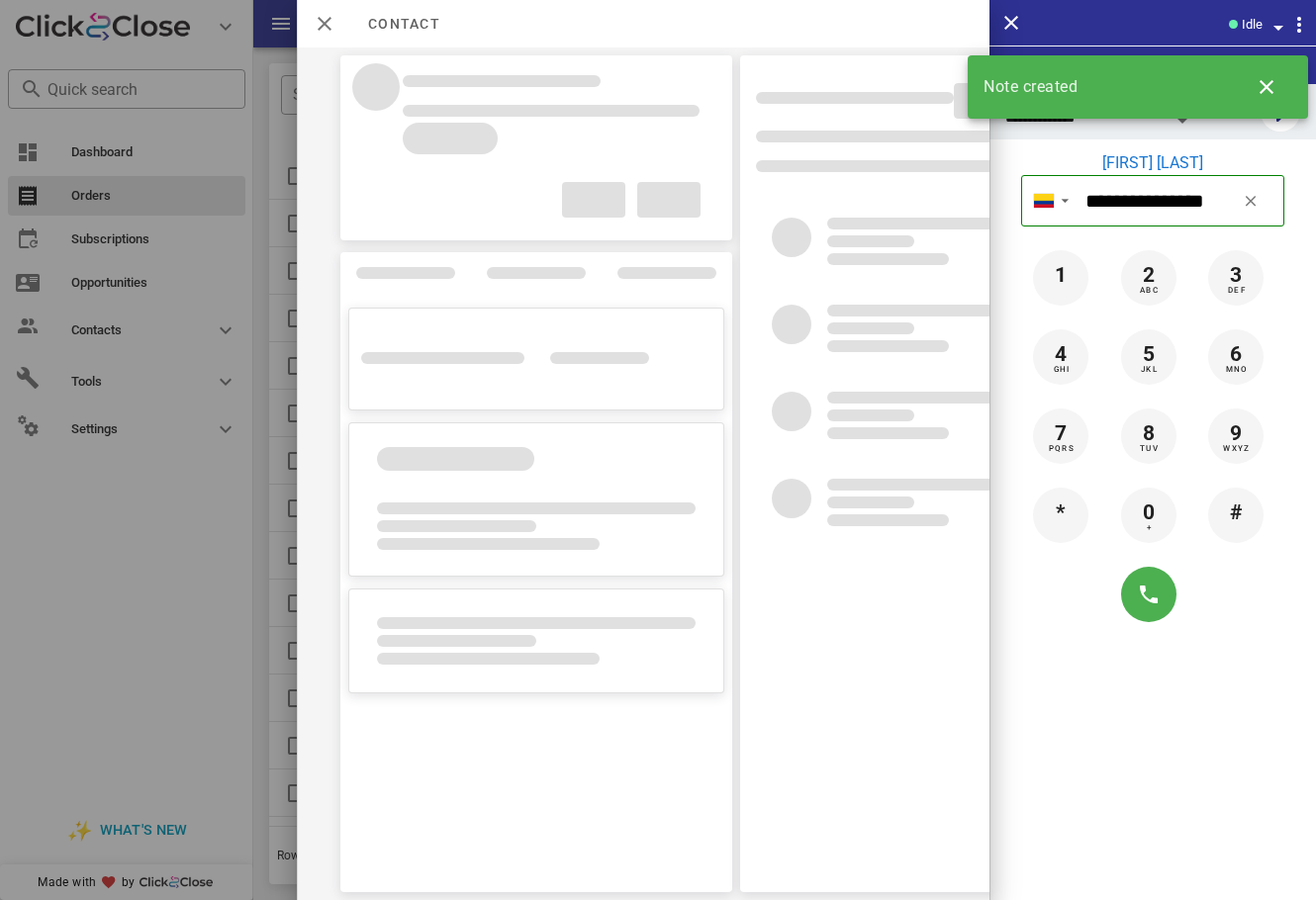 click at bounding box center [643, 474] 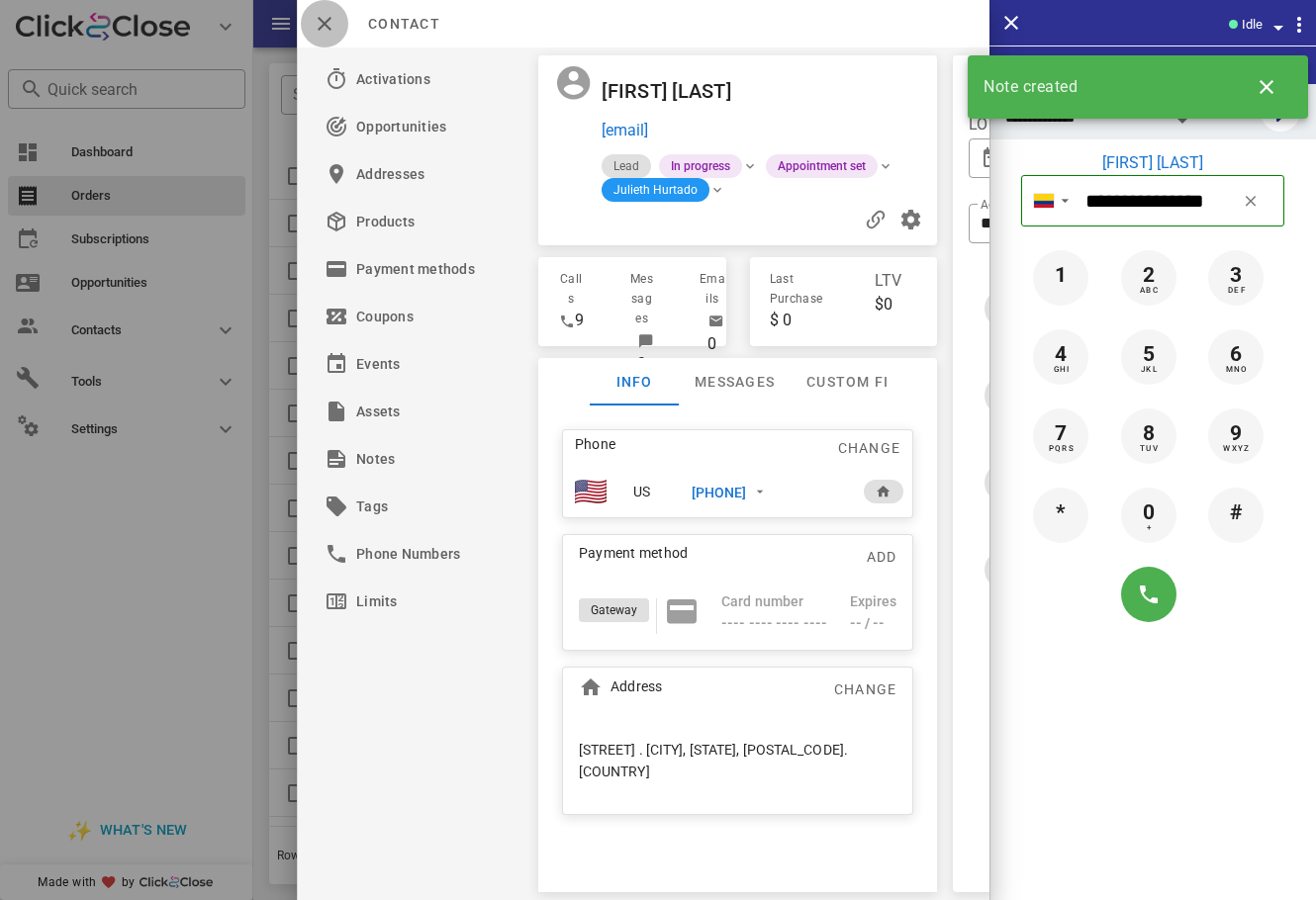click at bounding box center [325, 24] 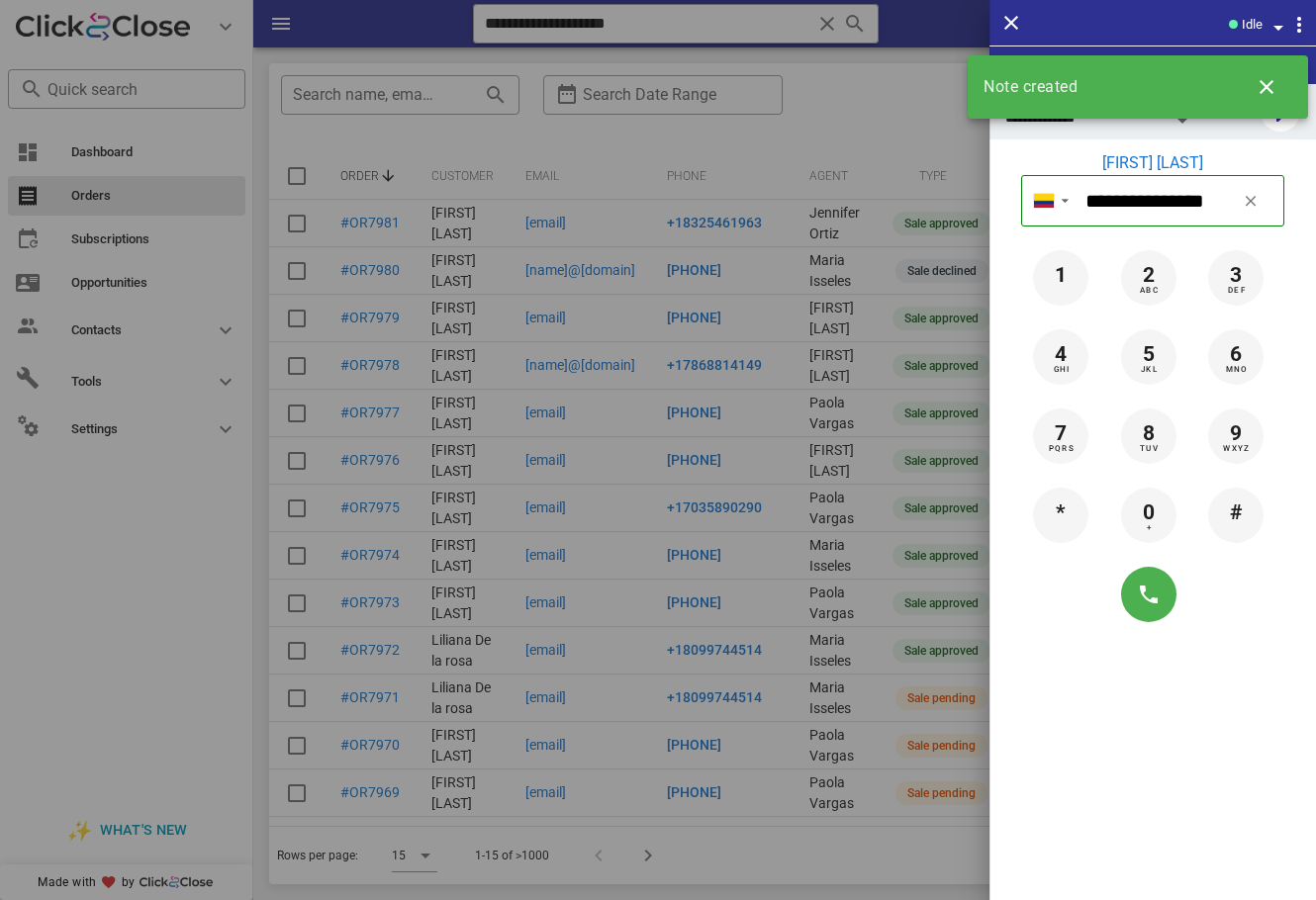 click at bounding box center (658, 450) 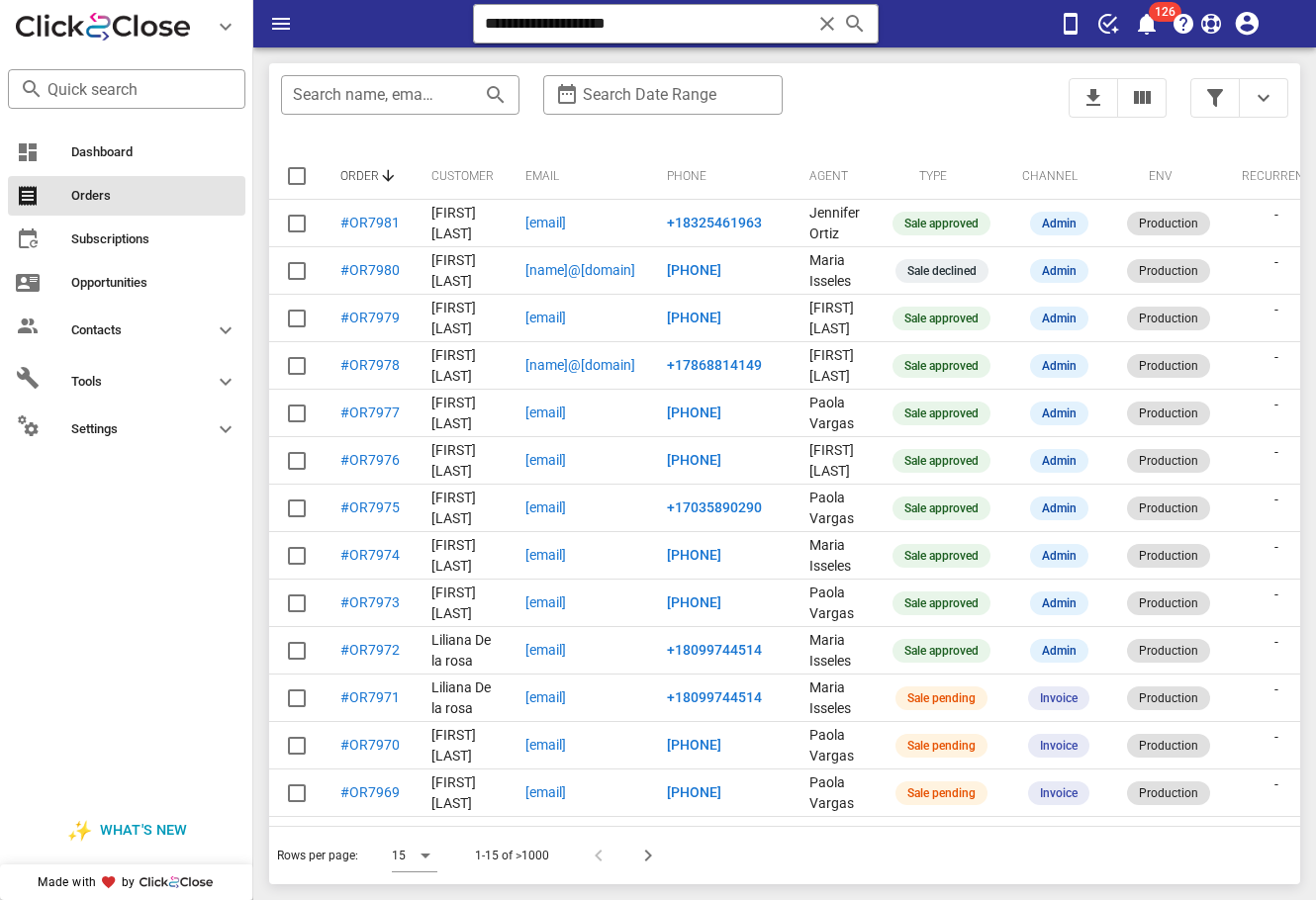 click on "​ Search name, email or phone ​ Search Date Range" at bounding box center (663, 108) 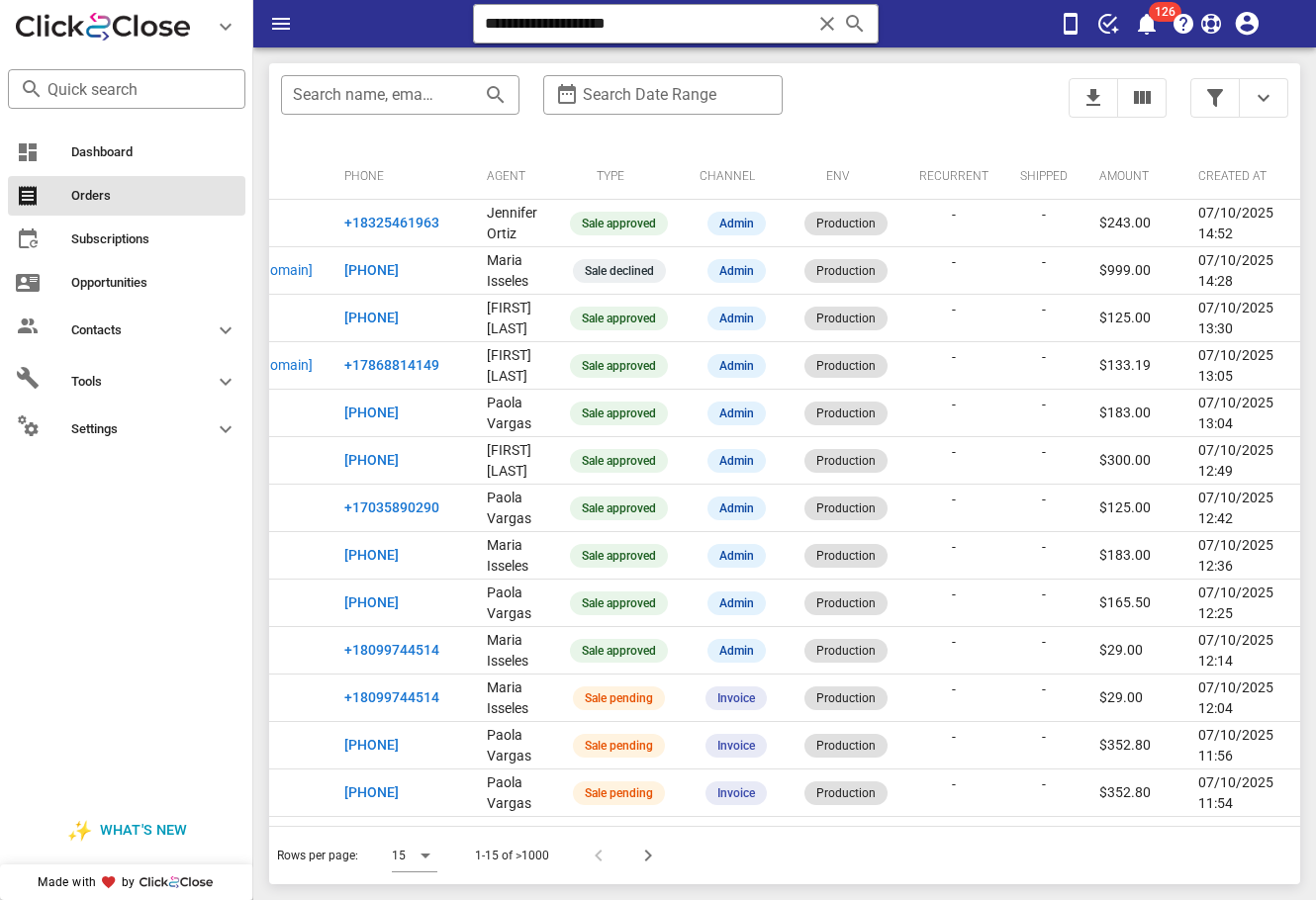 scroll, scrollTop: 0, scrollLeft: 0, axis: both 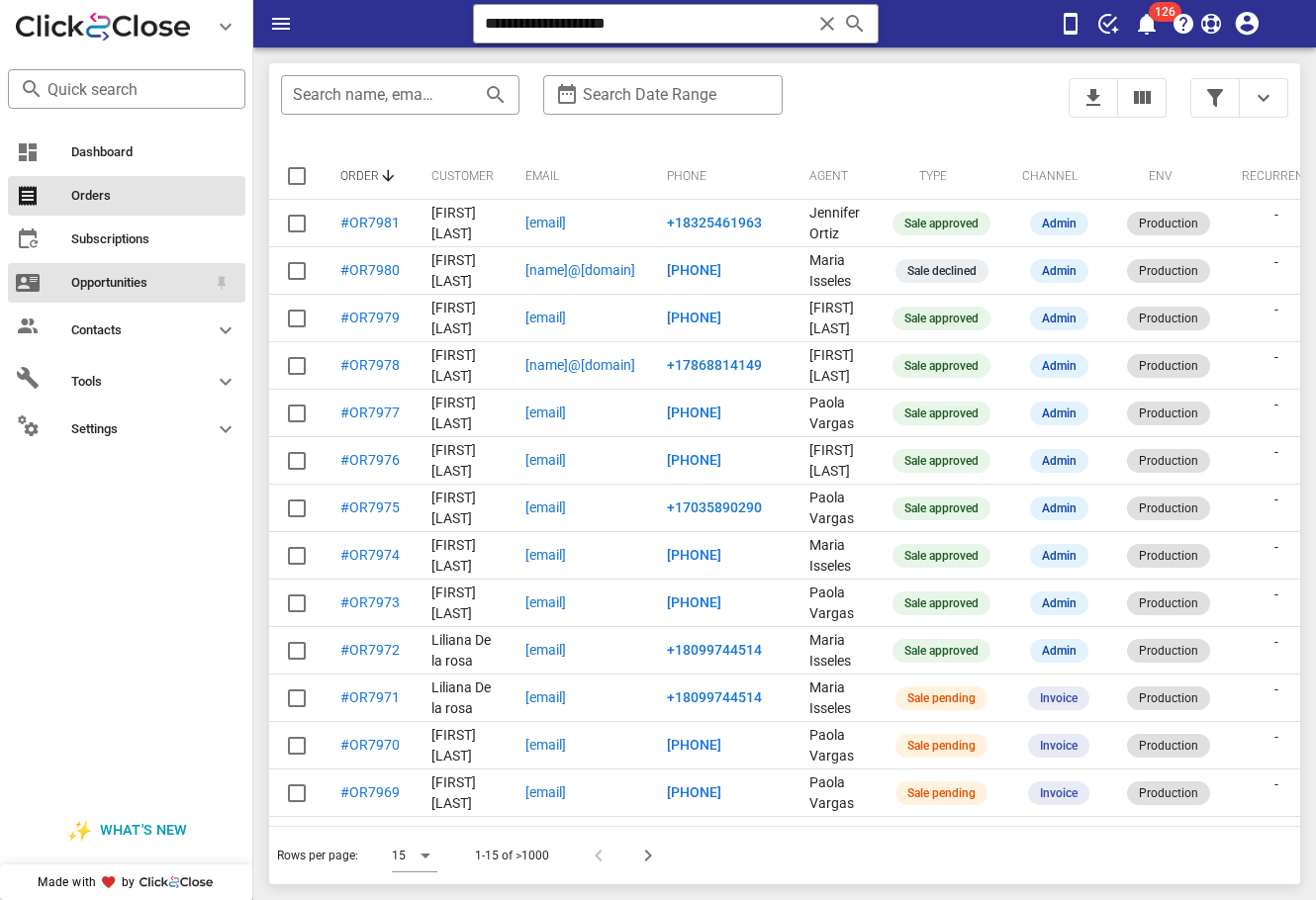 click on "Opportunities" at bounding box center (139, 283) 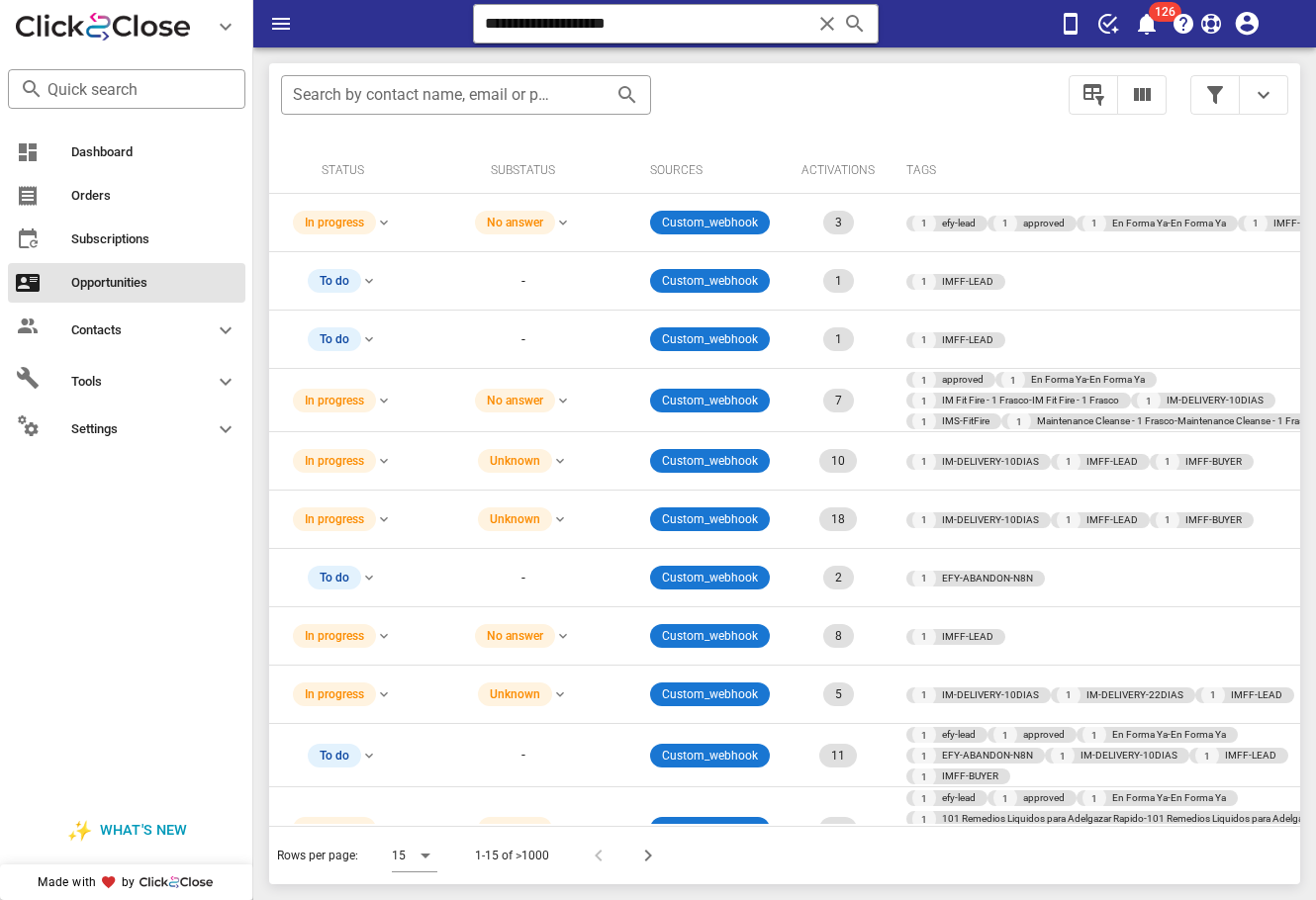 scroll, scrollTop: 0, scrollLeft: 0, axis: both 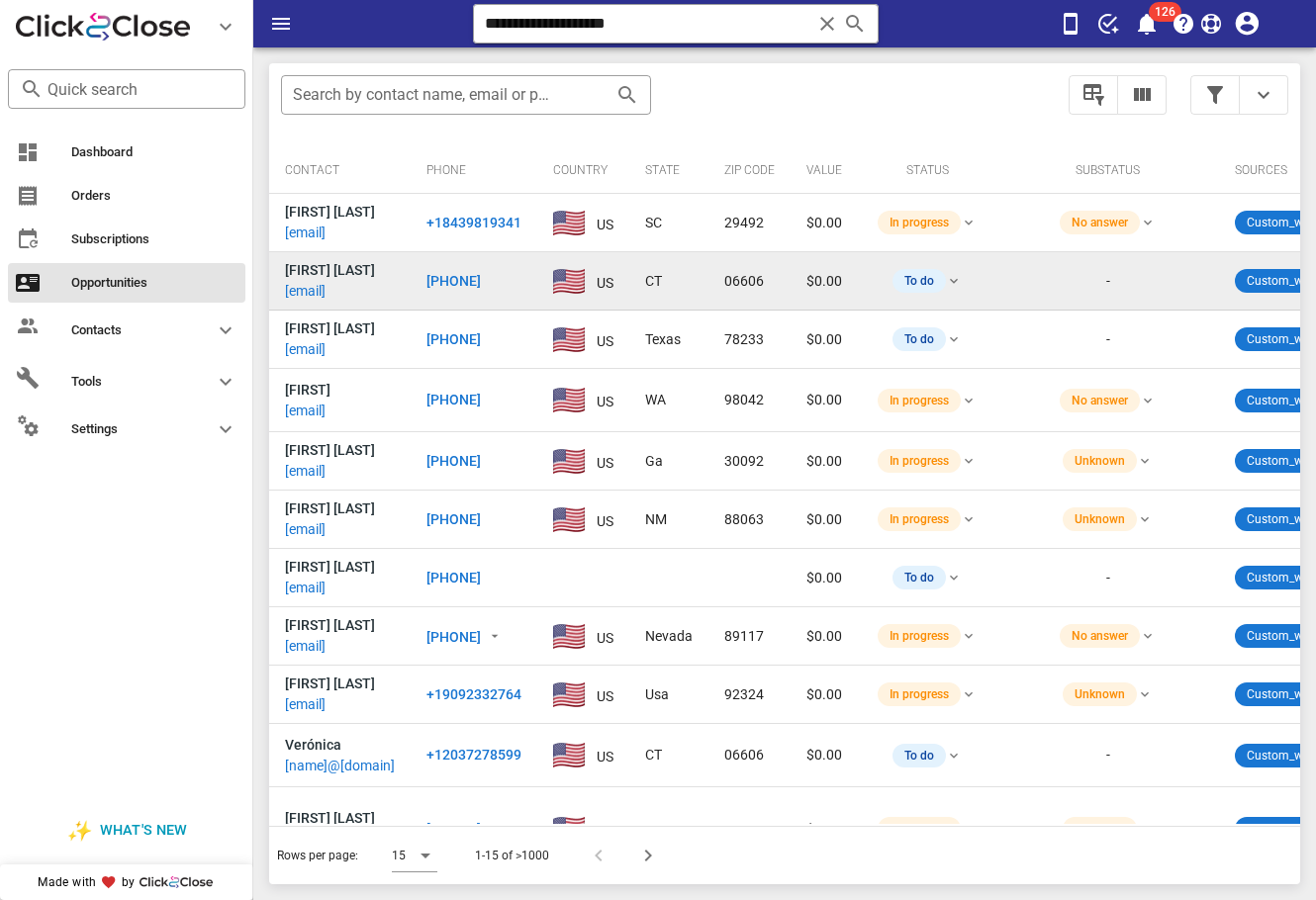 click on "[EMAIL]" at bounding box center [305, 291] 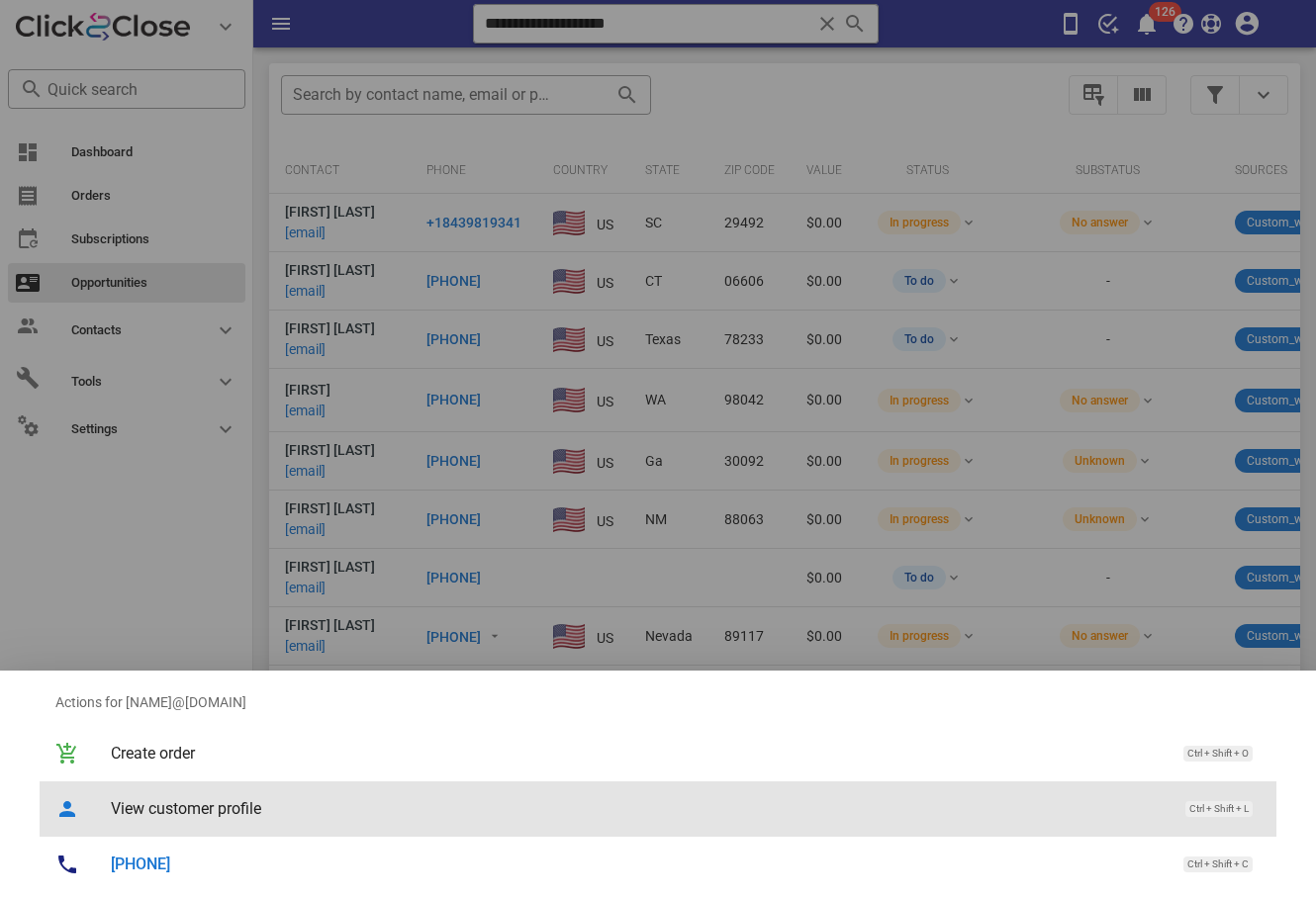 click on "View customer profile Ctrl + Shift + L" at bounding box center [686, 808] 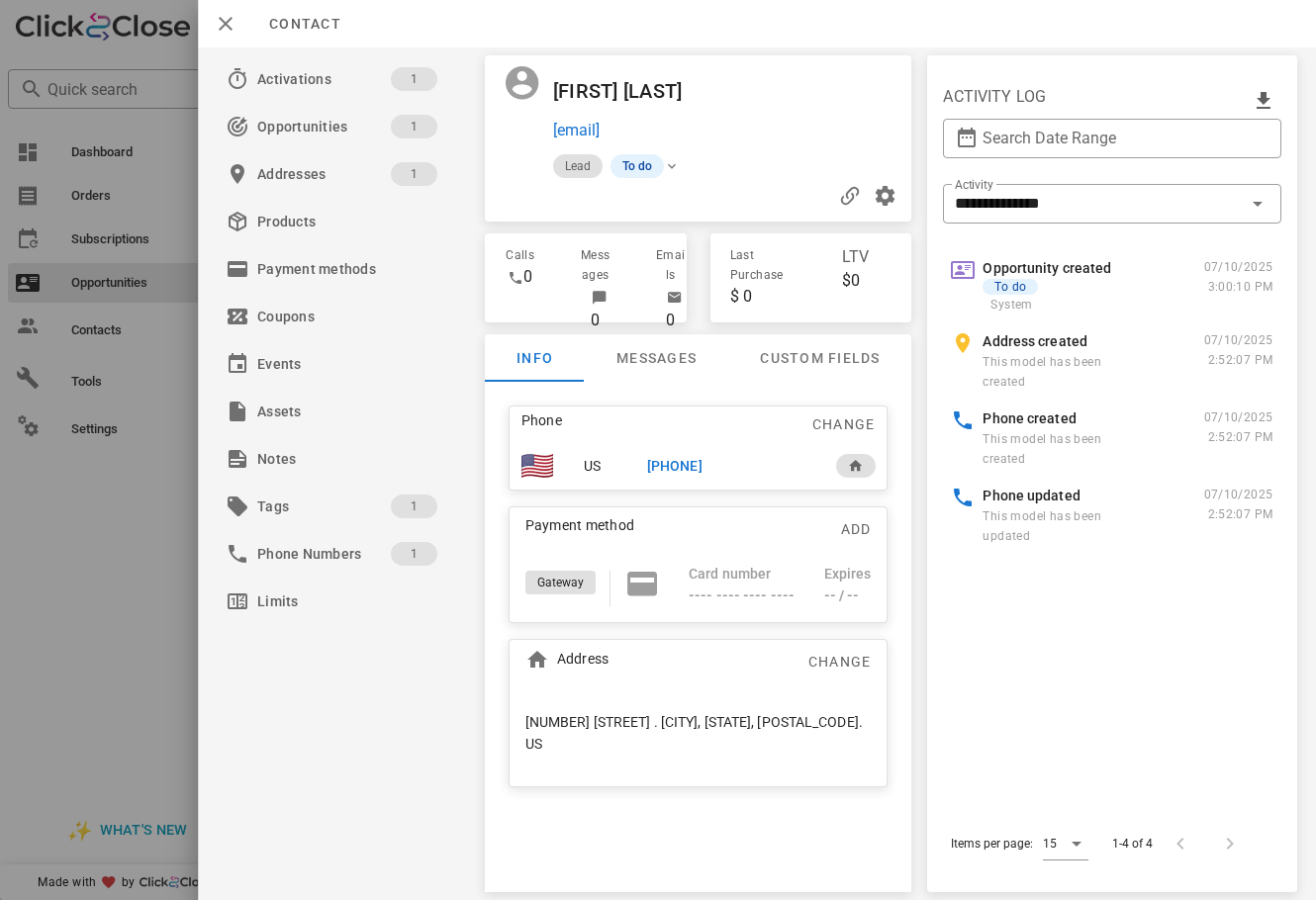 click on "[PHONE]" at bounding box center [674, 466] 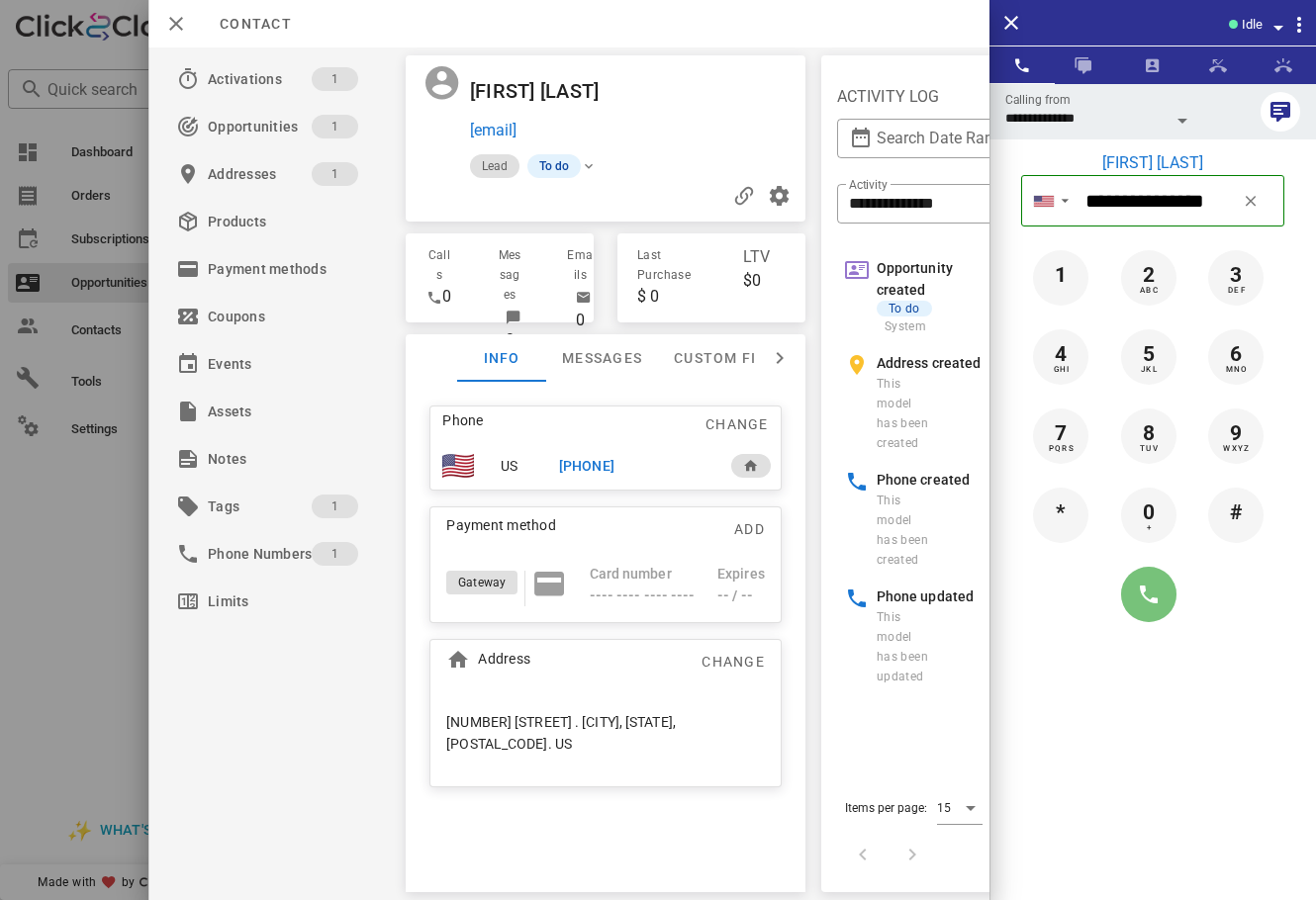 click at bounding box center [1149, 594] 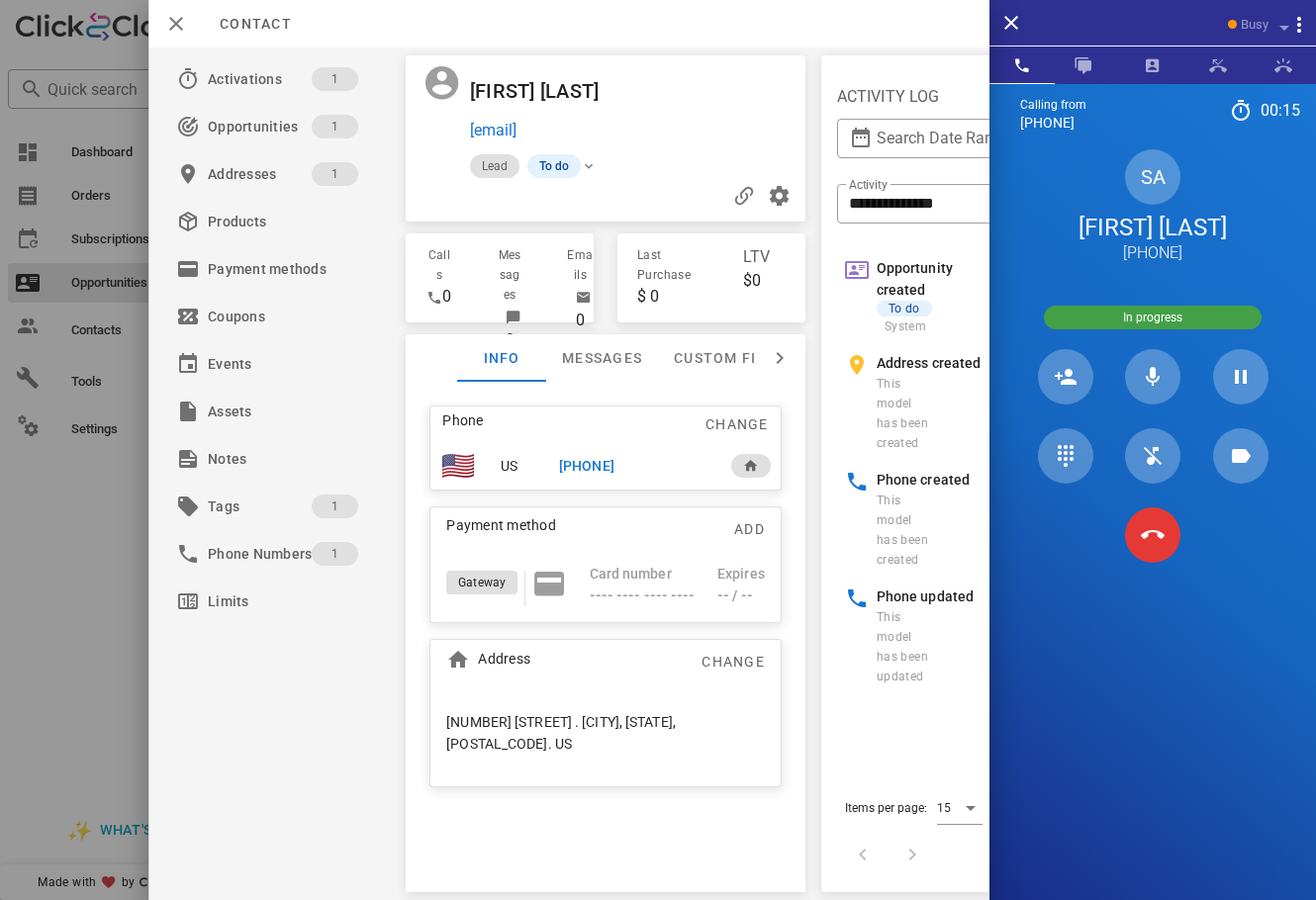 click on "Calling from (954) 248-3188 00: 15  Unknown      ▼     Andorra
+376
Argentina
+54
Aruba
+297
Australia
+61
Belgium (België)
+32
Bolivia
+591
Brazil (Brasil)
+55
Canada
+1
Chile
+56
Colombia
+57
Costa Rica
+506
Dominican Republic (República Dominicana)
+1
Ecuador
+593
El Salvador
+503
France
+33
Germany (Deutschland)
+49
Guadeloupe
+590
Guatemala
+502
Honduras
+504
Iceland (Ísland)
+354
India (भारत)
+91
Israel (‫ישראל‬‎)
+972
Italy (Italia)
+39" at bounding box center (1153, 533) 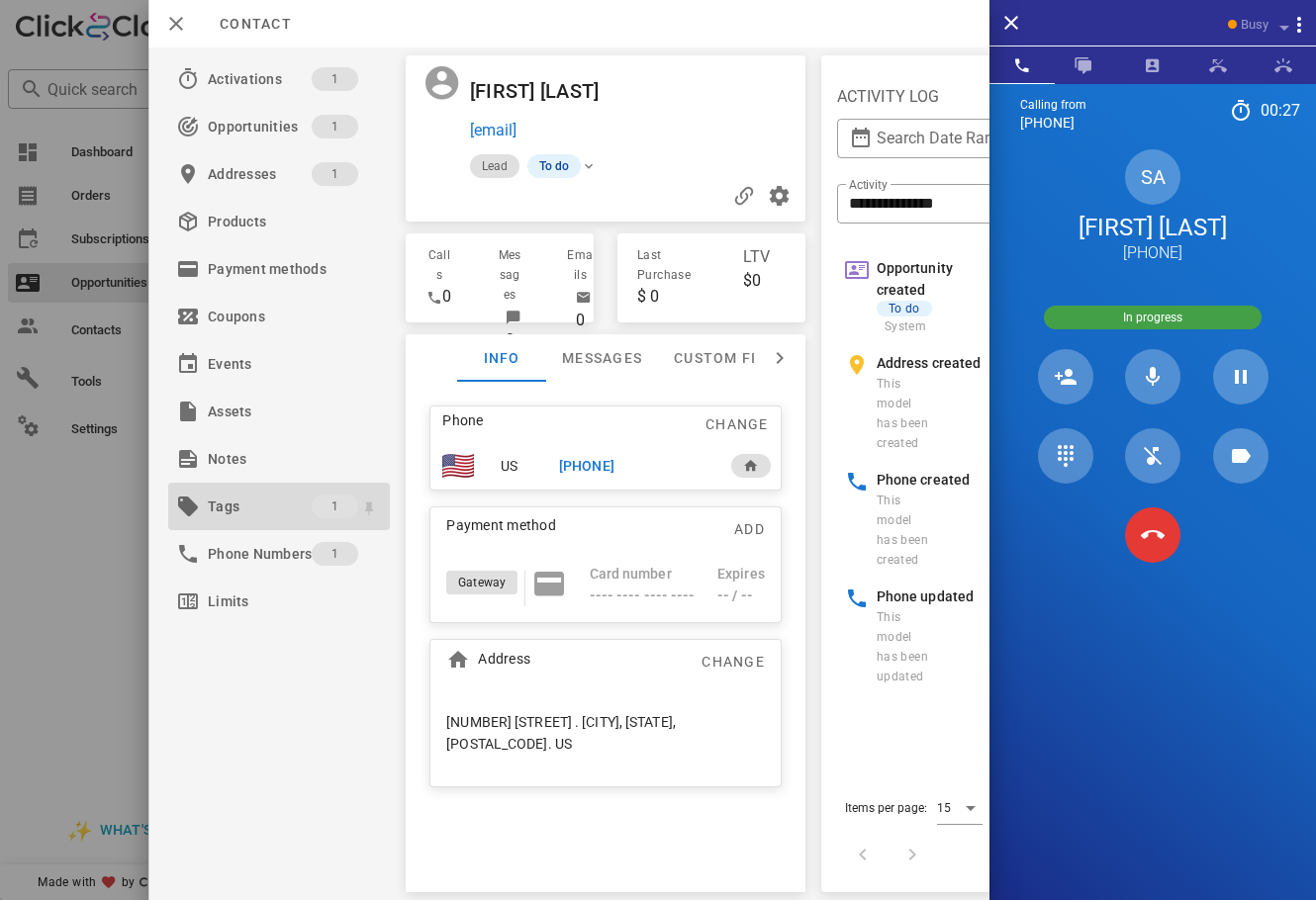 click on "Tags" at bounding box center [259, 506] 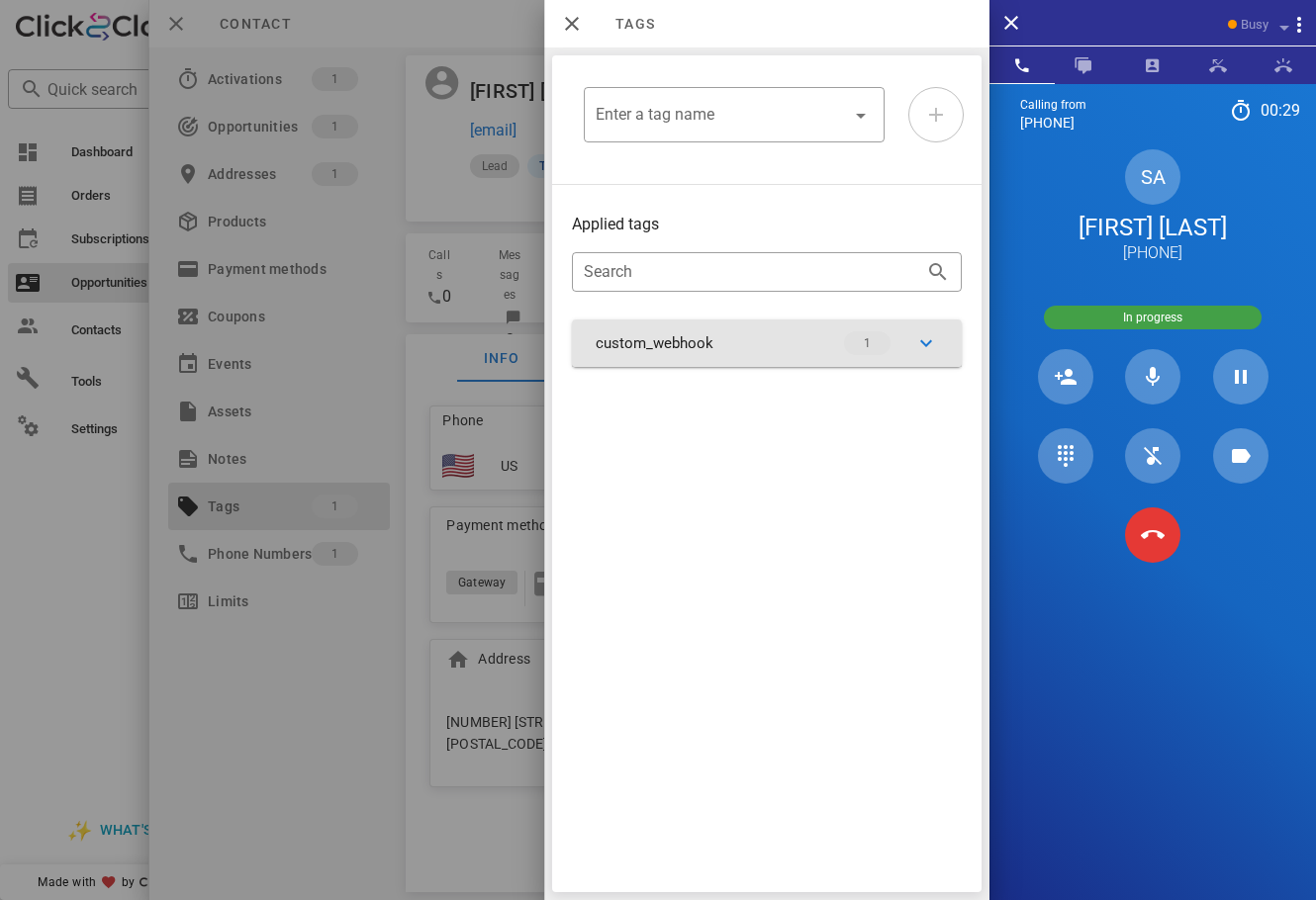 click on "custom_webhook  1" at bounding box center (767, 343) 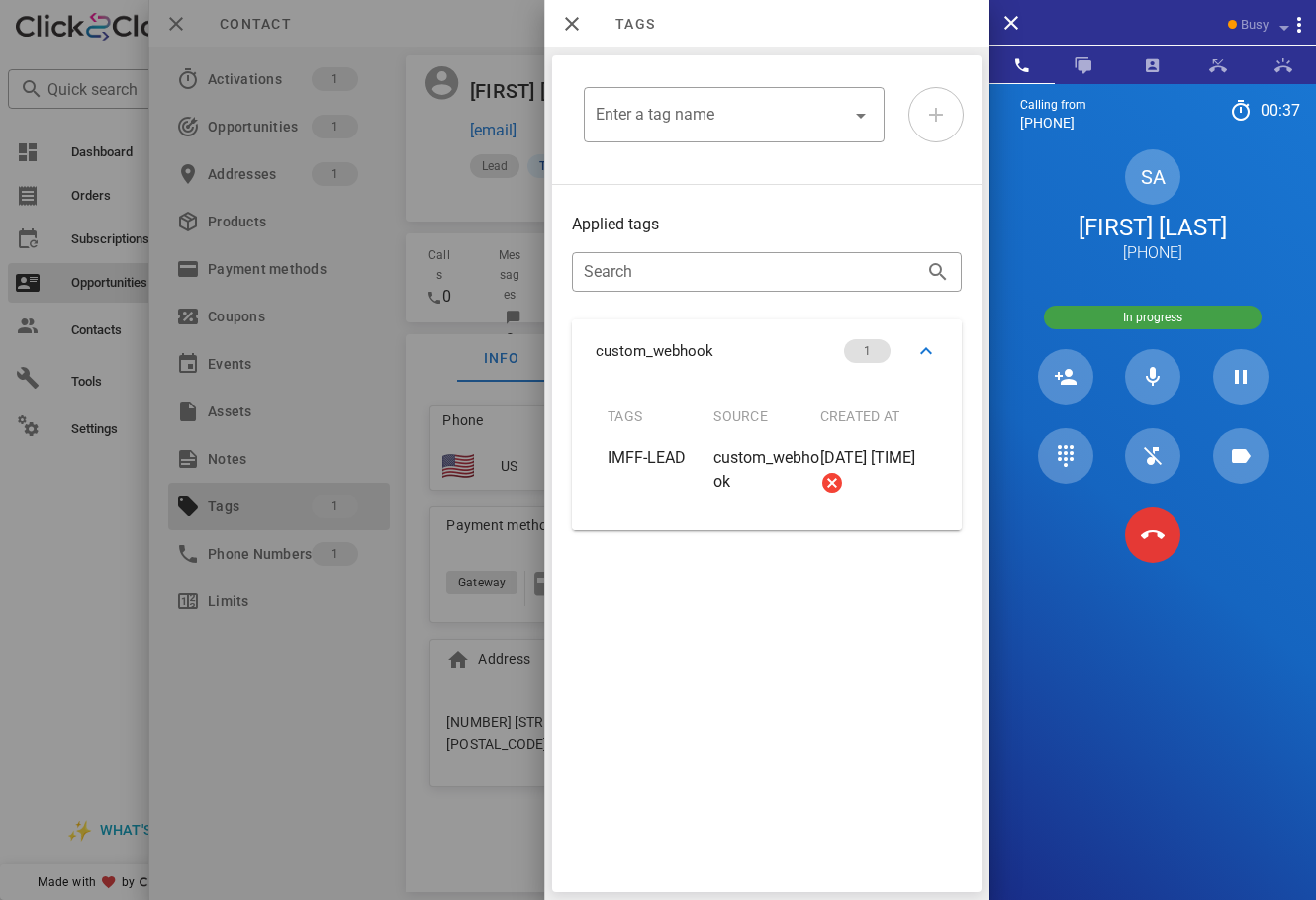 drag, startPoint x: 610, startPoint y: 459, endPoint x: 878, endPoint y: 488, distance: 269.56446 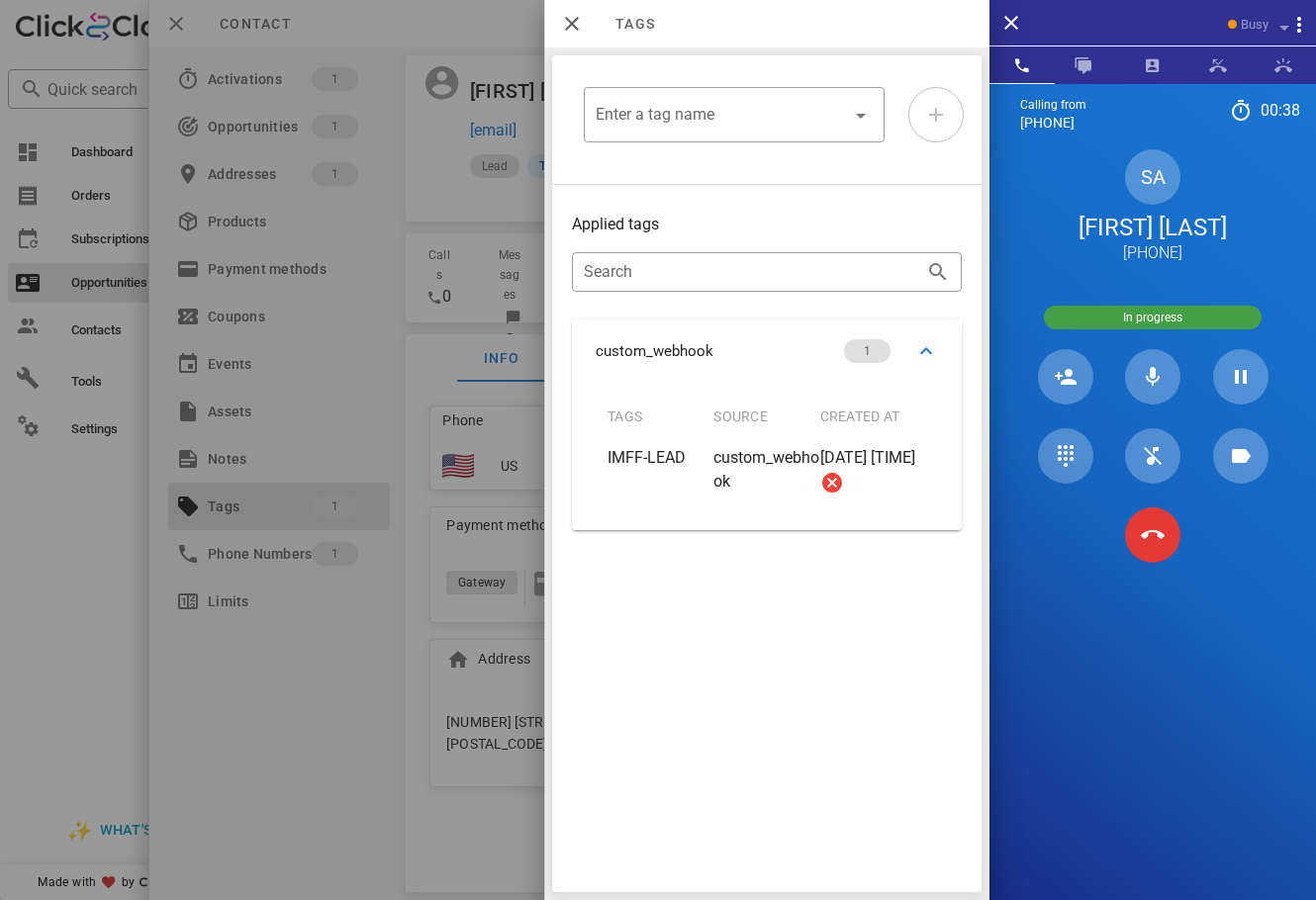 click on "Calling from (954) 248-3188 00: 38  Unknown      ▼     Andorra
+376
Argentina
+54
Aruba
+297
Australia
+61
Belgium (België)
+32
Bolivia
+591
Brazil (Brasil)
+55
Canada
+1
Chile
+56
Colombia
+57
Costa Rica
+506
Dominican Republic (República Dominicana)
+1
Ecuador
+593
El Salvador
+503
France
+33
Germany (Deutschland)
+49
Guadeloupe
+590
Guatemala
+502
Honduras
+504
Iceland (Ísland)
+354
India (भारत)
+91
Israel (‫ישראל‬‎)
+972
Italy (Italia)
+39" at bounding box center [1153, 533] 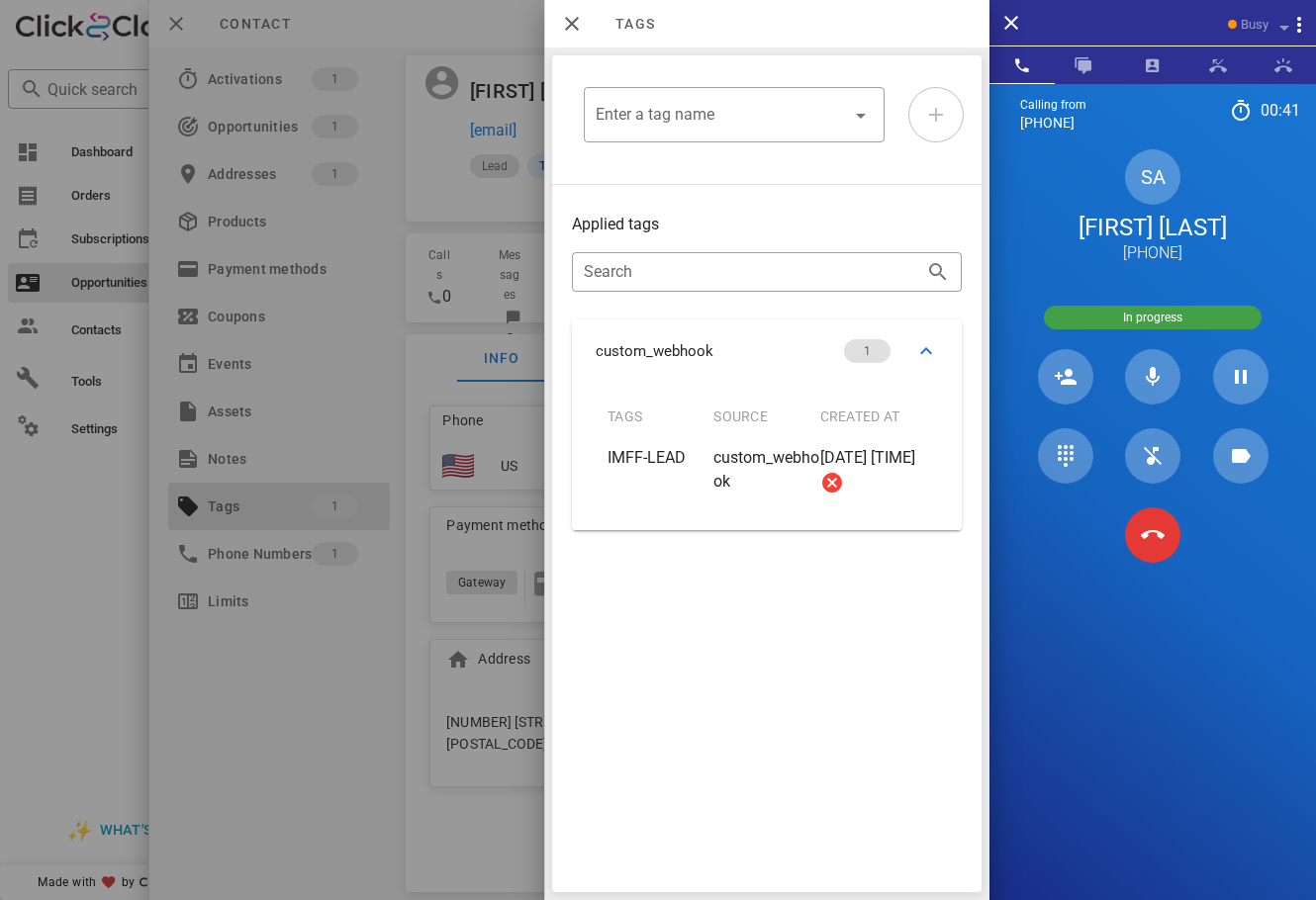 click on "Calling from (954) 248-3188 00: 41  Unknown      ▼     Andorra
+376
Argentina
+54
Aruba
+297
Australia
+61
Belgium (België)
+32
Bolivia
+591
Brazil (Brasil)
+55
Canada
+1
Chile
+56
Colombia
+57
Costa Rica
+506
Dominican Republic (República Dominicana)
+1
Ecuador
+593
El Salvador
+503
France
+33
Germany (Deutschland)
+49
Guadeloupe
+590
Guatemala
+502
Honduras
+504
Iceland (Ísland)
+354
India (भारत)
+91
Israel (‫ישראל‬‎)
+972
Italy (Italia)
+39" at bounding box center (1153, 533) 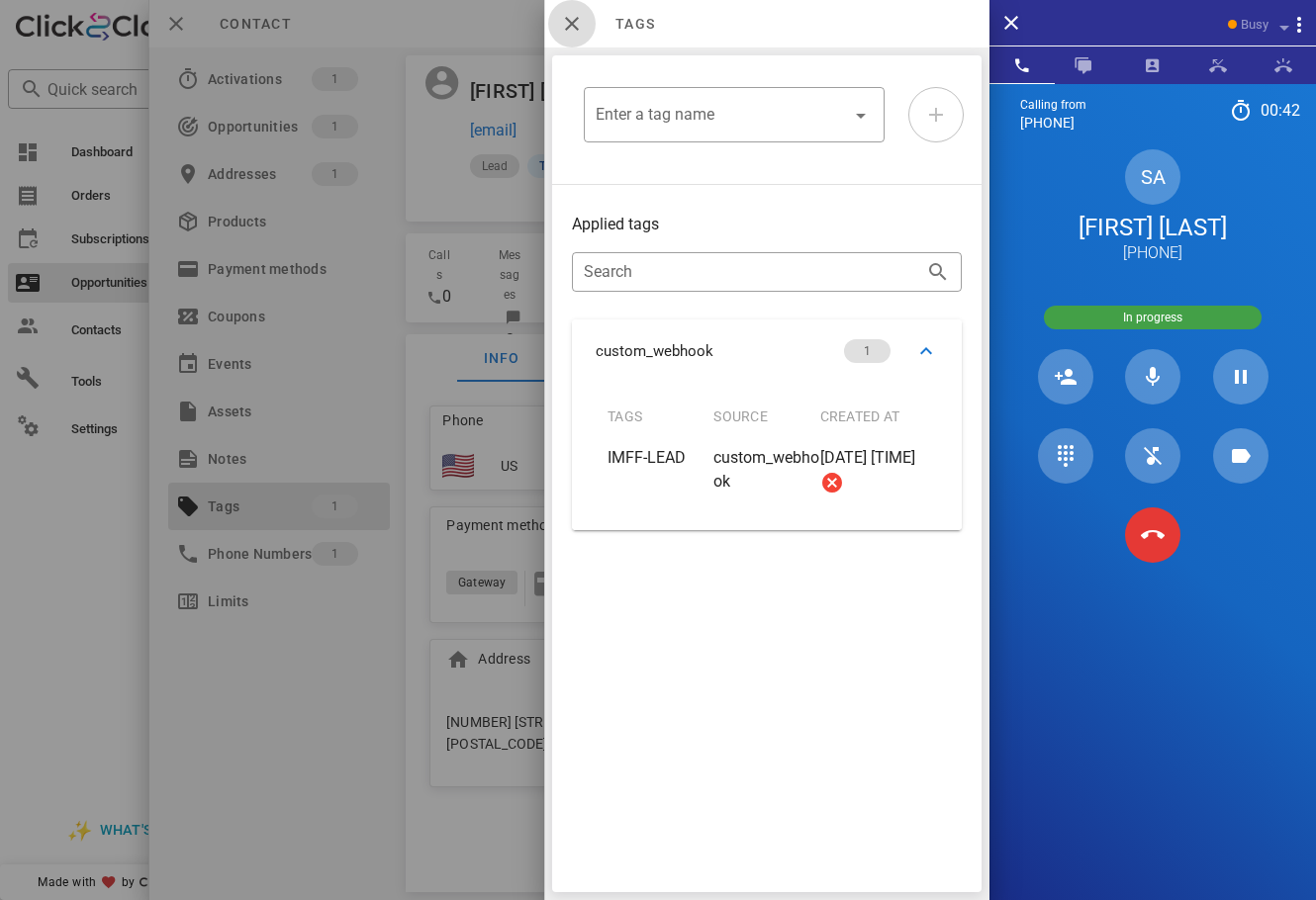 click at bounding box center (572, 24) 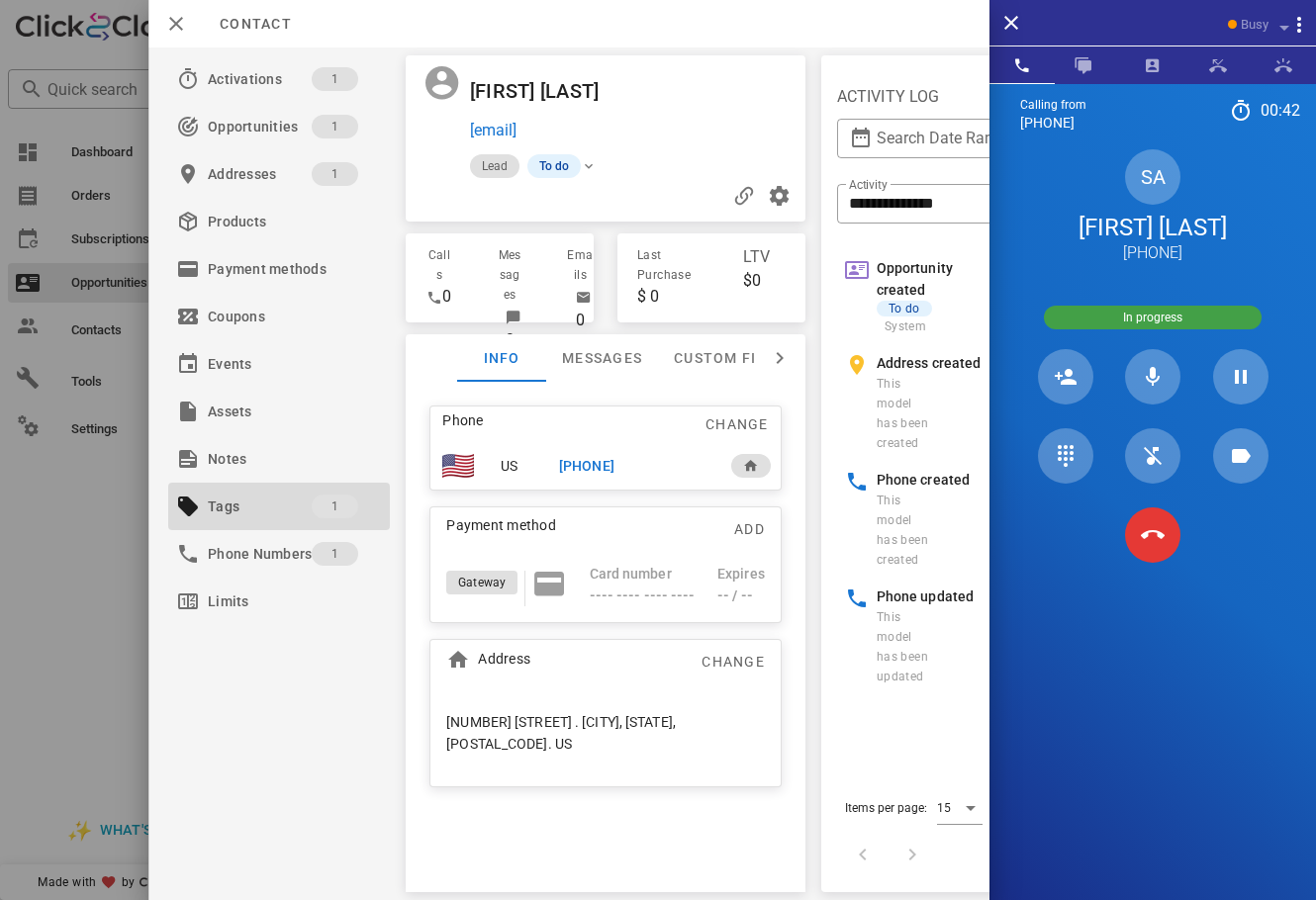 click at bounding box center [726, 91] 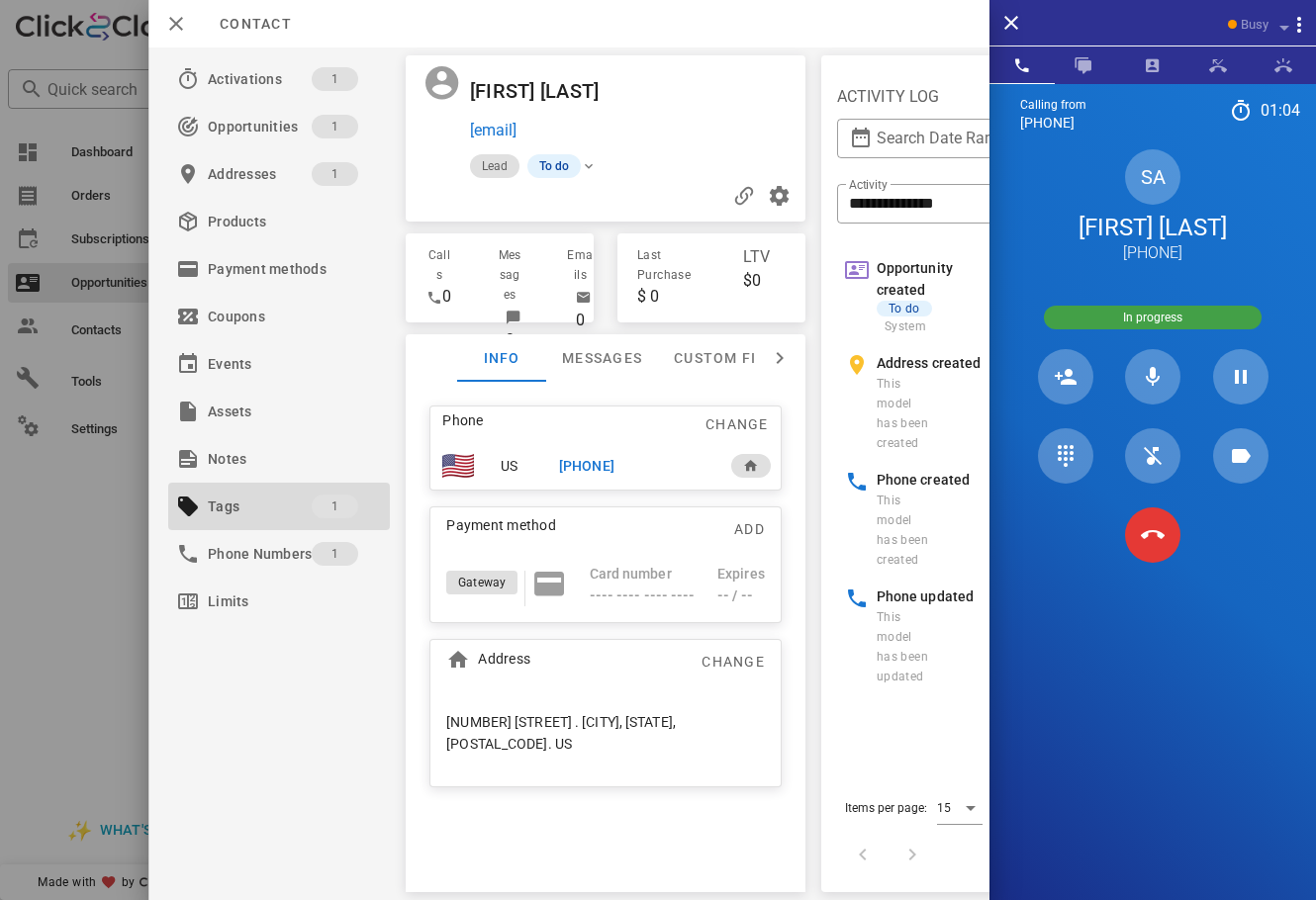 click on "Calling from (954) 248-3188 01: 04  Unknown      ▼     Andorra
+376
Argentina
+54
Aruba
+297
Australia
+61
Belgium (België)
+32
Bolivia
+591
Brazil (Brasil)
+55
Canada
+1
Chile
+56
Colombia
+57
Costa Rica
+506
Dominican Republic (República Dominicana)
+1
Ecuador
+593
El Salvador
+503
France
+33
Germany (Deutschland)
+49
Guadeloupe
+590
Guatemala
+502
Honduras
+504
Iceland (Ísland)
+354
India (भारत)
+91
Israel (‫ישראל‬‎)
+972
Italy (Italia)
+39" at bounding box center [1153, 533] 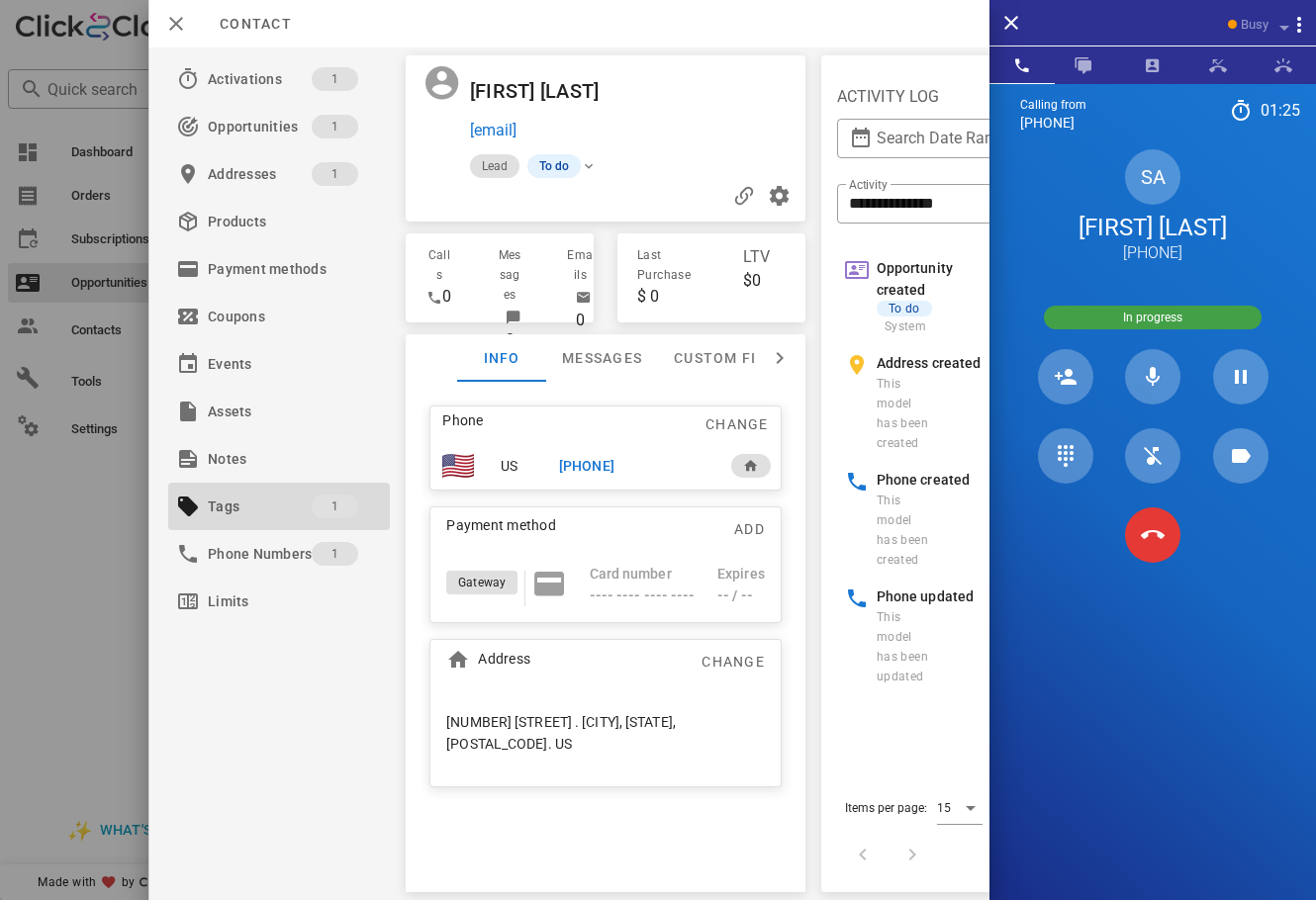click on "[EMAIL]" at bounding box center (633, 131) 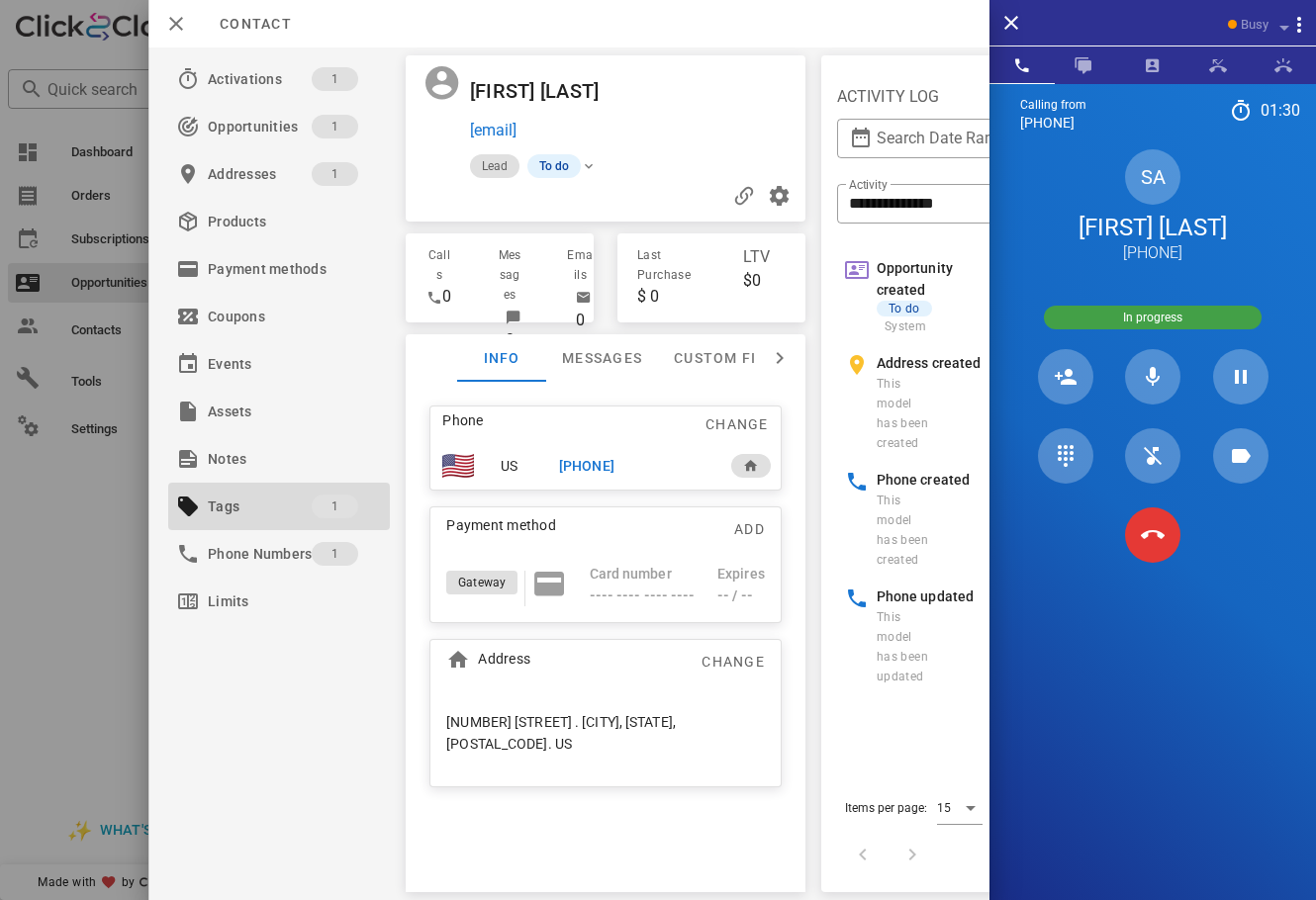 scroll, scrollTop: 0, scrollLeft: 92, axis: horizontal 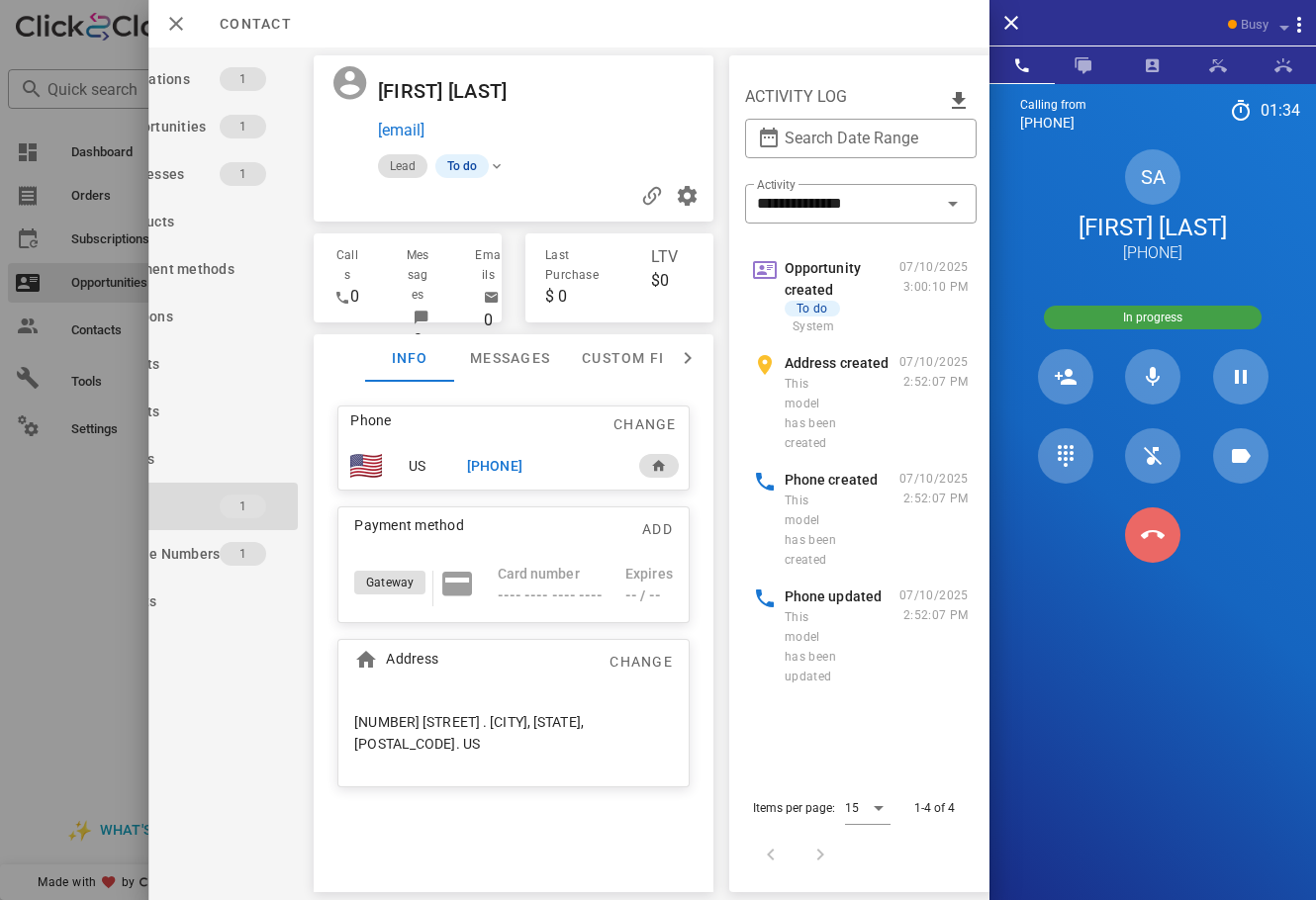 click at bounding box center [1153, 535] 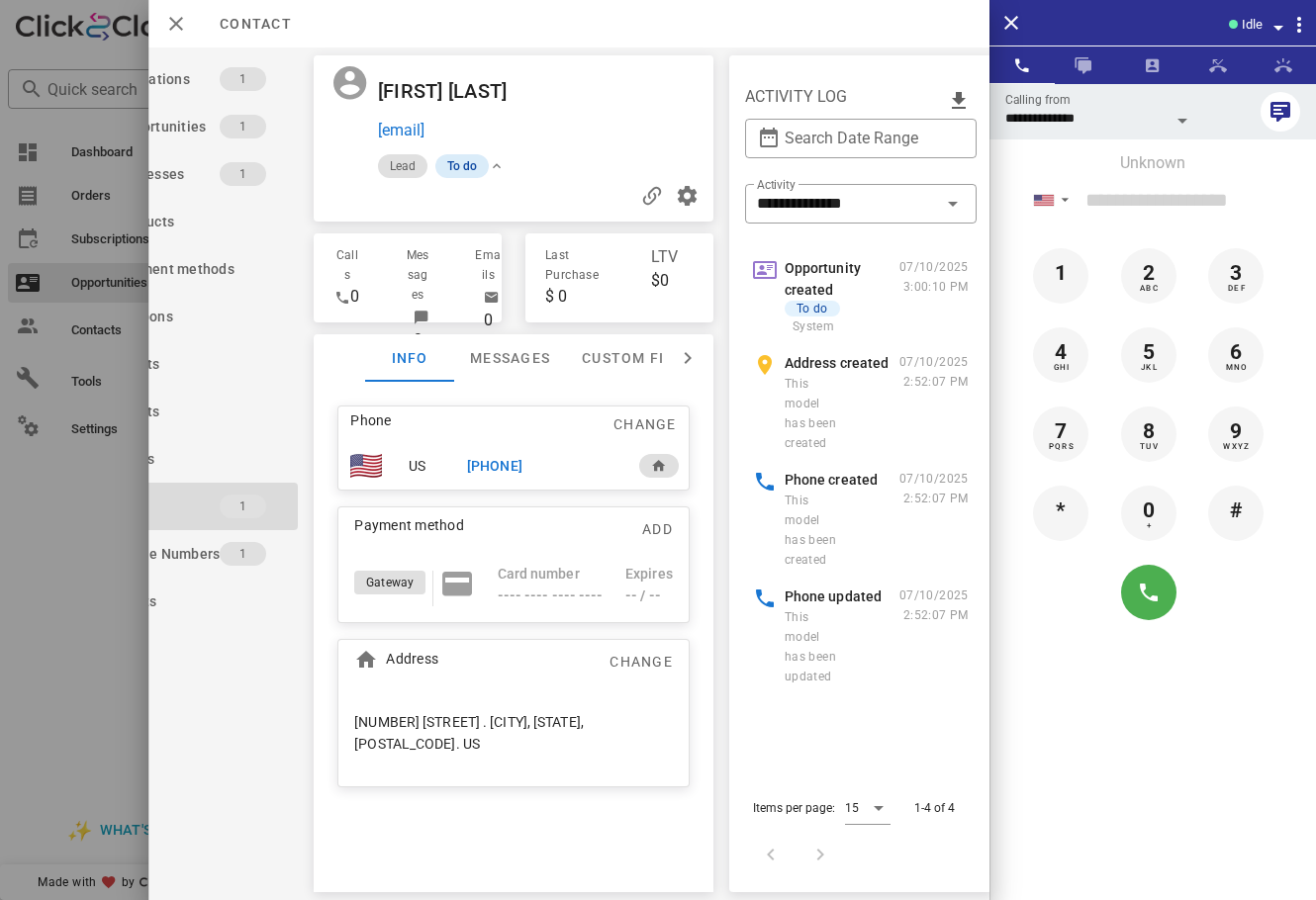 click on "To do" at bounding box center (462, 166) 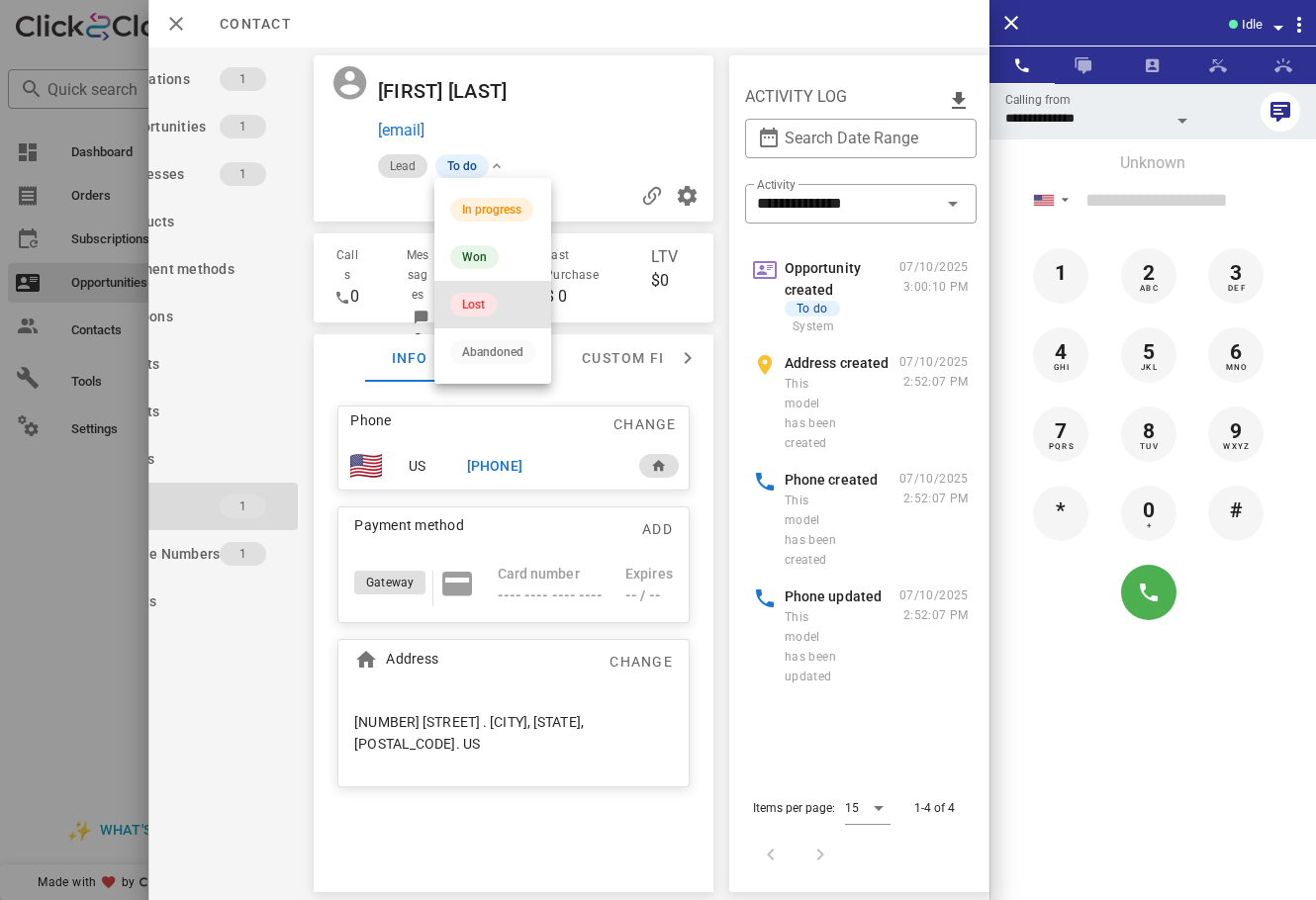 click on "Lost" at bounding box center (473, 305) 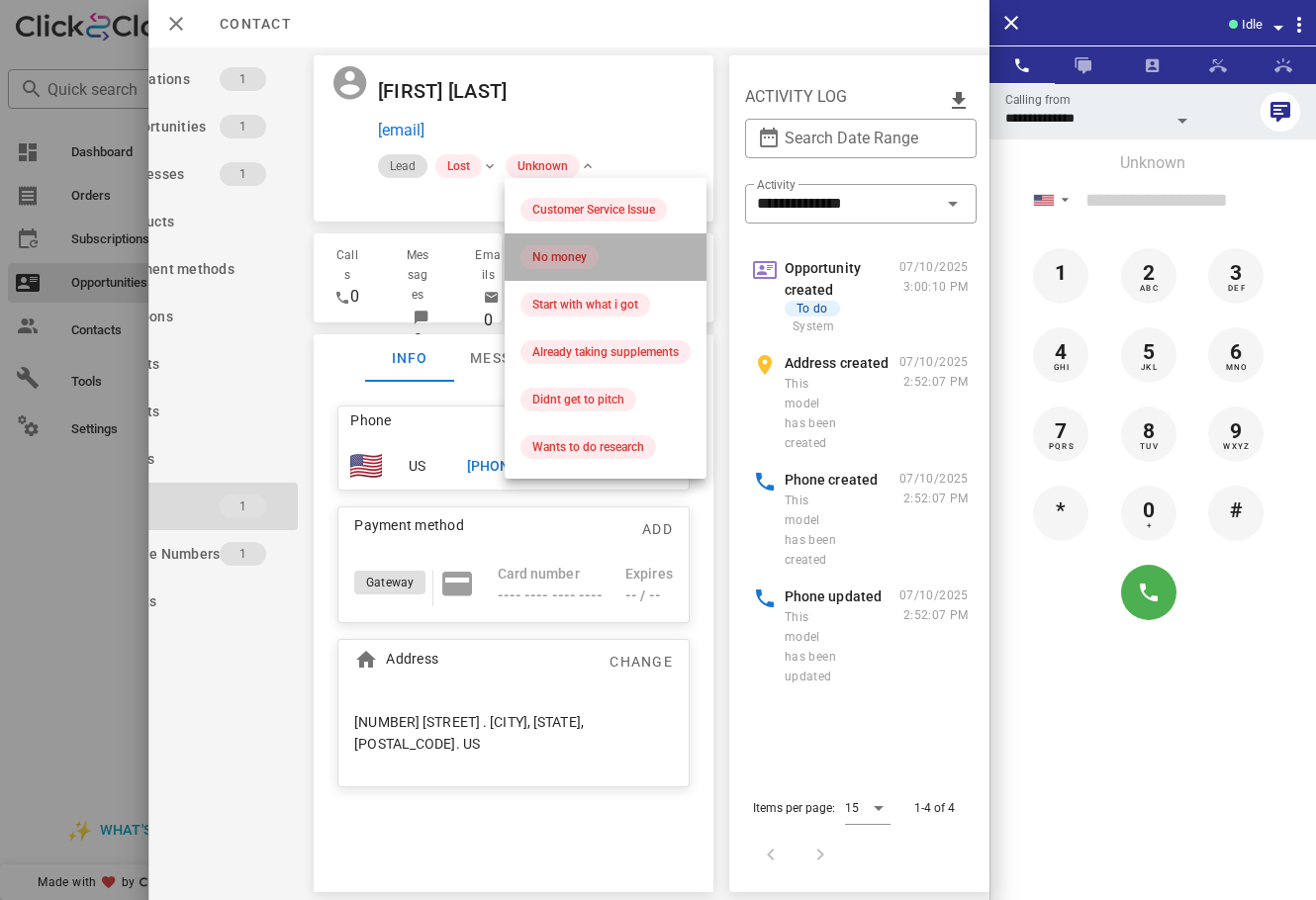 click on "No money" at bounding box center (559, 257) 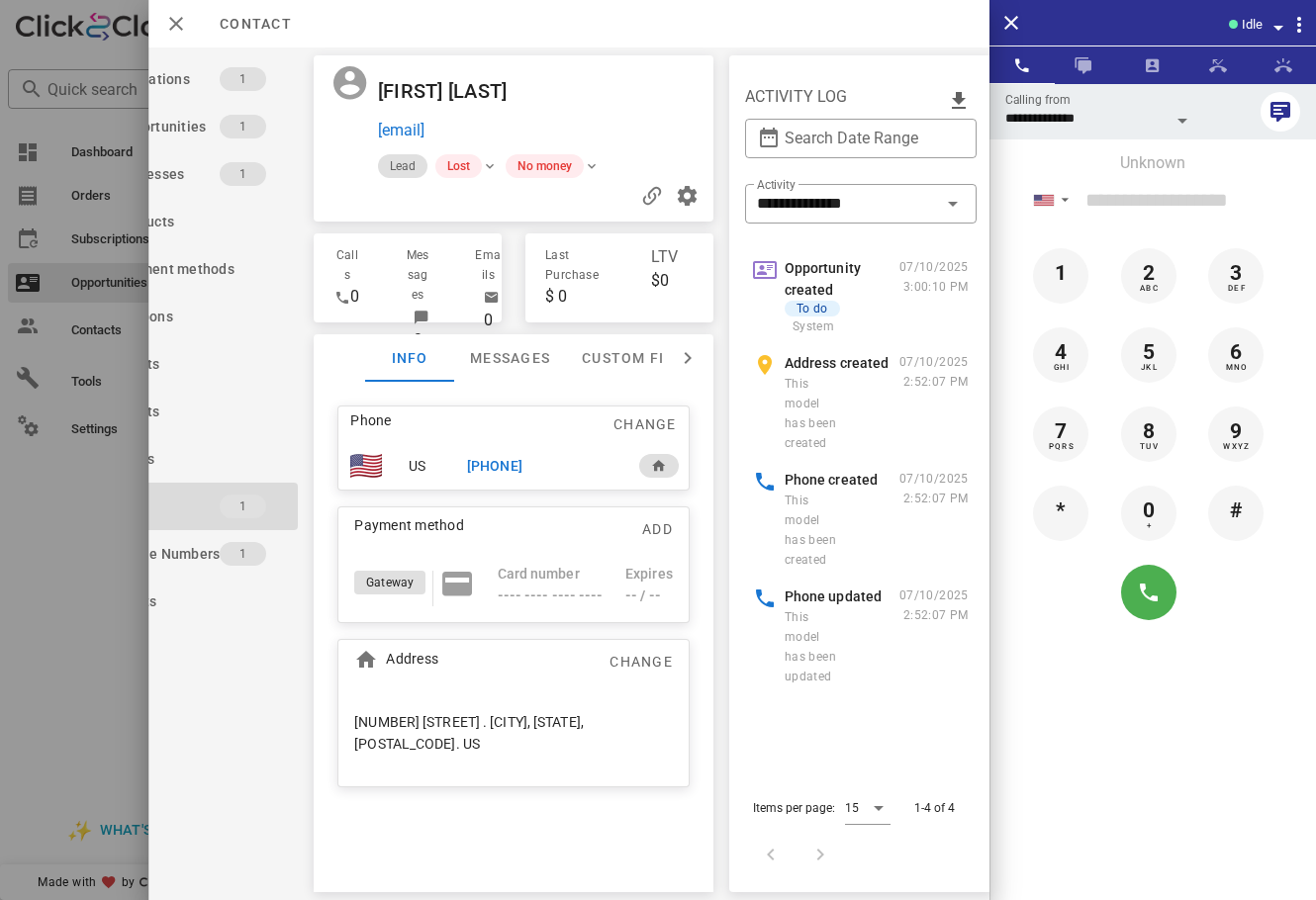 click on "**********" at bounding box center (1153, 533) 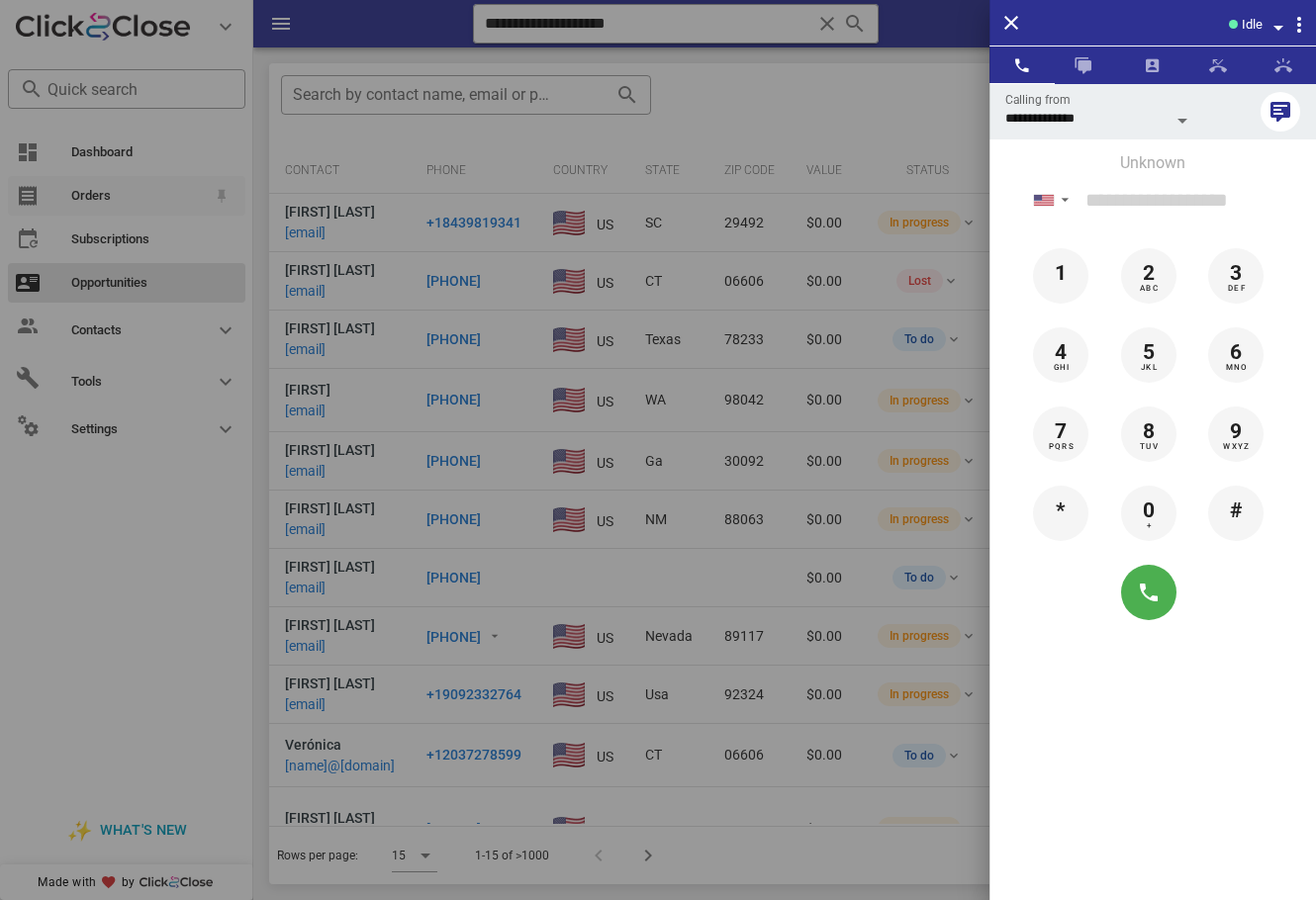 click at bounding box center (658, 450) 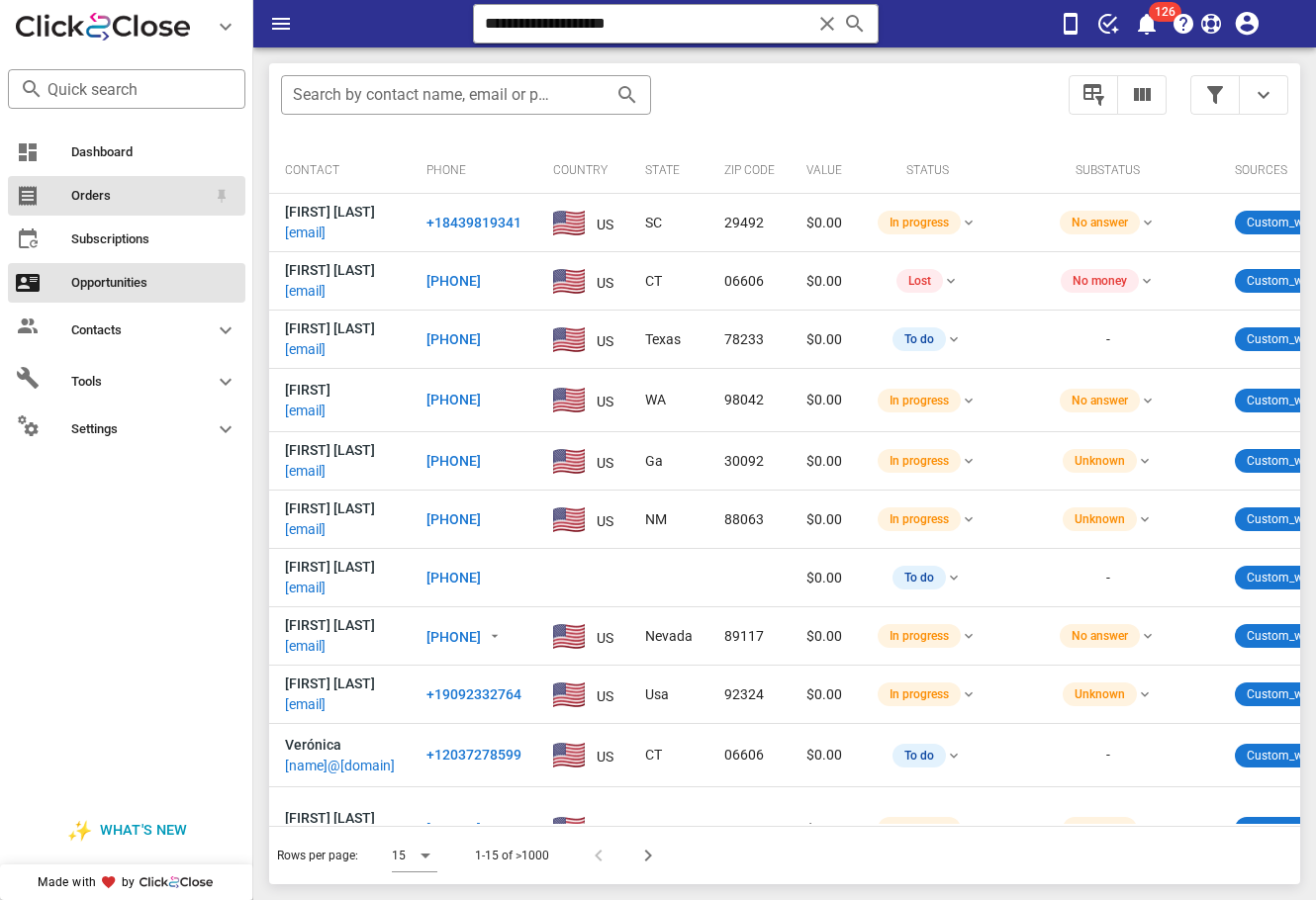click on "Orders" at bounding box center [127, 196] 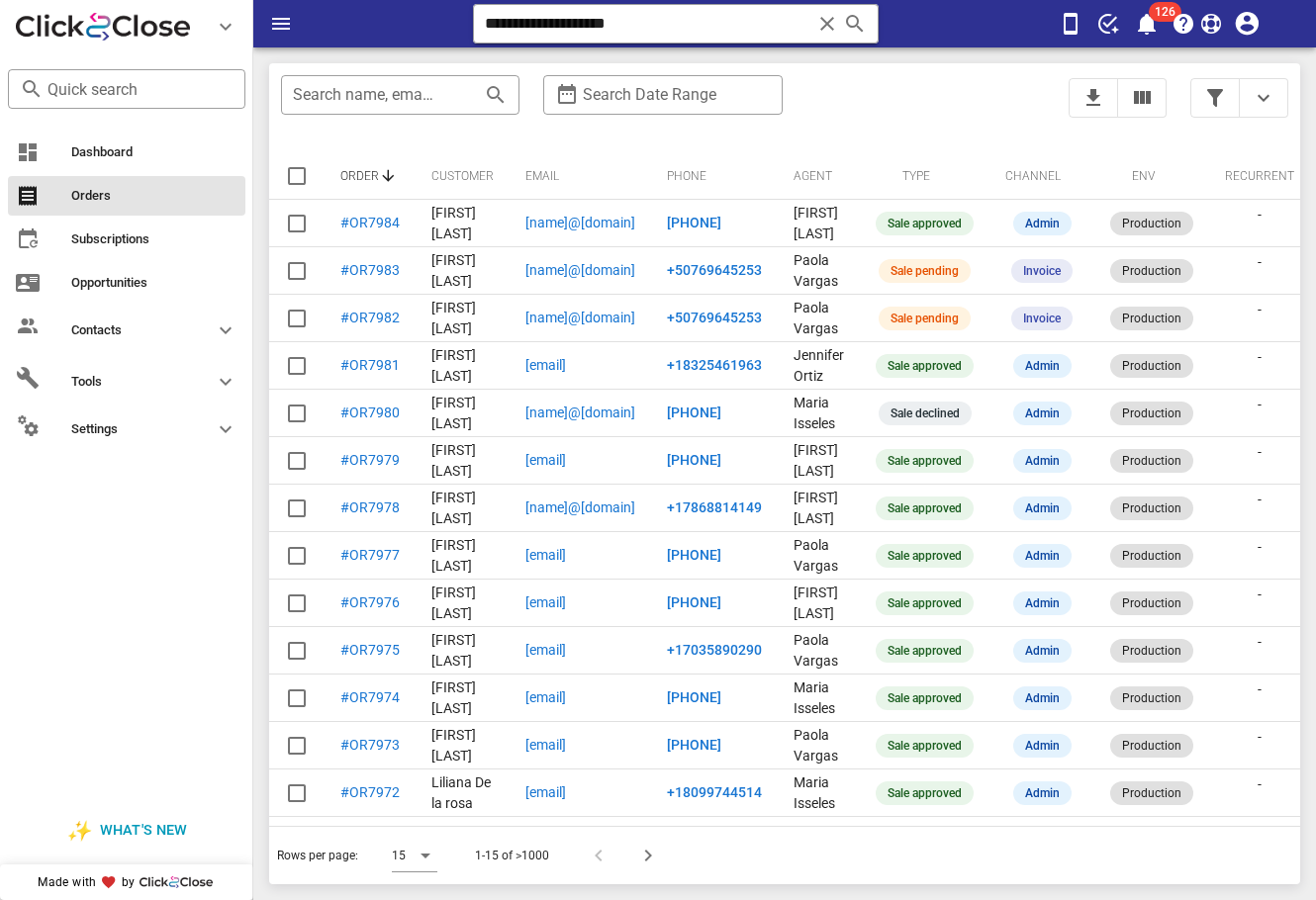 scroll, scrollTop: 0, scrollLeft: 453, axis: horizontal 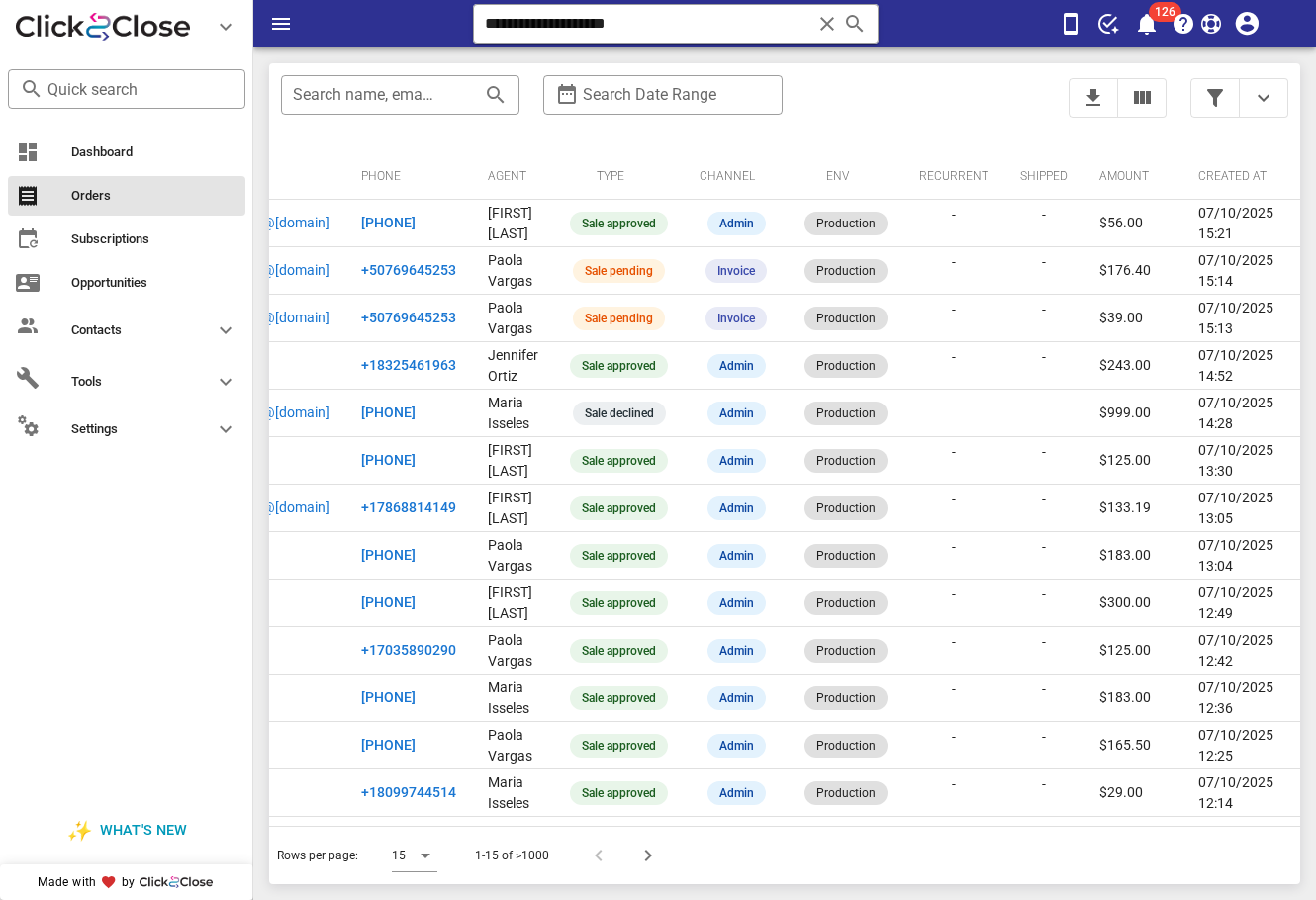 click on "​ Search name, email or phone ​ Search Date Range" at bounding box center [663, 108] 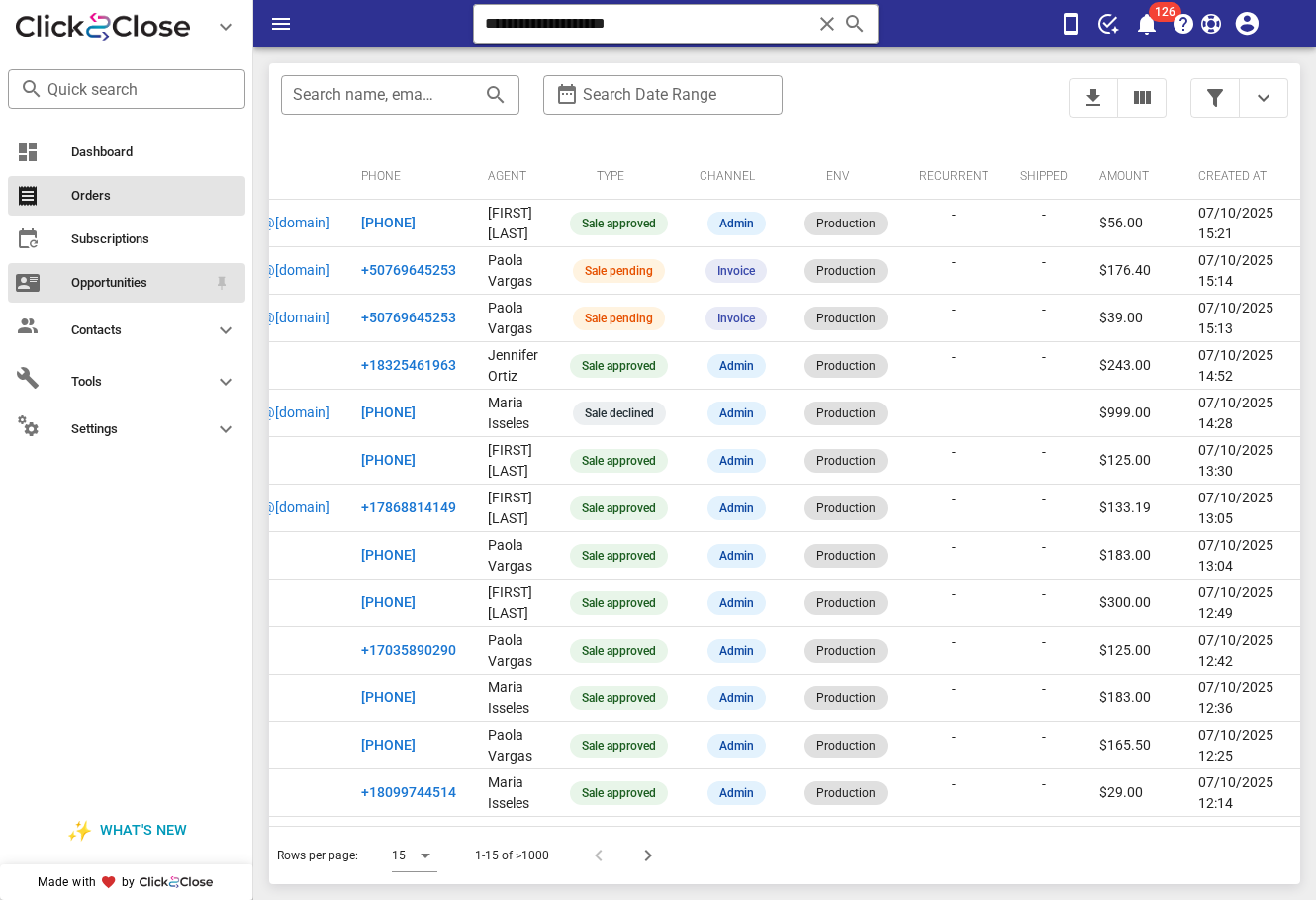 click on "Opportunities" at bounding box center (127, 283) 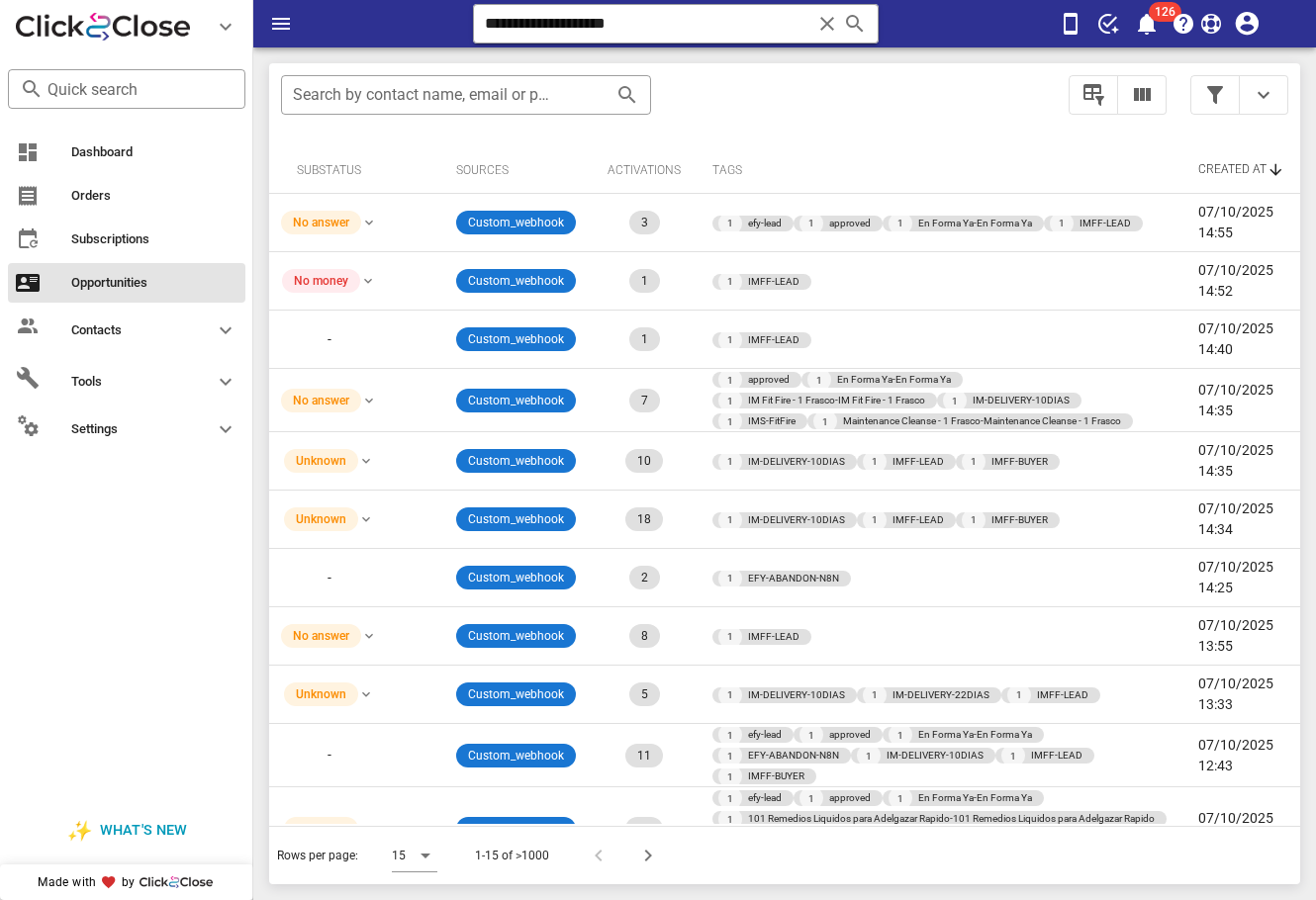 scroll, scrollTop: 0, scrollLeft: 0, axis: both 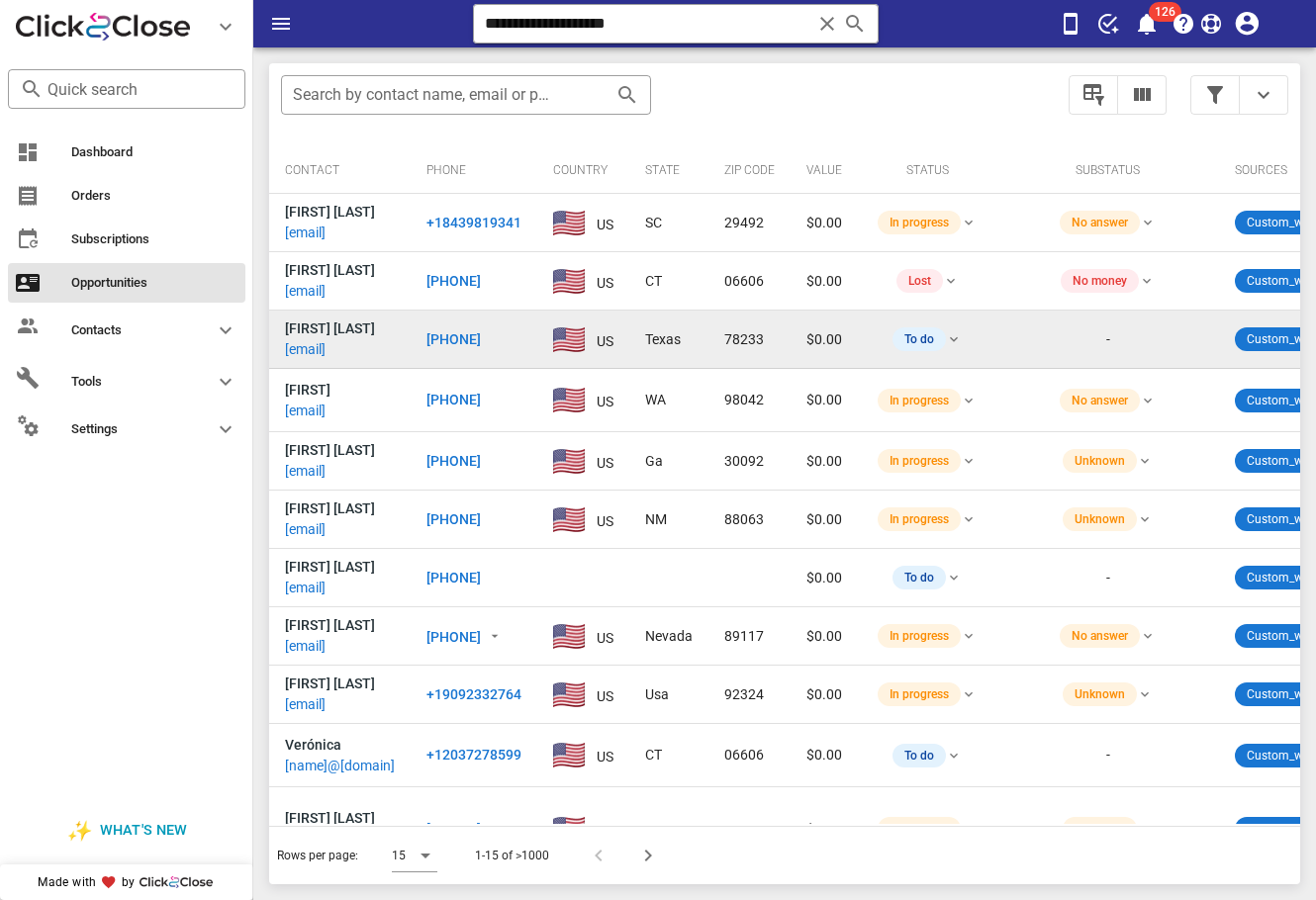 click on "[EMAIL]" at bounding box center [366, 349] 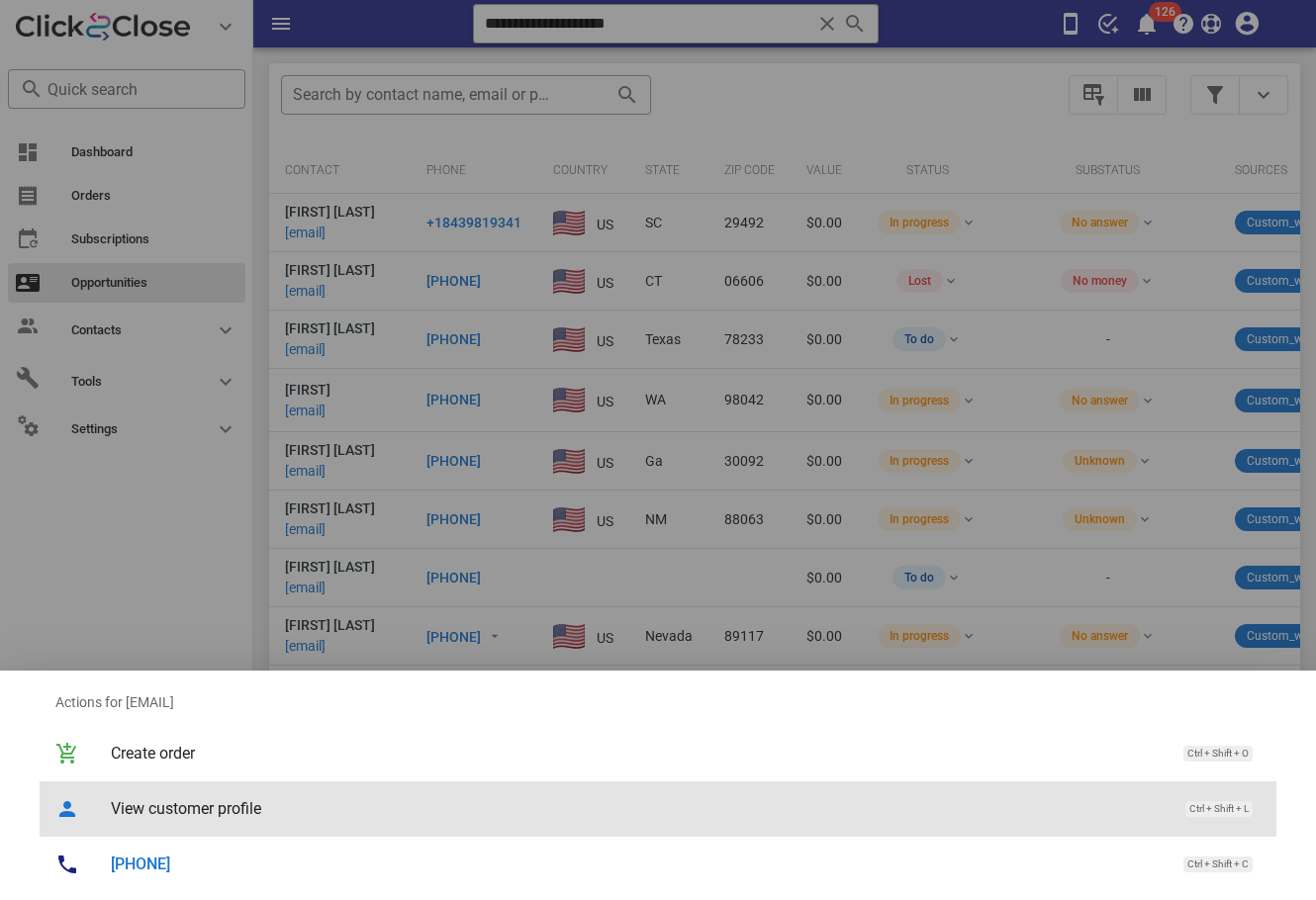click on "View customer profile" at bounding box center (638, 808) 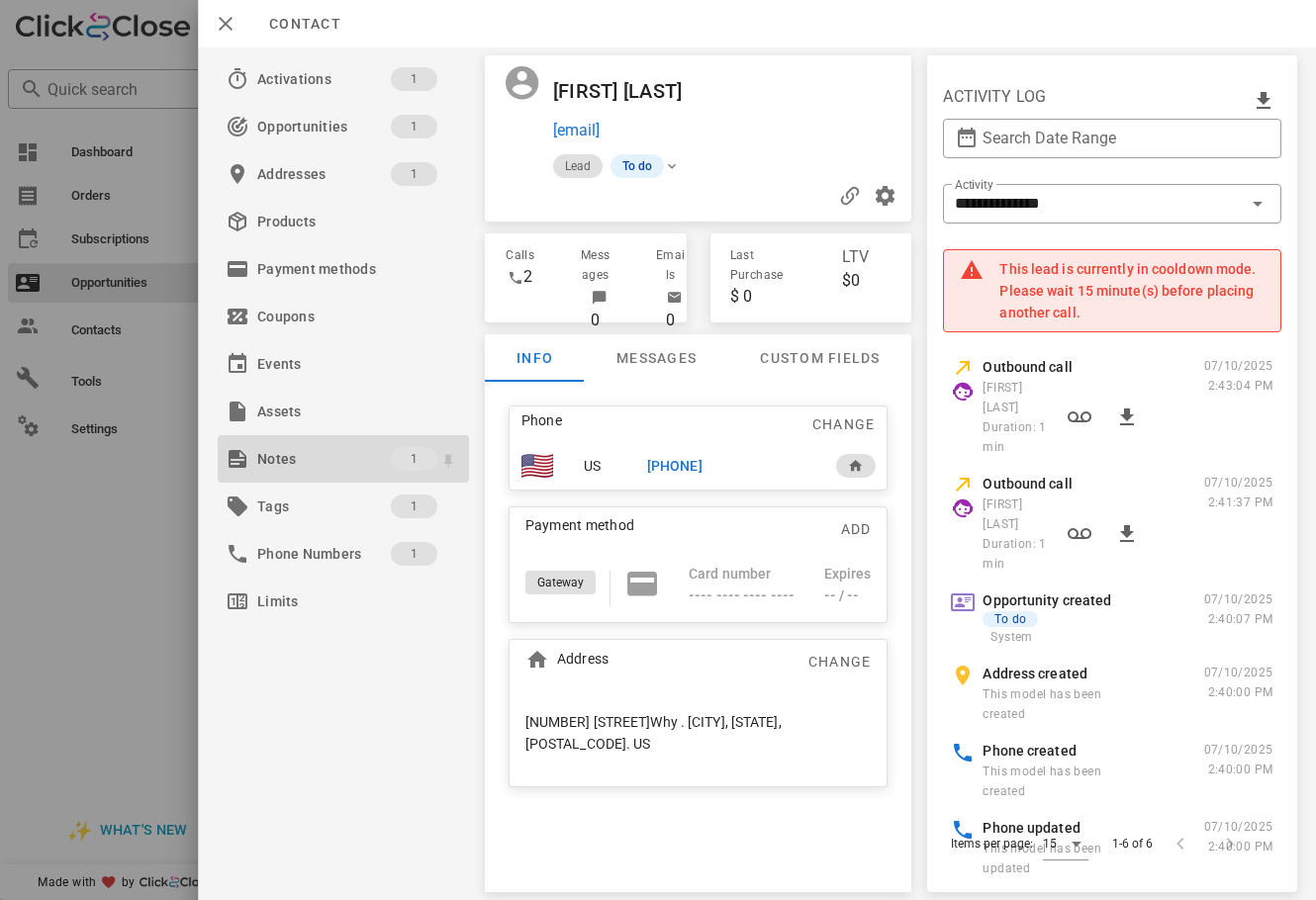 click on "Notes  1" at bounding box center [343, 459] 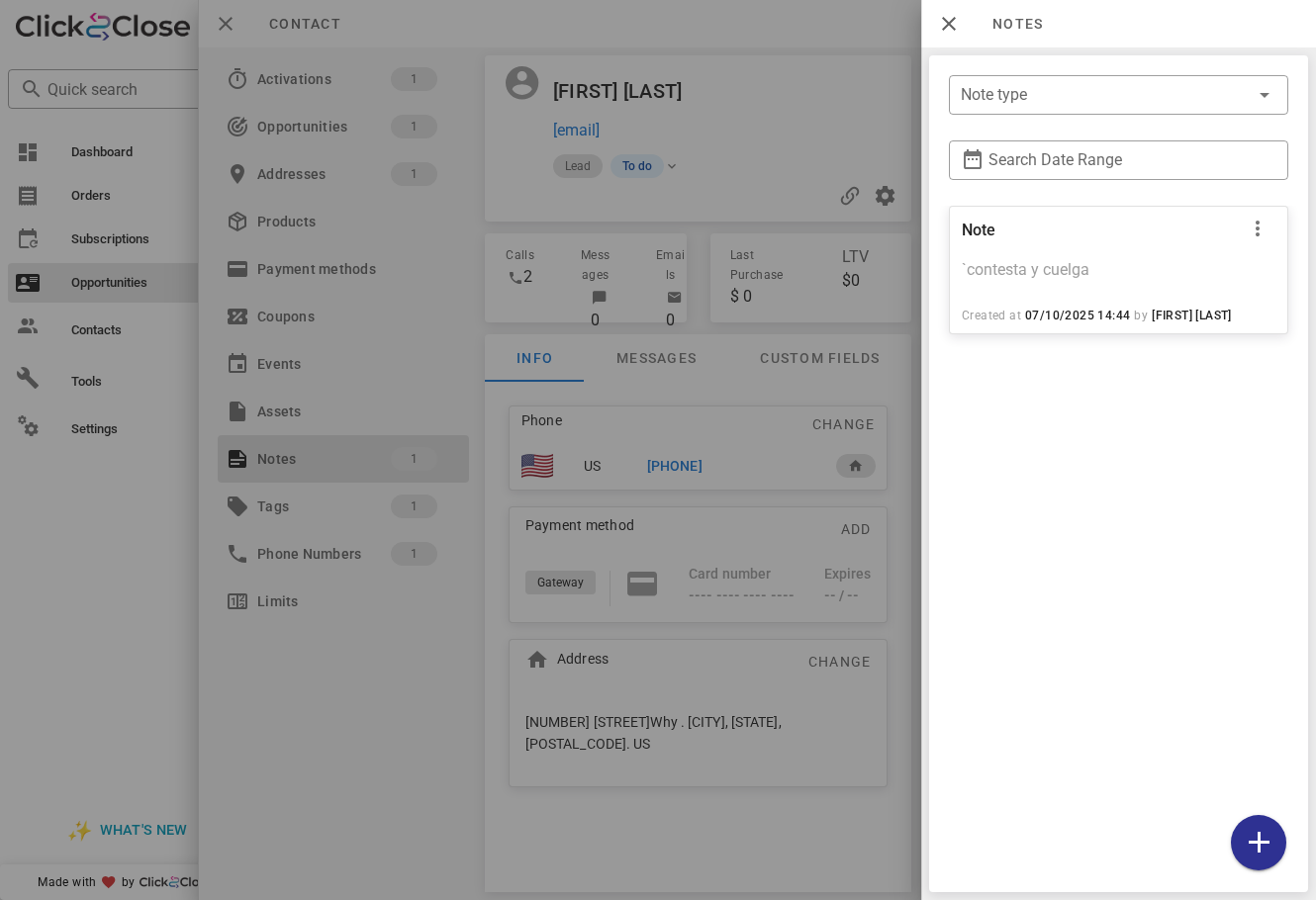 click at bounding box center (658, 450) 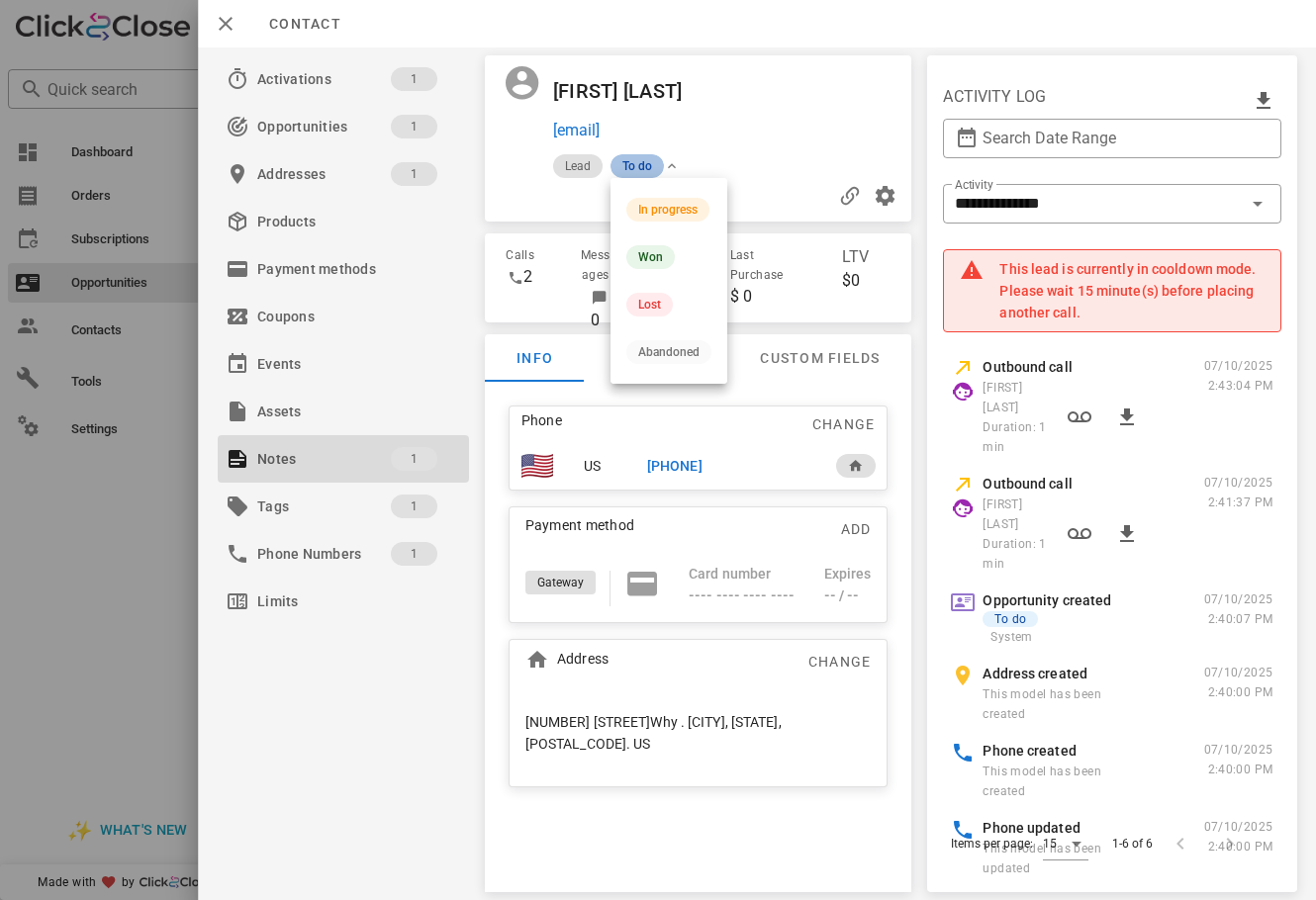 click on "To do" at bounding box center [636, 166] 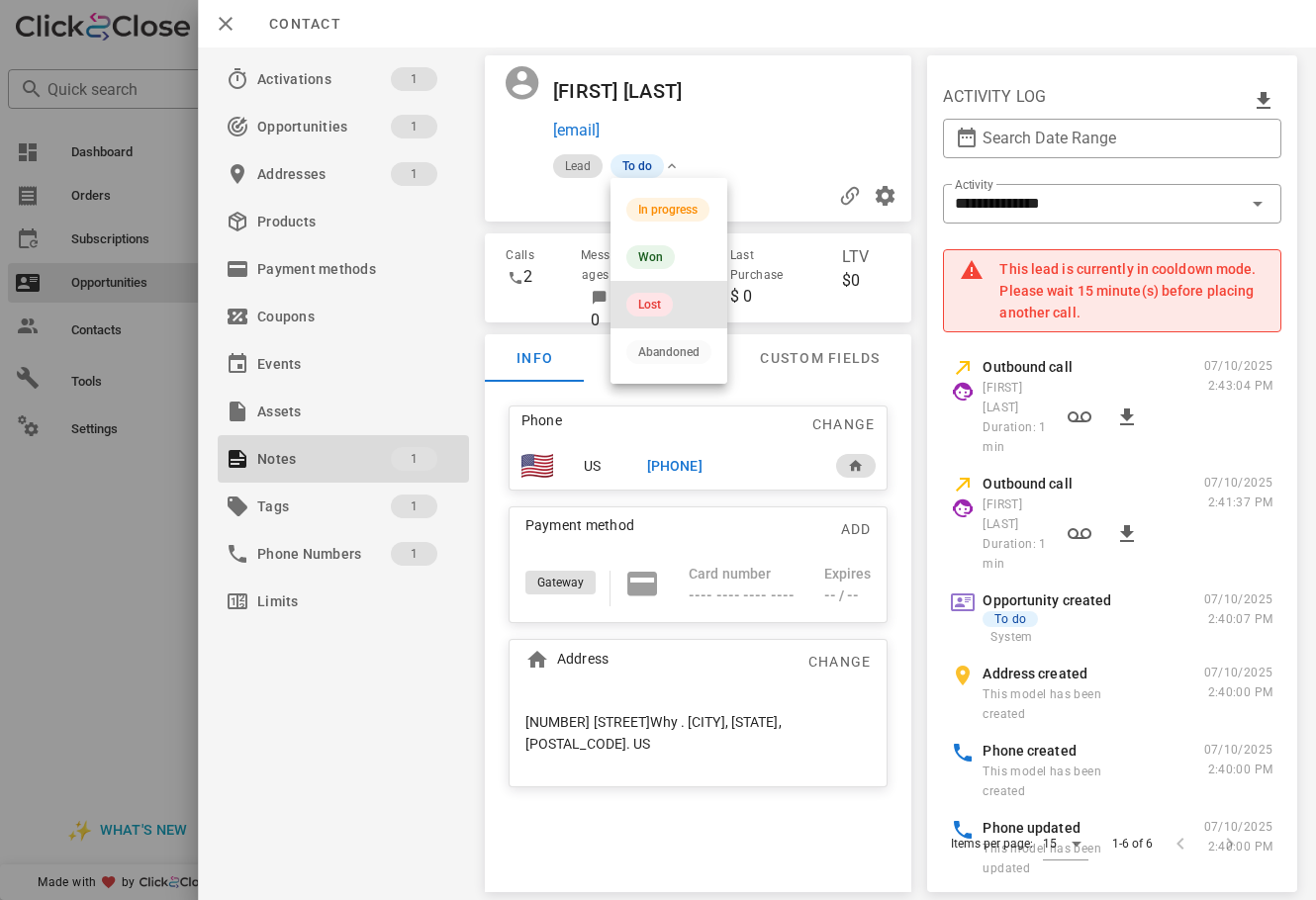 click on "Lost" at bounding box center (649, 305) 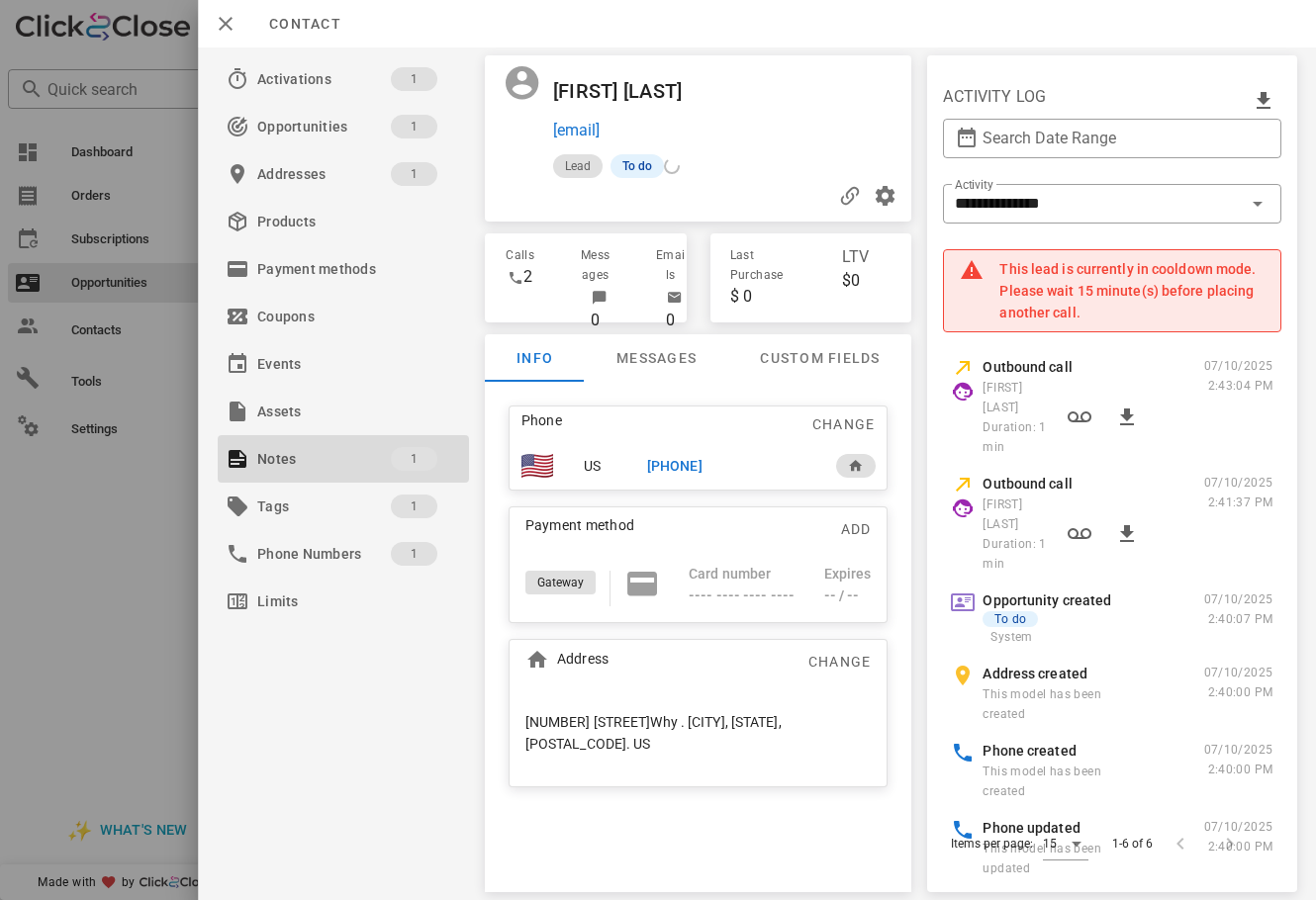 click at bounding box center (658, 450) 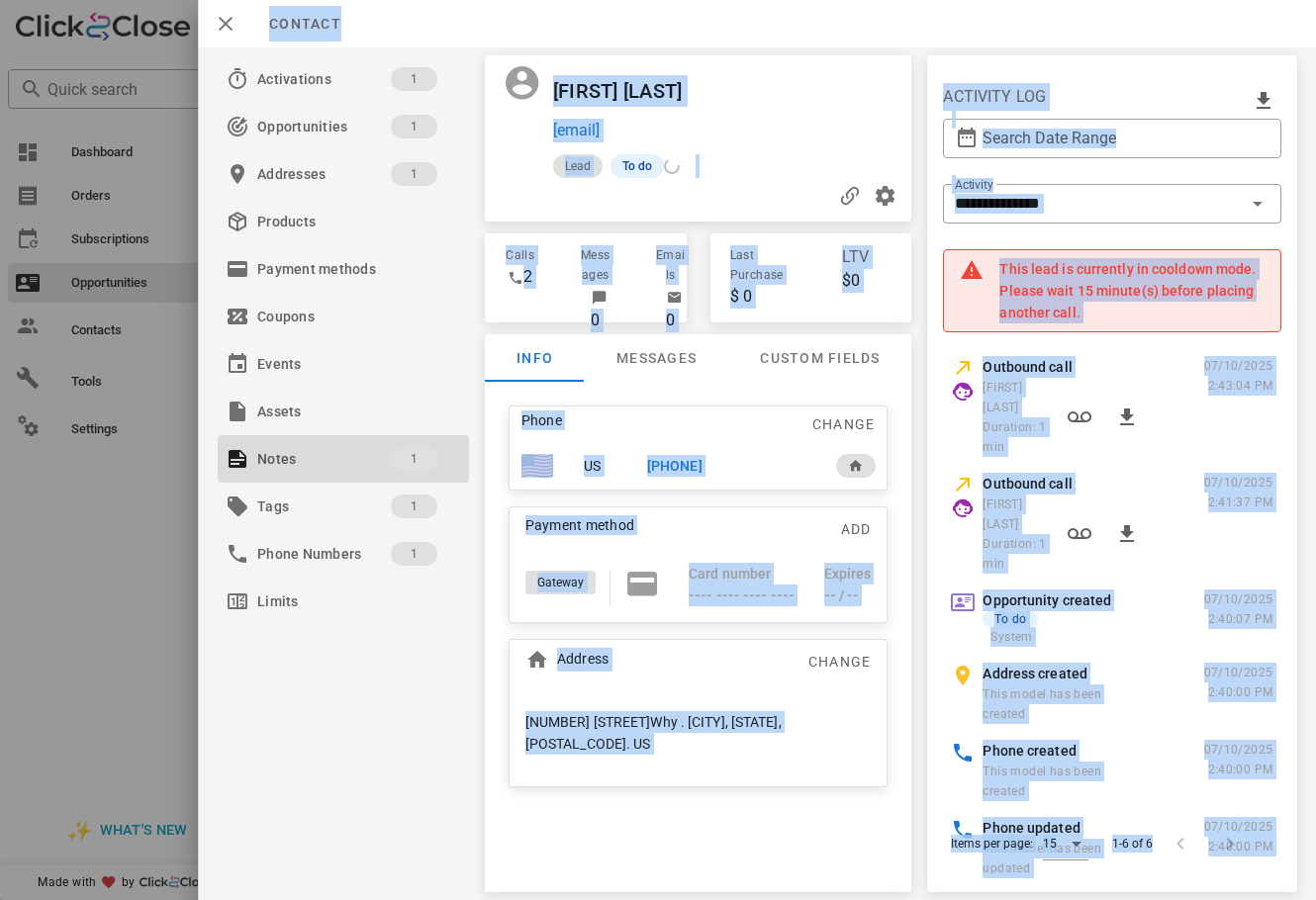 click on "**********" at bounding box center [785, 474] 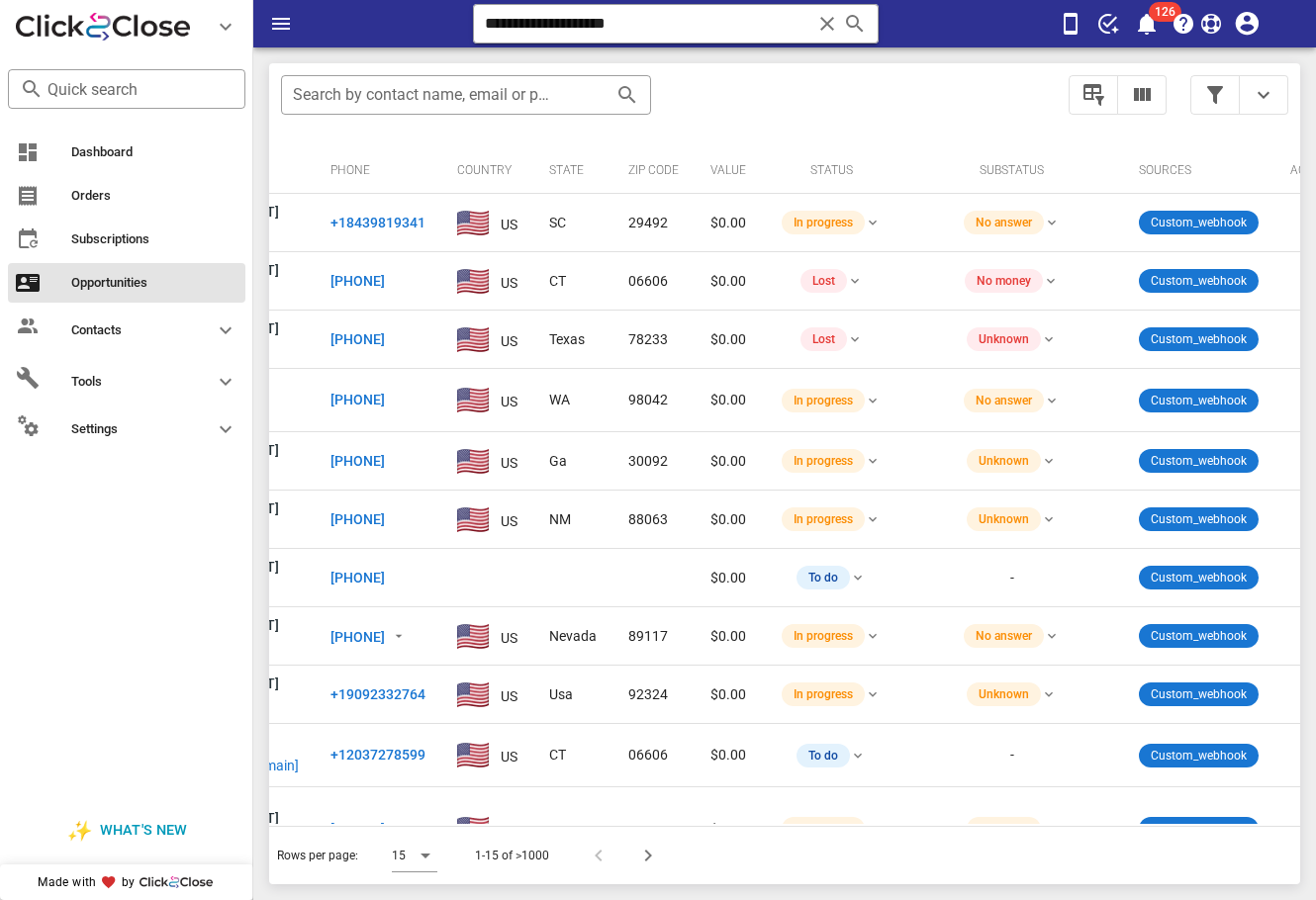 scroll, scrollTop: 0, scrollLeft: 0, axis: both 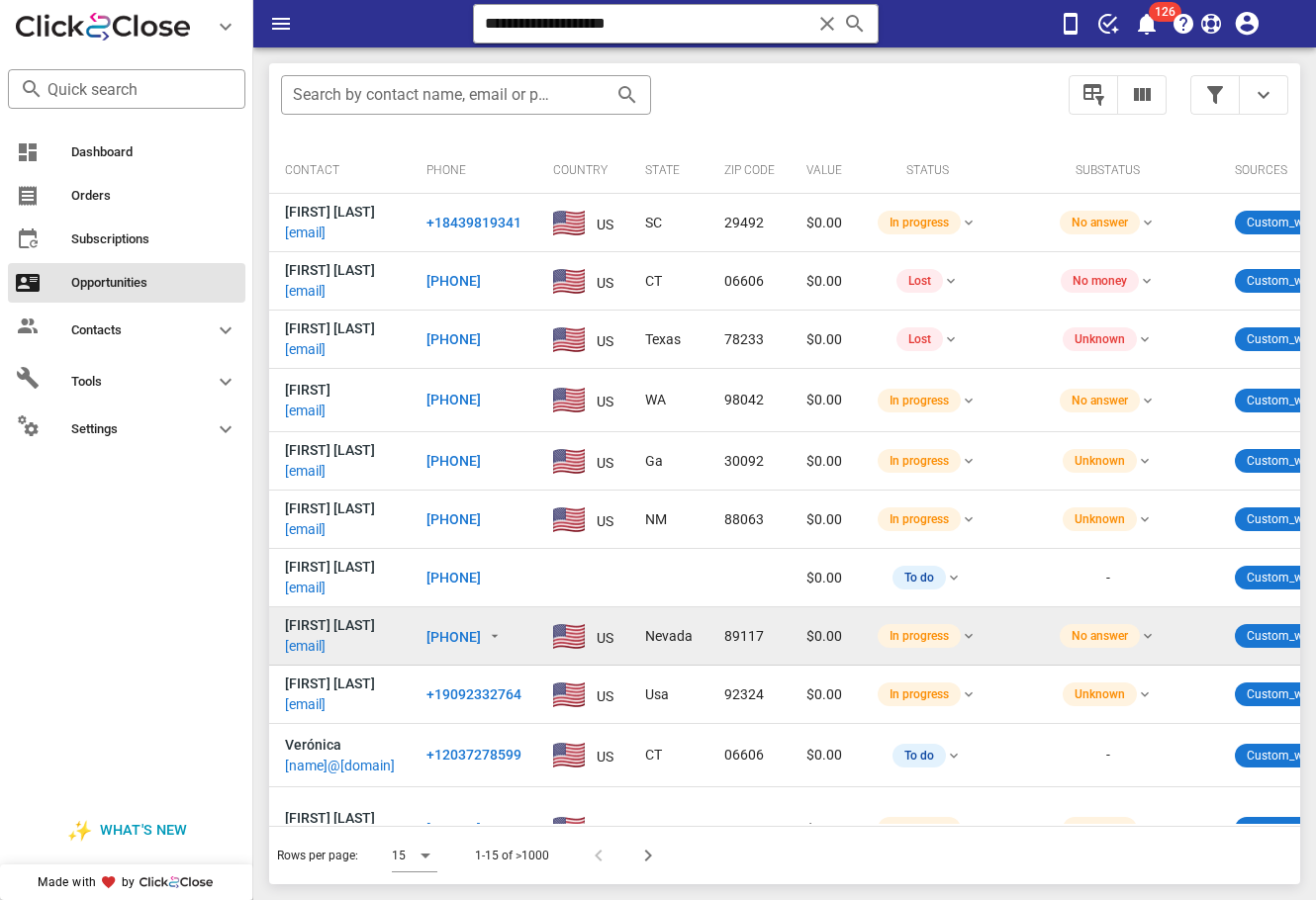 click on "[EMAIL]" at bounding box center [305, 646] 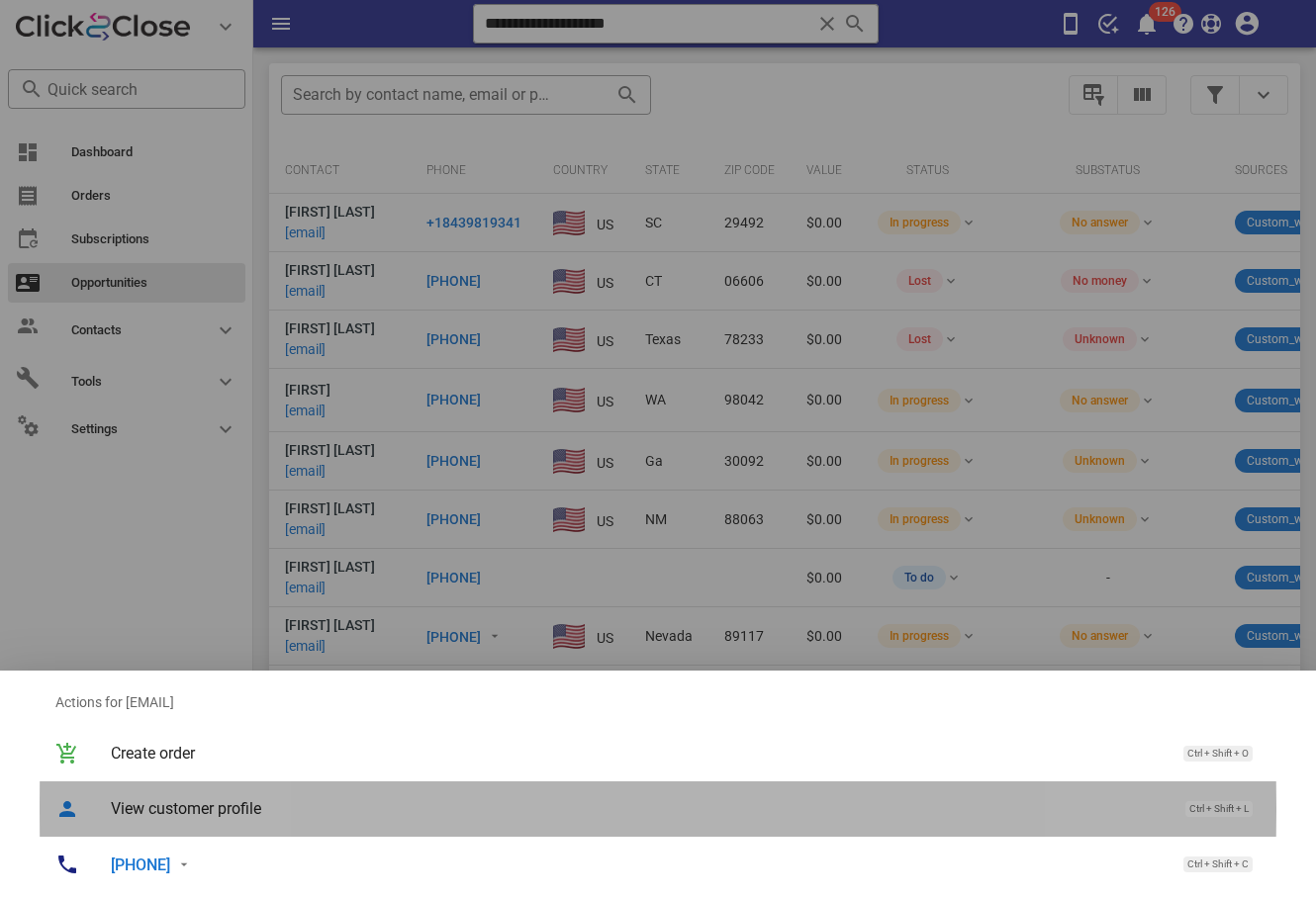 click on "View customer profile Ctrl + Shift + L" at bounding box center [686, 808] 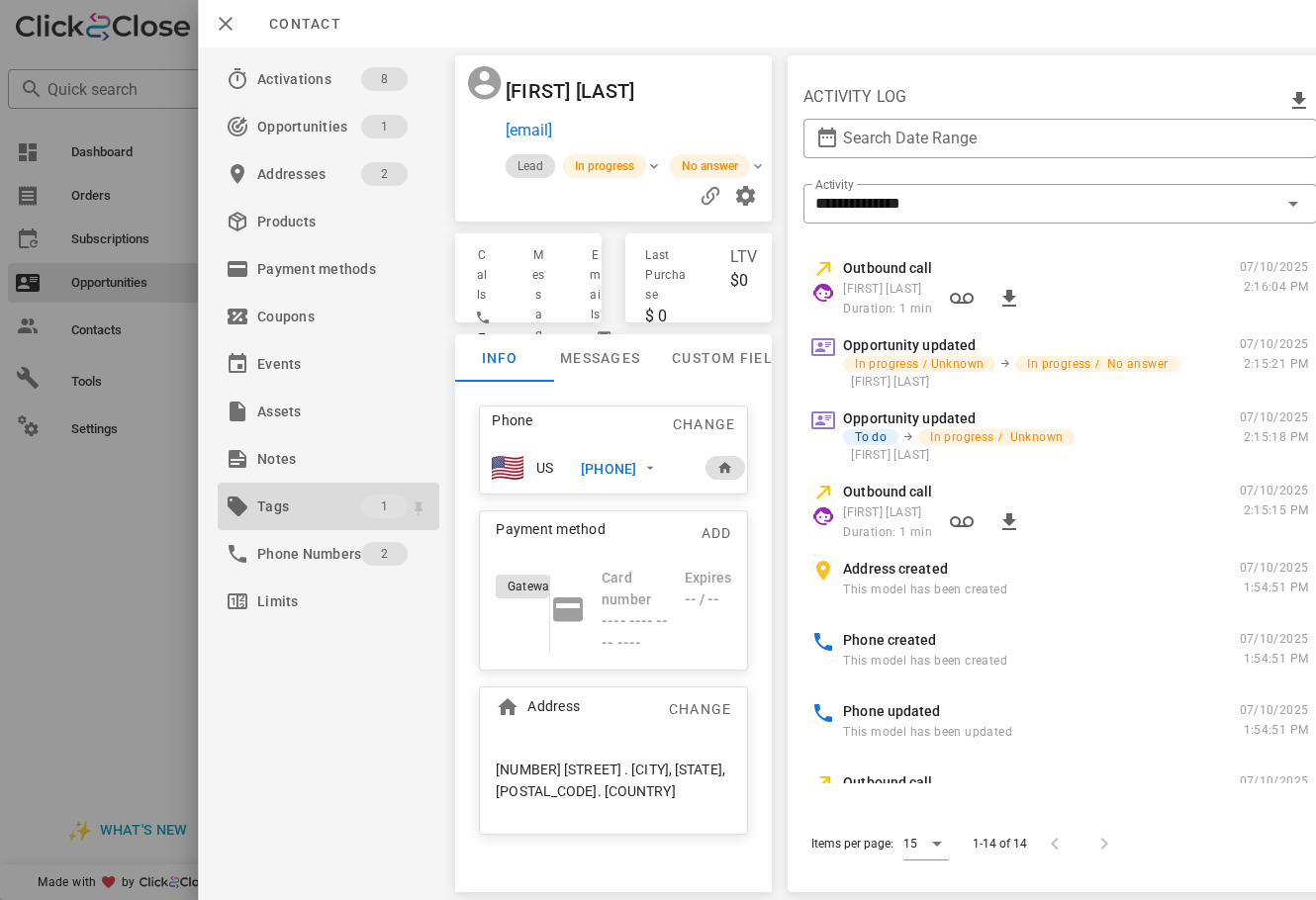 click on "Tags" at bounding box center [309, 506] 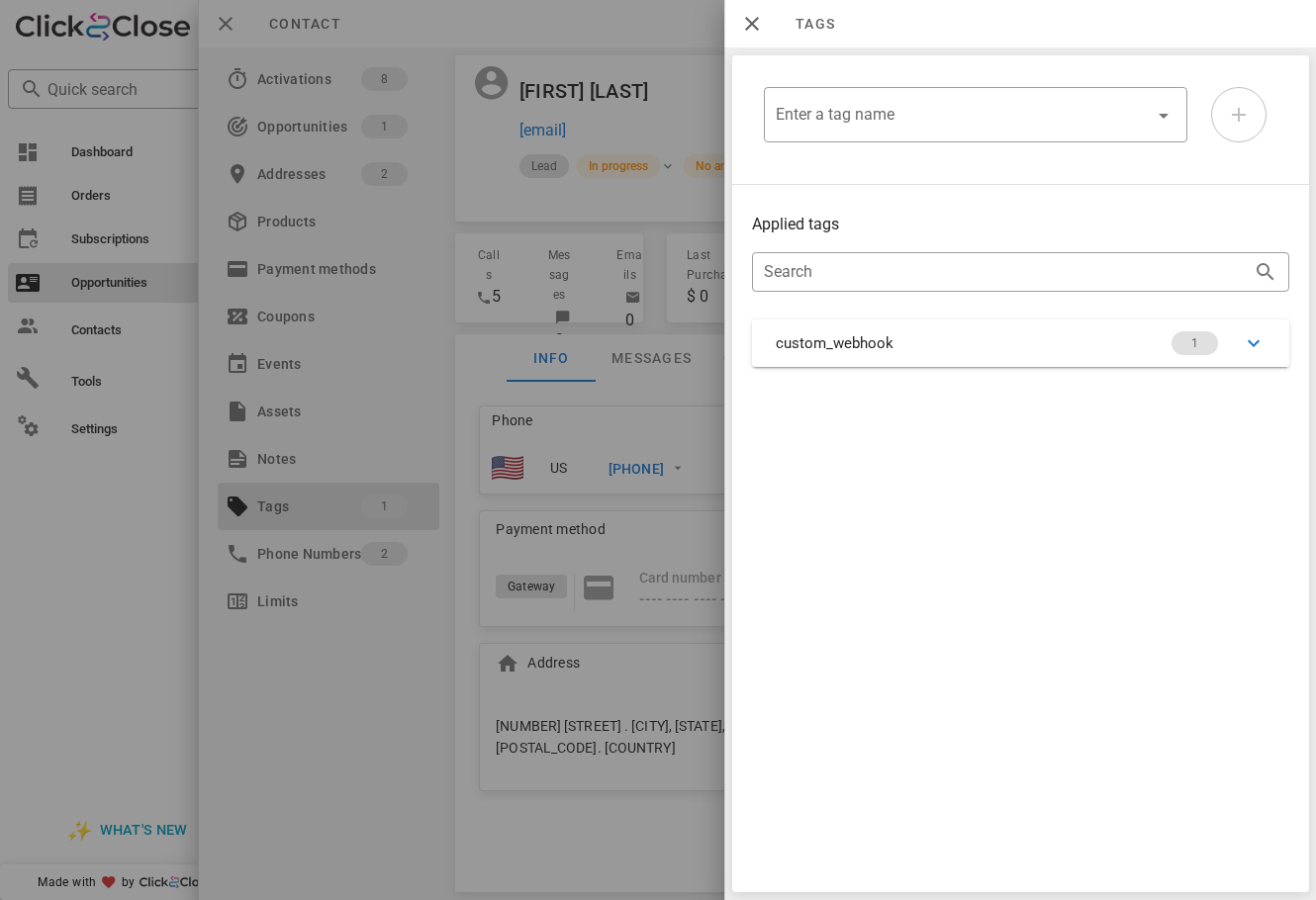 click on "custom_webhook  1" at bounding box center [1020, 343] 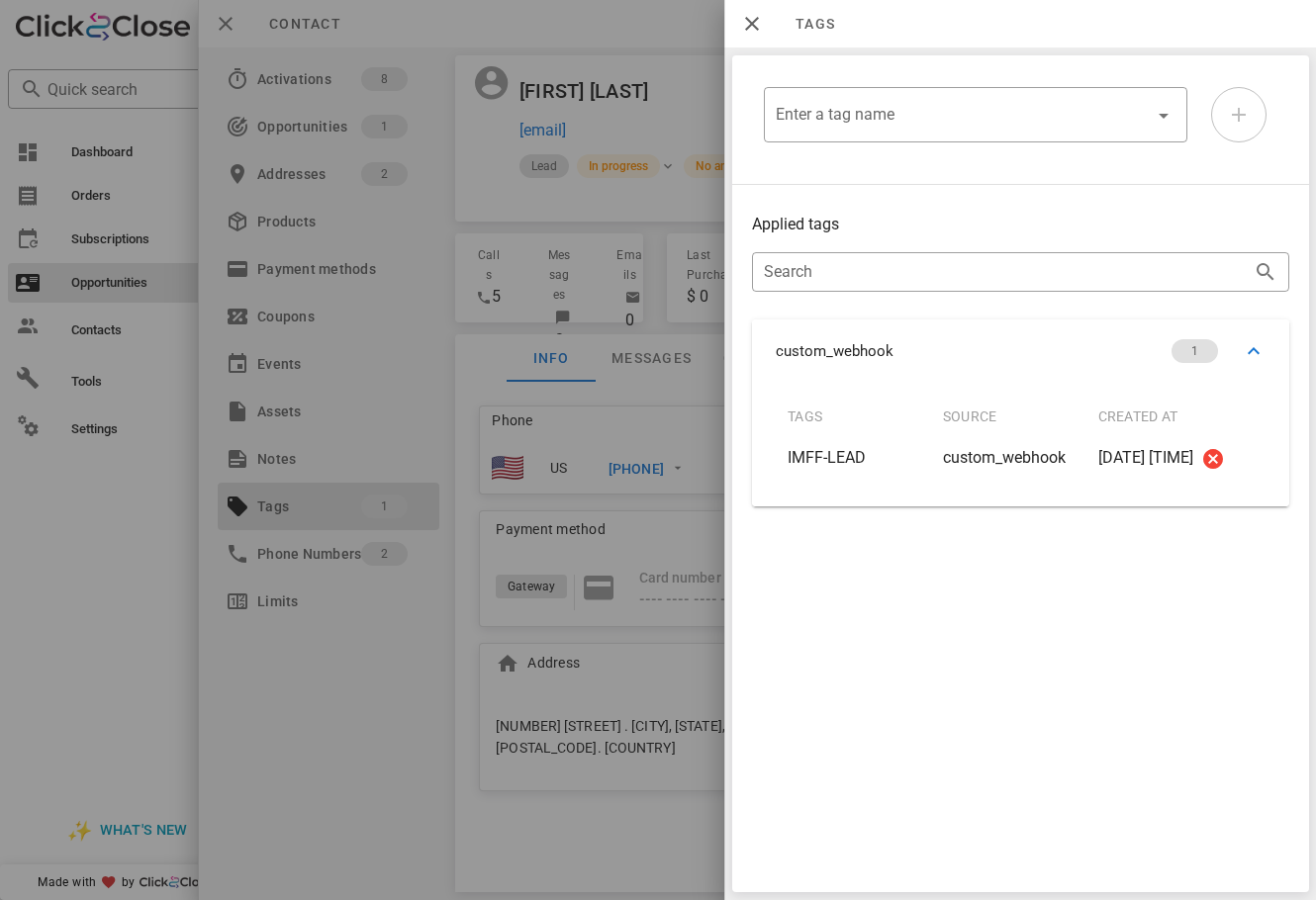click at bounding box center [658, 450] 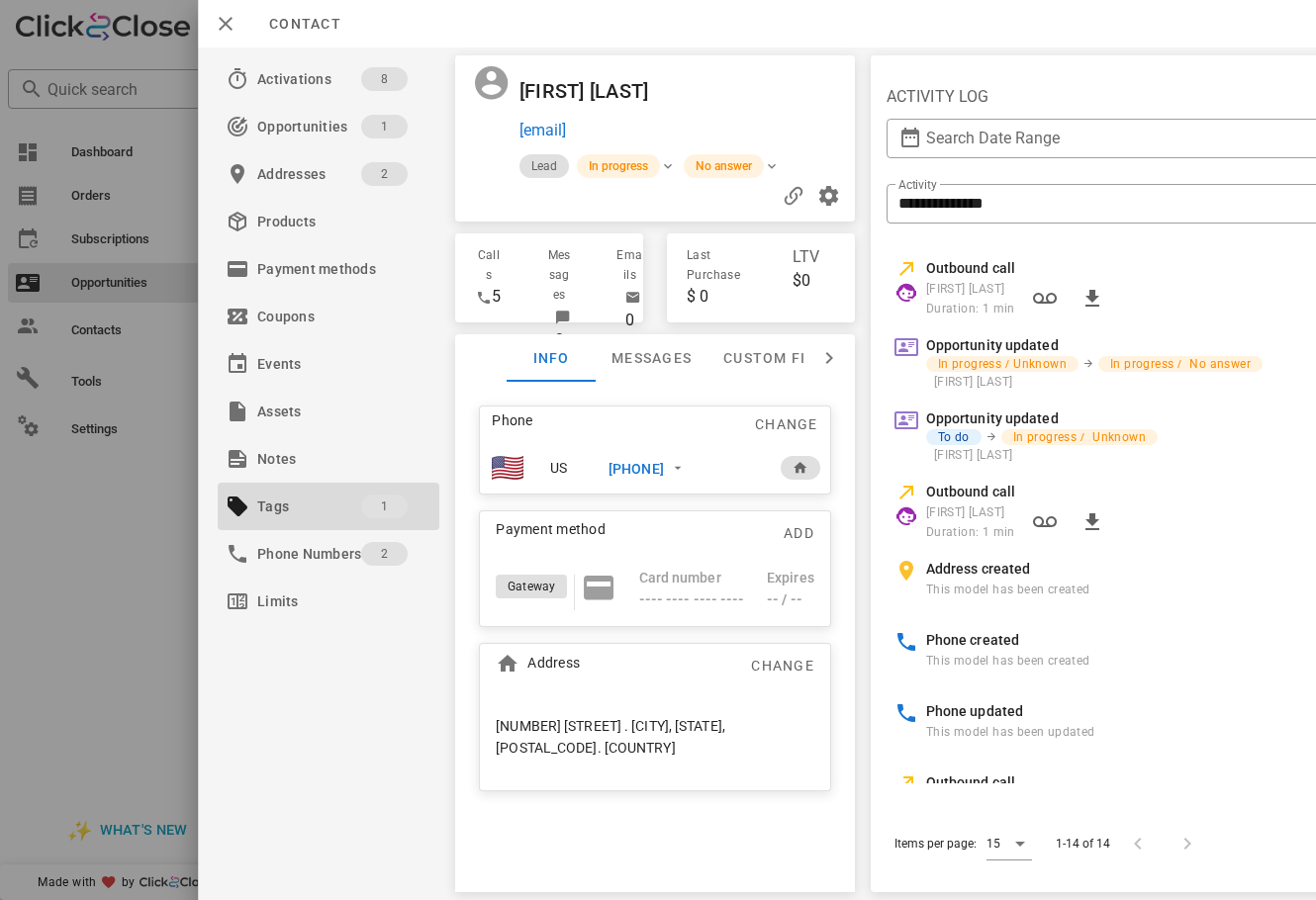 click on "[PHONE]" at bounding box center (636, 469) 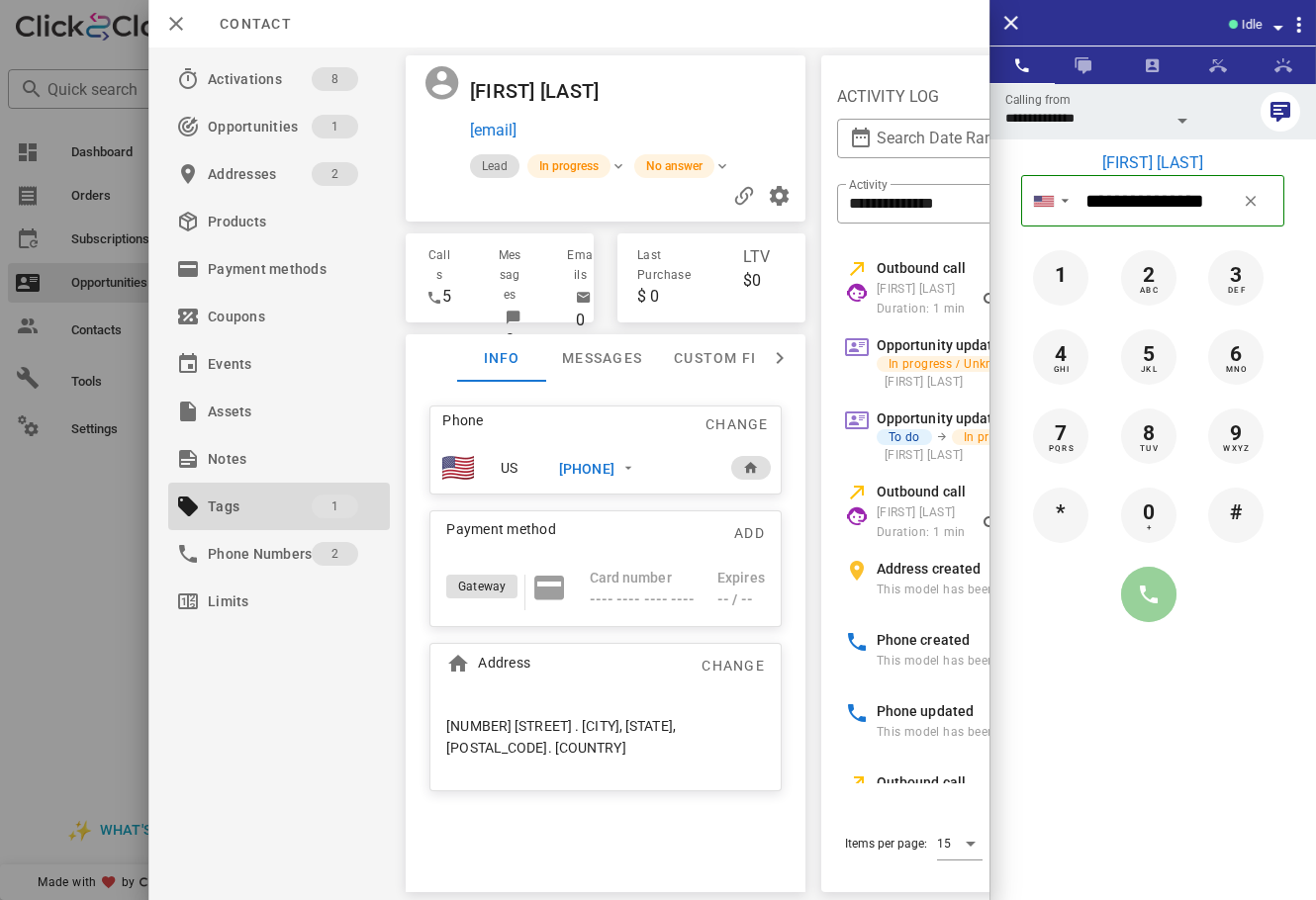 click at bounding box center (1149, 594) 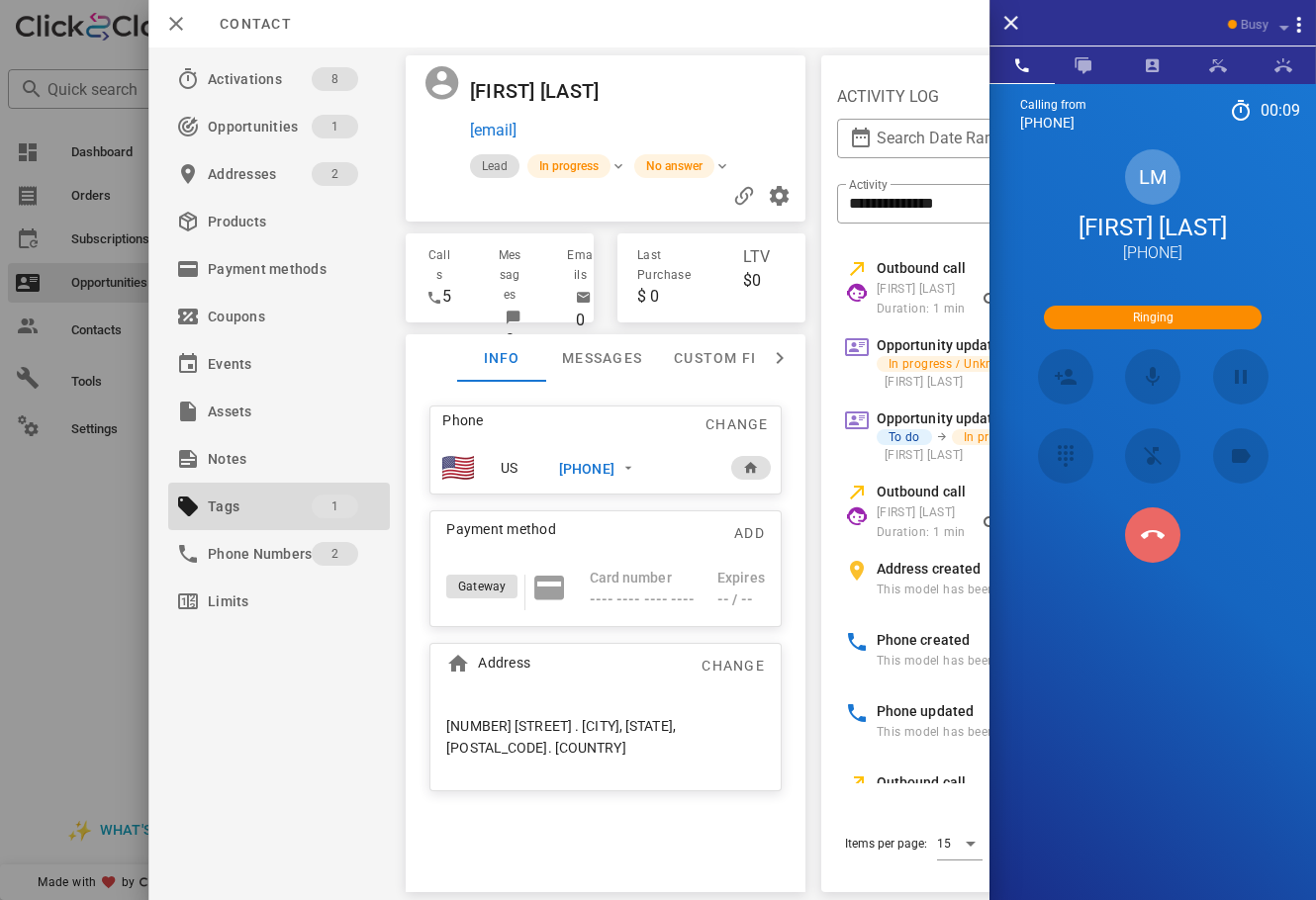 click at bounding box center [1153, 535] 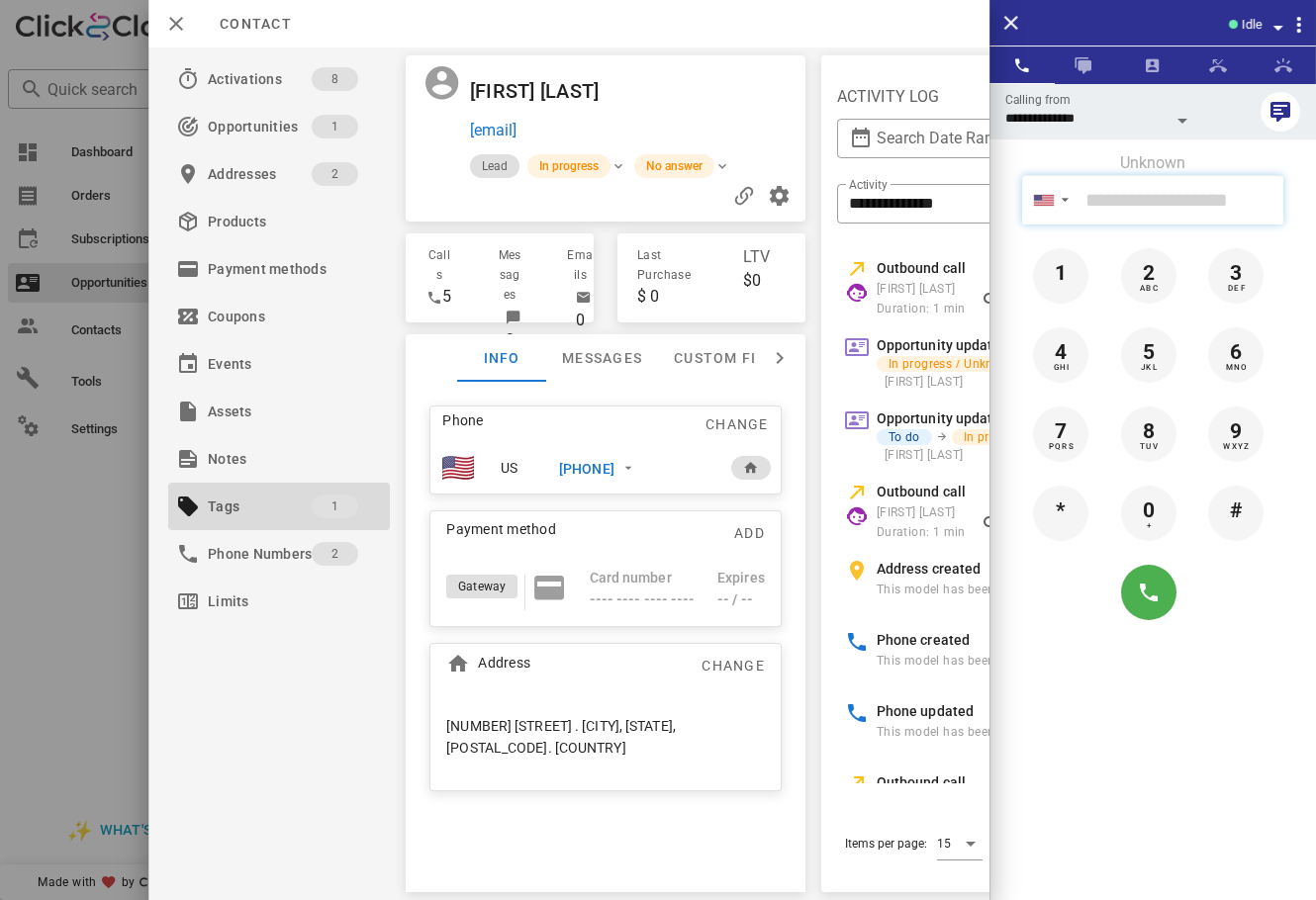 click at bounding box center (1180, 200) 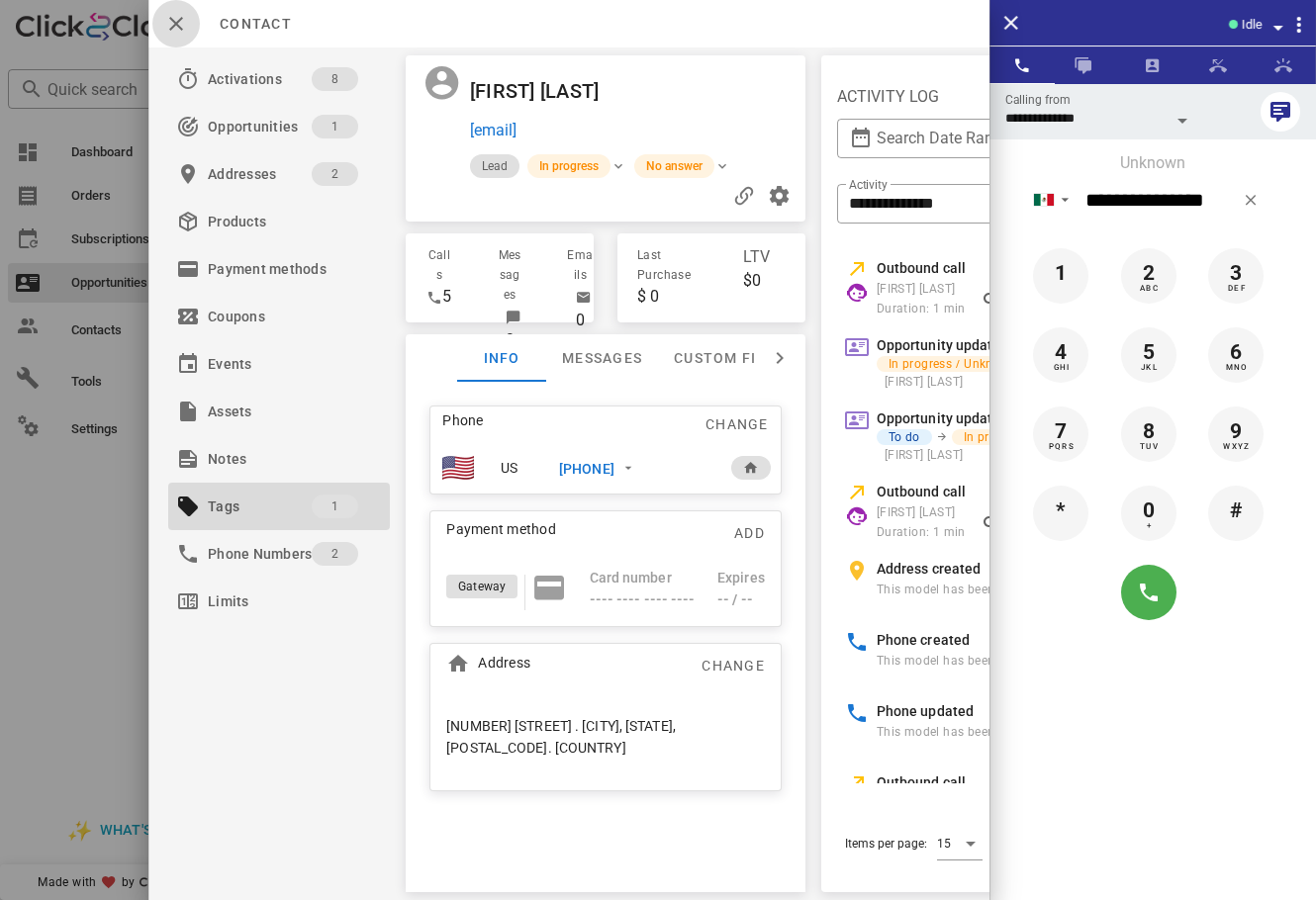 click at bounding box center [176, 24] 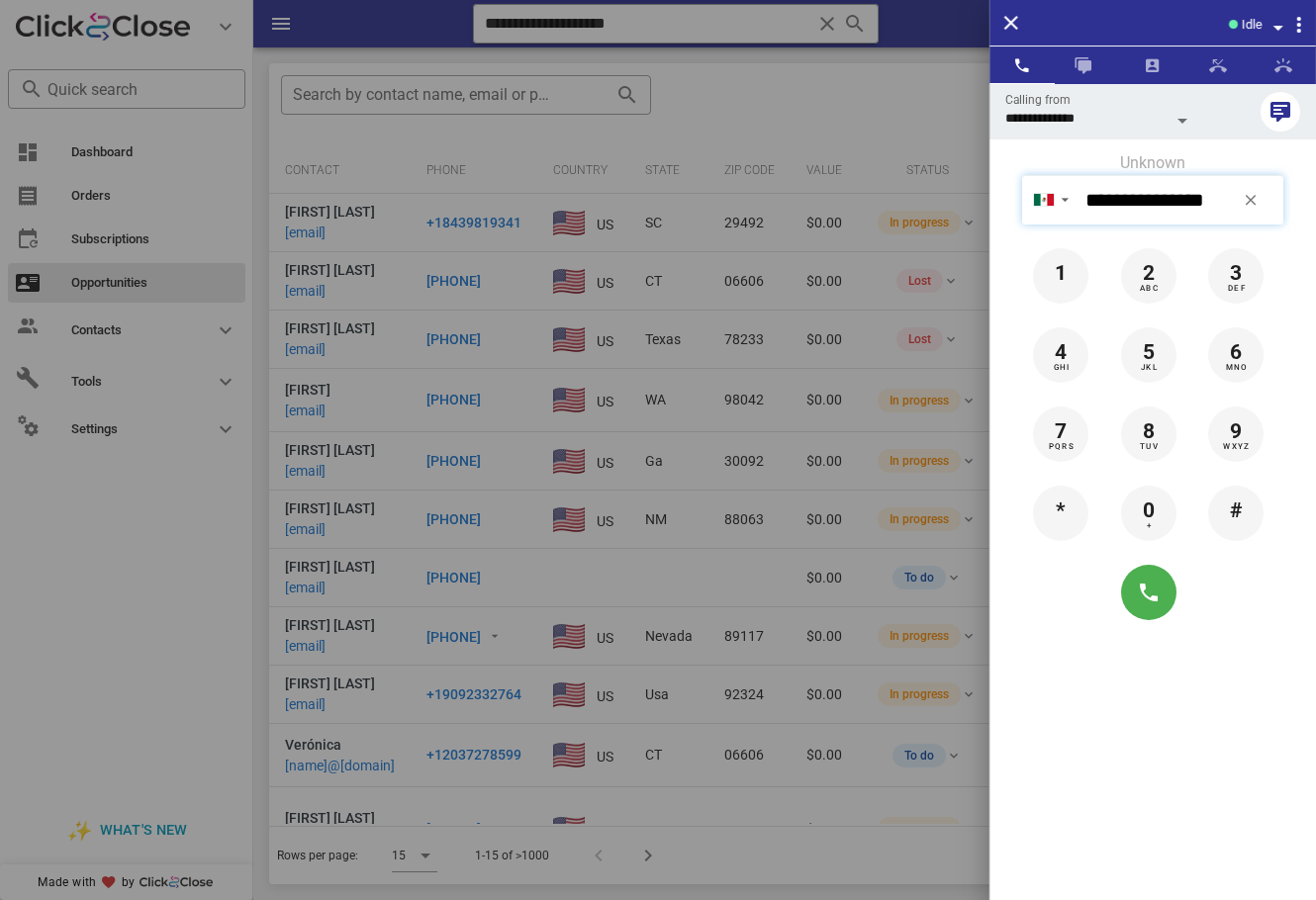 click on "**********" at bounding box center [1180, 200] 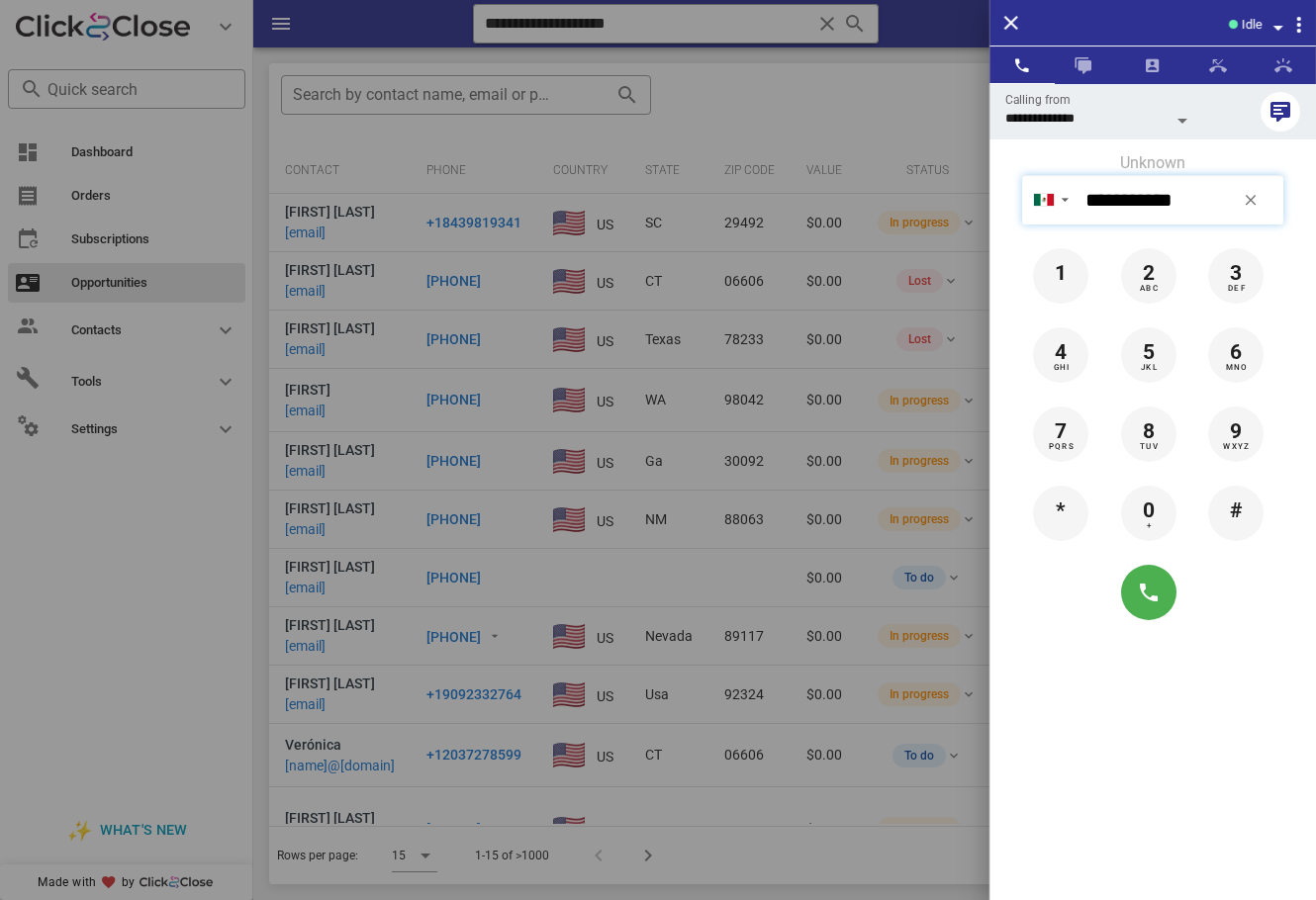 click on "**********" at bounding box center (1180, 200) 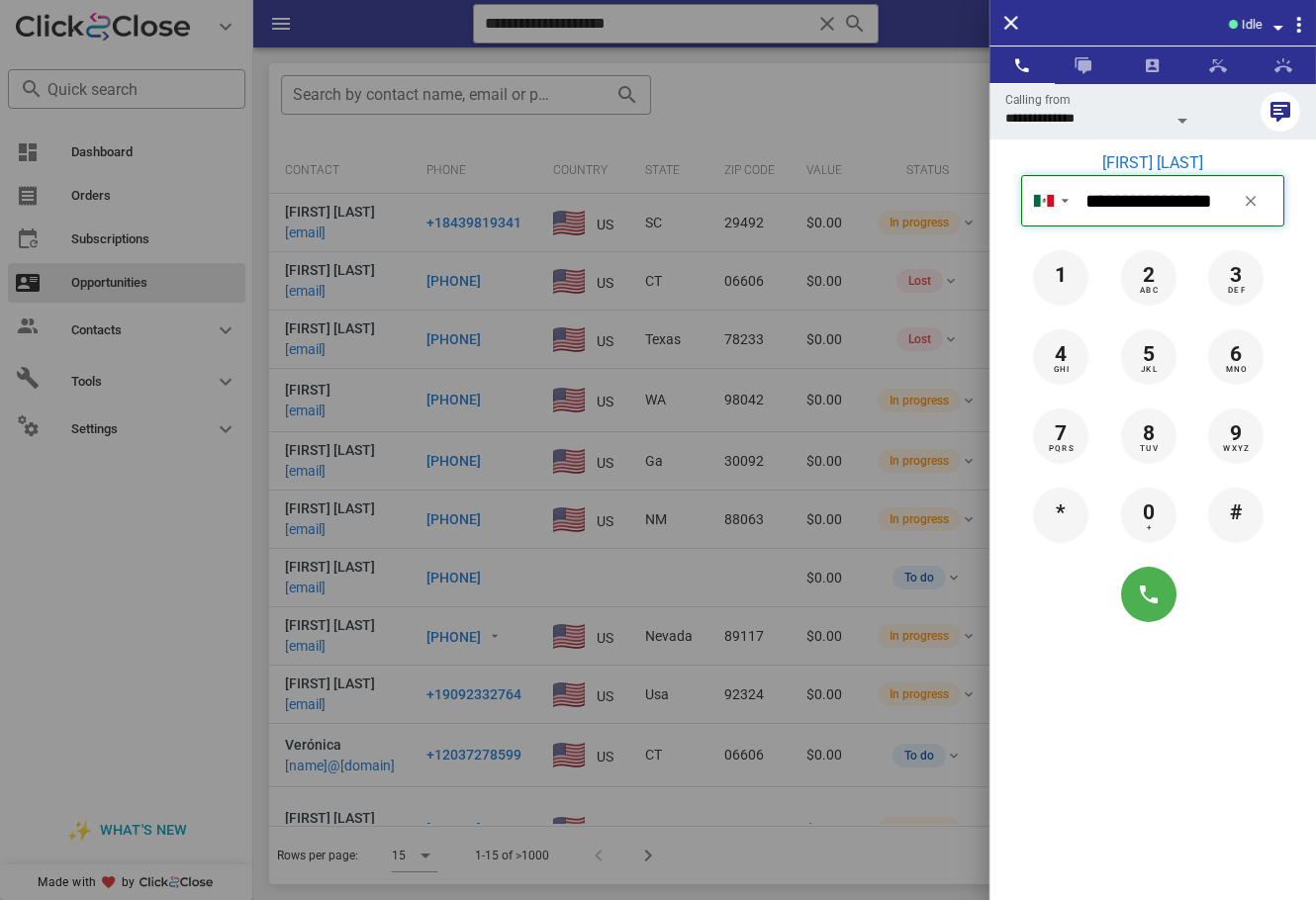 type on "**********" 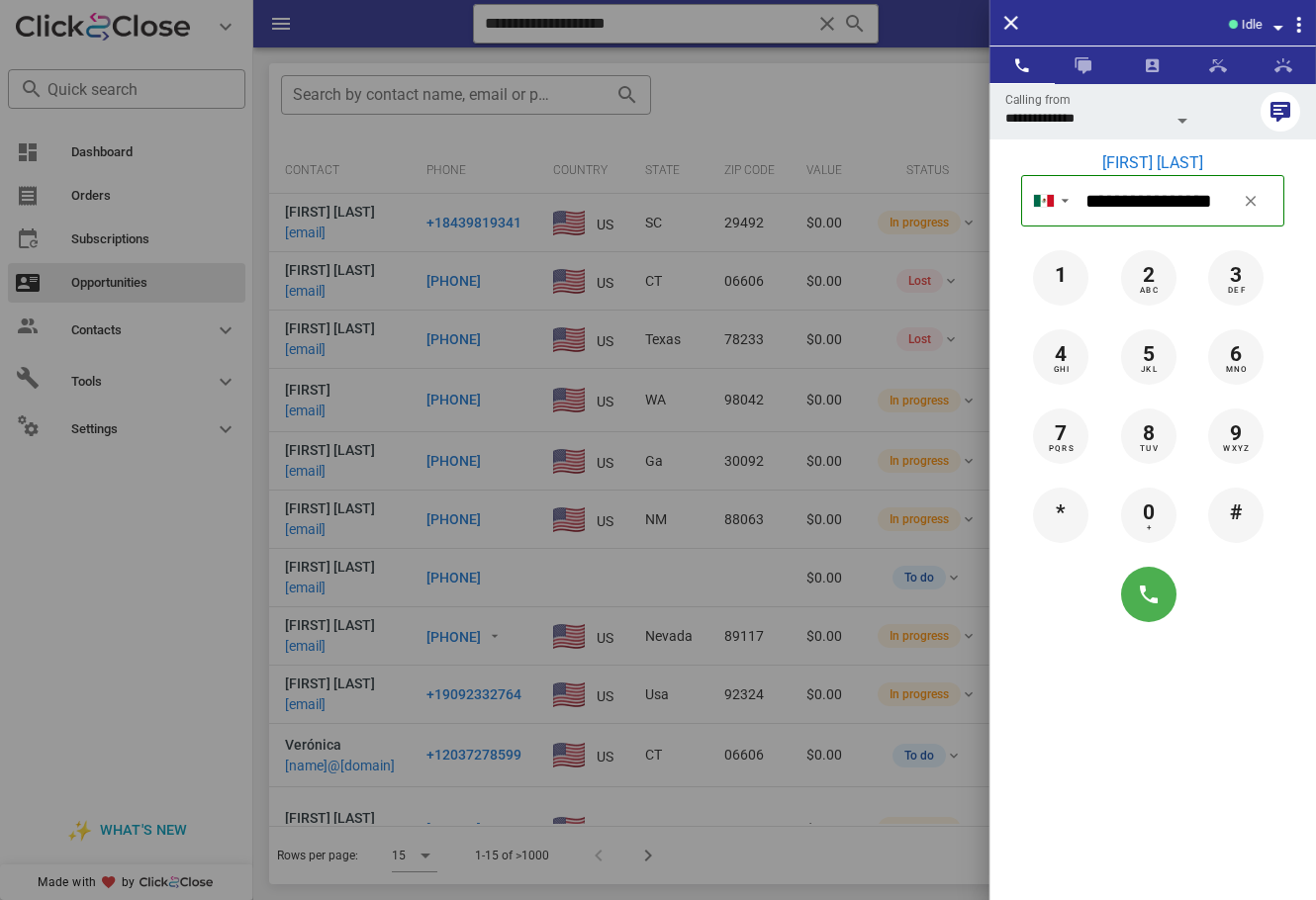 click on "**********" at bounding box center [1153, 359] 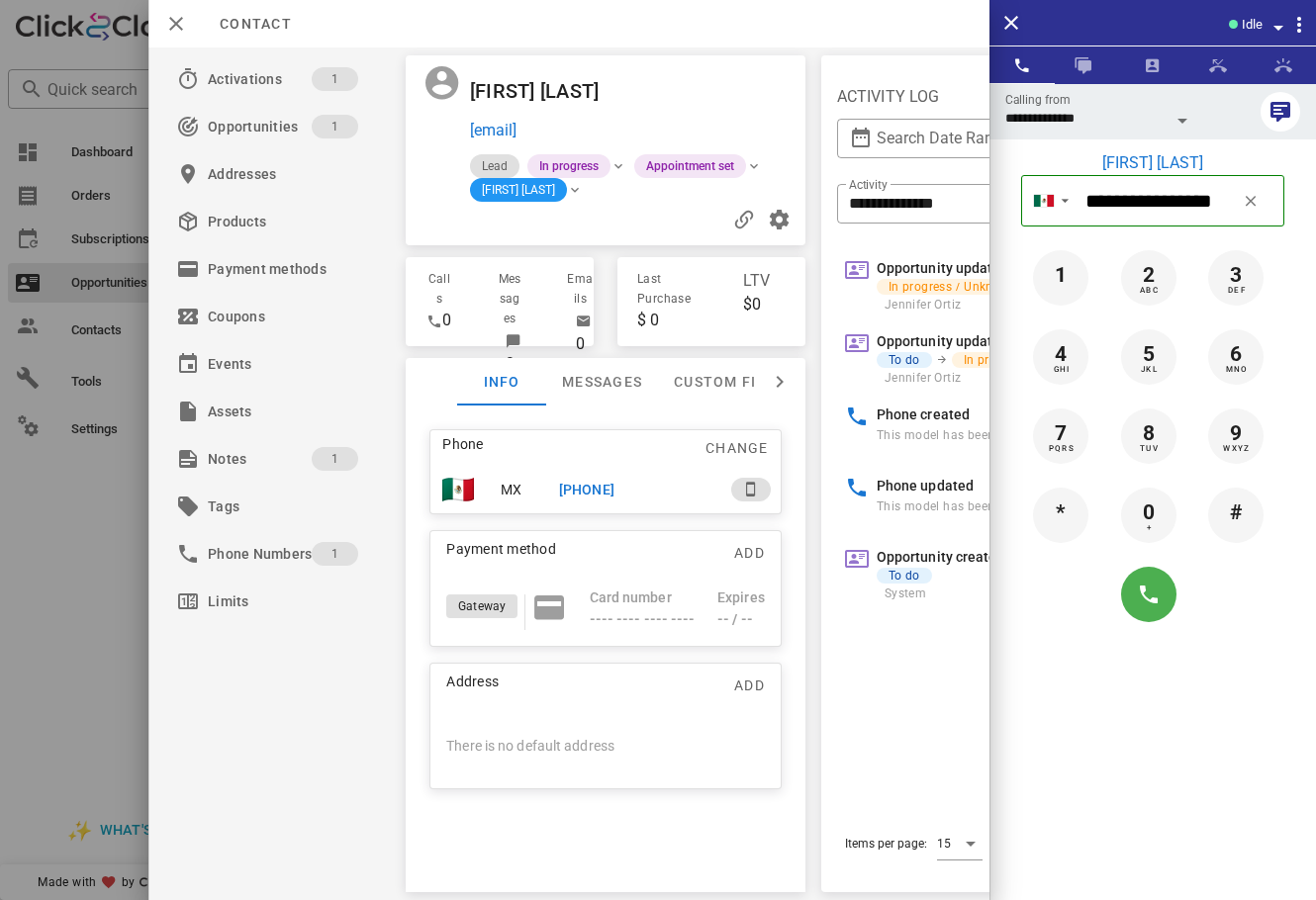 click on "**********" at bounding box center [1153, 533] 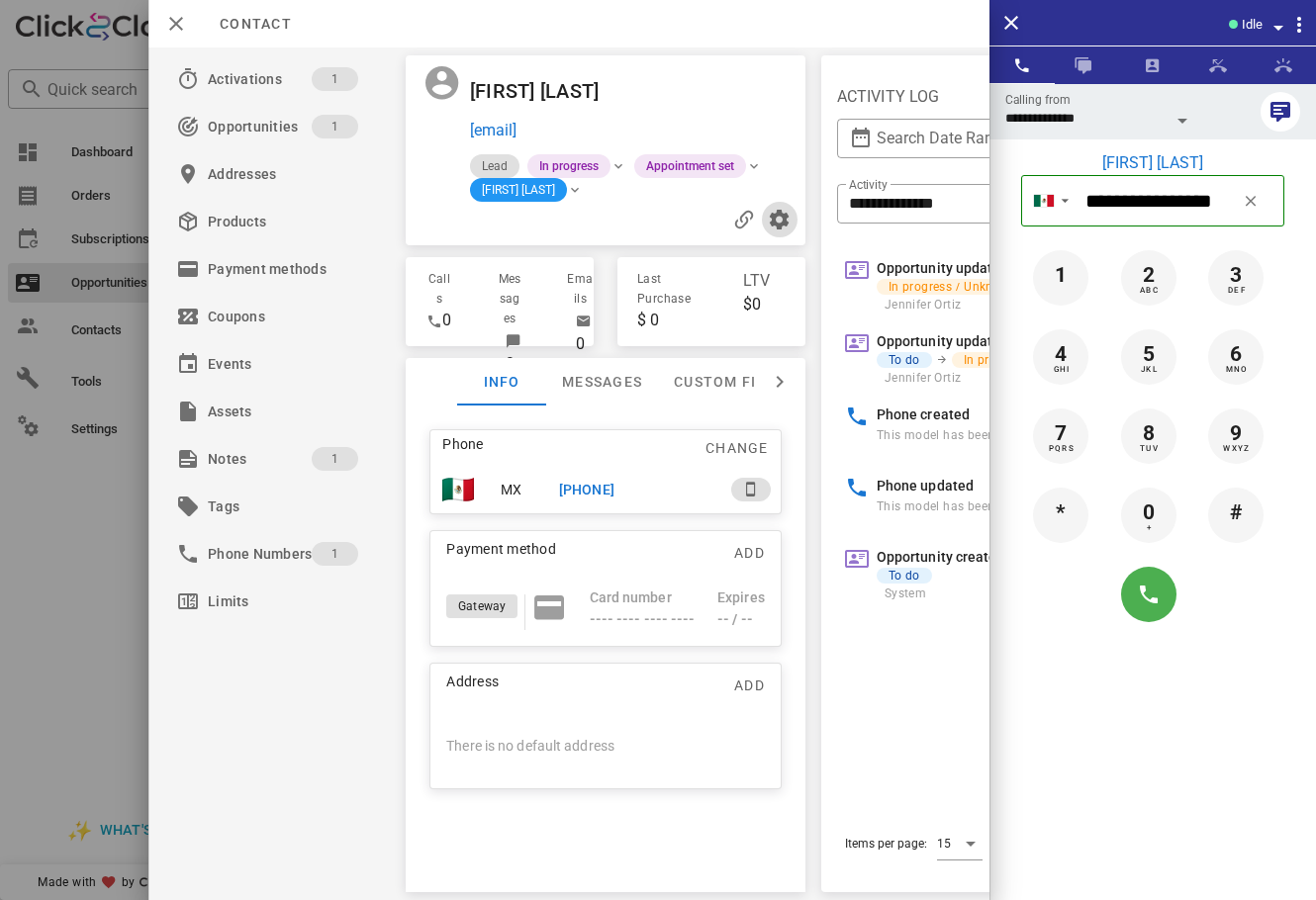click at bounding box center (780, 220) 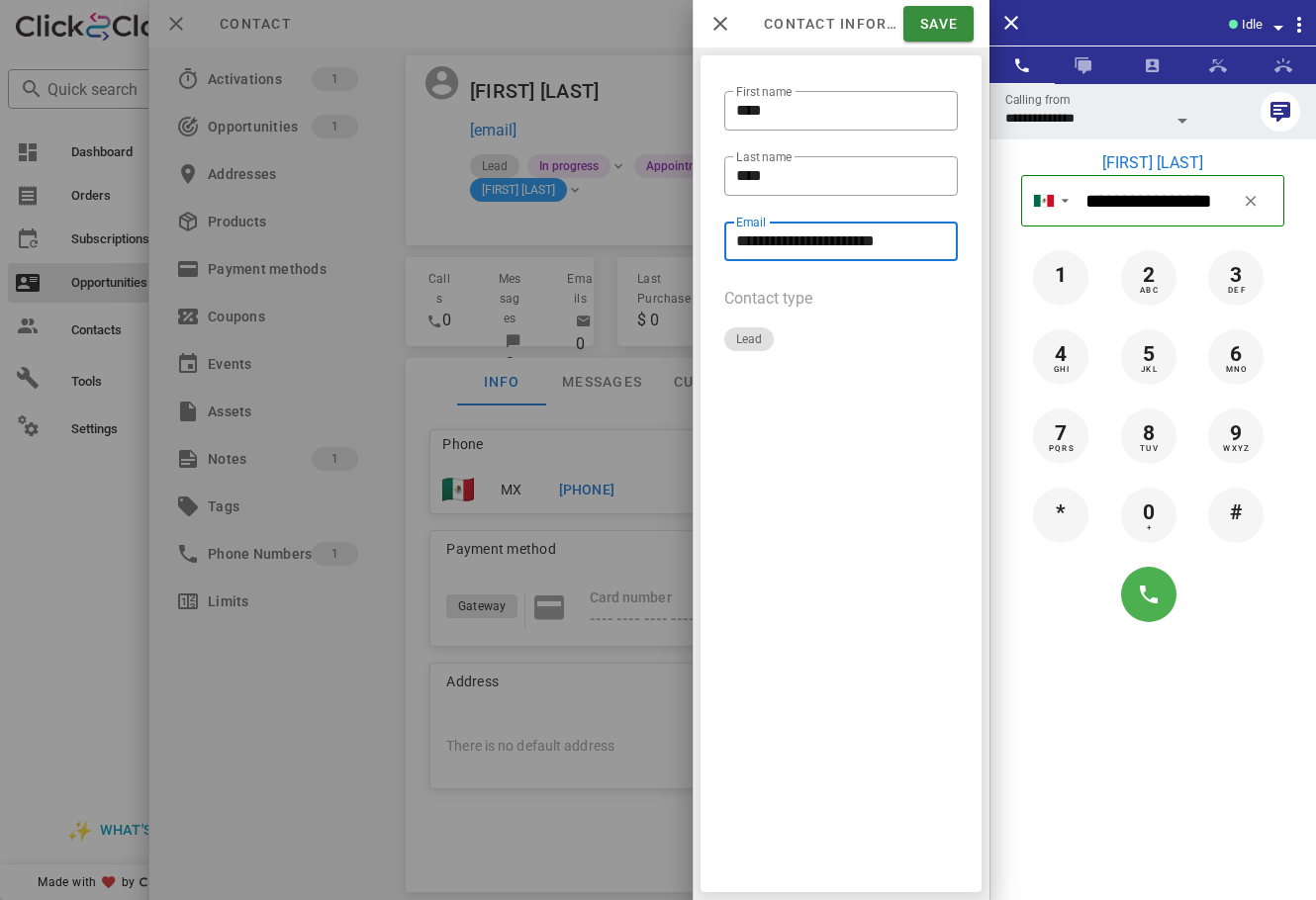 drag, startPoint x: 942, startPoint y: 232, endPoint x: 692, endPoint y: 234, distance: 250.008 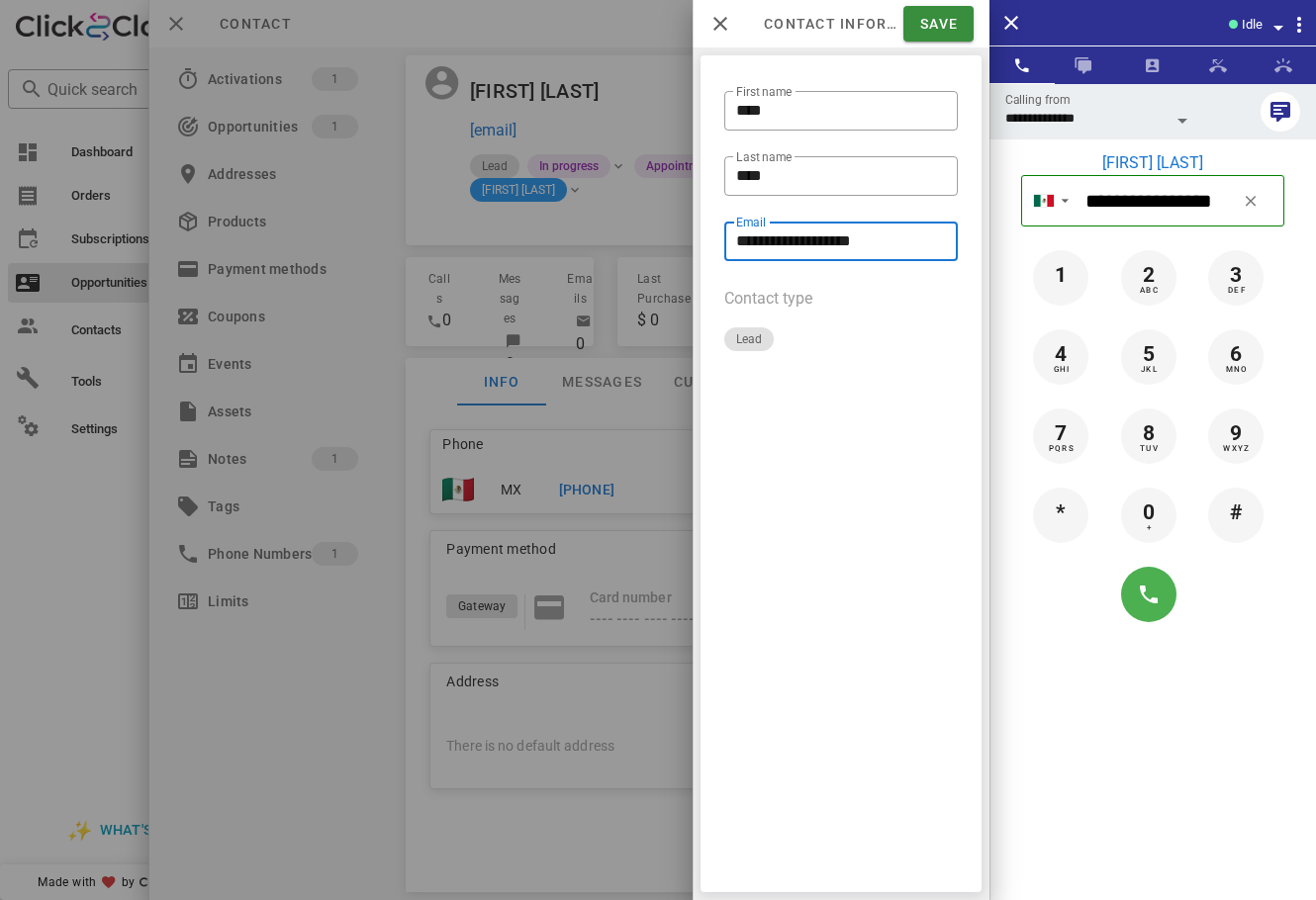 type on "**********" 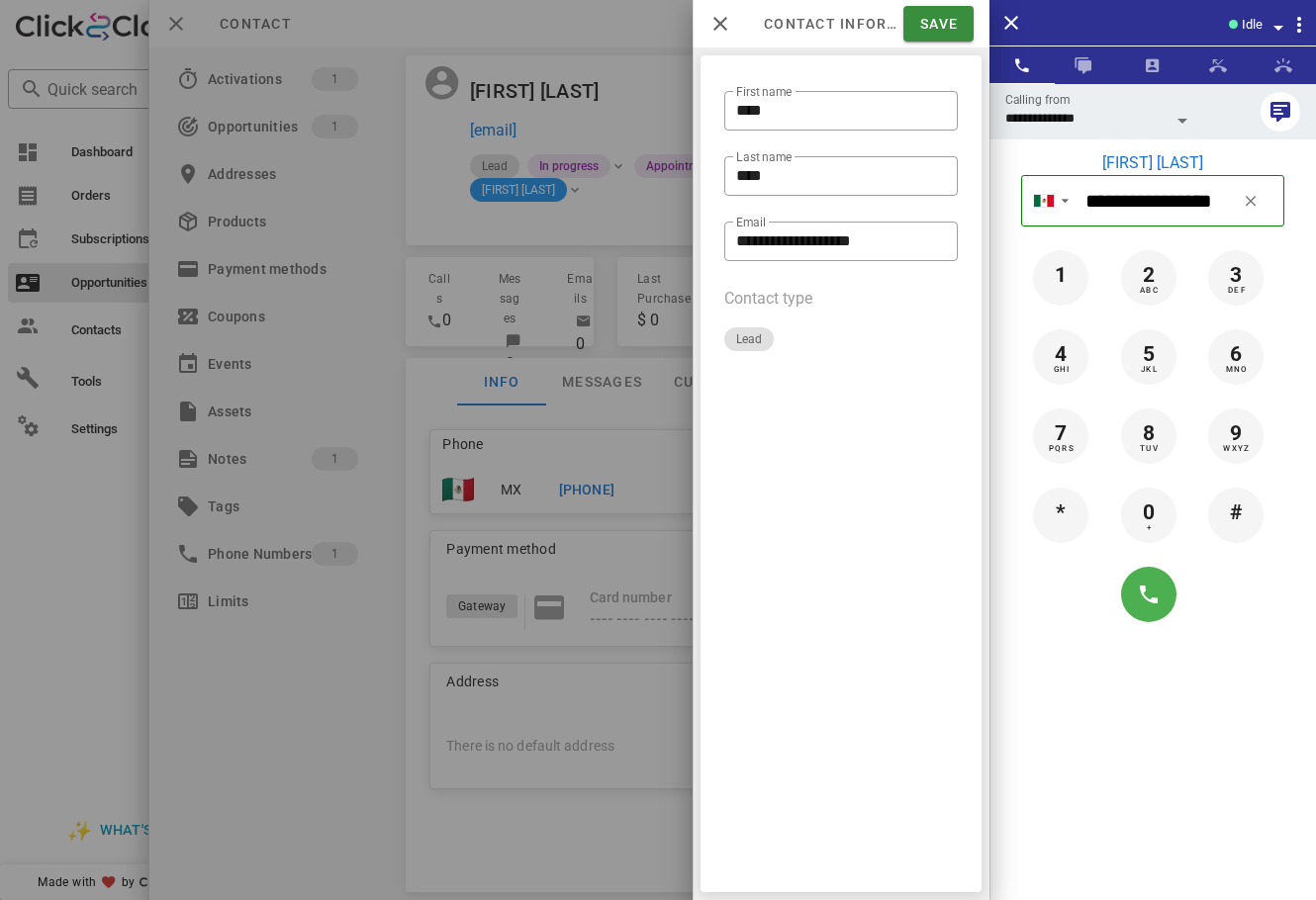 click on "**********" at bounding box center (1153, 533) 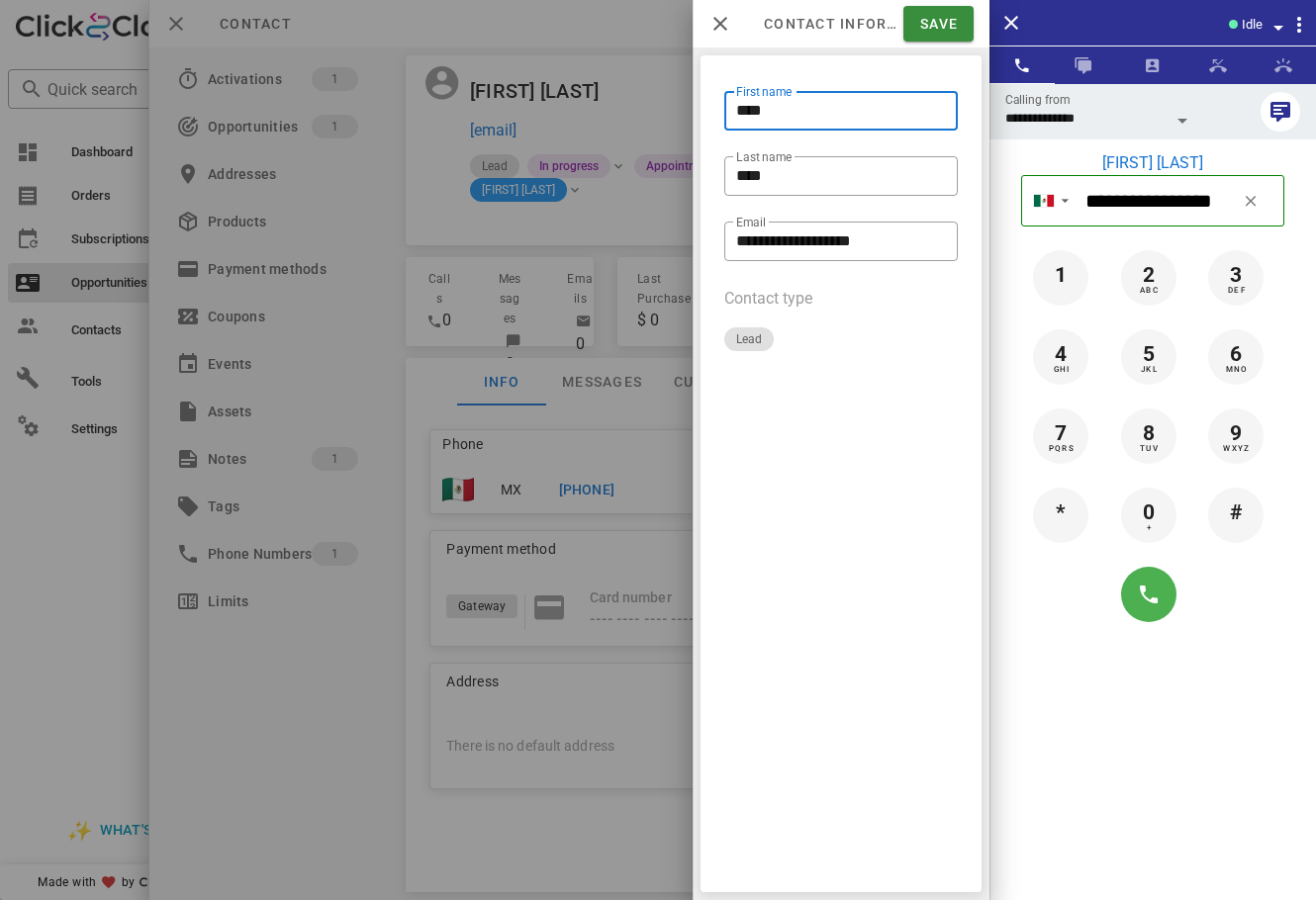 drag, startPoint x: 808, startPoint y: 105, endPoint x: 691, endPoint y: 104, distance: 117.0043 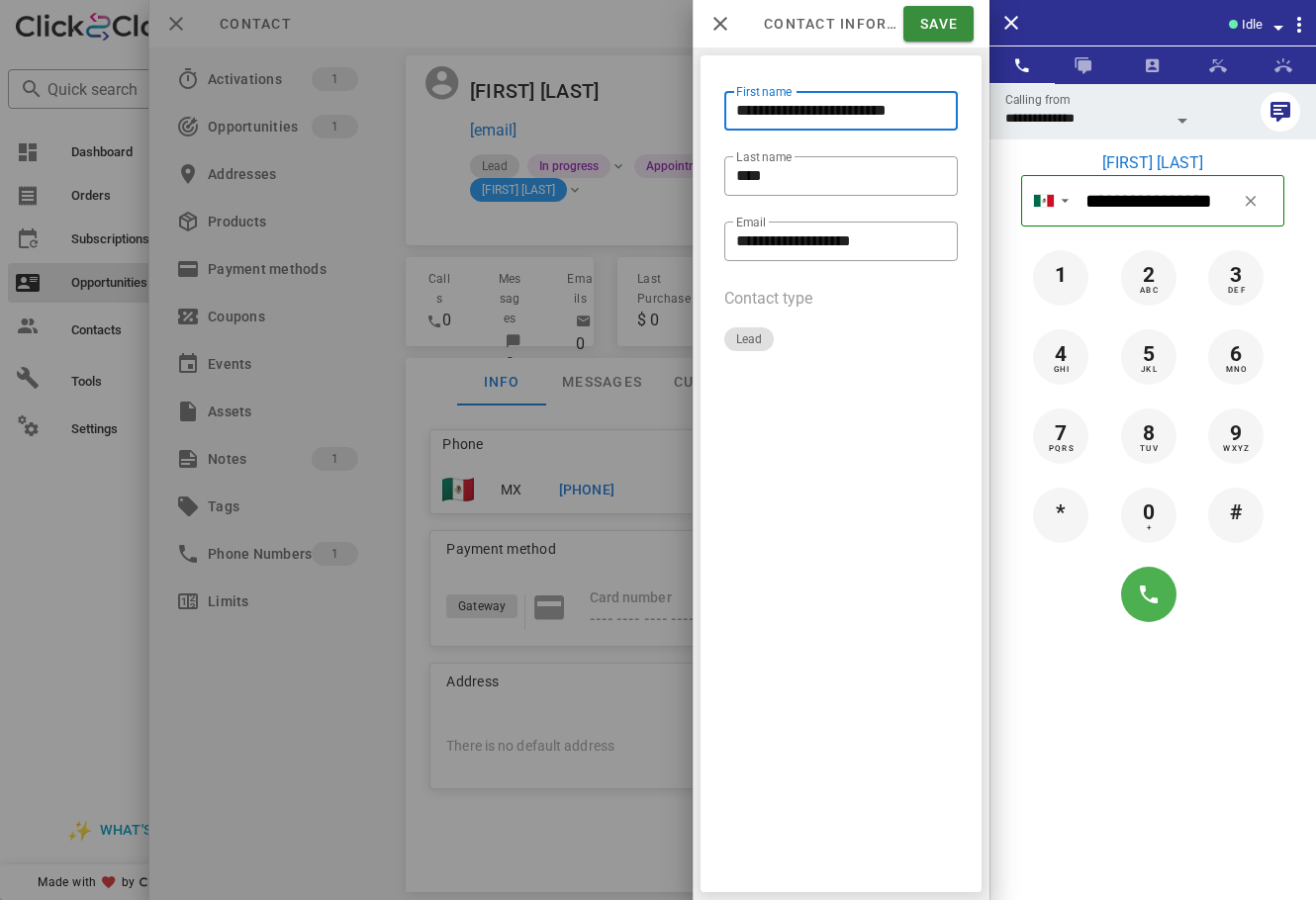 drag, startPoint x: 929, startPoint y: 106, endPoint x: 797, endPoint y: 111, distance: 132.09466 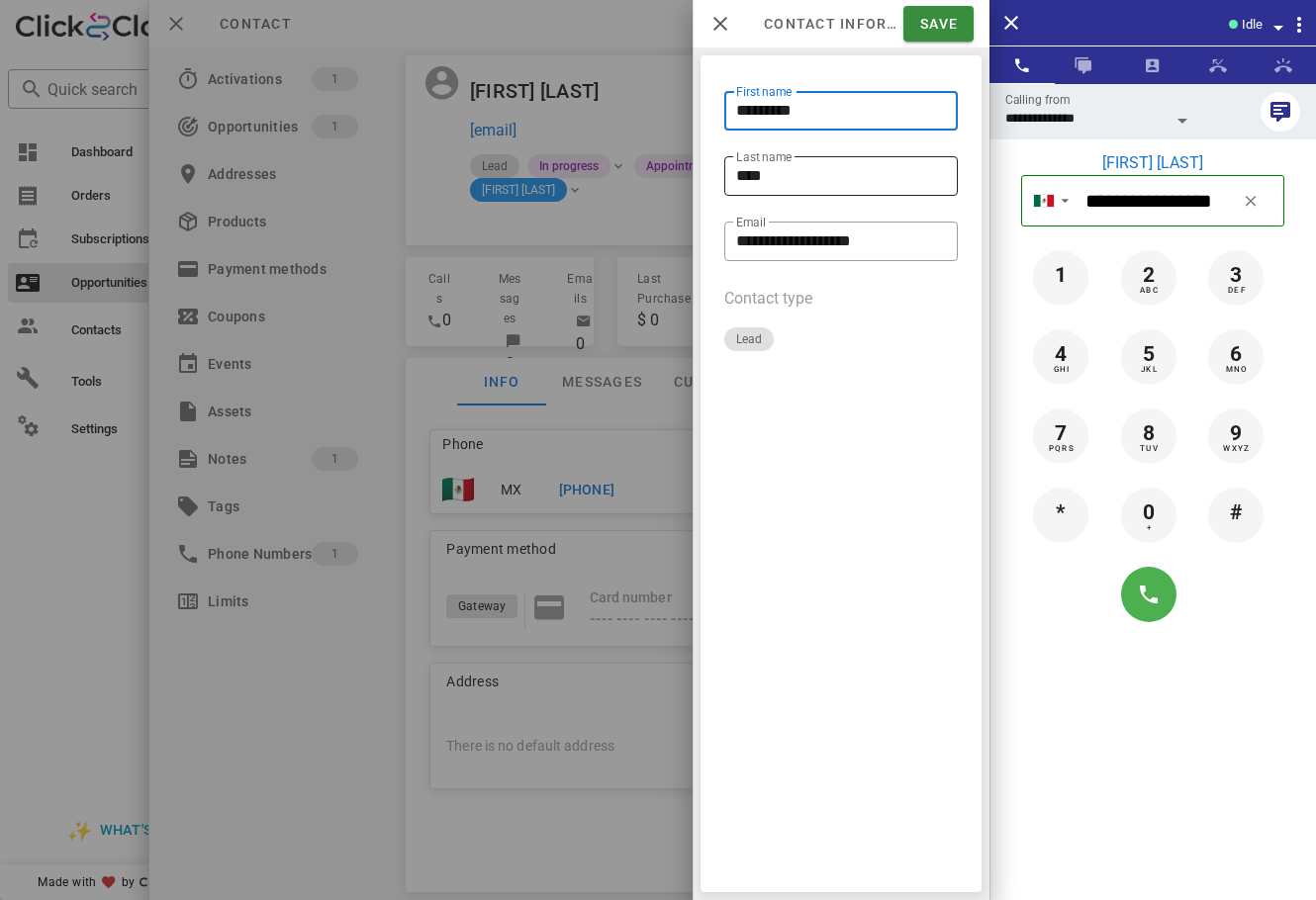 type on "********" 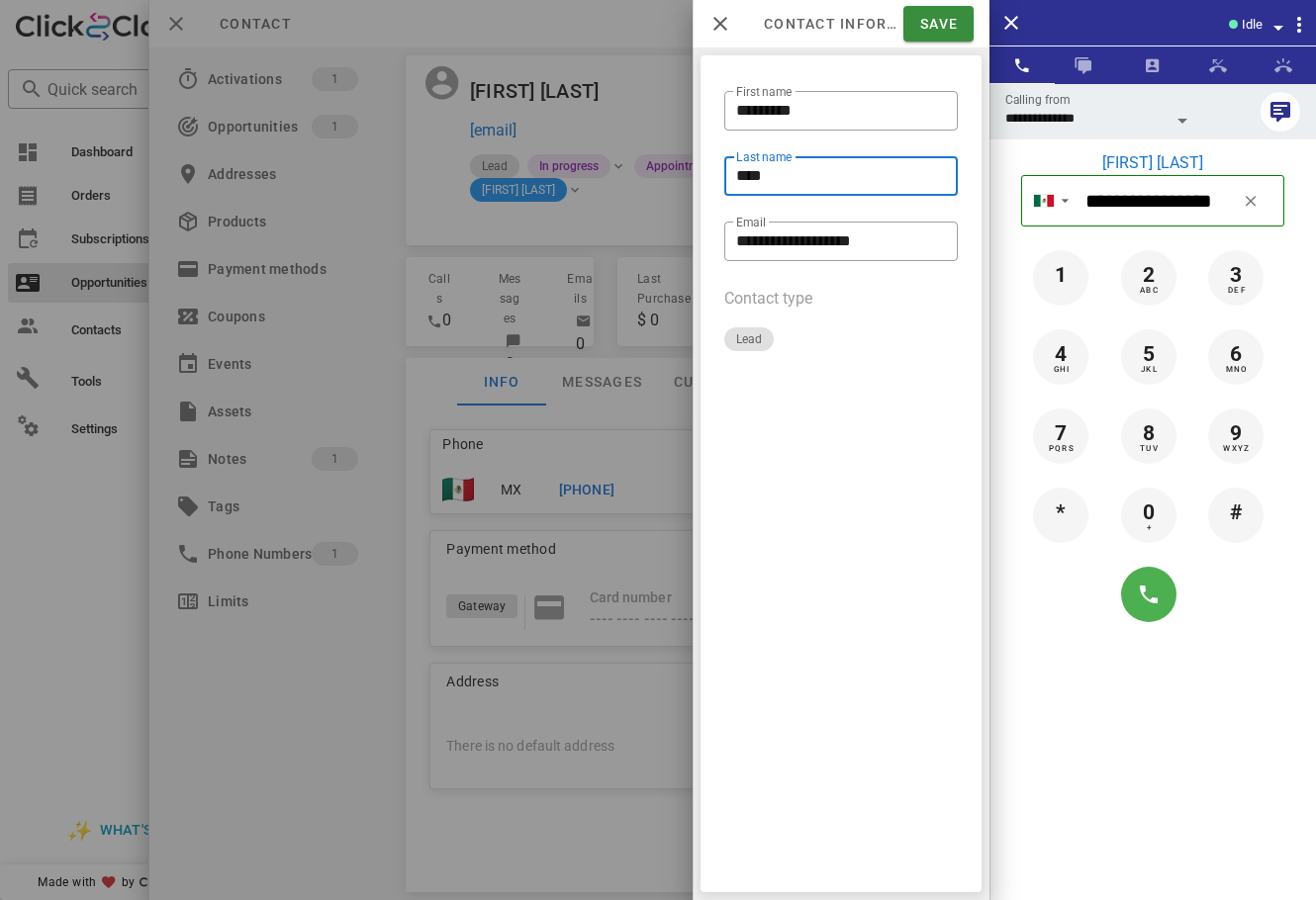 paste on "**********" 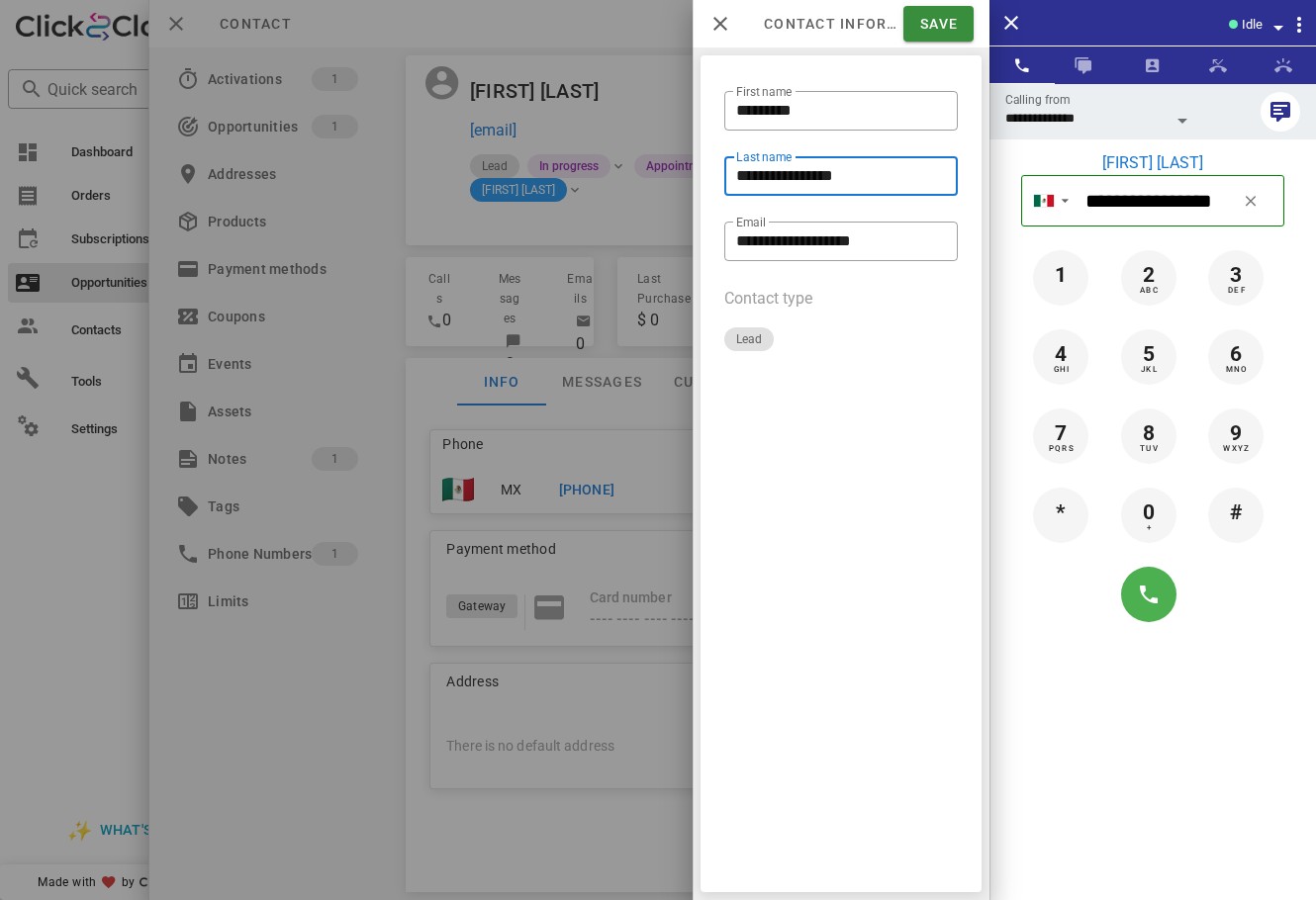 drag, startPoint x: 811, startPoint y: 188, endPoint x: 799, endPoint y: 204, distance: 20 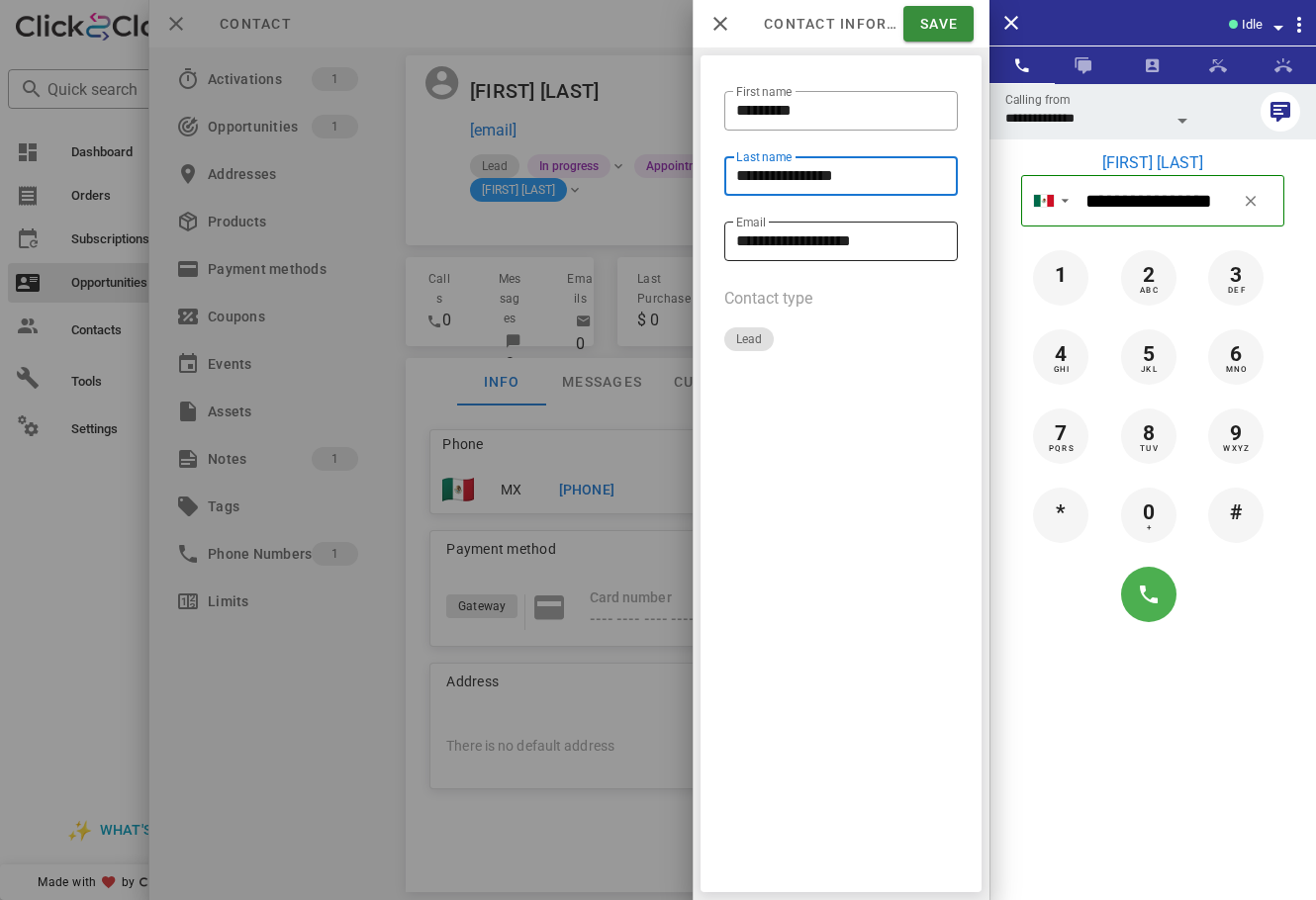 type on "**********" 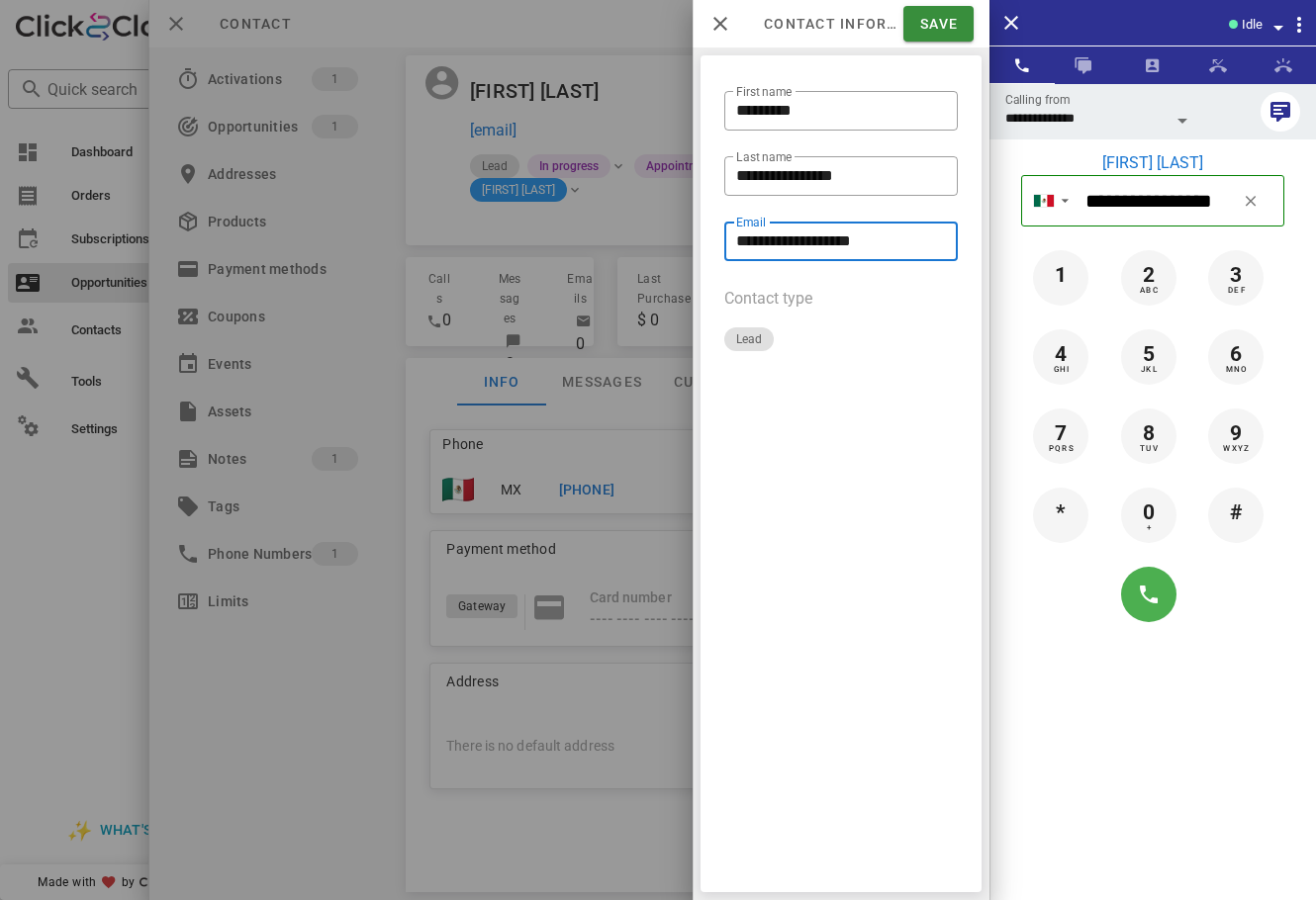 click on "**********" at bounding box center [841, 241] 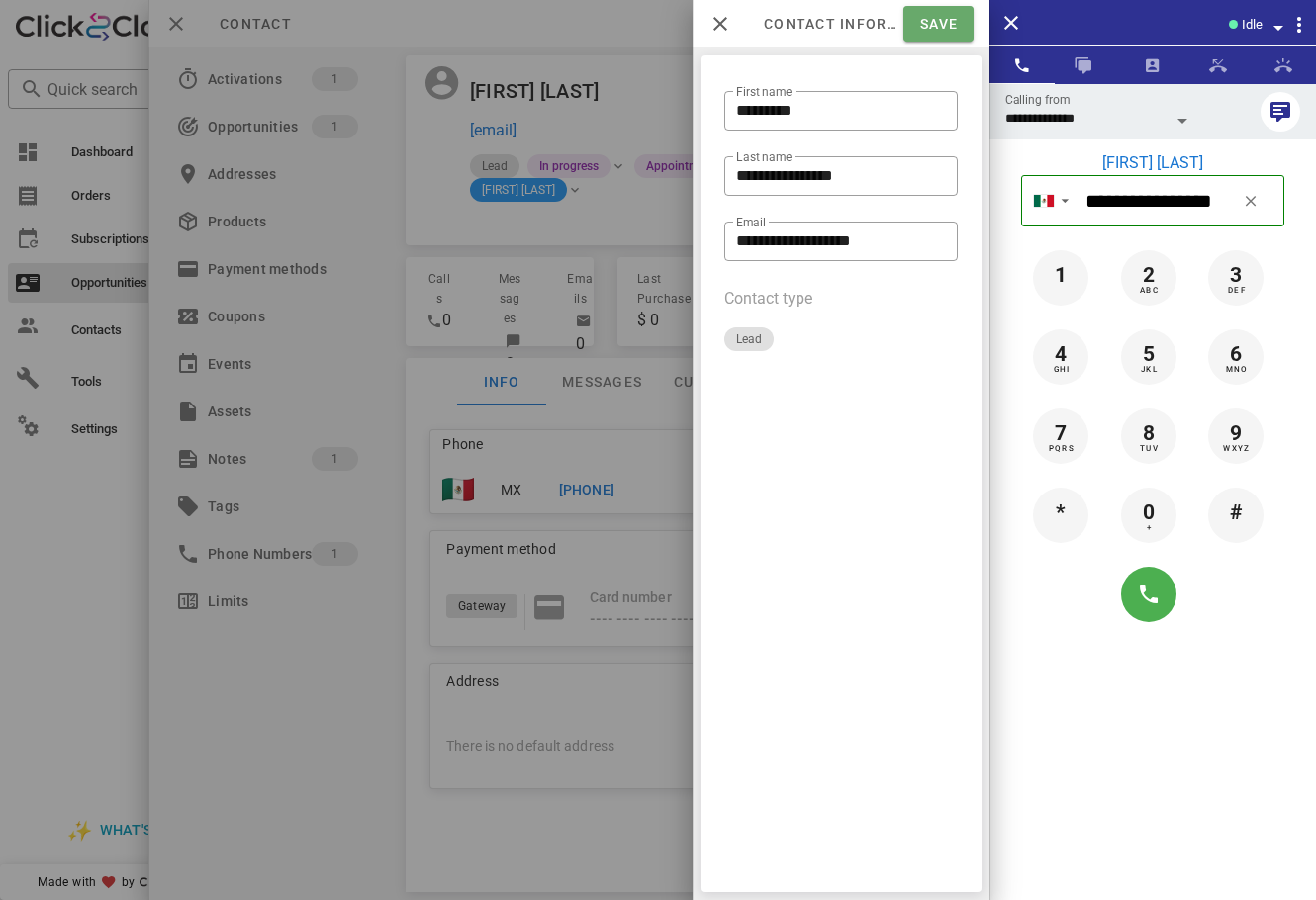 click on "Save" at bounding box center (938, 24) 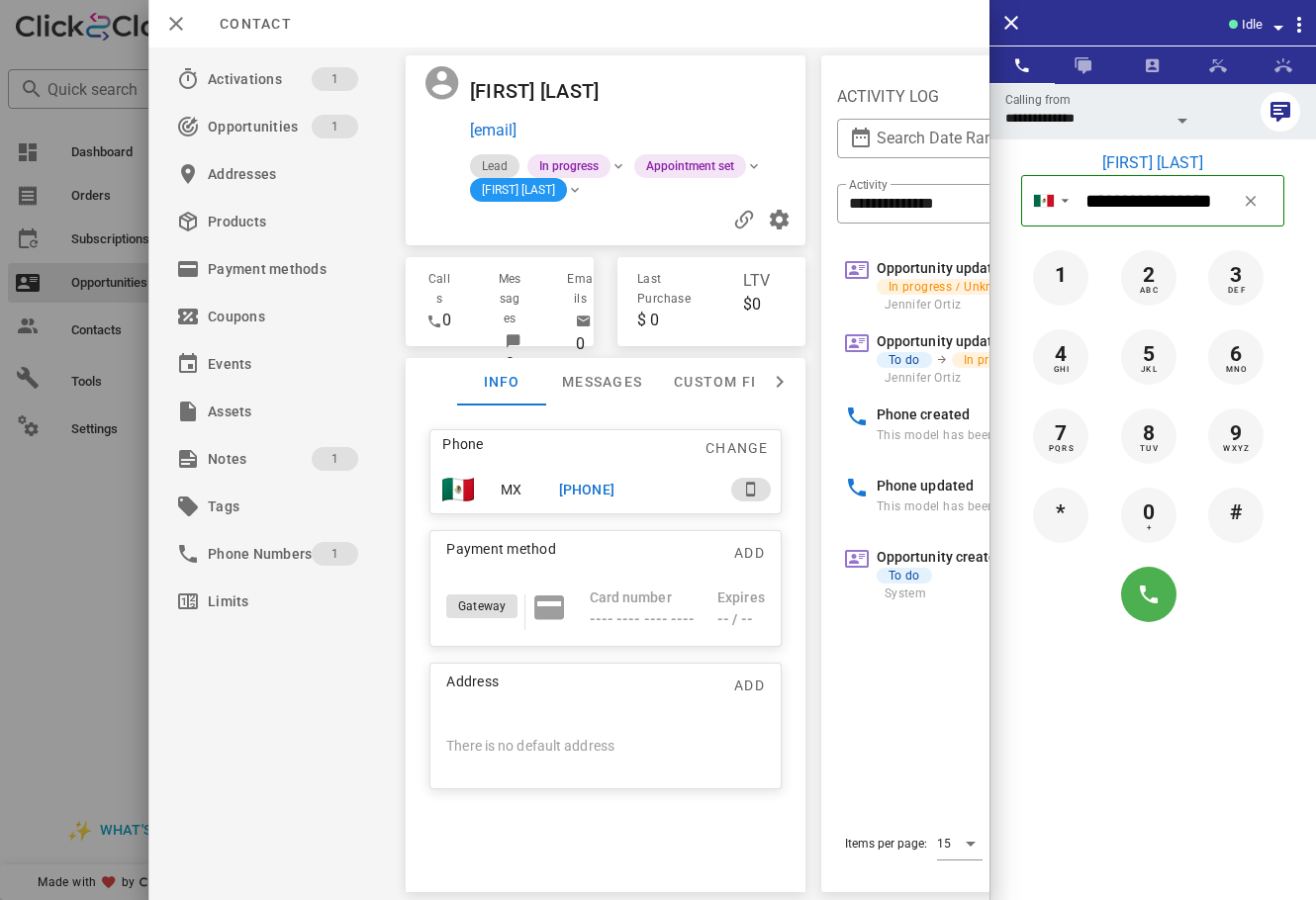 click on "**********" at bounding box center (1153, 533) 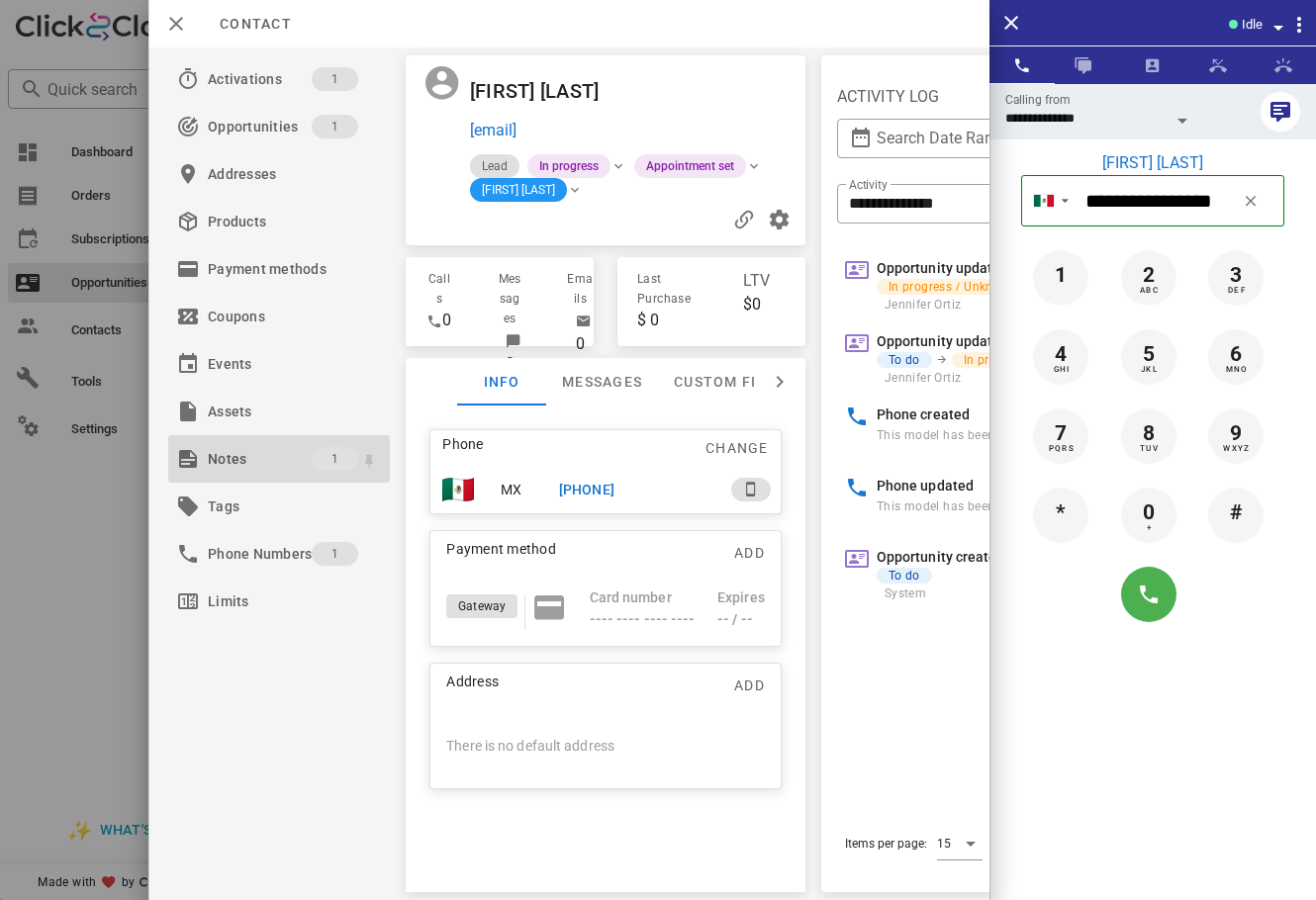 click on "Notes" at bounding box center [259, 459] 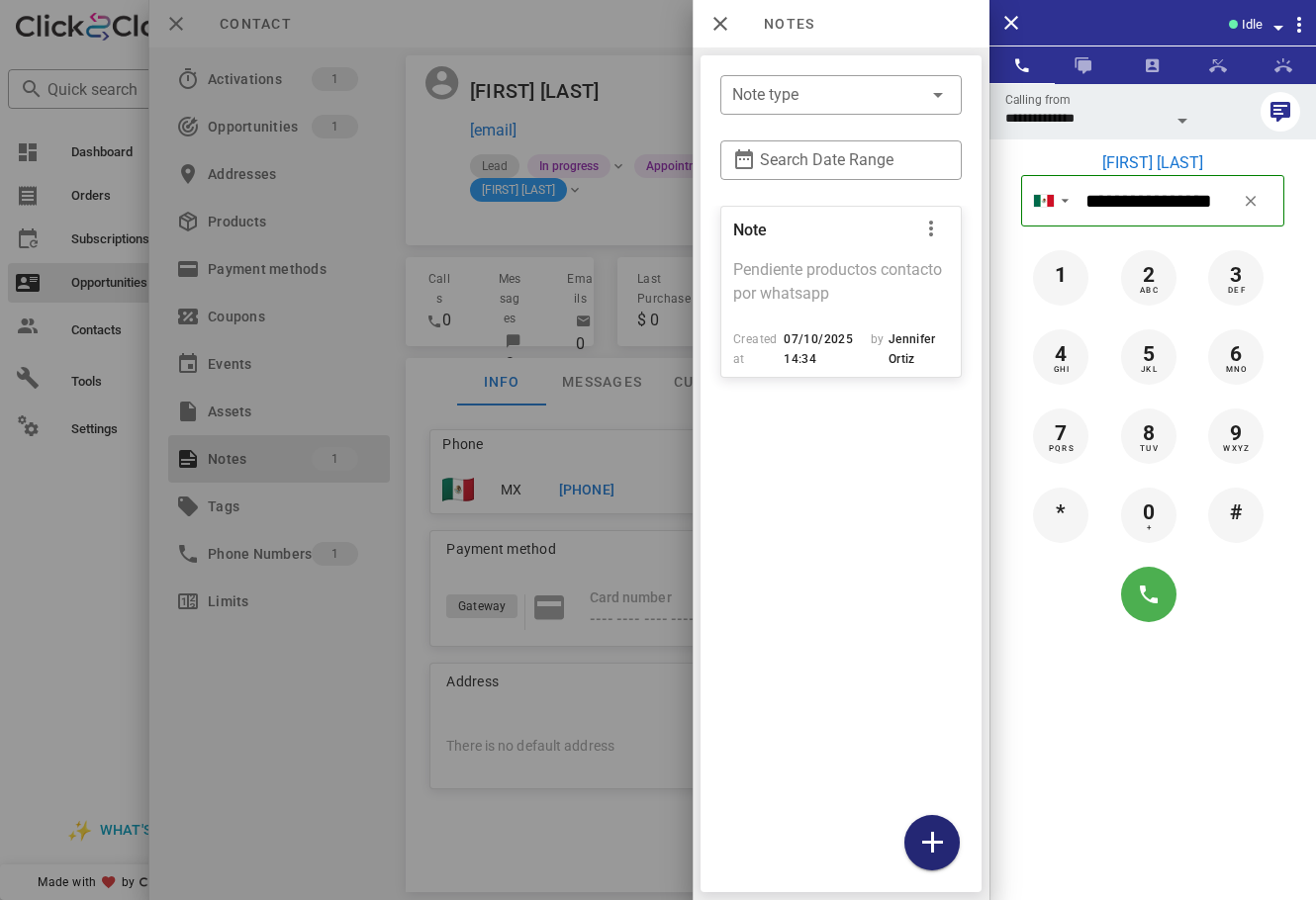 click at bounding box center [932, 843] 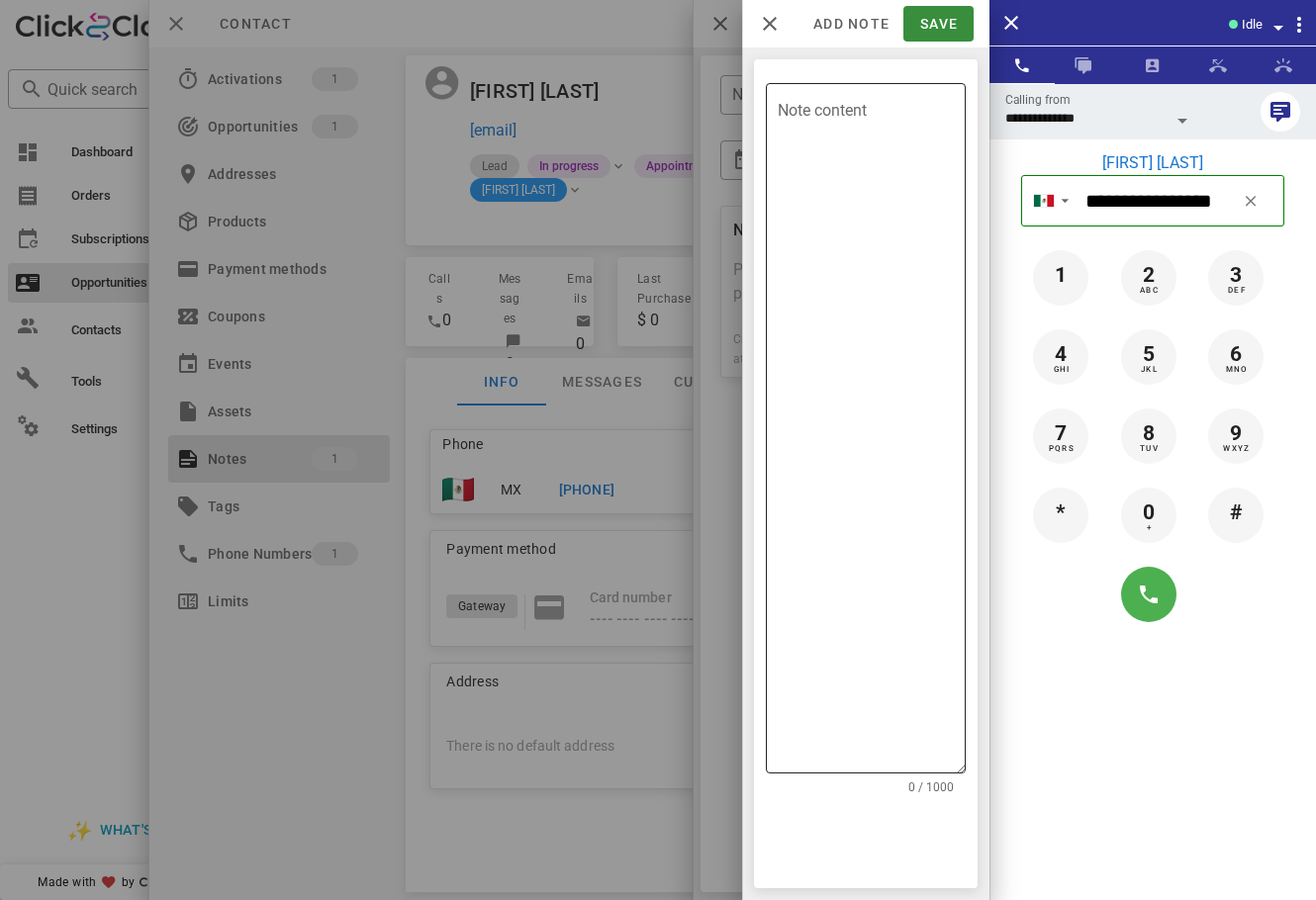 click on "Note content" at bounding box center [872, 433] 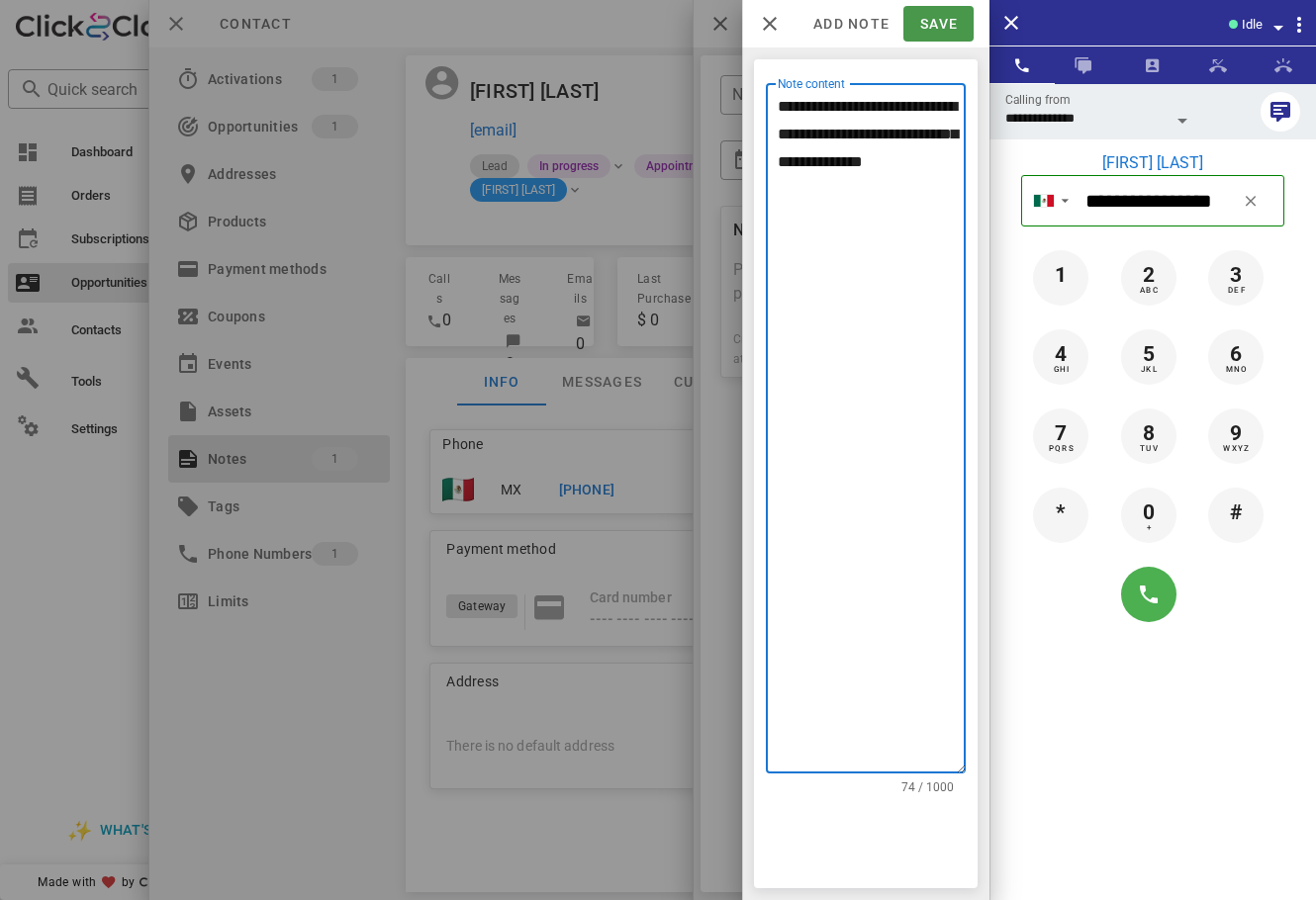 type on "**********" 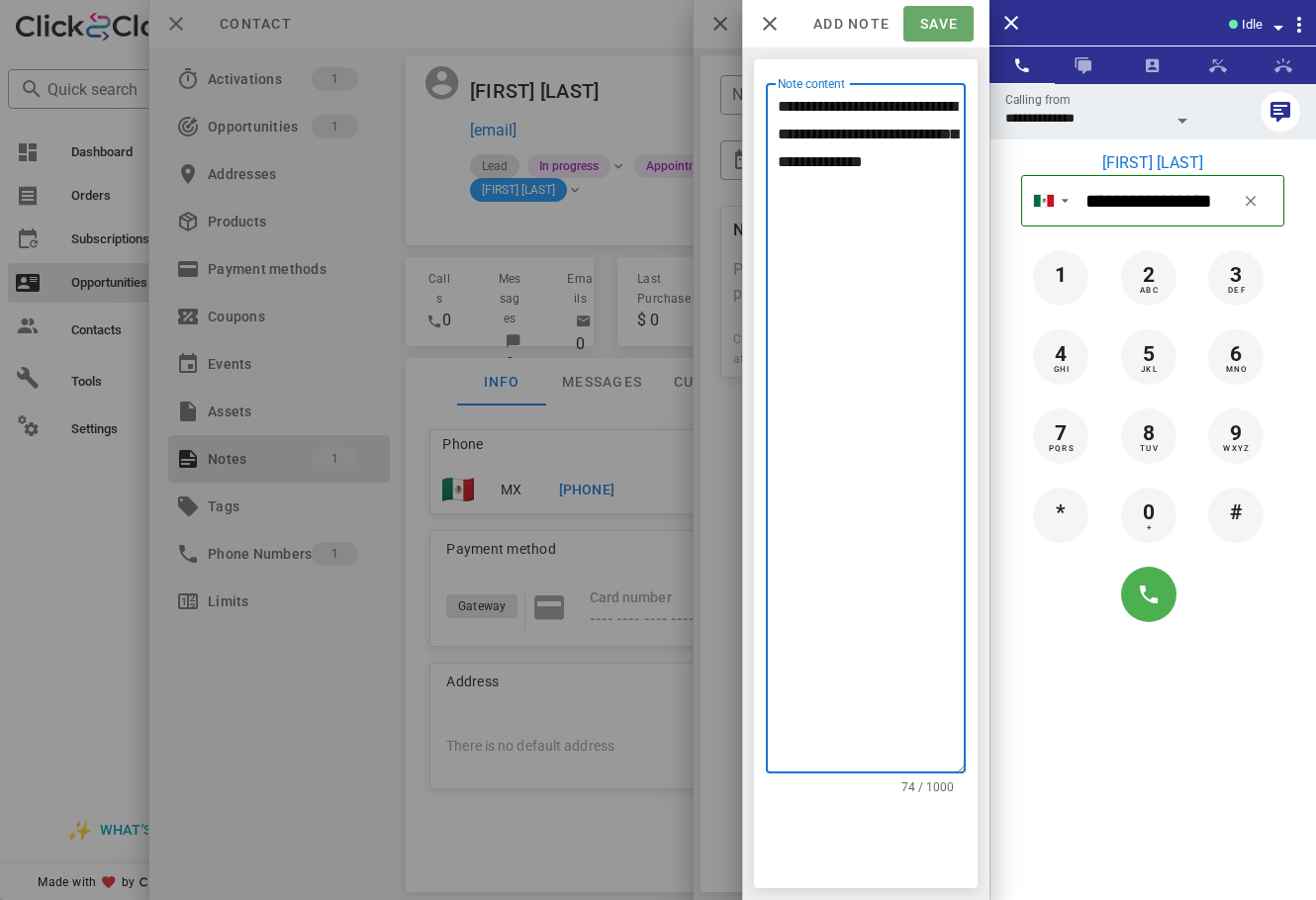 click on "Save" at bounding box center [938, 24] 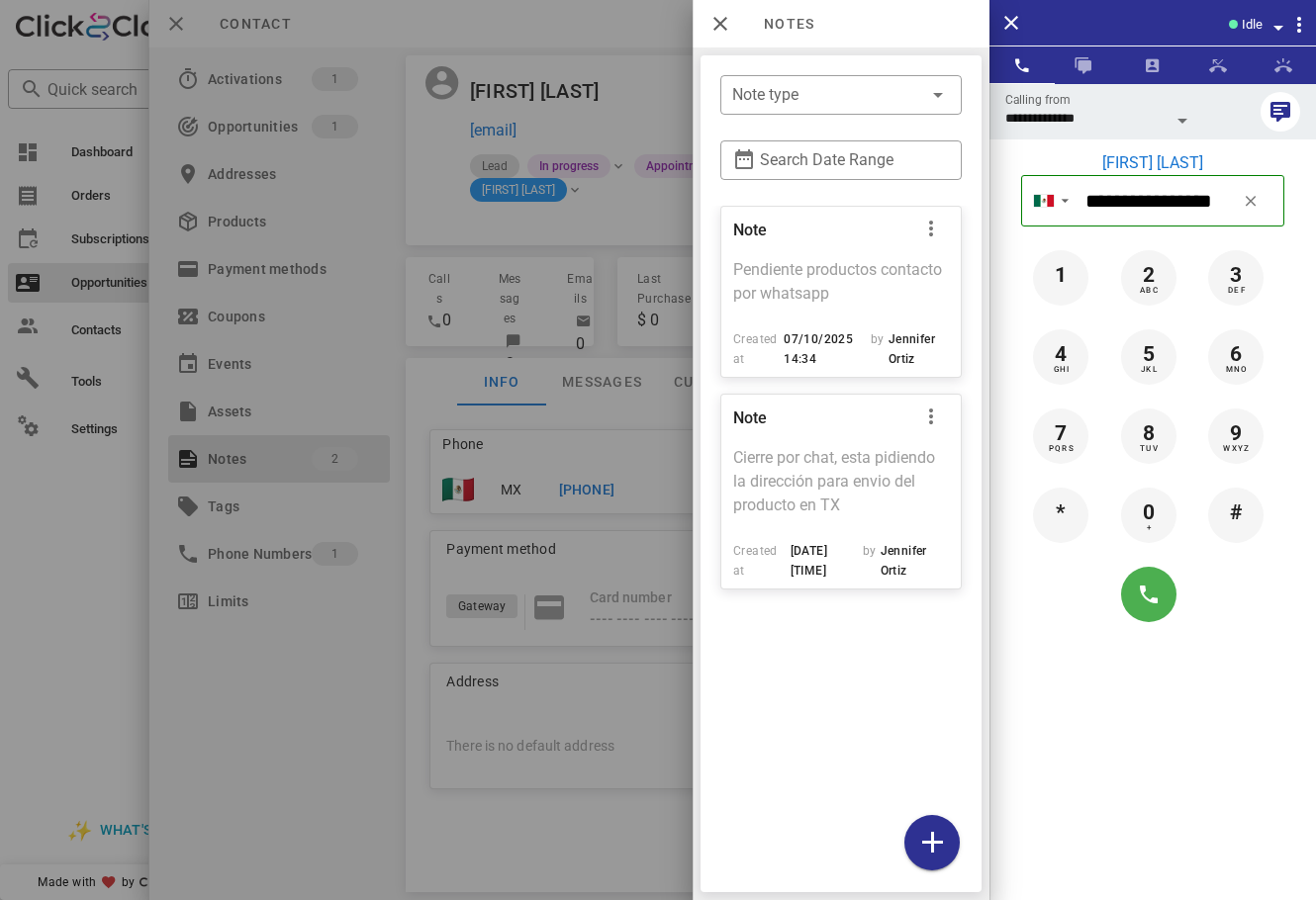 click at bounding box center (658, 450) 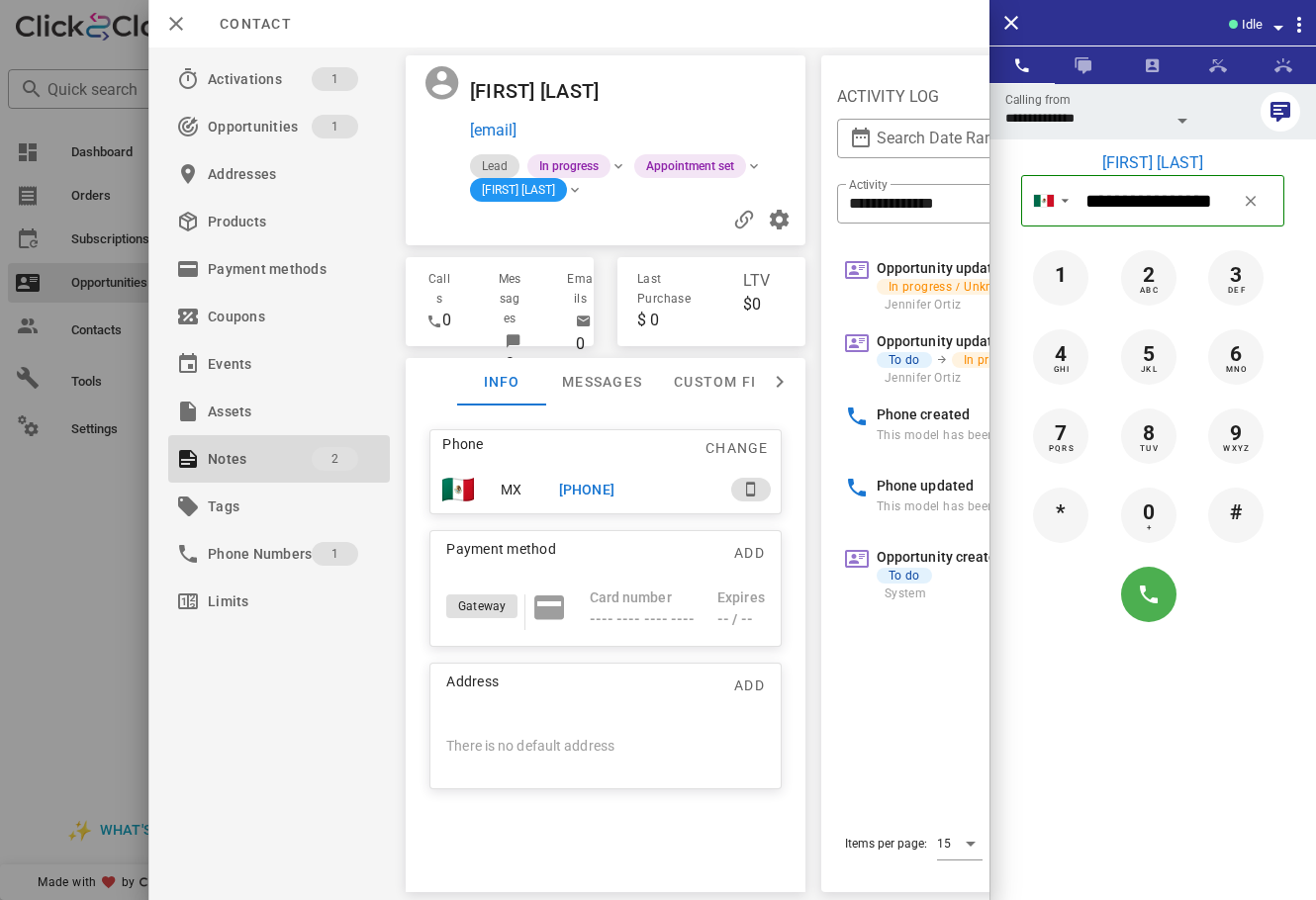 click on "**********" at bounding box center [1153, 533] 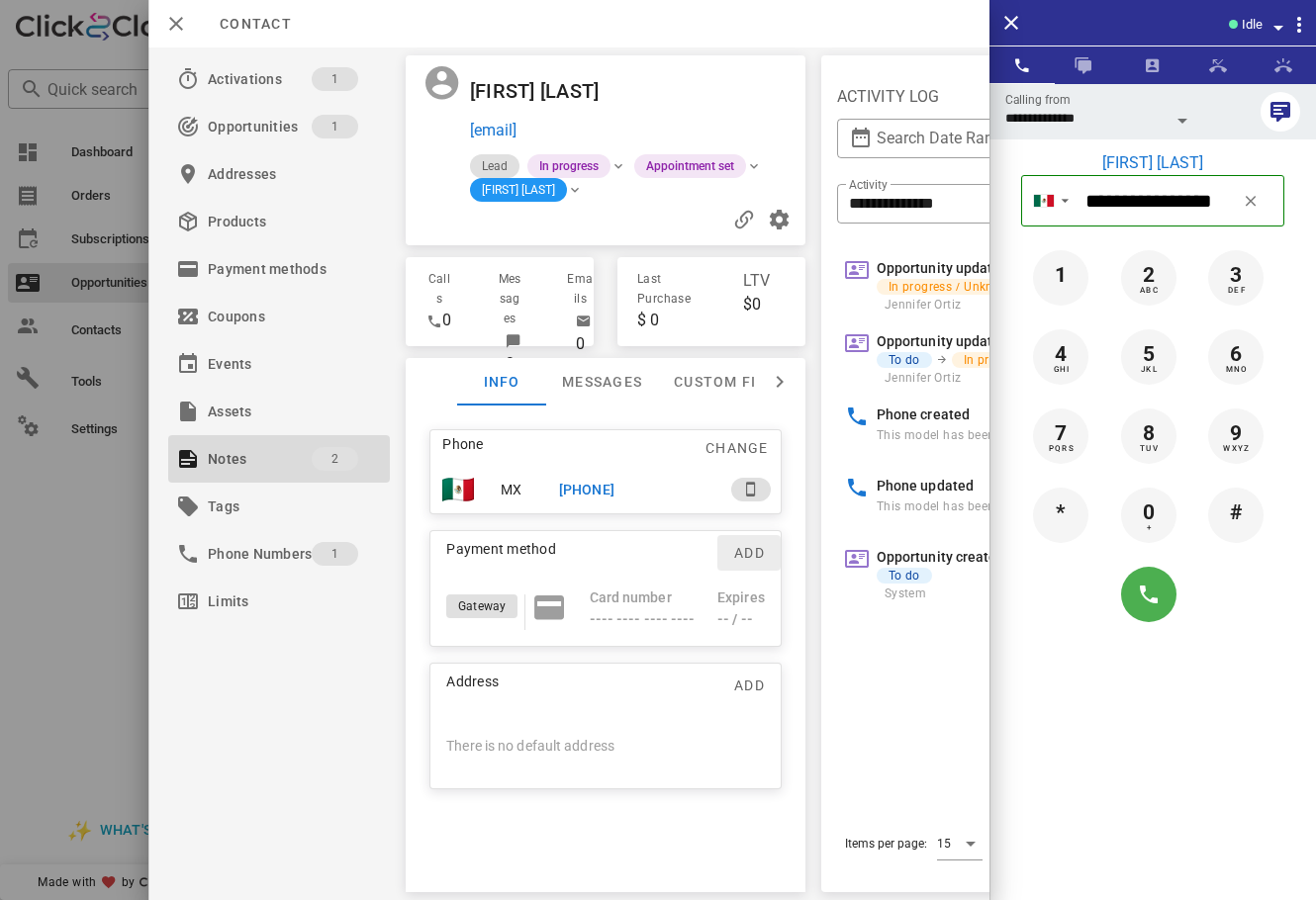 click on "Add" at bounding box center (749, 553) 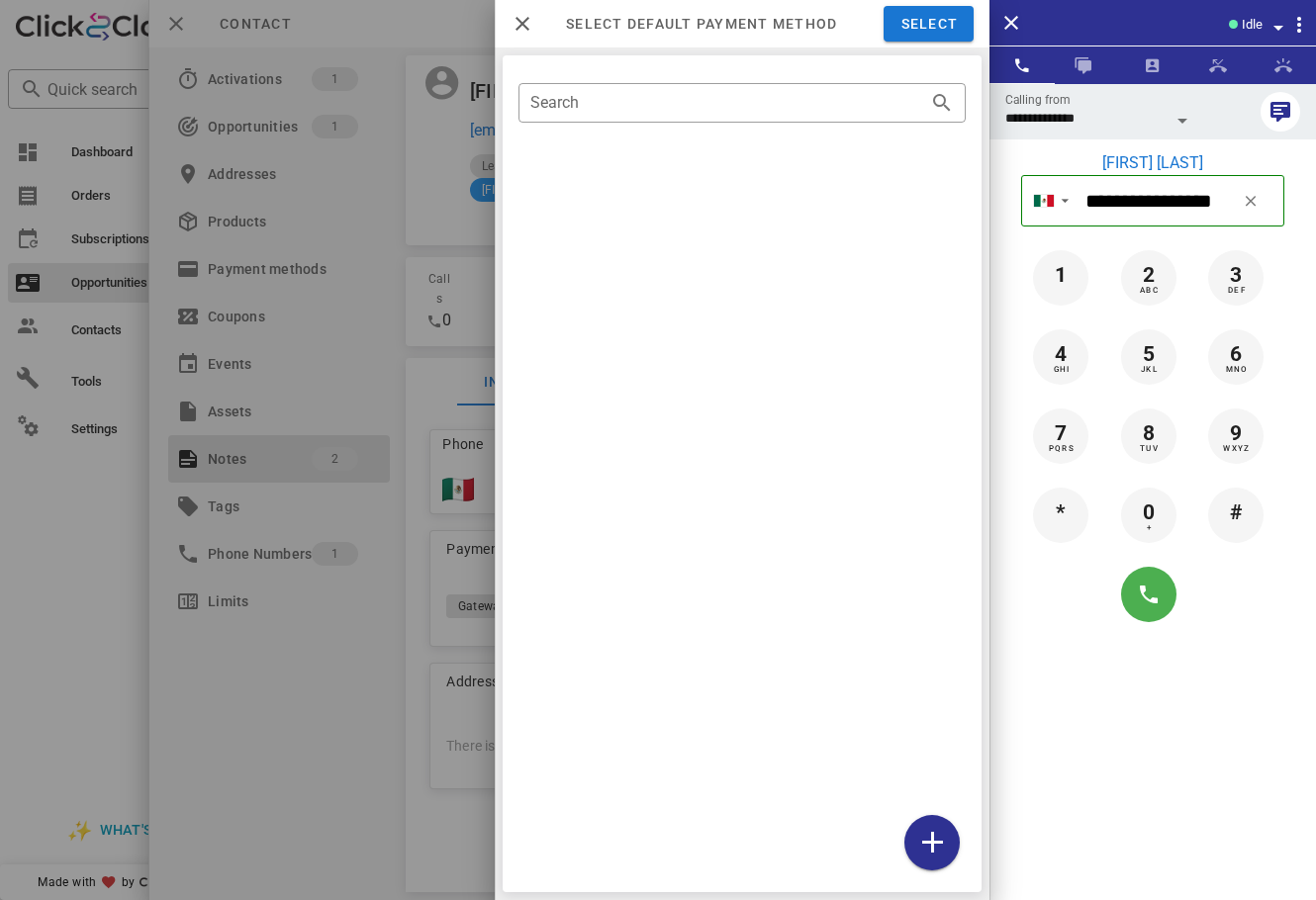 click on "​ Search" at bounding box center [742, 474] 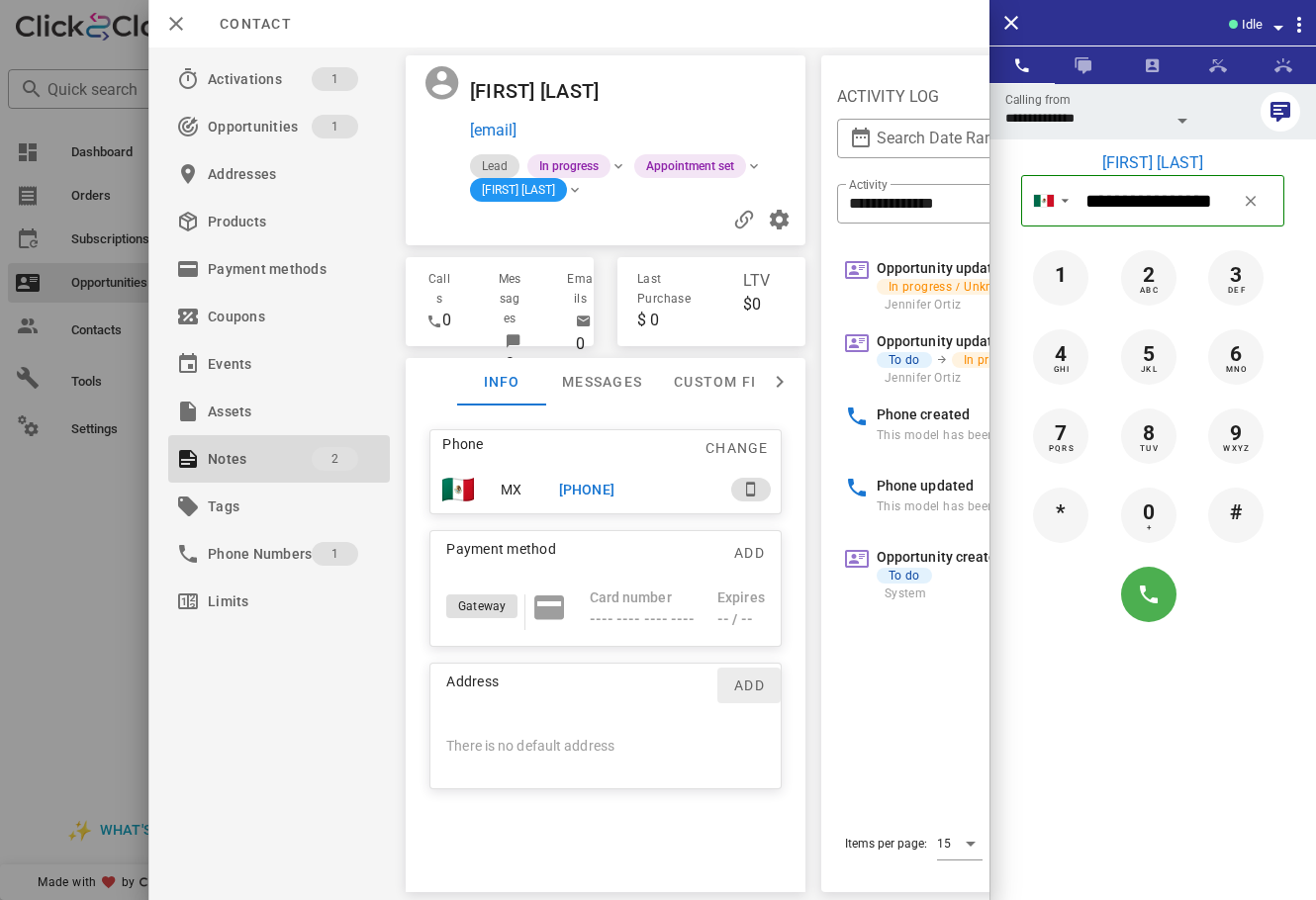 click on "Add" at bounding box center (749, 685) 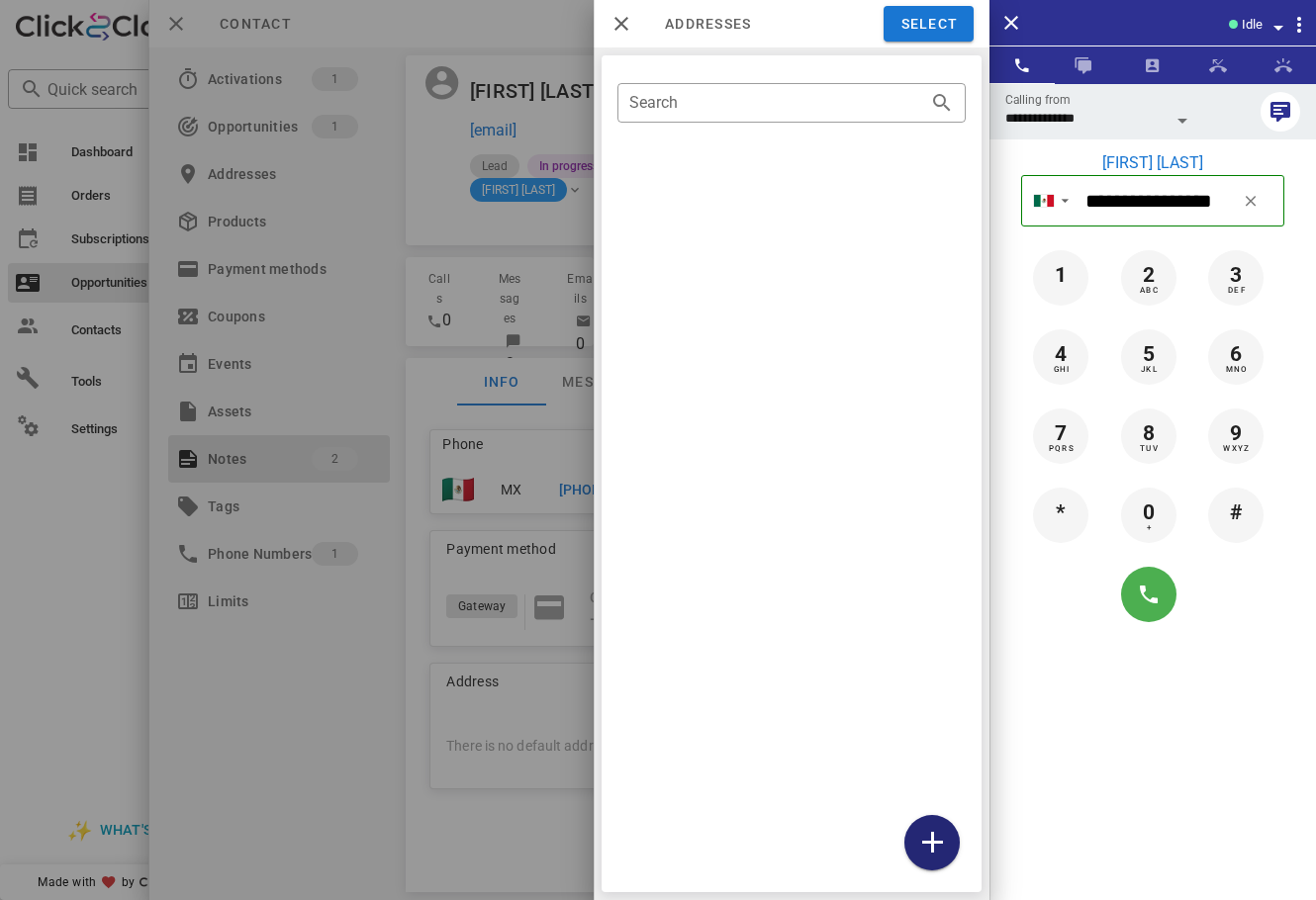 click at bounding box center (932, 843) 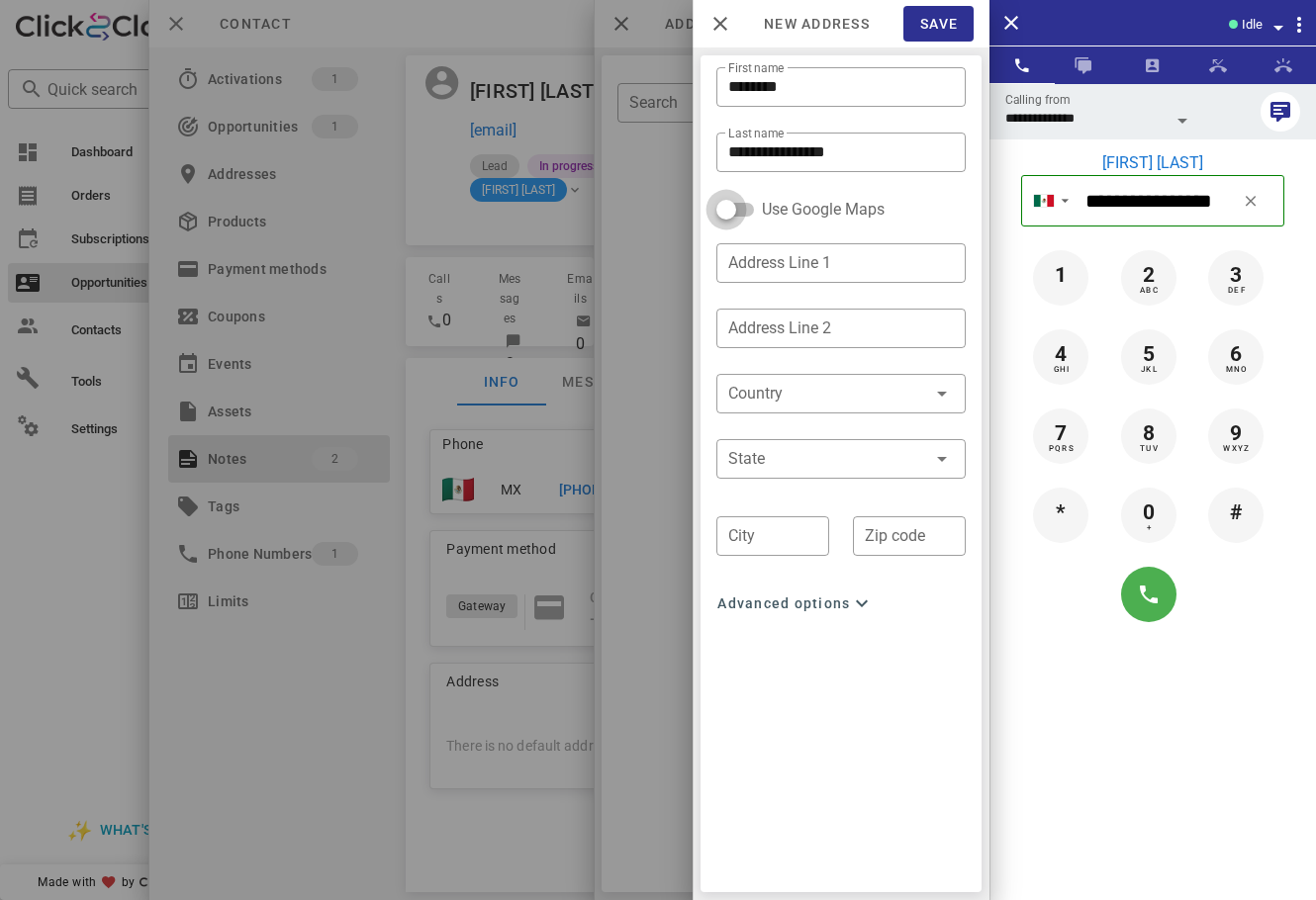 click at bounding box center (726, 210) 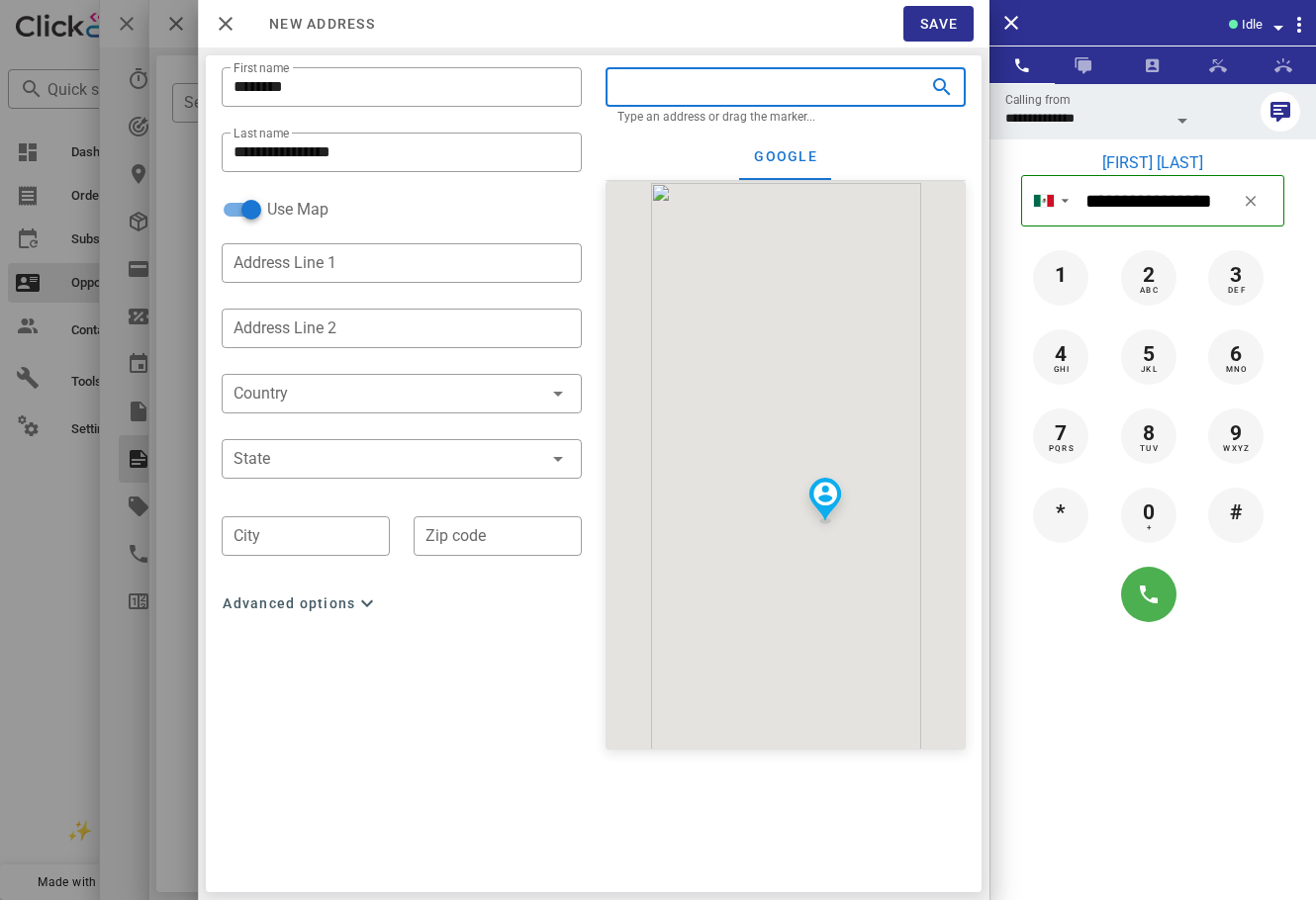 click at bounding box center (758, 87) 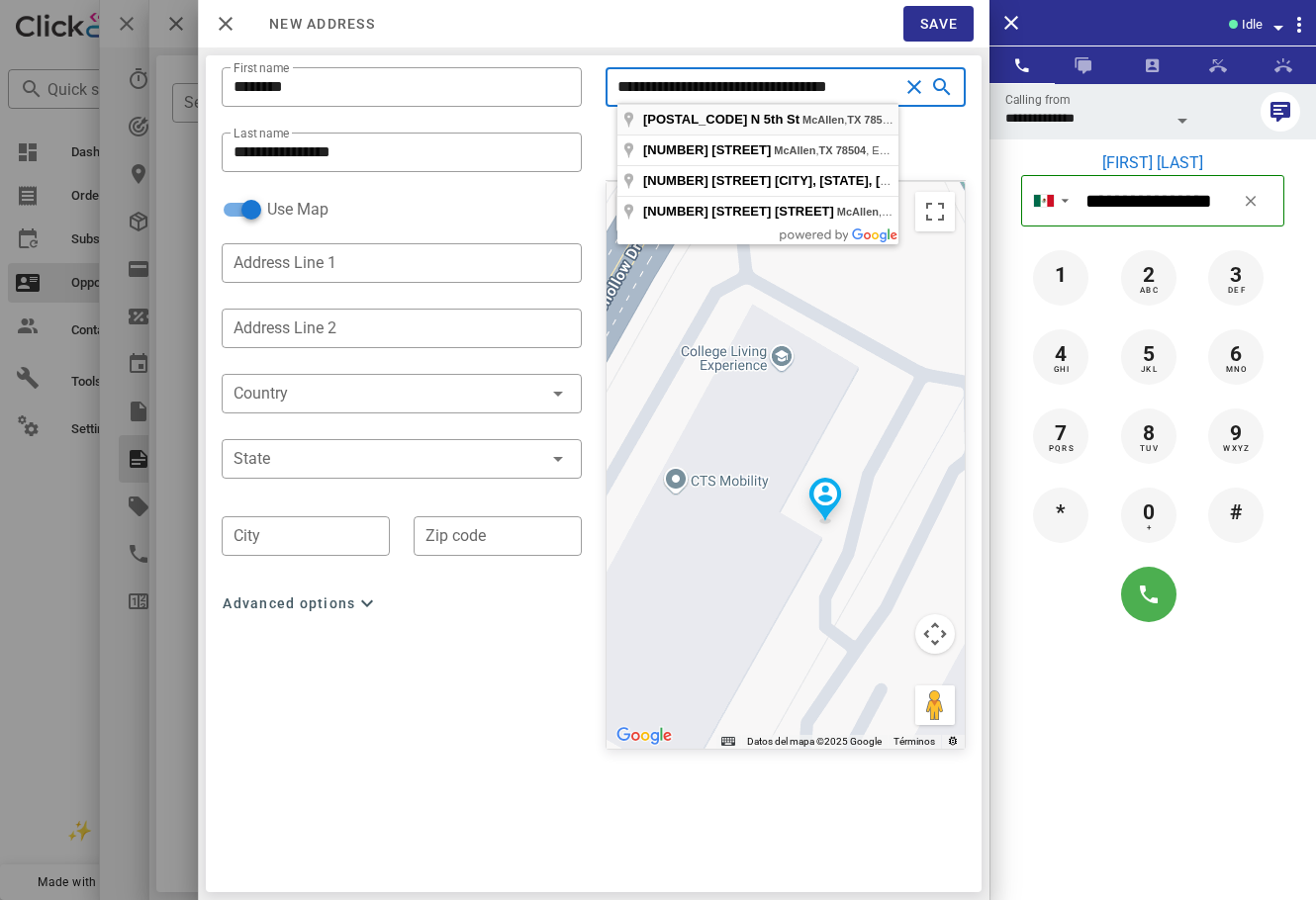 type on "**********" 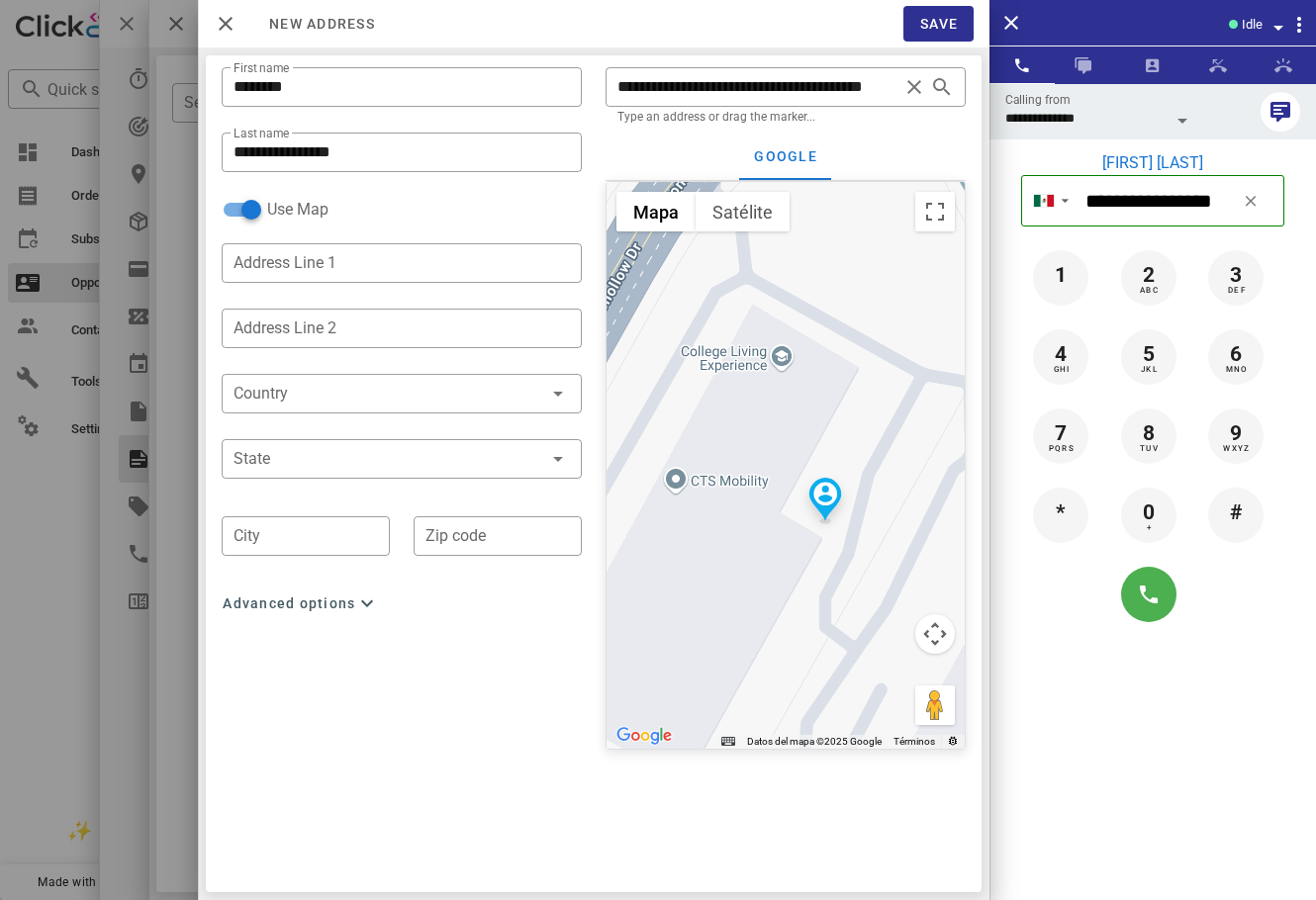 type on "**********" 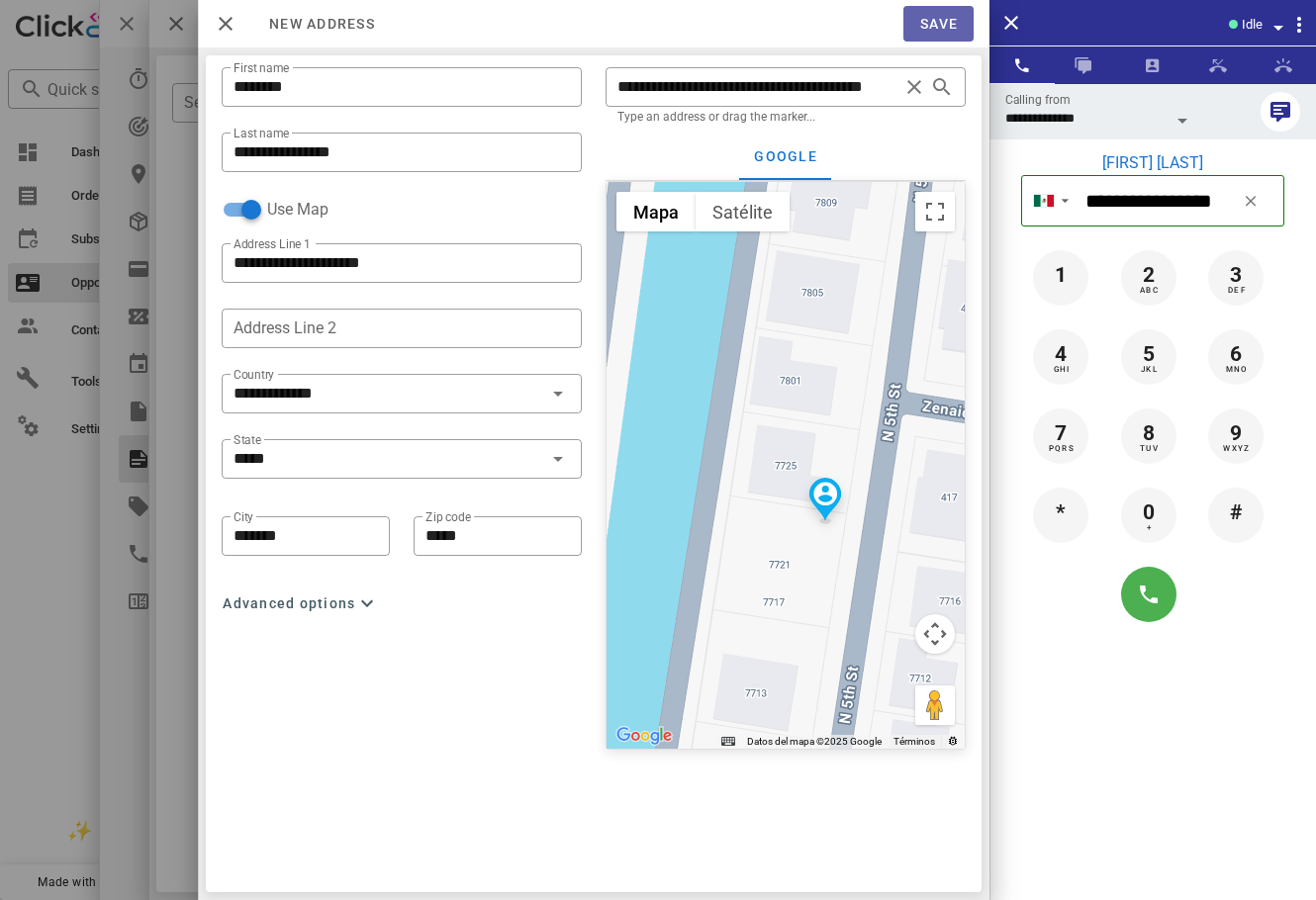 click on "Save" at bounding box center (938, 24) 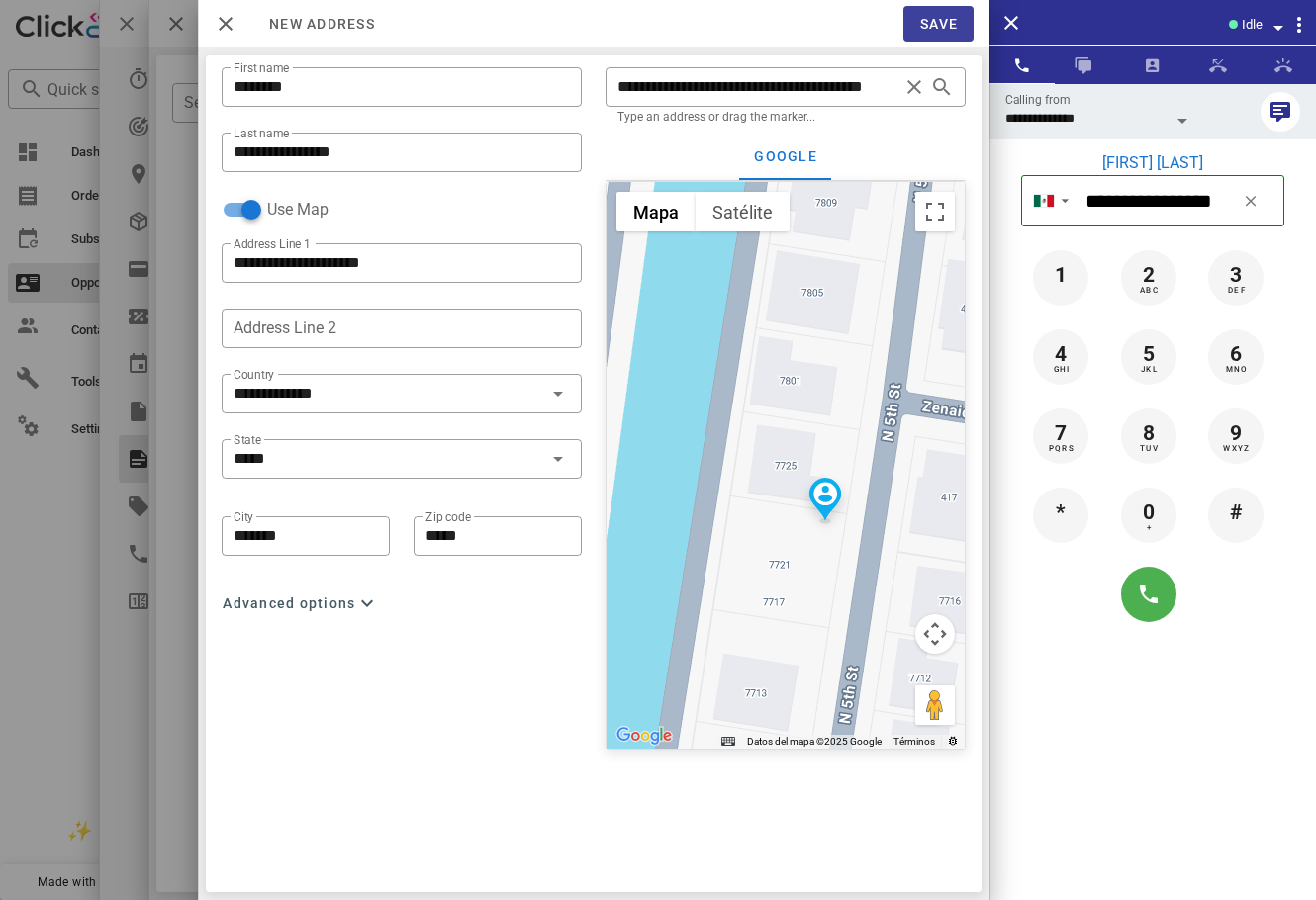 type on "**********" 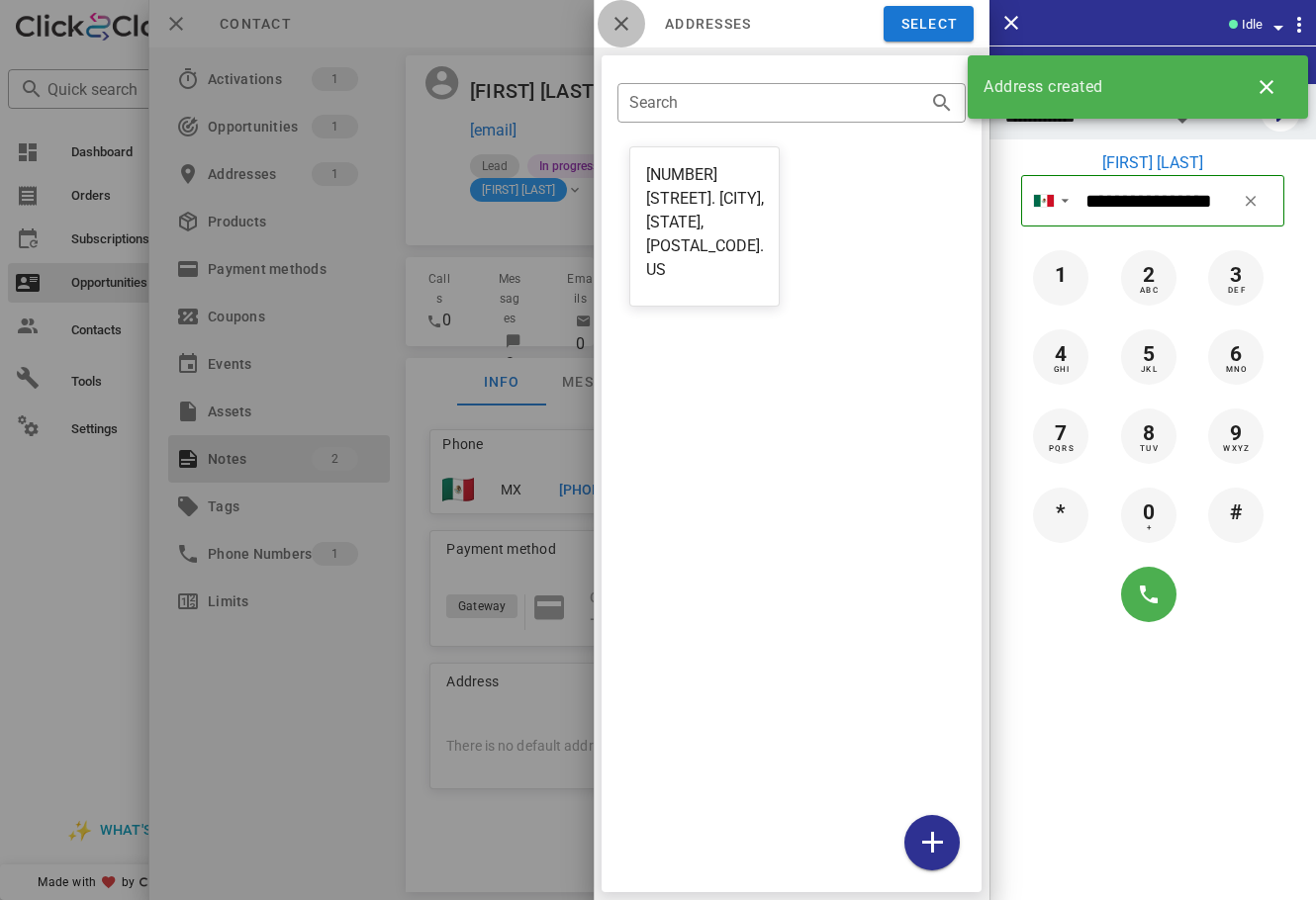 click at bounding box center [621, 24] 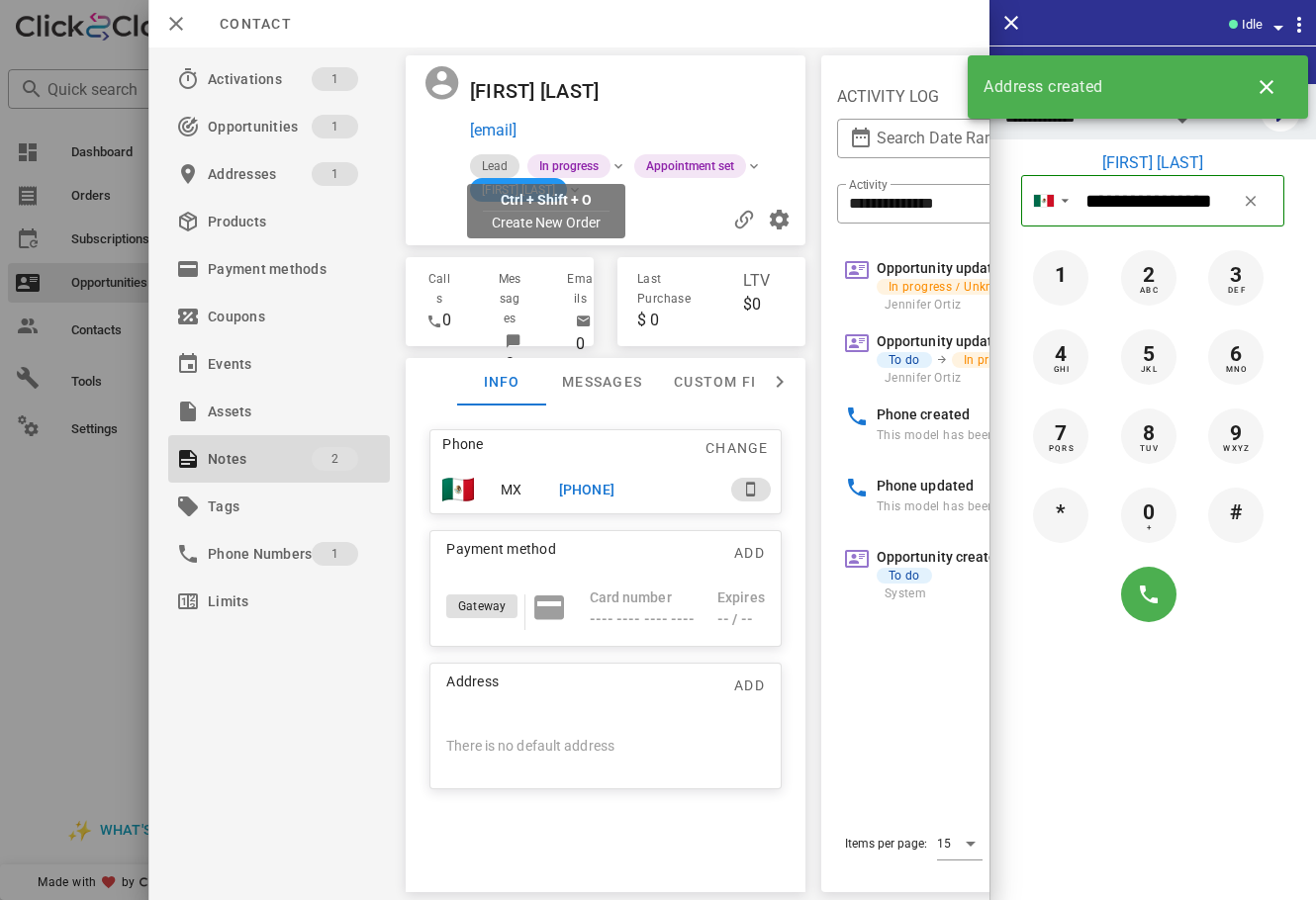 click on "Prink.mty@gmail.com" at bounding box center [493, 131] 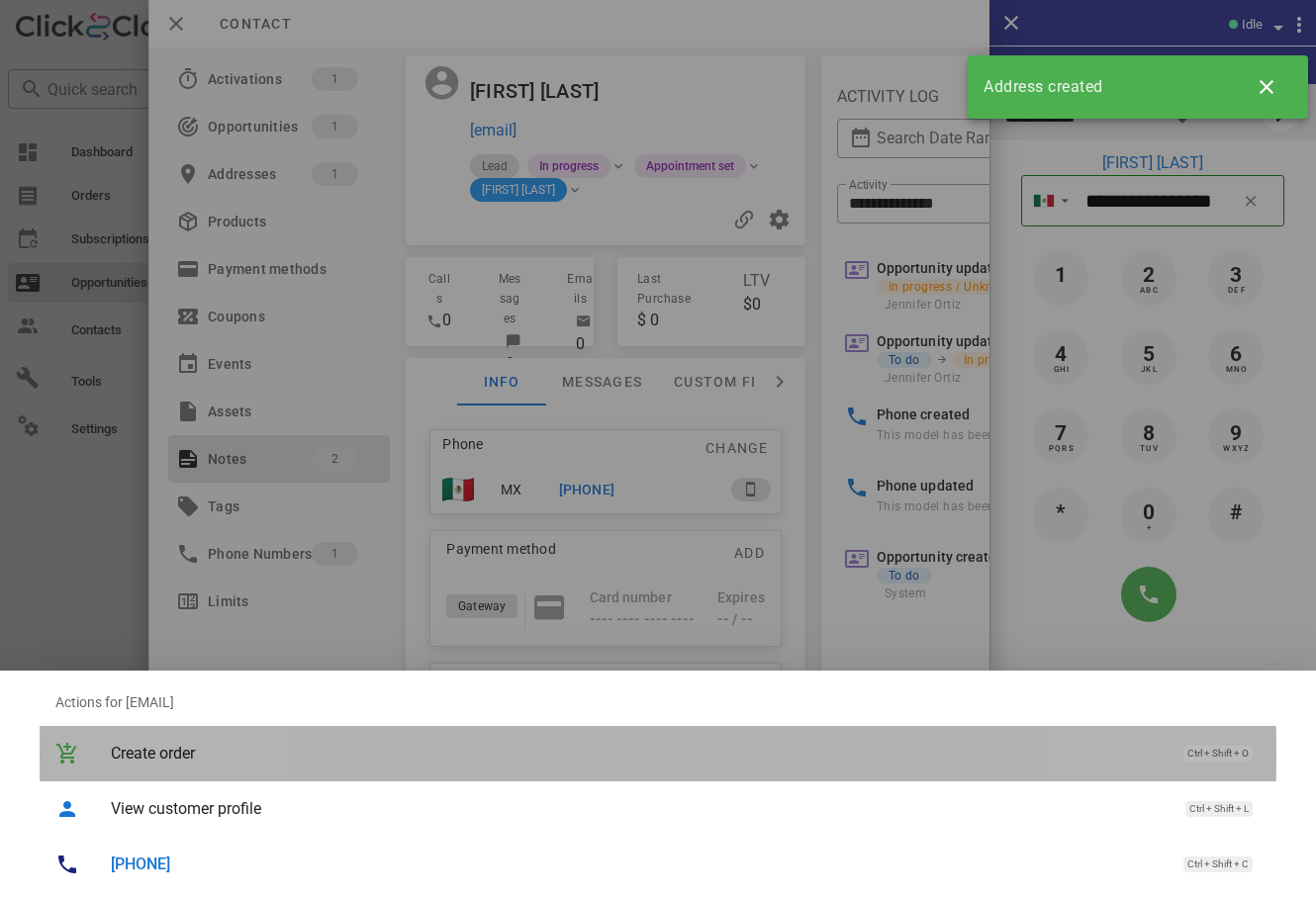 click on "Create order" at bounding box center [637, 753] 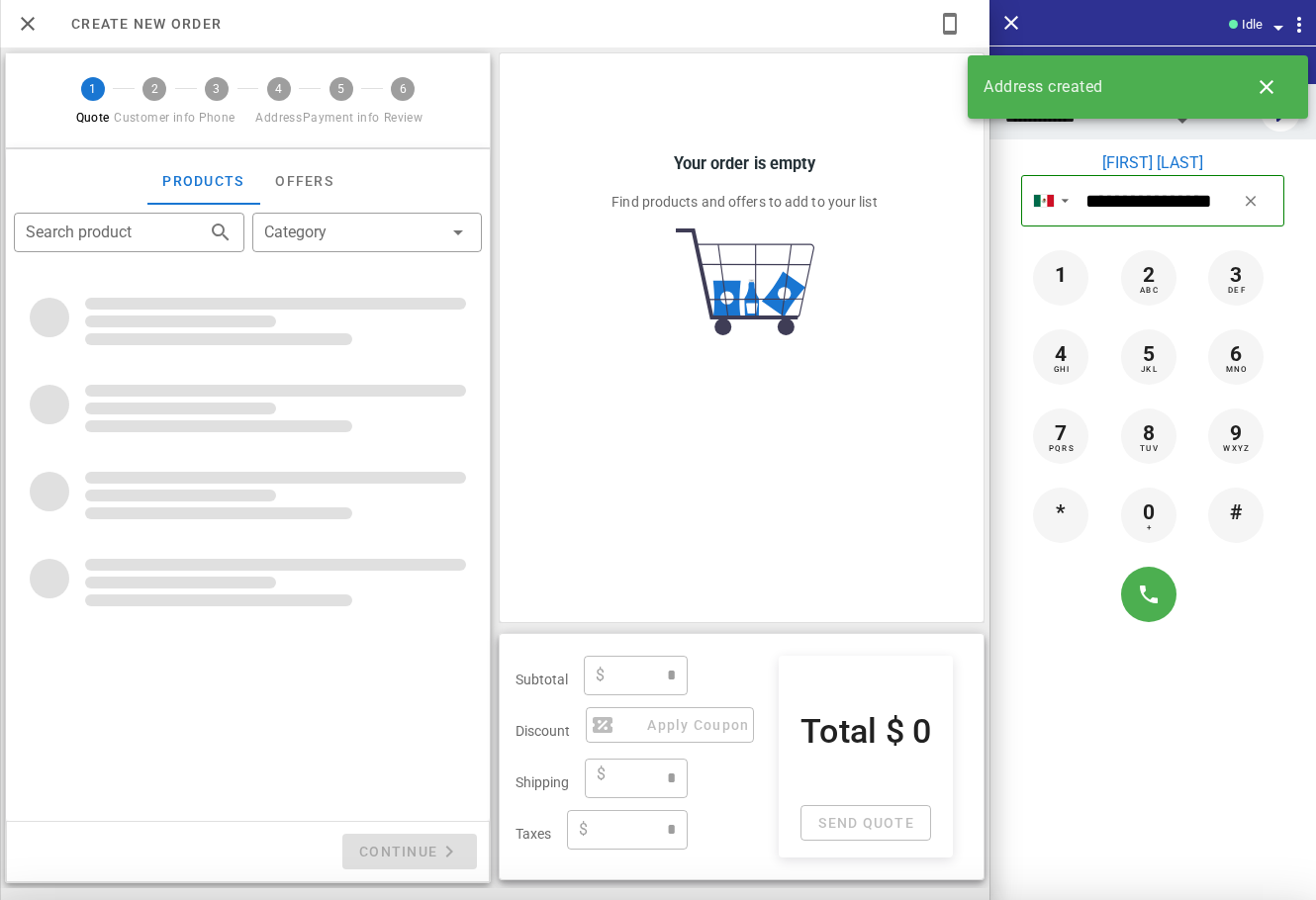 type on "**********" 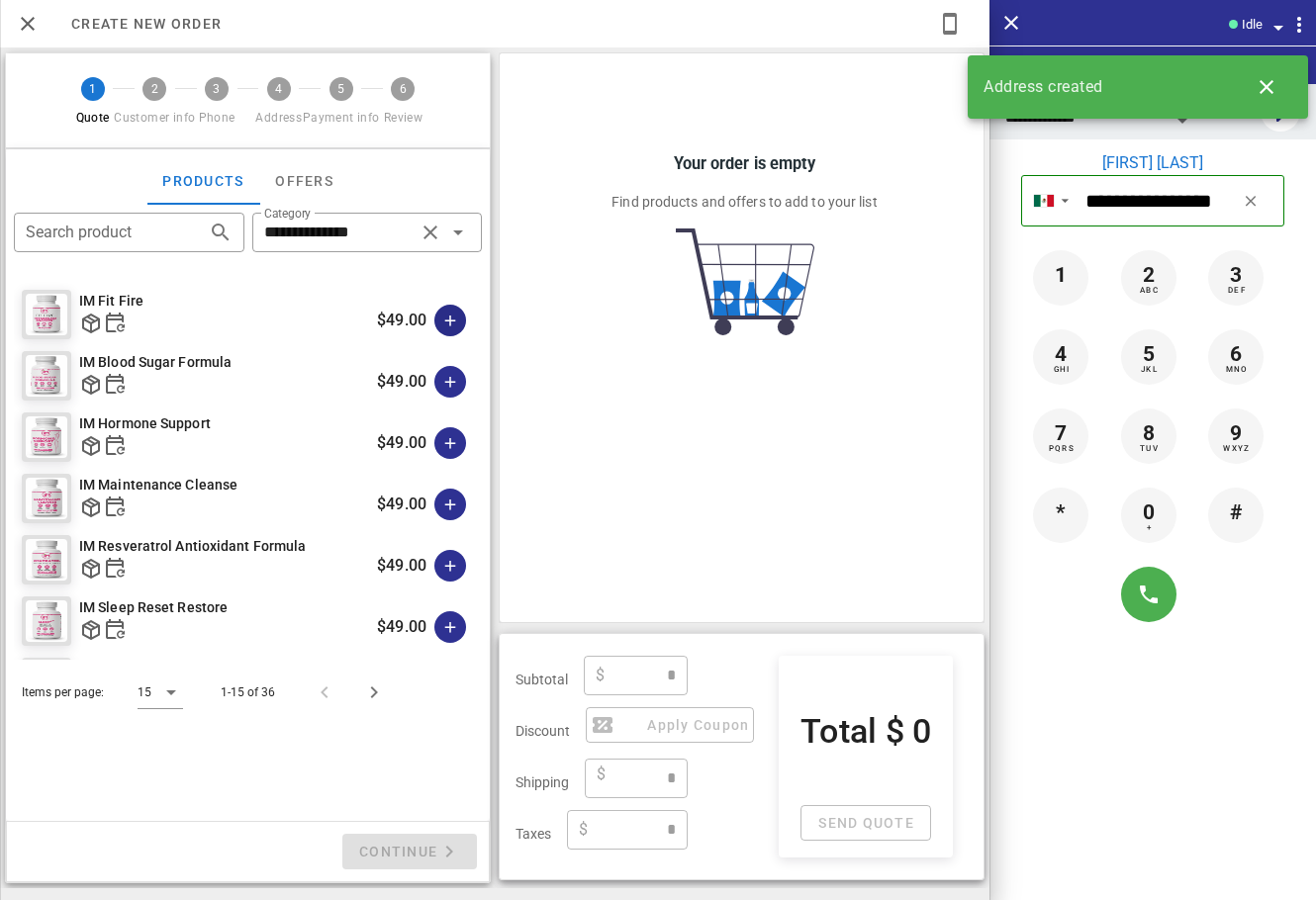 type on "****" 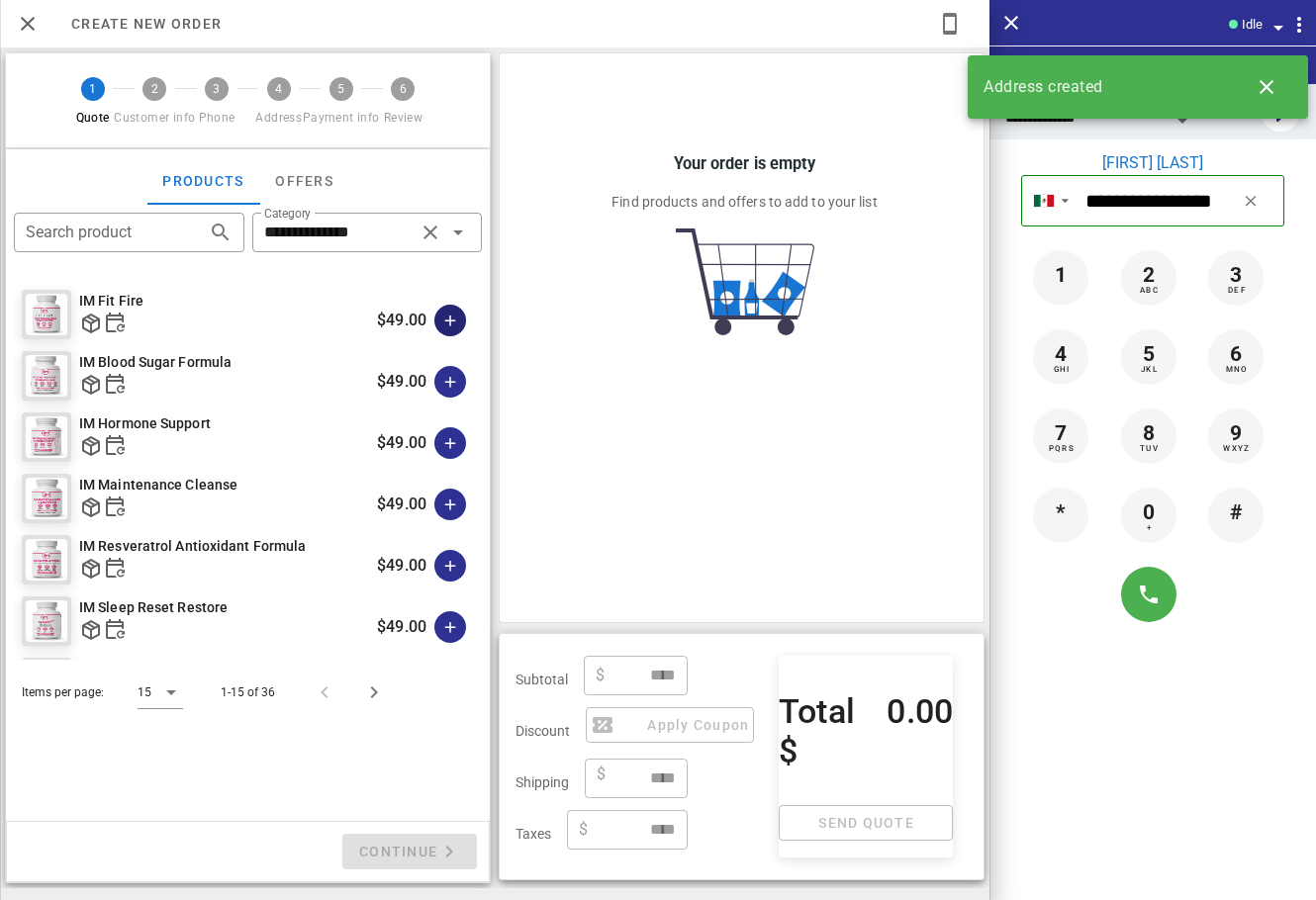 click at bounding box center [450, 320] 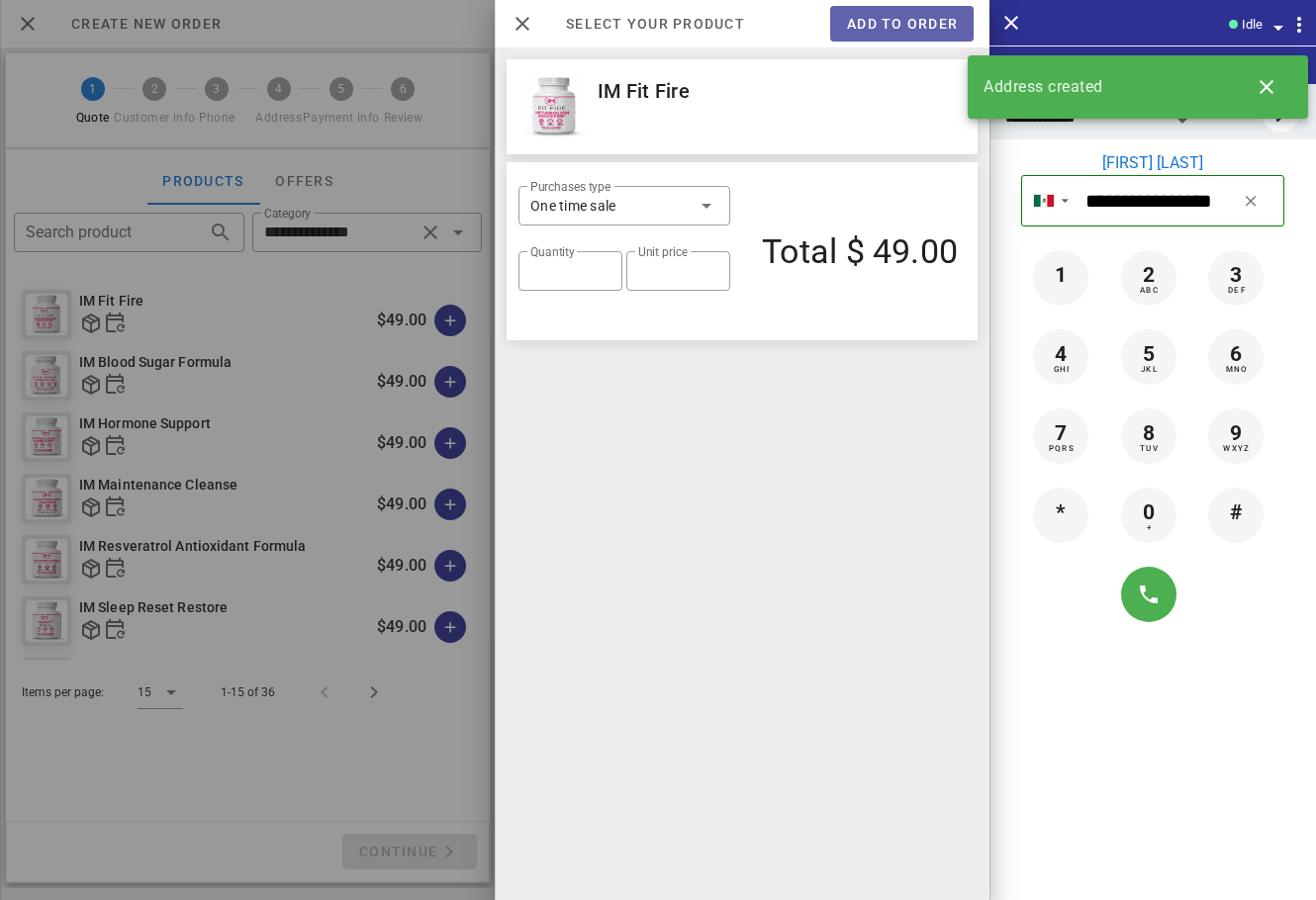 click on "Add to order" at bounding box center [901, 24] 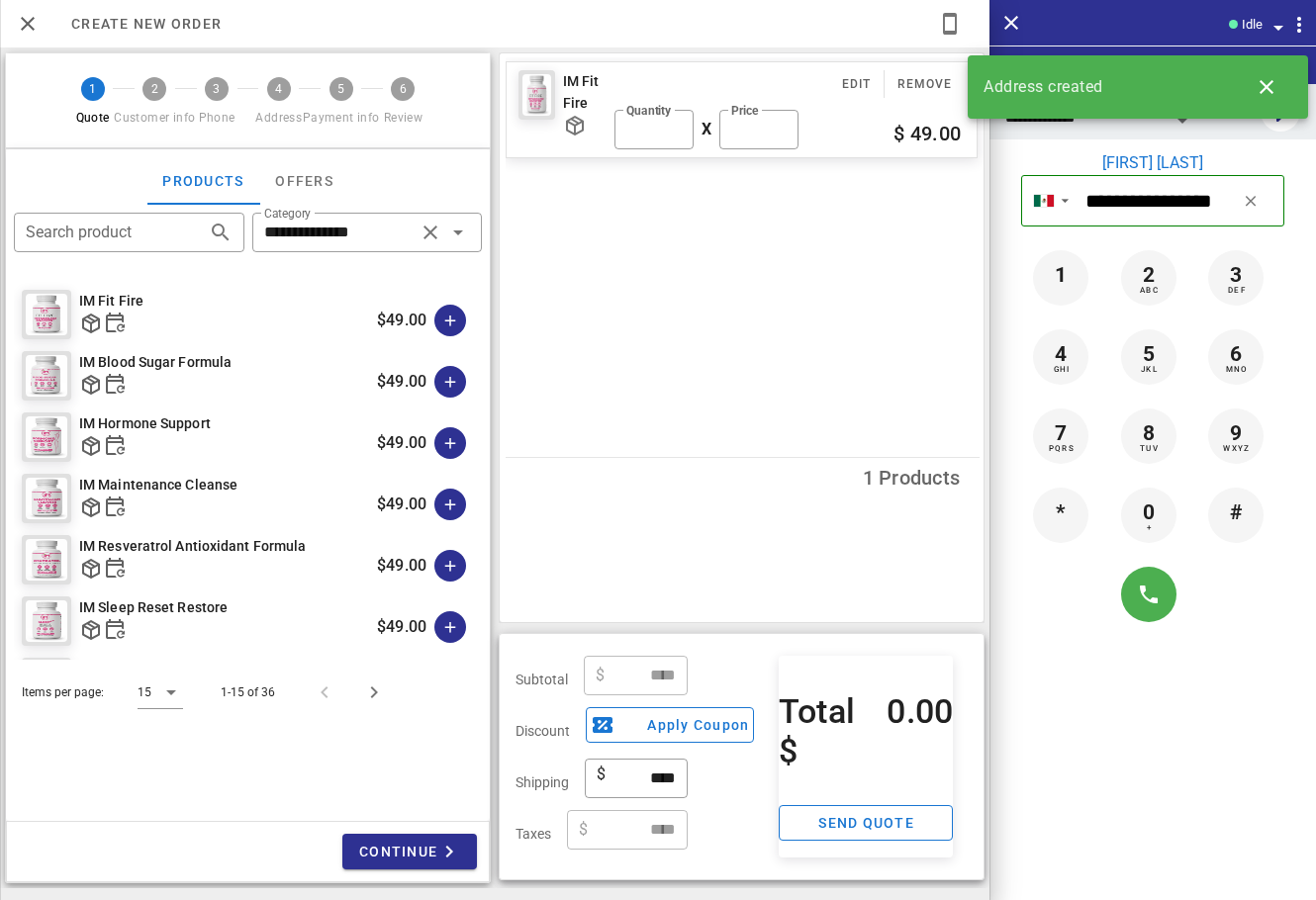 type on "*****" 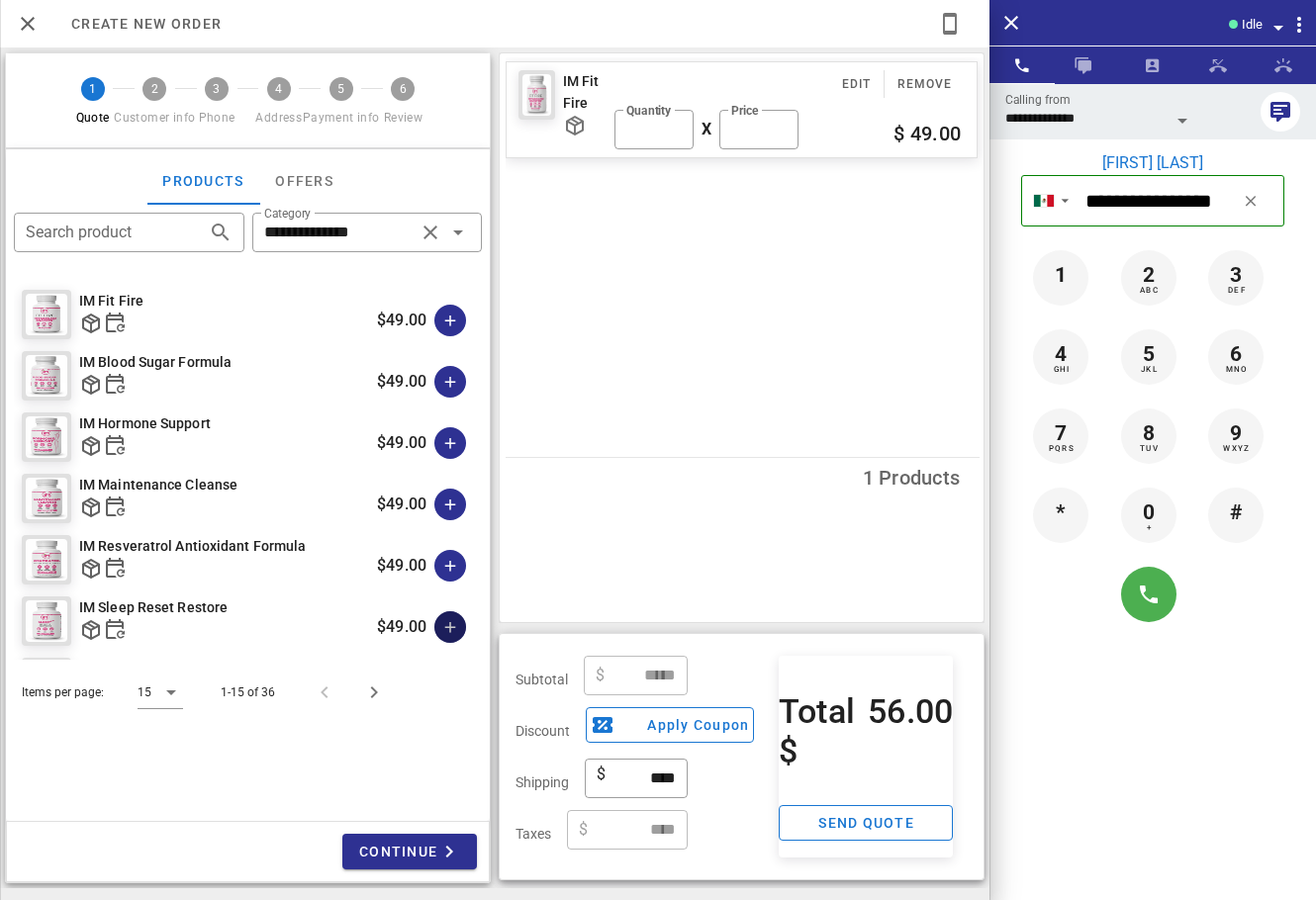 click at bounding box center [450, 627] 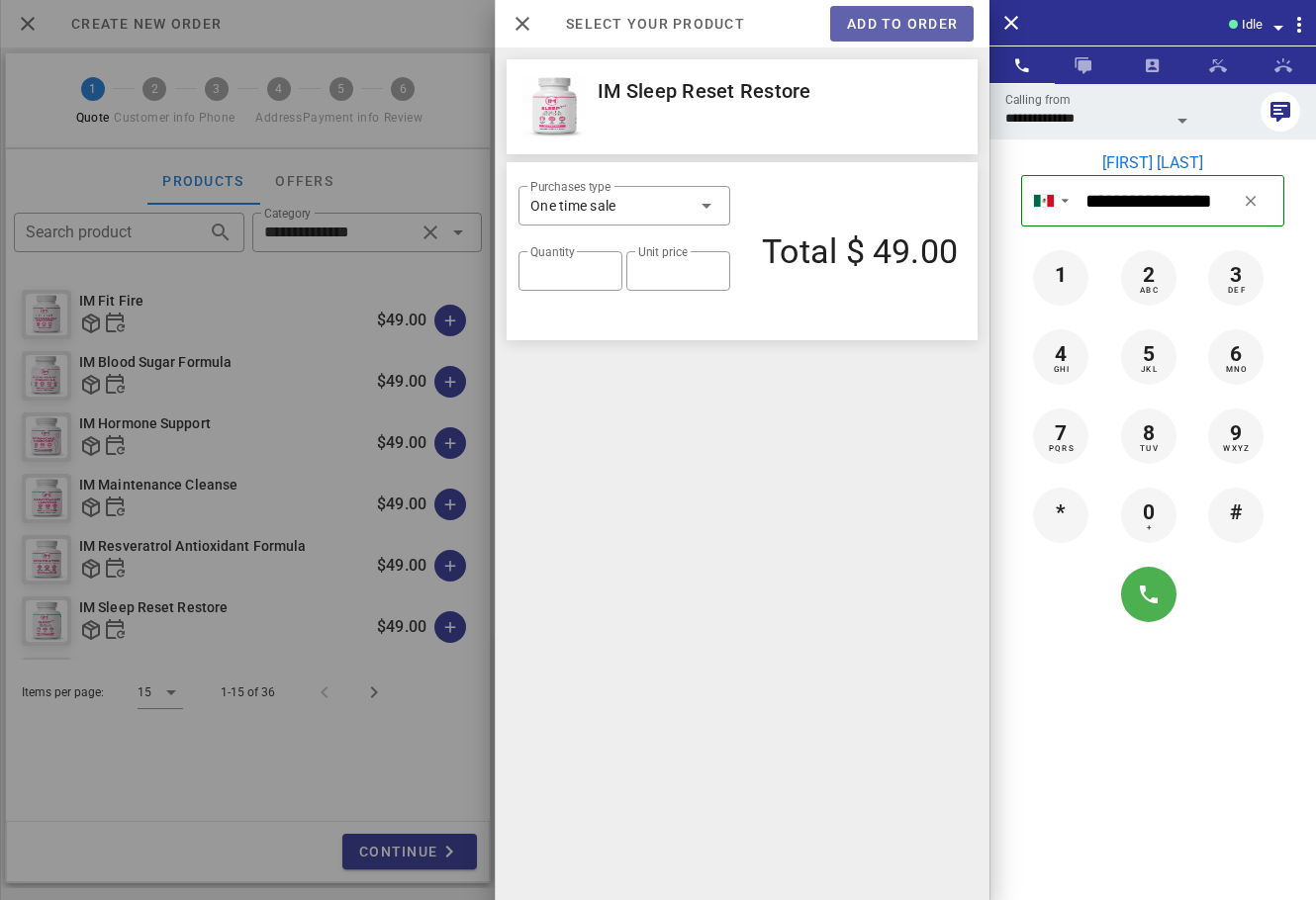drag, startPoint x: 917, startPoint y: 21, endPoint x: 836, endPoint y: 141, distance: 144.7791 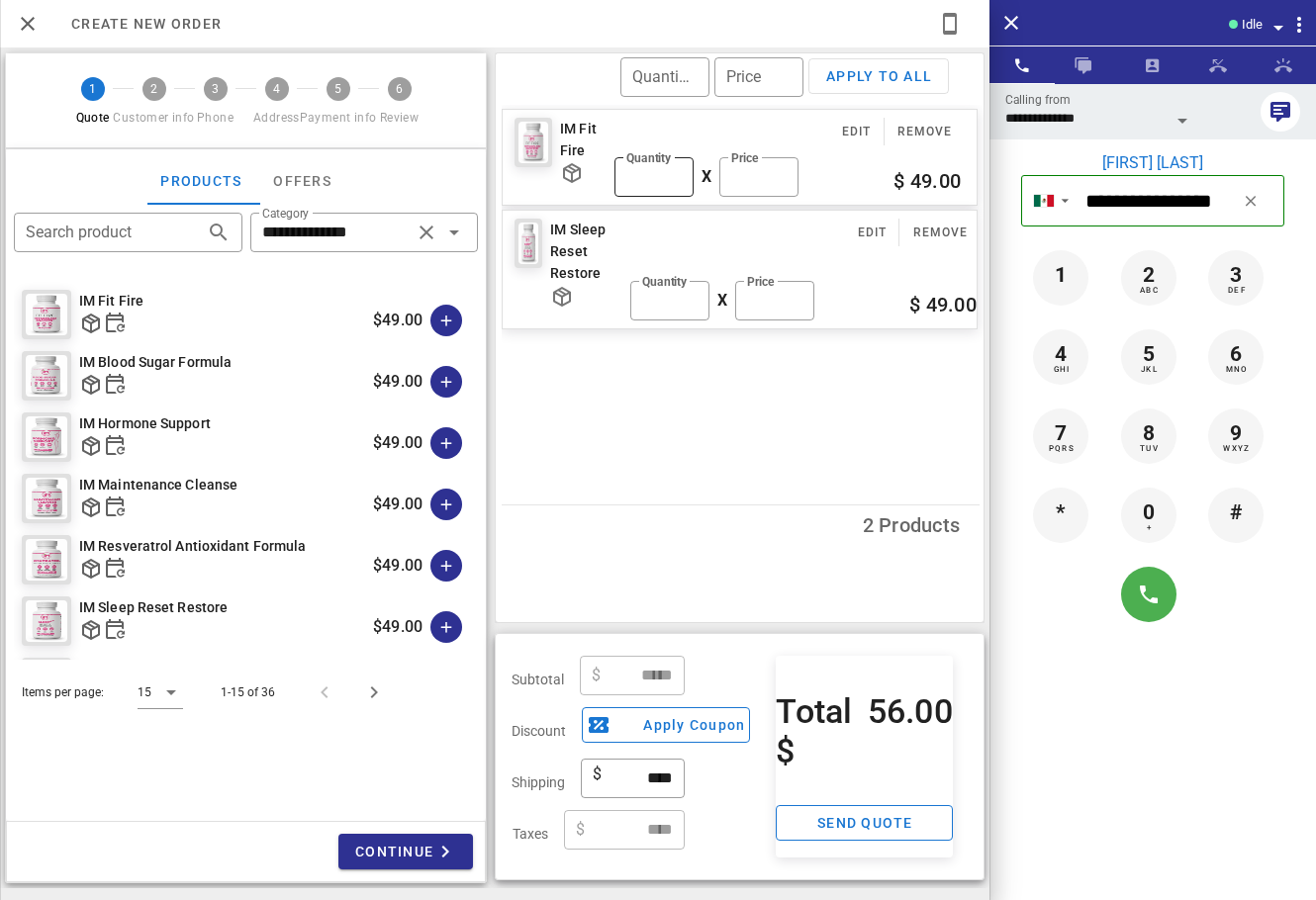 click on "*" at bounding box center (654, 177) 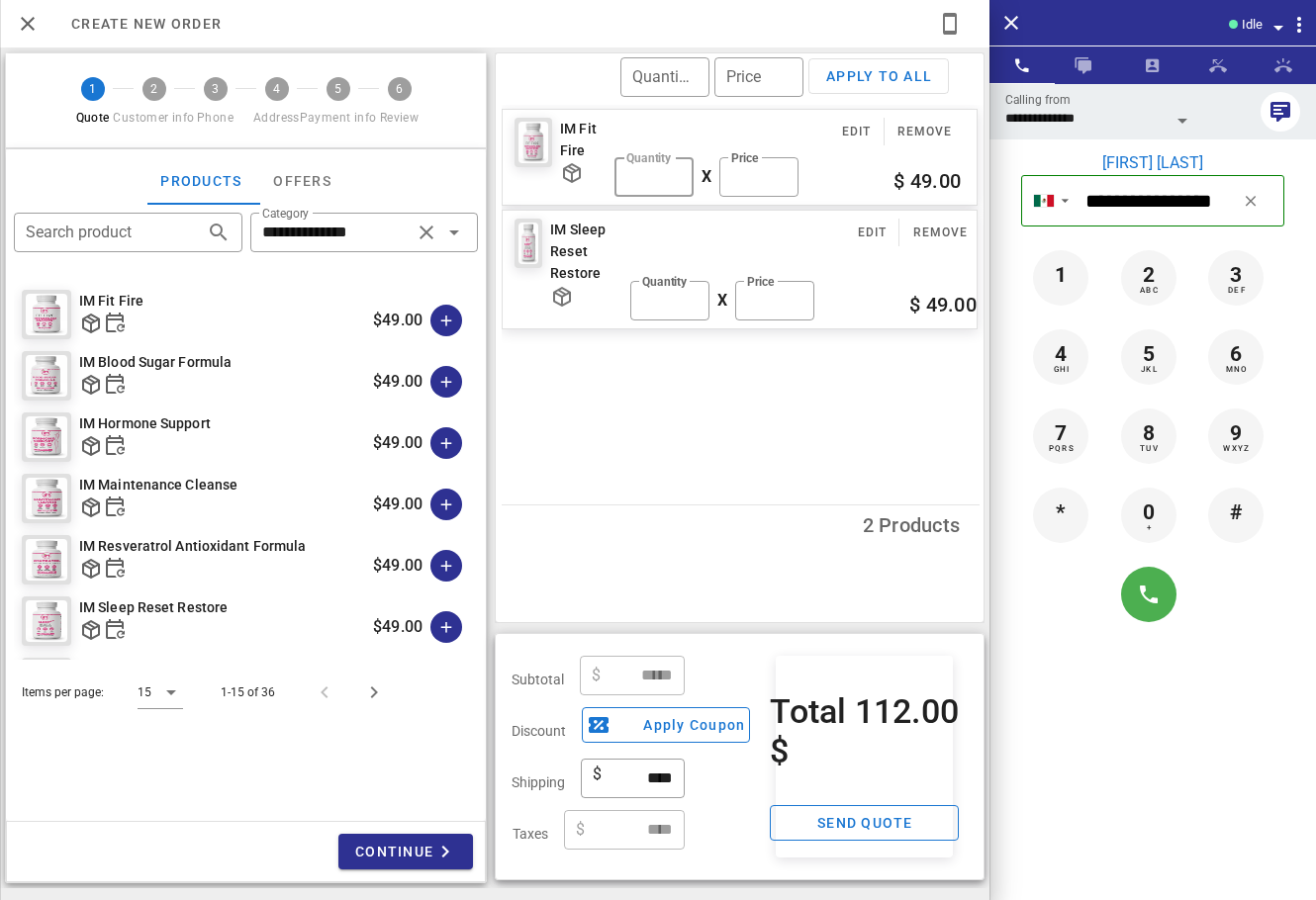 type on "*****" 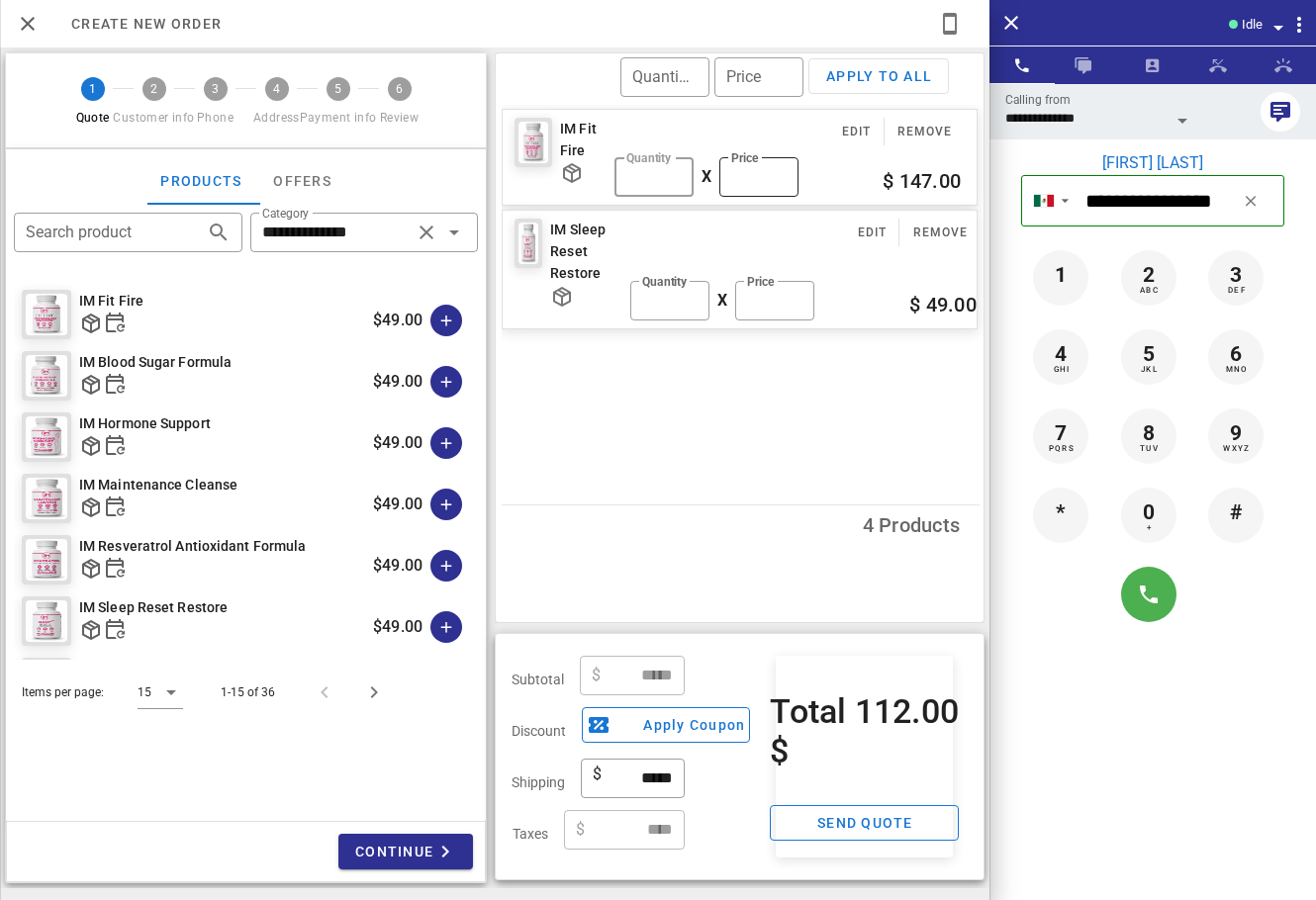 type on "*" 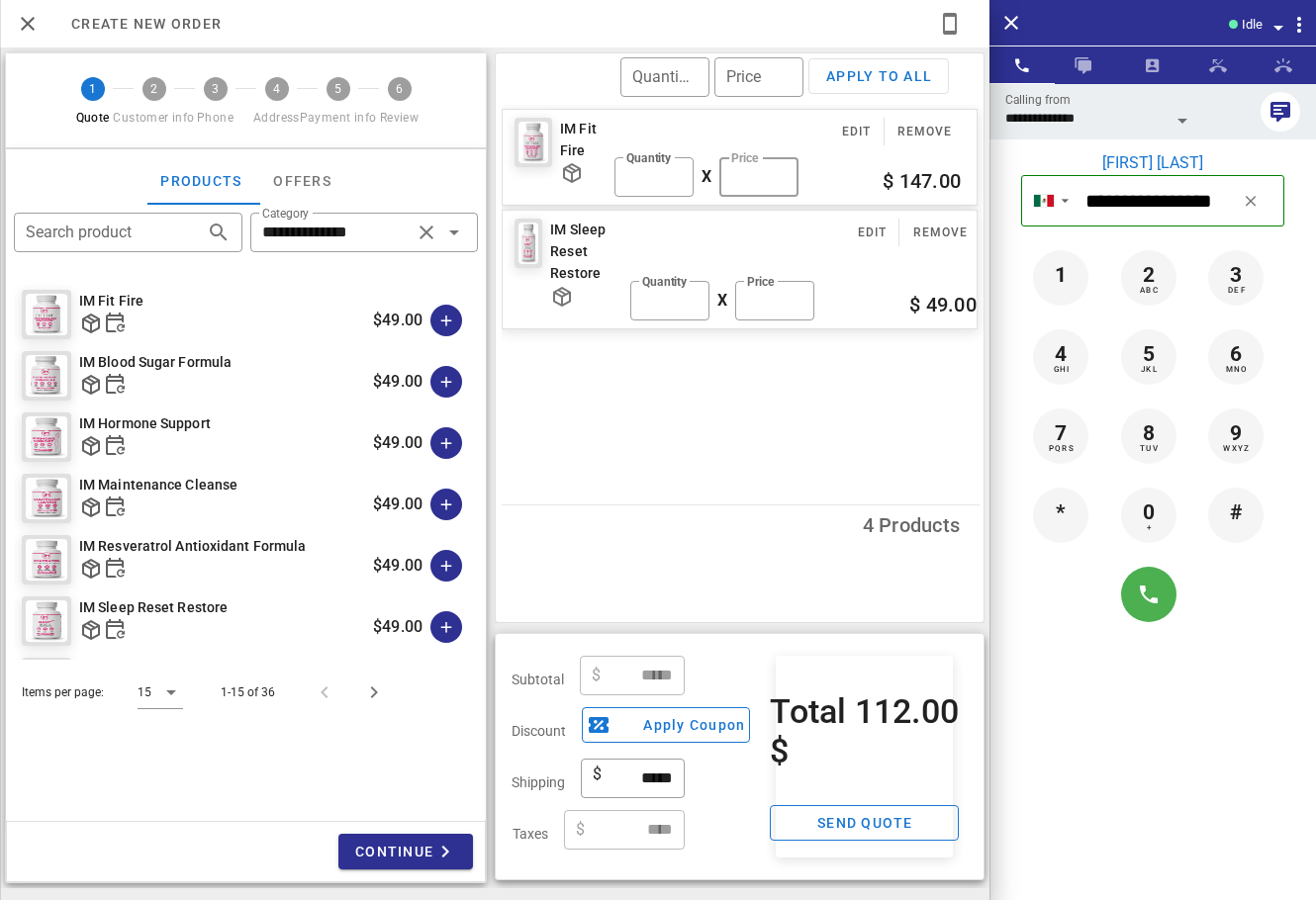 type on "******" 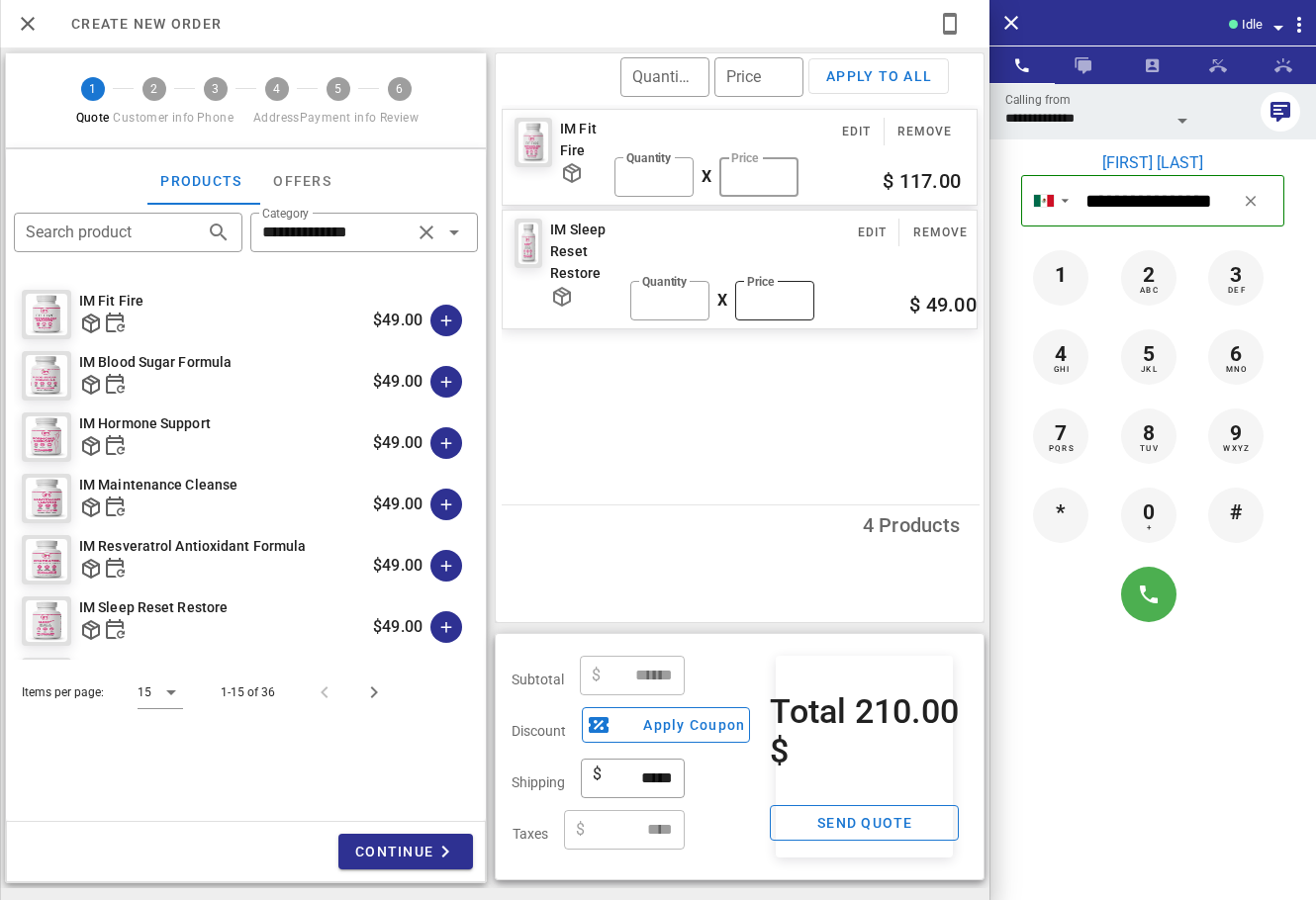 type on "*****" 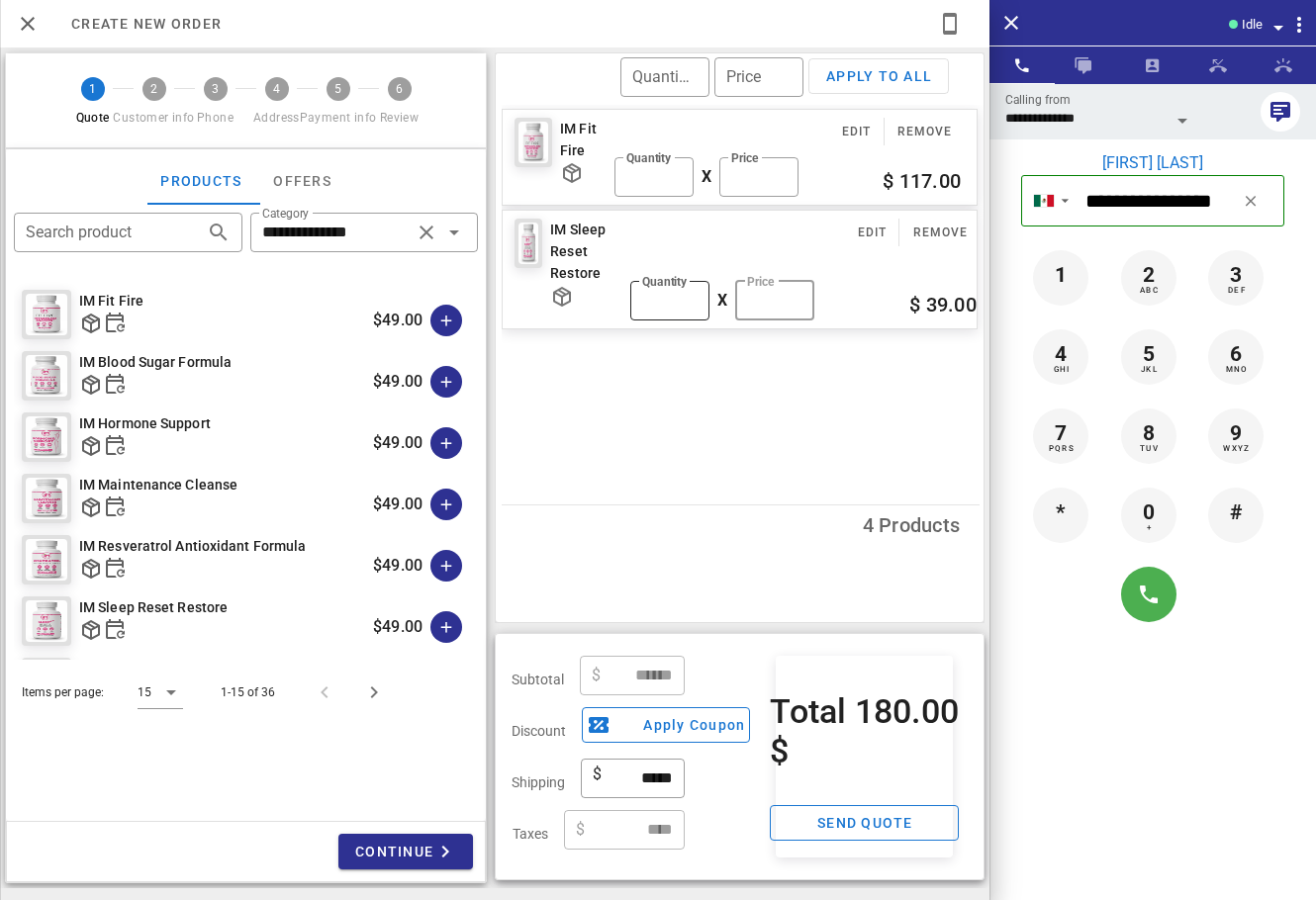 type on "*****" 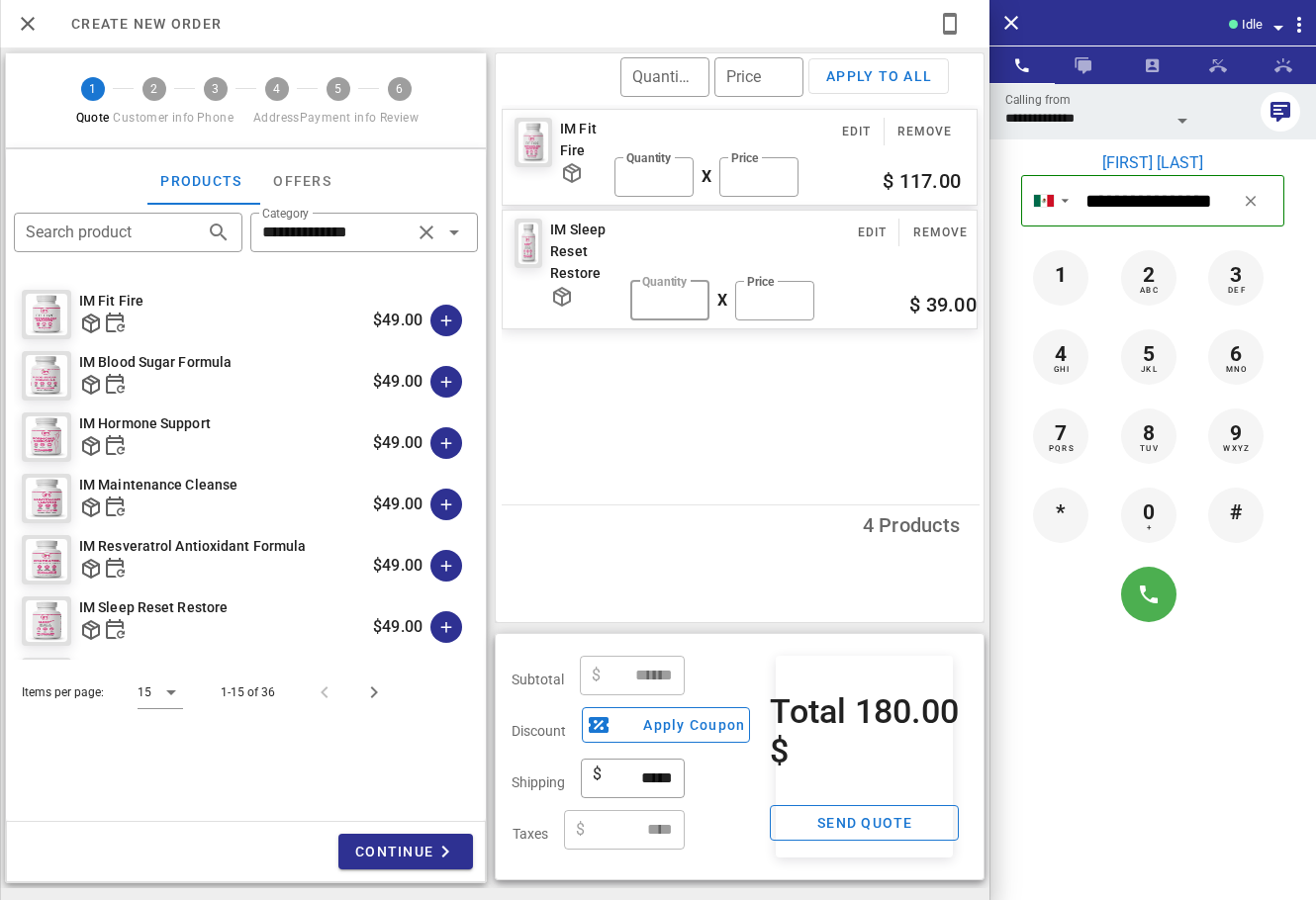 click on "*" at bounding box center [670, 301] 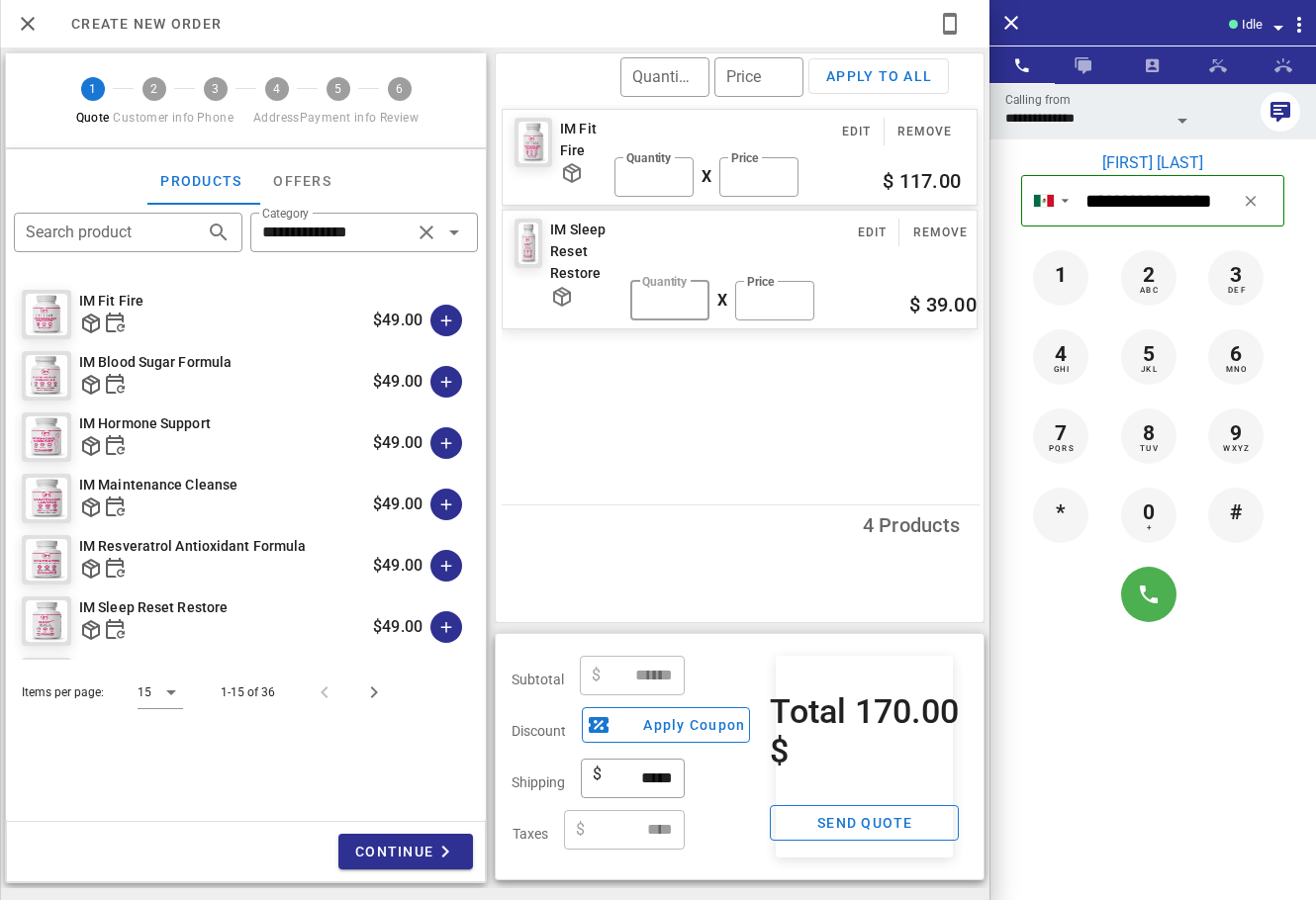 click on "*" at bounding box center (670, 301) 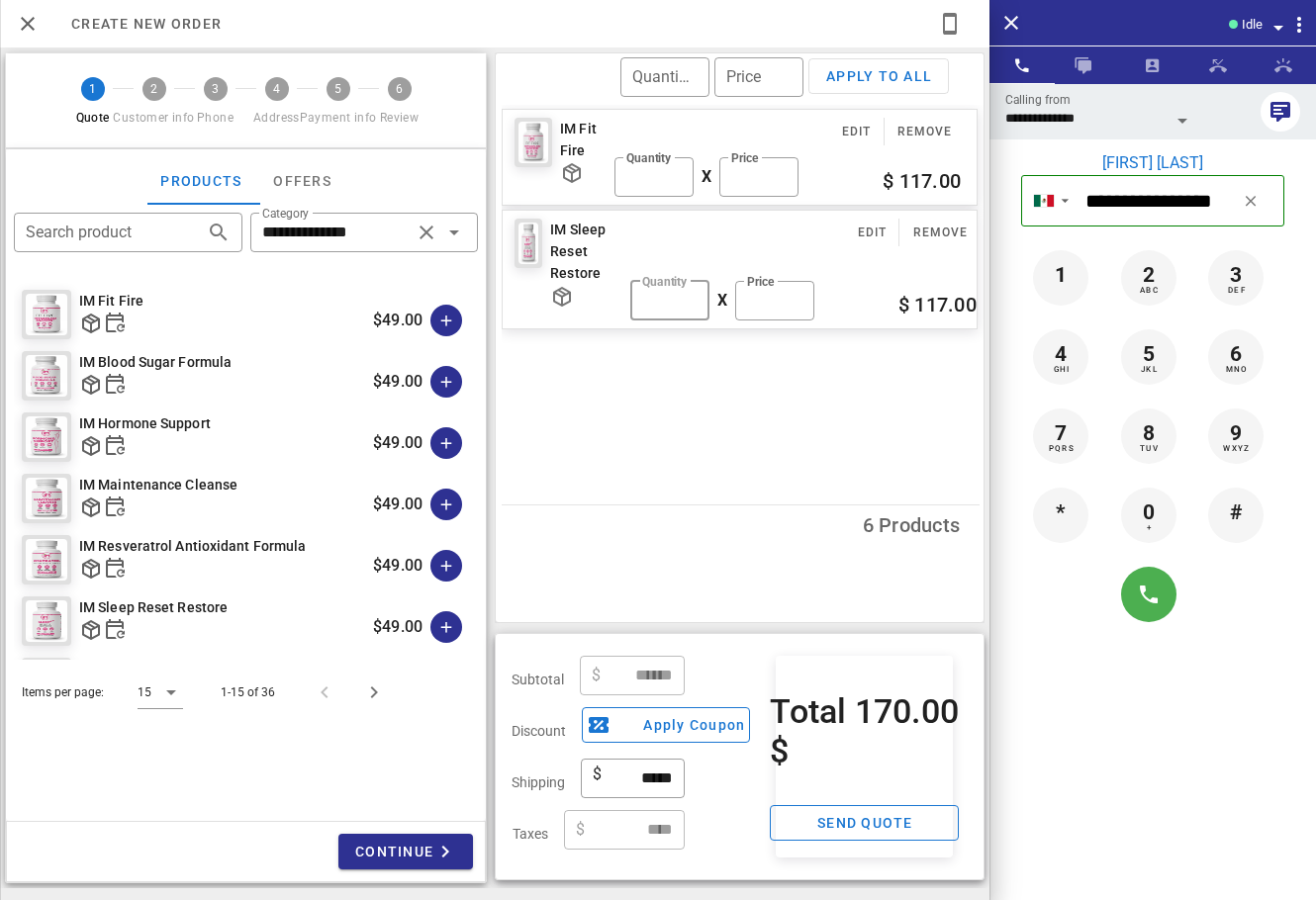 type on "*" 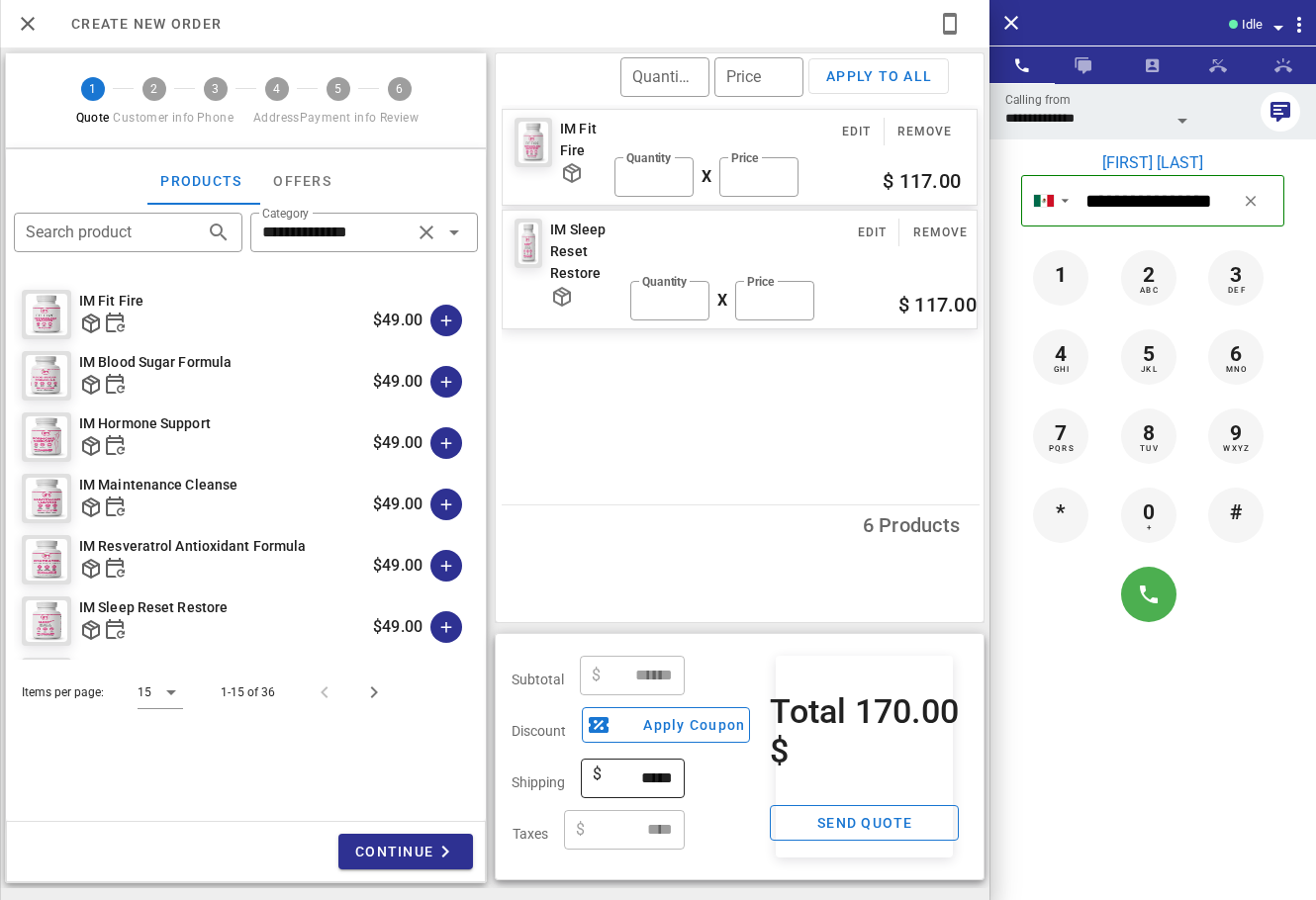 type on "******" 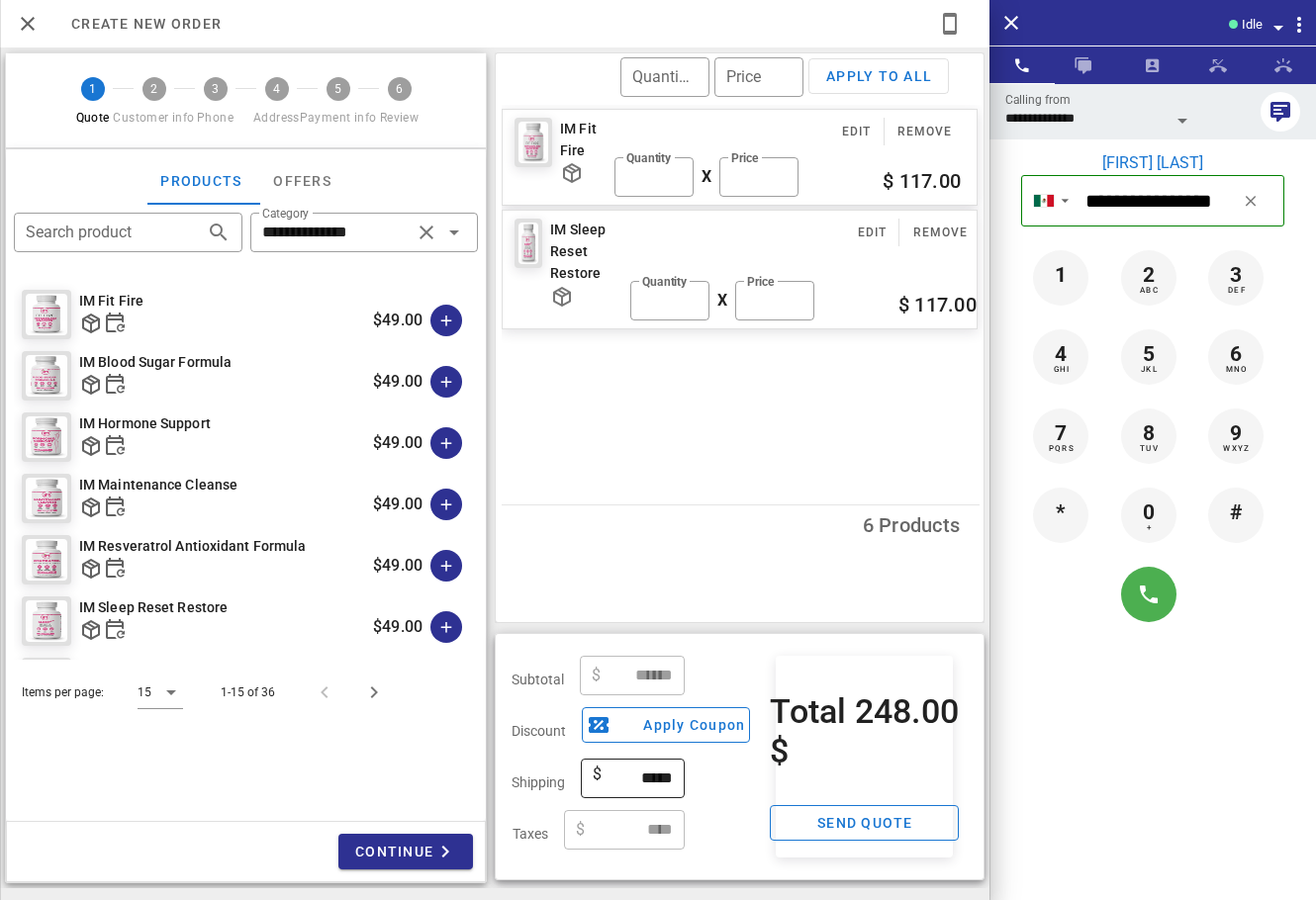 click on "*****" at bounding box center [639, 778] 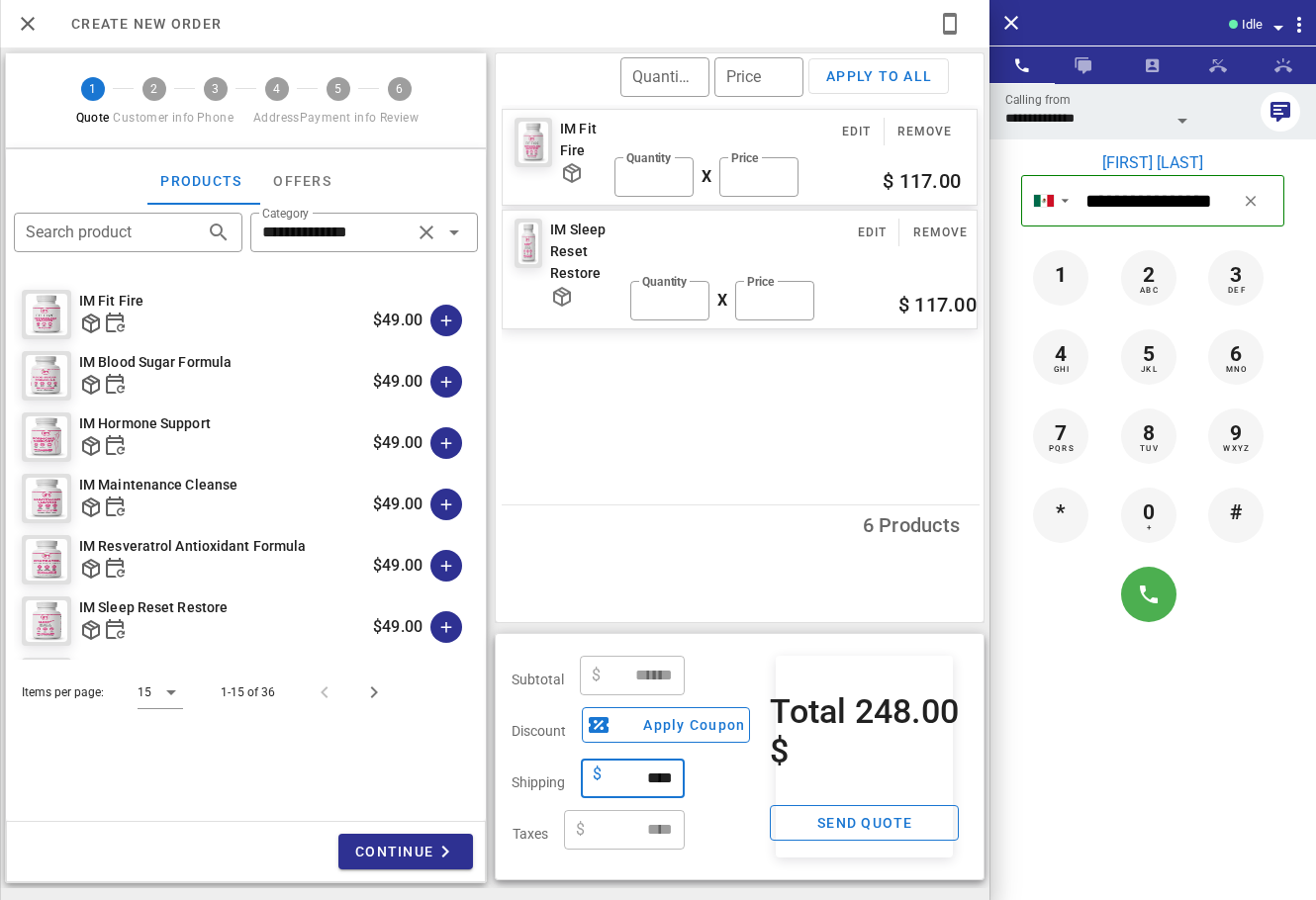 type on "****" 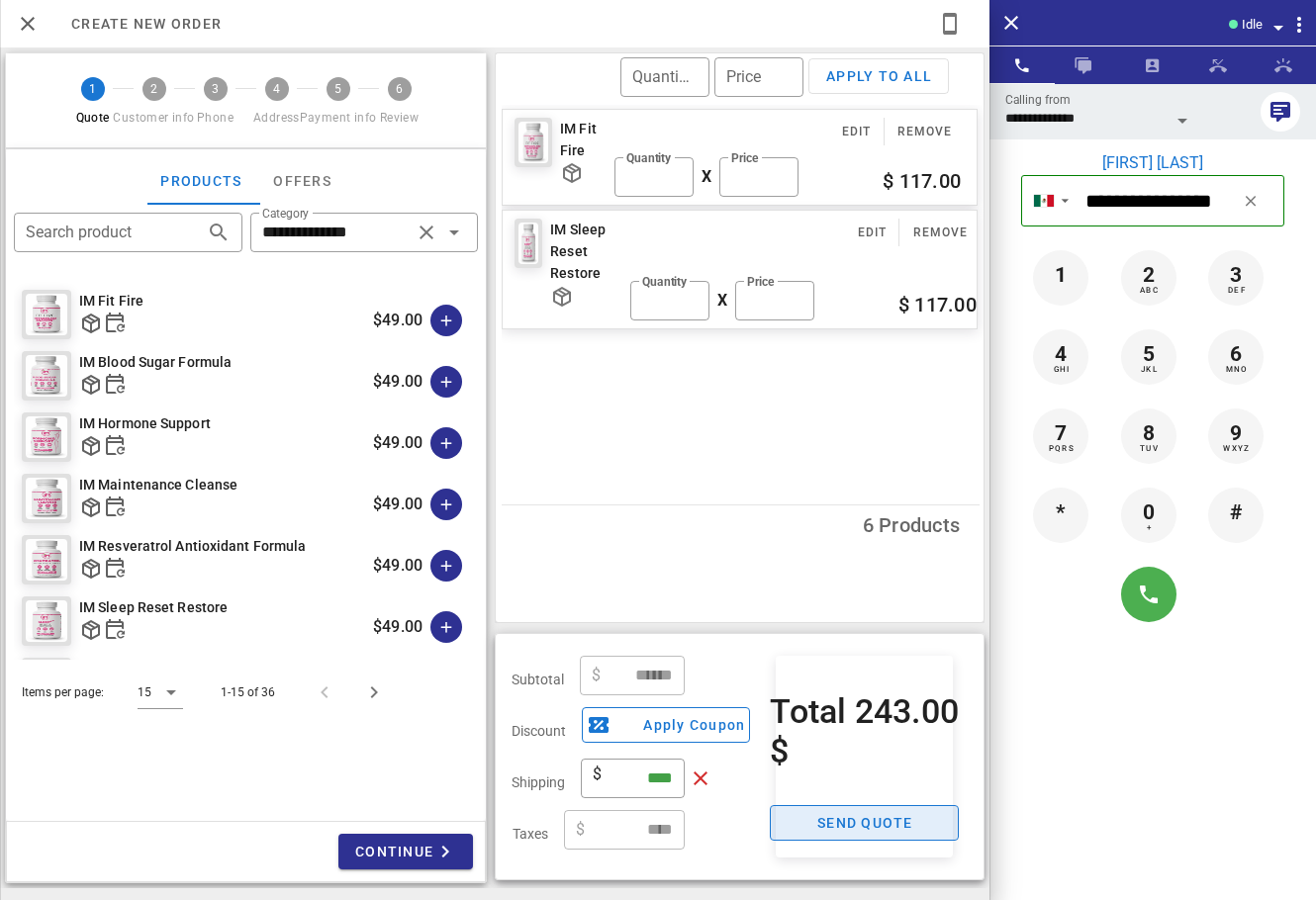 click on "Send quote" at bounding box center (864, 823) 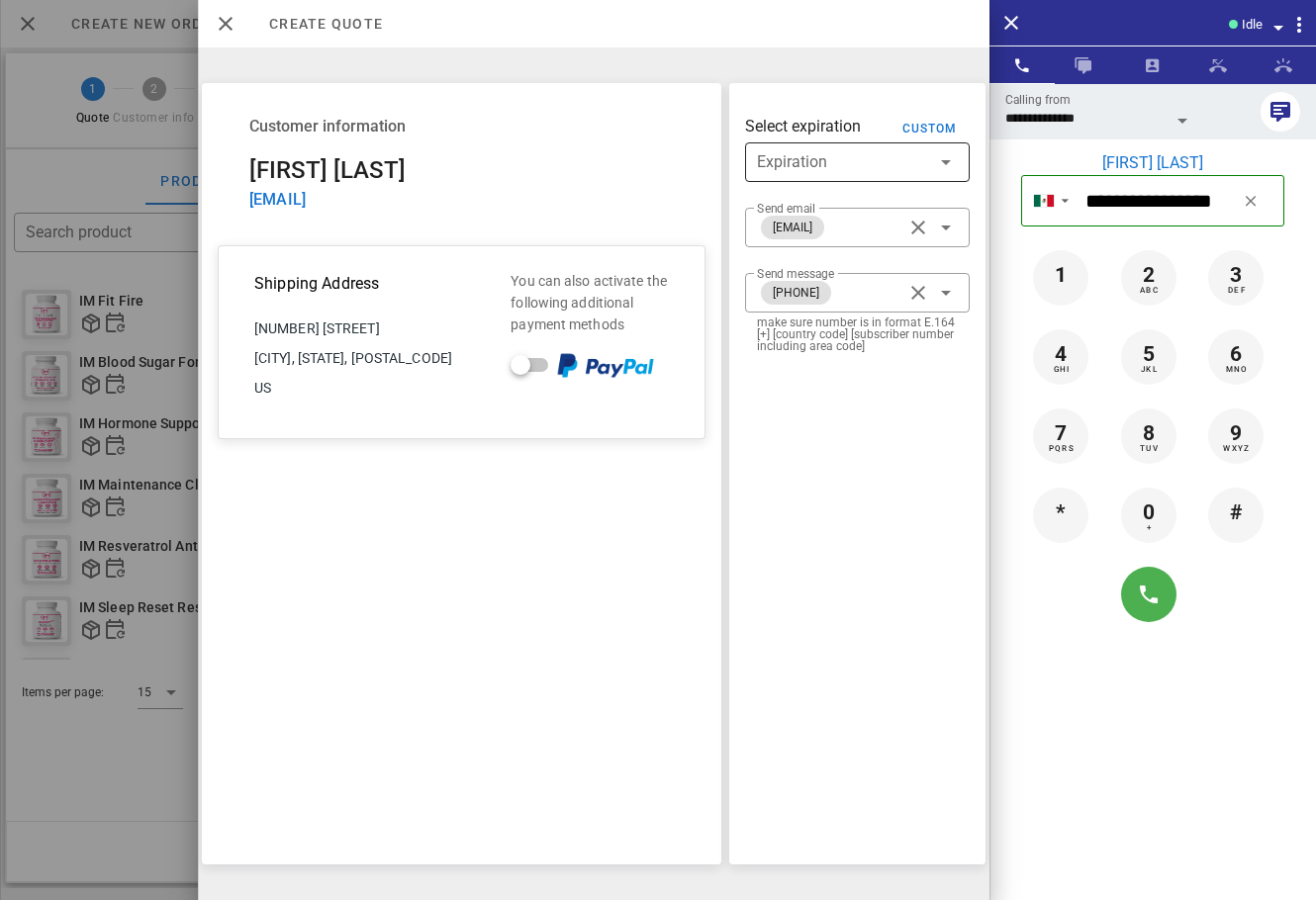 click at bounding box center [843, 162] 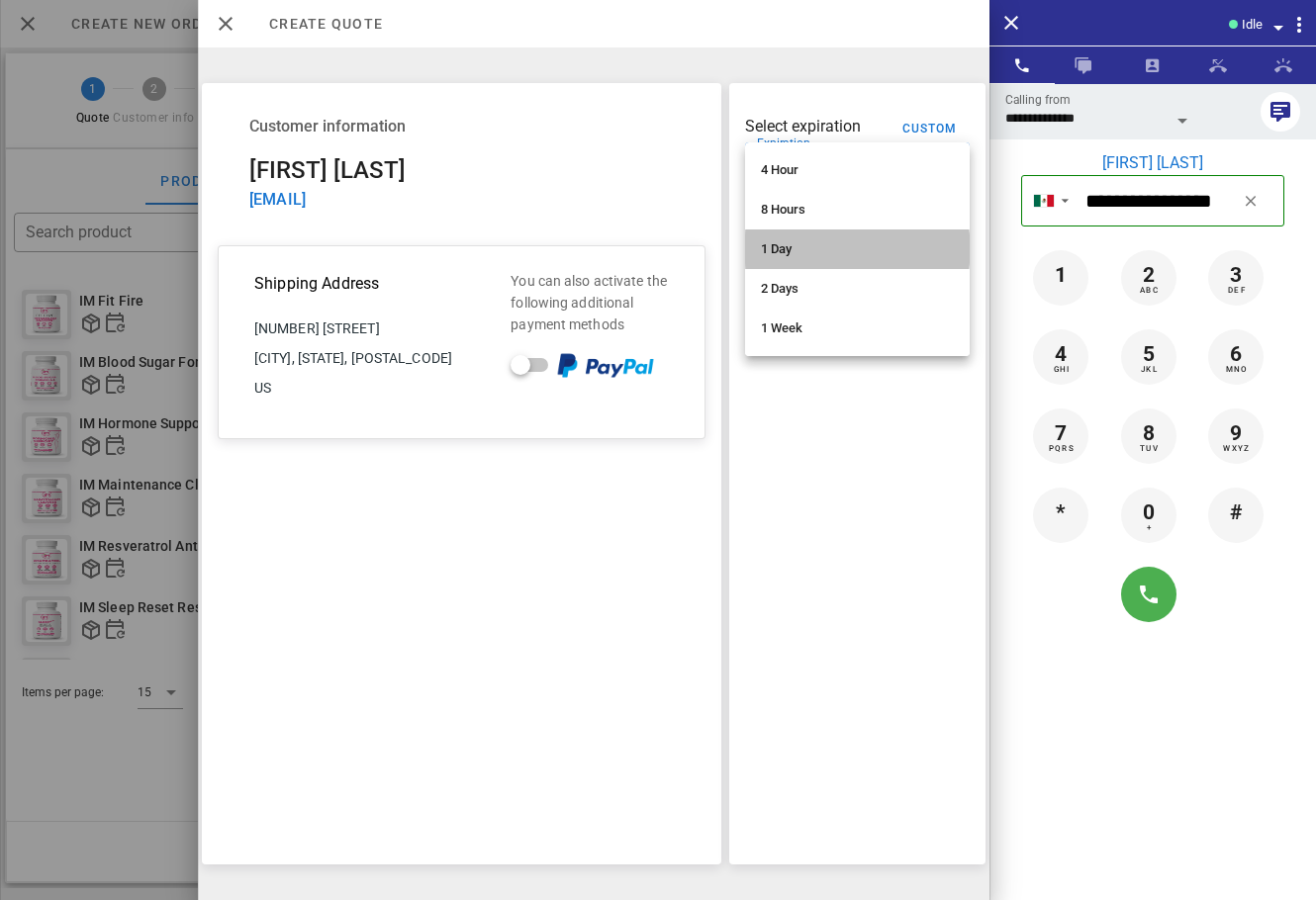 click on "1 Day" at bounding box center (857, 249) 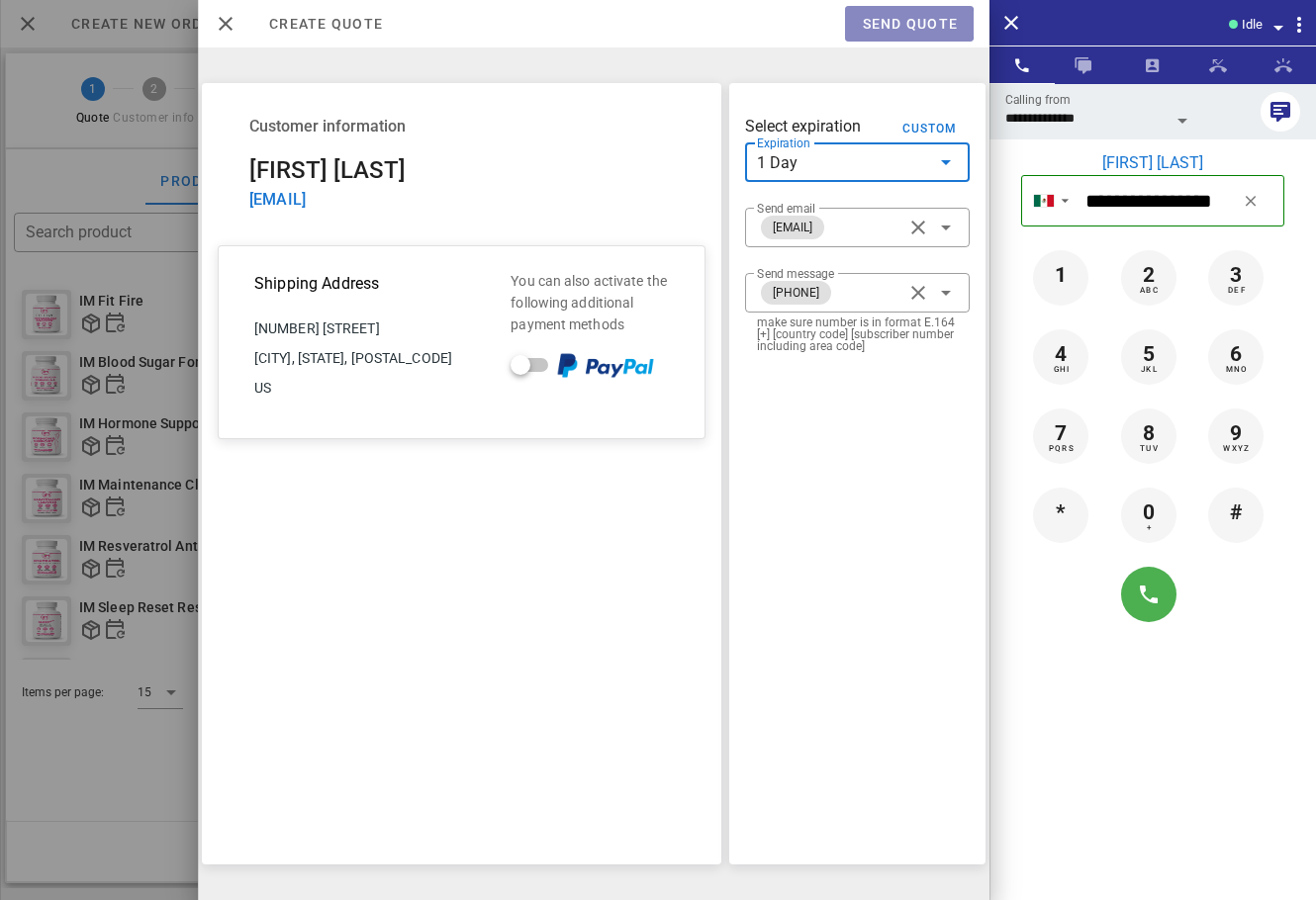 click on "Send quote" at bounding box center [909, 24] 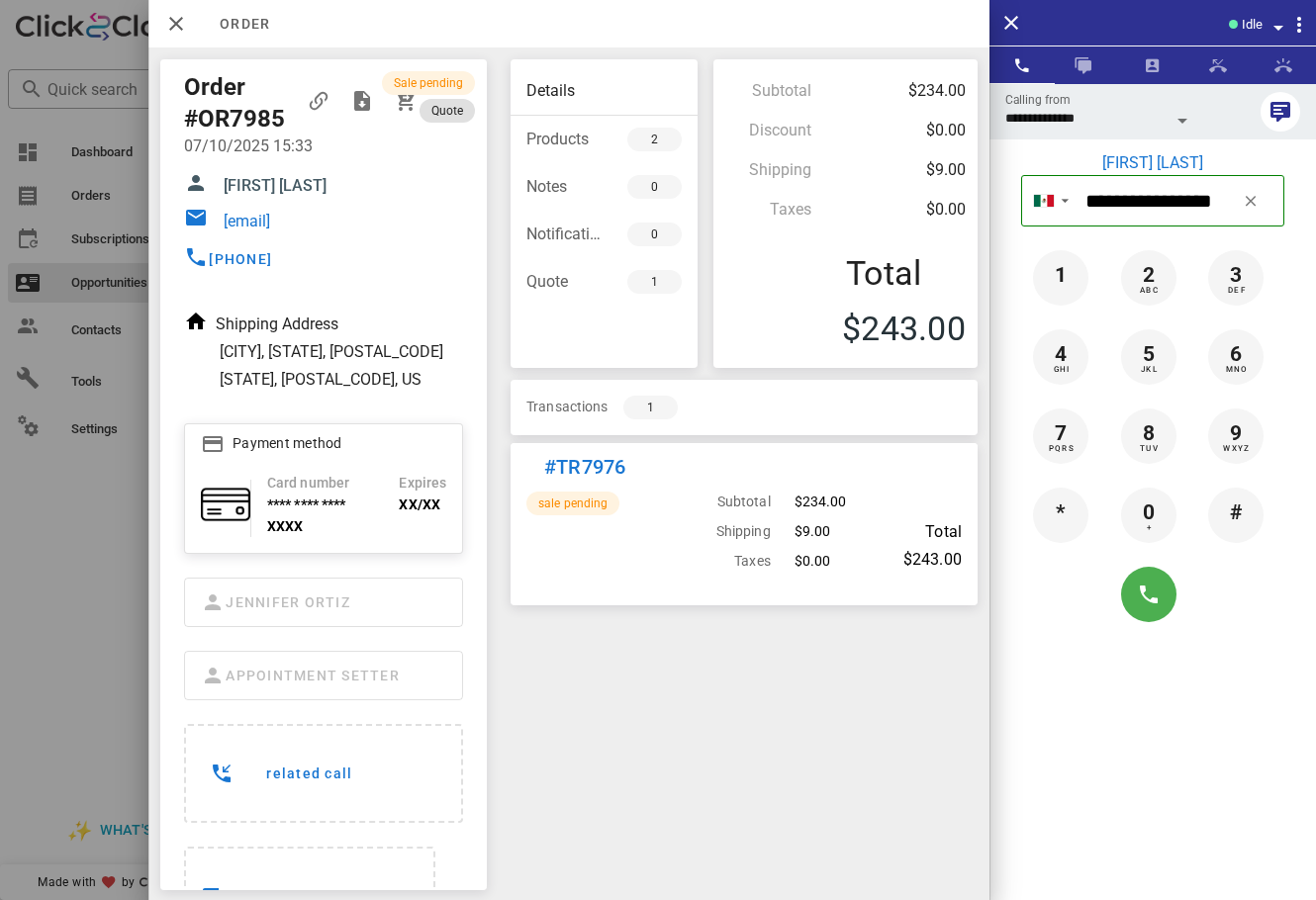 click on "**********" at bounding box center [1153, 533] 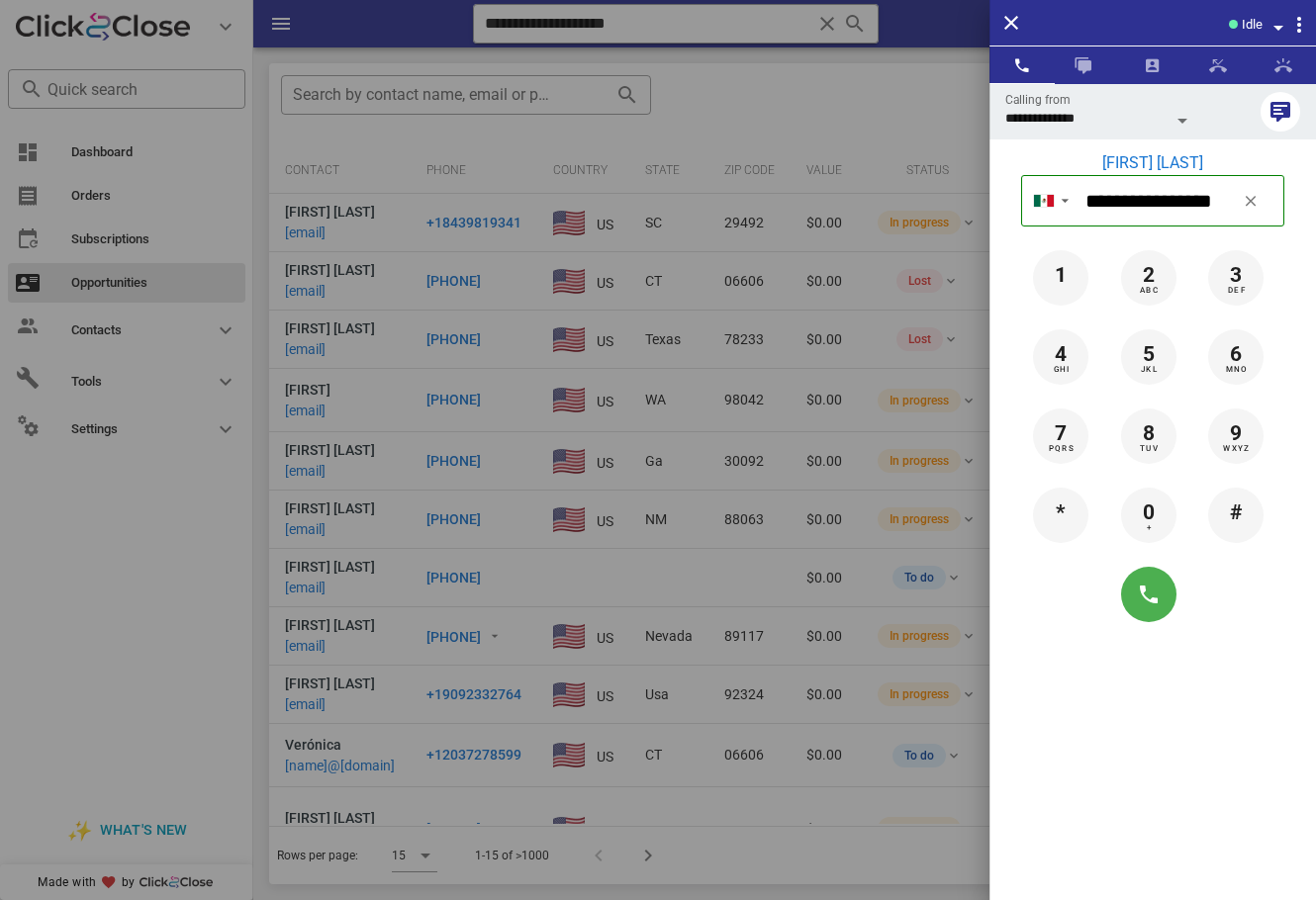 click at bounding box center [658, 450] 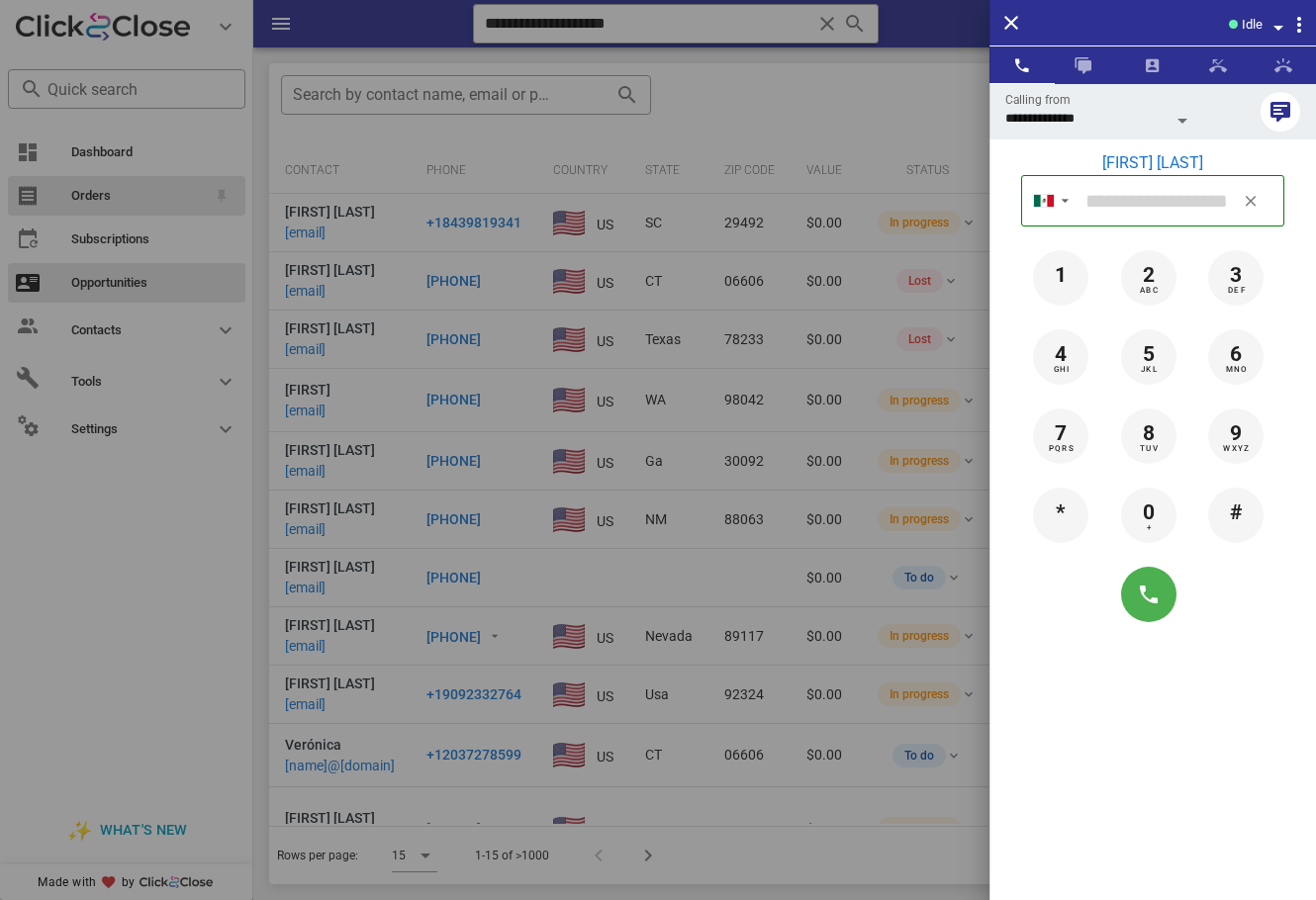 click on "Orders" at bounding box center (139, 196) 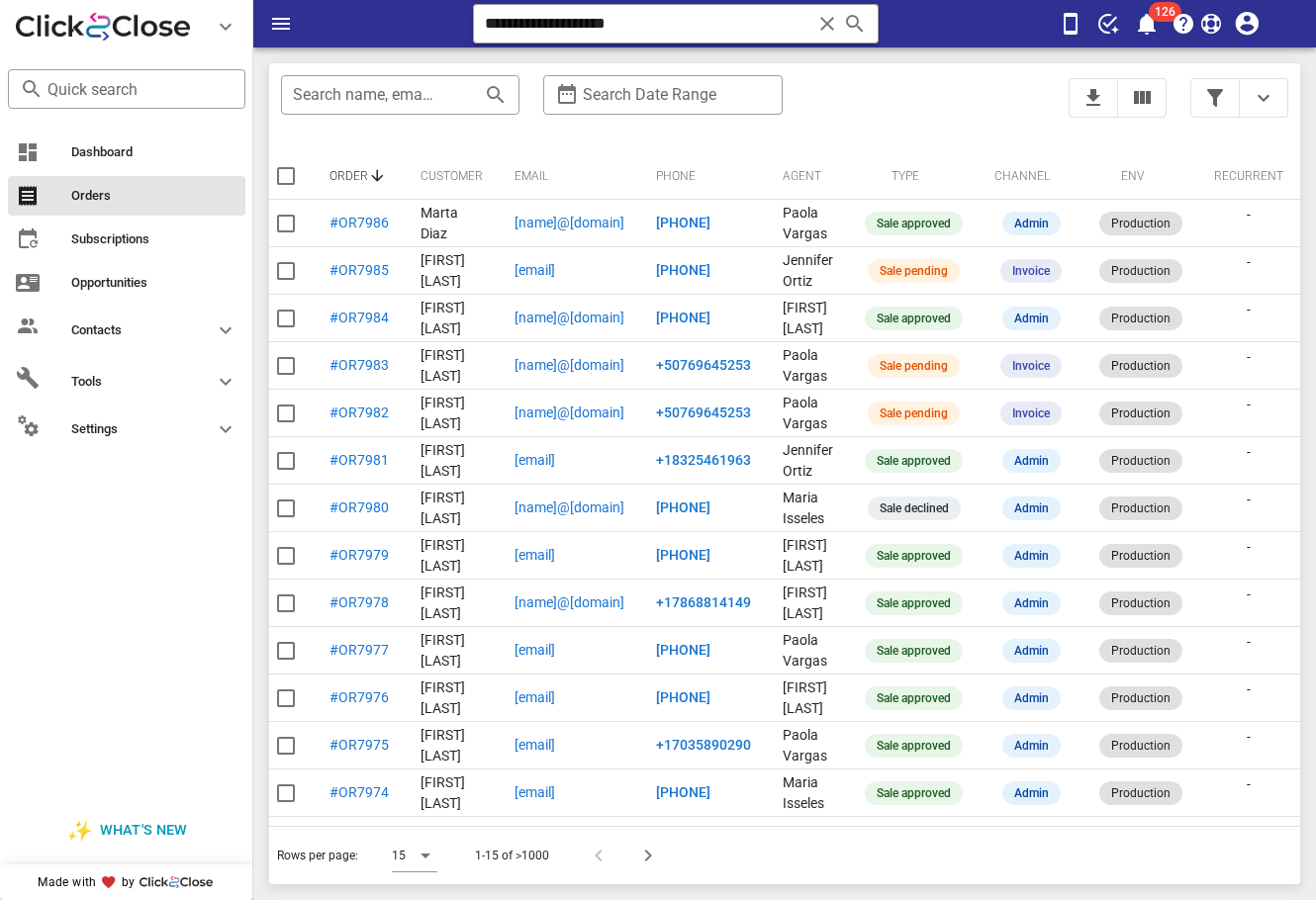 scroll, scrollTop: 0, scrollLeft: 0, axis: both 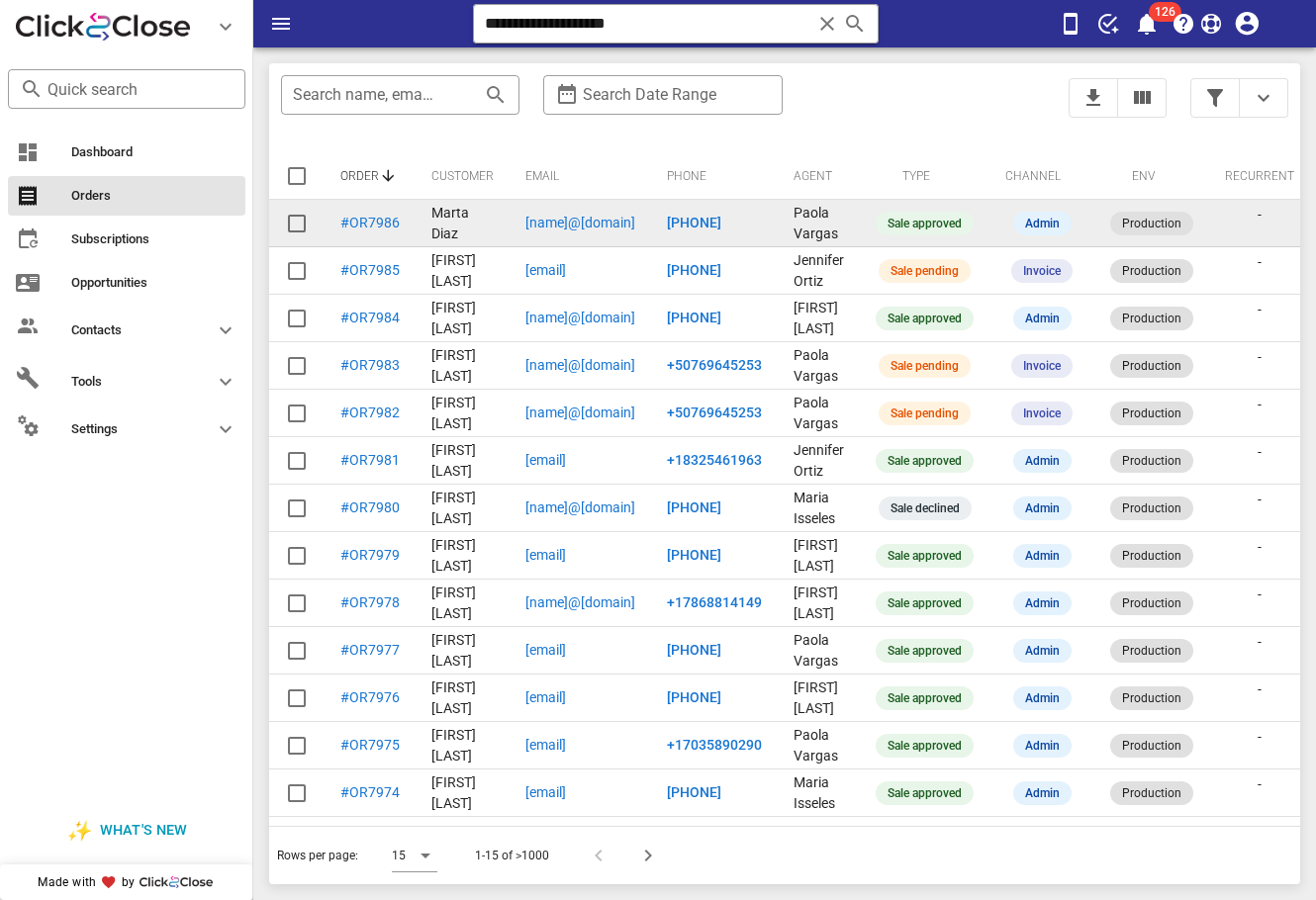 click on "chorriada85@yahoo.com" at bounding box center (545, 223) 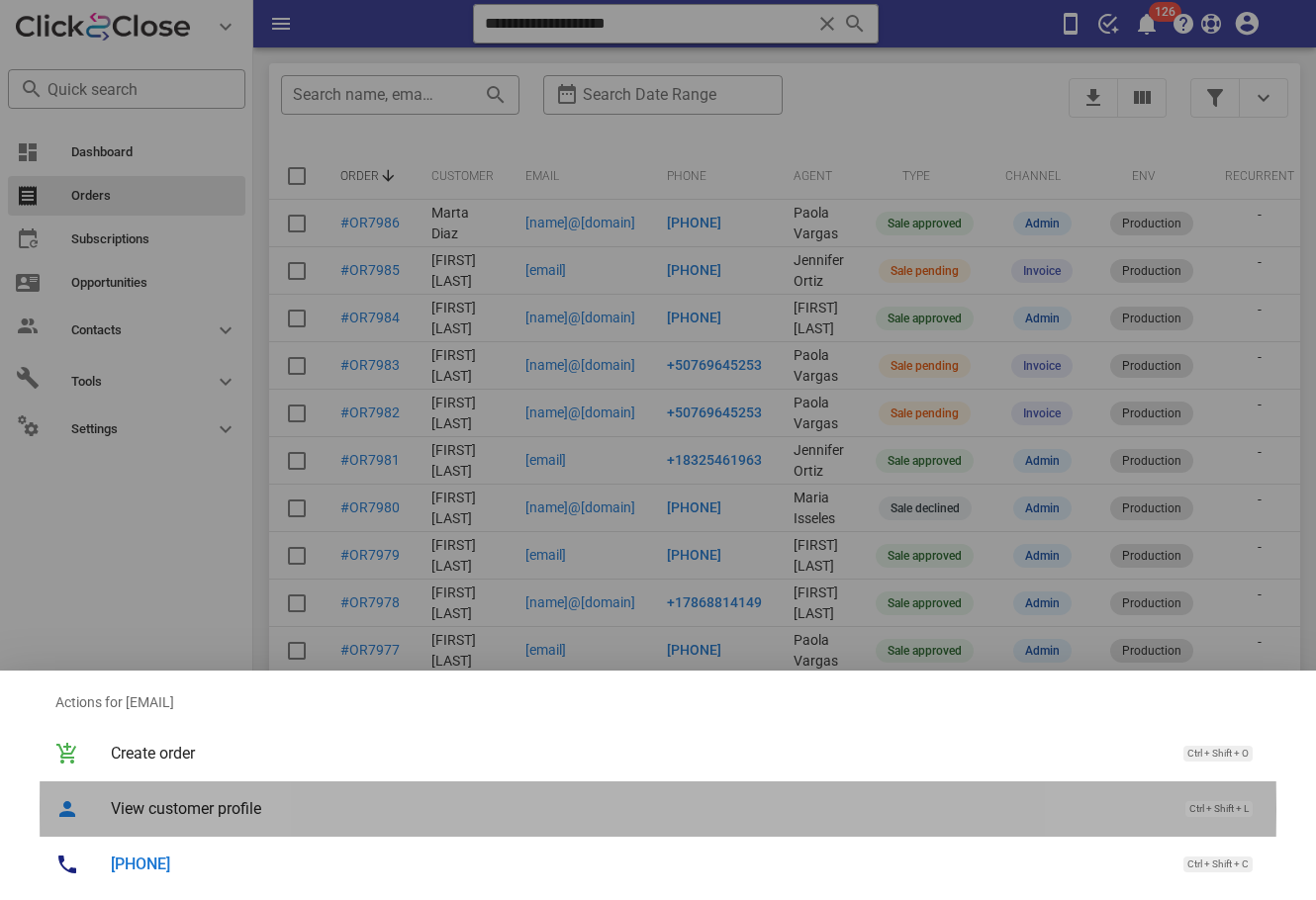 click on "View customer profile Ctrl + Shift + L" at bounding box center [686, 808] 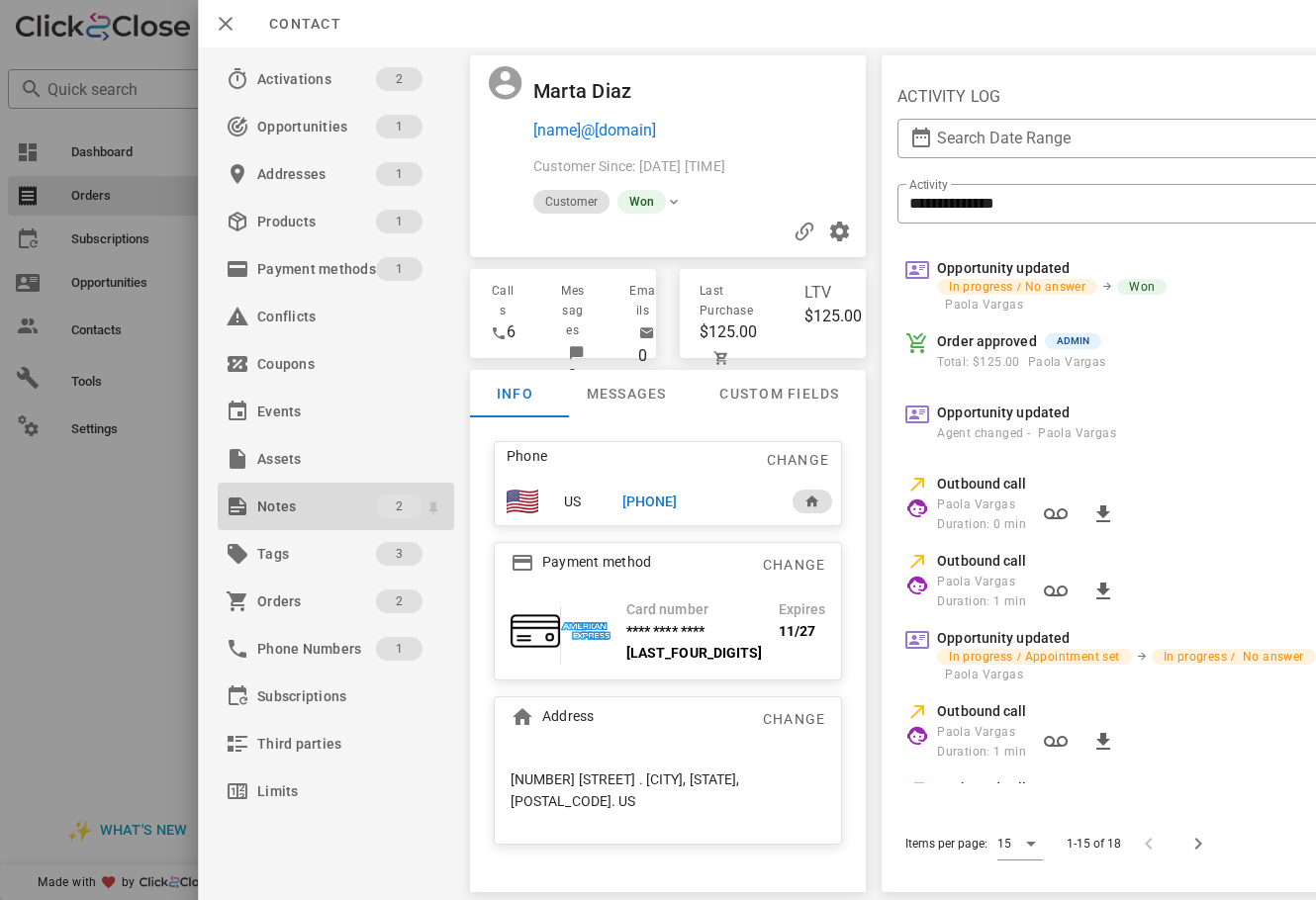 click on "Notes" at bounding box center (317, 506) 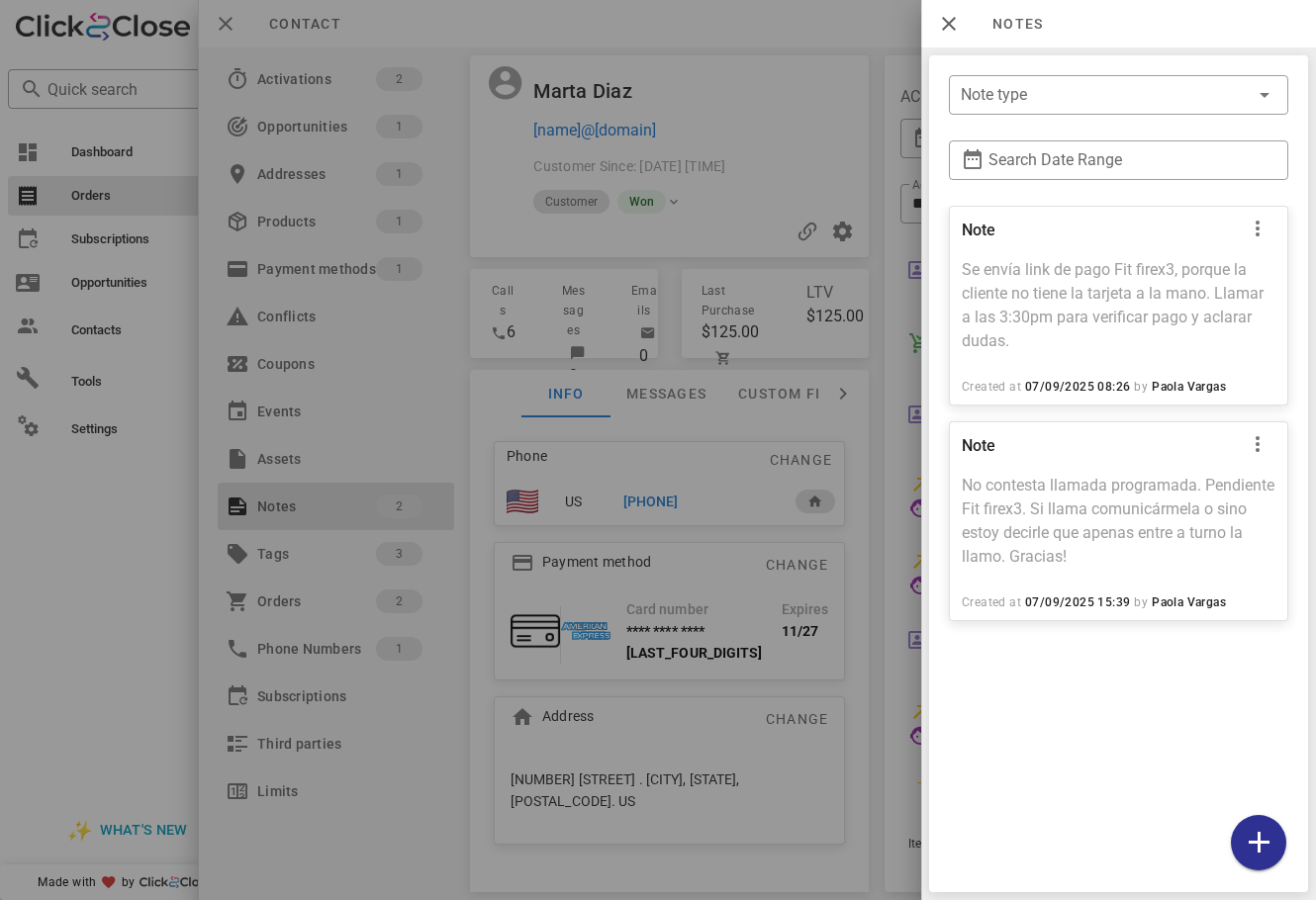 click at bounding box center [658, 450] 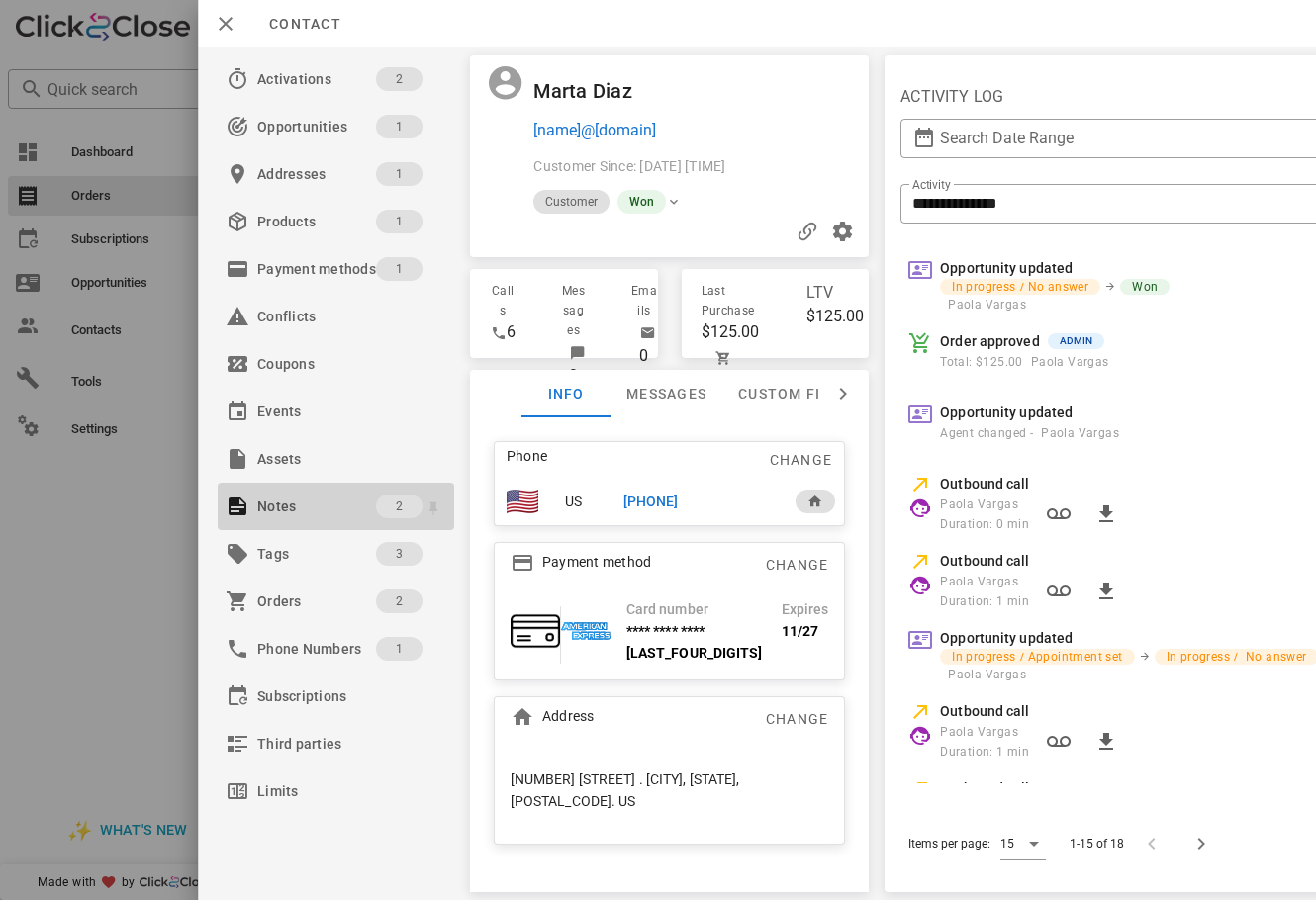 click on "Notes" at bounding box center [317, 506] 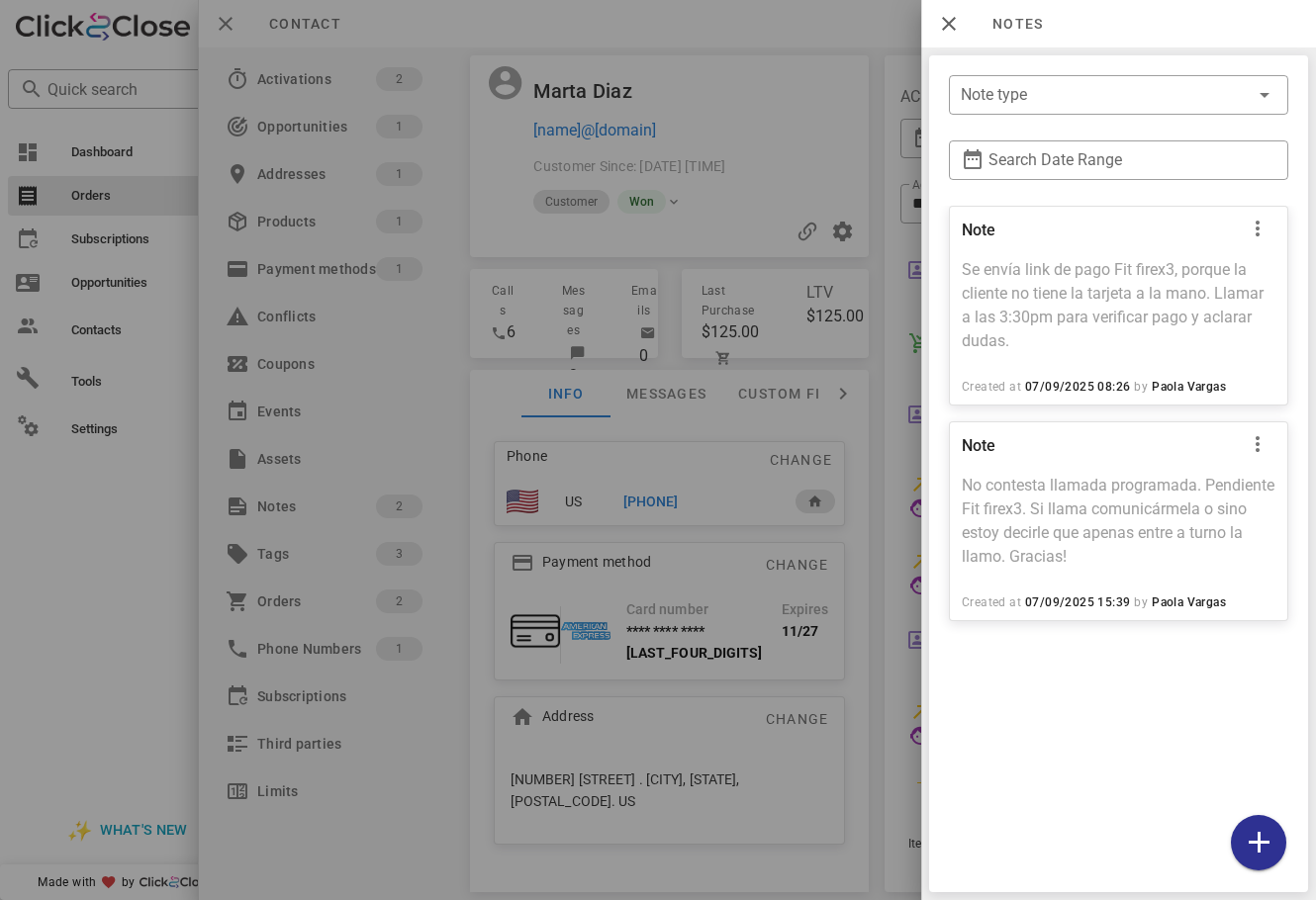 click at bounding box center (658, 450) 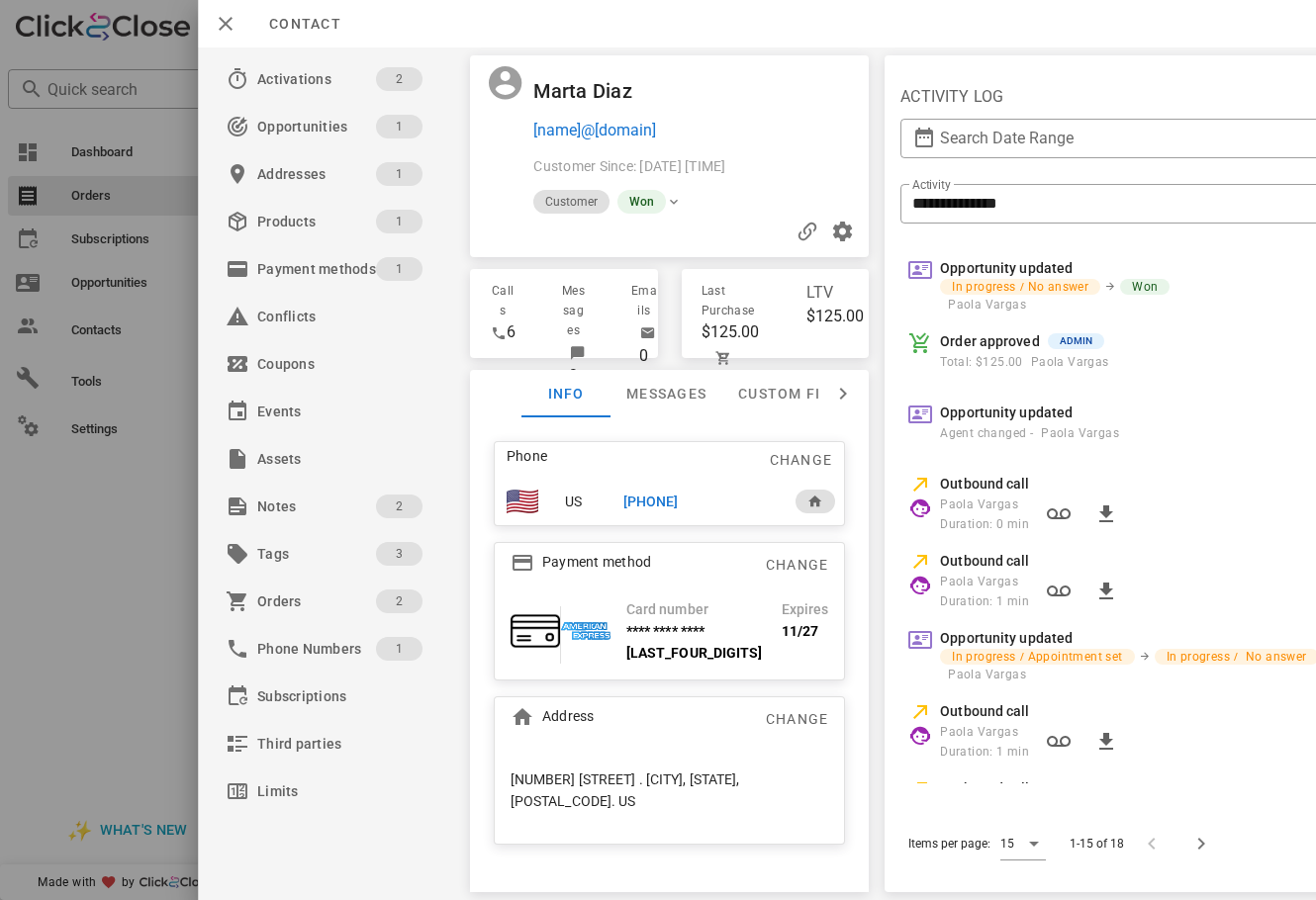 click at bounding box center [658, 450] 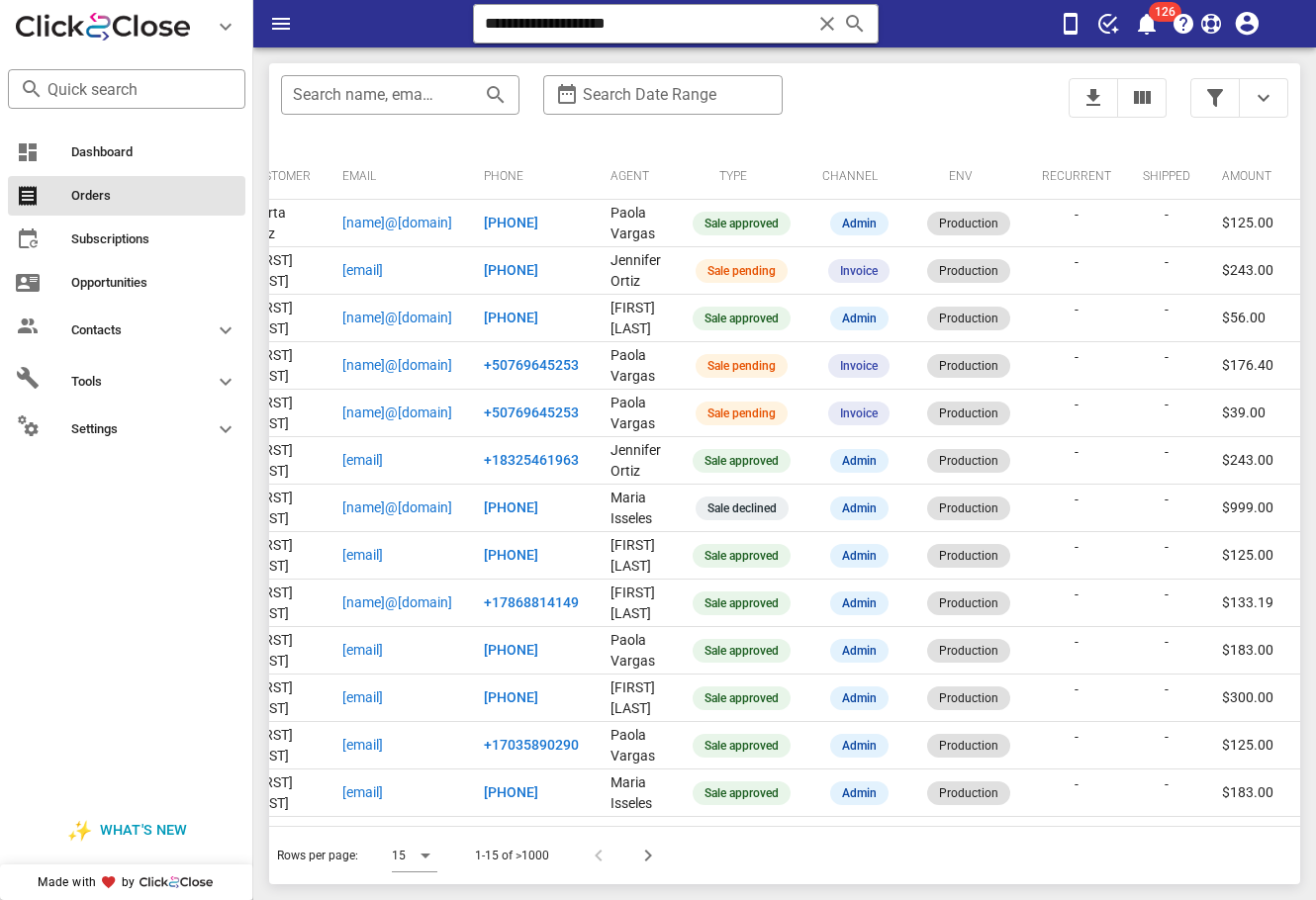 scroll, scrollTop: 0, scrollLeft: 171, axis: horizontal 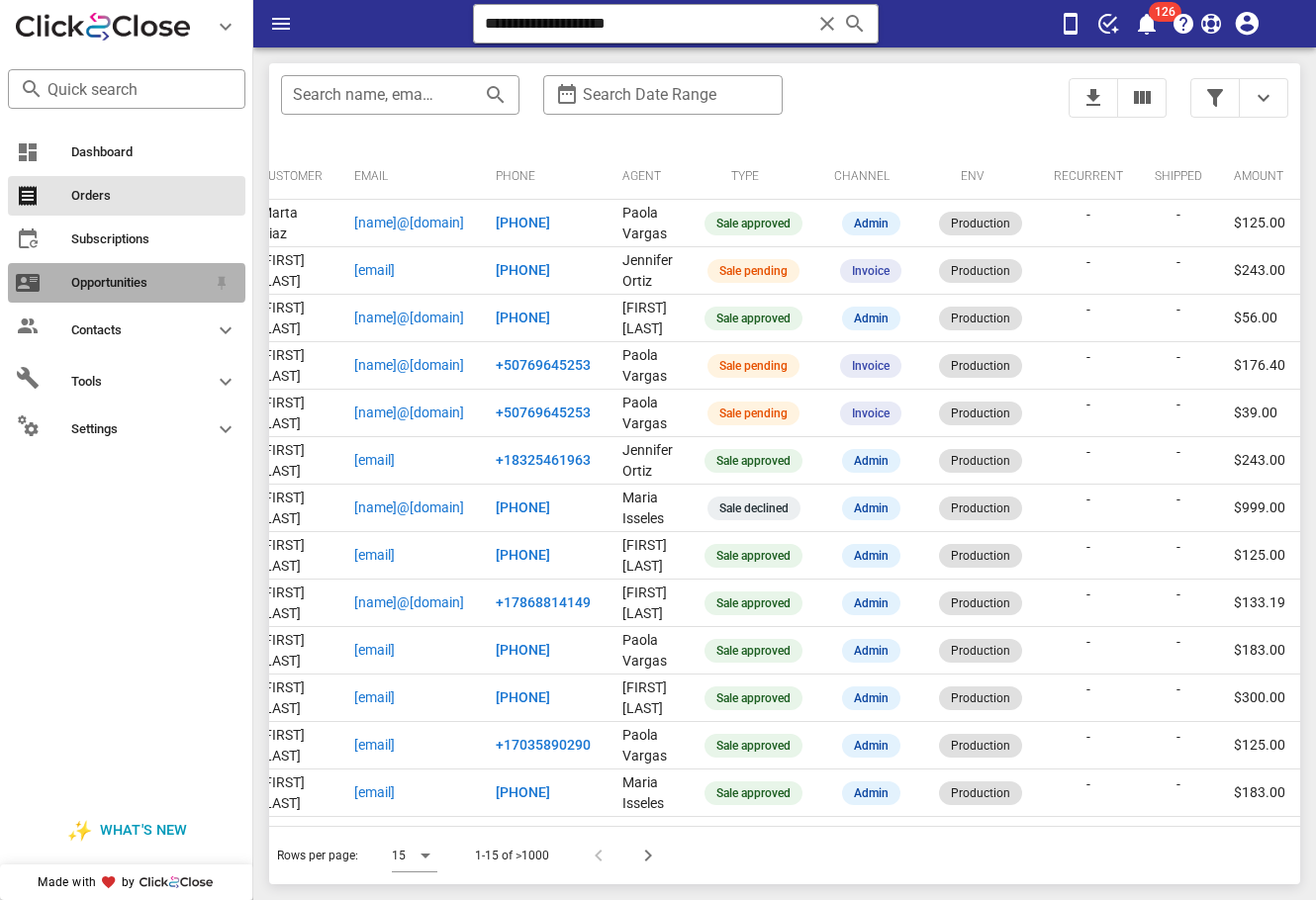 click on "Opportunities" at bounding box center (139, 283) 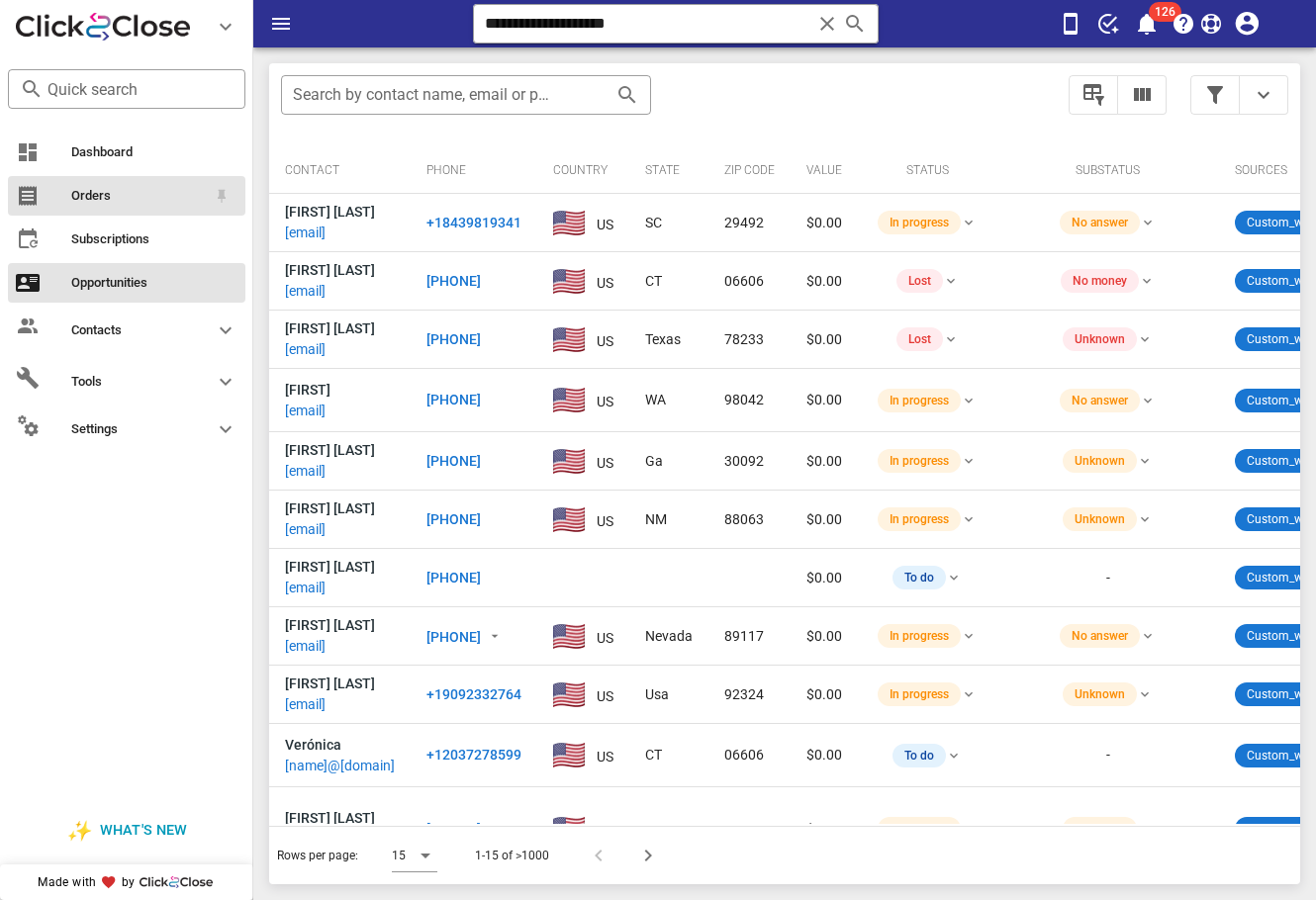click on "Orders" at bounding box center (127, 196) 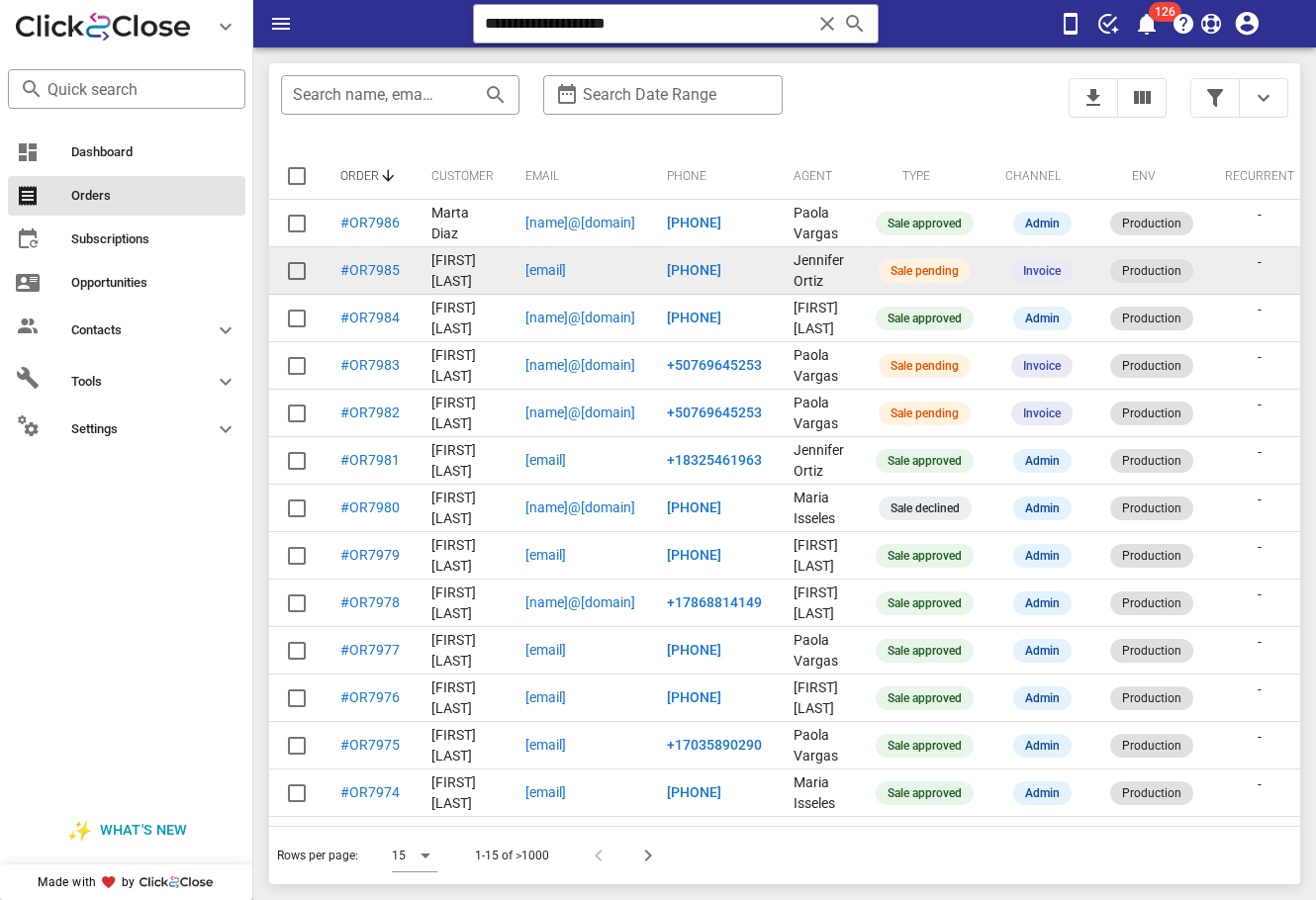 click on "Prink.mty@gmail.com" at bounding box center [608, 271] 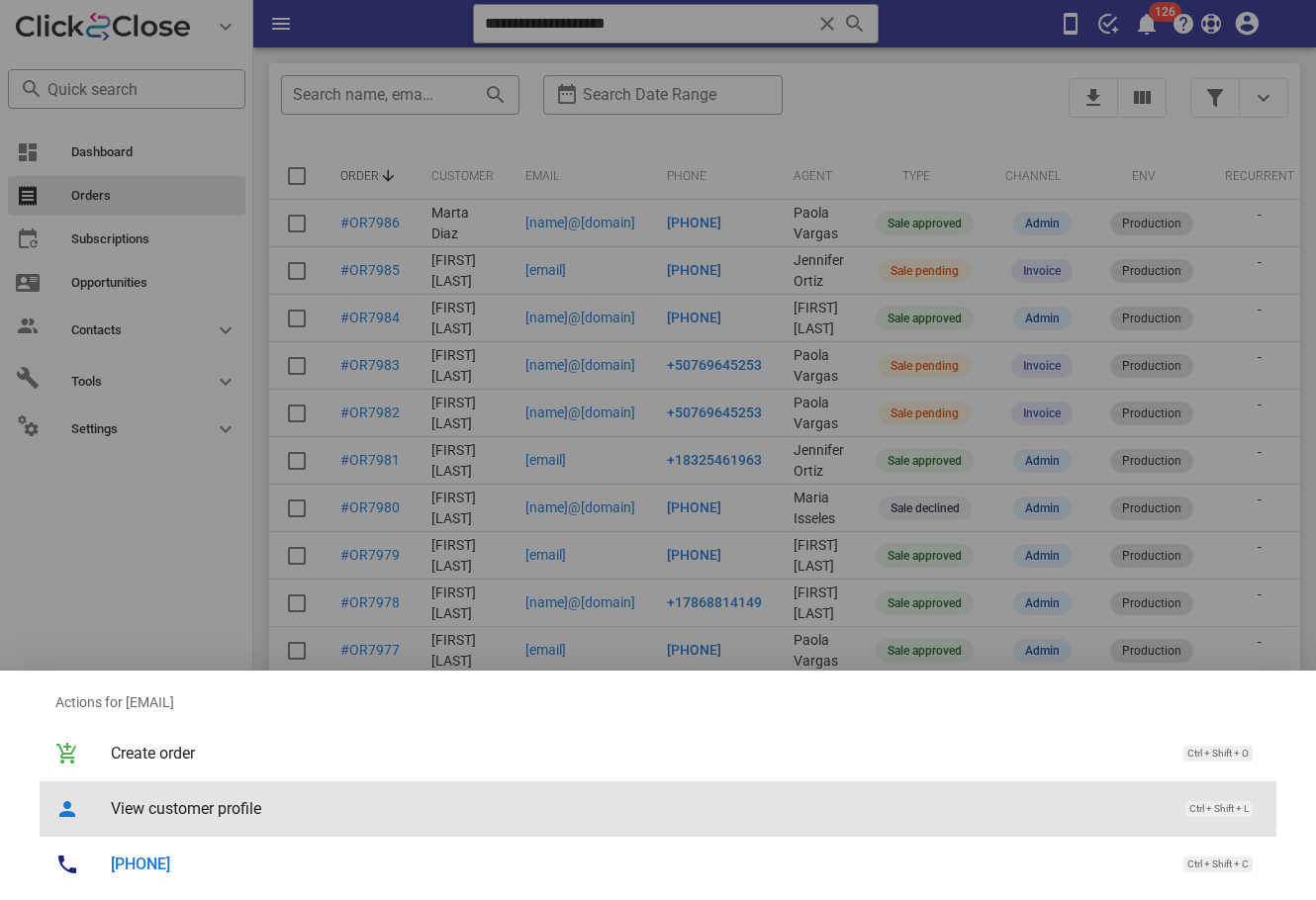 click on "View customer profile Ctrl + Shift + L" at bounding box center (686, 808) 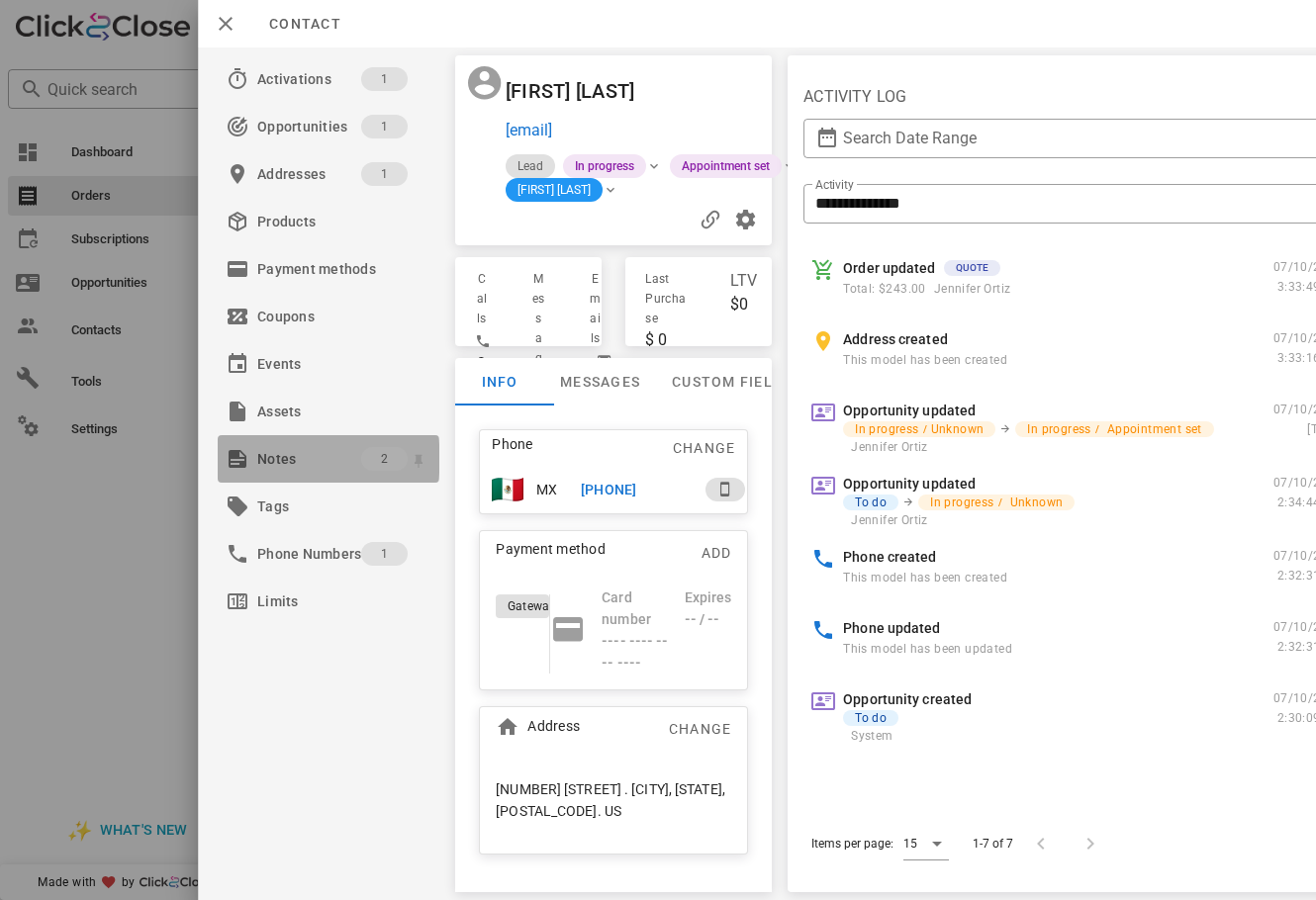 click on "Notes" at bounding box center [309, 459] 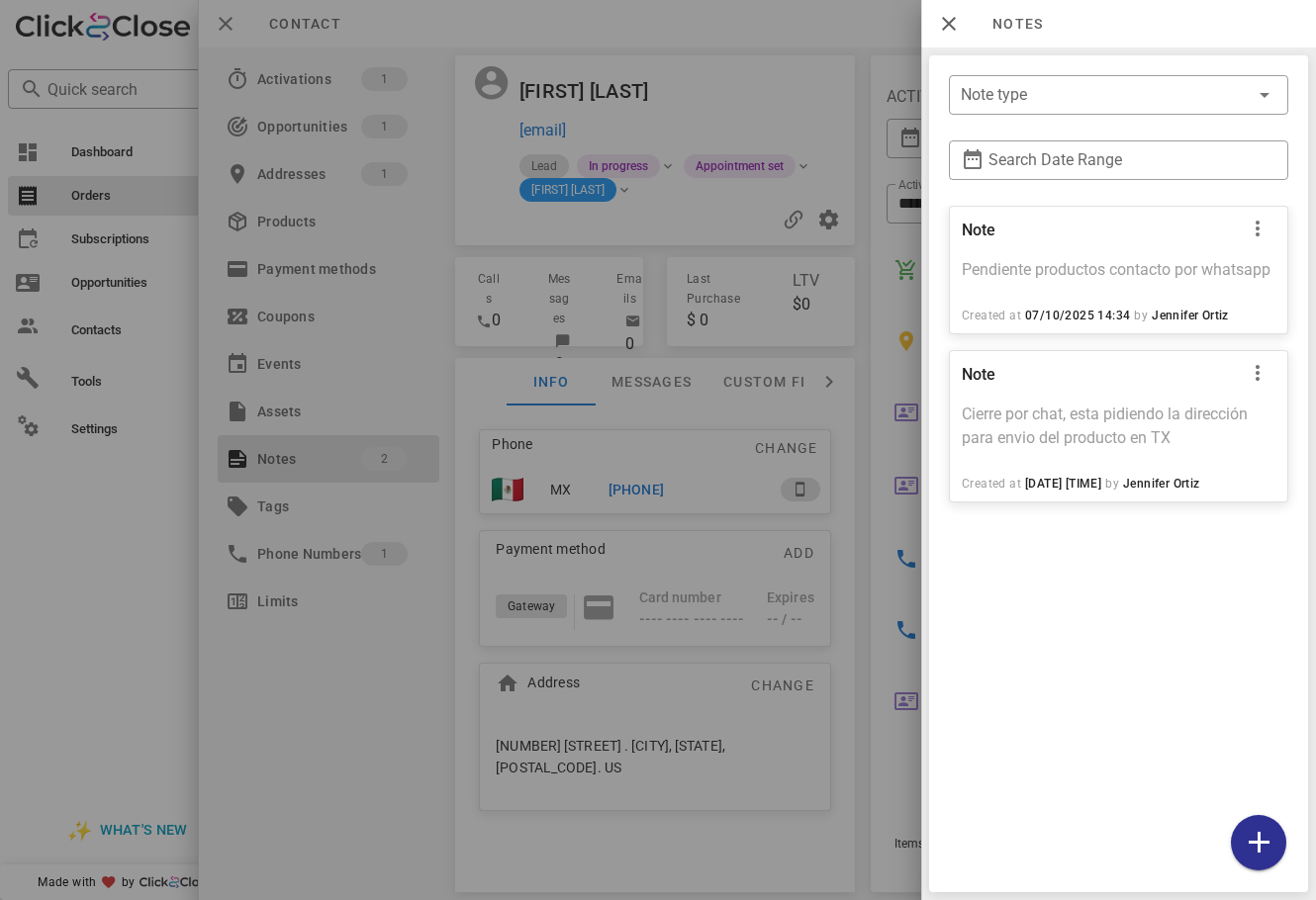 click at bounding box center (658, 450) 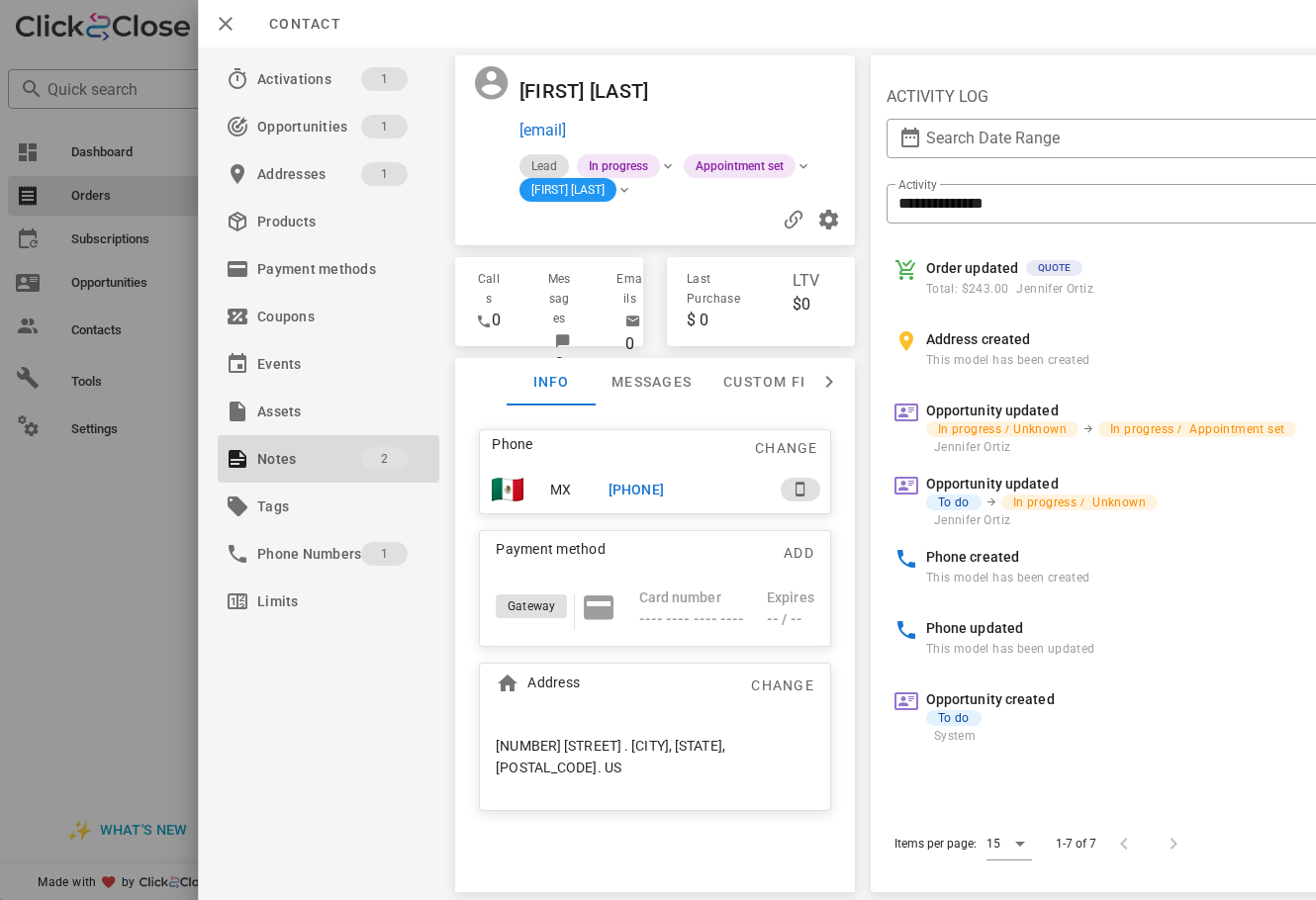click at bounding box center (658, 450) 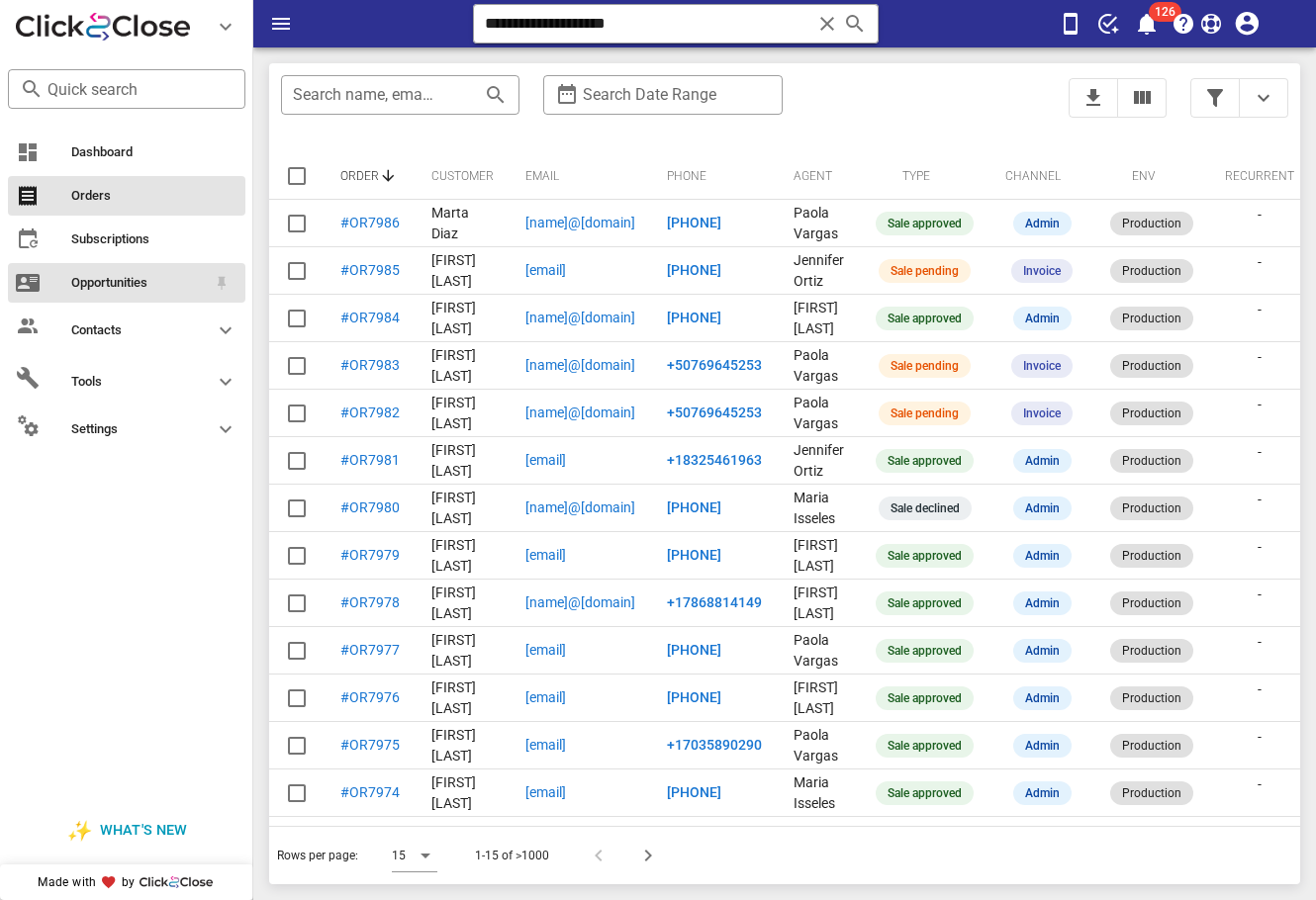 click on "Opportunities" at bounding box center (139, 283) 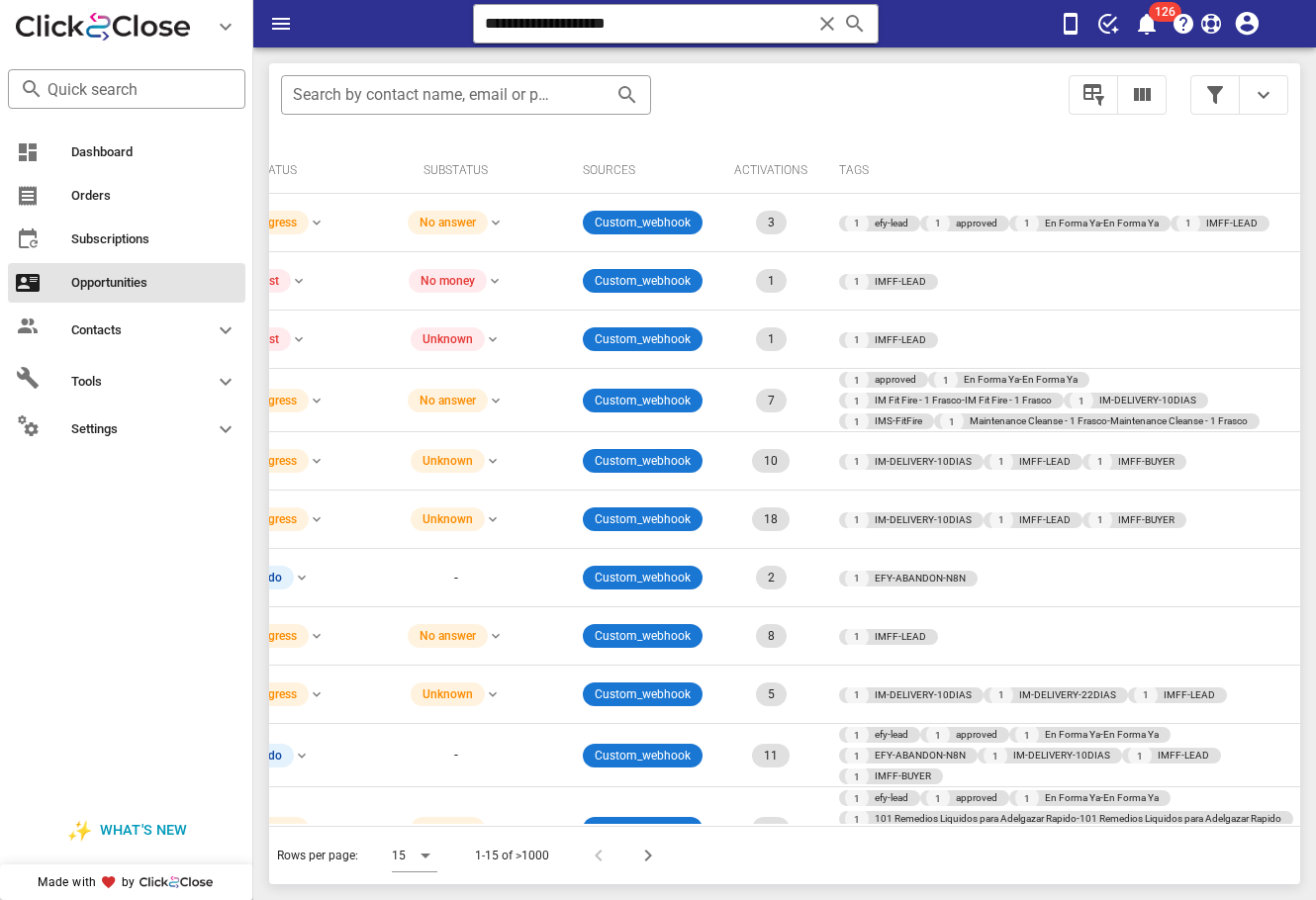 scroll, scrollTop: 0, scrollLeft: 703, axis: horizontal 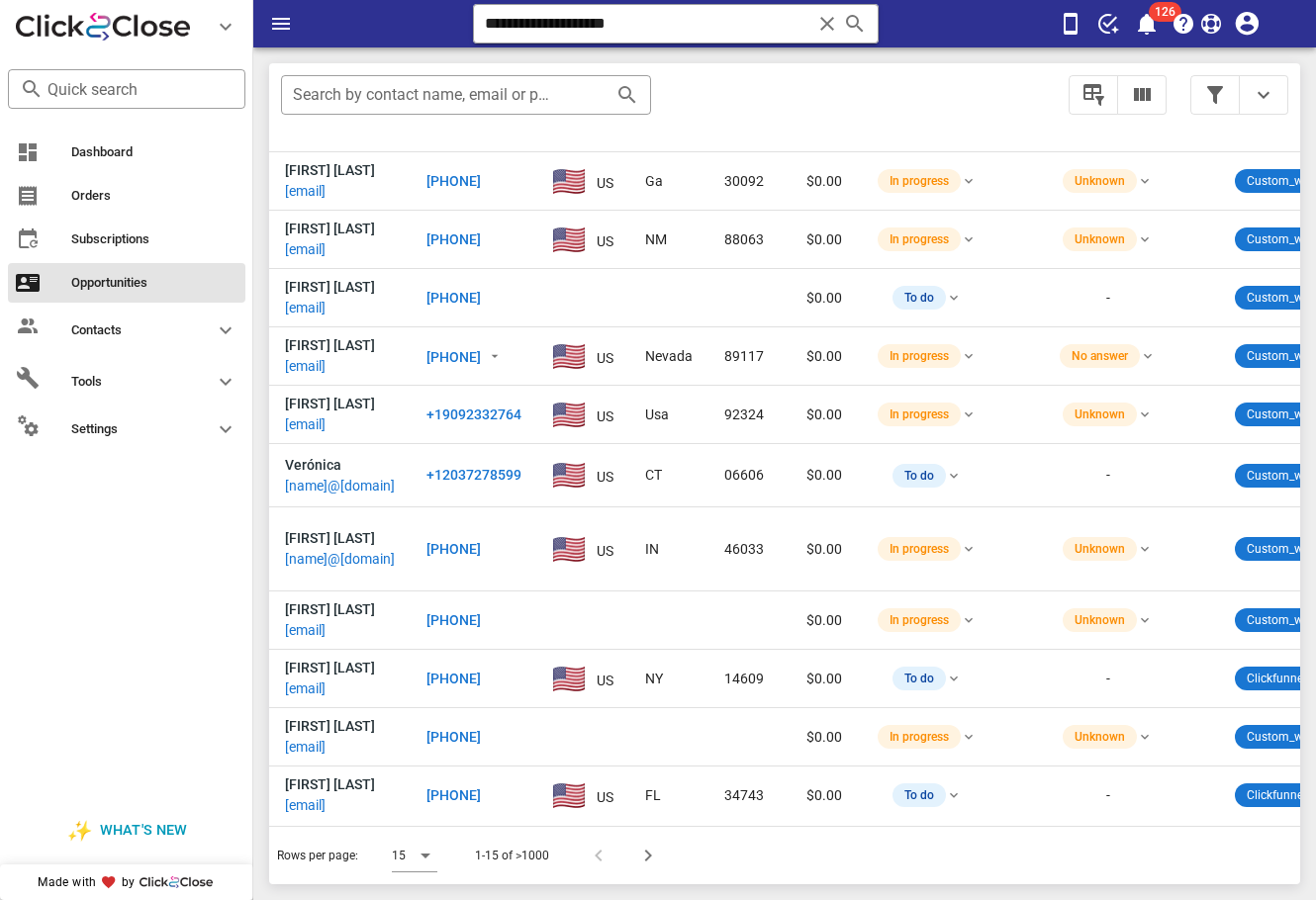 click on "​ Search by contact name, email or phone" at bounding box center [663, 105] 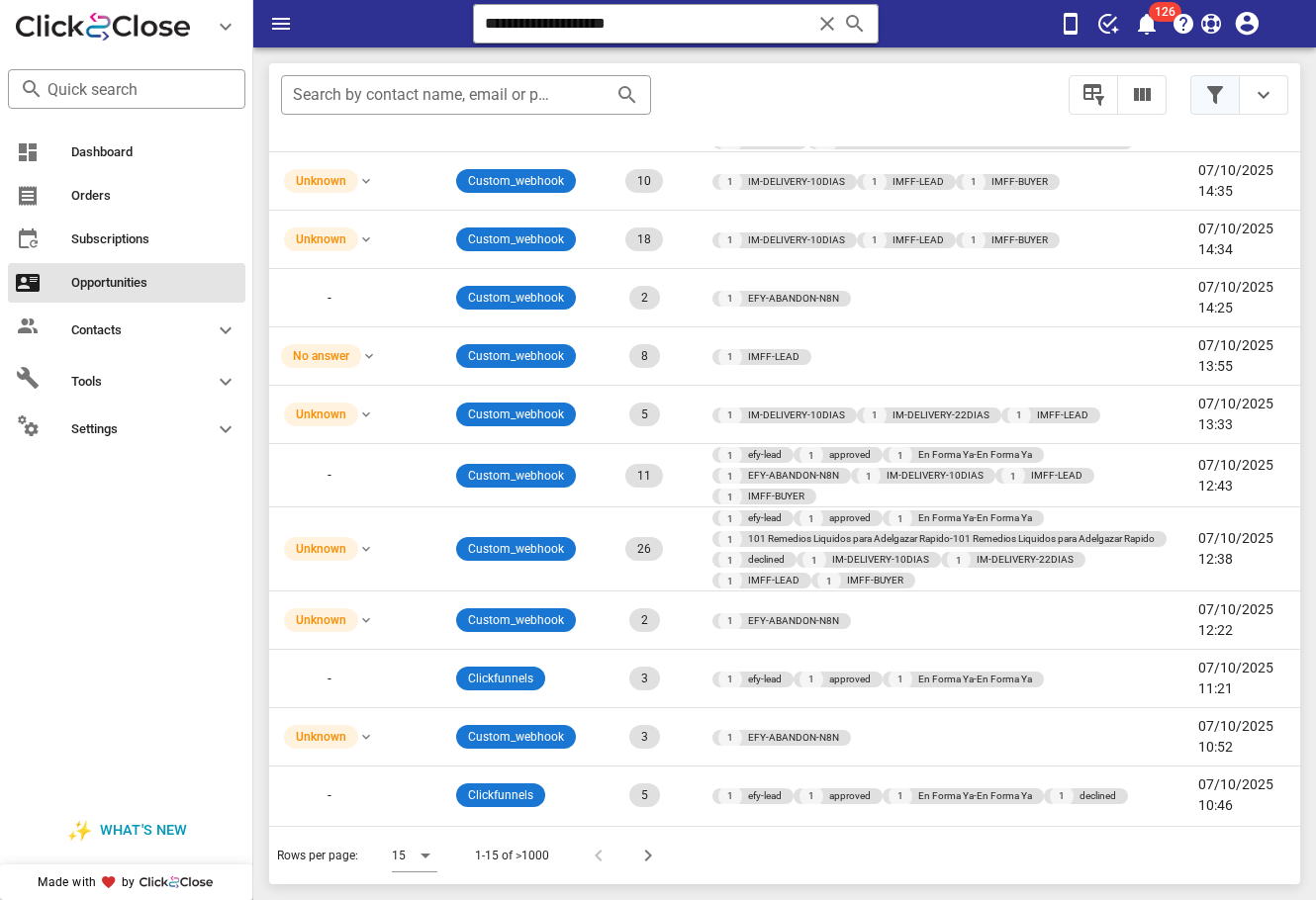click at bounding box center [1215, 95] 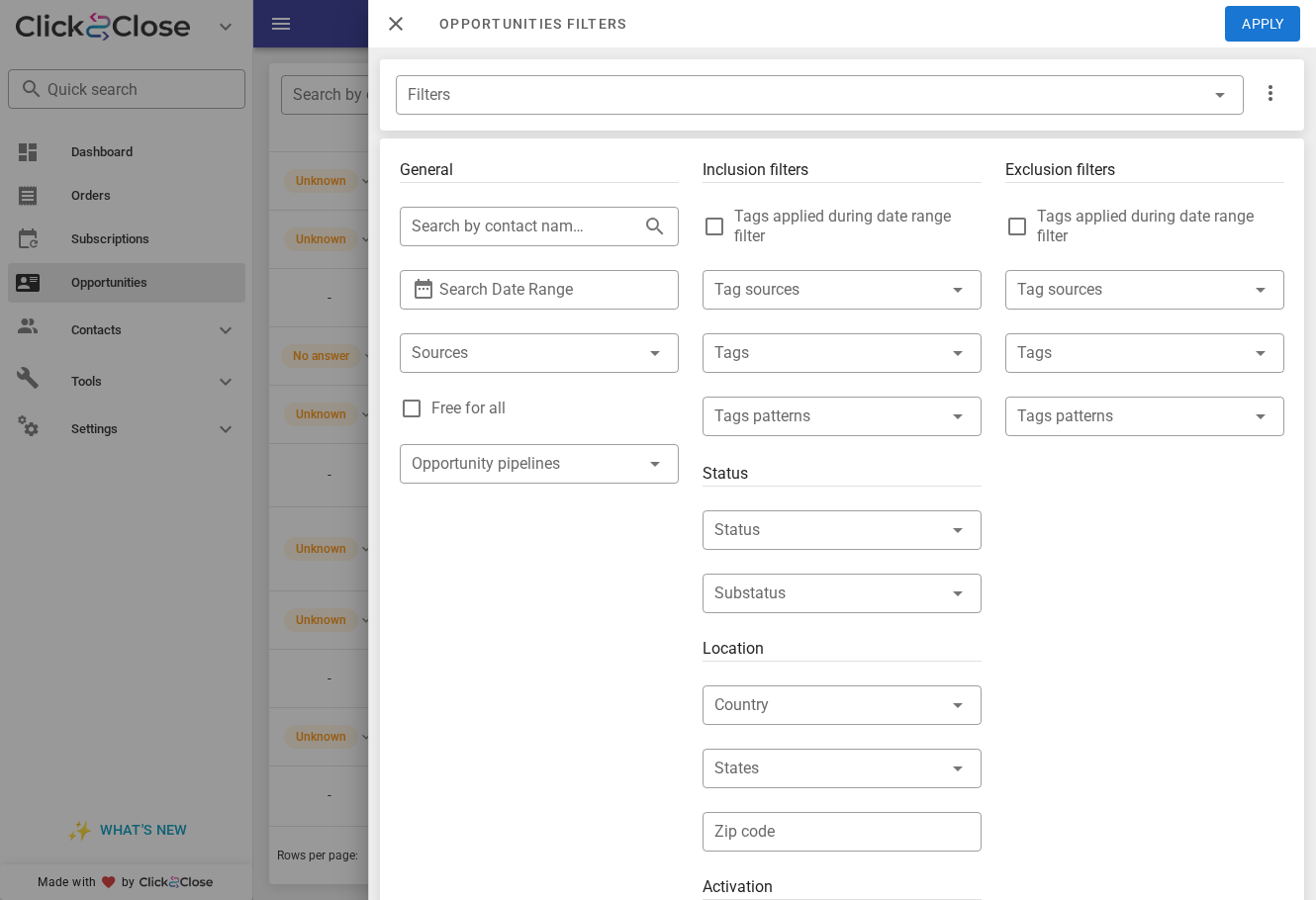 click on "Free for all" at bounding box center (539, 408) 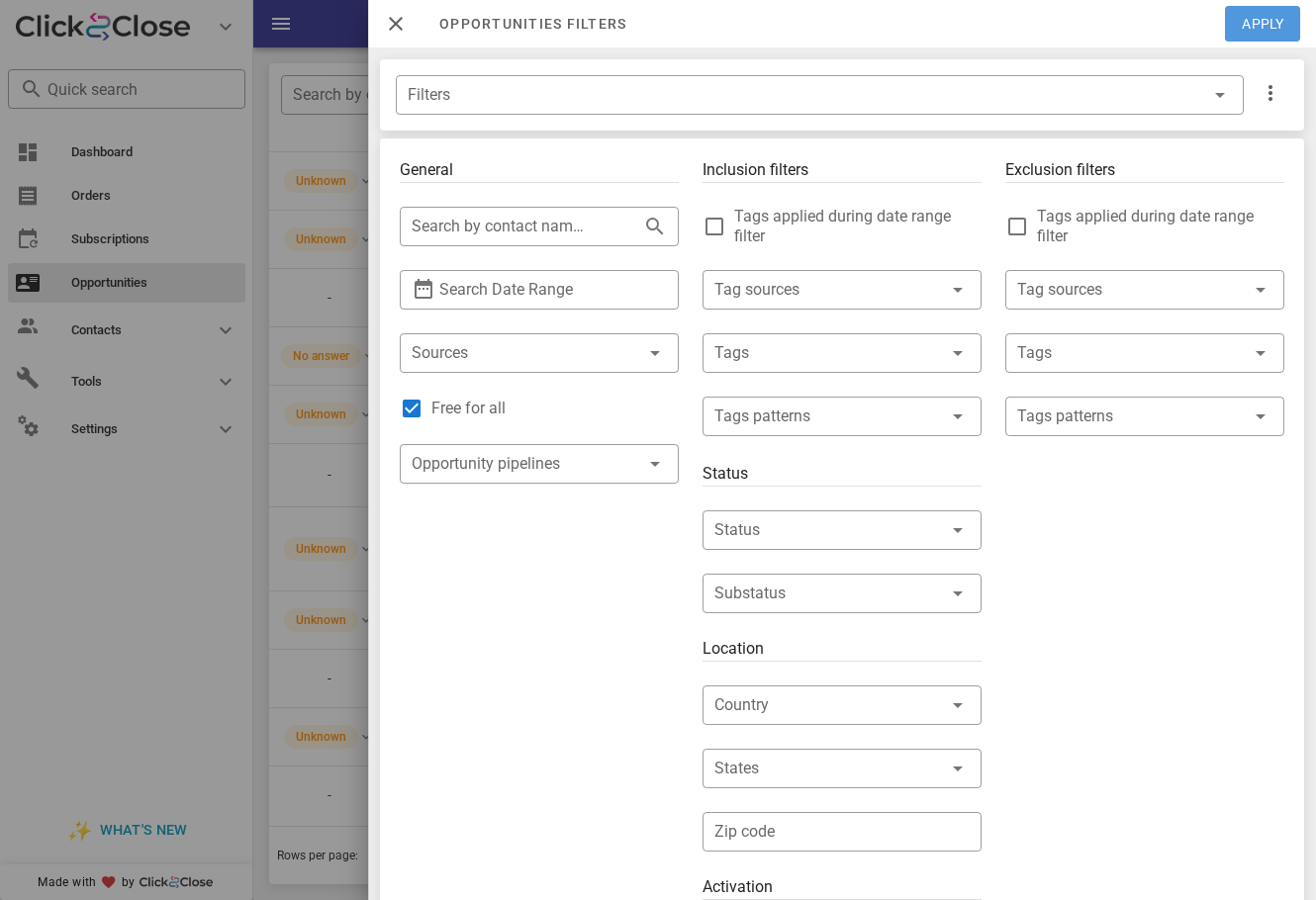 click on "Apply" at bounding box center [1264, 24] 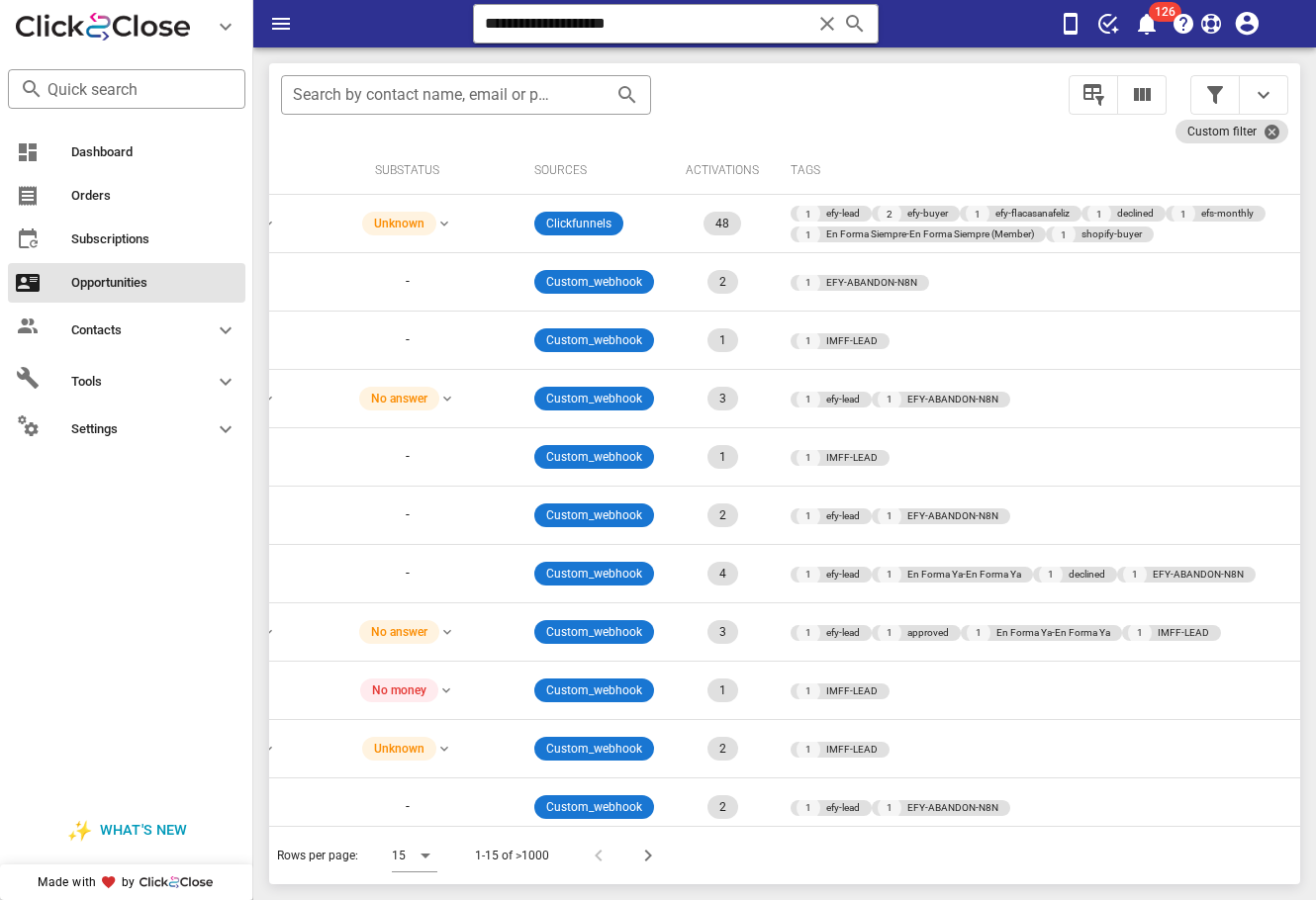 scroll, scrollTop: 0, scrollLeft: 0, axis: both 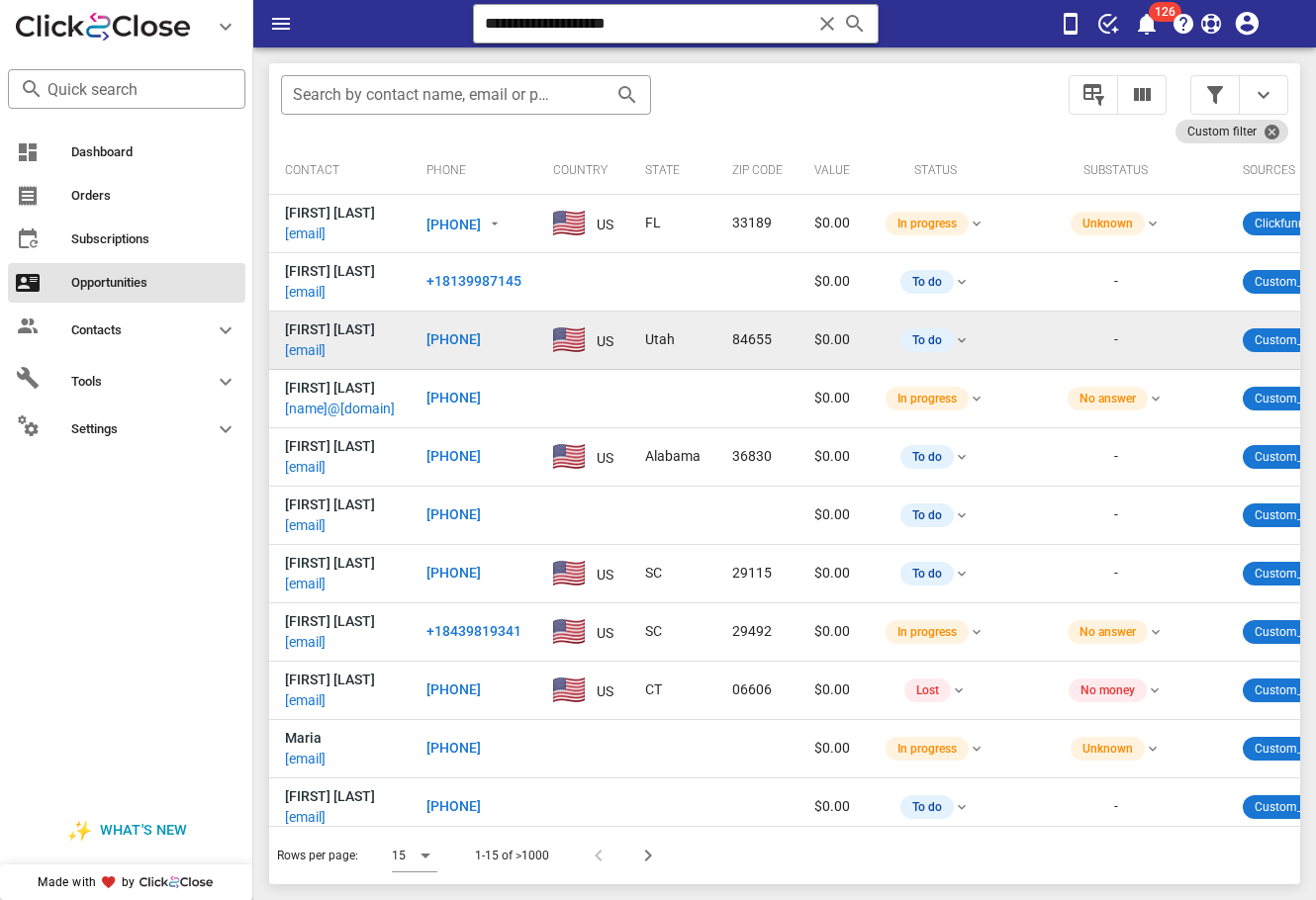 click on "celidaolivares@yahoo.com" at bounding box center [305, 350] 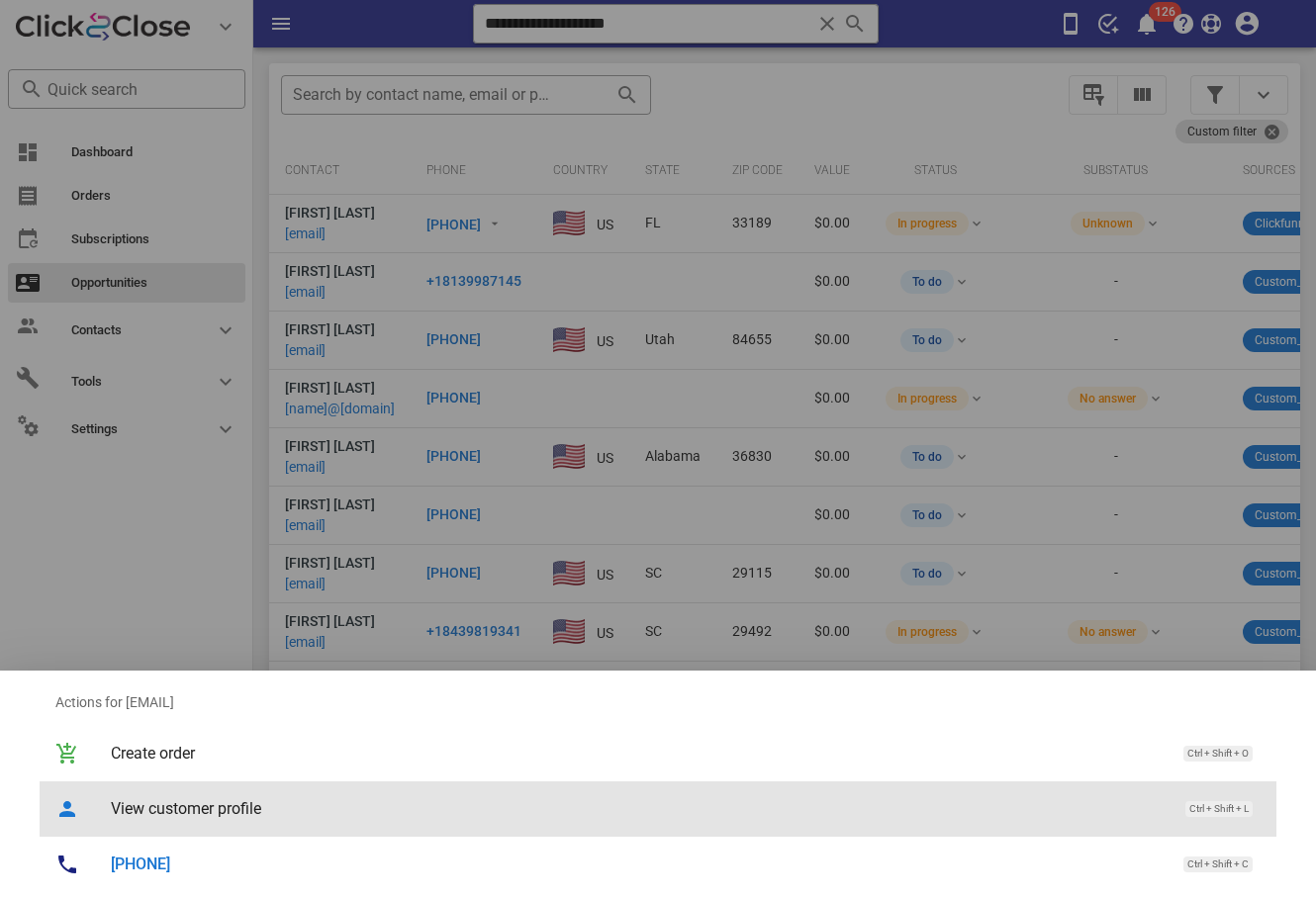 click on "View customer profile Ctrl + Shift + L" at bounding box center (686, 808) 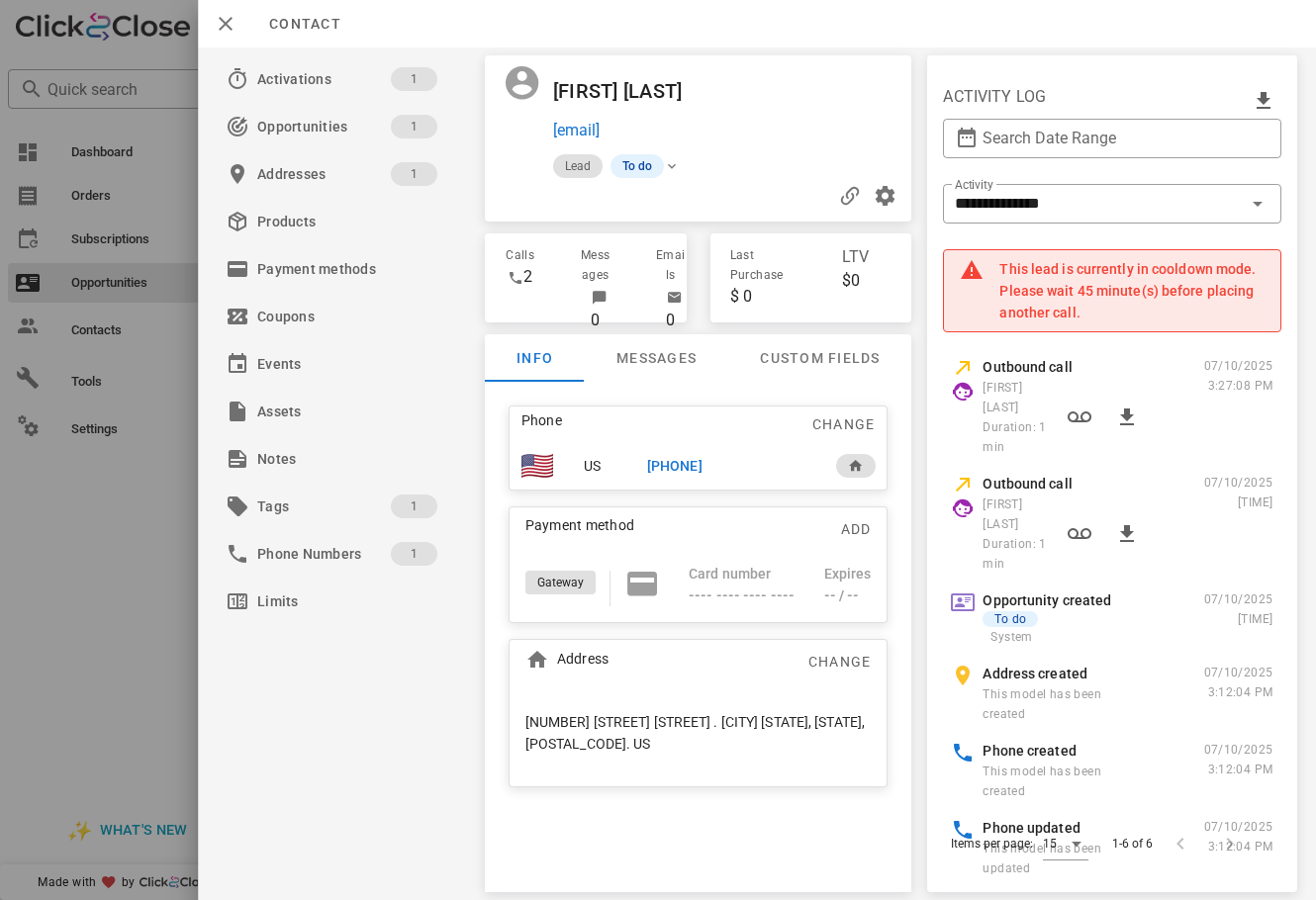 click on "+15202203311" at bounding box center (674, 466) 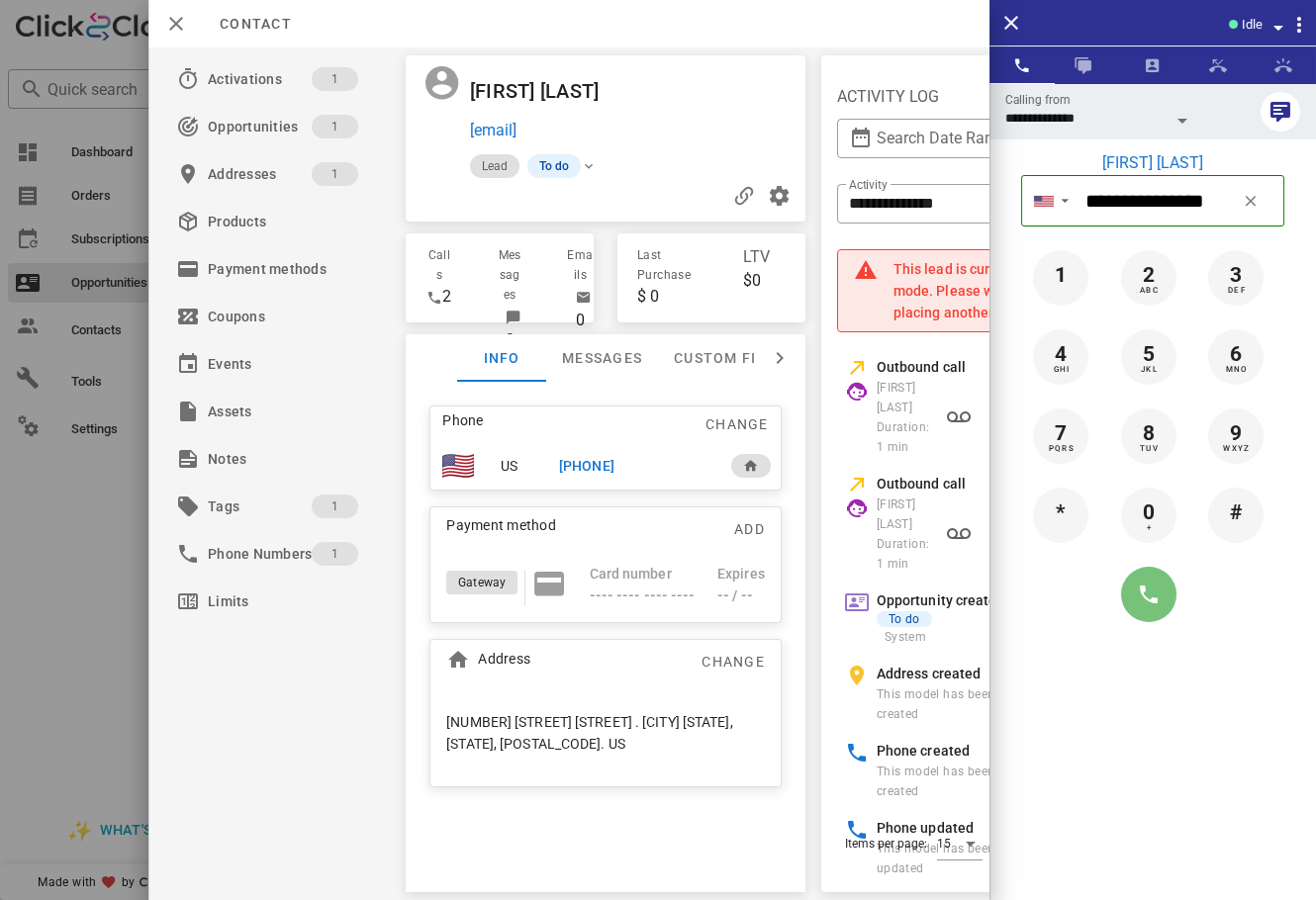 click at bounding box center [1149, 594] 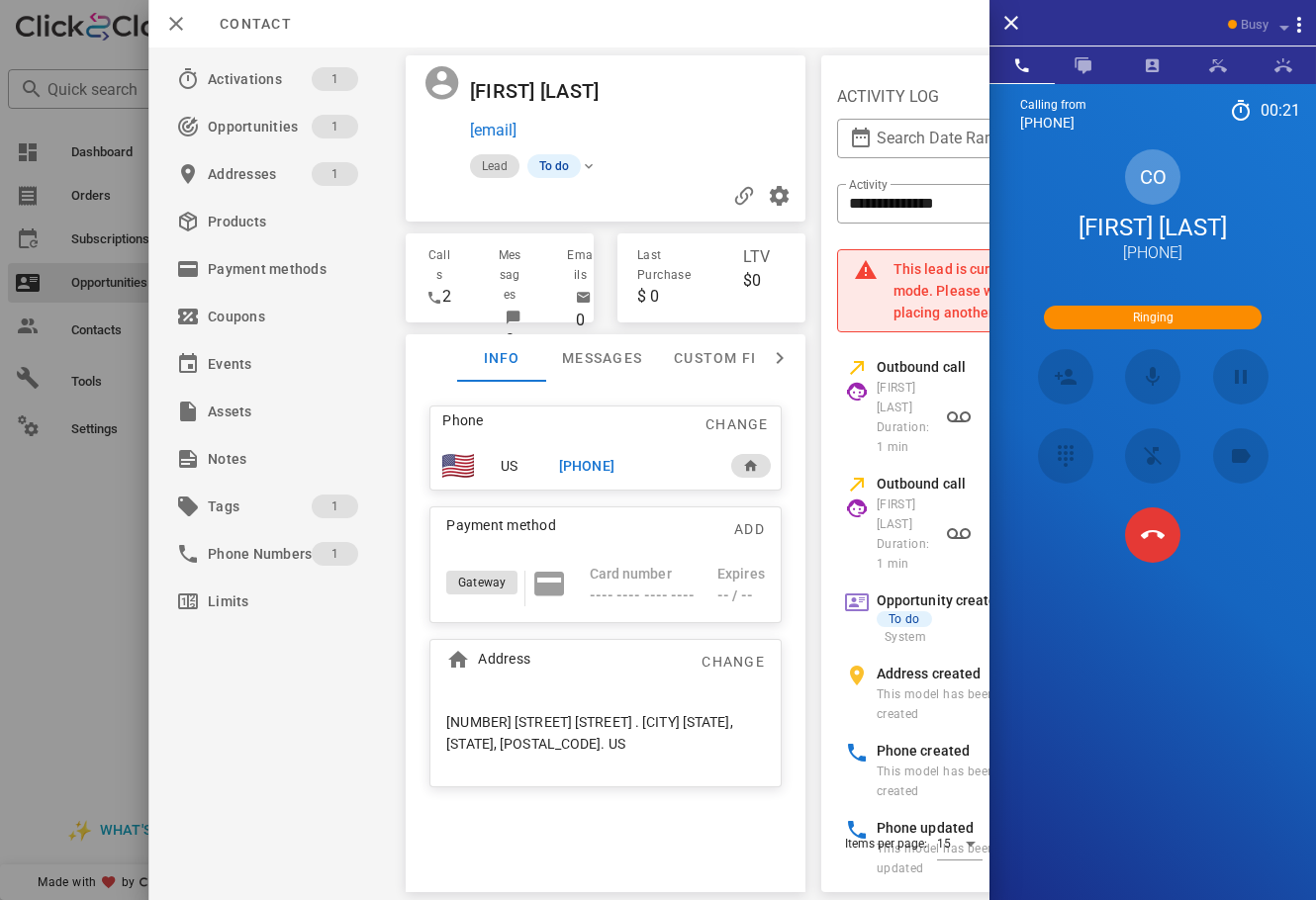 click on "CO   Celida Olivares  +15202203311" at bounding box center (1153, 207) 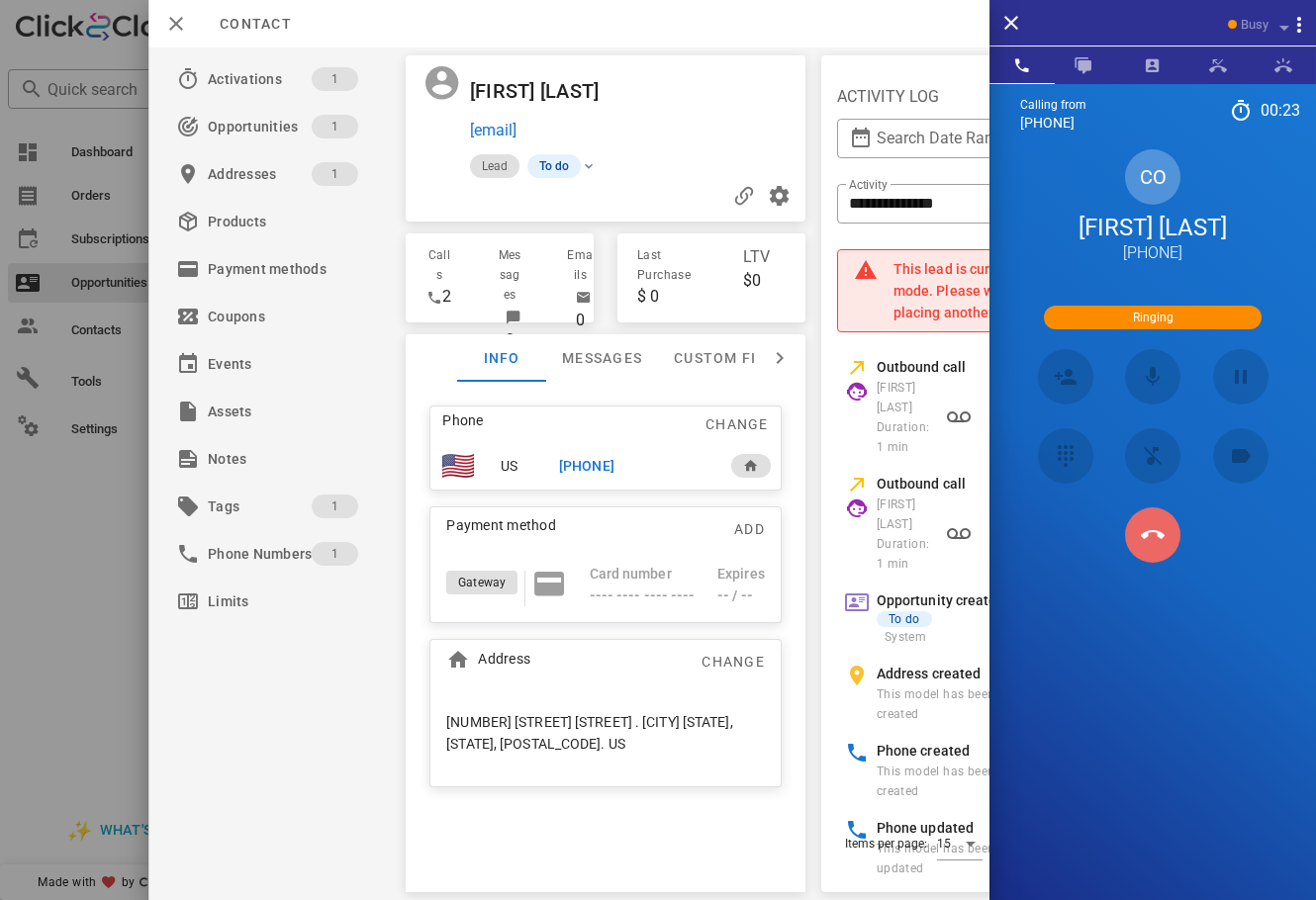 click at bounding box center (1153, 535) 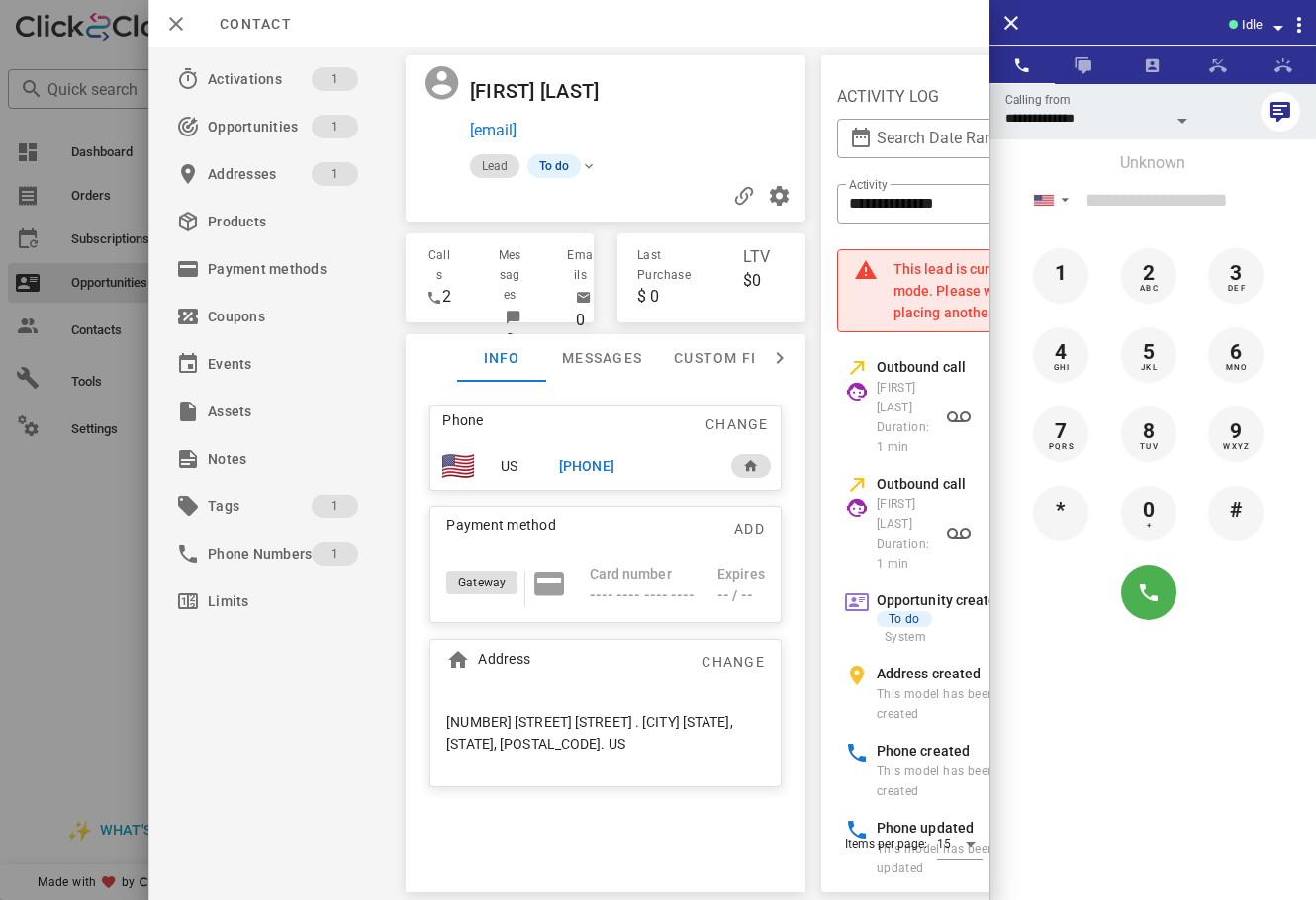 click on "+15202203311" at bounding box center [634, 466] 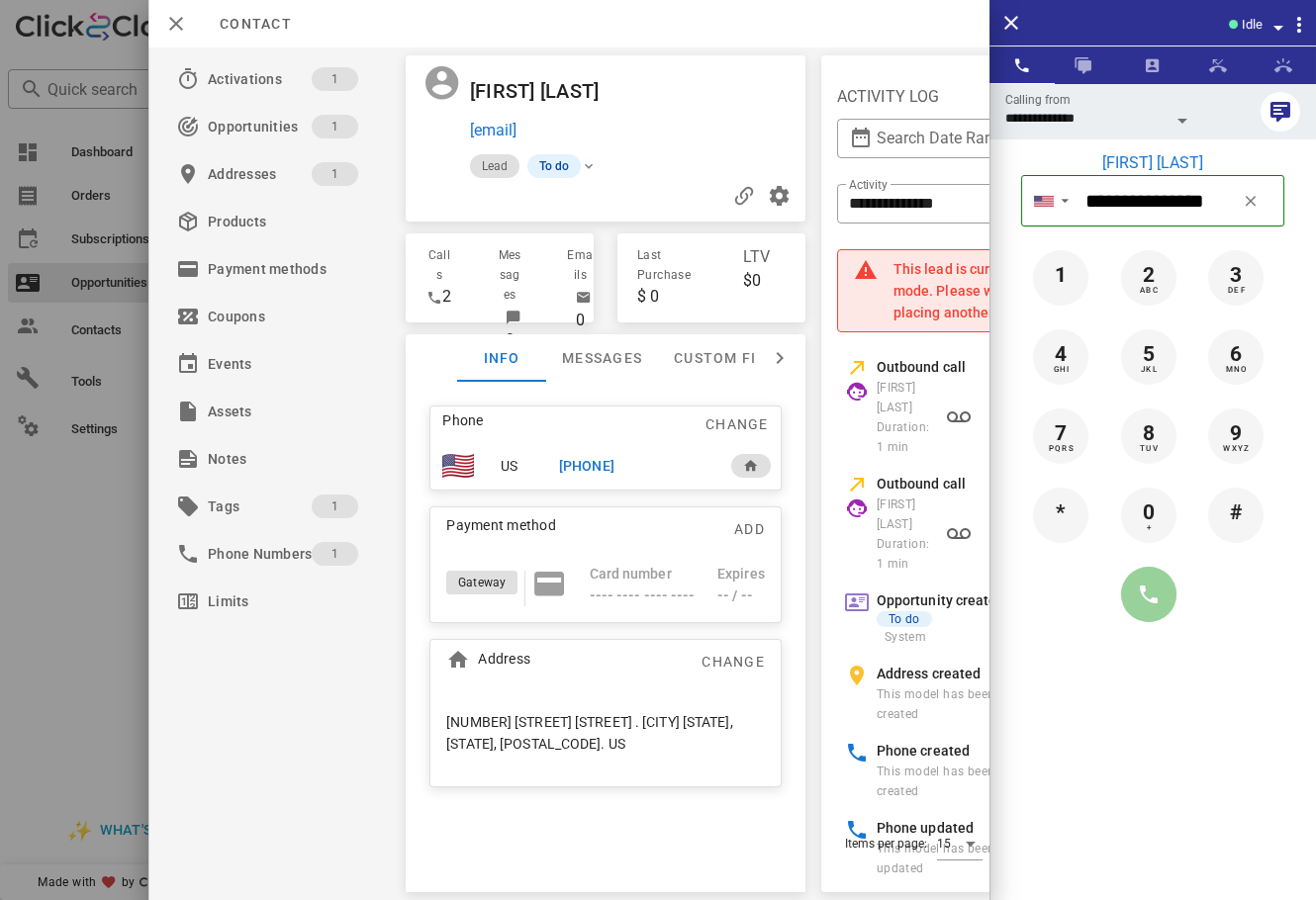 click at bounding box center (1149, 594) 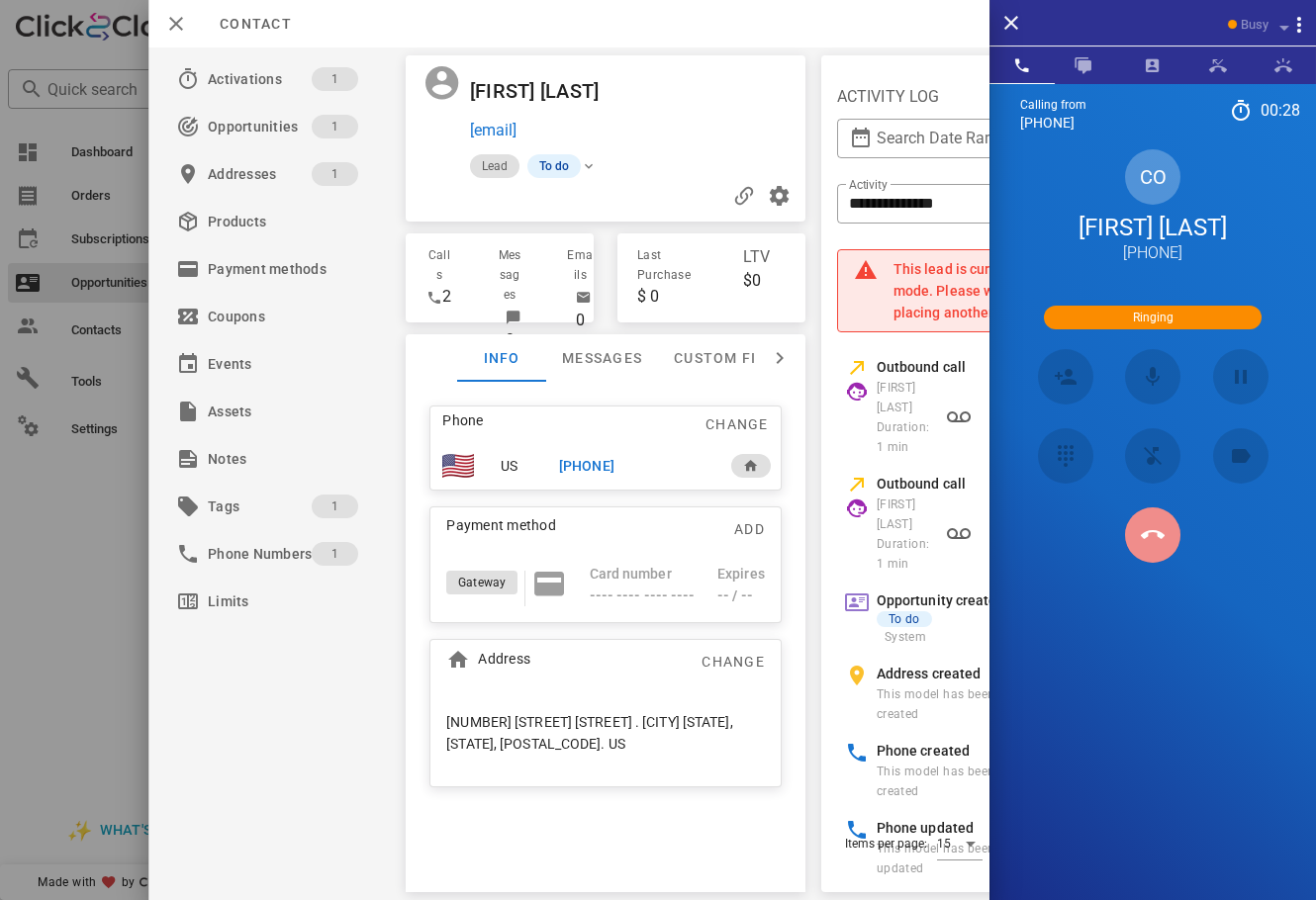 click at bounding box center [1153, 535] 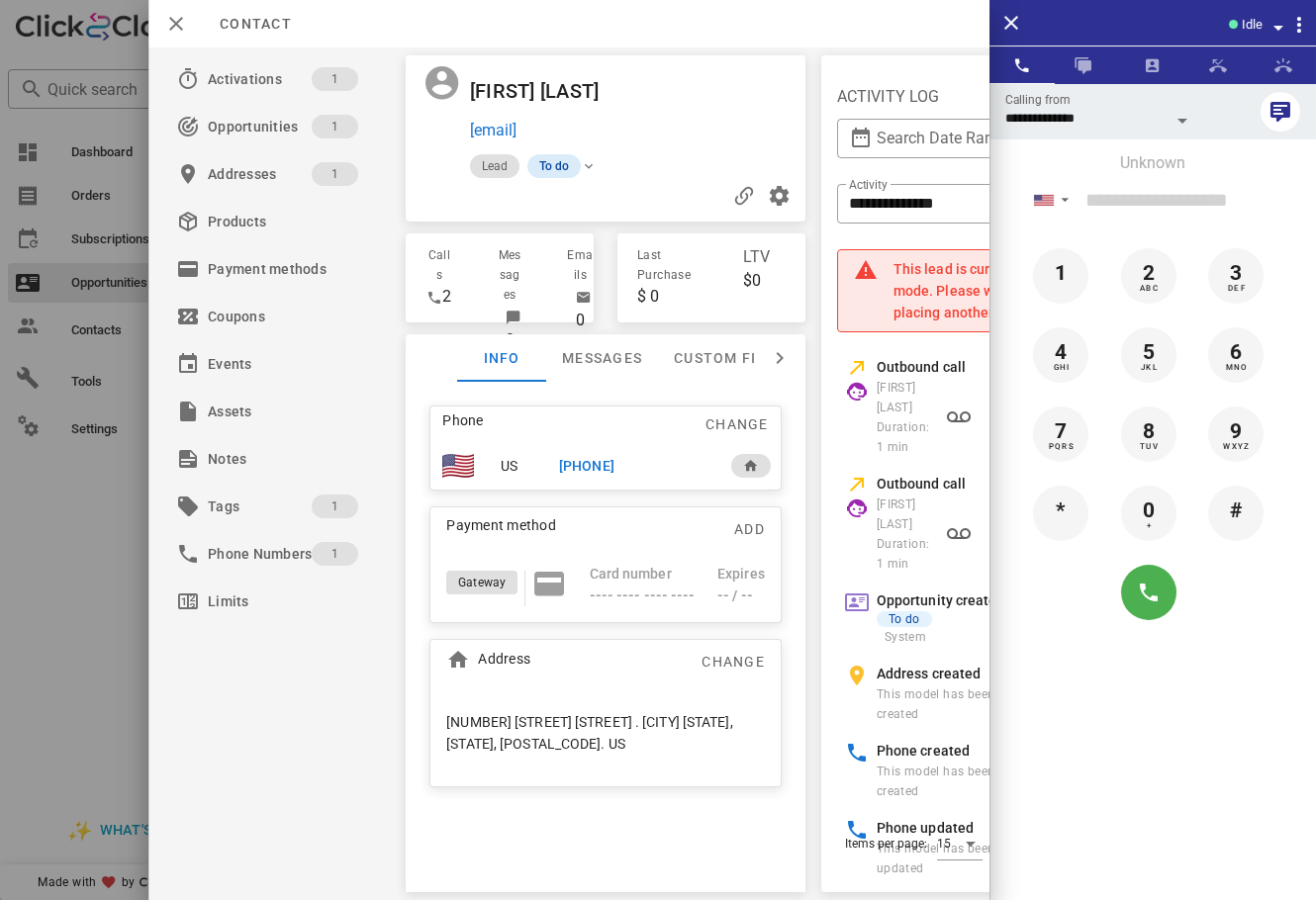 click on "To do" at bounding box center [554, 166] 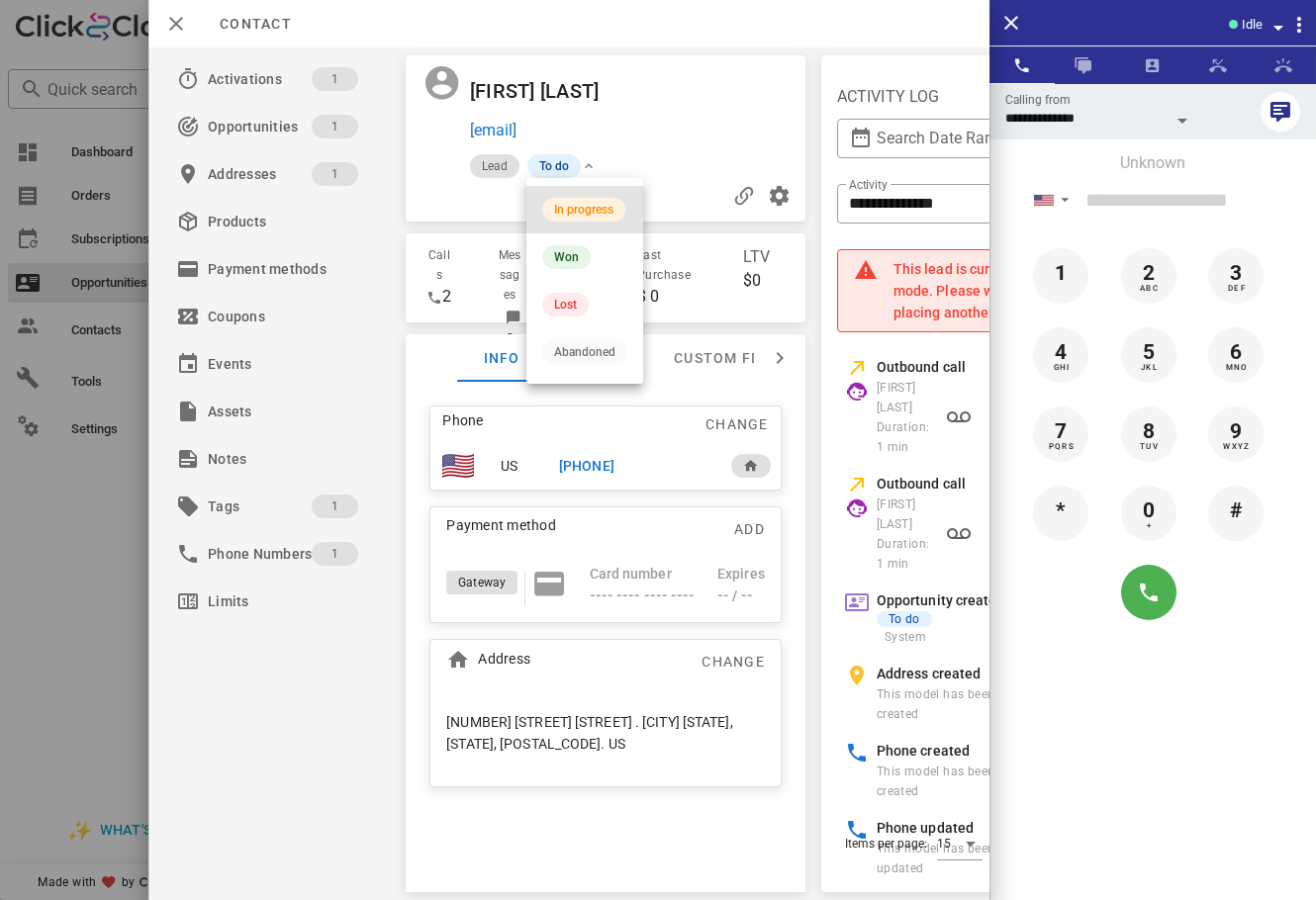 click on "In progress" at bounding box center [585, 210] 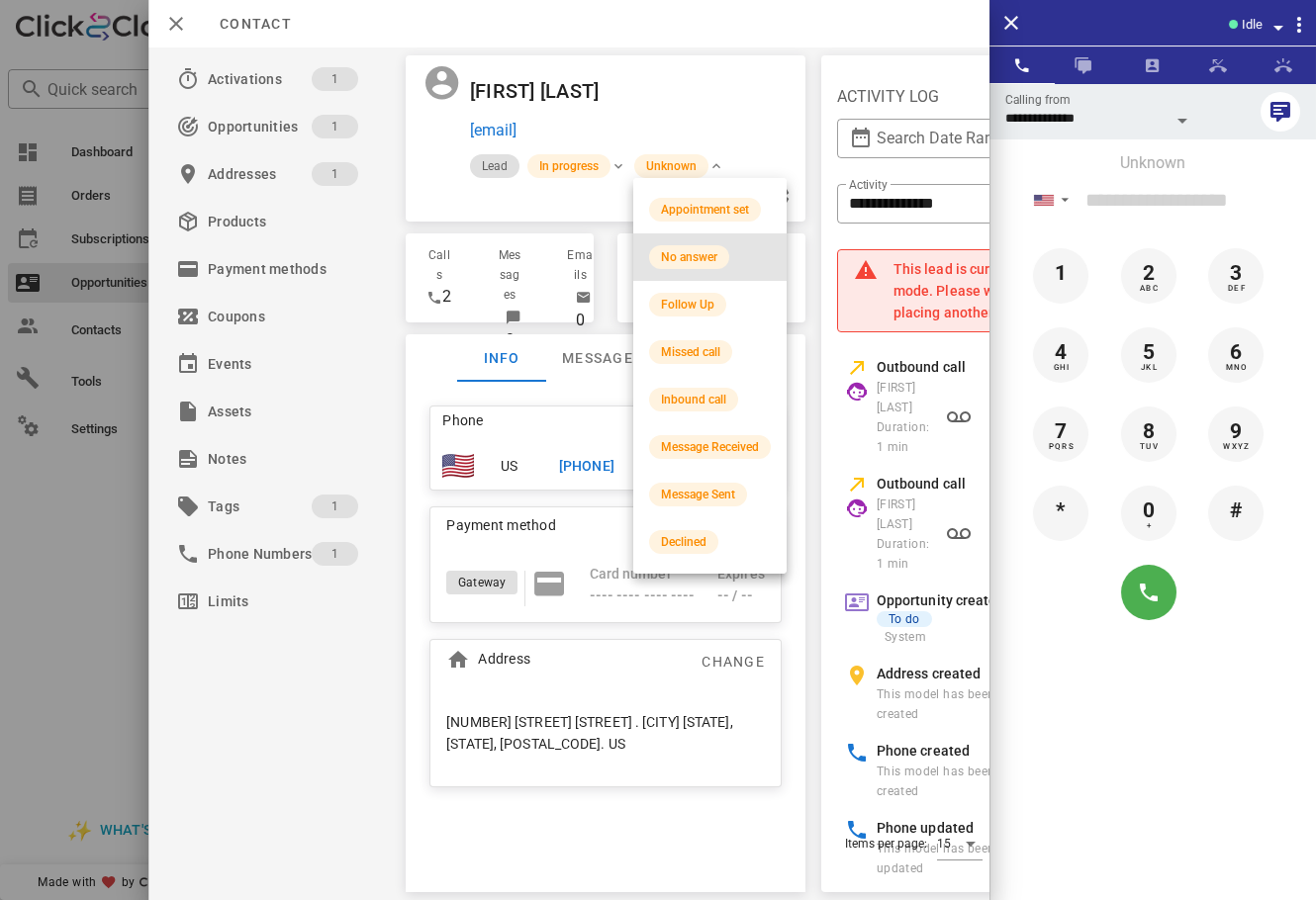 click on "No answer" at bounding box center (709, 257) 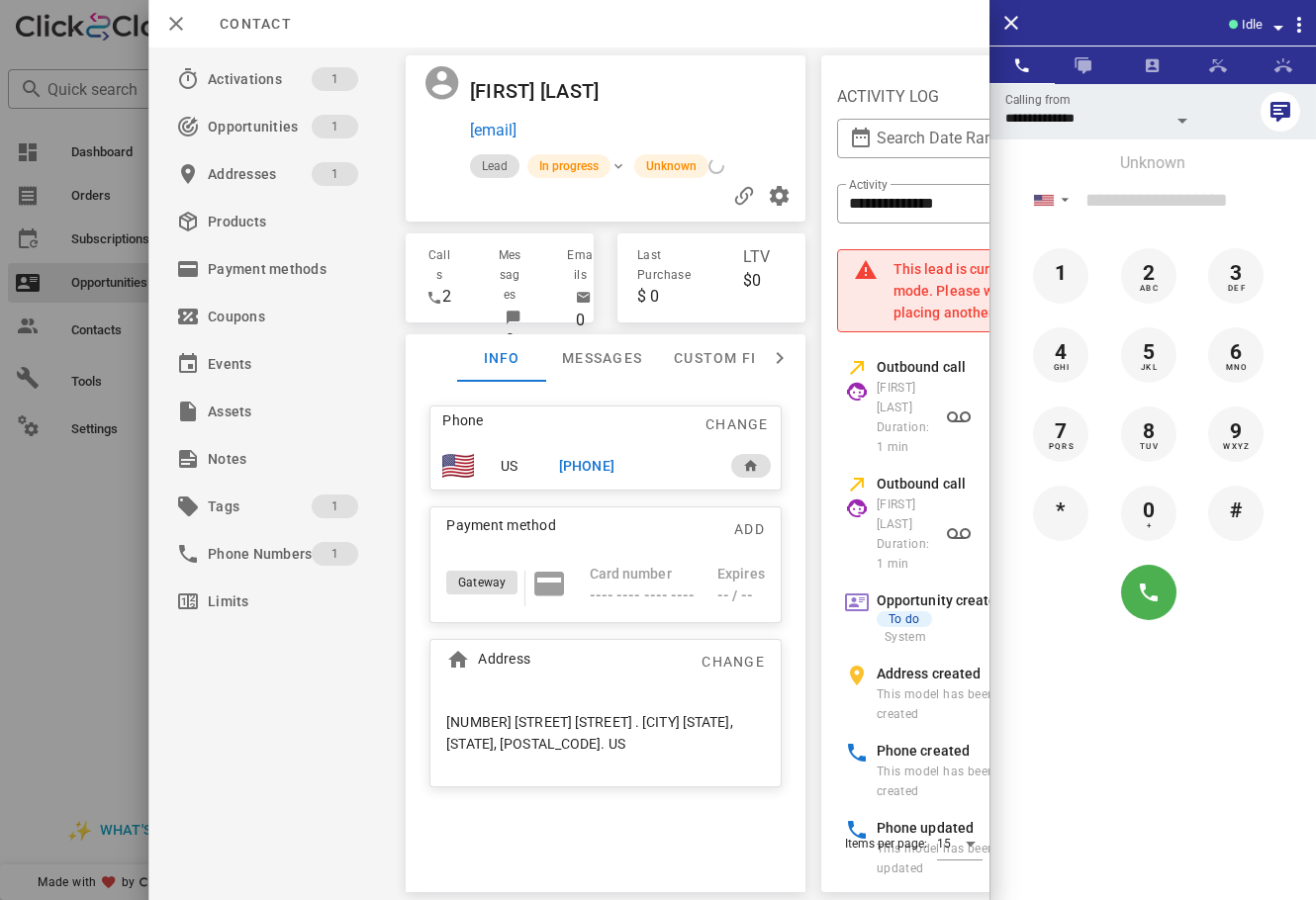 click at bounding box center (658, 450) 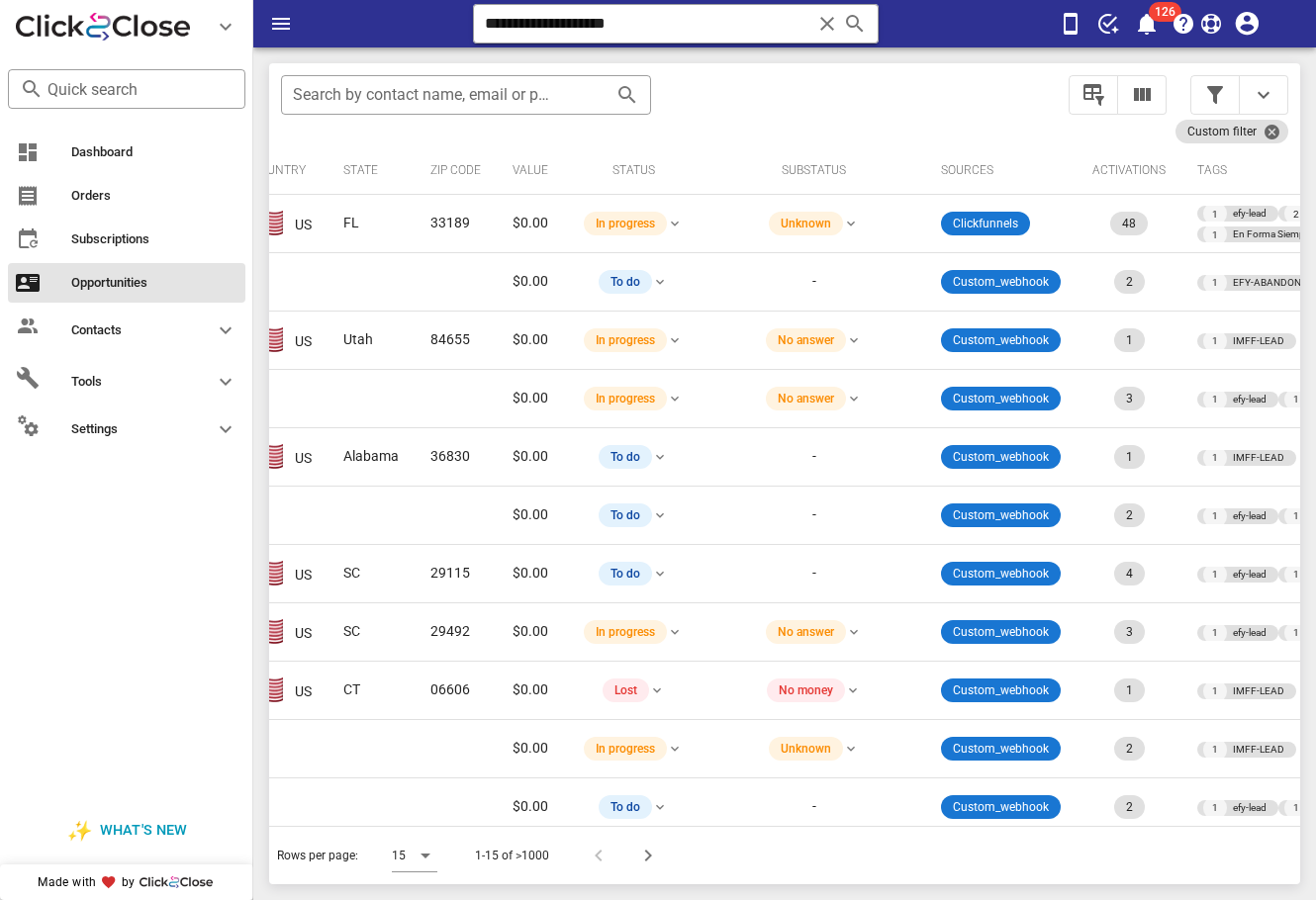 scroll, scrollTop: 0, scrollLeft: 0, axis: both 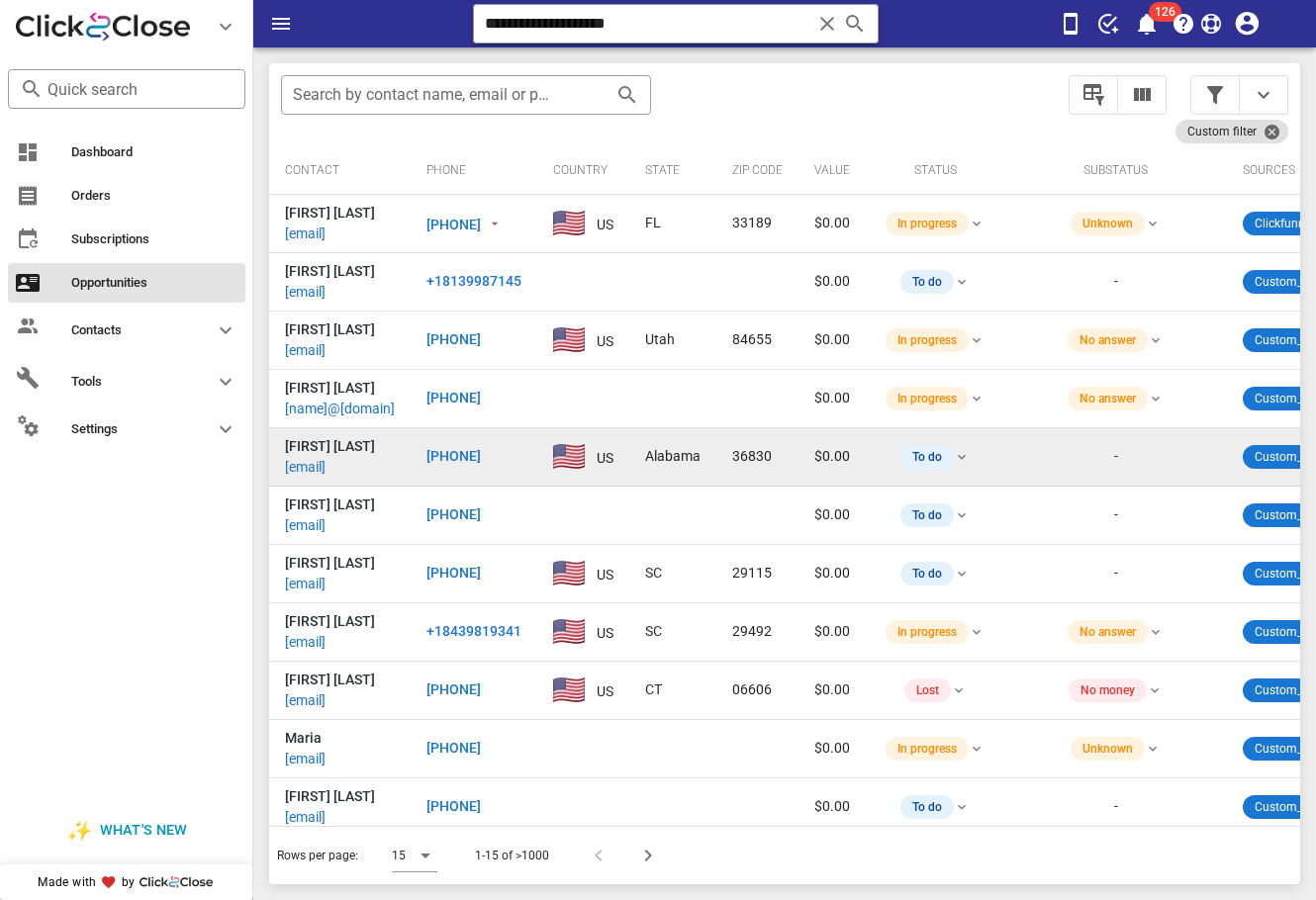click on "yriswilson@msn.com" at bounding box center [367, 467] 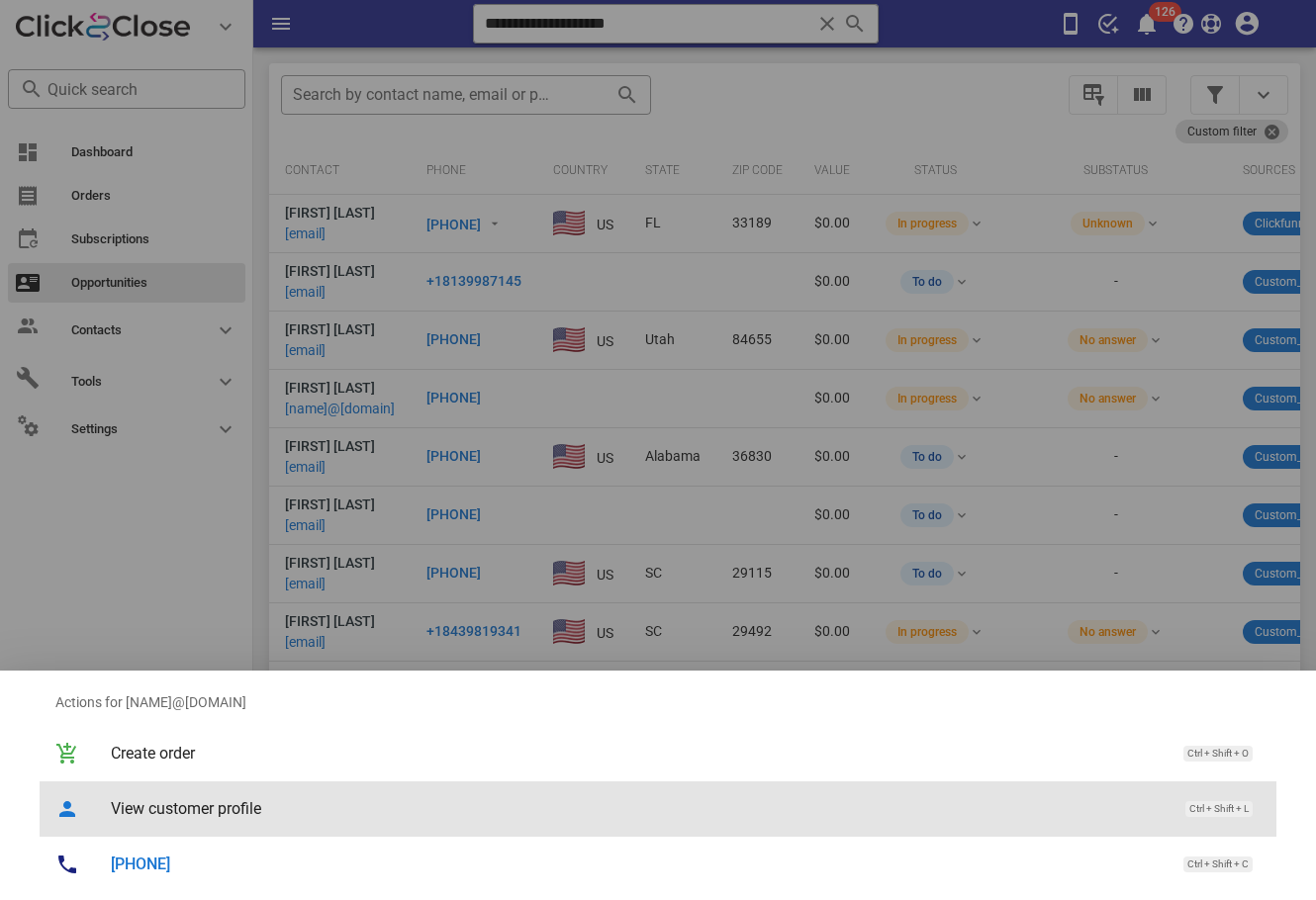click on "View customer profile" at bounding box center [638, 808] 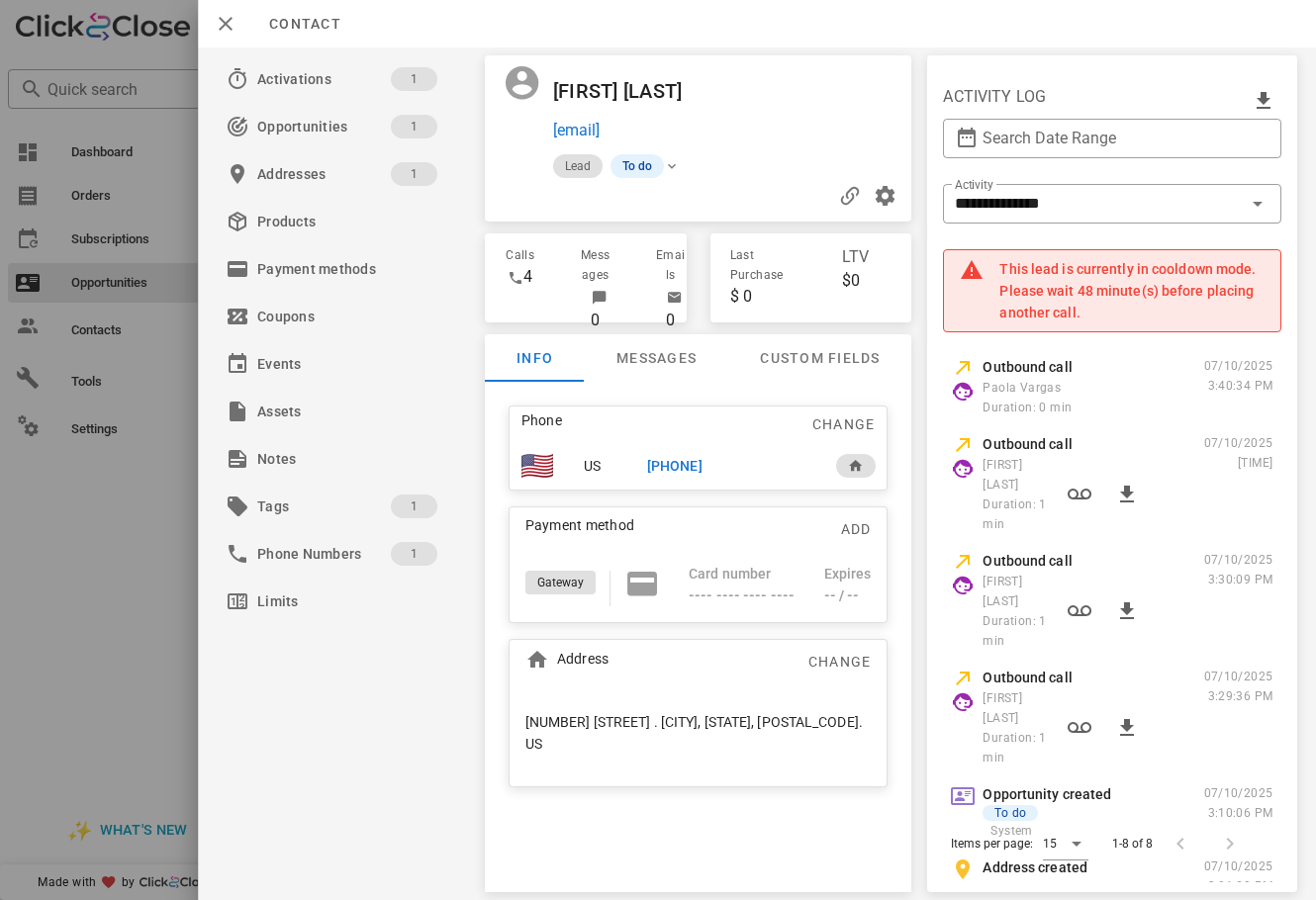 click on "+13053007208" at bounding box center (674, 466) 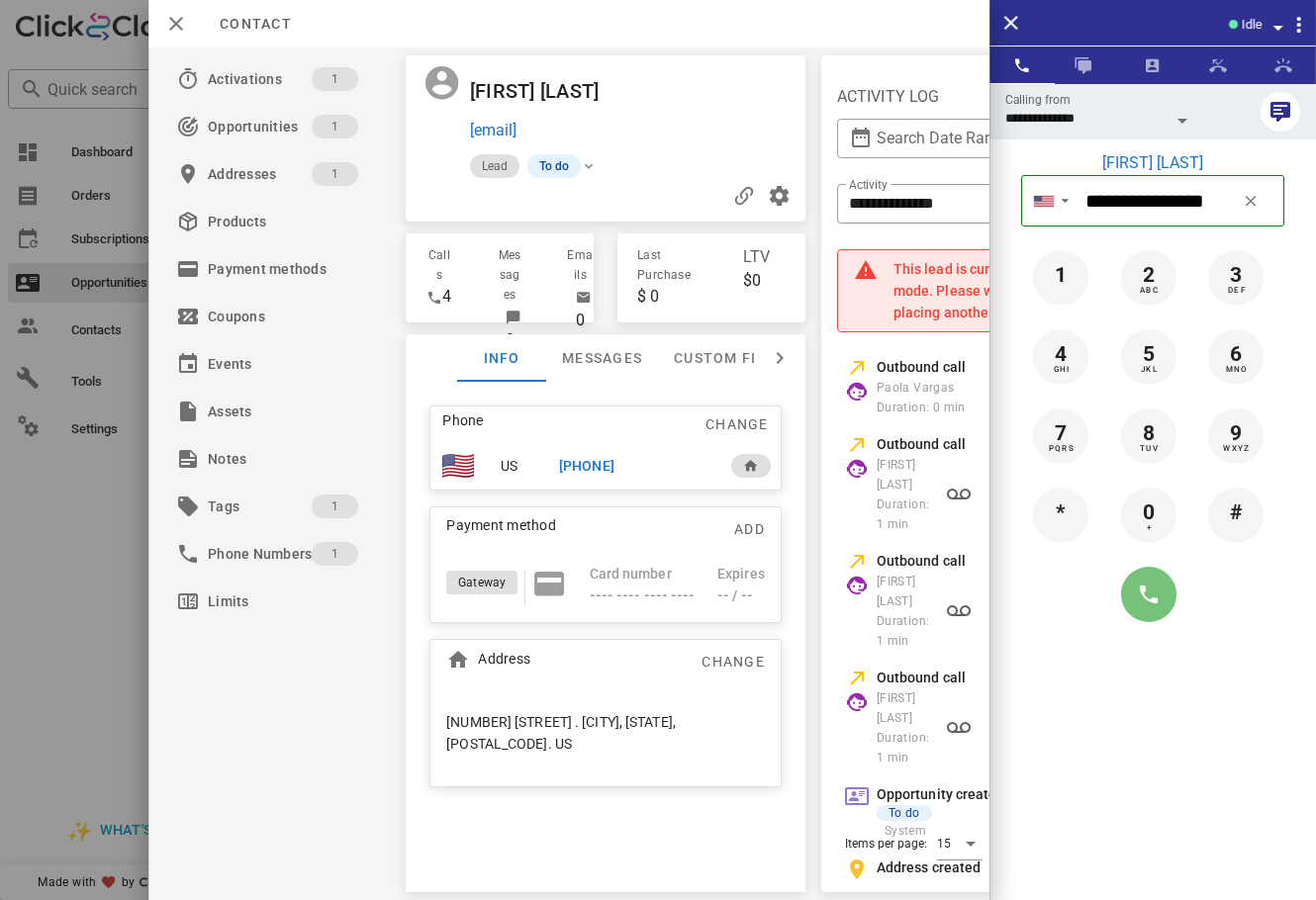 click at bounding box center (1149, 594) 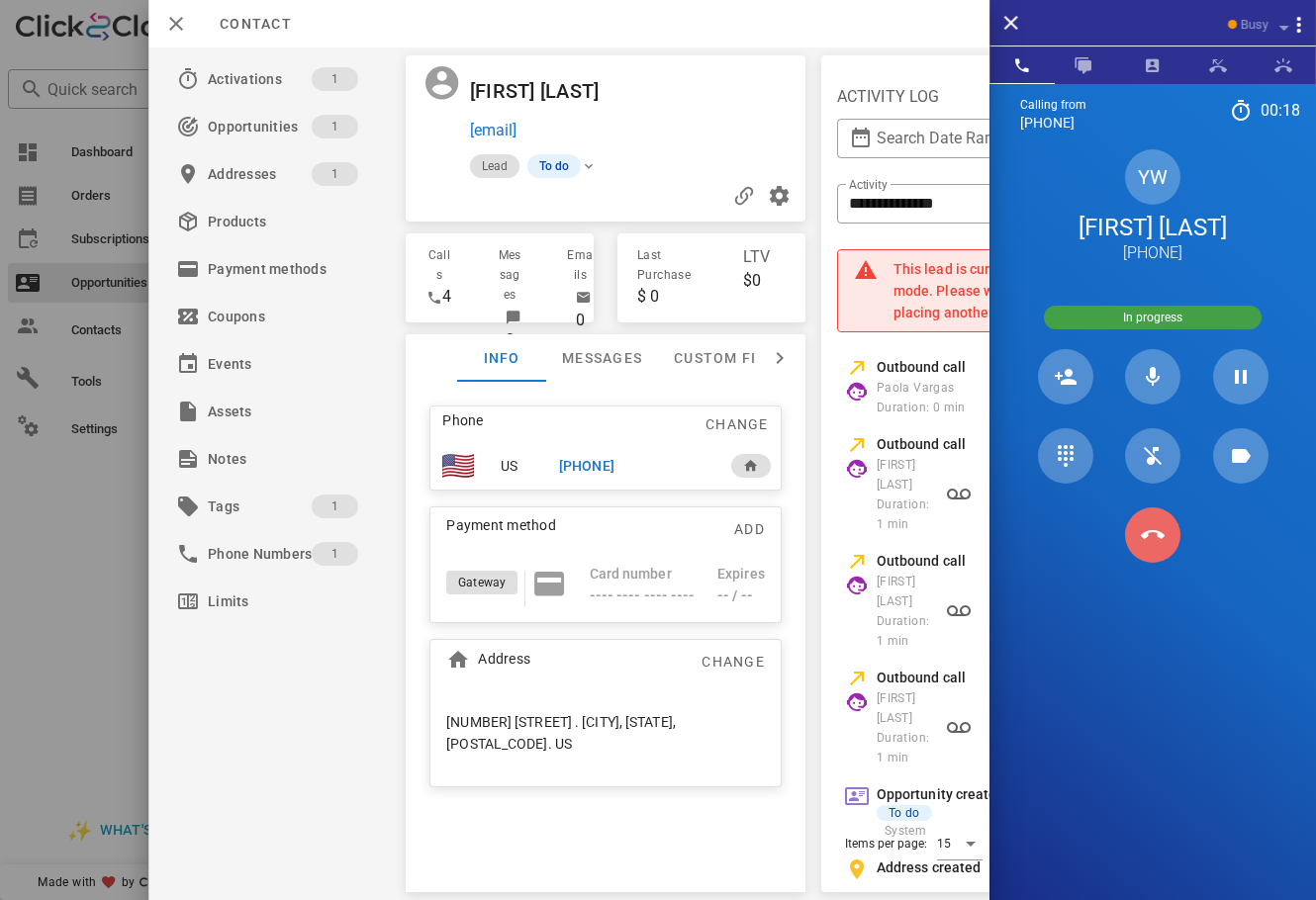click at bounding box center [1153, 535] 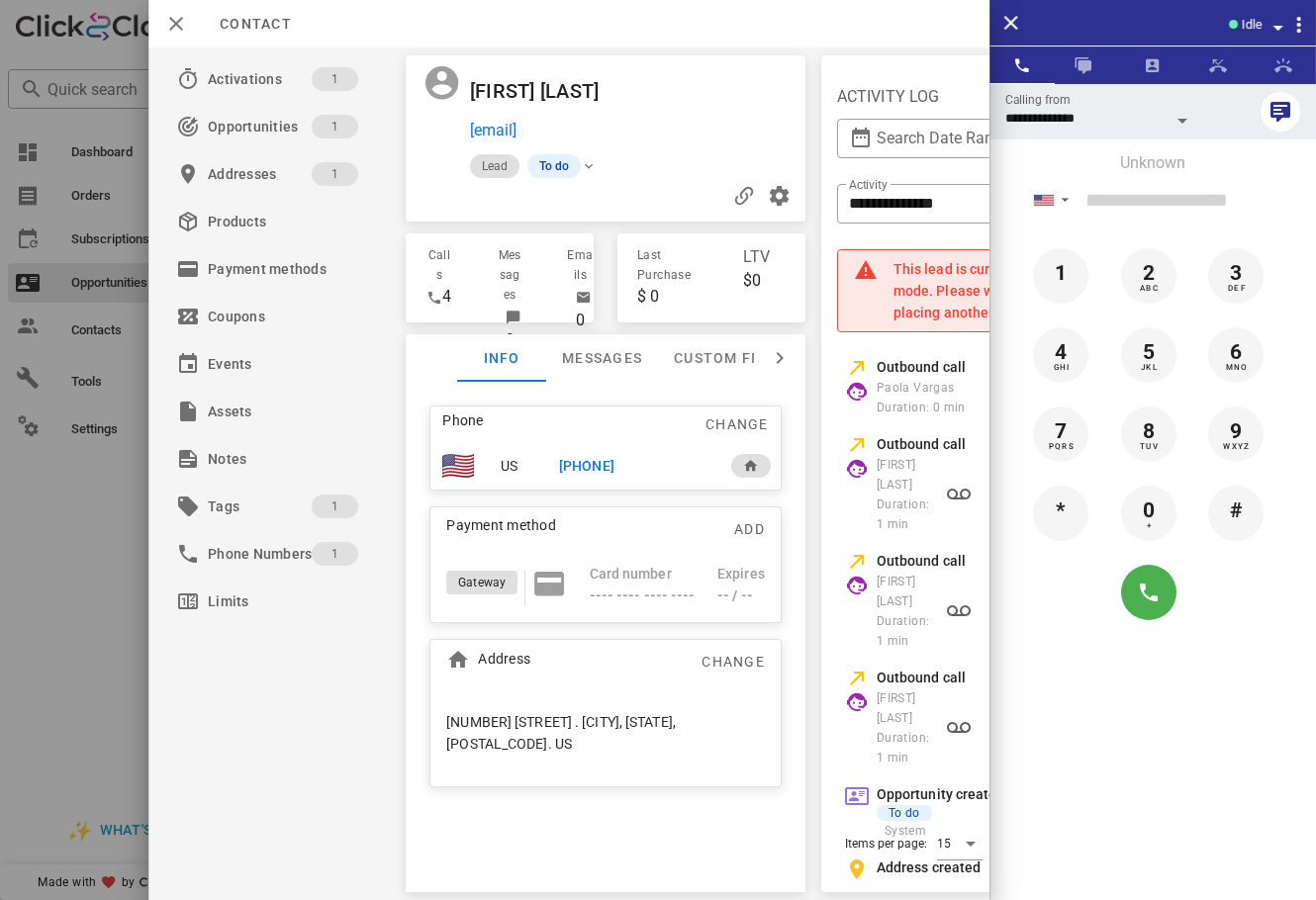click on "+13053007208" at bounding box center (587, 466) 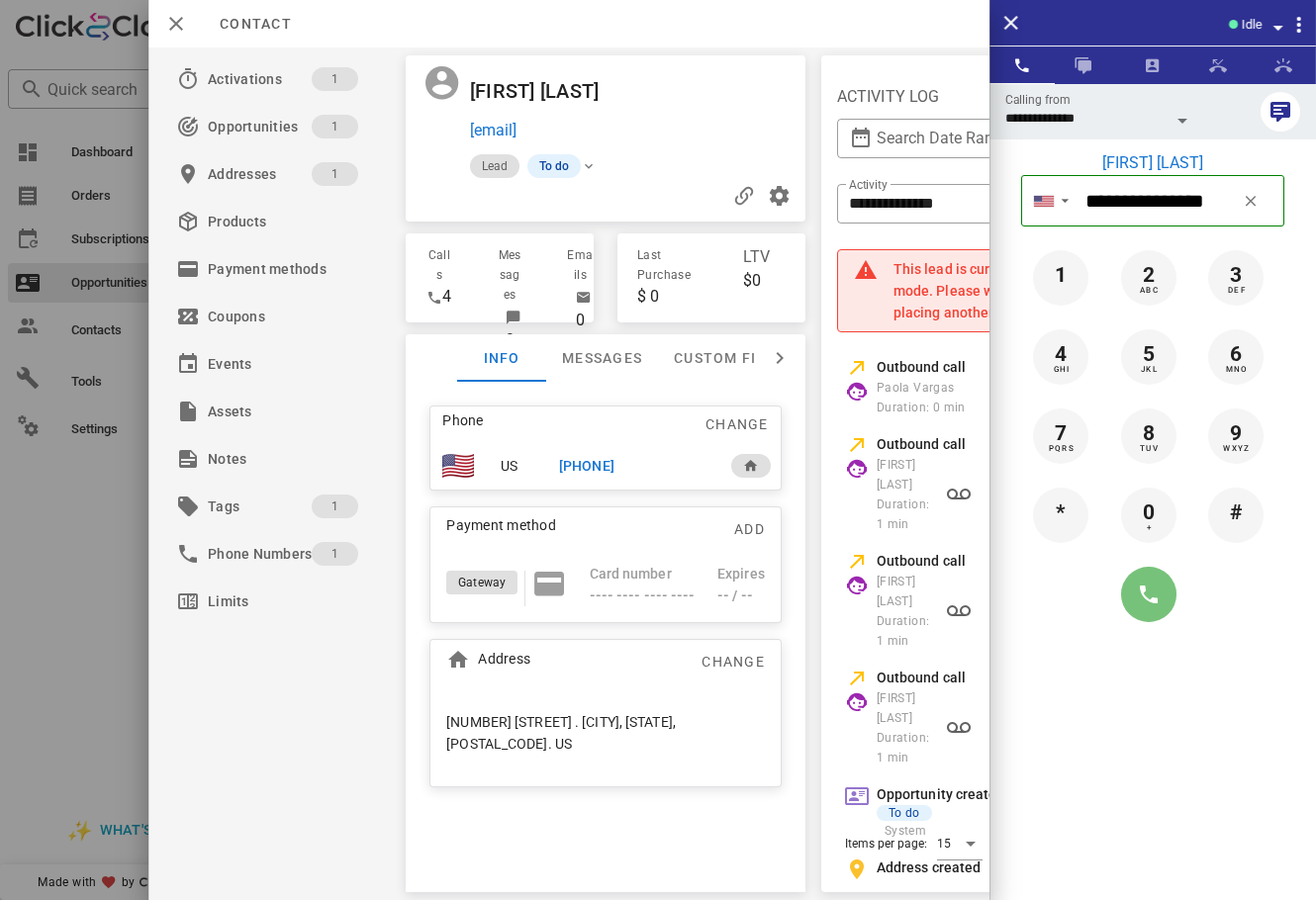 click at bounding box center [1149, 594] 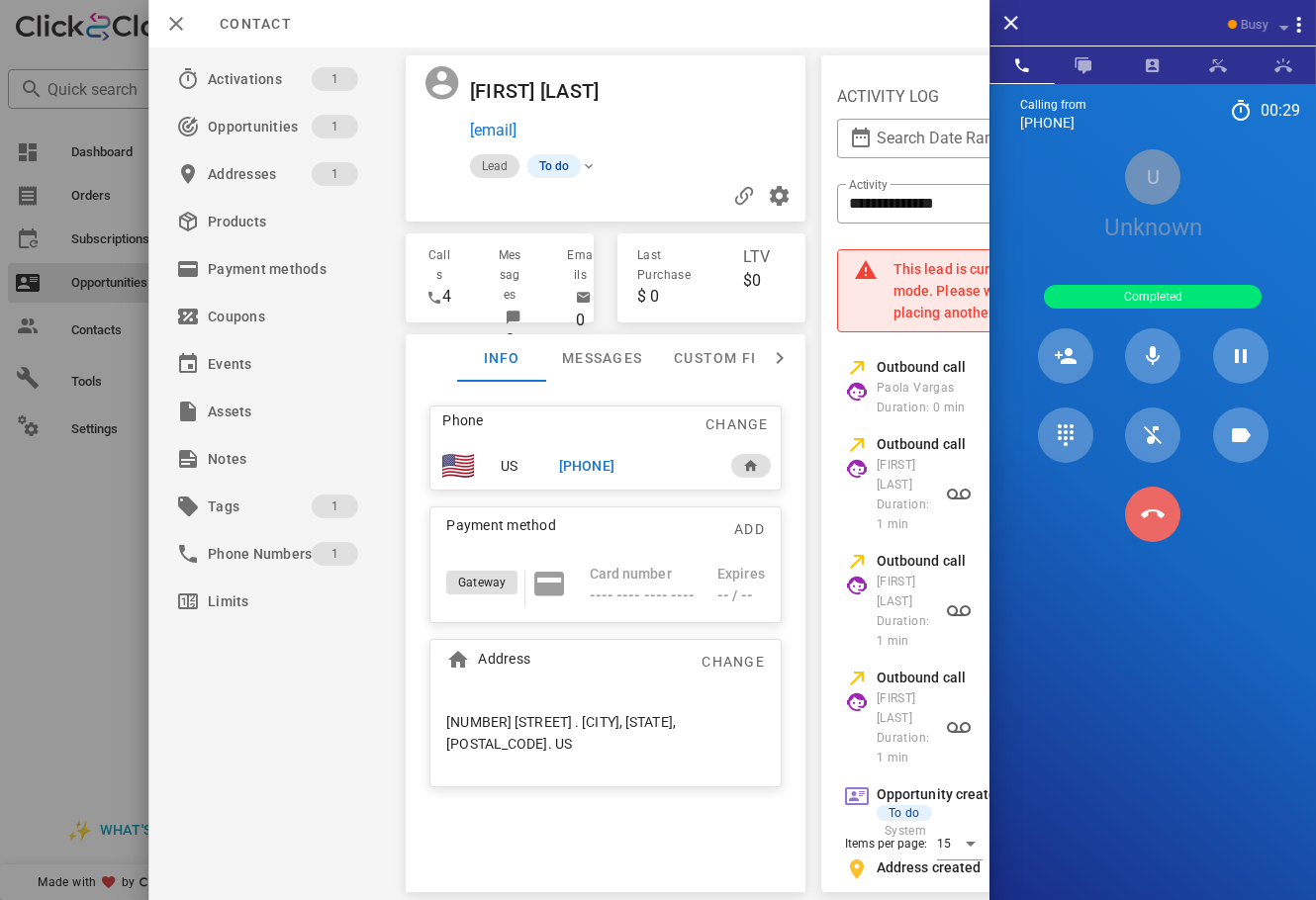 click at bounding box center (1153, 514) 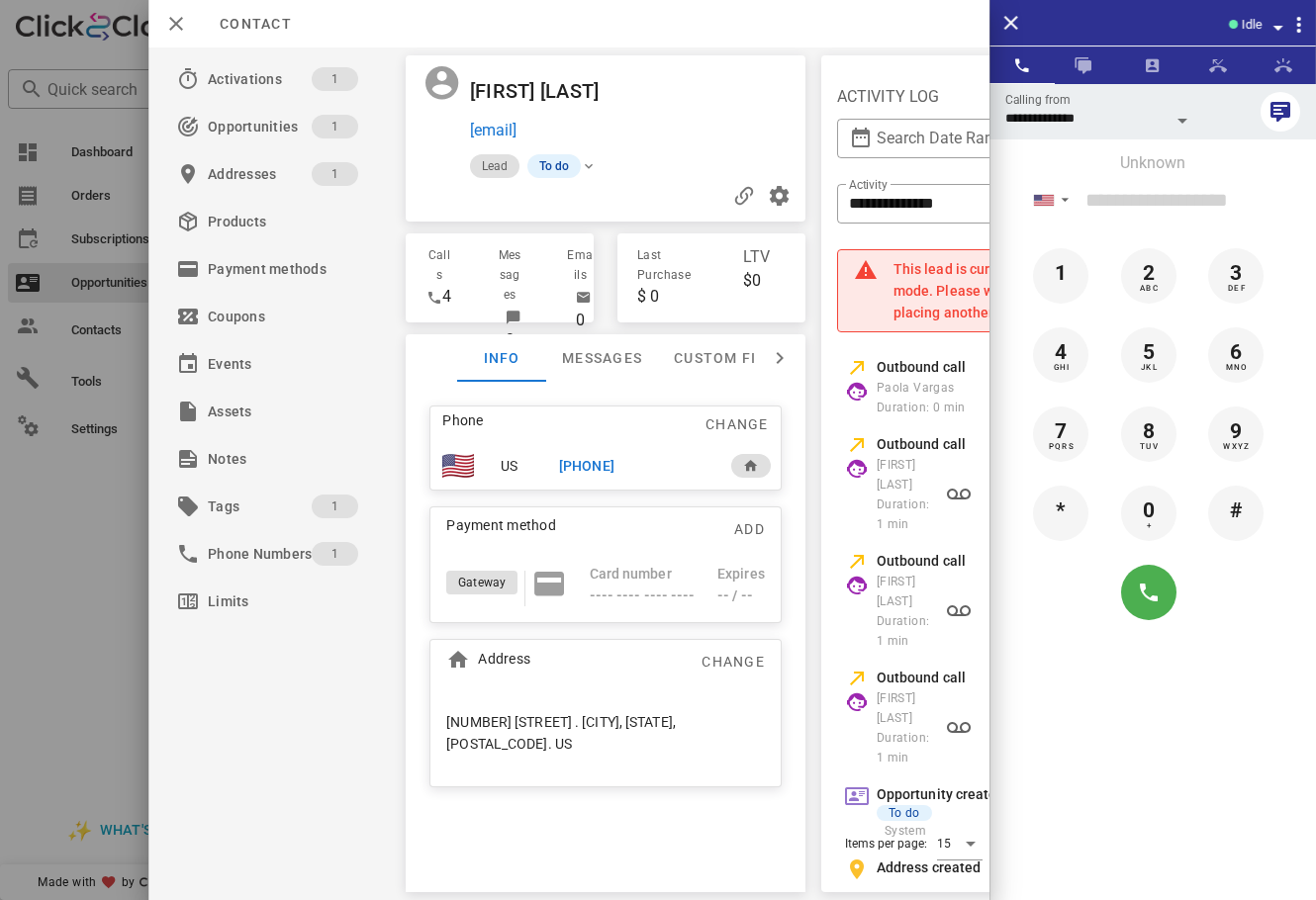 click at bounding box center (658, 450) 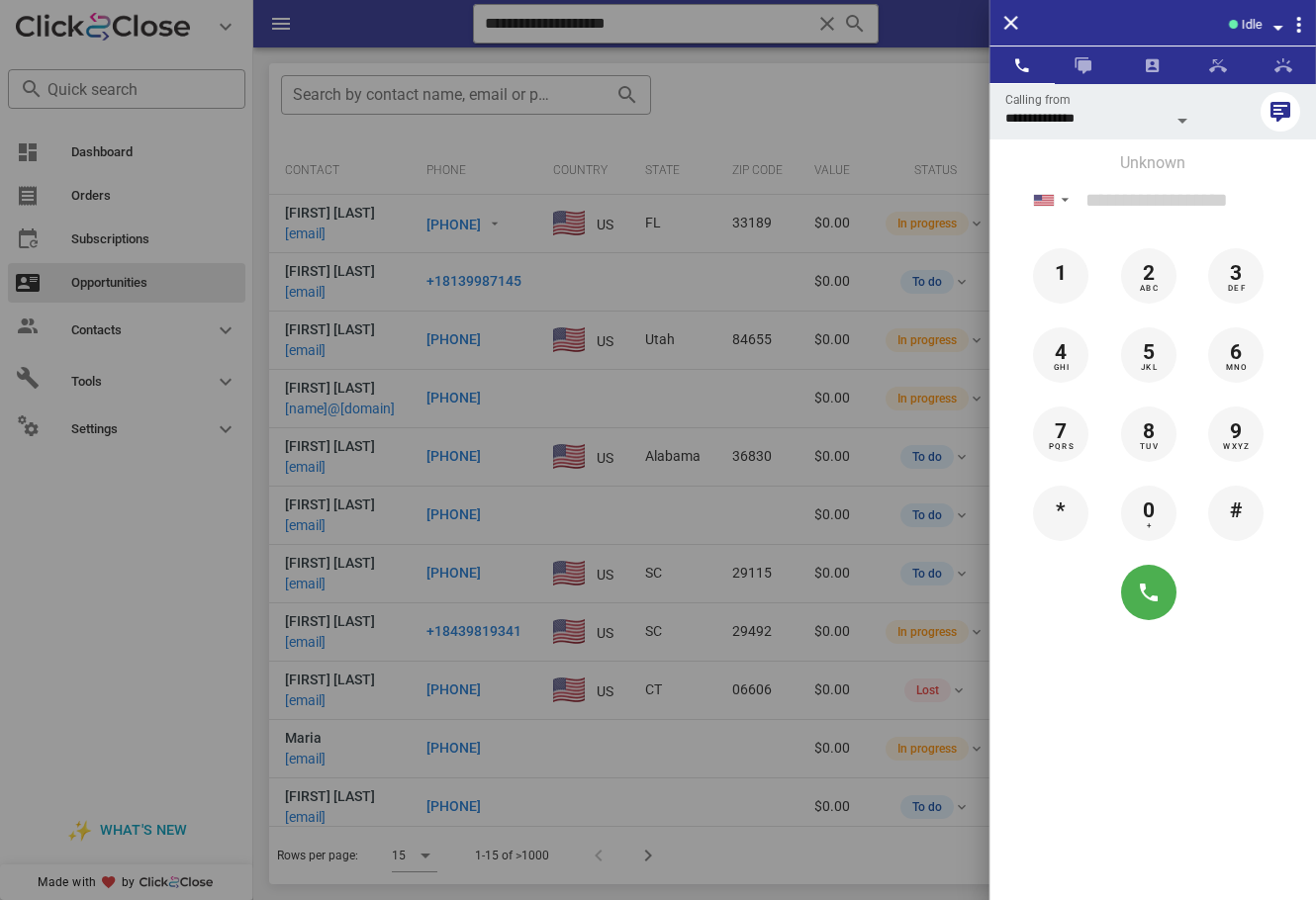click at bounding box center (658, 450) 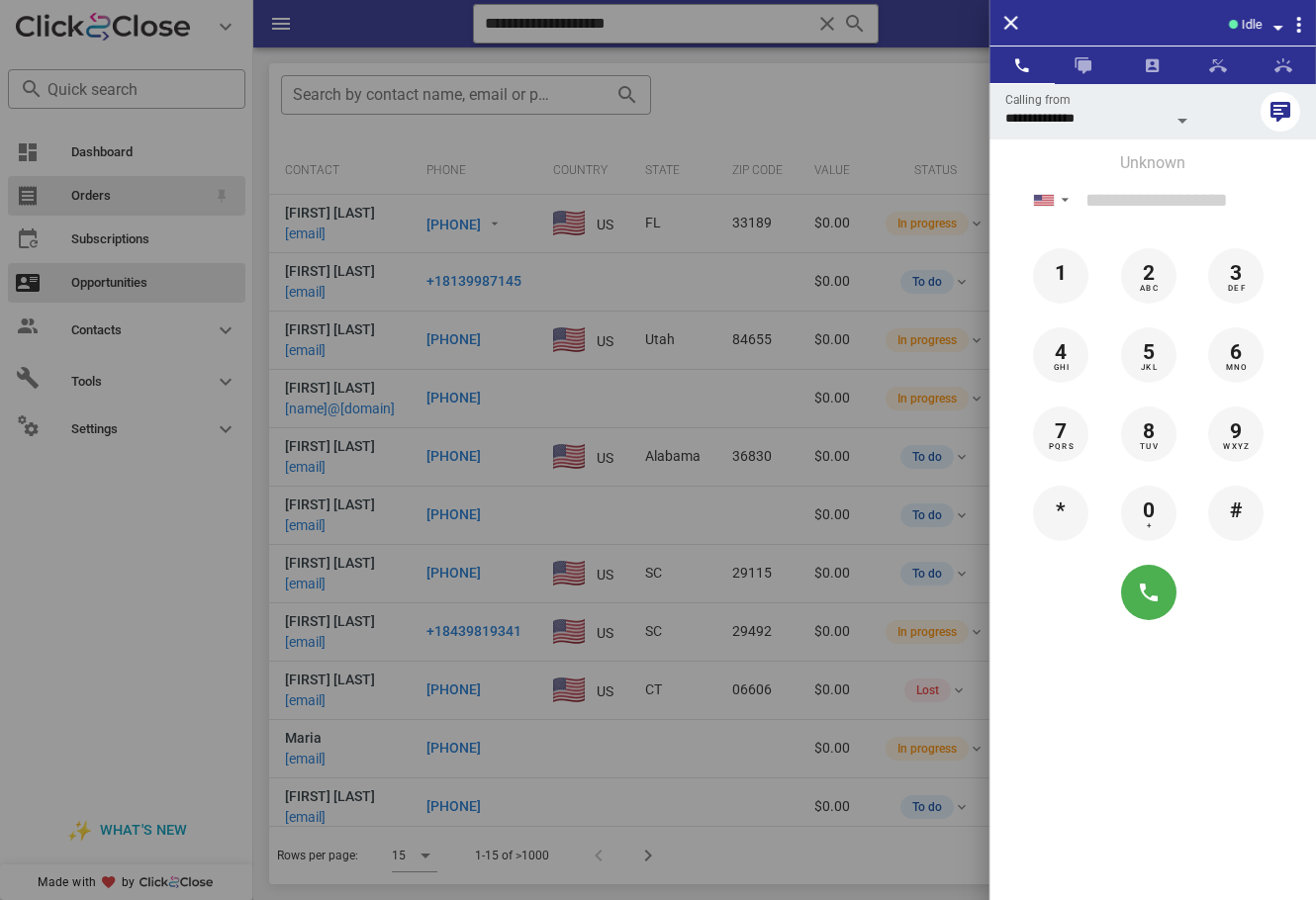 click on "Orders" at bounding box center [139, 196] 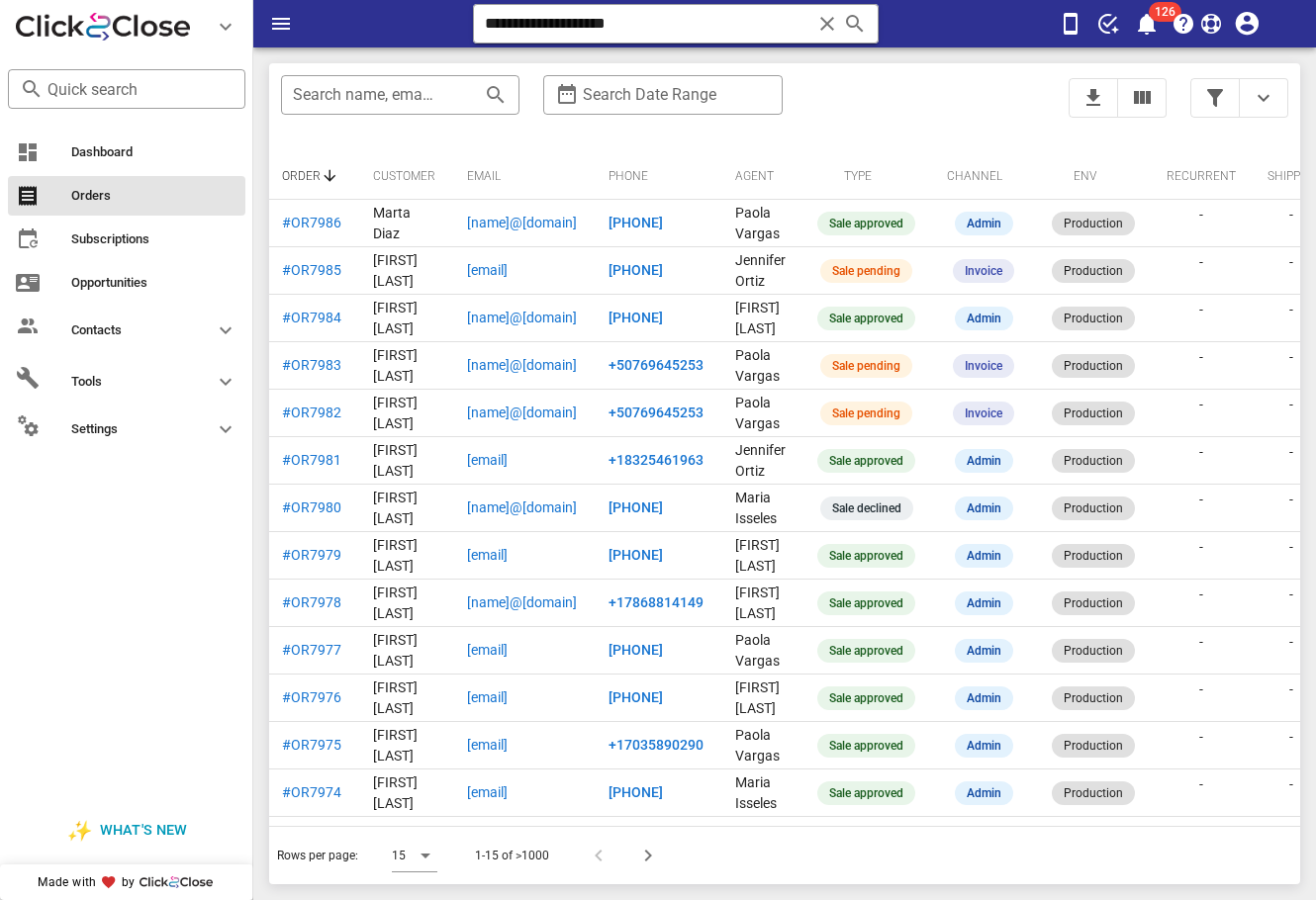 scroll, scrollTop: 0, scrollLeft: 0, axis: both 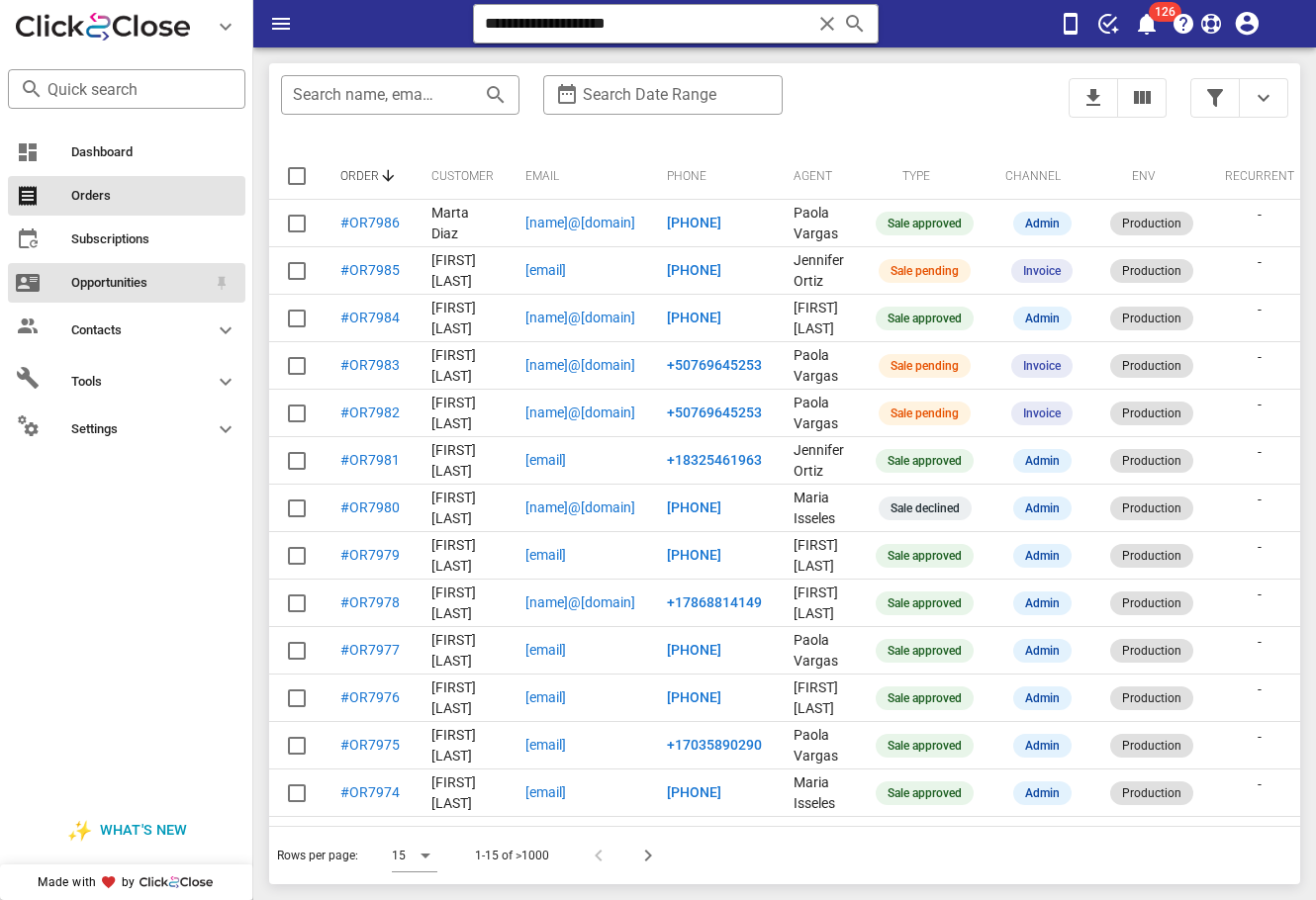click on "Opportunities" at bounding box center [127, 283] 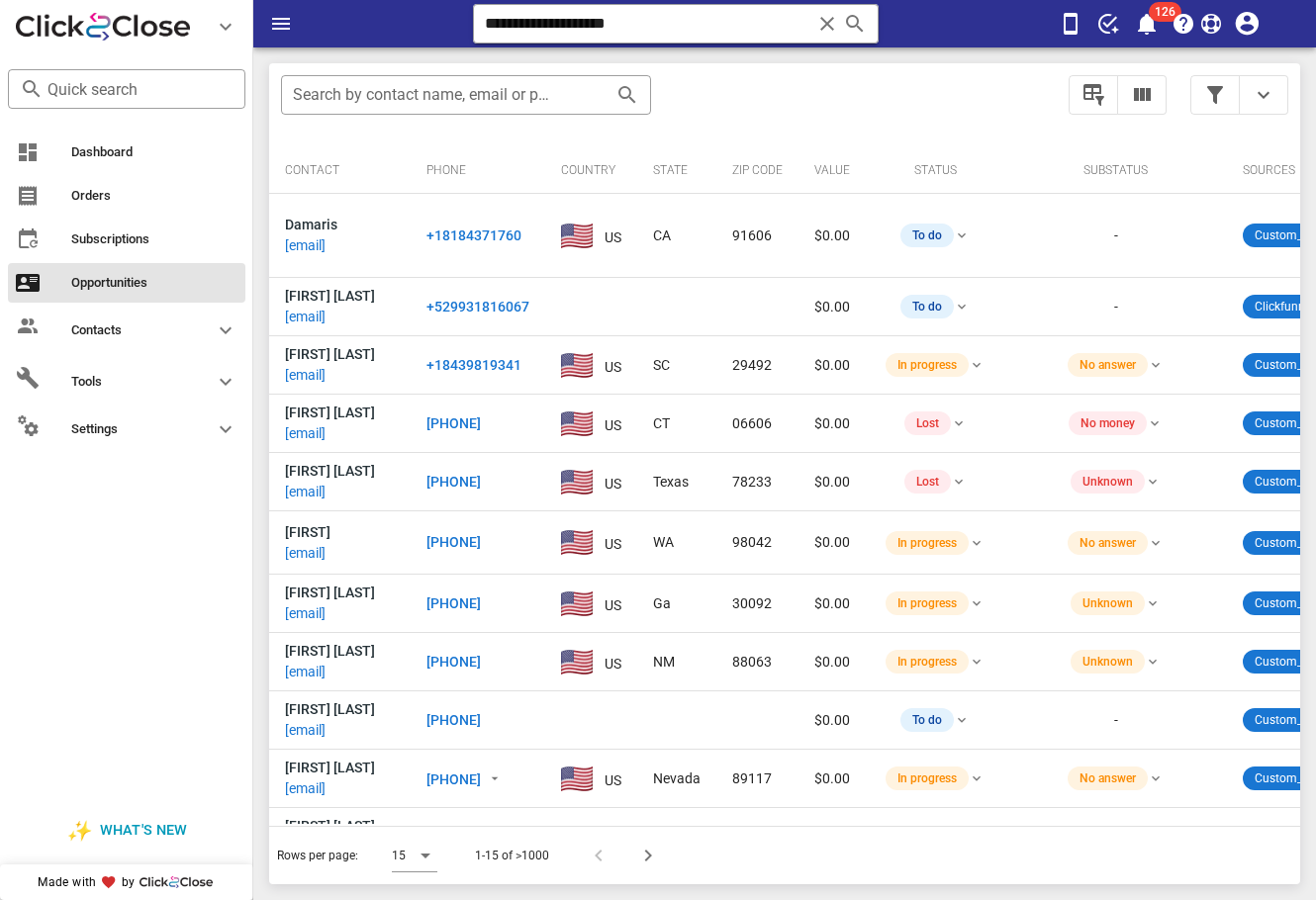 scroll, scrollTop: 0, scrollLeft: 627, axis: horizontal 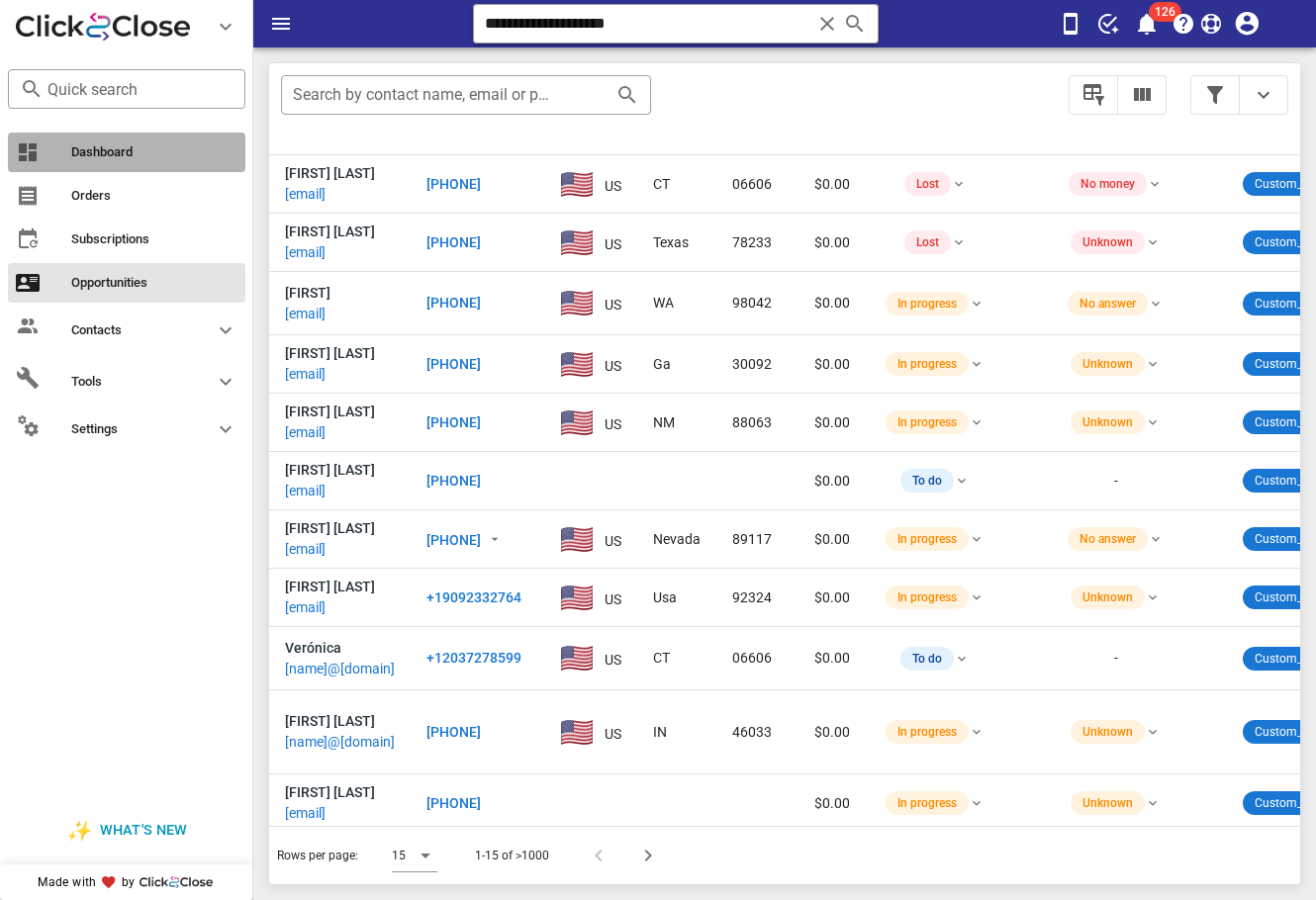 click on "Dashboard" at bounding box center (154, 152) 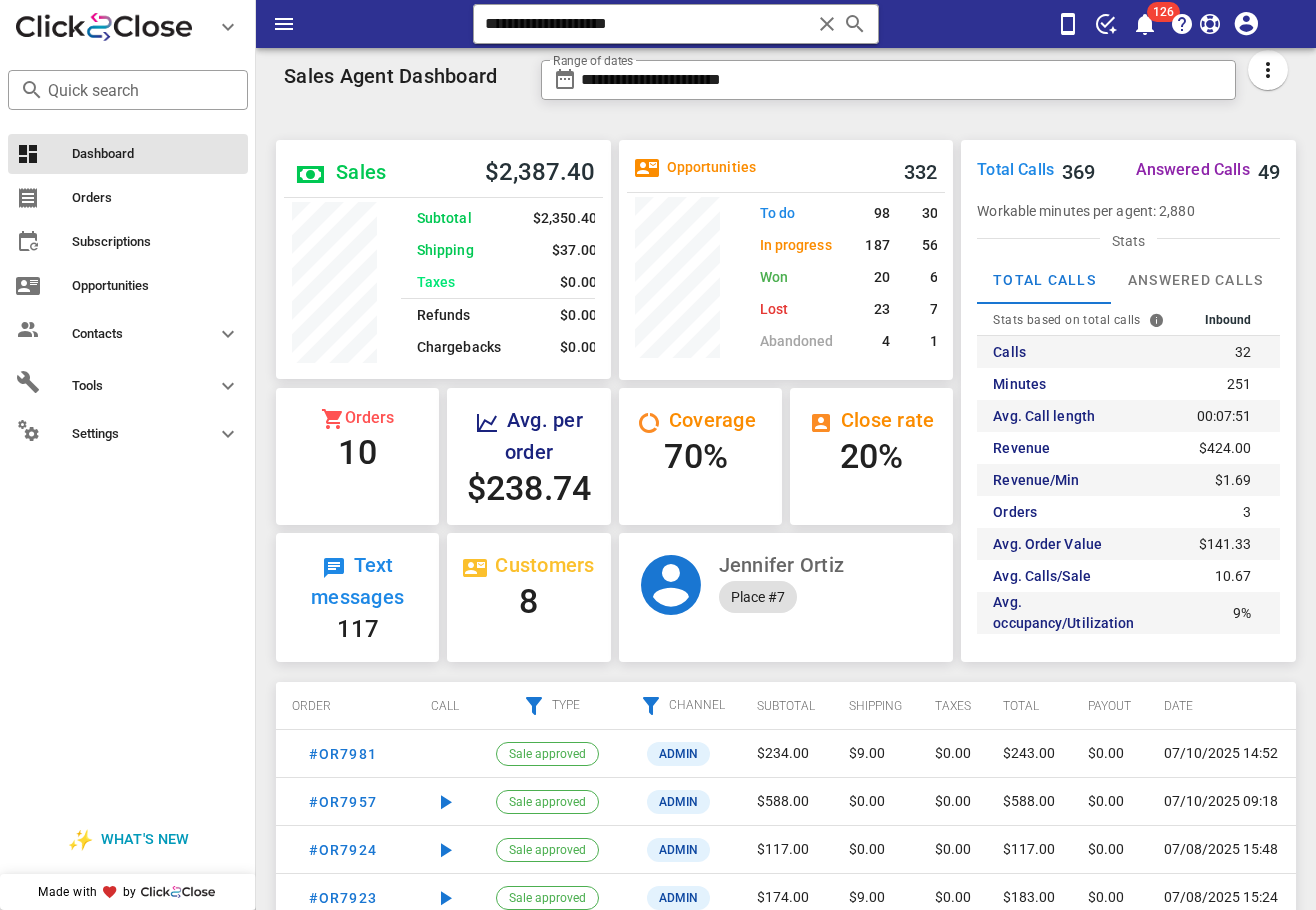 scroll, scrollTop: 999746, scrollLeft: 999665, axis: both 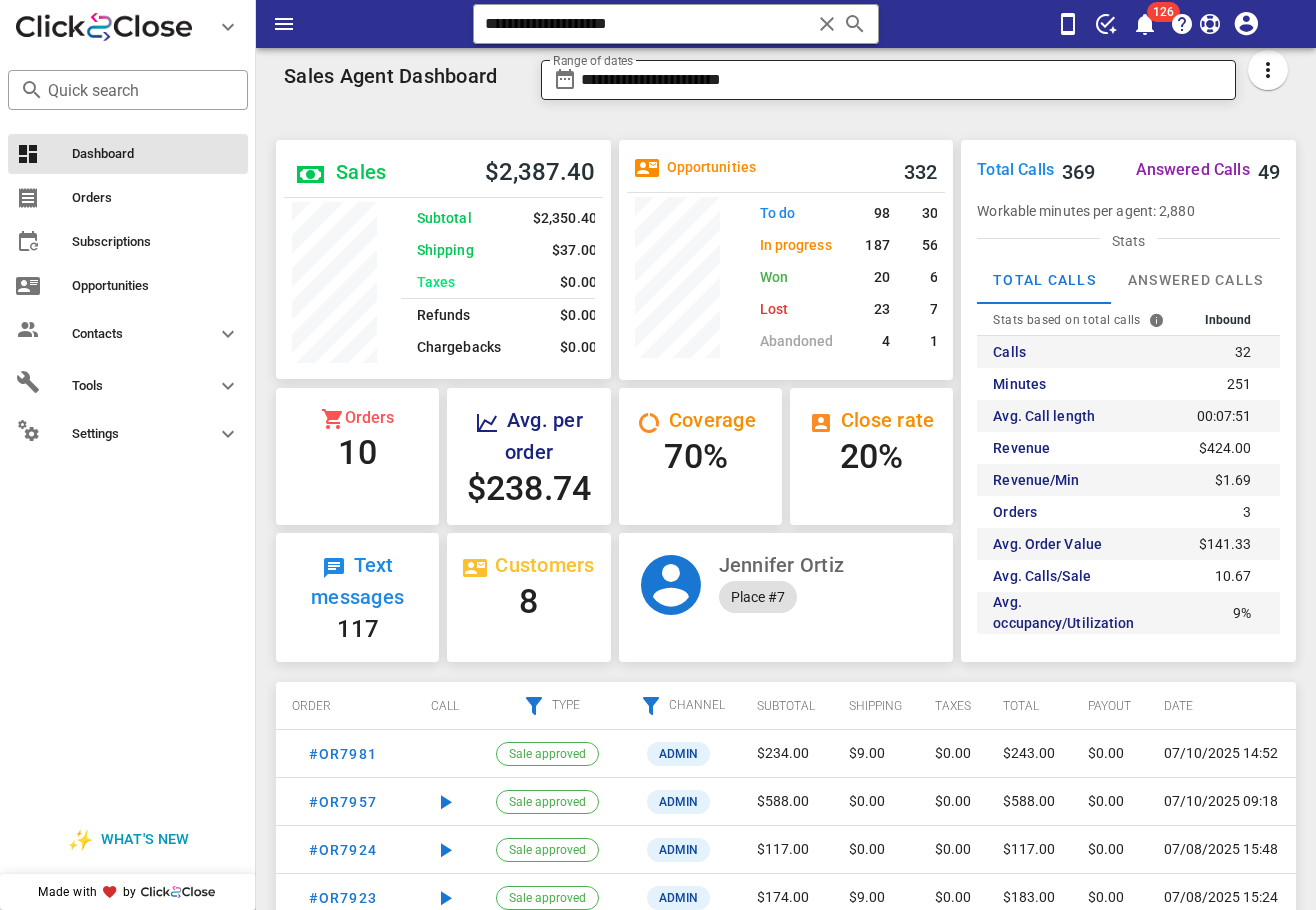 click on "**********" at bounding box center [902, 80] 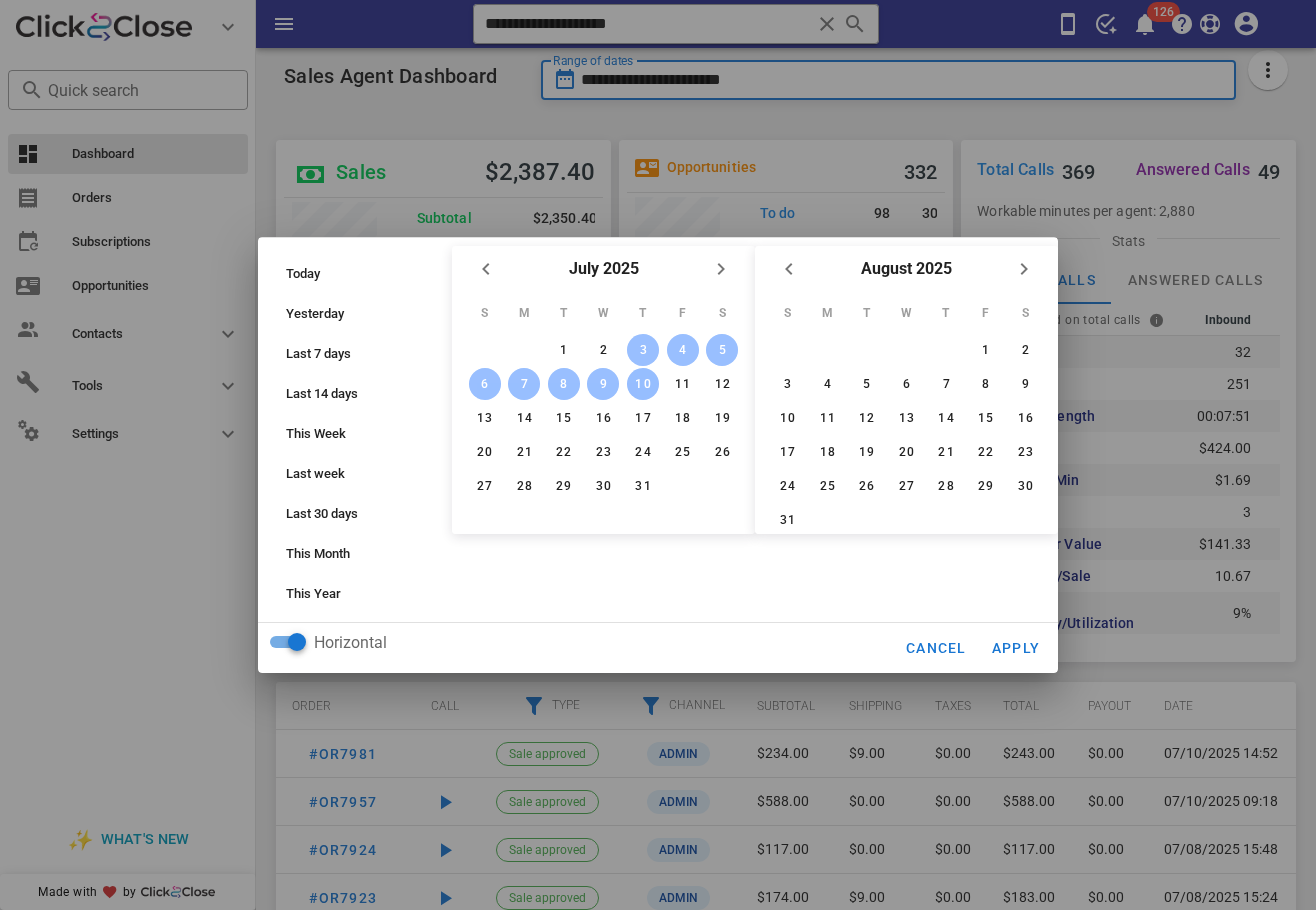 click on "10" at bounding box center (643, 384) 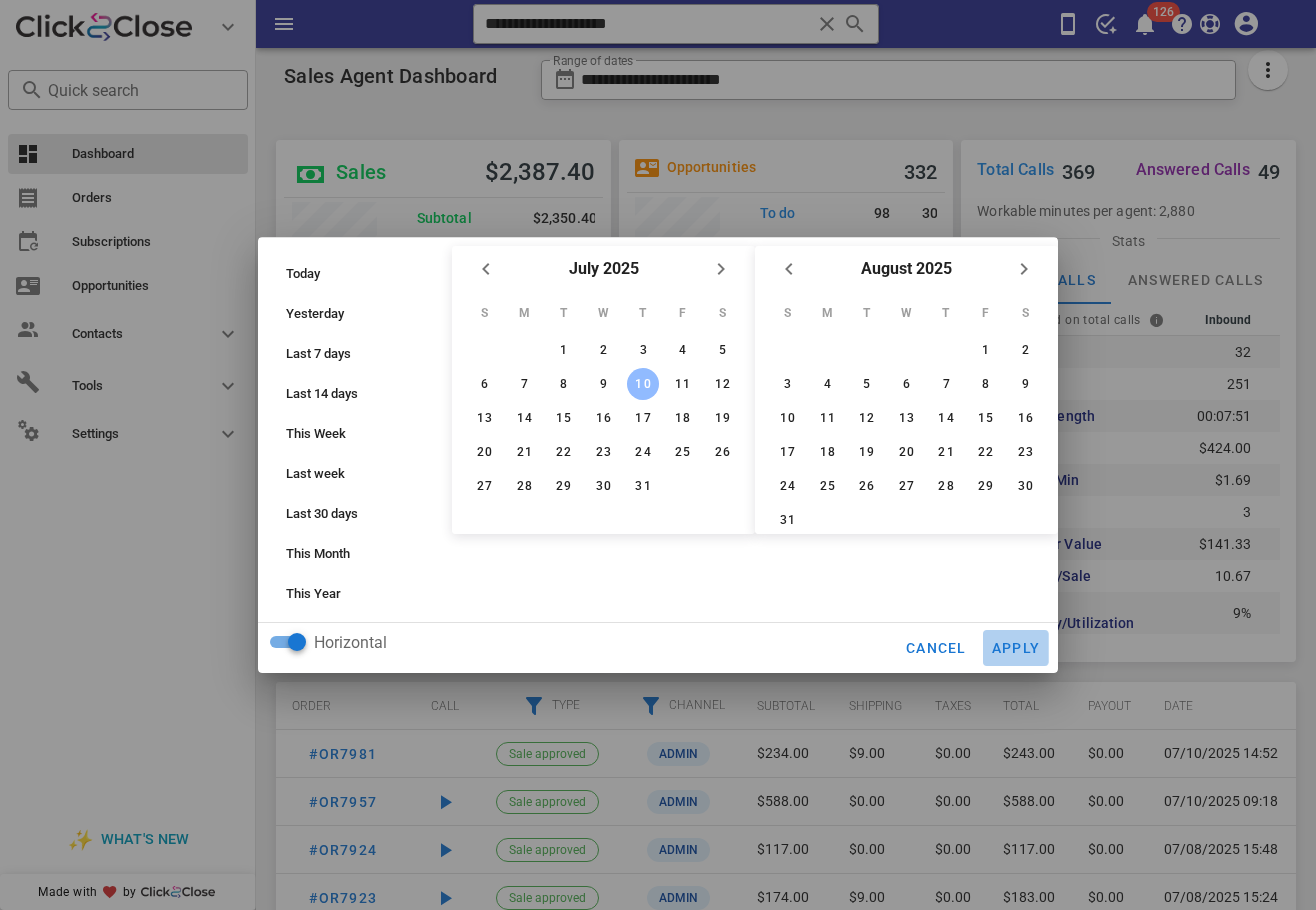 click on "Apply" at bounding box center (1016, 648) 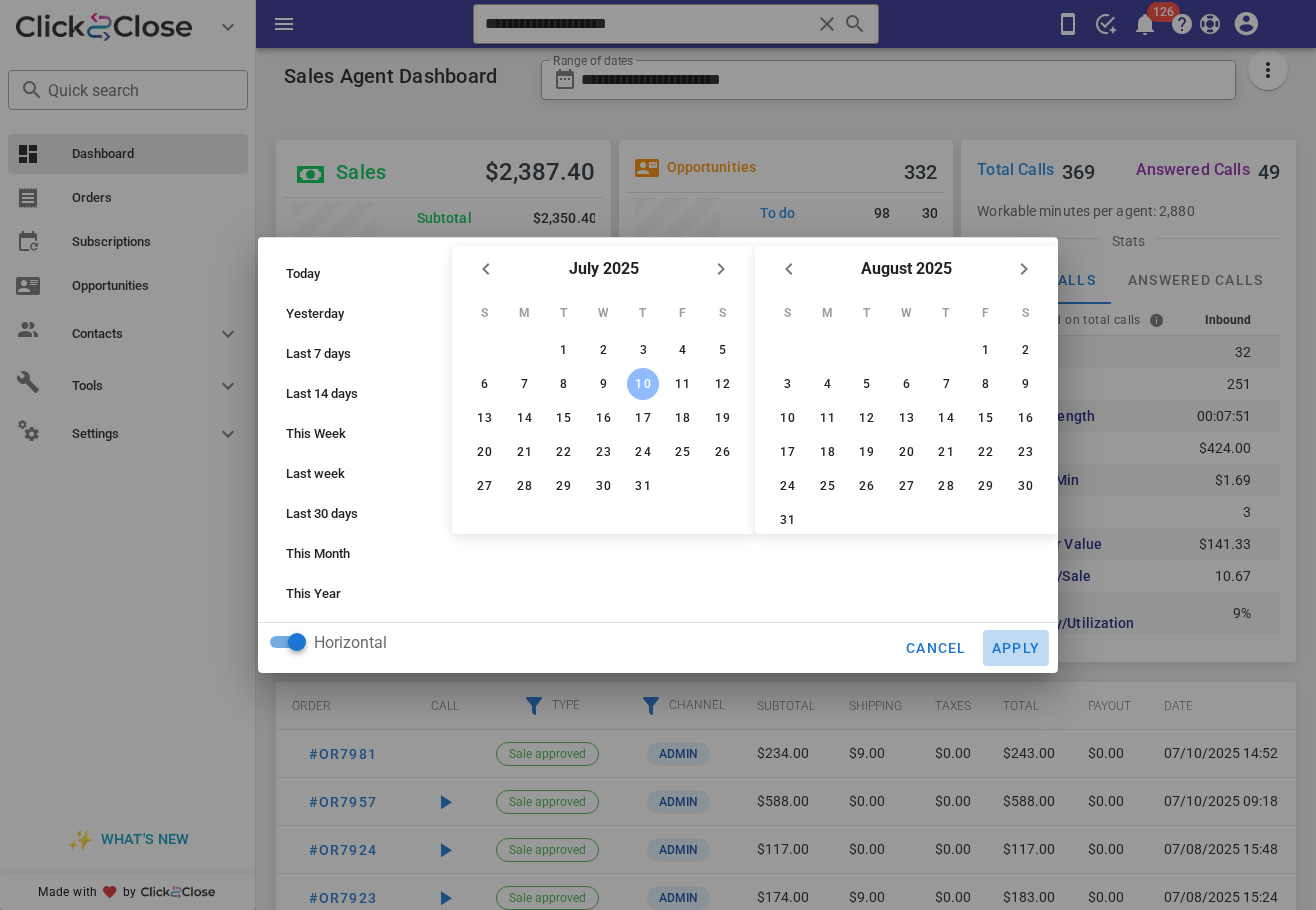 type on "**********" 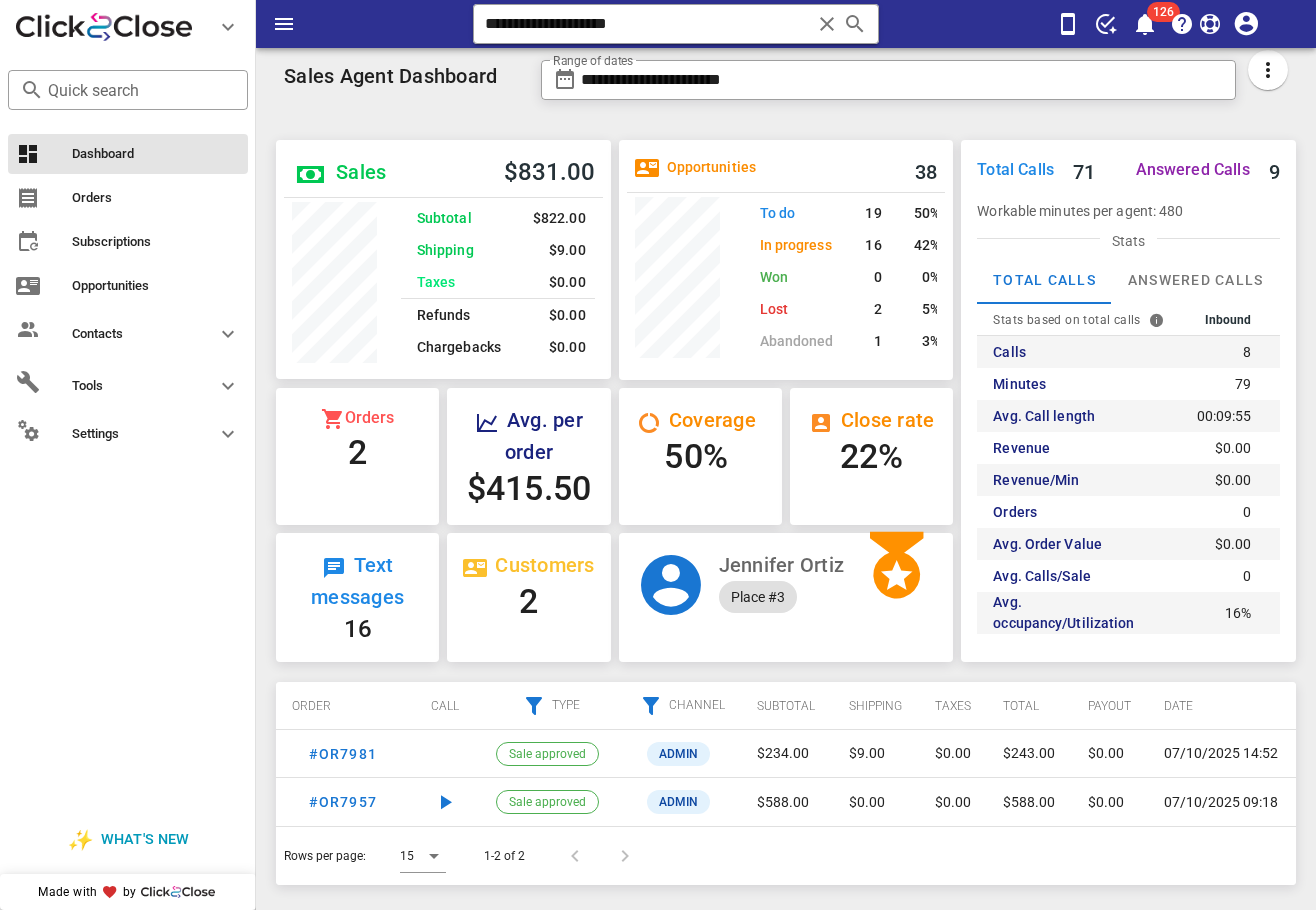 scroll, scrollTop: 999746, scrollLeft: 999665, axis: both 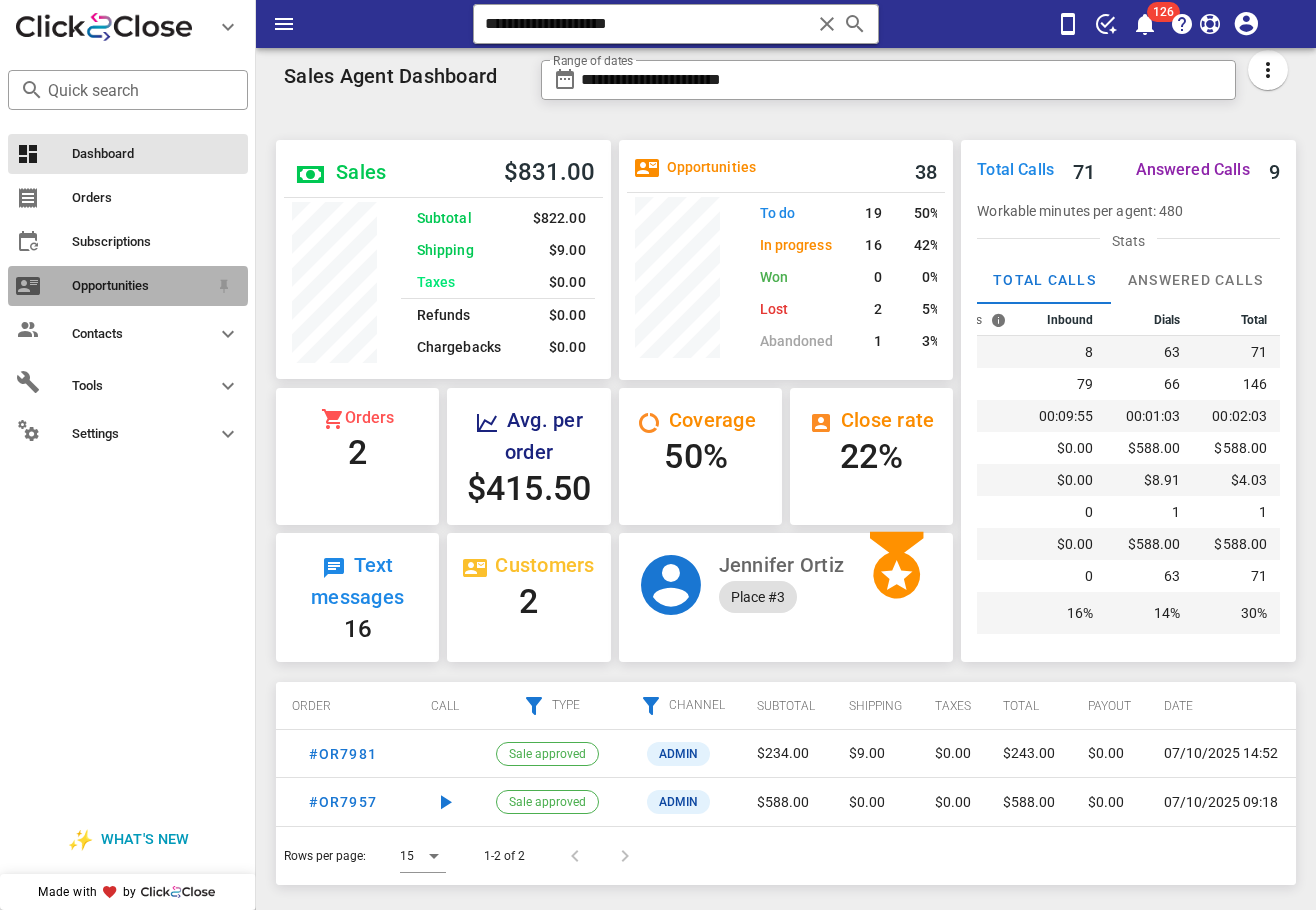 click on "Opportunities" at bounding box center (128, 286) 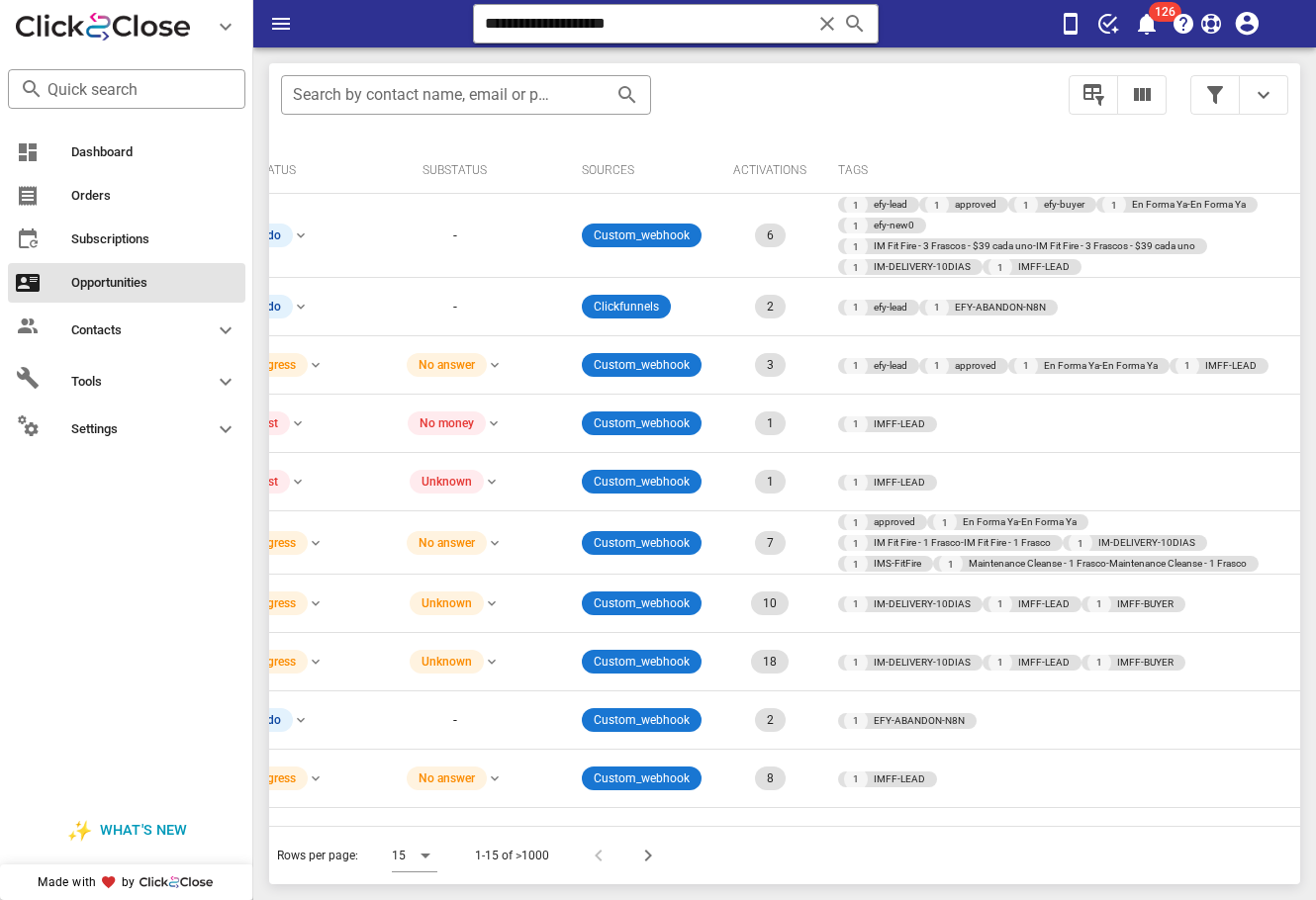 scroll, scrollTop: 0, scrollLeft: 740, axis: horizontal 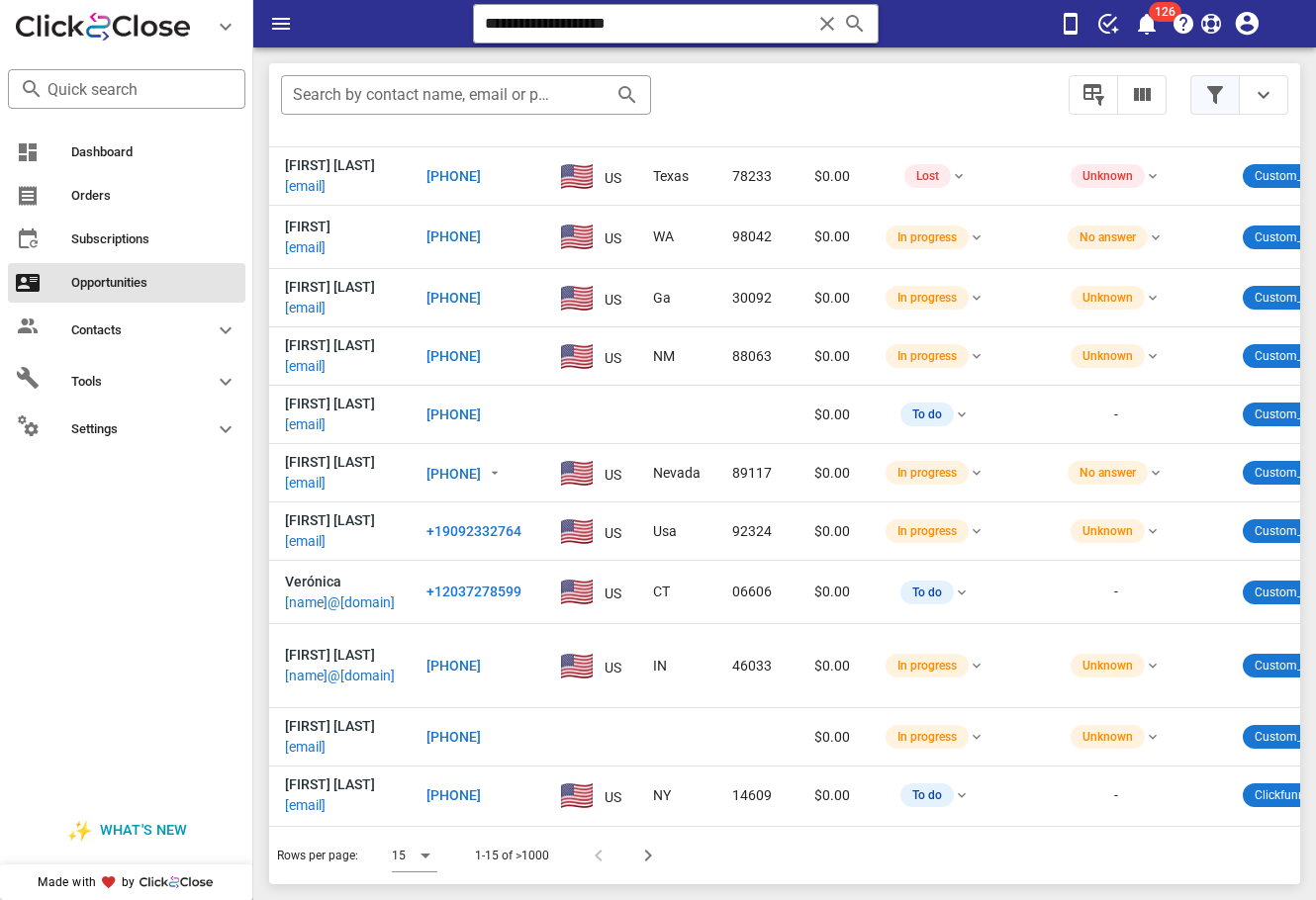 click at bounding box center (1215, 95) 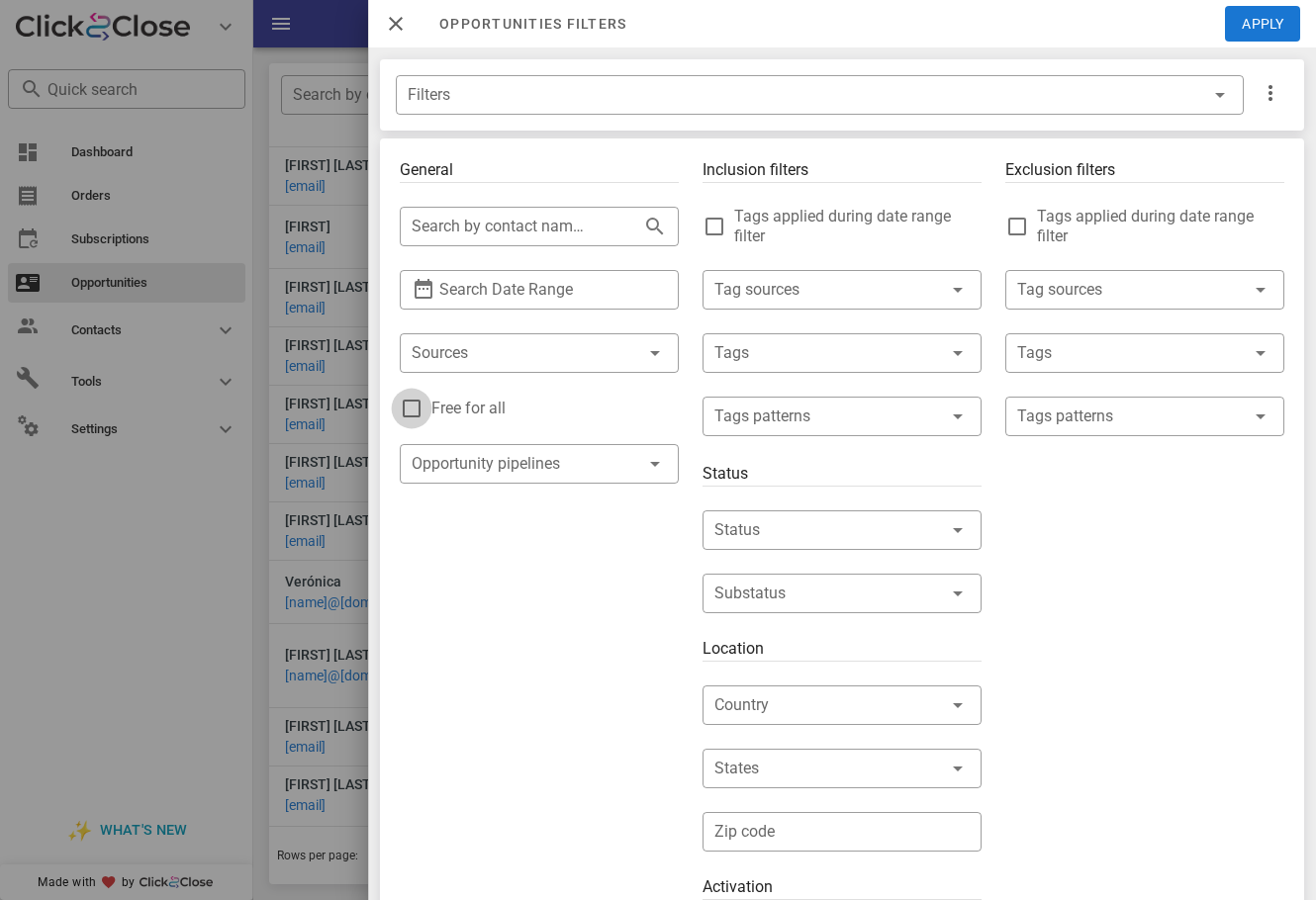 click at bounding box center (412, 408) 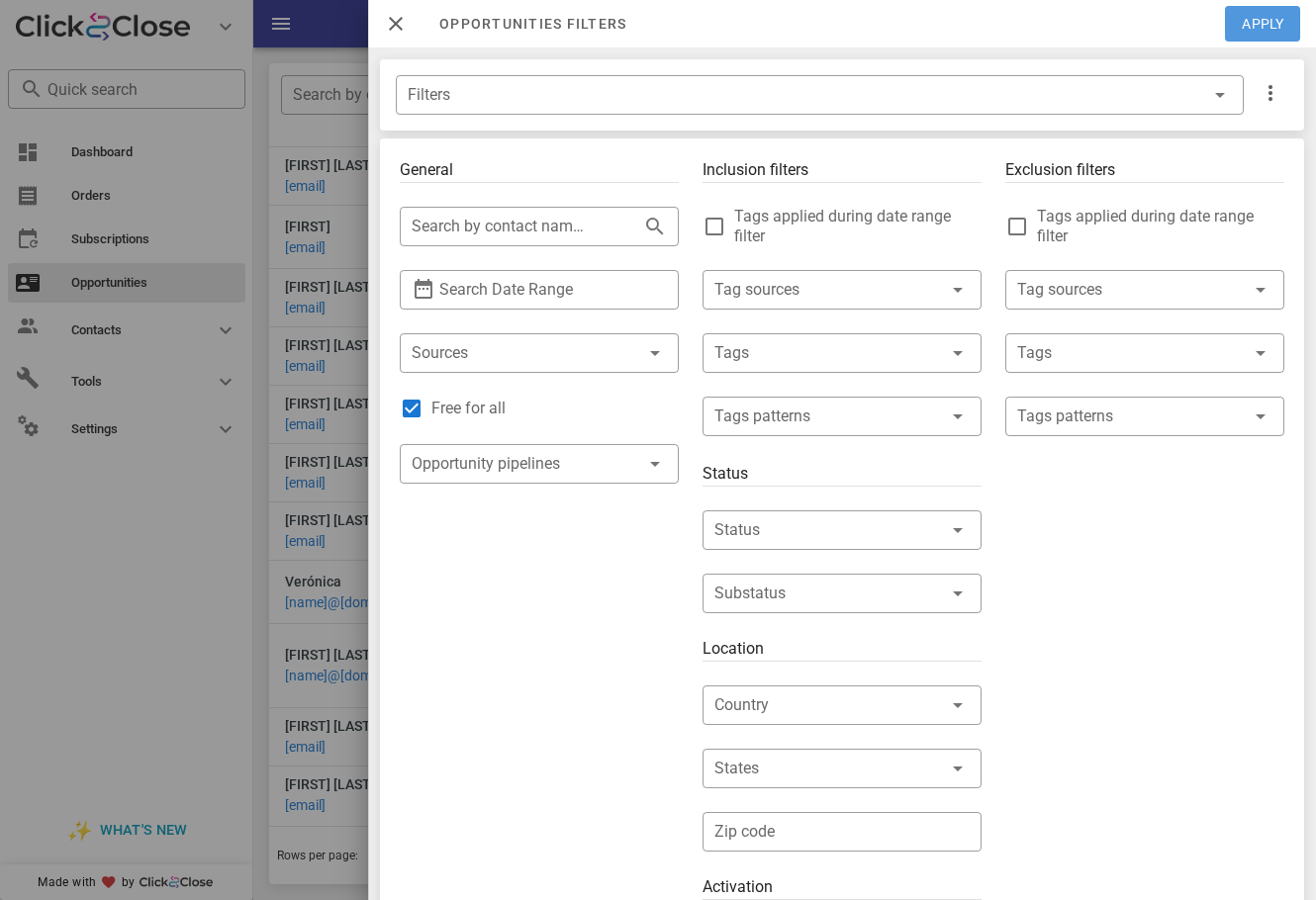 click on "Apply" at bounding box center [1264, 24] 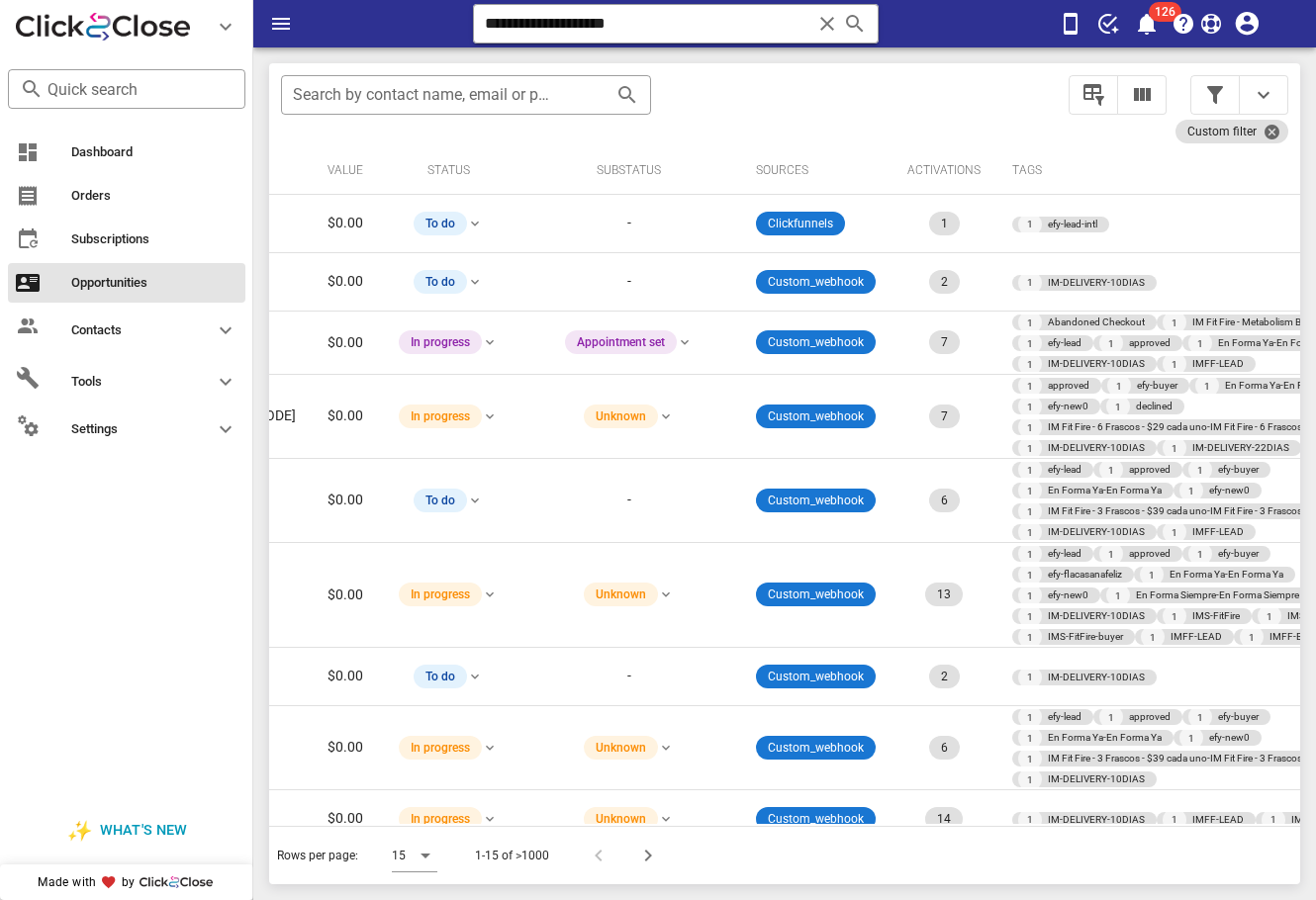 scroll, scrollTop: 0, scrollLeft: 585, axis: horizontal 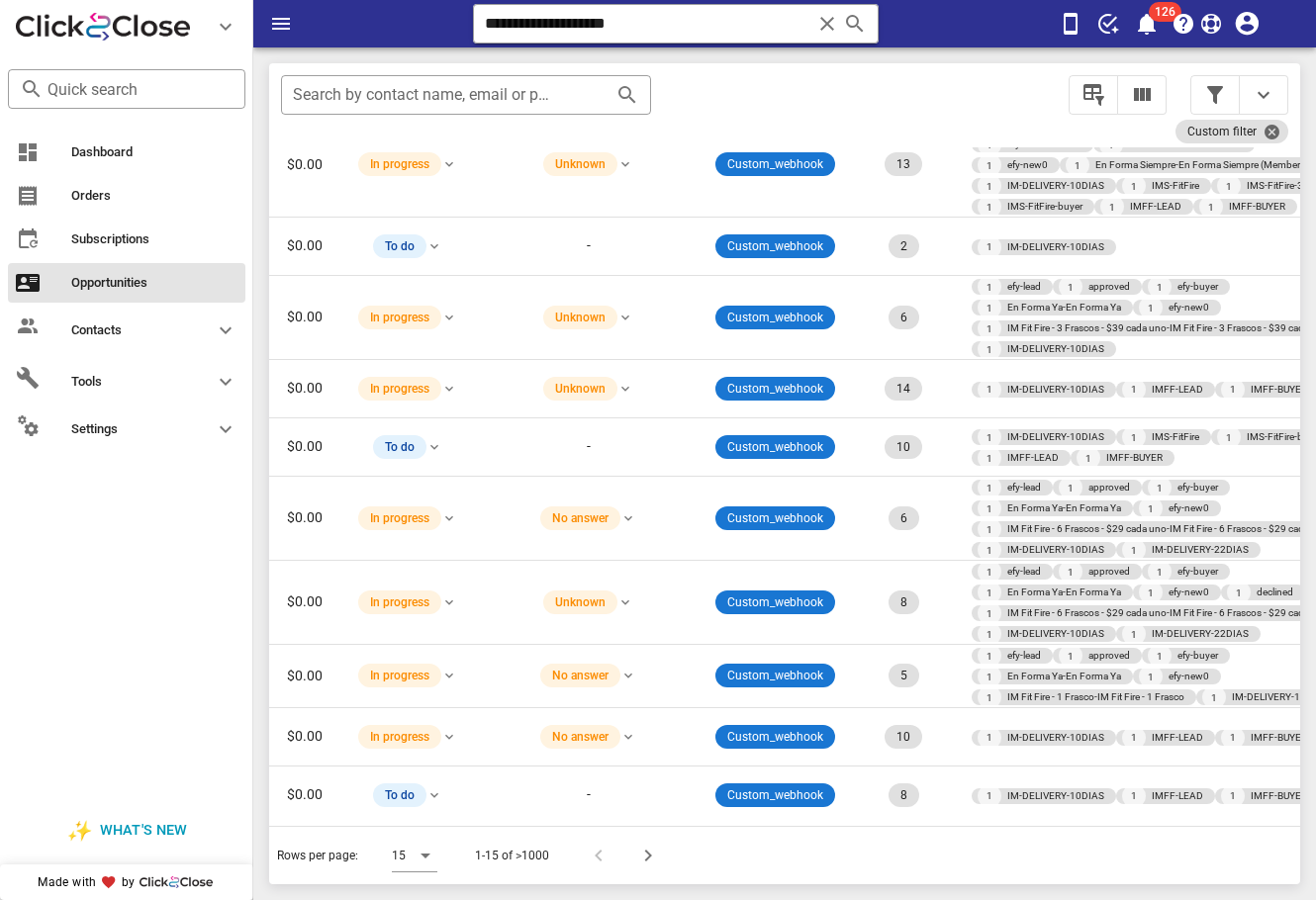 click at bounding box center (644, 855) 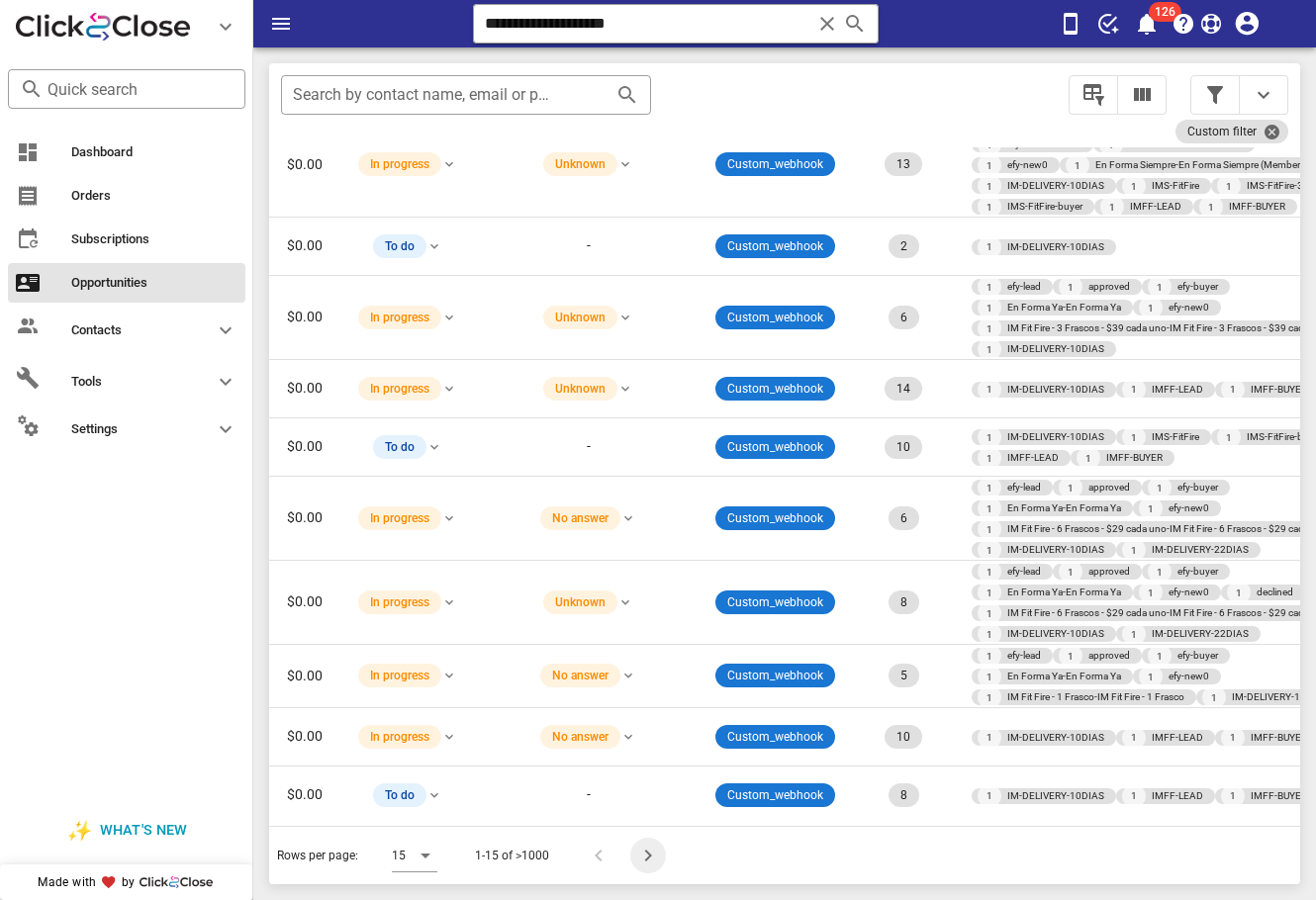 click at bounding box center (648, 855) 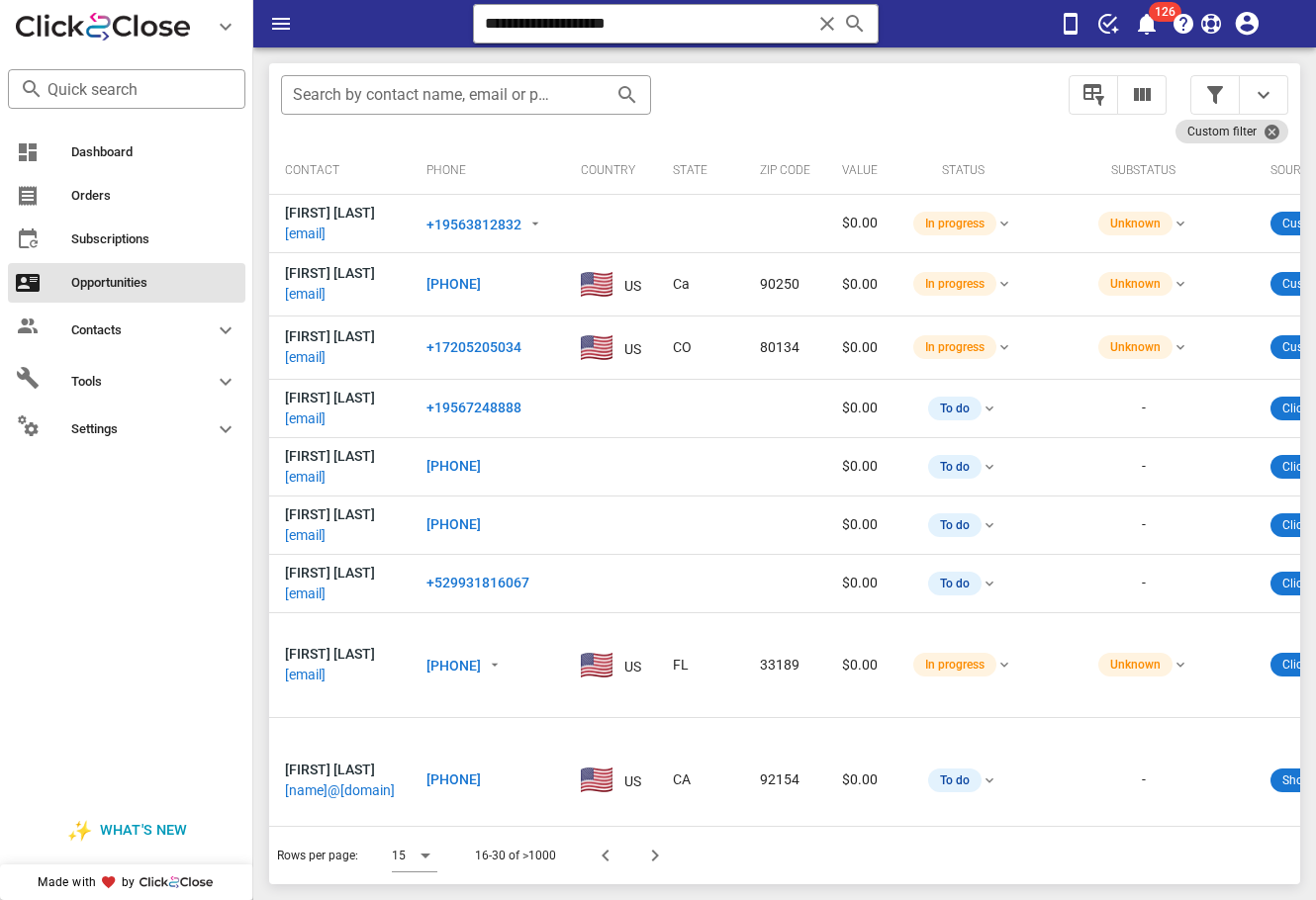 scroll, scrollTop: 0, scrollLeft: 707, axis: horizontal 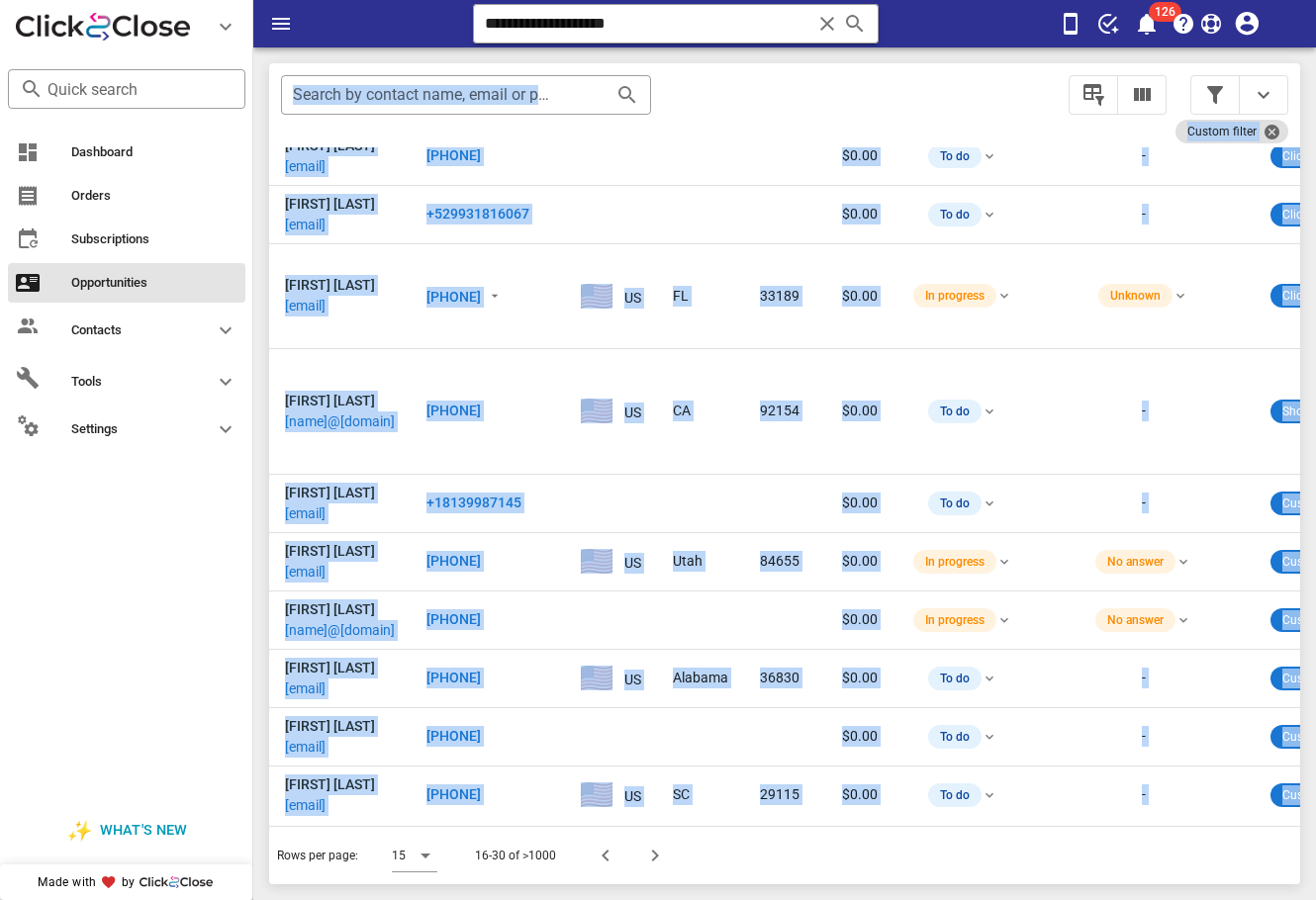 drag, startPoint x: 787, startPoint y: 807, endPoint x: 646, endPoint y: 780, distance: 143.56183 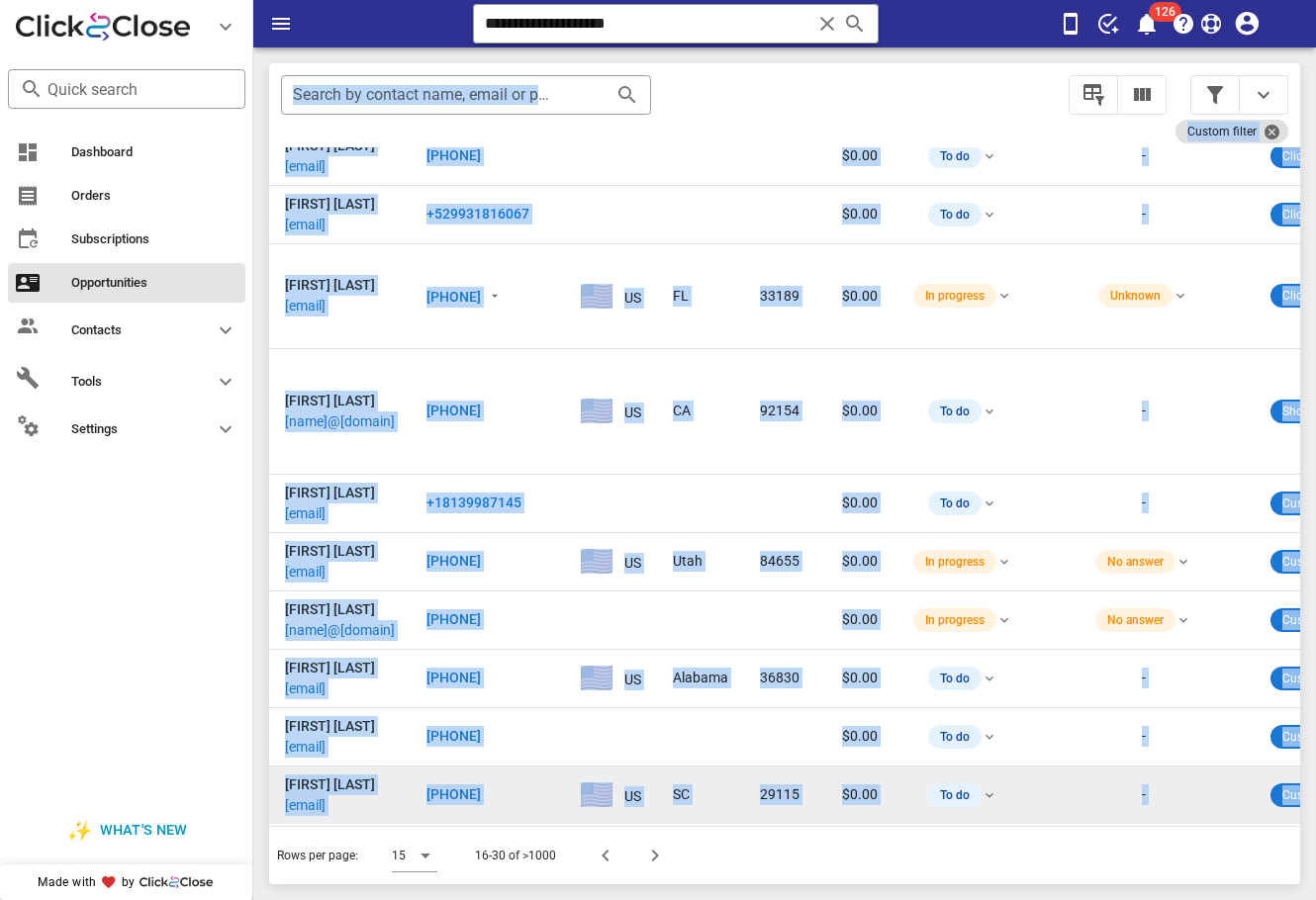 click on "**********" at bounding box center (785, 474) 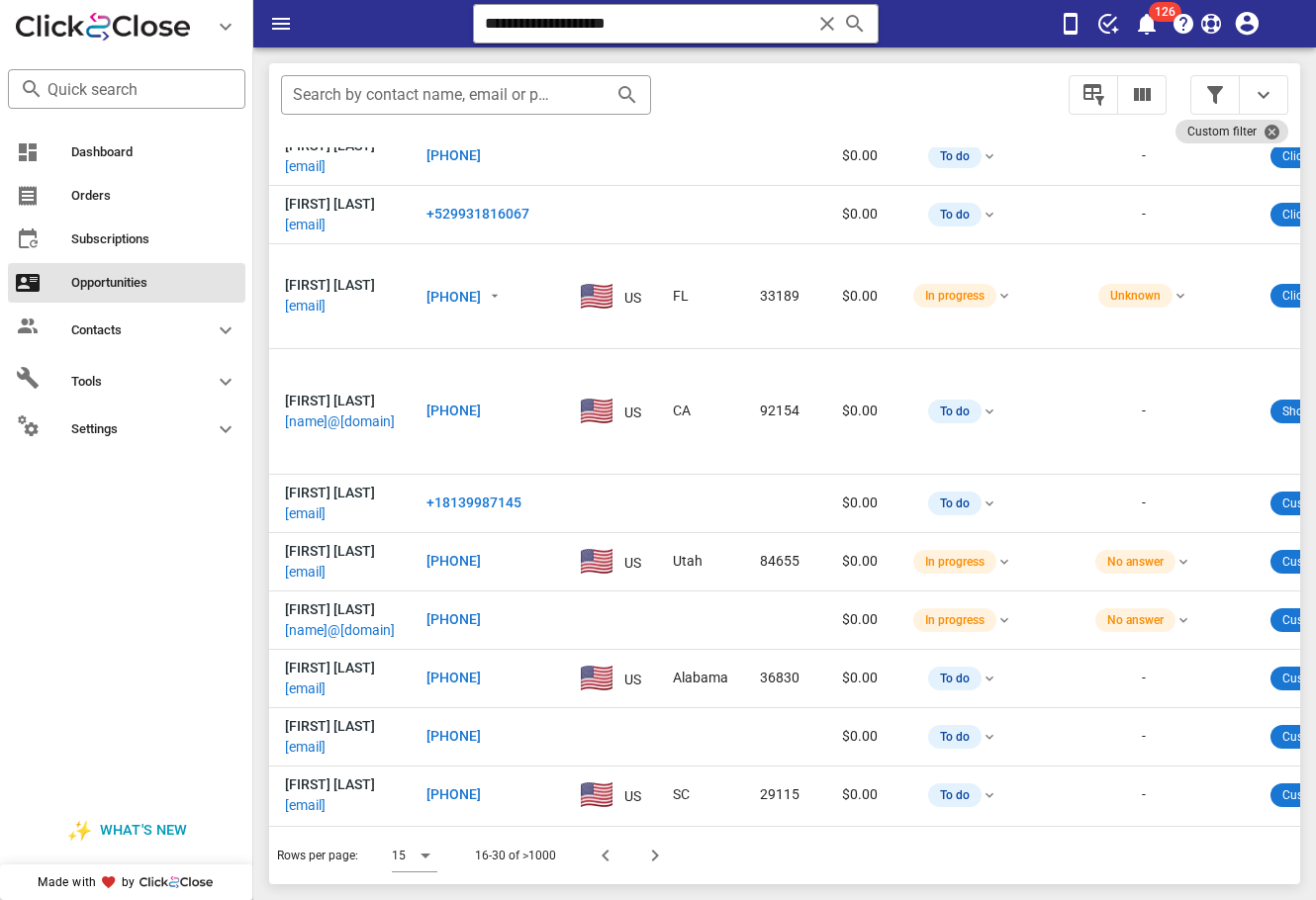 click on "Rows per page: 15  16-30 of >1000" at bounding box center [785, 855] 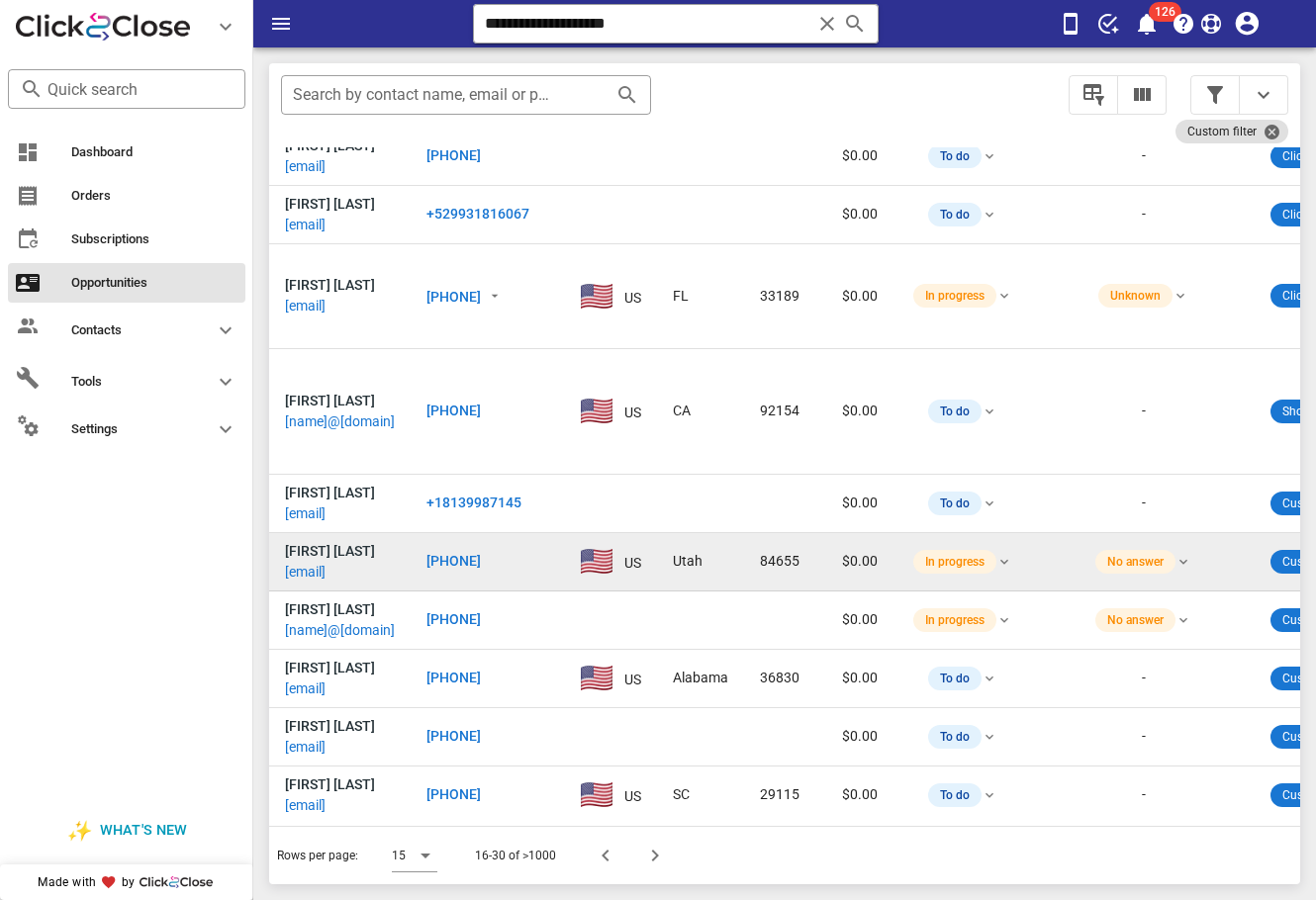 click on "celidaolivares@yahoo.com" at bounding box center [305, 572] 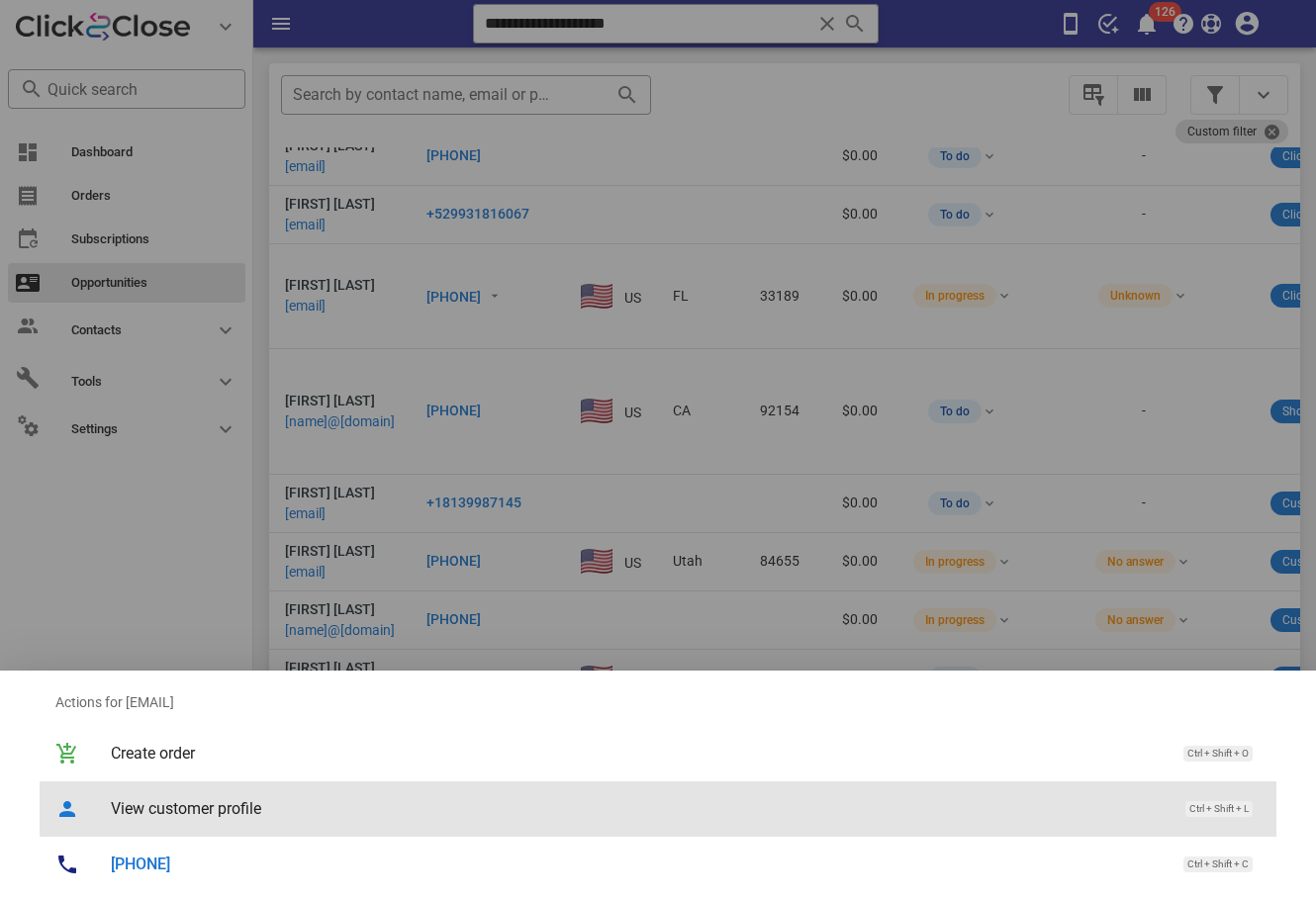 click on "View customer profile Ctrl + Shift + L" at bounding box center (686, 808) 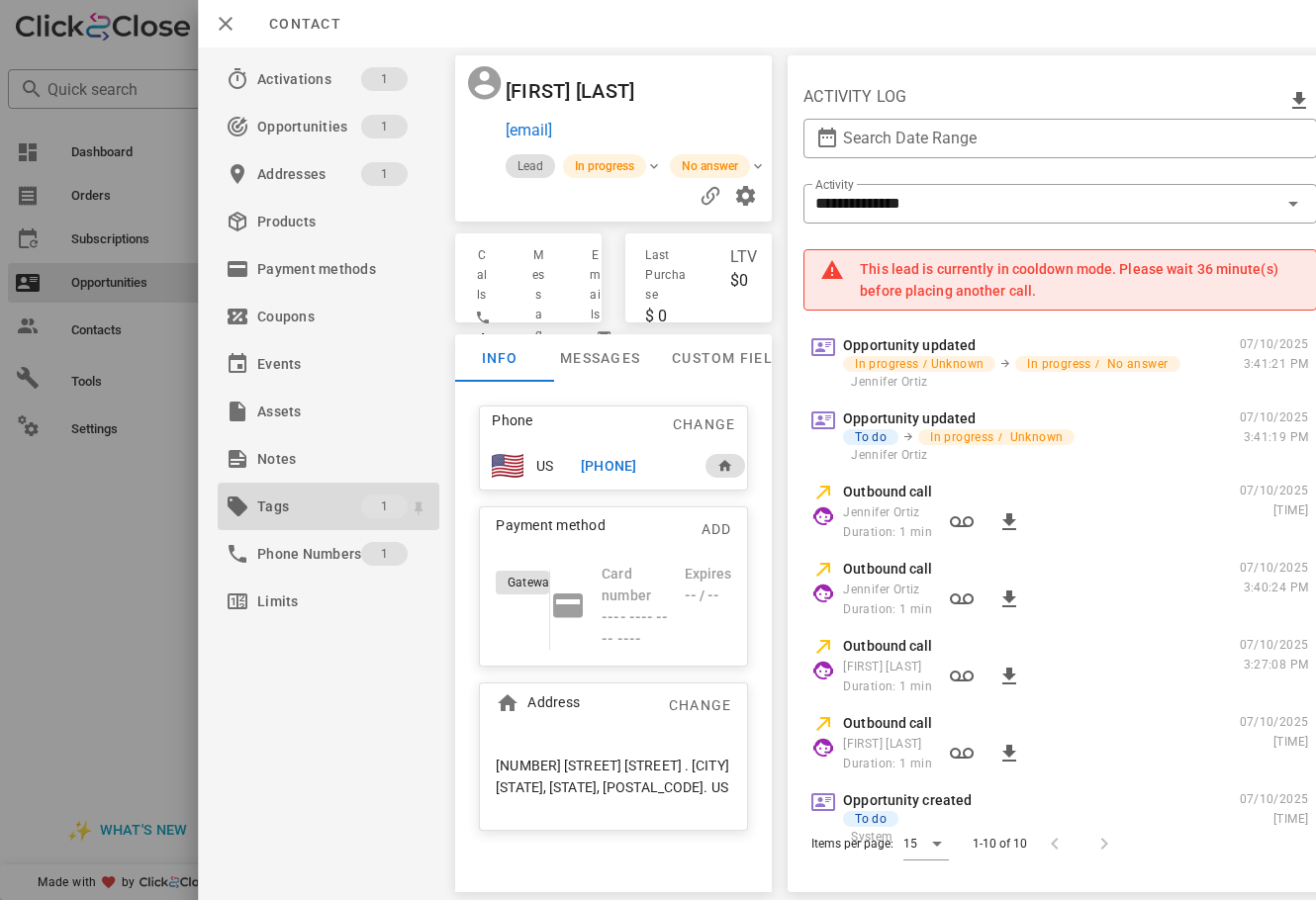 click on "Tags" at bounding box center (309, 506) 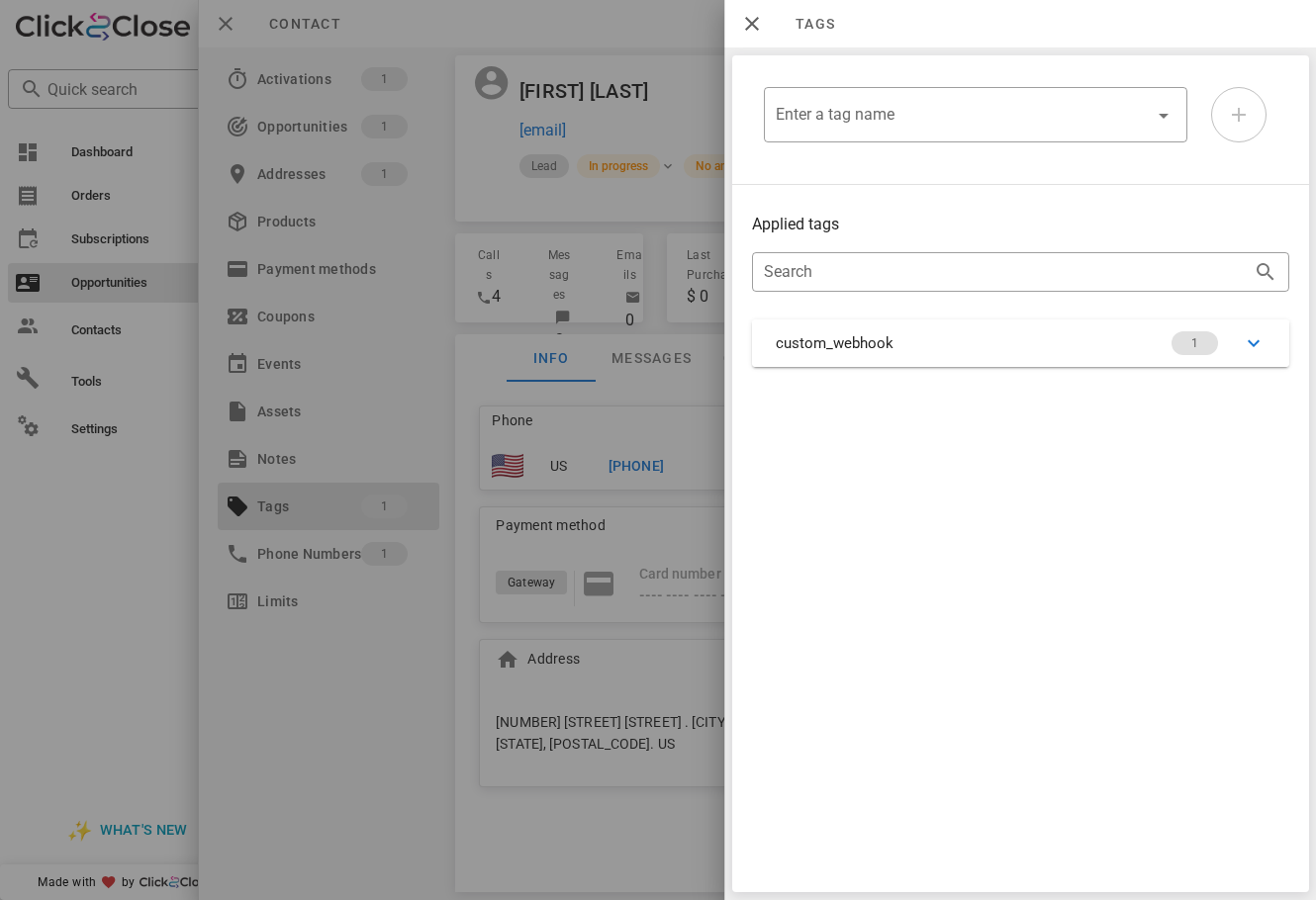 click on "​ Enter a tag name Applied tags ​ Search  custom_webhook  1" at bounding box center [1020, 474] 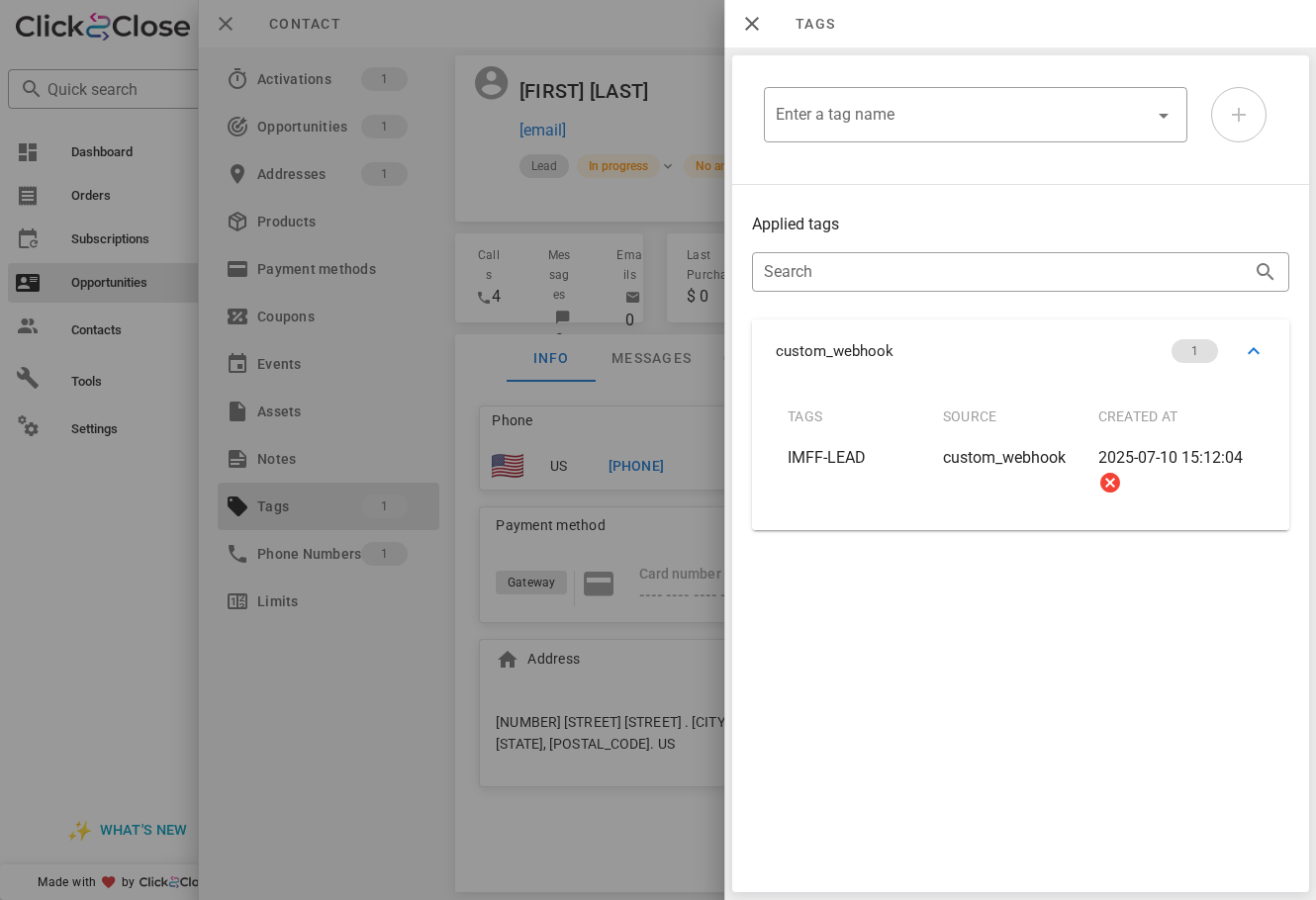 click at bounding box center (658, 450) 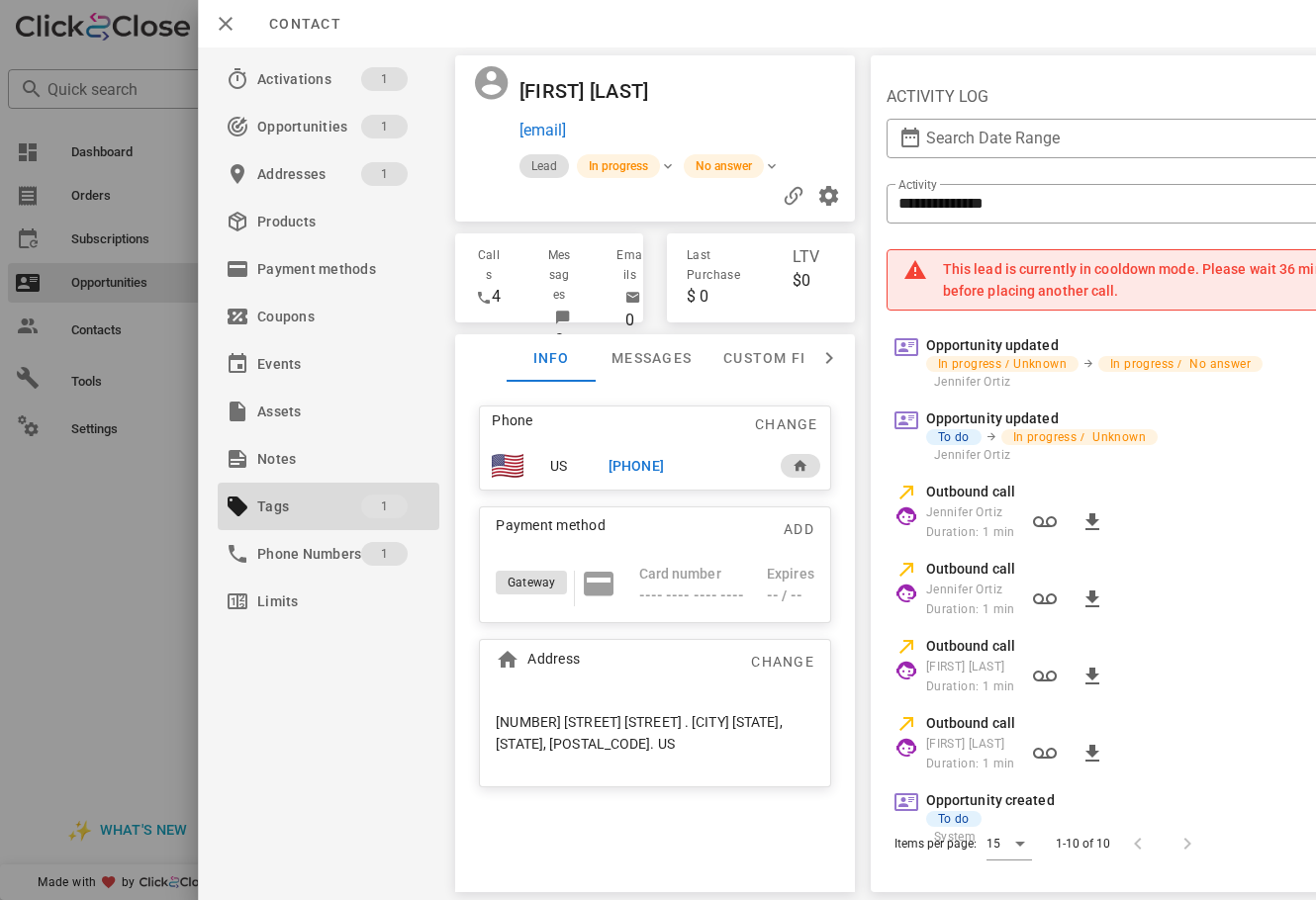 click at bounding box center (658, 450) 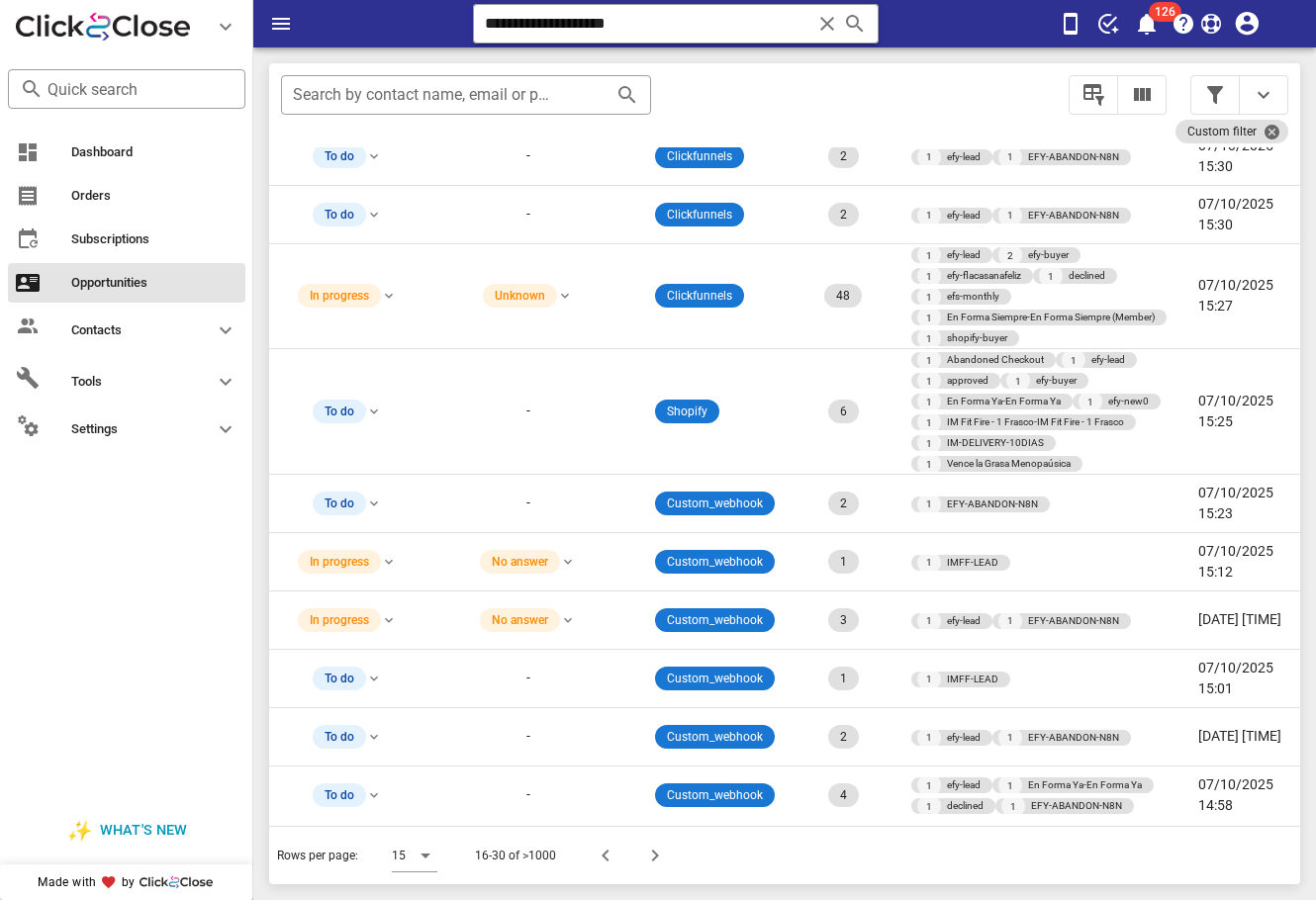 scroll, scrollTop: 384, scrollLeft: 0, axis: vertical 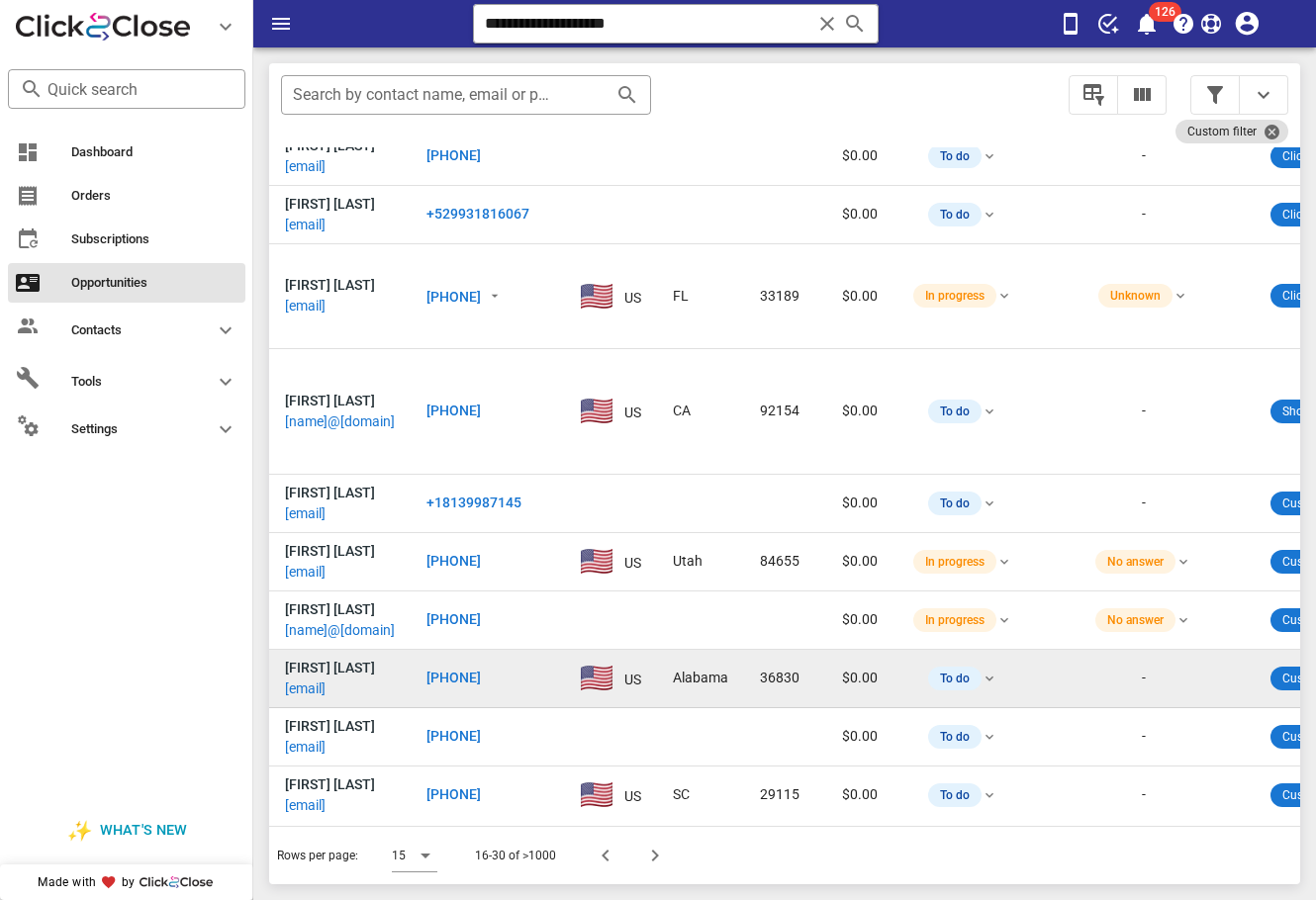 click on "To do" at bounding box center (1080, 678) 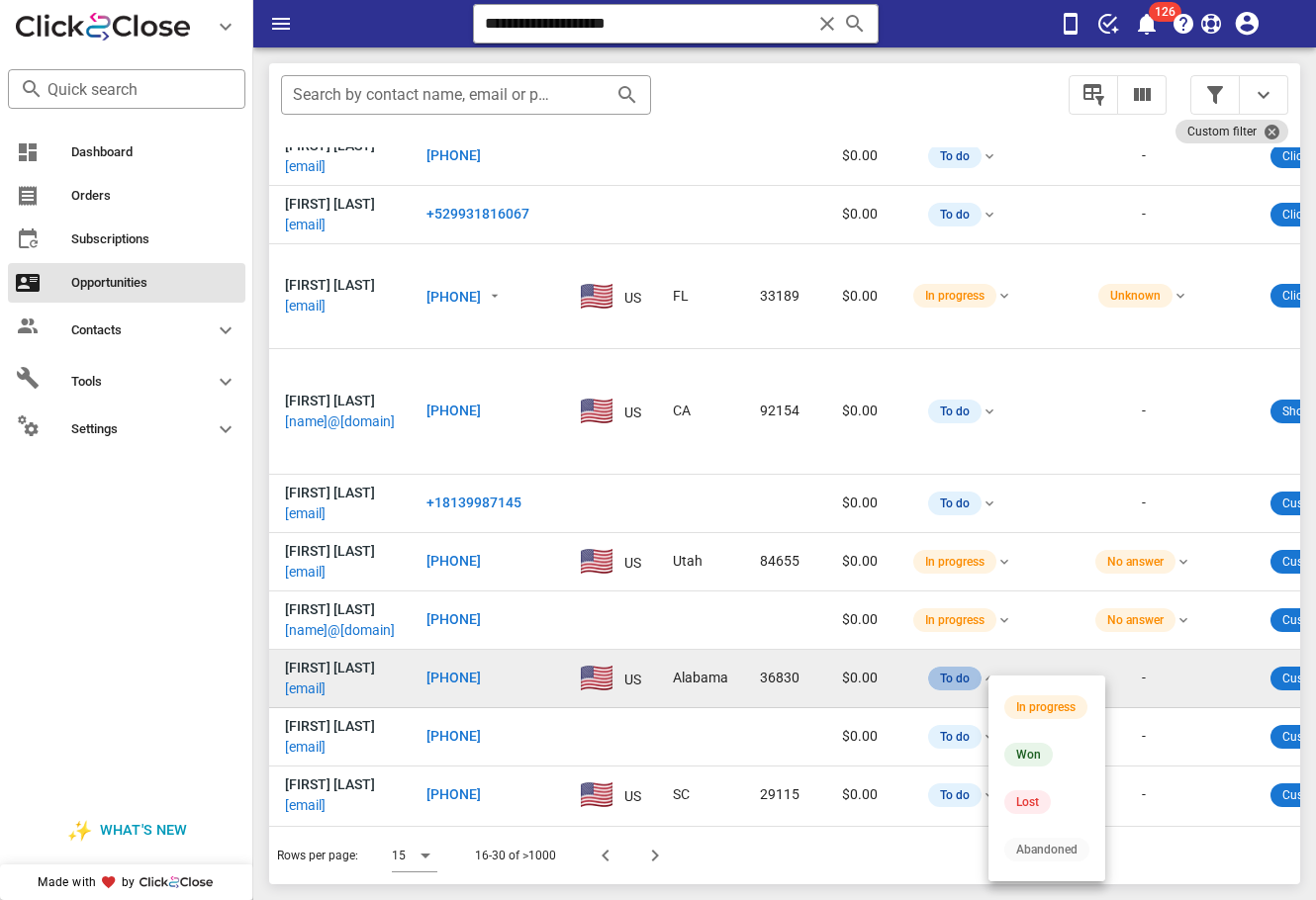 click on "To do" at bounding box center (1072, 678) 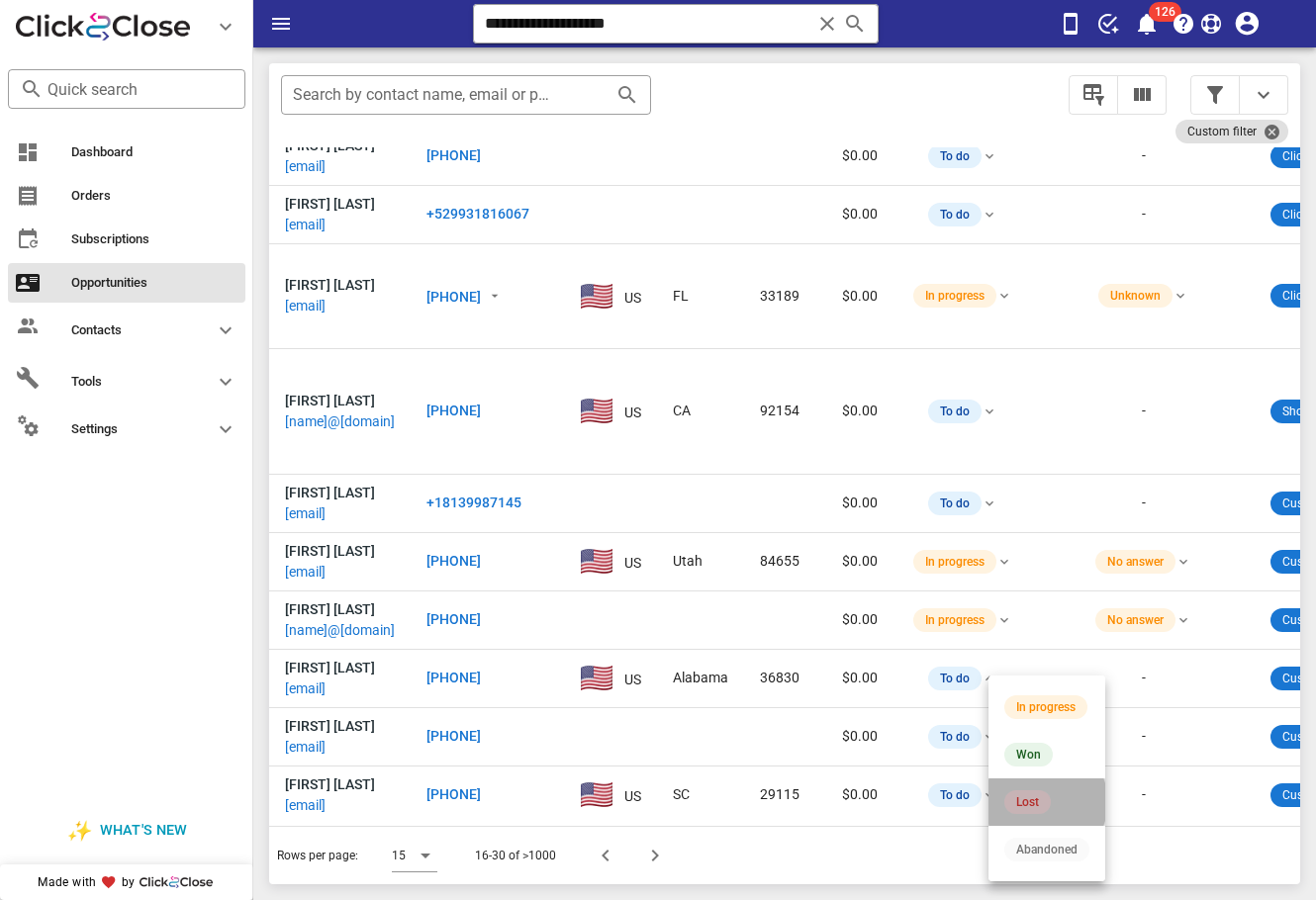 click on "Lost" at bounding box center [1027, 802] 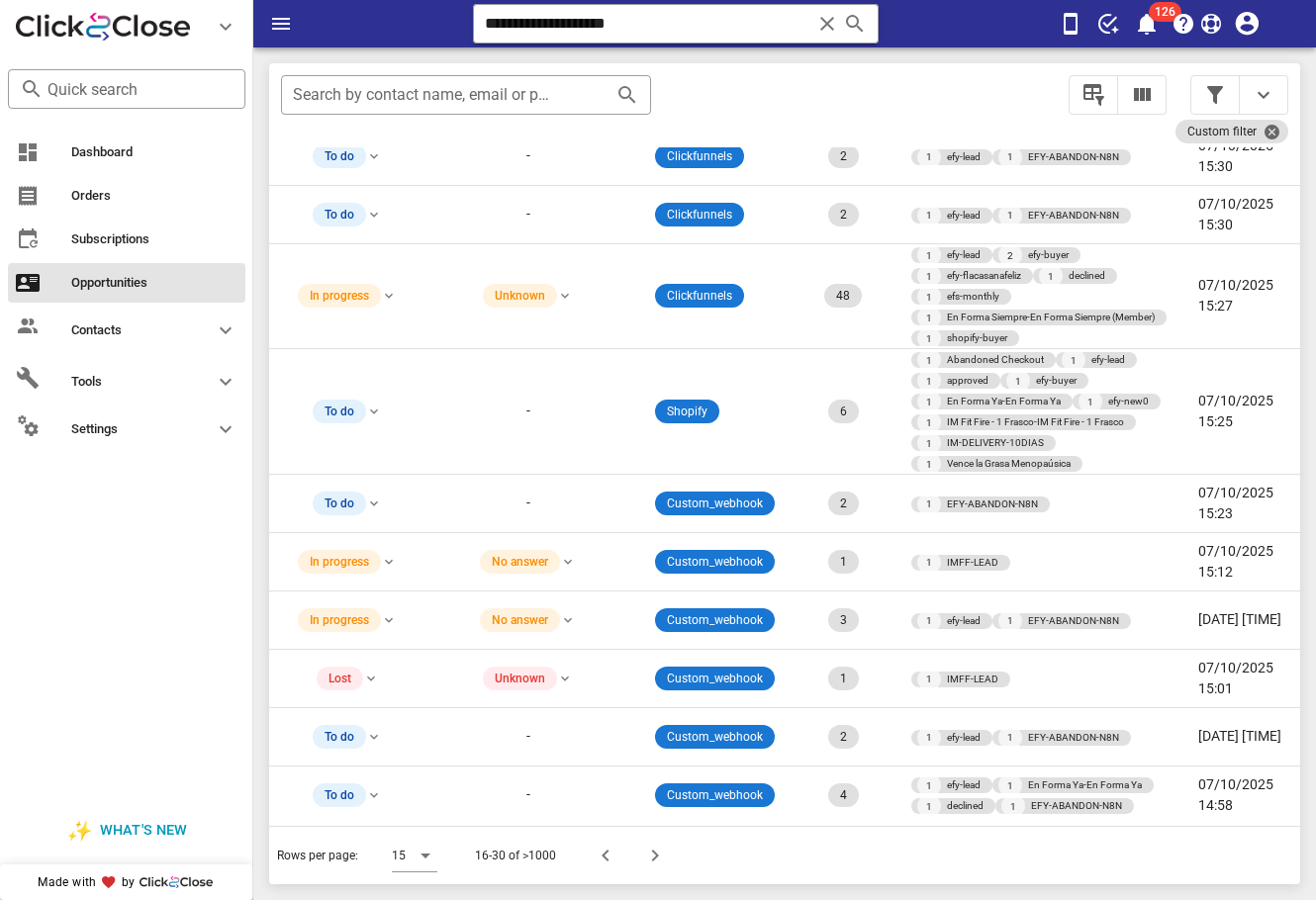 scroll, scrollTop: 384, scrollLeft: 430, axis: both 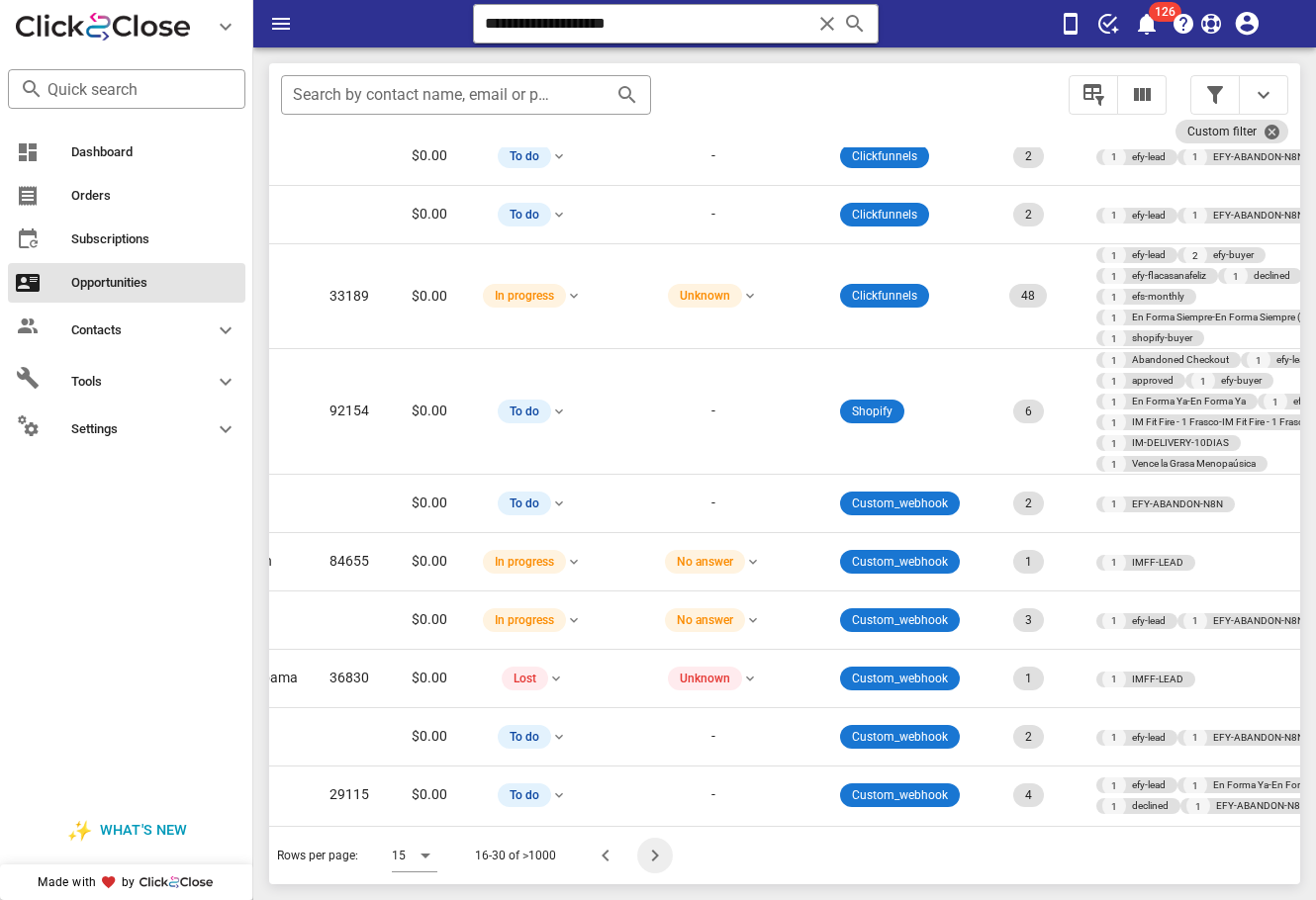 click at bounding box center (655, 855) 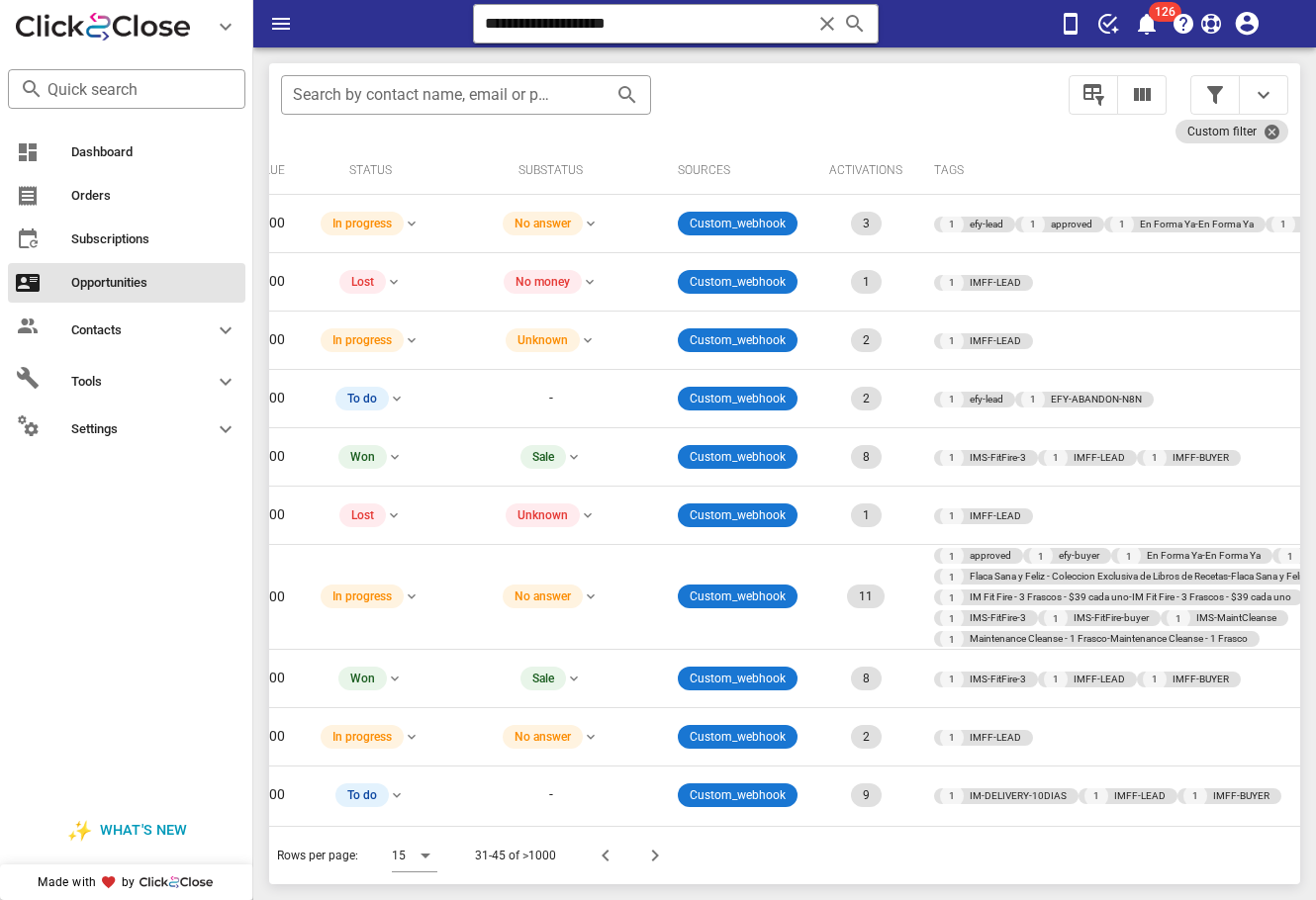 scroll, scrollTop: 0, scrollLeft: 0, axis: both 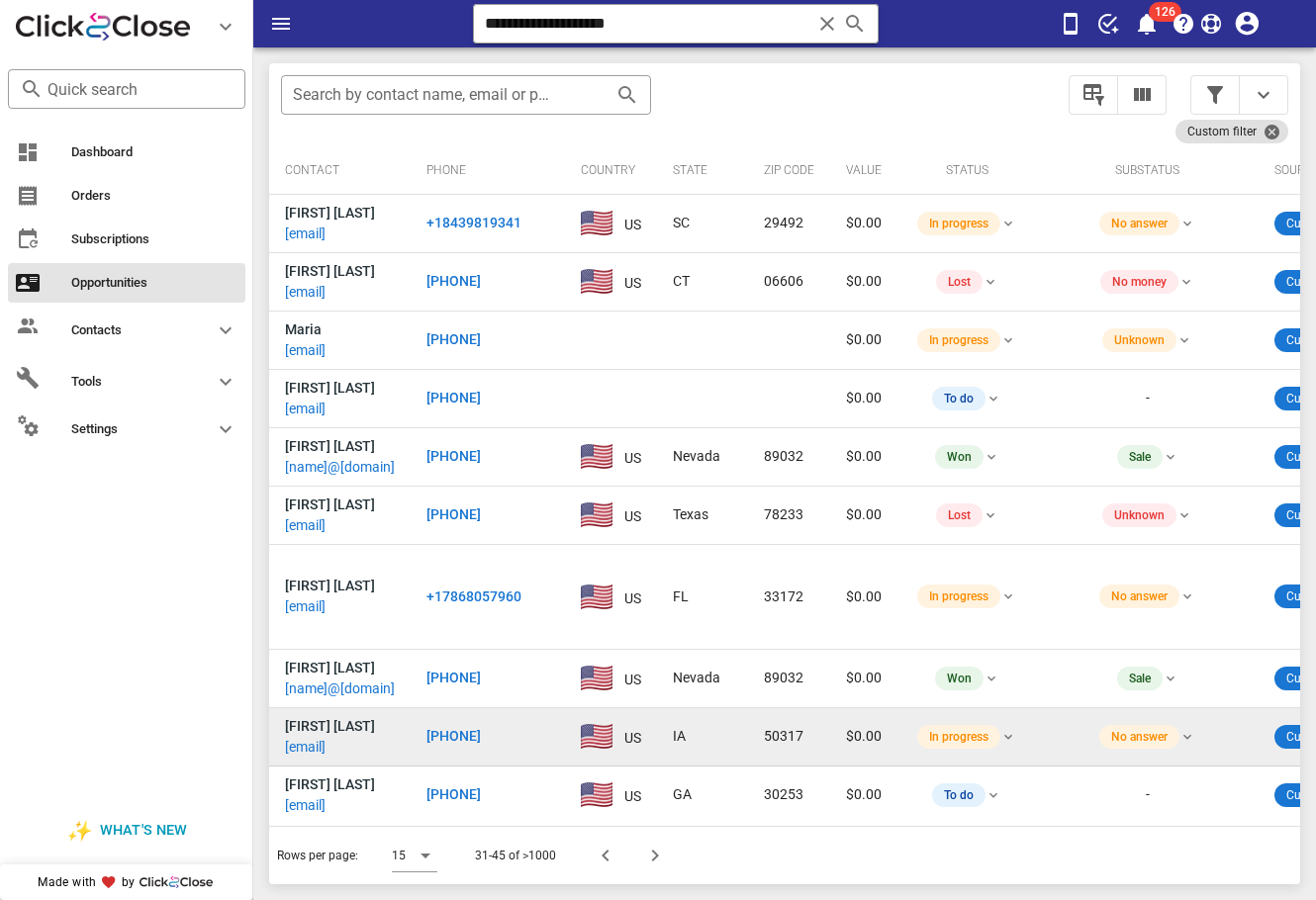 click on "bonitamarquez1167@gmail.com" at bounding box center (399, 747) 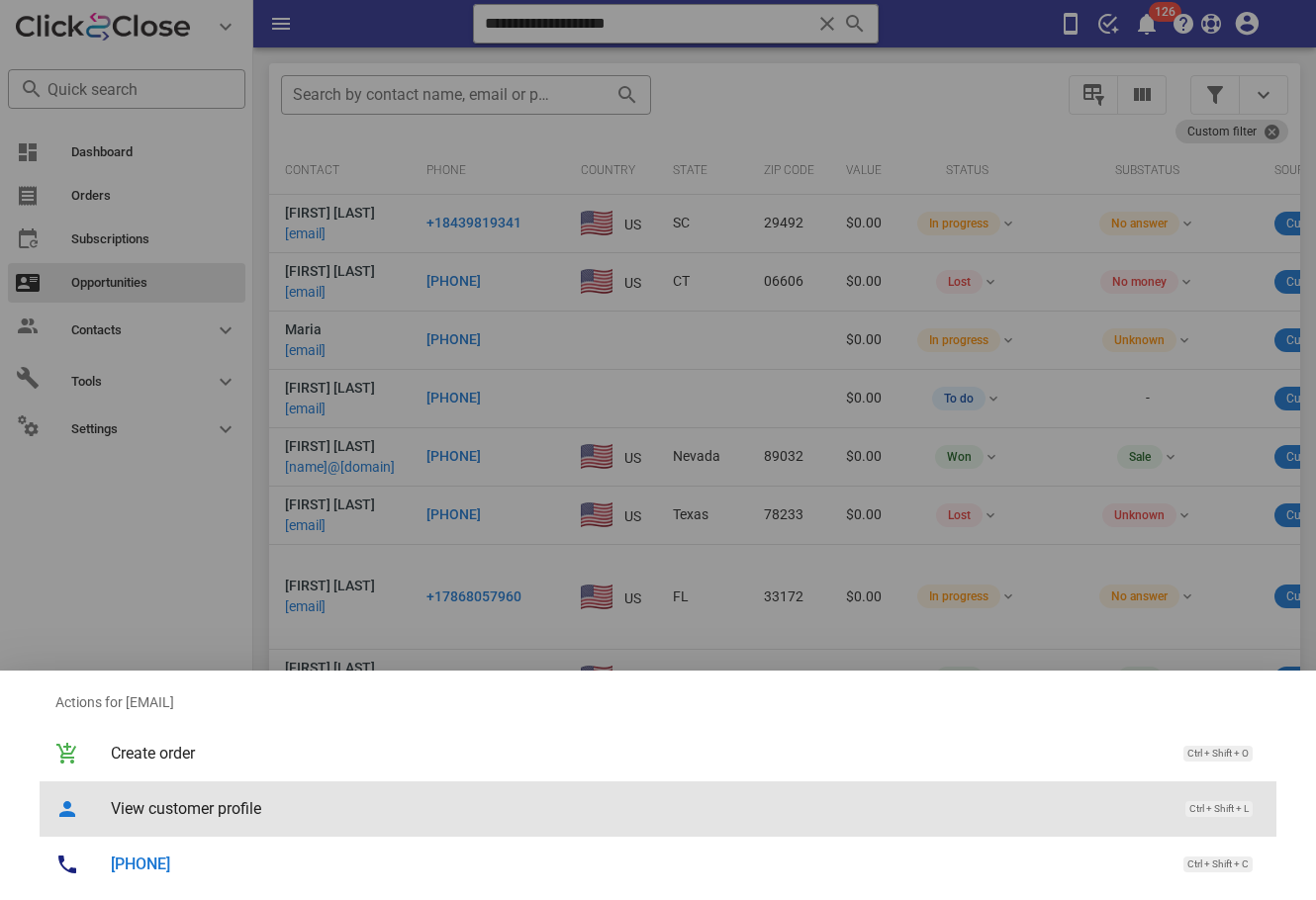 click on "View customer profile Ctrl + Shift + L" at bounding box center [686, 808] 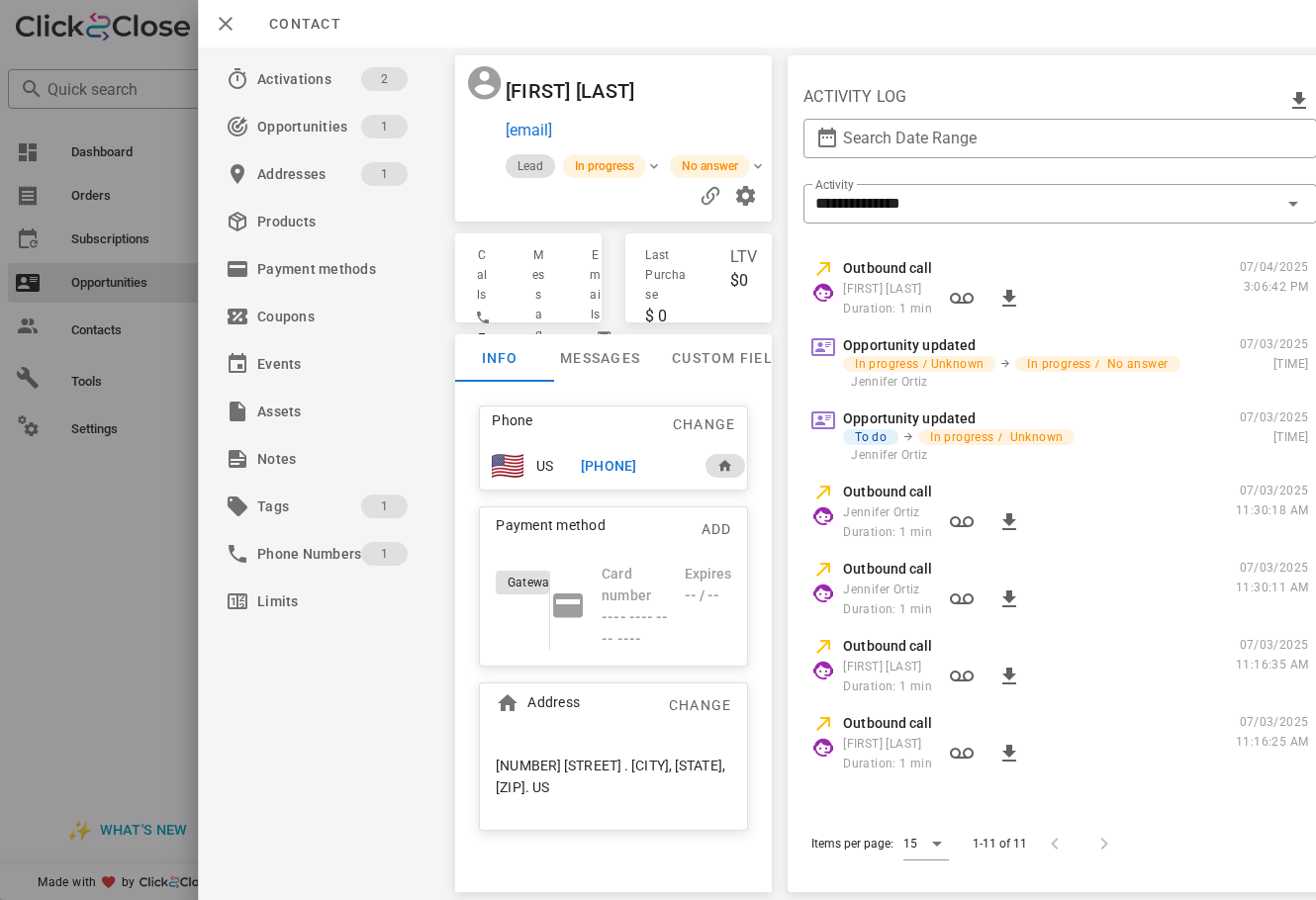 scroll, scrollTop: 0, scrollLeft: 0, axis: both 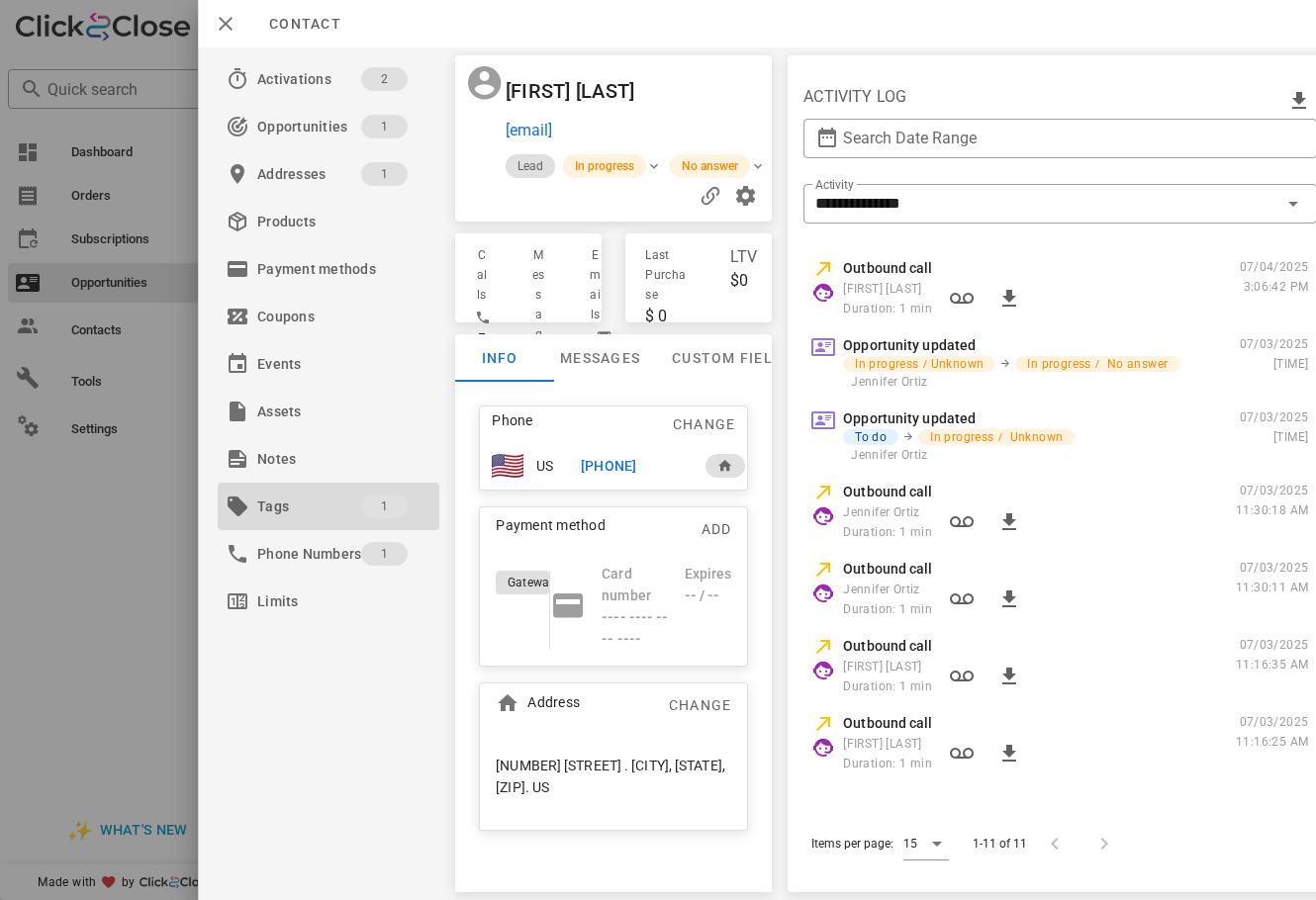 click on "Tags" at bounding box center (309, 506) 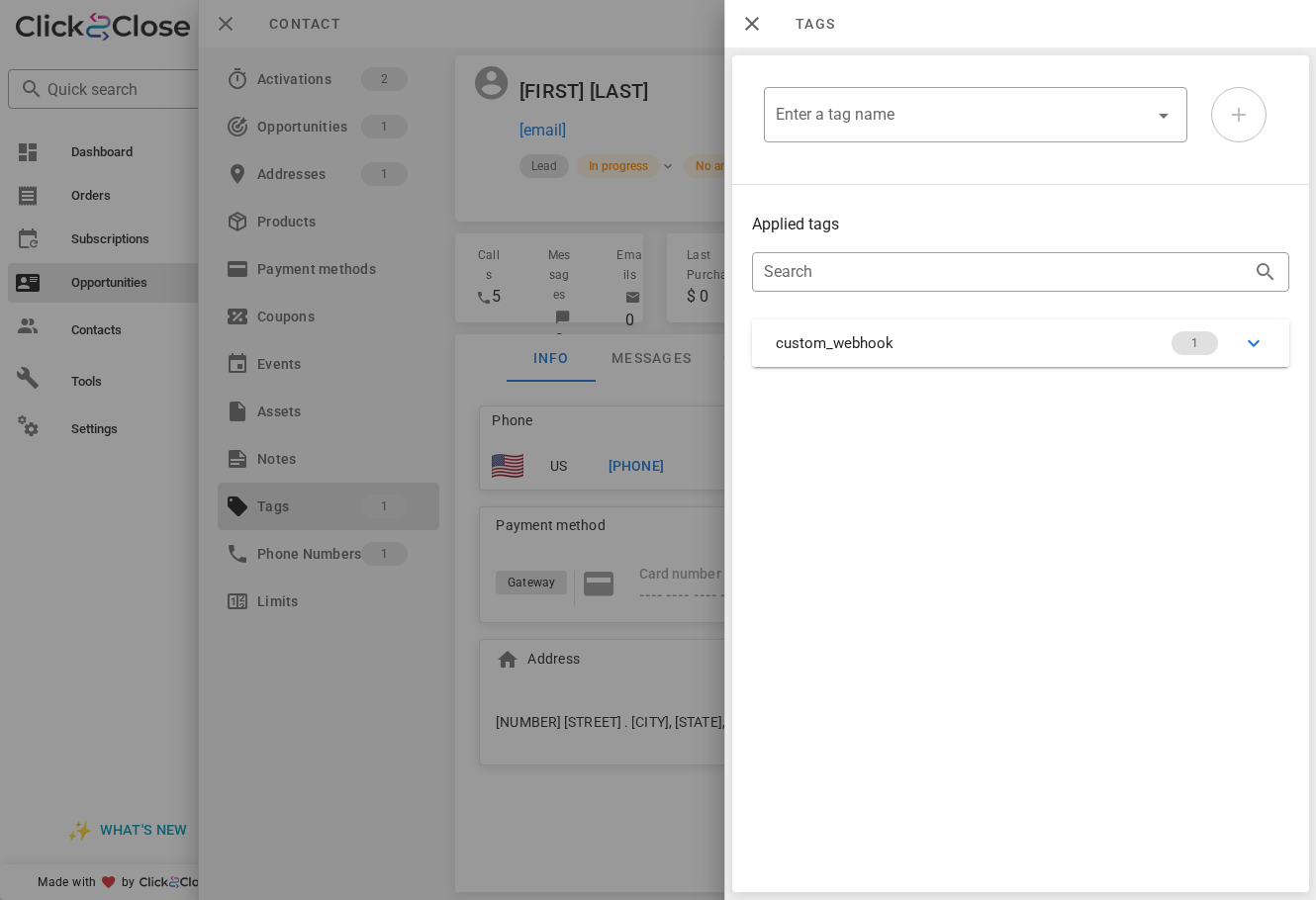 scroll, scrollTop: 0, scrollLeft: 0, axis: both 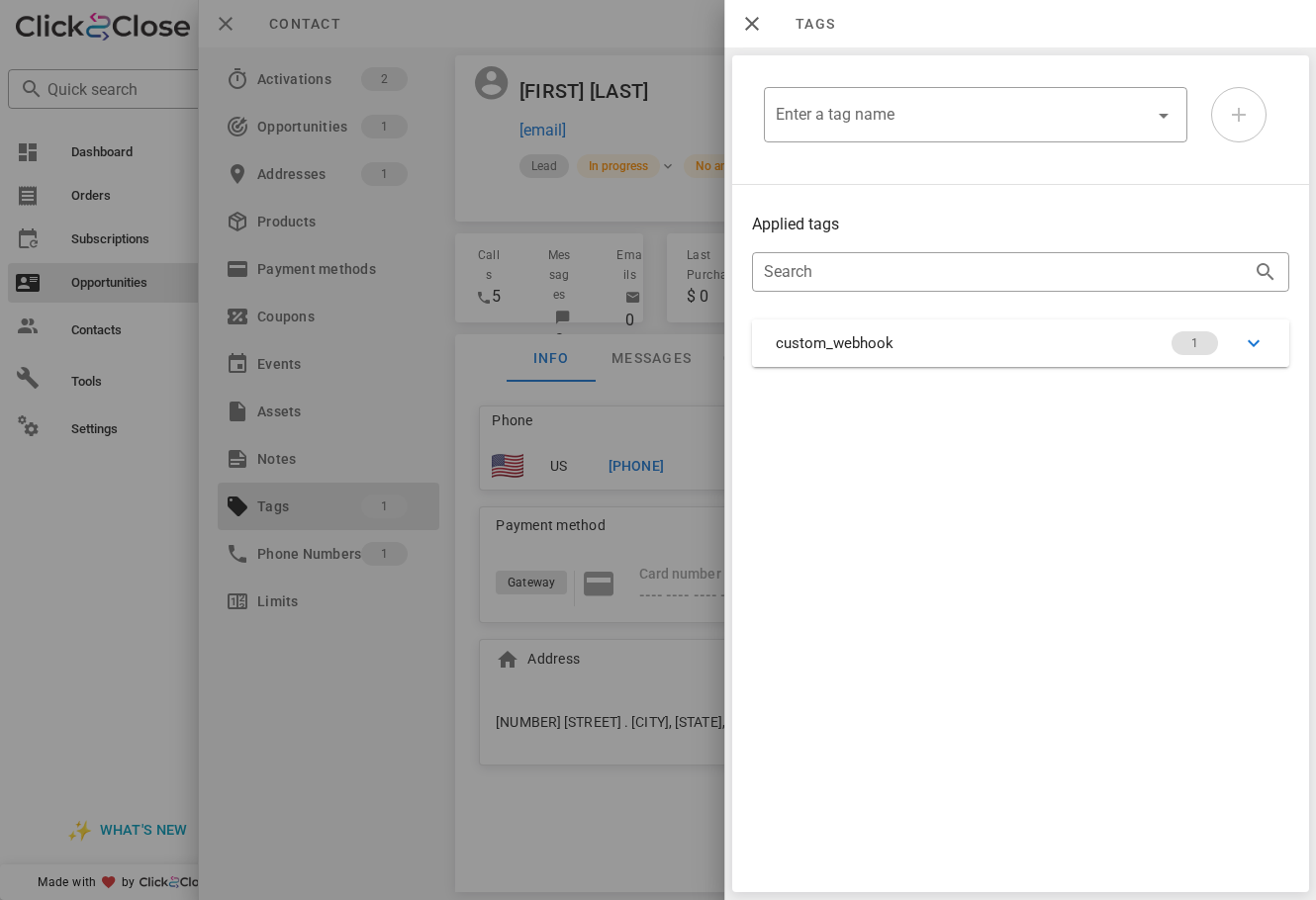 click on "Applied tags ​ Search  custom_webhook  1" at bounding box center [1020, 290] 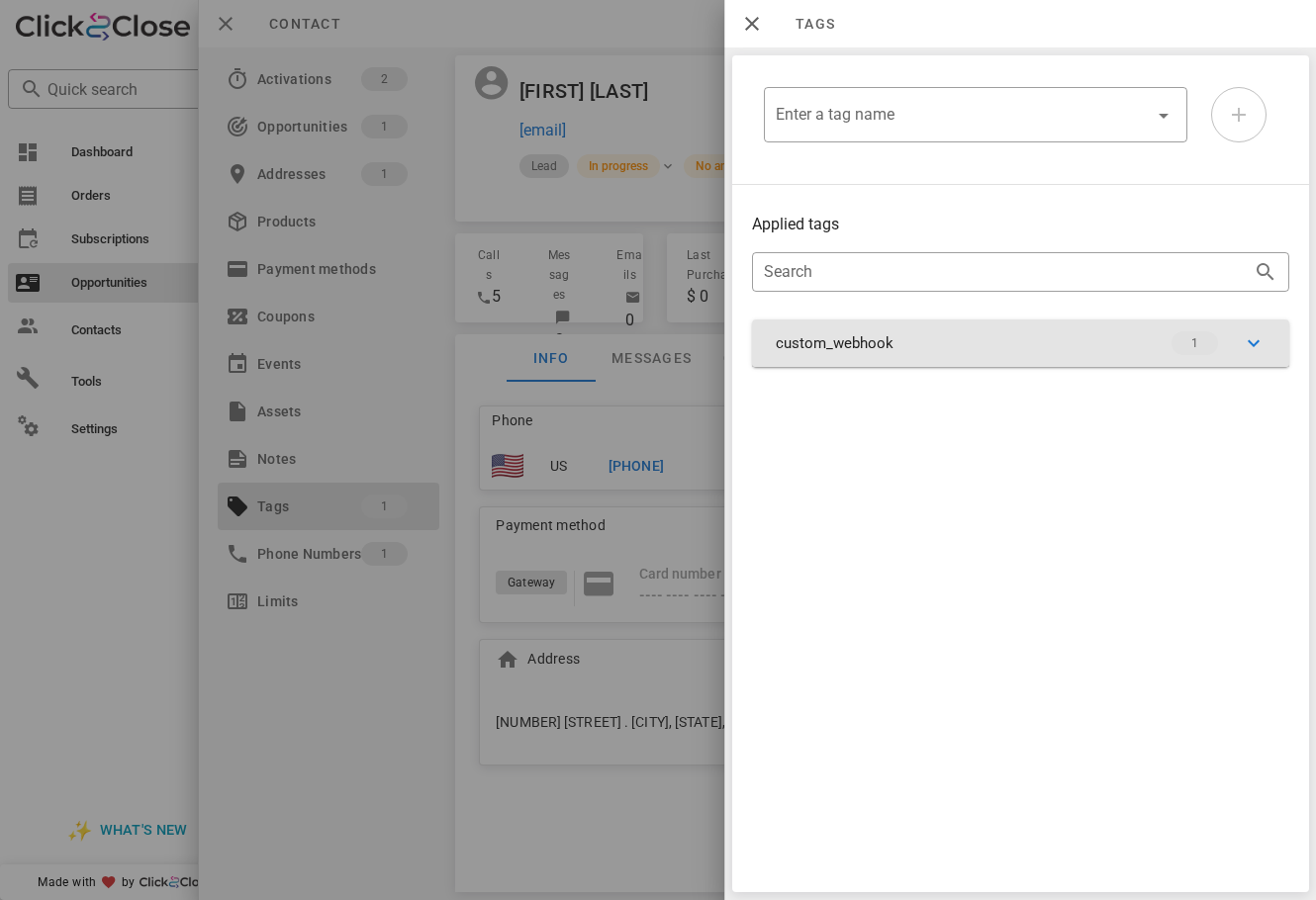 click on "custom_webhook  1" at bounding box center (1020, 343) 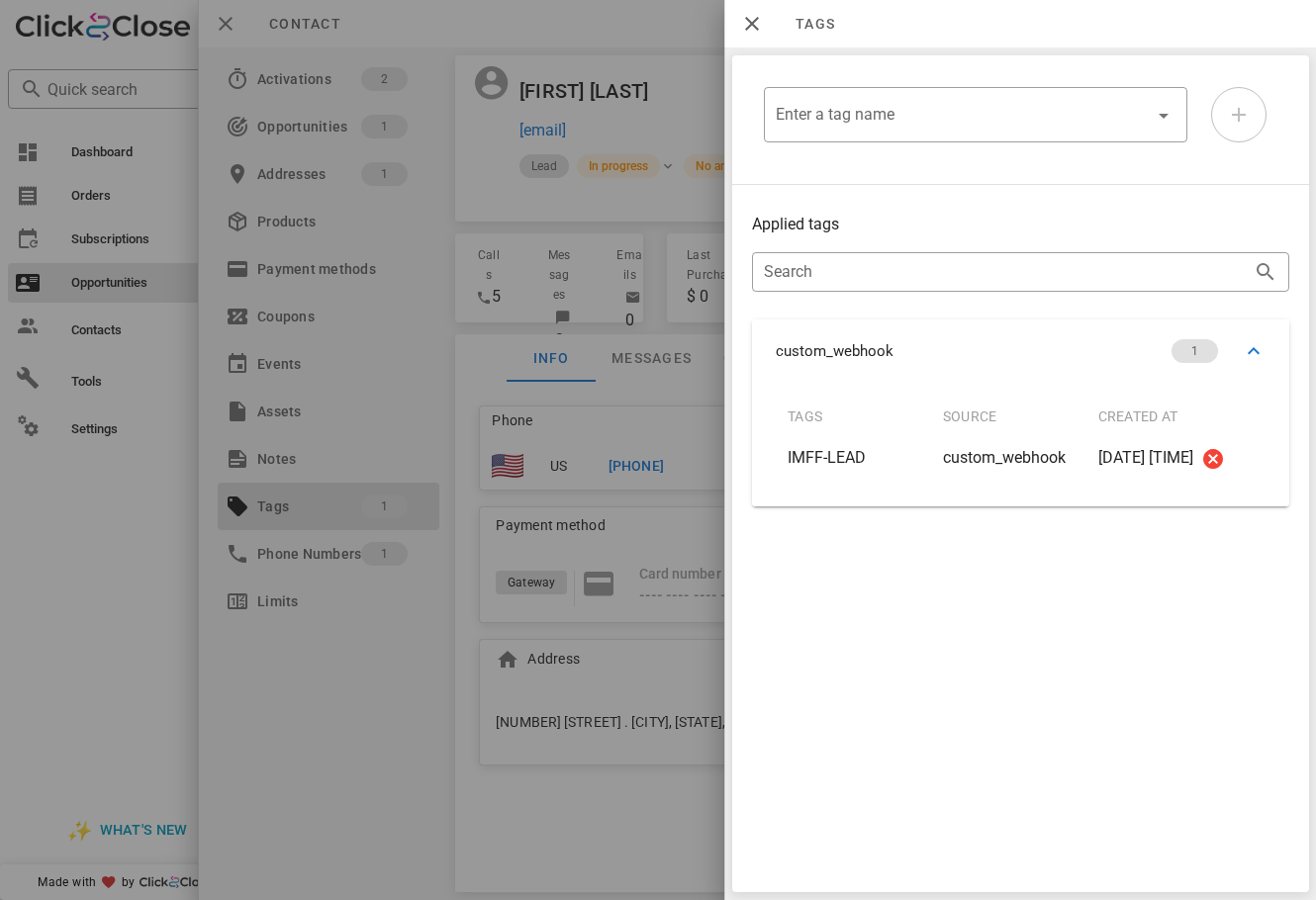 click at bounding box center (658, 450) 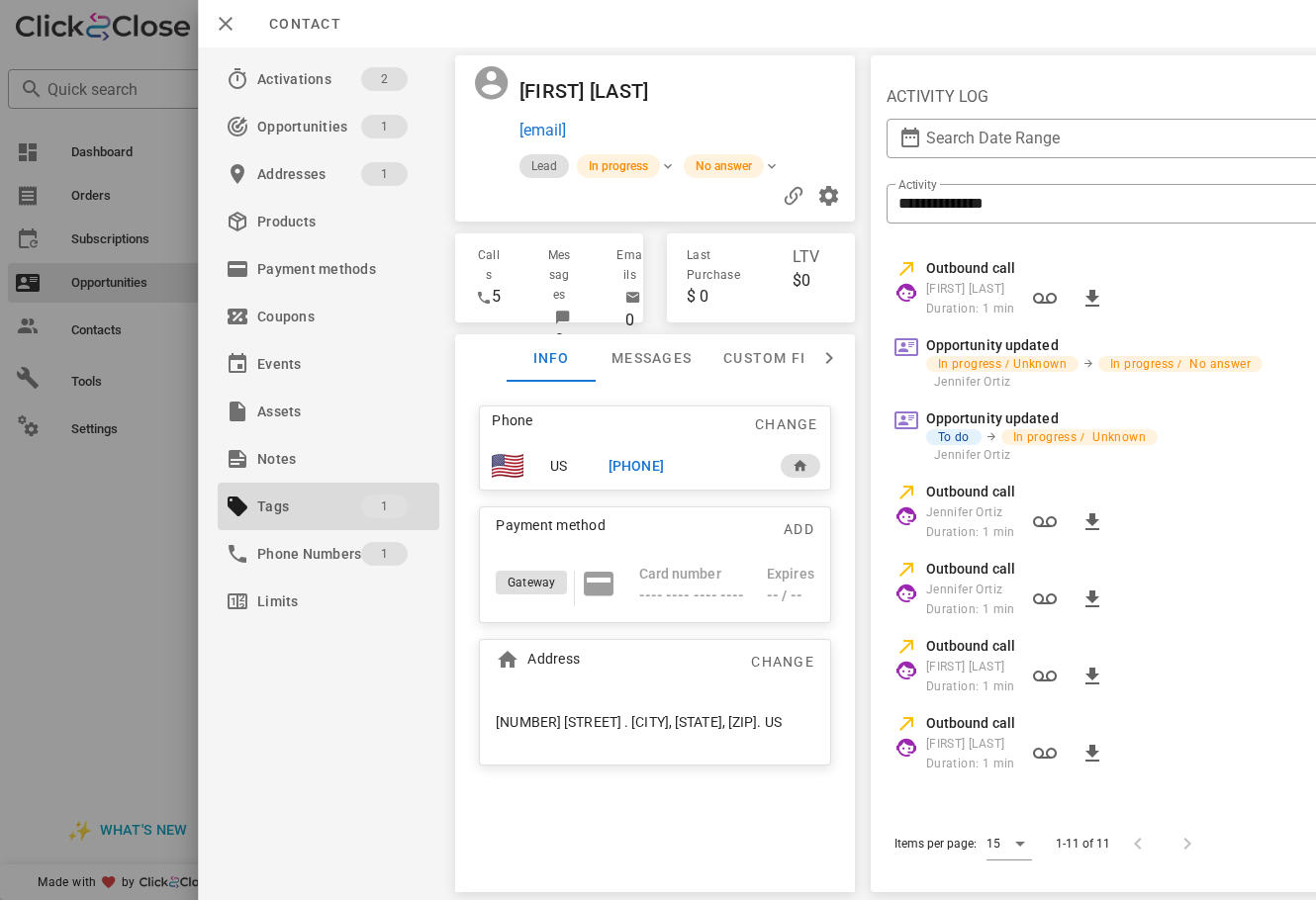 click on "+15154235203" at bounding box center [636, 466] 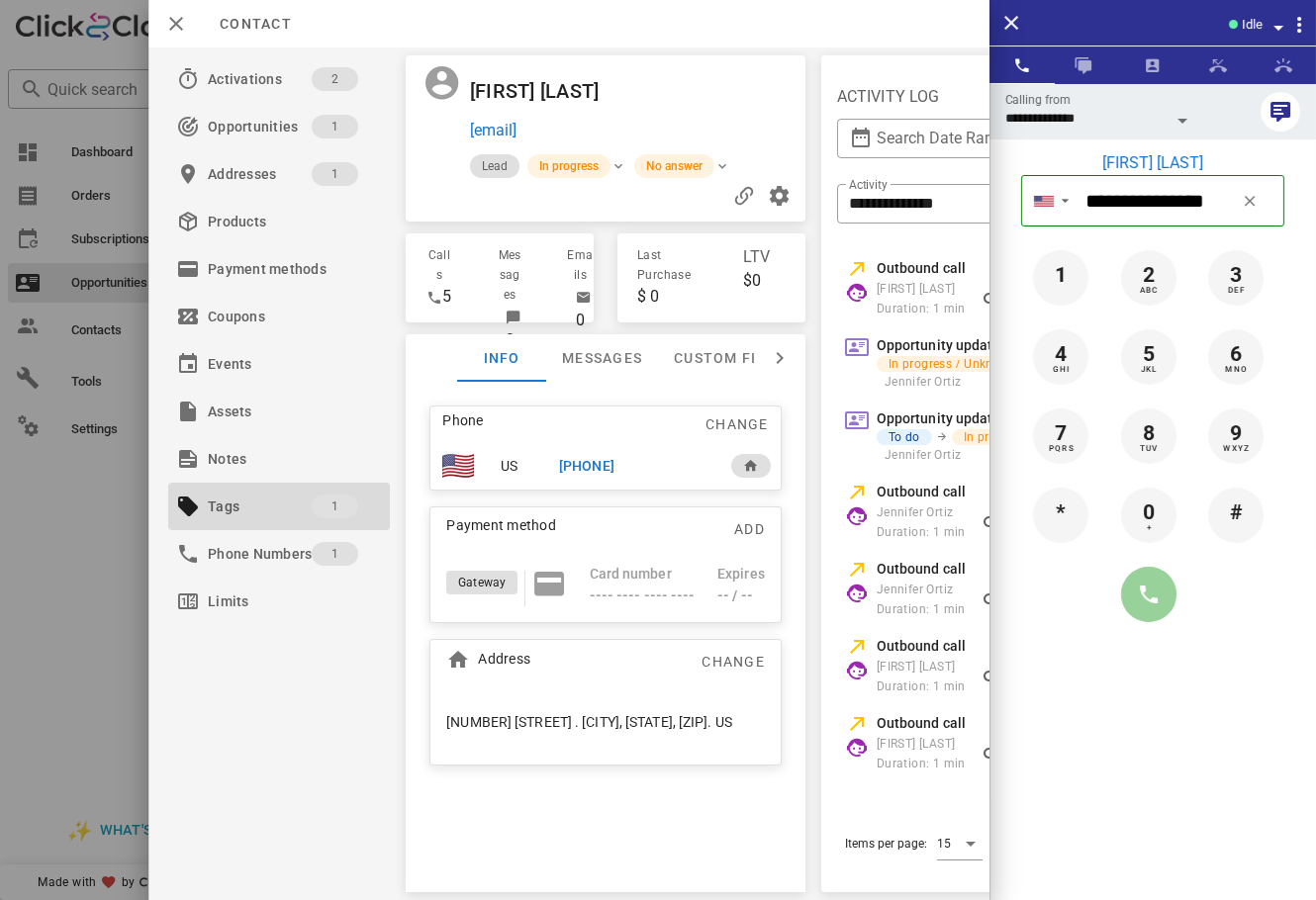 click at bounding box center (1149, 594) 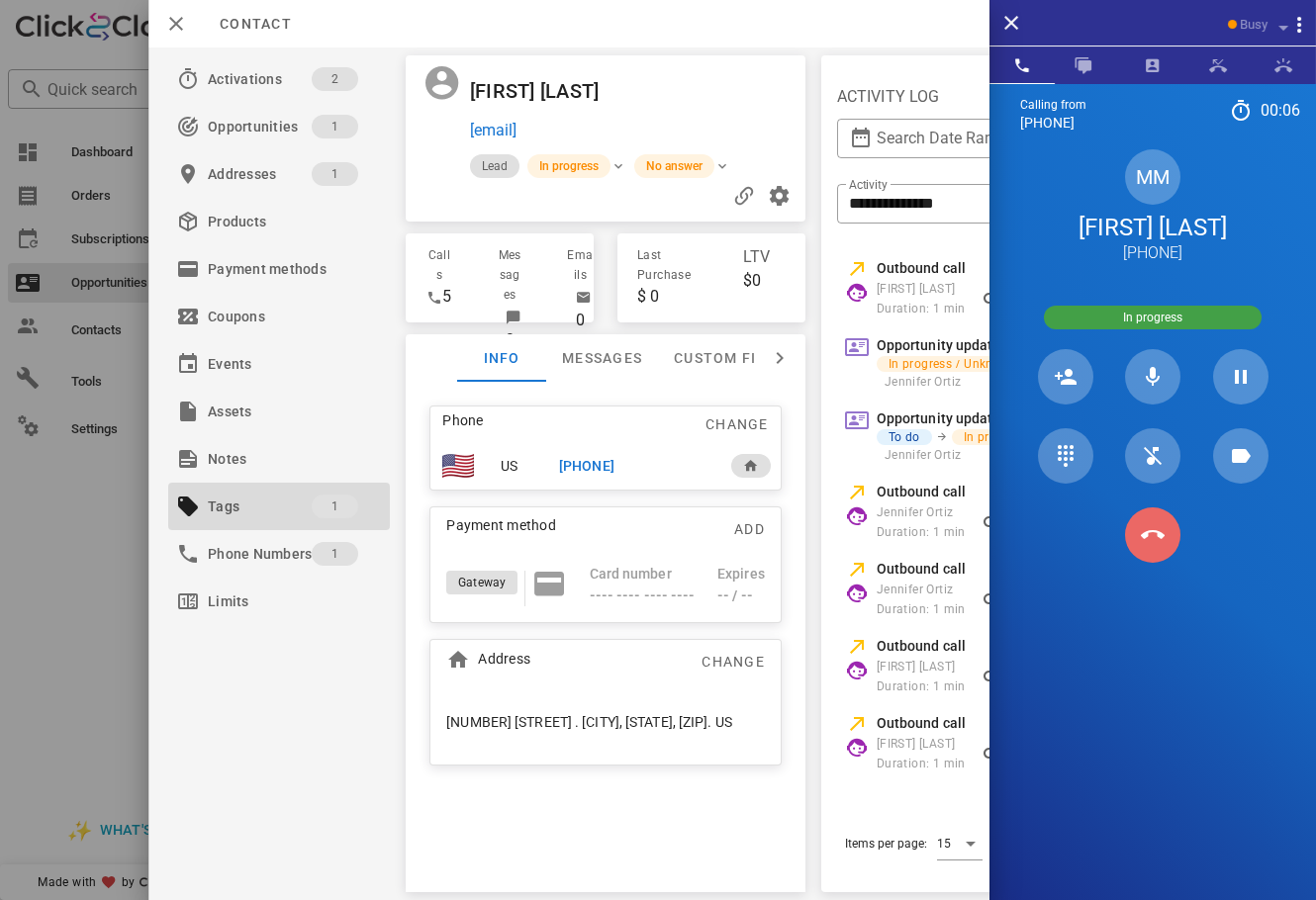 click at bounding box center (1153, 535) 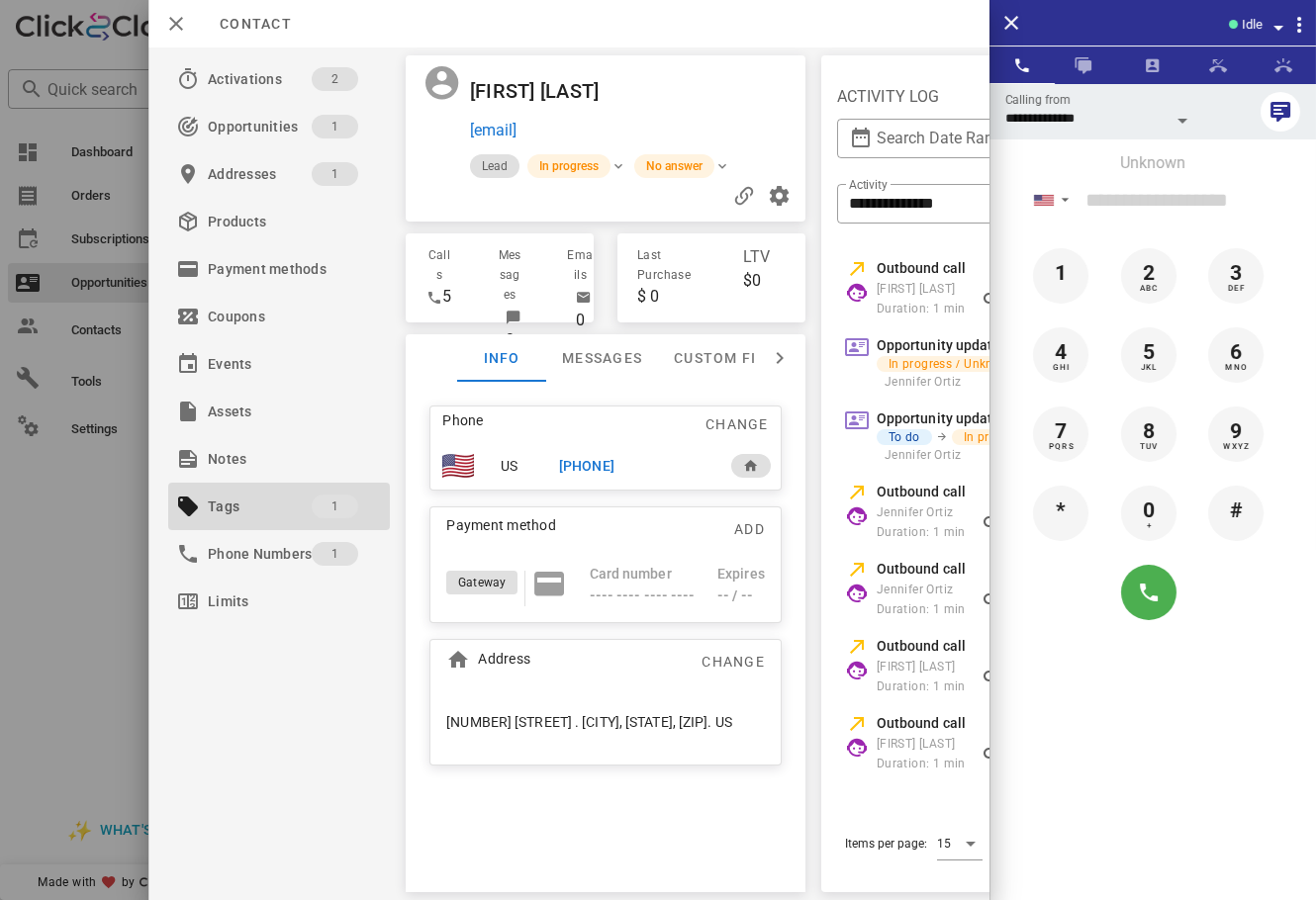 click on "+15154235203" at bounding box center [587, 466] 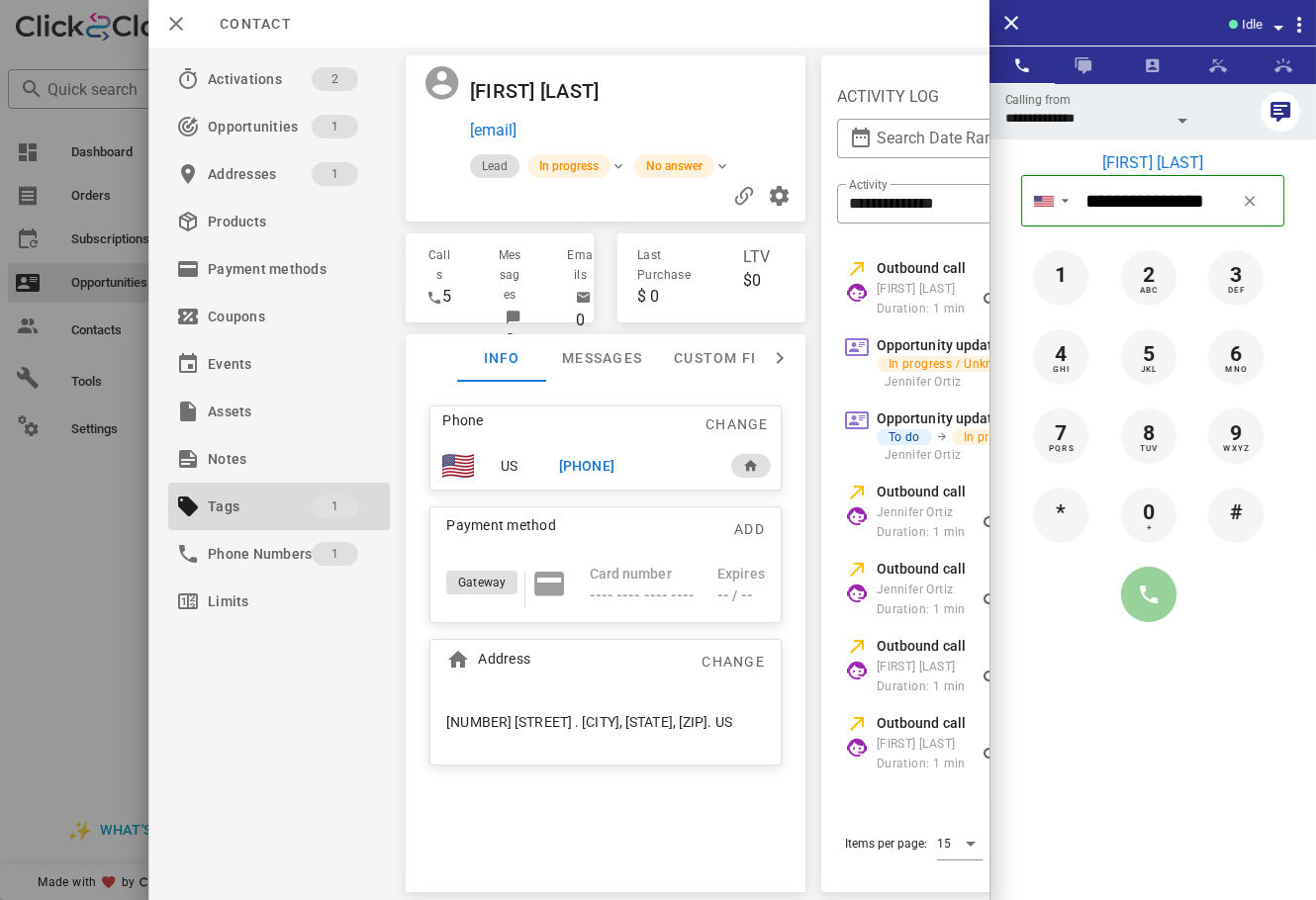 click at bounding box center [1149, 594] 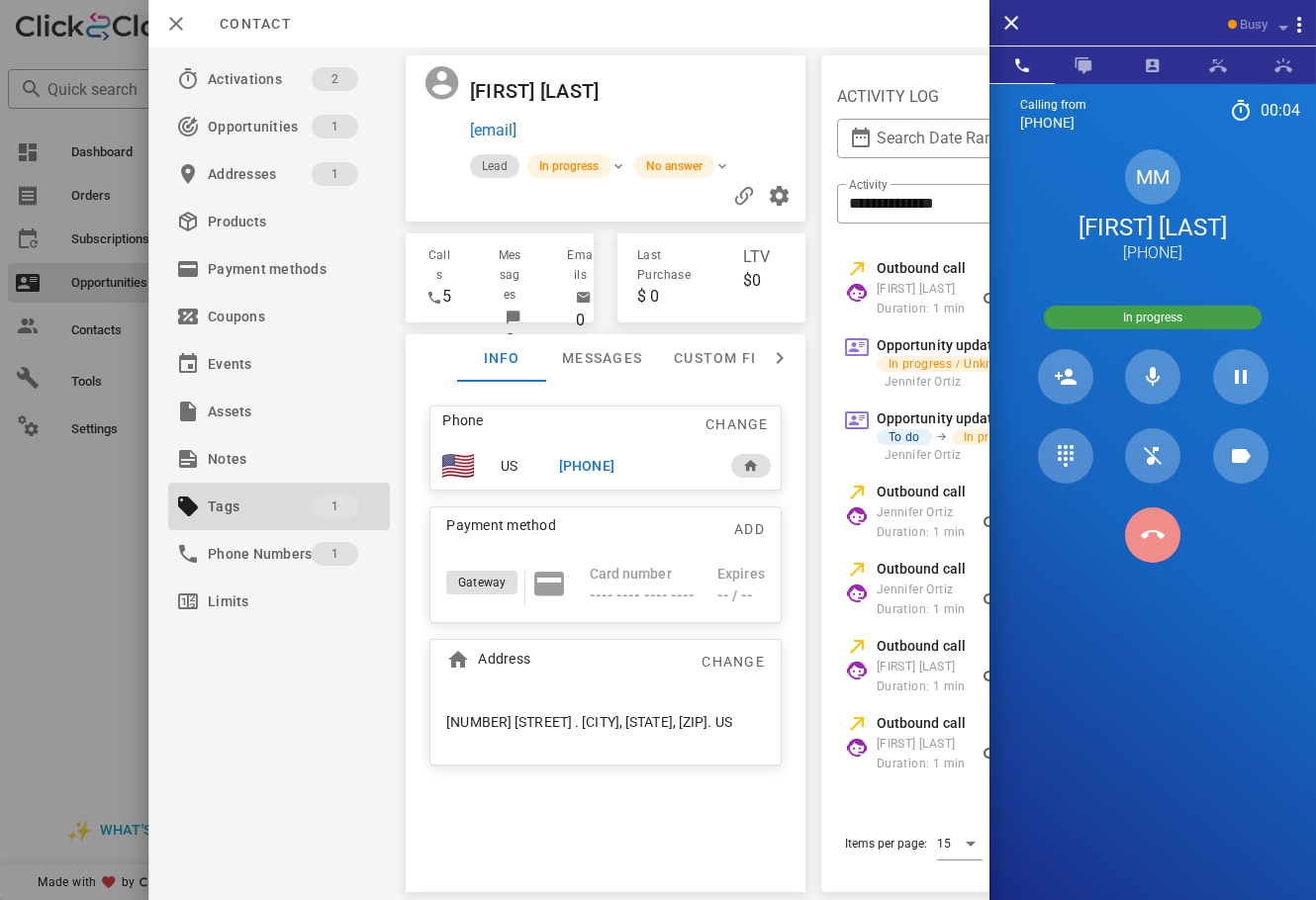 click at bounding box center (1153, 535) 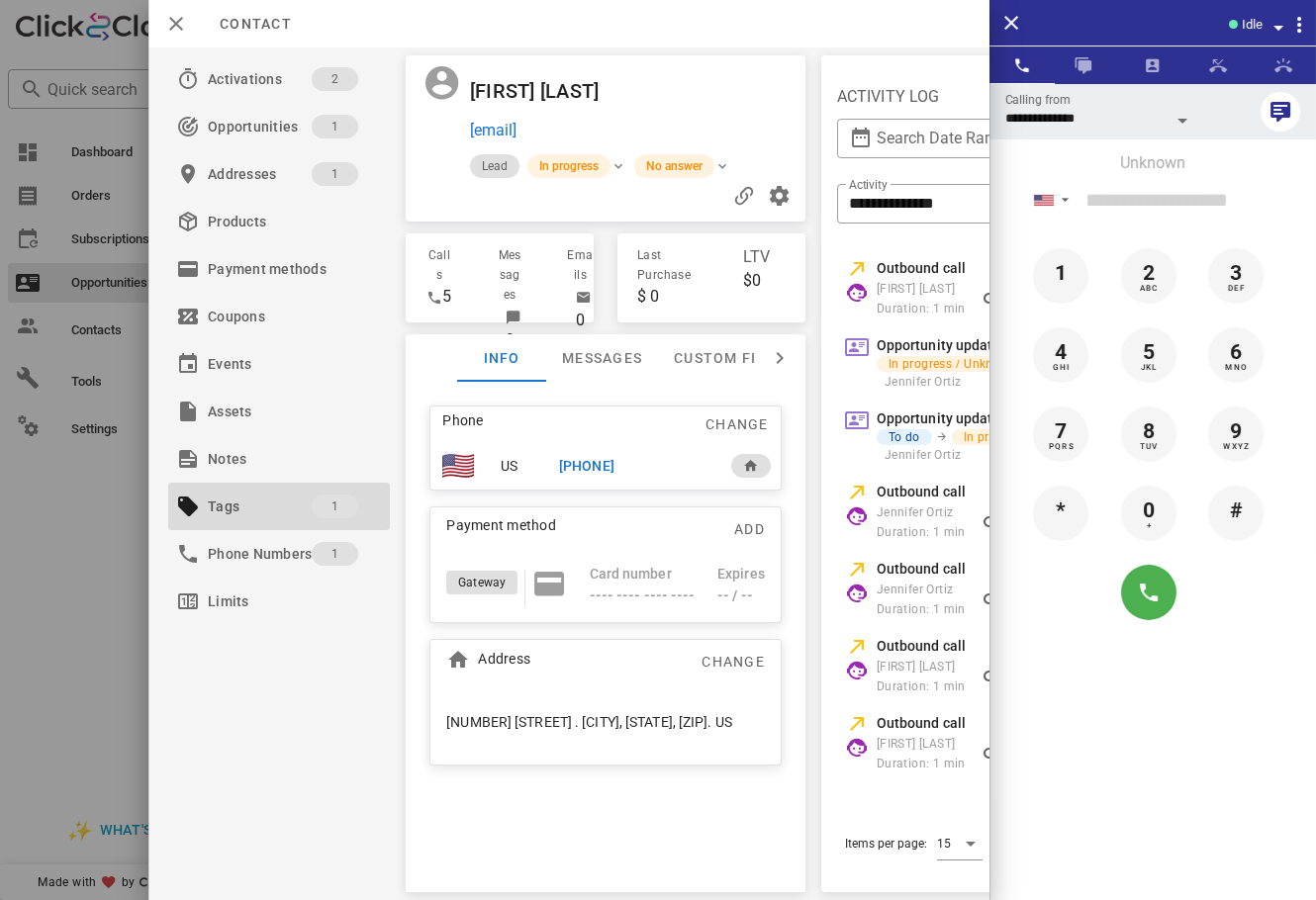 click at bounding box center (658, 450) 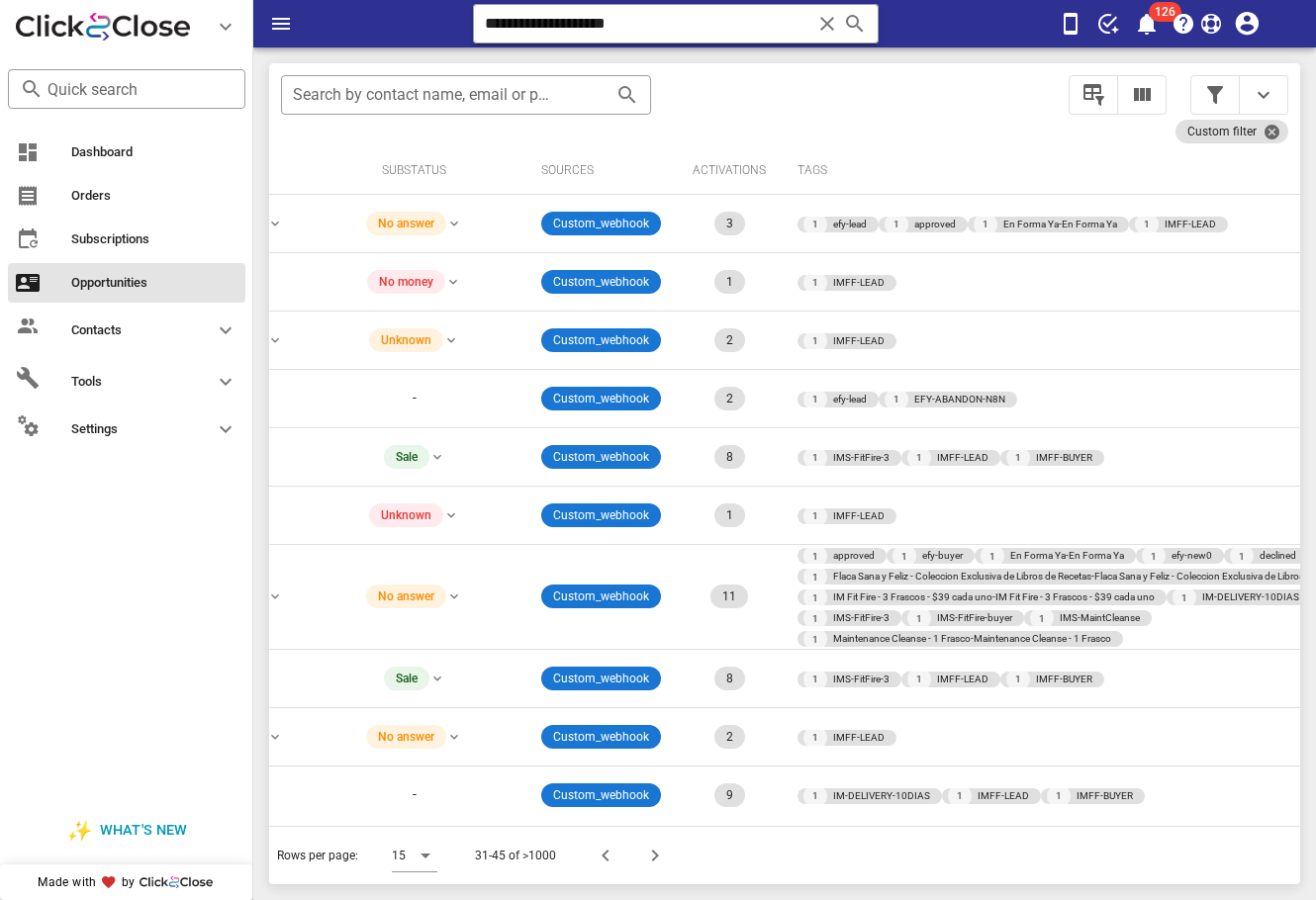 scroll, scrollTop: 307, scrollLeft: 733, axis: both 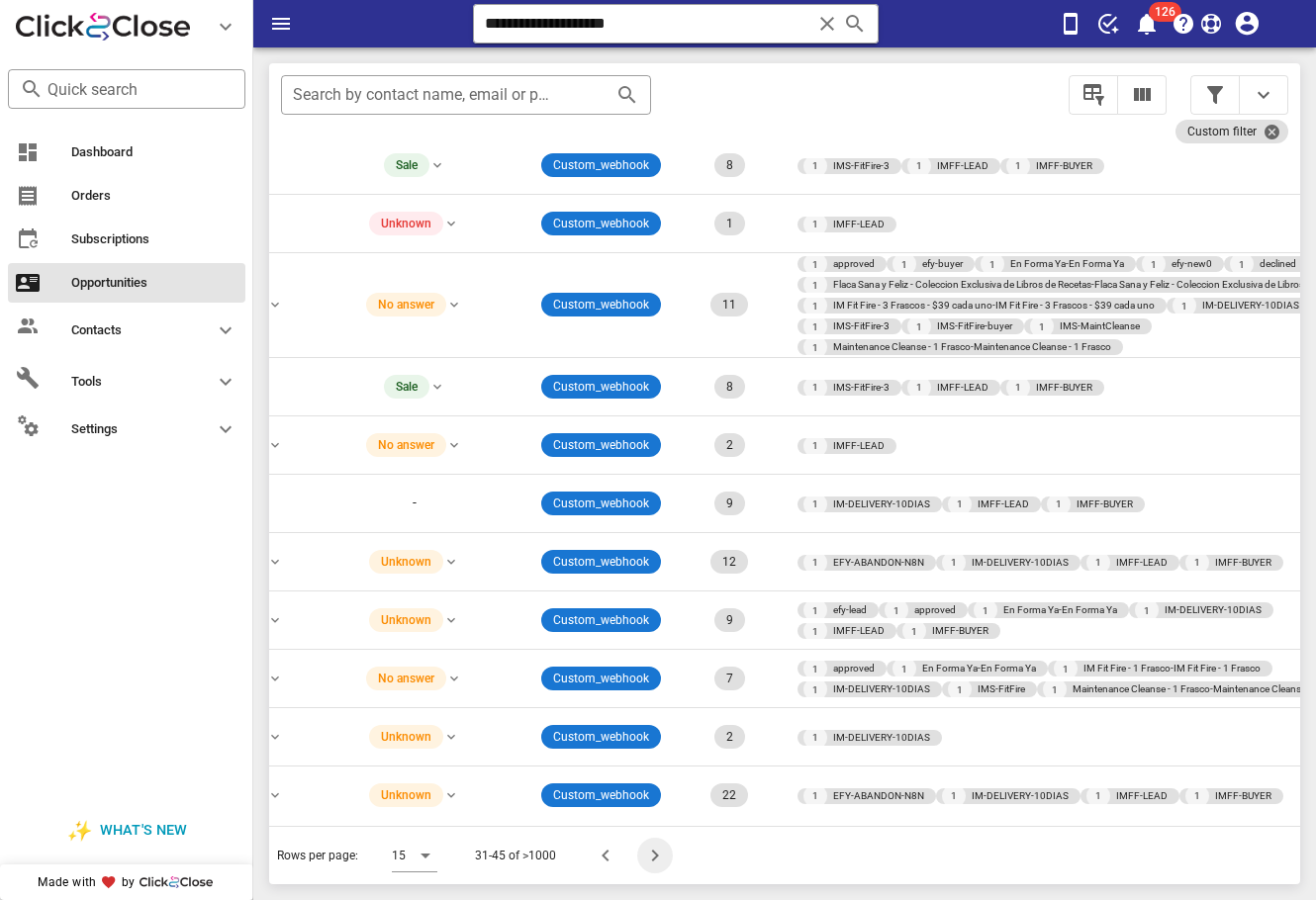 click at bounding box center (655, 855) 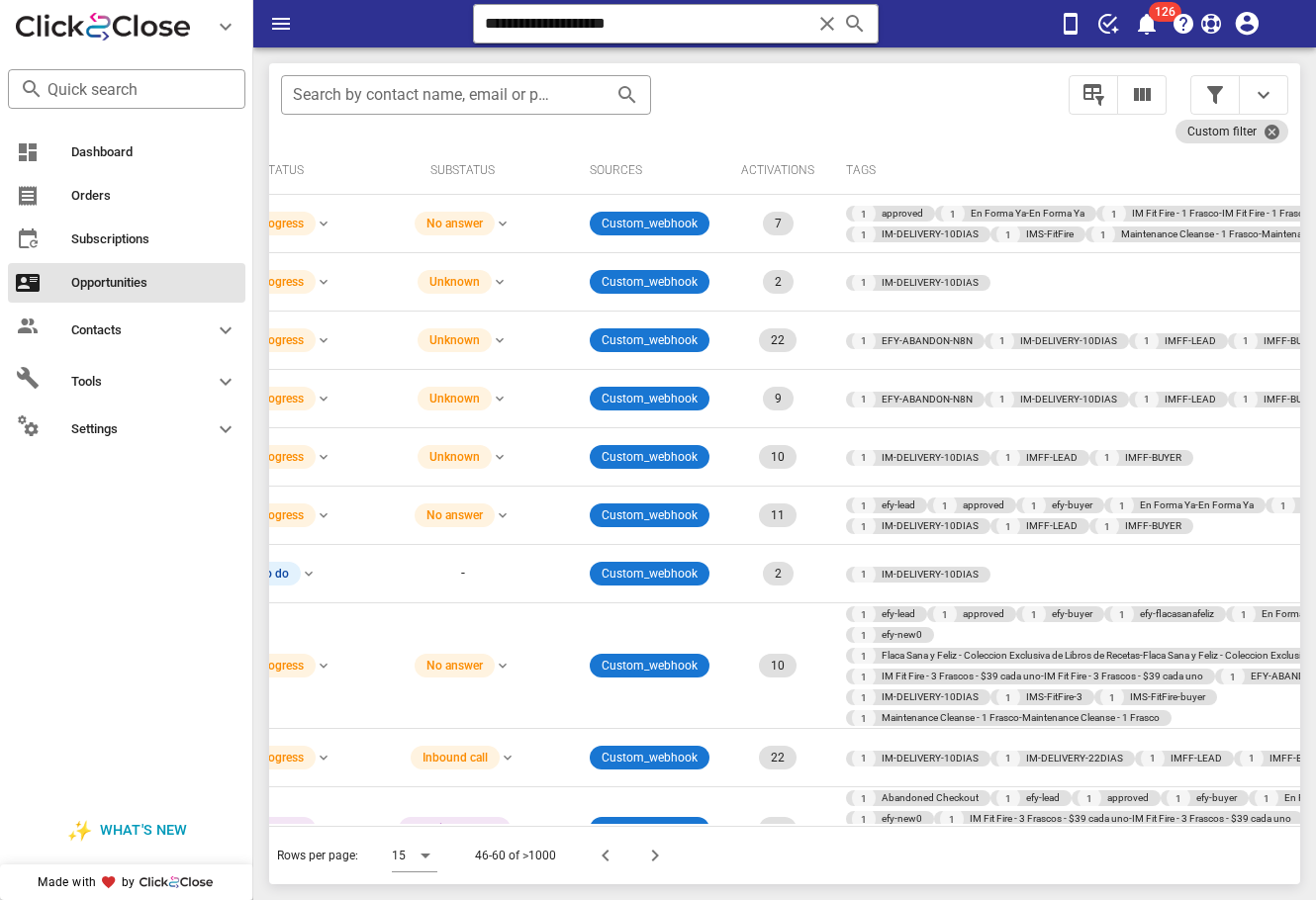 scroll, scrollTop: 353, scrollLeft: 693, axis: both 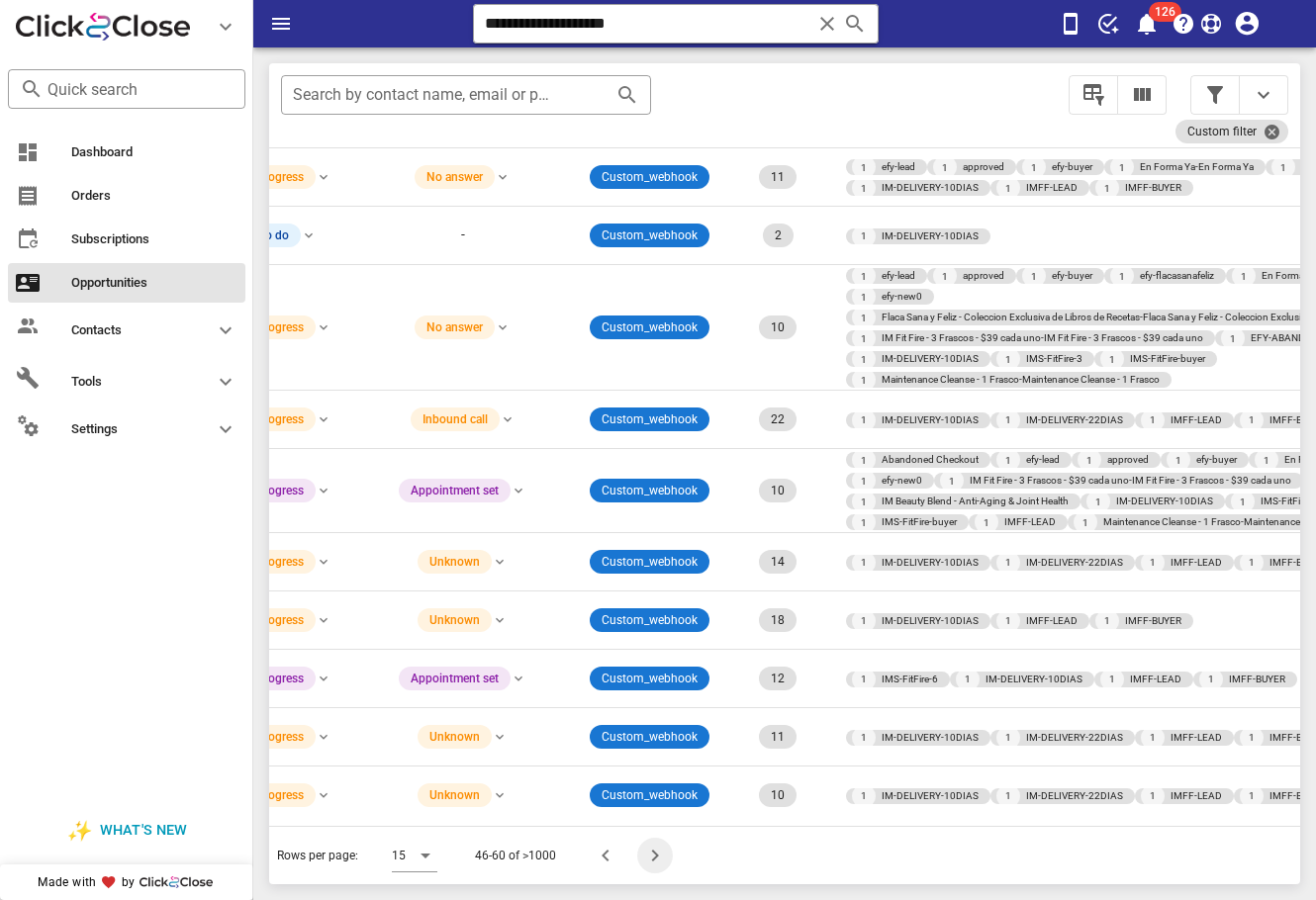 click at bounding box center (655, 855) 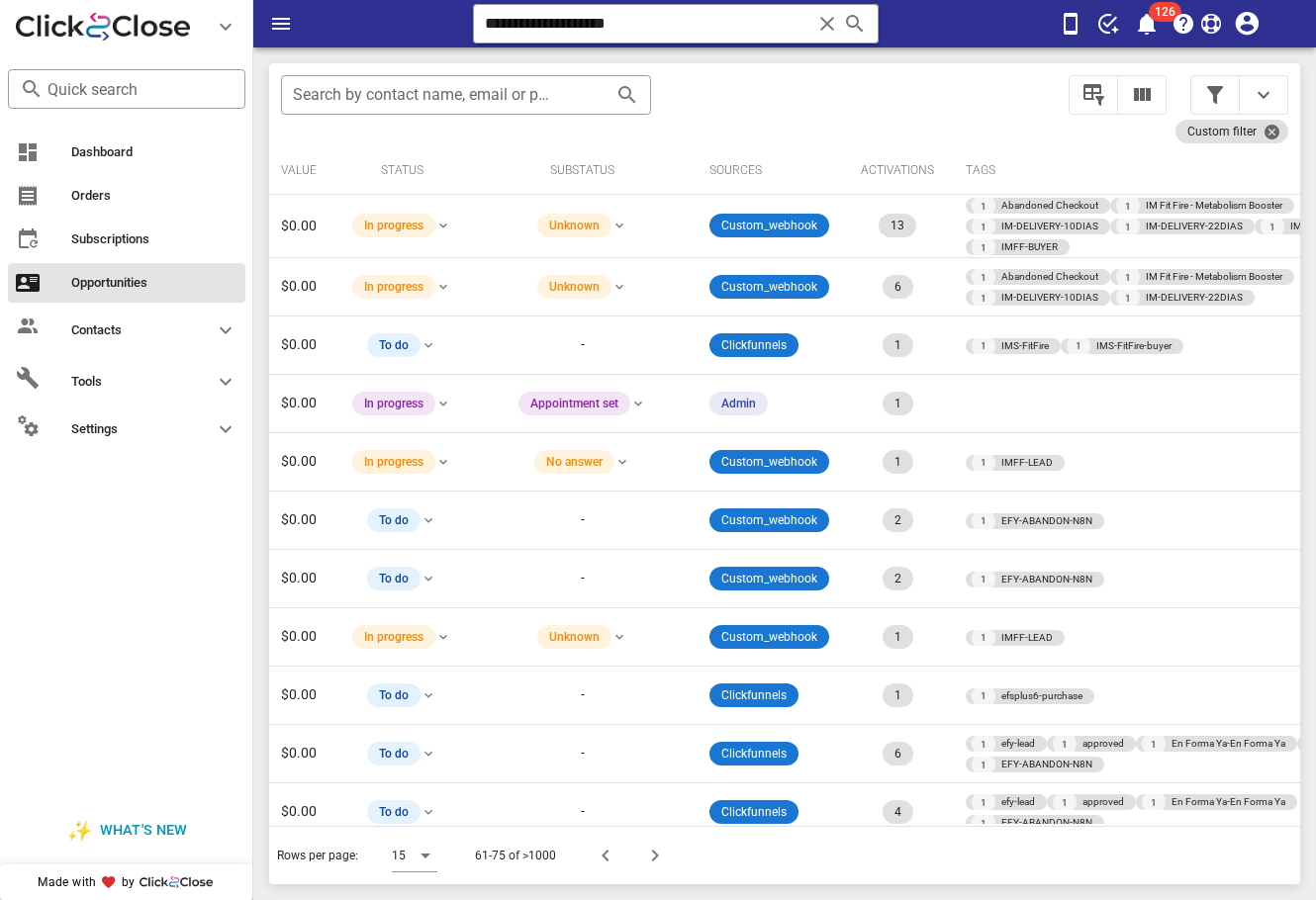 scroll, scrollTop: 0, scrollLeft: 0, axis: both 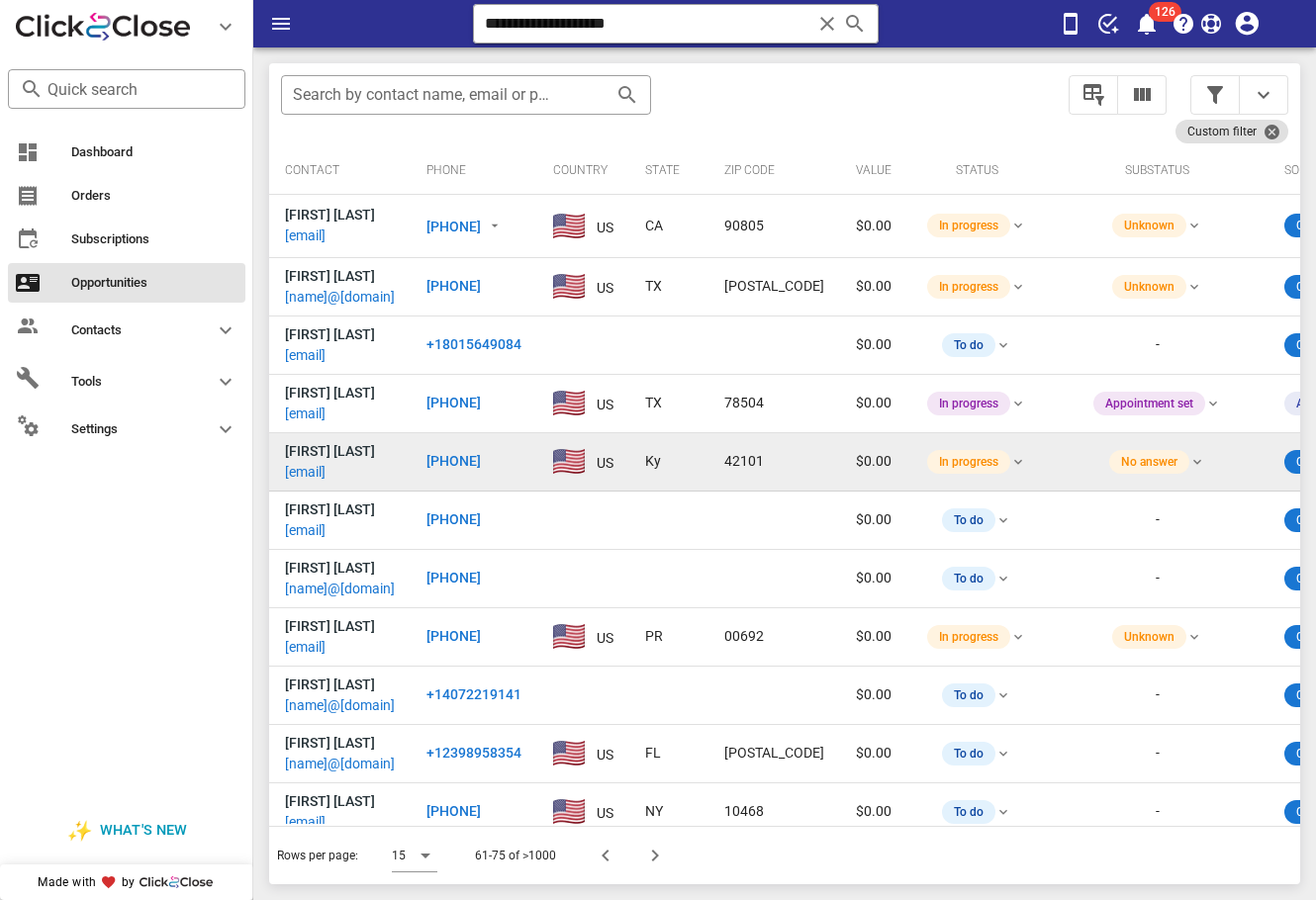 click on "moraz30bonita@gmail.com" at bounding box center [305, 472] 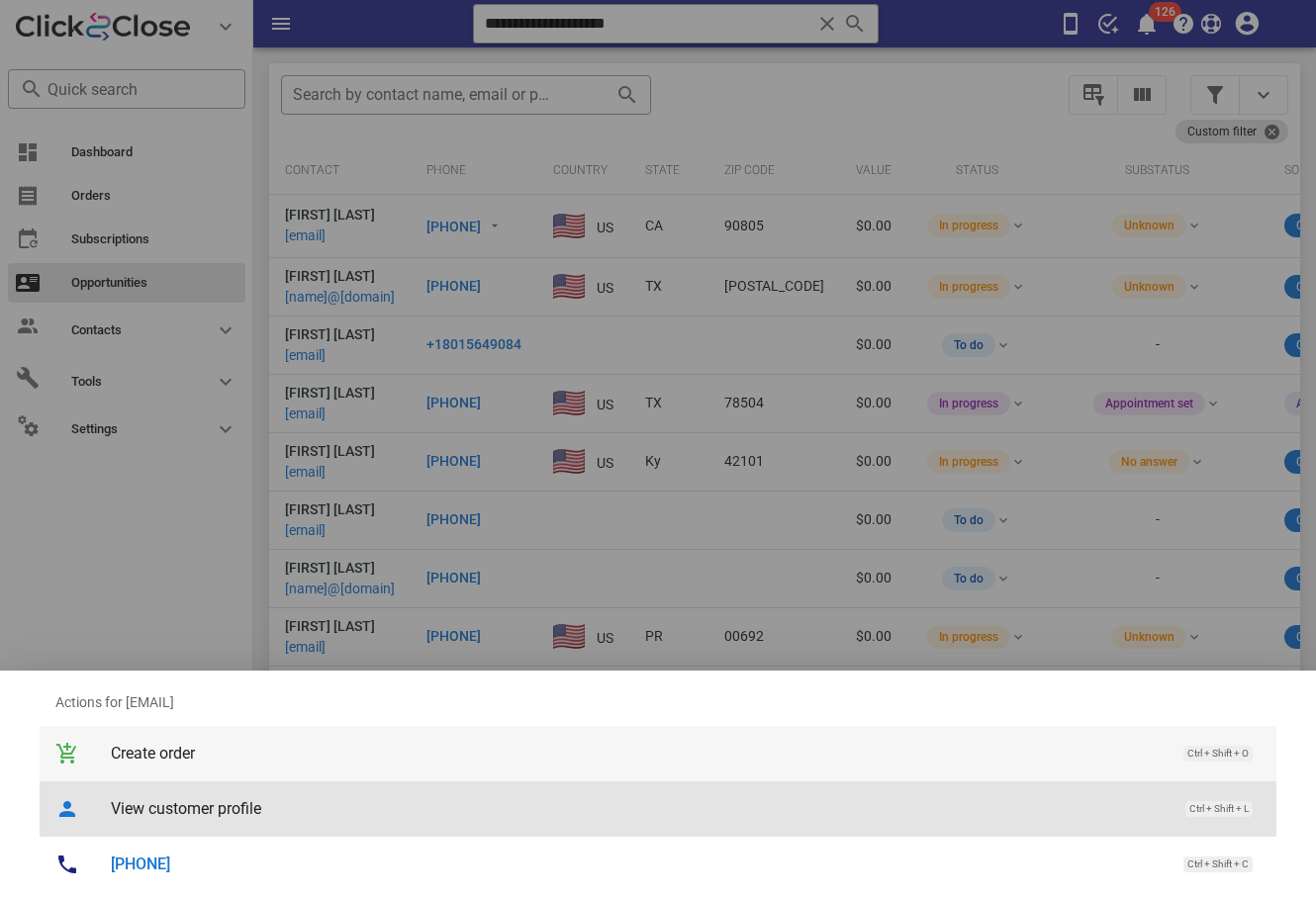 drag, startPoint x: 117, startPoint y: 789, endPoint x: 119, endPoint y: 728, distance: 61.03278 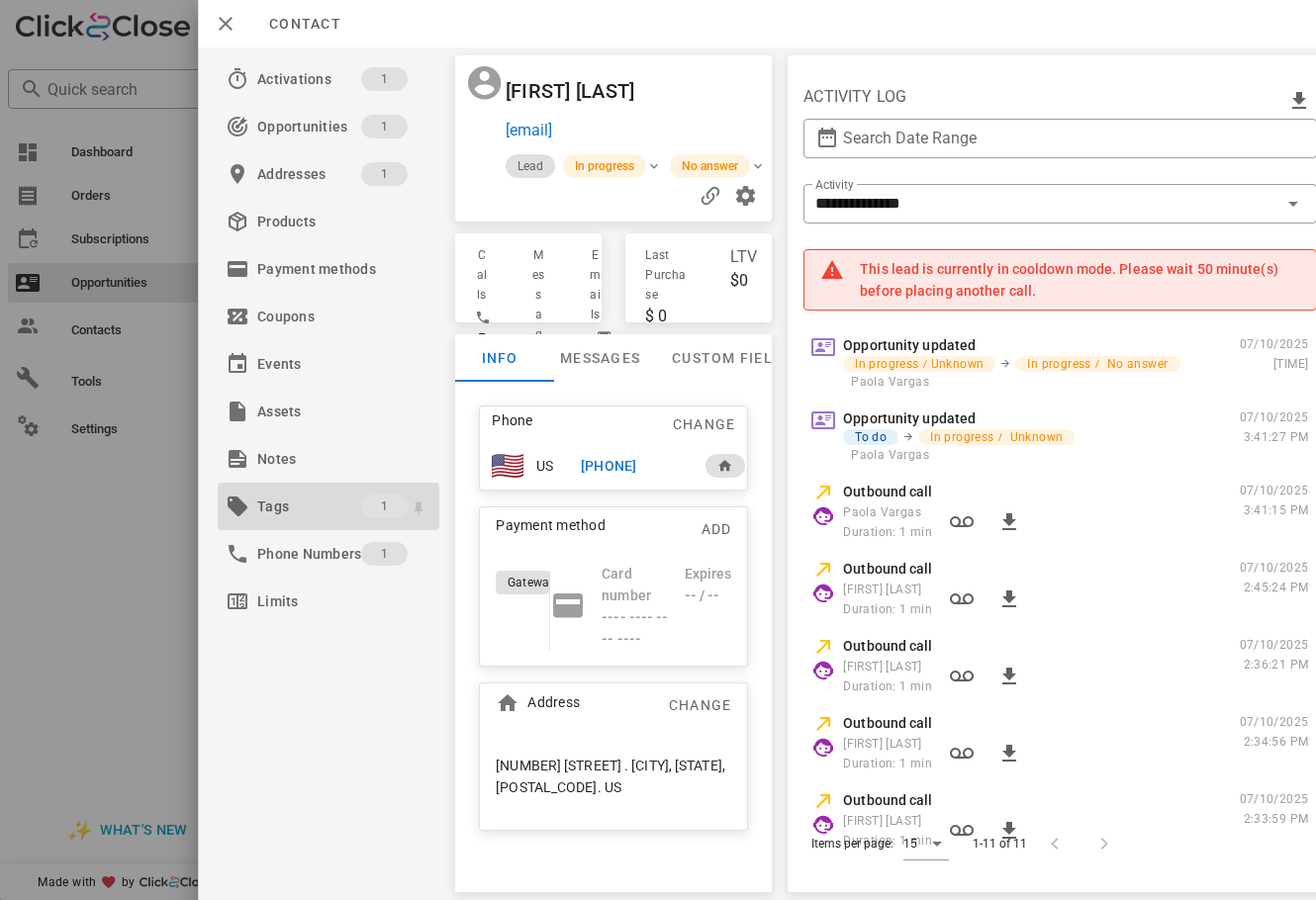click on "Tags" at bounding box center [309, 506] 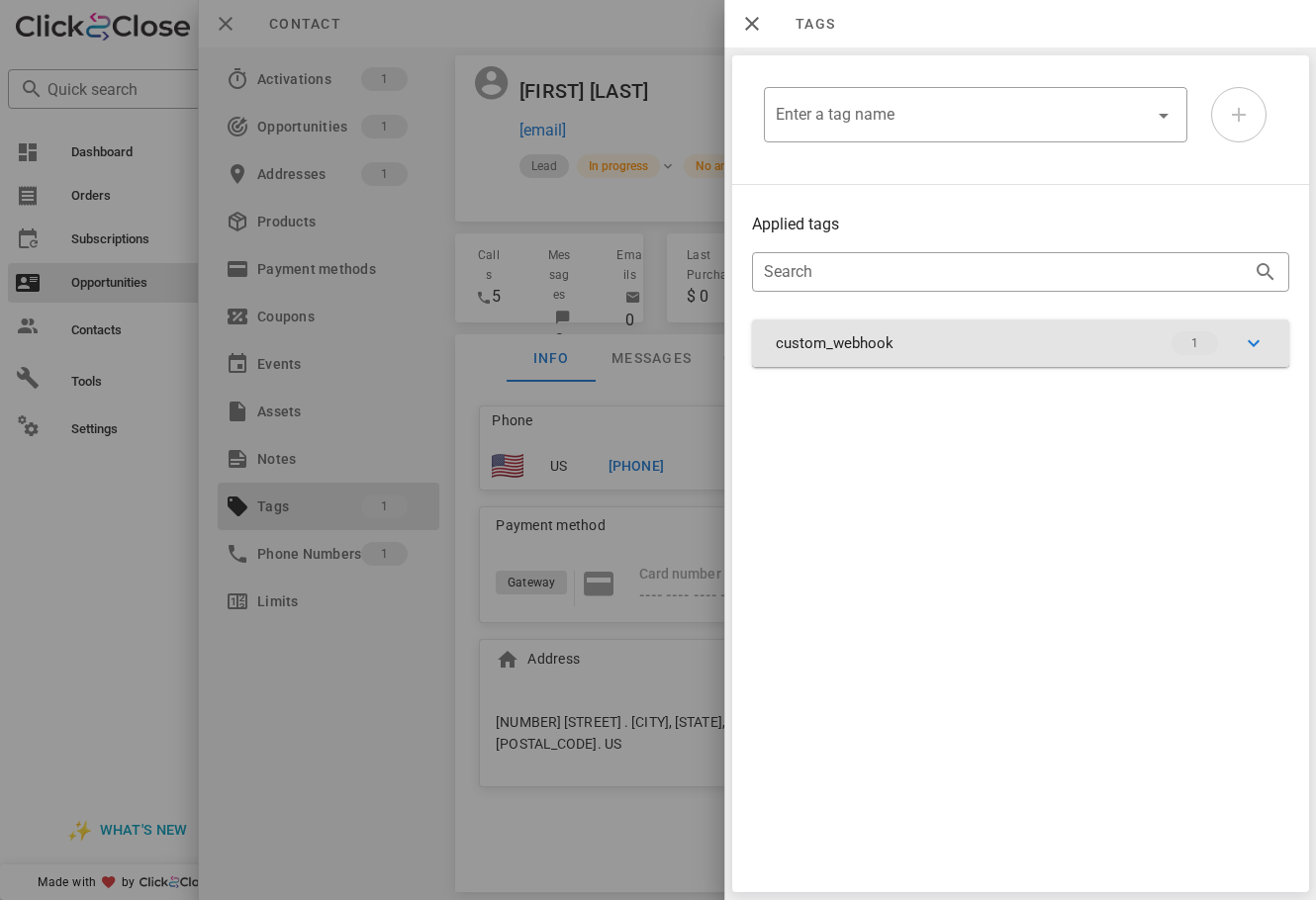 click on "custom_webhook  1" at bounding box center [1020, 343] 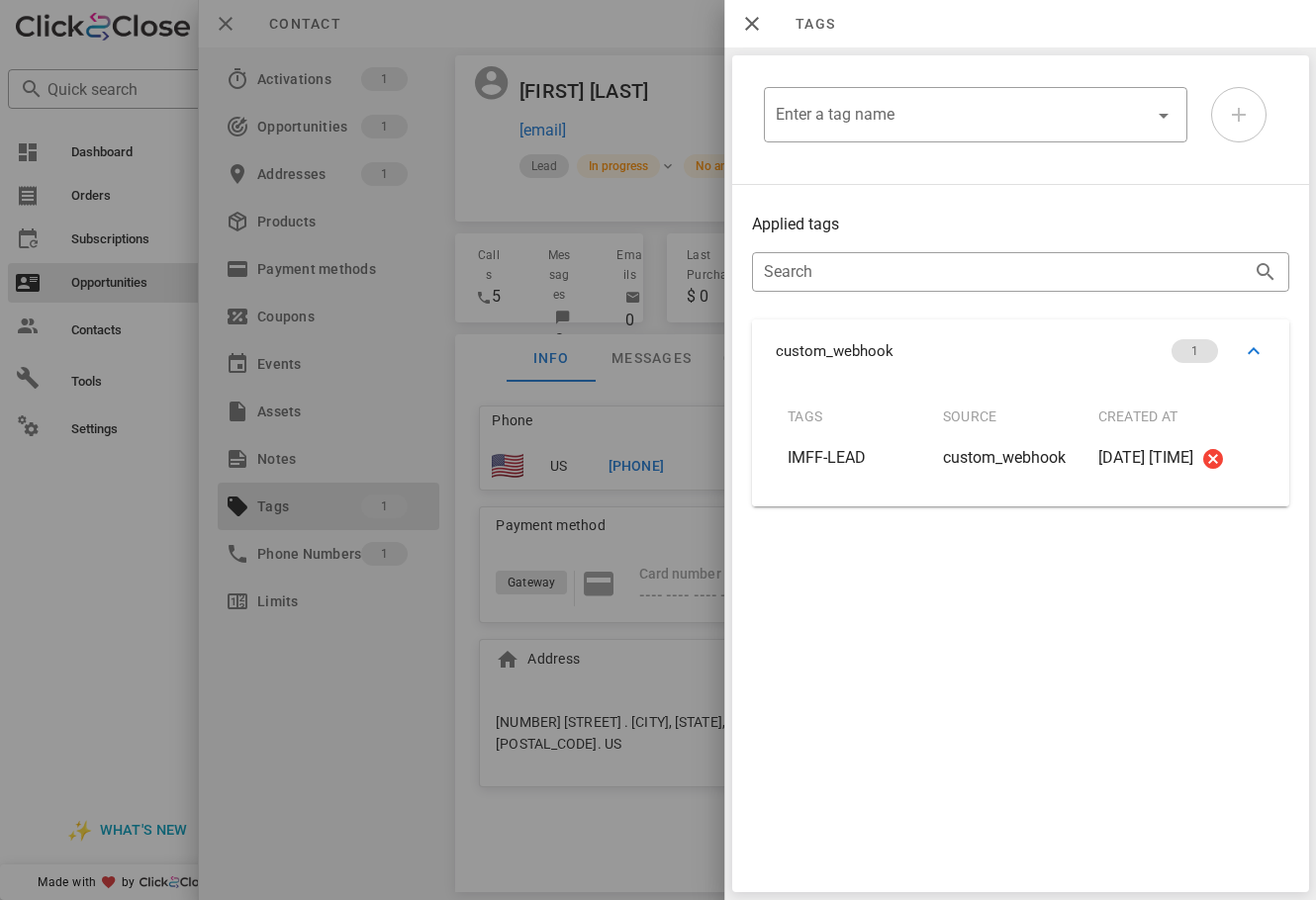 click at bounding box center [658, 450] 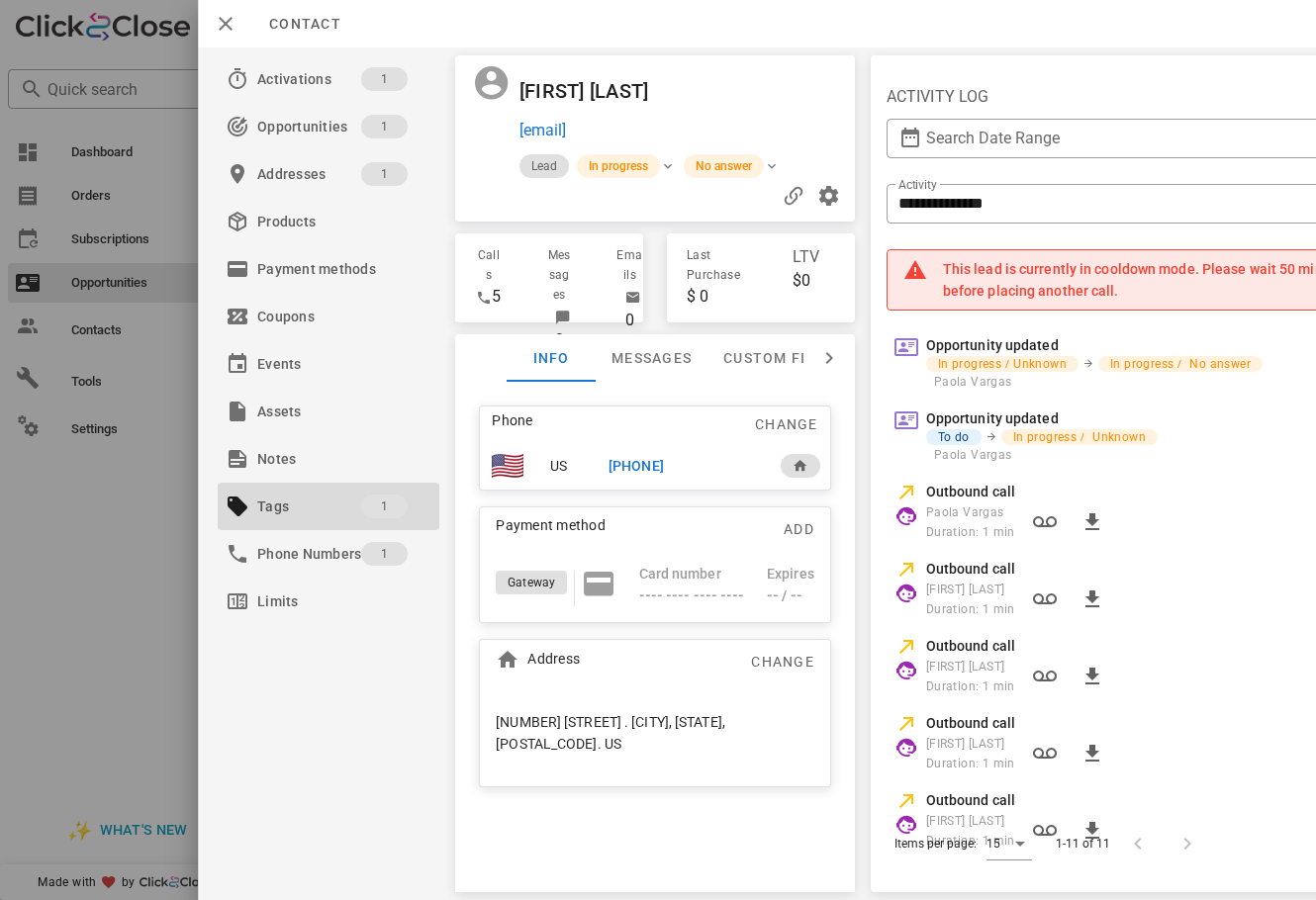 click on "+15026409653" at bounding box center (636, 466) 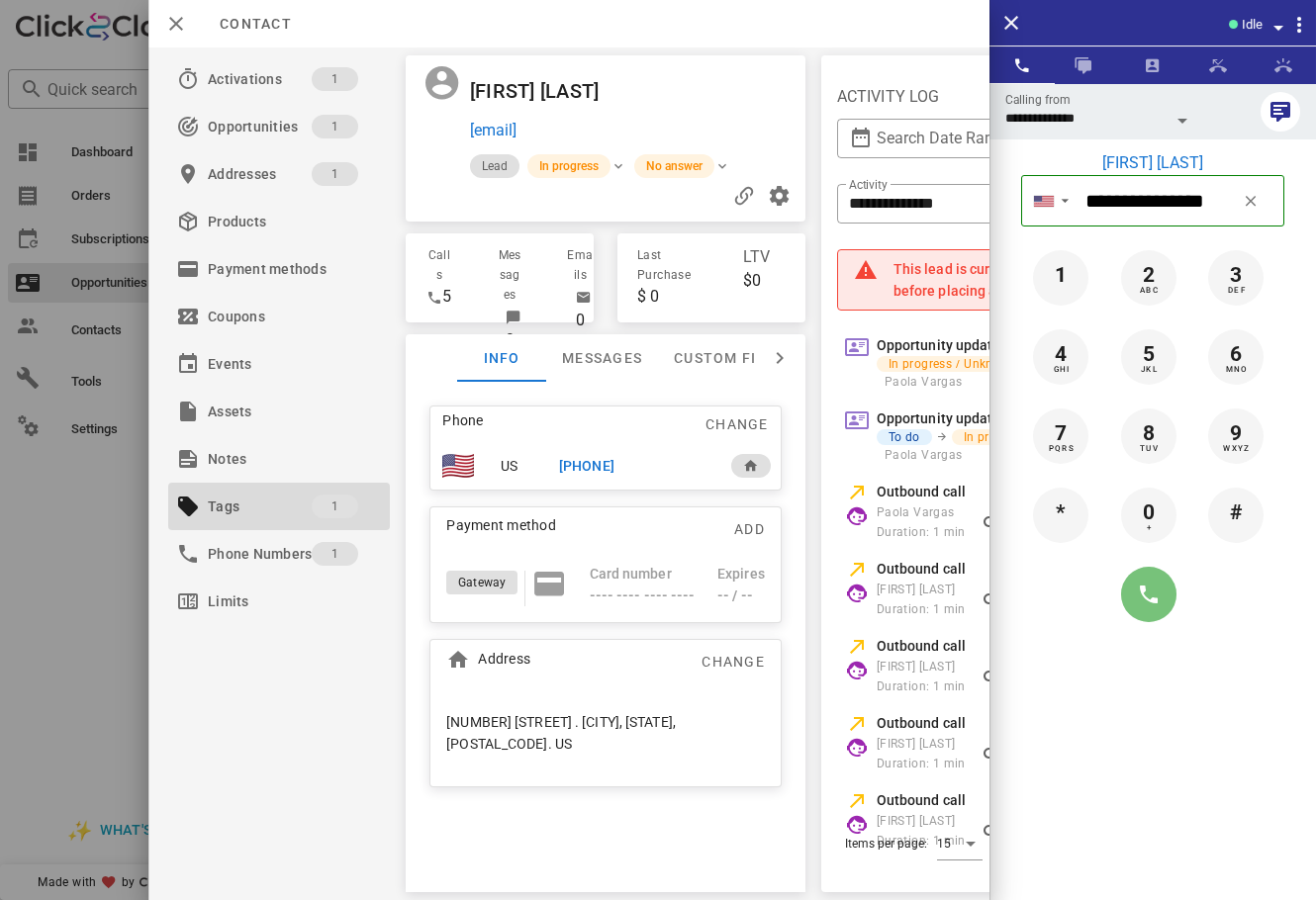 click at bounding box center [1149, 594] 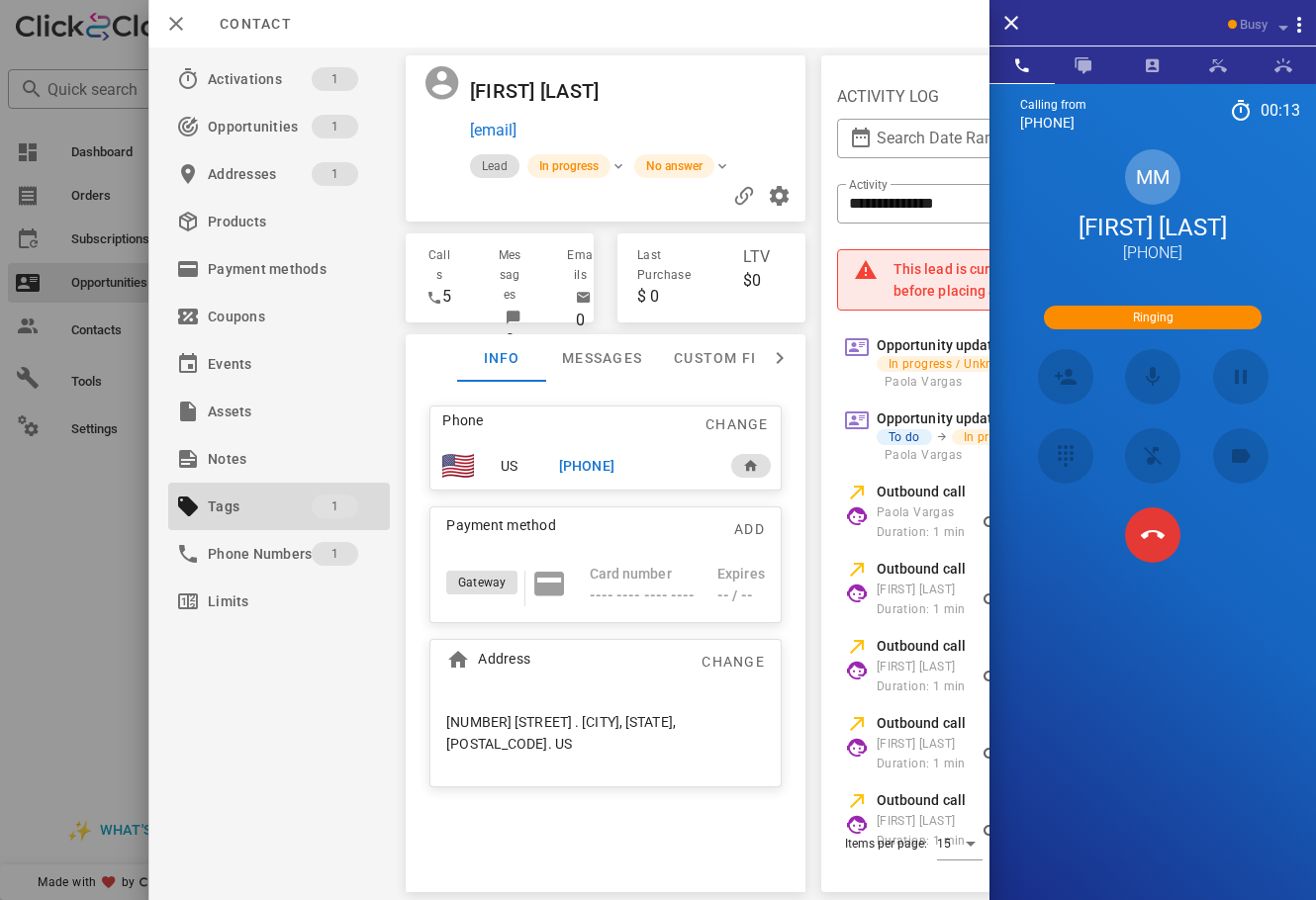 click on "Calling from (954) 248-3188 00: 13  Unknown      ▼     Andorra
+376
Argentina
+54
Aruba
+297
Australia
+61
Belgium (België)
+32
Bolivia
+591
Brazil (Brasil)
+55
Canada
+1
Chile
+56
Colombia
+57
Costa Rica
+506
Dominican Republic (República Dominicana)
+1
Ecuador
+593
El Salvador
+503
France
+33
Germany (Deutschland)
+49
Guadeloupe
+590
Guatemala
+502
Honduras
+504
Iceland (Ísland)
+354
India (भारत)
+91
Israel (‫ישראל‬‎)
+972
Italy (Italia)
+39" at bounding box center (1153, 533) 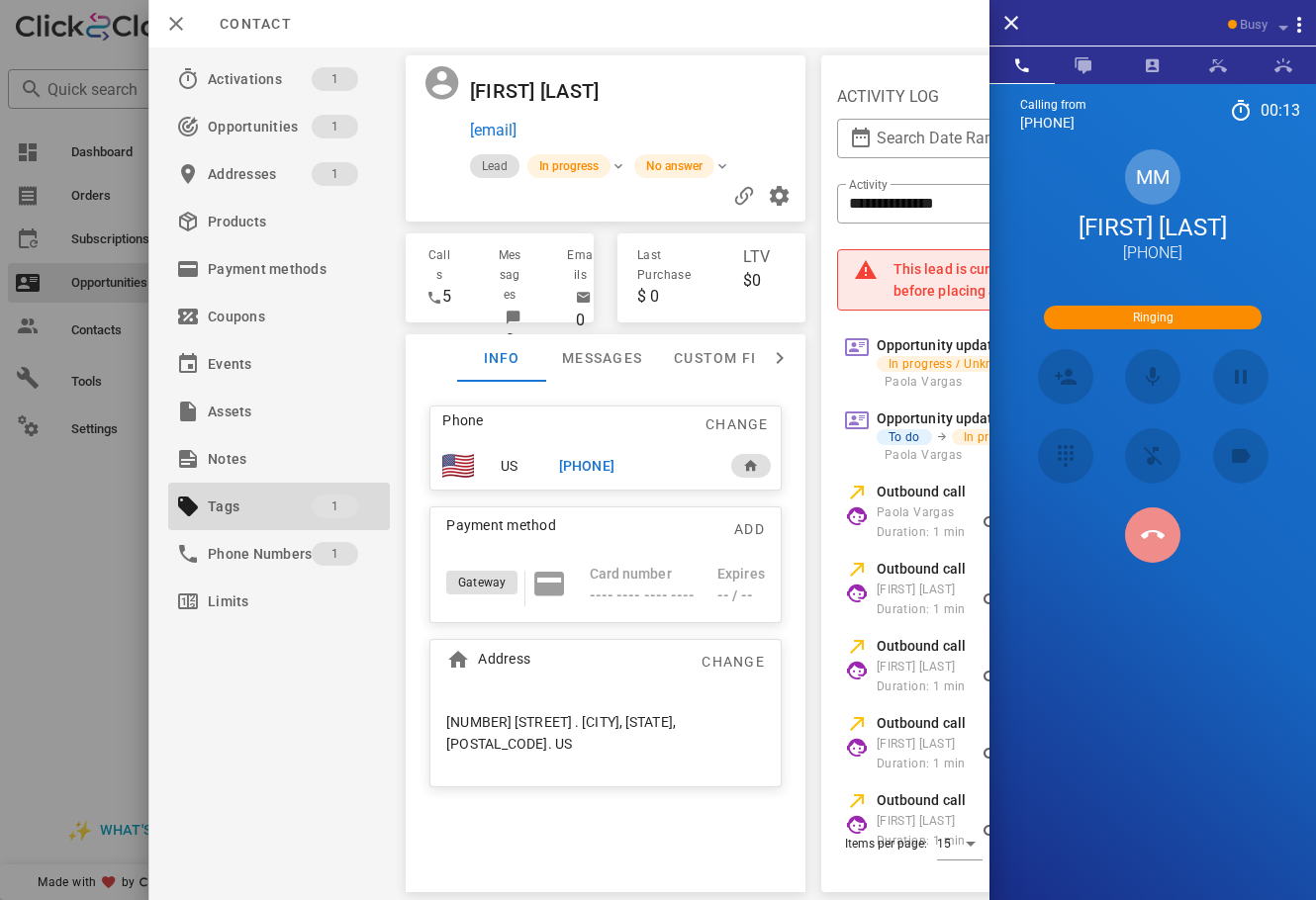 click at bounding box center [1153, 535] 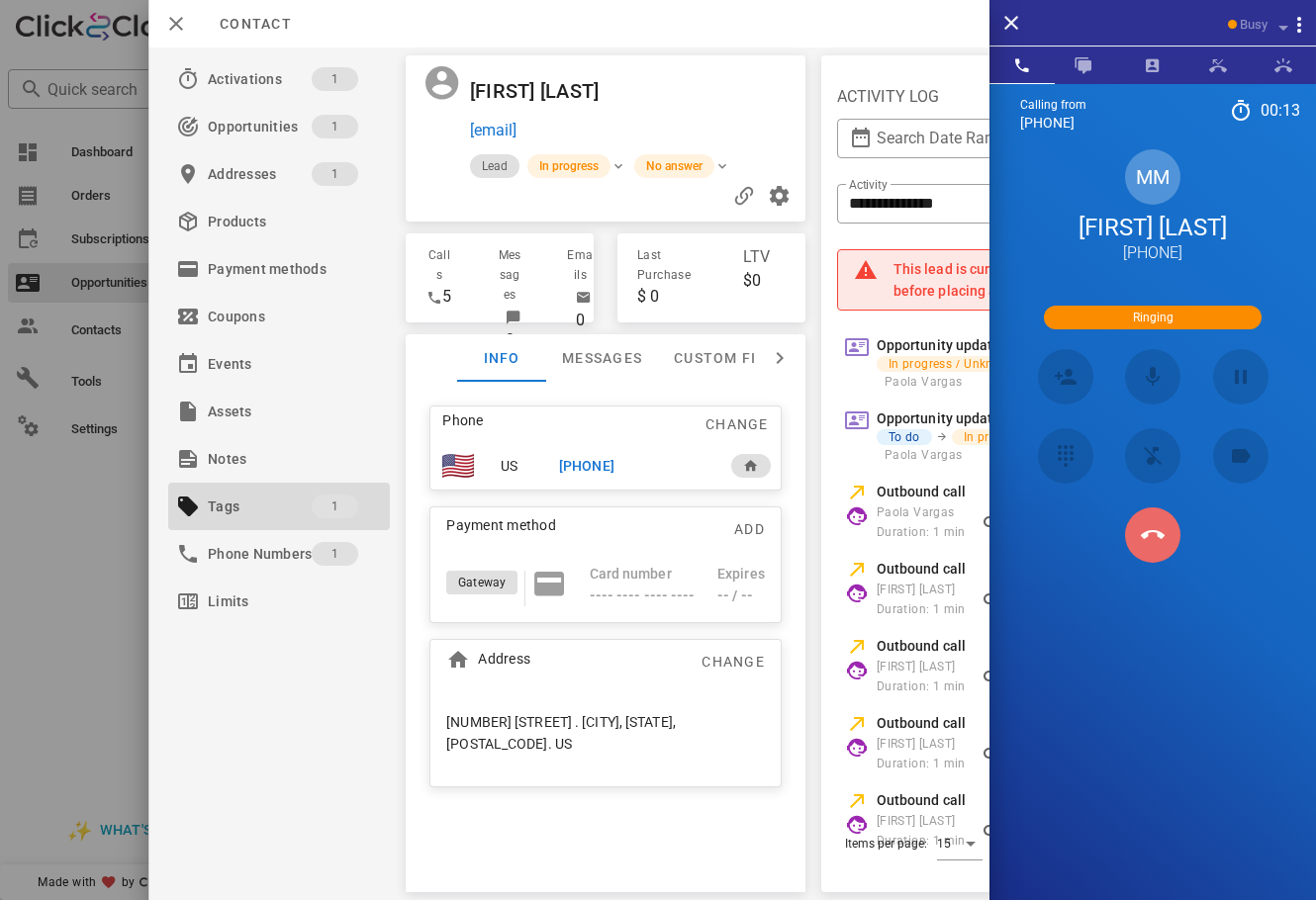 click on "5" at bounding box center [0, 0] 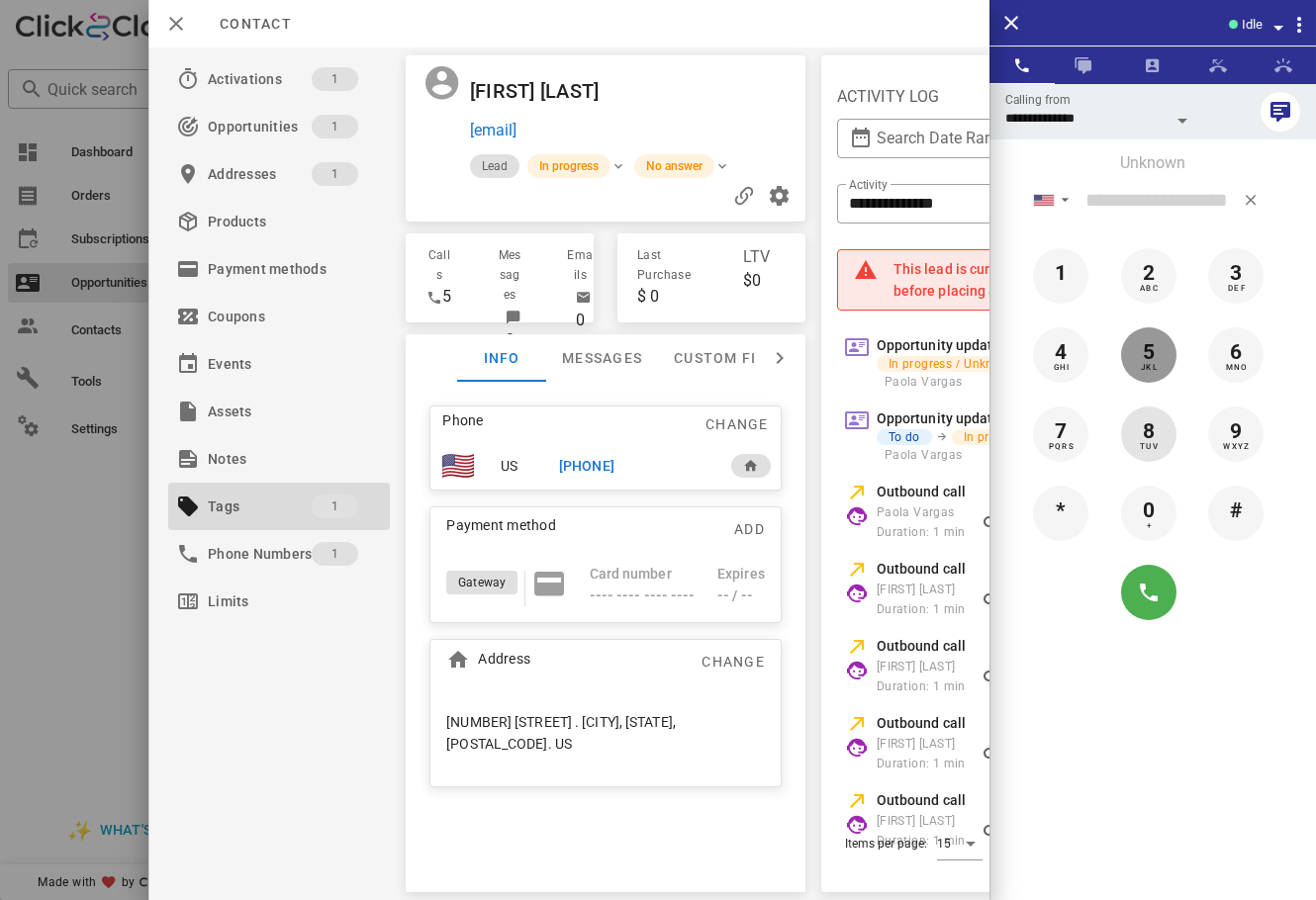 type on "*" 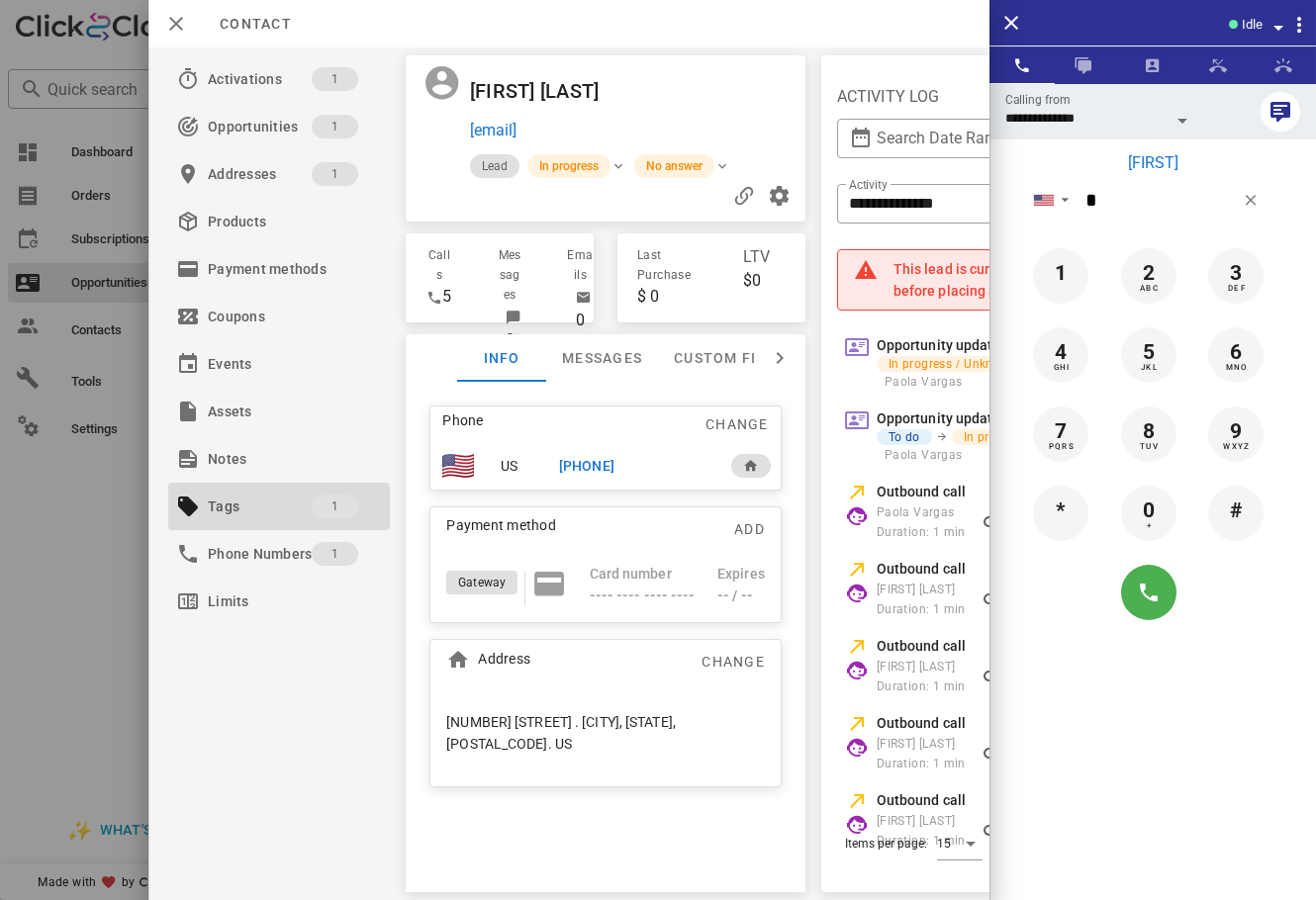 click on "**********" at bounding box center [1153, 533] 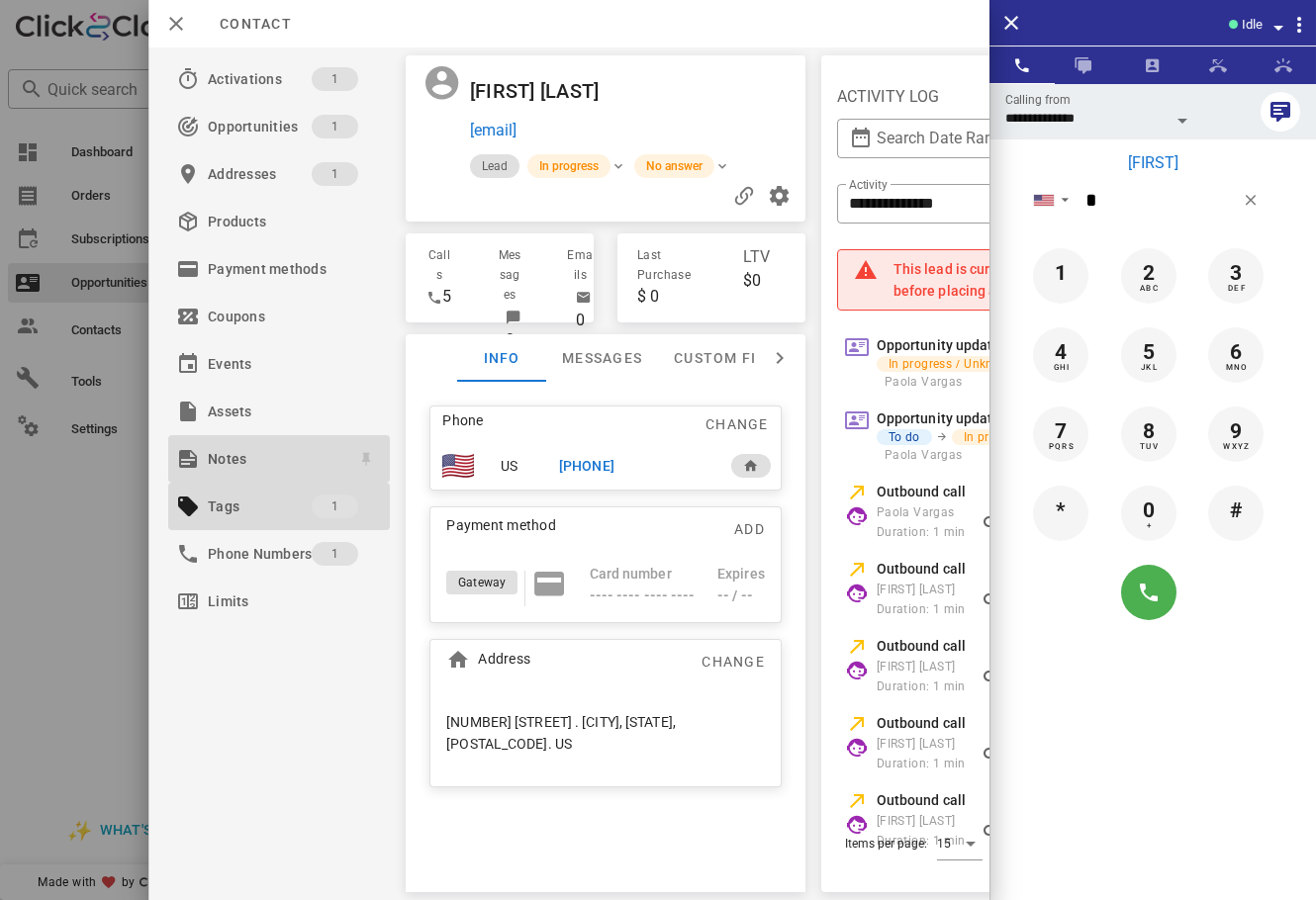 click on "Notes" at bounding box center [275, 459] 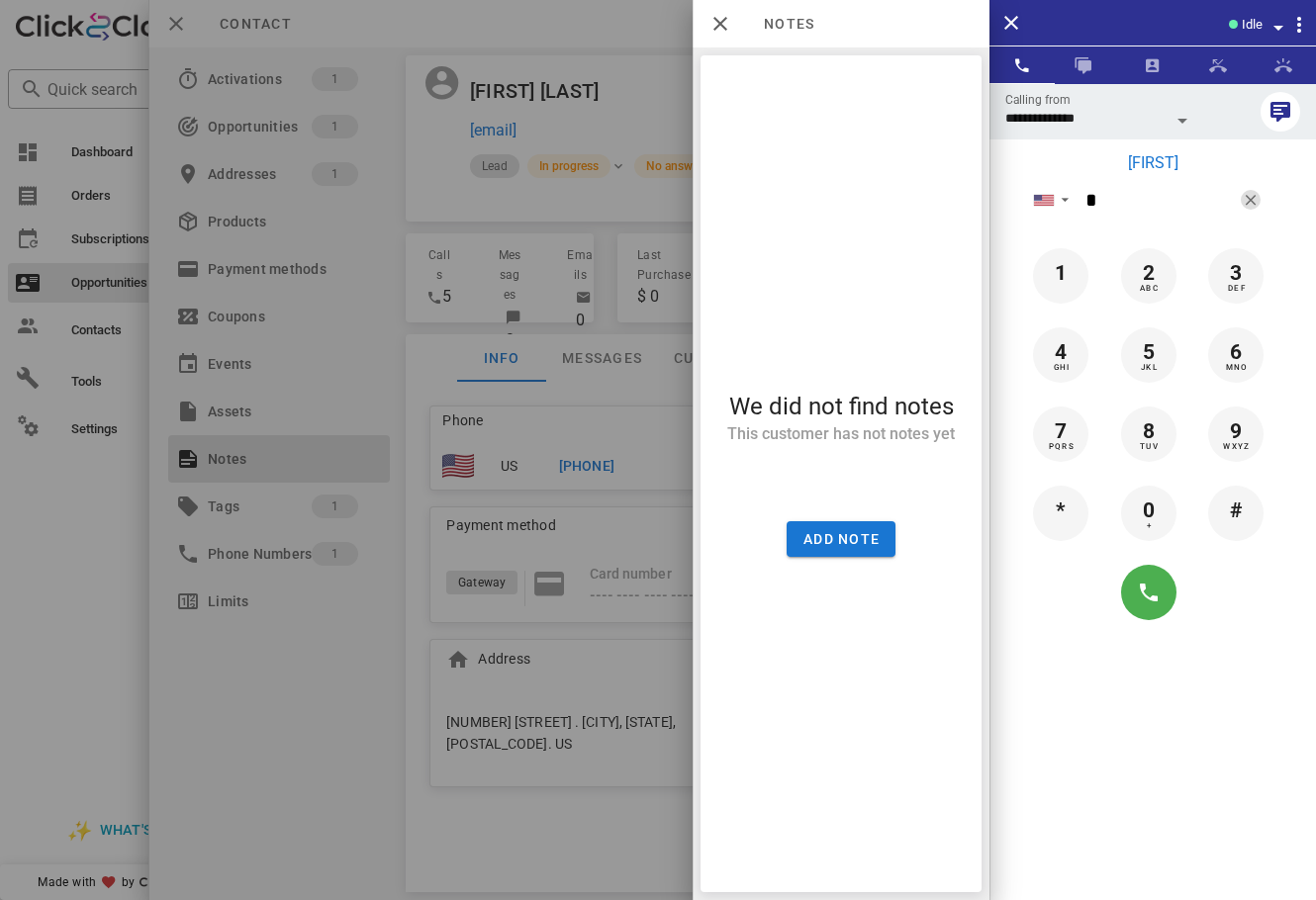 click at bounding box center [1251, 200] 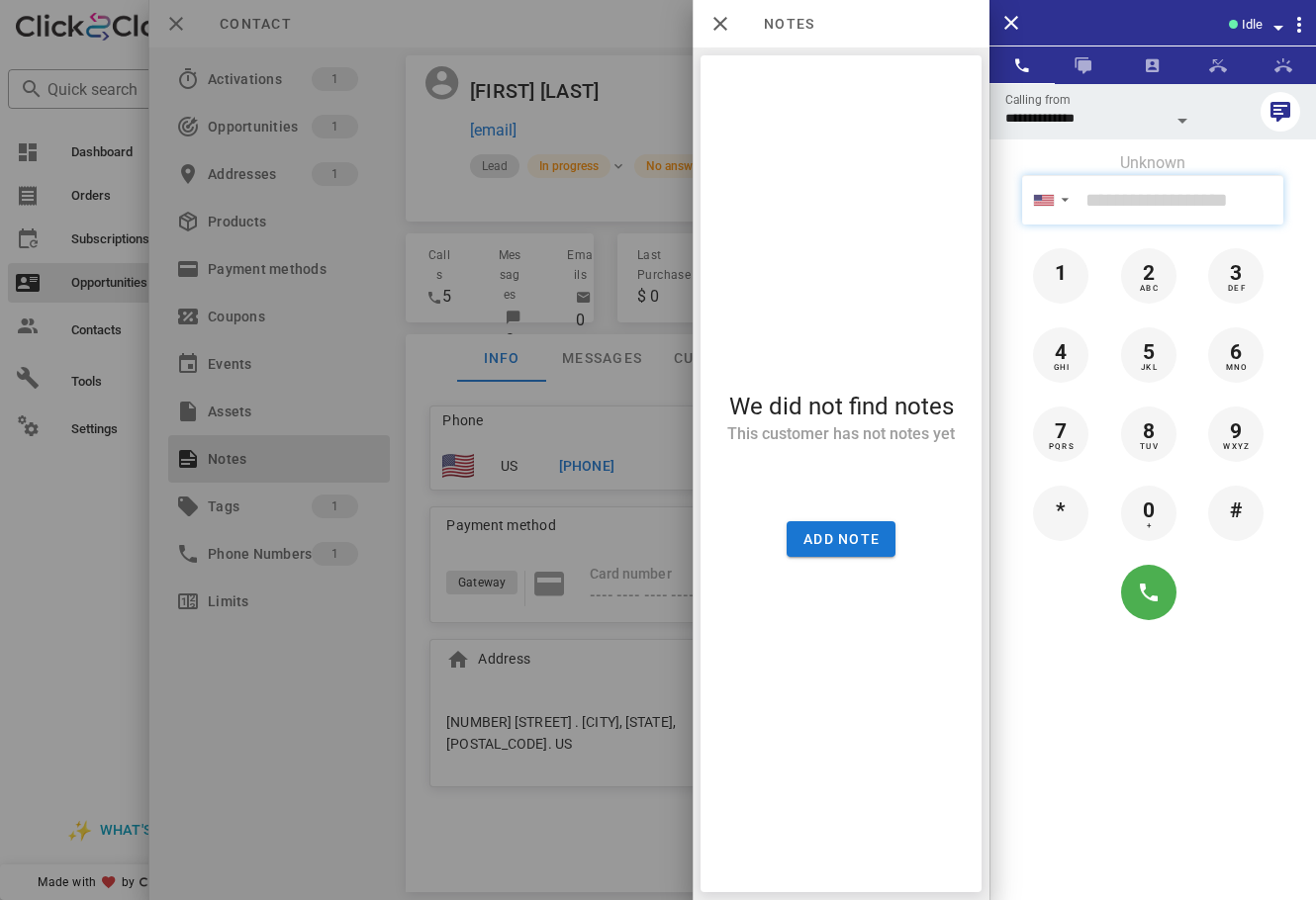 click at bounding box center [1180, 200] 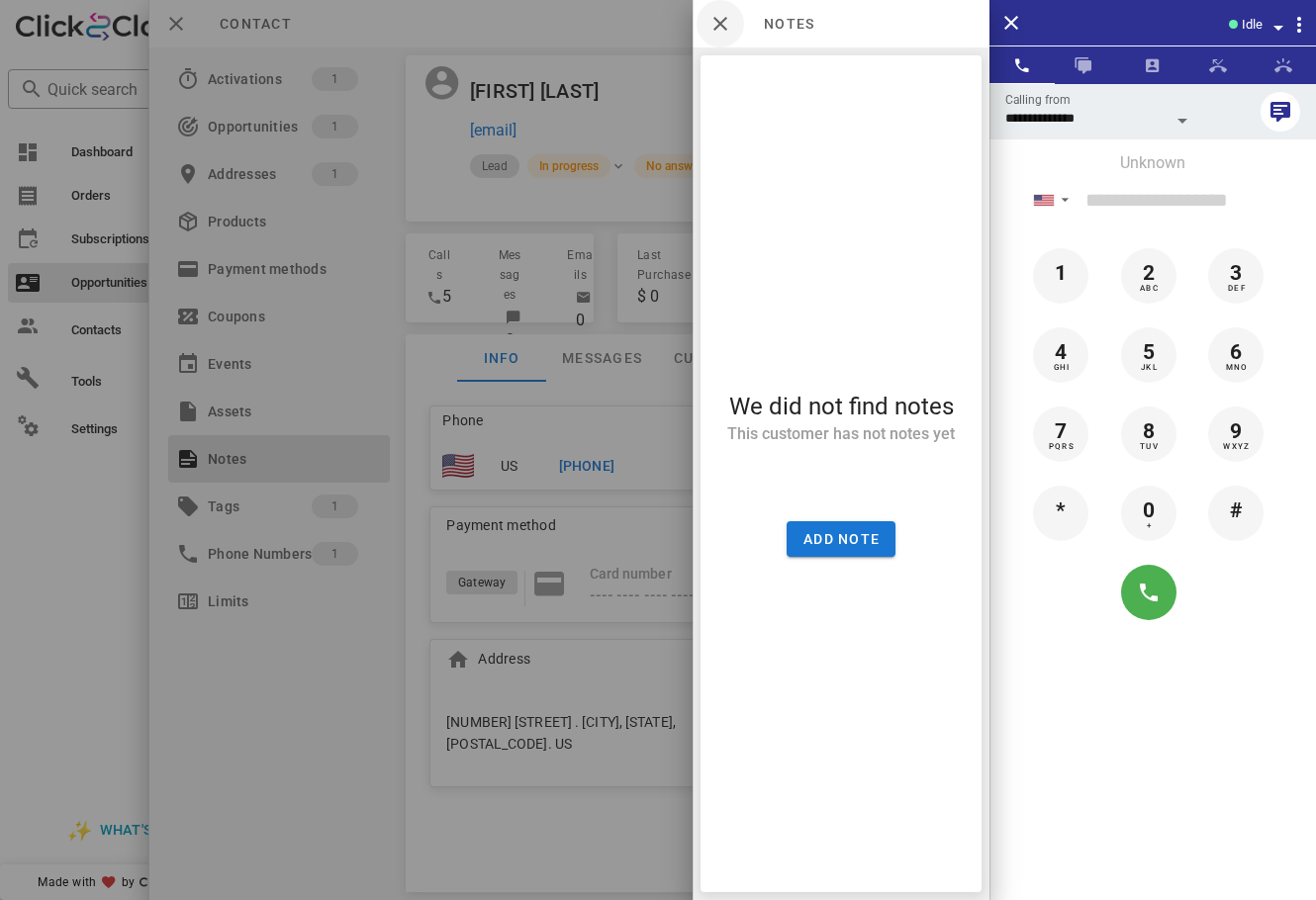 click on "Notes" at bounding box center (841, 24) 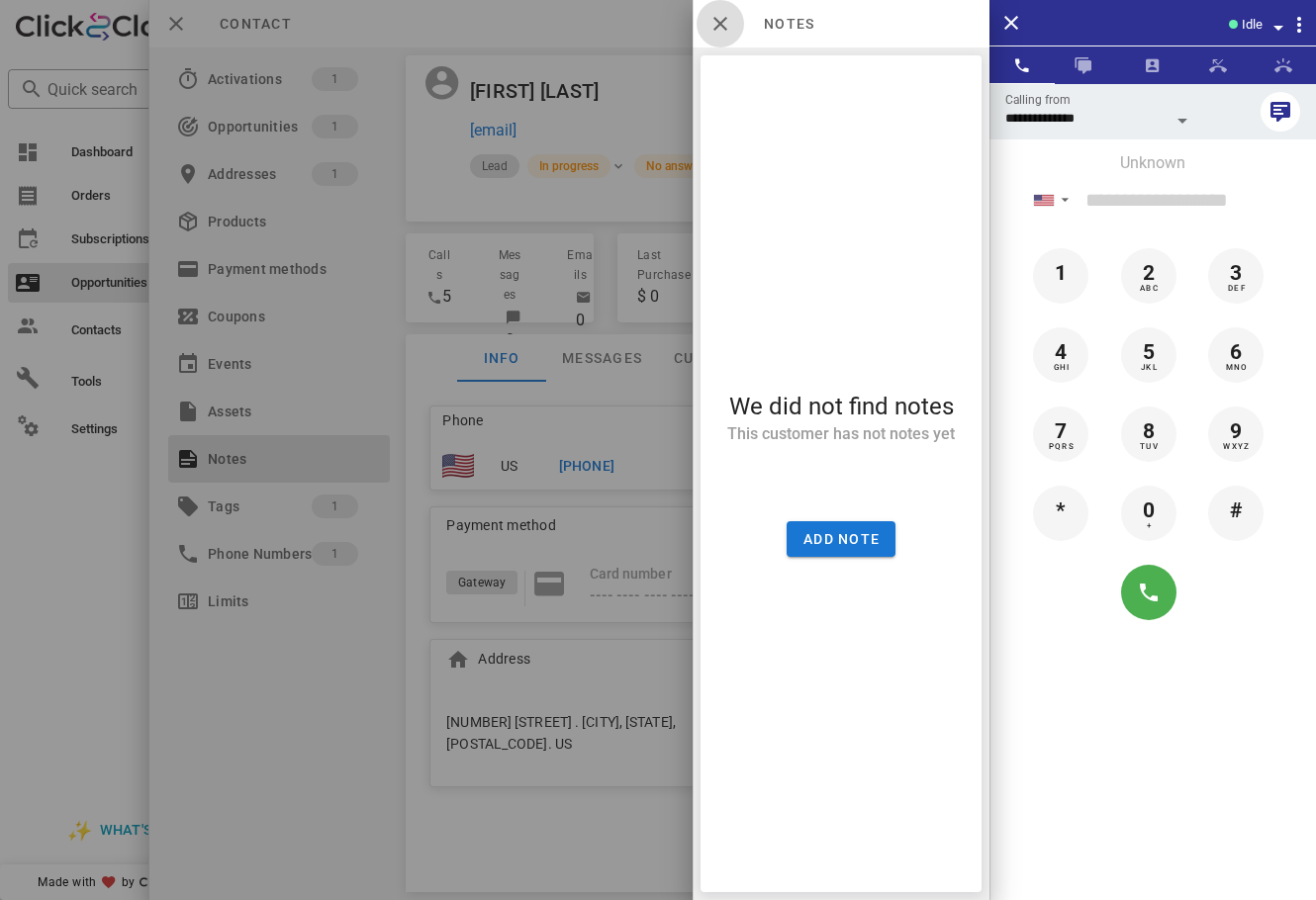 drag, startPoint x: 725, startPoint y: 31, endPoint x: 710, endPoint y: 110, distance: 80.411442 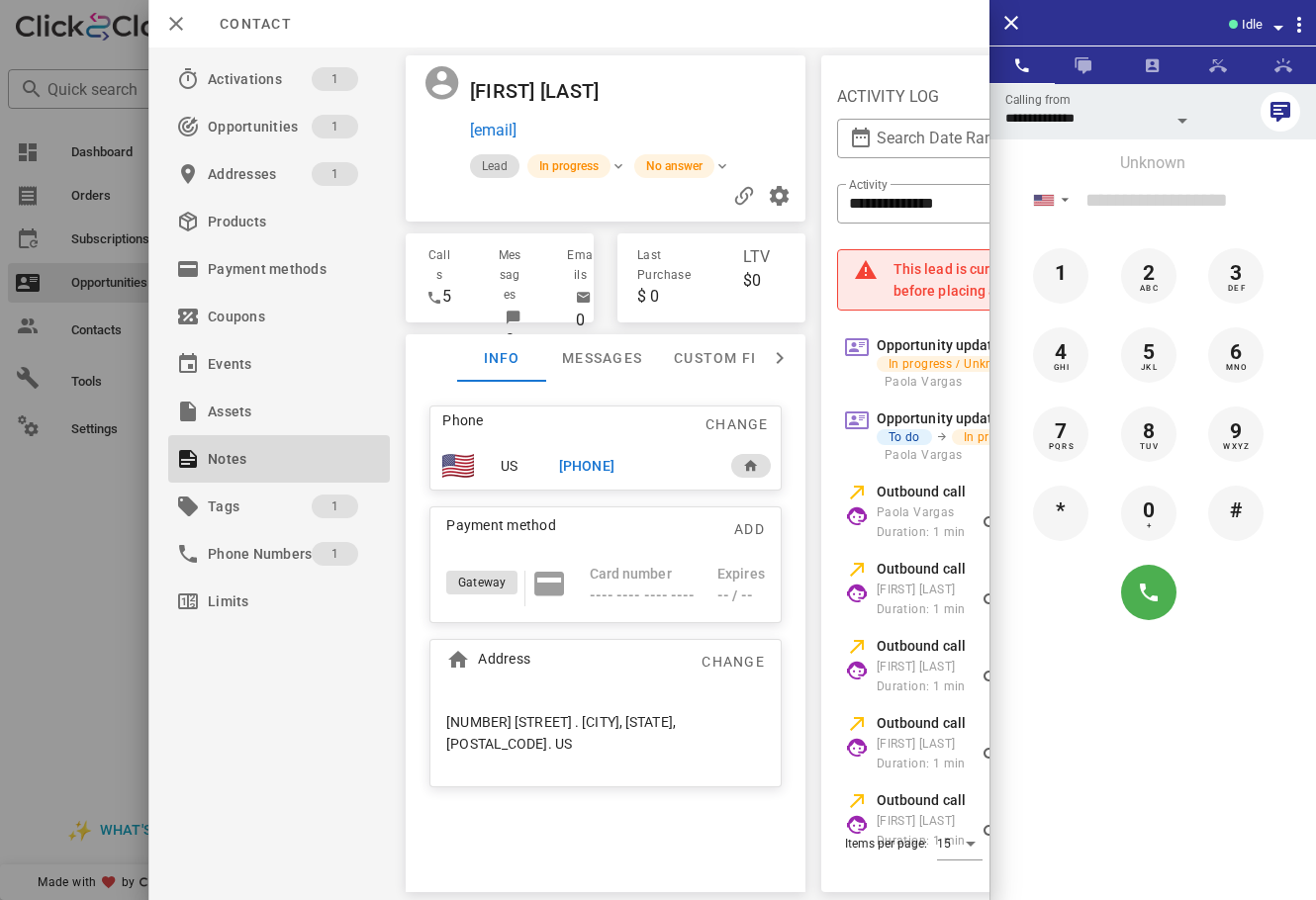 click on "moraz30bonita@gmail.com" at bounding box center [633, 131] 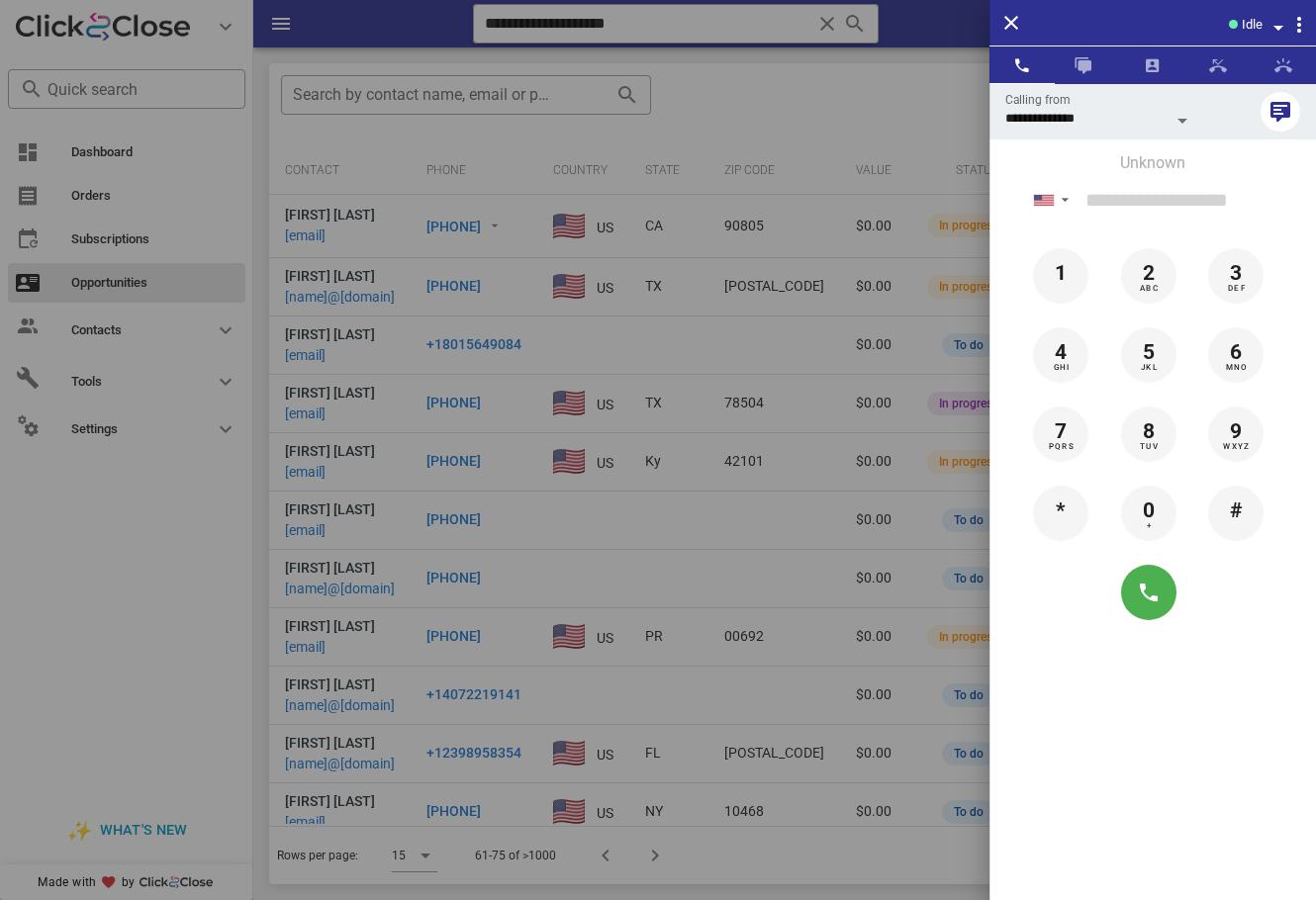 click at bounding box center [658, 450] 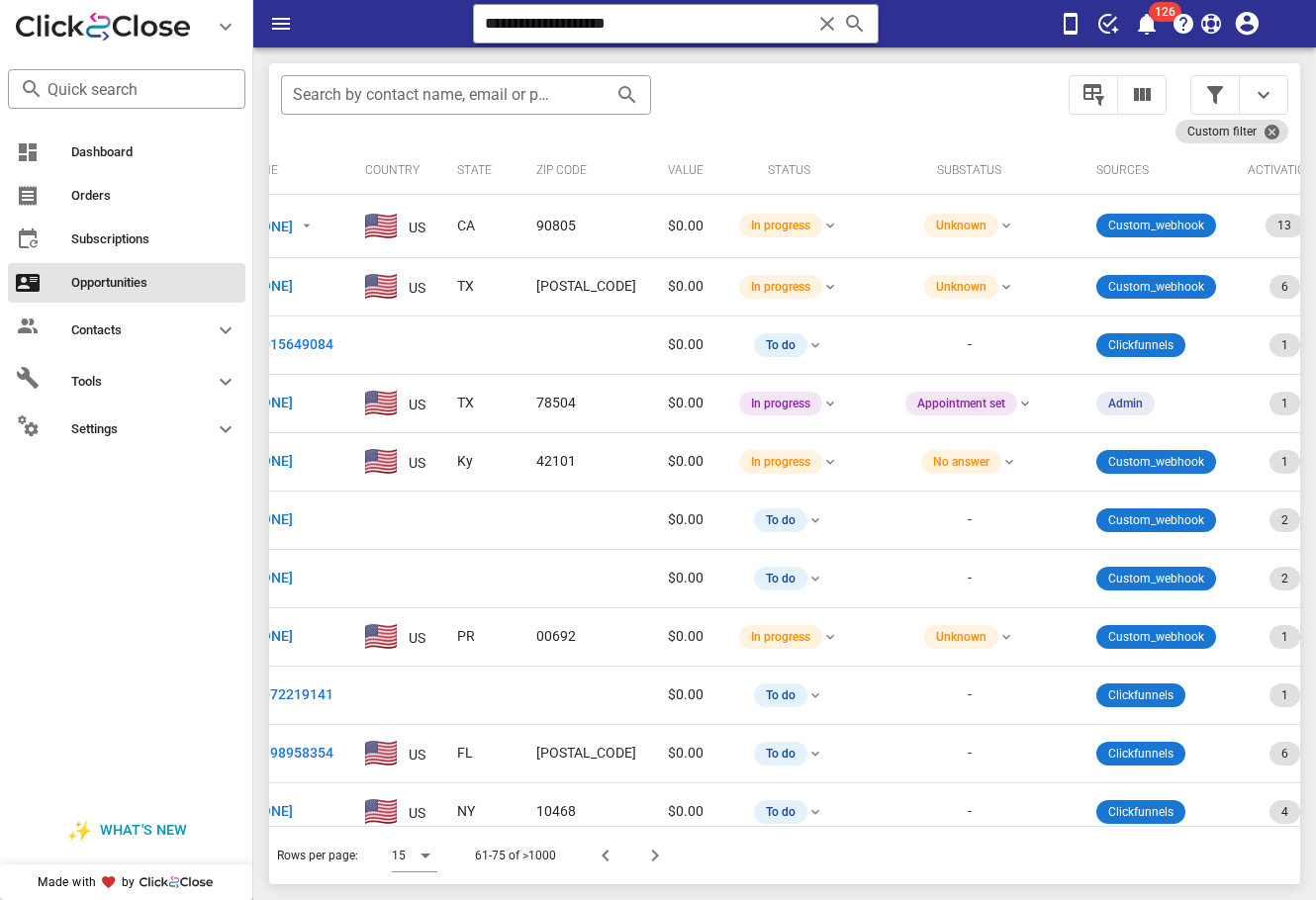 scroll, scrollTop: 0, scrollLeft: 0, axis: both 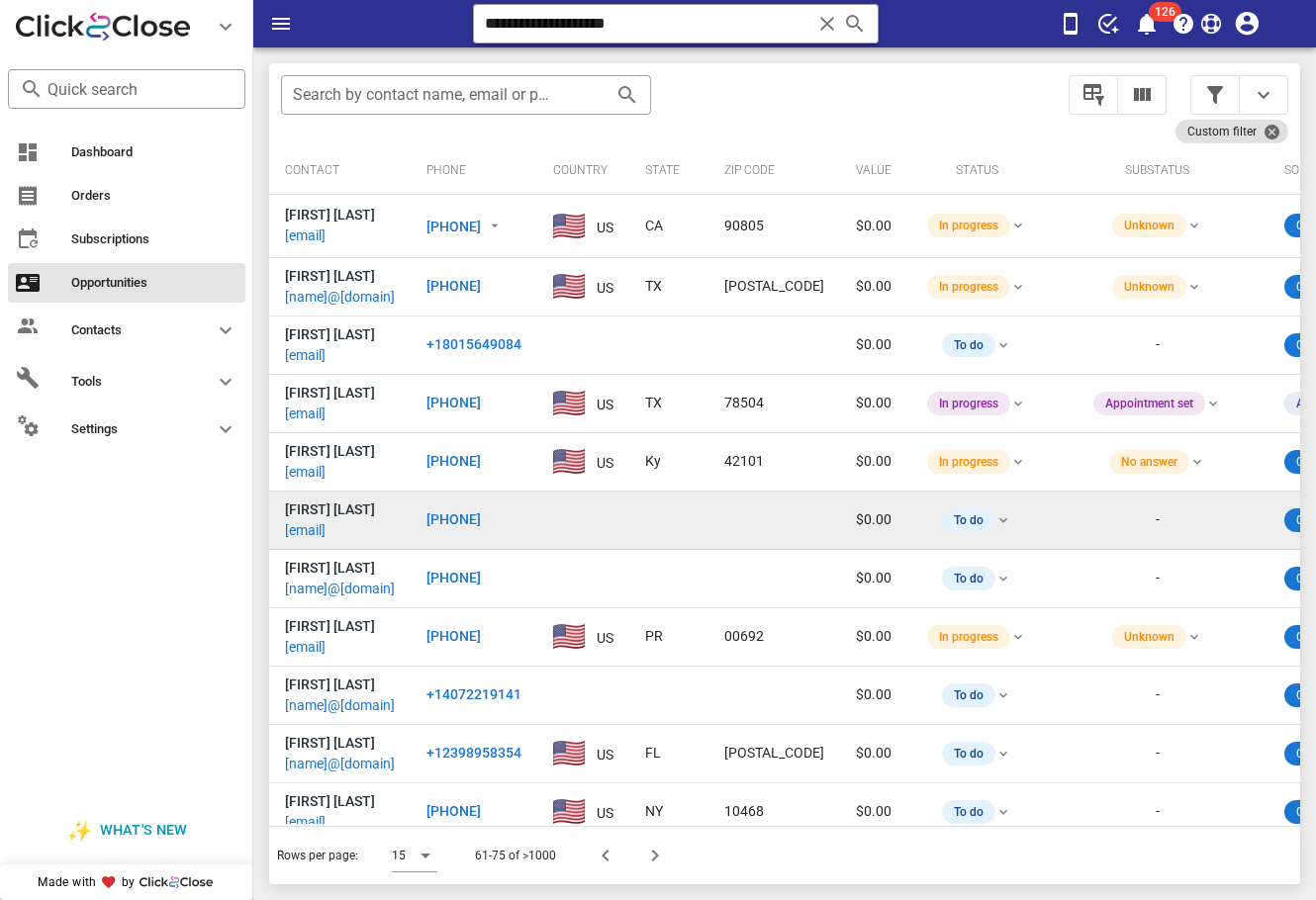 click on "[EMAIL]" at bounding box center [305, 530] 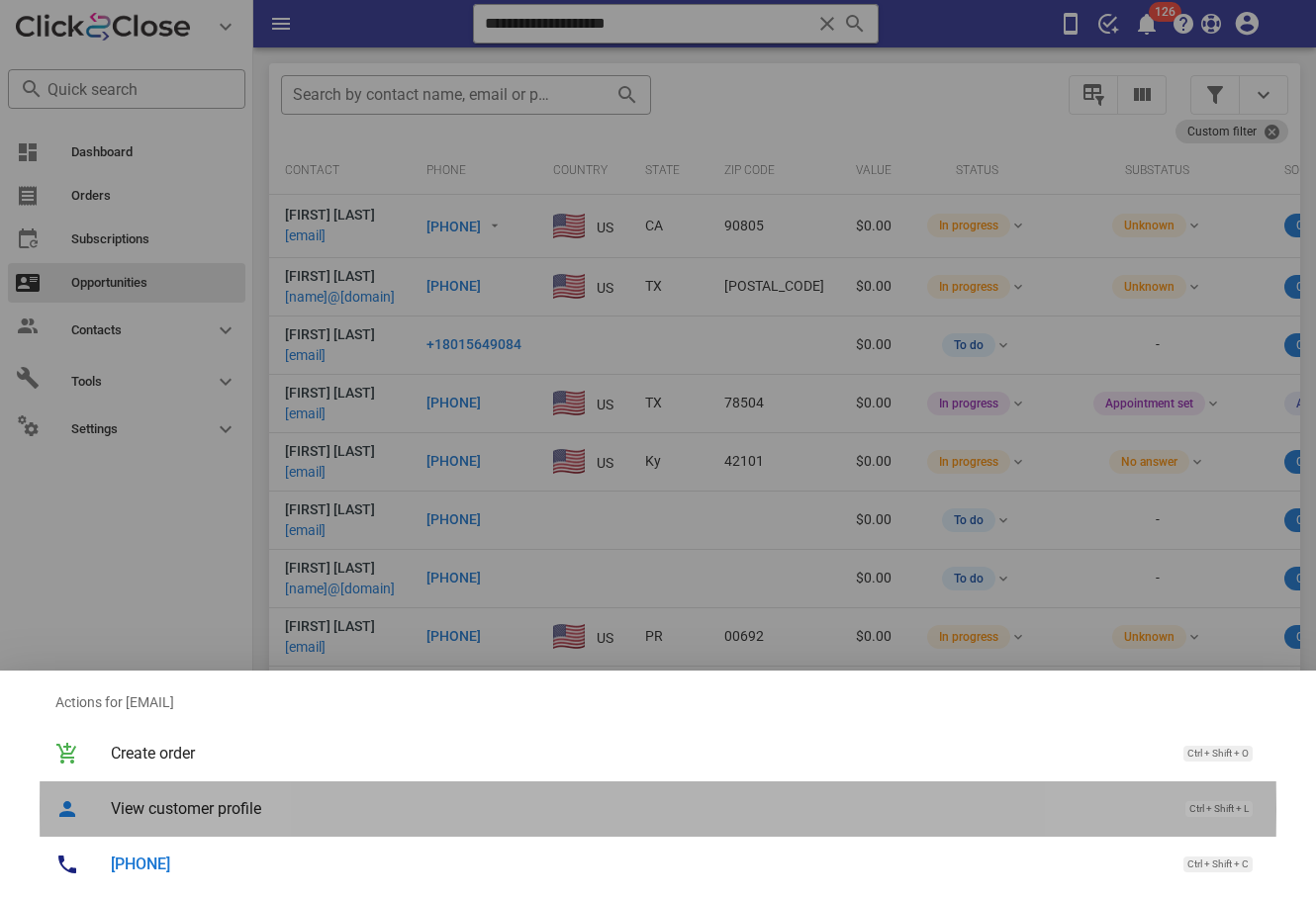 click on "View customer profile" at bounding box center (638, 808) 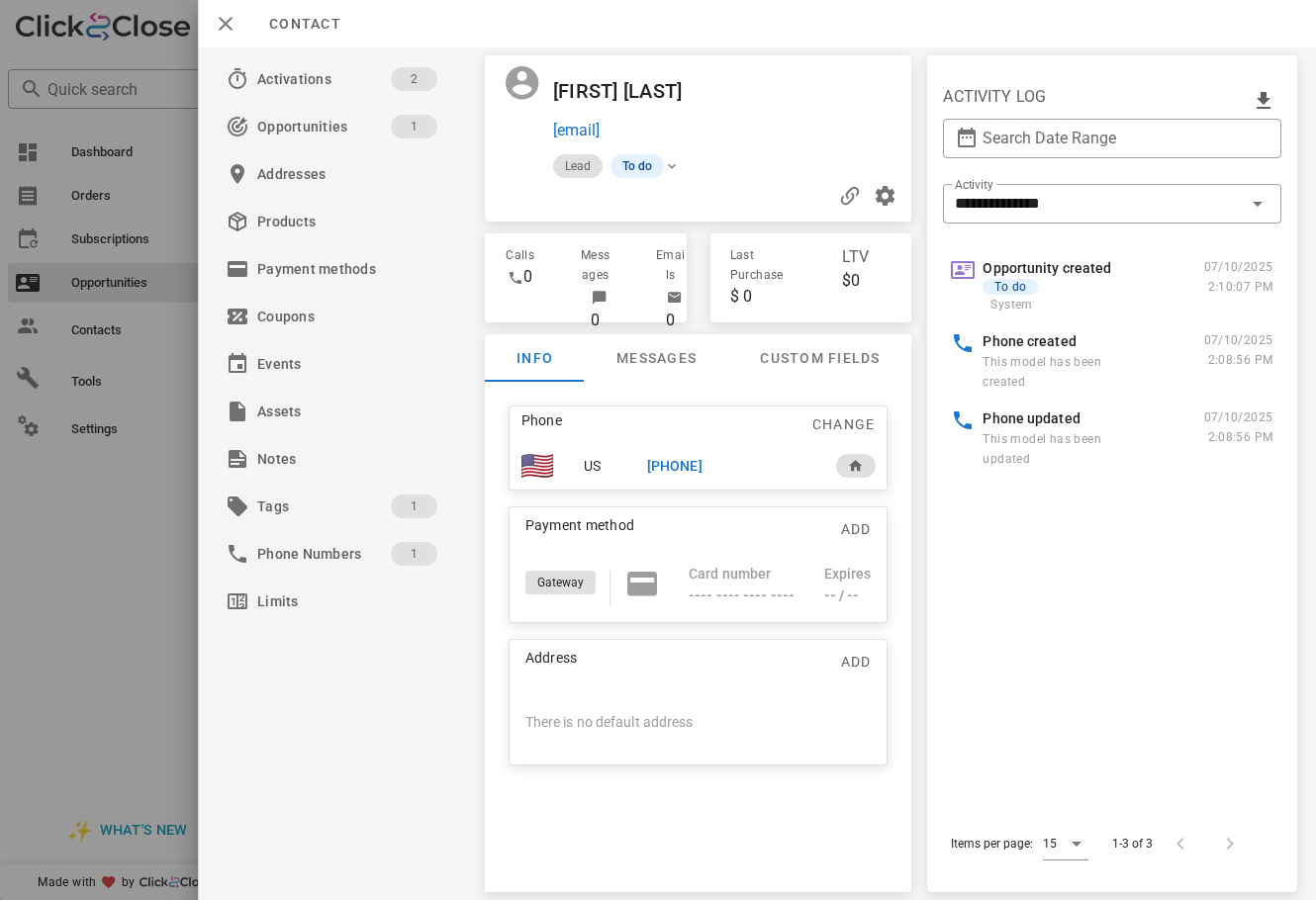 click on "[PHONE]" at bounding box center [674, 466] 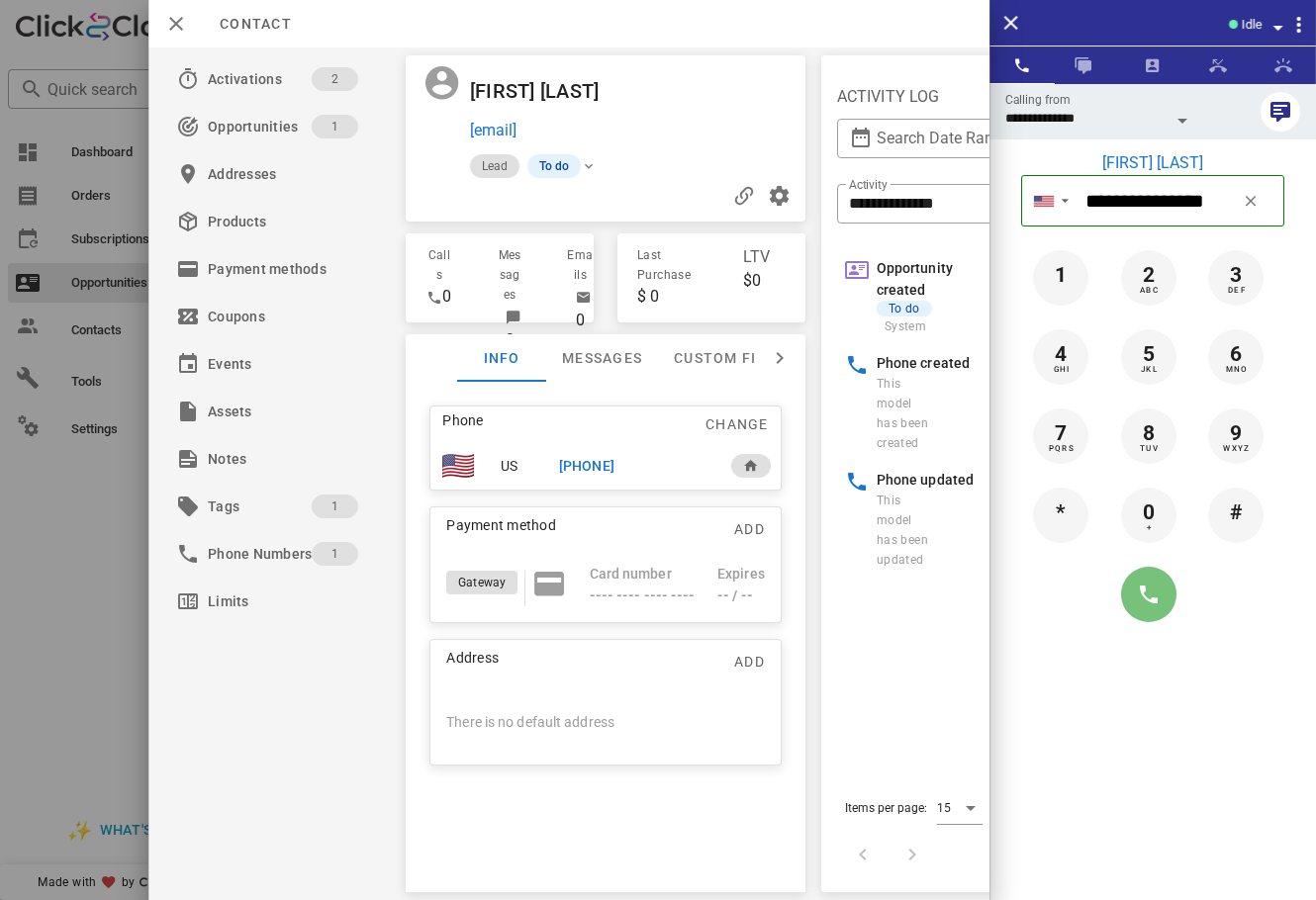 click at bounding box center [1149, 594] 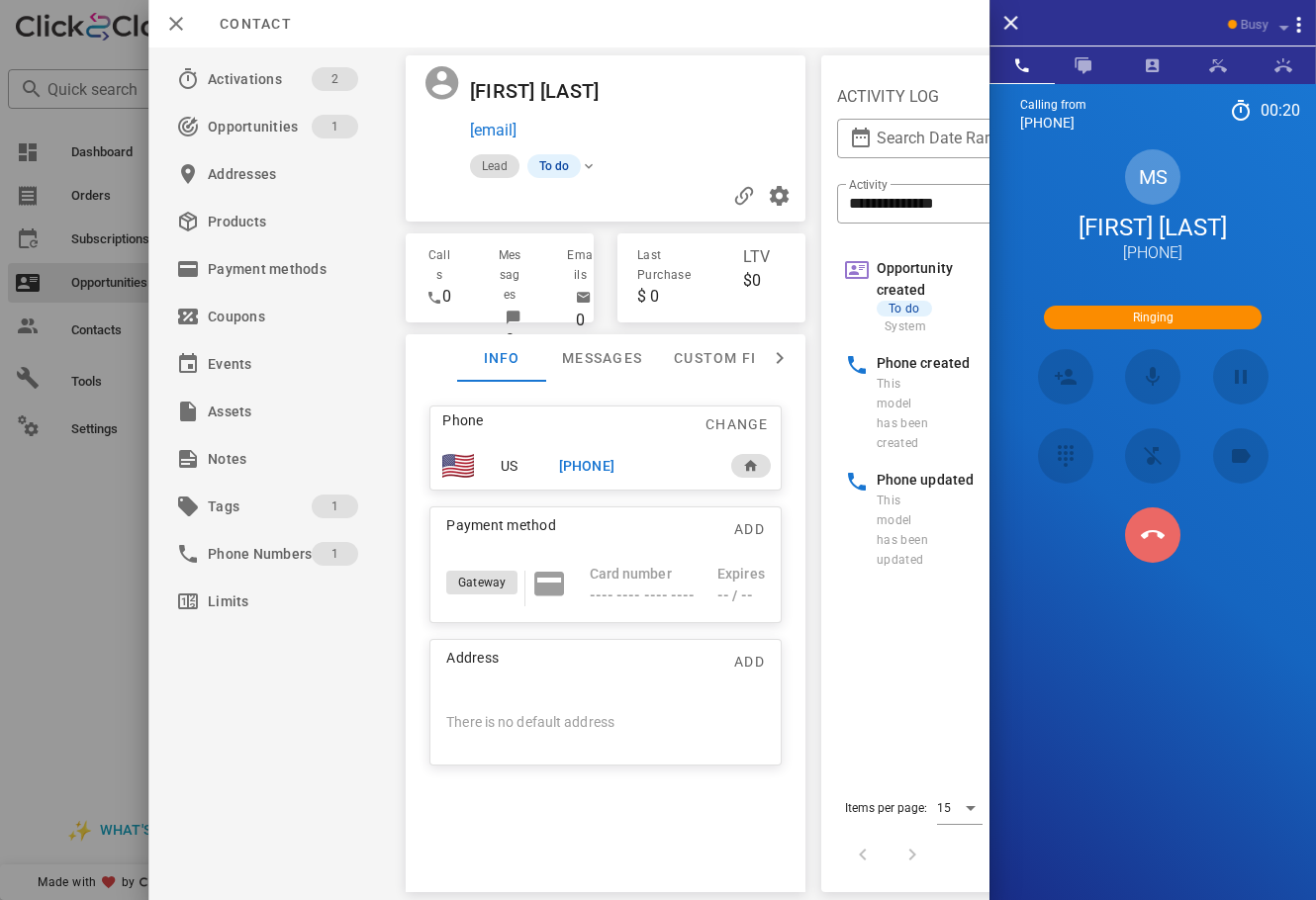 click at bounding box center (1153, 535) 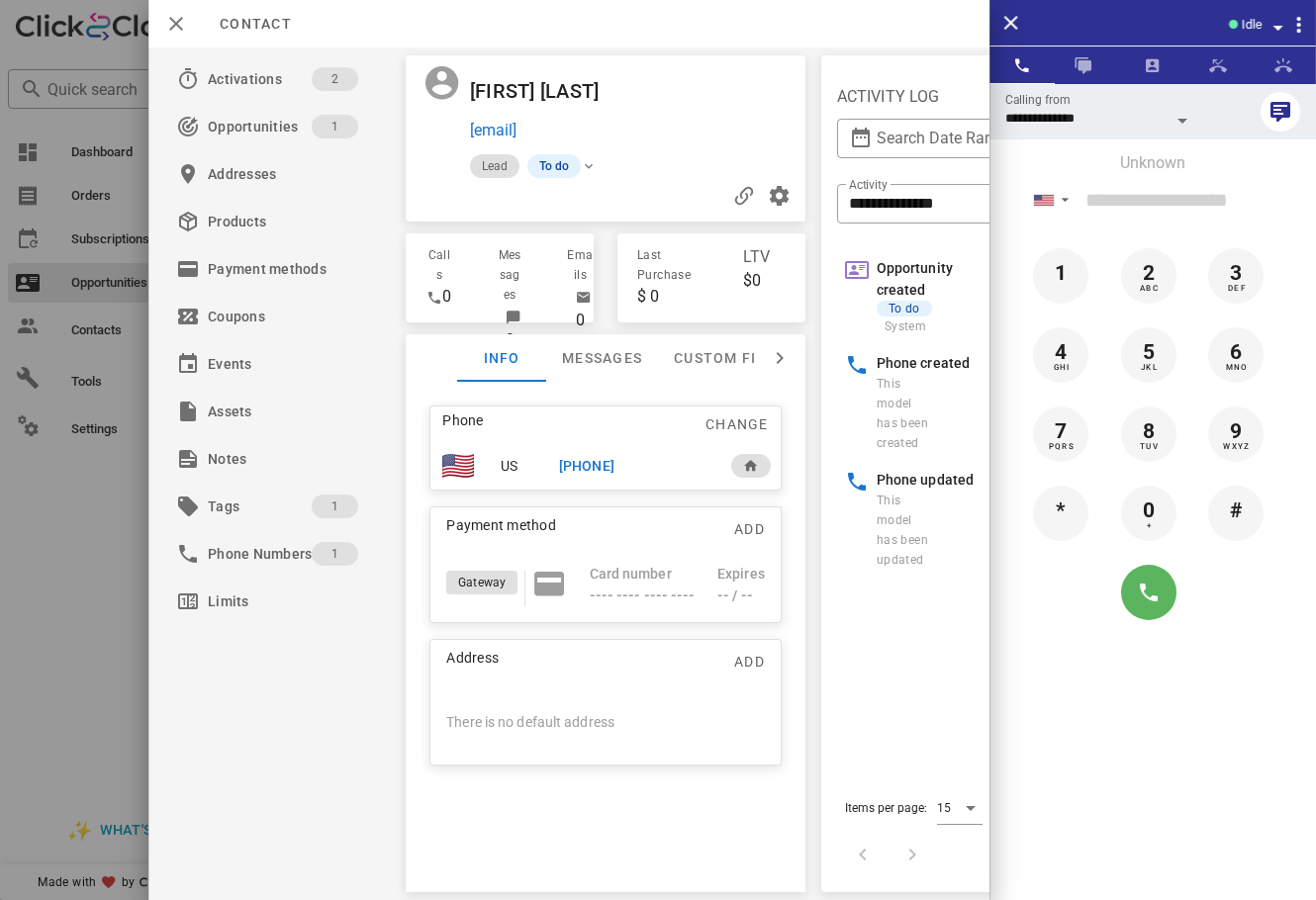 drag, startPoint x: 1222, startPoint y: 800, endPoint x: 1159, endPoint y: 567, distance: 241.36694 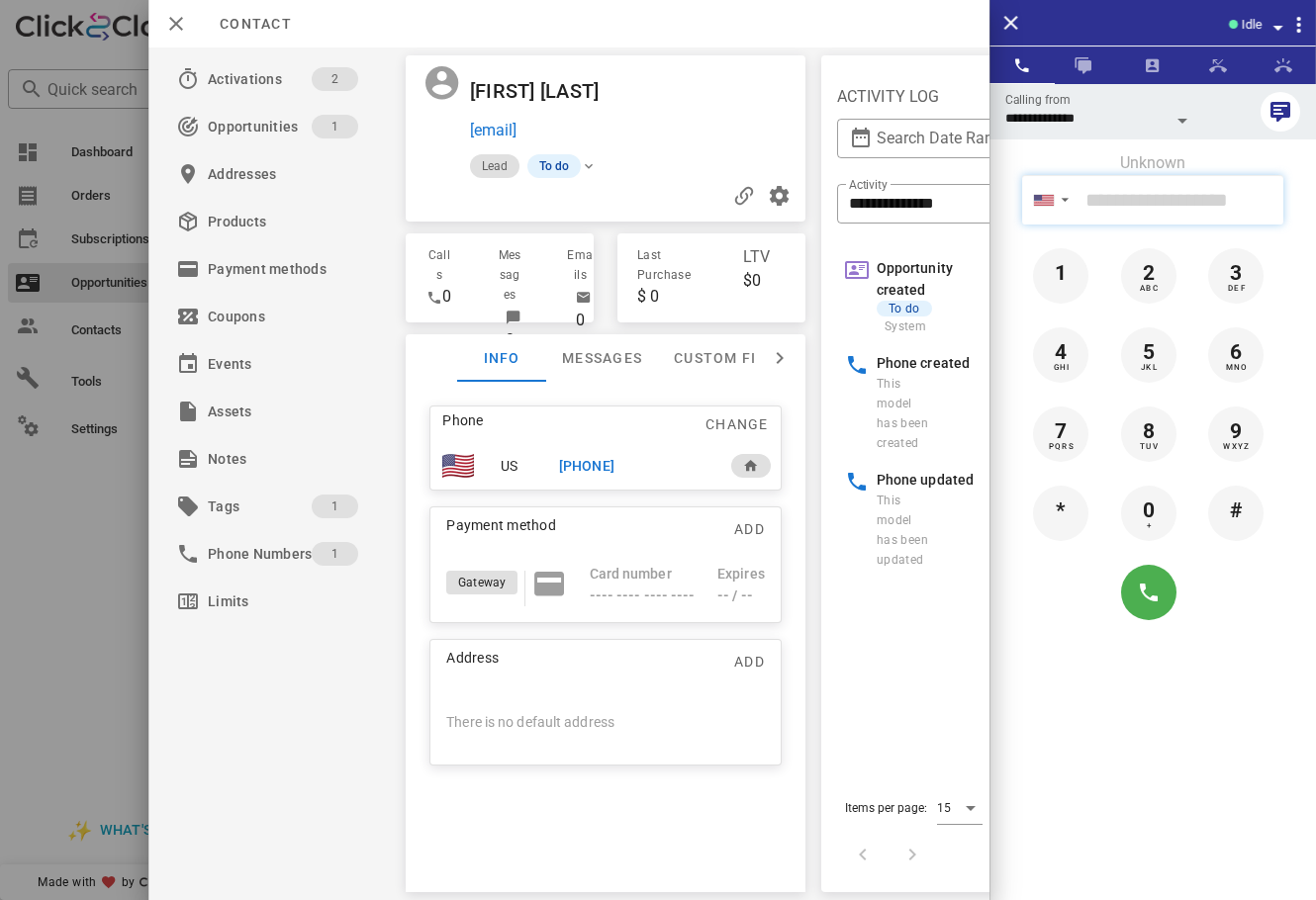 click at bounding box center [1180, 200] 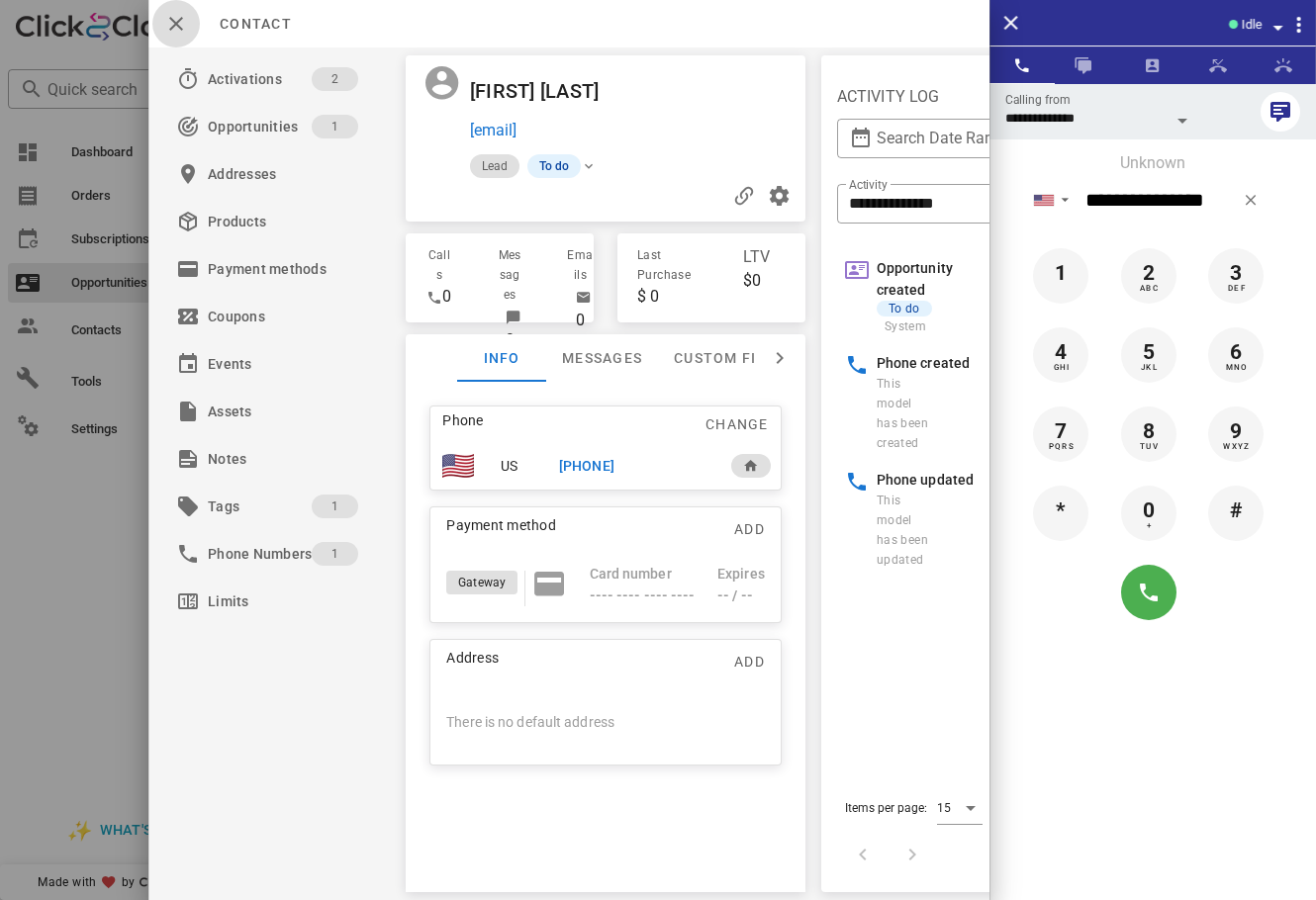 click at bounding box center (176, 24) 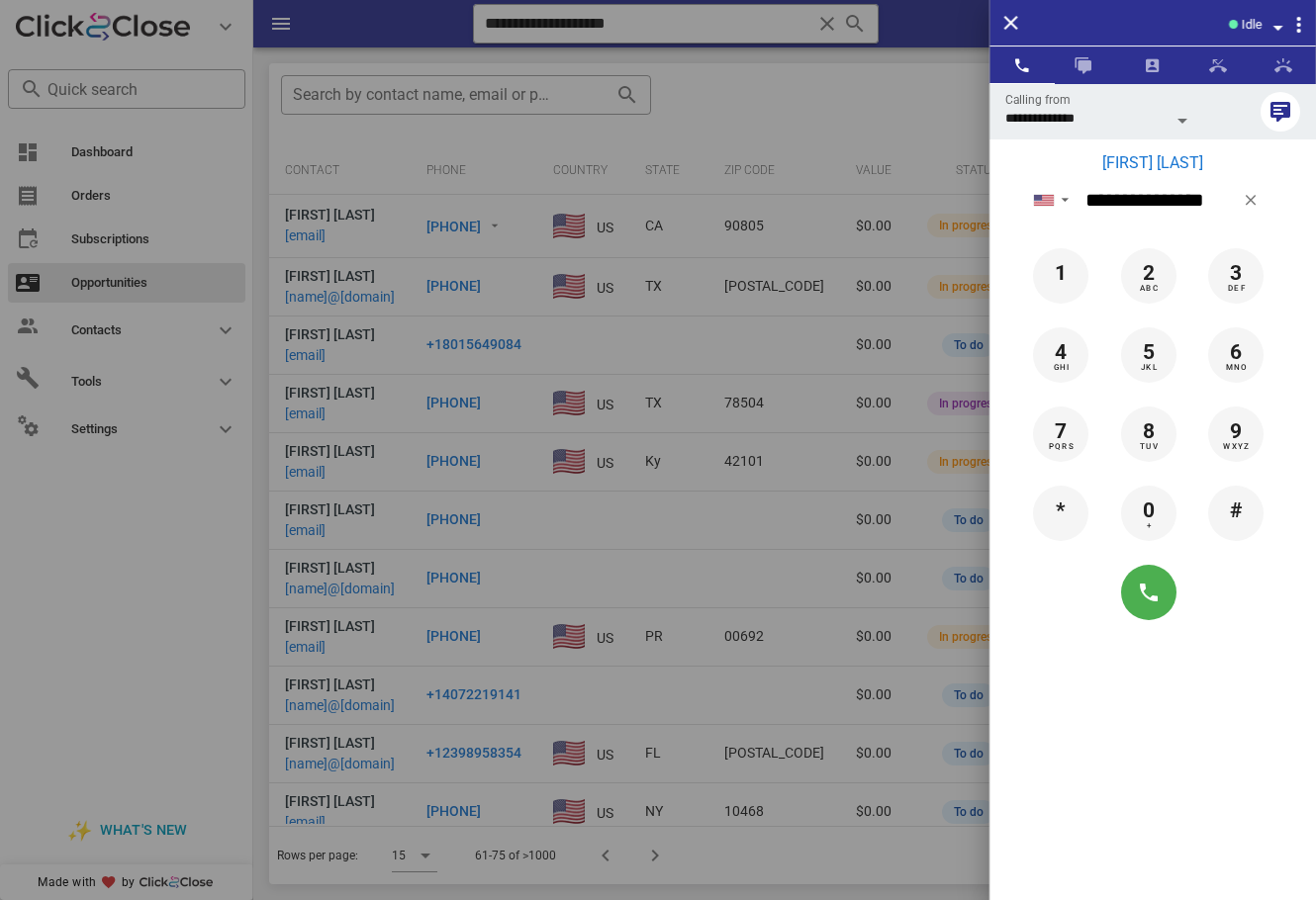 click on "Lina Calderon" at bounding box center (1153, 163) 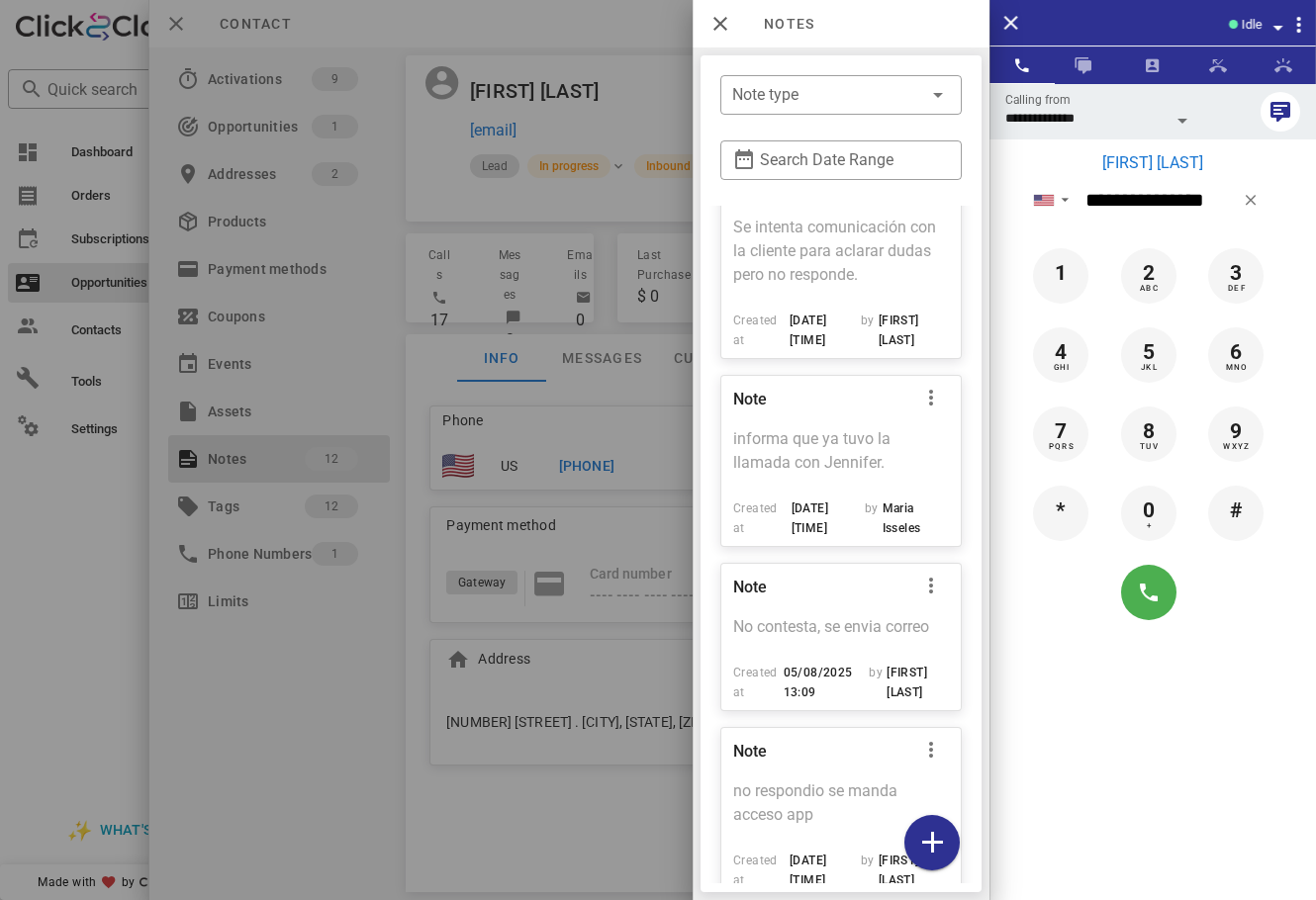 scroll, scrollTop: 2679, scrollLeft: 0, axis: vertical 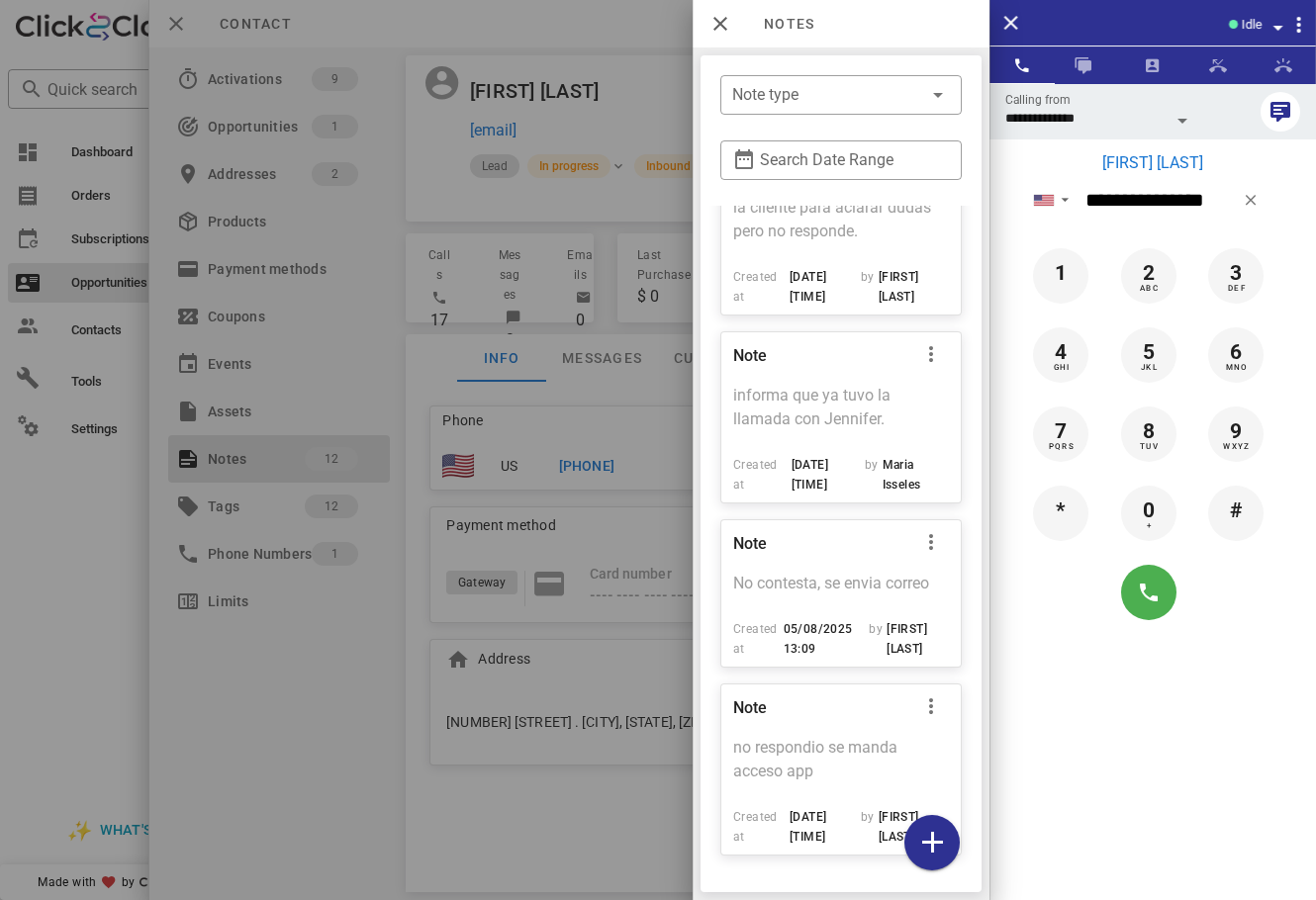 click at bounding box center (658, 450) 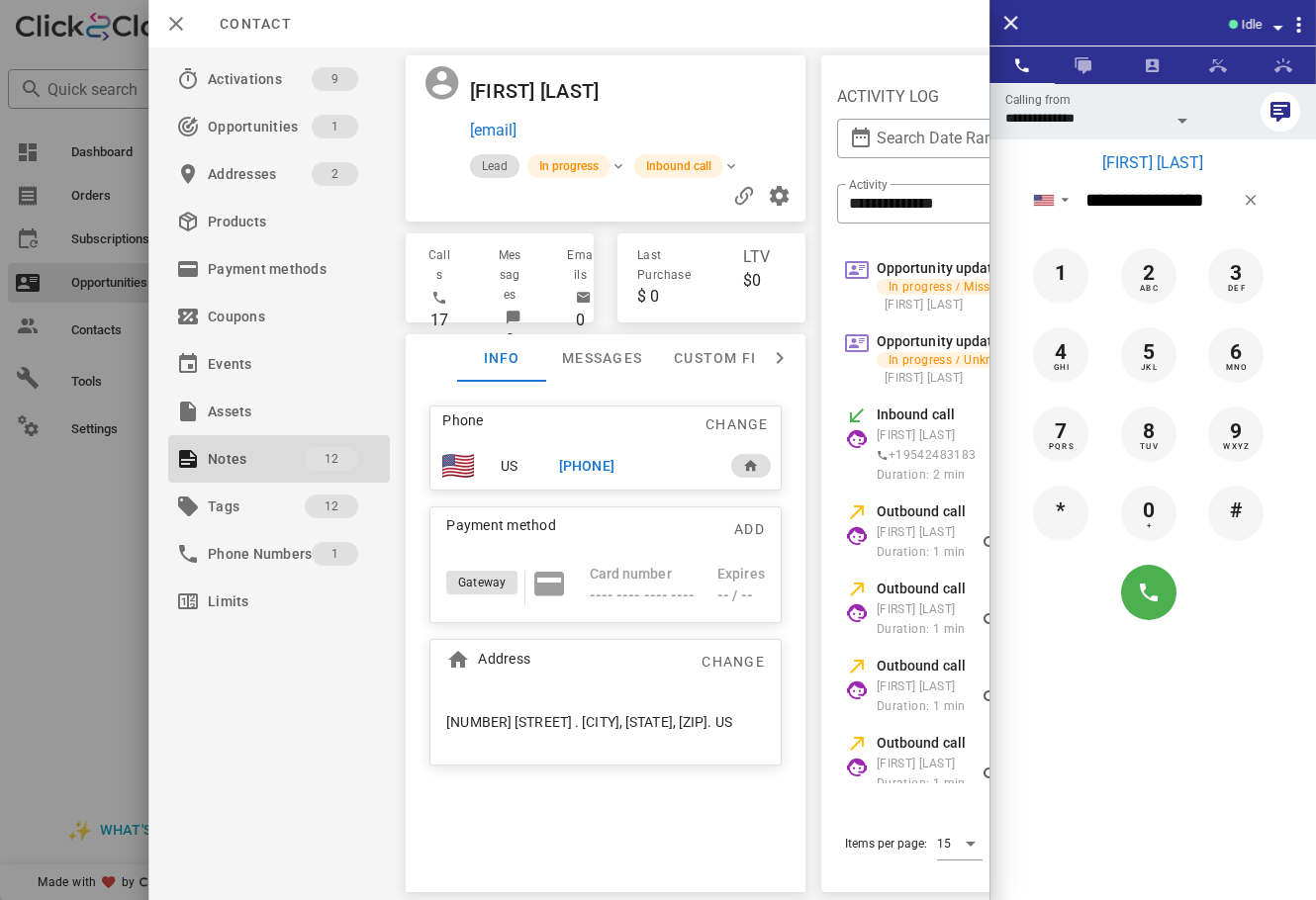 drag, startPoint x: 645, startPoint y: 135, endPoint x: 465, endPoint y: 141, distance: 180.09997 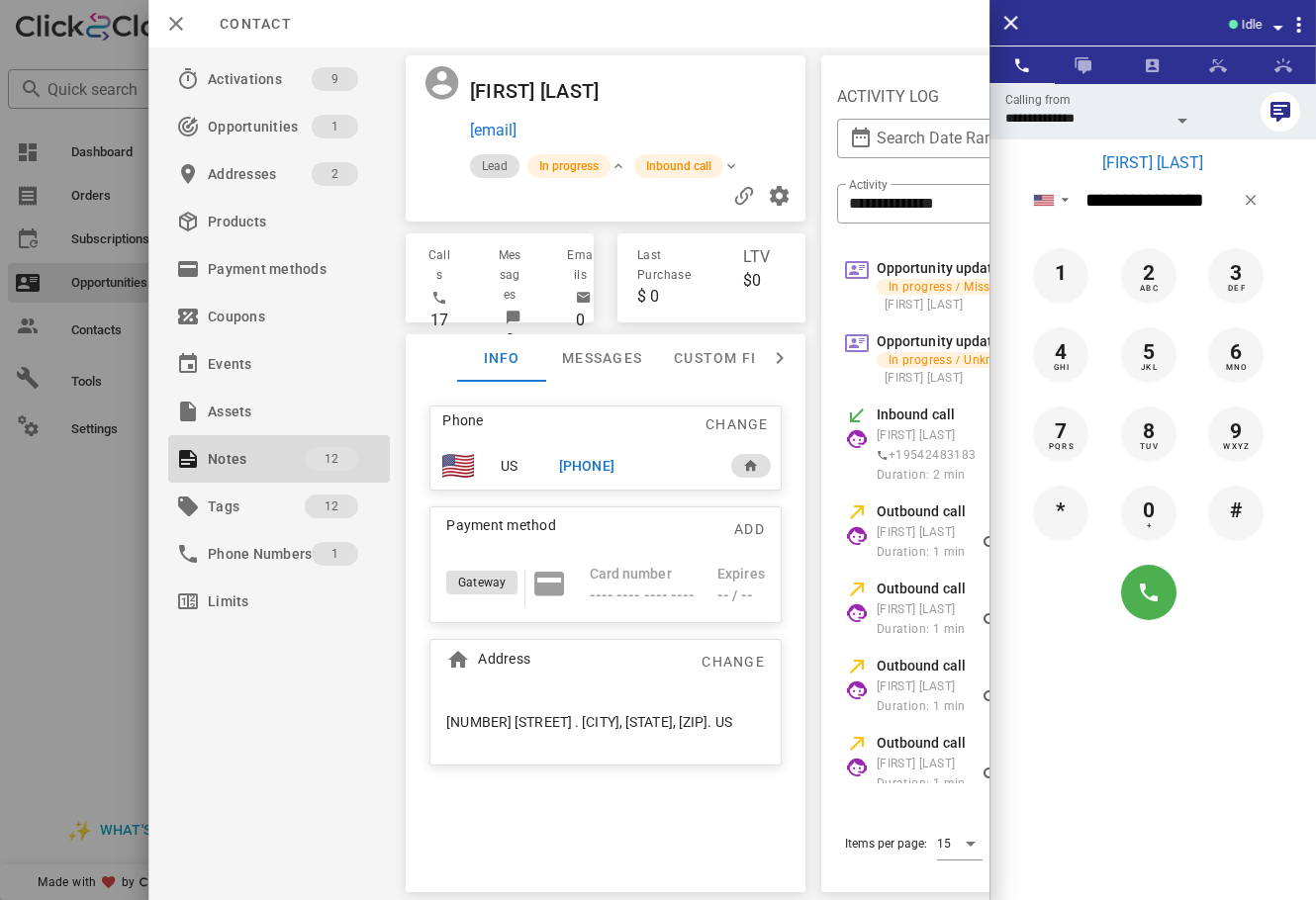 copy on "Lina Calderon  brillalina@gmail.com" 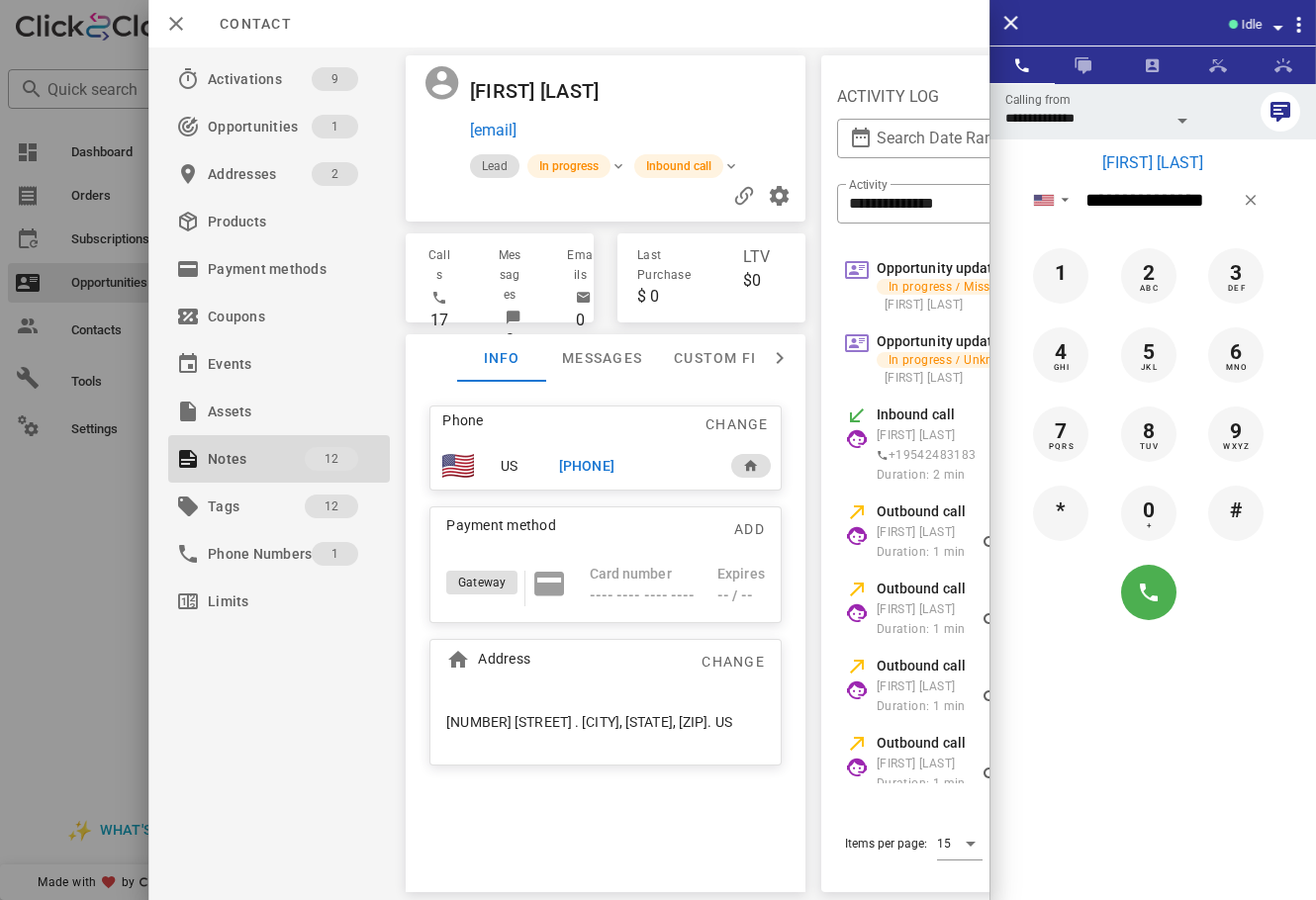 click on "4748 NW 61st Ave .
Coral Springs, FL, 33067.
US" at bounding box center (589, 722) 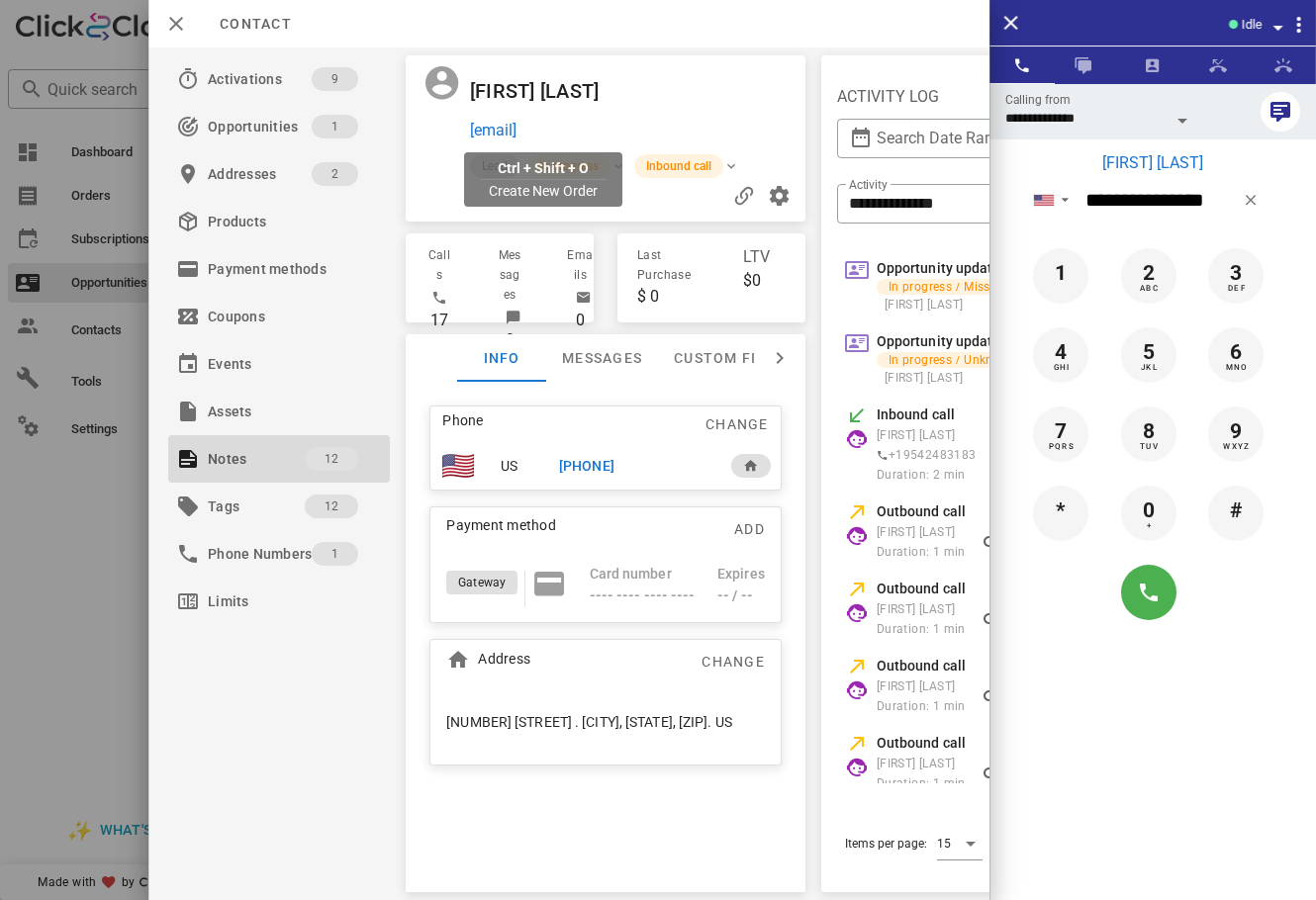 drag, startPoint x: 642, startPoint y: 139, endPoint x: 471, endPoint y: 129, distance: 171.29215 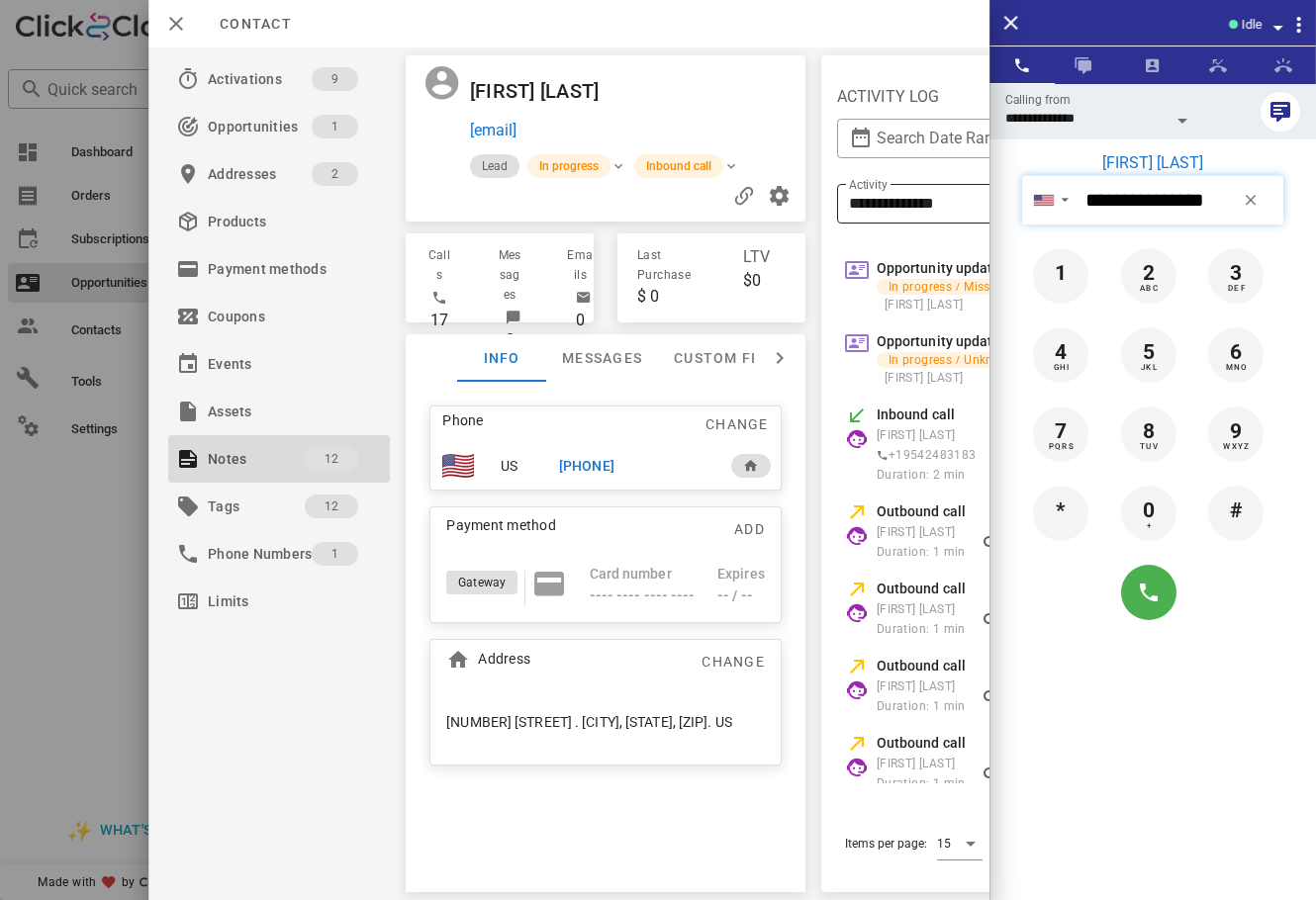 drag, startPoint x: 1223, startPoint y: 200, endPoint x: 962, endPoint y: 202, distance: 261.00766 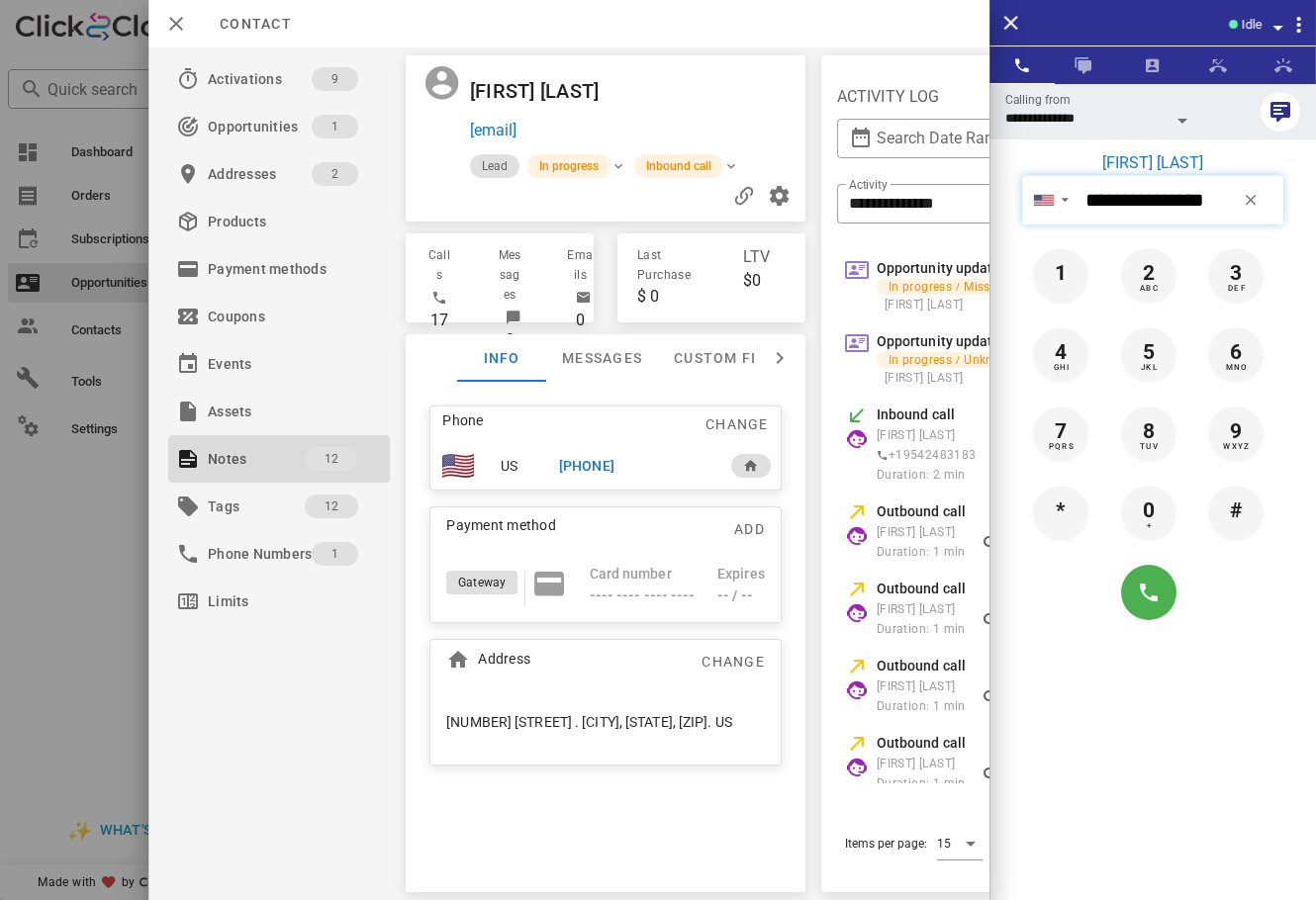 paste 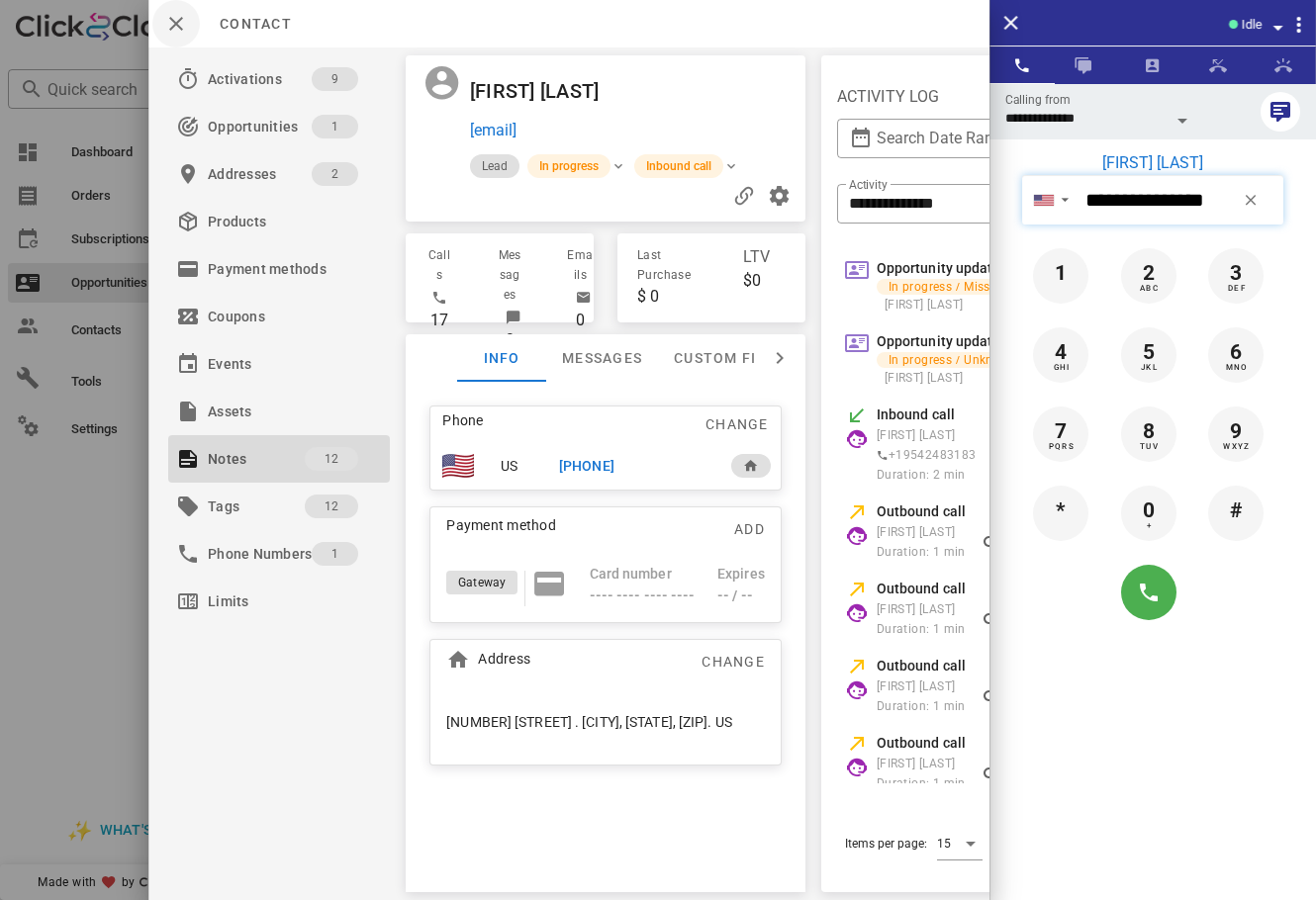 type on "**********" 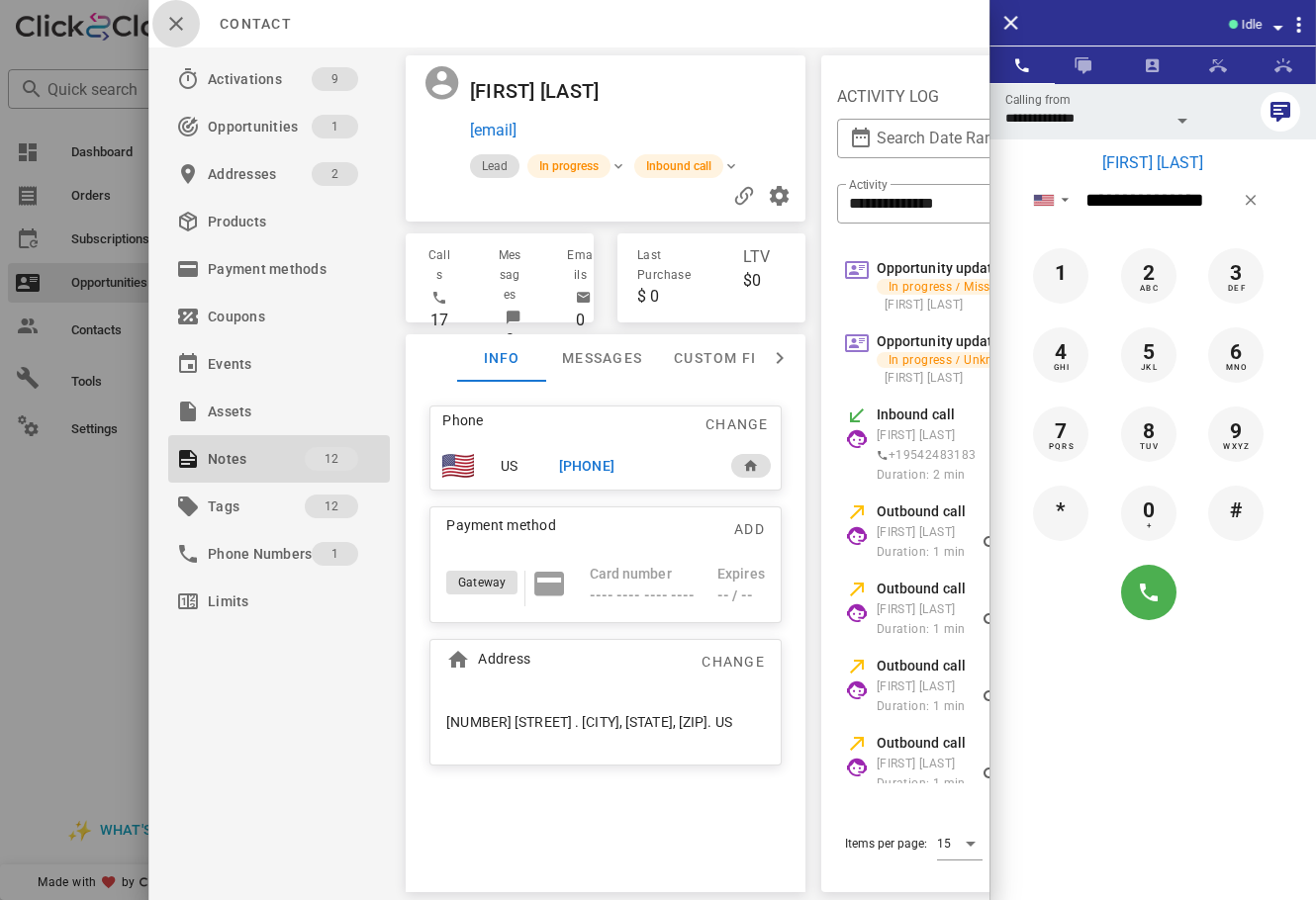 click at bounding box center [176, 24] 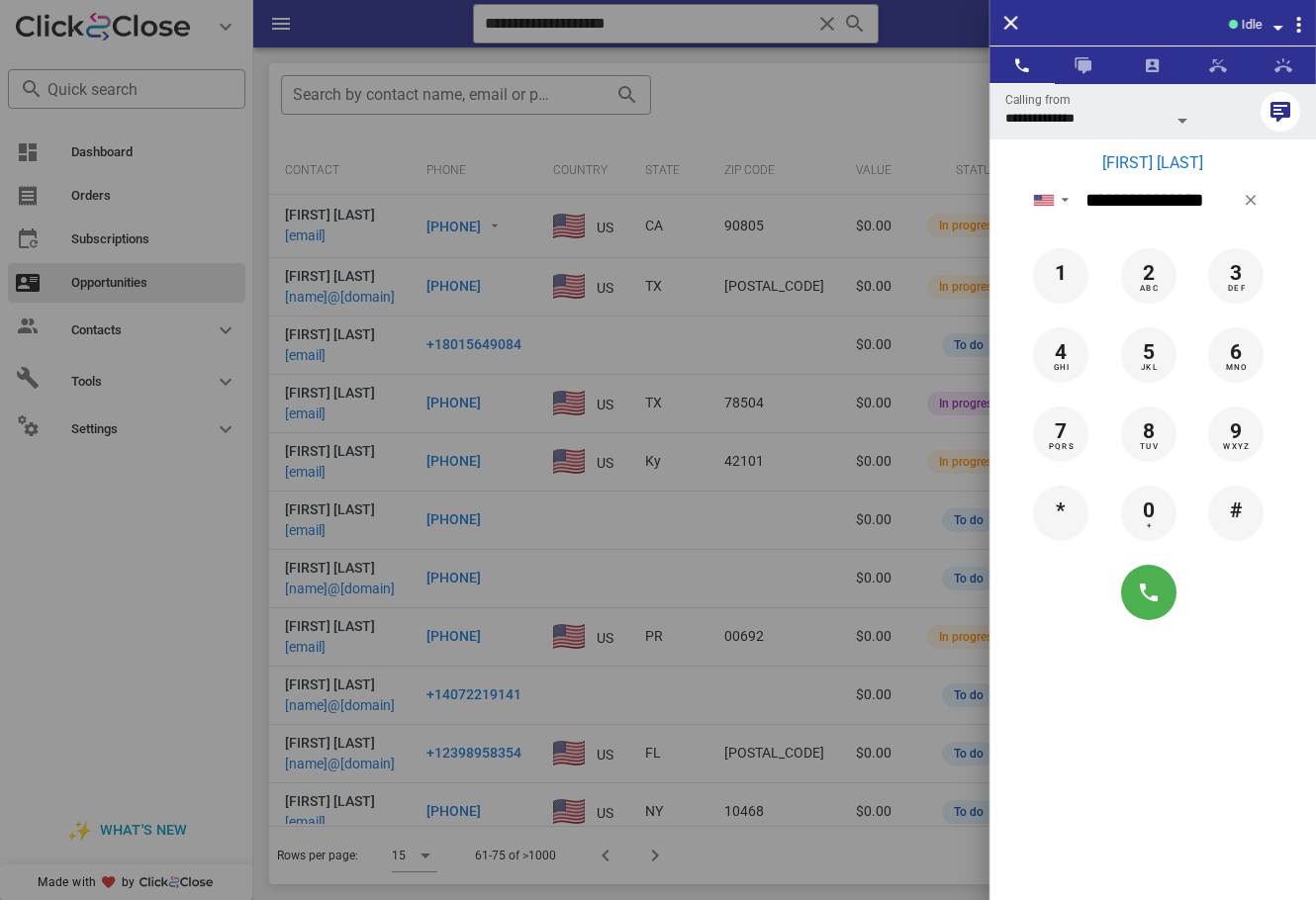 click on "Isis Palacios" at bounding box center (1153, 163) 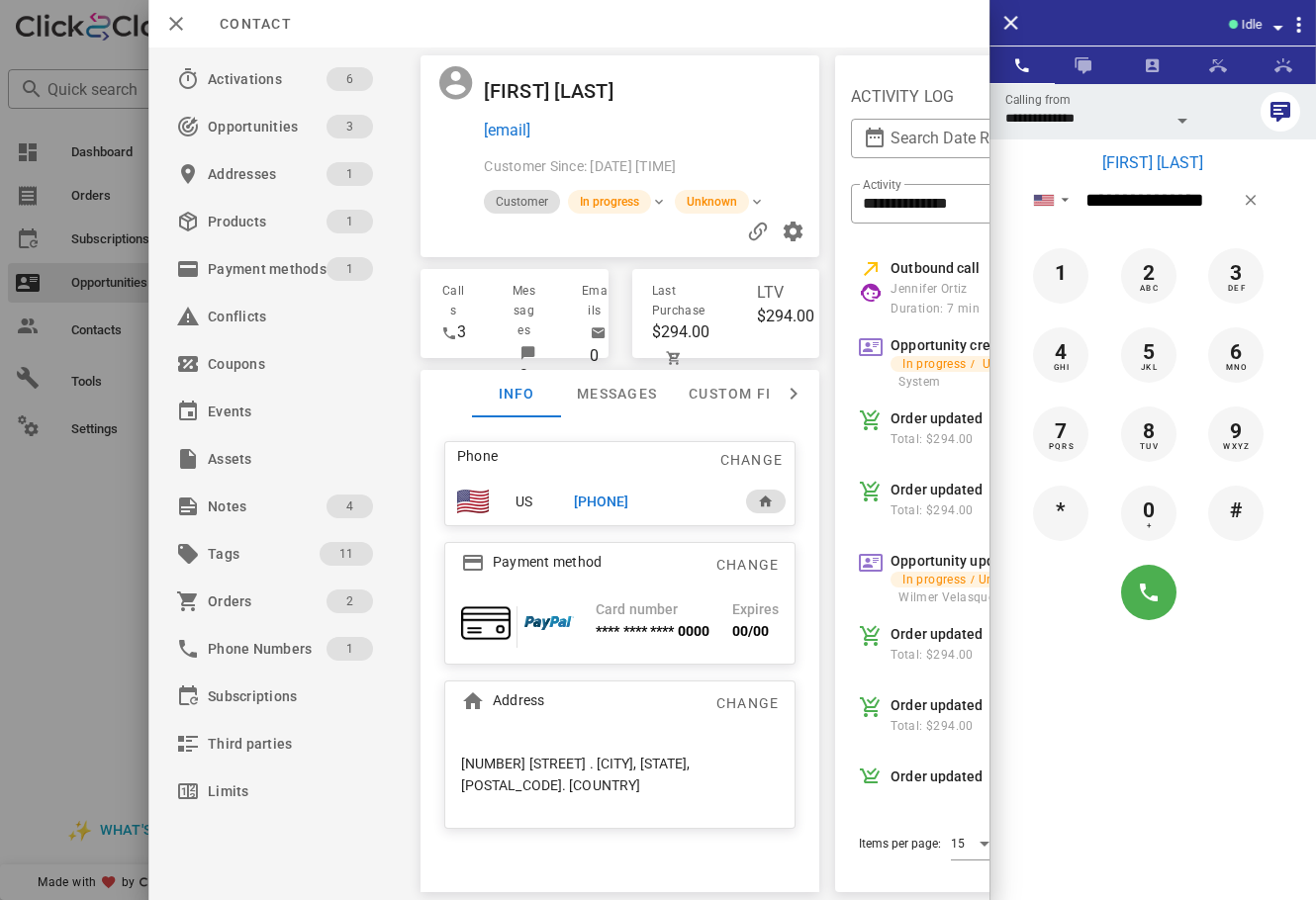 click on "Contact" at bounding box center [245, 24] 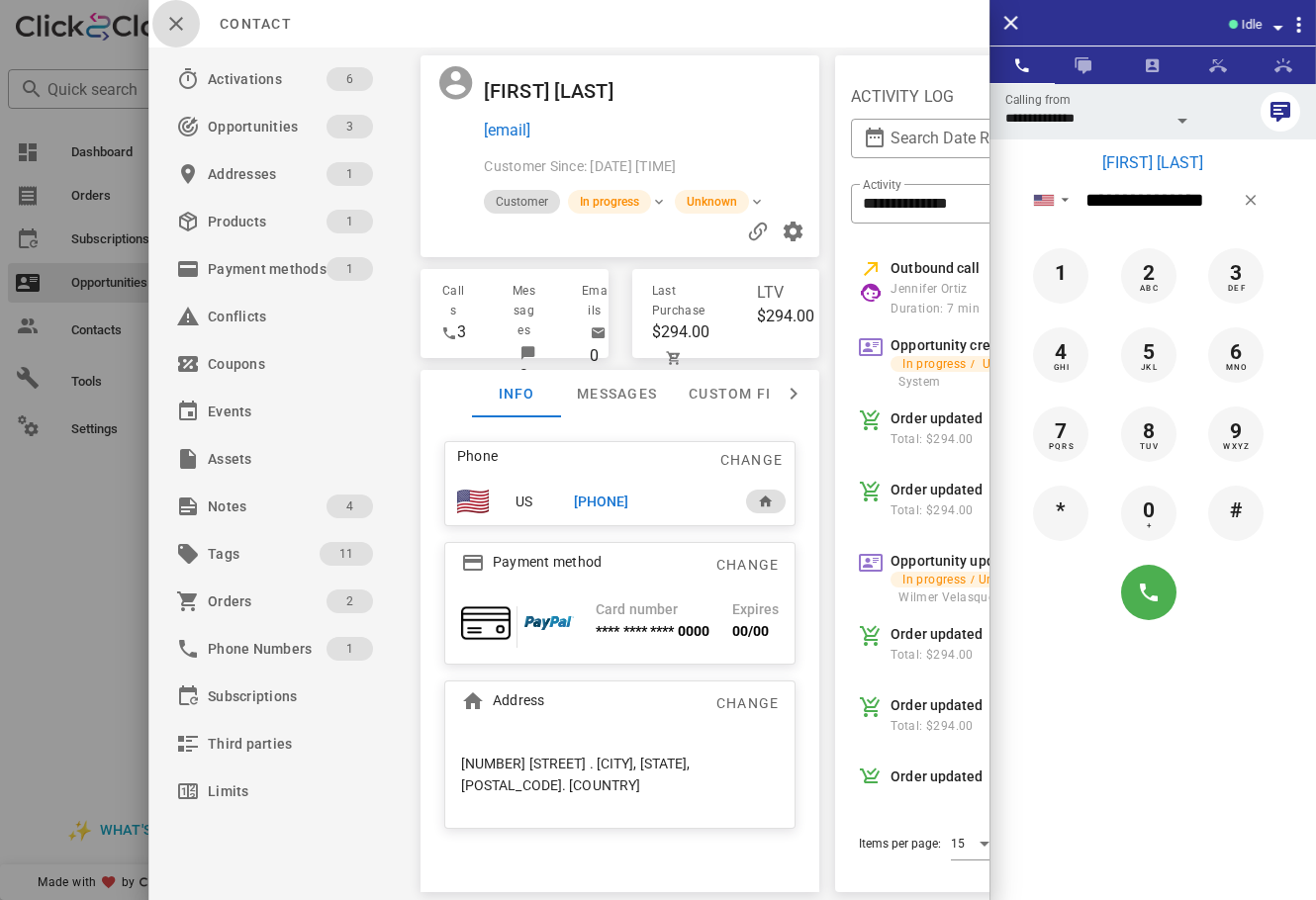 click at bounding box center [176, 24] 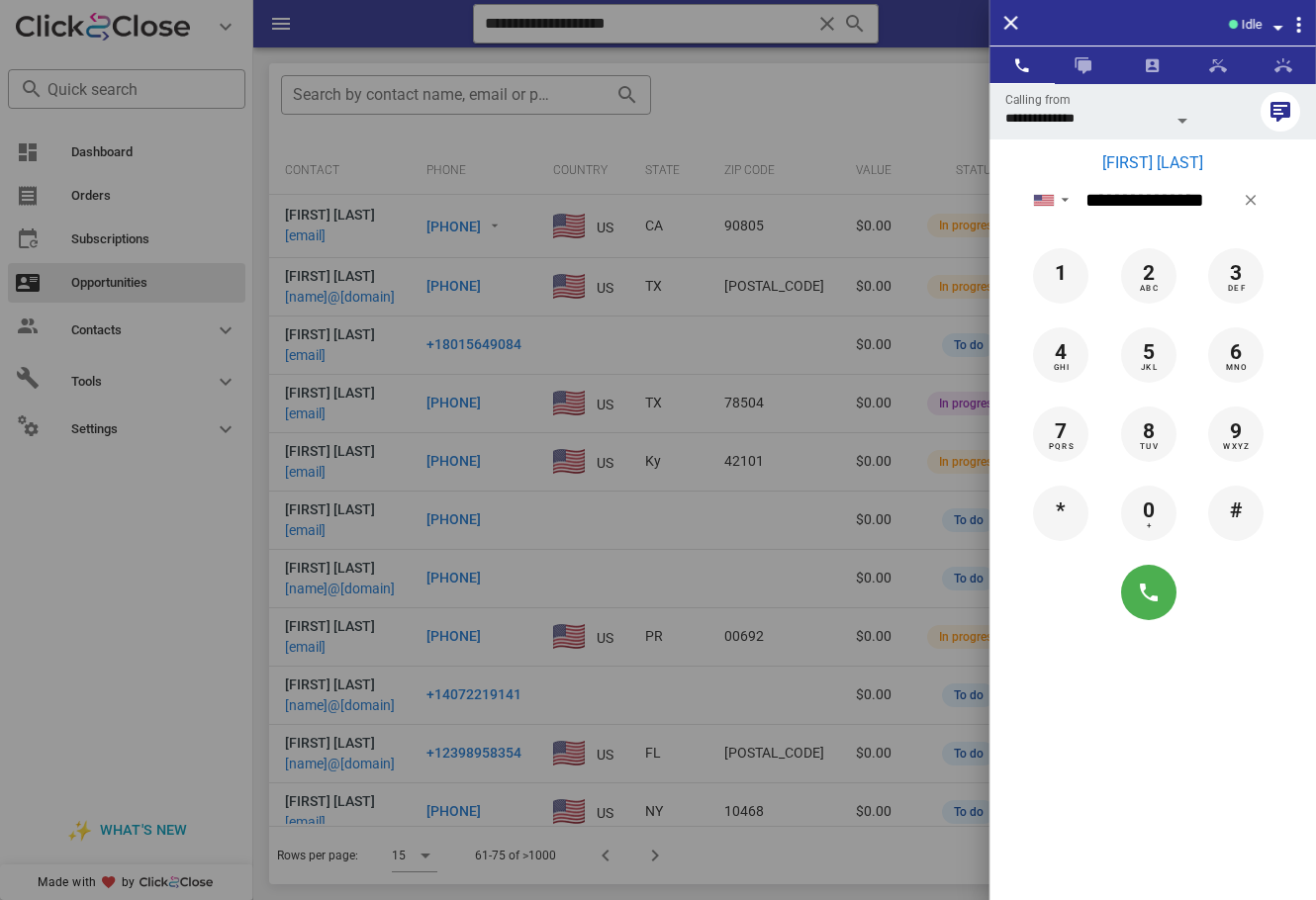 click at bounding box center [658, 450] 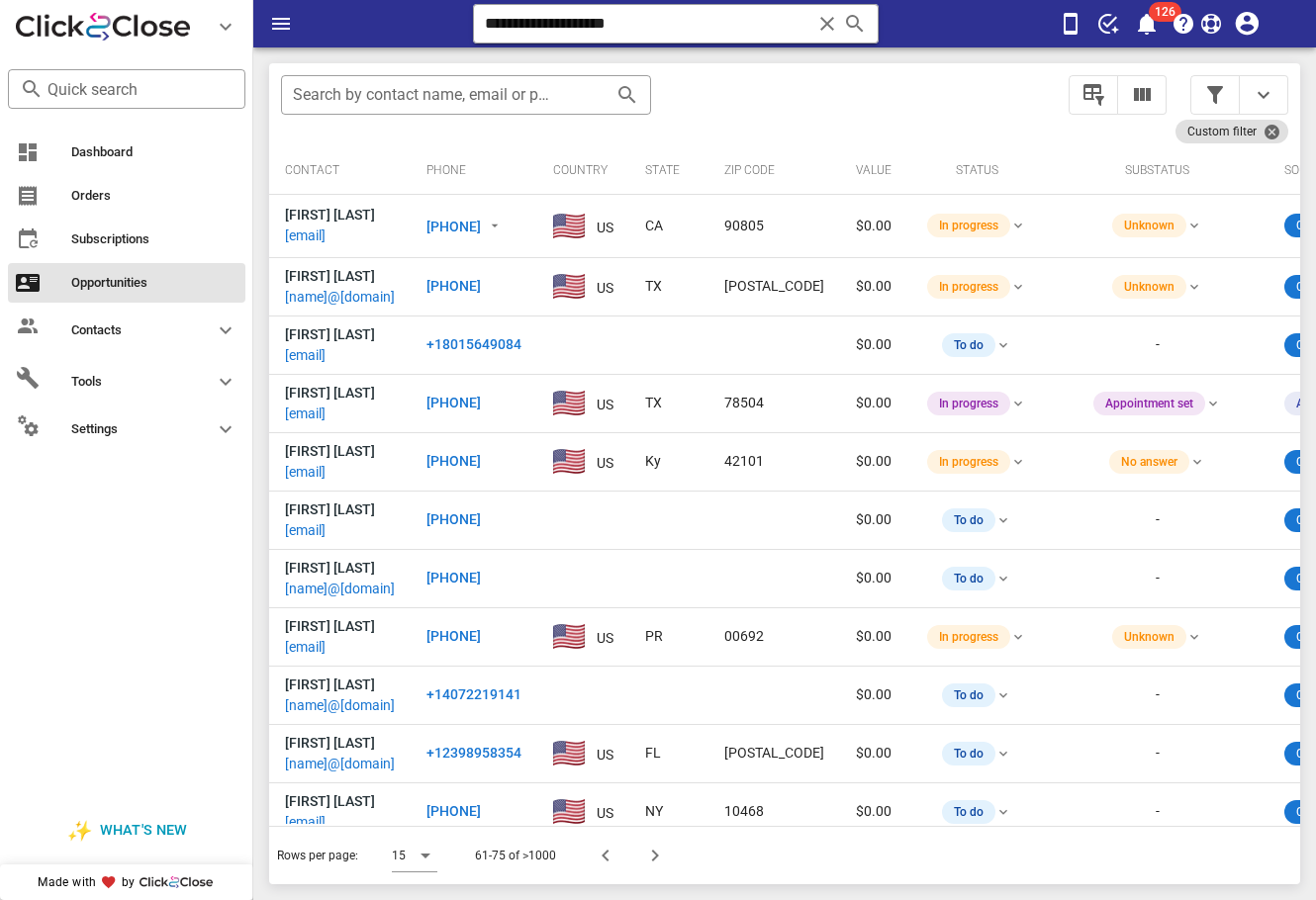 click on "​ Search by contact name, email or phone Custom filter Contact Phone Country State Zip code Value Status Substatus Sources Activations Tags Created at Julieta Alonso  bolitadestambre11.jr@gmail.com   +15626684908   US CA 90805  $0.00   In progress   Unknown   Custom_webhook  13 1  Abandoned Checkout  1  IM Fit Fire - Metabolism Booster  1  IM-DELIVERY-10DIAS  1  IM-DELIVERY-22DIAS  1  IMFF-LEAD  1  IMFF-BUYER   07/10/2025 14:33  cecilia Rodriguez  ceciymariel@gmail.com   +18324252193   US TX 77511-1292  $0.00   In progress   Unknown   Custom_webhook  6 1  Abandoned Checkout  1  IM Fit Fire - Metabolism Booster  1  IM-DELIVERY-10DIAS  1  IM-DELIVERY-22DIAS   07/10/2025 14:33  Nancy Robles  alexrodriguez03121982@gmail.com   +18015649084   $0.00   To do  -  Clickfunnels  1 1  IMS-FitFire  1  IMS-FitFire-buyer   07/10/2025 14:33  Gabriela González Estrada  Prink.mty@gmail.com   +528114699074   US TX 78504  $0.00   In progress   Appointment set   Admin  1  07/10/2025 14:29  Maria Mora  moraz30bonita@gmail.com" at bounding box center [785, 474] 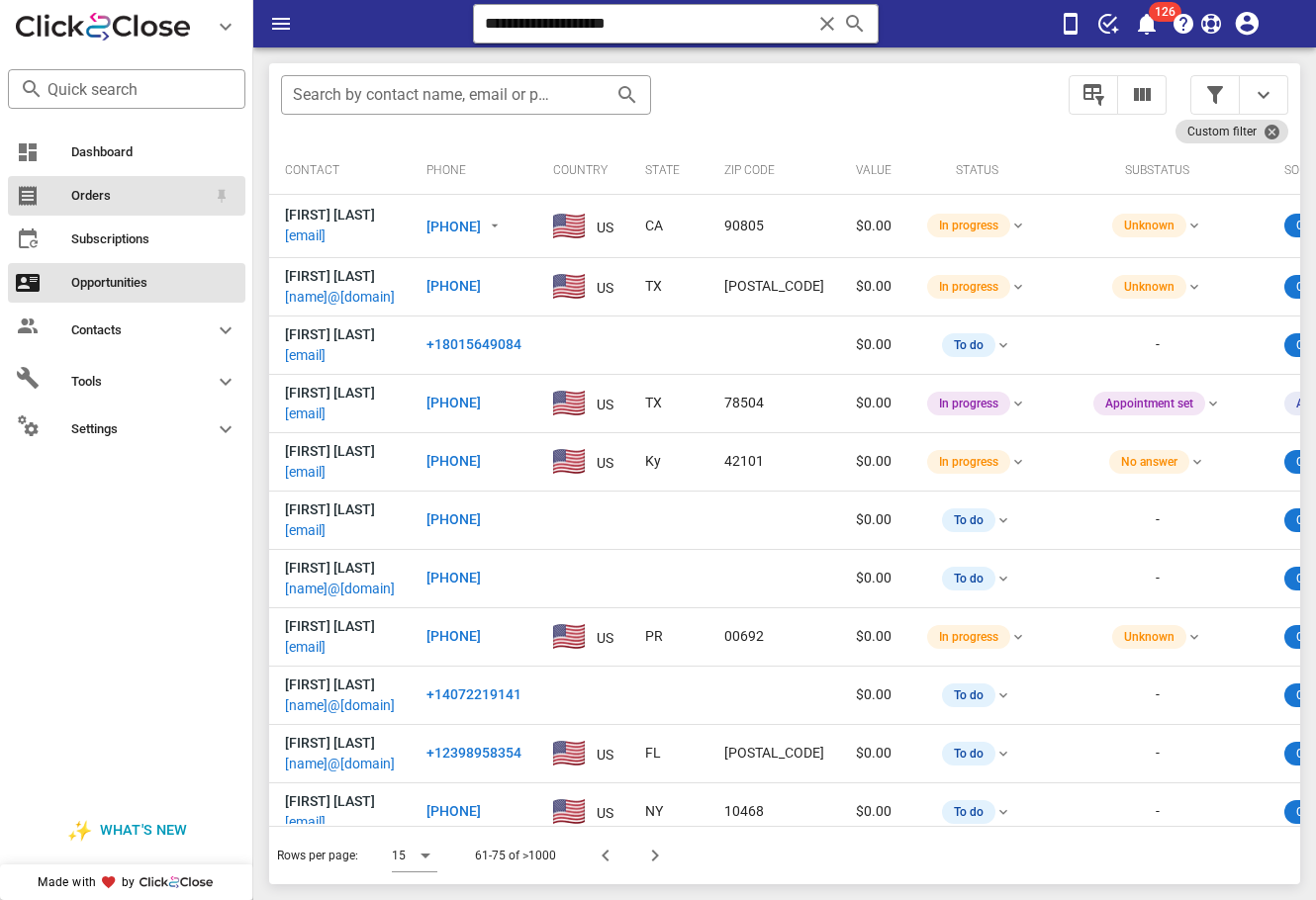 click on "Orders" at bounding box center (139, 196) 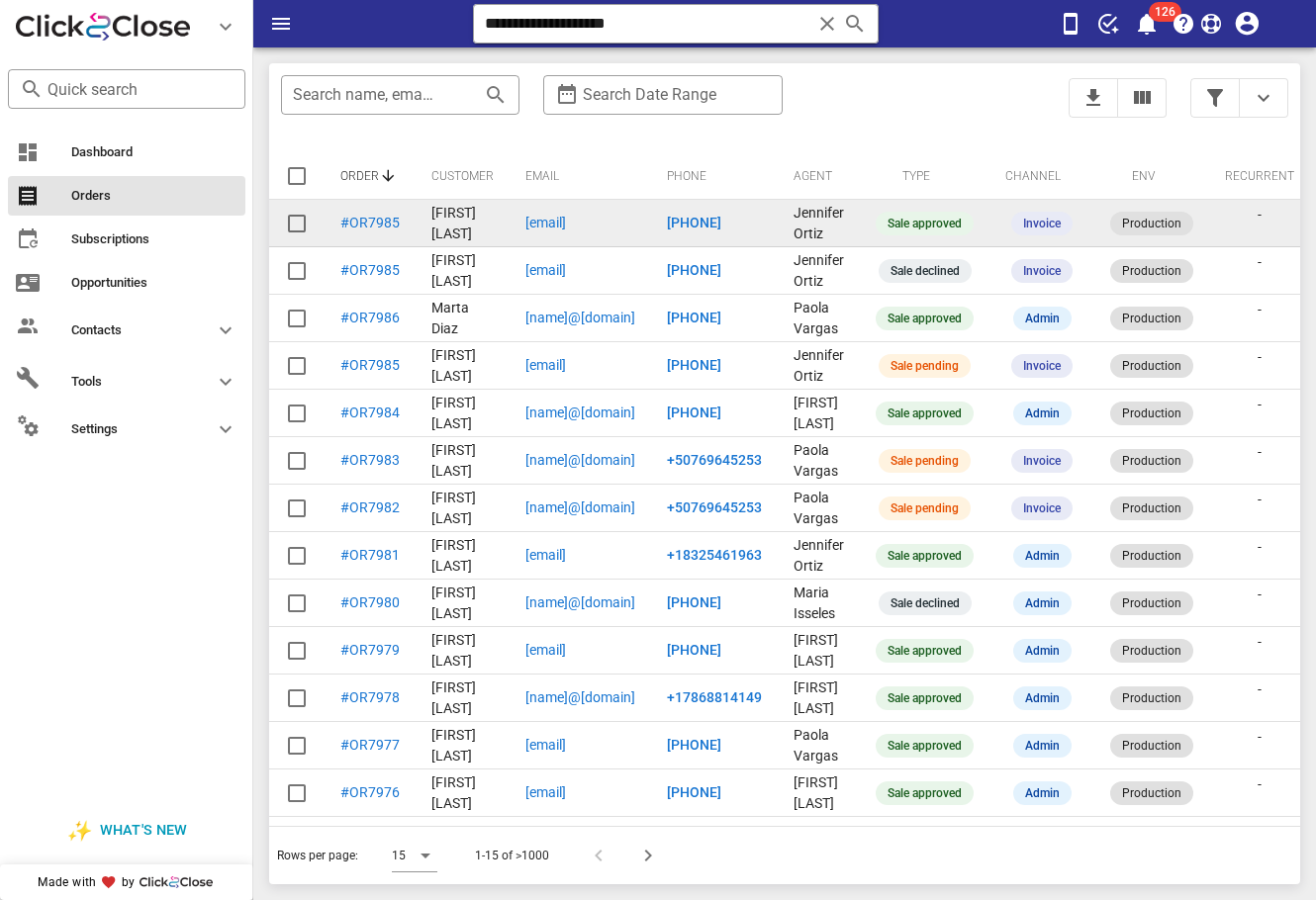 click on "Prink.mty@gmail.com" at bounding box center (545, 223) 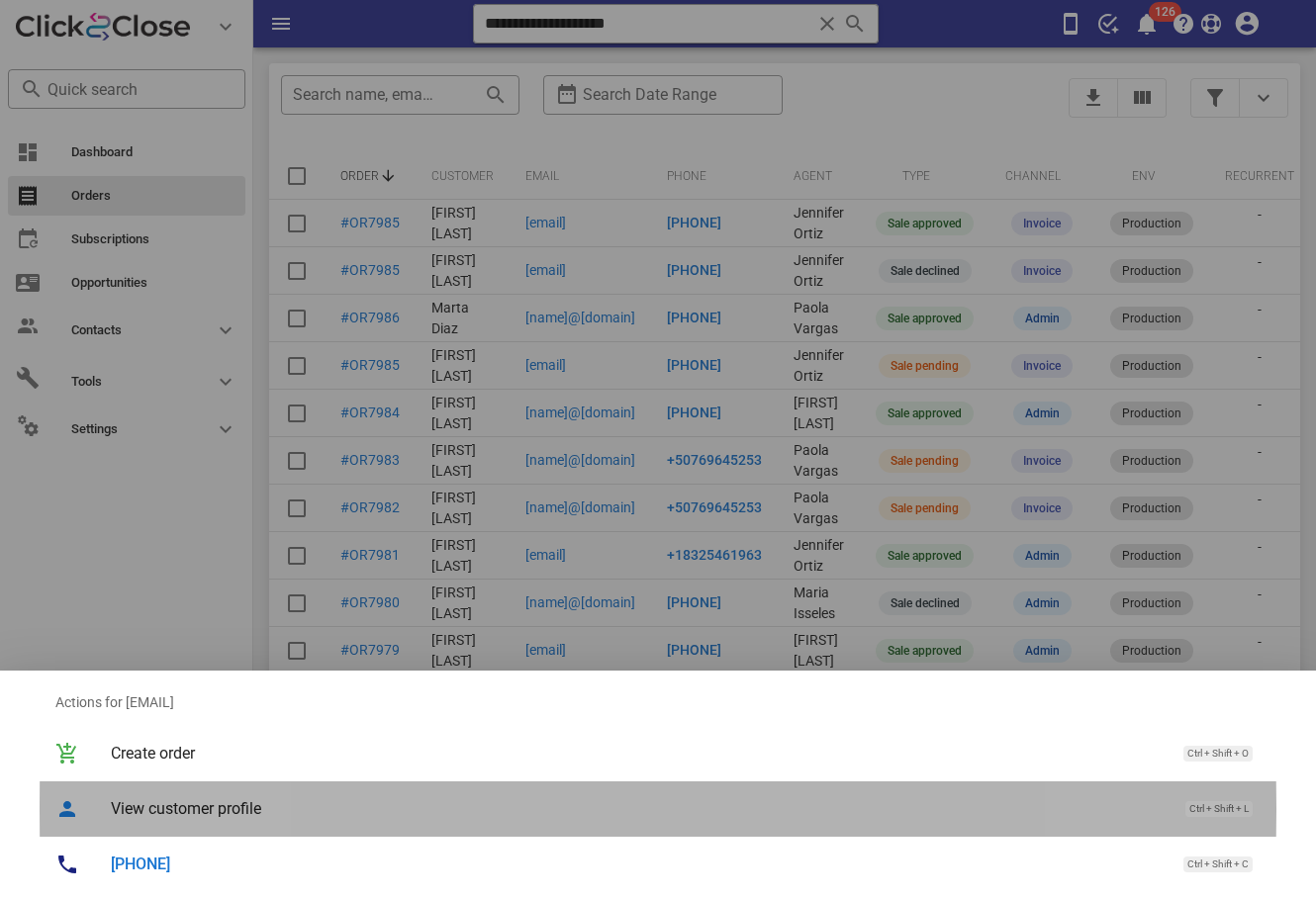 click on "View customer profile" at bounding box center (638, 808) 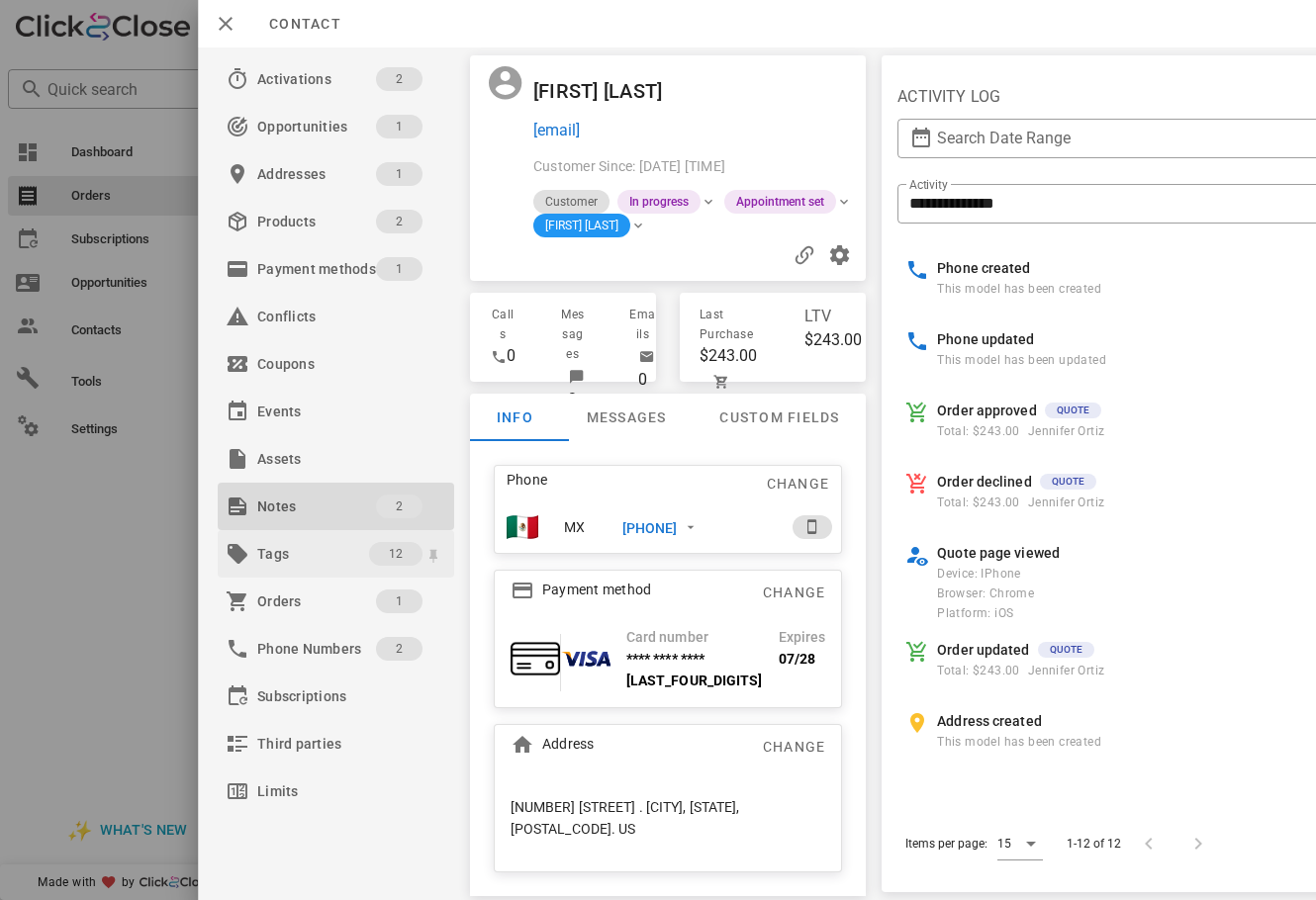 drag, startPoint x: 321, startPoint y: 509, endPoint x: 376, endPoint y: 537, distance: 61.717096 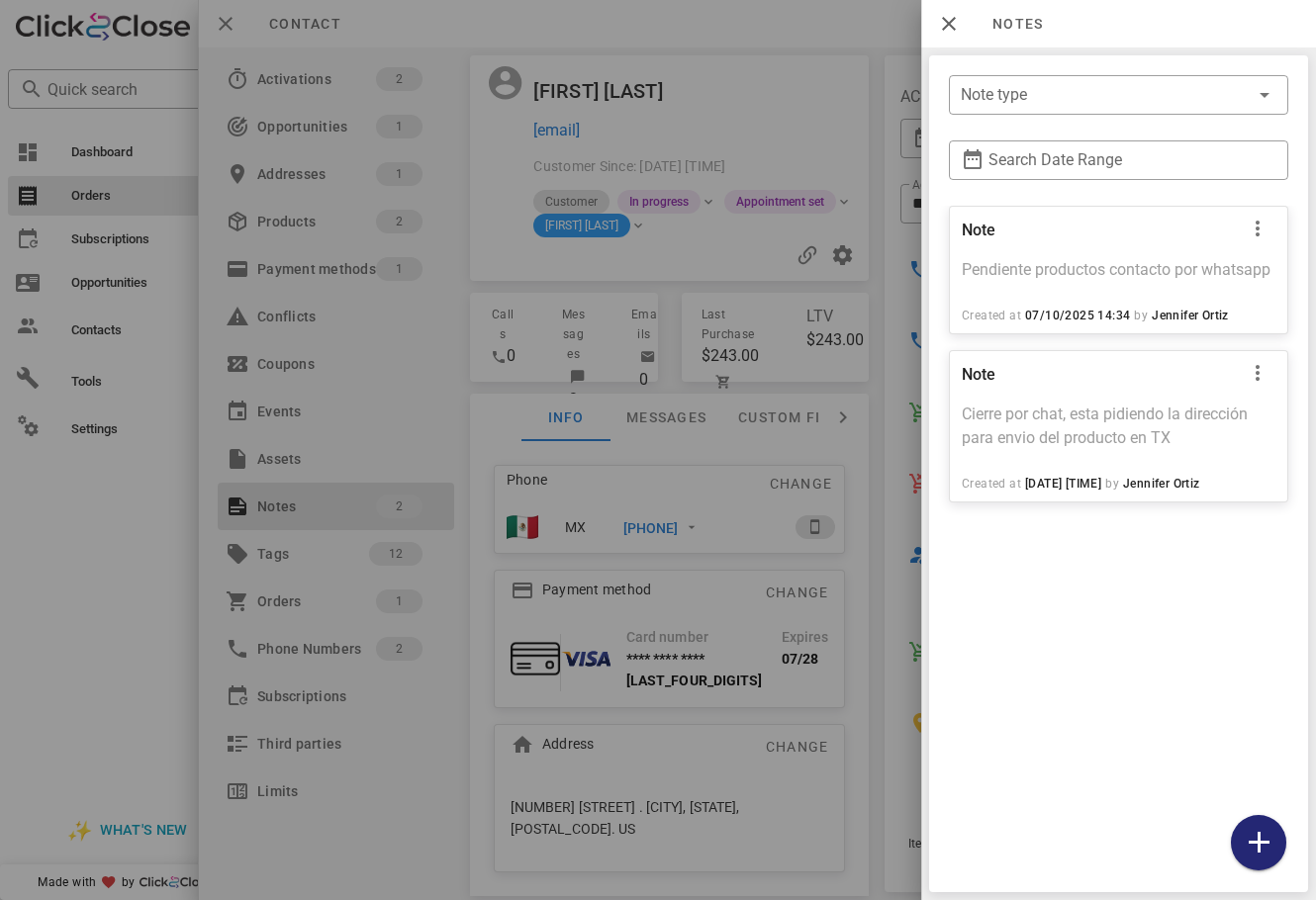 click at bounding box center (1259, 843) 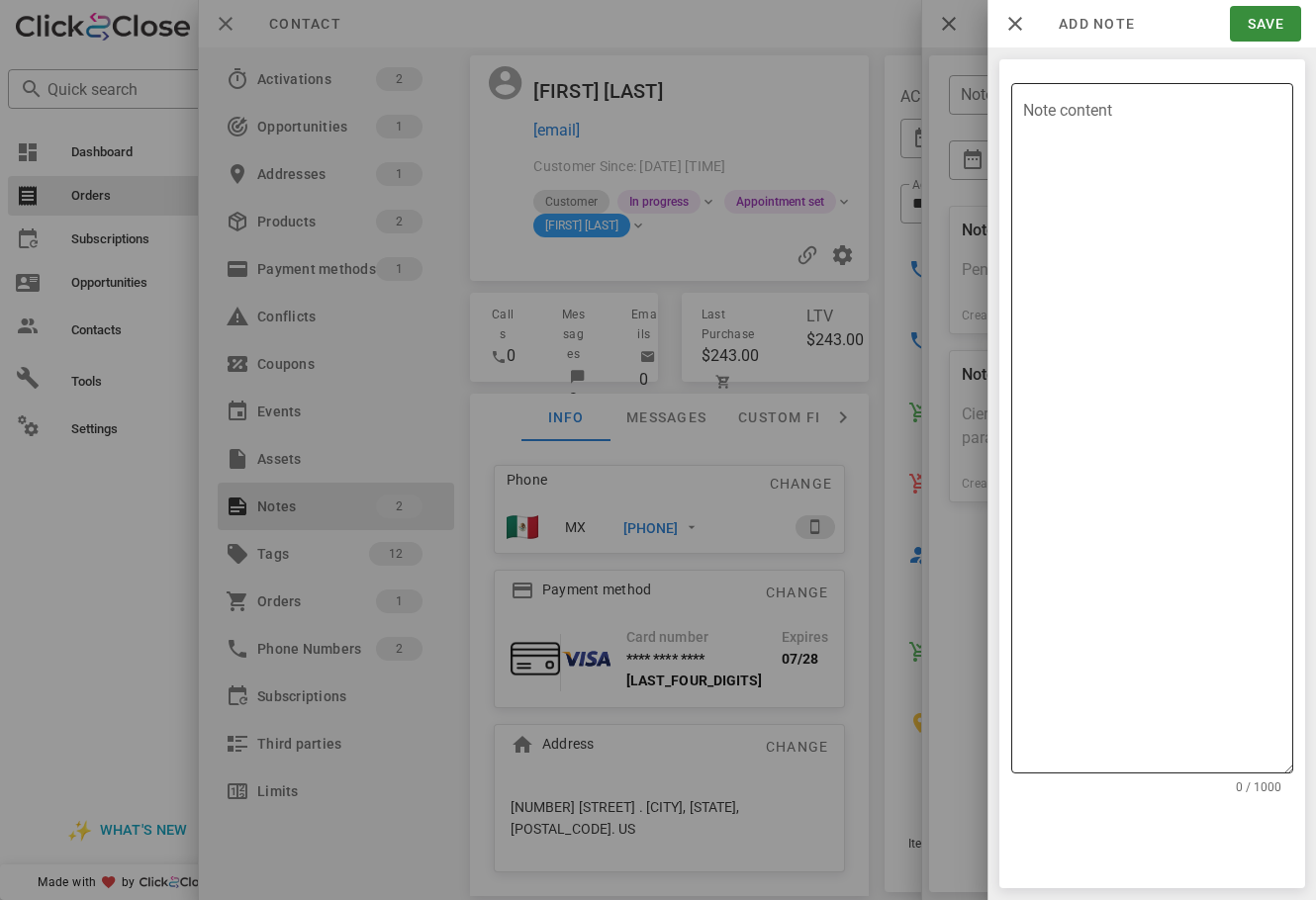 click on "Note content" at bounding box center (1158, 433) 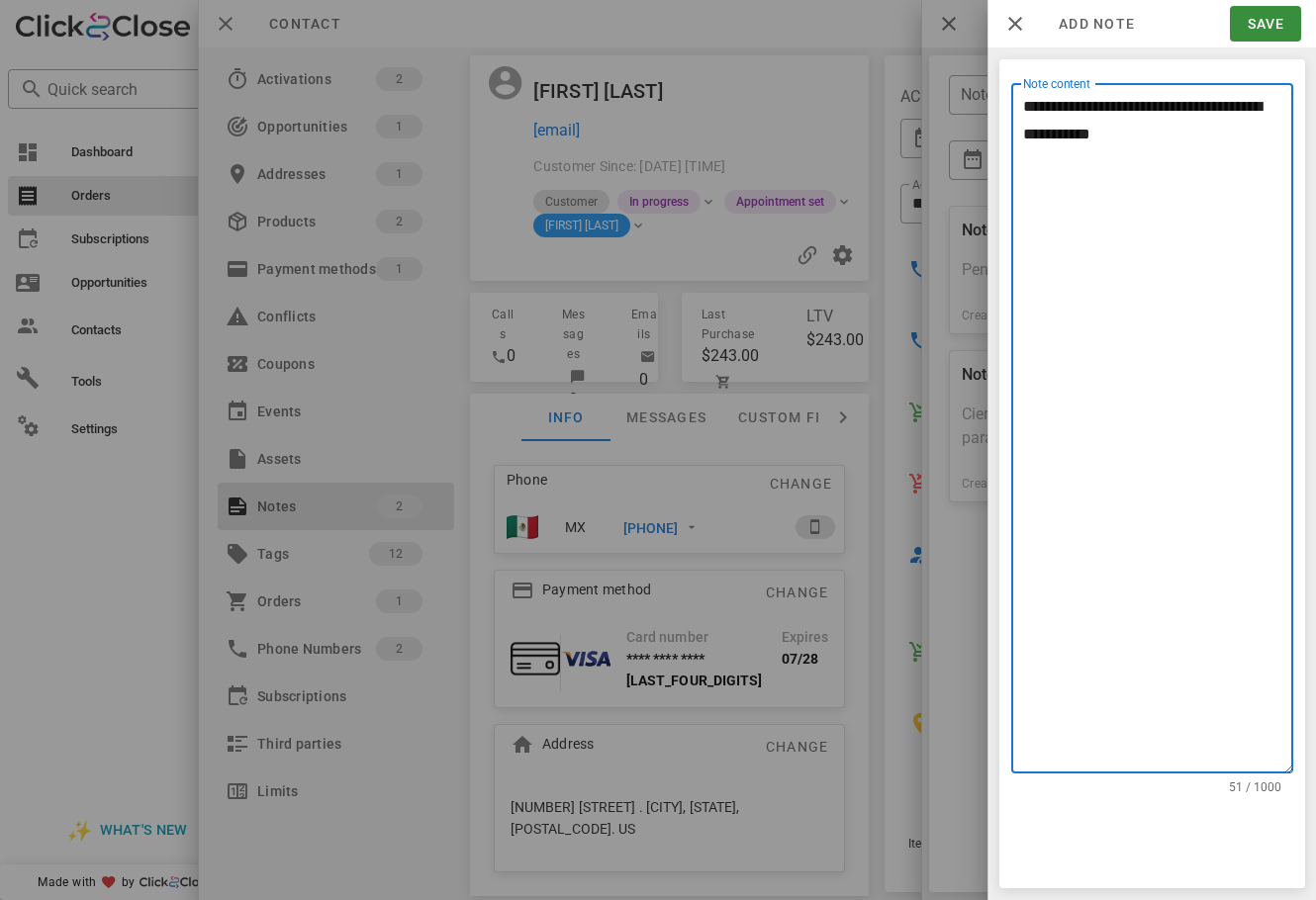 click on "**********" at bounding box center [1158, 433] 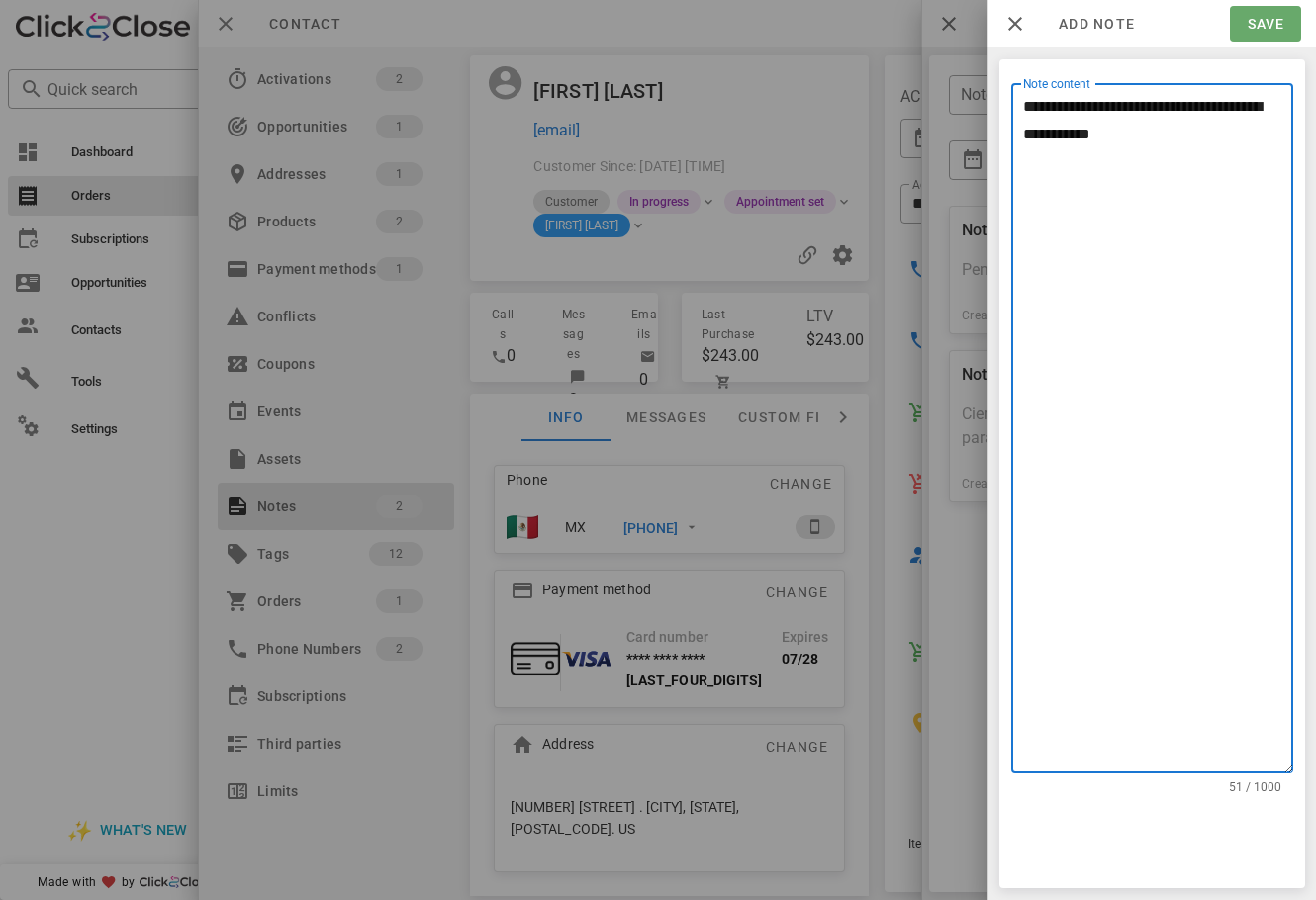 click on "Save" at bounding box center (1265, 24) 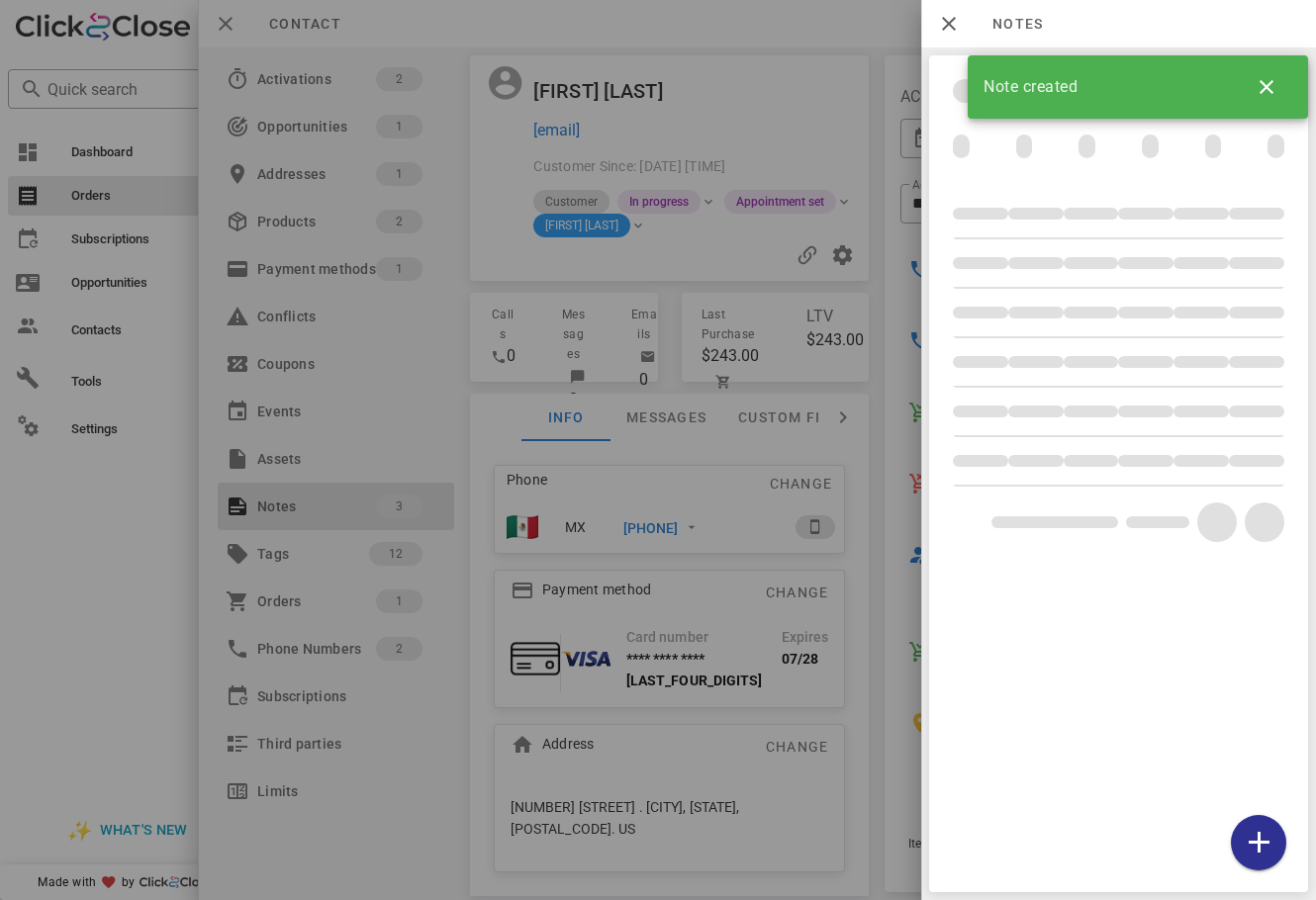click at bounding box center [658, 450] 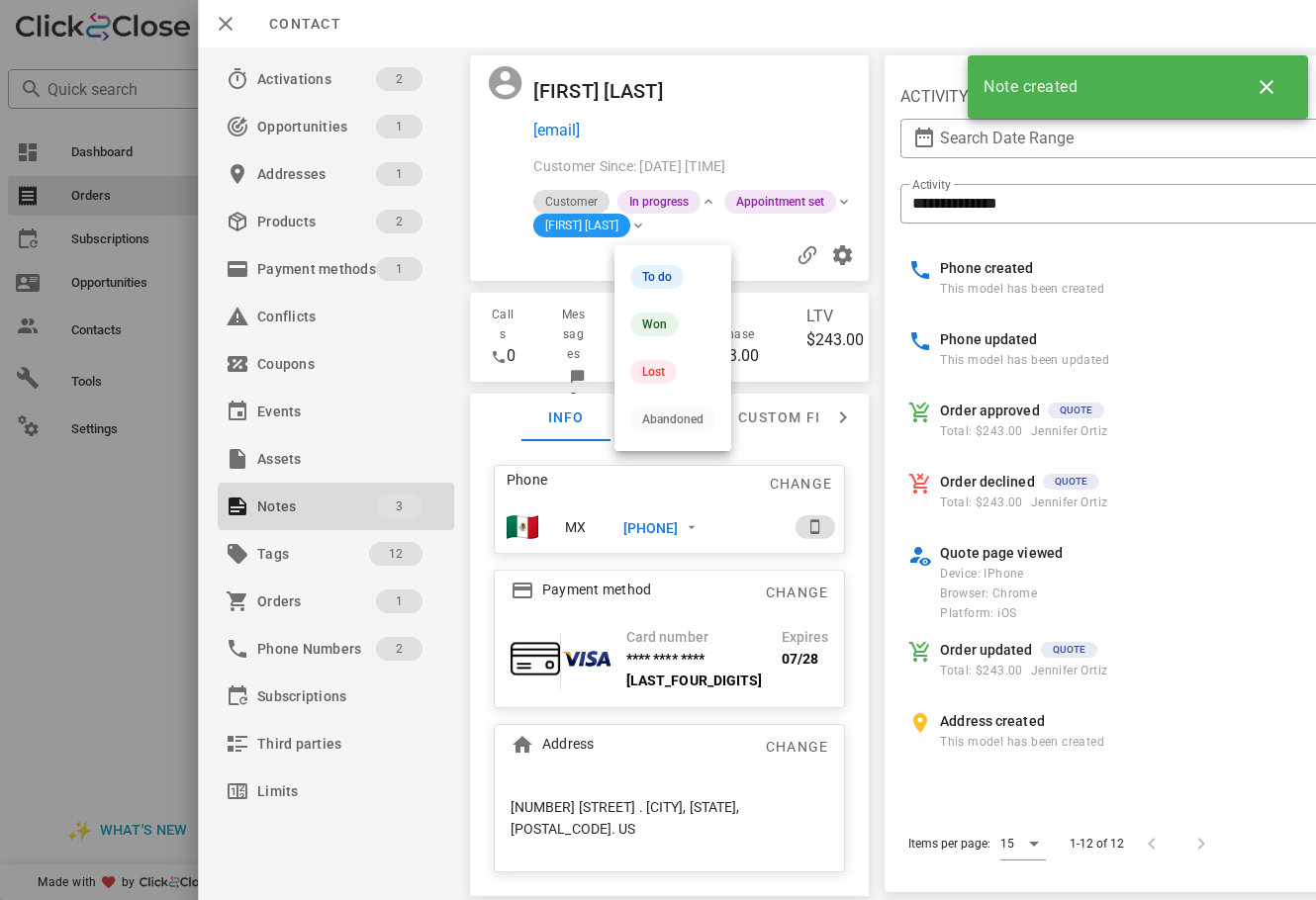 click on "In progress" at bounding box center [659, 202] 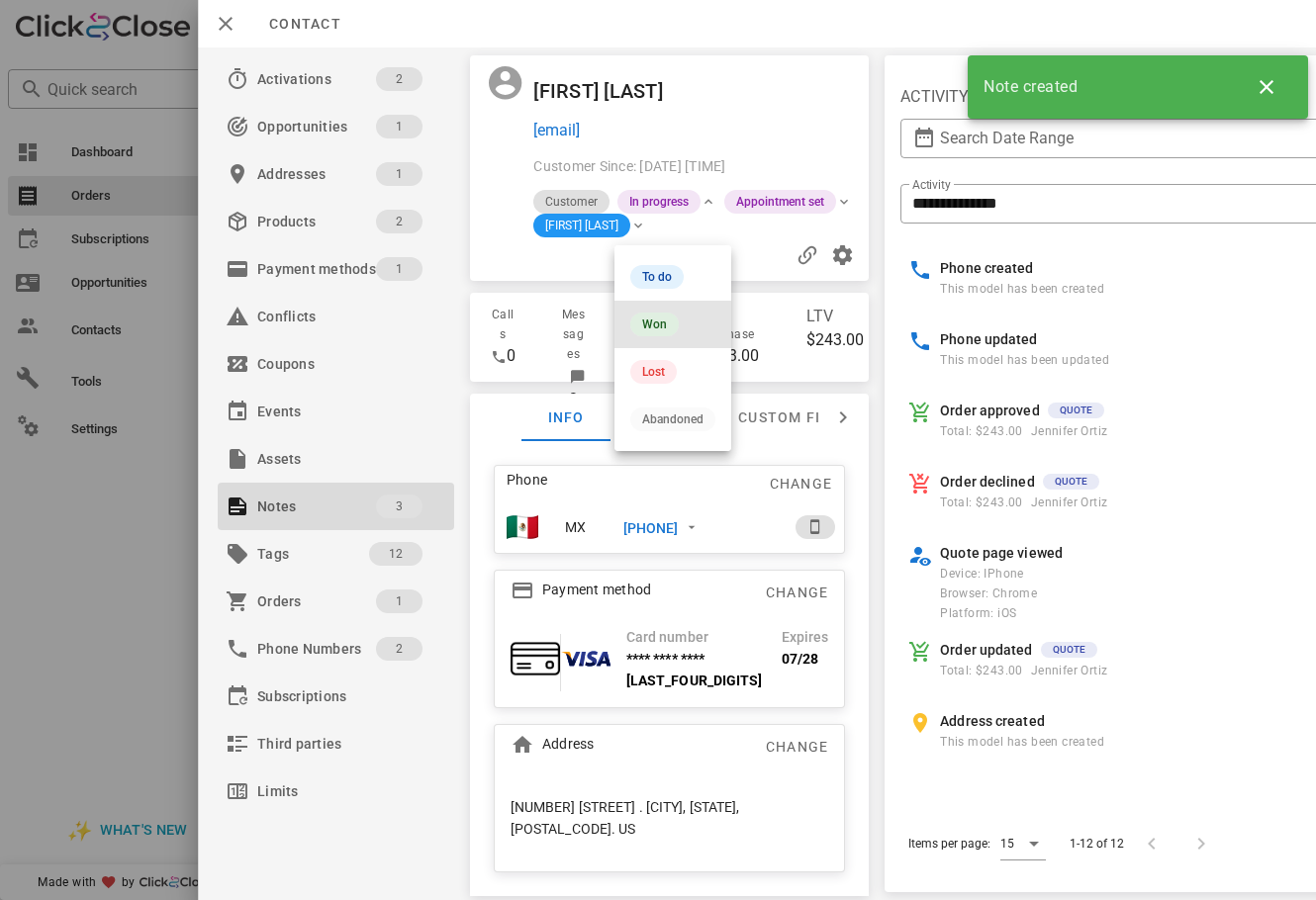 click on "Won" at bounding box center [654, 324] 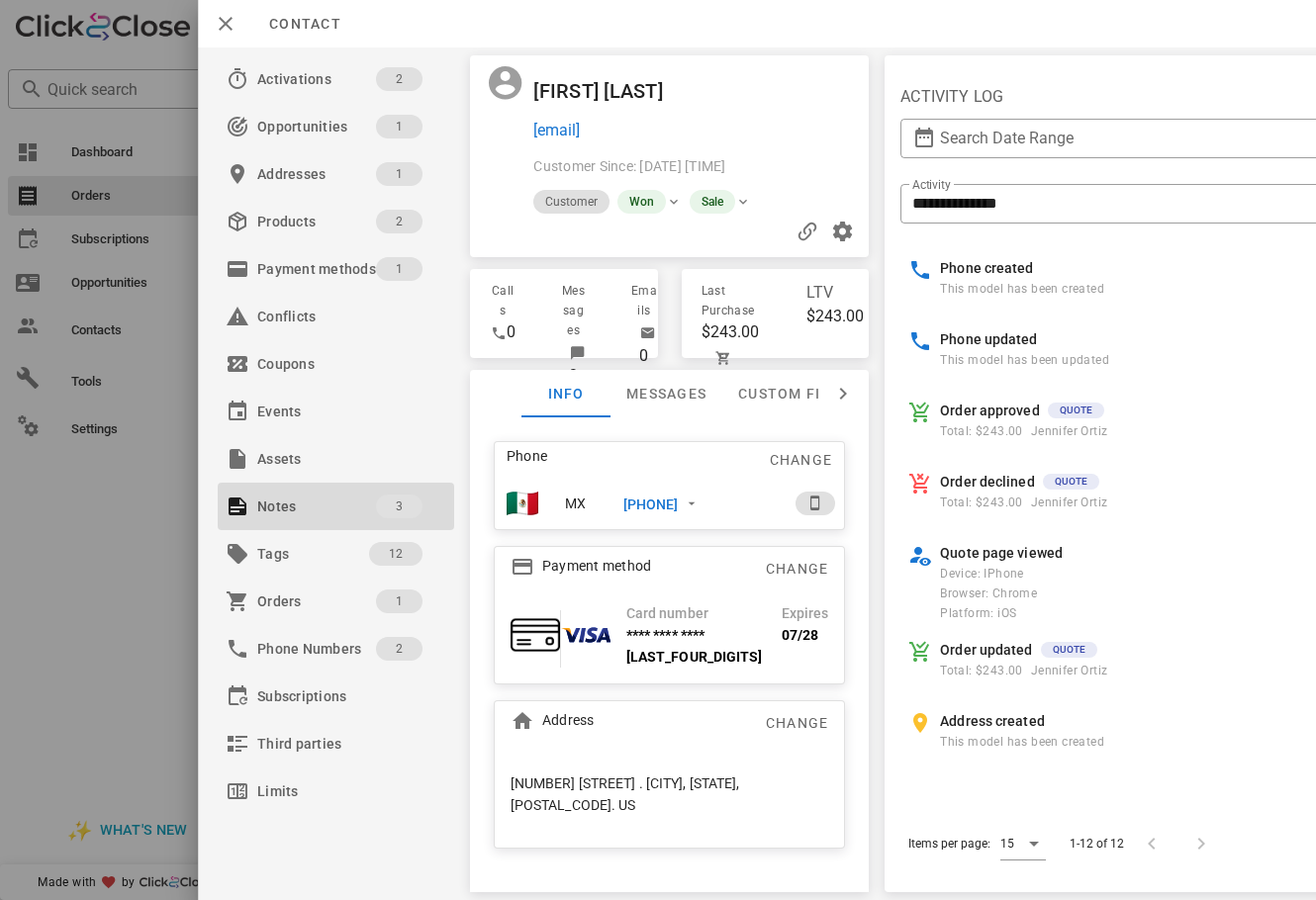 click on "Phone updated  This model has been updated   07/10/2025   3:57:44 PM" at bounding box center (1174, 356) 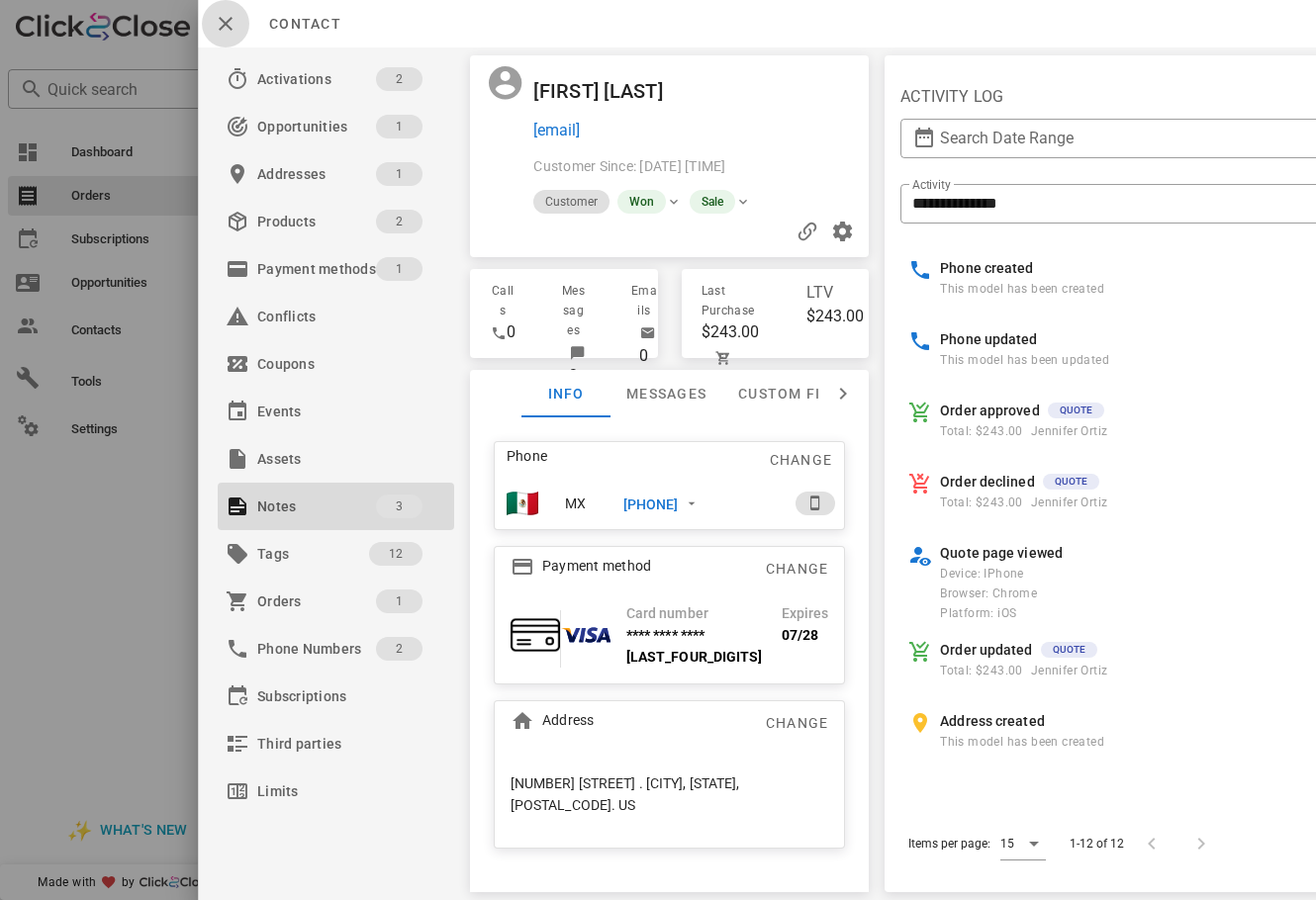 click at bounding box center [226, 24] 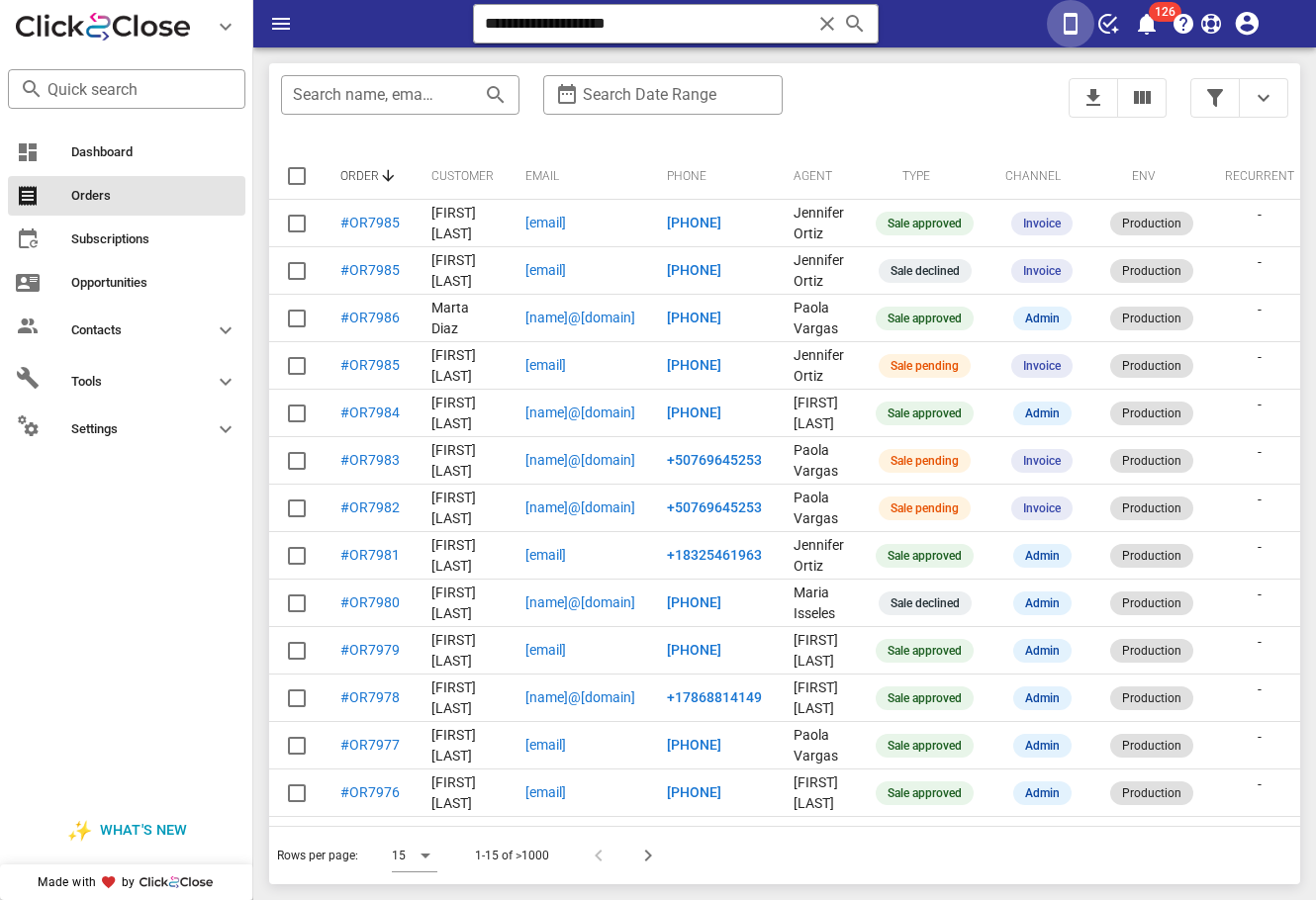click at bounding box center (1071, 24) 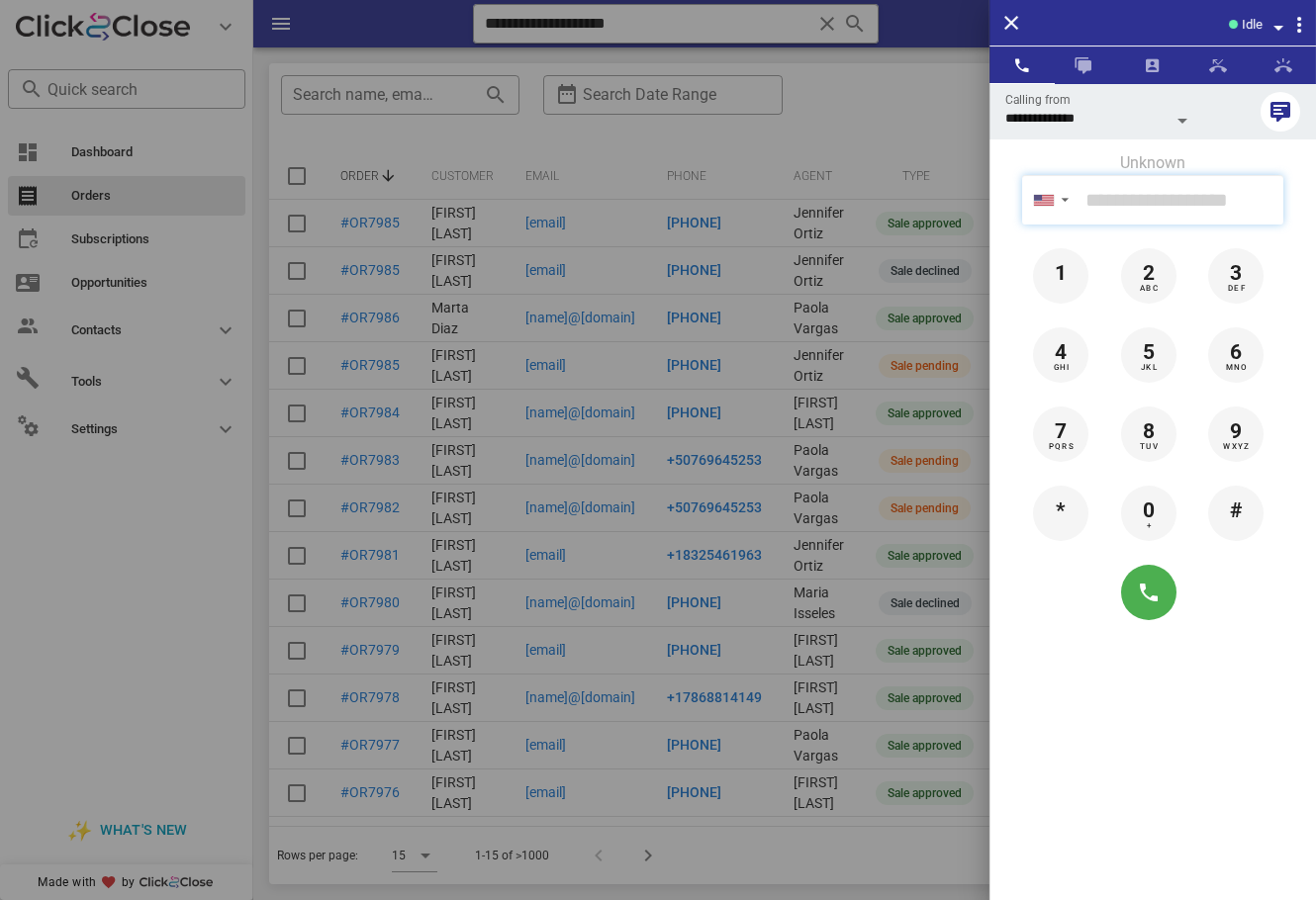 click at bounding box center (1180, 200) 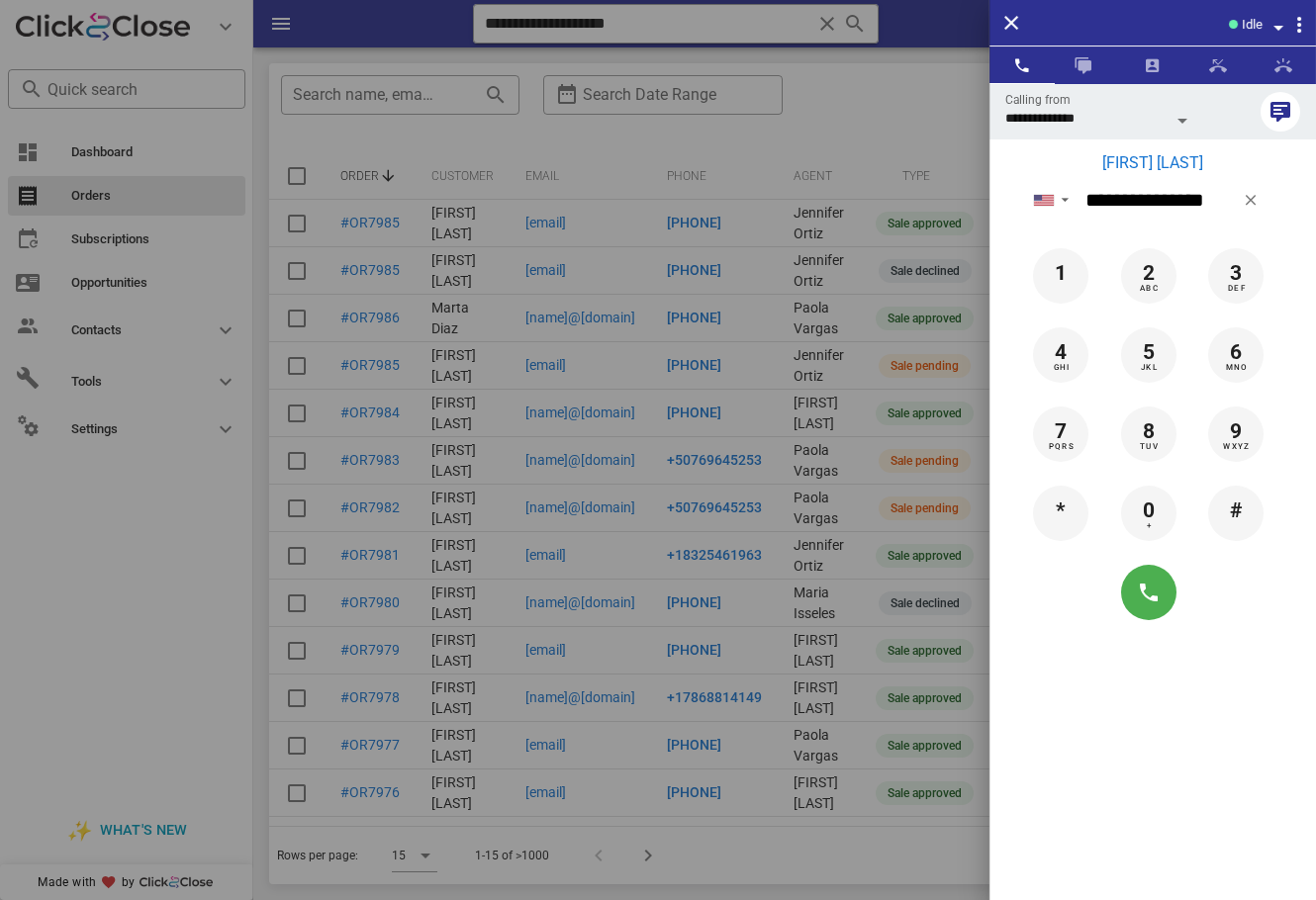 click on "Zulema Perales" at bounding box center [1153, 163] 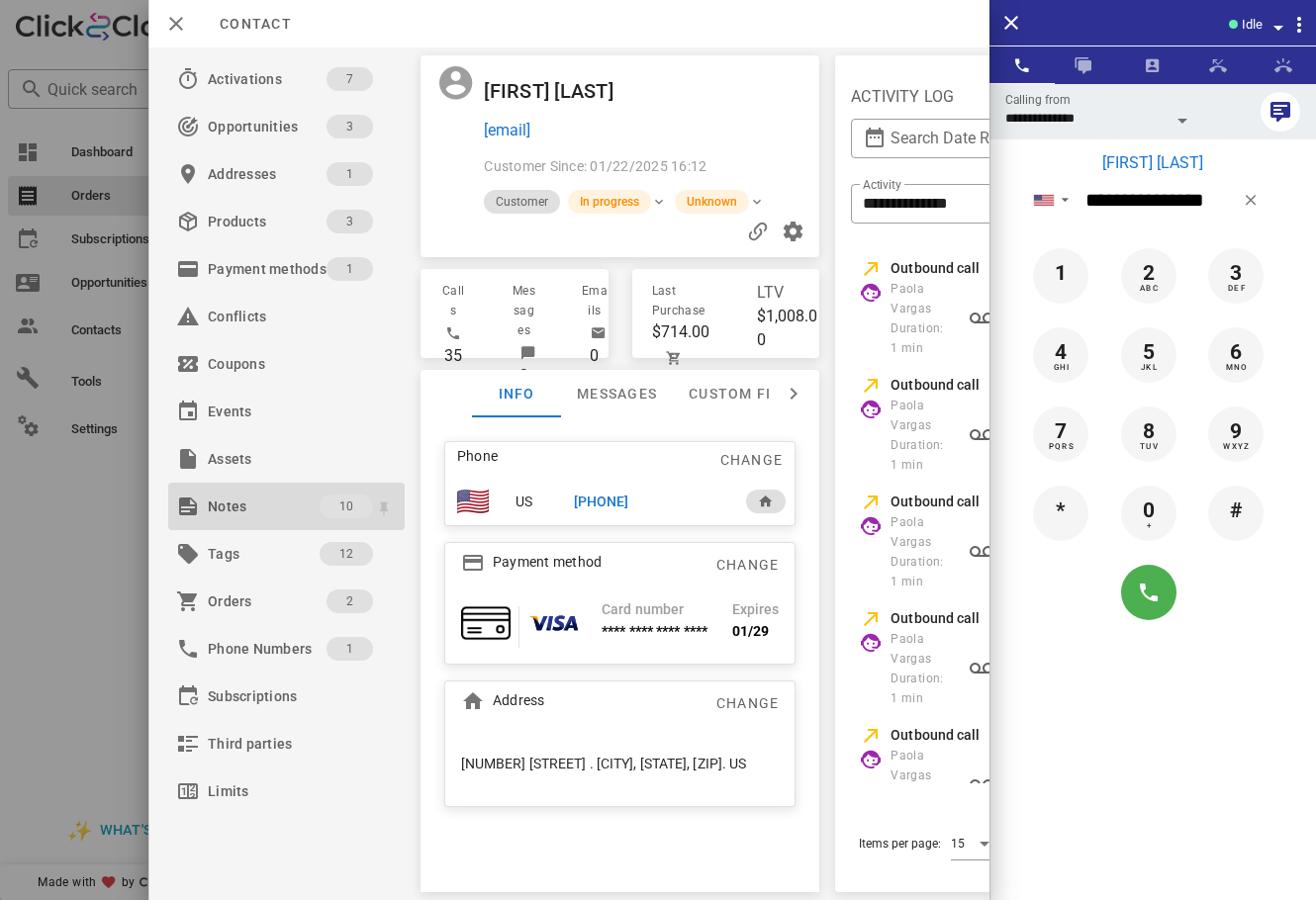 click on "Notes" at bounding box center (263, 506) 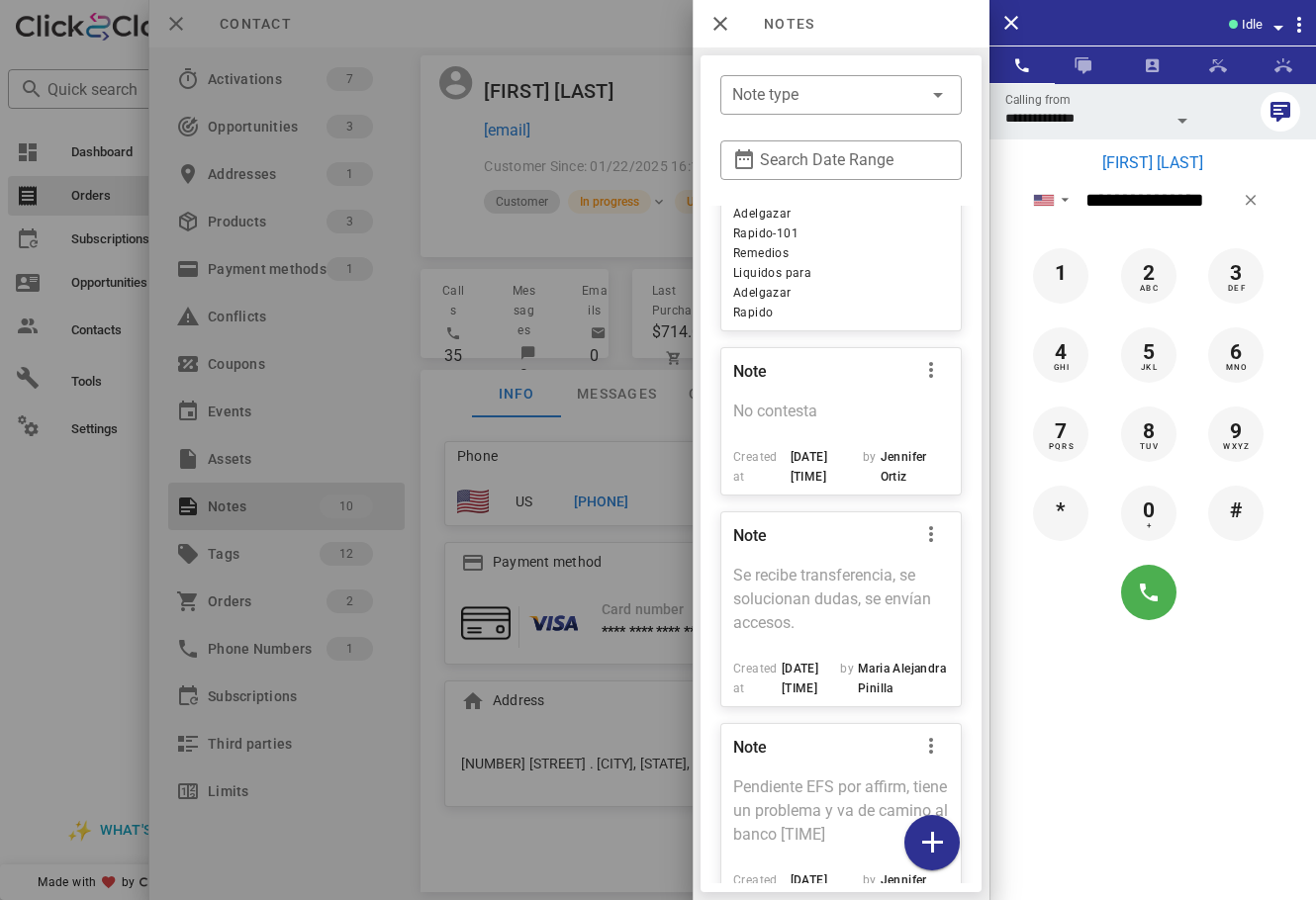 scroll, scrollTop: 94, scrollLeft: 0, axis: vertical 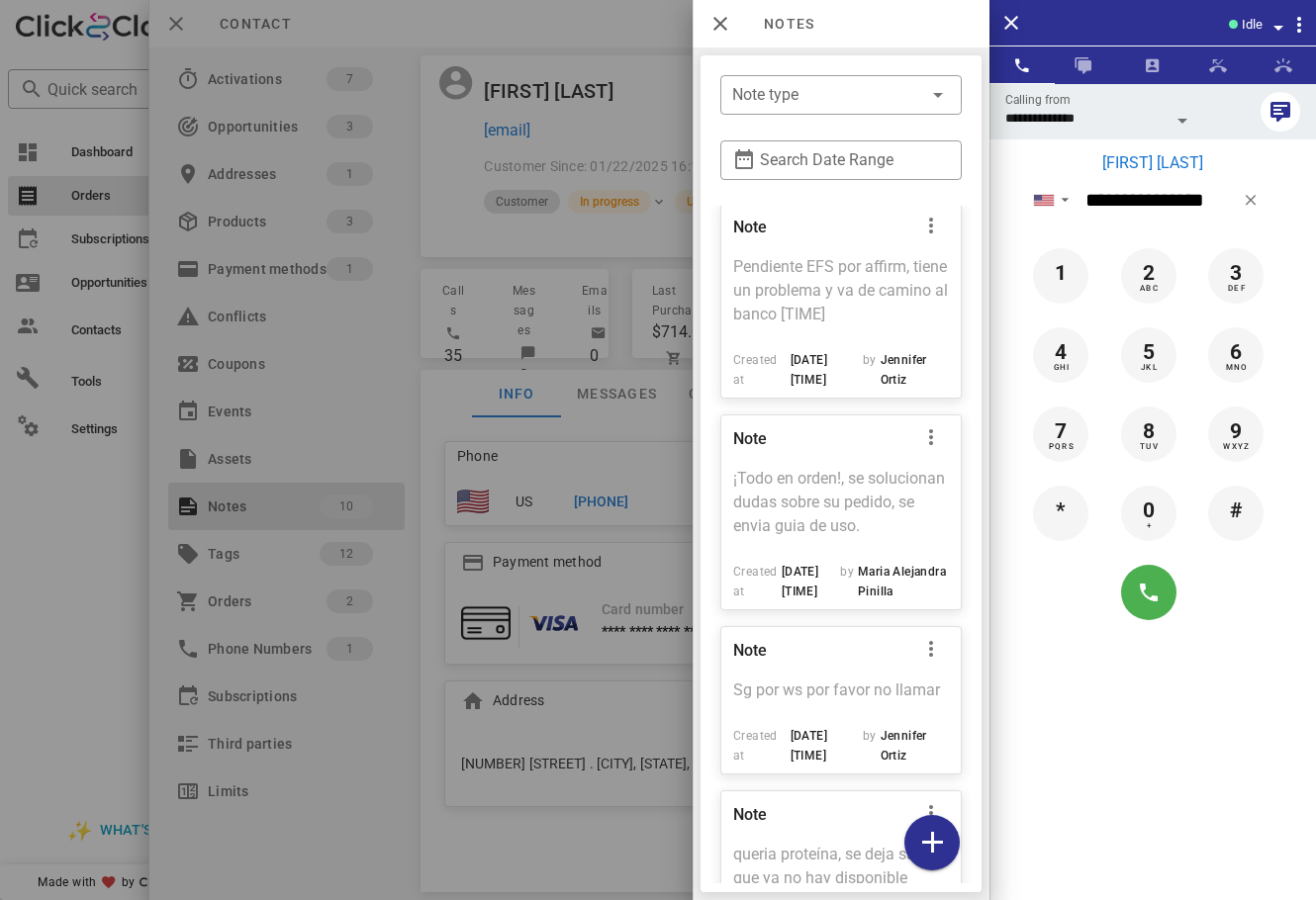 click at bounding box center [658, 450] 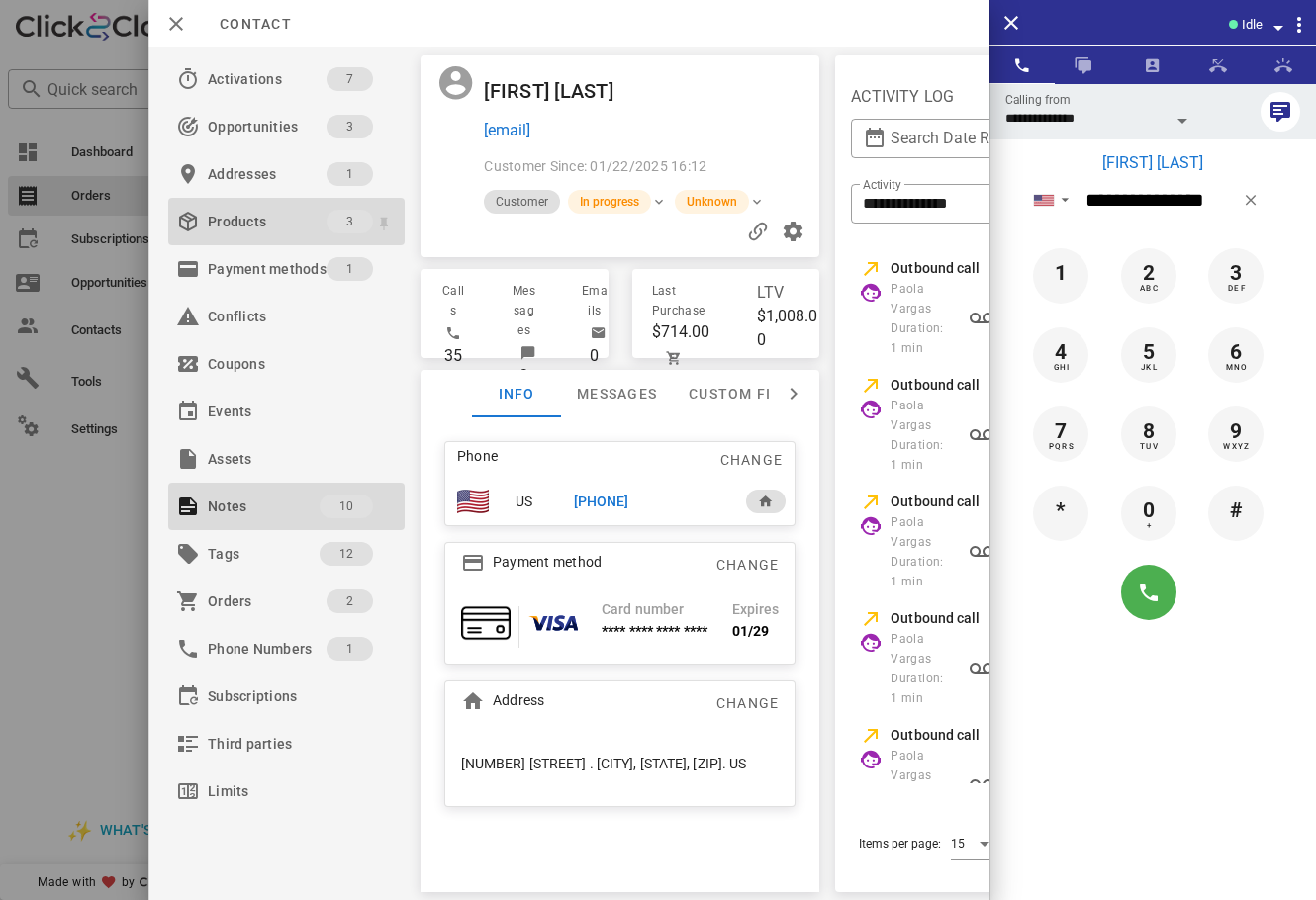 click on "Products" at bounding box center [267, 222] 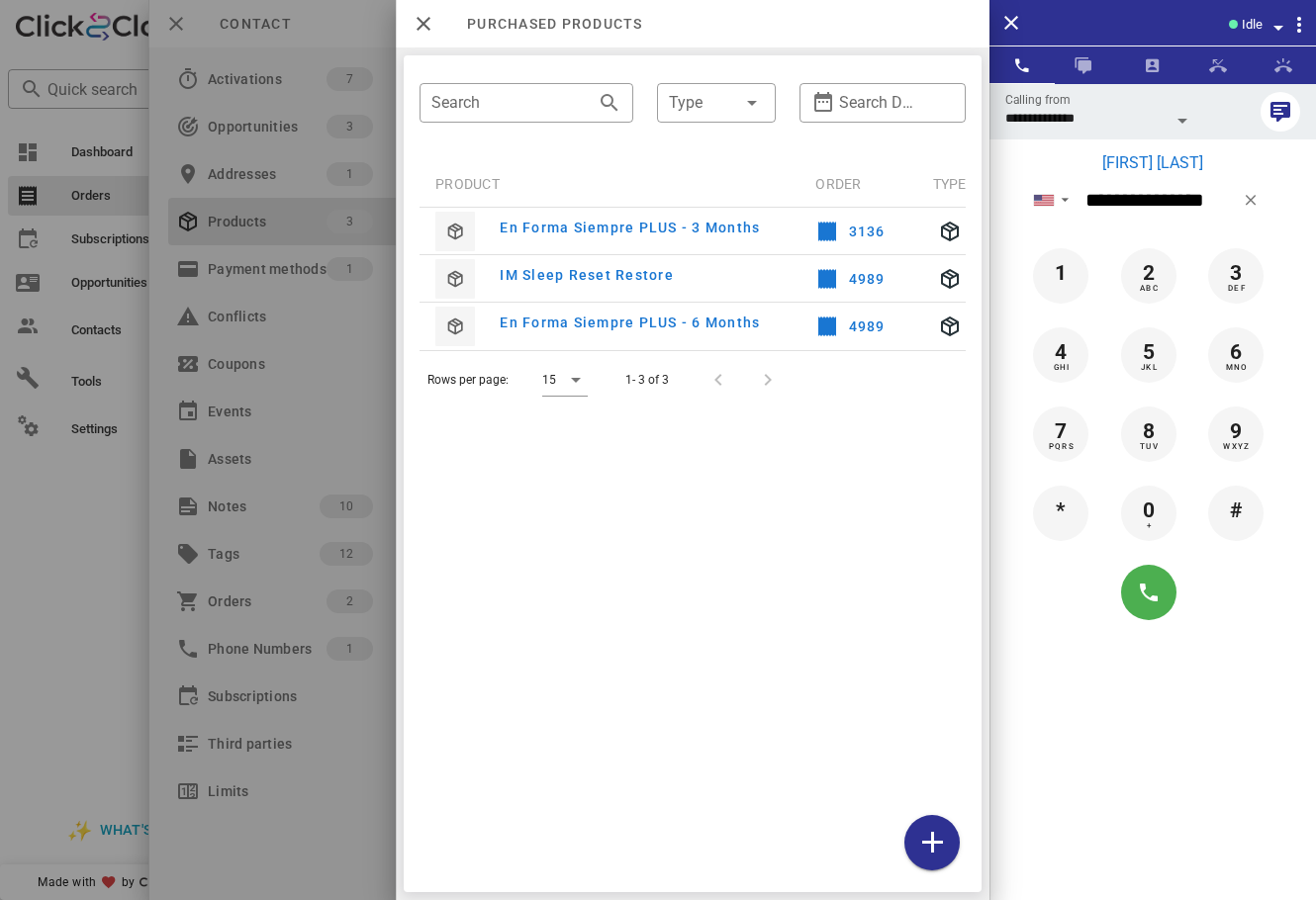 scroll, scrollTop: 0, scrollLeft: 161, axis: horizontal 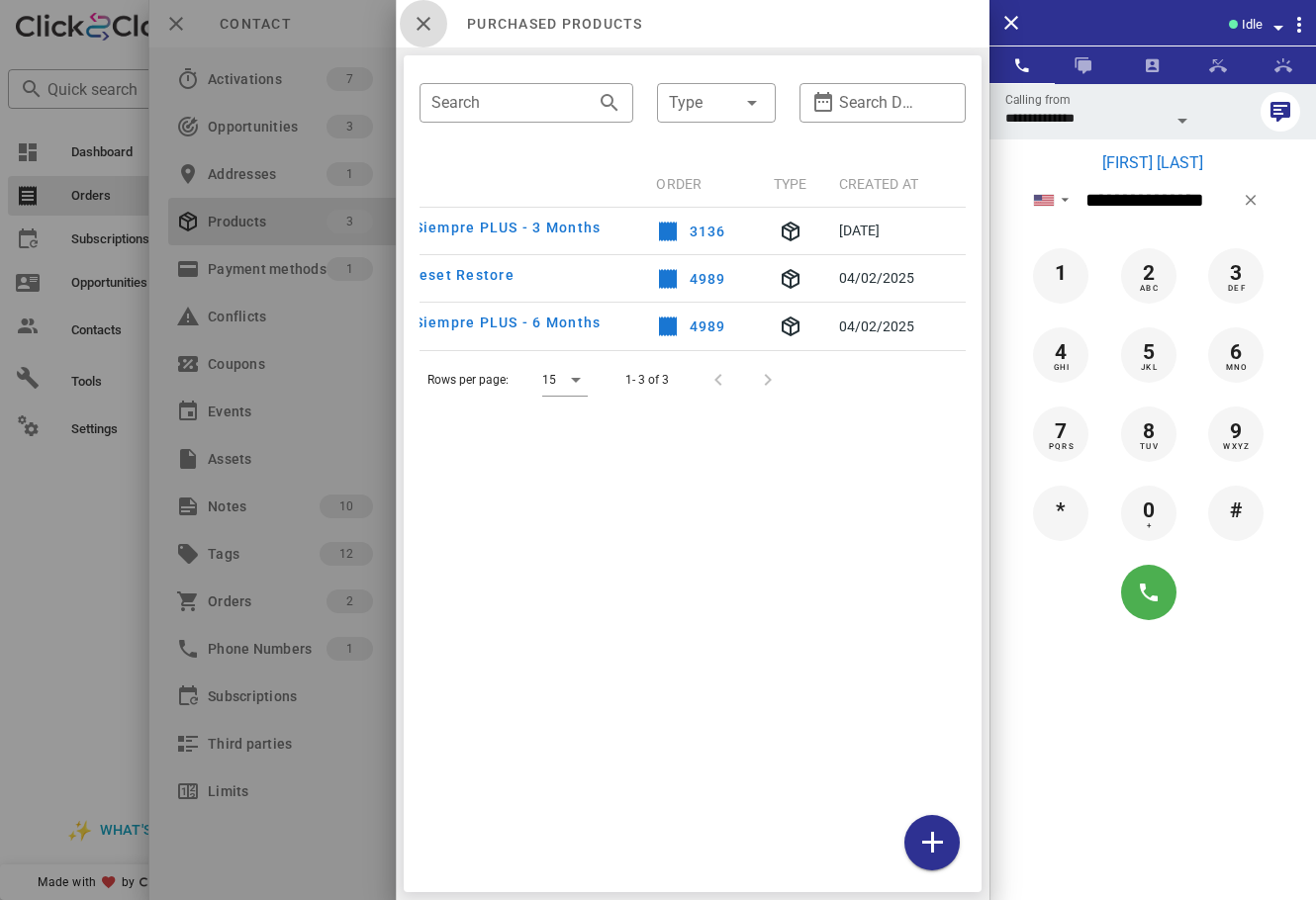 drag, startPoint x: 423, startPoint y: 27, endPoint x: 1186, endPoint y: 690, distance: 1010.81057 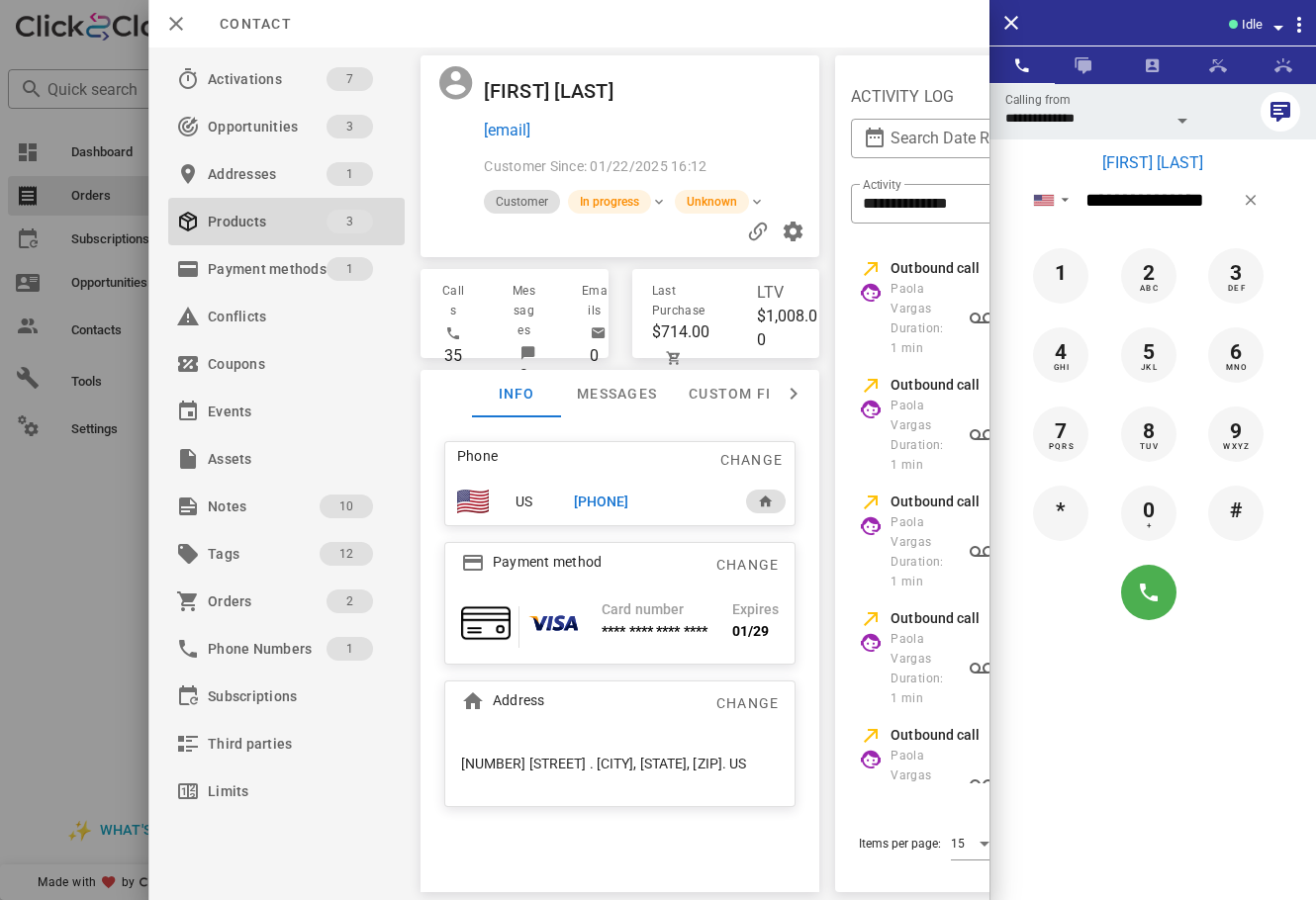 click on "**********" at bounding box center (1153, 533) 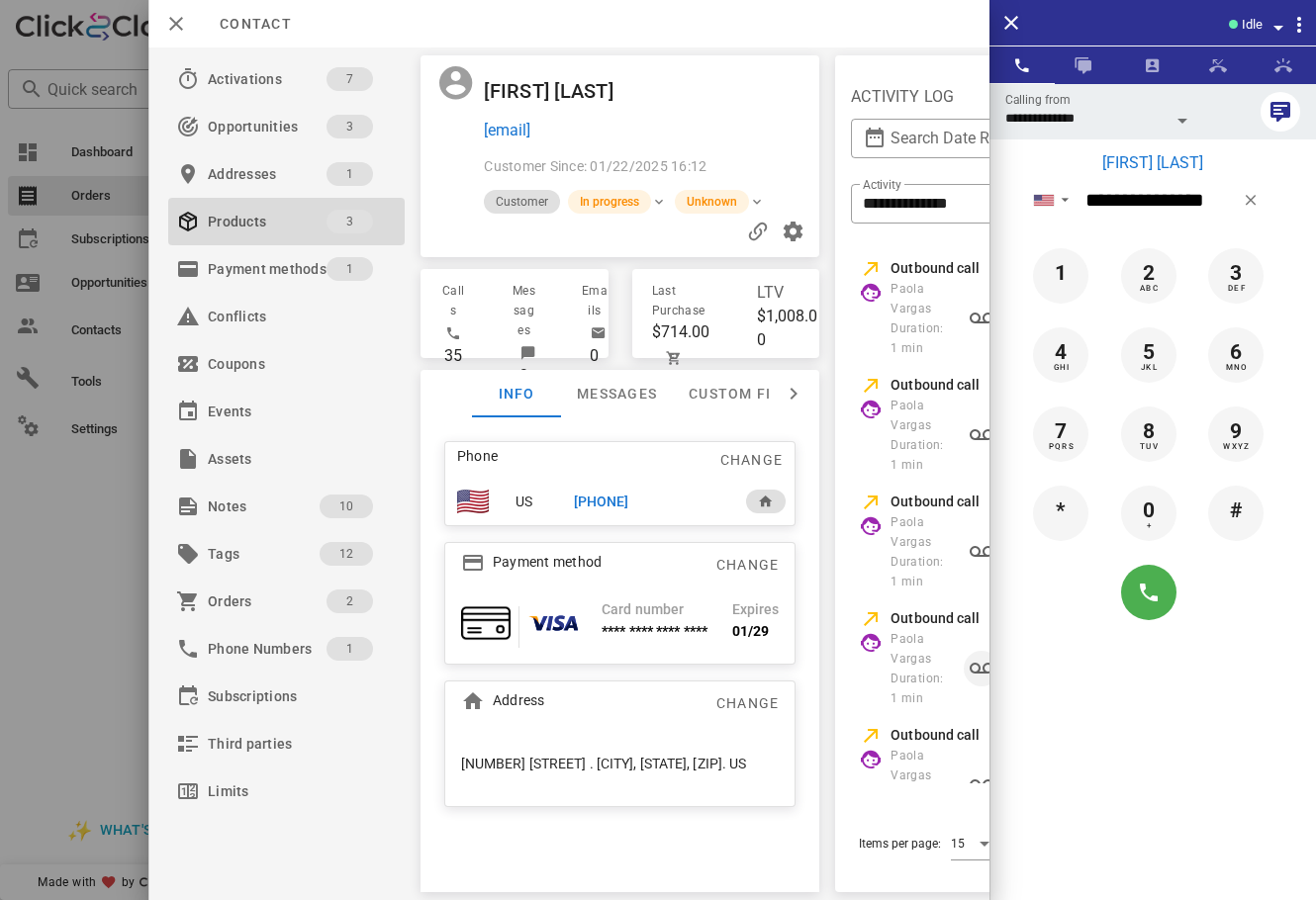 click on "**********" at bounding box center (1153, 533) 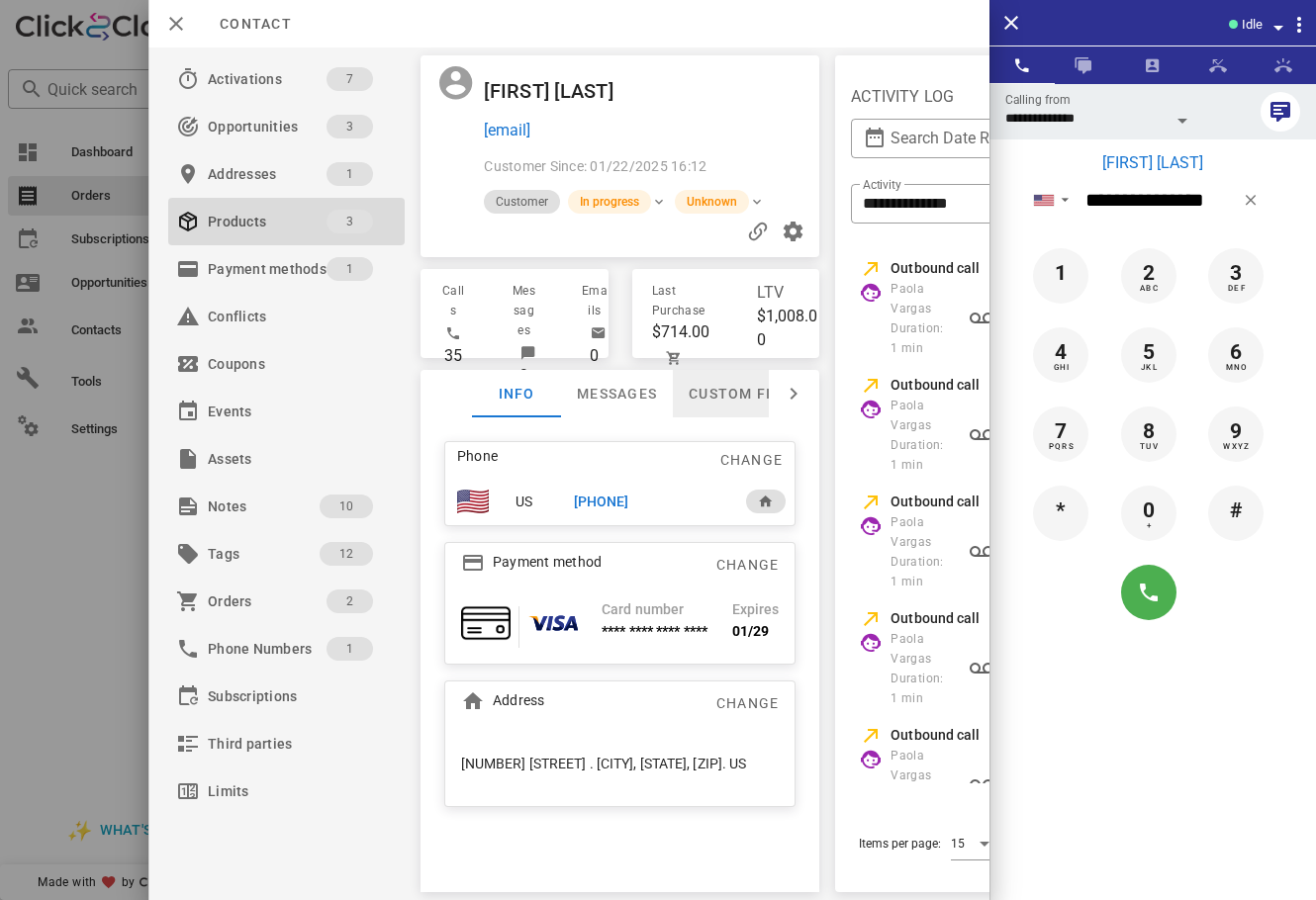 click on "Custom fields" at bounding box center (748, 394) 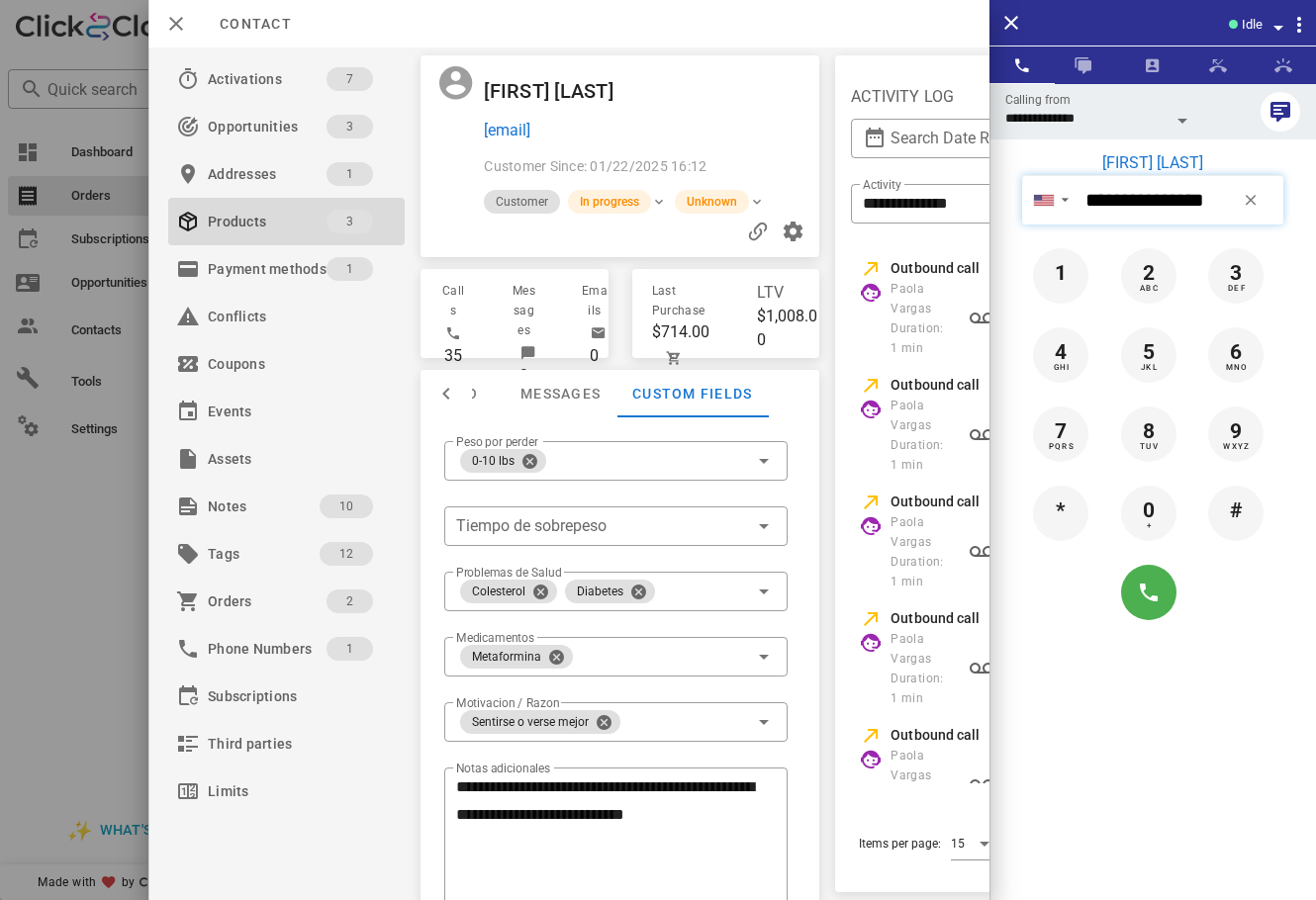drag, startPoint x: 1100, startPoint y: 175, endPoint x: 1133, endPoint y: 206, distance: 45.276926 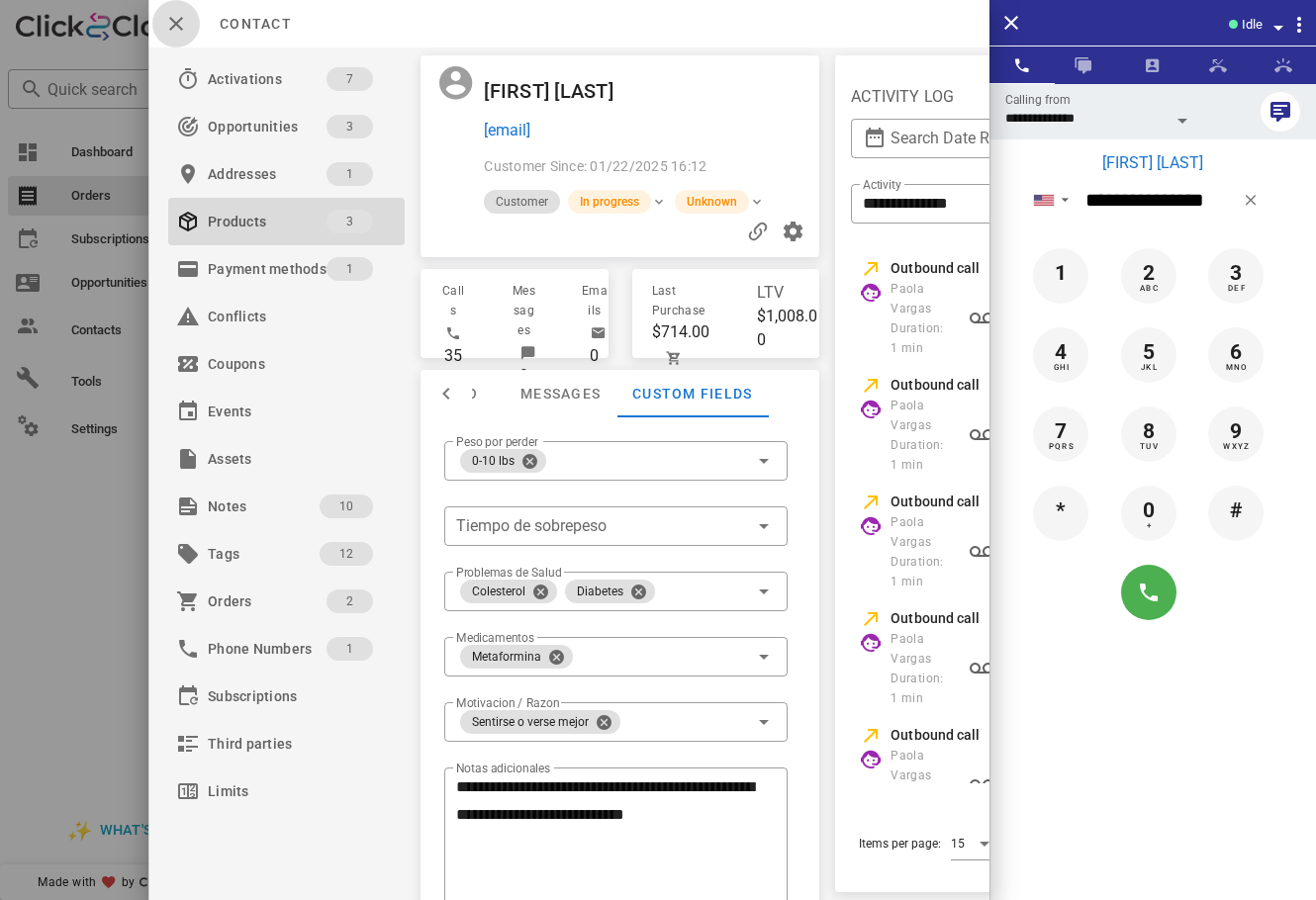 click at bounding box center (176, 24) 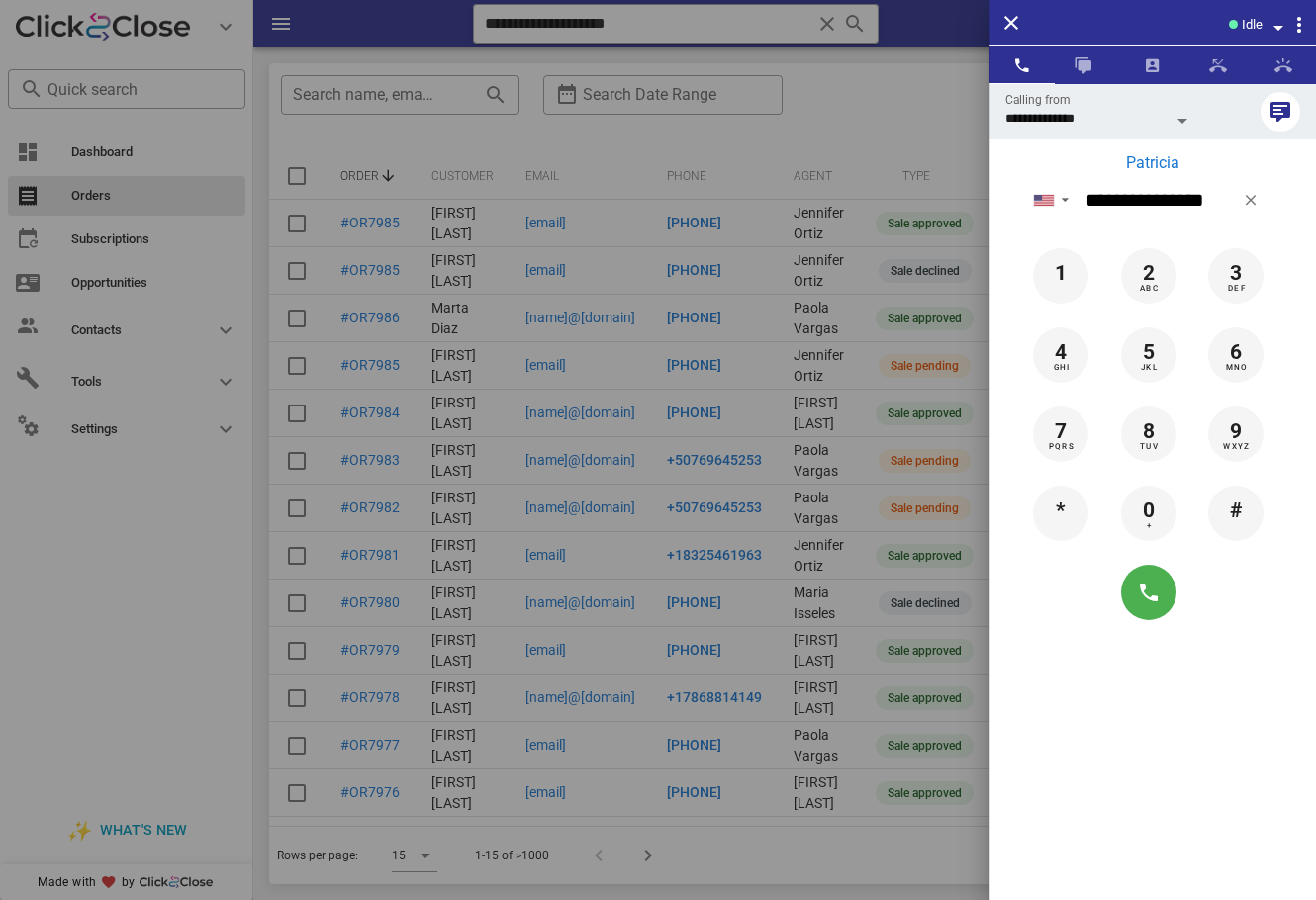 click on "Patricia" at bounding box center [1153, 163] 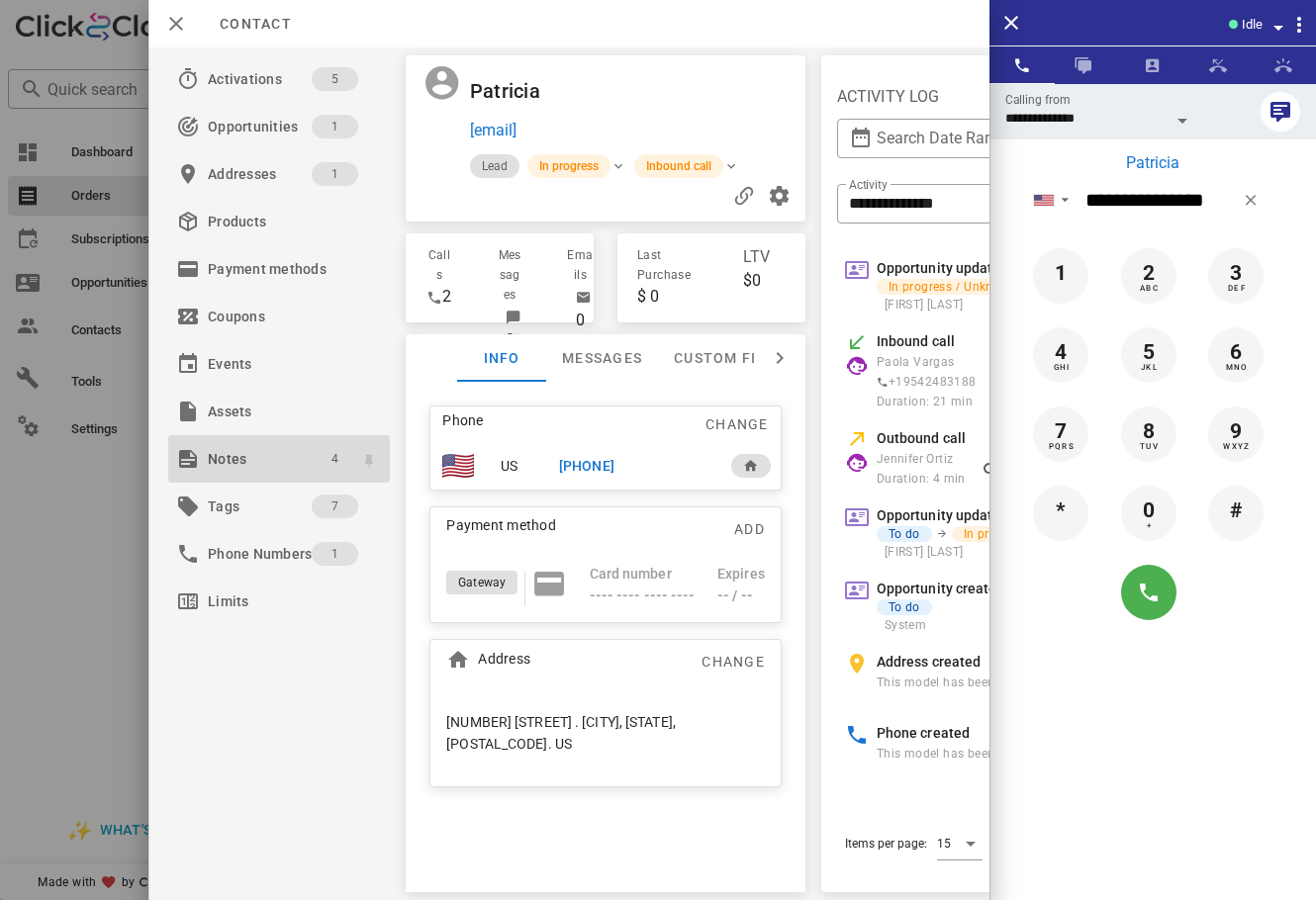 click on "Notes" at bounding box center [259, 459] 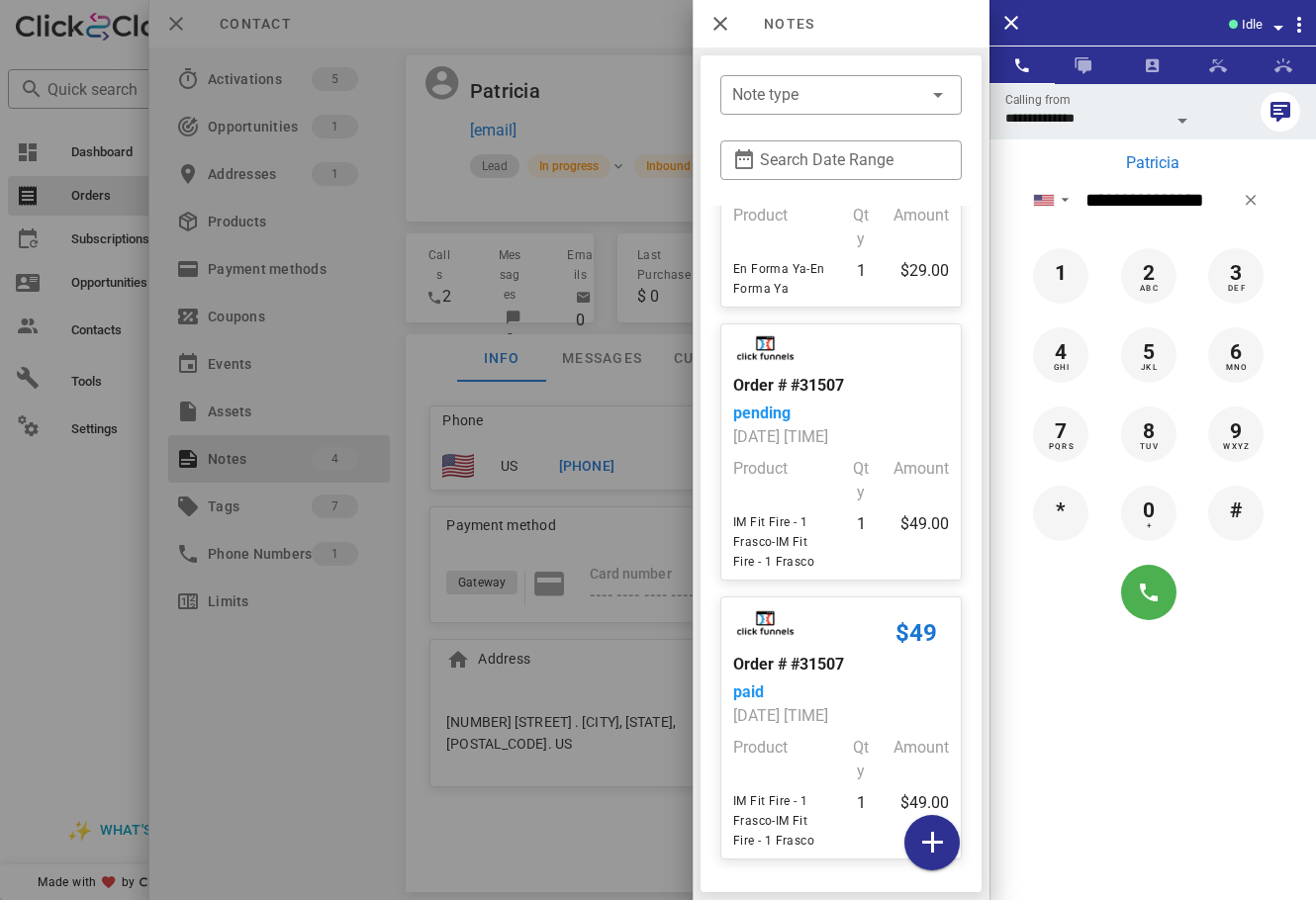 scroll, scrollTop: 0, scrollLeft: 0, axis: both 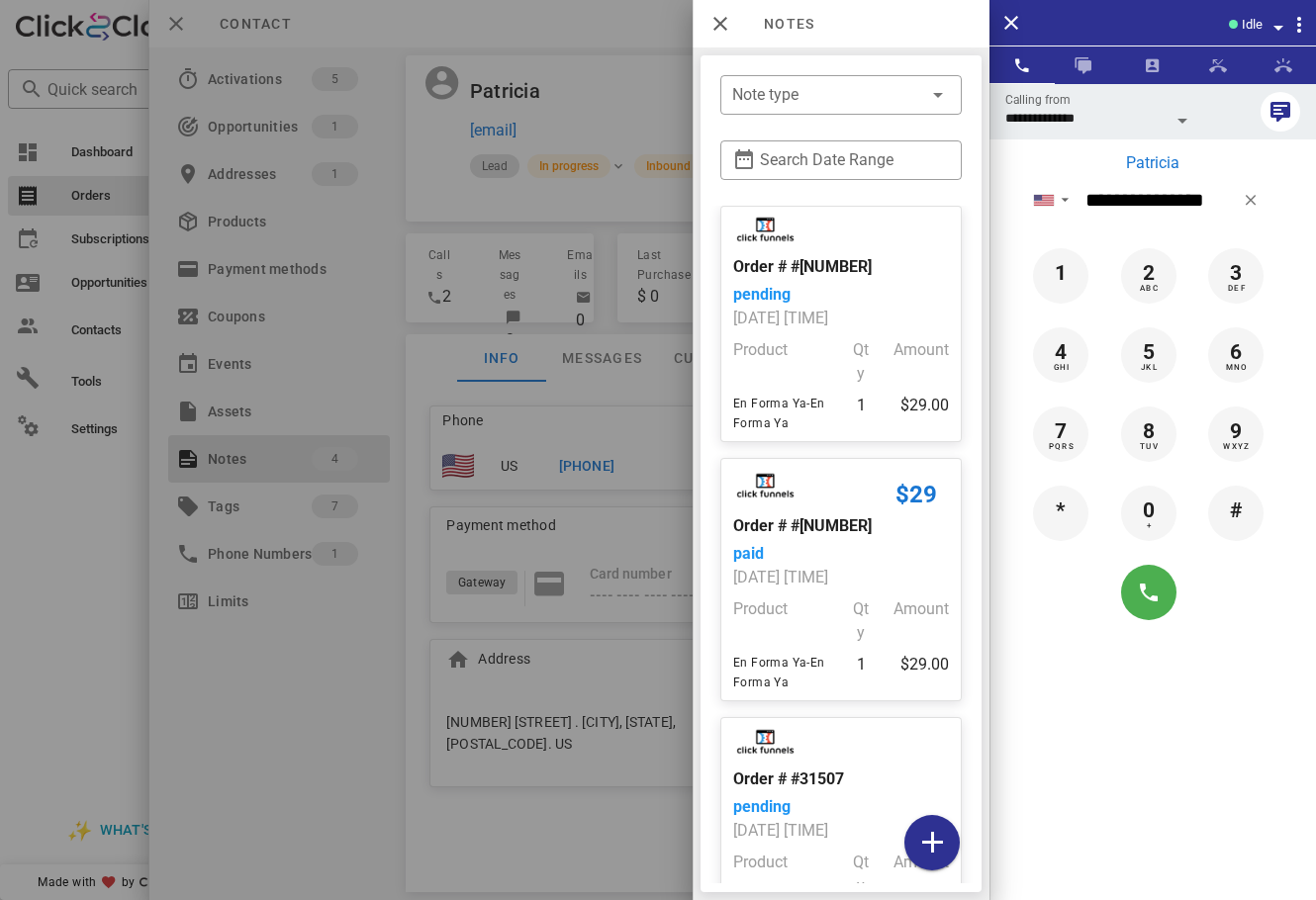 click at bounding box center [658, 450] 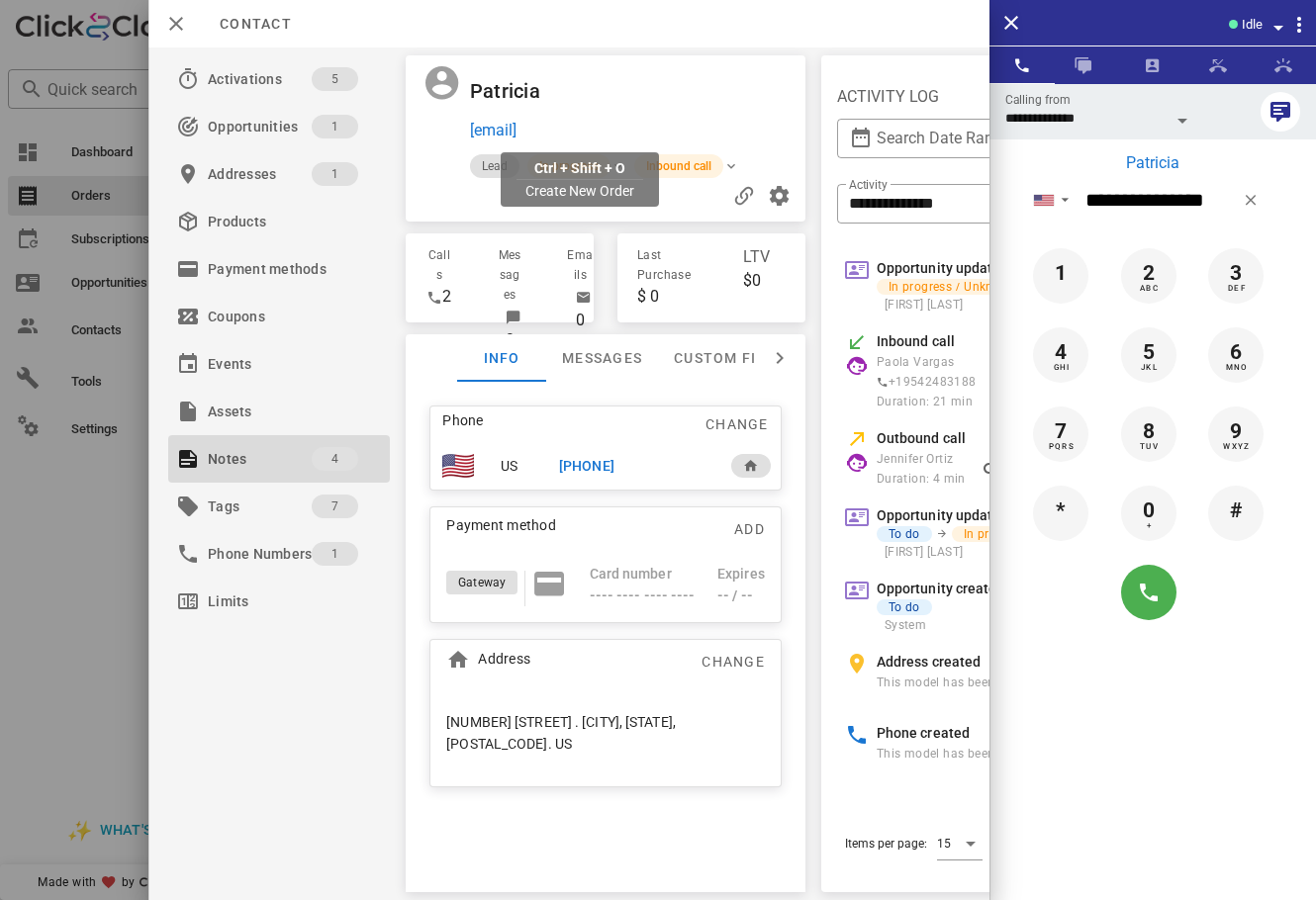 drag, startPoint x: 738, startPoint y: 128, endPoint x: 468, endPoint y: 127, distance: 270.00185 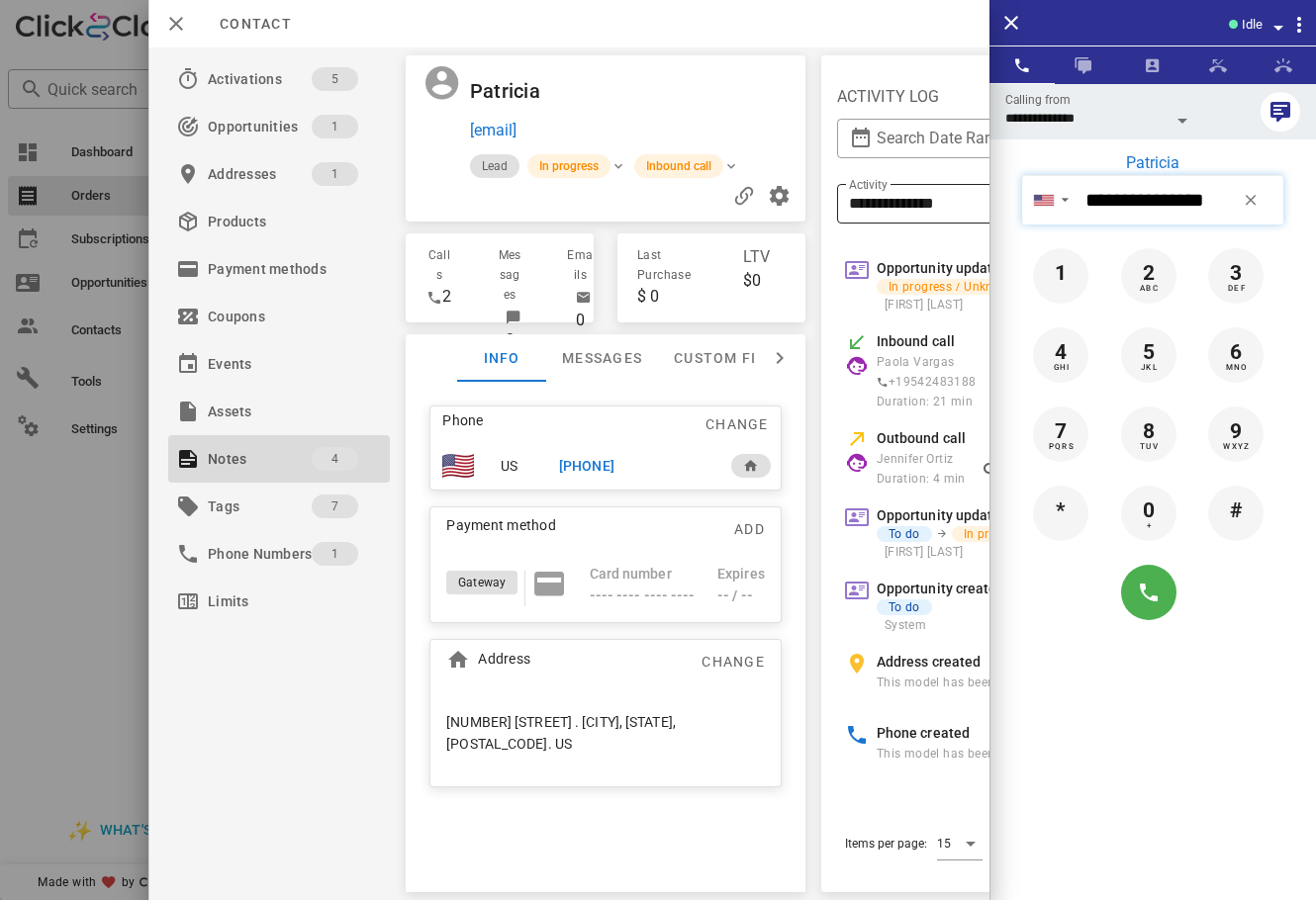 drag, startPoint x: 1225, startPoint y: 199, endPoint x: 975, endPoint y: 194, distance: 250.05 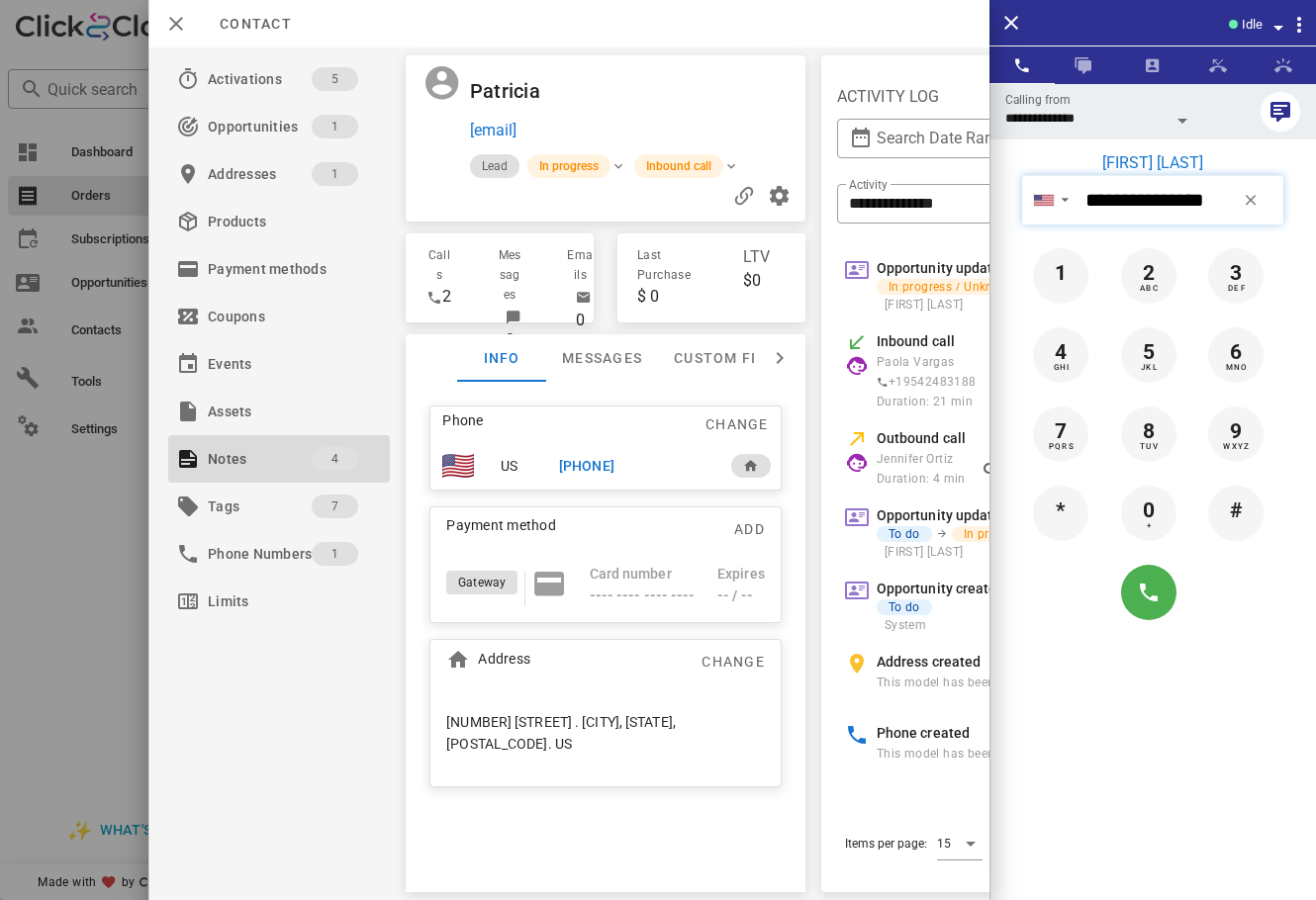 type on "**********" 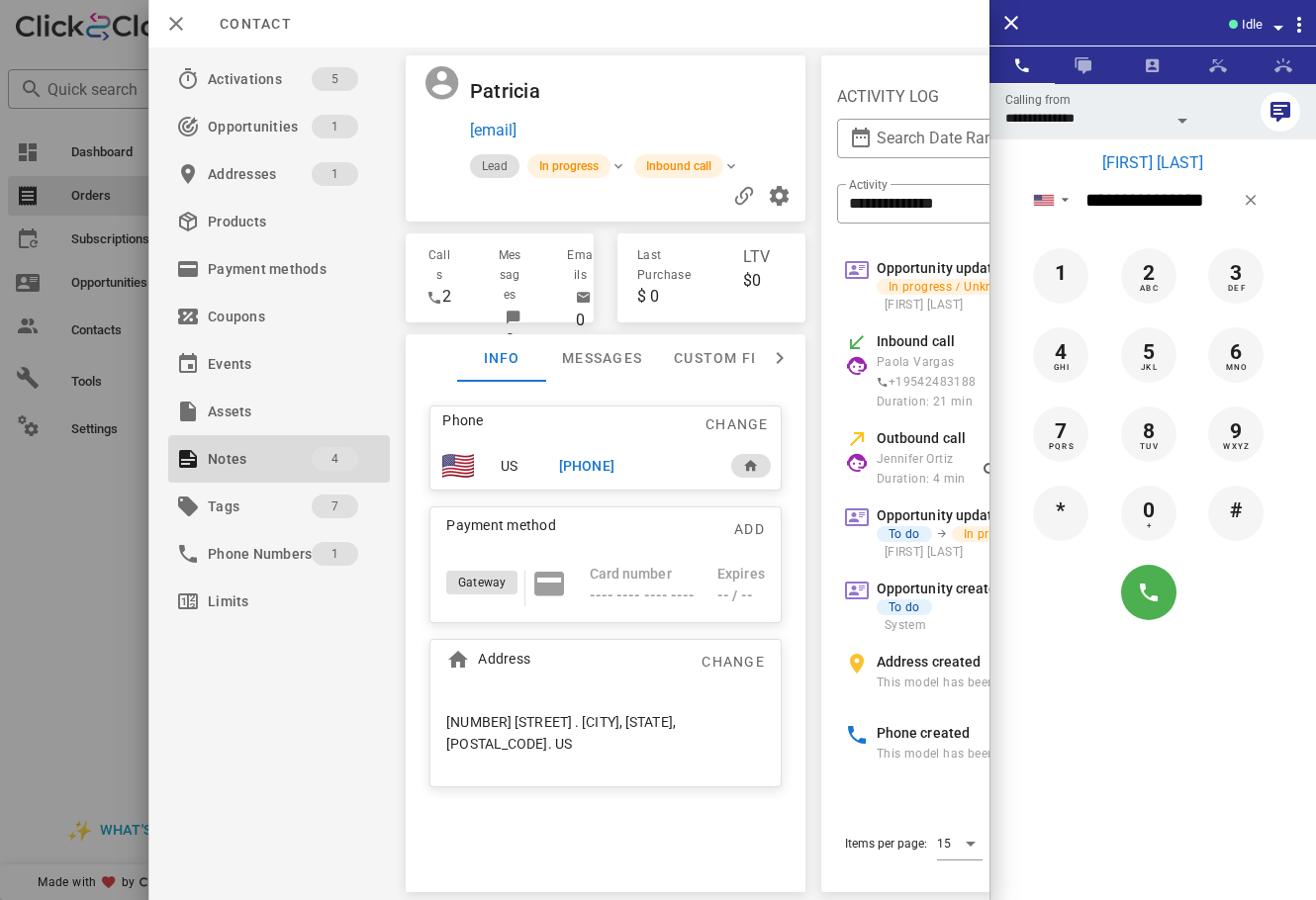 click on "Zulema Perales" at bounding box center [1153, 163] 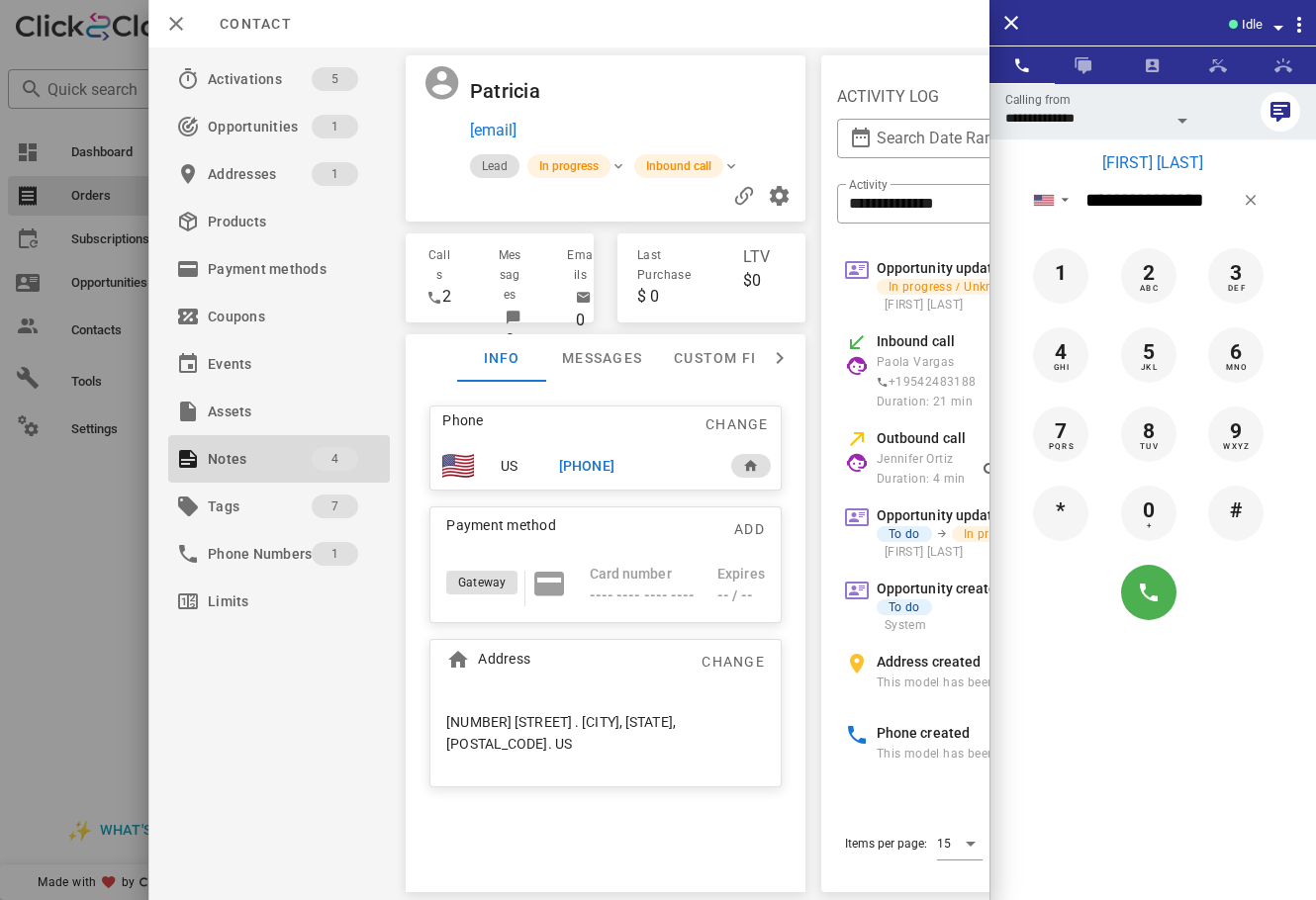 click on "Zulema Perales" at bounding box center (1153, 163) 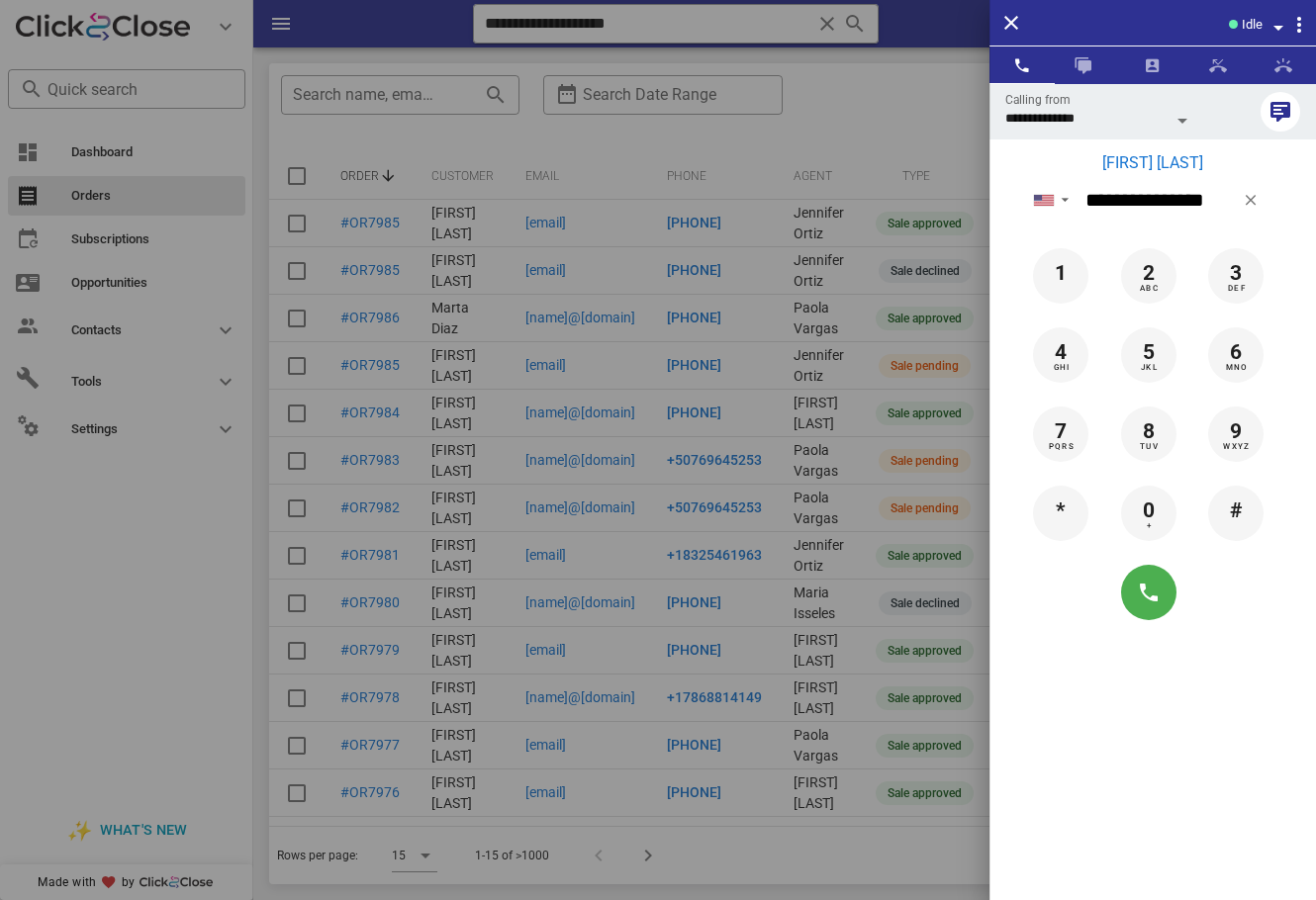 click at bounding box center [658, 450] 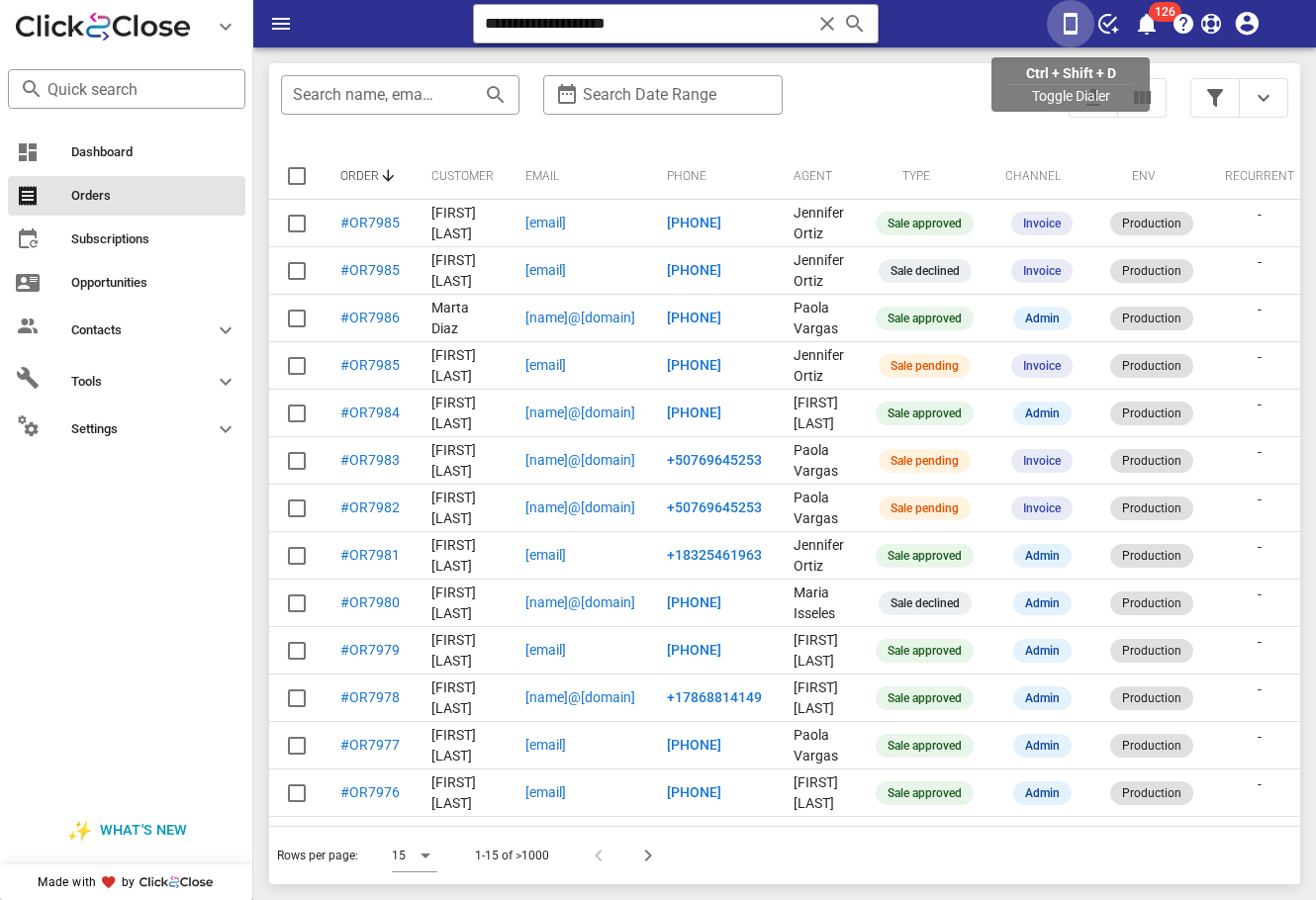 click at bounding box center (1071, 24) 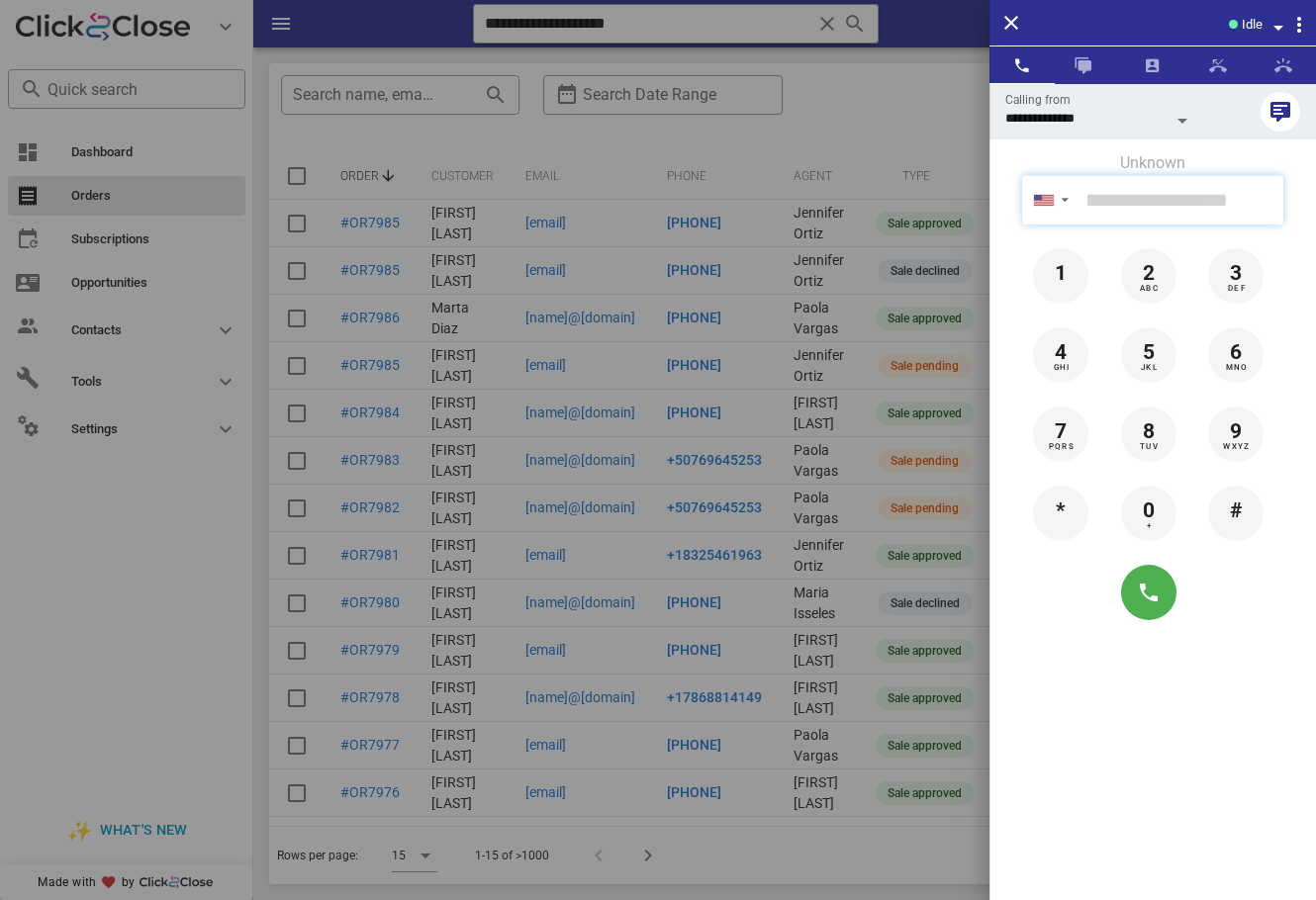 click at bounding box center [1180, 200] 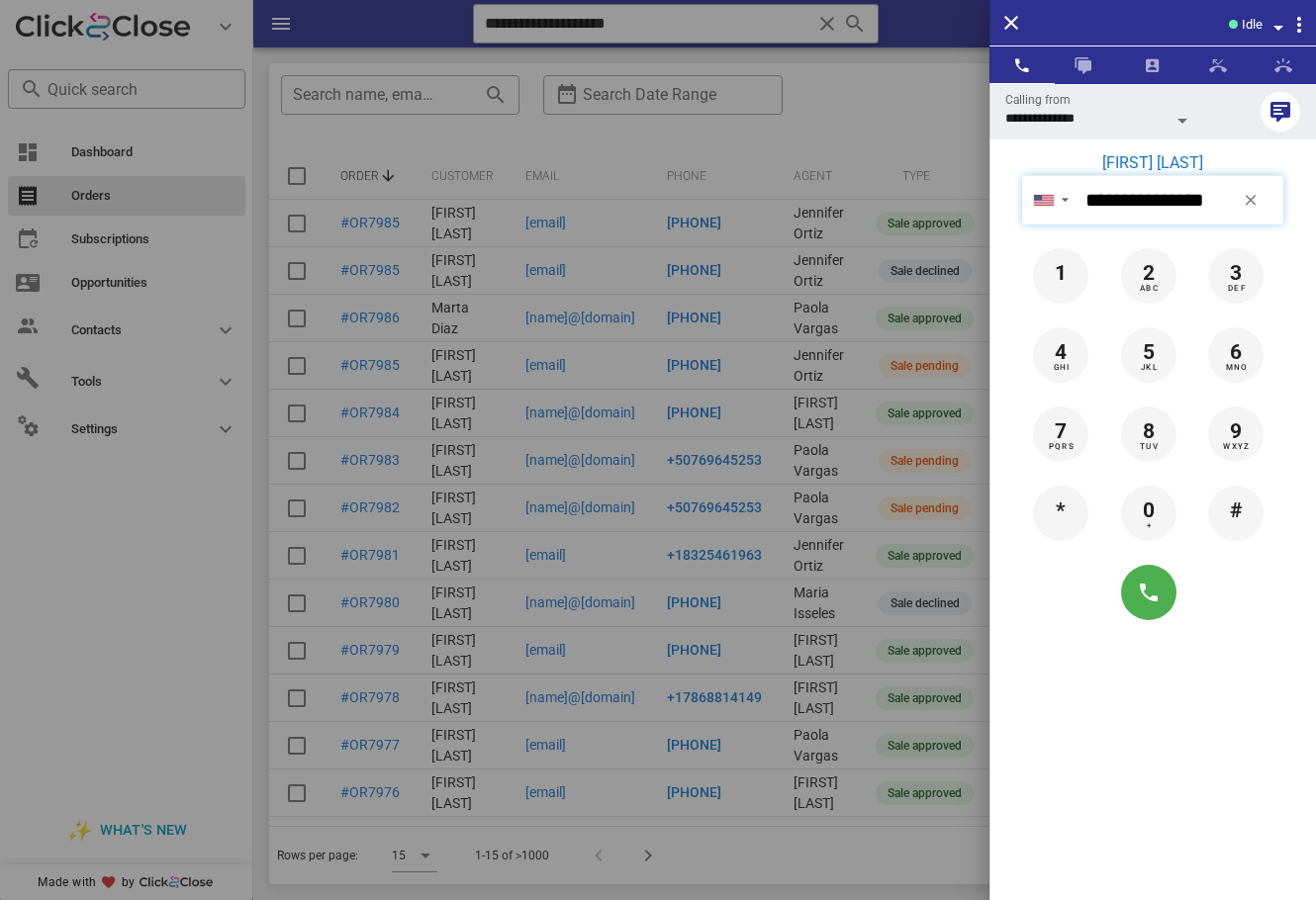 type on "**********" 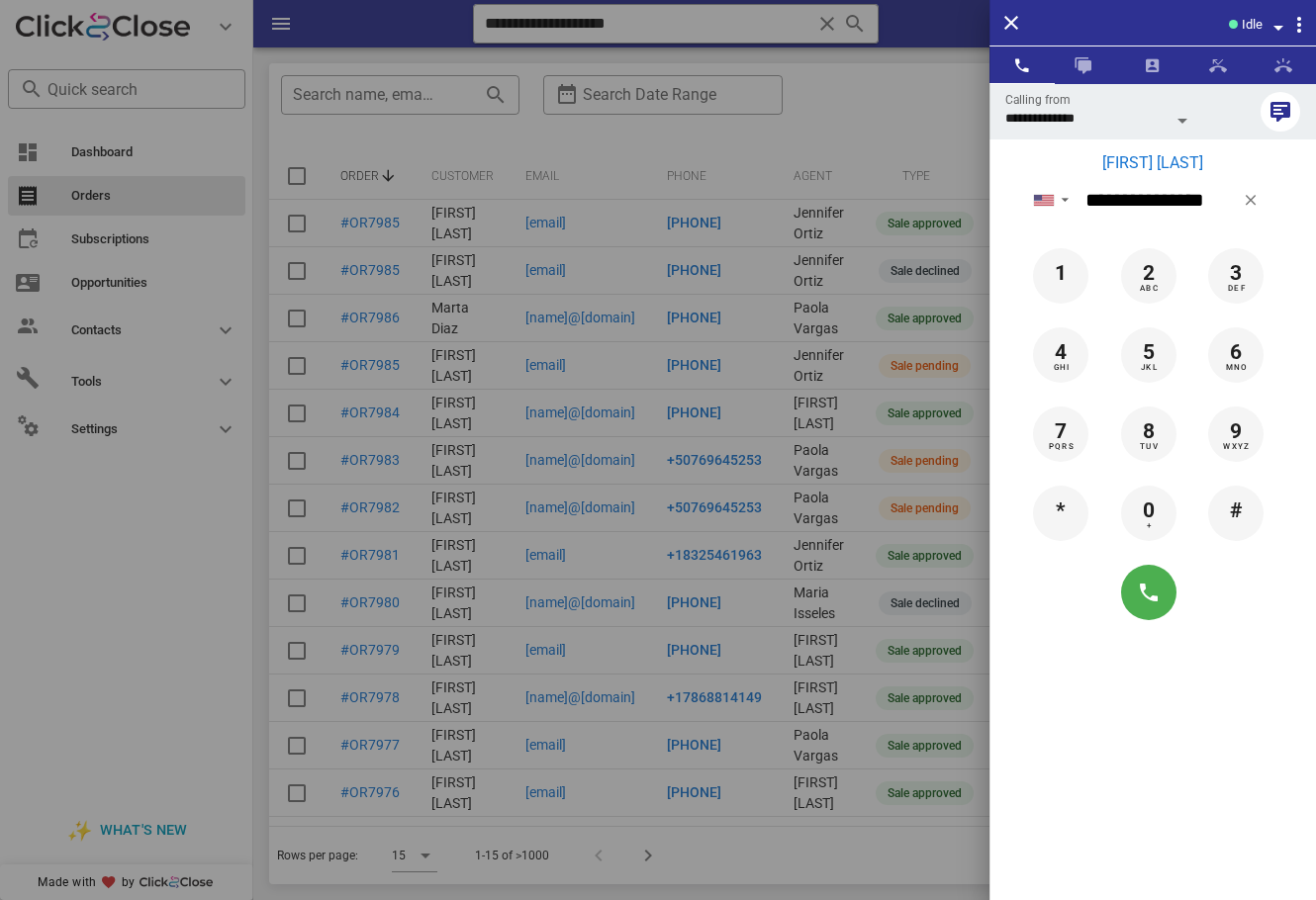 click on "Zulema Perales" at bounding box center [1153, 163] 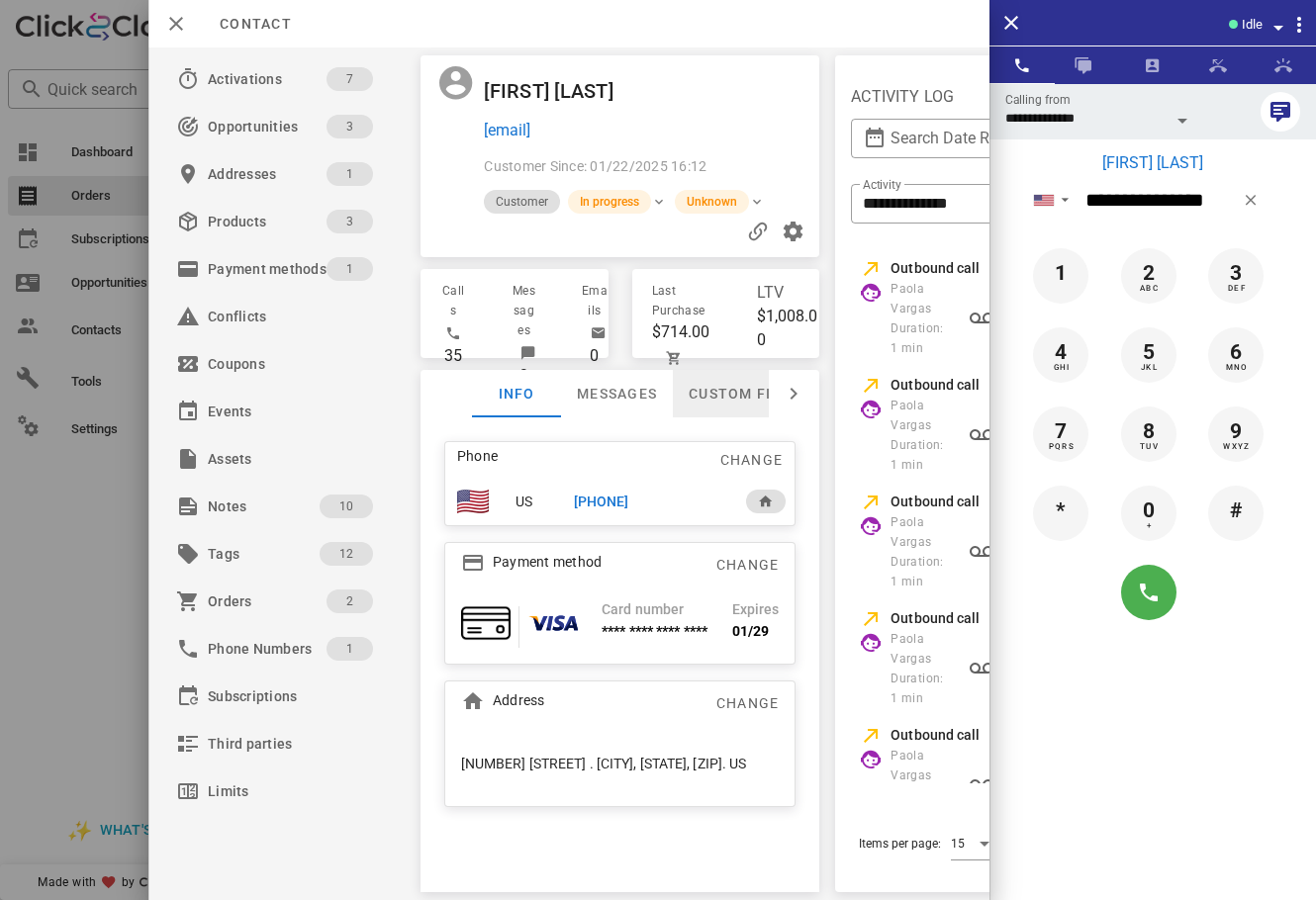 click on "Custom fields" at bounding box center [748, 394] 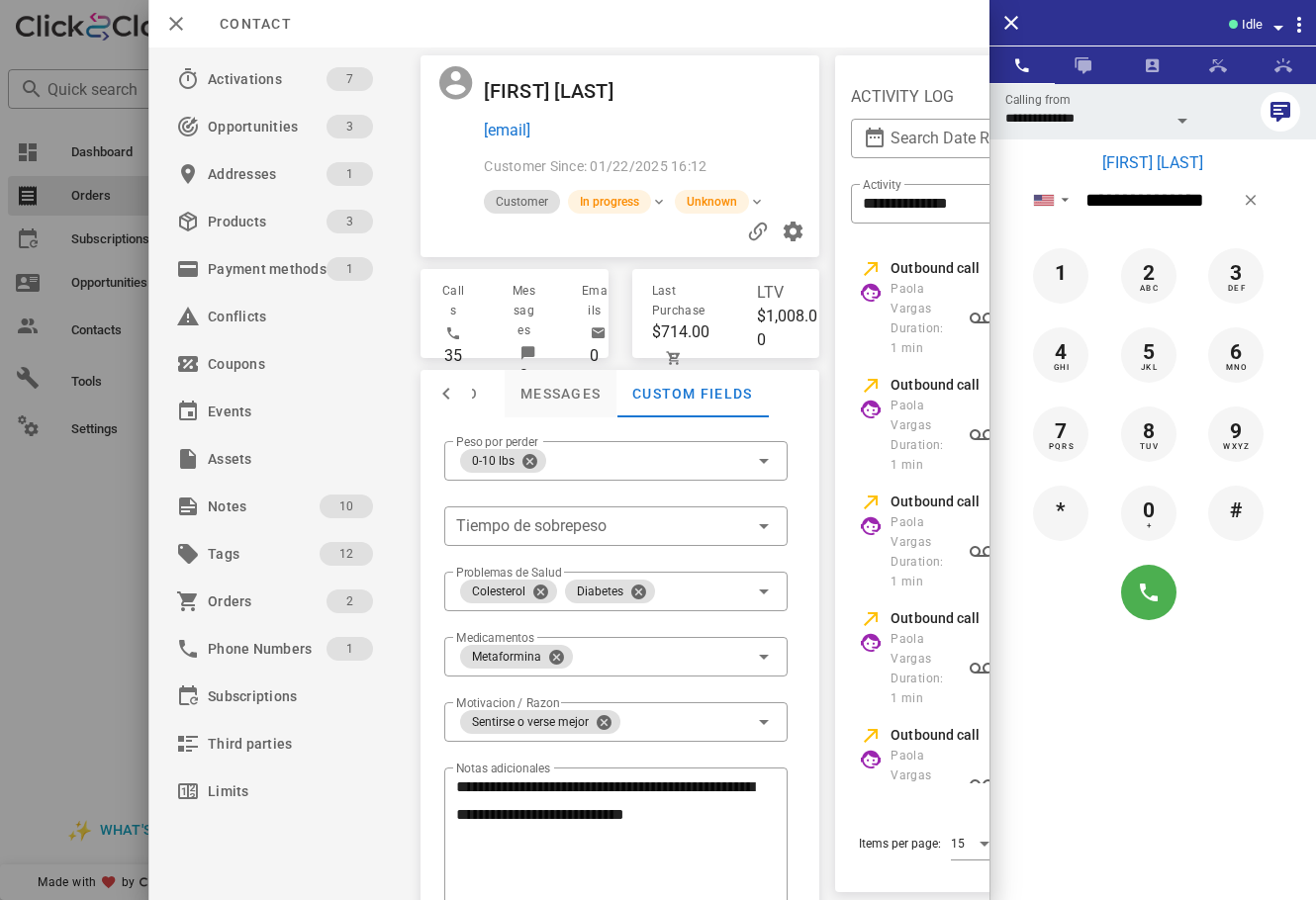 click at bounding box center [446, 394] 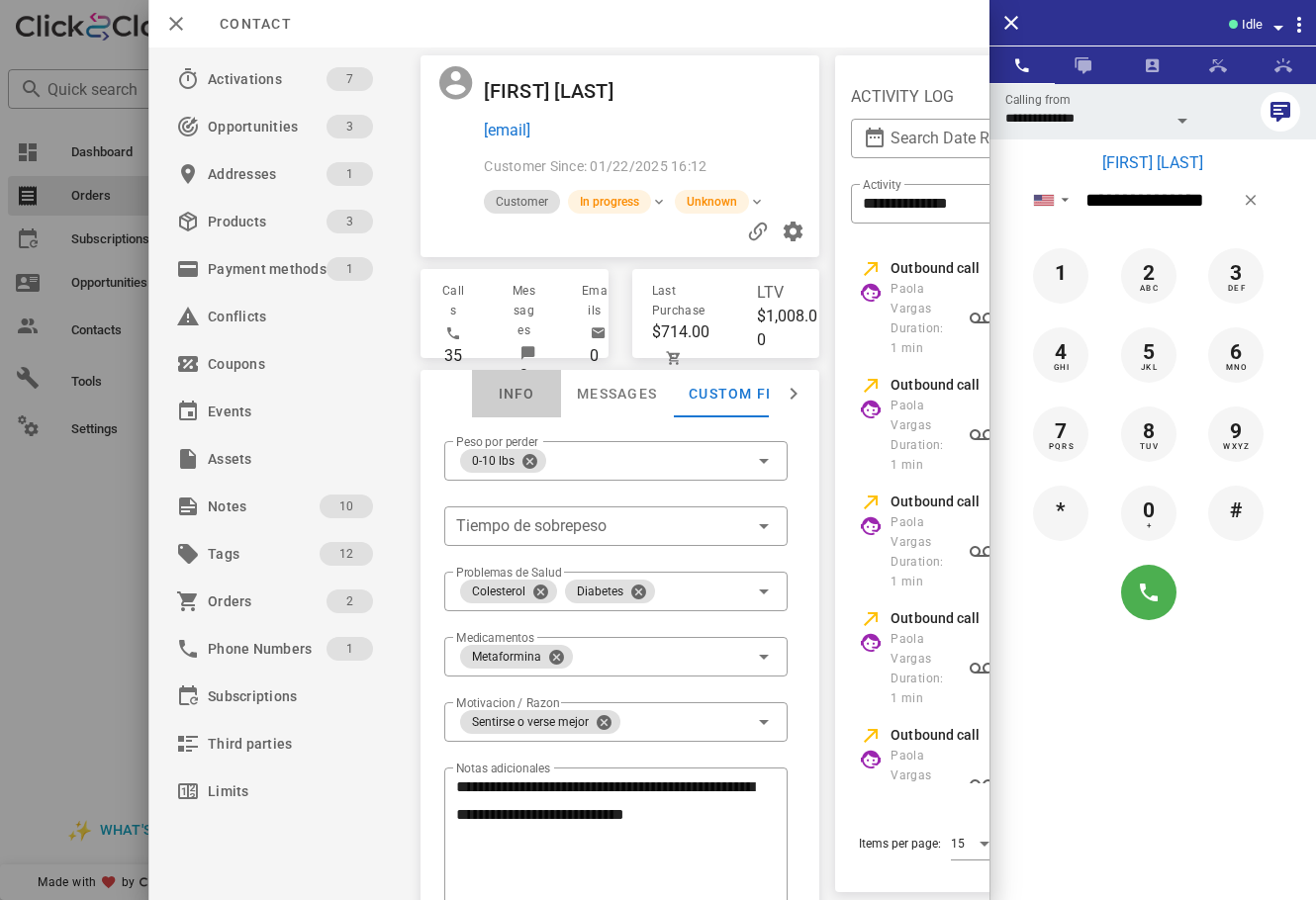 click on "Info" at bounding box center [517, 394] 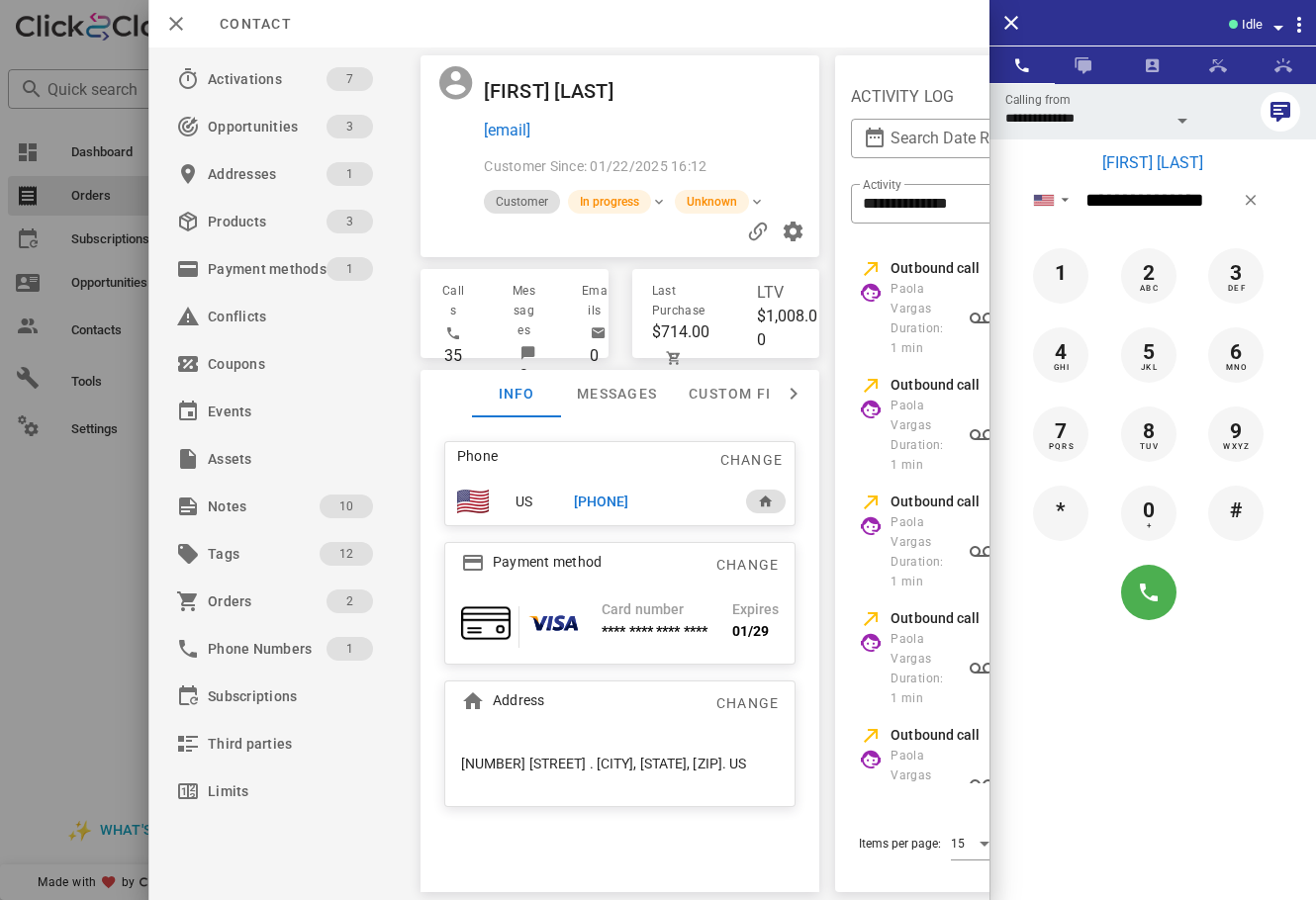 drag, startPoint x: 718, startPoint y: 763, endPoint x: 534, endPoint y: 791, distance: 186.11824 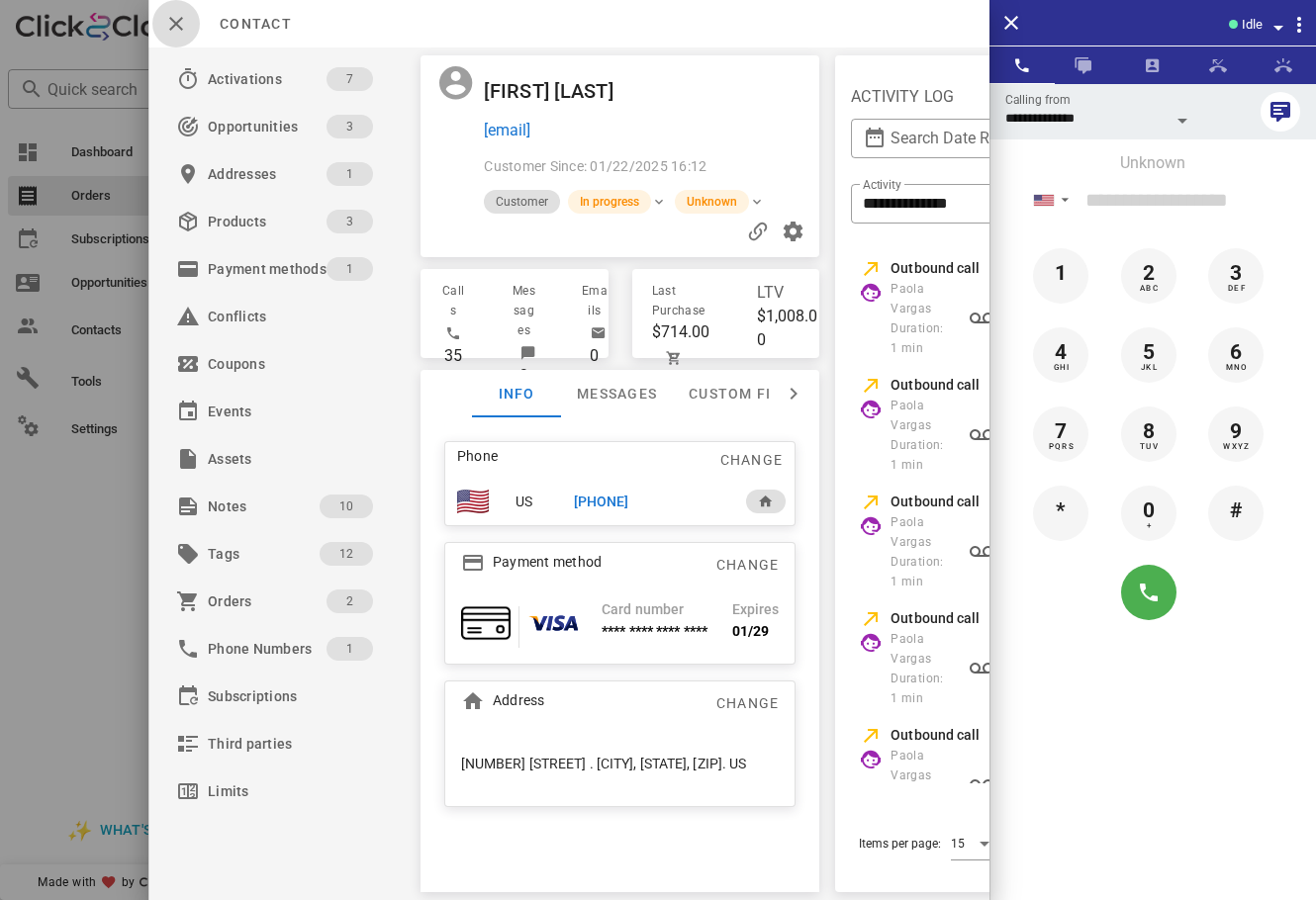 drag, startPoint x: 185, startPoint y: 25, endPoint x: 1135, endPoint y: 805, distance: 1229.1867 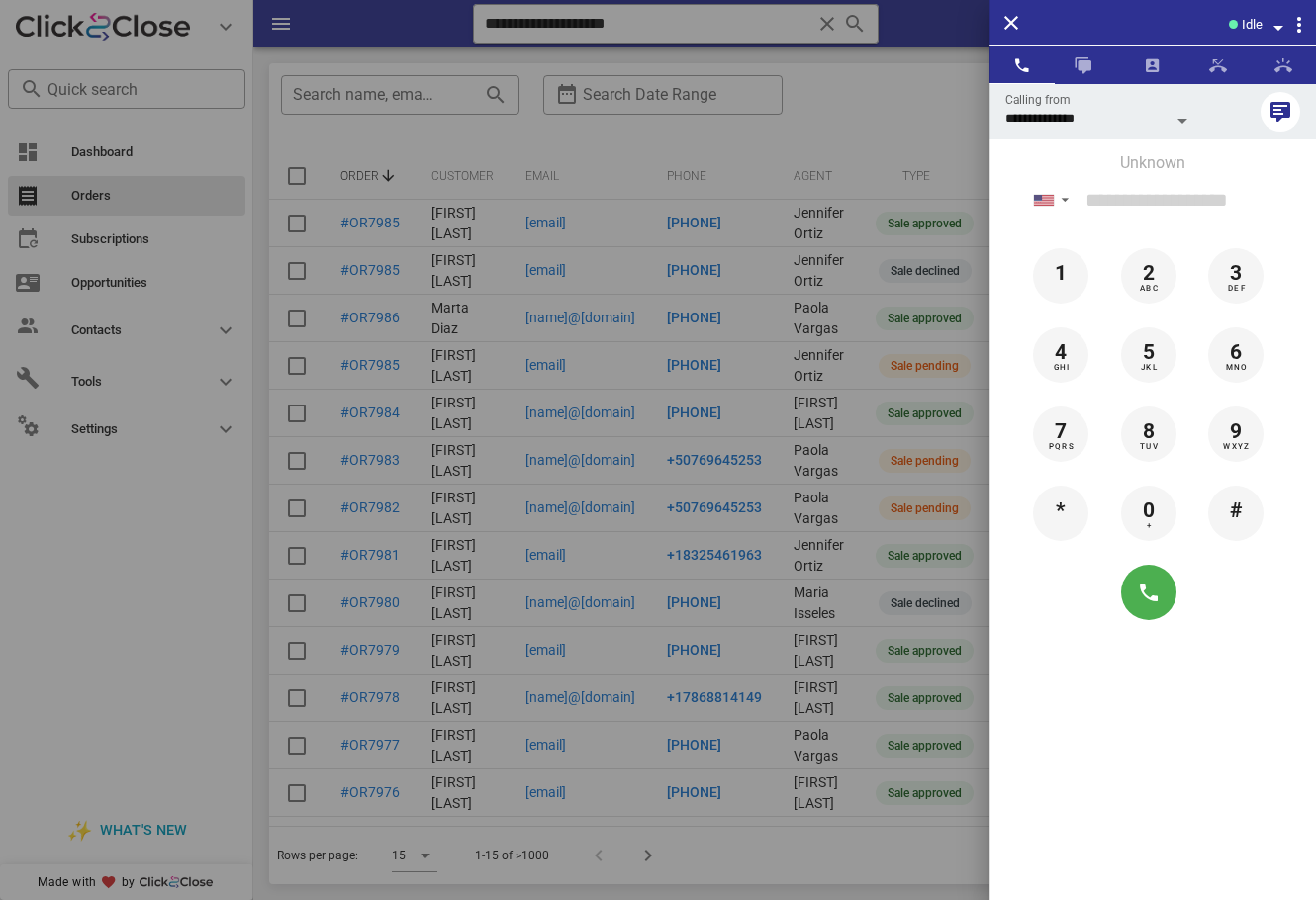 click on "**********" at bounding box center [1153, 533] 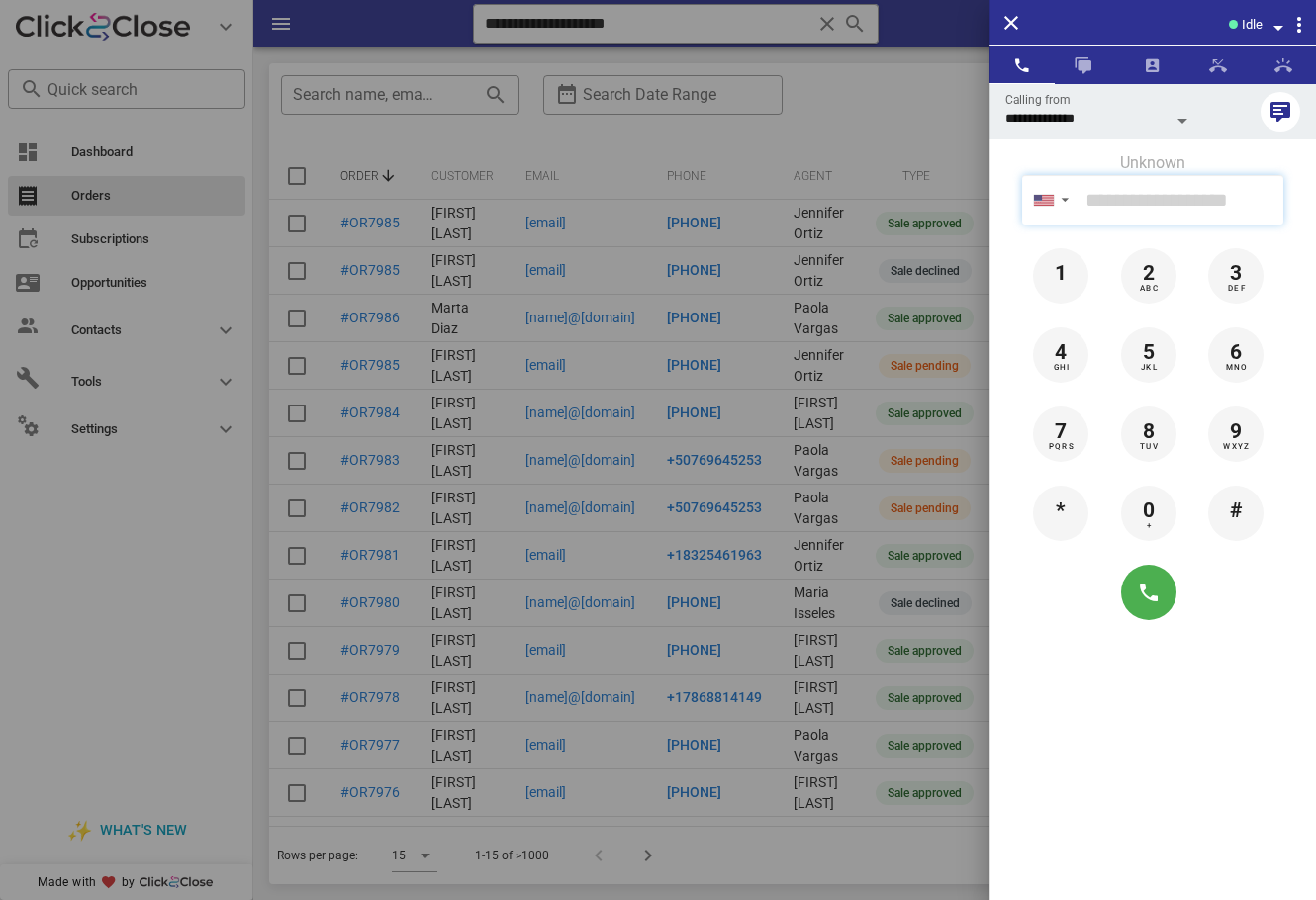 click at bounding box center (1180, 200) 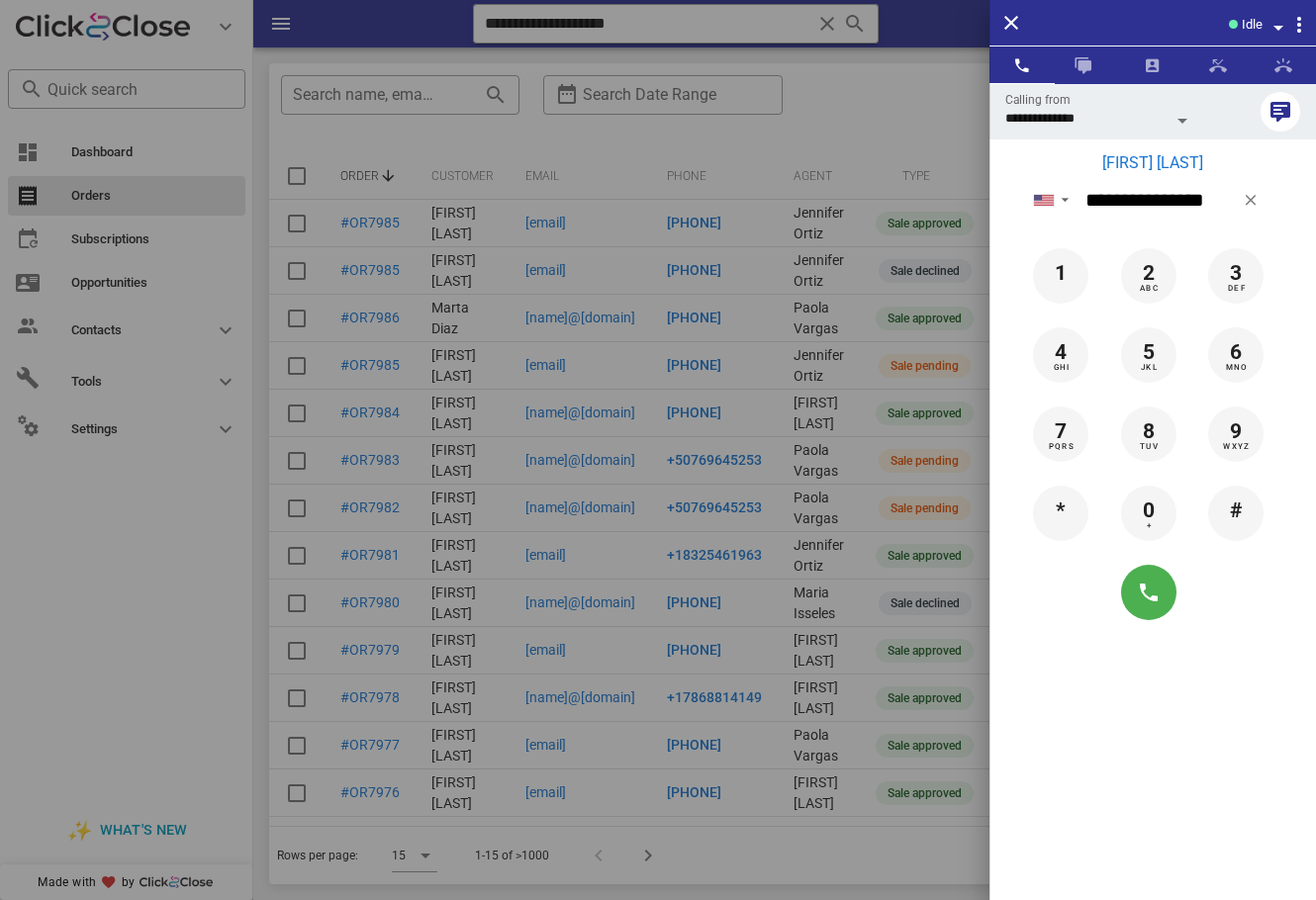 click on "Vilma Baez" at bounding box center [1153, 163] 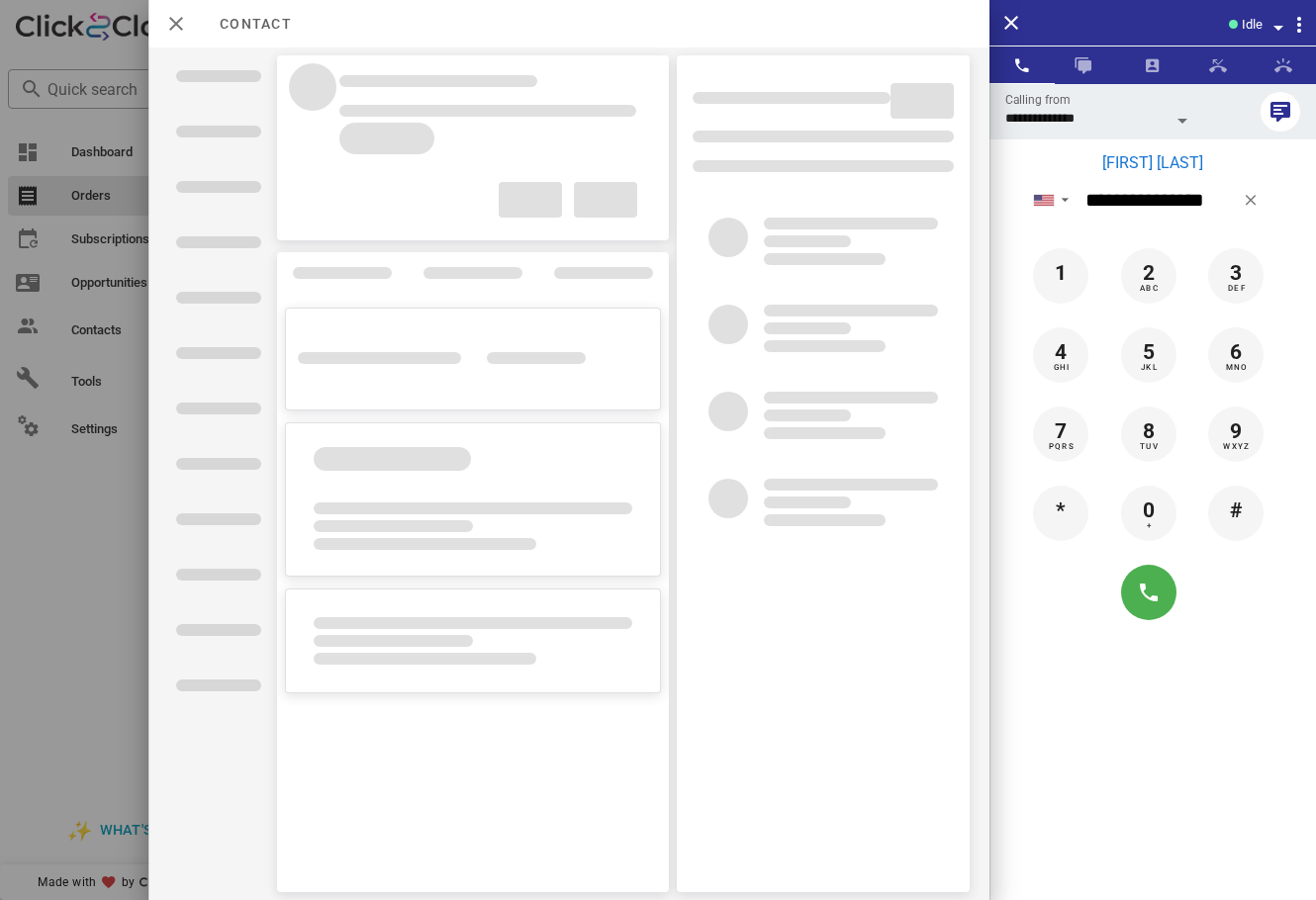 click on "Vilma Baez" at bounding box center [1153, 163] 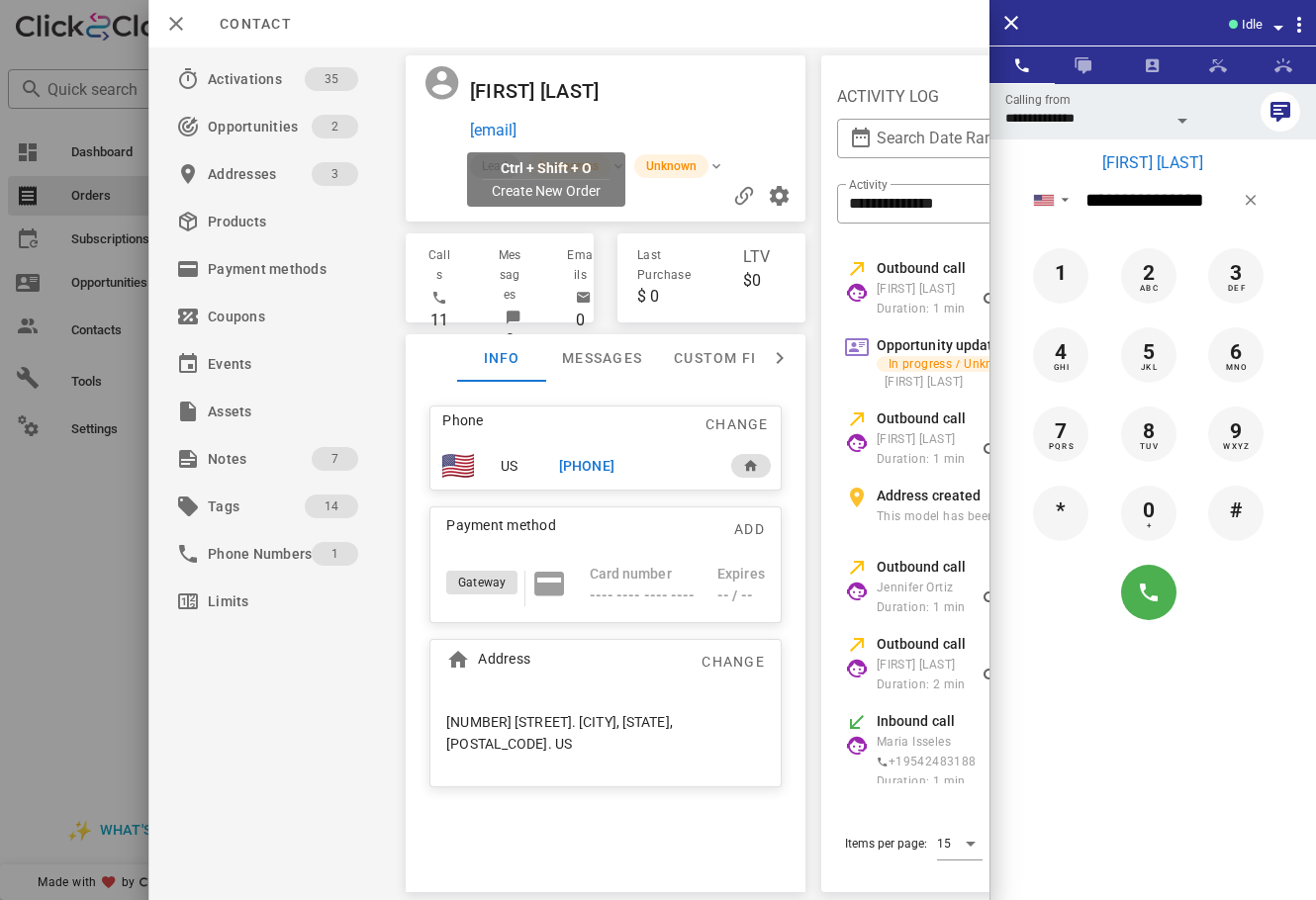 drag, startPoint x: 656, startPoint y: 129, endPoint x: 471, endPoint y: 134, distance: 185.06756 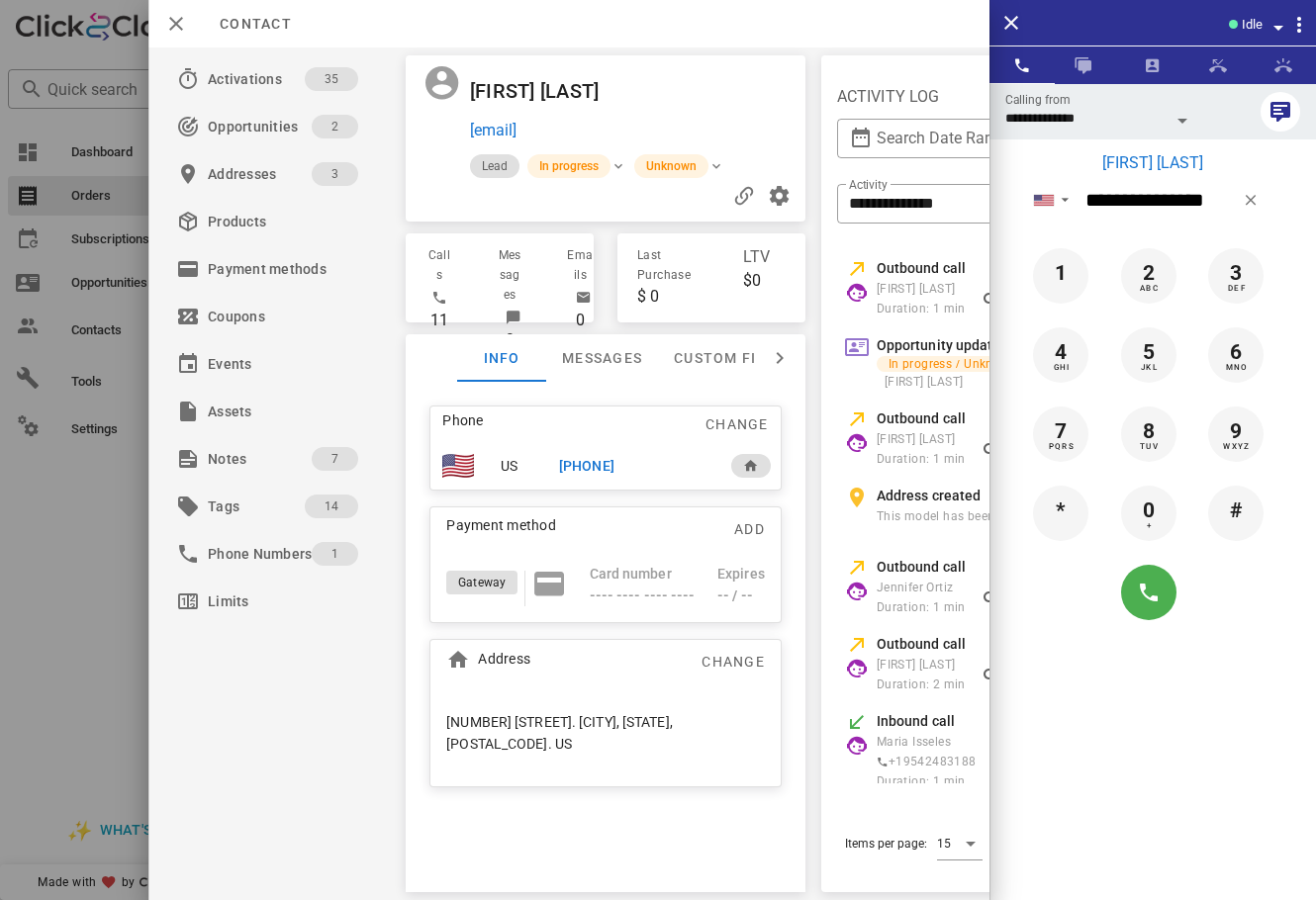 drag, startPoint x: 756, startPoint y: 87, endPoint x: 499, endPoint y: 72, distance: 257.43737 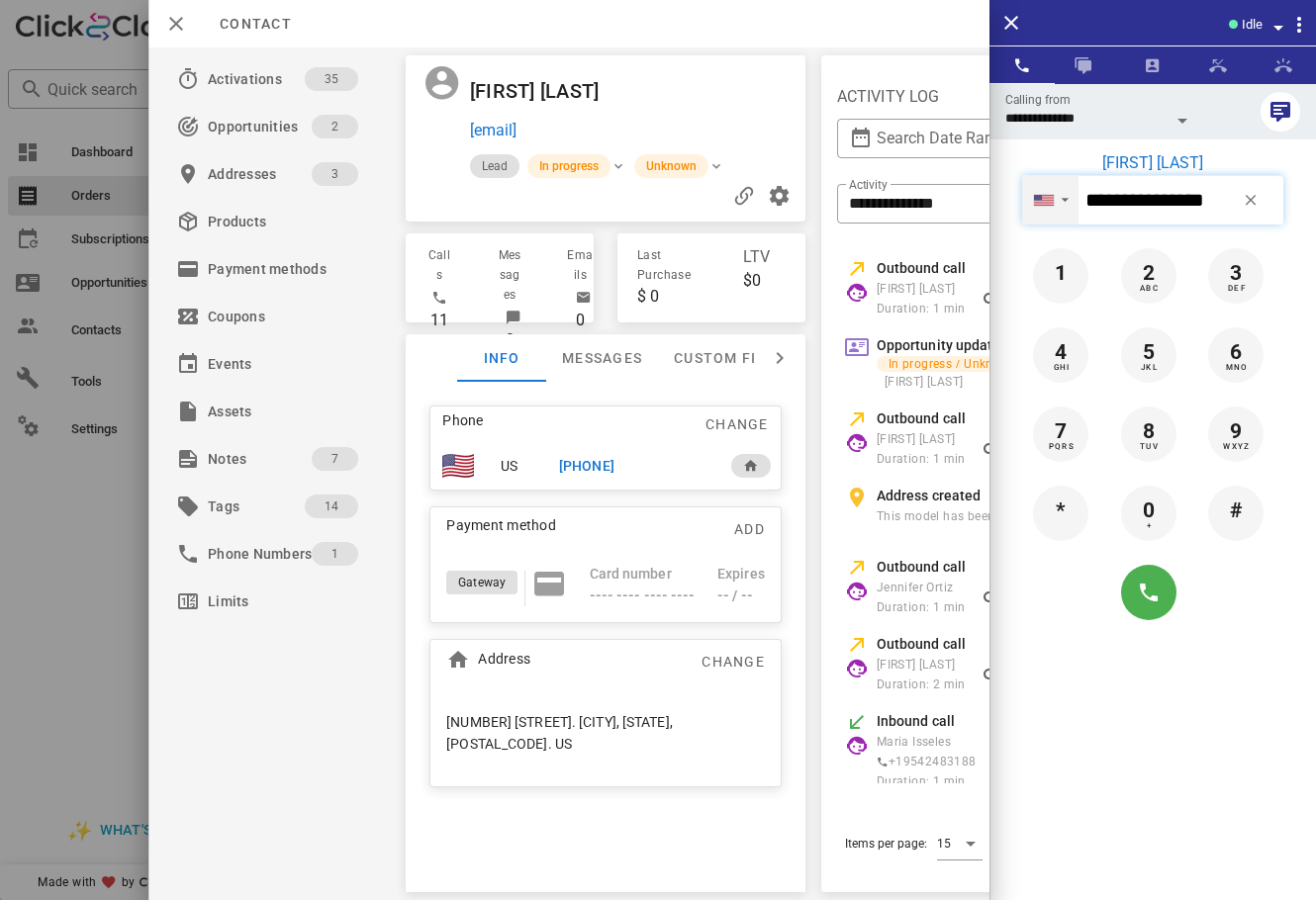 drag, startPoint x: 1223, startPoint y: 201, endPoint x: 1043, endPoint y: 188, distance: 180.4688 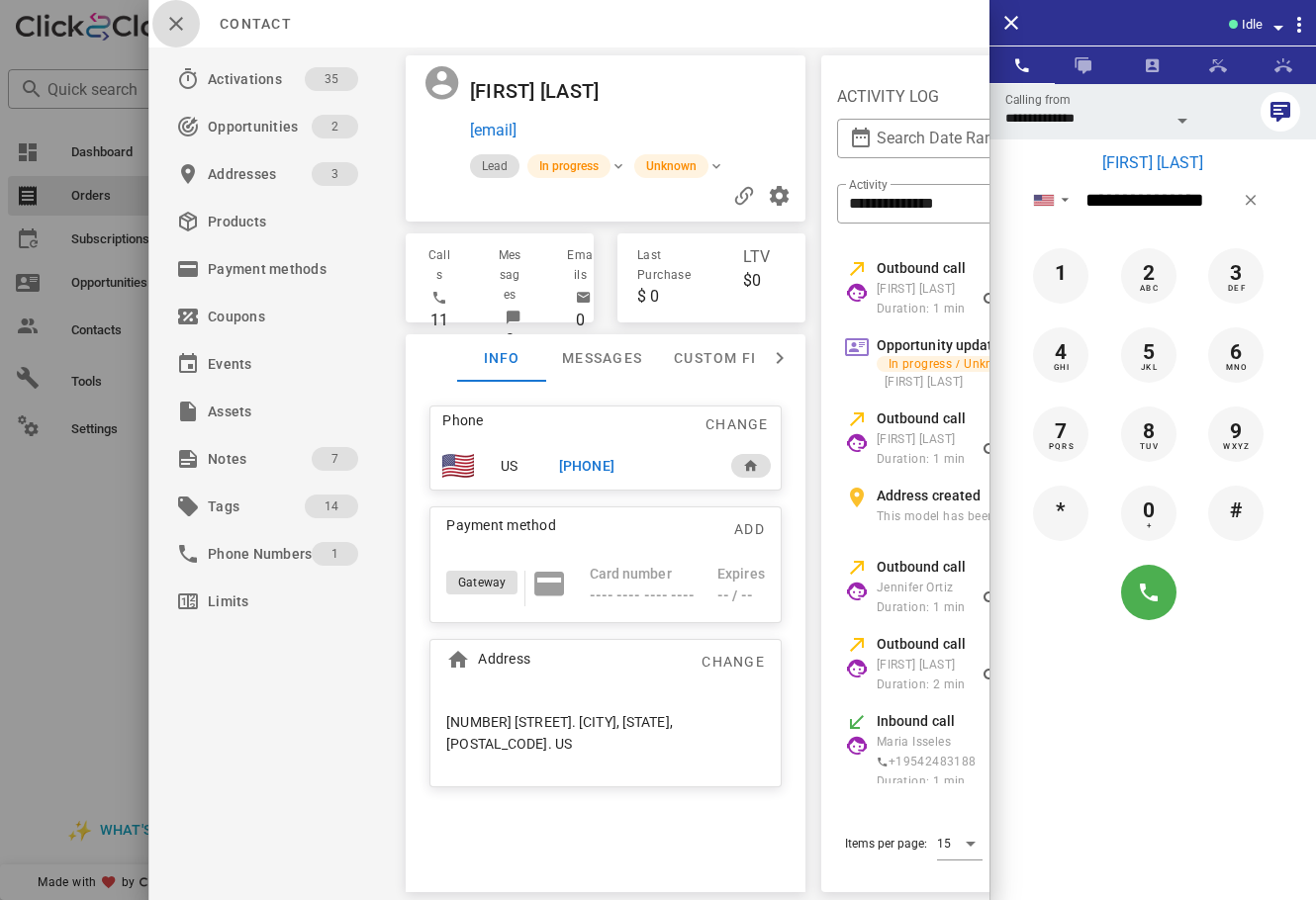 click at bounding box center [176, 24] 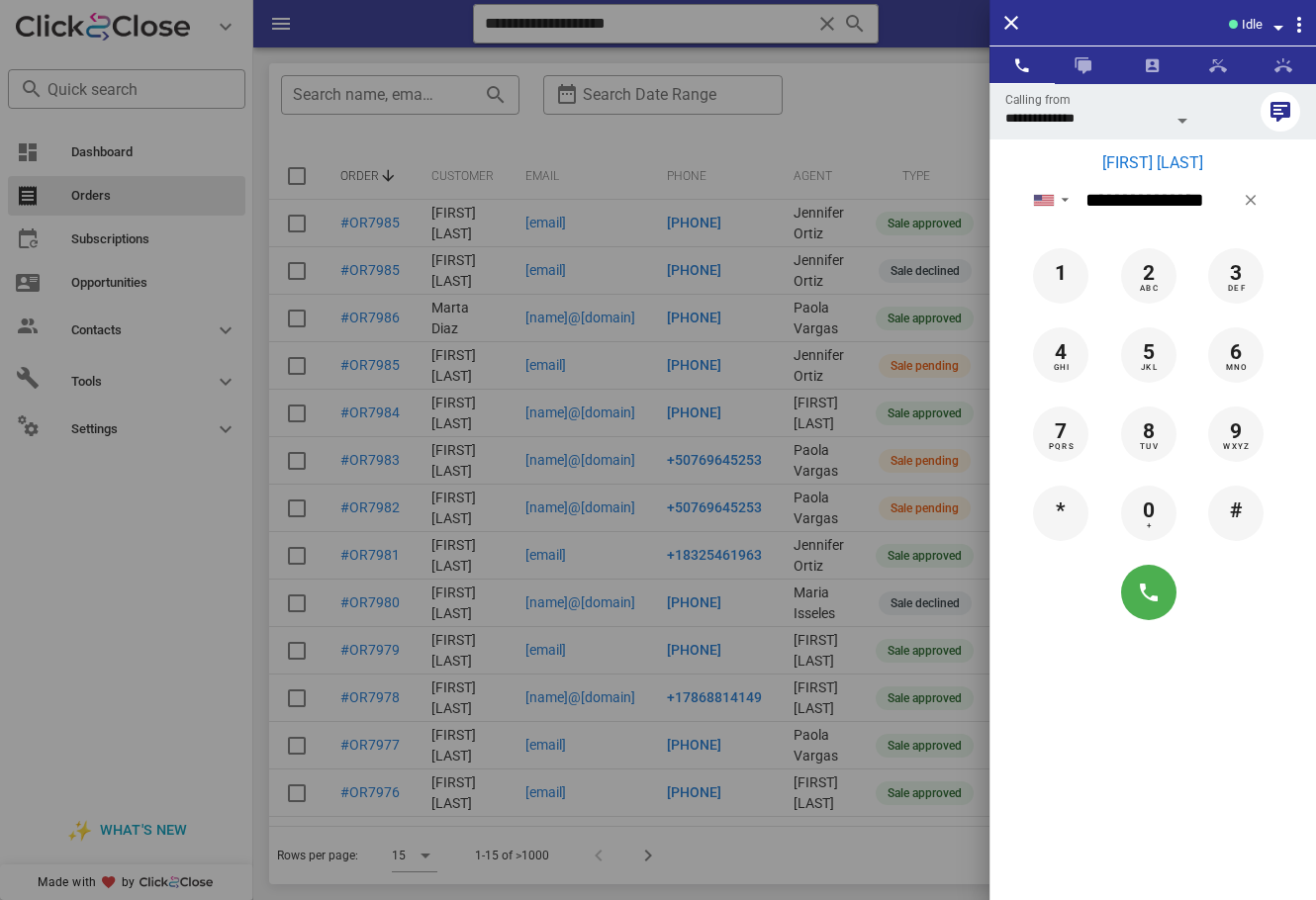 click on "ANAITE MIRON" at bounding box center (1153, 163) 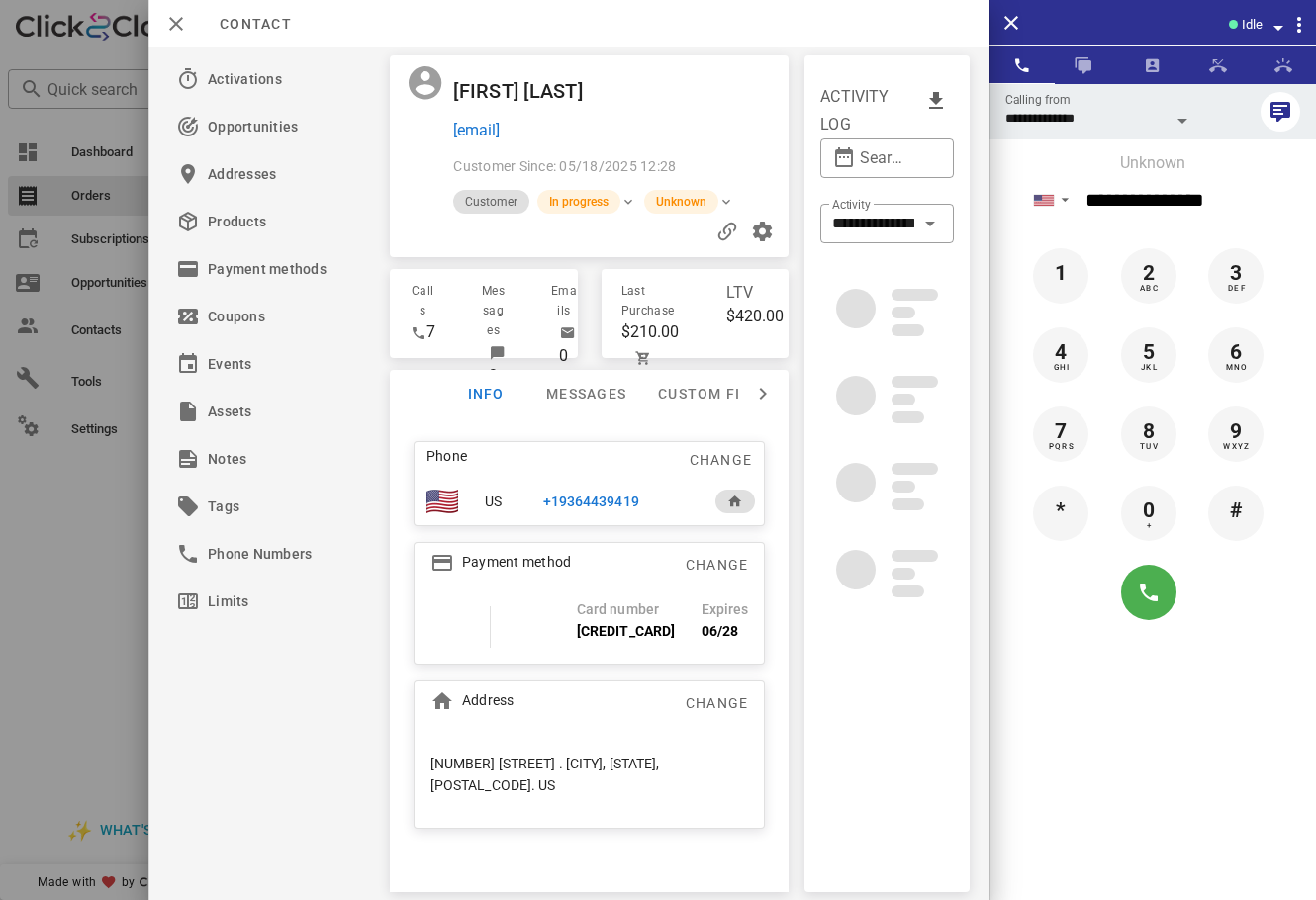 type 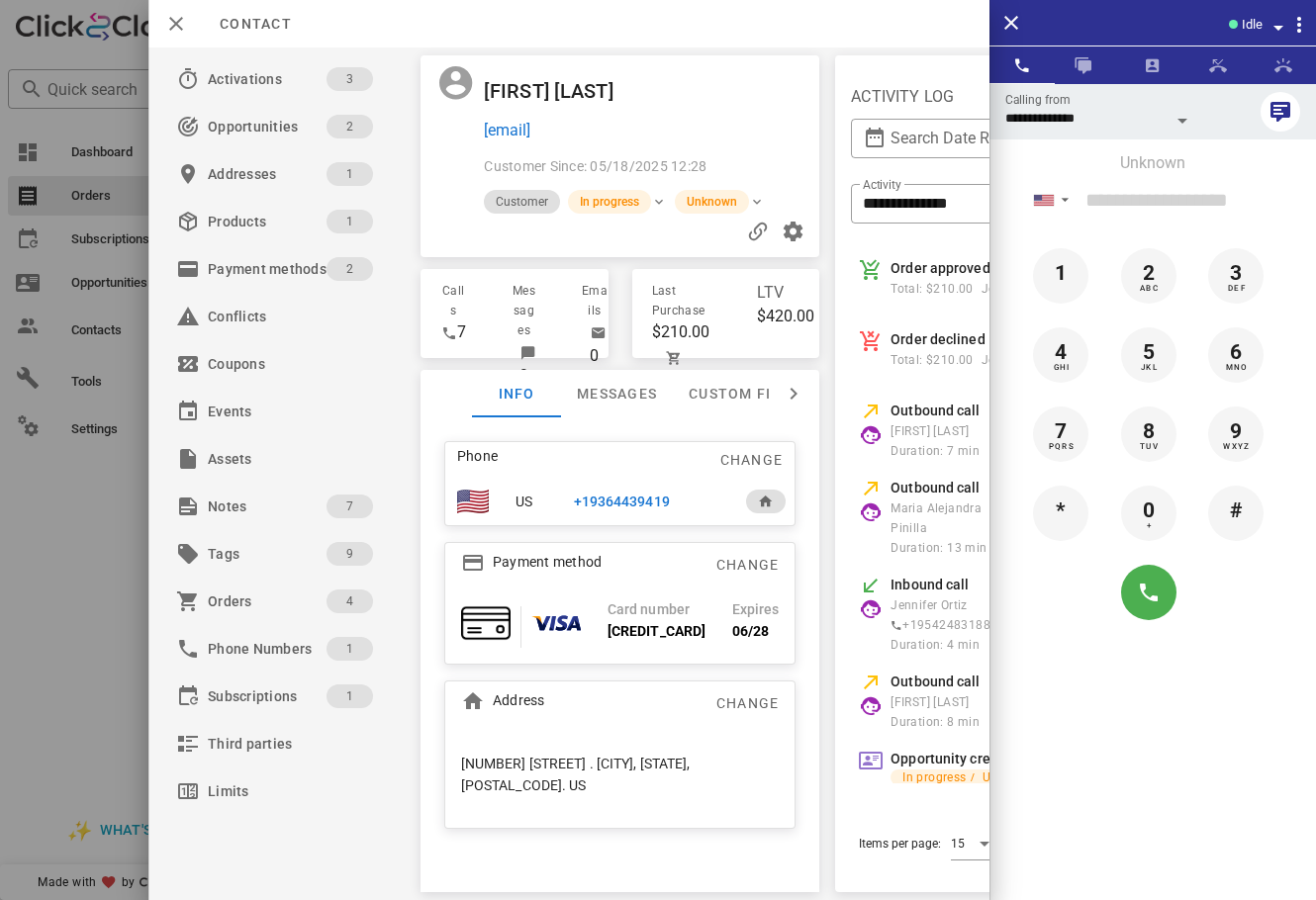 drag, startPoint x: 651, startPoint y: 134, endPoint x: 783, endPoint y: 106, distance: 134.93702 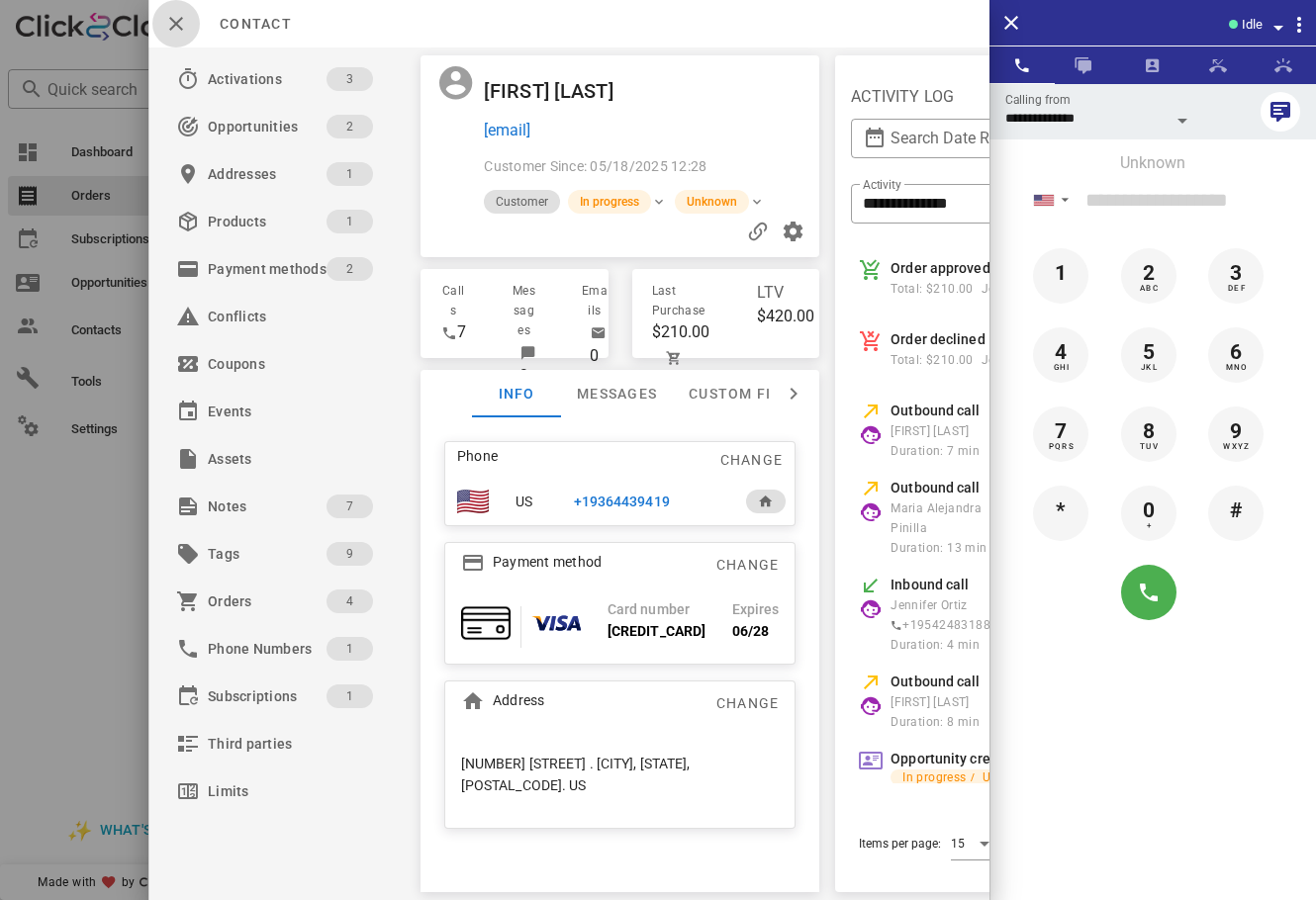 click at bounding box center (176, 24) 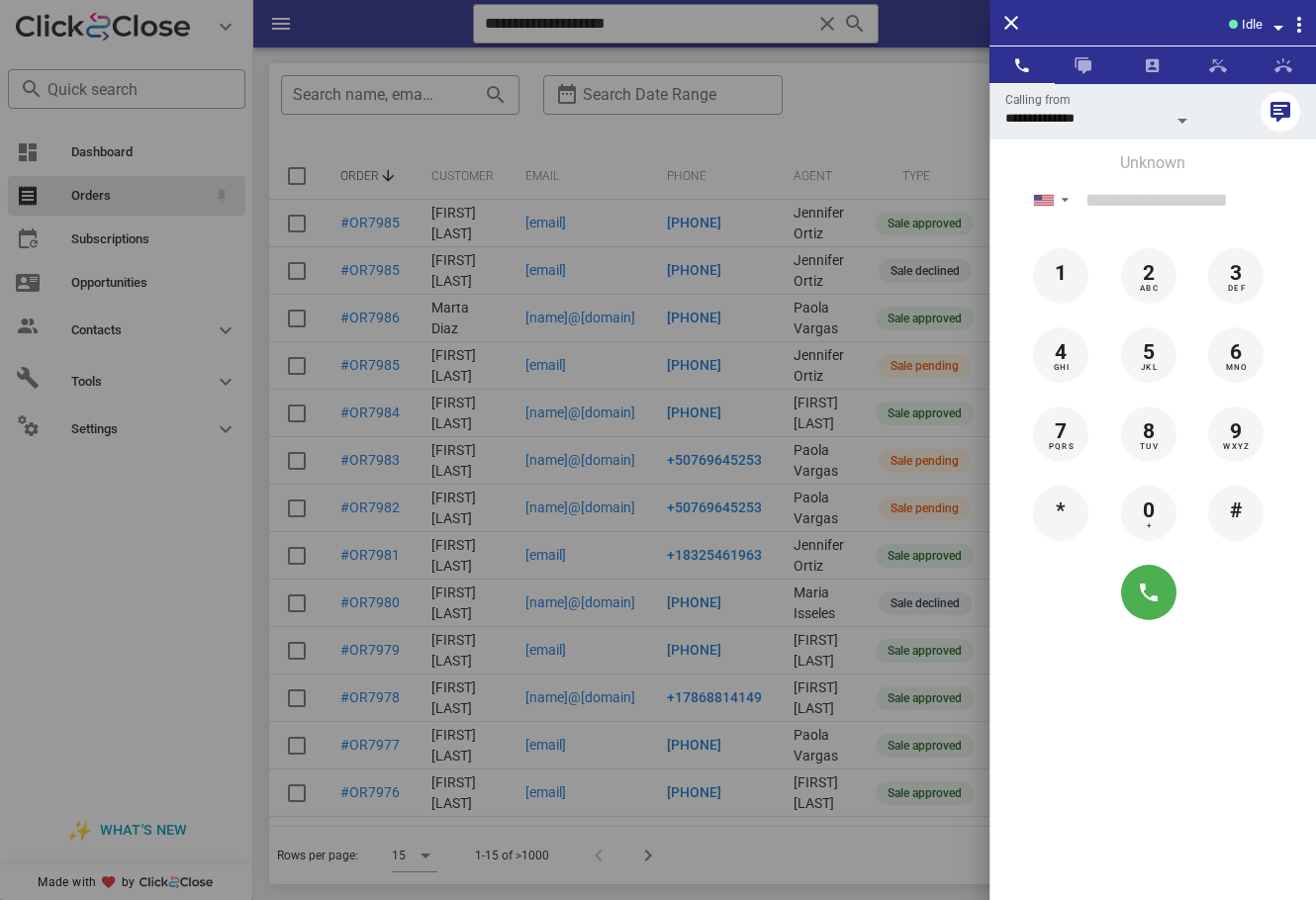 click at bounding box center [658, 450] 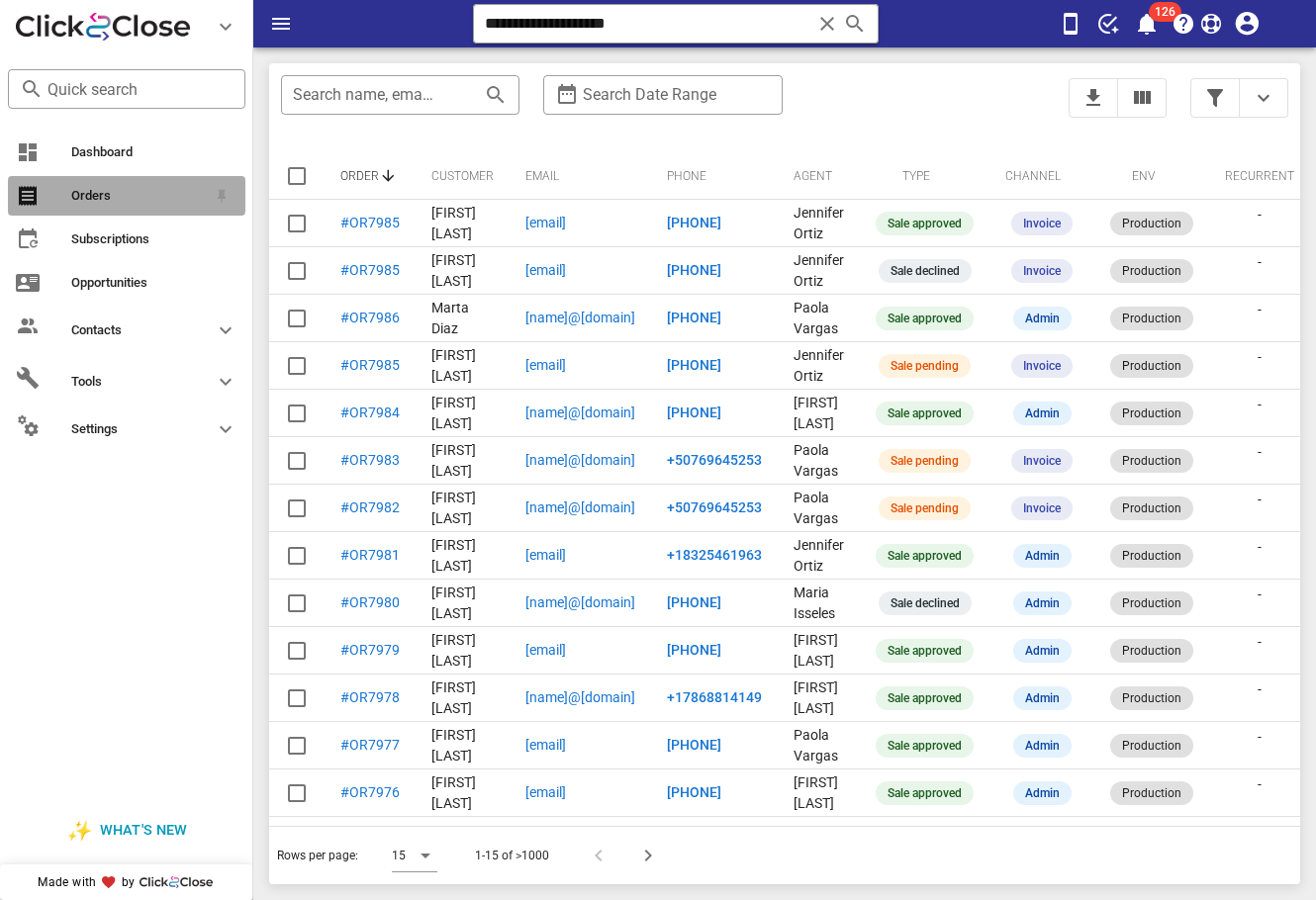 click on "Orders" at bounding box center (139, 196) 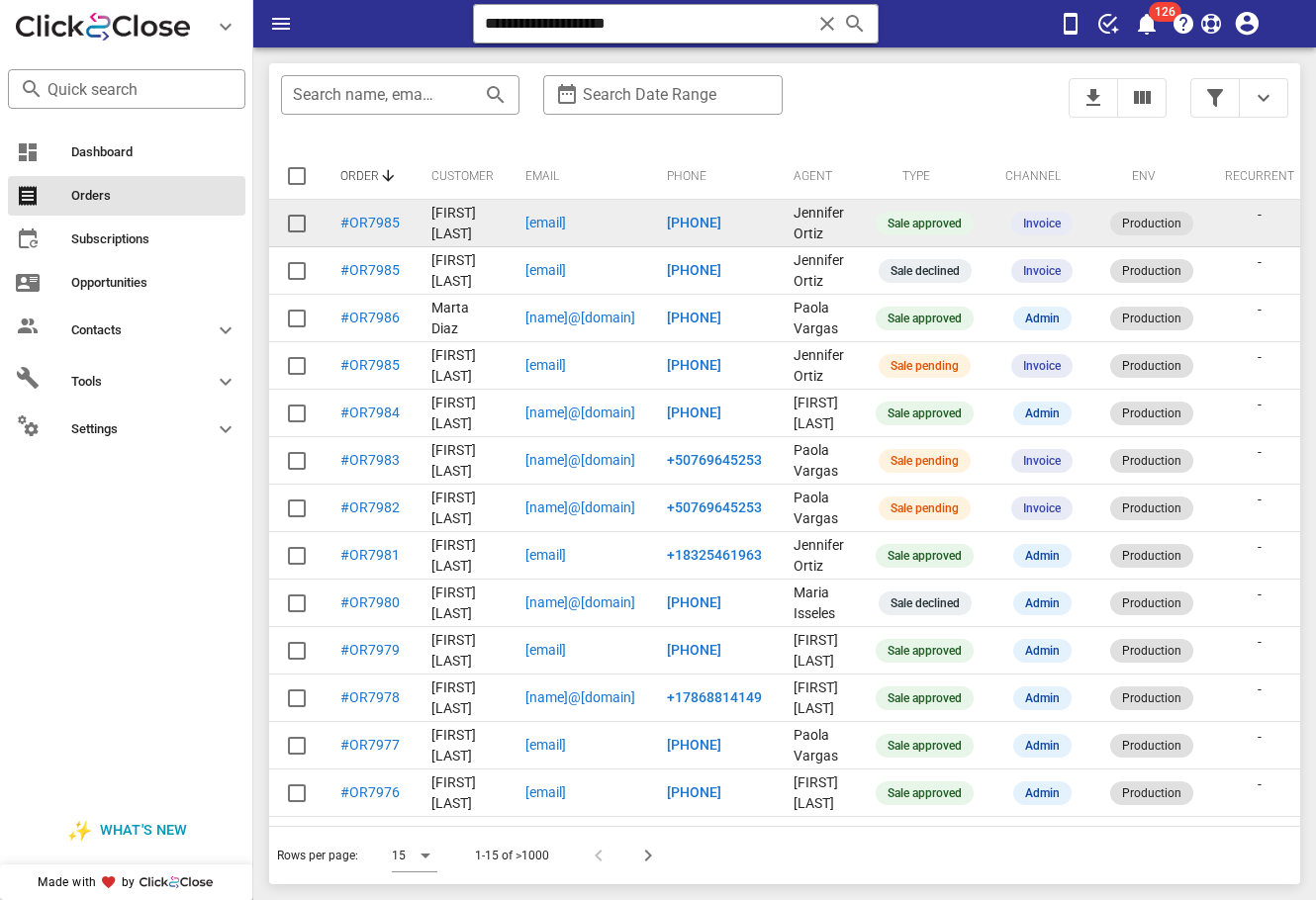 drag, startPoint x: 666, startPoint y: 232, endPoint x: 521, endPoint y: 233, distance: 145.00345 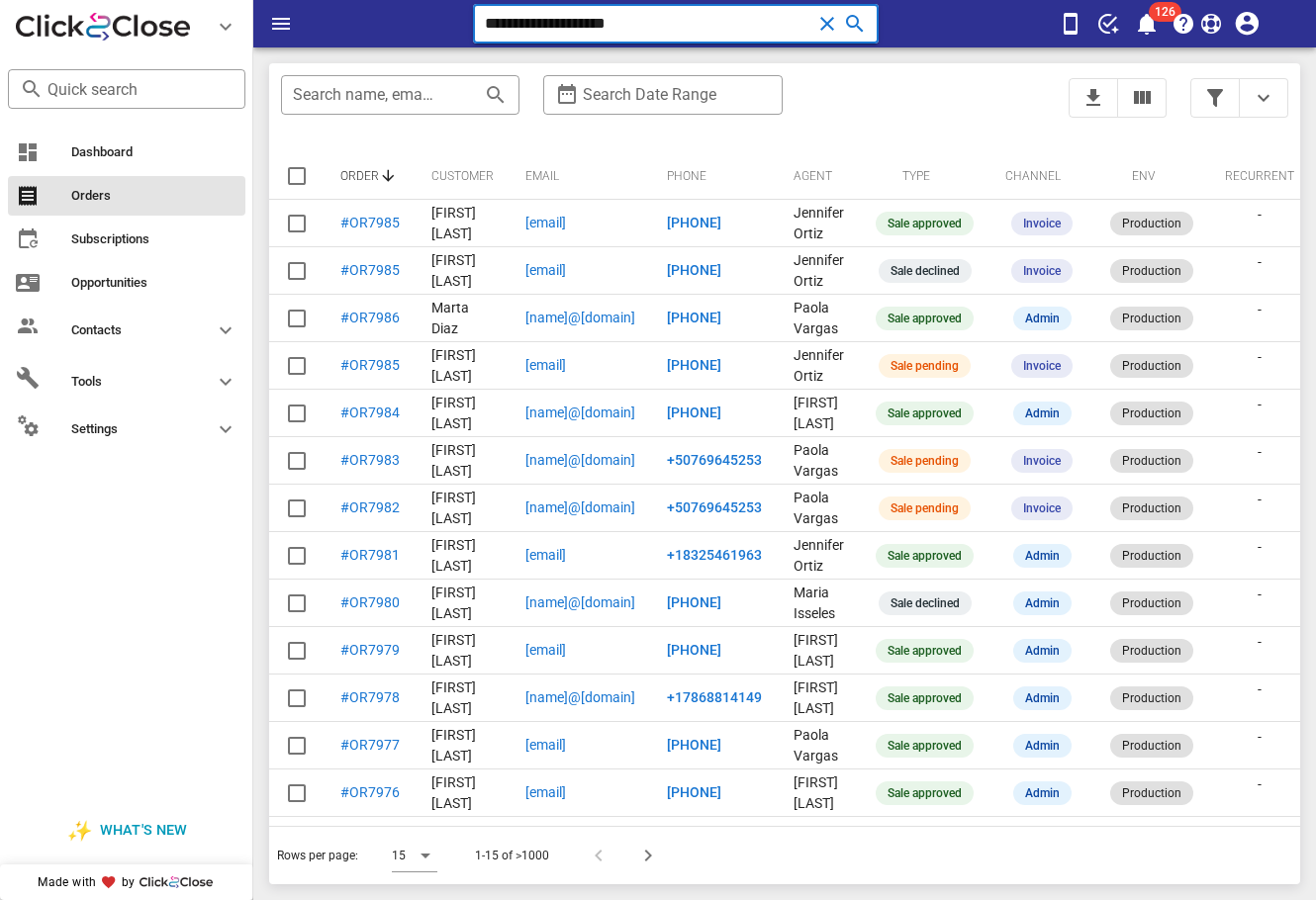 drag, startPoint x: 644, startPoint y: 26, endPoint x: 563, endPoint y: 24, distance: 81.02469 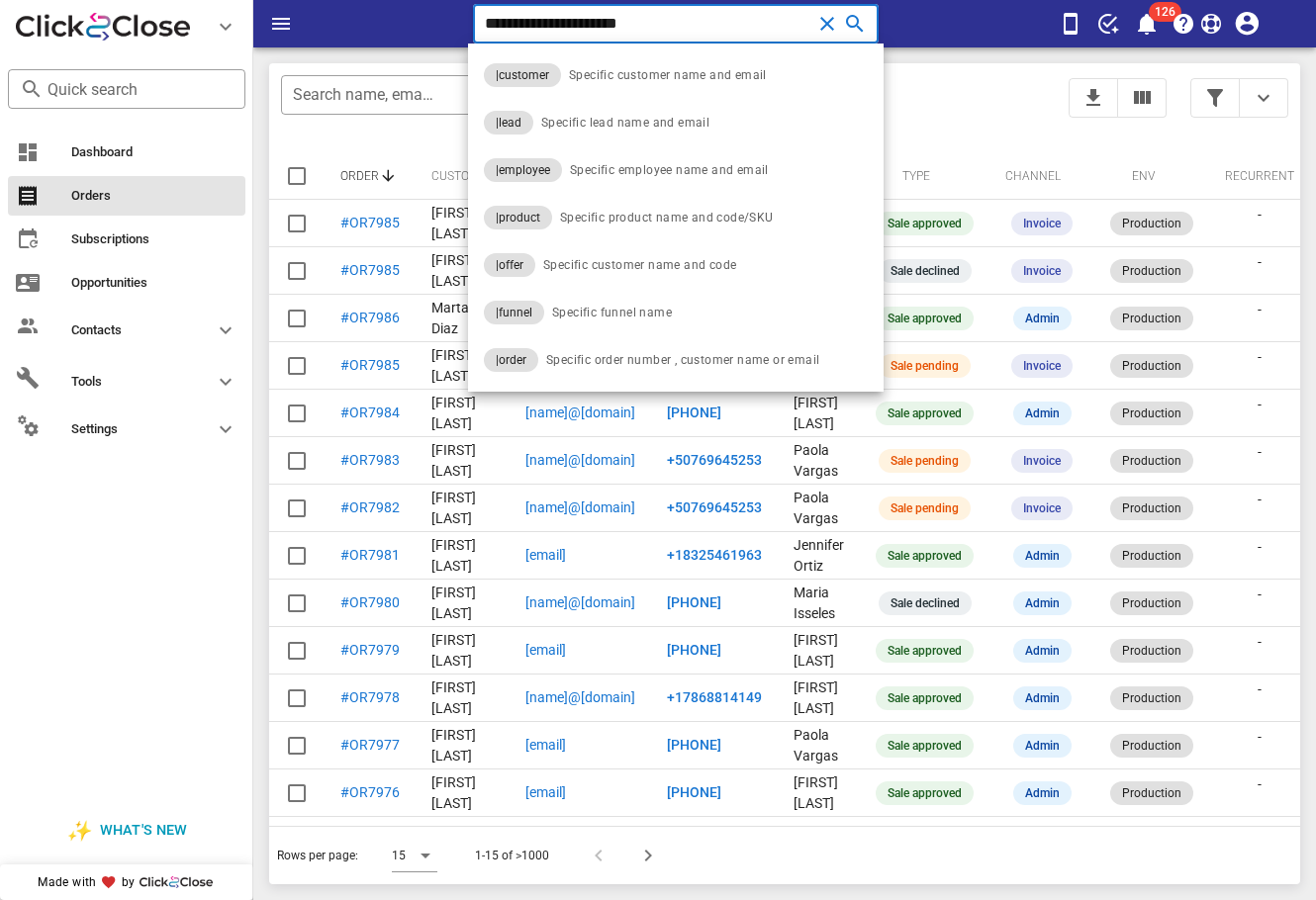 click on "**********" at bounding box center [648, 24] 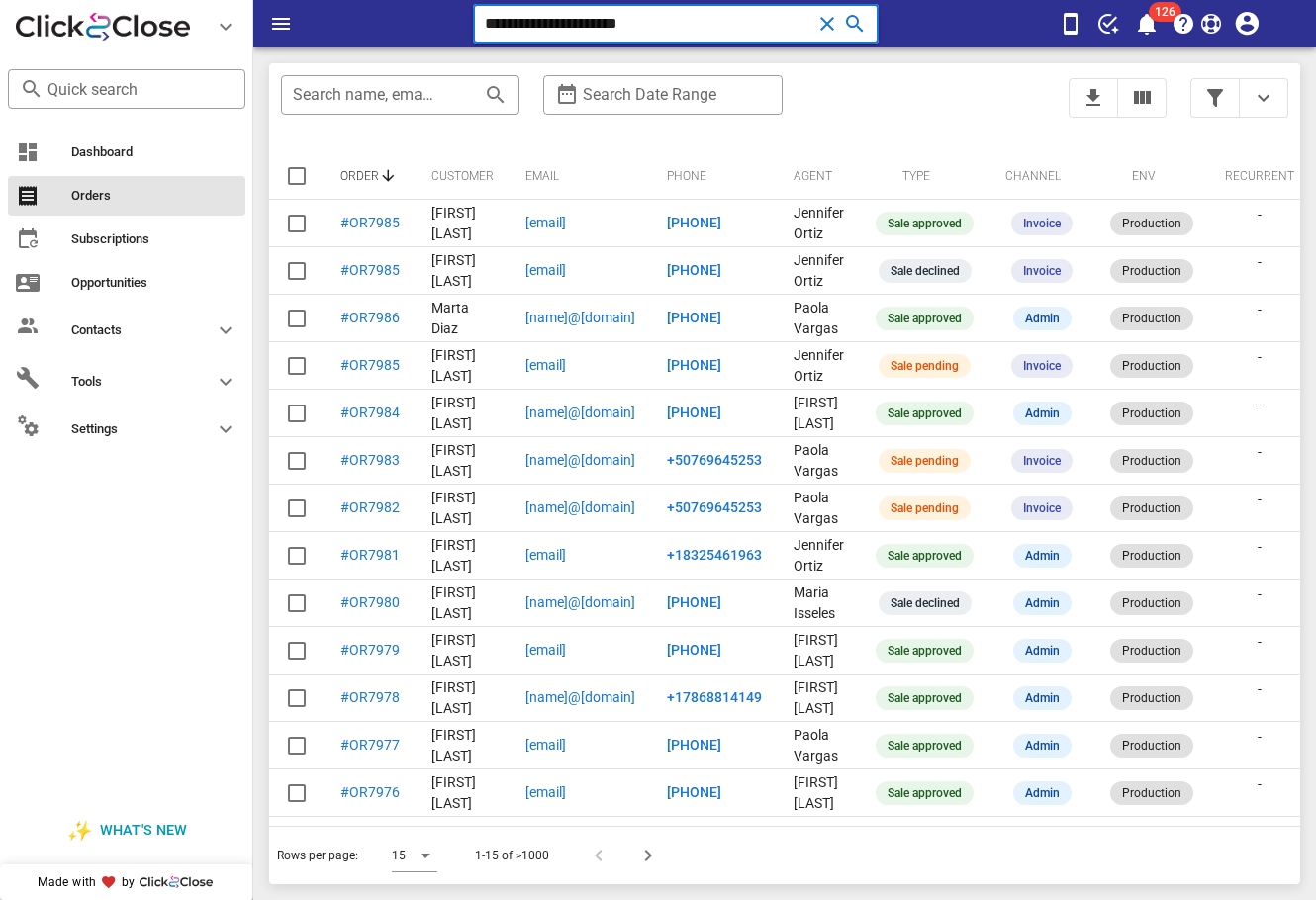 click on "**********" at bounding box center [648, 24] 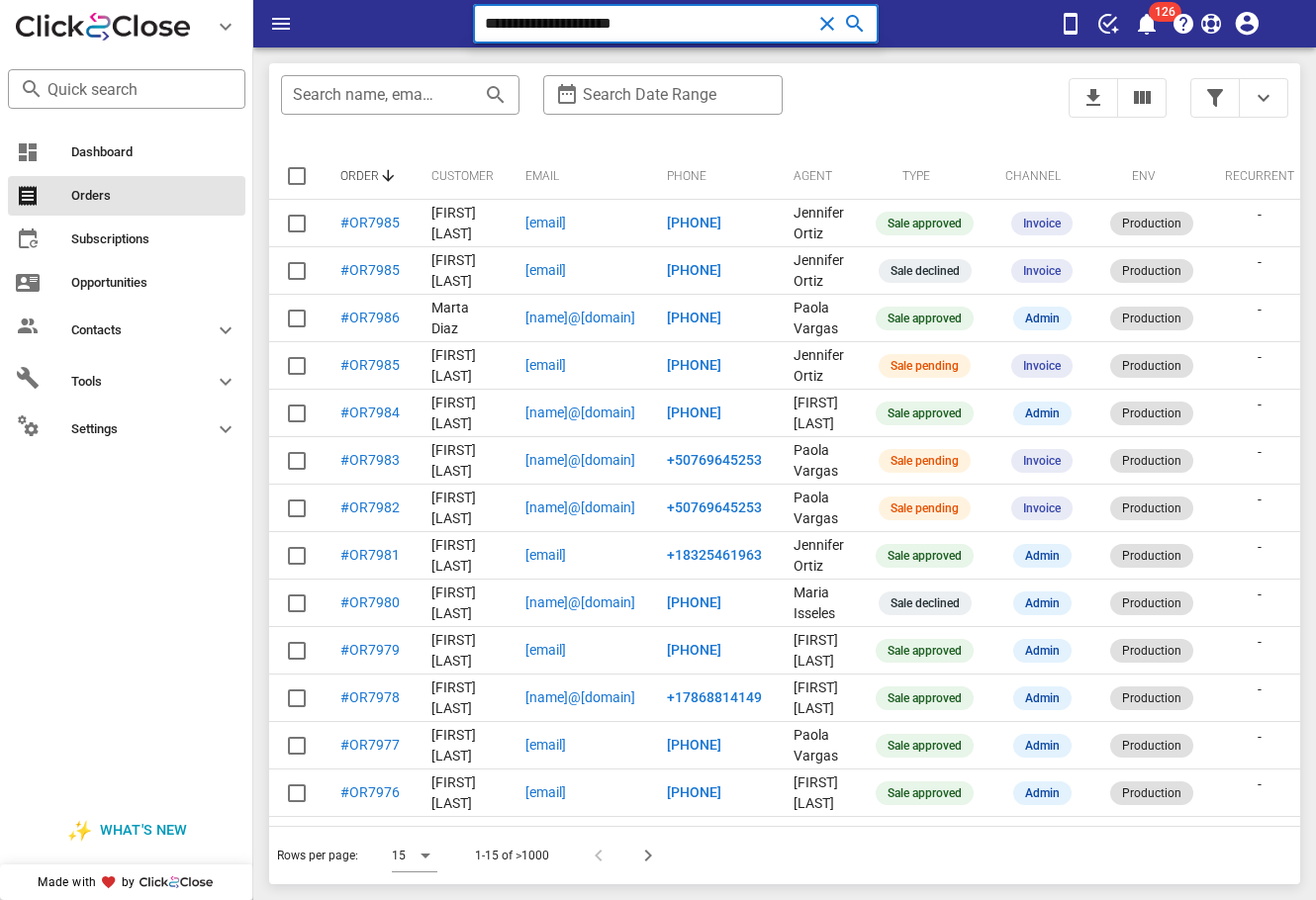 click on "**********" at bounding box center (648, 24) 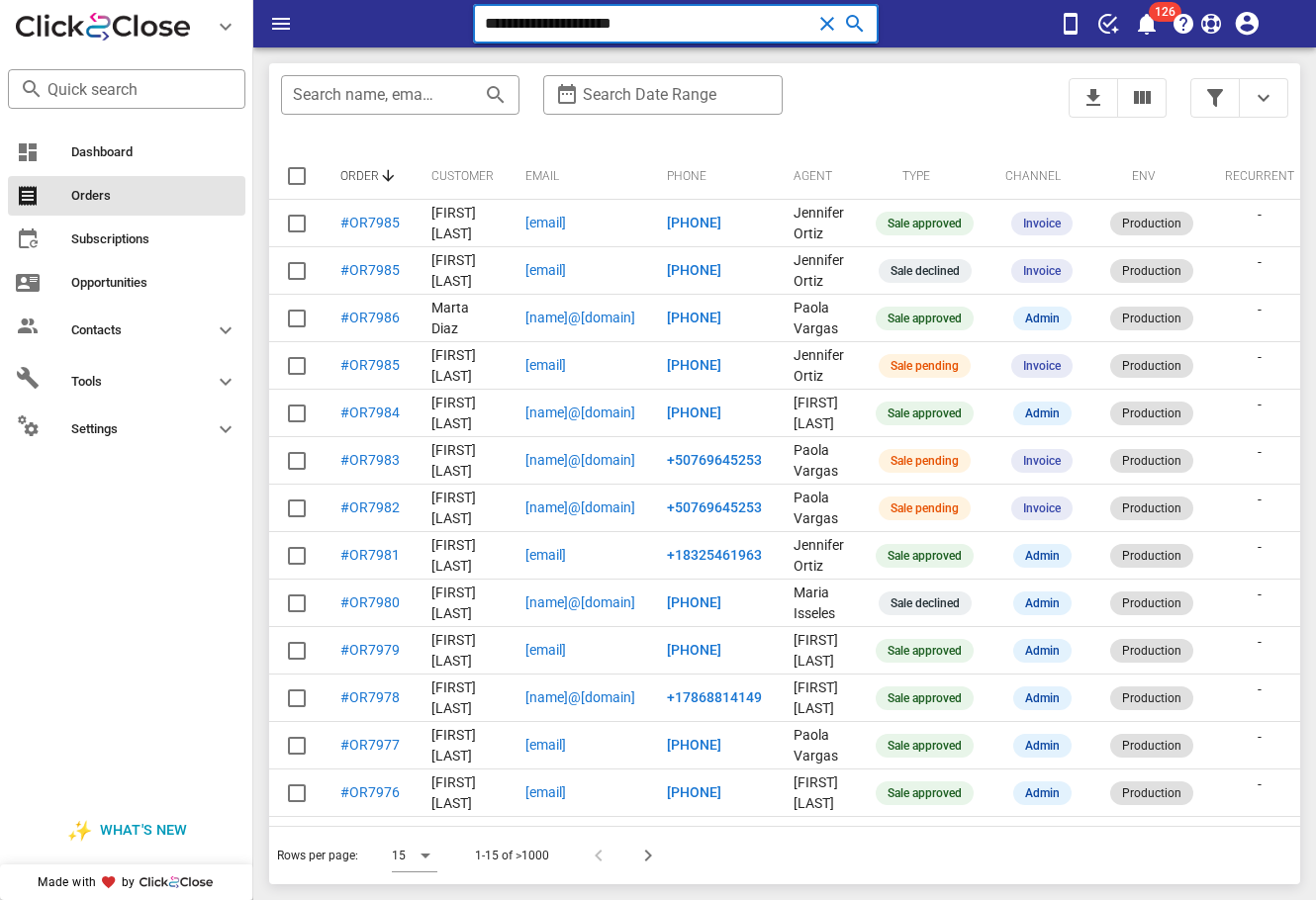 click on "**********" at bounding box center [648, 24] 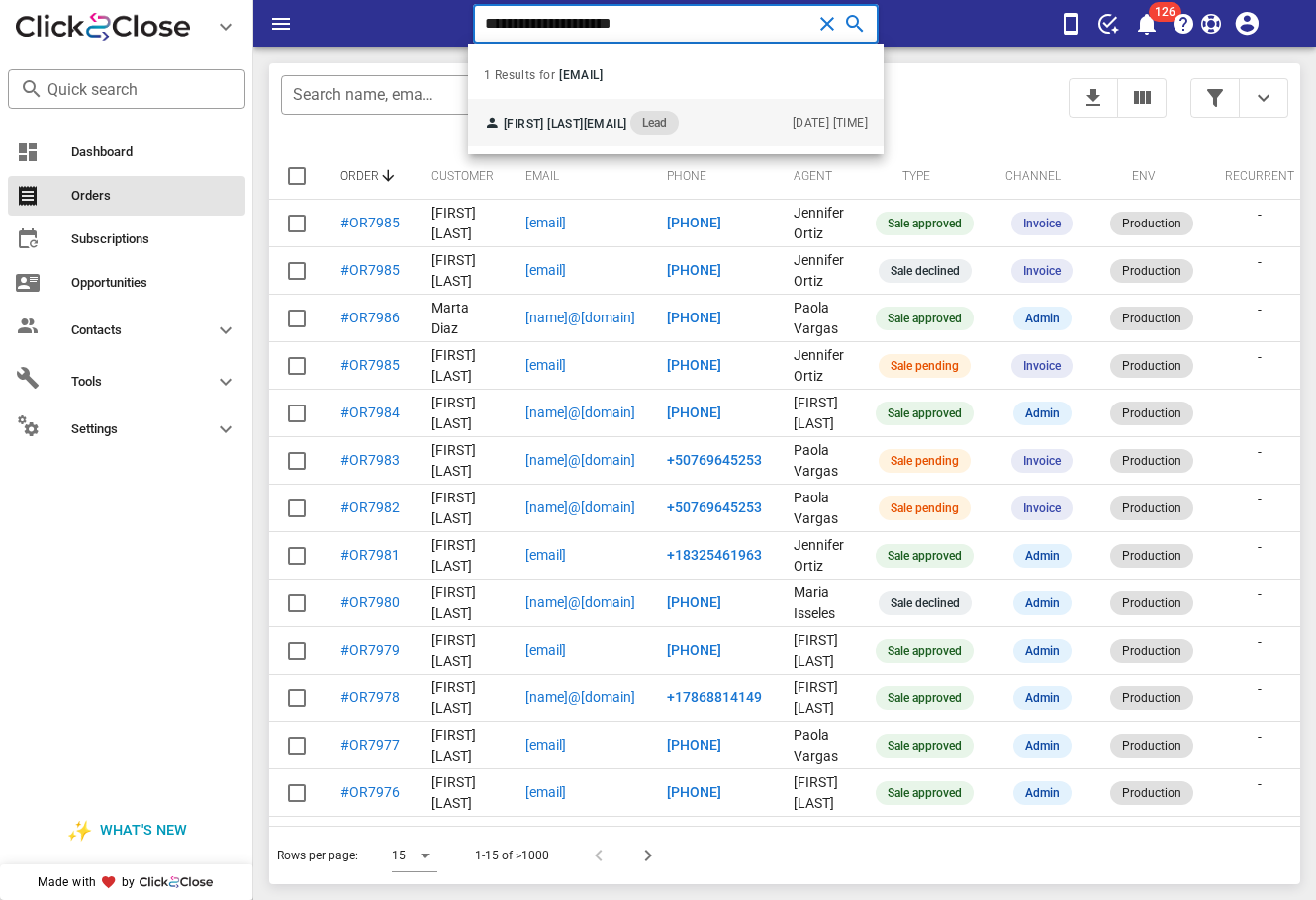 type on "**********" 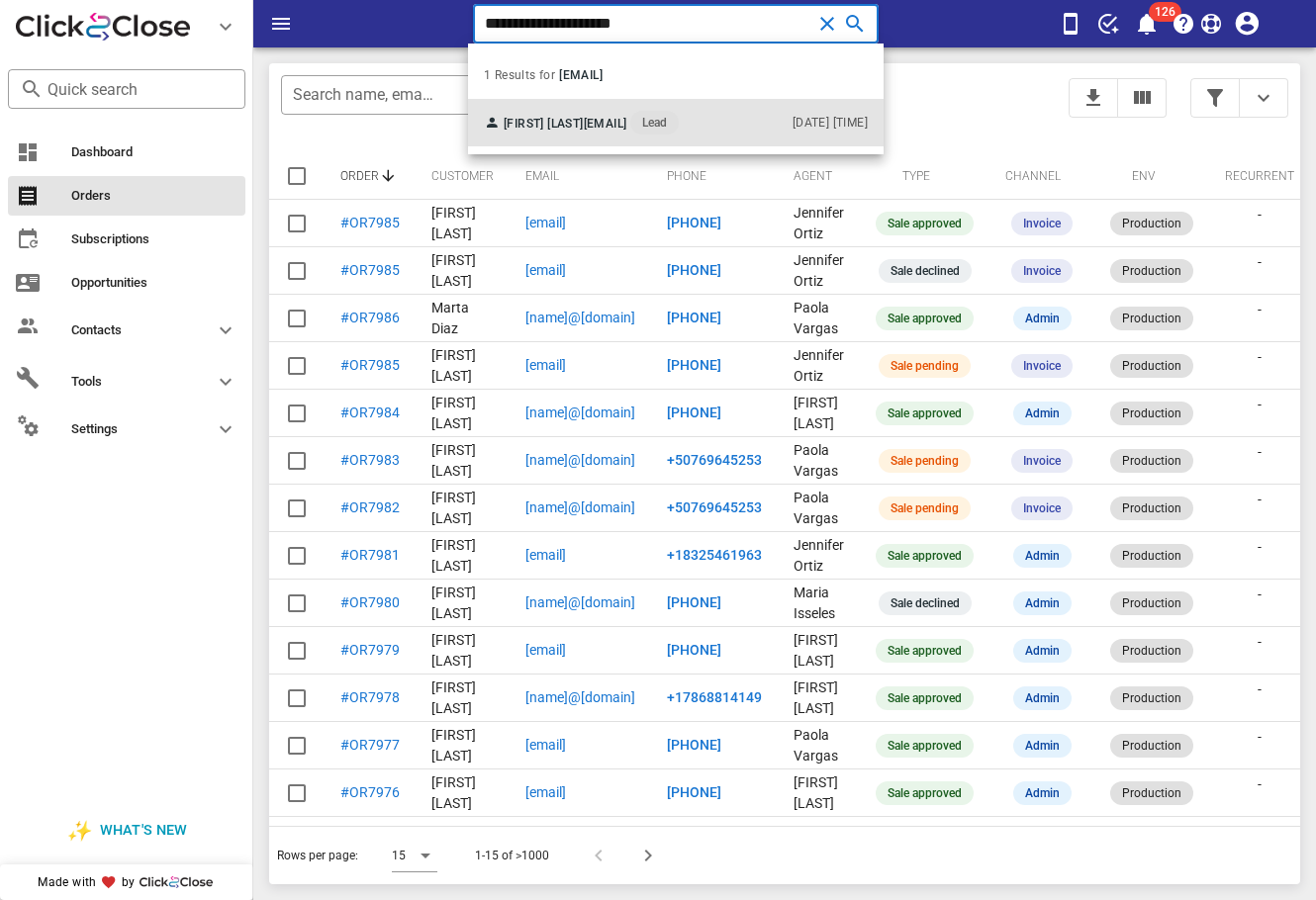 click on "Zulay Correa   zulicorre@hotmail.com   Lead" at bounding box center [581, 123] 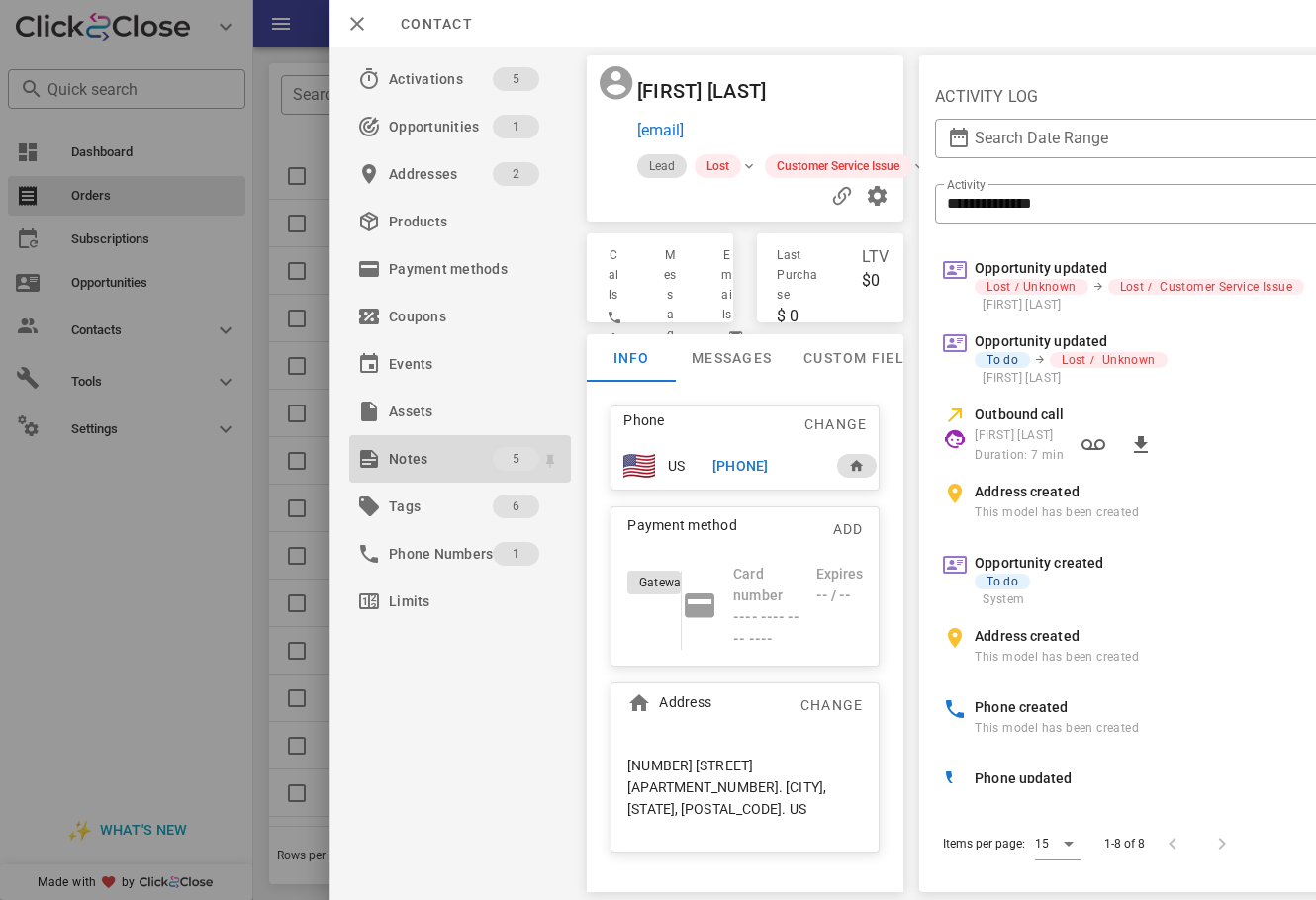 click on "Notes" at bounding box center [440, 459] 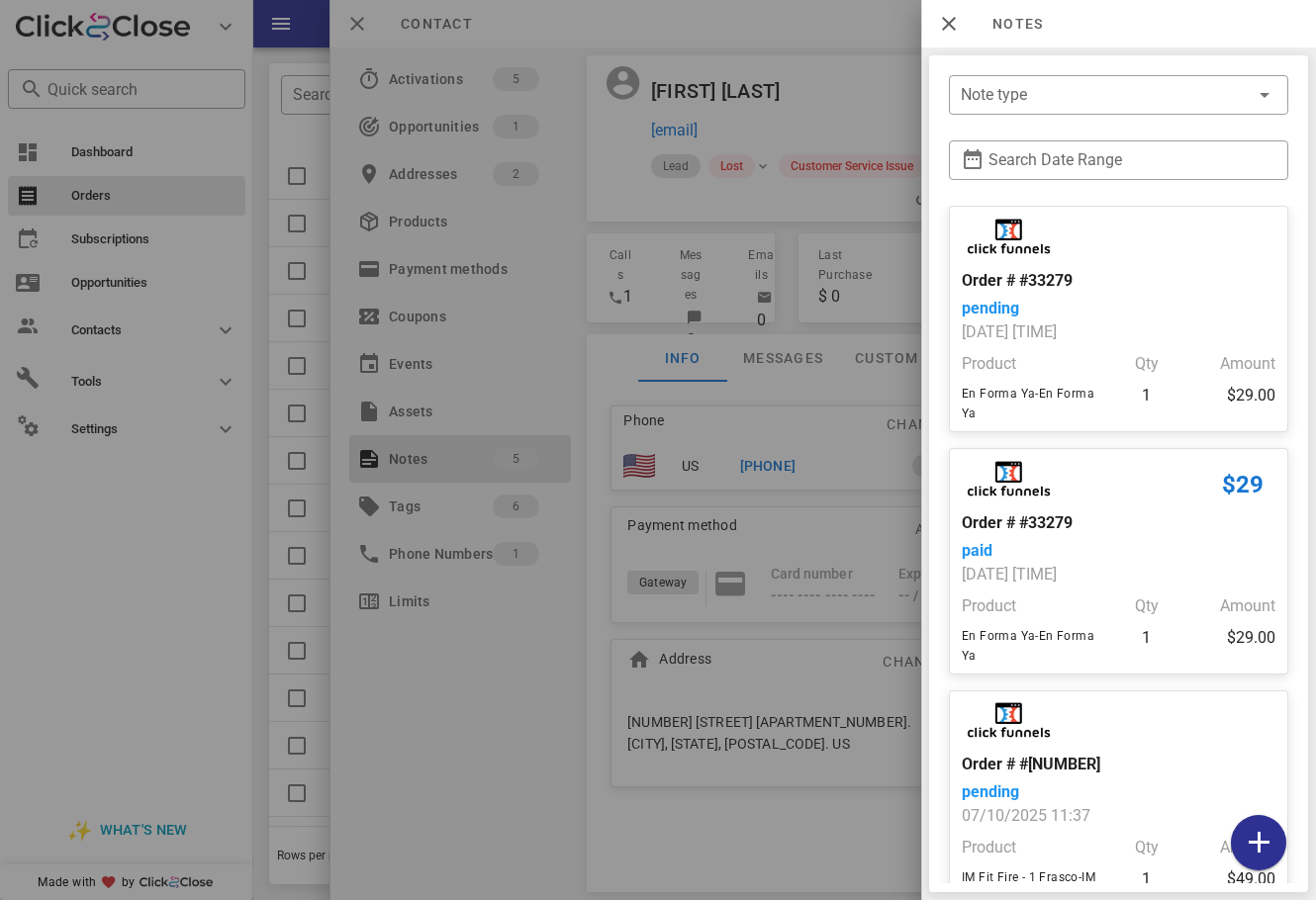 scroll, scrollTop: 464, scrollLeft: 0, axis: vertical 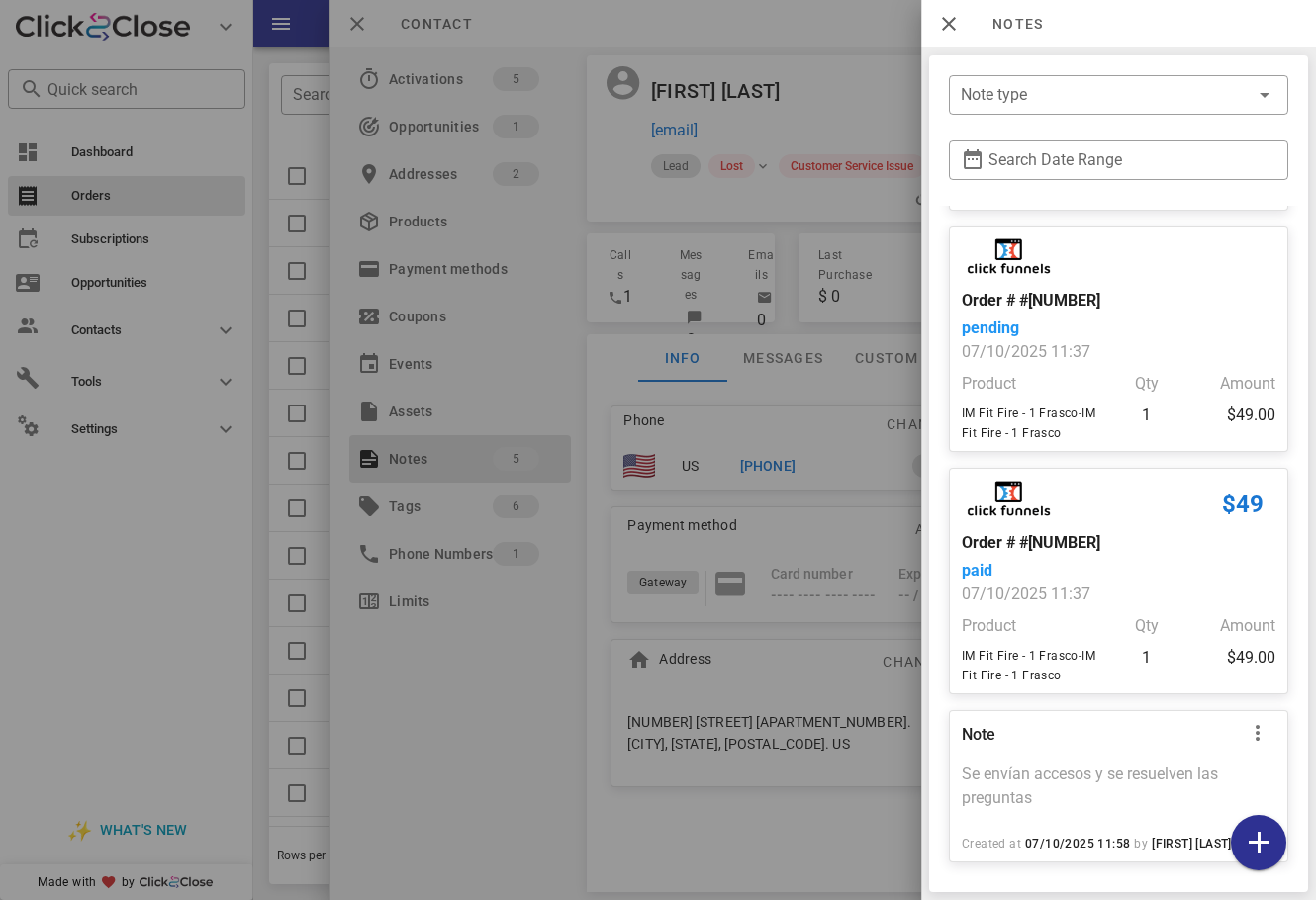 click at bounding box center (658, 450) 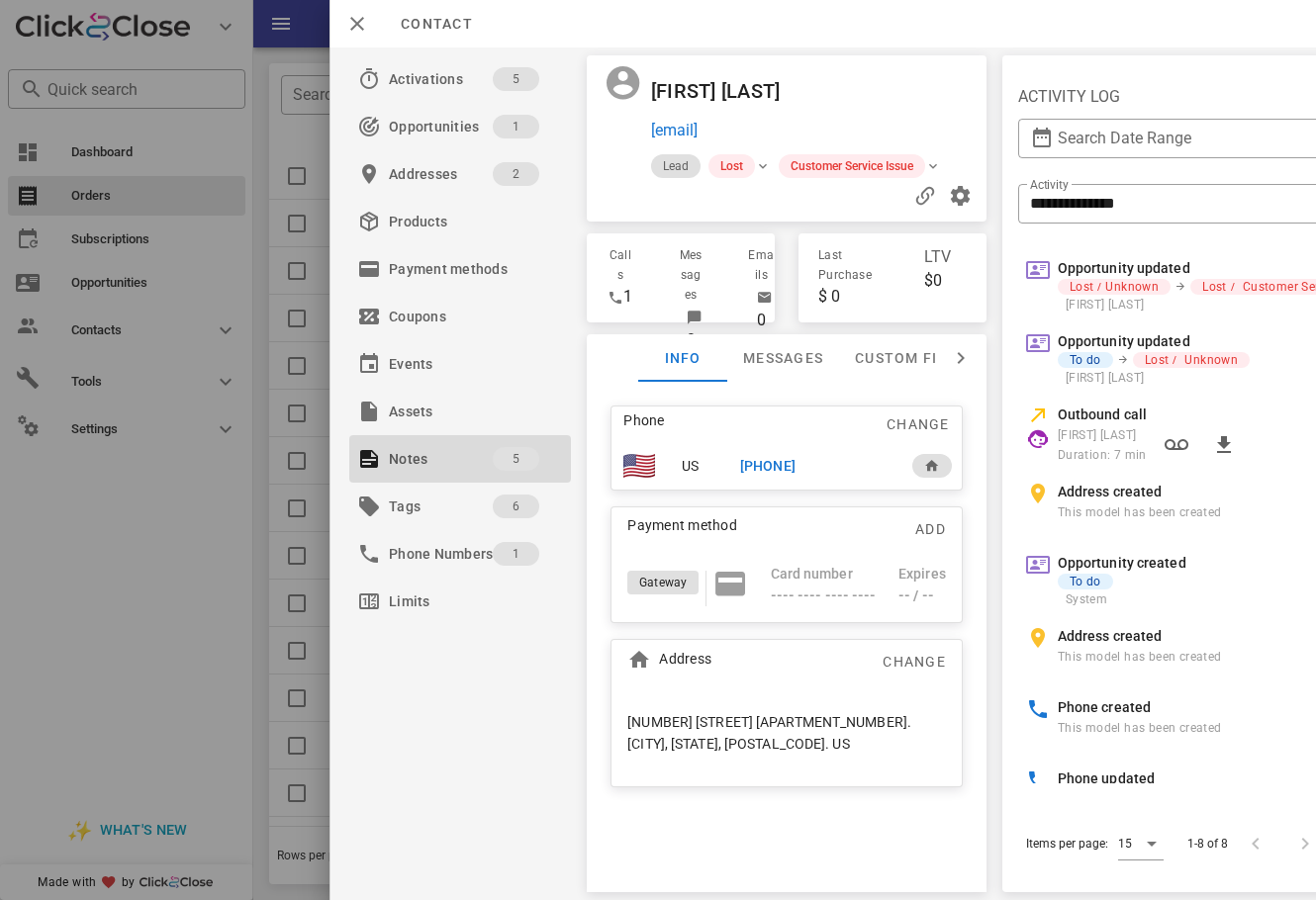 click on "+16572520092" at bounding box center [815, 466] 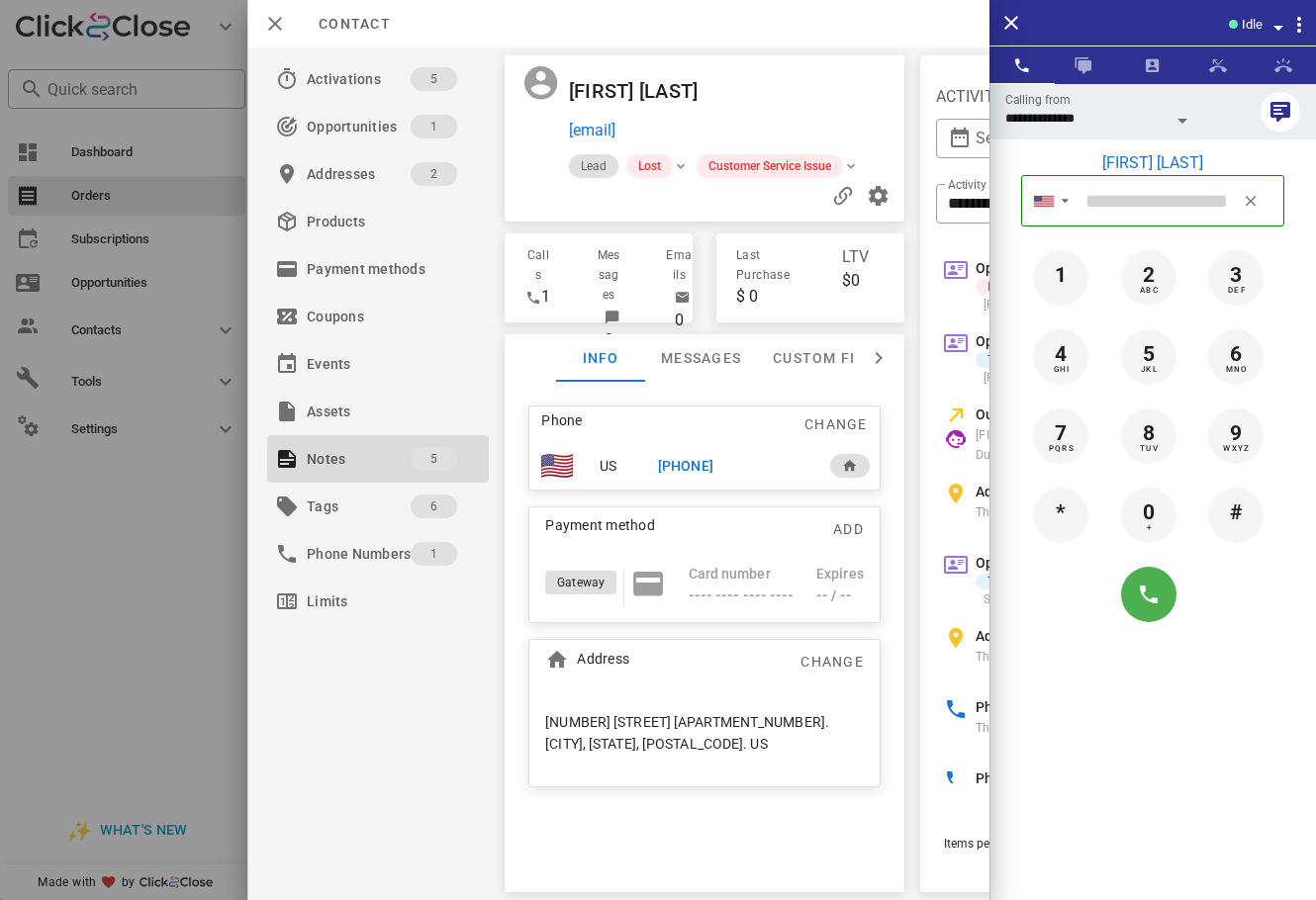 type on "**********" 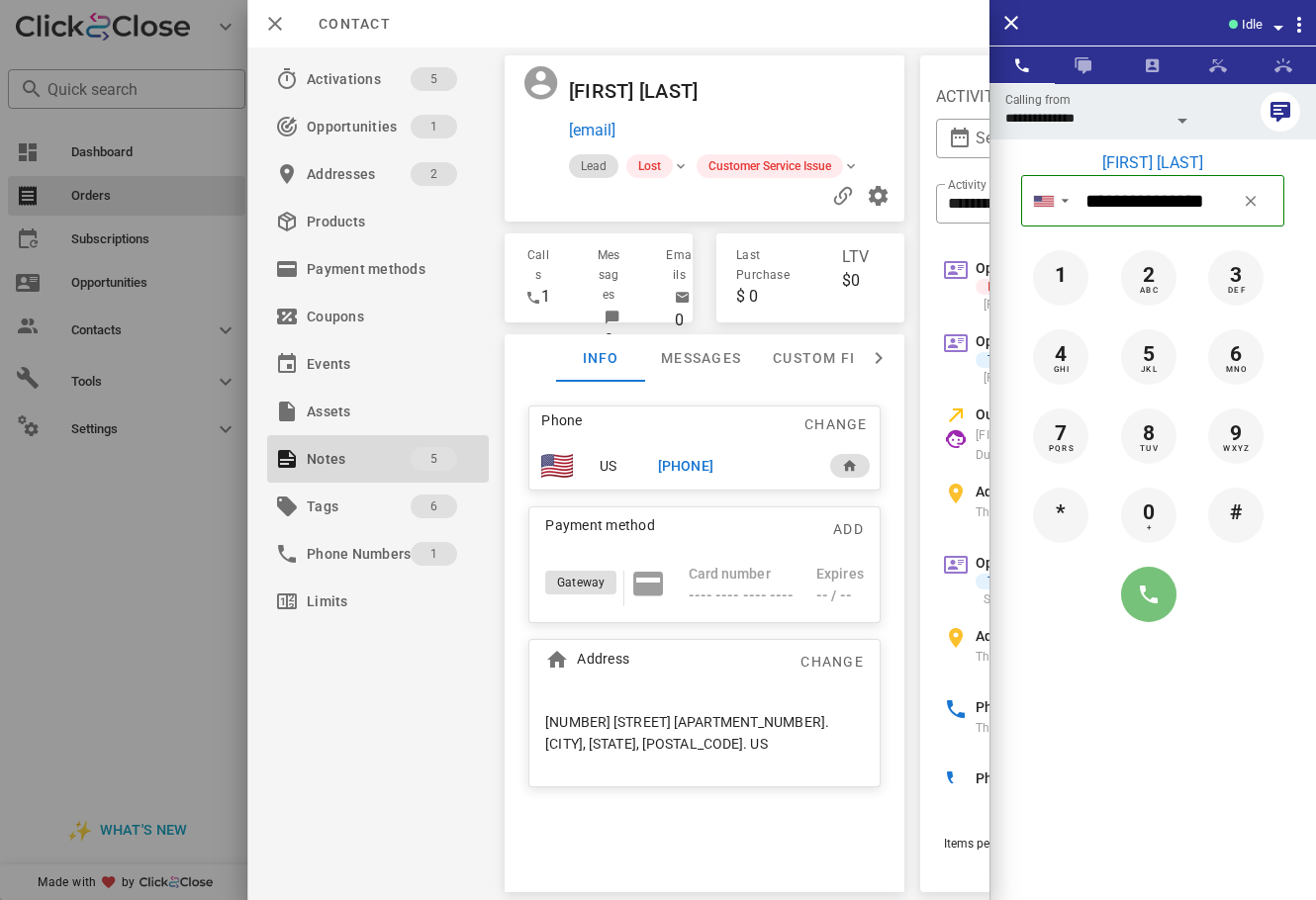 click at bounding box center [1149, 594] 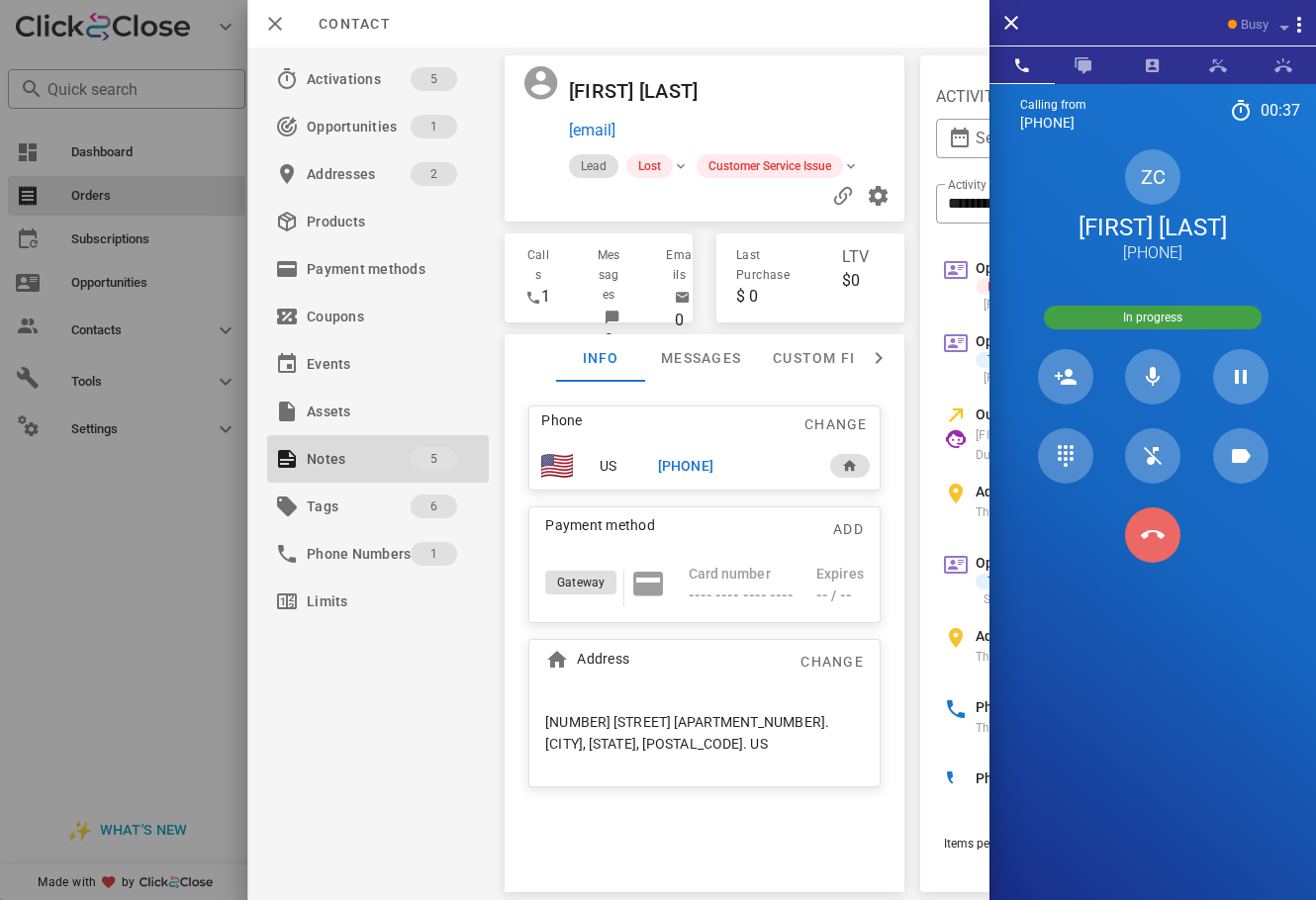 click at bounding box center (1153, 535) 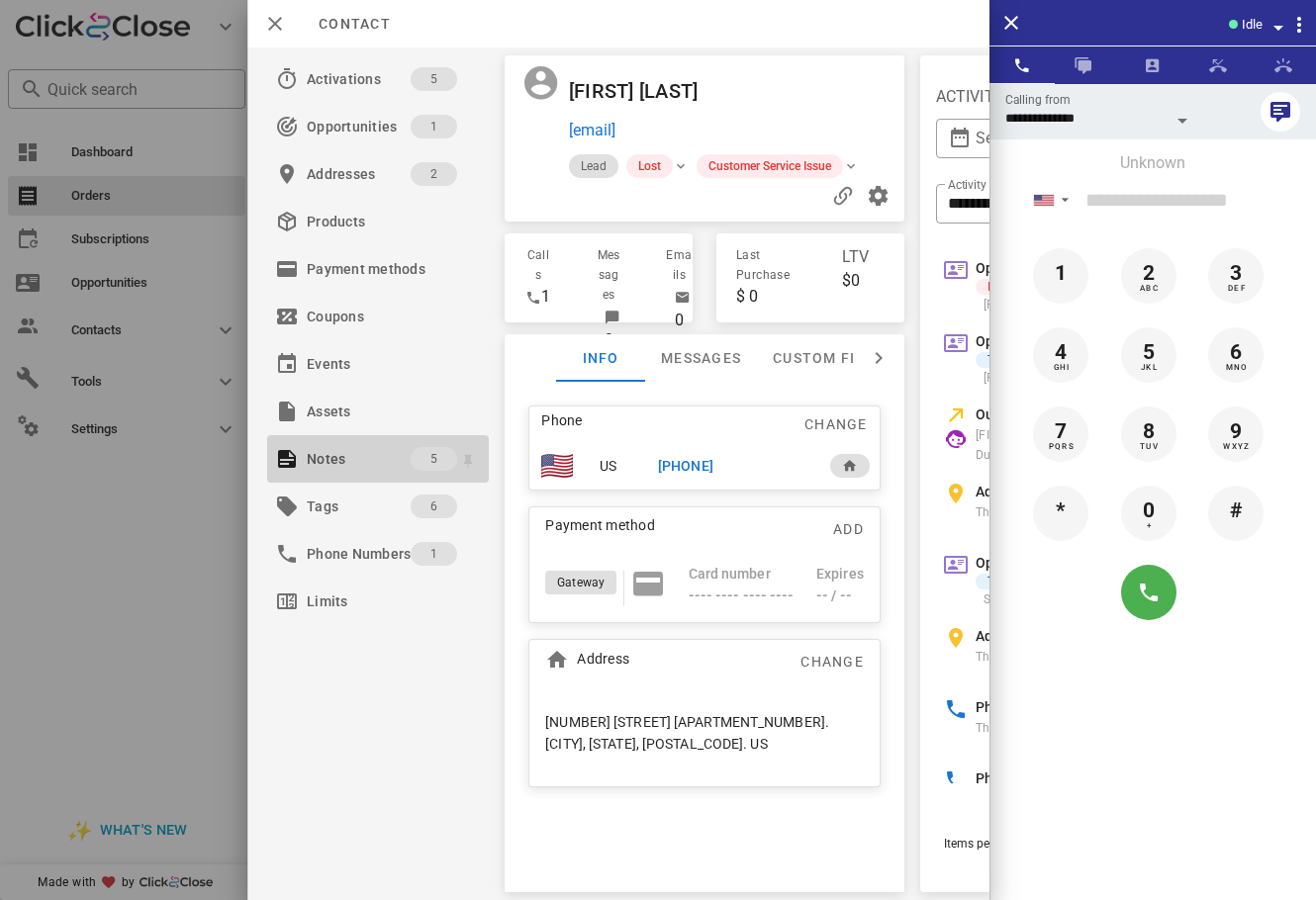 click on "5" at bounding box center (433, 459) 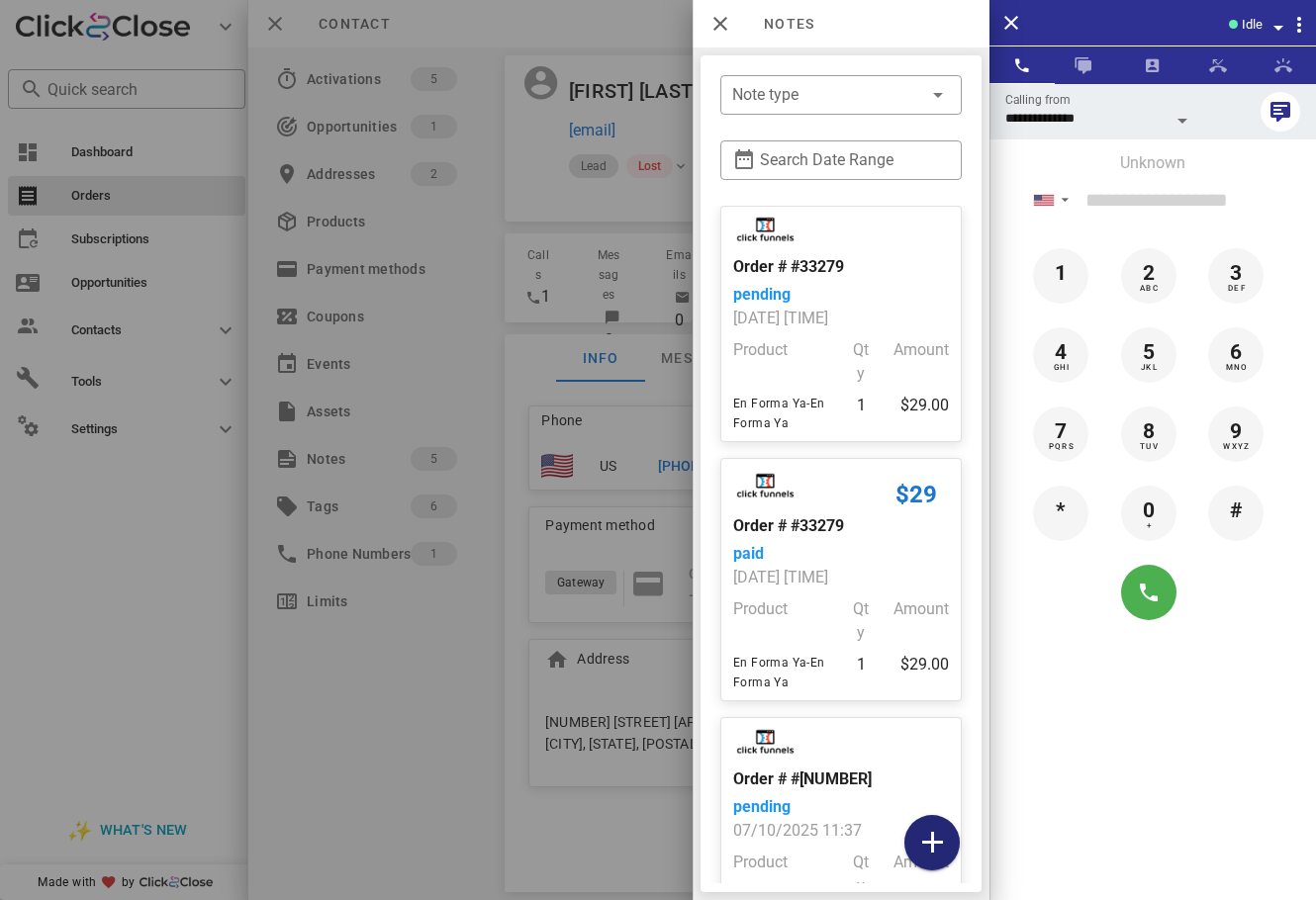 click at bounding box center [932, 843] 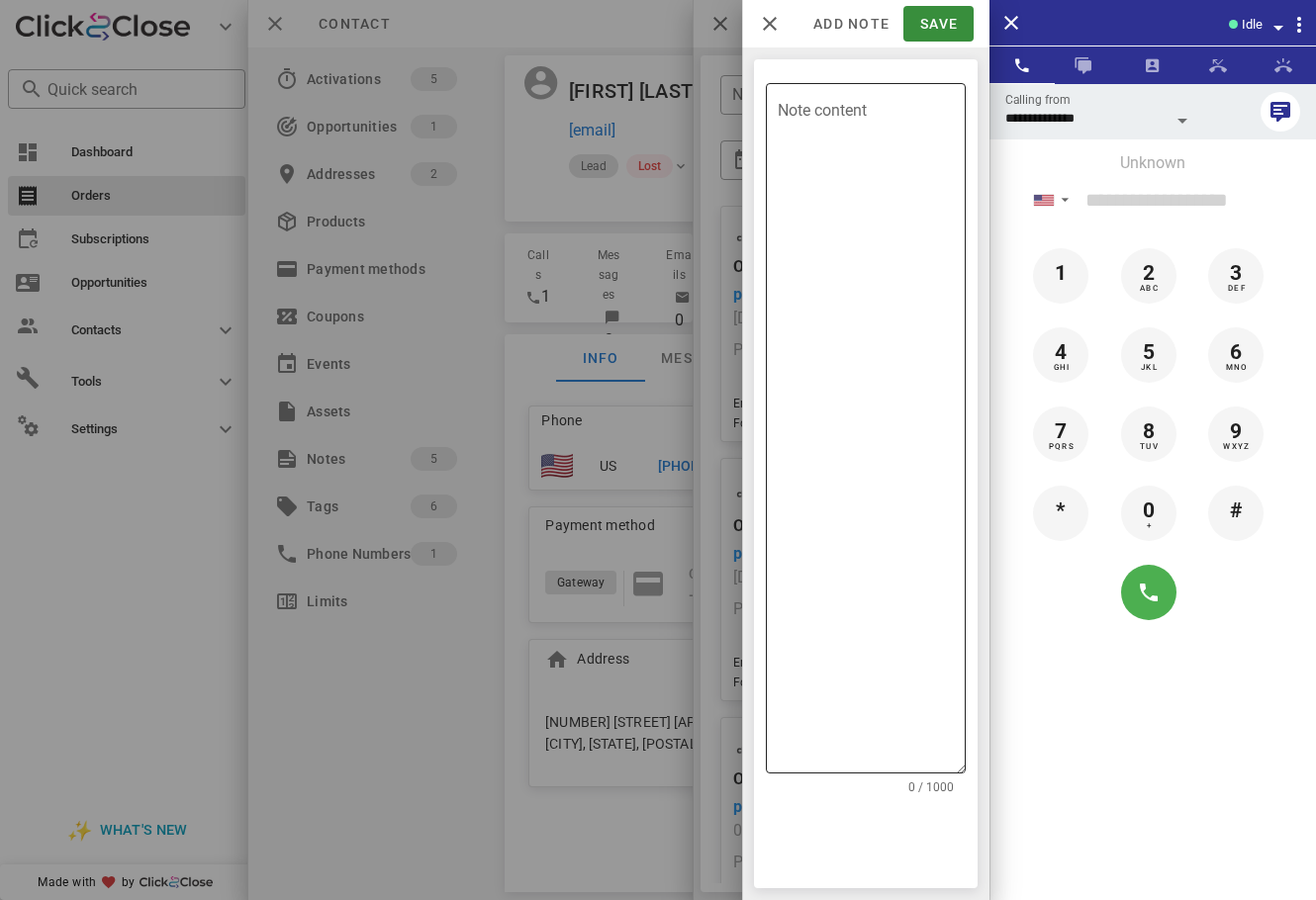 click on "Note content" at bounding box center [872, 433] 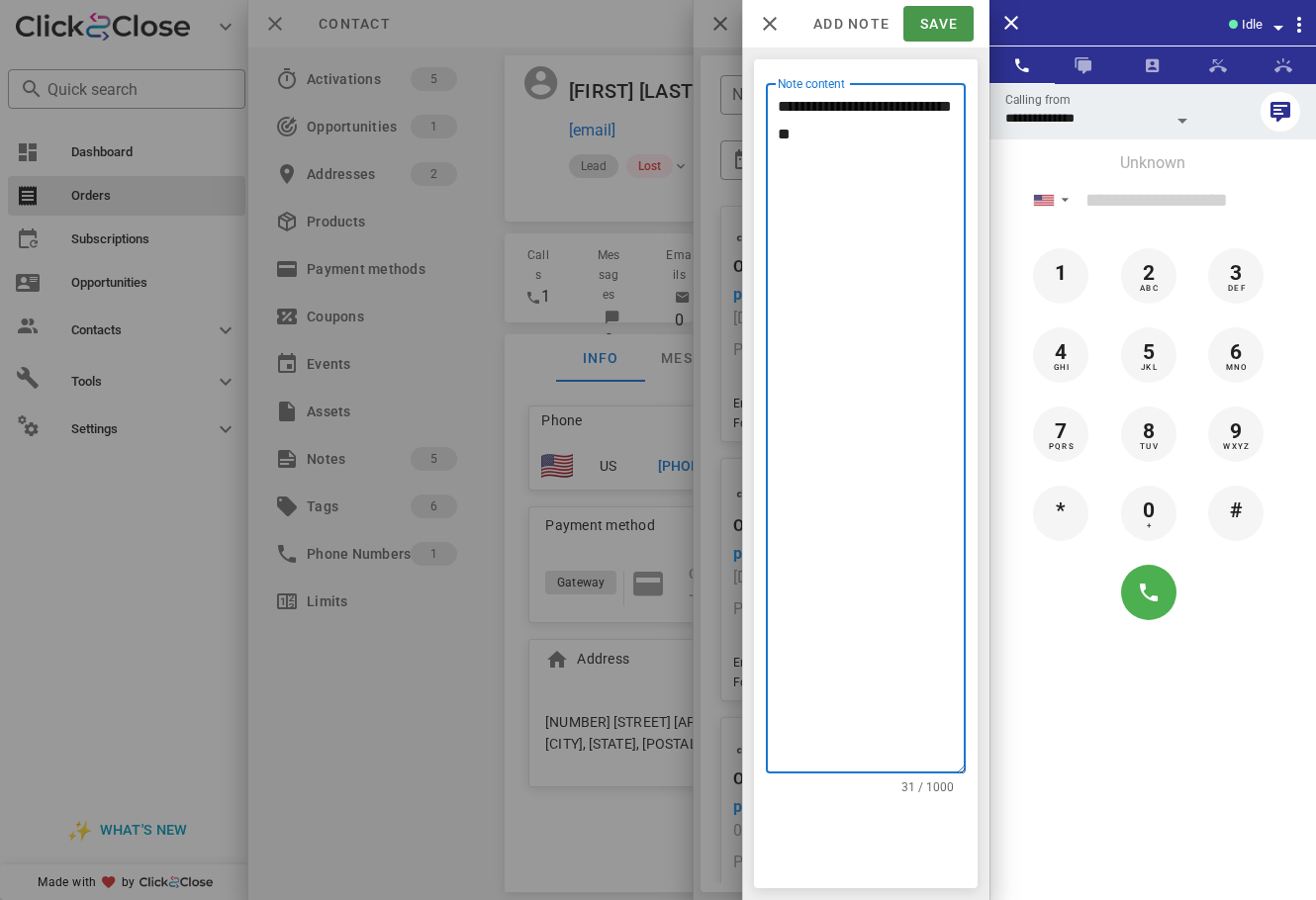 type on "**********" 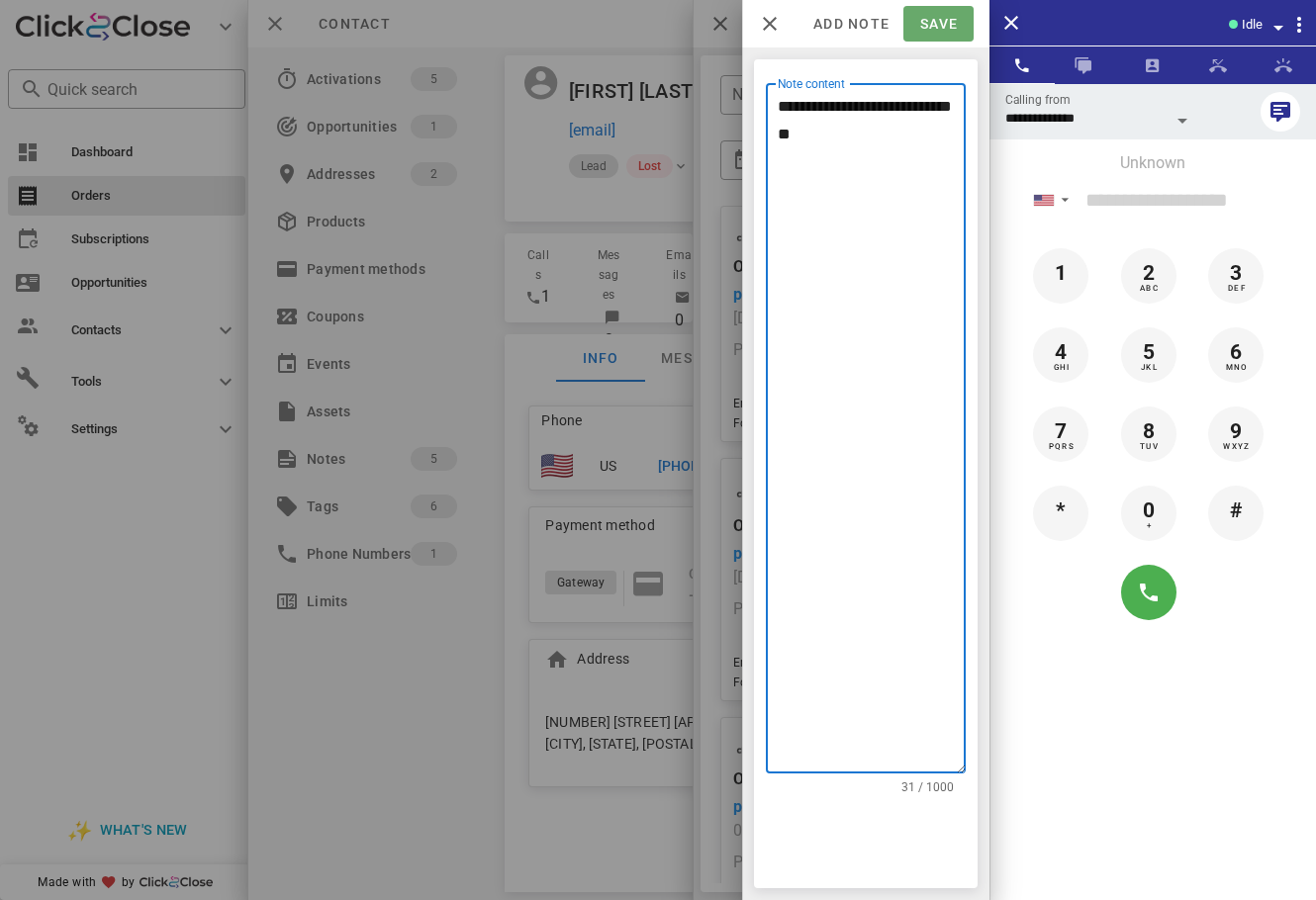 click on "Save" at bounding box center [938, 24] 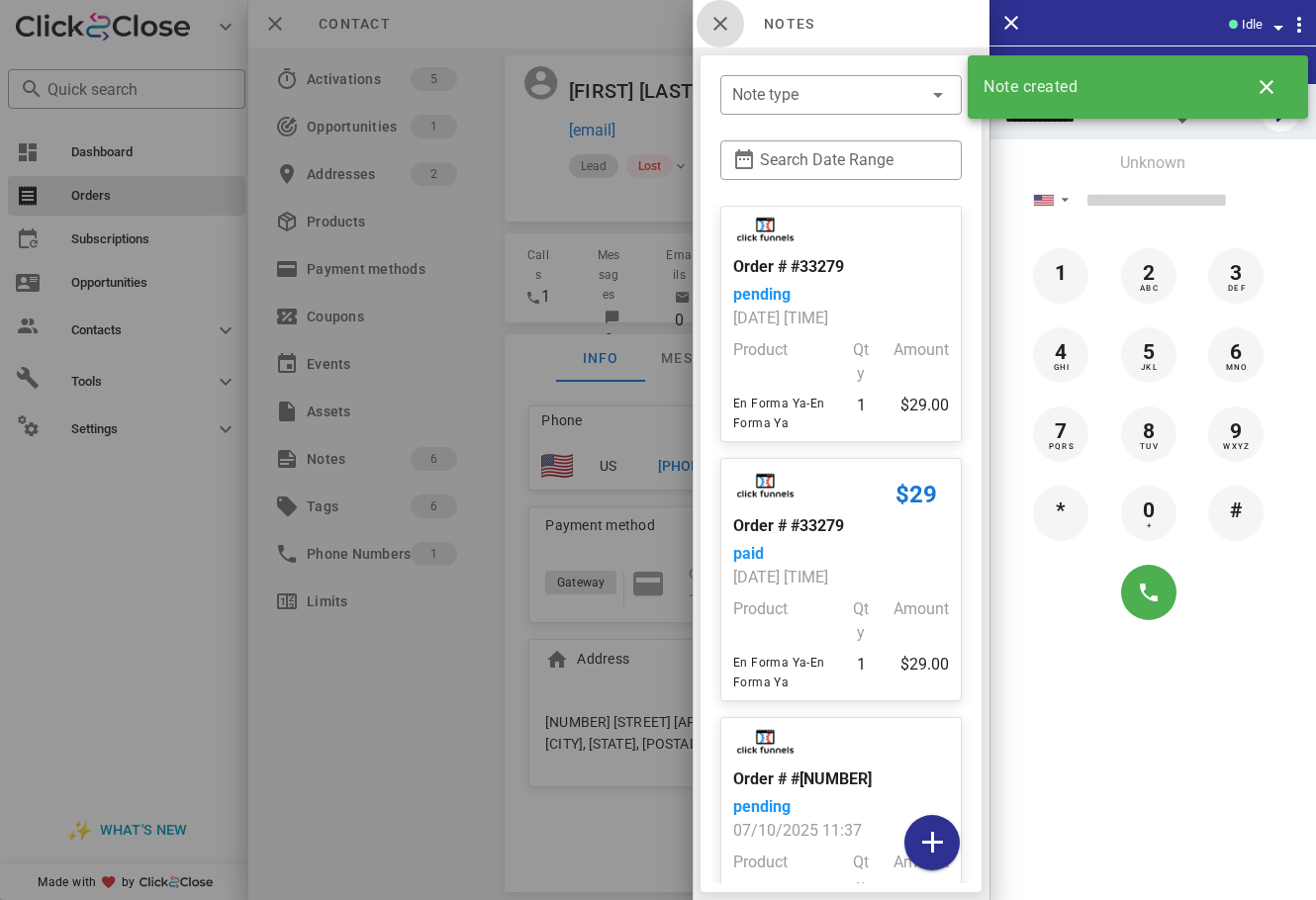click at bounding box center (720, 24) 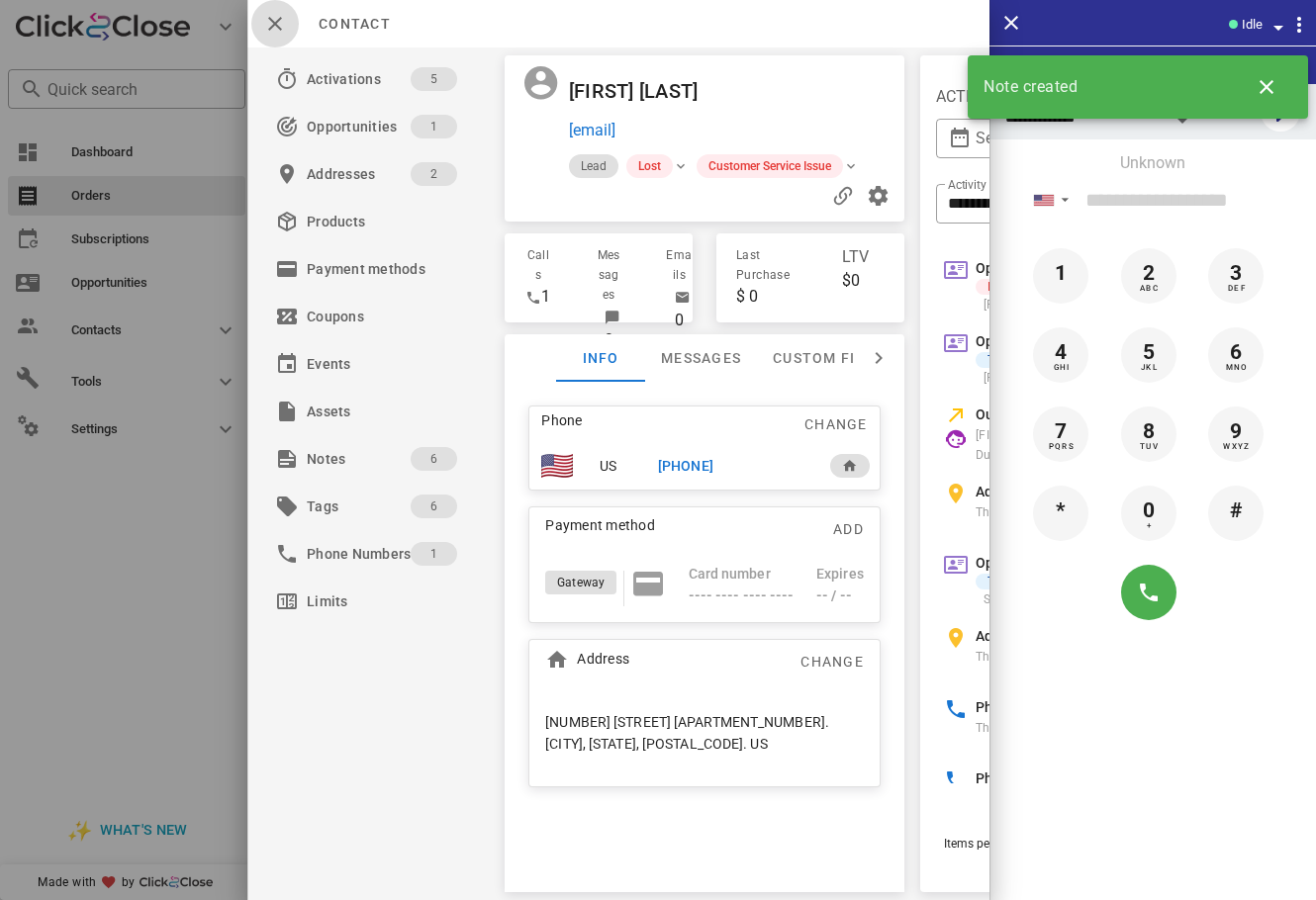 click at bounding box center [275, 24] 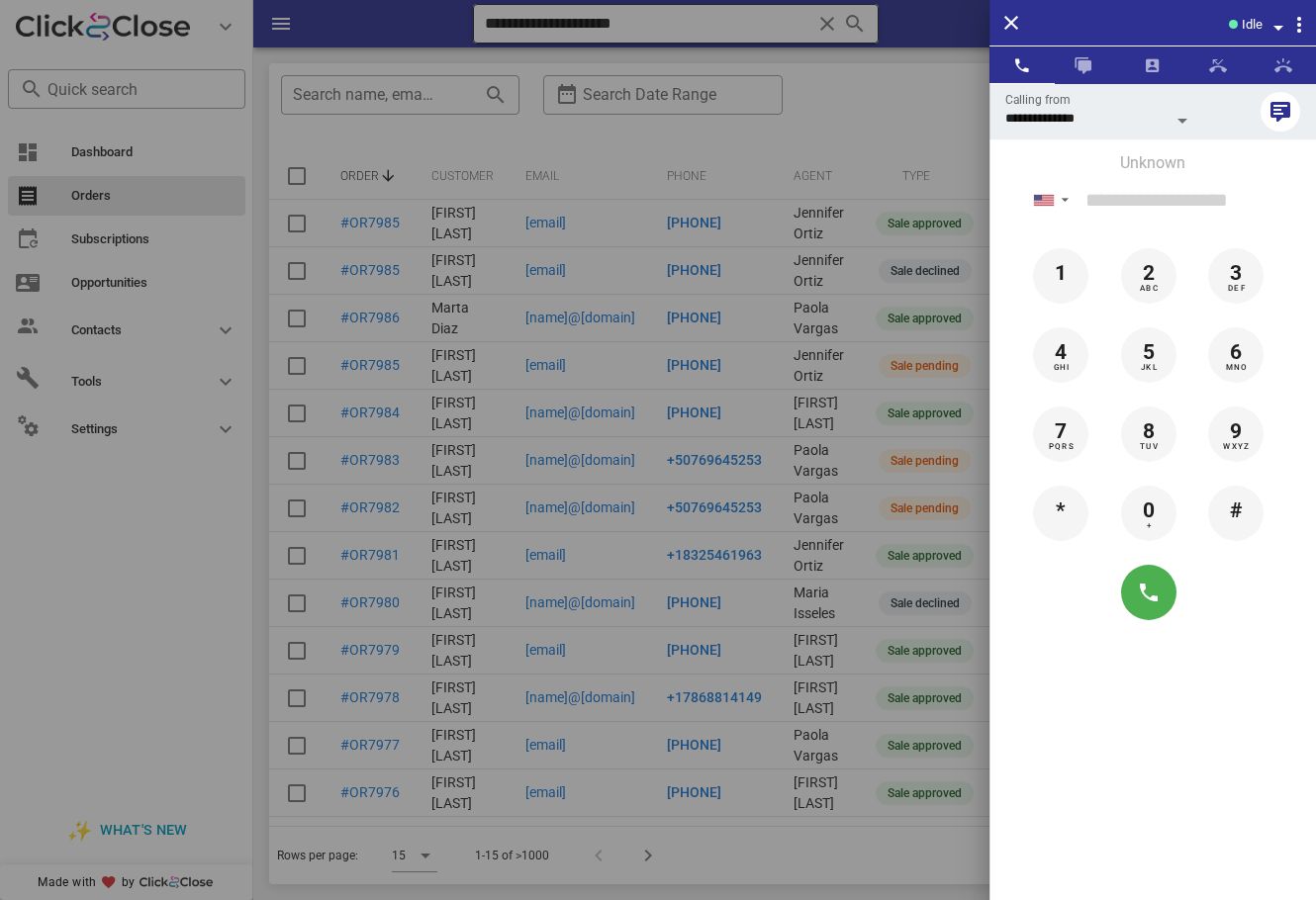 click at bounding box center (658, 450) 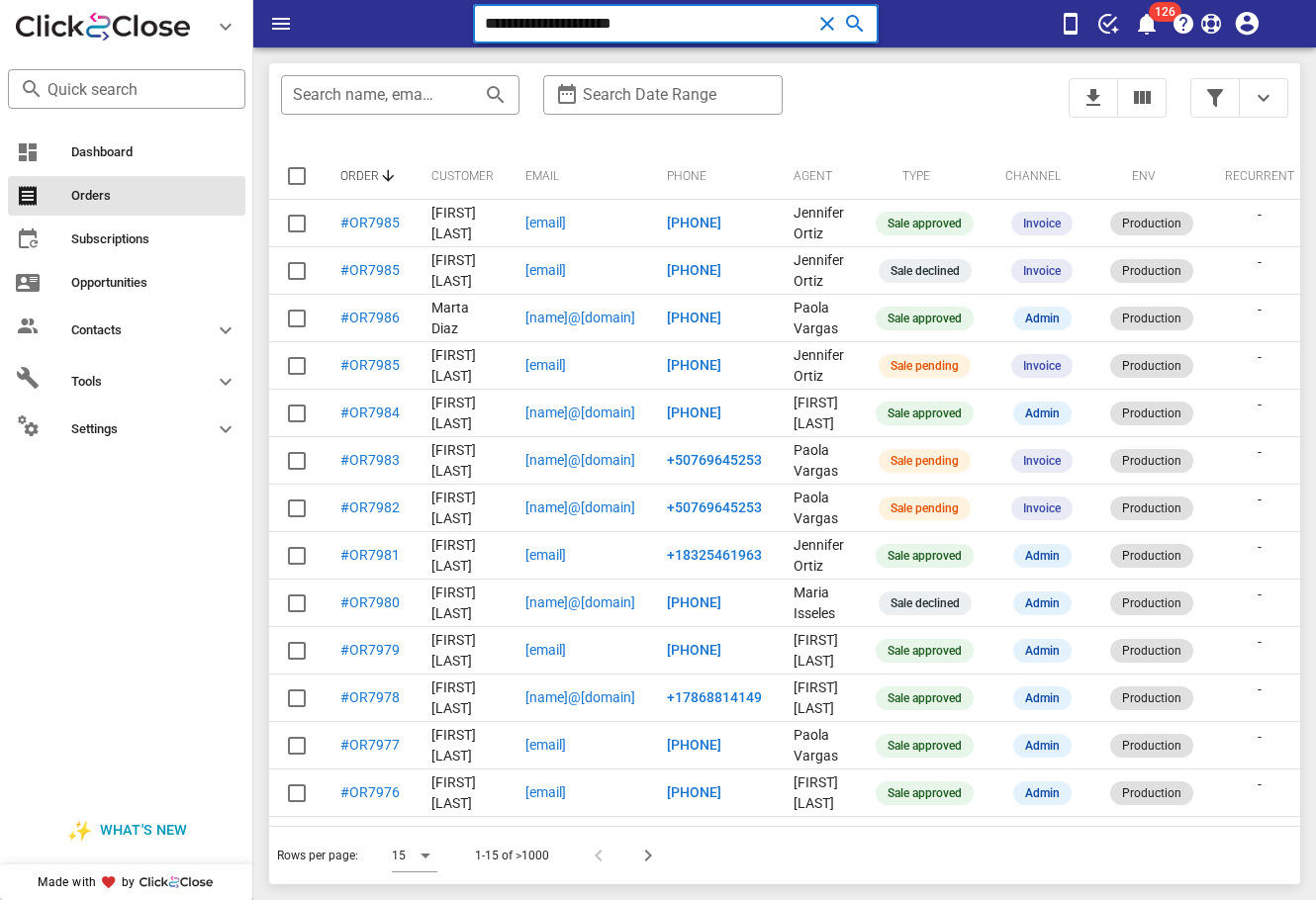 drag, startPoint x: 502, startPoint y: 21, endPoint x: 432, endPoint y: 19, distance: 70.028566 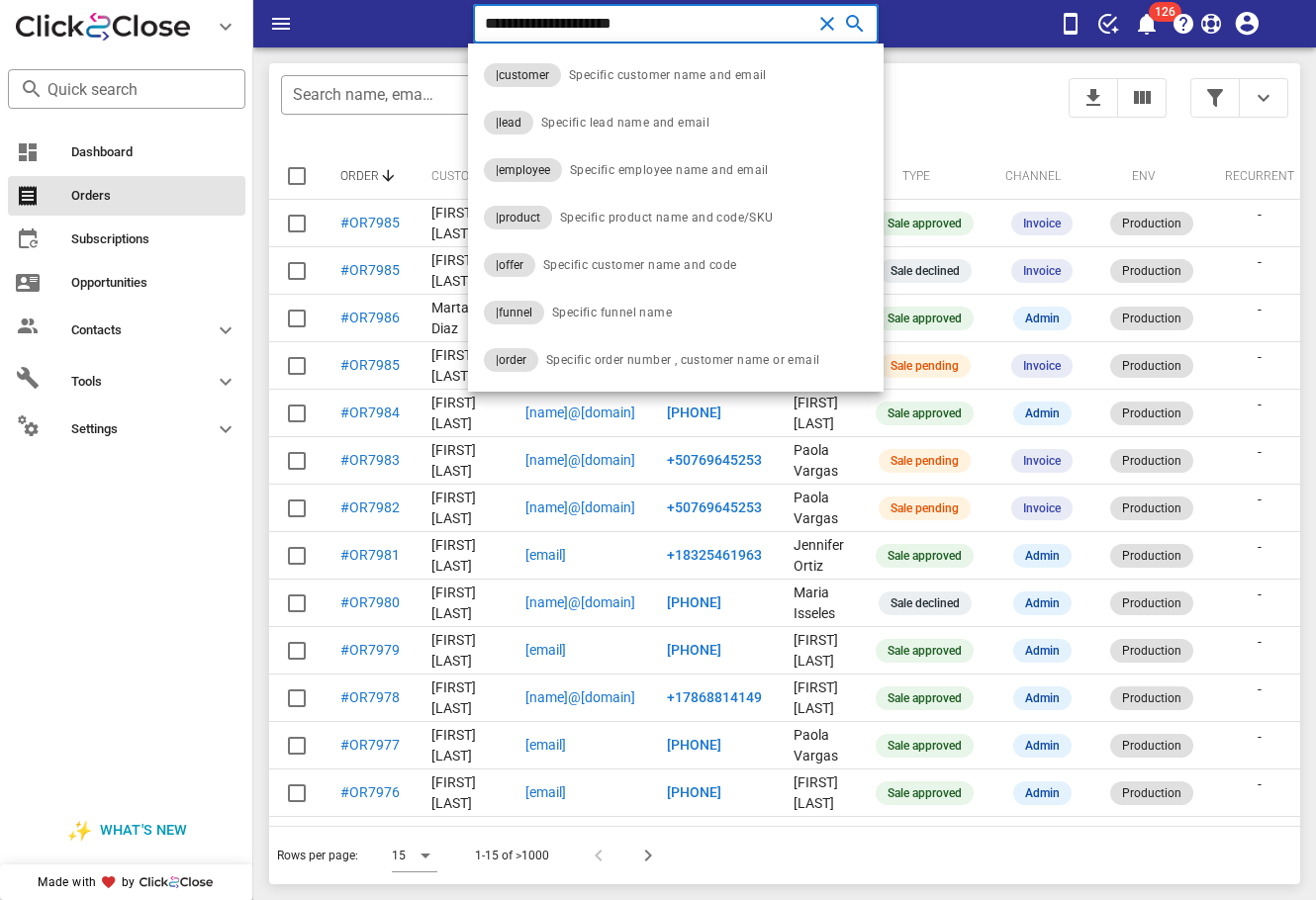 click on "**********" at bounding box center (648, 24) 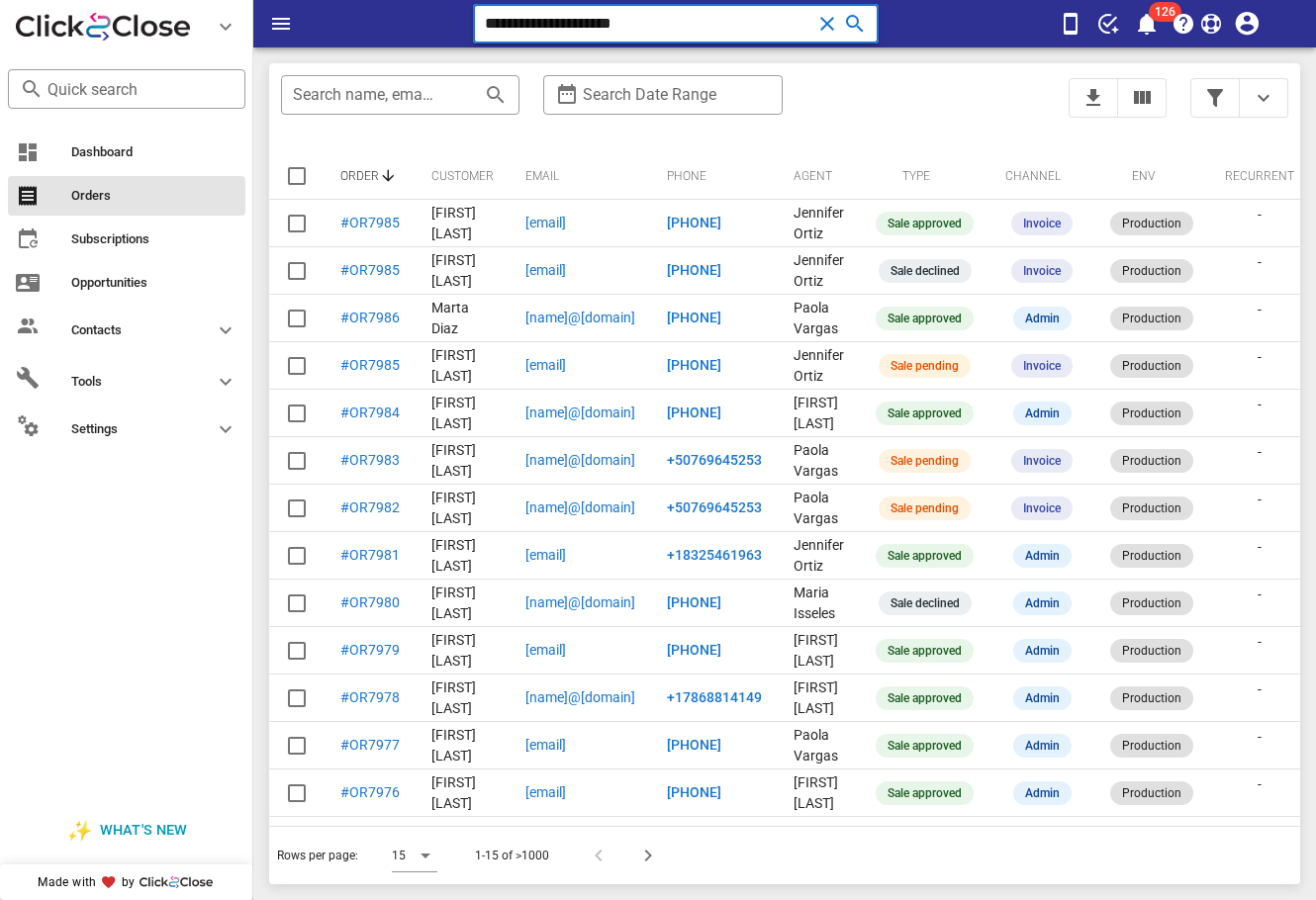 click on "**********" at bounding box center [648, 24] 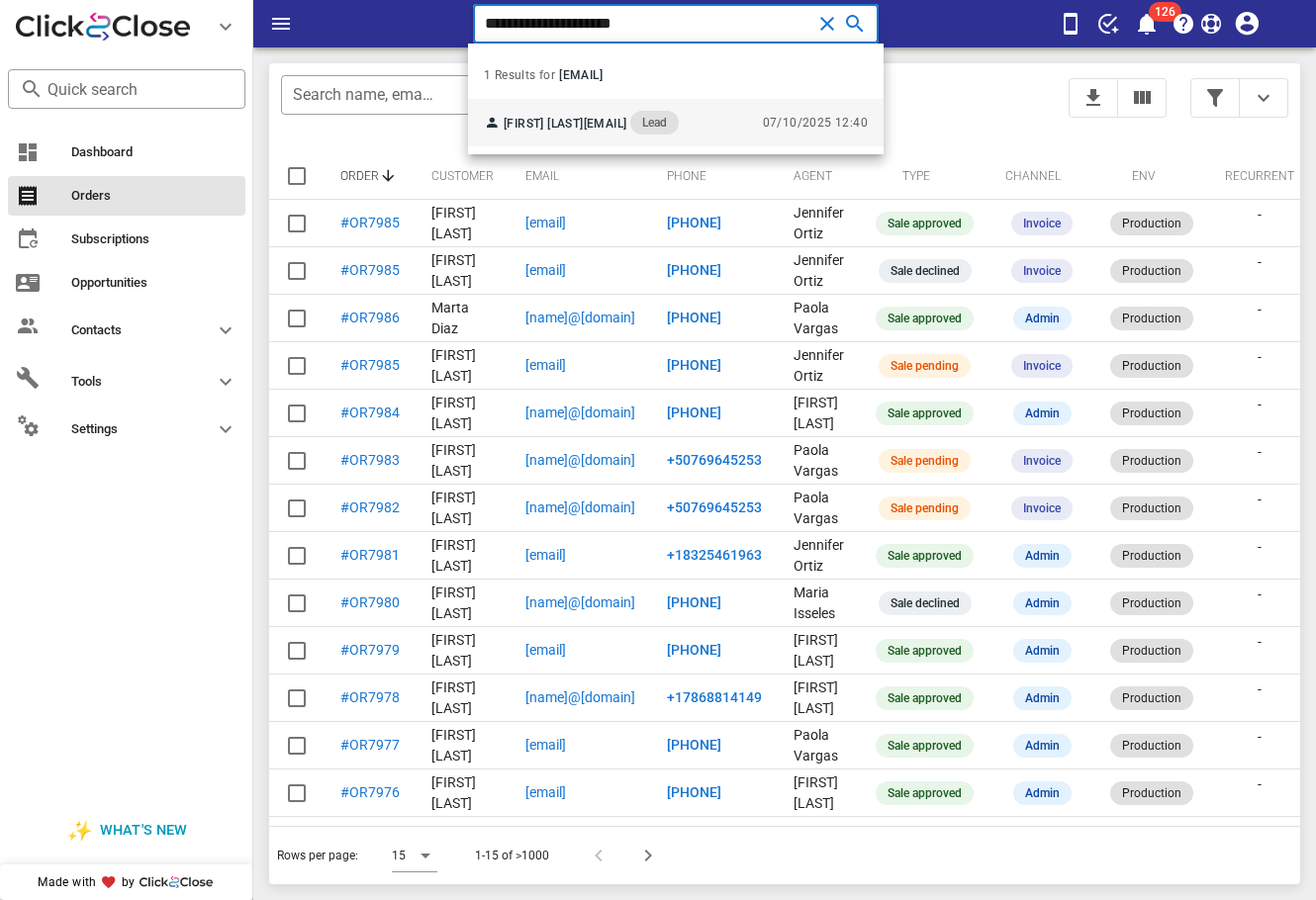type on "**********" 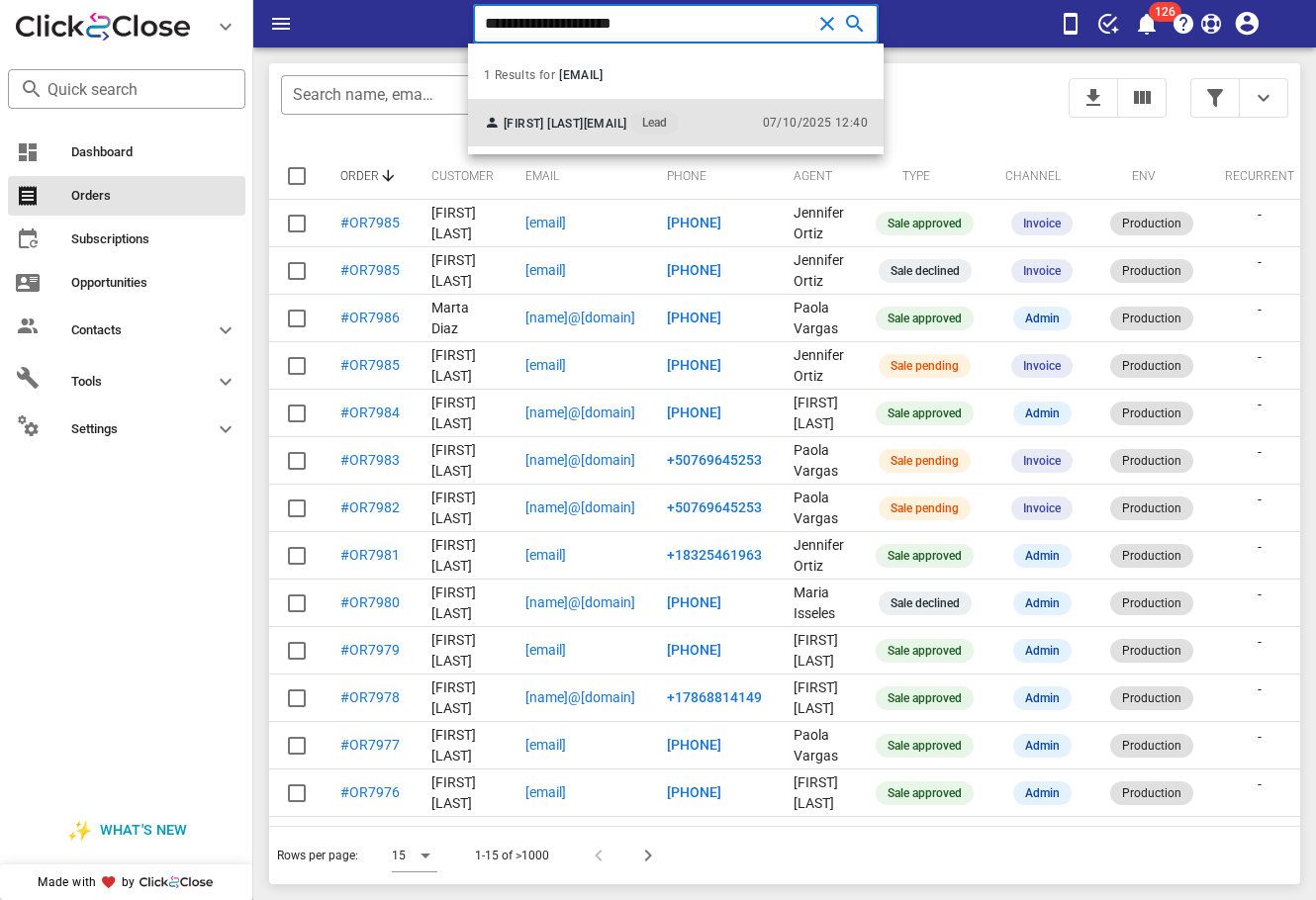 click on "Norma Rios   normarios86@gmail.com   Lead" at bounding box center [581, 123] 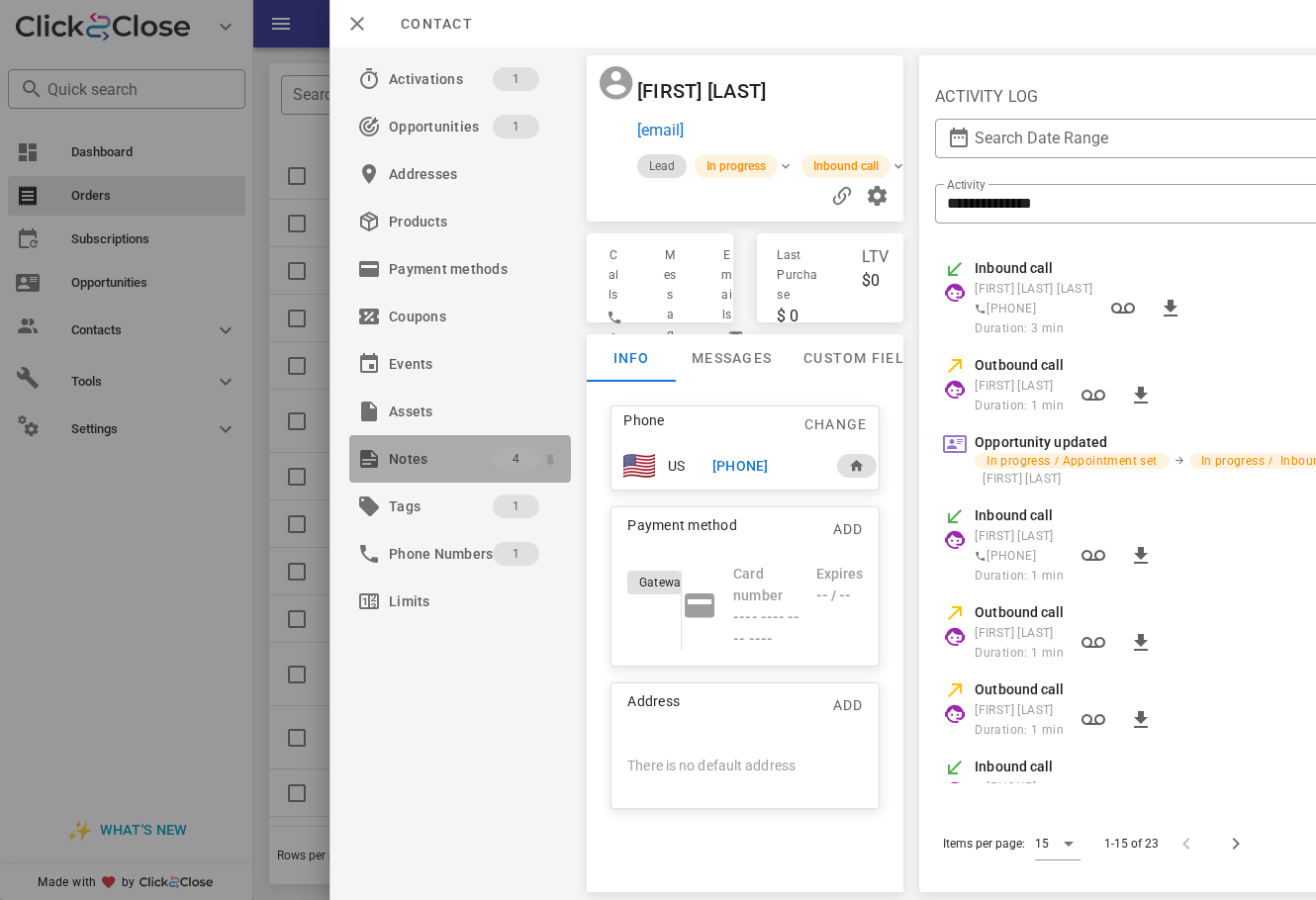 click on "Notes" at bounding box center (440, 459) 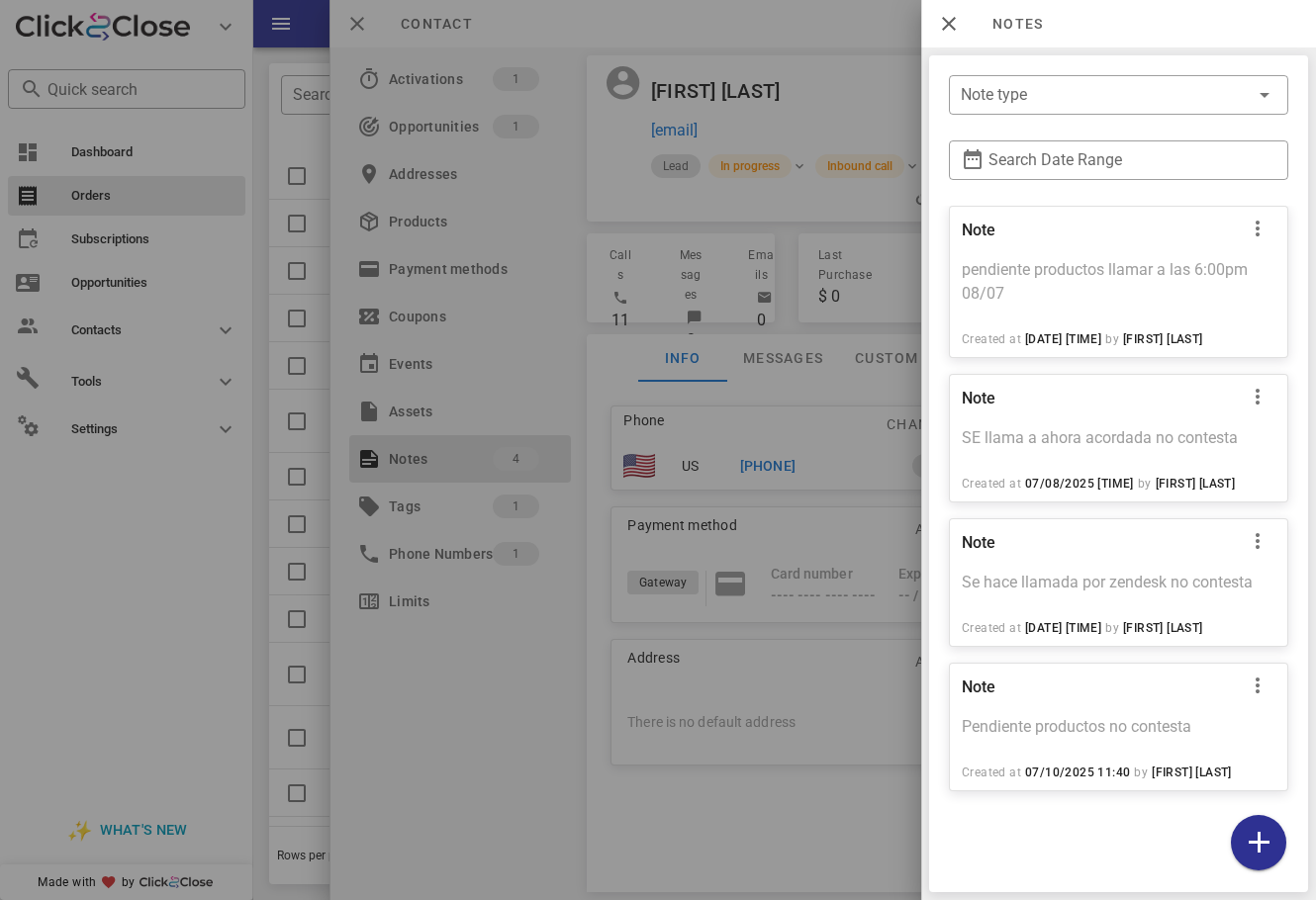 click at bounding box center (658, 450) 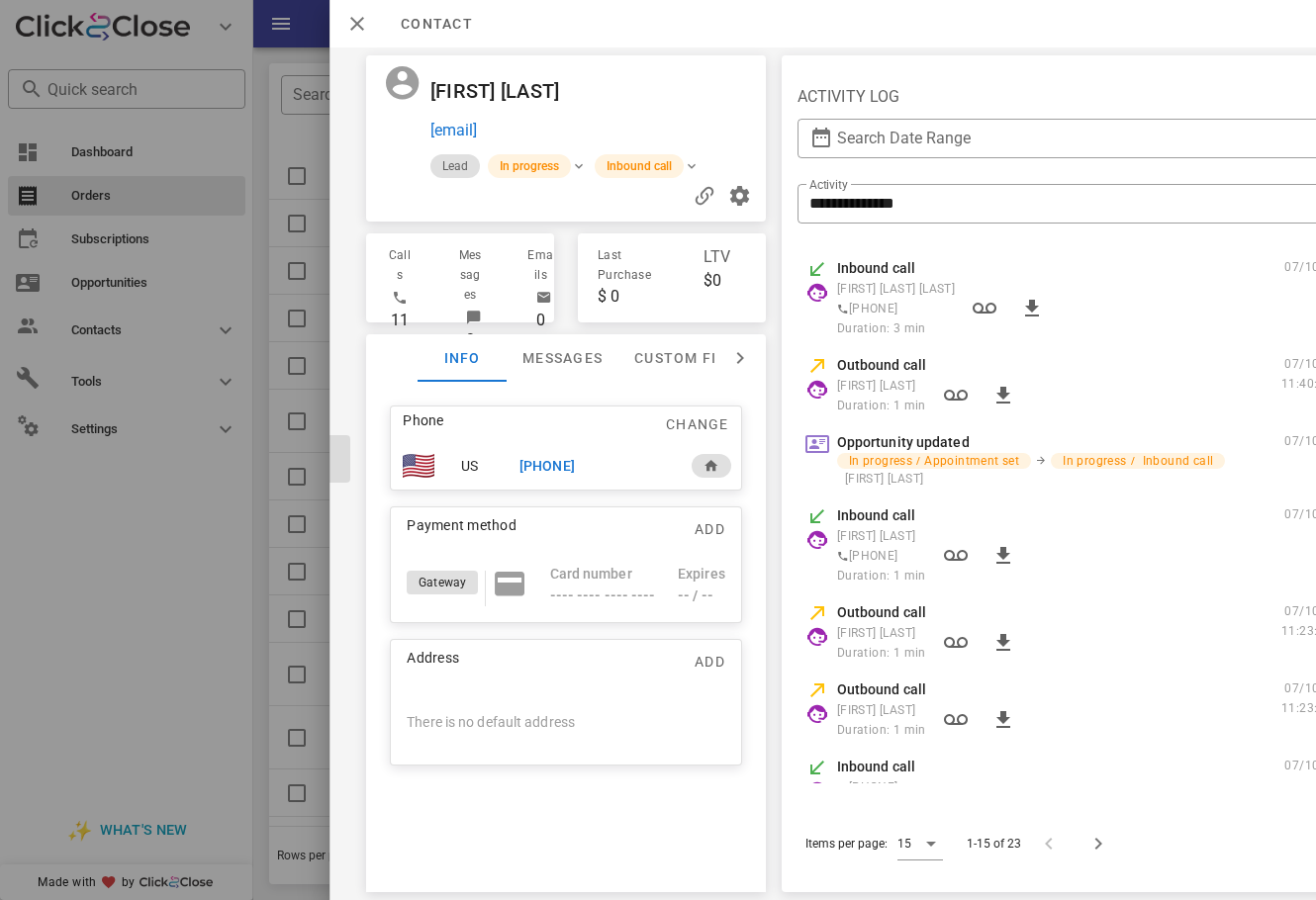 scroll, scrollTop: 0, scrollLeft: 227, axis: horizontal 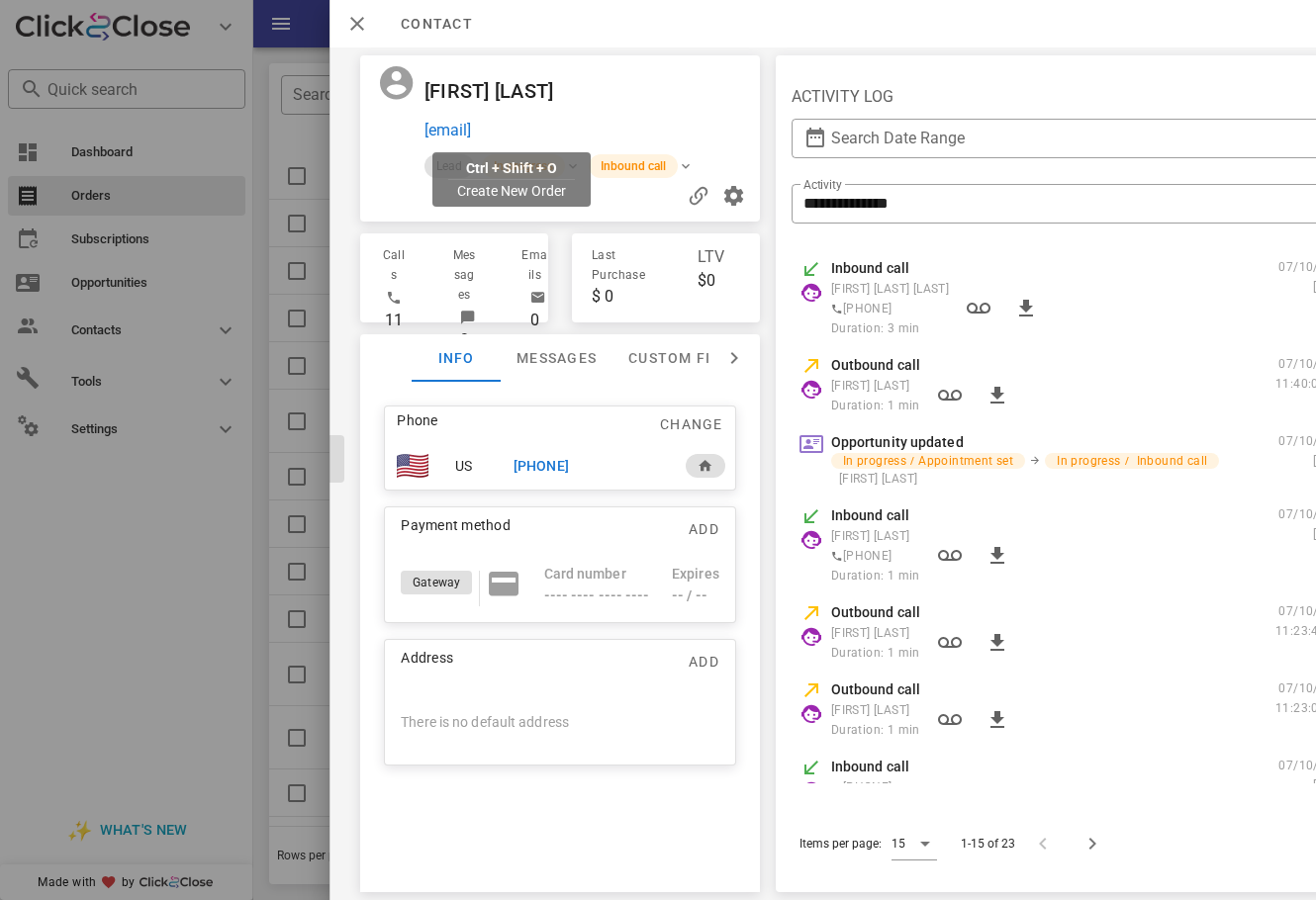 drag, startPoint x: 511, startPoint y: 139, endPoint x: 424, endPoint y: 134, distance: 87.14356 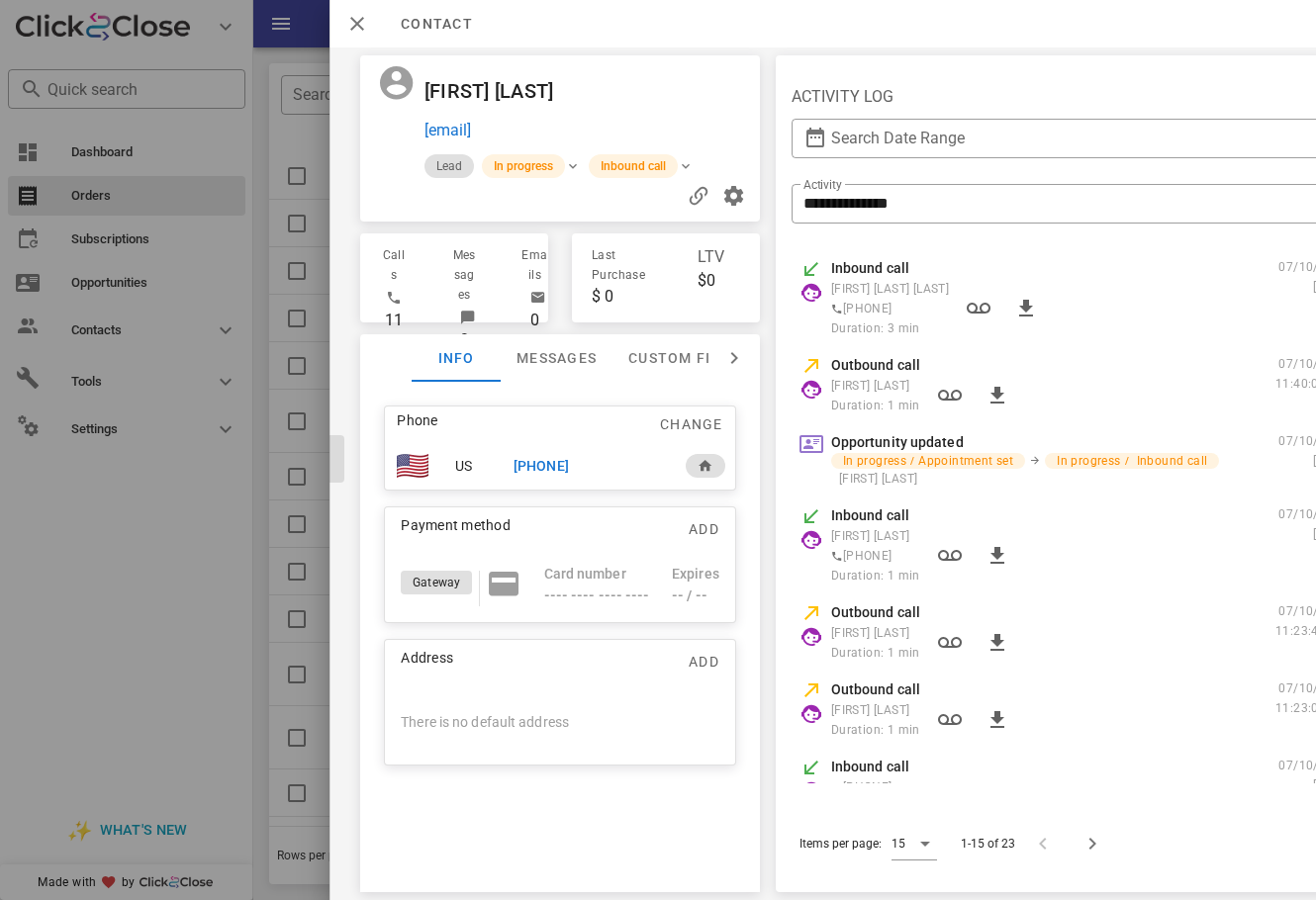 click on "Phone   Change   US   +14143246701   Payment method   Add  Gateway  Card number  ---- ---- ---- ----  Expires  -- / --  Address   Add   There is no default address" at bounding box center [560, 585] 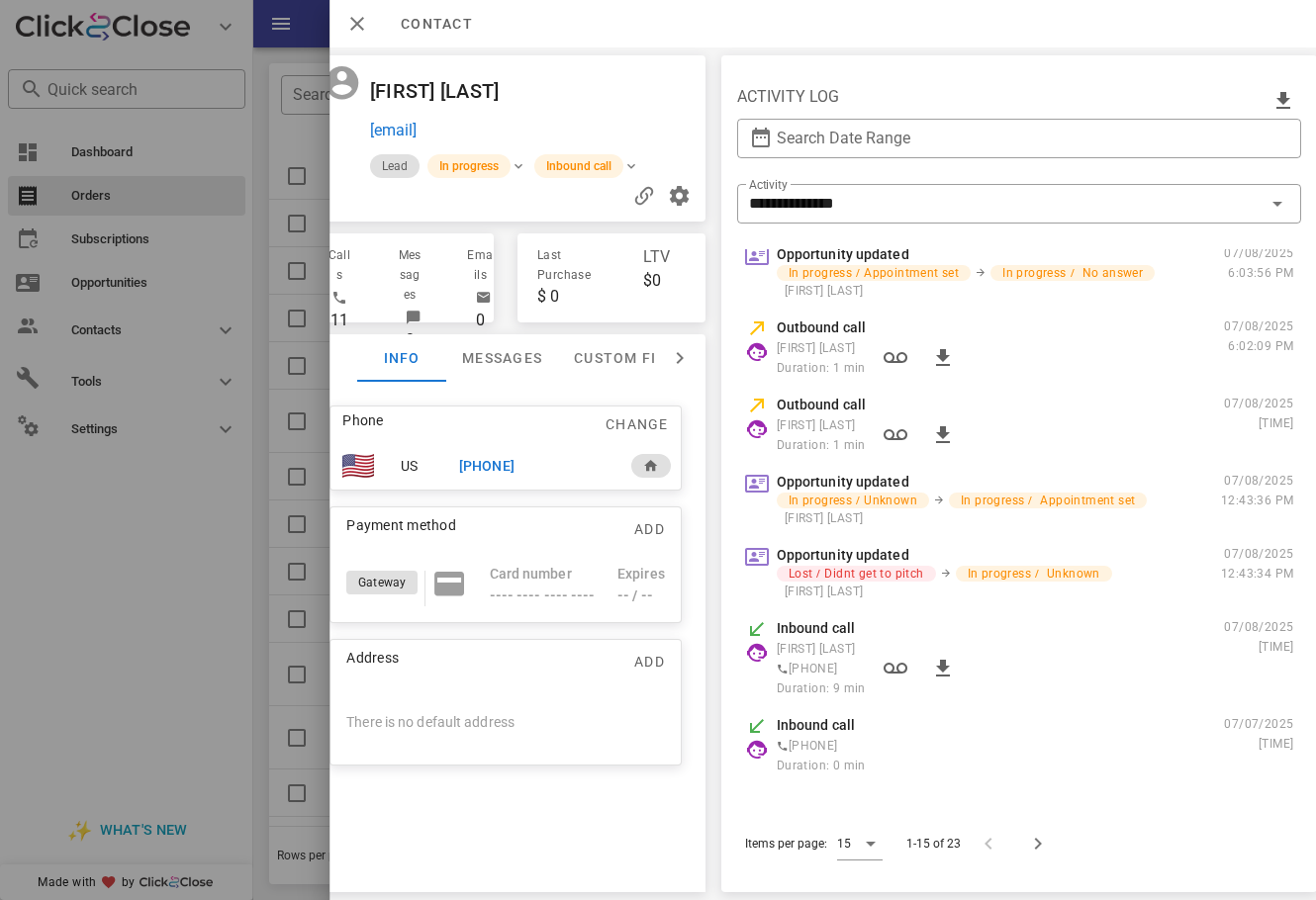 scroll, scrollTop: 695, scrollLeft: 0, axis: vertical 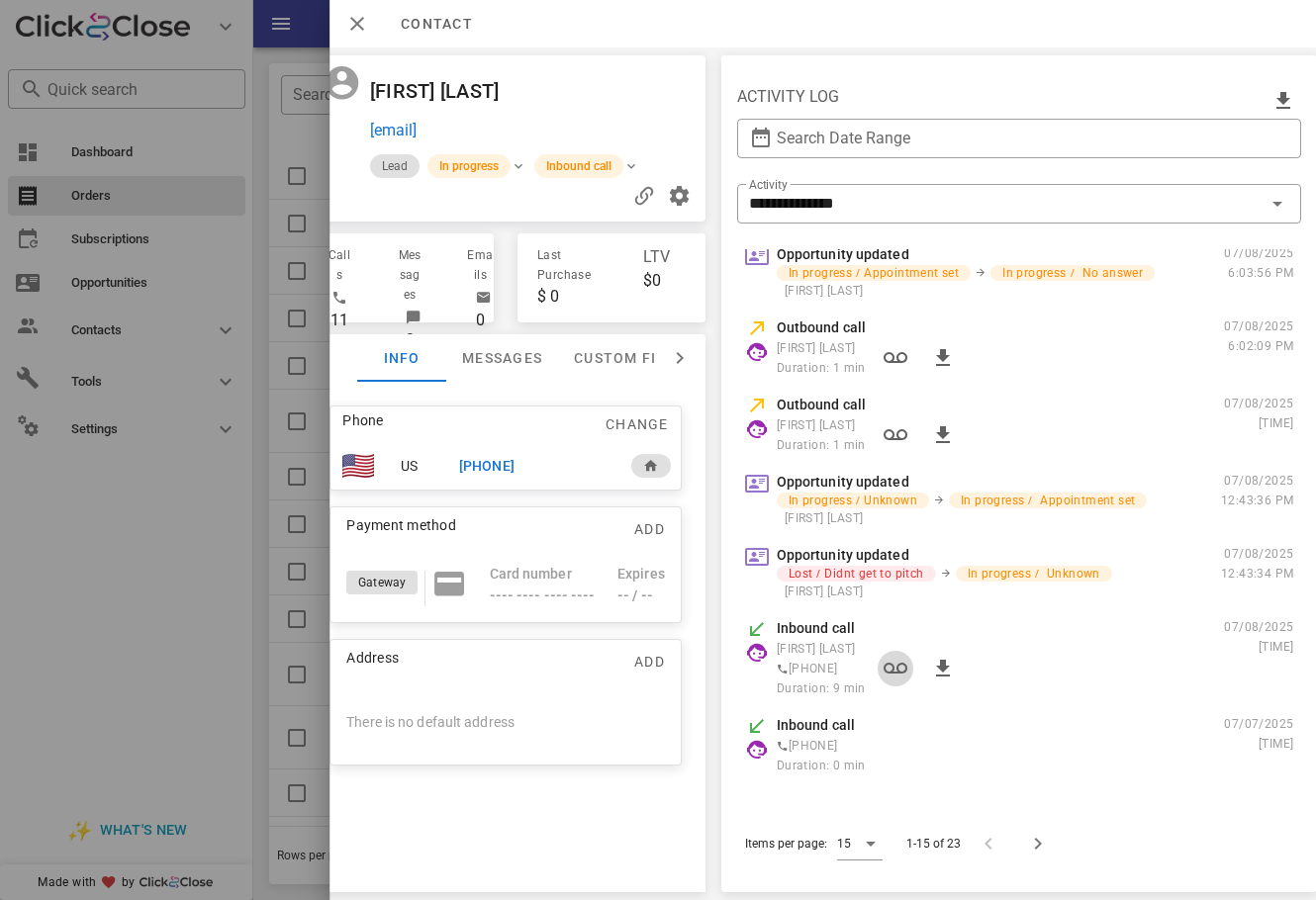 click at bounding box center (894, 669) 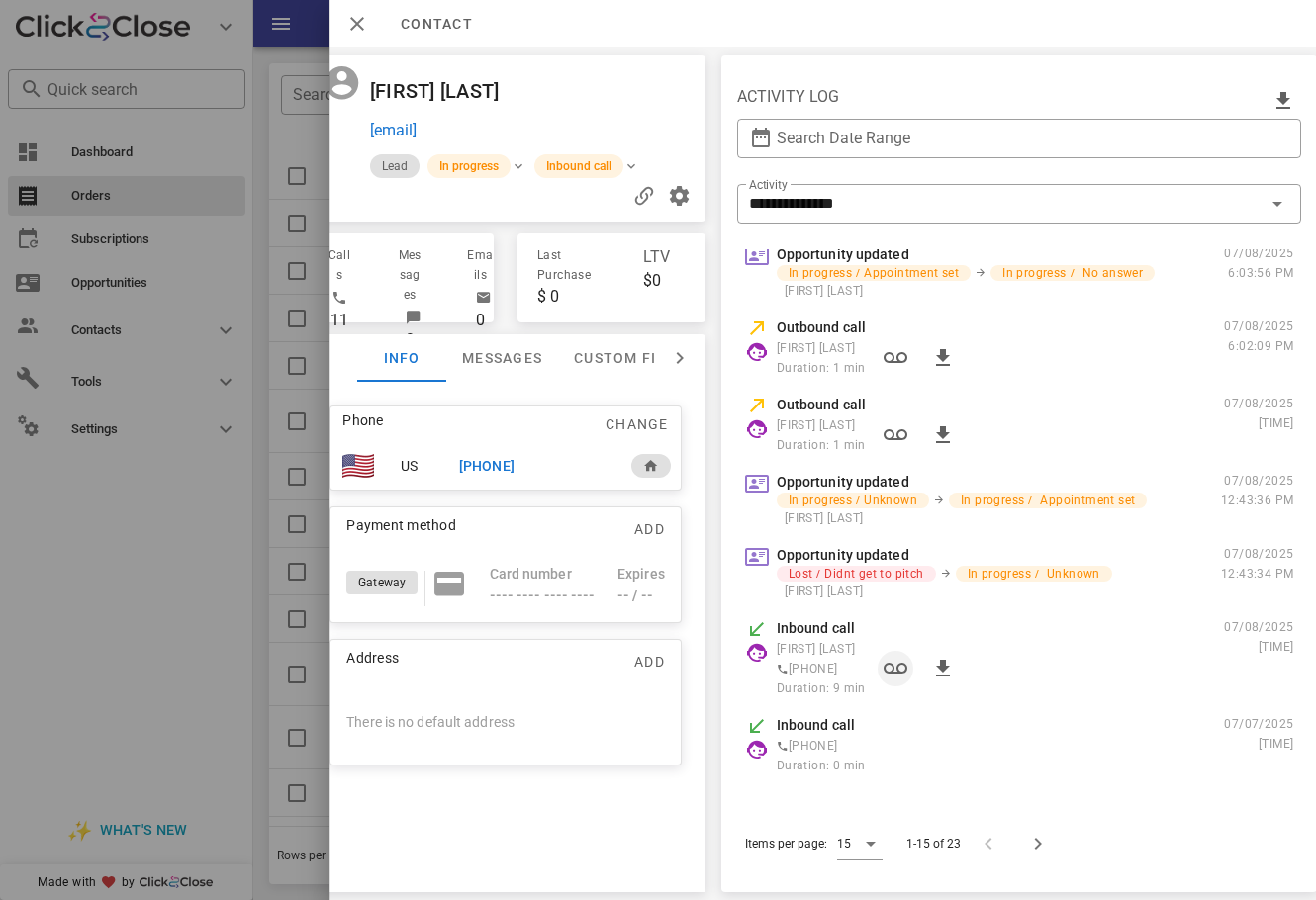 scroll, scrollTop: 680, scrollLeft: 0, axis: vertical 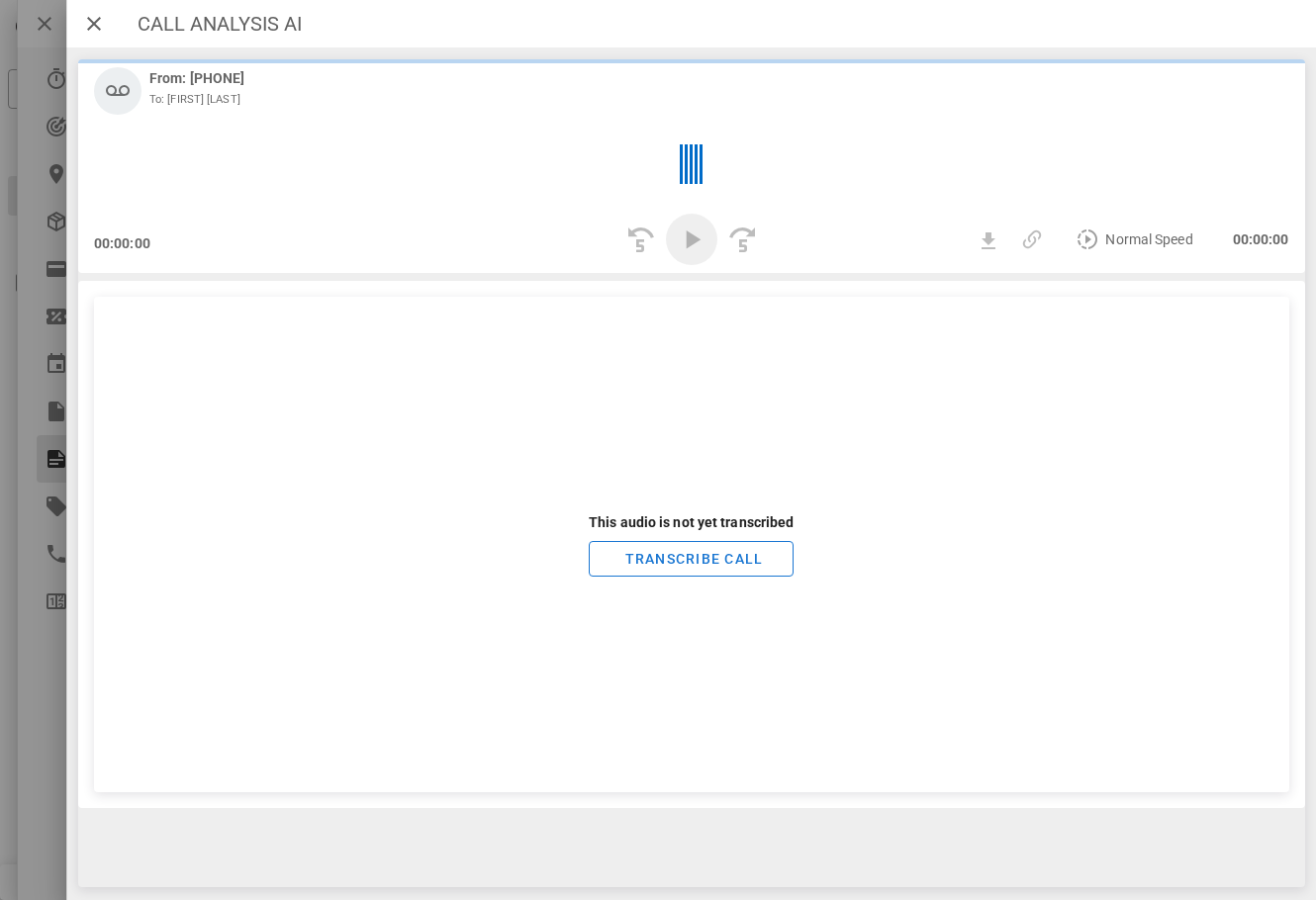 click at bounding box center (691, 239) 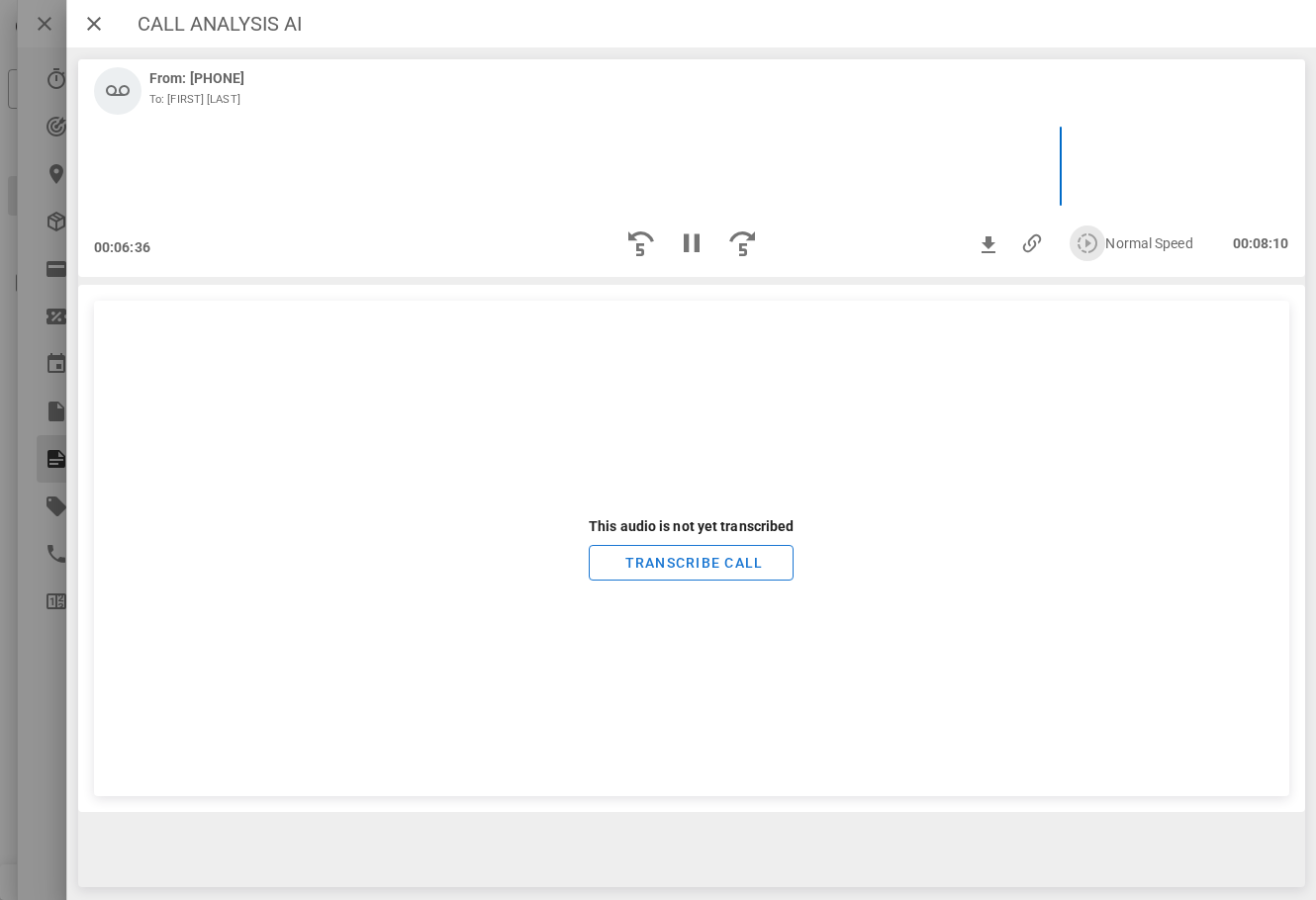 click at bounding box center (1087, 243) 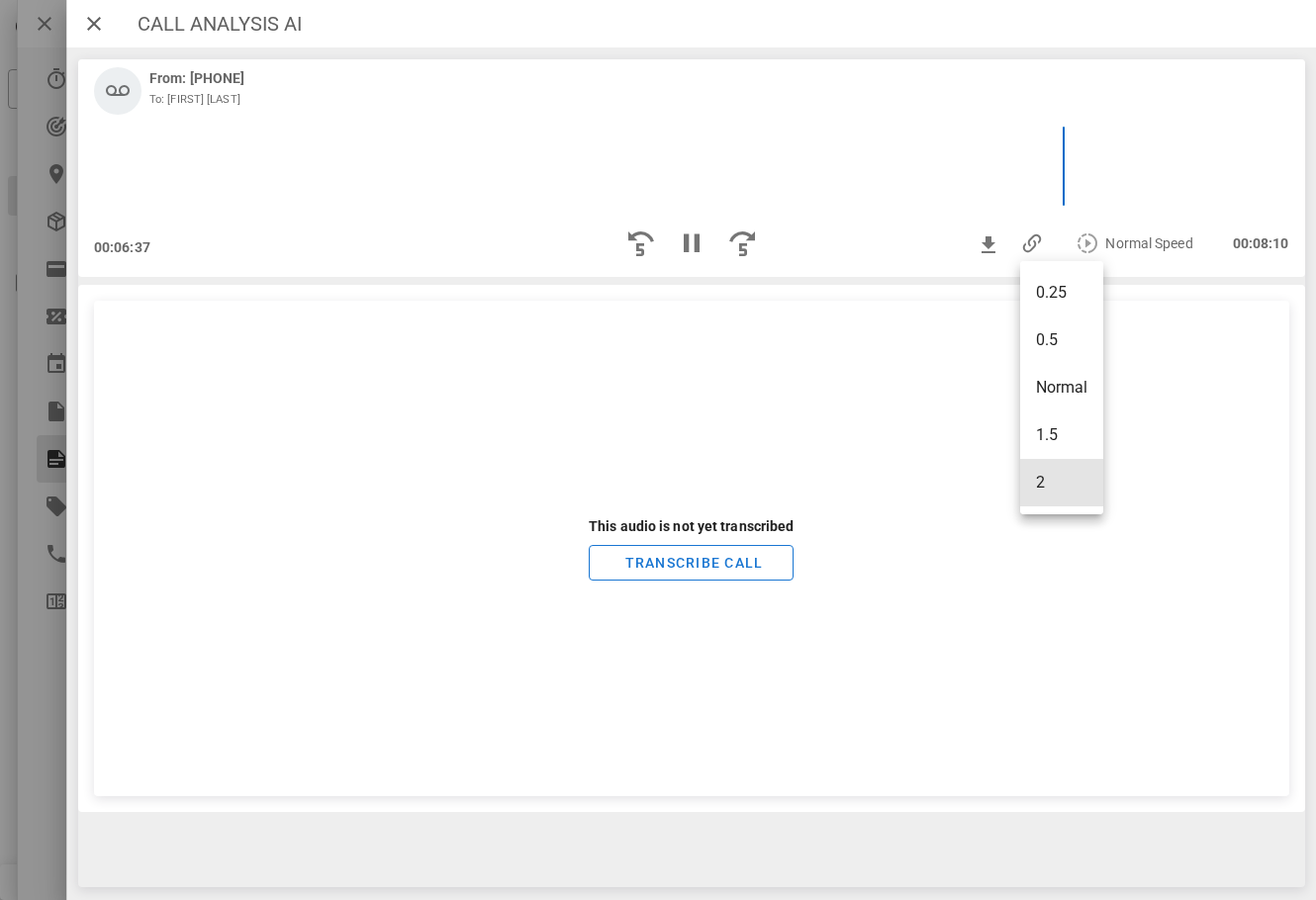 click on "2" at bounding box center [1062, 483] 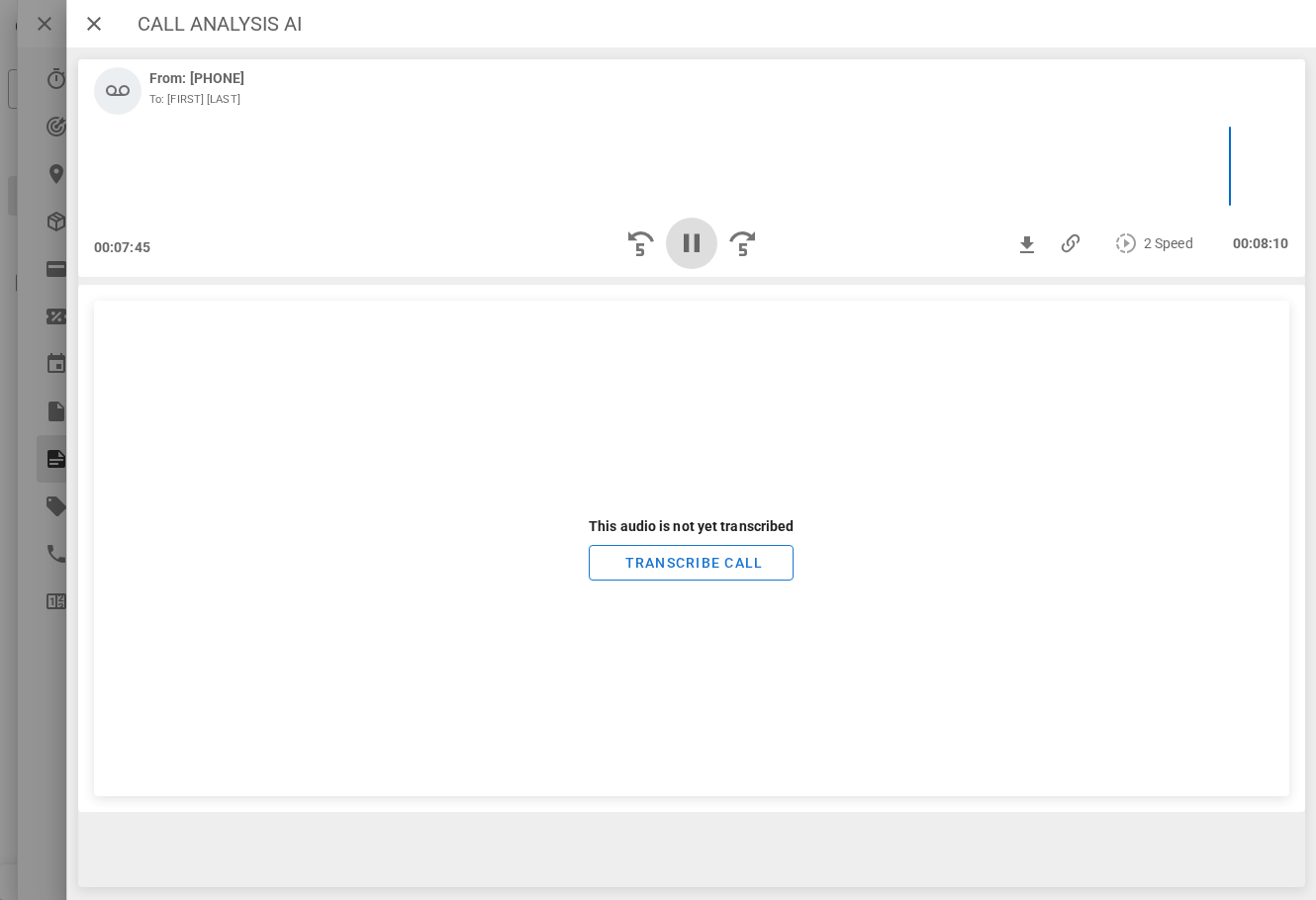 click at bounding box center (691, 243) 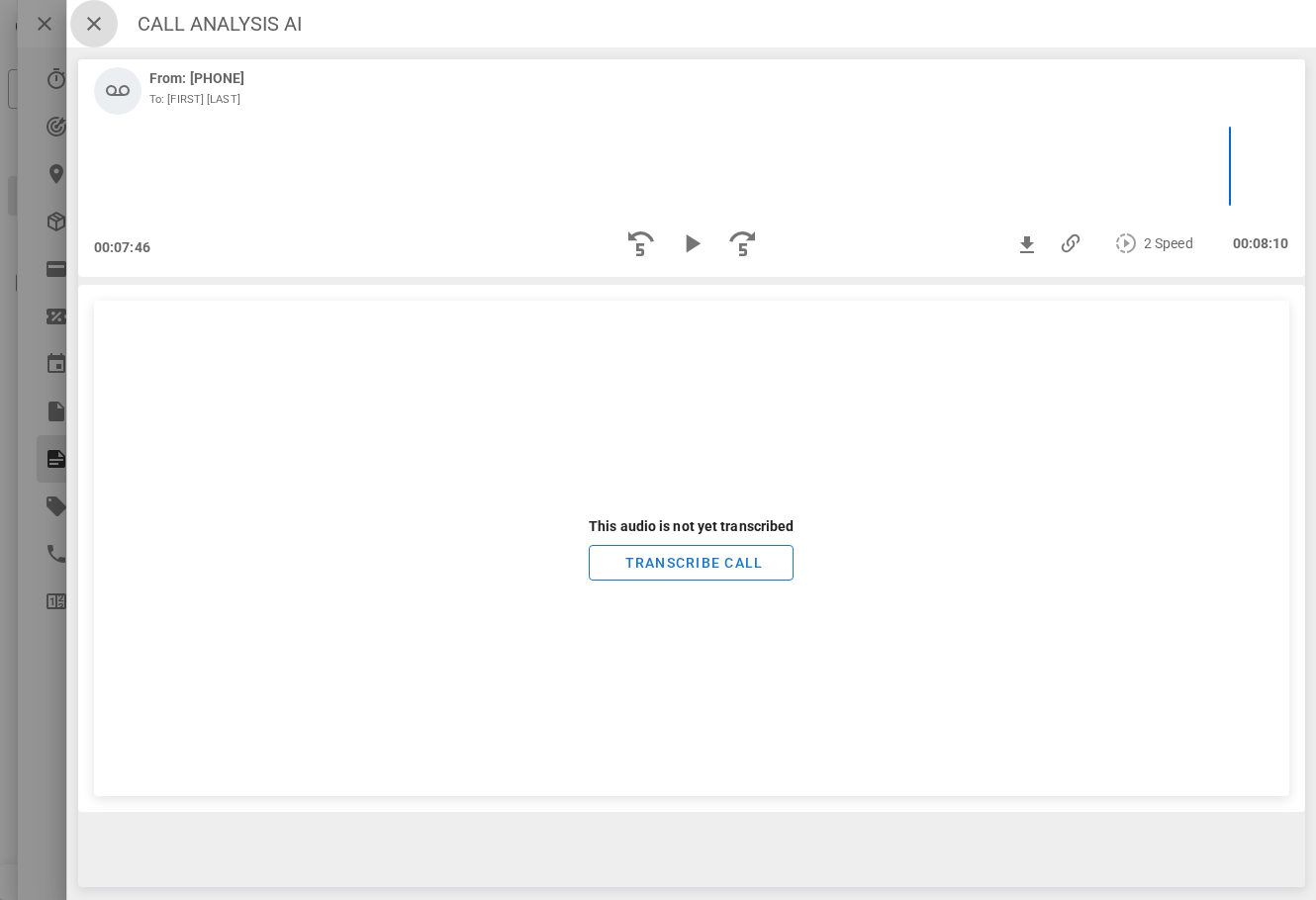 click at bounding box center [94, 24] 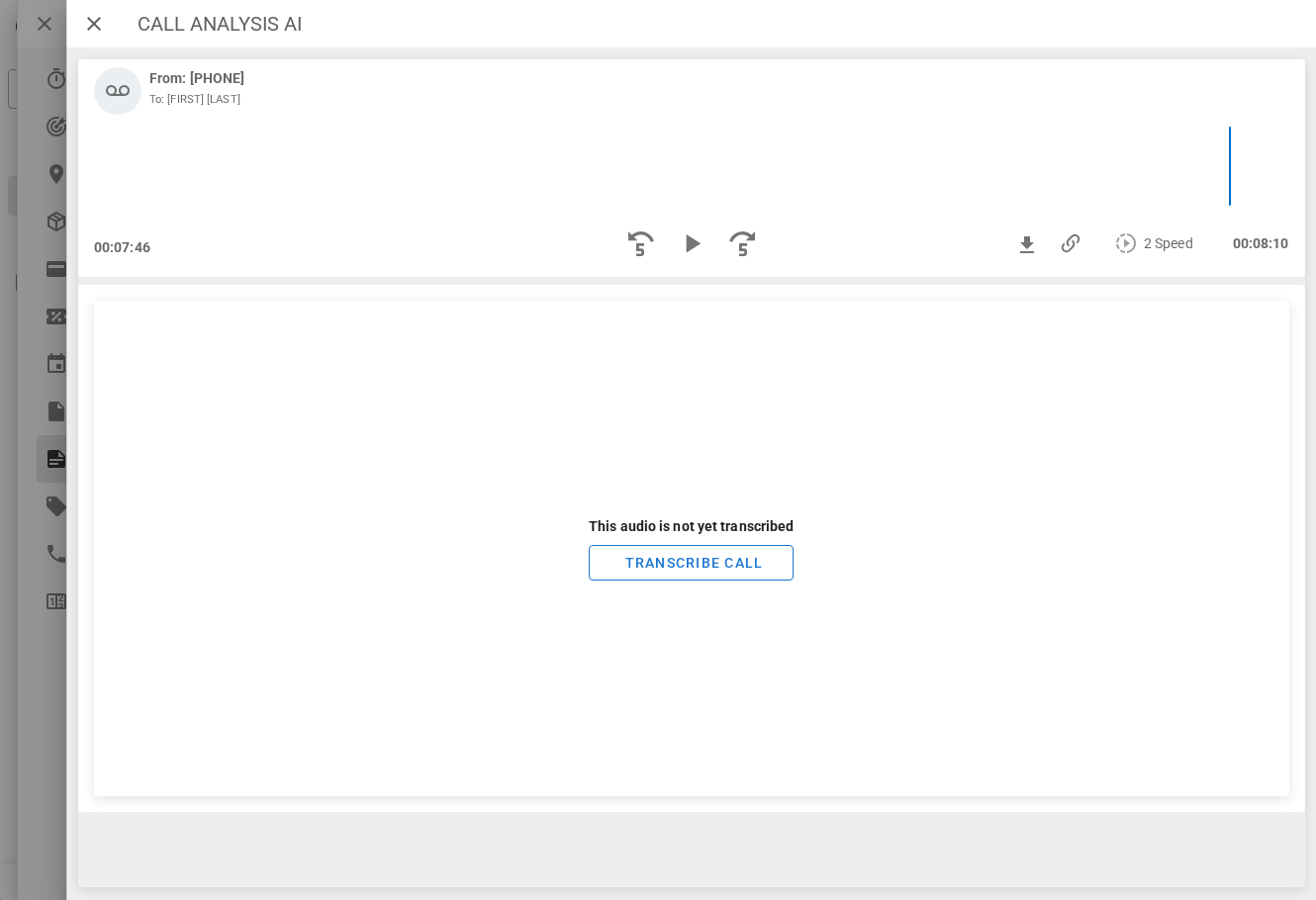 click on "Contact" at bounding box center (114, 24) 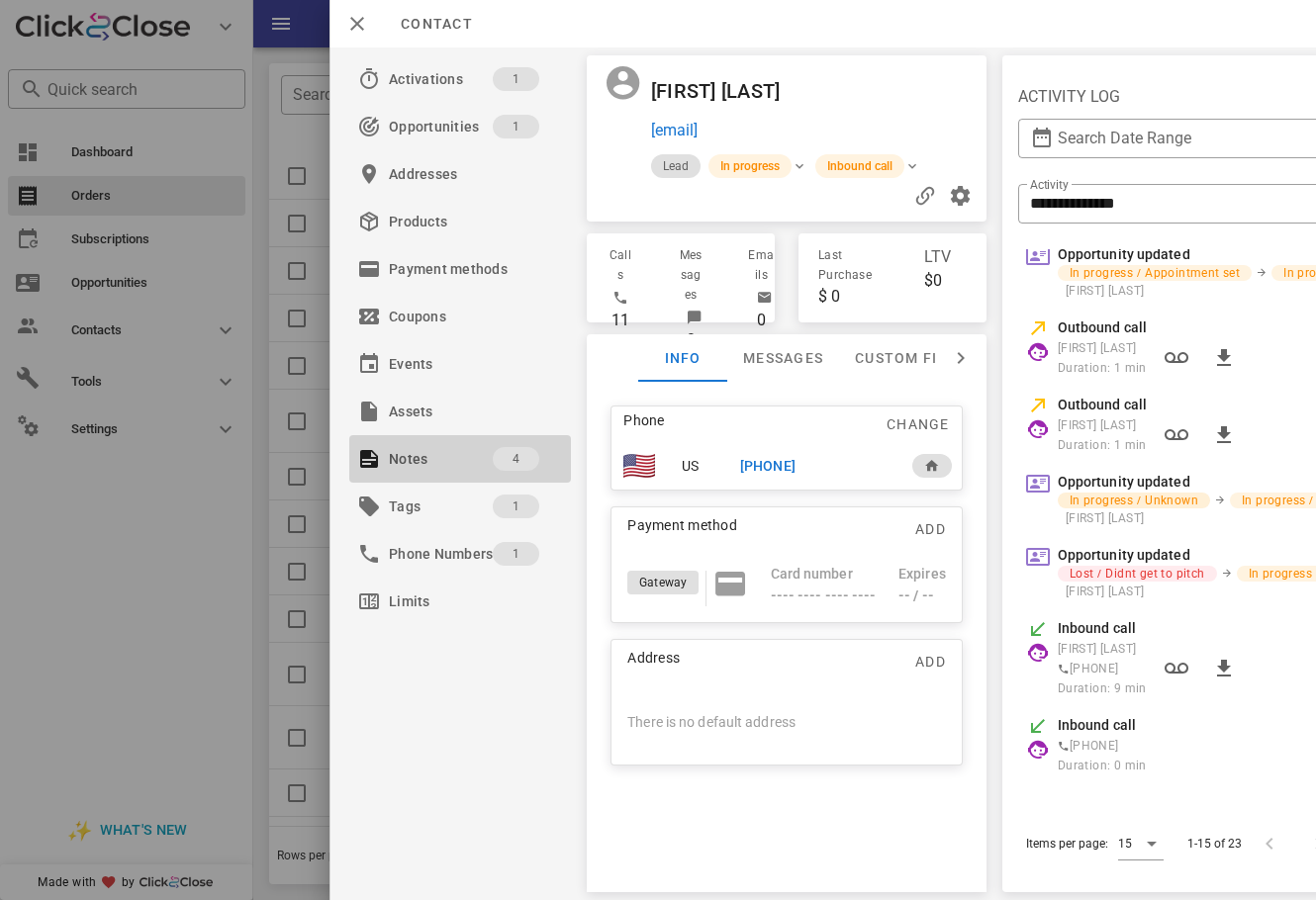 click on "Notes" at bounding box center [440, 459] 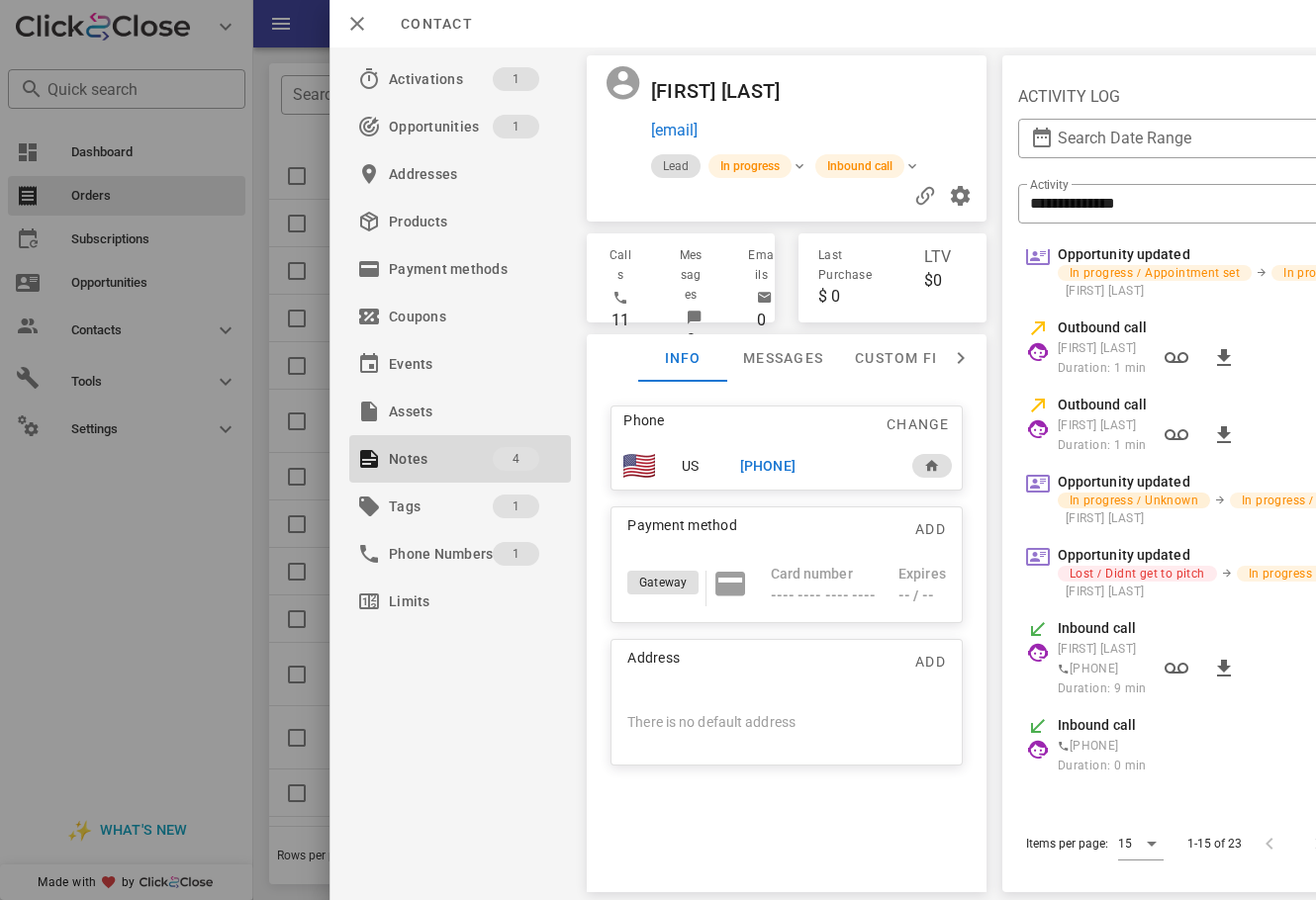 click at bounding box center (658, 450) 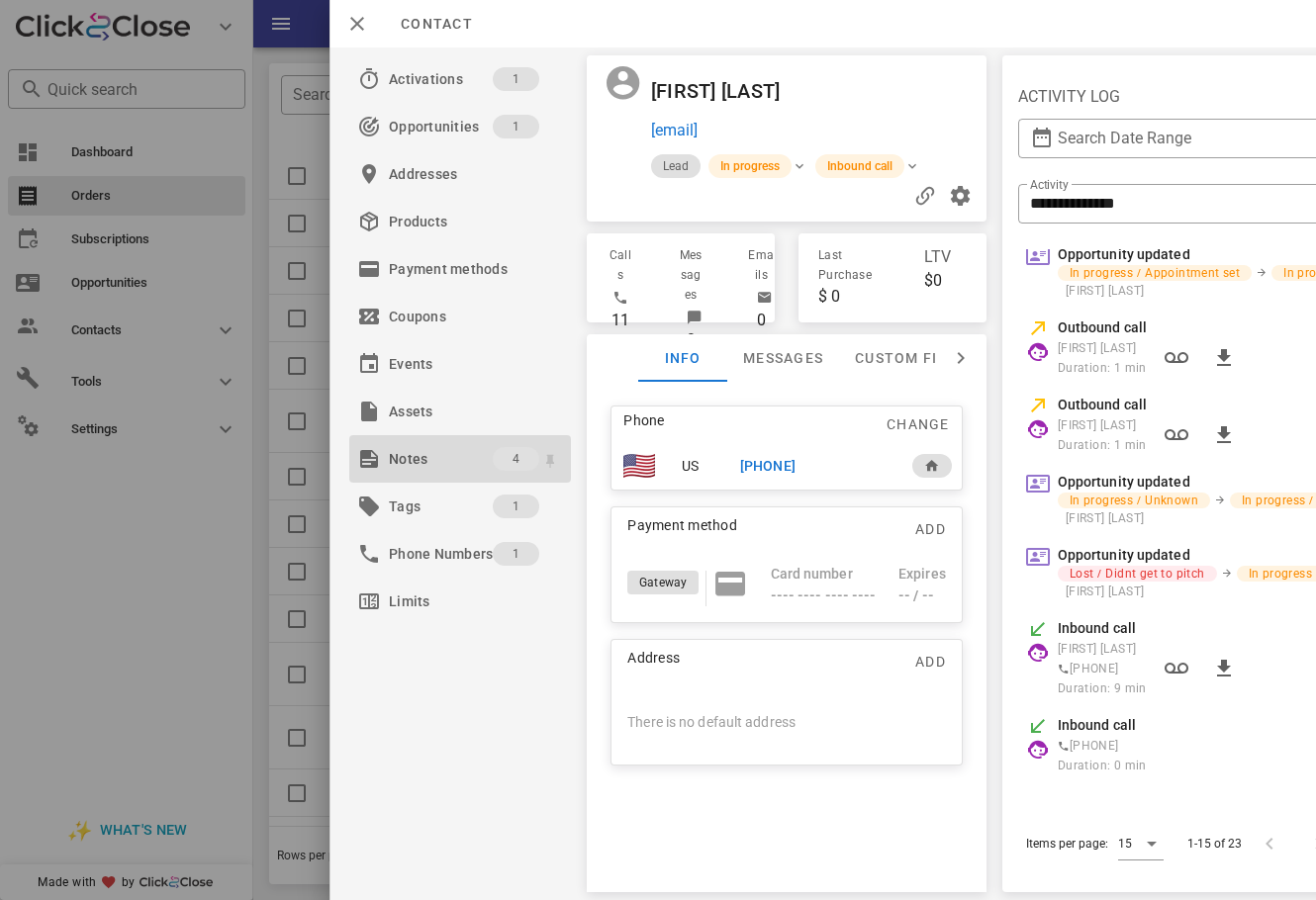 click on "Notes" at bounding box center [440, 459] 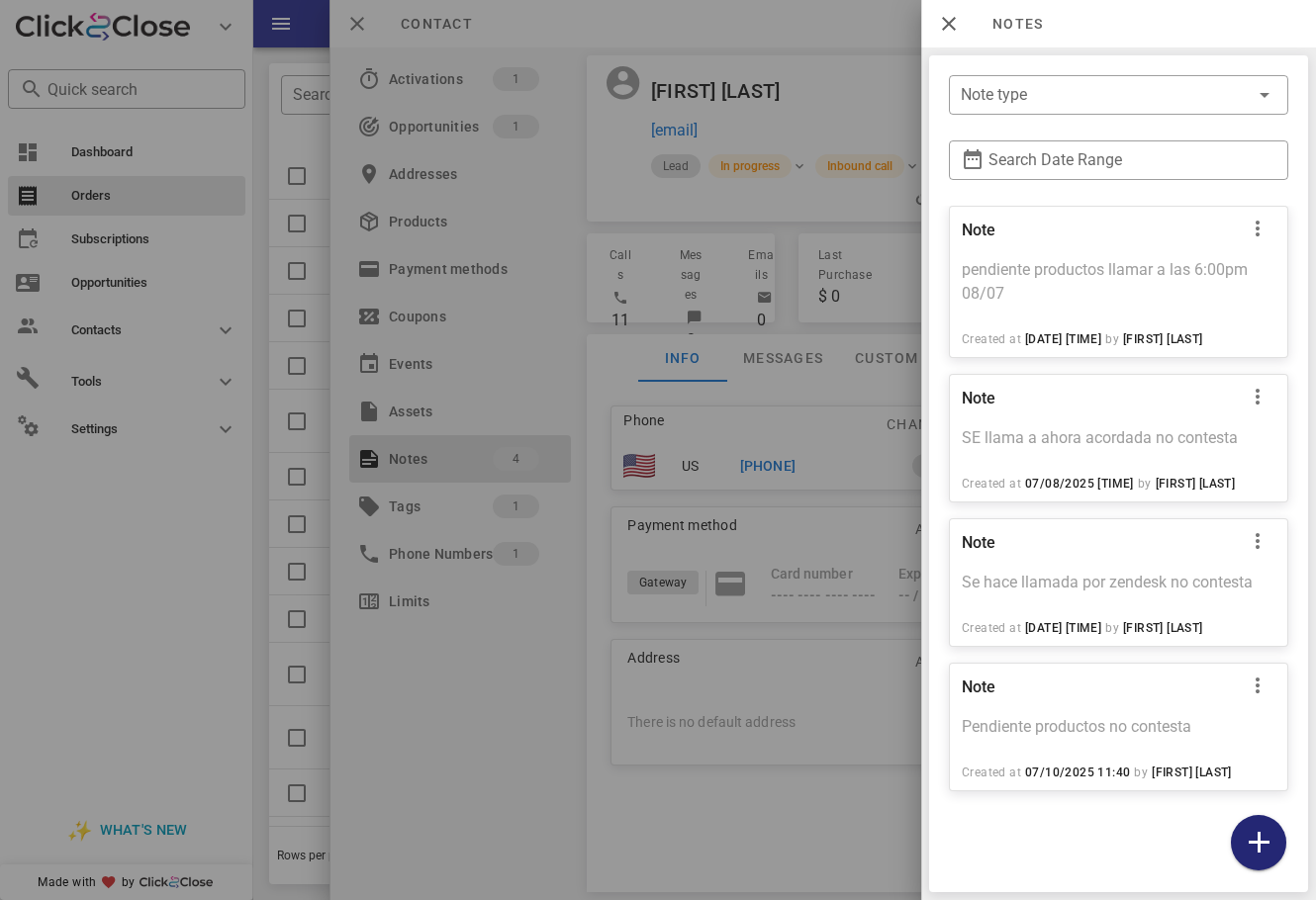 click at bounding box center (1259, 843) 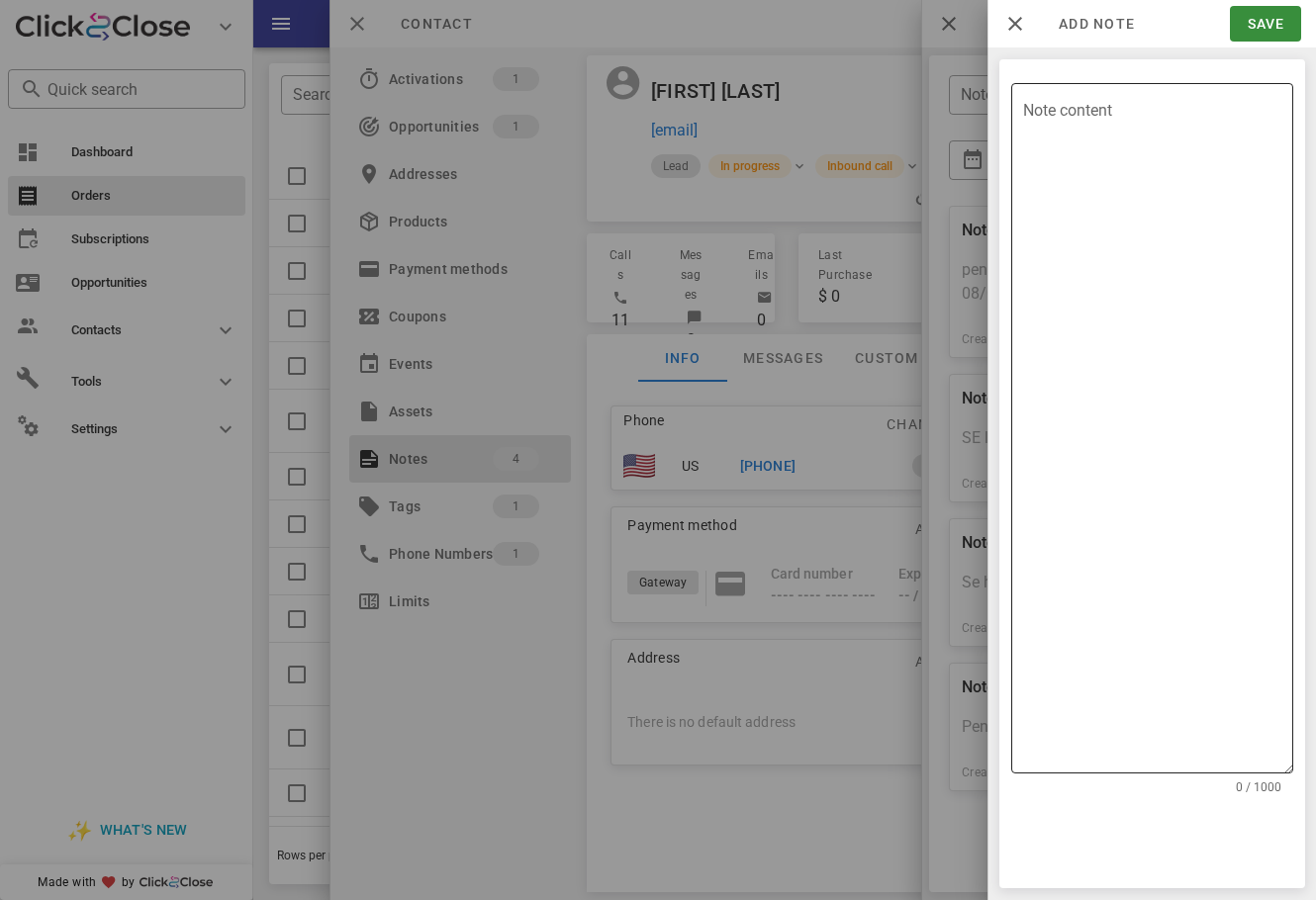 click on "Note content" at bounding box center (1158, 433) 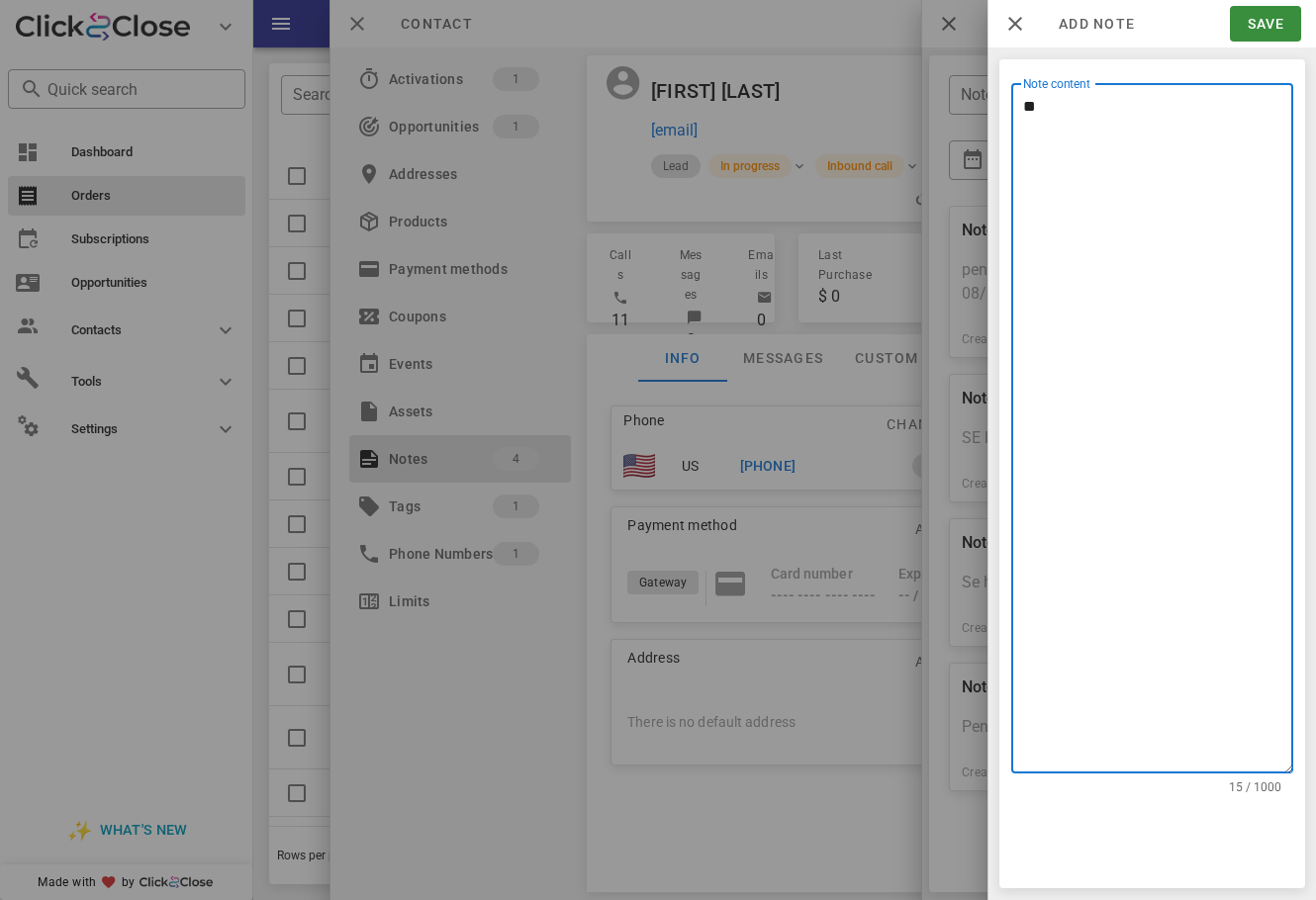 type on "*" 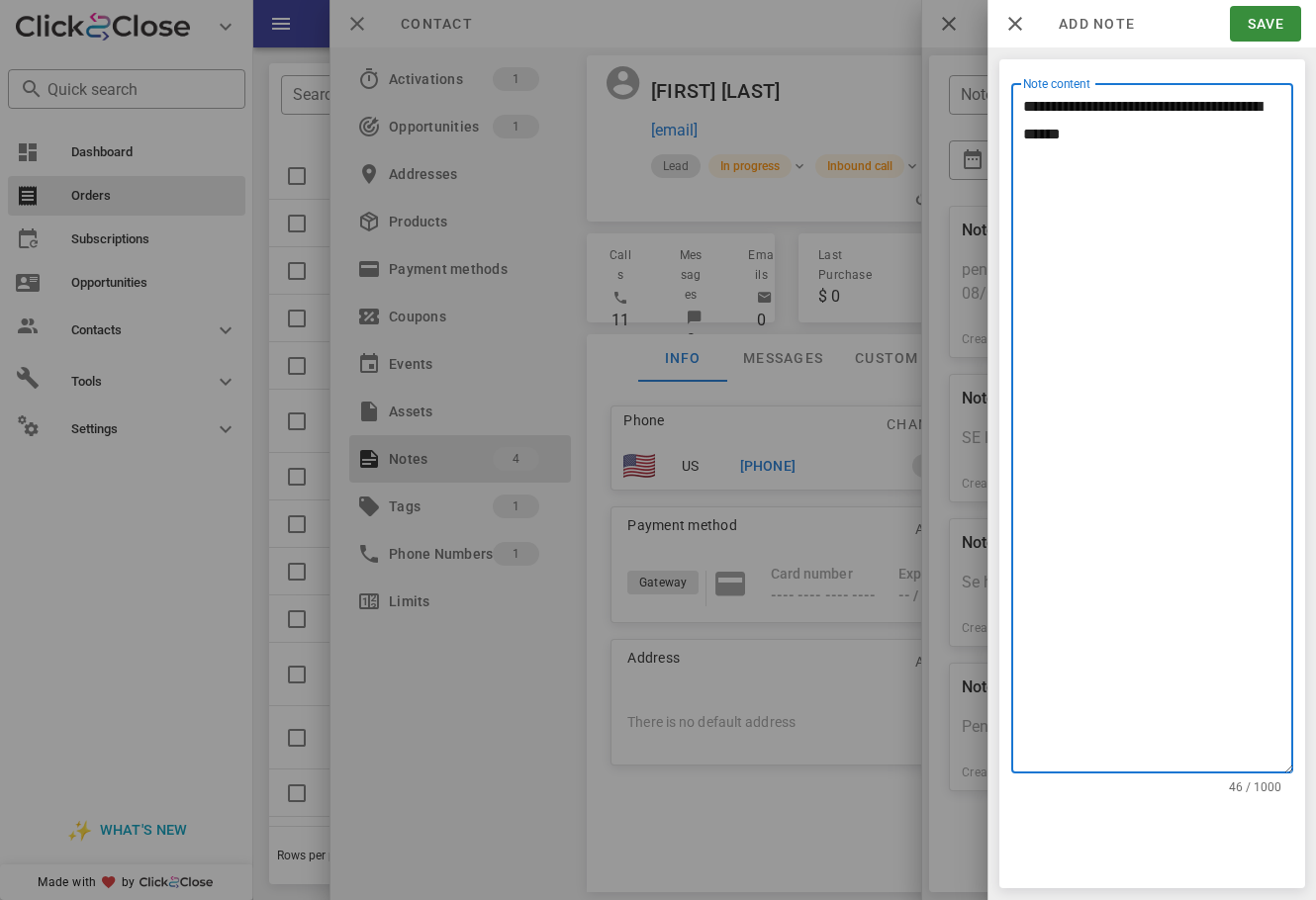 type on "**********" 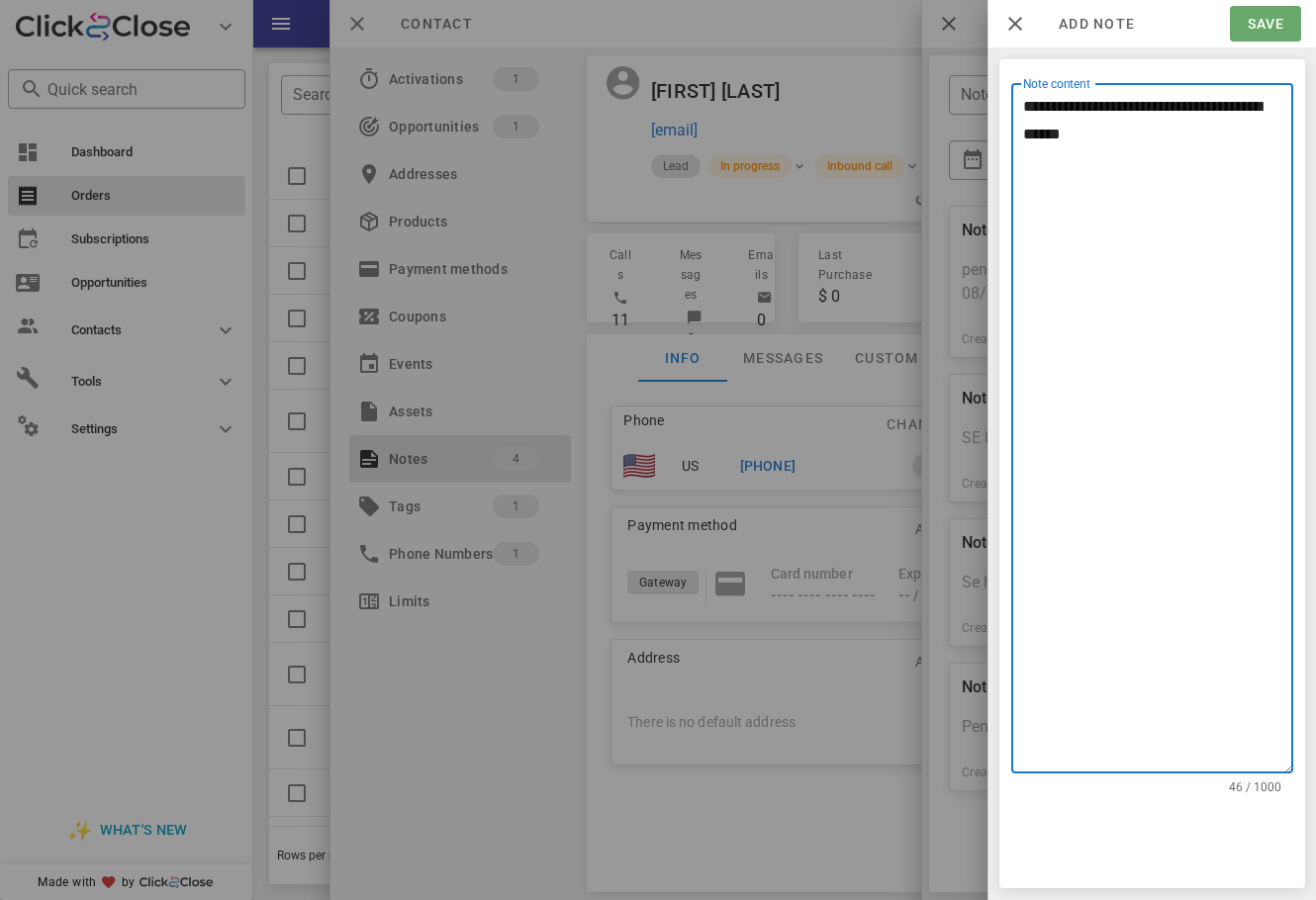 click on "Save" at bounding box center [1265, 24] 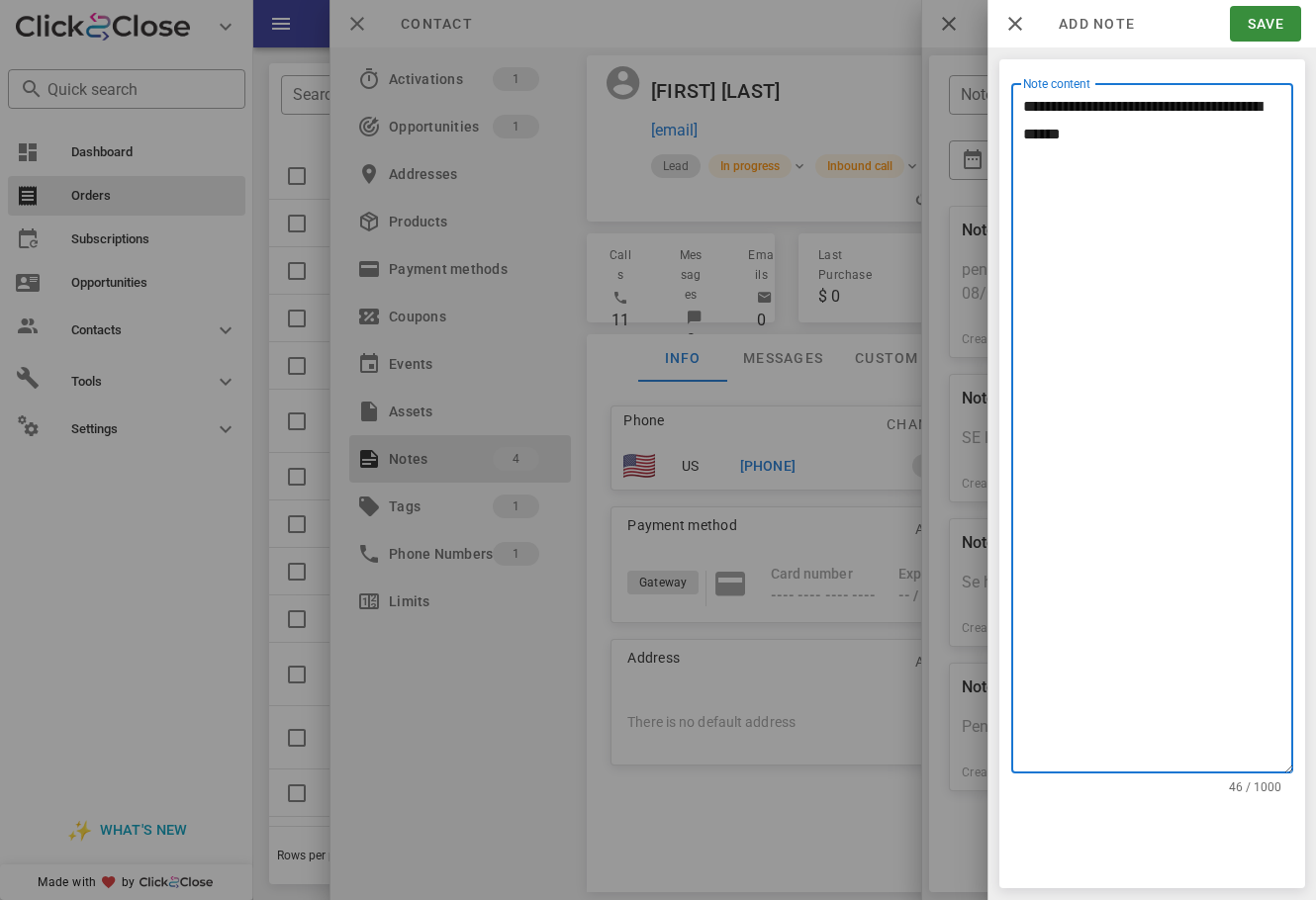 click on "Add note Save" at bounding box center (1152, 24) 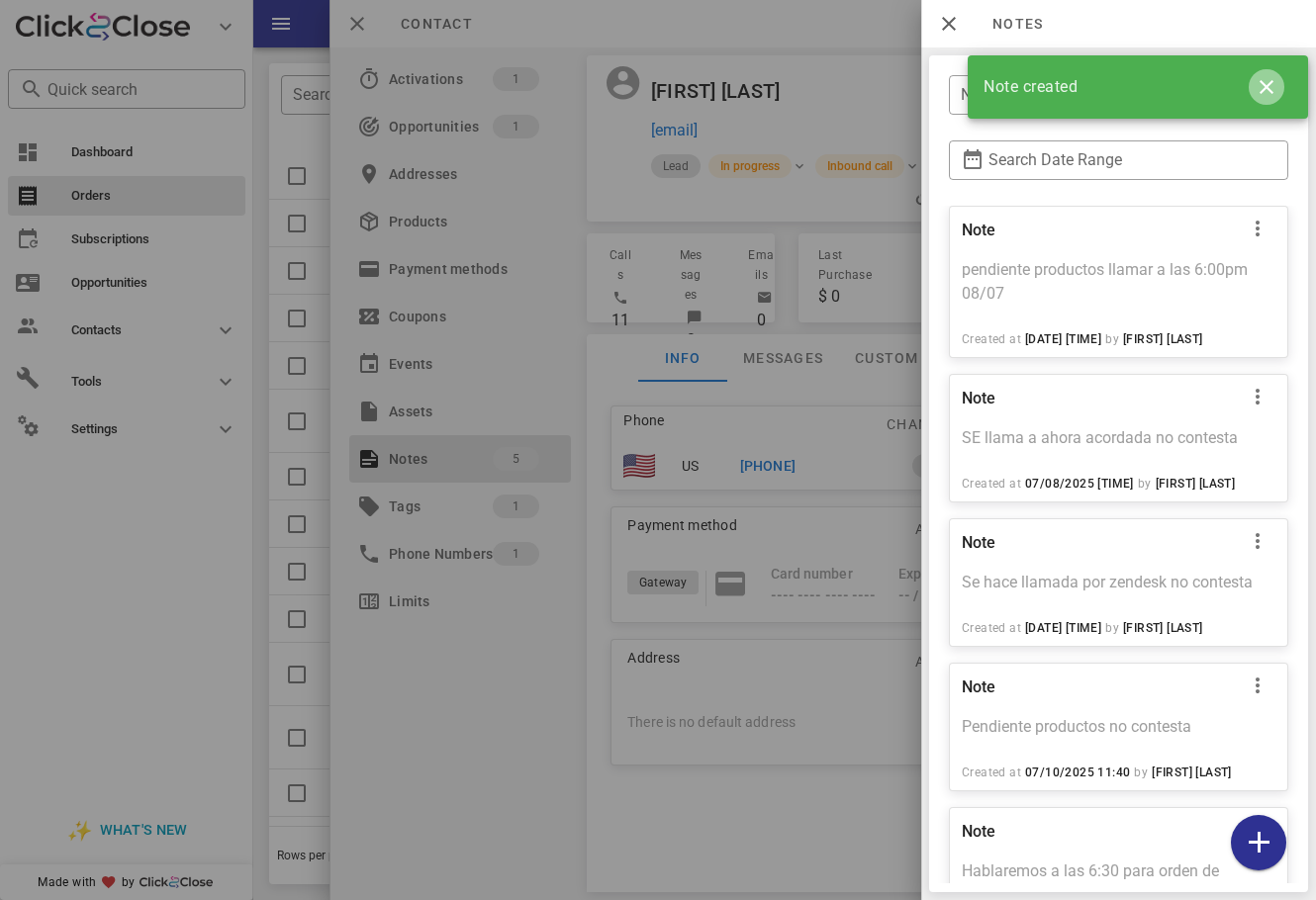 click at bounding box center [1267, 87] 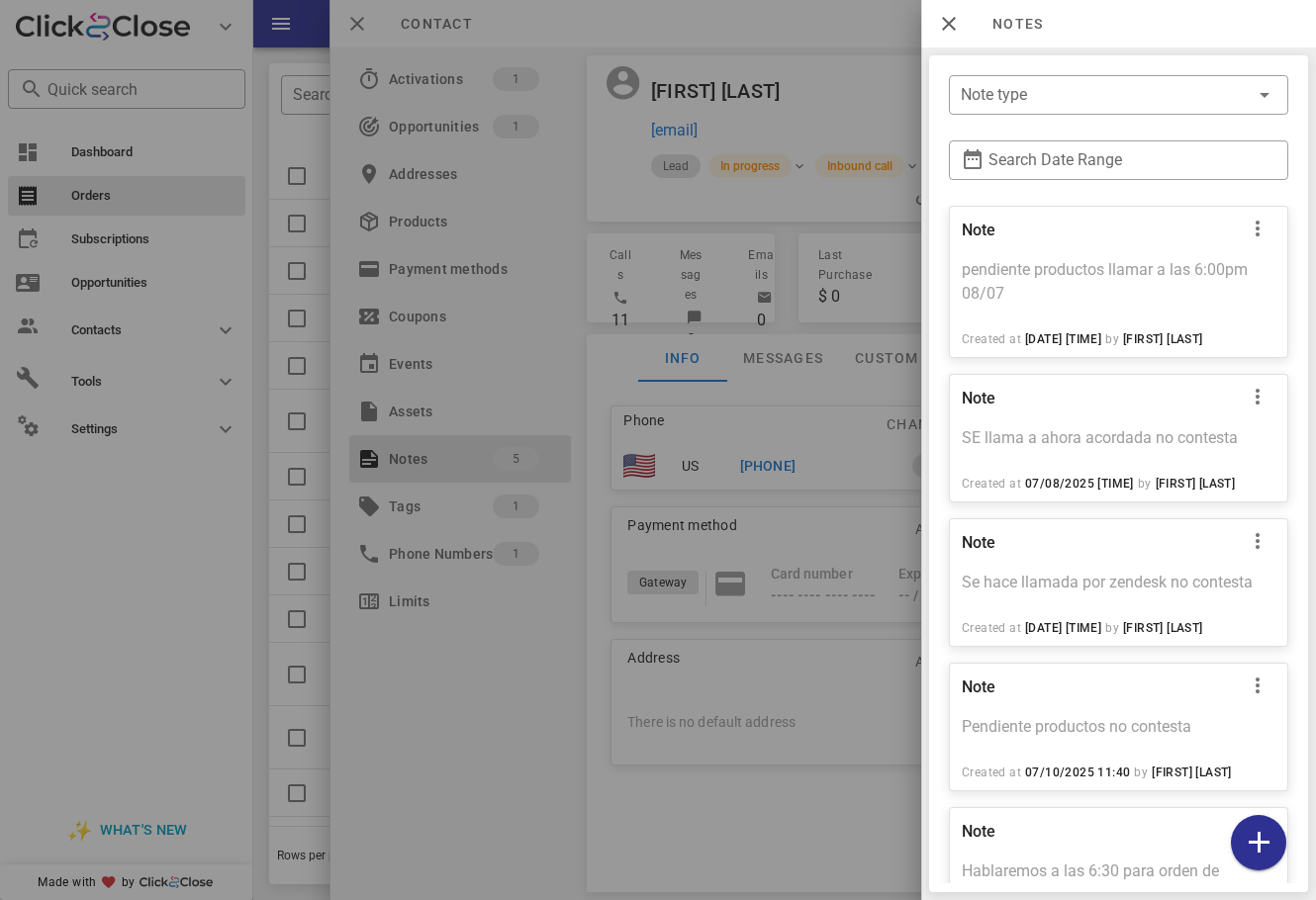 click at bounding box center [658, 450] 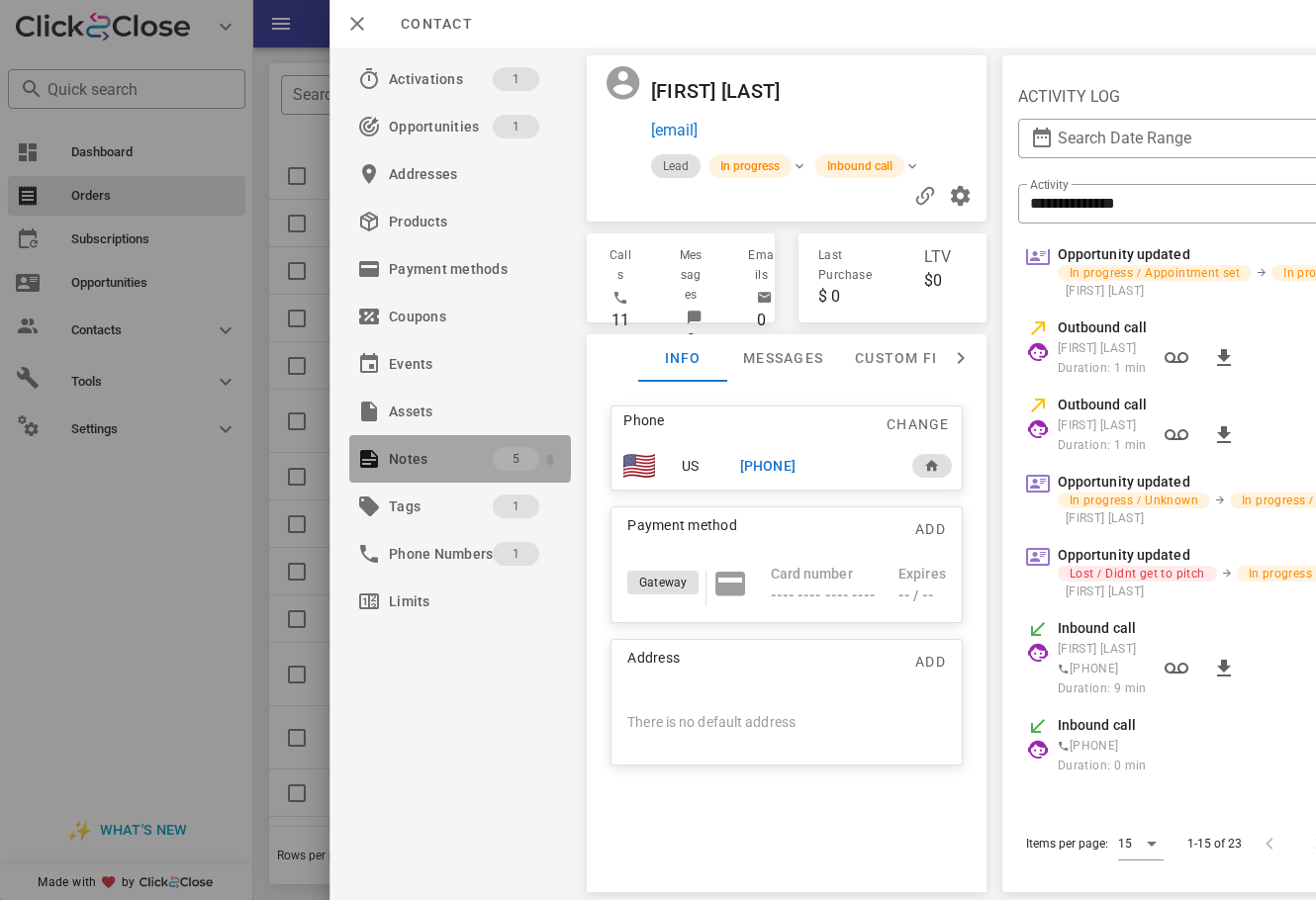 click on "Notes  5" at bounding box center [460, 459] 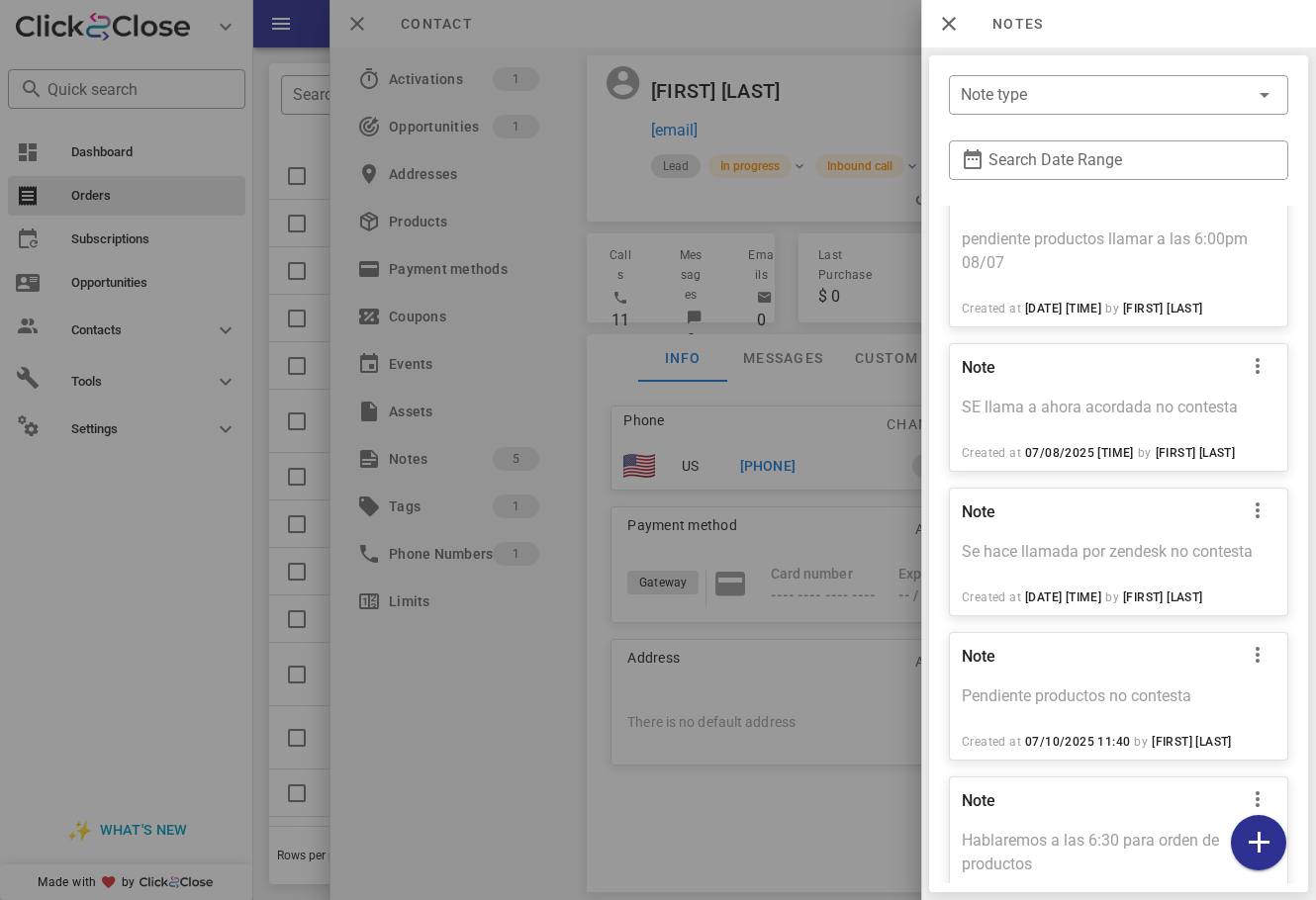 scroll, scrollTop: 104, scrollLeft: 0, axis: vertical 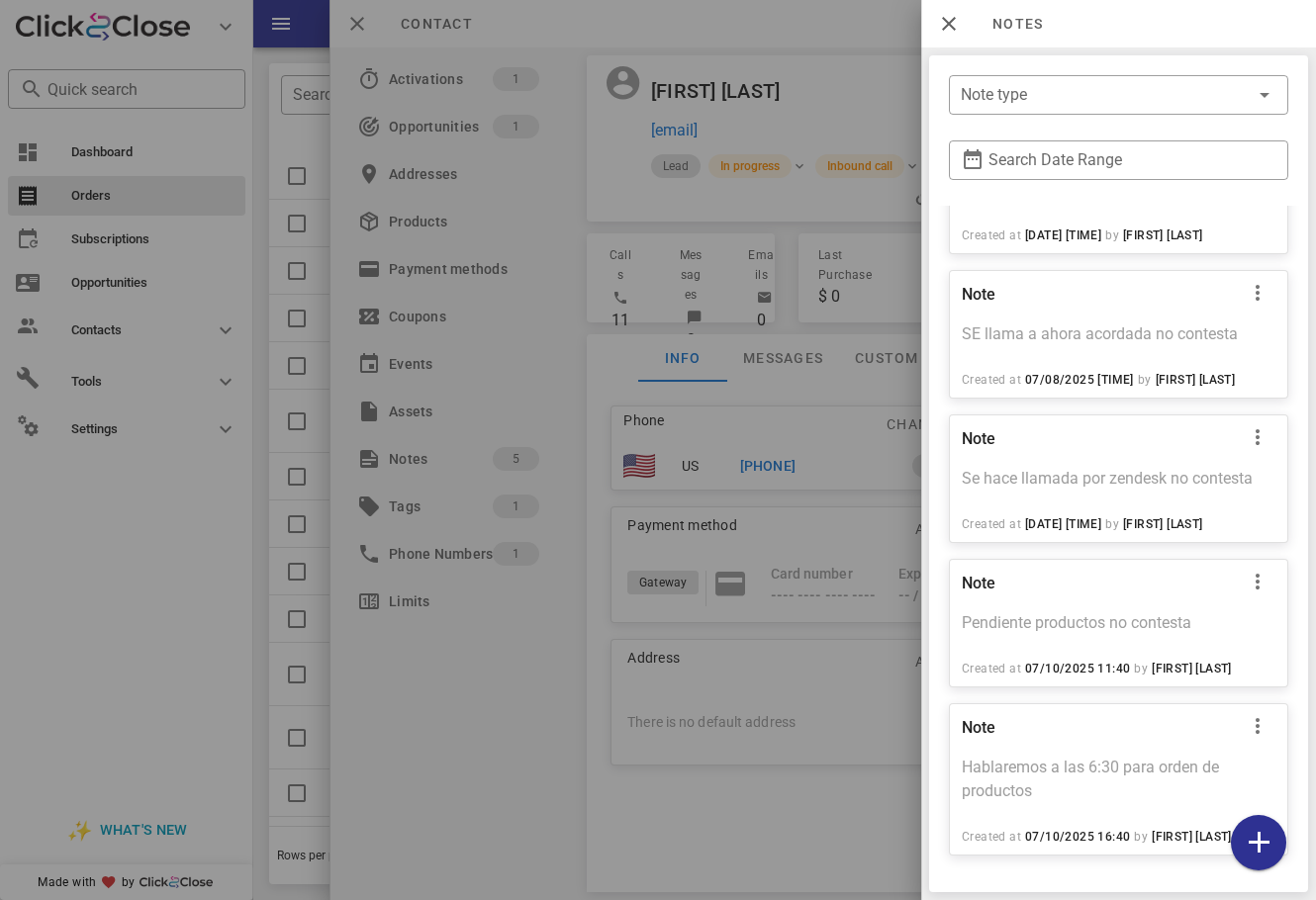 click at bounding box center [658, 450] 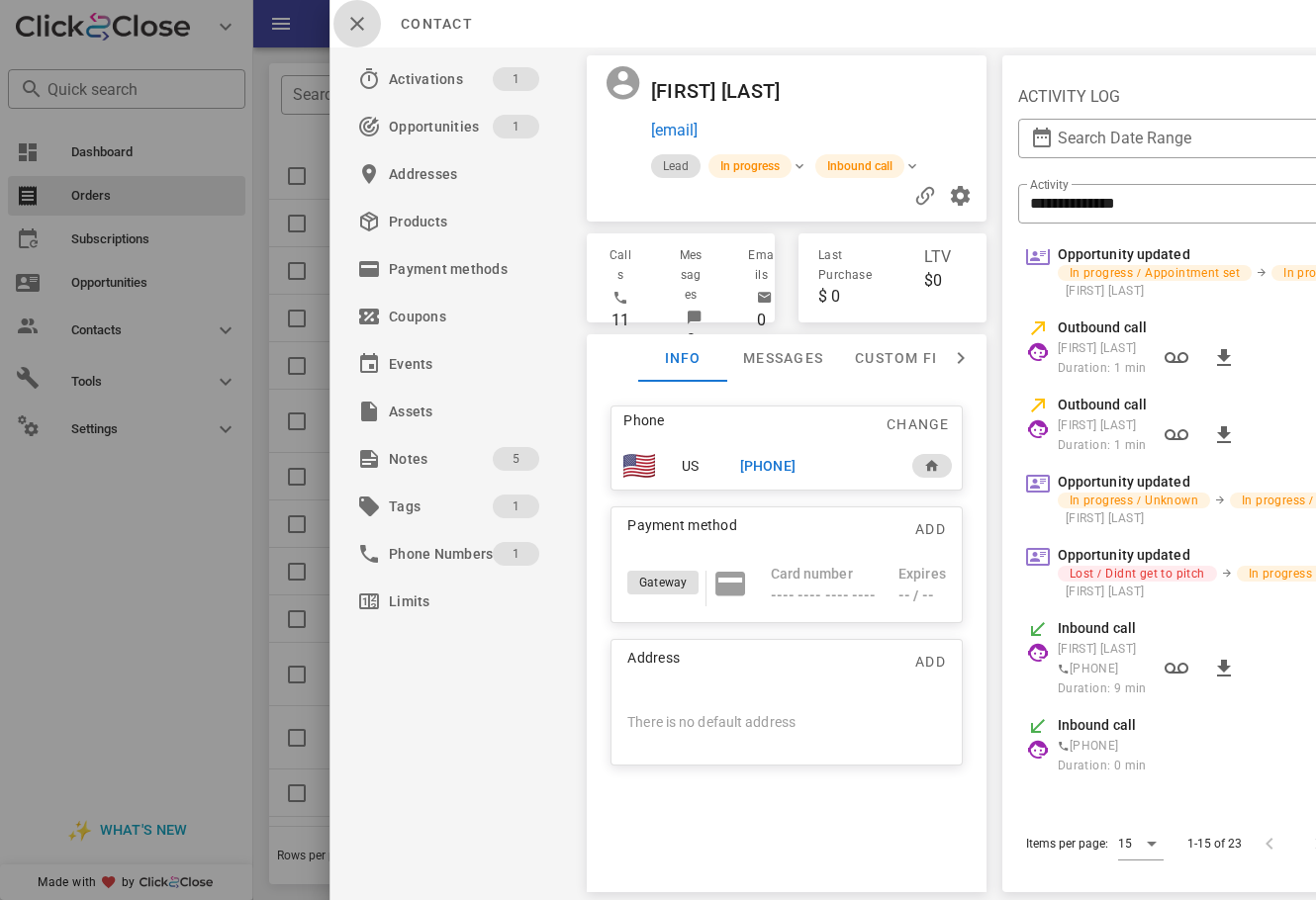 click at bounding box center [357, 24] 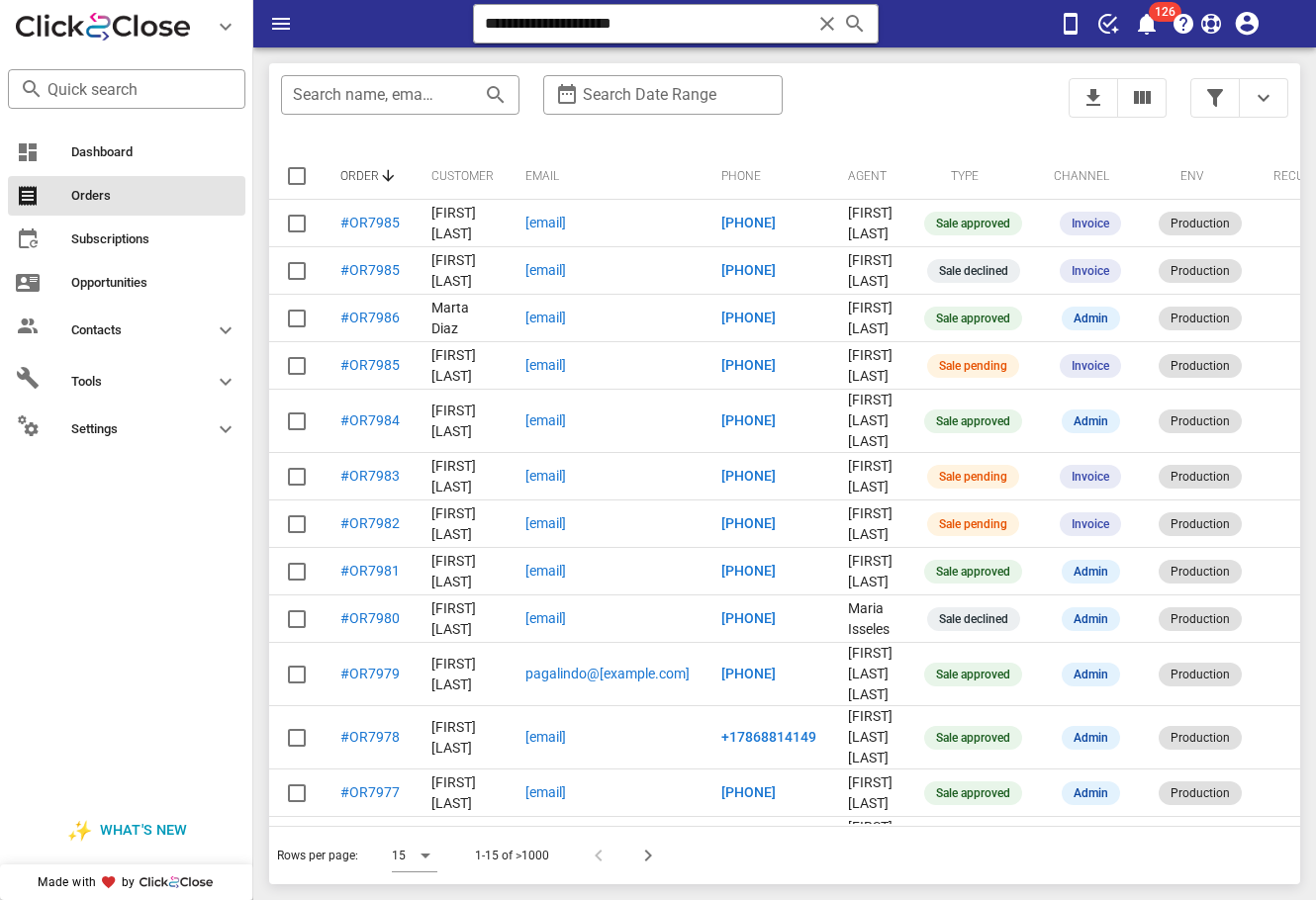 click on "​ Search name, email or phone ​ Search Date Range" at bounding box center [663, 108] 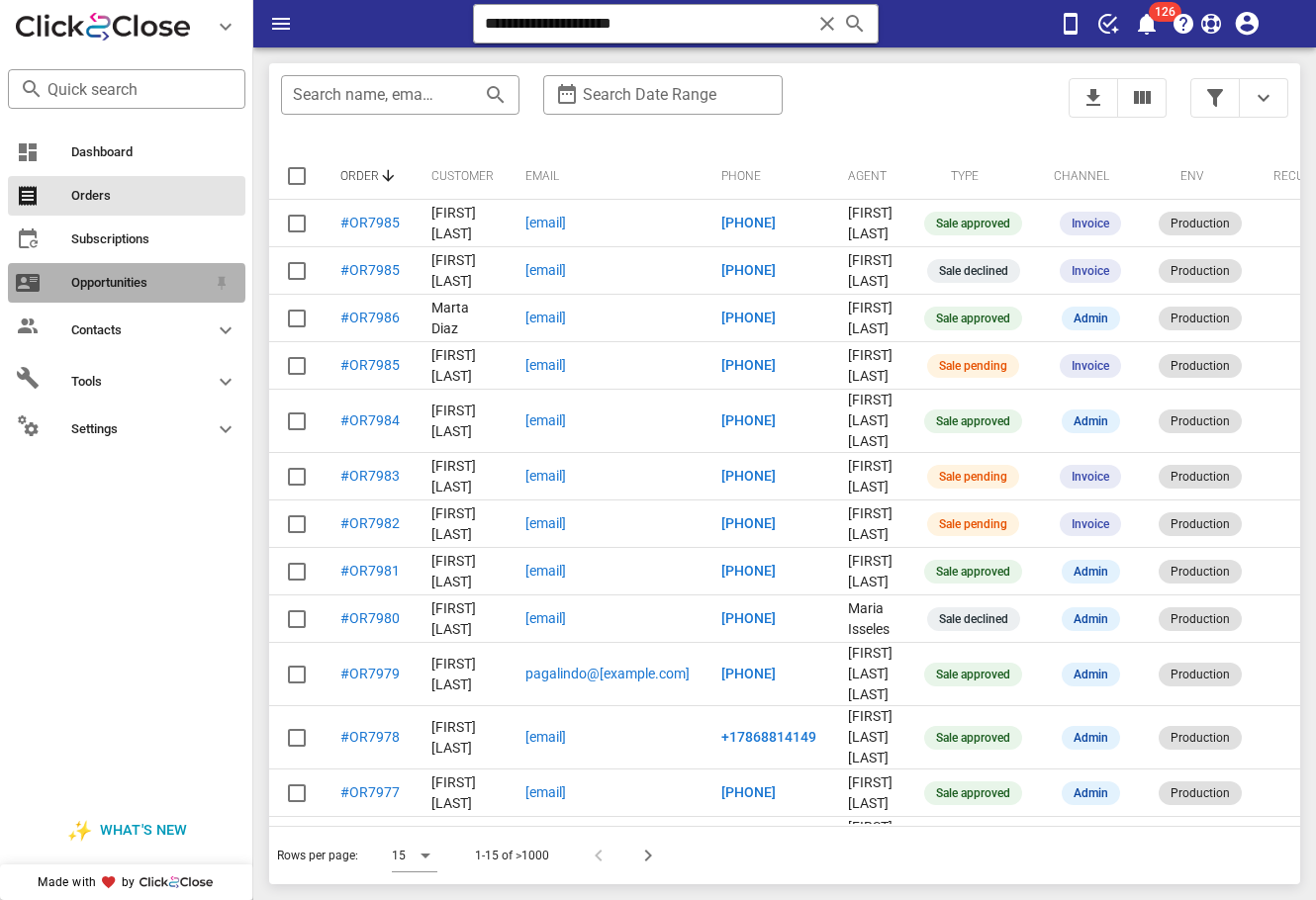 click on "Opportunities" at bounding box center (139, 283) 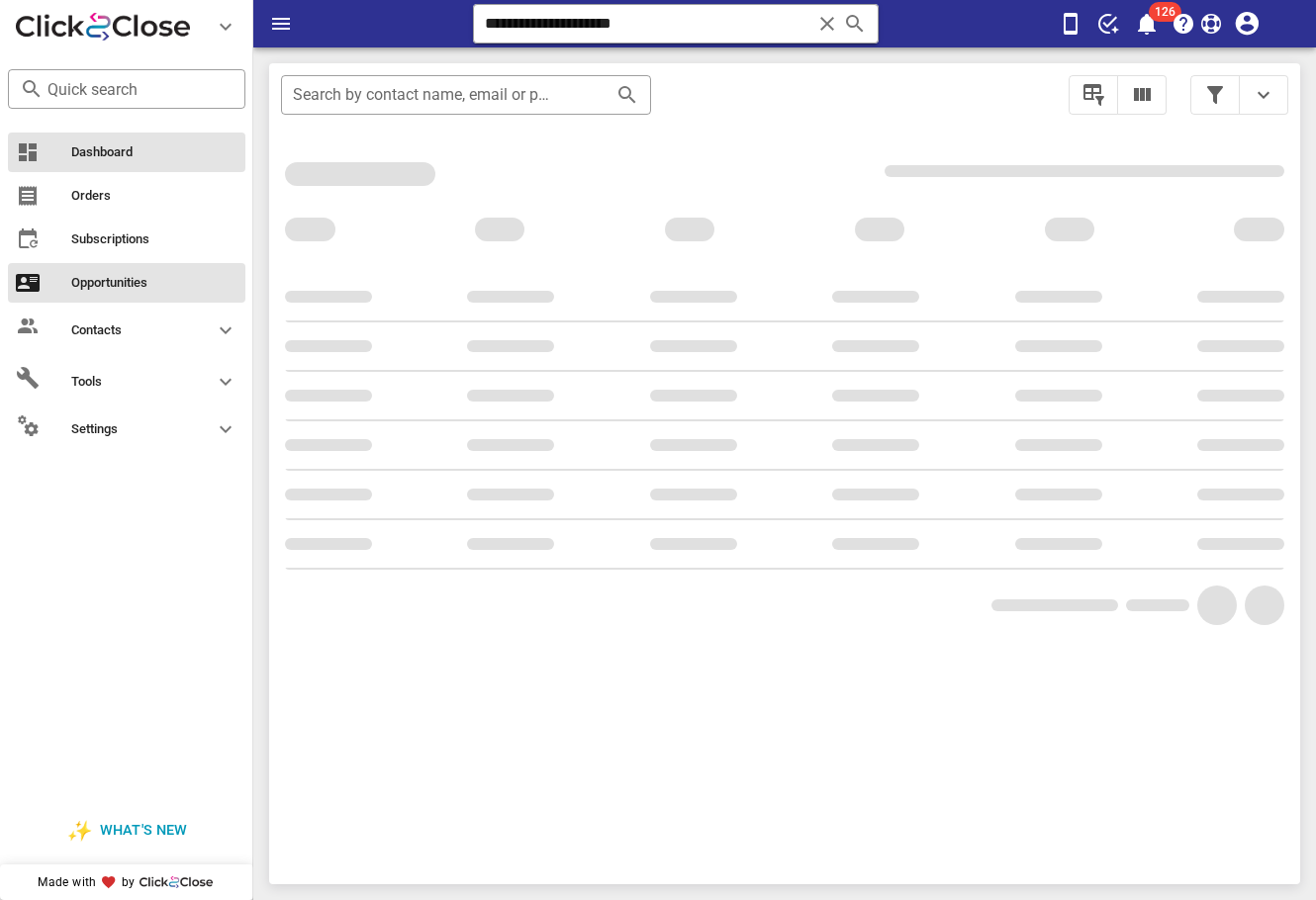 click on "Dashboard" at bounding box center [127, 152] 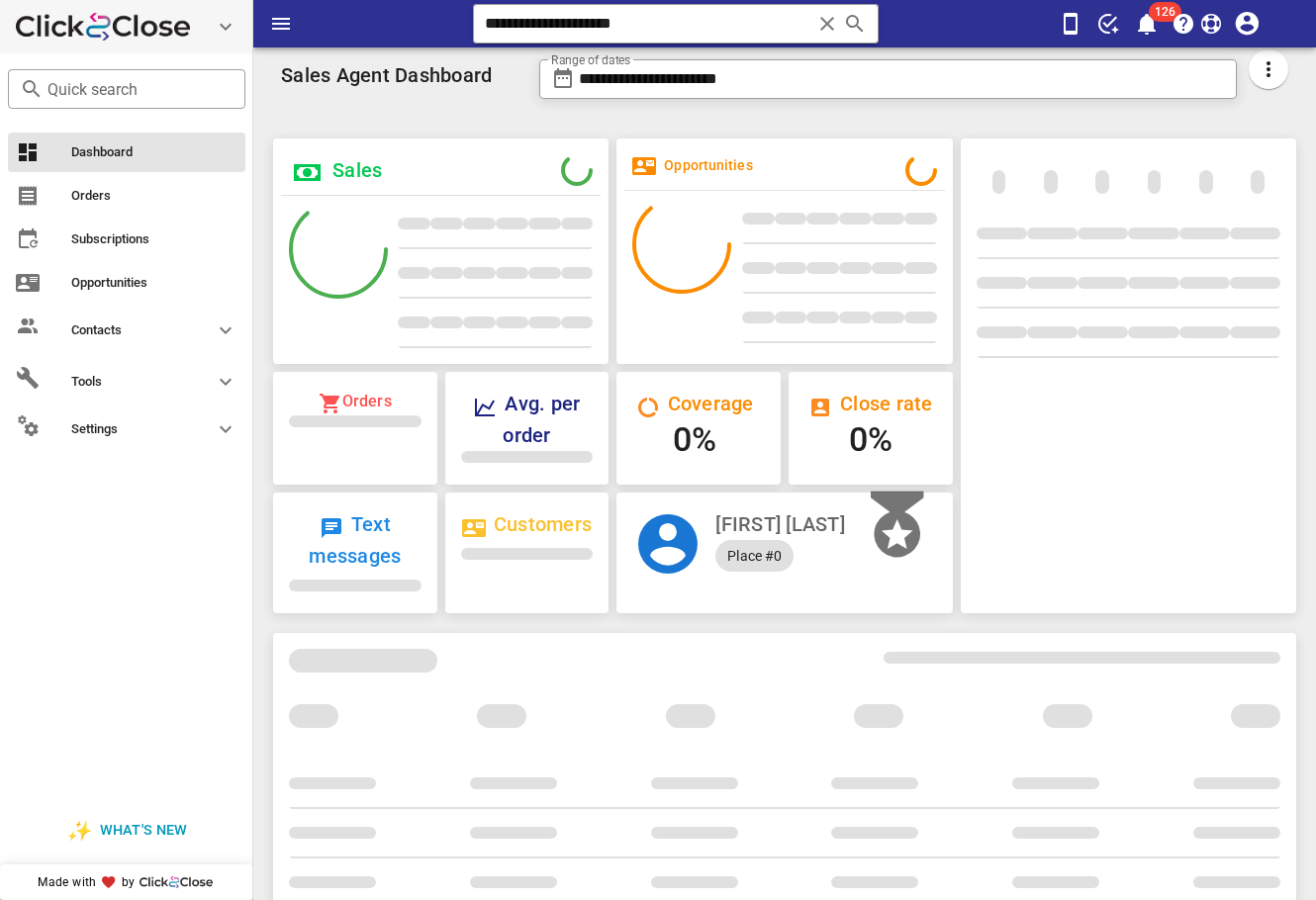click at bounding box center [1128, 376] 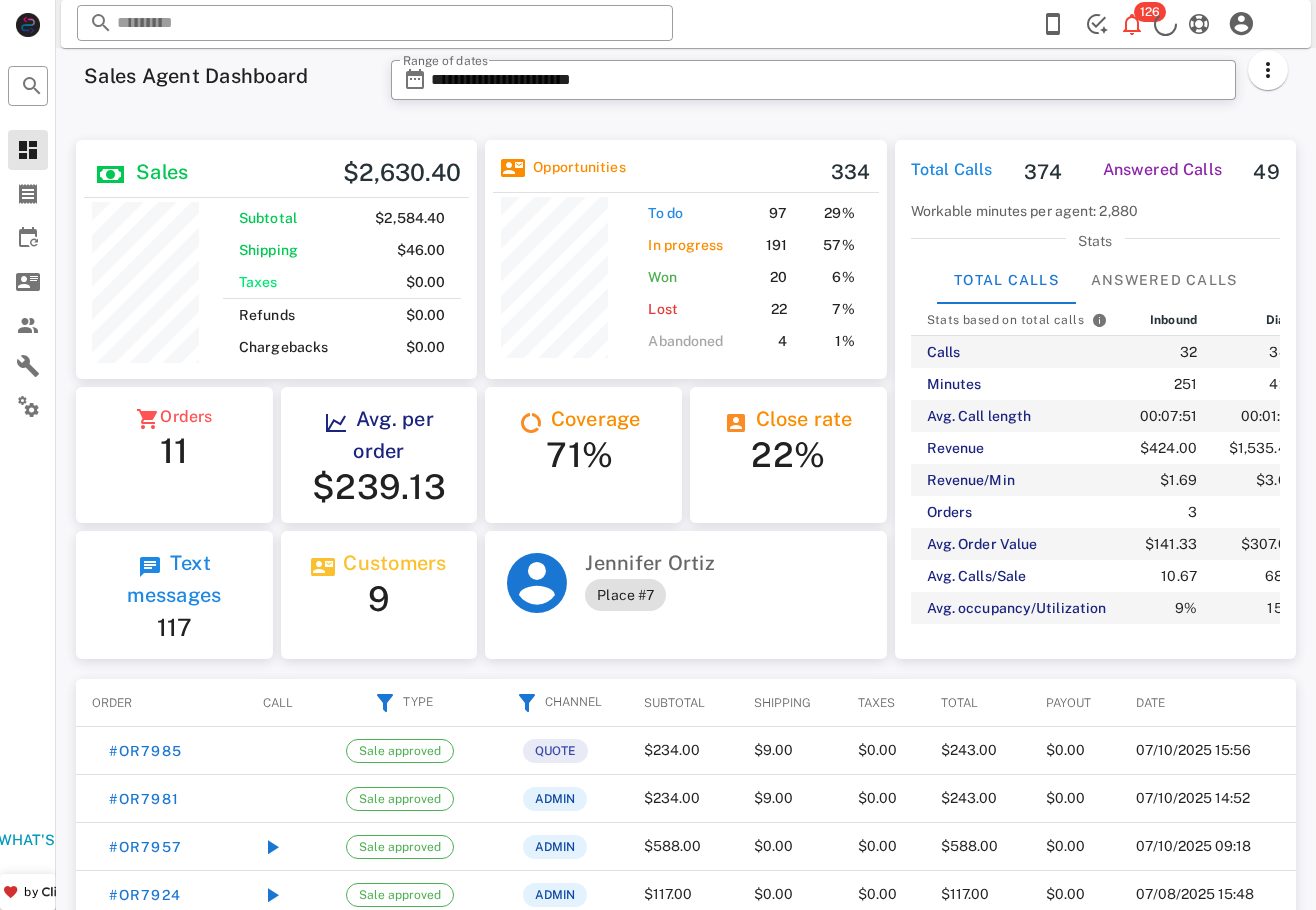 scroll, scrollTop: 0, scrollLeft: 0, axis: both 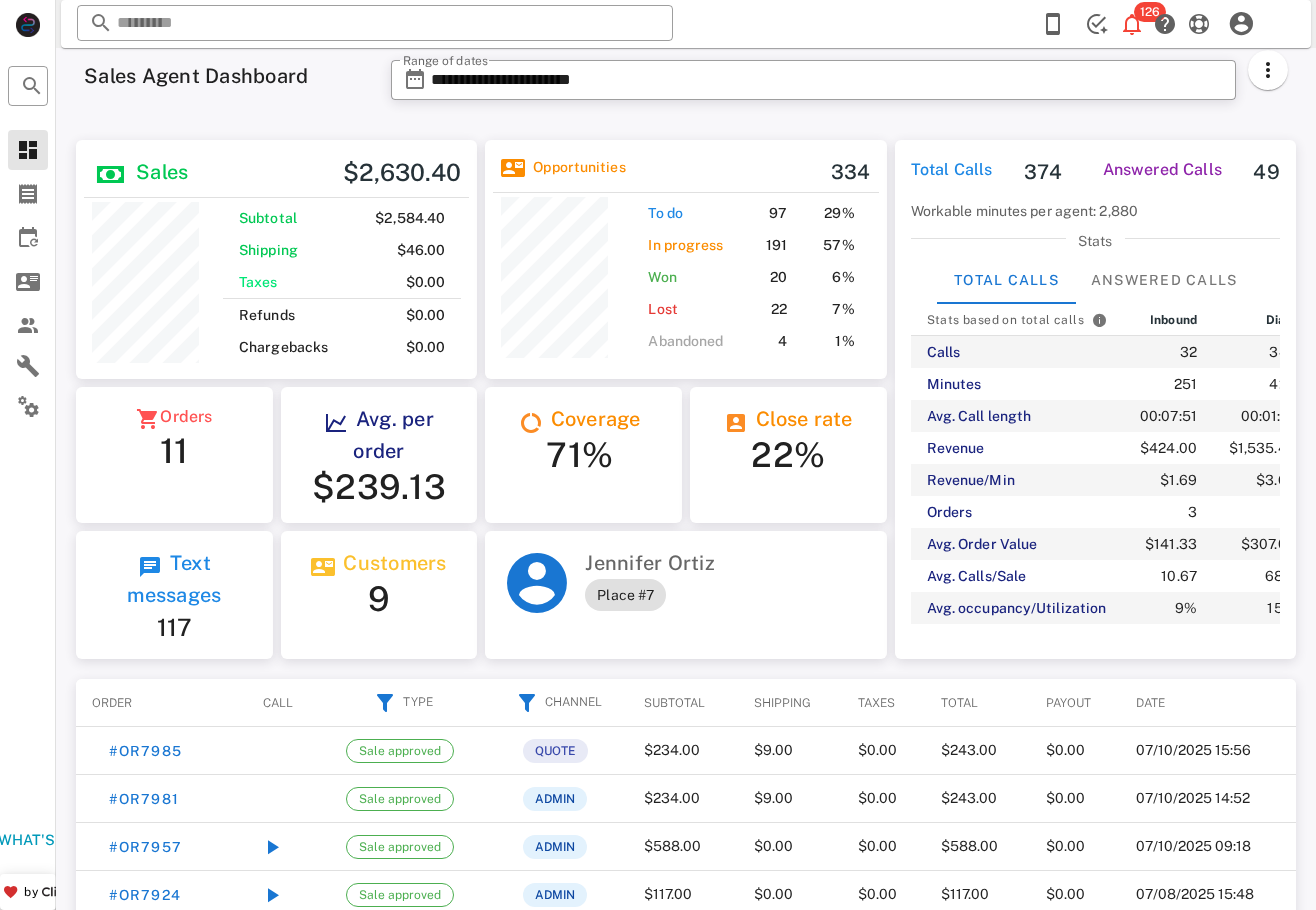 click on "**********" at bounding box center [839, 86] 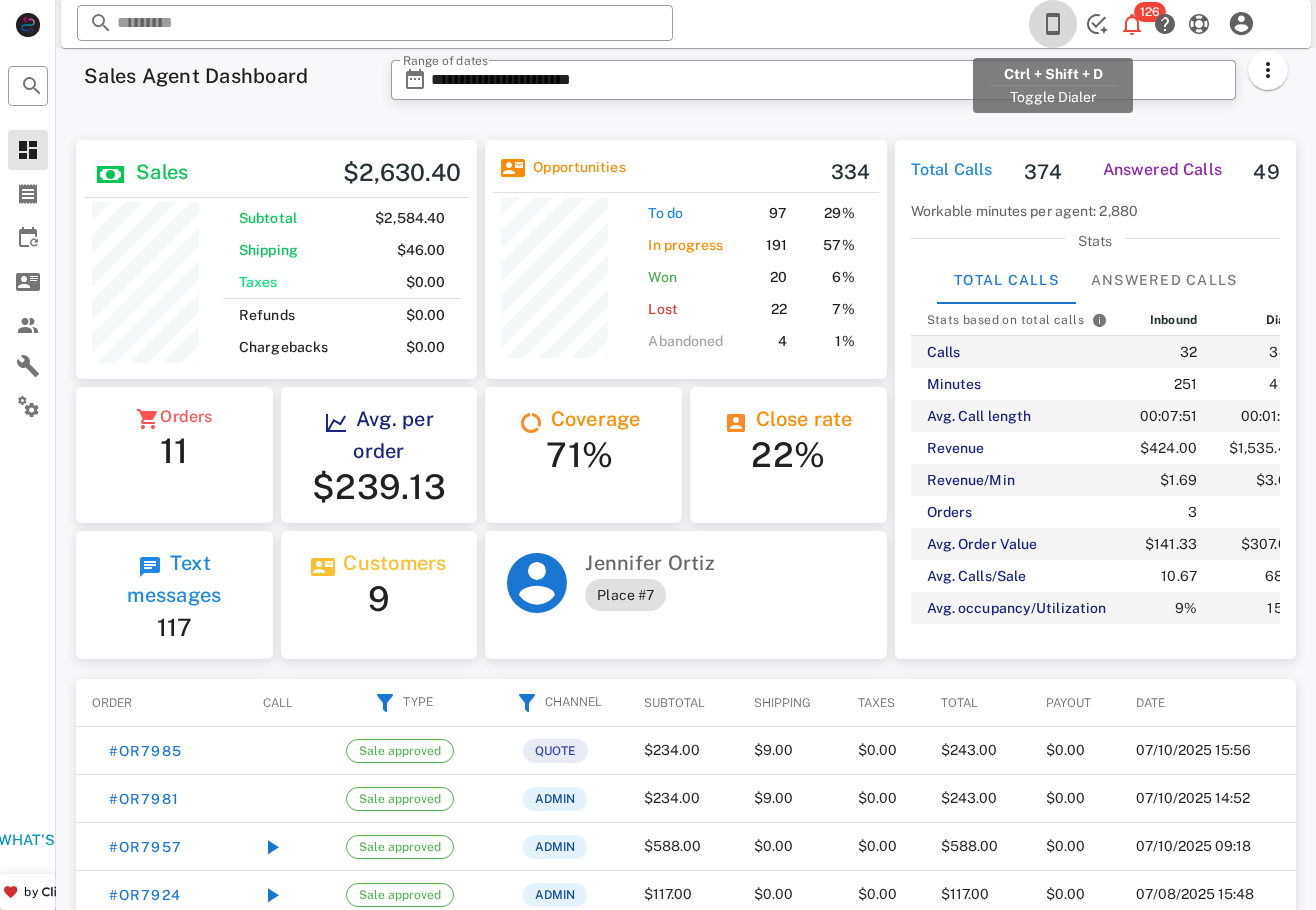 click at bounding box center (1053, 24) 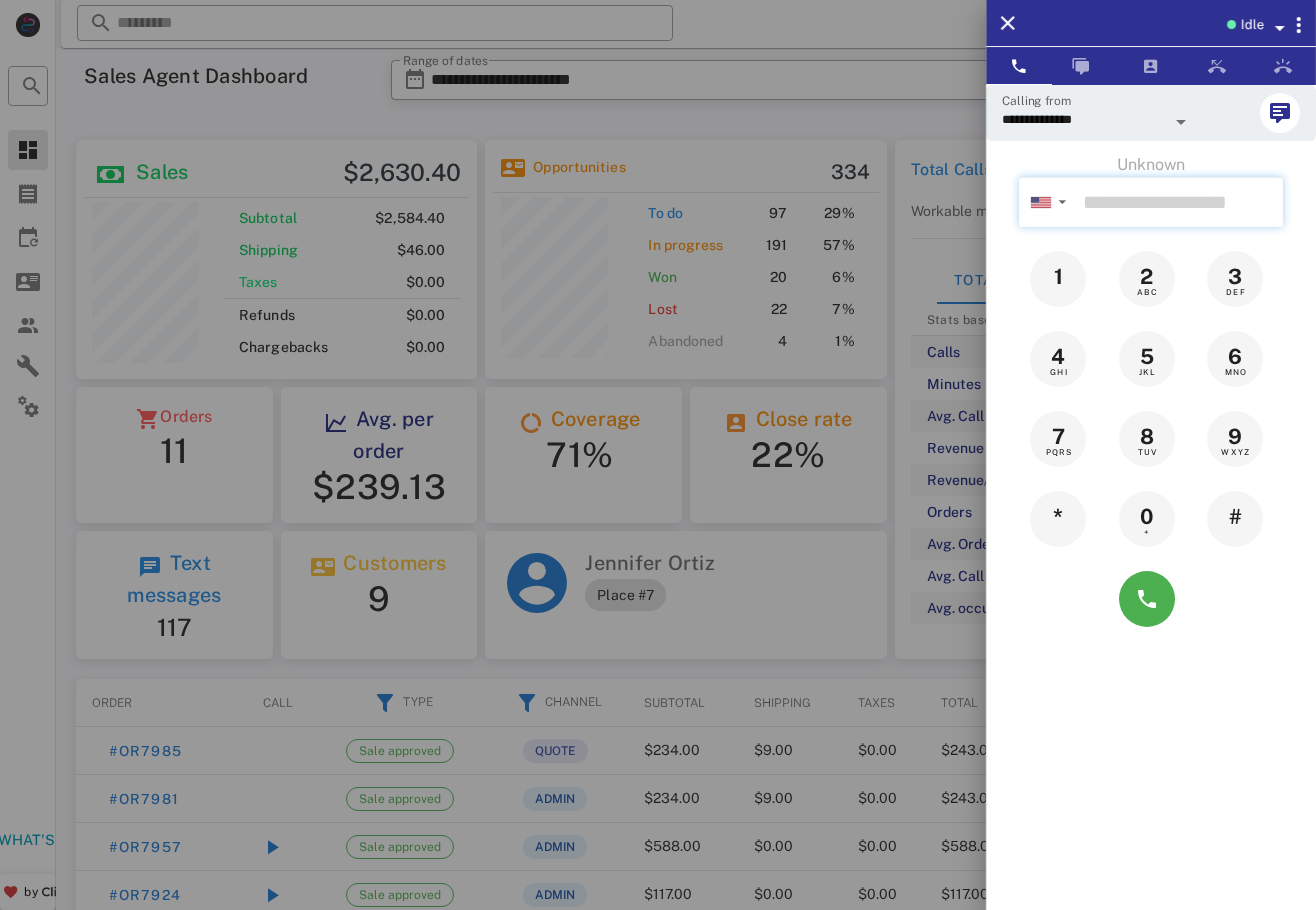 click at bounding box center [1179, 202] 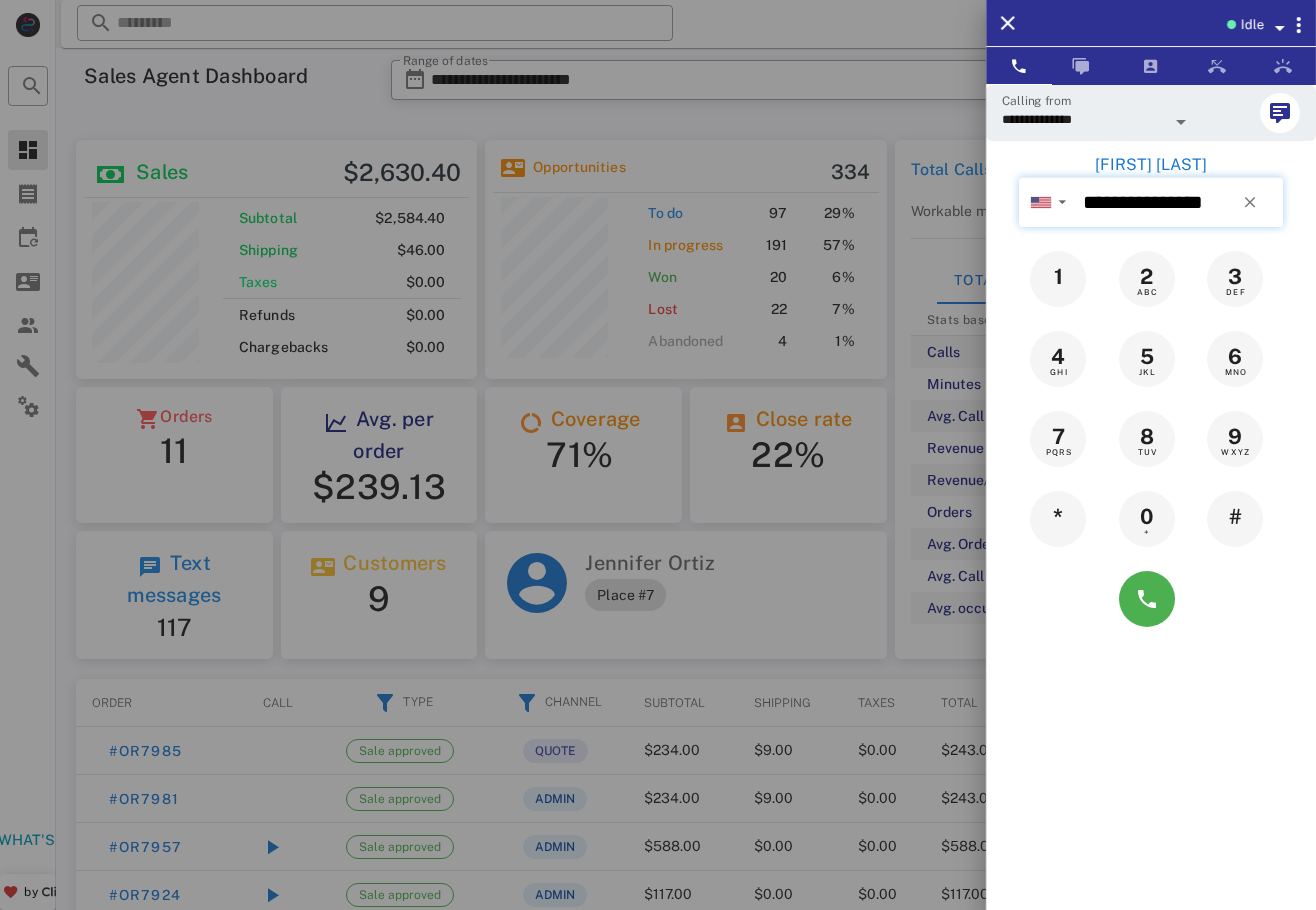 type on "**********" 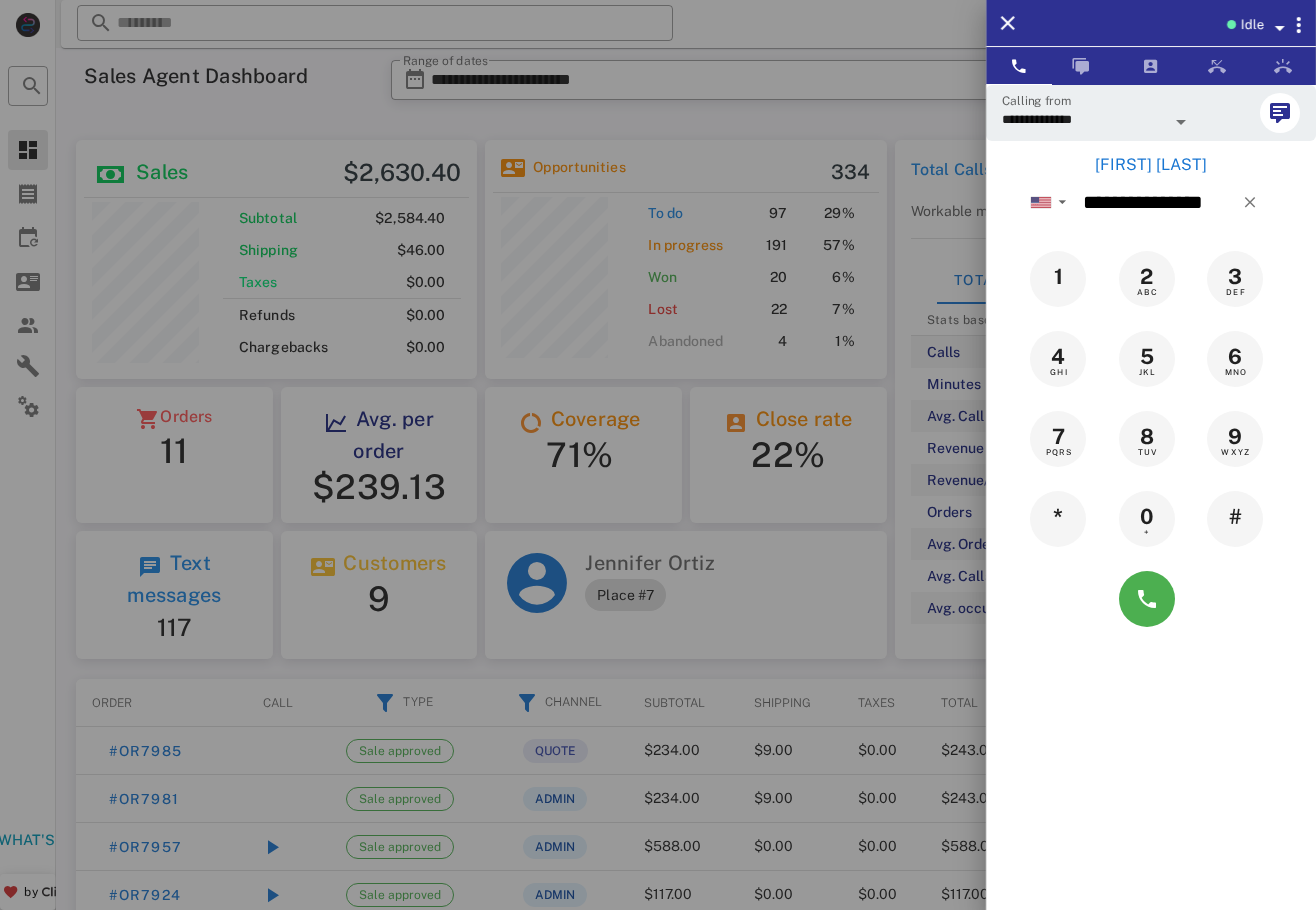 click on "[FIRST] [LAST]" at bounding box center [1151, 165] 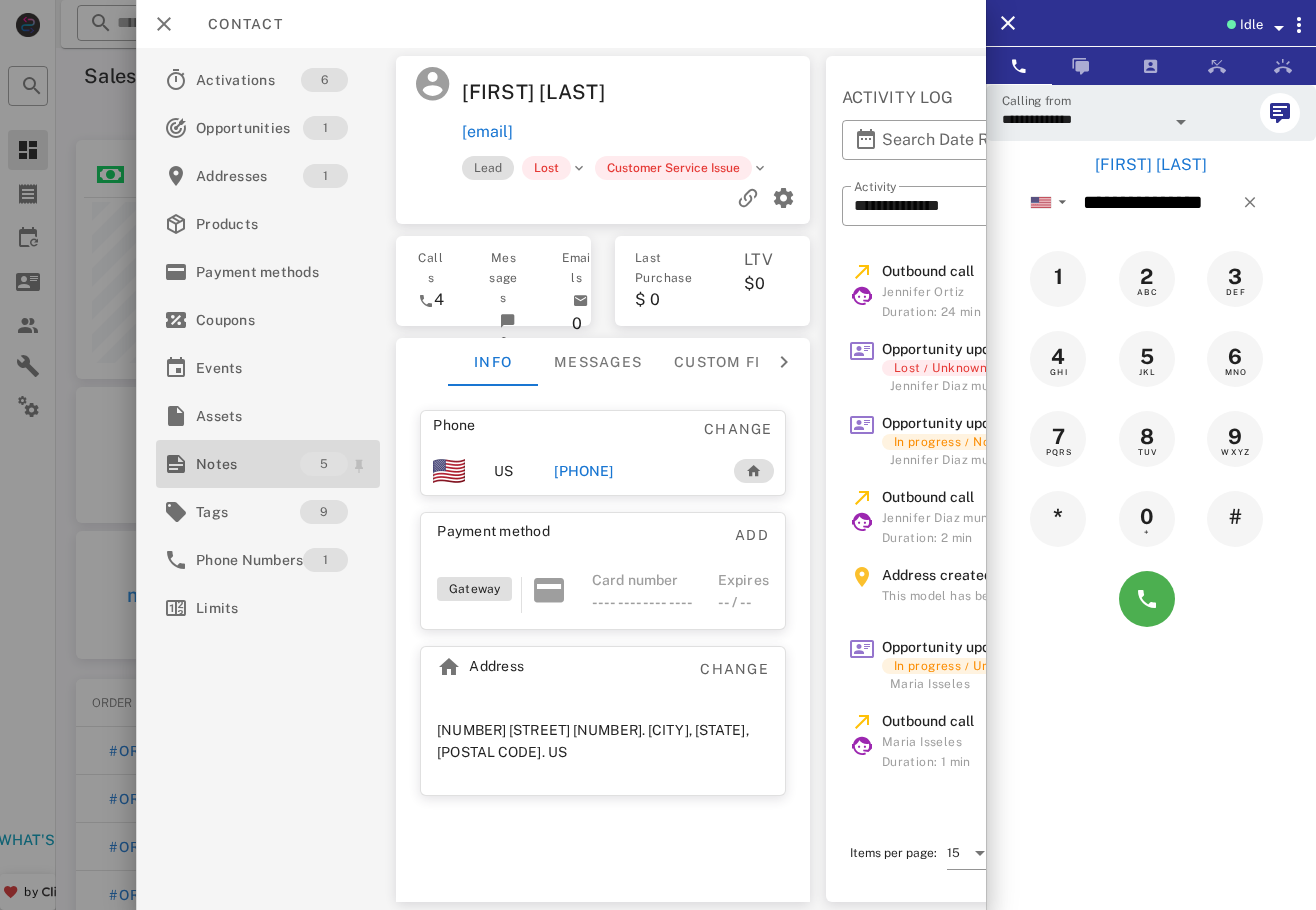 click on "Notes" at bounding box center (248, 464) 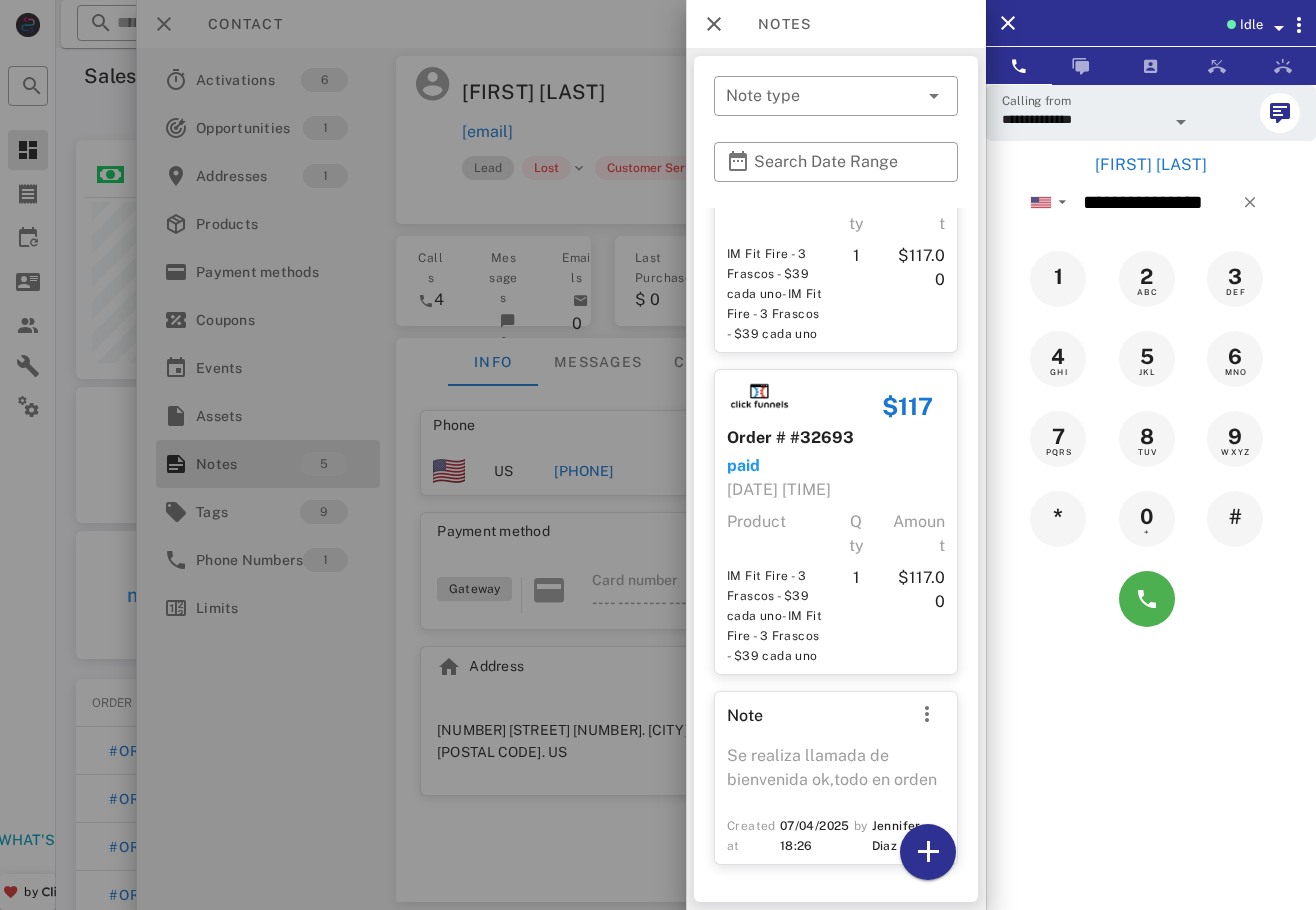 scroll, scrollTop: 1184, scrollLeft: 0, axis: vertical 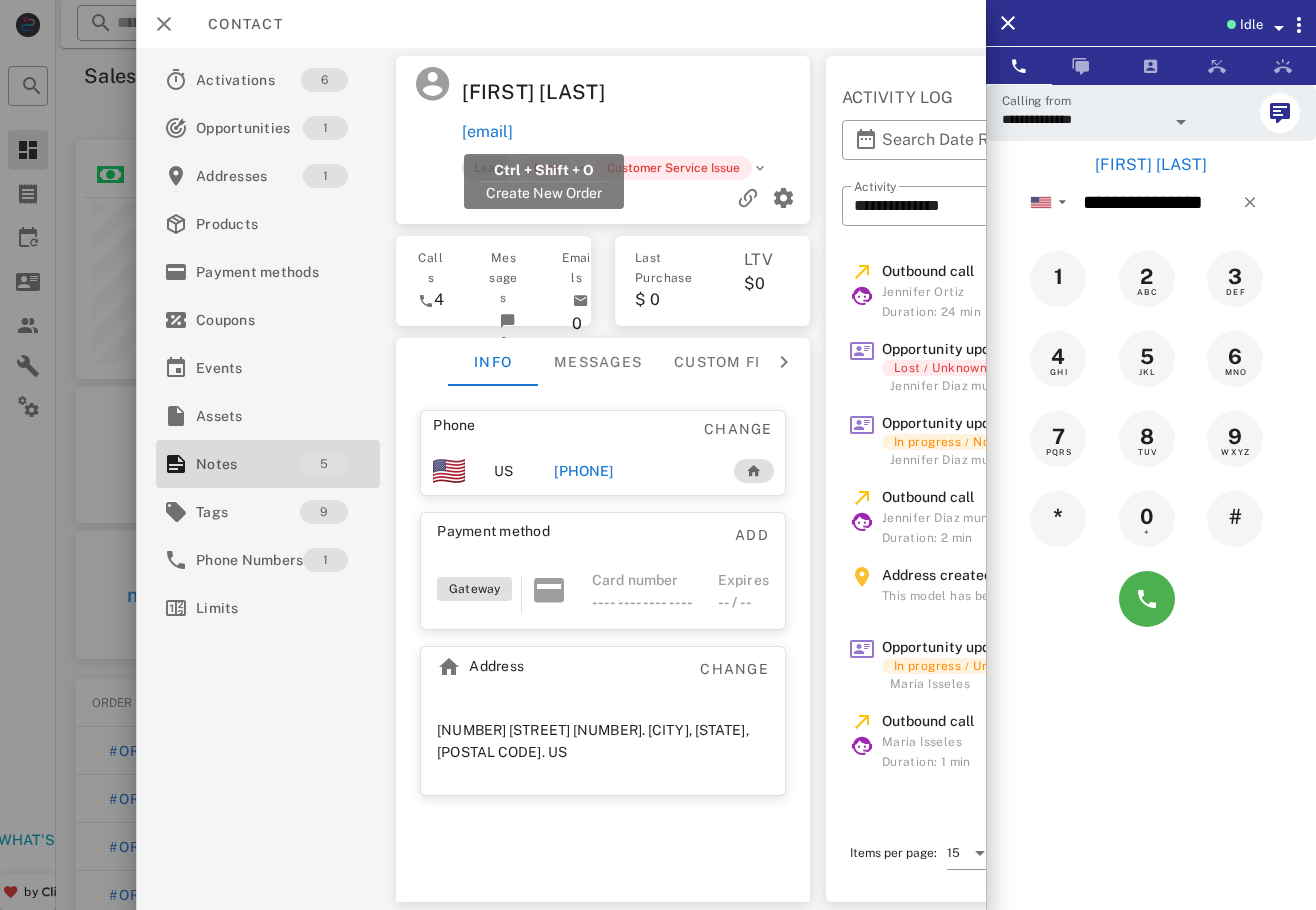 drag, startPoint x: 659, startPoint y: 127, endPoint x: 465, endPoint y: 132, distance: 194.06442 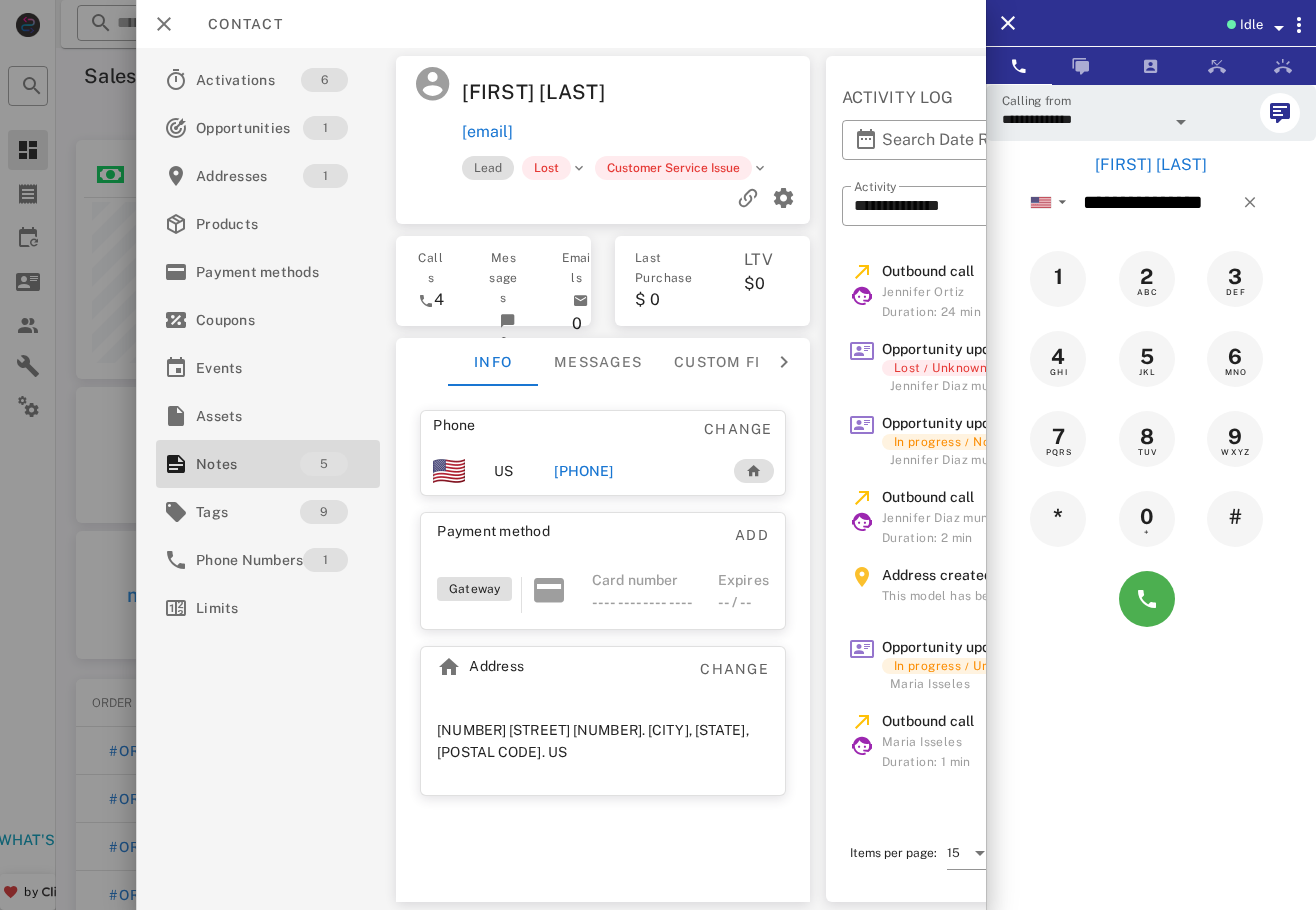 copy on "[EMAIL]" 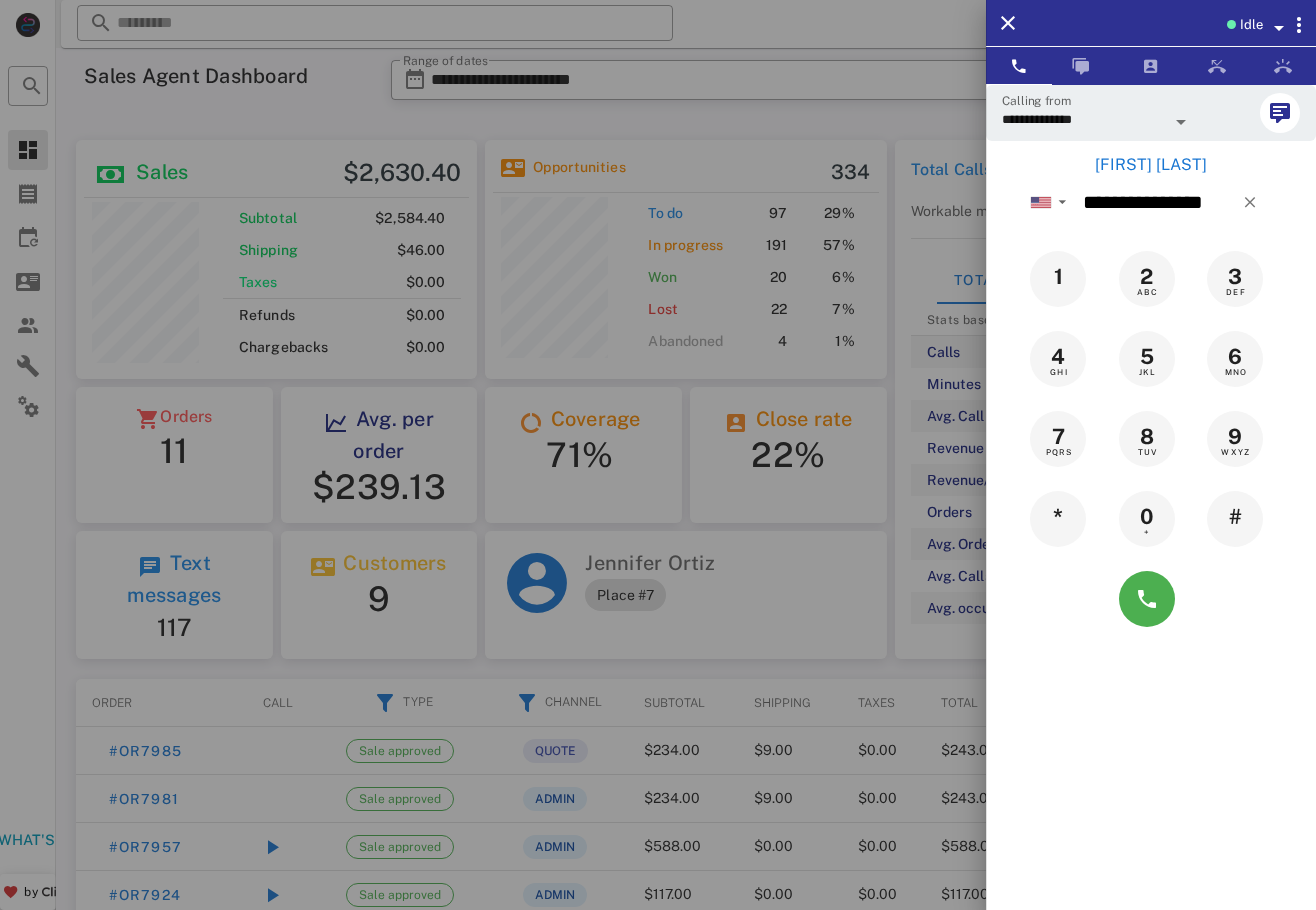 click at bounding box center (658, 455) 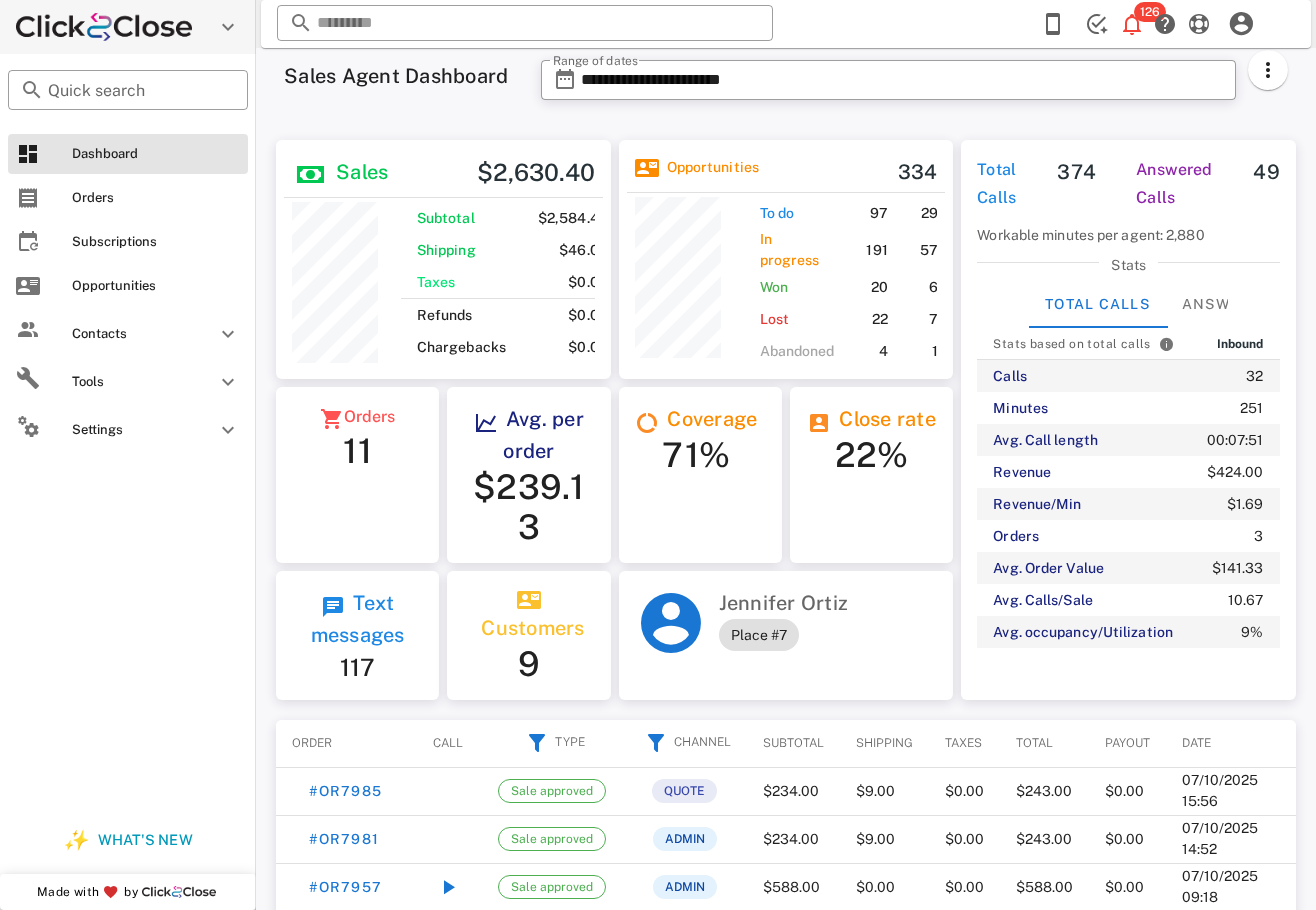 scroll, scrollTop: 255, scrollLeft: 334, axis: both 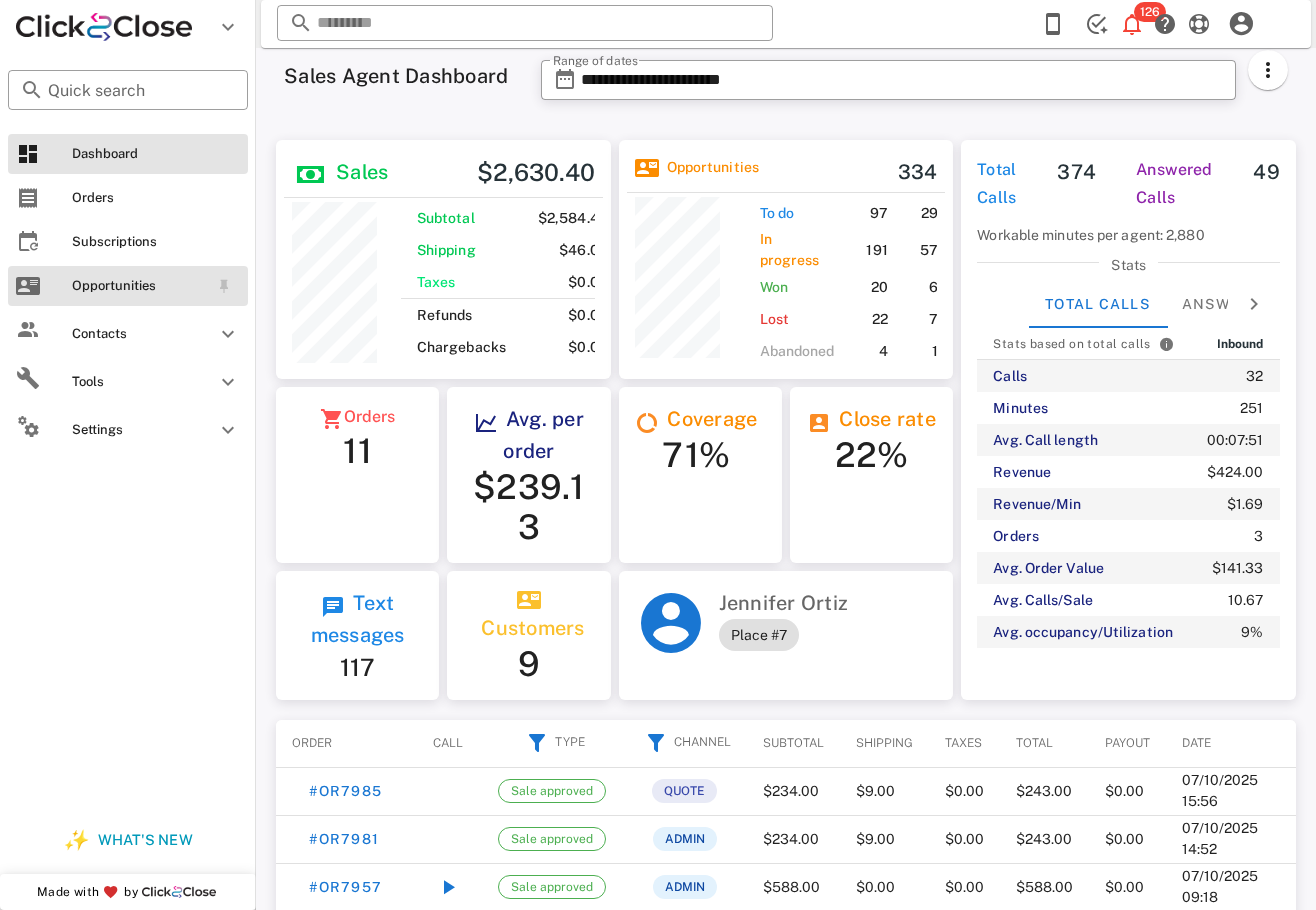 click on "Opportunities" at bounding box center [140, 286] 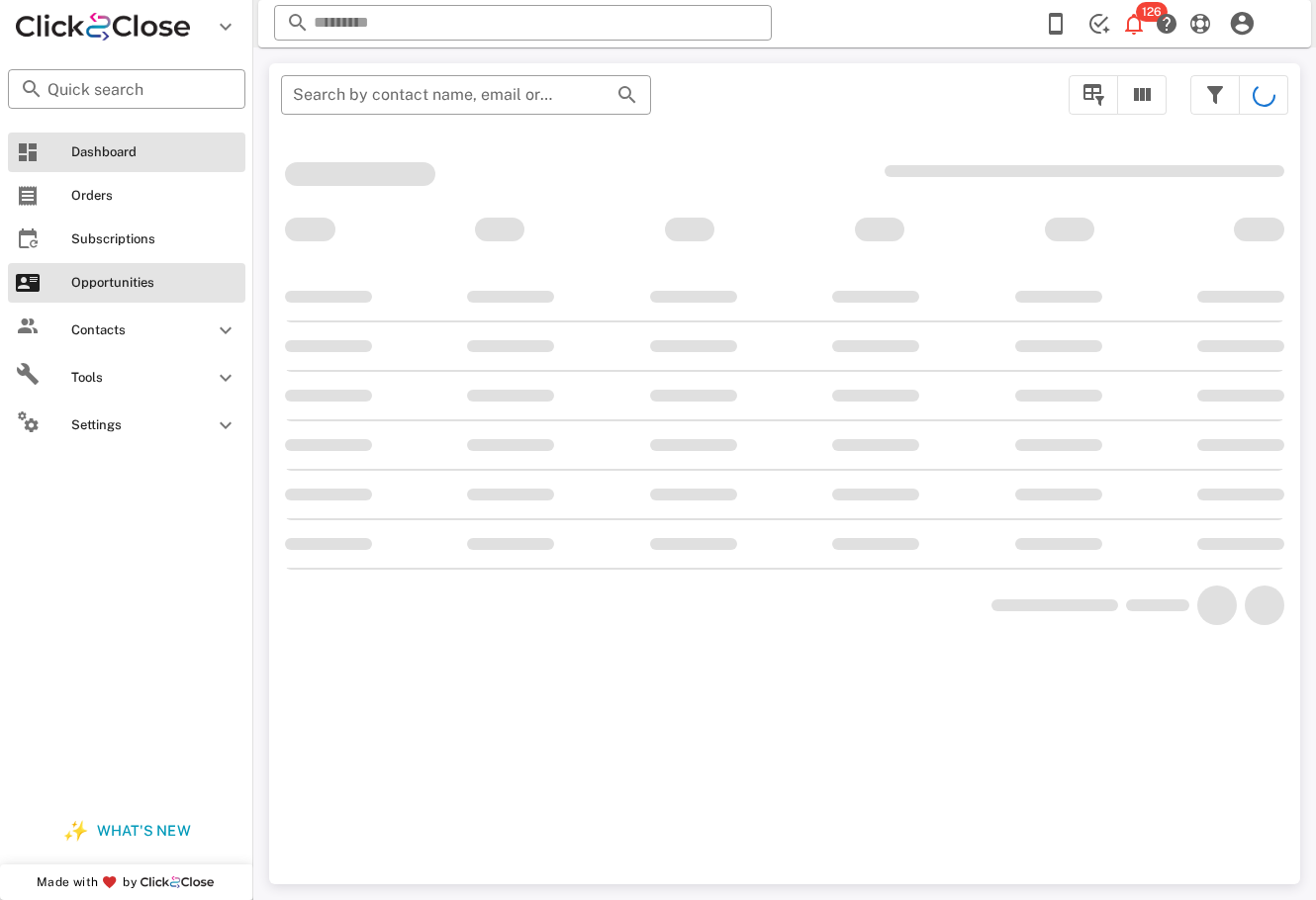 click on "Dashboard" at bounding box center (154, 152) 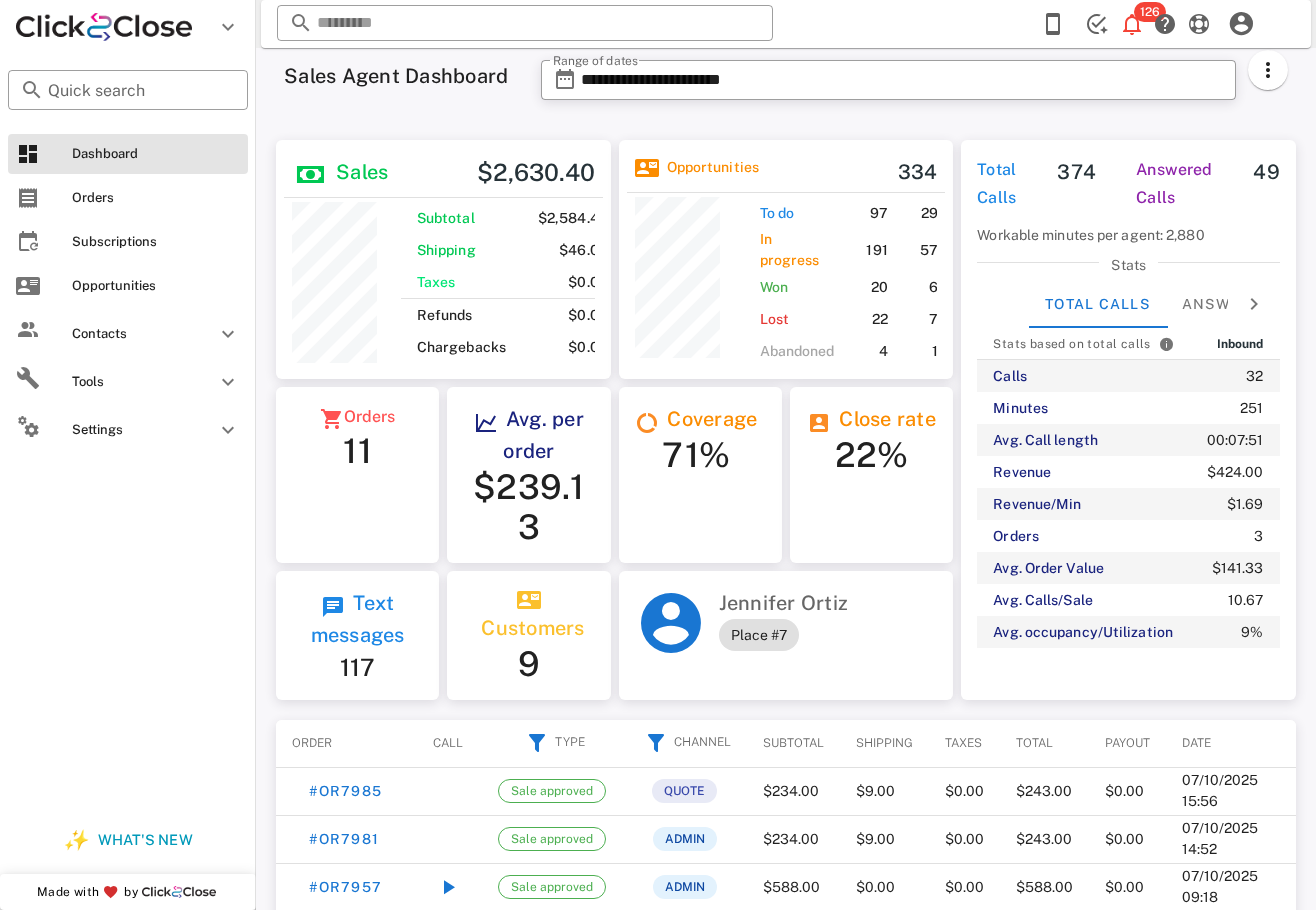 scroll, scrollTop: 999746, scrollLeft: 999665, axis: both 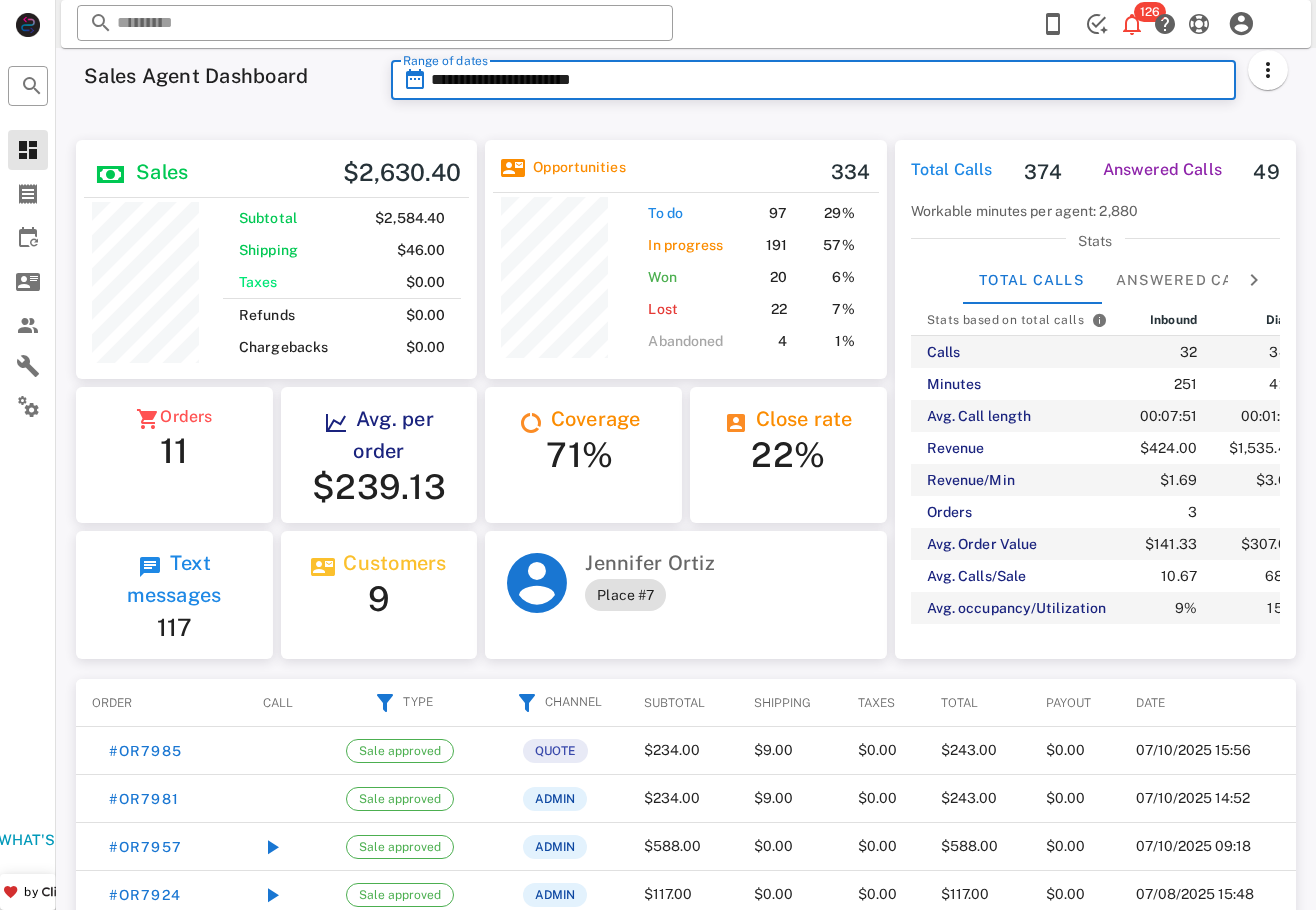 click on "**********" at bounding box center (827, 80) 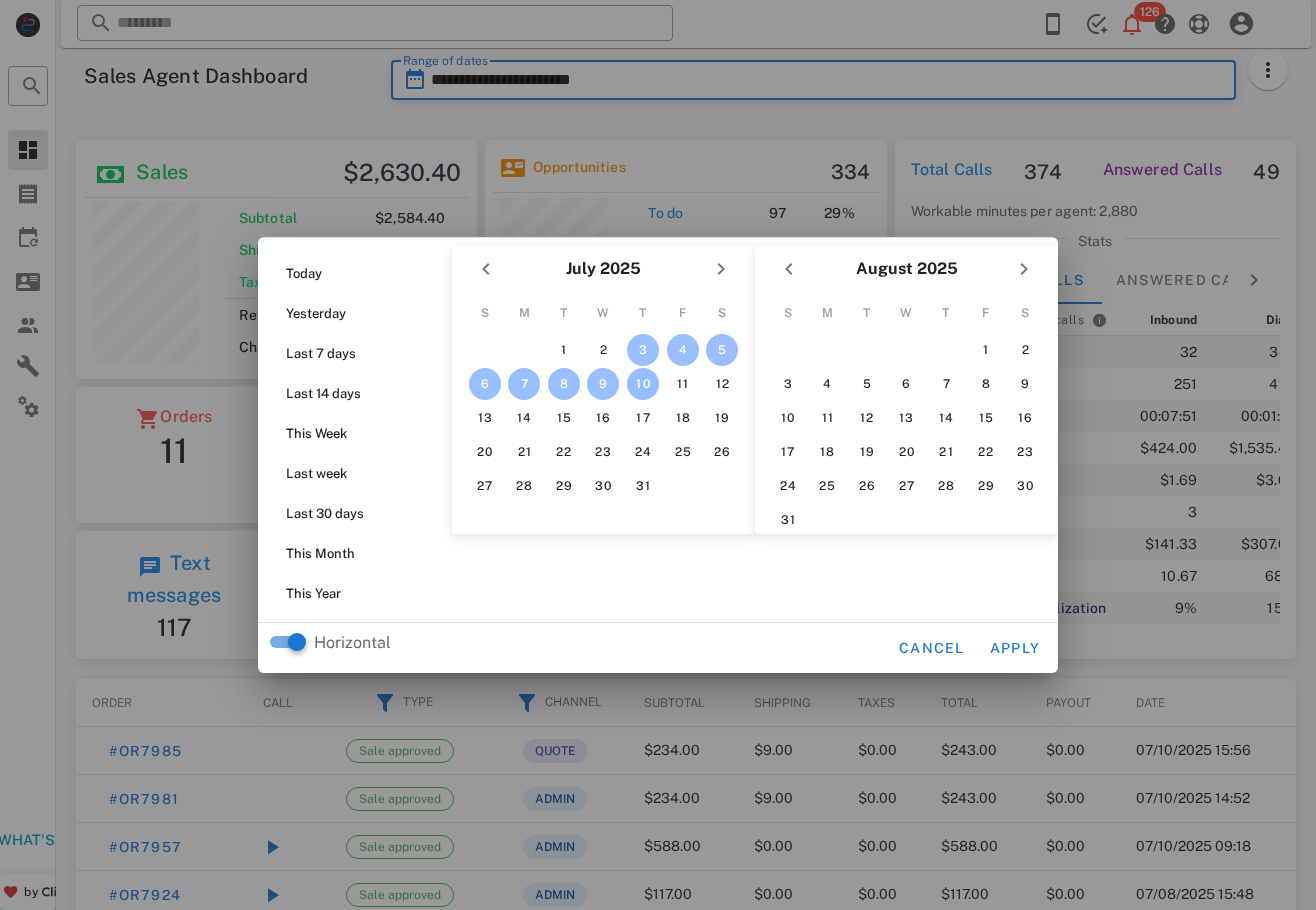 click on "10" at bounding box center (643, 384) 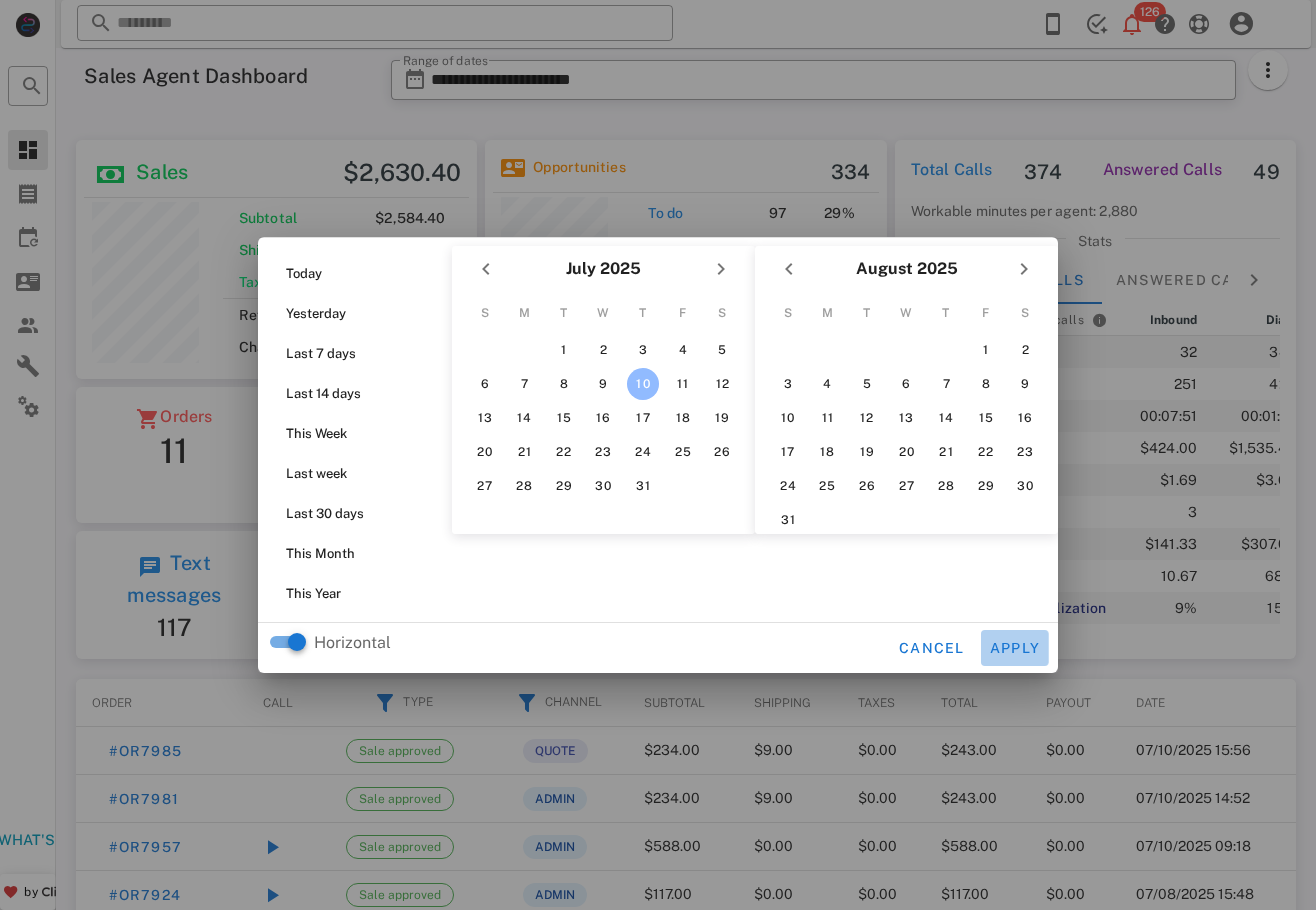 click on "Apply" at bounding box center [1015, 648] 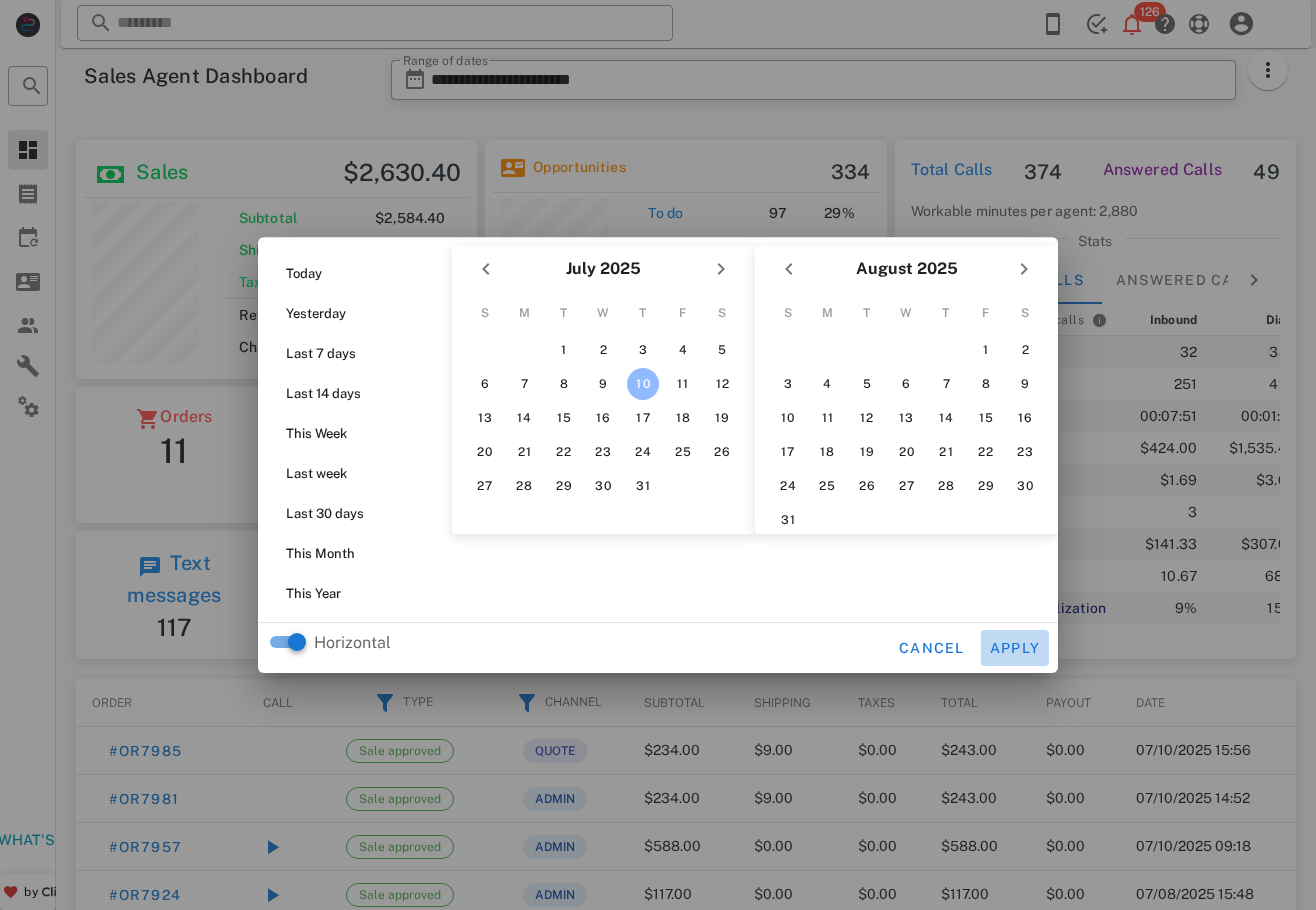 type on "**********" 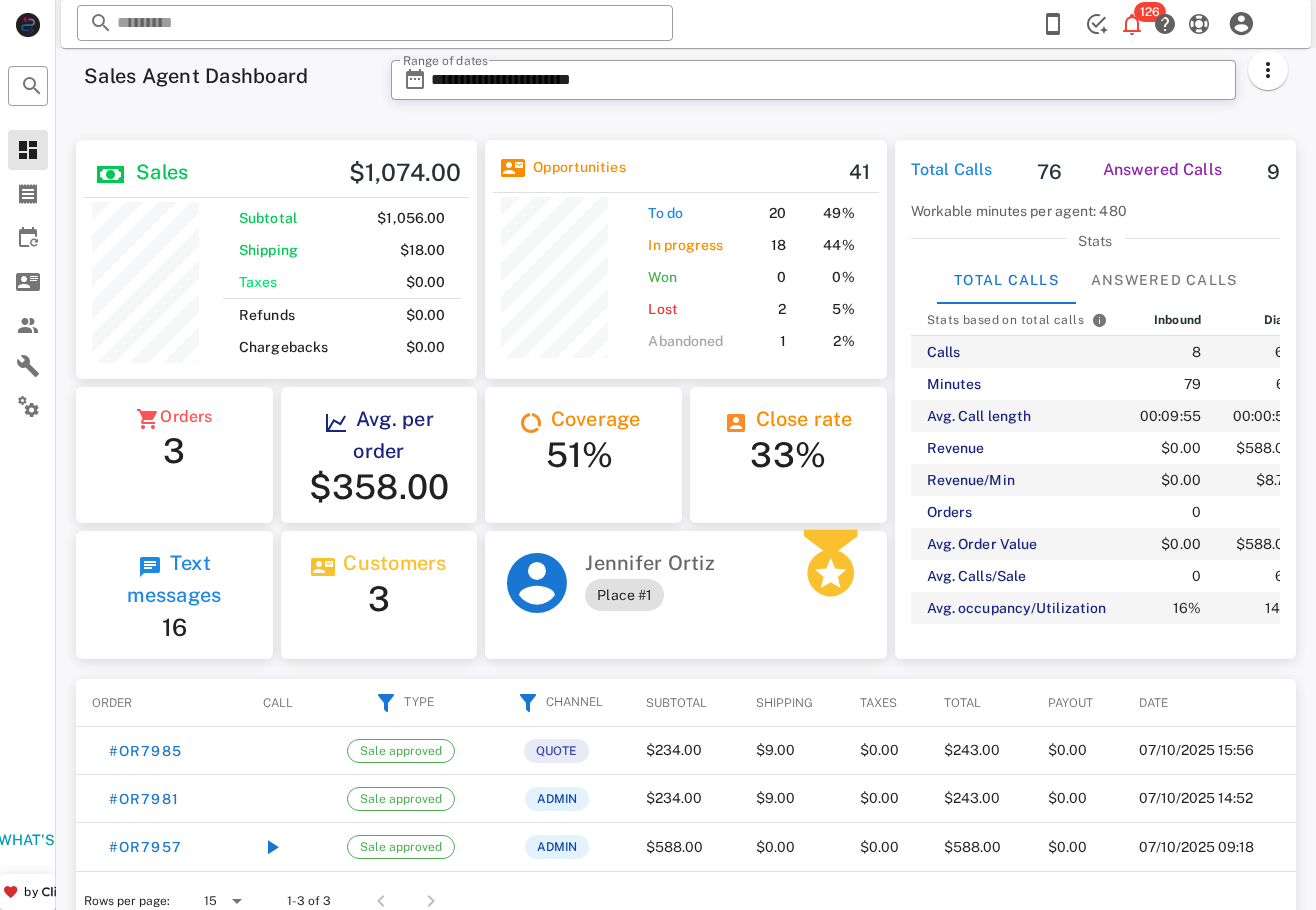 scroll, scrollTop: 999761, scrollLeft: 999599, axis: both 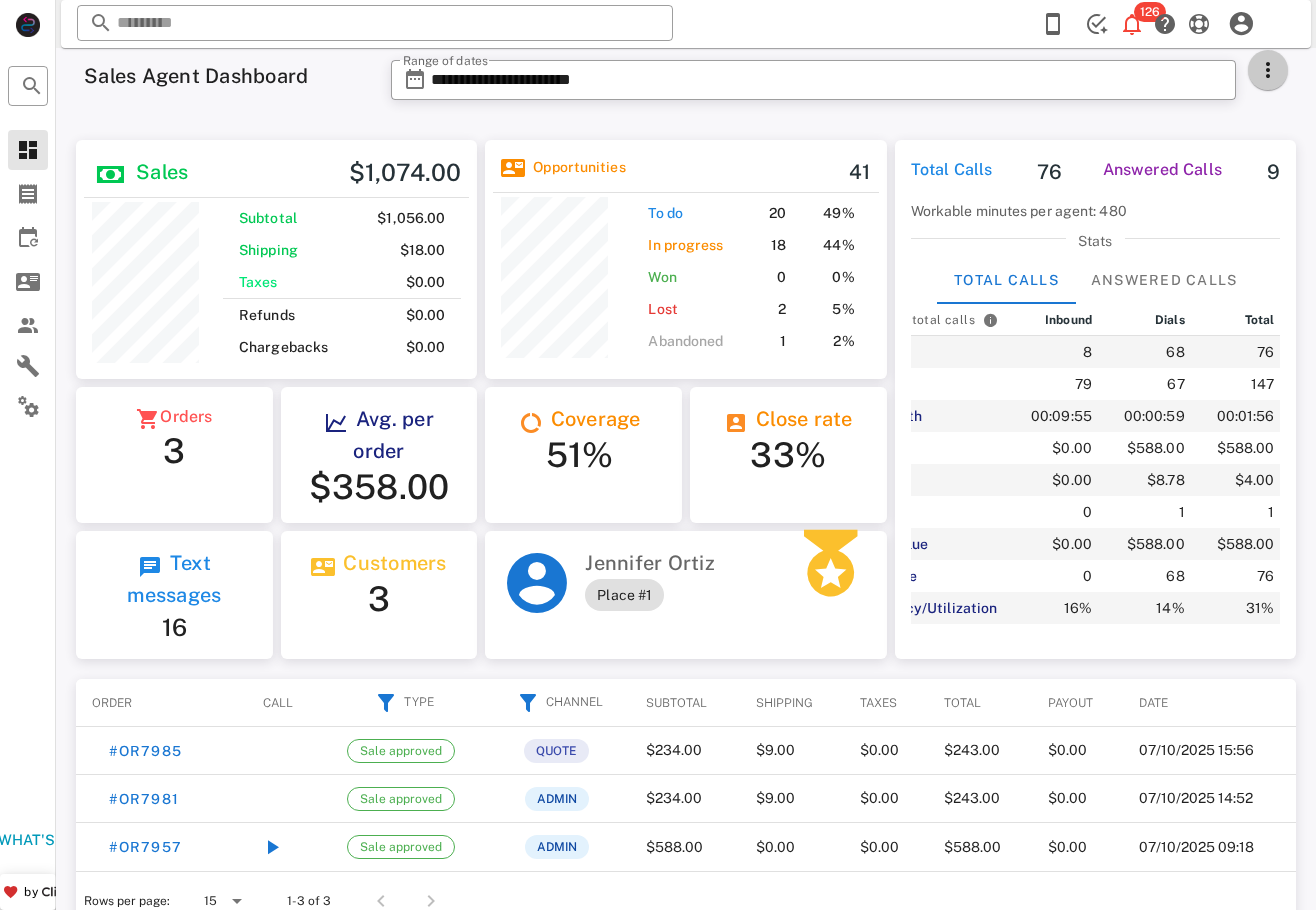 click at bounding box center (1268, 70) 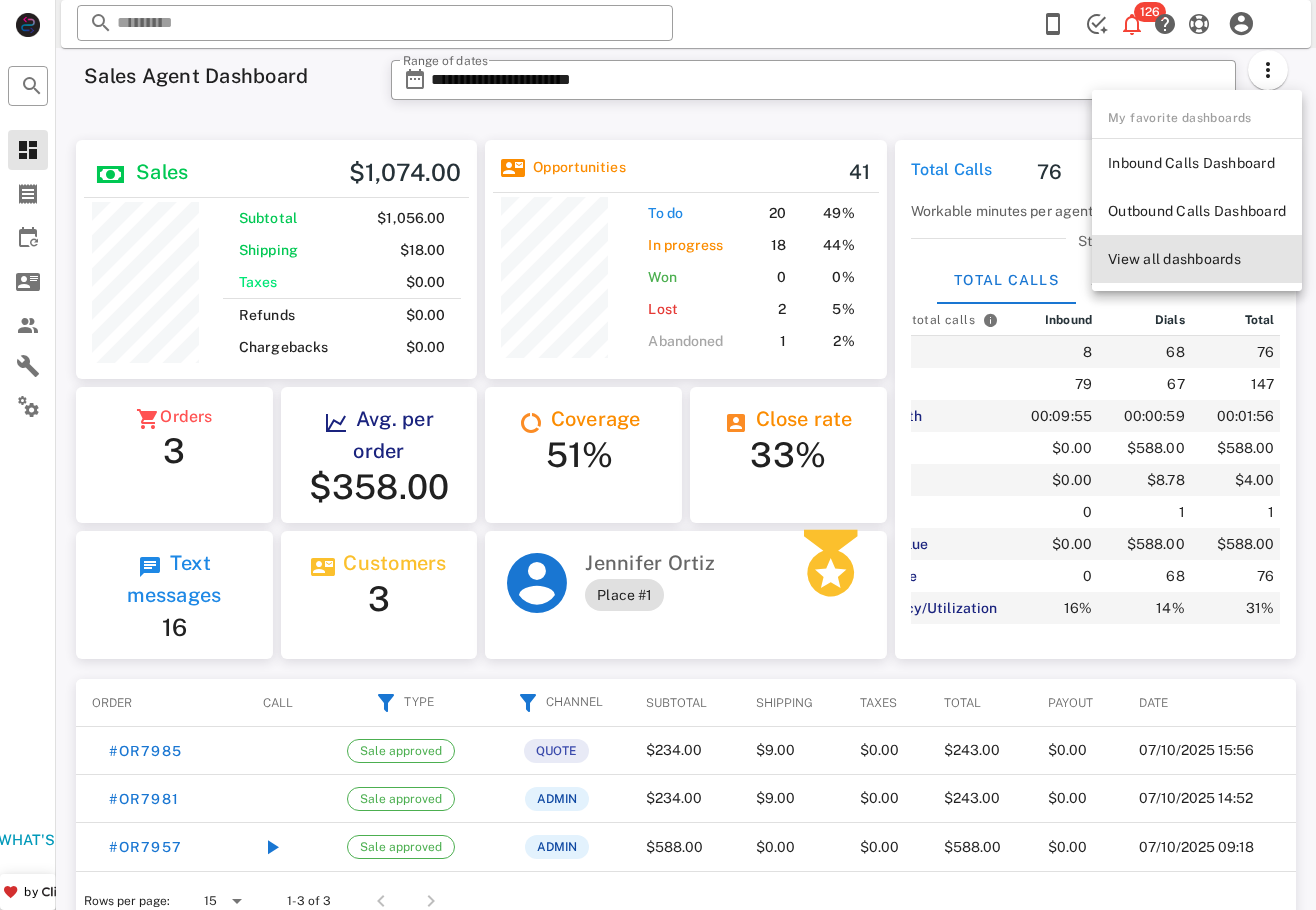 click on "View all dashboards" at bounding box center (1197, 259) 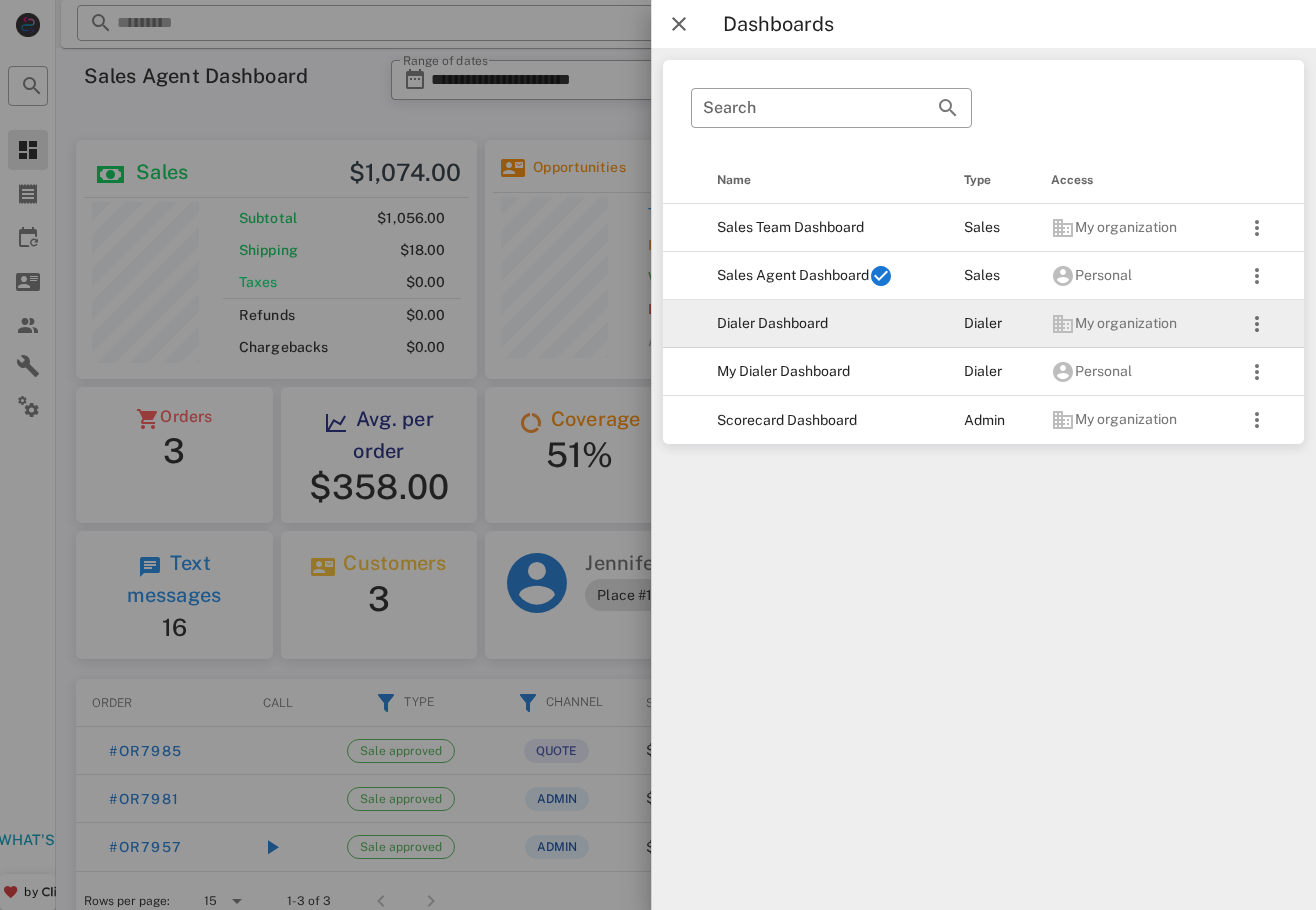 click on "Dialer Dashboard" at bounding box center (824, 324) 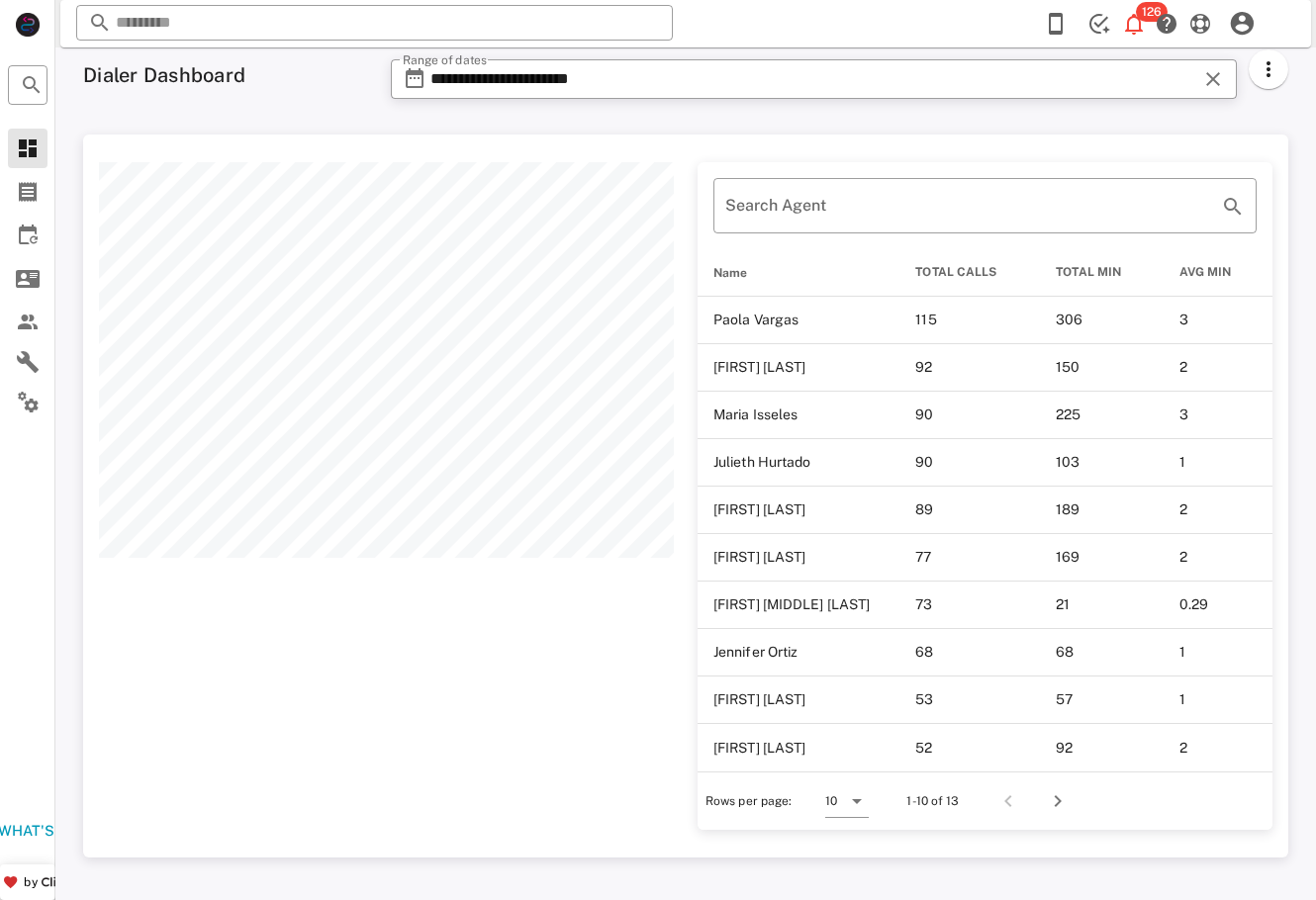 scroll, scrollTop: 988288, scrollLeft: 988269, axis: both 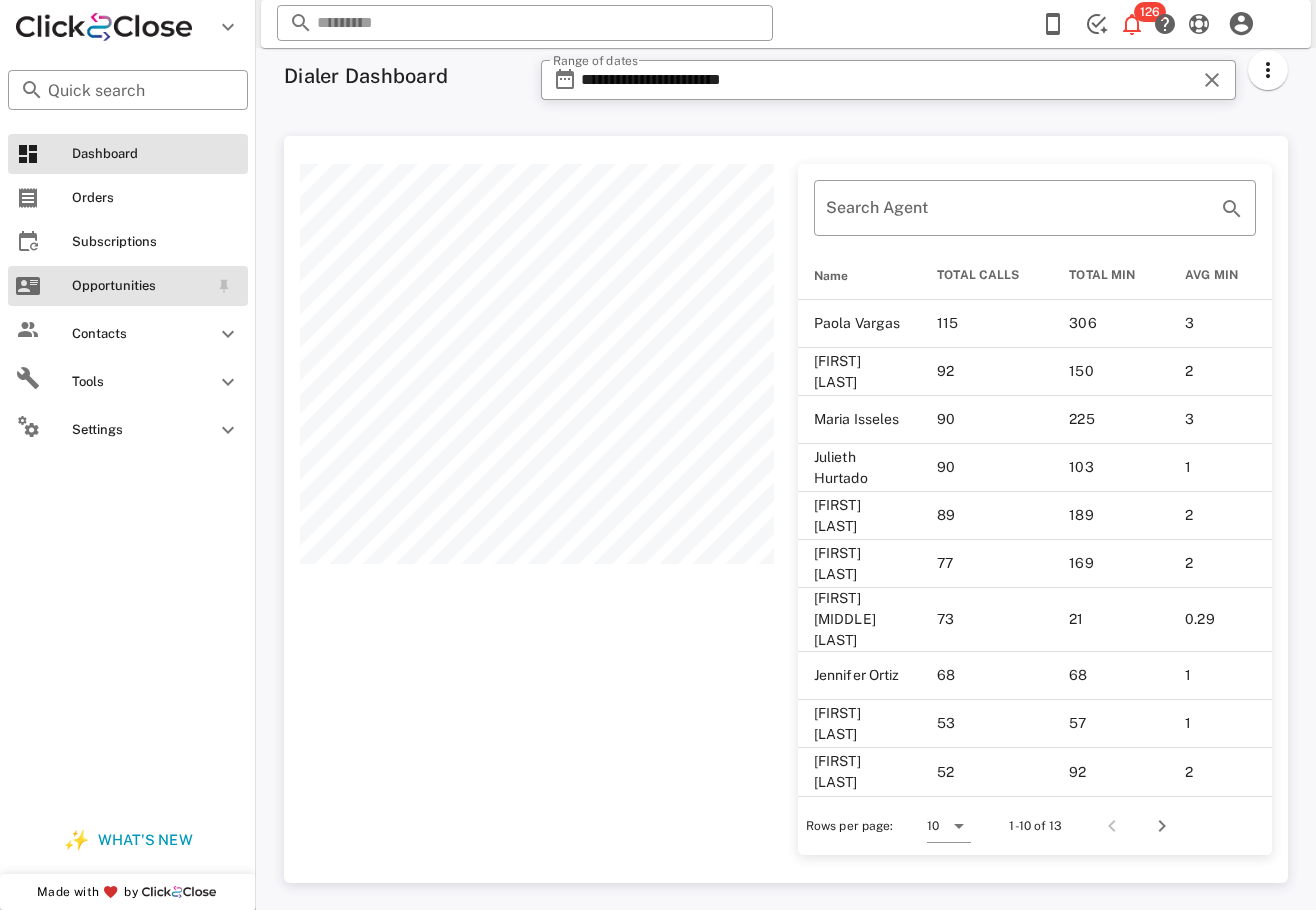 click on "Opportunities" at bounding box center [128, 286] 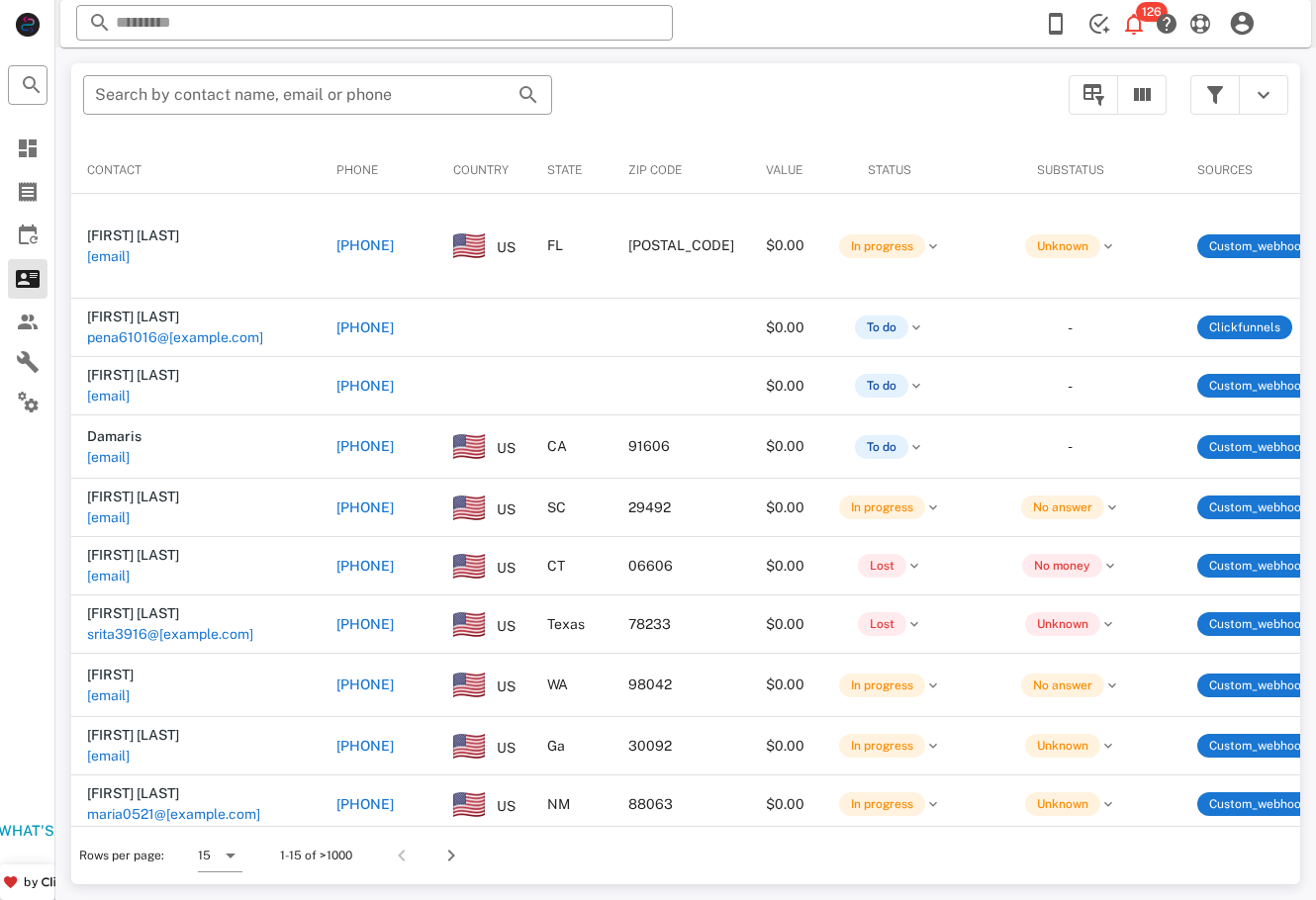 click at bounding box center [1117, 95] 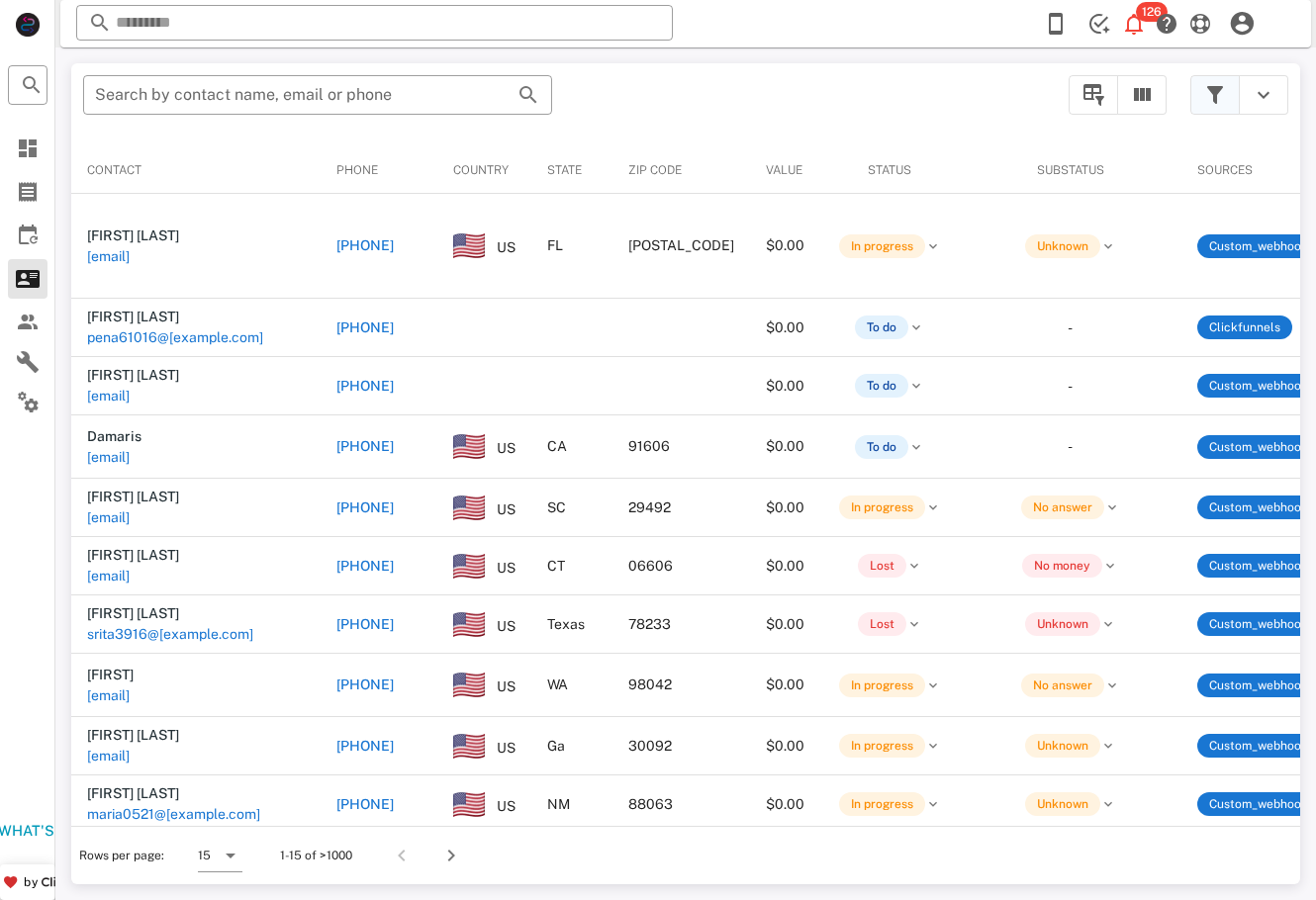 click at bounding box center [1215, 95] 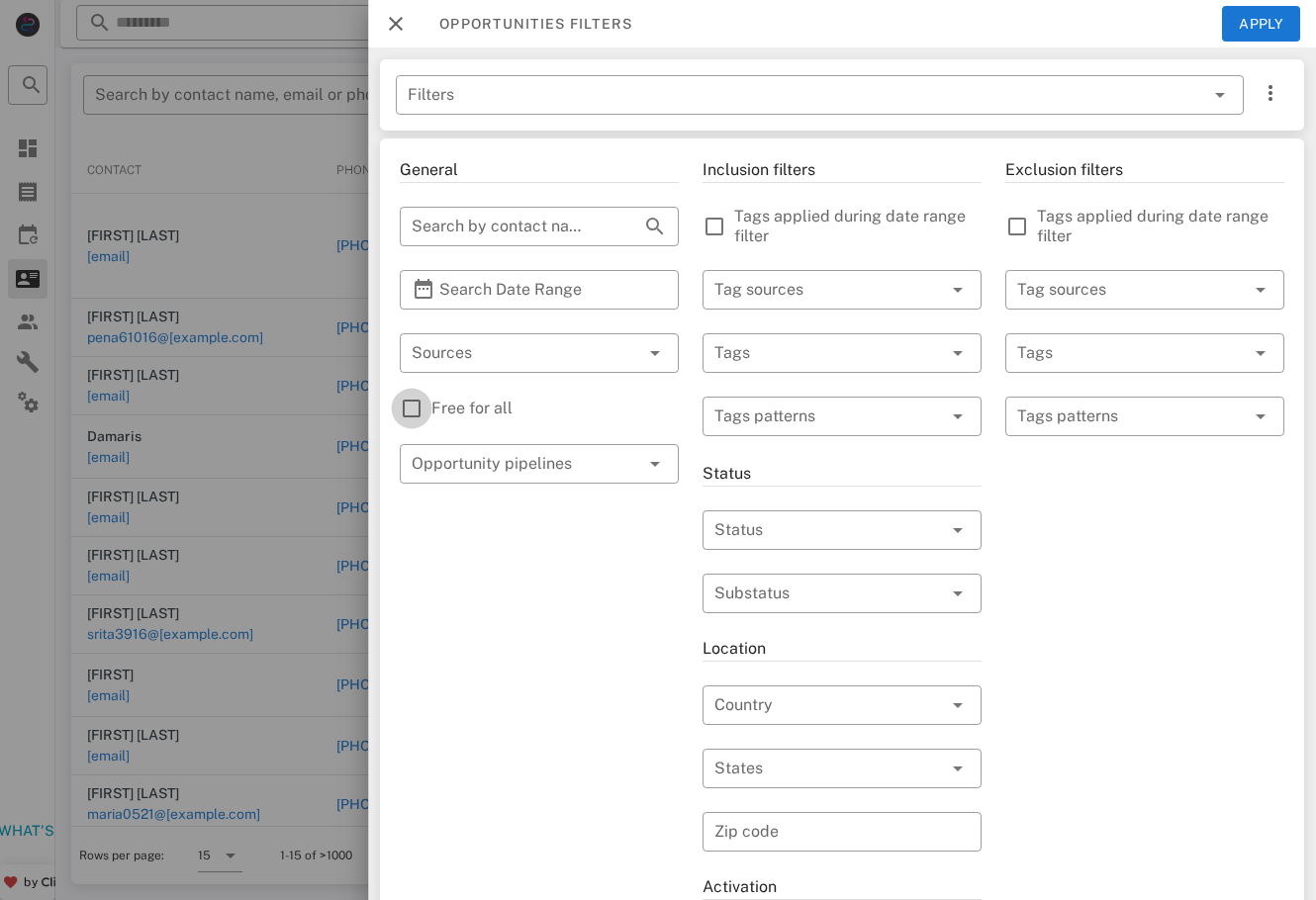 click at bounding box center (412, 408) 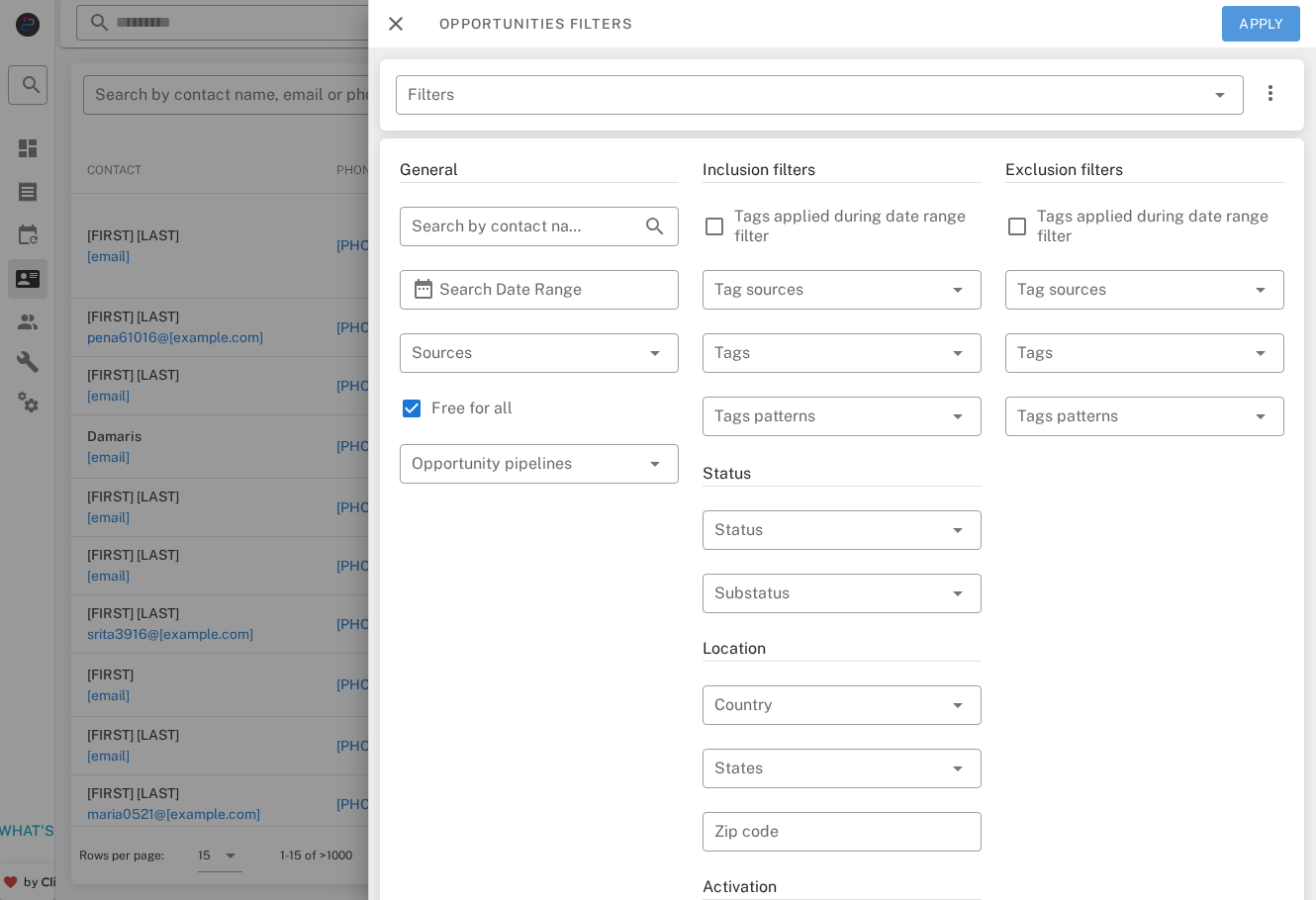 click on "Apply" at bounding box center [1262, 24] 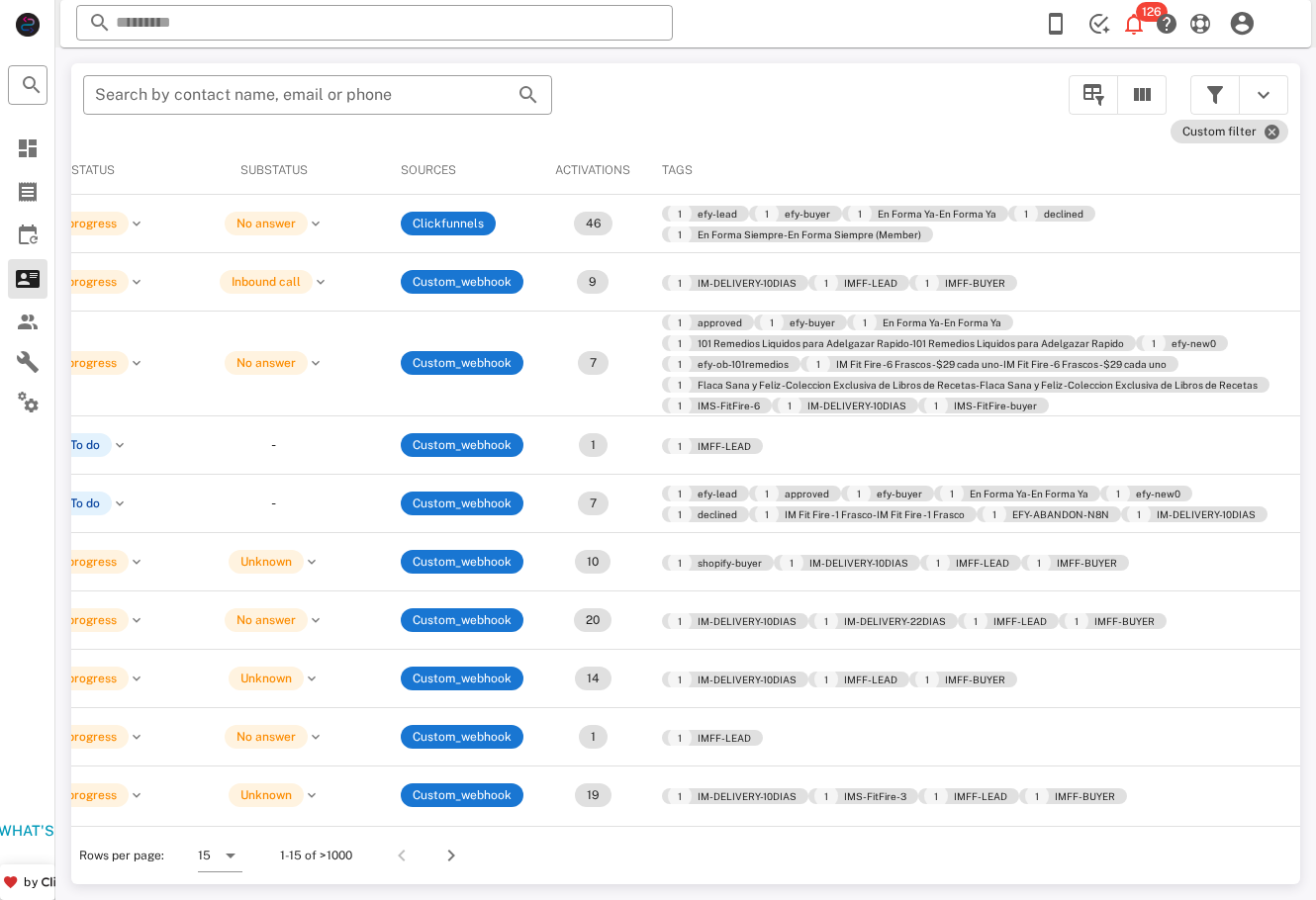 scroll, scrollTop: 0, scrollLeft: 0, axis: both 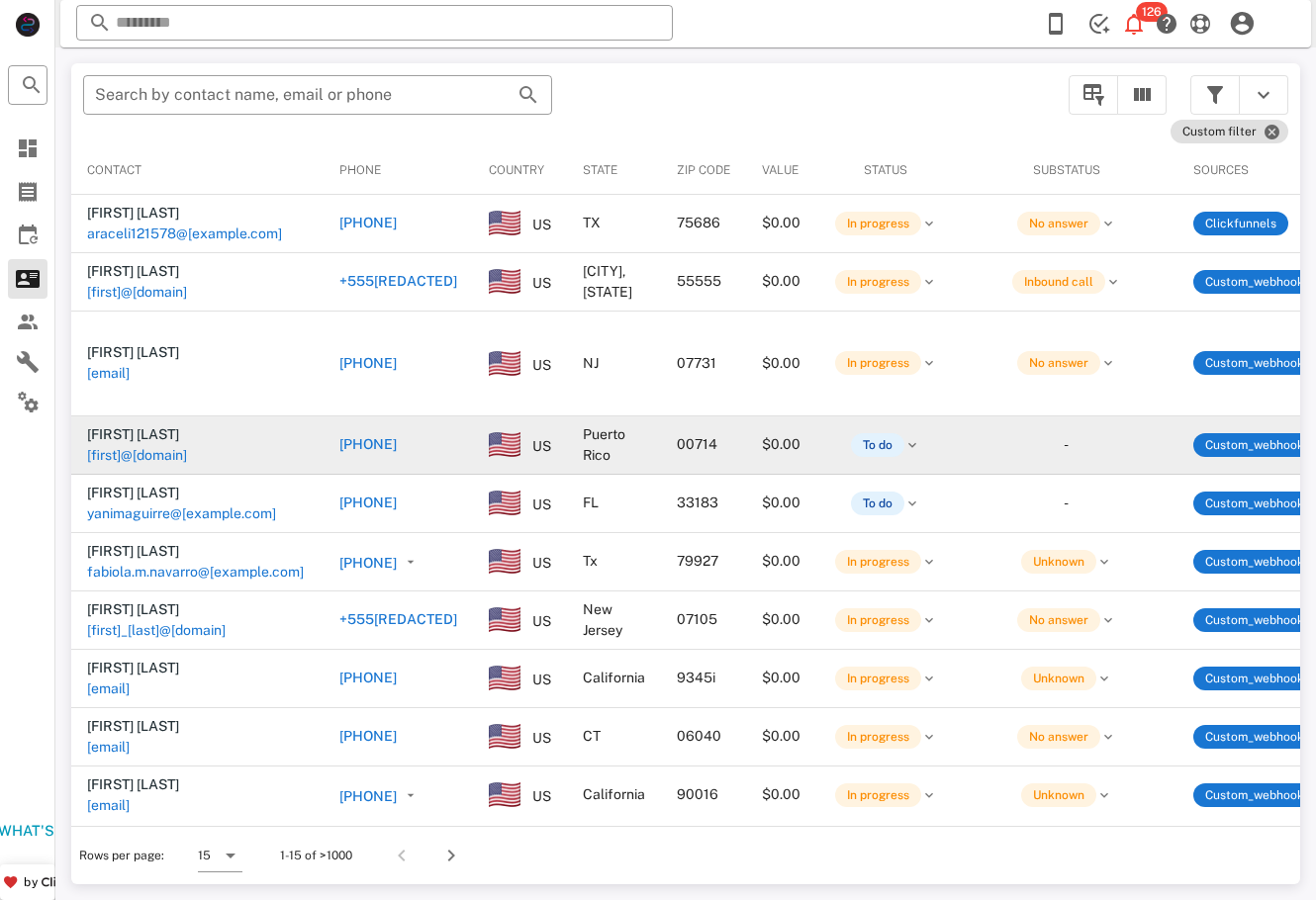 click on "[EMAIL]" at bounding box center [108, 517] 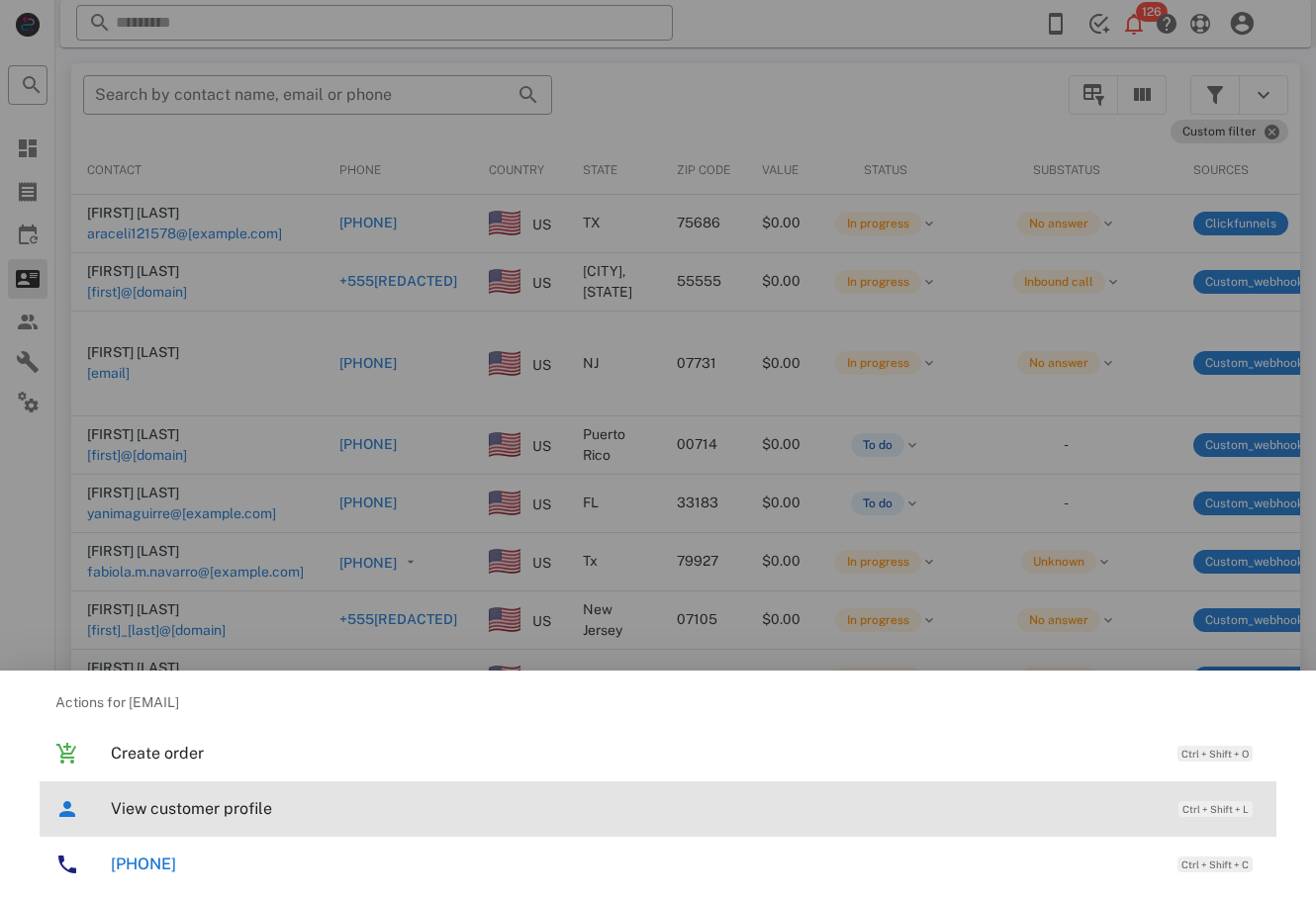 click on "View customer profile" at bounding box center (634, 808) 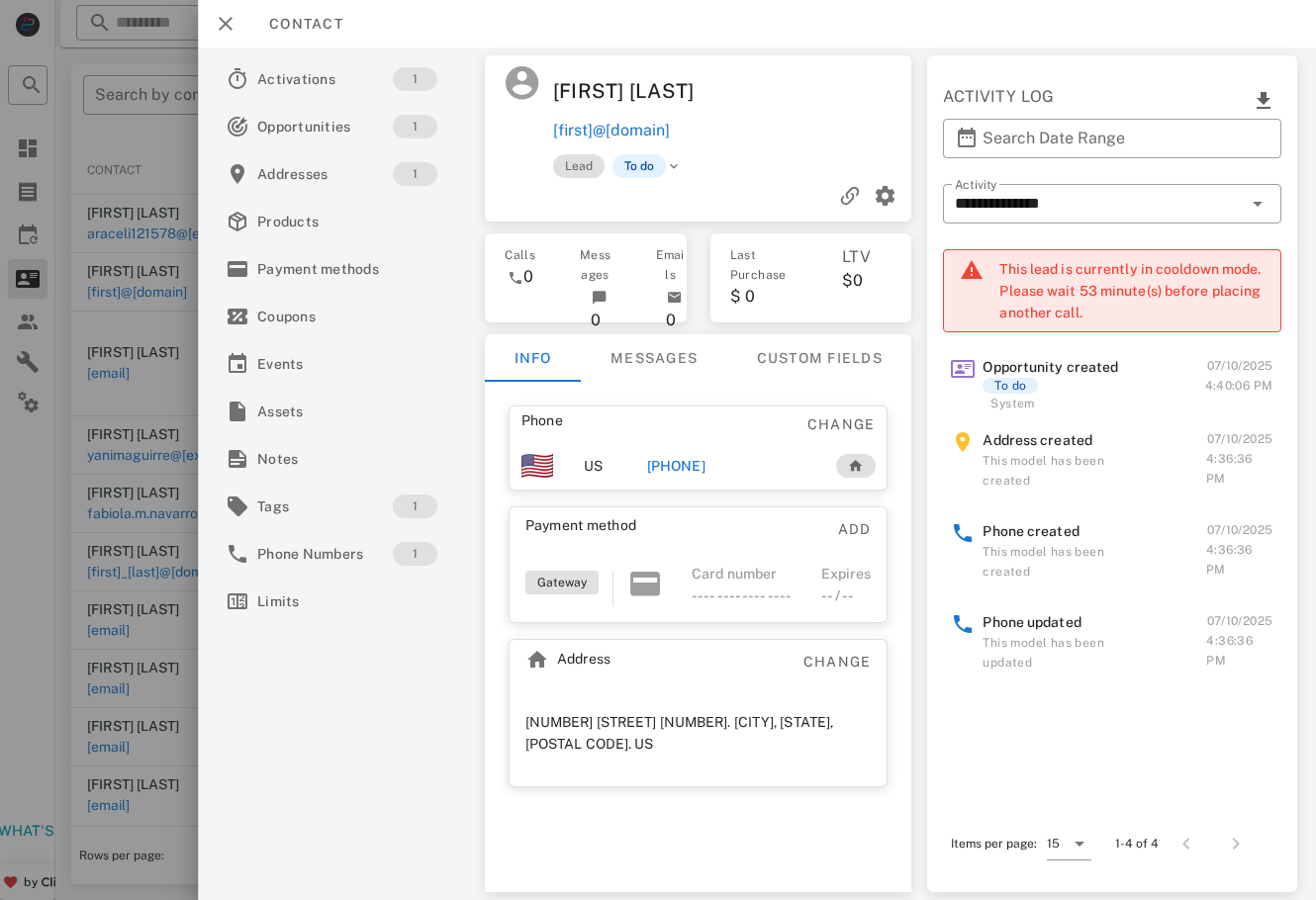 click on "Opportunity created To do System  [DATE]   [TIME]  Address created  This model has been created   [DATE]   [TIME]  Phone created  This model has been created   [DATE]   [TIME]  Phone updated  This model has been updated   [DATE]   [TIME]" at bounding box center (1111, 615) 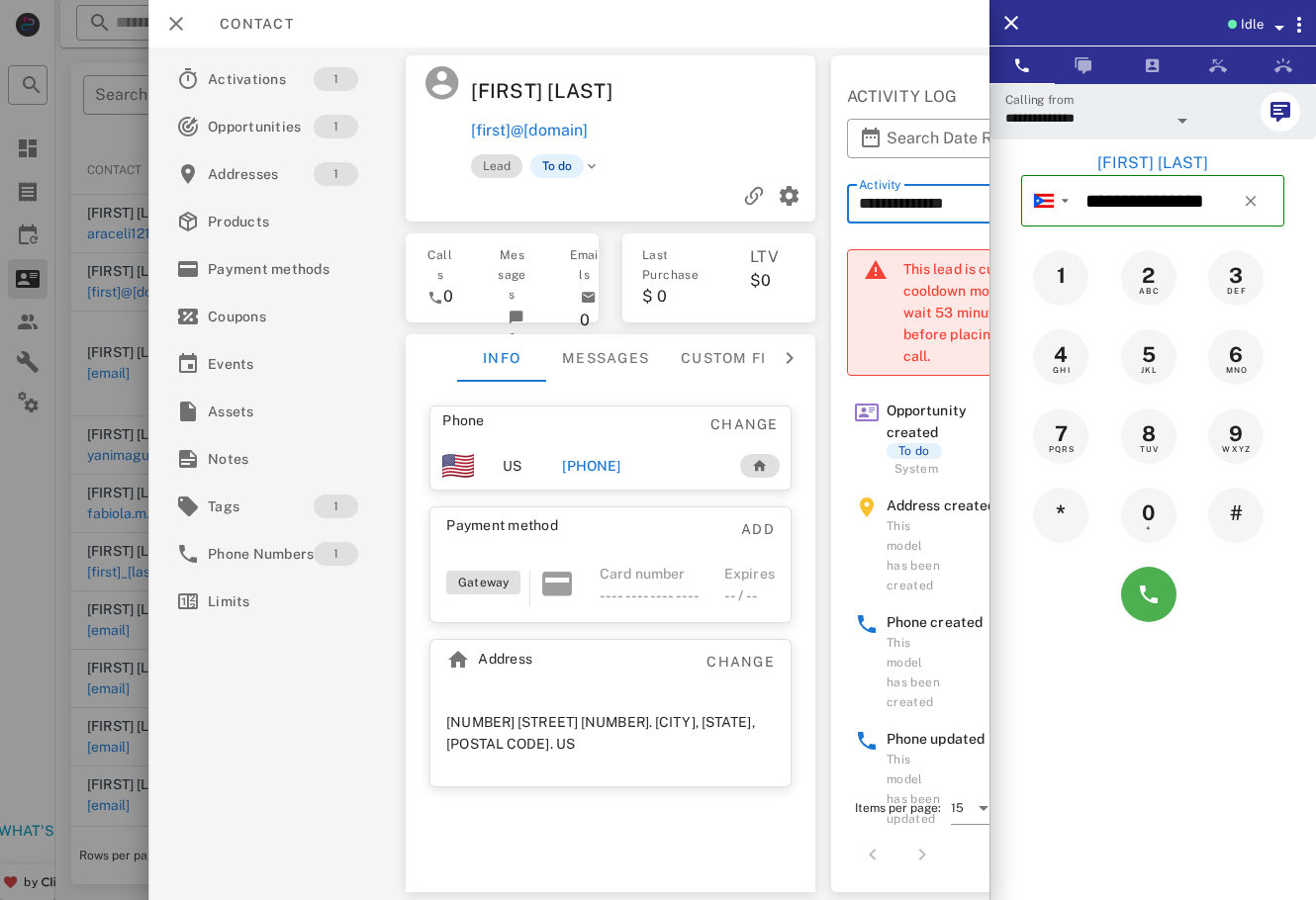 click on "**********" at bounding box center [947, 204] 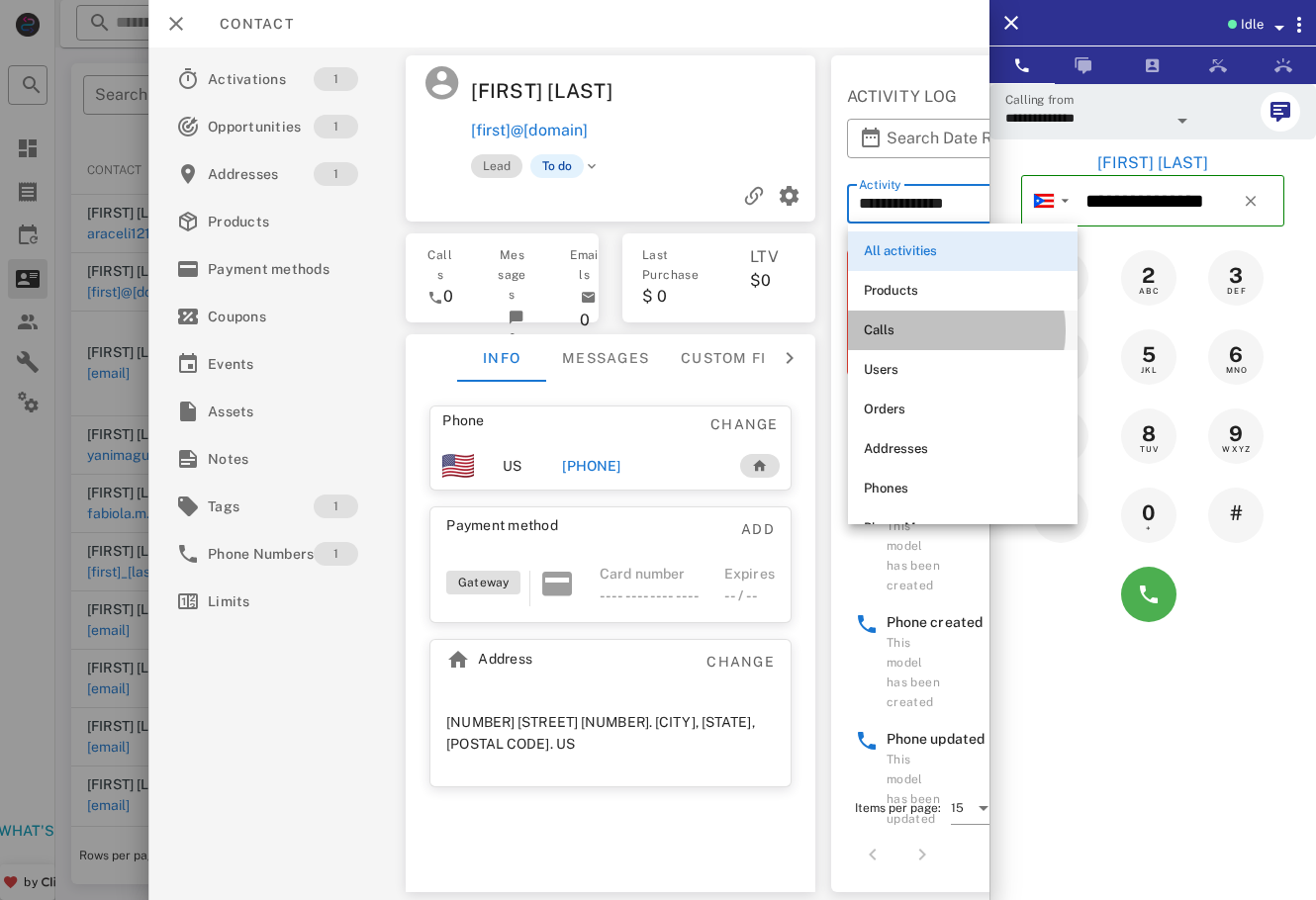 click on "Calls" at bounding box center (963, 330) 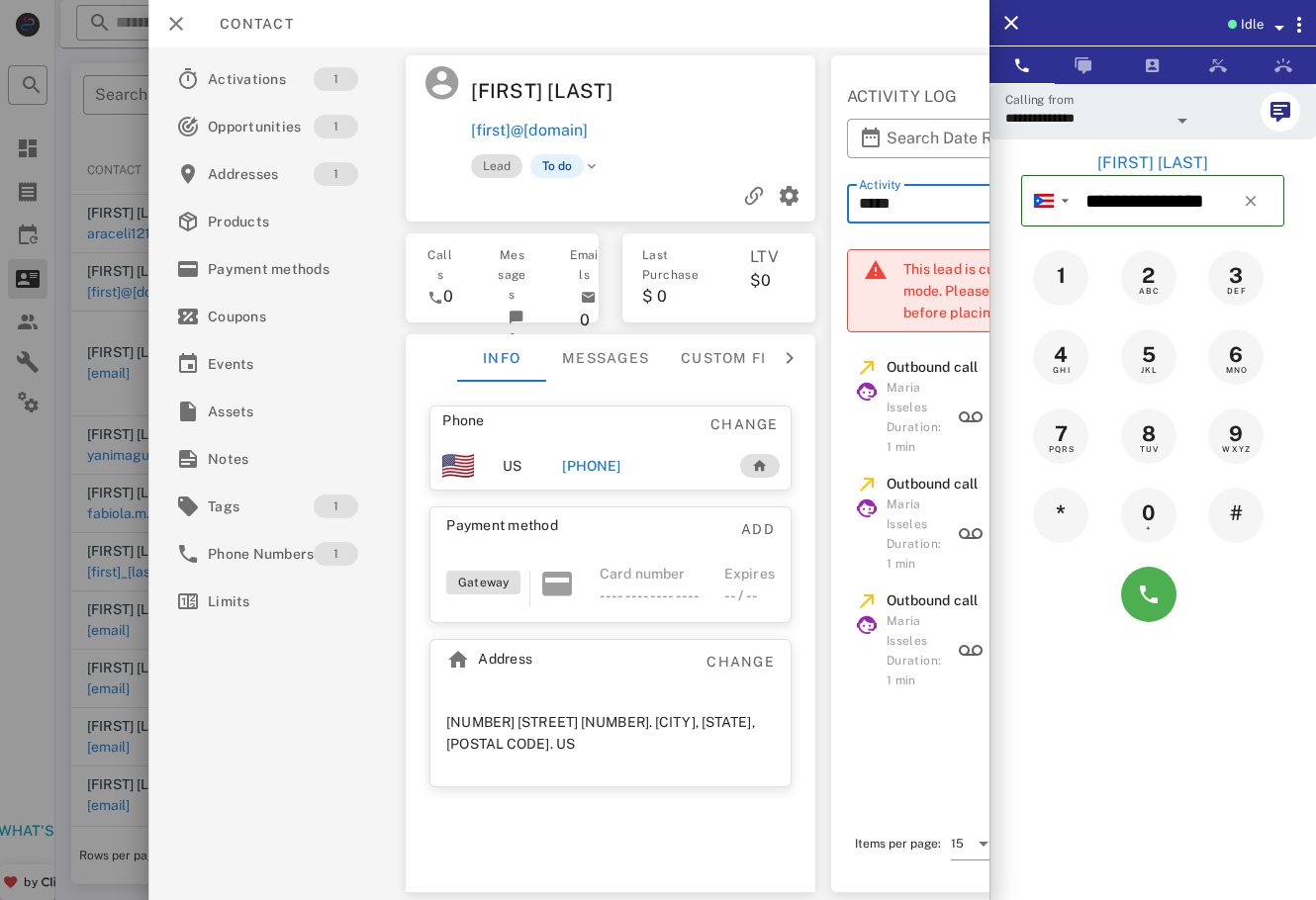 click on "Calling from [PHONE] [FIRST] [LAST]" at bounding box center [1153, 533] 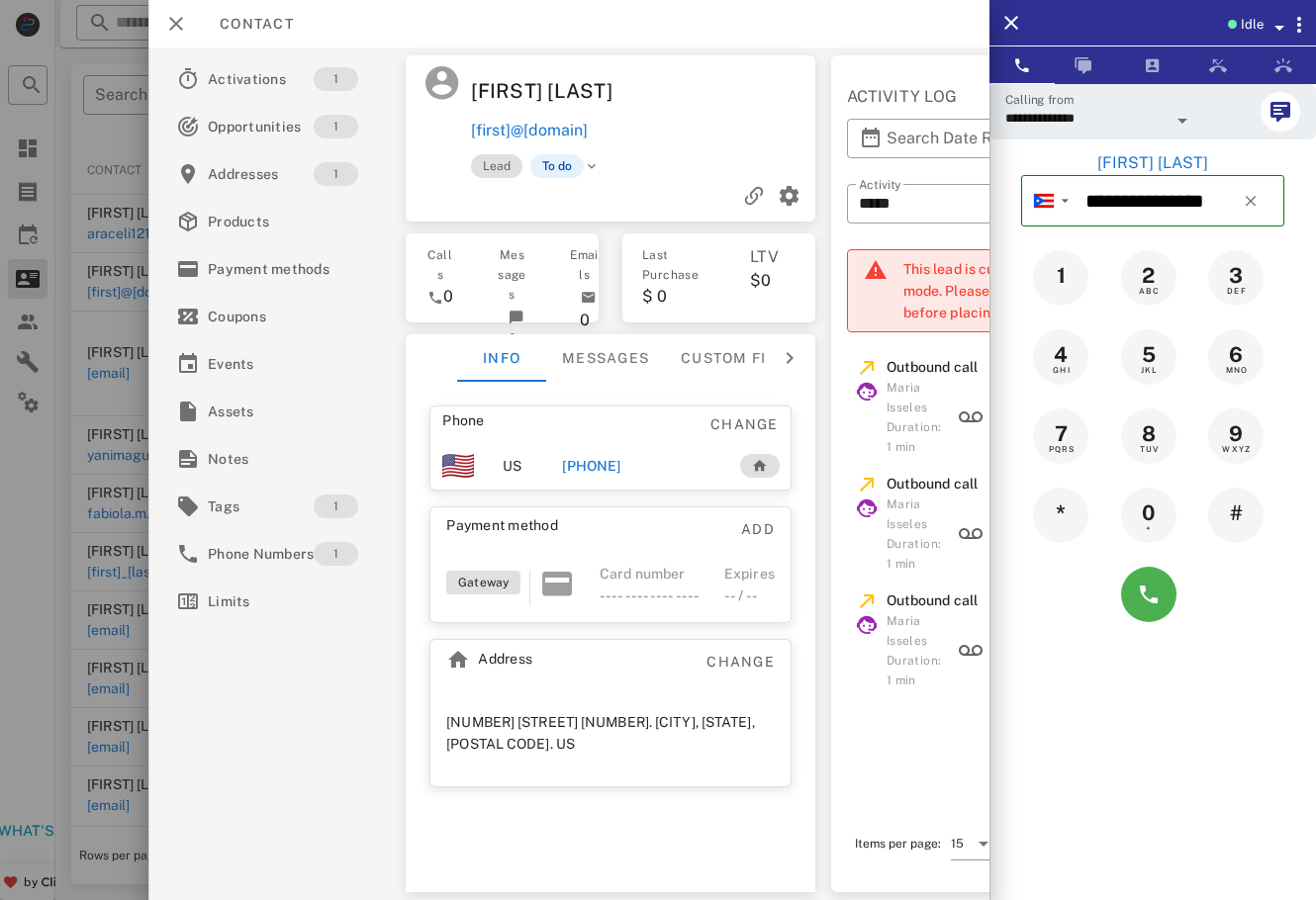 click on "[PHONE]" at bounding box center (591, 466) 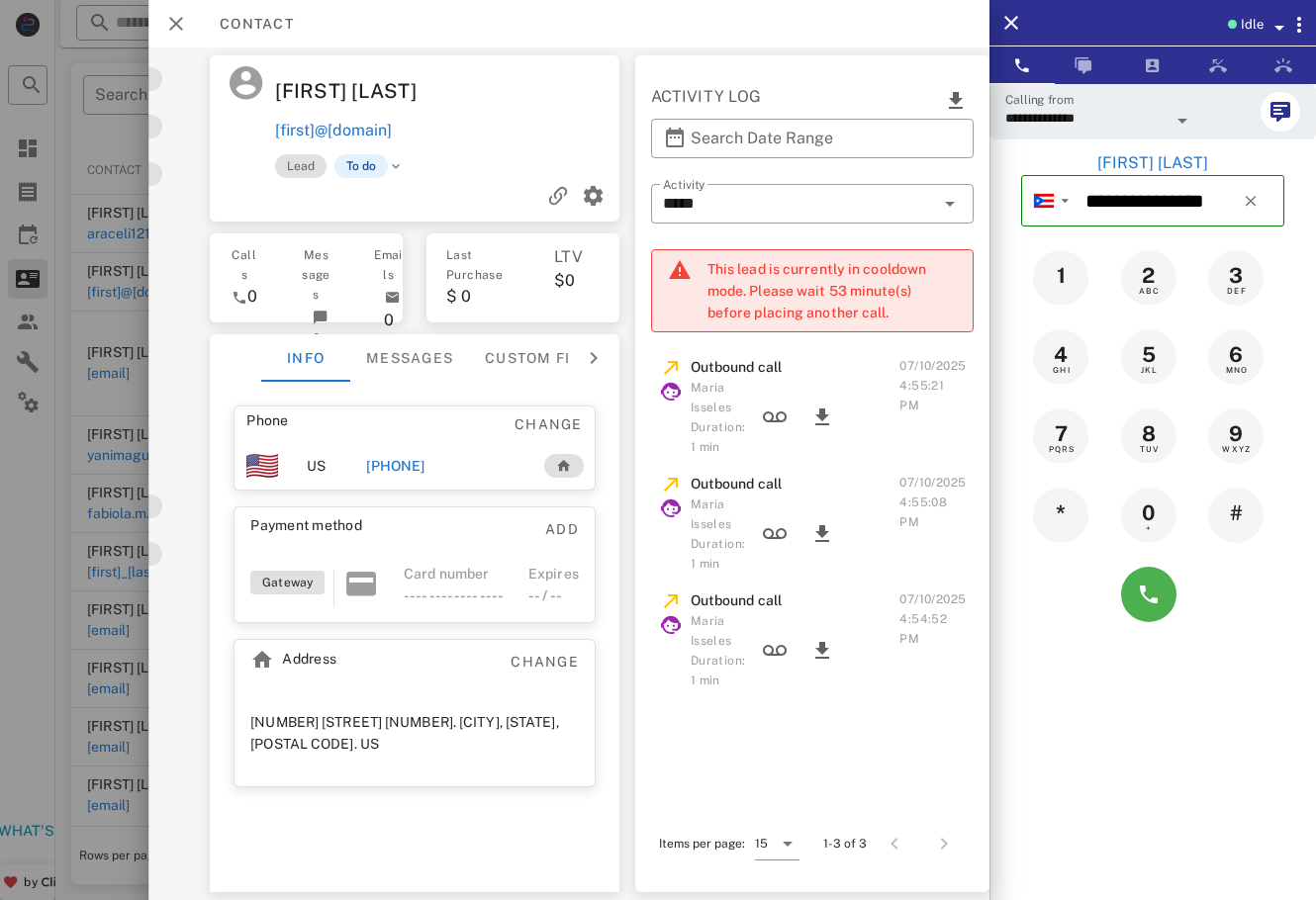 click on "Calling from [PHONE] [FIRST] [LAST]" at bounding box center [1153, 533] 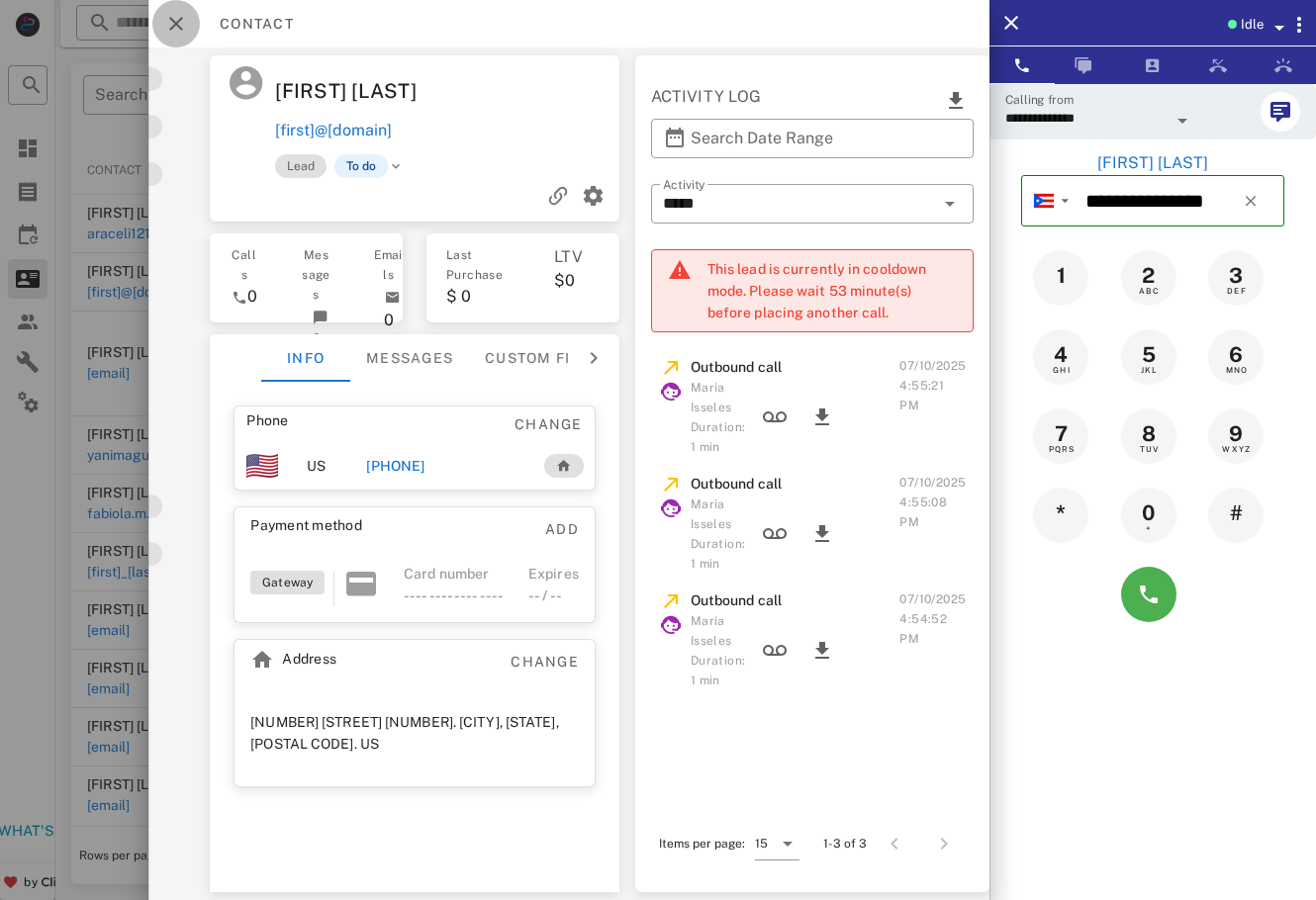 click at bounding box center (176, 24) 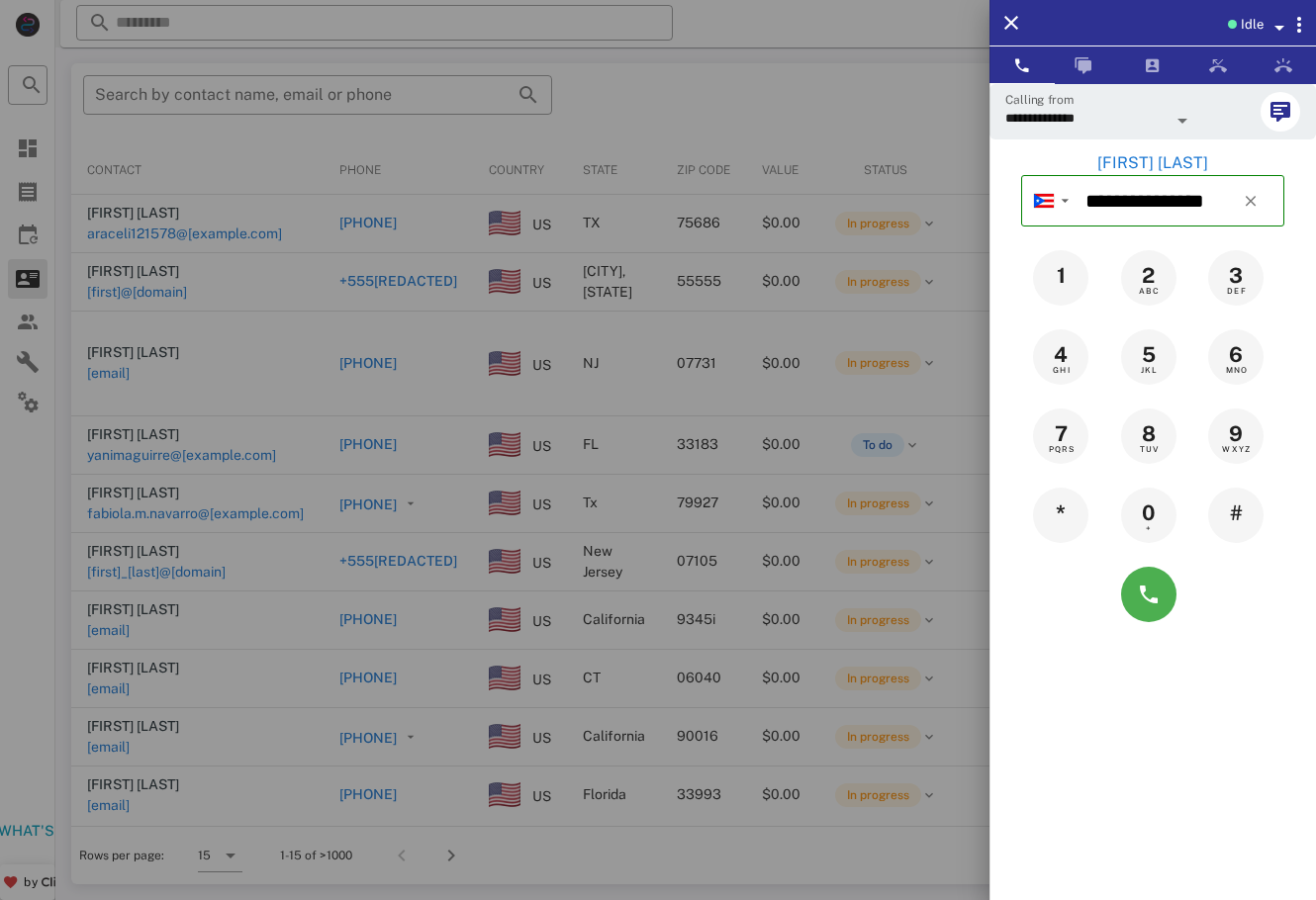click at bounding box center (658, 450) 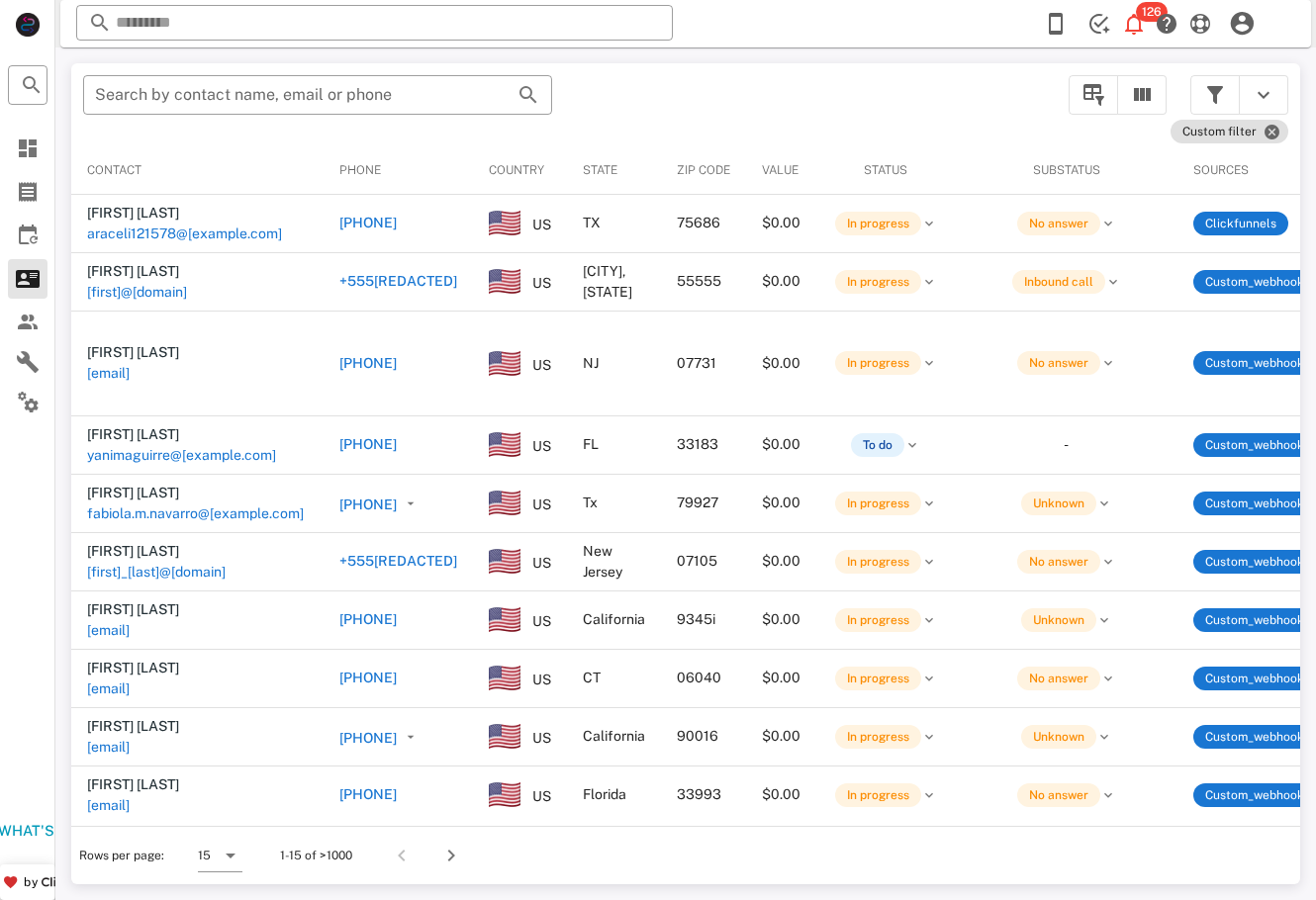 scroll, scrollTop: 0, scrollLeft: 809, axis: horizontal 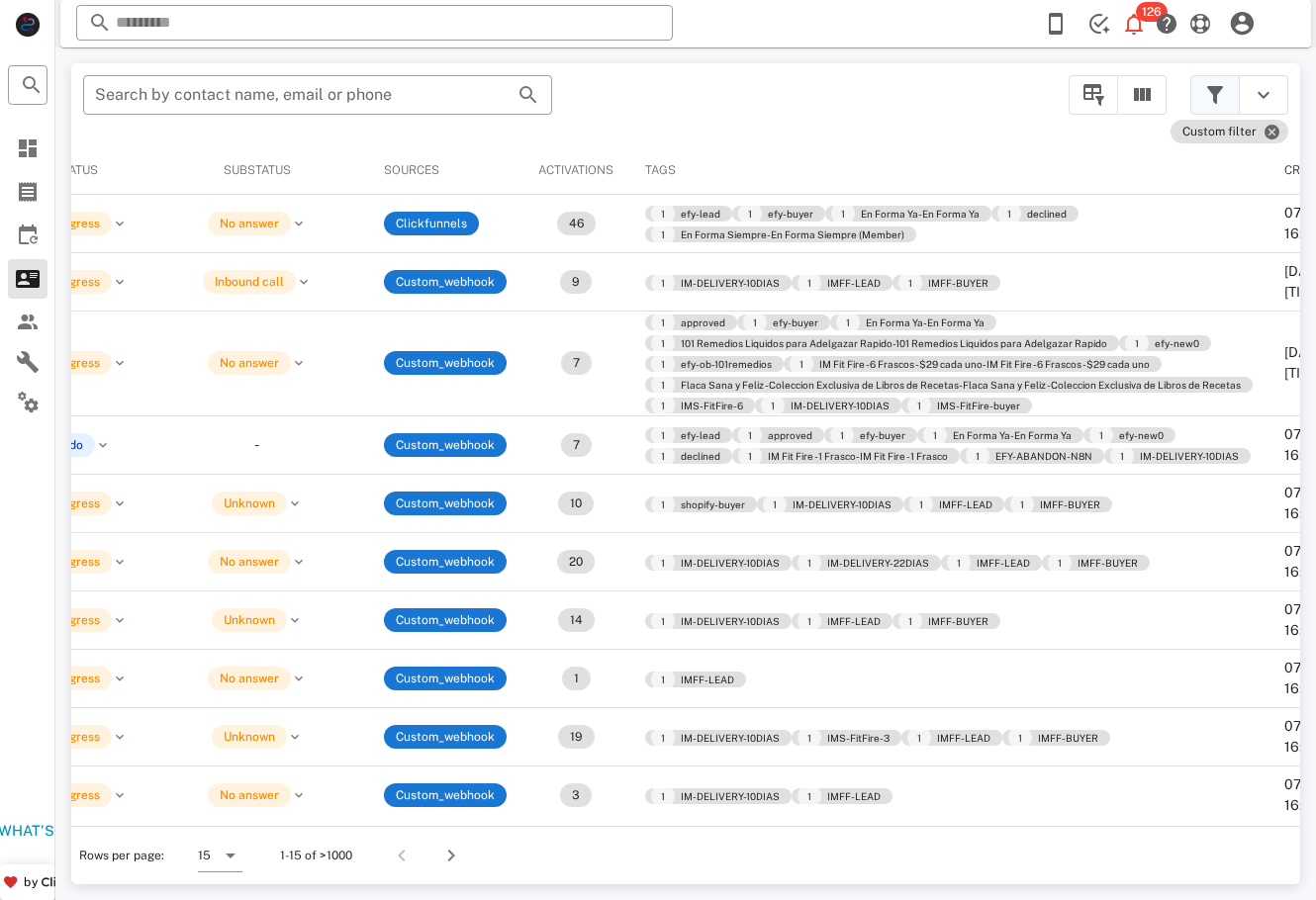 click at bounding box center (1215, 95) 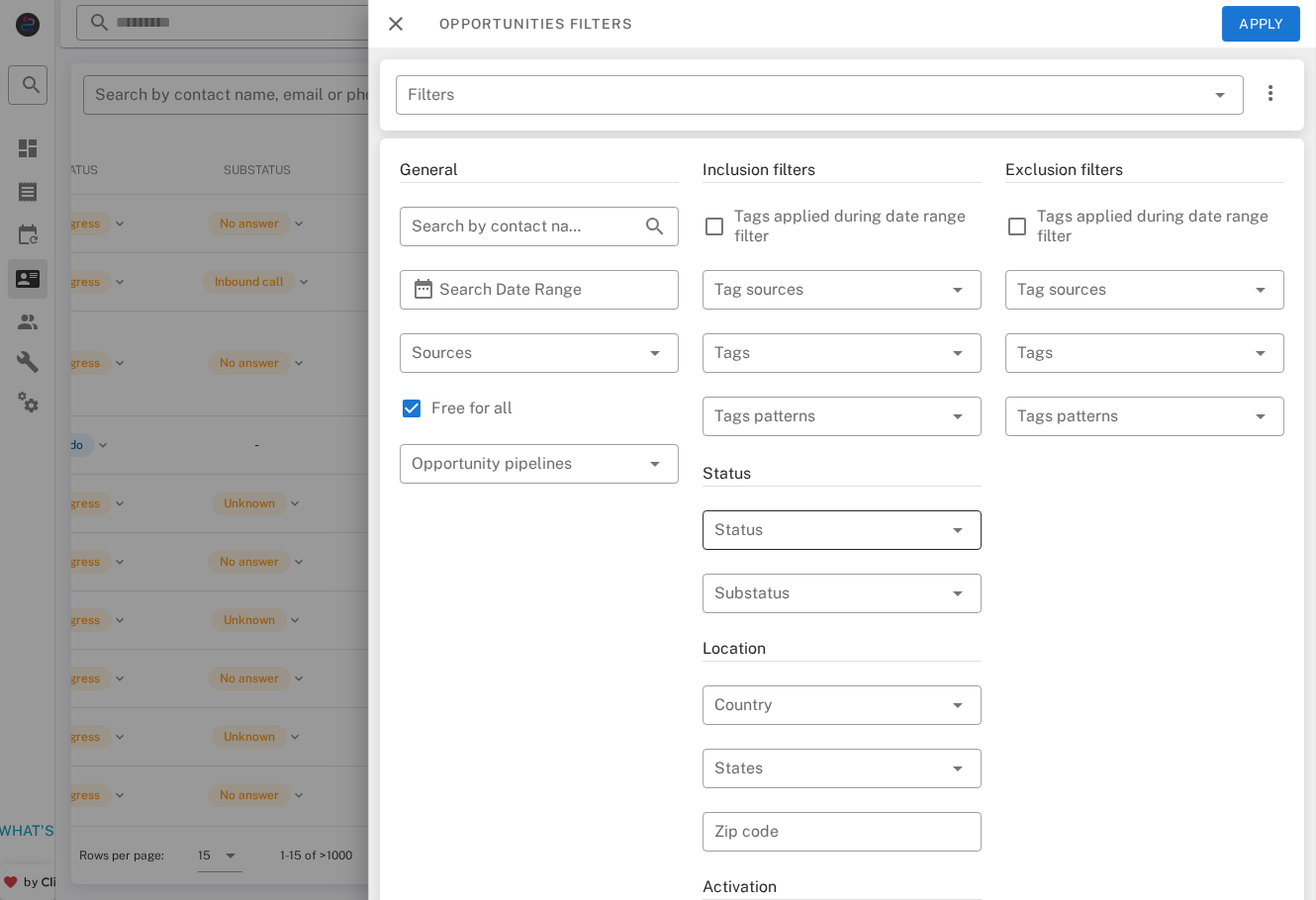 click at bounding box center [814, 530] 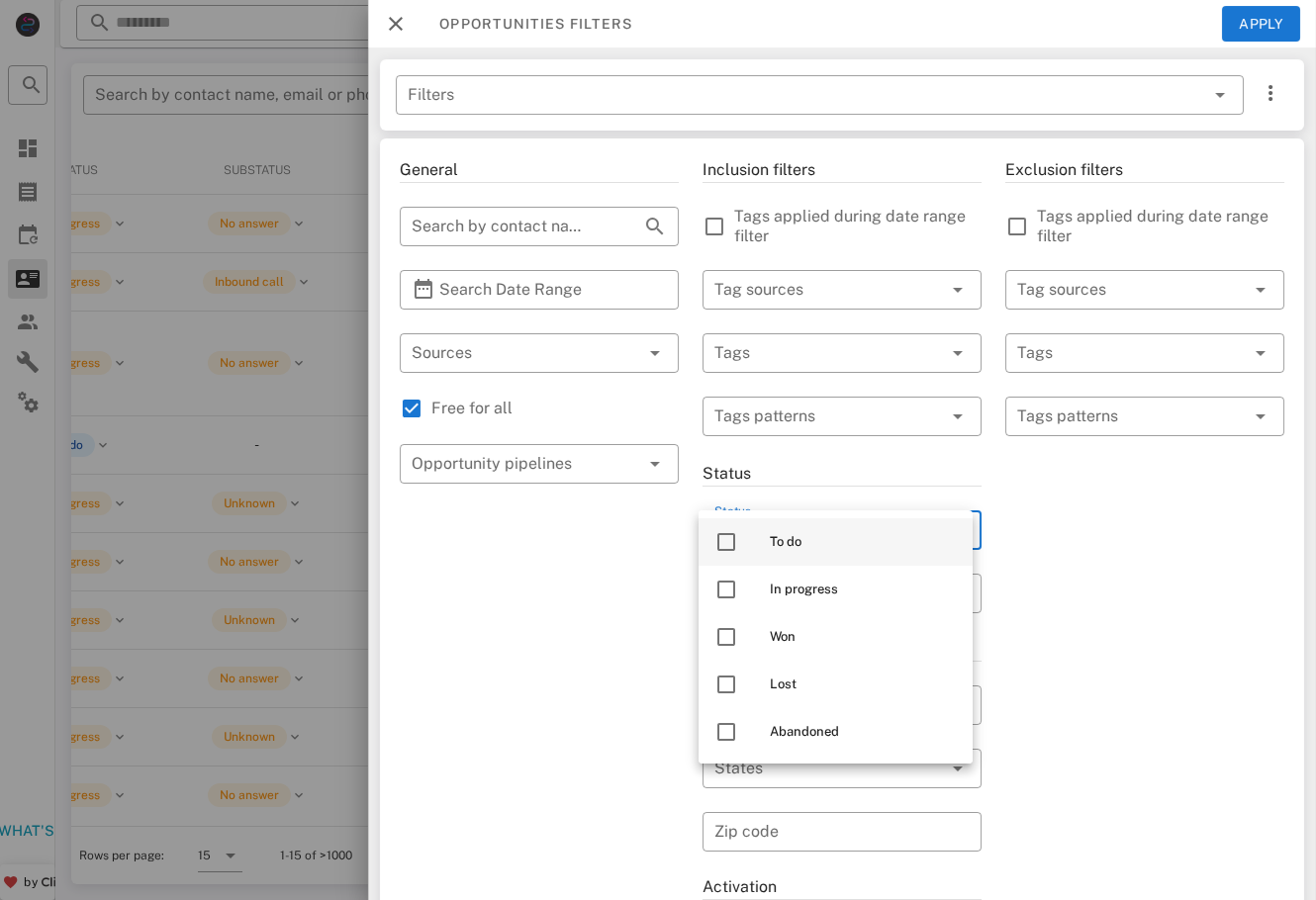 click on "To do" at bounding box center [863, 542] 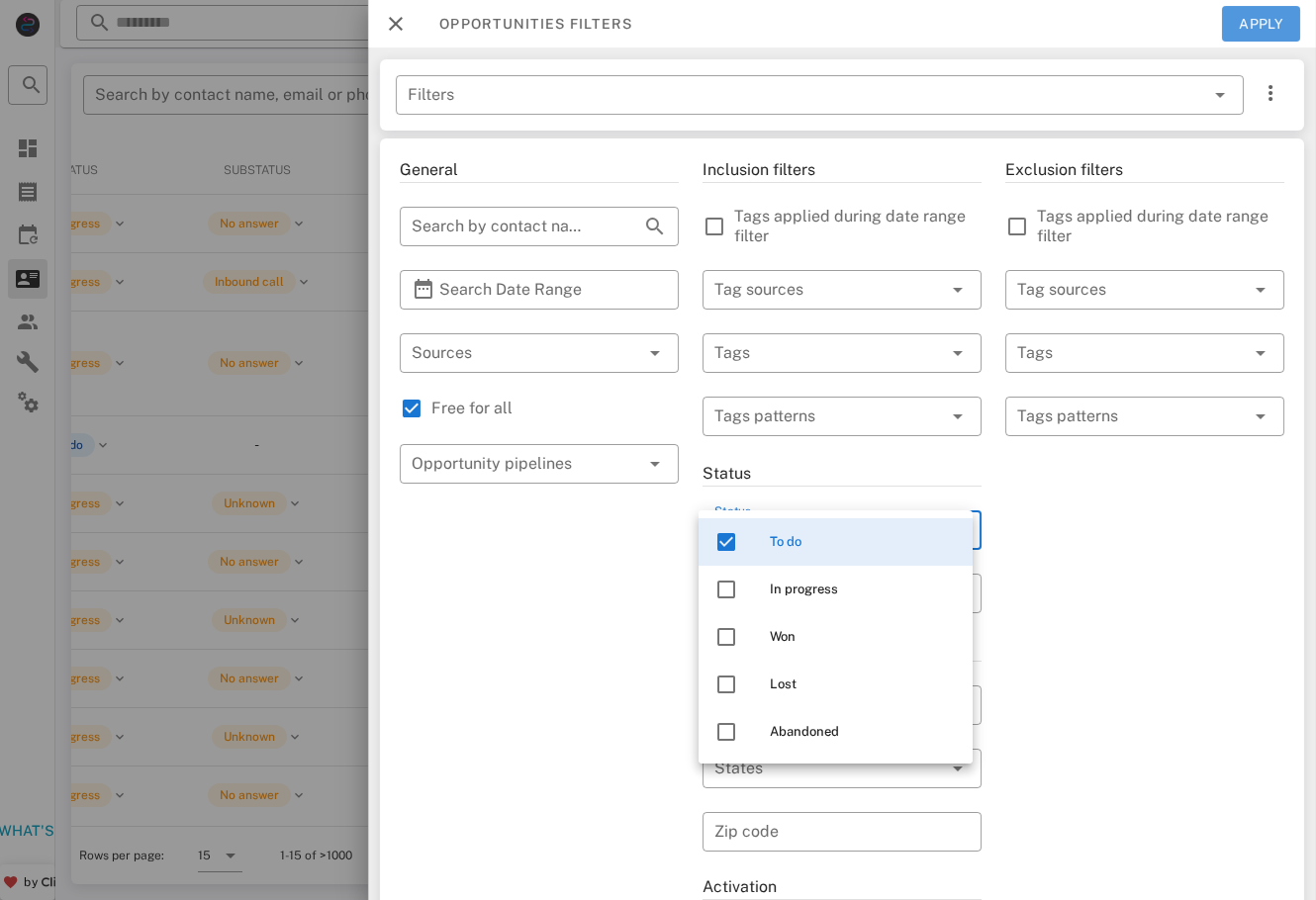 click on "Apply" at bounding box center (1262, 24) 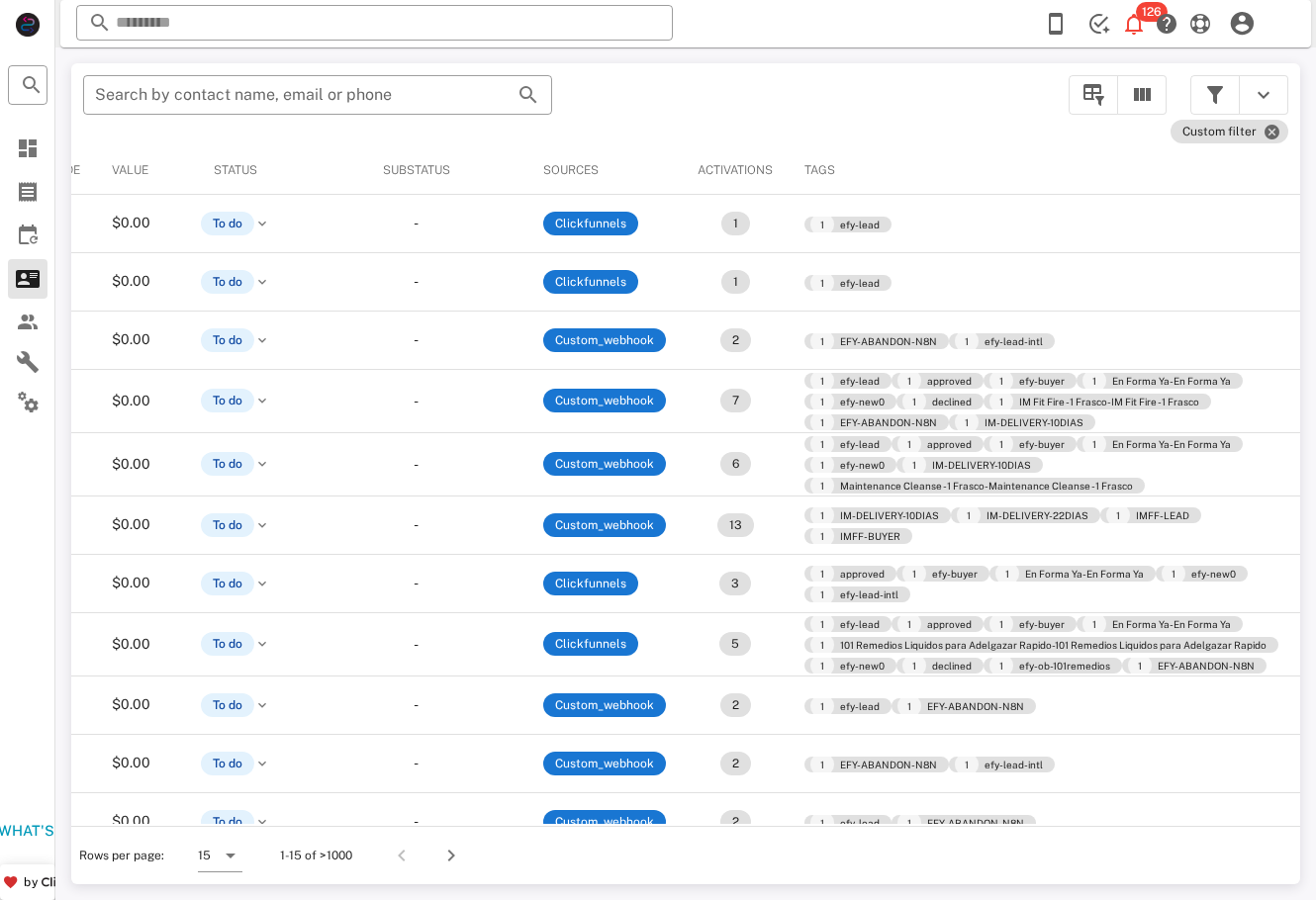 scroll, scrollTop: 301, scrollLeft: 609, axis: both 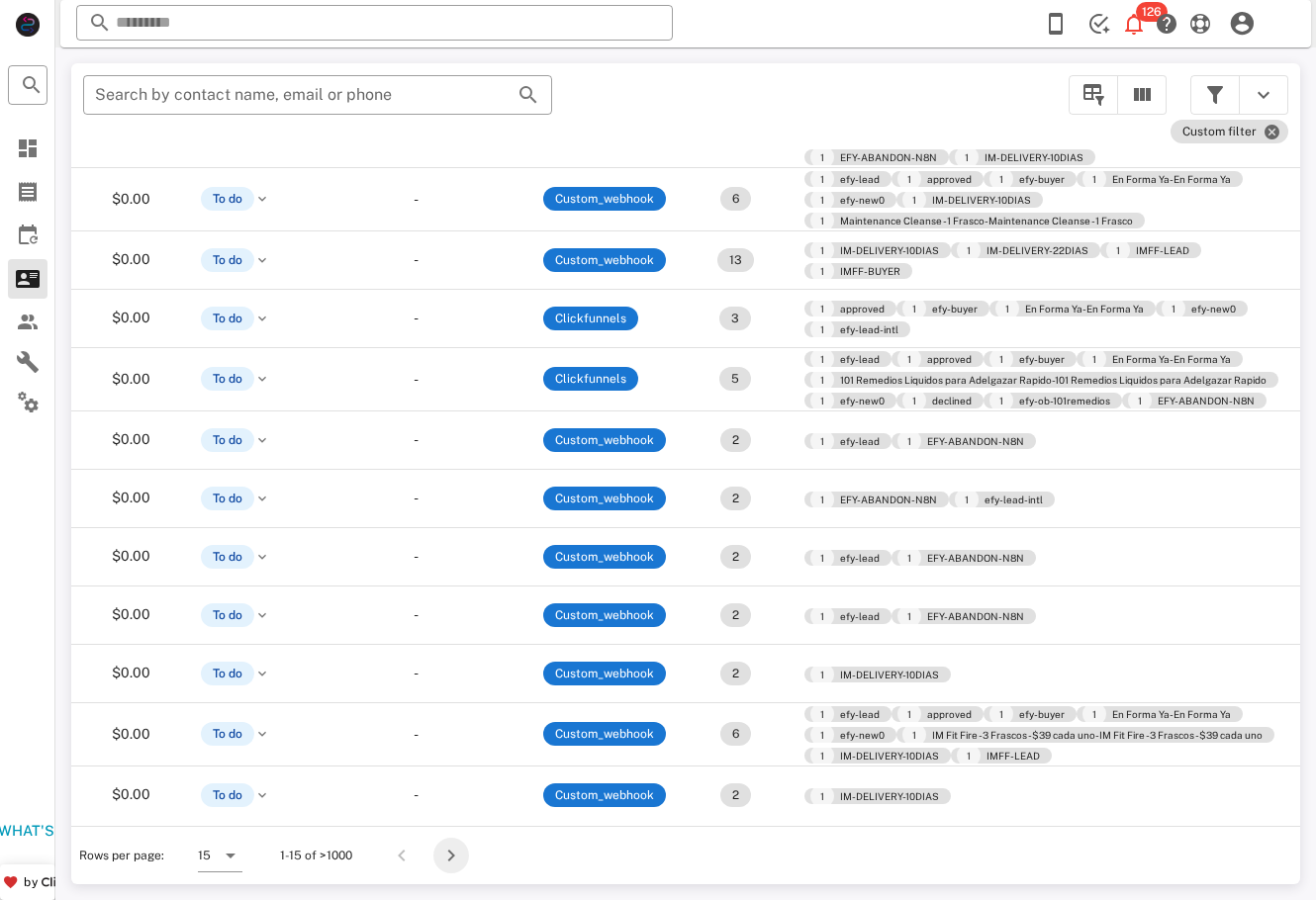 click at bounding box center (451, 855) 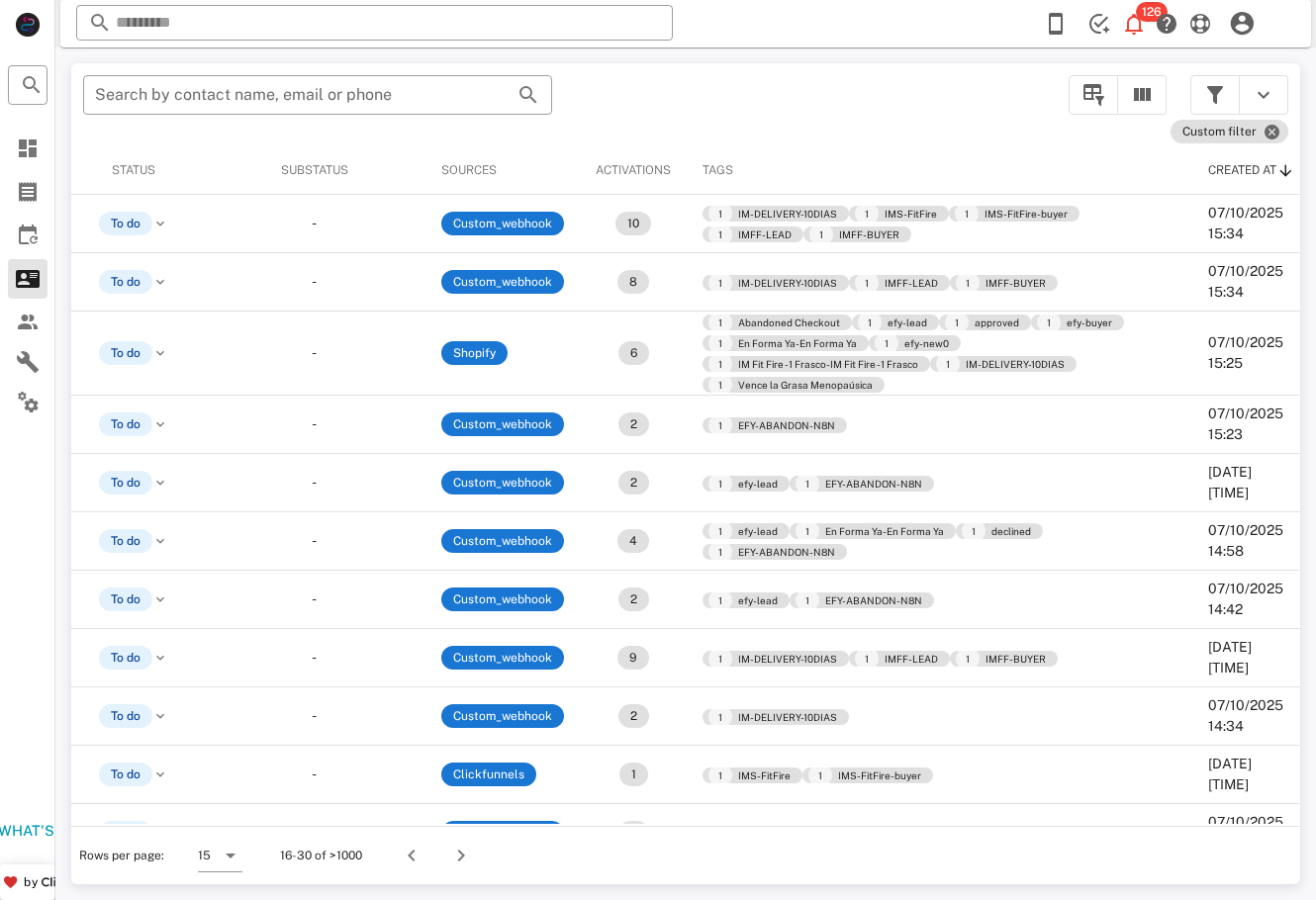 scroll, scrollTop: 0, scrollLeft: 0, axis: both 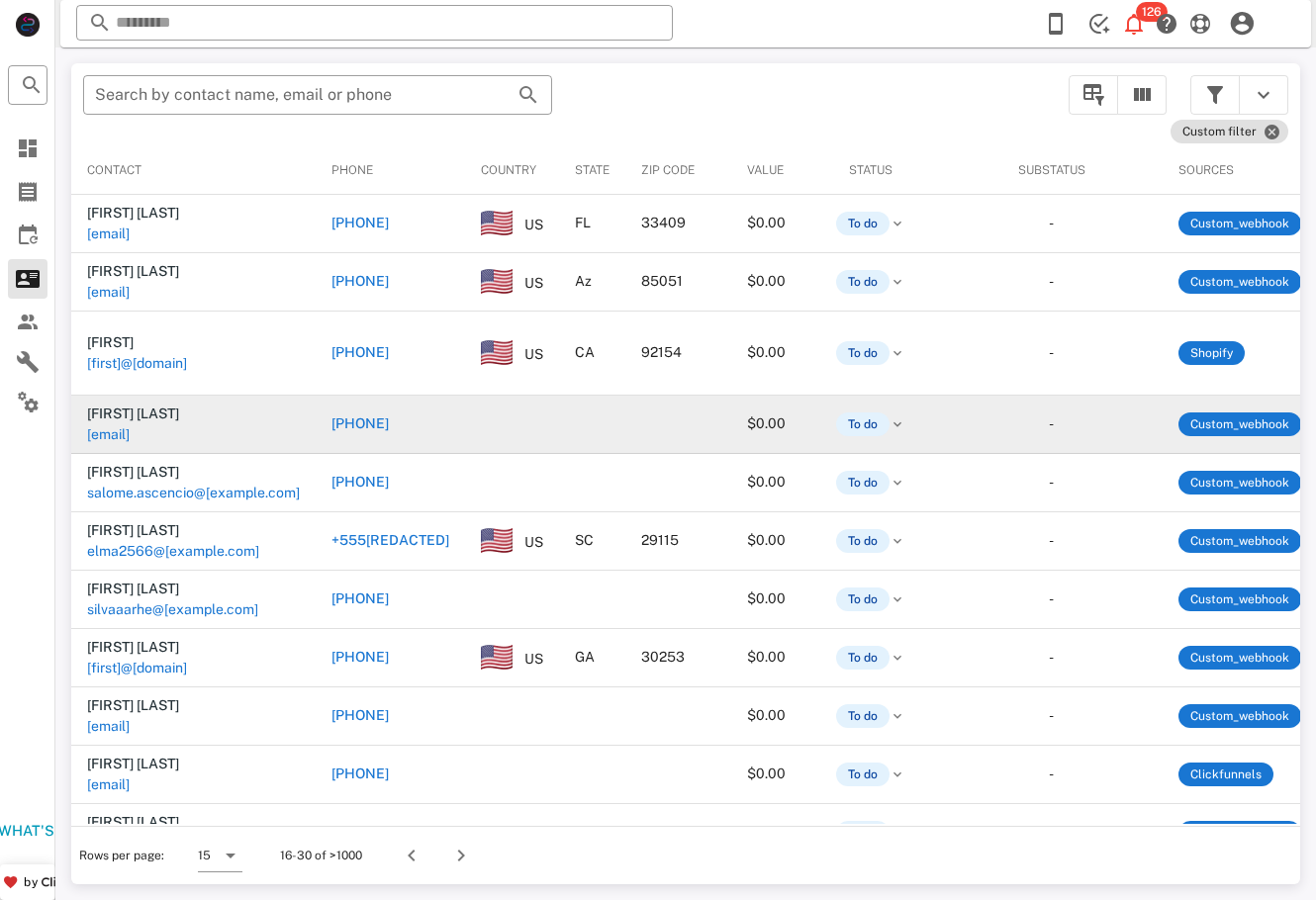 click on "[EMAIL]" at bounding box center (108, 496) 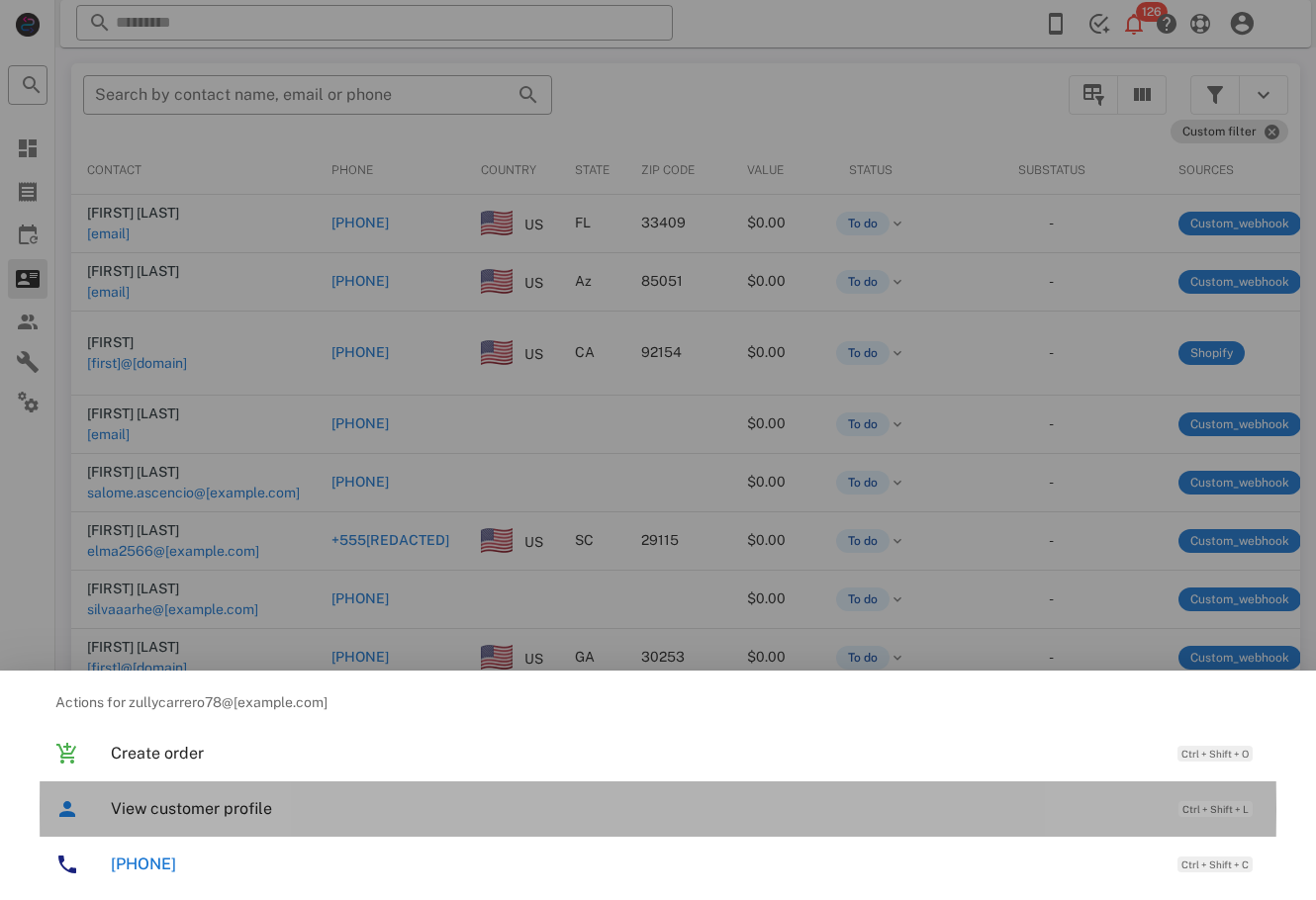 click on "View customer profile" at bounding box center (634, 808) 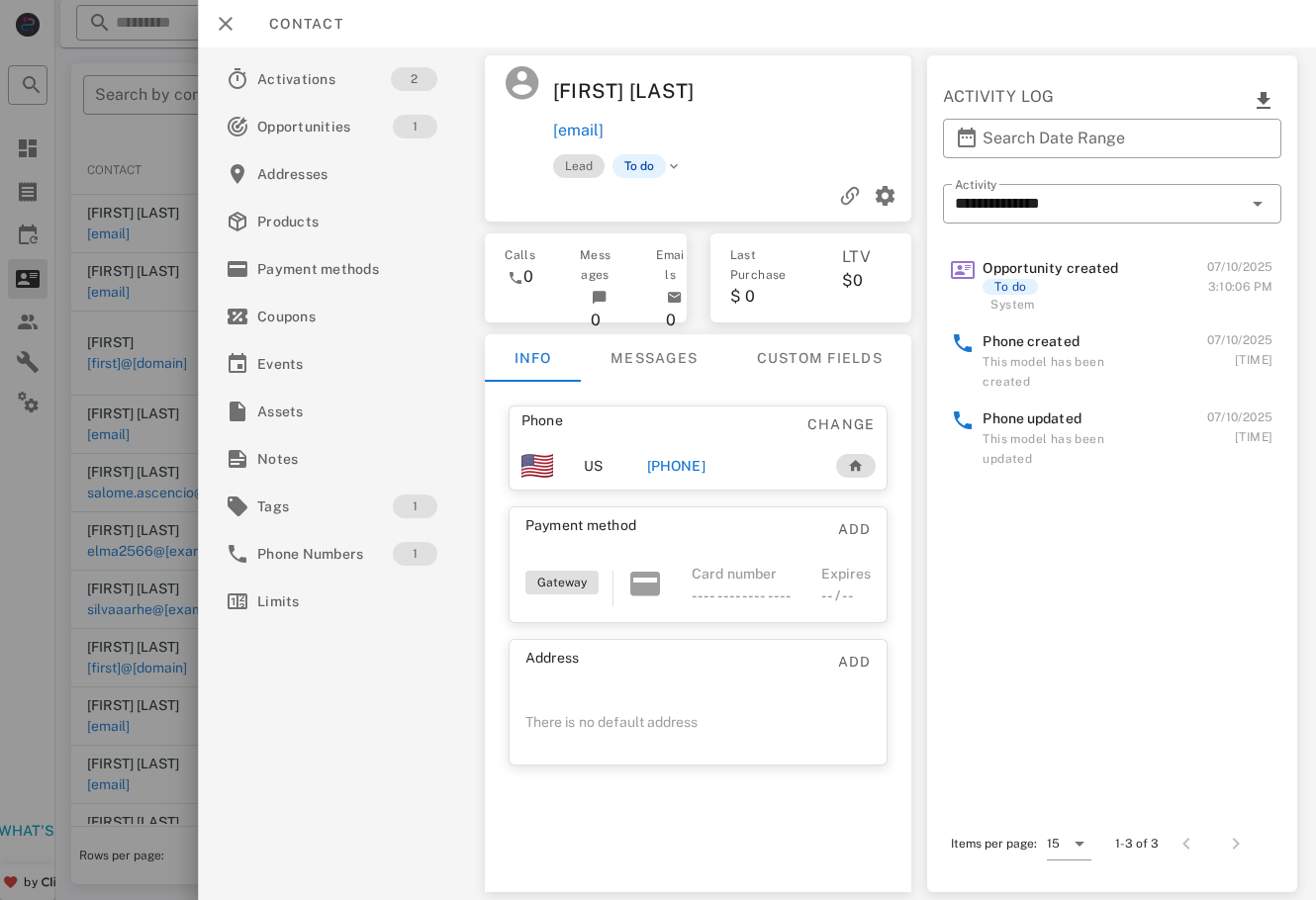 click on "[PHONE]" at bounding box center (675, 466) 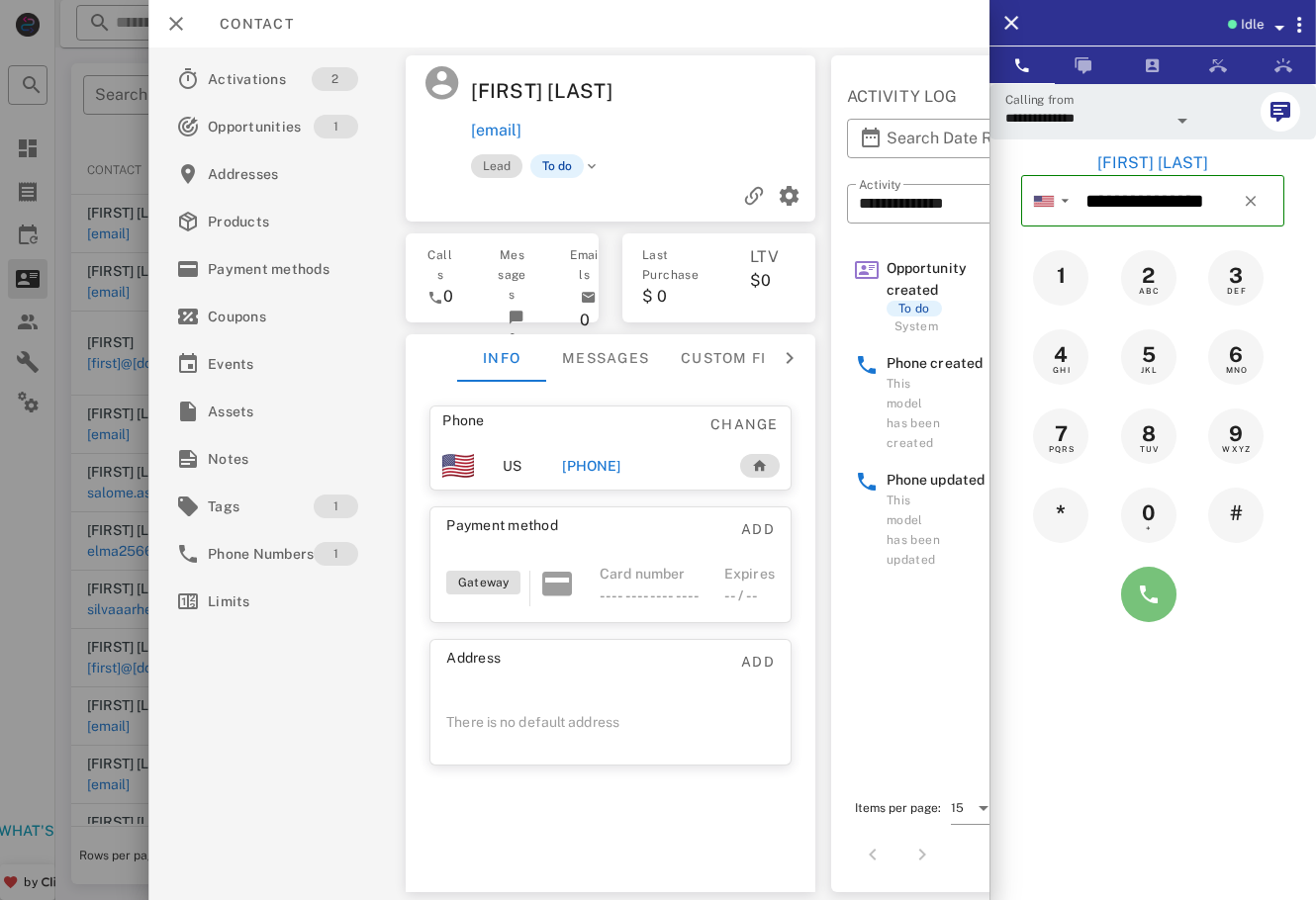 click at bounding box center (1149, 594) 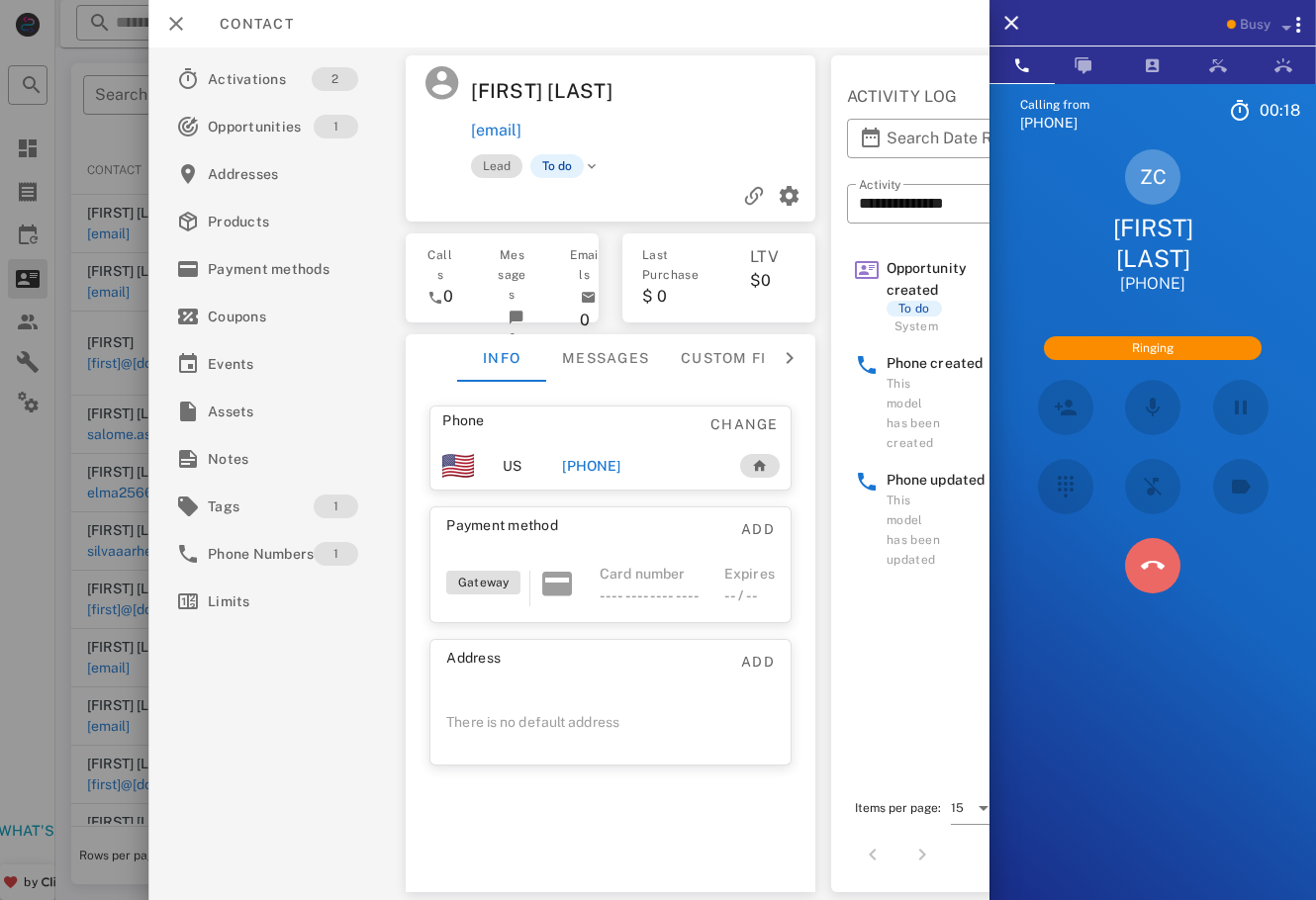 click at bounding box center [1153, 566] 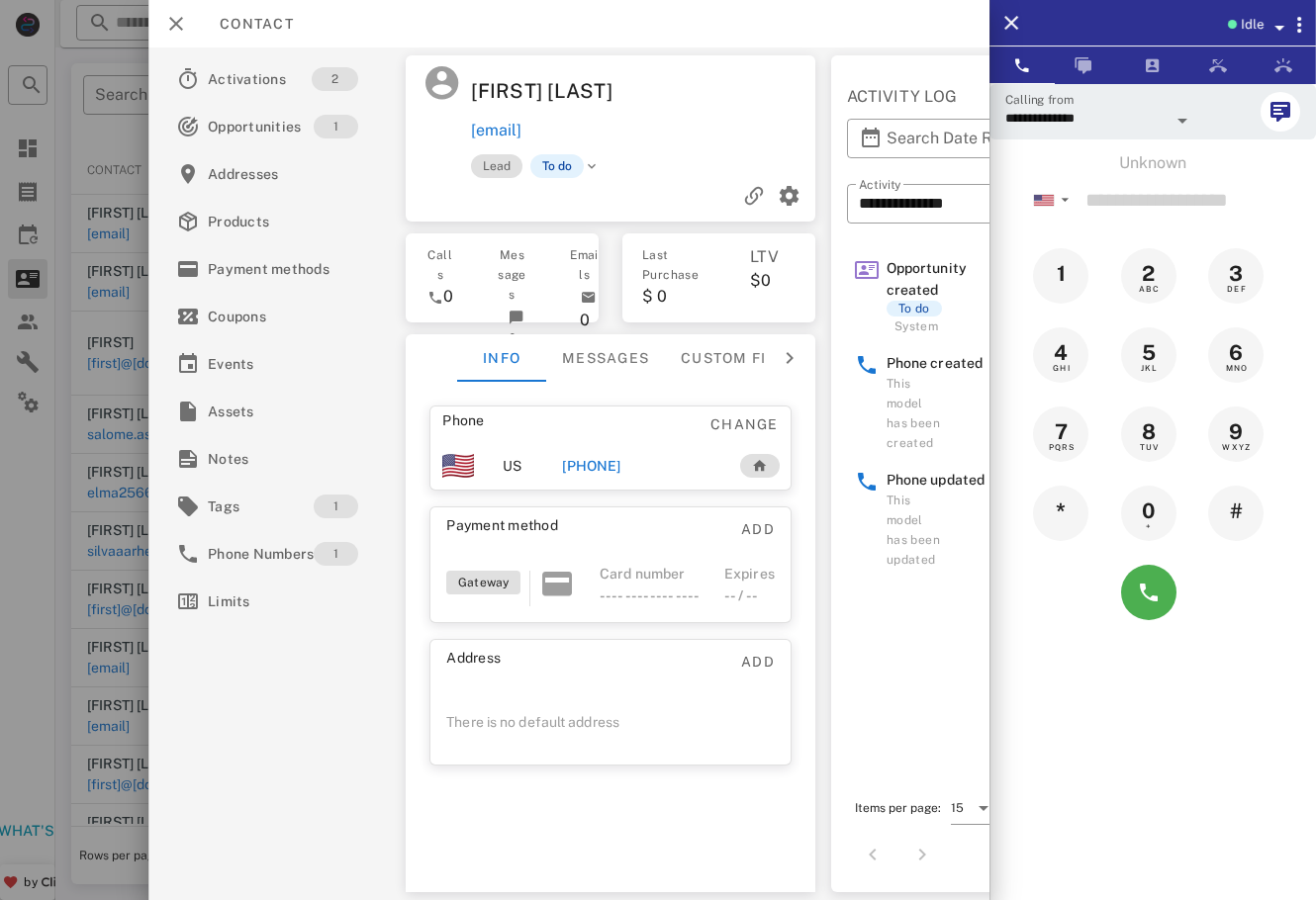 click on "[PHONE]" at bounding box center (591, 466) 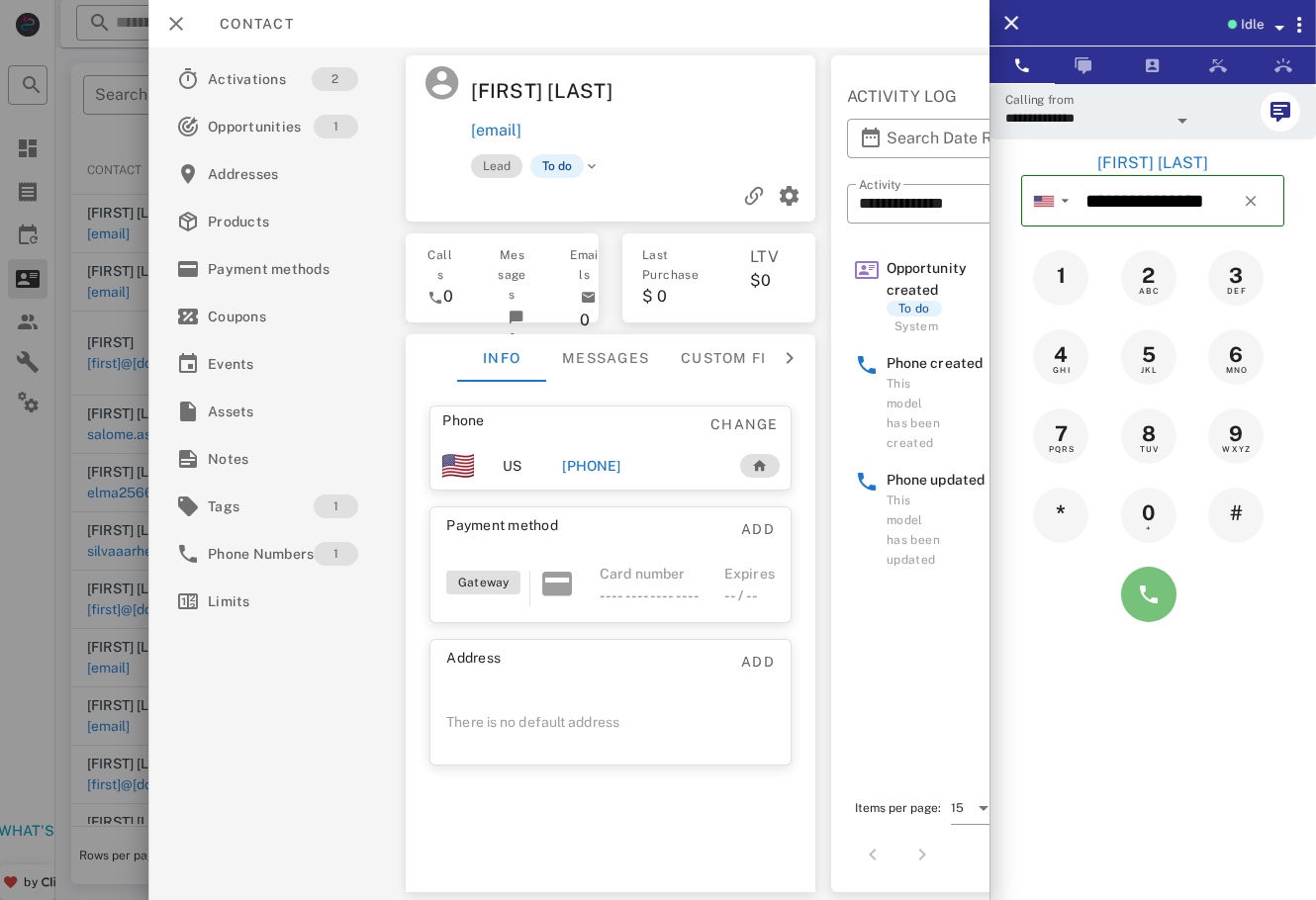 click at bounding box center (1149, 594) 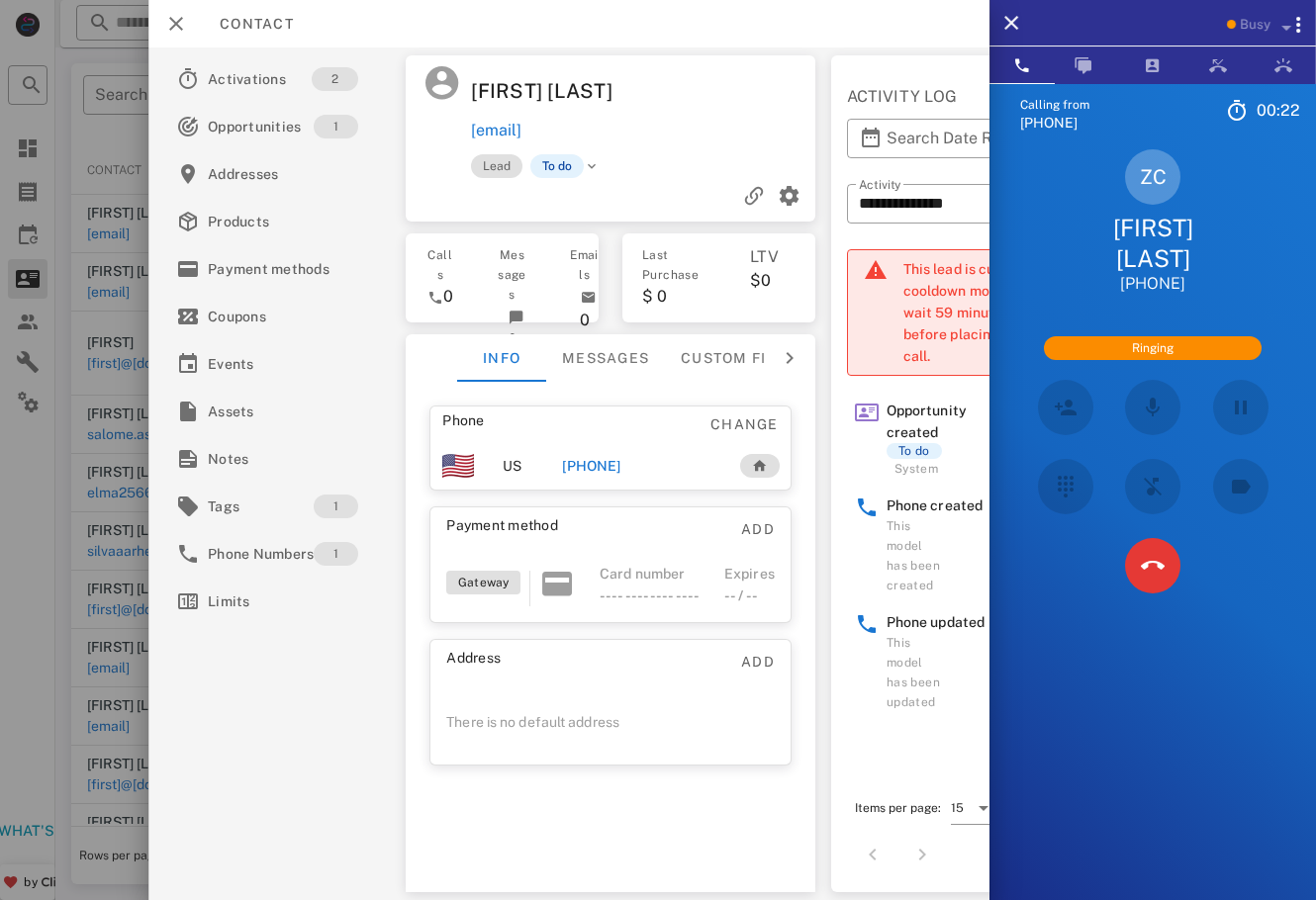 click on "Calling from [PHONE] 00: 22  Unknown      ▼     Andorra
+376
Argentina
+54
Aruba
+297
Australia
+61
Belgium (België)
+32
Bolivia
+591
Brazil (Brasil)
+55
Canada
+1
Chile
+56
Colombia
+57
Costa Rica
+506
Dominican Republic (República Dominicana)
+1
Ecuador
+593
El Salvador
+503
France
+33
Germany (Deutschland)
+49
Guadeloupe
+590
Guatemala
+502
Honduras
+504
Iceland (Ísland)
+354
India (भारत)
+91
Israel (‫ישראל‬‎)
+972" at bounding box center [1153, 533] 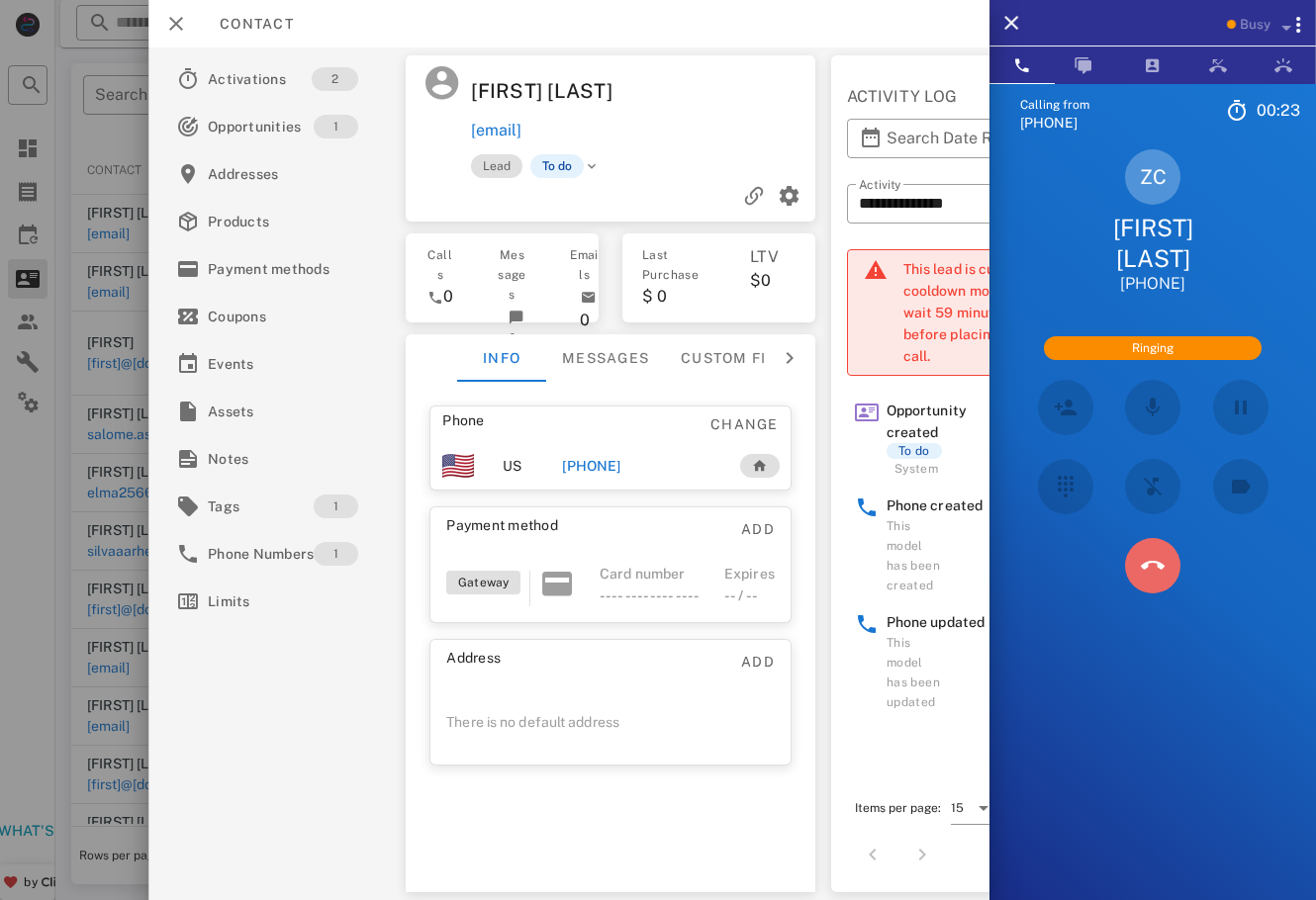 click at bounding box center (1153, 566) 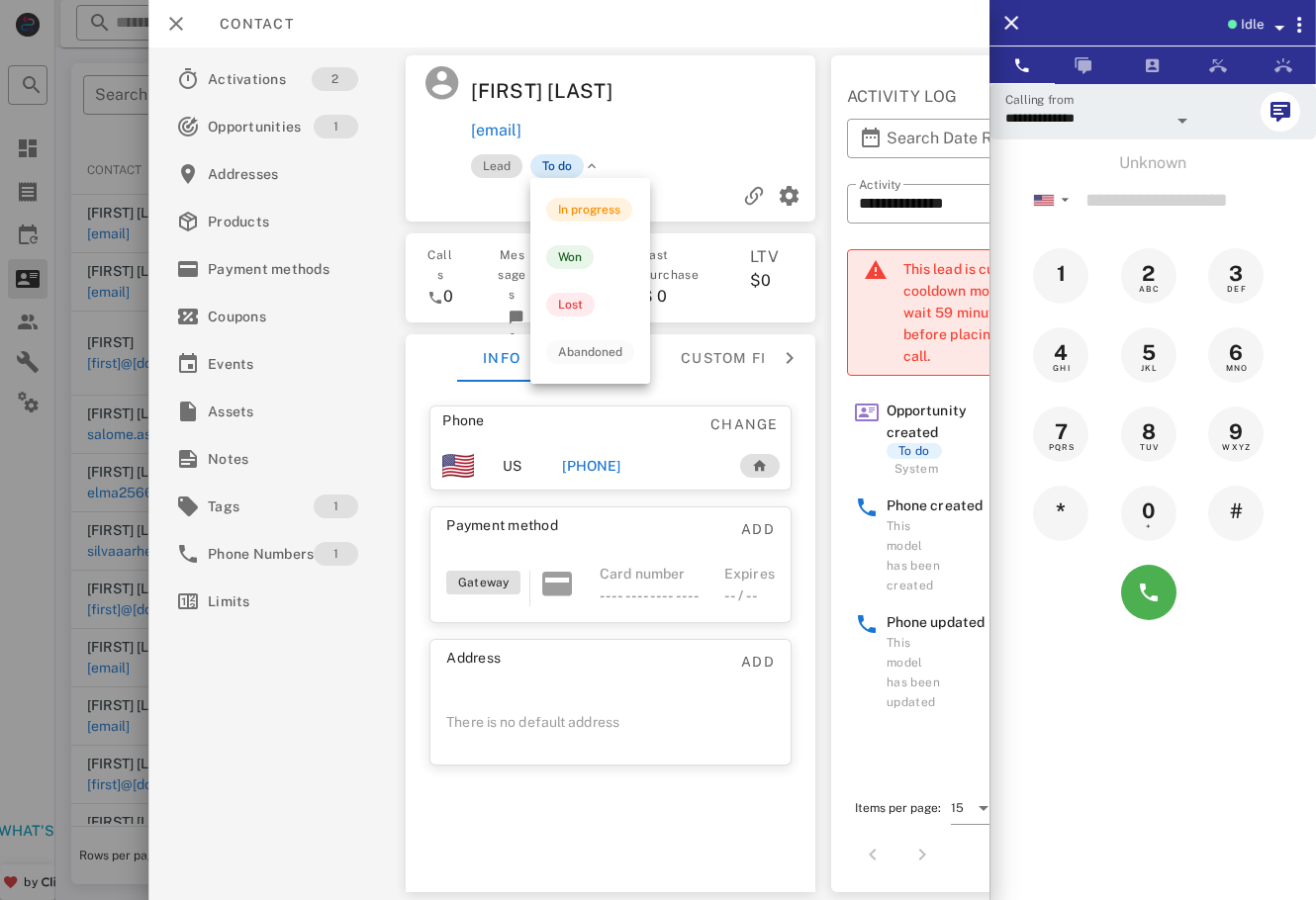 click on "To do" at bounding box center (557, 166) 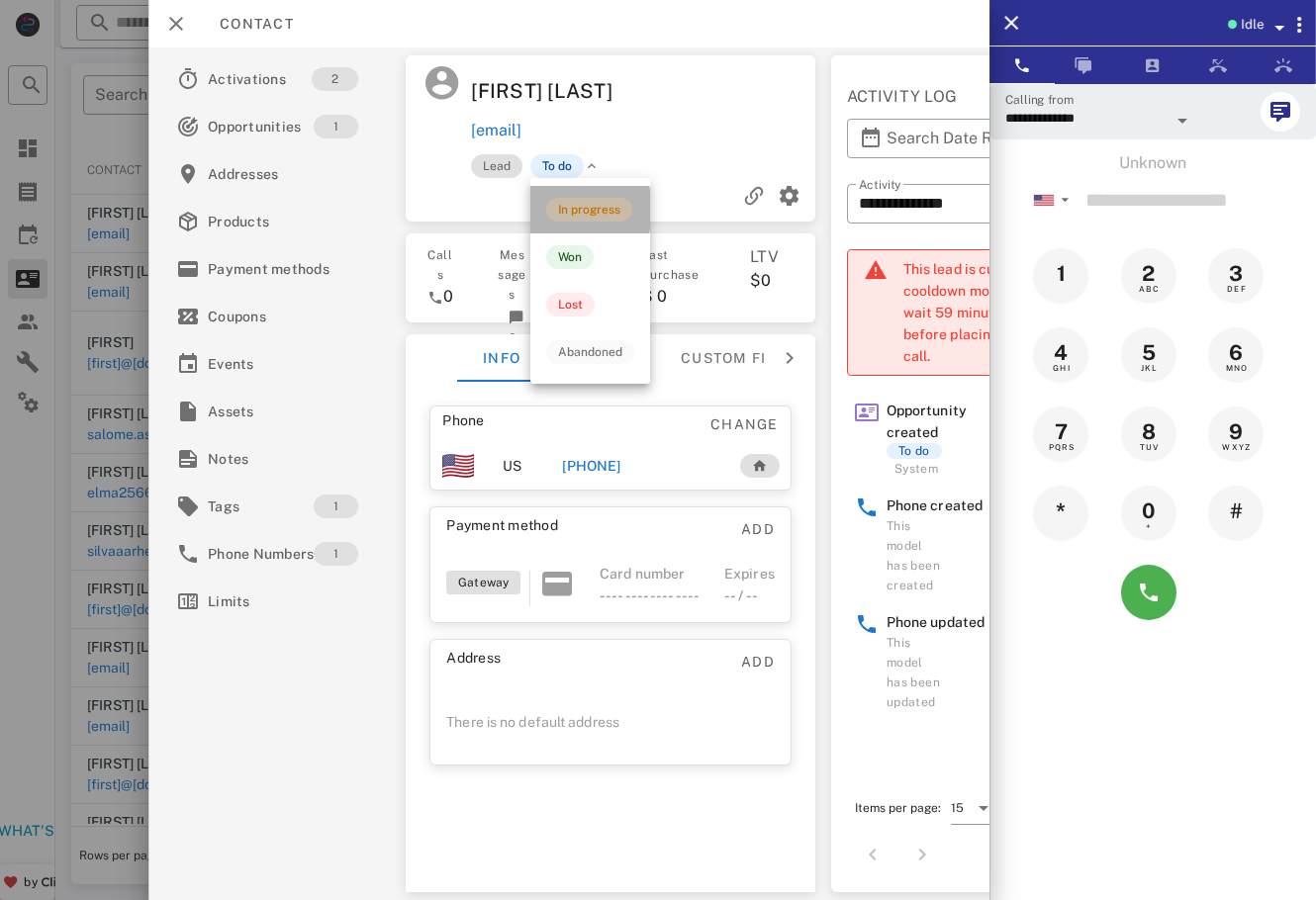 click on "In progress" at bounding box center [589, 210] 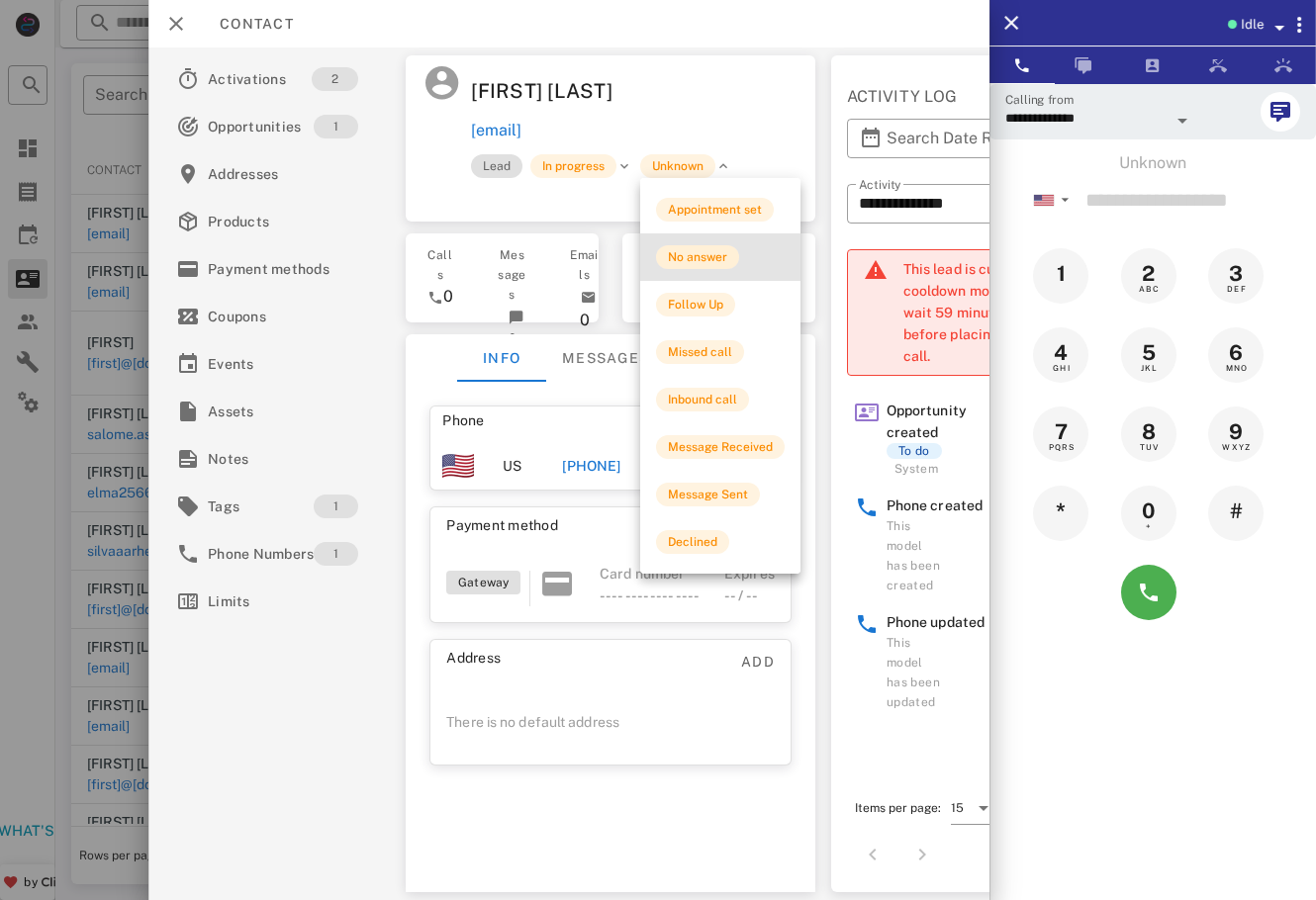 click on "No answer" at bounding box center (698, 257) 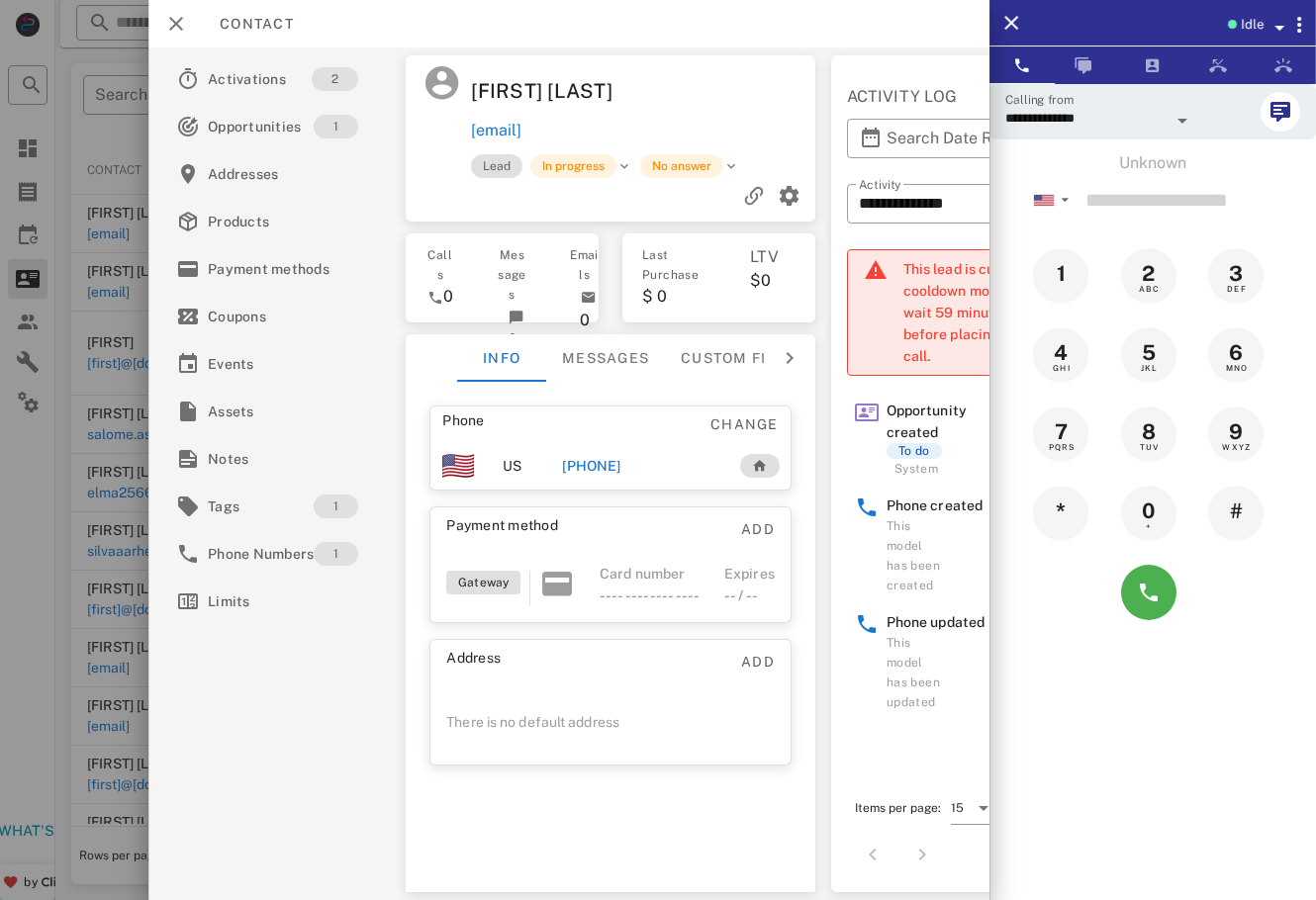 click at bounding box center [658, 450] 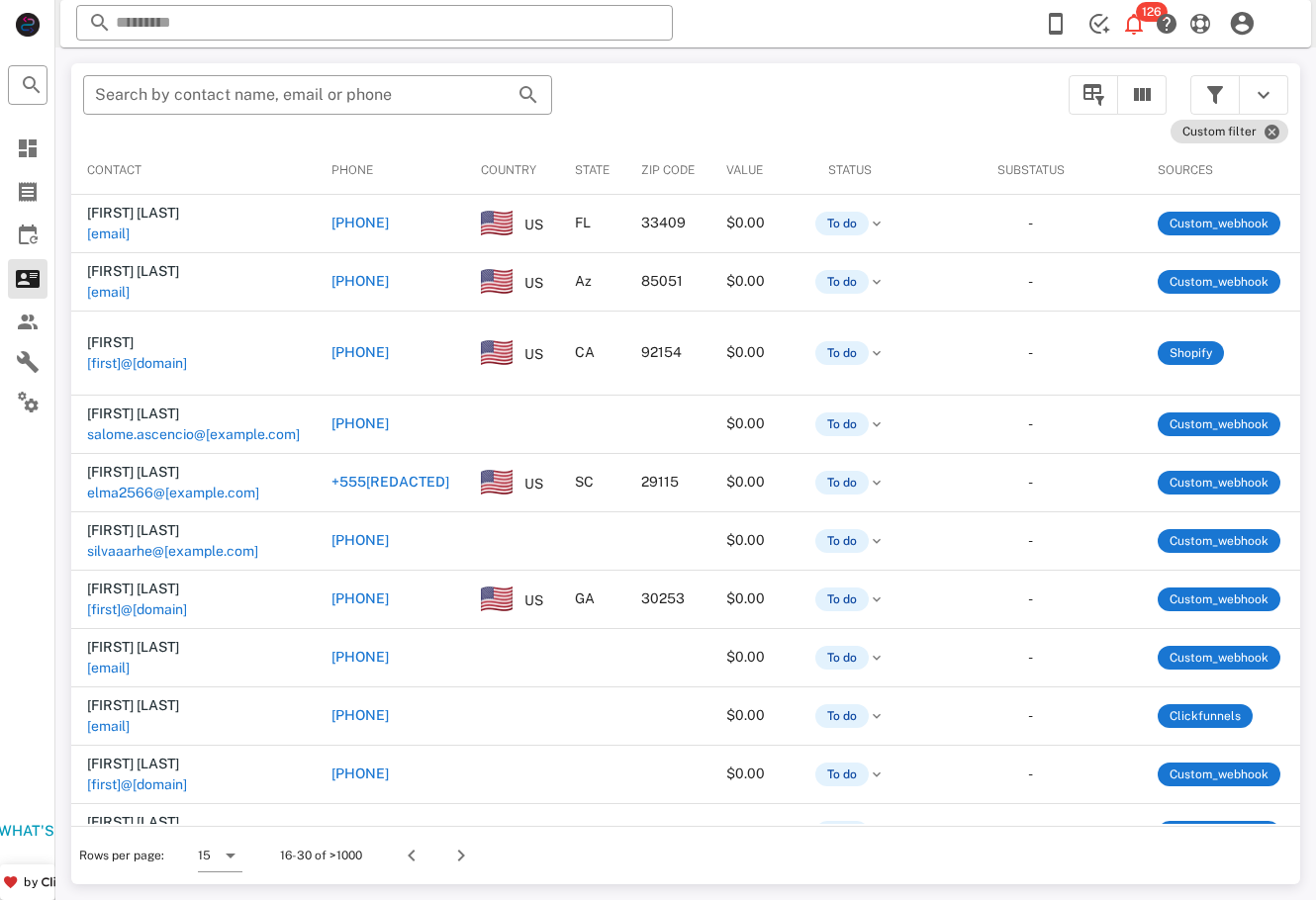 scroll, scrollTop: 0, scrollLeft: 522, axis: horizontal 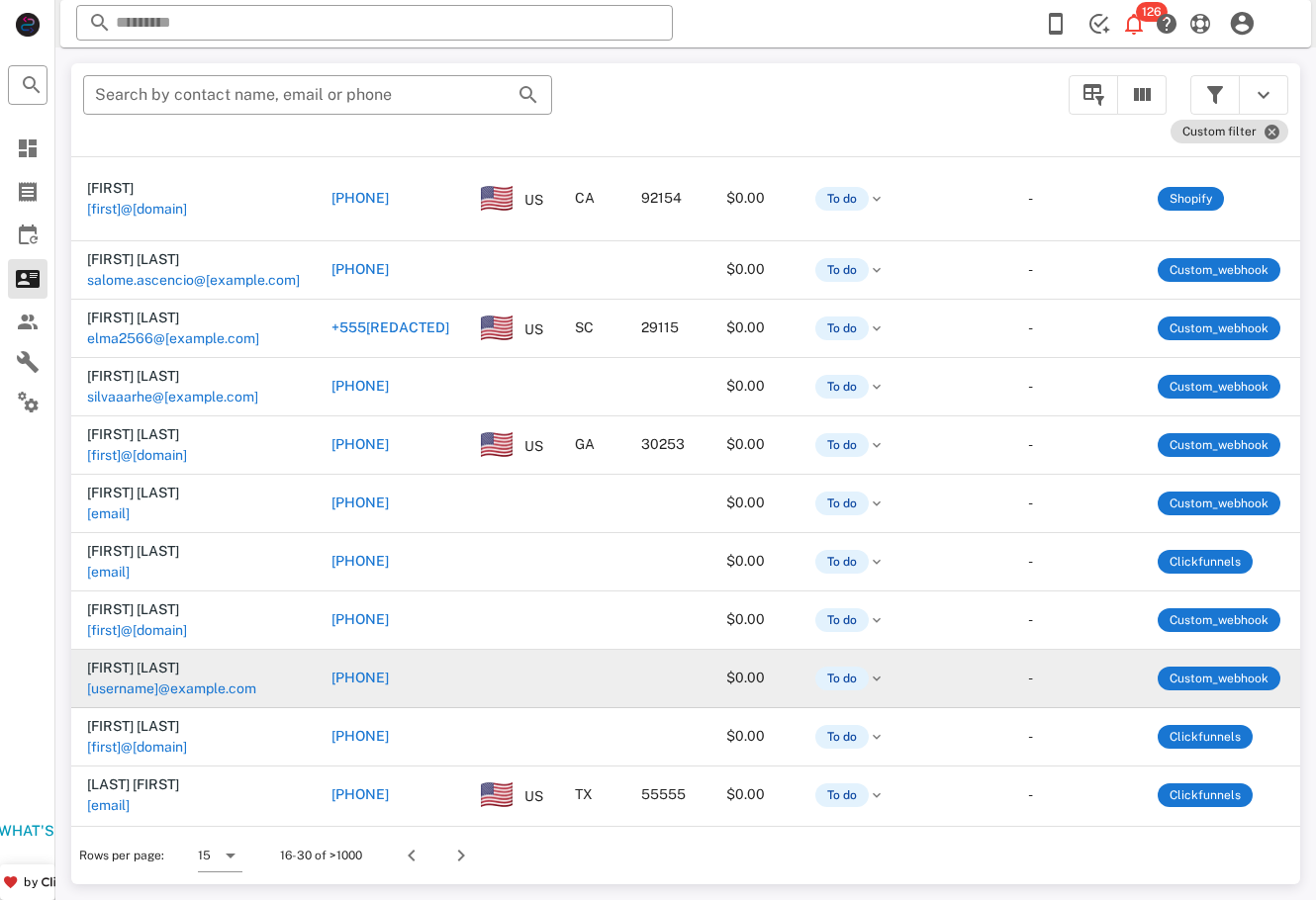 click on "[EMAIL]" at bounding box center (108, 881) 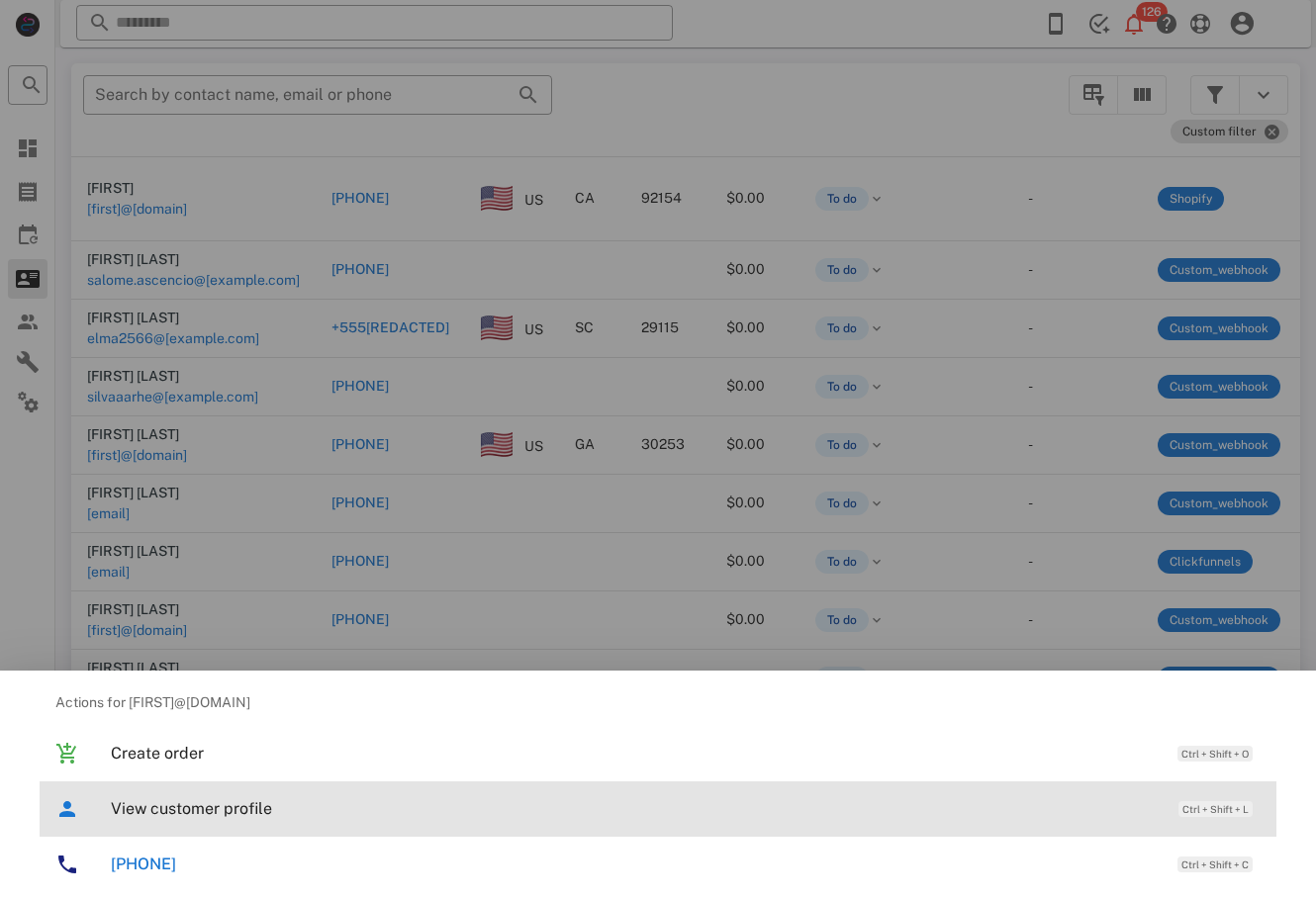 click at bounding box center [67, 809] 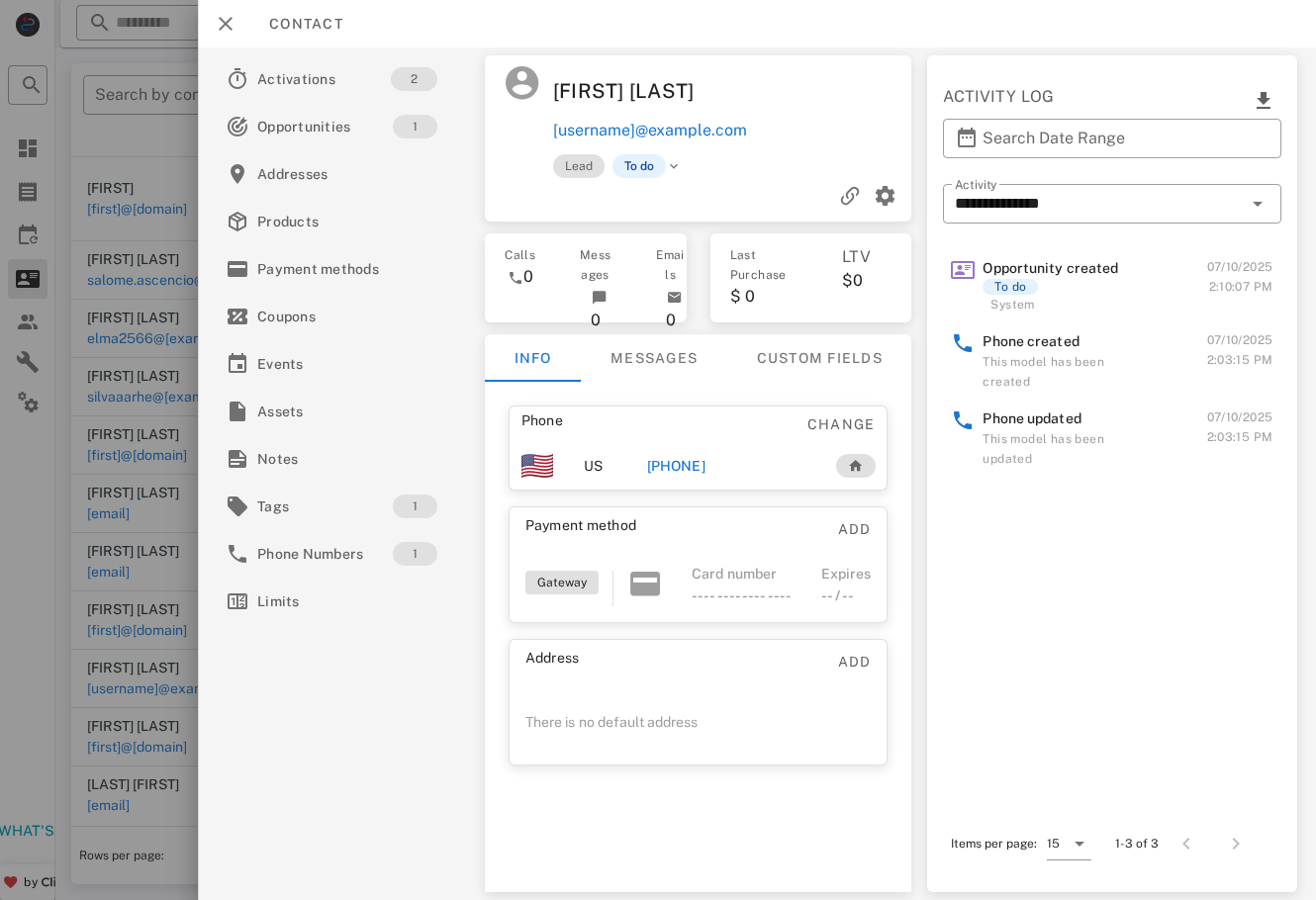 click on "[PHONE]" at bounding box center (728, 466) 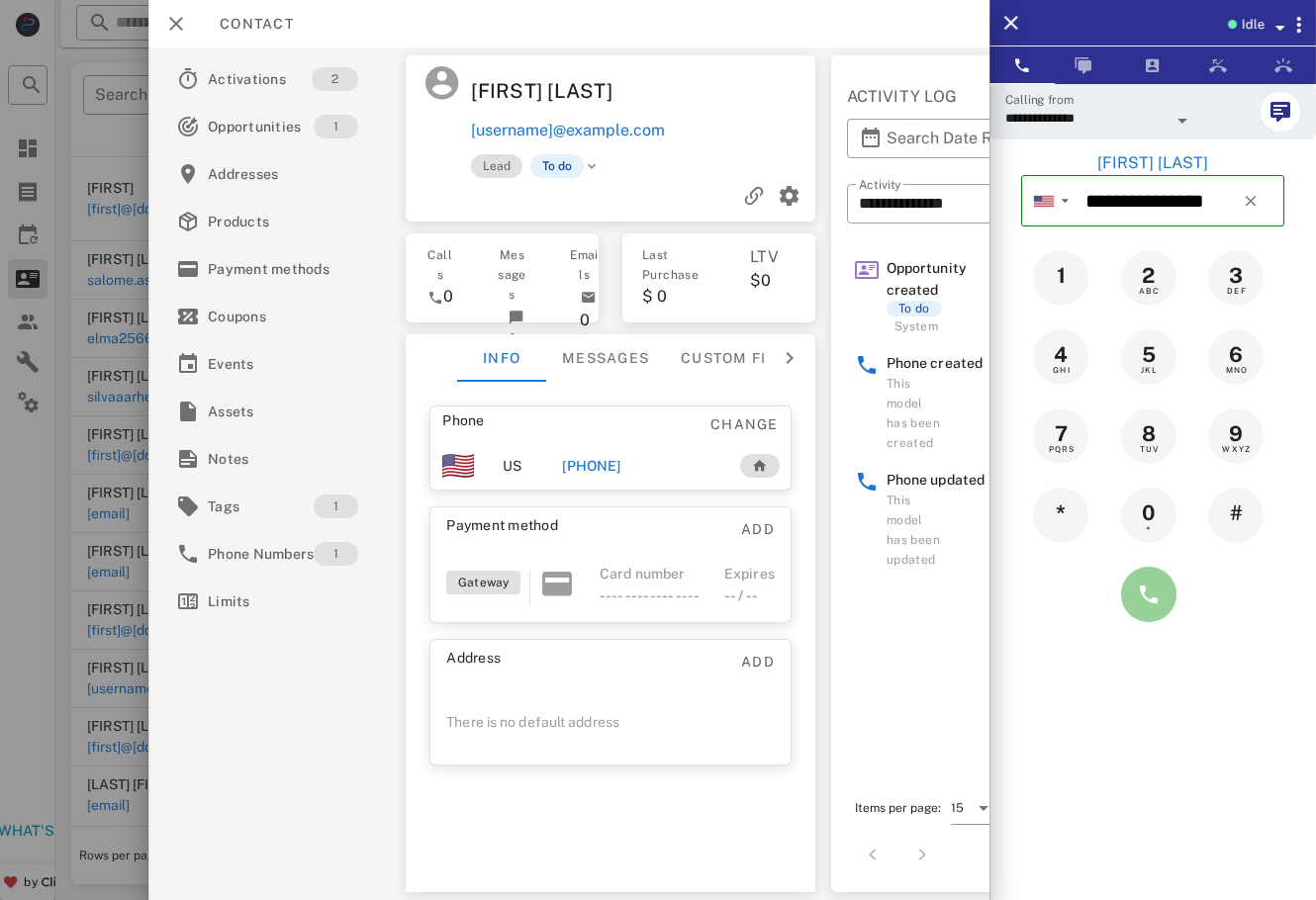 click at bounding box center (1149, 594) 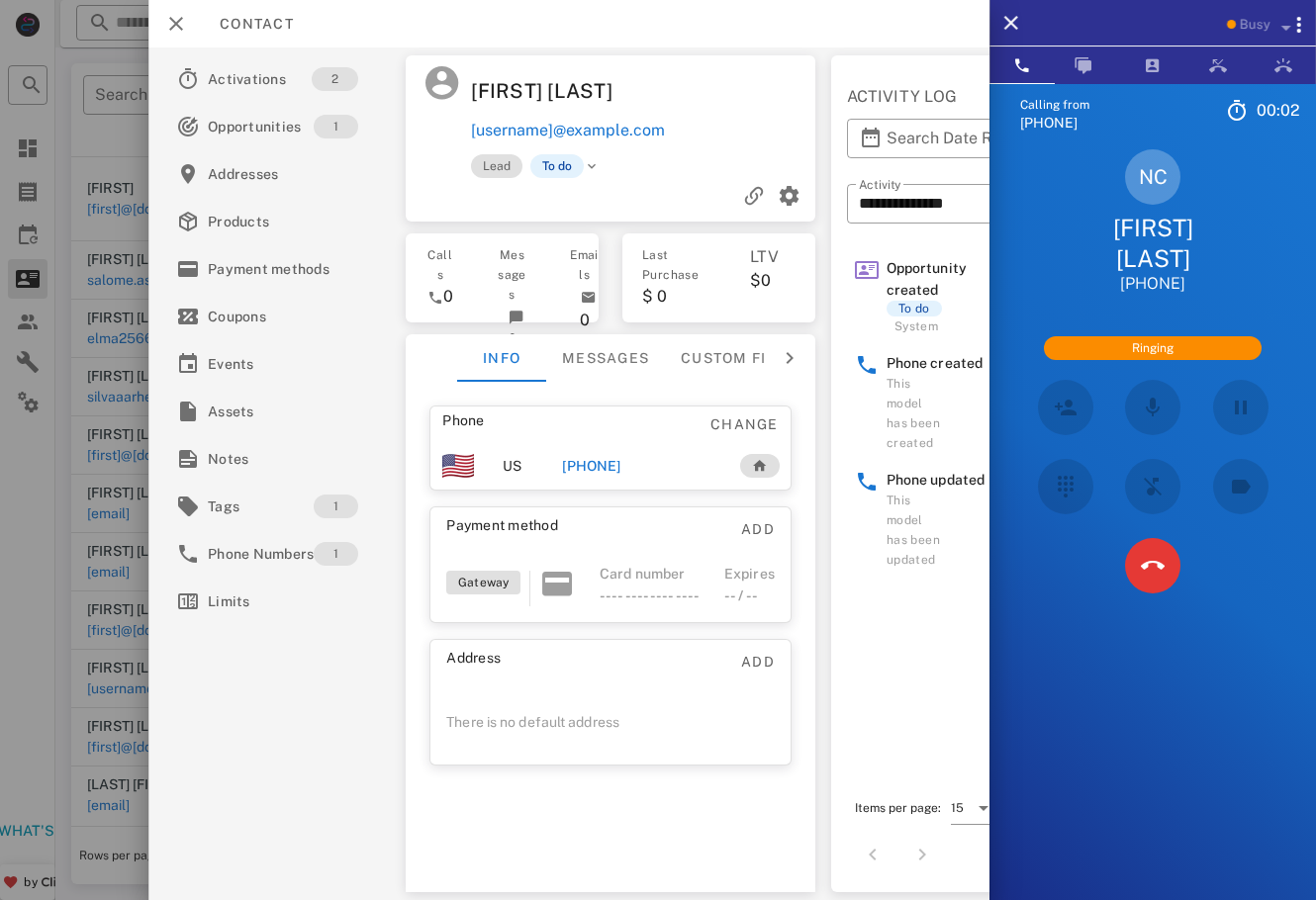 scroll, scrollTop: 111, scrollLeft: 0, axis: vertical 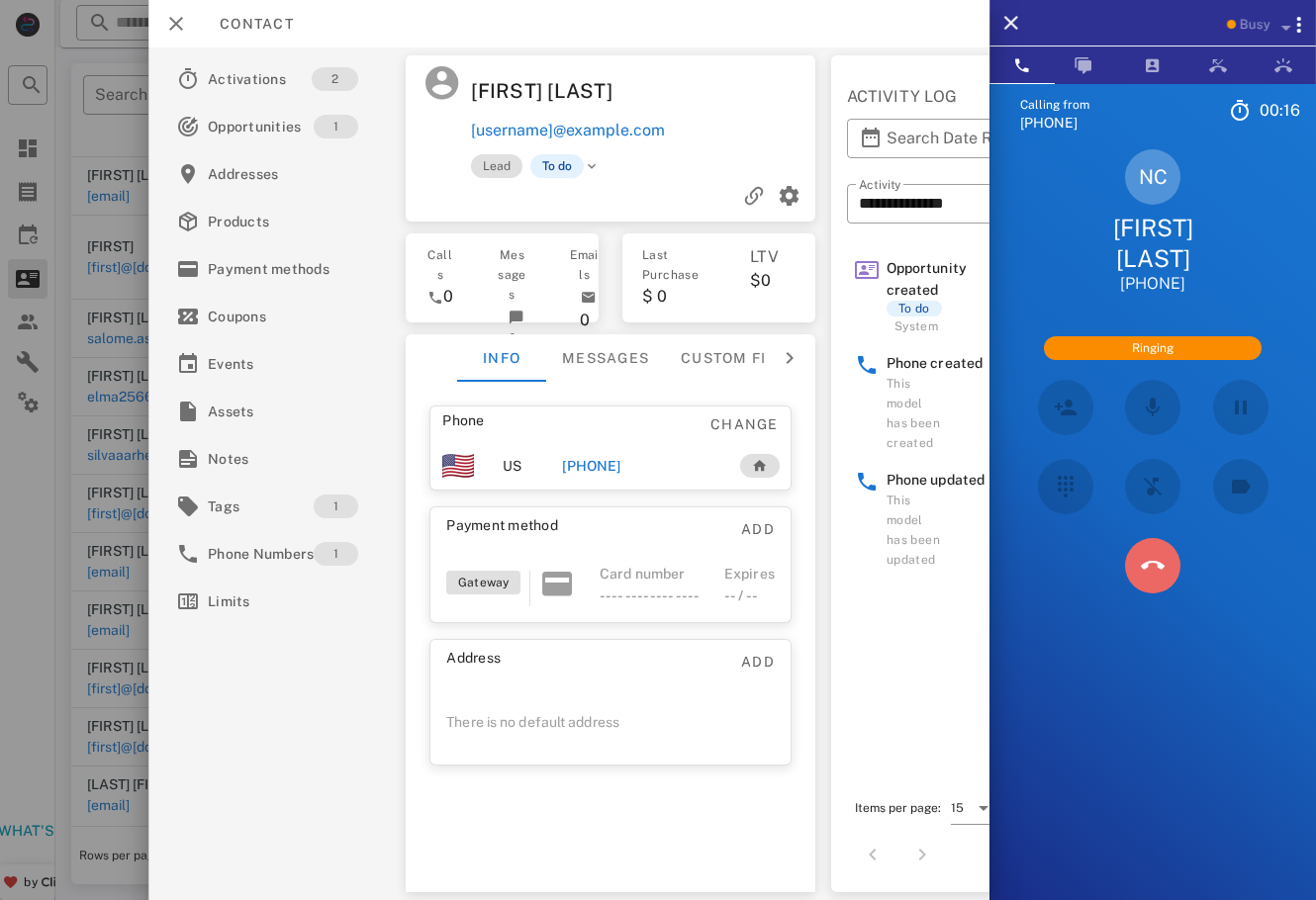 click at bounding box center [1153, 566] 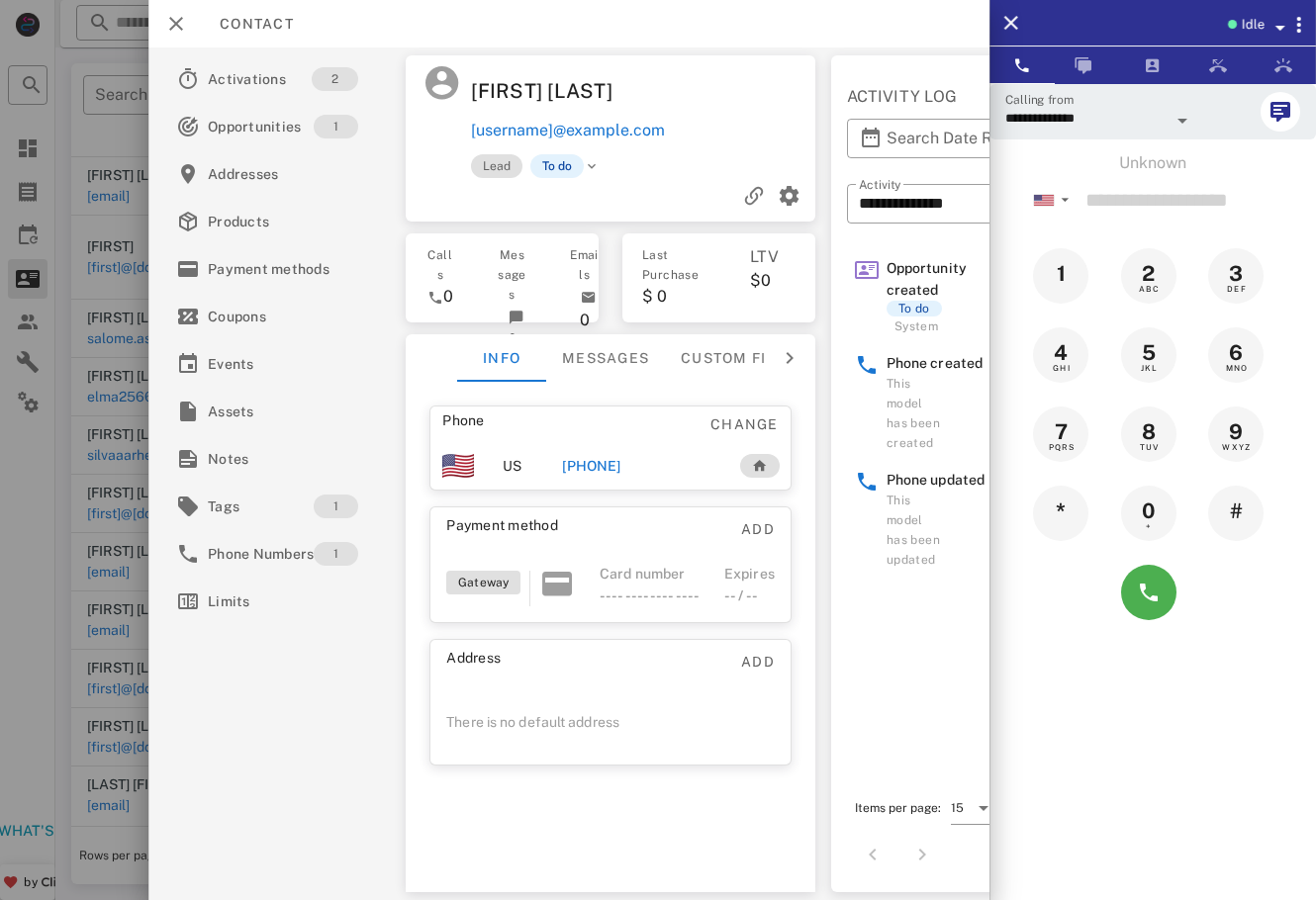 click at bounding box center [611, 196] 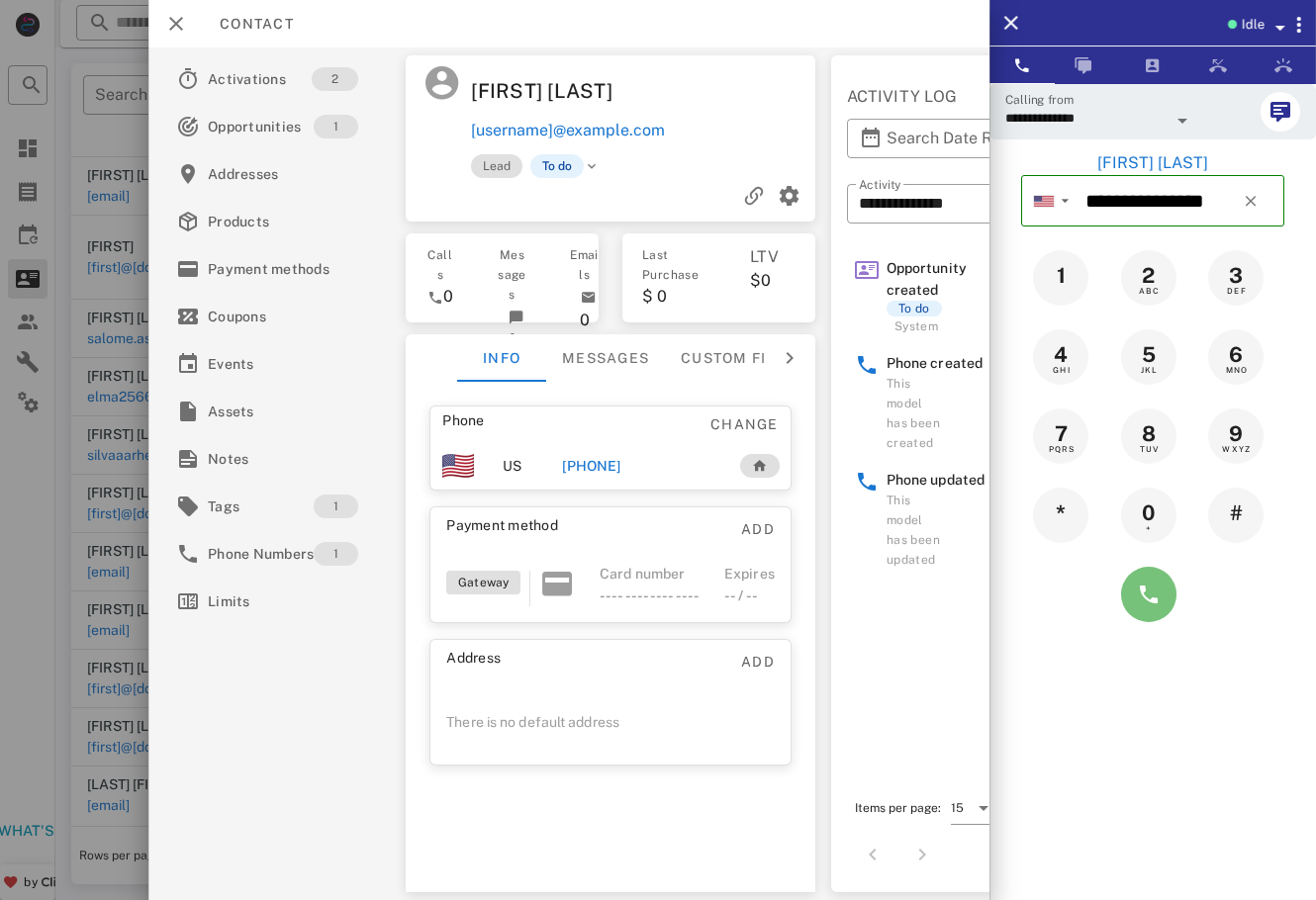 click at bounding box center [1149, 594] 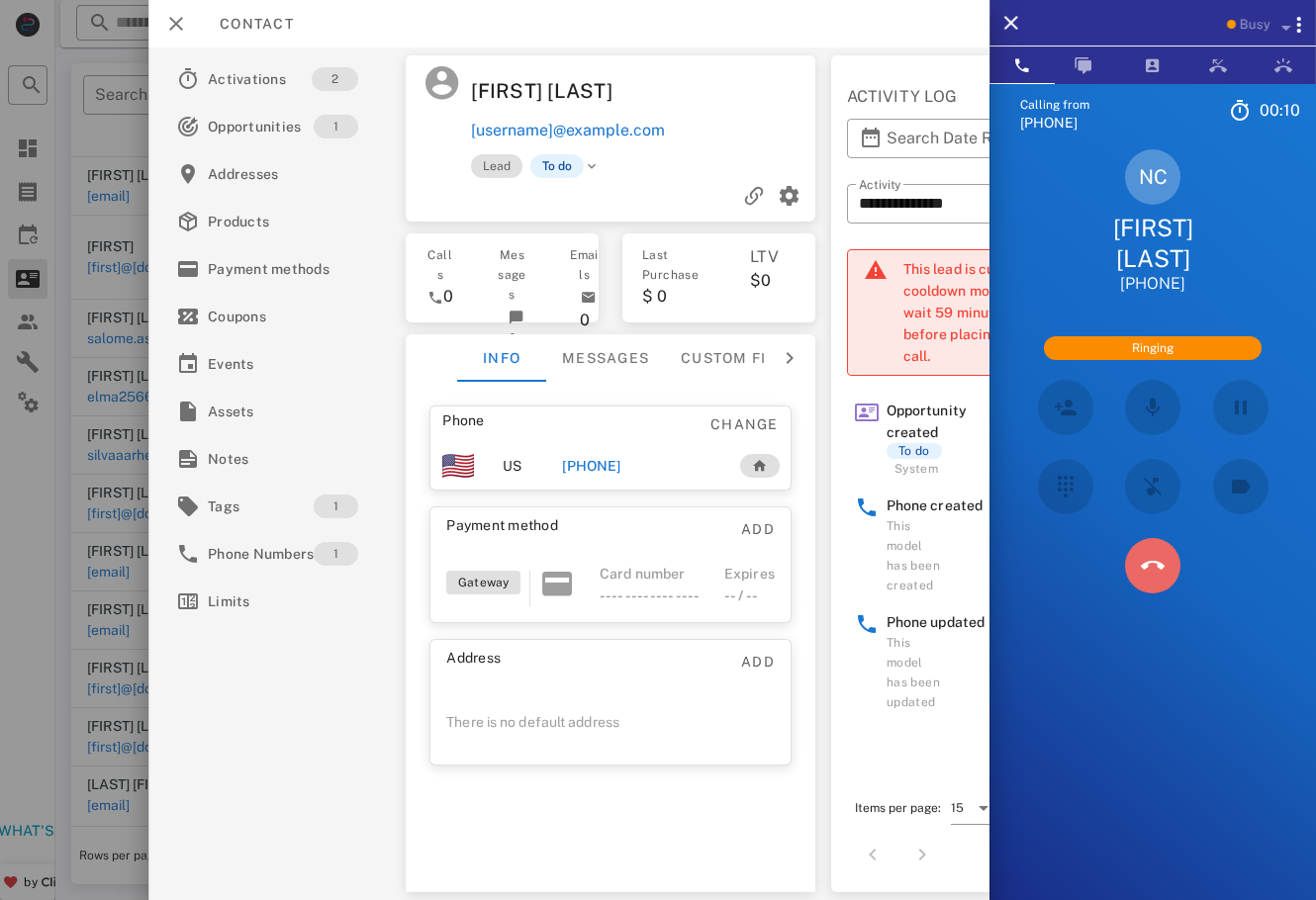 click at bounding box center [1152, 566] 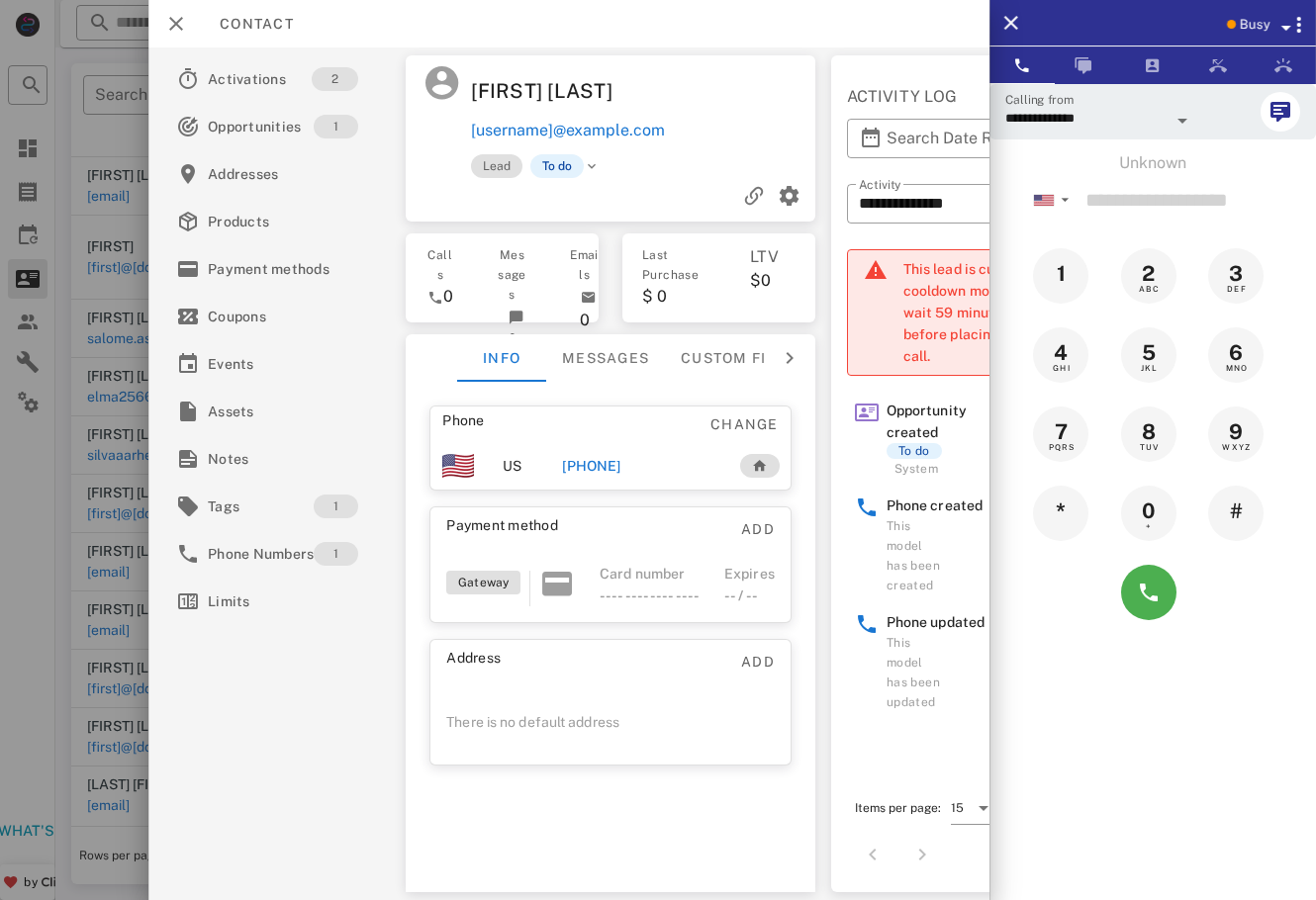 click at bounding box center [611, 196] 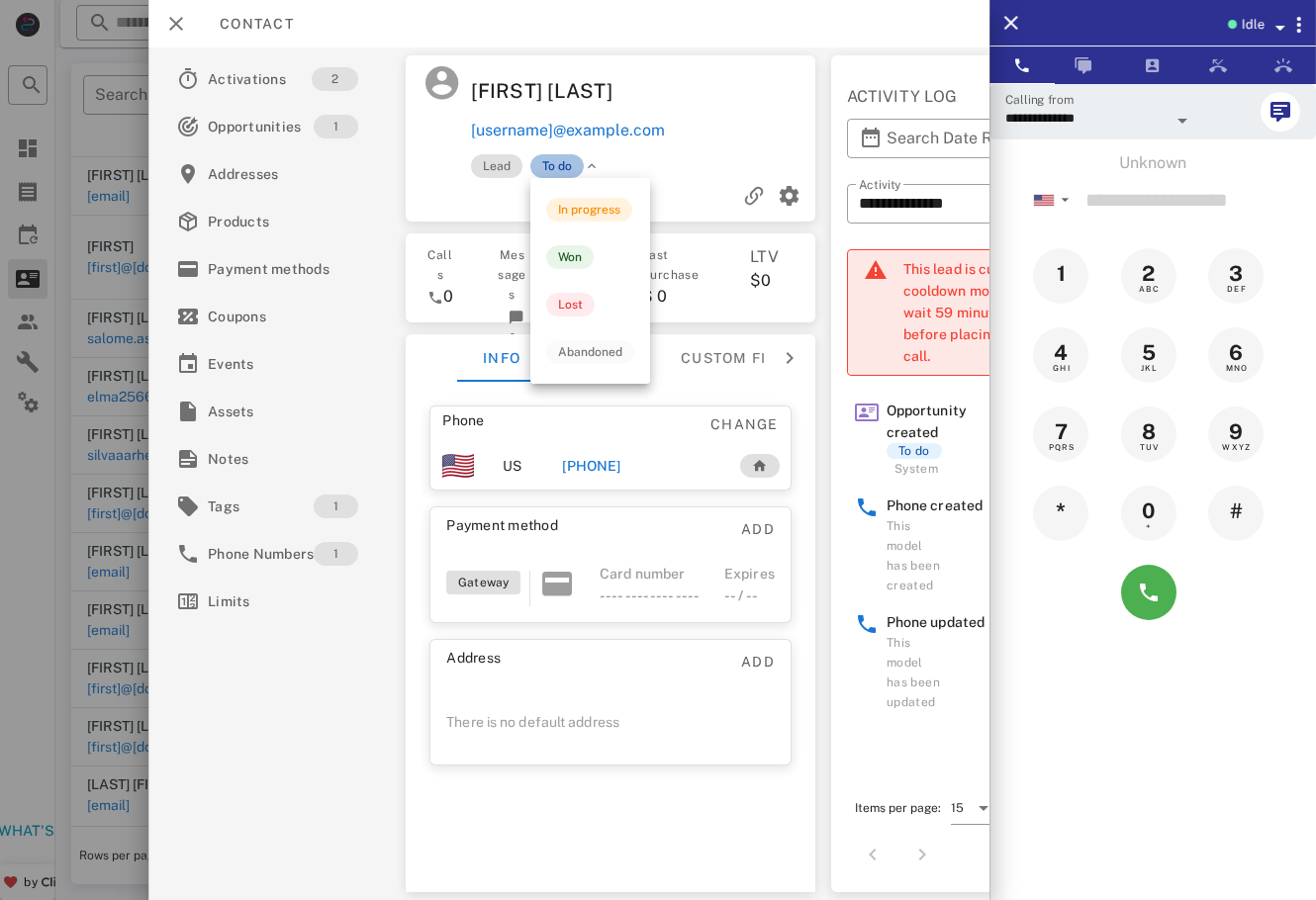 click on "To do" at bounding box center (557, 166) 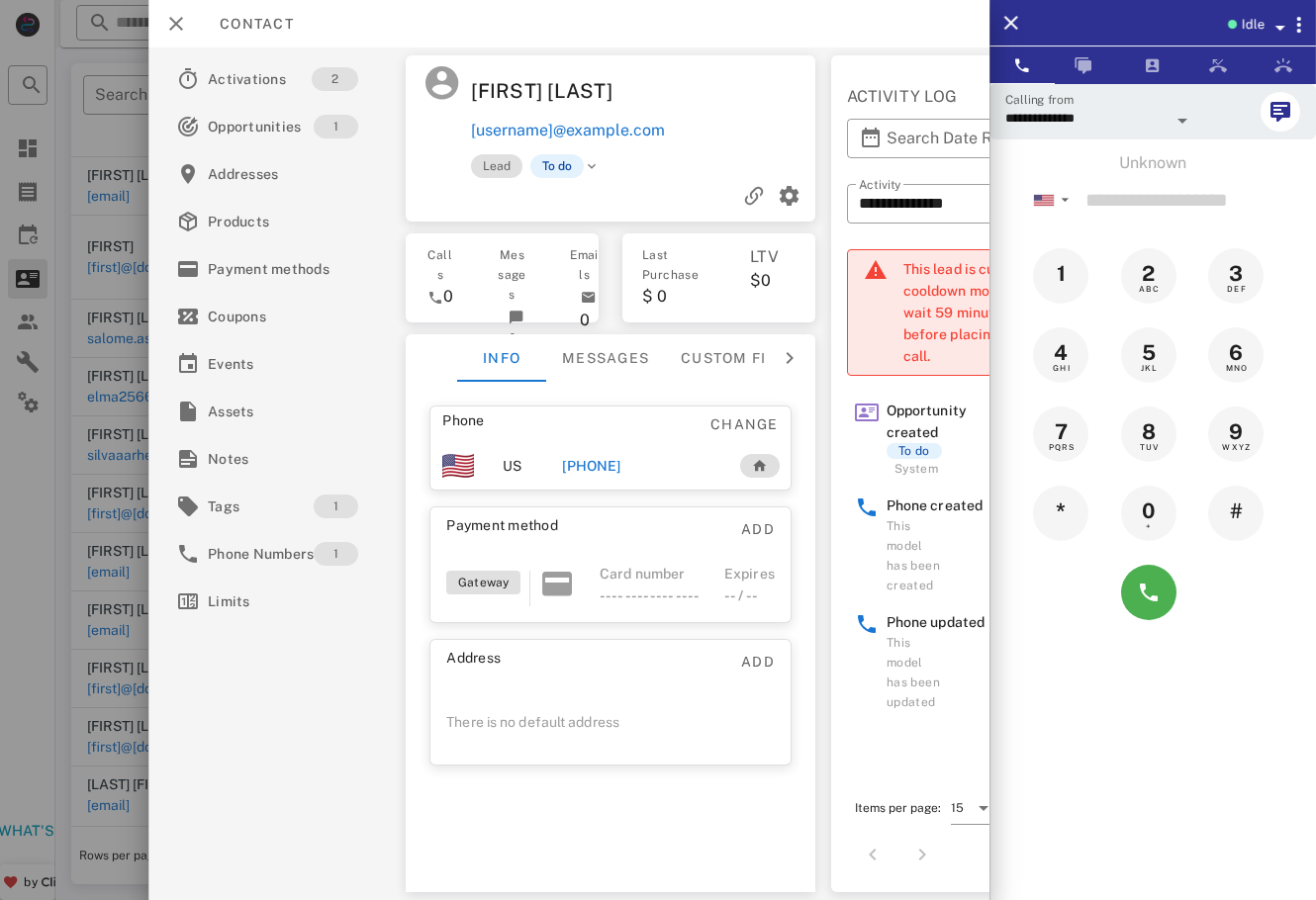 click at bounding box center [611, 196] 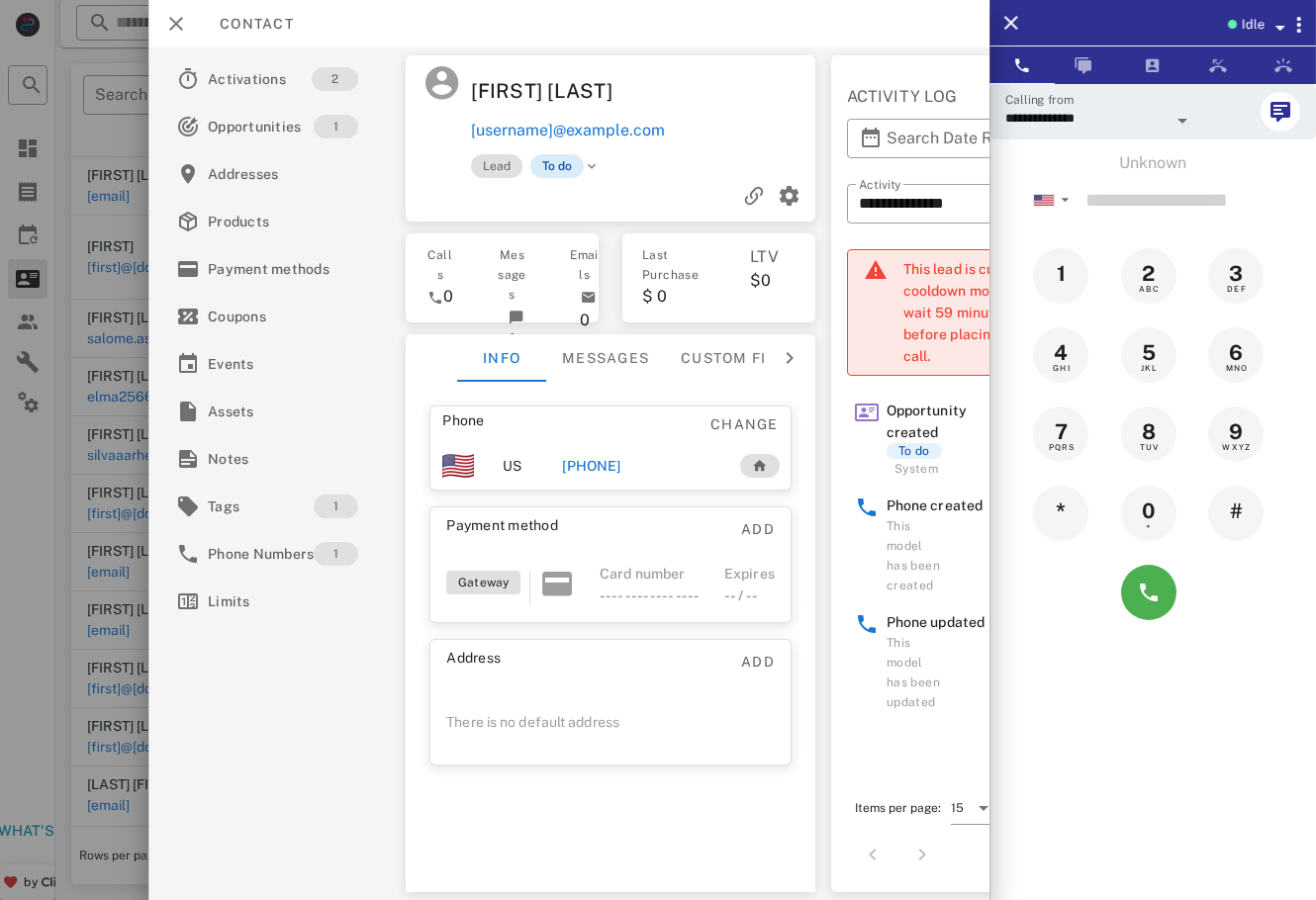 click on "To do" at bounding box center (557, 166) 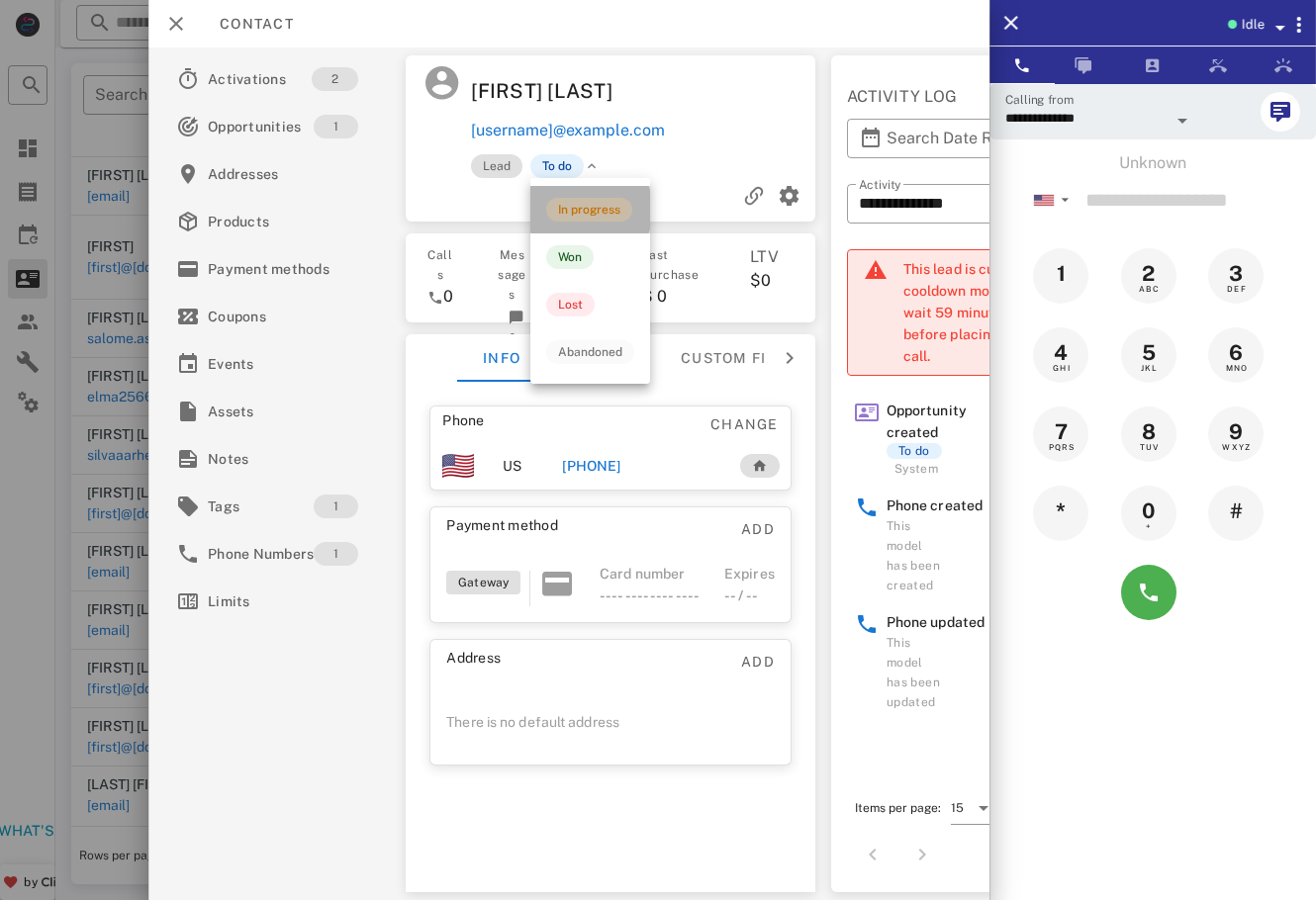 click on "In progress" at bounding box center (589, 210) 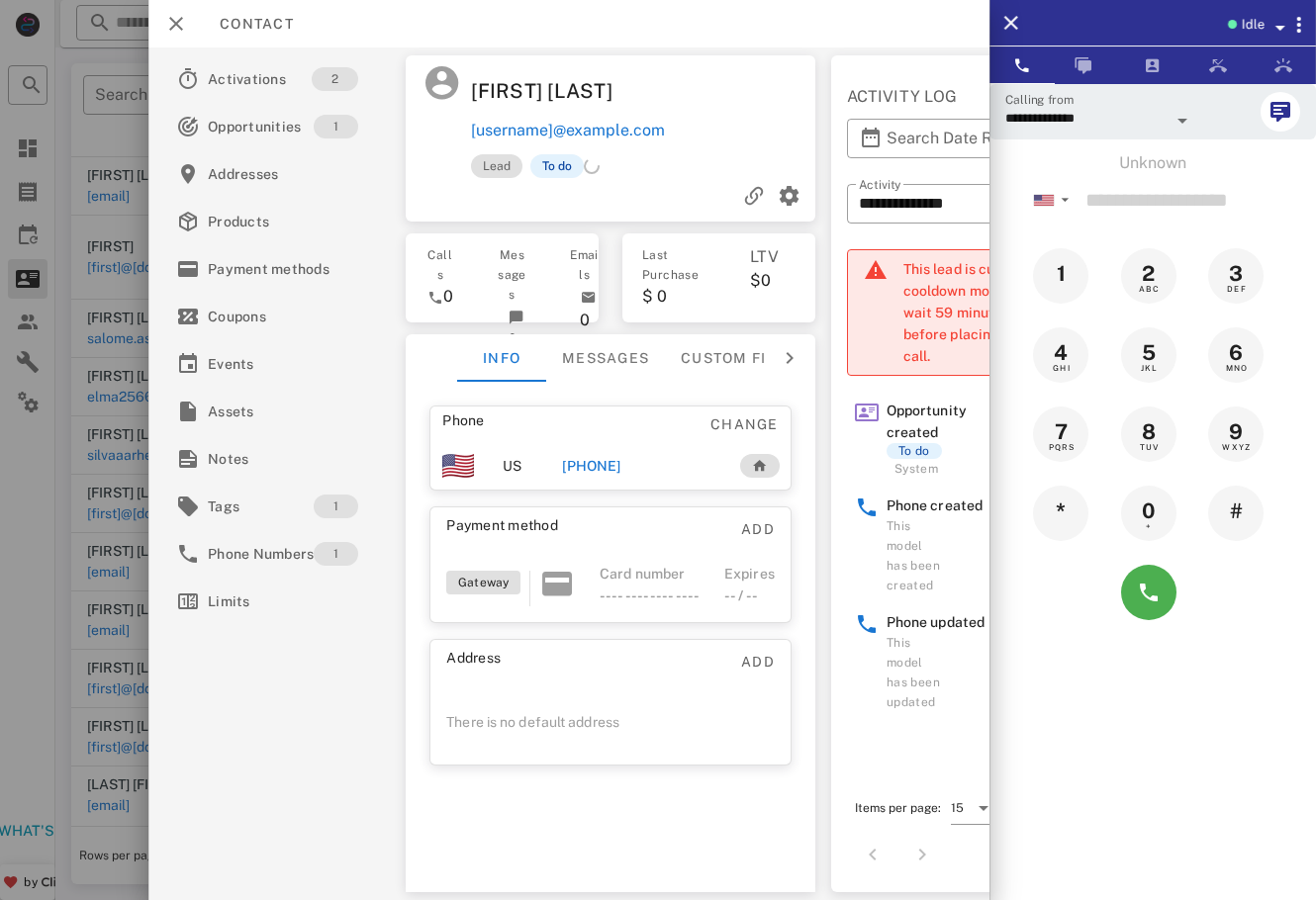 click at bounding box center [658, 450] 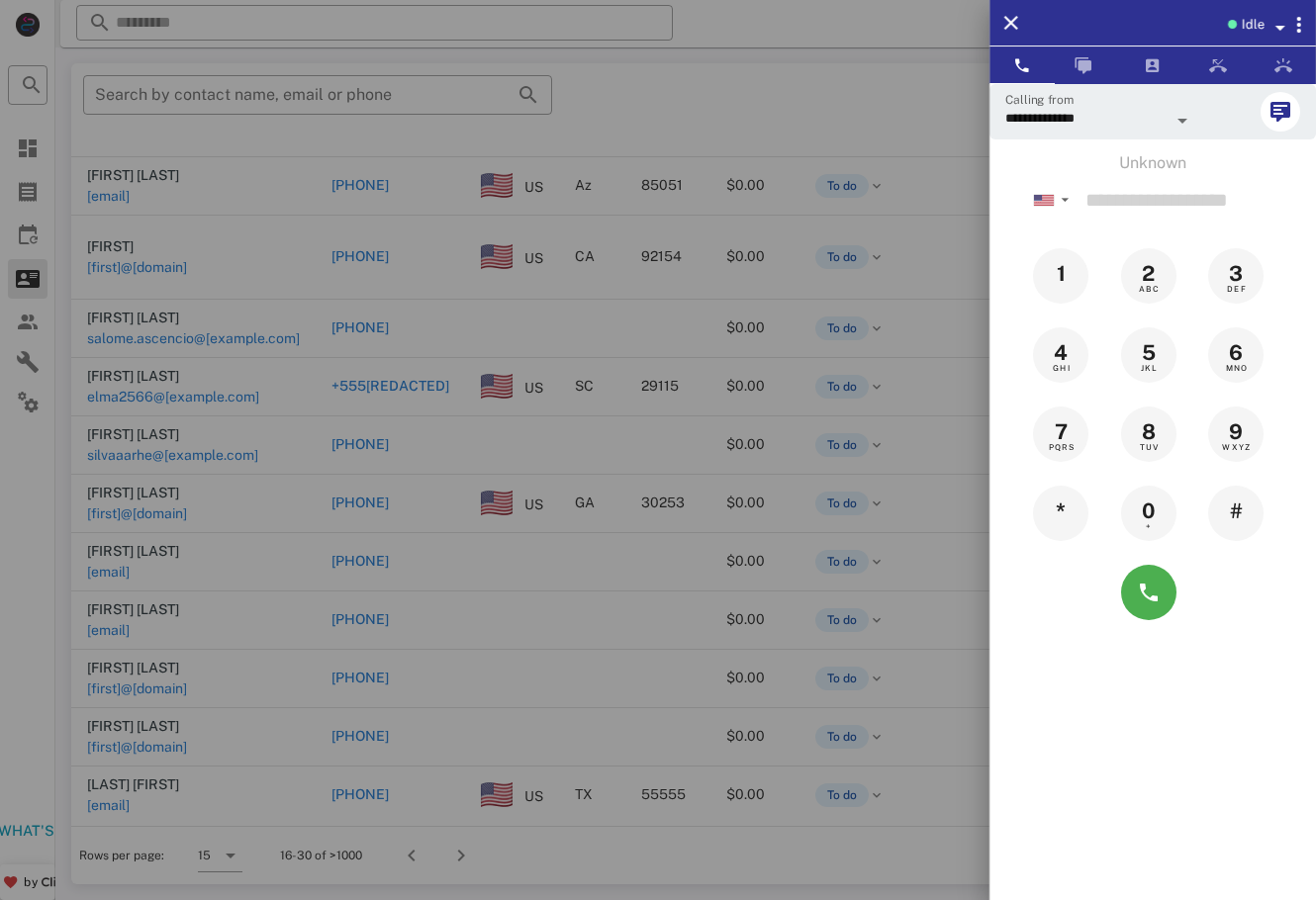 click at bounding box center (658, 450) 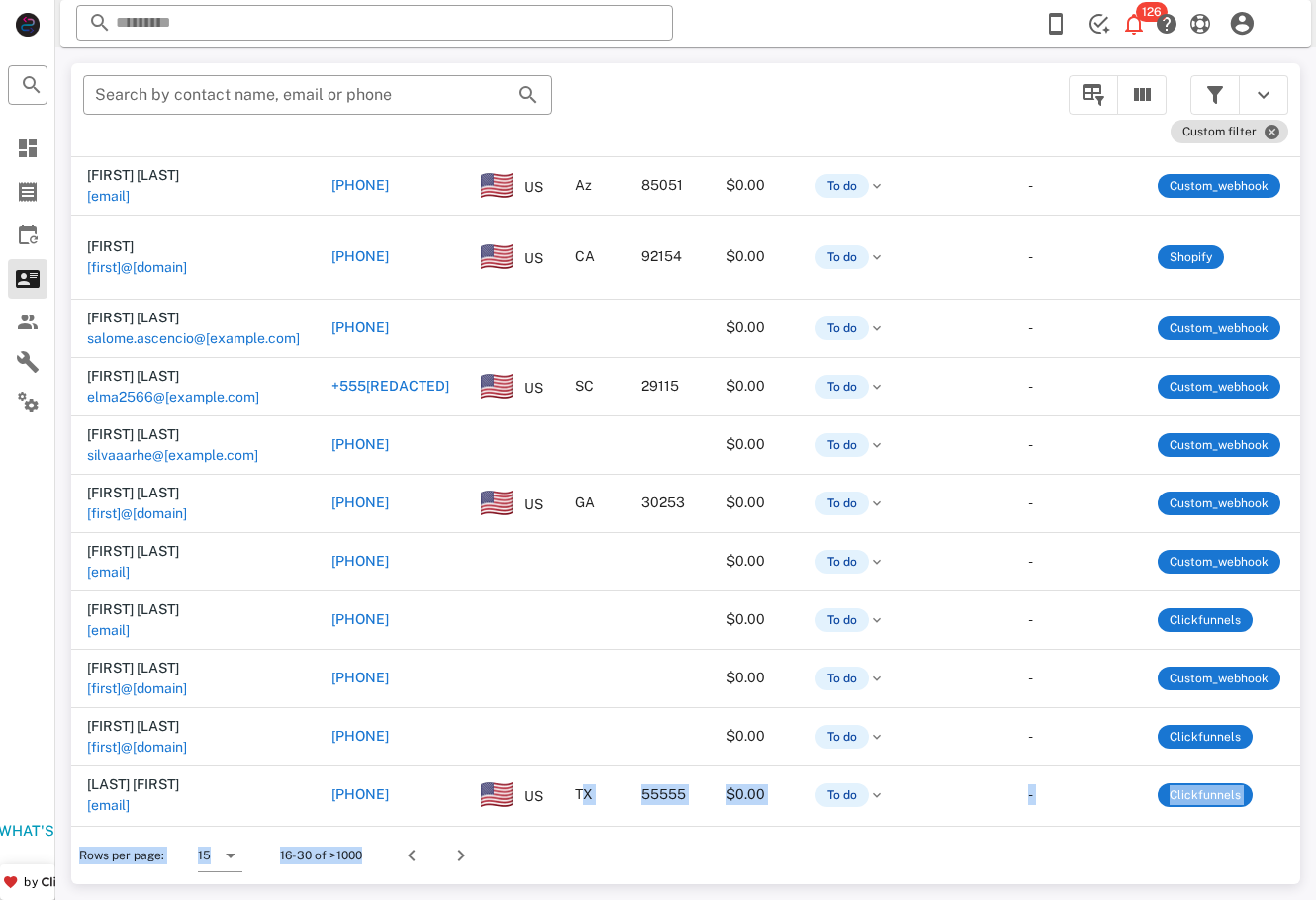 drag, startPoint x: 583, startPoint y: 808, endPoint x: 847, endPoint y: 847, distance: 266.86513 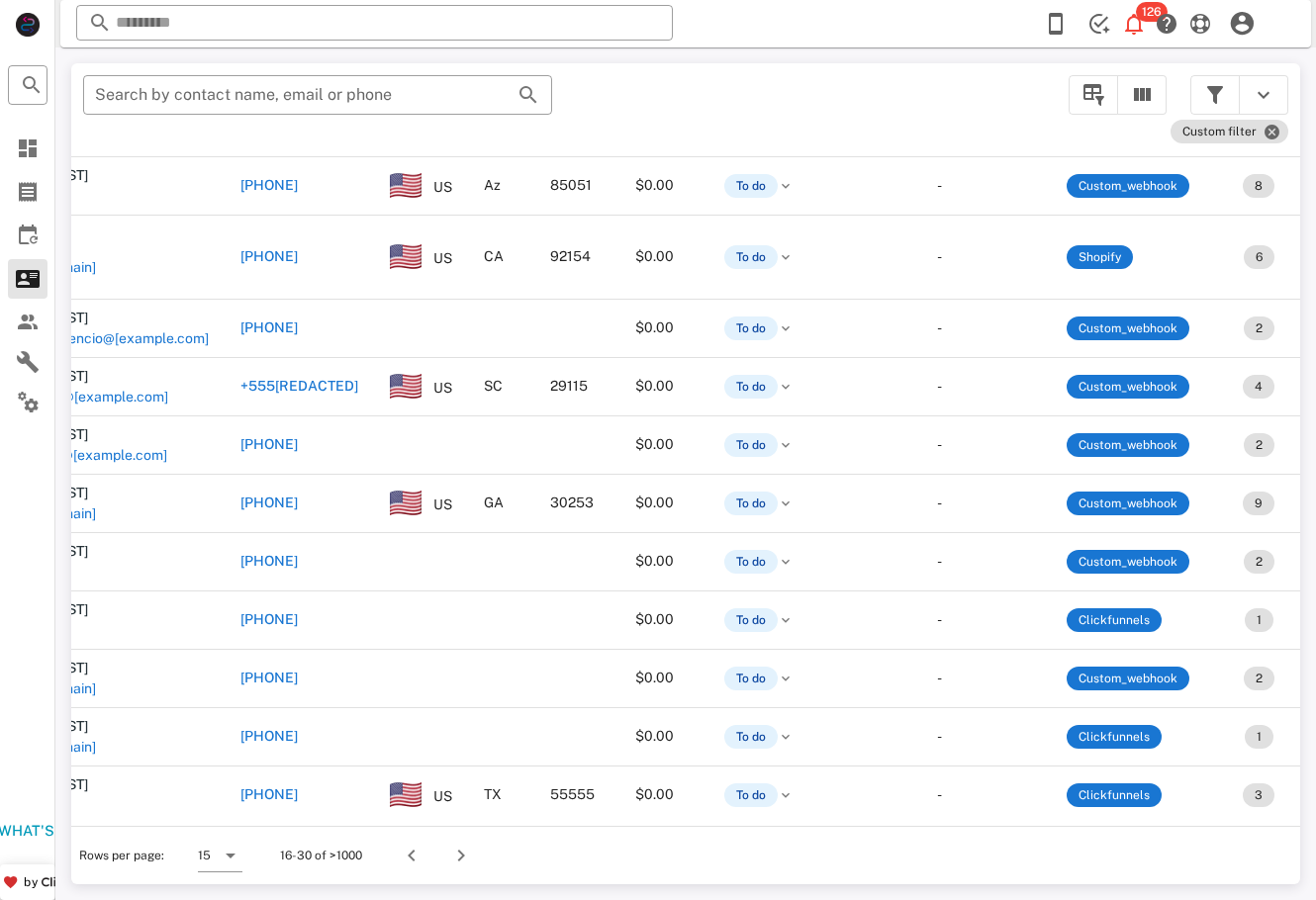 scroll, scrollTop: 111, scrollLeft: 0, axis: vertical 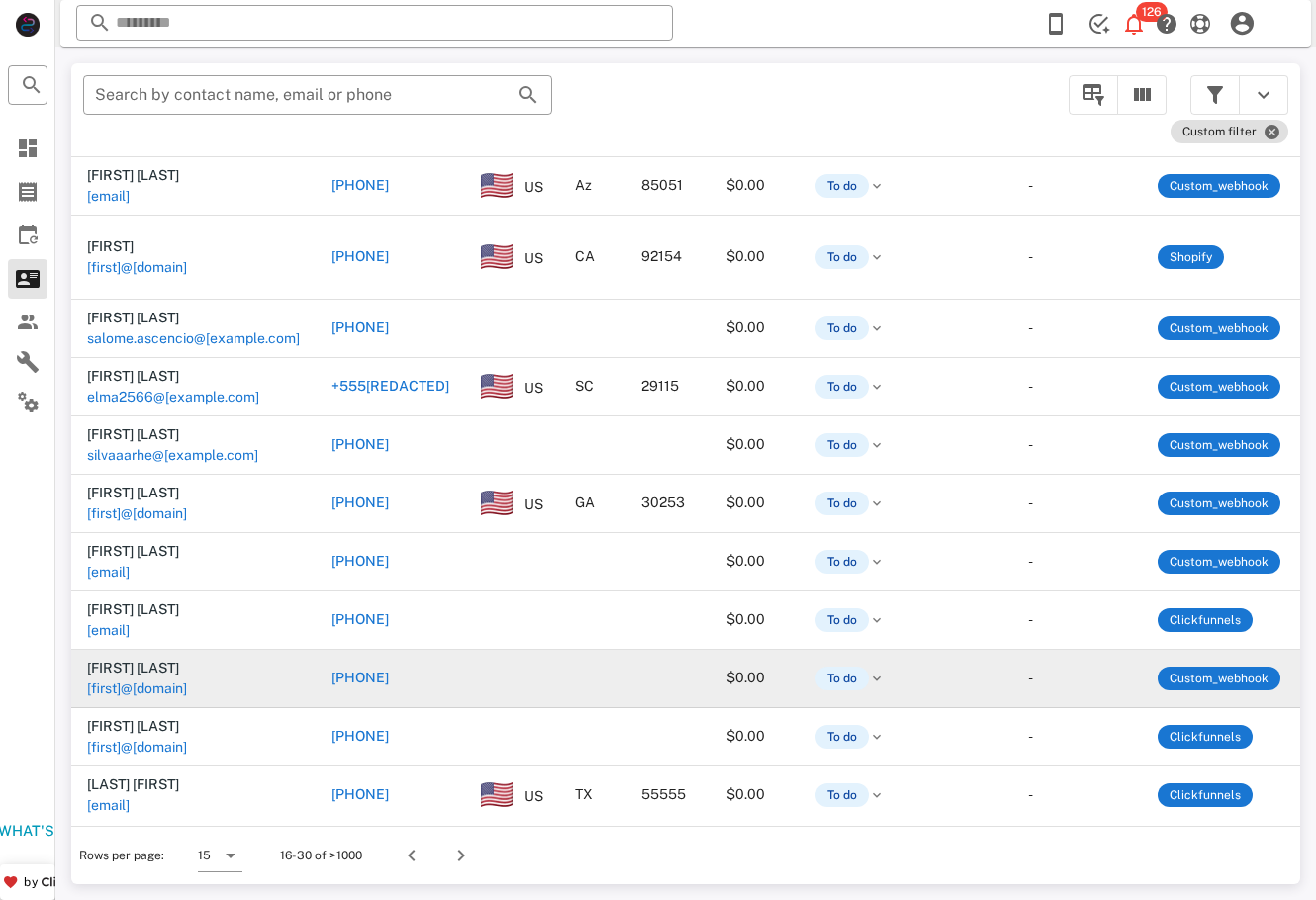 click on "[EMAIL]" at bounding box center [108, 860] 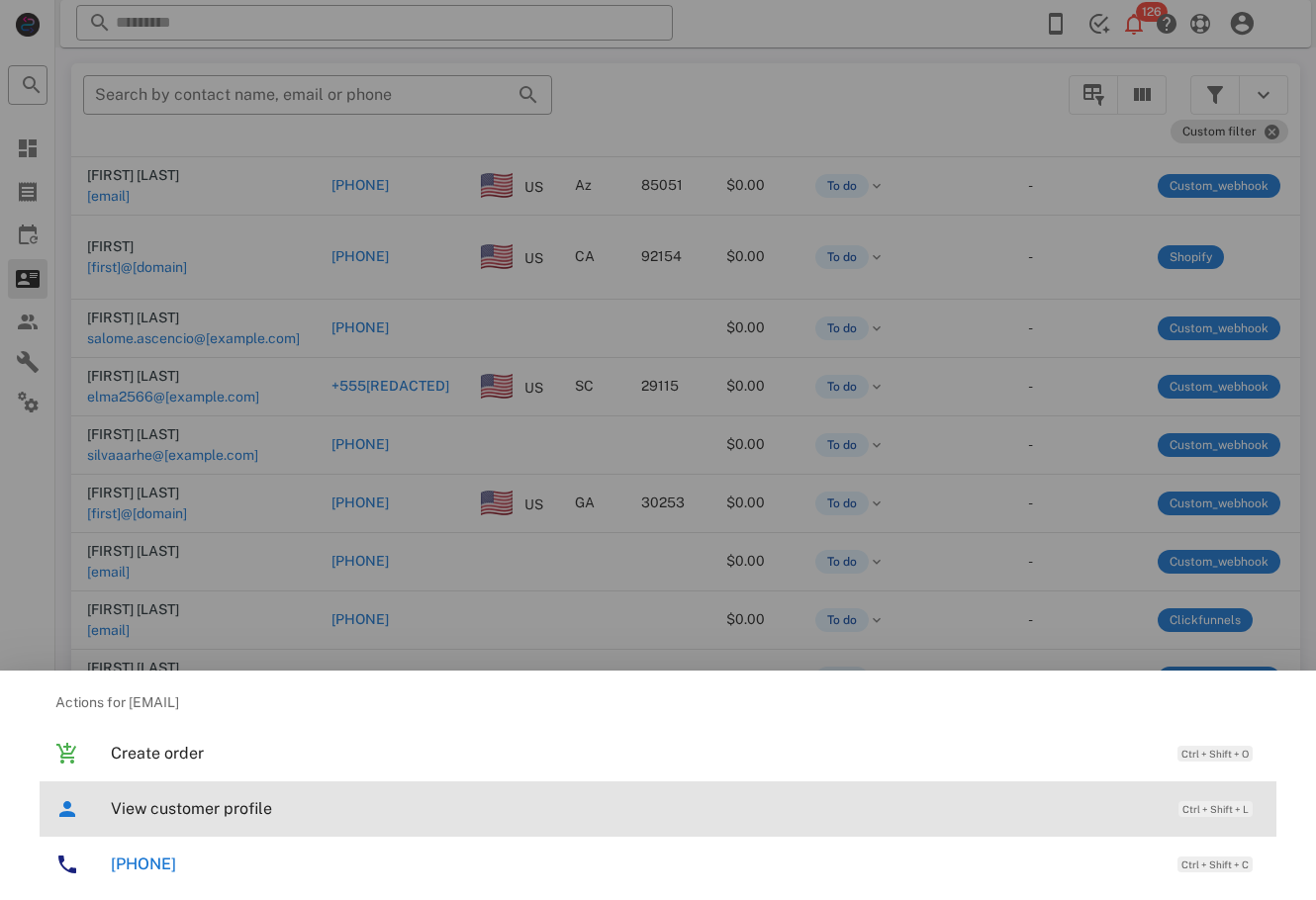 click on "View customer profile" at bounding box center [634, 808] 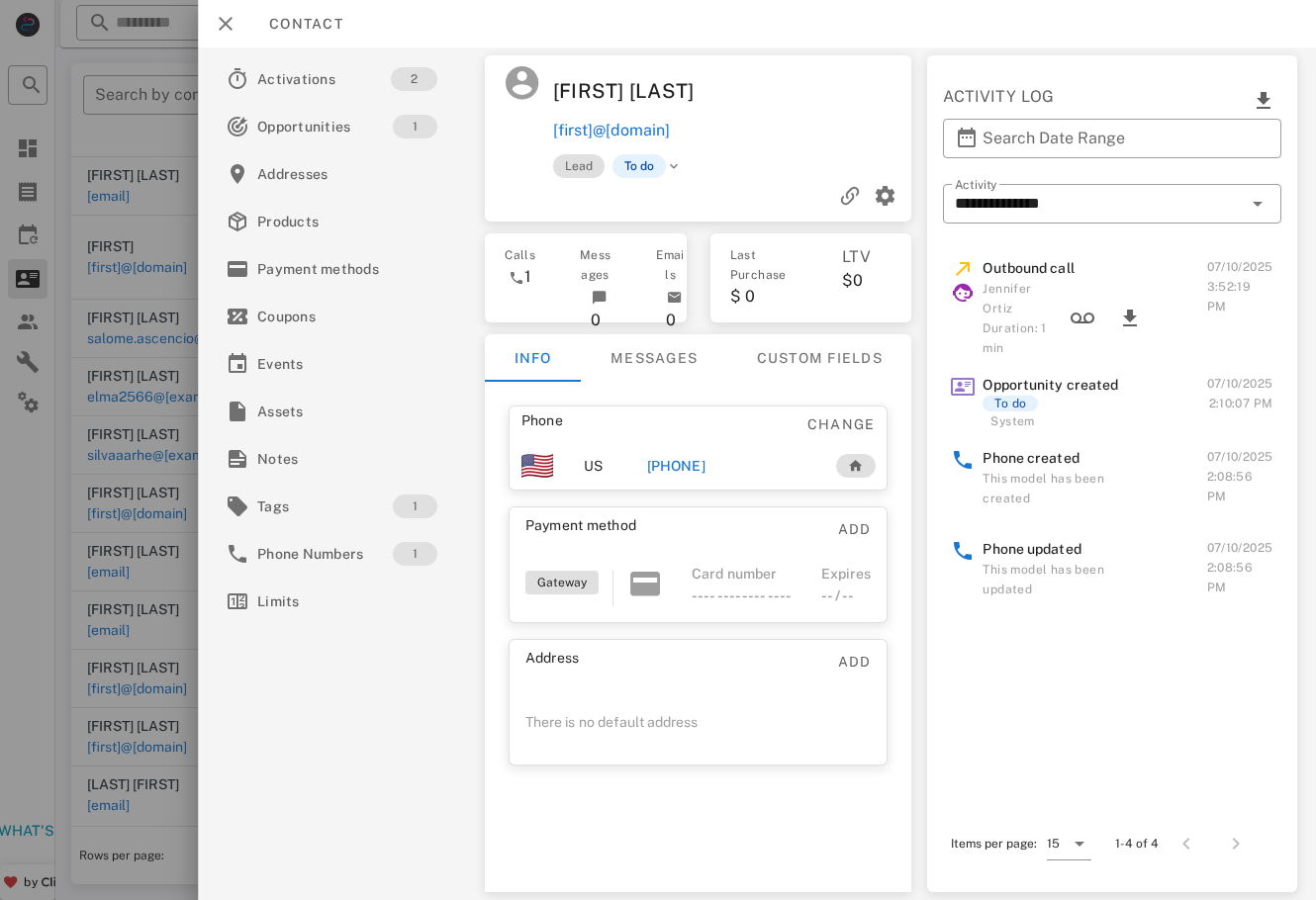 click on "[PHONE]" at bounding box center (675, 466) 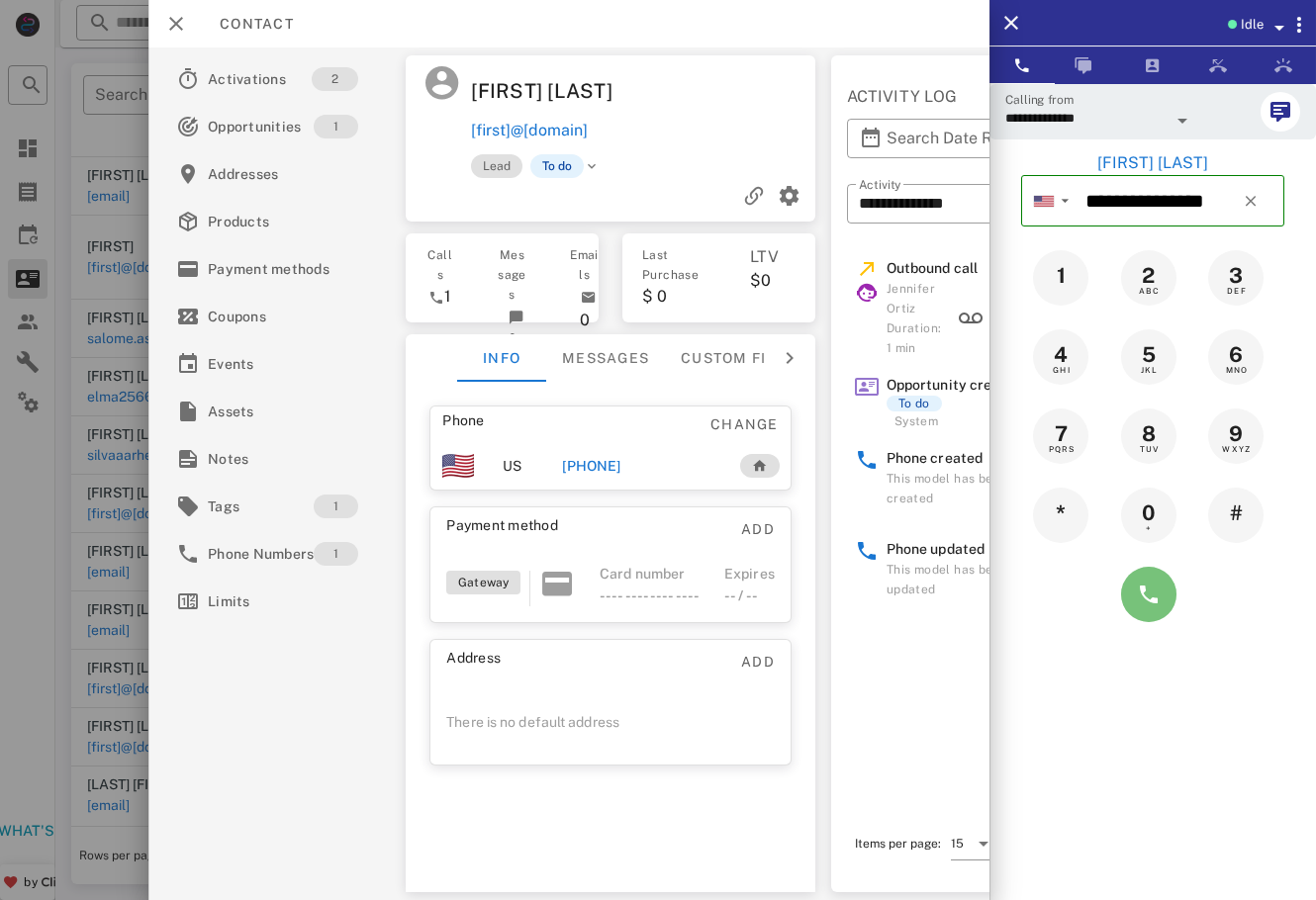 click at bounding box center [1149, 594] 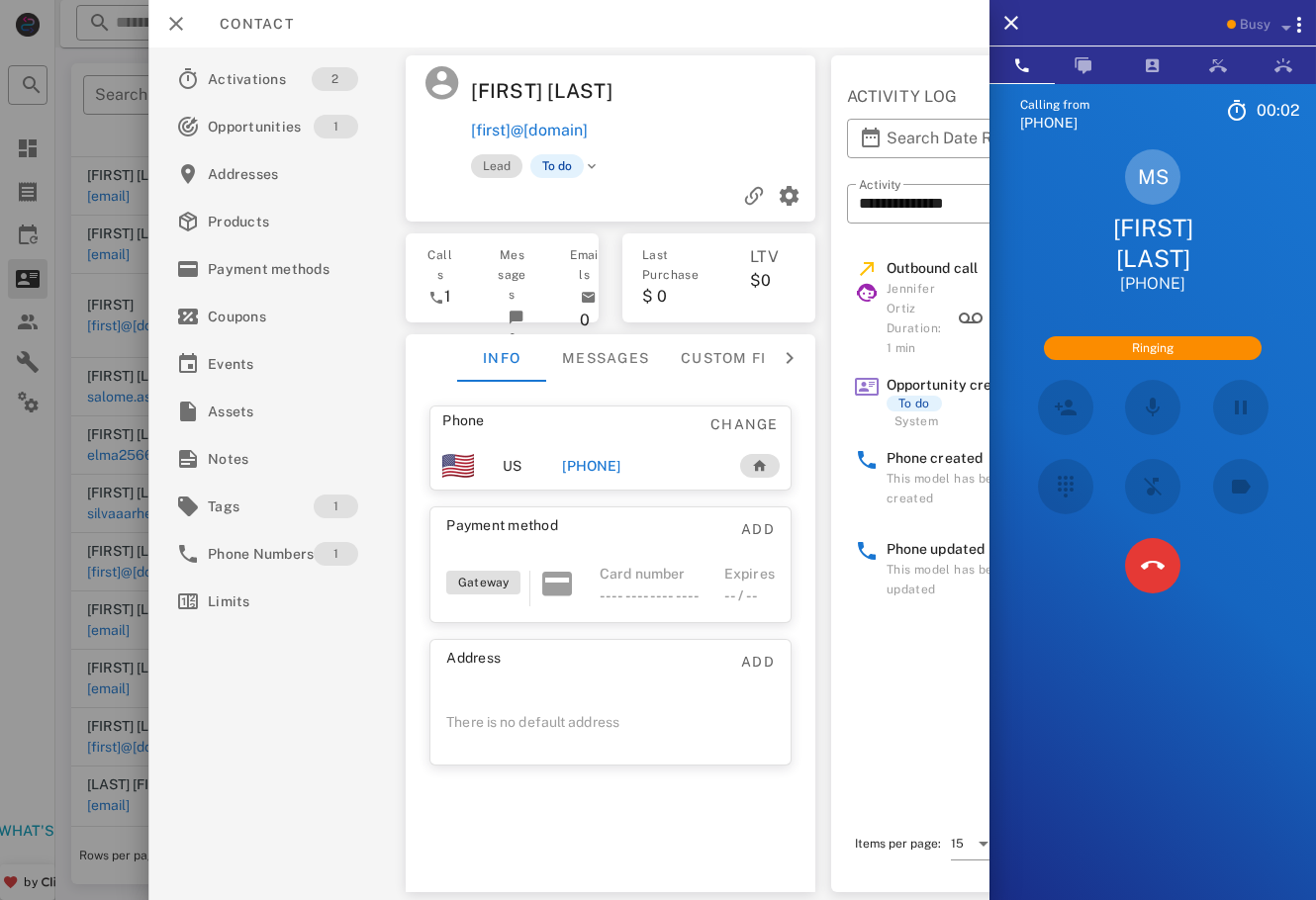 scroll, scrollTop: 52, scrollLeft: 0, axis: vertical 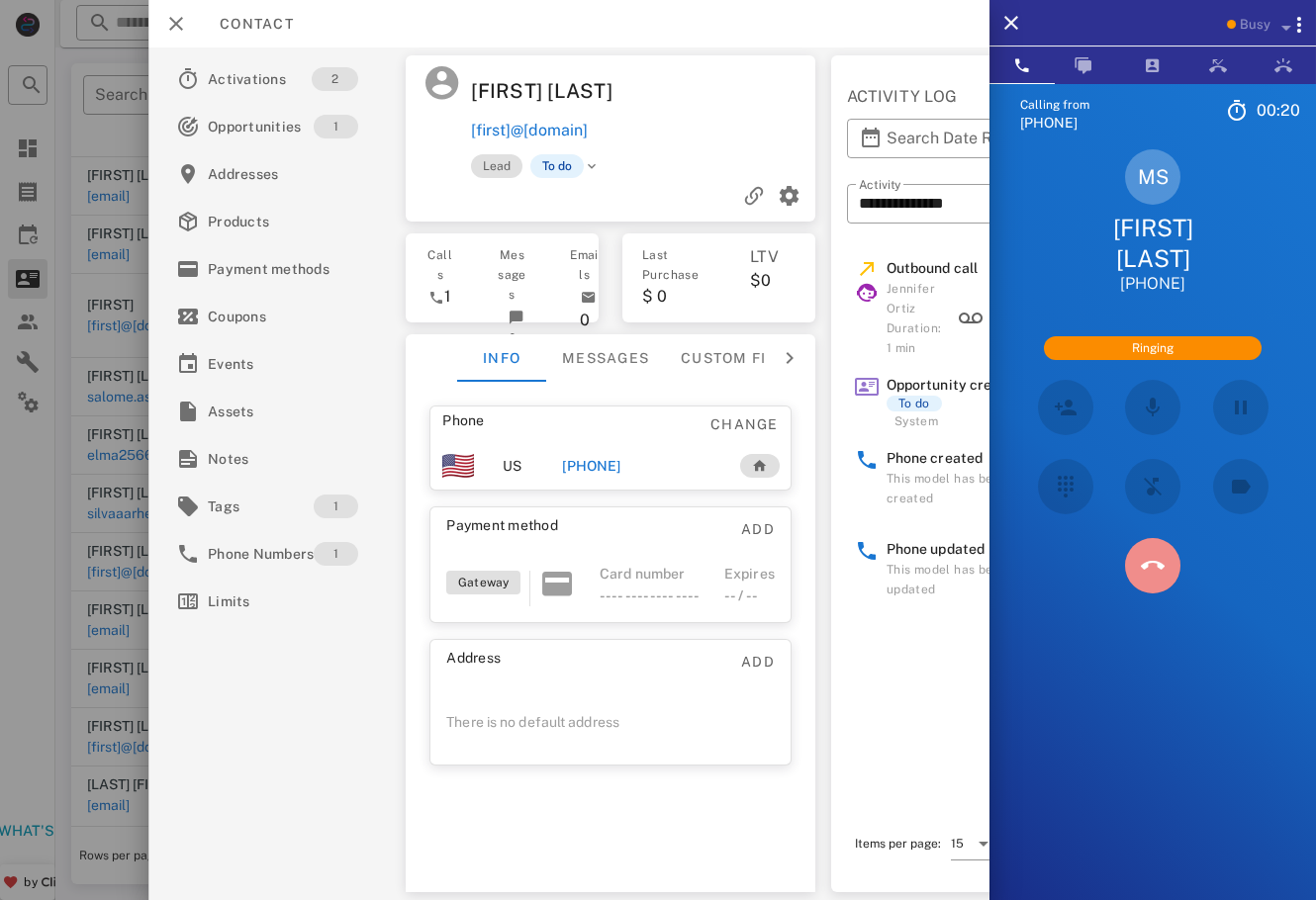 click at bounding box center [1153, 566] 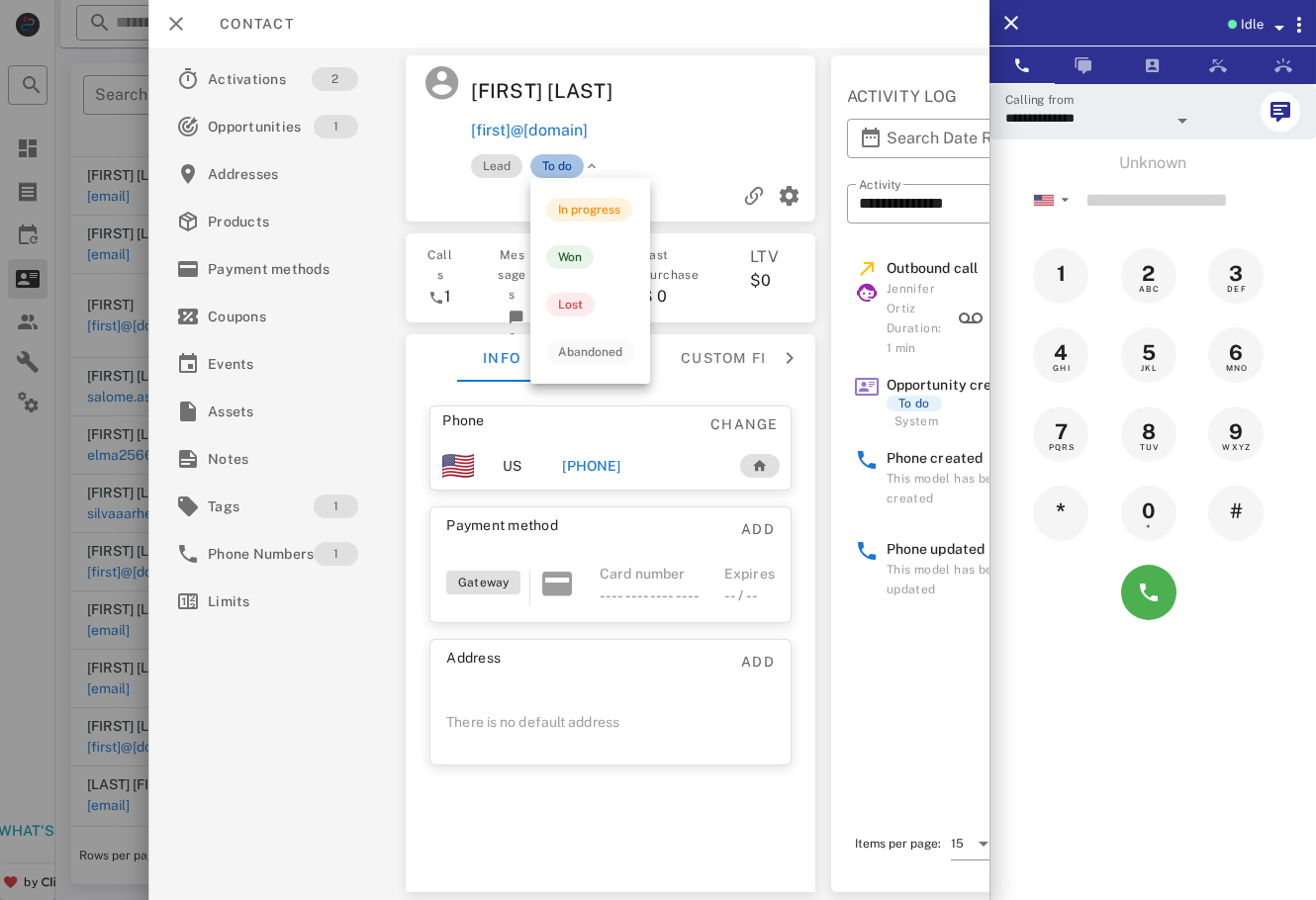 click on "To do" at bounding box center (557, 166) 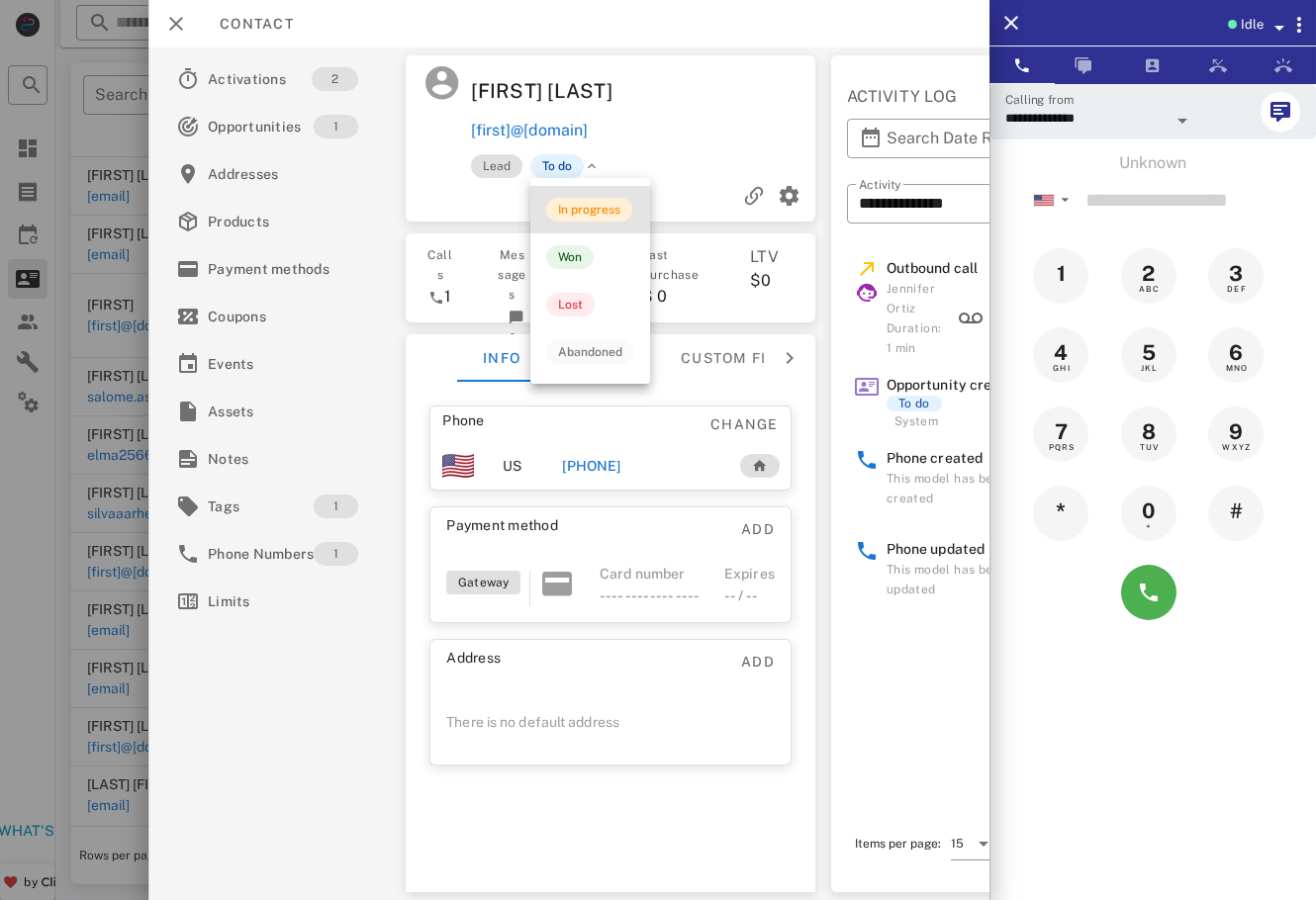 click on "In progress" at bounding box center [589, 210] 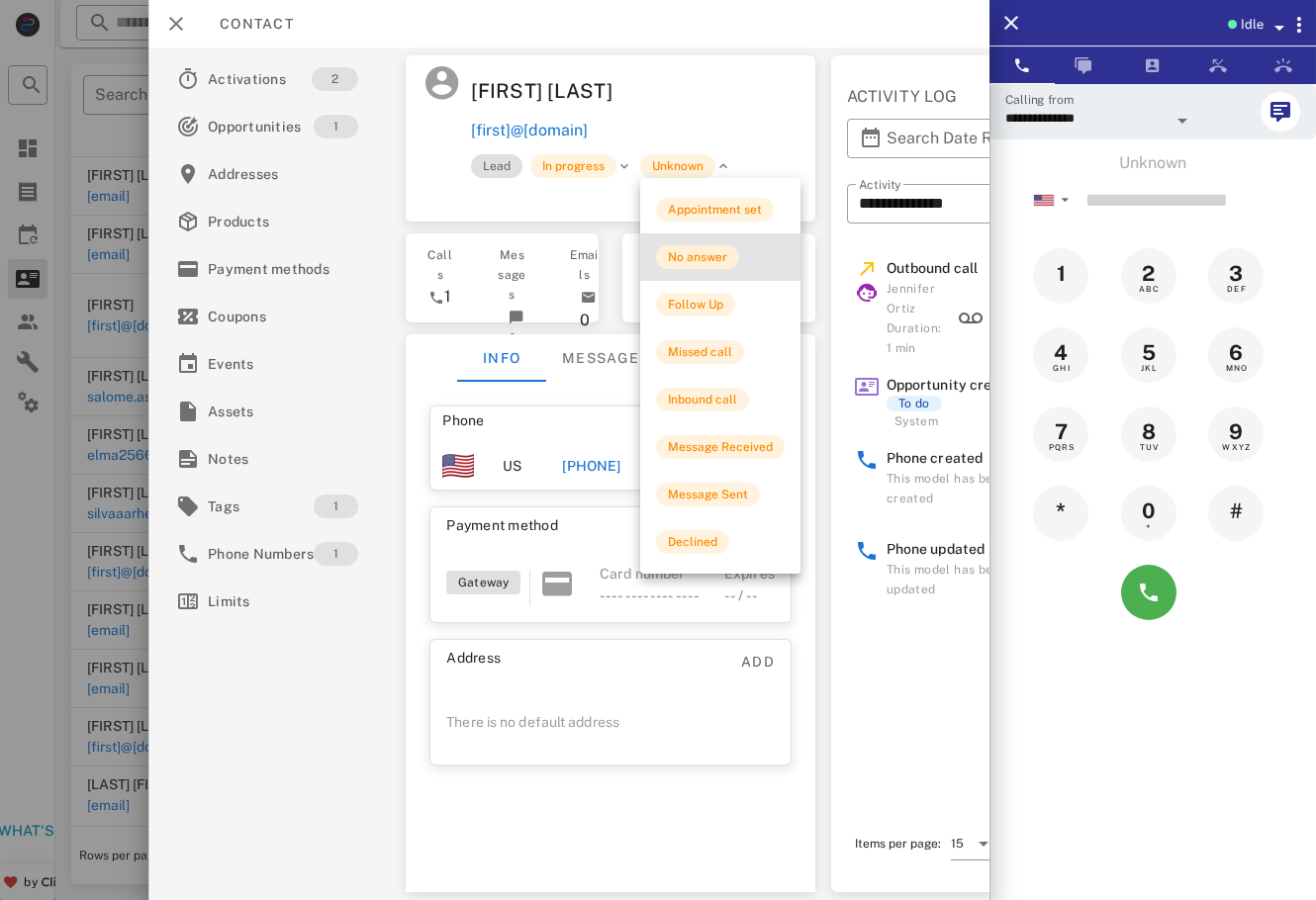 click on "No answer" at bounding box center (698, 257) 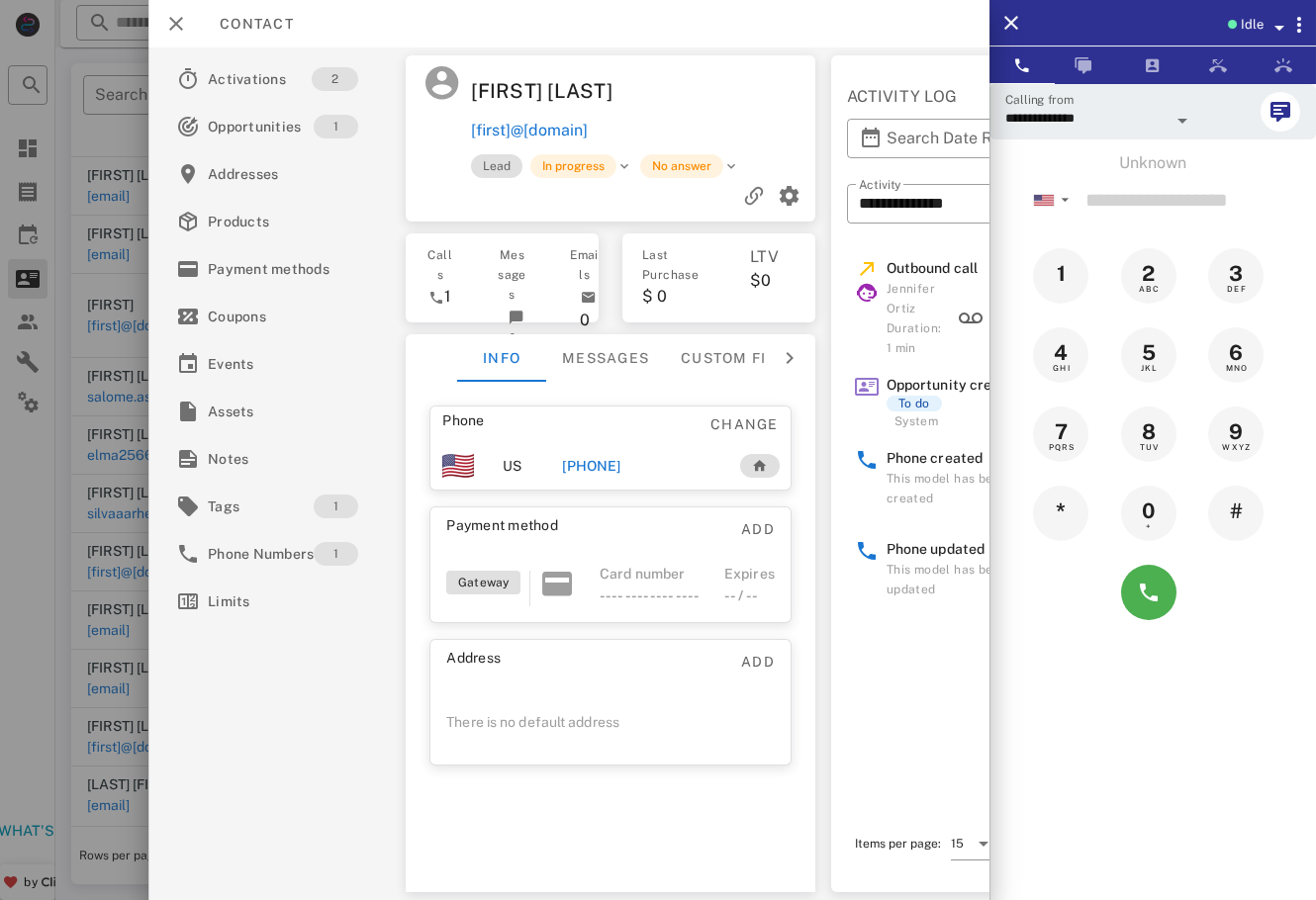 click at bounding box center (658, 450) 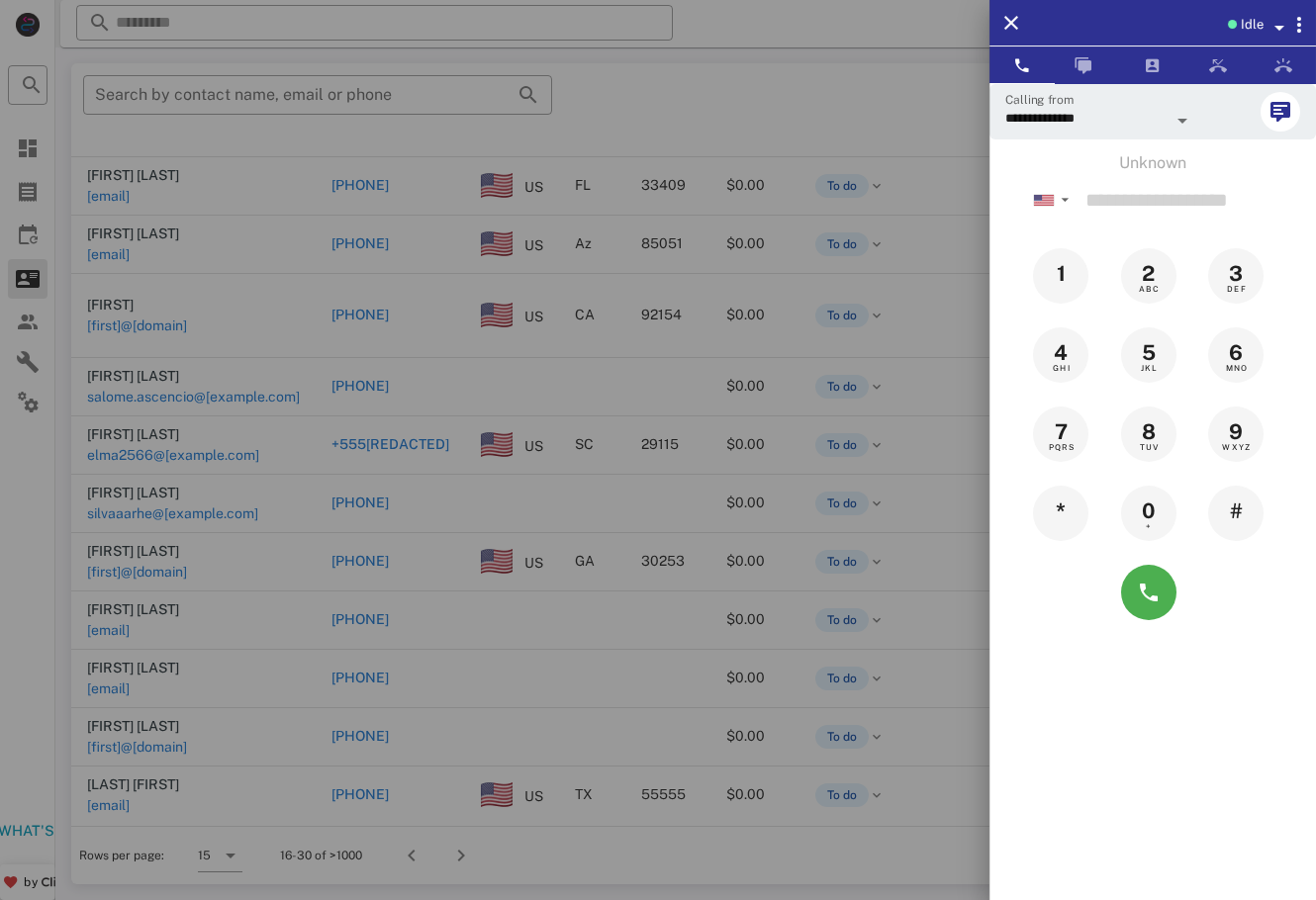 click at bounding box center (658, 450) 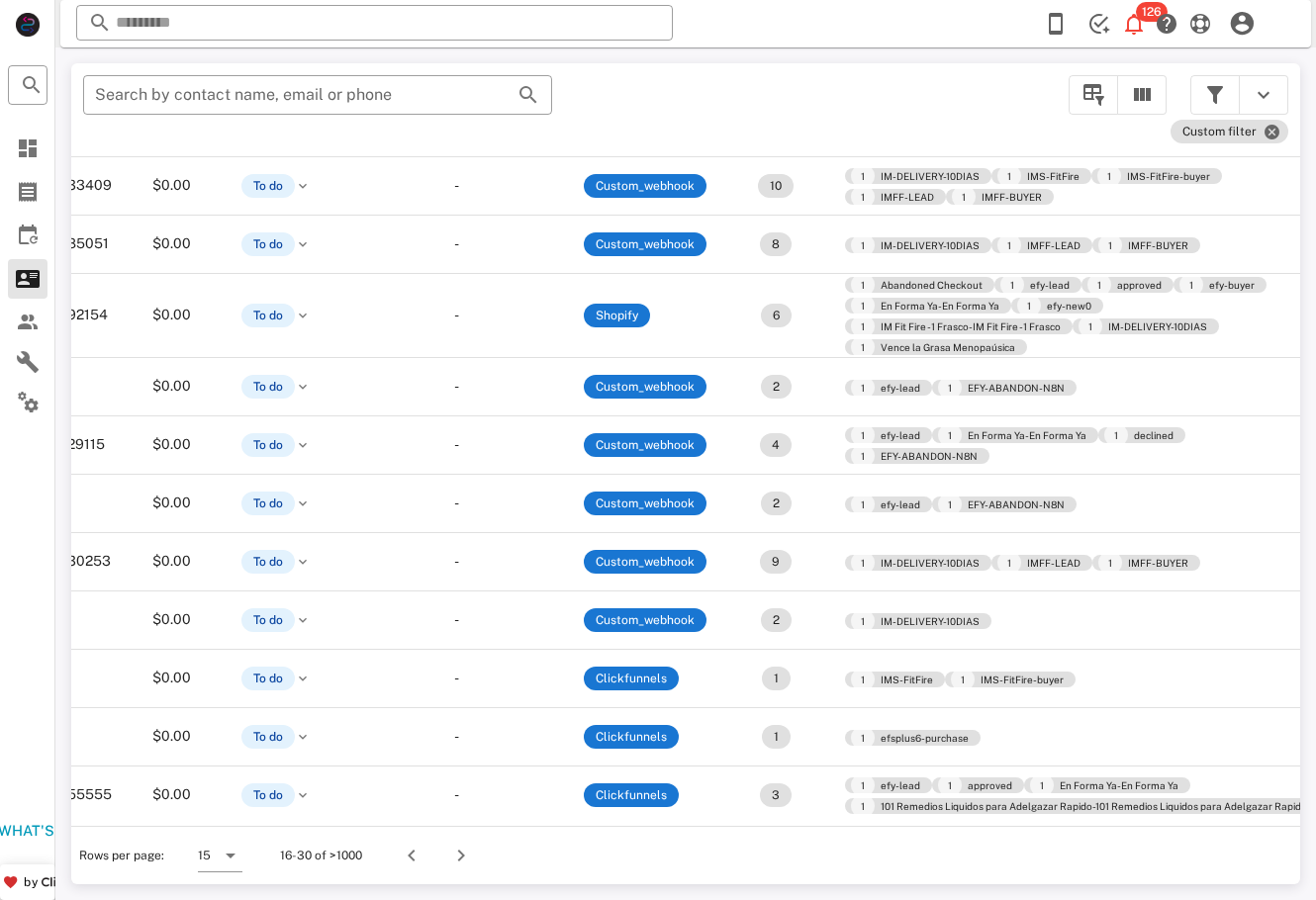 scroll, scrollTop: 52, scrollLeft: 577, axis: both 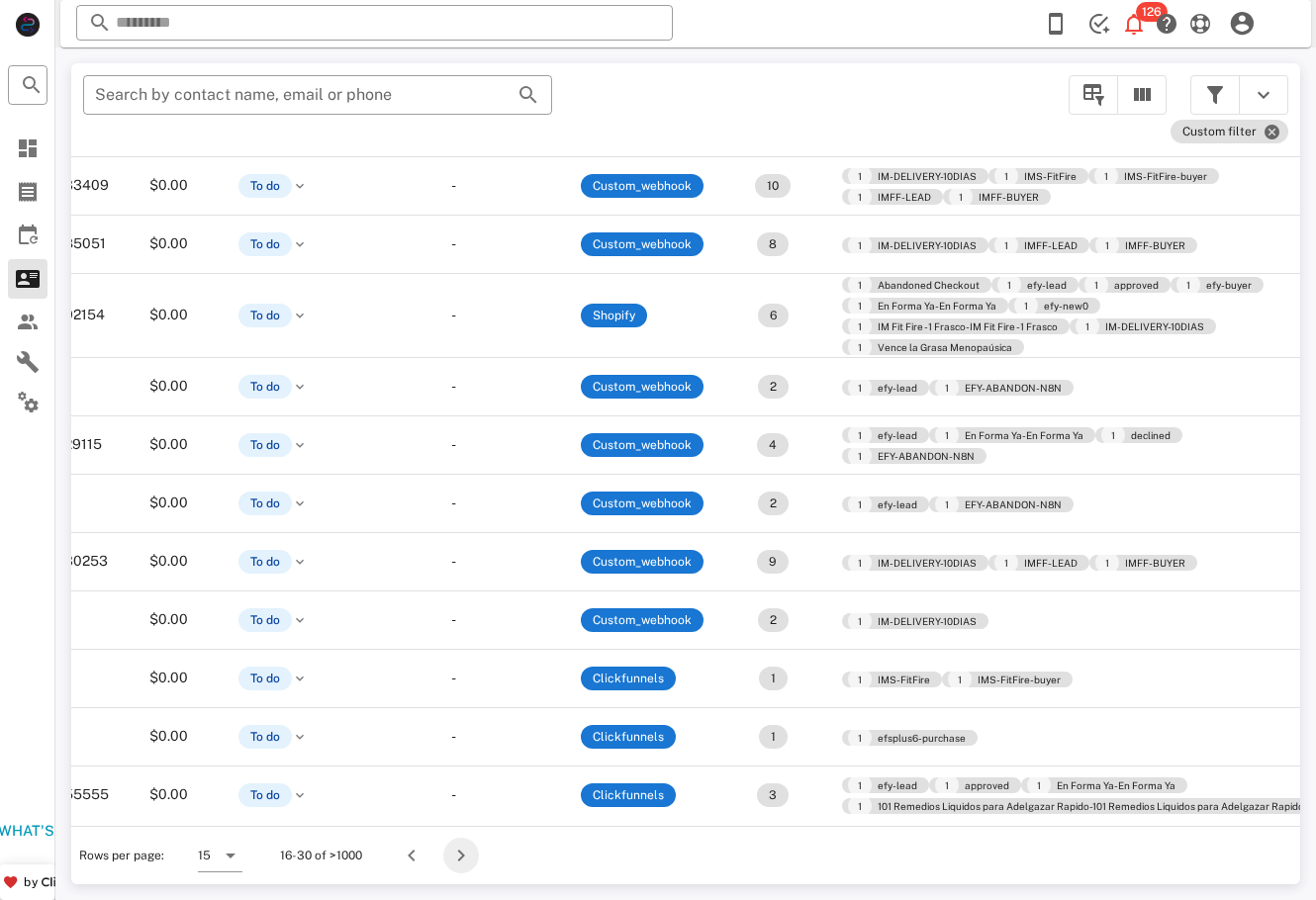 click at bounding box center (461, 855) 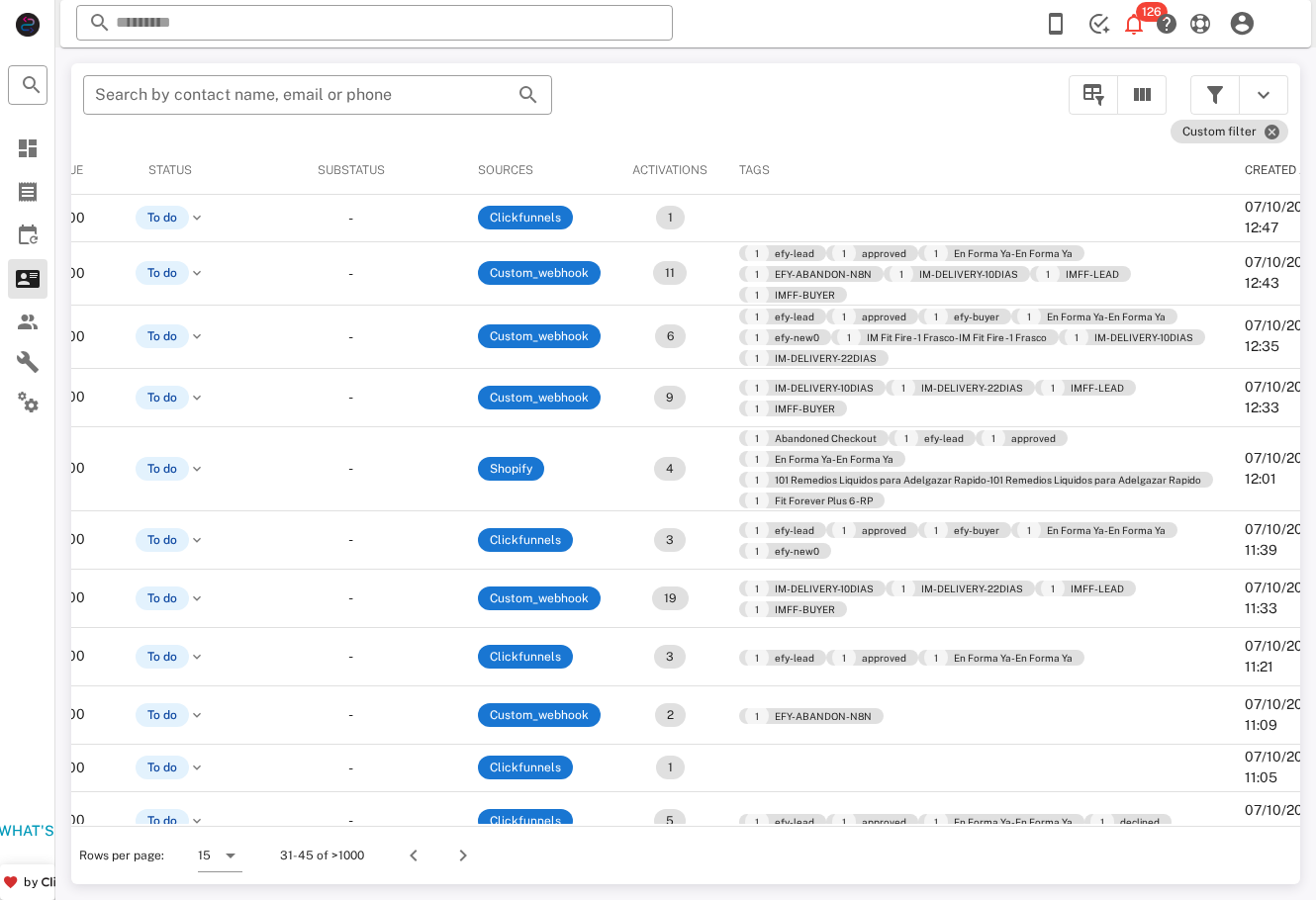scroll, scrollTop: 0, scrollLeft: 0, axis: both 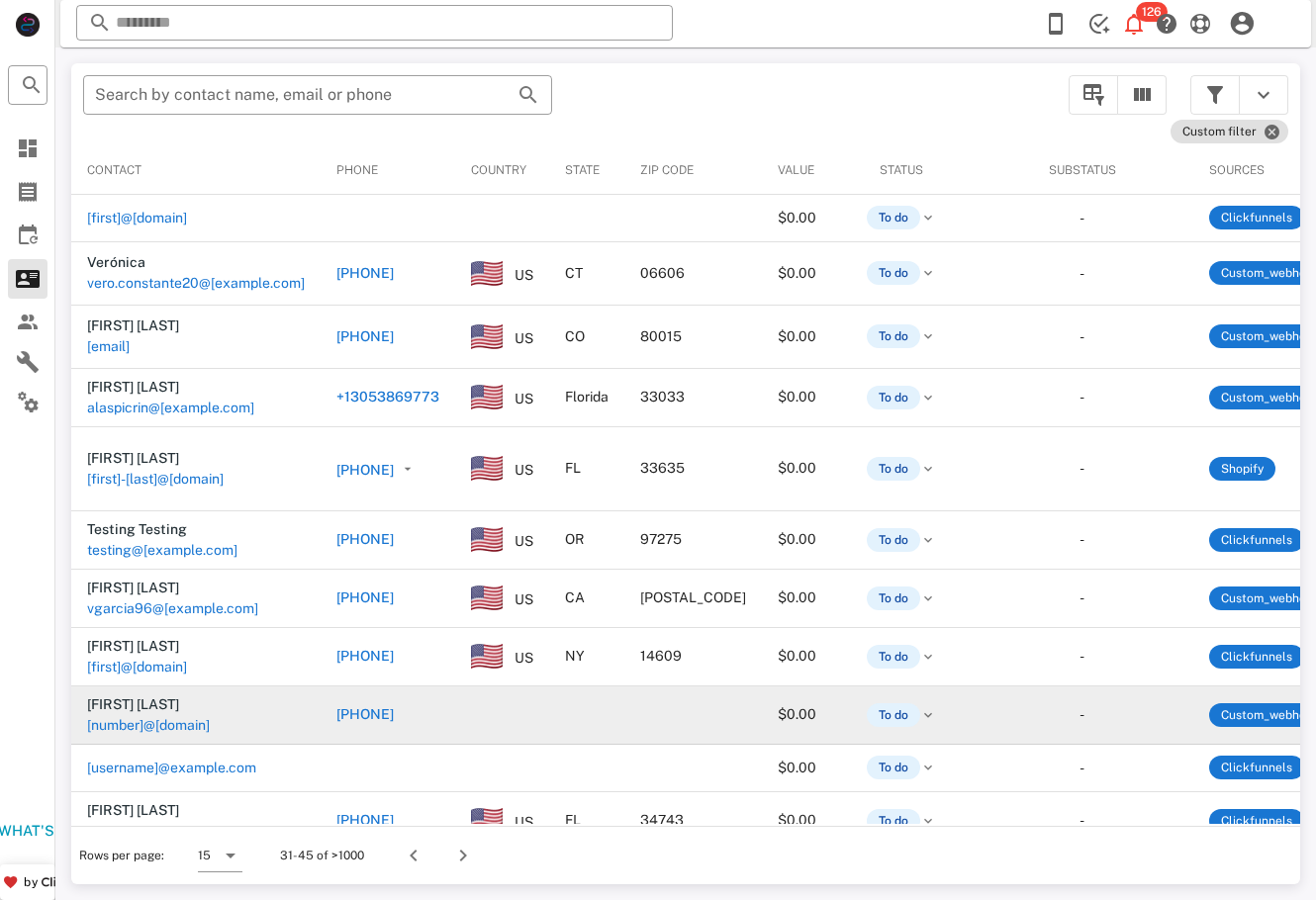 click on "[EMAIL]" at bounding box center [108, 845] 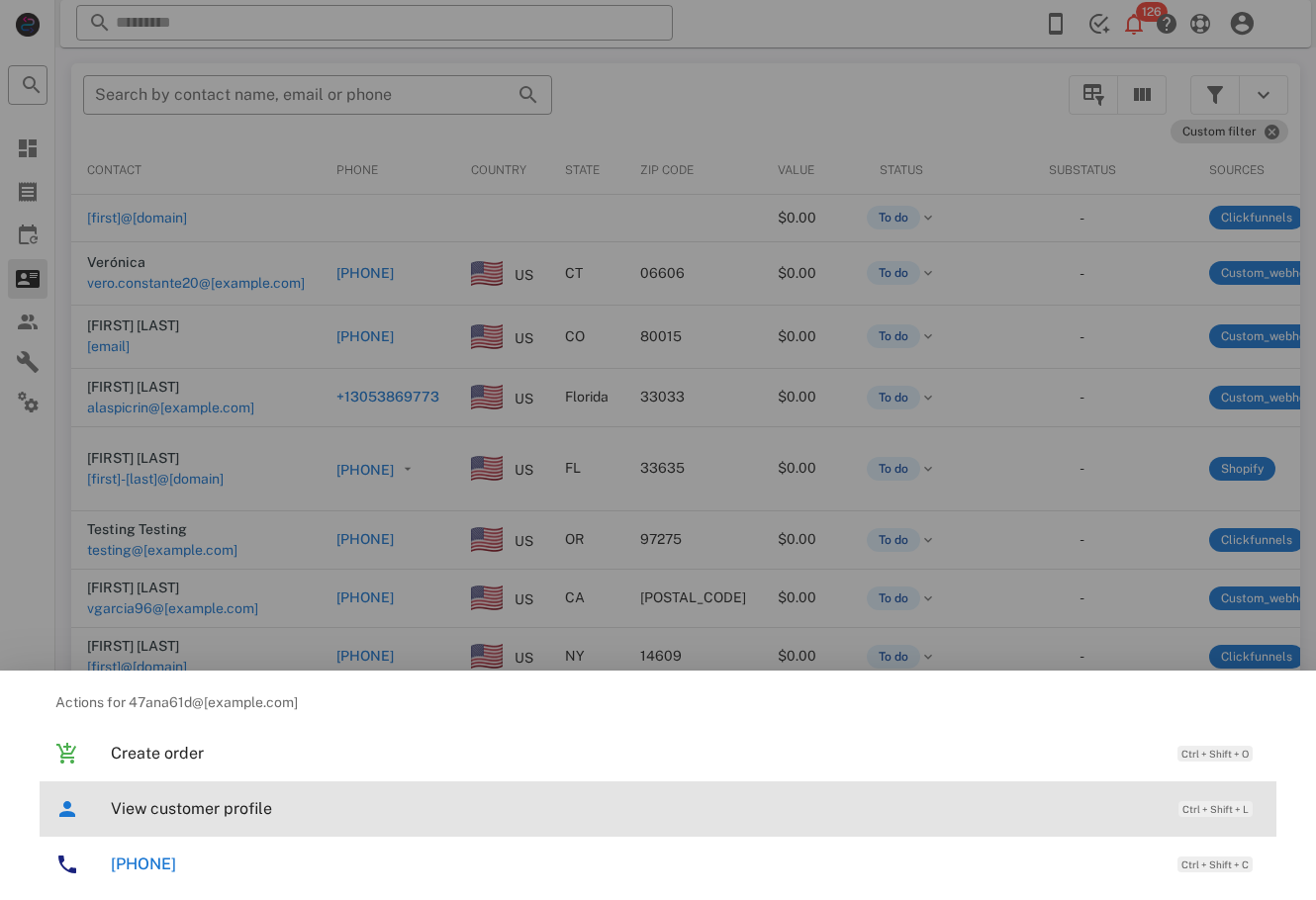 click on "View customer profile Ctrl + Shift + L" at bounding box center (658, 809) 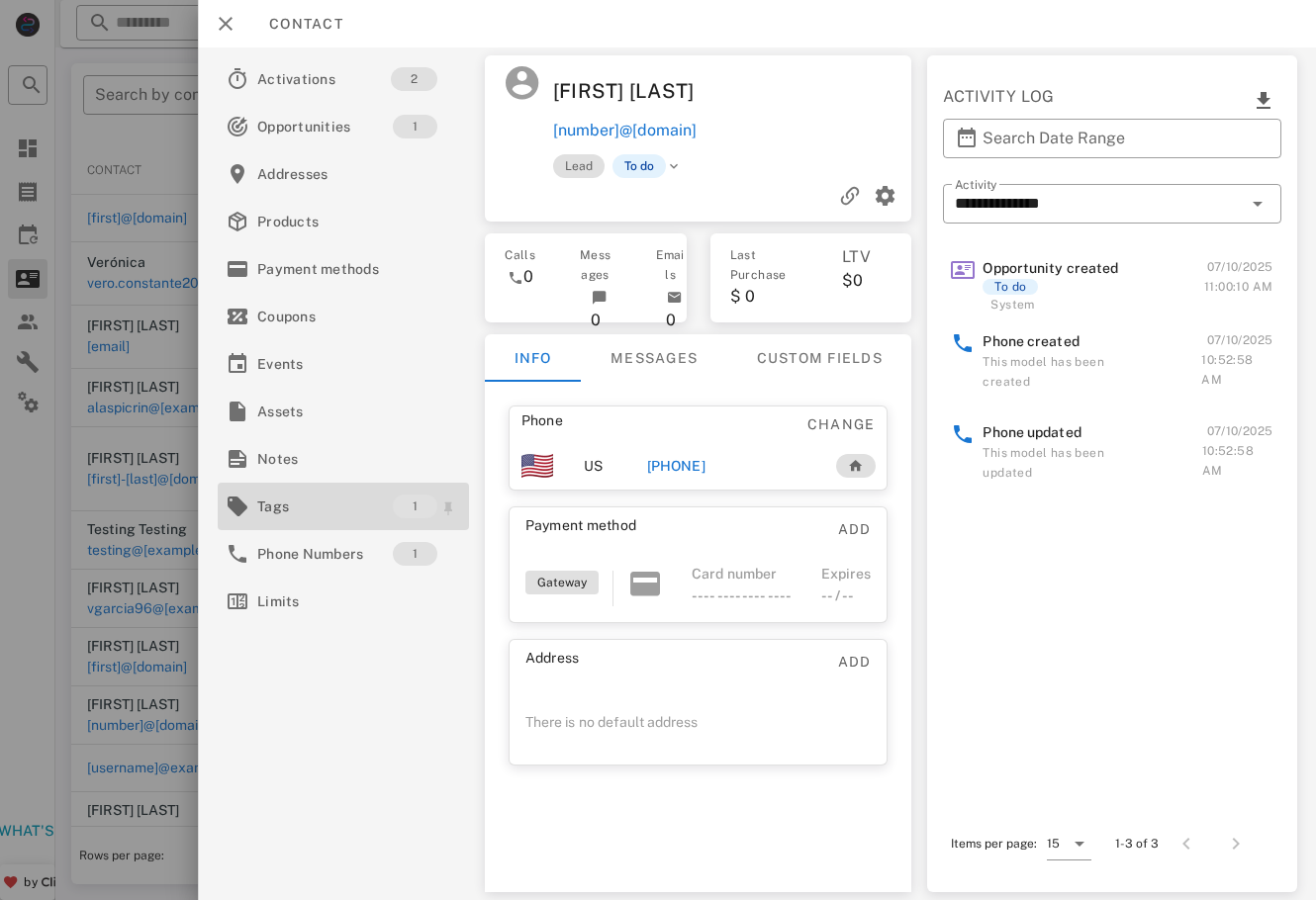click on "Tags" at bounding box center [325, 506] 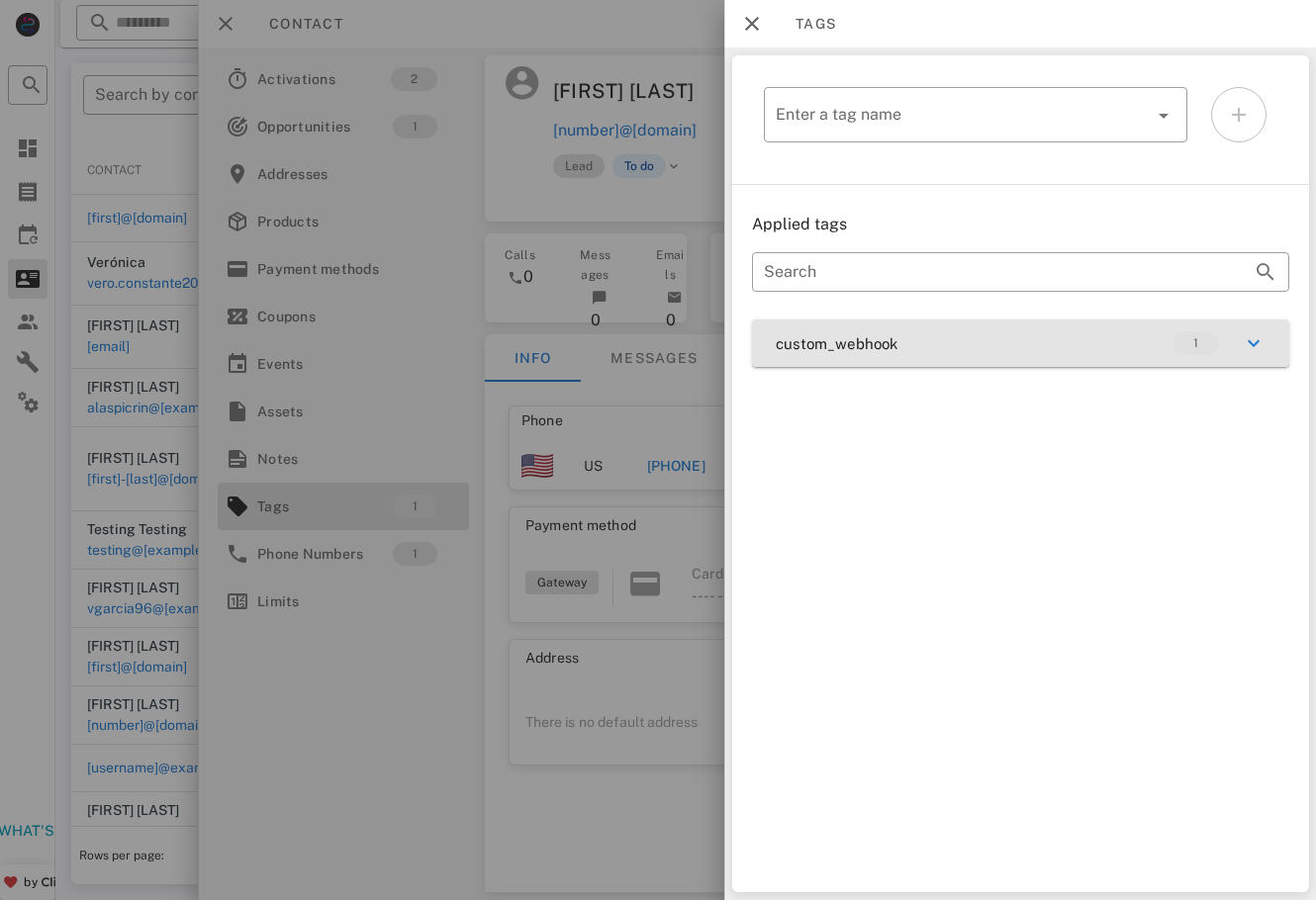 click on "custom_webhook  1" at bounding box center [1020, 343] 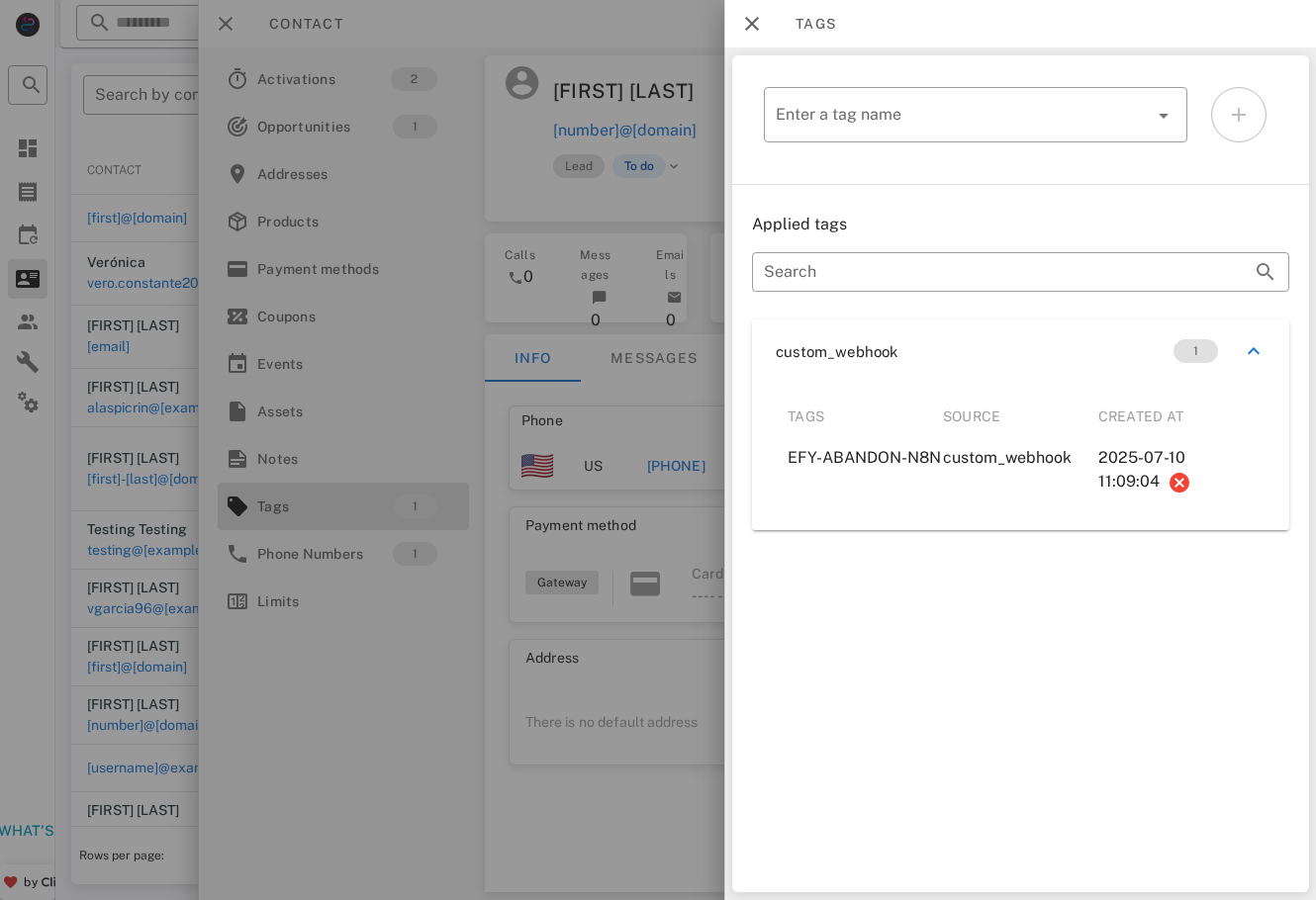 click at bounding box center [658, 450] 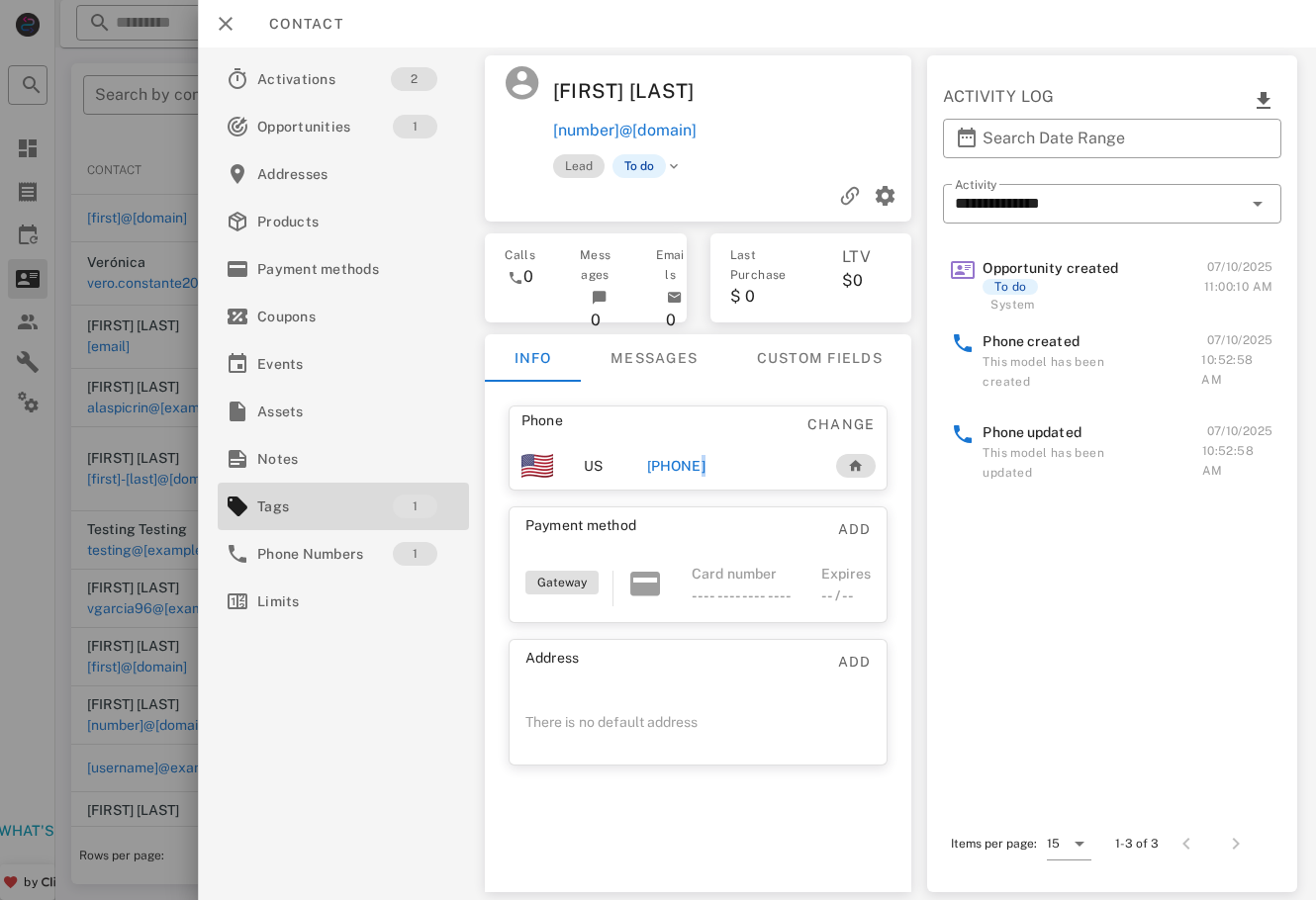 click on "[PHONE]" at bounding box center [728, 466] 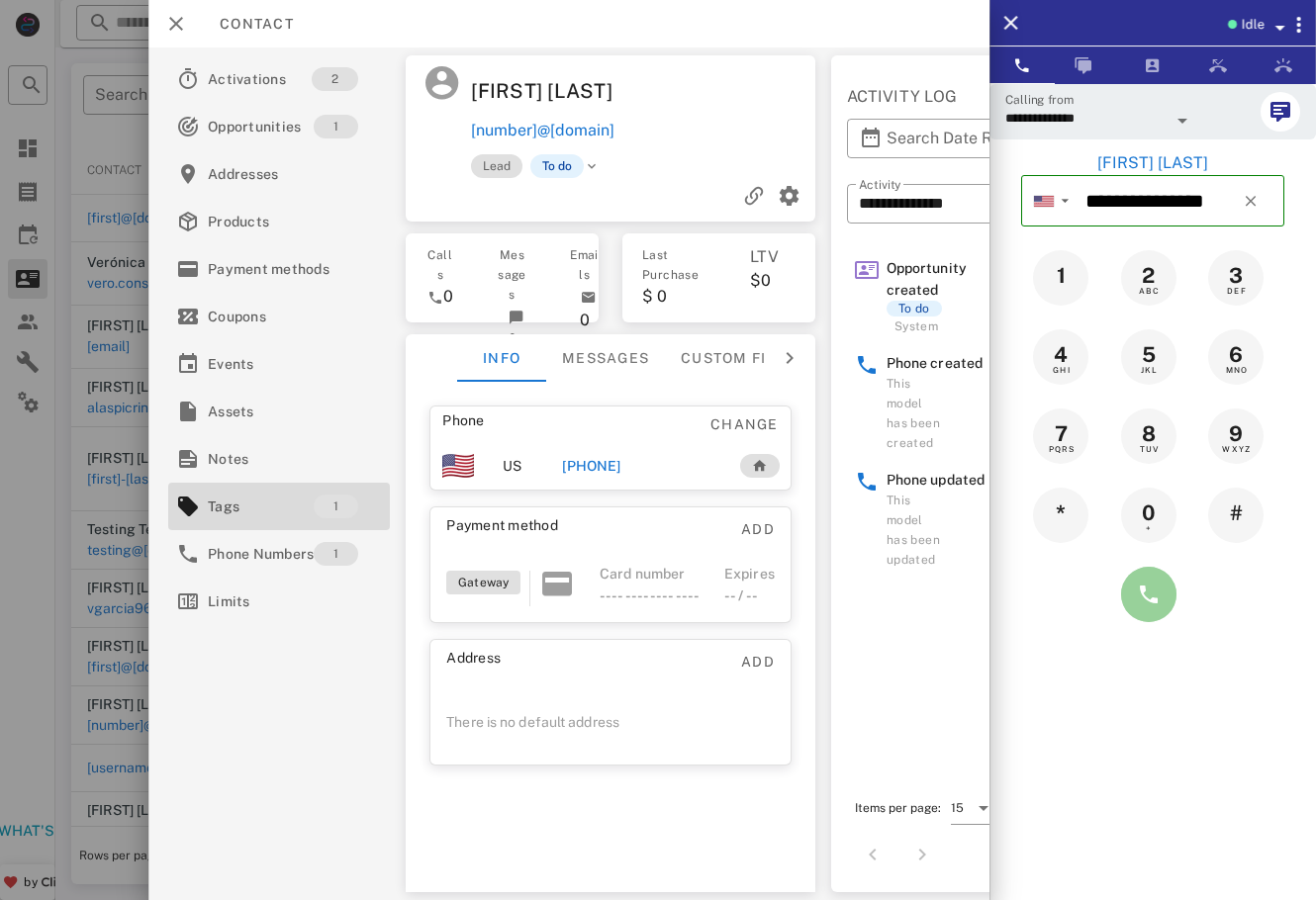 click at bounding box center (1149, 594) 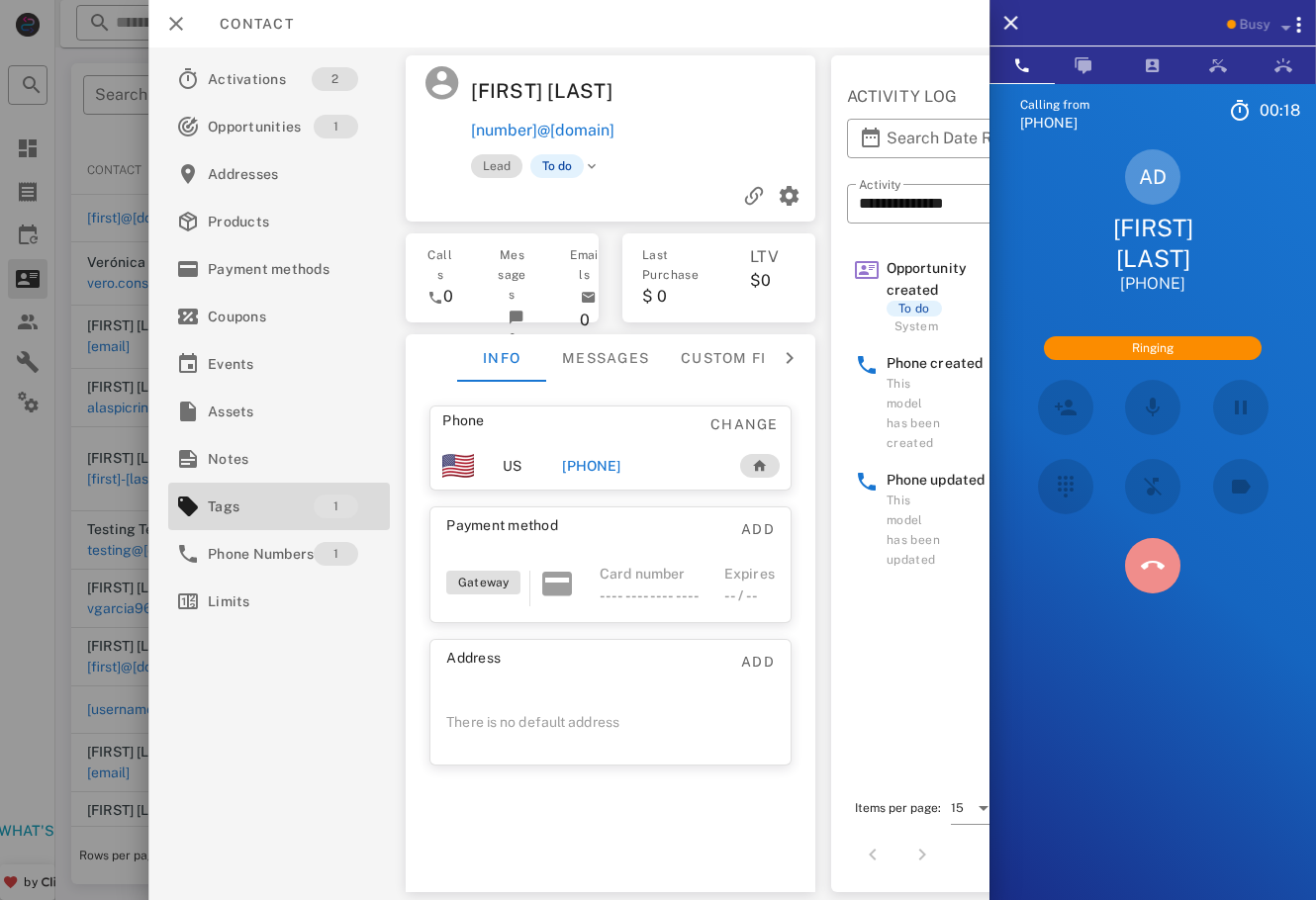 click at bounding box center [1153, 566] 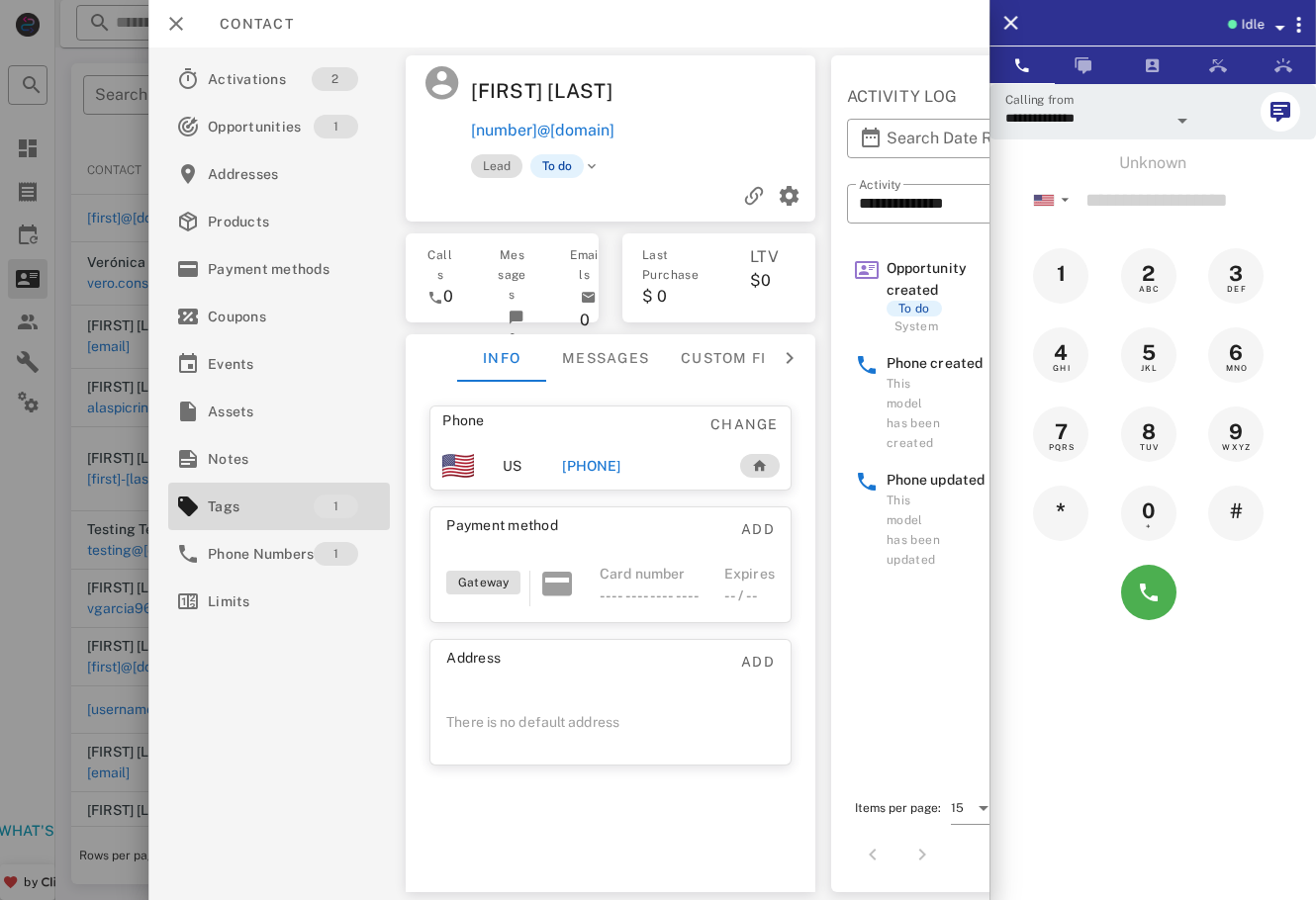 click on "[PHONE]" at bounding box center [591, 466] 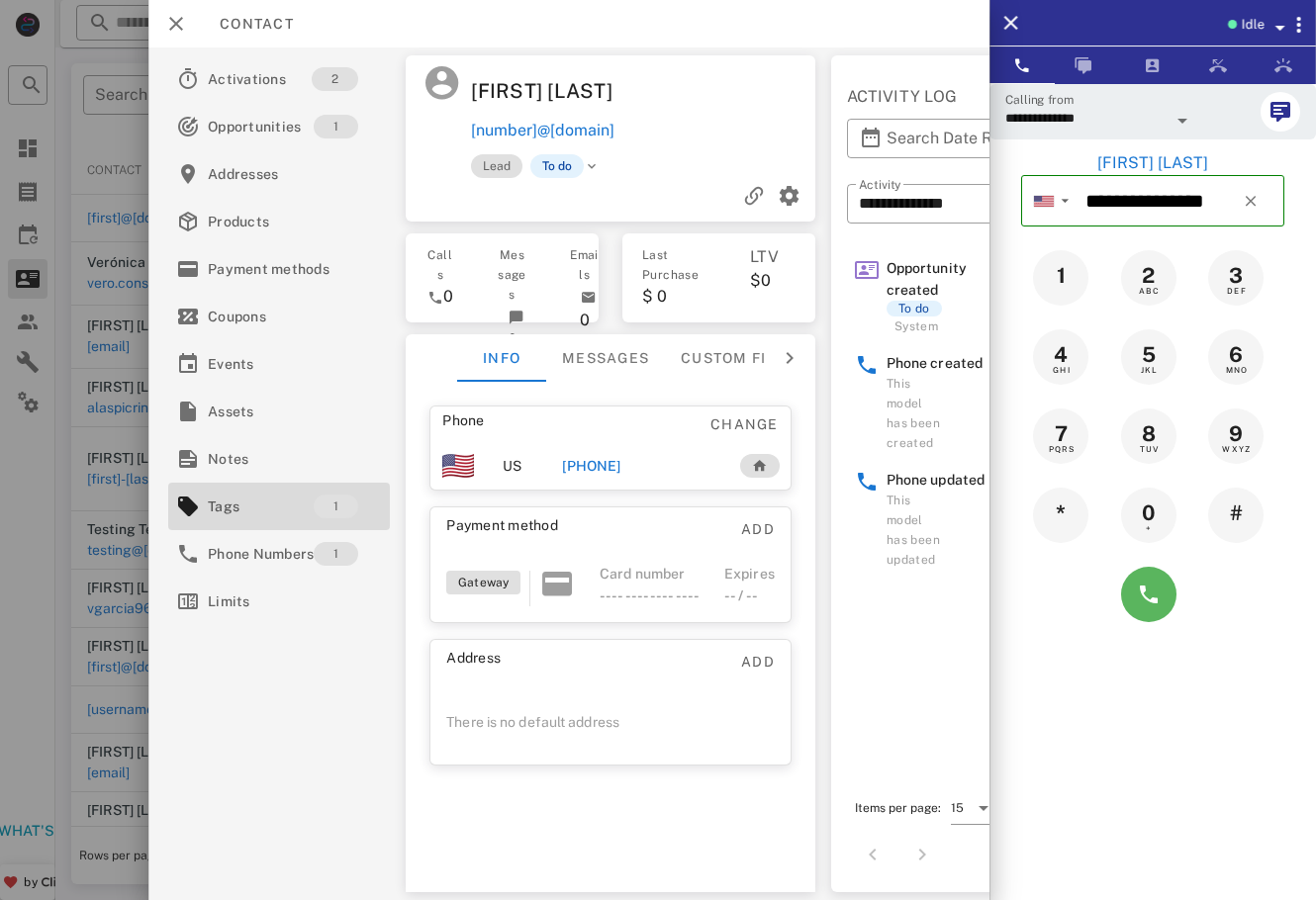 click at bounding box center [1153, 594] 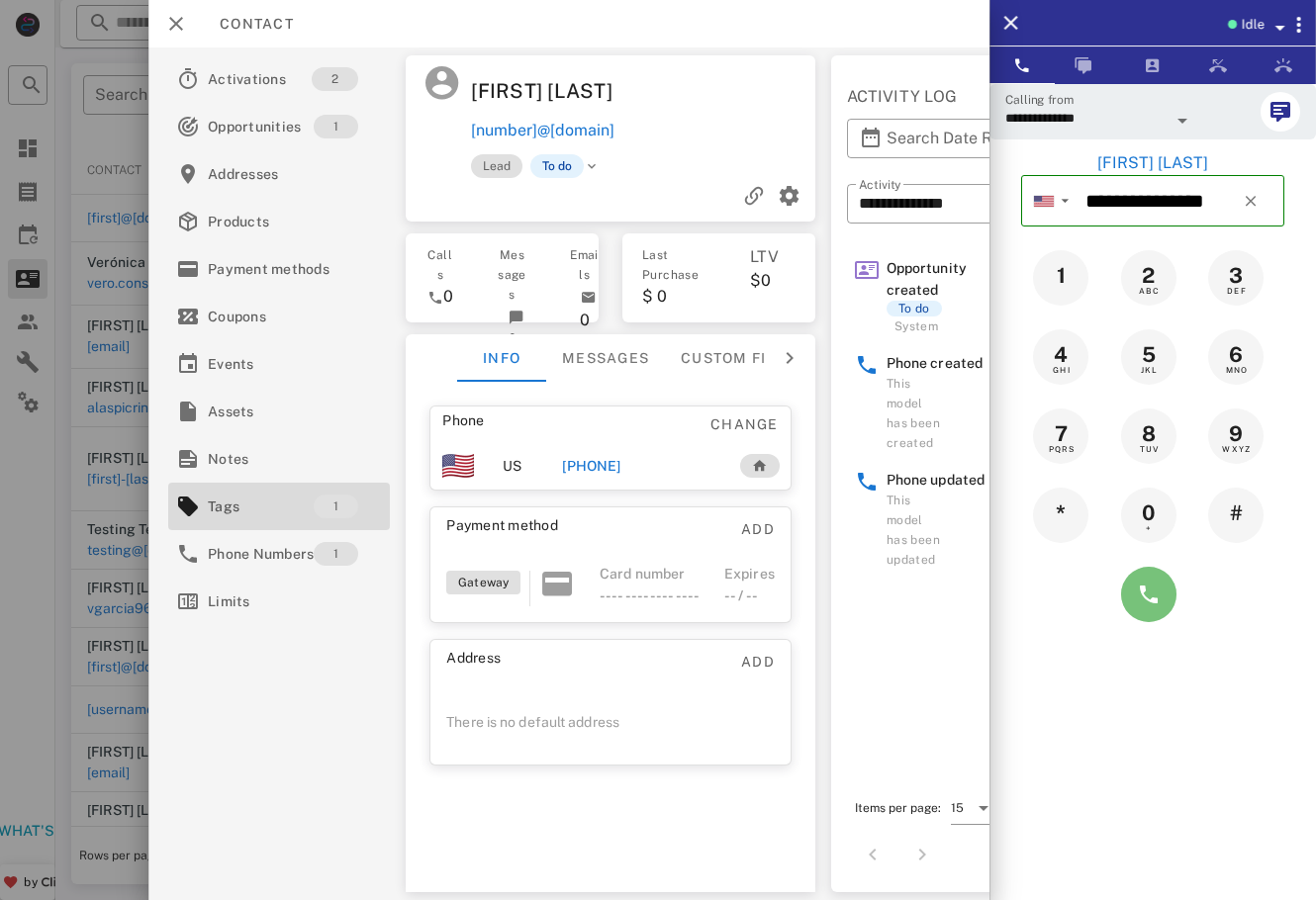 click at bounding box center (1149, 594) 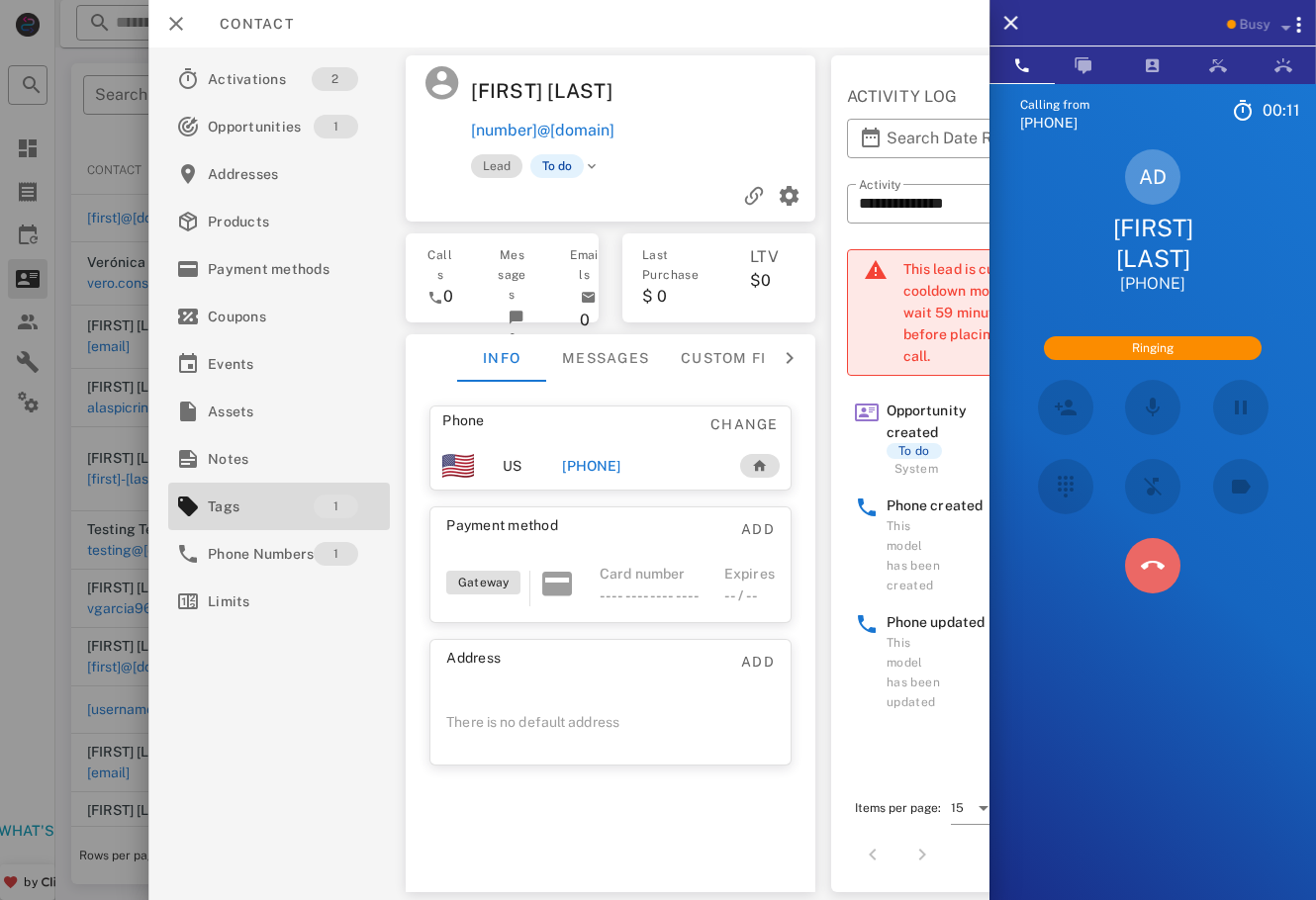 click at bounding box center [1153, 566] 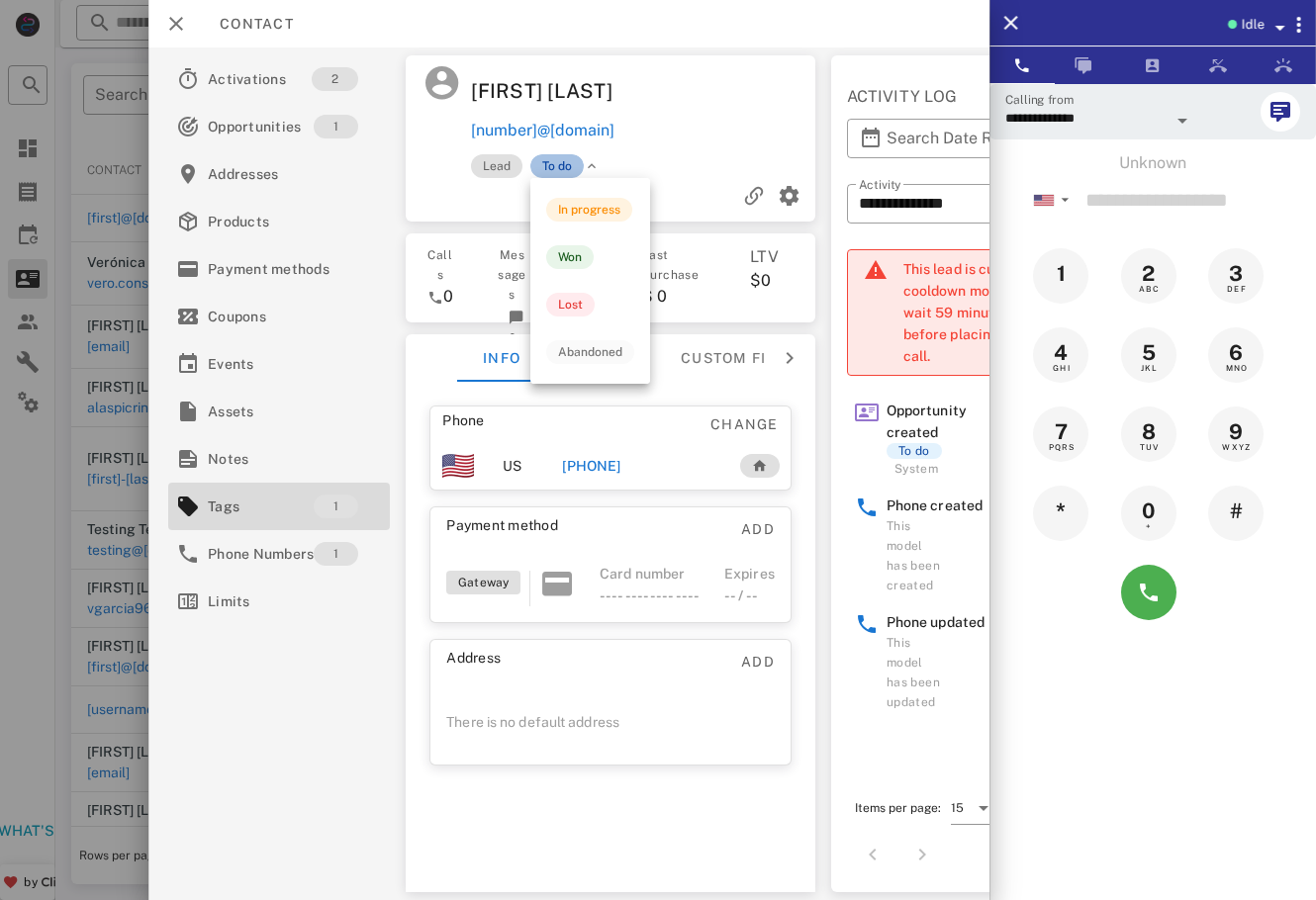 click on "To do" at bounding box center (557, 166) 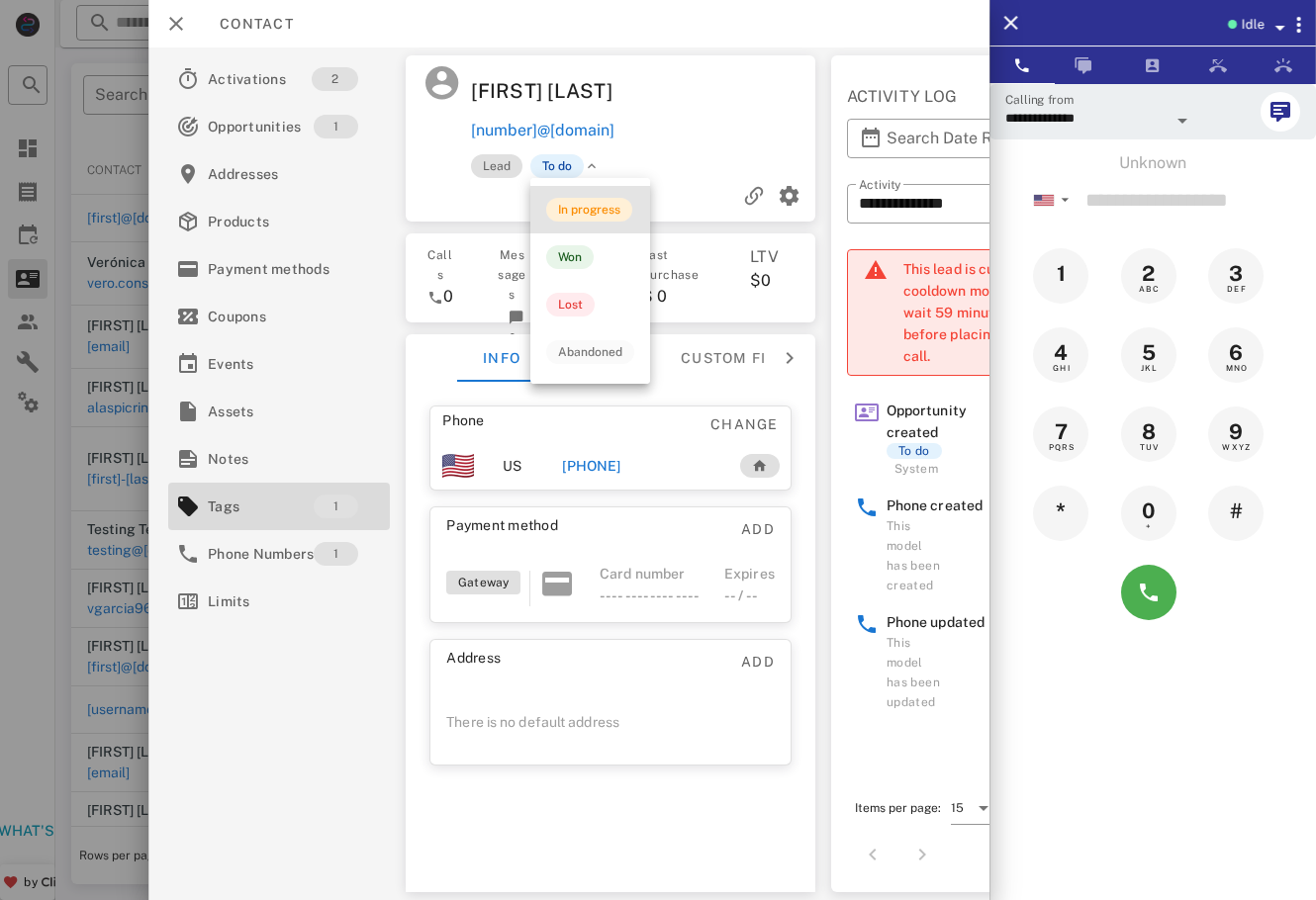 click on "In progress" at bounding box center (589, 210) 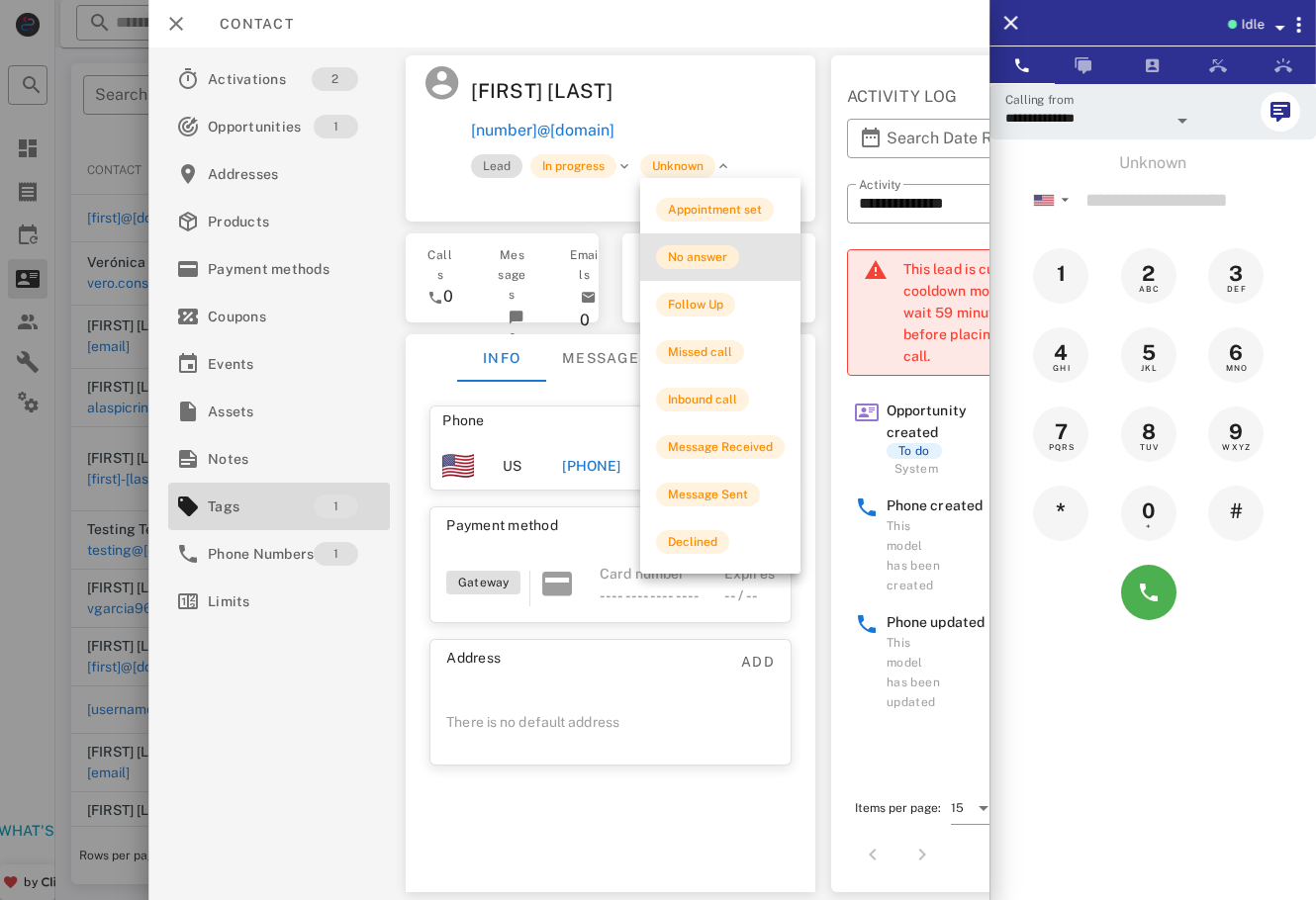 click on "No answer" at bounding box center (698, 257) 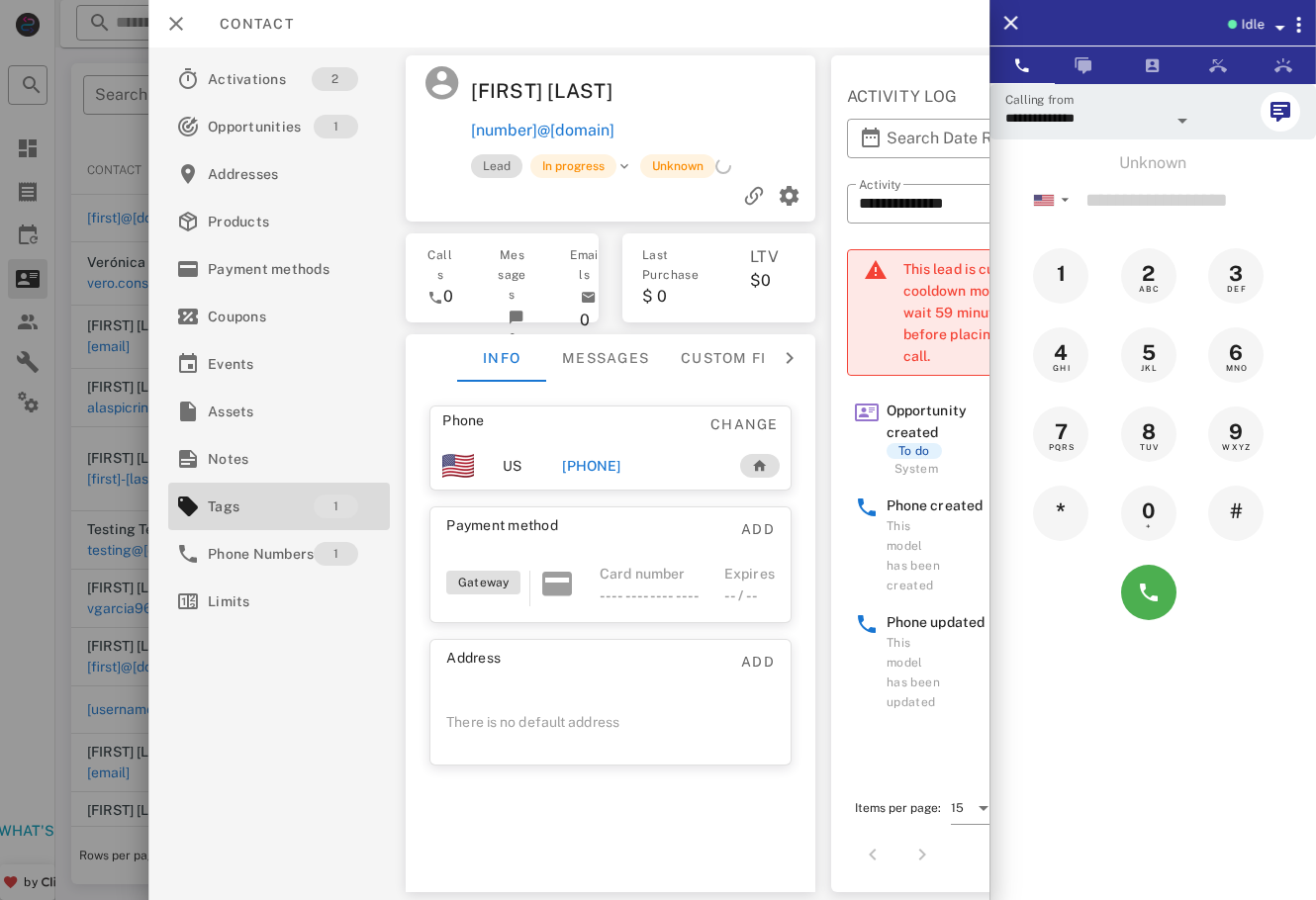 click at bounding box center [658, 450] 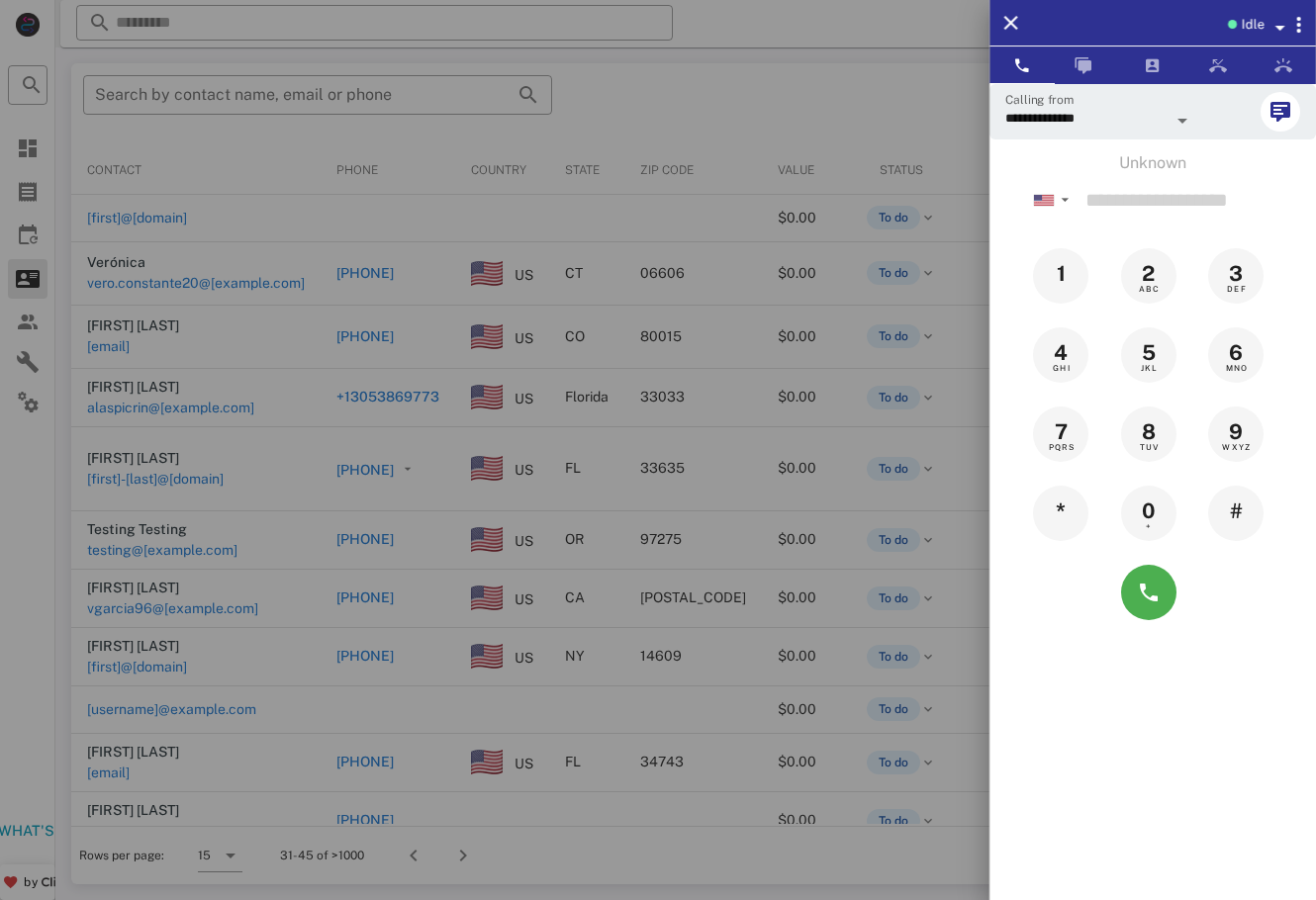 click at bounding box center [658, 450] 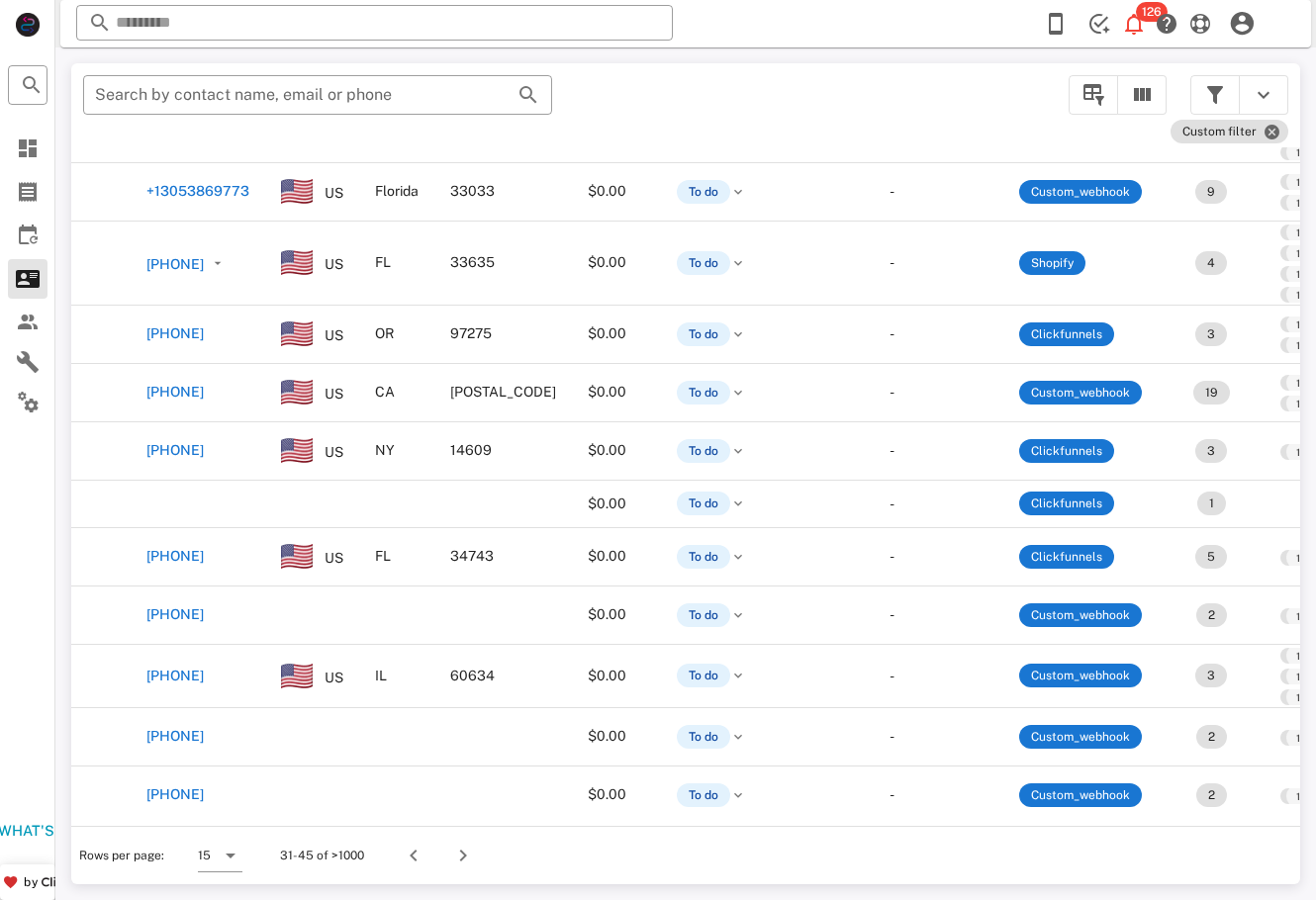 scroll, scrollTop: 221, scrollLeft: 0, axis: vertical 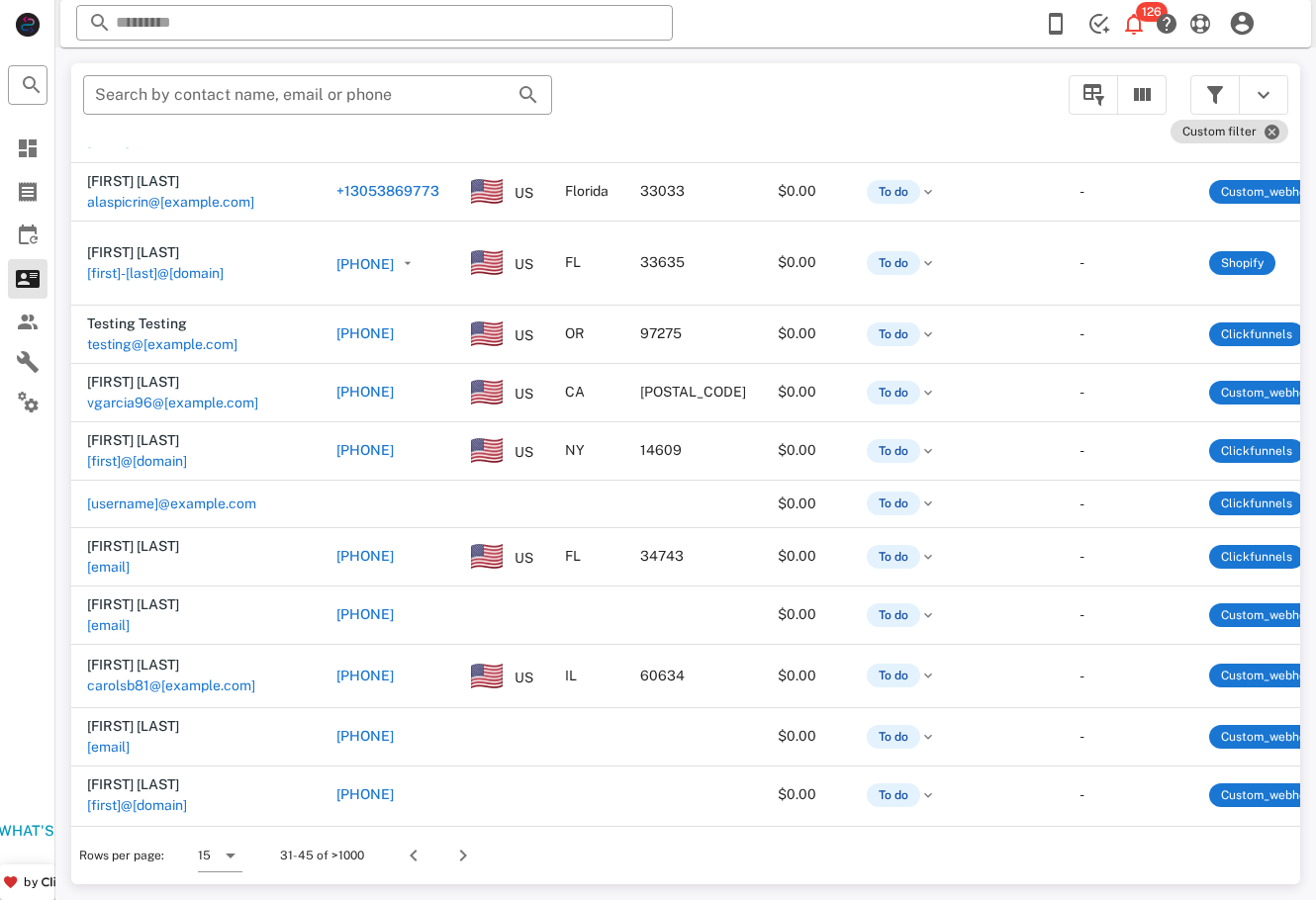 click at bounding box center (459, 855) 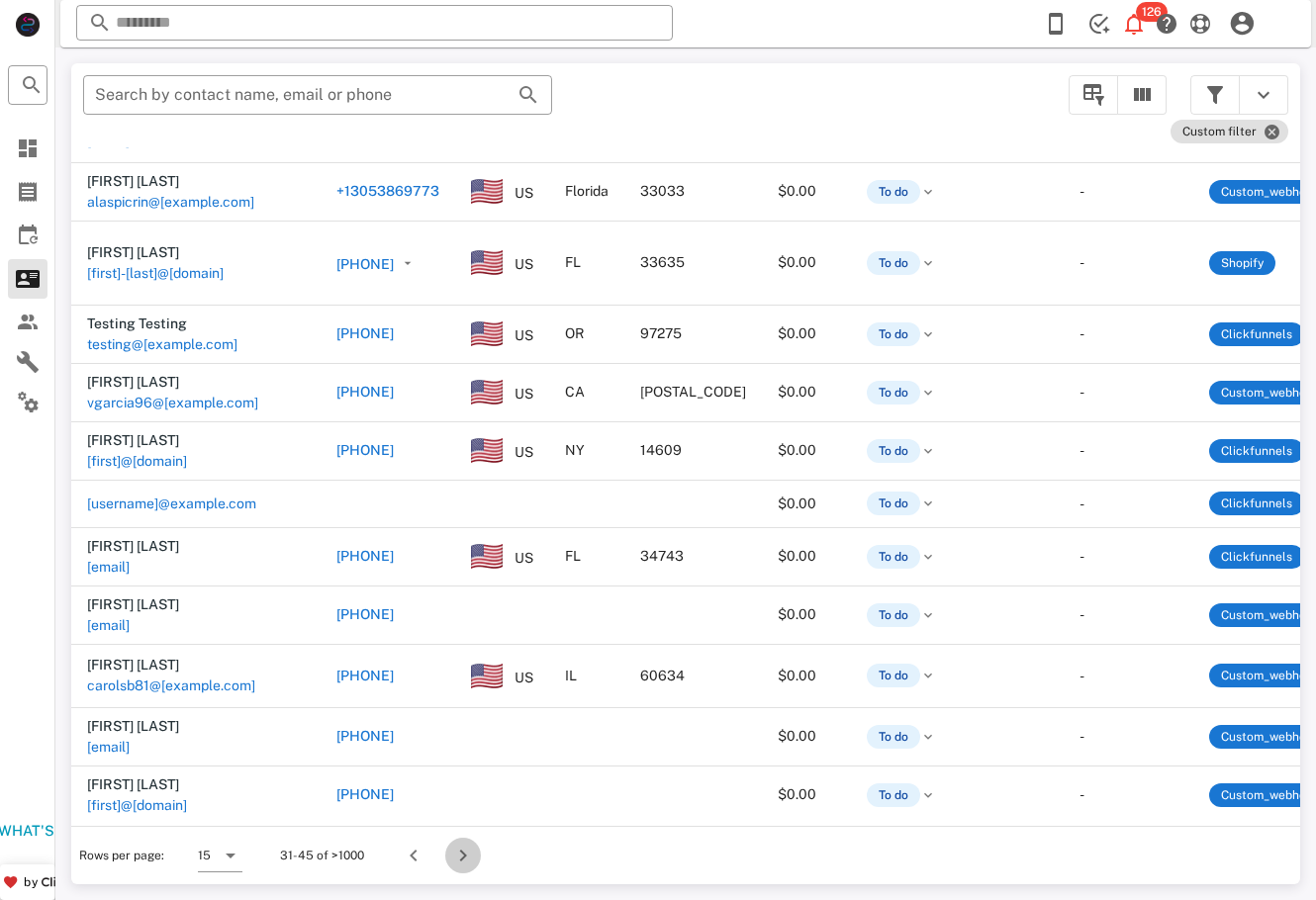 click at bounding box center [463, 855] 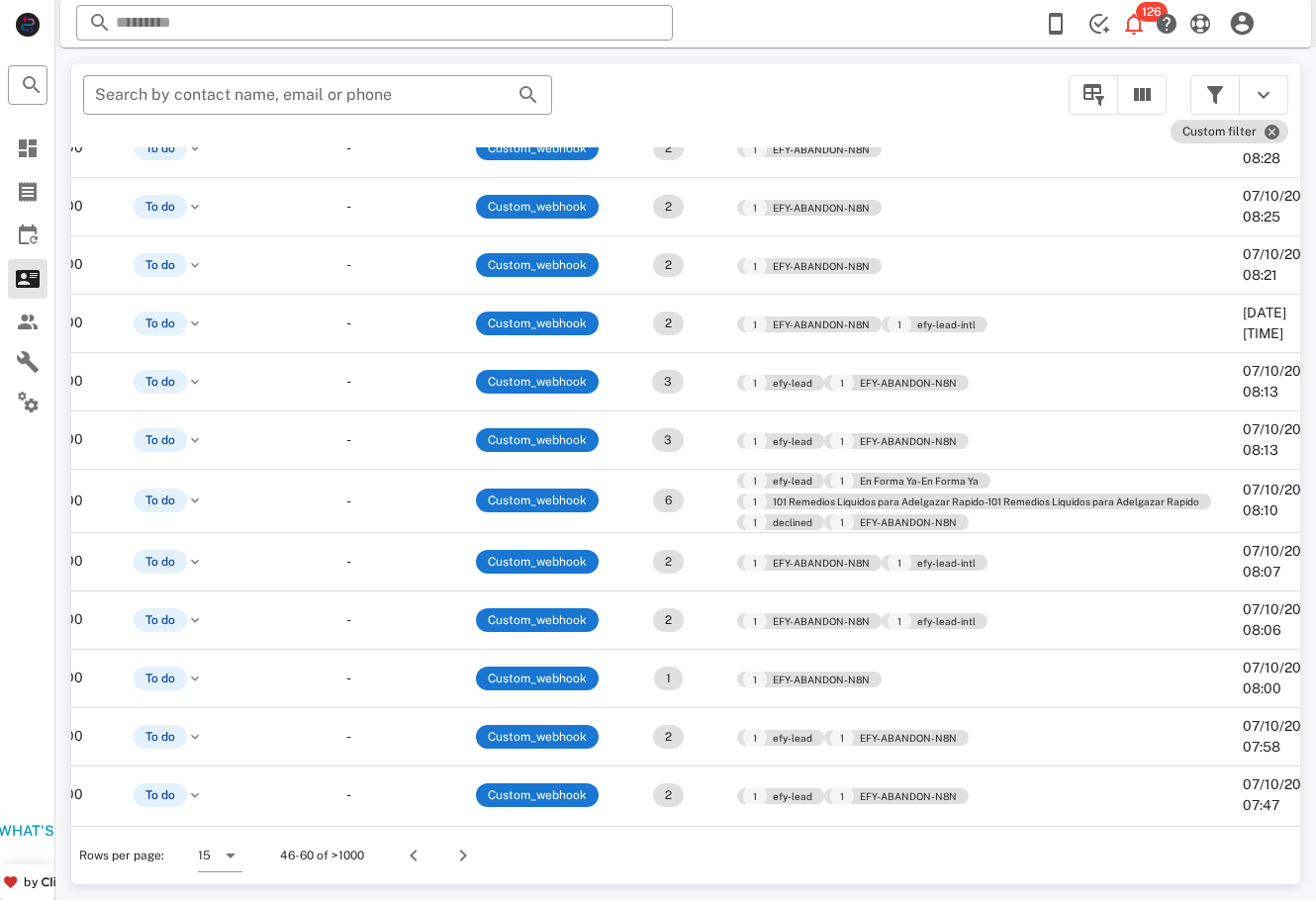 scroll, scrollTop: 265, scrollLeft: 0, axis: vertical 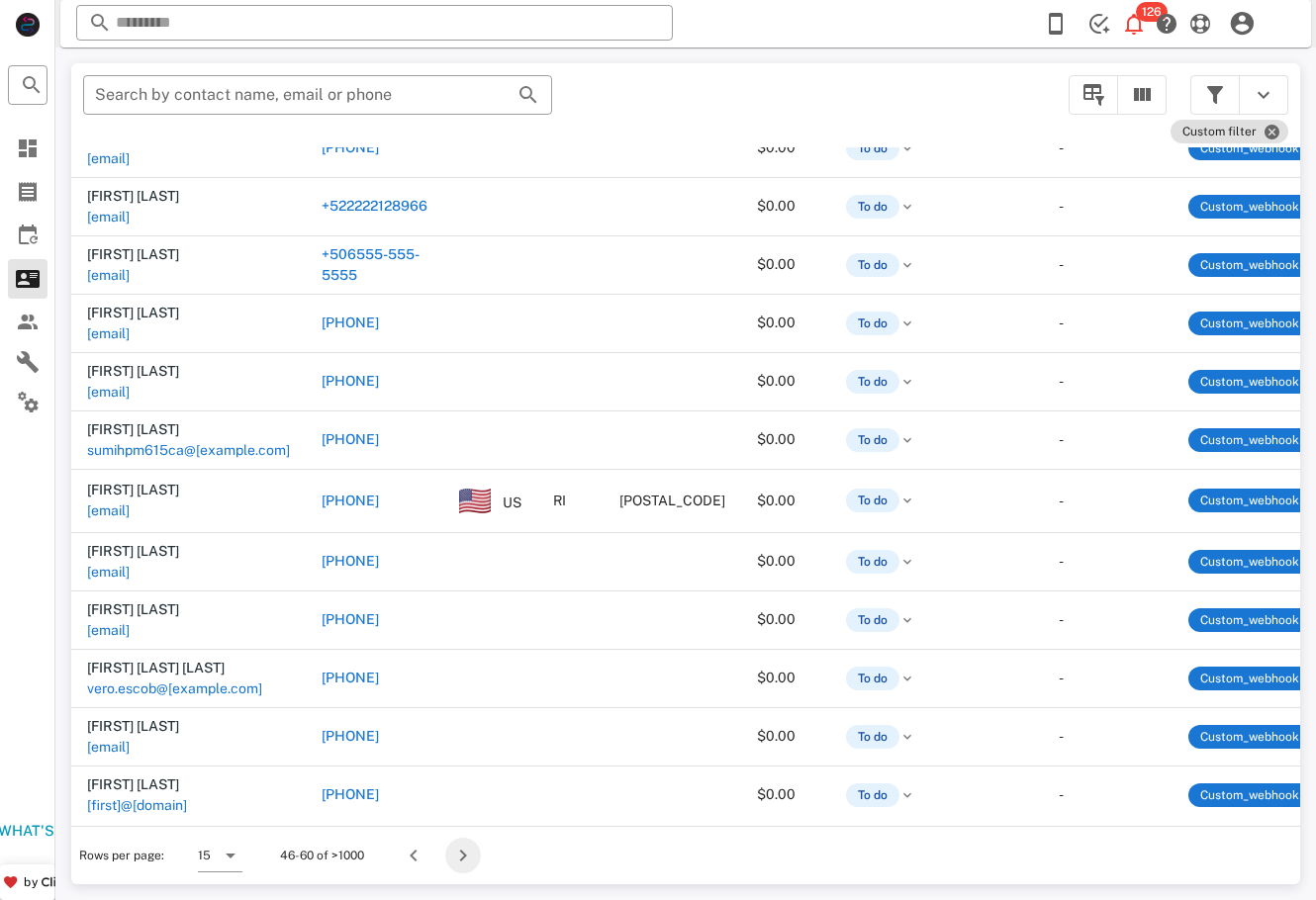 click at bounding box center [463, 855] 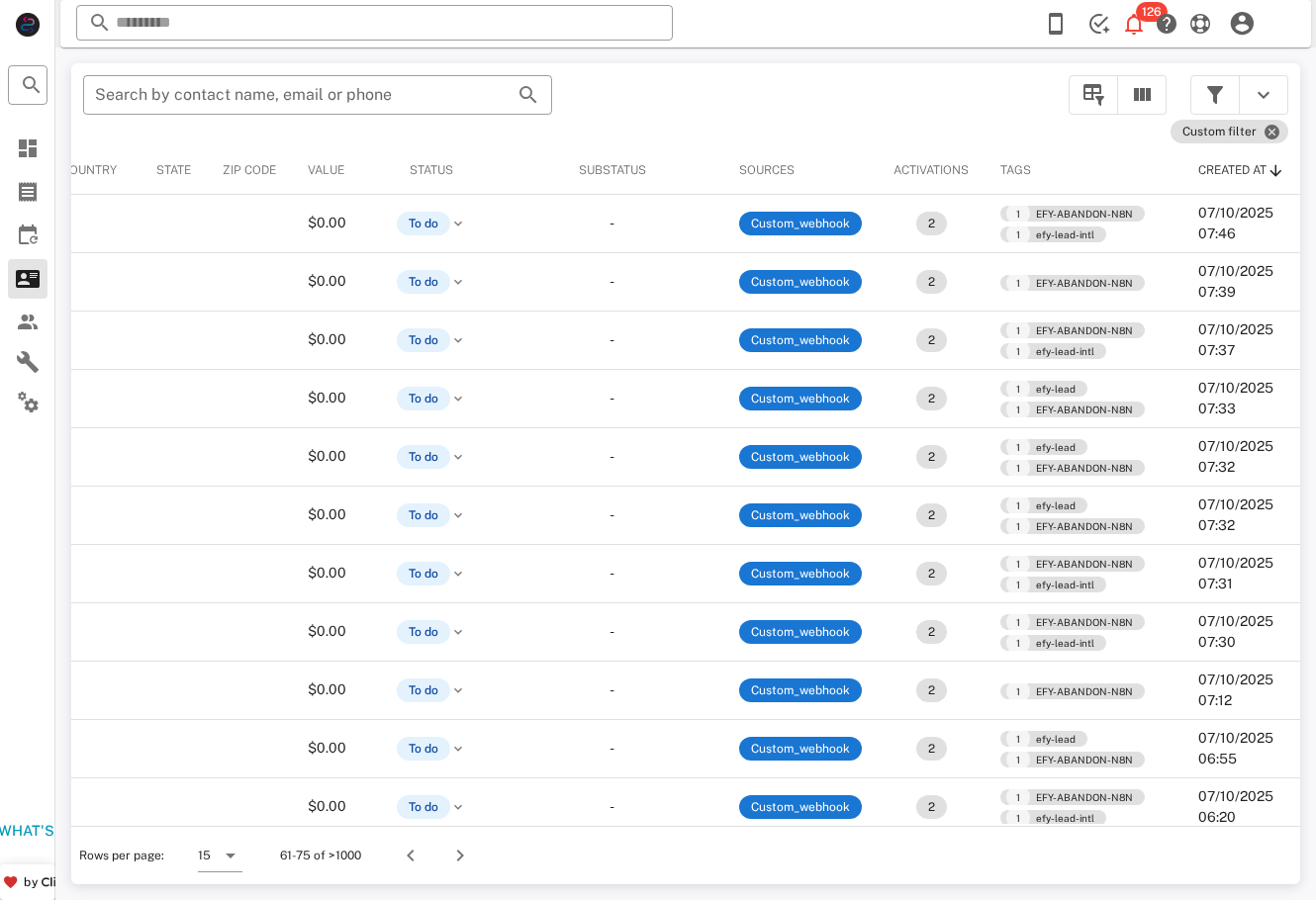 scroll, scrollTop: 0, scrollLeft: 0, axis: both 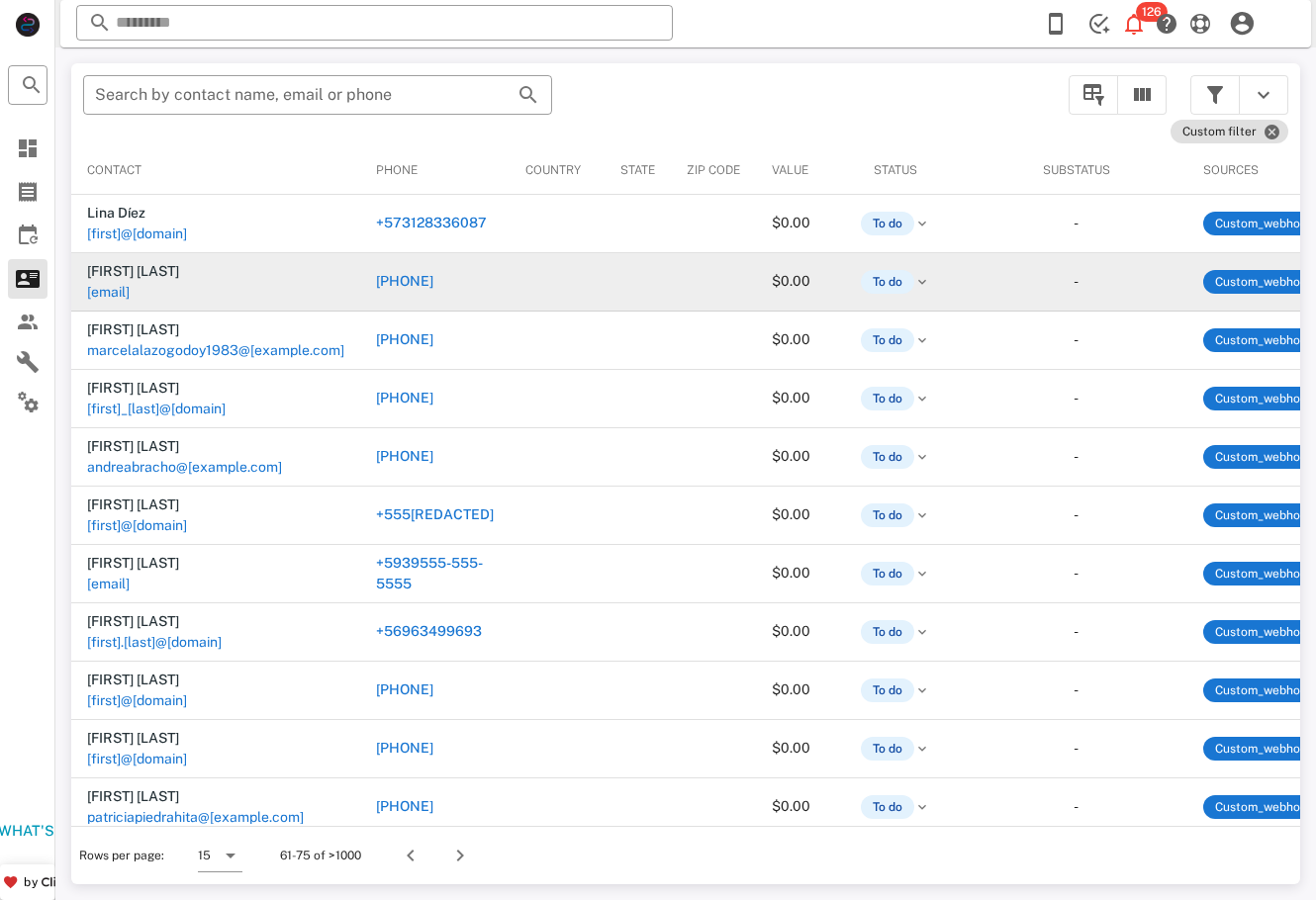 click on "[EMAIL]" at bounding box center [108, 333] 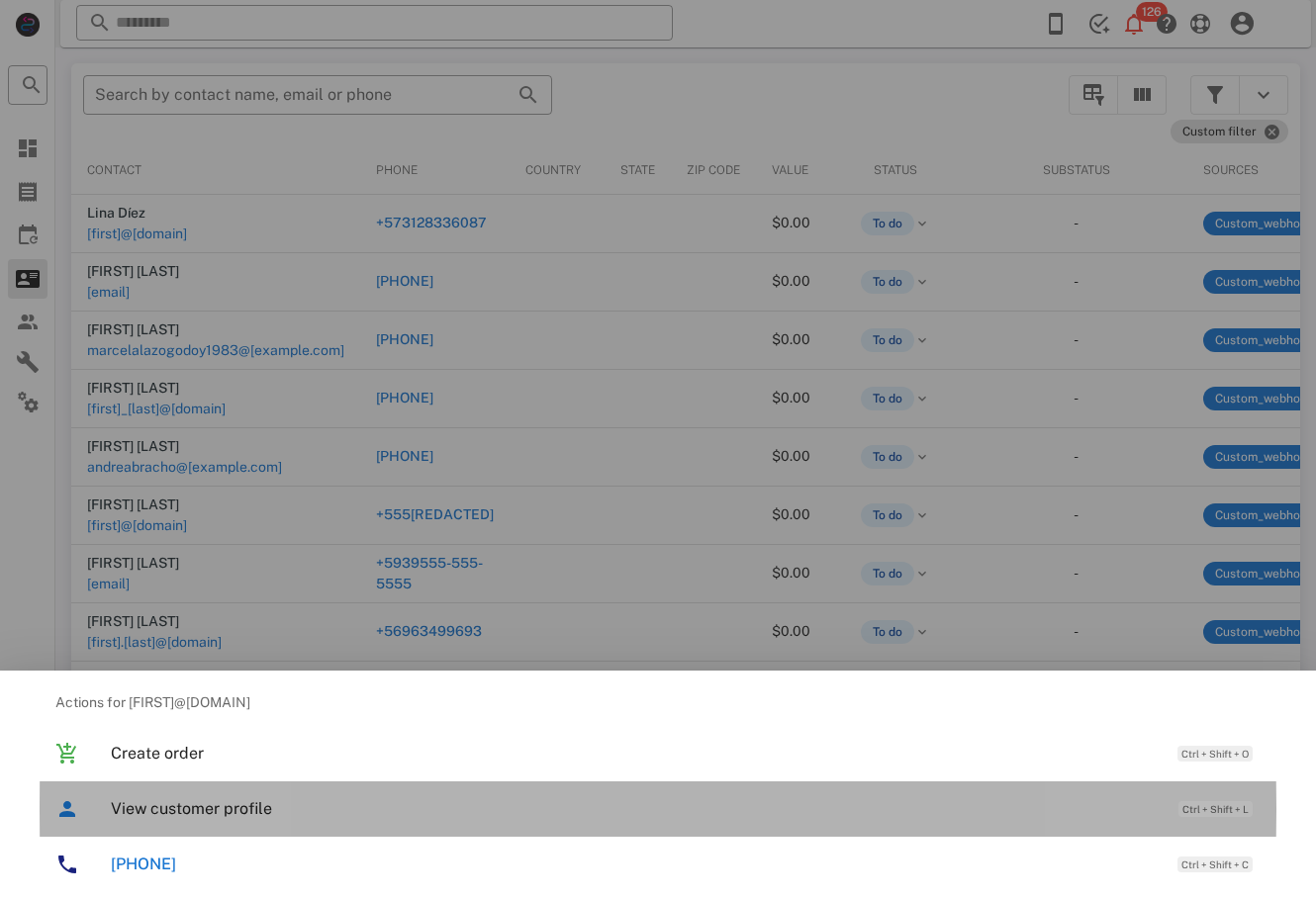 click on "View customer profile Ctrl + Shift + L" at bounding box center [686, 808] 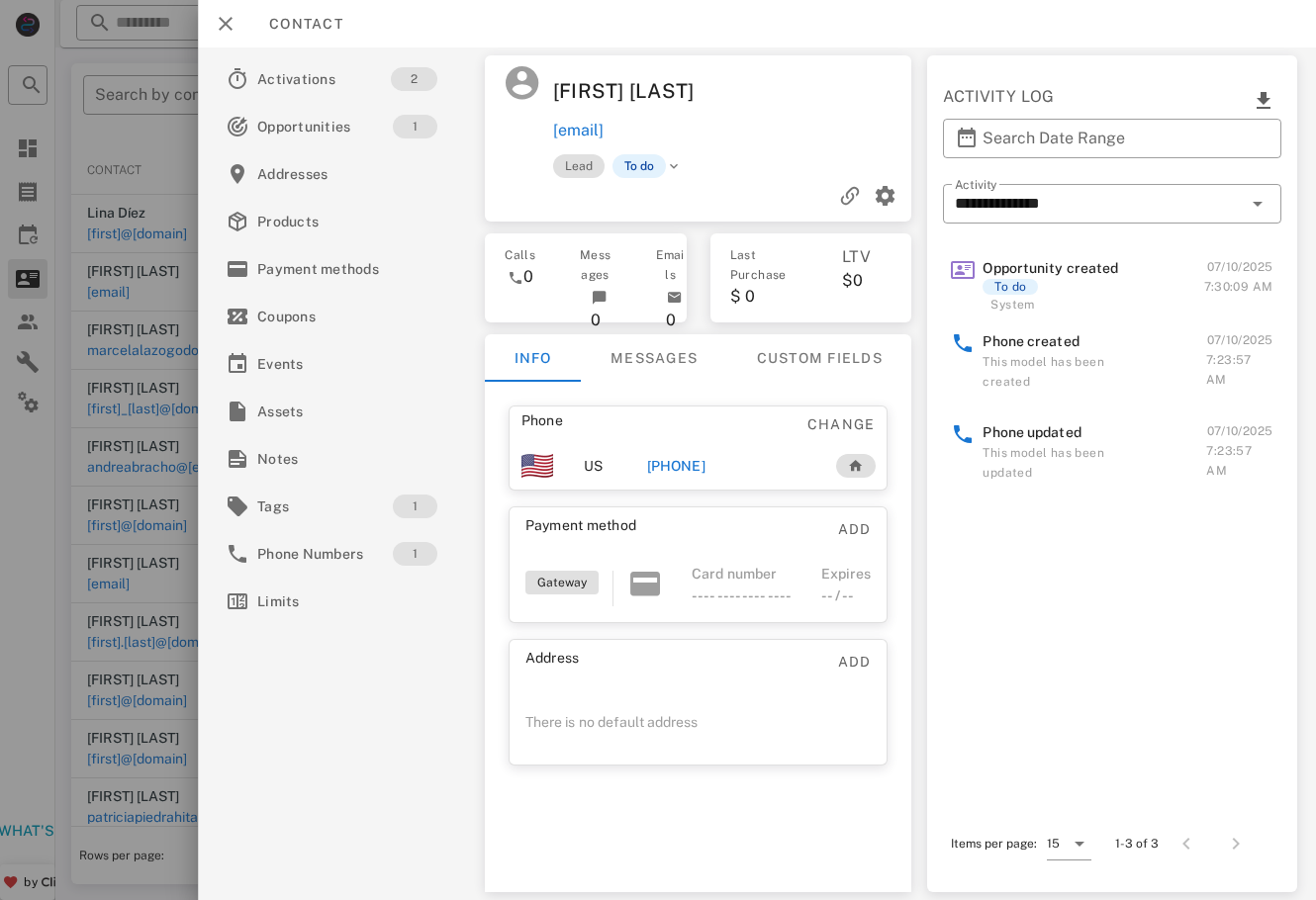 click on "[PHONE]" at bounding box center [675, 466] 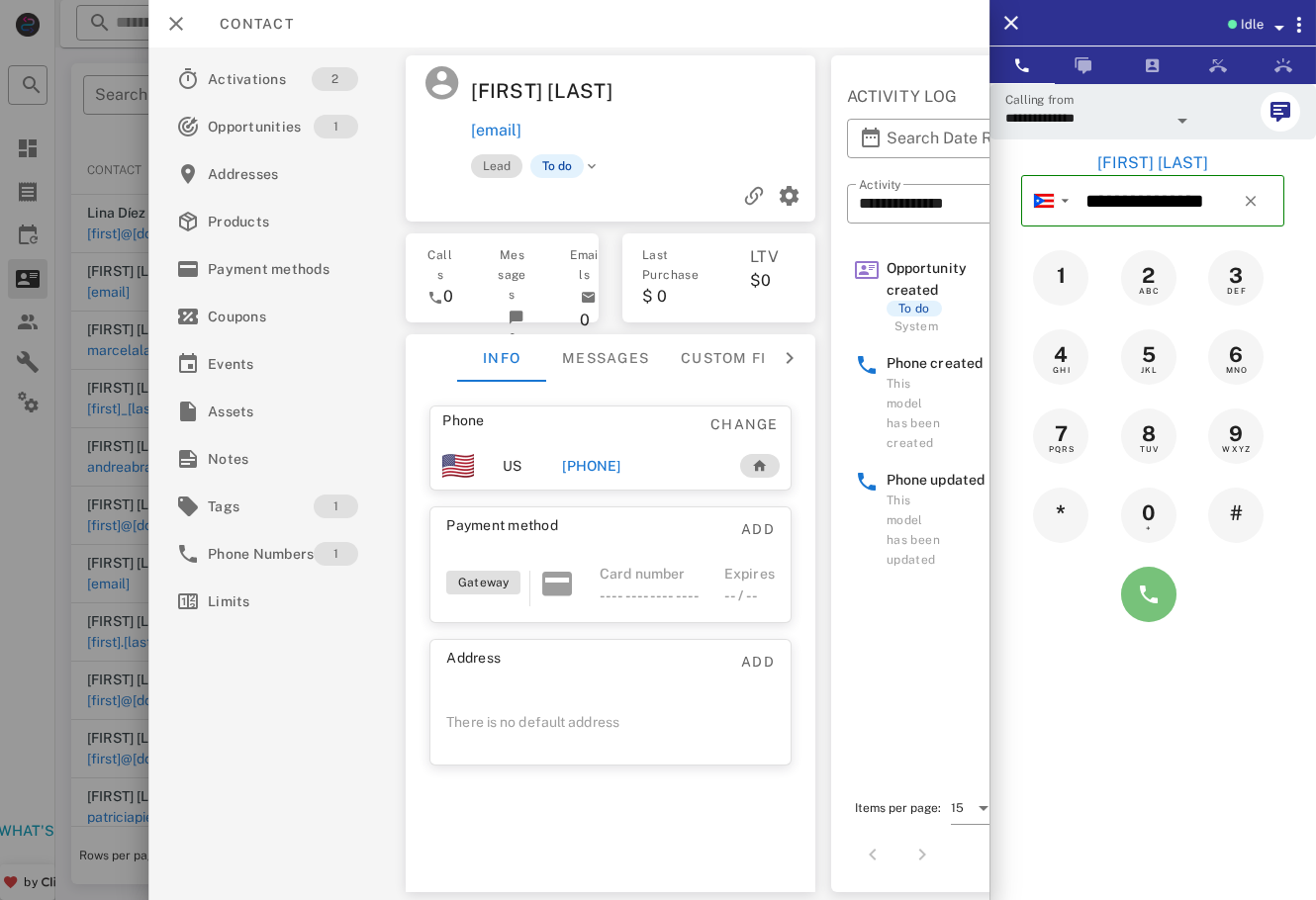 click at bounding box center (1149, 594) 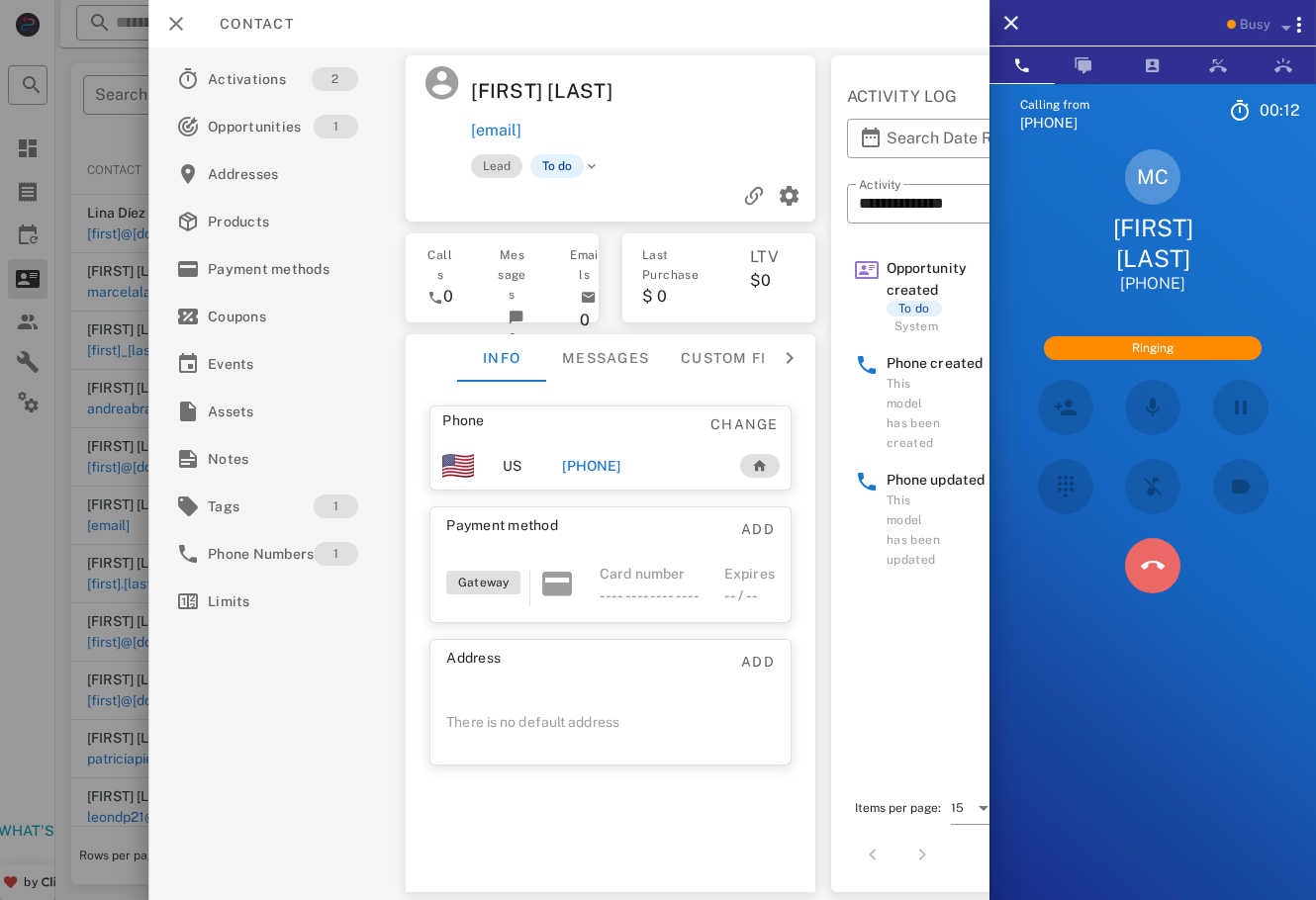 click at bounding box center (1153, 566) 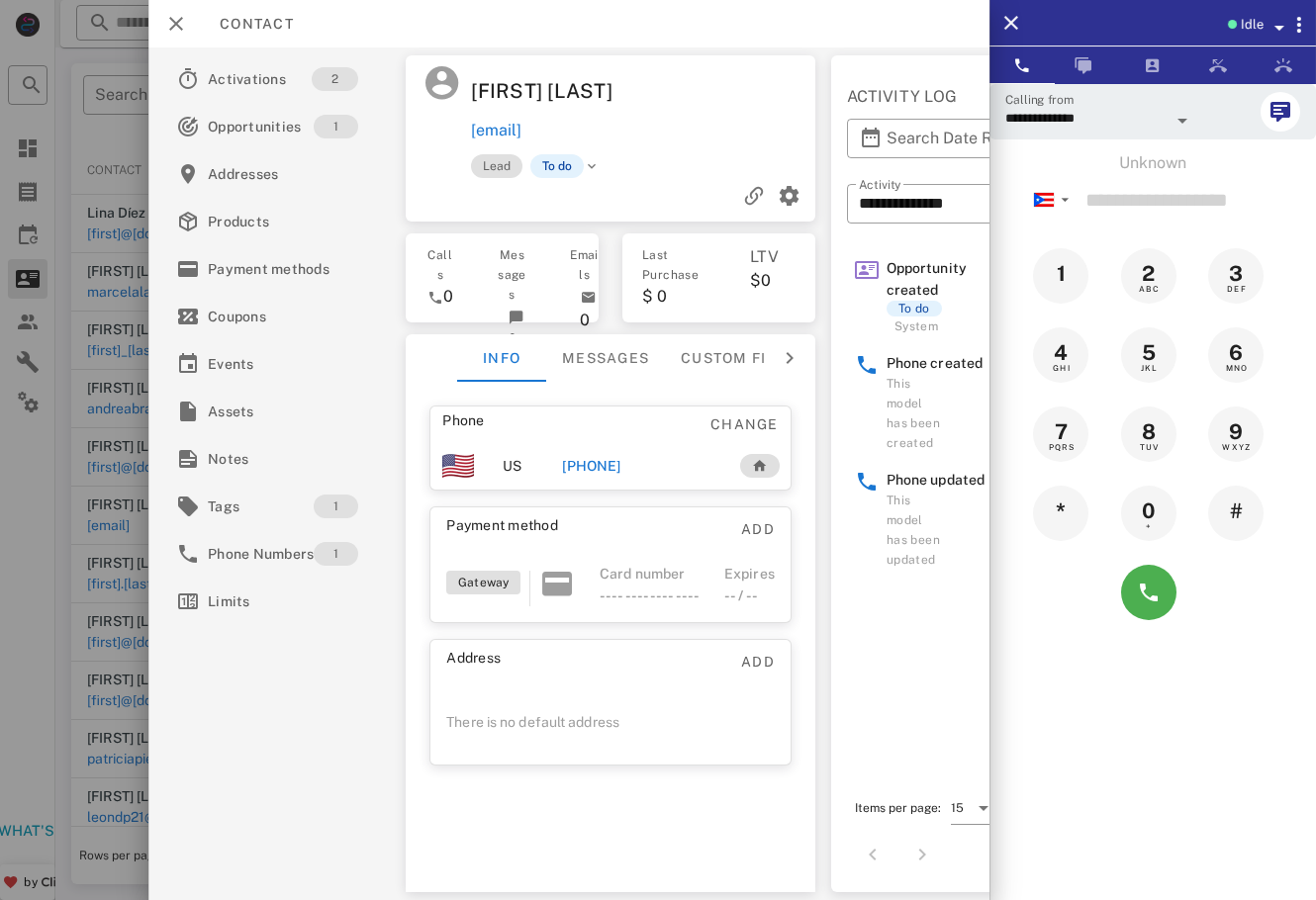 click on "[PHONE]" at bounding box center [591, 466] 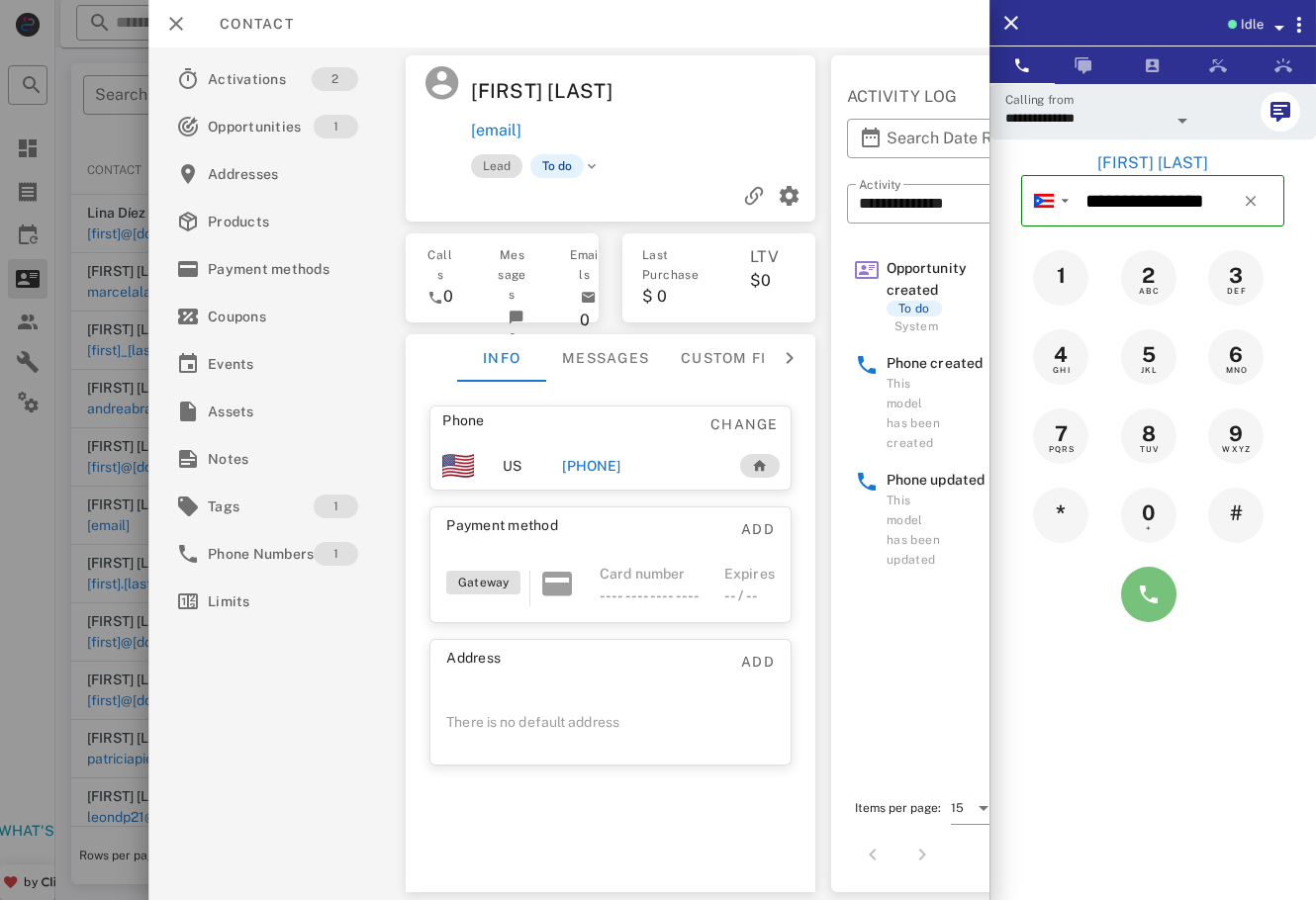 click at bounding box center [1149, 594] 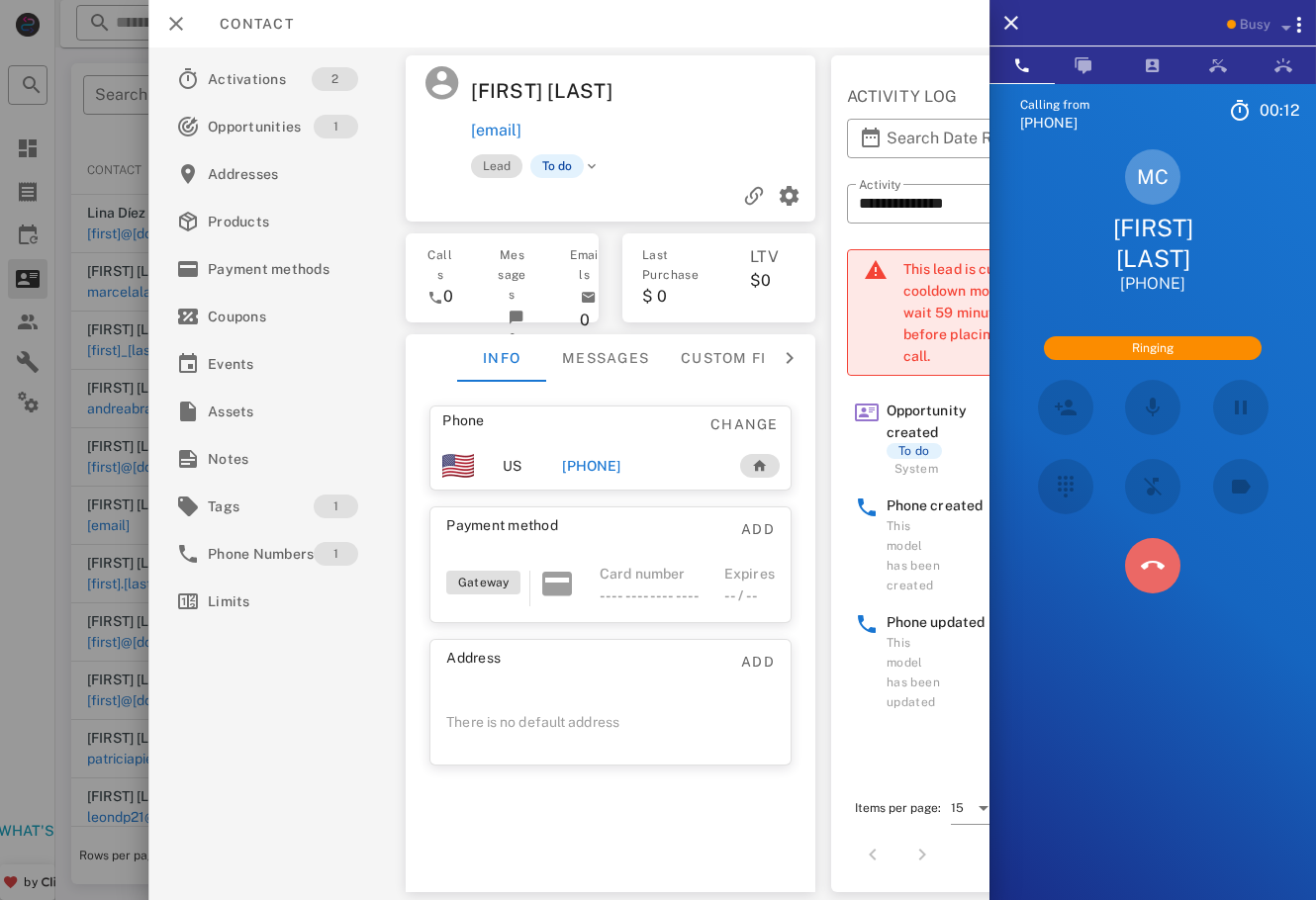 click at bounding box center [1153, 566] 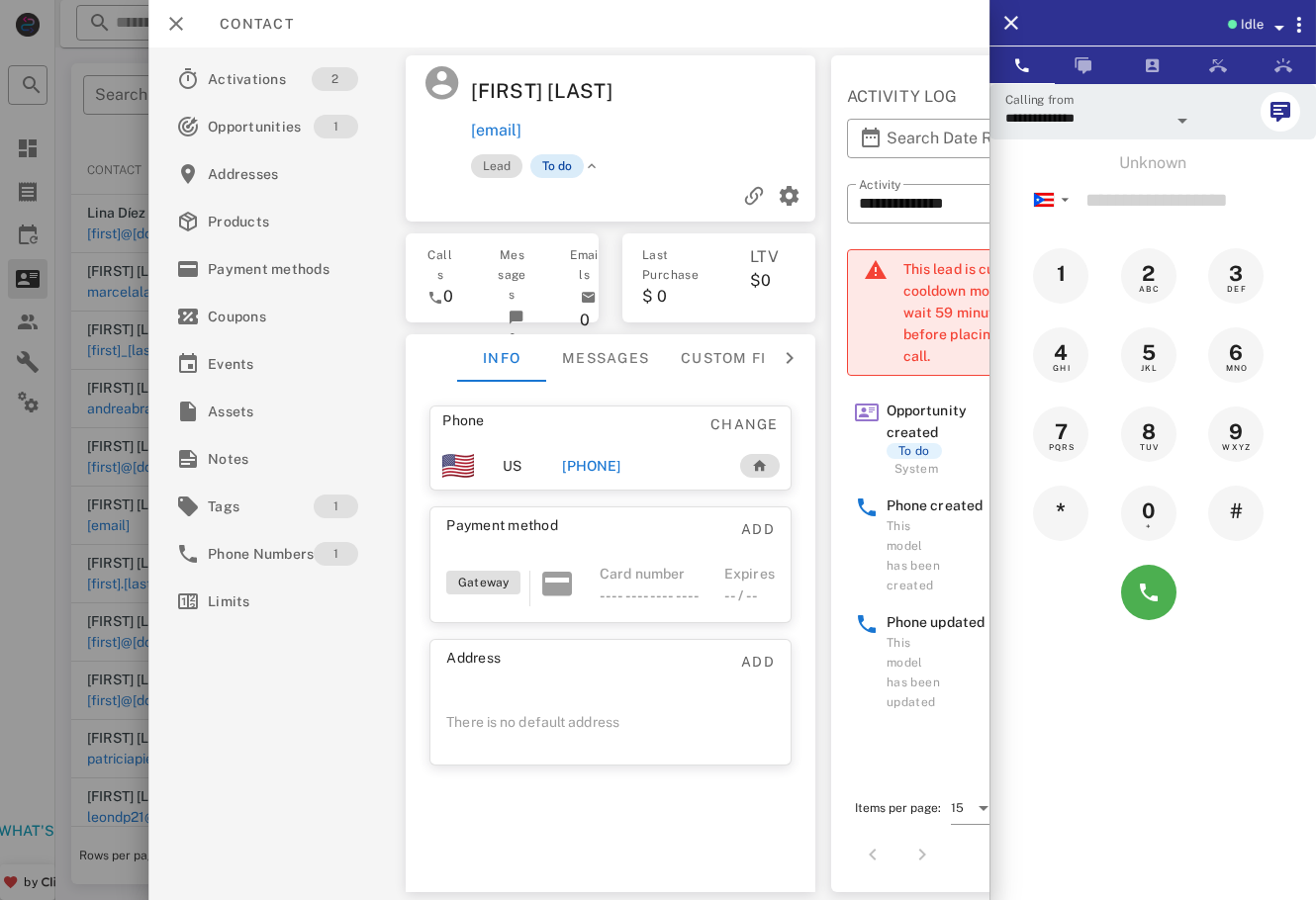 click on "To do" at bounding box center [557, 166] 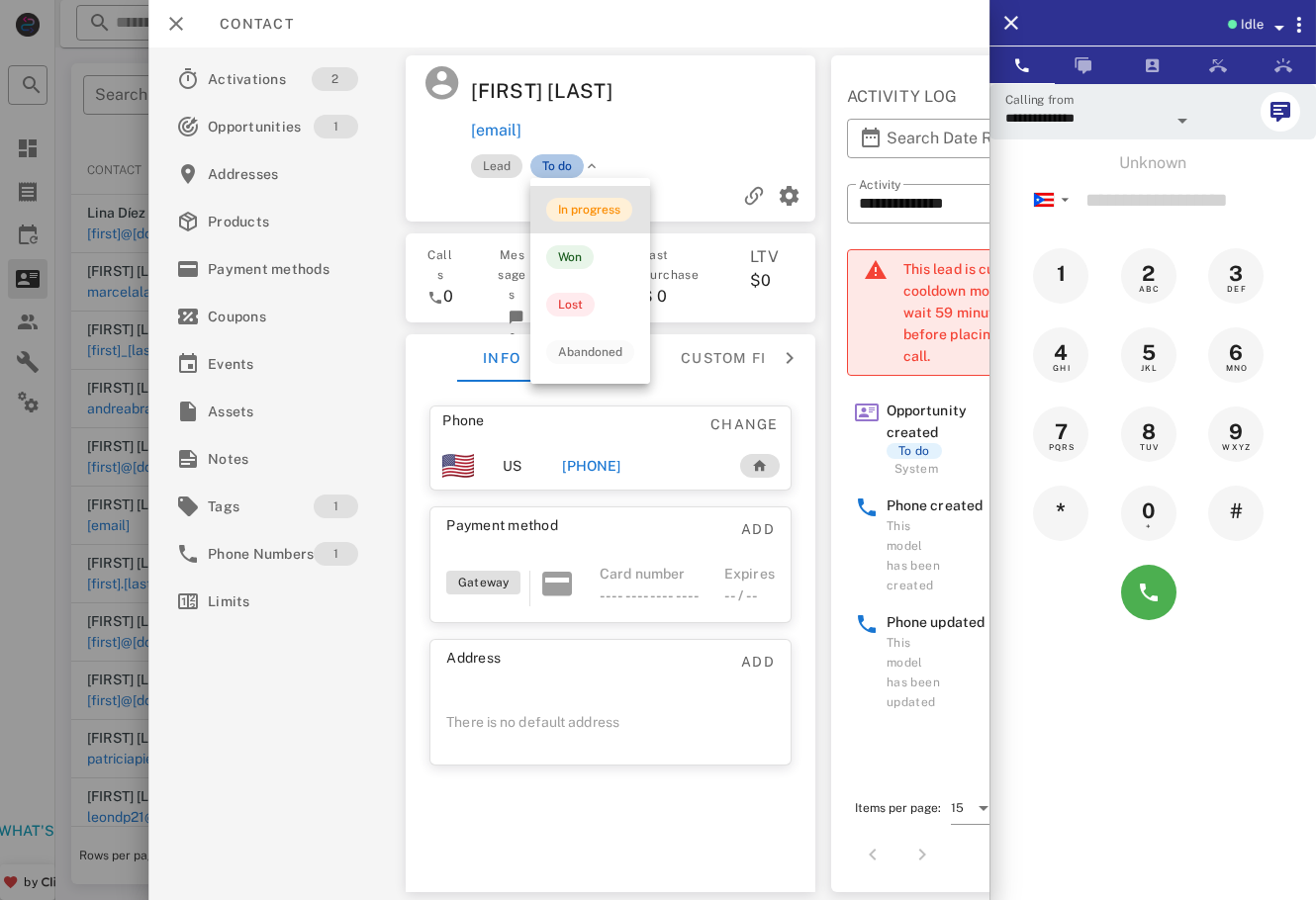 click on "In progress" at bounding box center [589, 210] 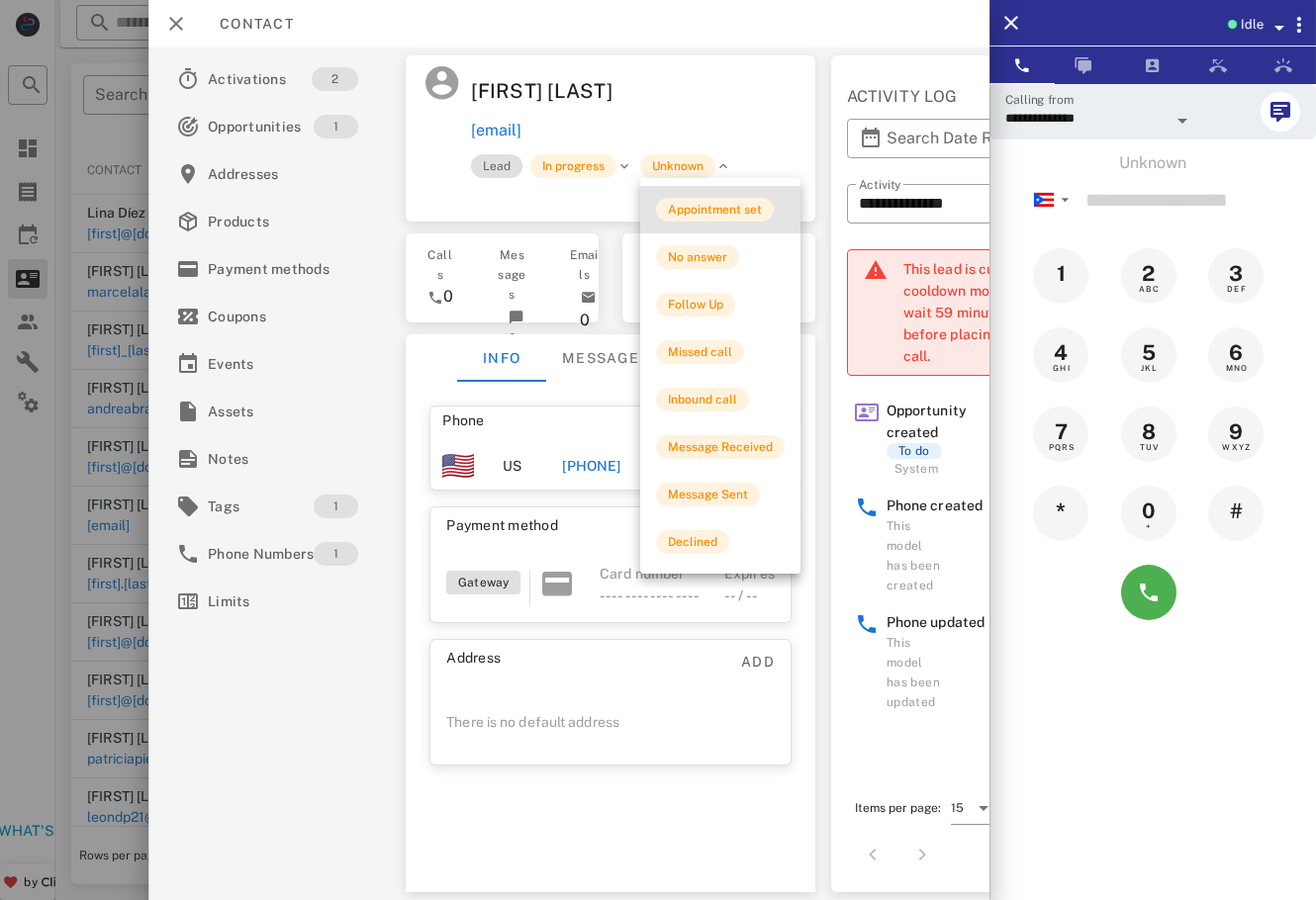 click on "Appointment set" at bounding box center (720, 210) 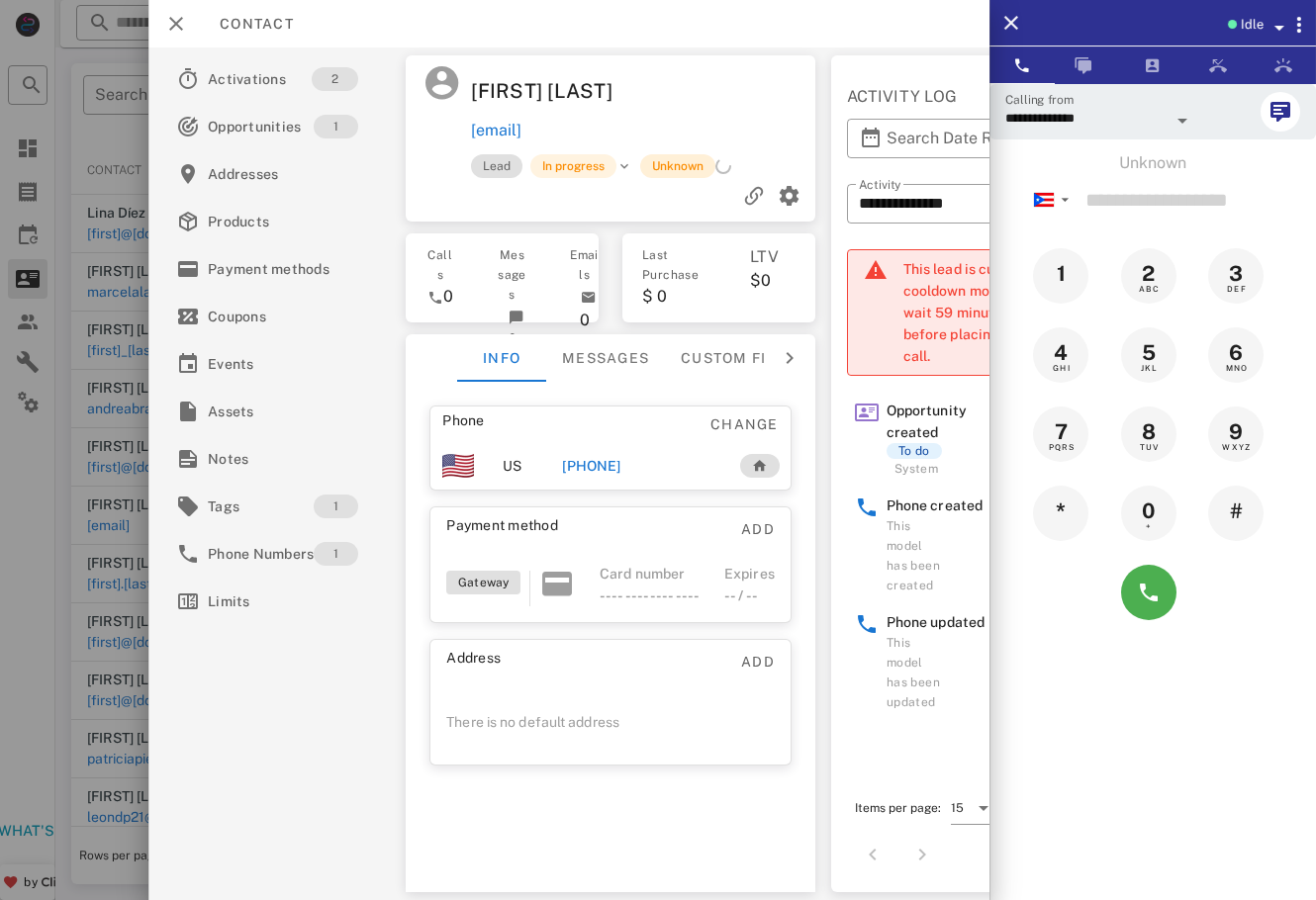 click on "Unknown" at bounding box center (678, 166) 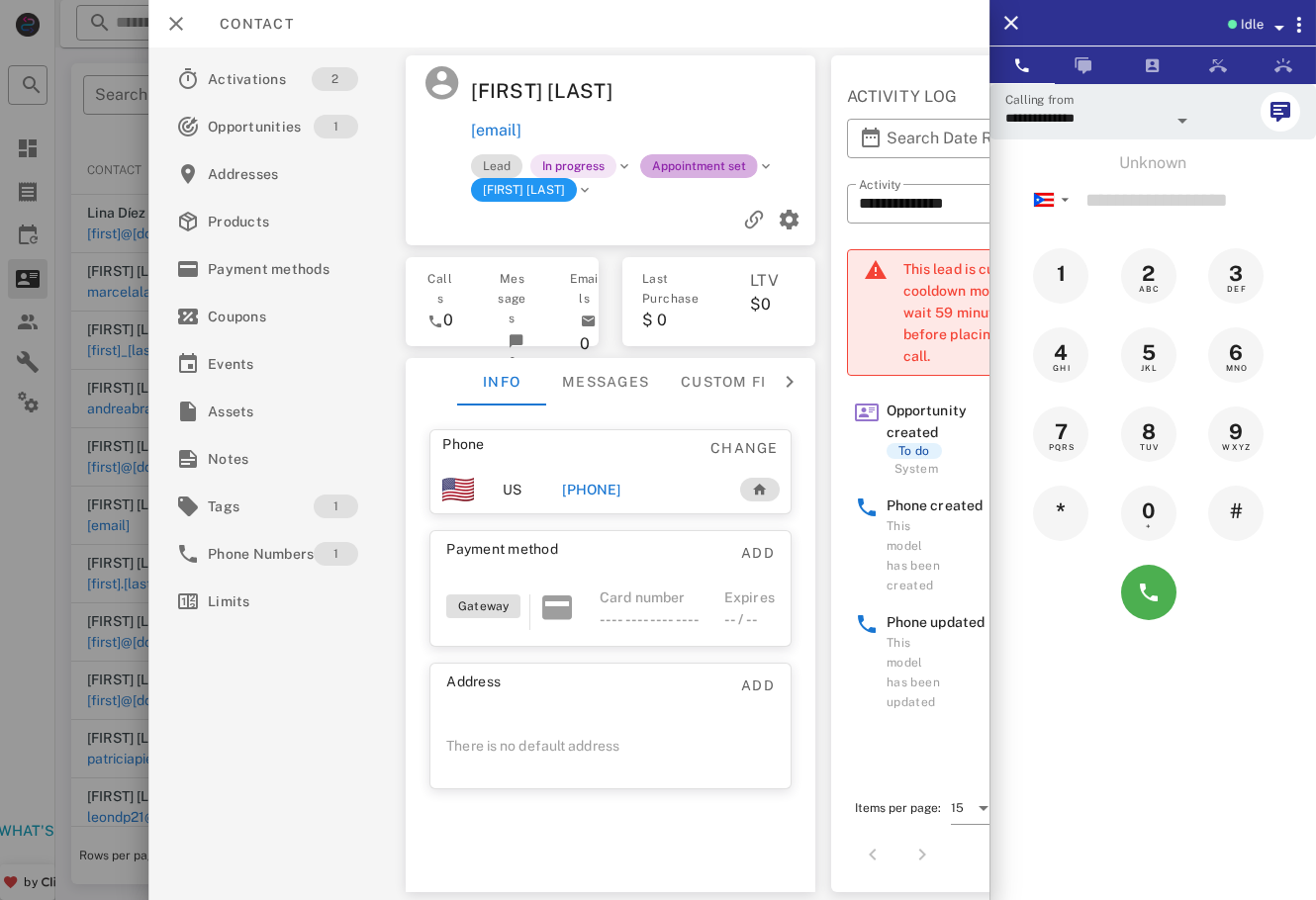 click on "Appointment set" at bounding box center [699, 166] 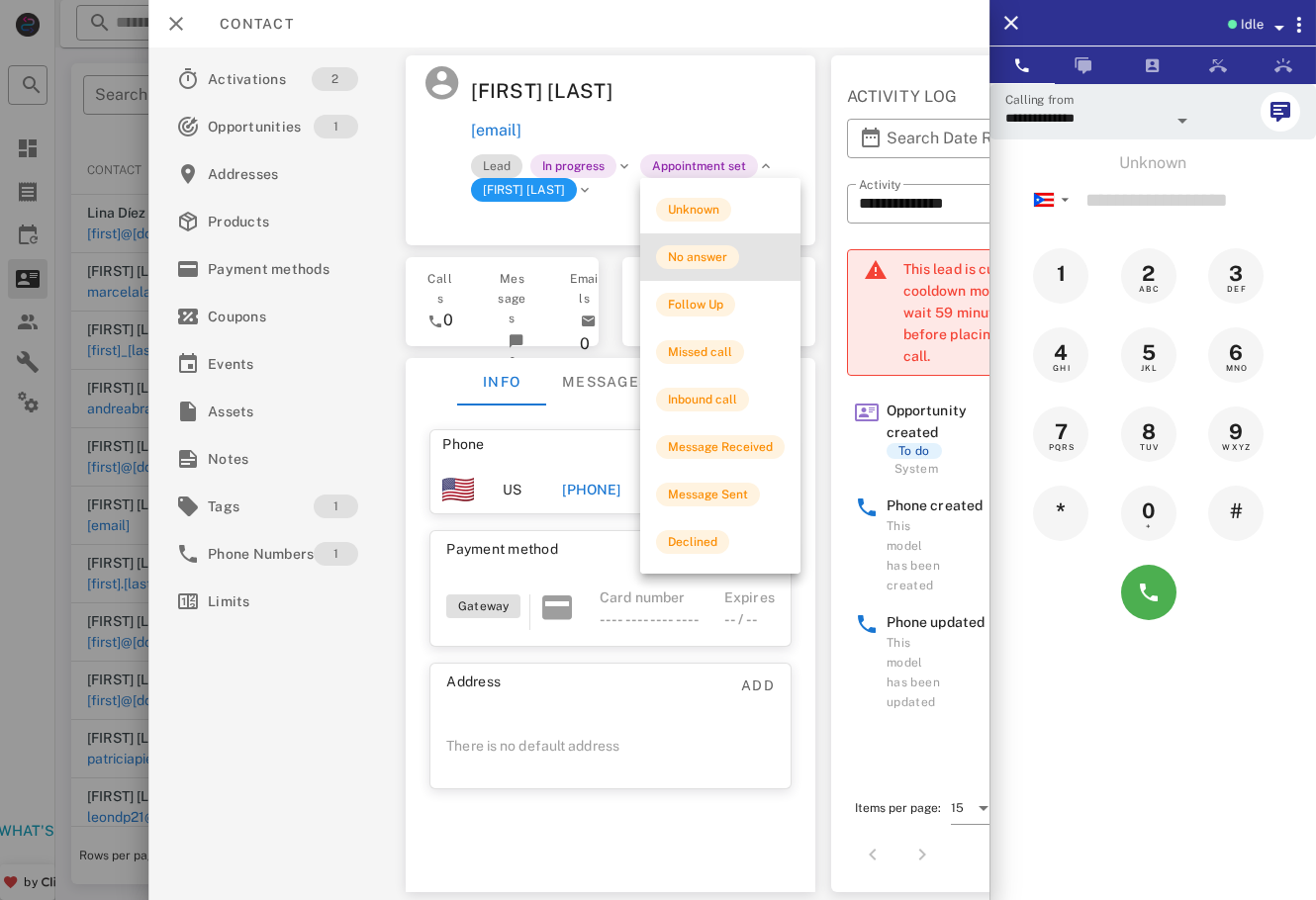 click on "No answer" at bounding box center (720, 257) 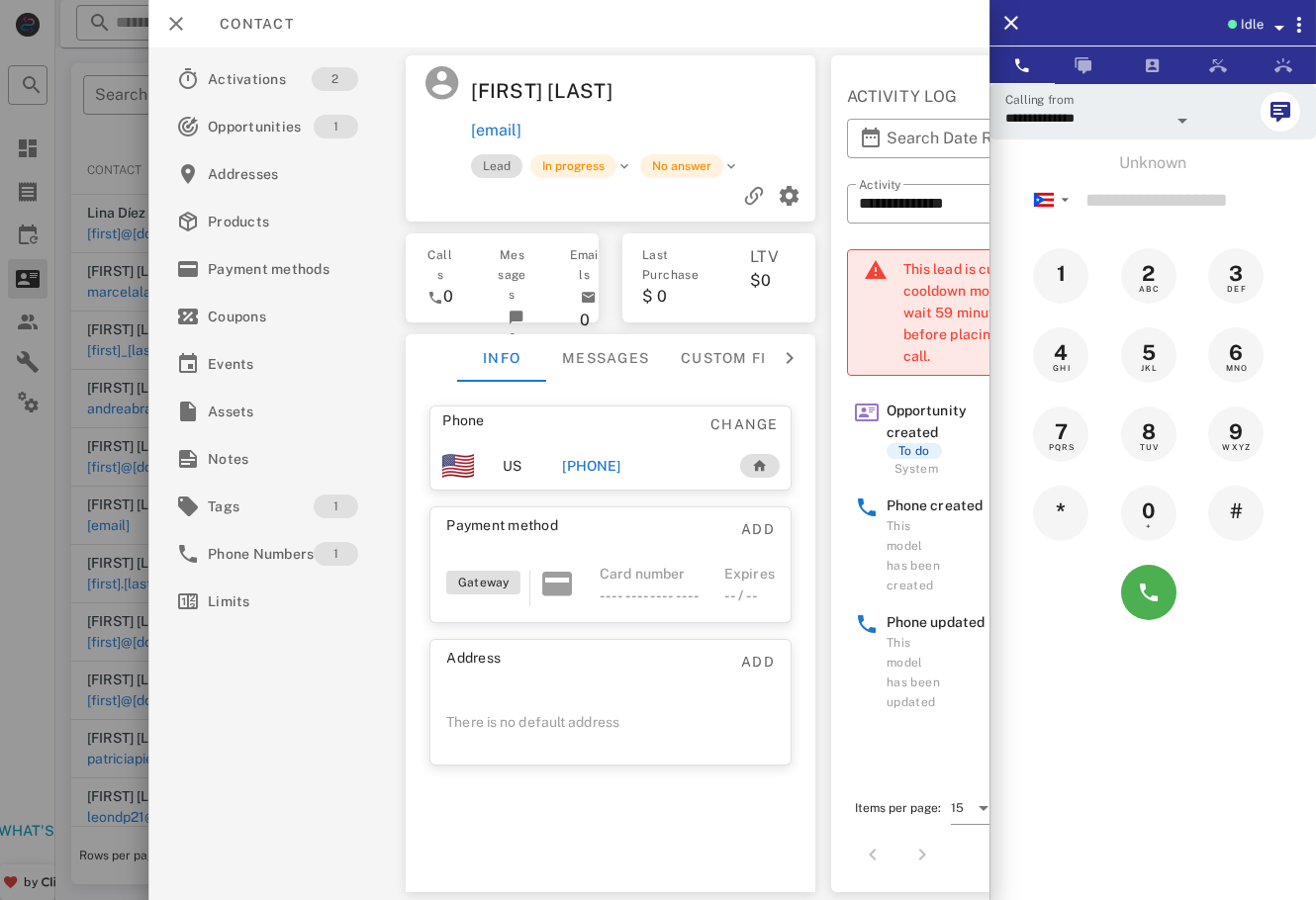 click at bounding box center [658, 450] 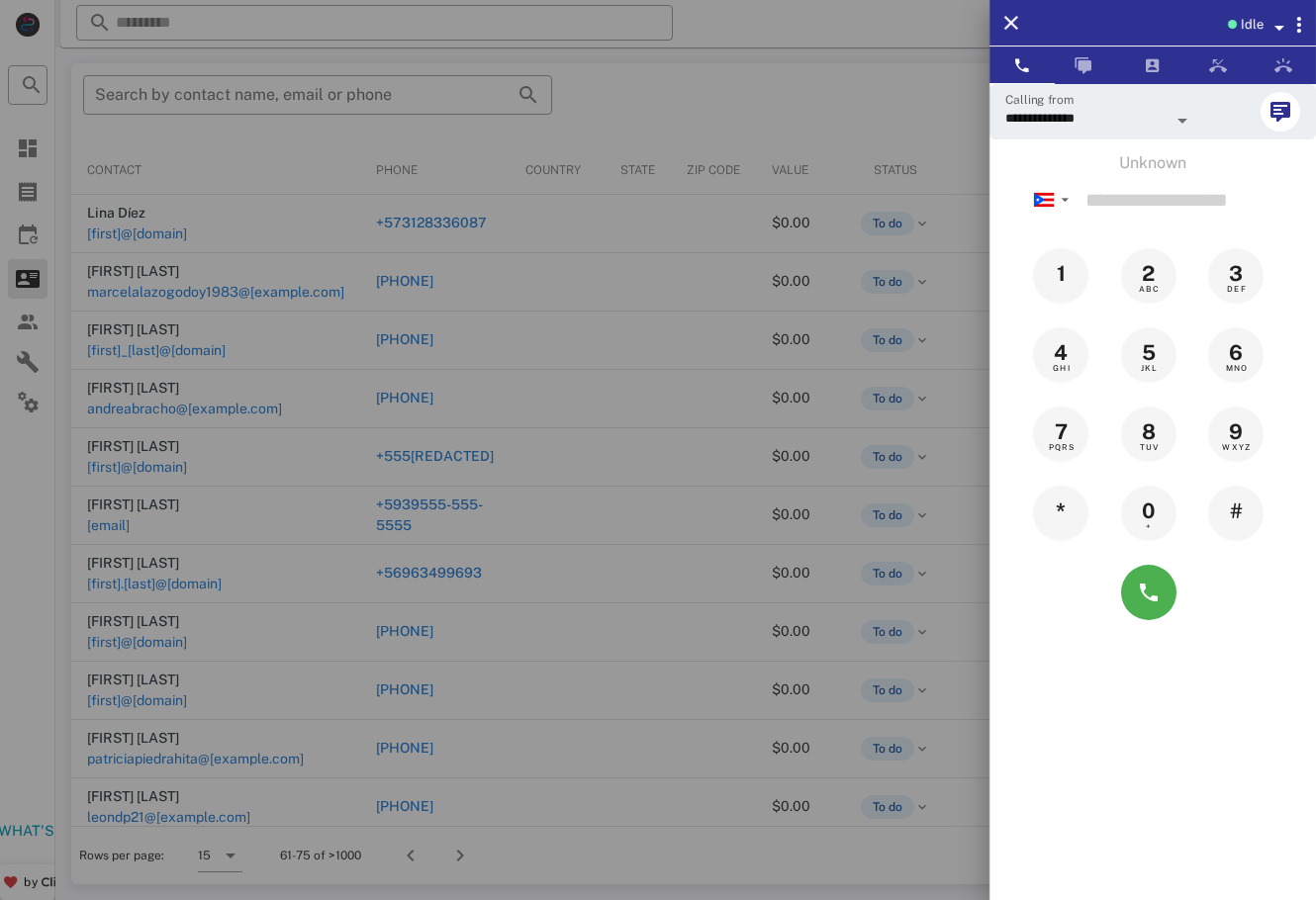click at bounding box center (658, 450) 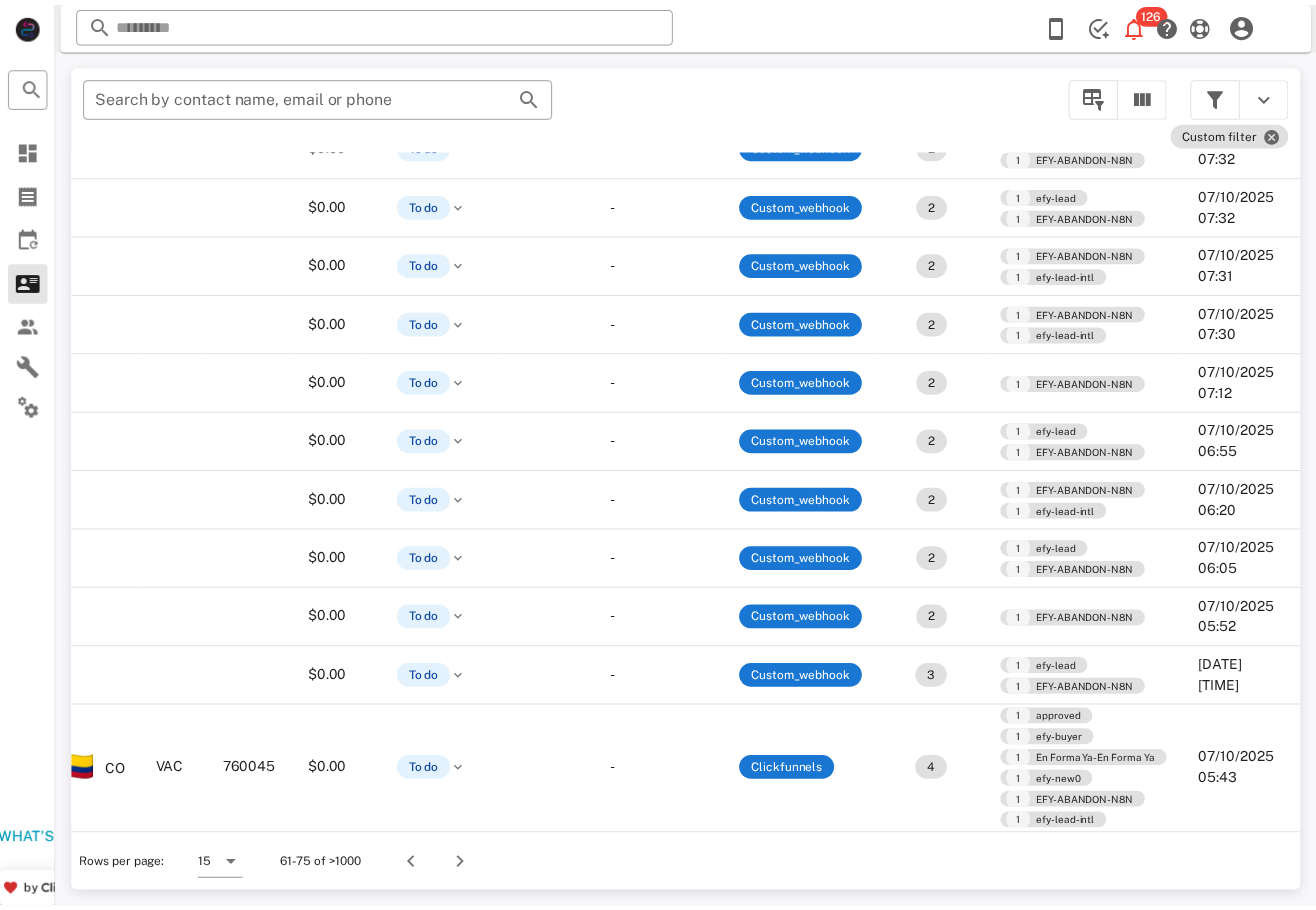 scroll, scrollTop: 272, scrollLeft: 0, axis: vertical 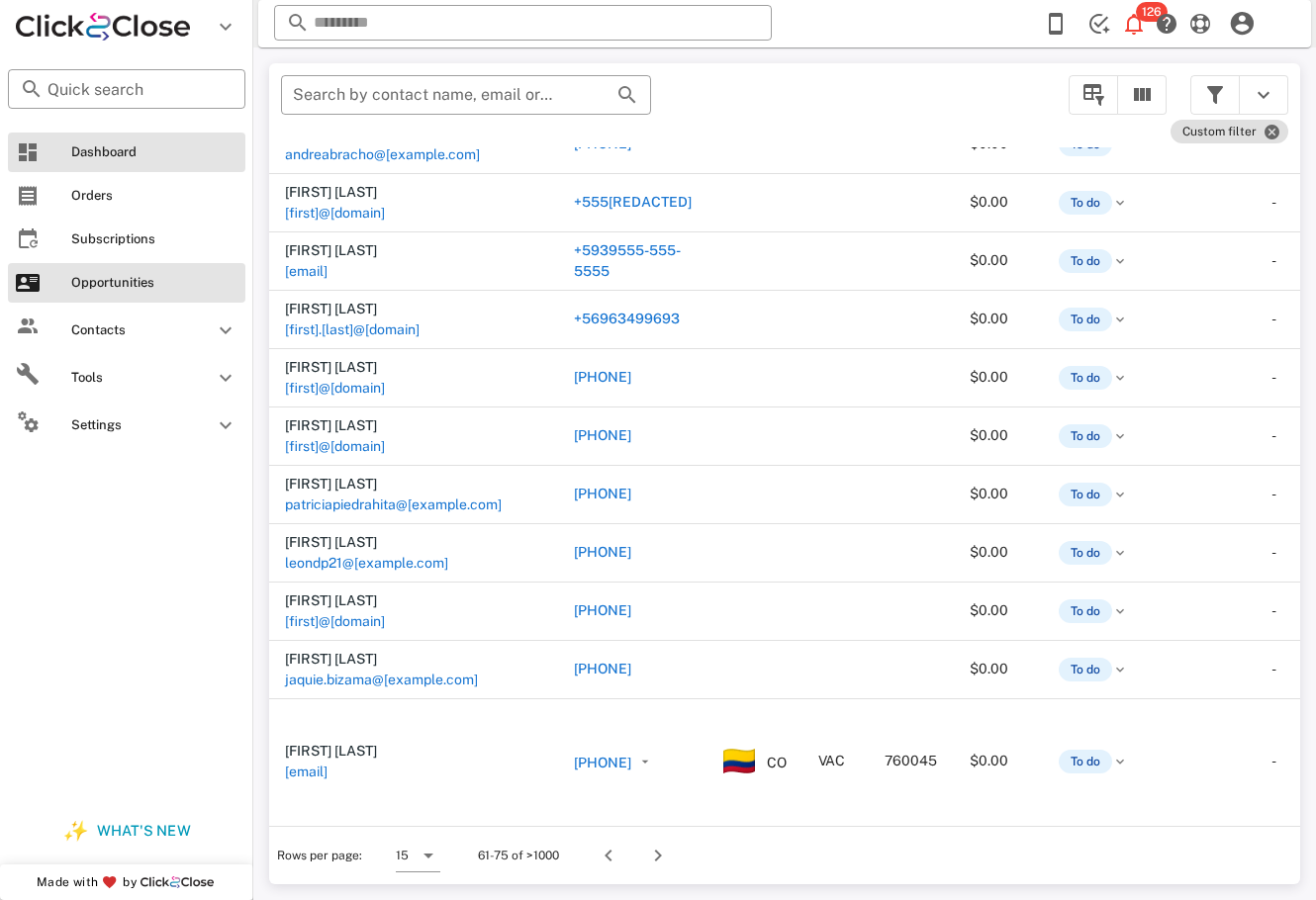 click on "Dashboard" at bounding box center (127, 152) 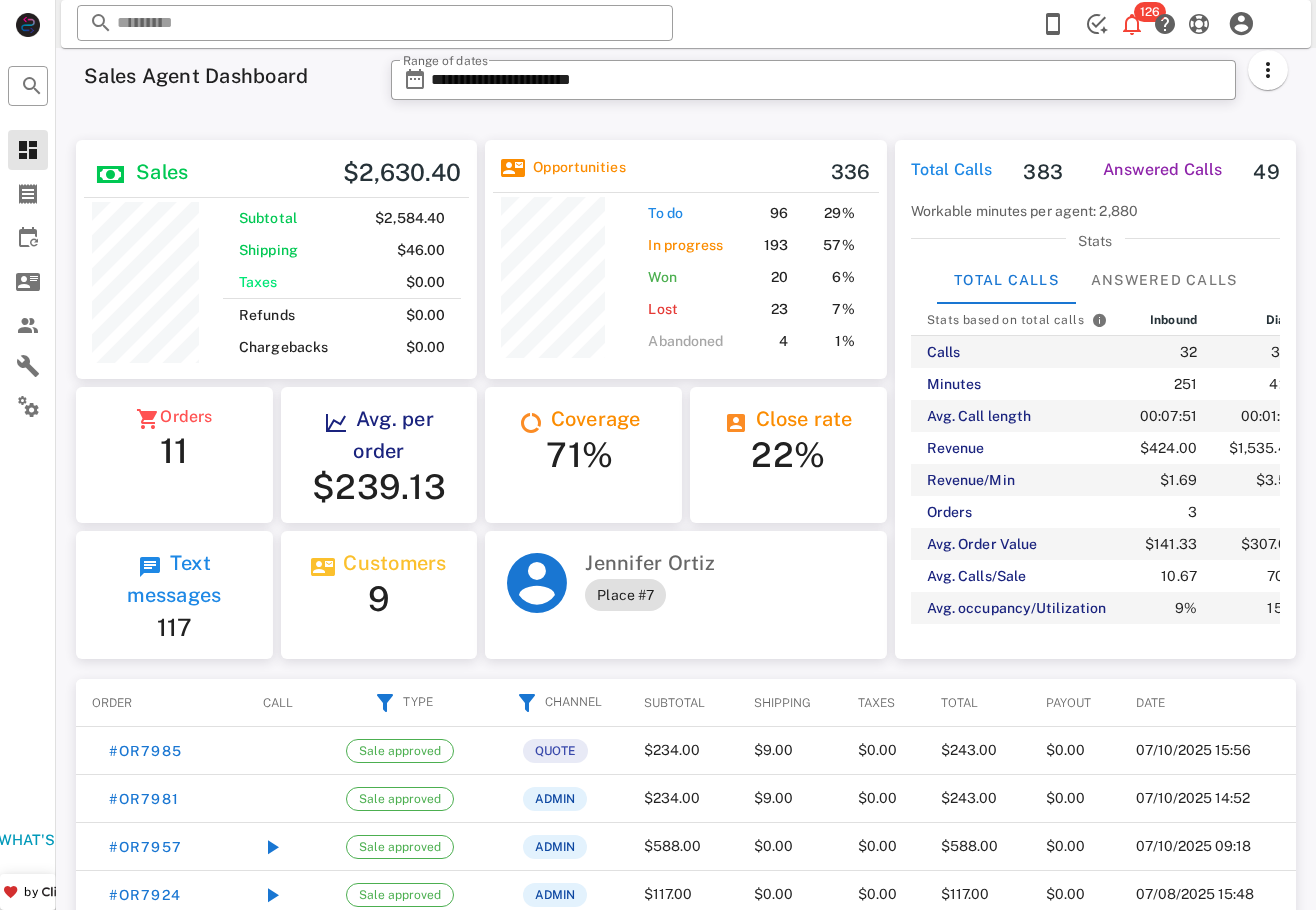 scroll, scrollTop: 999761, scrollLeft: 999599, axis: both 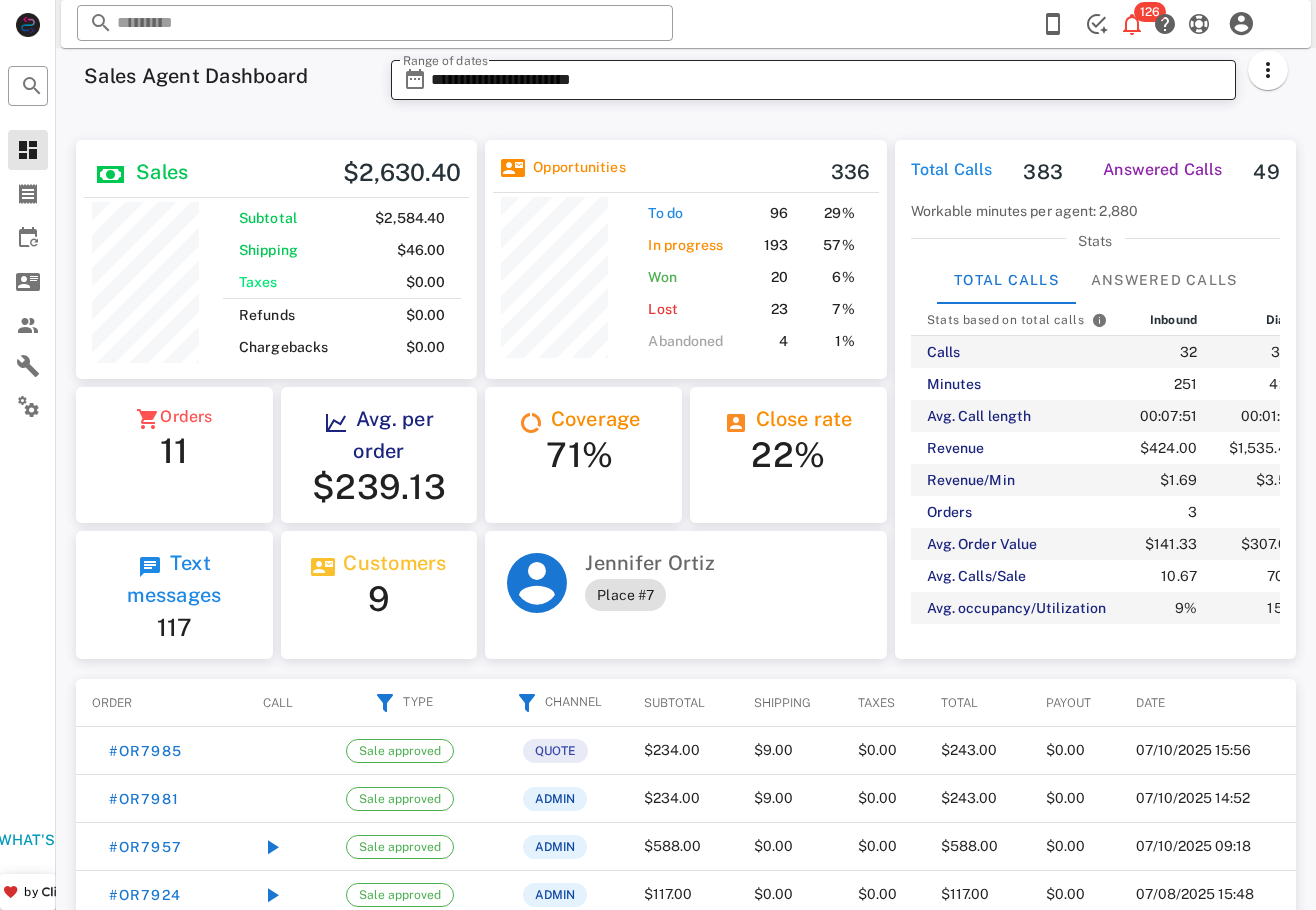 click on "**********" at bounding box center [827, 80] 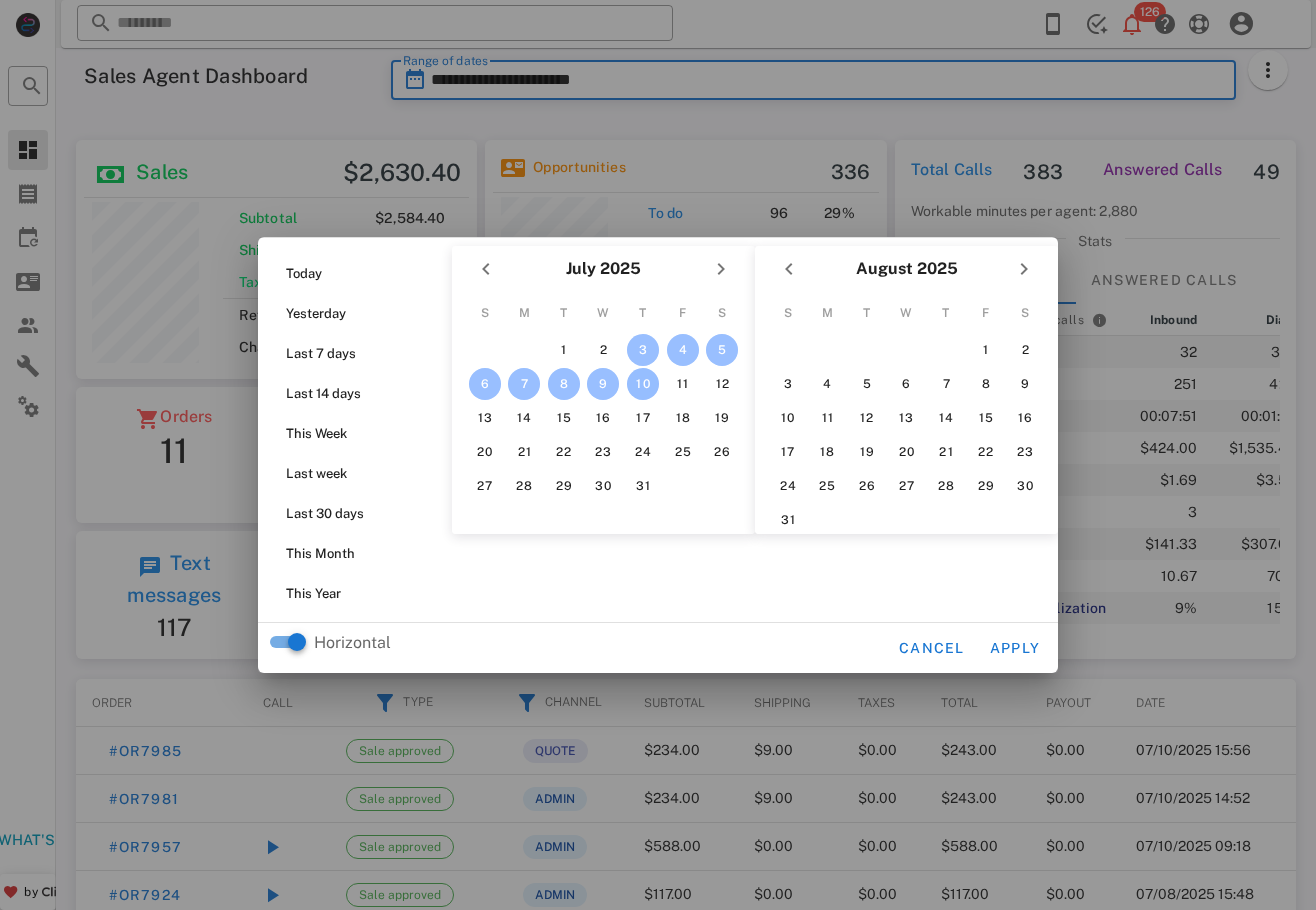 click on "10" at bounding box center (643, 384) 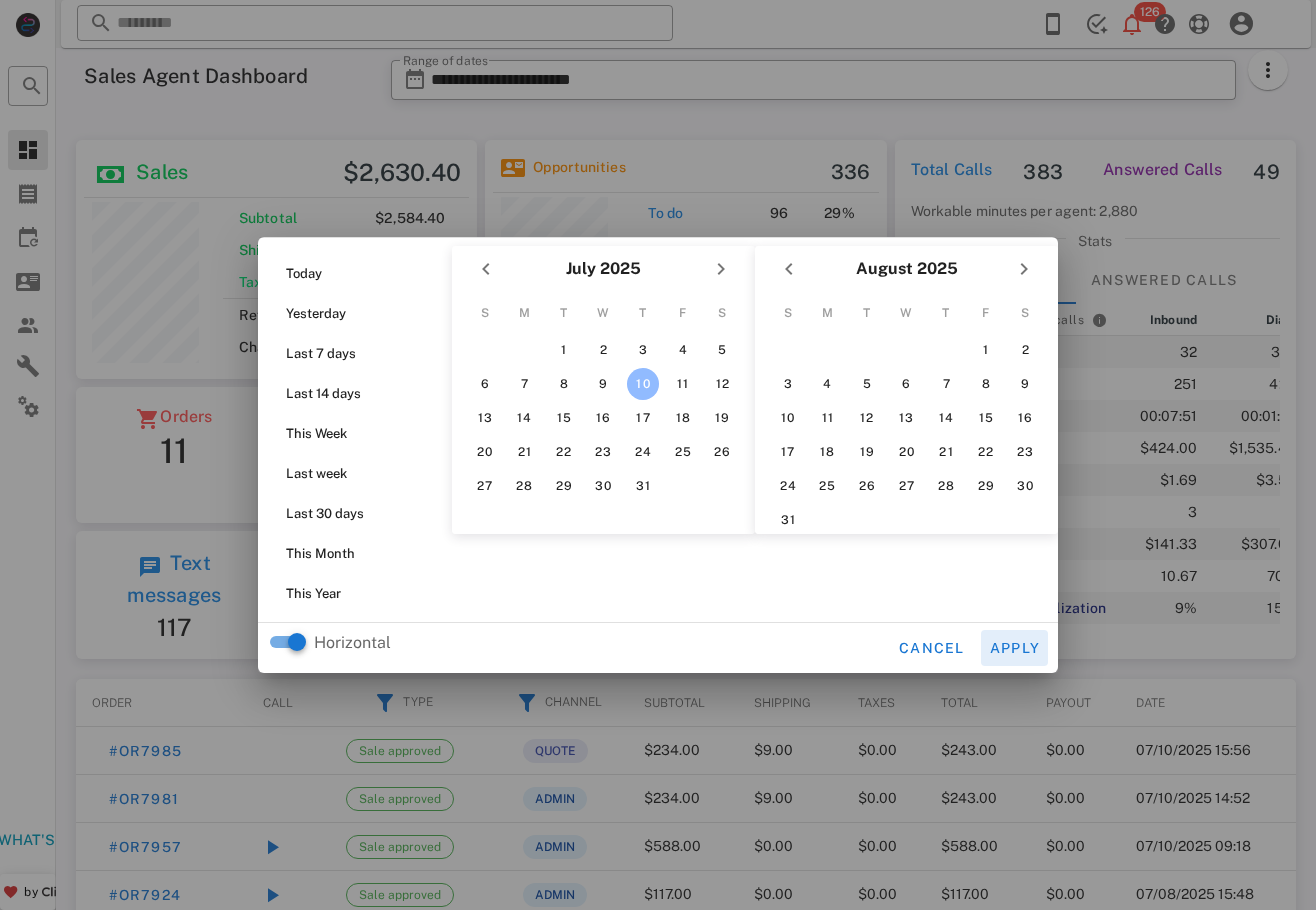 click on "Apply" at bounding box center (1015, 648) 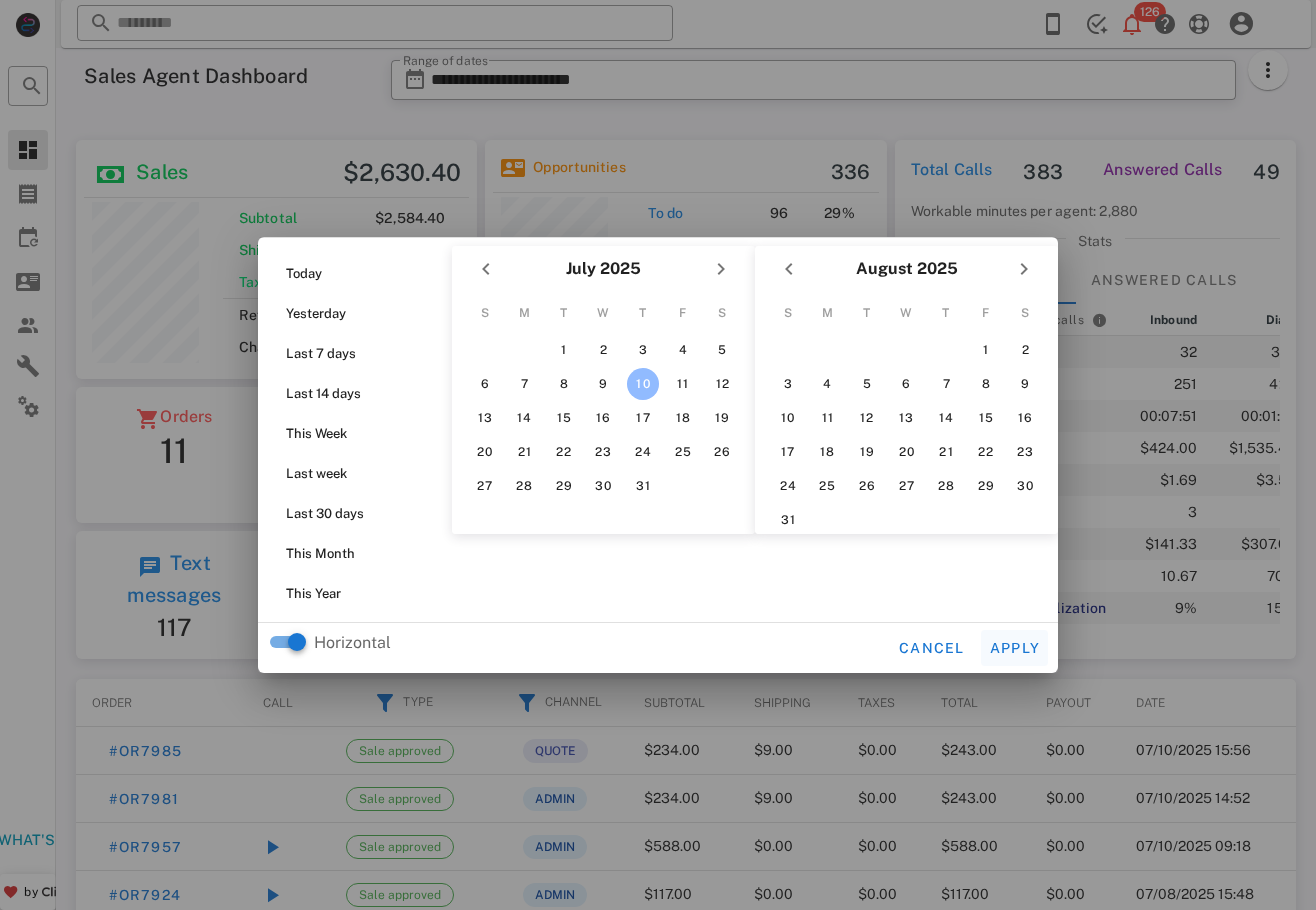 type on "**********" 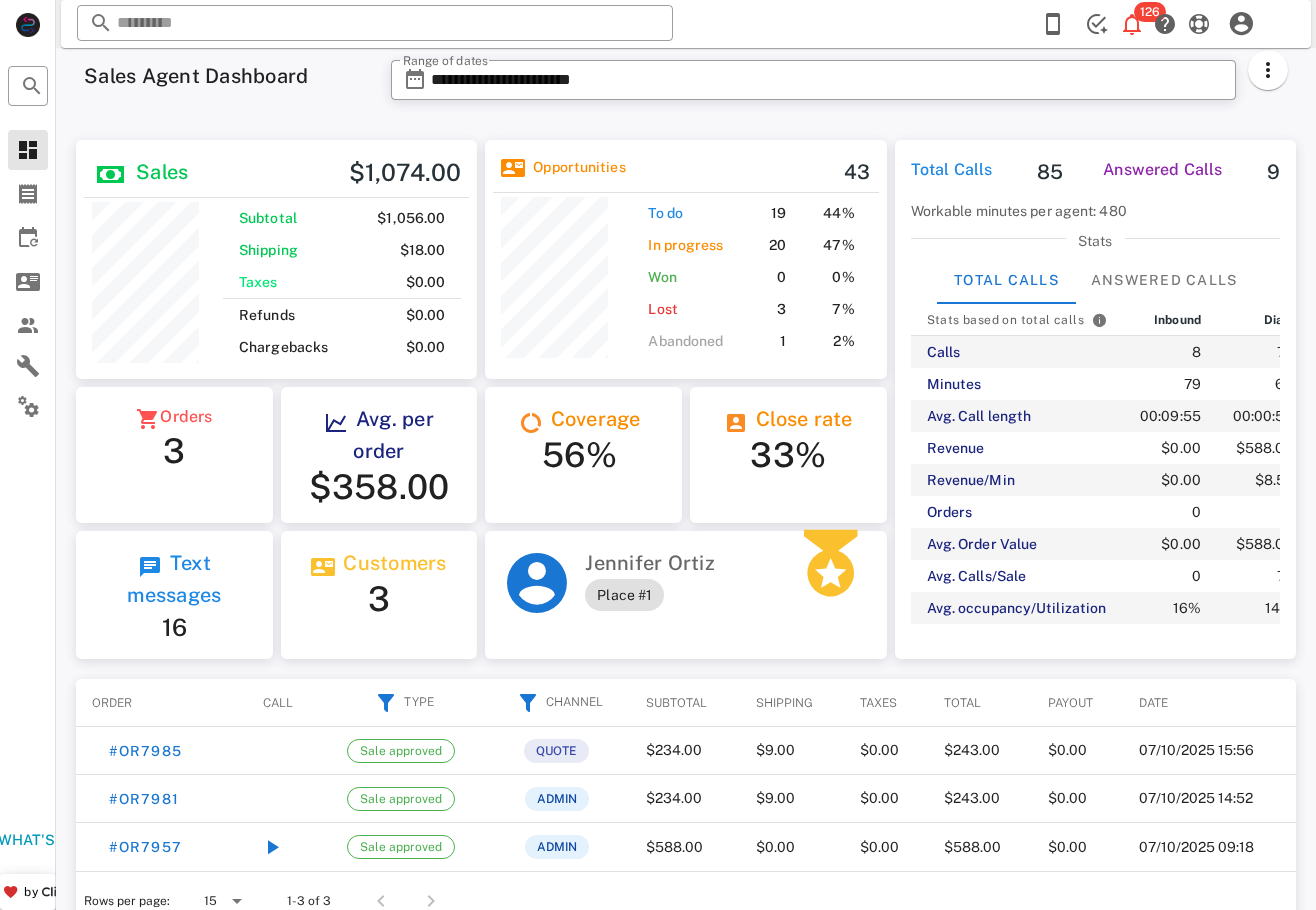 scroll, scrollTop: 999761, scrollLeft: 999599, axis: both 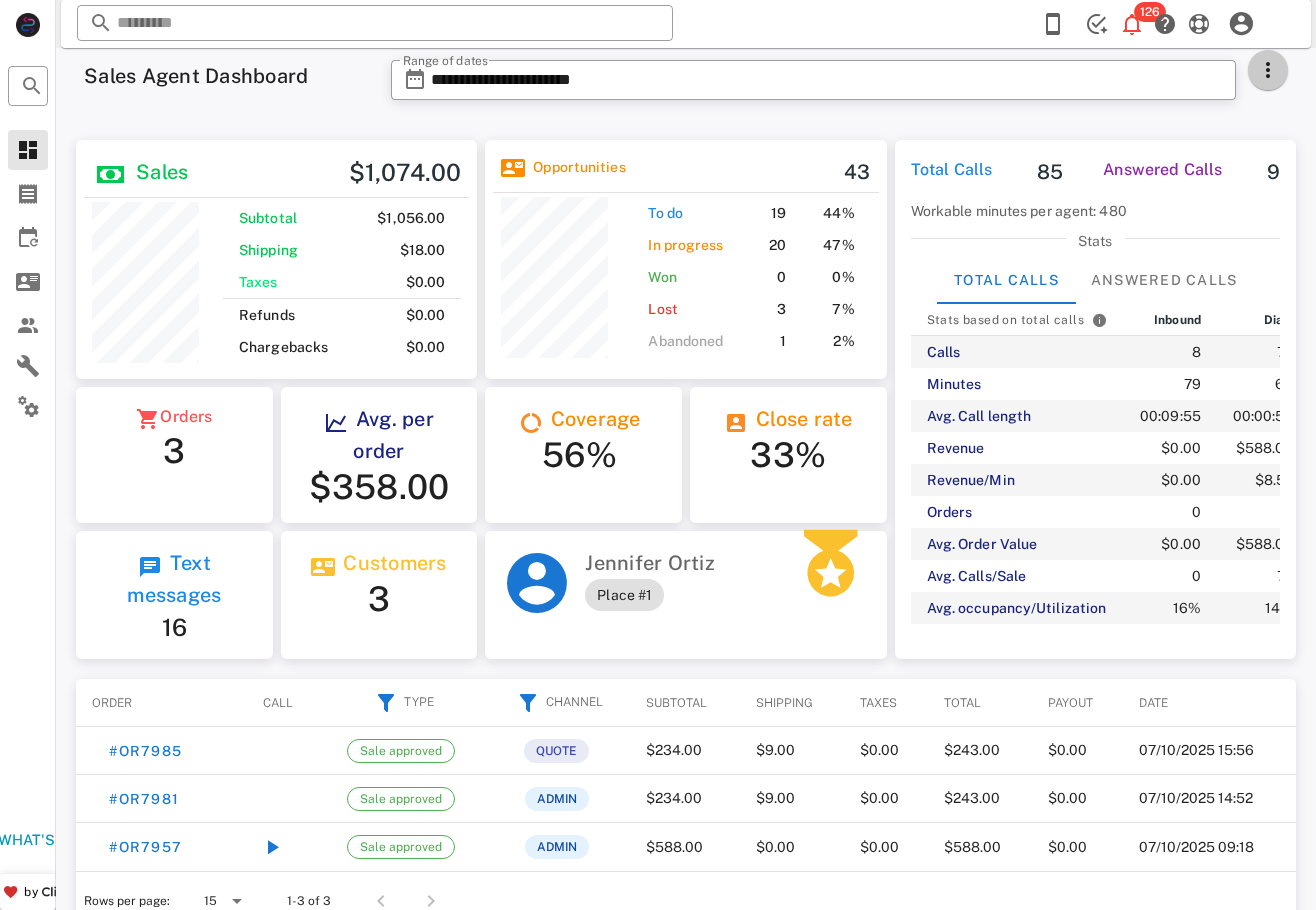 click at bounding box center [1268, 70] 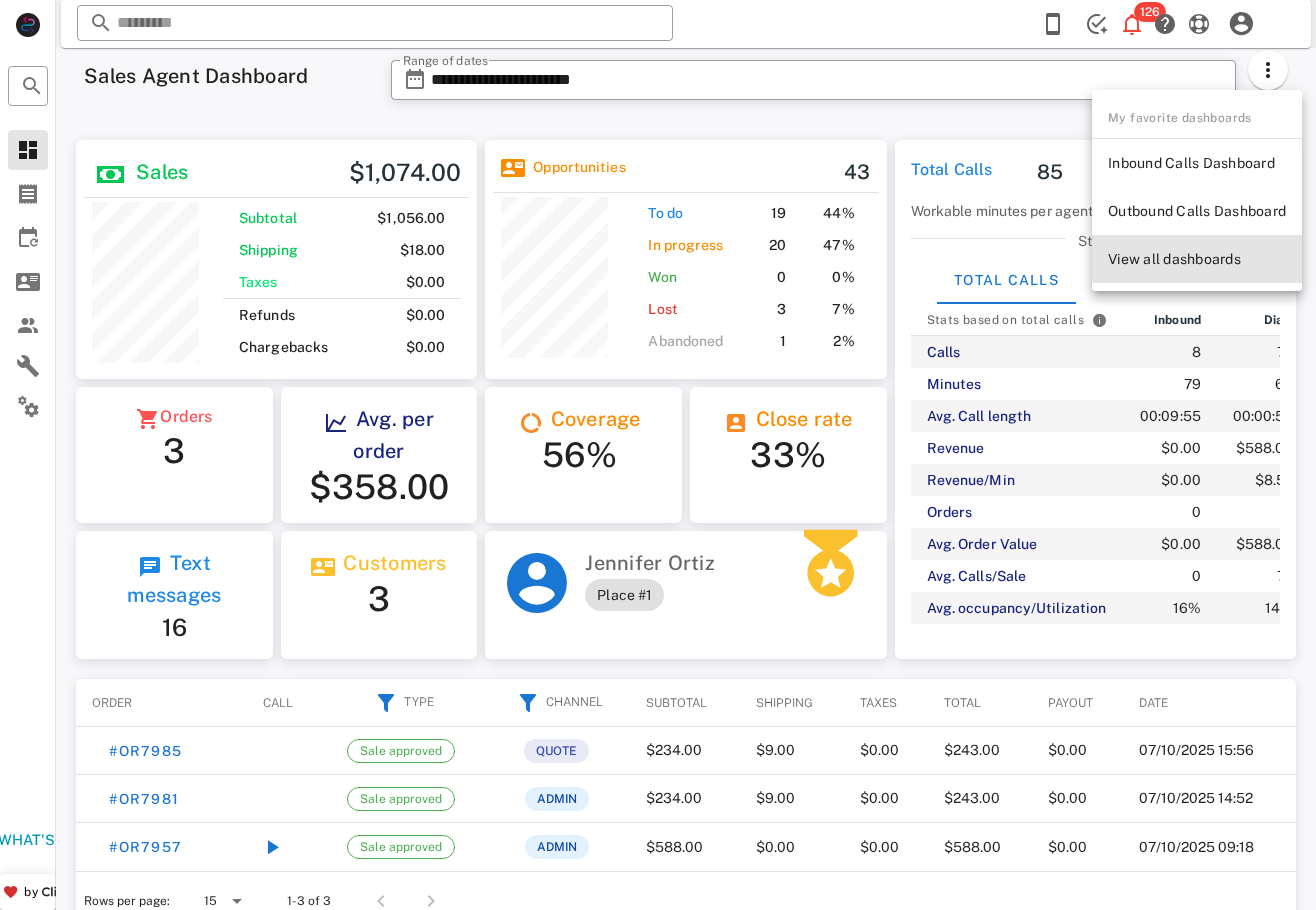 click on "View all dashboards" at bounding box center (1197, 259) 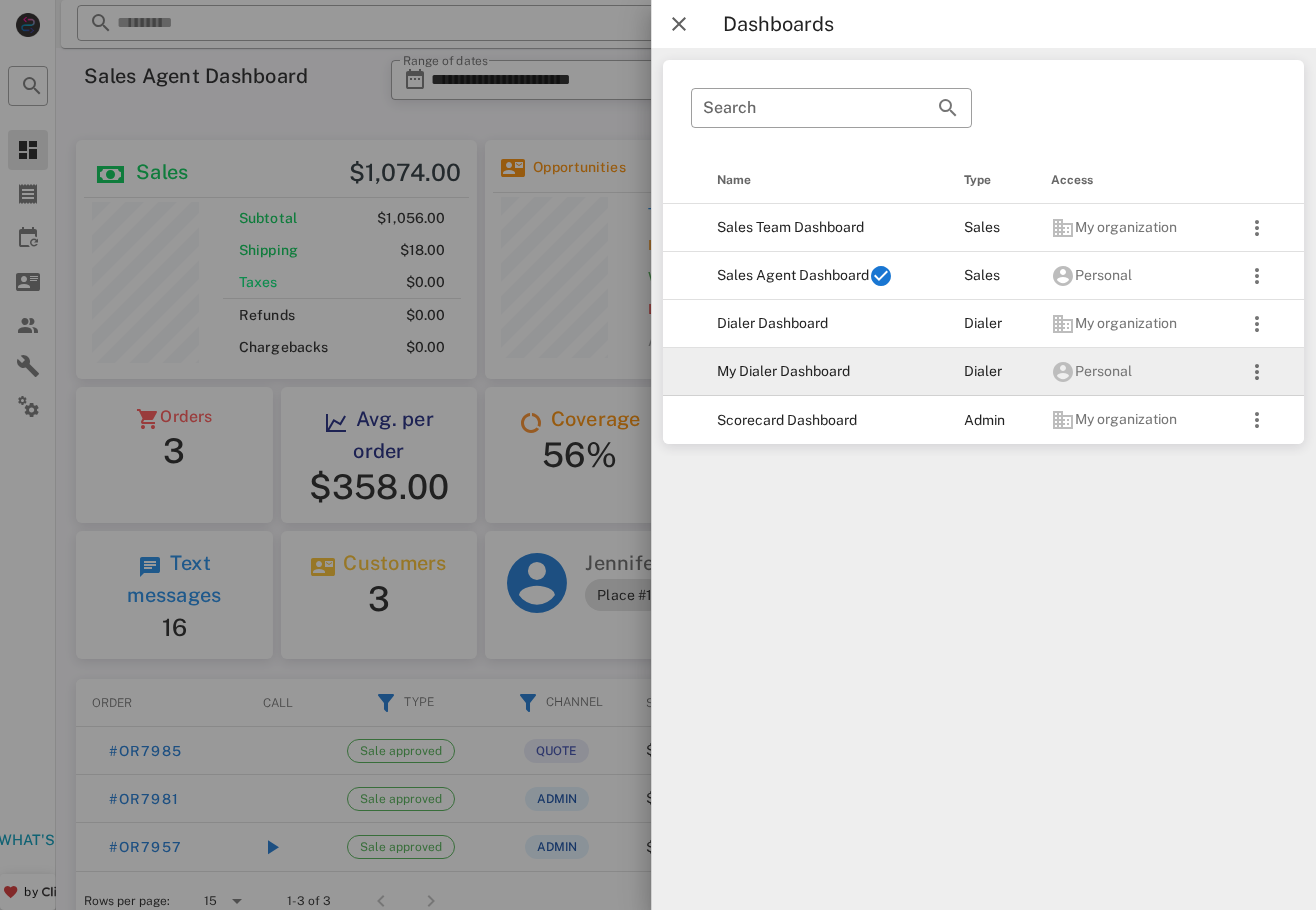 click on "My Dialer Dashboard" at bounding box center (824, 372) 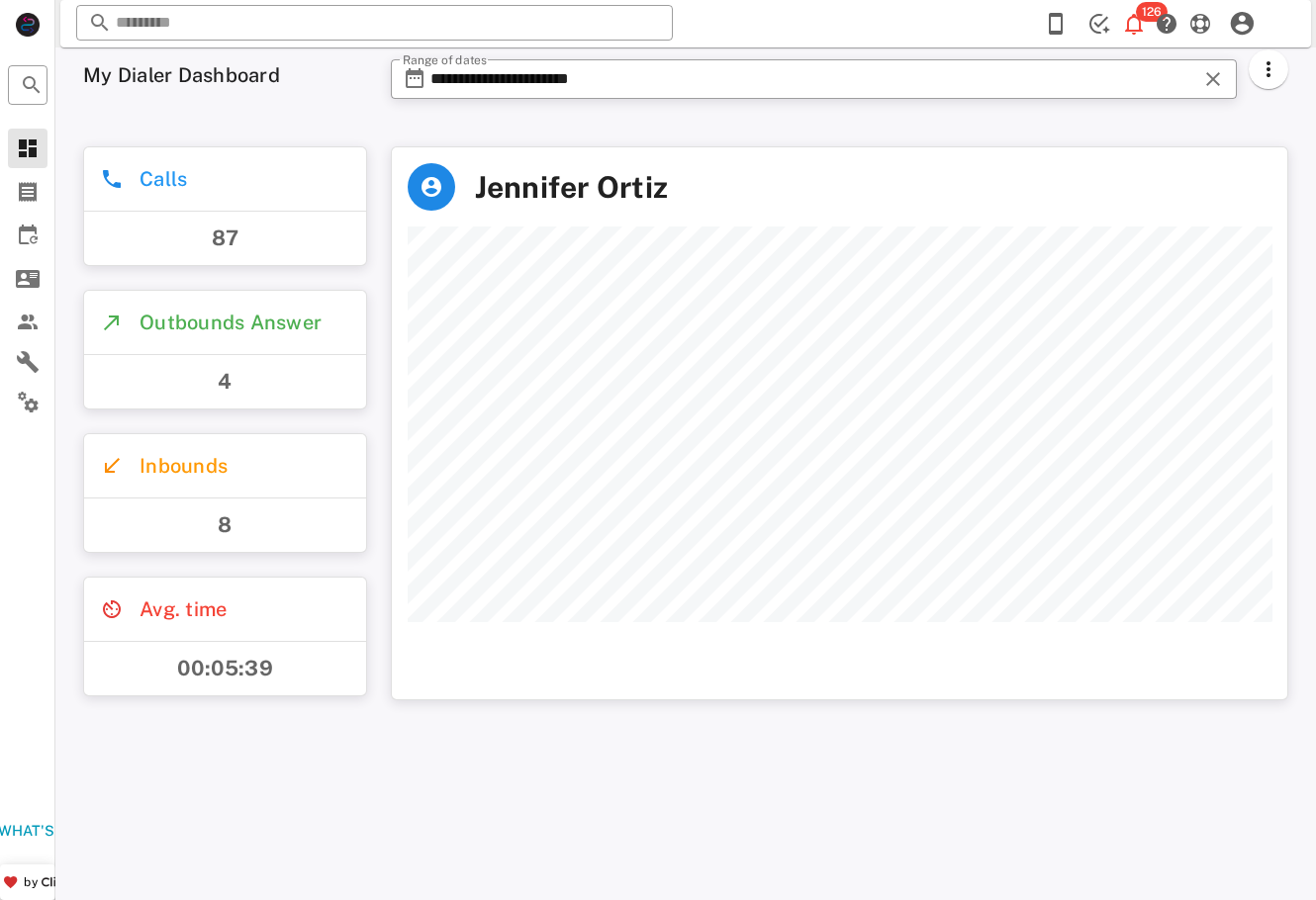 scroll, scrollTop: 988459, scrollLeft: 988577, axis: both 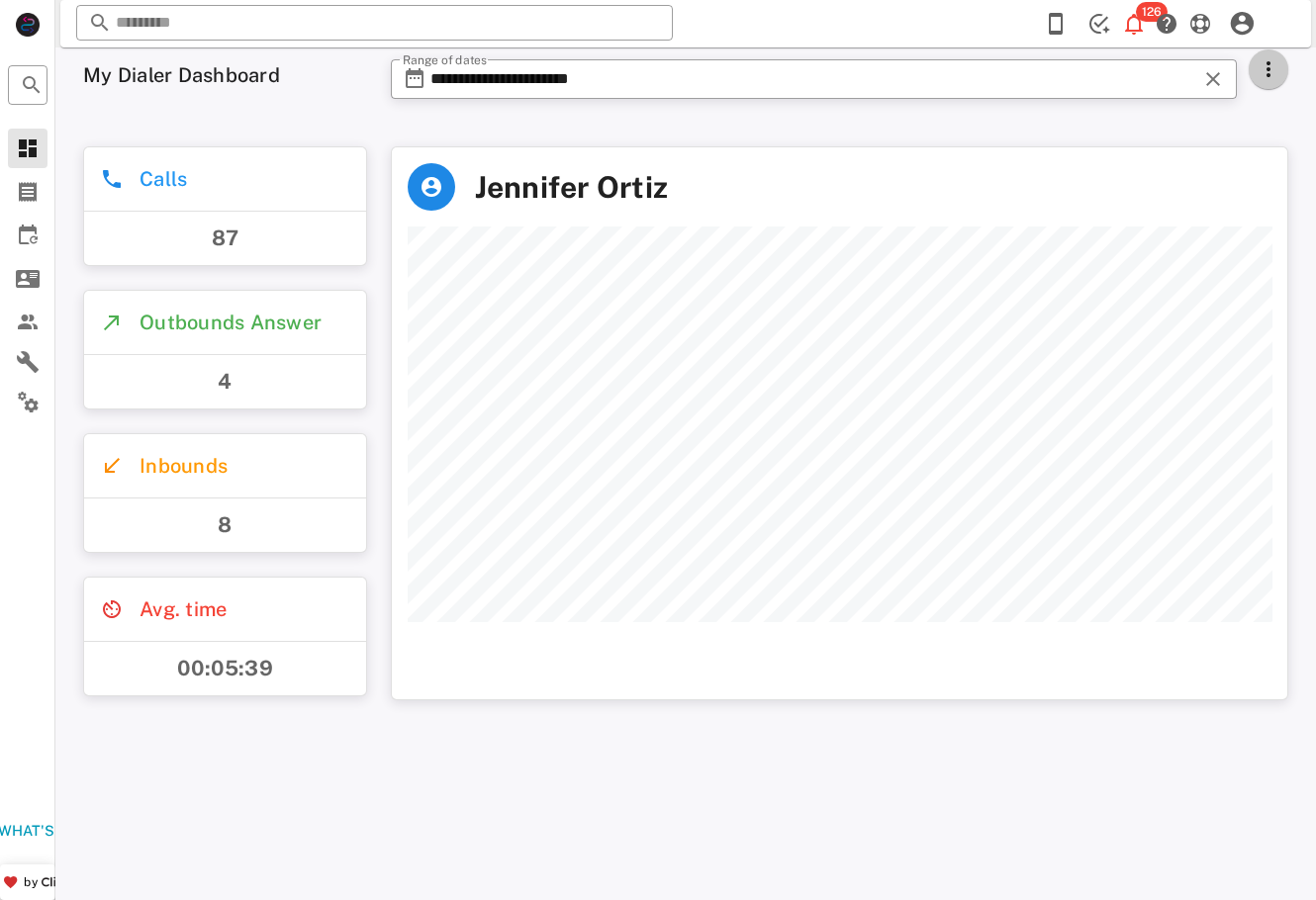 click at bounding box center (1269, 69) 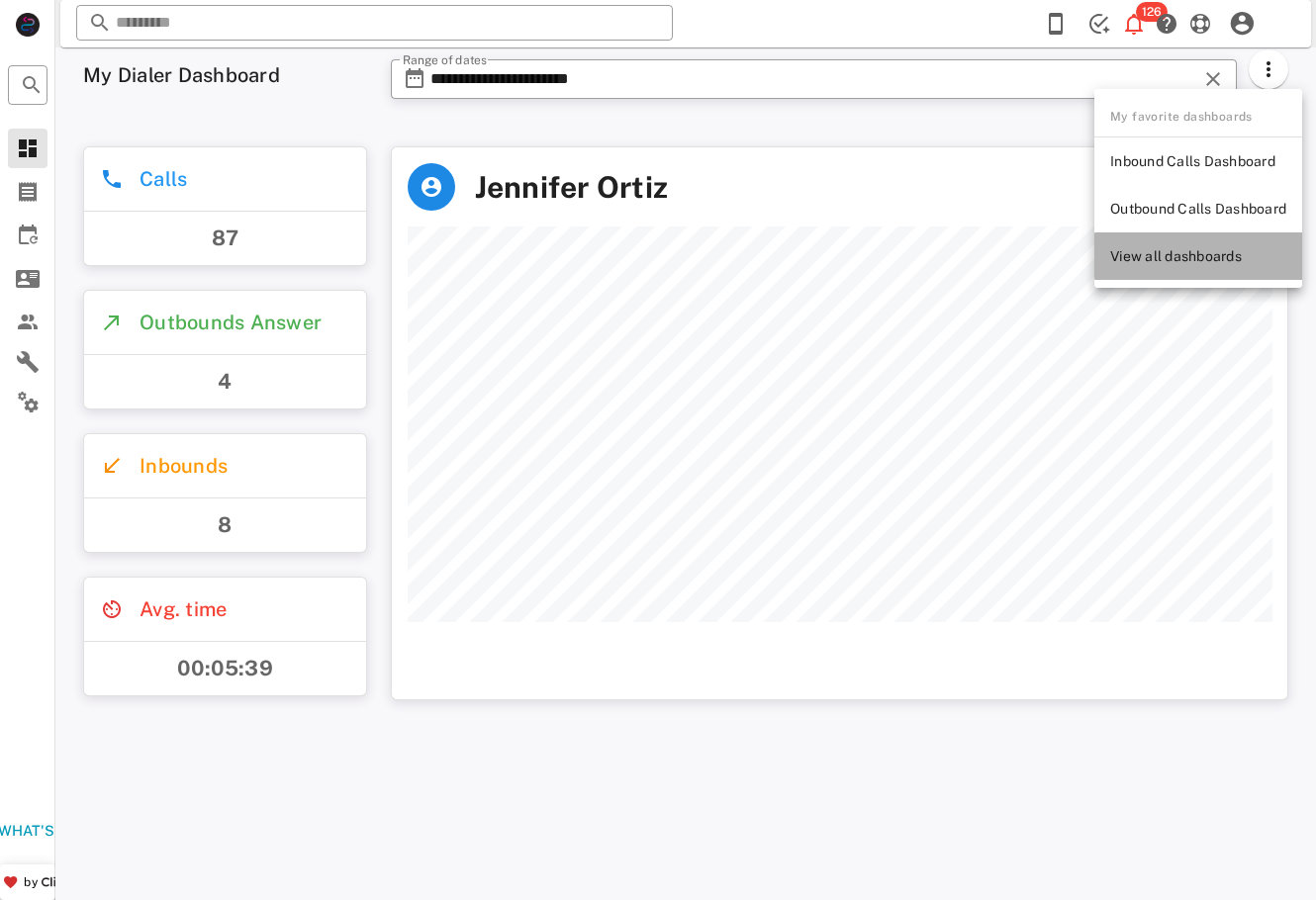 click on "View all dashboards" at bounding box center [1198, 256] 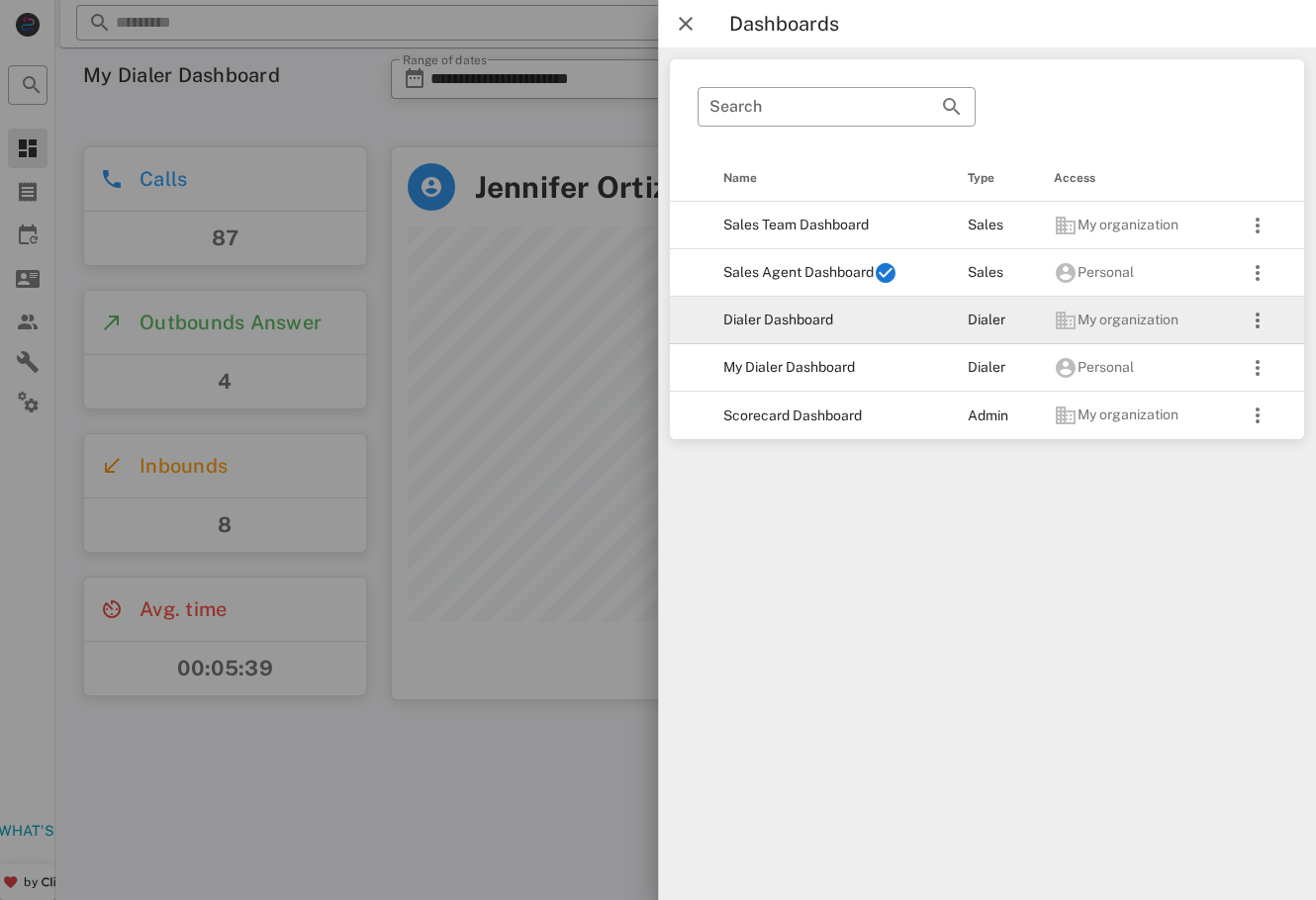 click on "Dialer Dashboard" at bounding box center [829, 320] 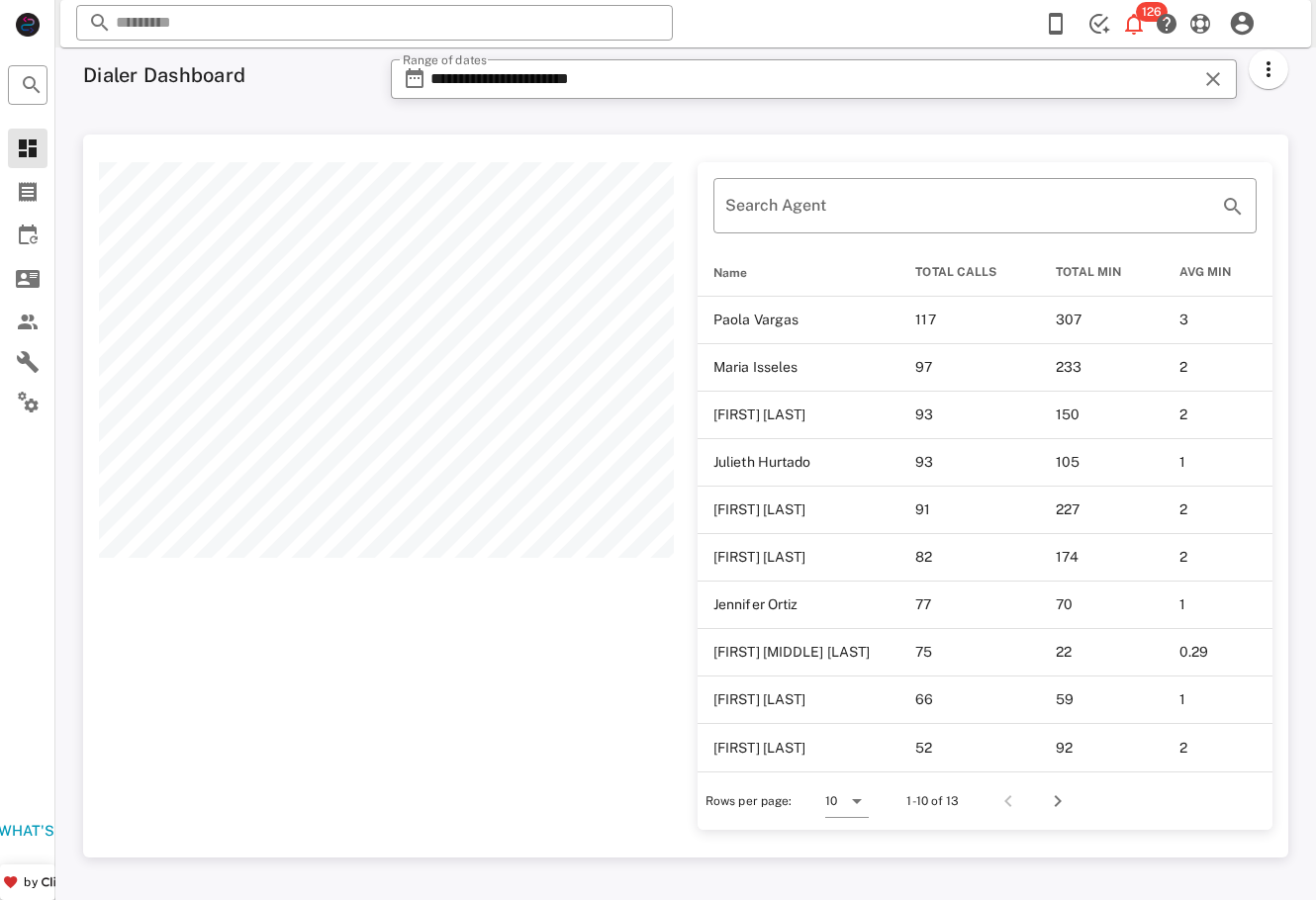 scroll, scrollTop: 988288, scrollLeft: 988269, axis: both 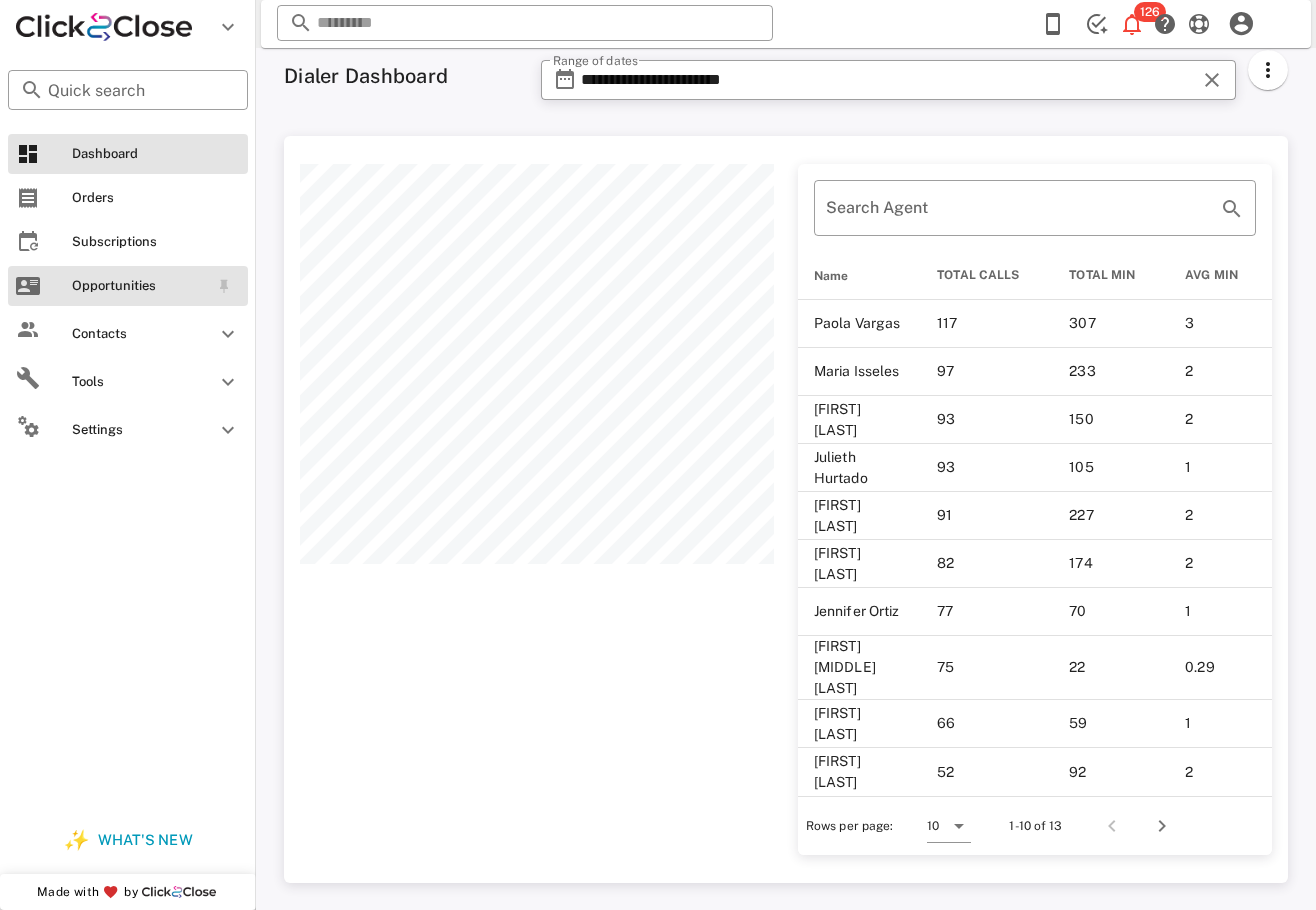 click on "Opportunities" at bounding box center [128, 286] 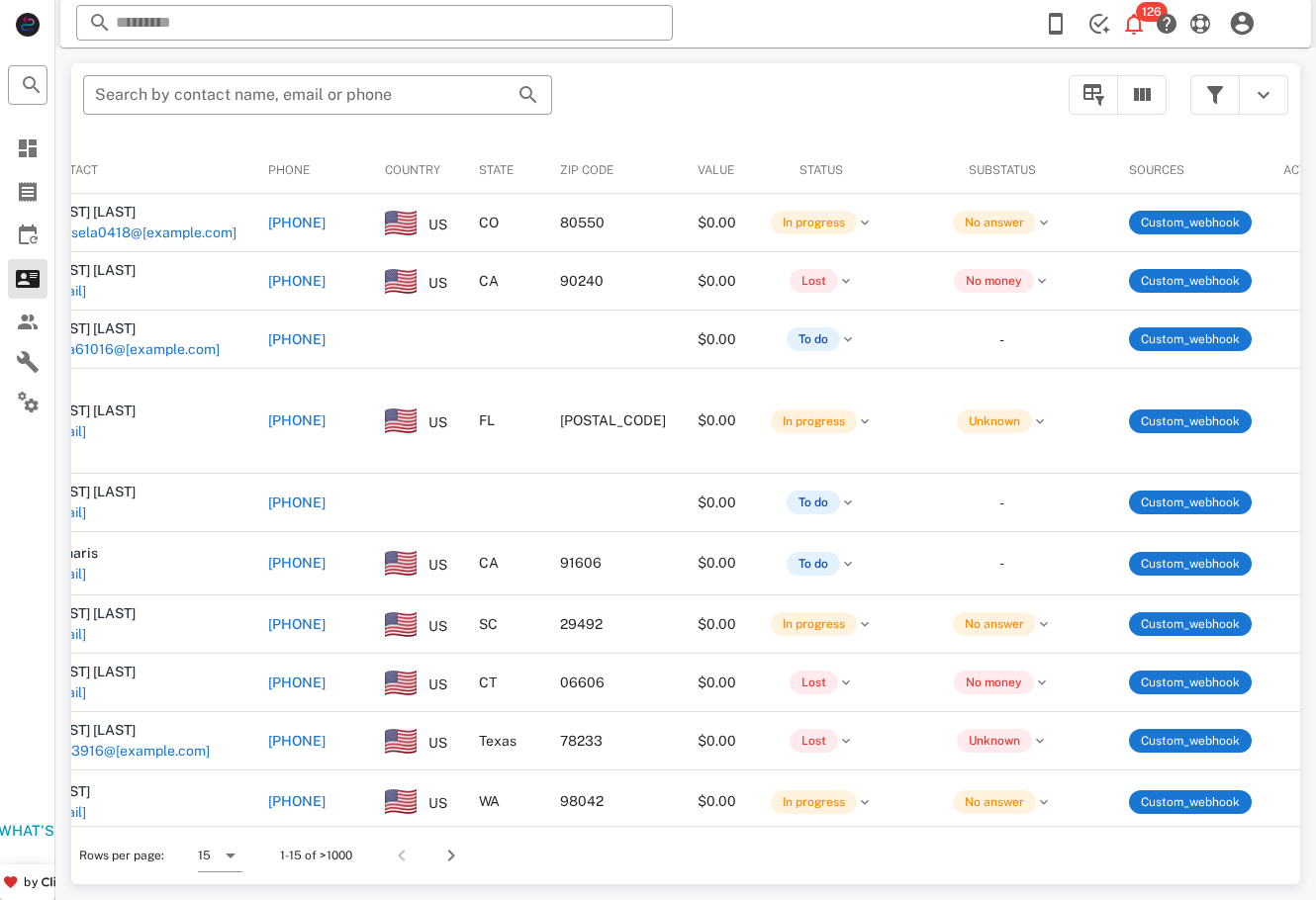 scroll, scrollTop: 0, scrollLeft: 0, axis: both 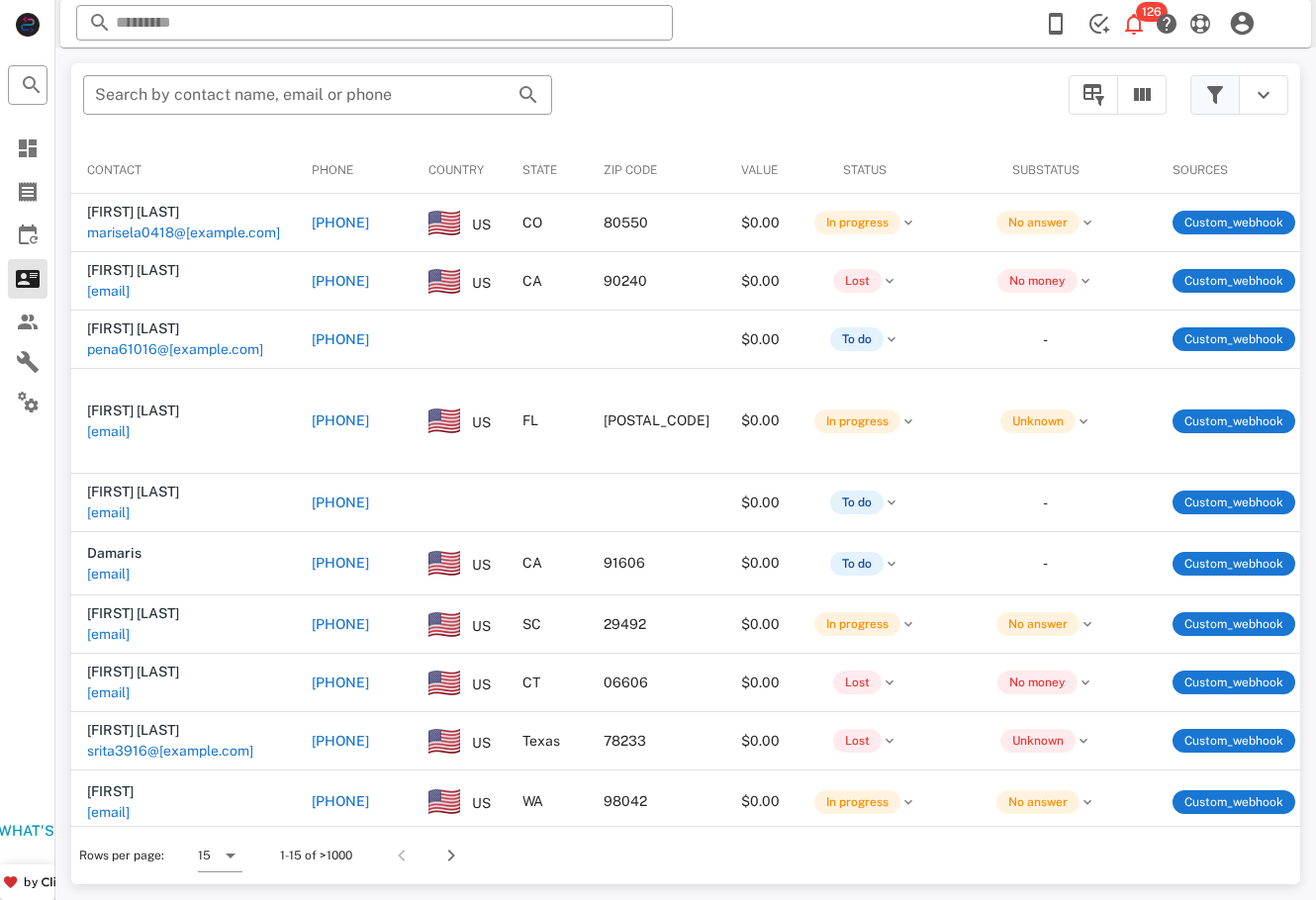 click at bounding box center [1215, 95] 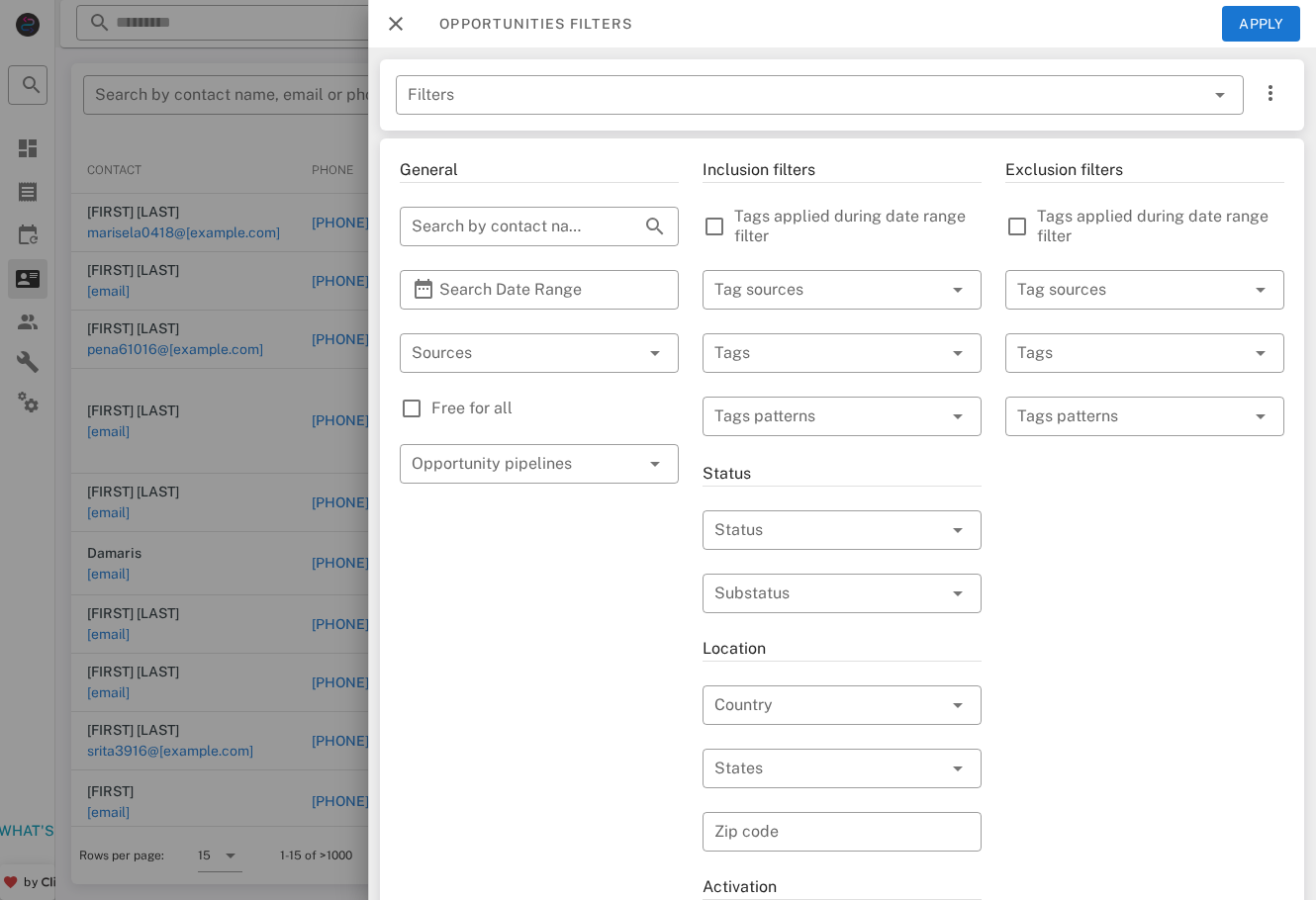 click at bounding box center (412, 408) 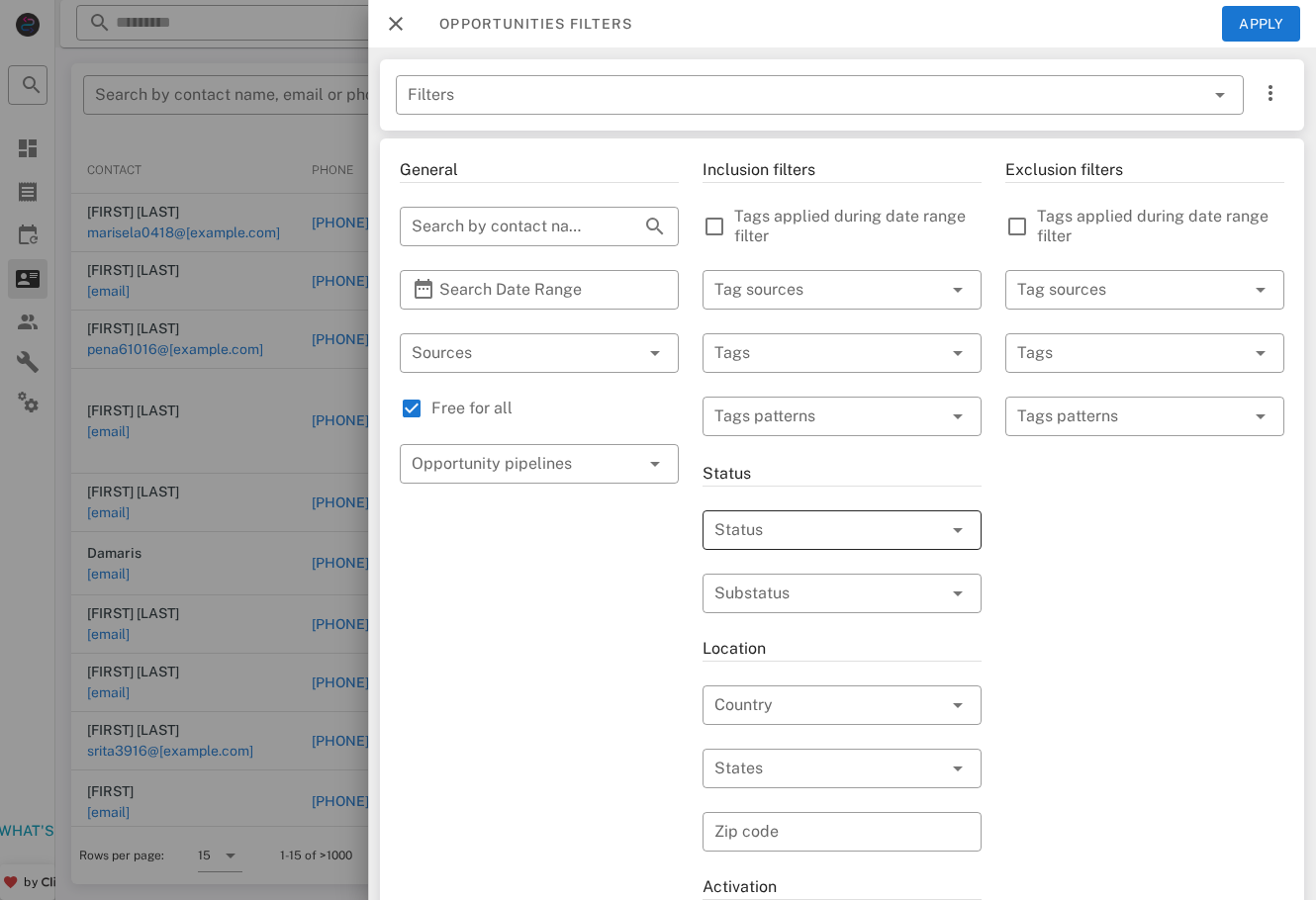 click at bounding box center (814, 530) 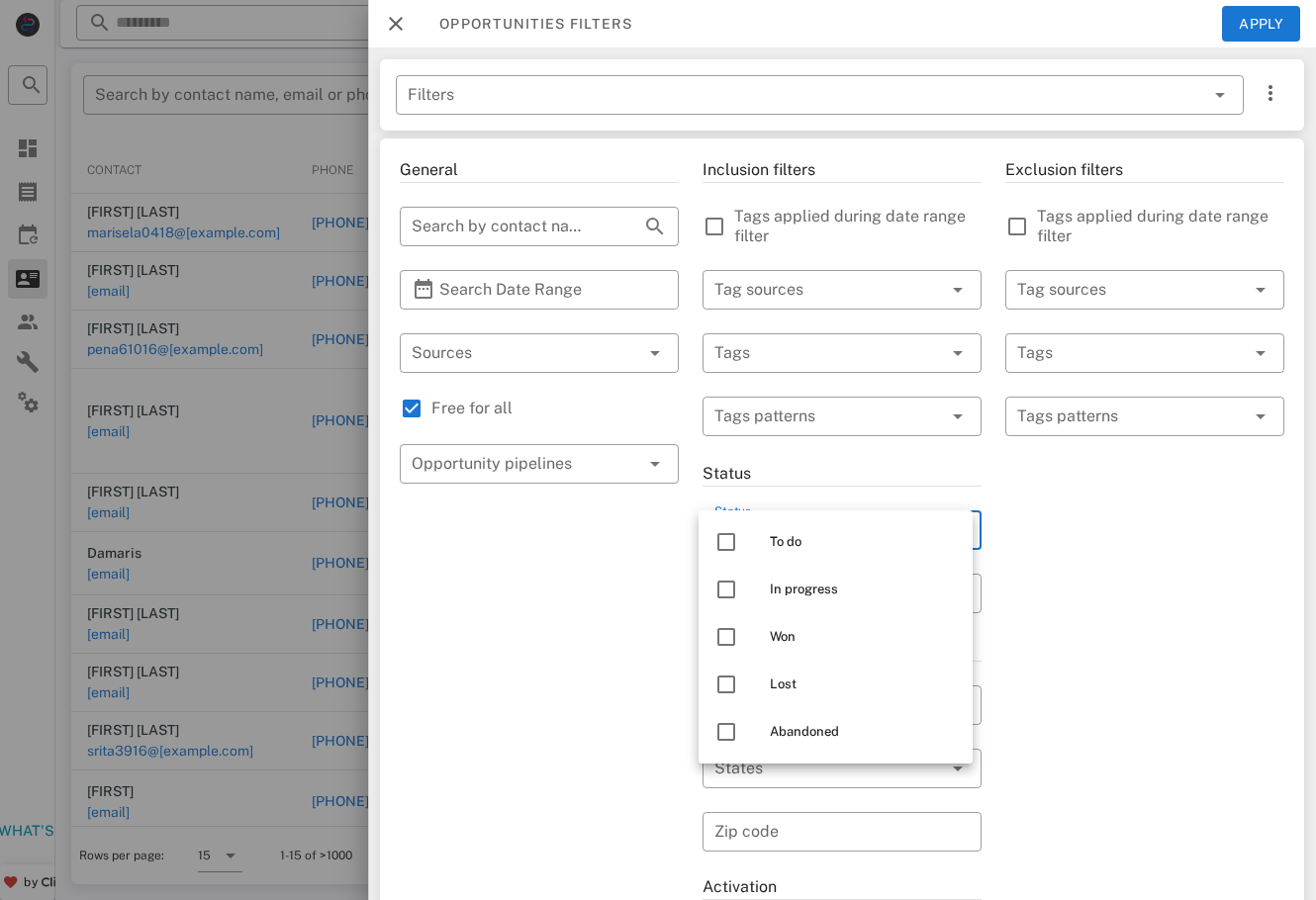 click on "To do" at bounding box center [863, 542] 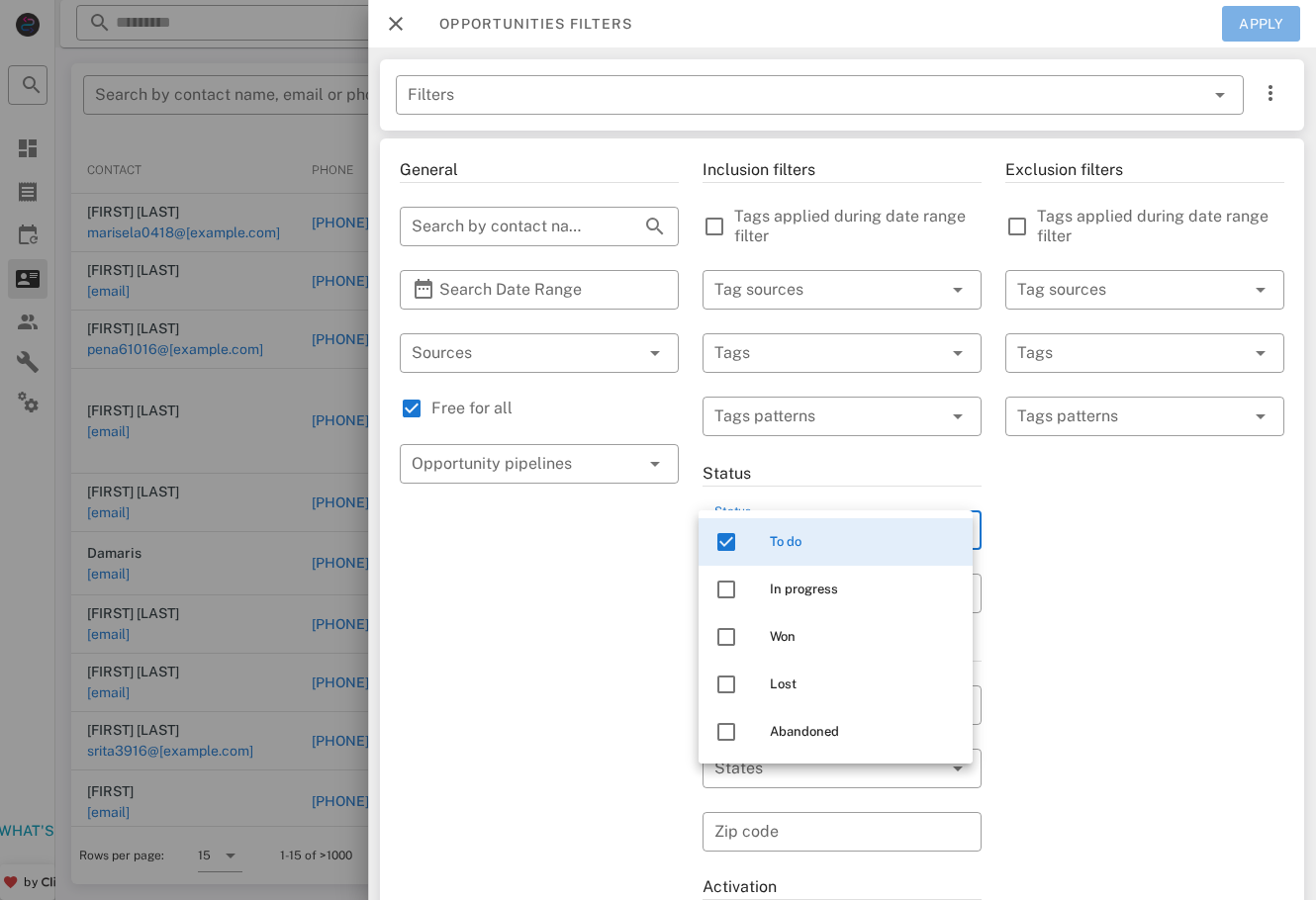 click on "Apply" at bounding box center [1262, 24] 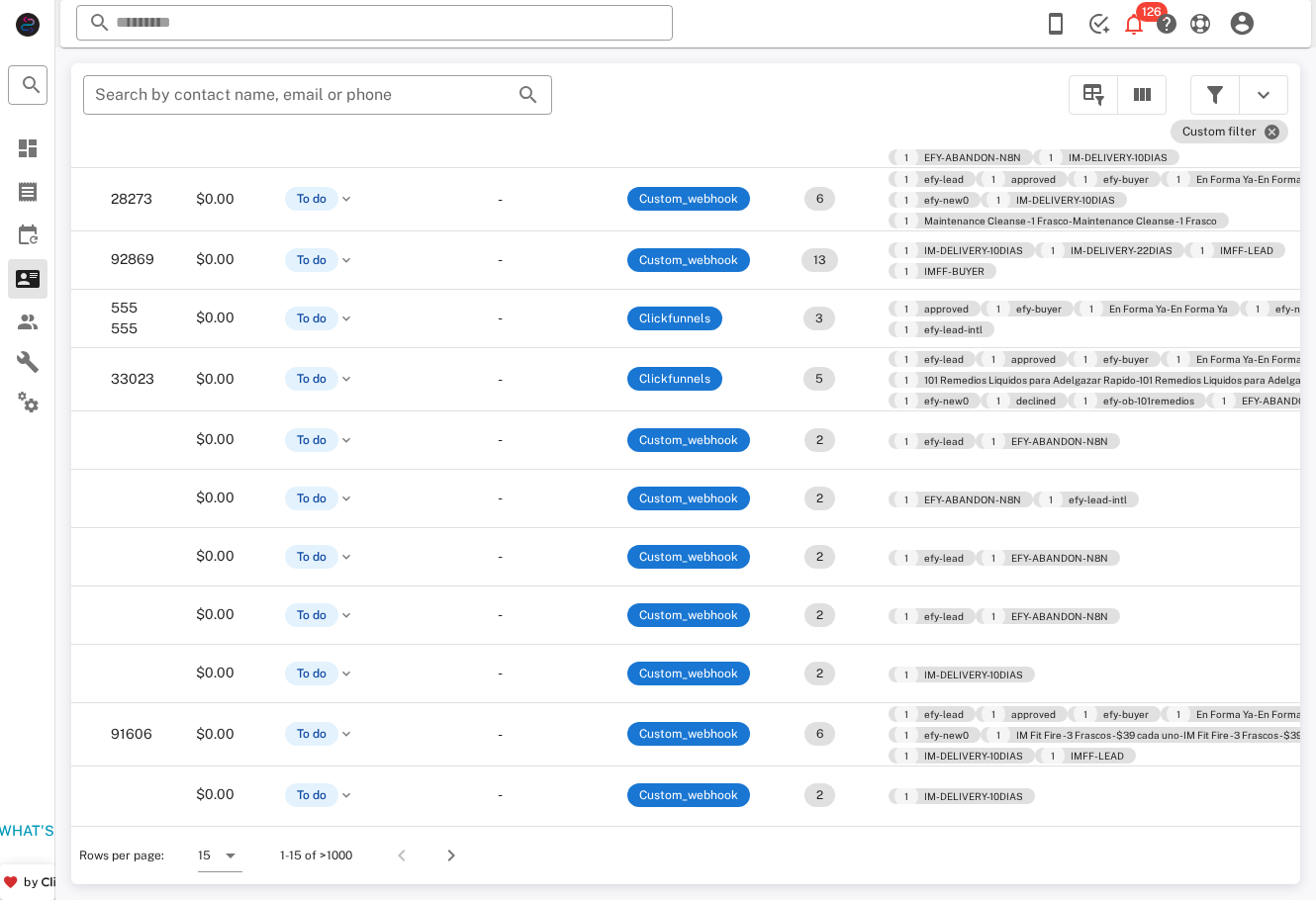 scroll, scrollTop: 301, scrollLeft: 524, axis: both 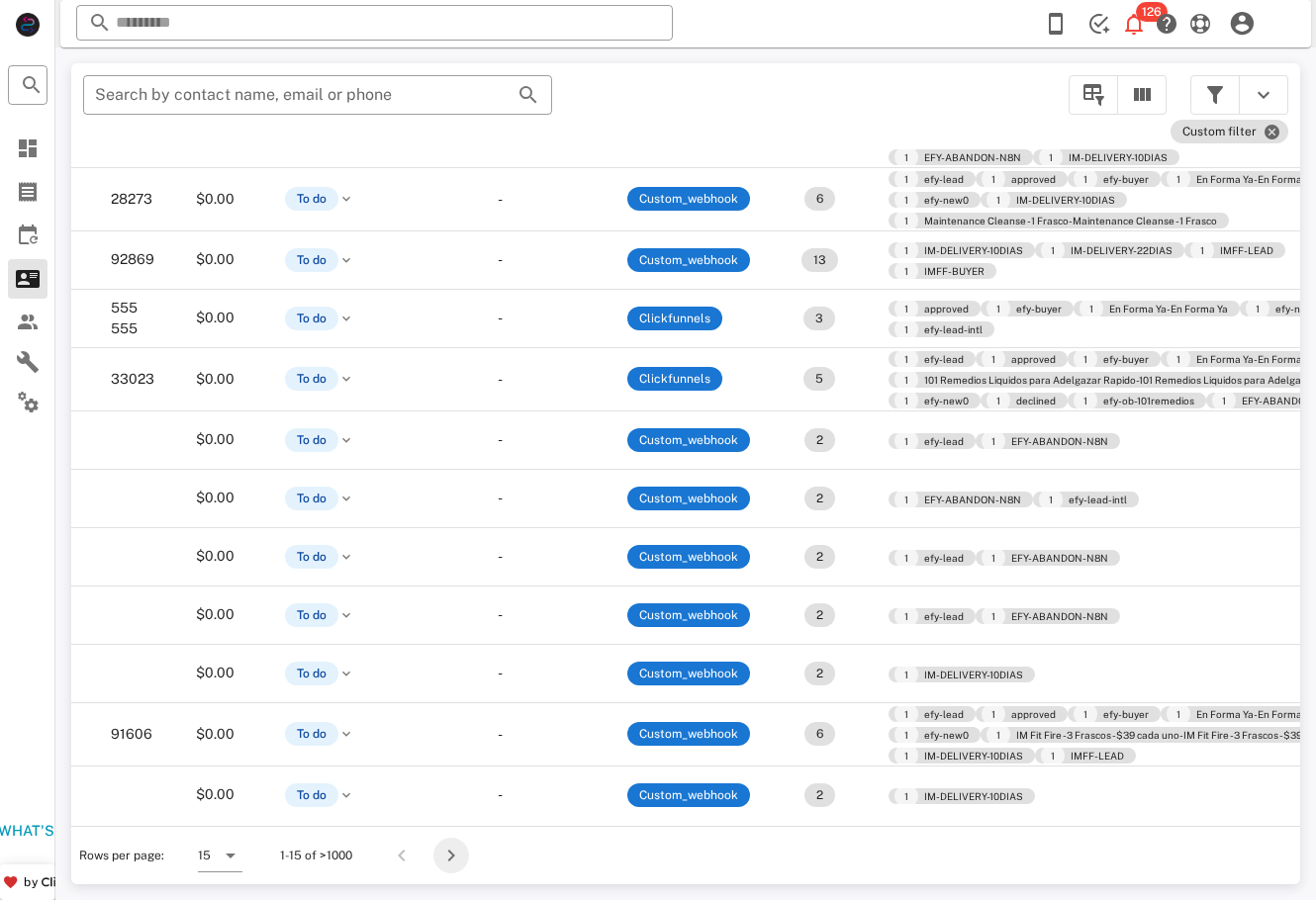 click at bounding box center (451, 855) 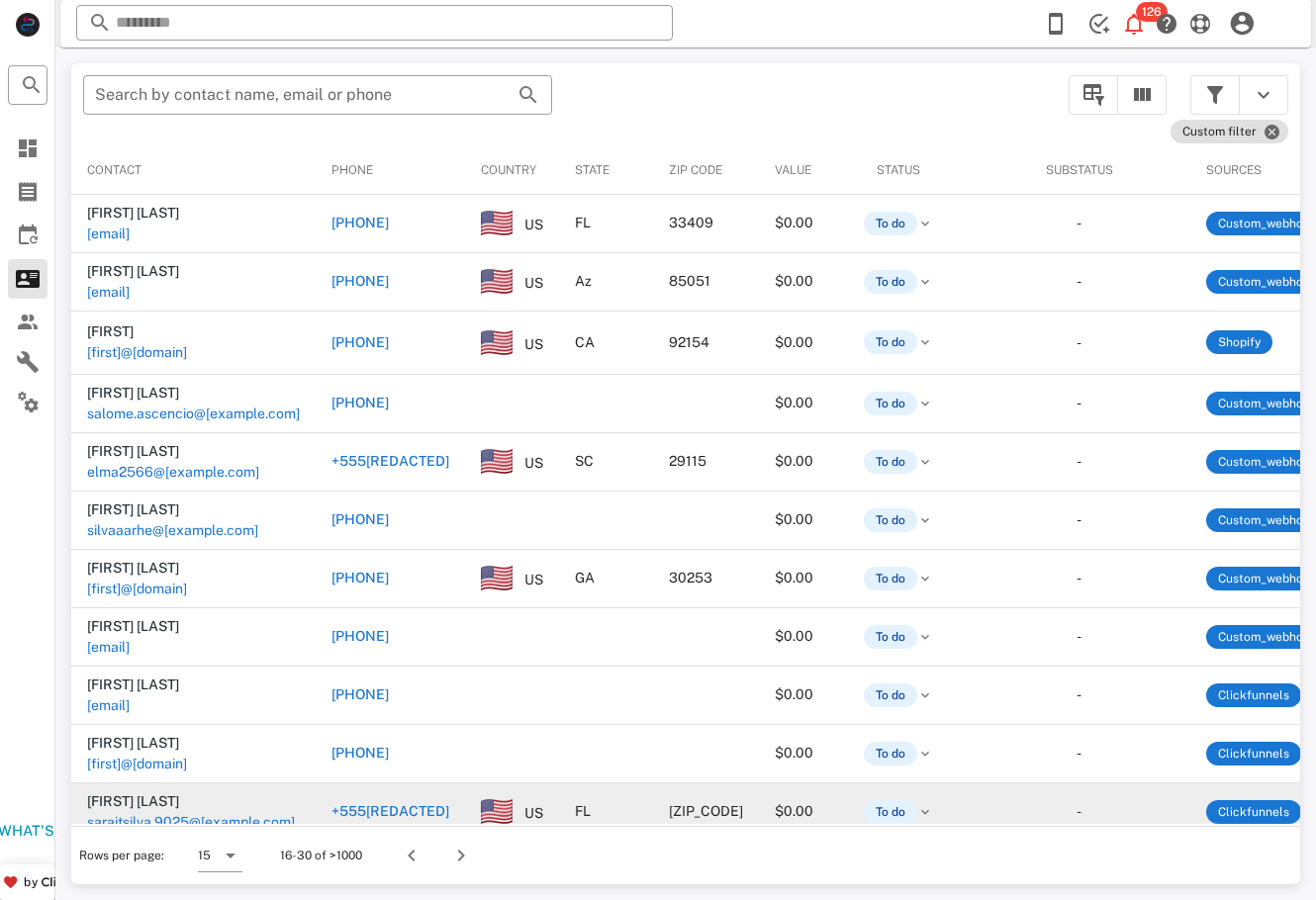 click on "[PHONE]" at bounding box center (202, 1025) 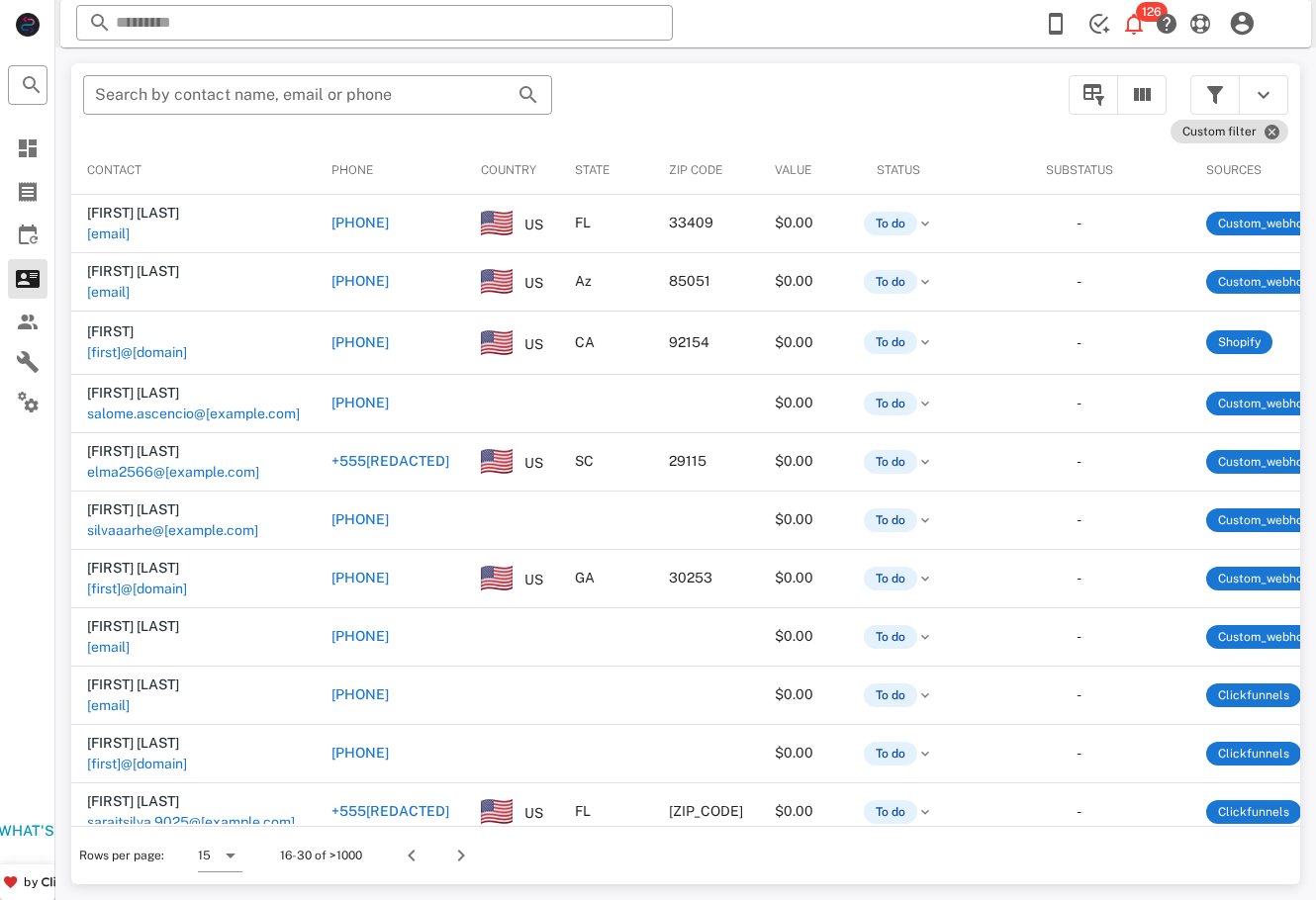 type on "**********" 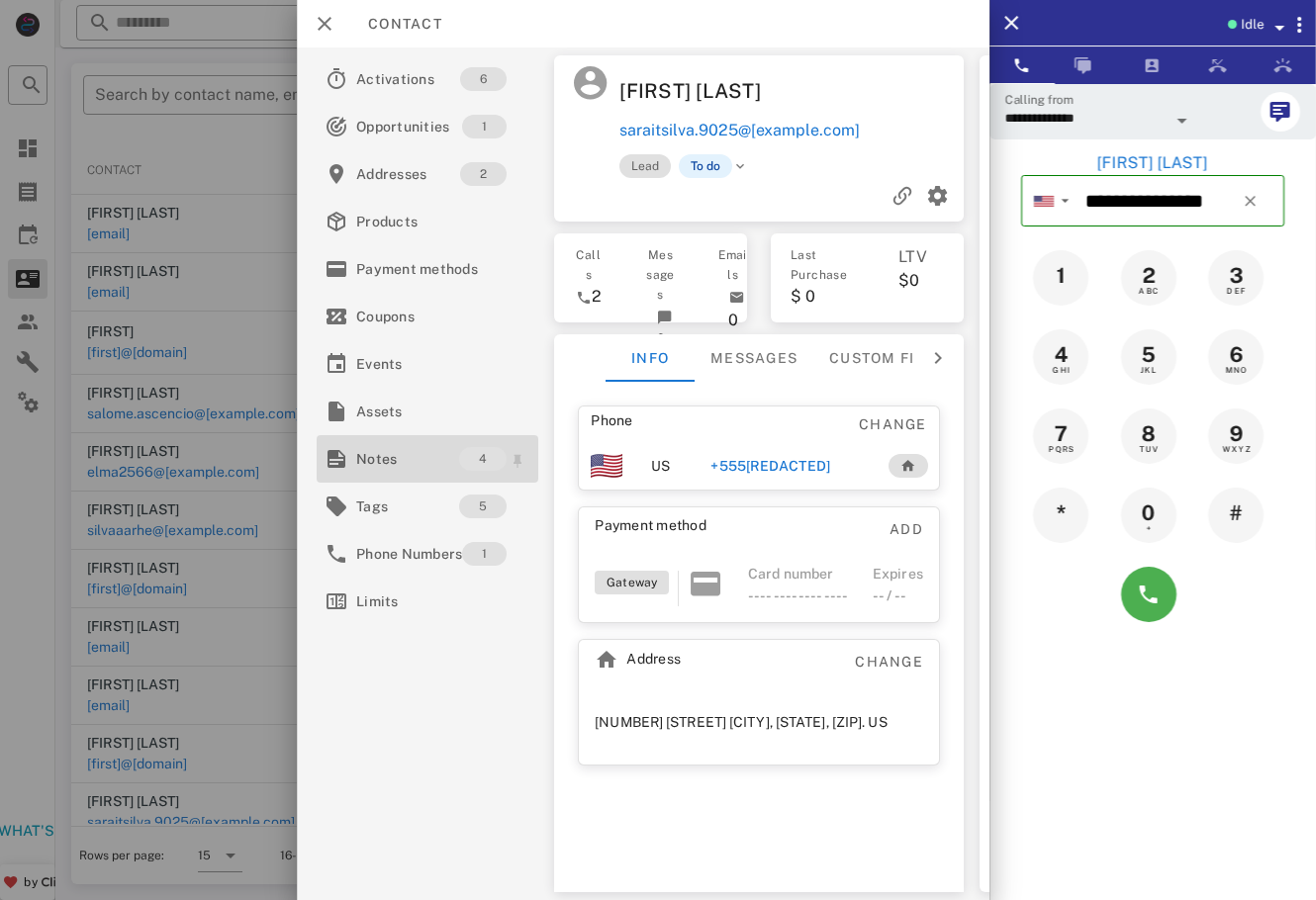 click on "Notes" at bounding box center (408, 459) 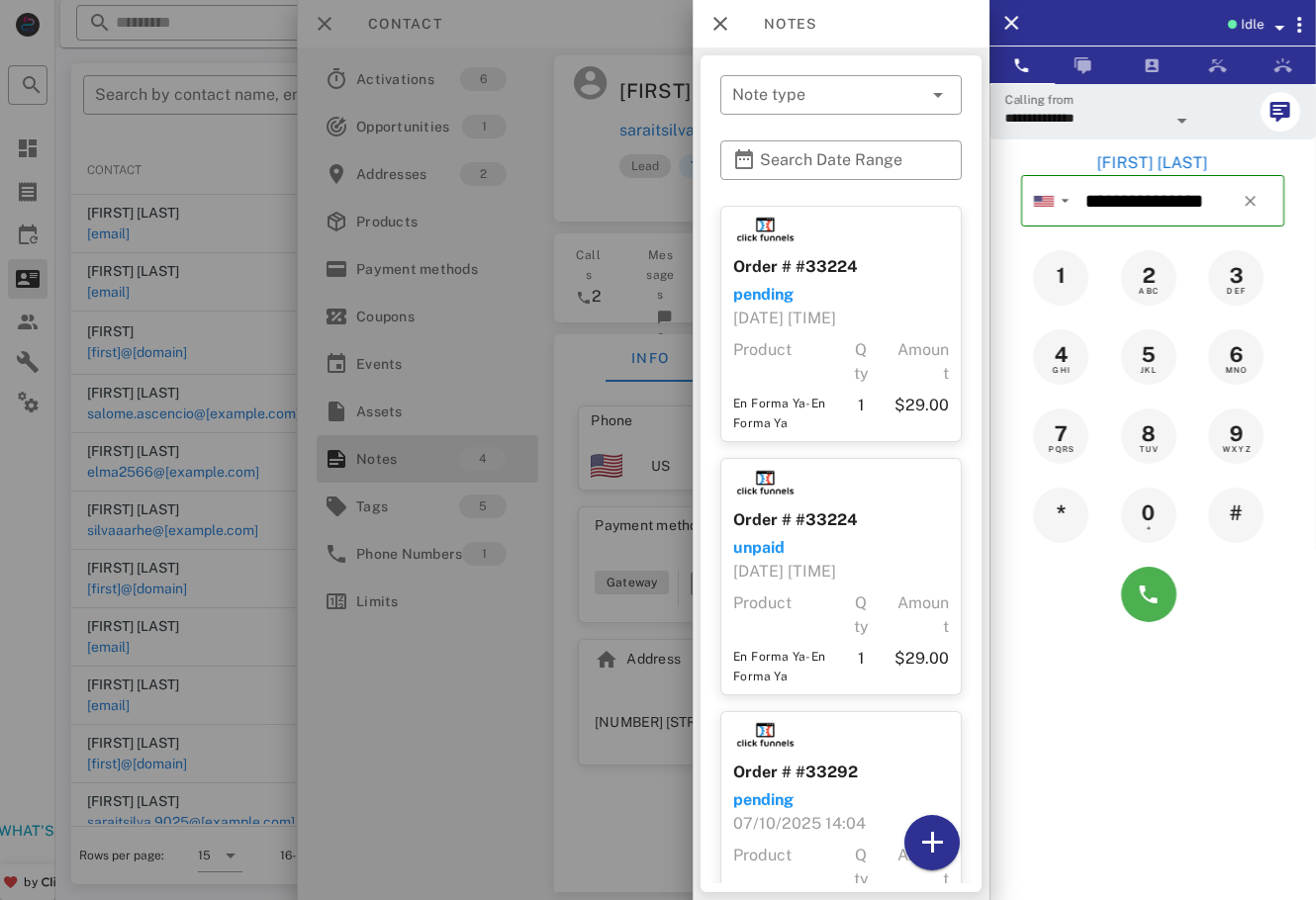 scroll, scrollTop: 473, scrollLeft: 0, axis: vertical 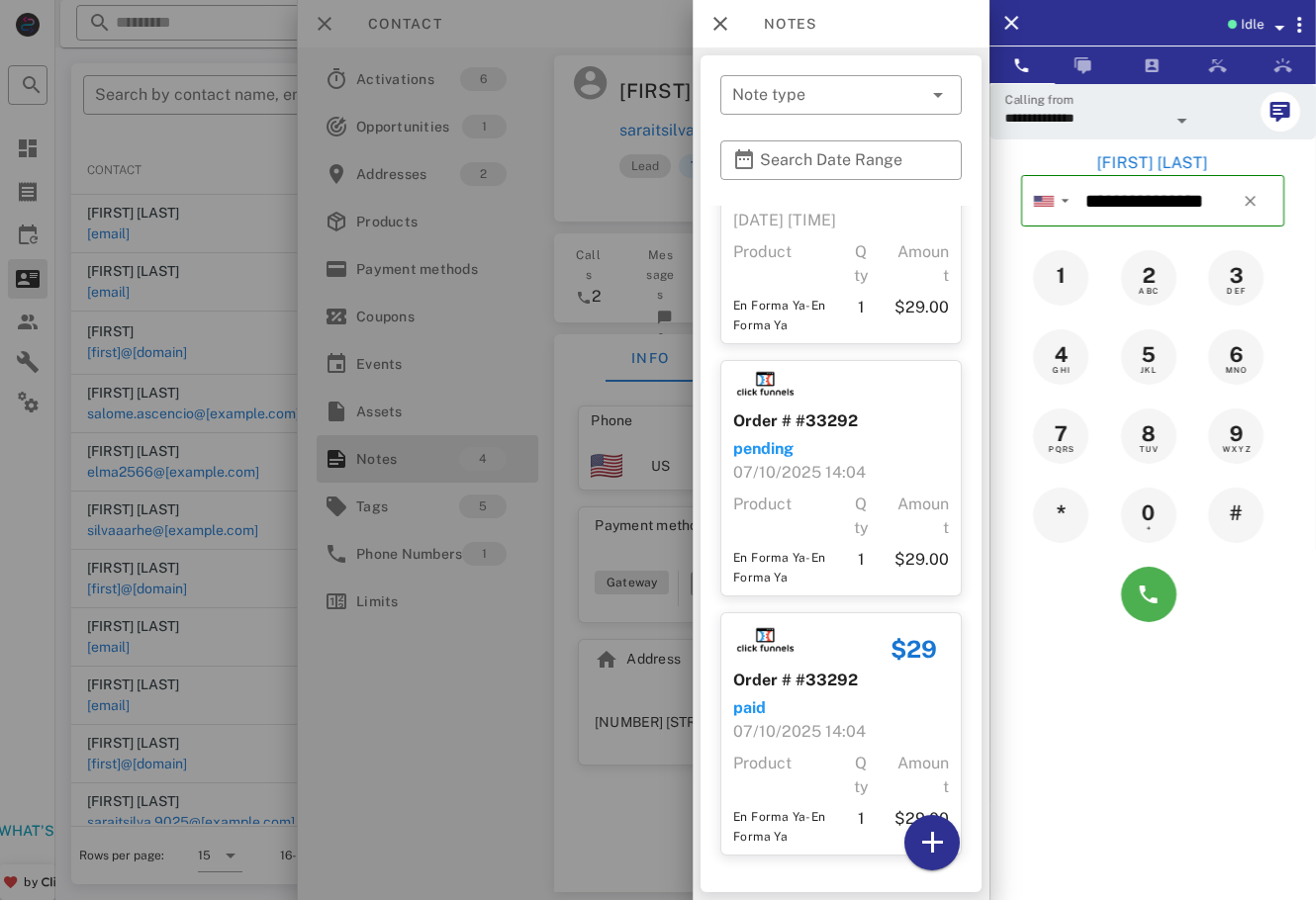 click at bounding box center (658, 450) 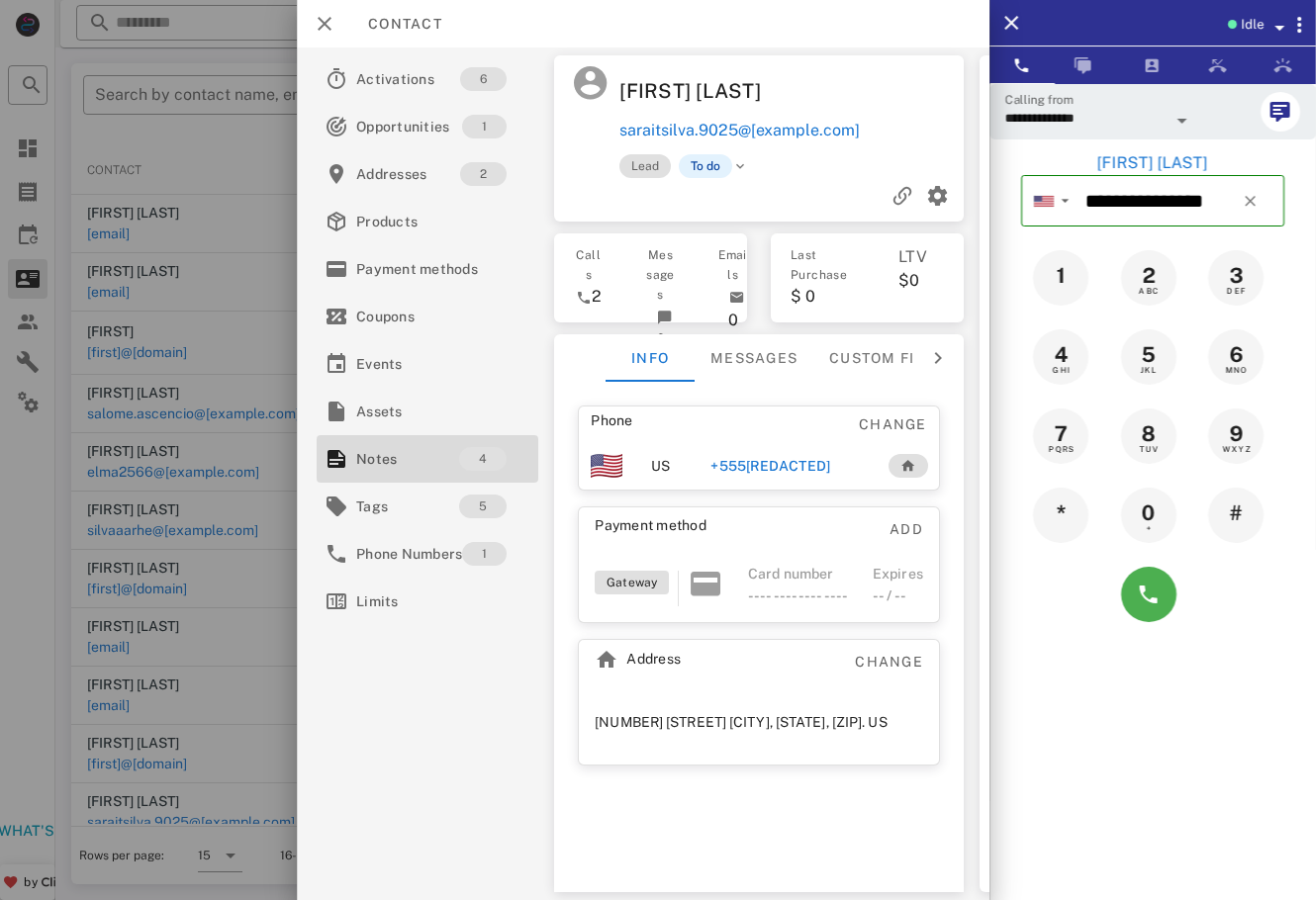 click at bounding box center [658, 450] 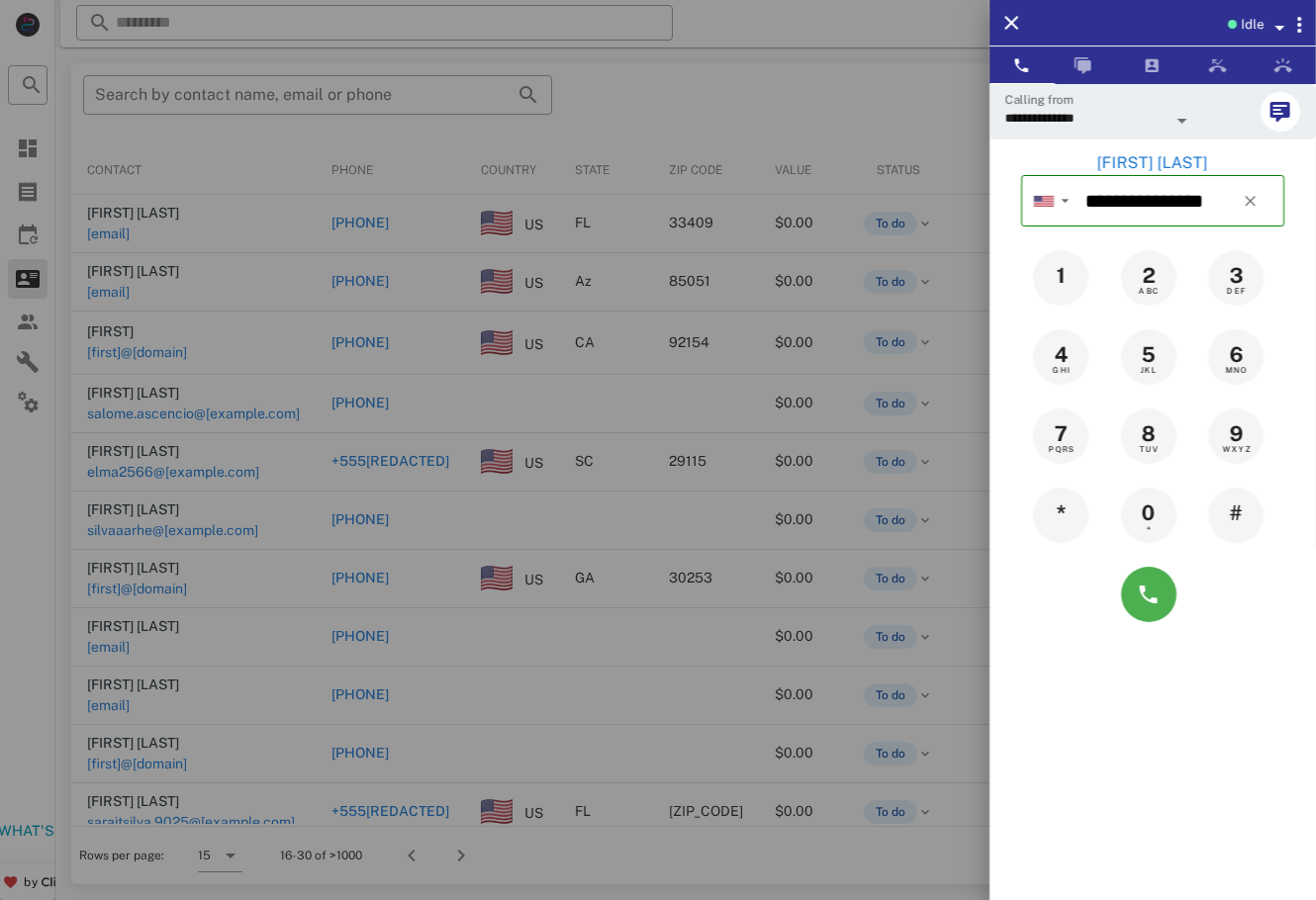 drag, startPoint x: 279, startPoint y: 817, endPoint x: 840, endPoint y: 882, distance: 564.75304 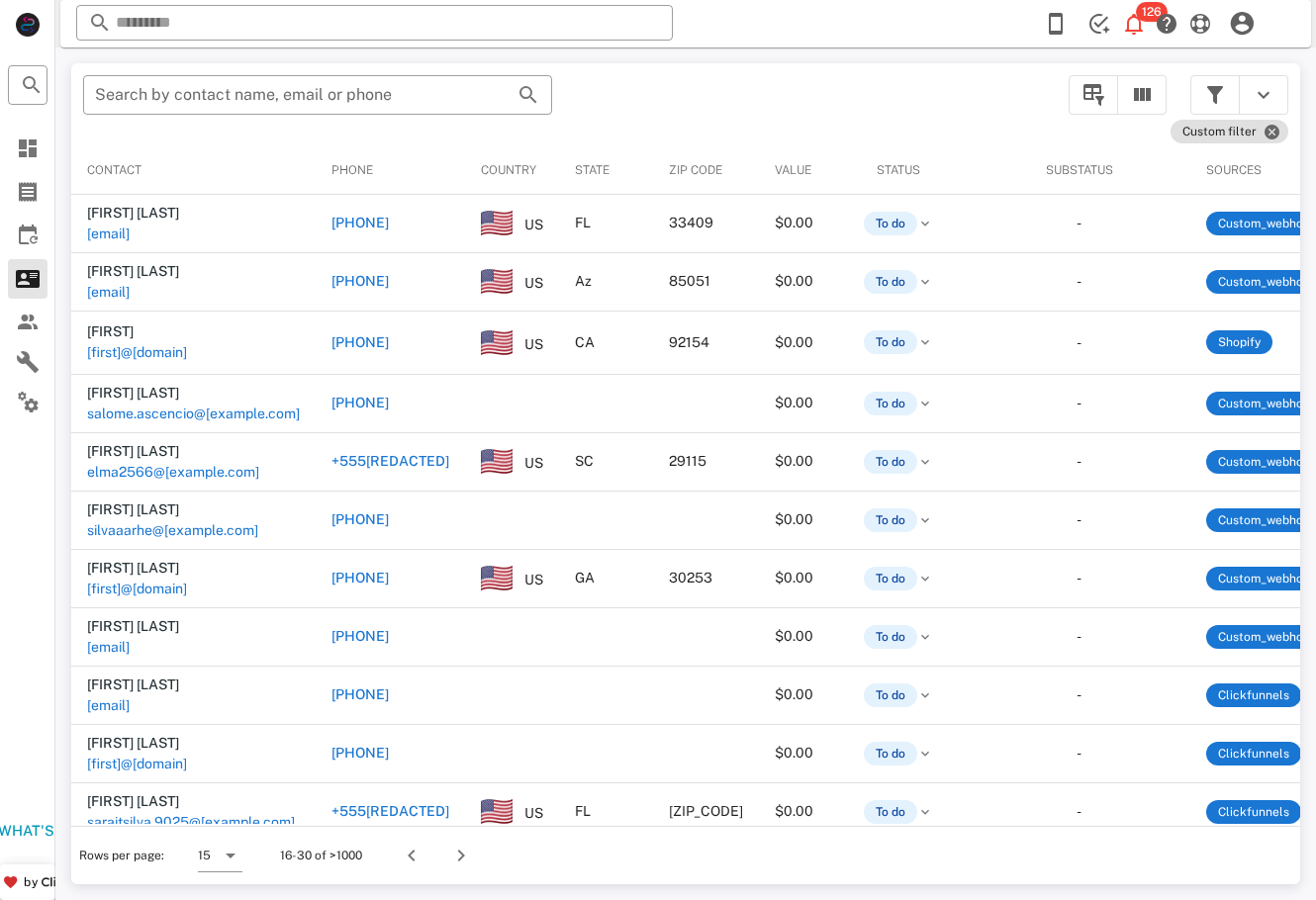 click on "Rows per page: 15  16-30 of >1000" at bounding box center (686, 855) 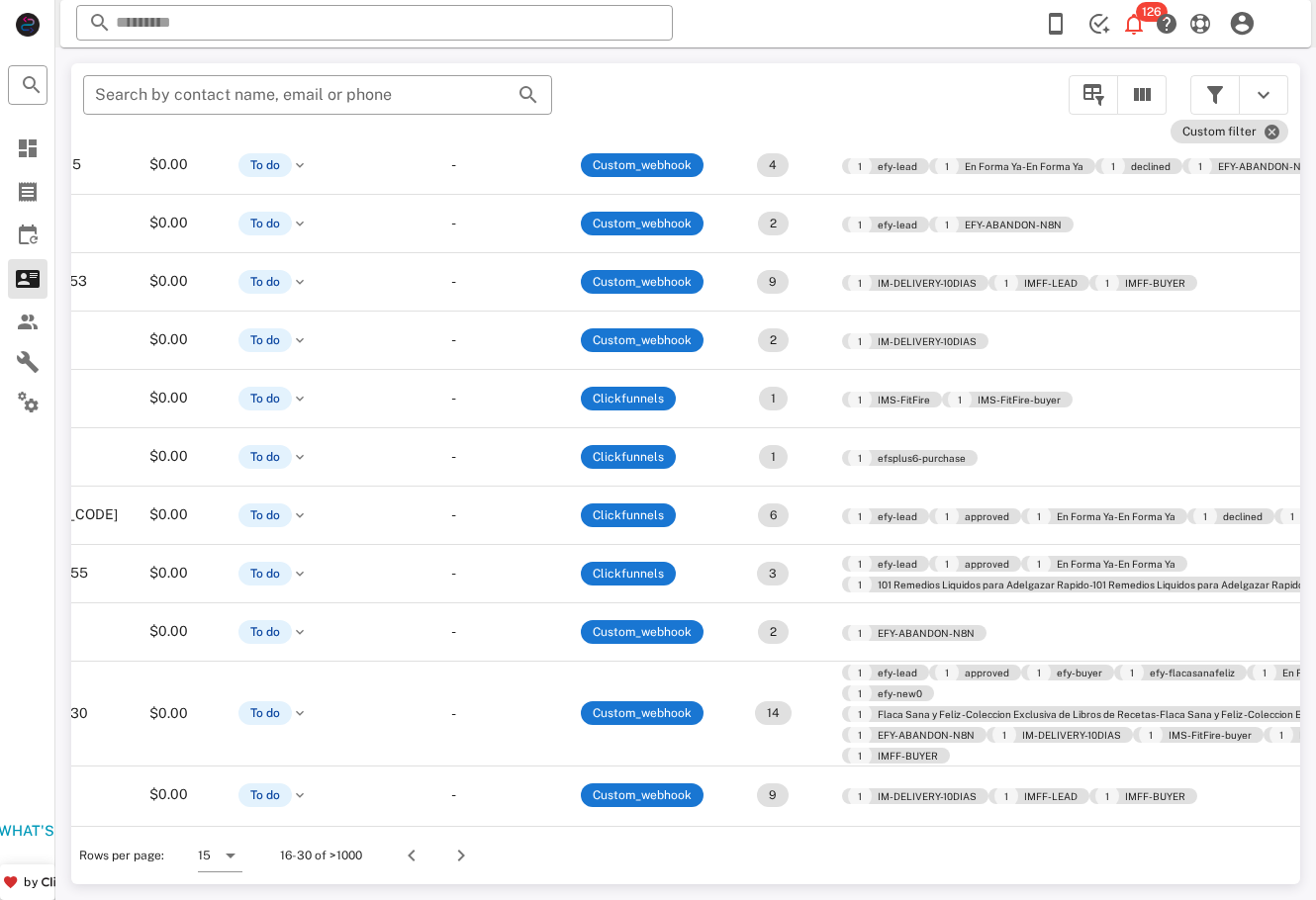 scroll, scrollTop: 312, scrollLeft: 0, axis: vertical 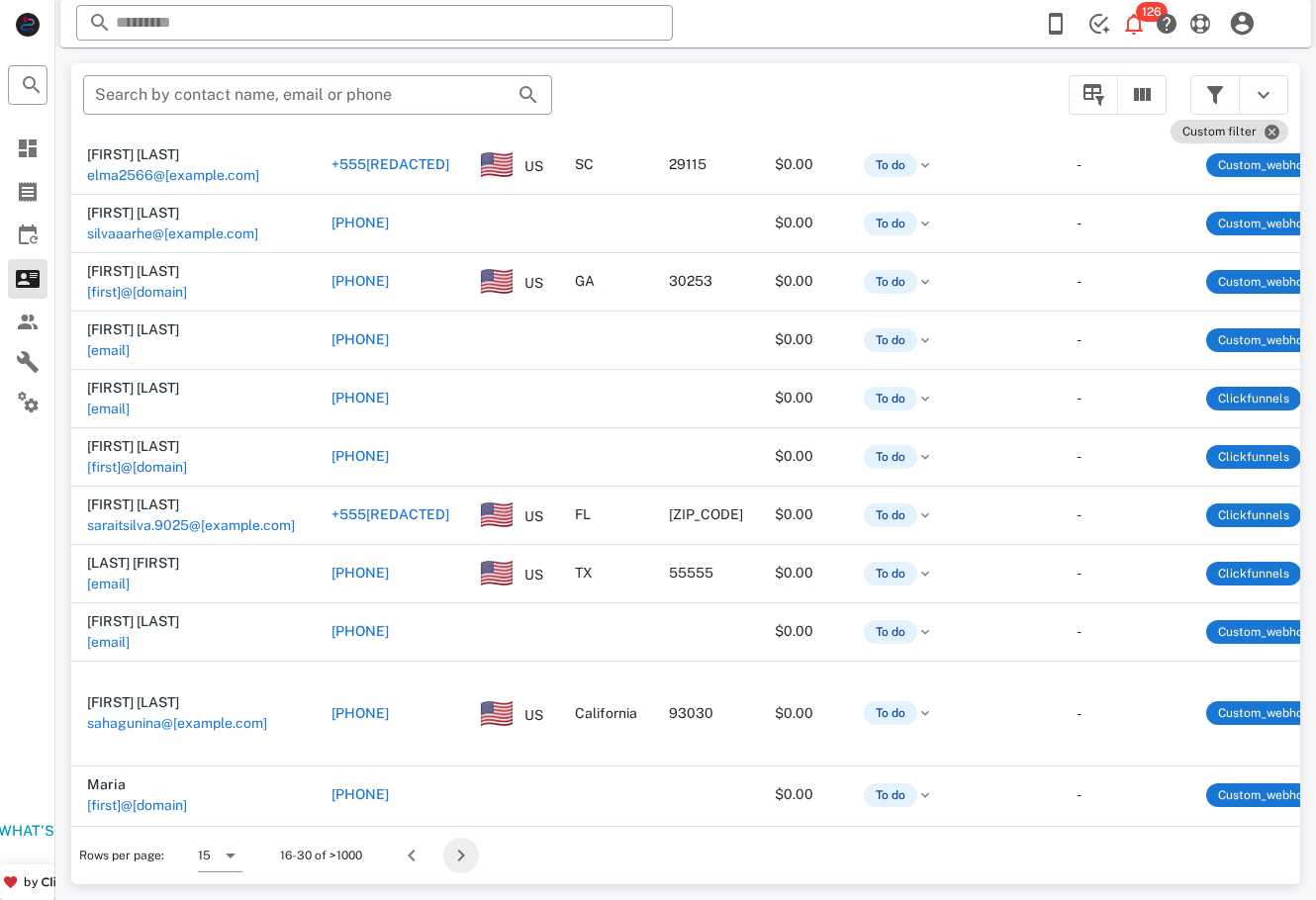 click at bounding box center [461, 855] 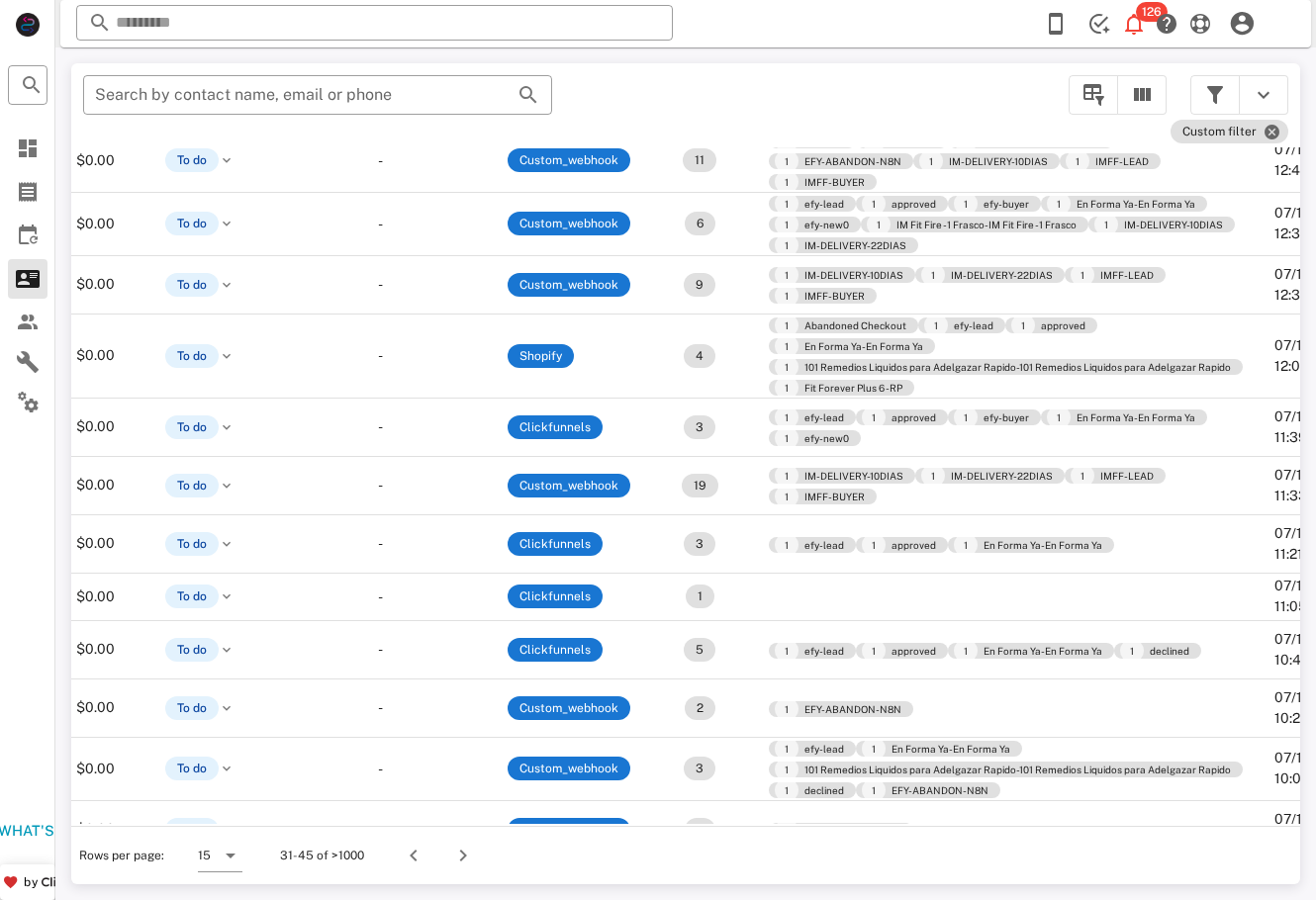 scroll, scrollTop: 279, scrollLeft: 702, axis: both 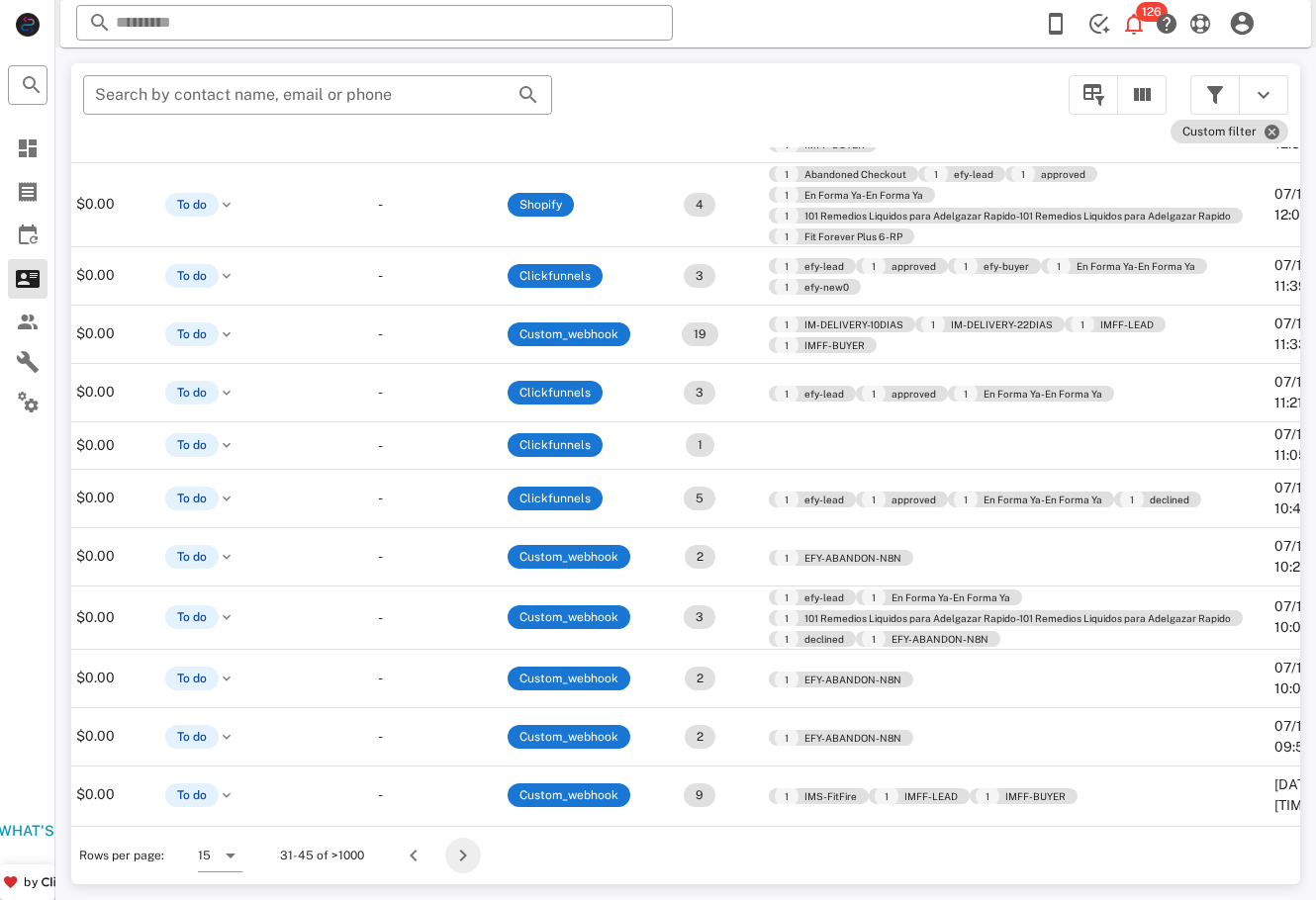 click at bounding box center [463, 855] 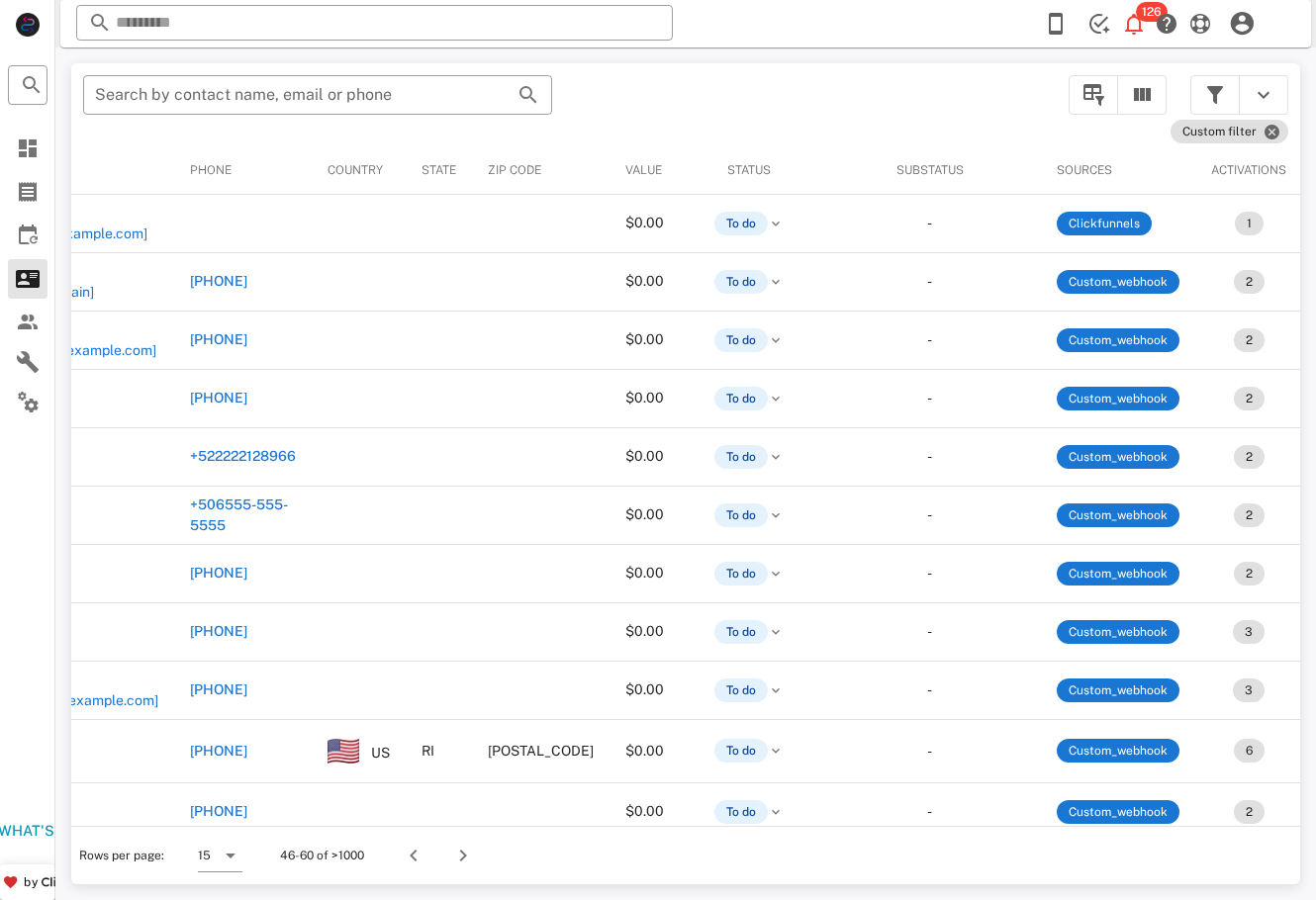 scroll, scrollTop: 0, scrollLeft: 0, axis: both 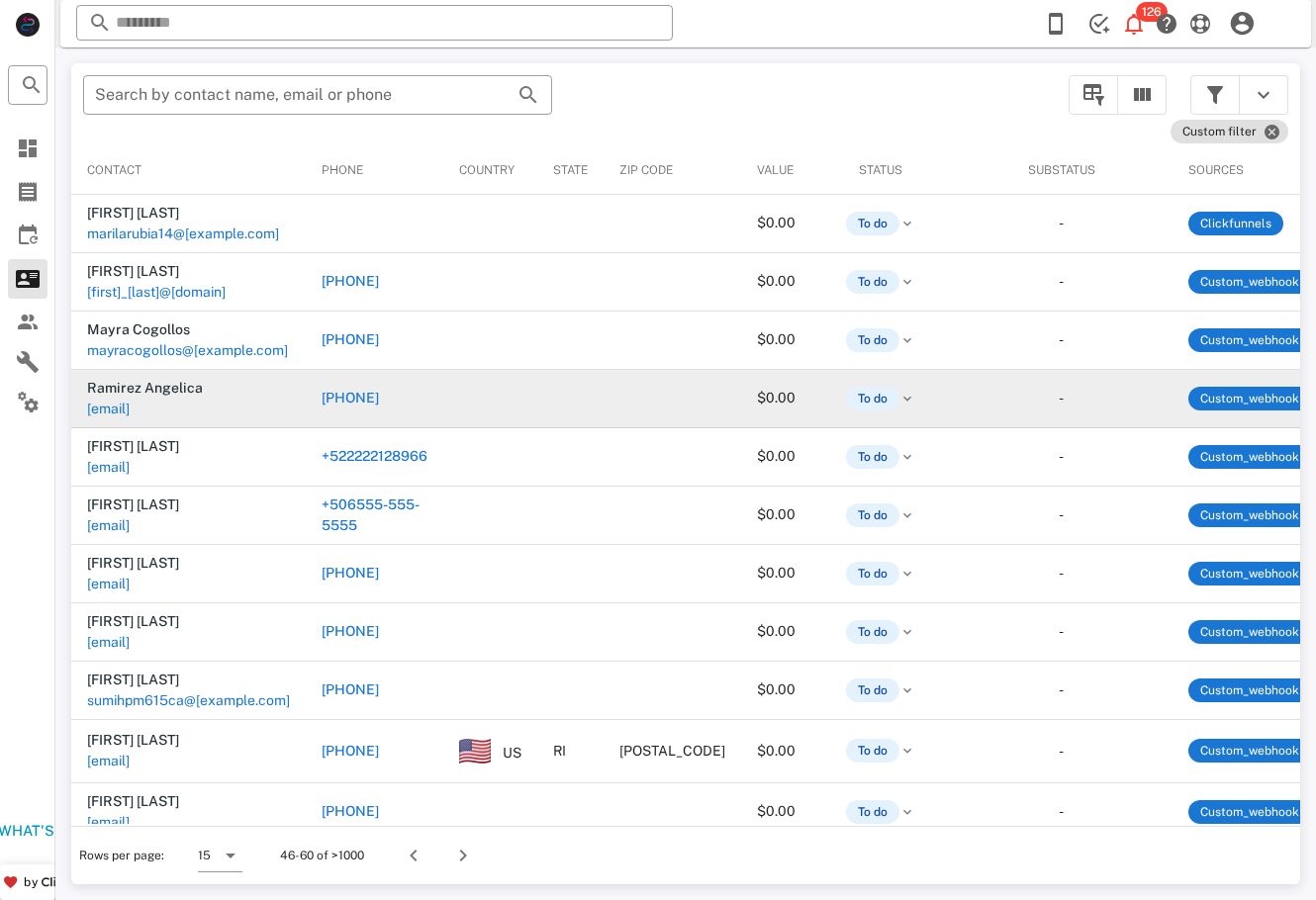 click on "[EMAIL]" at bounding box center [108, 492] 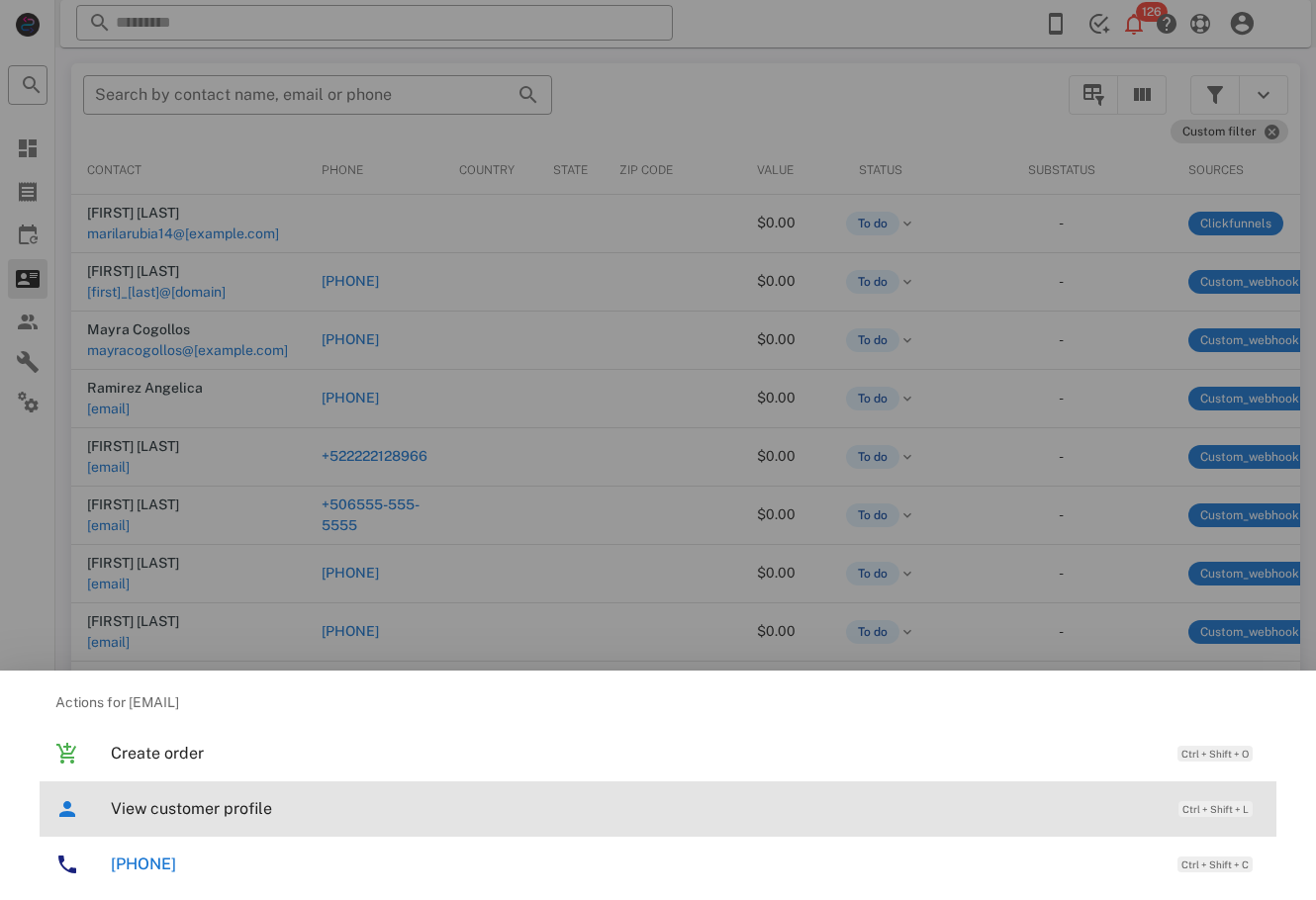 click on "View customer profile" at bounding box center (634, 808) 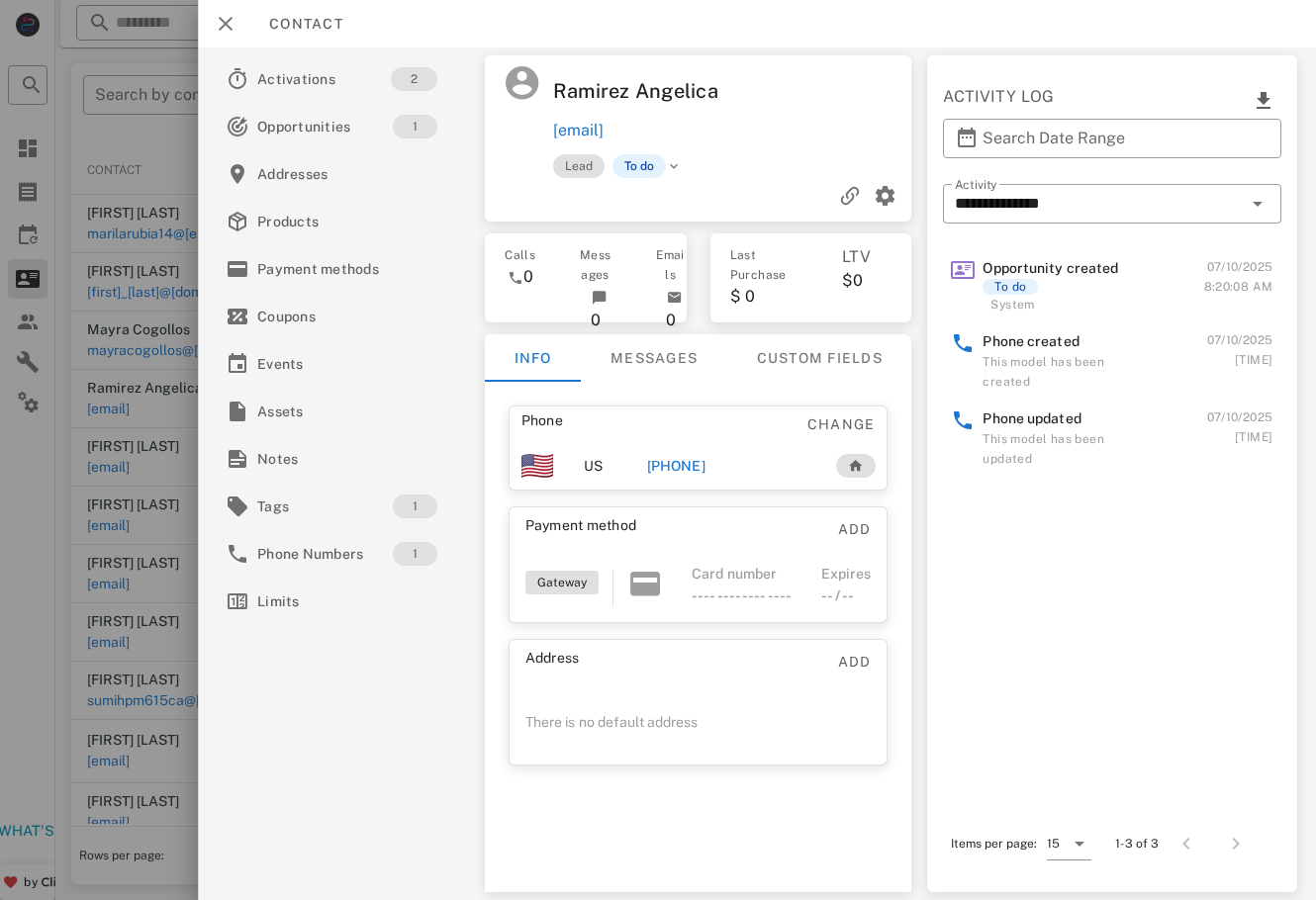 click on "[PHONE]" at bounding box center (728, 466) 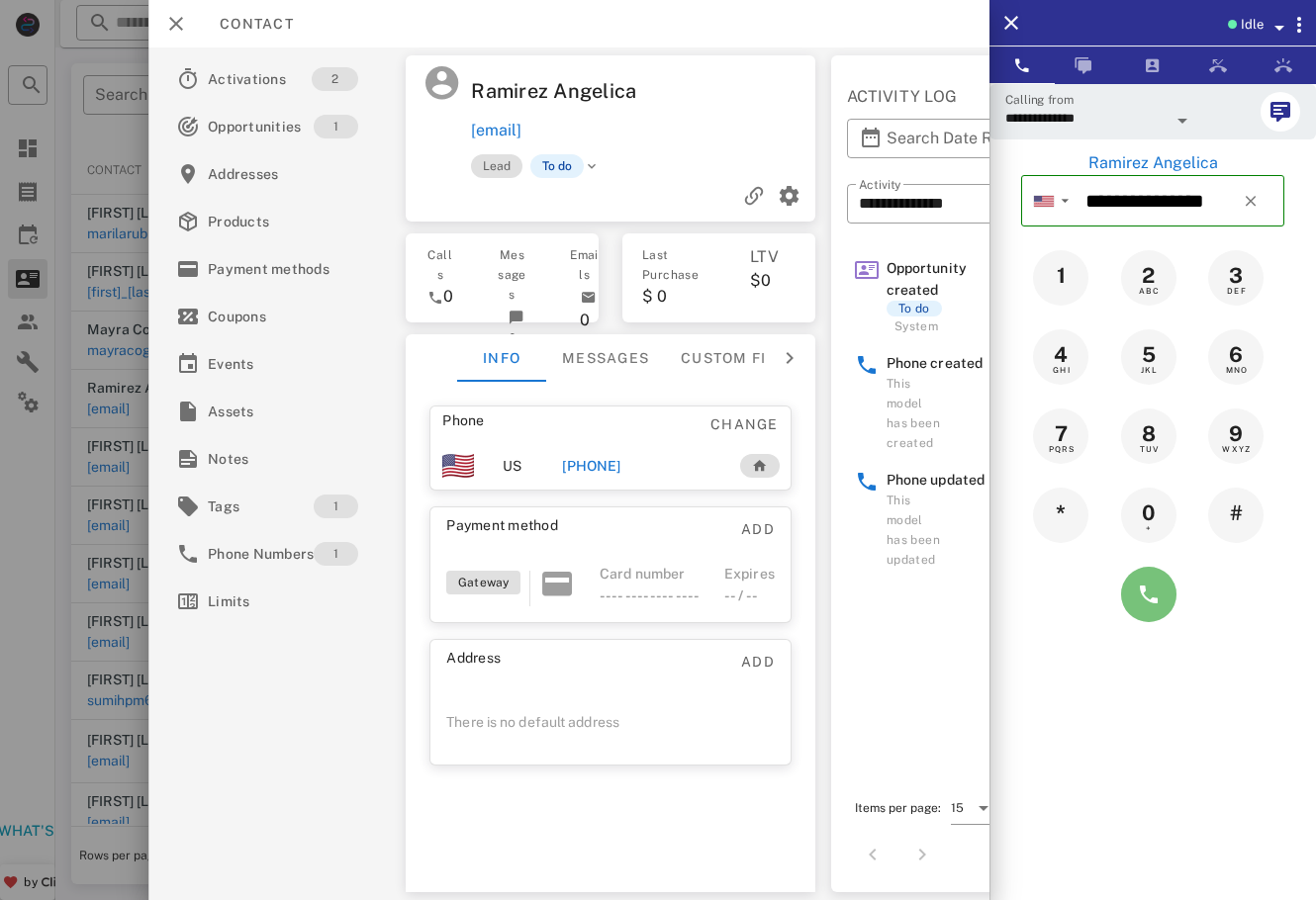 click at bounding box center (1149, 594) 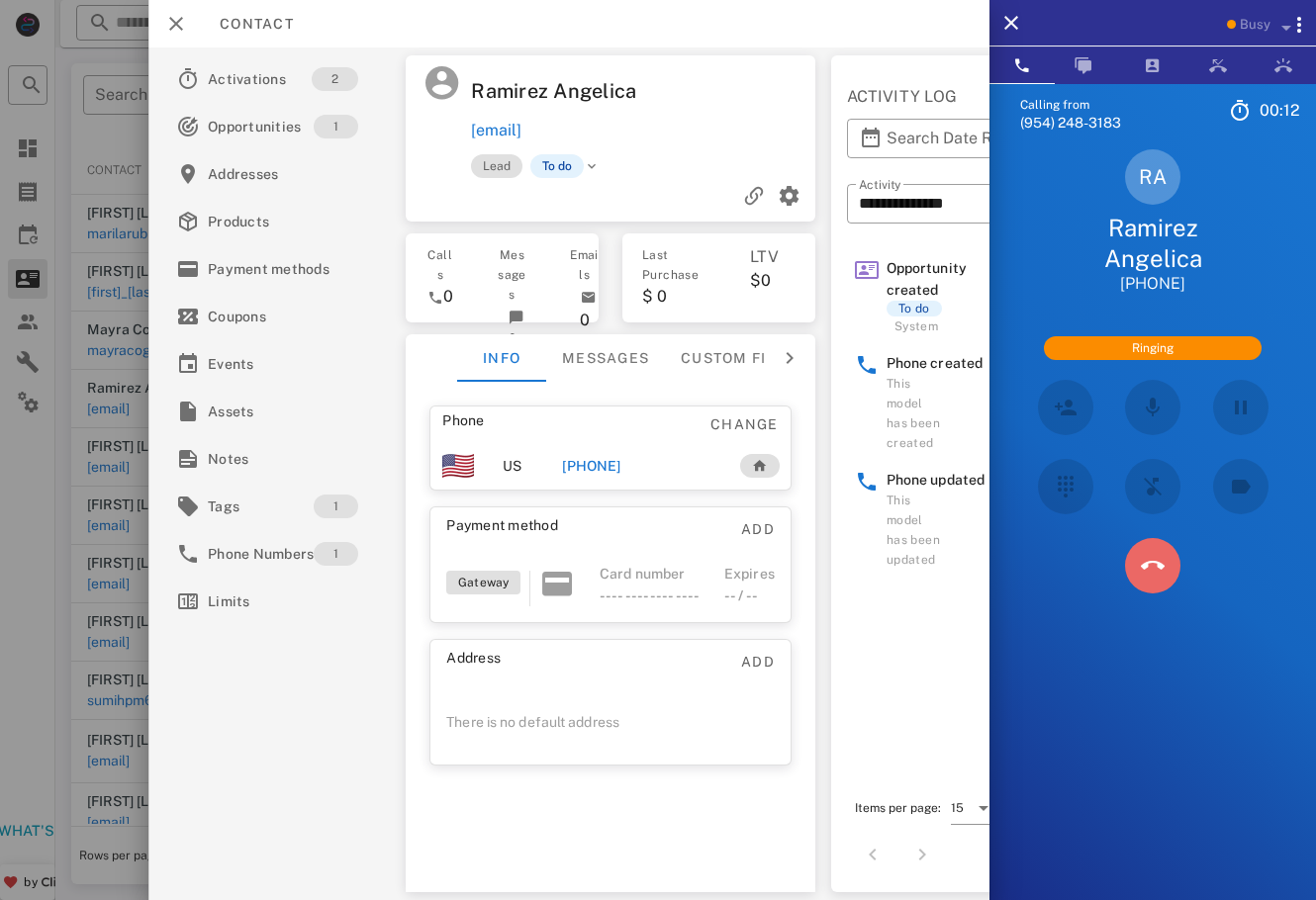 click at bounding box center [1153, 566] 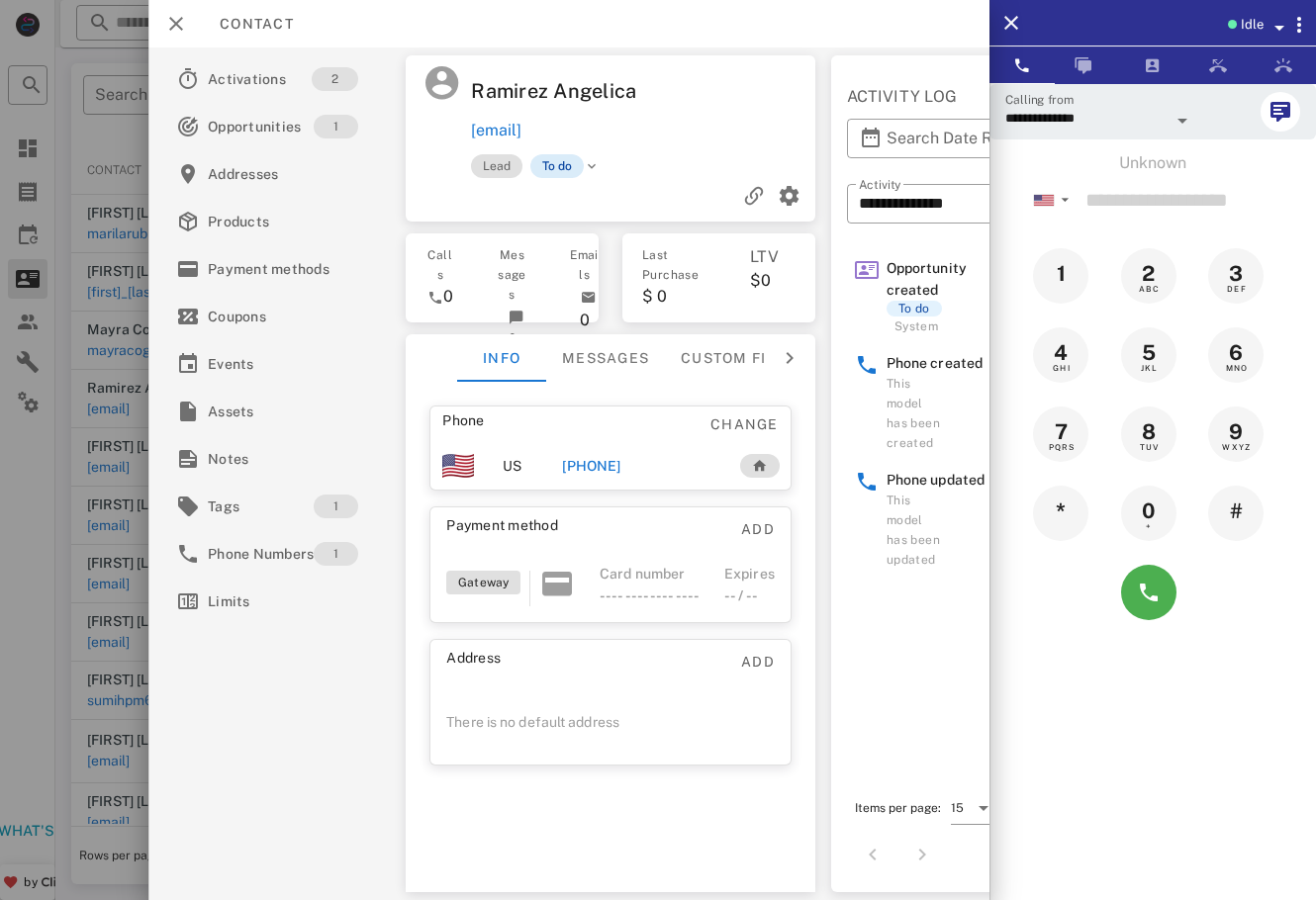 click on "To do" at bounding box center [557, 166] 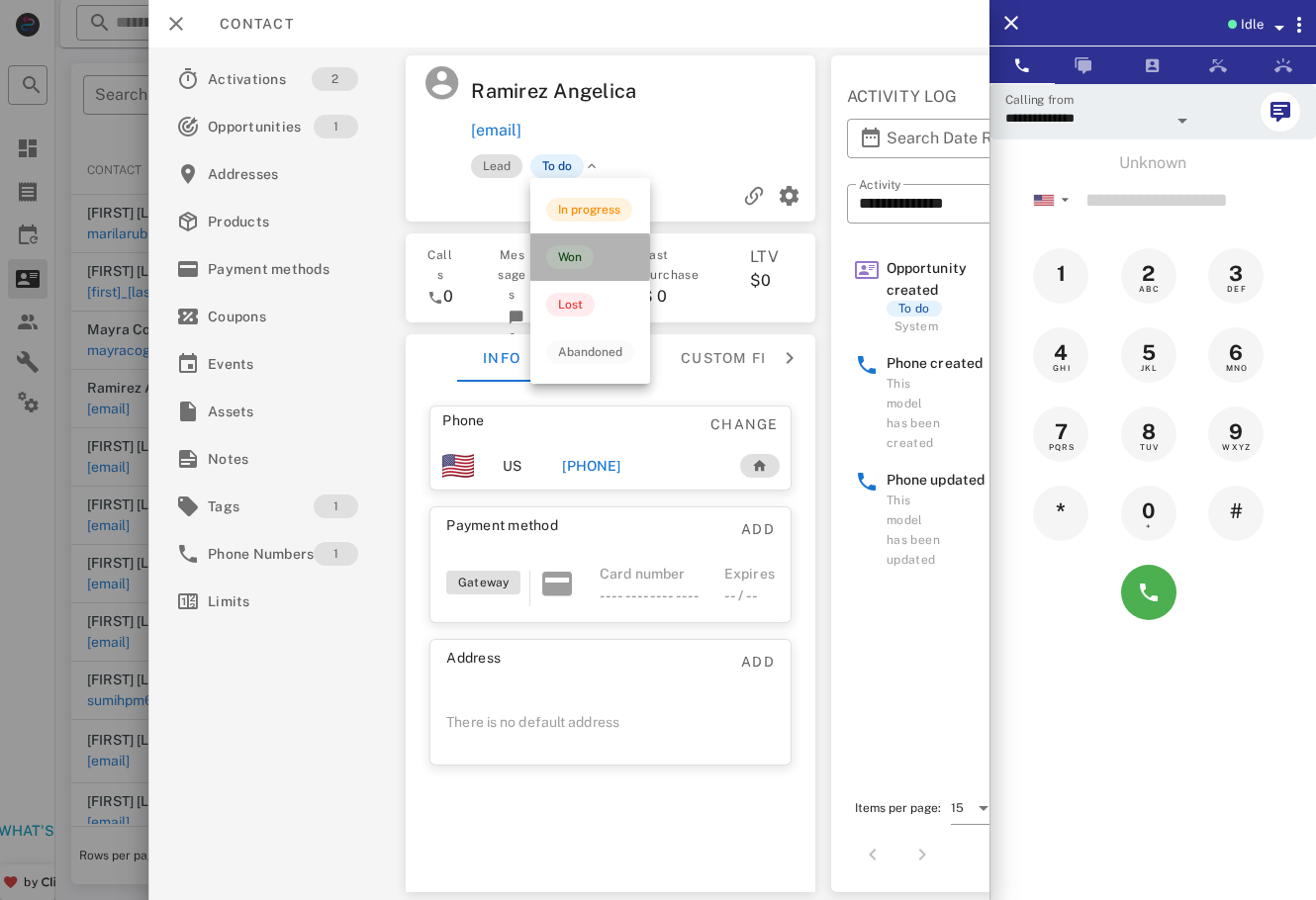 click on "Won" at bounding box center (590, 257) 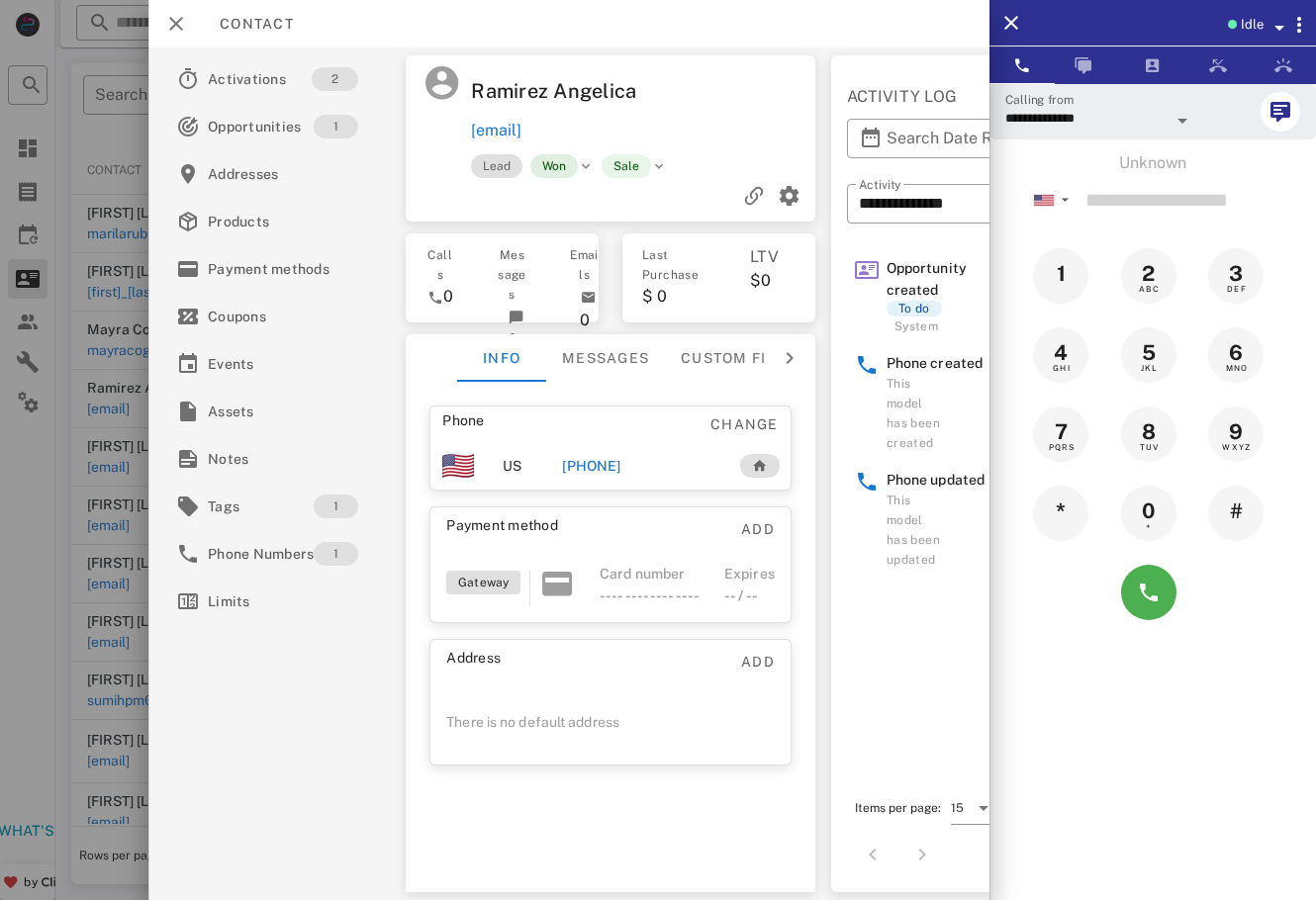 click on "Won" at bounding box center [554, 166] 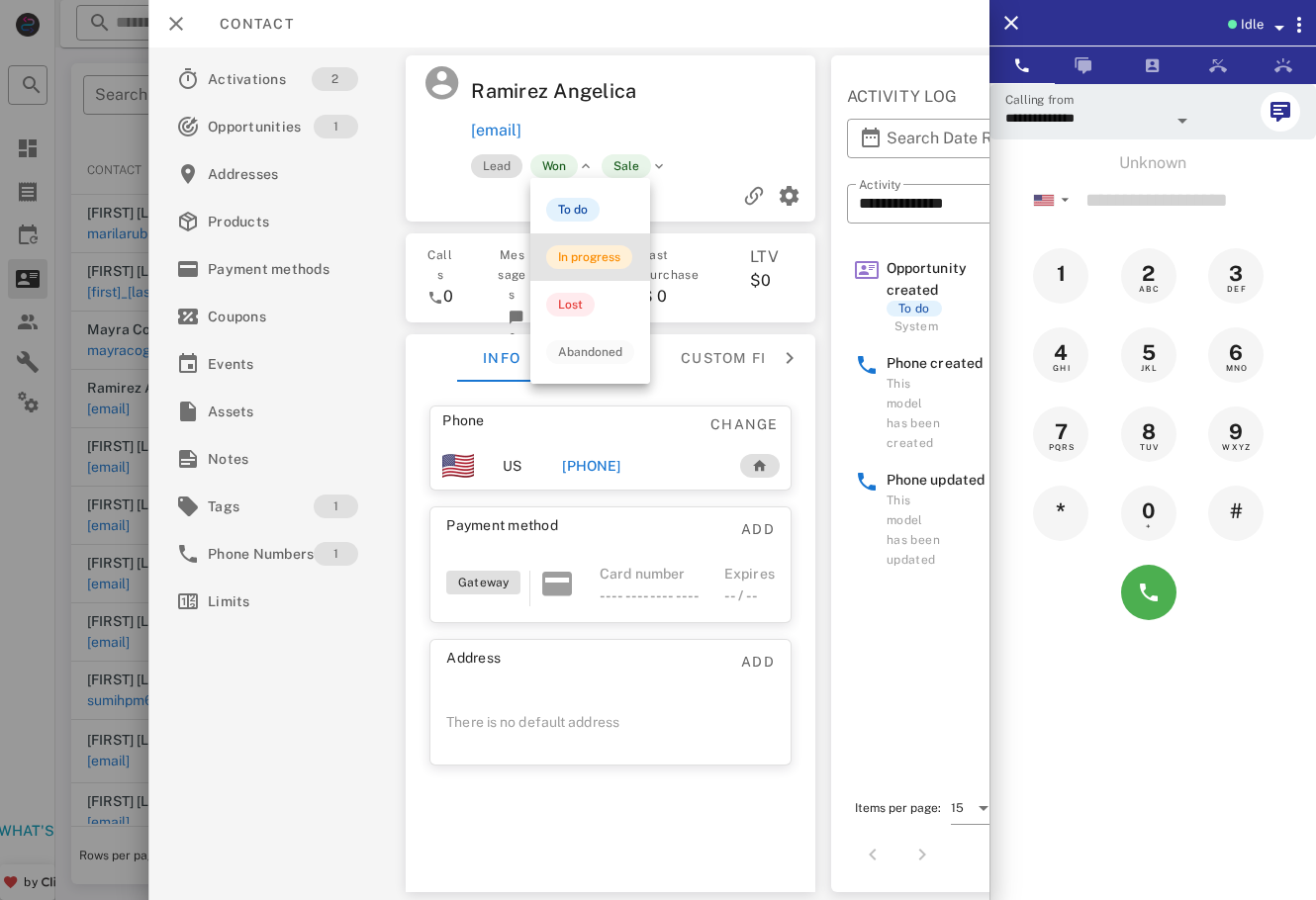 click on "In progress" at bounding box center (589, 257) 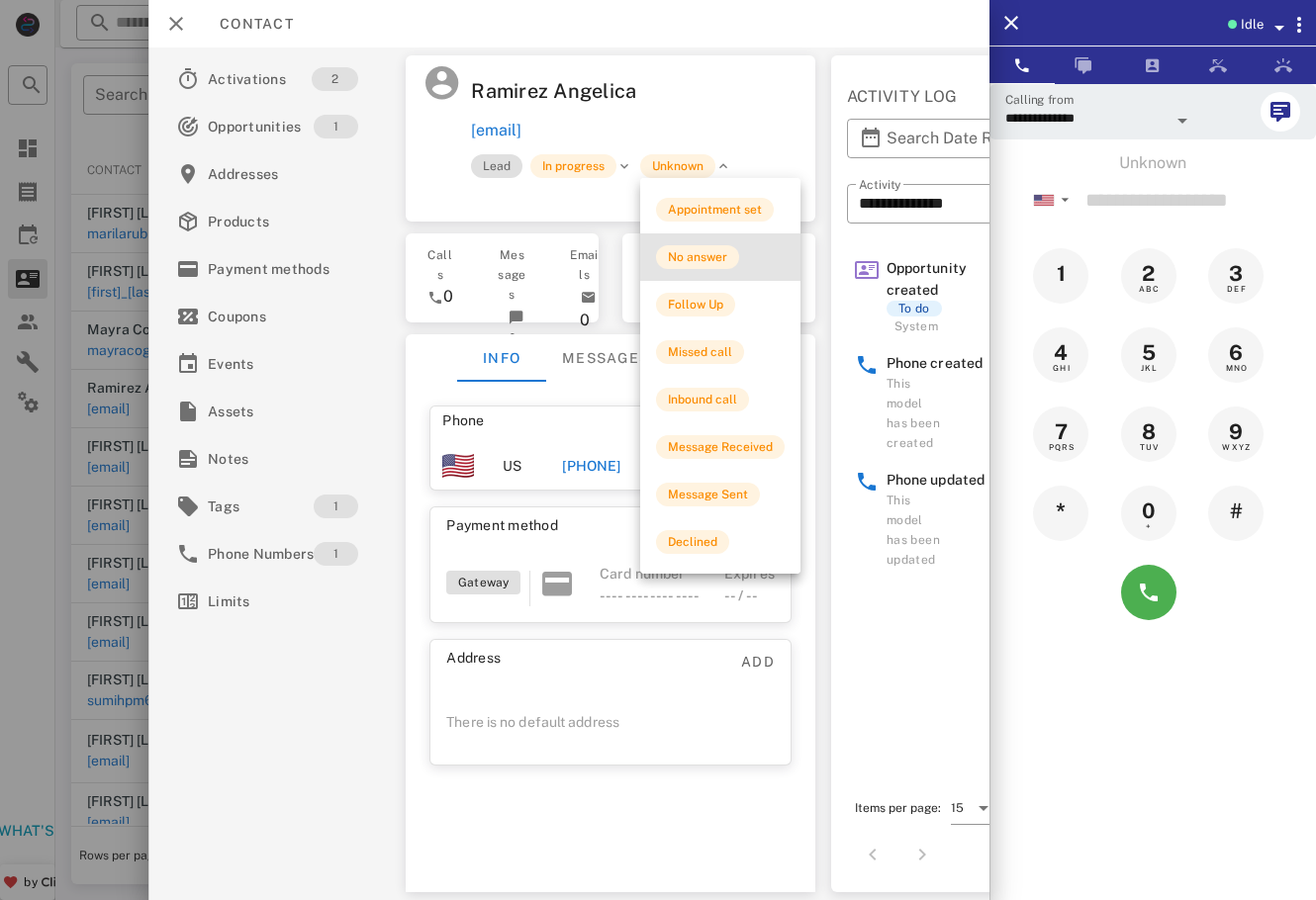click on "No answer" at bounding box center (720, 257) 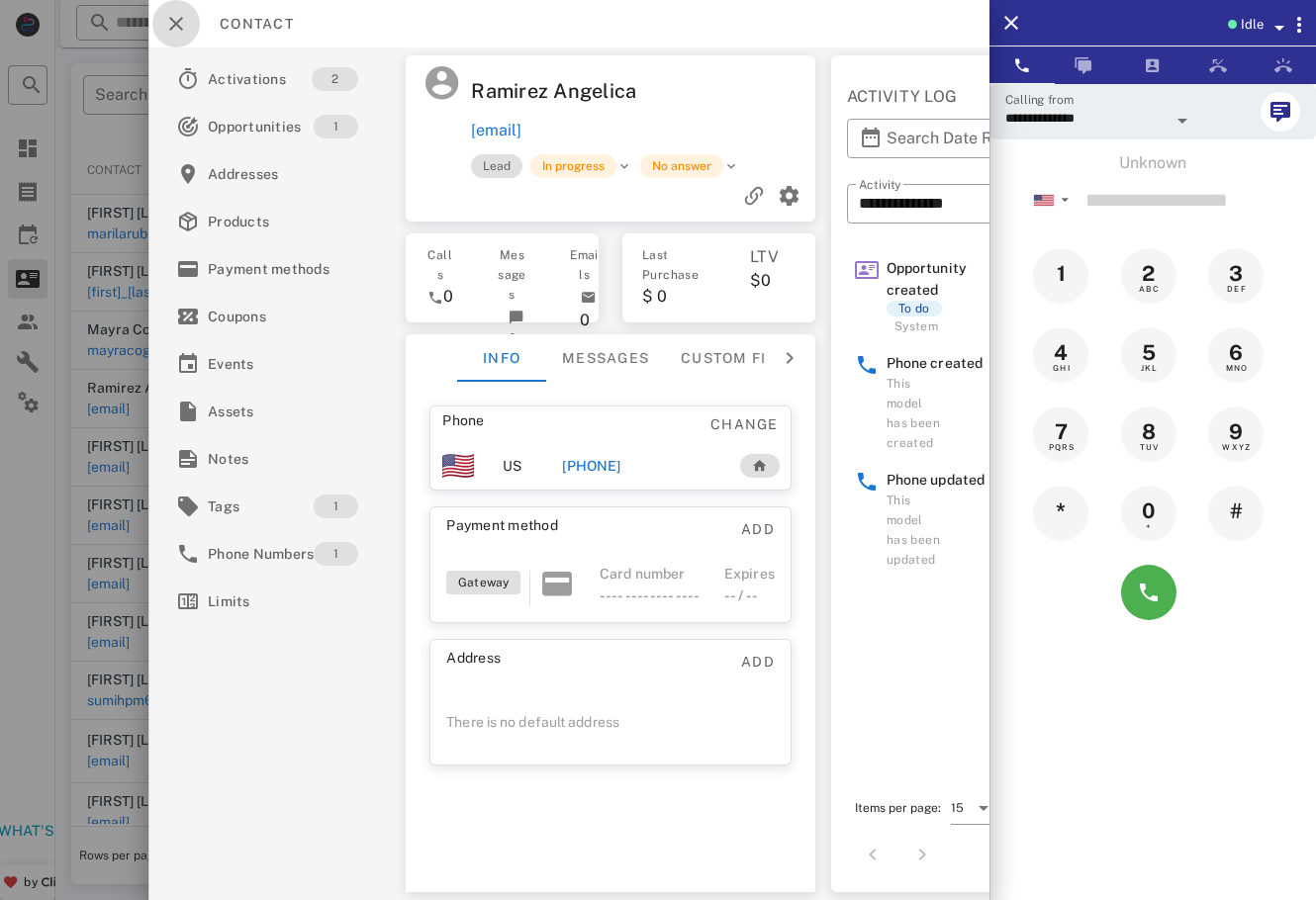 click at bounding box center (176, 24) 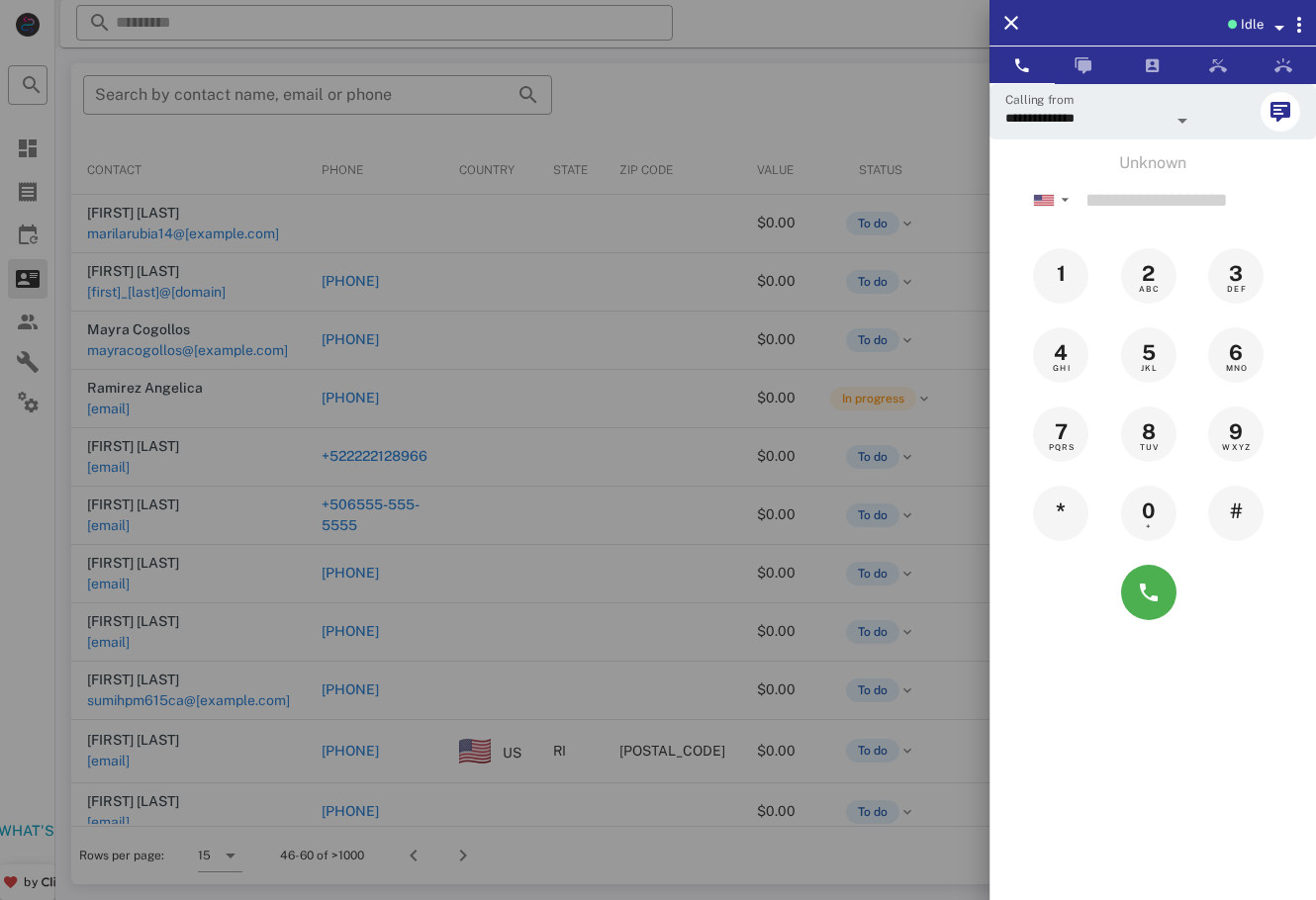 click at bounding box center [658, 450] 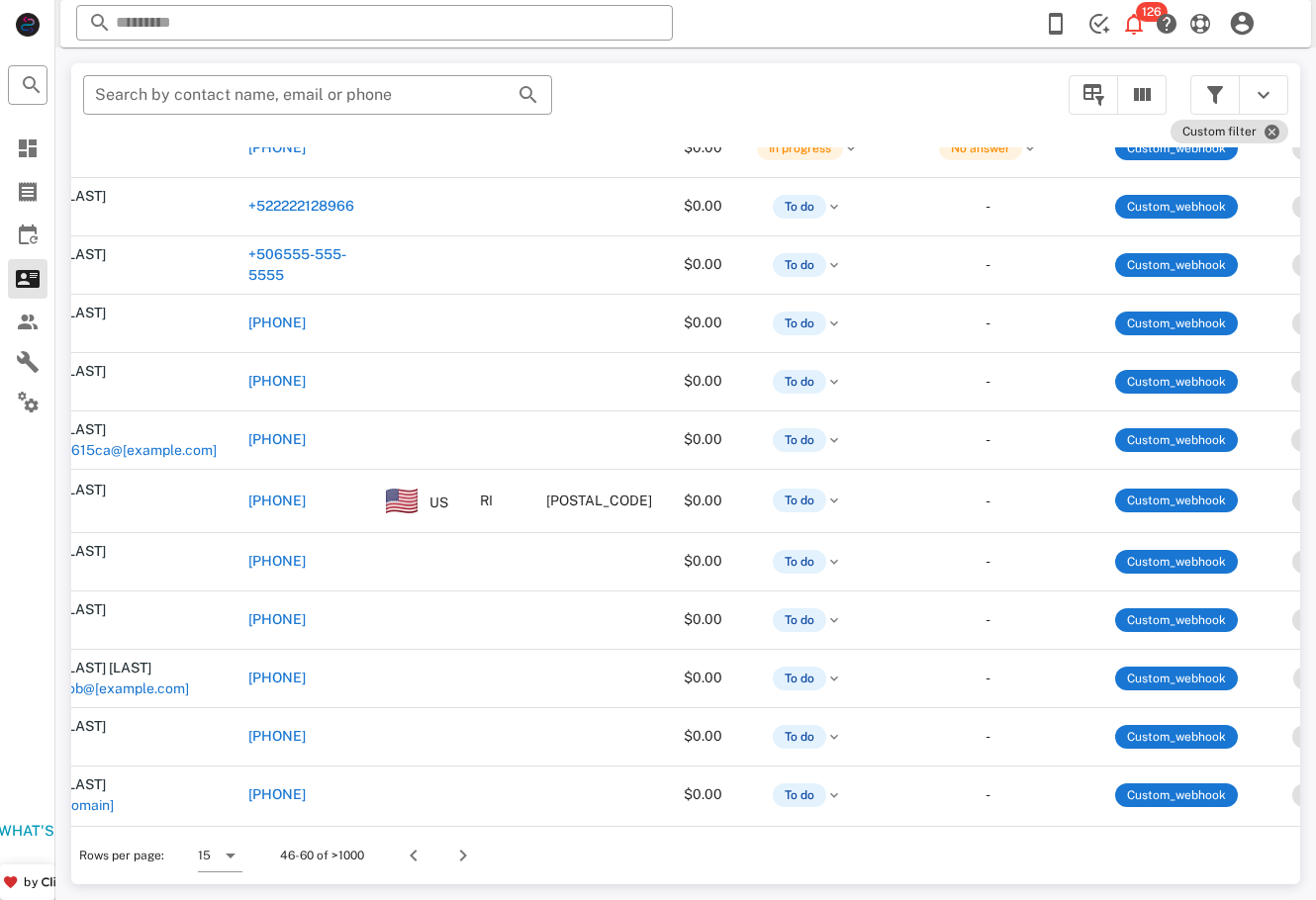 scroll, scrollTop: 265, scrollLeft: 0, axis: vertical 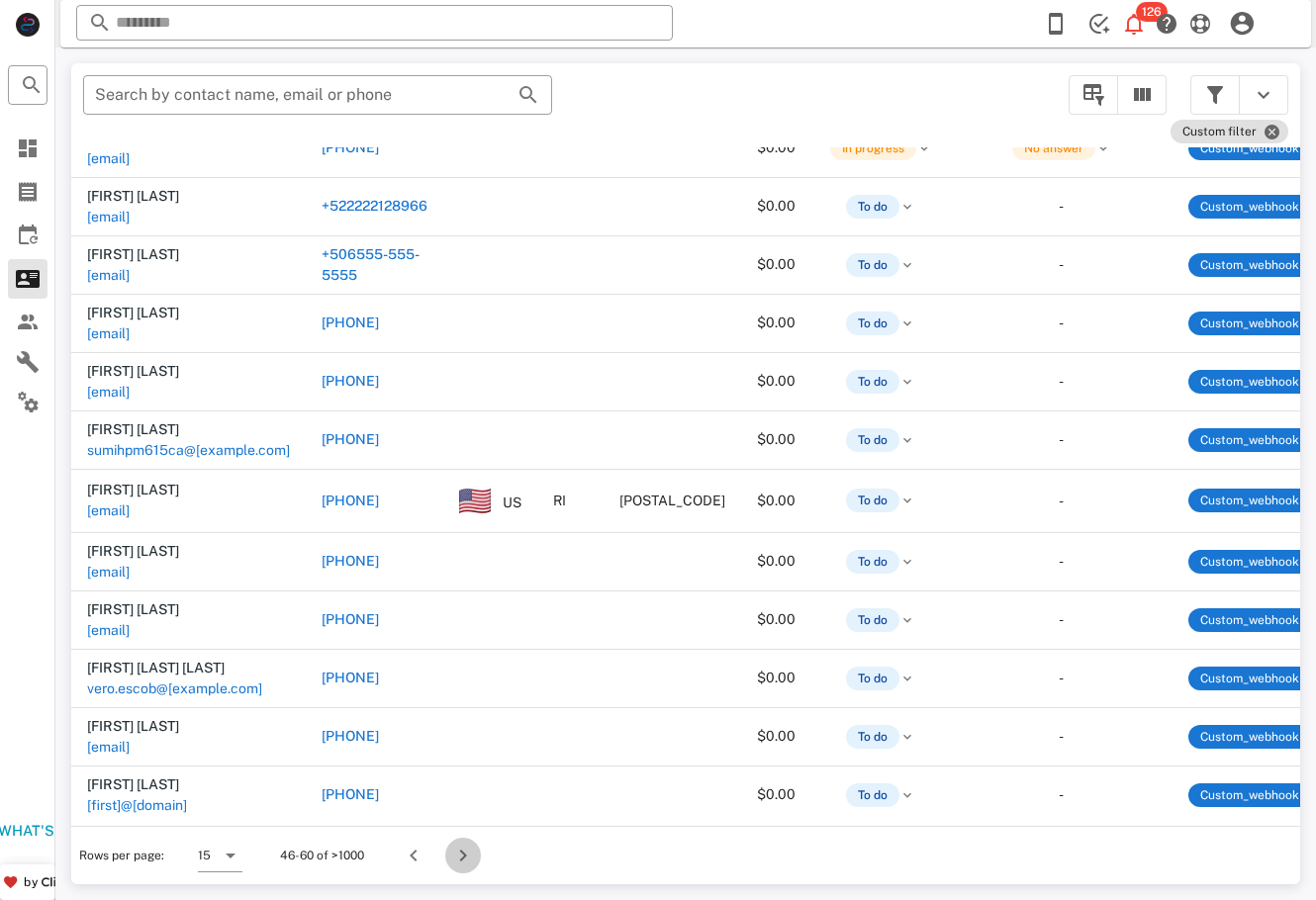 click at bounding box center (463, 855) 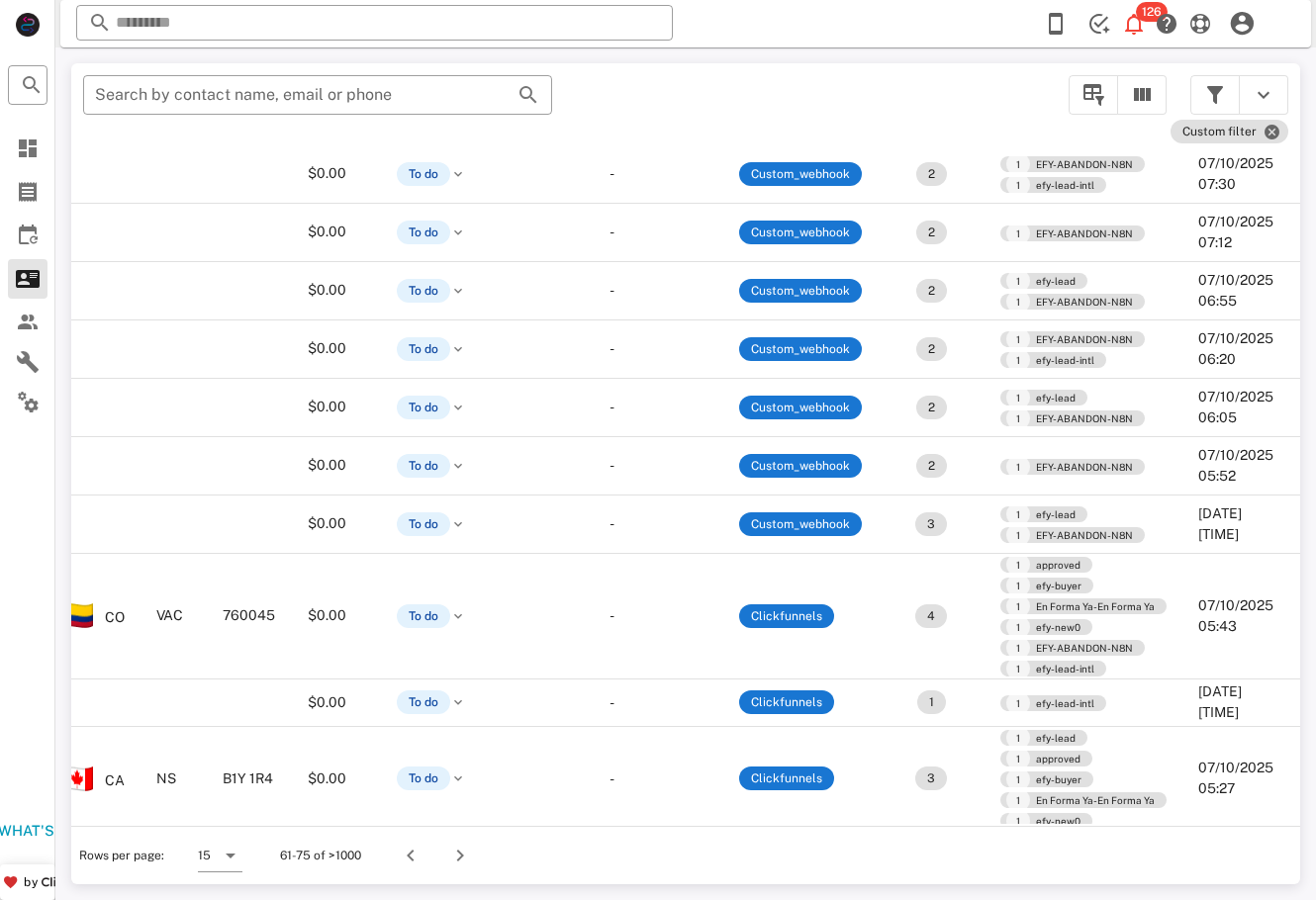 scroll, scrollTop: 363, scrollLeft: 464, axis: both 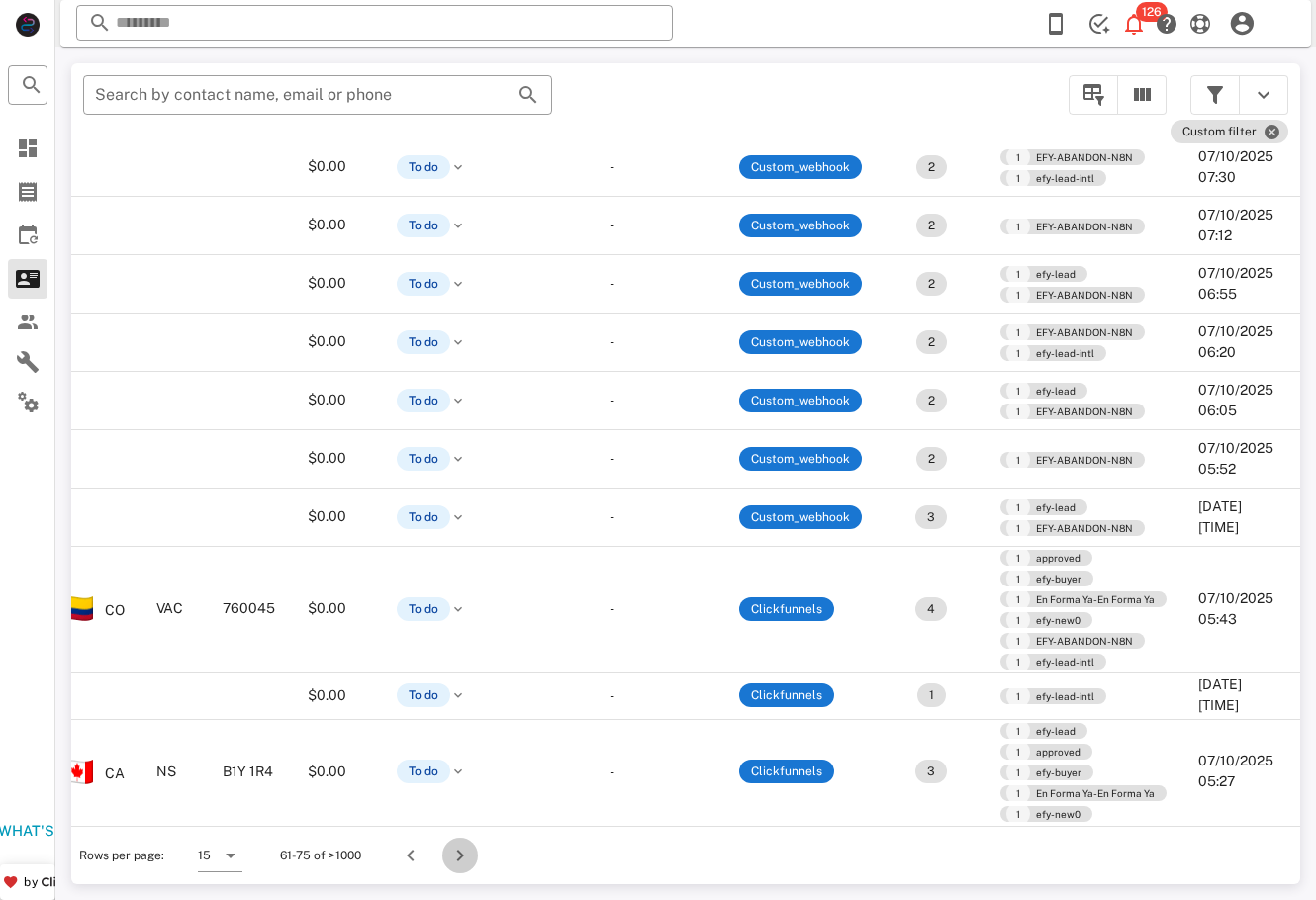 click at bounding box center (460, 855) 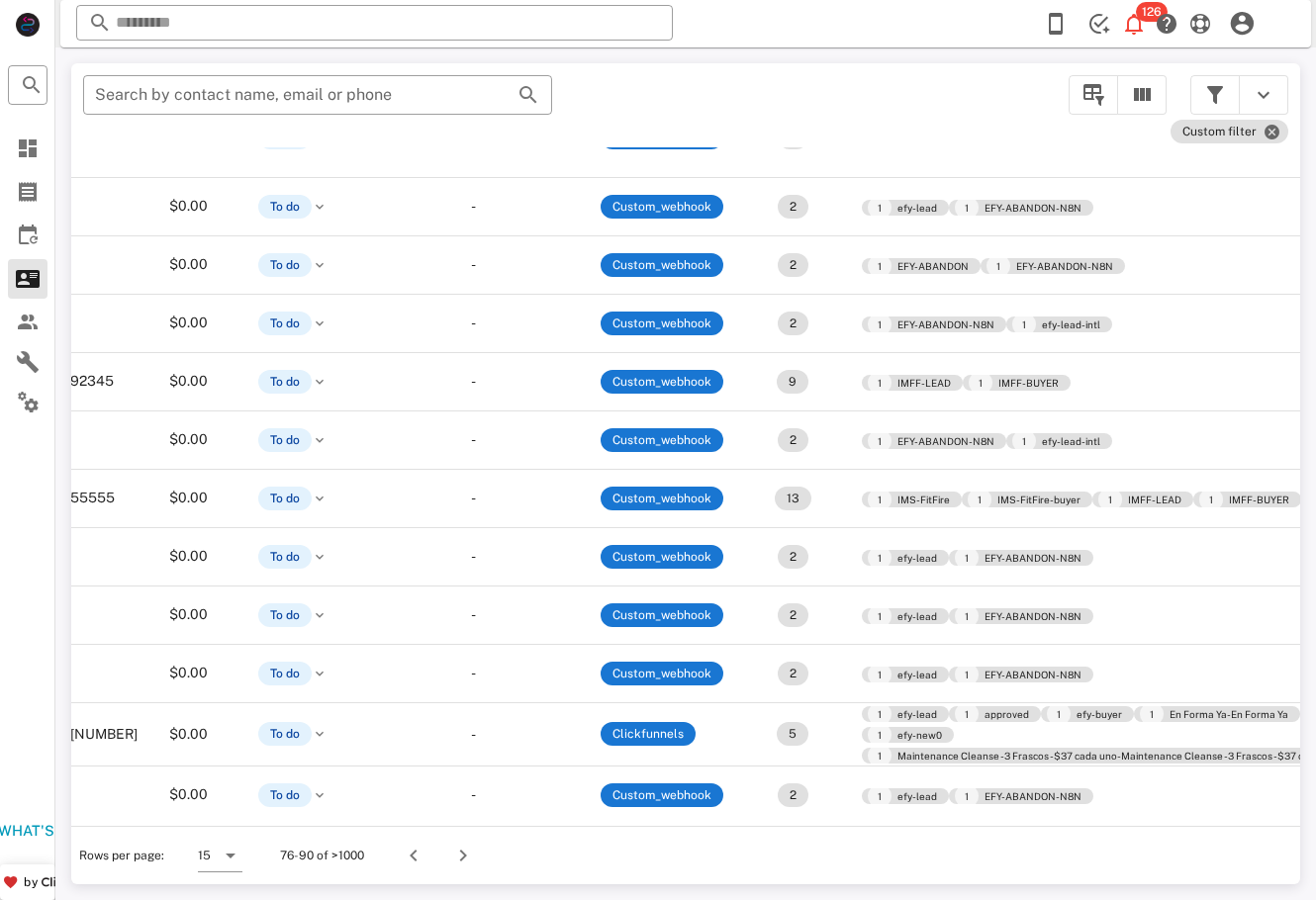 scroll, scrollTop: 291, scrollLeft: 0, axis: vertical 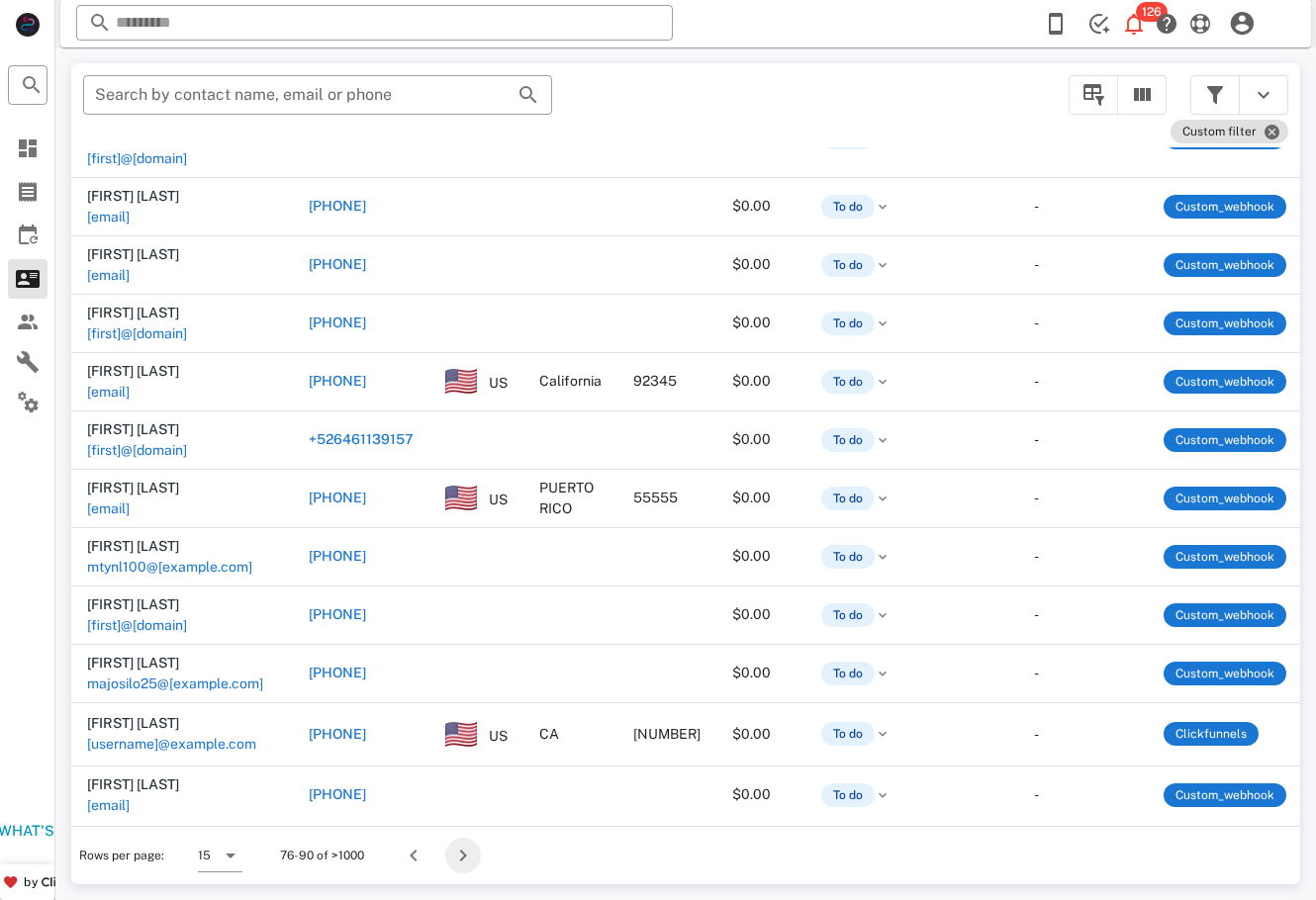 click at bounding box center [463, 855] 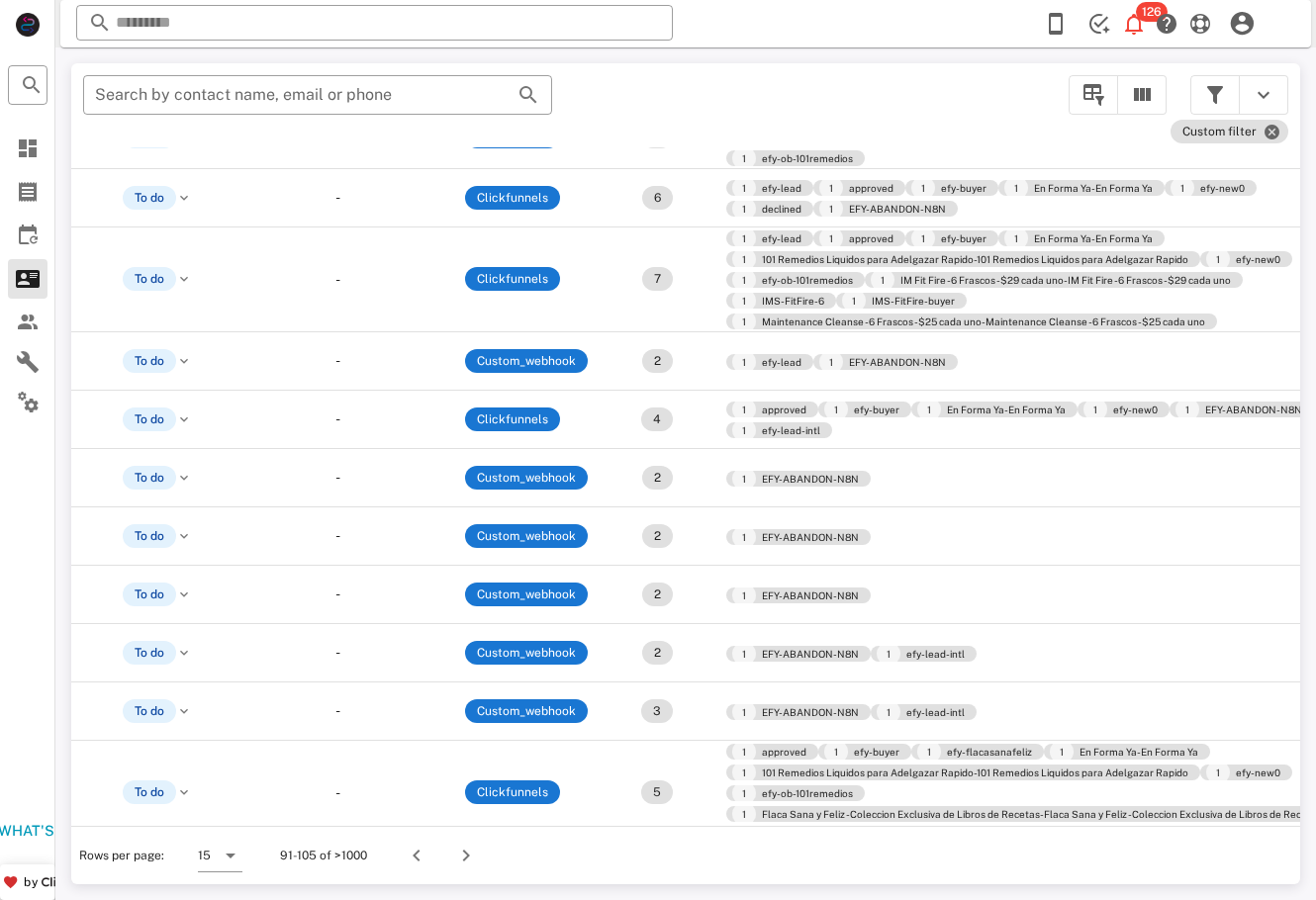 scroll, scrollTop: 363, scrollLeft: 737, axis: both 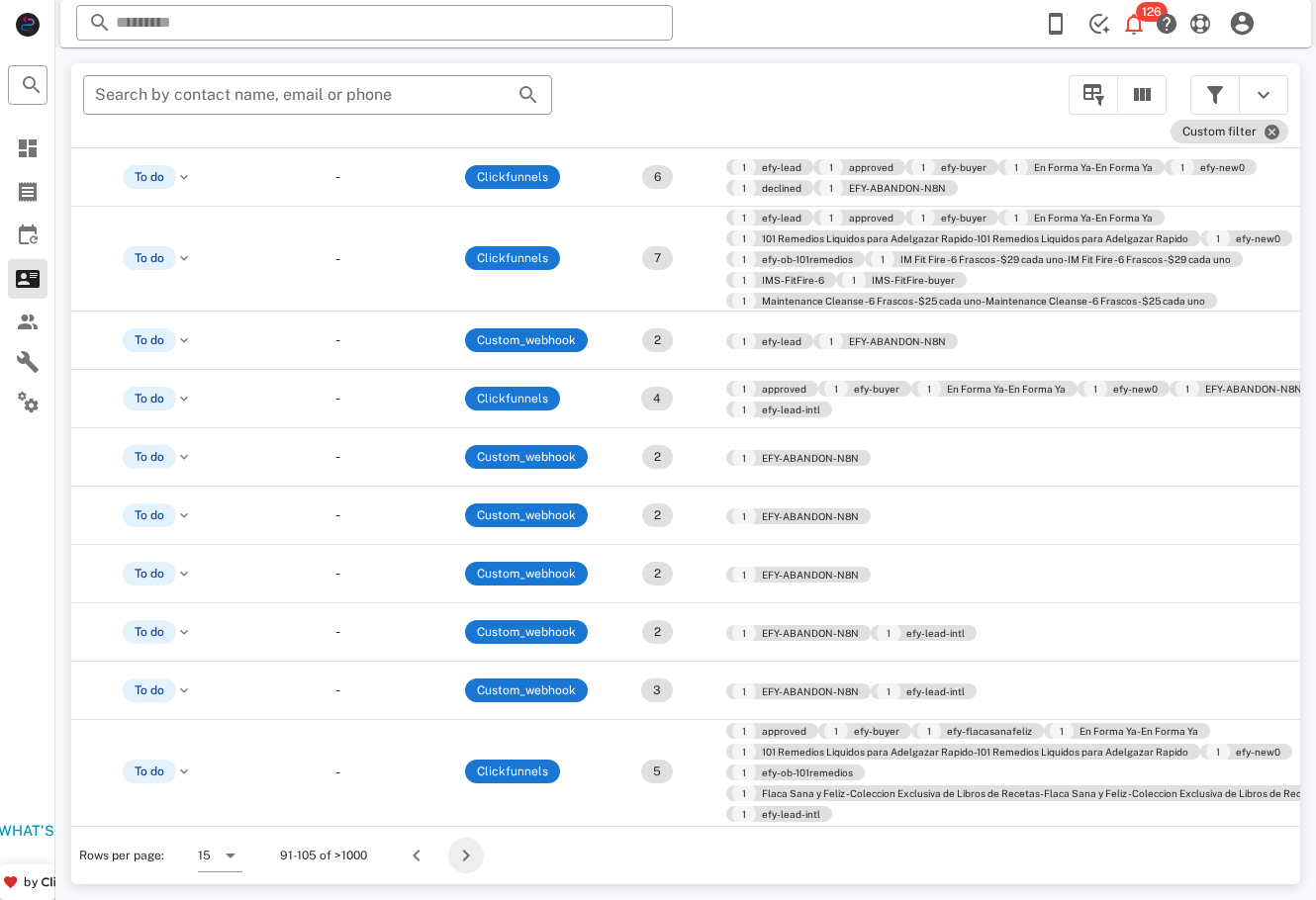 click at bounding box center [466, 855] 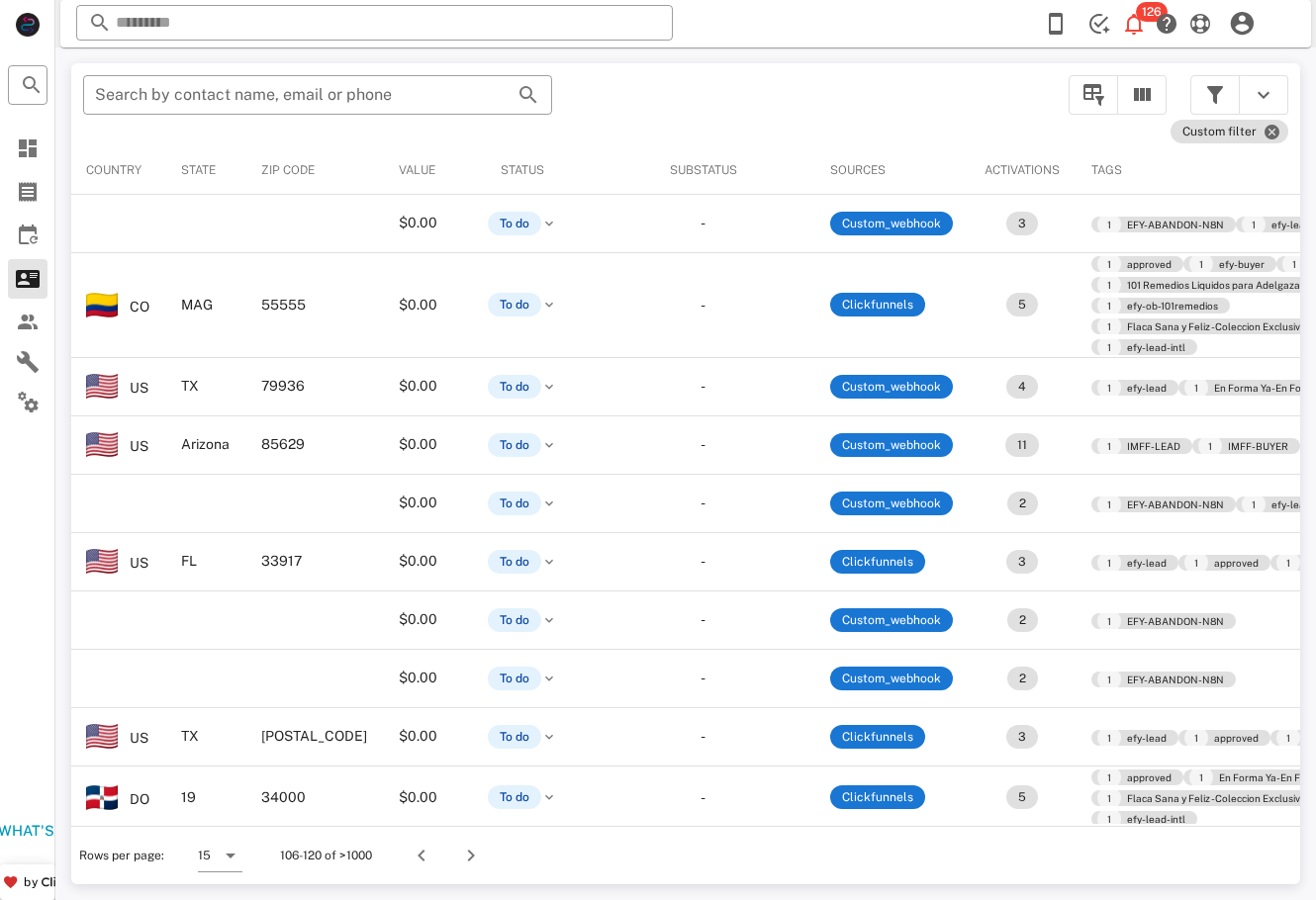 scroll, scrollTop: 0, scrollLeft: 0, axis: both 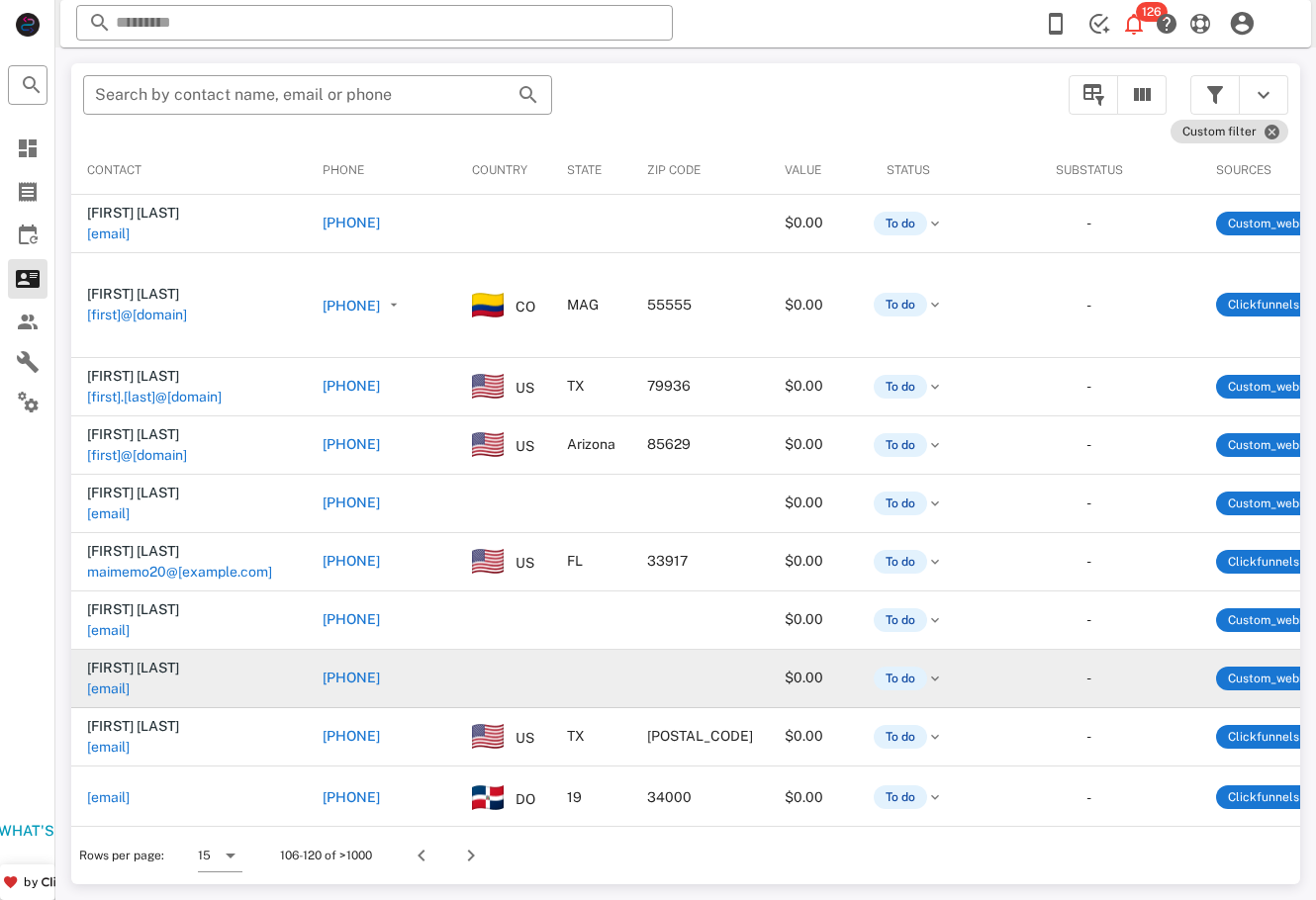 click on "[EMAIL]" at bounding box center [108, 834] 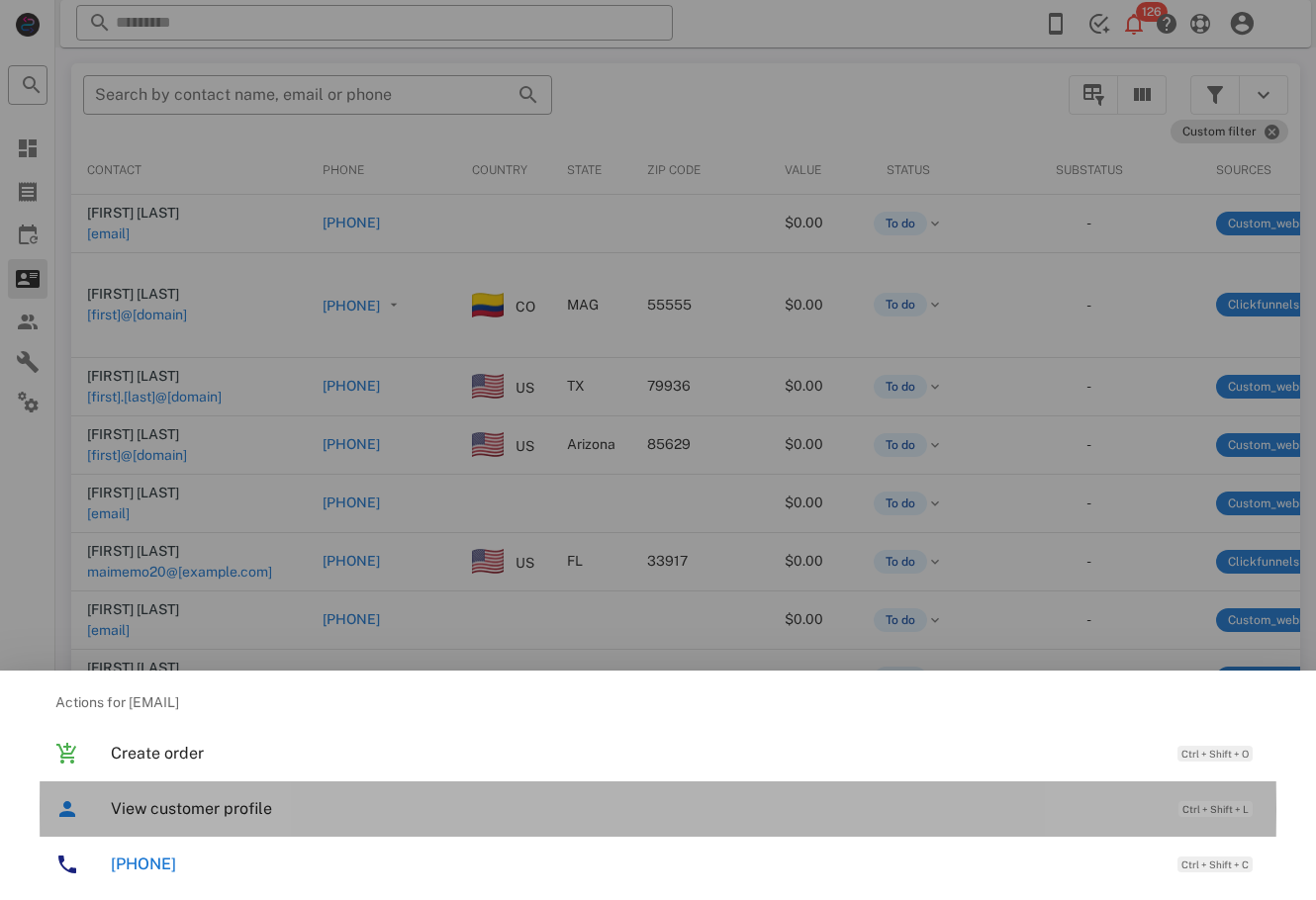 click on "View customer profile Ctrl + Shift + L" at bounding box center [658, 809] 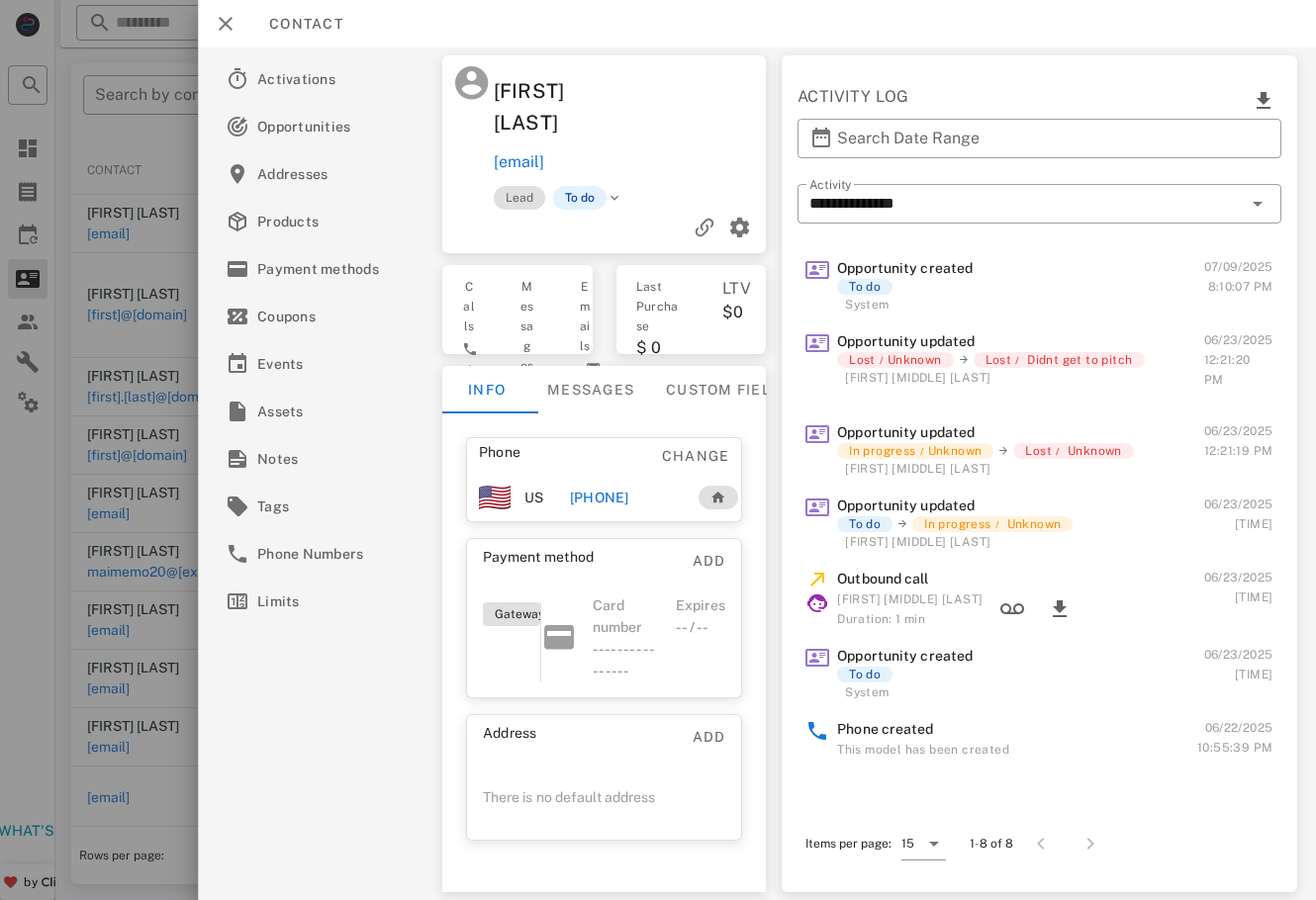 click on "Change" at bounding box center [695, 456] 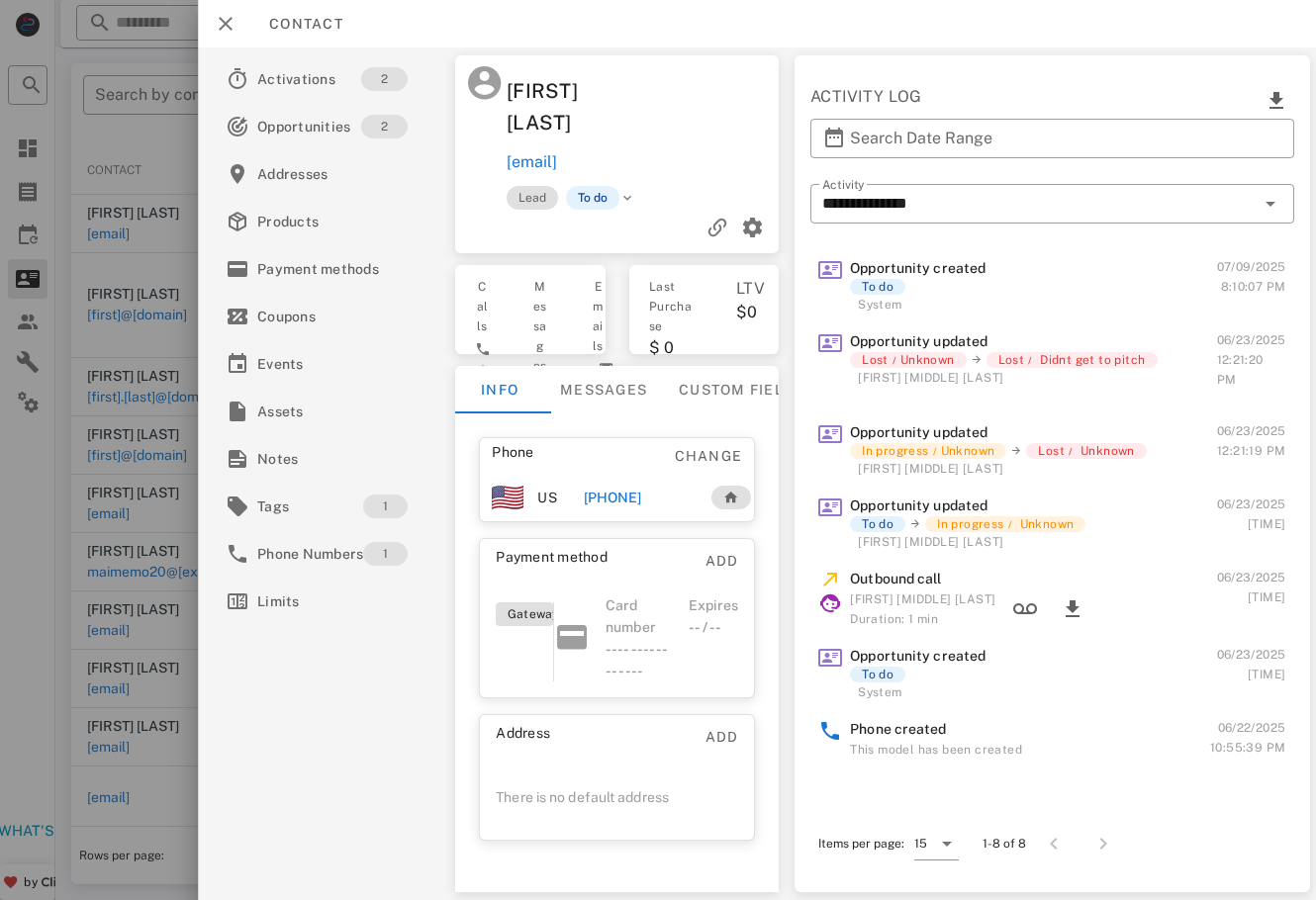 click on "[PHONE]" at bounding box center [611, 497] 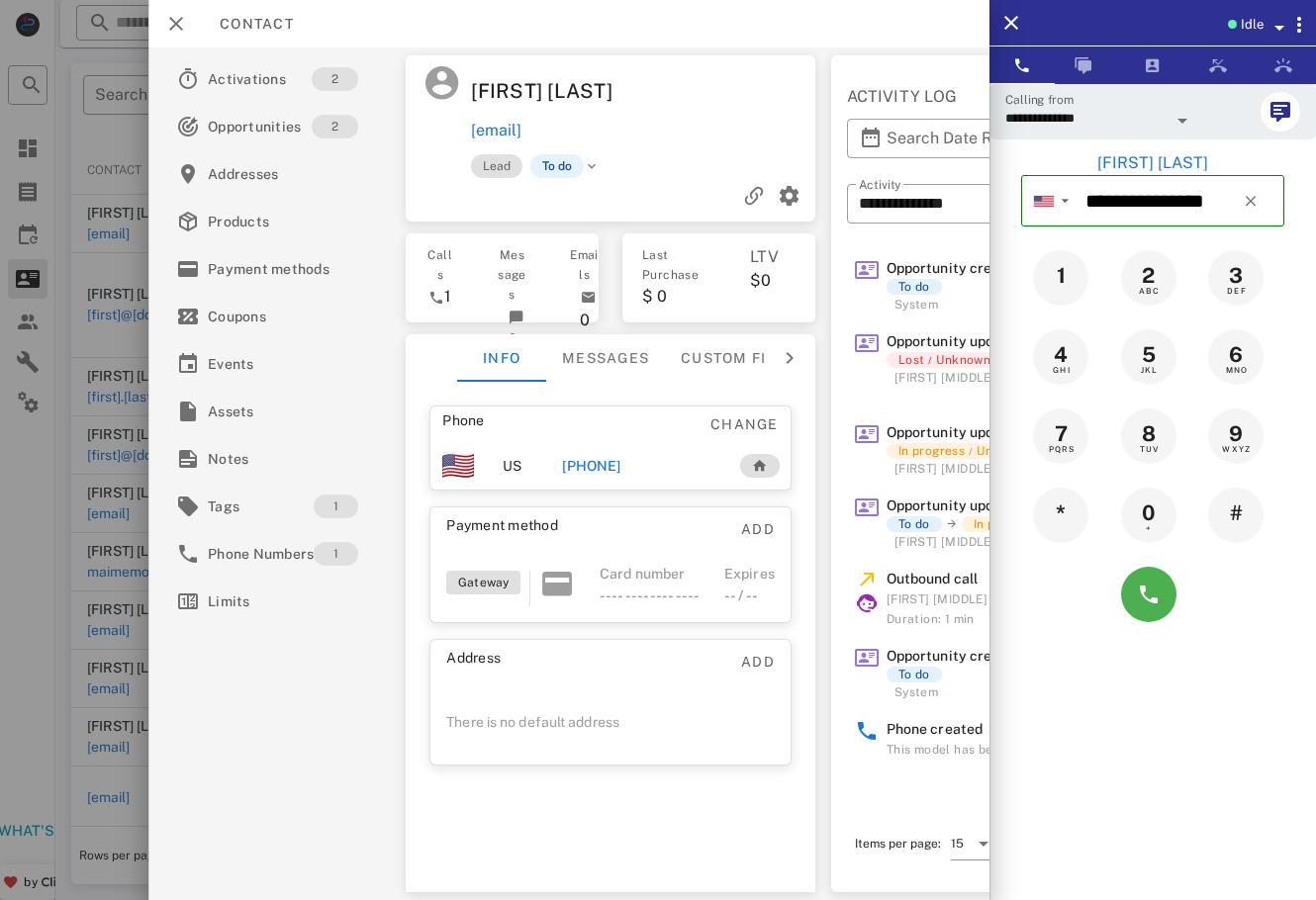 click at bounding box center (1153, 594) 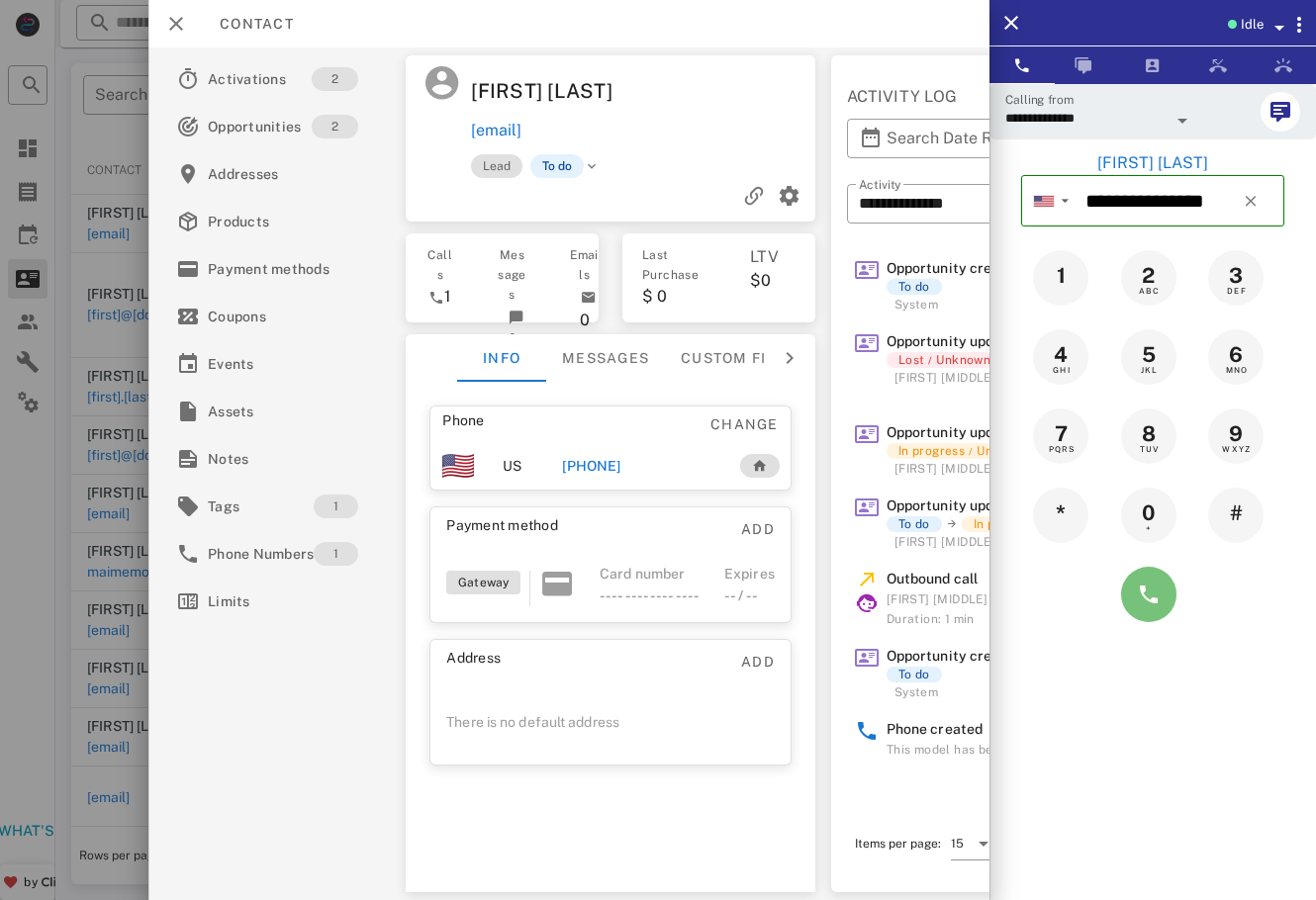 click at bounding box center (1149, 594) 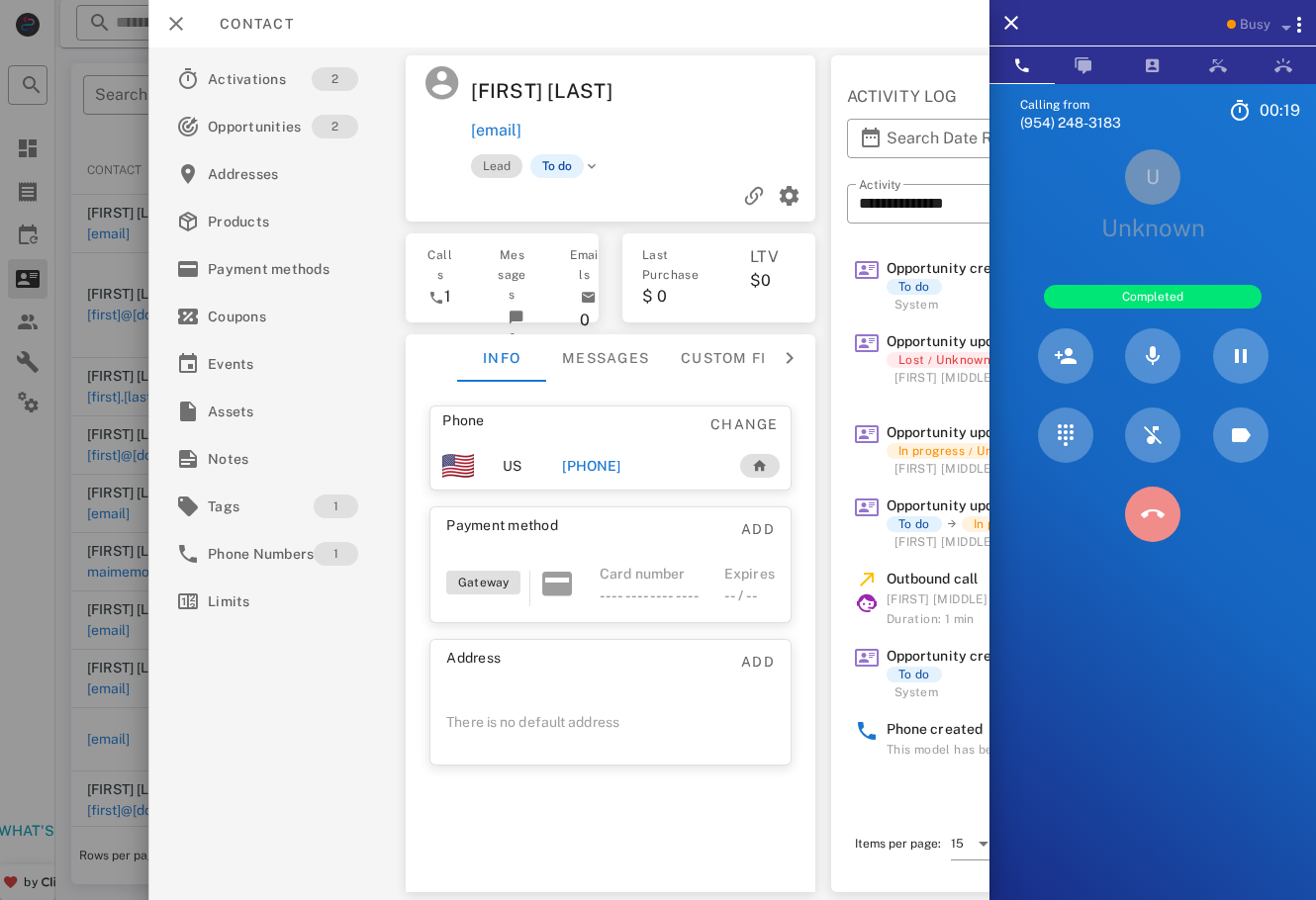 drag, startPoint x: 1163, startPoint y: 524, endPoint x: 734, endPoint y: 202, distance: 536.4 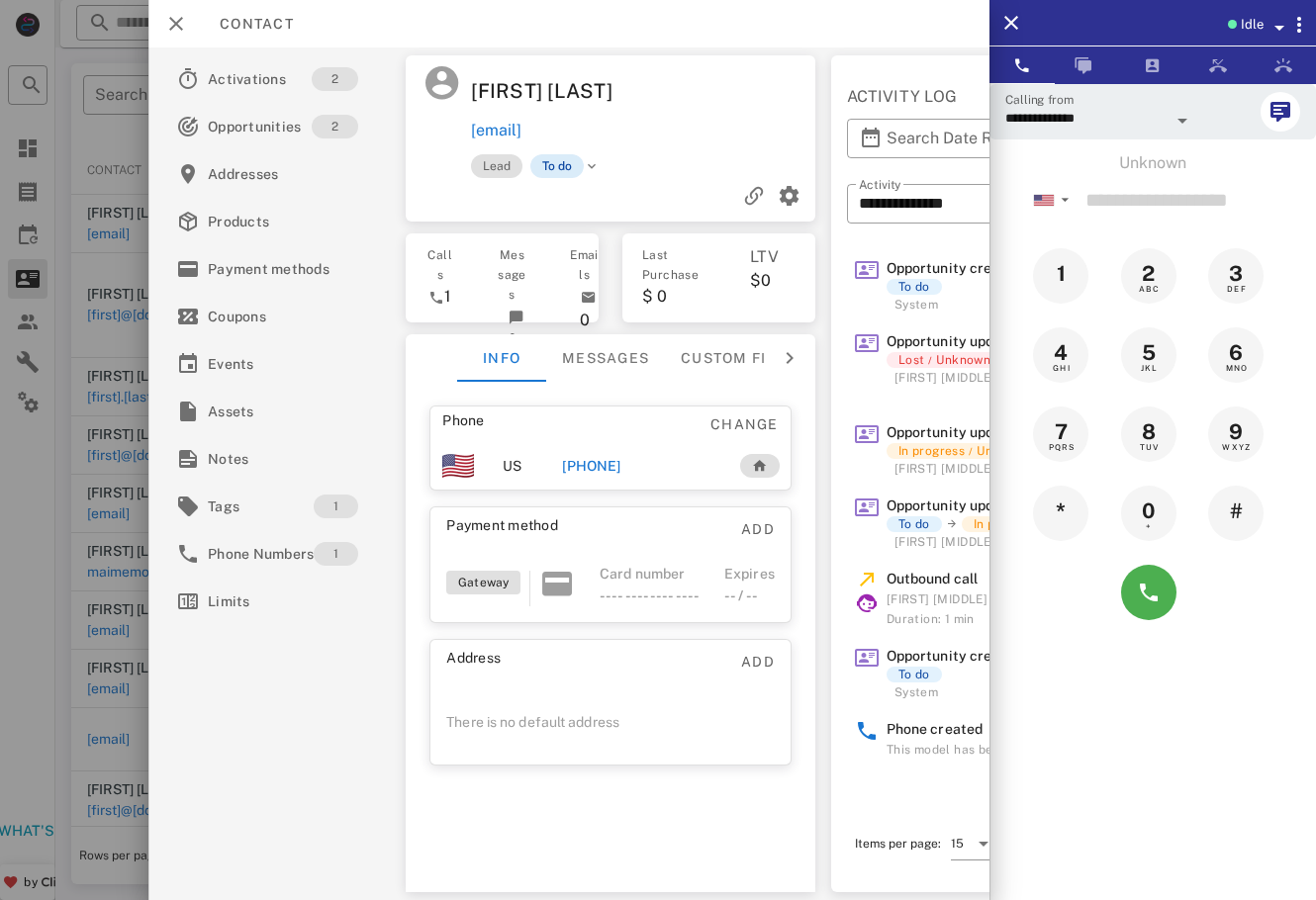 click on "To do" at bounding box center (557, 166) 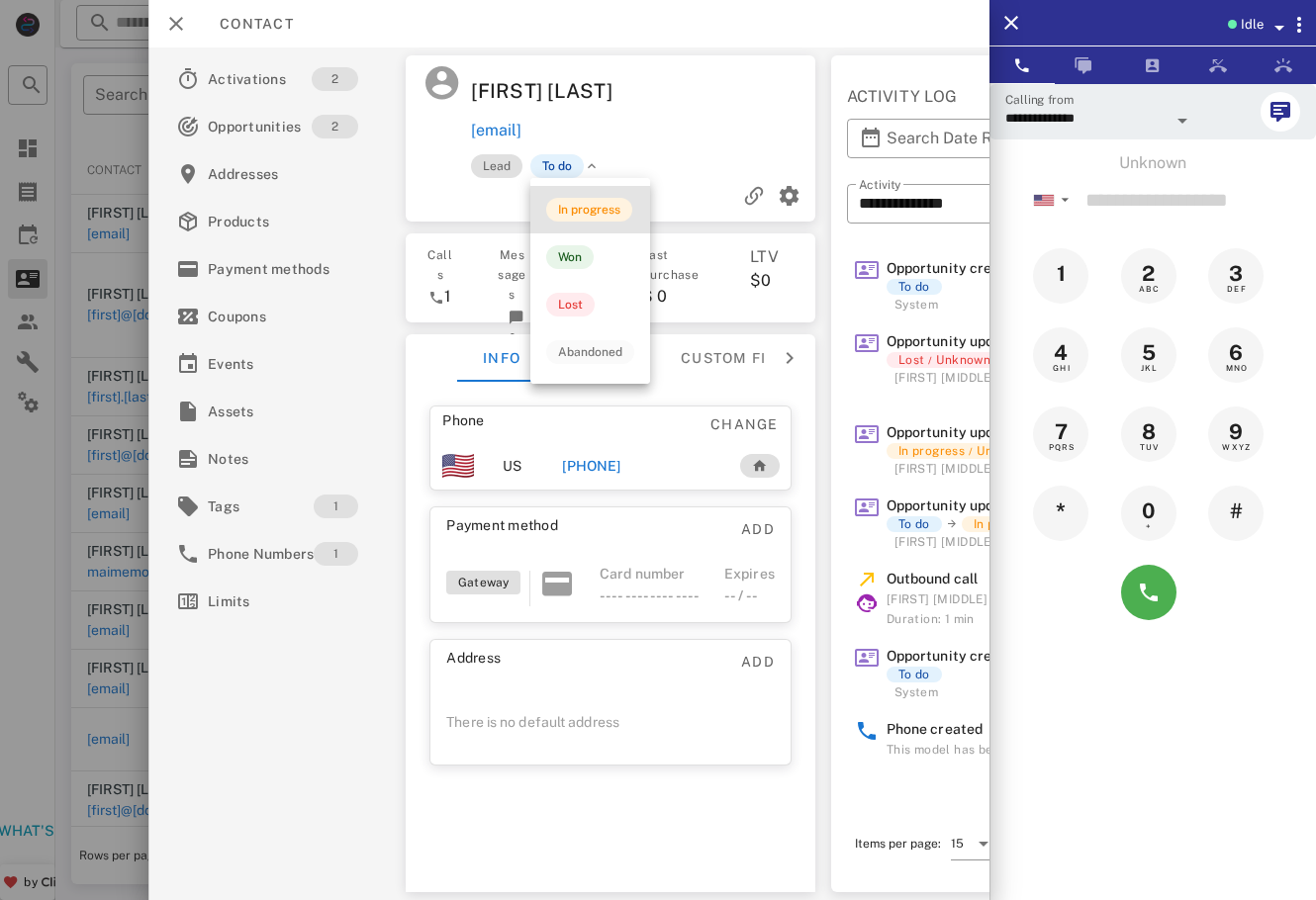 click on "In progress" at bounding box center [589, 210] 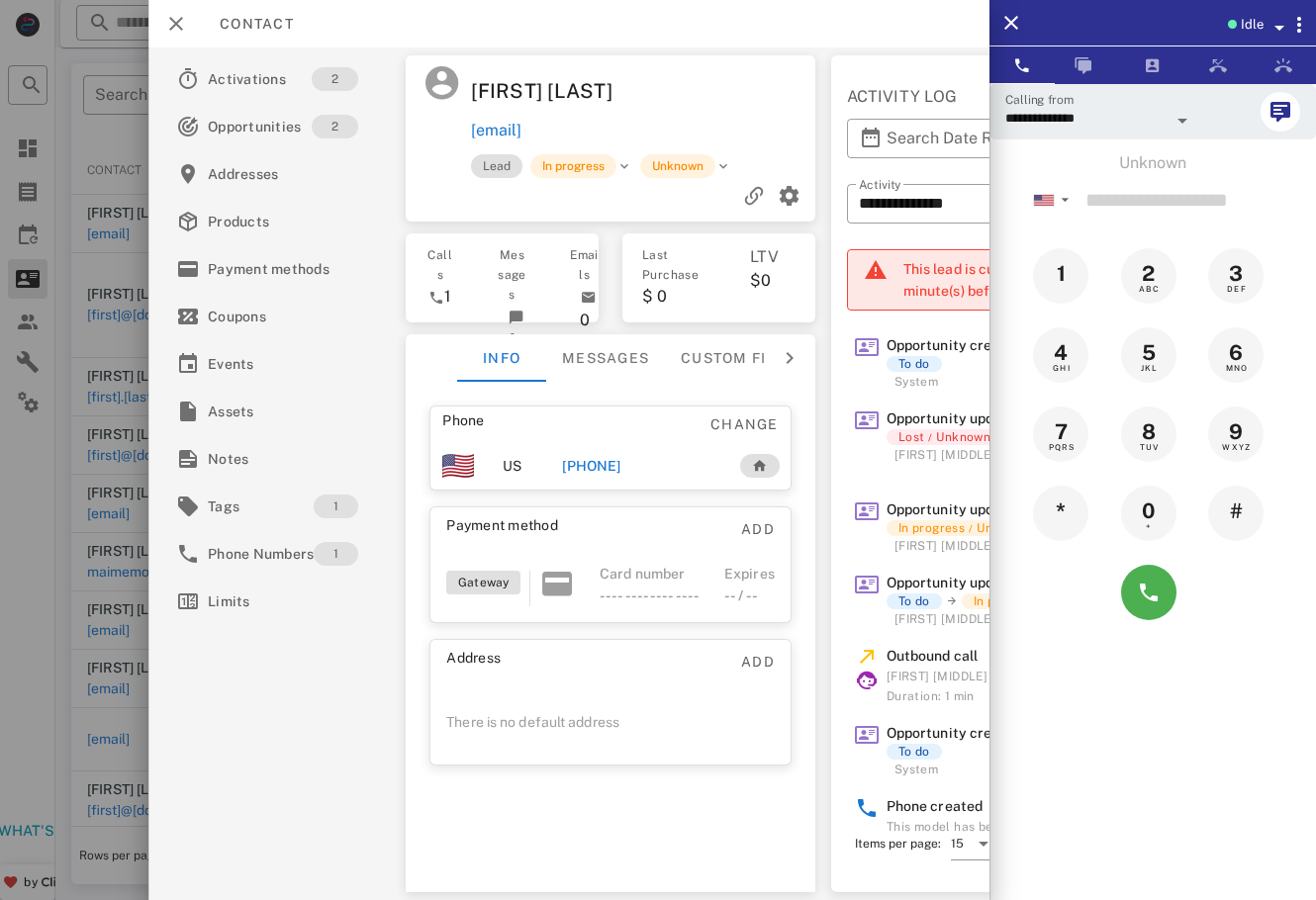 click at bounding box center (658, 450) 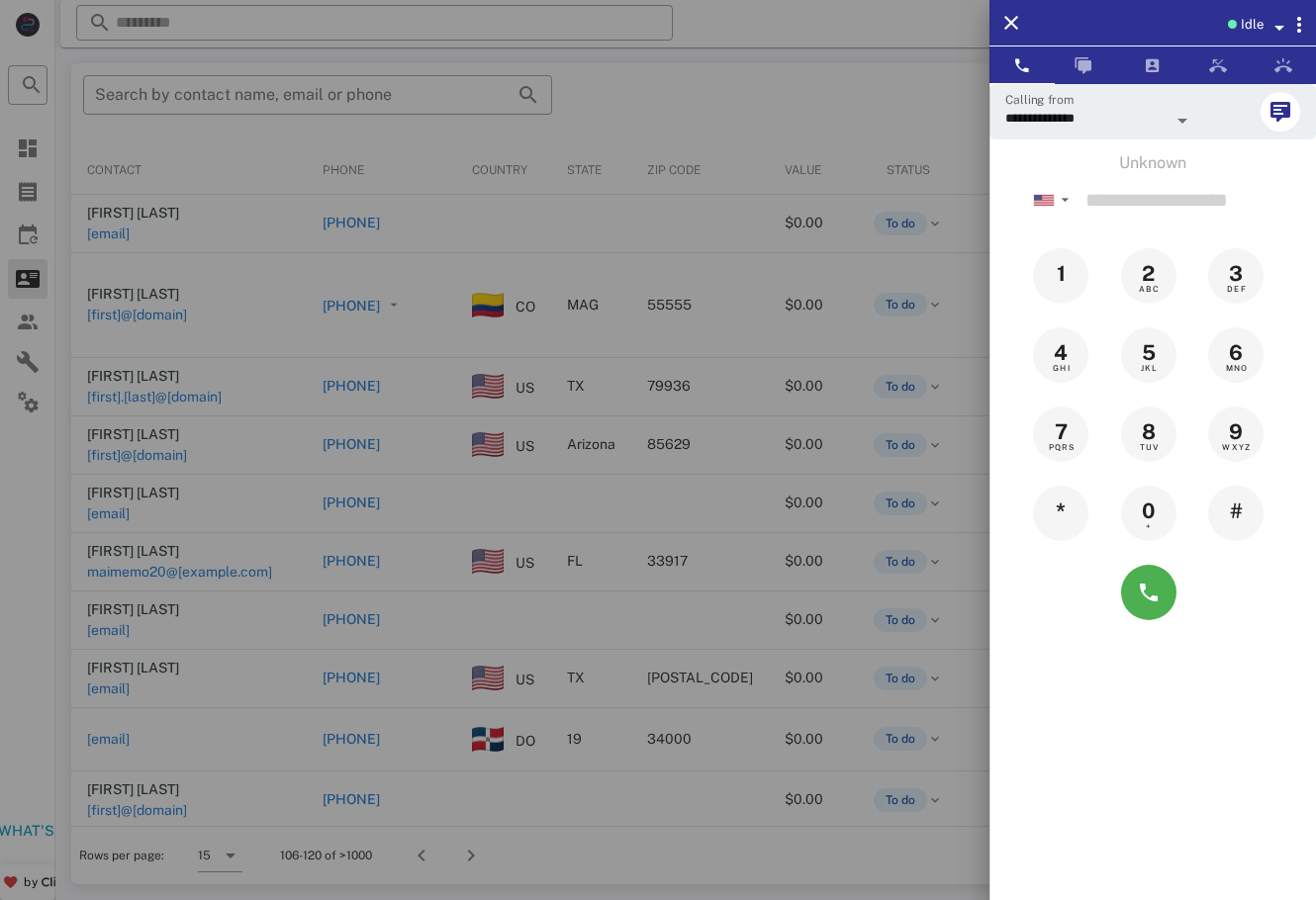 click at bounding box center (658, 450) 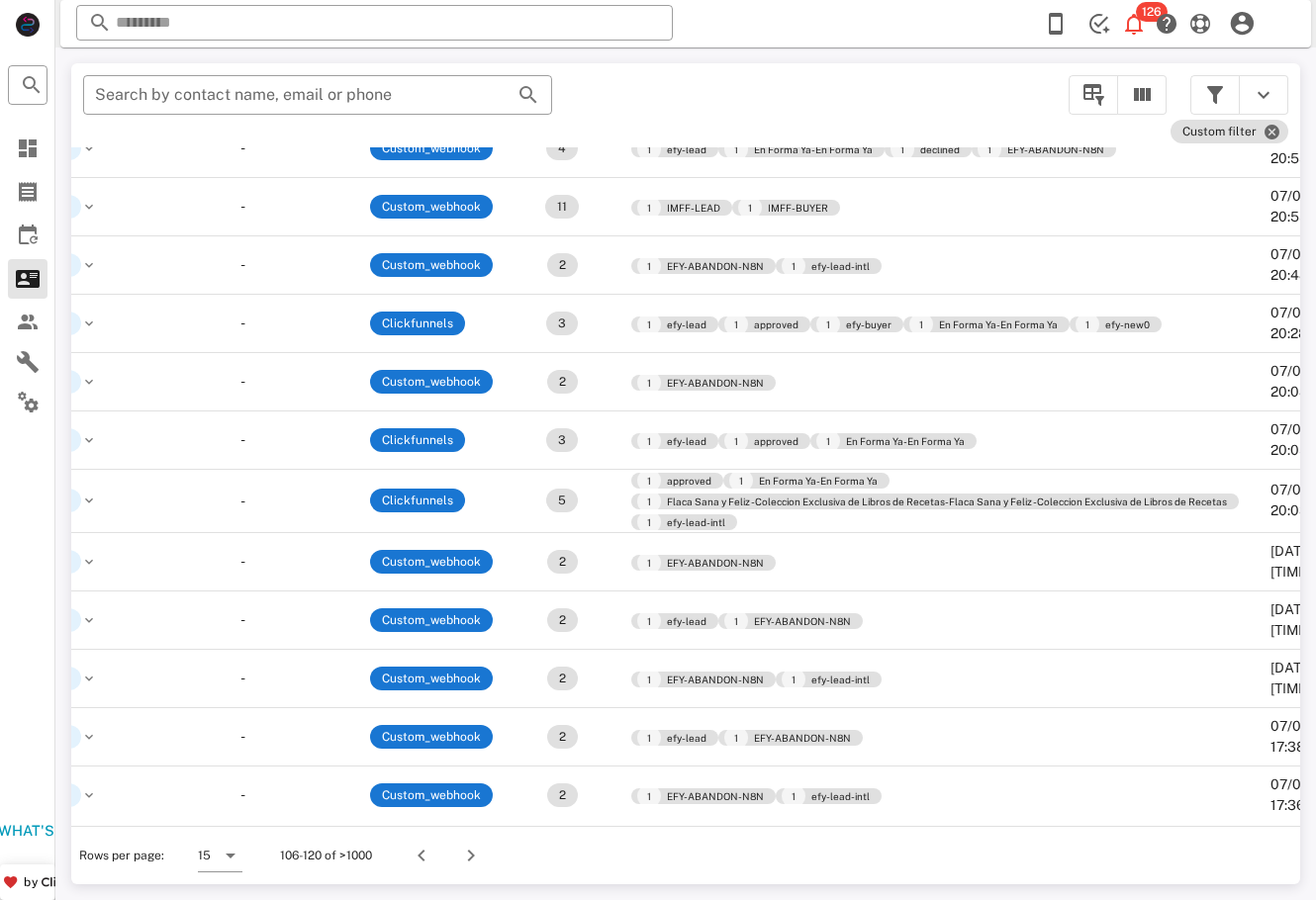 scroll, scrollTop: 253, scrollLeft: 834, axis: both 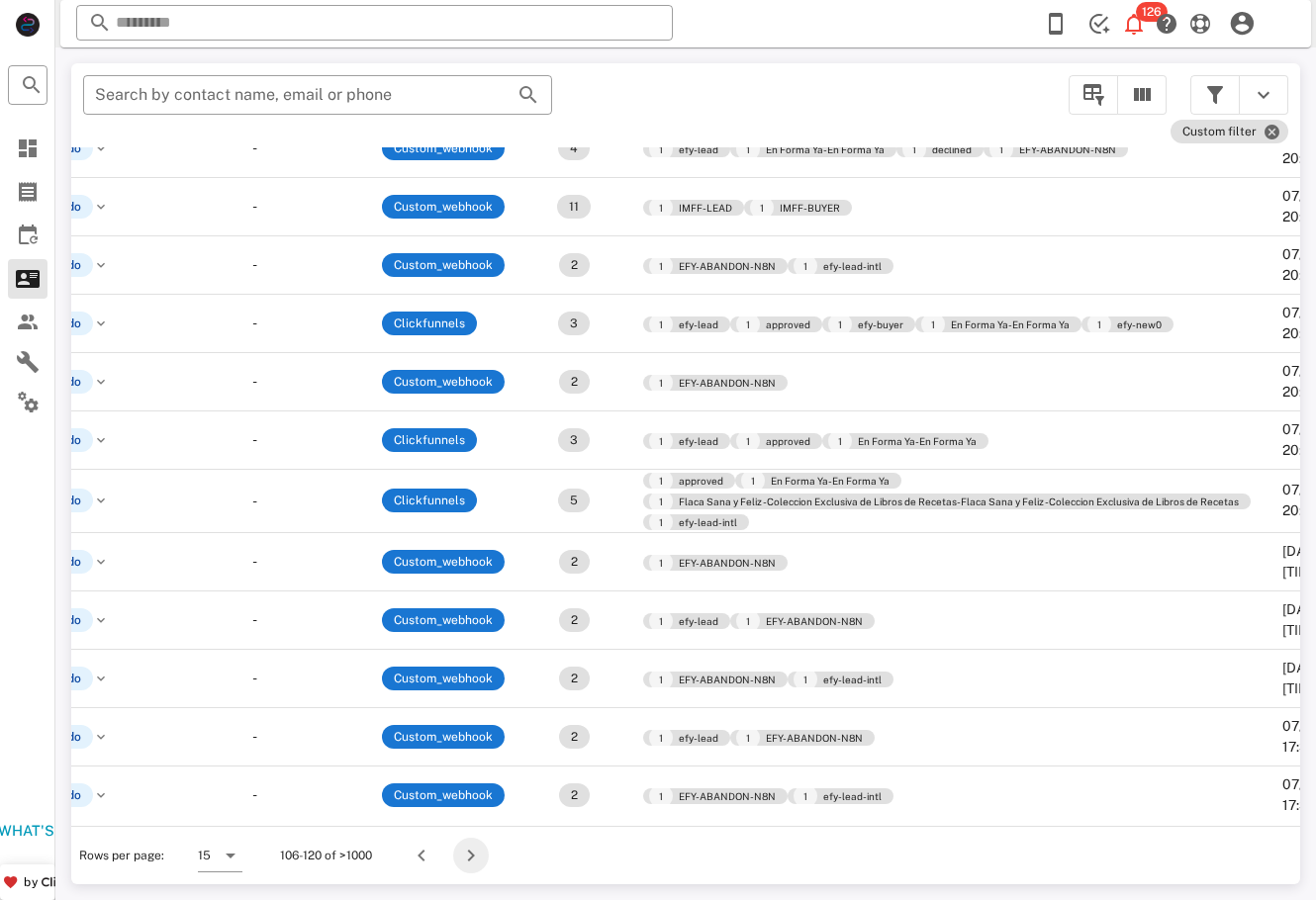 click at bounding box center (471, 855) 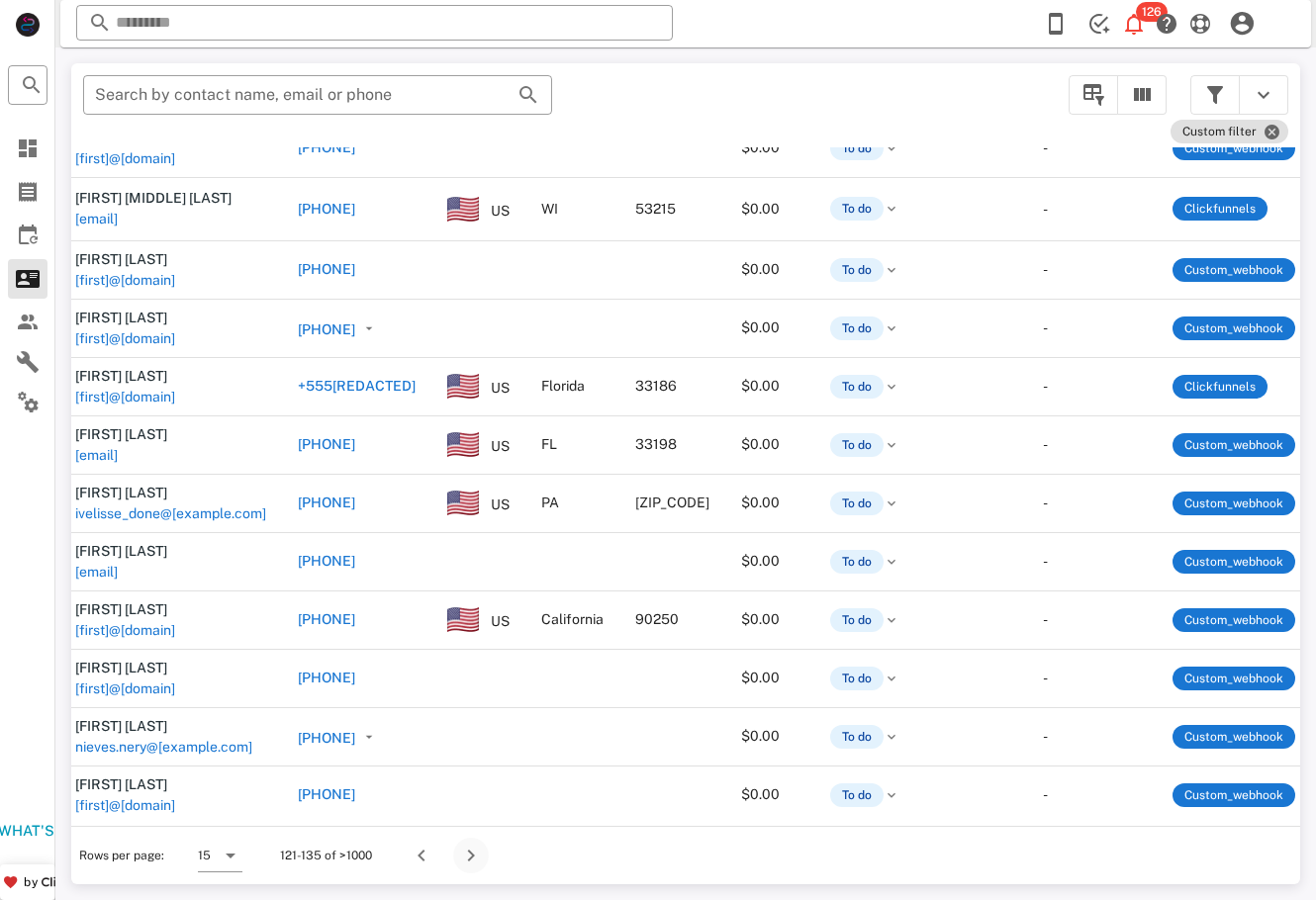 scroll, scrollTop: 316, scrollLeft: 13, axis: both 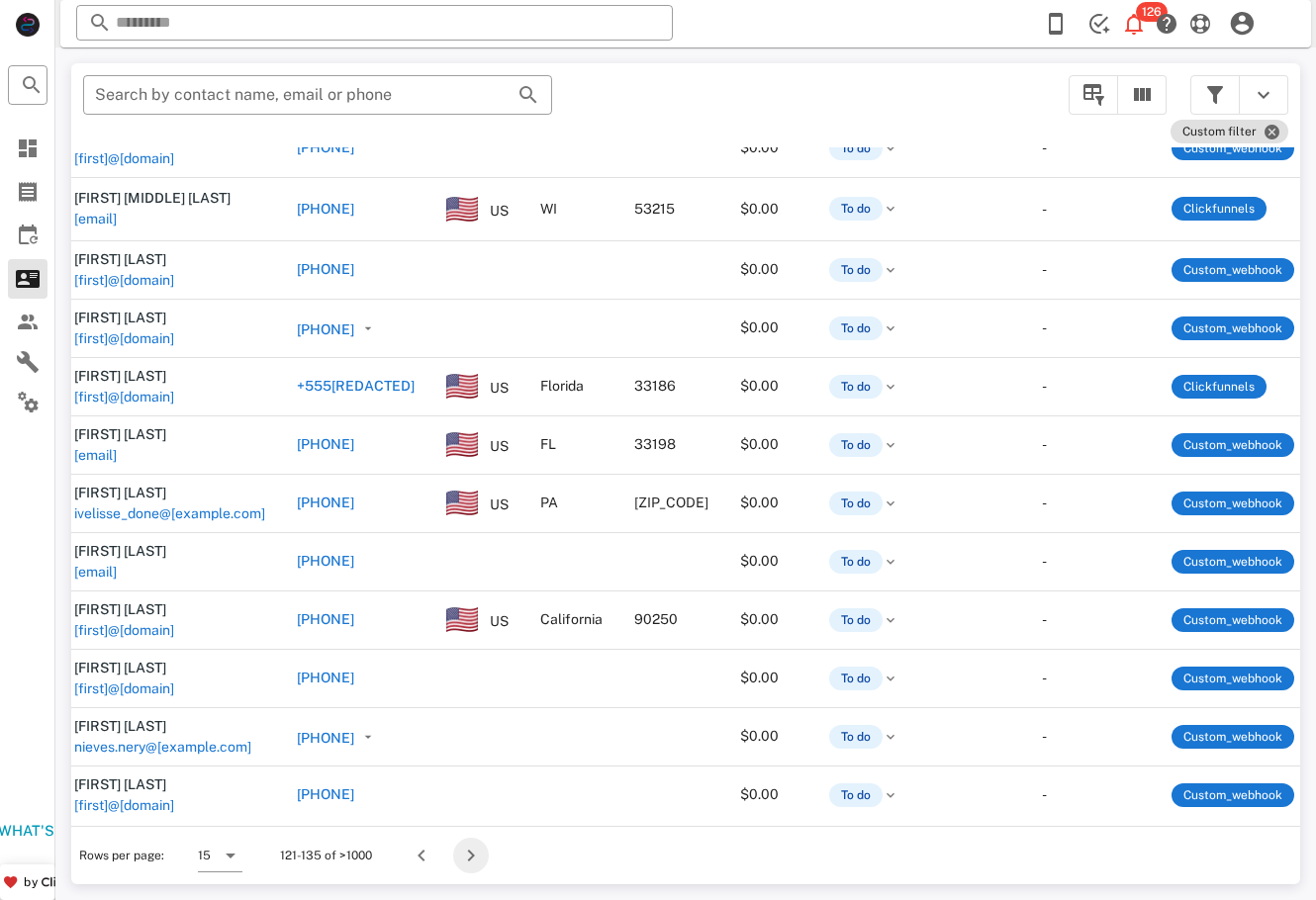 click at bounding box center [471, 855] 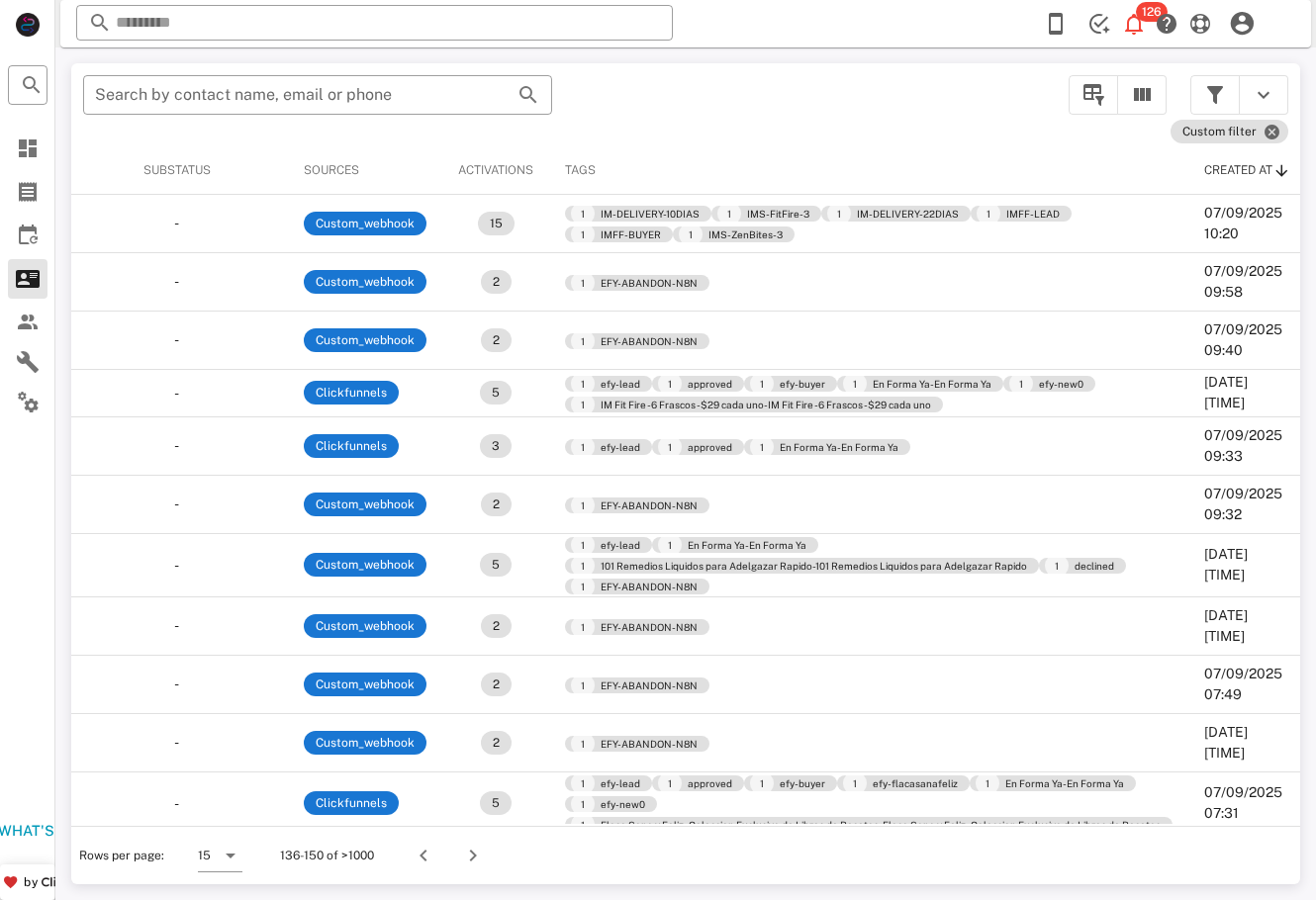 scroll, scrollTop: 0, scrollLeft: 0, axis: both 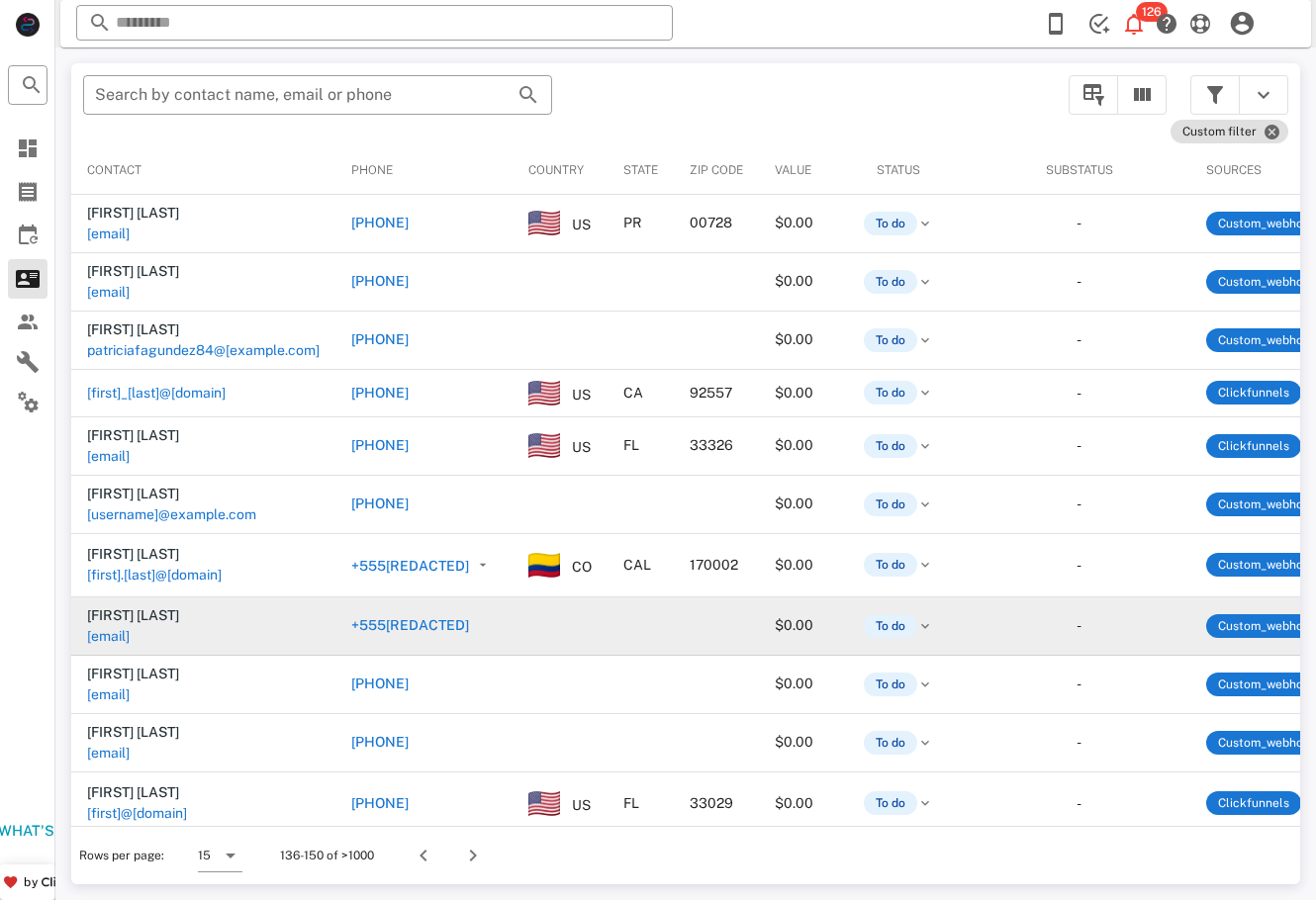 click on "[EMAIL]" at bounding box center [108, 776] 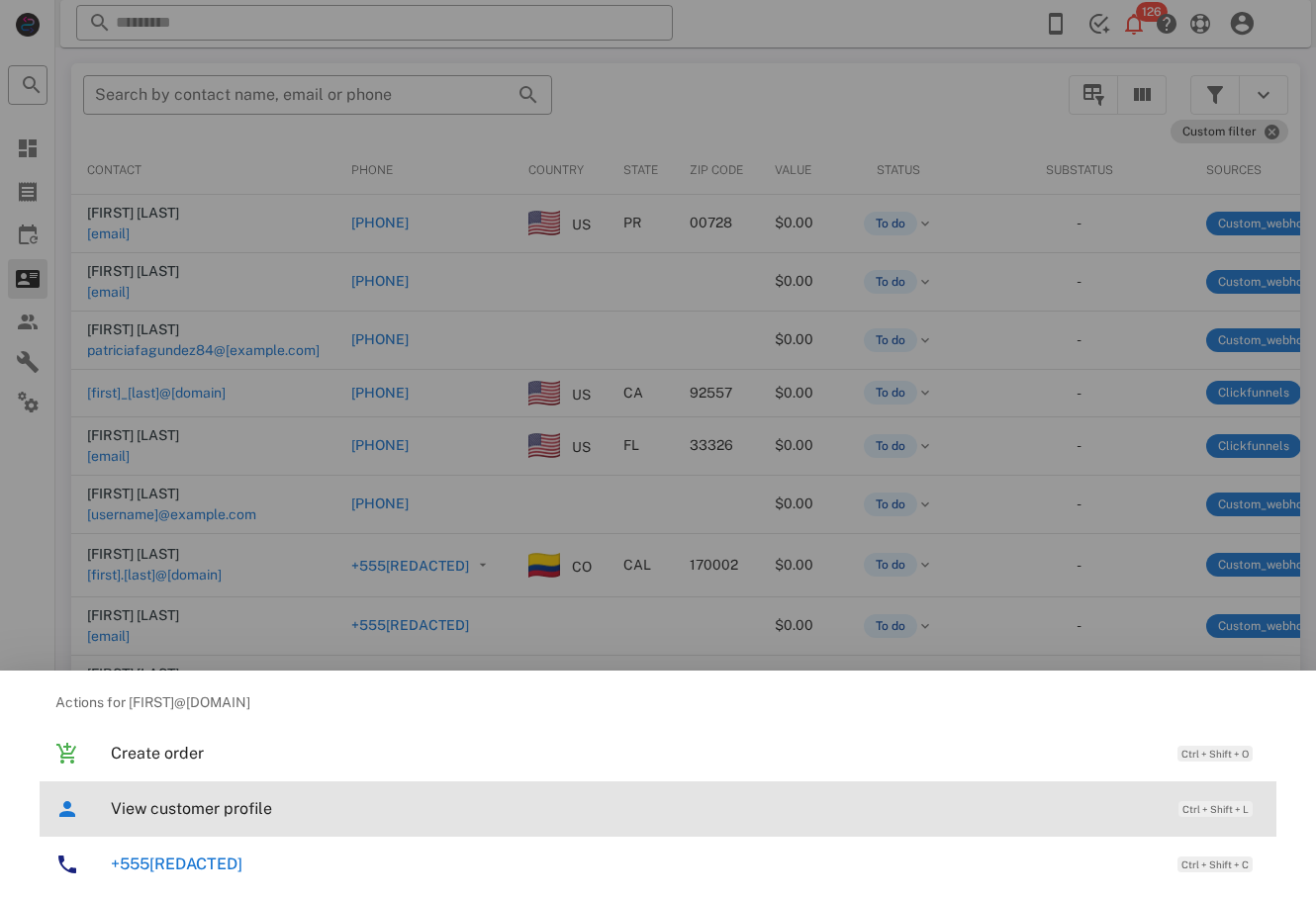 click on "View customer profile" at bounding box center (634, 808) 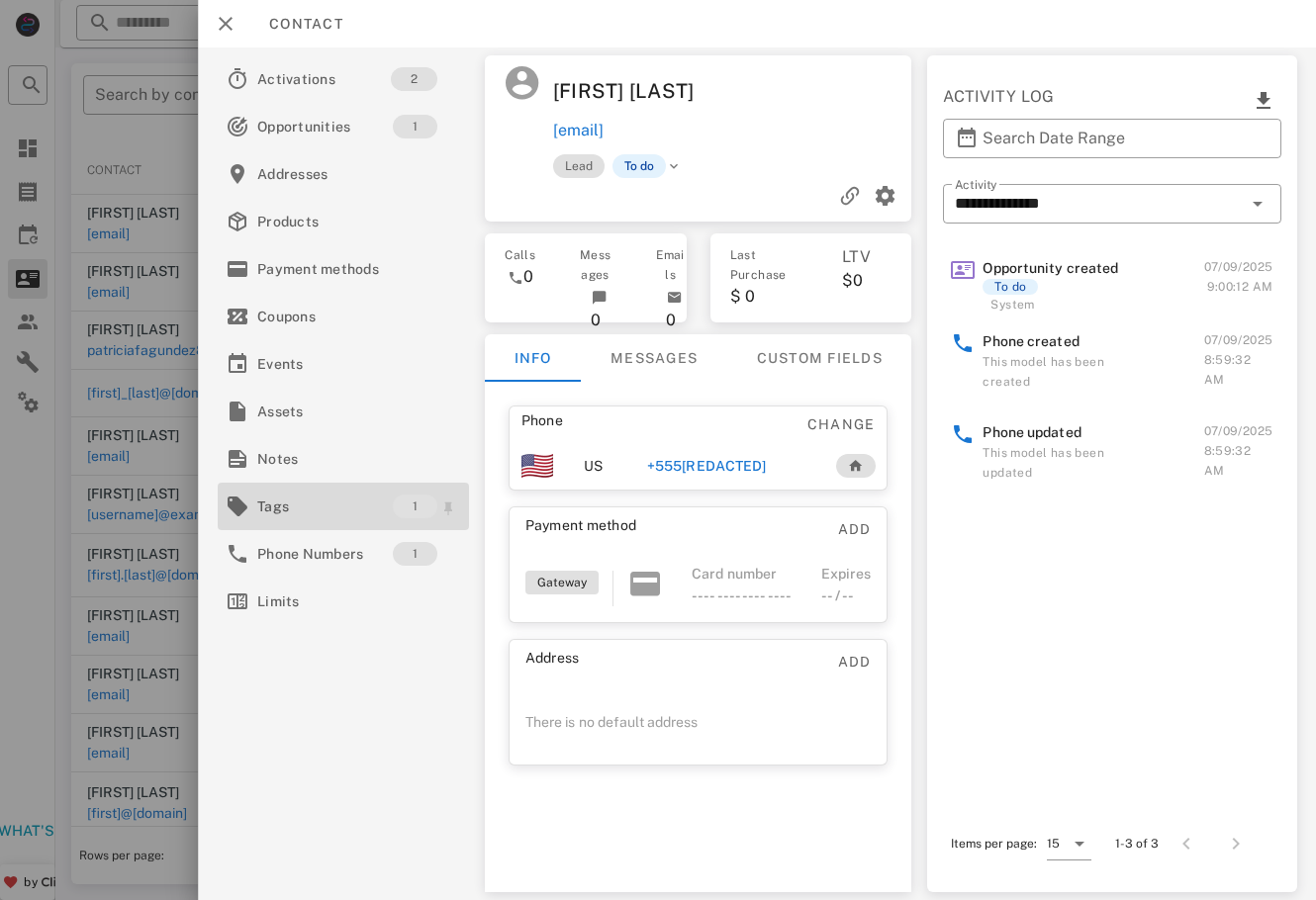 click on "Tags" at bounding box center (325, 506) 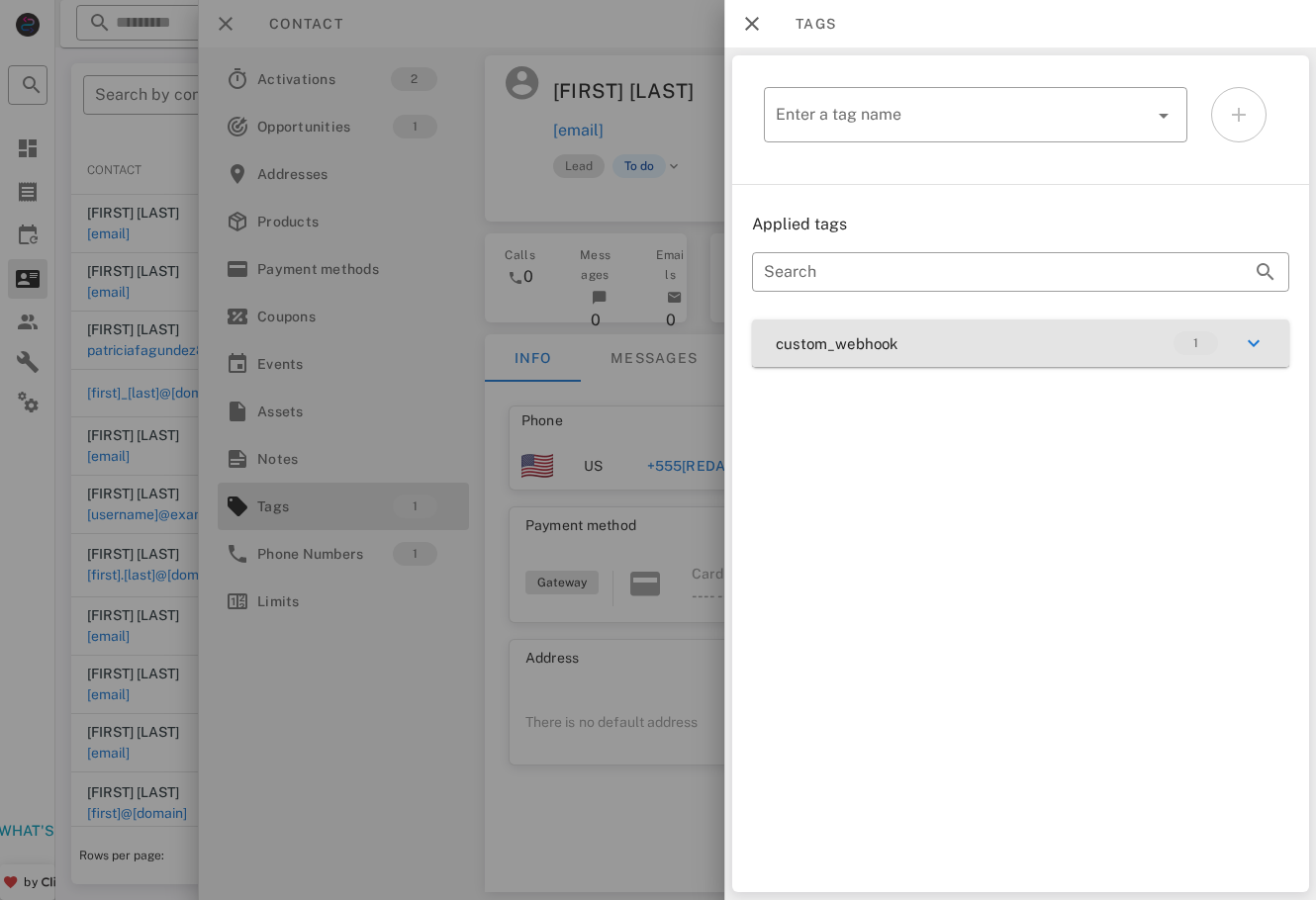 click on "custom_webhook  1" at bounding box center [1020, 343] 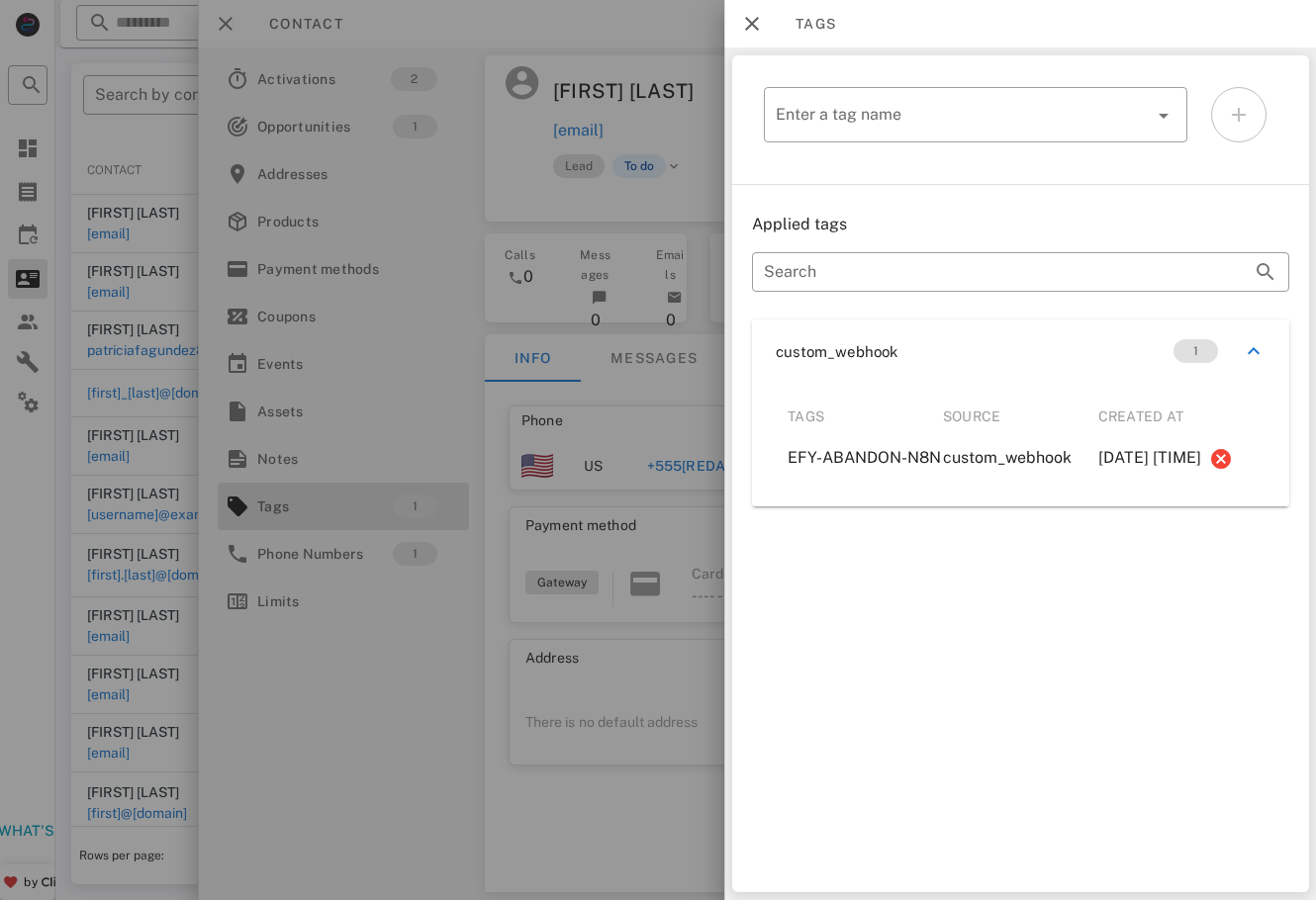click on "Enter a tag name Applied tags  Search  custom_webhook  1  Tags   Source   Created at   EFY-ABANDON-N8N  custom_webhook   [DATE] [TIME]" at bounding box center (1020, 474) 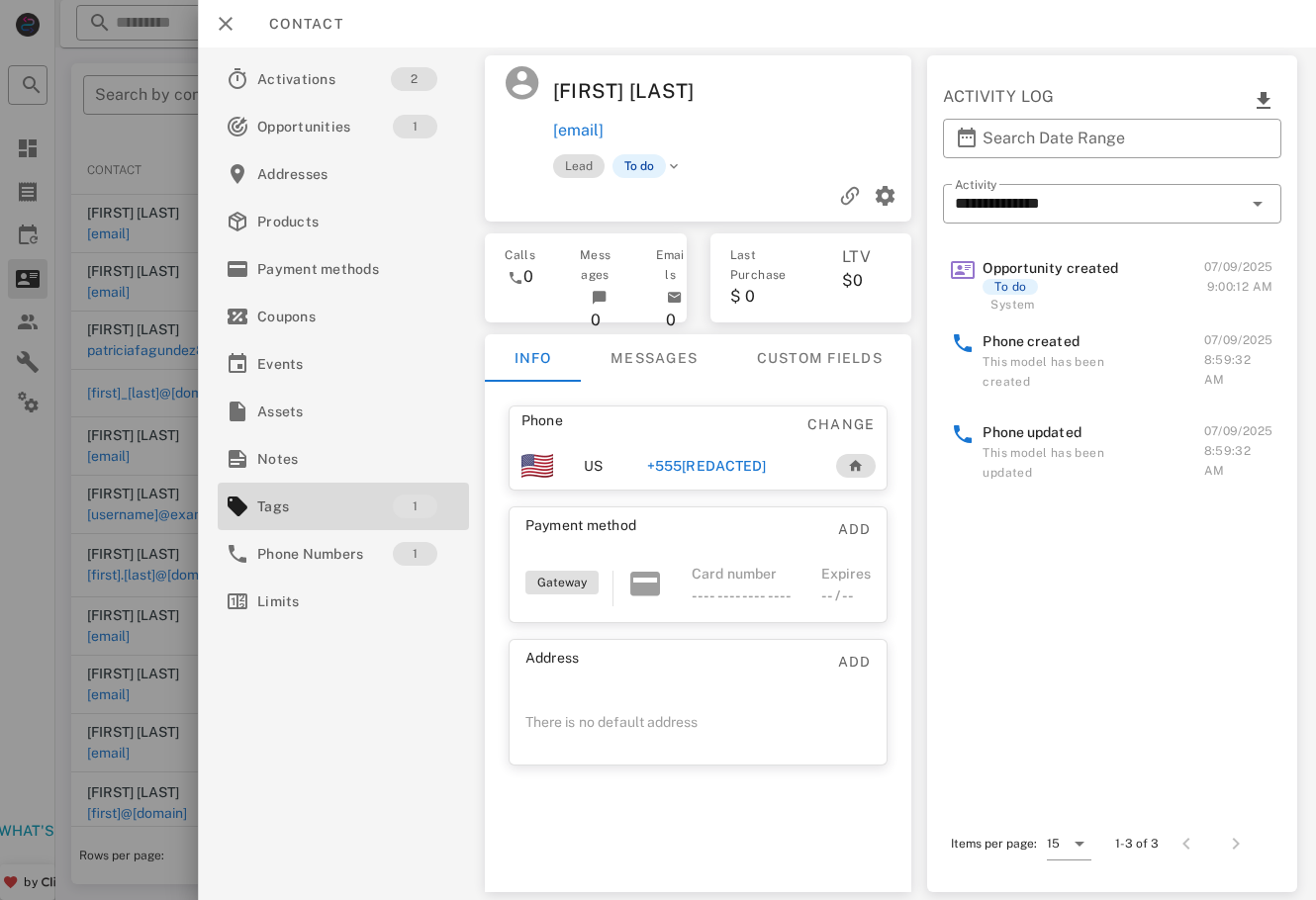 click on "[PHONE]" at bounding box center [675, 466] 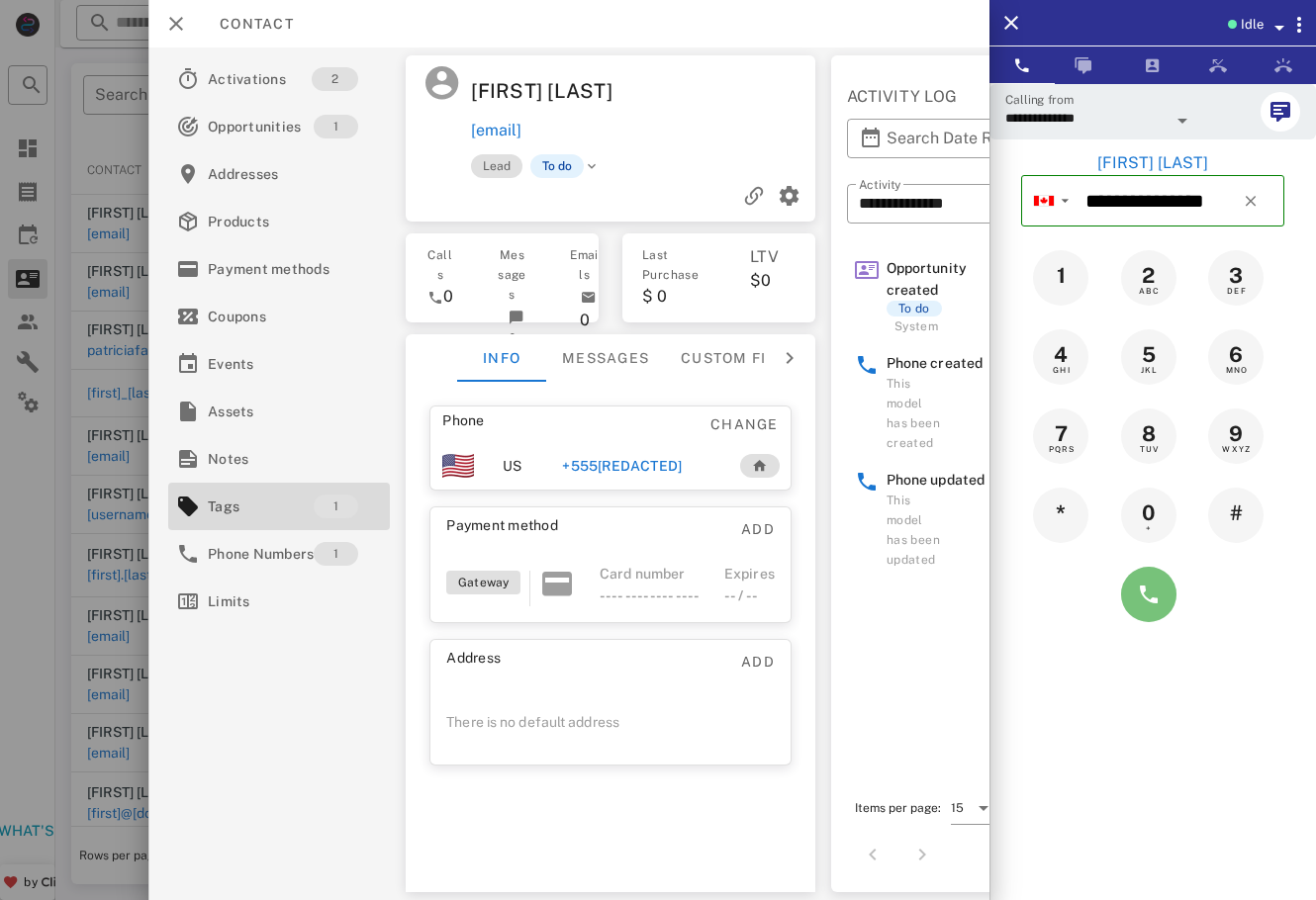 click at bounding box center (1149, 594) 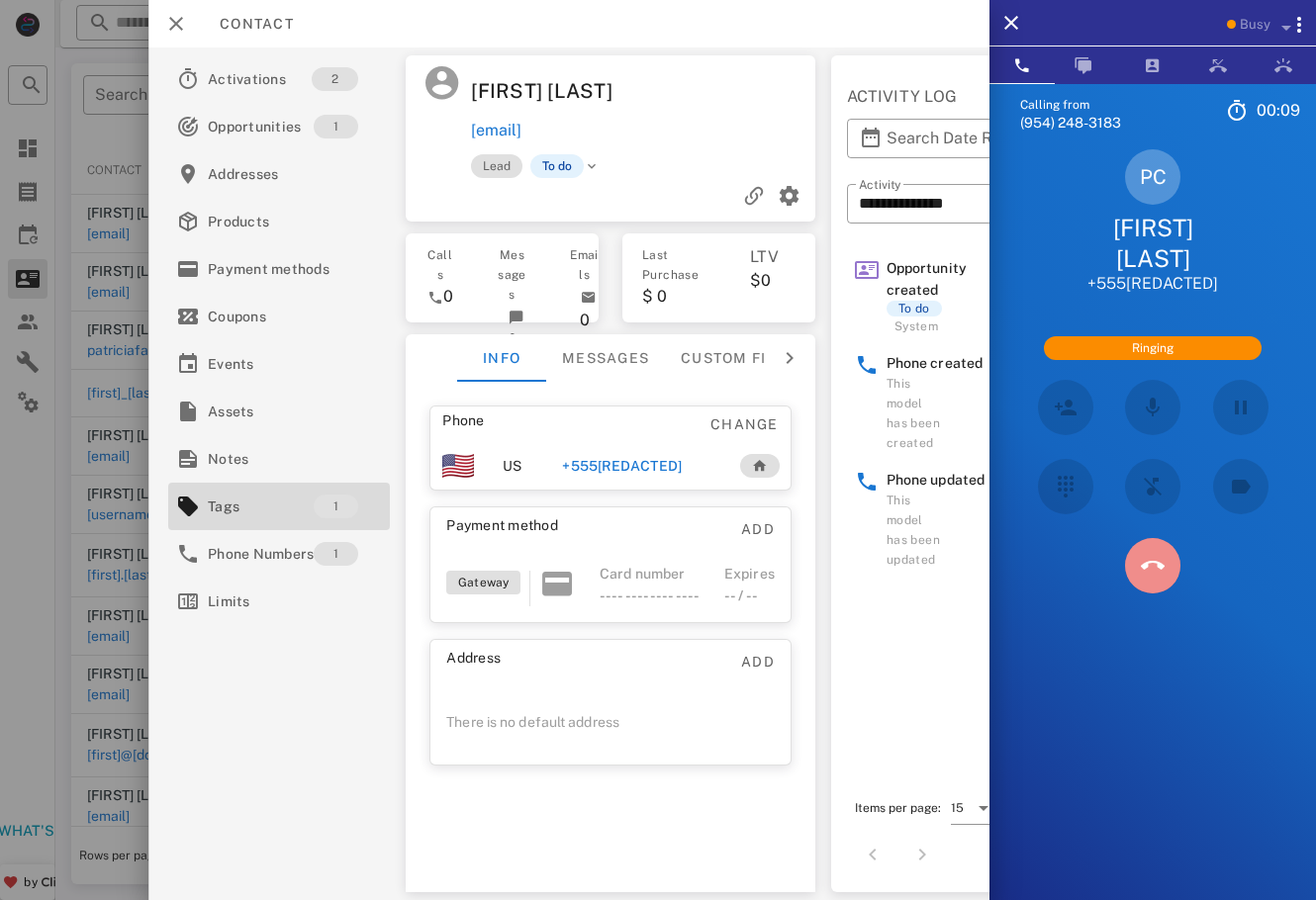 click at bounding box center [1153, 566] 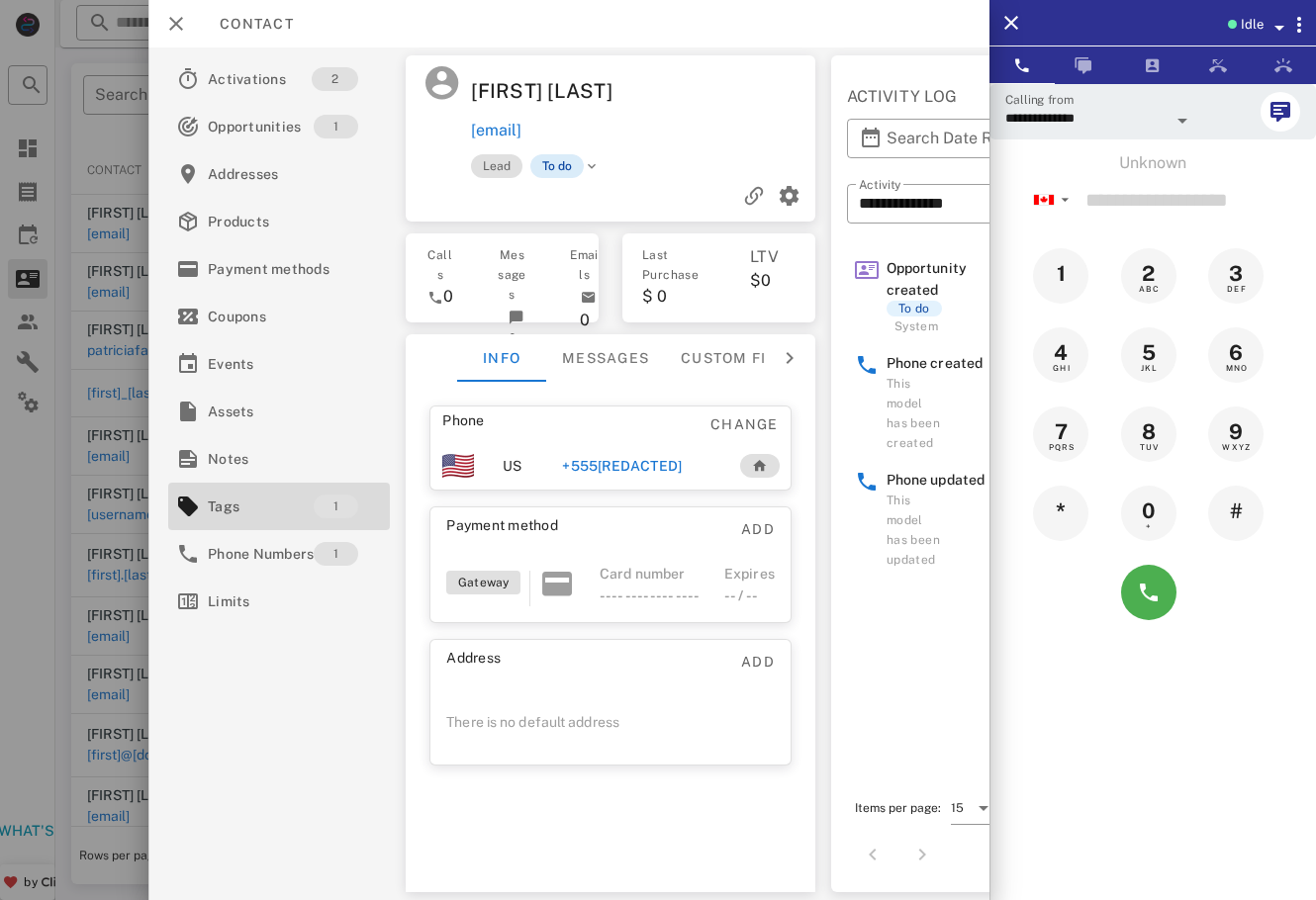 click on "To do" at bounding box center (557, 166) 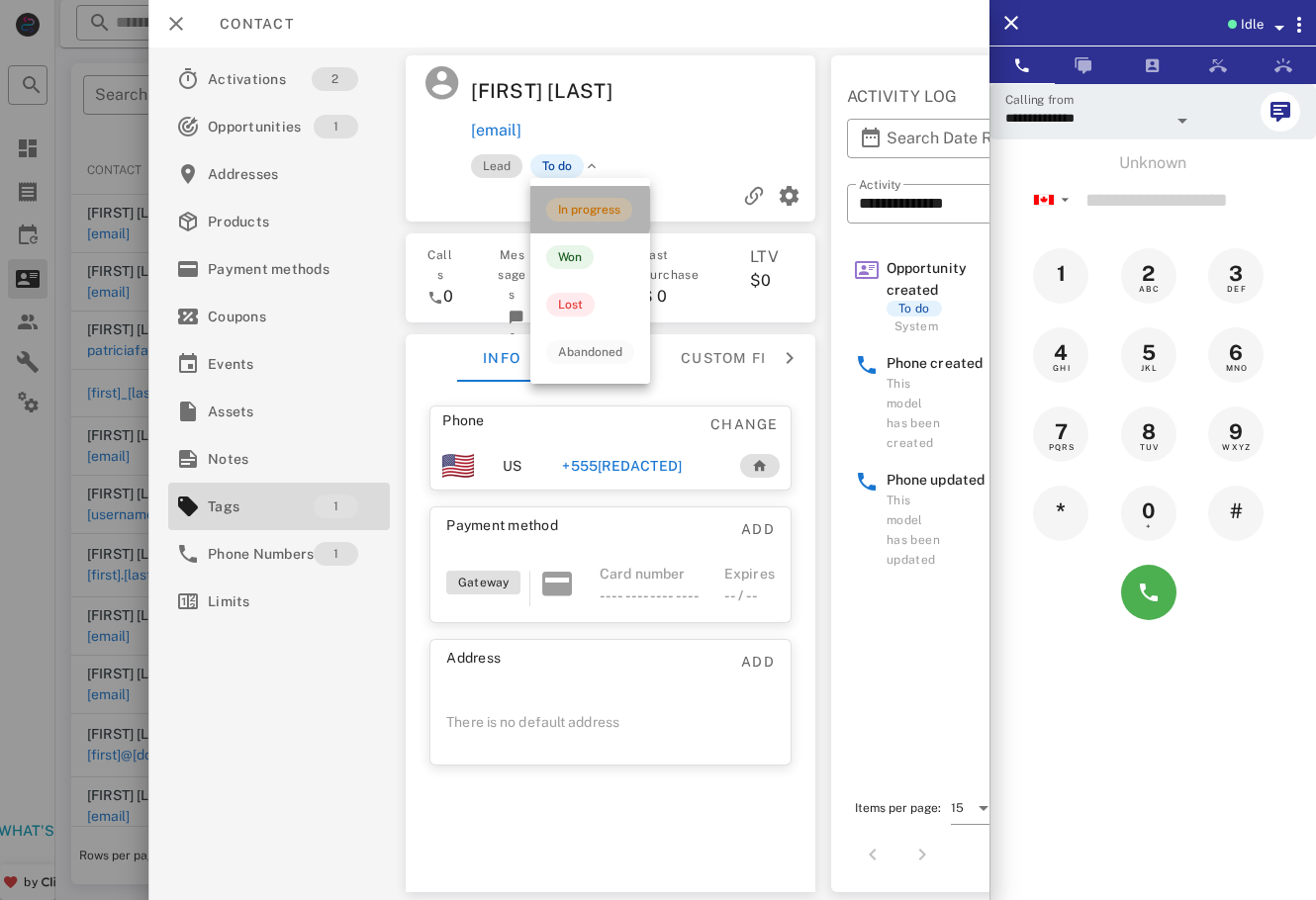 click on "In progress" at bounding box center (589, 210) 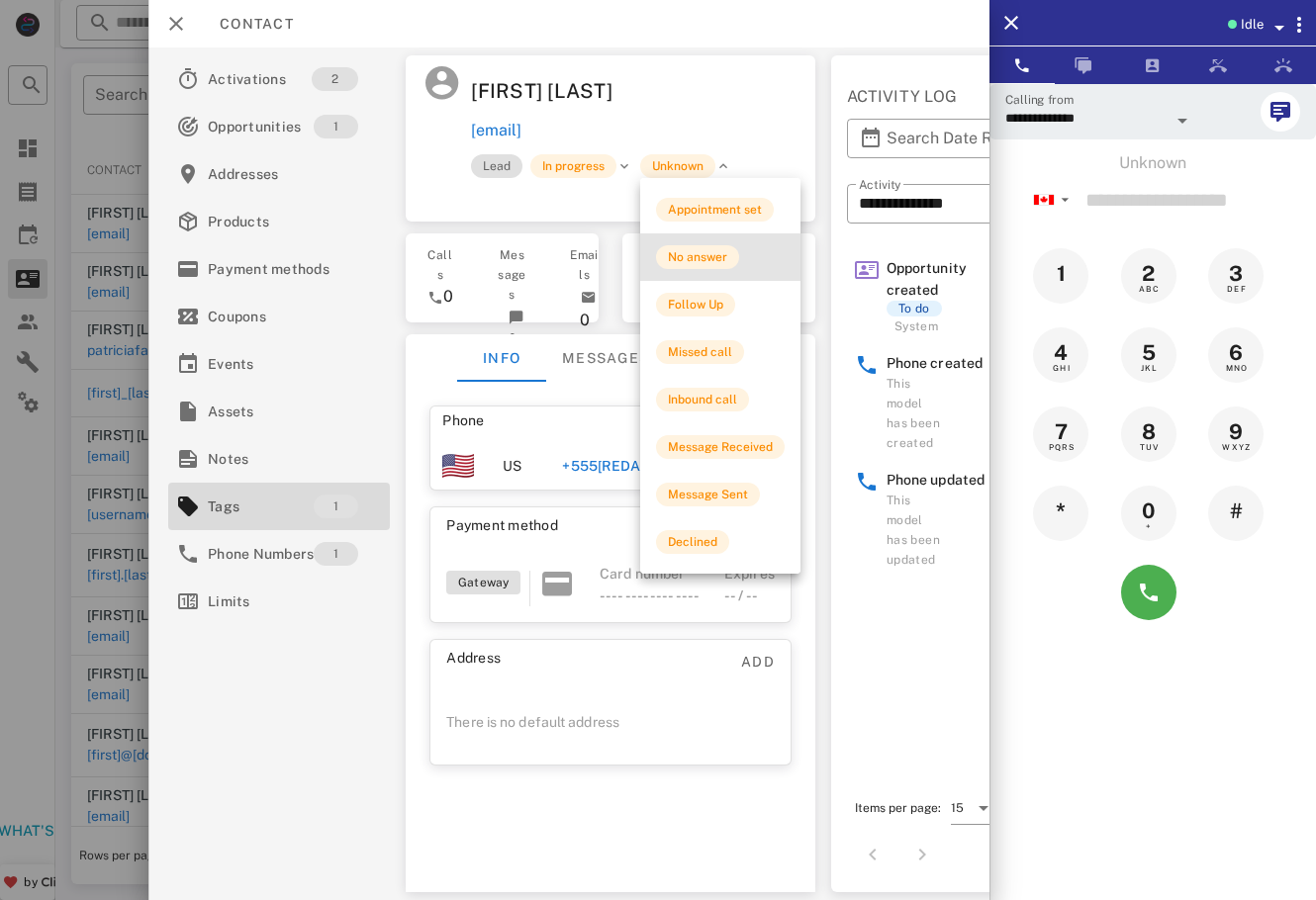 click on "No answer" at bounding box center [720, 257] 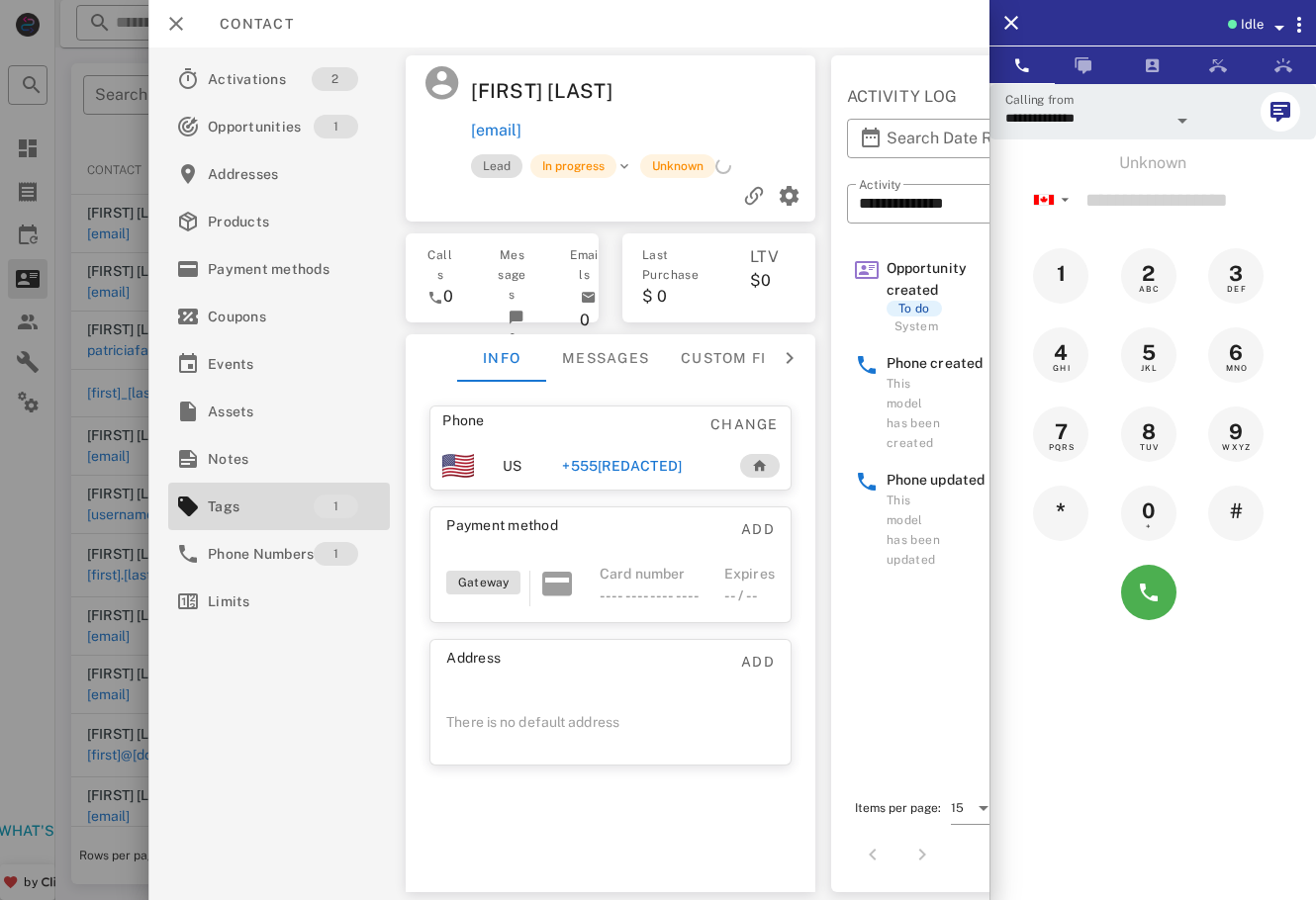 click at bounding box center [658, 450] 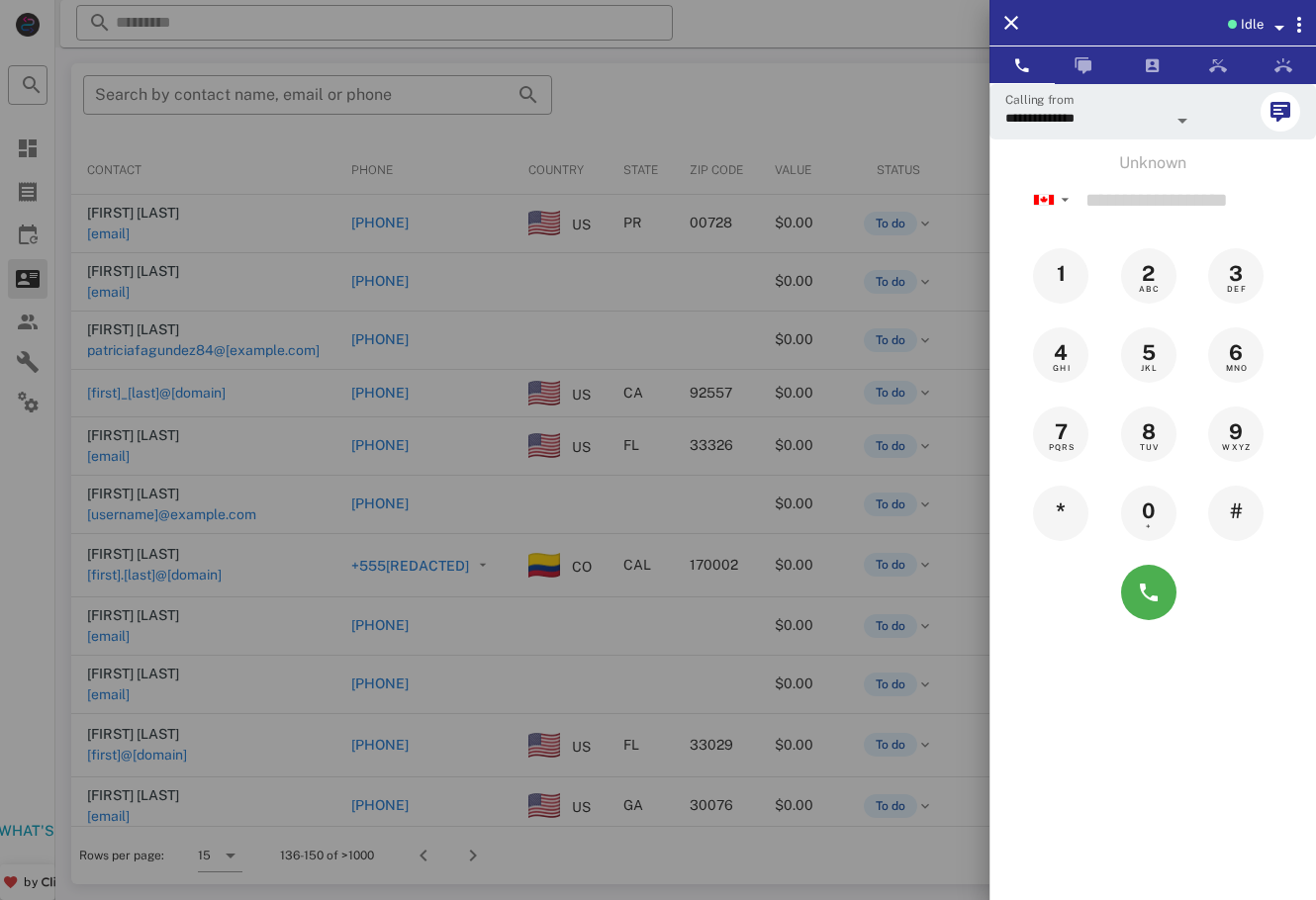 click at bounding box center [658, 450] 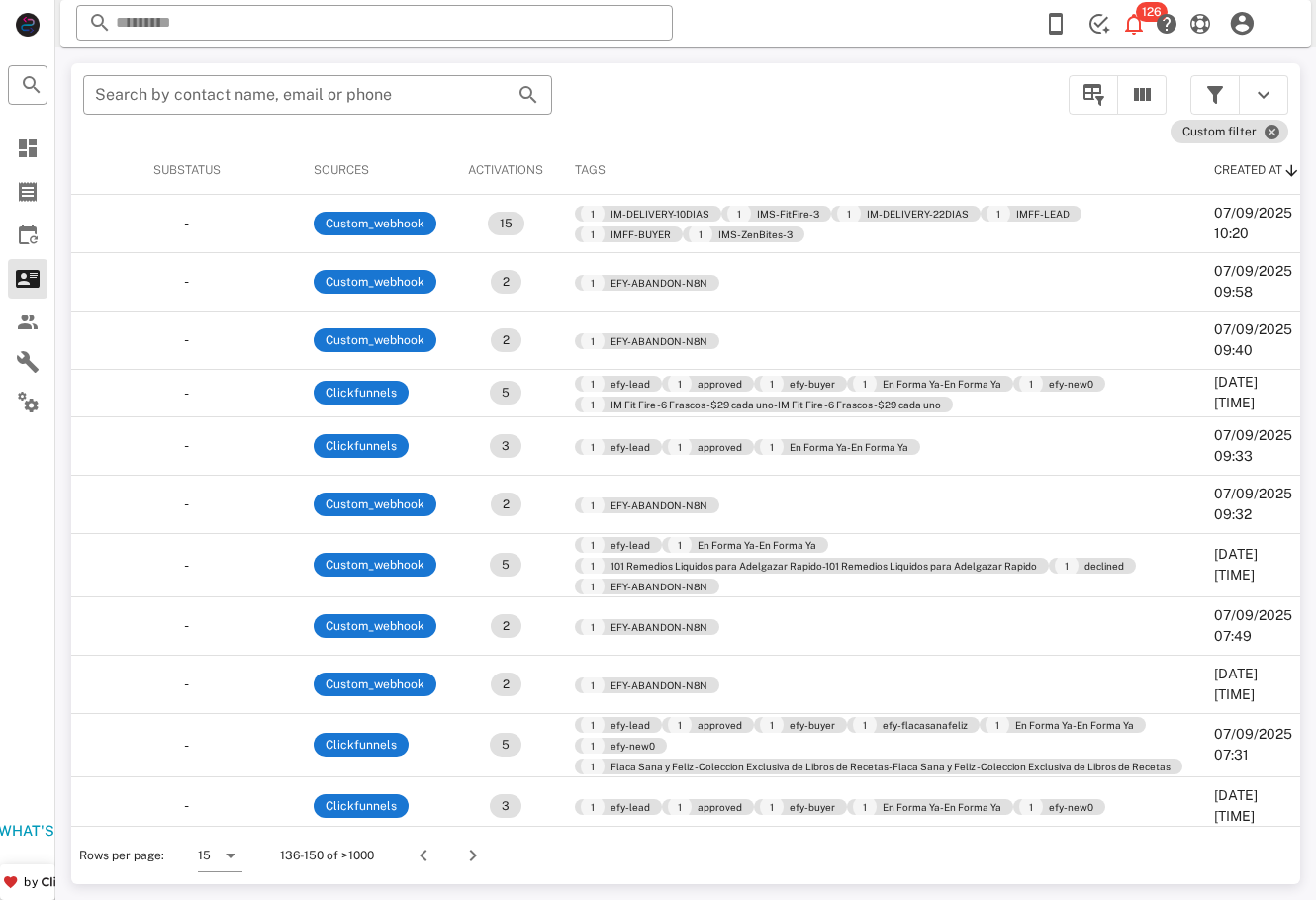 scroll, scrollTop: 190, scrollLeft: 893, axis: both 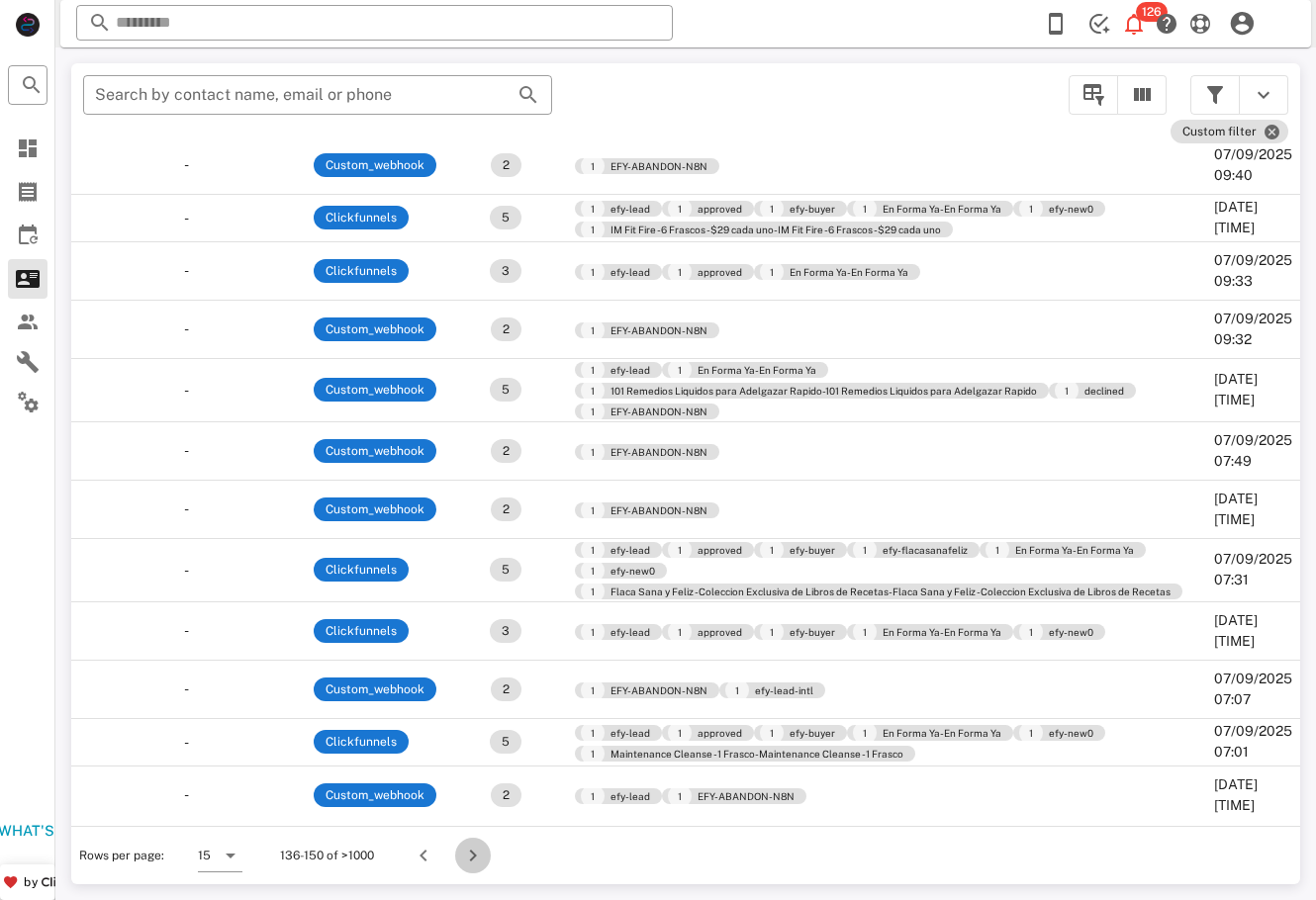 click at bounding box center (473, 855) 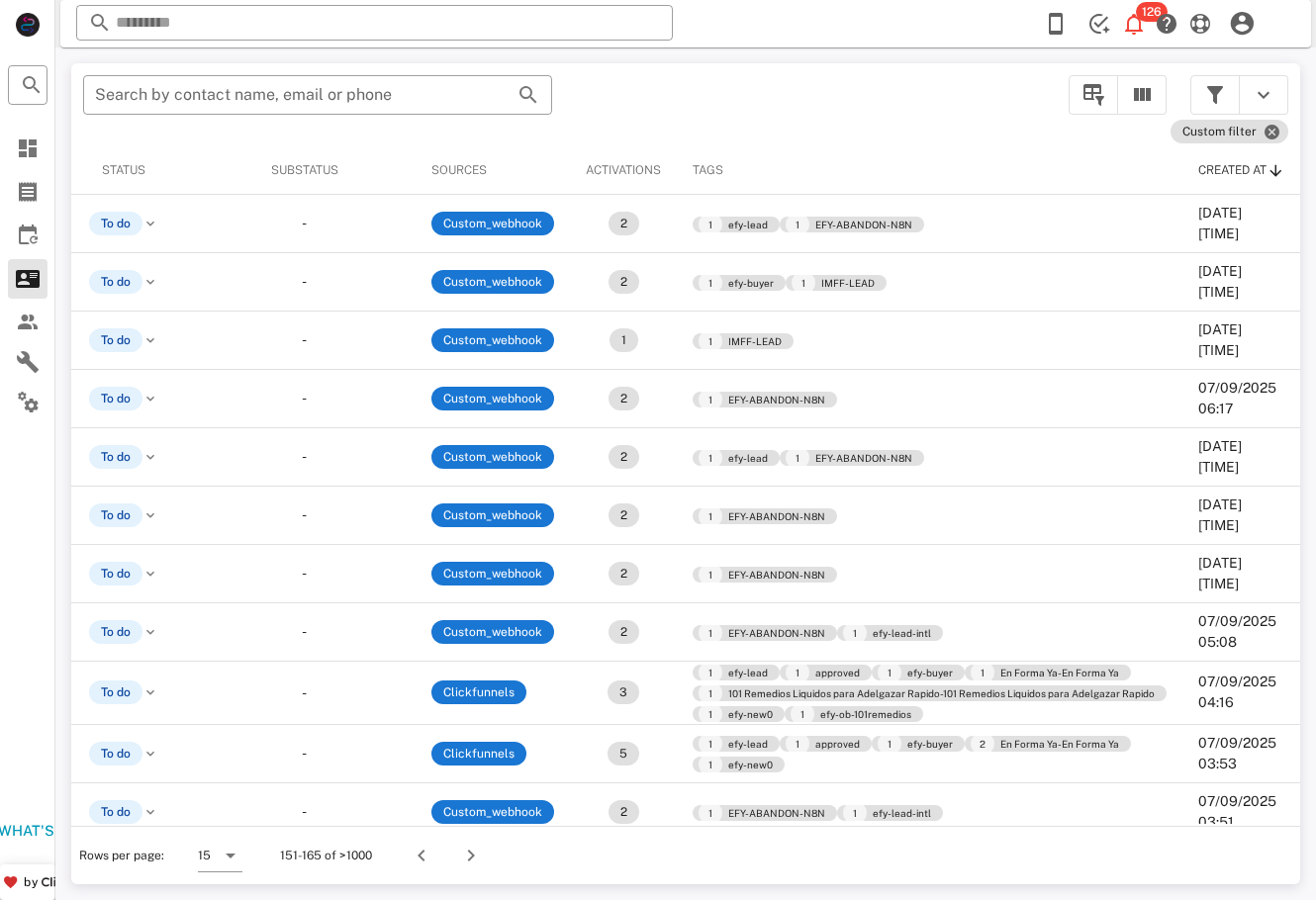 scroll, scrollTop: 265, scrollLeft: 757, axis: both 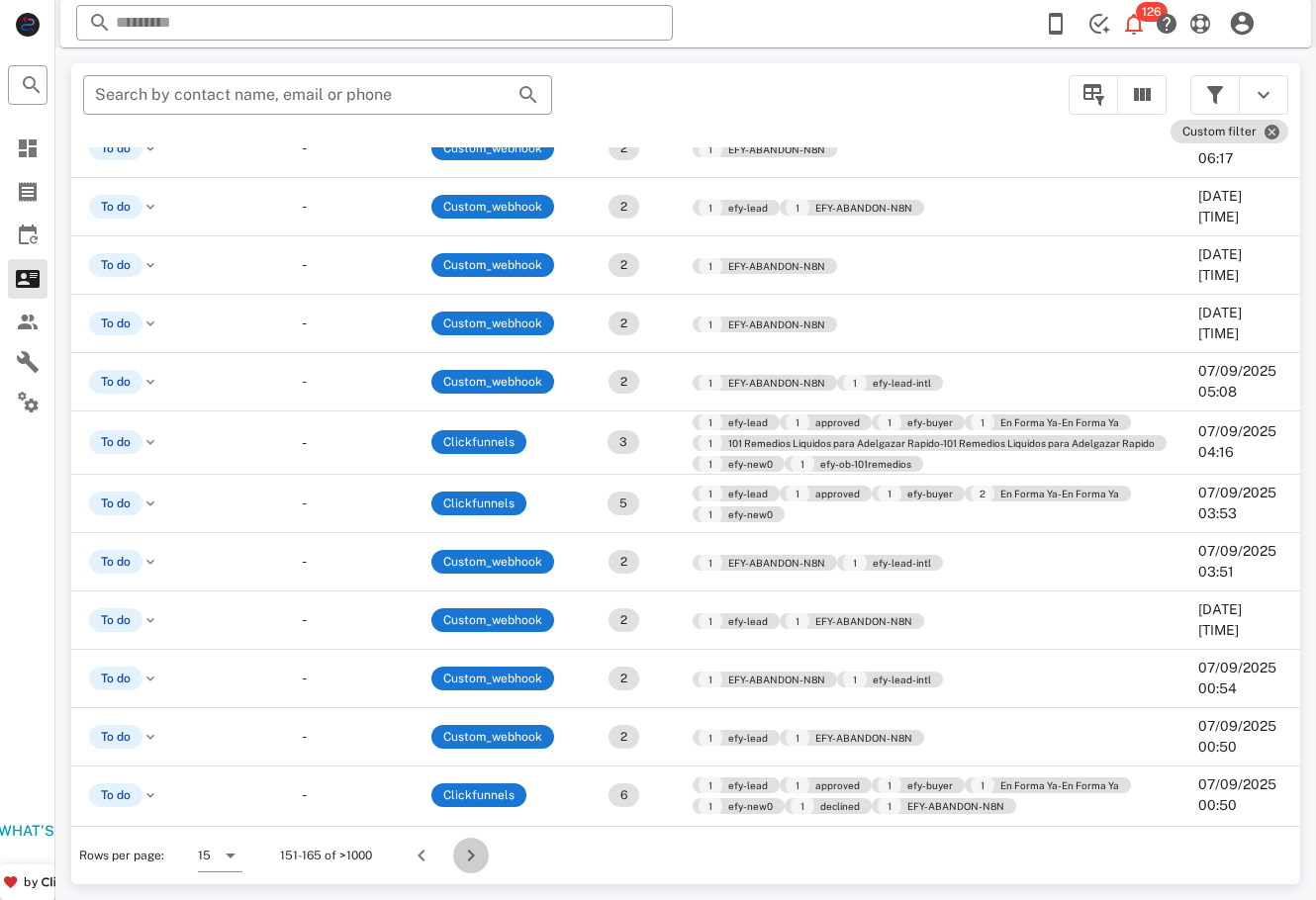 click at bounding box center (471, 855) 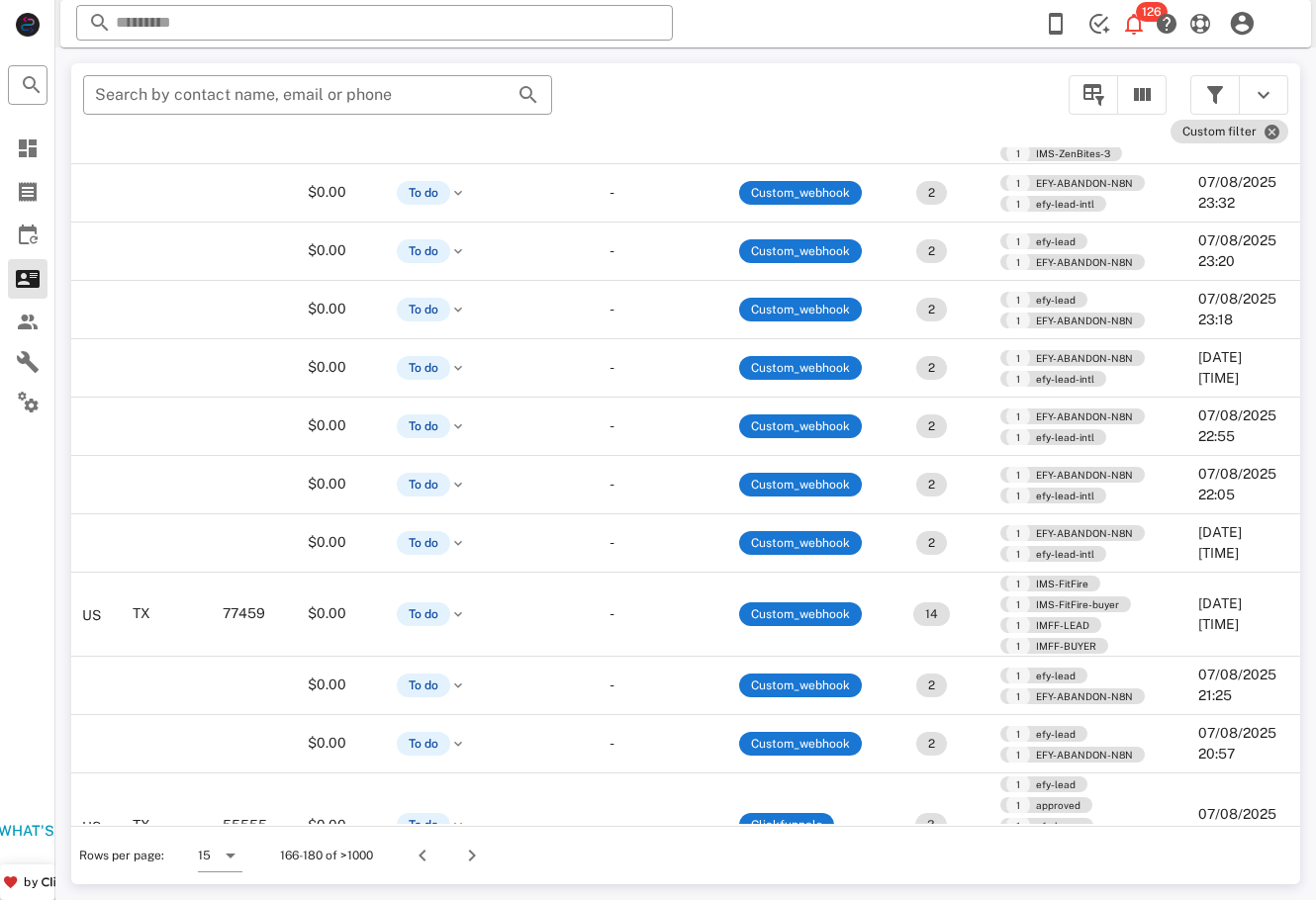 scroll, scrollTop: 379, scrollLeft: 448, axis: both 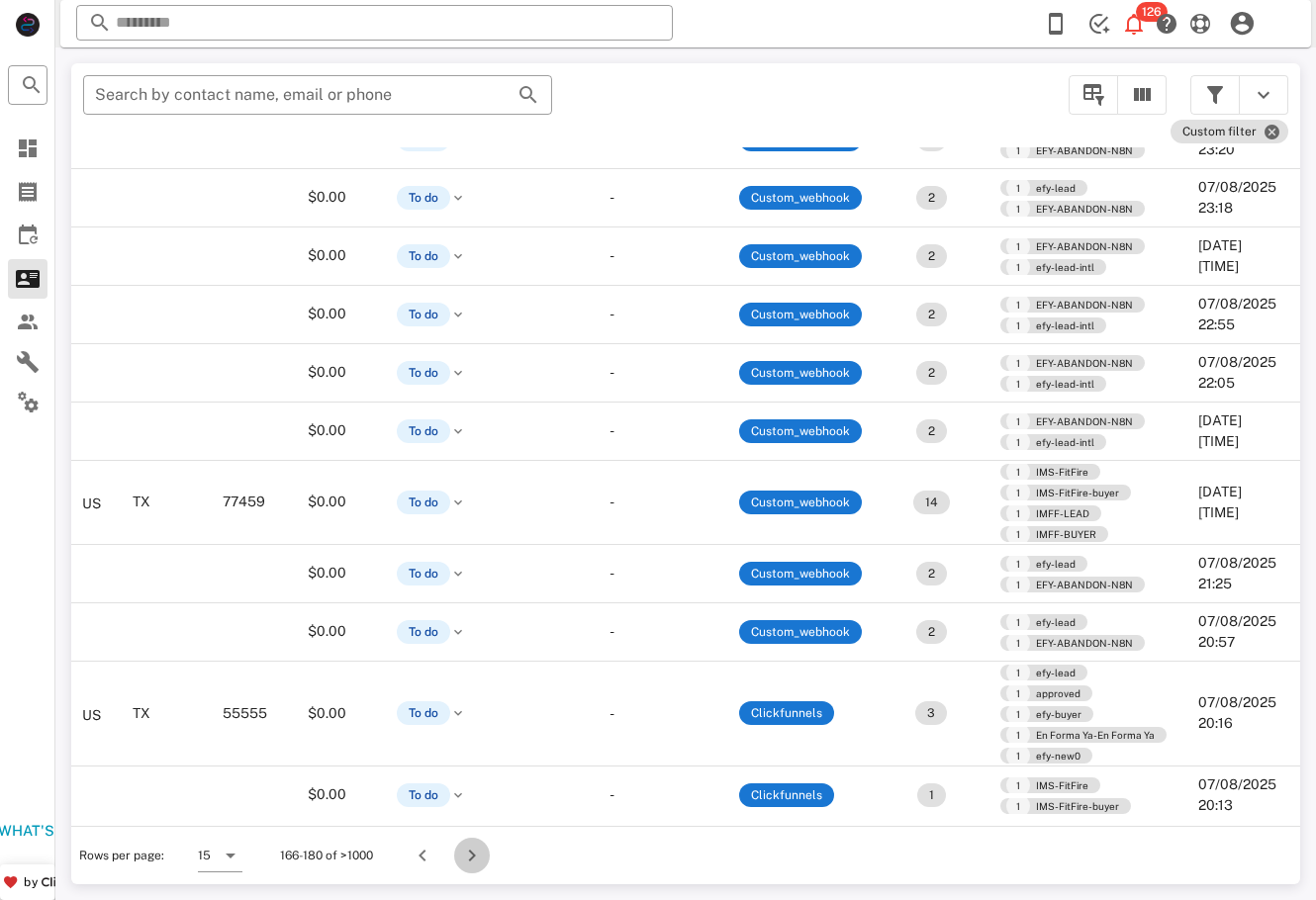 click at bounding box center (472, 855) 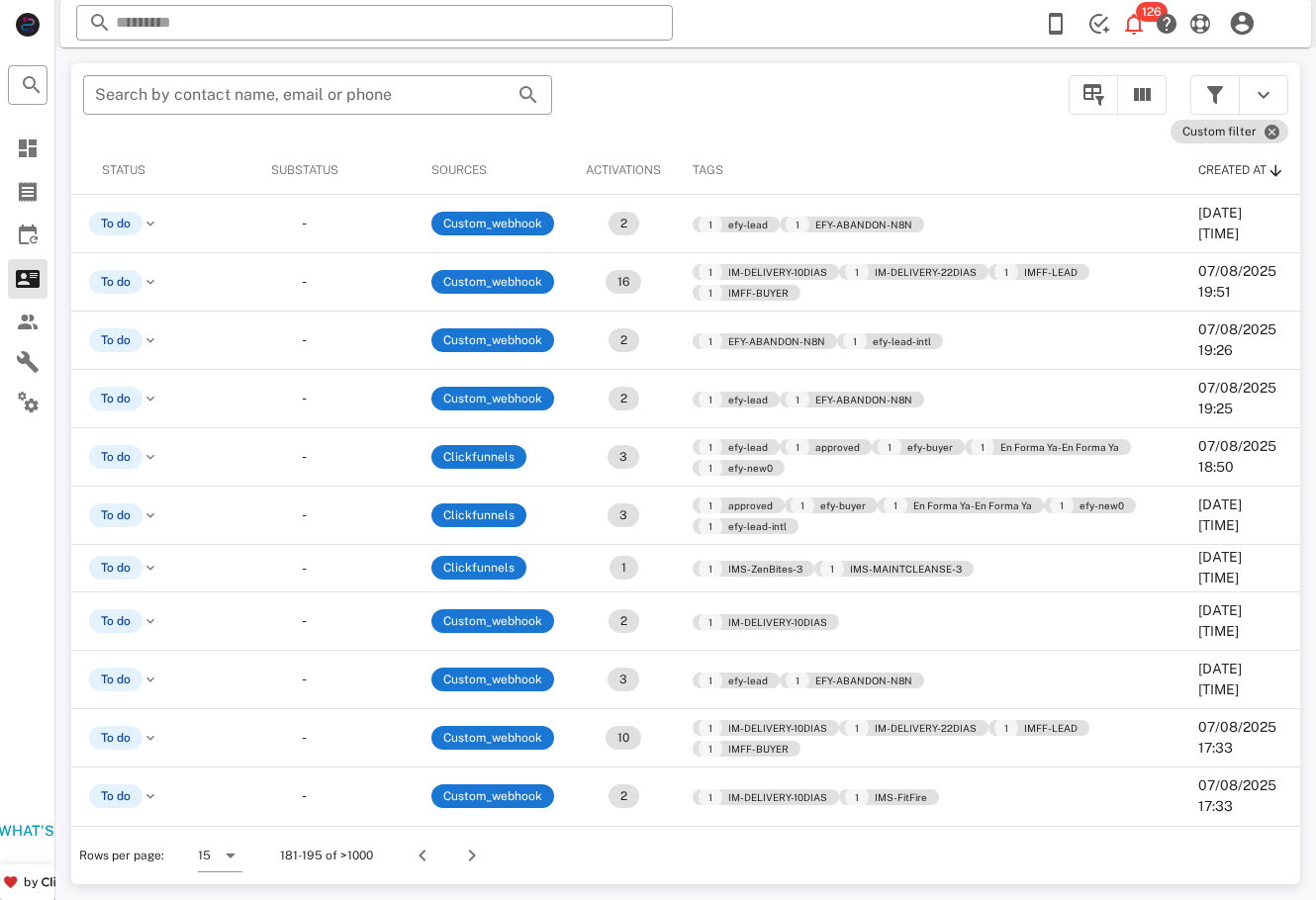 scroll, scrollTop: 296, scrollLeft: 799, axis: both 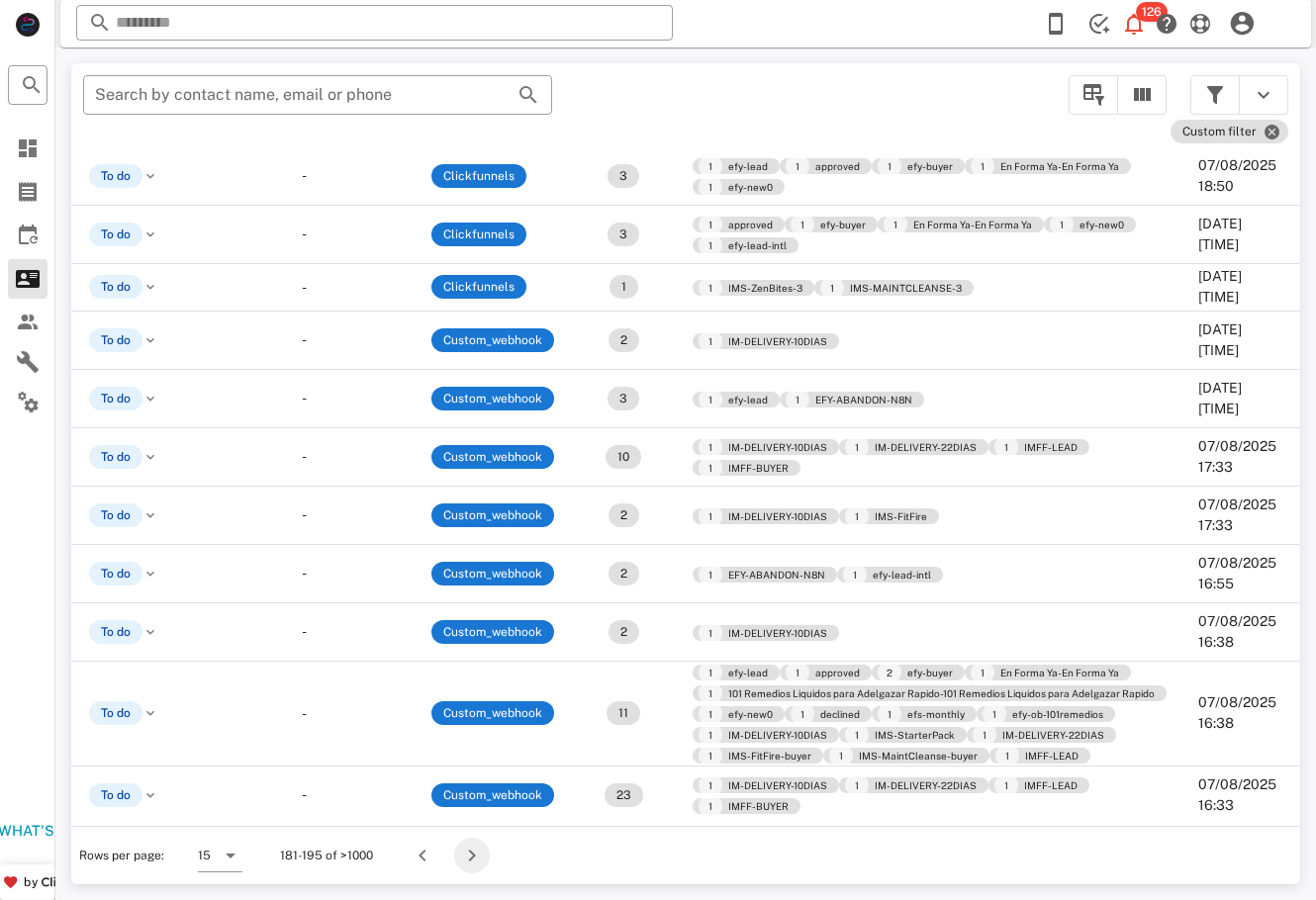 click at bounding box center (472, 855) 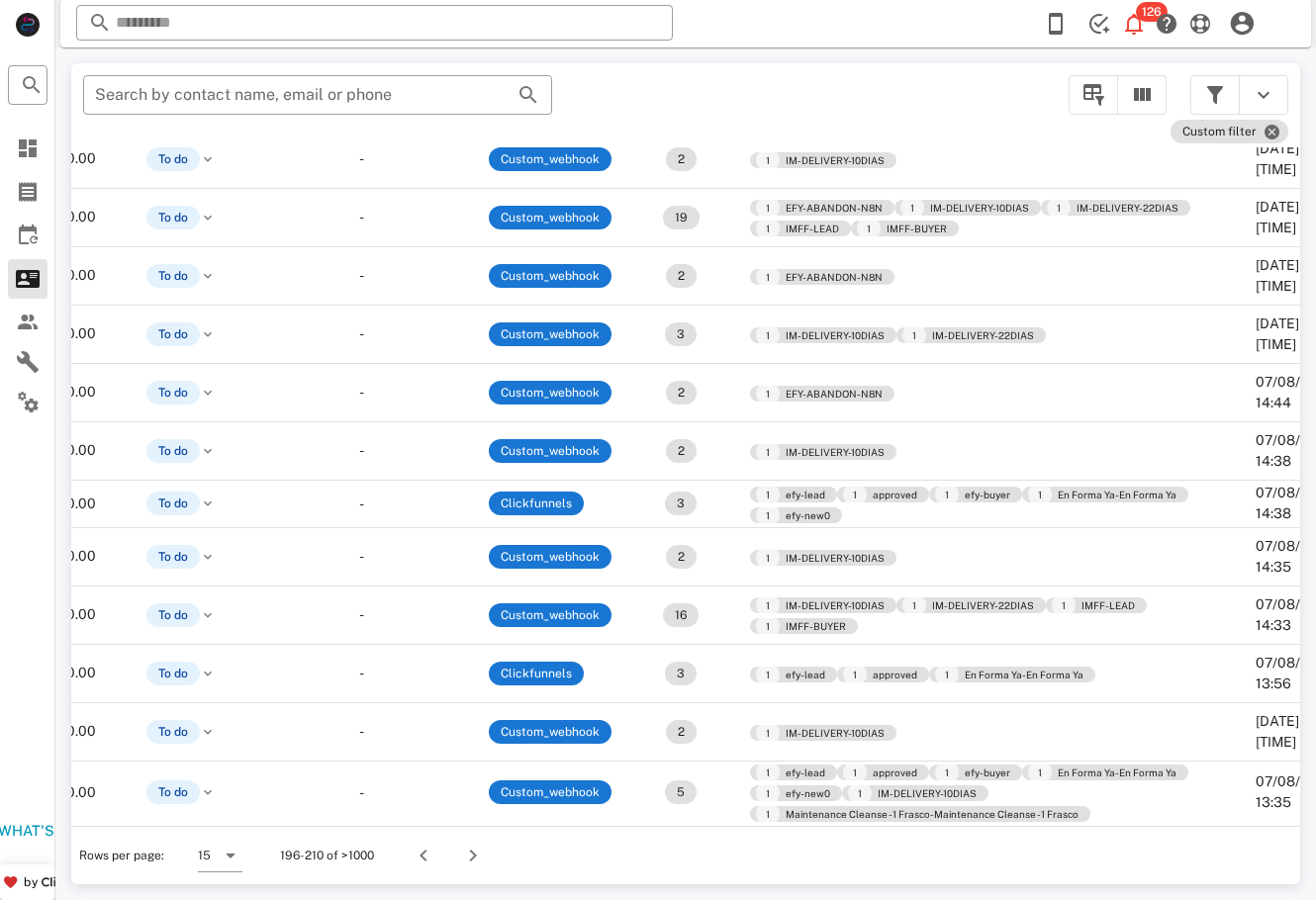 scroll, scrollTop: 264, scrollLeft: 0, axis: vertical 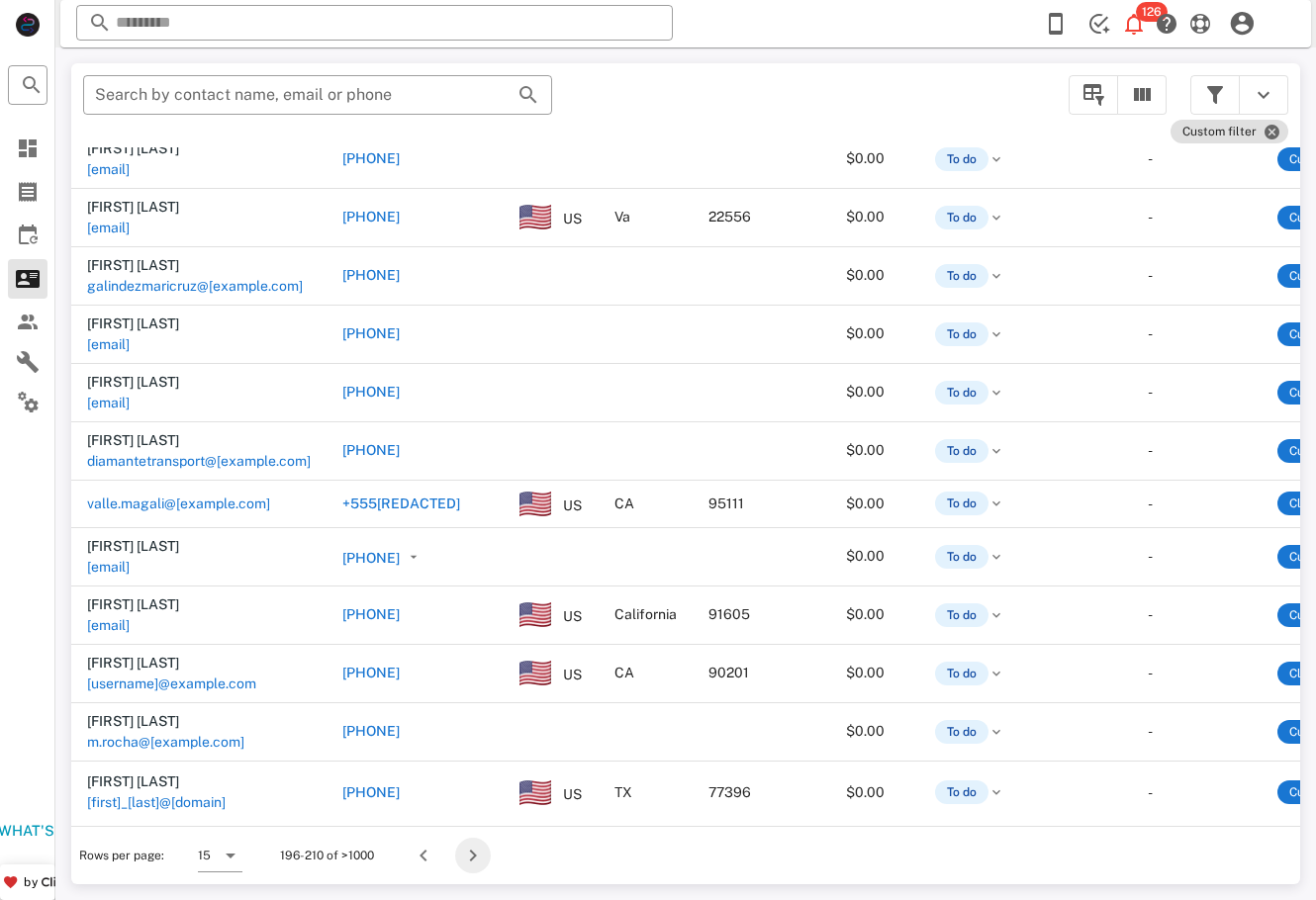 click at bounding box center [551, 855] 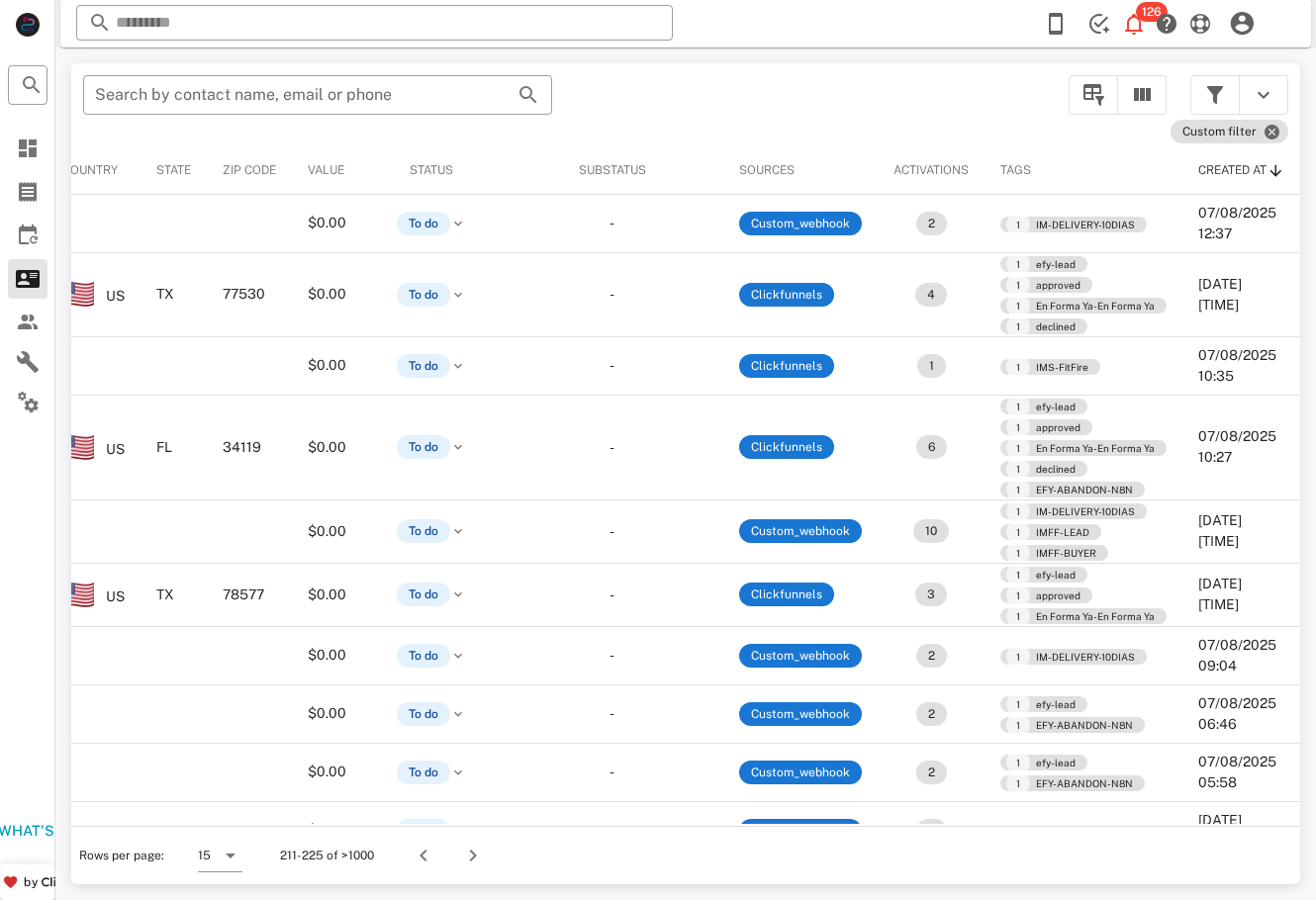 scroll, scrollTop: 342, scrollLeft: 435, axis: both 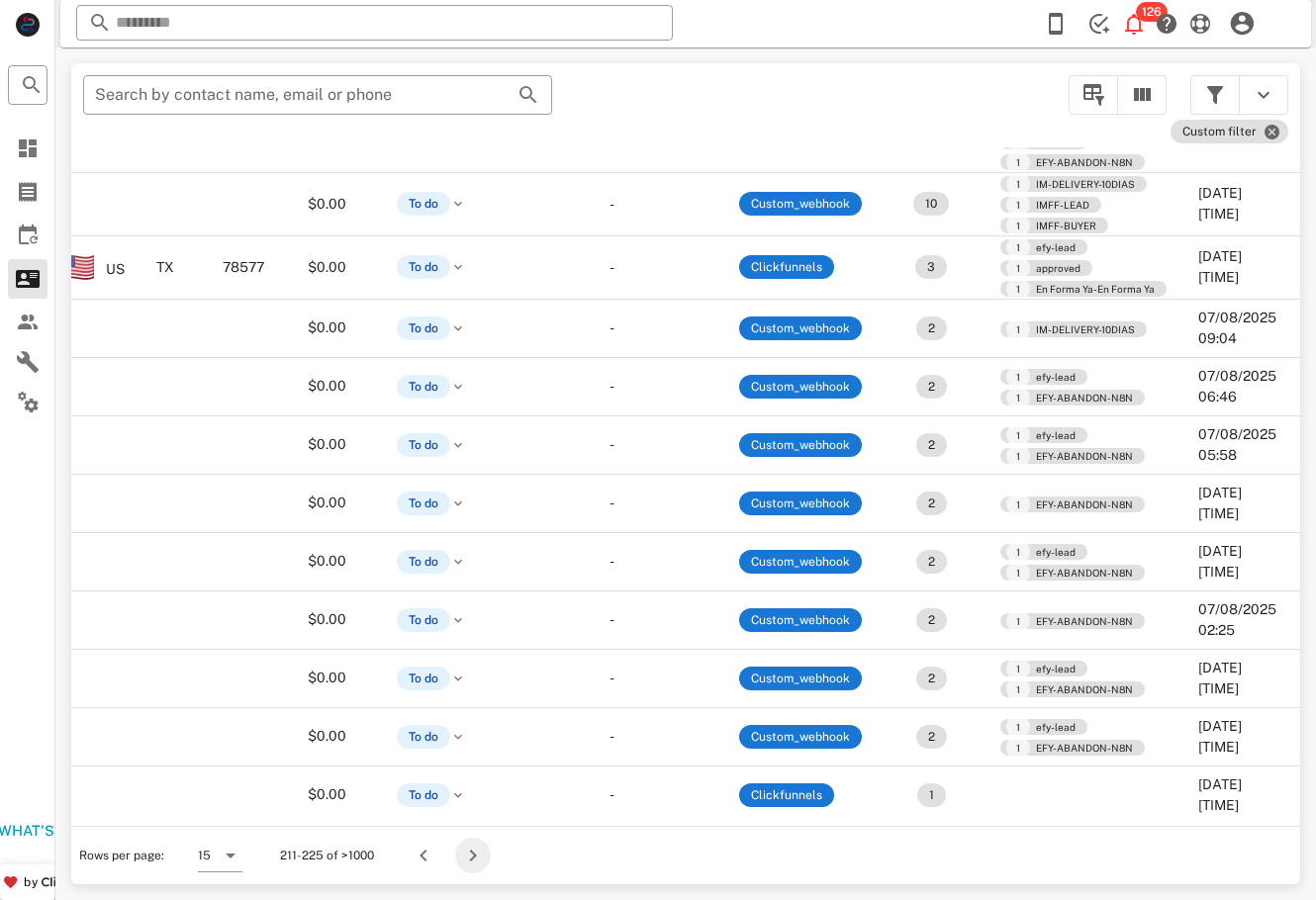 click at bounding box center (473, 855) 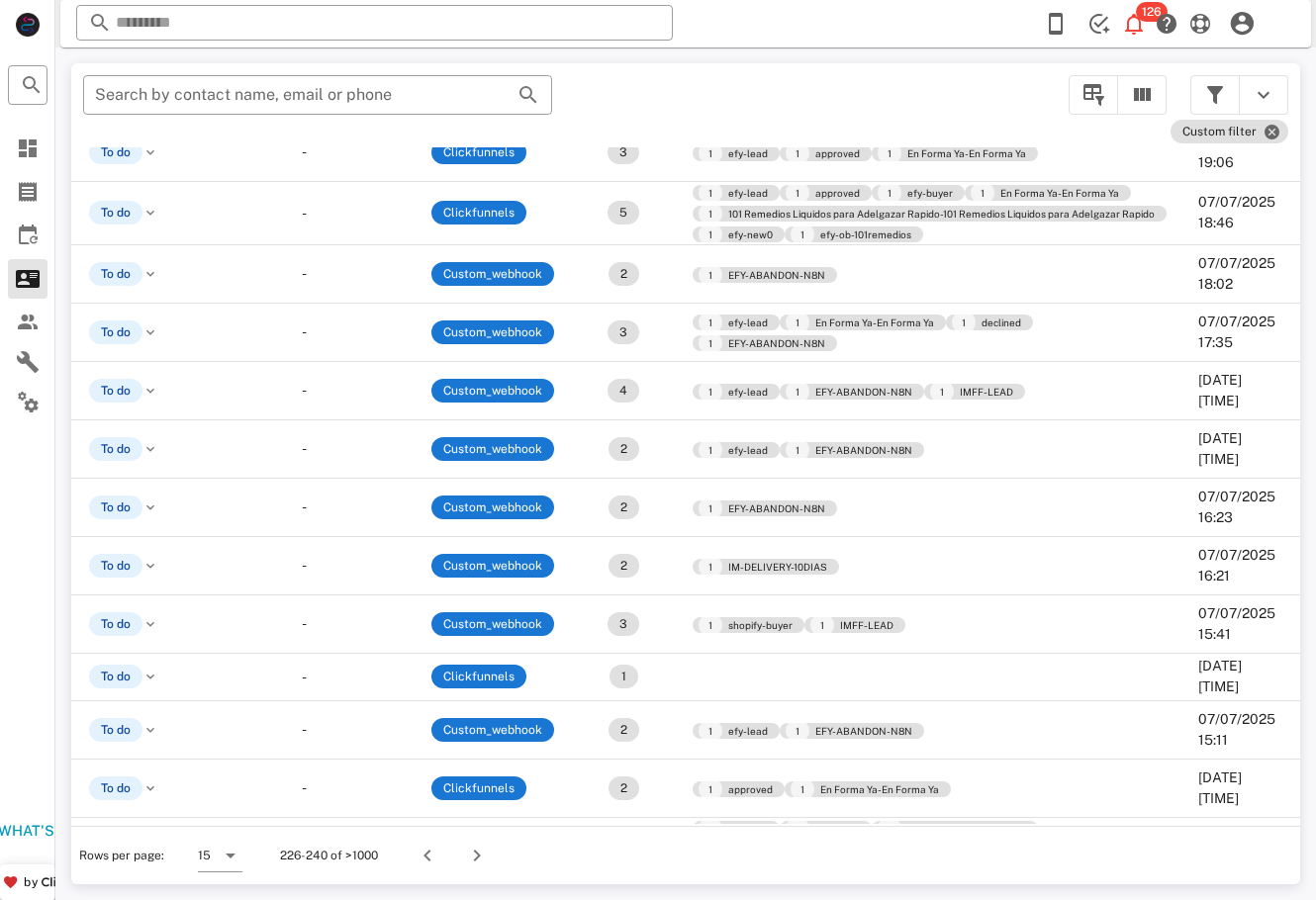scroll, scrollTop: 275, scrollLeft: 751, axis: both 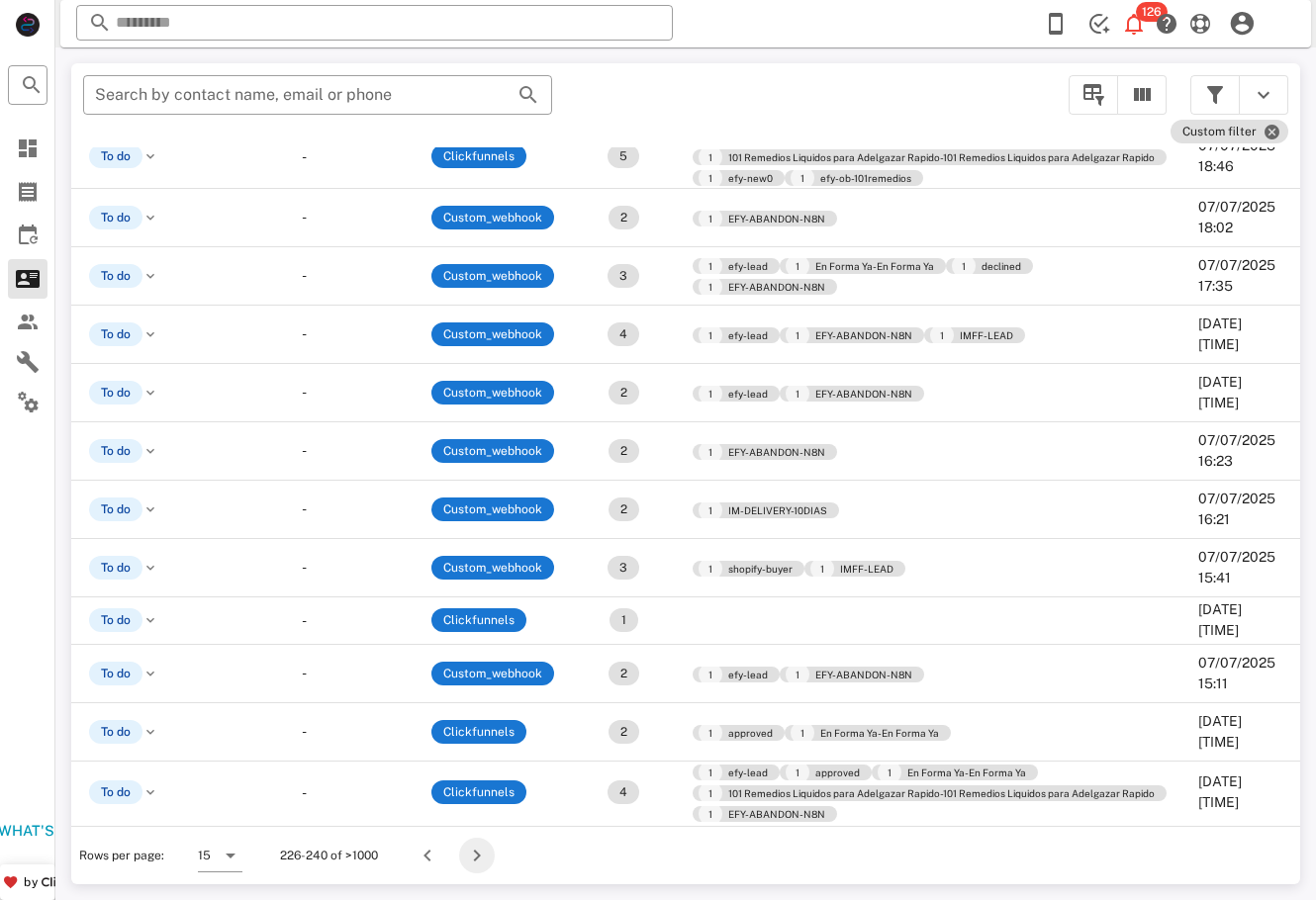click at bounding box center [551, 855] 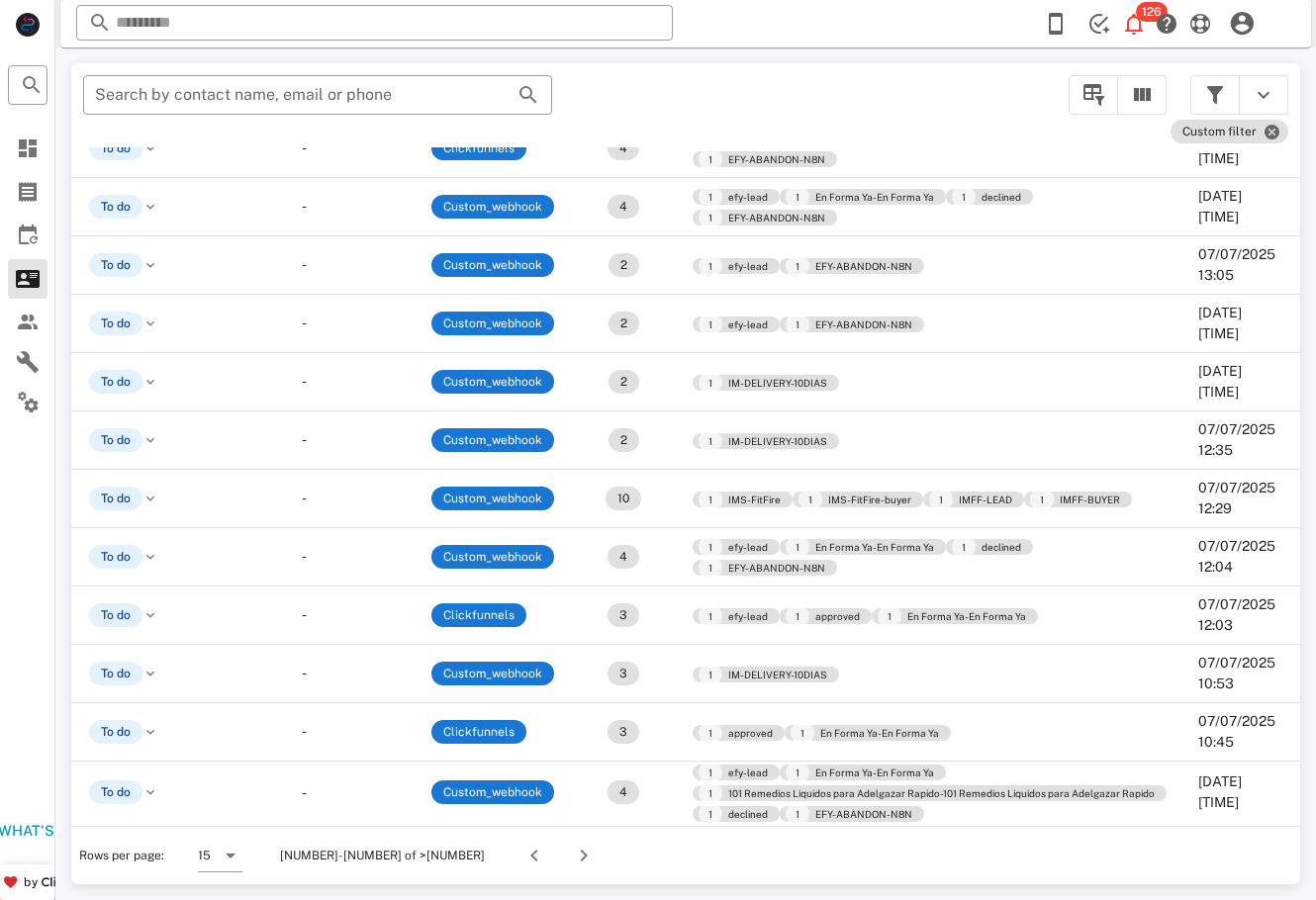 scroll, scrollTop: 265, scrollLeft: 799, axis: both 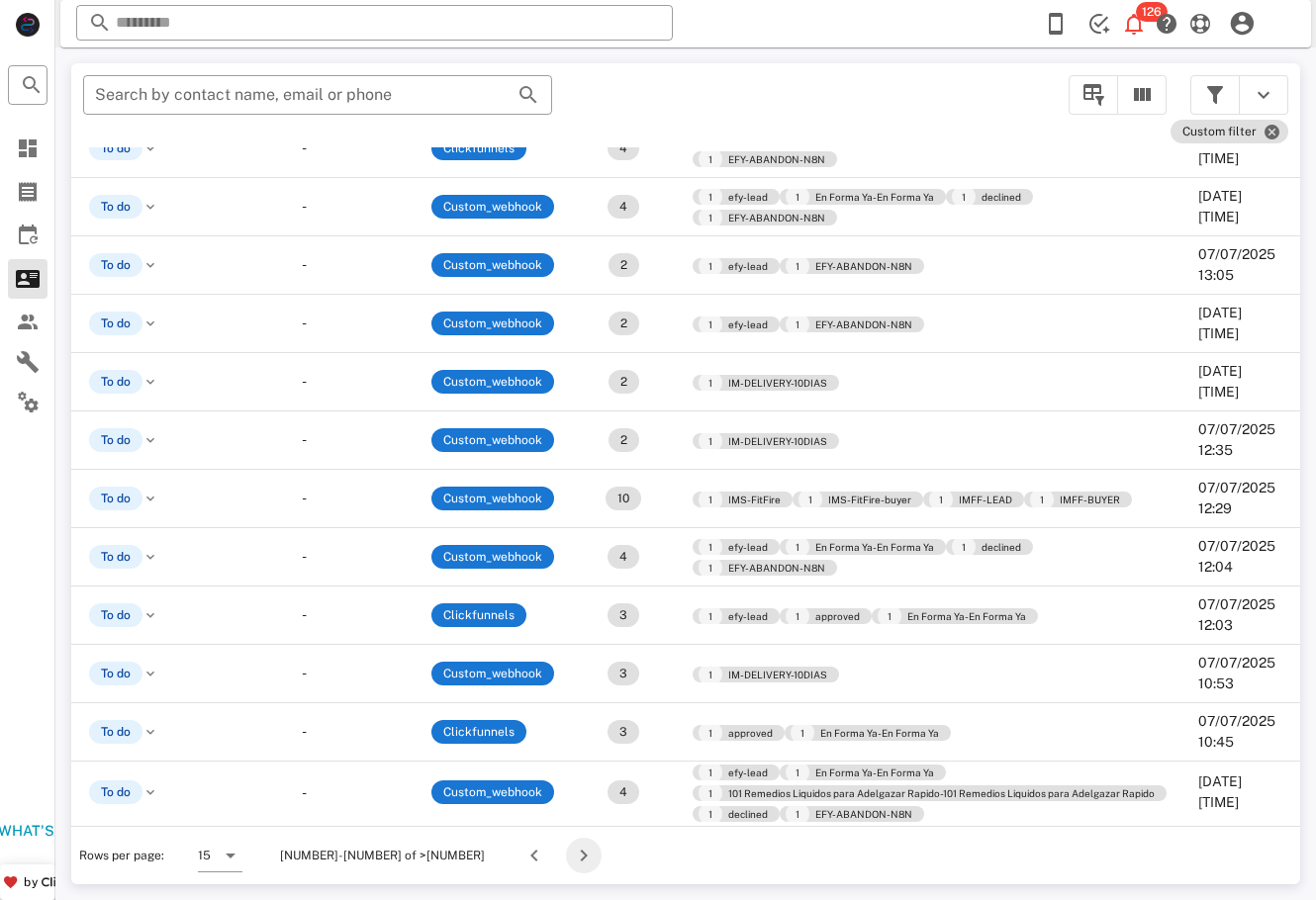 click at bounding box center [551, 855] 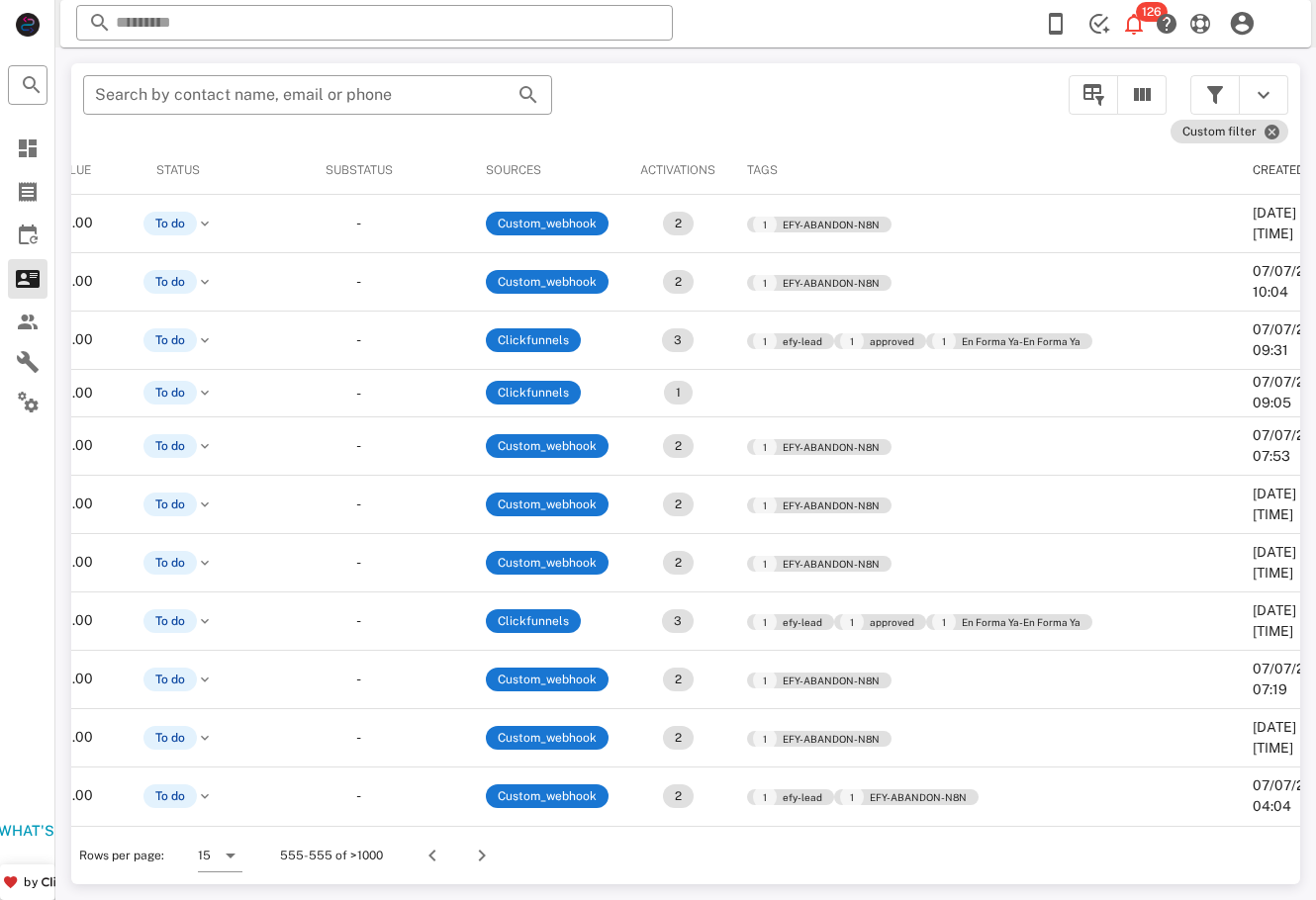 scroll, scrollTop: 254, scrollLeft: 786, axis: both 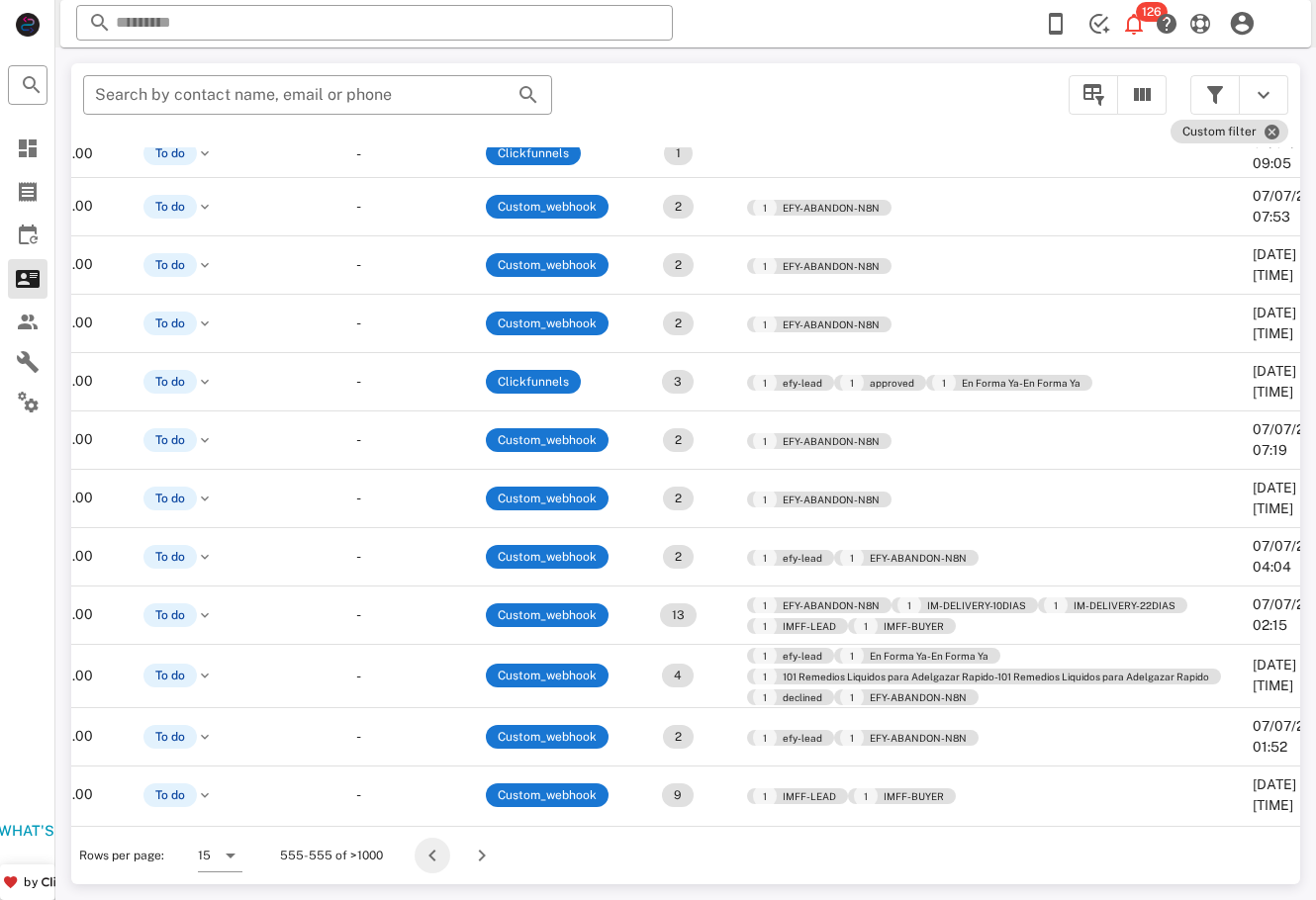 click at bounding box center (502, 855) 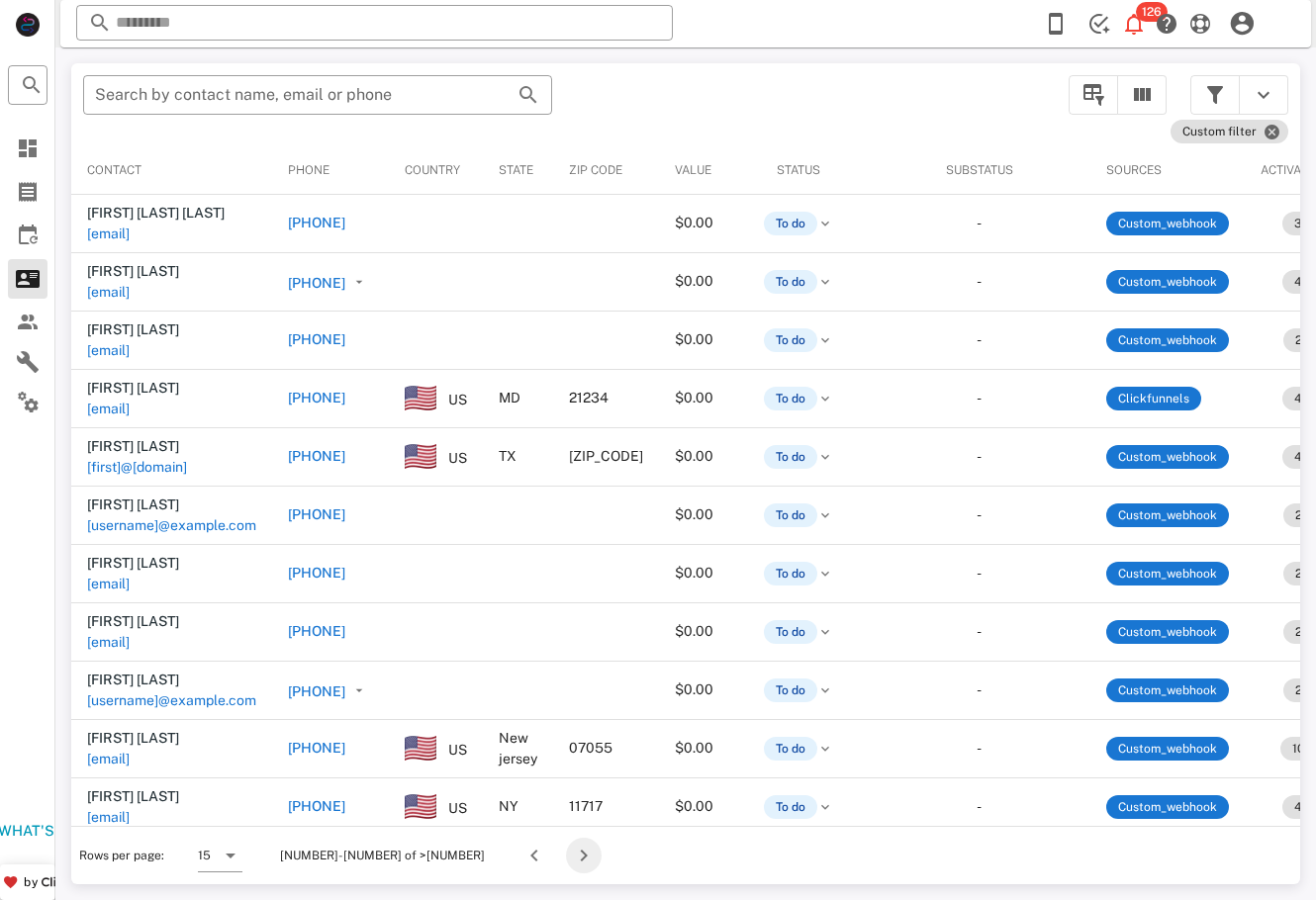 click at bounding box center (551, 855) 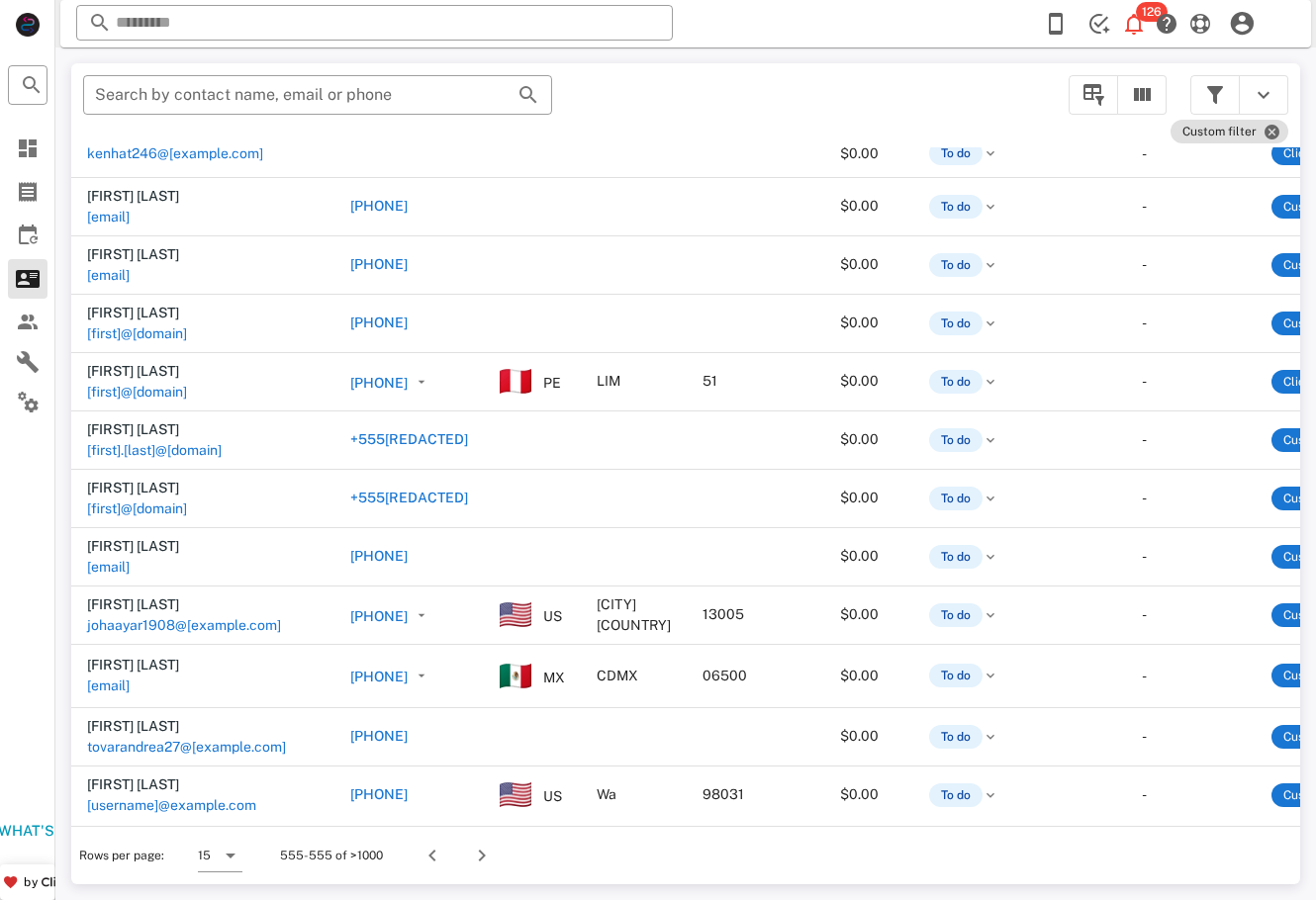 scroll, scrollTop: 254, scrollLeft: 786, axis: both 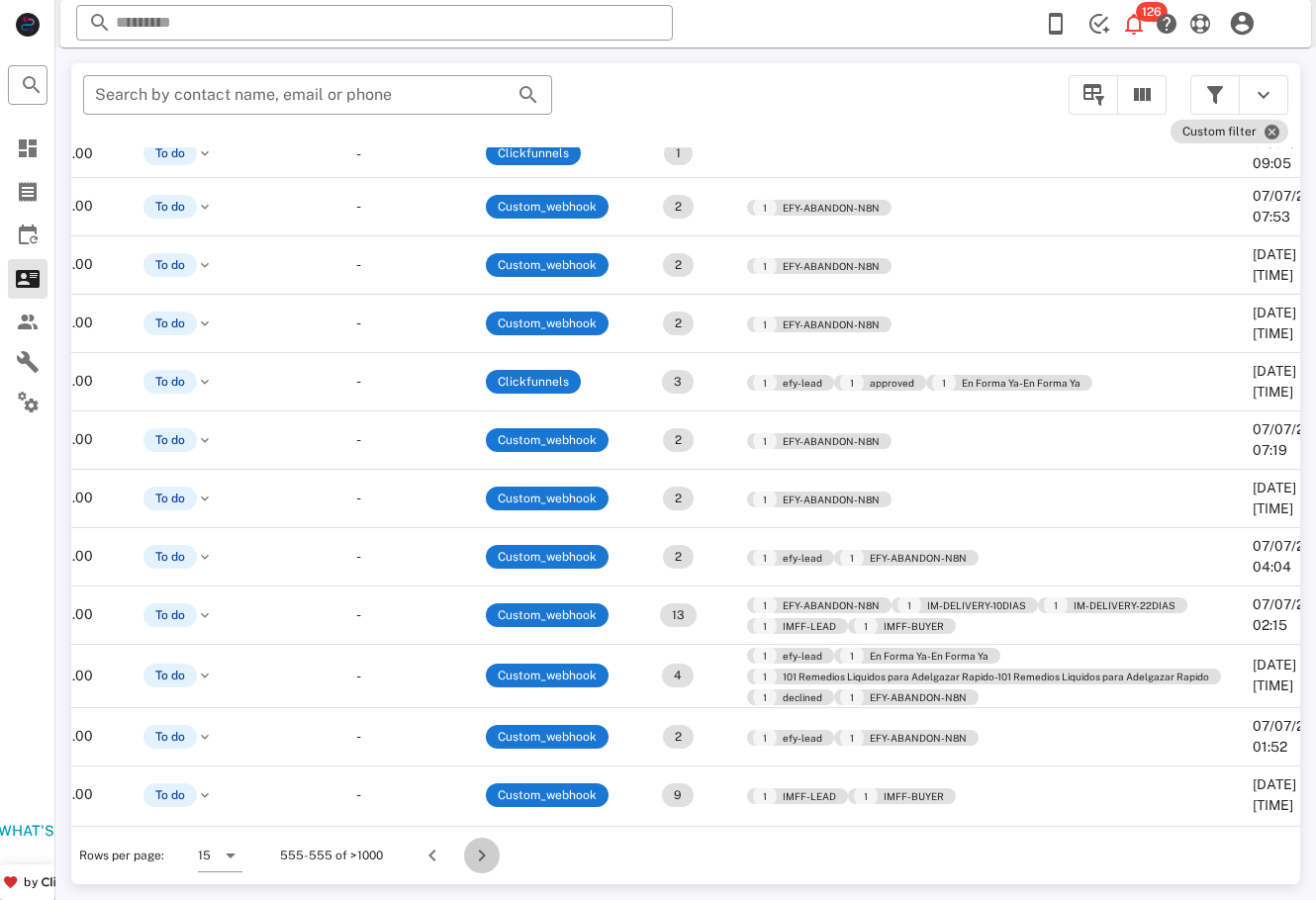 click at bounding box center (551, 855) 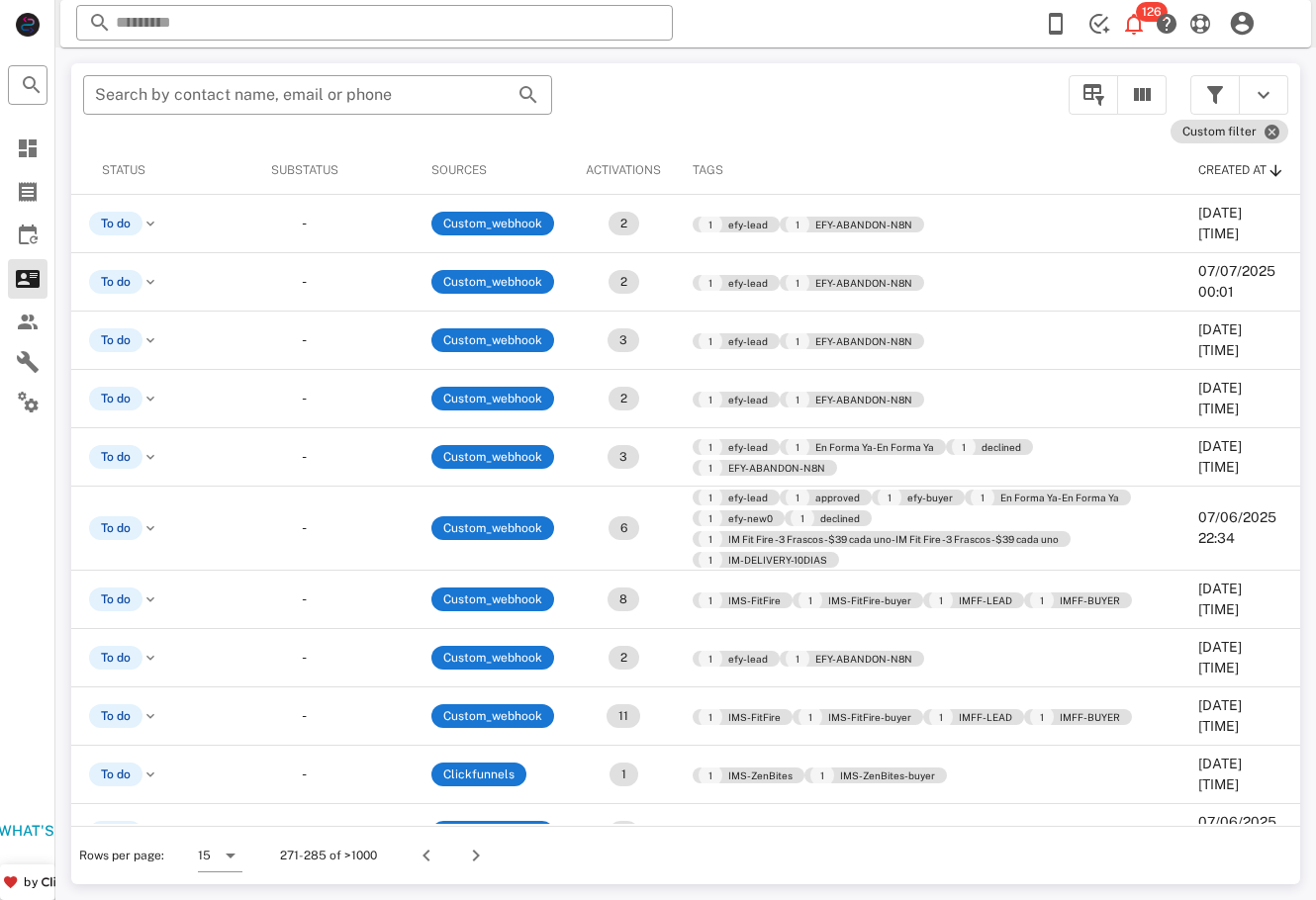 scroll, scrollTop: 291, scrollLeft: 782, axis: both 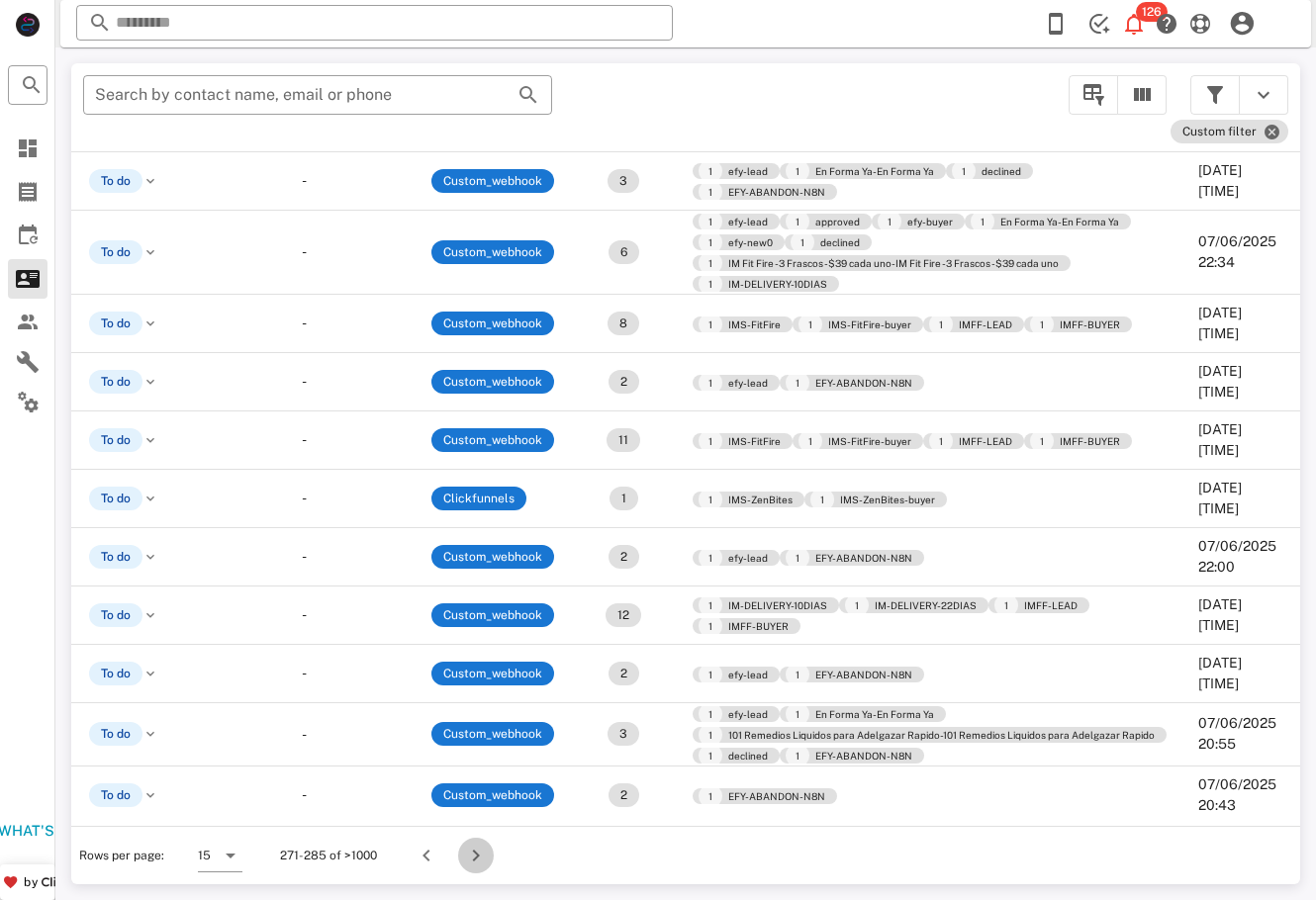 click at bounding box center (476, 855) 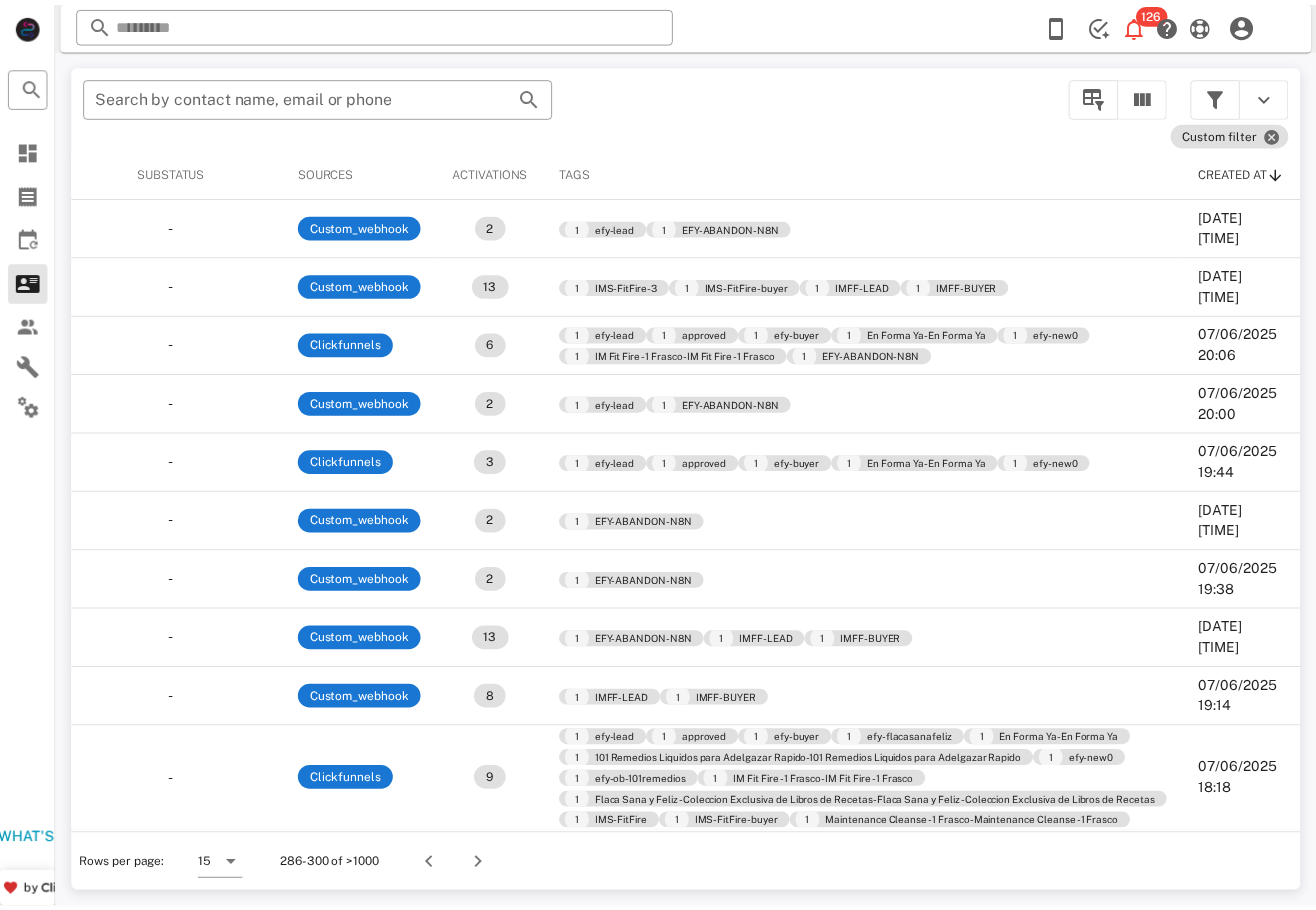 scroll, scrollTop: 0, scrollLeft: 0, axis: both 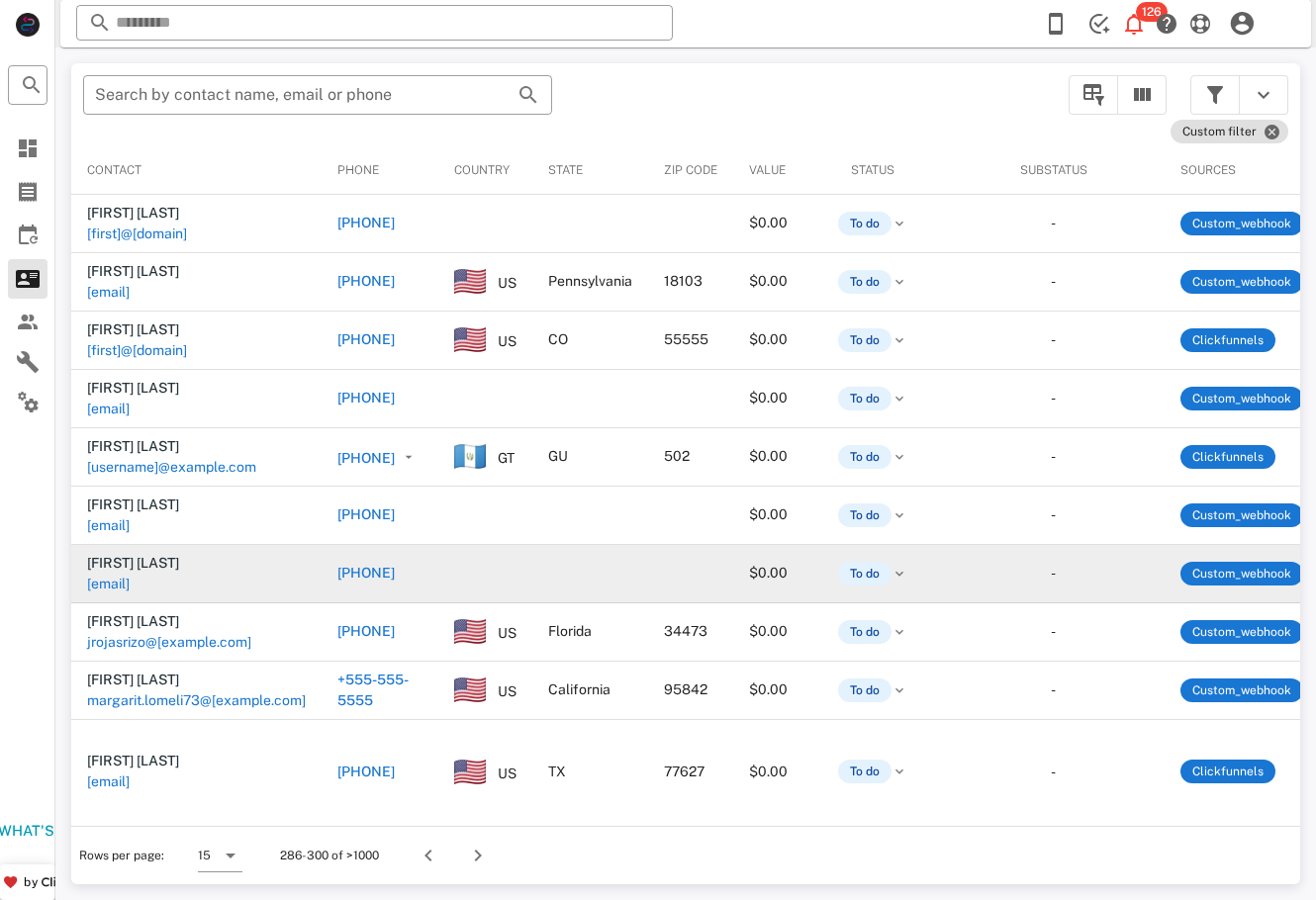 click on "[EMAIL]" at bounding box center [108, 750] 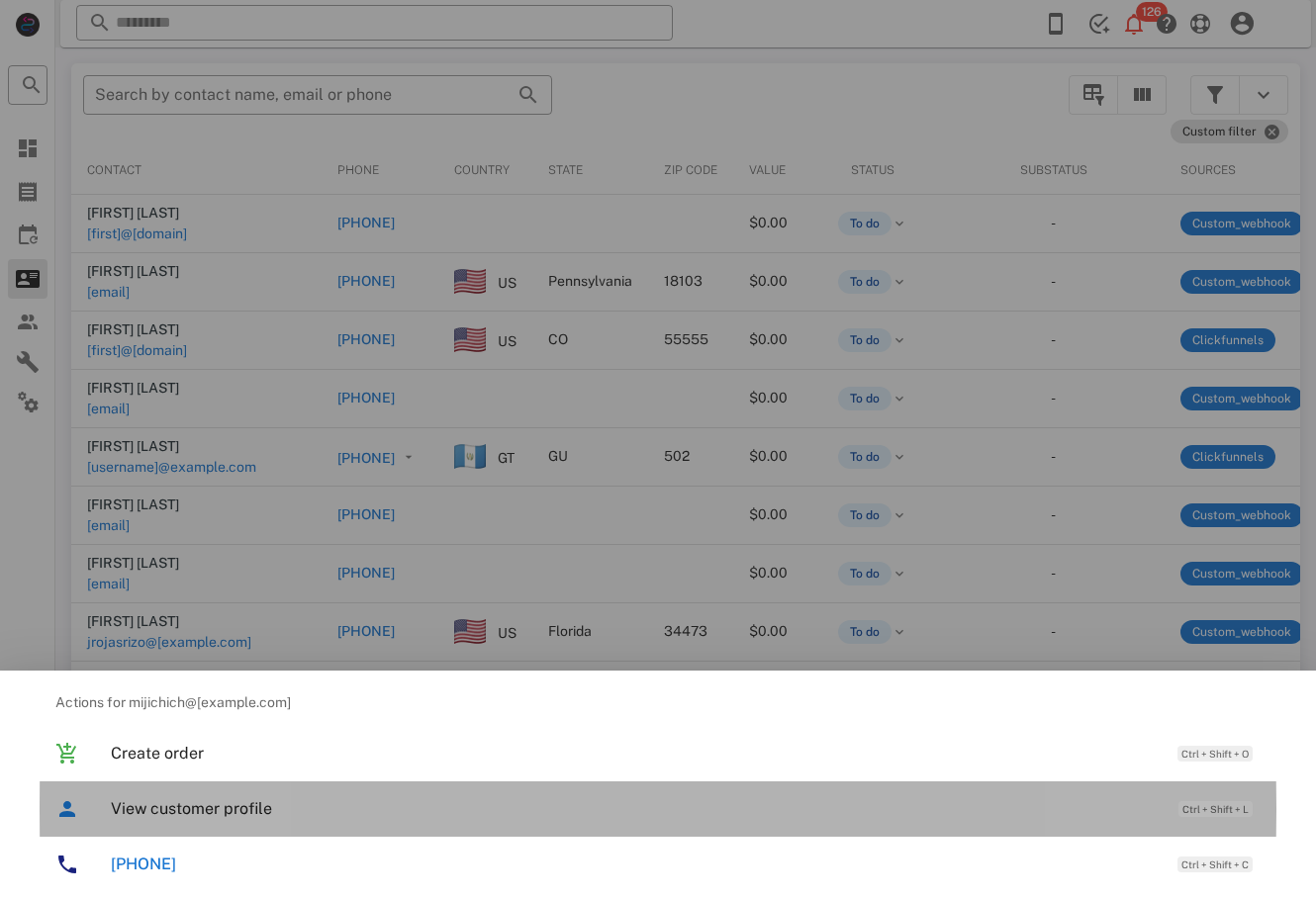 click on "View customer profile Ctrl + Shift + L" at bounding box center [658, 809] 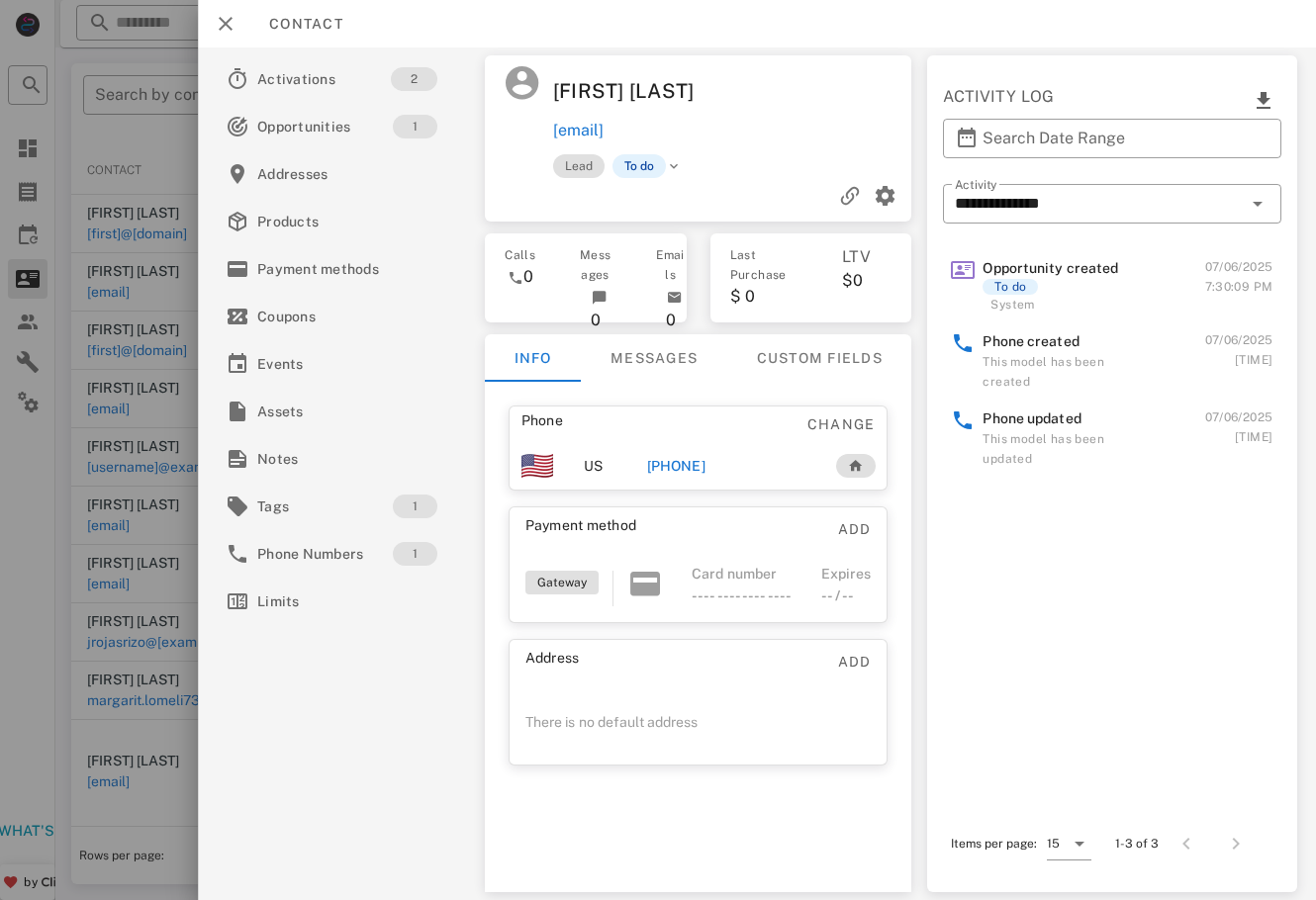 click on "[PHONE]" at bounding box center [675, 466] 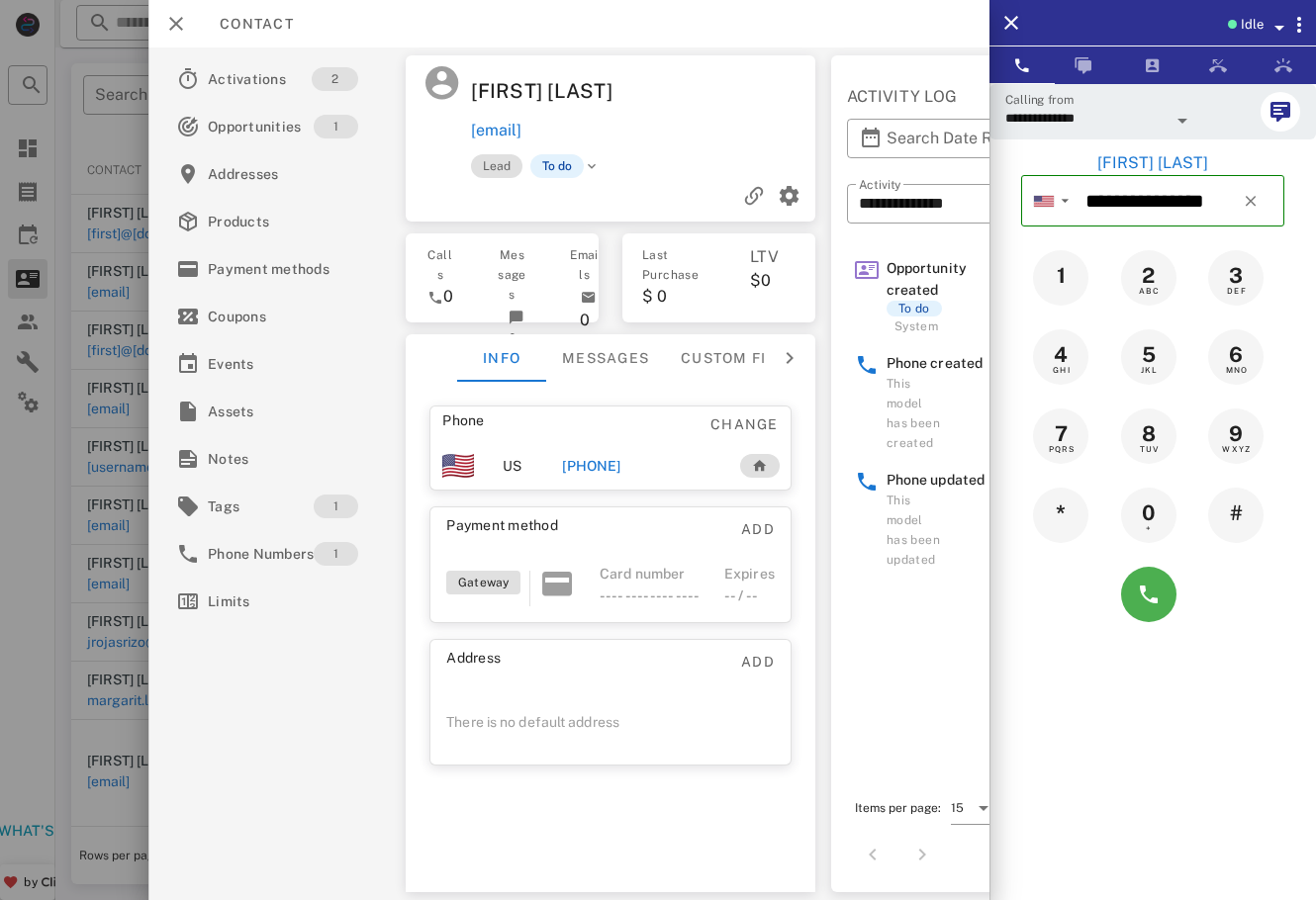 click at bounding box center (658, 450) 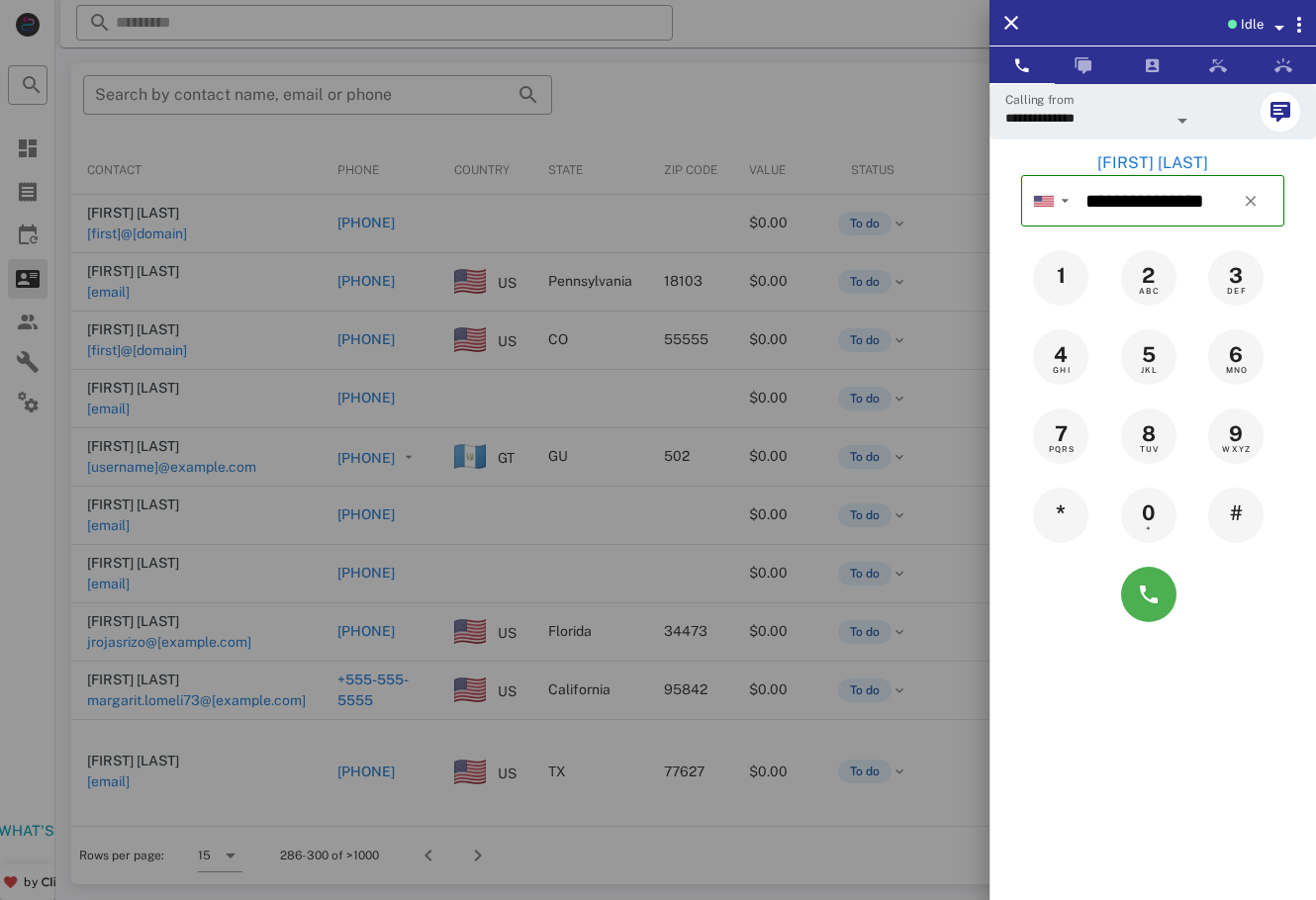 click at bounding box center [658, 450] 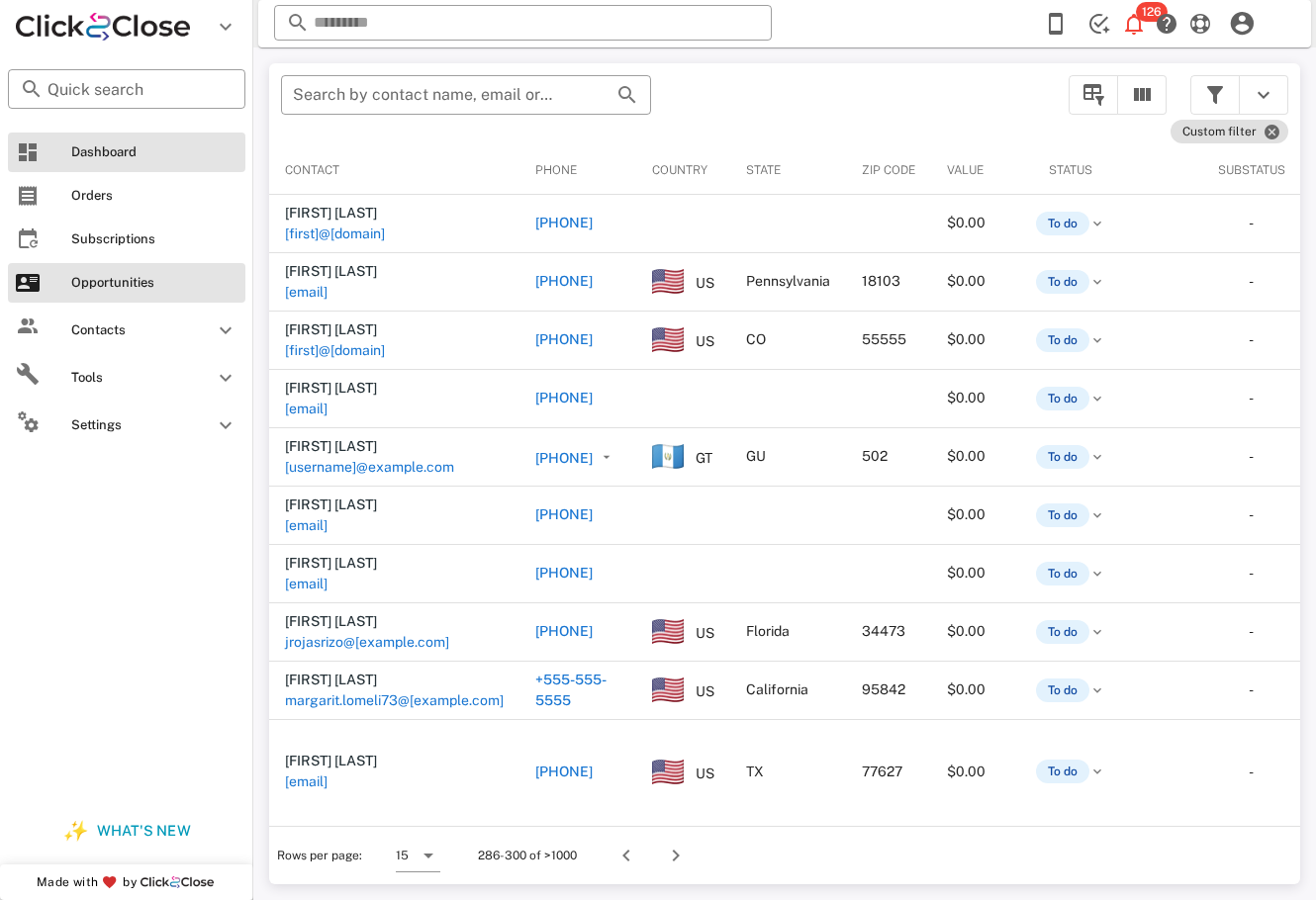 click on "Dashboard" at bounding box center (154, 152) 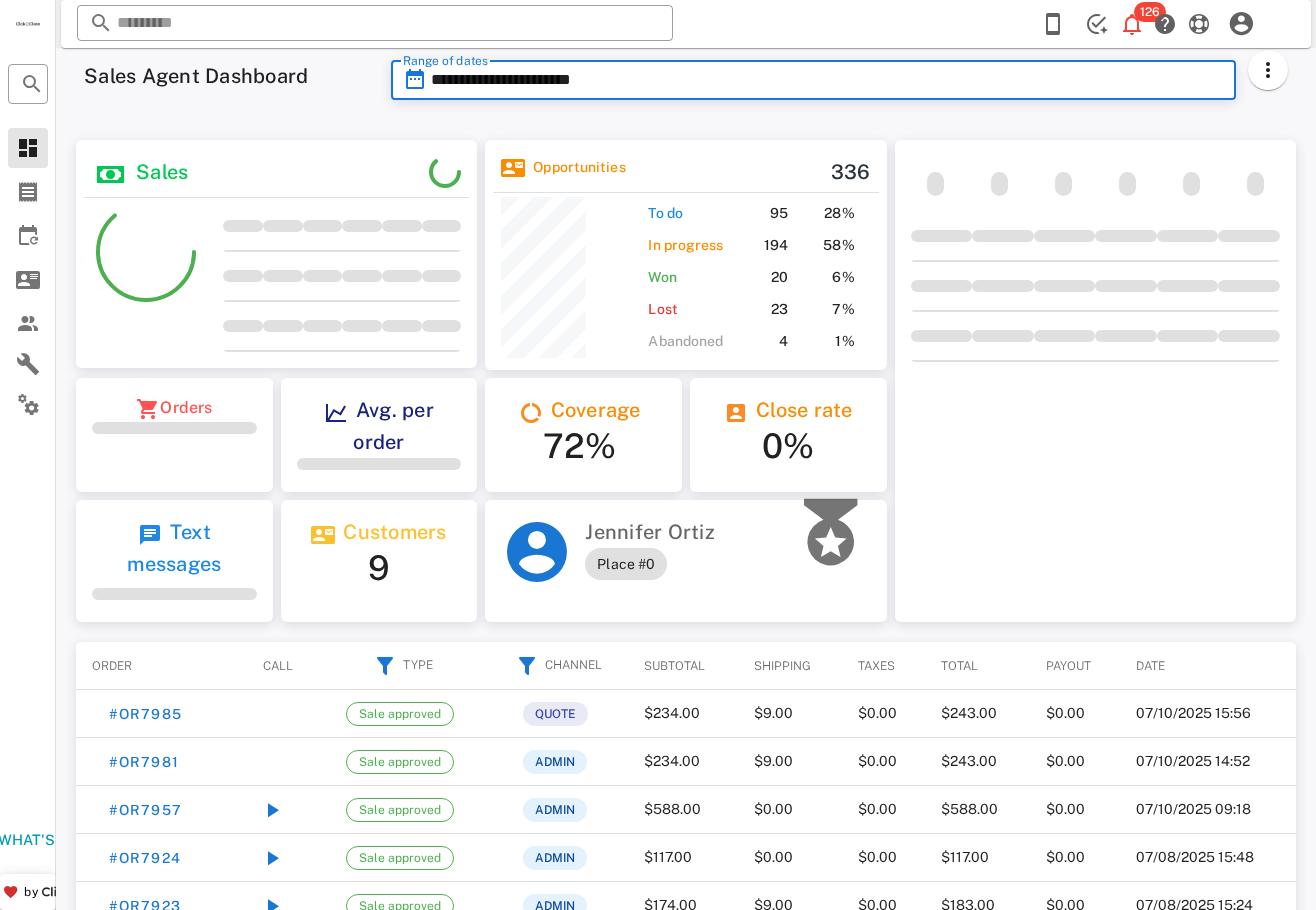 click on "**********" at bounding box center [827, 80] 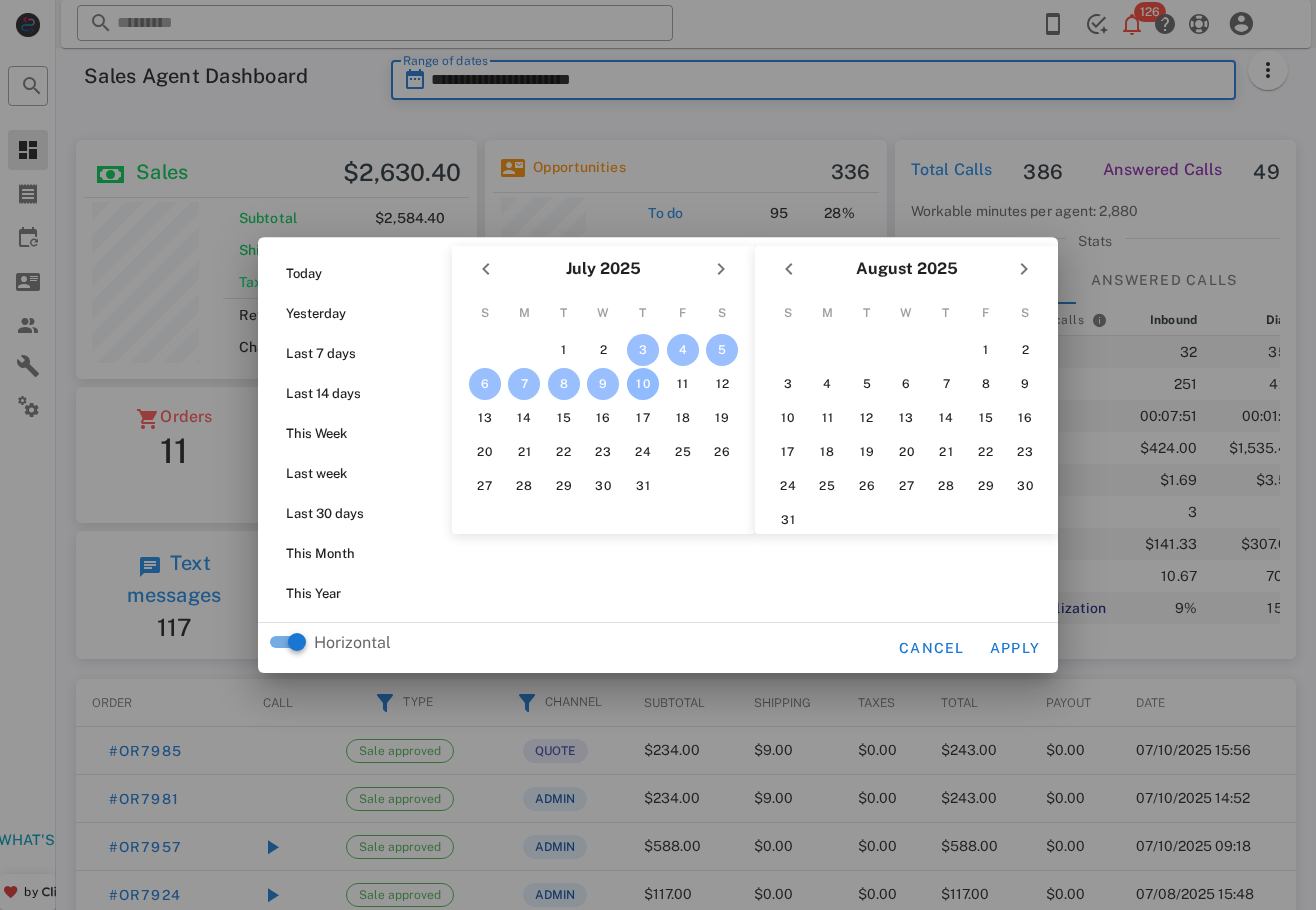 scroll, scrollTop: 999755, scrollLeft: 999599, axis: both 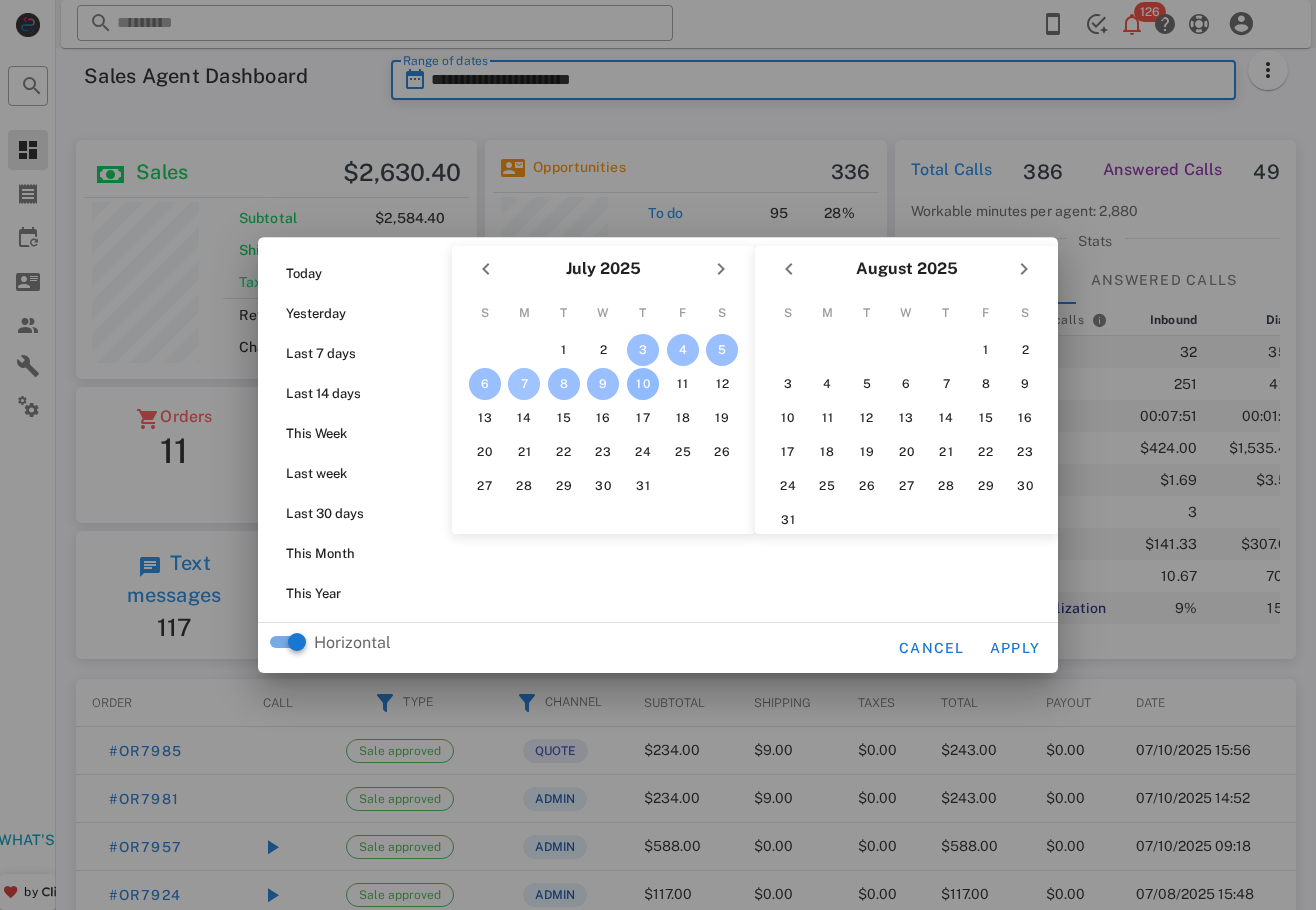 click on "7" at bounding box center [524, 384] 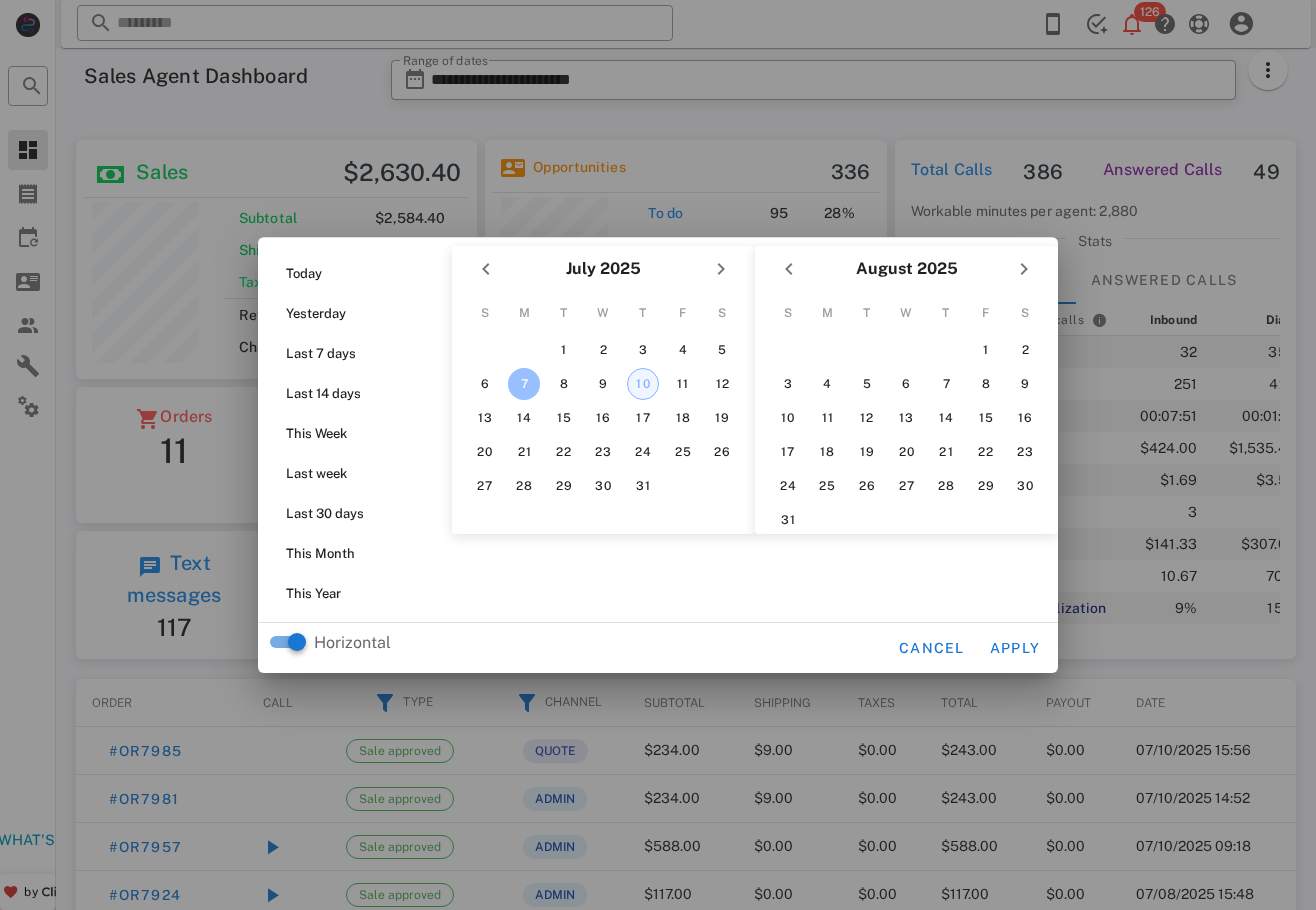 click on "10" at bounding box center (643, 384) 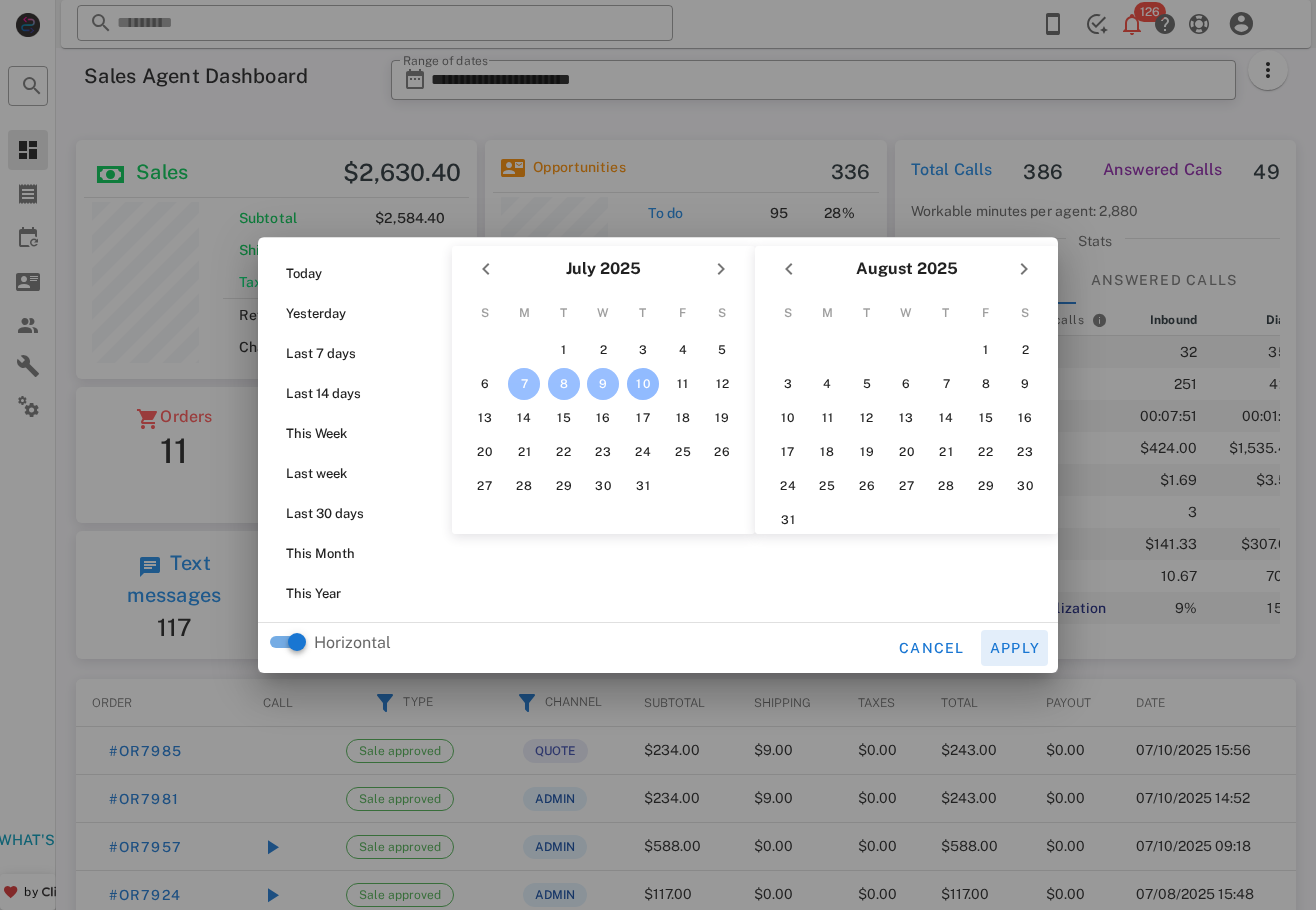 click on "Apply" at bounding box center [1015, 648] 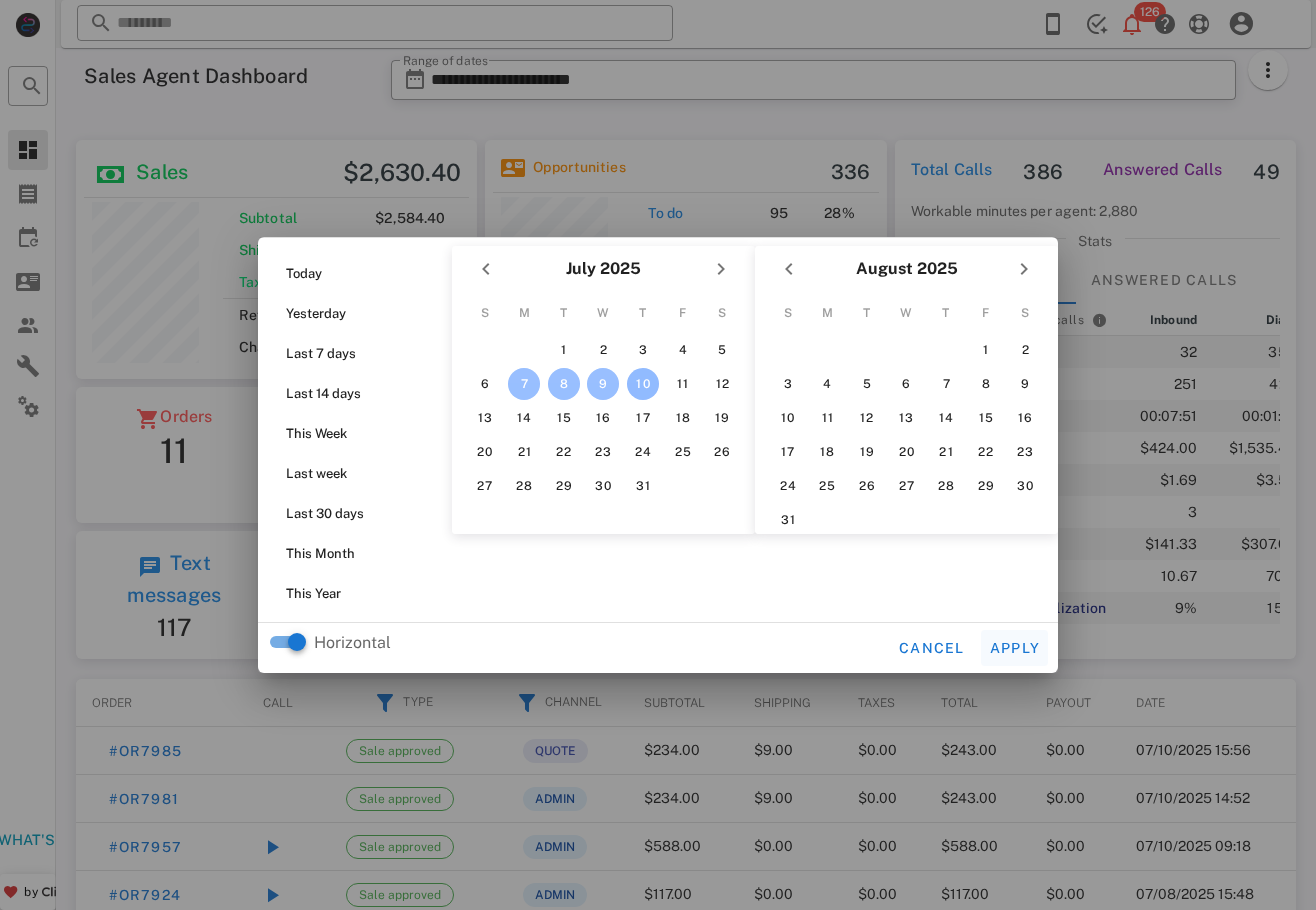 type on "**********" 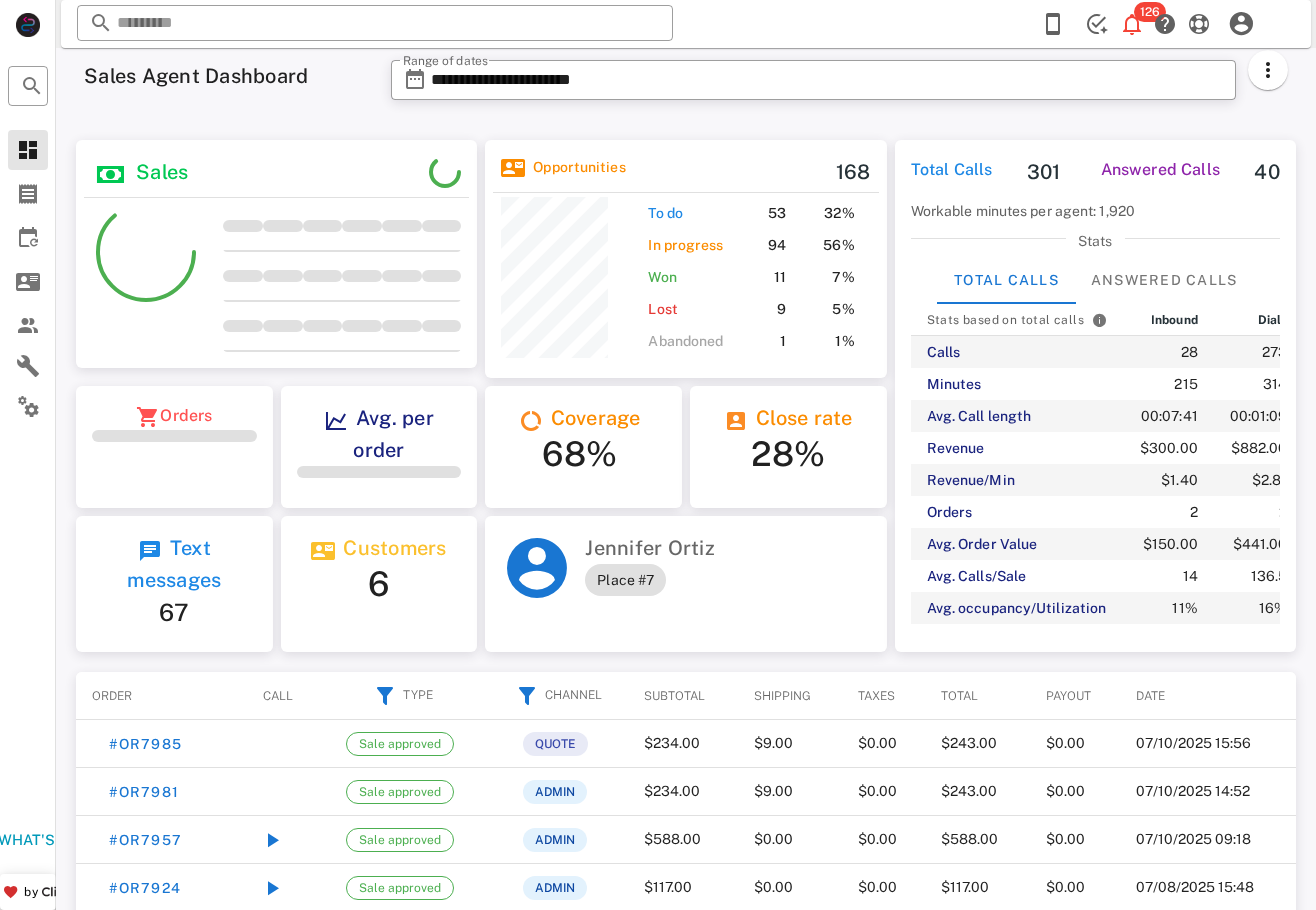 scroll, scrollTop: 246, scrollLeft: 402, axis: both 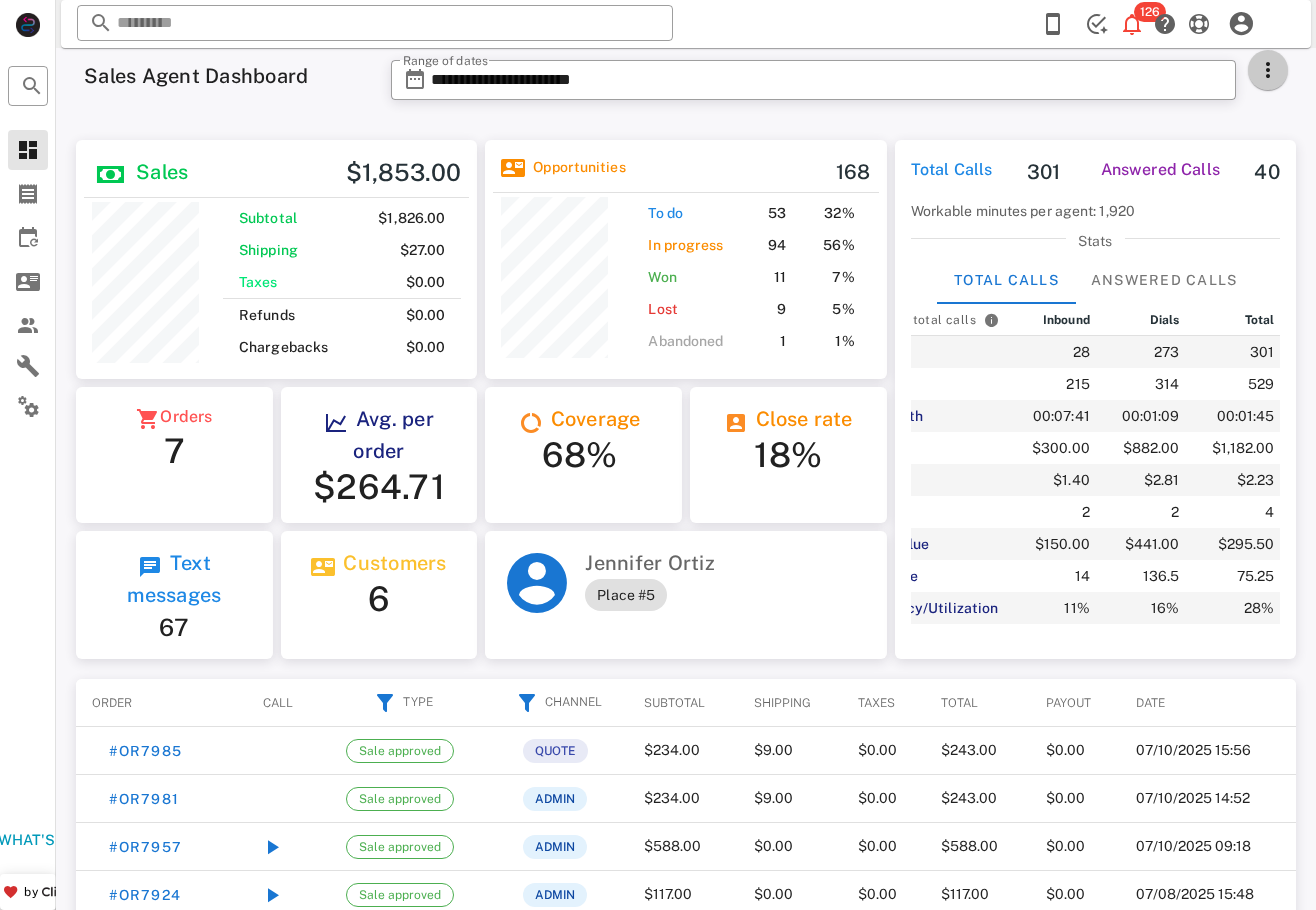 click at bounding box center (1268, 70) 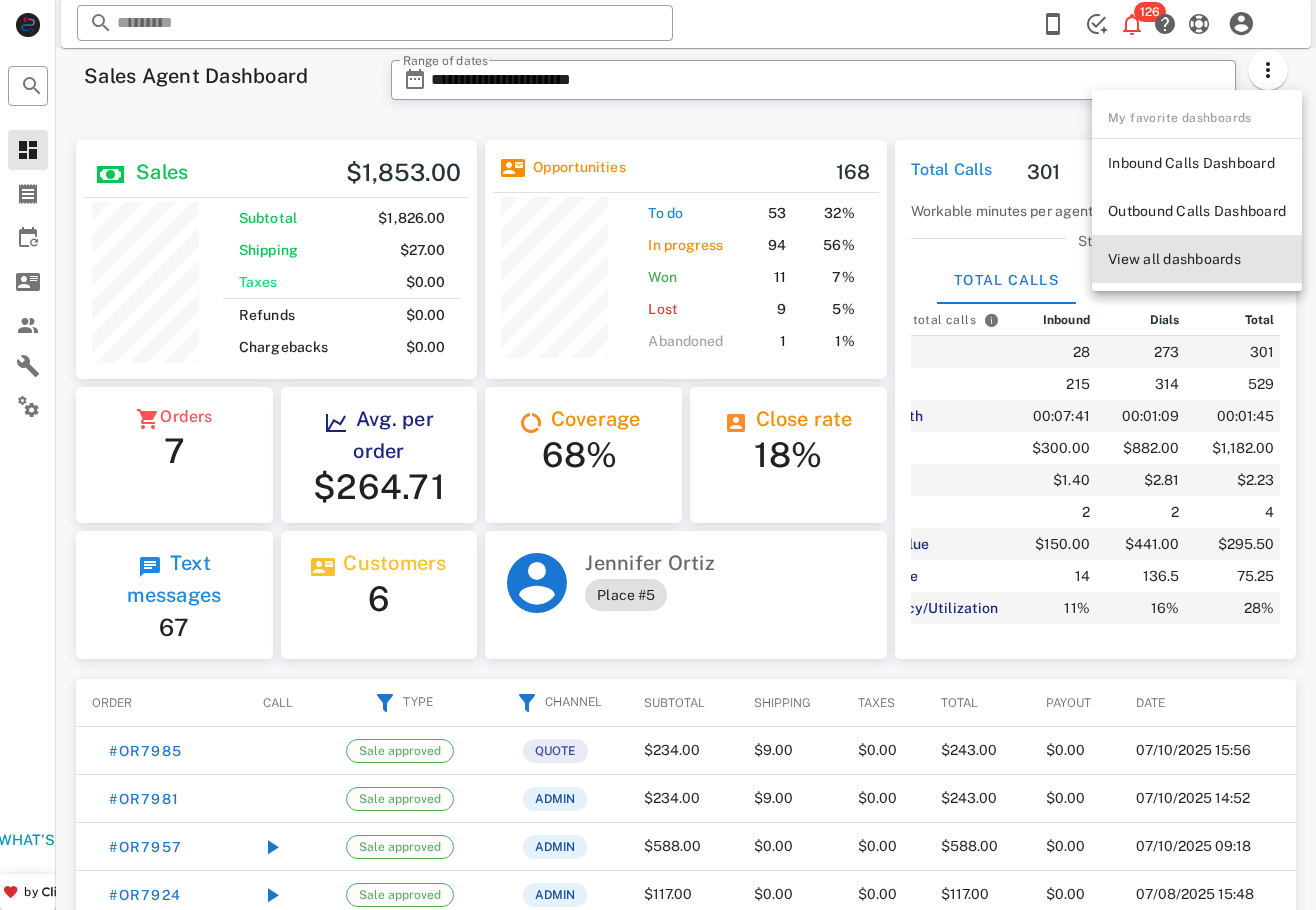 click on "View all dashboards" at bounding box center (1197, 259) 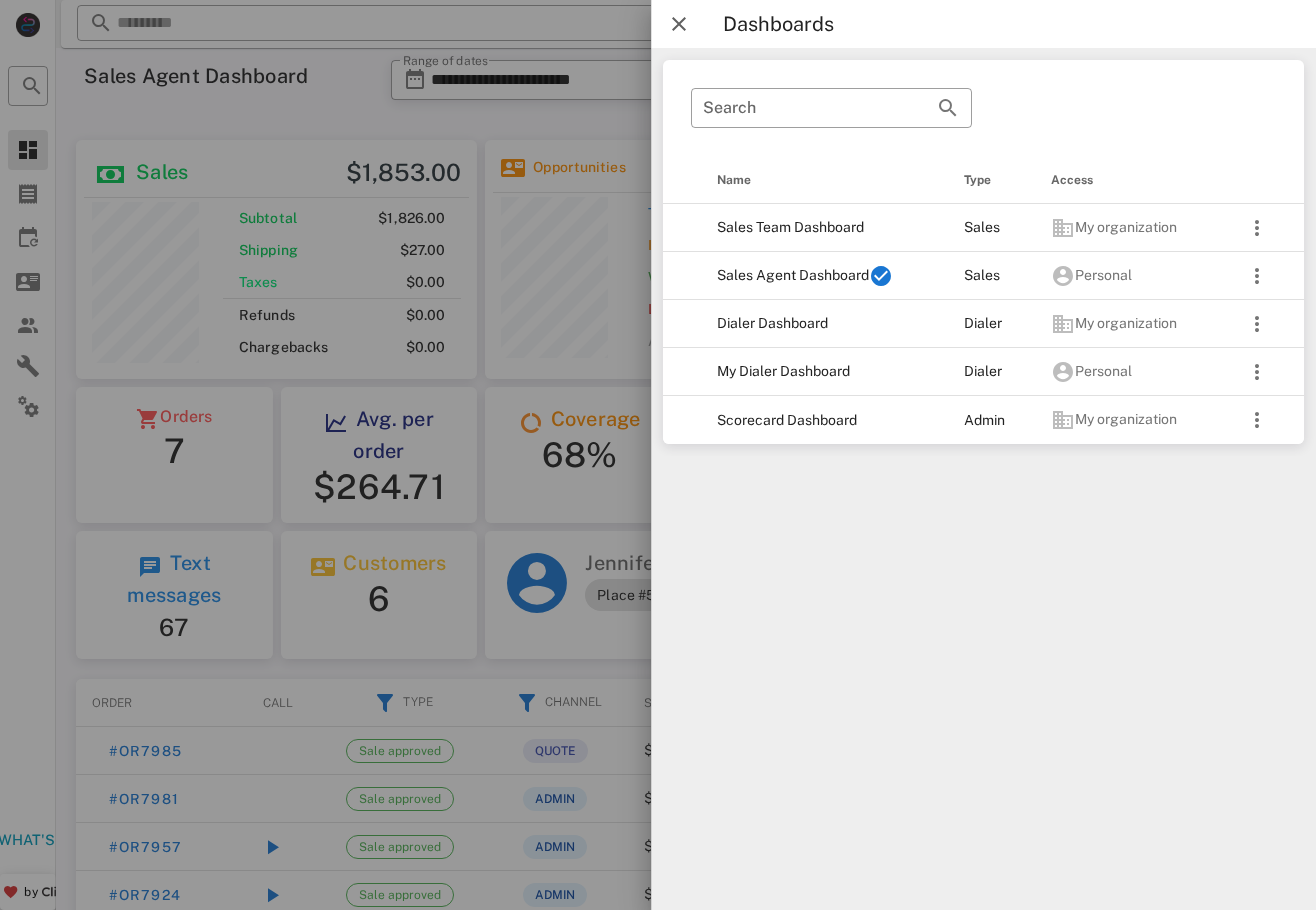 click on "Dialer Dashboard" at bounding box center [824, 324] 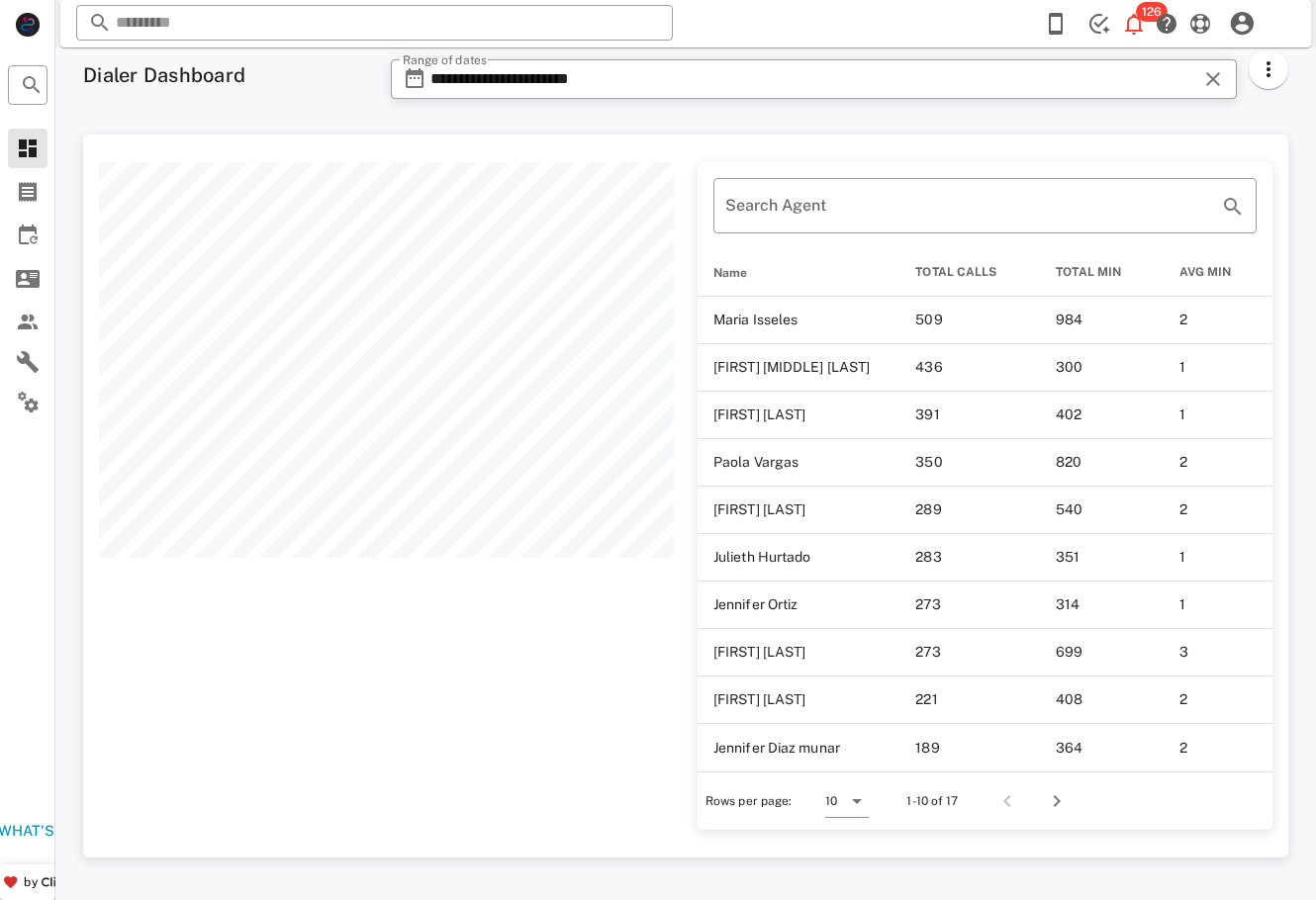 scroll, scrollTop: 988288, scrollLeft: 988269, axis: both 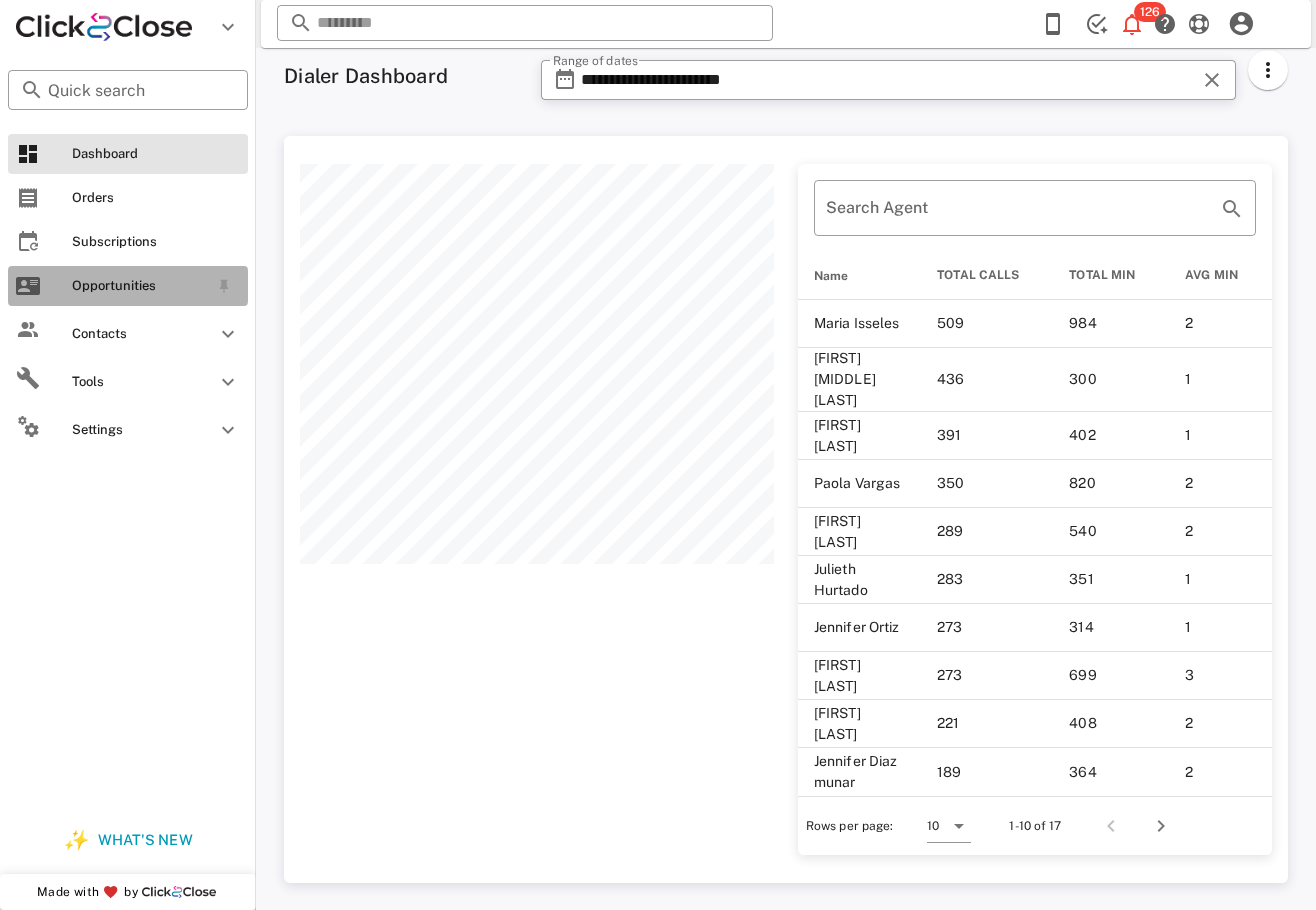 click on "Opportunities" at bounding box center (128, 286) 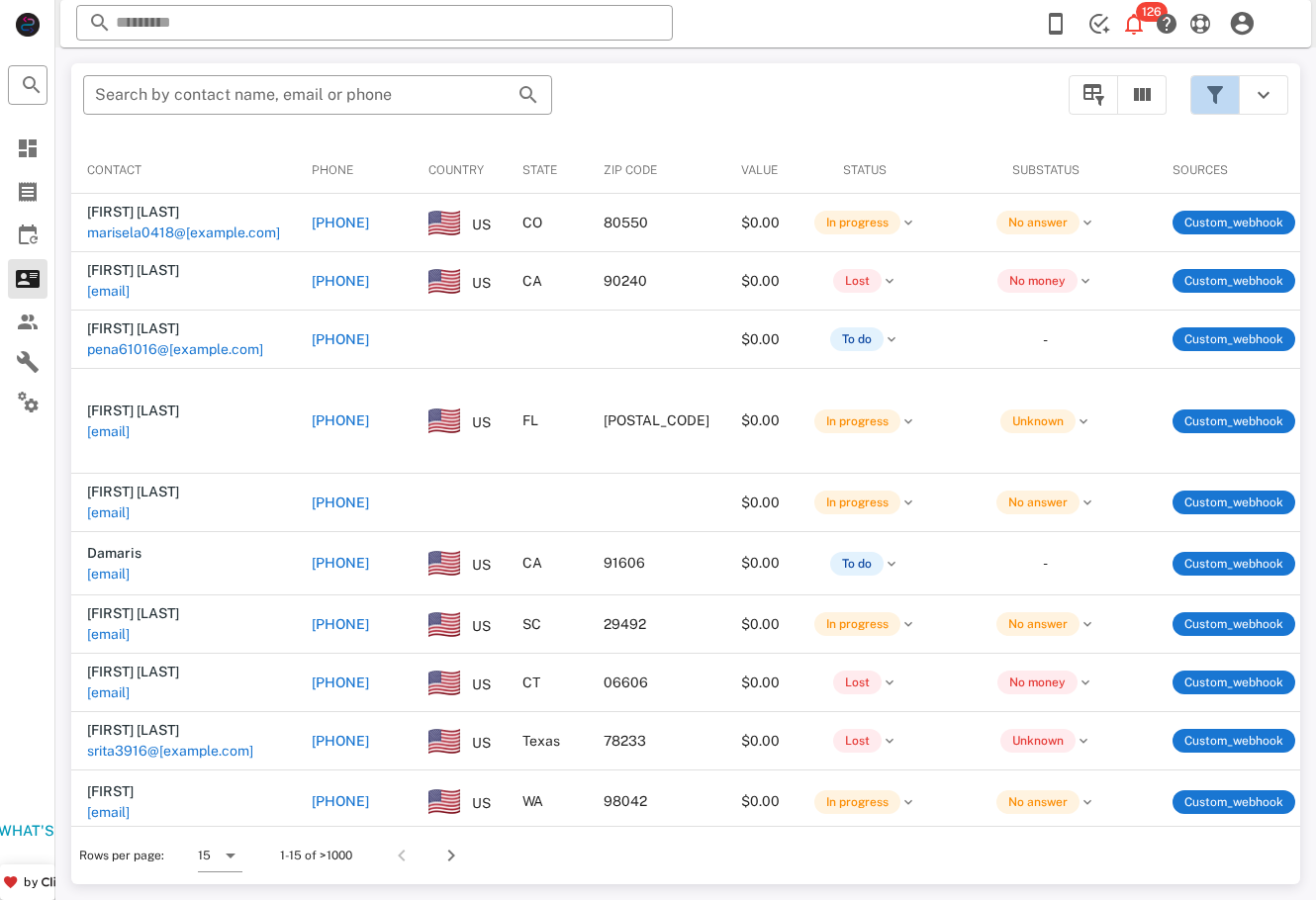 click at bounding box center (1215, 95) 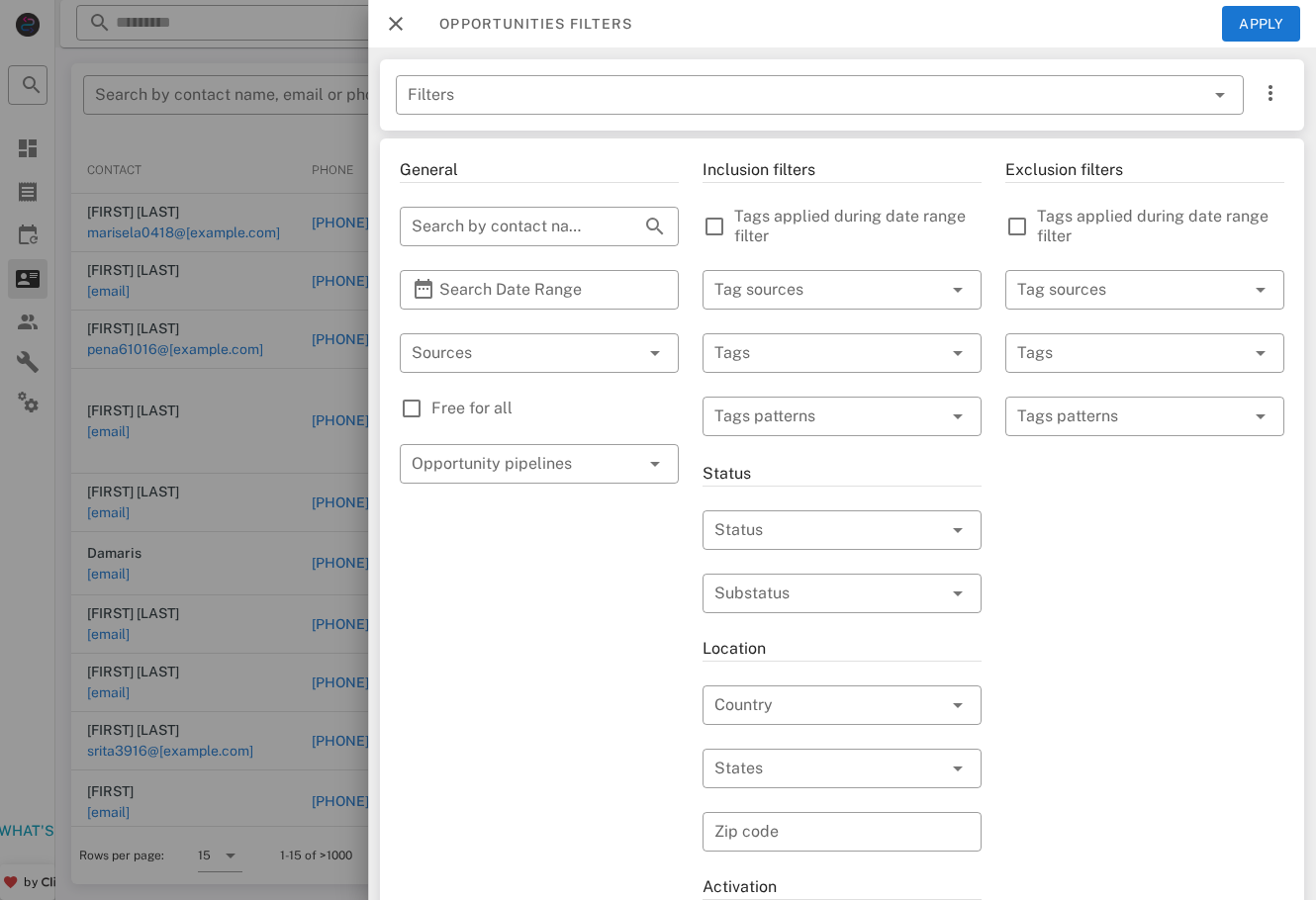 click on "Free for all" at bounding box center [555, 408] 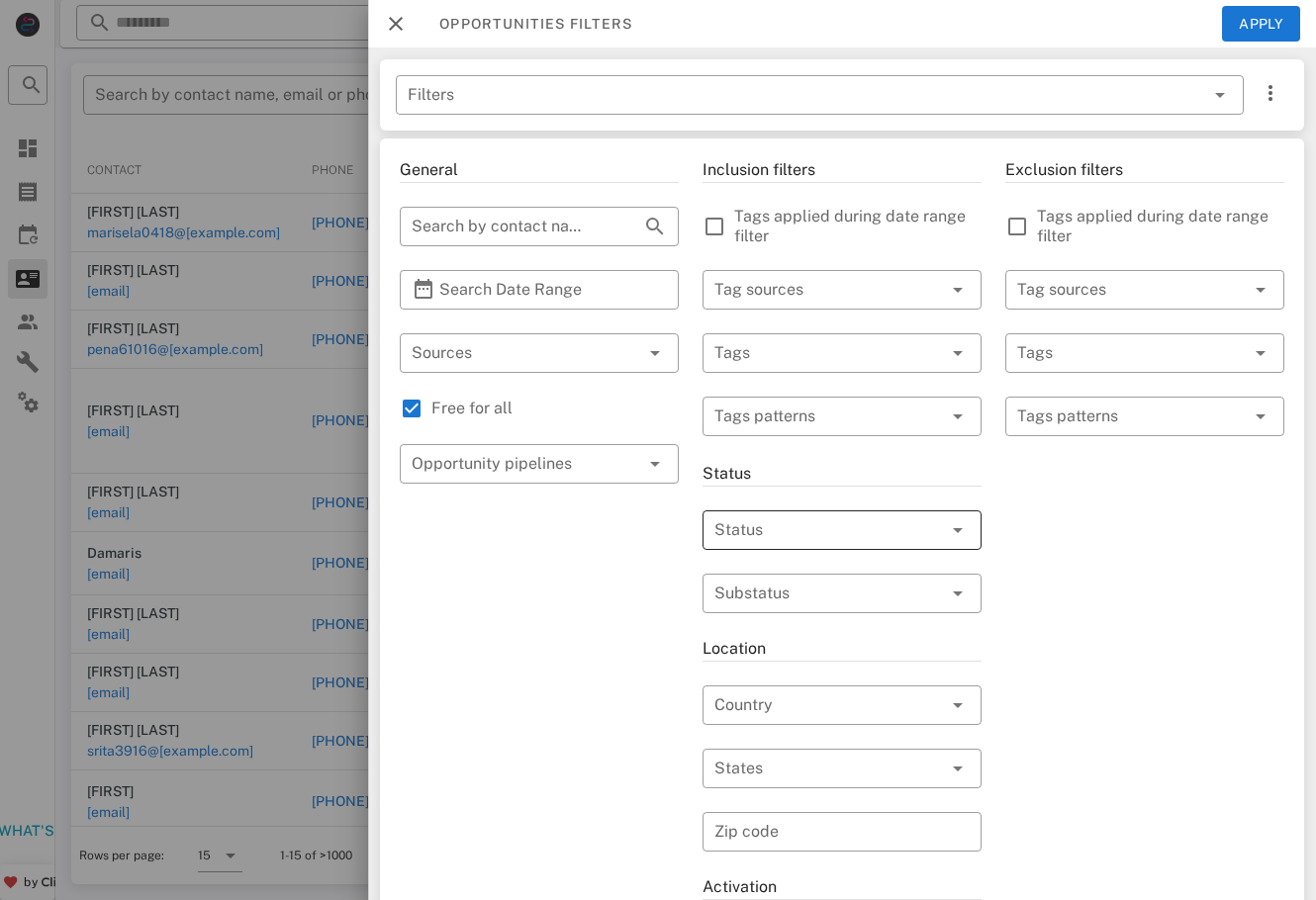 click at bounding box center (814, 530) 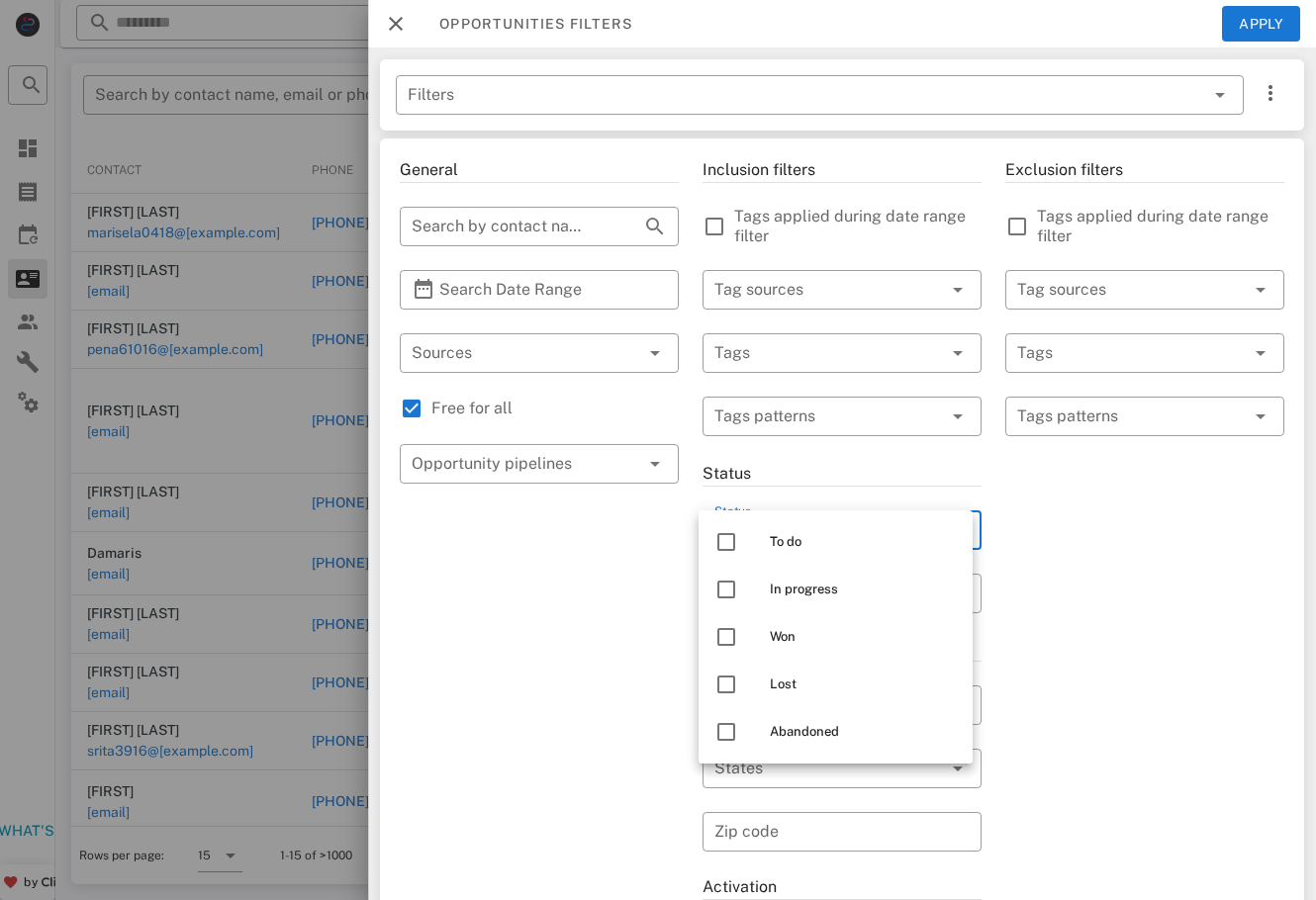 click on "To do In progress Won Lost Abandoned" at bounding box center [835, 637] 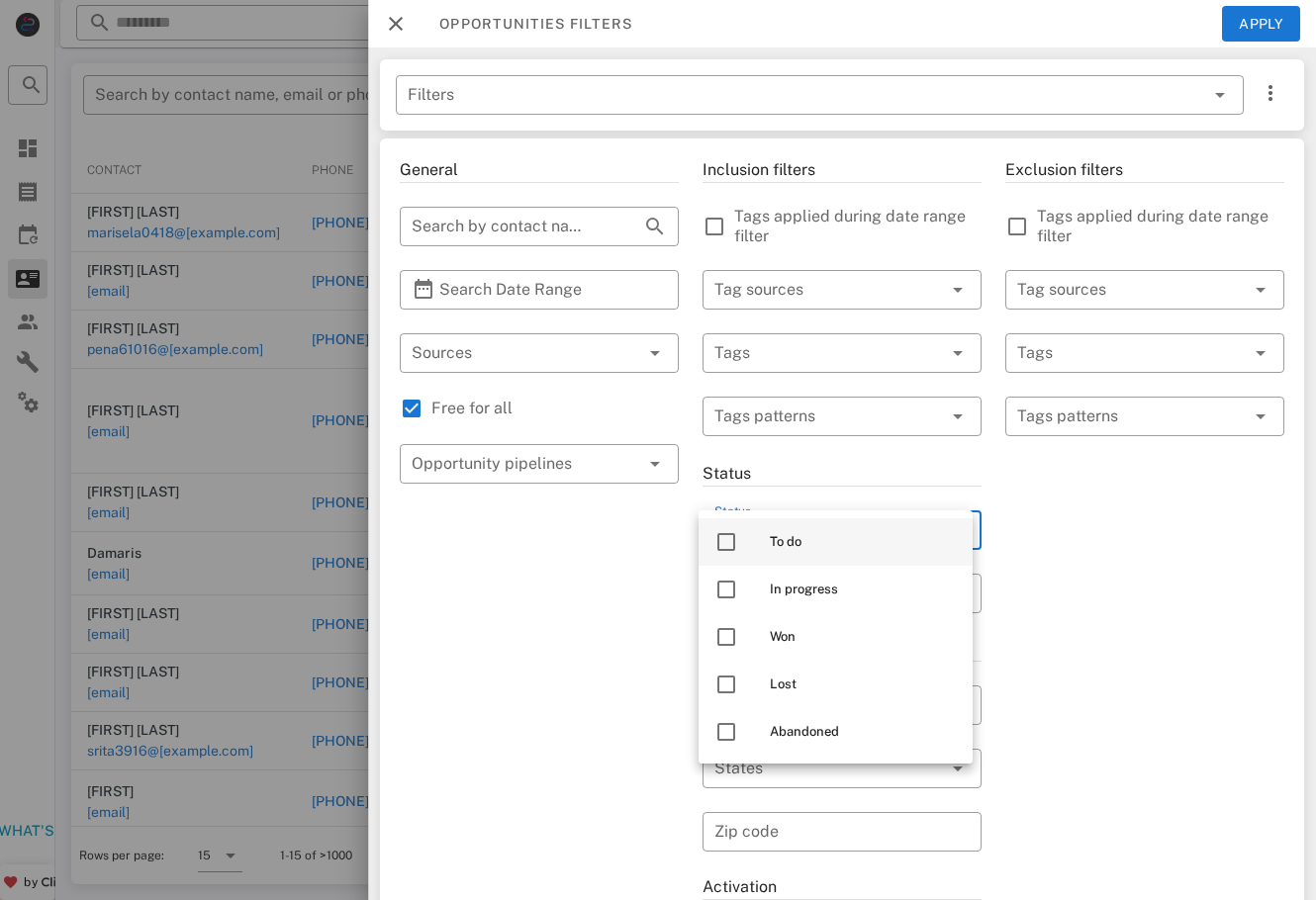 click on "To do" at bounding box center [863, 542] 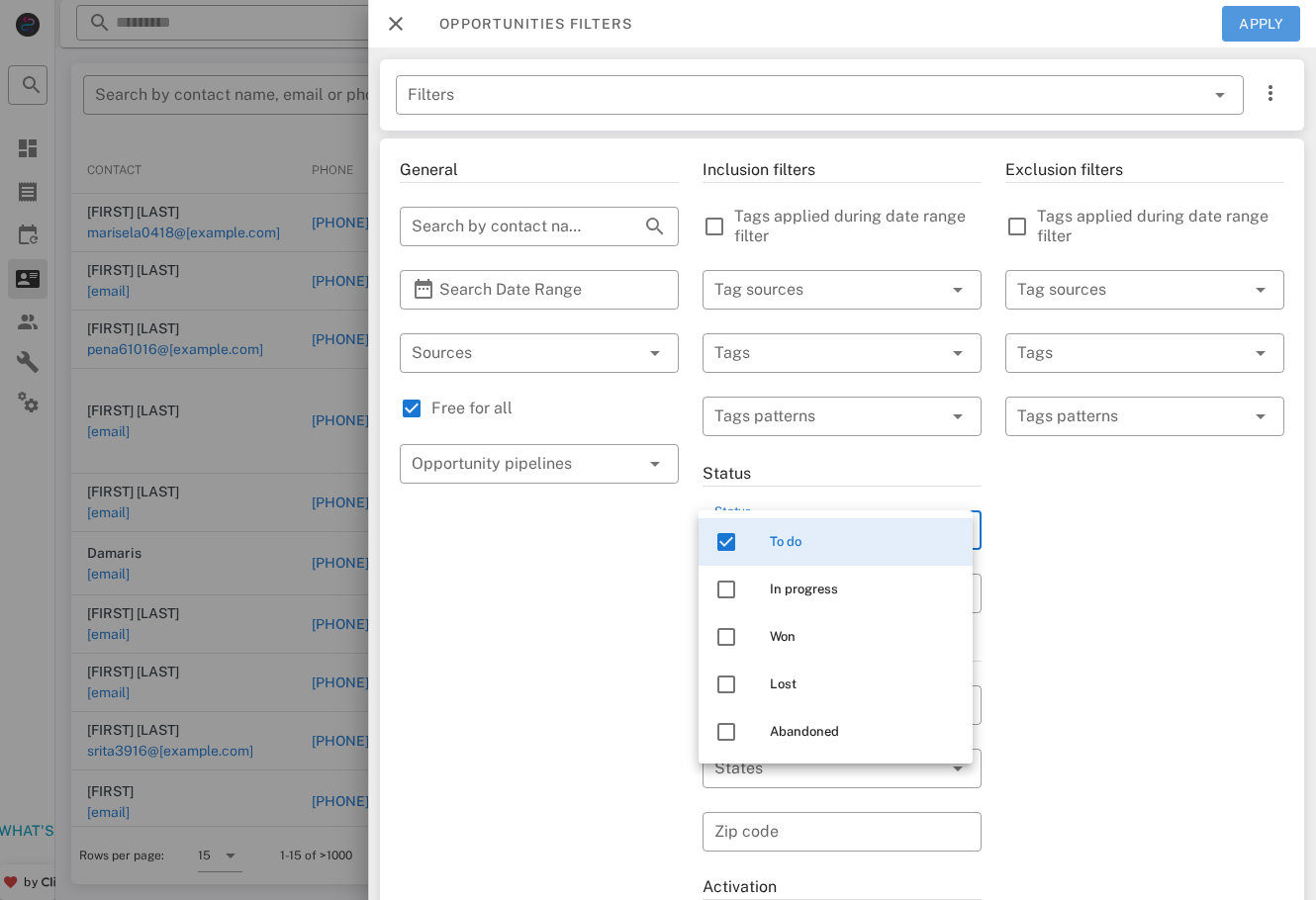 click on "Apply" at bounding box center [1262, 24] 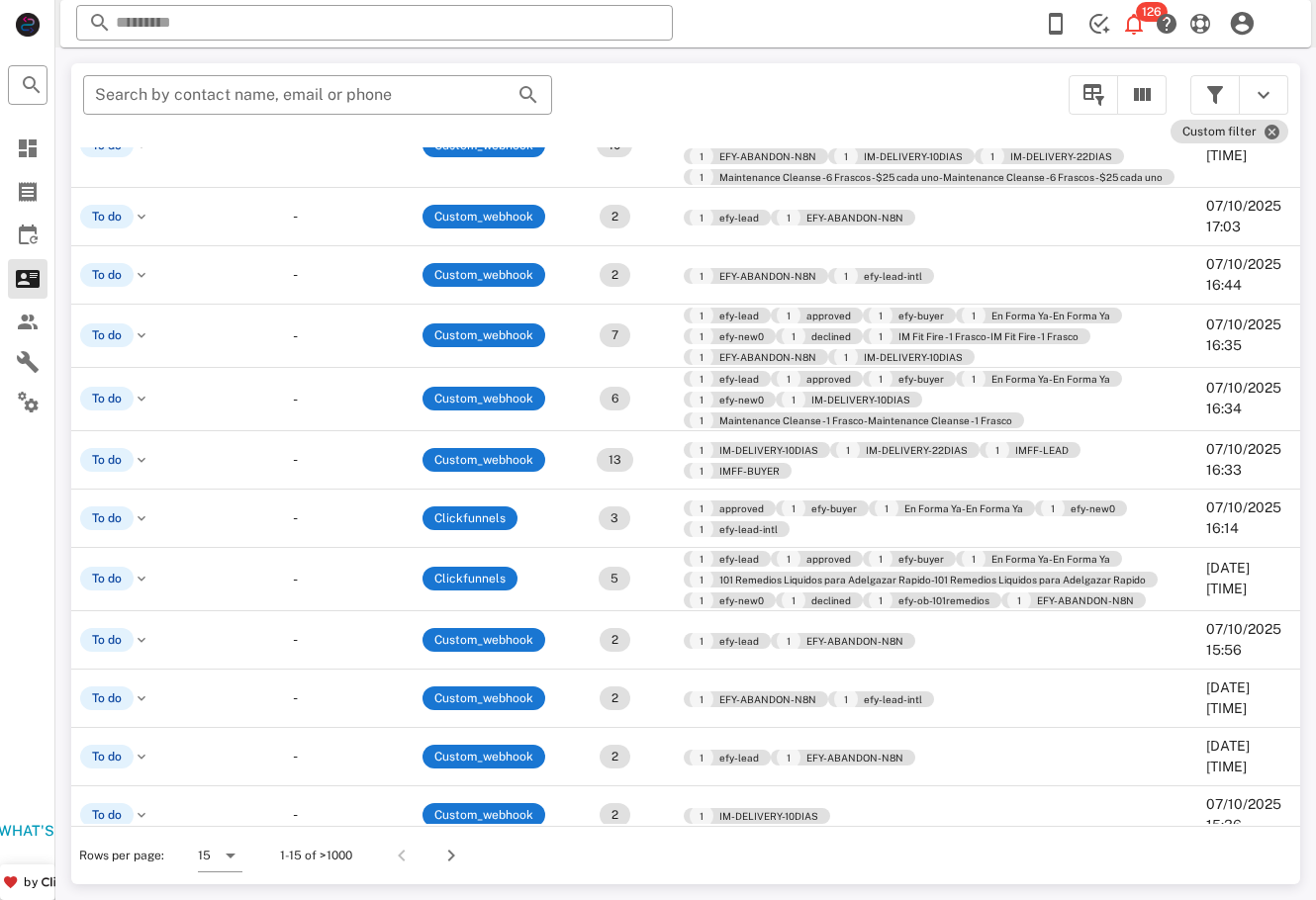 scroll, scrollTop: 306, scrollLeft: 729, axis: both 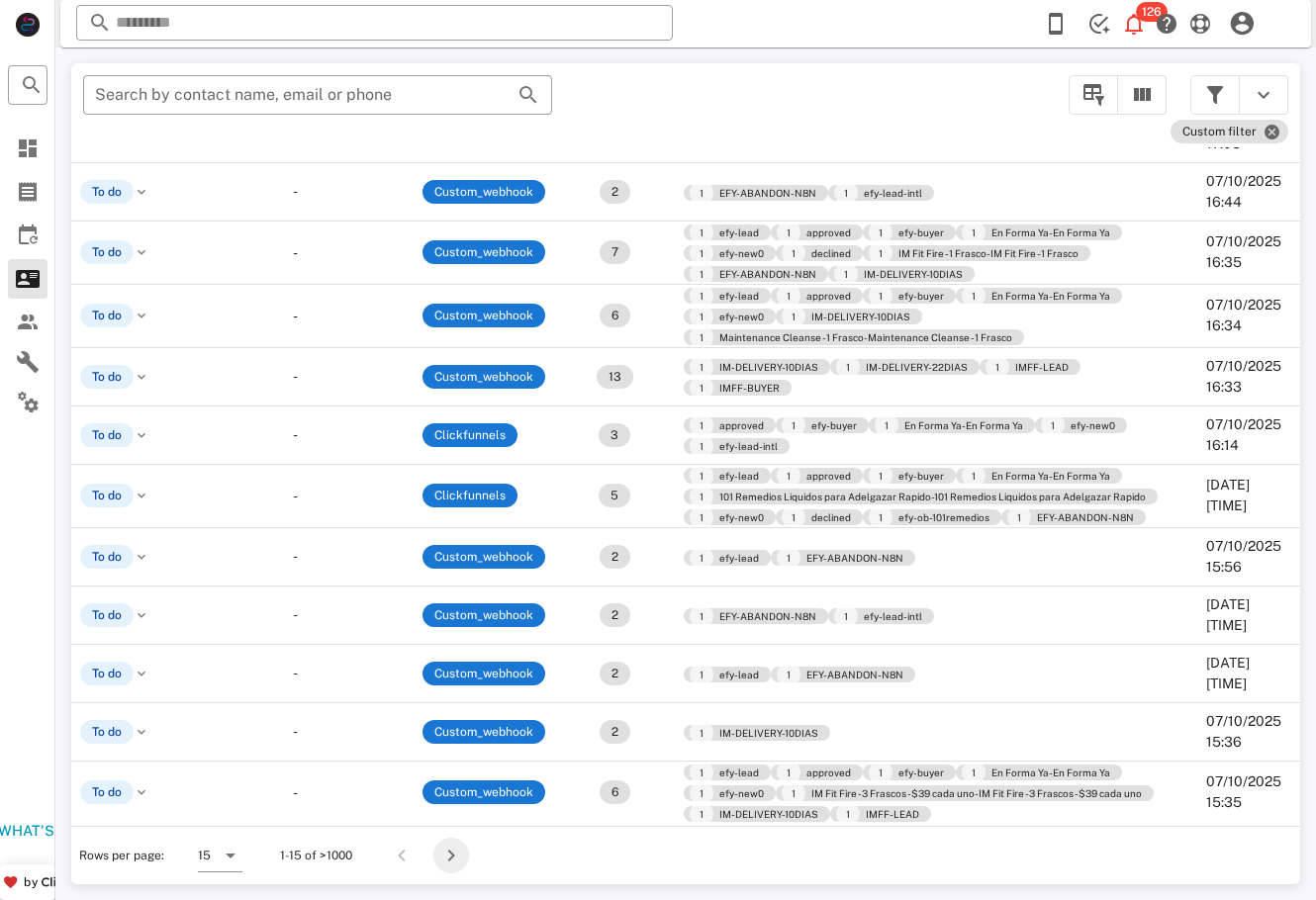 click at bounding box center [451, 855] 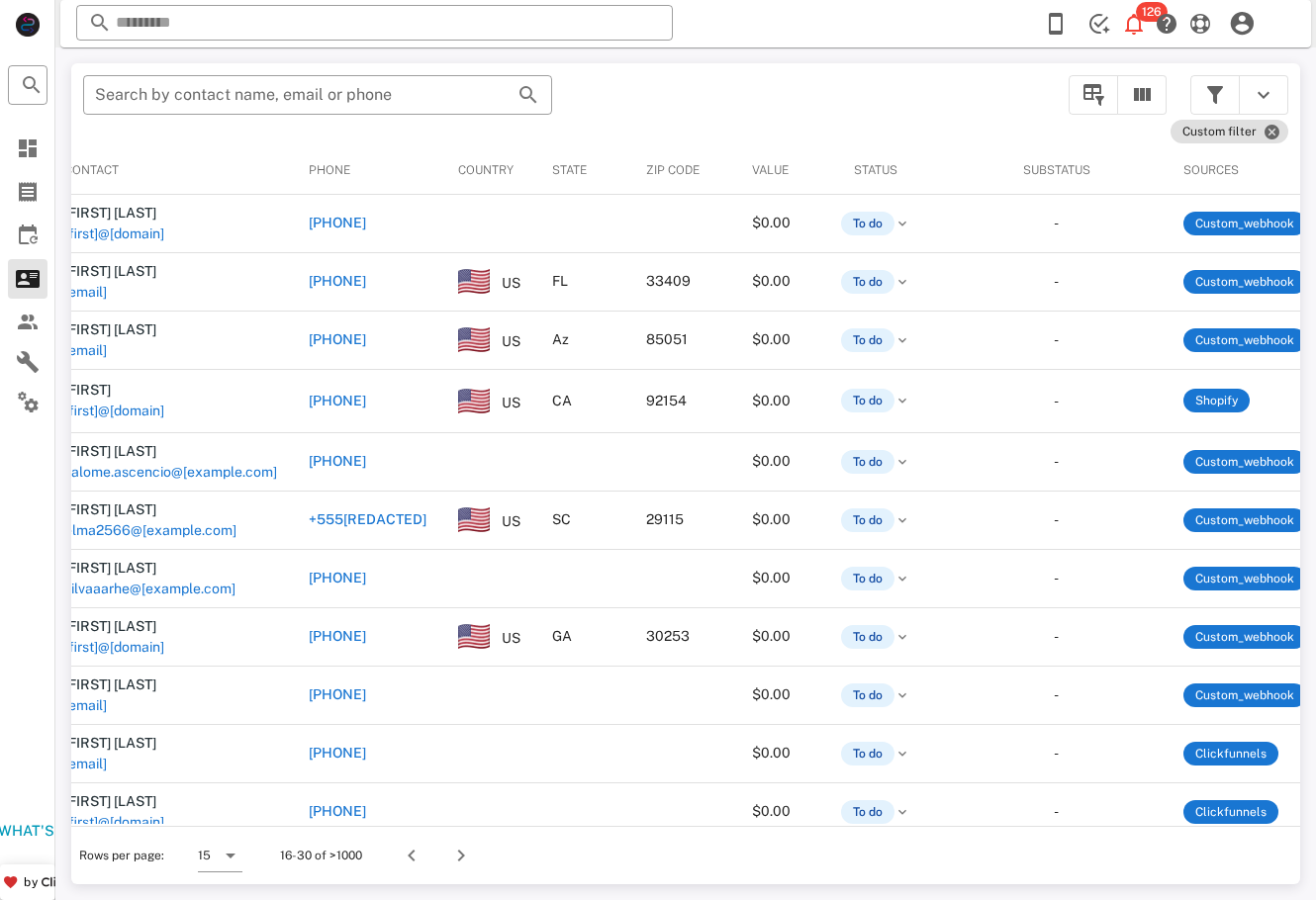 scroll, scrollTop: 0, scrollLeft: 0, axis: both 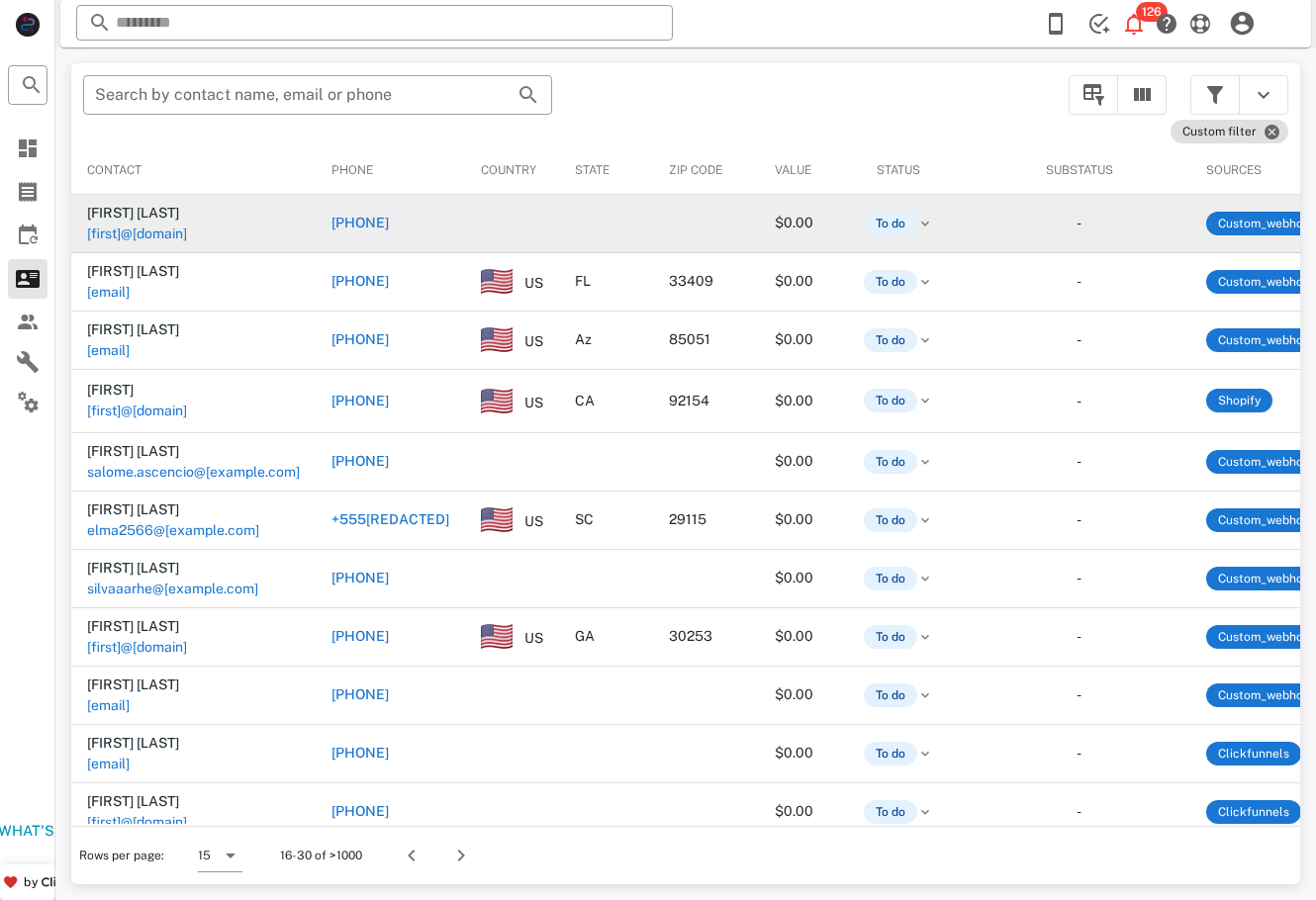 click on "[EMAIL]" at bounding box center [108, 254] 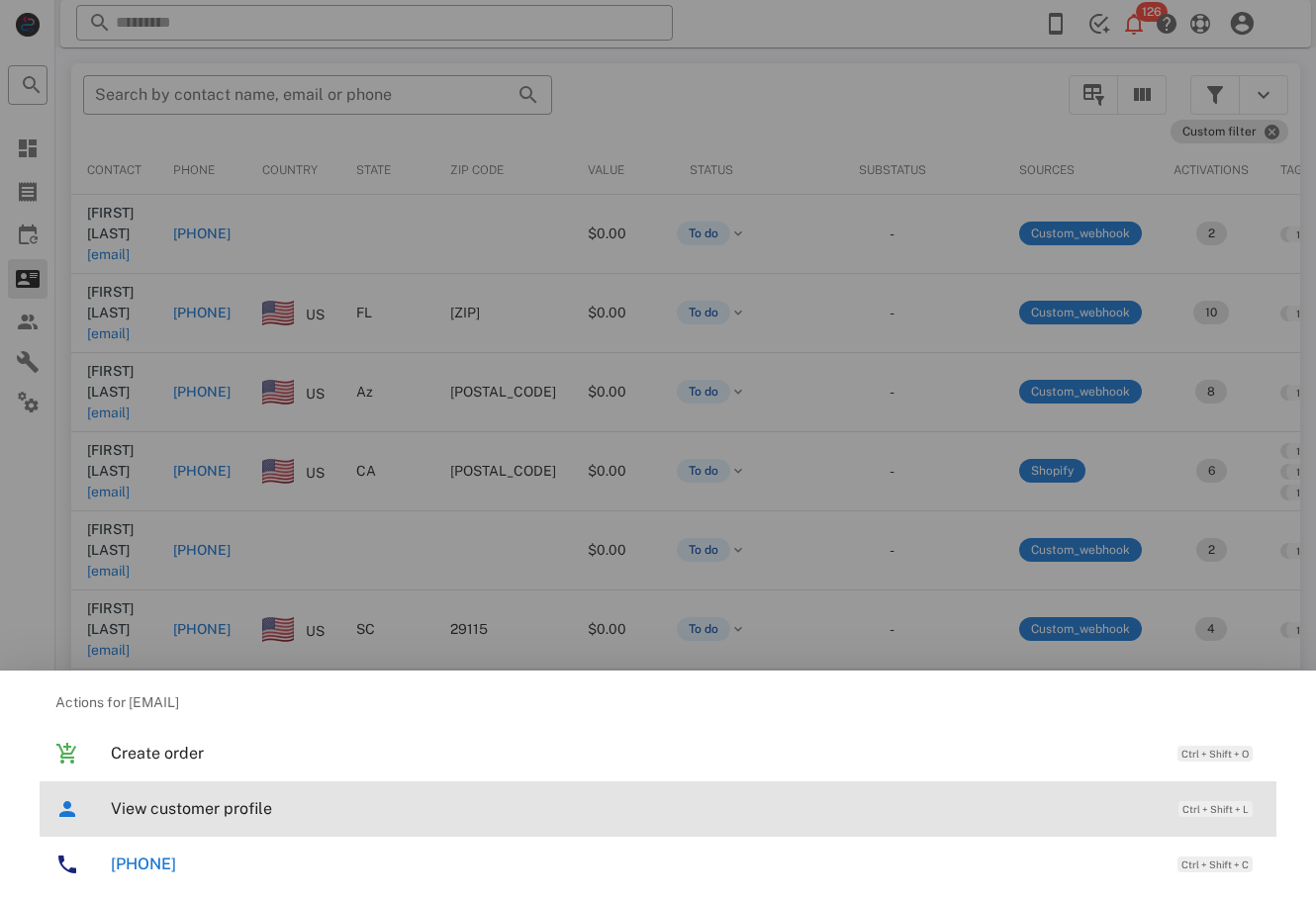 click on "View customer profile Ctrl + Shift + L" at bounding box center (686, 808) 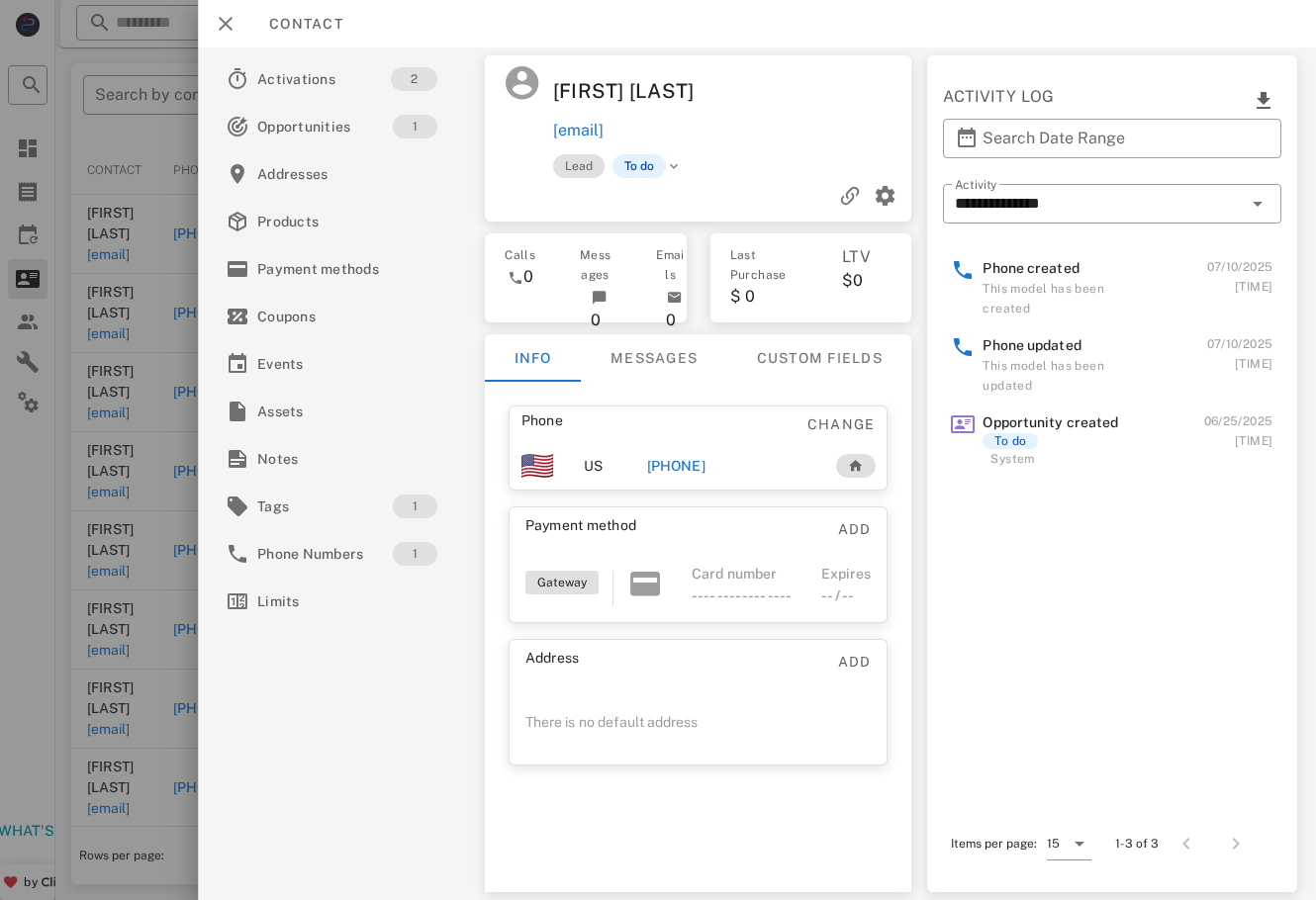 click on "[PHONE]" at bounding box center [728, 466] 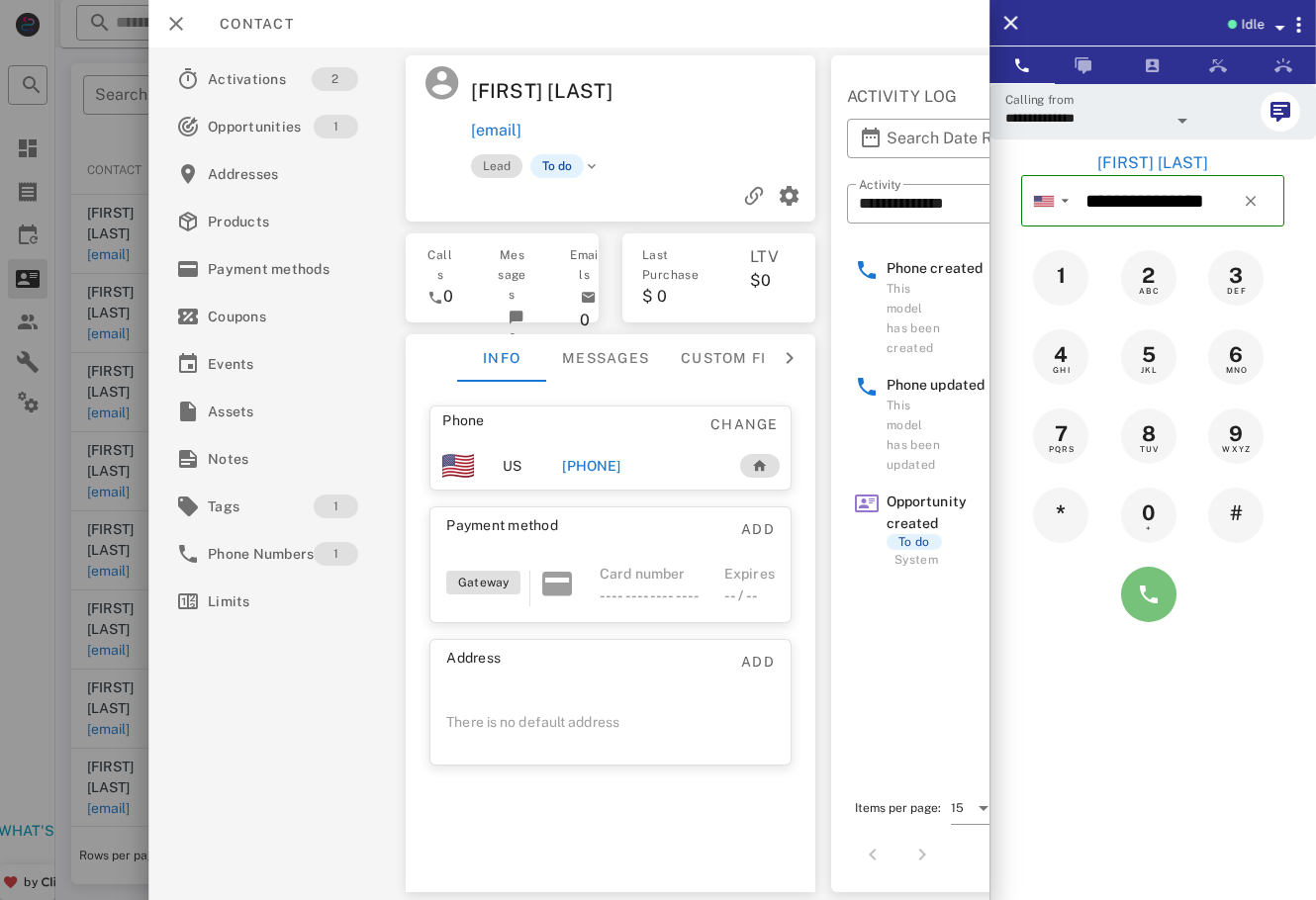 click at bounding box center [1149, 594] 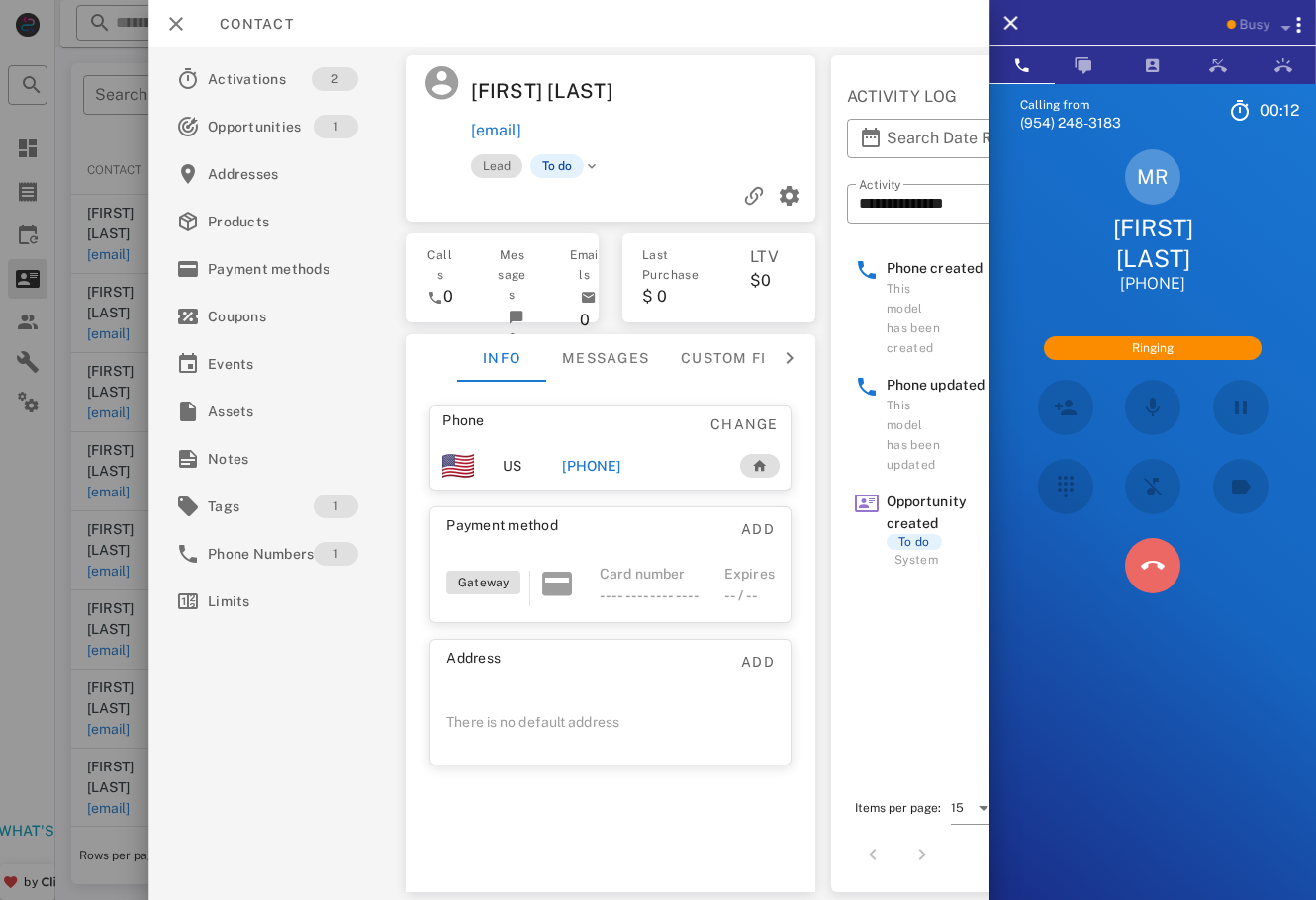 click at bounding box center [1153, 566] 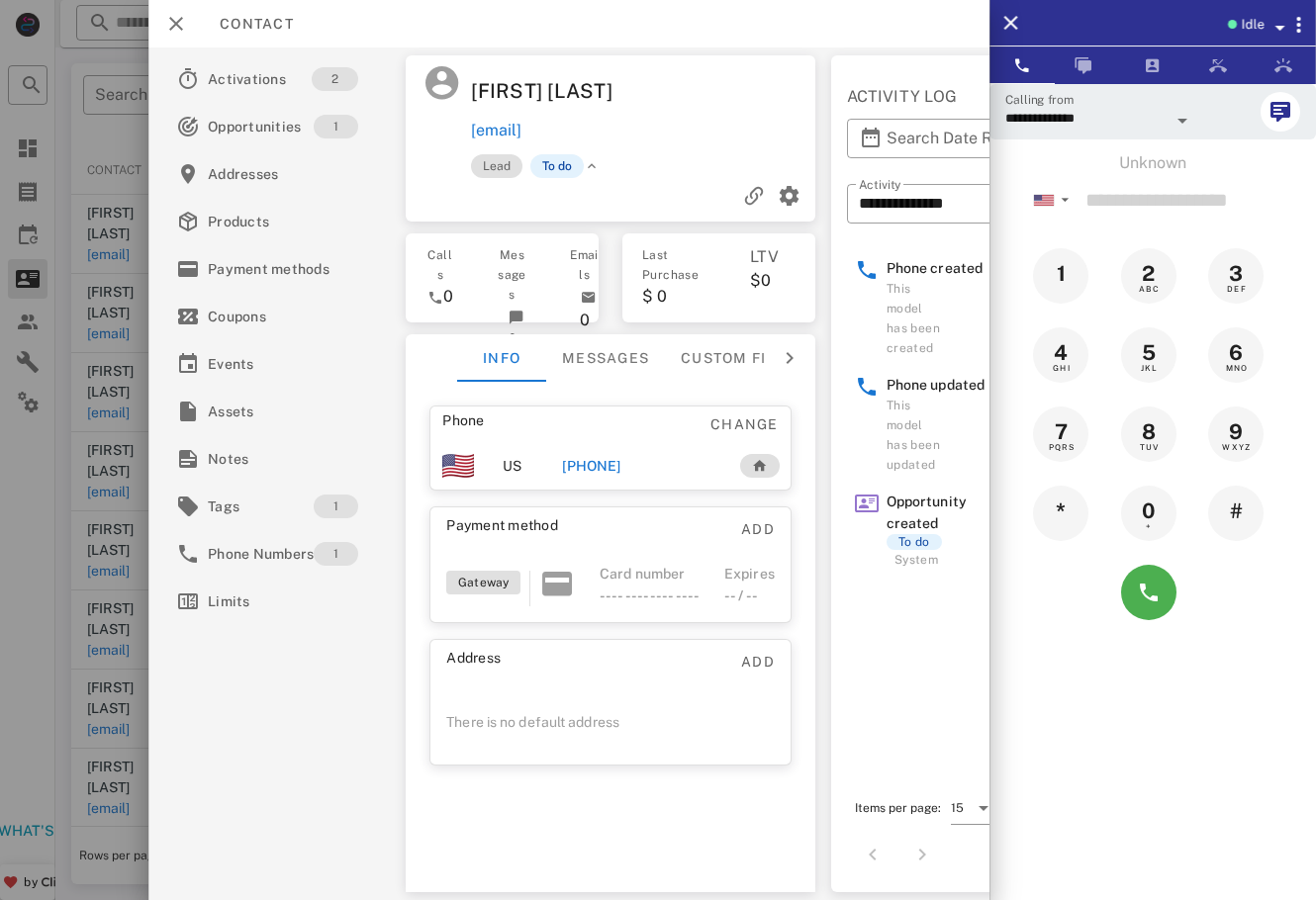 click at bounding box center (592, 166) 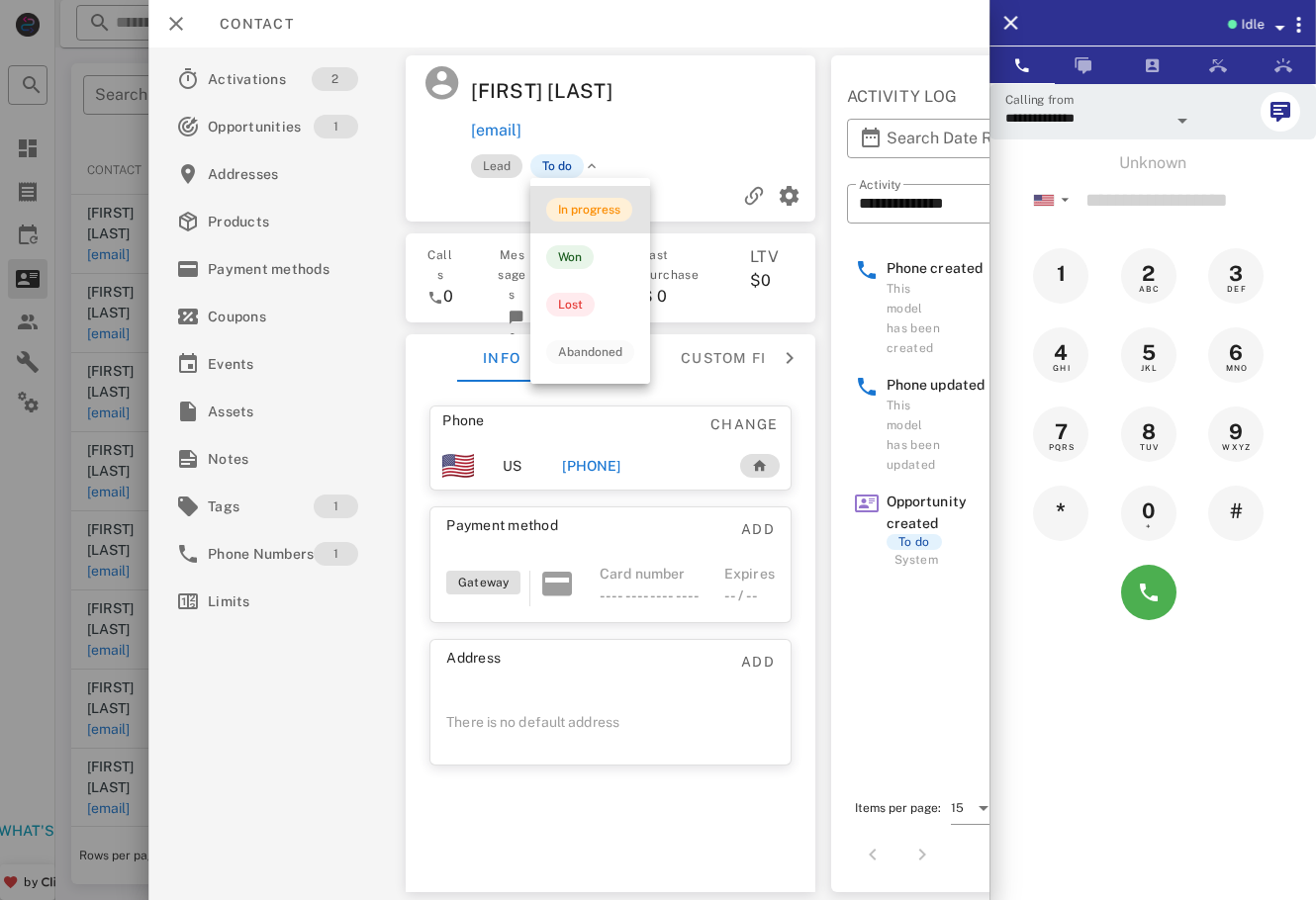 click on "In progress" at bounding box center [589, 210] 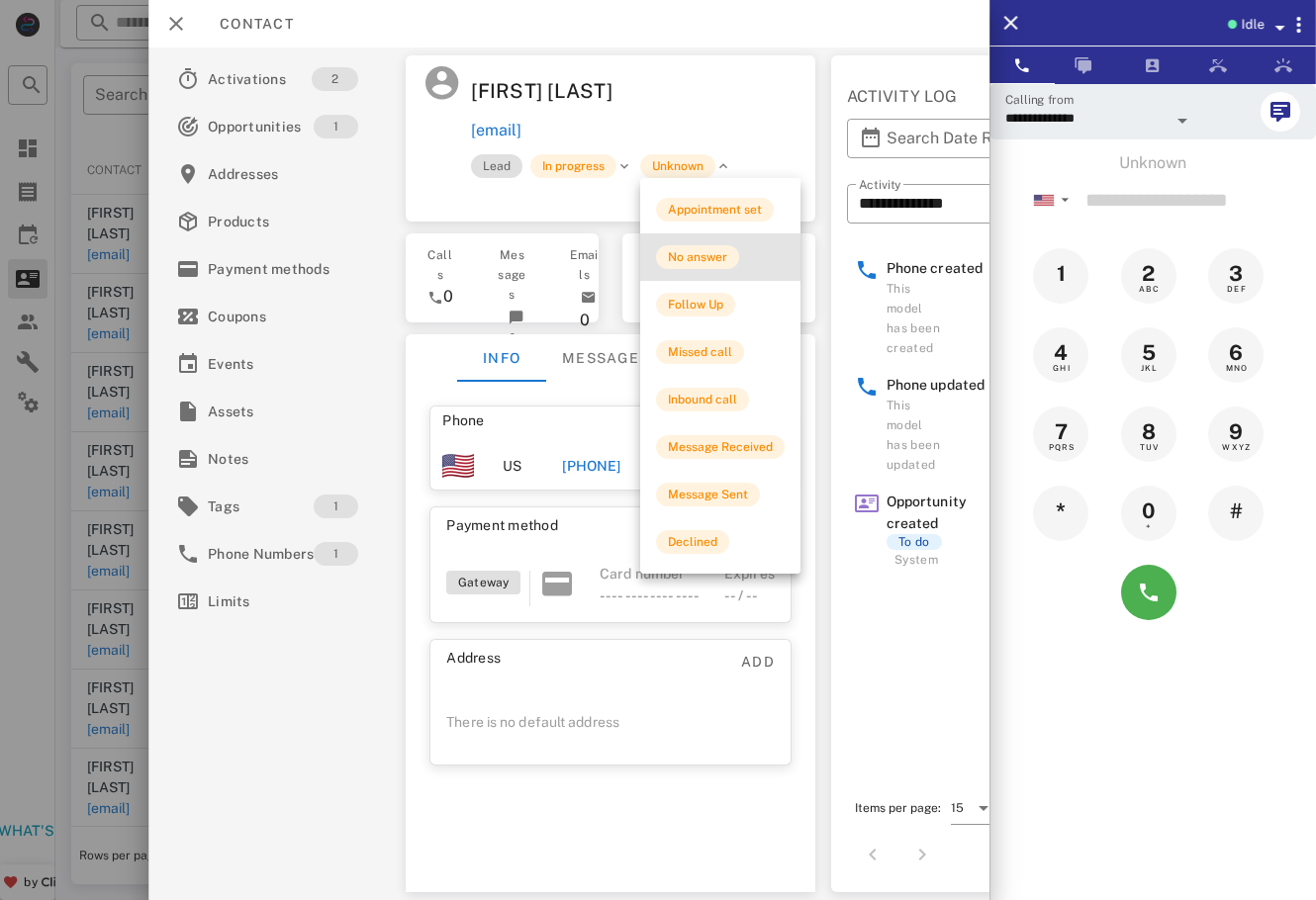 click on "No answer" at bounding box center (720, 257) 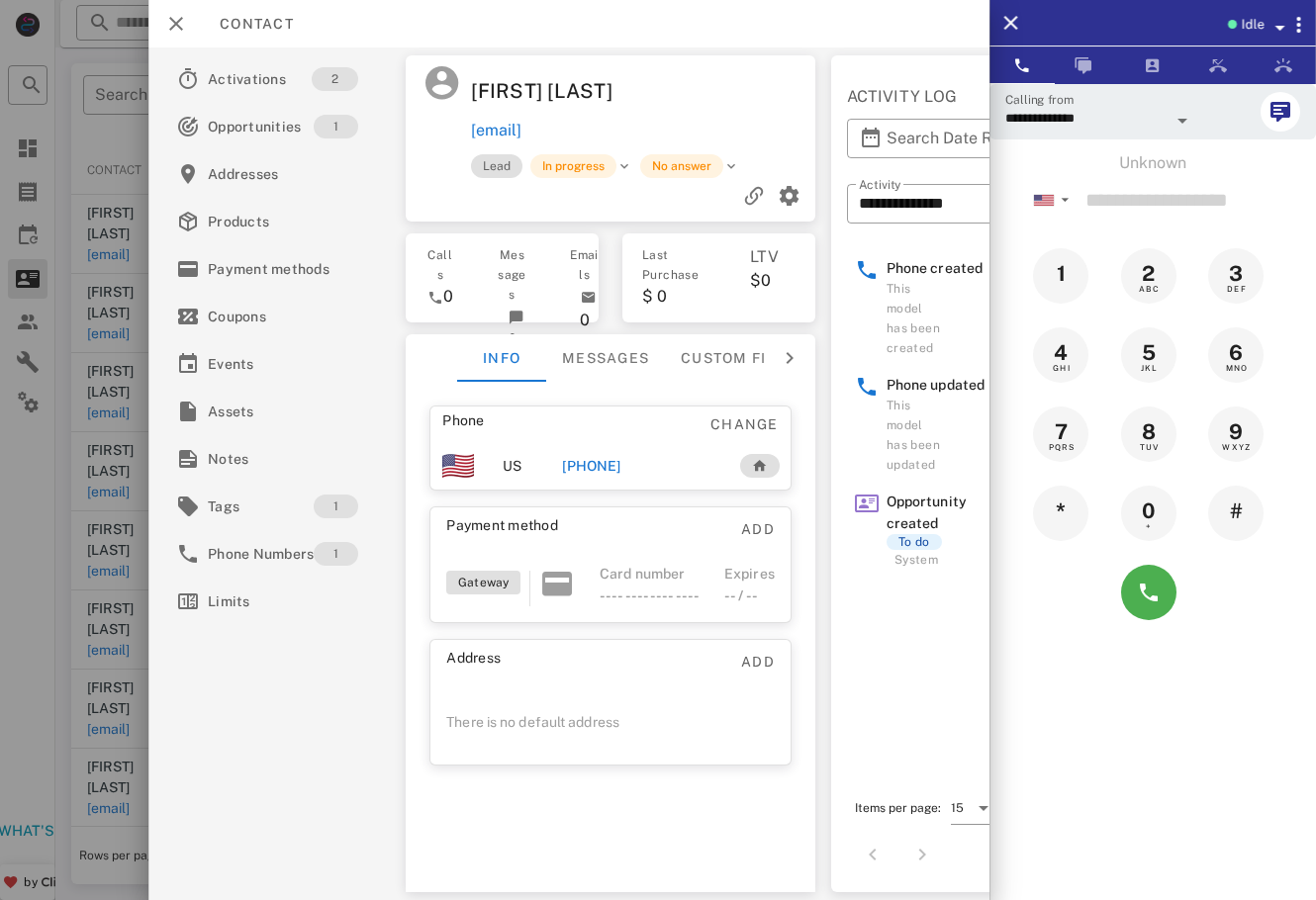 click at bounding box center (658, 450) 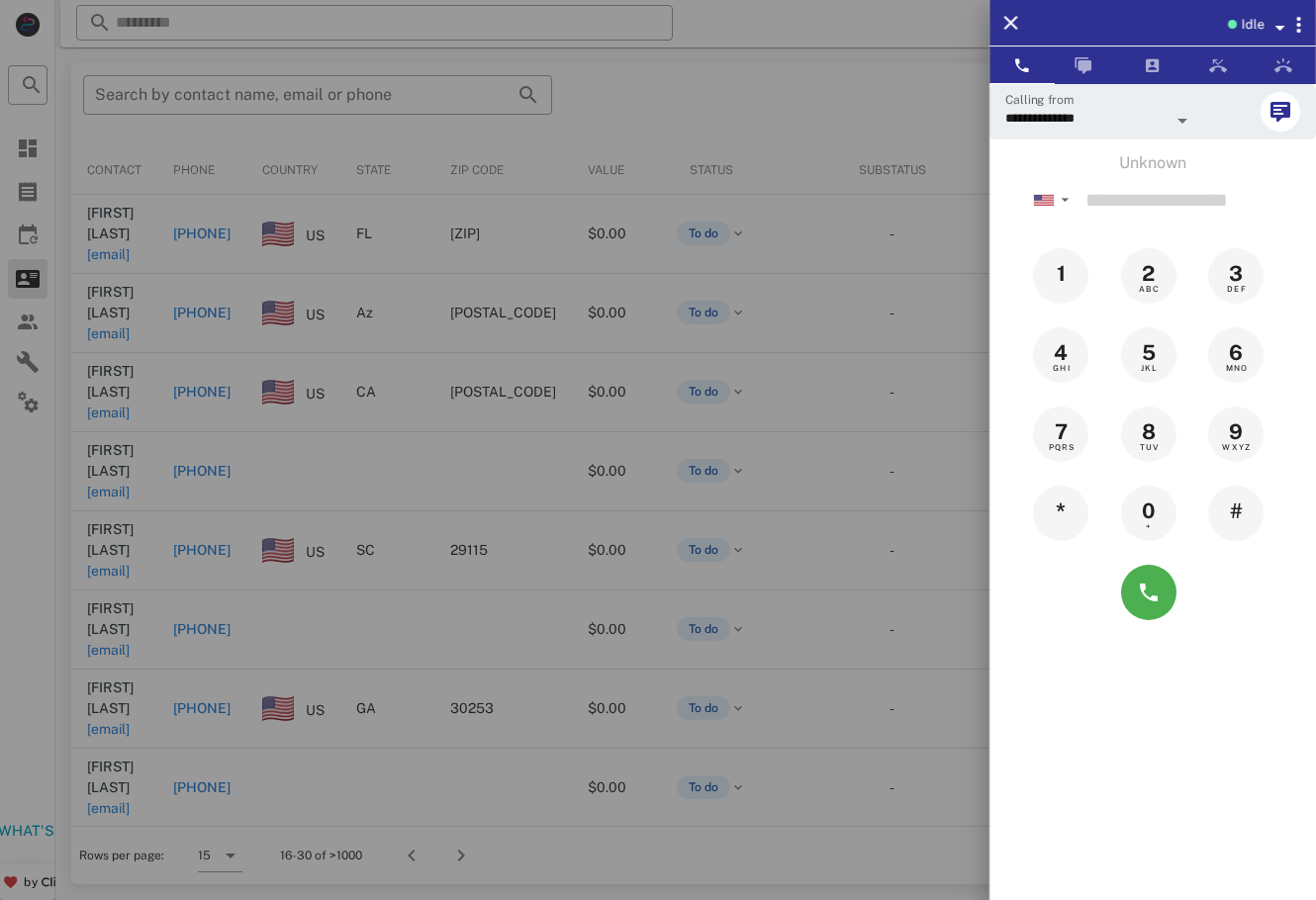 click at bounding box center (658, 450) 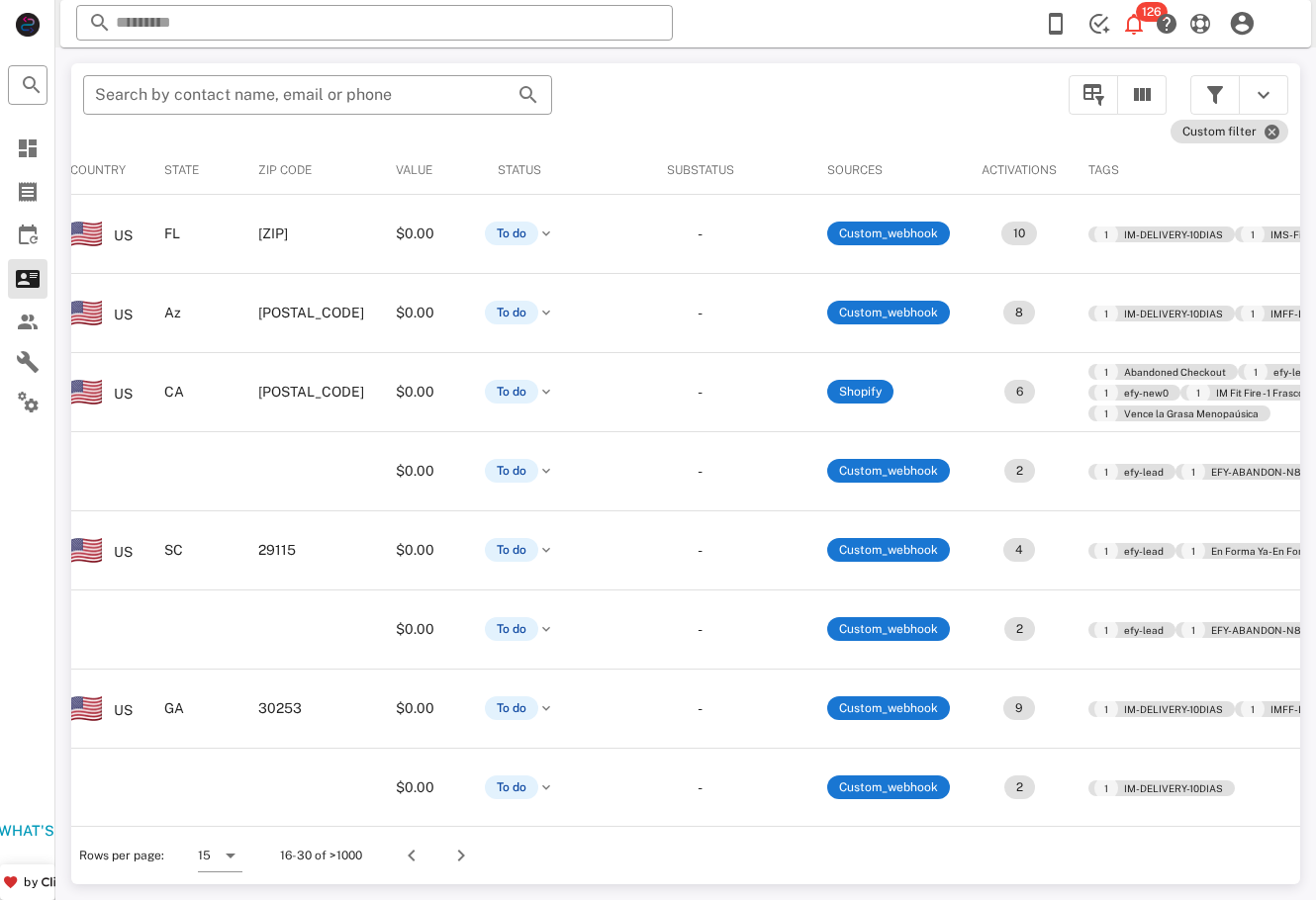 scroll, scrollTop: 0, scrollLeft: 0, axis: both 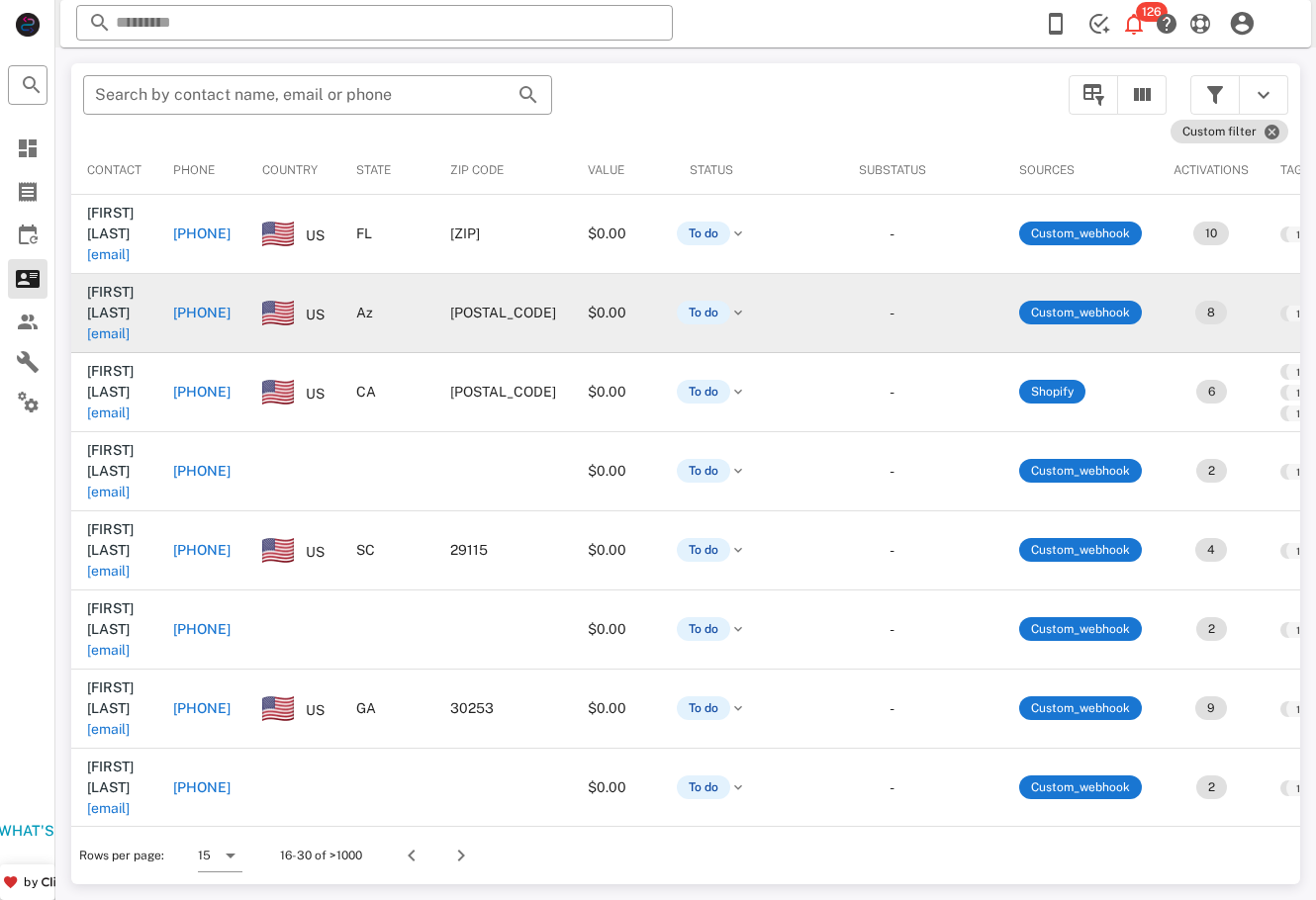 click on "[FIRST] [LAST]" at bounding box center [110, 302] 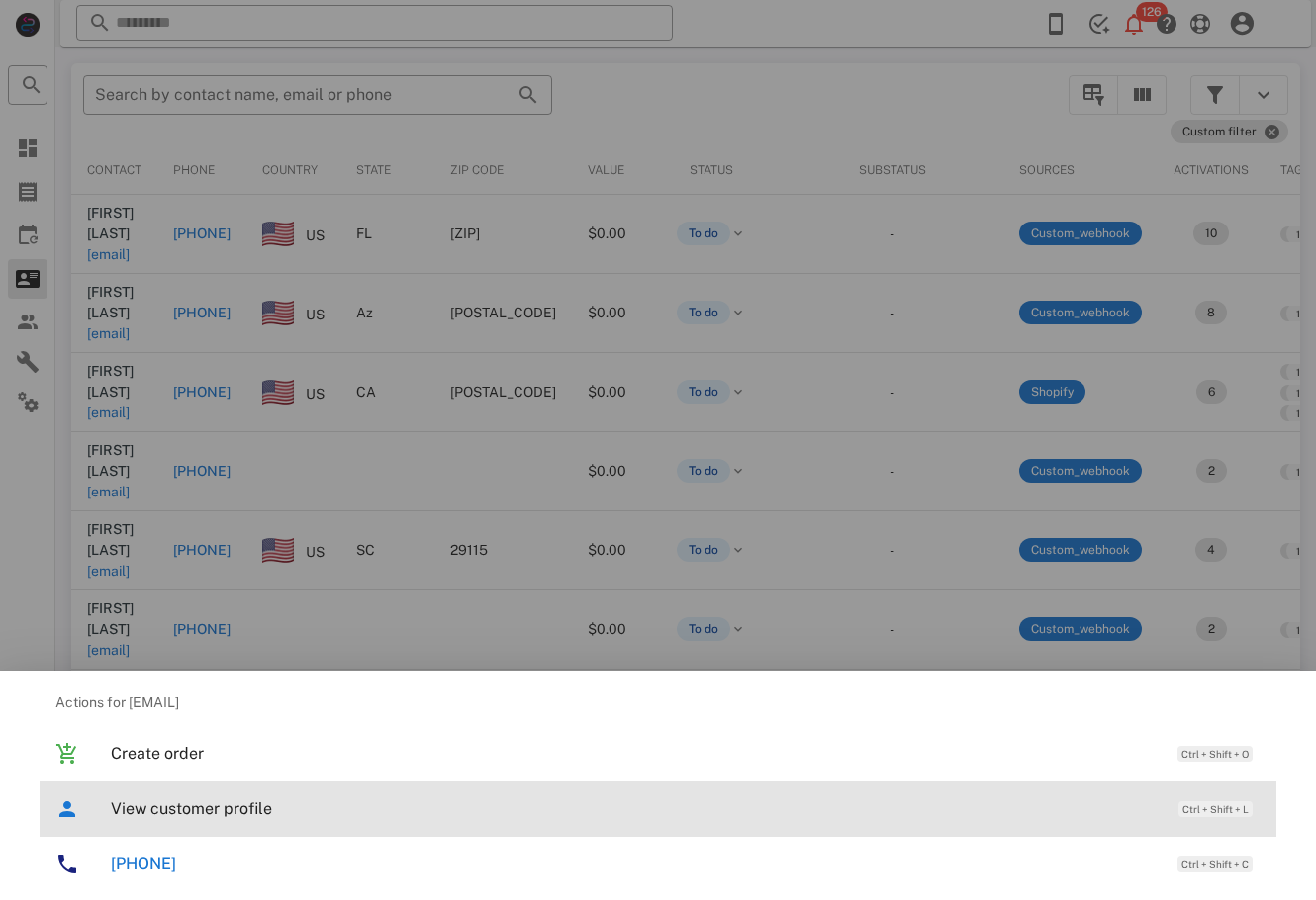 click on "View customer profile Ctrl + Shift + L" at bounding box center [658, 809] 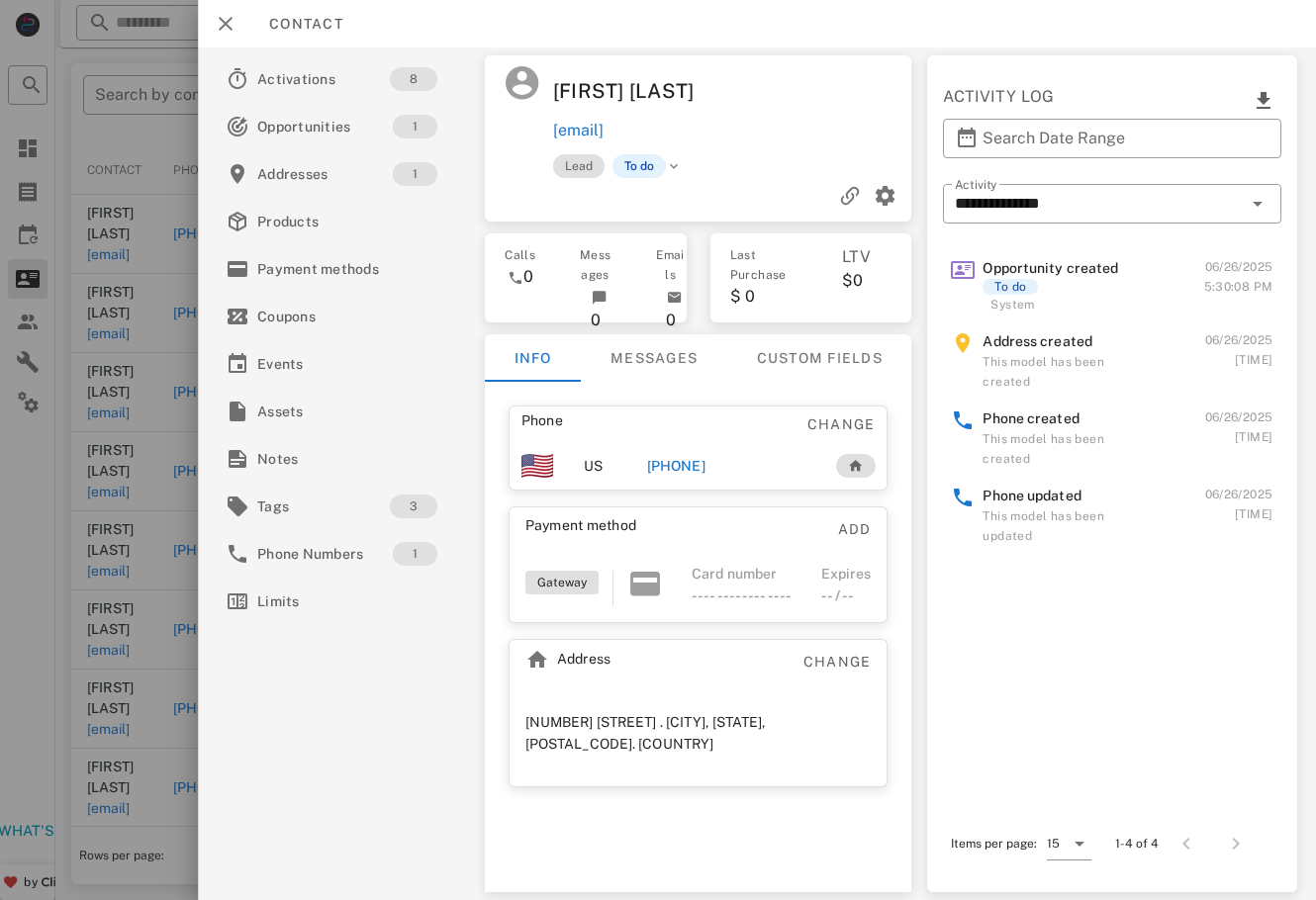 click on "[PHONE]" at bounding box center (675, 466) 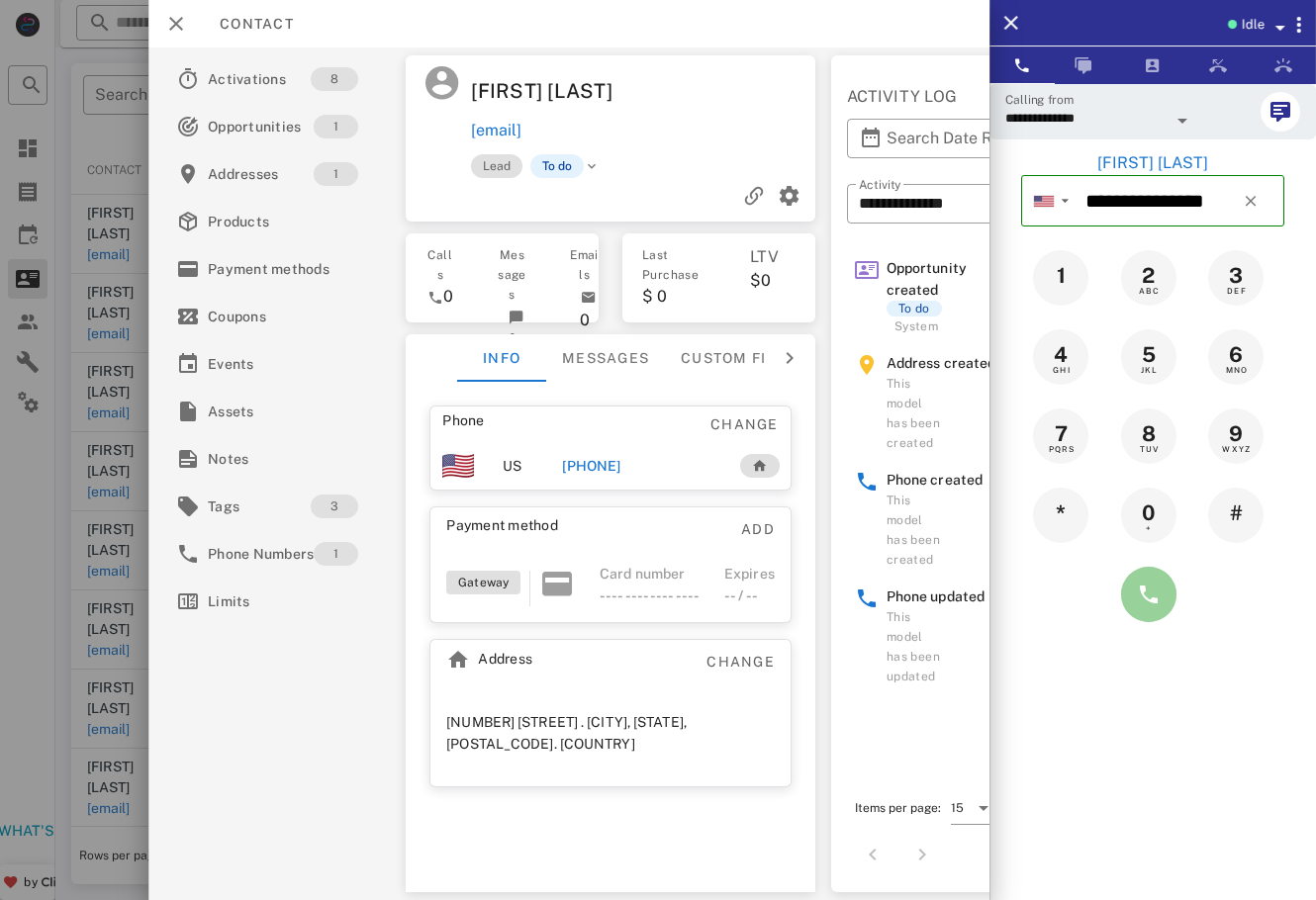 click at bounding box center [1149, 594] 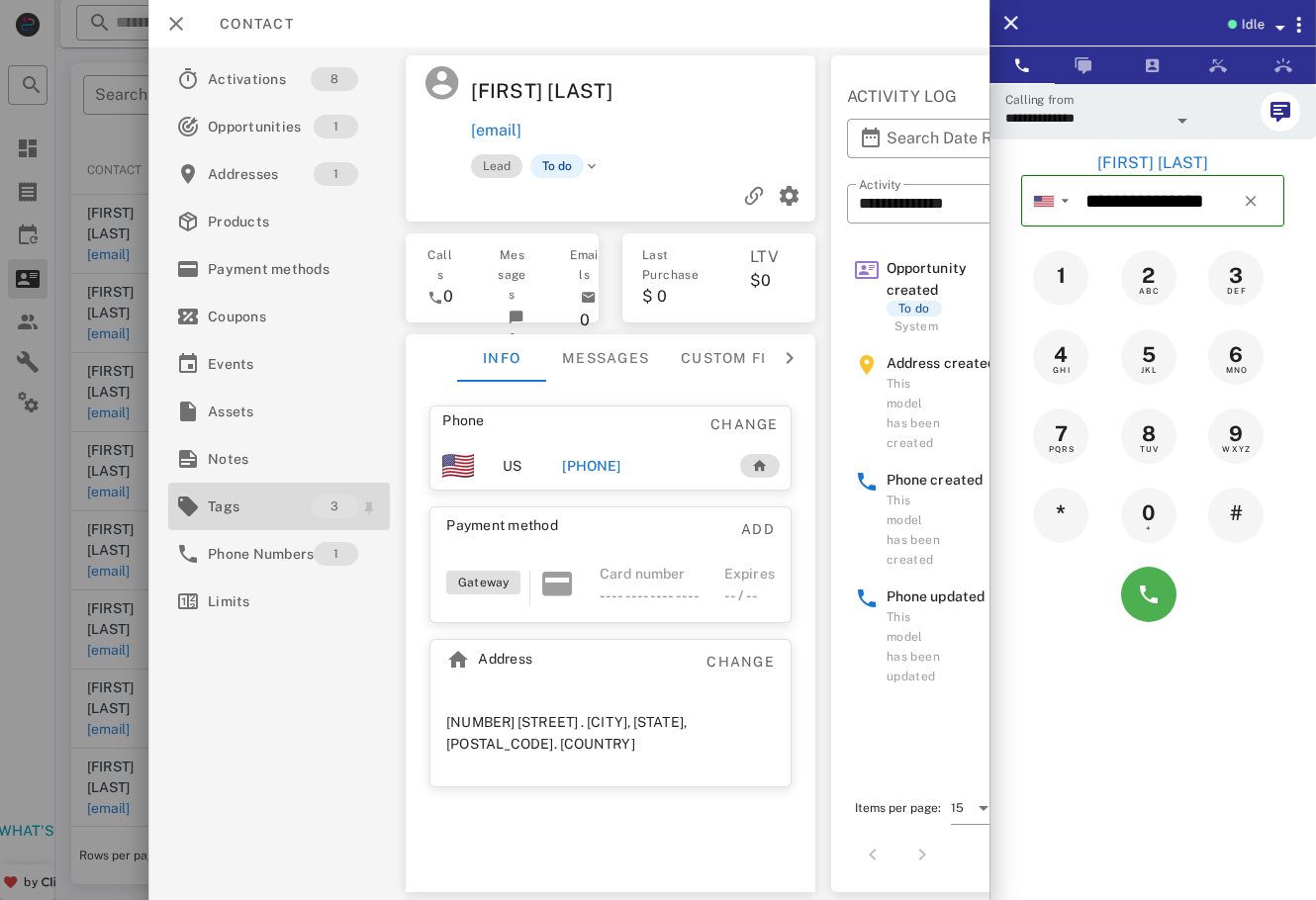 click on "Tags" at bounding box center [259, 506] 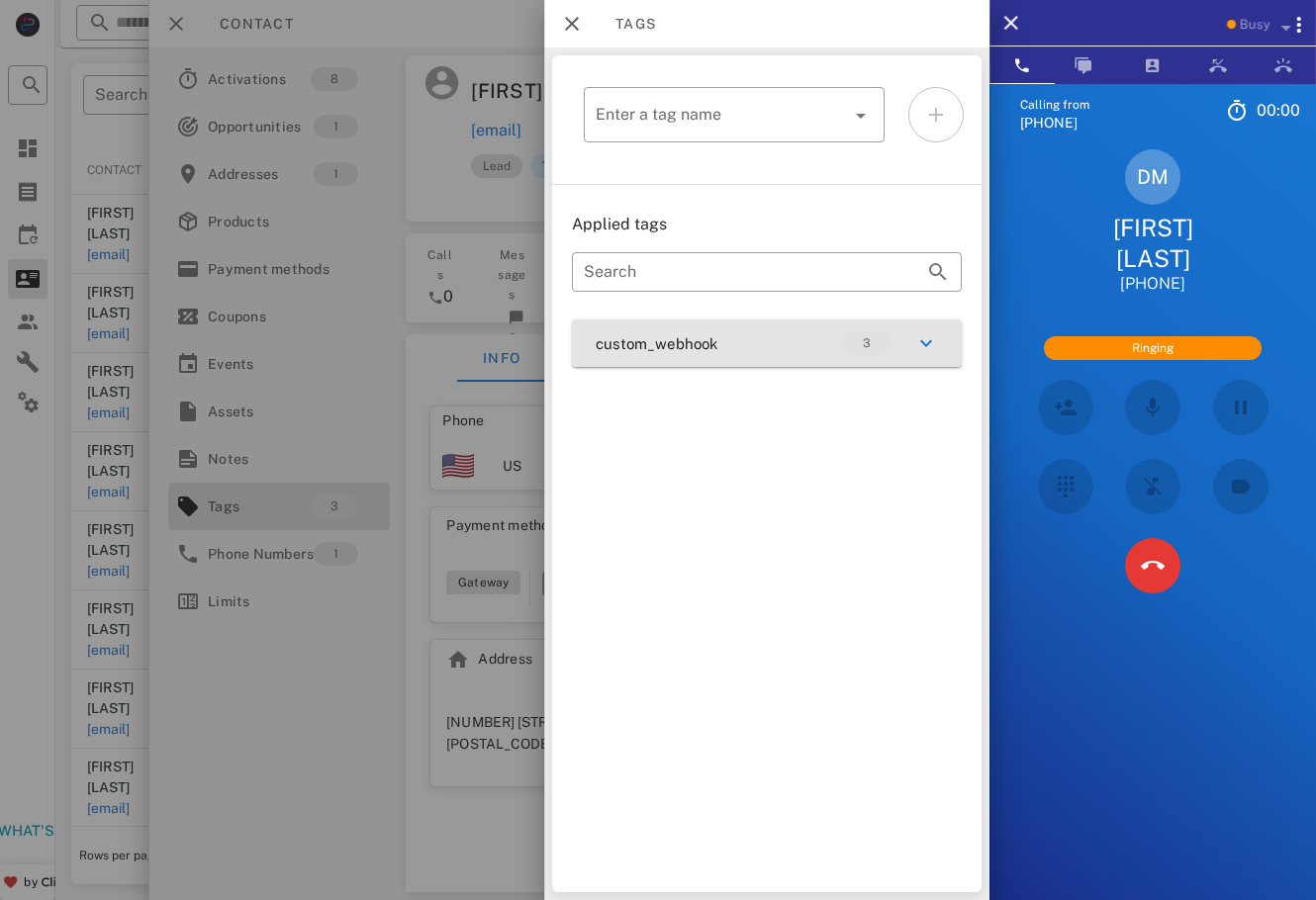click on "custom_webhook  3" at bounding box center (767, 343) 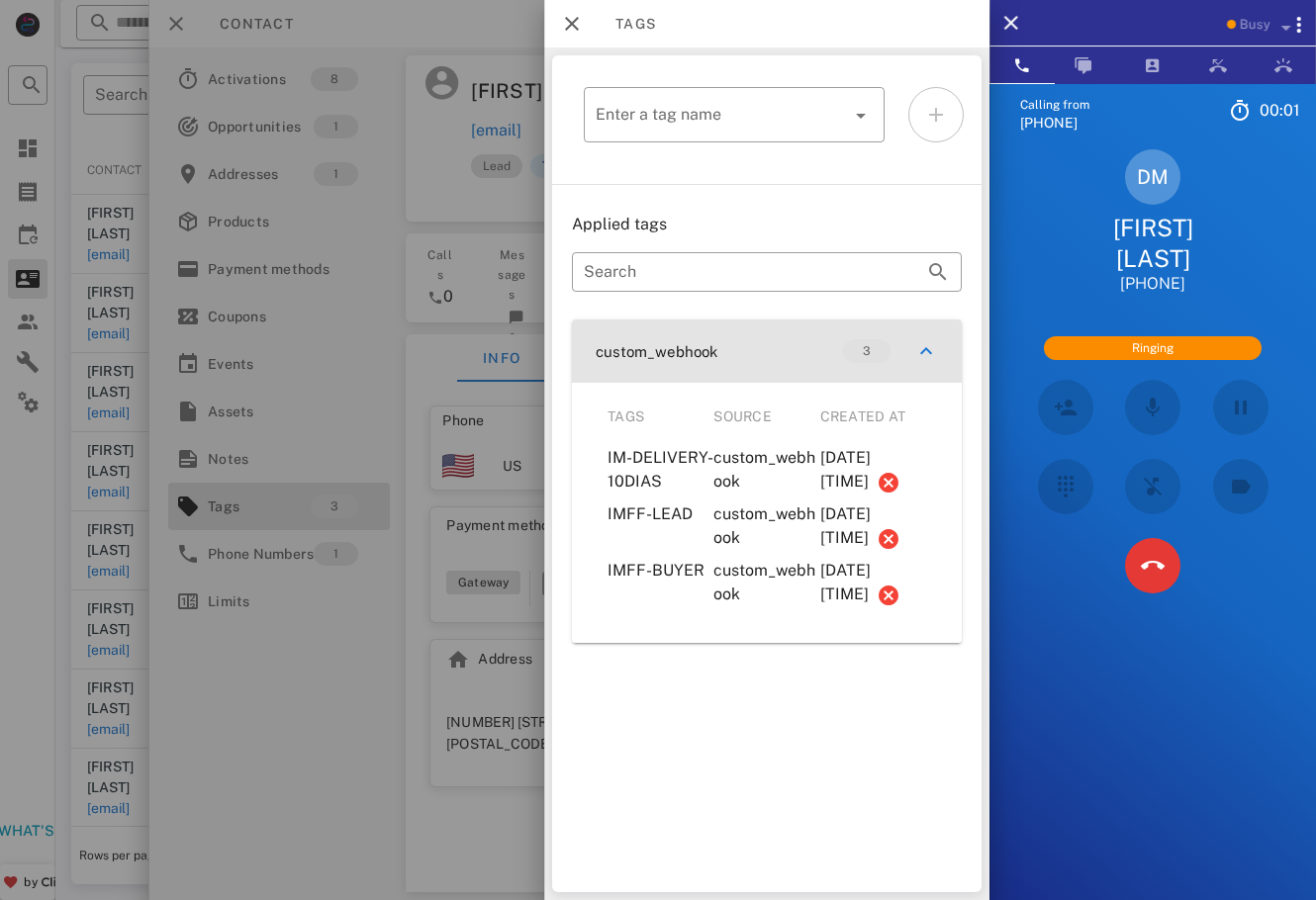 click on "custom_webhook  3" at bounding box center (767, 351) 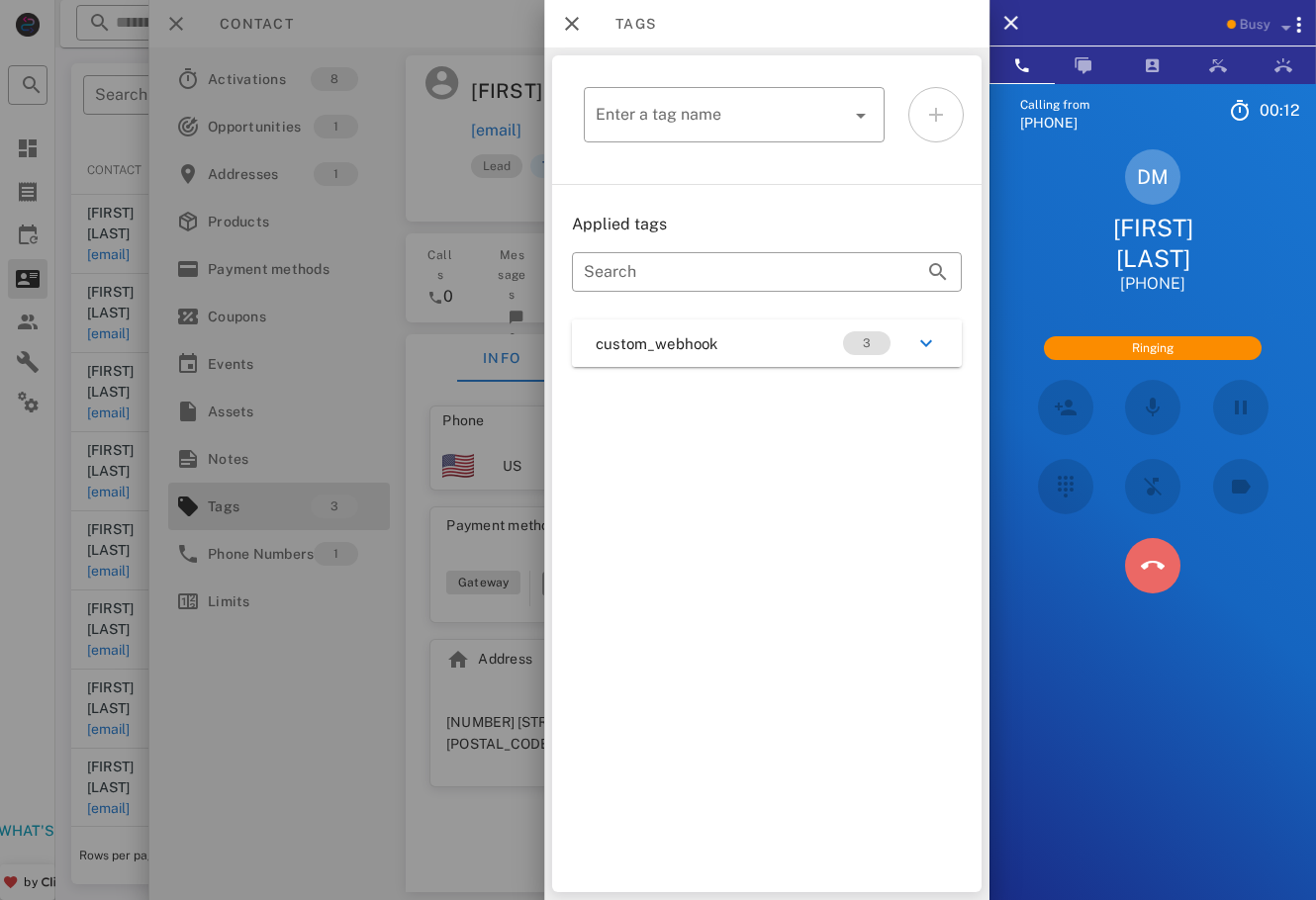 click at bounding box center [1153, 566] 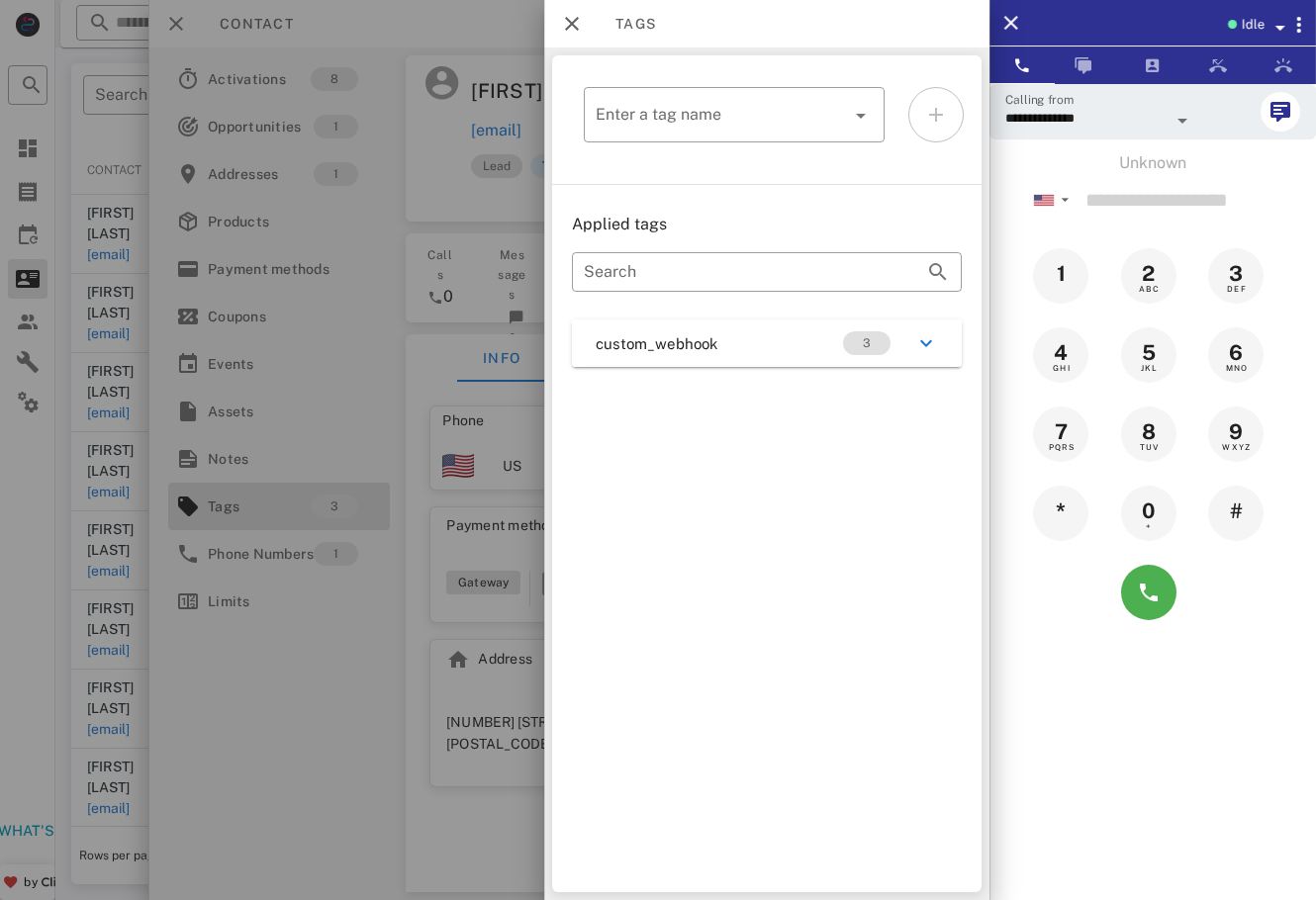 click at bounding box center [658, 450] 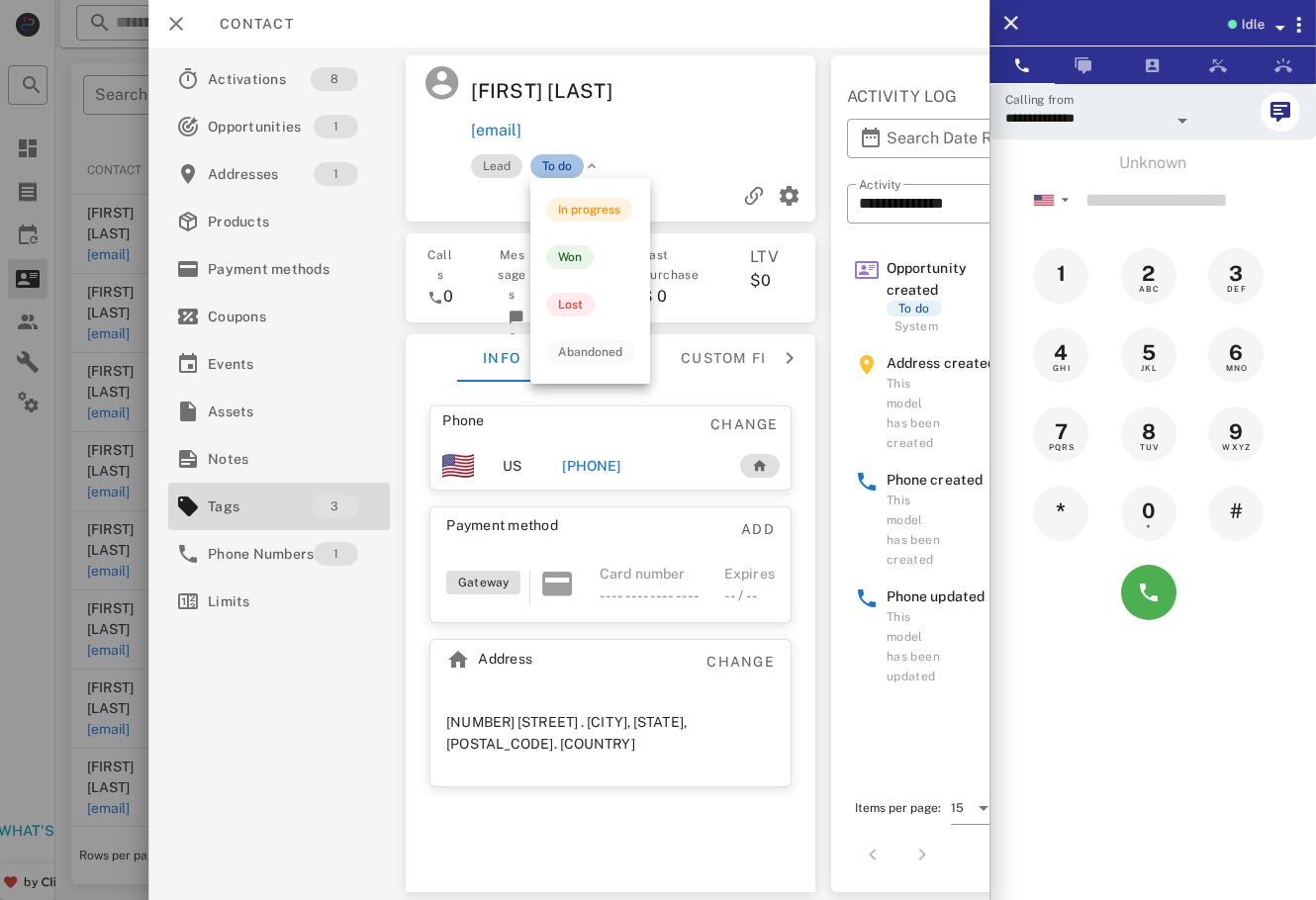 click on "To do" at bounding box center (557, 166) 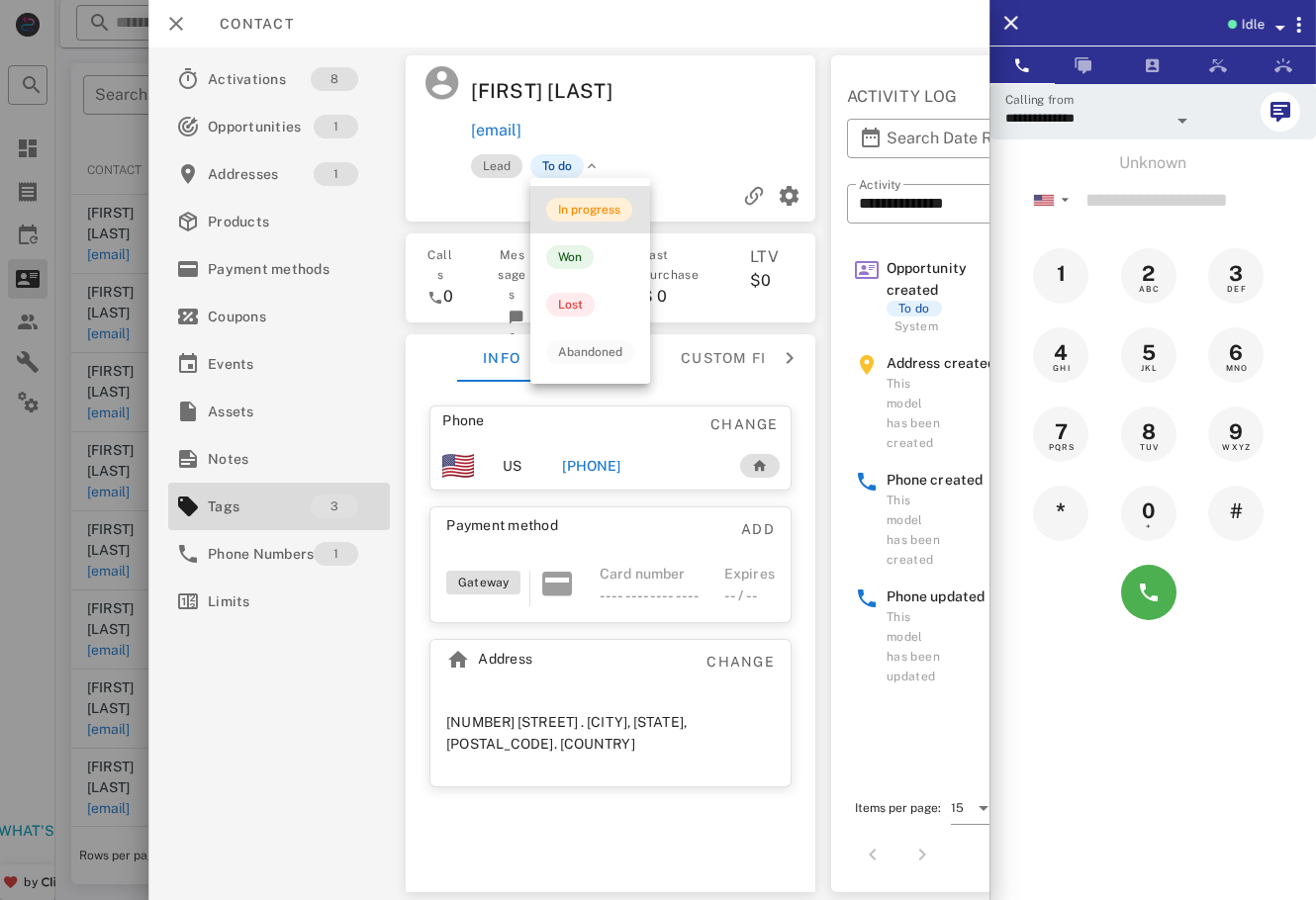 click on "In progress" at bounding box center (589, 210) 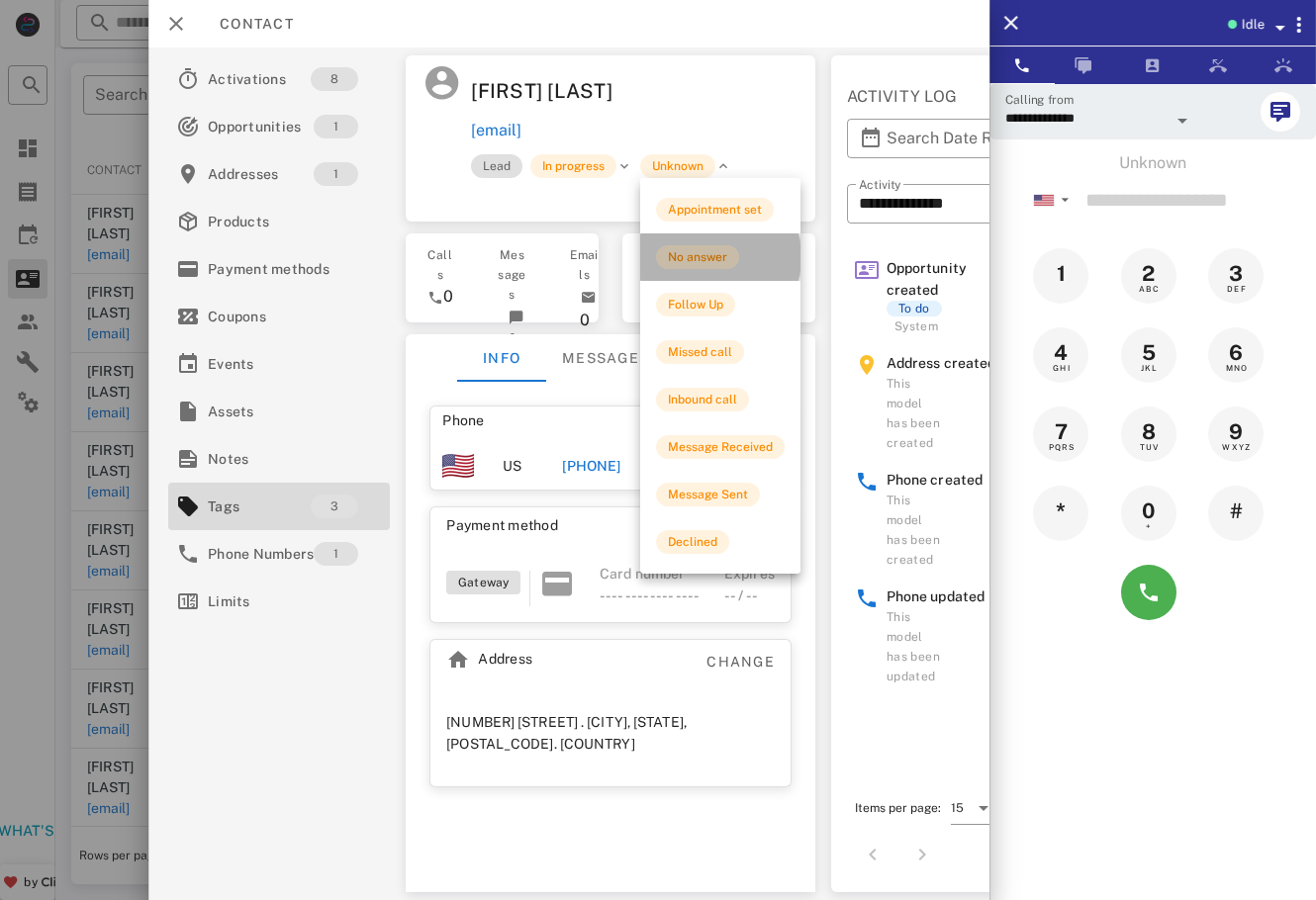 click on "No answer" at bounding box center [698, 257] 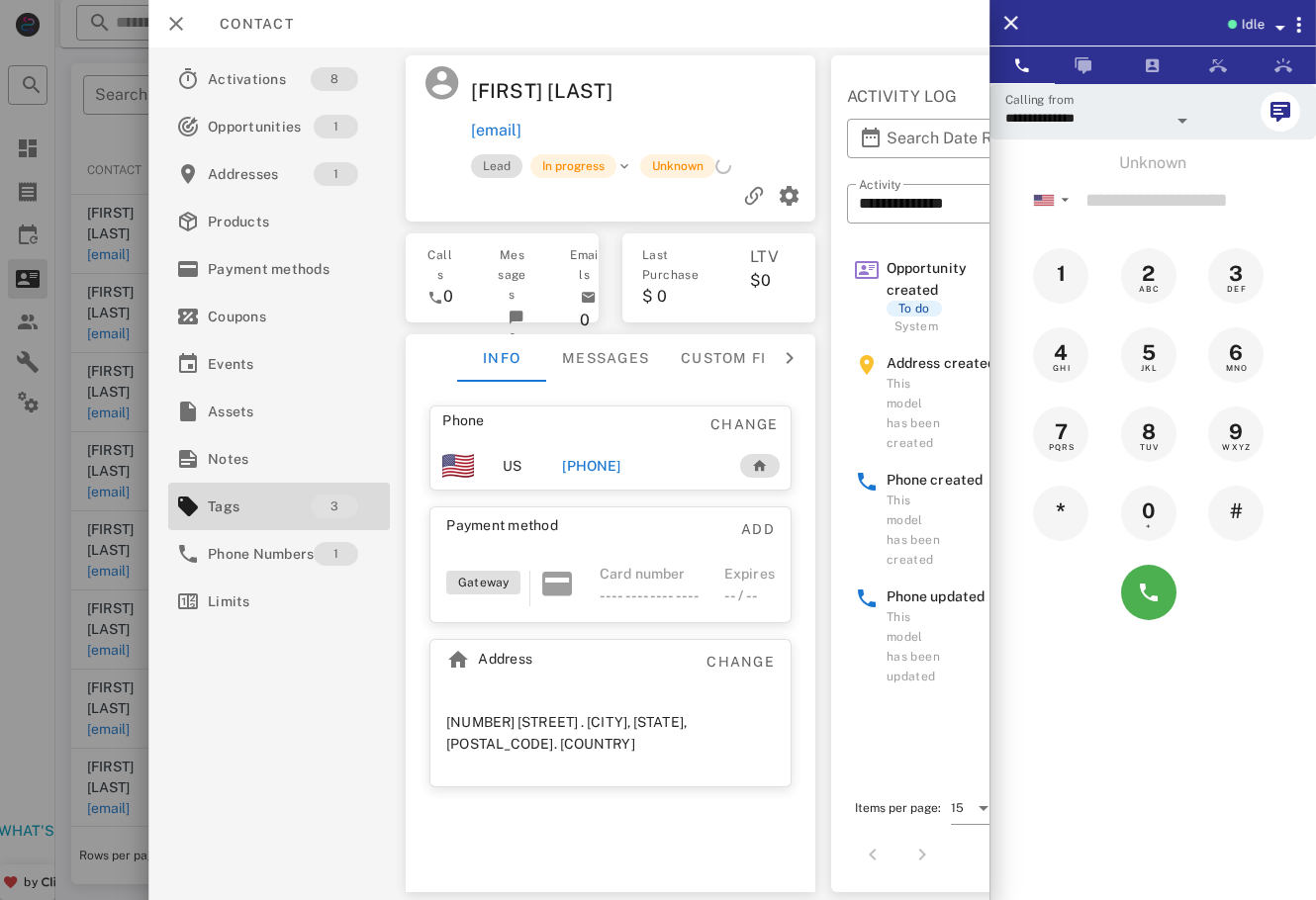 click at bounding box center (658, 450) 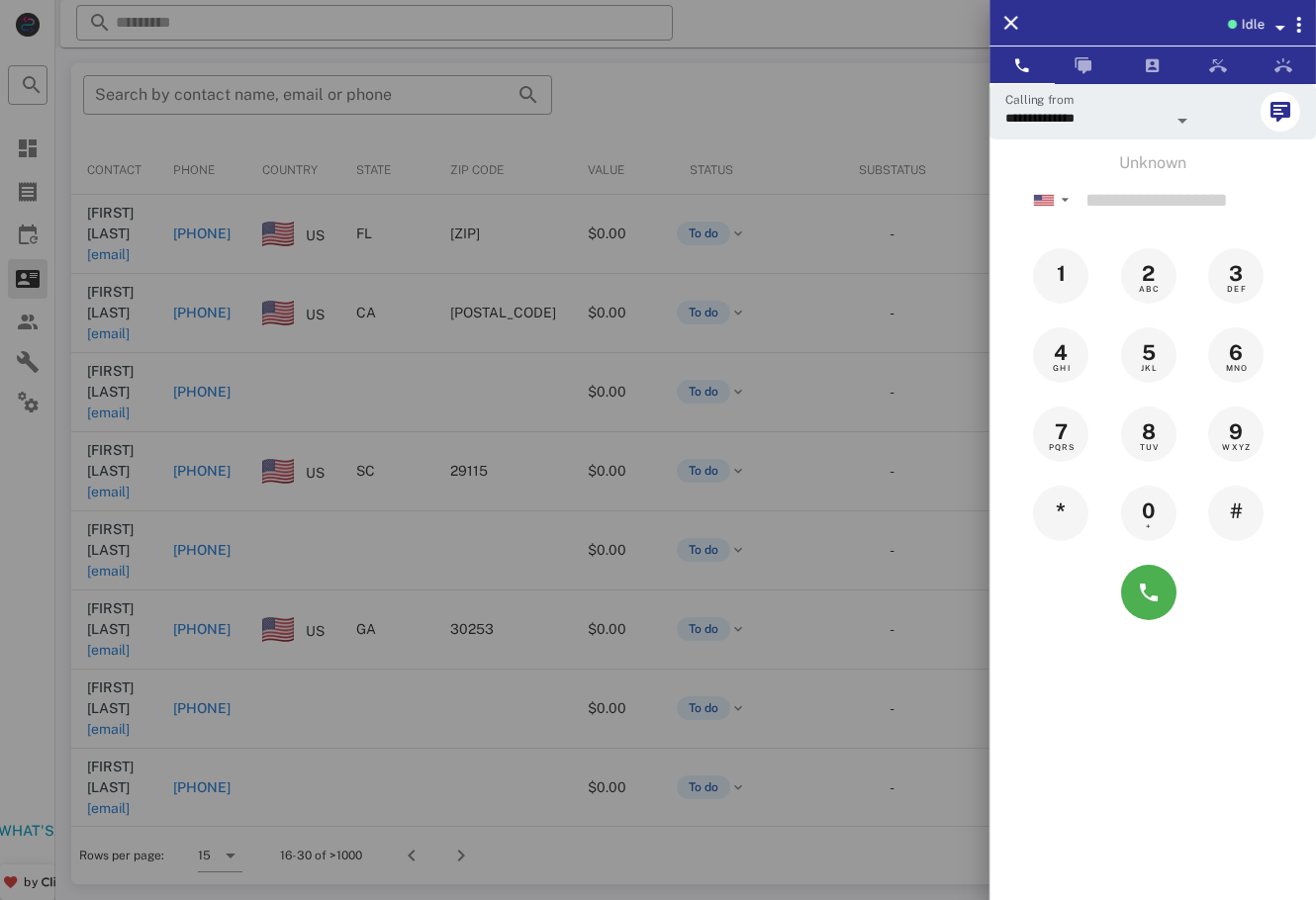click at bounding box center (658, 450) 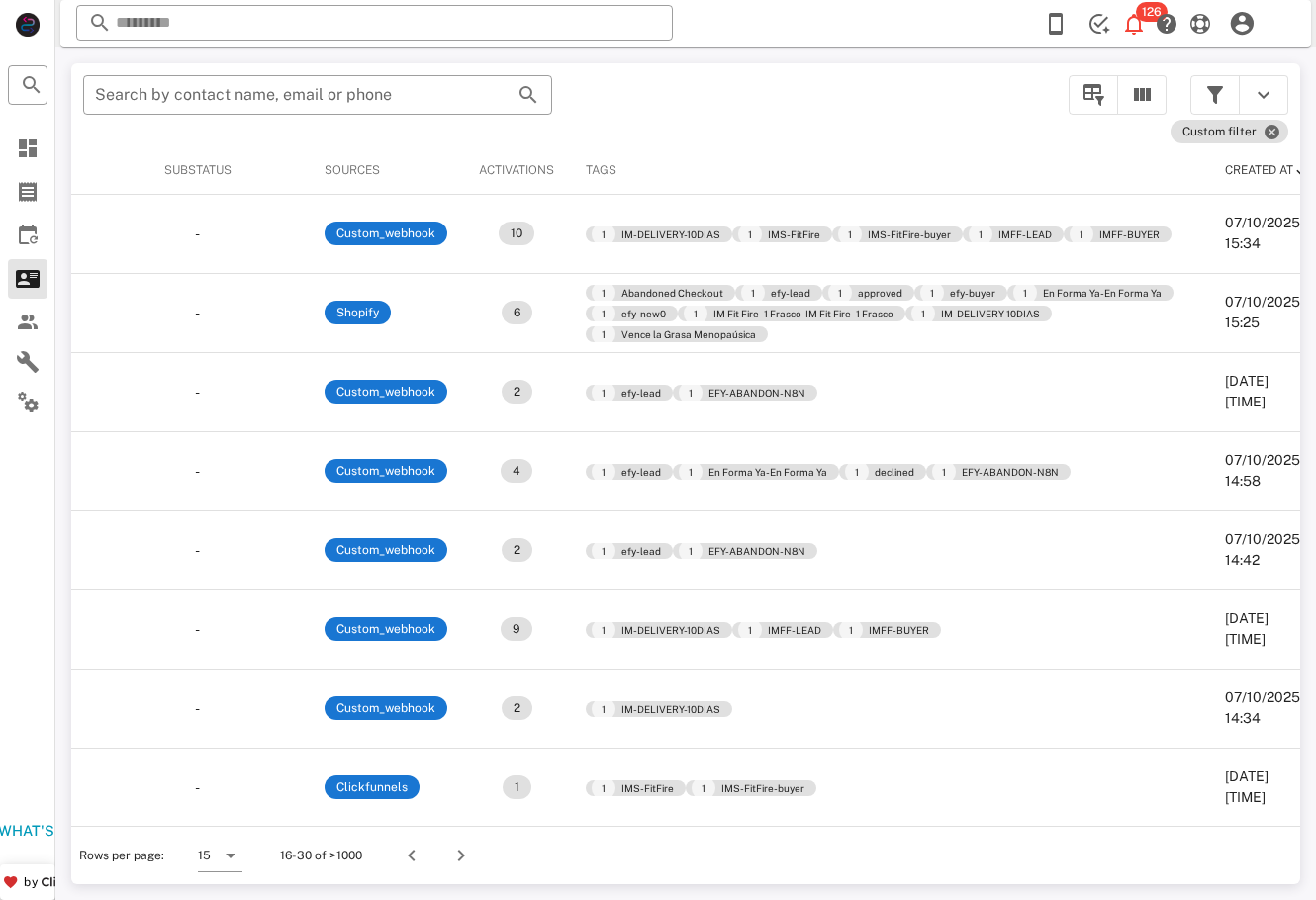 scroll, scrollTop: 0, scrollLeft: 0, axis: both 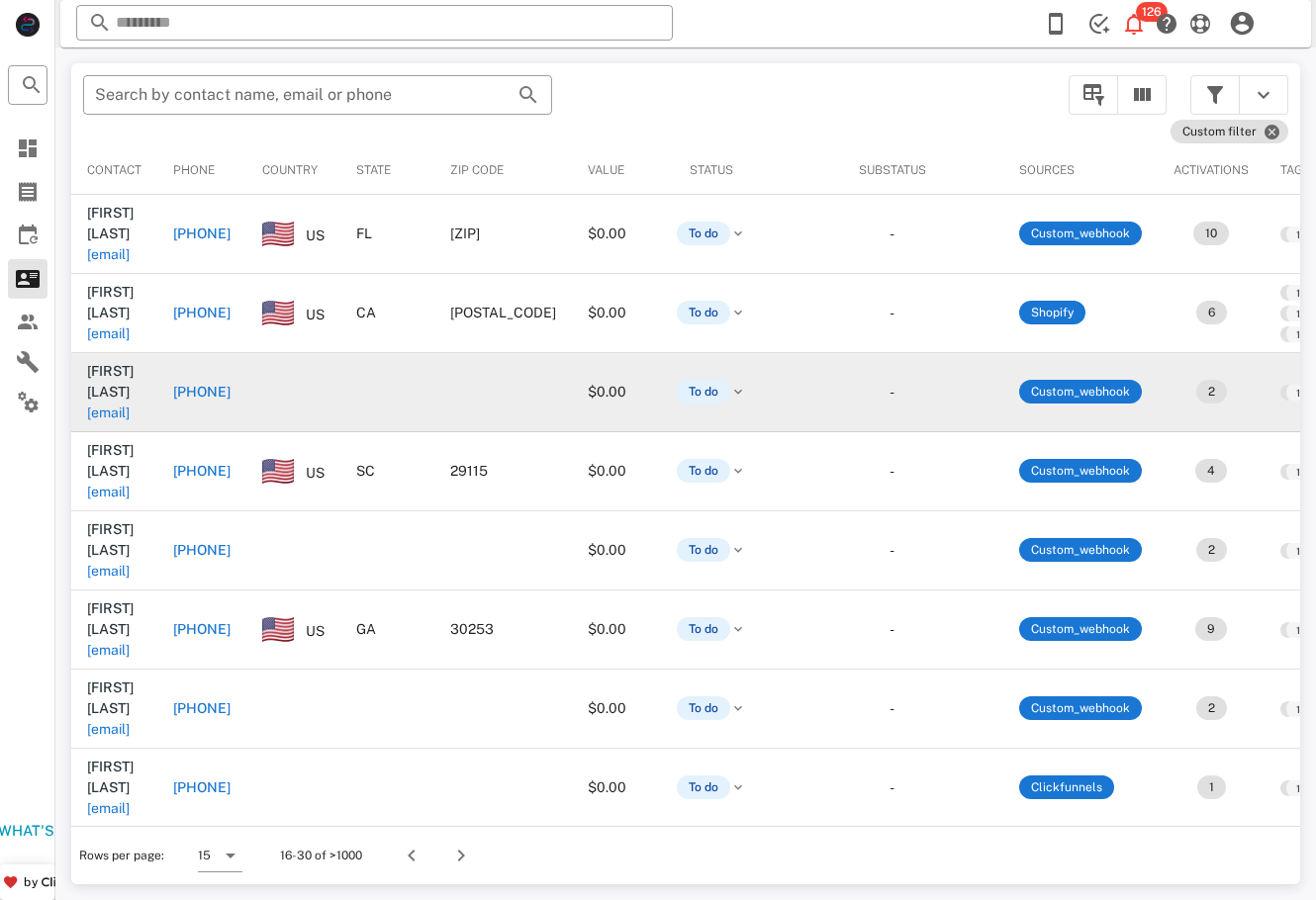 click on "[EMAIL]" at bounding box center [108, 412] 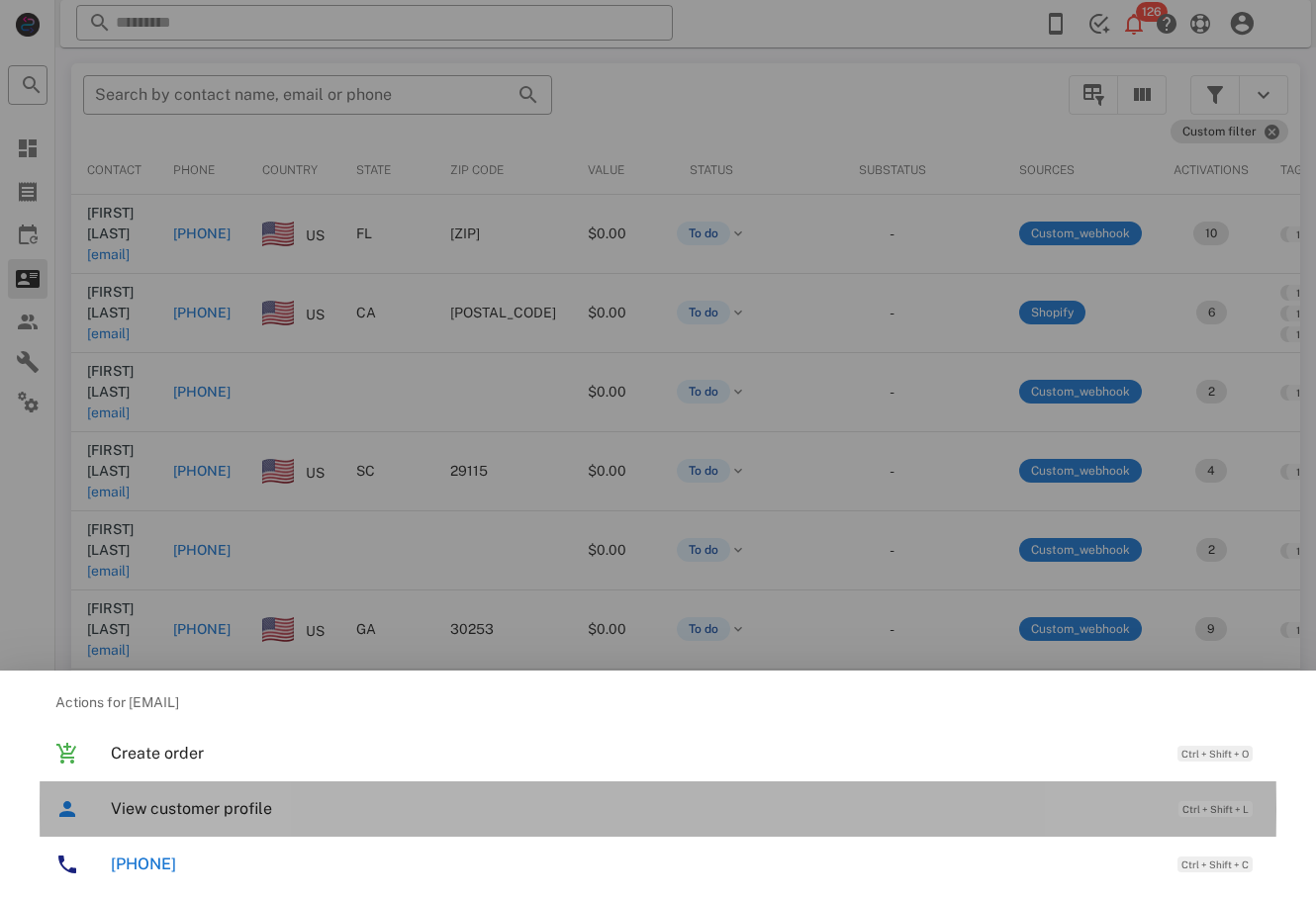 click on "View customer profile" at bounding box center (634, 808) 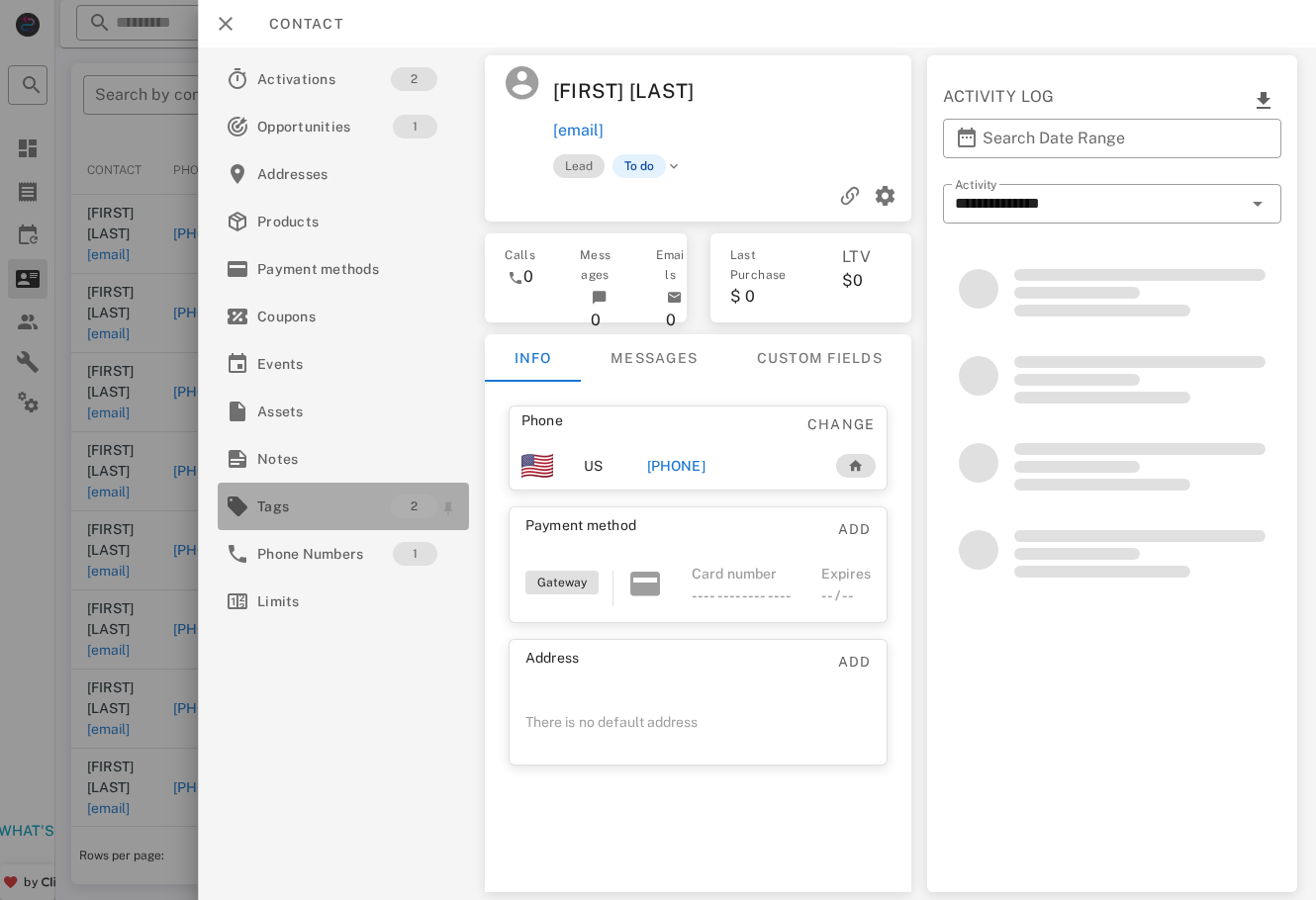 click on "Tags" at bounding box center (324, 506) 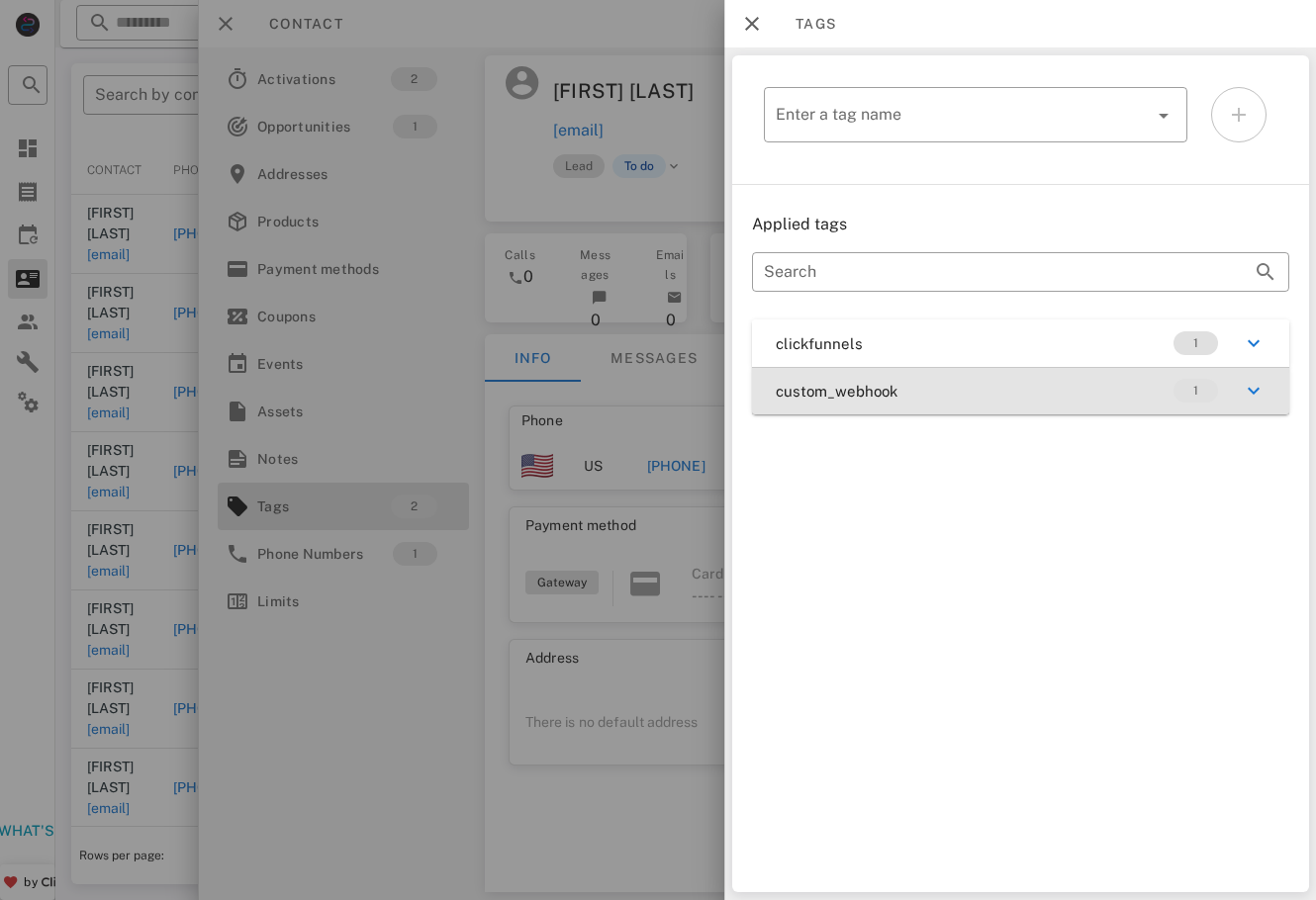 click on "custom_webhook  1" at bounding box center (1020, 391) 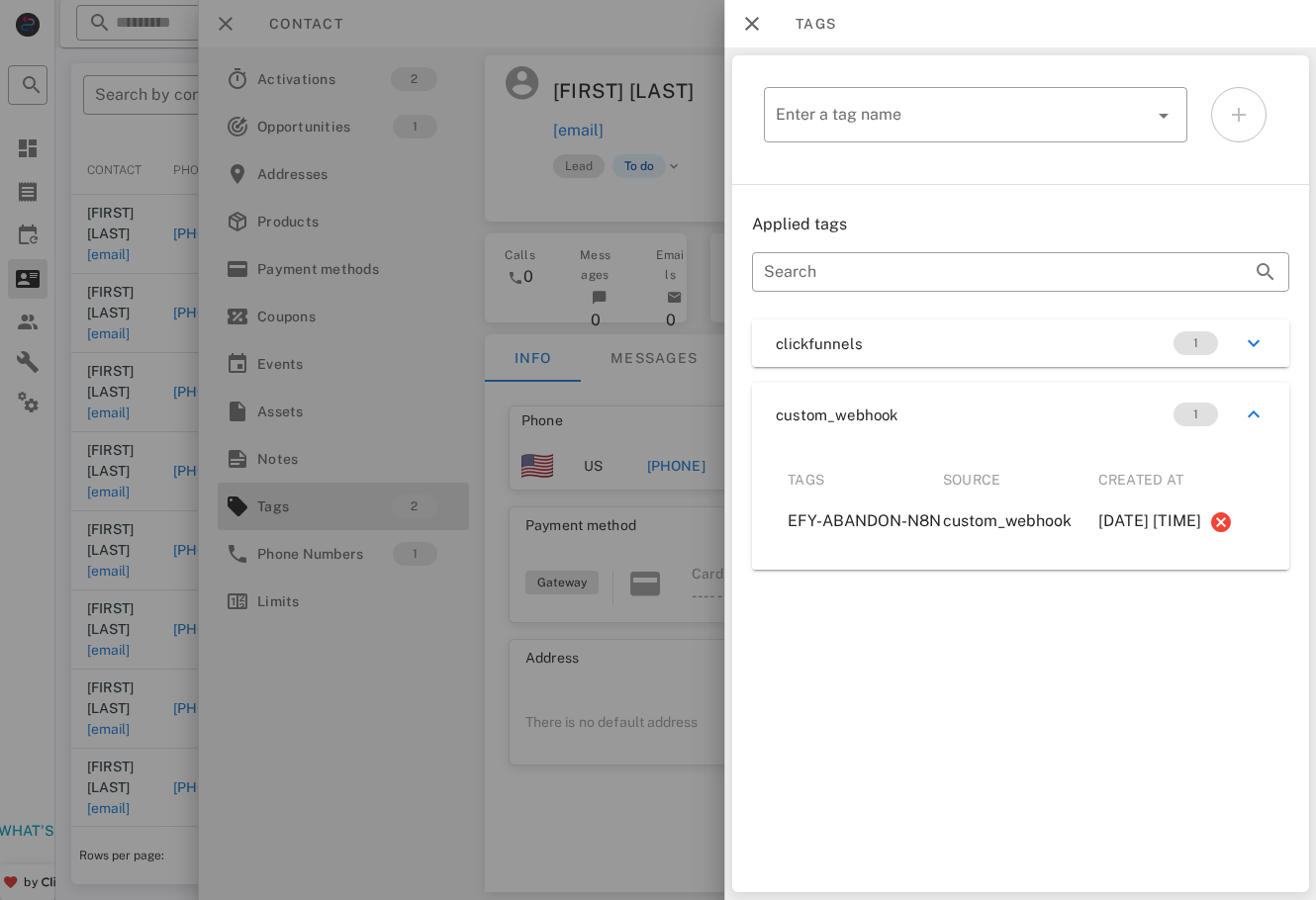 click on "custom_webhook  1" at bounding box center [1020, 414] 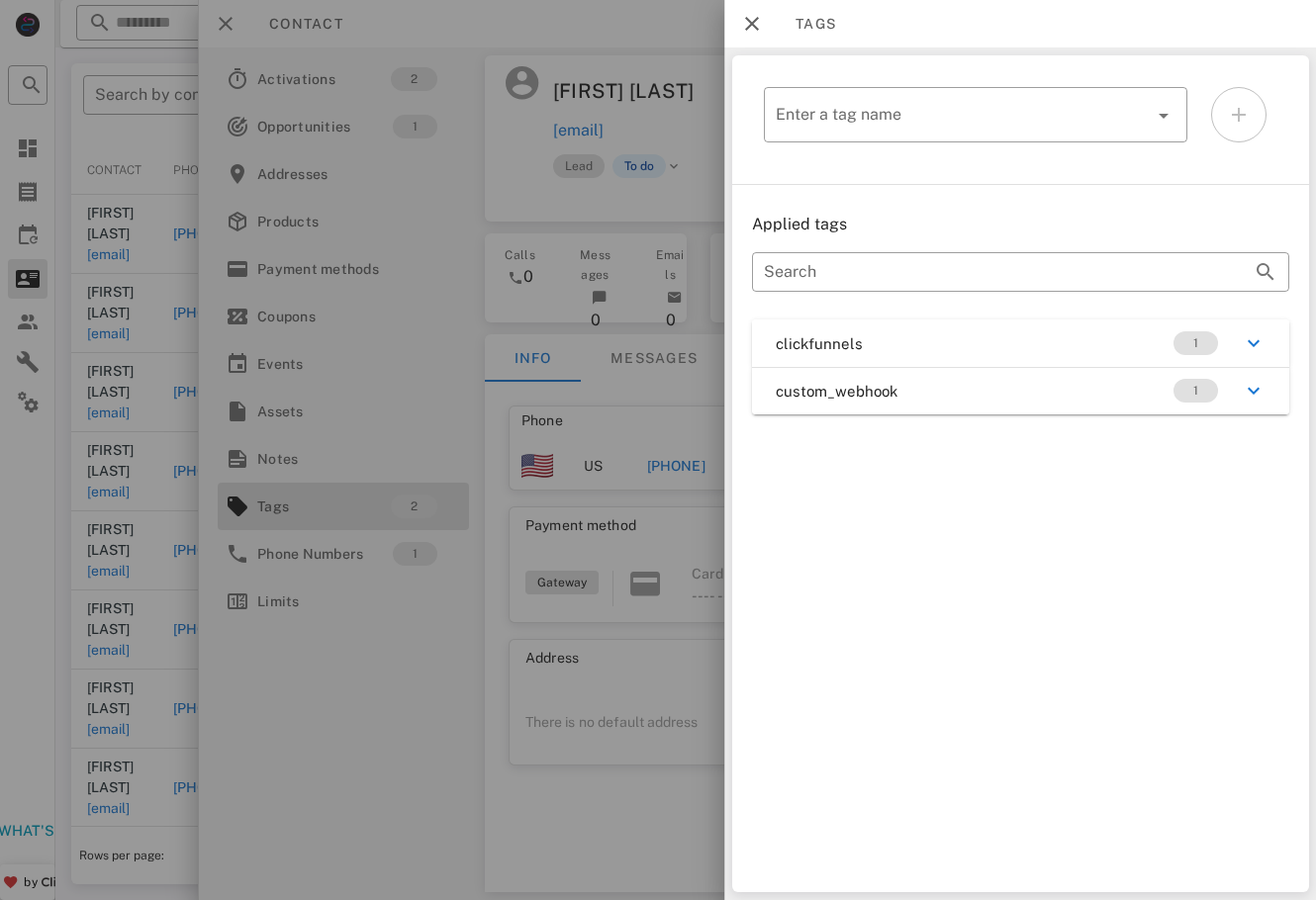 click on "clickfunnels  1" at bounding box center (1020, 343) 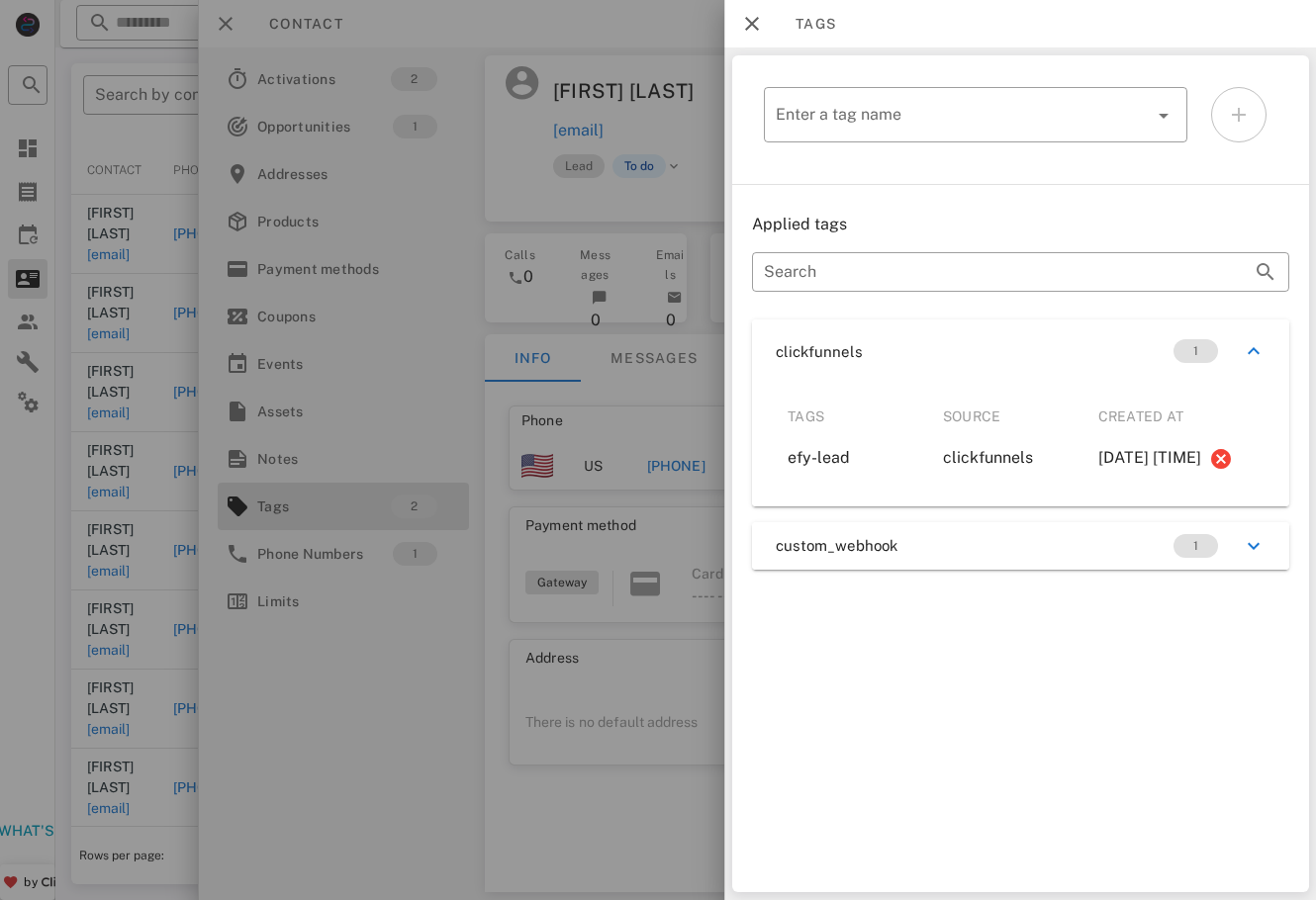 click at bounding box center [658, 450] 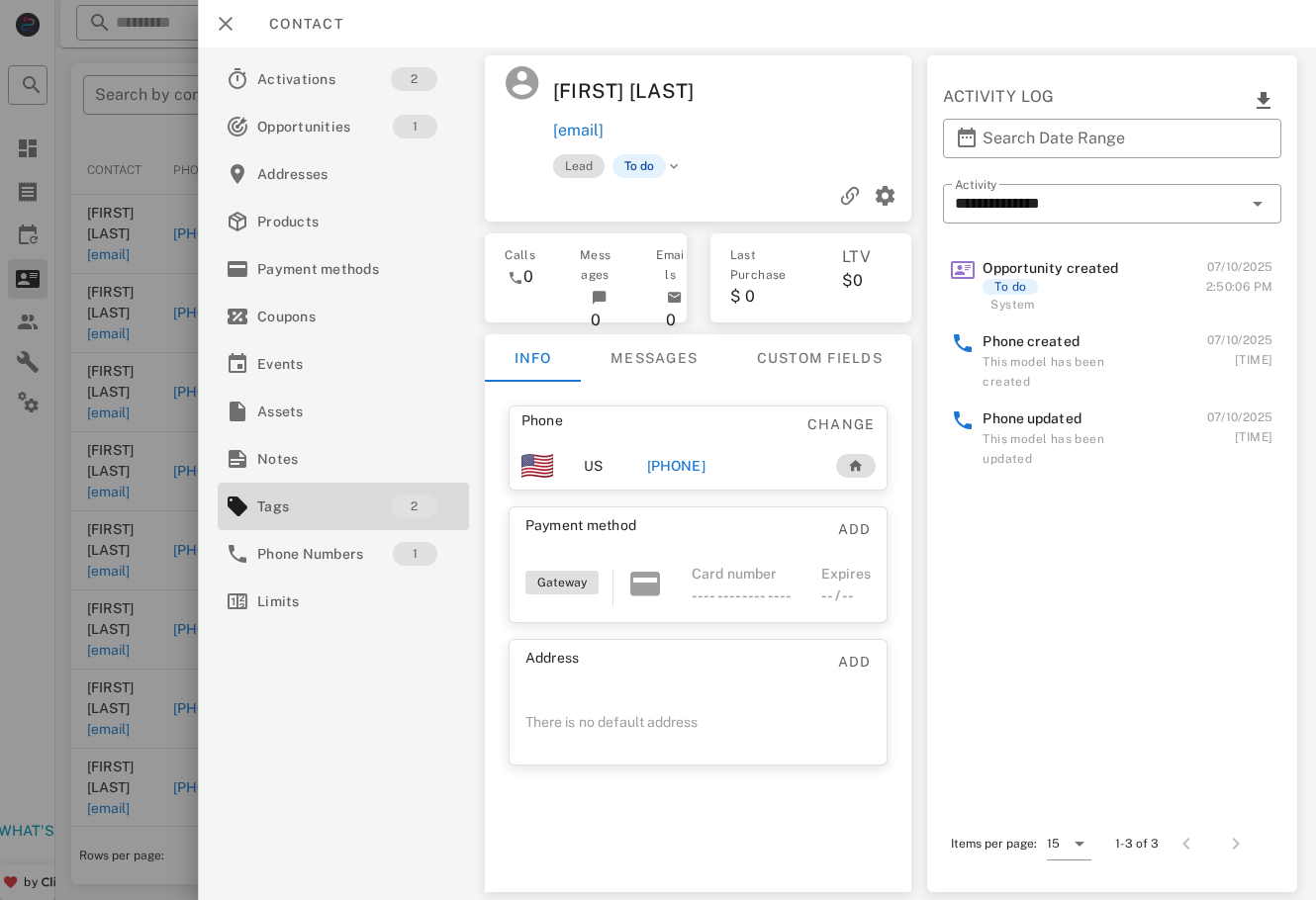 click on "[PHONE]" at bounding box center [675, 466] 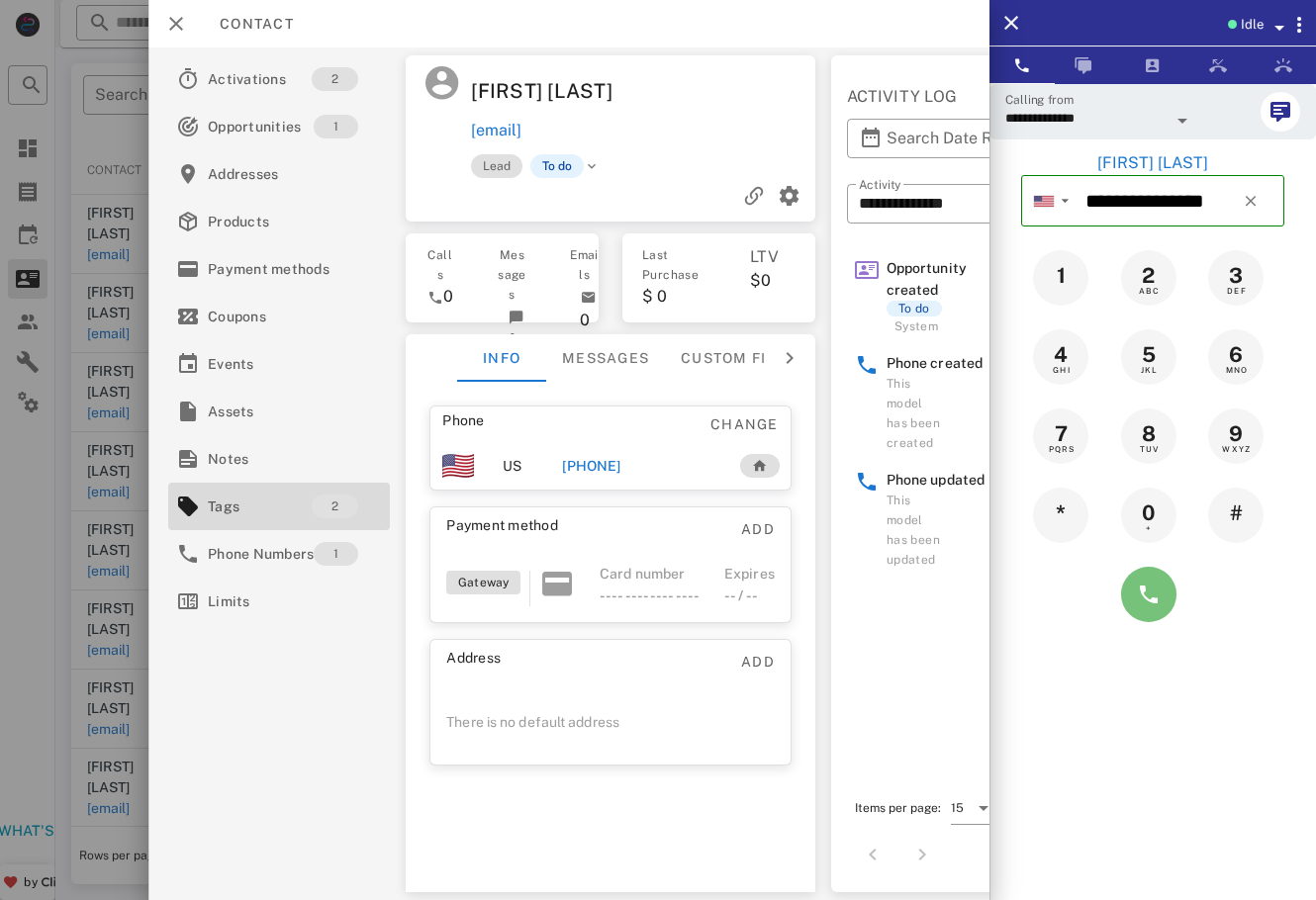 click at bounding box center (1149, 594) 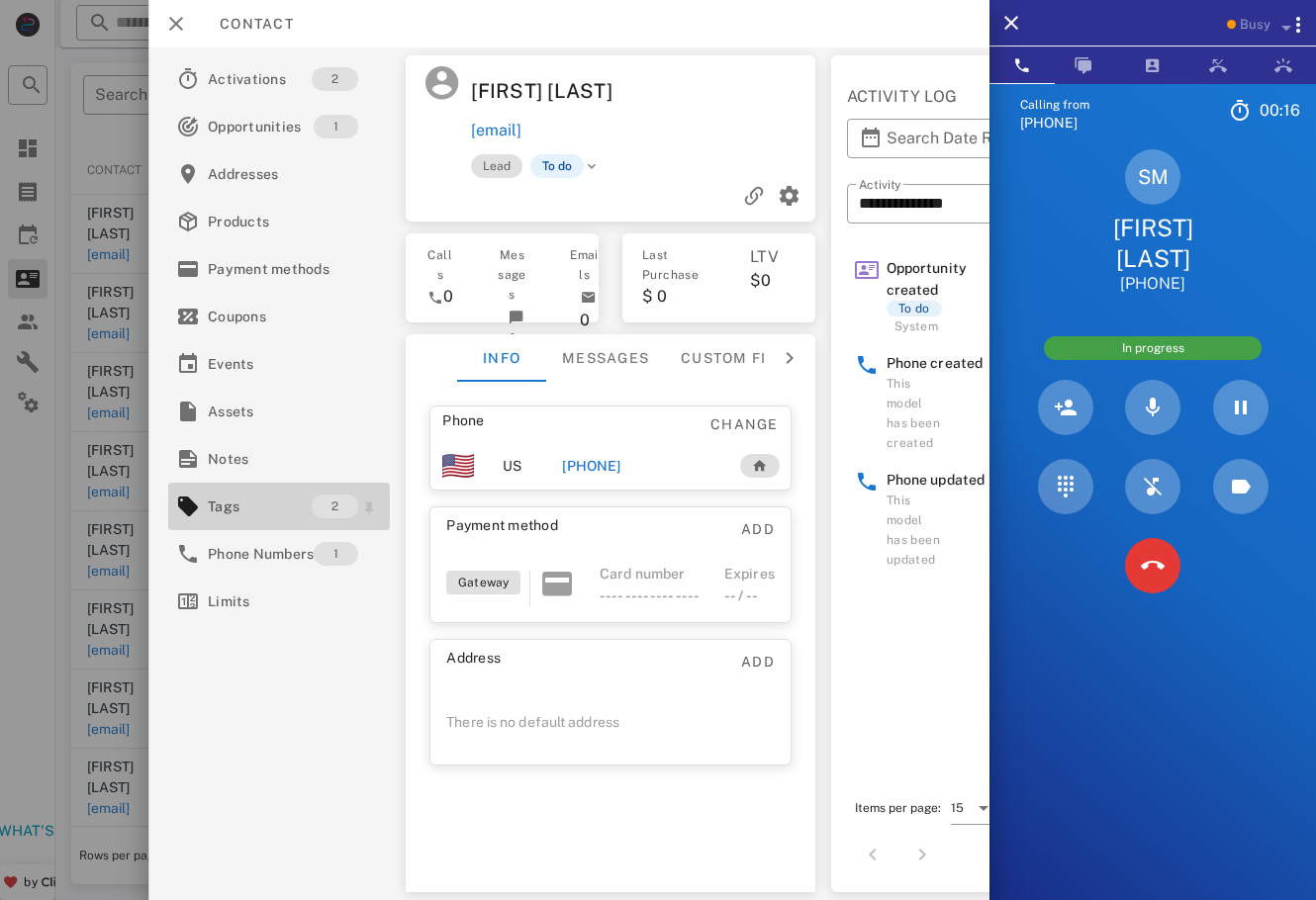 click on "Tags" at bounding box center [259, 506] 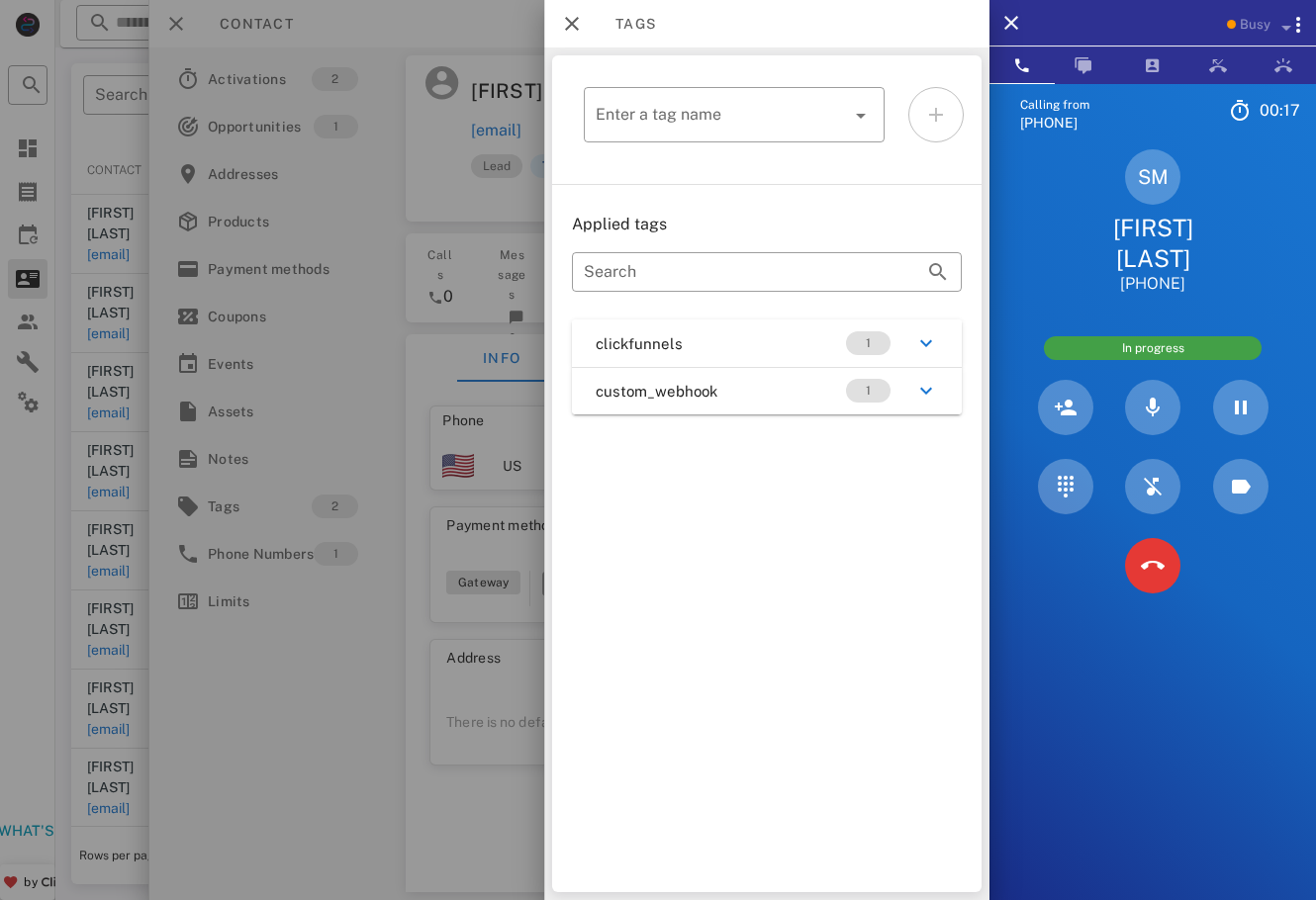 click on "clickfunnels  1" at bounding box center (767, 343) 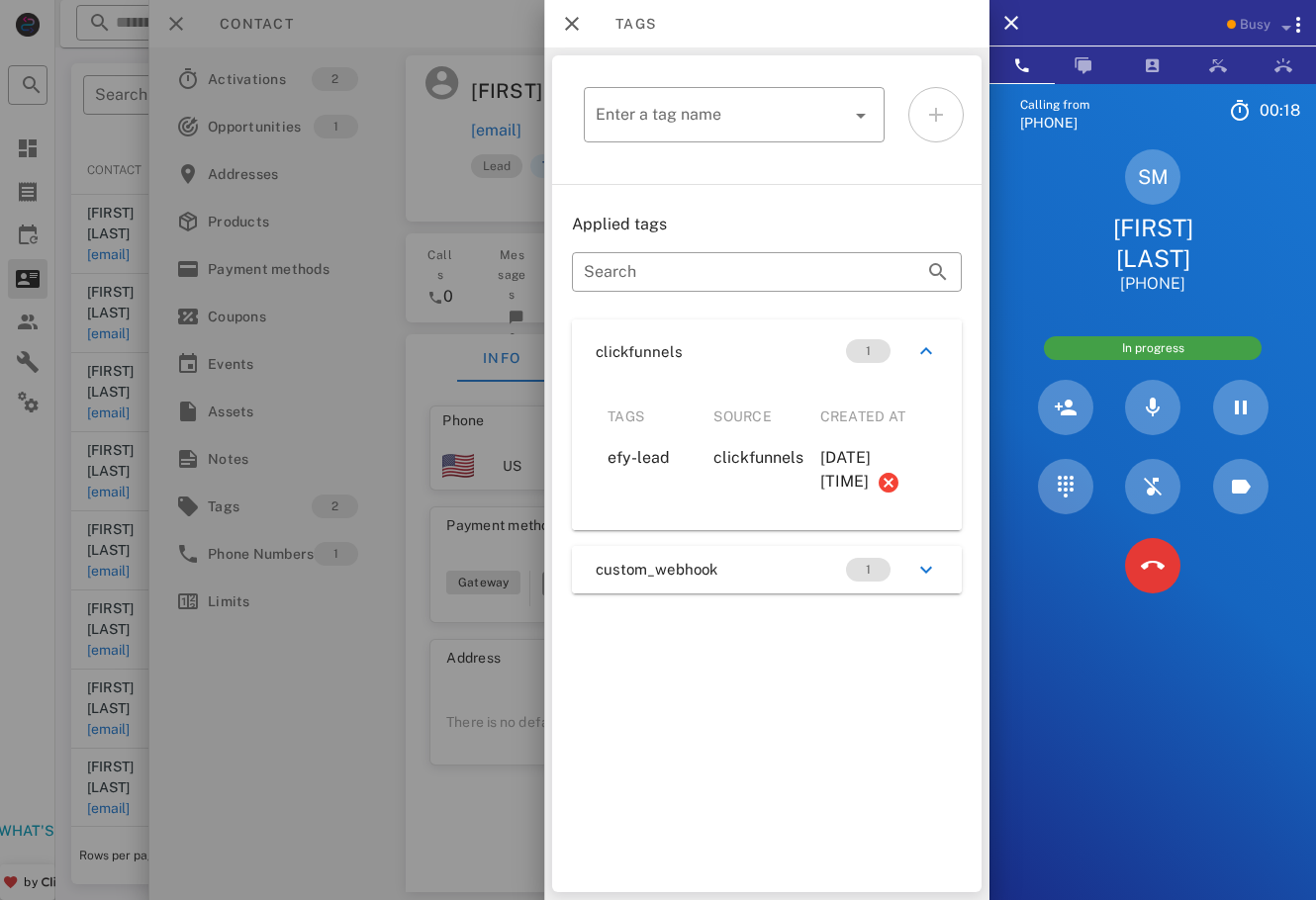 click on "clickfunnels  1" at bounding box center [767, 351] 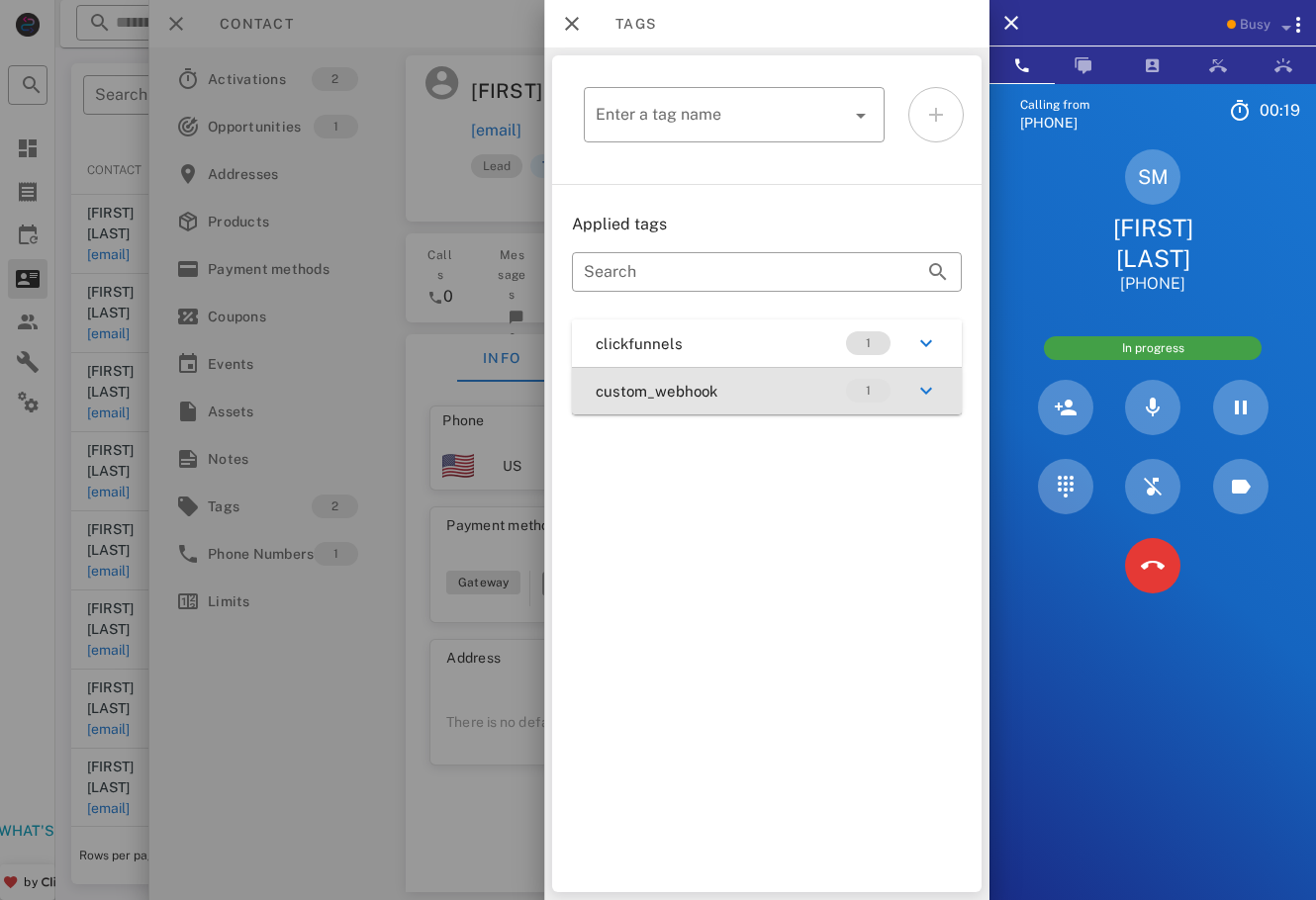 click on "custom_webhook  1" at bounding box center (767, 391) 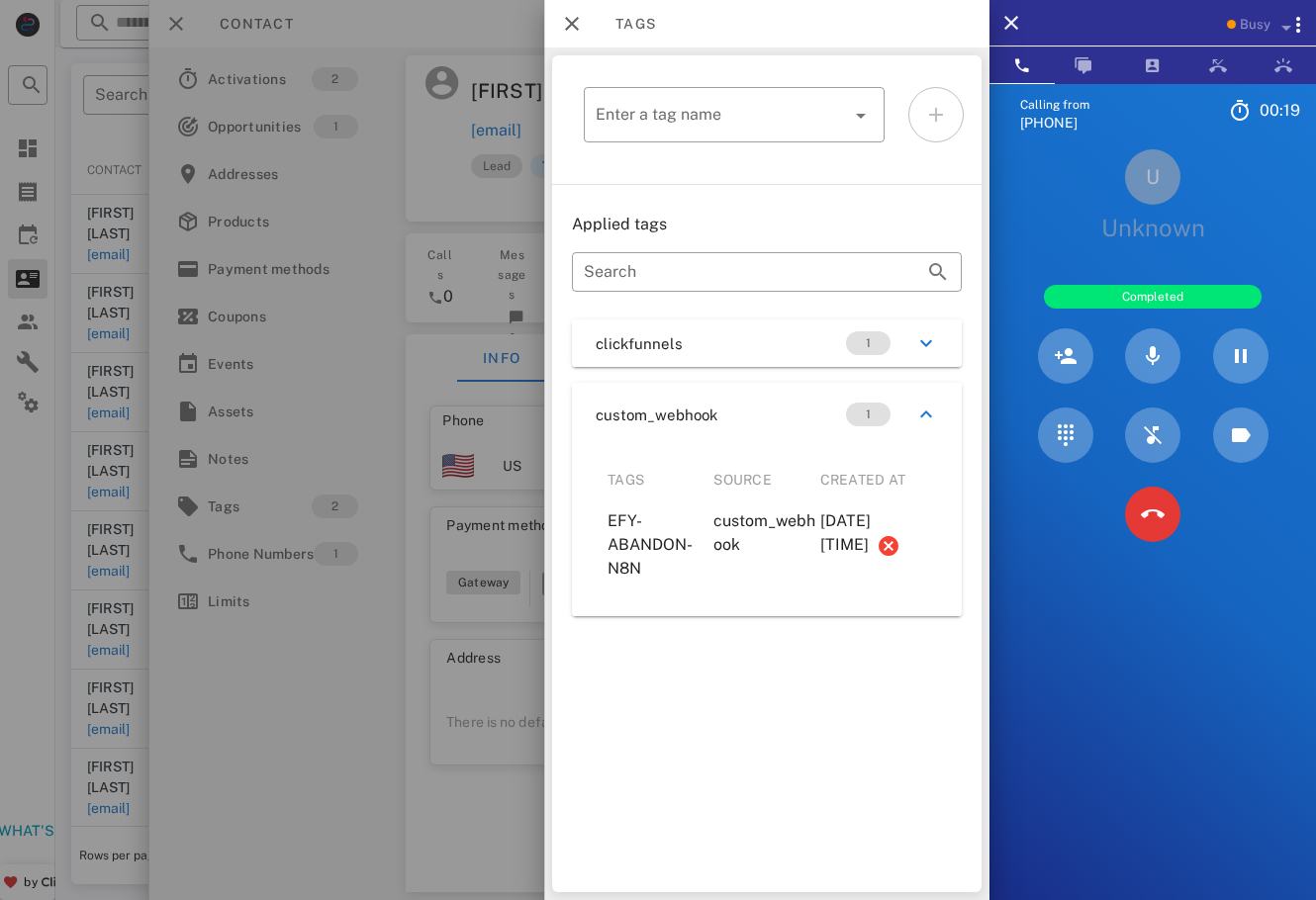 click at bounding box center [658, 450] 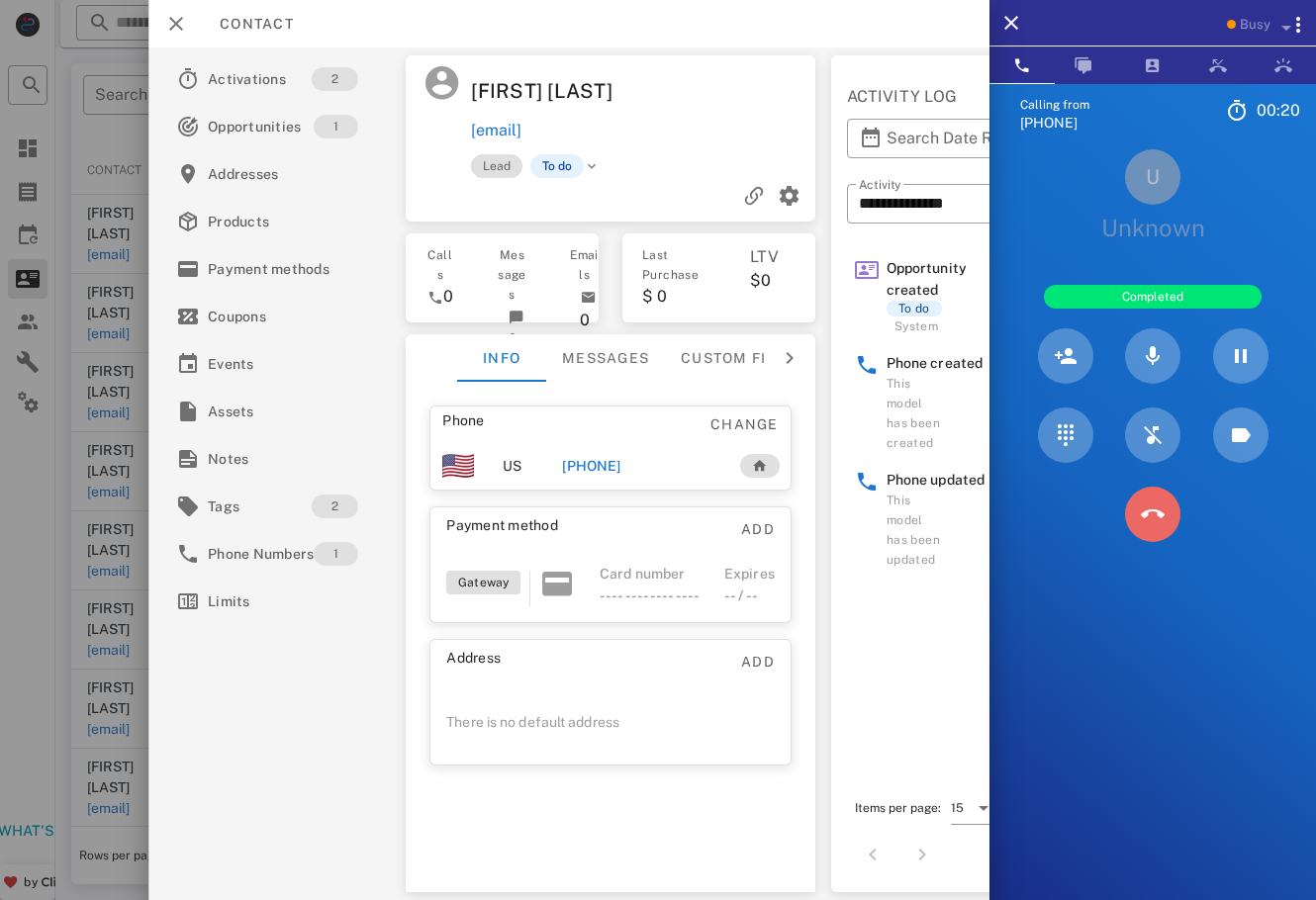 click at bounding box center [1153, 514] 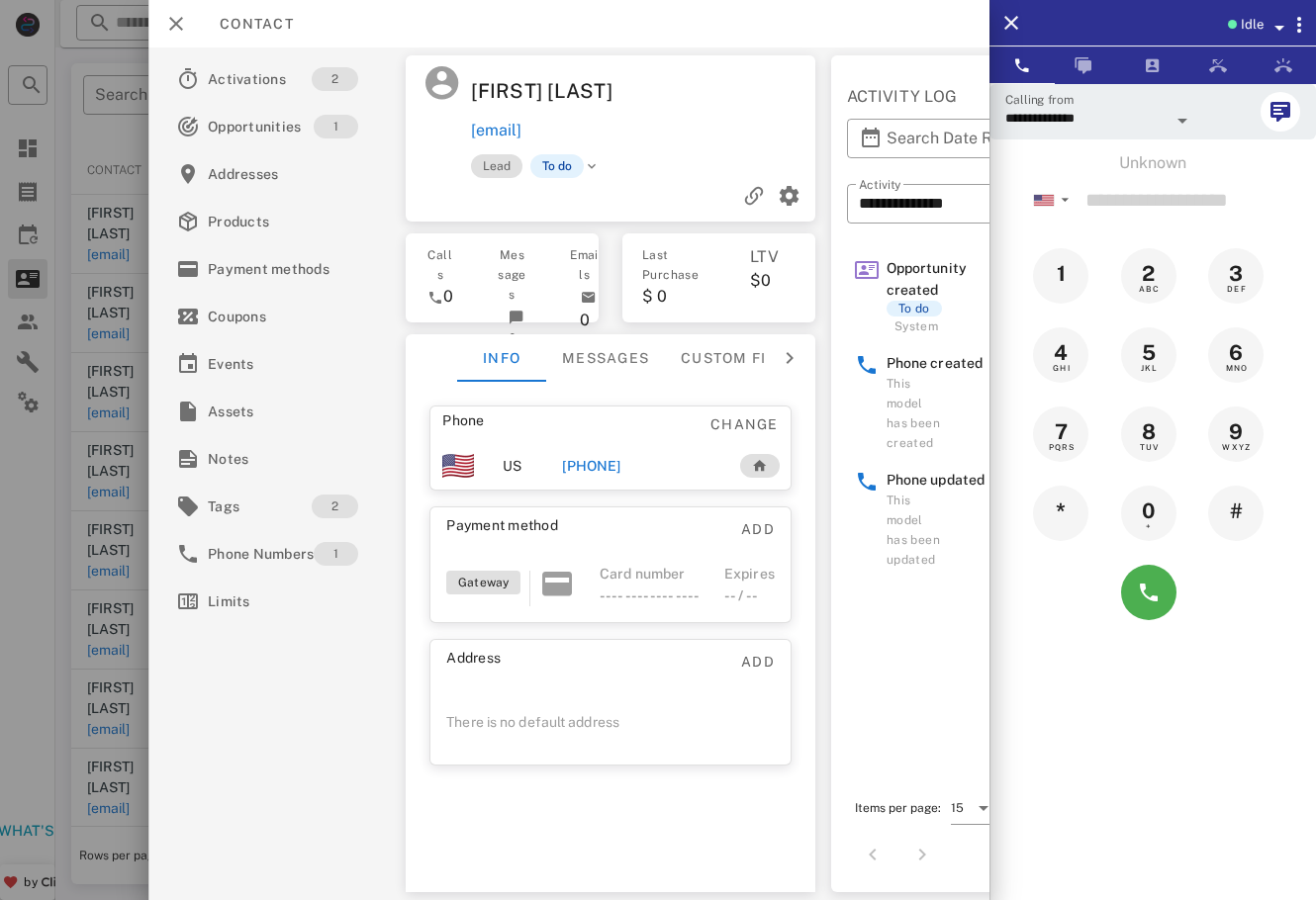 click at bounding box center (658, 450) 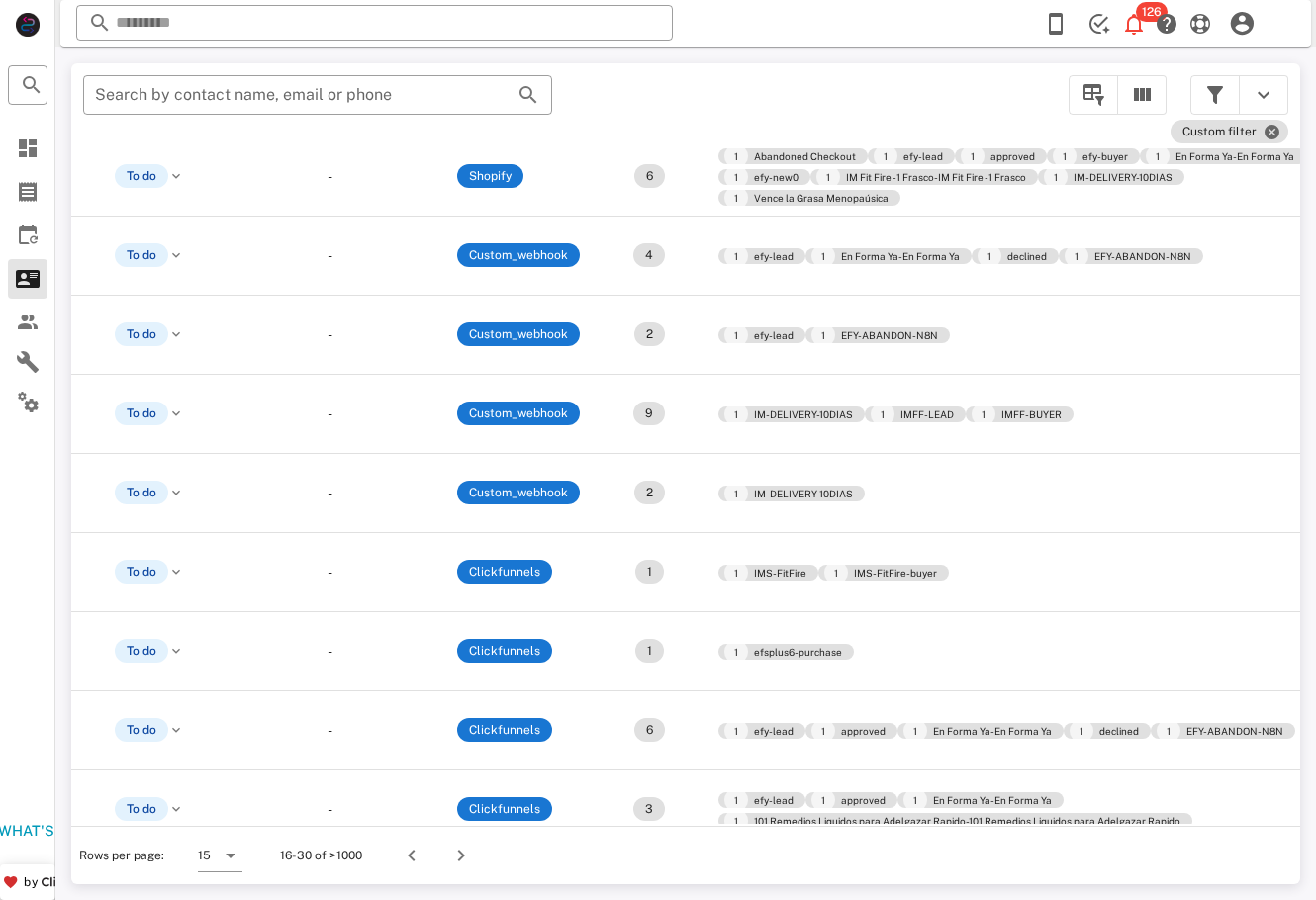 scroll, scrollTop: 136, scrollLeft: 0, axis: vertical 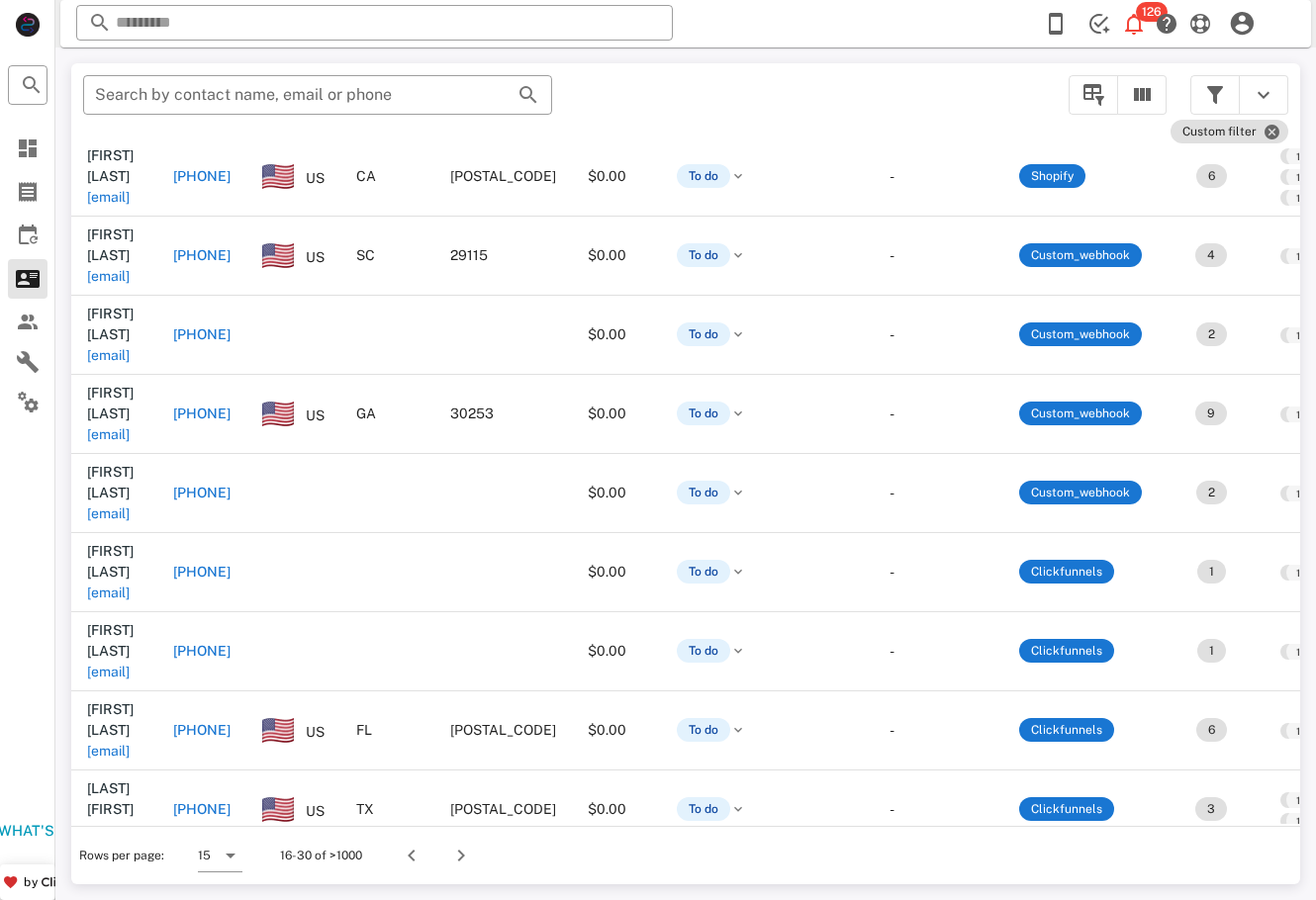 click on "Rows per page: 15  16-30 of >1000" at bounding box center (686, 855) 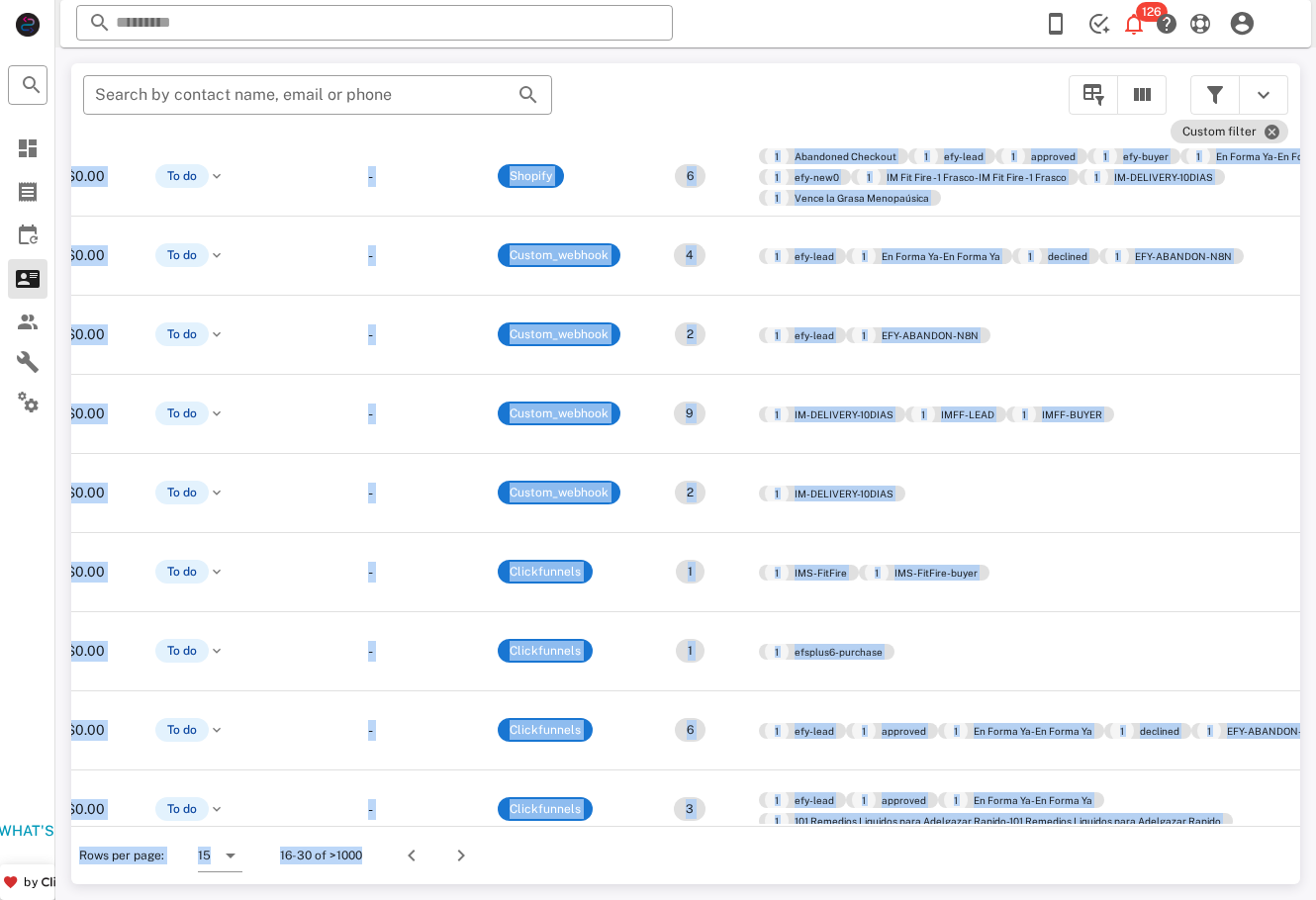 scroll, scrollTop: 136, scrollLeft: 652, axis: both 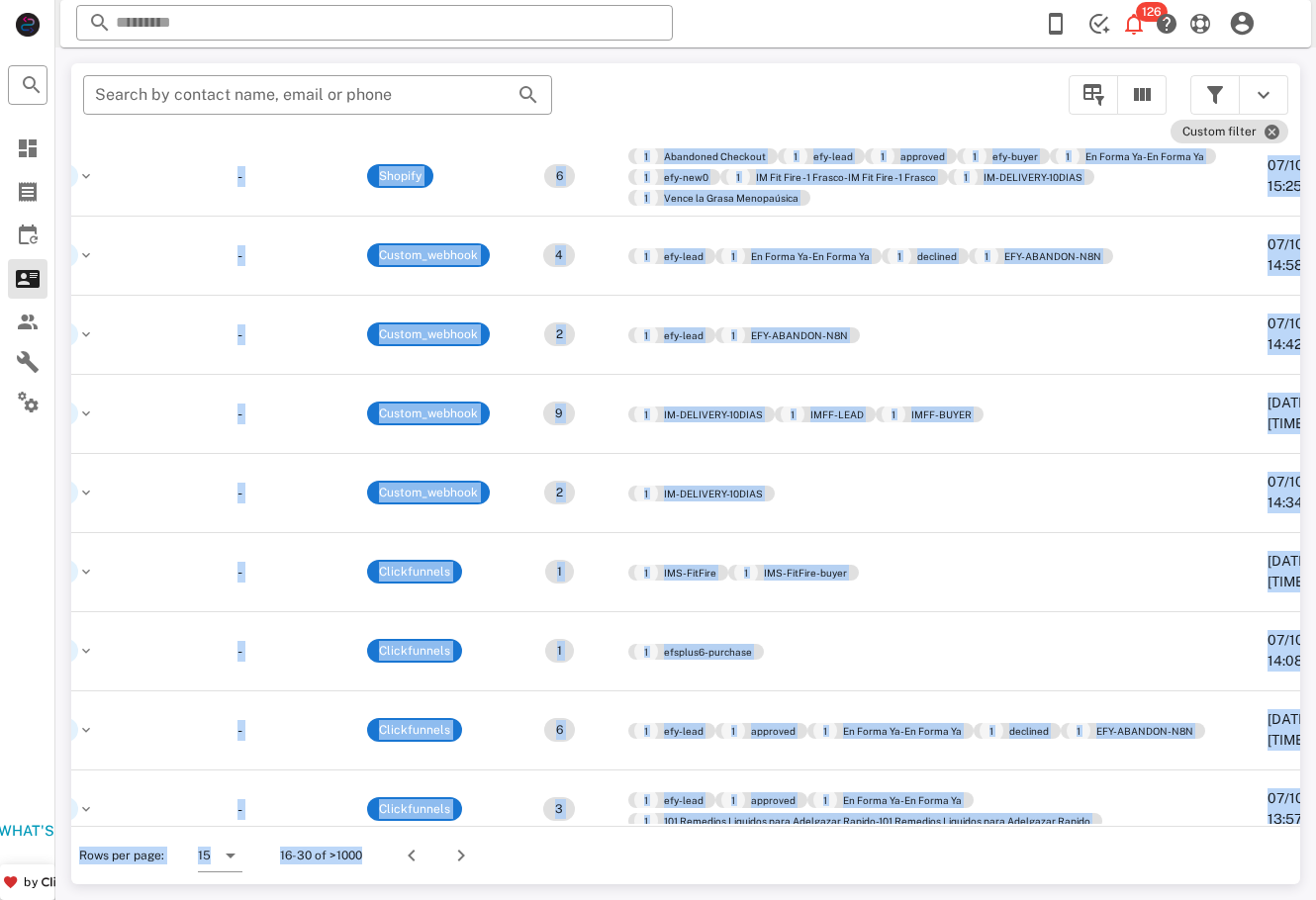 click on "[DATE] [TIME] [FIRST] [LAST] [EMAIL] [PHONE] [COUNTRY] [STATE] [POSTAL_CODE] $0.00 To do - Custom_webhook 10 1 IM-DELIVERY-10DIAS 1 IMS-FitFire 1 IMS-FitFire-buyer 1 IMFF-LEAD 1 IMFF-BUYER [DATE] [TIME] ZOÉ L [EMAIL] [PHONE] [COUNTRY] [STATE] [POSTAL_CODE] $0.00 To do - Shopify 6 1 Abandoned Checkout 1 efy-lead 1 approved 1 efy-buyer 1 En Forma Ya-En Forma Ya 1 efy-new0 1 IM Fit Fire - 1 Frasco-IM Fit Fire - 1 Frasco 1 IM-DELIVERY-10DIAS 1 Vence la Grasa Menopaúsica [DATE] [TIME] [FIRST] [LAST] [EMAIL] [PHONE] [COUNTRY] [STATE] [POSTAL_CODE] $0.00 To do - Custom_webhook 4 1 efy-lead 1 En Forma Ya-En Forma Ya 1 declined 1 EFY-ABANDON-N8N [DATE] [TIME] [FIRST] [LAST] [EMAIL] [PHONE] $0.00 To do - Custom_webhook 2 1 efy-lead 1 EFY-ABANDON-N8N [COUNTRY] [STATE] - [NUMBER]" at bounding box center [686, 474] 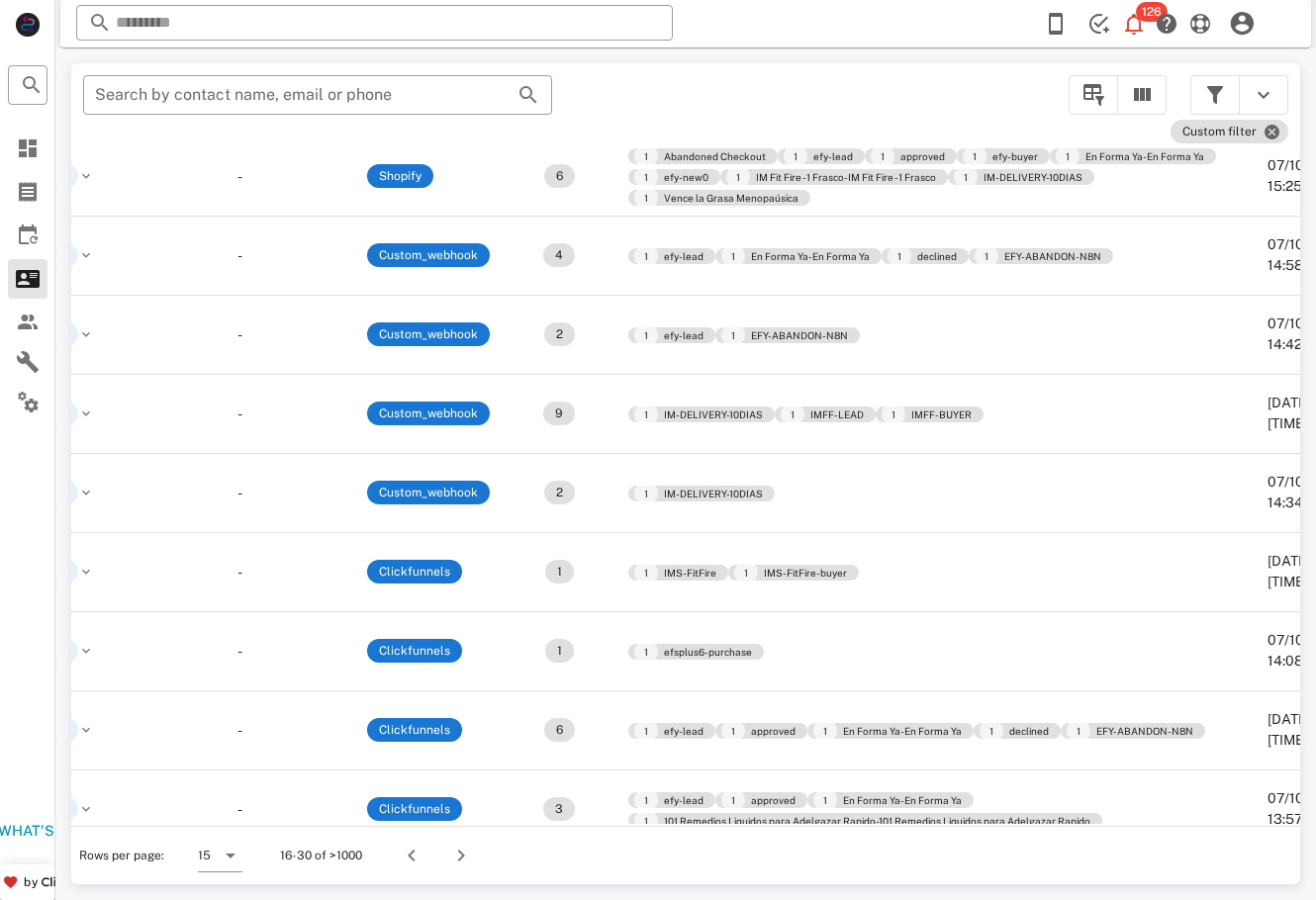 click at bounding box center (457, 855) 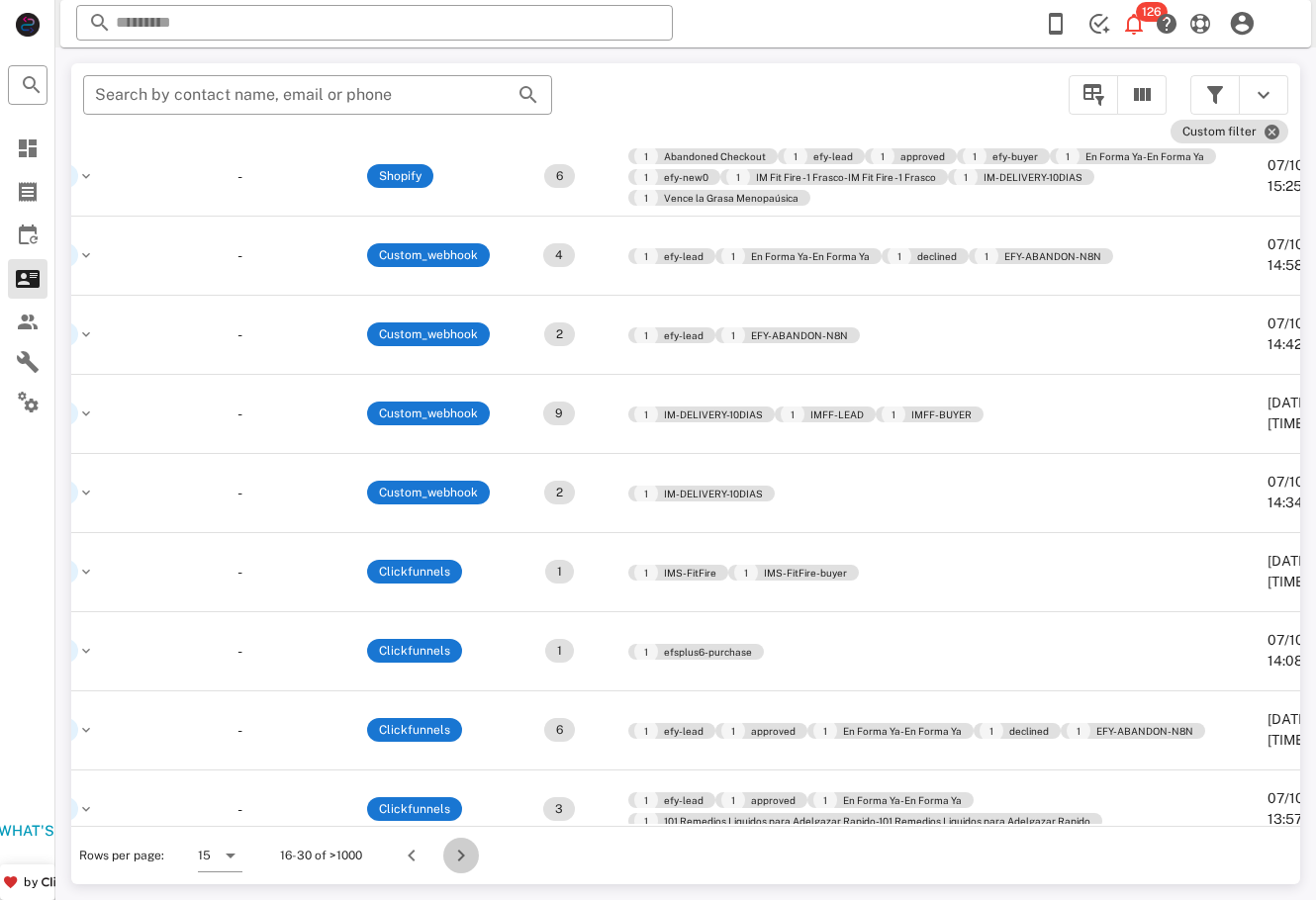 click at bounding box center [461, 855] 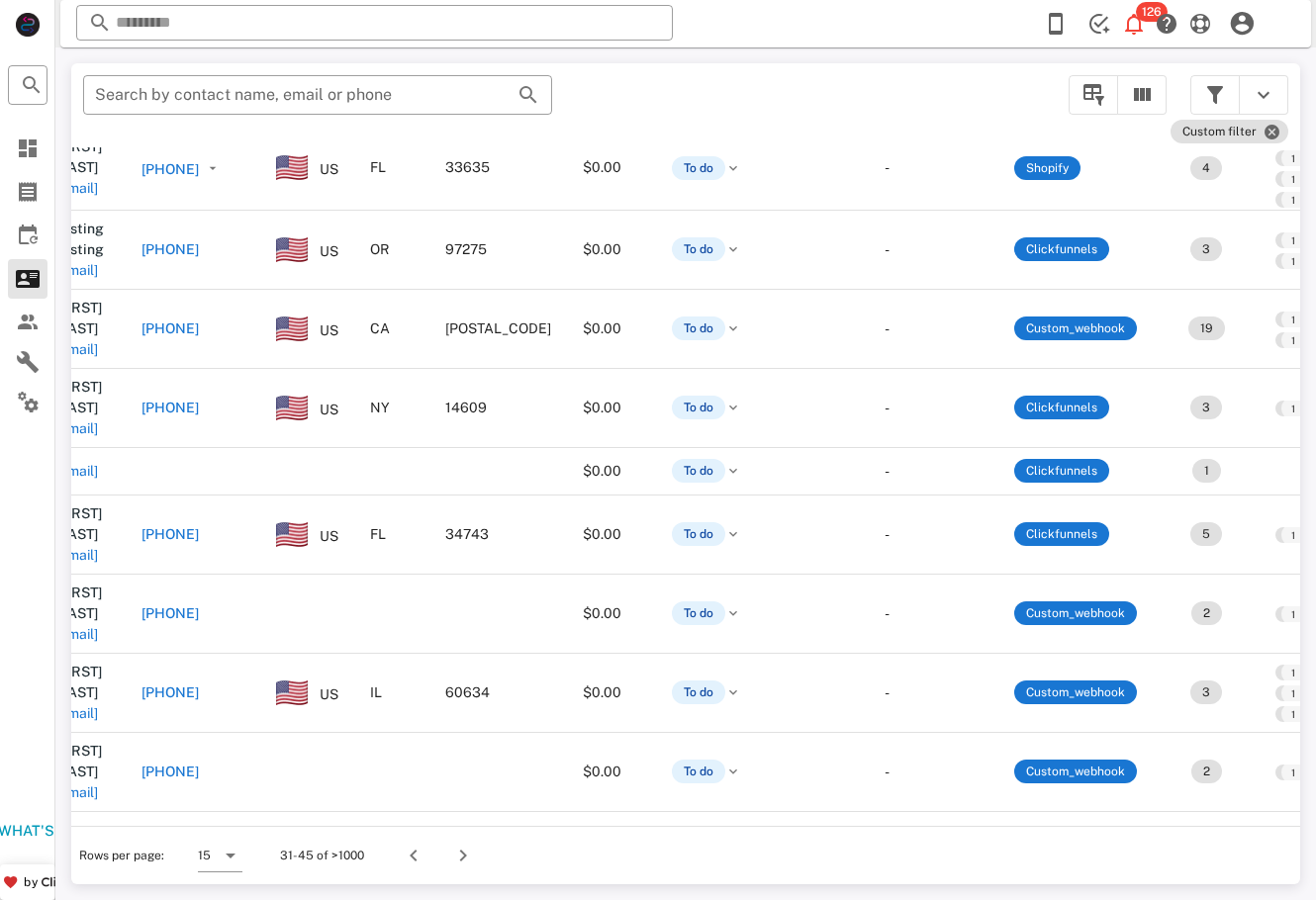 scroll, scrollTop: 290, scrollLeft: 0, axis: vertical 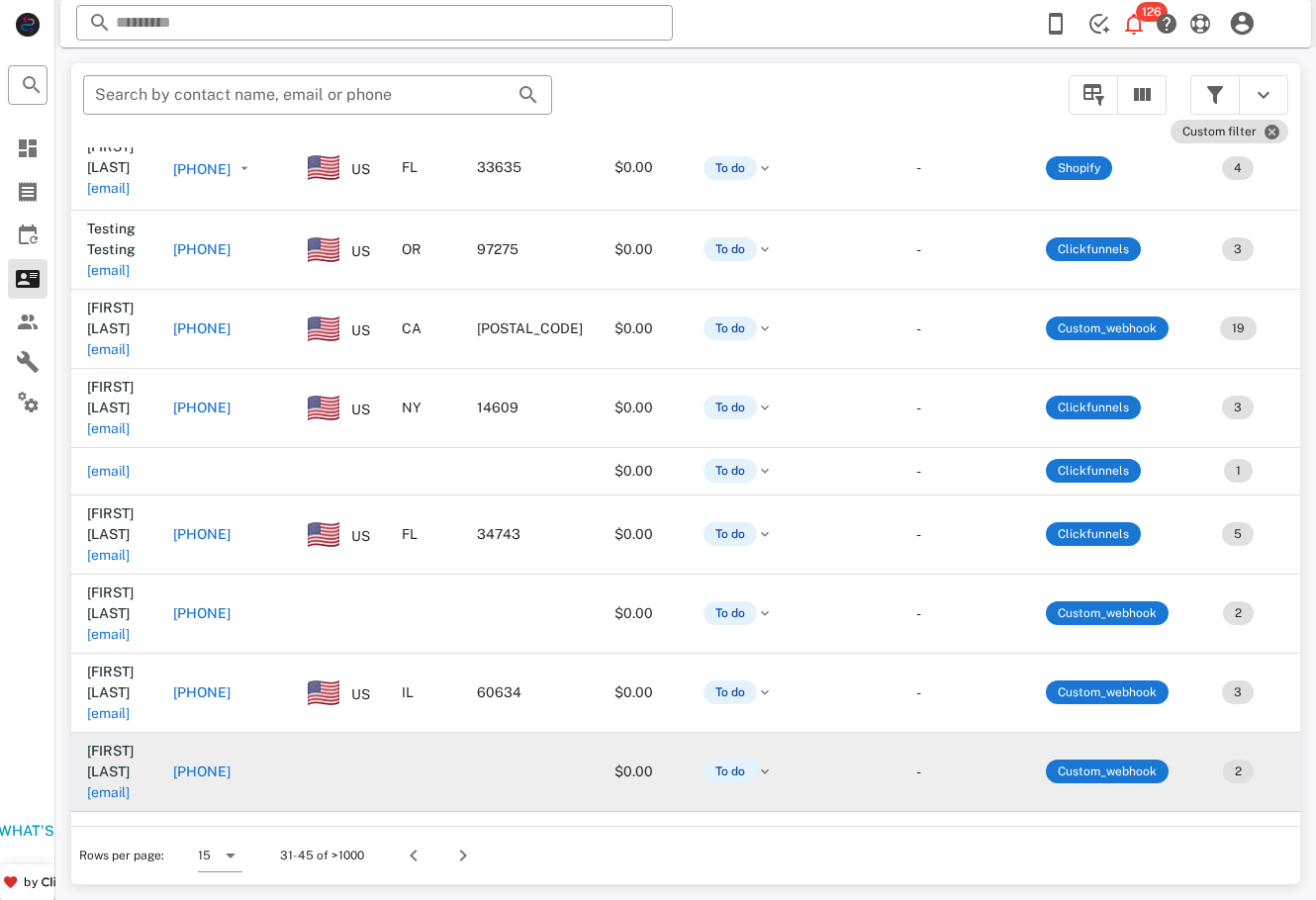 click on "[FIRST] [LAST]  [EMAIL]" at bounding box center (114, 771) 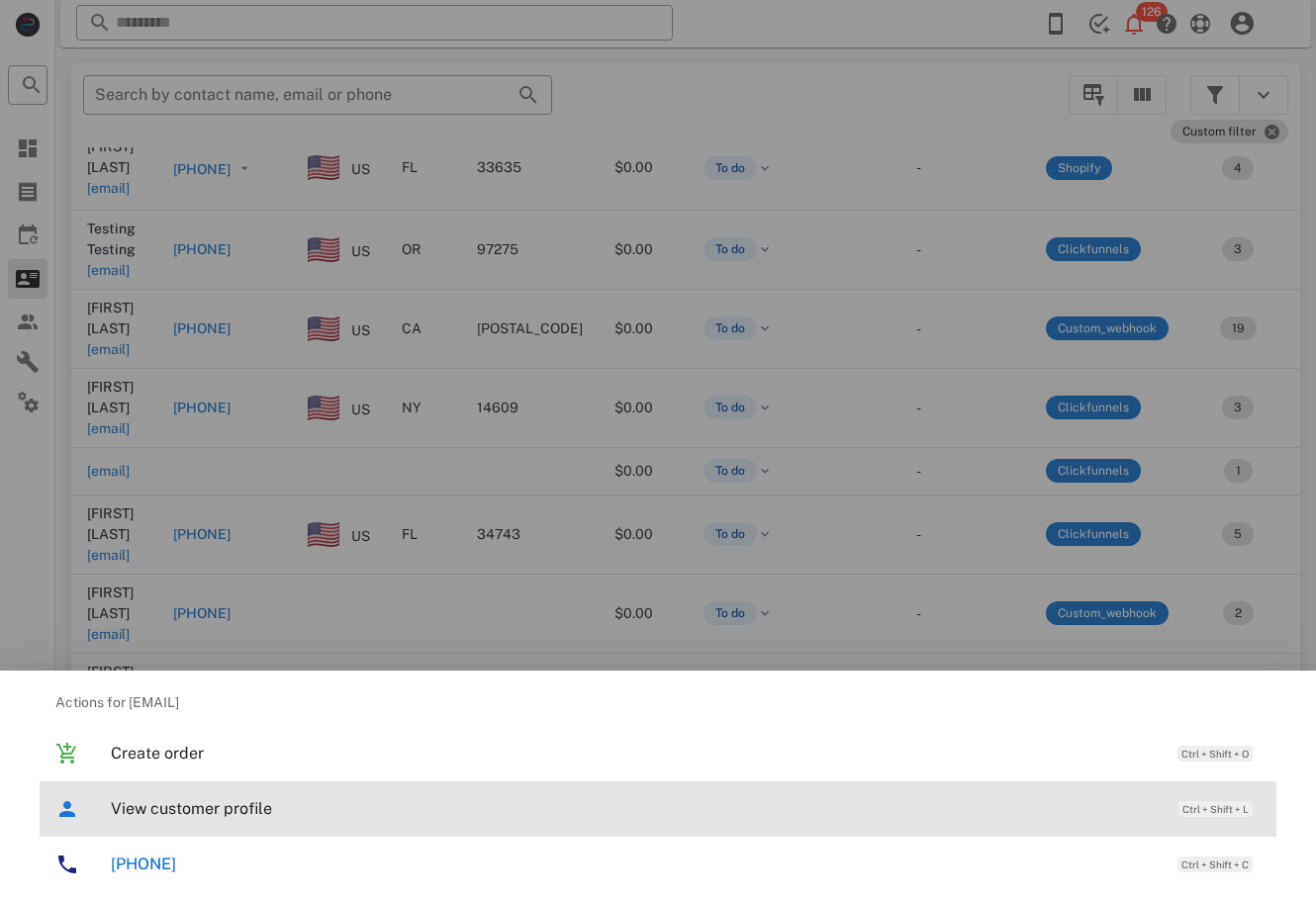 click on "View customer profile Ctrl + Shift + L" at bounding box center (686, 808) 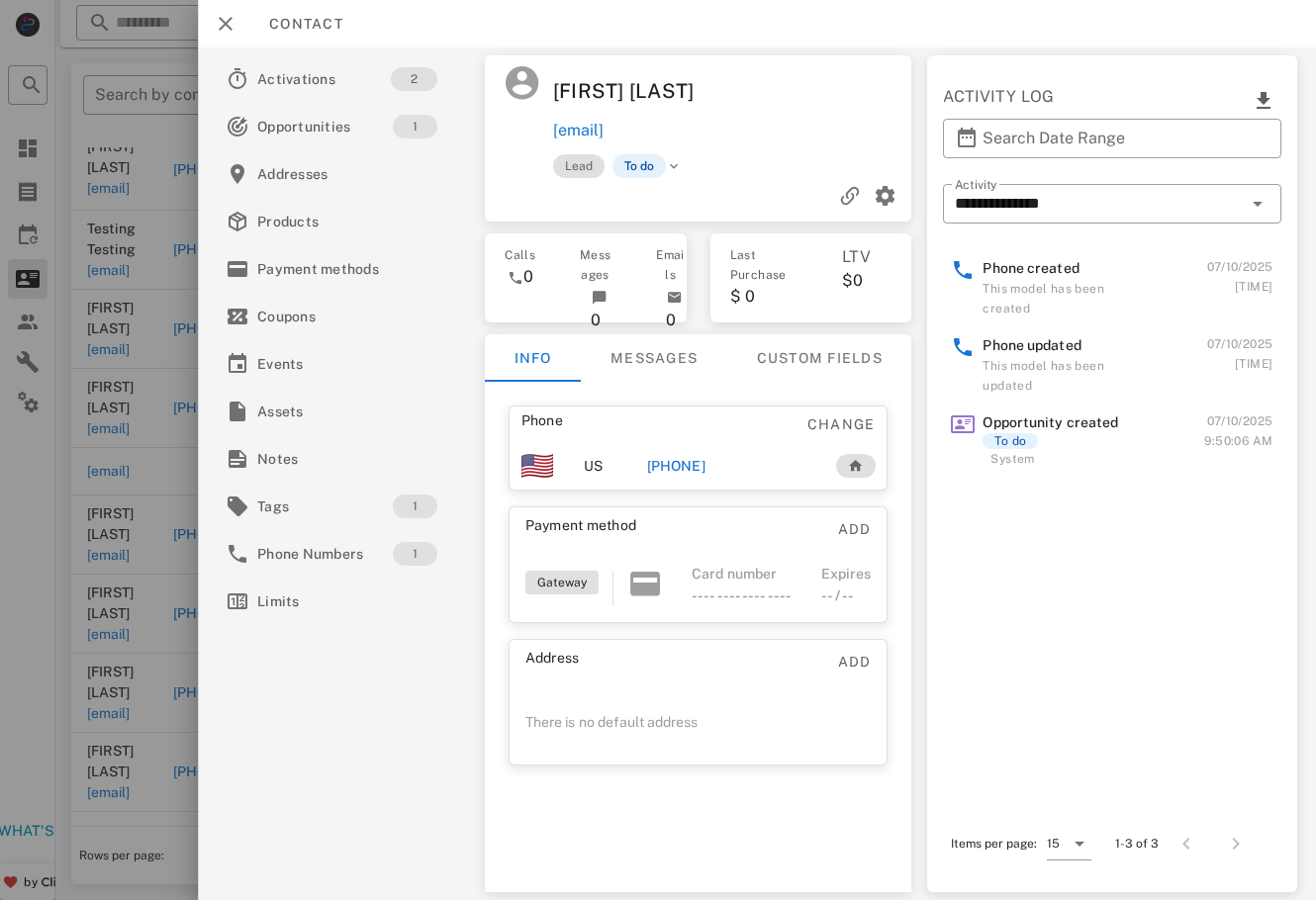 click on "[PHONE]" at bounding box center [675, 466] 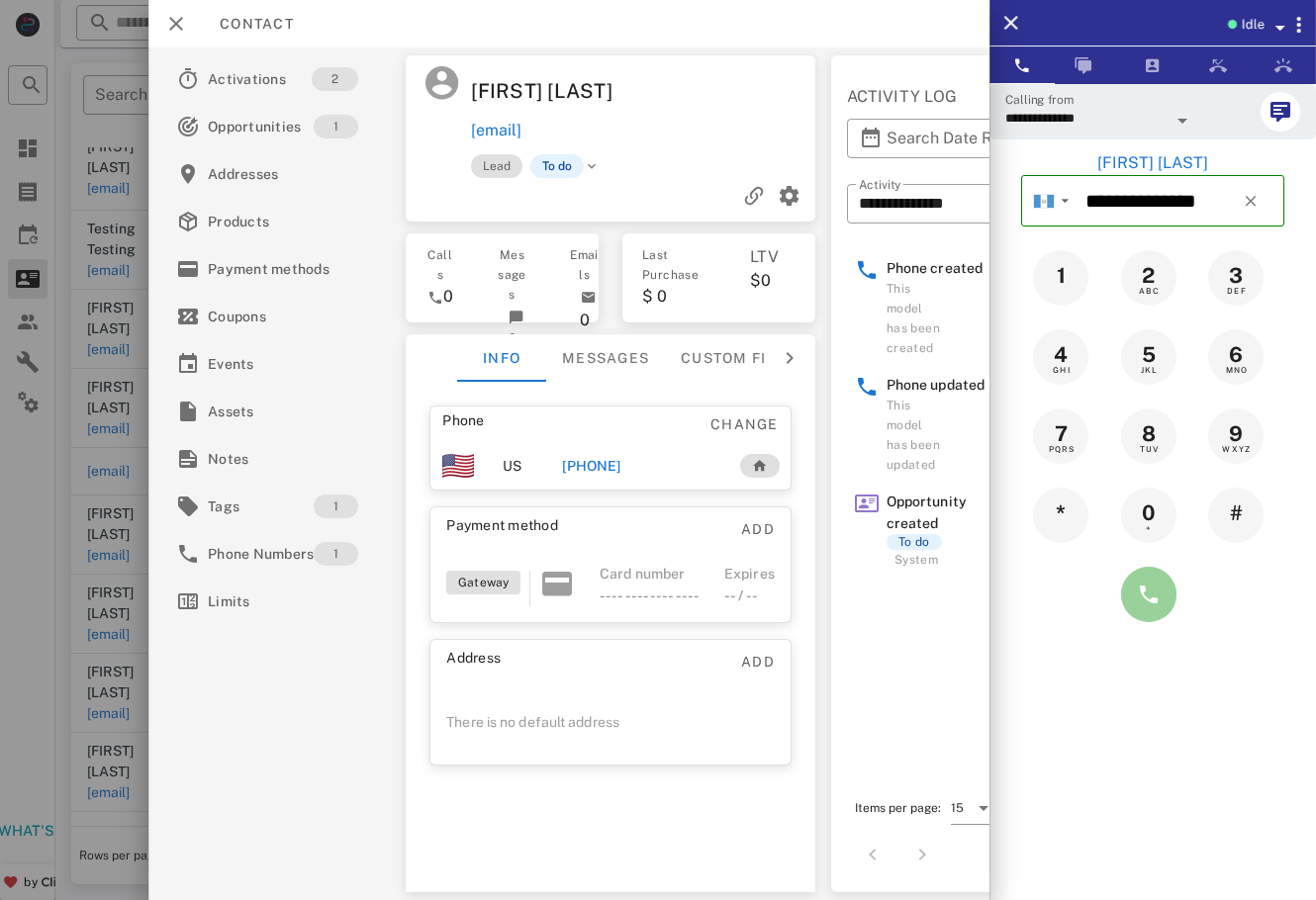 click at bounding box center [1149, 594] 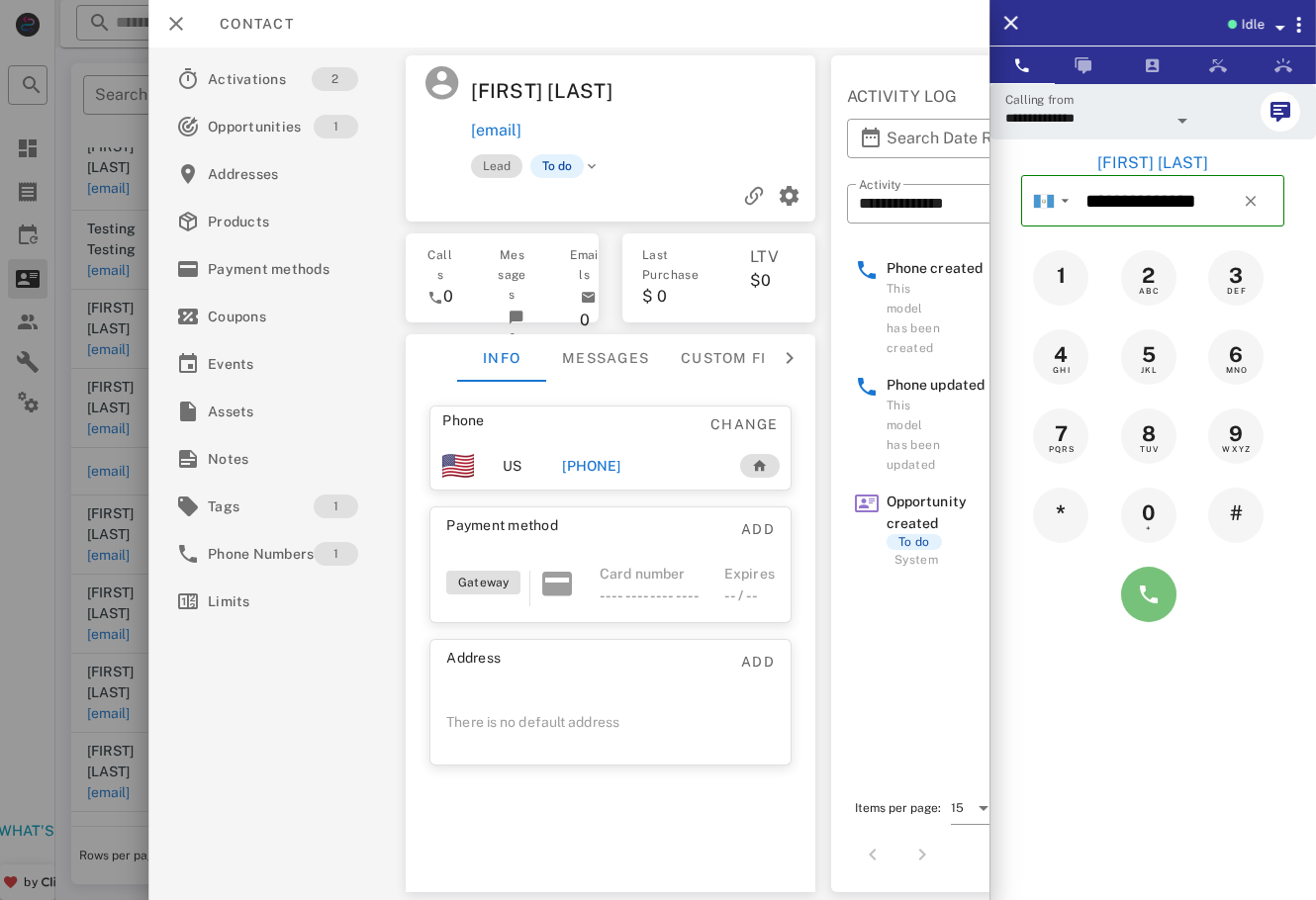 type 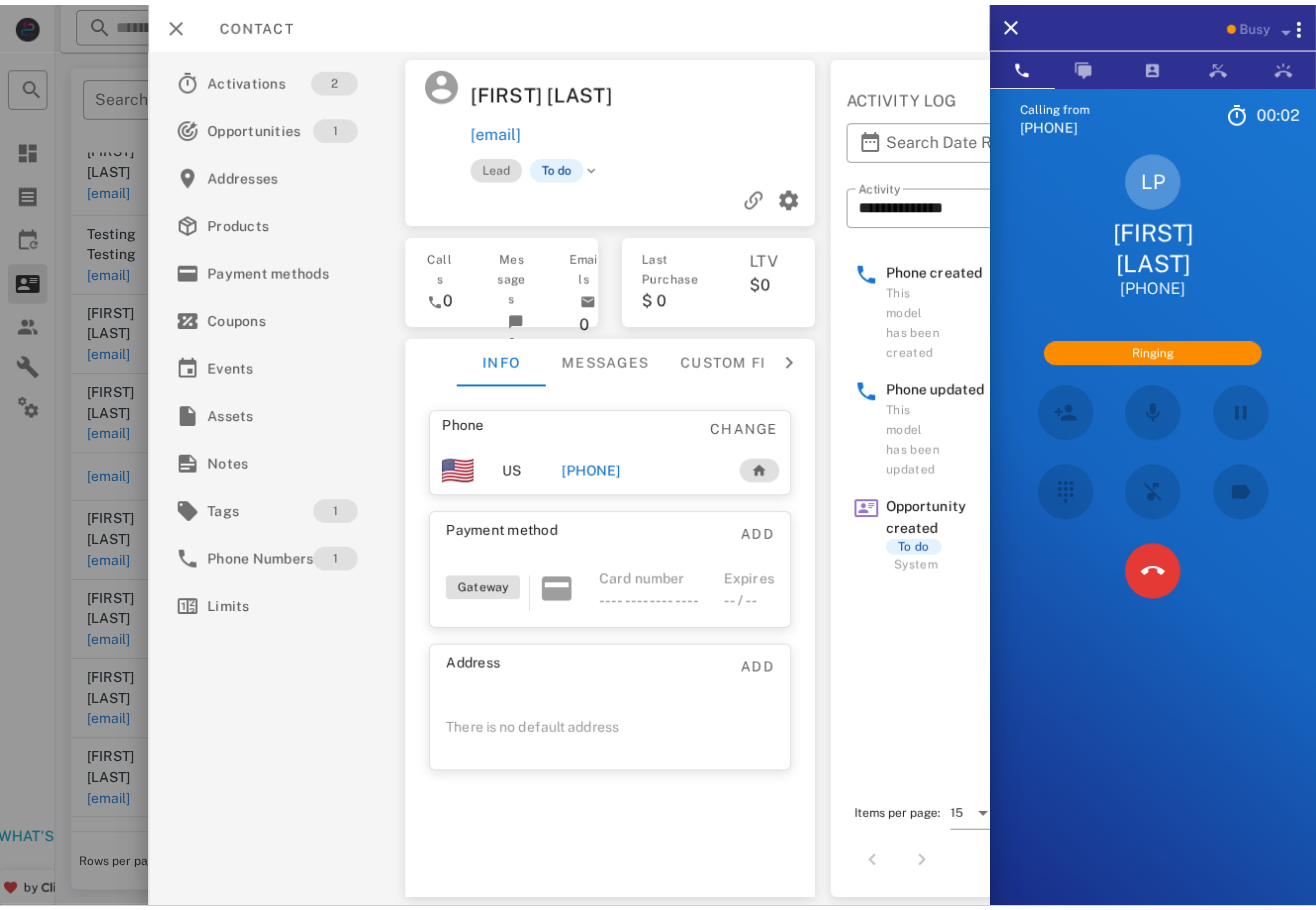 scroll, scrollTop: 234, scrollLeft: 0, axis: vertical 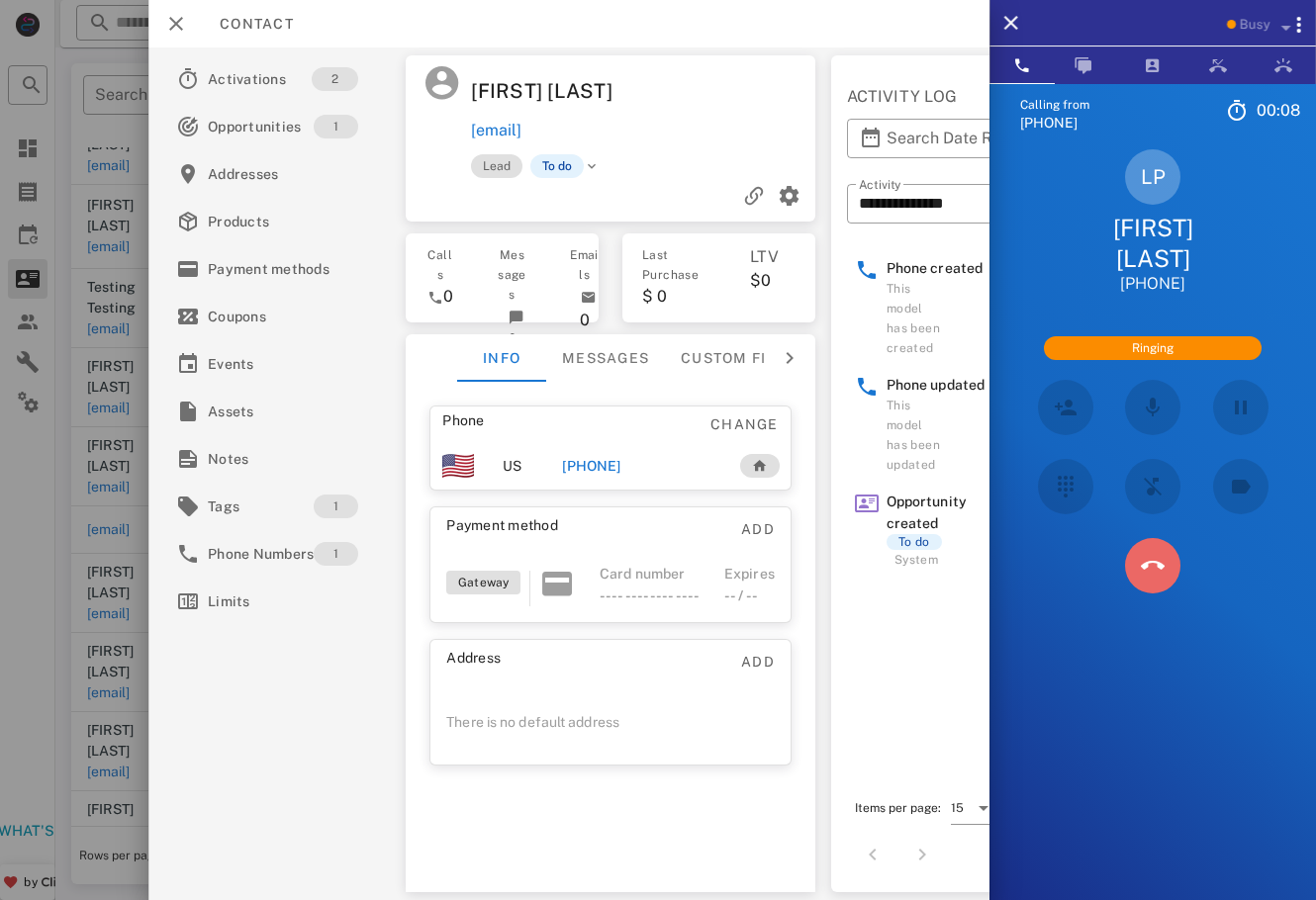 click at bounding box center [1153, 566] 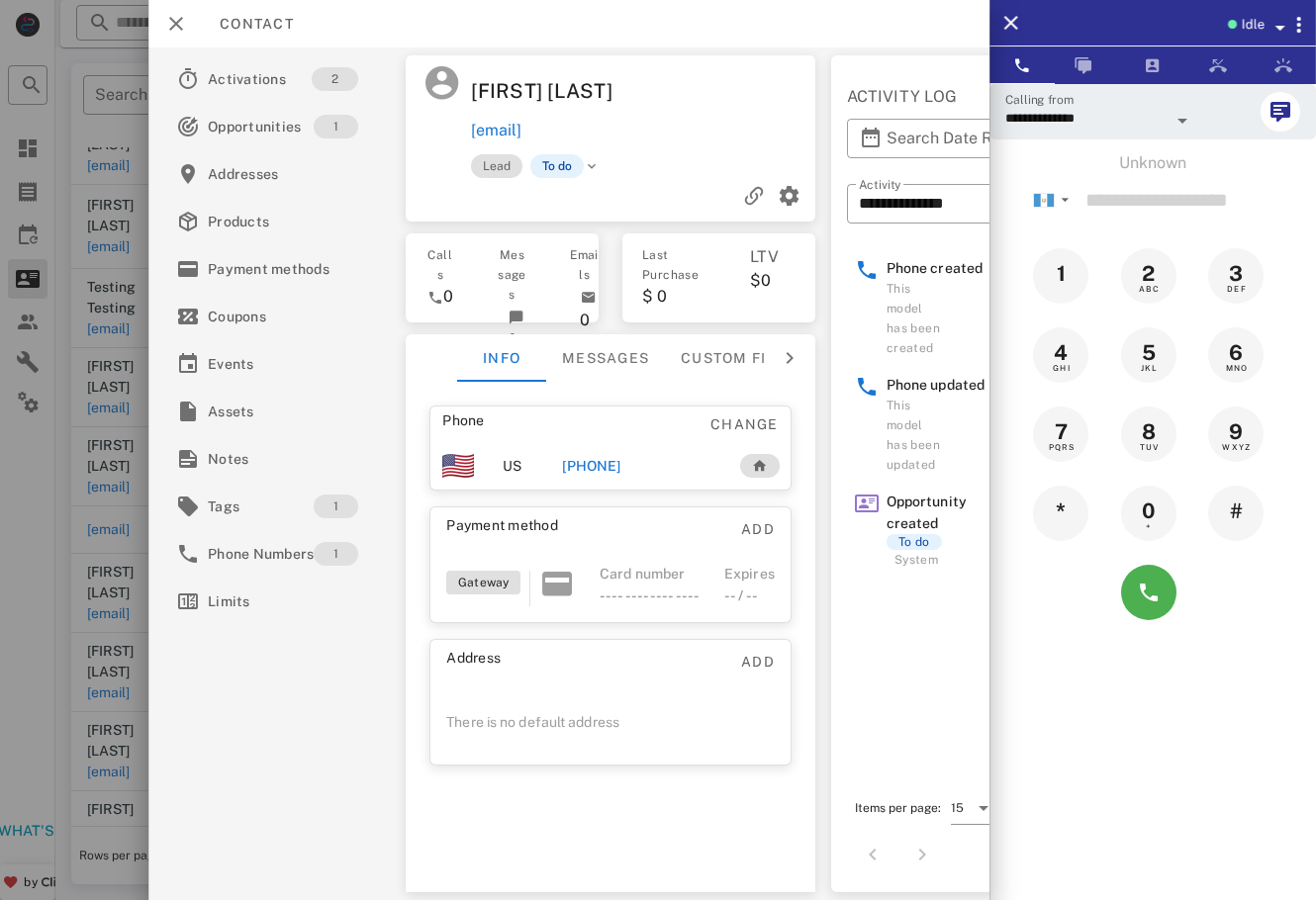 click at bounding box center (611, 196) 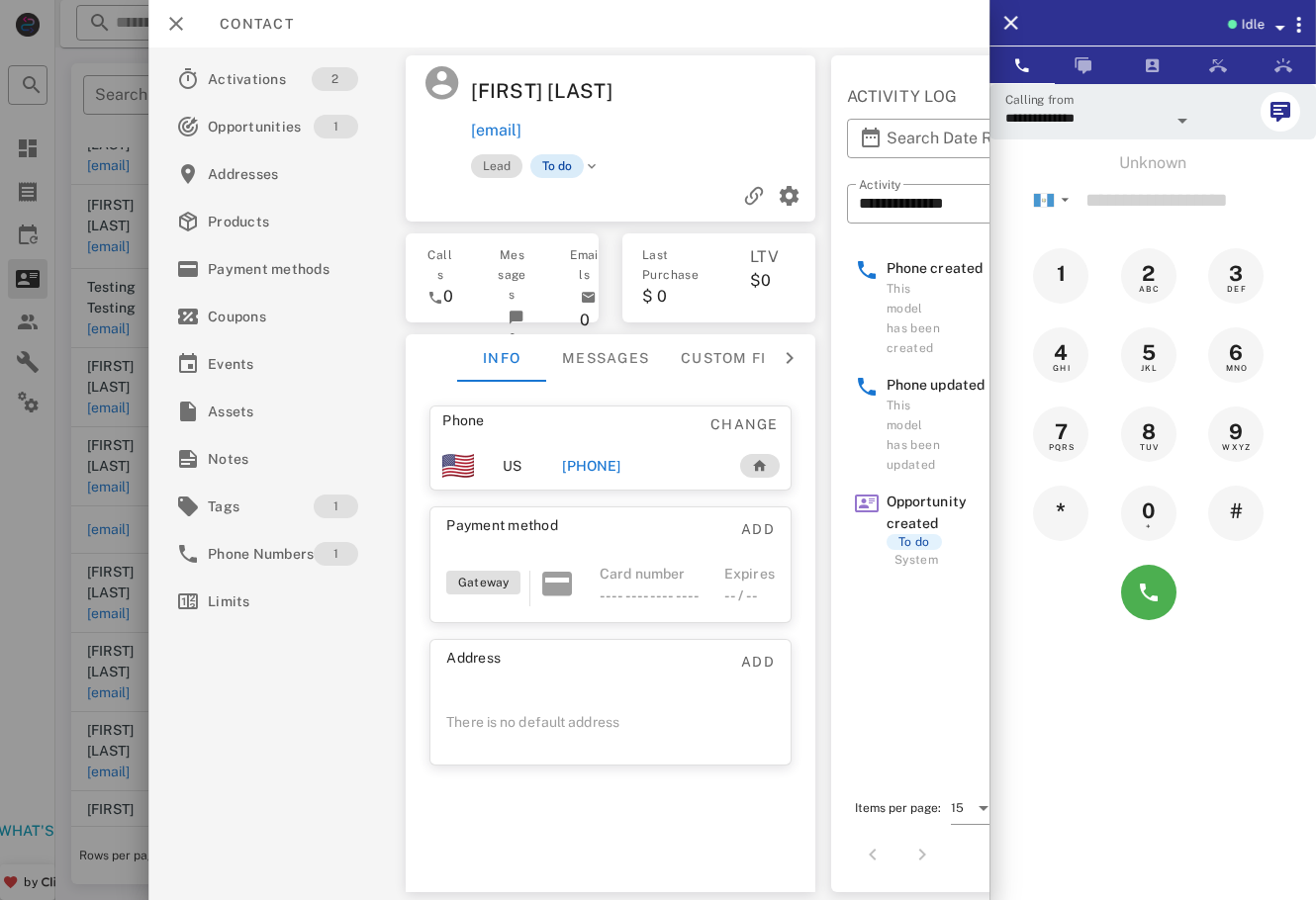 click on "To do" at bounding box center (557, 166) 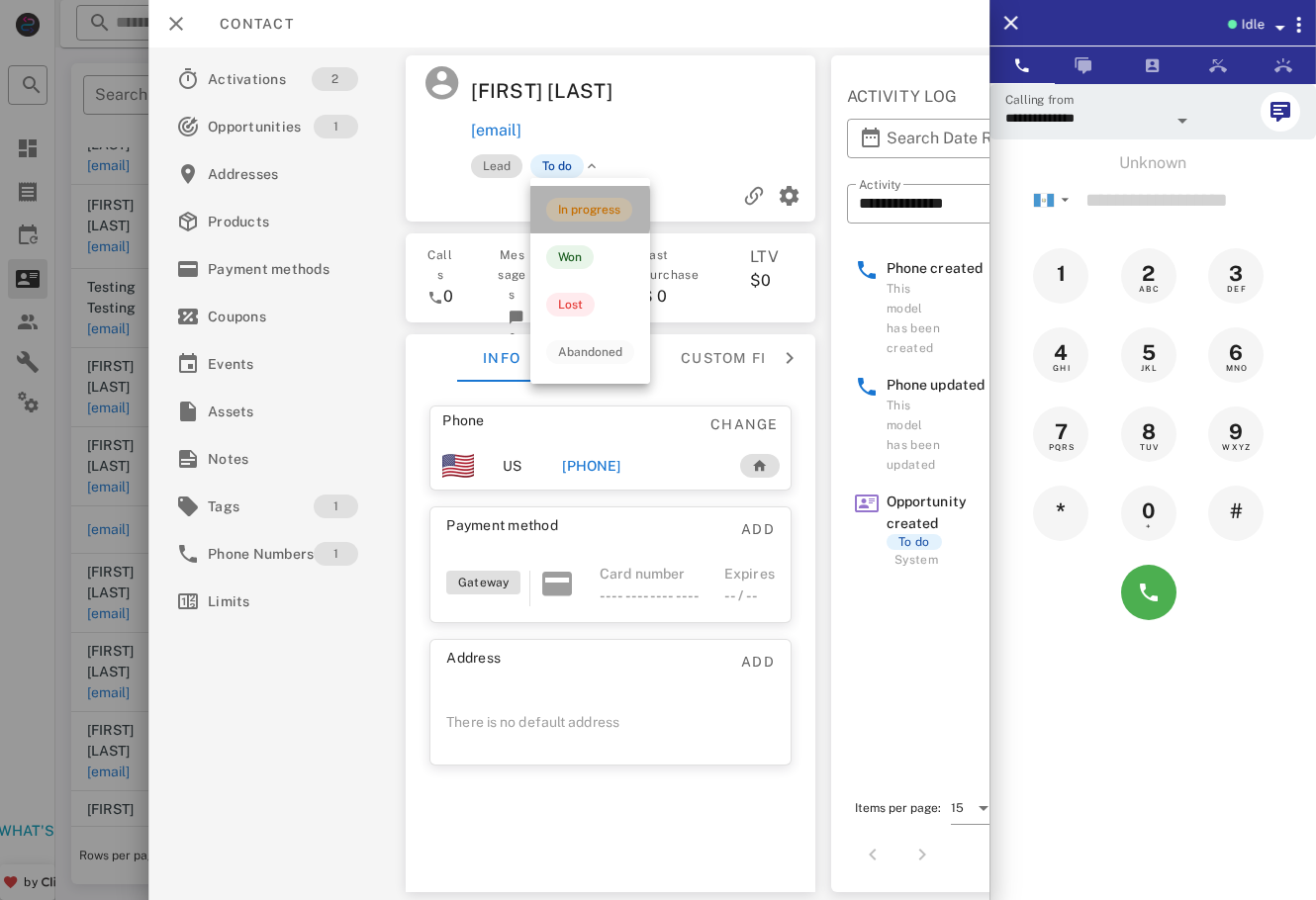 click on "In progress" at bounding box center [589, 210] 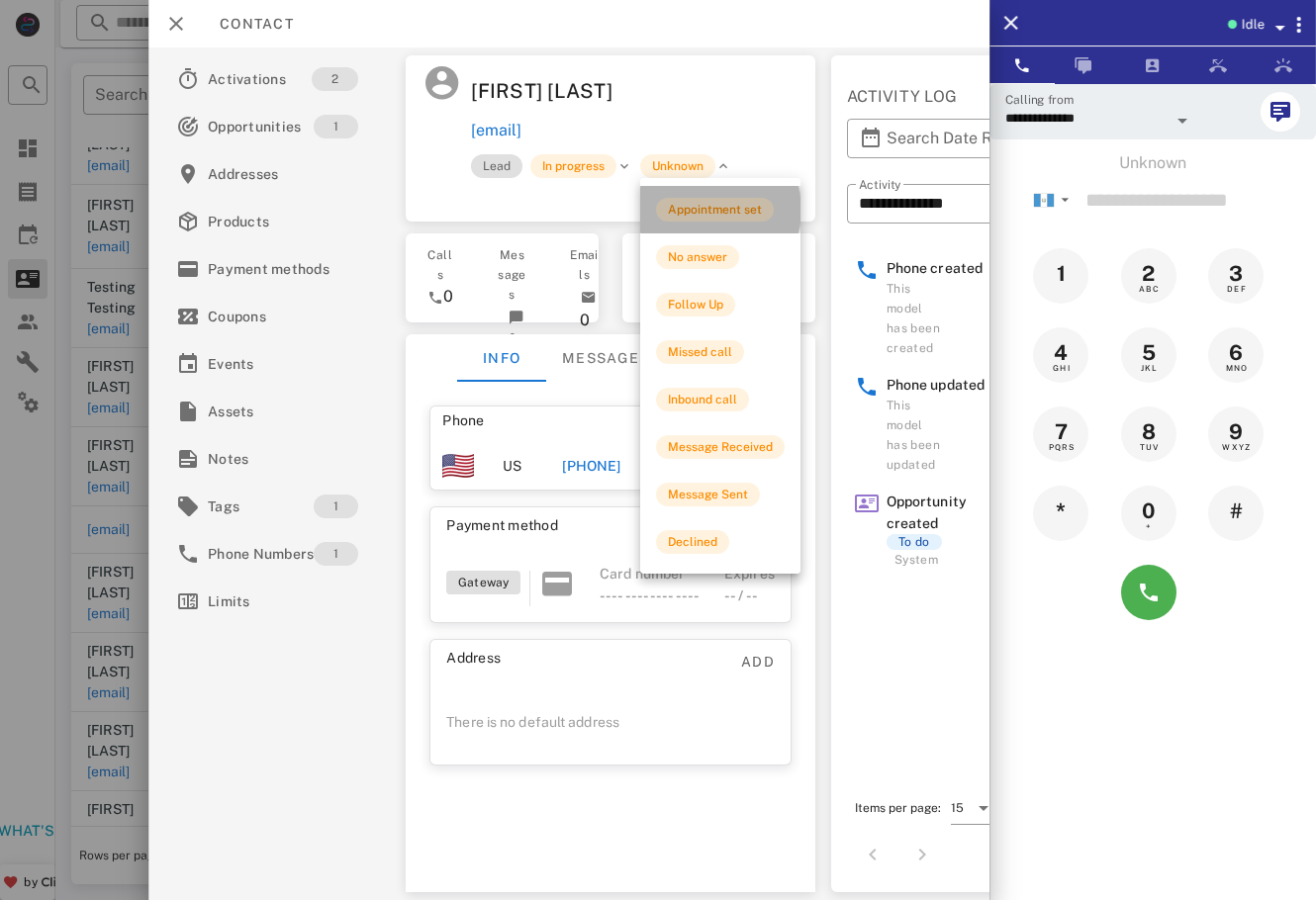 click on "Appointment set" at bounding box center (714, 210) 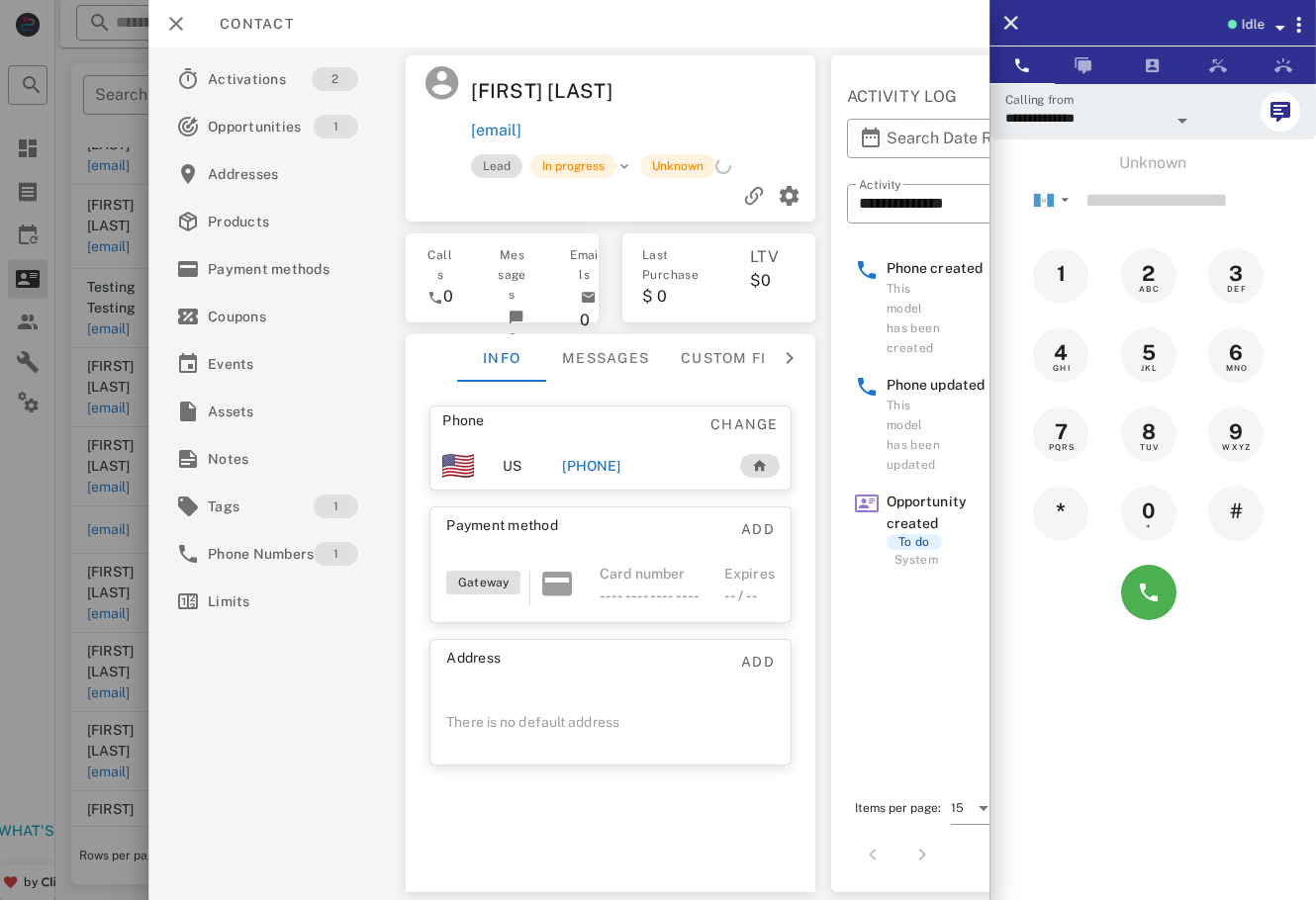 click at bounding box center (658, 450) 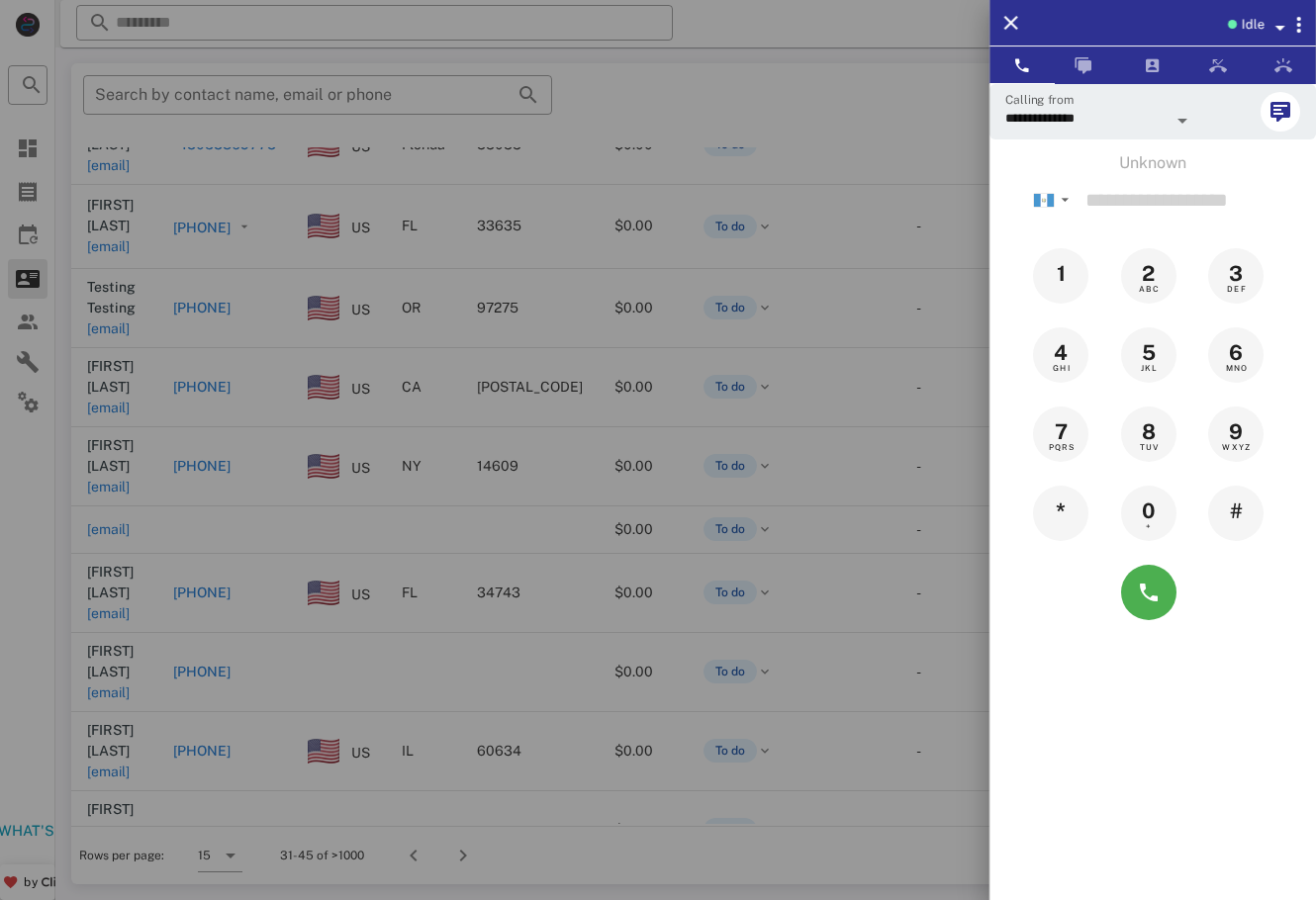 click at bounding box center [658, 450] 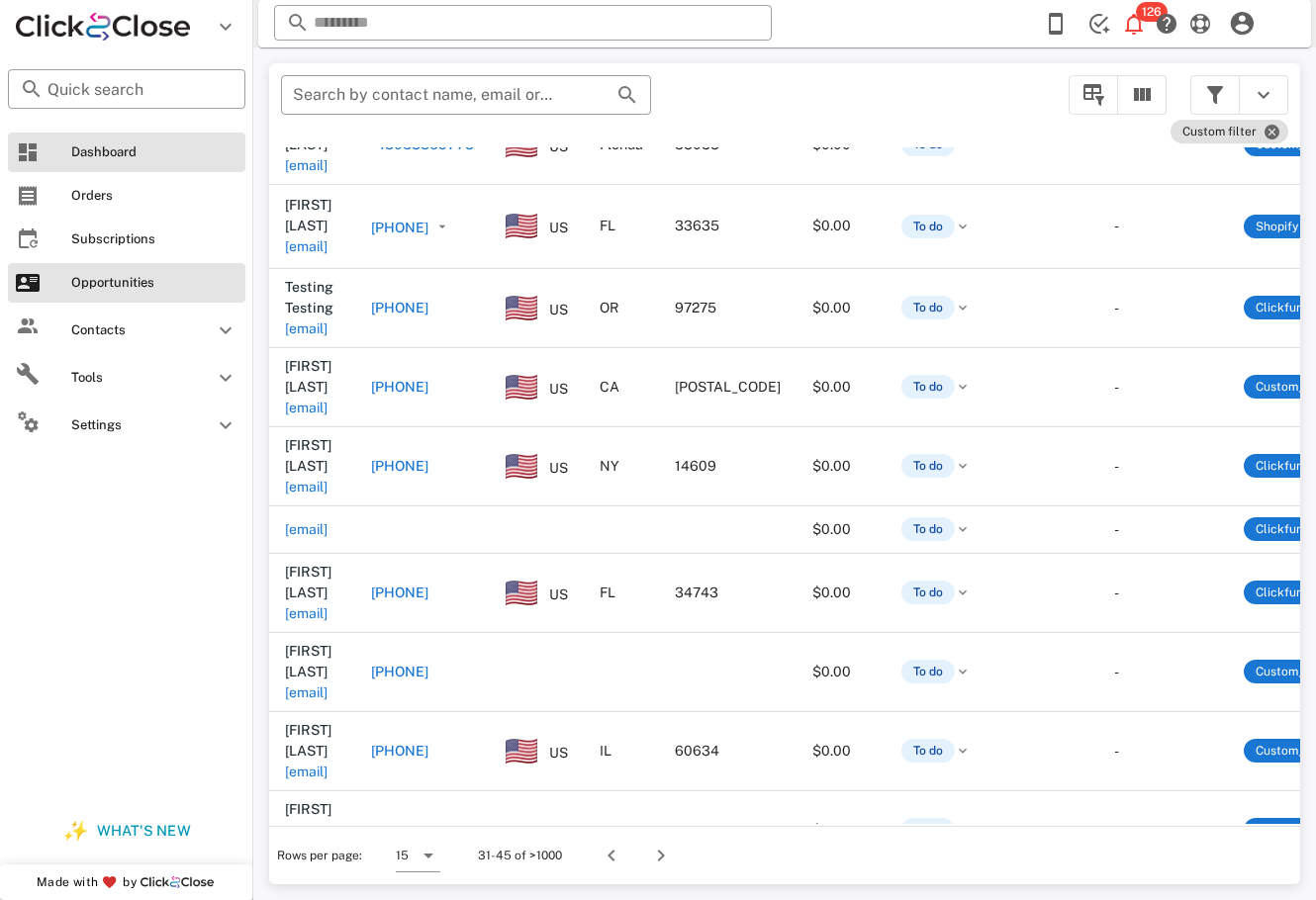 click on "Dashboard" at bounding box center (127, 152) 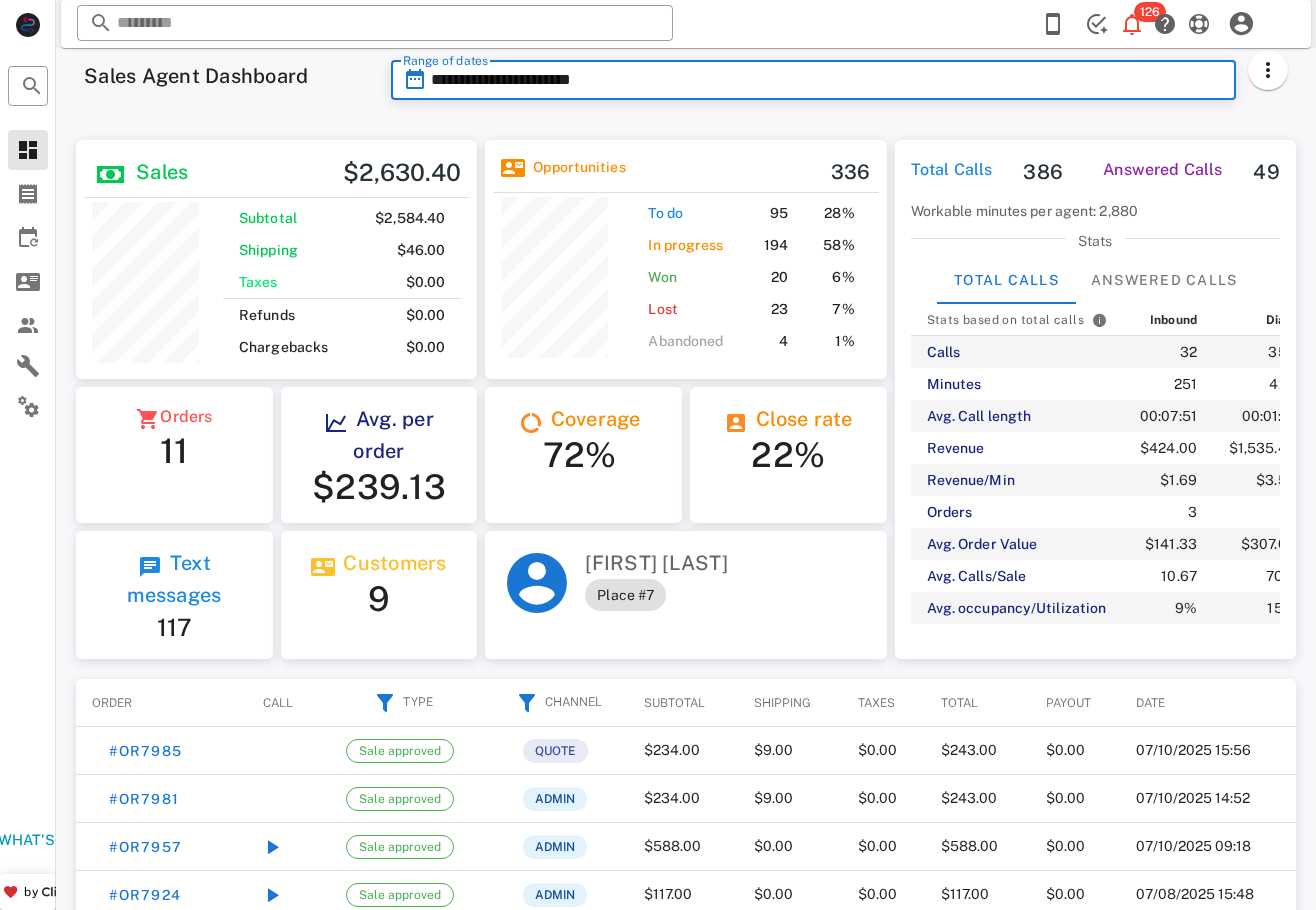 click on "**********" at bounding box center [827, 80] 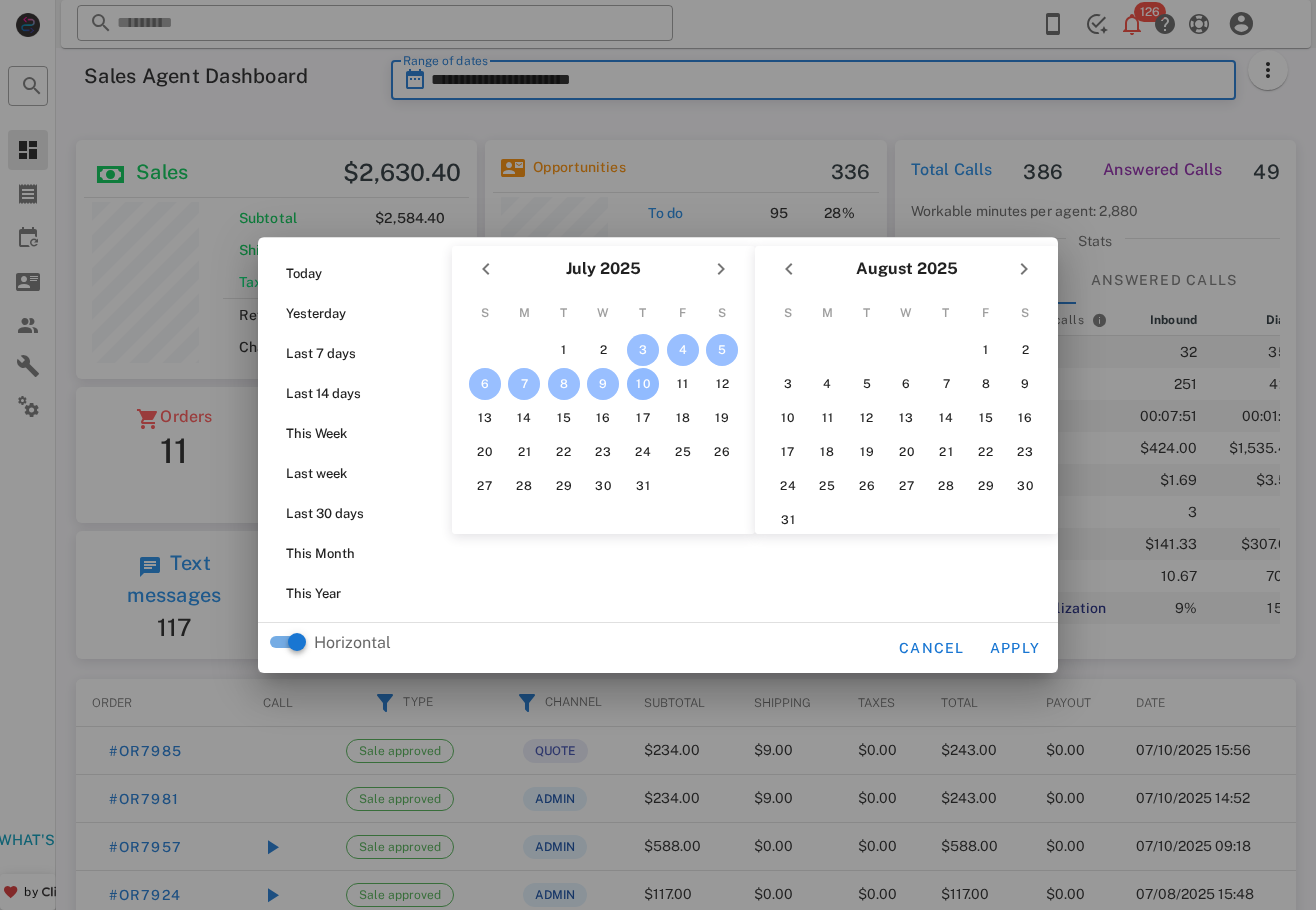 scroll, scrollTop: 999761, scrollLeft: 999599, axis: both 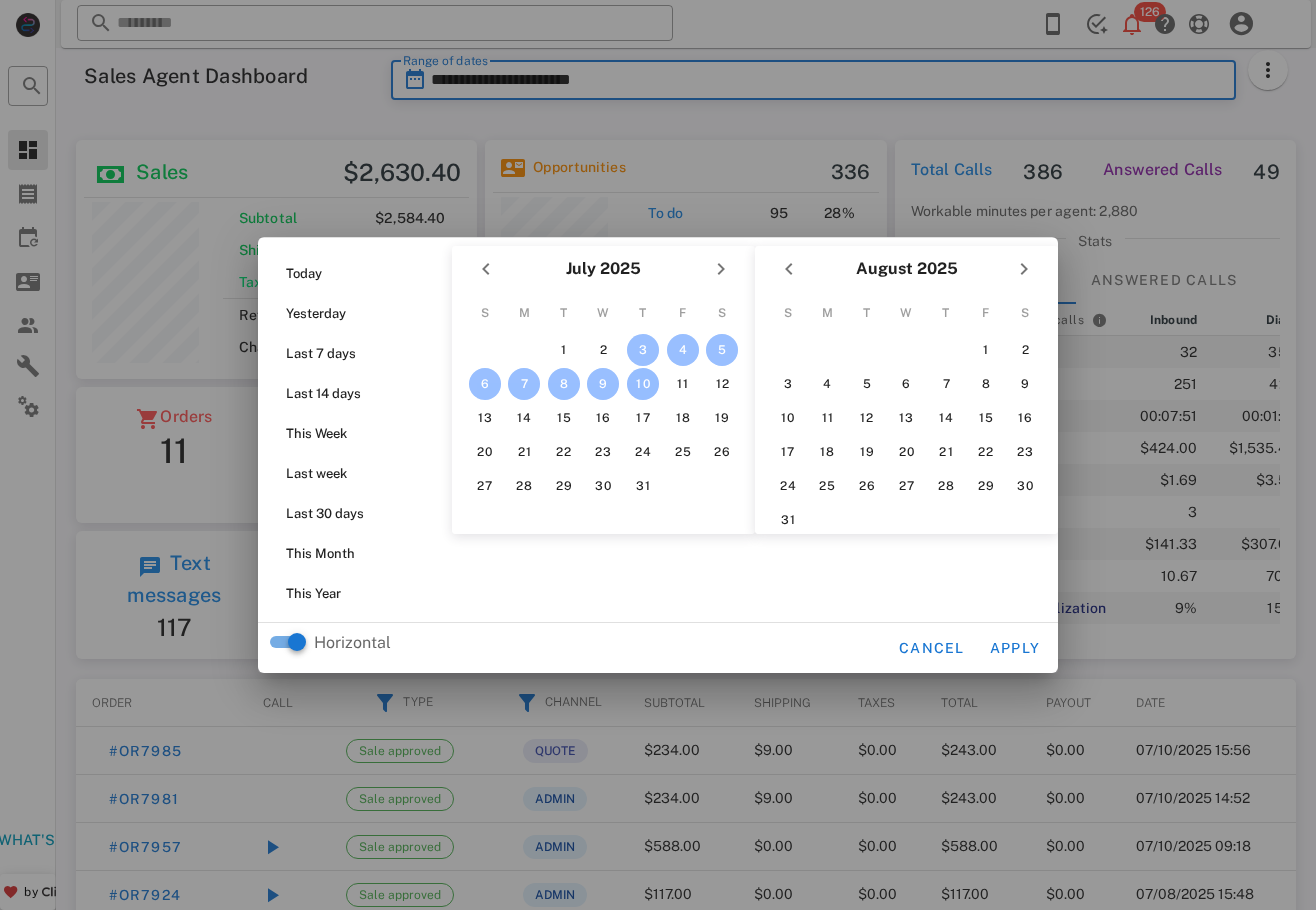 click on "10" at bounding box center [643, 384] 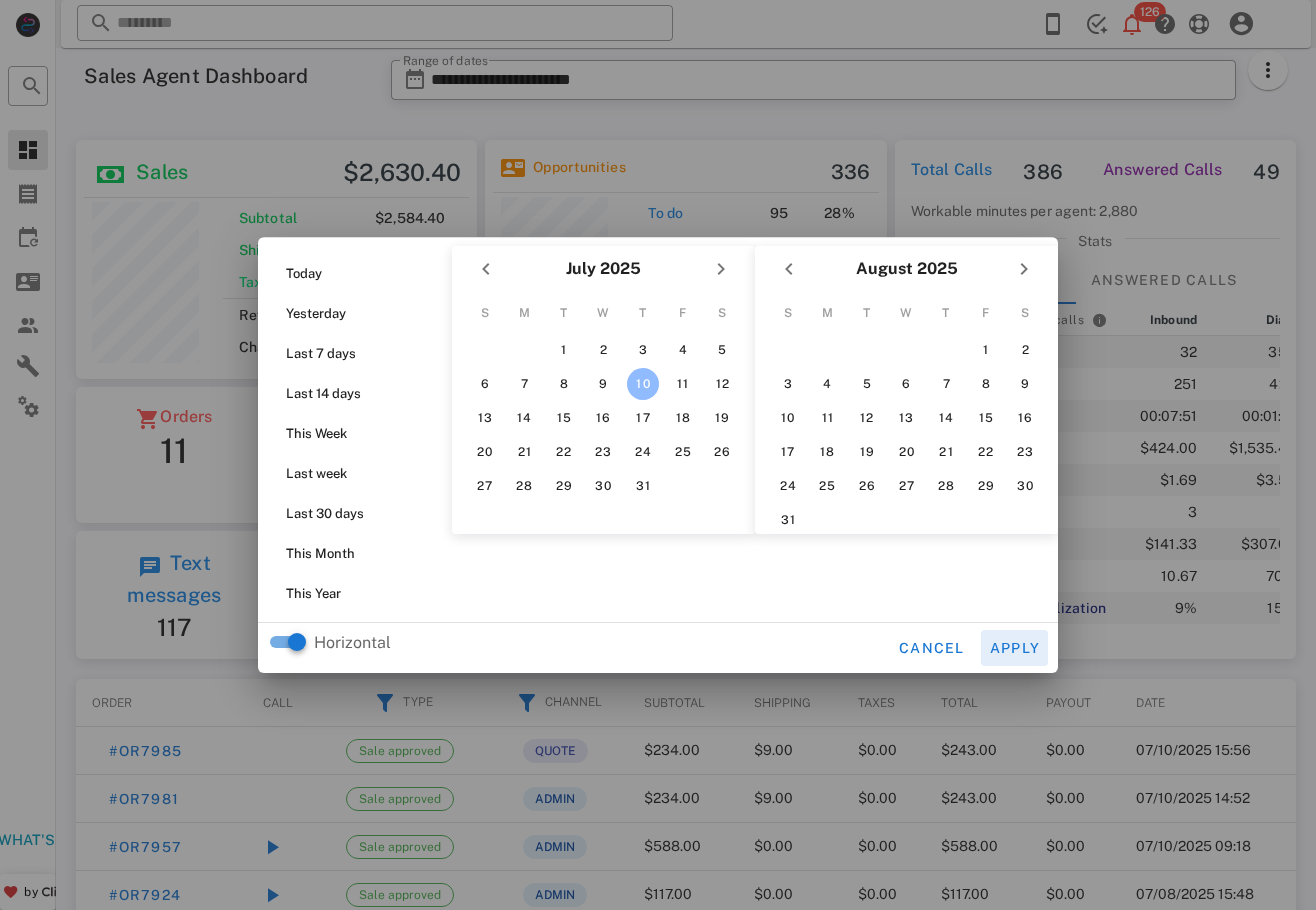 click on "Apply" at bounding box center [1015, 648] 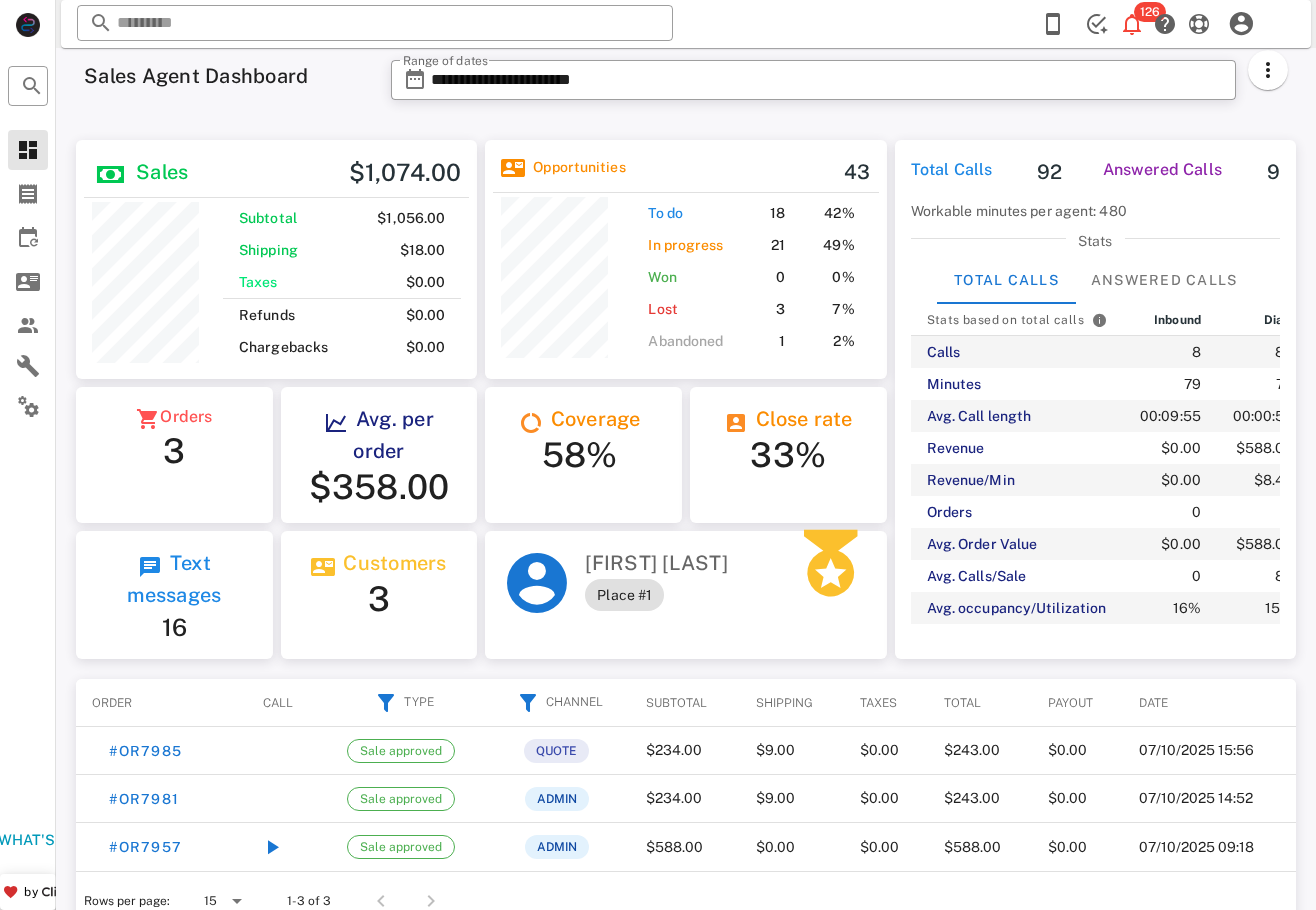scroll, scrollTop: 999755, scrollLeft: 999599, axis: both 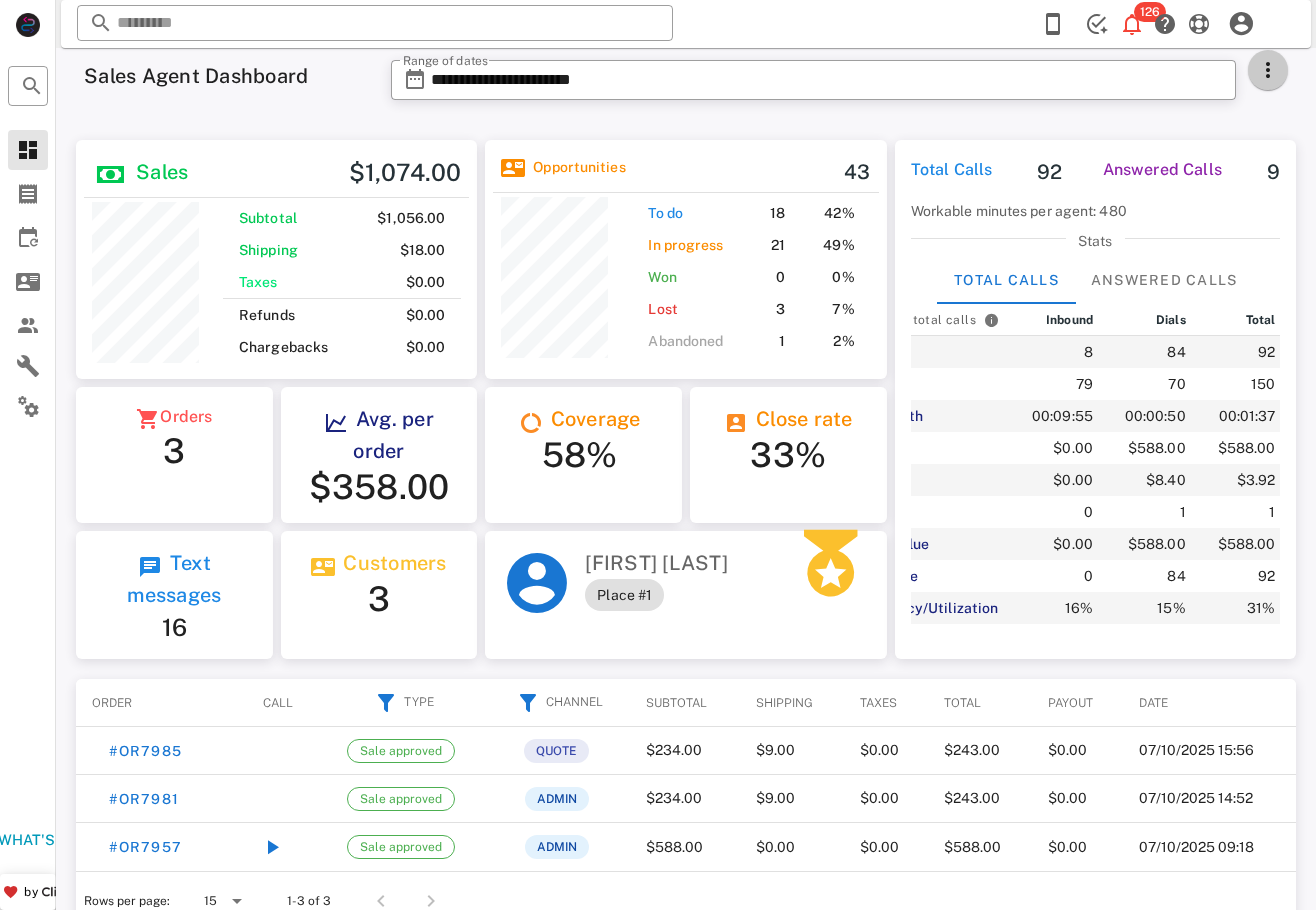 click at bounding box center [1268, 70] 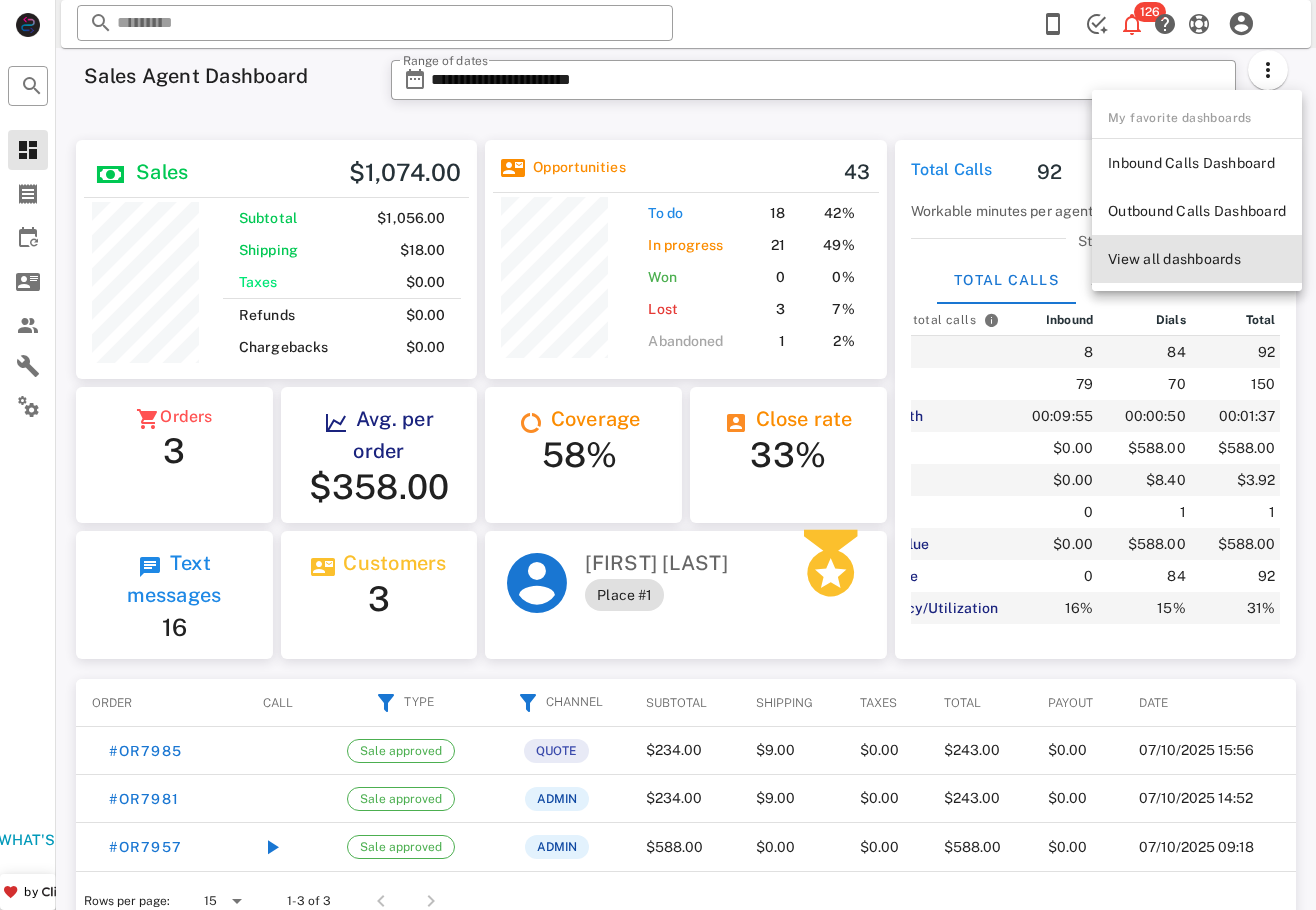 click on "View all dashboards" at bounding box center [1197, 259] 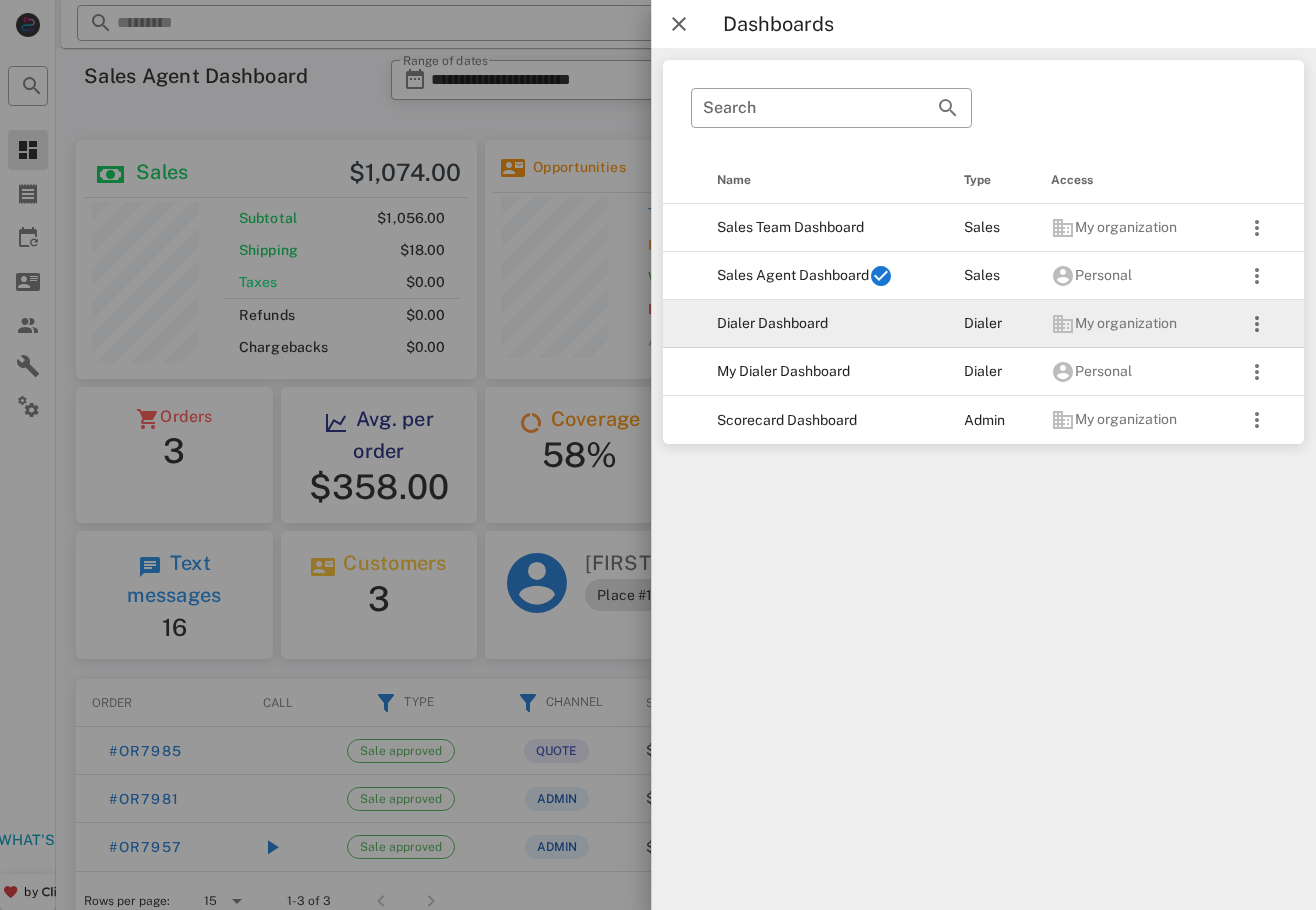 click on "Dialer Dashboard" at bounding box center [824, 324] 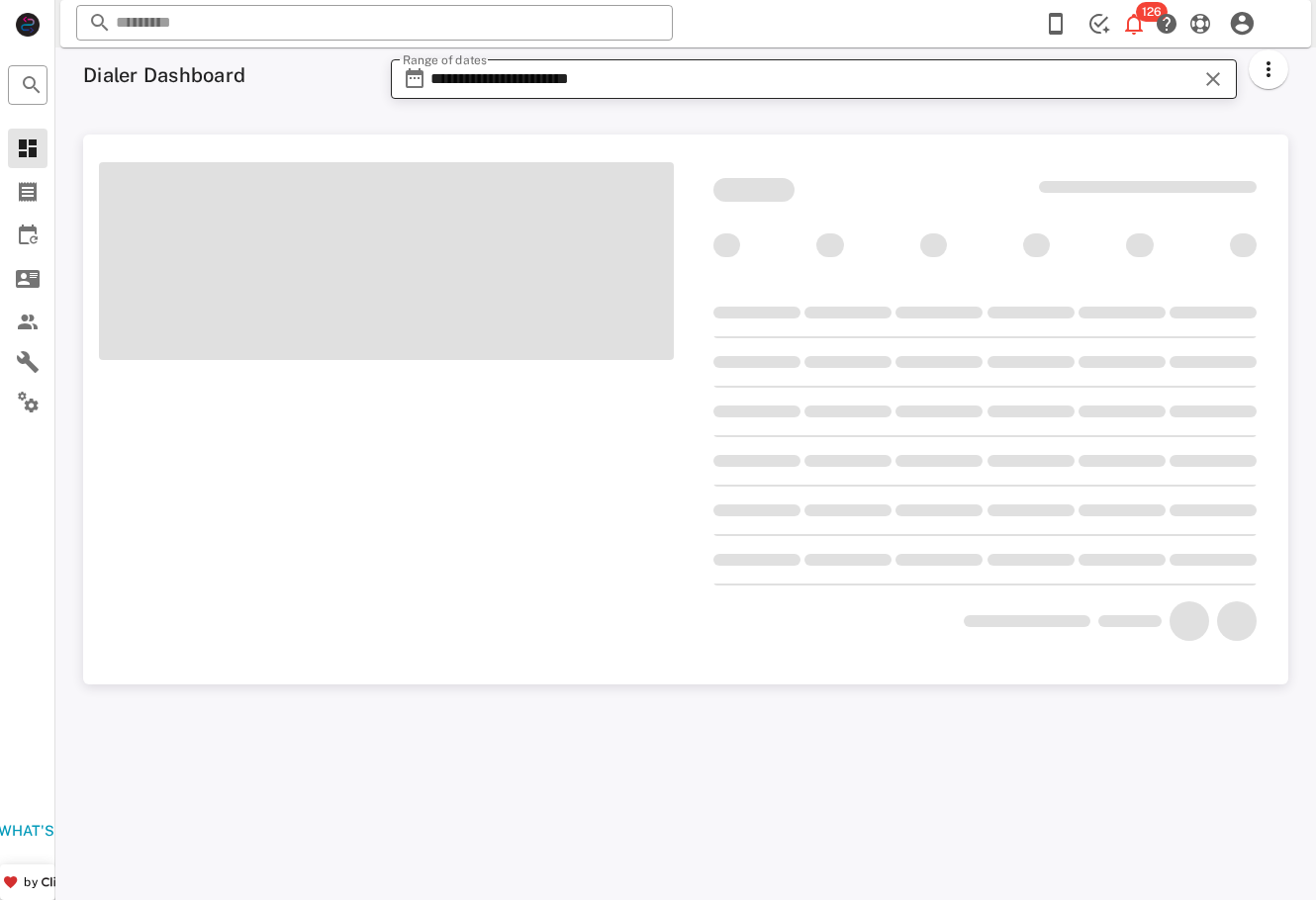 click on "**********" at bounding box center (814, 79) 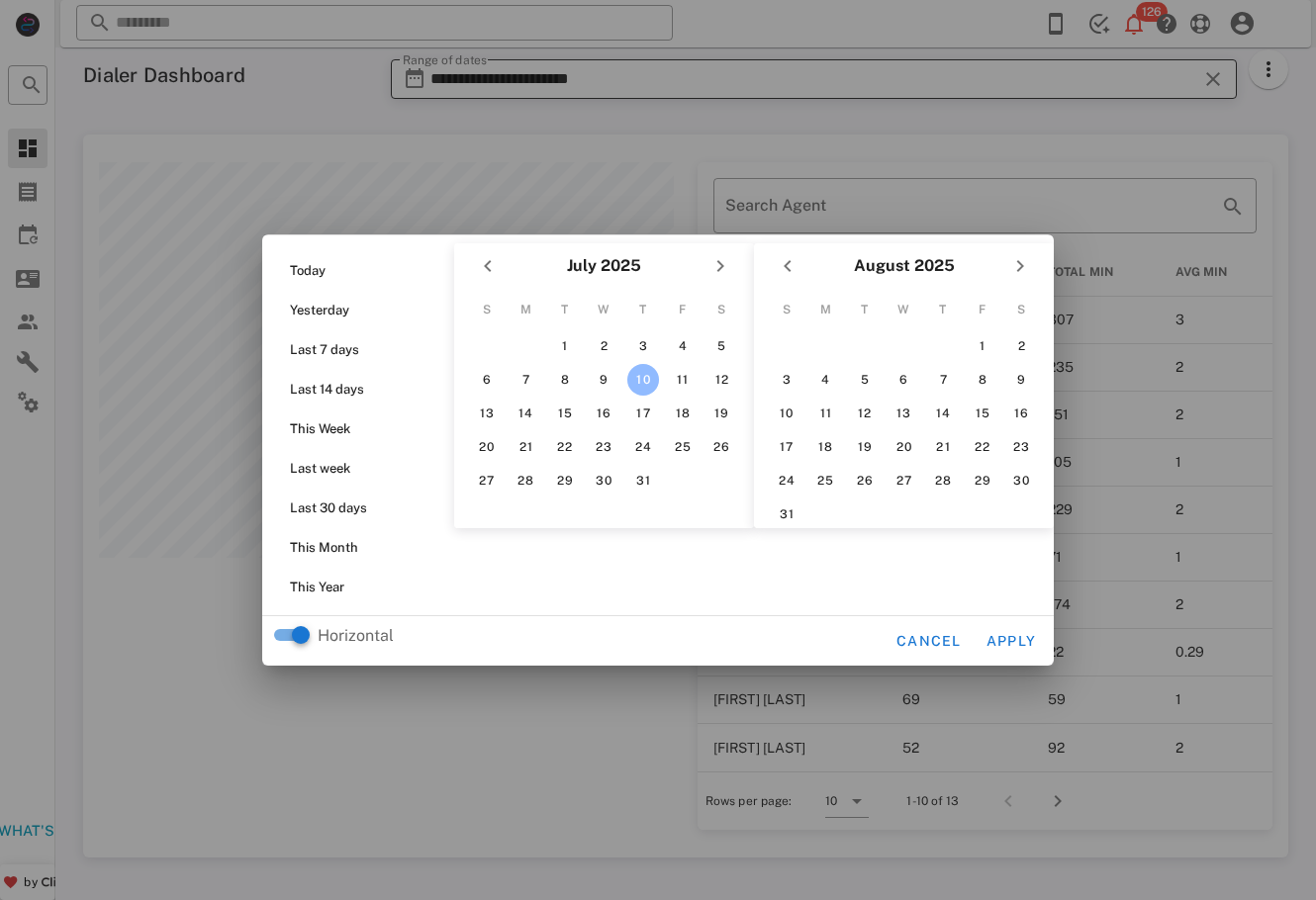 scroll, scrollTop: 988288, scrollLeft: 988269, axis: both 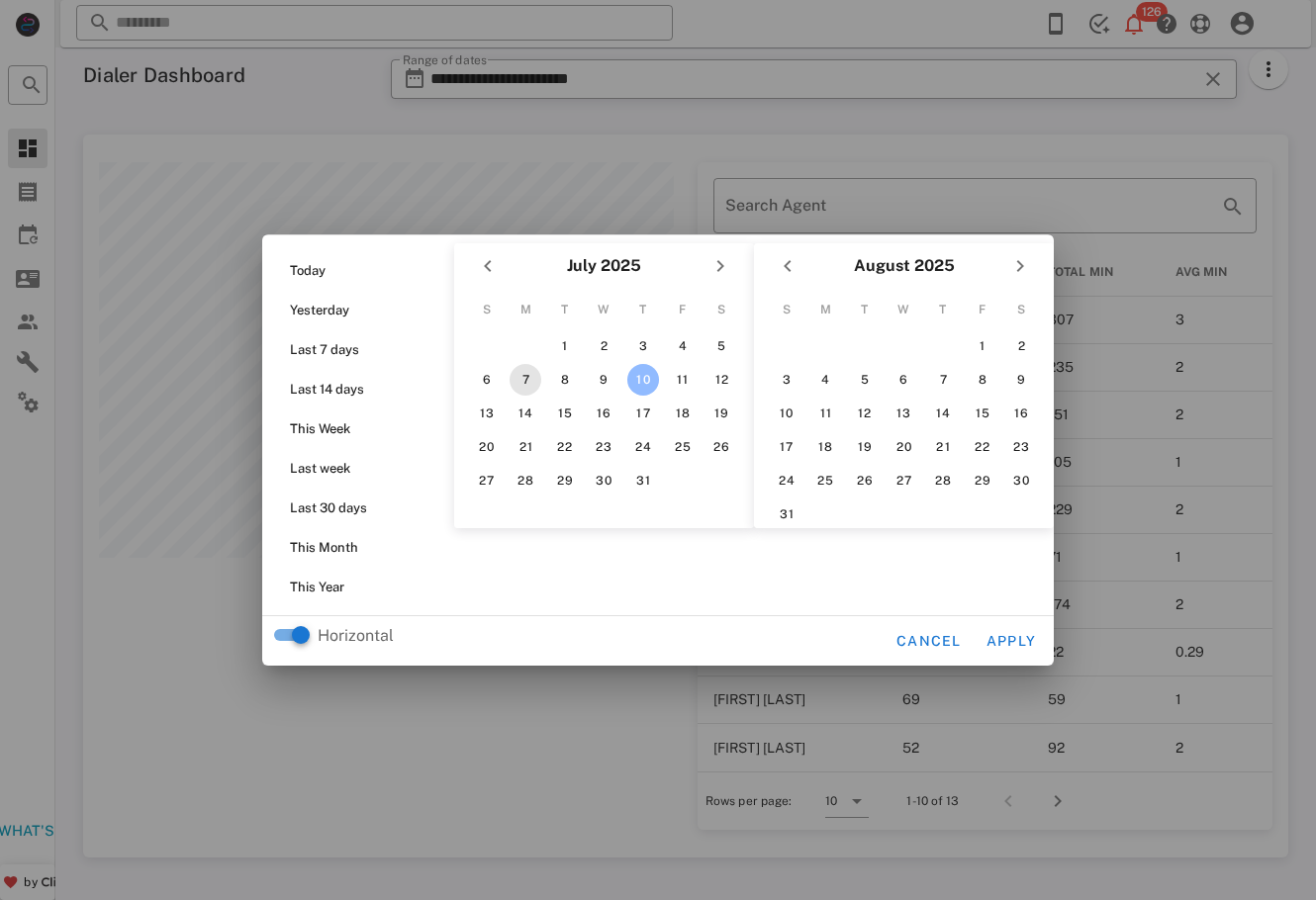 click on "7" at bounding box center [525, 380] 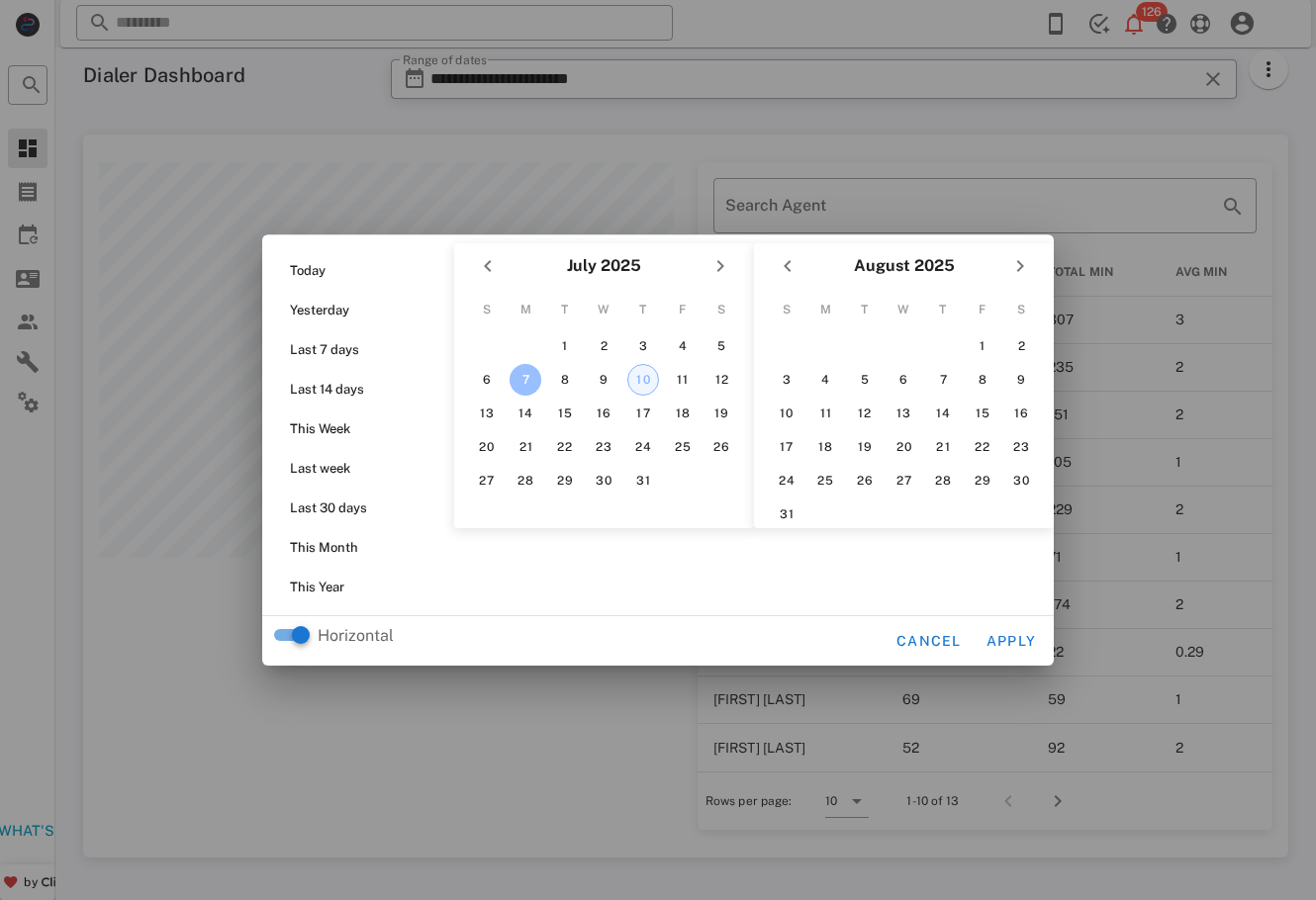 click on "10" at bounding box center [643, 380] 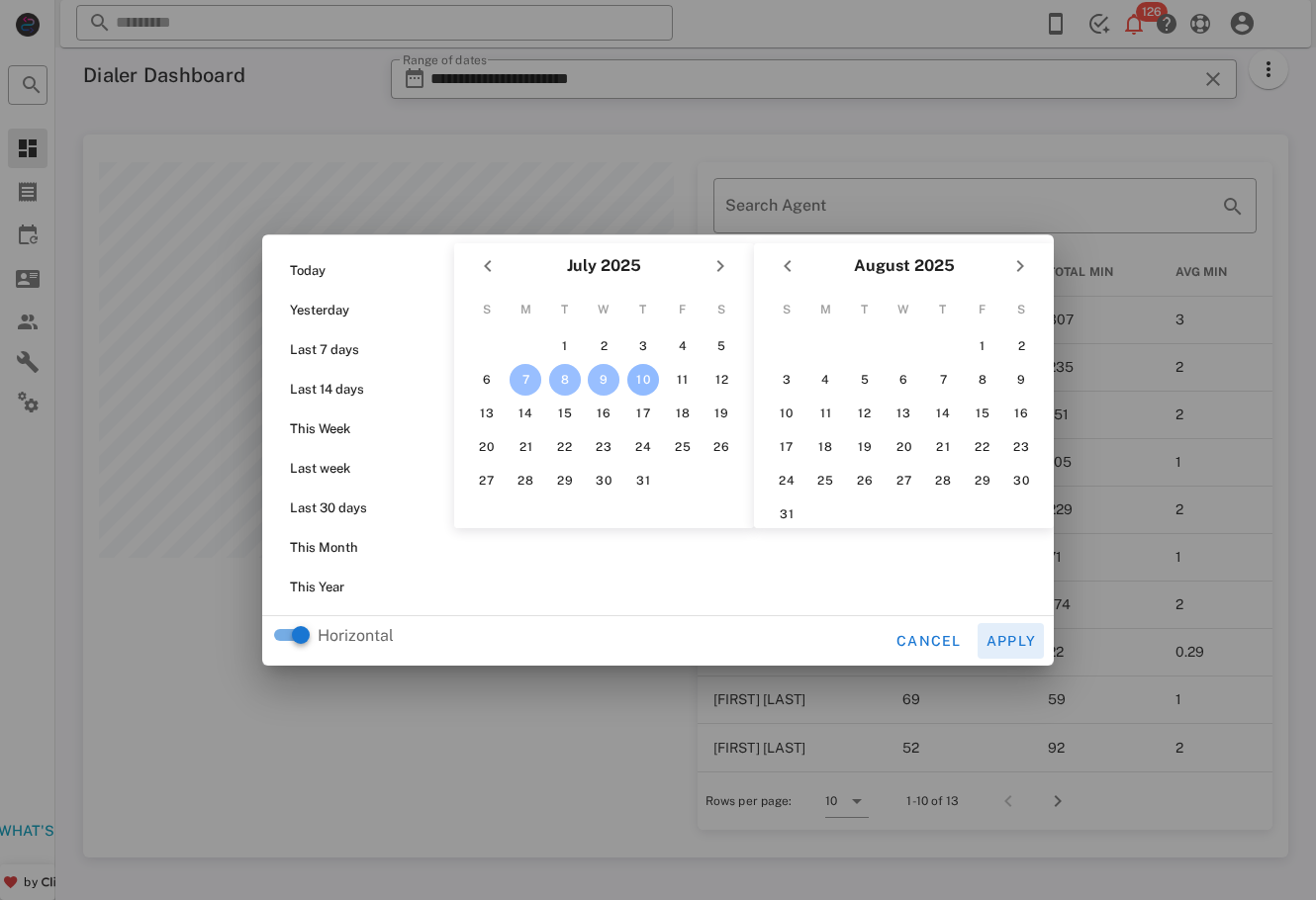 drag, startPoint x: 1010, startPoint y: 641, endPoint x: 1020, endPoint y: 640, distance: 10.049876 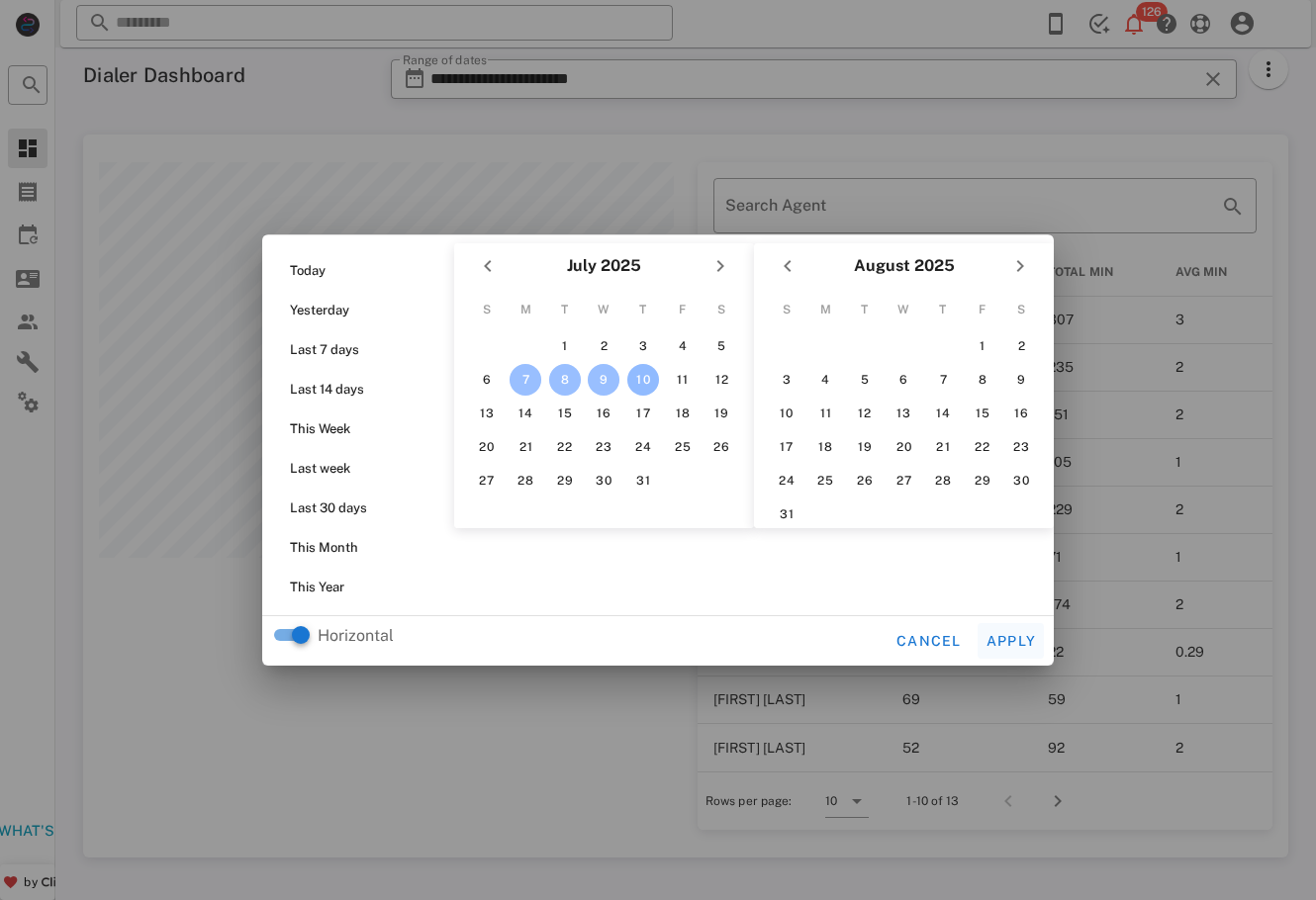type on "**********" 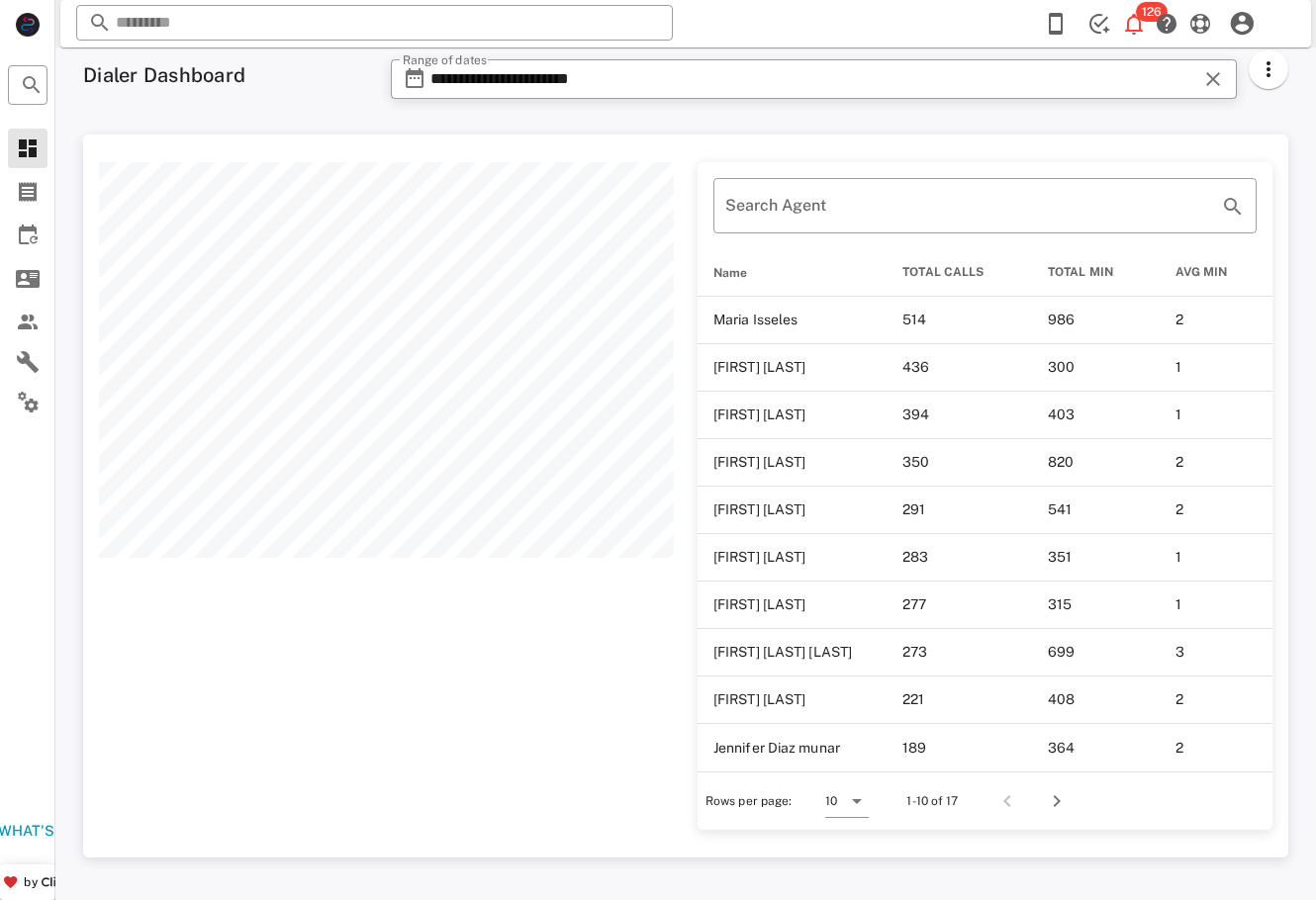 scroll, scrollTop: 988288, scrollLeft: 988269, axis: both 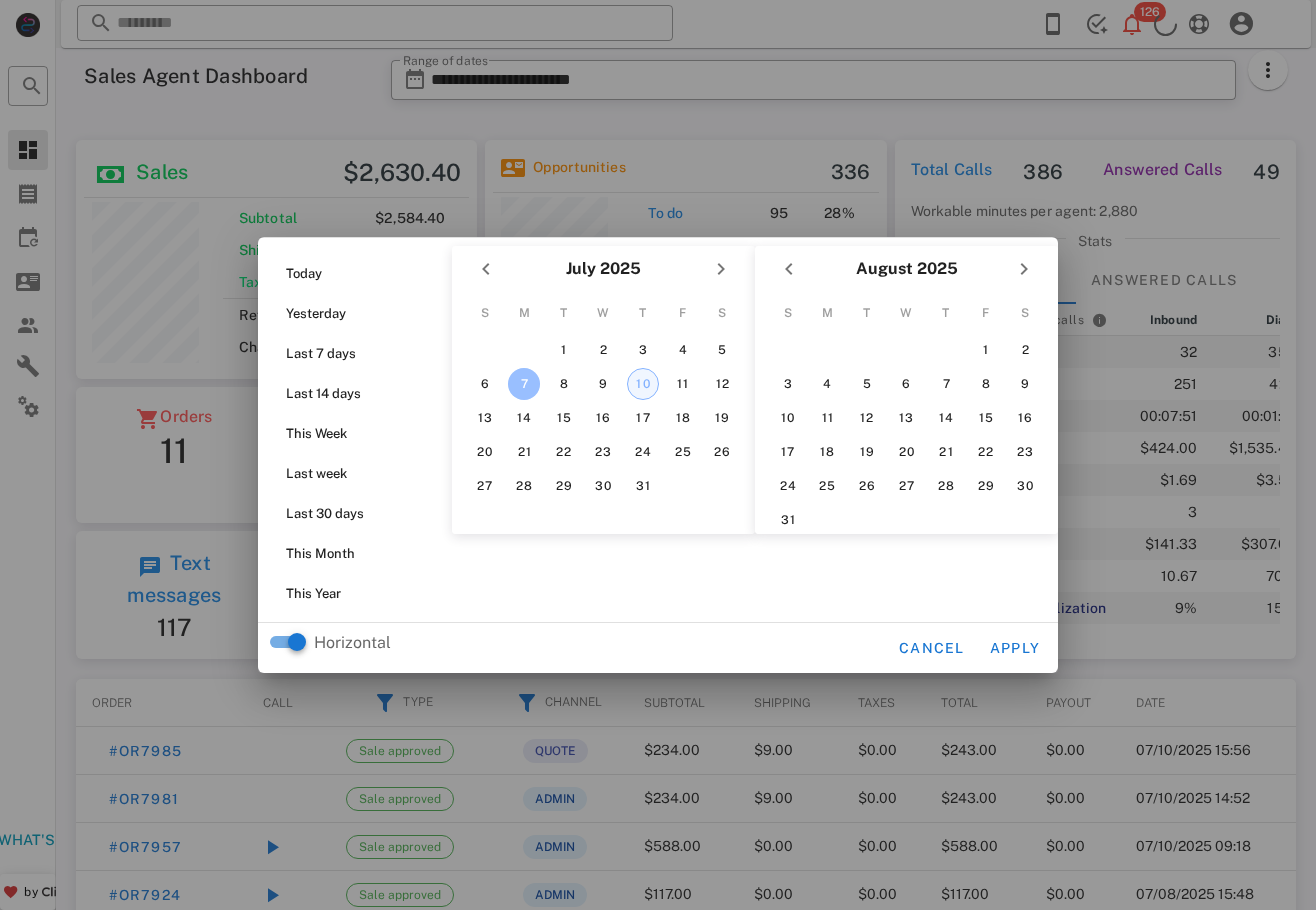 click on "10" at bounding box center [643, 384] 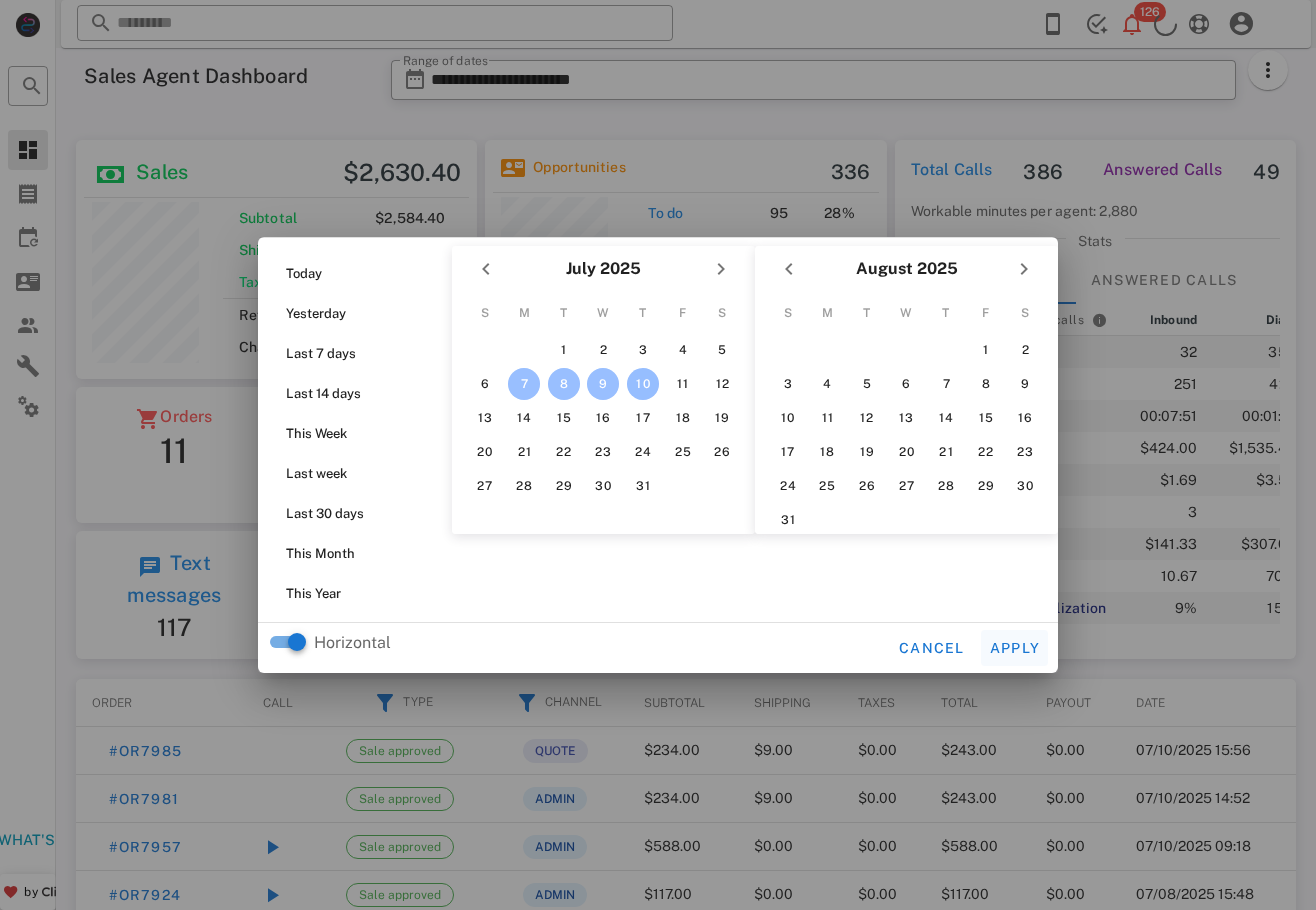 scroll, scrollTop: 0, scrollLeft: 0, axis: both 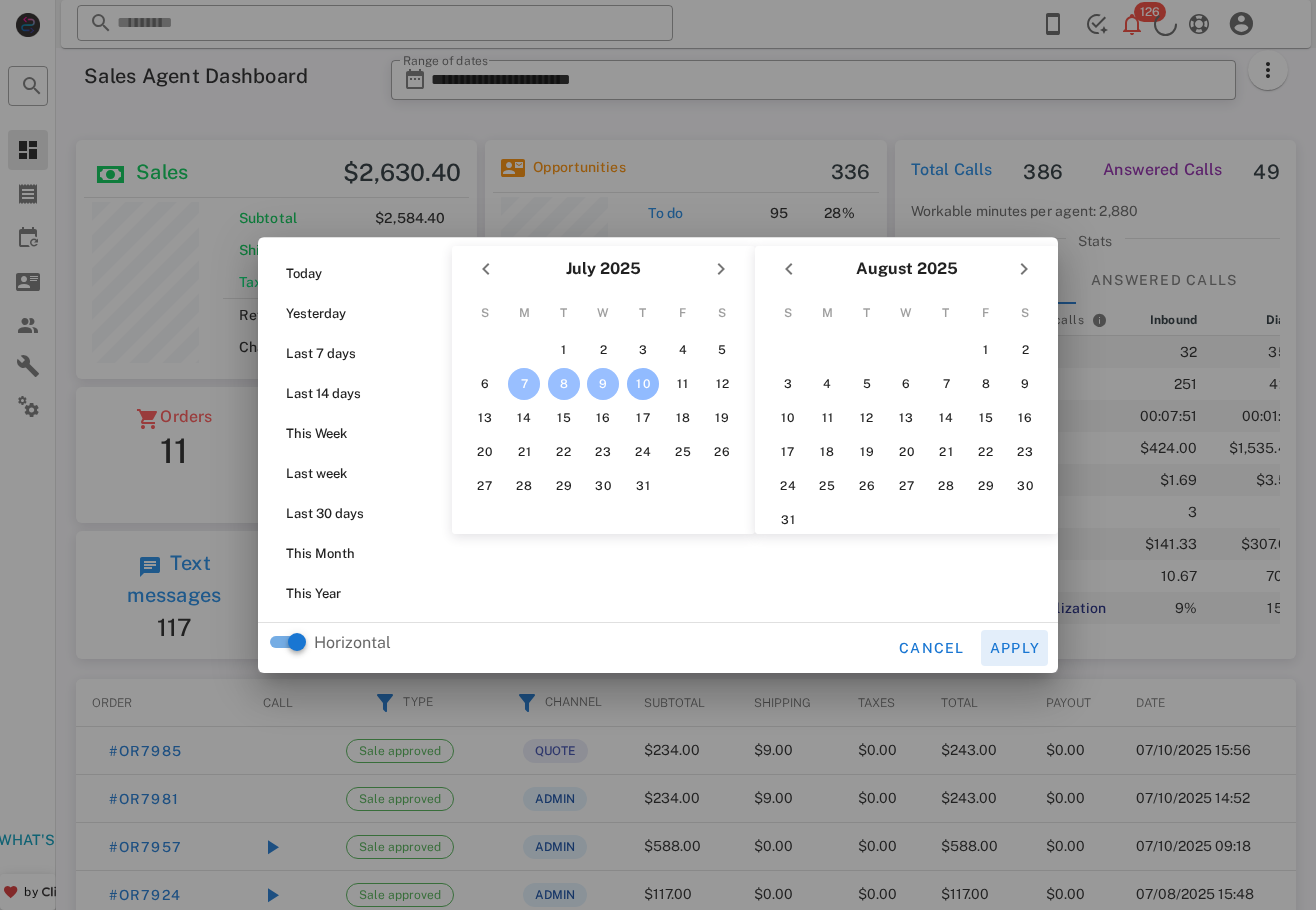 click on "Apply" at bounding box center (1015, 648) 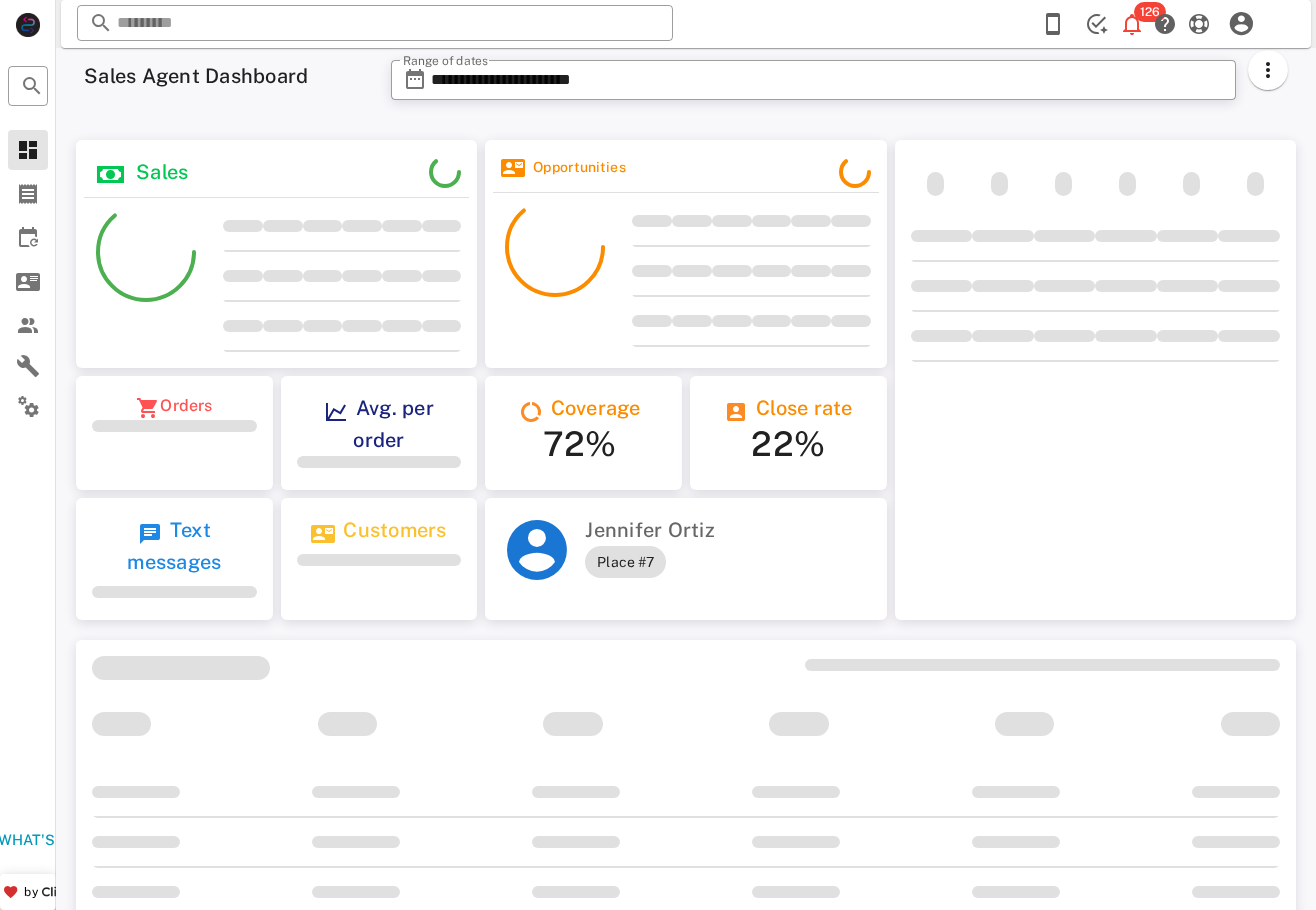 type on "**********" 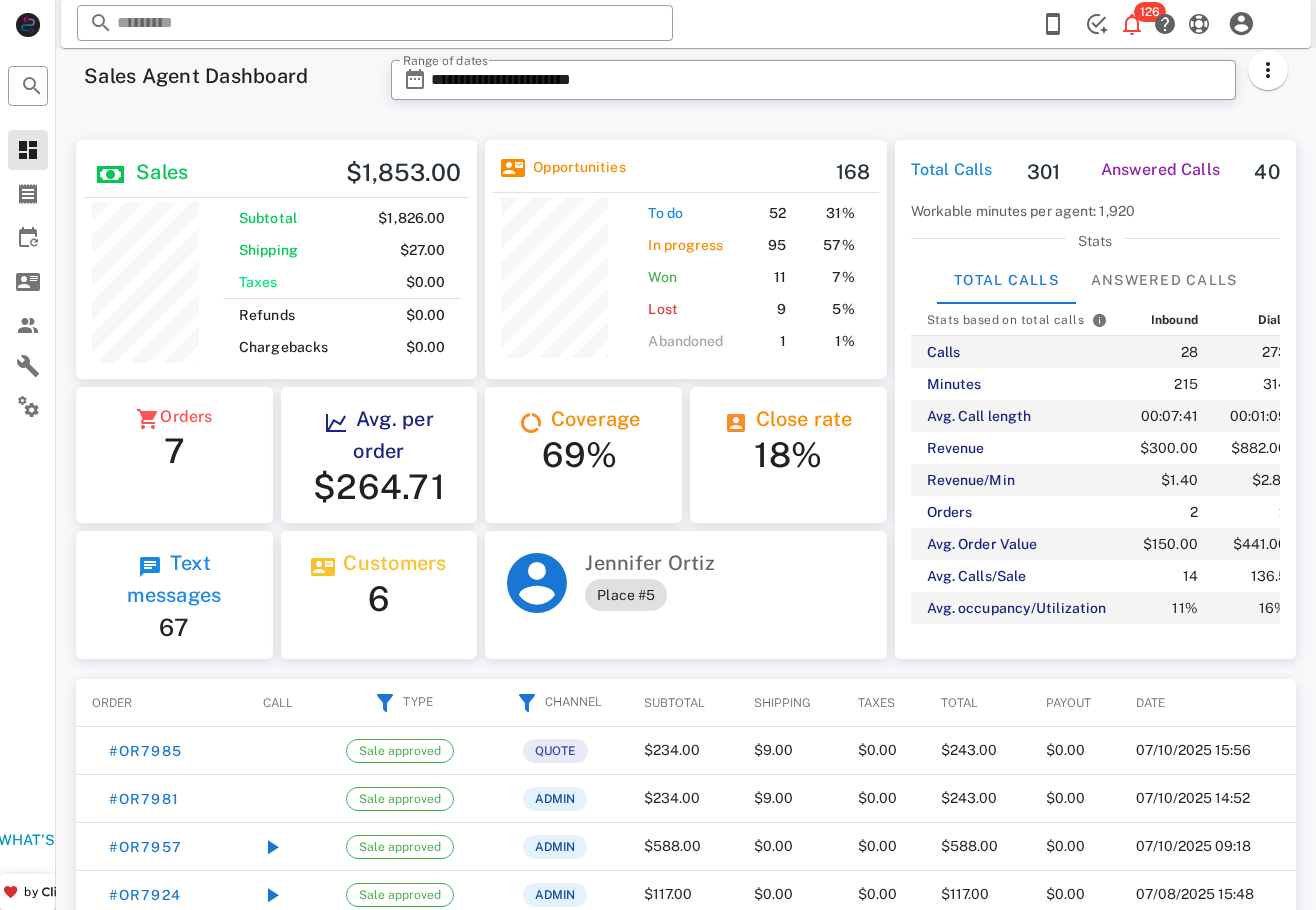 scroll, scrollTop: 999761, scrollLeft: 999599, axis: both 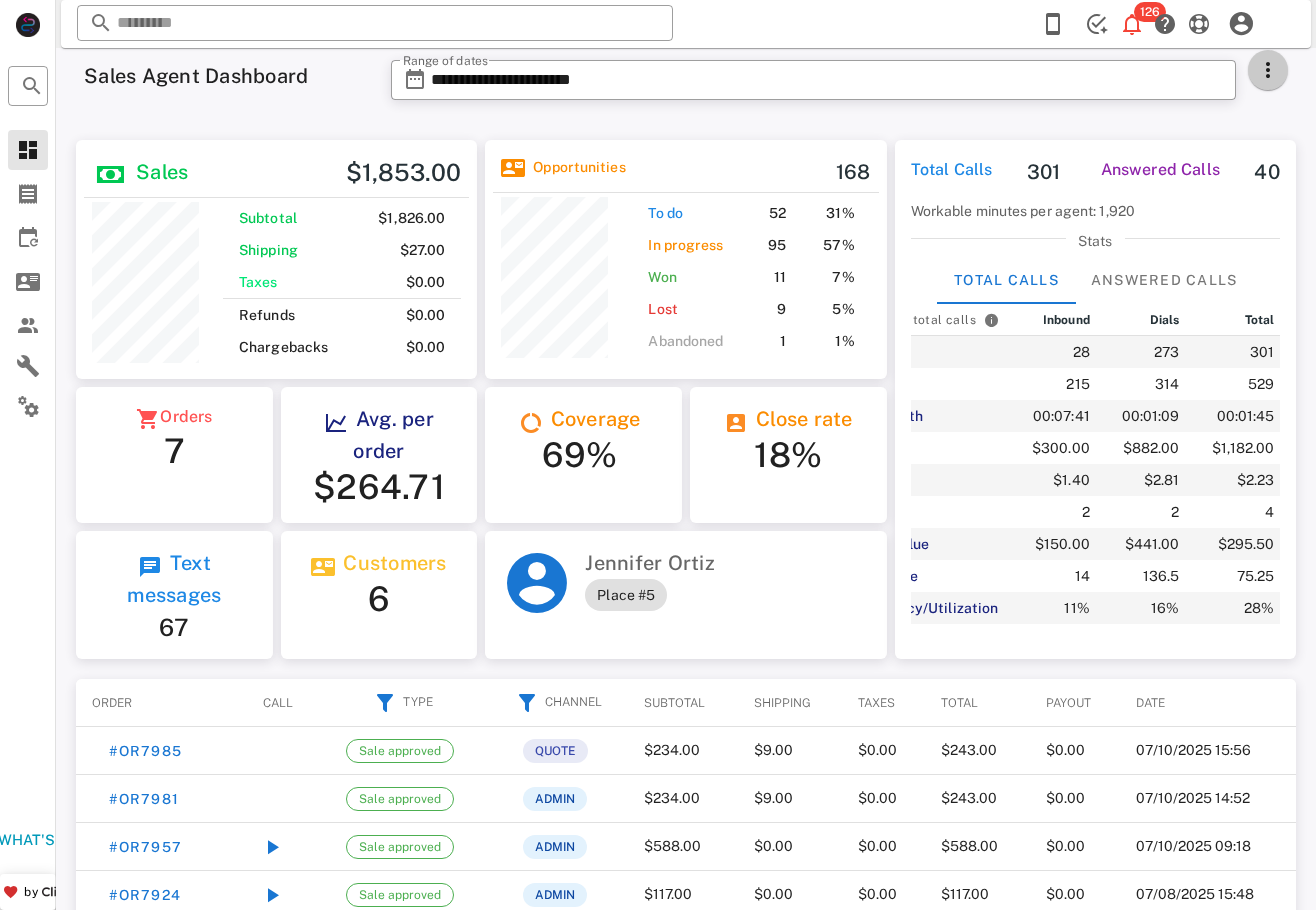 click at bounding box center (1268, 70) 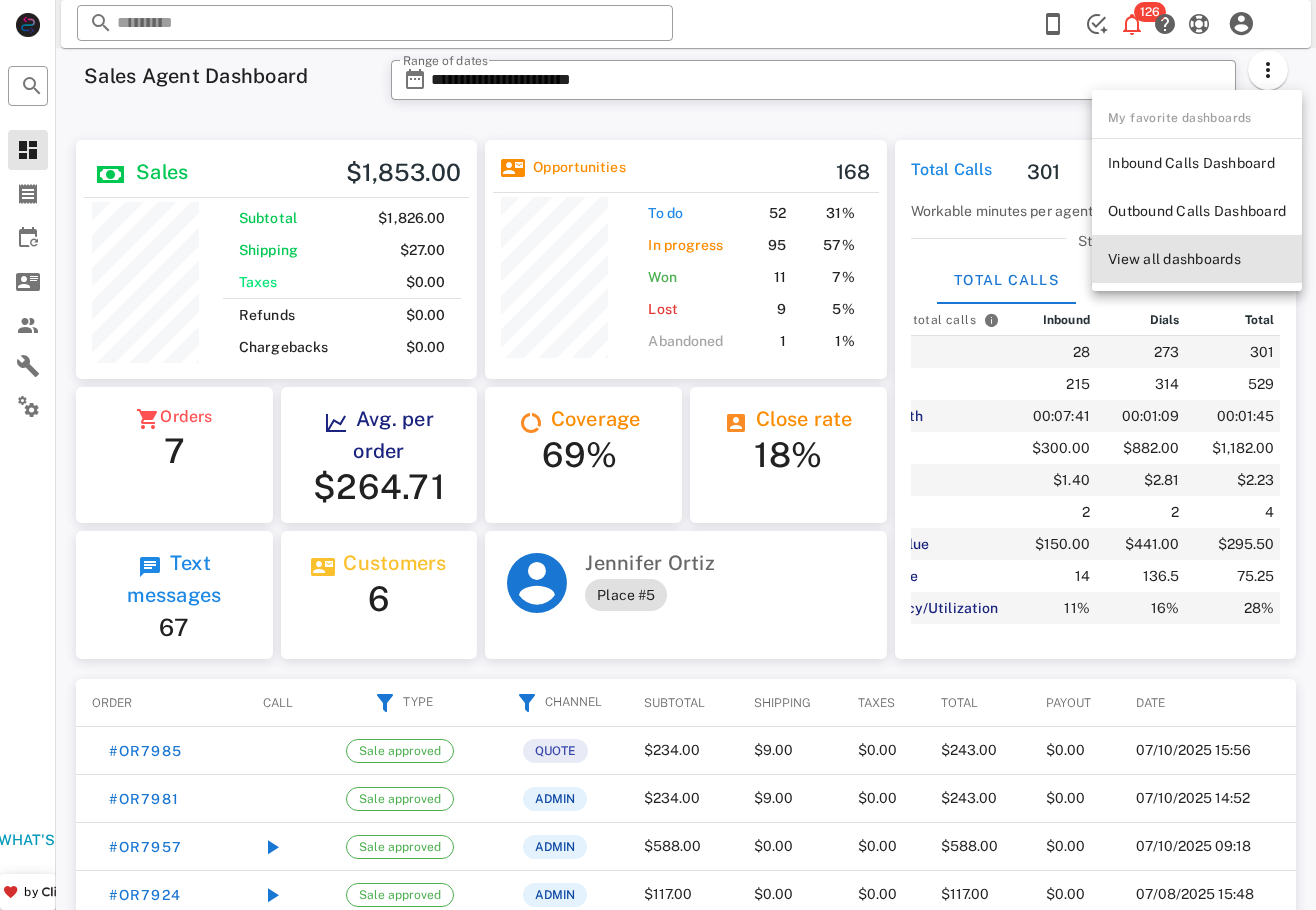 click on "View all dashboards" at bounding box center [1197, 259] 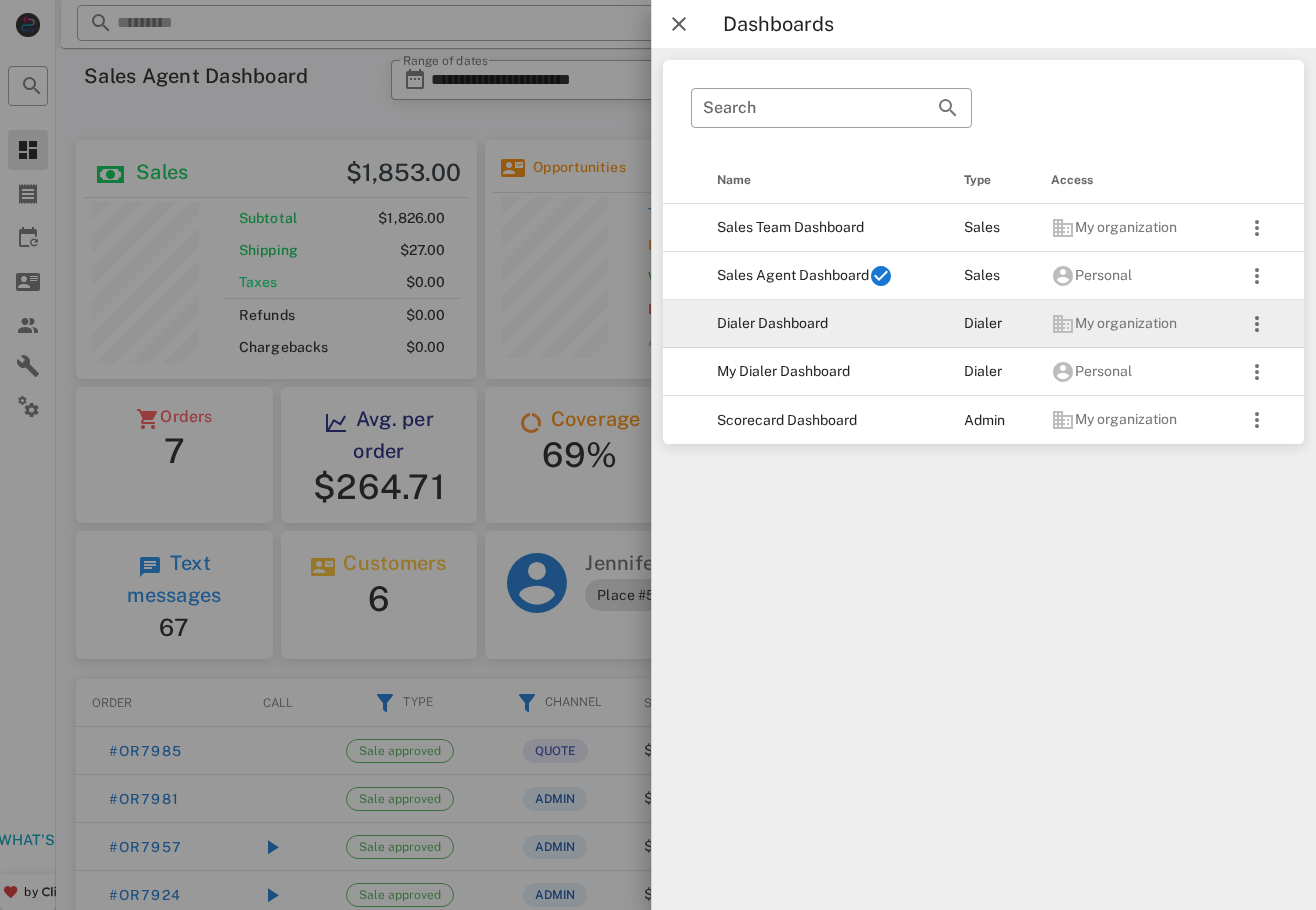 click on "Dialer Dashboard" at bounding box center (824, 324) 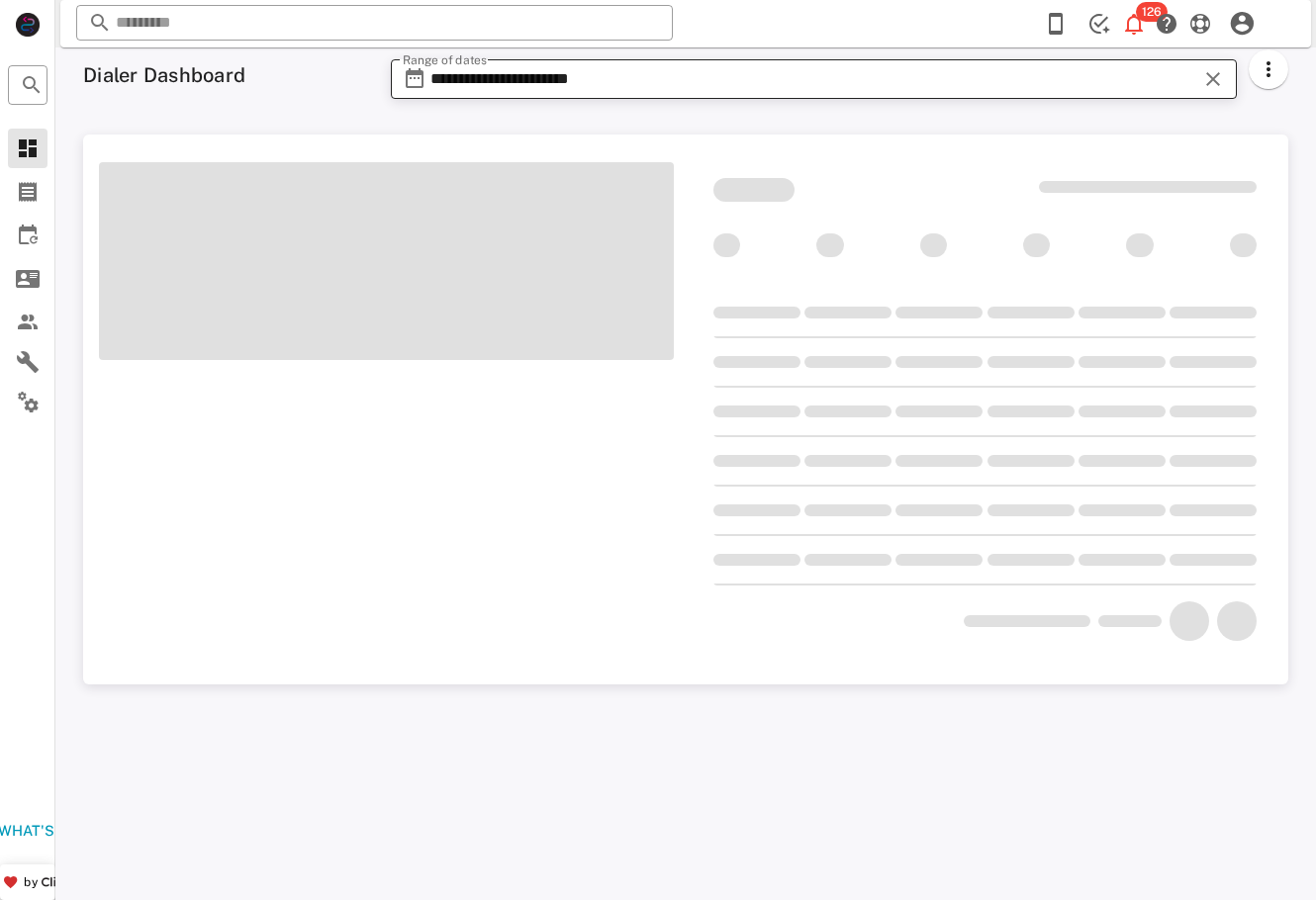 click on "**********" at bounding box center (814, 79) 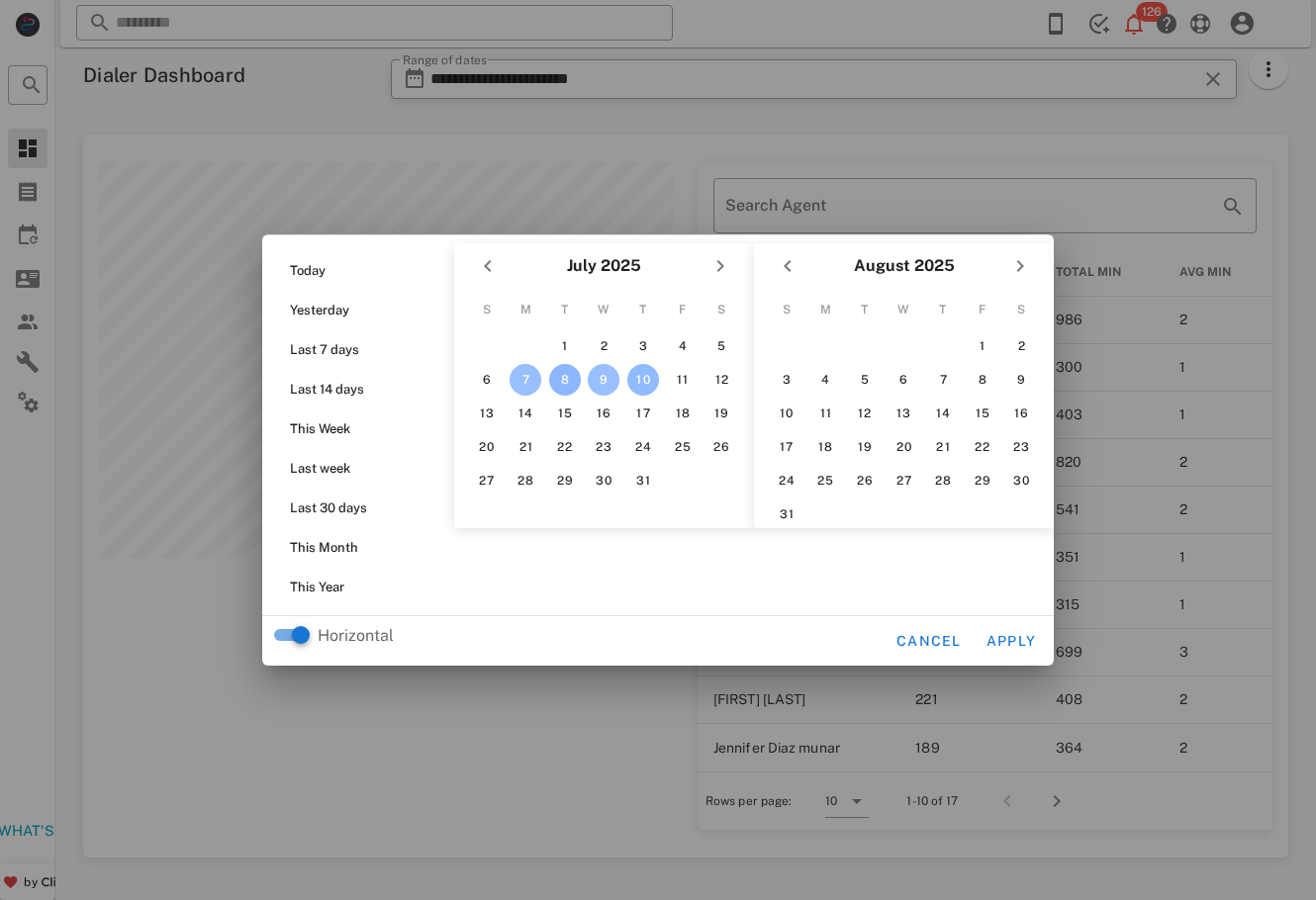 scroll, scrollTop: 988288, scrollLeft: 988269, axis: both 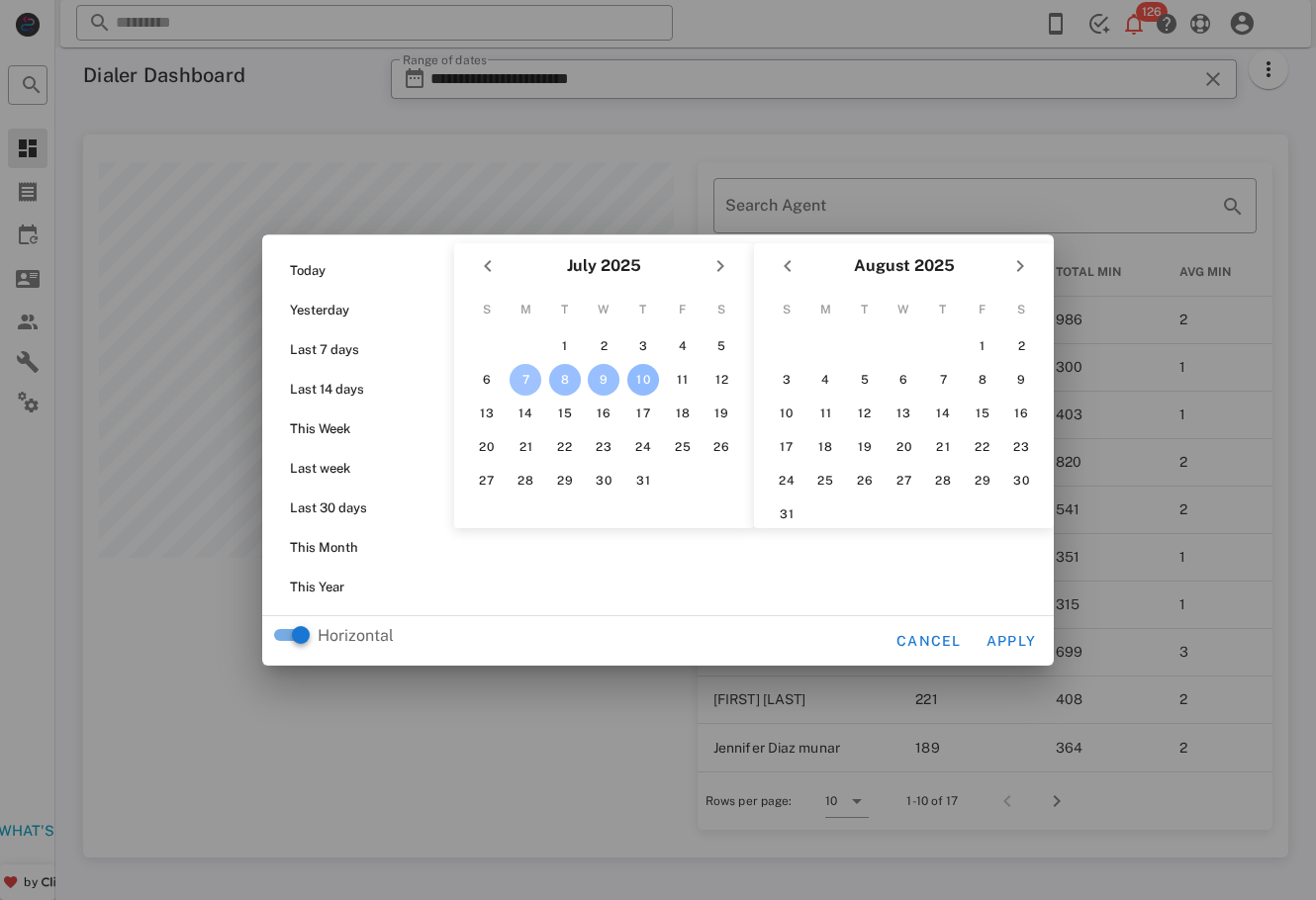 click on "7" at bounding box center [525, 380] 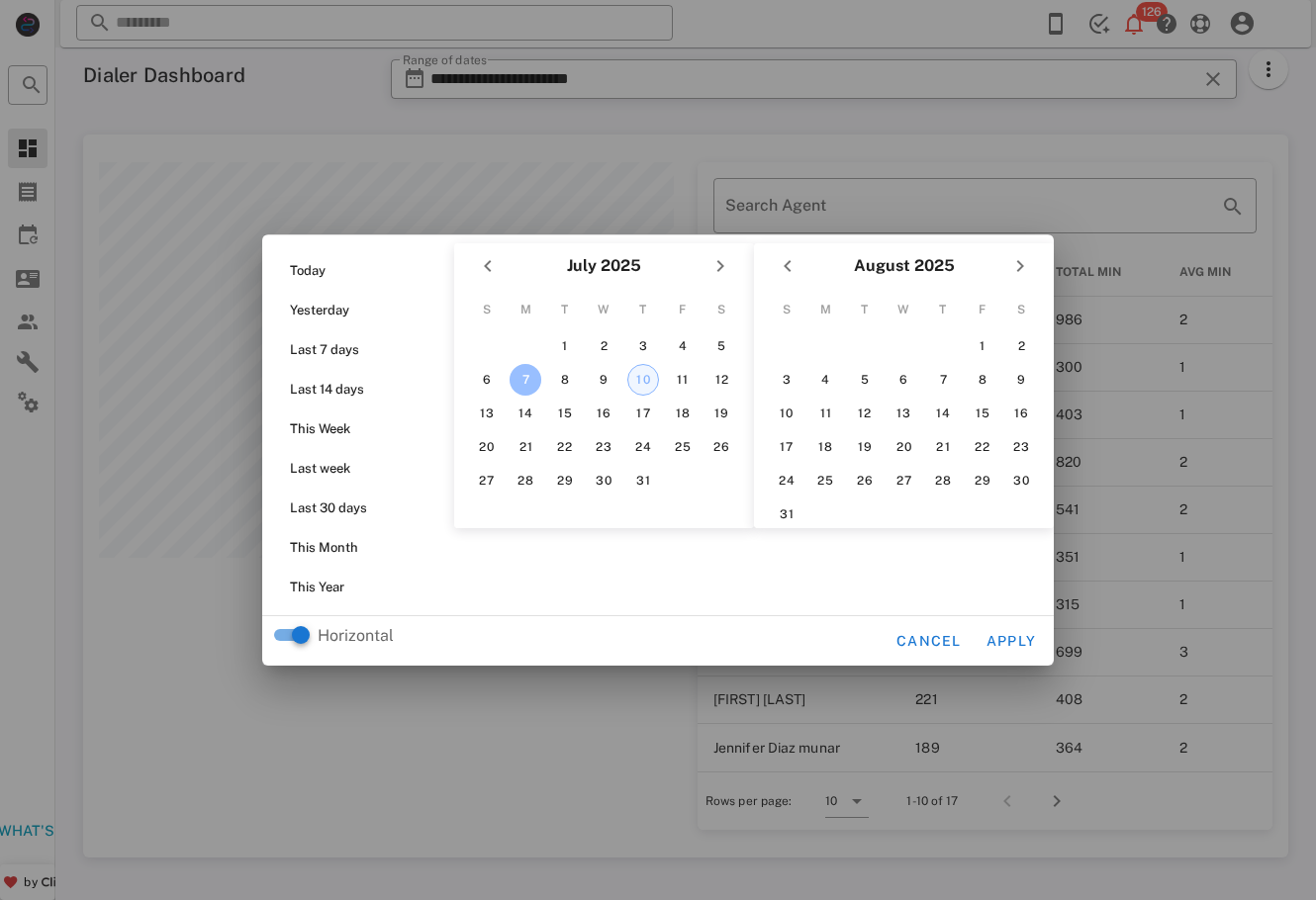 click on "10" at bounding box center [643, 380] 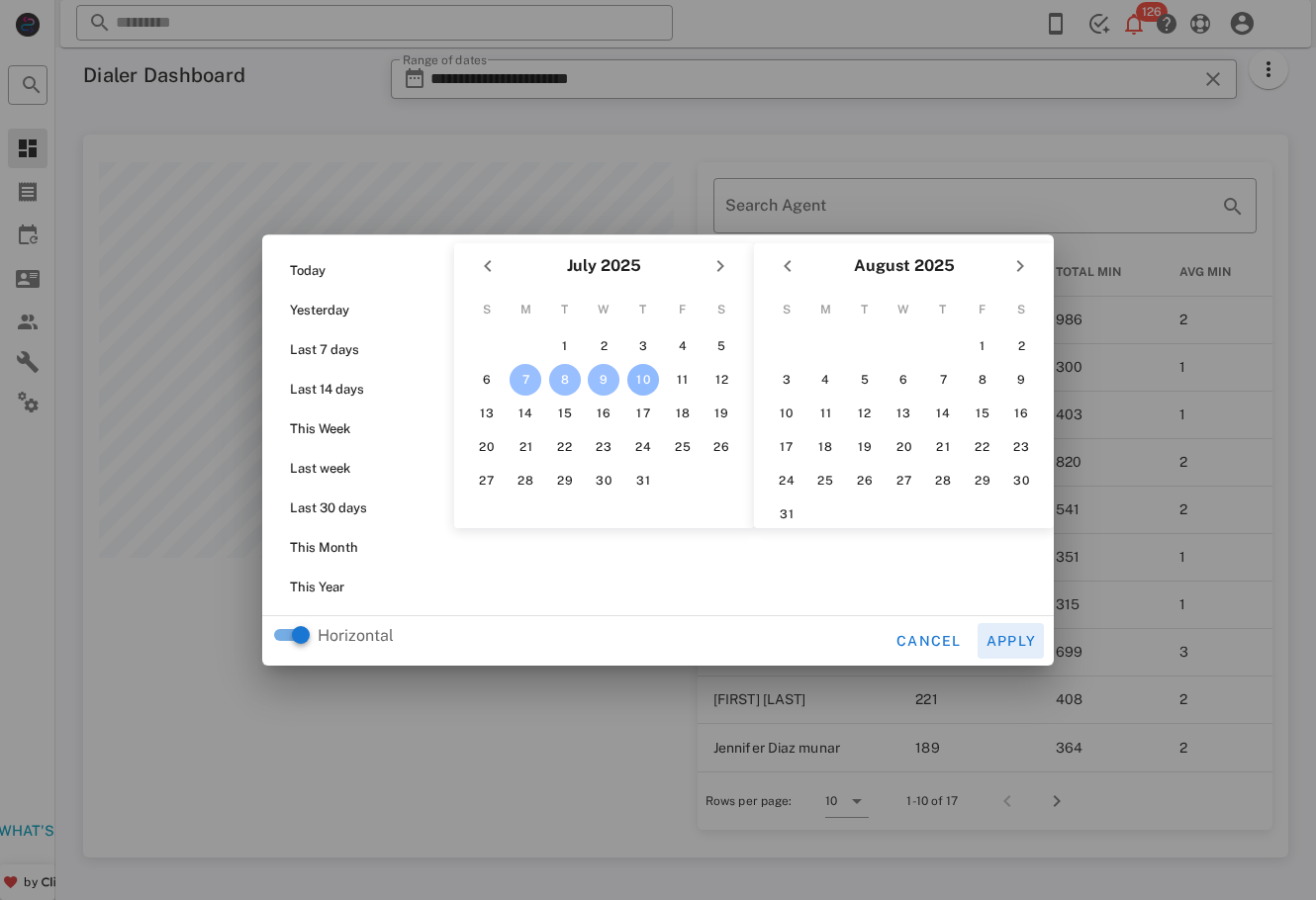 click on "Apply" at bounding box center [1011, 641] 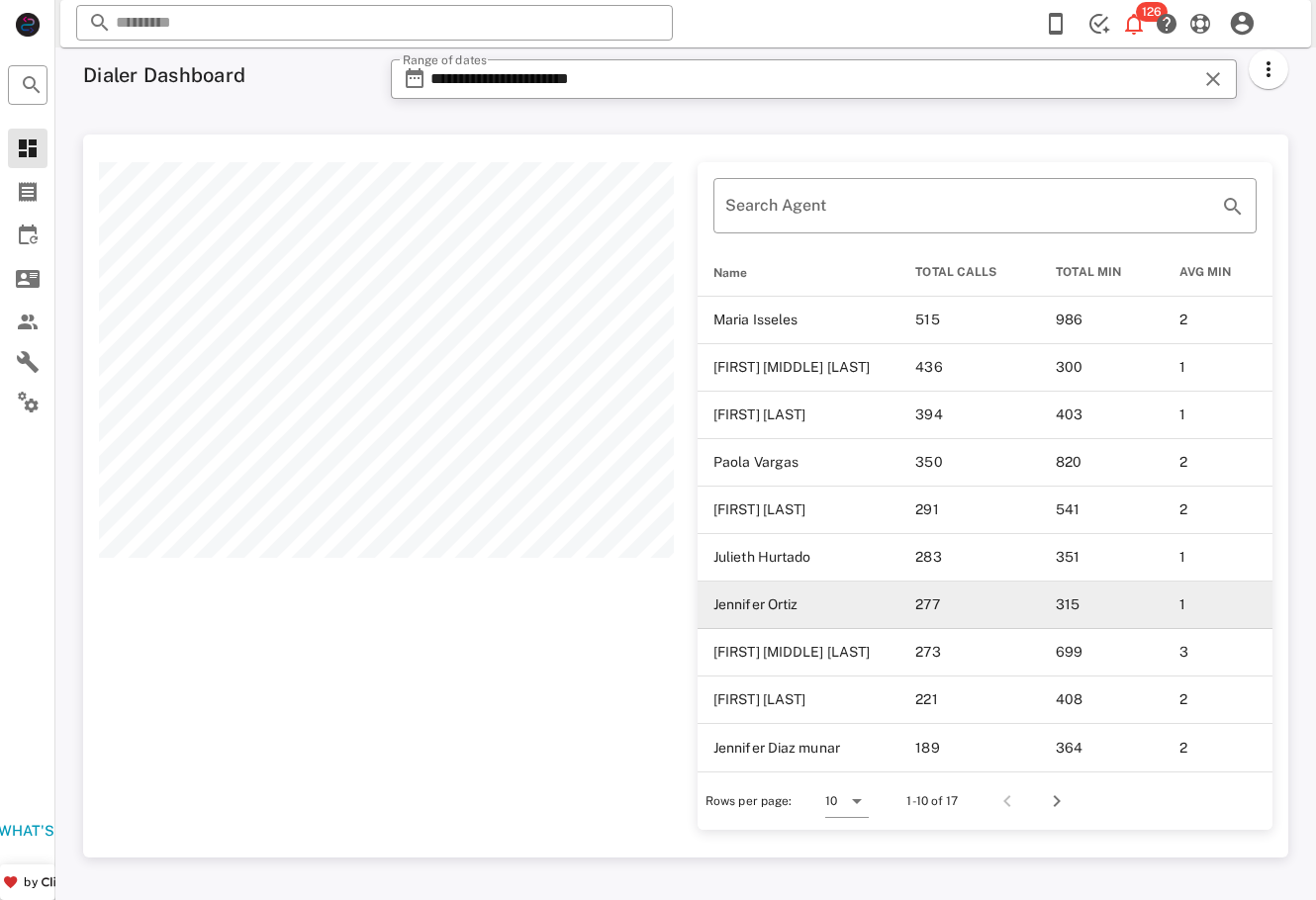 scroll, scrollTop: 988288, scrollLeft: 988269, axis: both 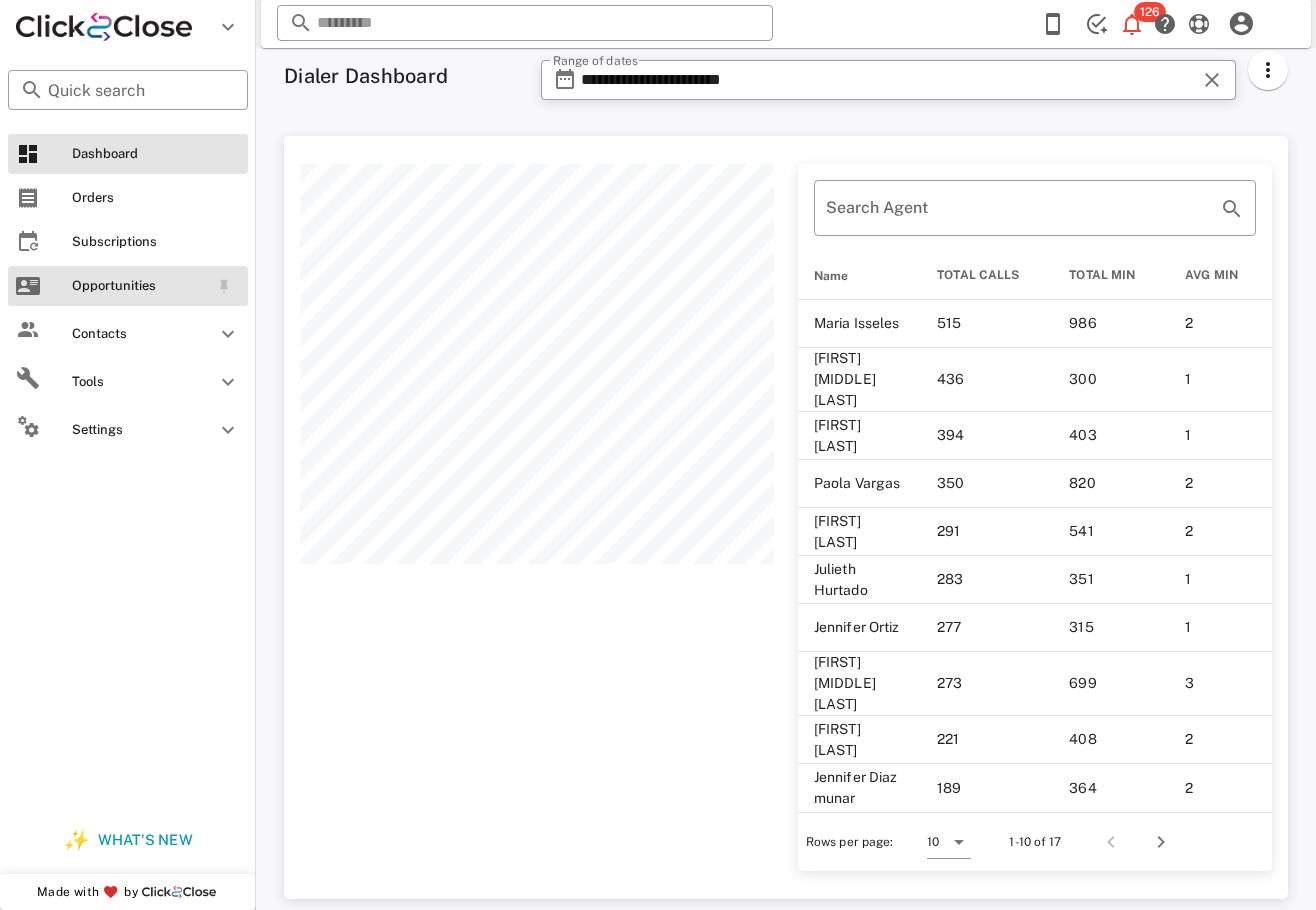 click on "Opportunities" at bounding box center (128, 286) 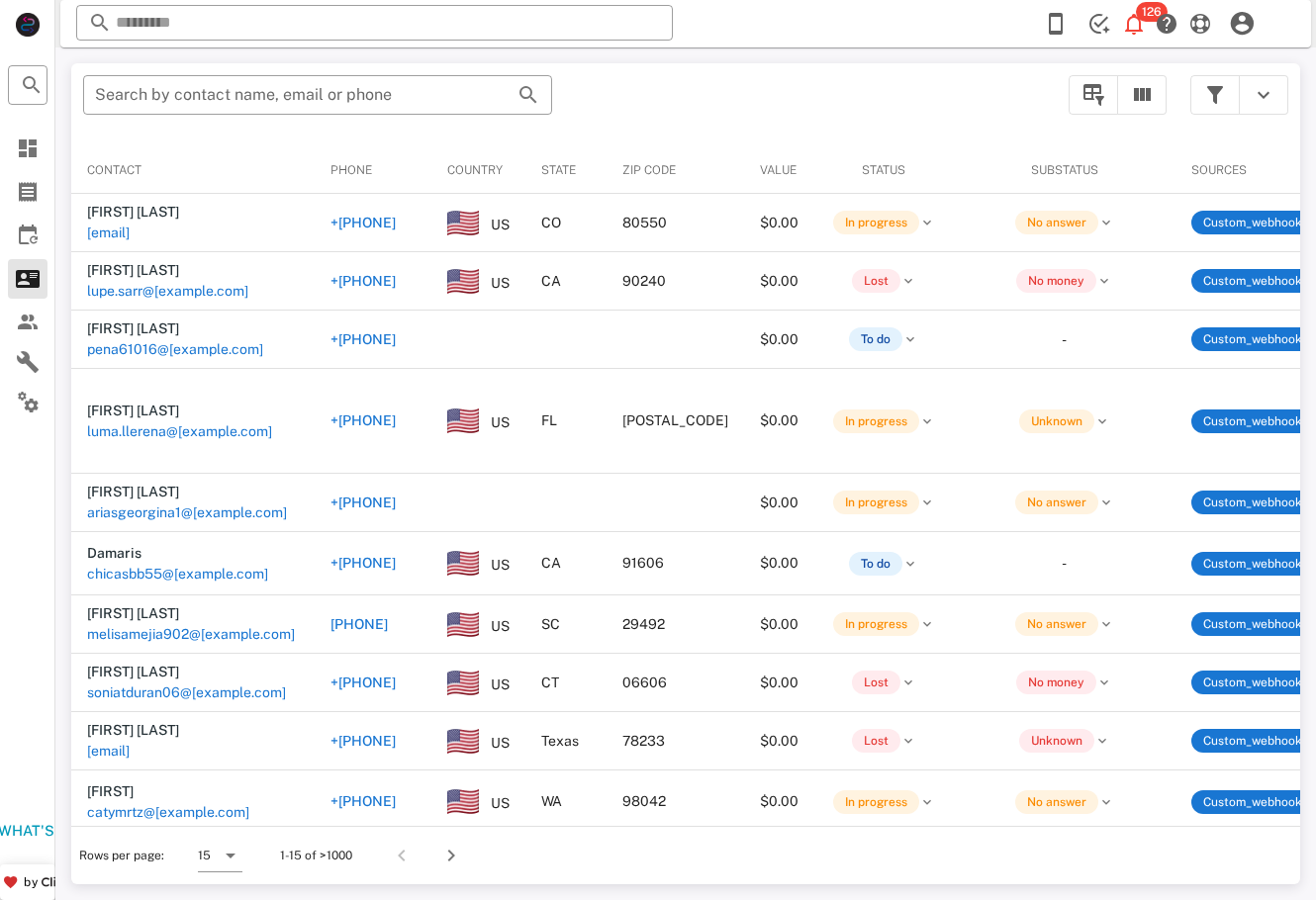 click at bounding box center (1215, 95) 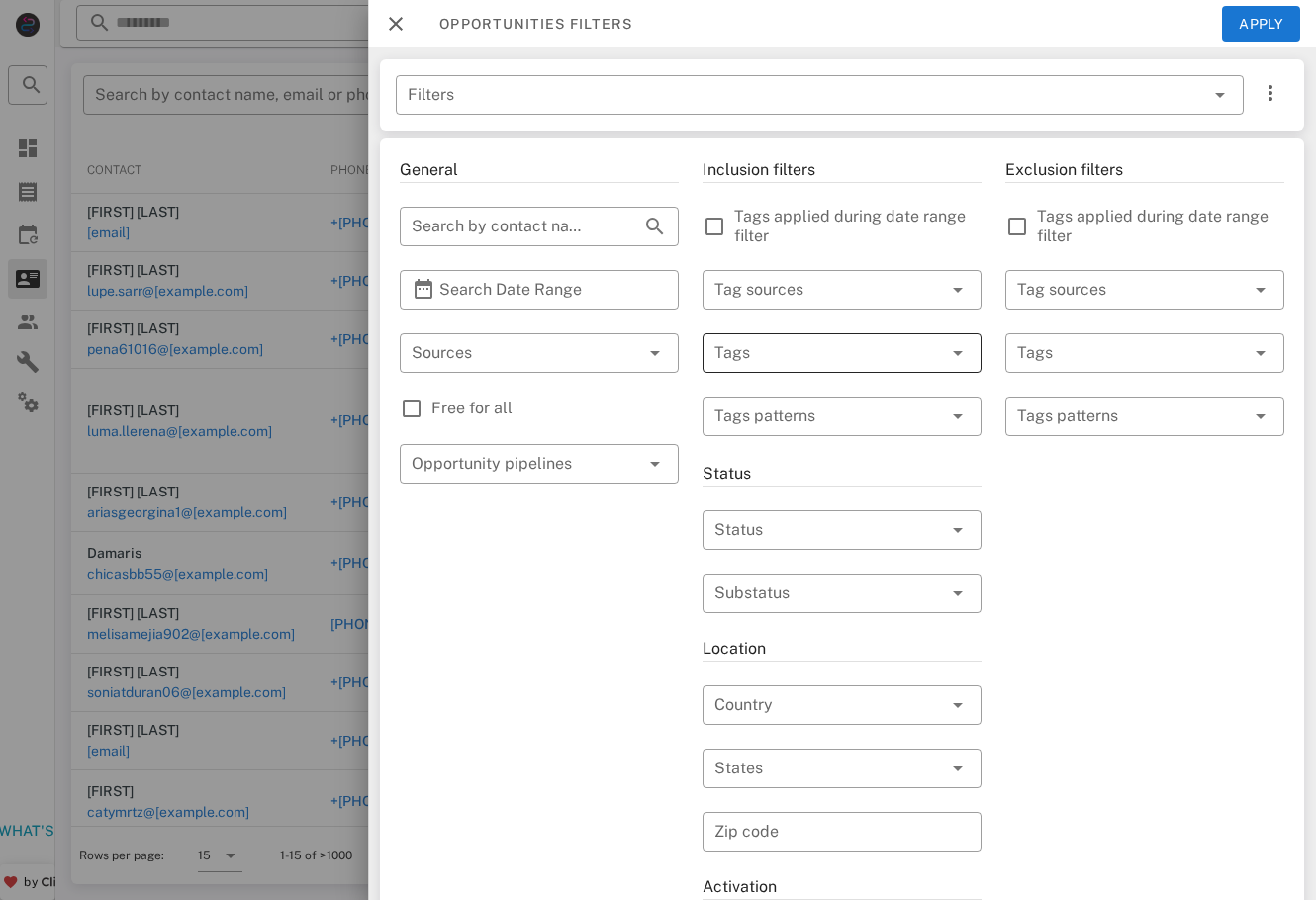 click at bounding box center [814, 353] 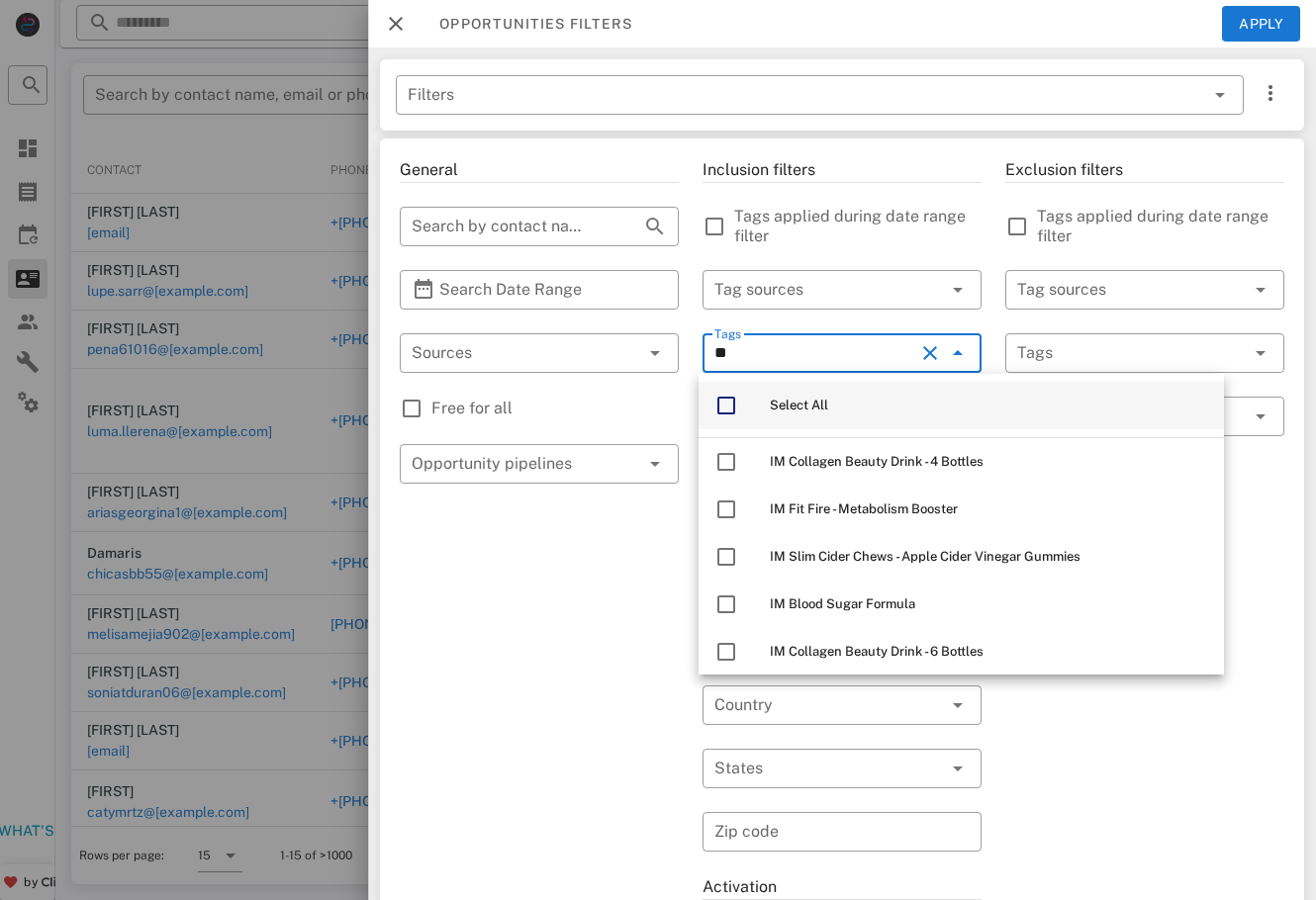 type on "**" 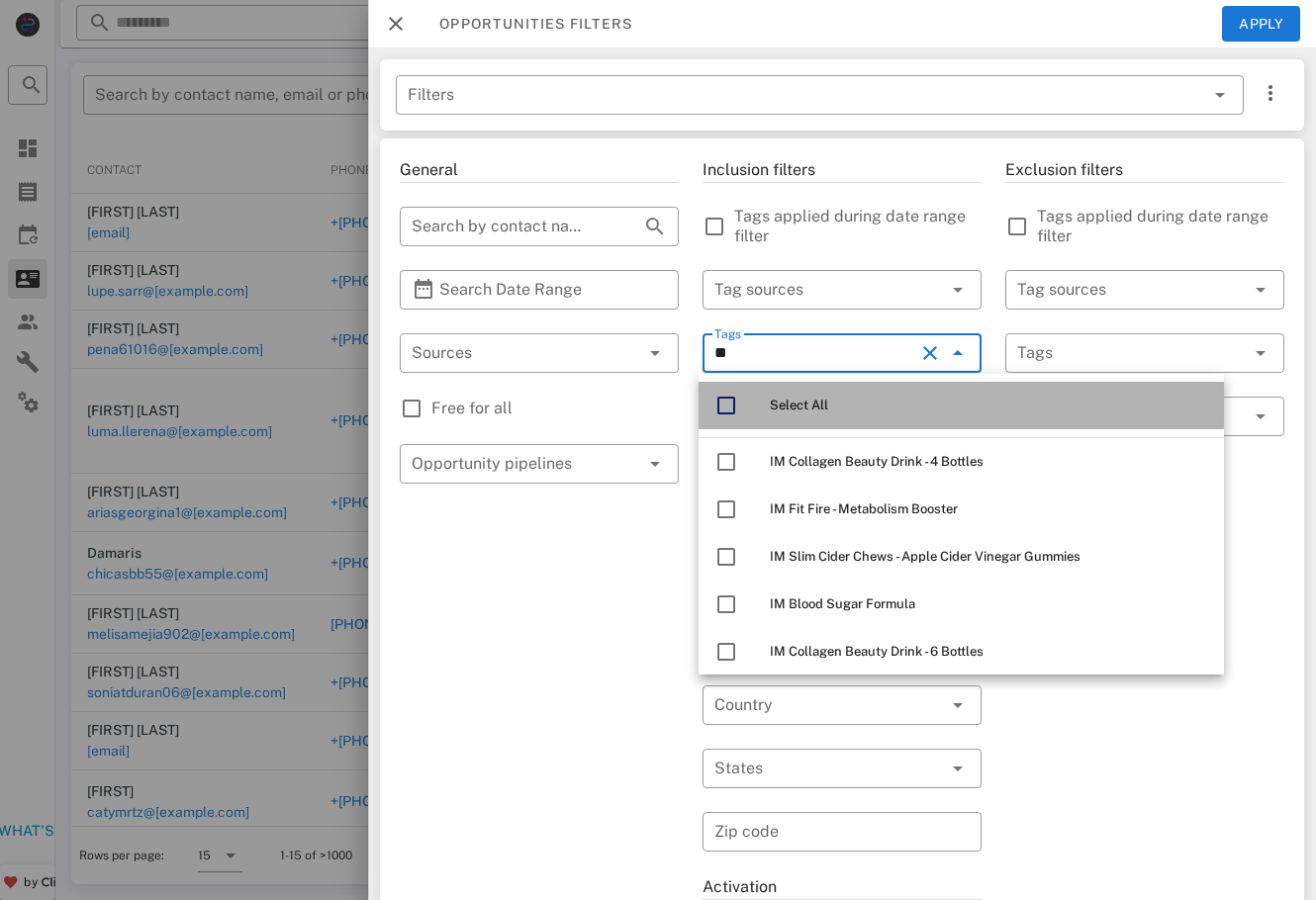 click on "Select All" at bounding box center [988, 405] 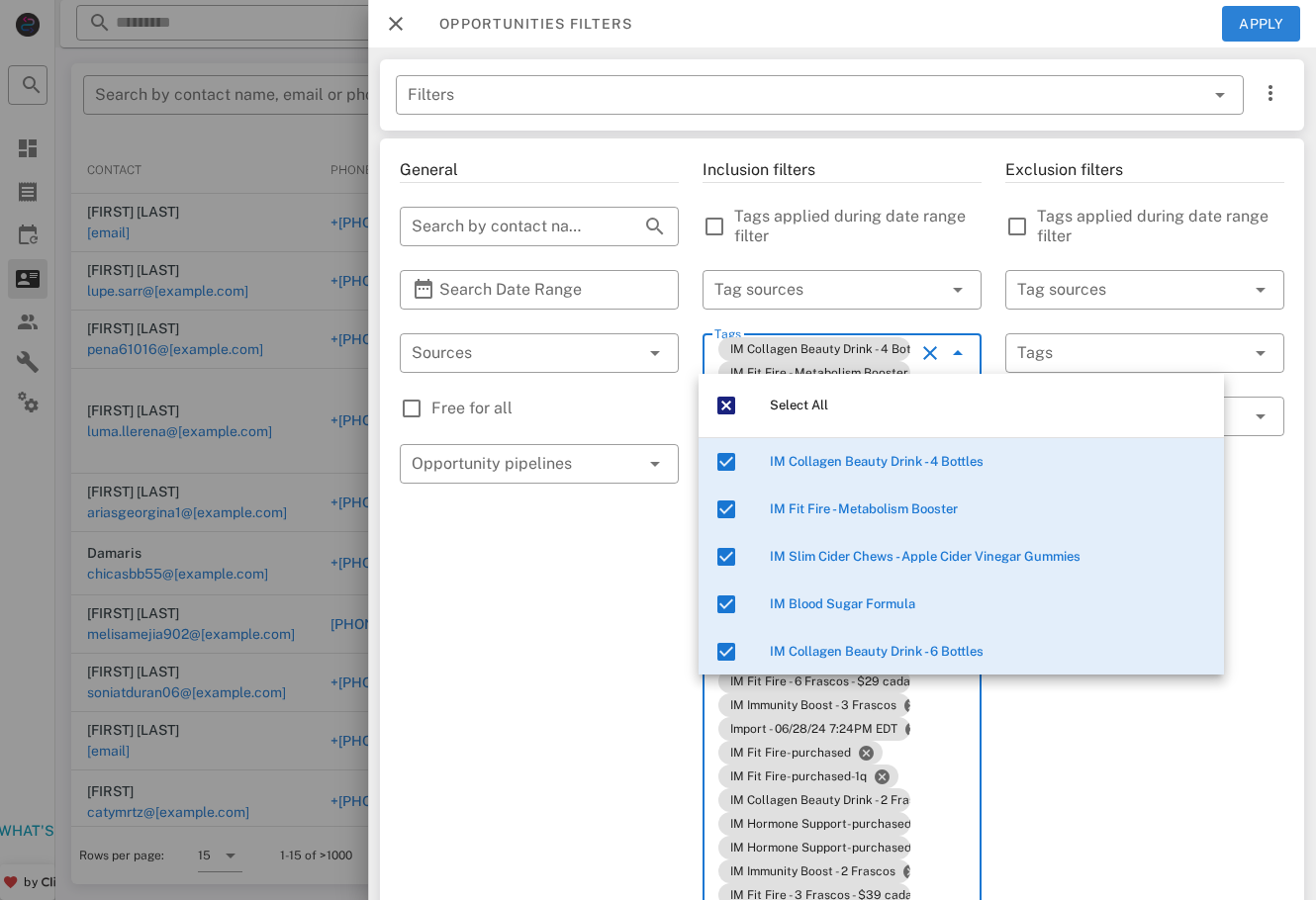 click on "Opportunities filters Apply" at bounding box center [842, 24] 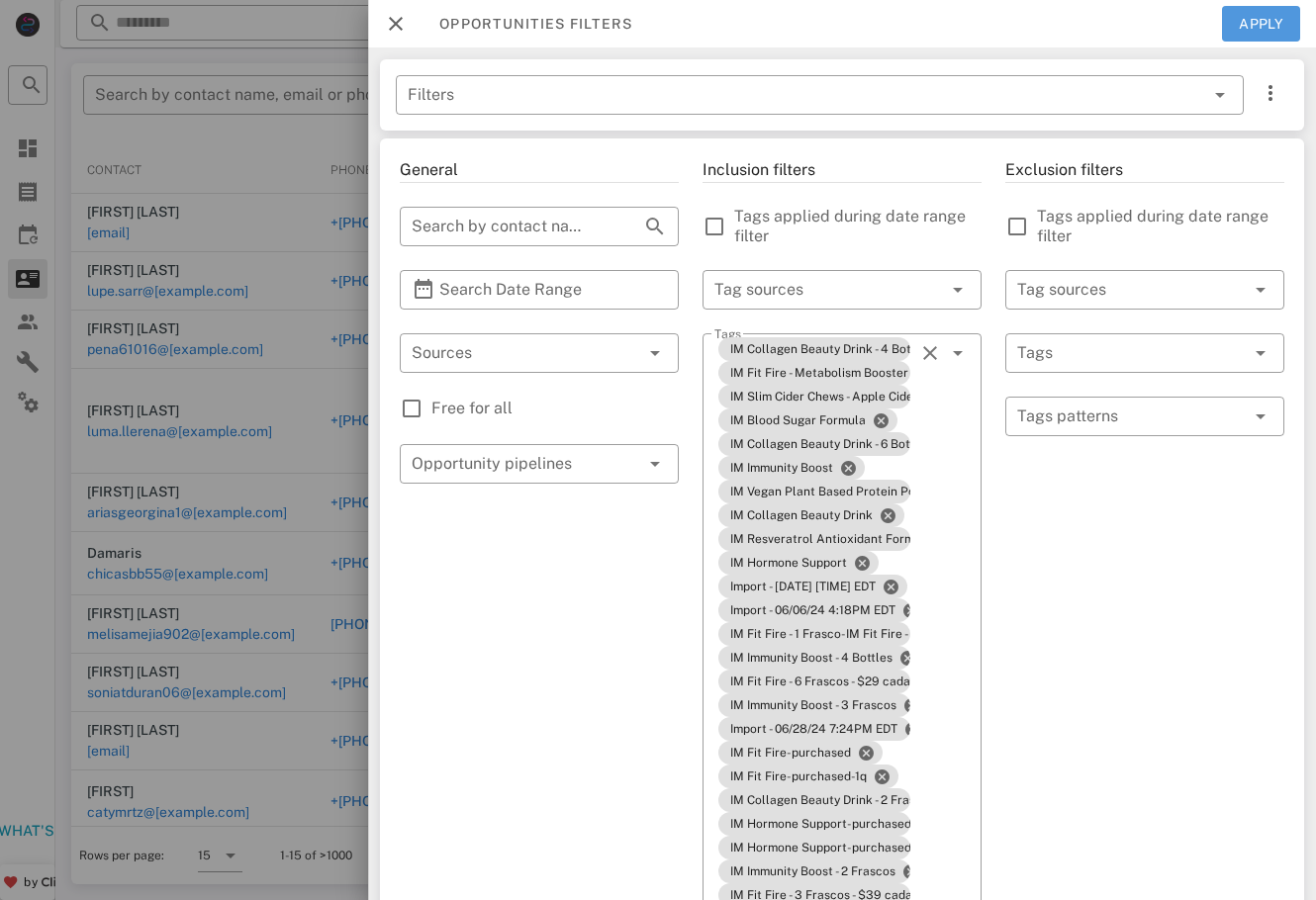 click on "Apply" at bounding box center (1262, 24) 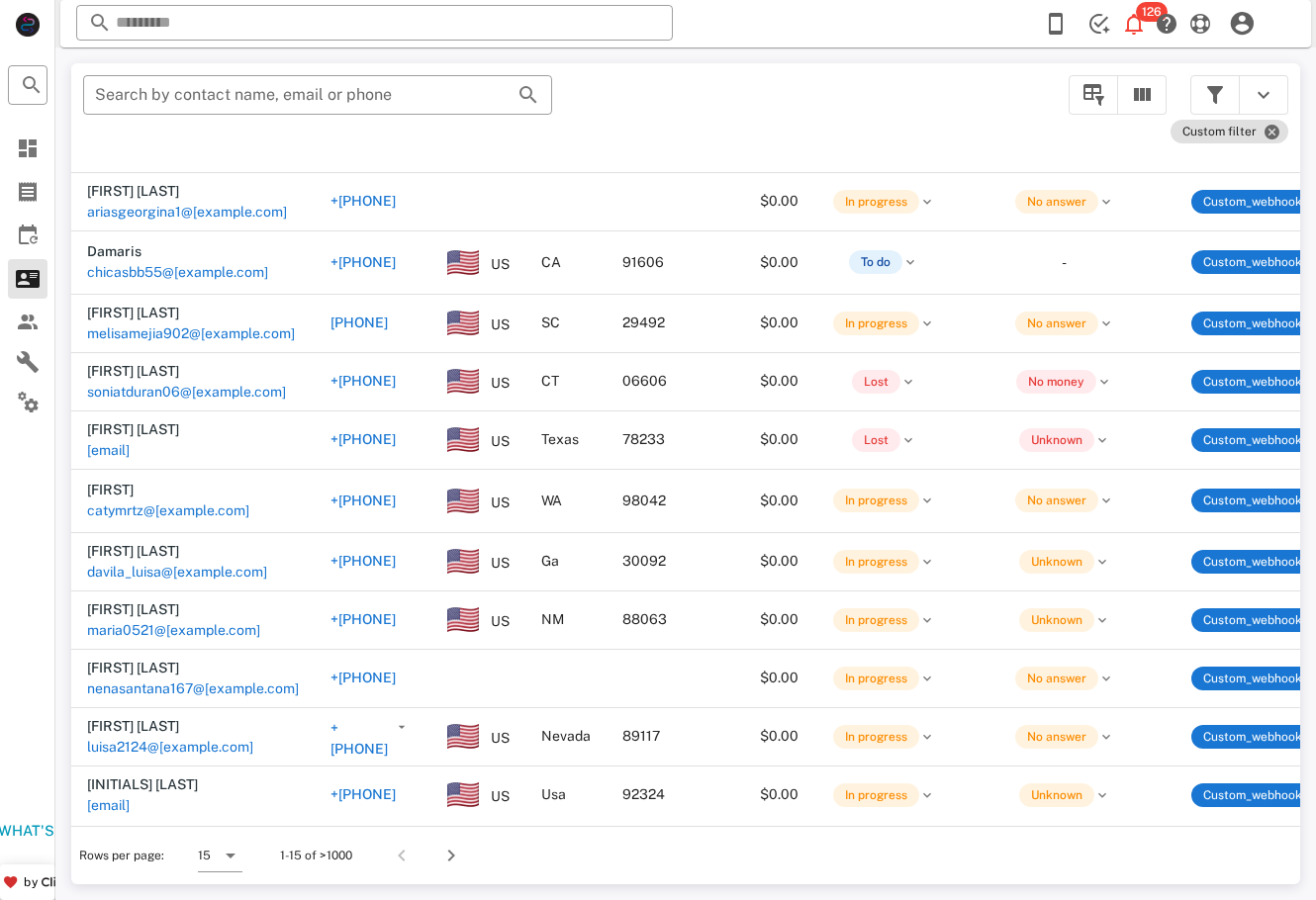 scroll, scrollTop: 337, scrollLeft: 0, axis: vertical 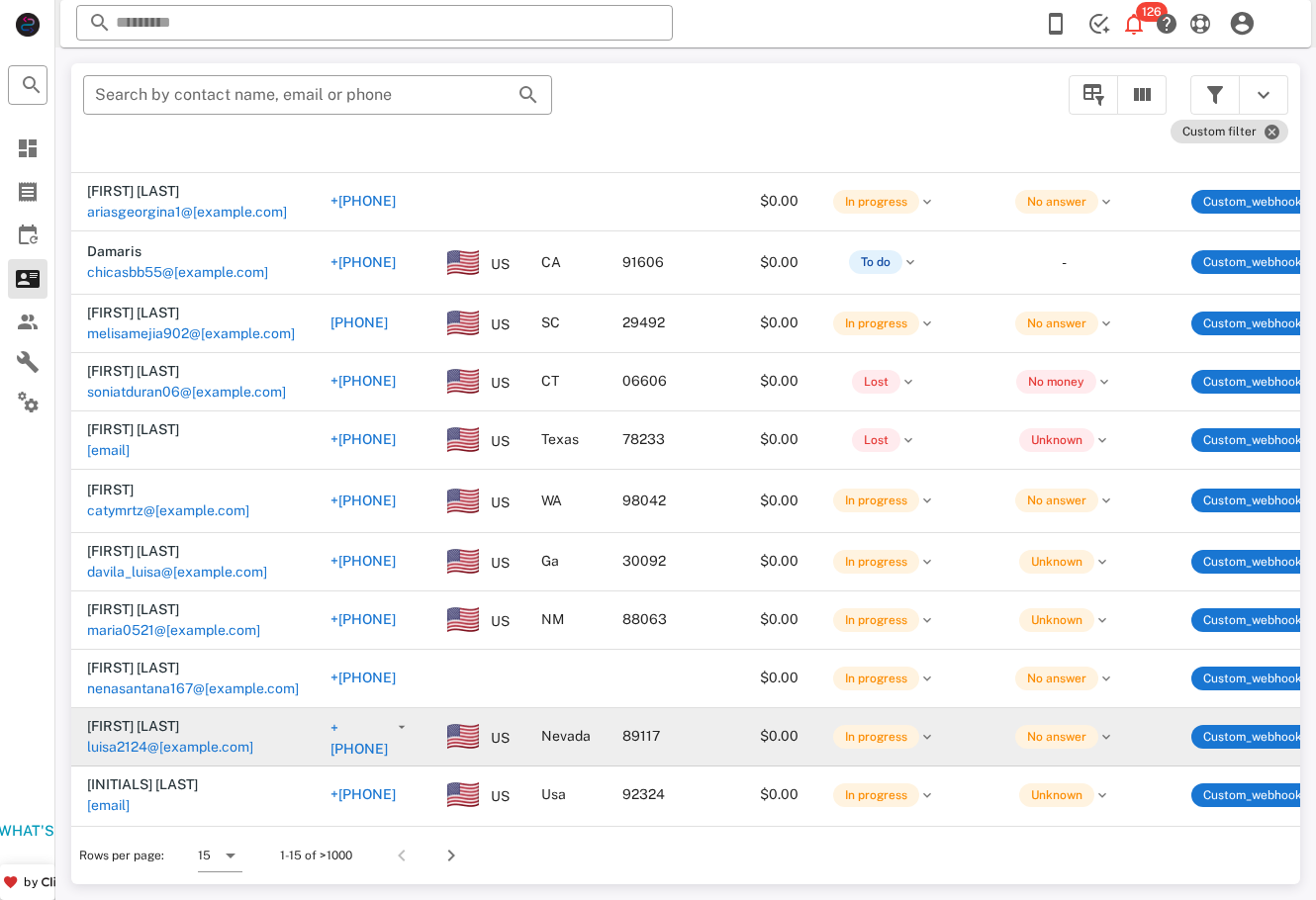 click on "[EMAIL]" at bounding box center [108, 940] 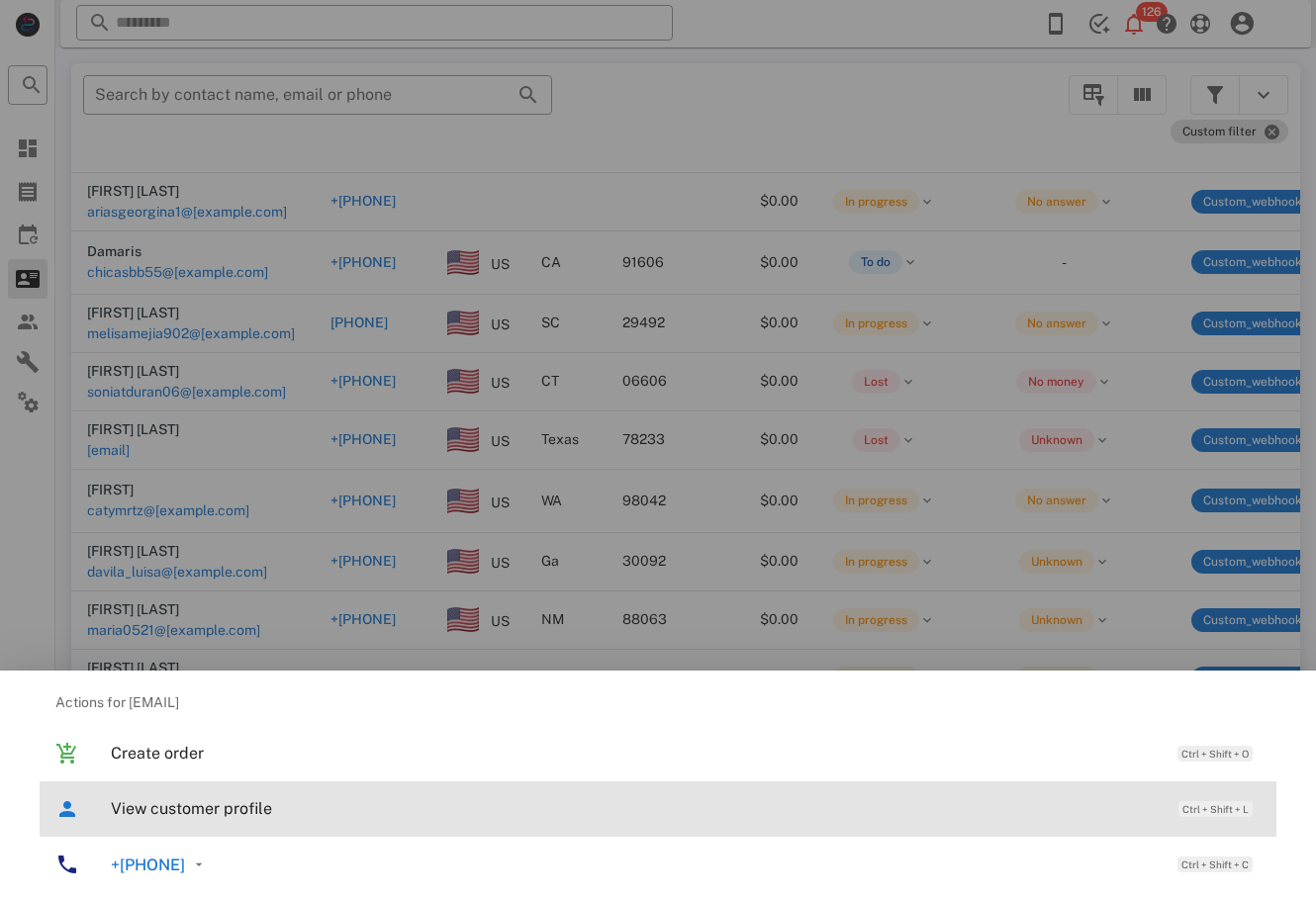 click on "View customer profile" at bounding box center (634, 808) 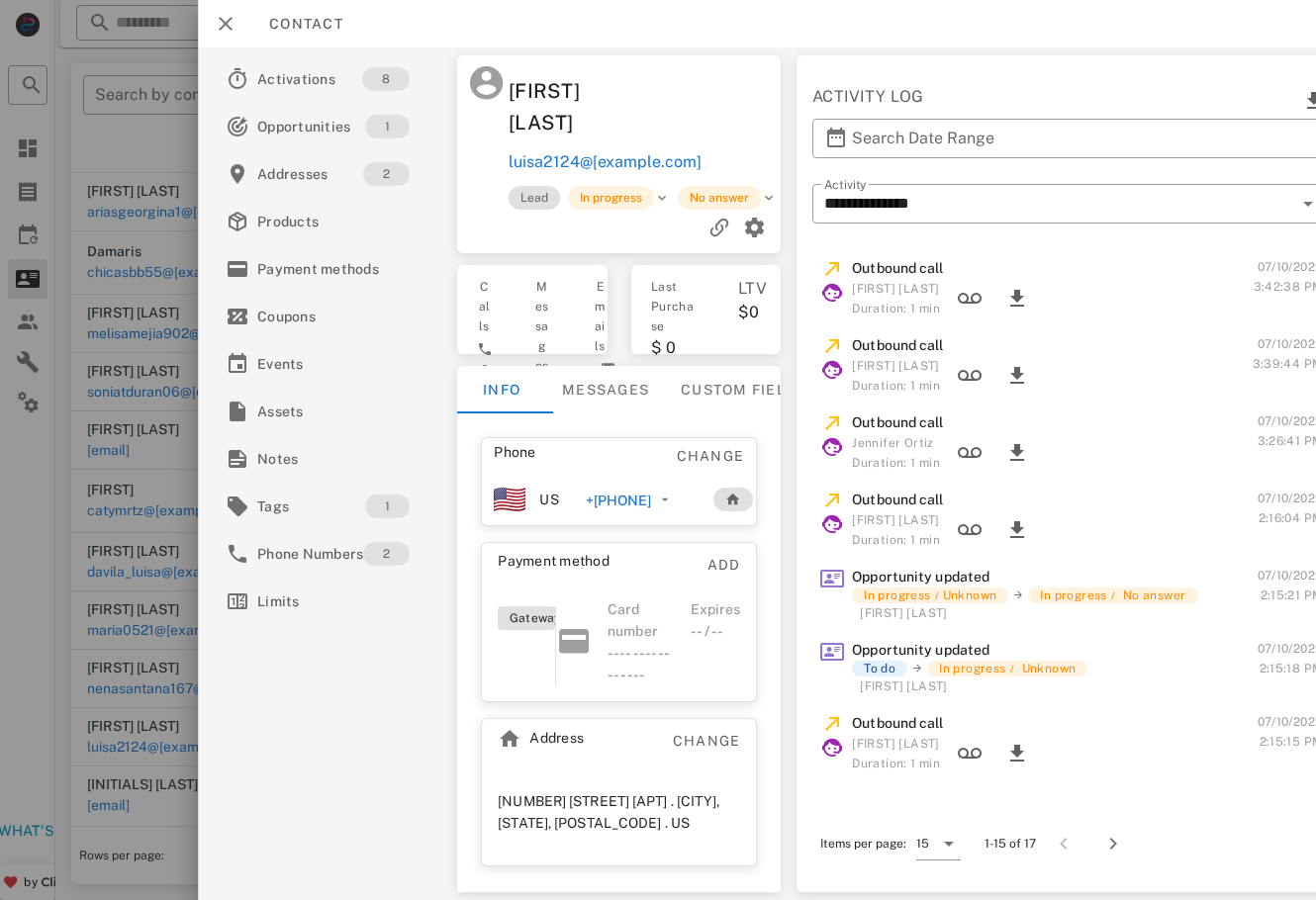 click on "[PHONE]" at bounding box center [613, 500] 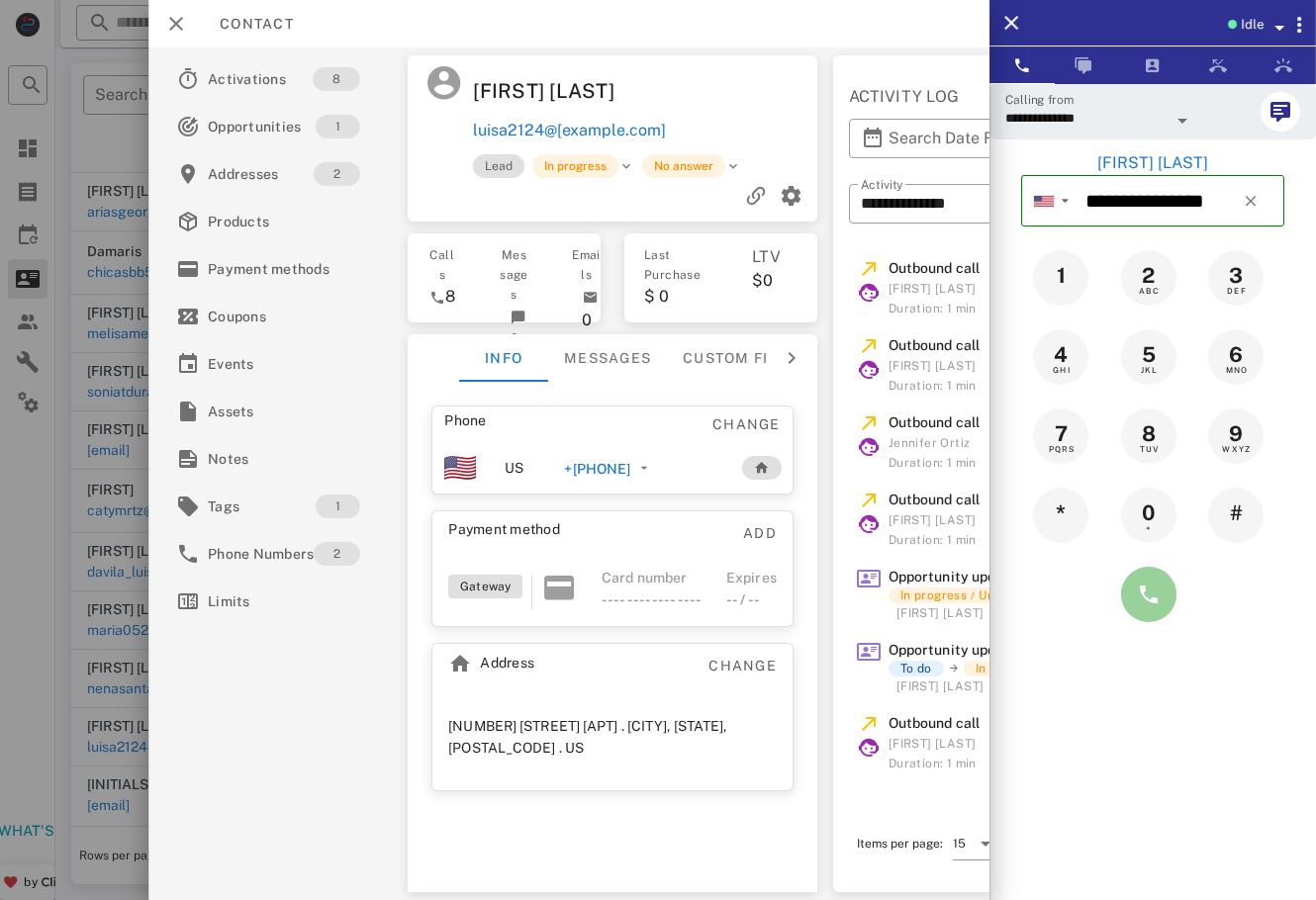 click at bounding box center [1149, 594] 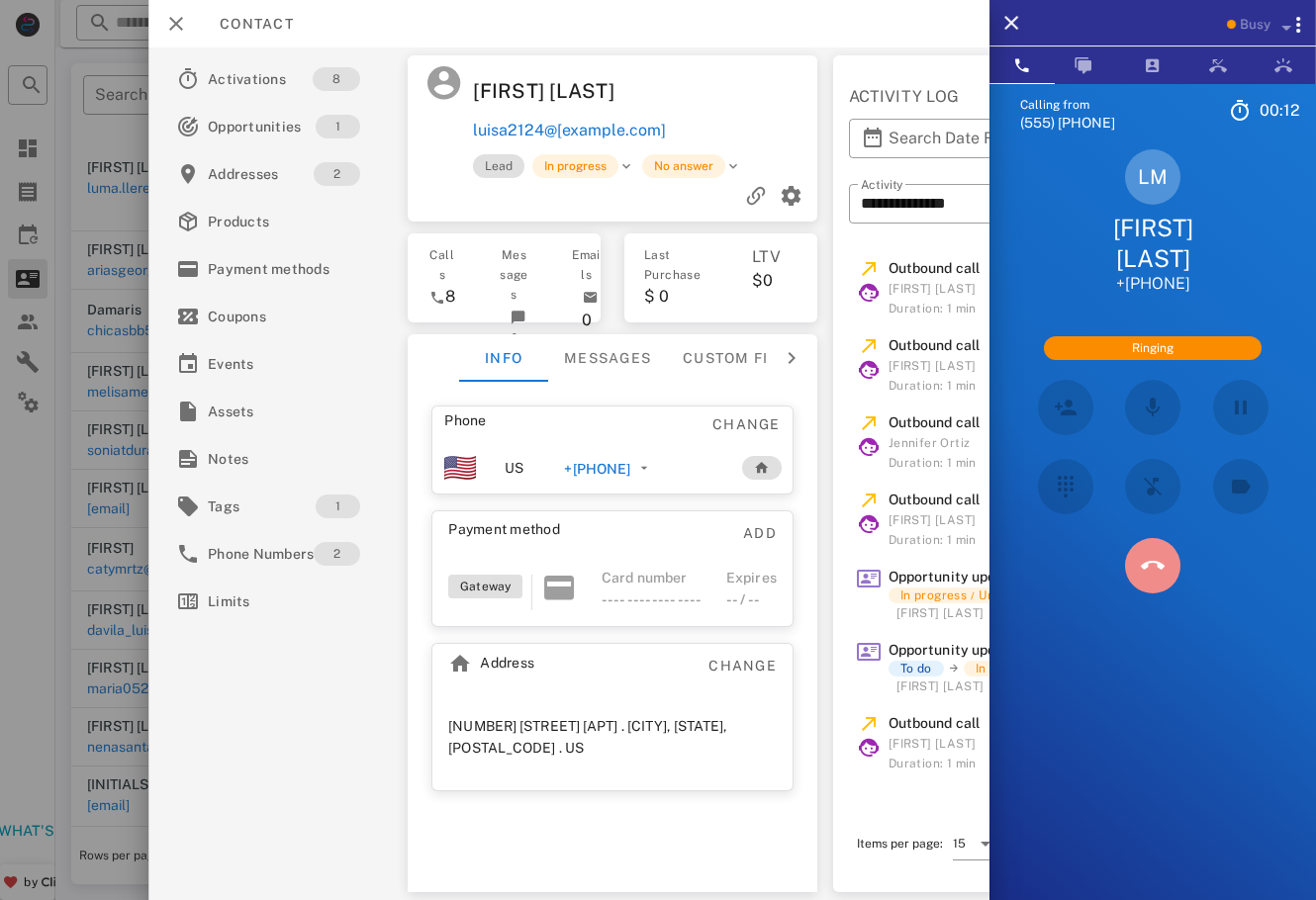click at bounding box center (1153, 566) 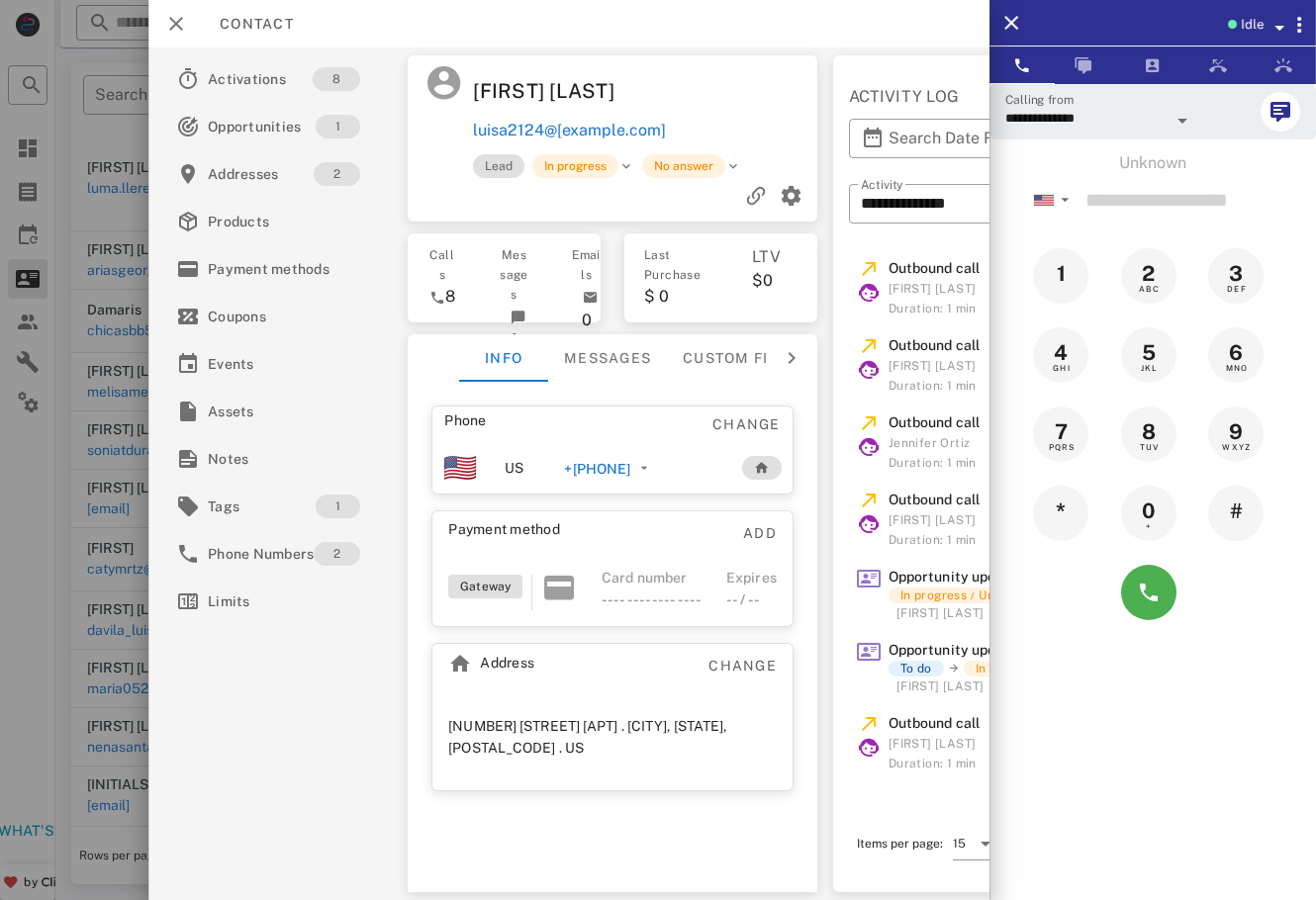 click on "[PHONE]" at bounding box center [593, 469] 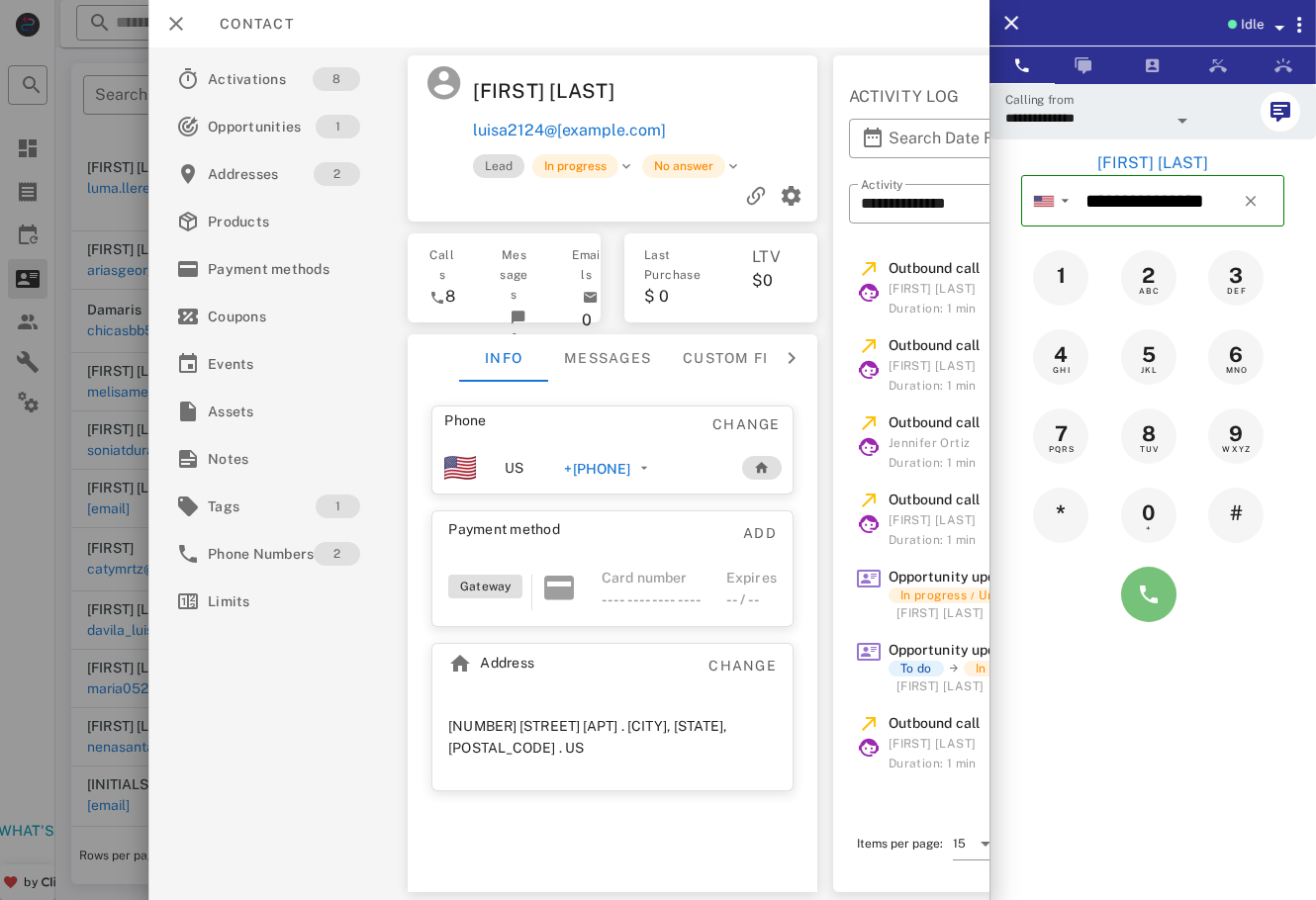 click at bounding box center [1149, 594] 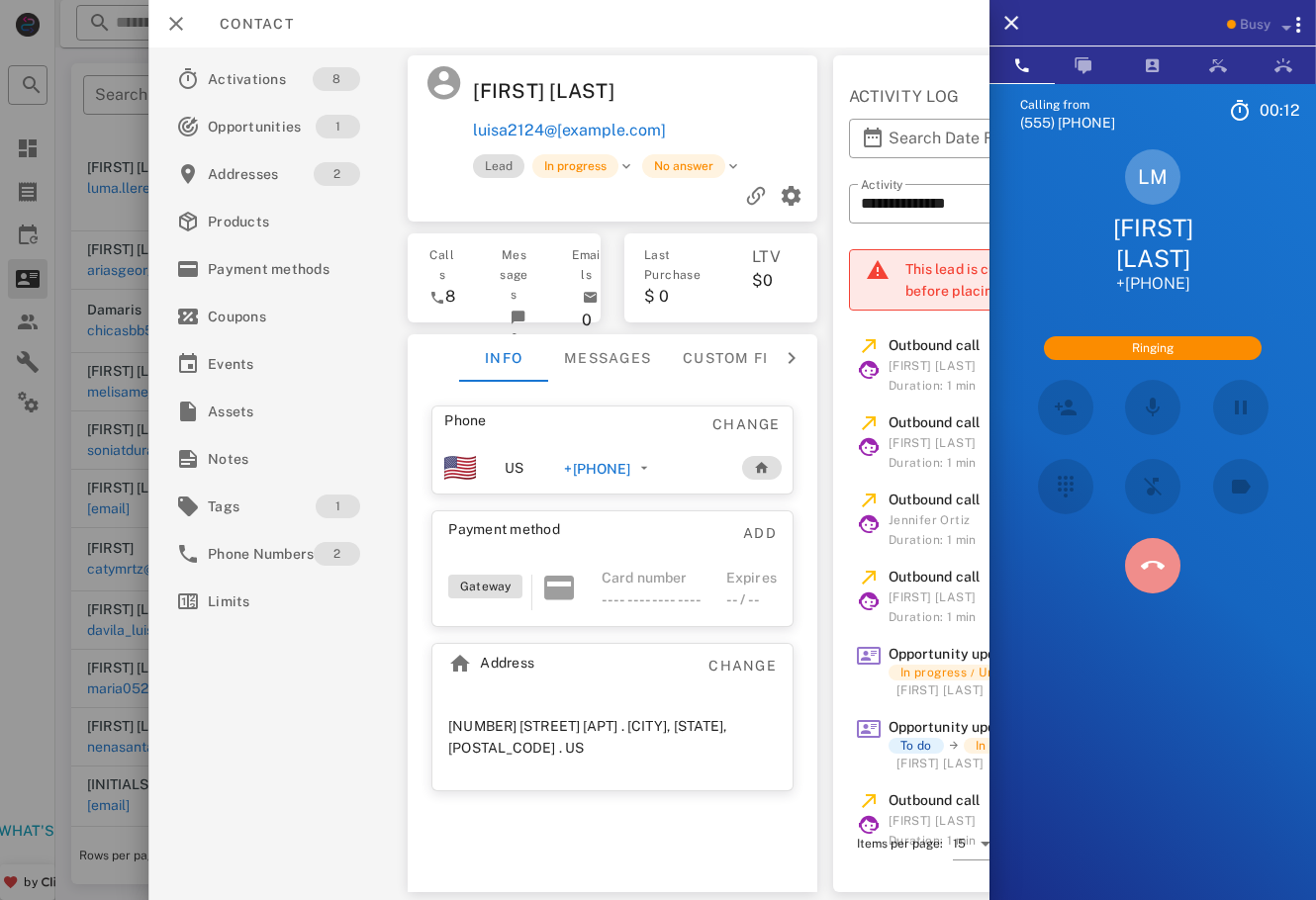 click at bounding box center (1153, 566) 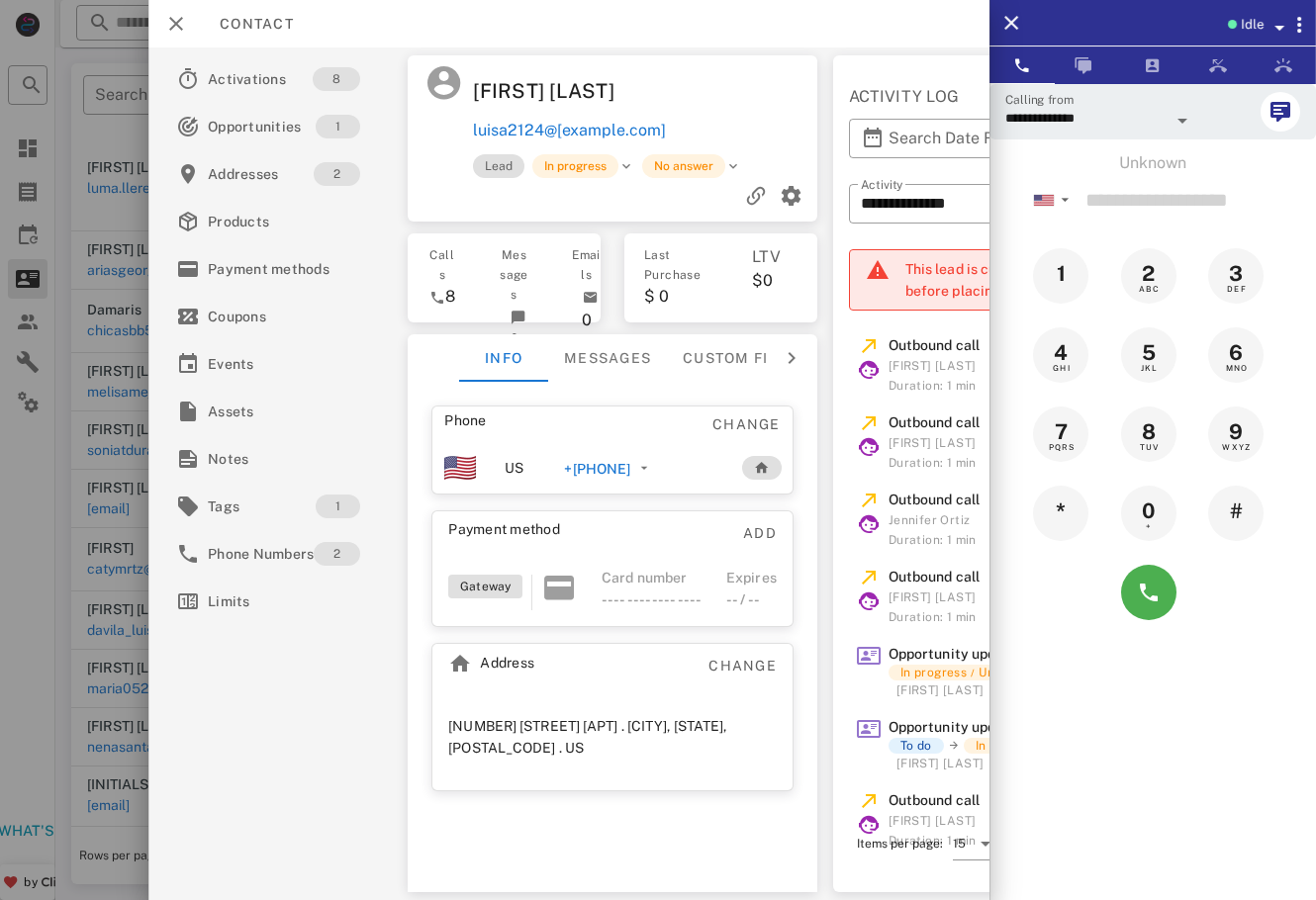 click at bounding box center [658, 450] 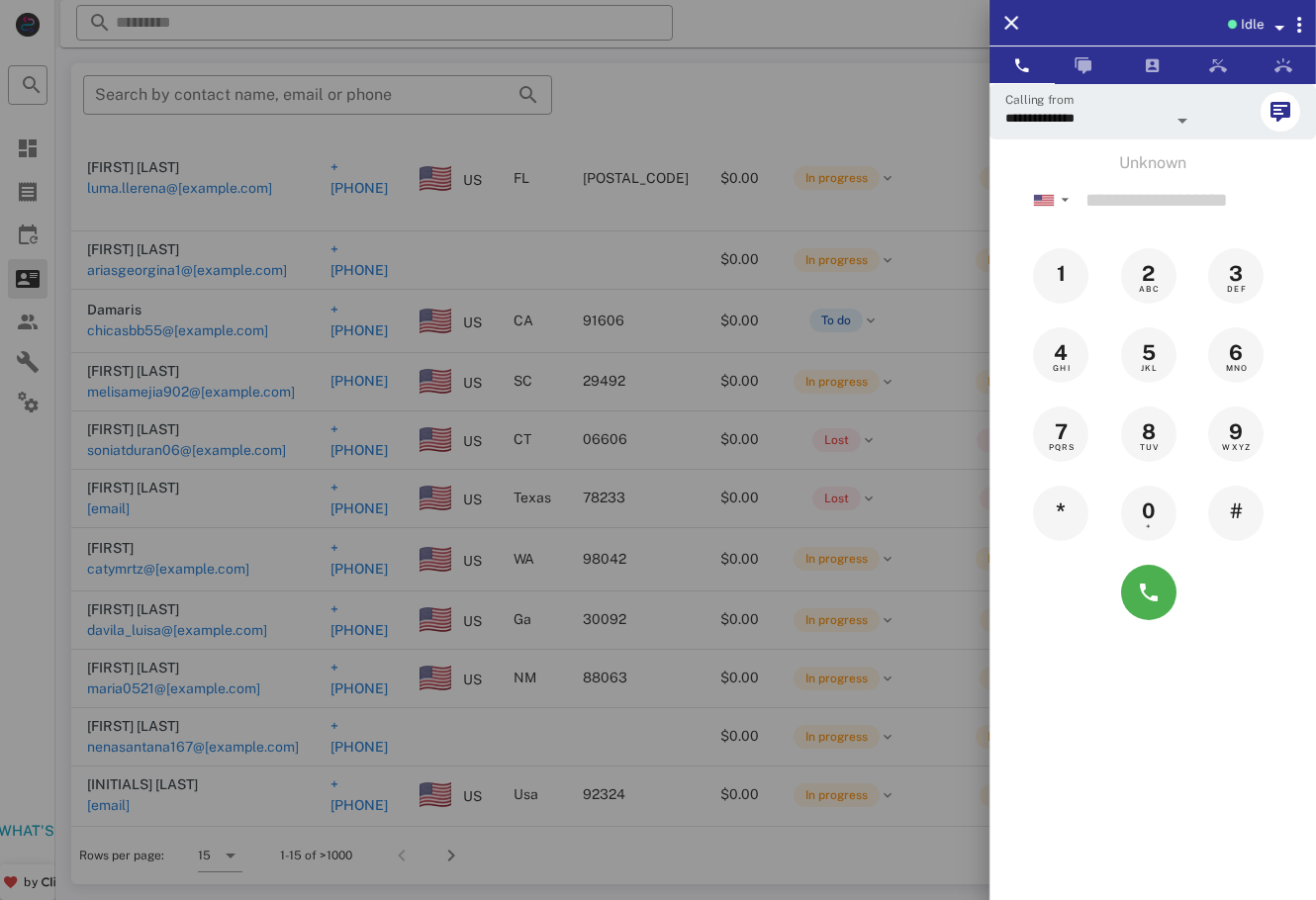 click at bounding box center [658, 450] 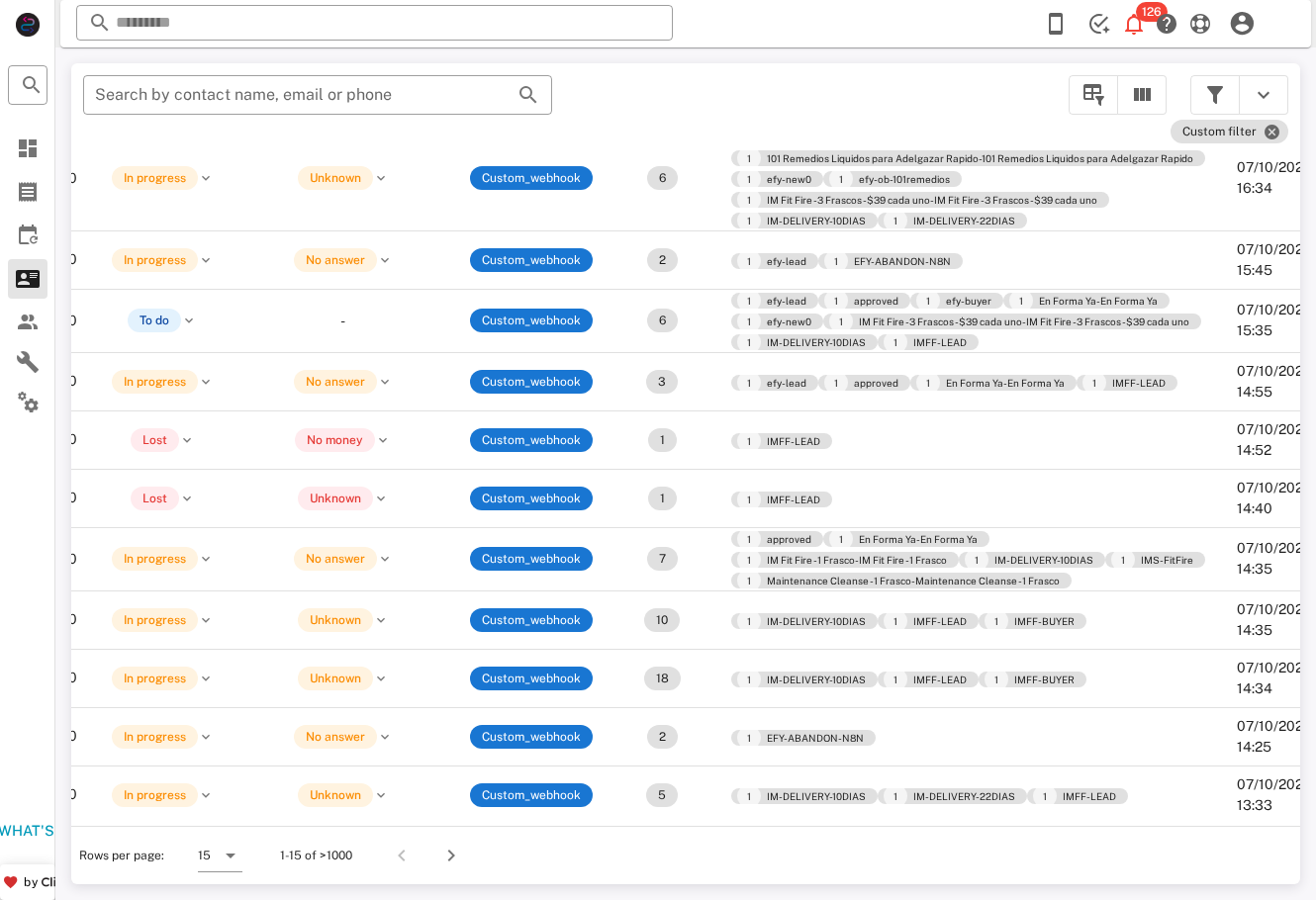 scroll, scrollTop: 279, scrollLeft: 0, axis: vertical 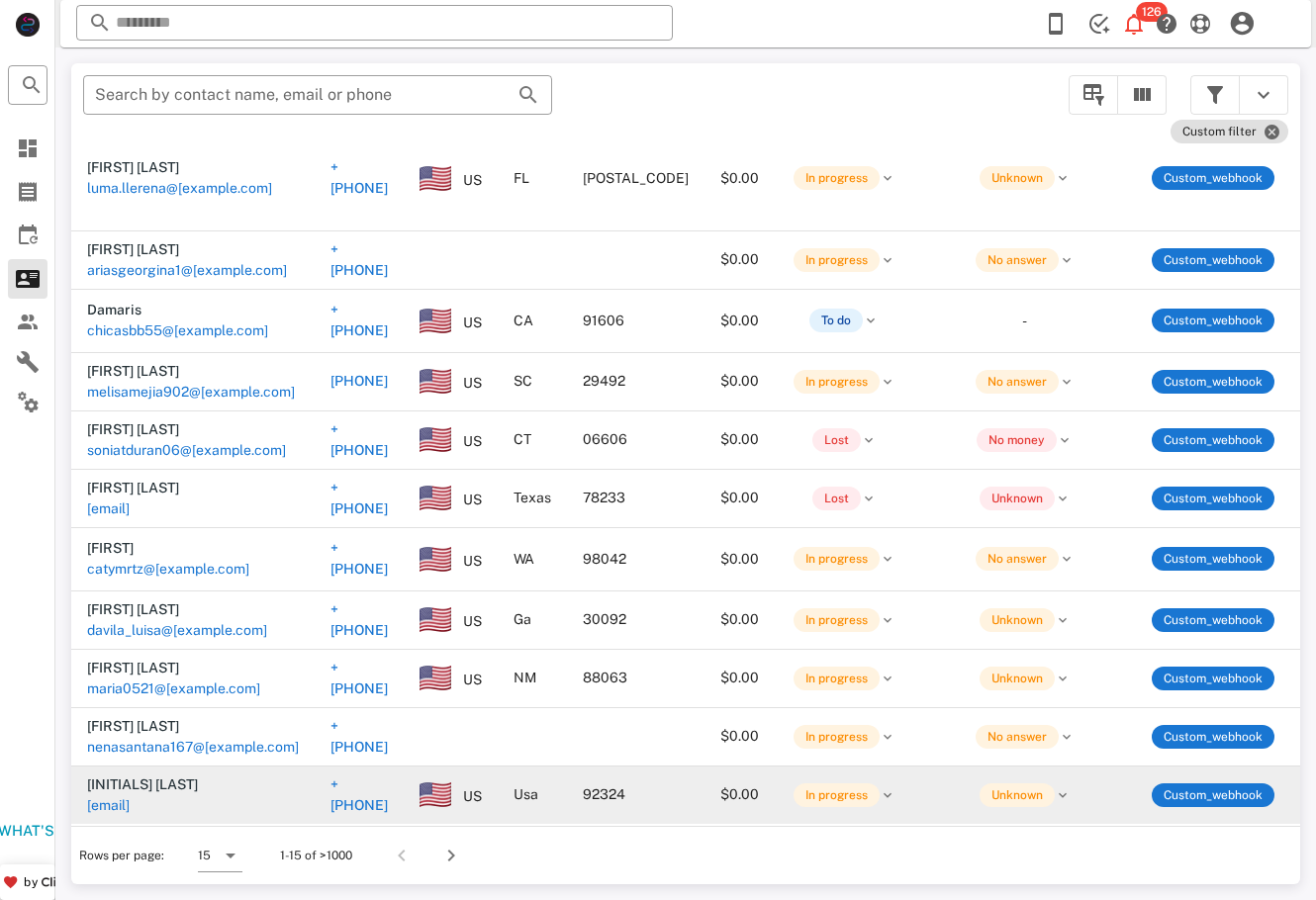 click on "[EMAIL]" at bounding box center [108, 998] 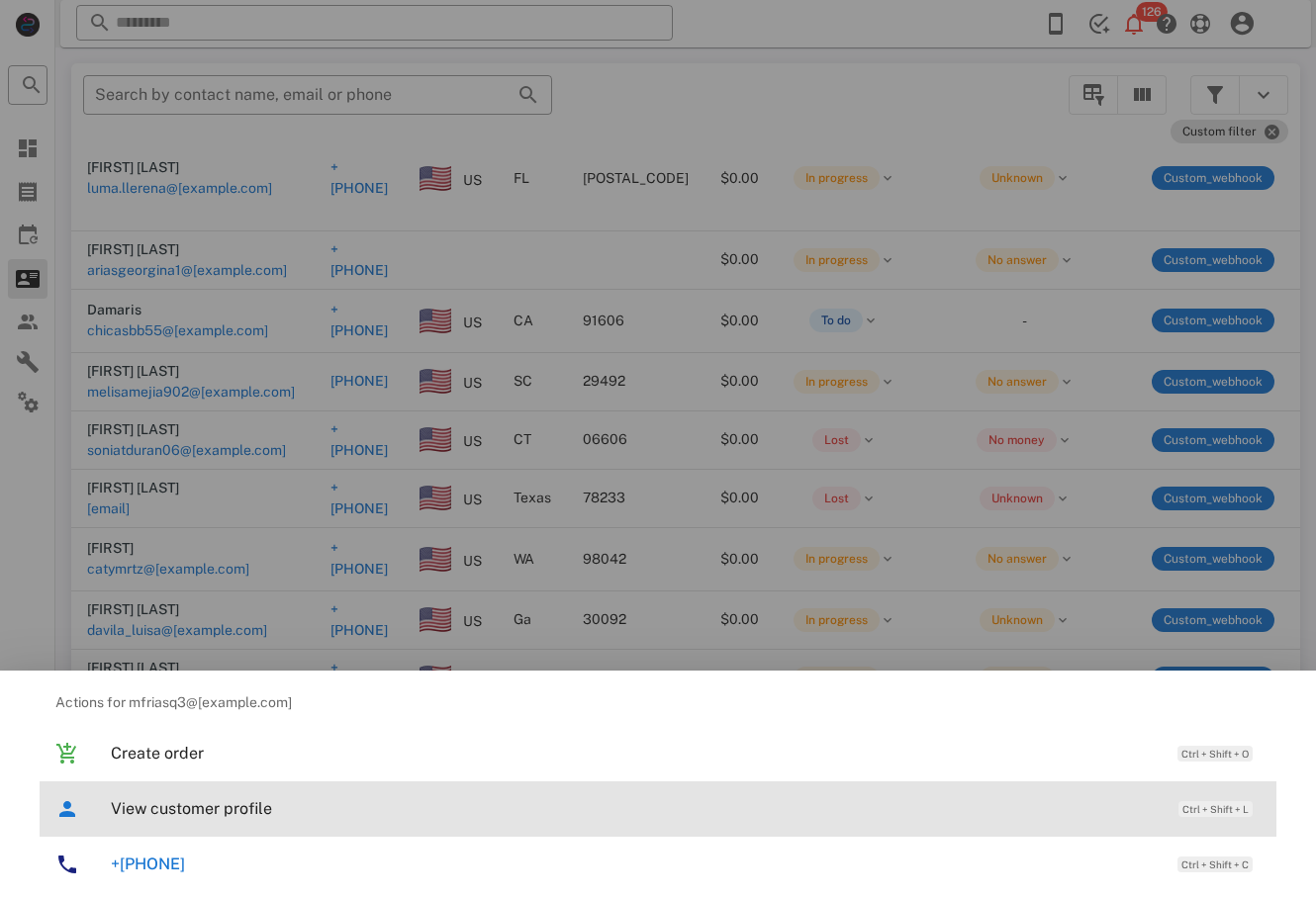 click on "View customer profile Ctrl + Shift + L" at bounding box center (686, 808) 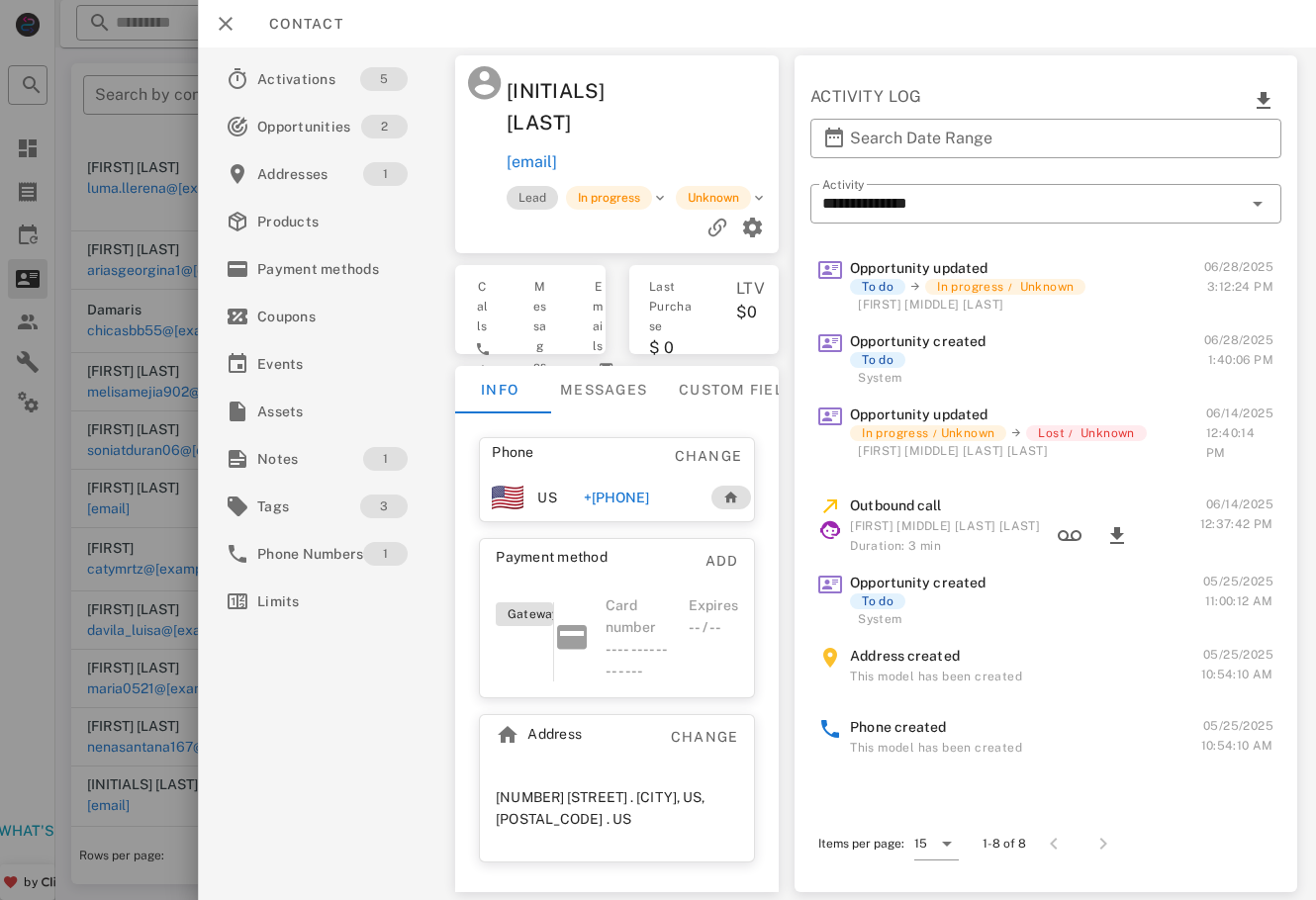 click on "US" at bounding box center (548, 497) 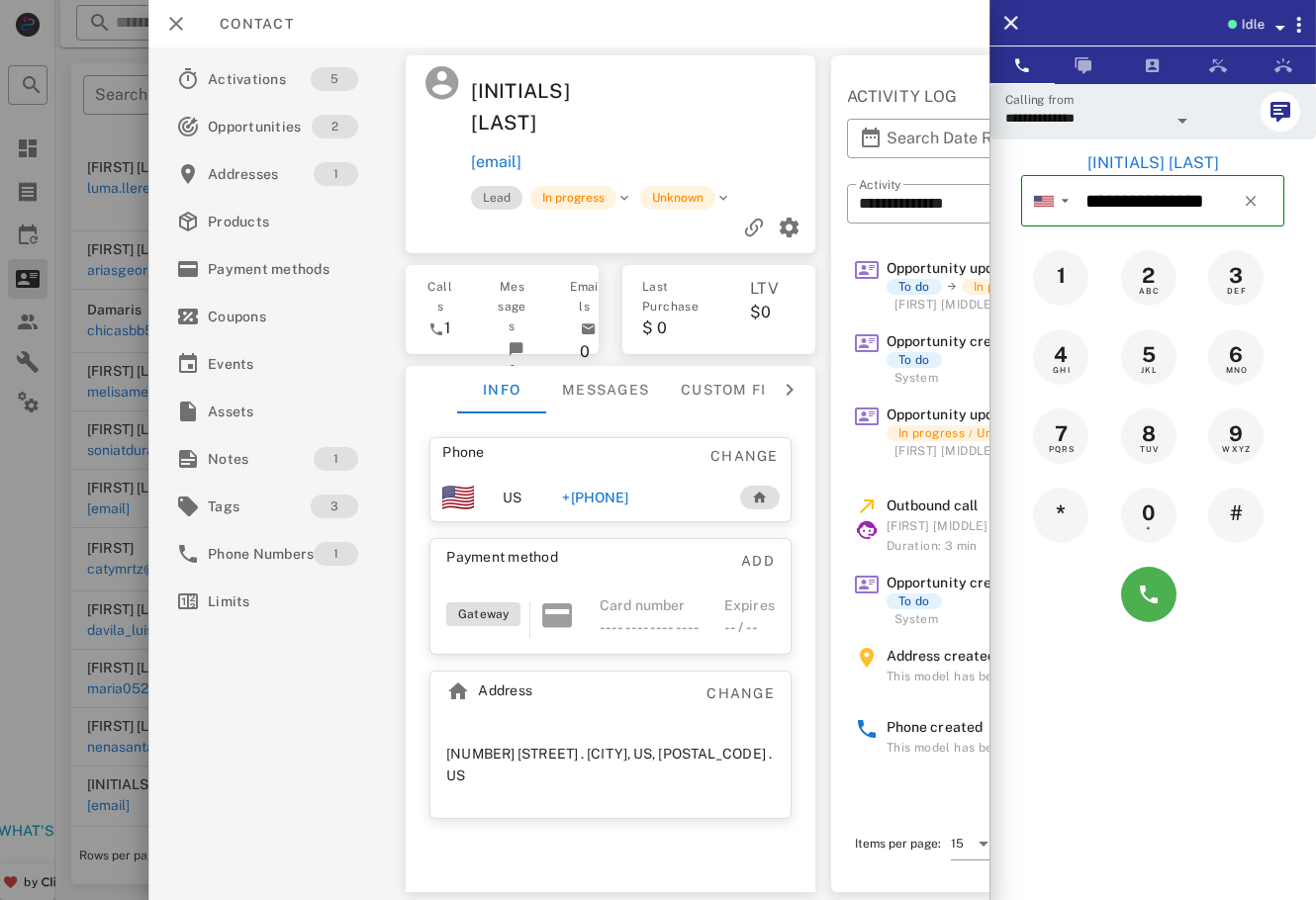 click at bounding box center [1153, 594] 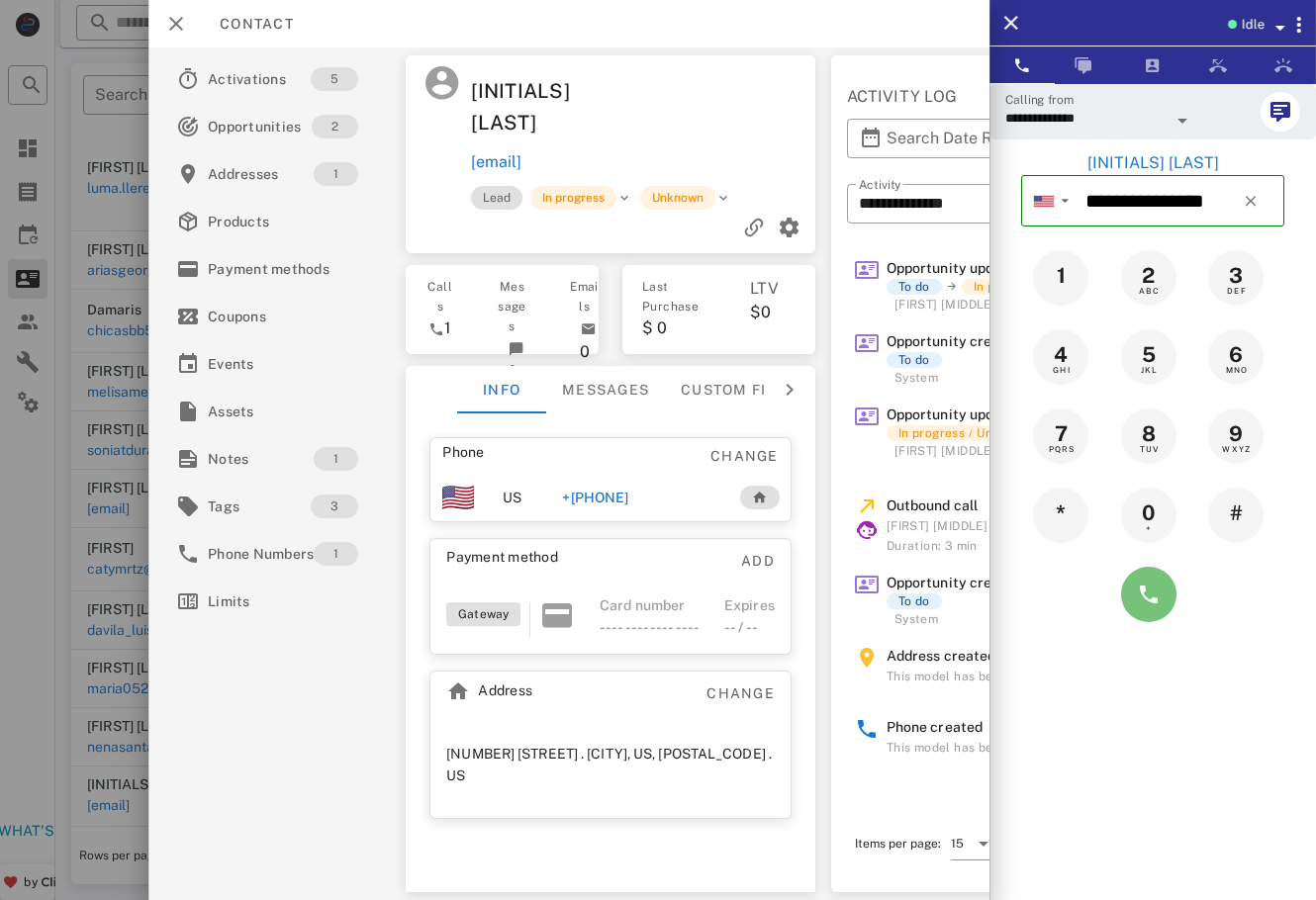 click at bounding box center (1149, 594) 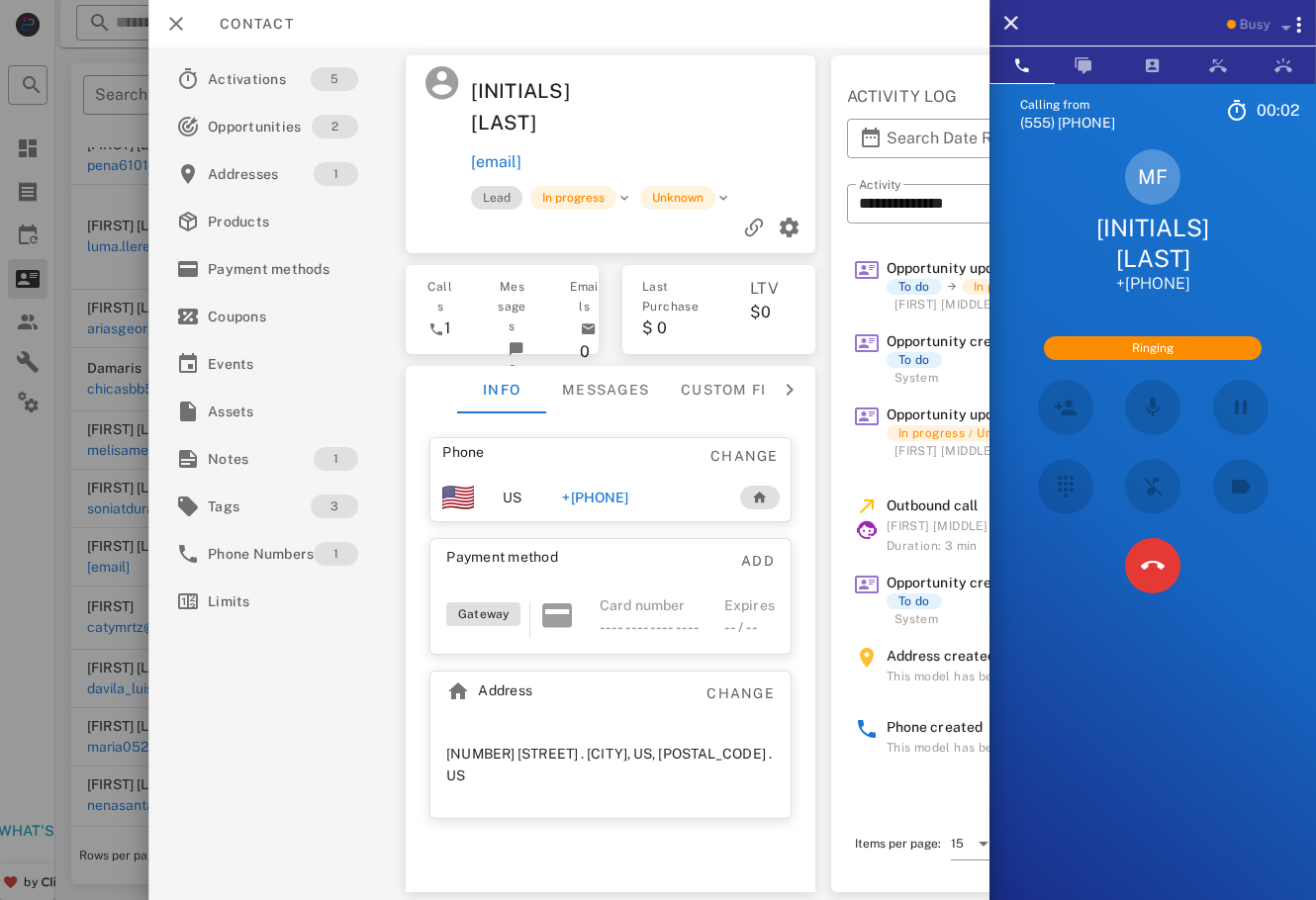 scroll, scrollTop: 221, scrollLeft: 0, axis: vertical 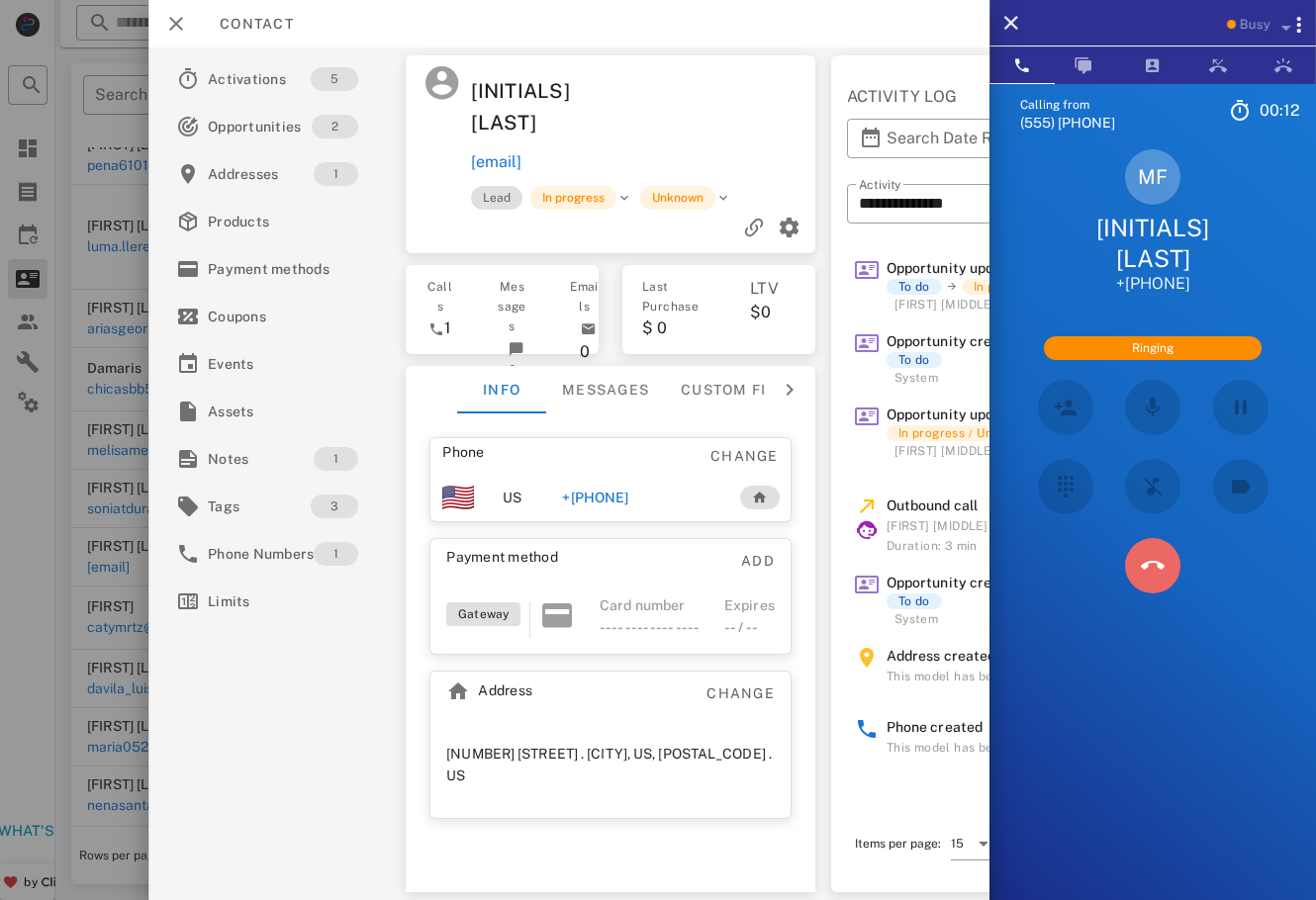 click at bounding box center [1153, 566] 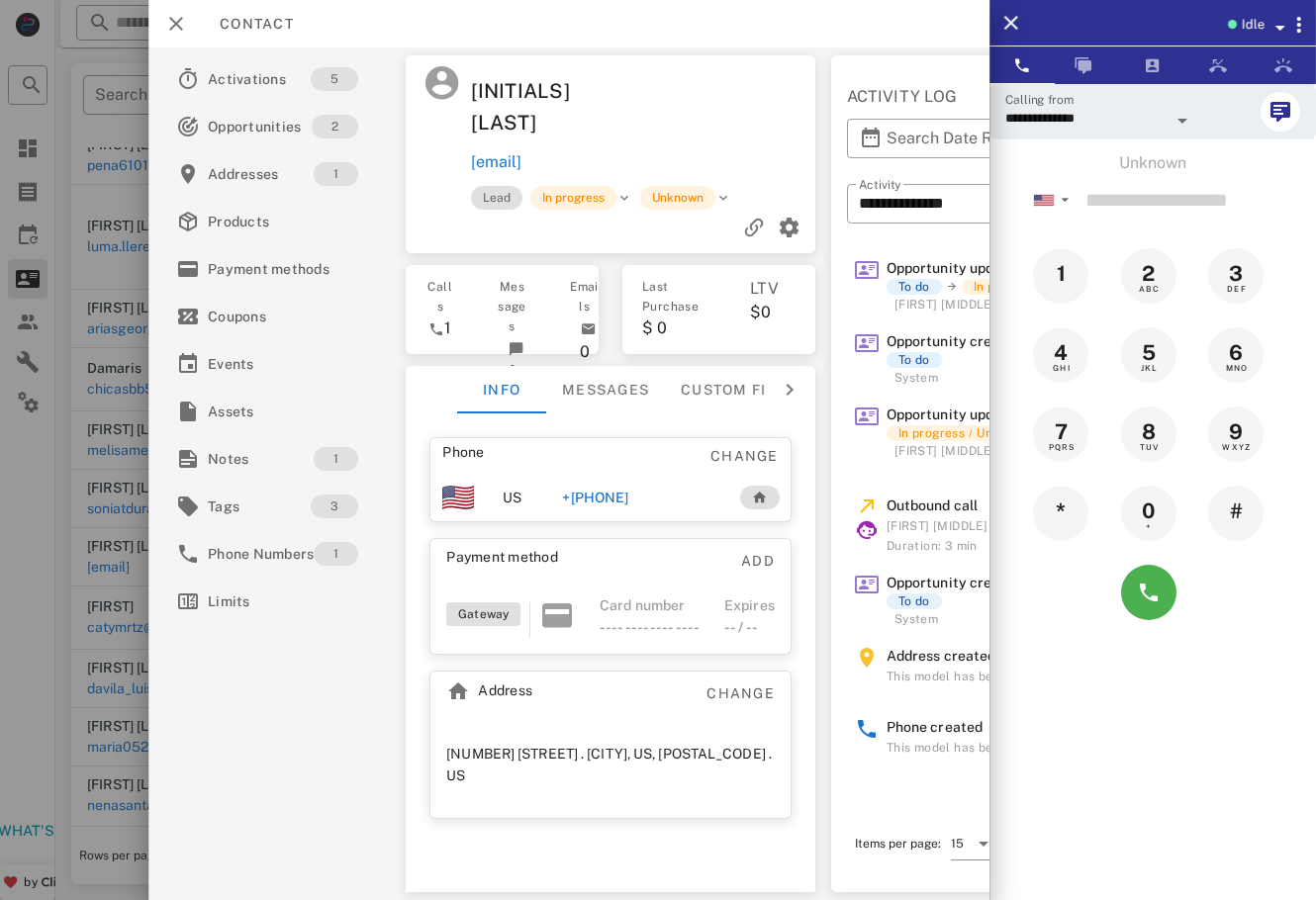 click at bounding box center (658, 450) 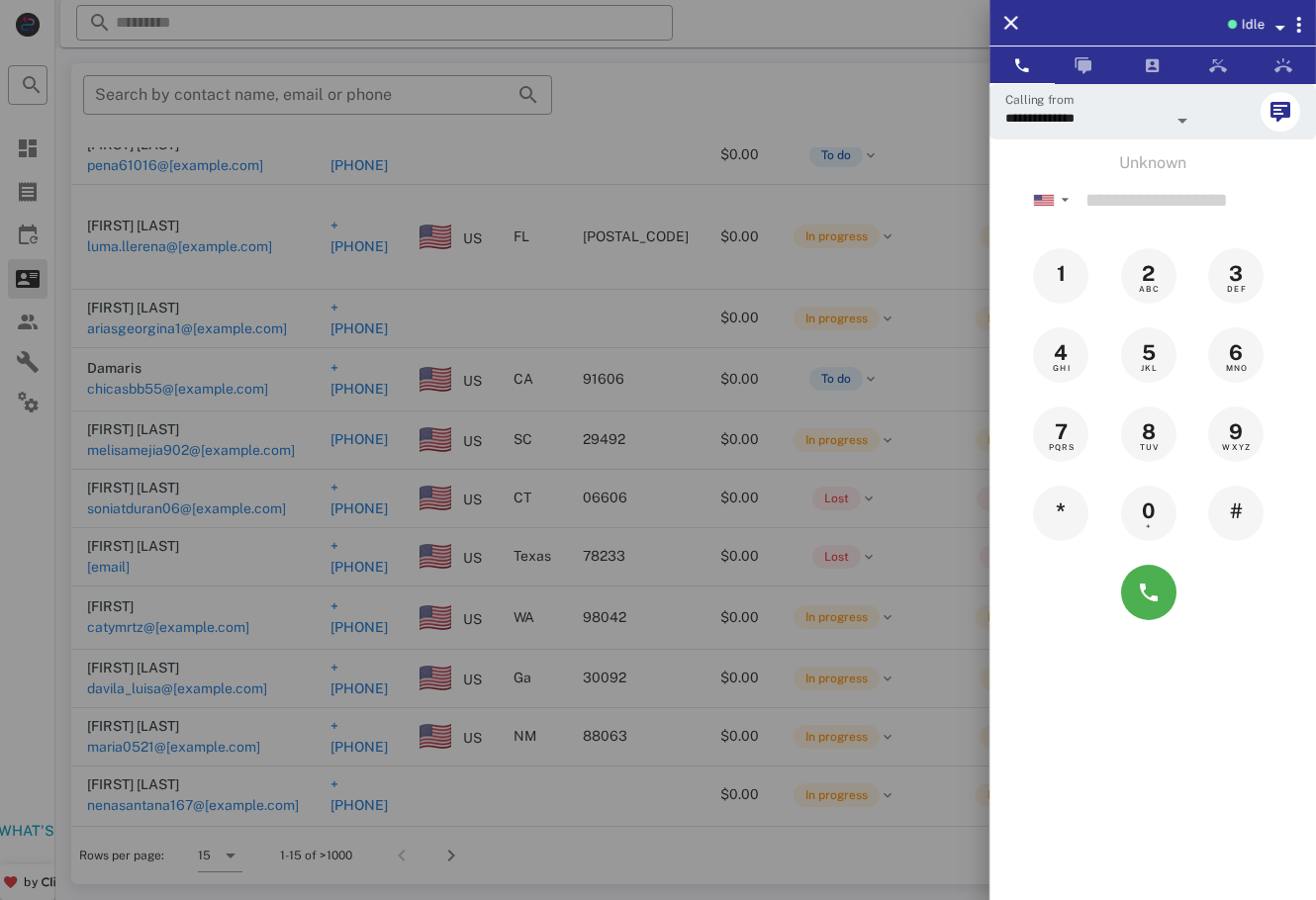 click at bounding box center (658, 450) 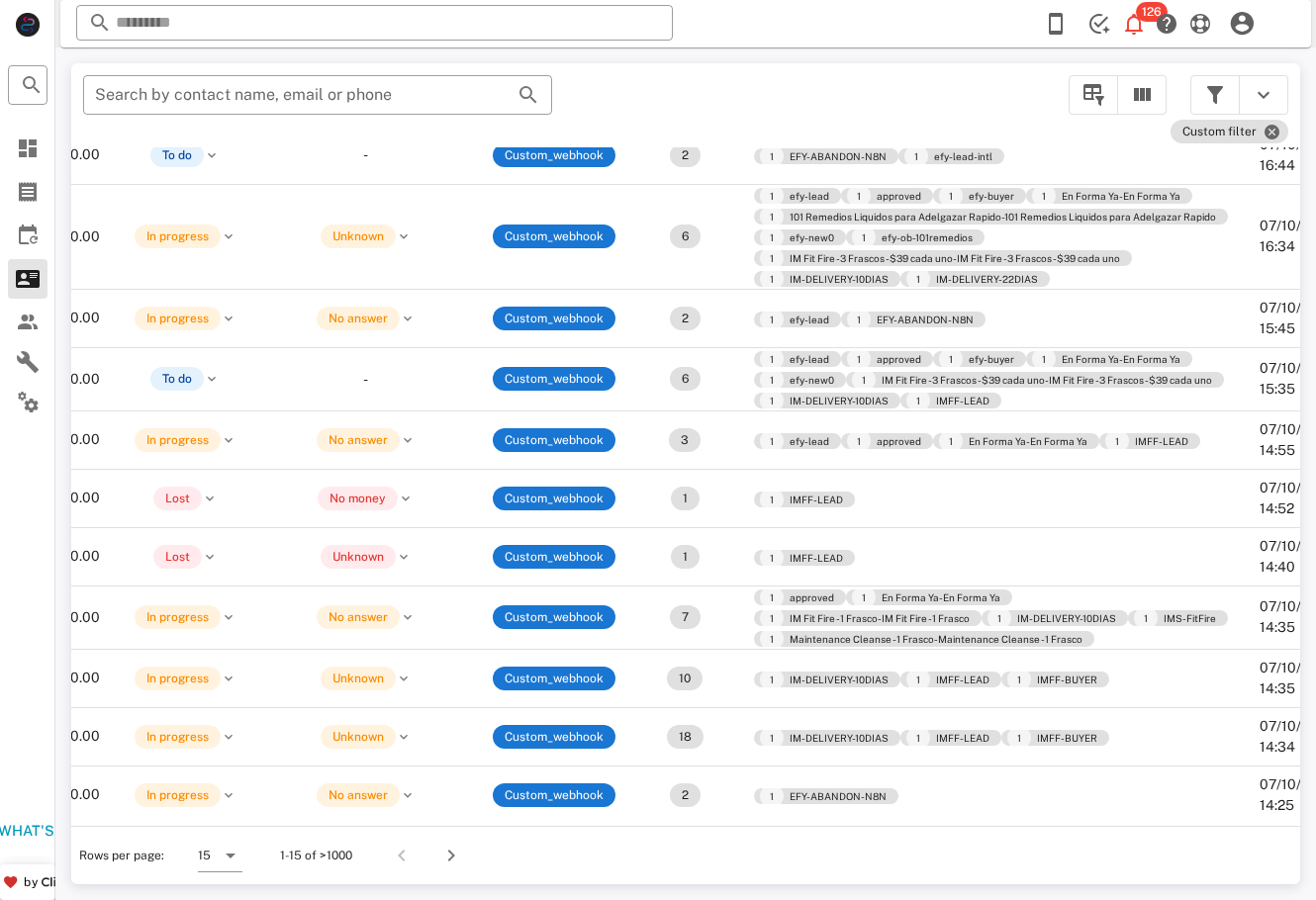 scroll, scrollTop: 221, scrollLeft: 657, axis: both 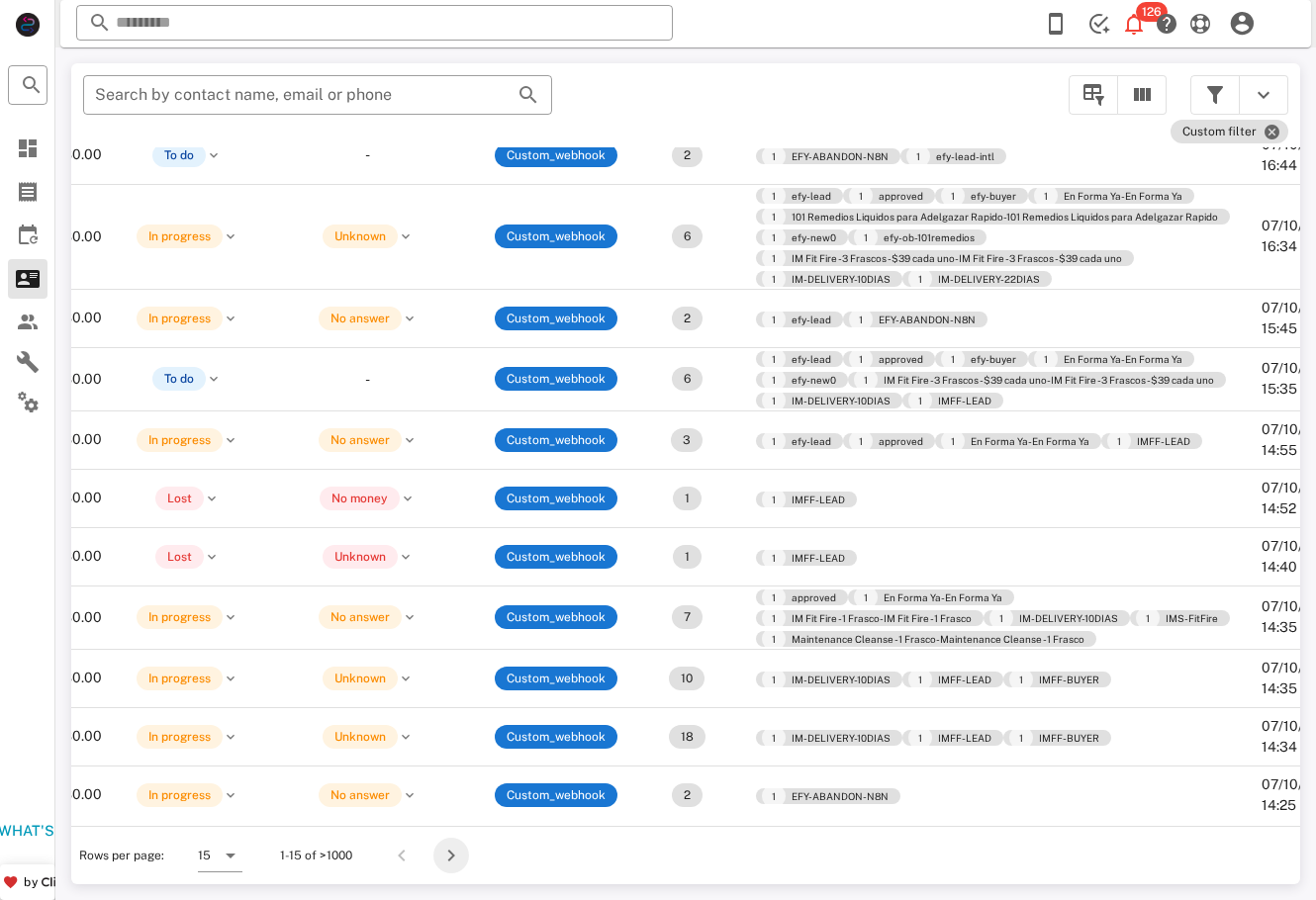 click at bounding box center (451, 855) 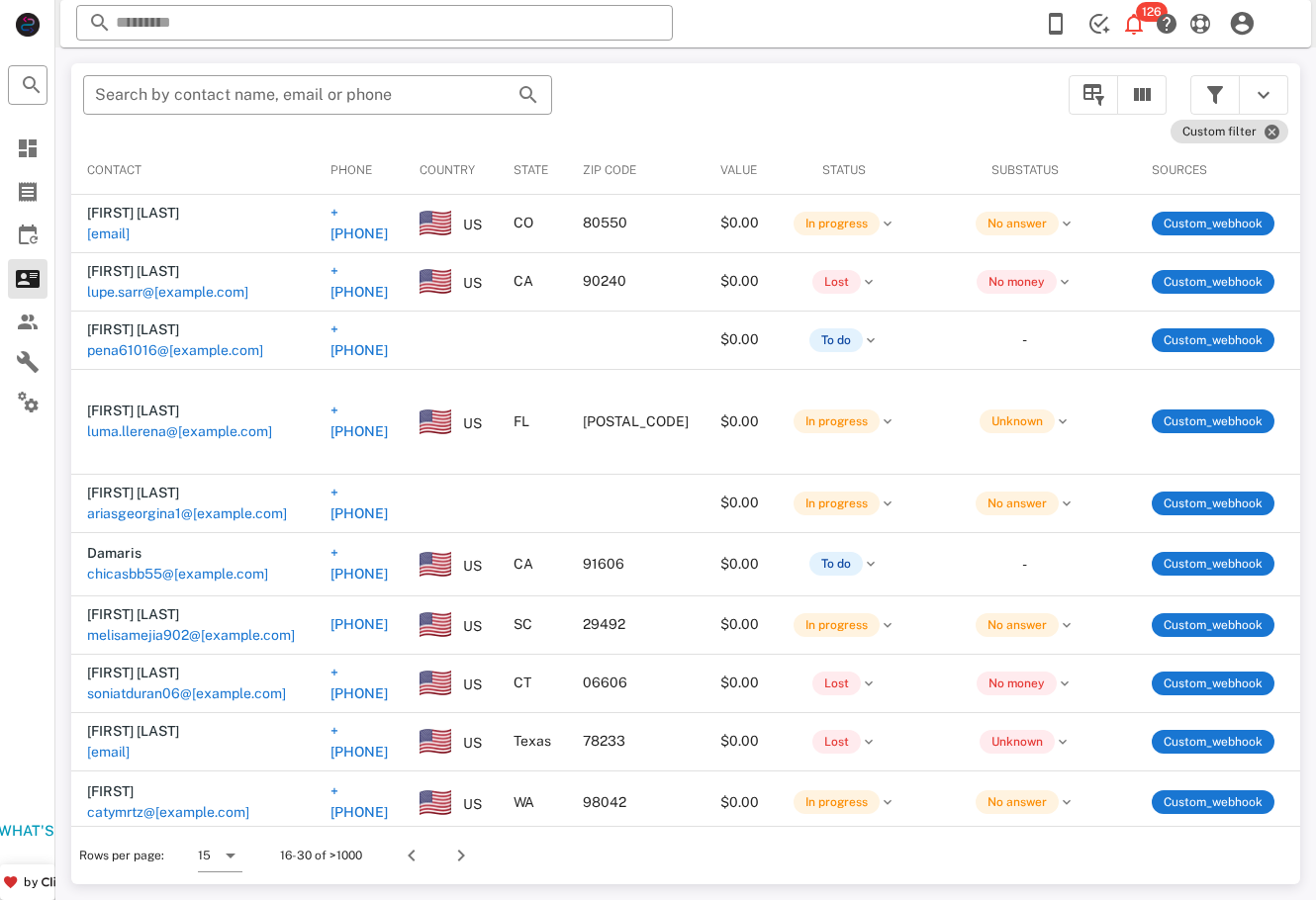 click on "WA" at bounding box center (375, 948) 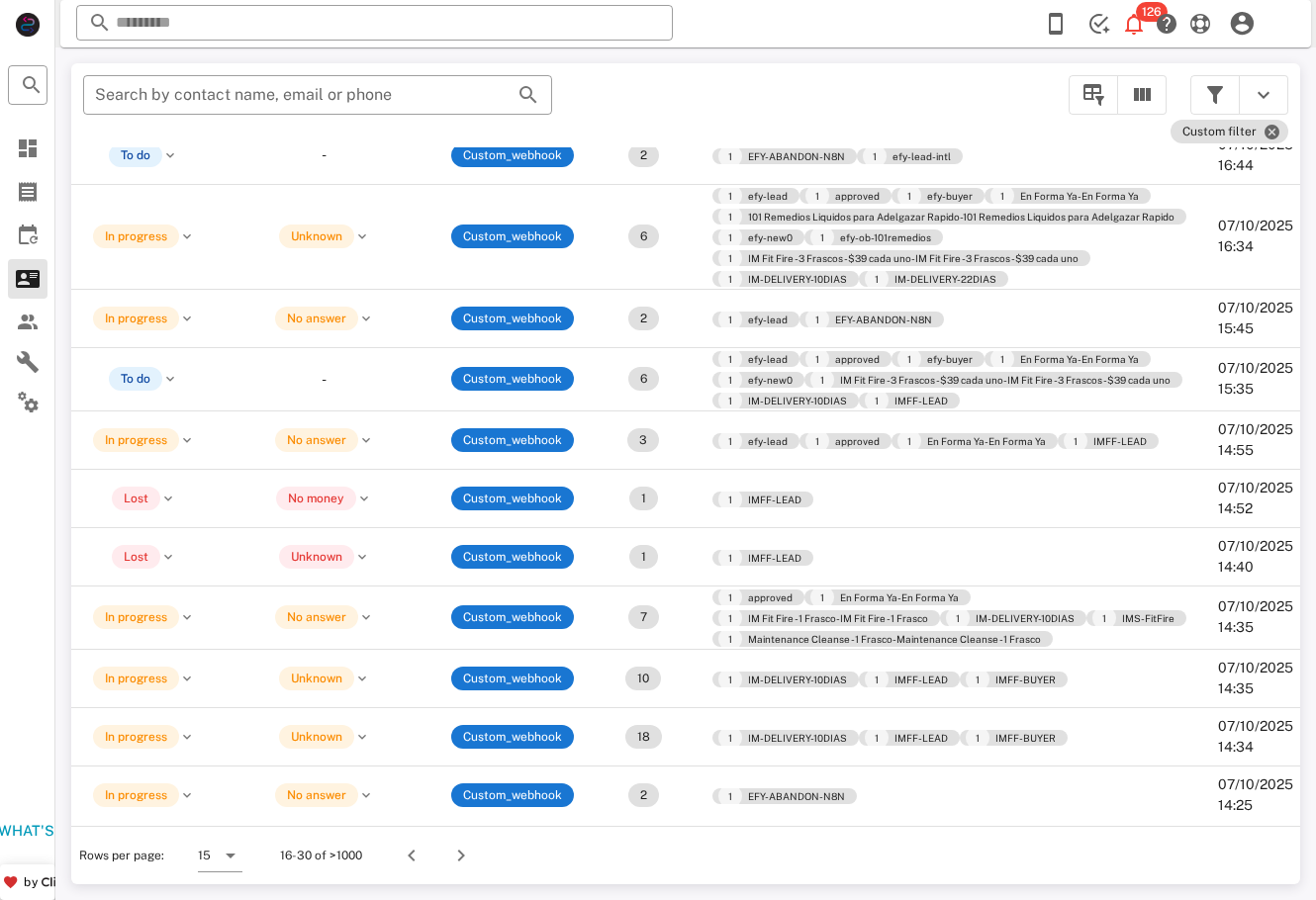 scroll, scrollTop: 221, scrollLeft: 0, axis: vertical 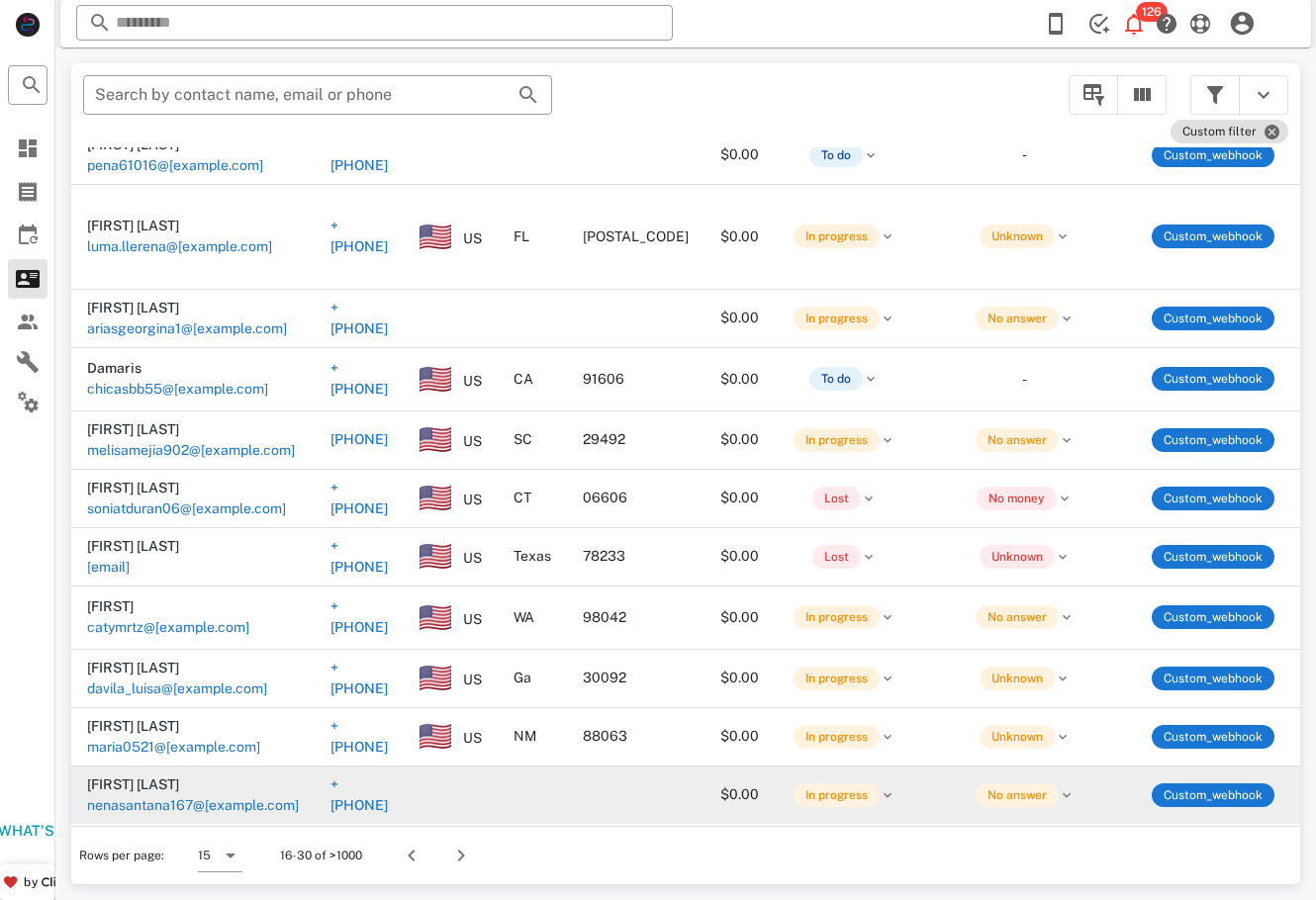 click on "[FIRST] [LAST]" at bounding box center [110, 945] 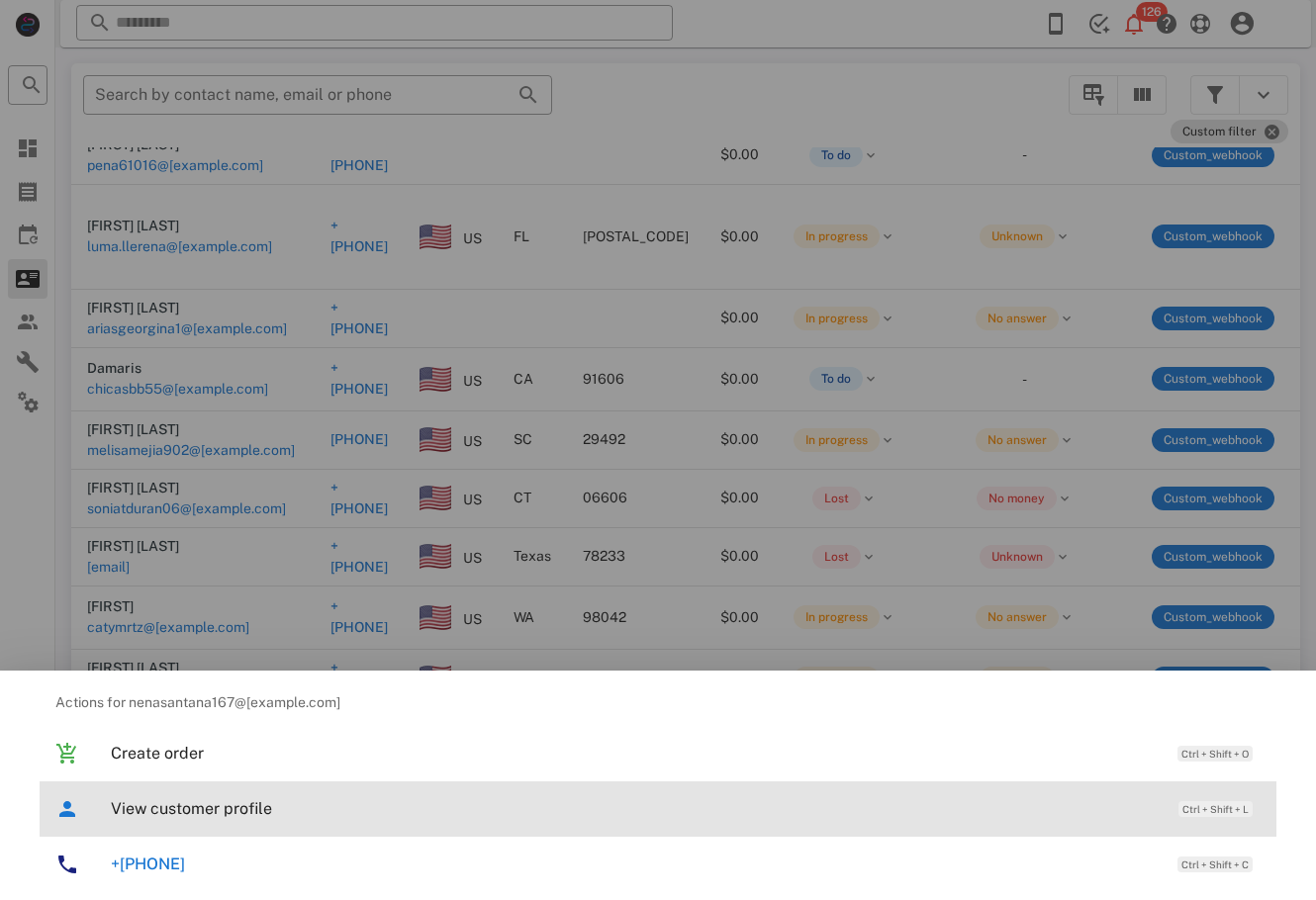 click on "View customer profile" at bounding box center (634, 808) 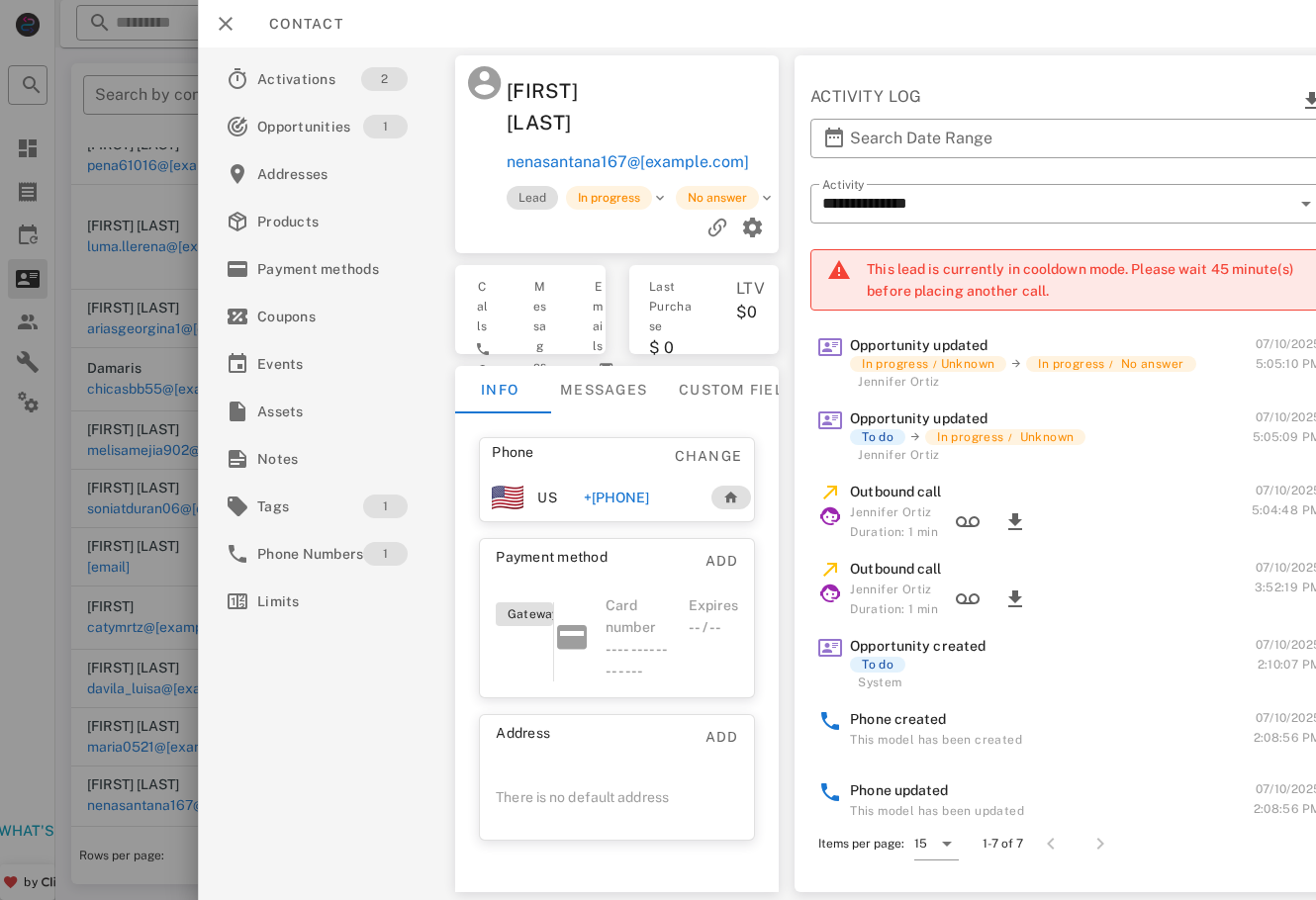 click at bounding box center [658, 450] 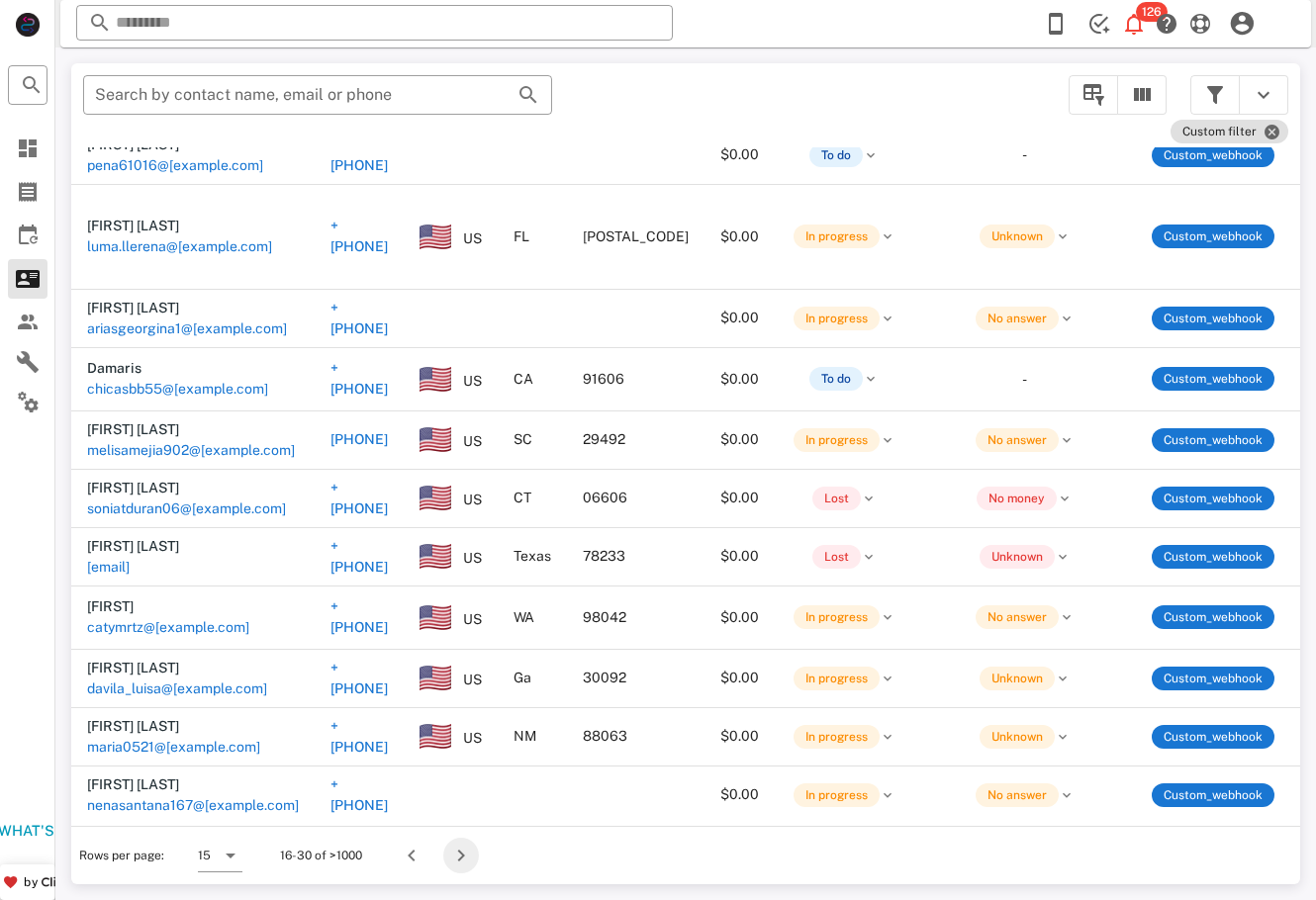 click at bounding box center (461, 855) 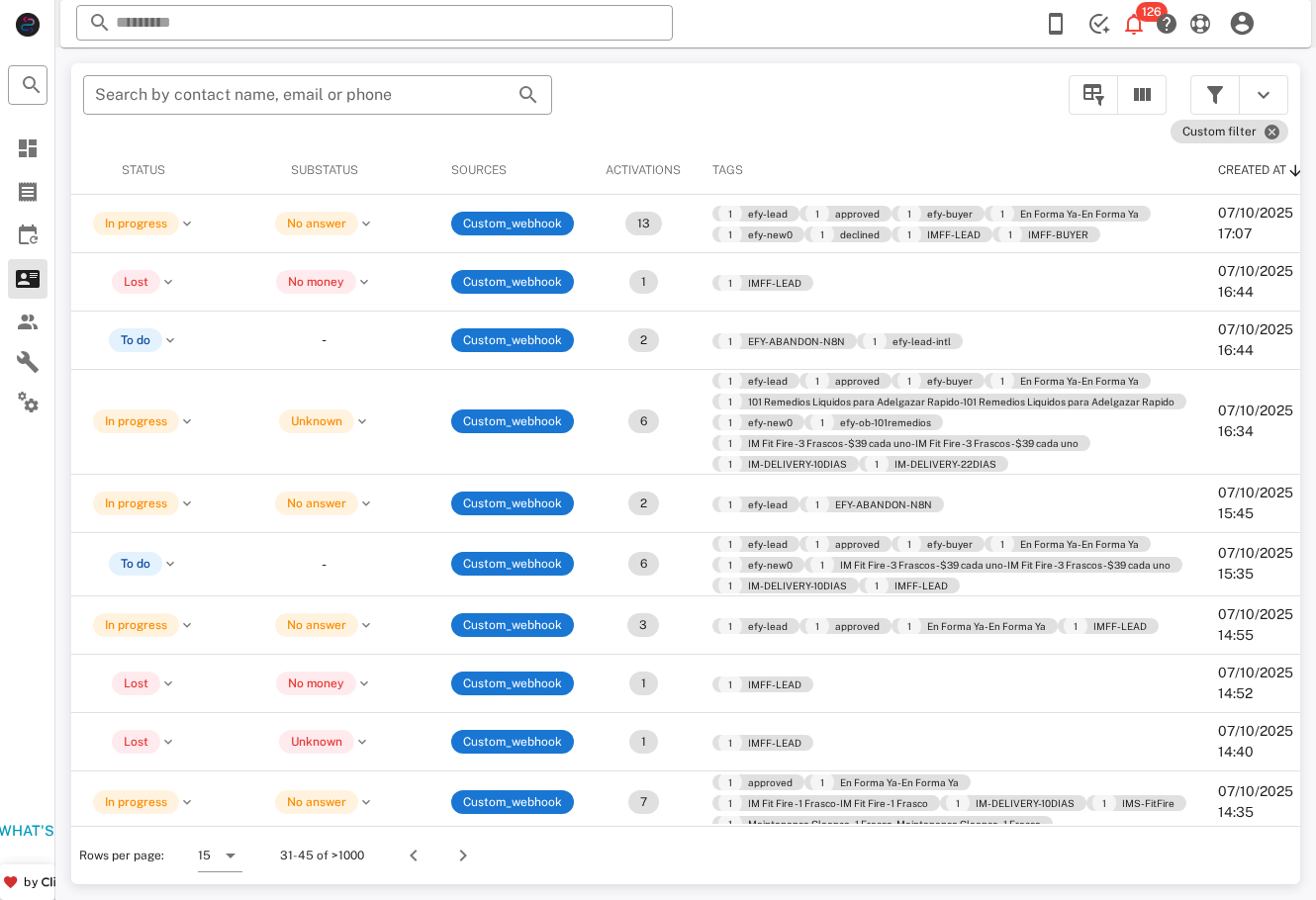 scroll, scrollTop: 221, scrollLeft: 701, axis: both 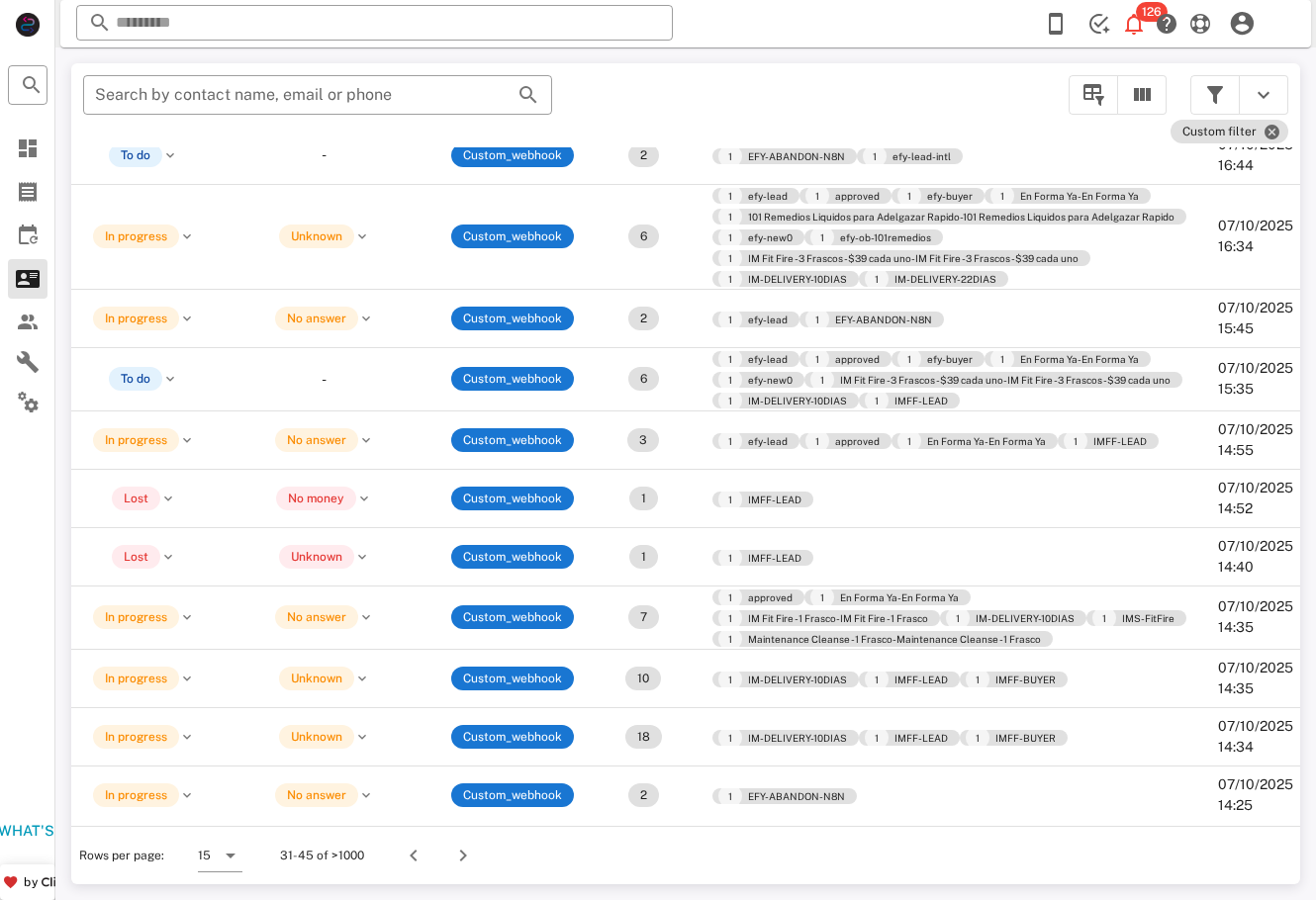 drag, startPoint x: 1289, startPoint y: 533, endPoint x: 4, endPoint y: 29, distance: 1380.3047 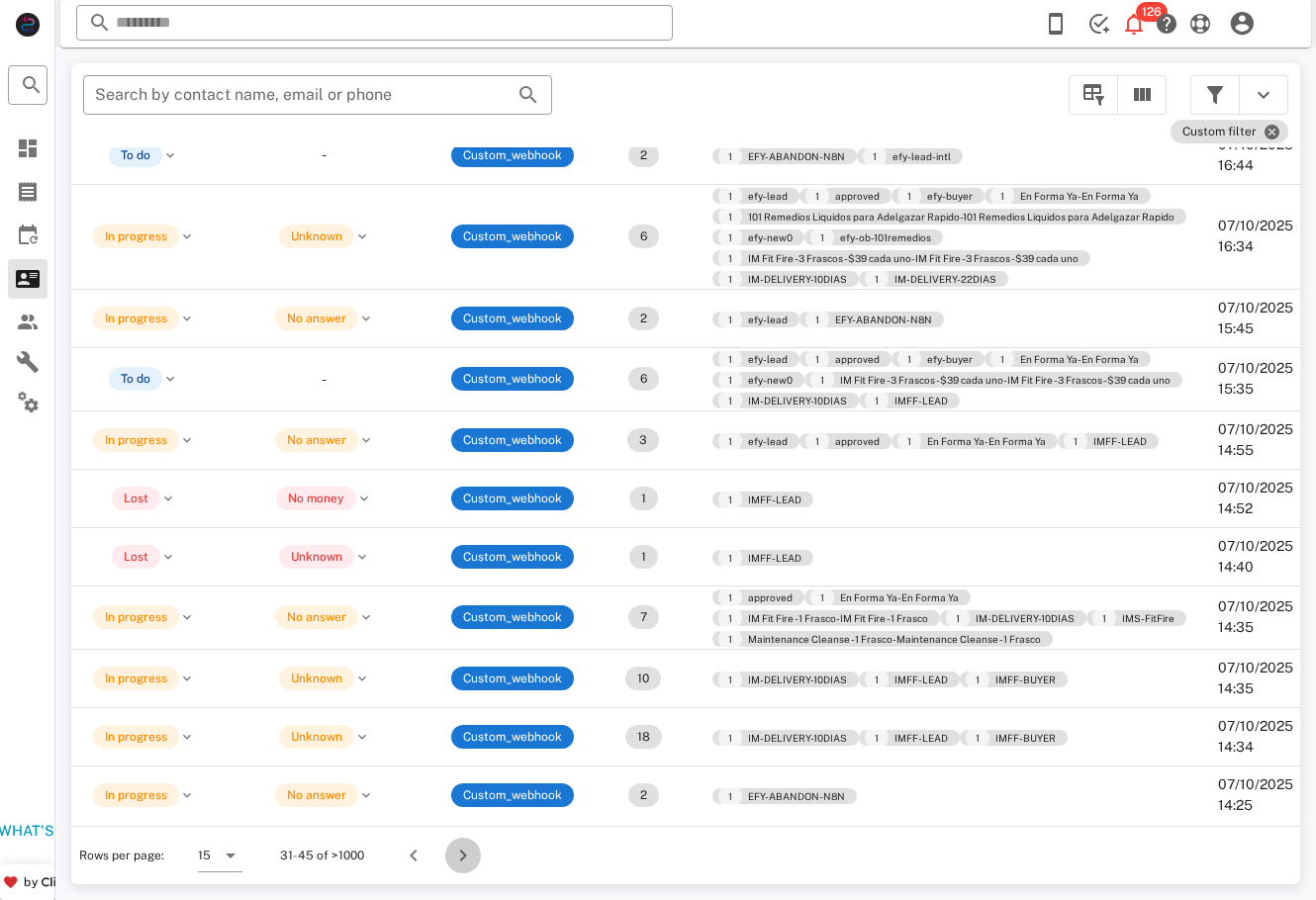 click at bounding box center (463, 855) 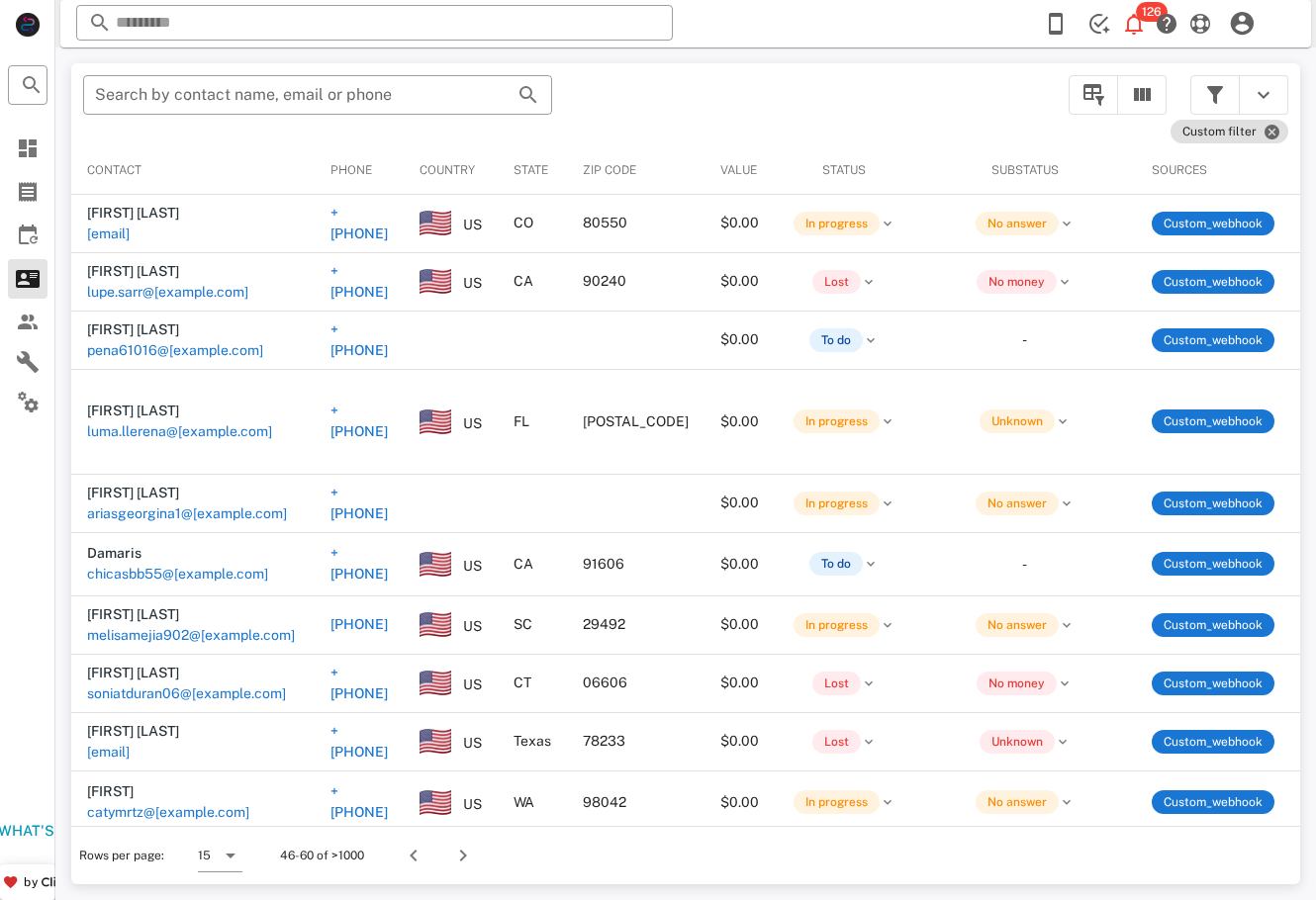 scroll, scrollTop: 0, scrollLeft: 701, axis: horizontal 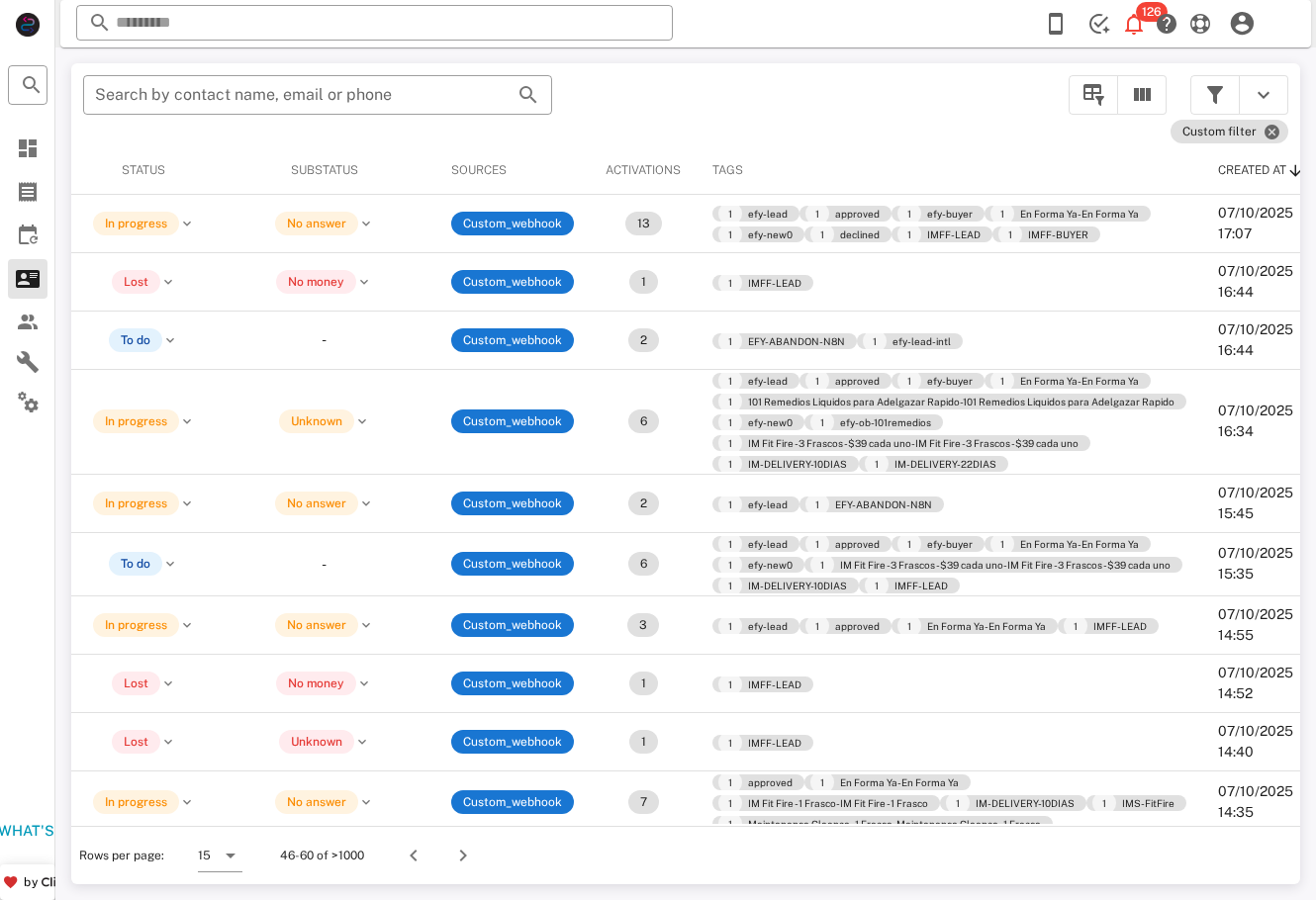 click on "​ Search by contact name, email or phone Custom filter Contact Phone Country State Zip code Value Status Substatus Sources Activations Tags Created at Marisela Chavira  marisela0418@yahoo.com   +19152565898   US CO 80550  $0.00   In progress   No answer   Custom_webhook  13 1  efy-lead  1  approved  1  efy-buyer  1  En Forma Ya-En Forma Ya  1  efy-new0  1  declined  1  IMFF-LEAD  1  IMFF-BUYER   07/10/2025 17:07  Guadalupe Sarreshtehdari  lupe.sarr@gmail.com   +15628333416   US CA 90240  $0.00   Lost   No money   Custom_webhook  1 1  IMFF-LEAD   07/10/2025 16:44  Maria Peña  pena61016@gmail.com   +573103381430   $0.00   To do  -  Custom_webhook  2 1  EFY-ABANDON-N8N  1  efy-lead-intl   07/10/2025 16:44  Lucia Llerena  luma.llerena@gmail.com   +19542264447   US FL 33004  $0.00   In progress   Unknown   Custom_webhook  6 1  efy-lead  1  approved  1  efy-buyer  1  En Forma Ya-En Forma Ya  1  101 Remedios Liquidos para Adelgazar Rapido-101 Remedios Liquidos para Adelgazar Rapido  1  efy-new0  1 1 1 1  $0.00  2" at bounding box center (686, 474) 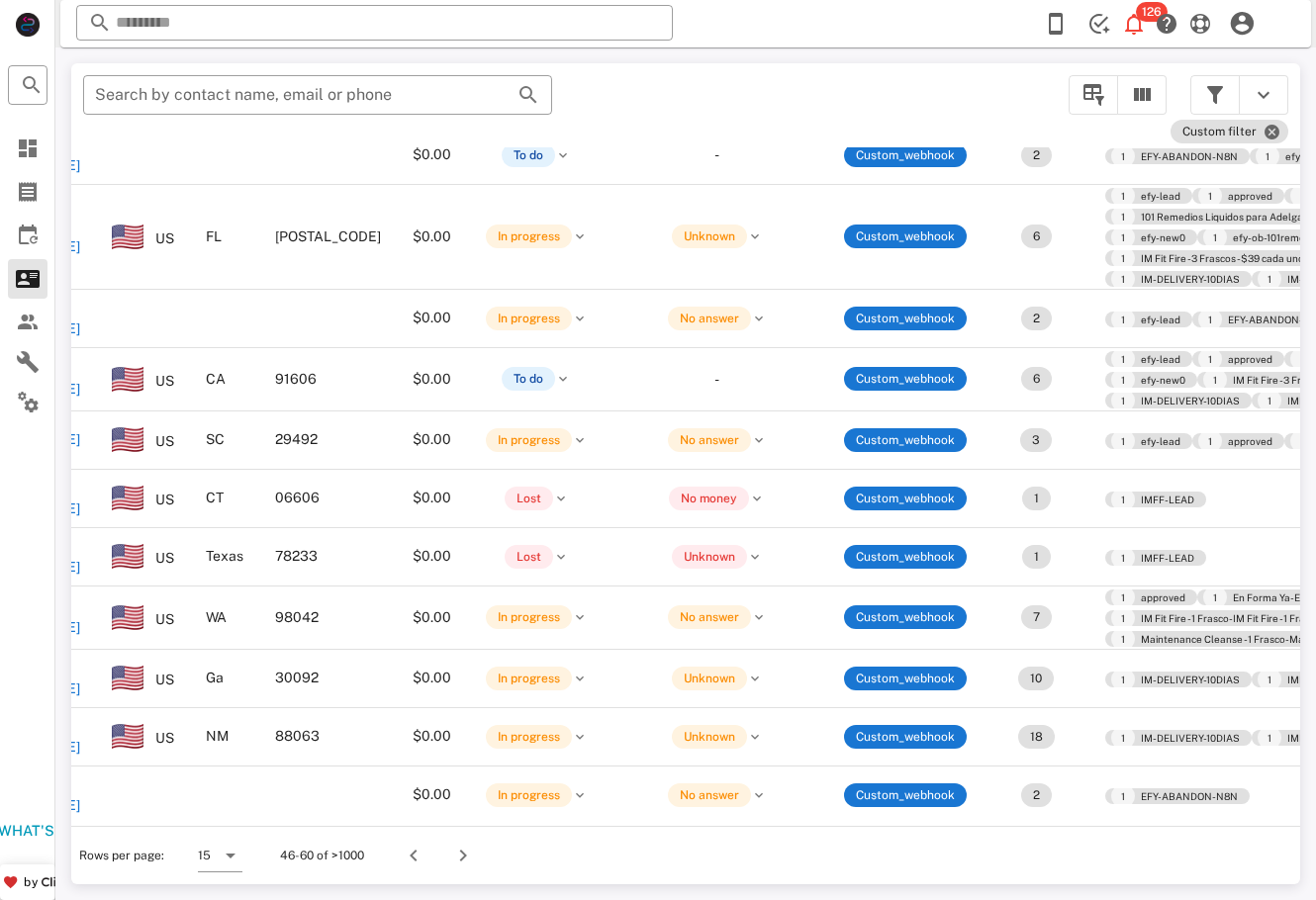 drag, startPoint x: 802, startPoint y: 808, endPoint x: 55, endPoint y: 845, distance: 747.91577 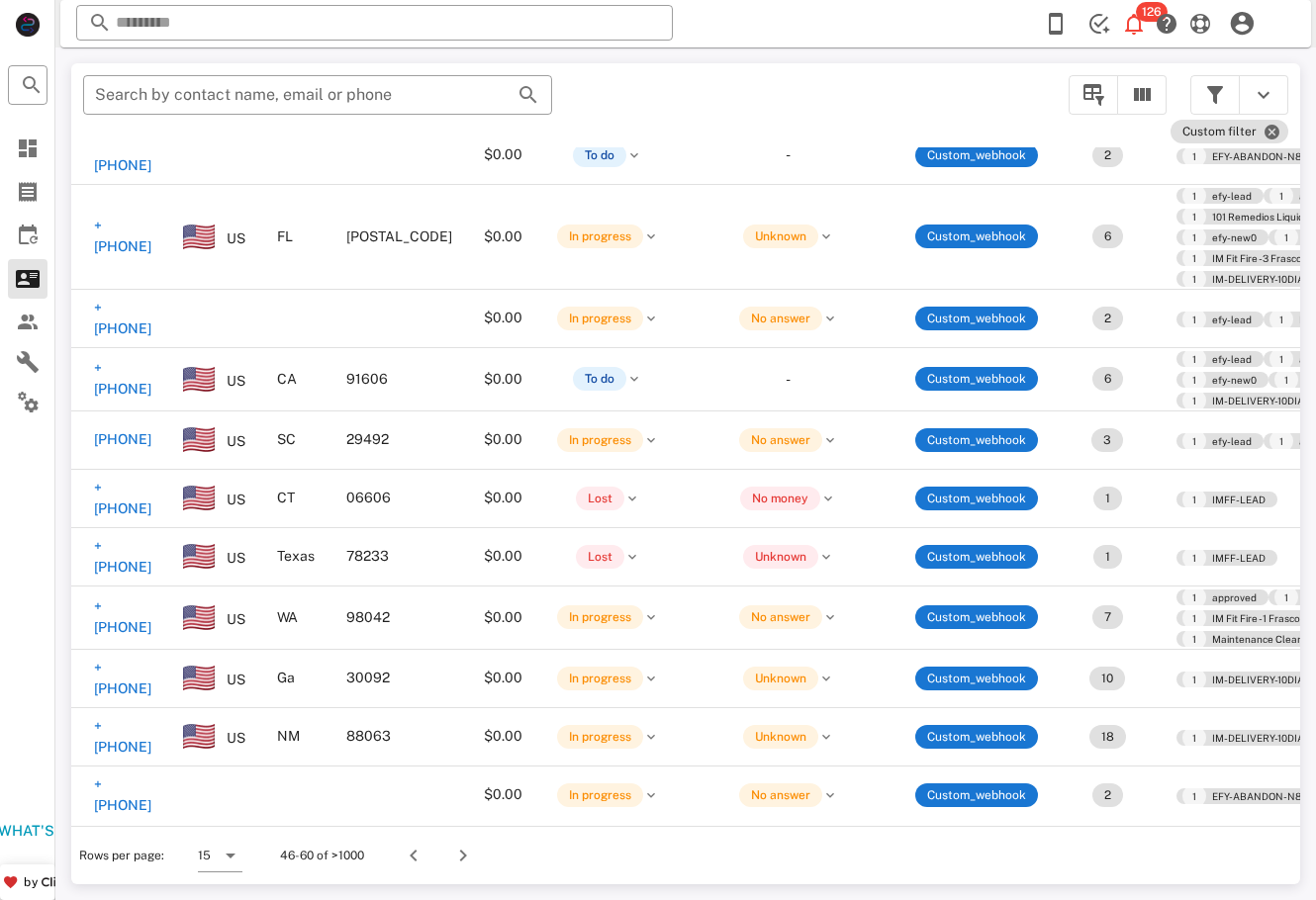 click on "Rows per page: 15  46-60 of >1000" at bounding box center (686, 855) 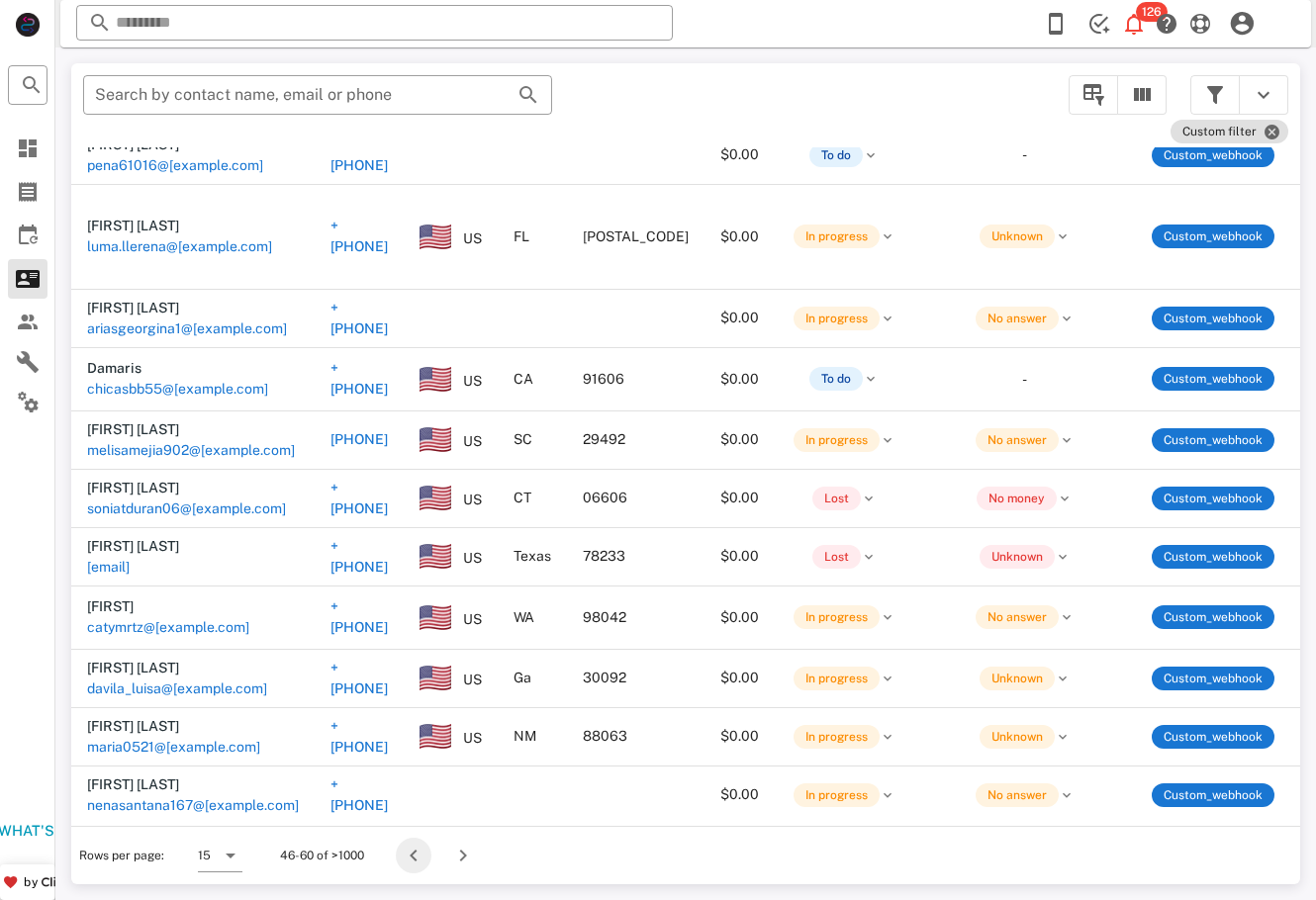 click at bounding box center (414, 855) 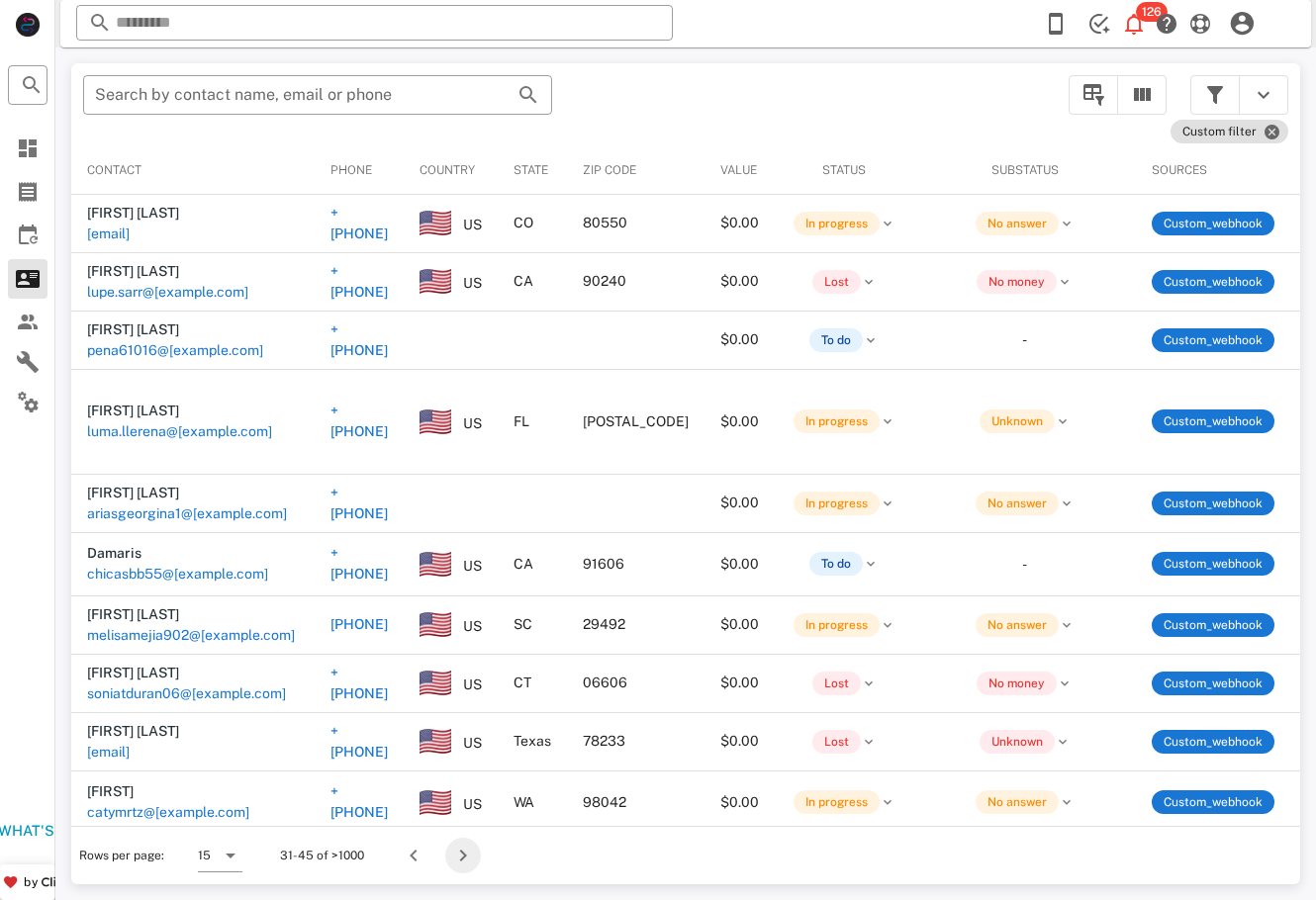 click at bounding box center (463, 855) 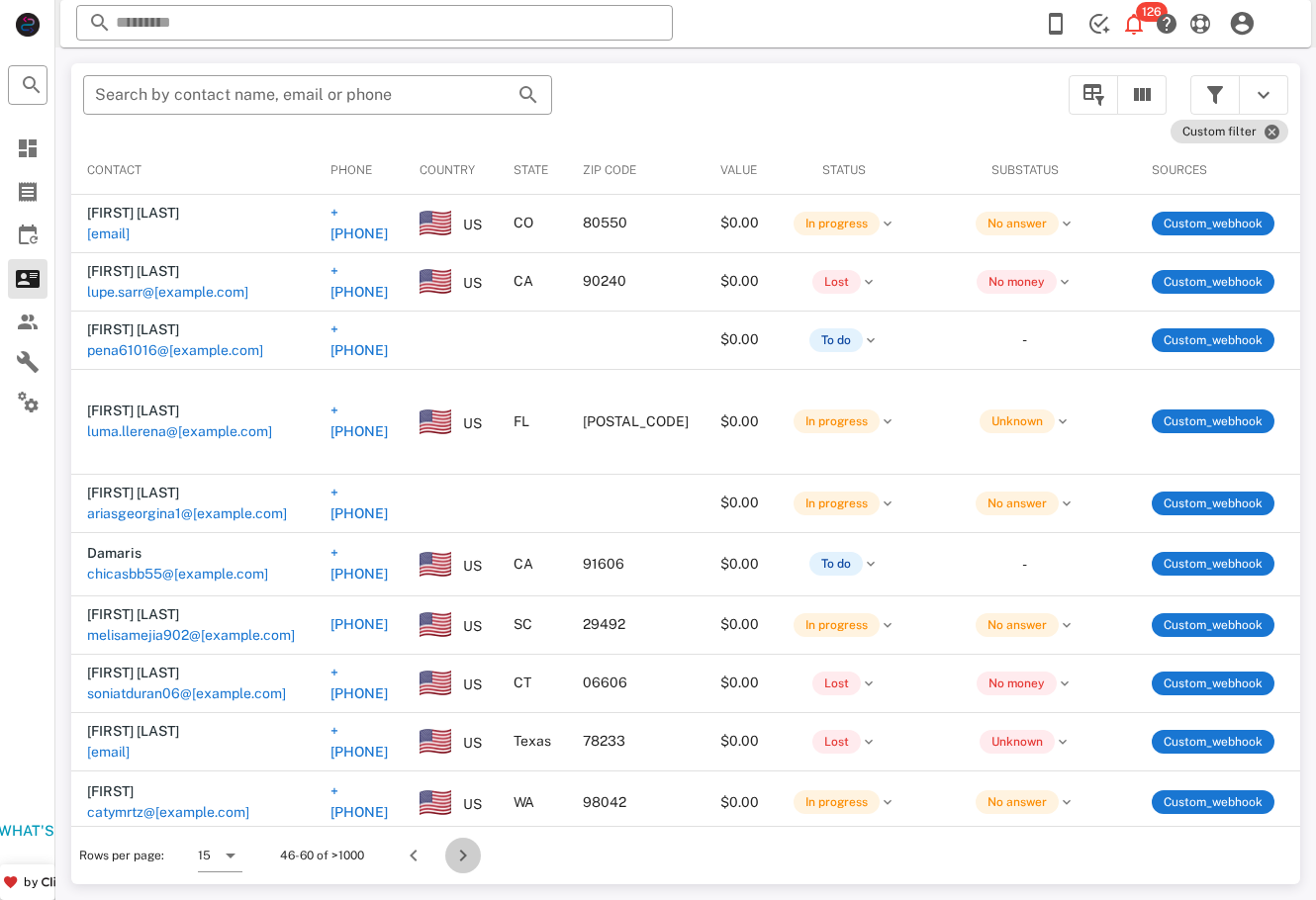 click at bounding box center [463, 855] 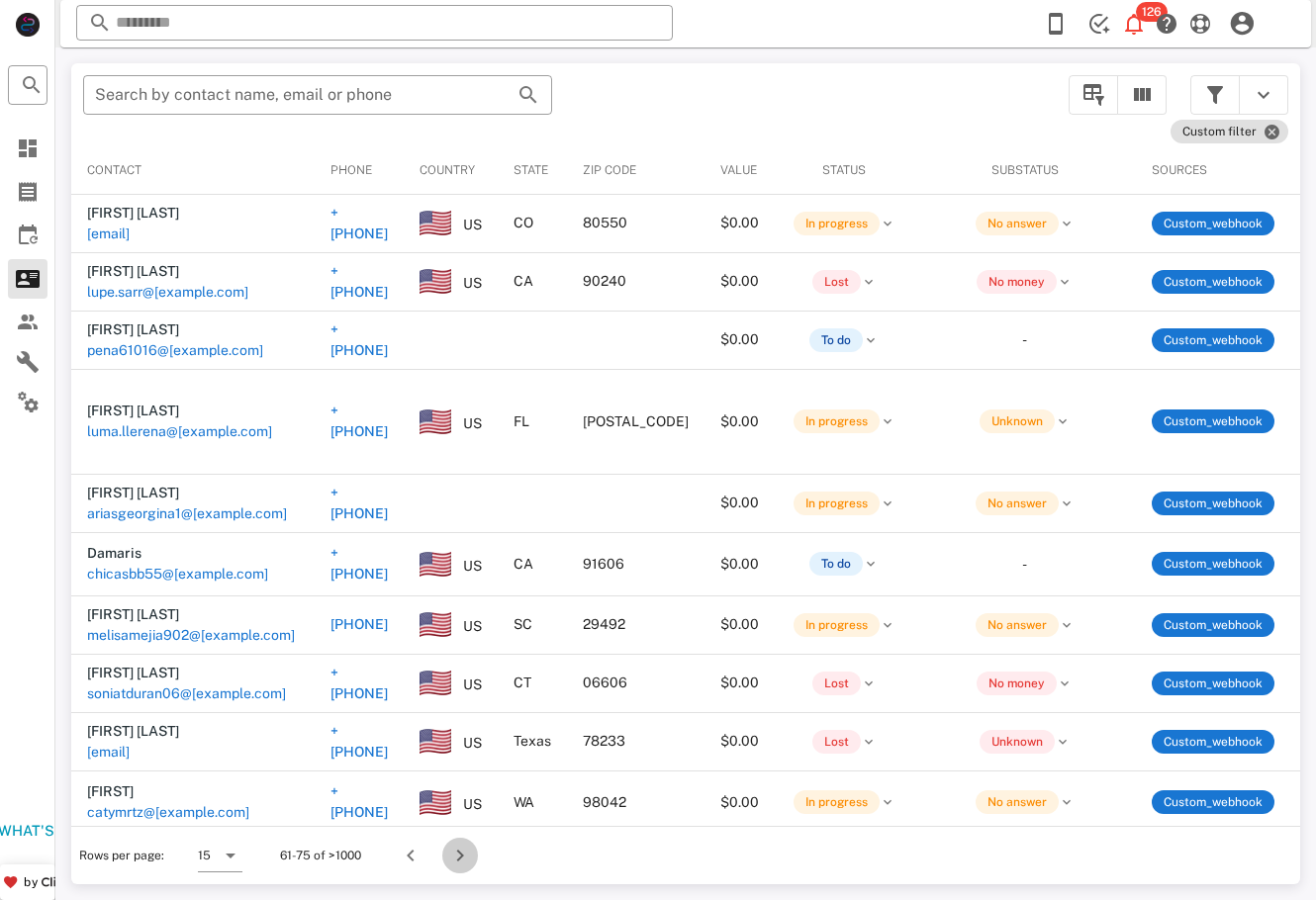 click at bounding box center [460, 855] 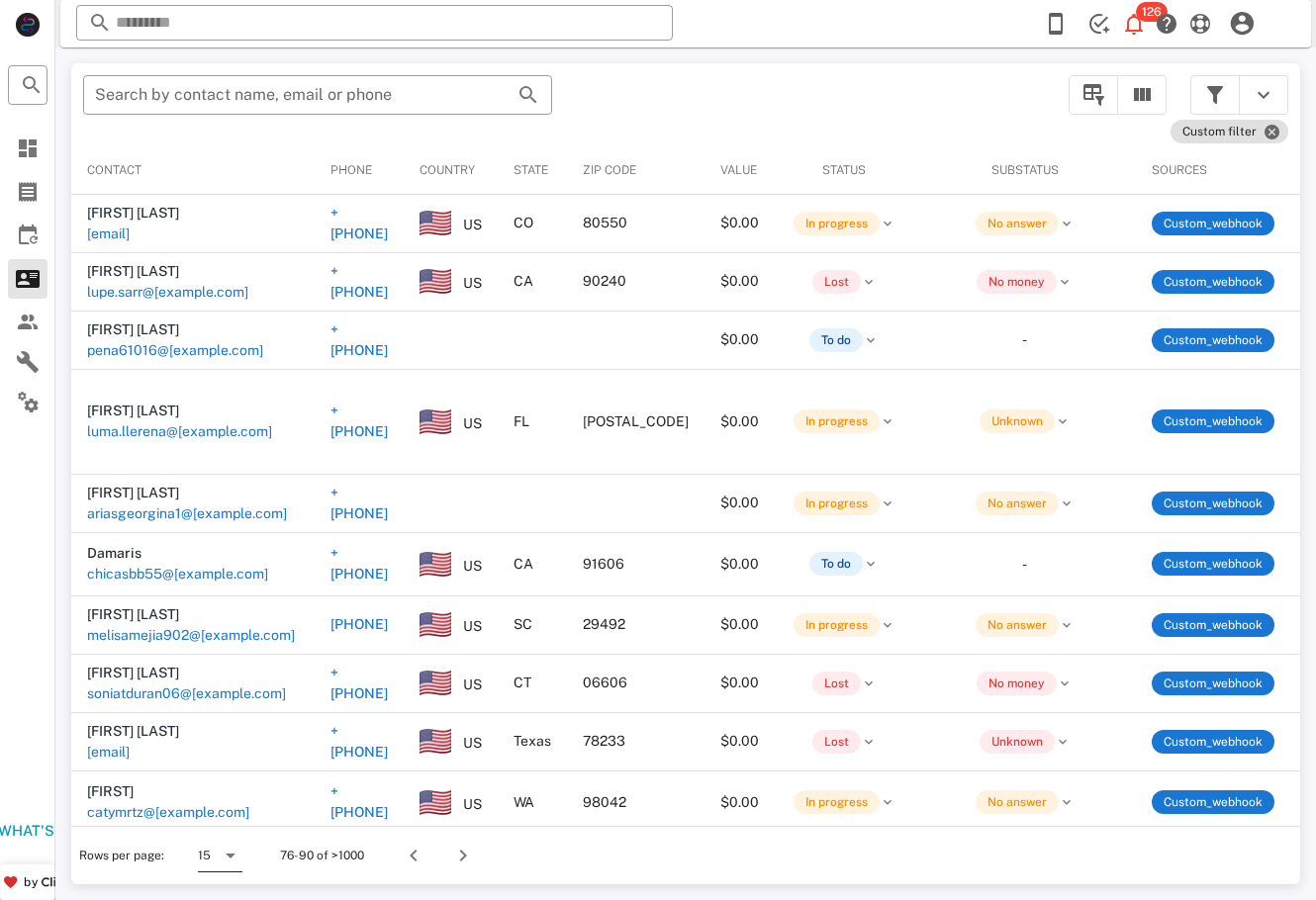 click at bounding box center (231, 855) 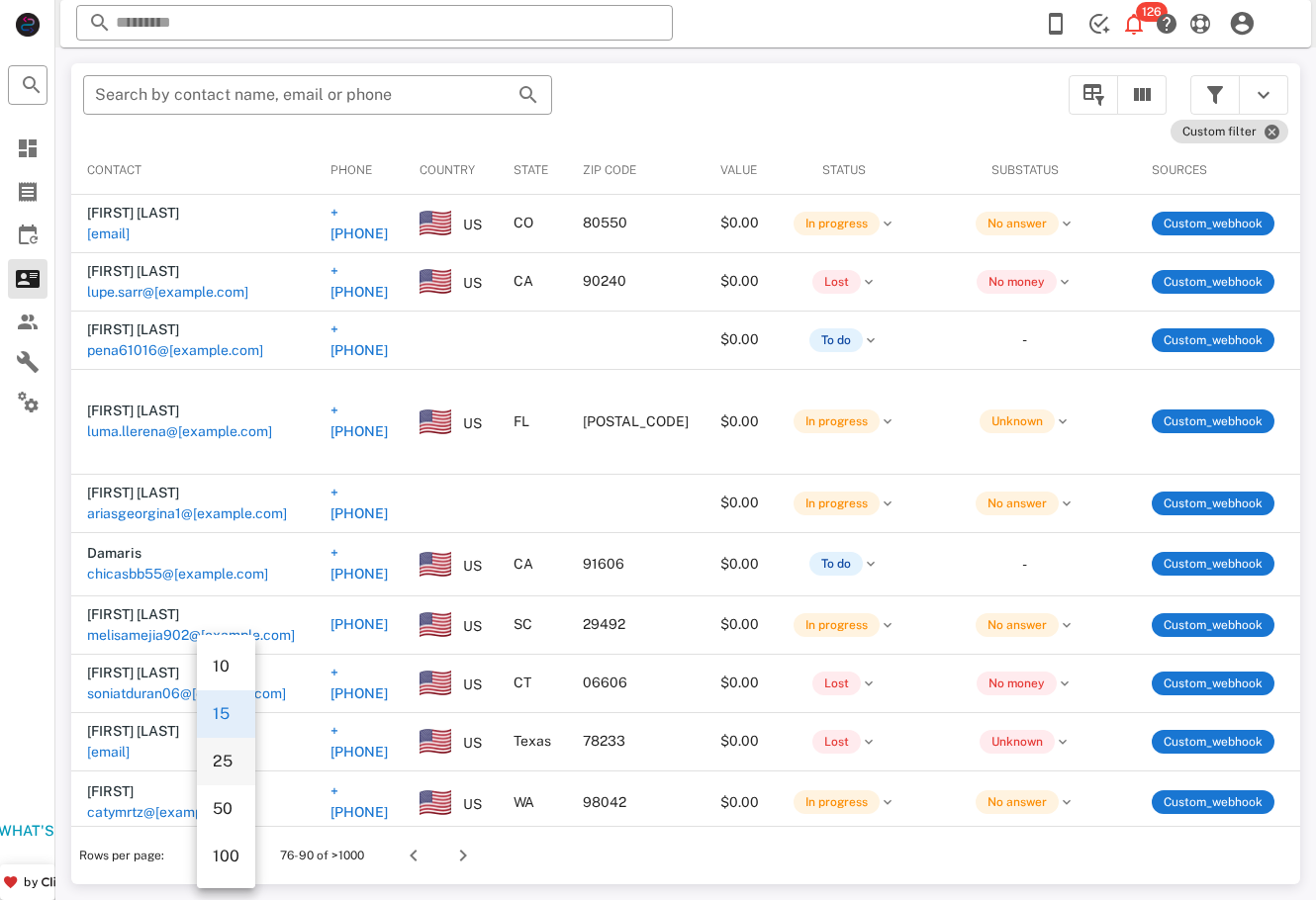 click on "25" at bounding box center [226, 761] 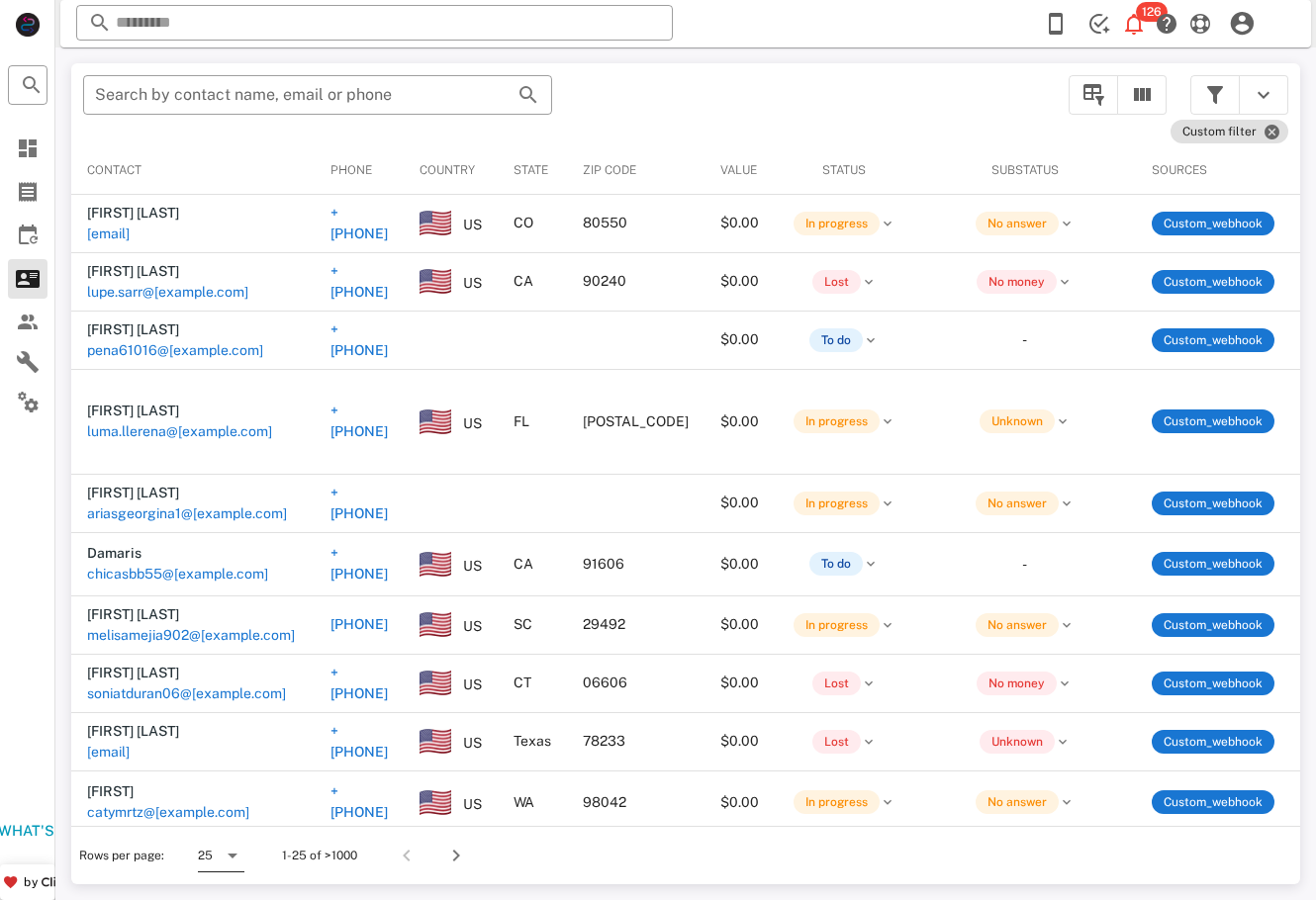 click at bounding box center (233, 855) 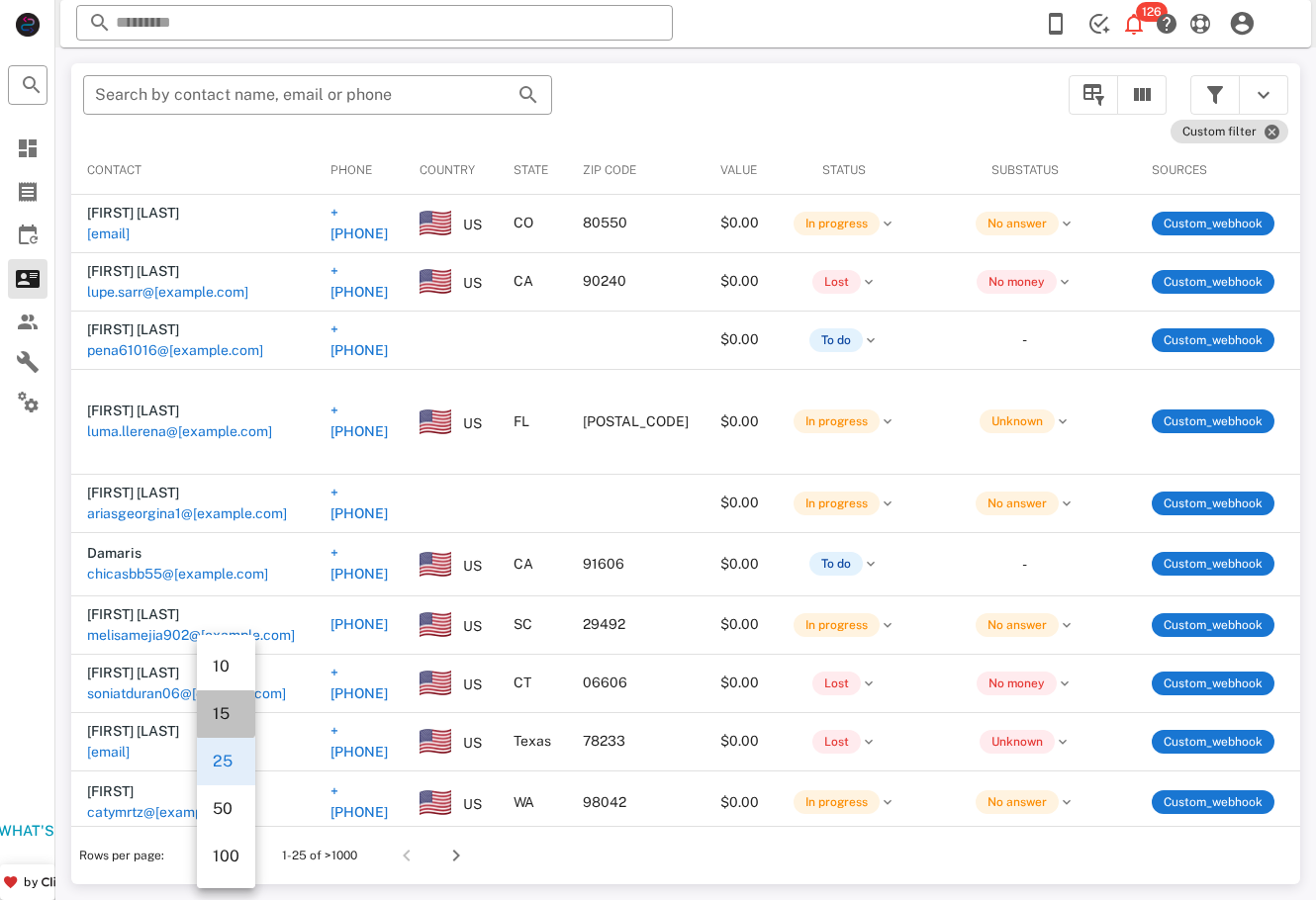 click on "15" at bounding box center (226, 713) 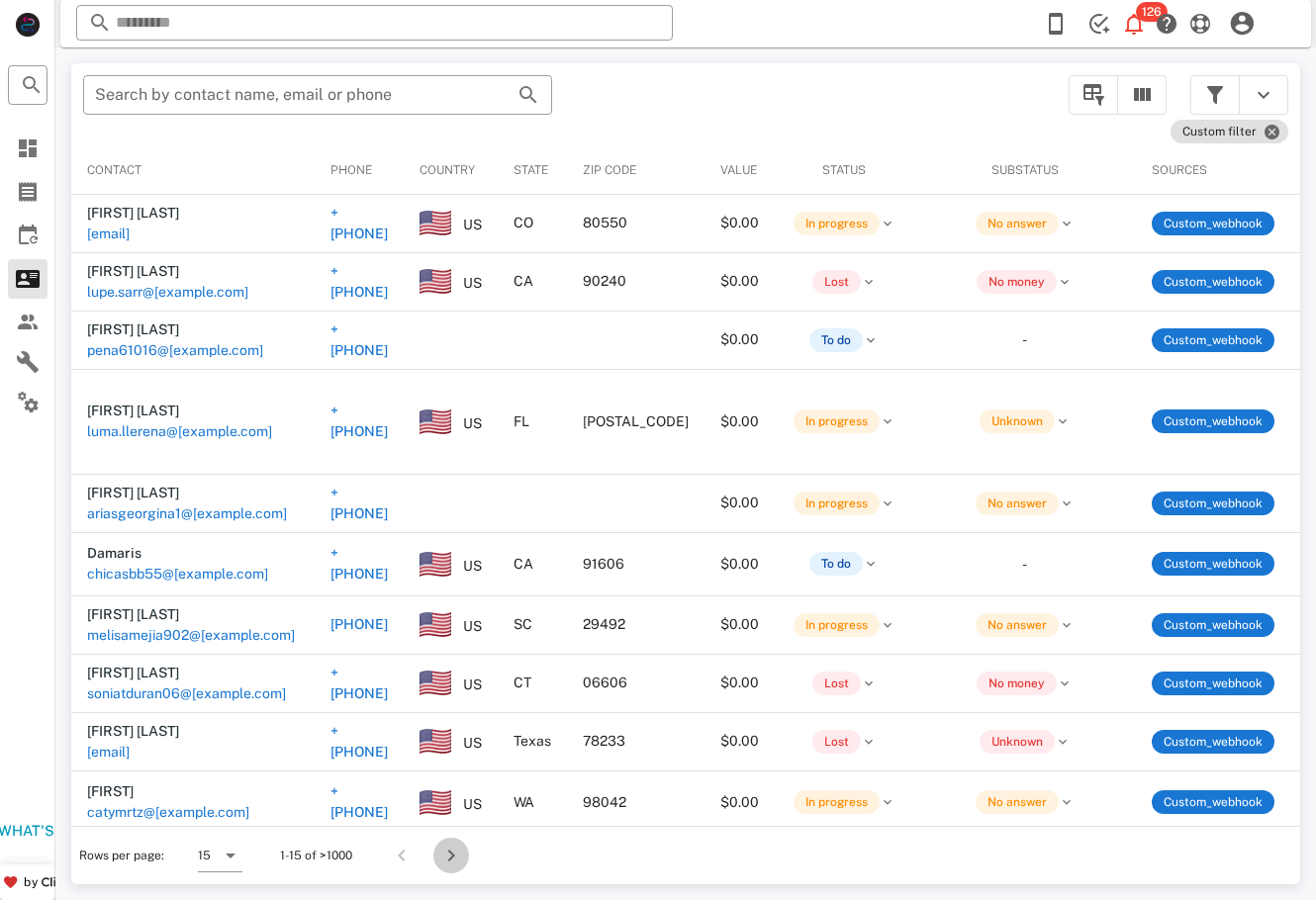 click at bounding box center (451, 855) 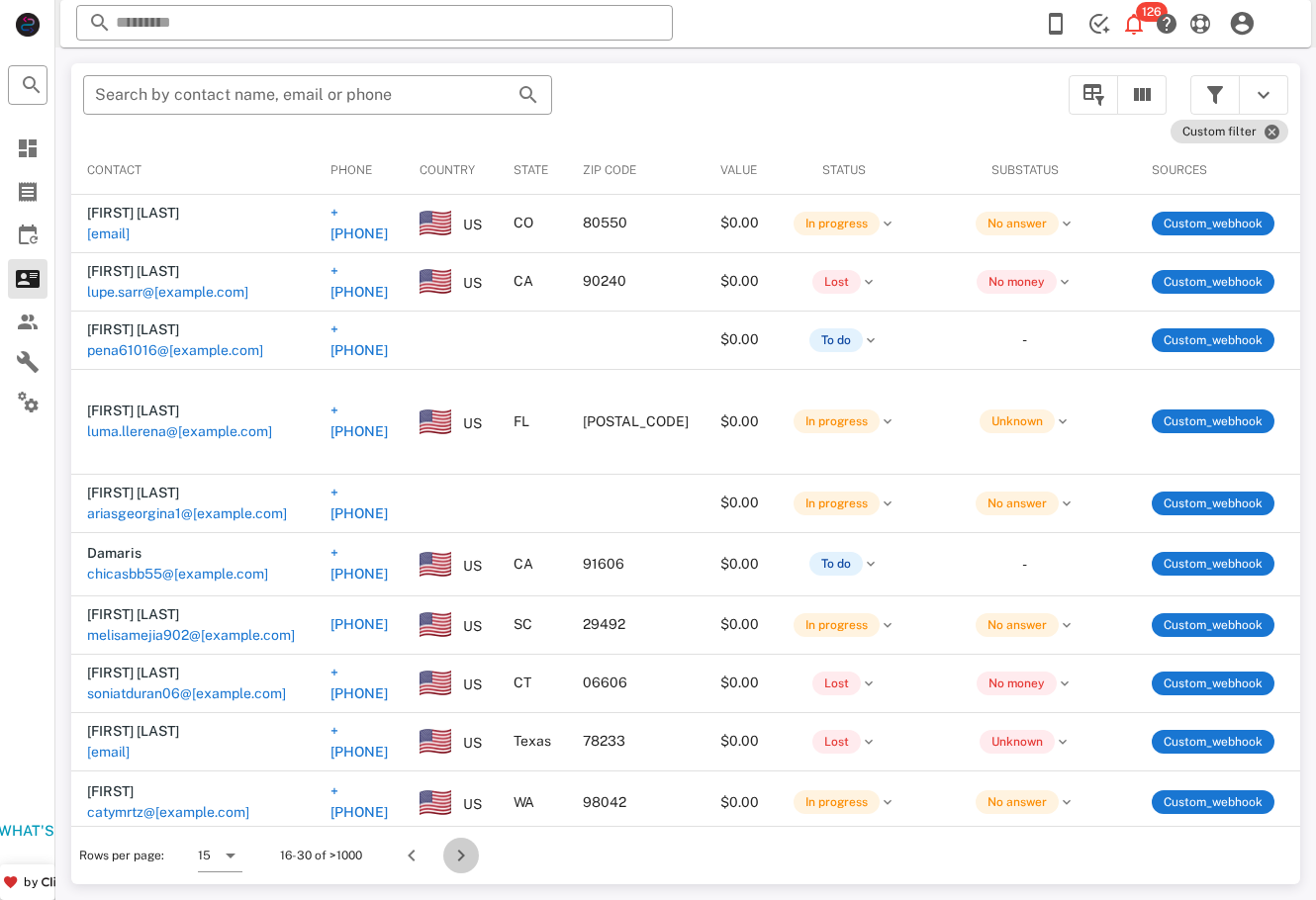 click at bounding box center (461, 855) 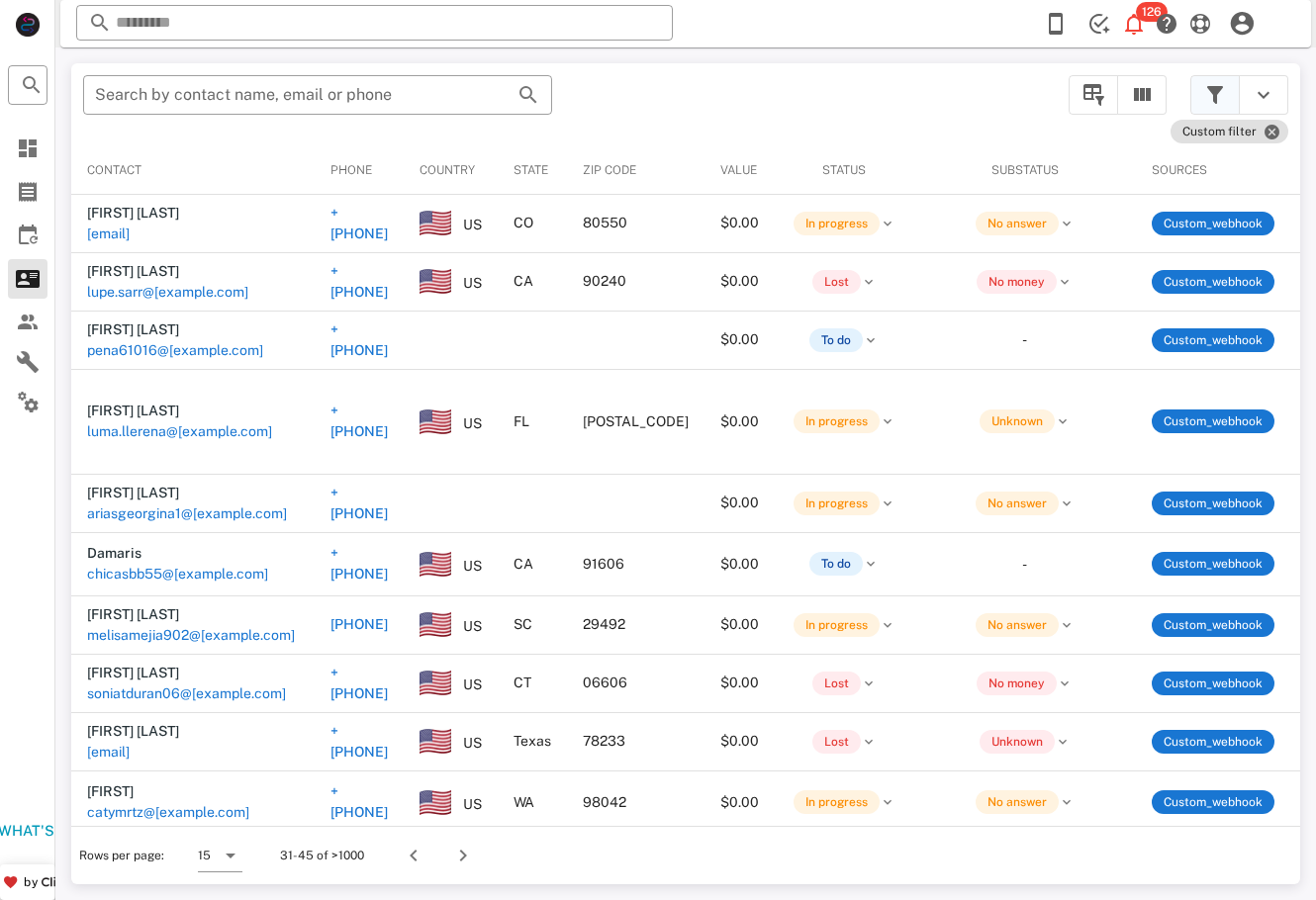 click at bounding box center [1215, 95] 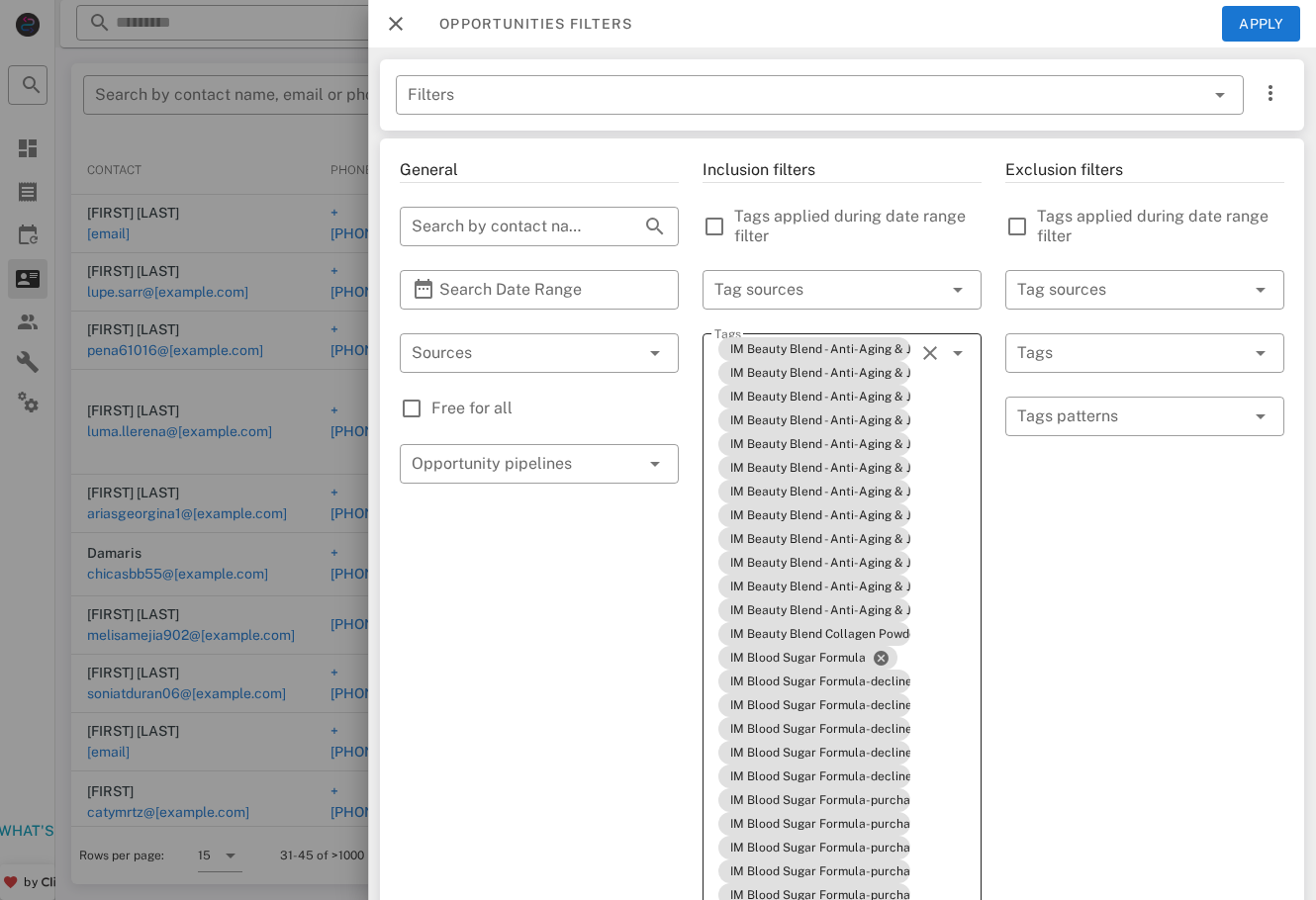 click at bounding box center [930, 353] 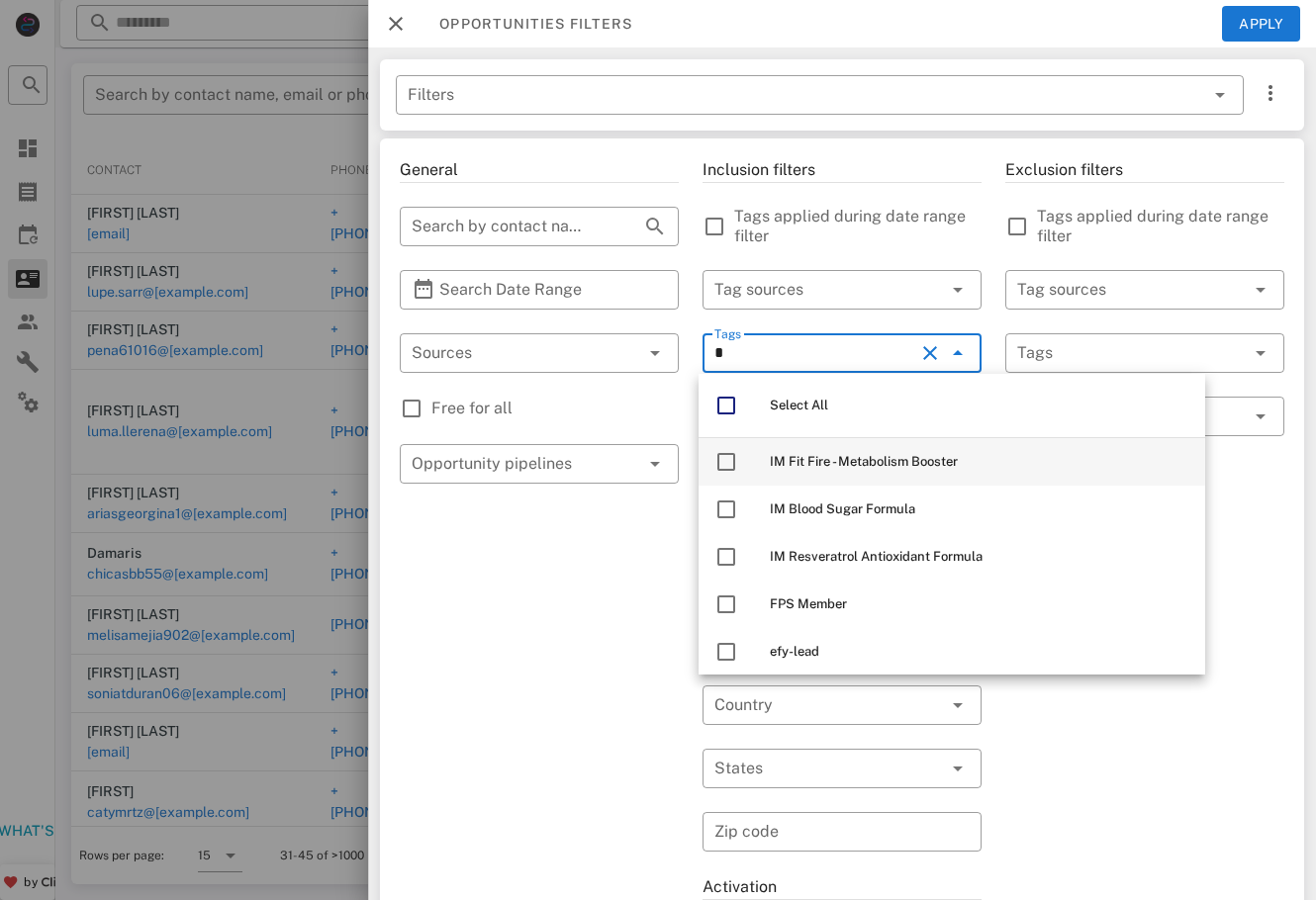 click on "IM Fit Fire - Metabolism Booster" at bounding box center (864, 461) 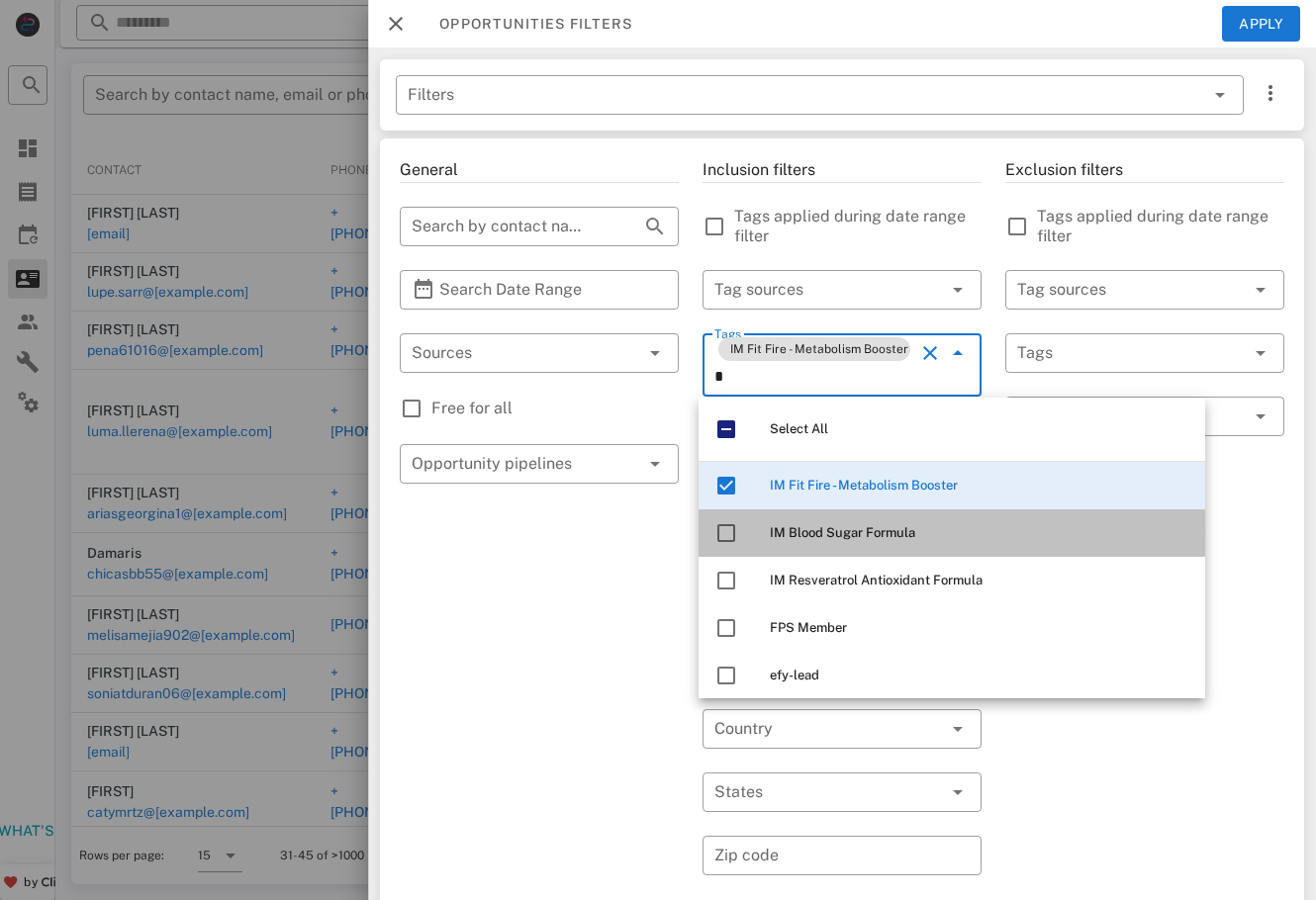 click on "IM Blood Sugar Formula" at bounding box center [980, 533] 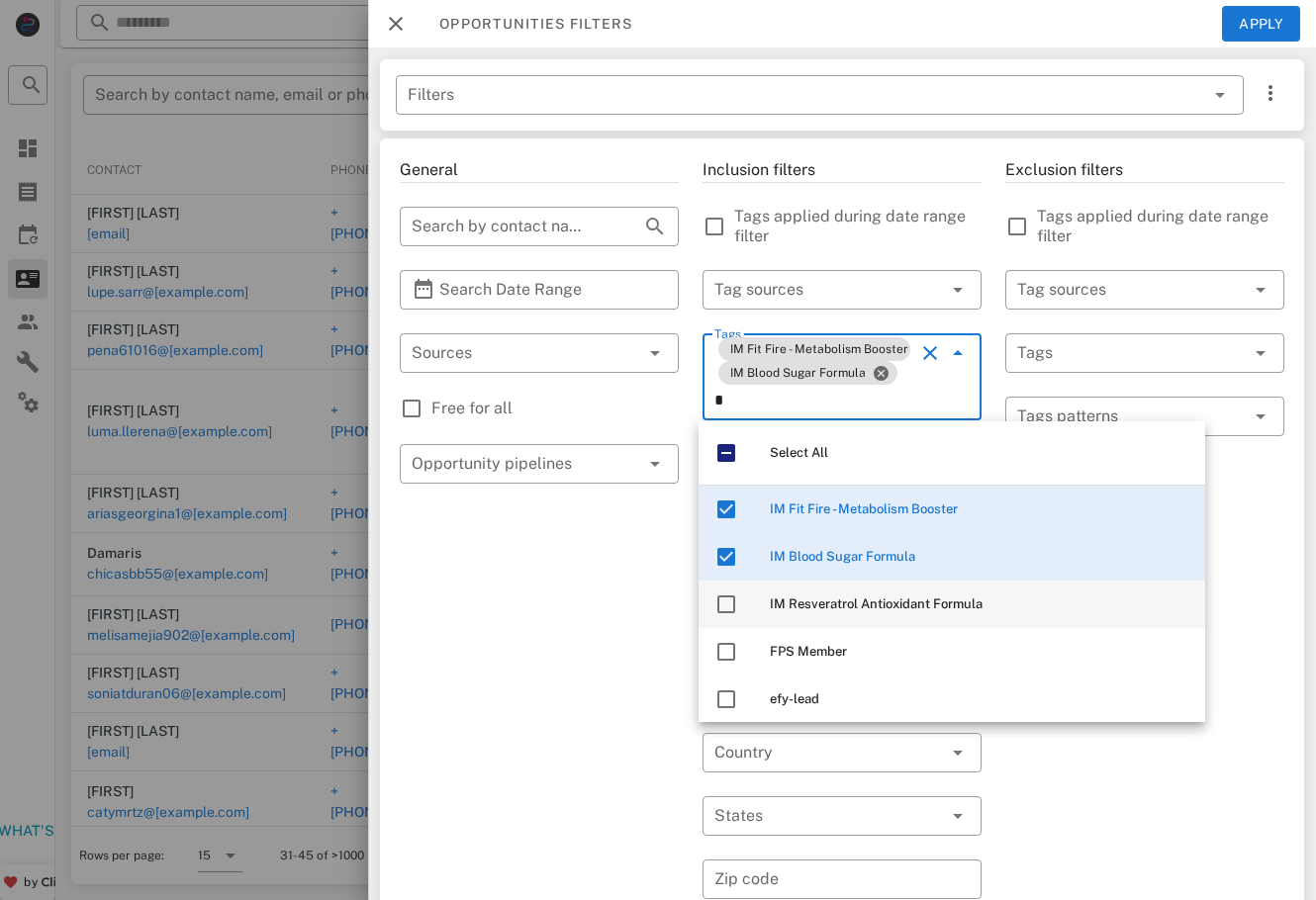 click on "IM Resveratrol Antioxidant Formula" at bounding box center [876, 603] 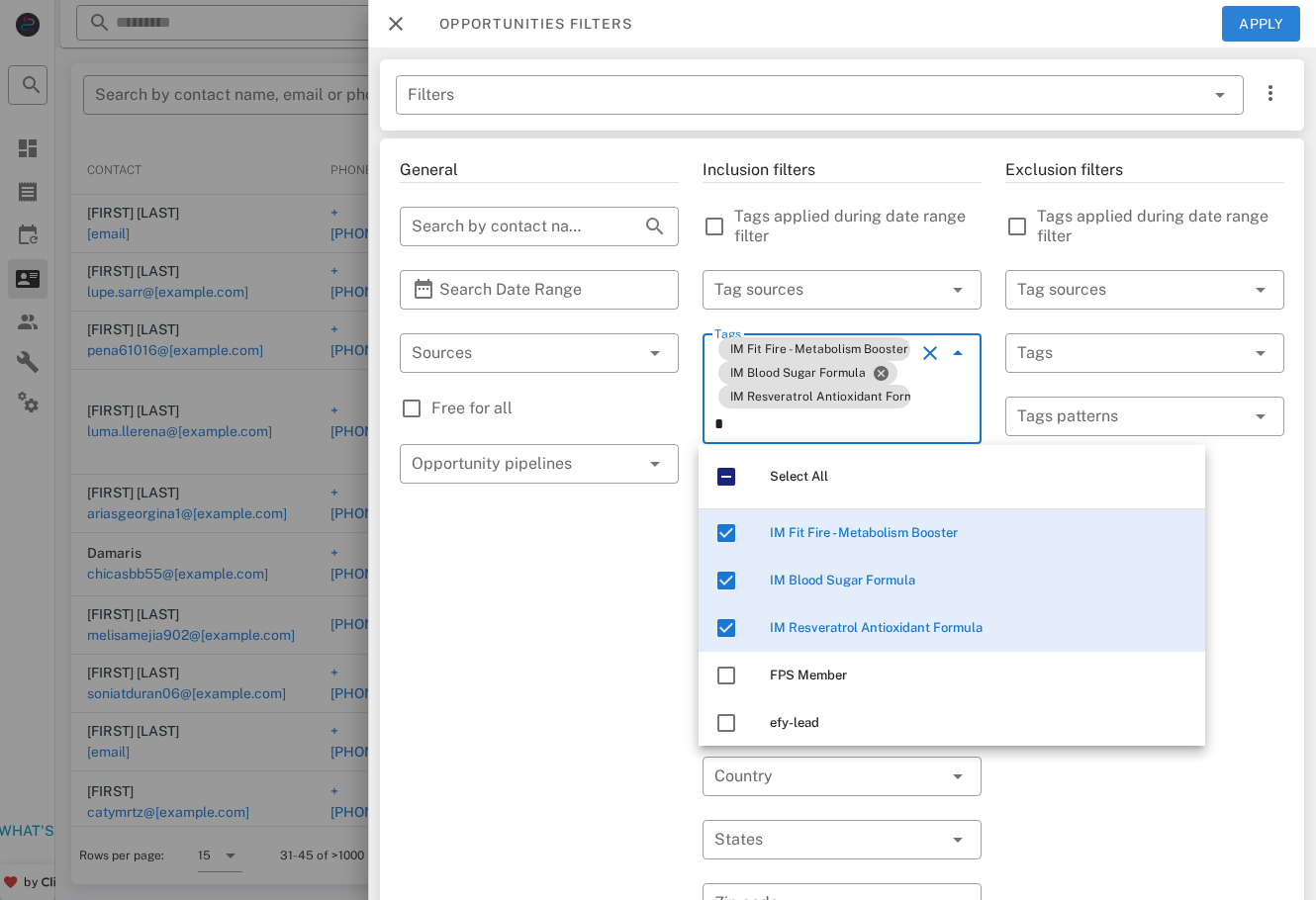 type on "*" 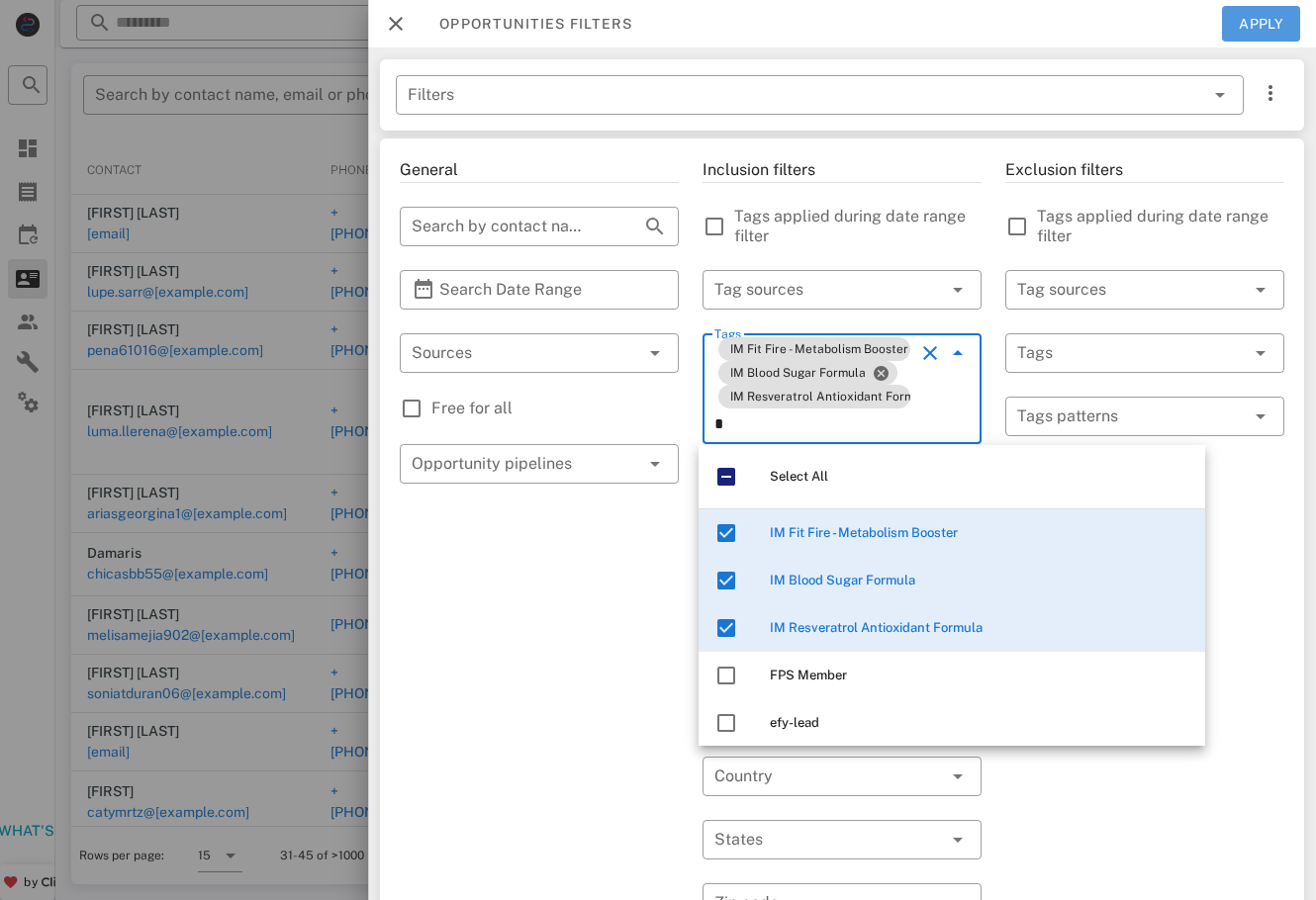 click on "Apply" at bounding box center [1262, 24] 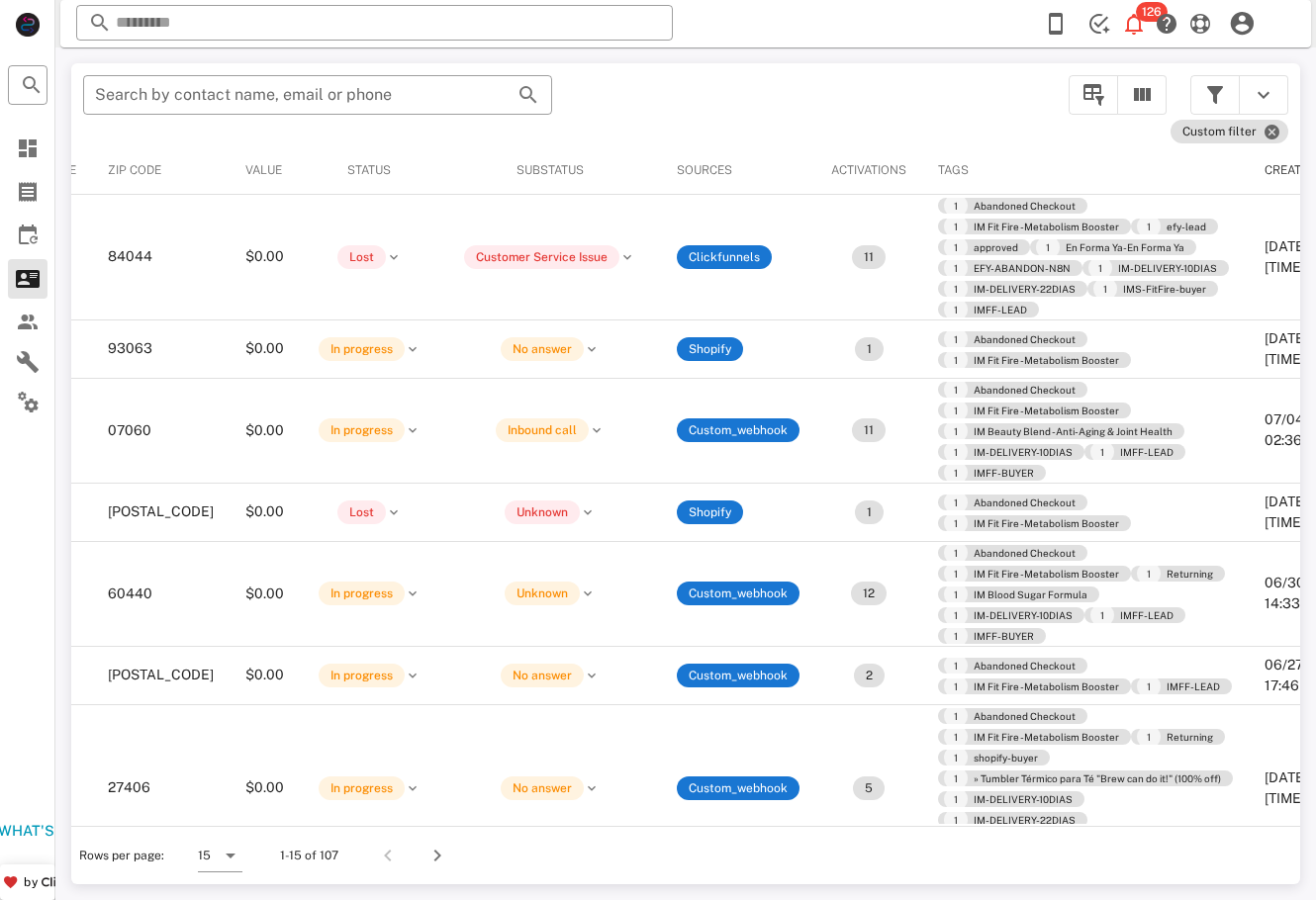 scroll, scrollTop: 0, scrollLeft: 0, axis: both 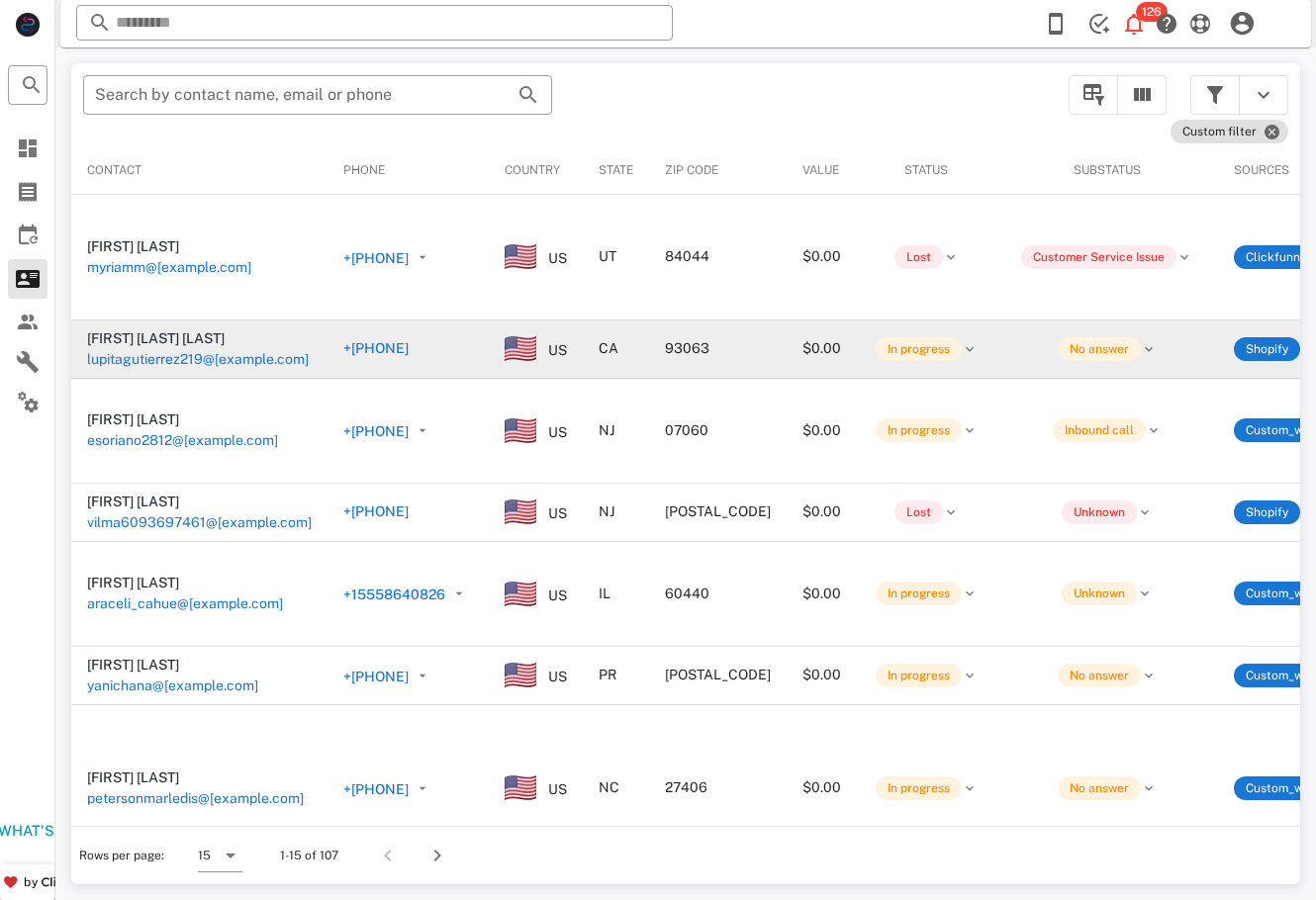 click on "Lupita Gutierrez Gutierrez" at bounding box center (110, 348) 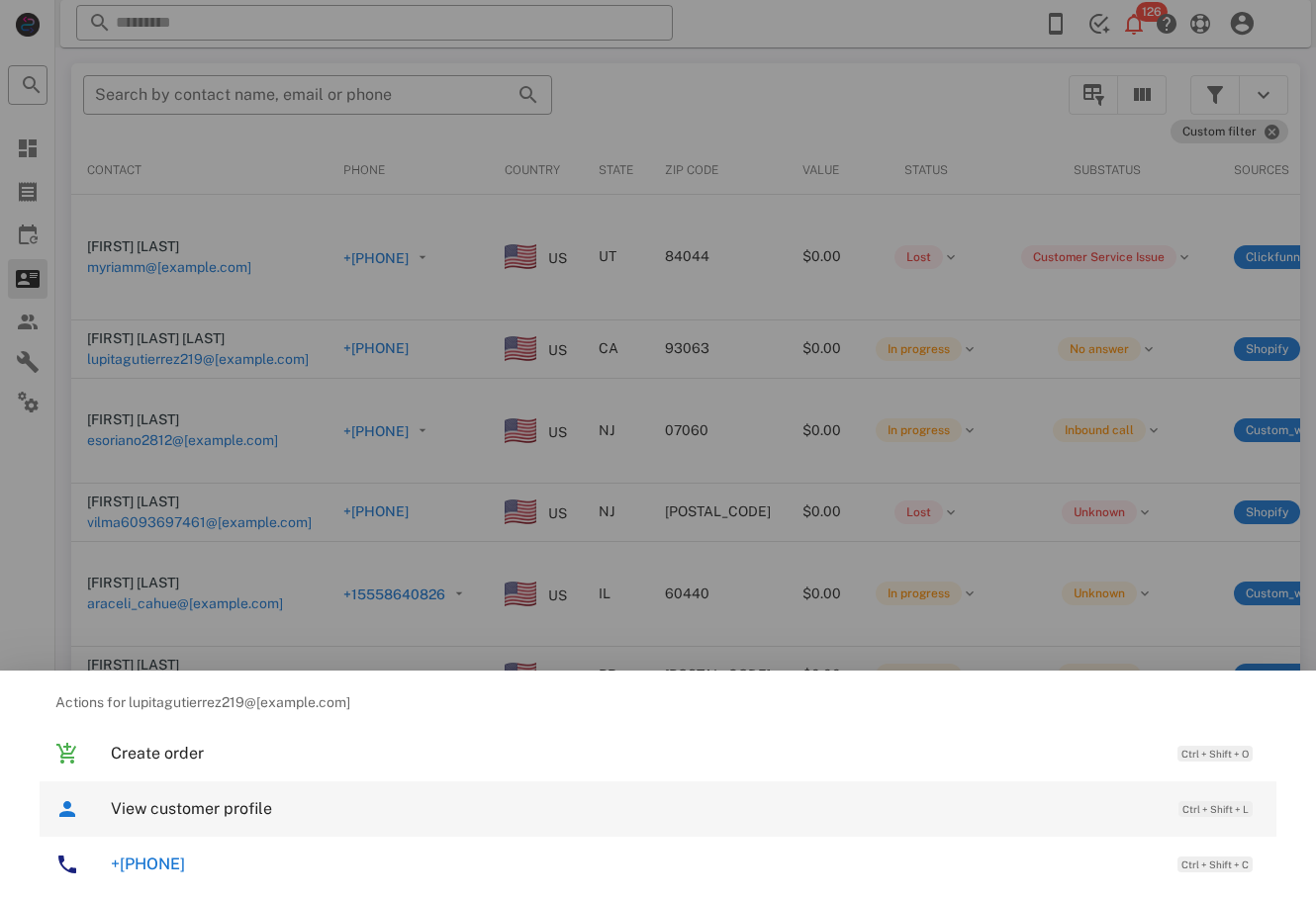 drag, startPoint x: 120, startPoint y: 840, endPoint x: 112, endPoint y: 826, distance: 16.124515 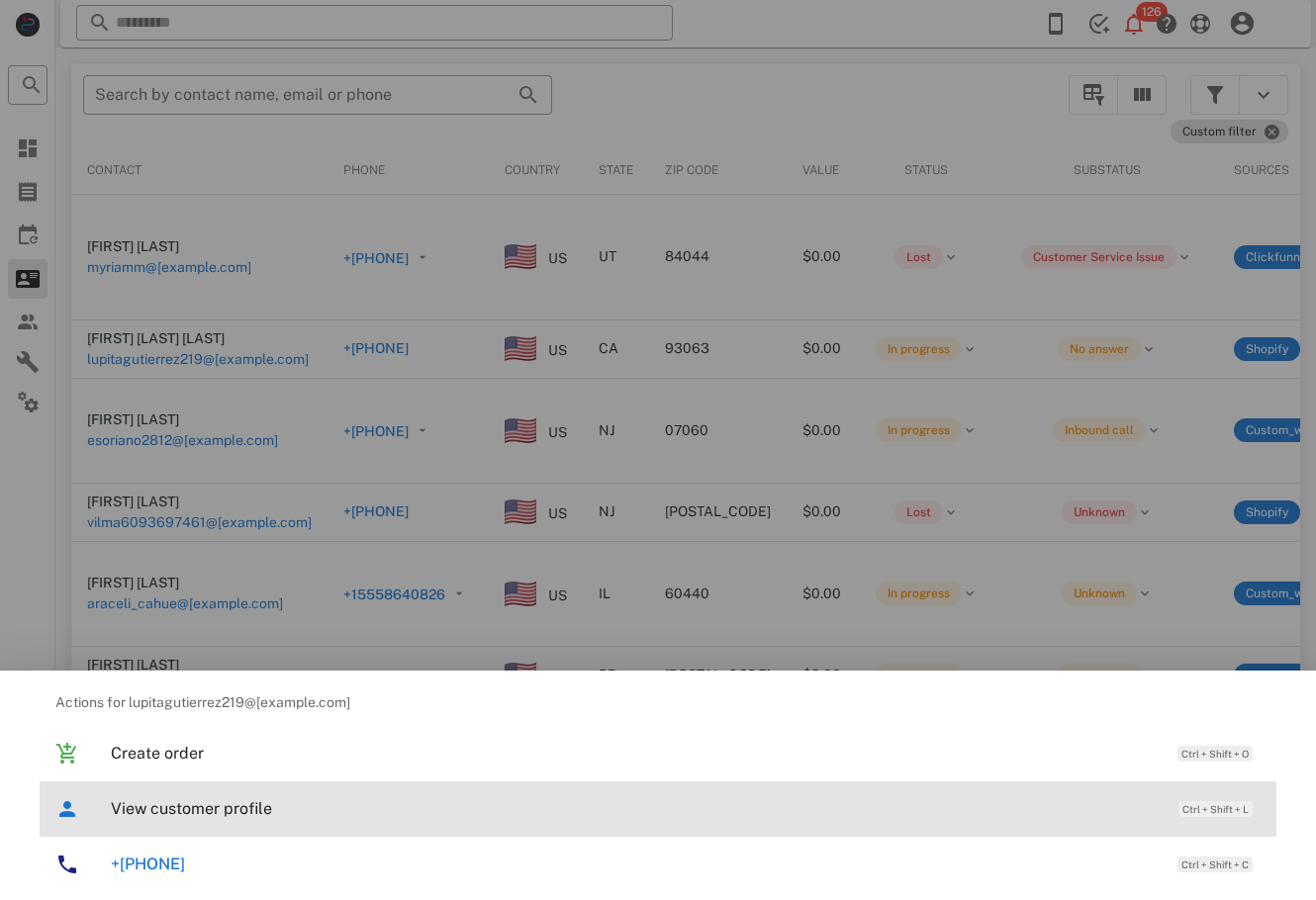 click on "View customer profile Ctrl + Shift + L" at bounding box center [686, 808] 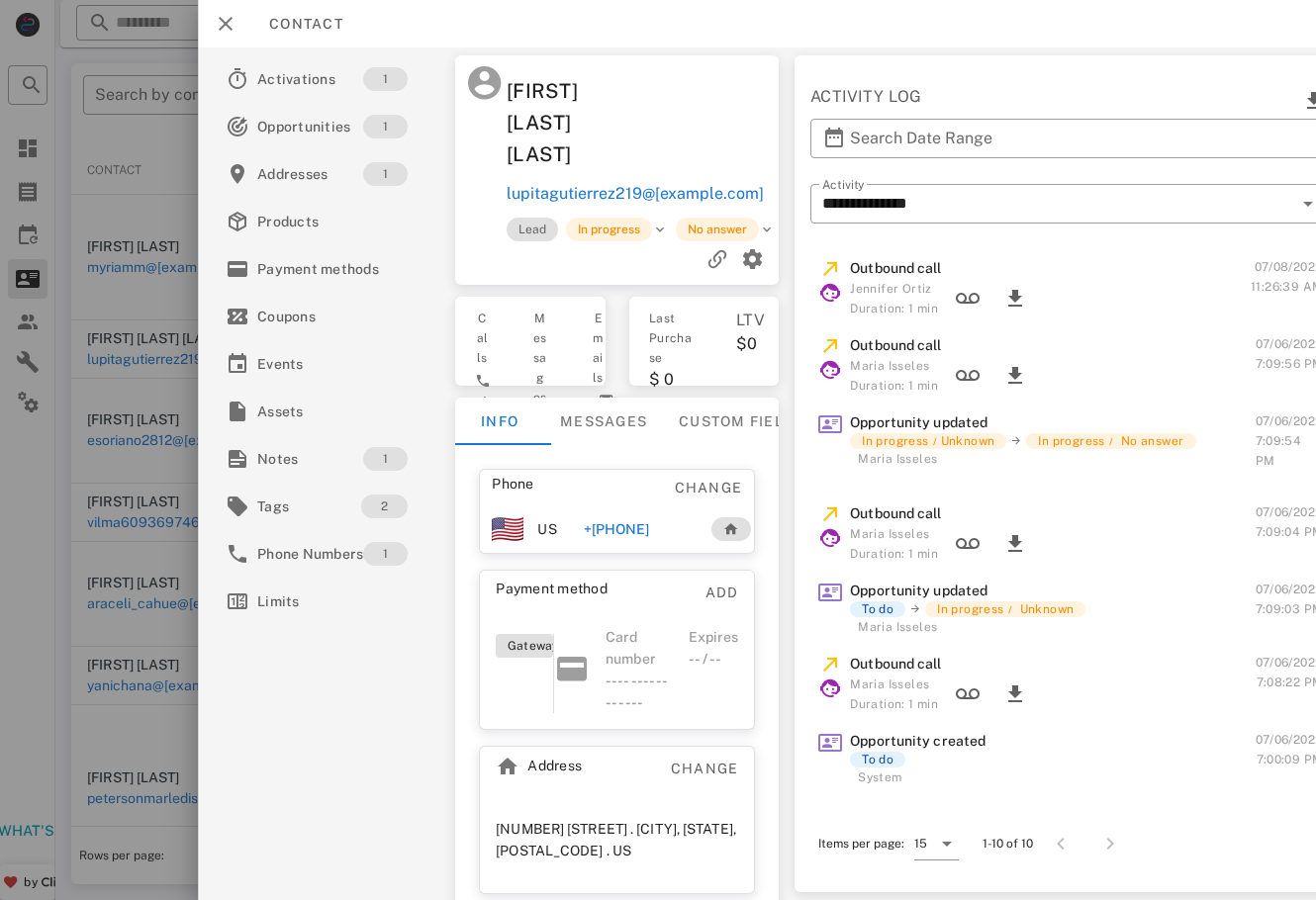 click on "+15622763232" at bounding box center [611, 497] 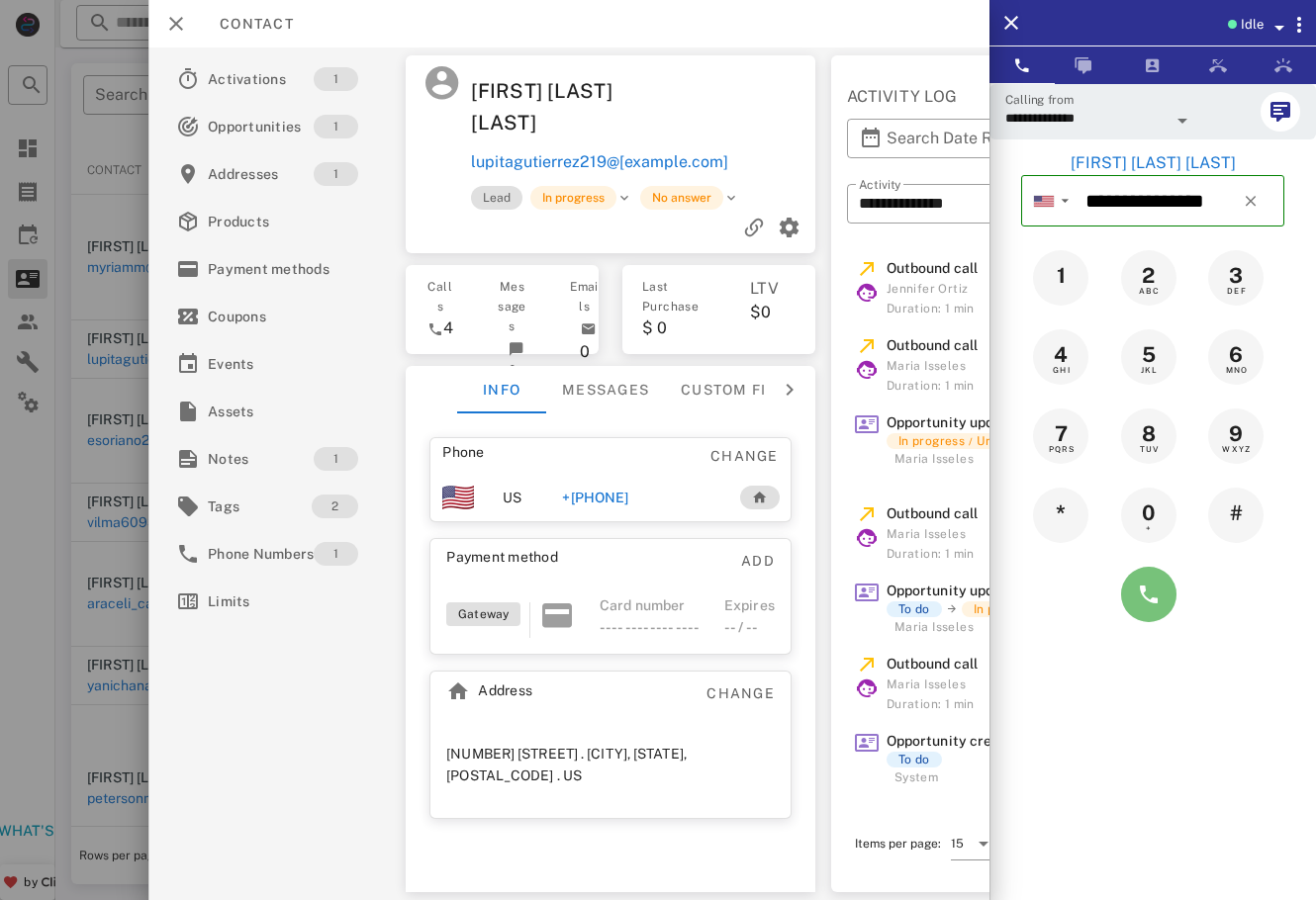 click at bounding box center [1149, 594] 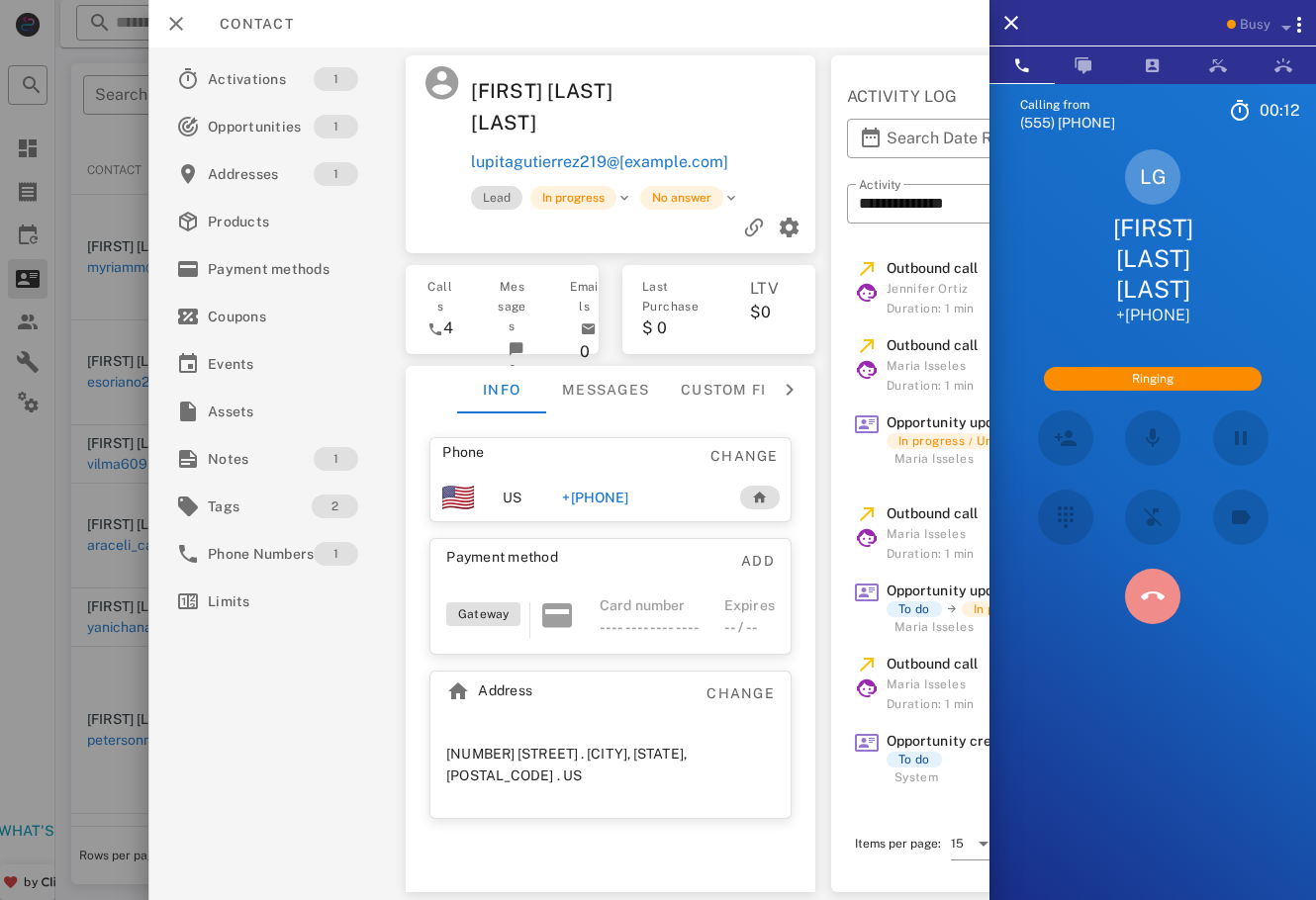 click at bounding box center (1153, 566) 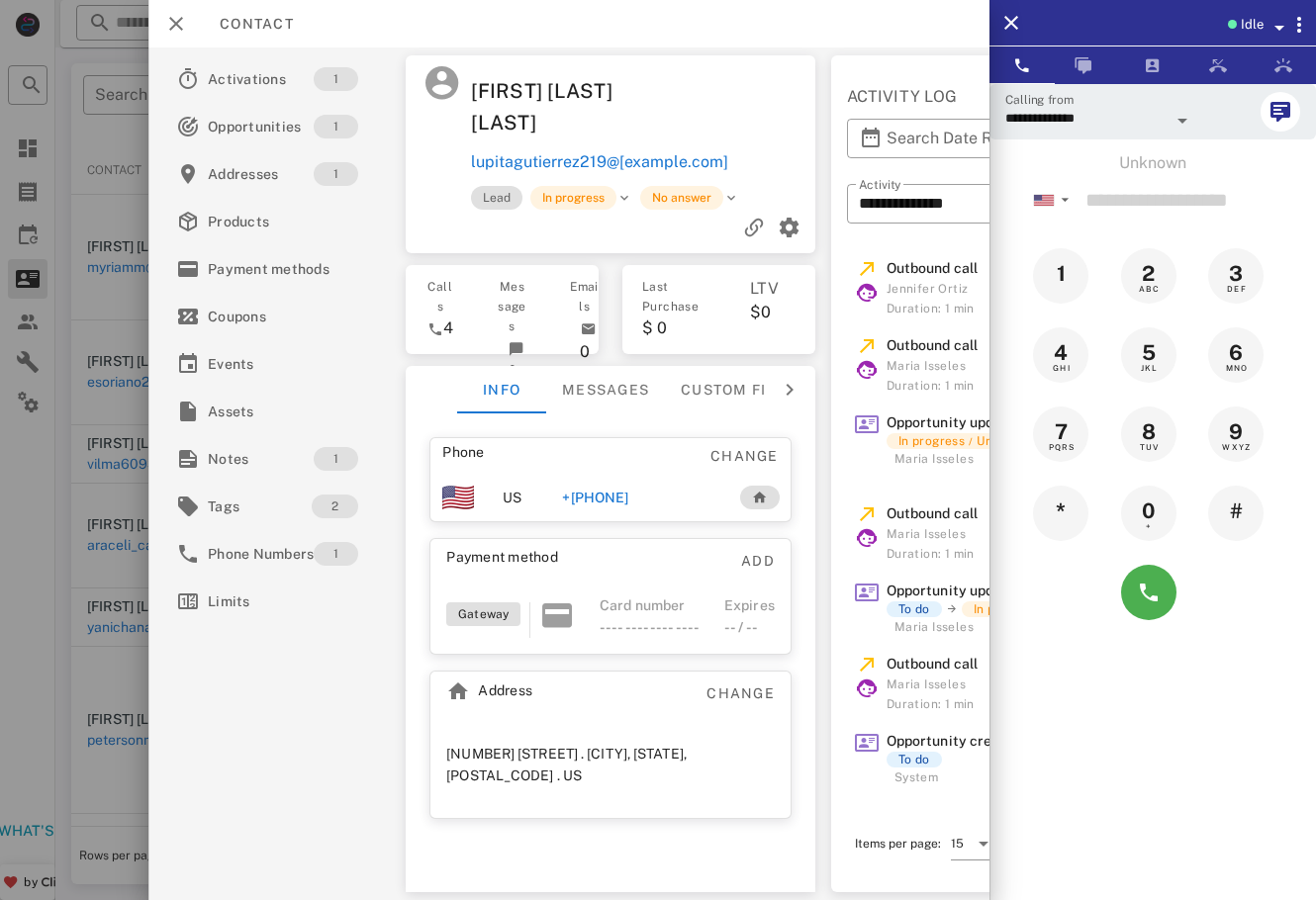 click on "+15622763232" at bounding box center [591, 466] 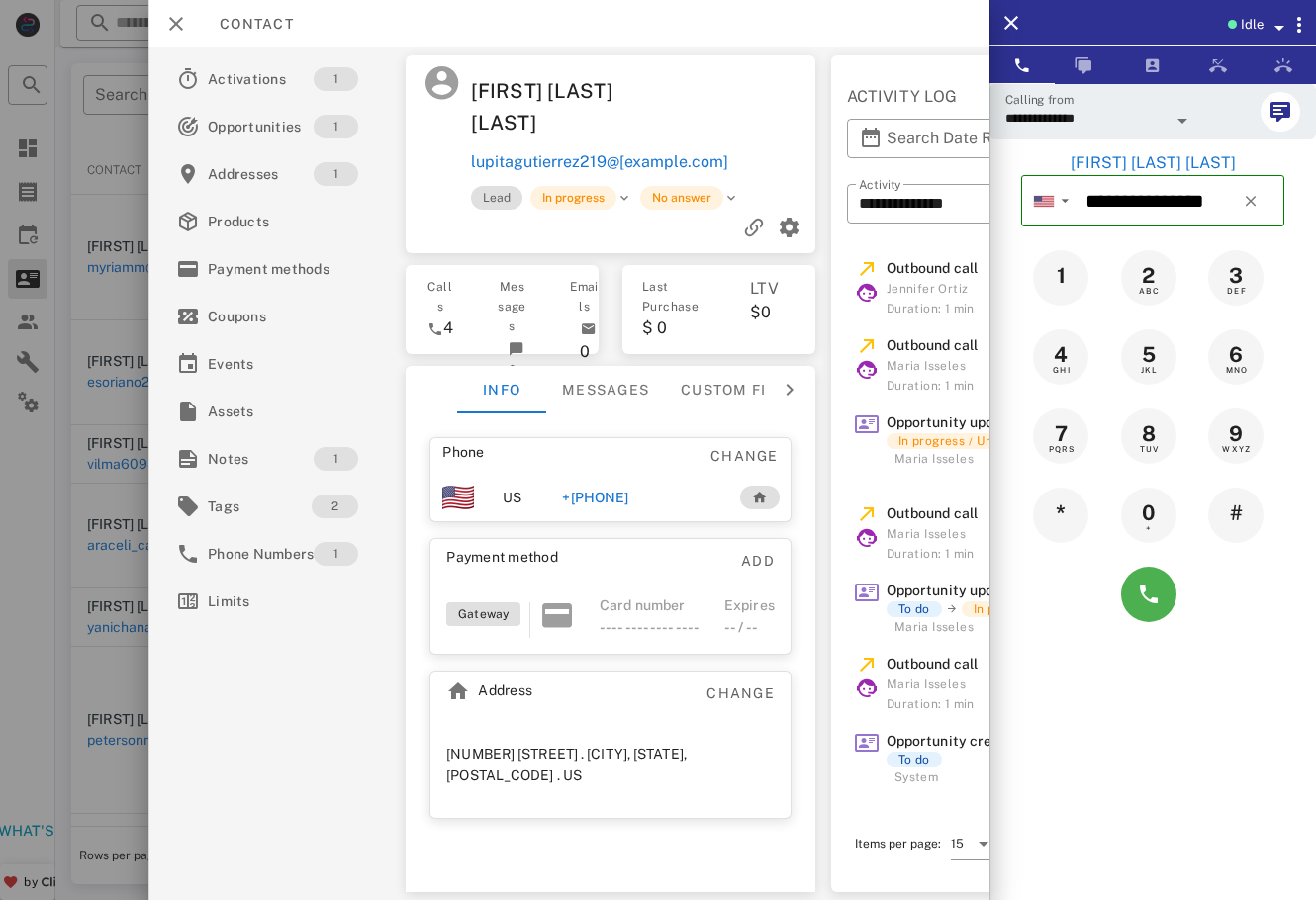 click at bounding box center [1153, 594] 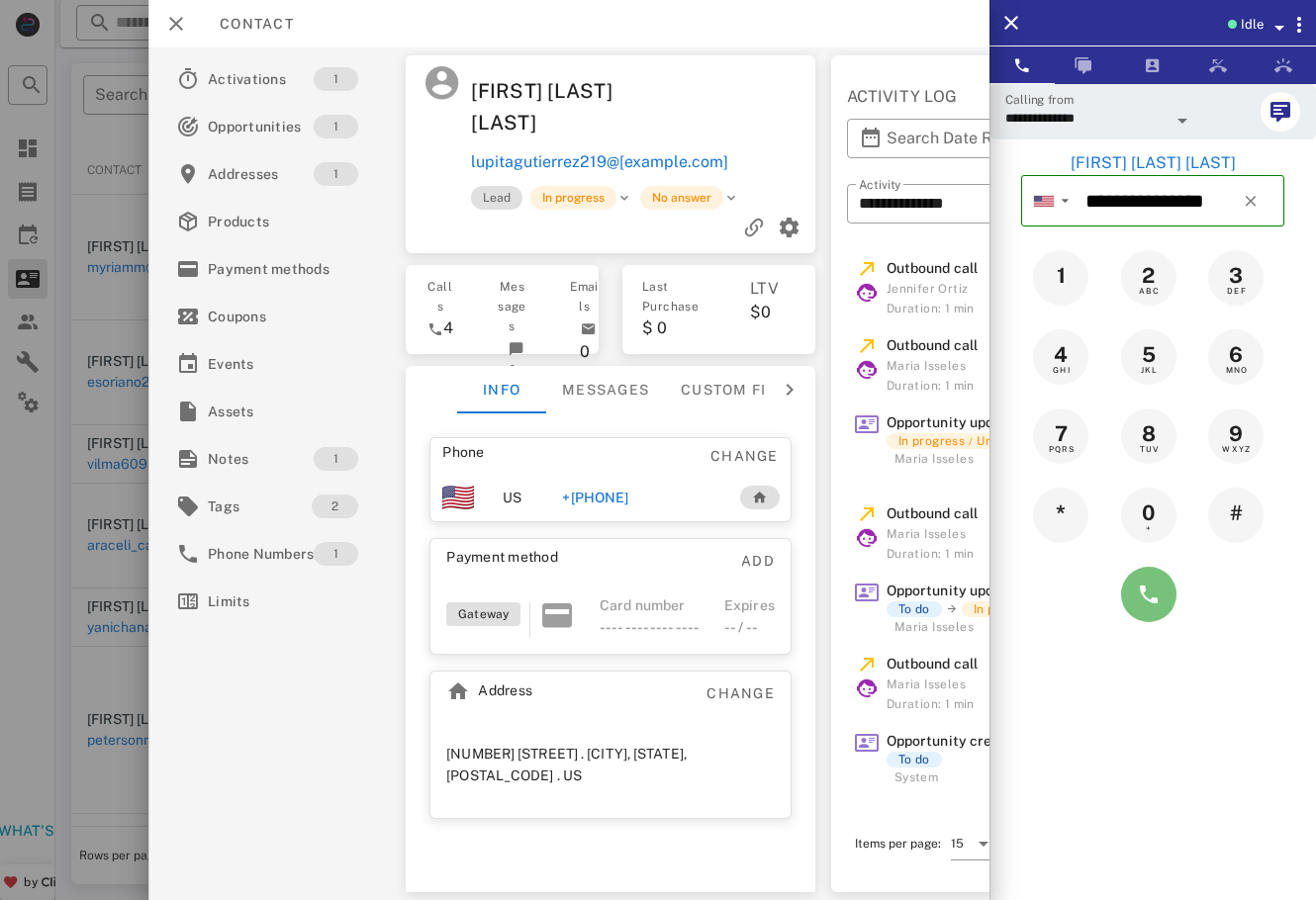 click at bounding box center [1149, 594] 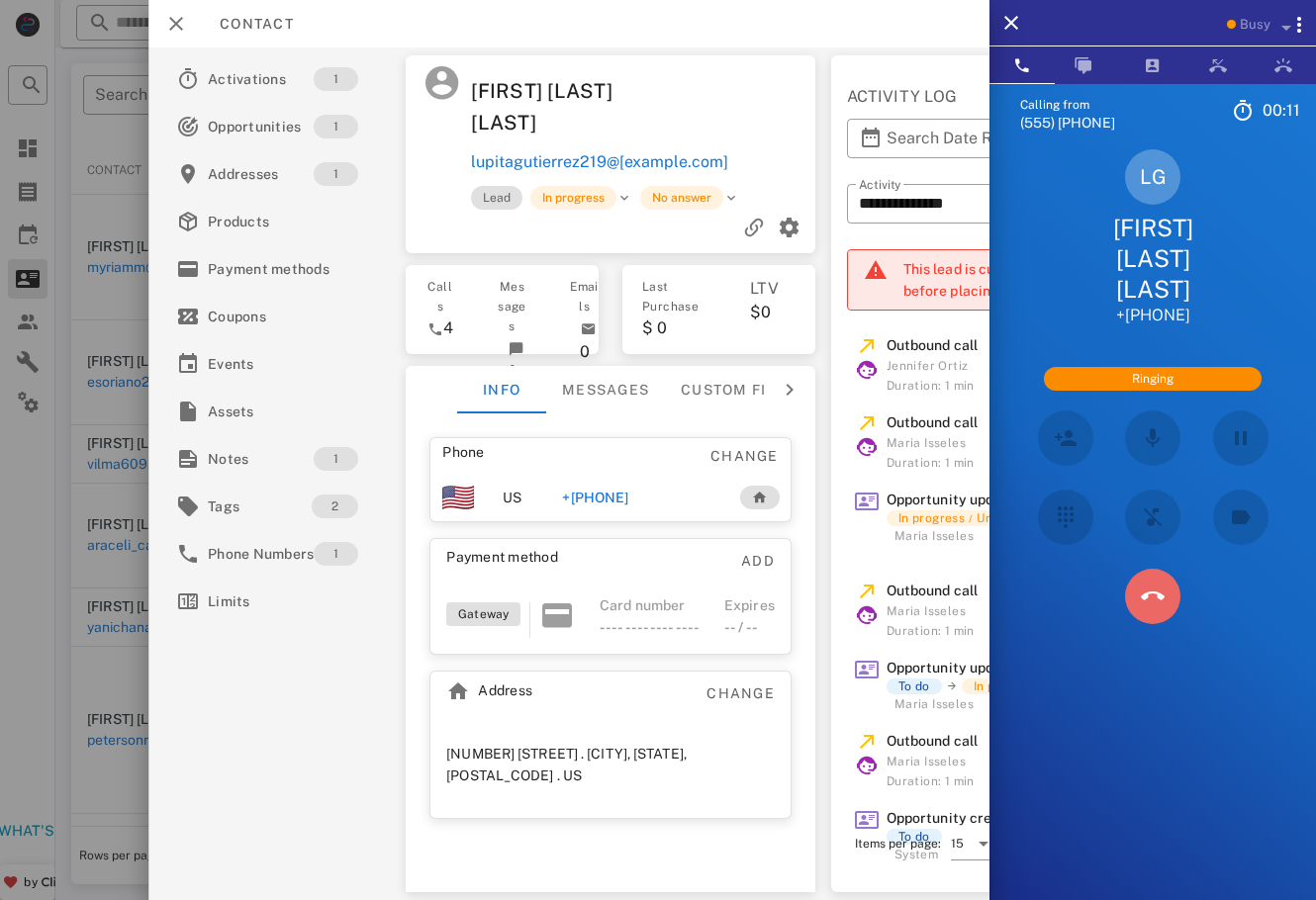 drag, startPoint x: 1150, startPoint y: 584, endPoint x: 987, endPoint y: 5, distance: 601.5064 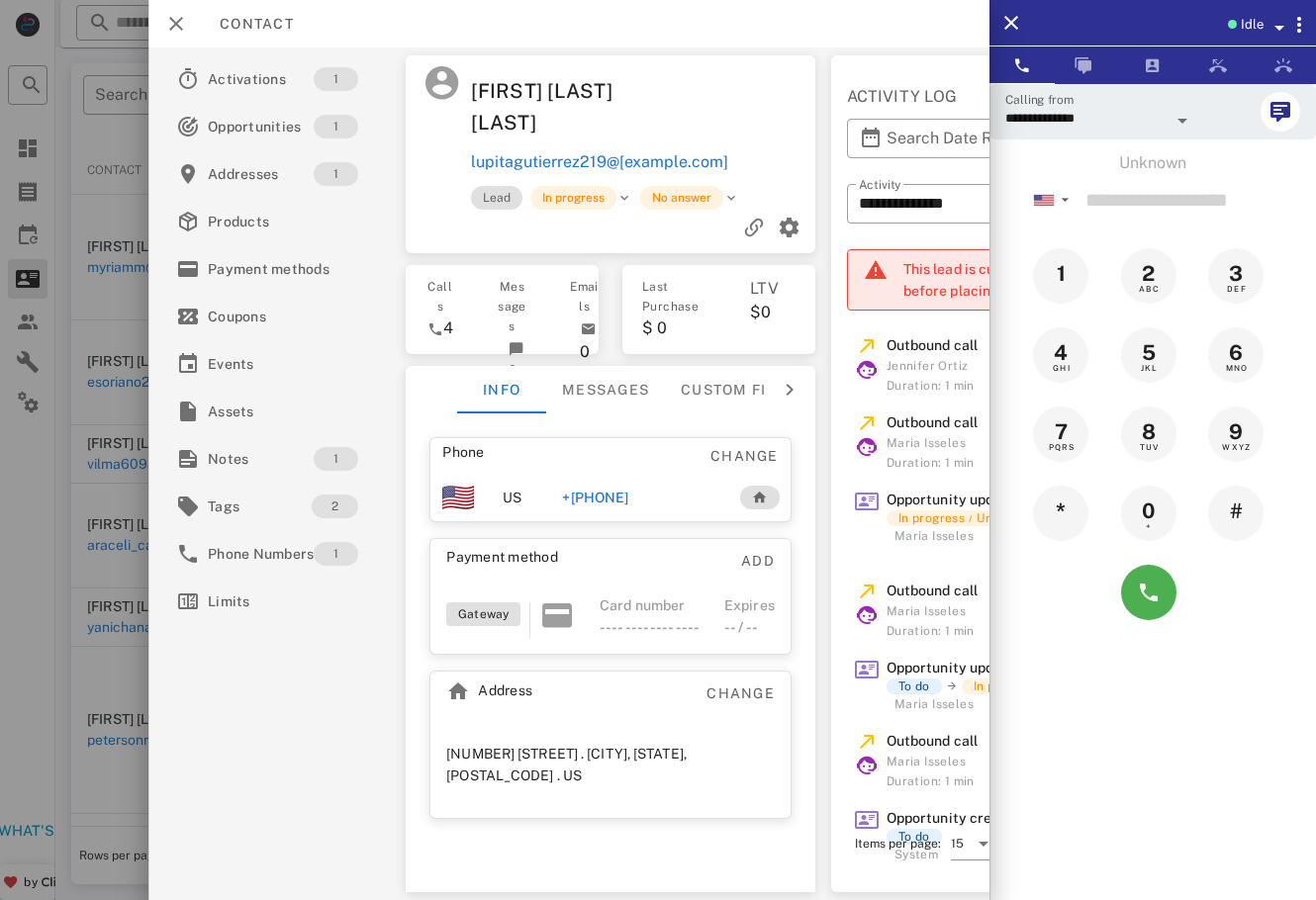 click on "Lupita Gutierrez Gutierrez  lupitagutierrez219@gmail.com   Lead   In progress   No answer" at bounding box center [611, 138] 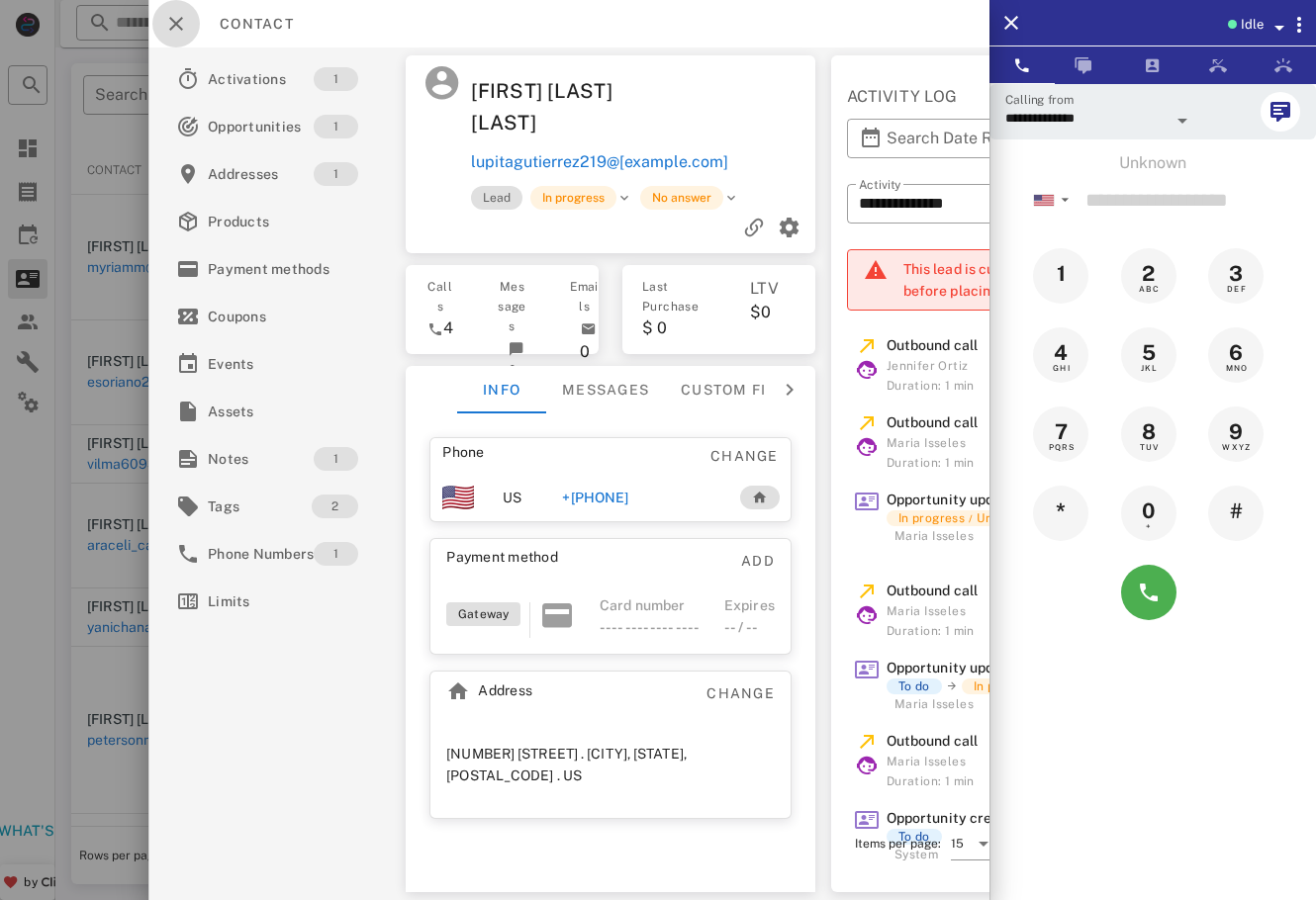 click at bounding box center (176, 24) 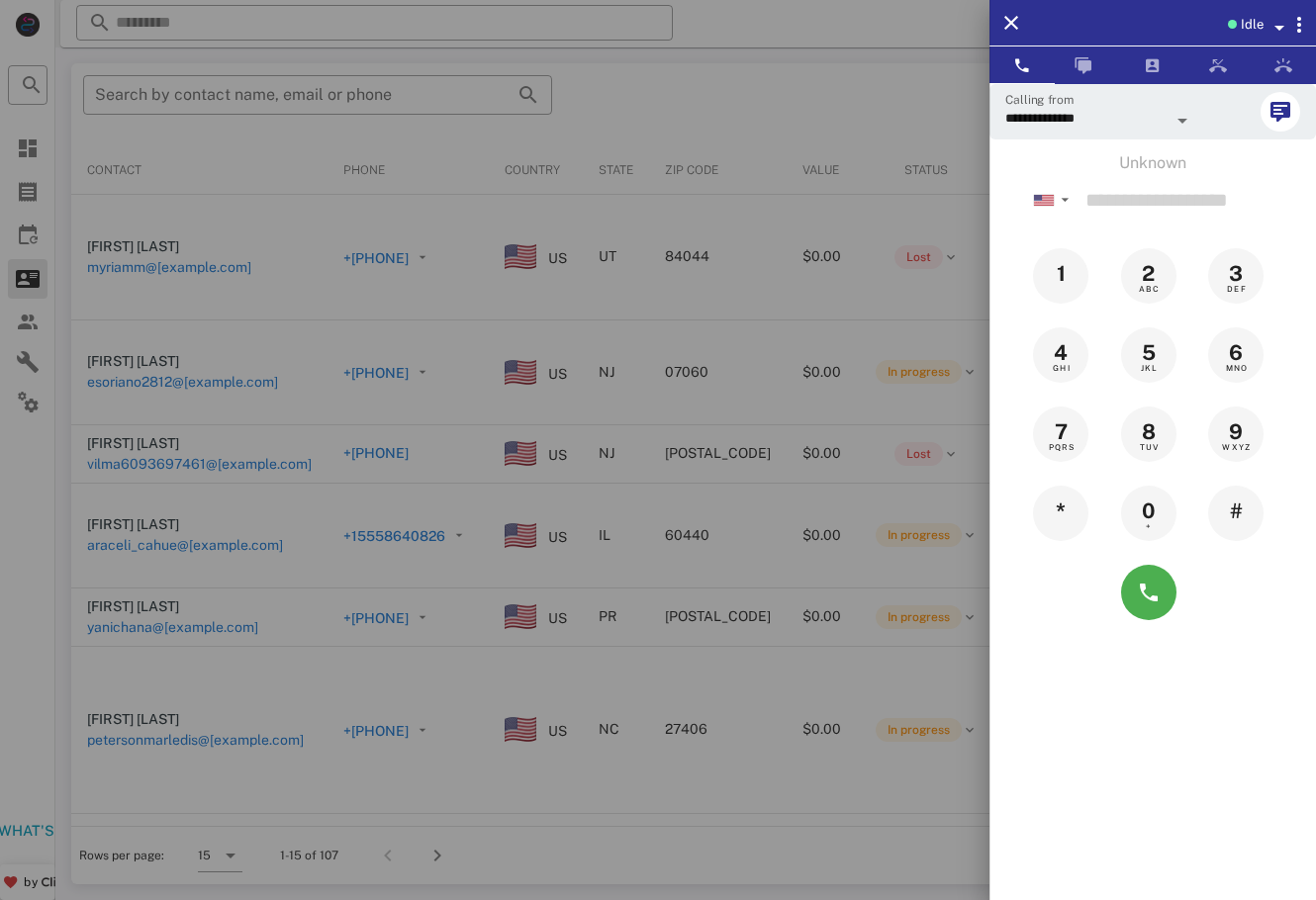 click at bounding box center (658, 450) 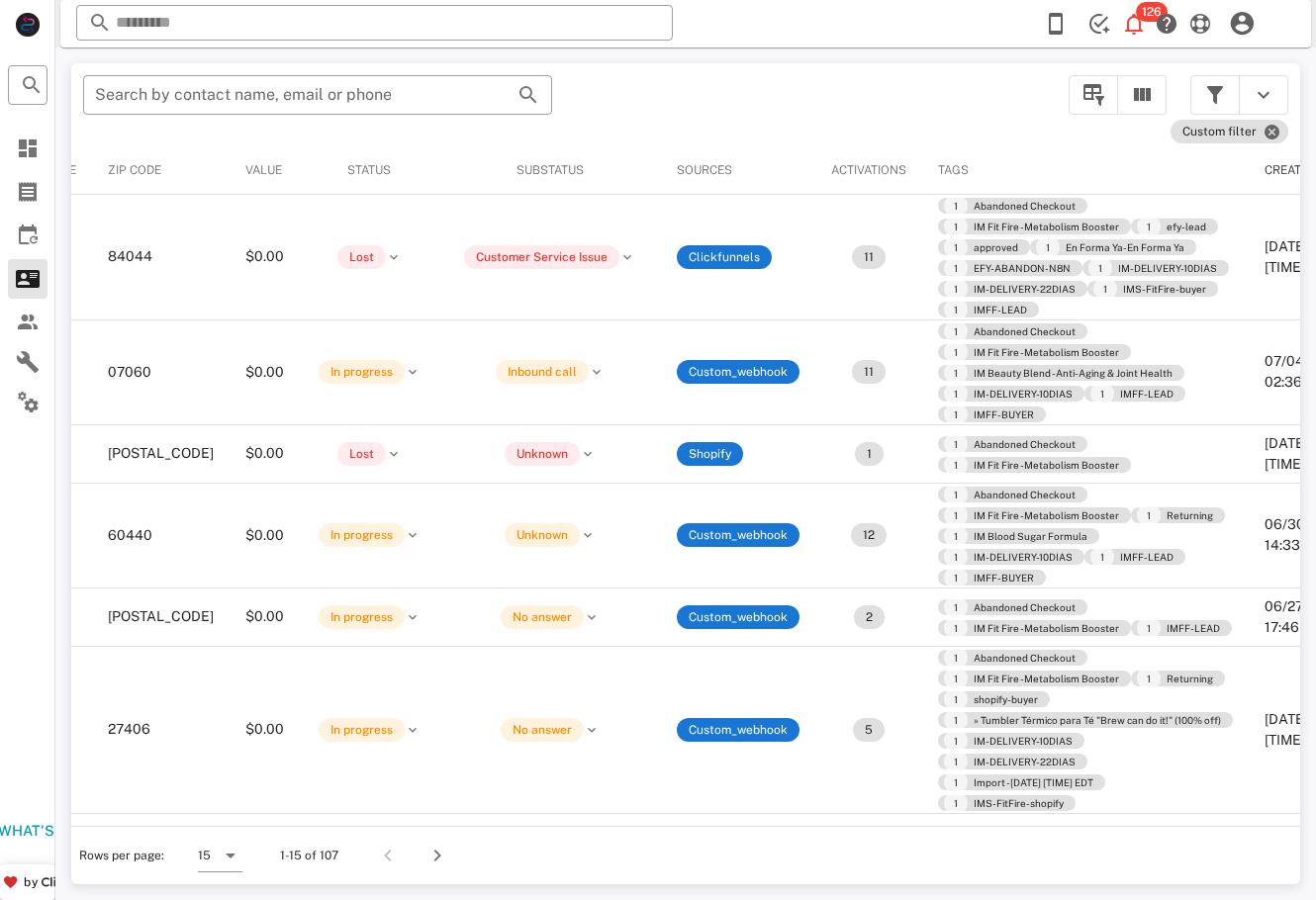 scroll, scrollTop: 0, scrollLeft: 0, axis: both 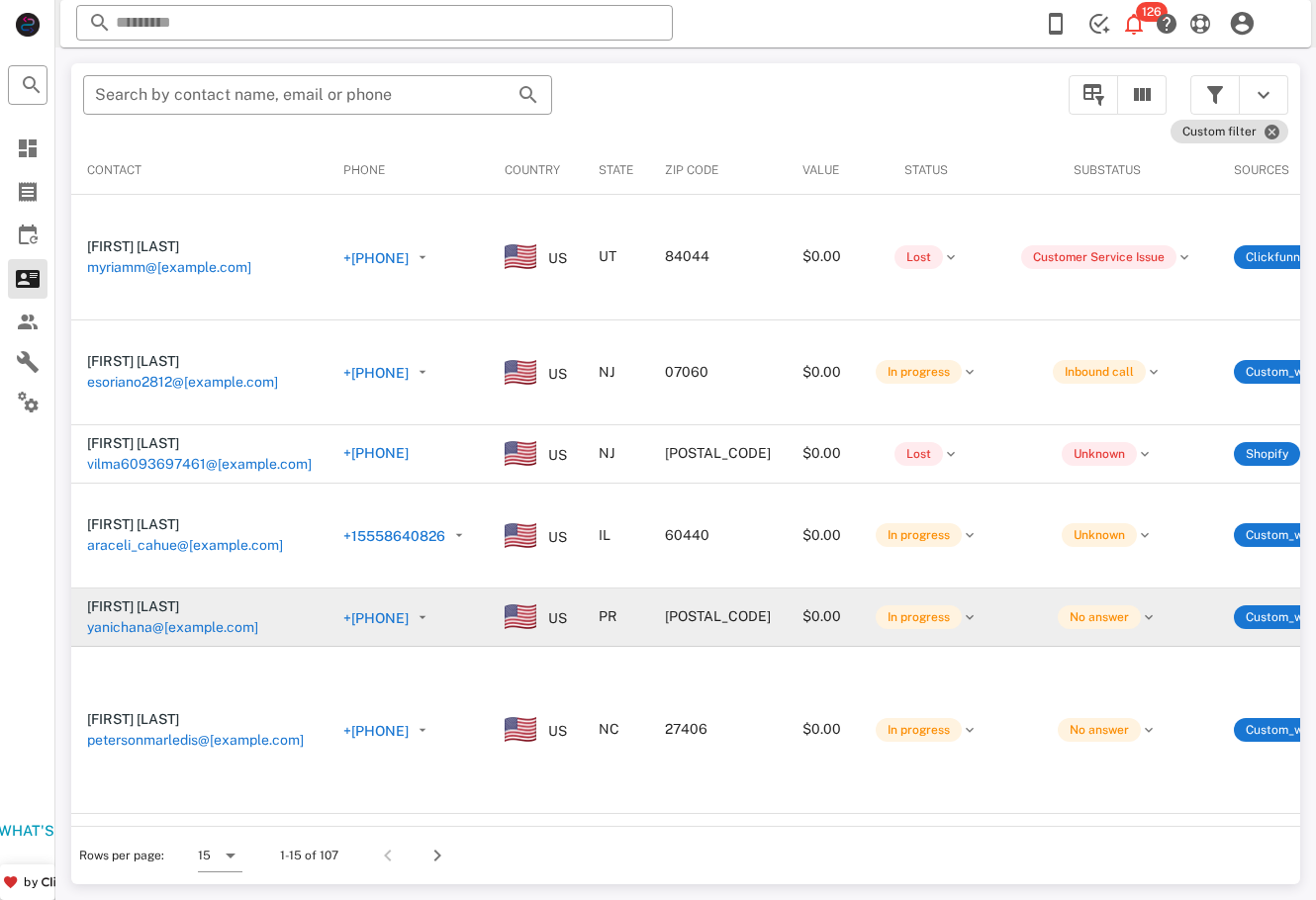 click on "yanichana@yahoo.com" at bounding box center (108, 669) 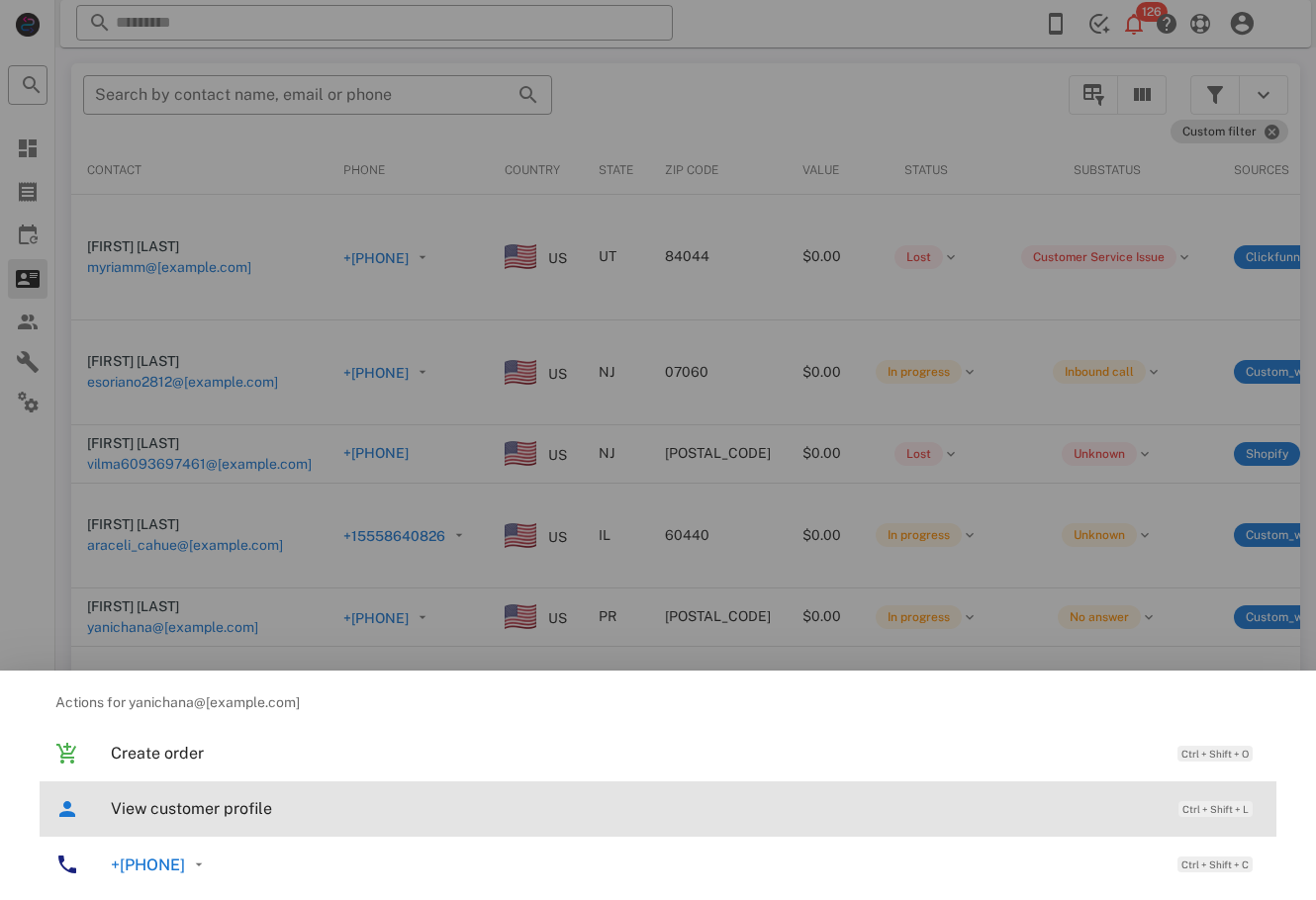 drag, startPoint x: 167, startPoint y: 825, endPoint x: 177, endPoint y: 828, distance: 10.440307 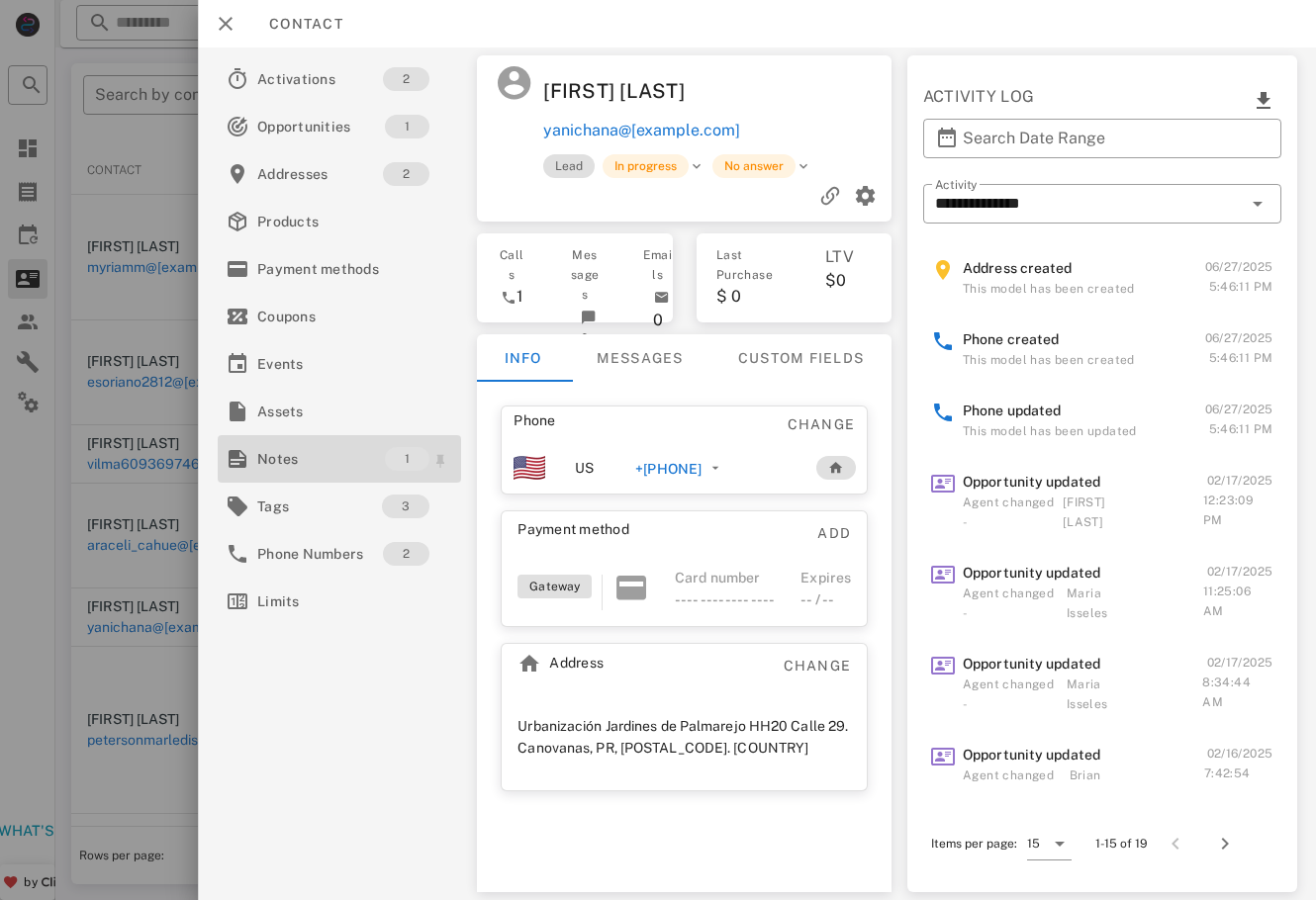 click on "Notes" at bounding box center [321, 459] 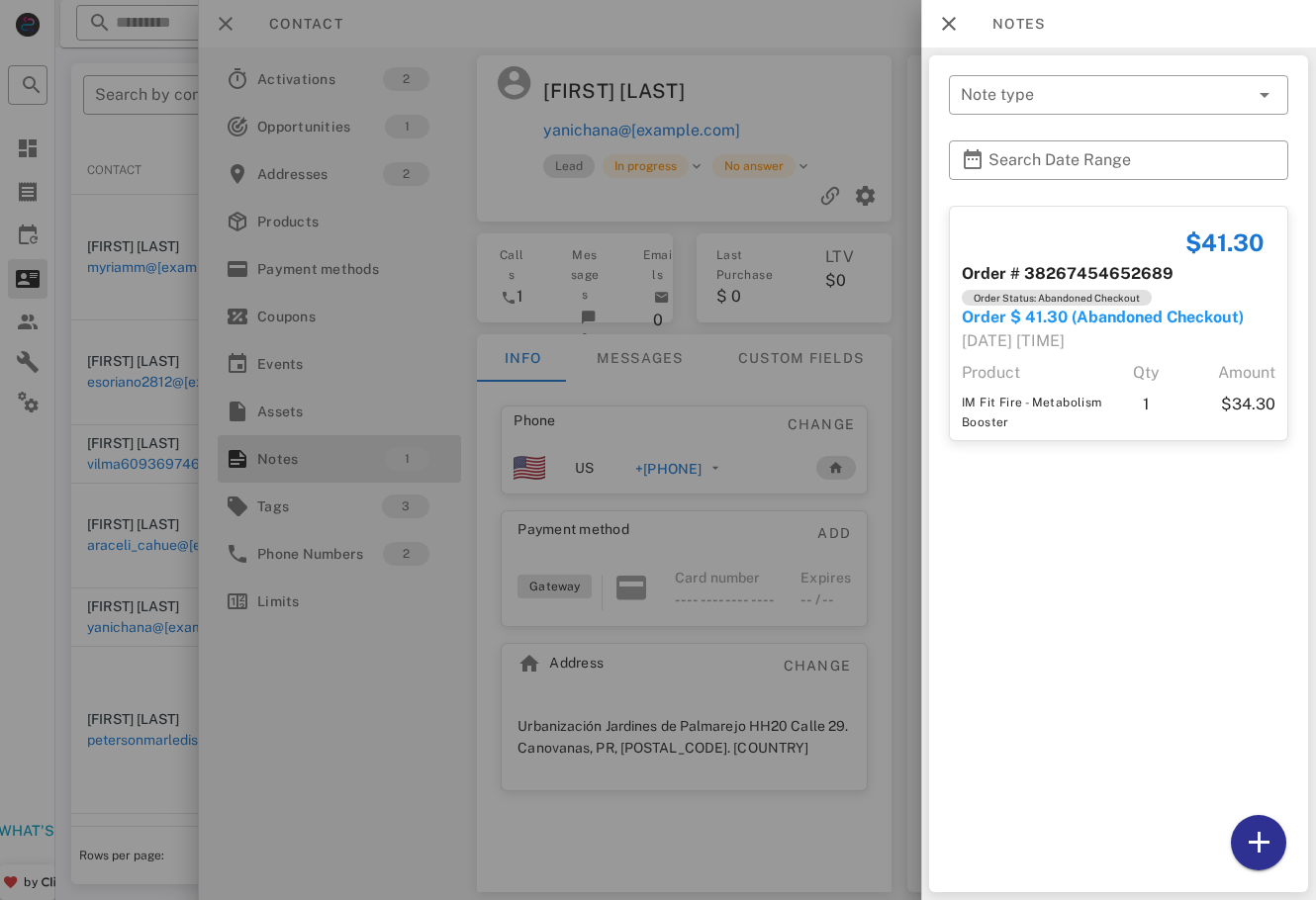 drag, startPoint x: 766, startPoint y: 670, endPoint x: 776, endPoint y: 540, distance: 130.38405 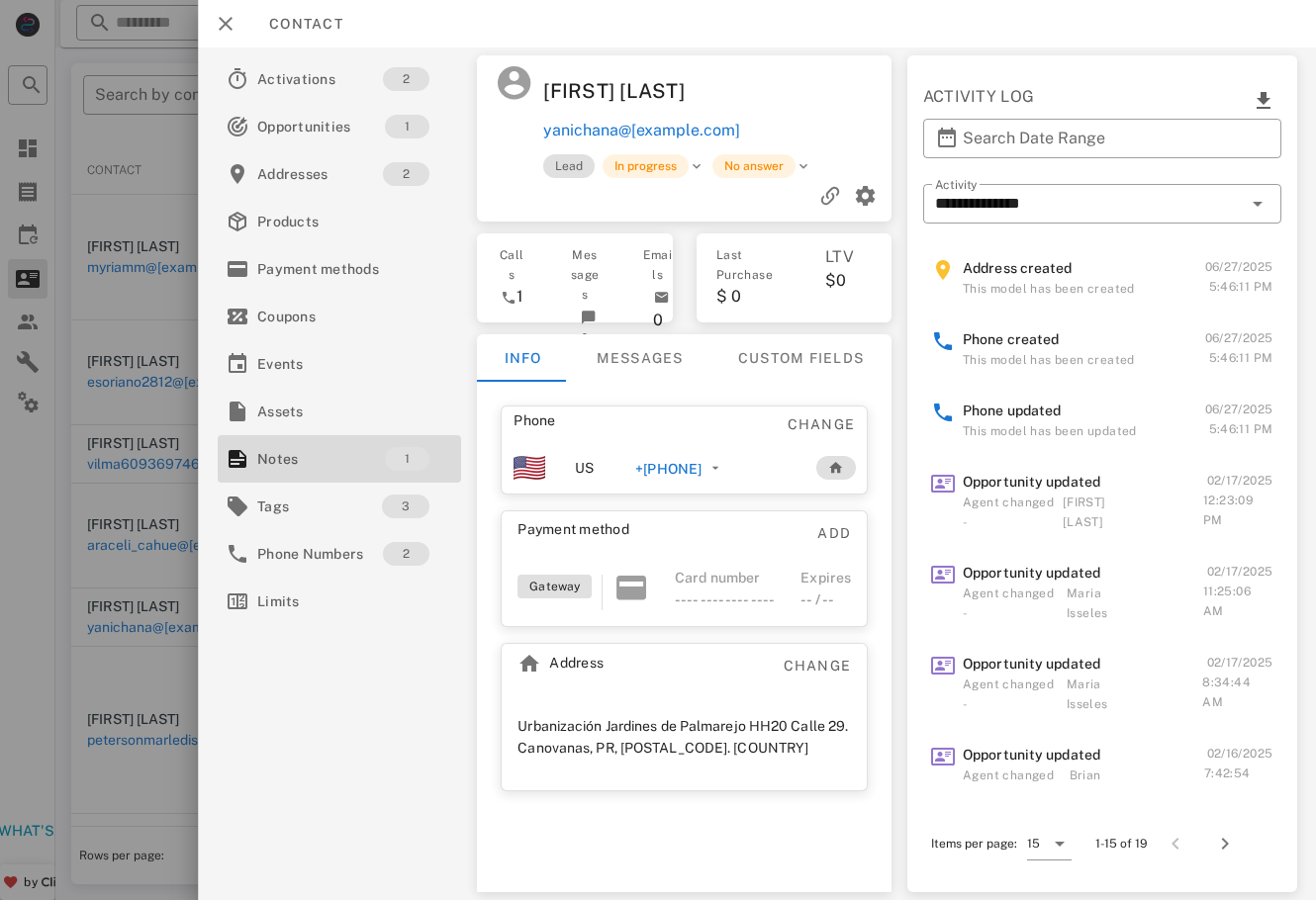 click on "+19399409166" at bounding box center [664, 469] 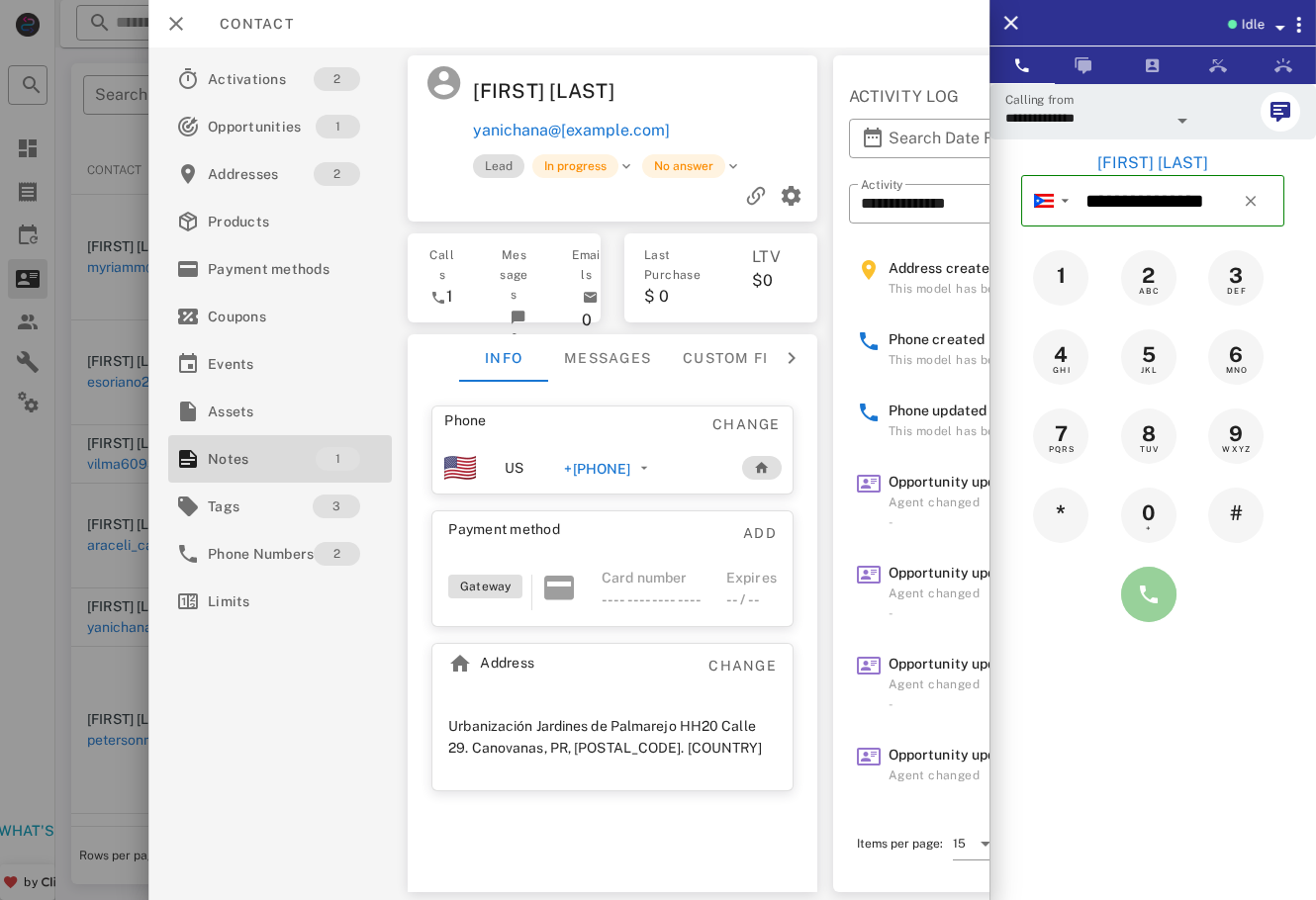 click at bounding box center (1149, 594) 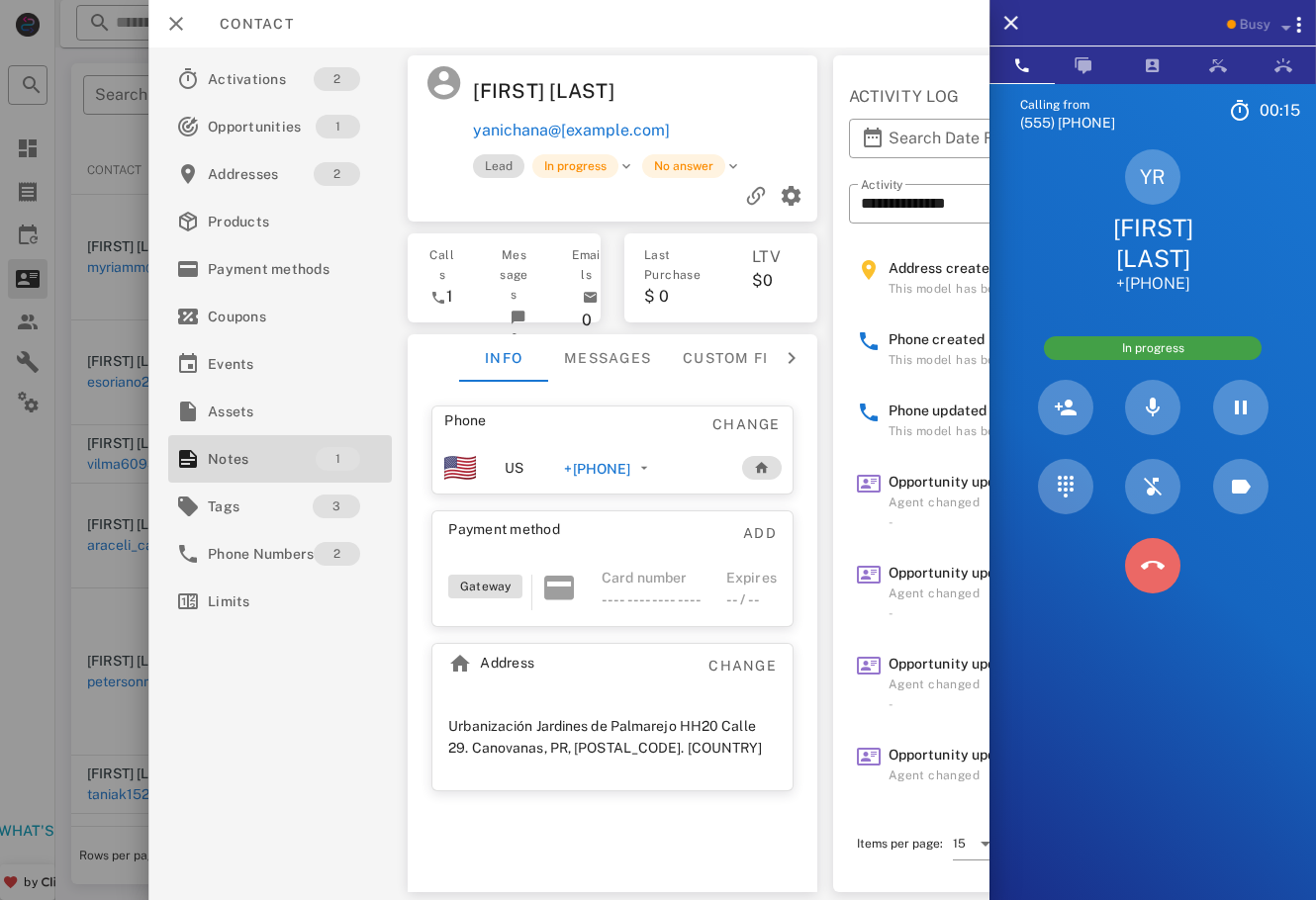 click at bounding box center [1153, 566] 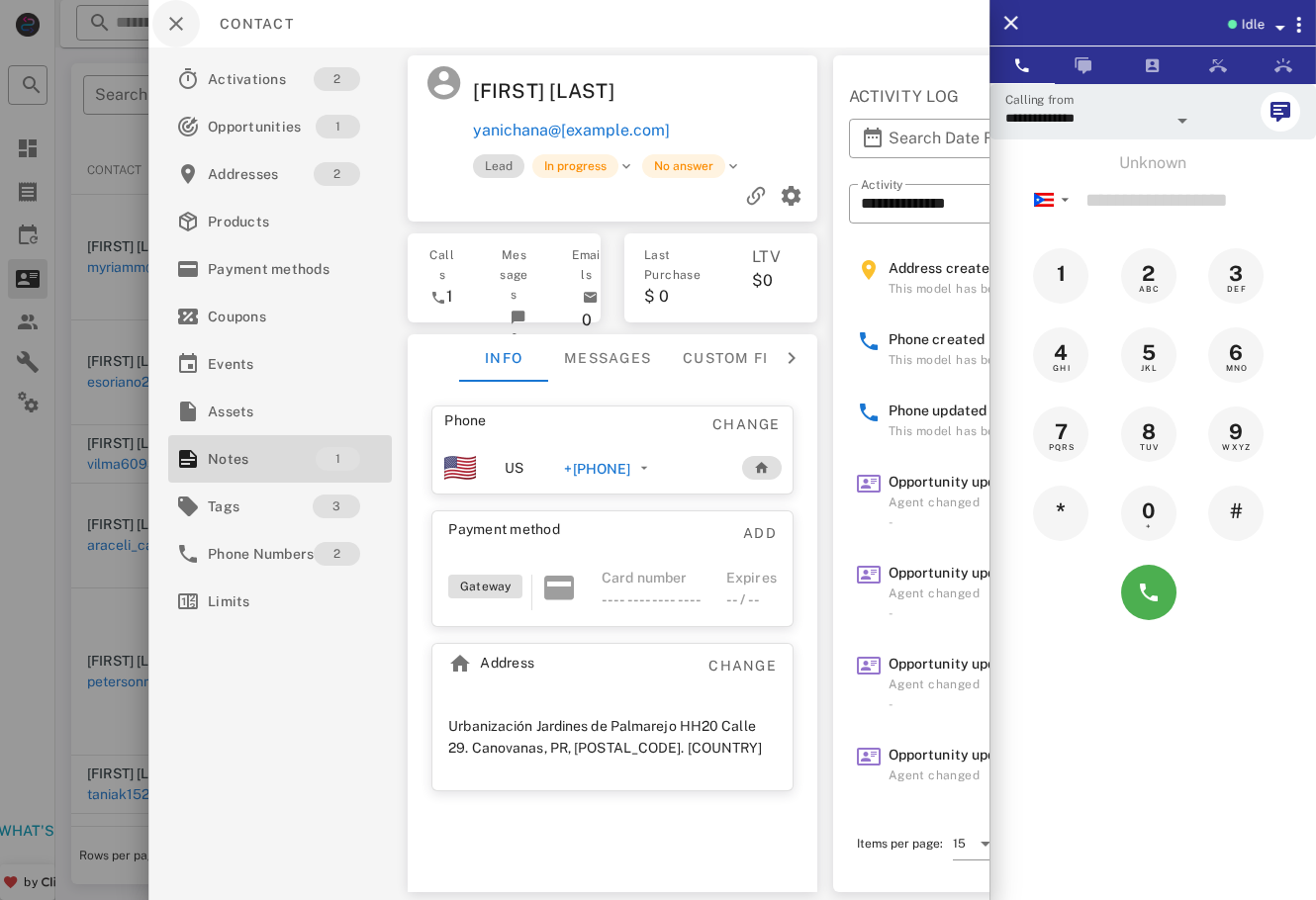 drag, startPoint x: 204, startPoint y: 33, endPoint x: 189, endPoint y: 32, distance: 15.033296 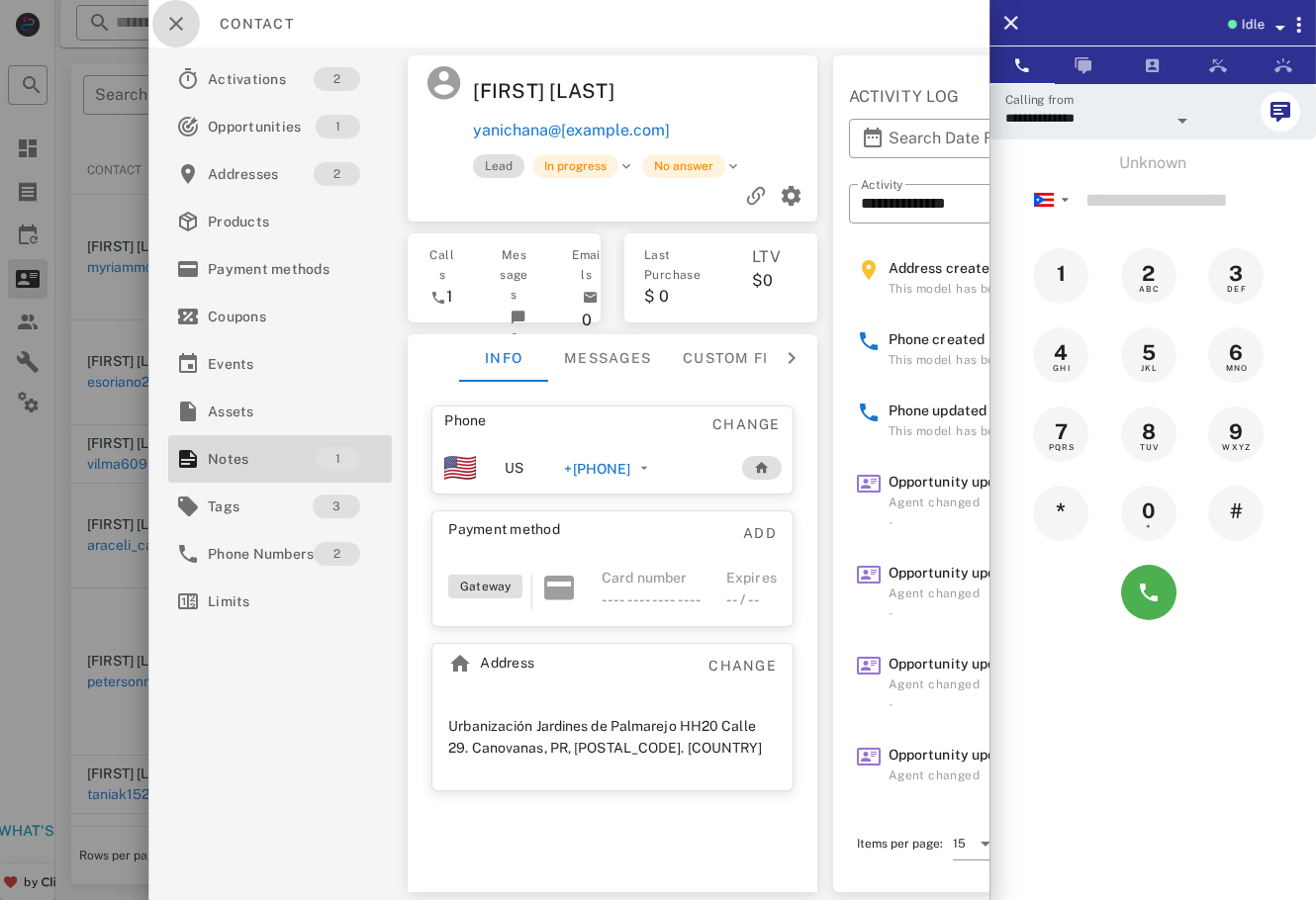 click at bounding box center (176, 24) 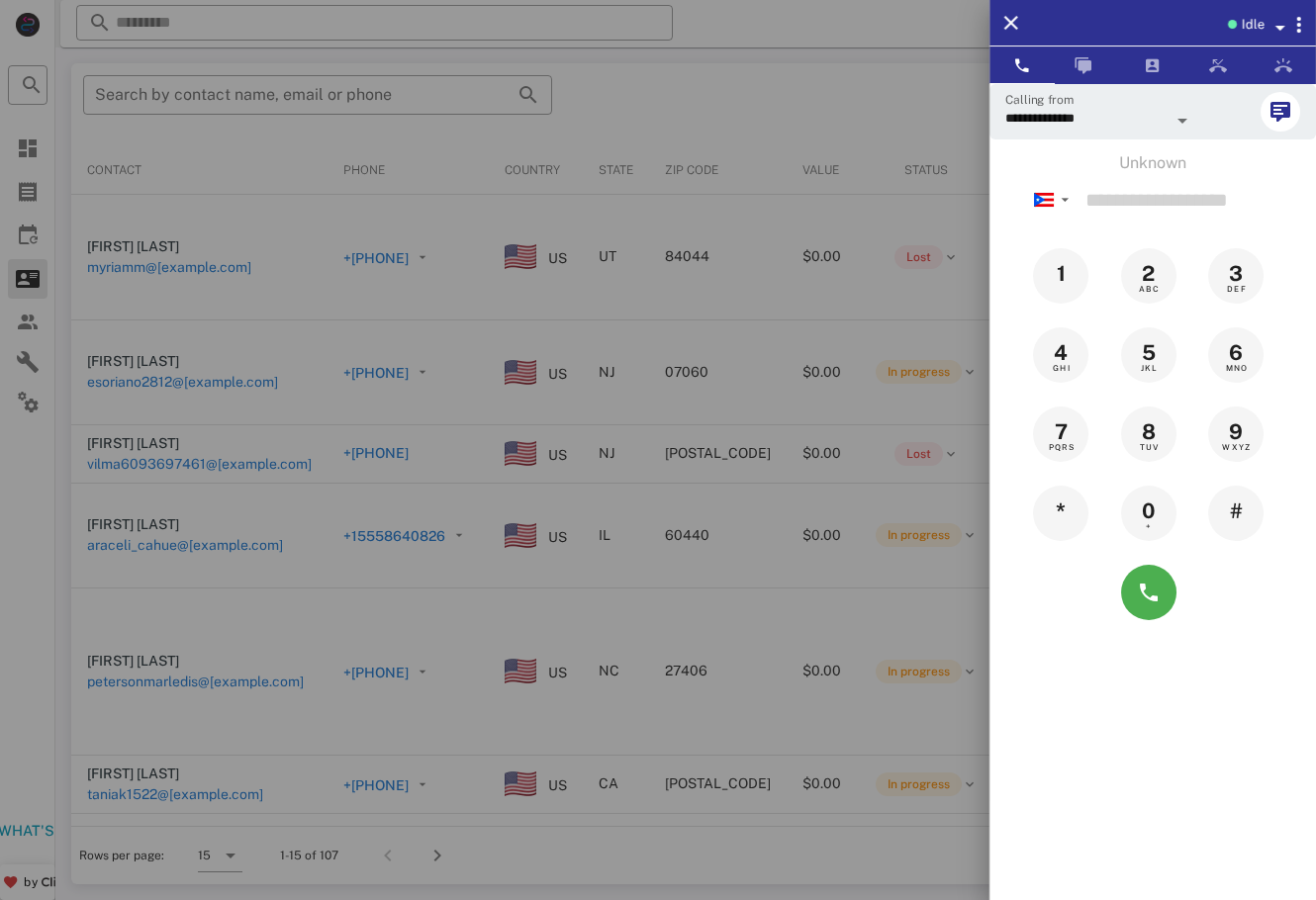 click at bounding box center [658, 450] 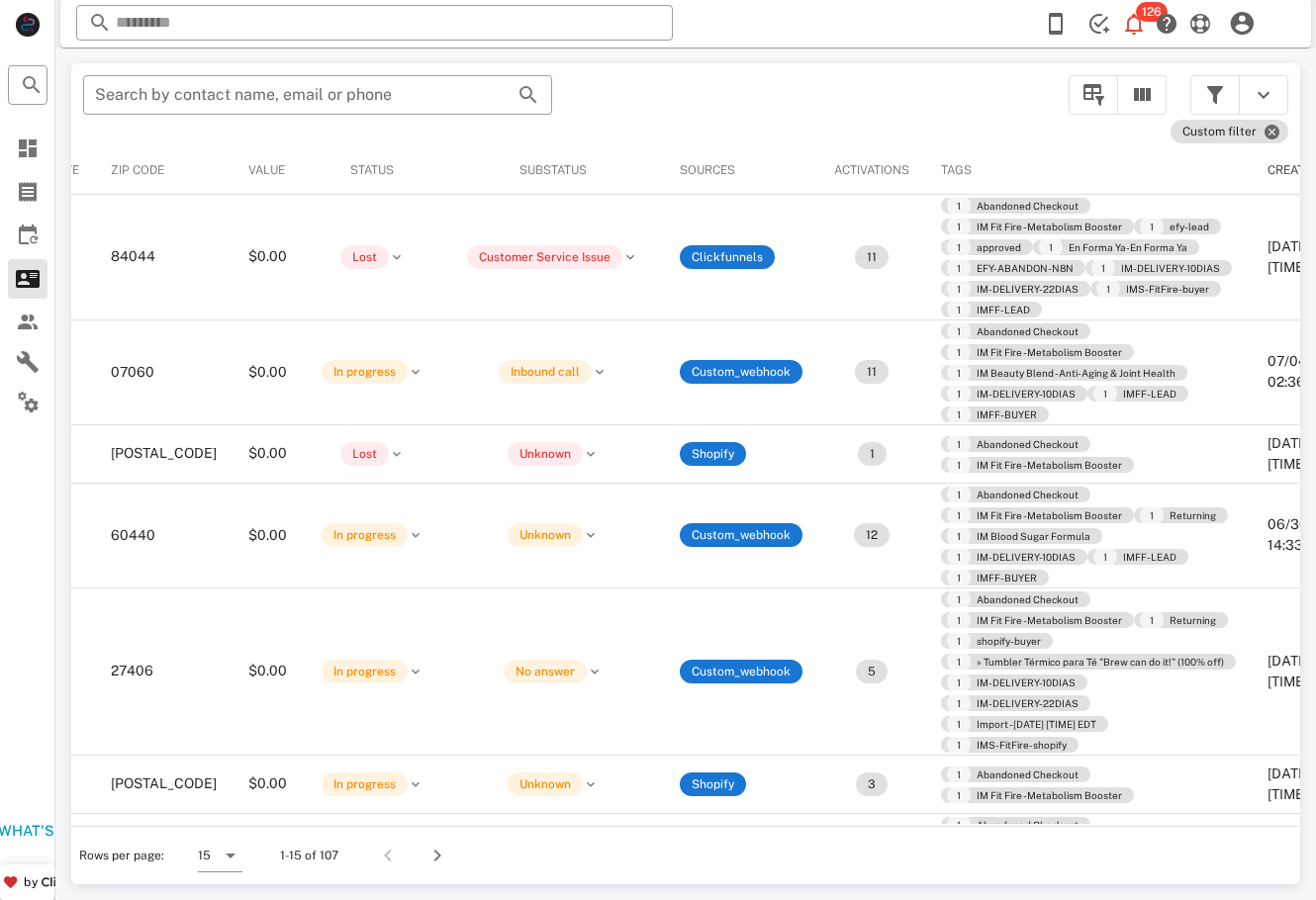 scroll, scrollTop: 0, scrollLeft: 557, axis: horizontal 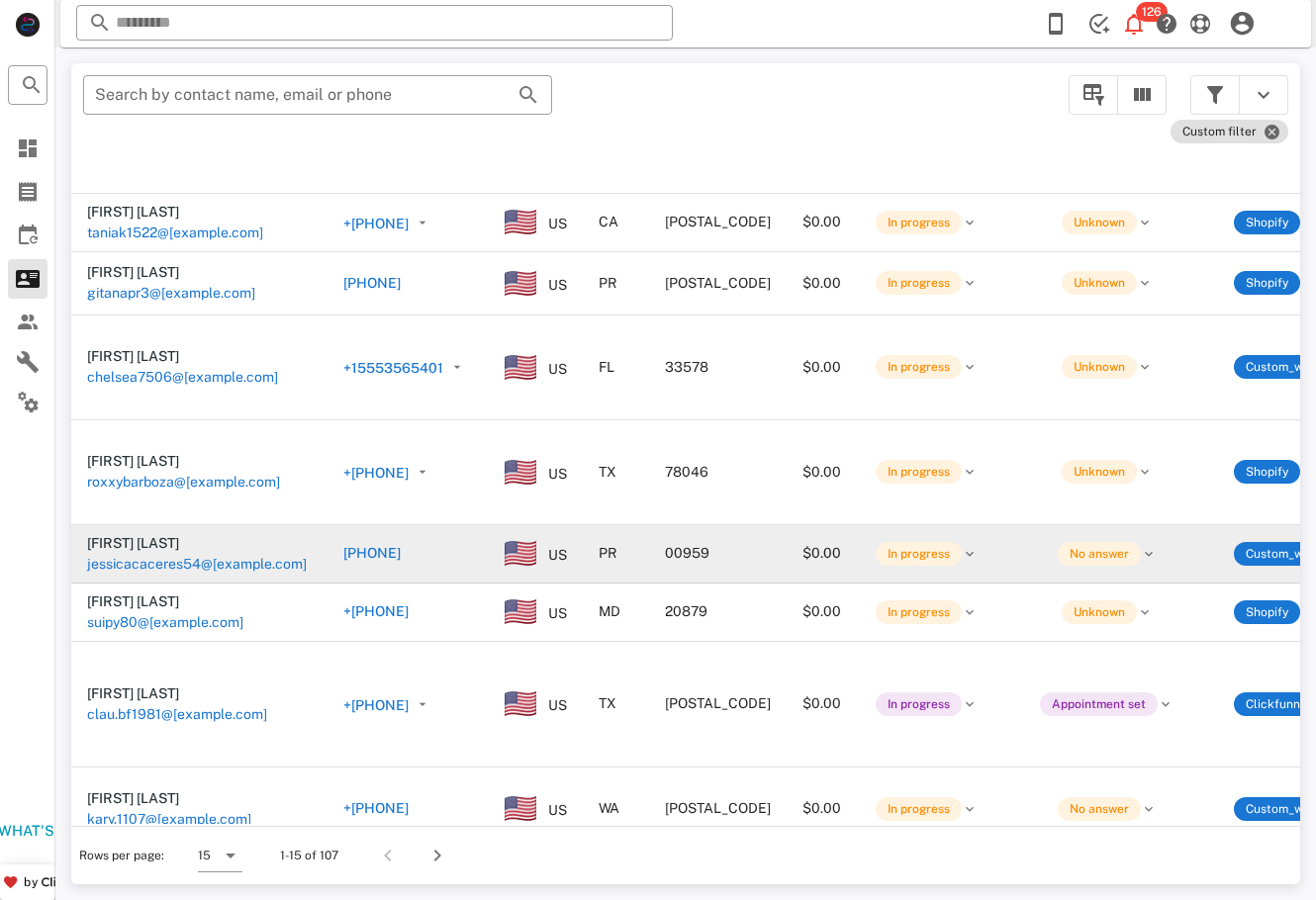 click on "Jessica Caceres  jessicacaceres54@gmail.com" at bounding box center (114, 621) 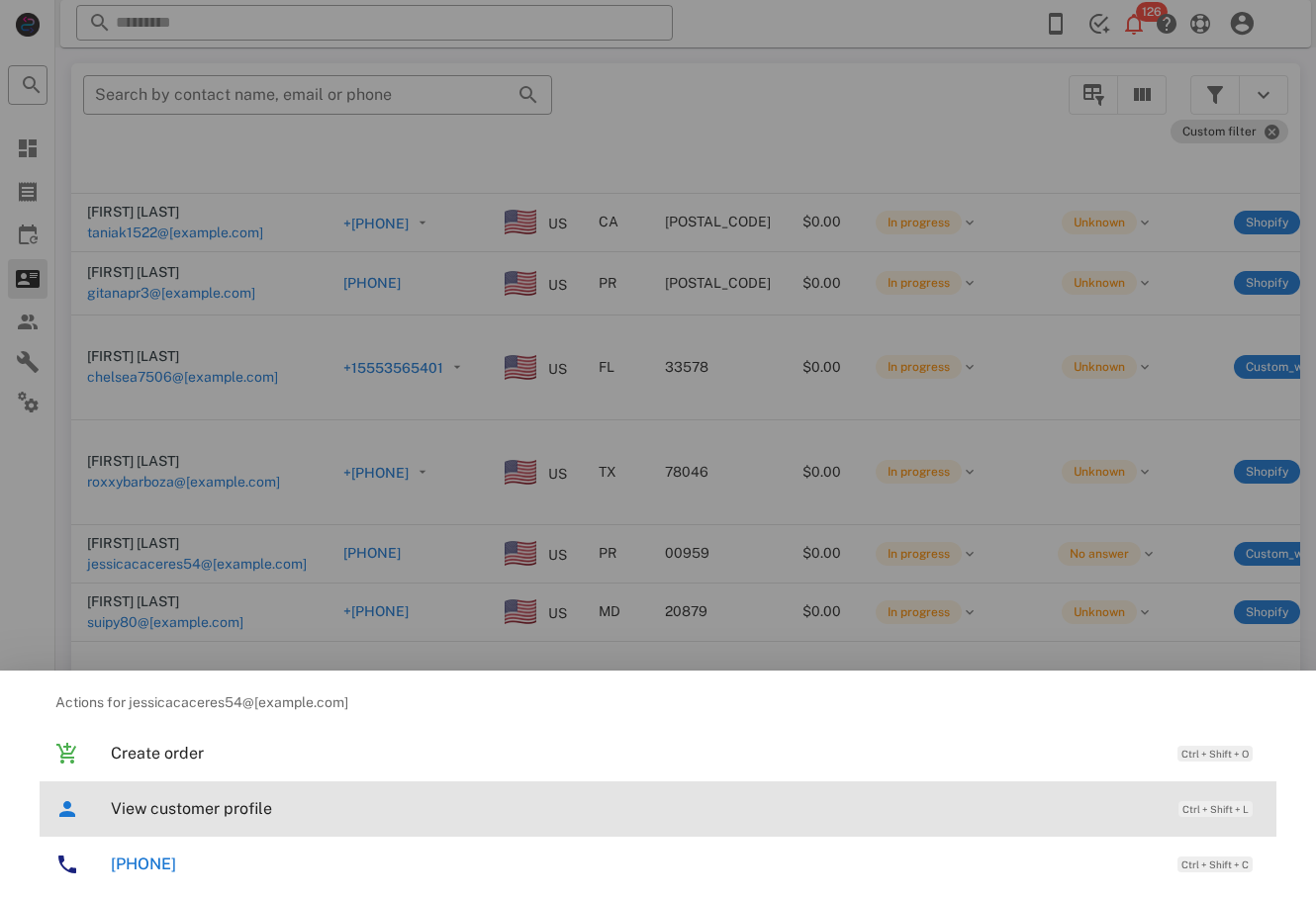 click on "View customer profile" at bounding box center [634, 808] 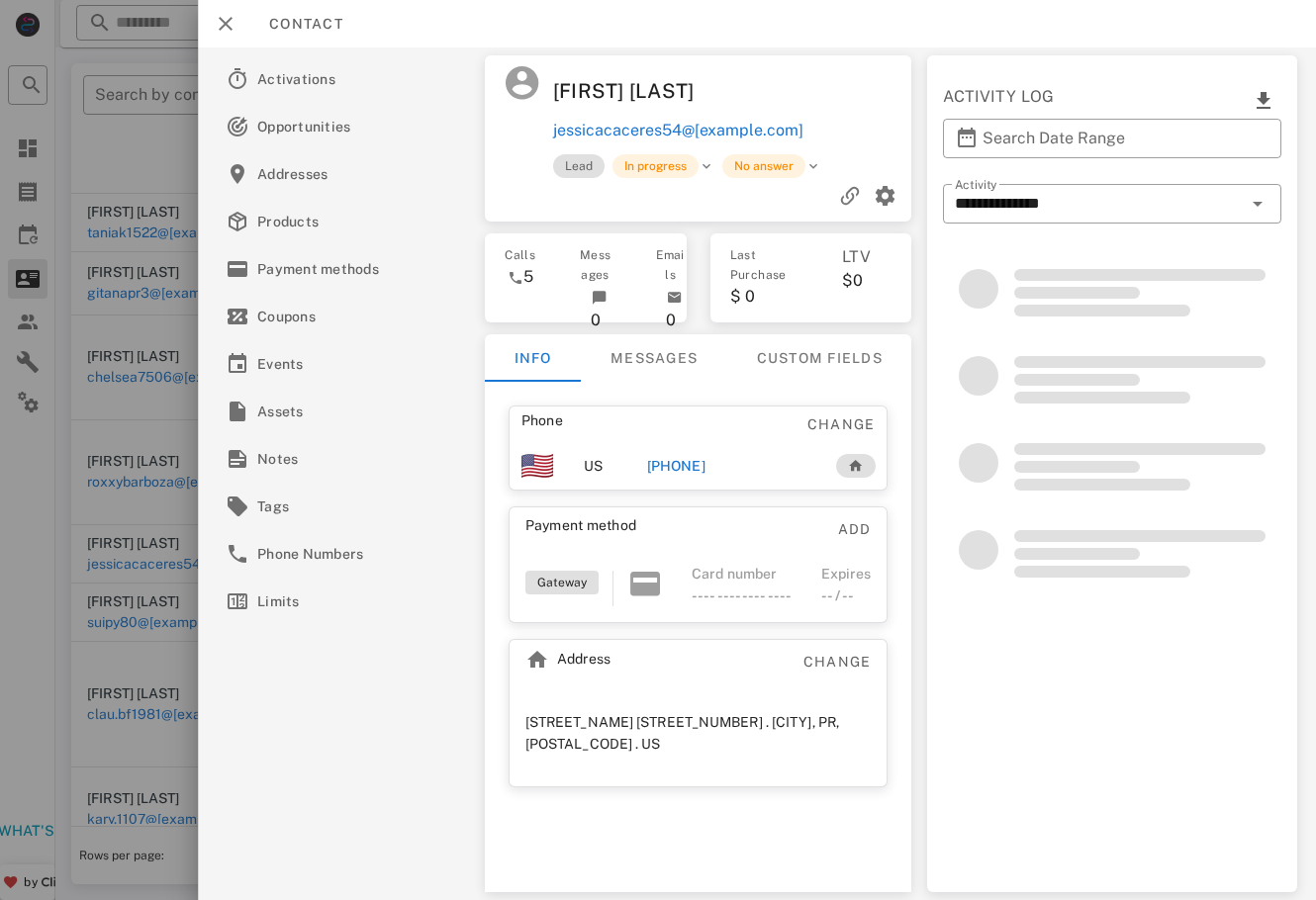click on "+17875942813" at bounding box center (675, 466) 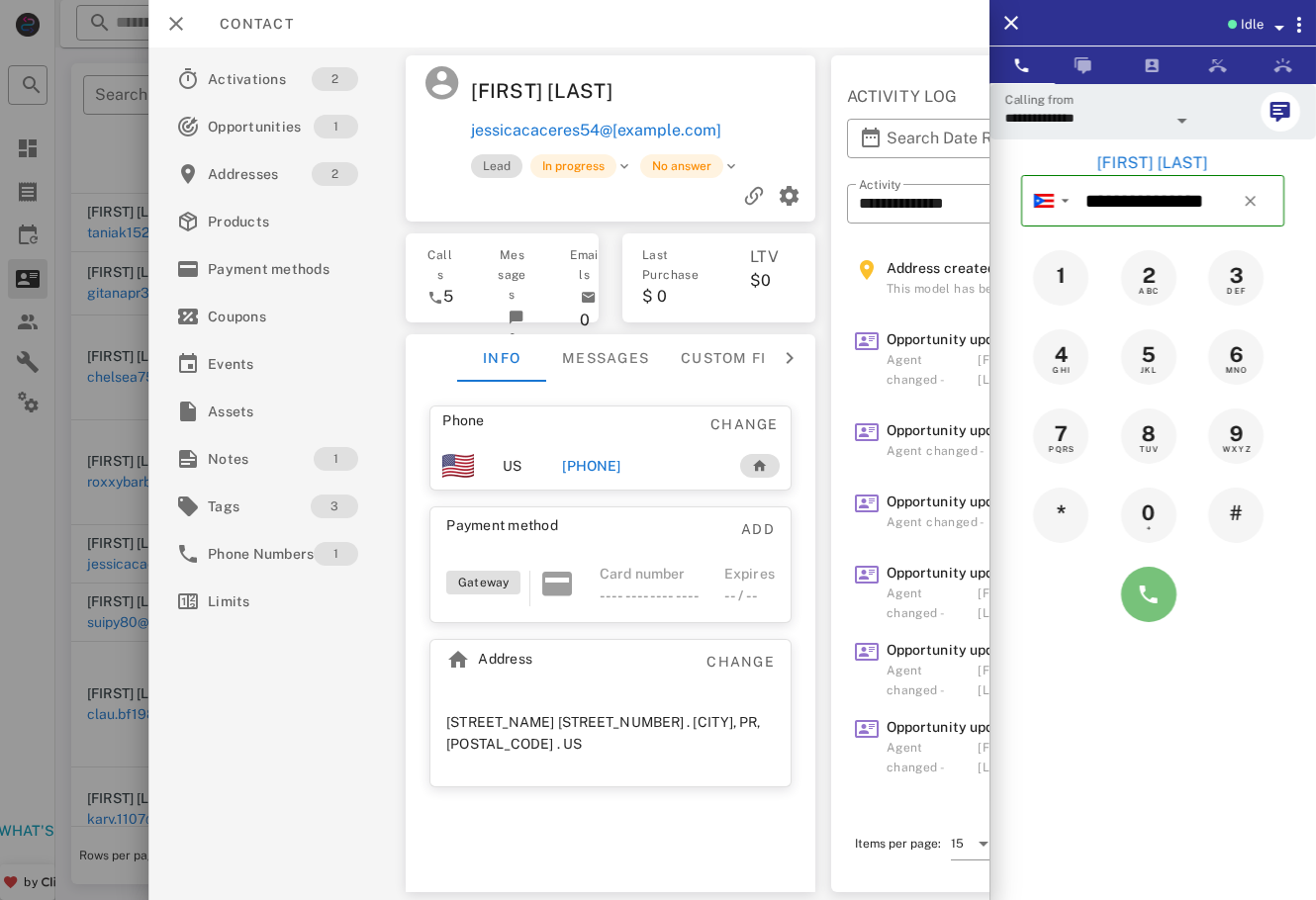 click at bounding box center [1149, 594] 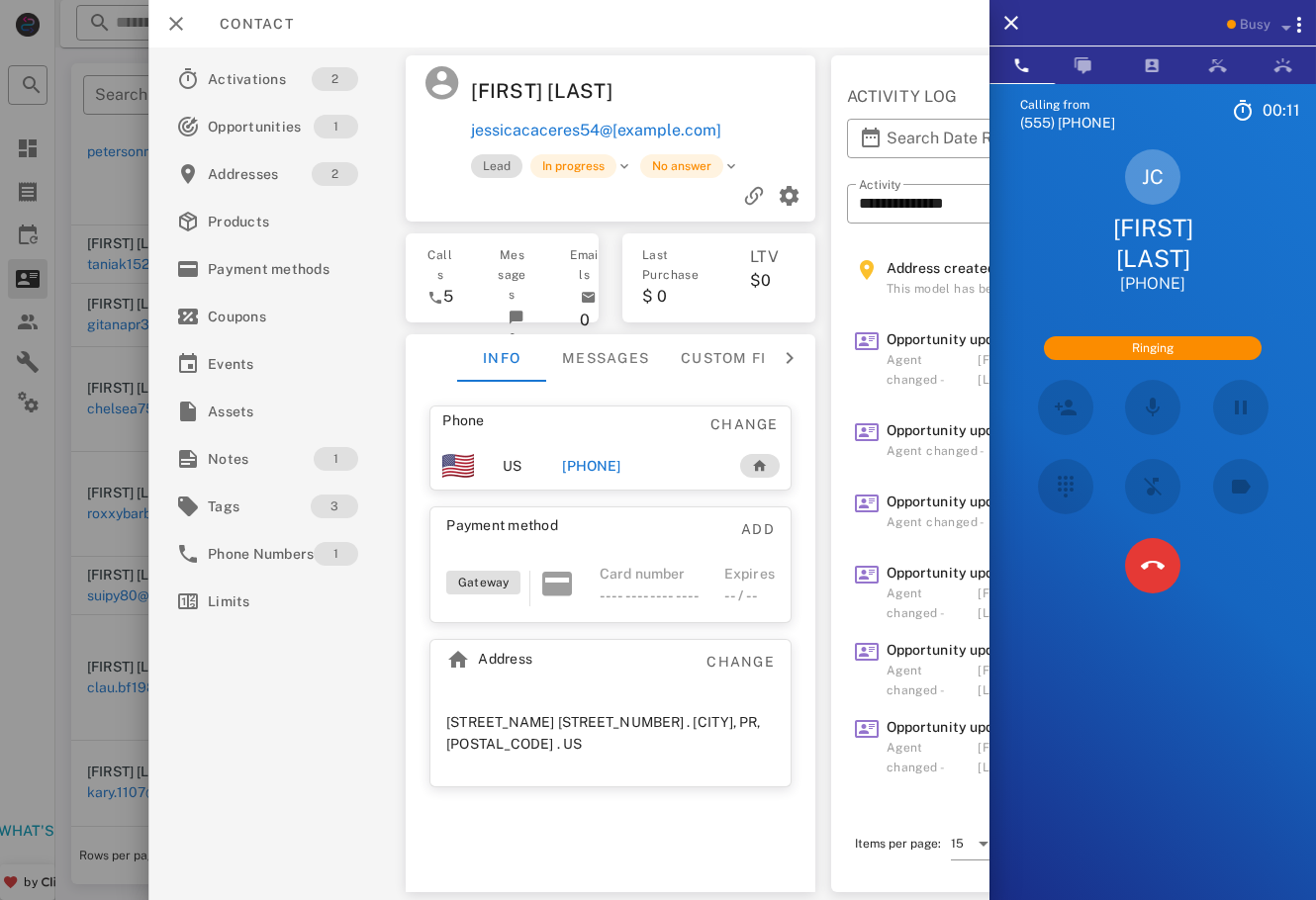 scroll, scrollTop: 503, scrollLeft: 0, axis: vertical 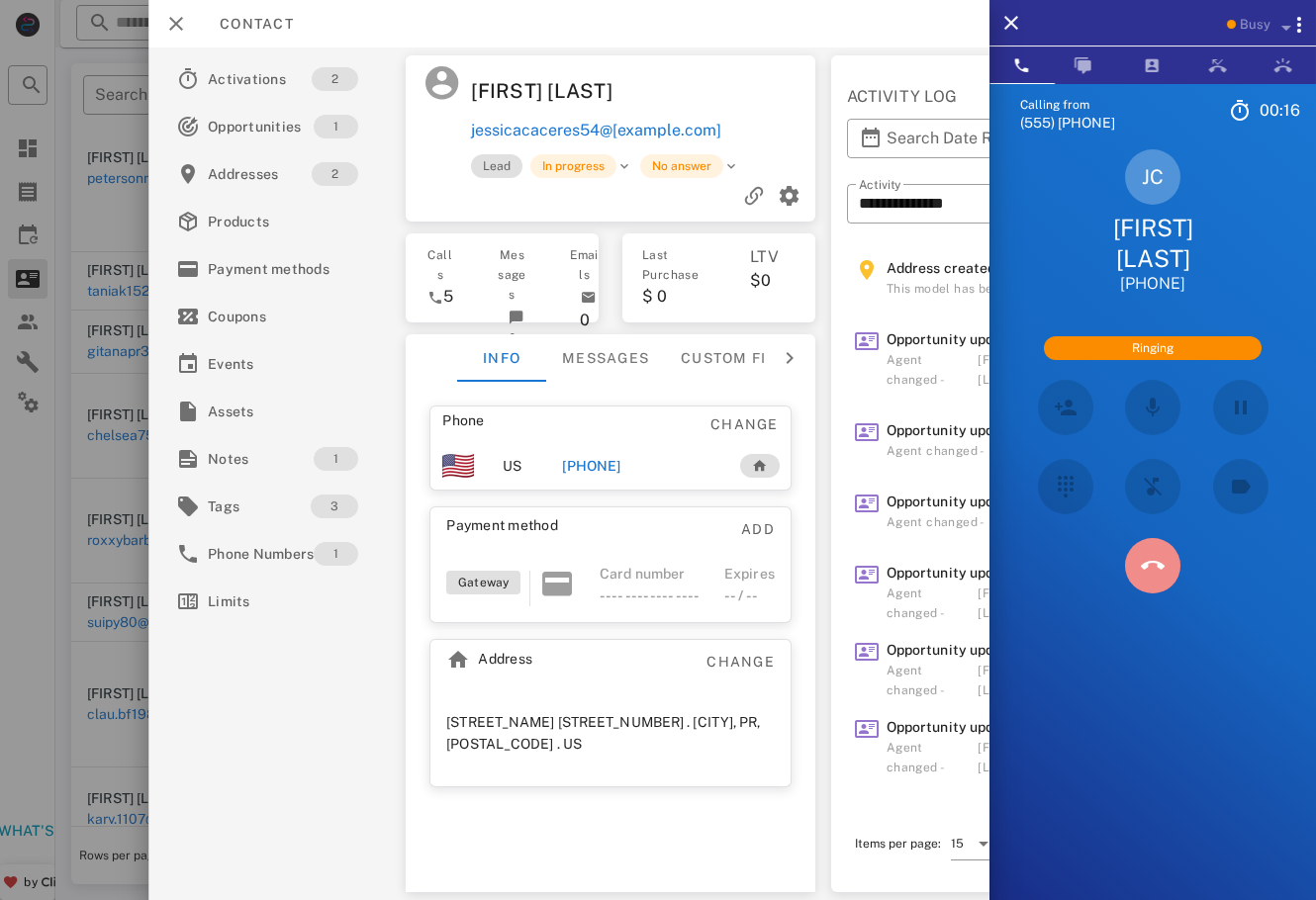 click at bounding box center [1153, 566] 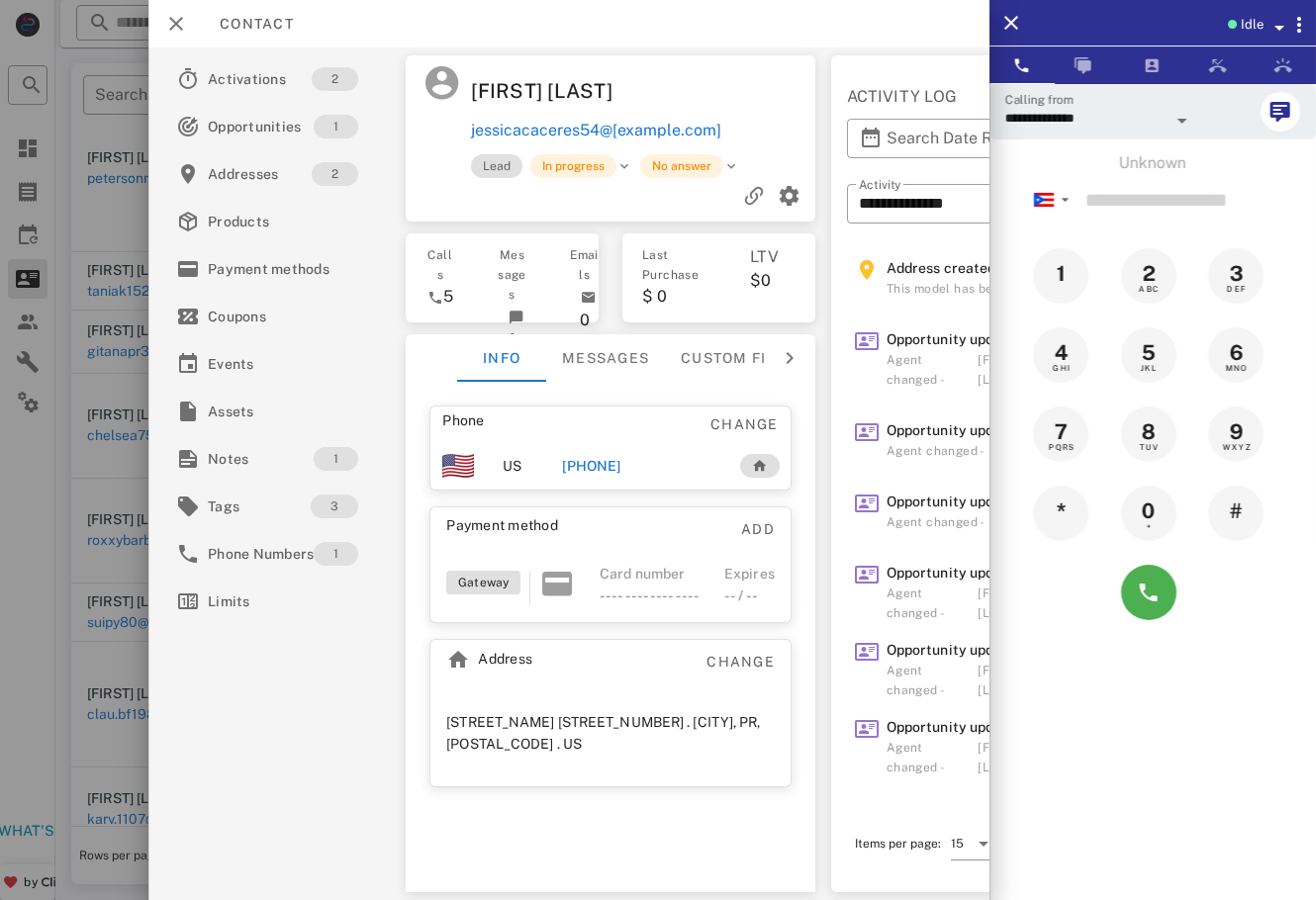 click on "+17875942813" at bounding box center [591, 466] 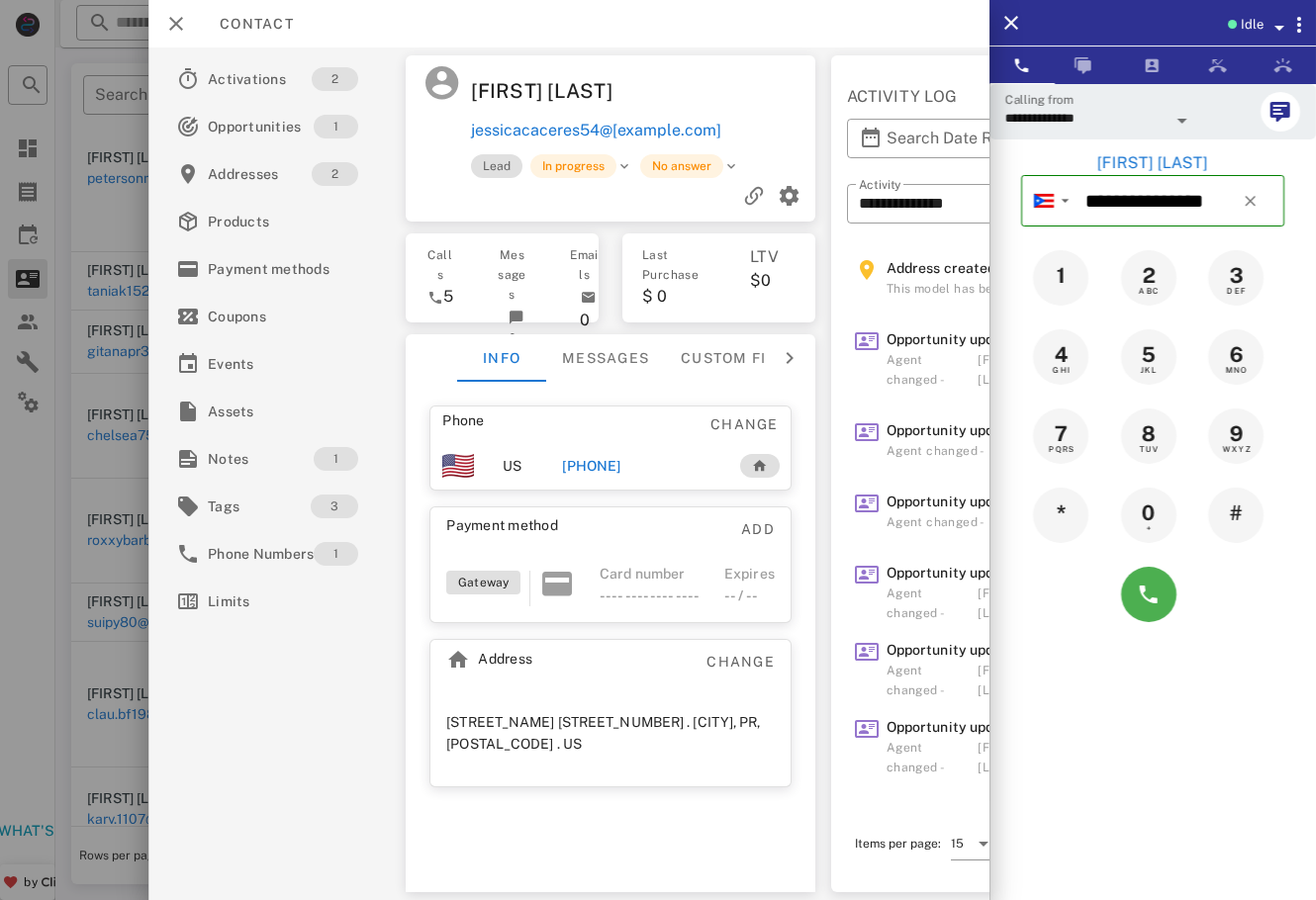 click at bounding box center (1153, 594) 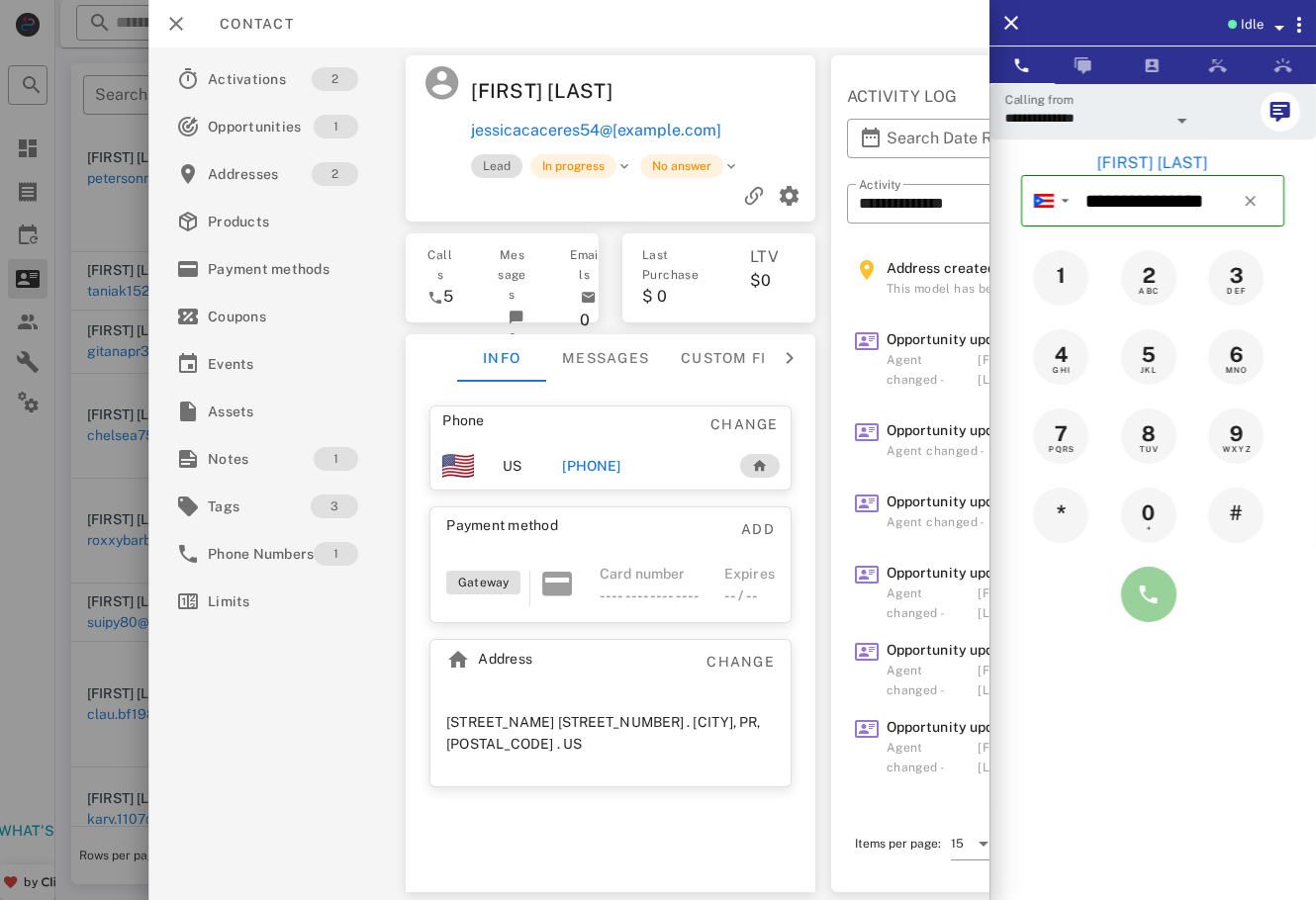 click at bounding box center [1149, 594] 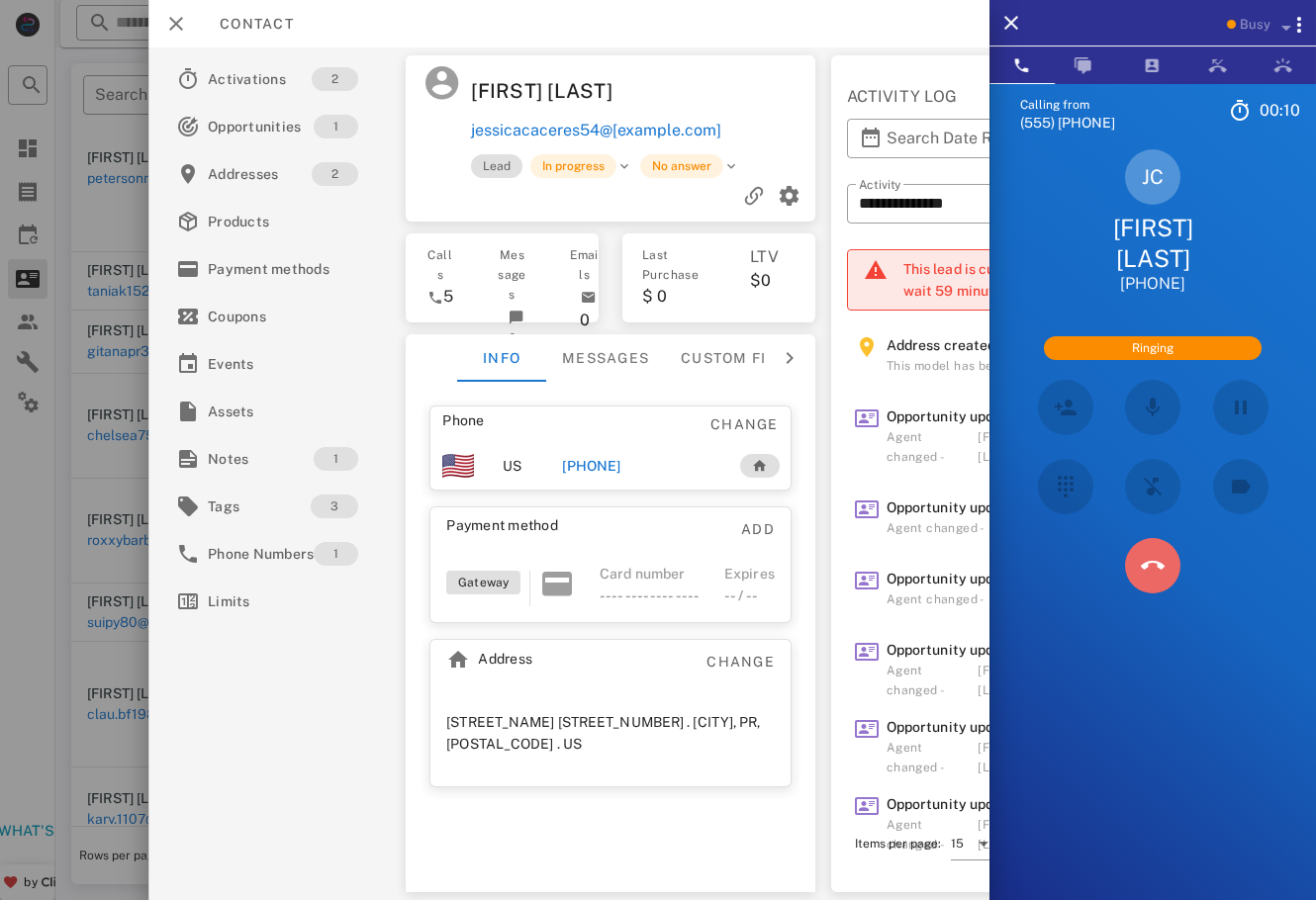 click at bounding box center (1153, 566) 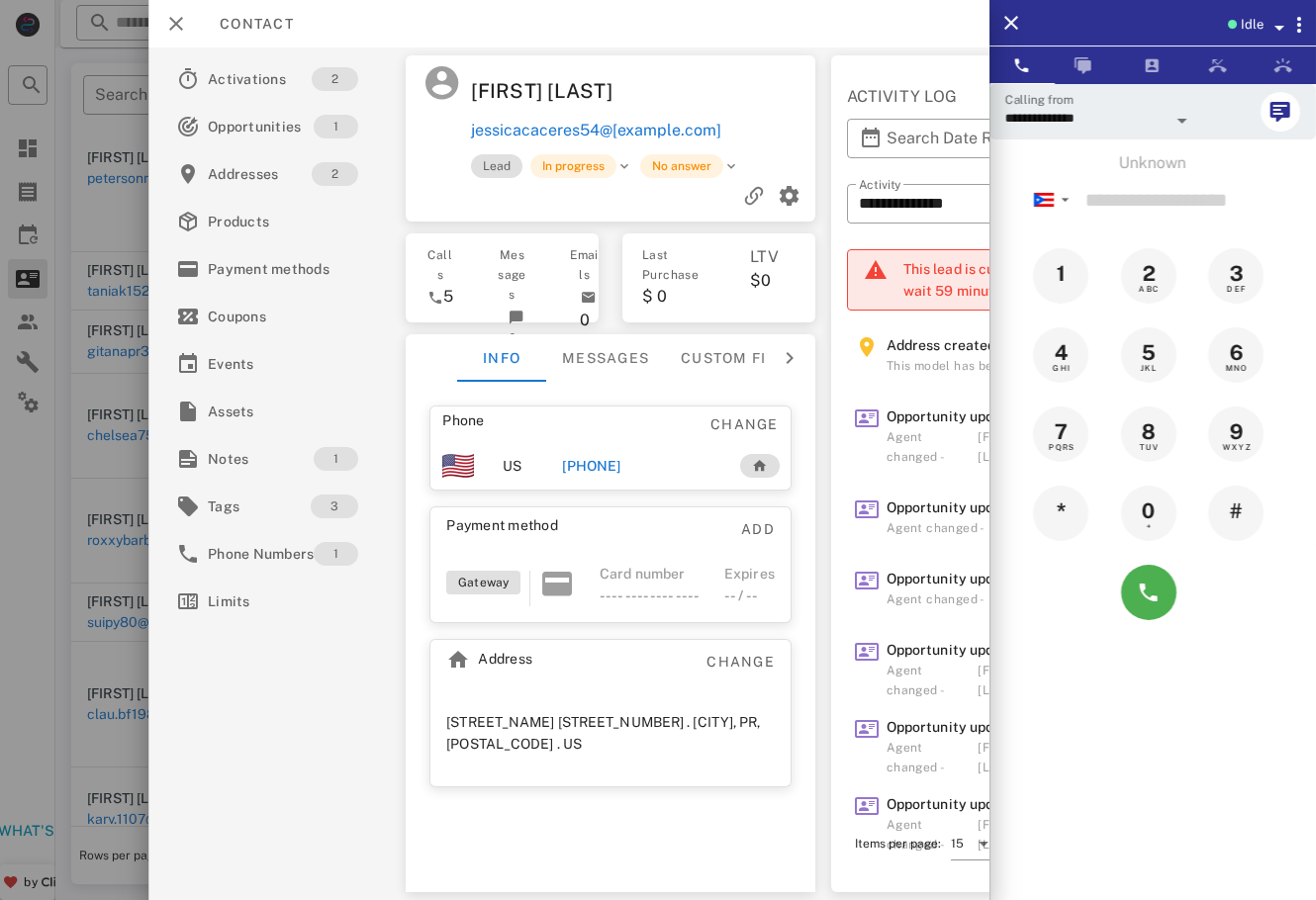 click at bounding box center (658, 450) 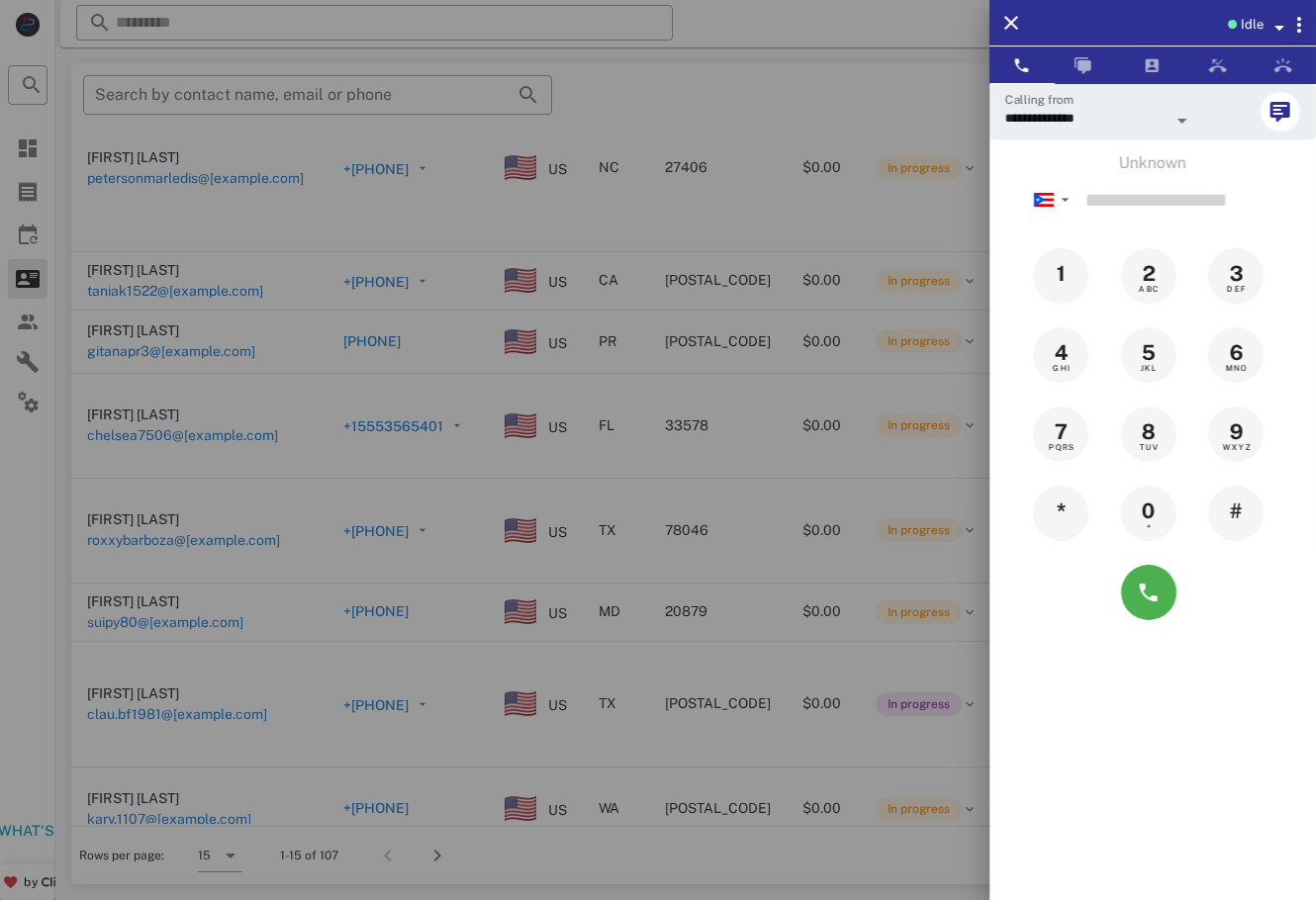 click at bounding box center [658, 450] 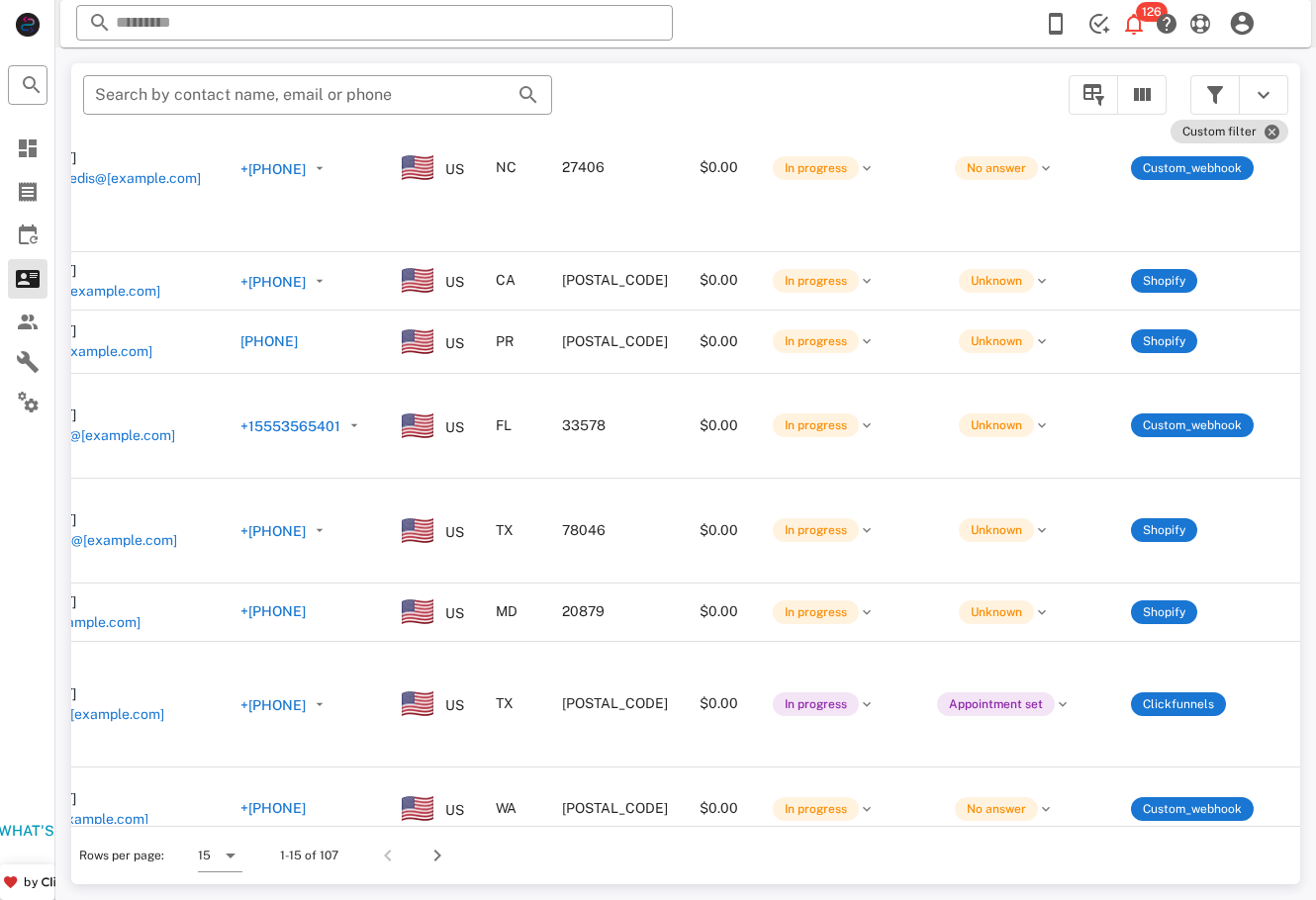 scroll, scrollTop: 503, scrollLeft: 0, axis: vertical 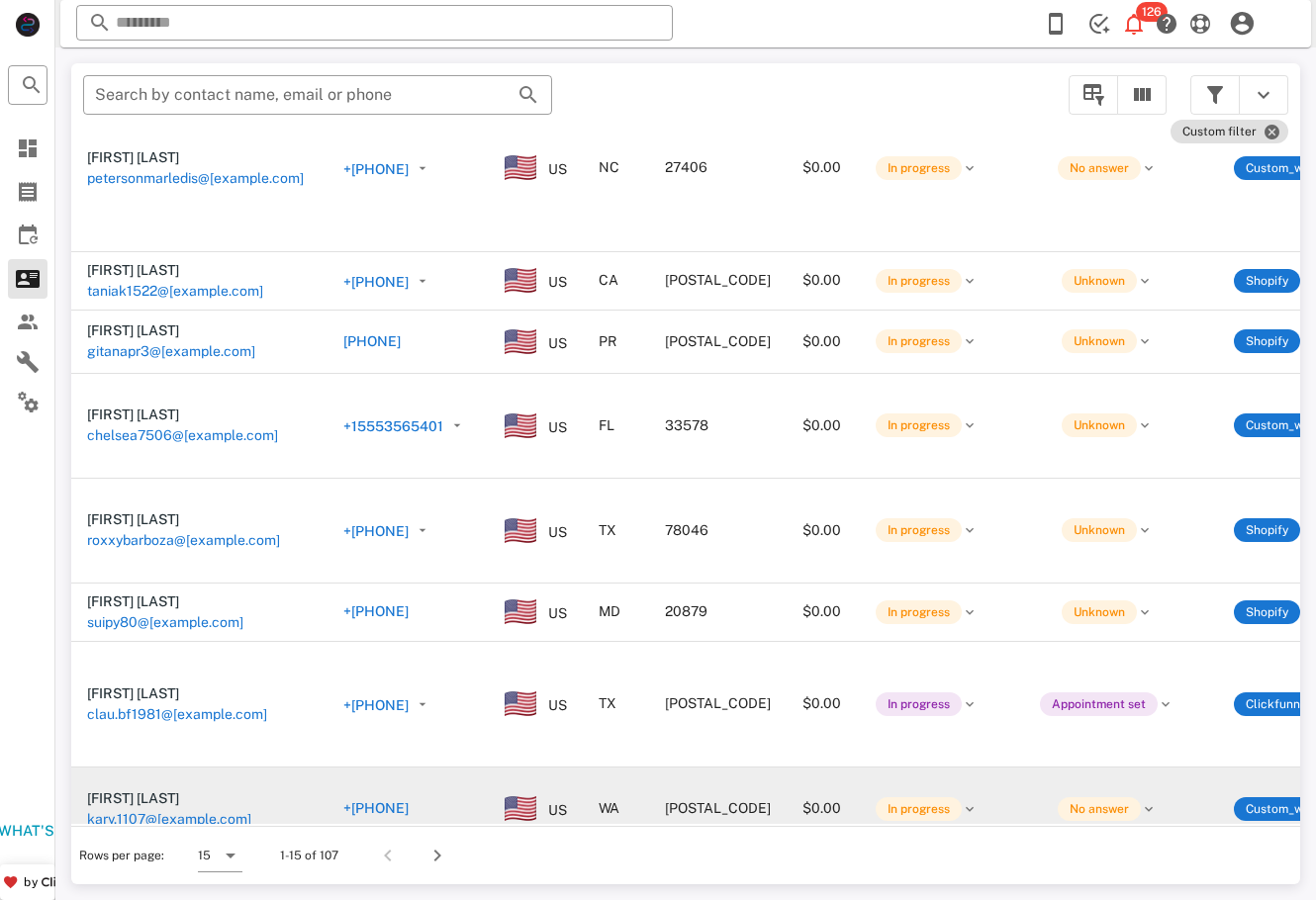 click on "kary.1107@icloud.com" at bounding box center (108, 907) 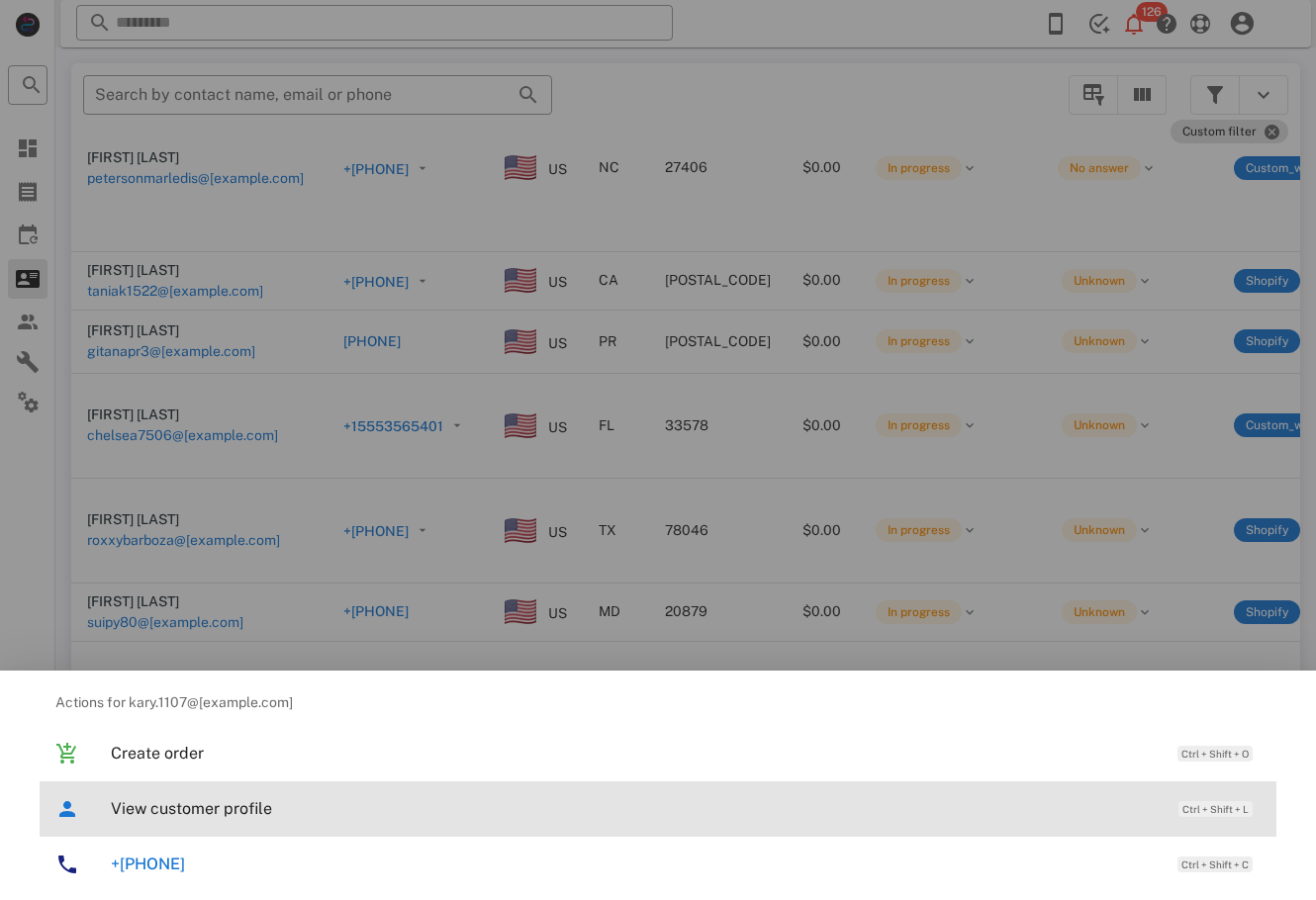click on "View customer profile Ctrl + Shift + L" at bounding box center (686, 808) 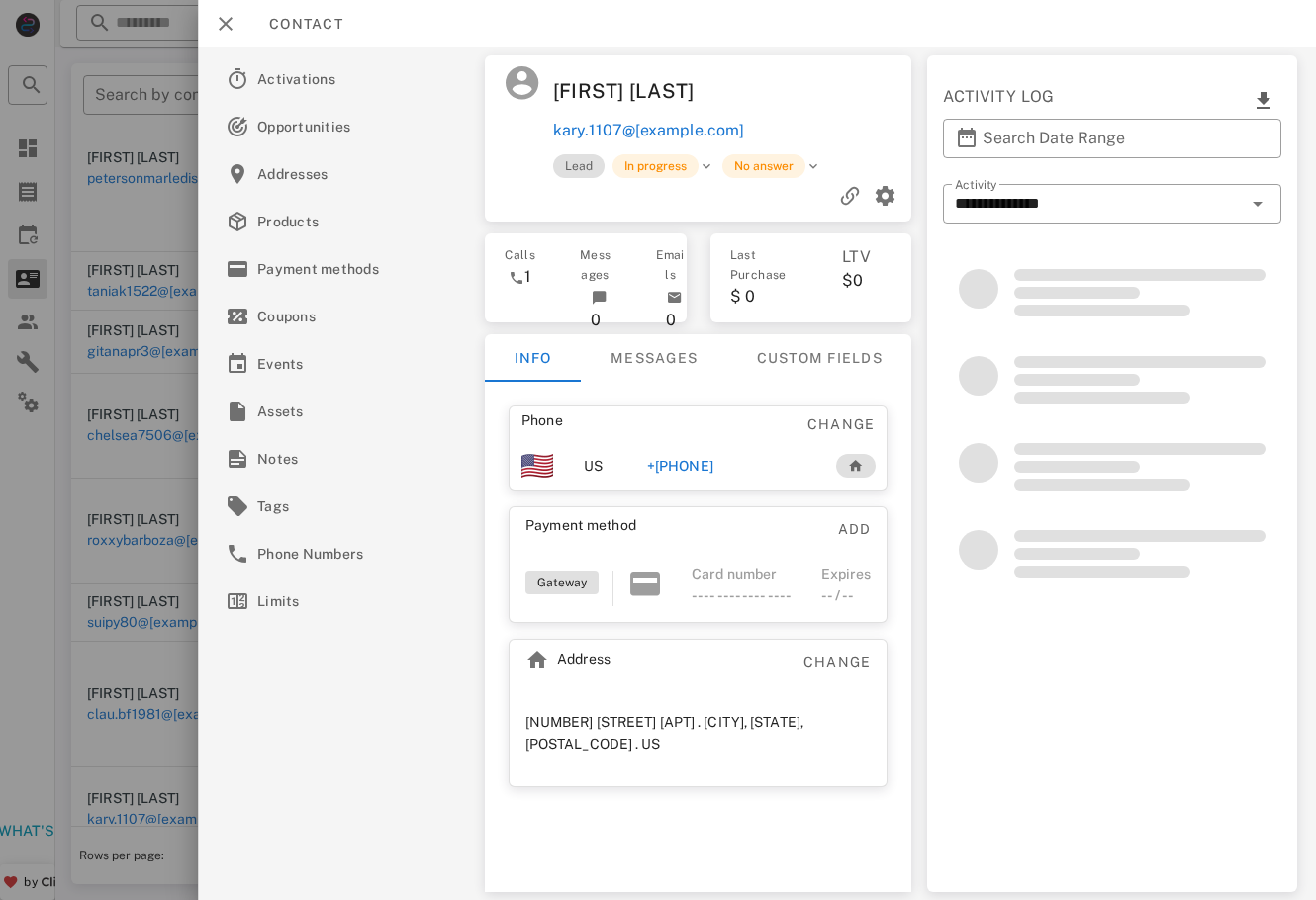click on "+14257708483" at bounding box center (675, 466) 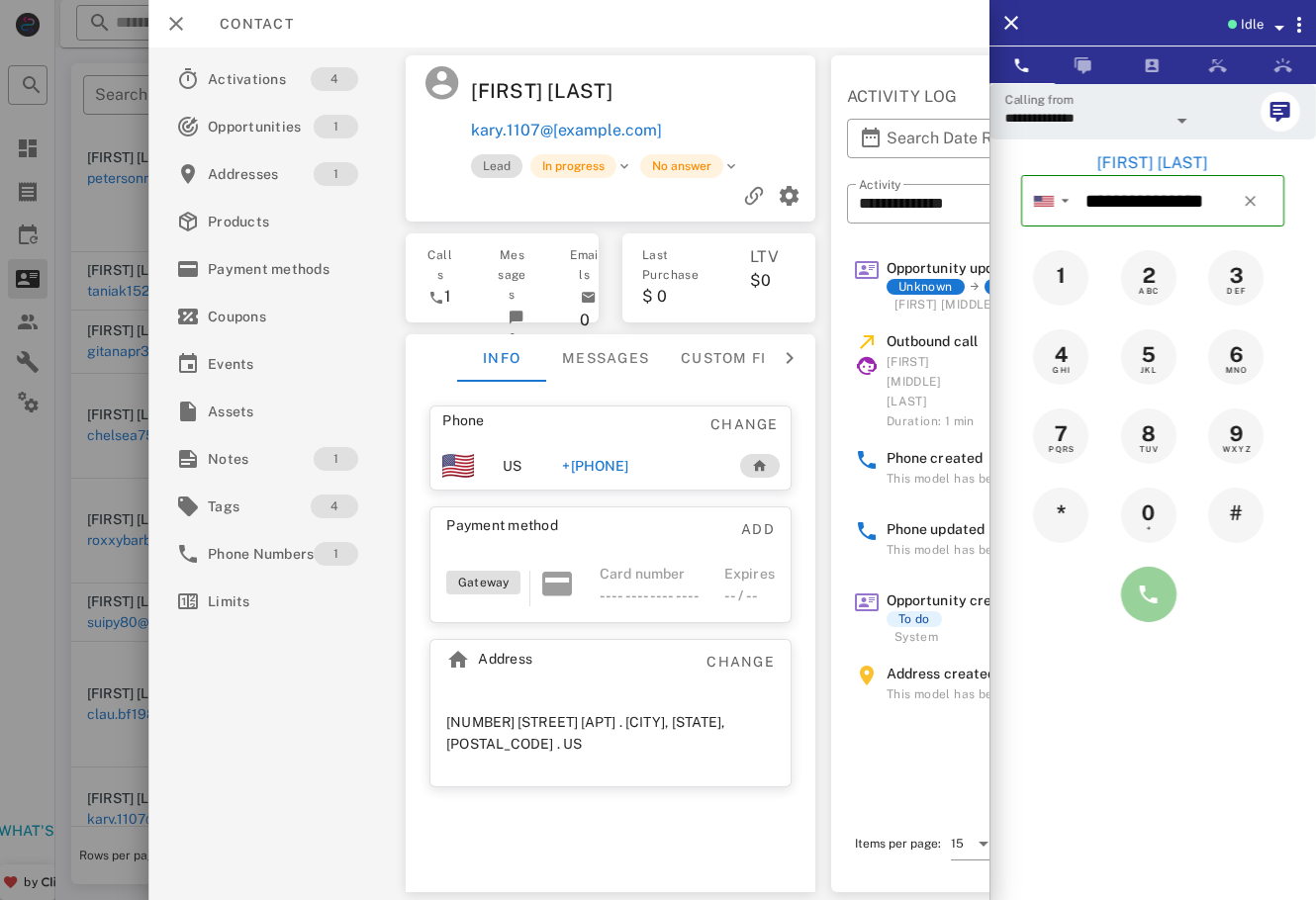 click at bounding box center [1149, 594] 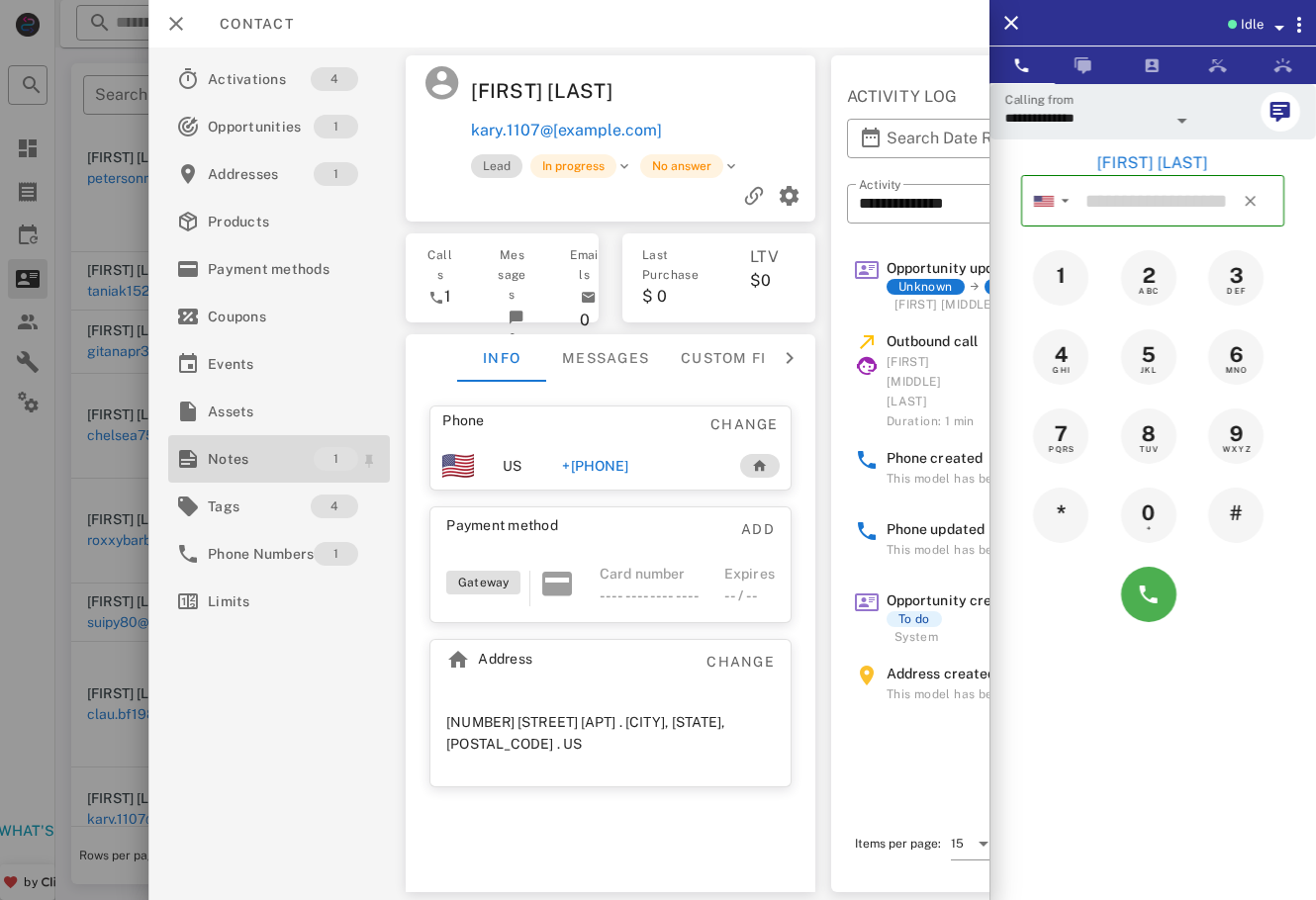 click on "Notes  1" at bounding box center (279, 459) 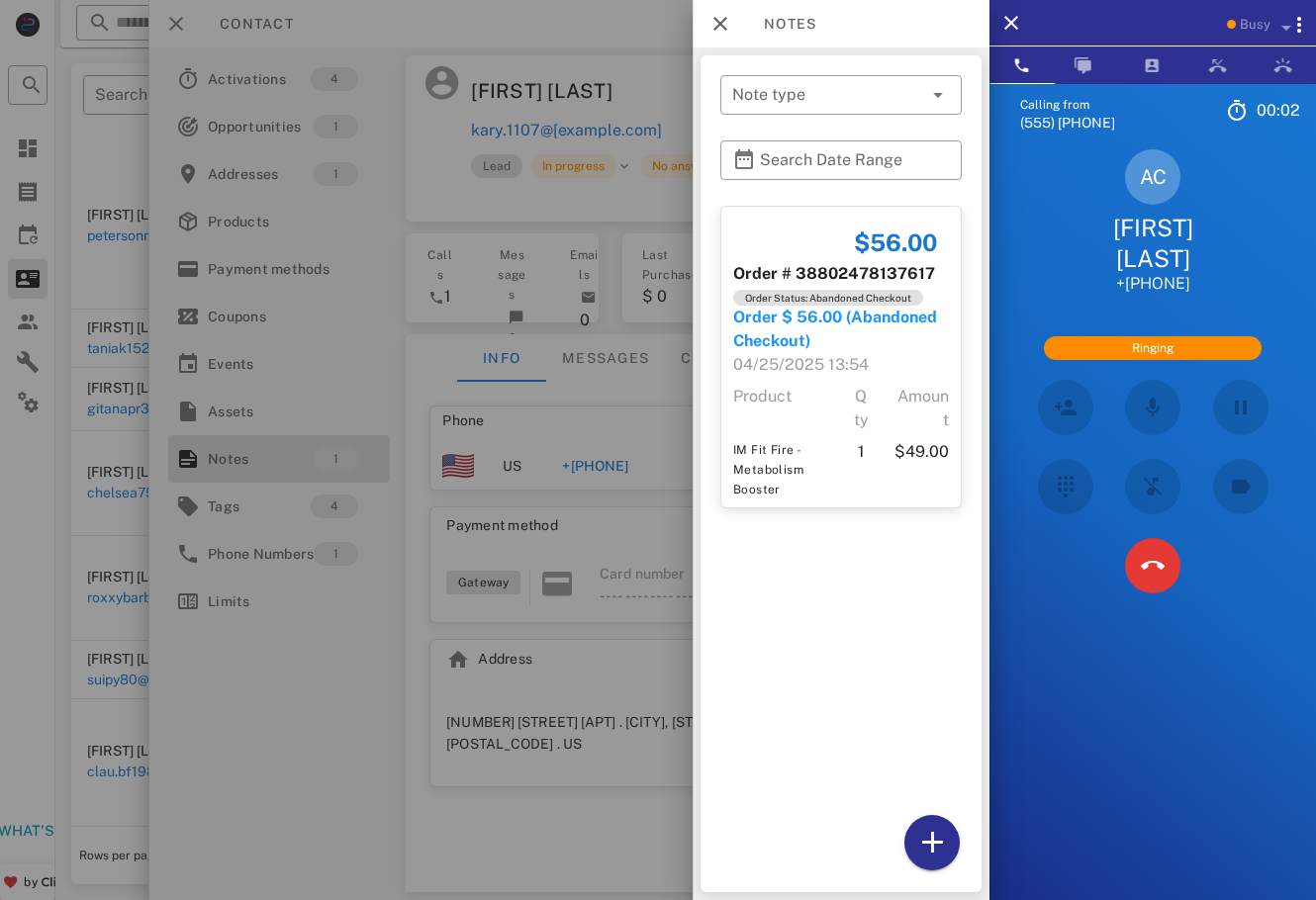 scroll, scrollTop: 440, scrollLeft: 0, axis: vertical 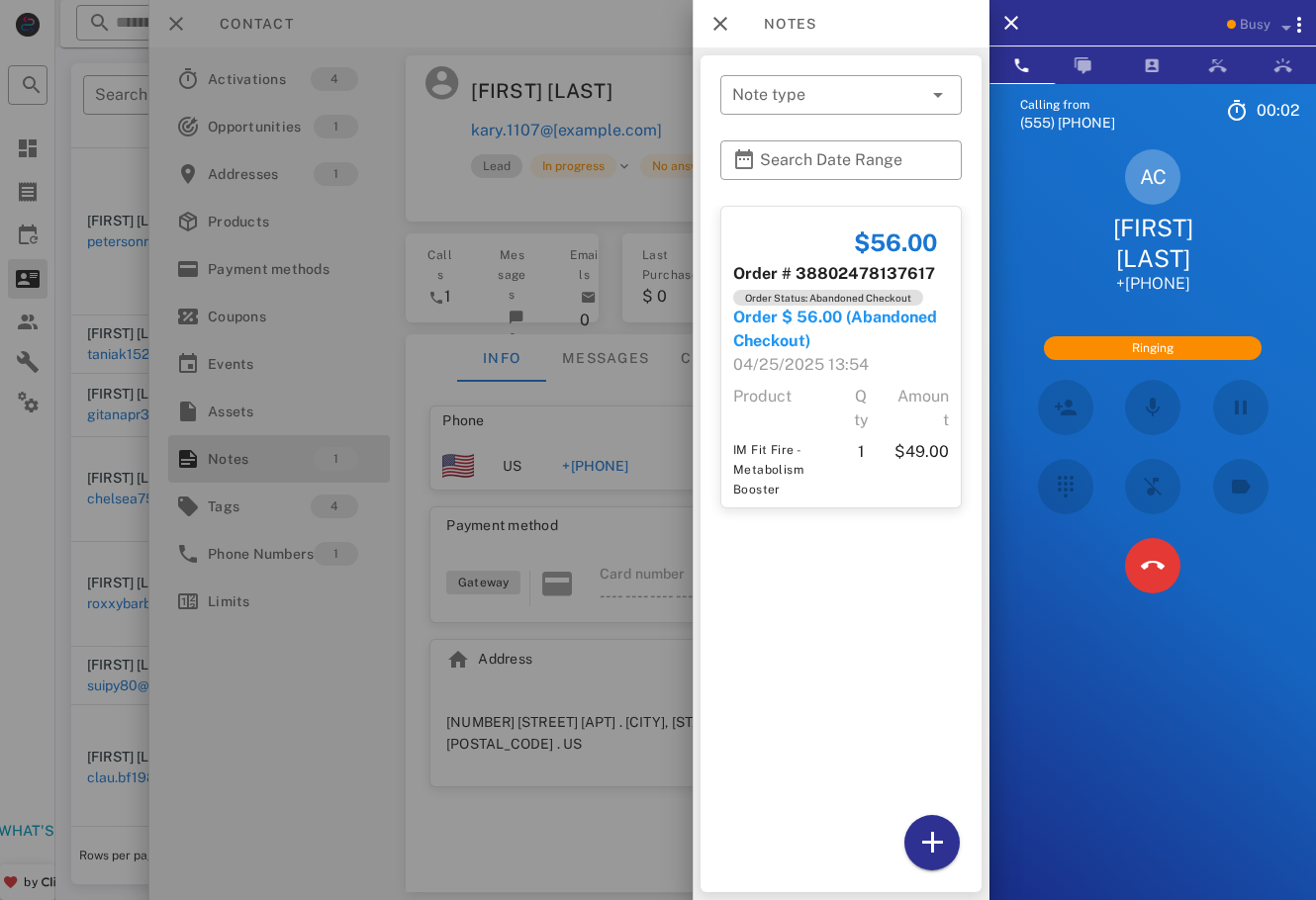 click at bounding box center (658, 450) 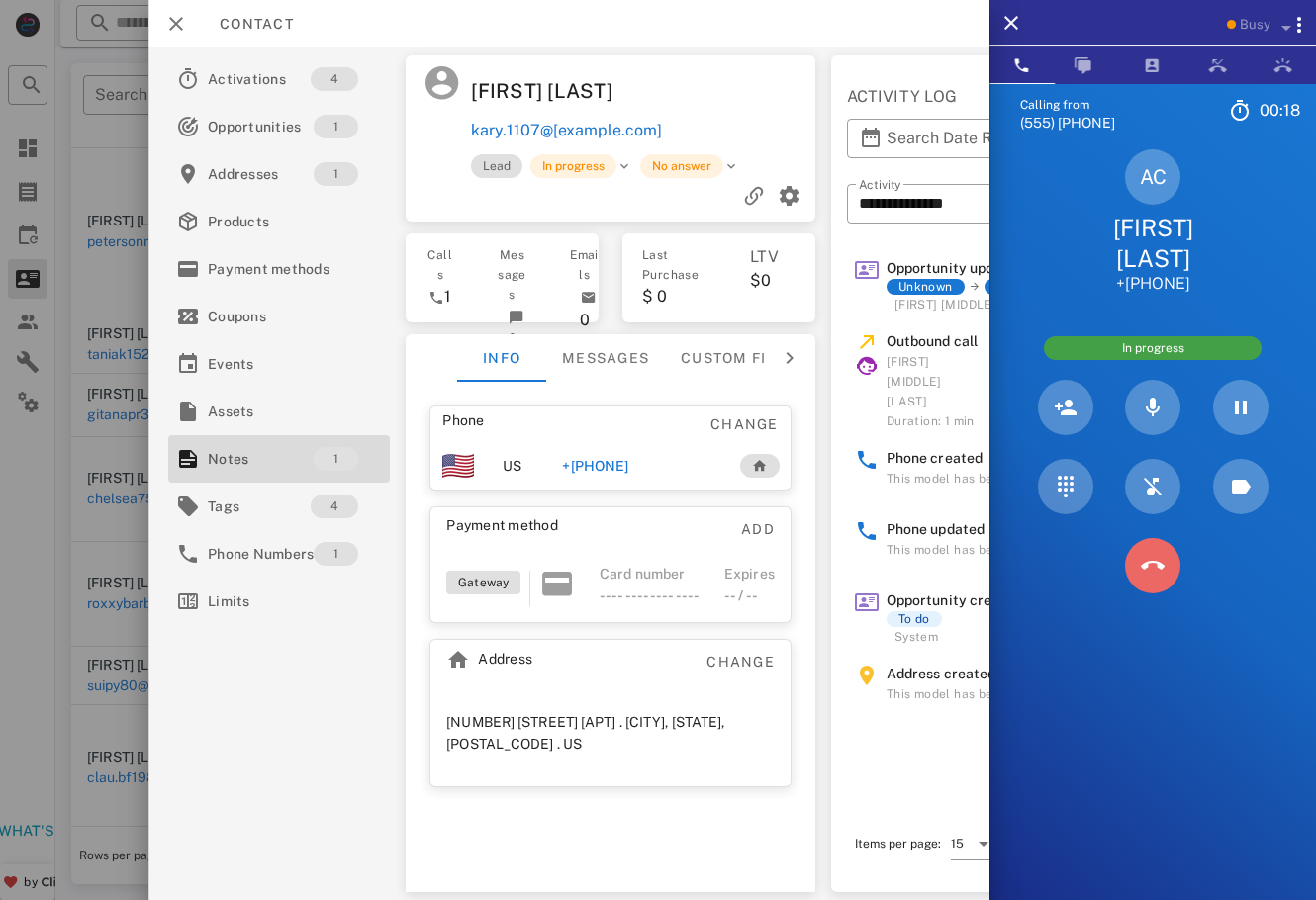 click at bounding box center [1153, 566] 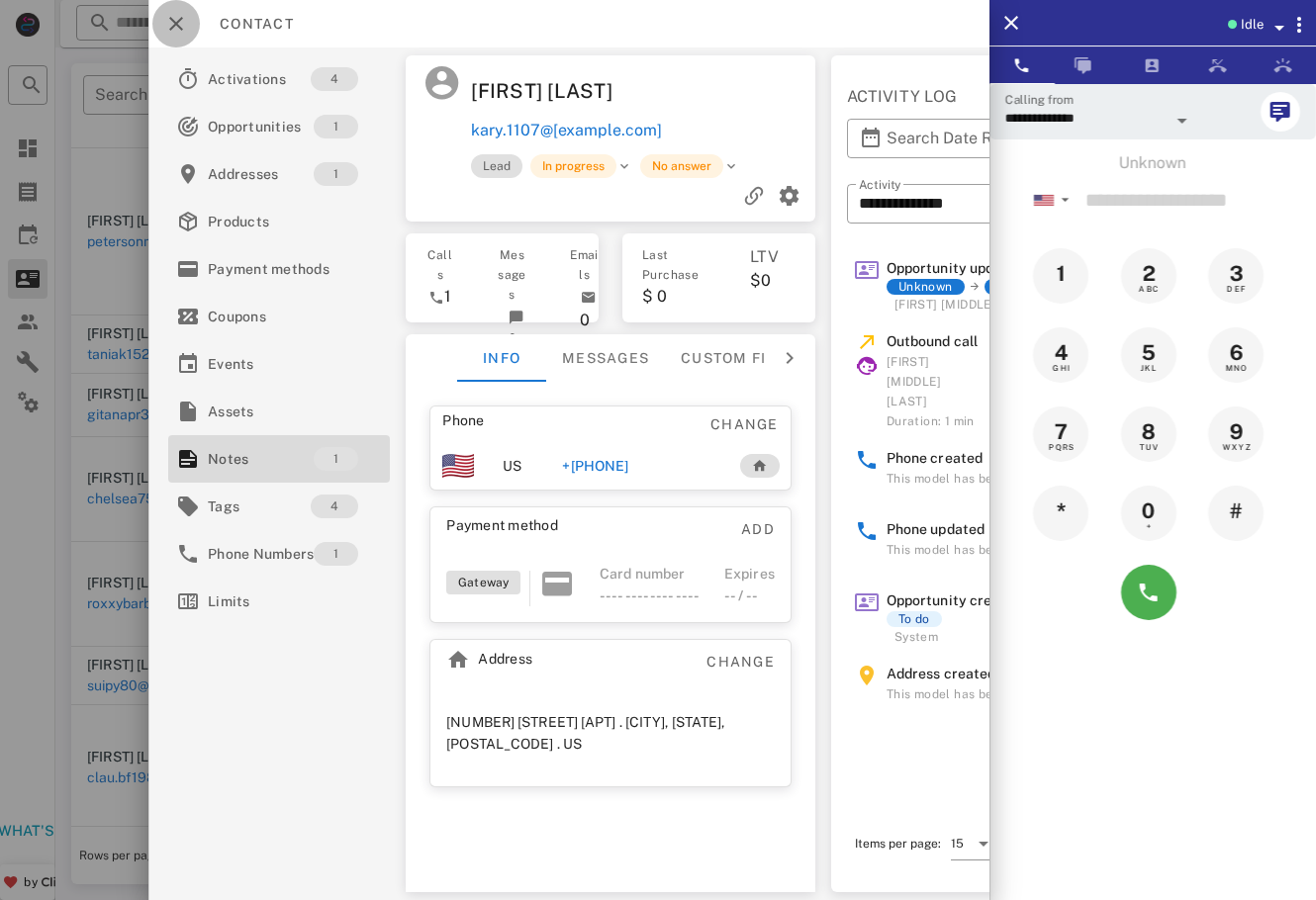 click at bounding box center [176, 24] 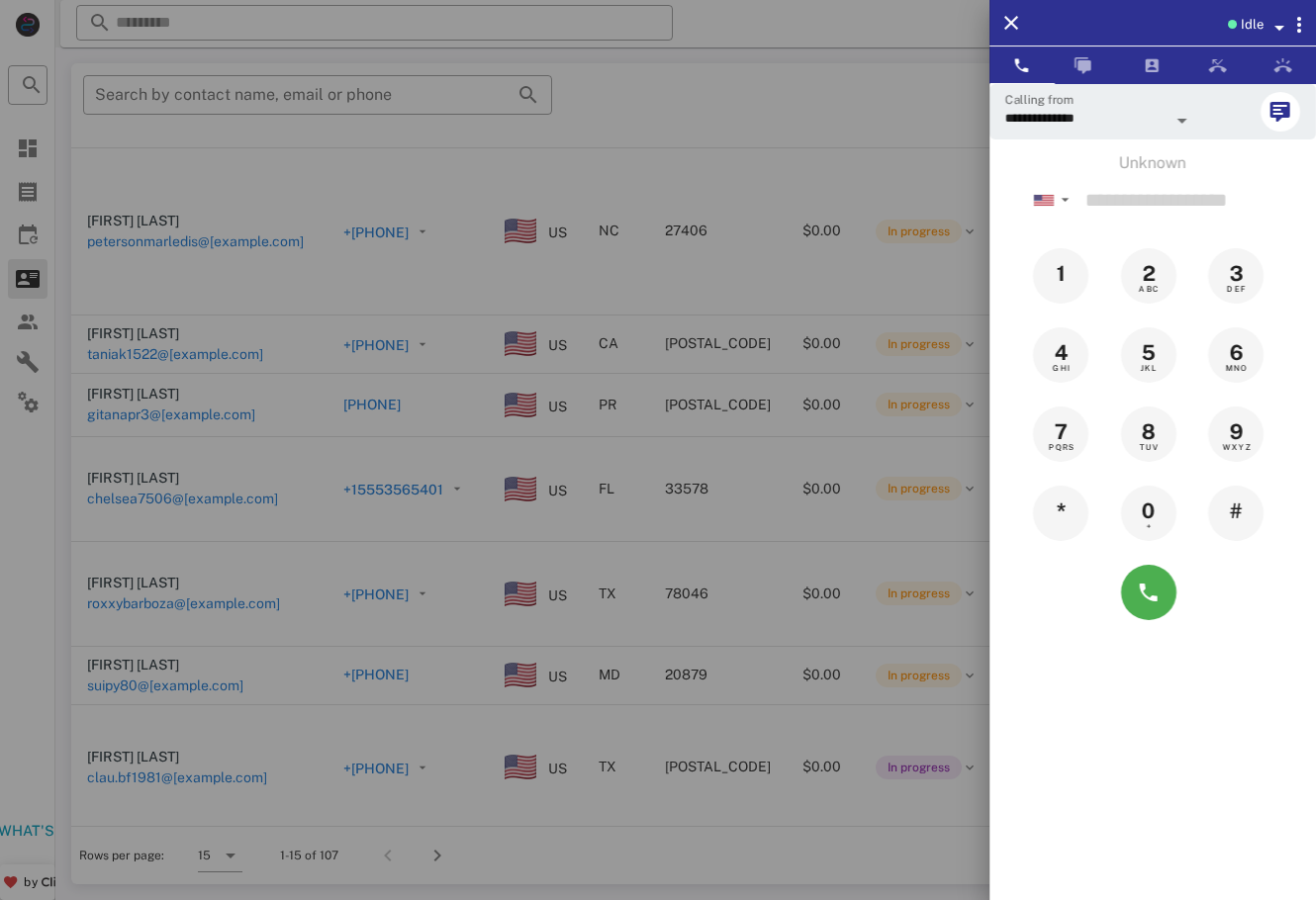 click at bounding box center (658, 450) 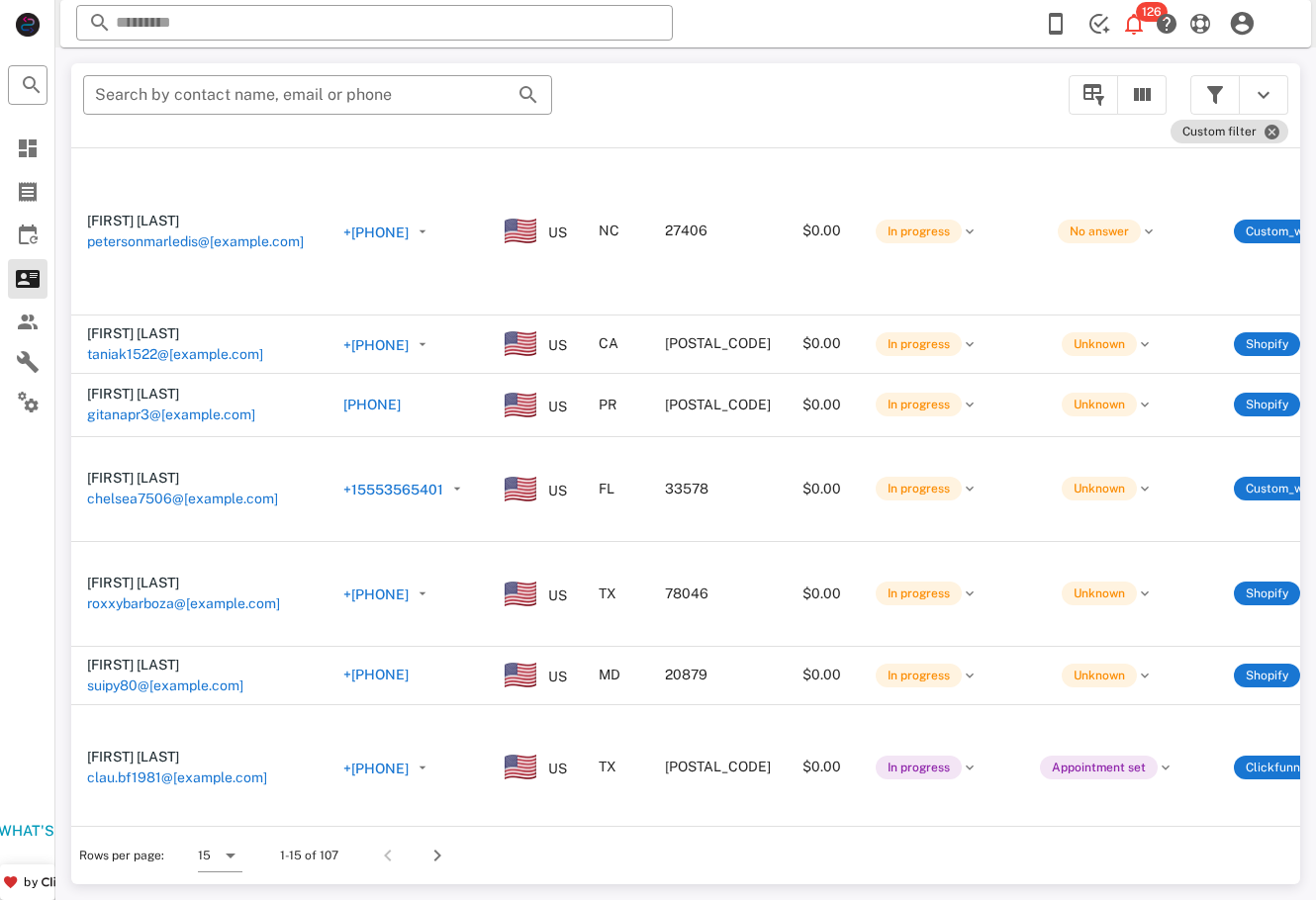 click on "​ Search by contact name, email or phone" at bounding box center [564, 105] 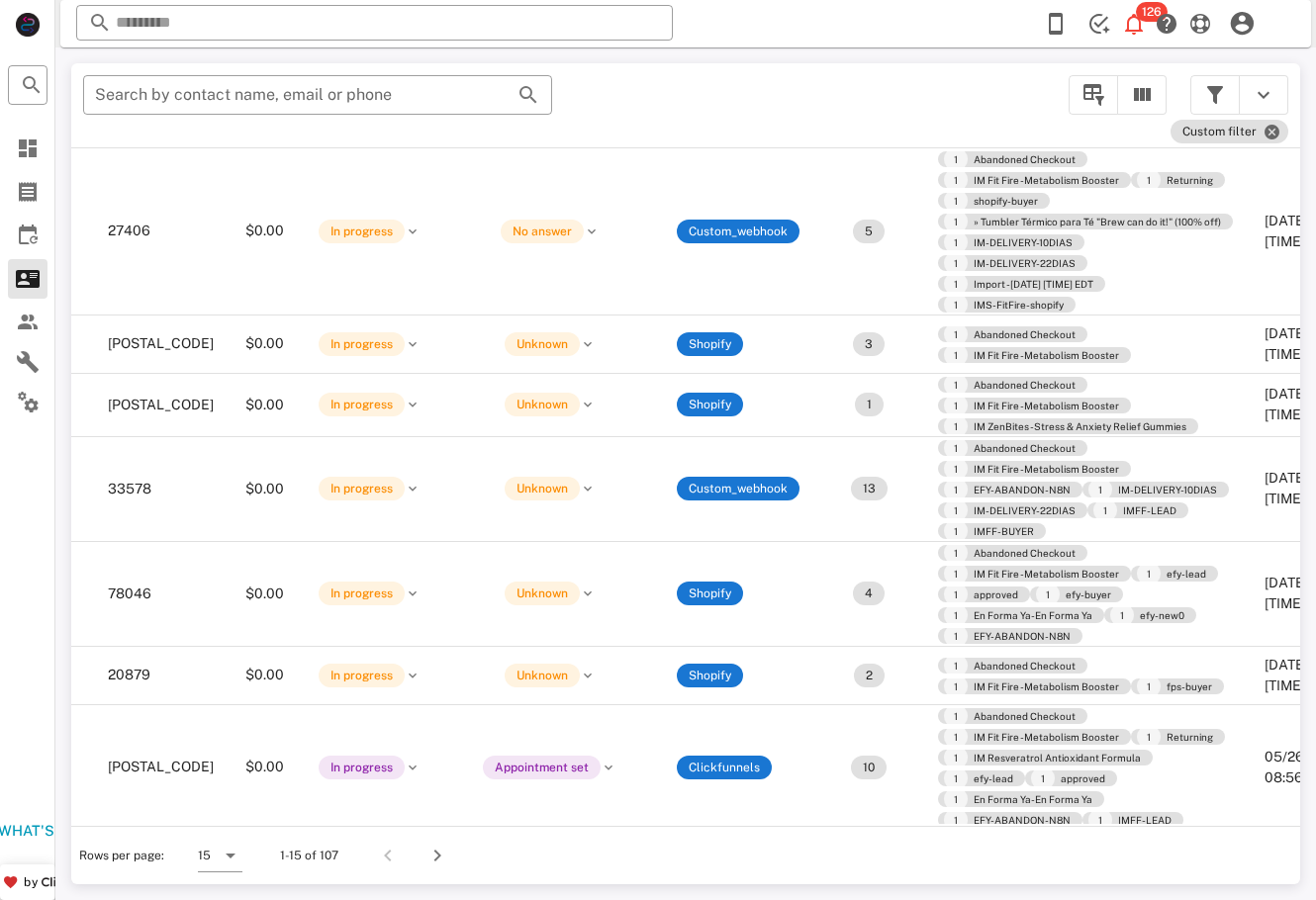 scroll, scrollTop: 440, scrollLeft: 0, axis: vertical 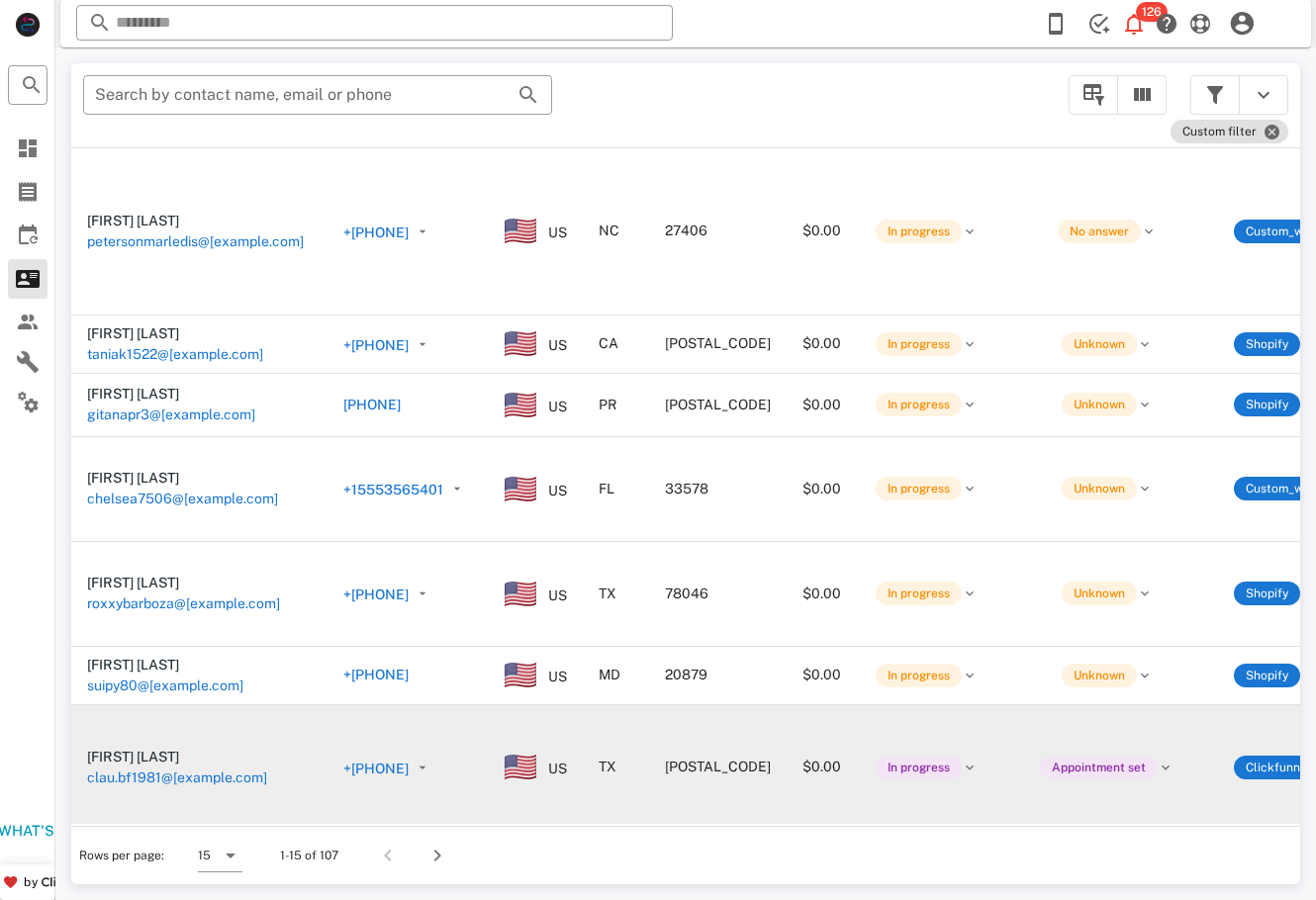 click on "Claudia Barajas  clau.bf1981@gmail.com" at bounding box center [114, 845] 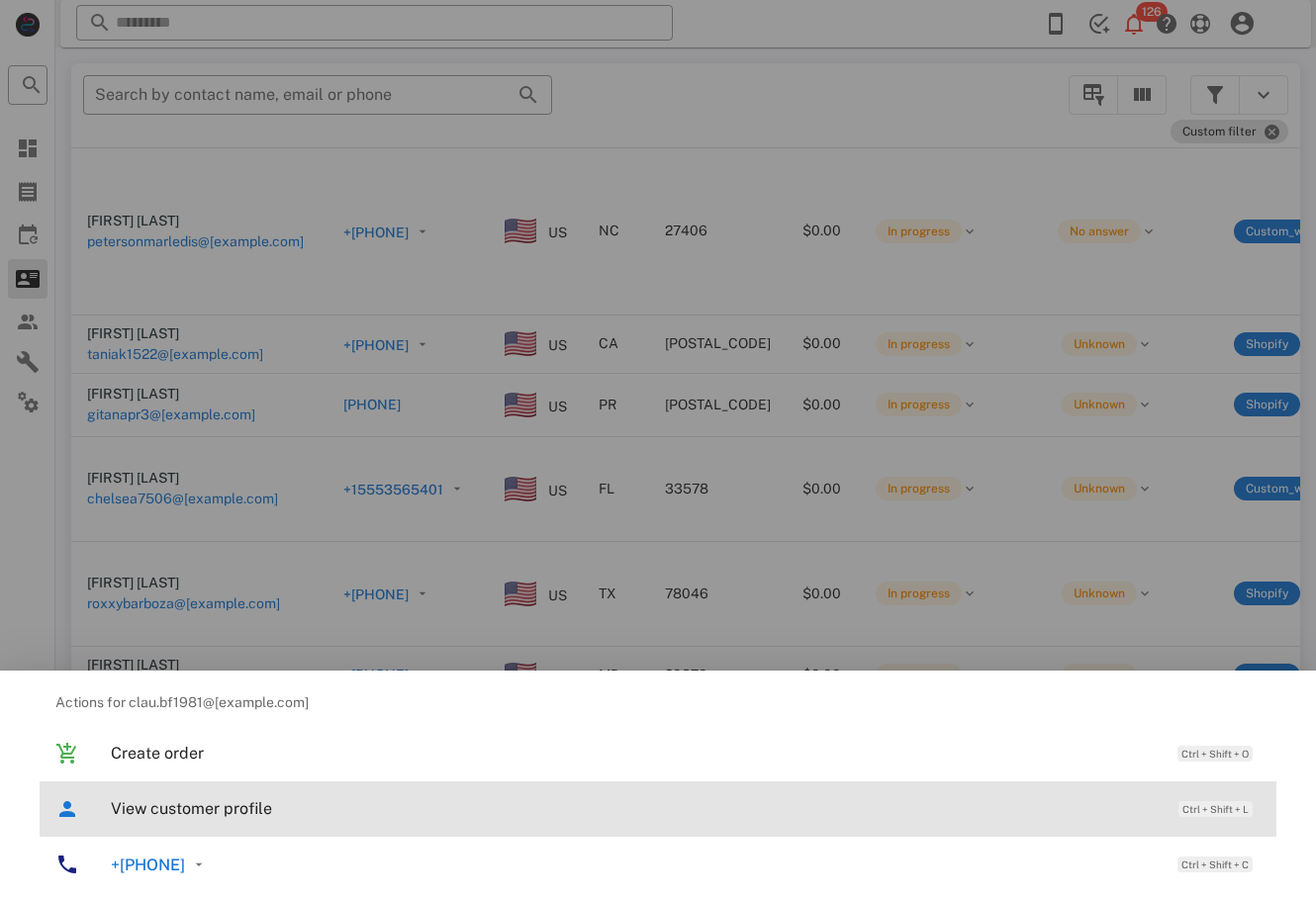 click on "View customer profile" at bounding box center [634, 808] 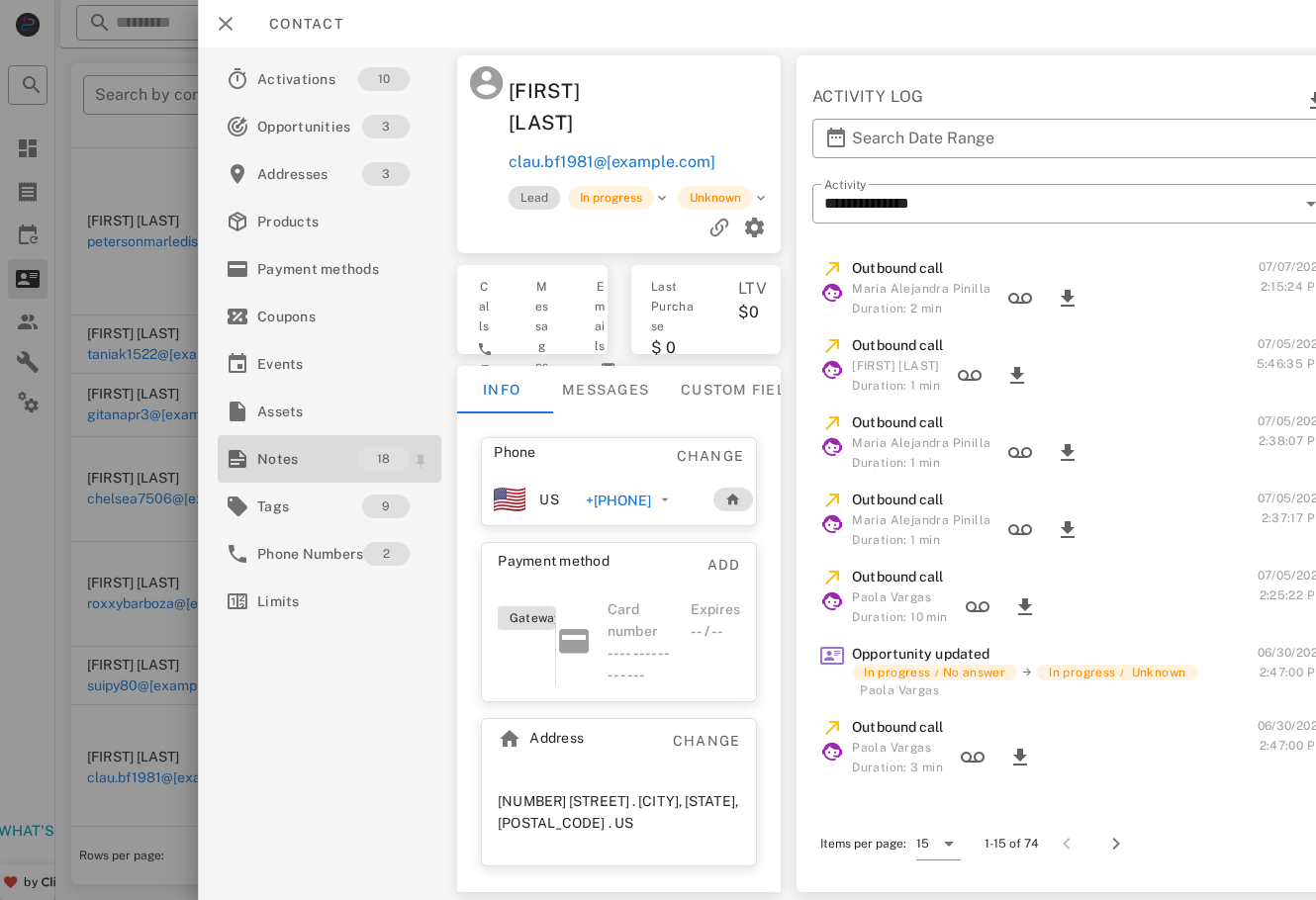 click on "Notes" at bounding box center [307, 459] 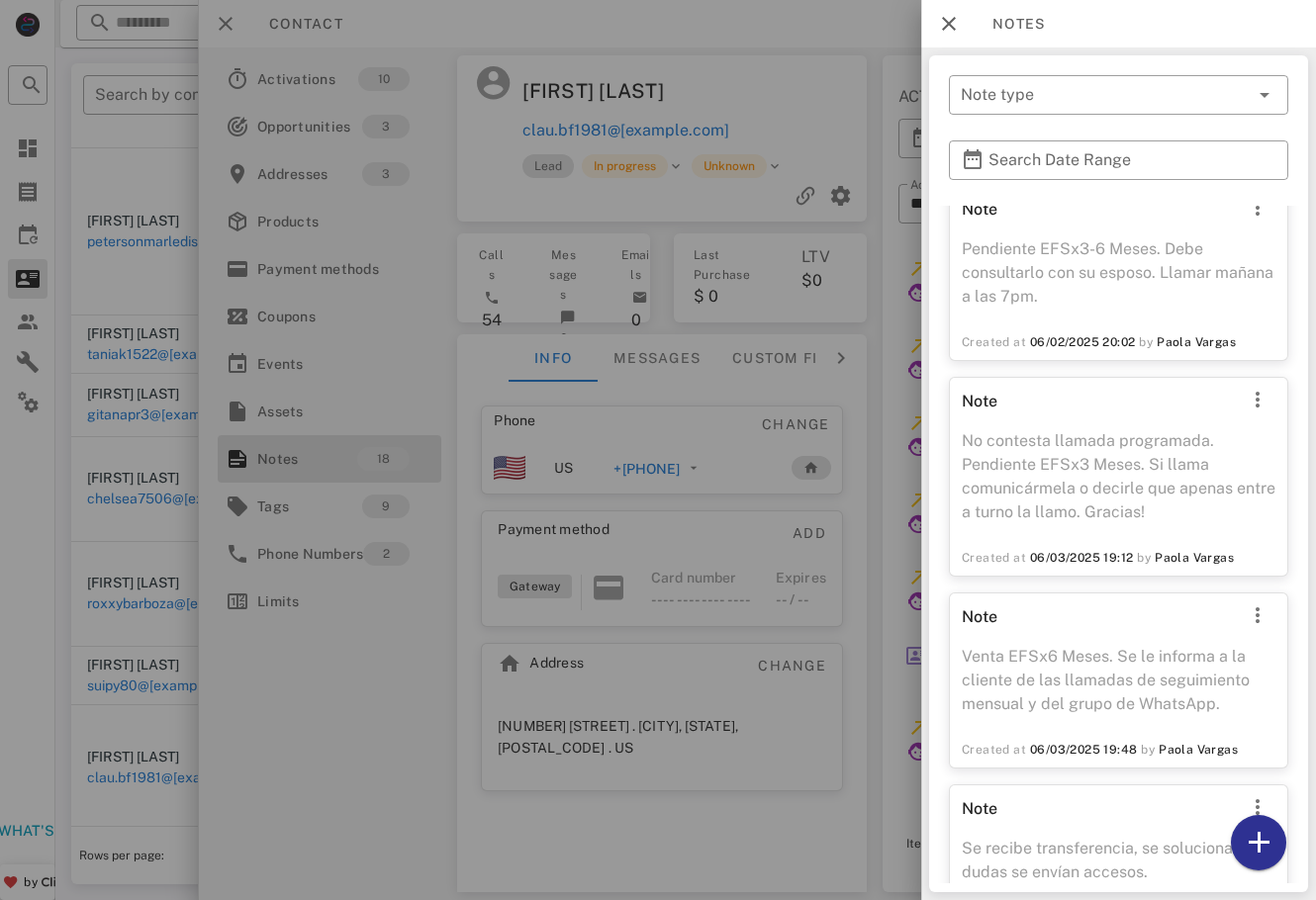 scroll, scrollTop: 1544, scrollLeft: 0, axis: vertical 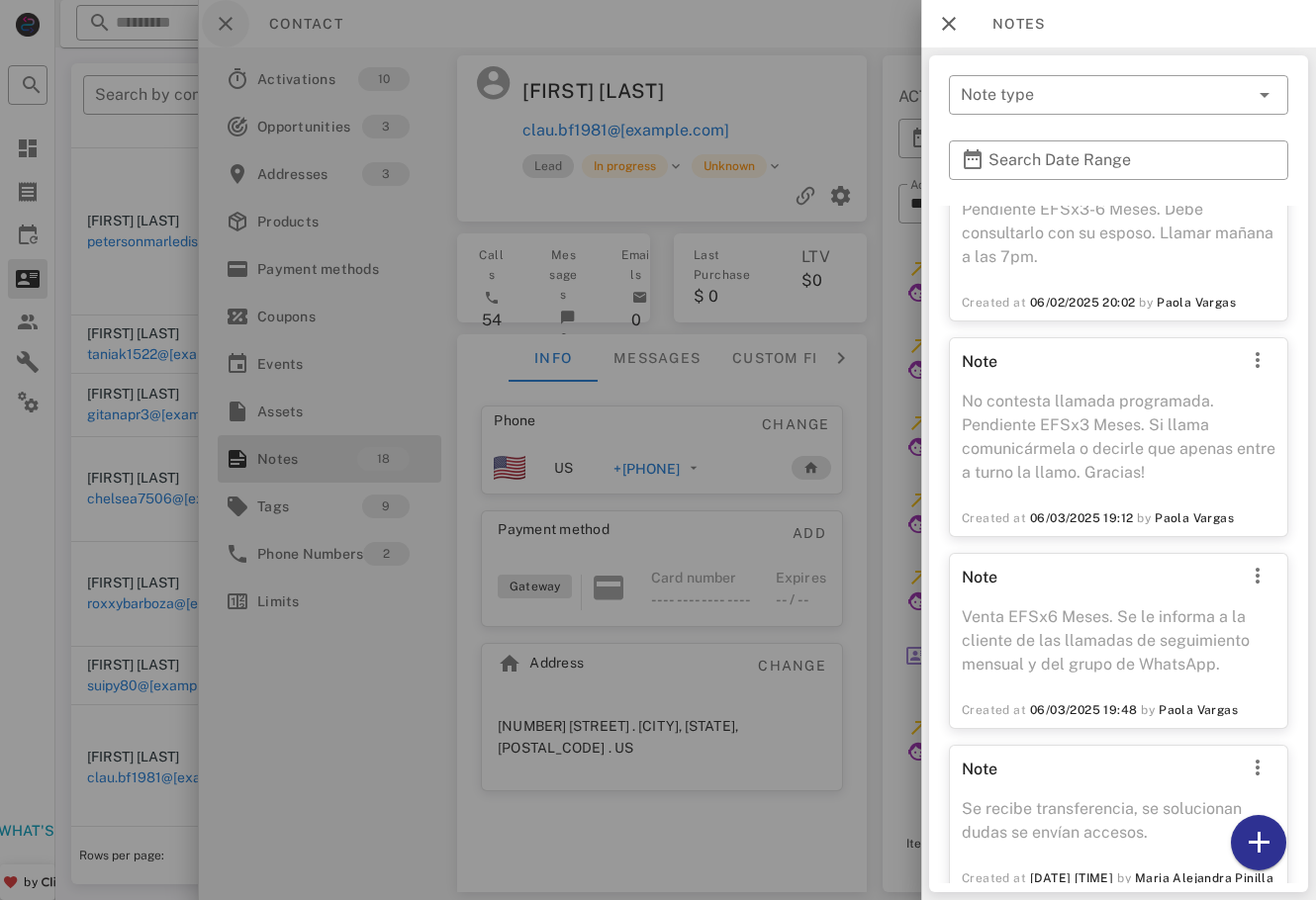 click at bounding box center (658, 450) 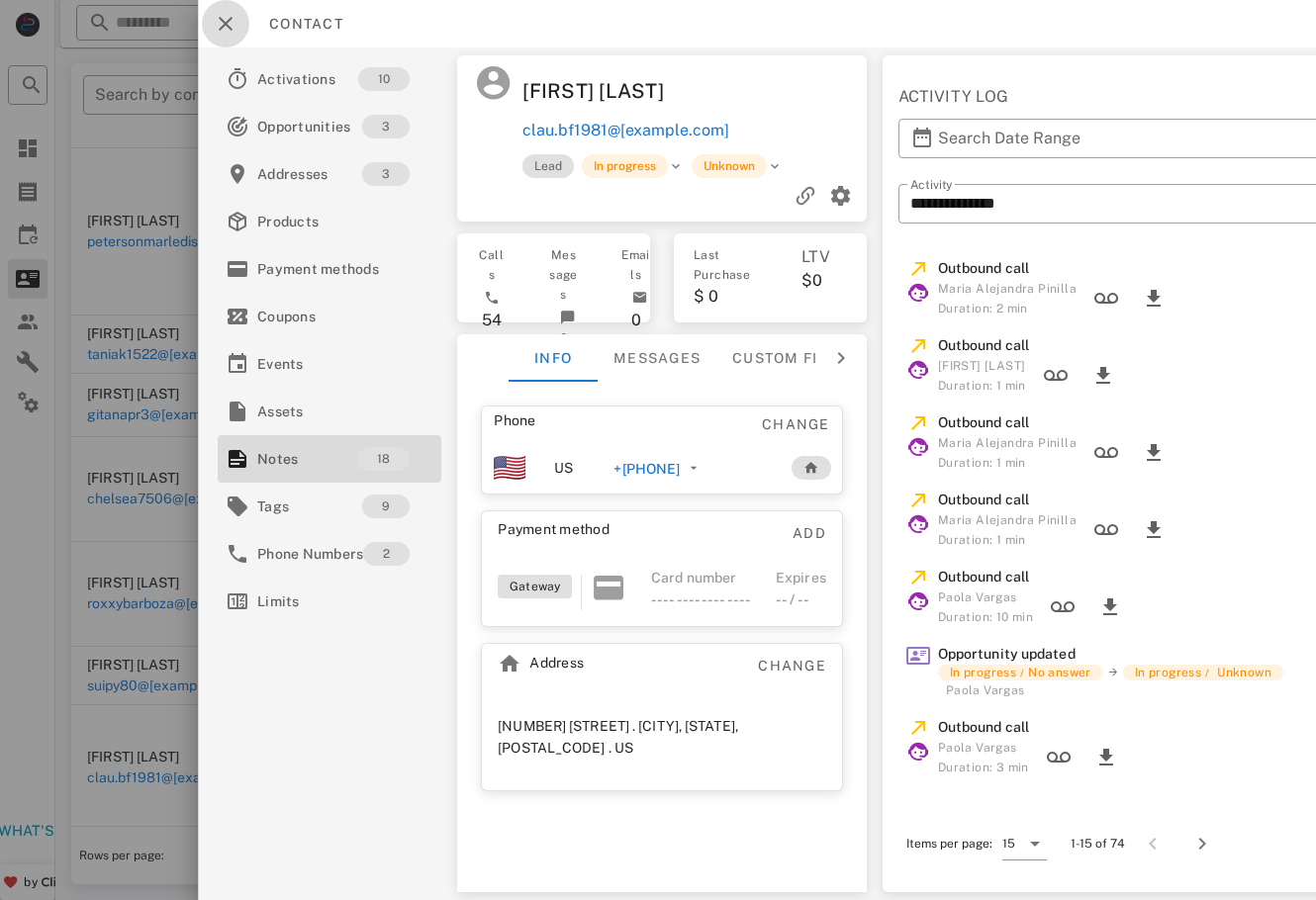 click at bounding box center [226, 24] 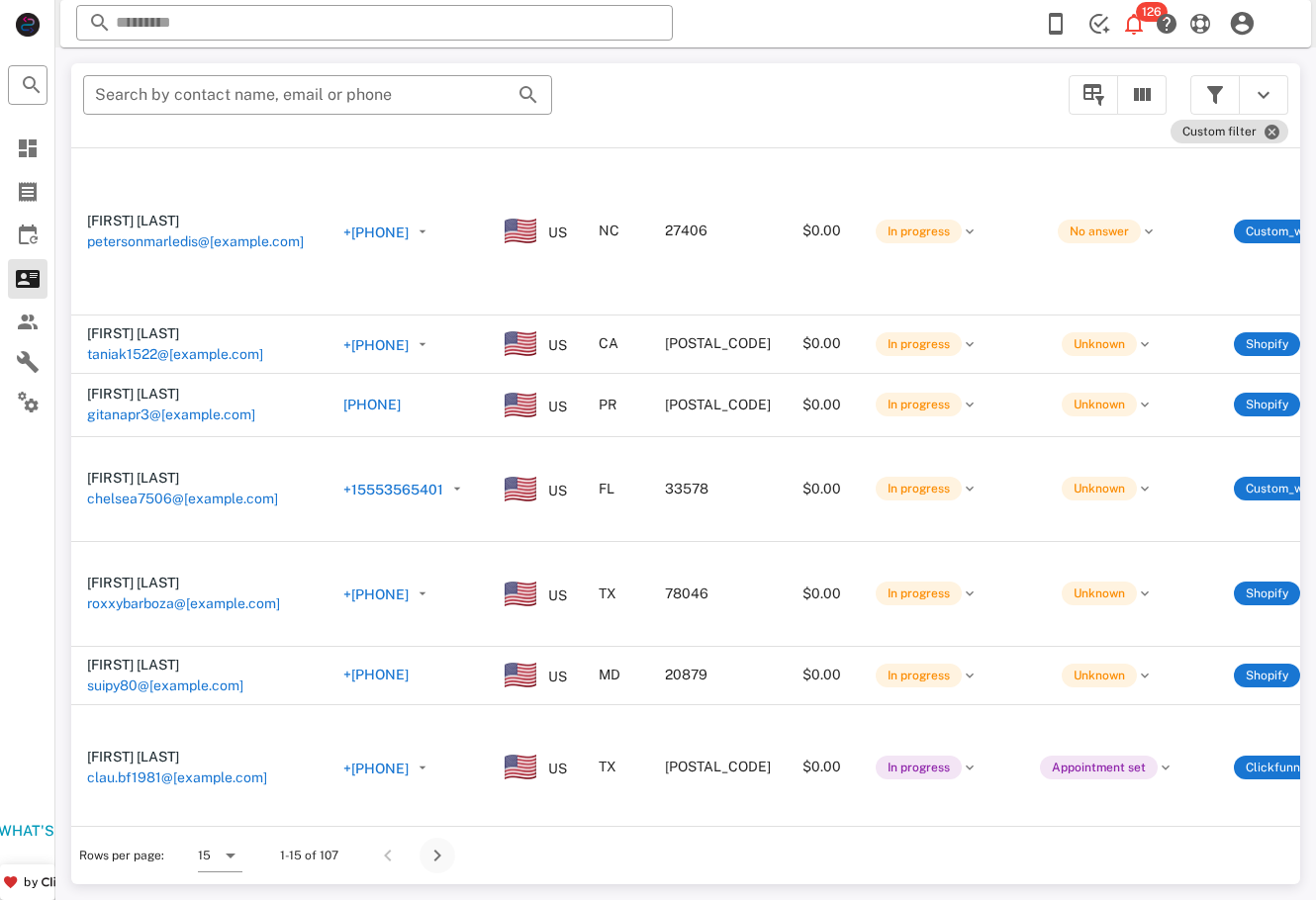 drag, startPoint x: 454, startPoint y: 850, endPoint x: 443, endPoint y: 857, distance: 13.038405 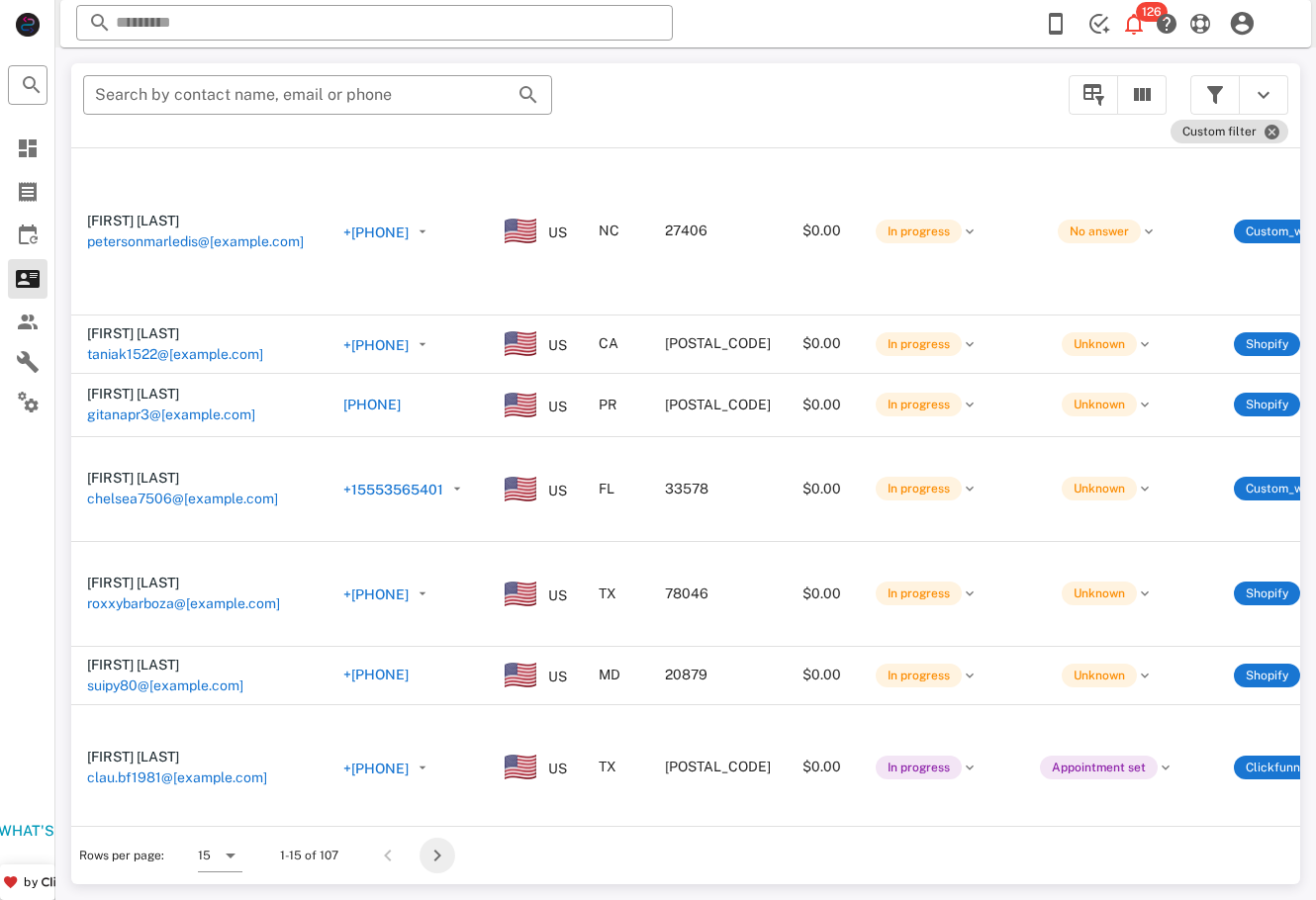 click at bounding box center [437, 855] 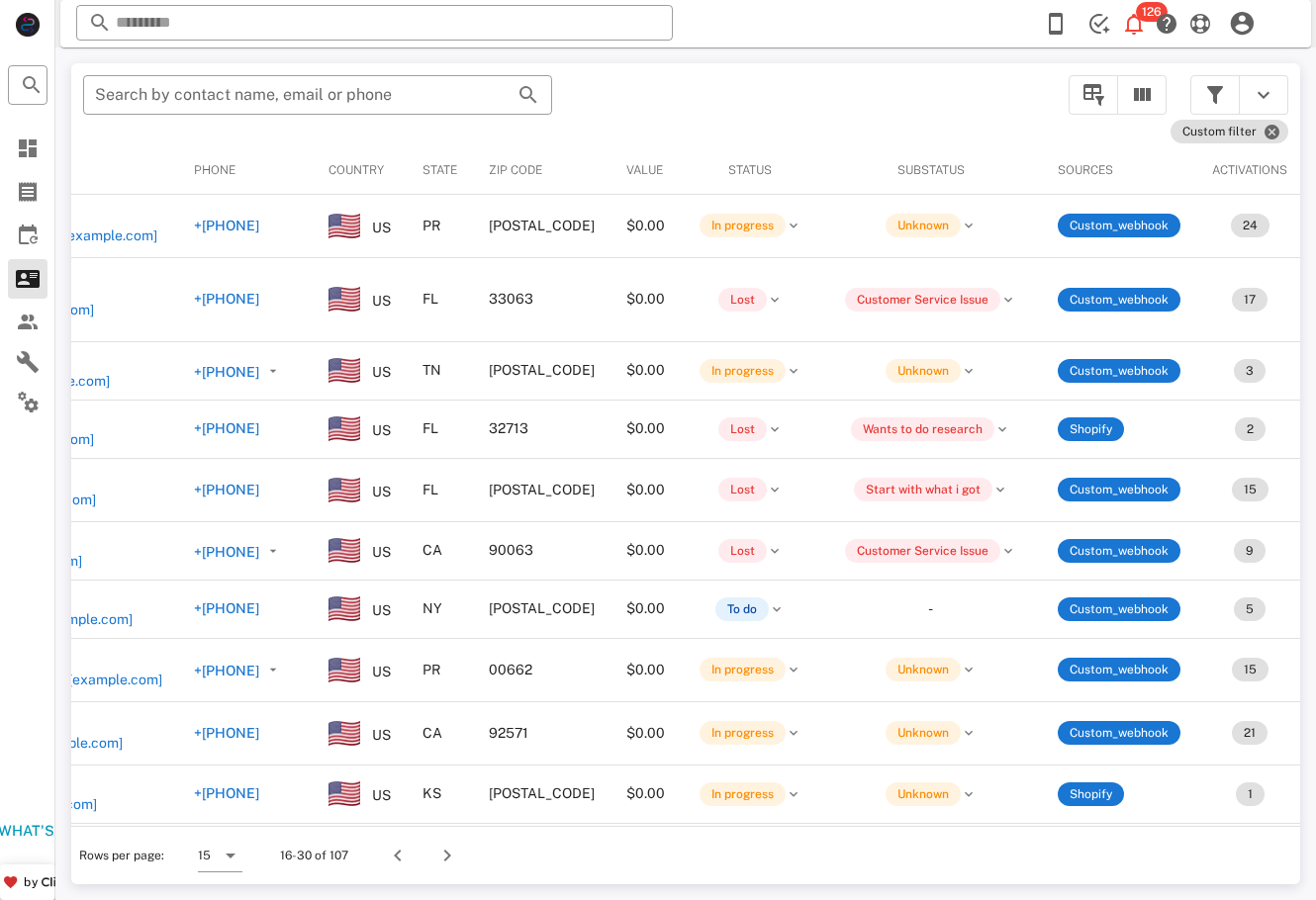 scroll, scrollTop: 0, scrollLeft: 0, axis: both 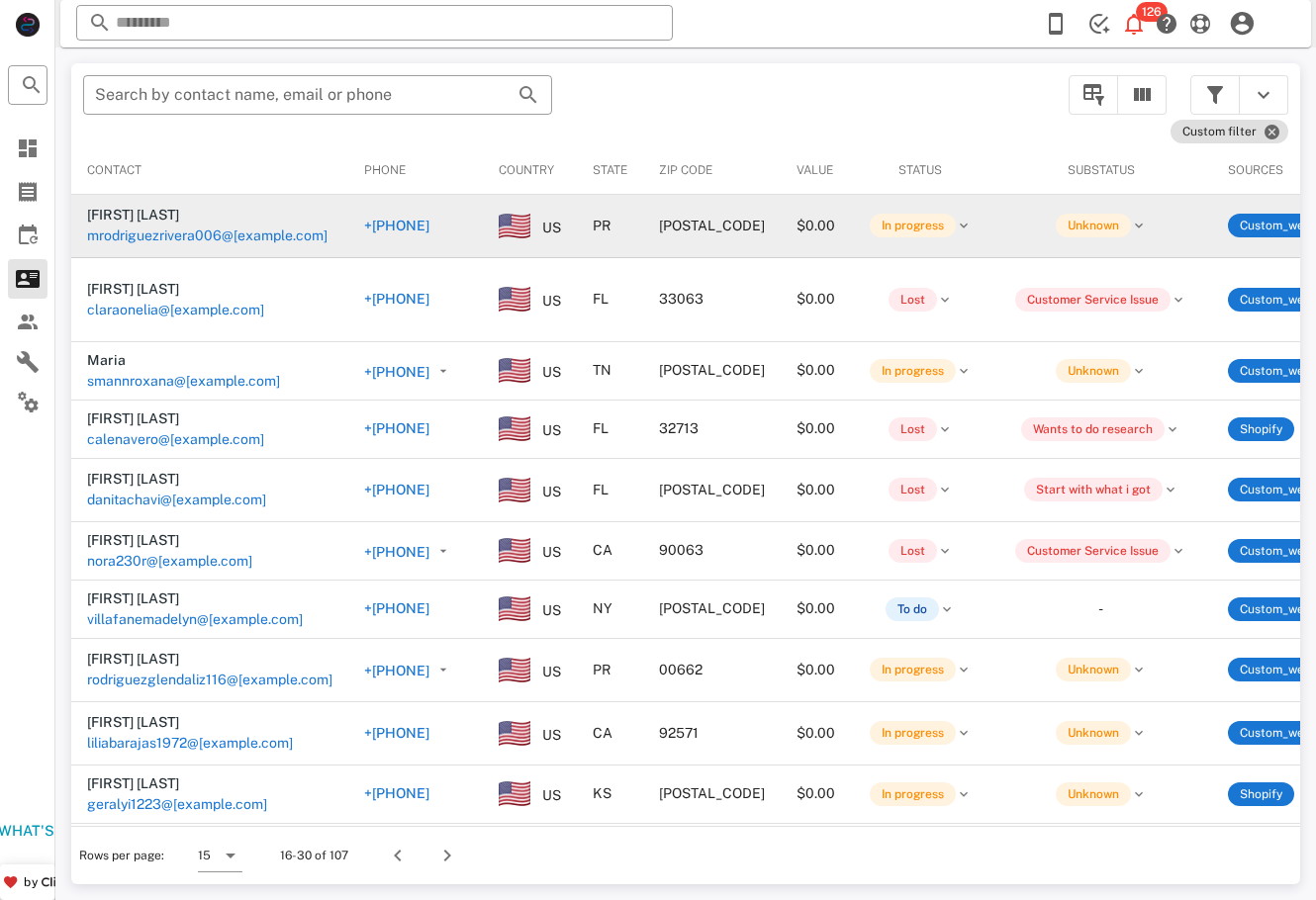 click on "mrodriguezrivera006@gmail.com" at bounding box center [108, 254] 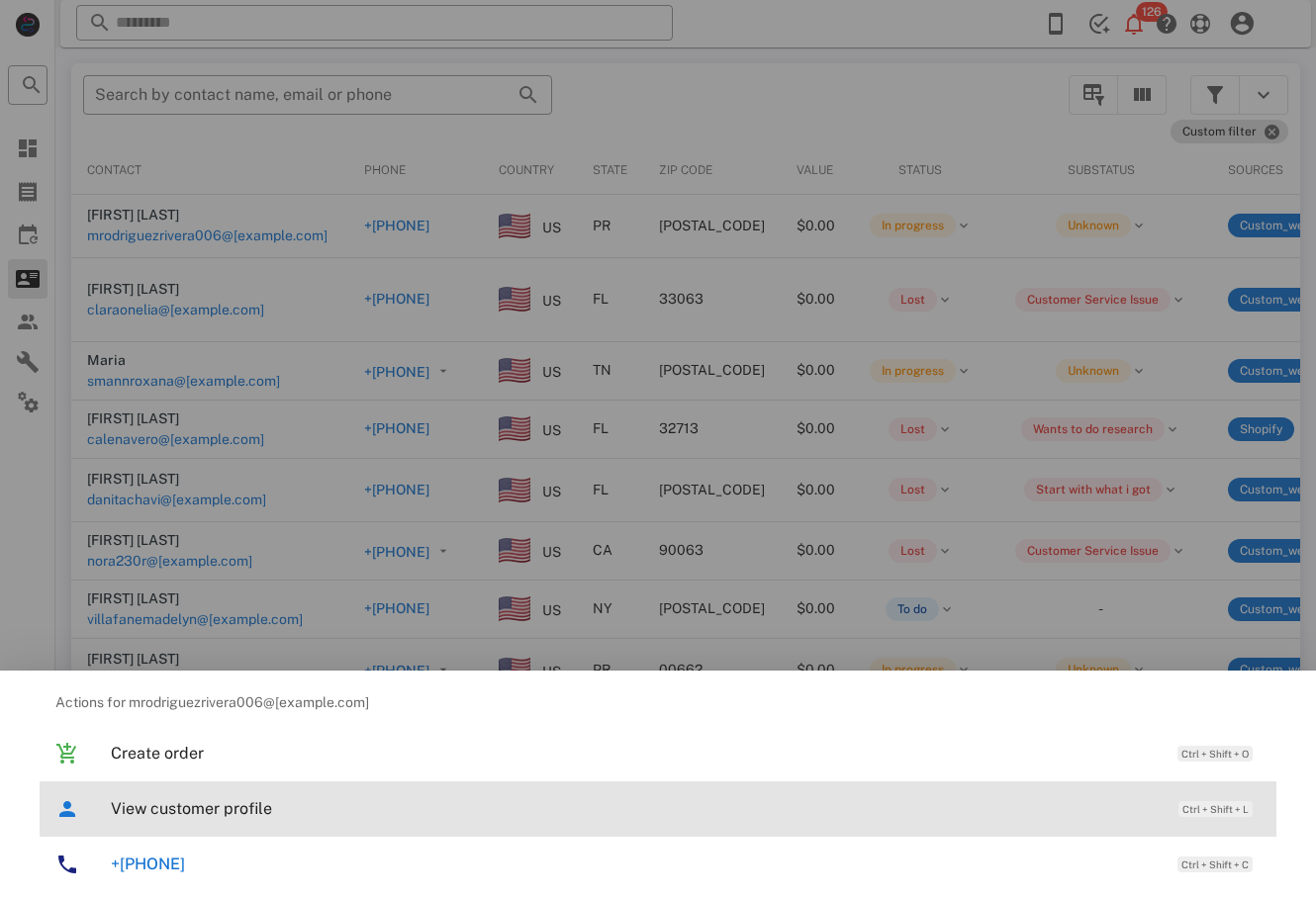 click on "View customer profile" at bounding box center [634, 808] 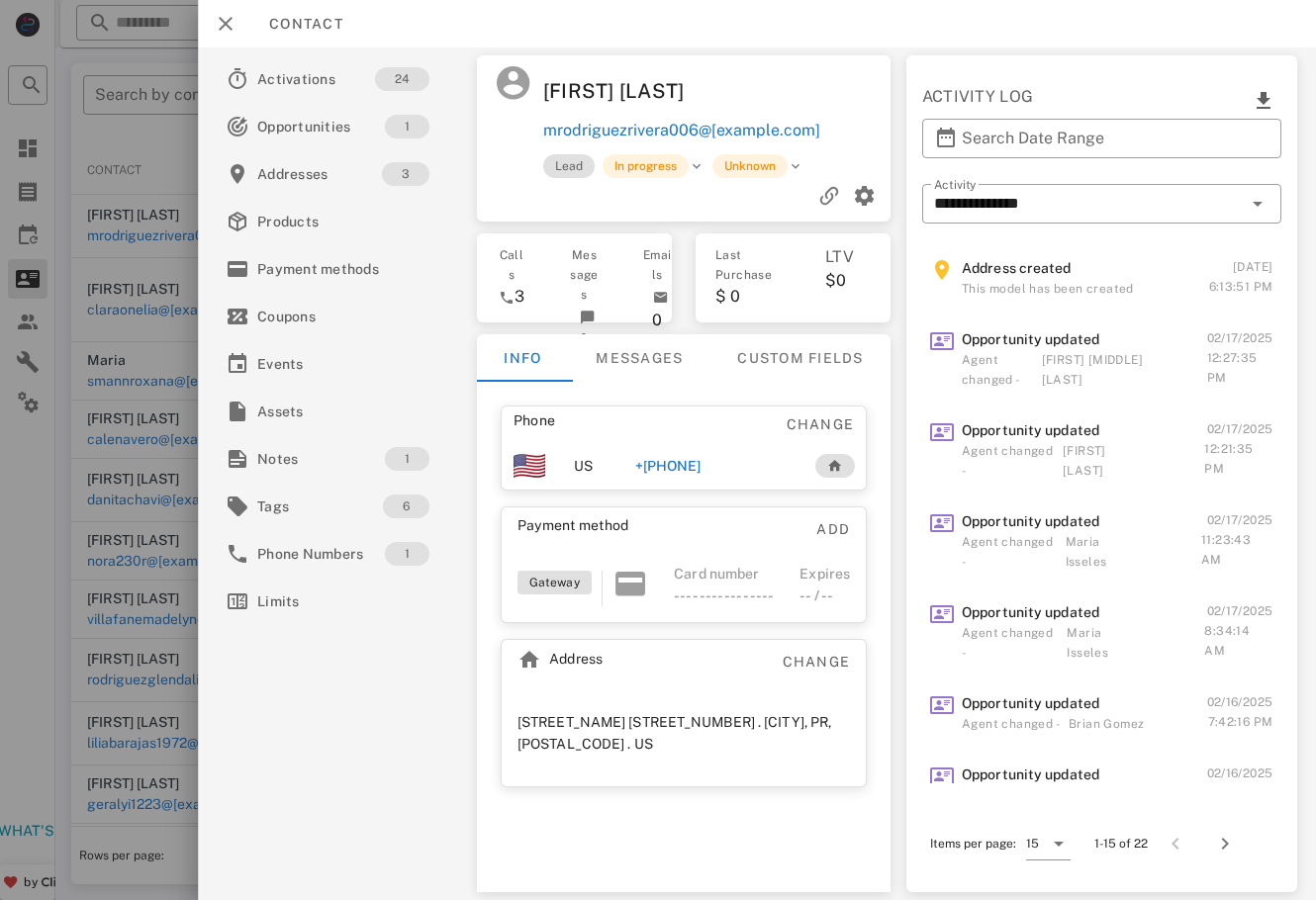 click on "+17873252304" at bounding box center [663, 466] 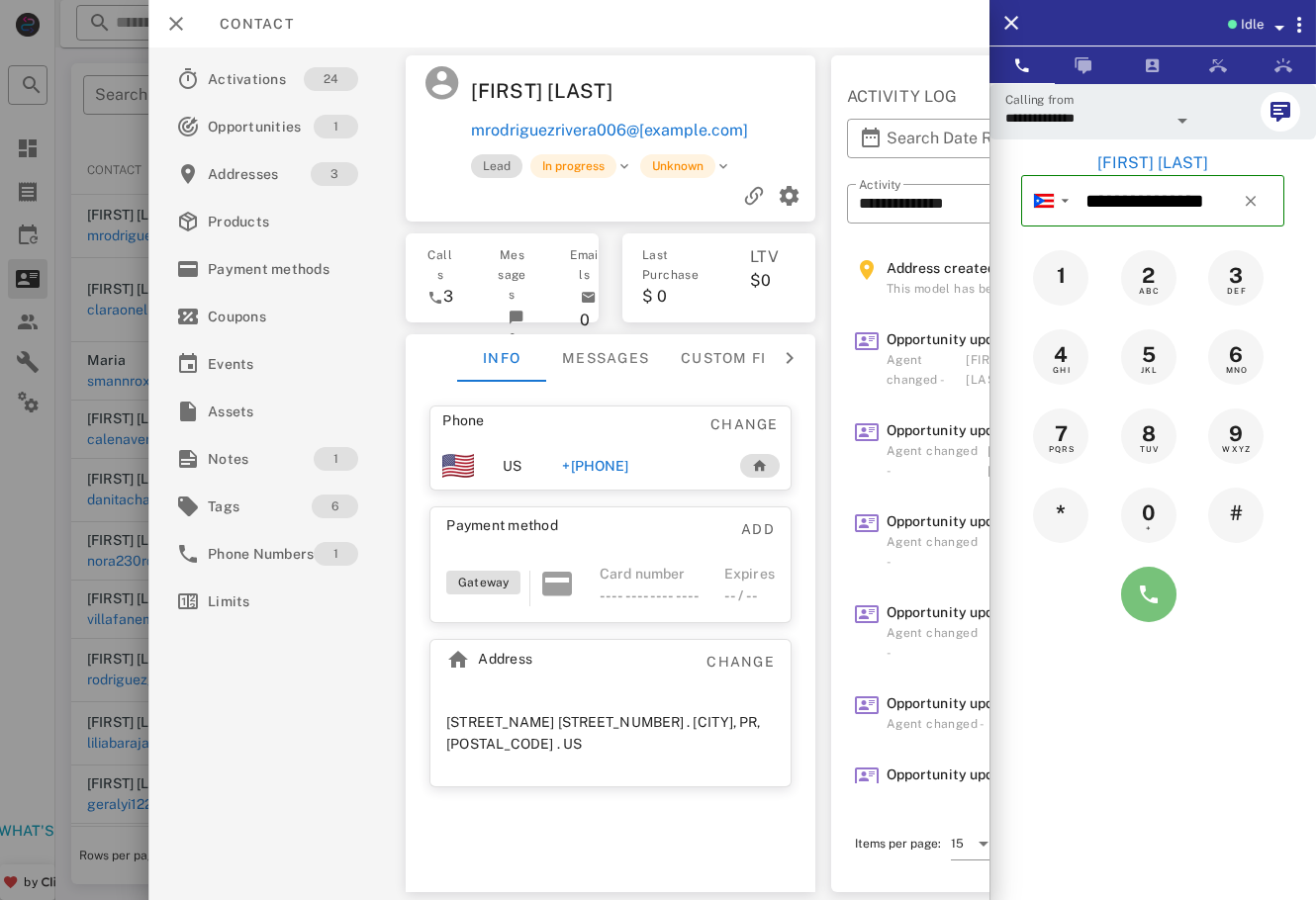 click at bounding box center (1149, 594) 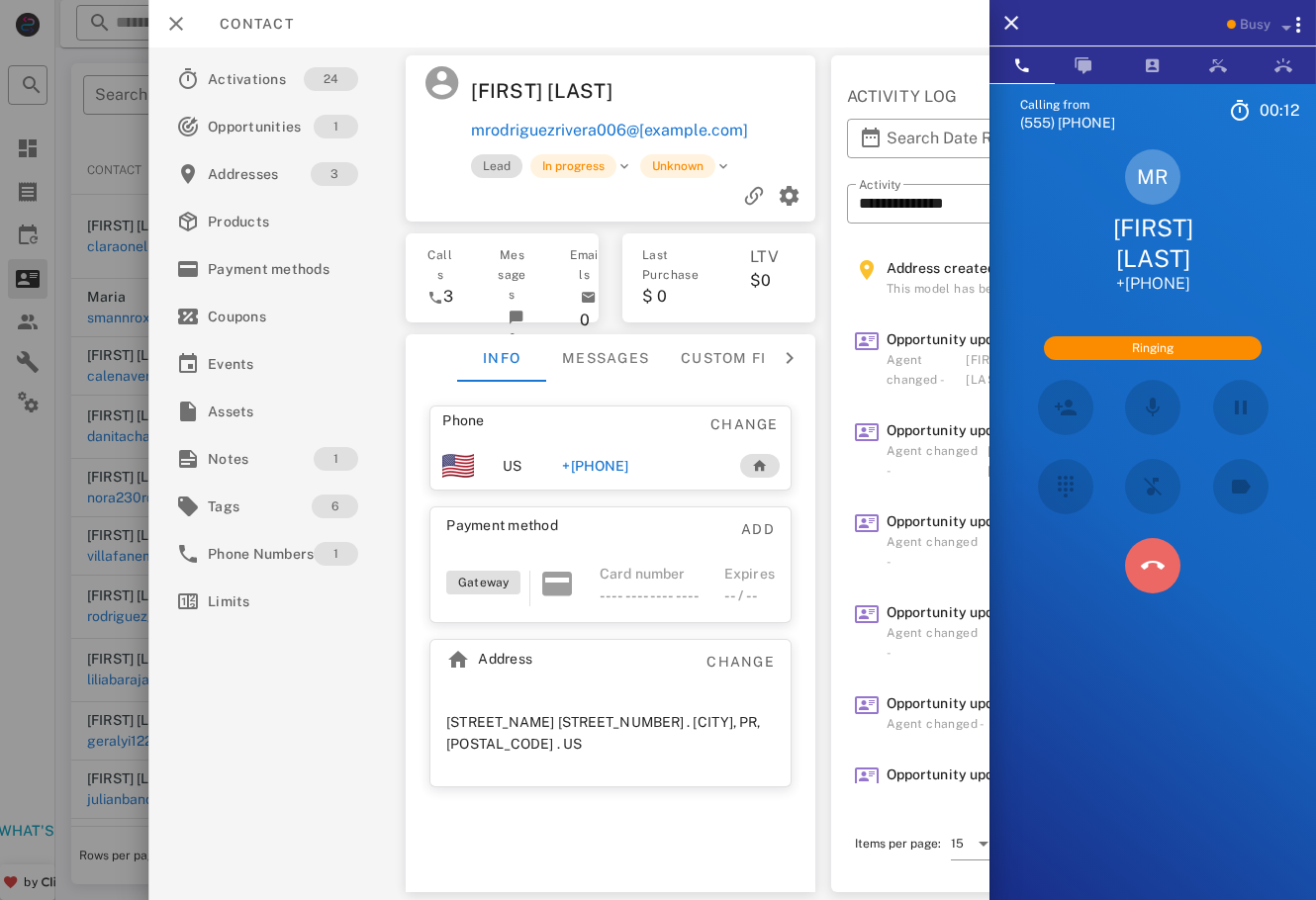 click at bounding box center [1153, 566] 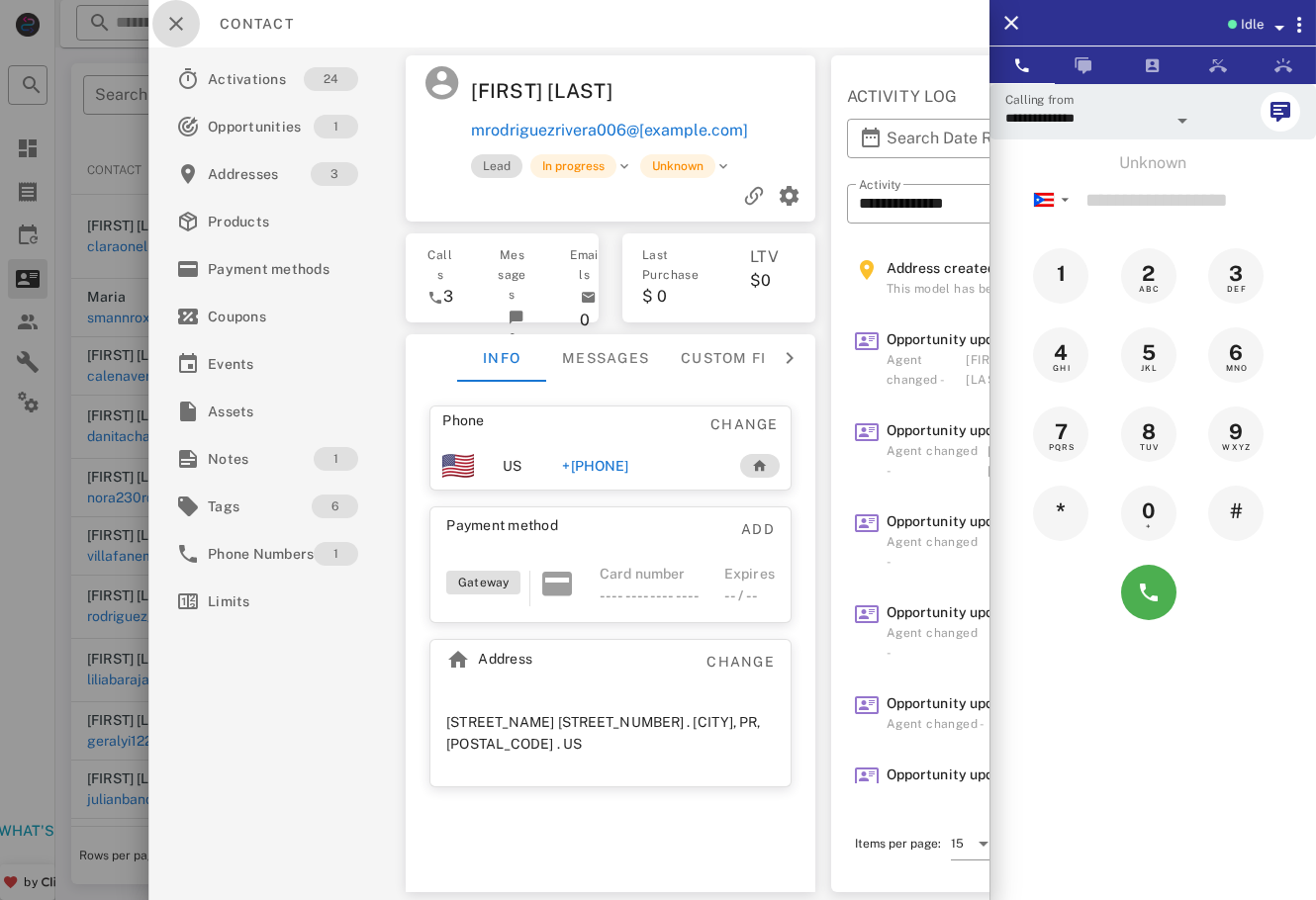 click at bounding box center (176, 24) 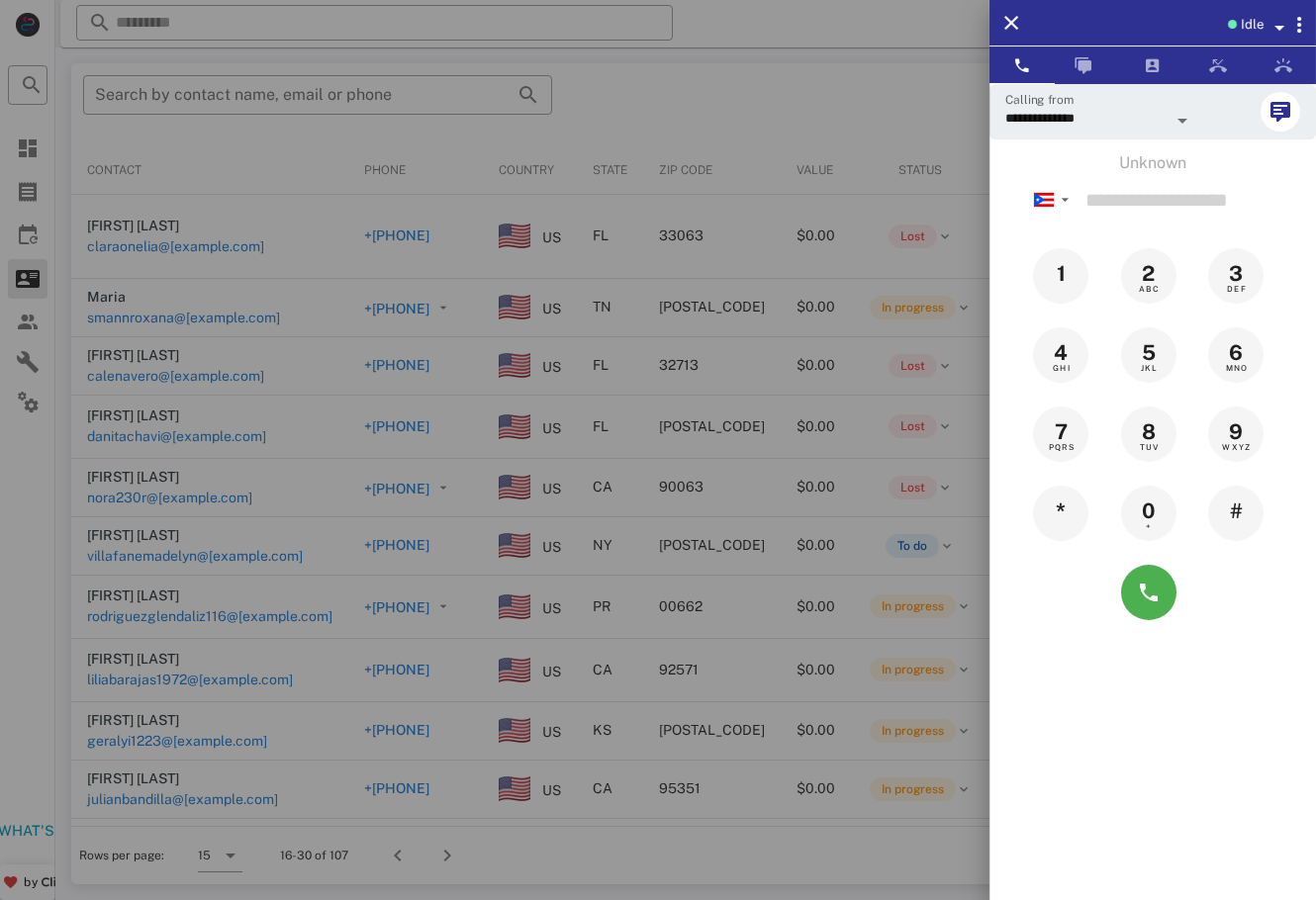 click at bounding box center [658, 450] 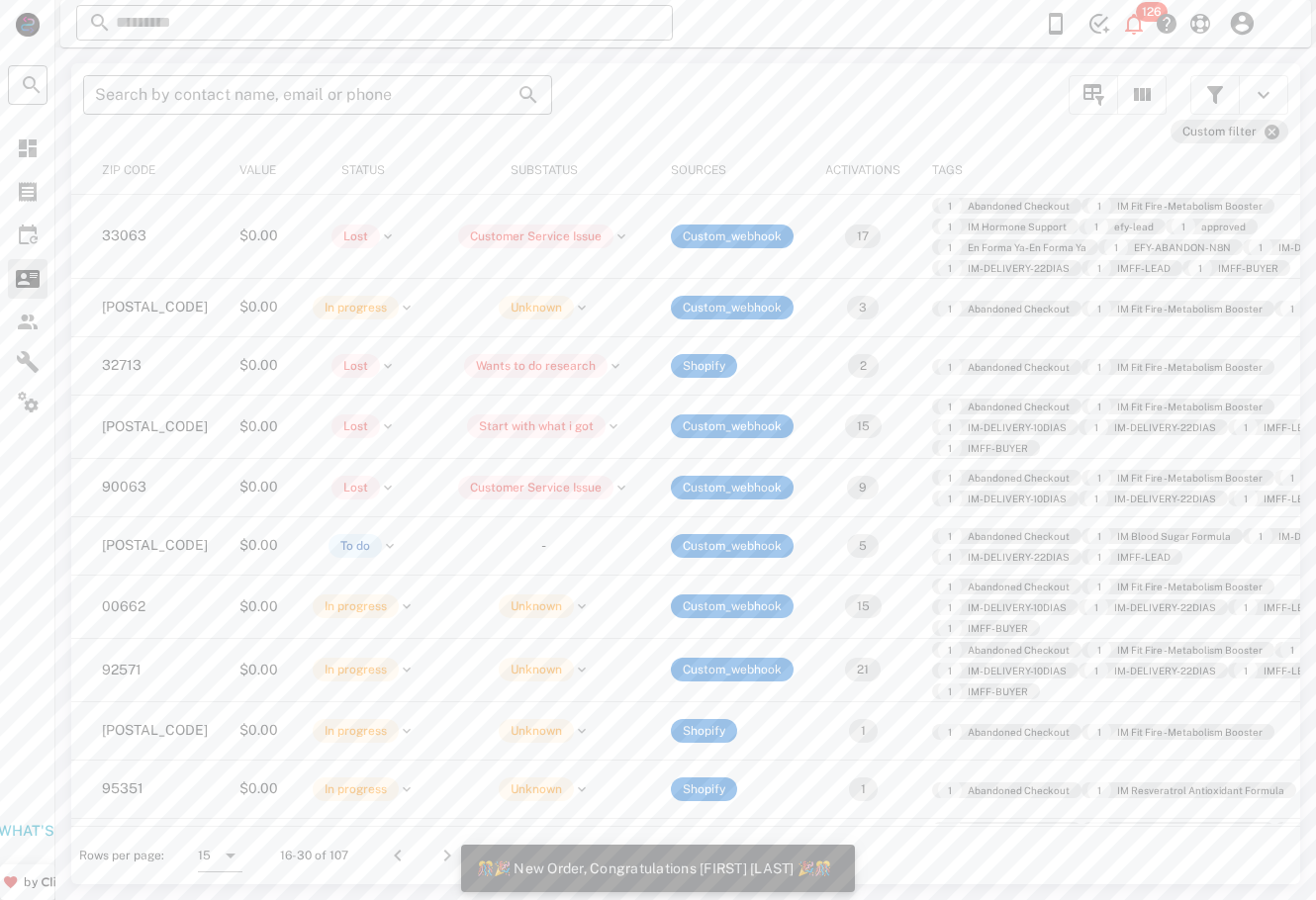 scroll, scrollTop: 0, scrollLeft: 0, axis: both 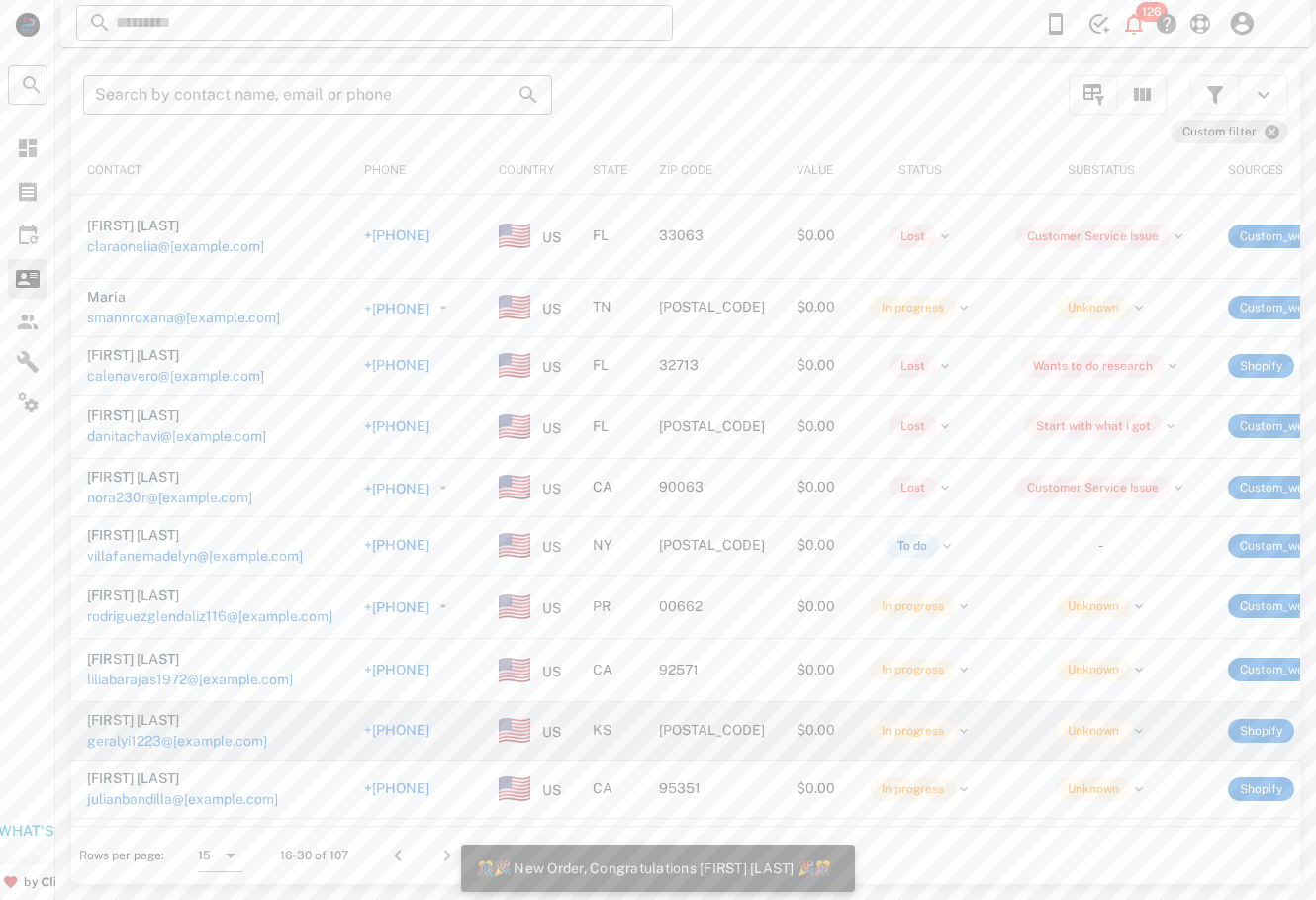 click on "Geraldin Sierra  geralyi1223@gmail.com" at bounding box center [114, 851] 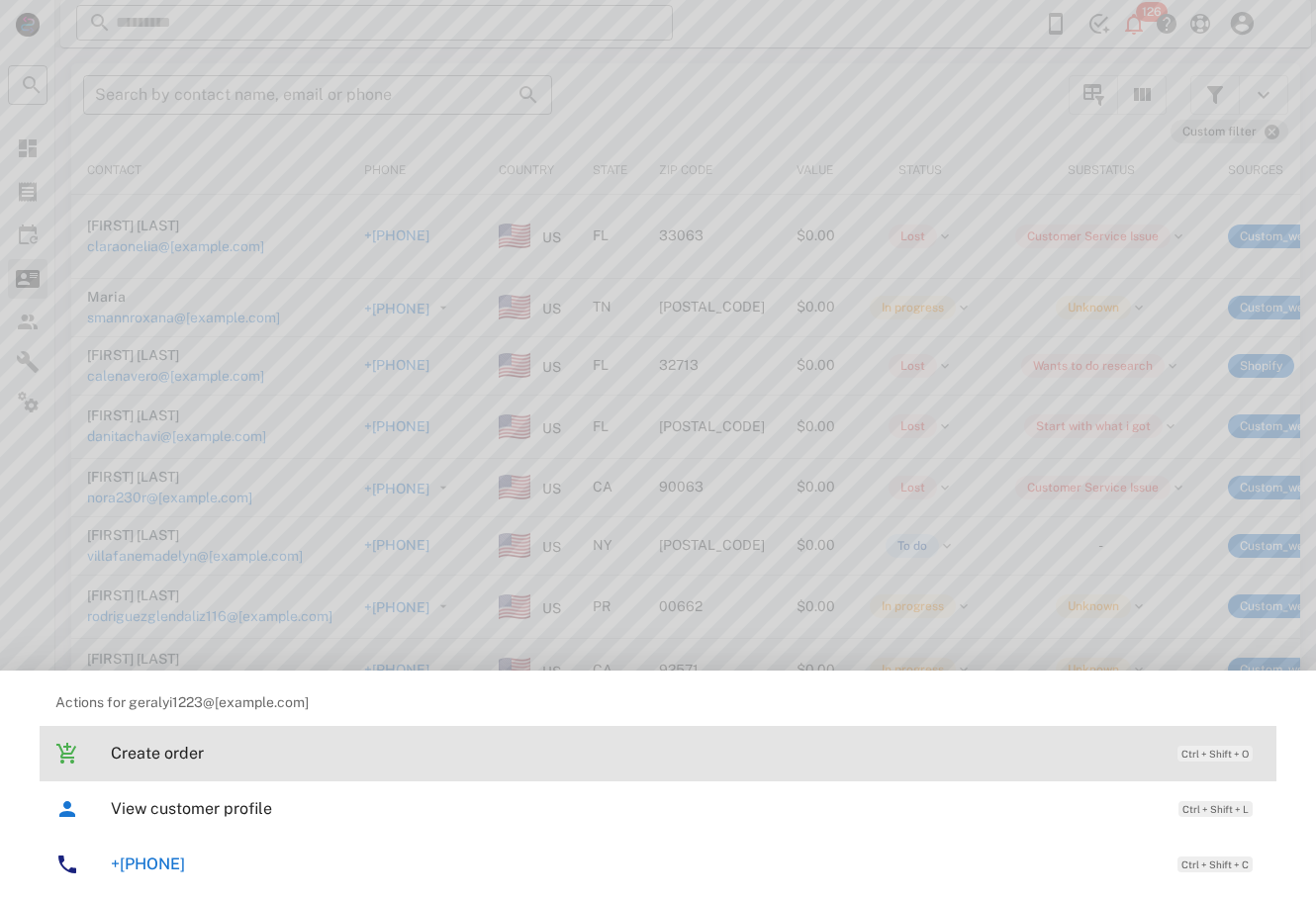click on "Create order Ctrl + Shift + O" at bounding box center [686, 753] 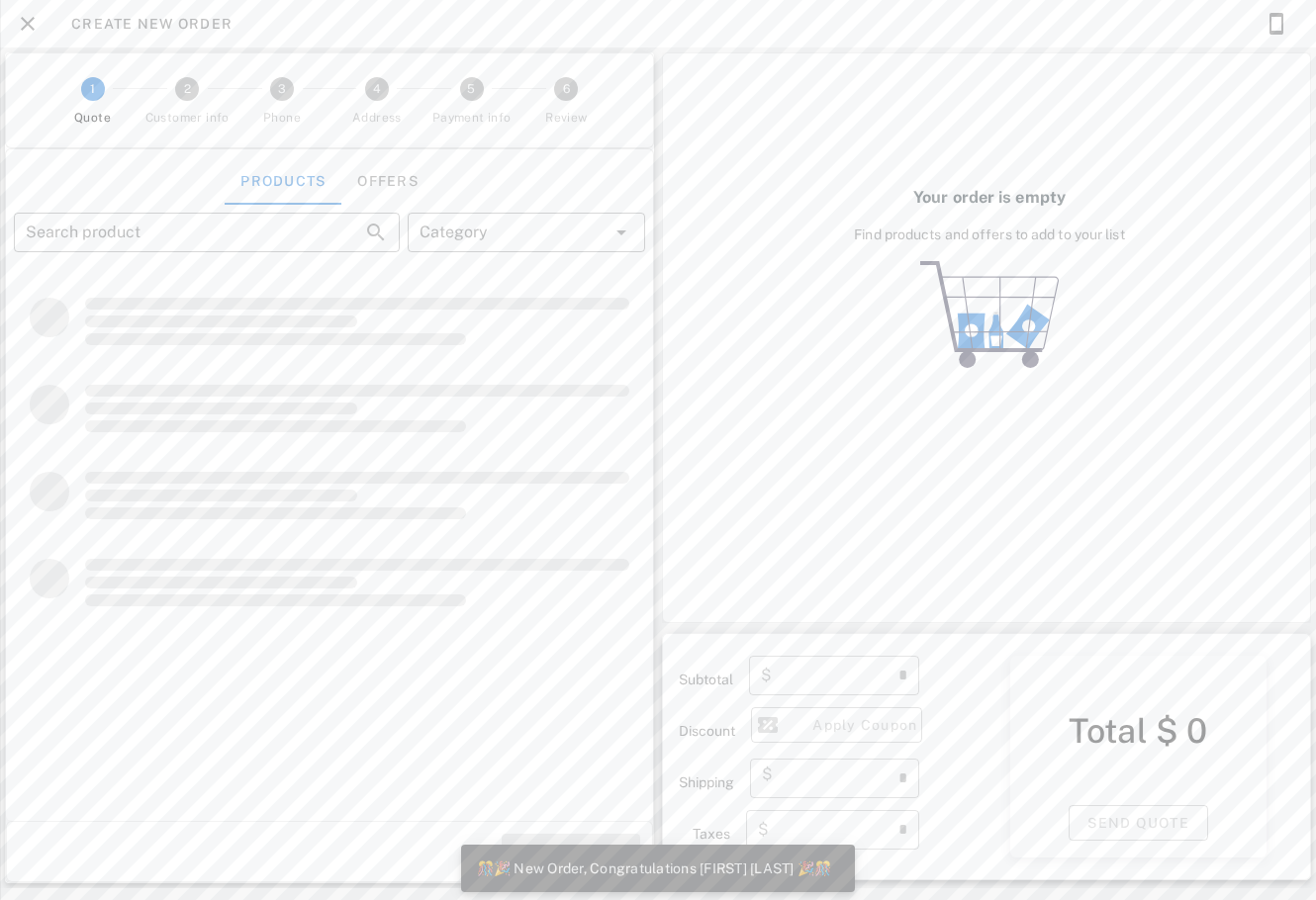 type on "**********" 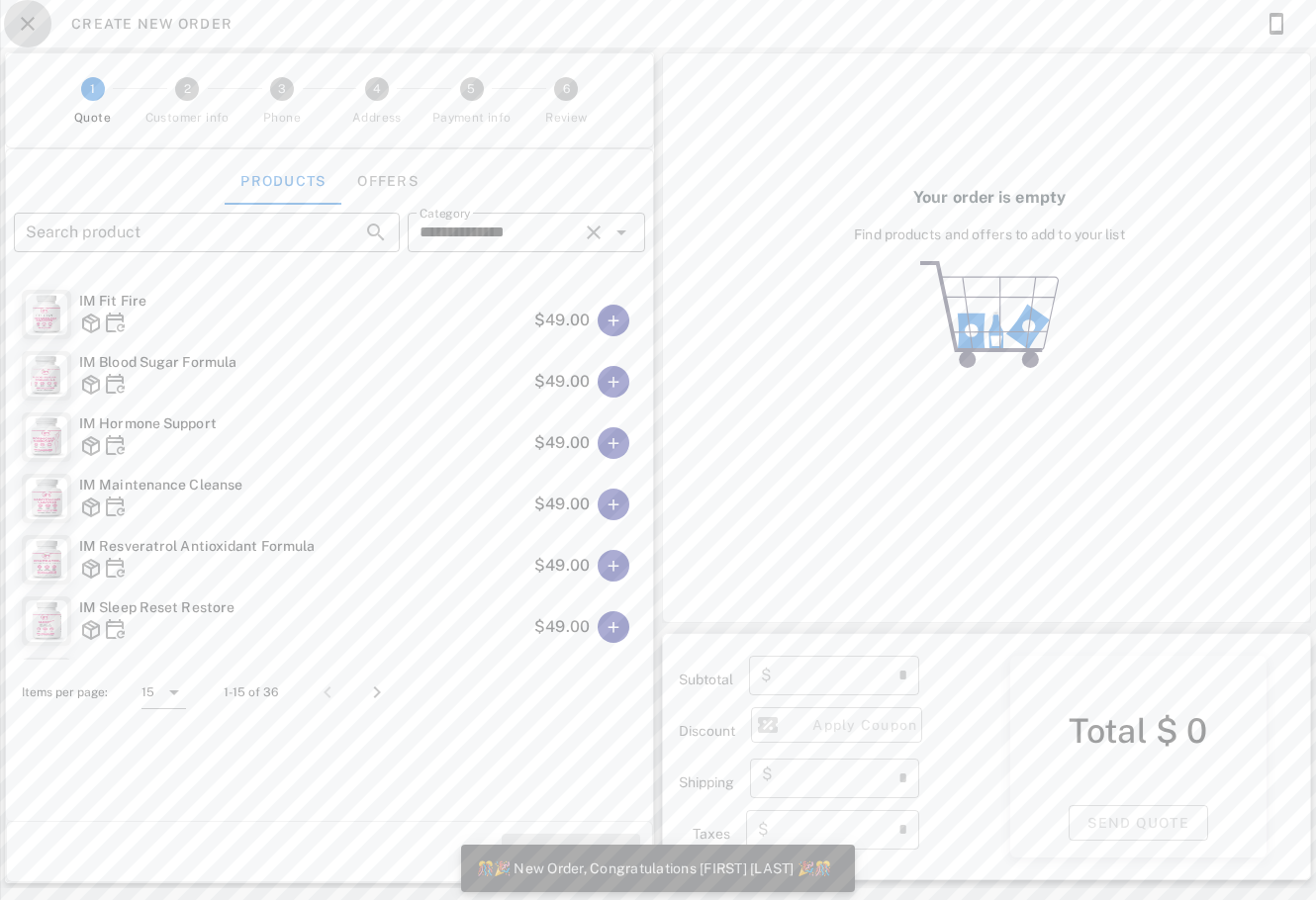 click at bounding box center (28, 24) 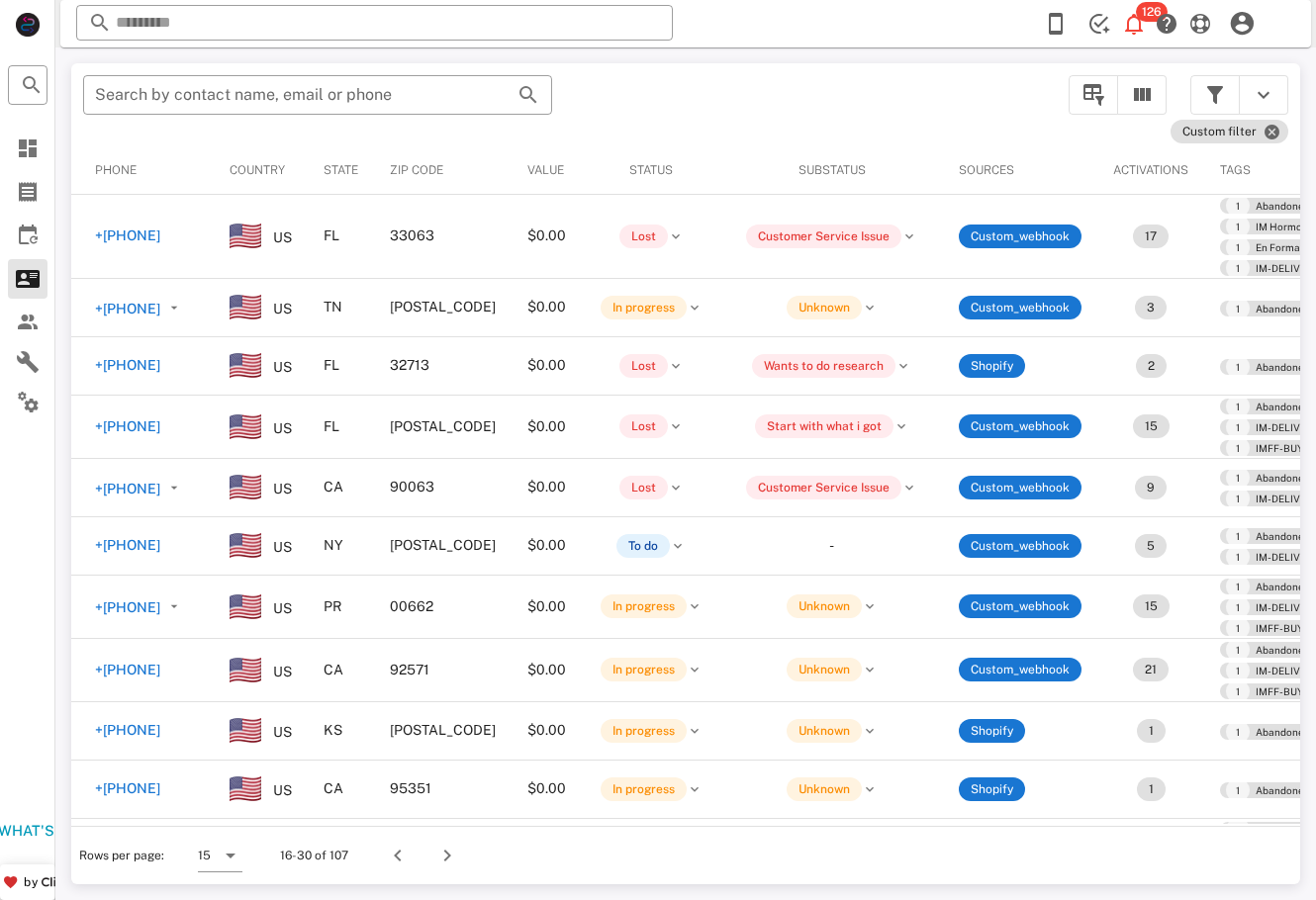 scroll, scrollTop: 0, scrollLeft: 0, axis: both 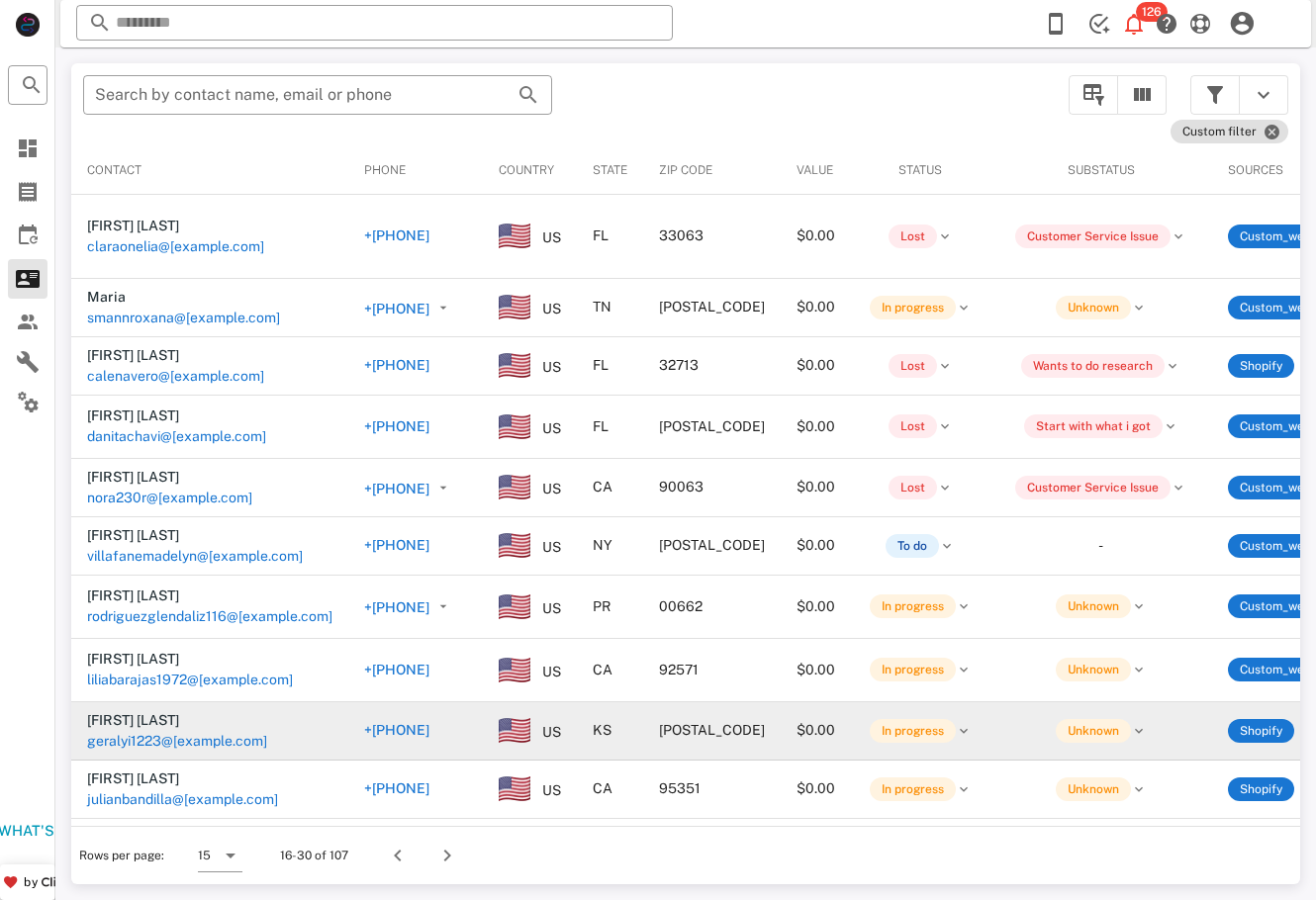 click on "geralyi1223@gmail.com" at bounding box center [108, 871] 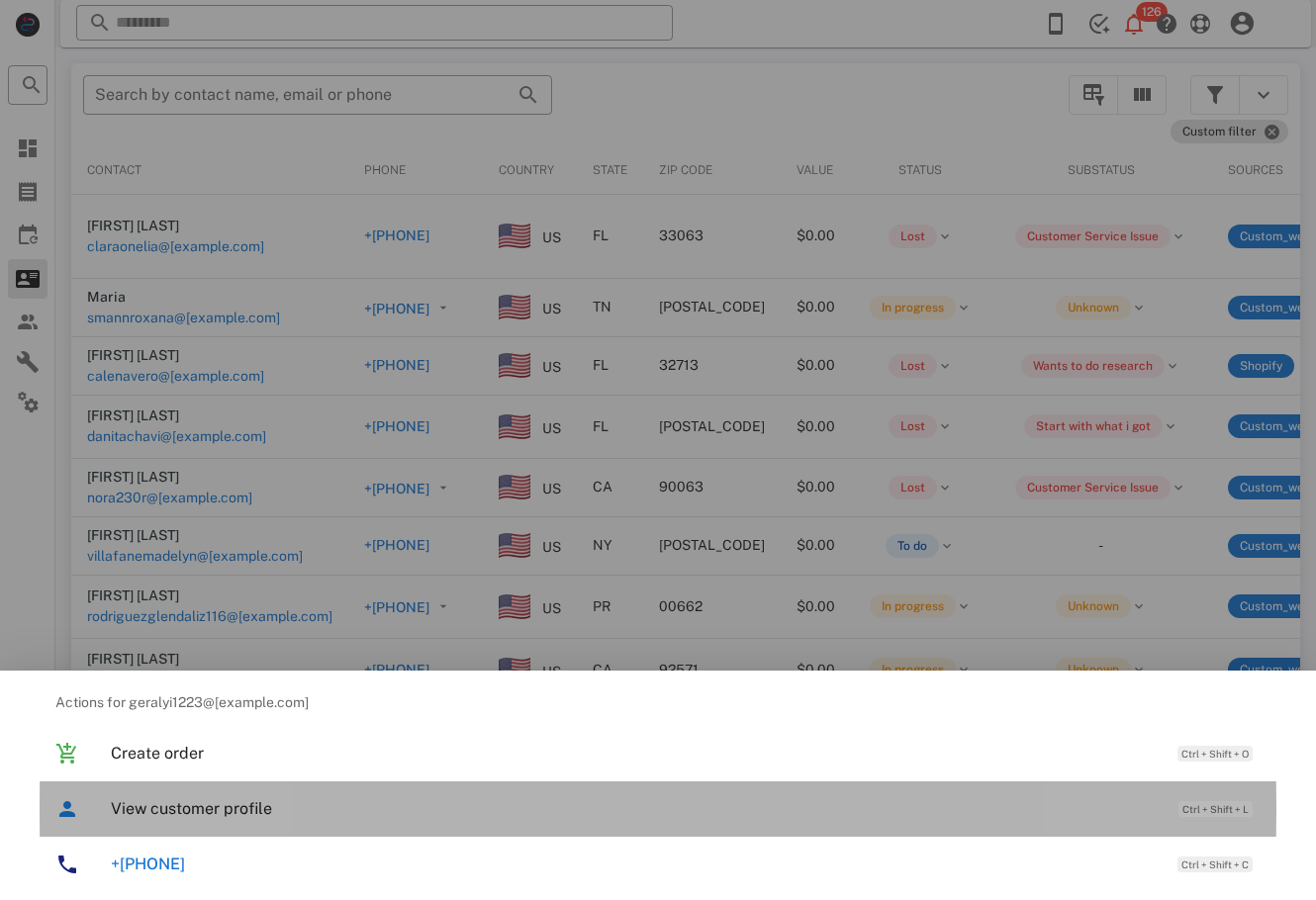 click on "View customer profile Ctrl + Shift + L" at bounding box center [686, 808] 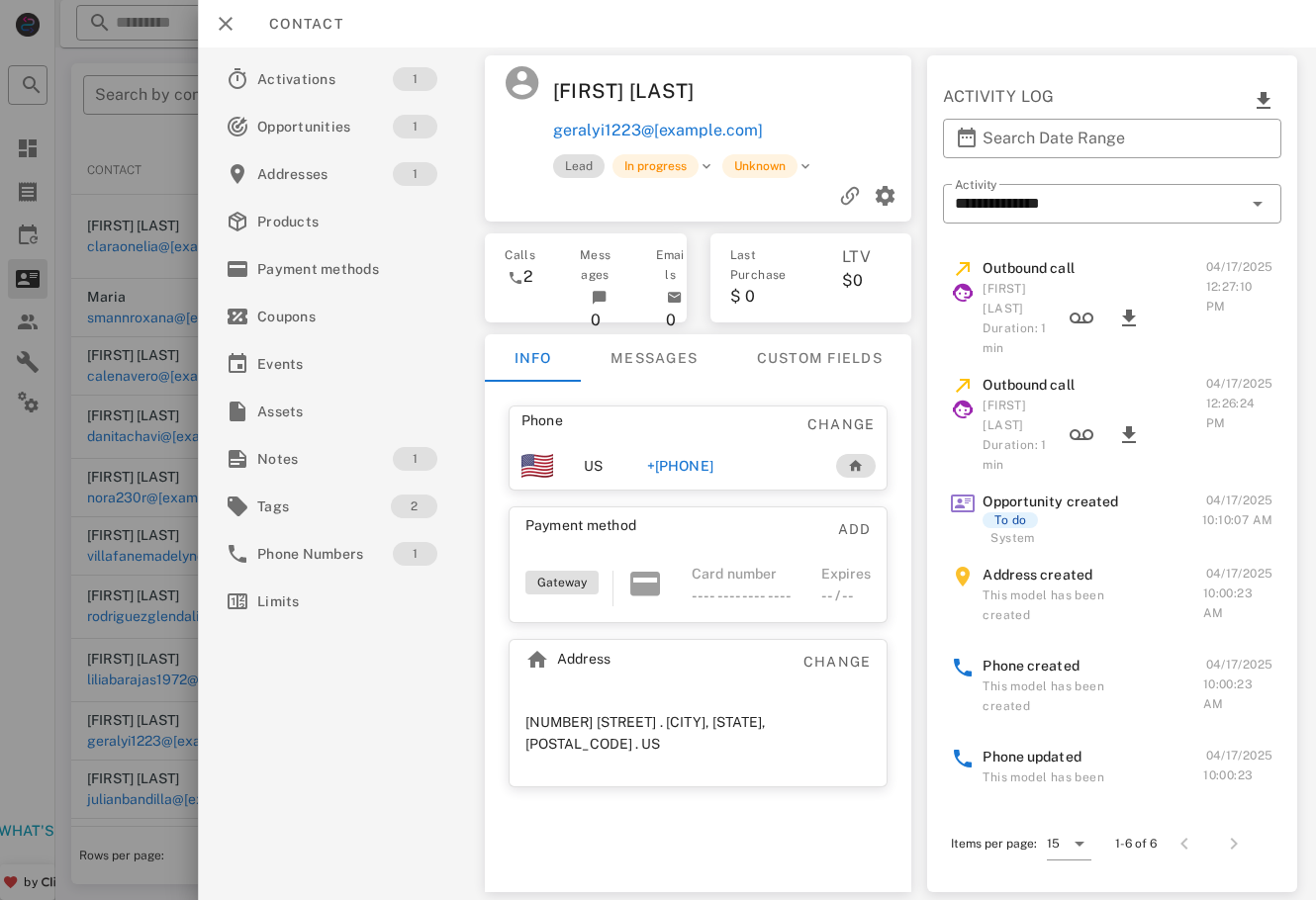 click on "+17853179948" at bounding box center [675, 466] 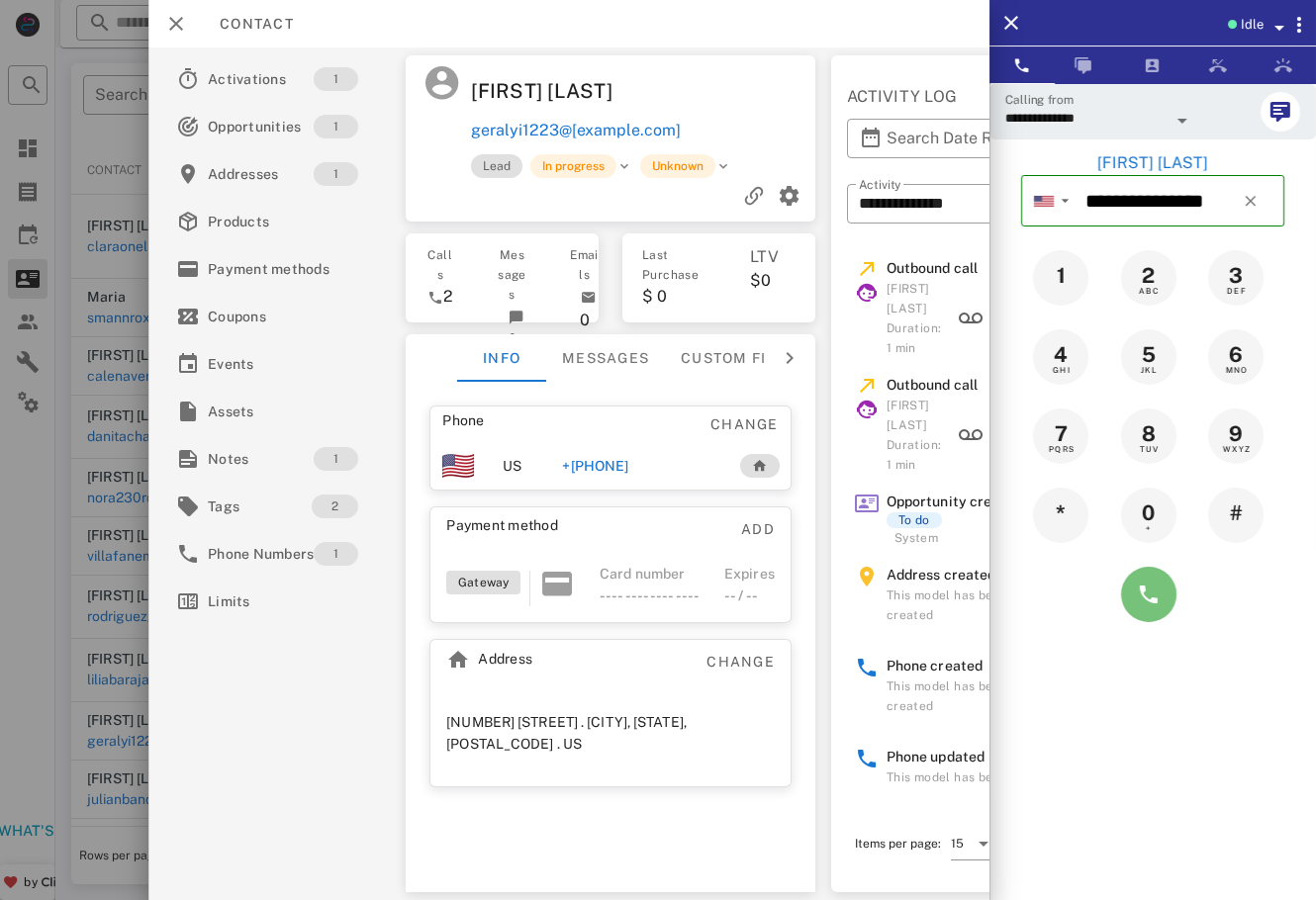 click at bounding box center [1149, 594] 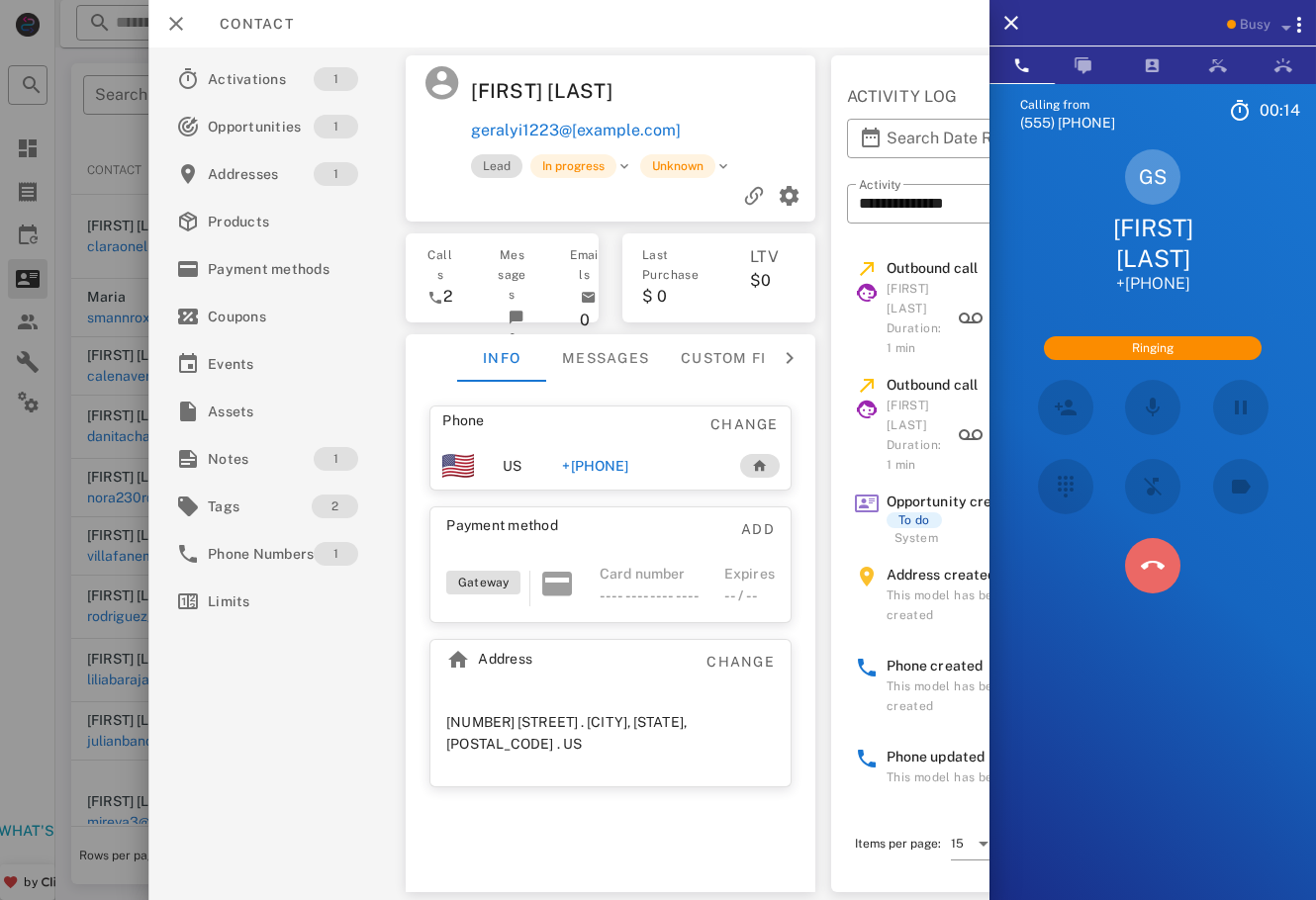 click at bounding box center [1153, 566] 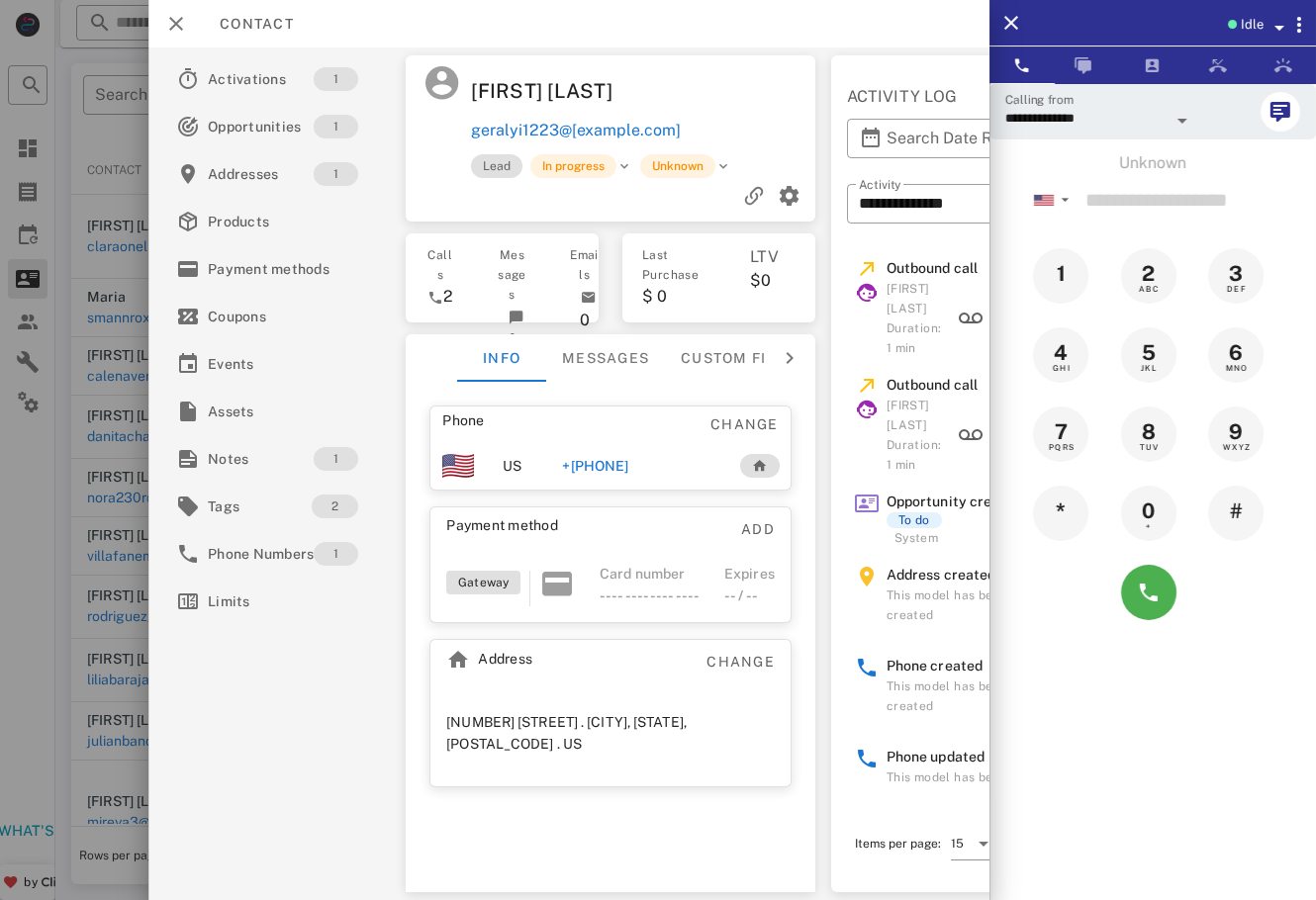 click on "+17853179948" at bounding box center [591, 466] 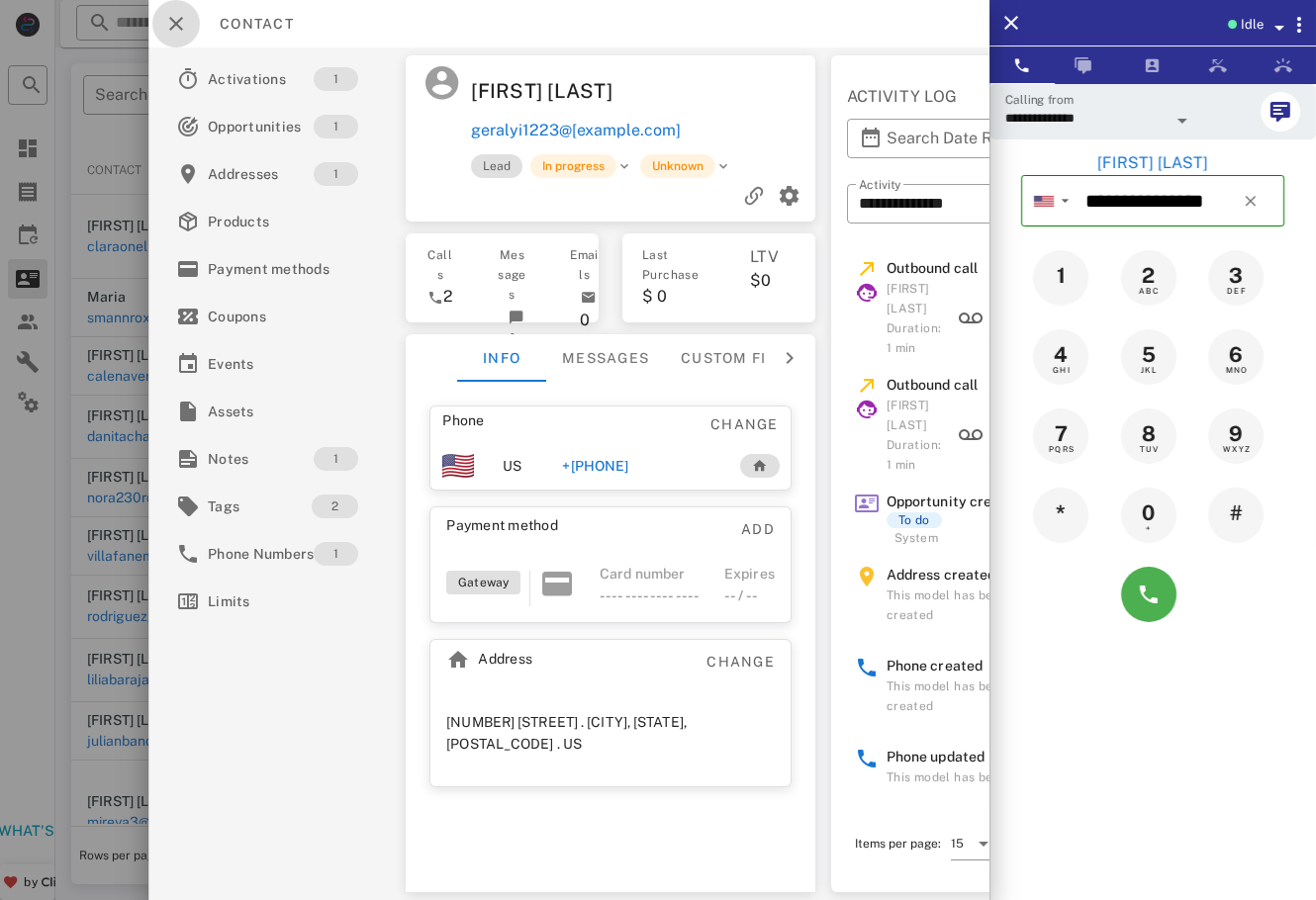 click at bounding box center (176, 24) 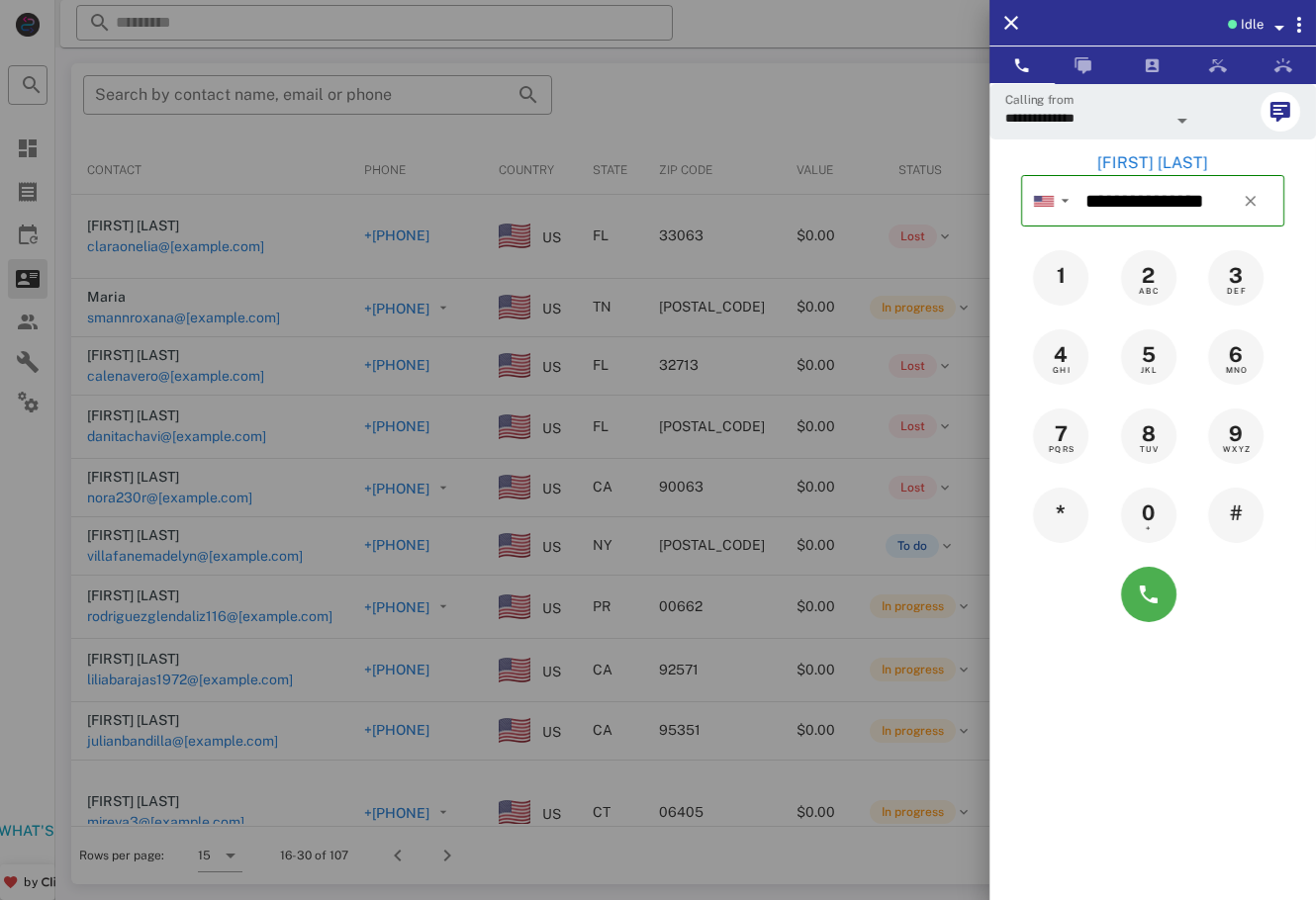 click at bounding box center (658, 450) 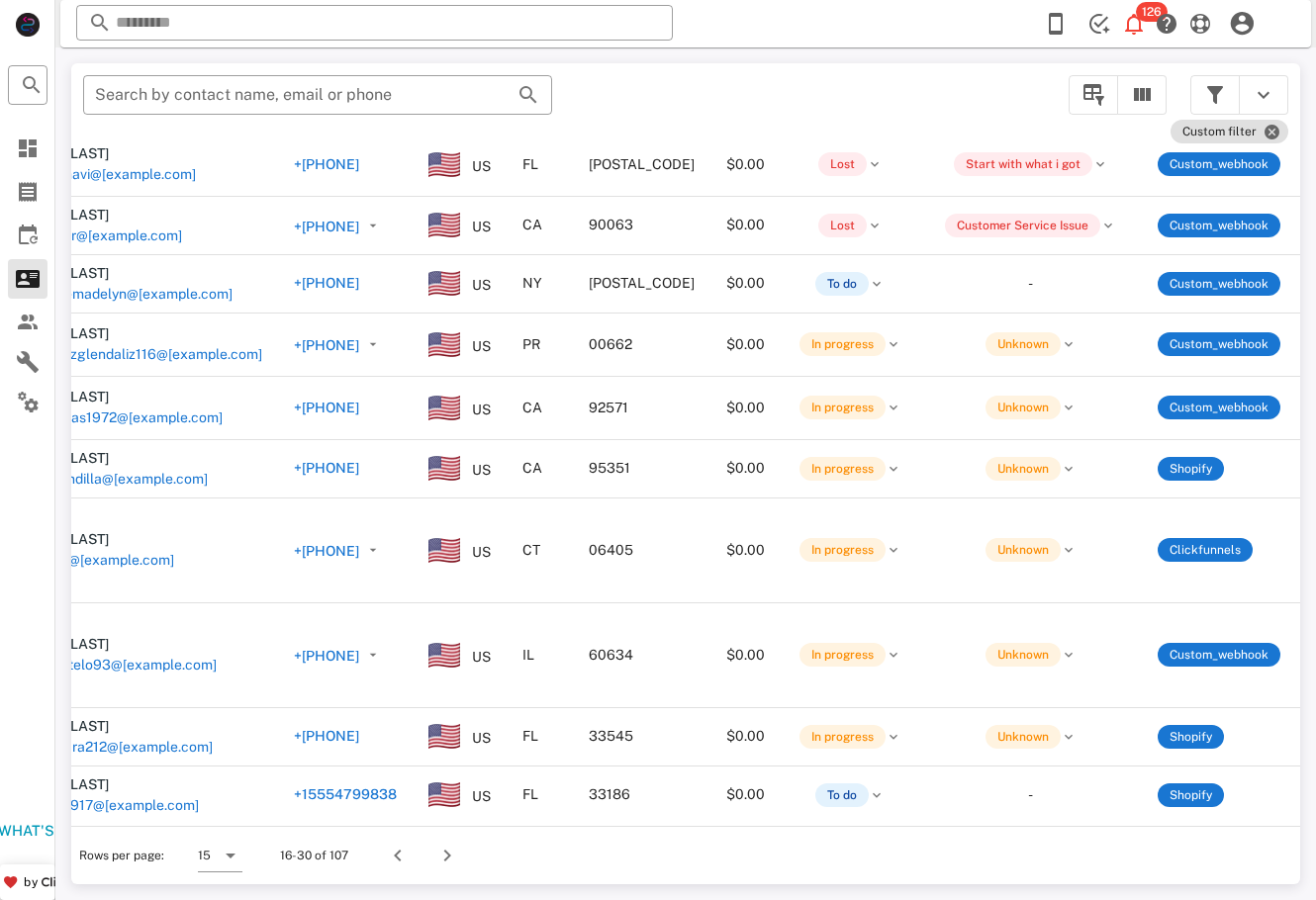 scroll, scrollTop: 277, scrollLeft: 0, axis: vertical 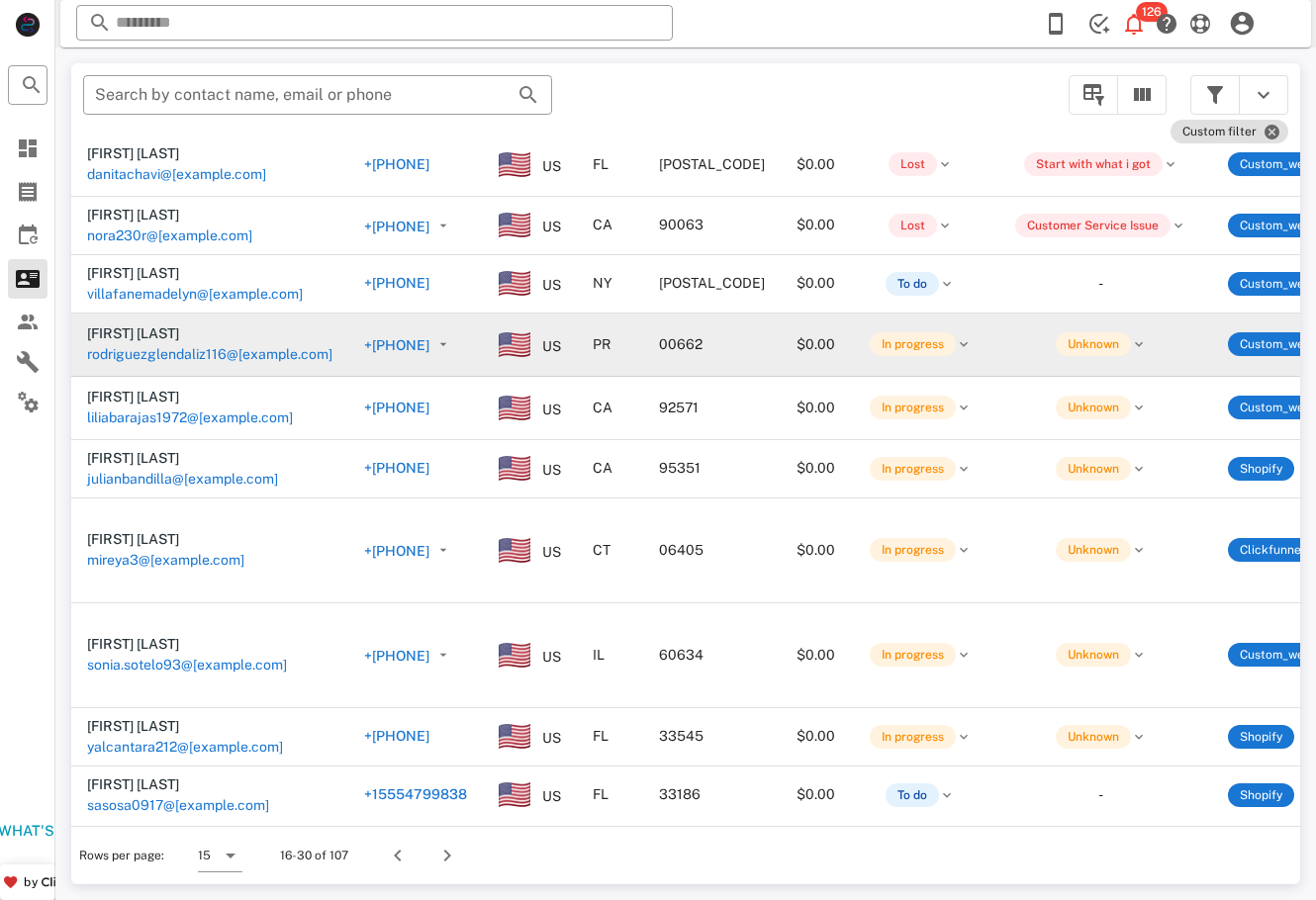click on "rodriguezglendaliz116@gmail.com" at bounding box center (108, 436) 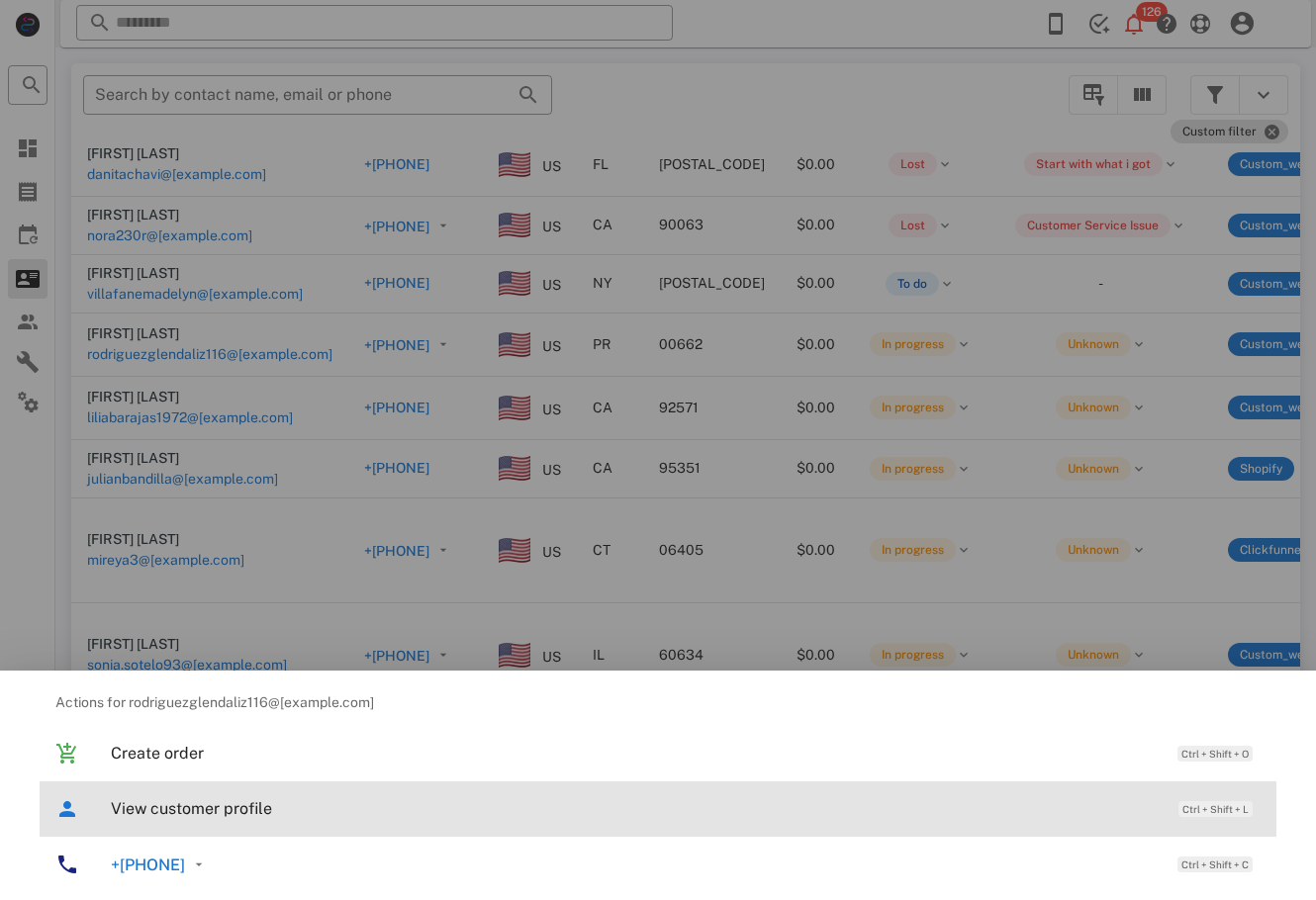 click on "View customer profile" at bounding box center [634, 808] 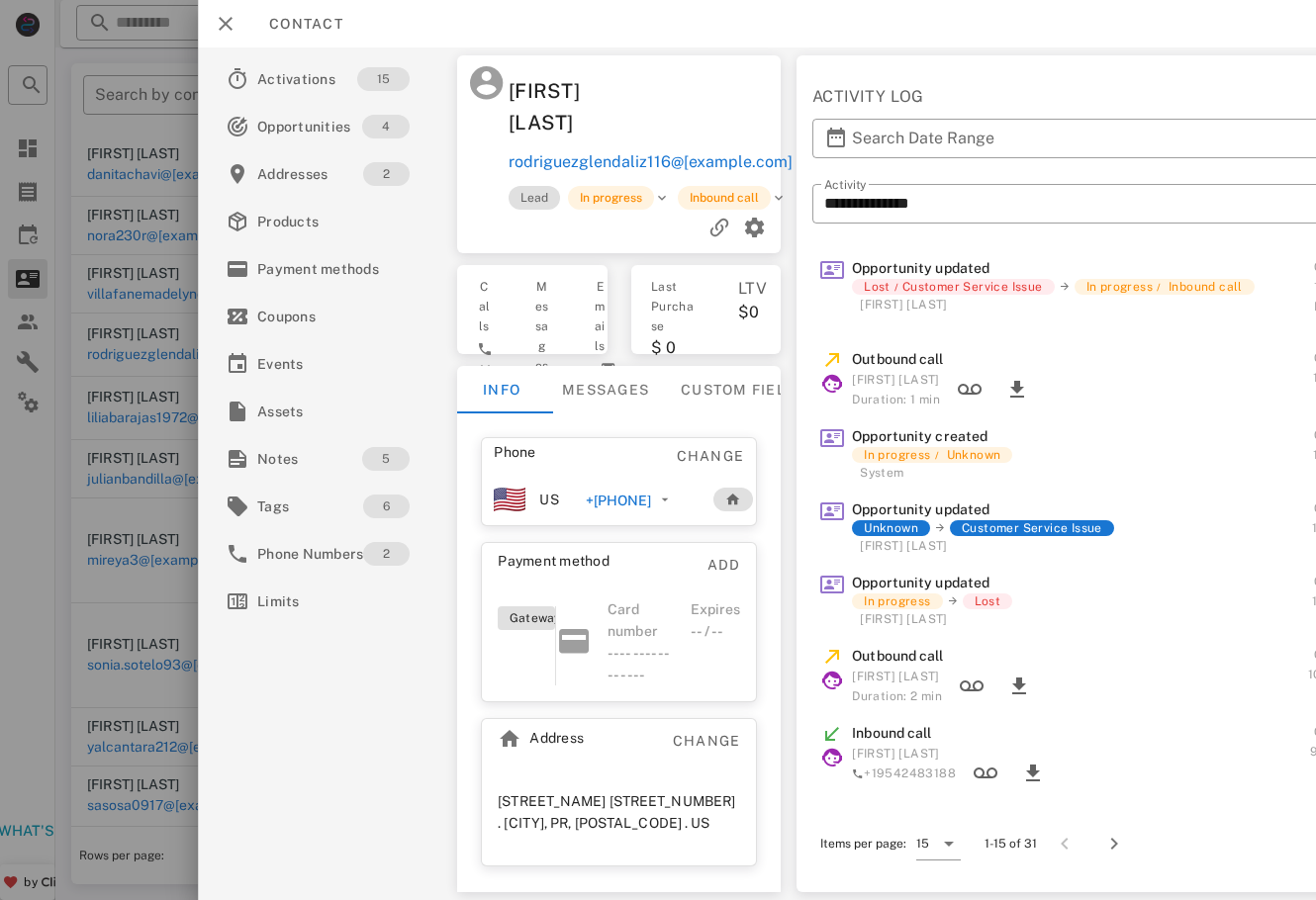 click on "+17872419636" at bounding box center (613, 500) 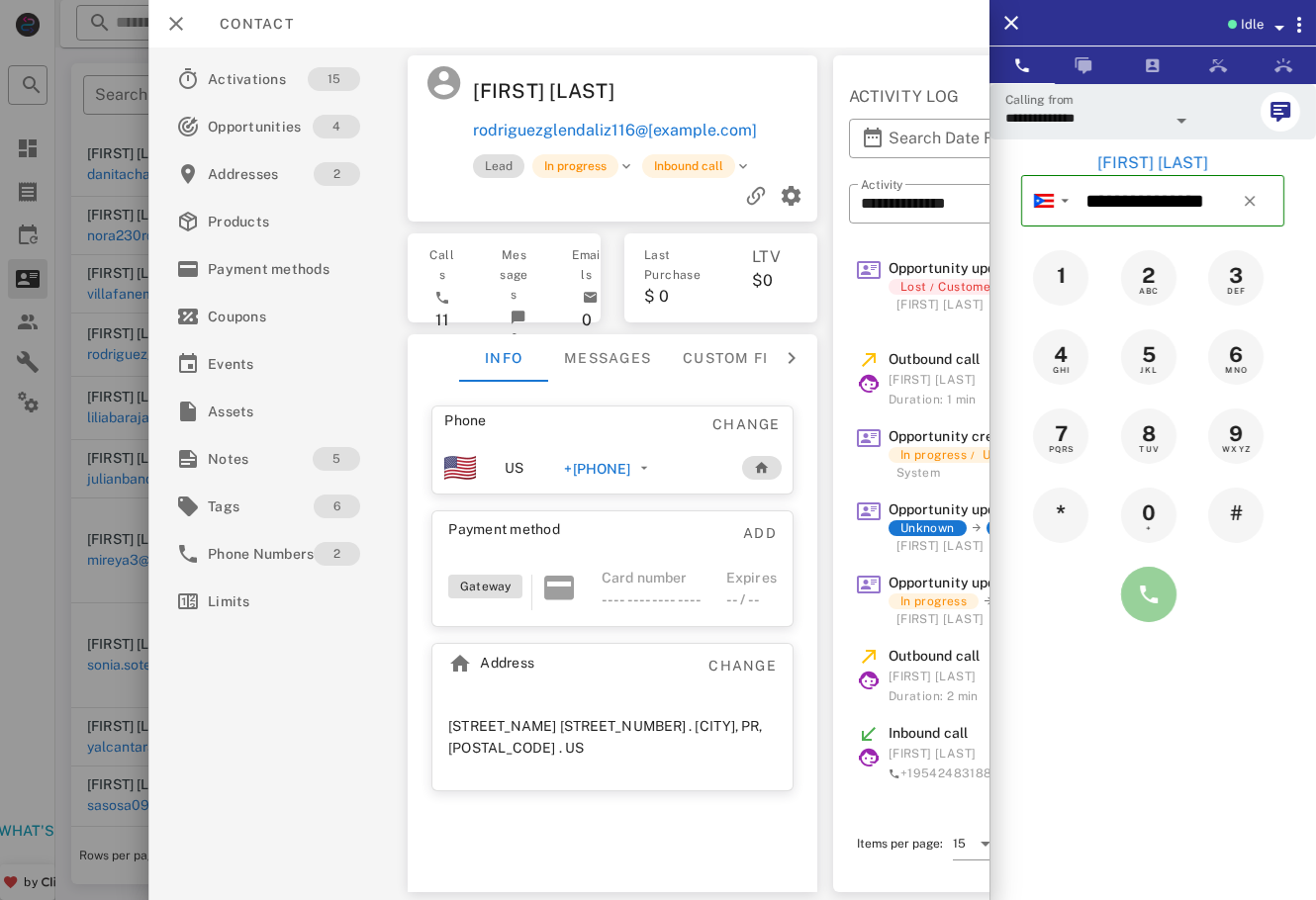 click at bounding box center [1149, 594] 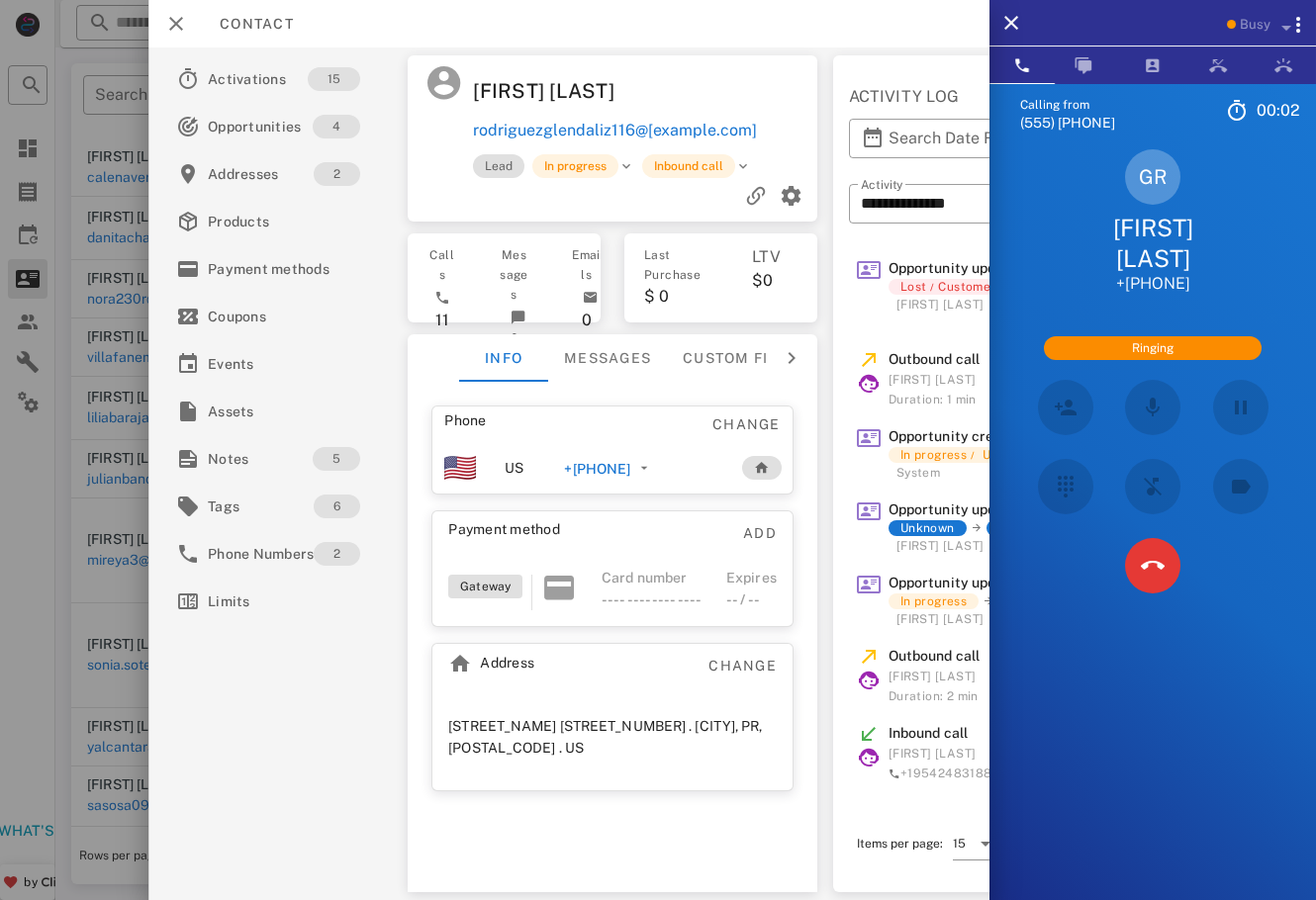 scroll, scrollTop: 214, scrollLeft: 0, axis: vertical 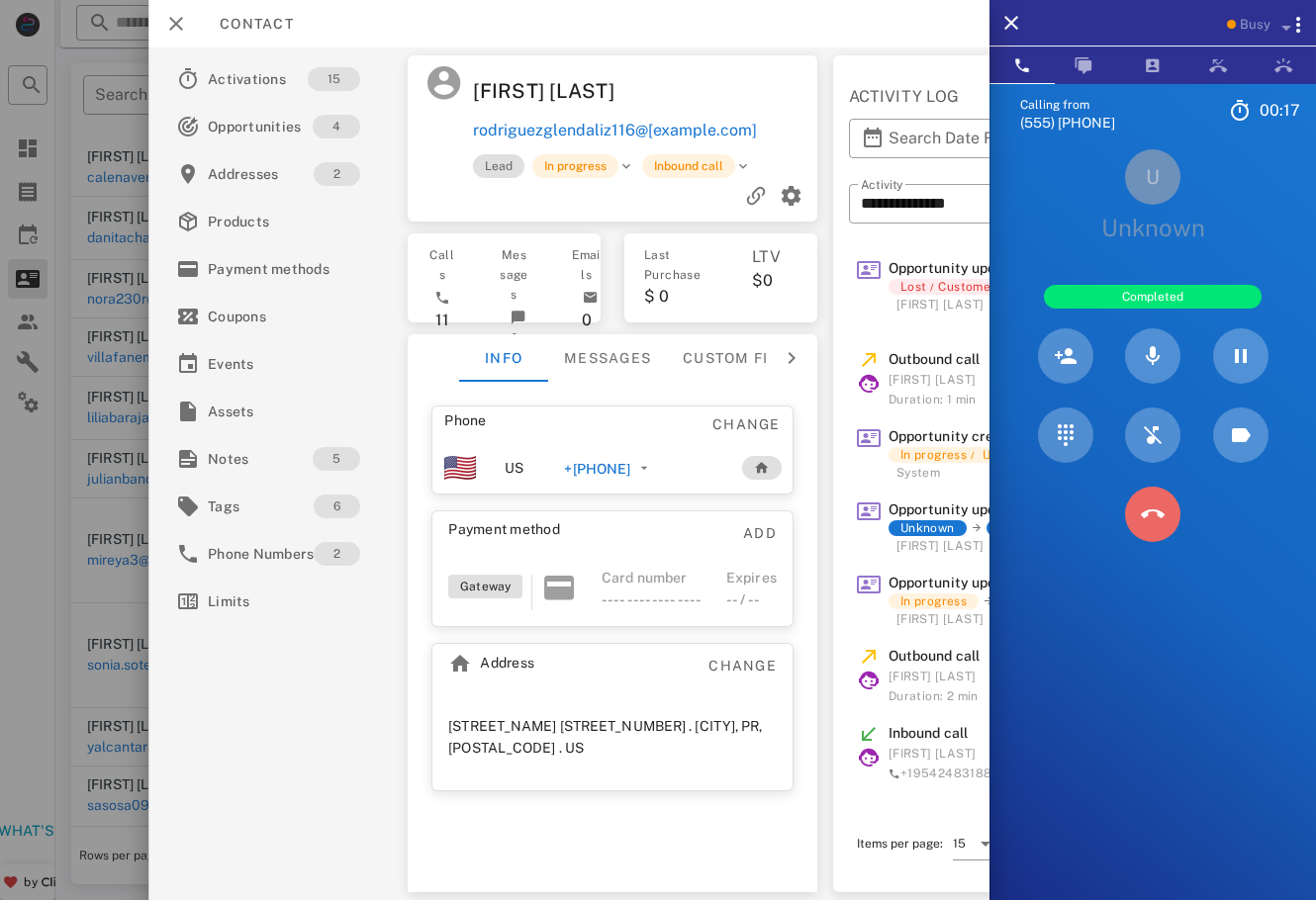 click at bounding box center [1153, 514] 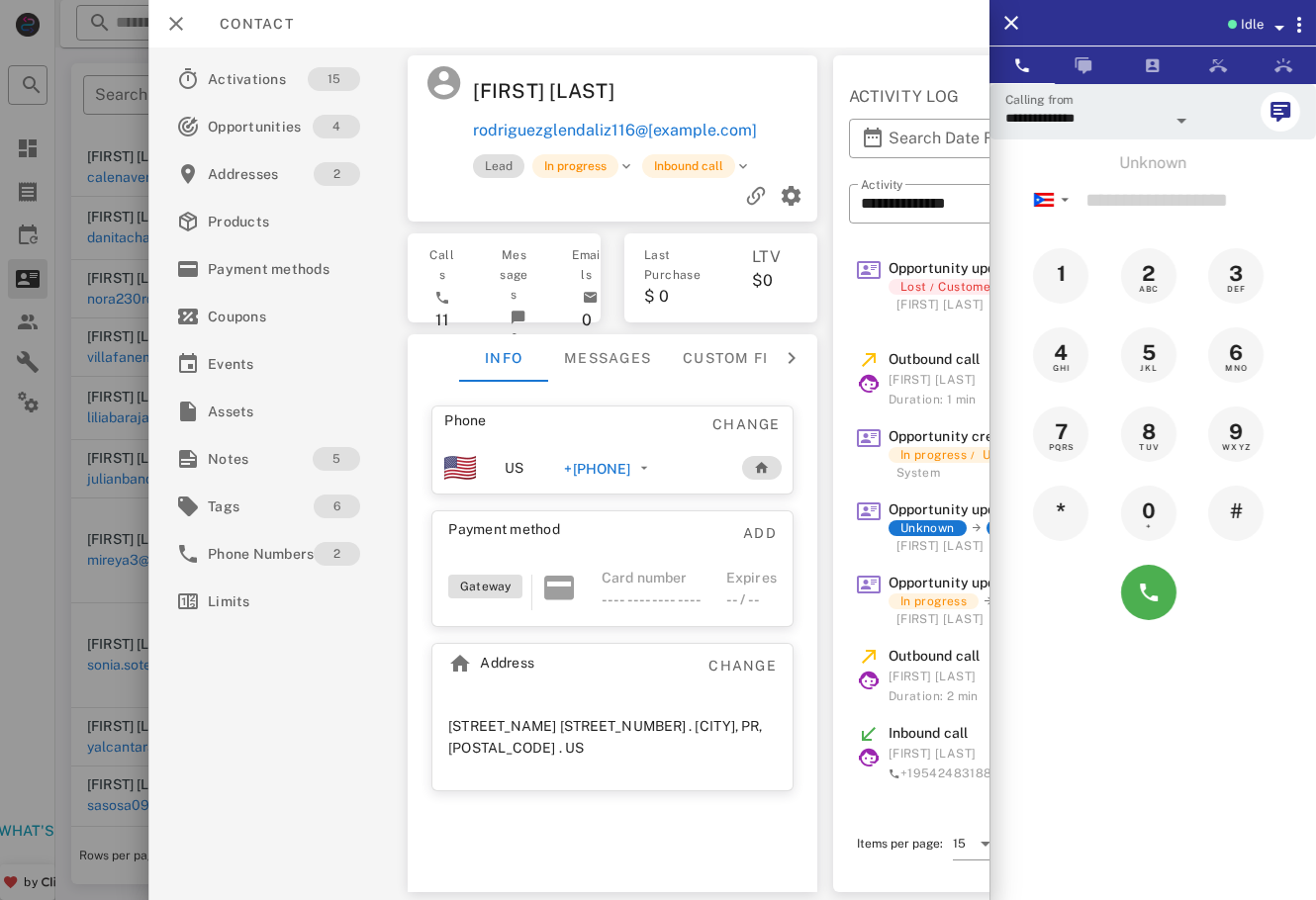 drag, startPoint x: 5, startPoint y: 625, endPoint x: 801, endPoint y: 21, distance: 999.21569 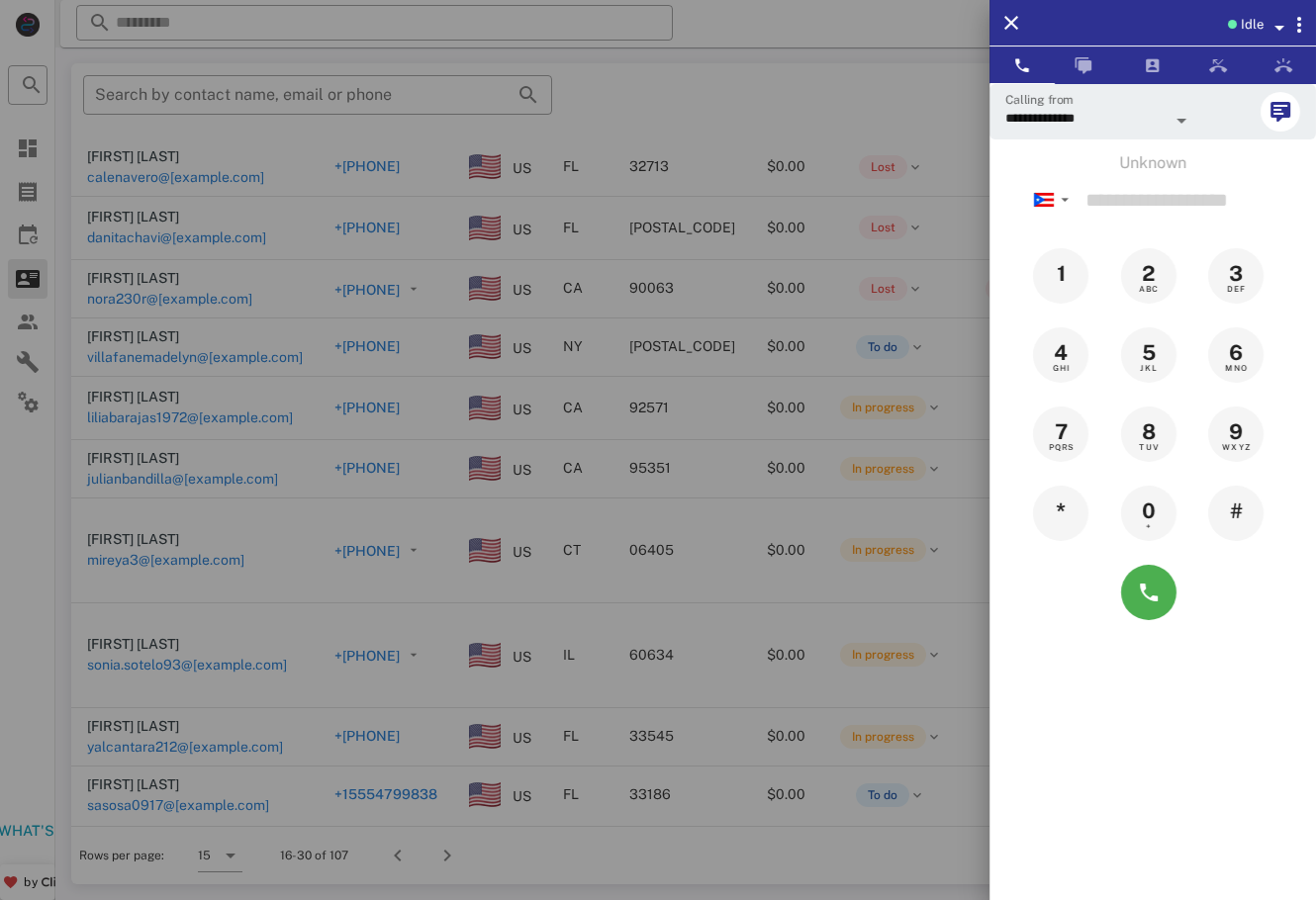 click at bounding box center [658, 450] 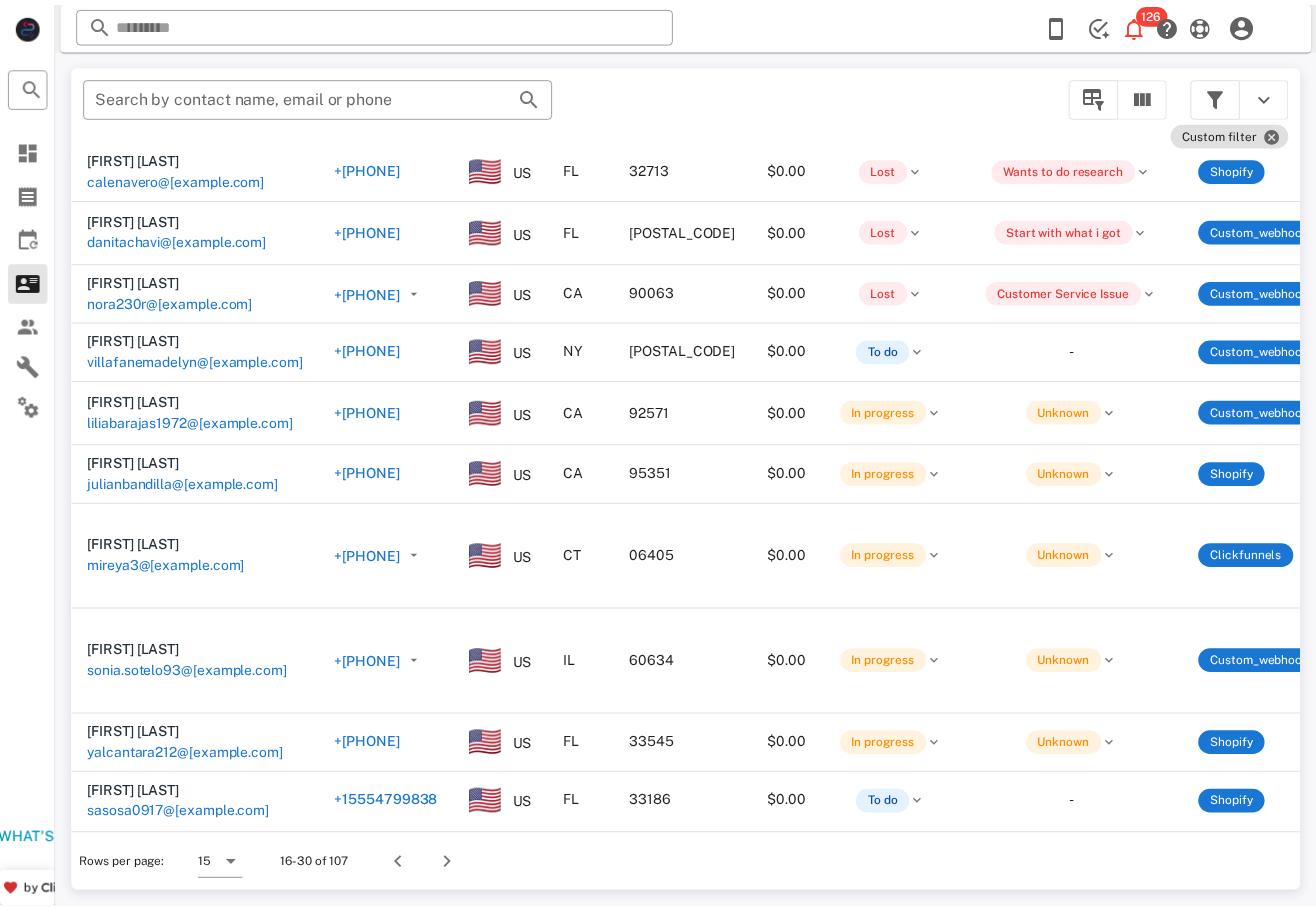 scroll, scrollTop: 0, scrollLeft: 0, axis: both 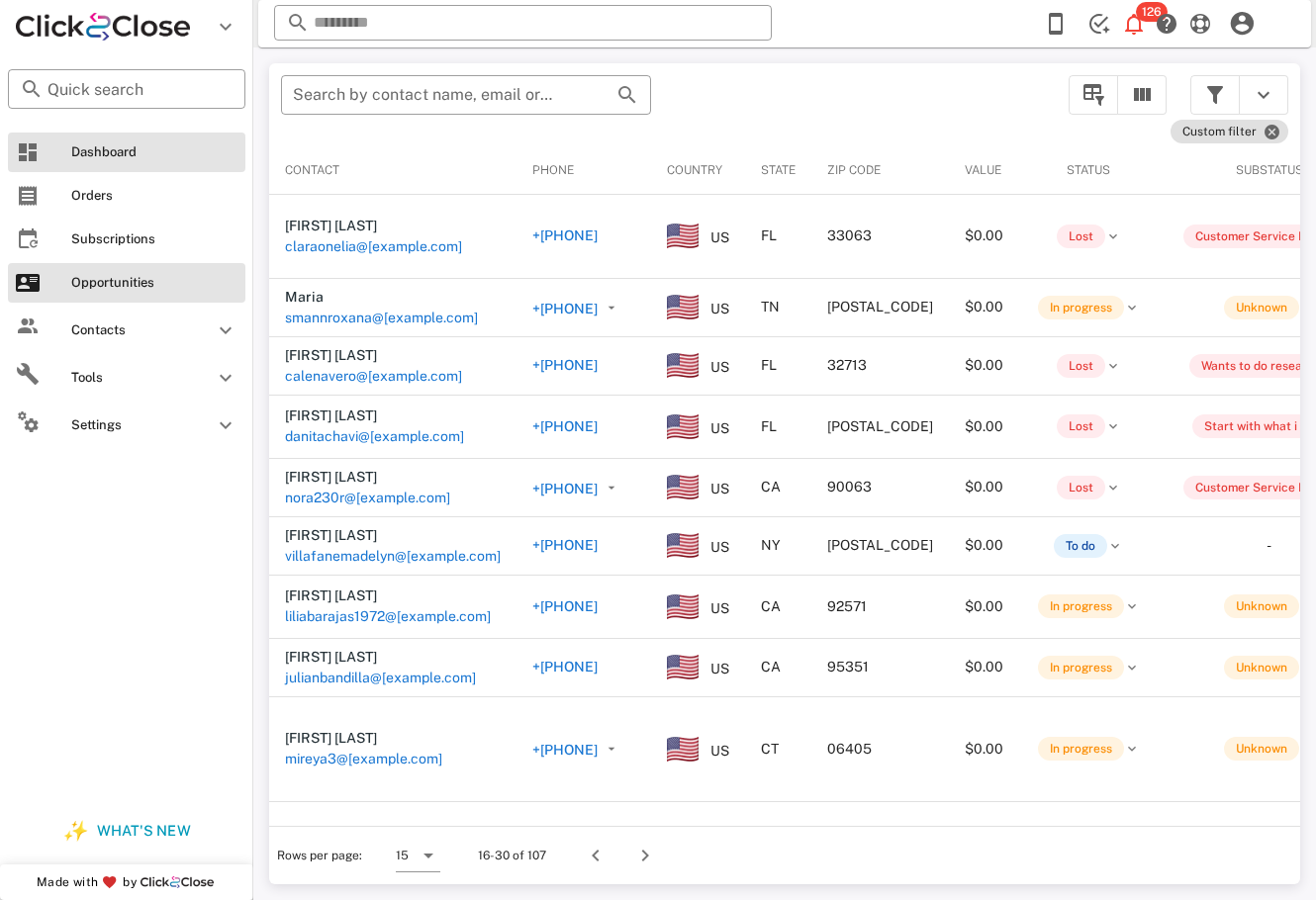 click on "Dashboard" at bounding box center [154, 152] 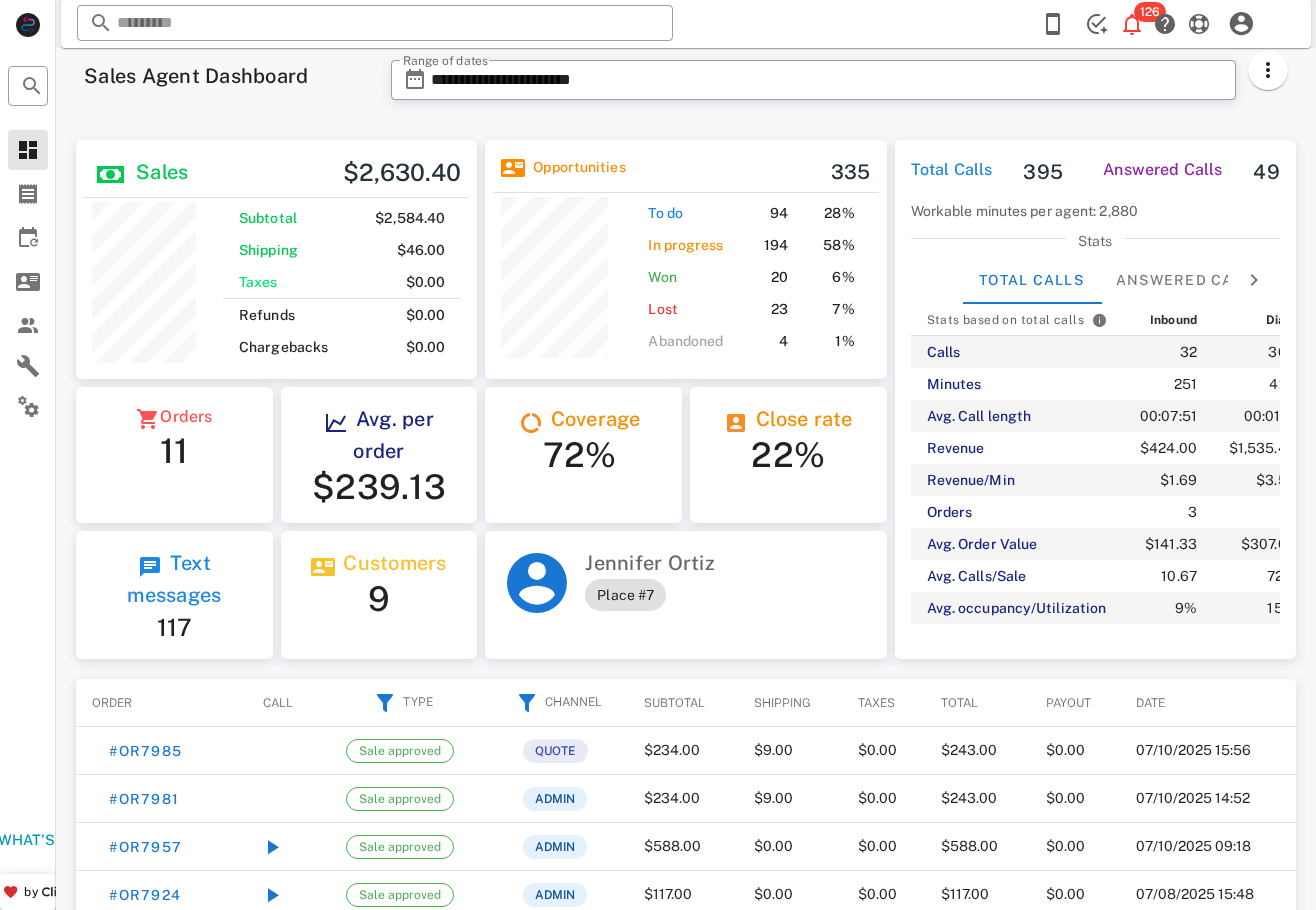 scroll, scrollTop: 999755, scrollLeft: 999599, axis: both 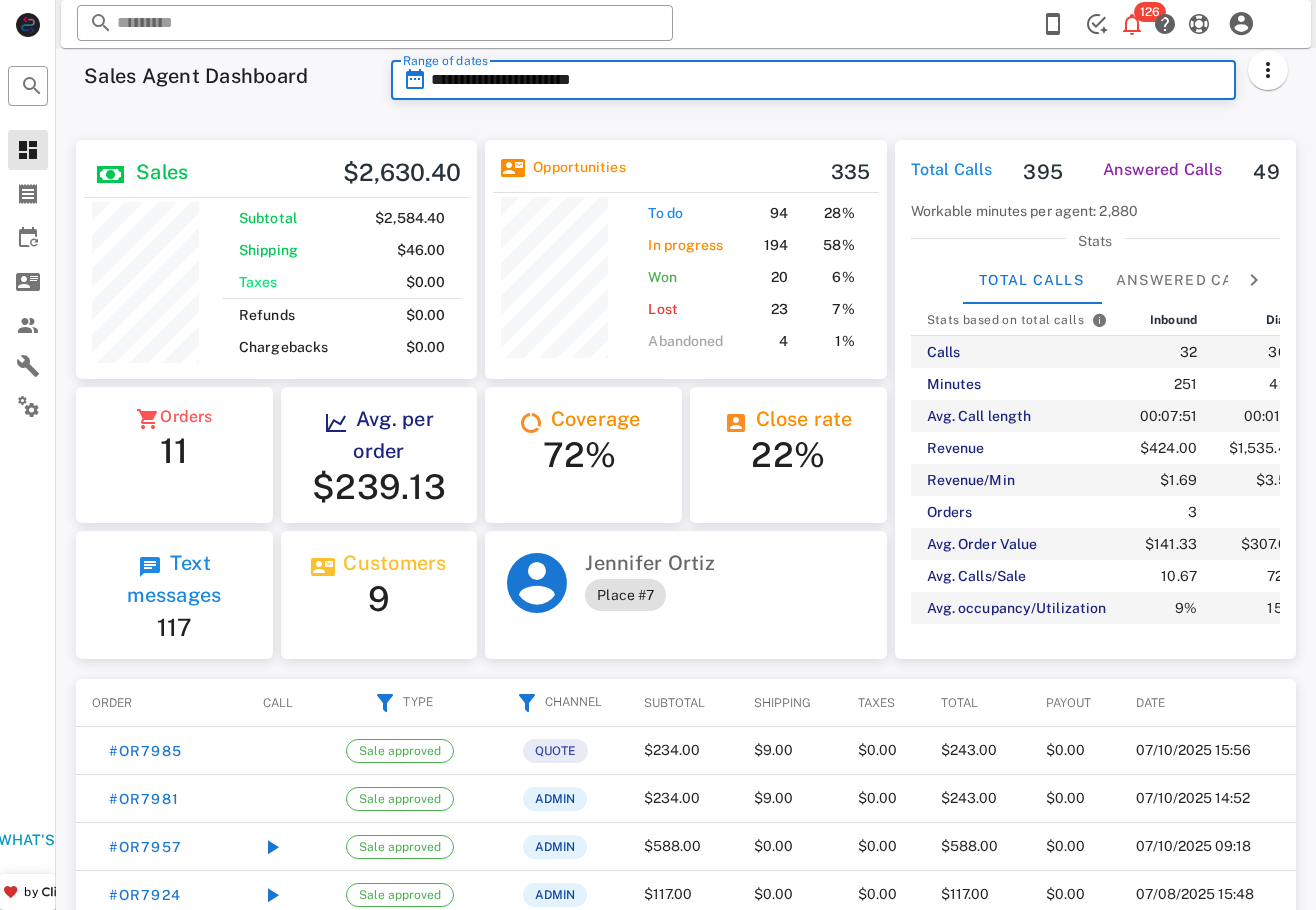 click on "**********" at bounding box center [827, 80] 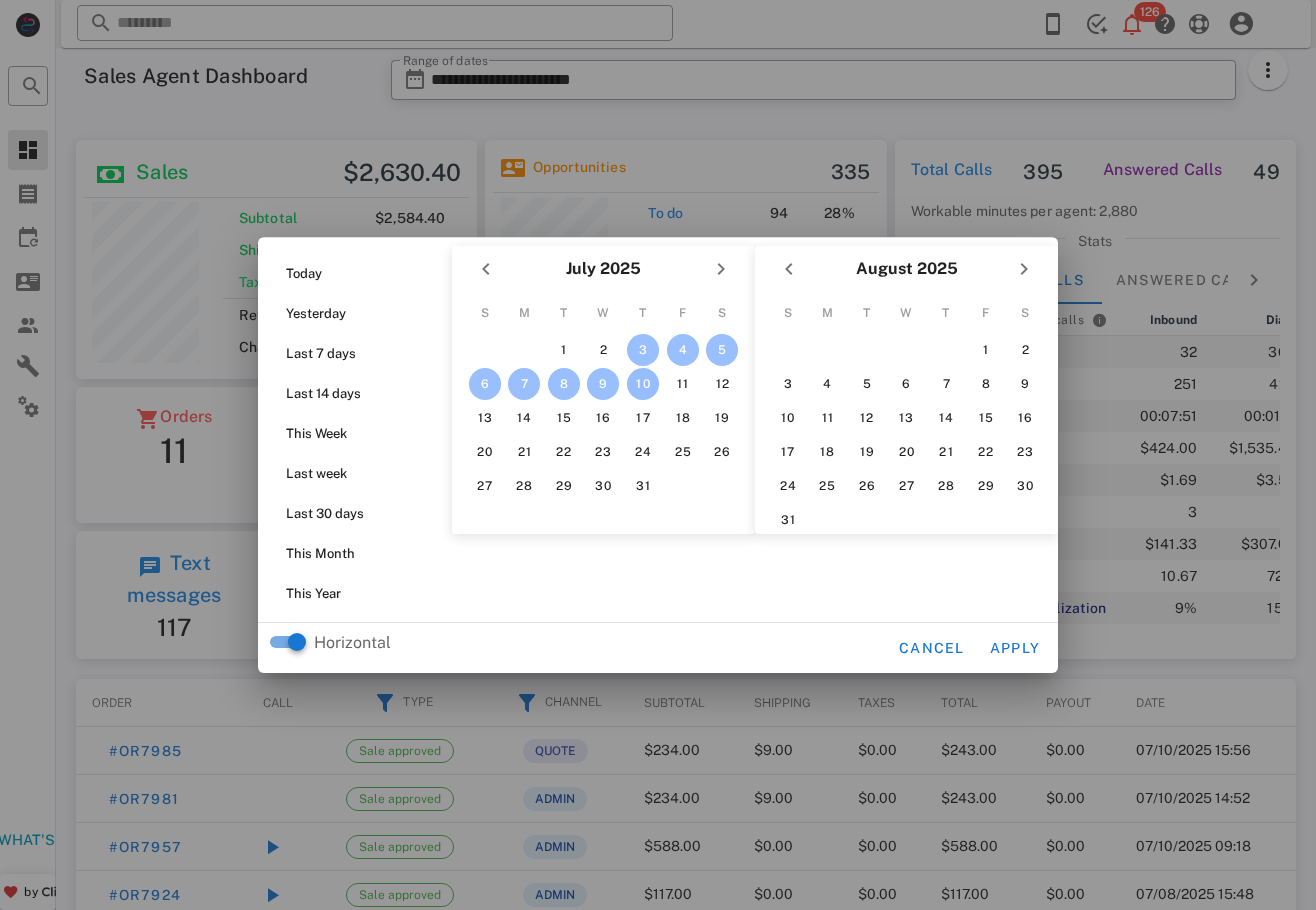click on "10" at bounding box center [643, 384] 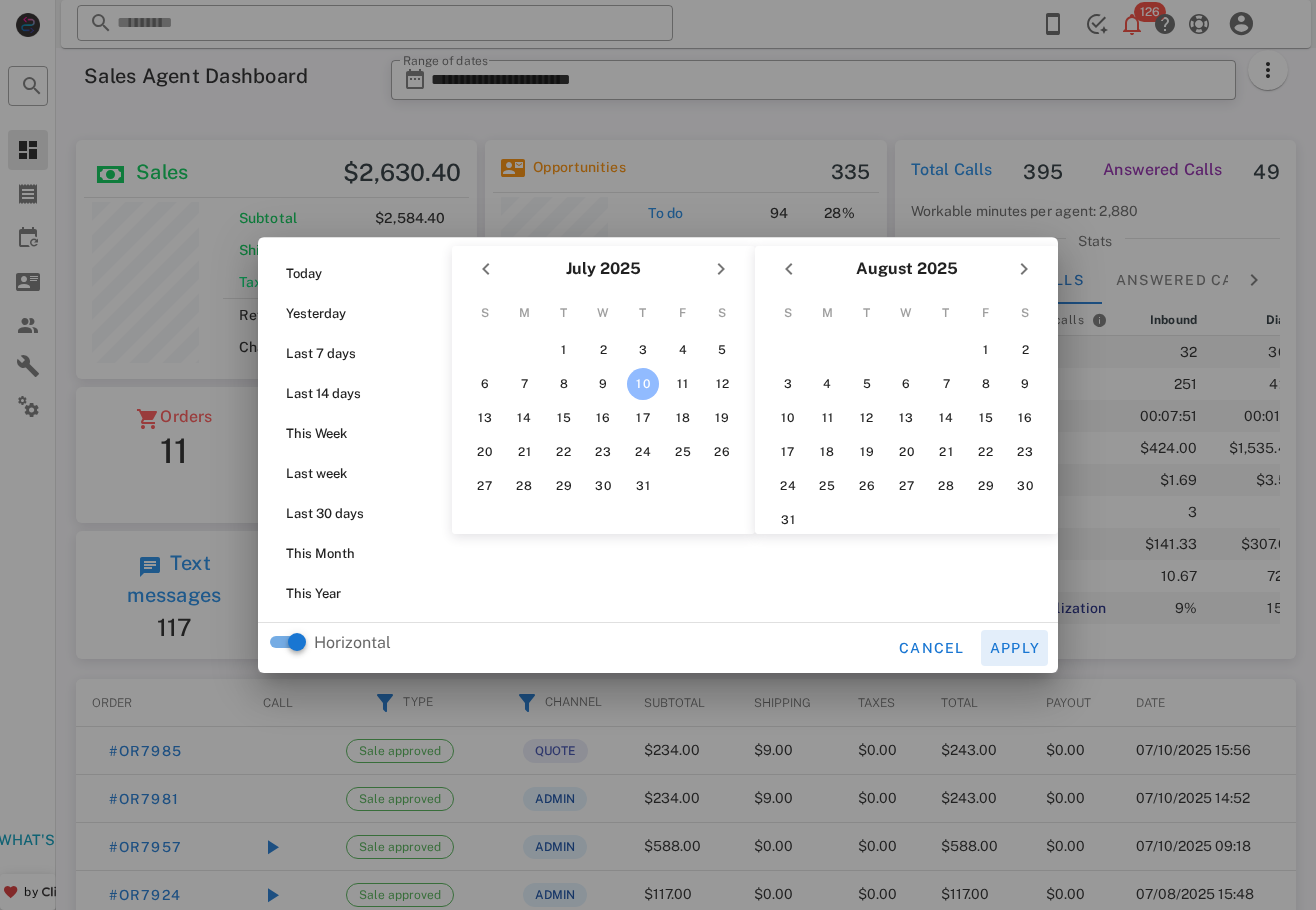 click on "Apply" at bounding box center (1015, 648) 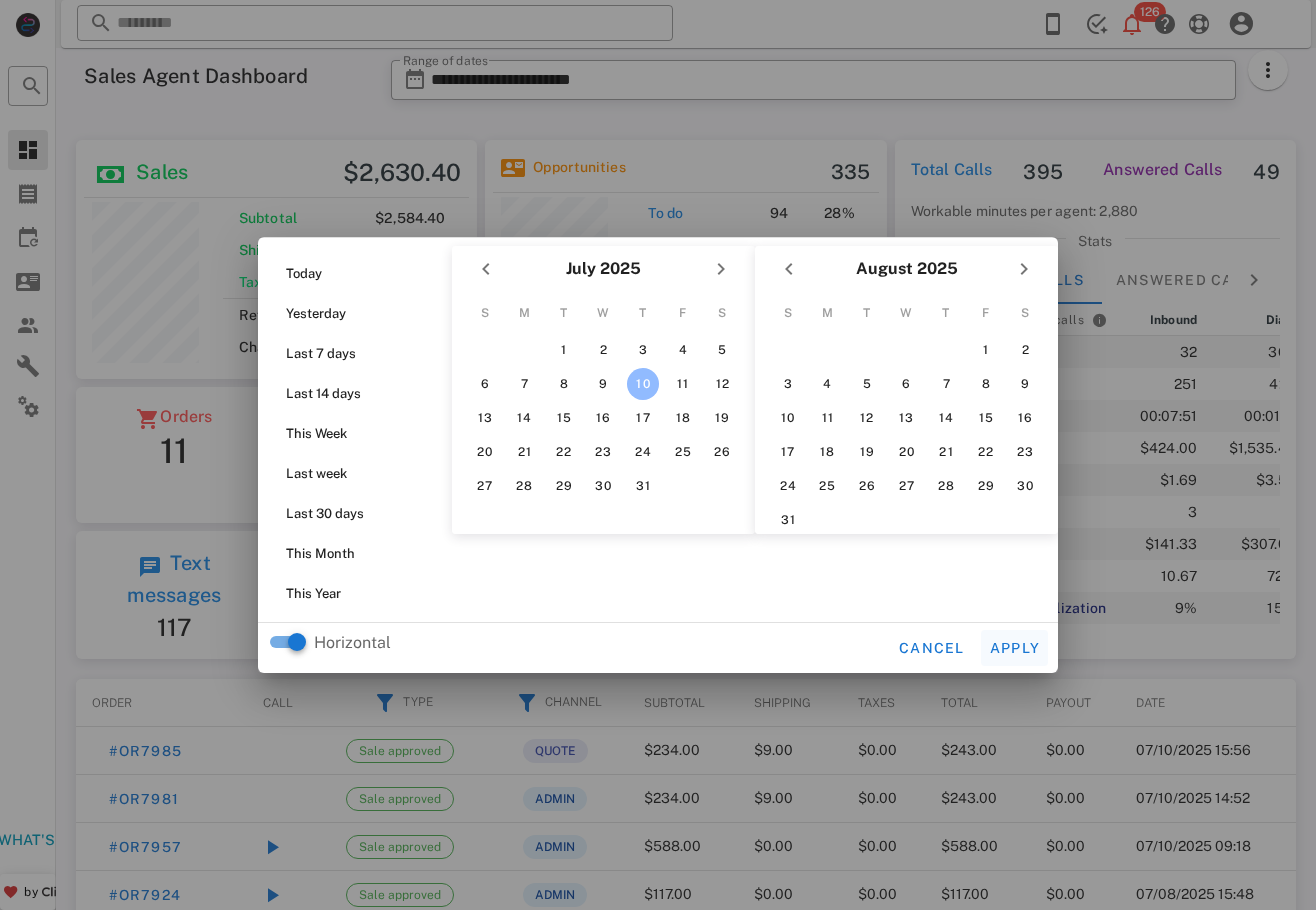 type on "**********" 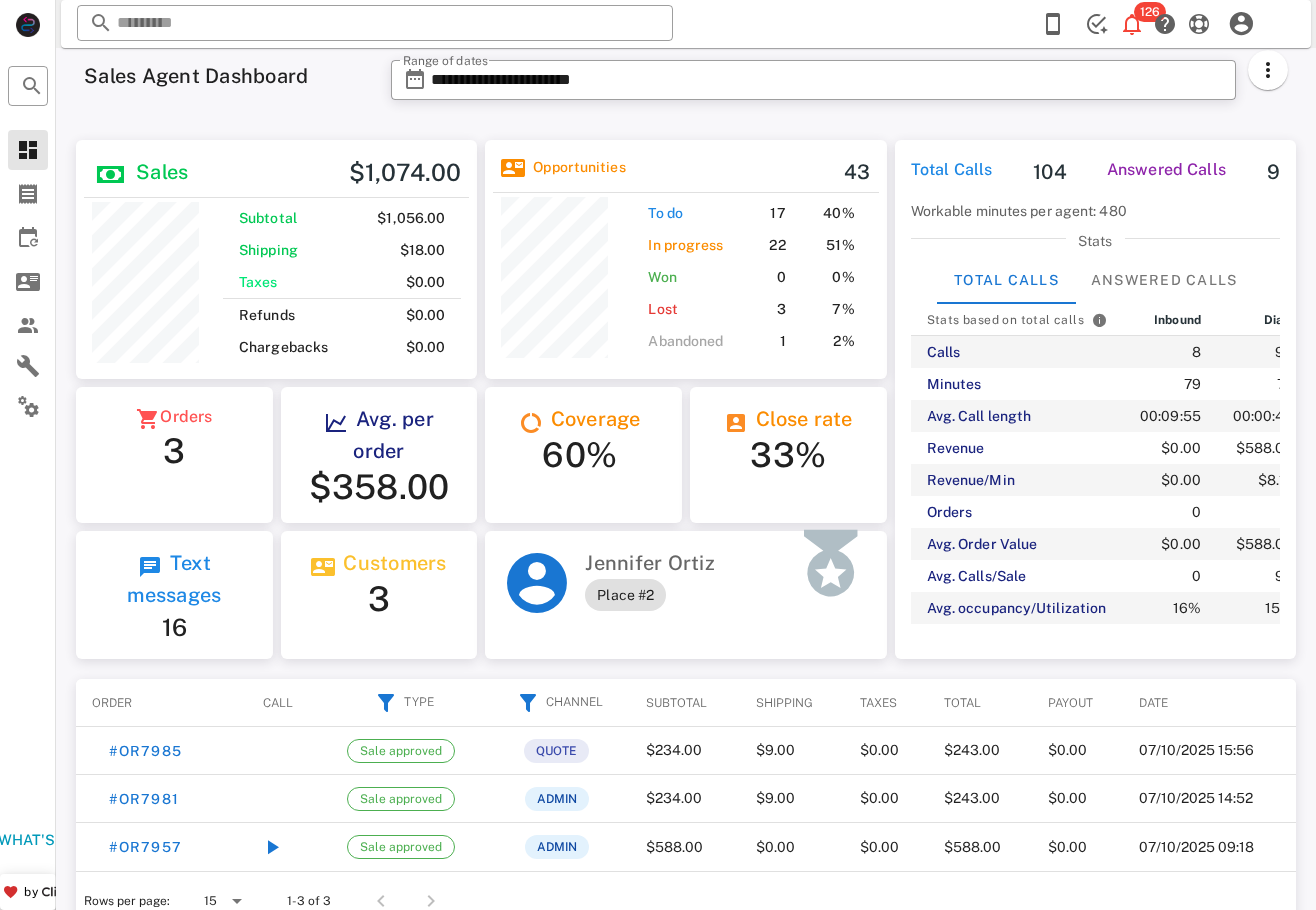 scroll, scrollTop: 999761, scrollLeft: 999599, axis: both 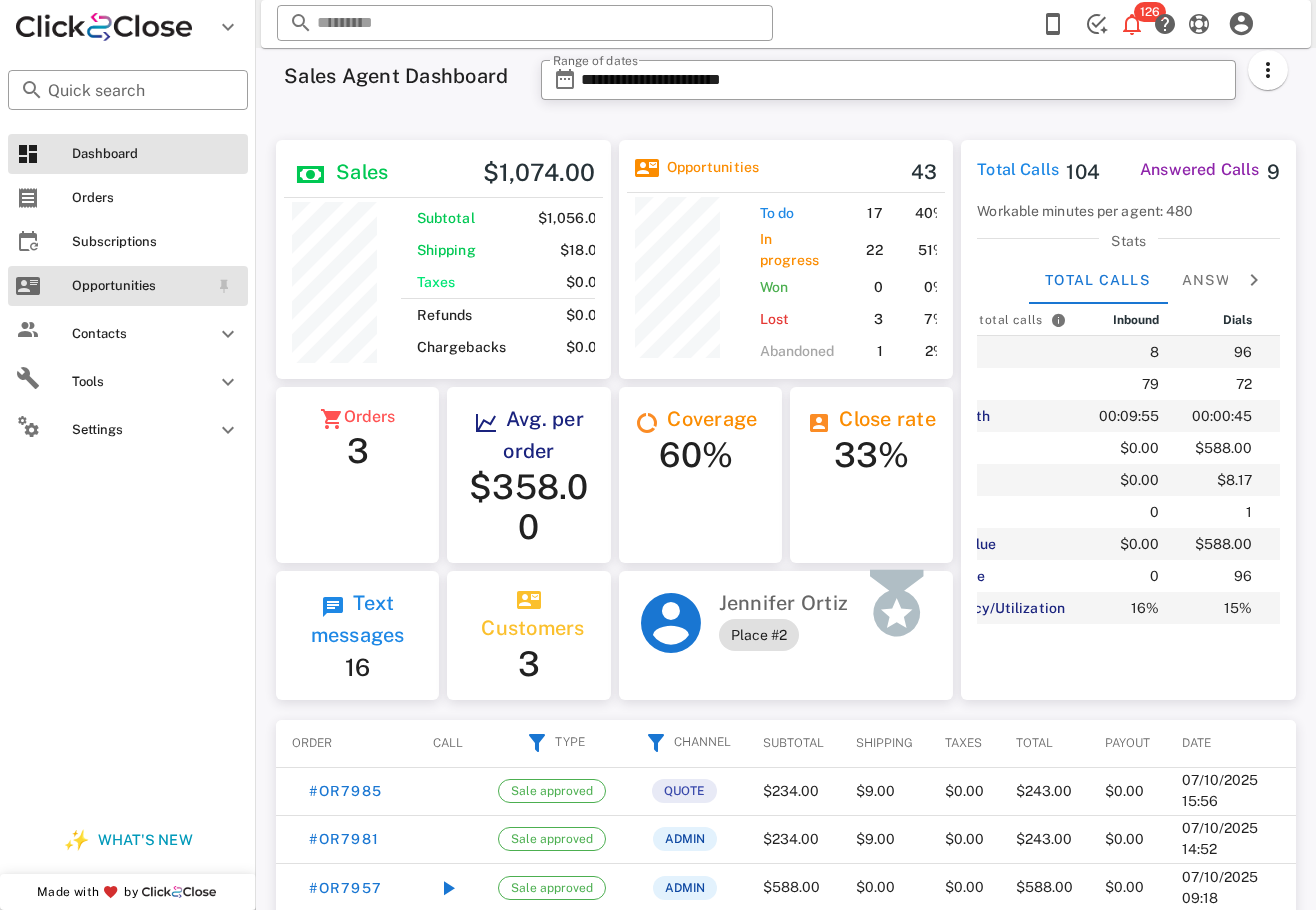click on "Opportunities" at bounding box center (128, 286) 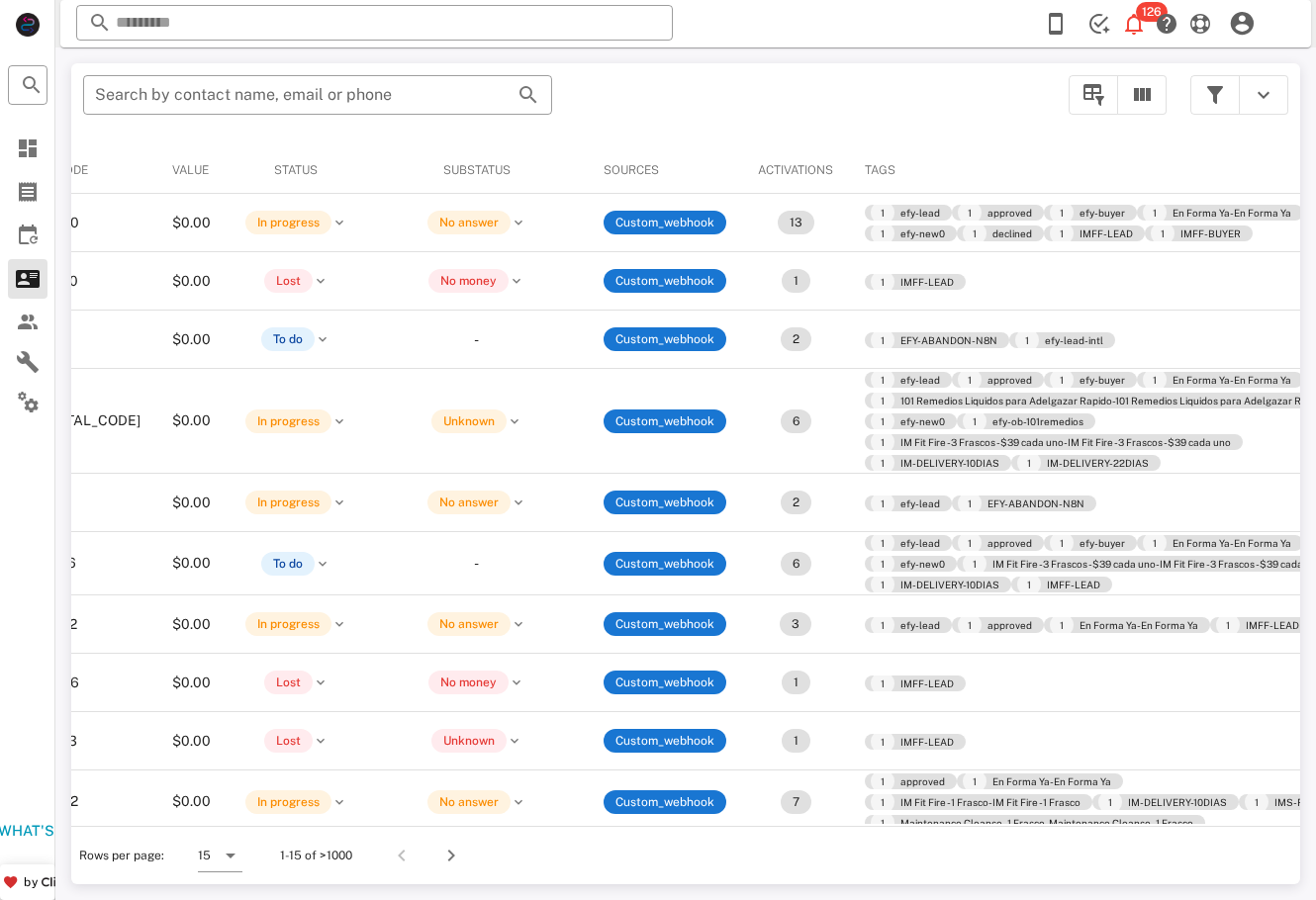 scroll, scrollTop: 0, scrollLeft: 0, axis: both 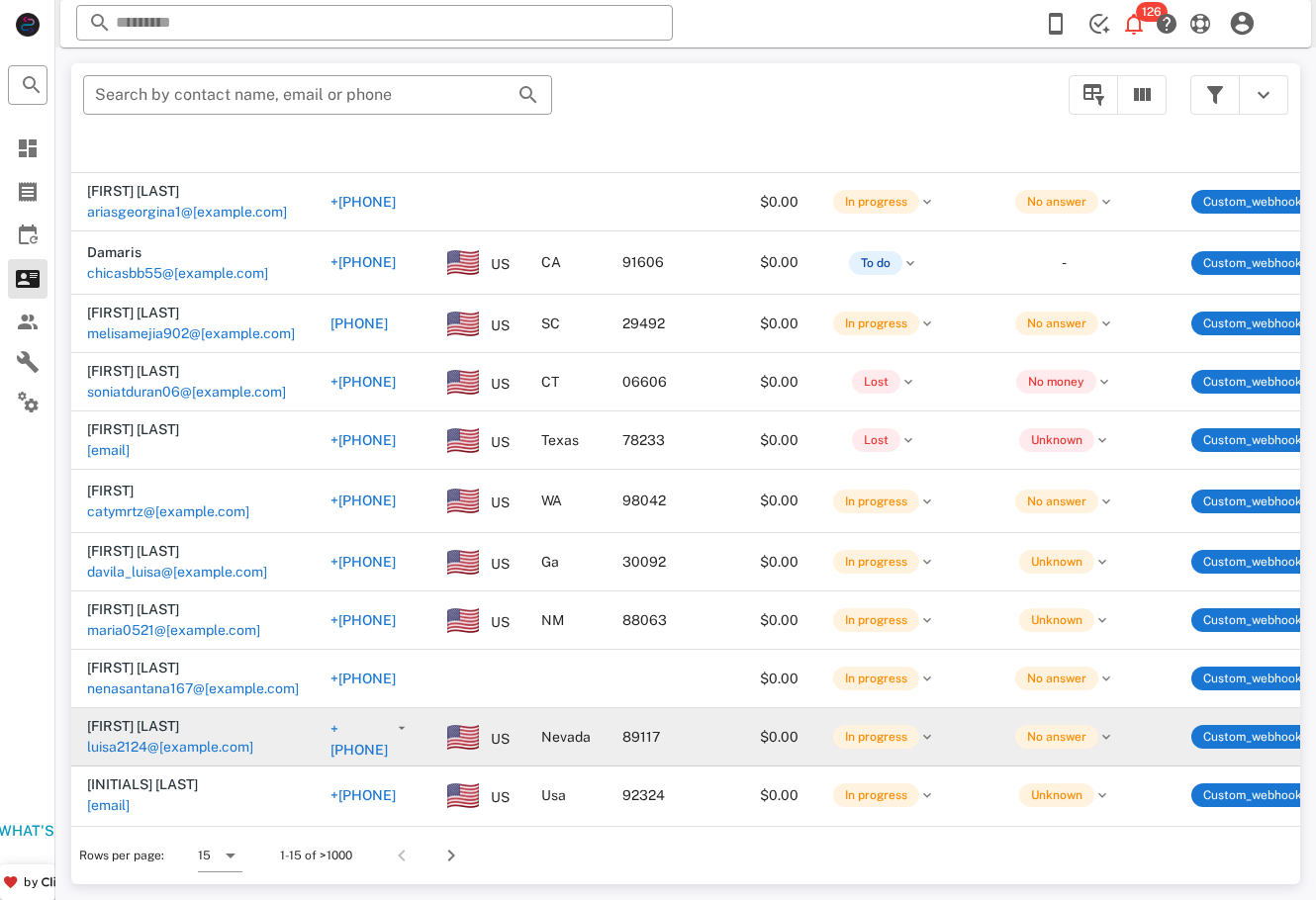 click on "[EMAIL]" at bounding box center [108, 940] 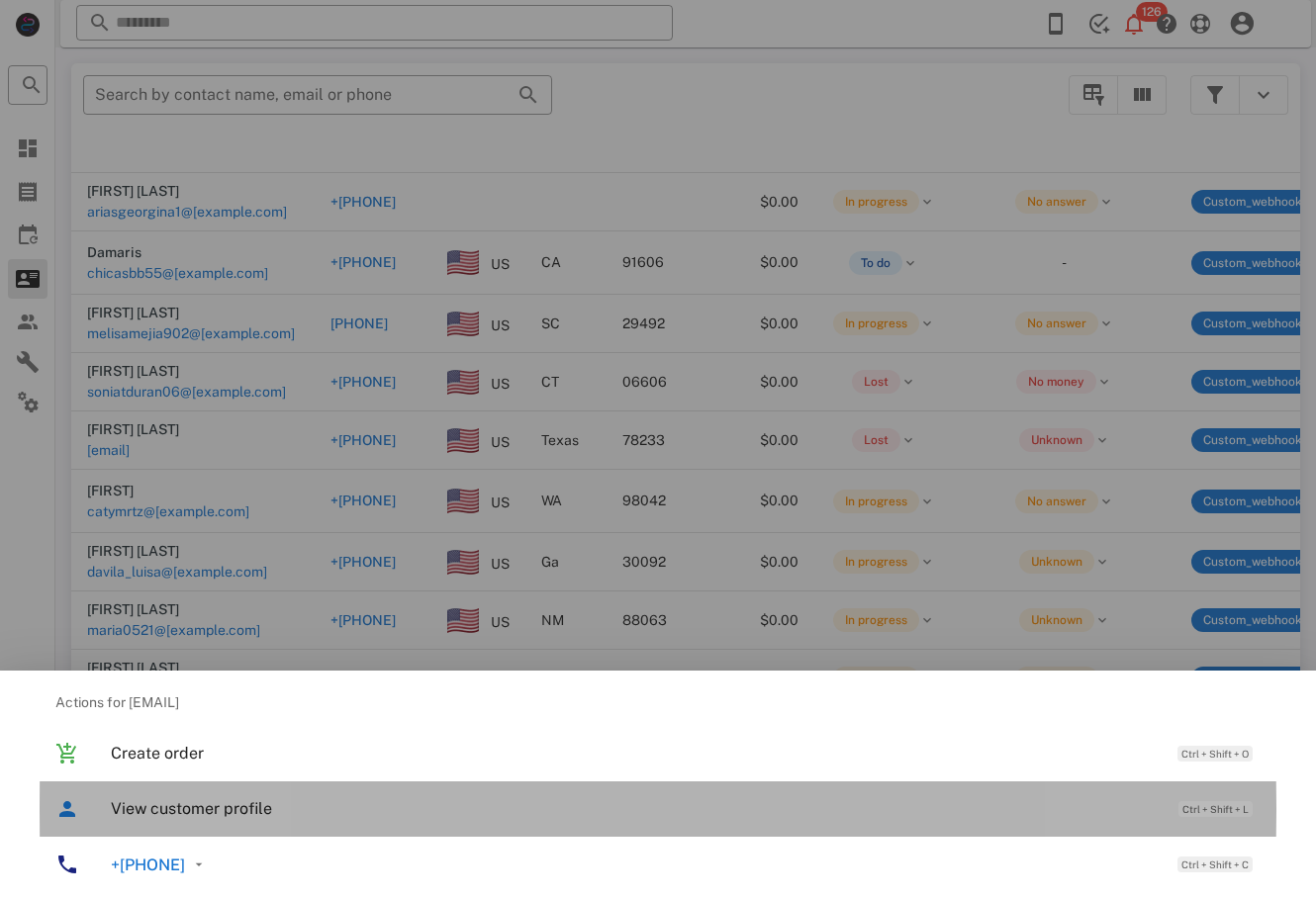 click on "View customer profile Ctrl + Shift + L" at bounding box center [686, 808] 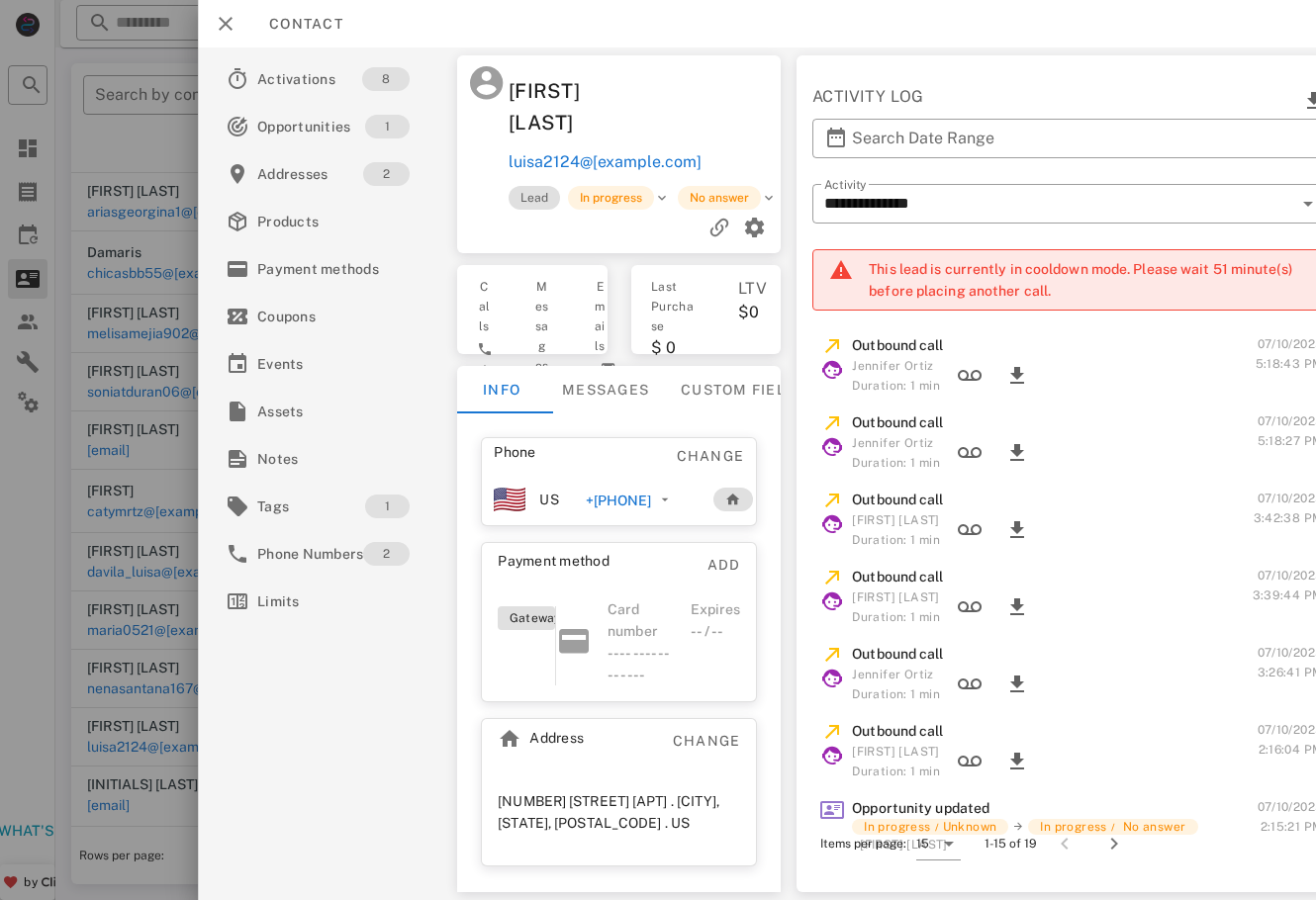click on "[PHONE]" at bounding box center (613, 500) 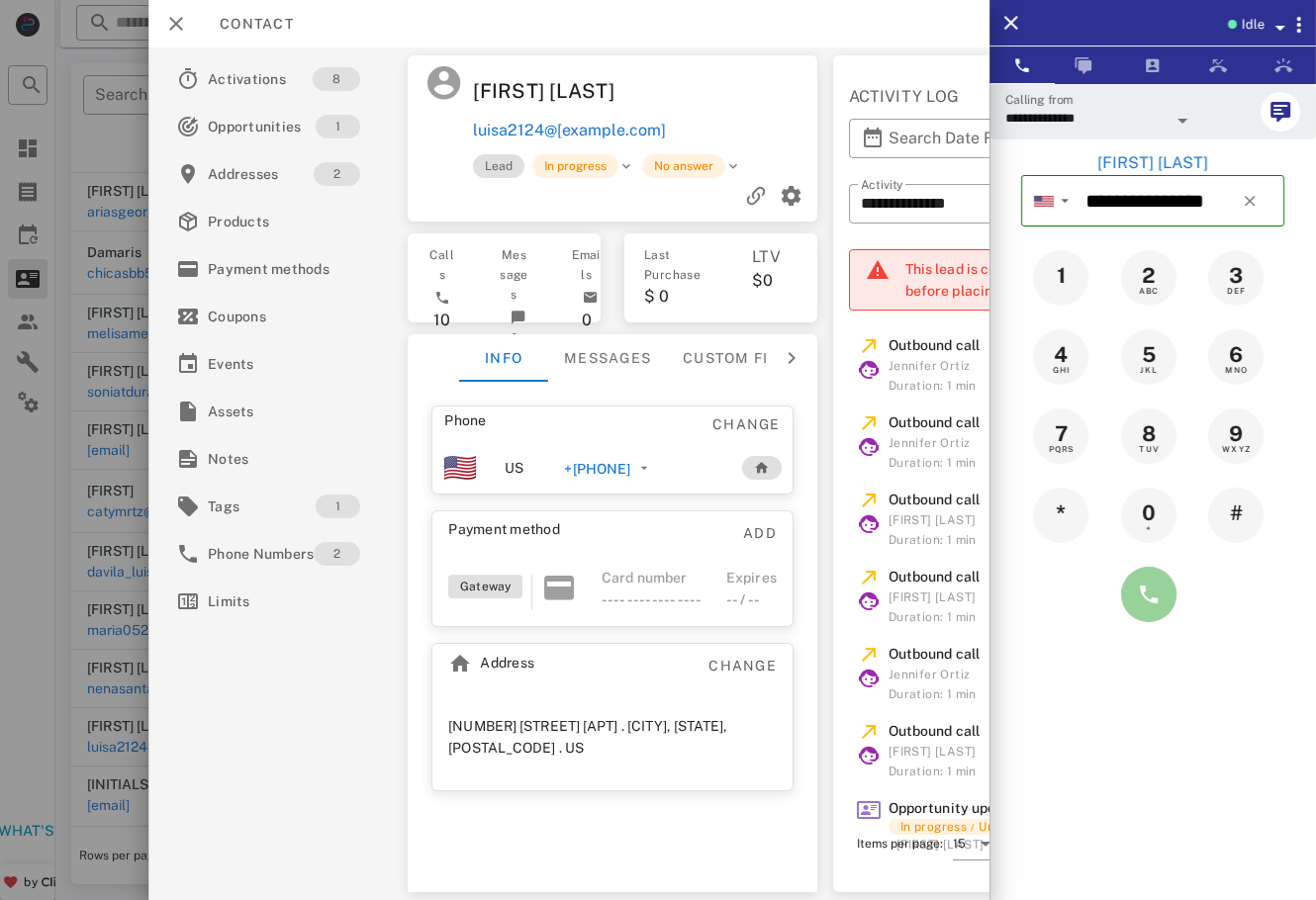 click at bounding box center [1149, 594] 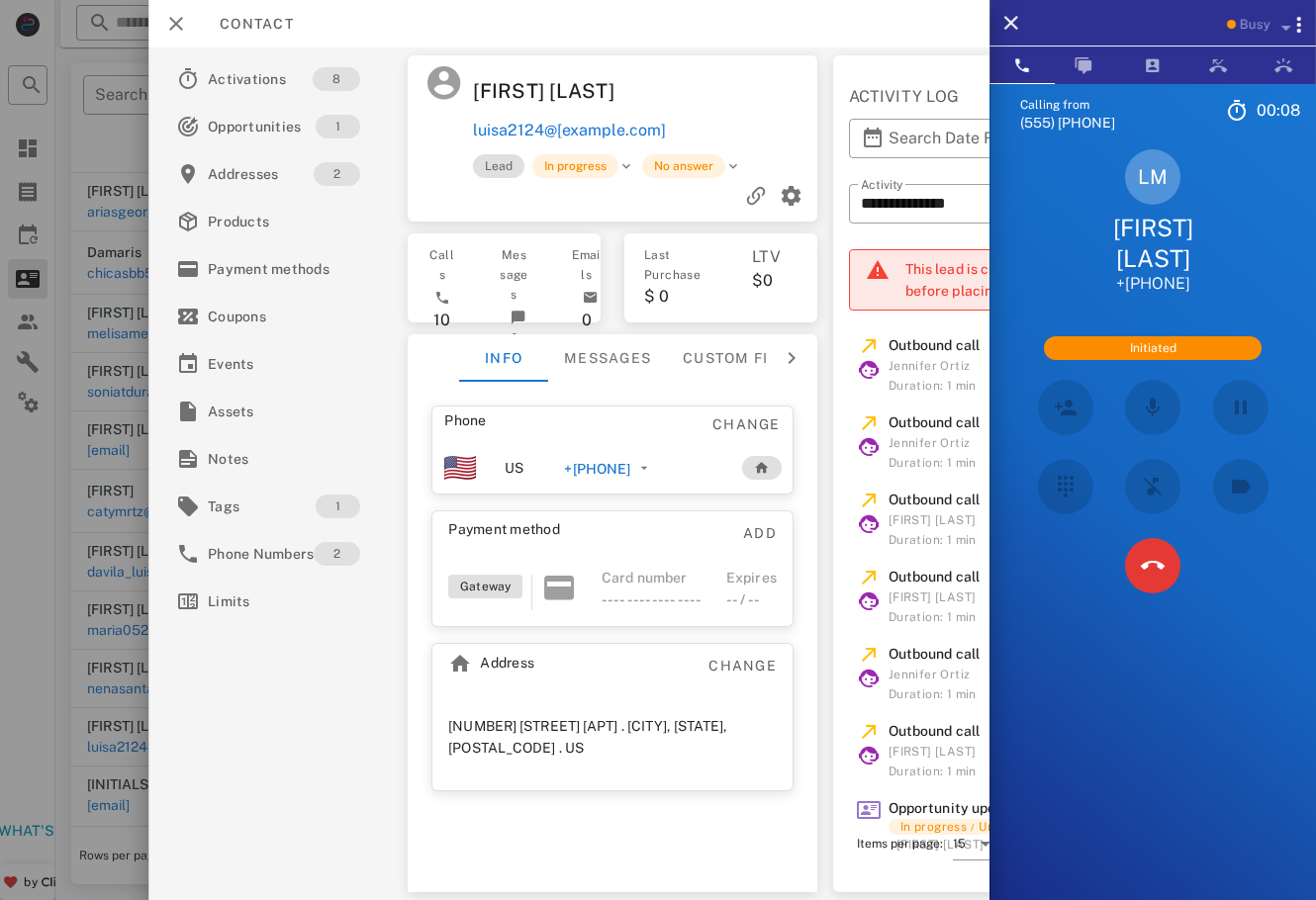 click on "Calling from (954) 248-3188 00: 08  Unknown      ▼     Andorra
+376
Argentina
+54
Aruba
+297
Australia
+61
Belgium (België)
+32
Bolivia
+591
Brazil (Brasil)
+55
Canada
+1
Chile
+56
Colombia
+57
Costa Rica
+506
Dominican Republic (República Dominicana)
+1
Ecuador
+593
El Salvador
+503
France
+33
Germany (Deutschland)
+49
Guadeloupe
+590
Guatemala
+502
Honduras
+504
Iceland (Ísland)
+354
India (भारत)
+91
Israel (‫ישראל‬‎)
+972
Italy (Italia)
+39" at bounding box center [1153, 533] 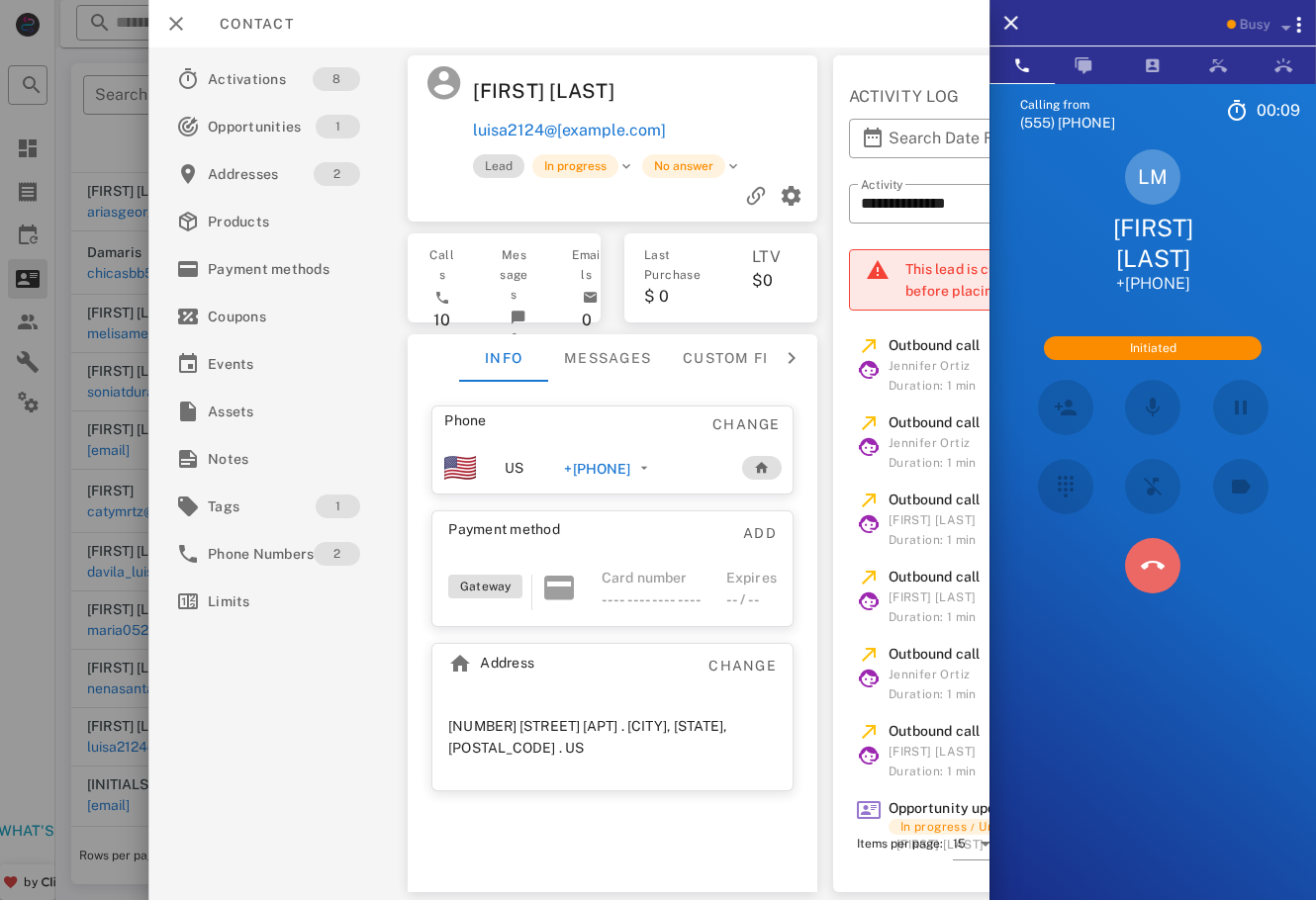 click at bounding box center (1153, 566) 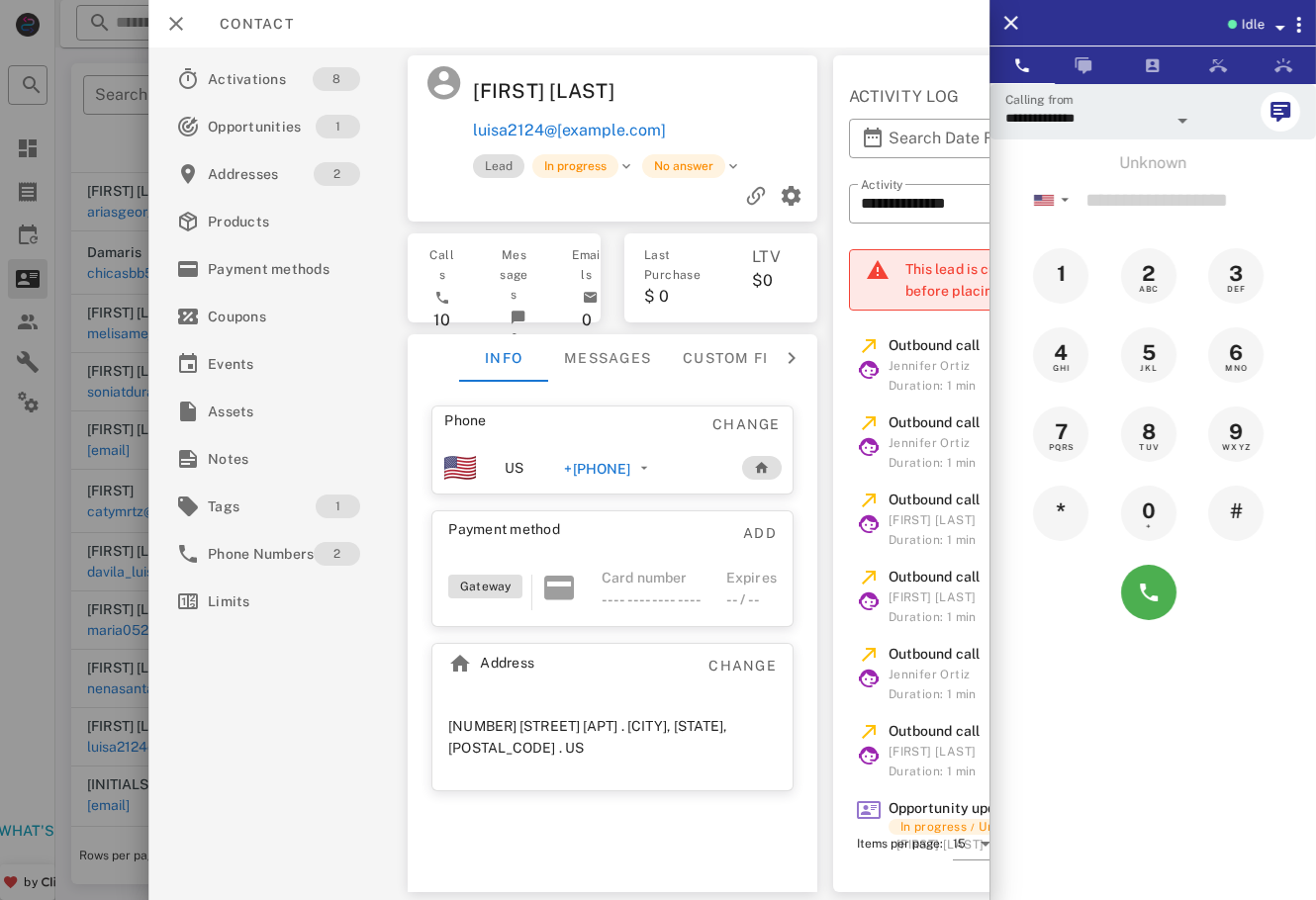 click at bounding box center [737, 91] 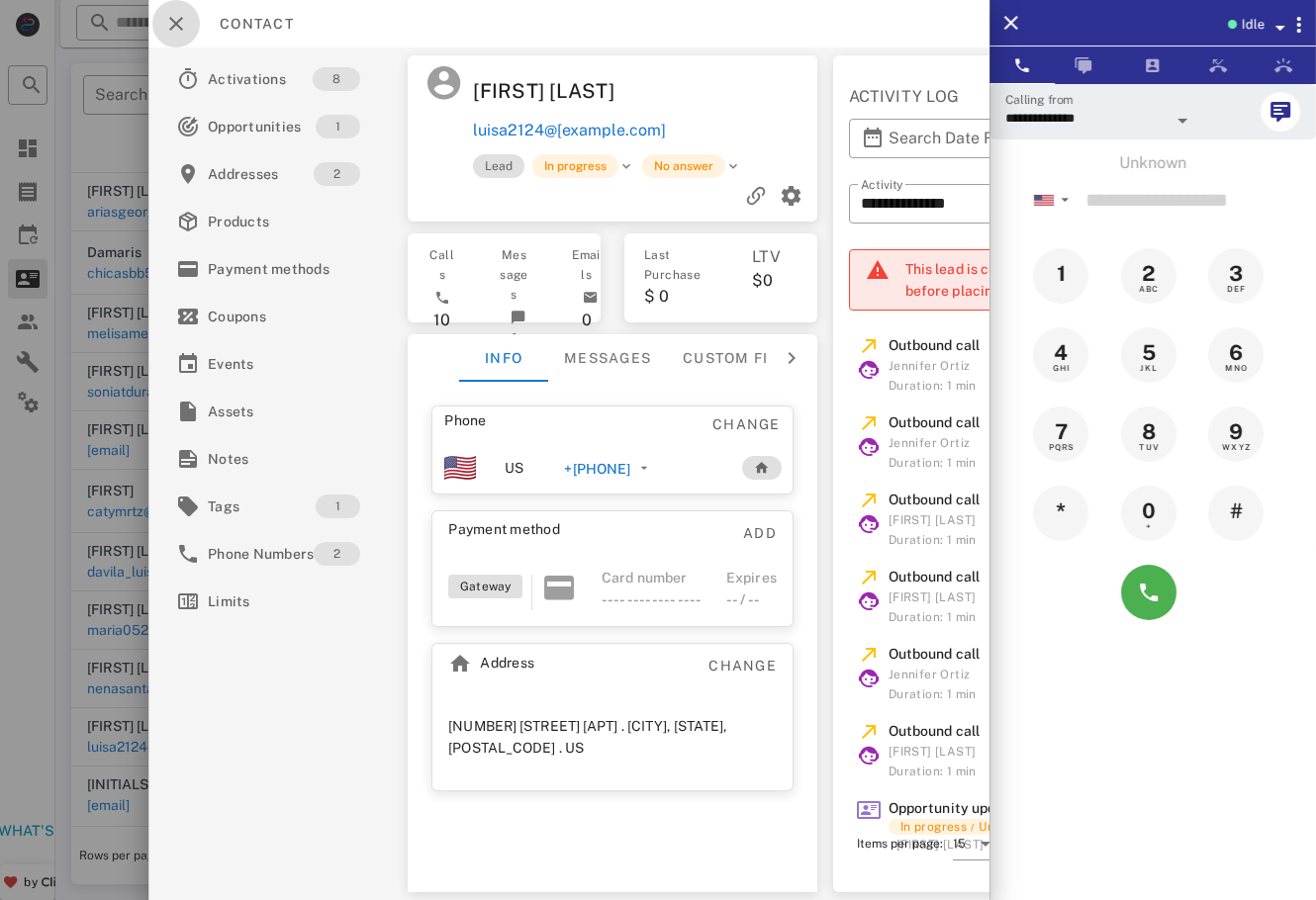 click at bounding box center [176, 24] 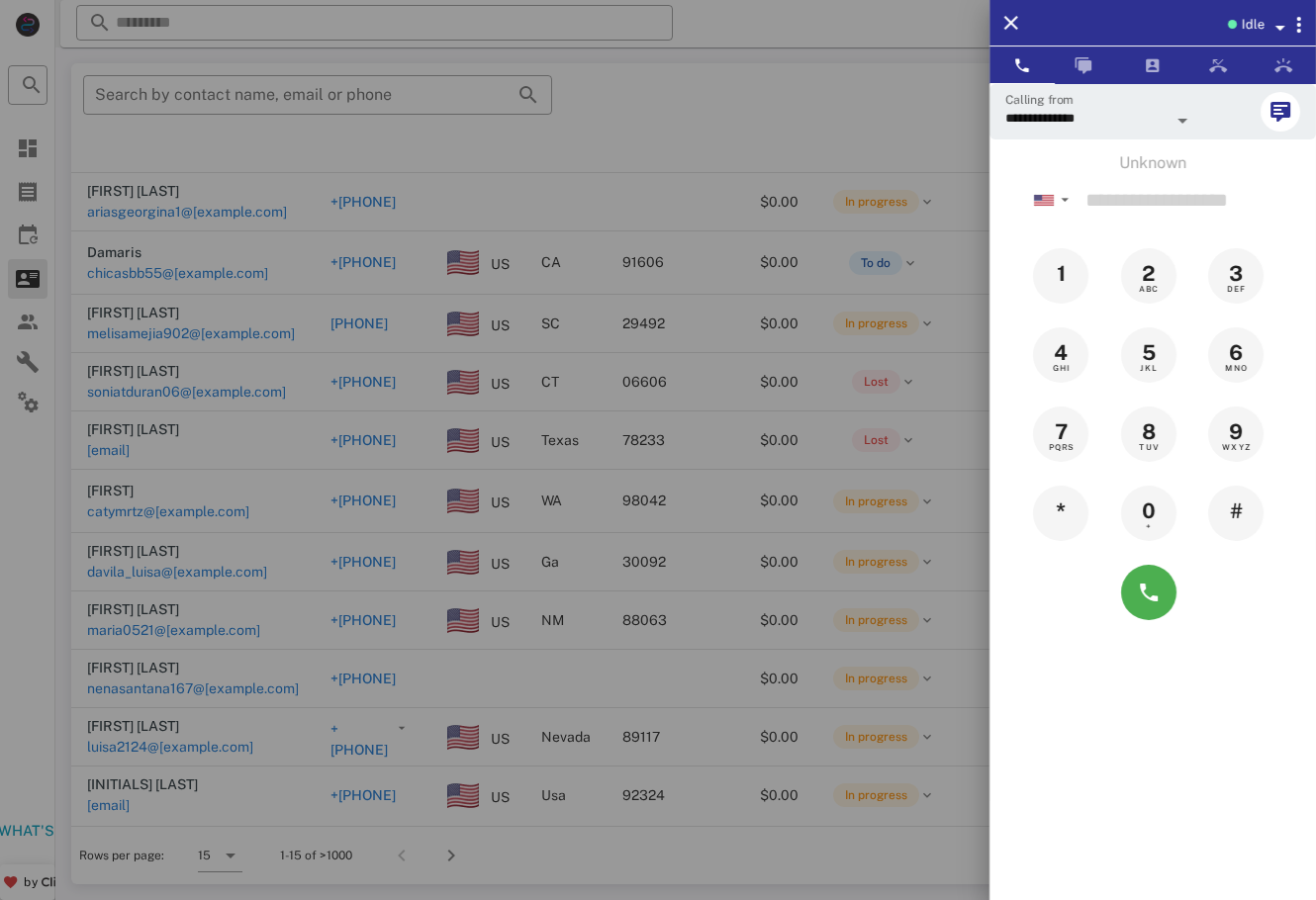 click at bounding box center (658, 450) 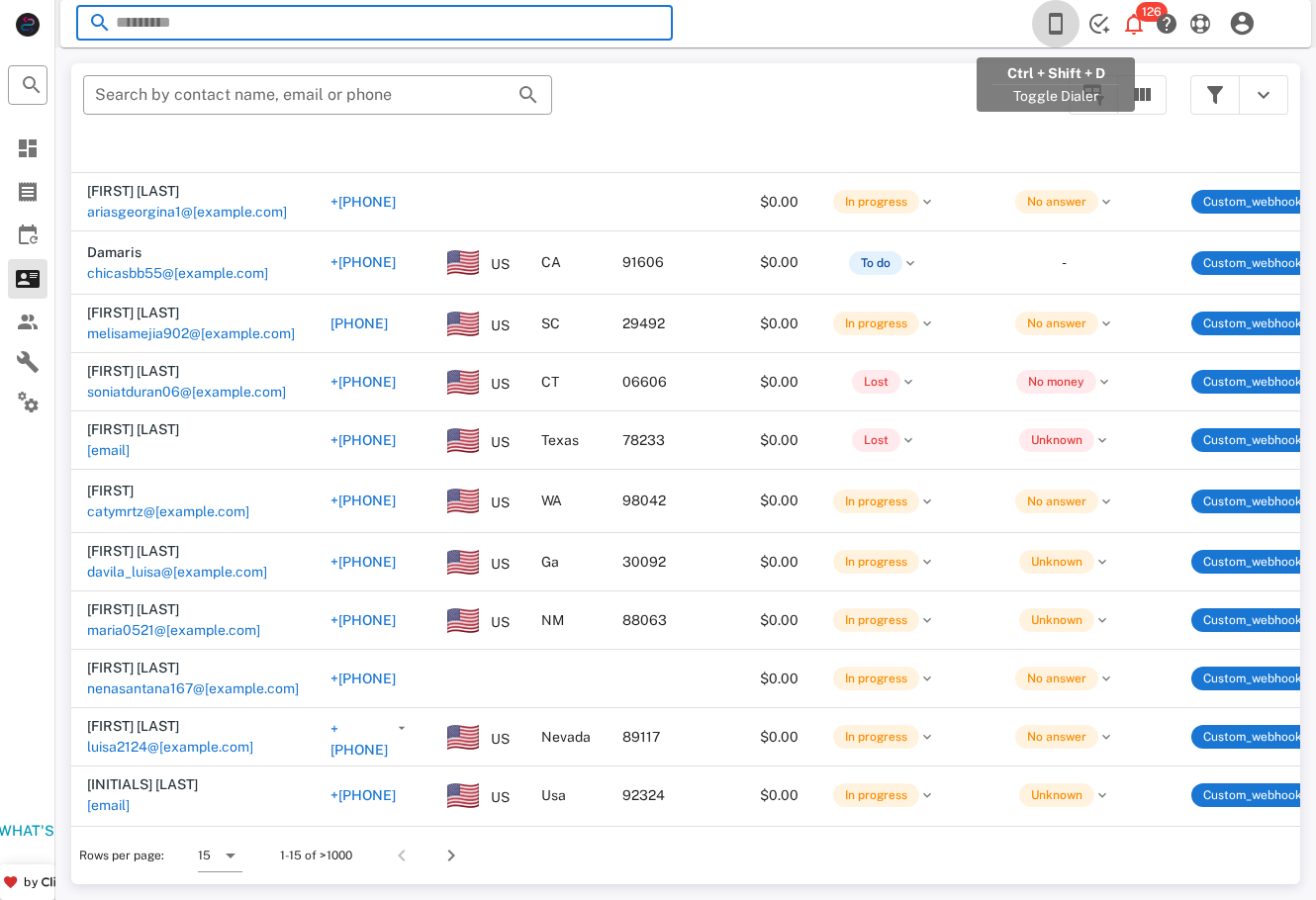 click at bounding box center (1056, 24) 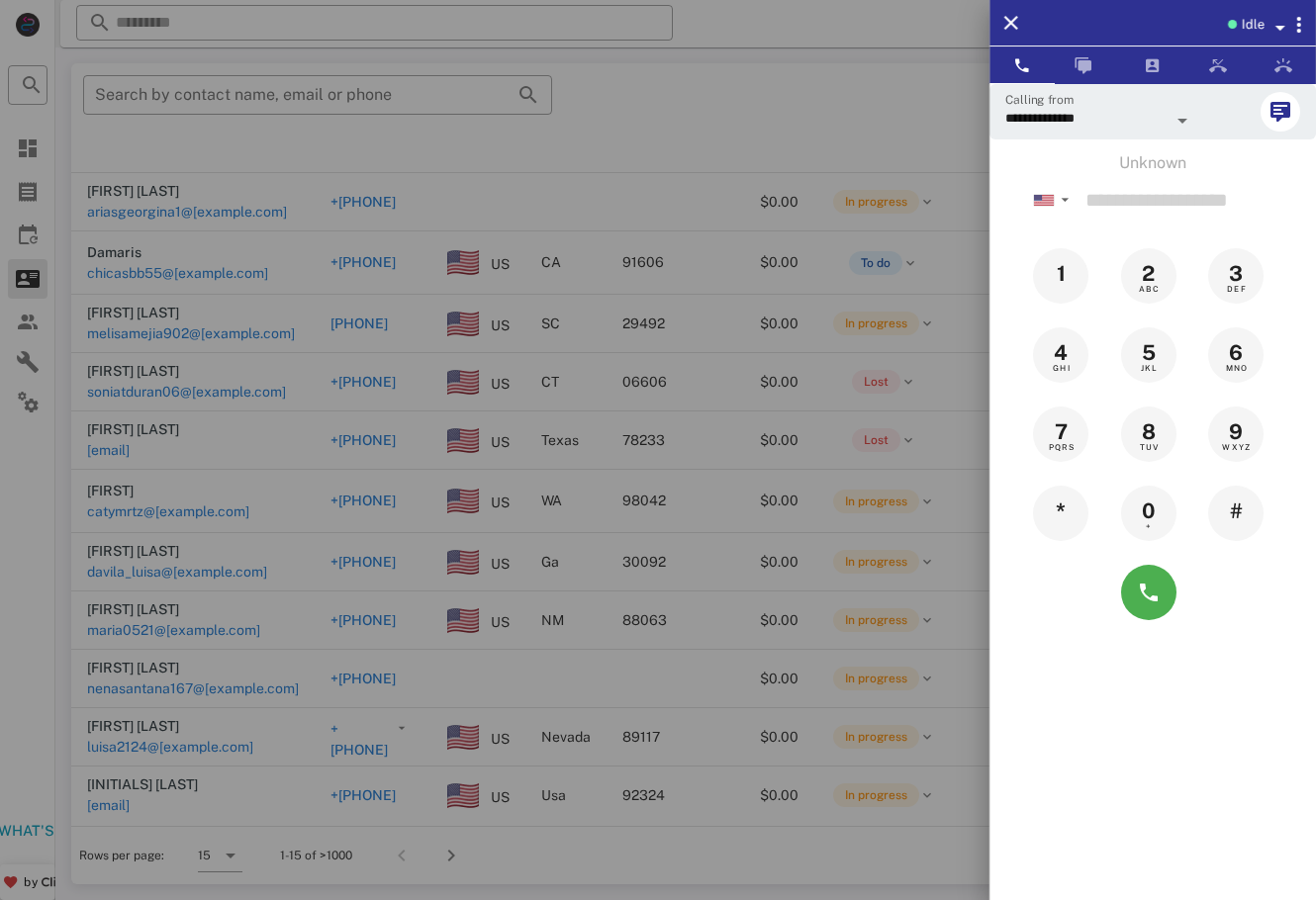 click on "Idle" at bounding box center [1252, 25] 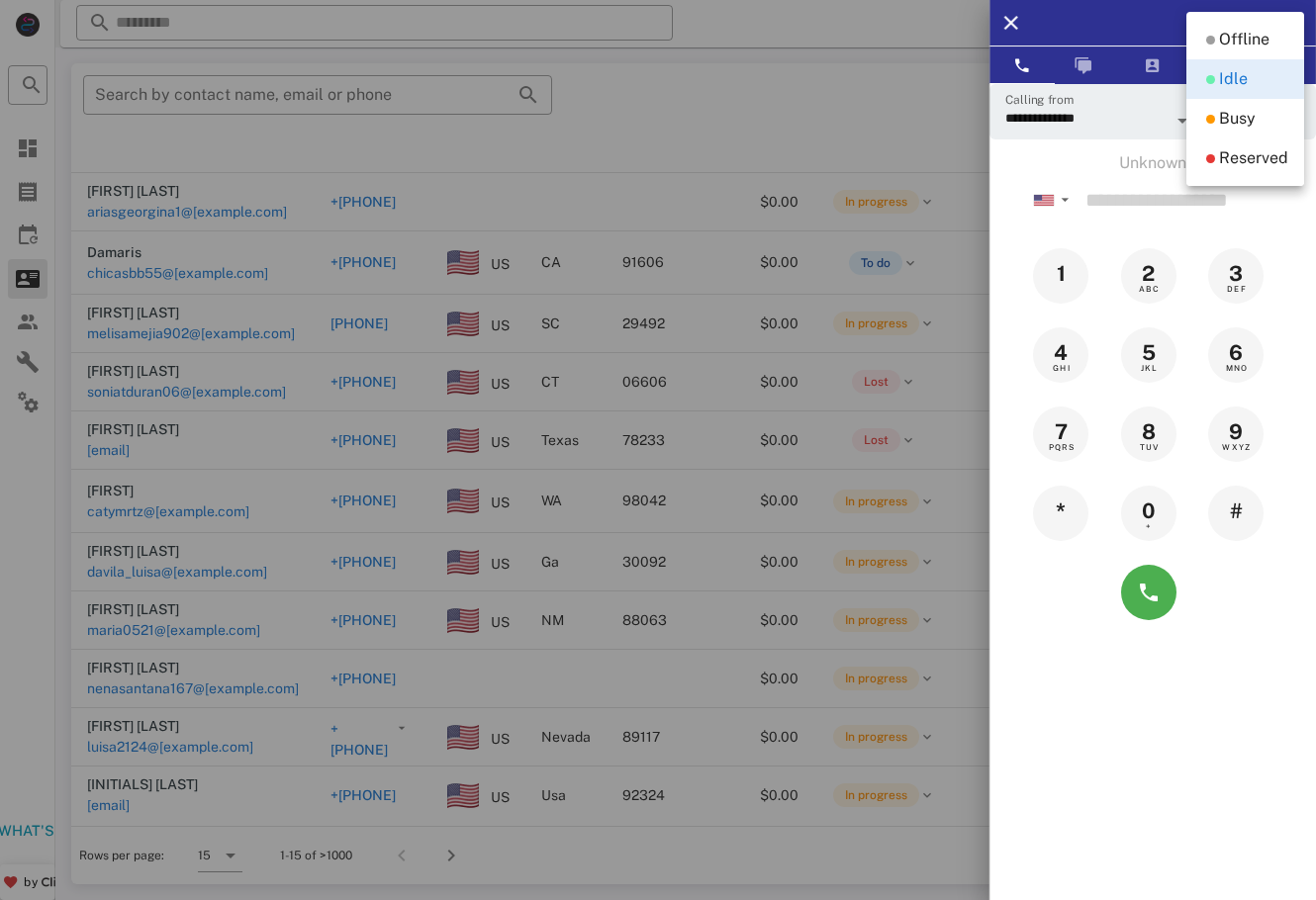 click on "Offline" at bounding box center [1245, 40] 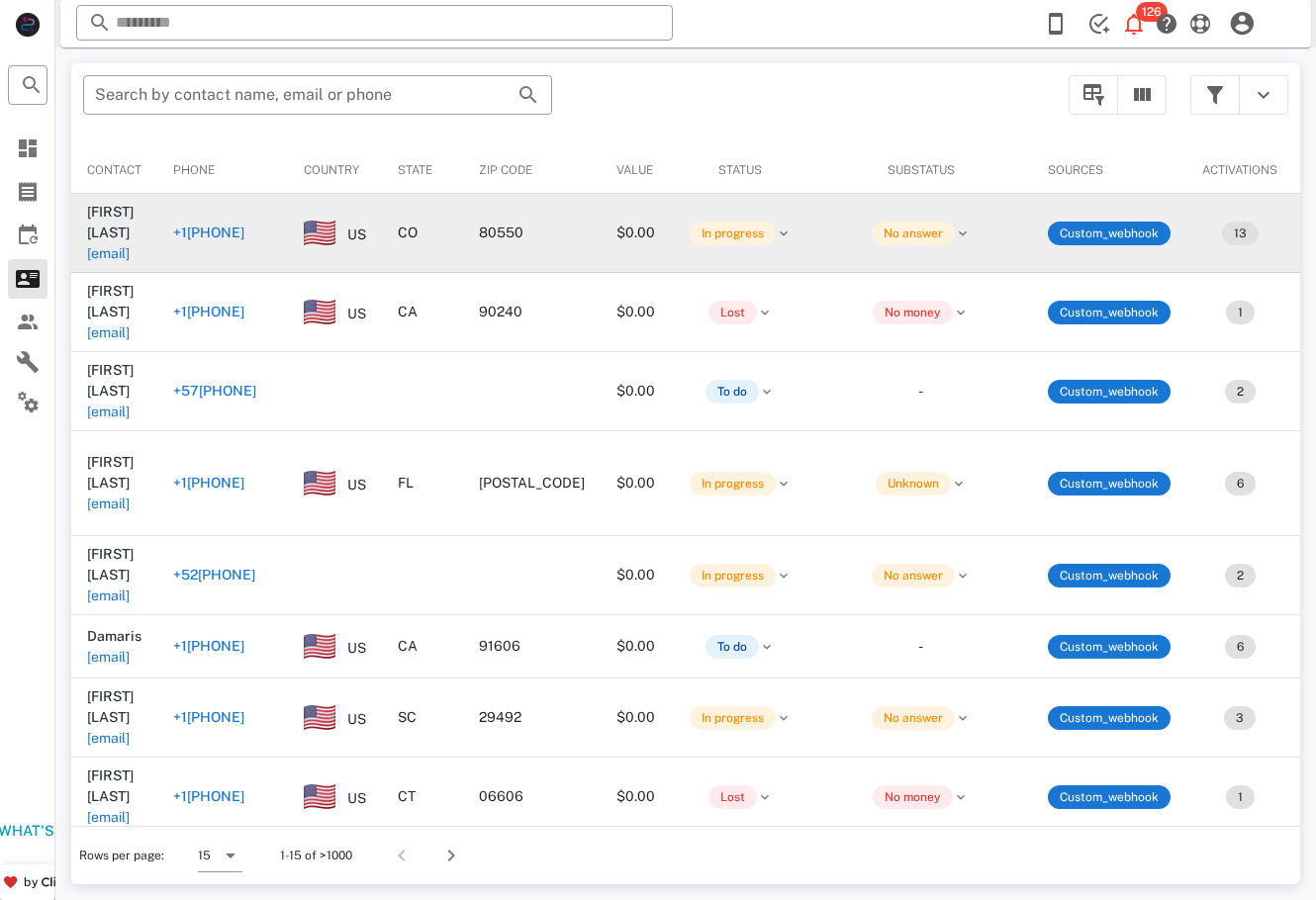 scroll, scrollTop: 0, scrollLeft: 0, axis: both 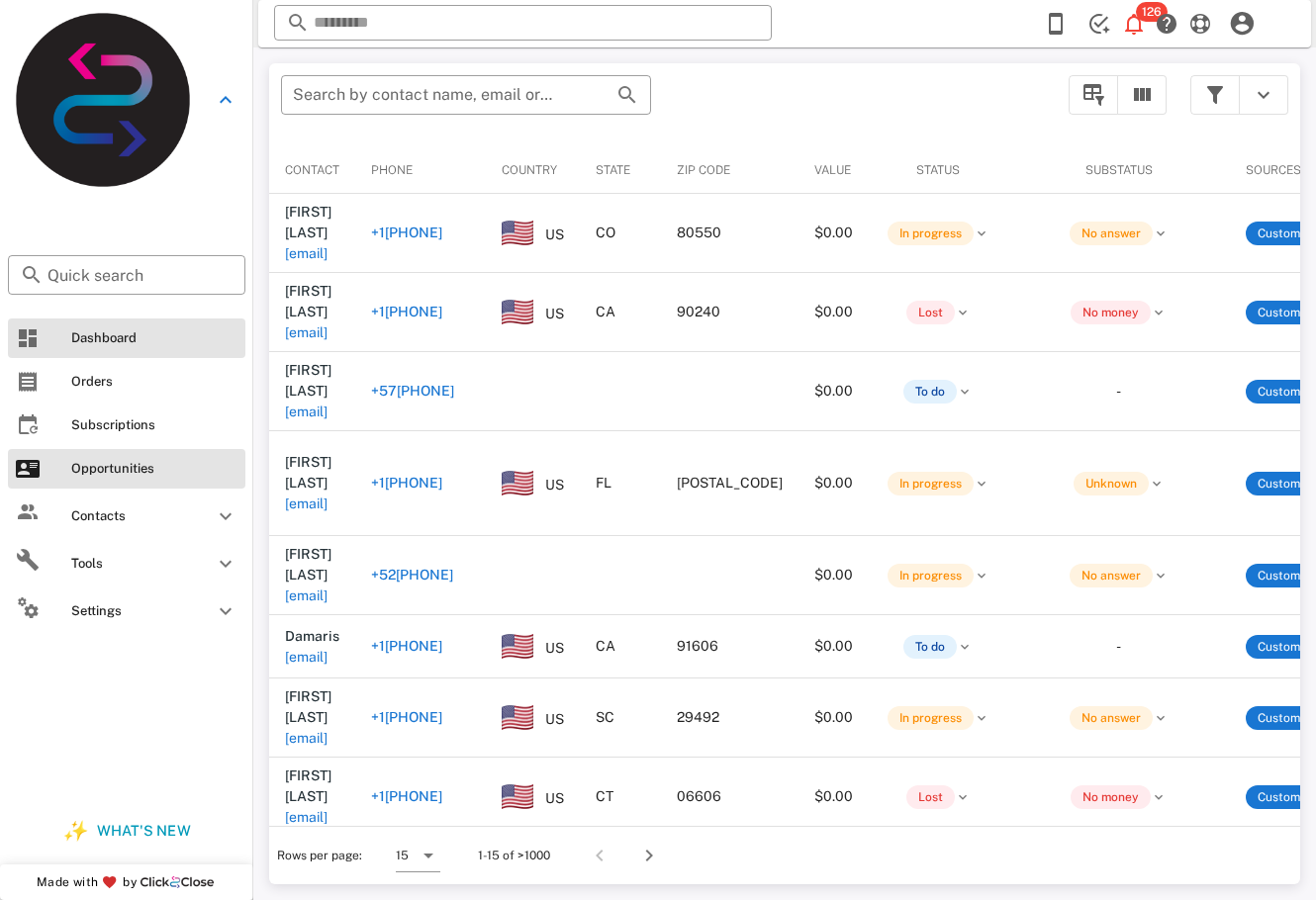 click on "Dashboard" at bounding box center [127, 338] 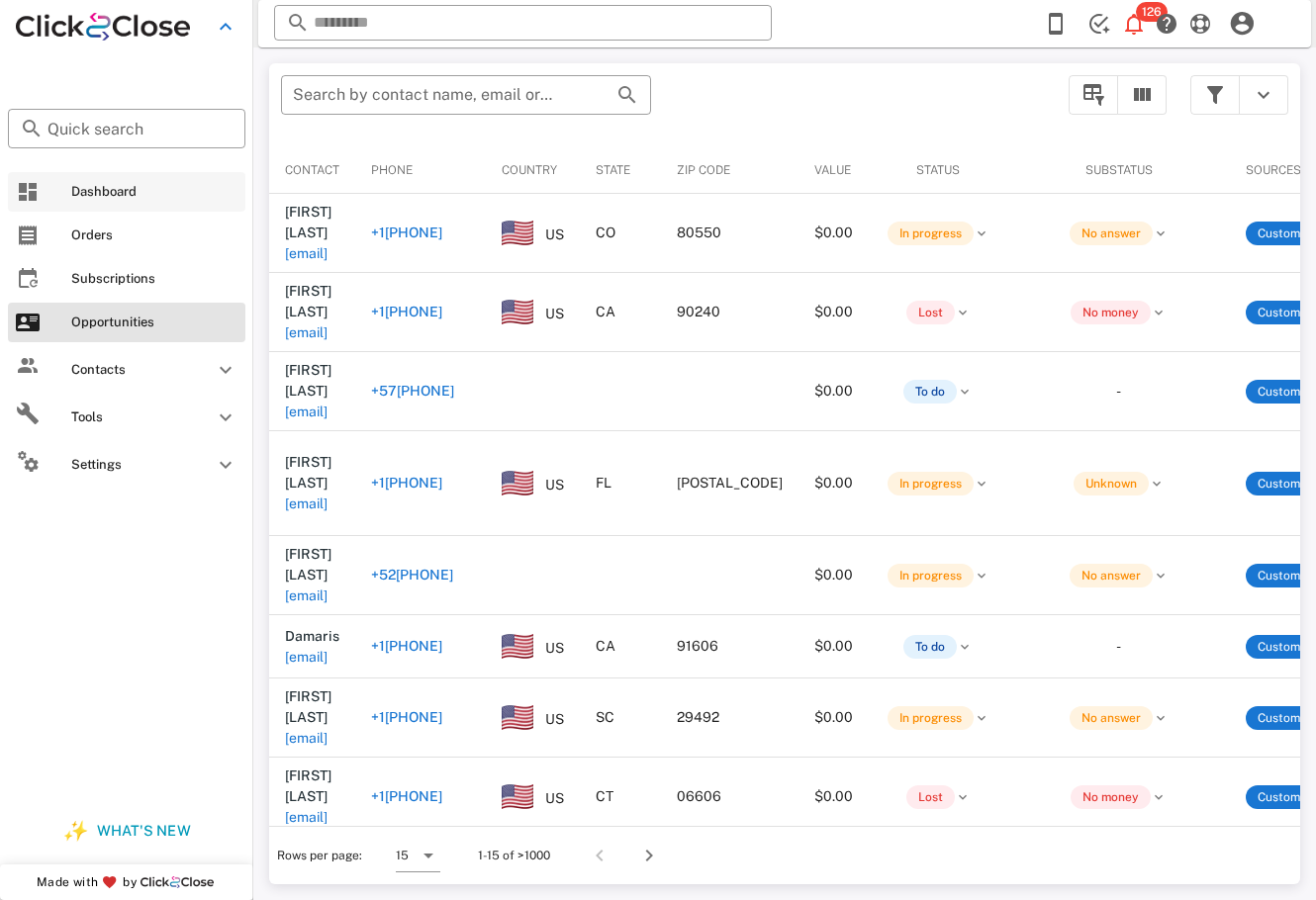 scroll, scrollTop: 0, scrollLeft: 0, axis: both 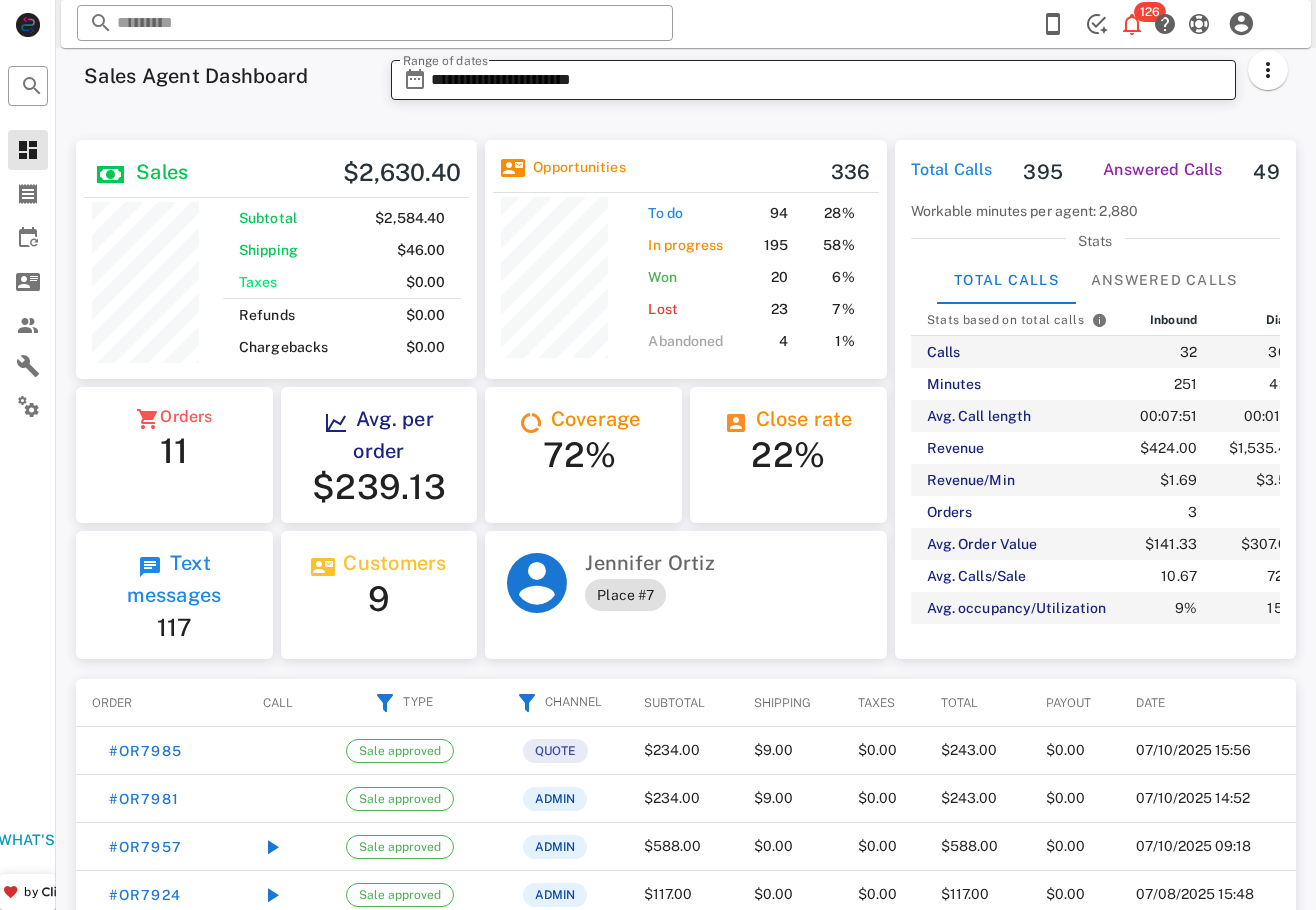 click on "**********" at bounding box center (827, 80) 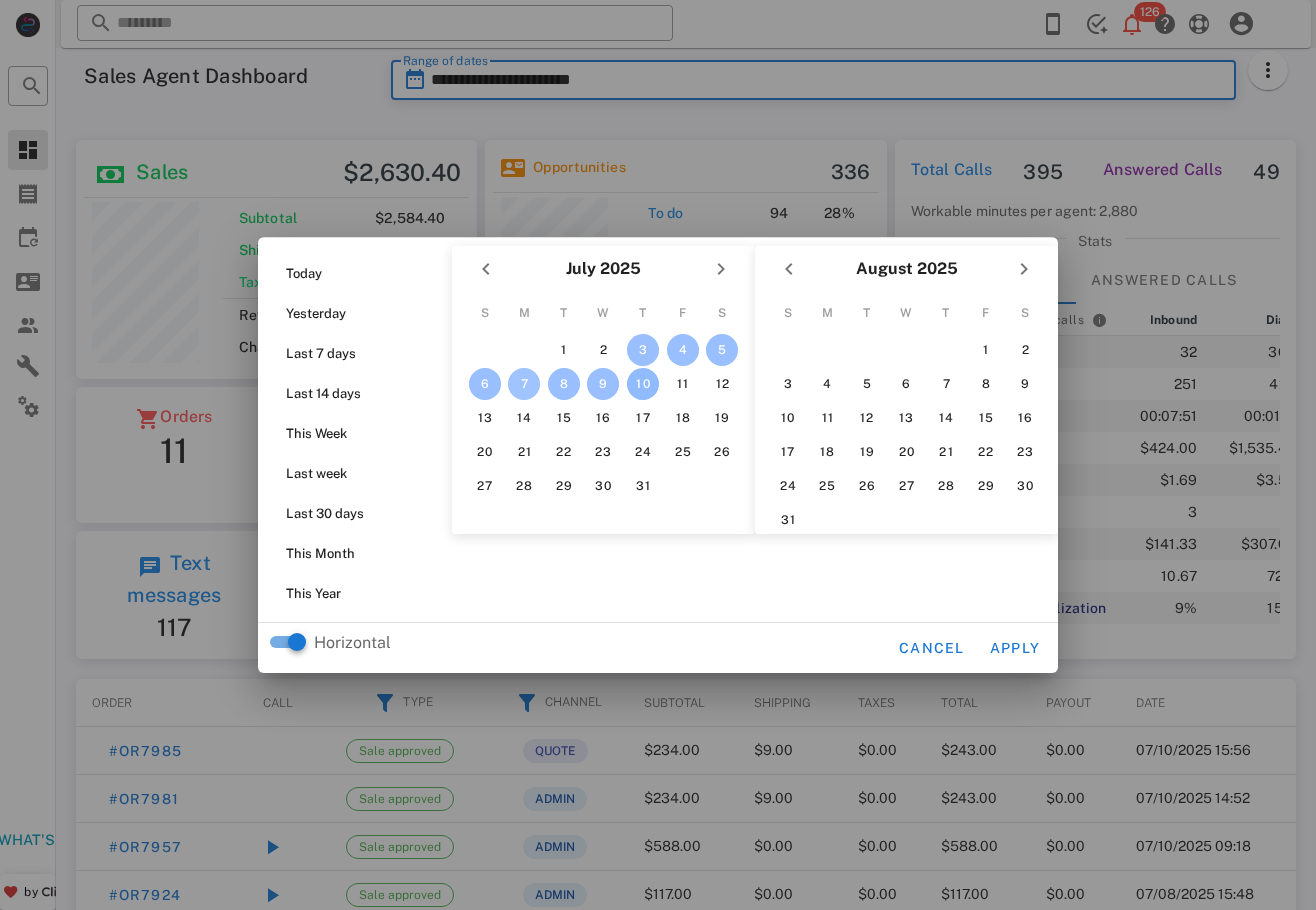 click on "7" at bounding box center [524, 384] 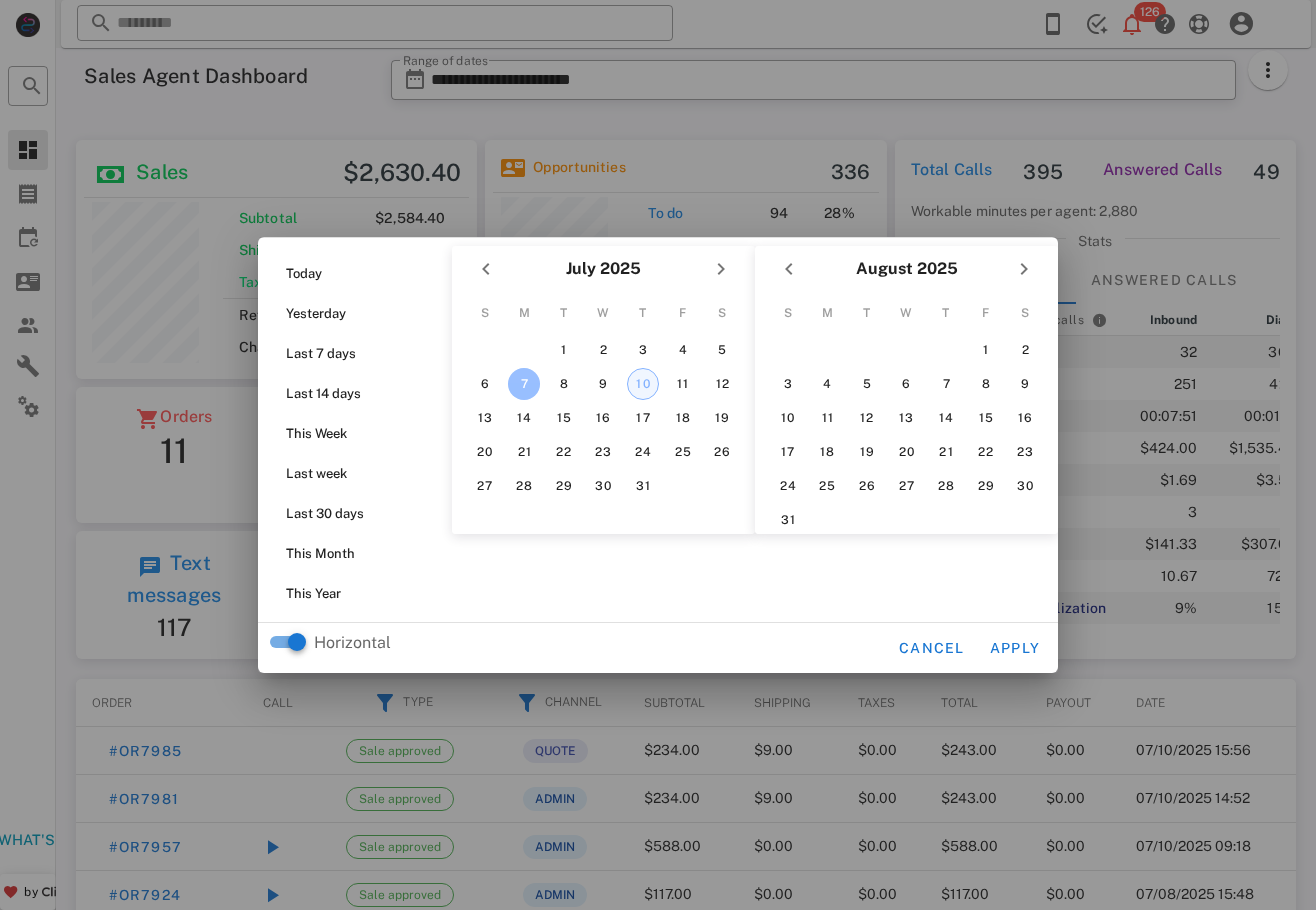 click on "10" at bounding box center (643, 384) 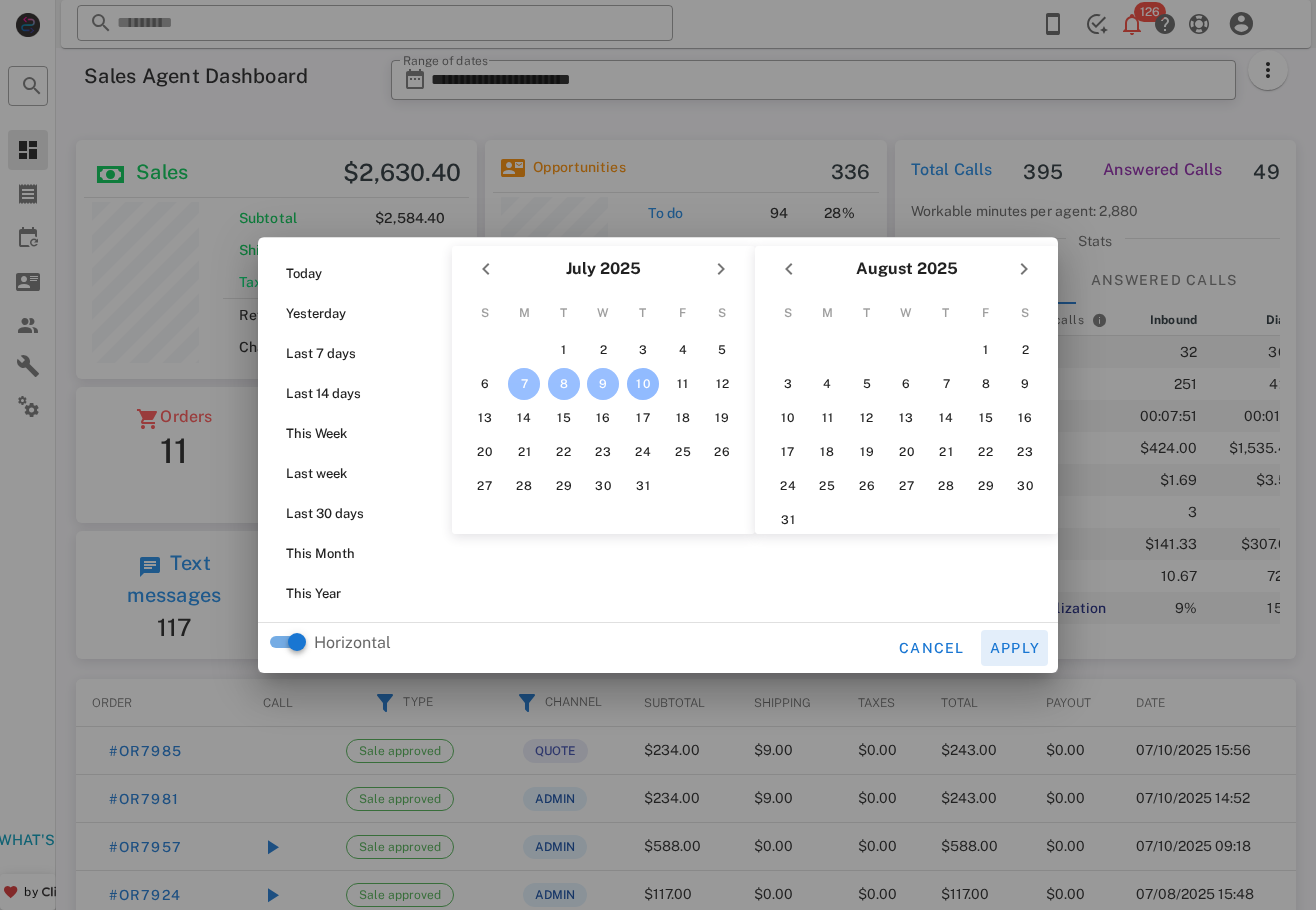 click on "Apply" at bounding box center [1015, 648] 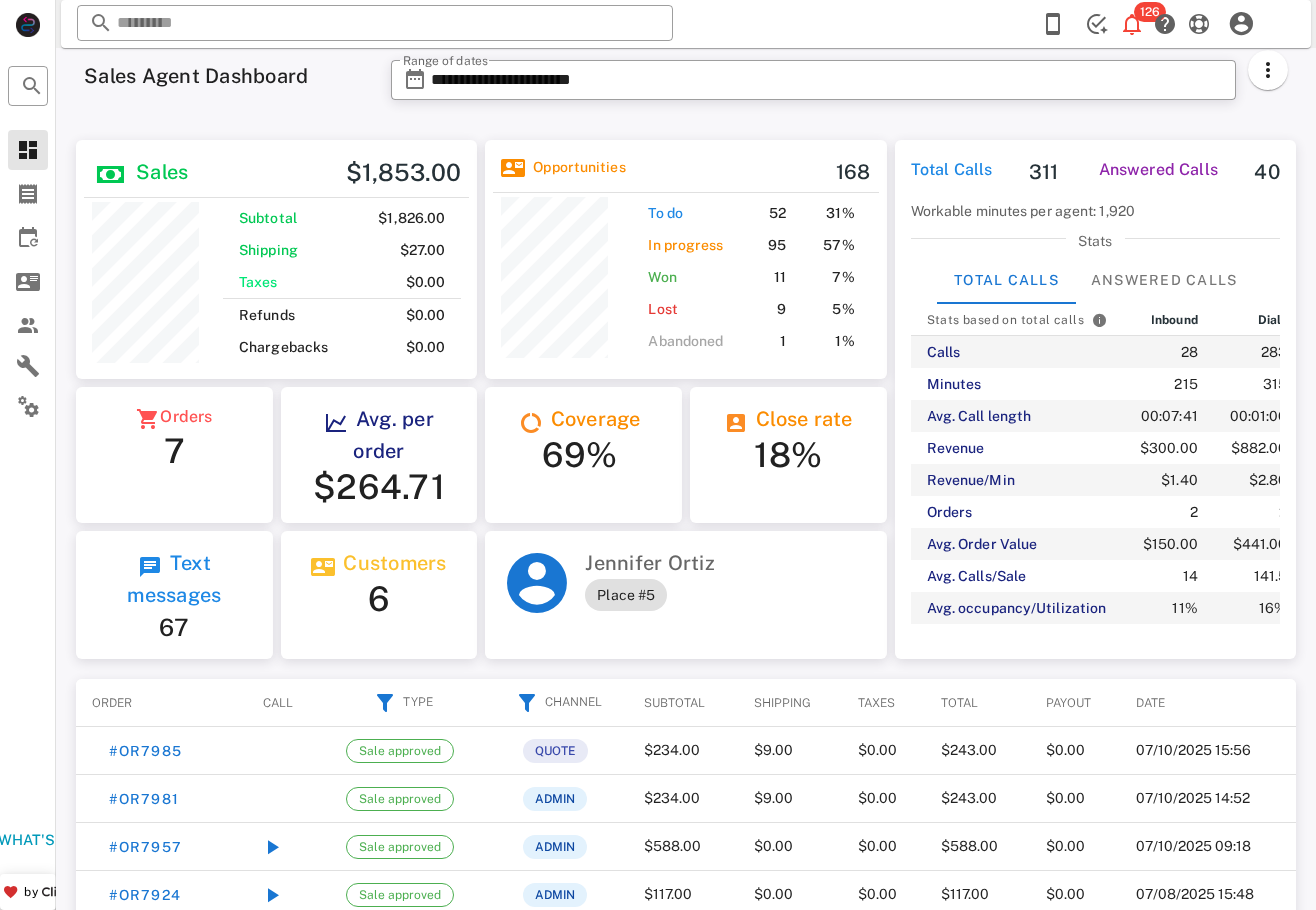 scroll, scrollTop: 999761, scrollLeft: 999599, axis: both 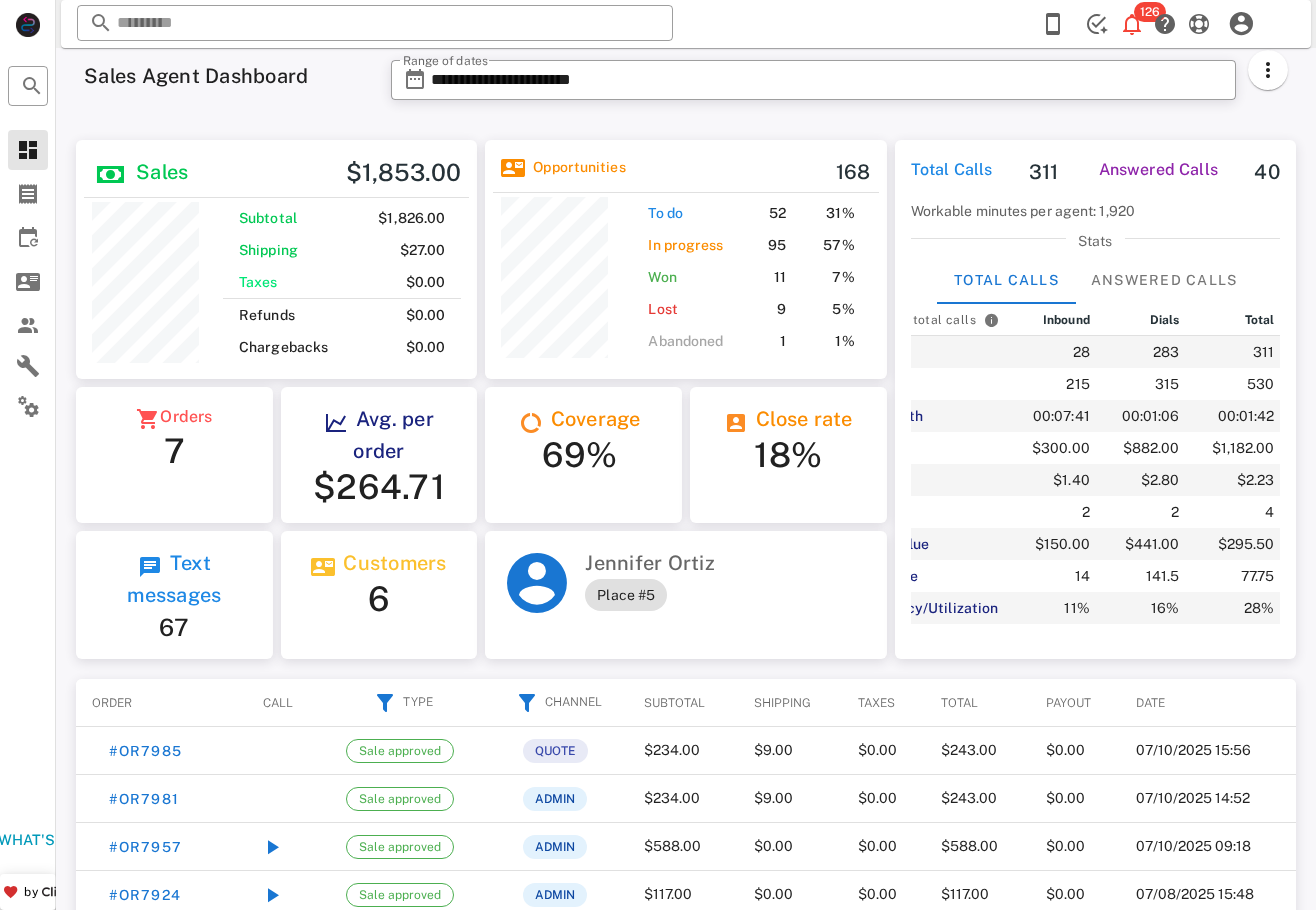 click on "**********" at bounding box center (839, 86) 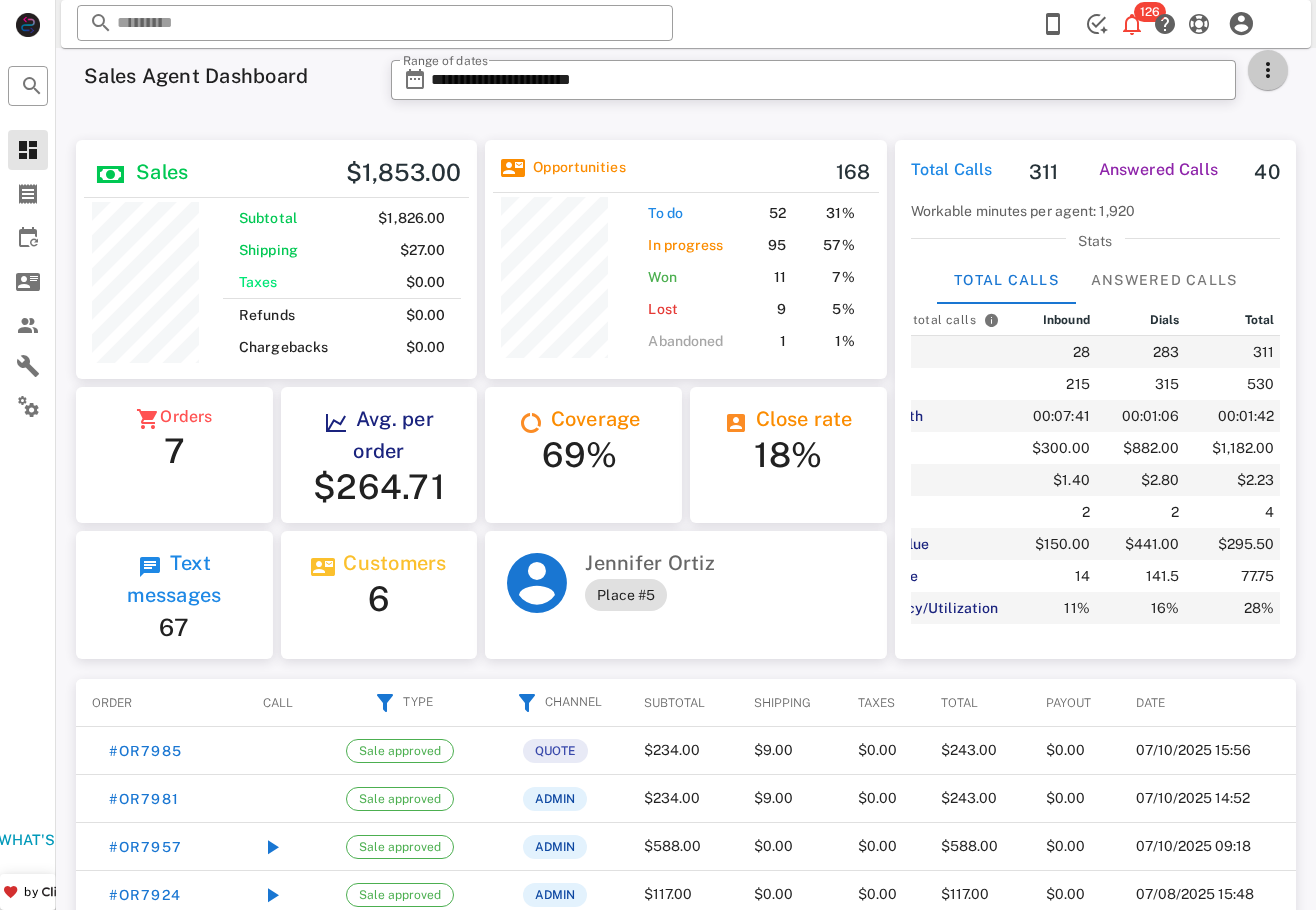click at bounding box center [1268, 70] 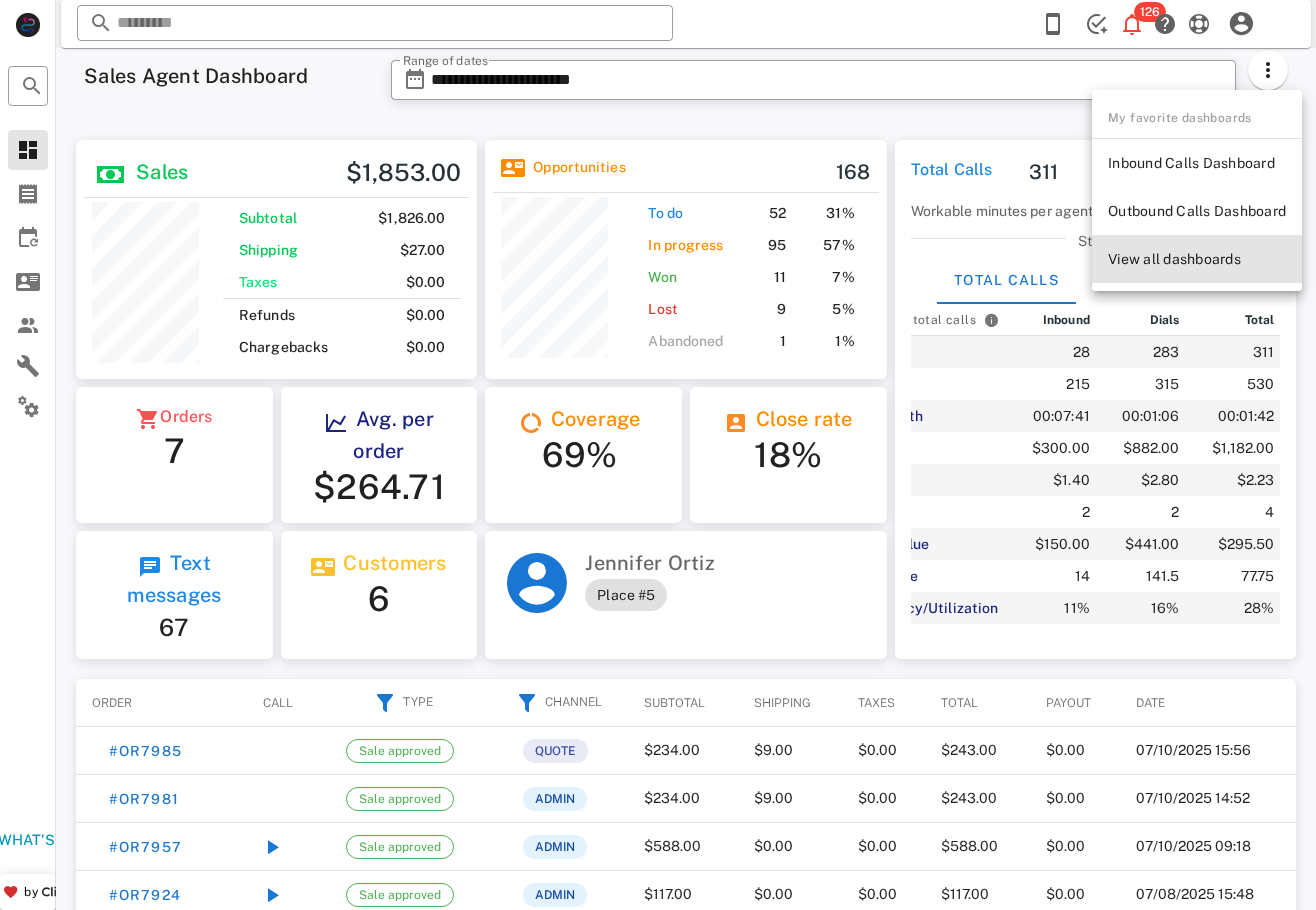 click on "View all dashboards" at bounding box center [1197, 259] 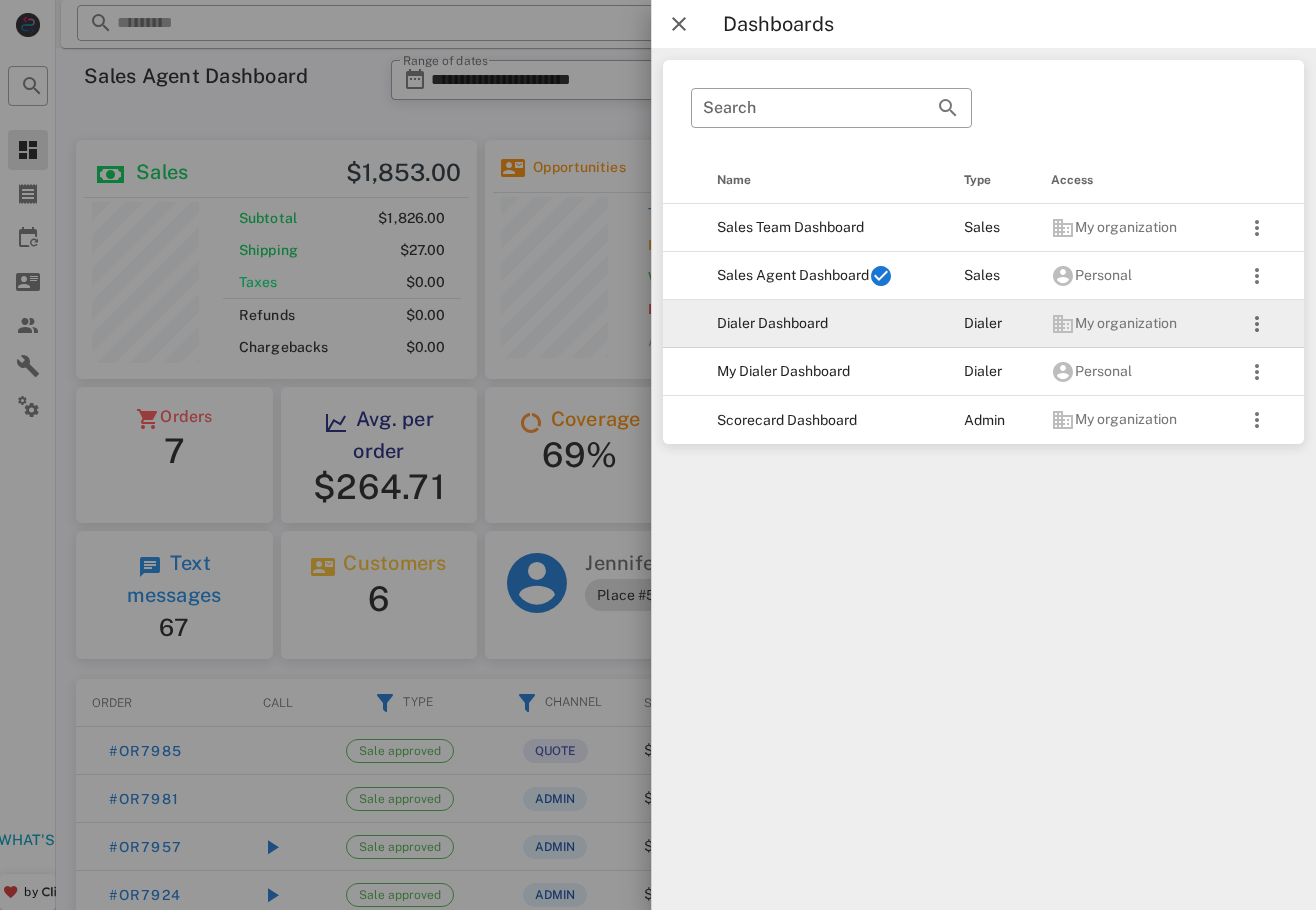 click on "Dialer Dashboard" at bounding box center (824, 324) 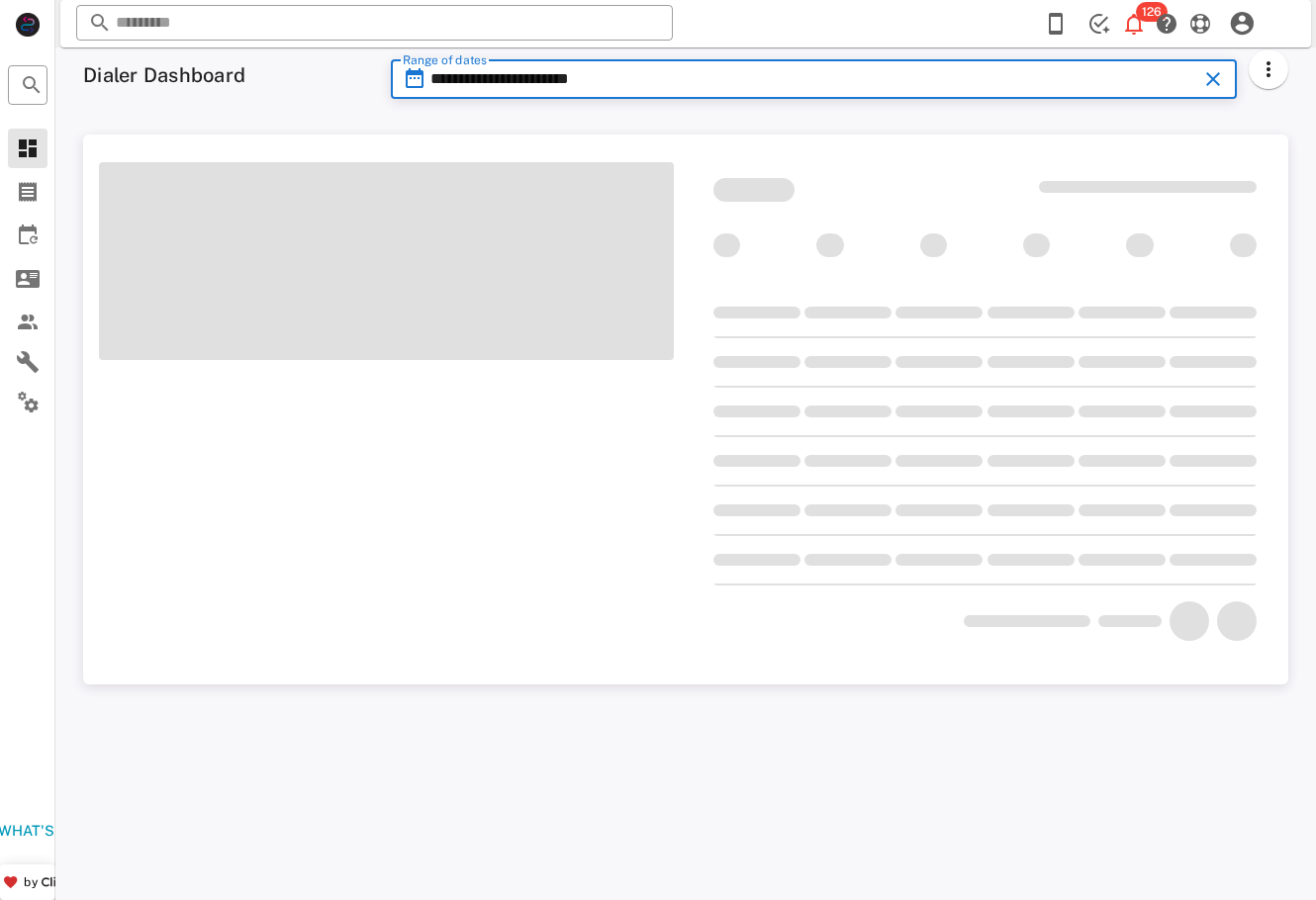 click on "**********" at bounding box center (814, 79) 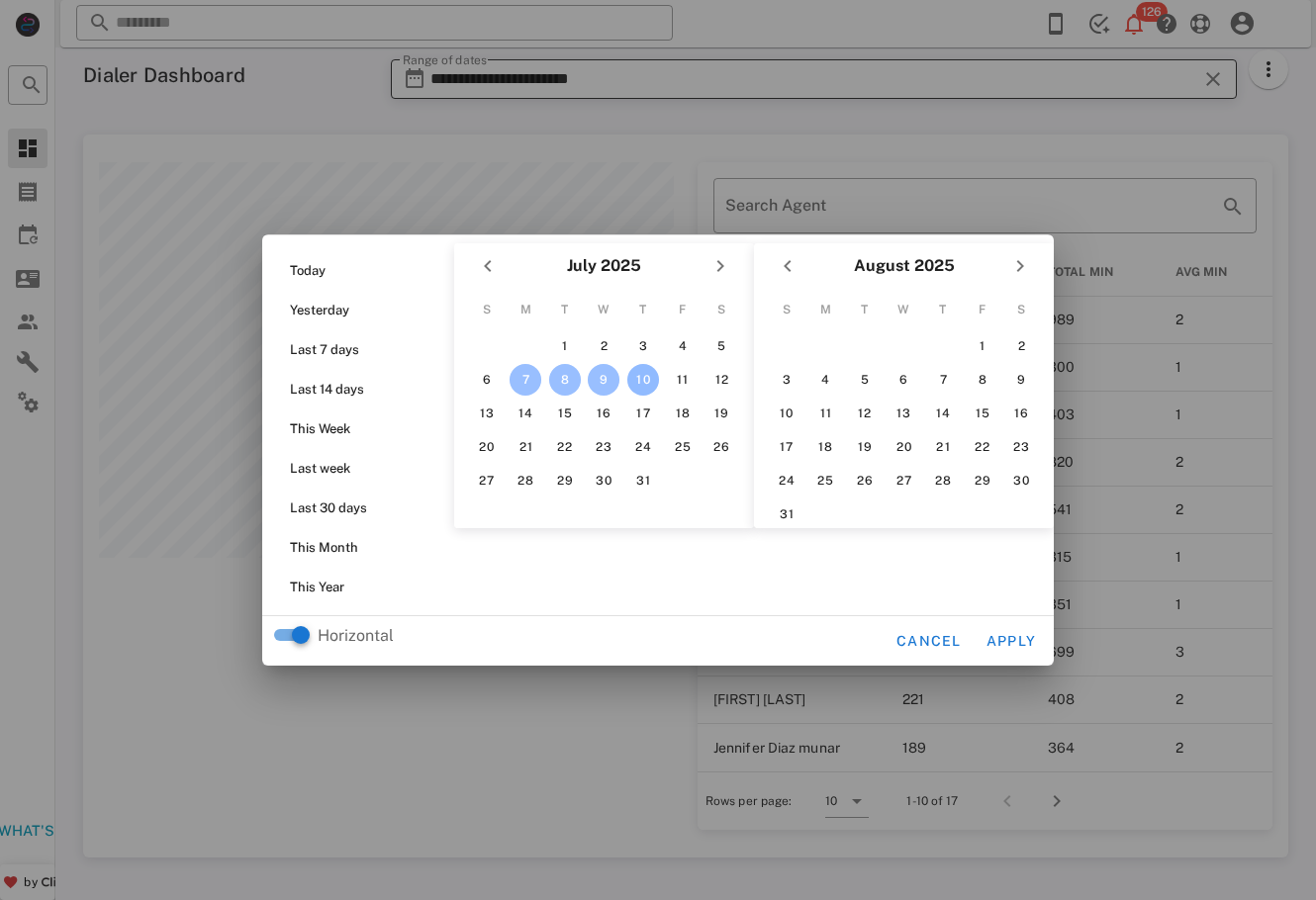 scroll, scrollTop: 988288, scrollLeft: 988269, axis: both 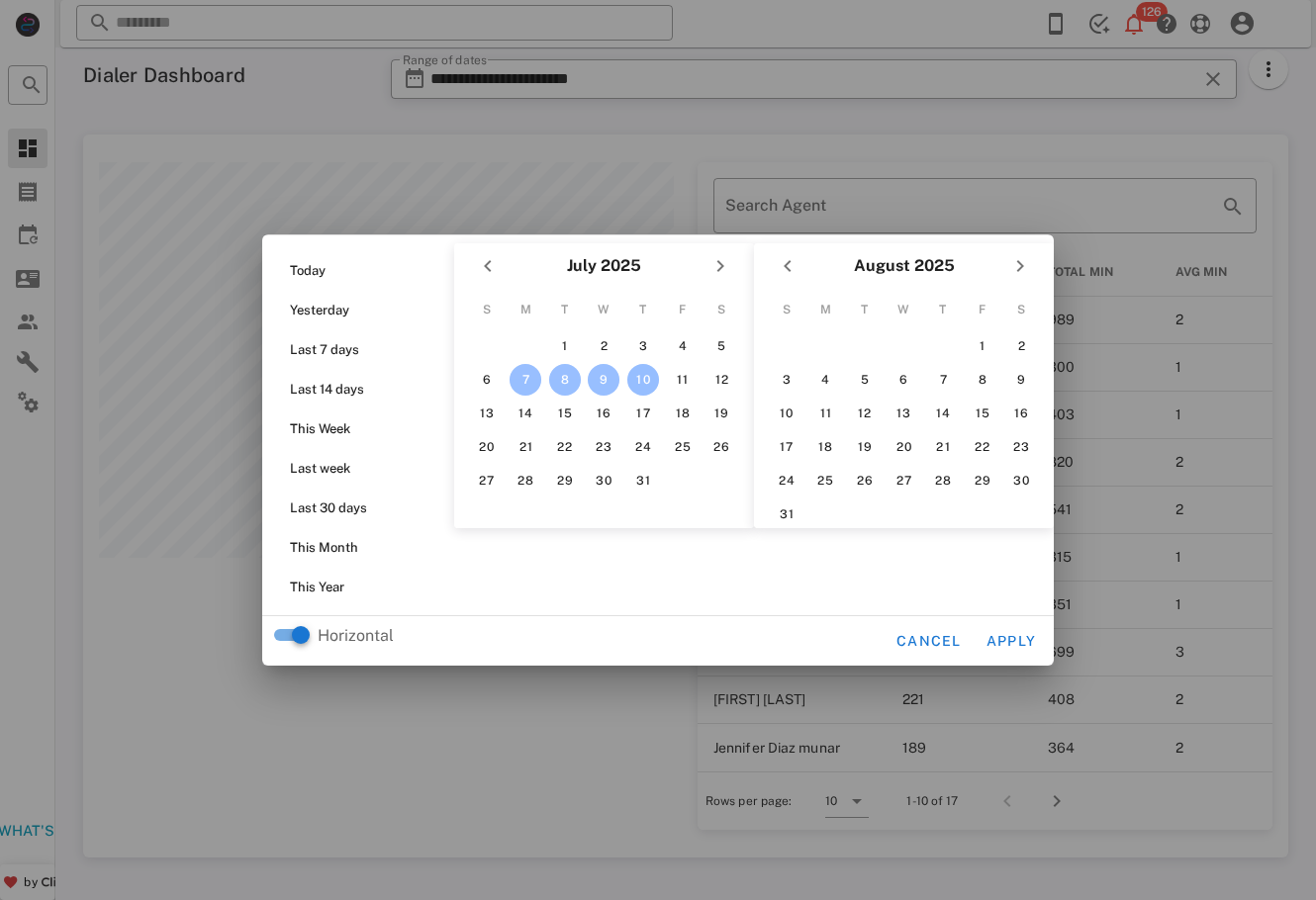 click on "10" at bounding box center [643, 380] 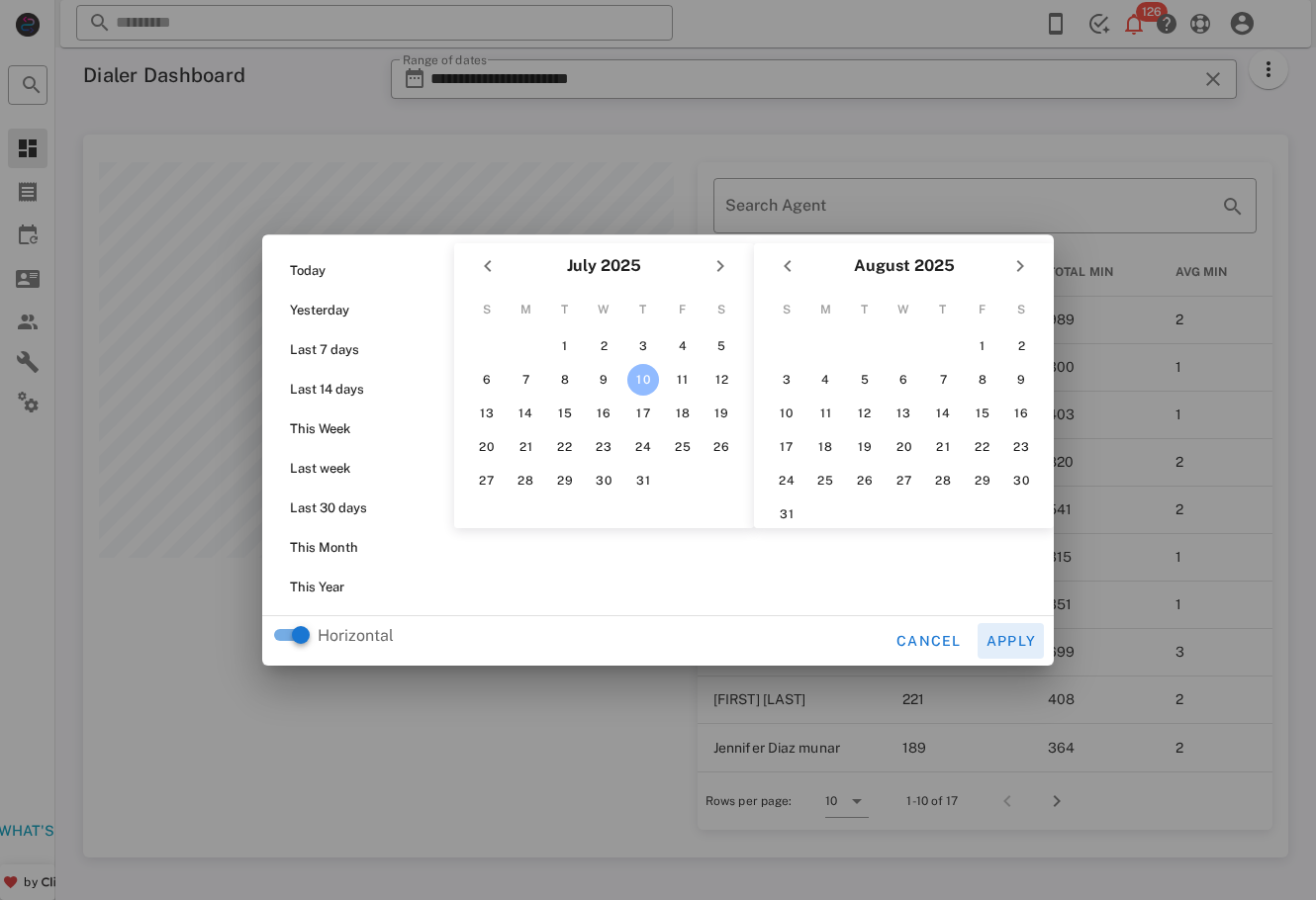 click on "Apply" at bounding box center [1011, 641] 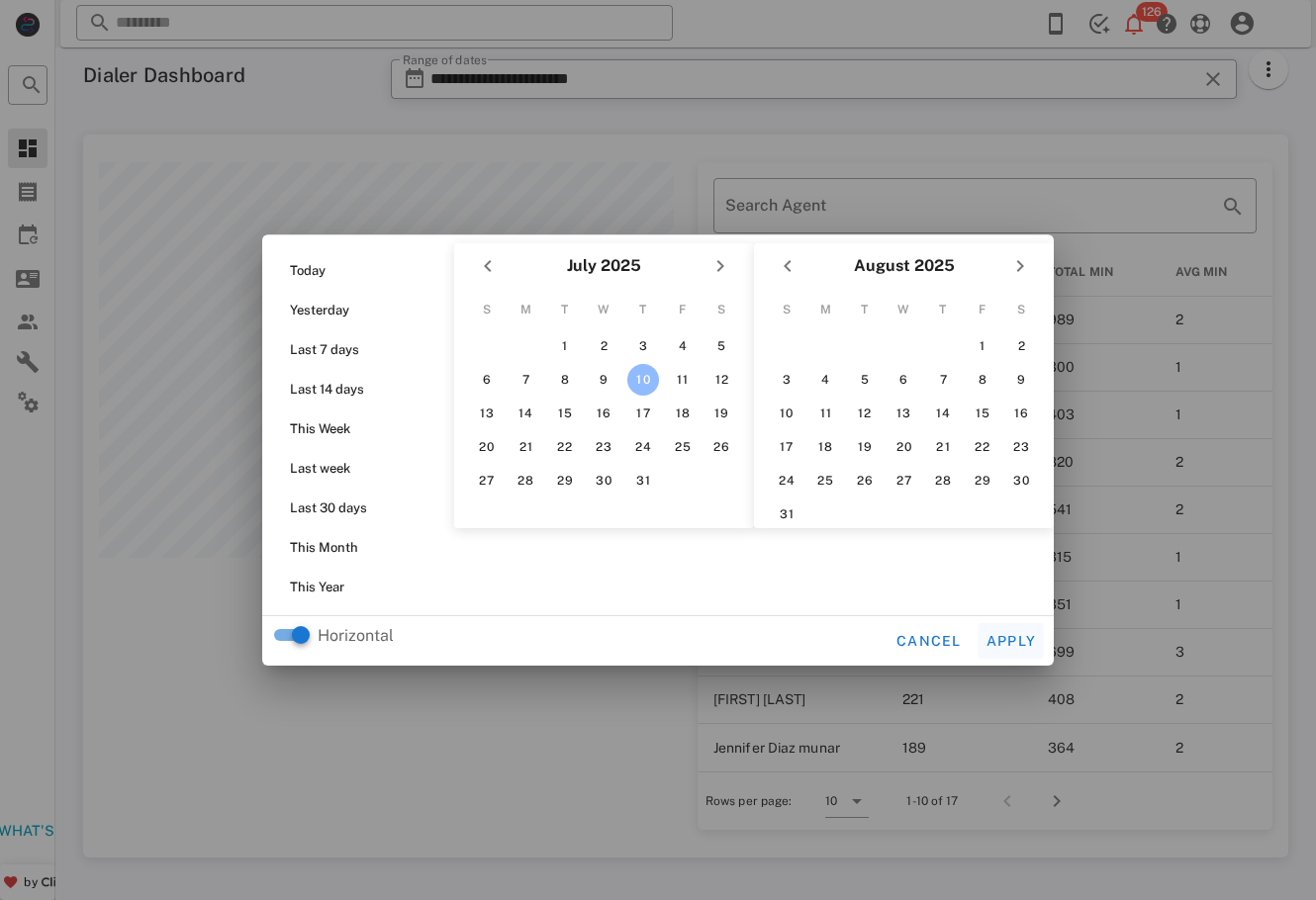 type on "**********" 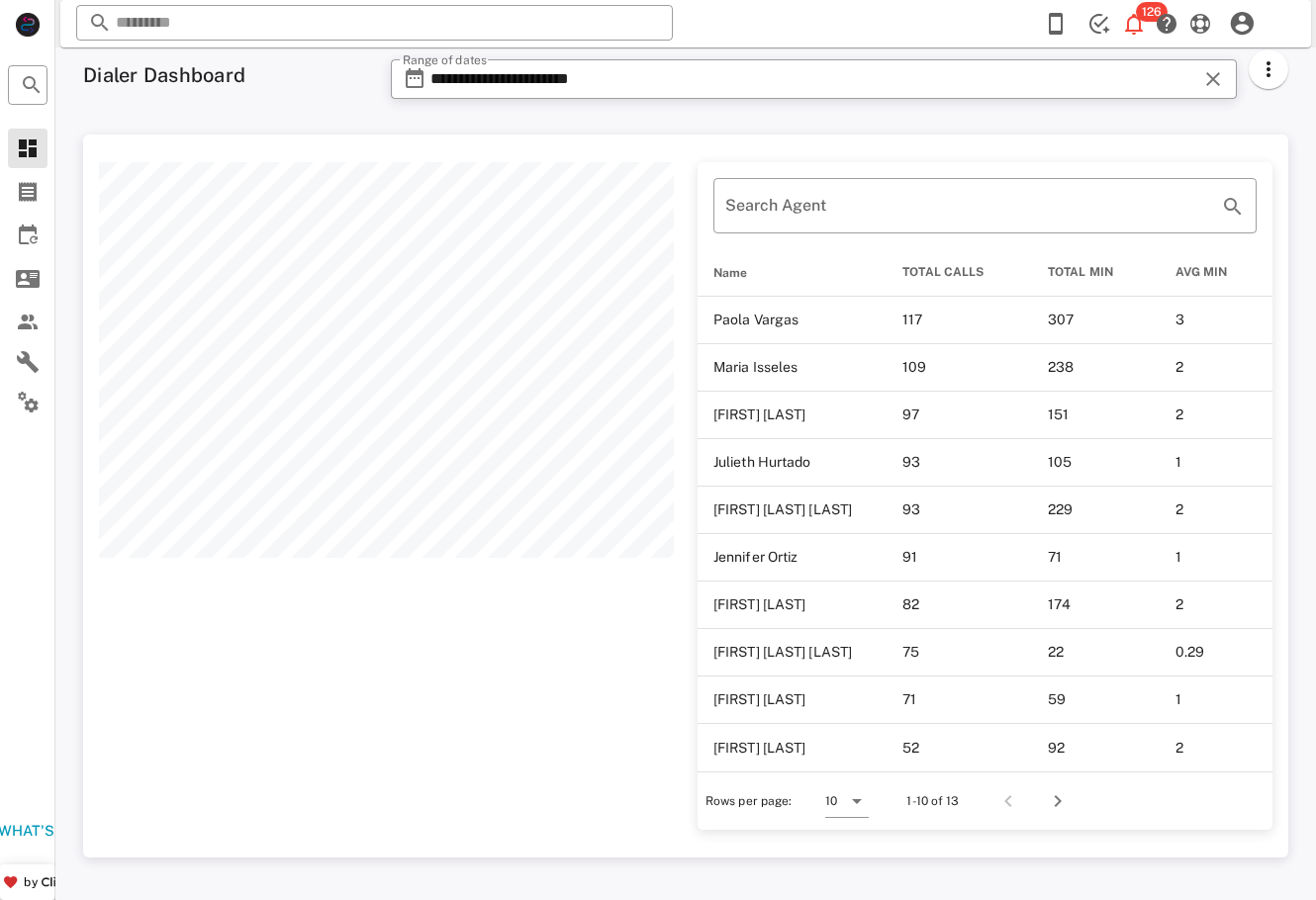 scroll, scrollTop: 988288, scrollLeft: 988269, axis: both 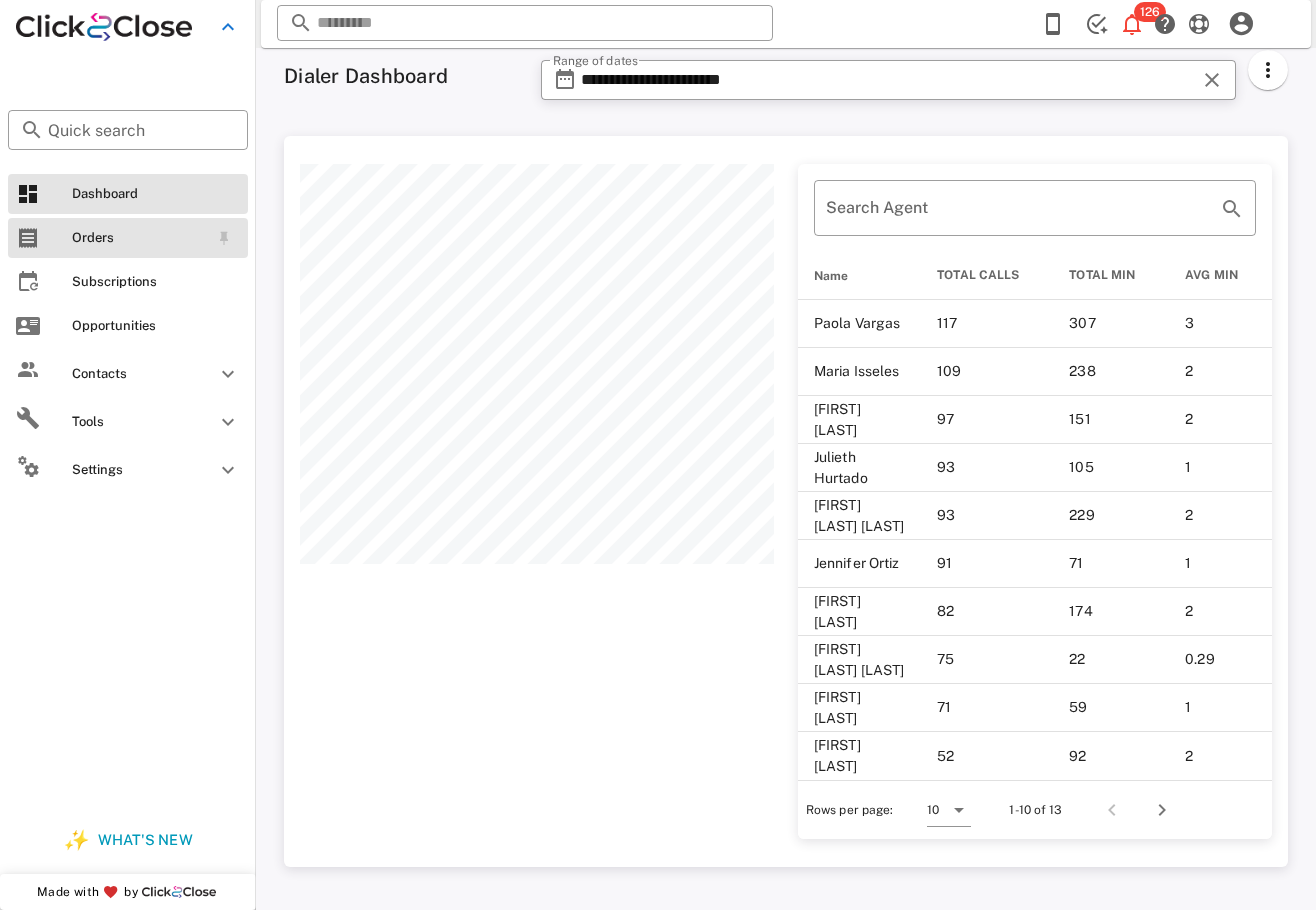 click on "Orders" at bounding box center (128, 238) 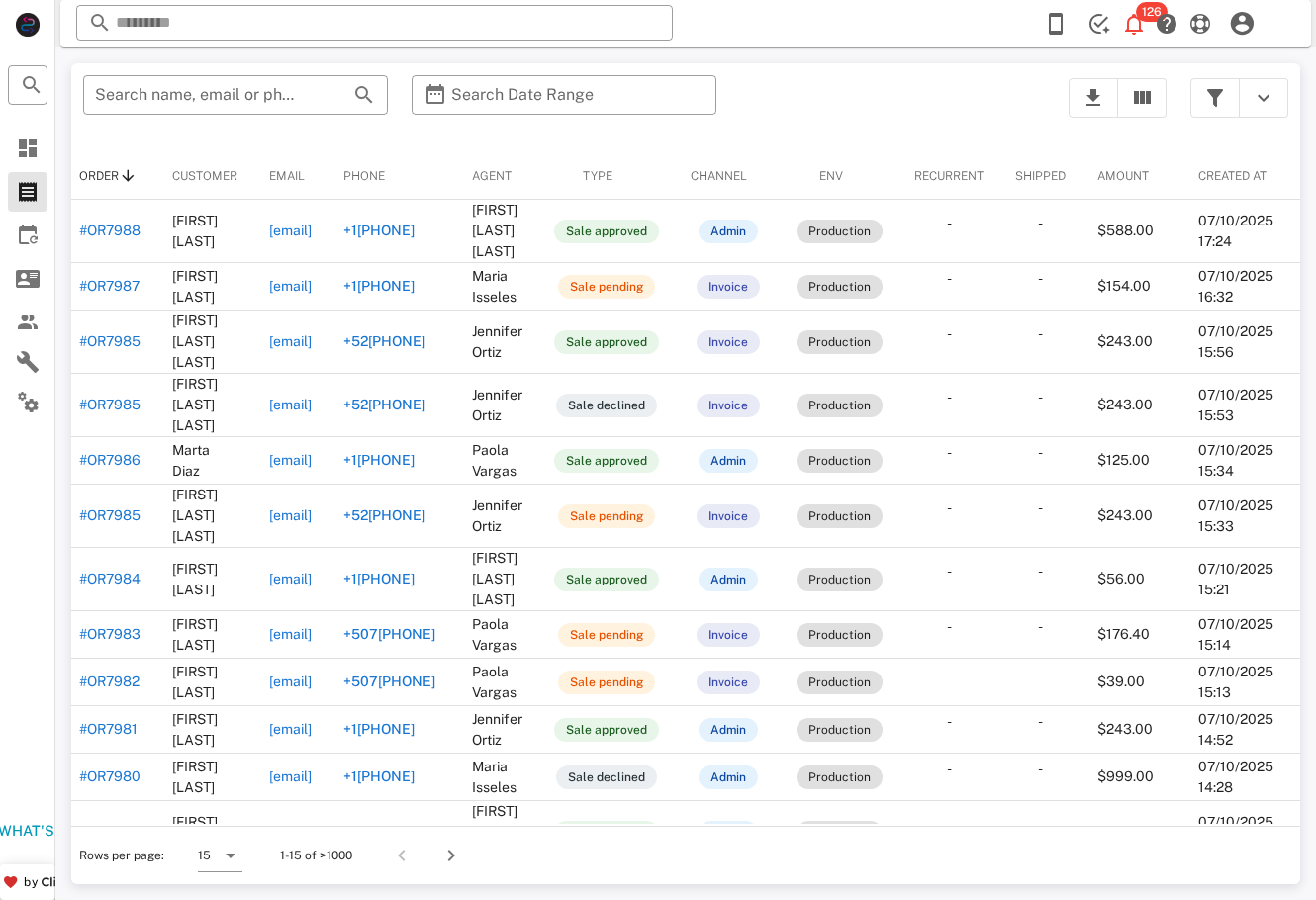 scroll, scrollTop: 0, scrollLeft: 0, axis: both 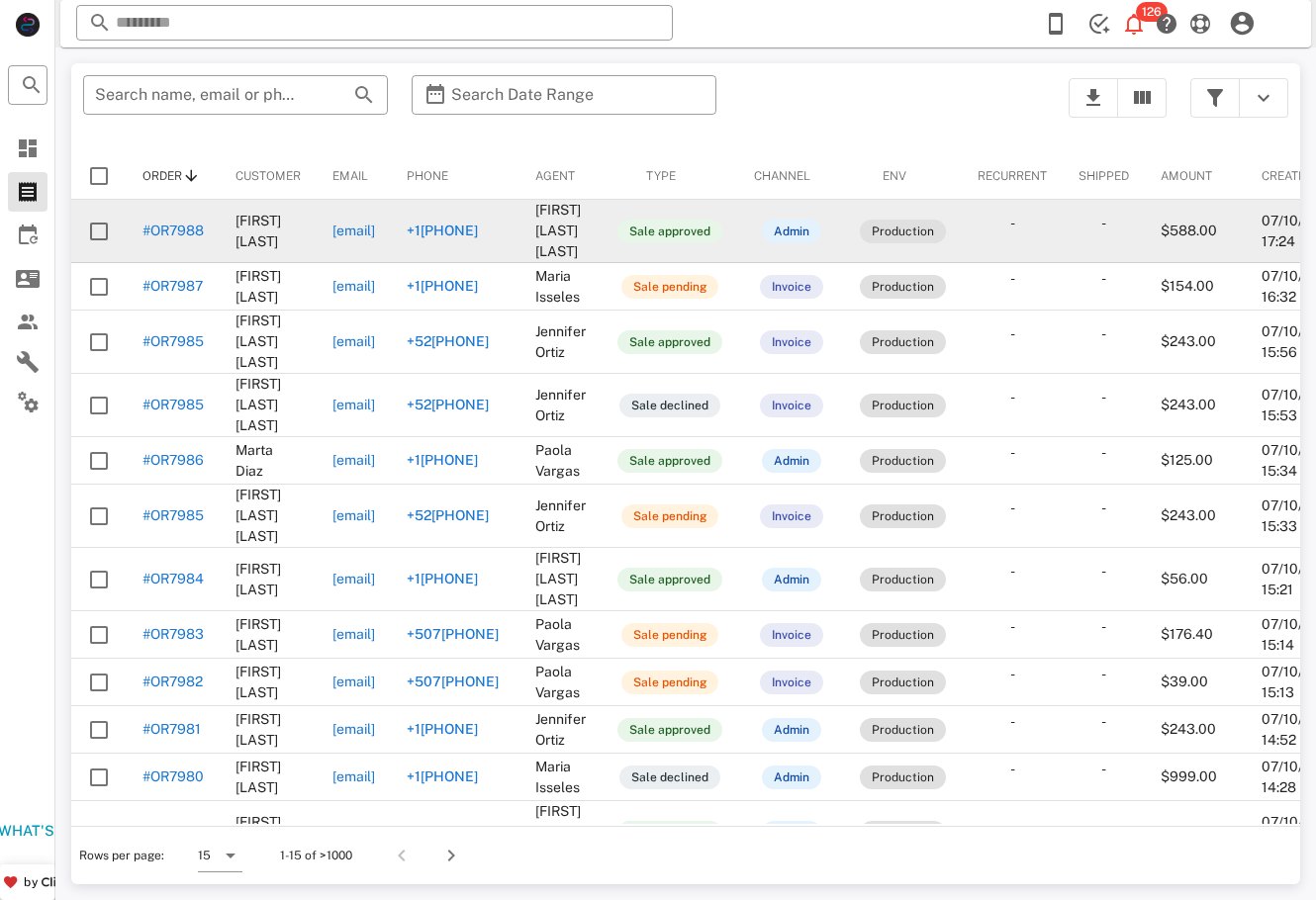 click on "beassazon3@gmail.com" at bounding box center (353, 230) 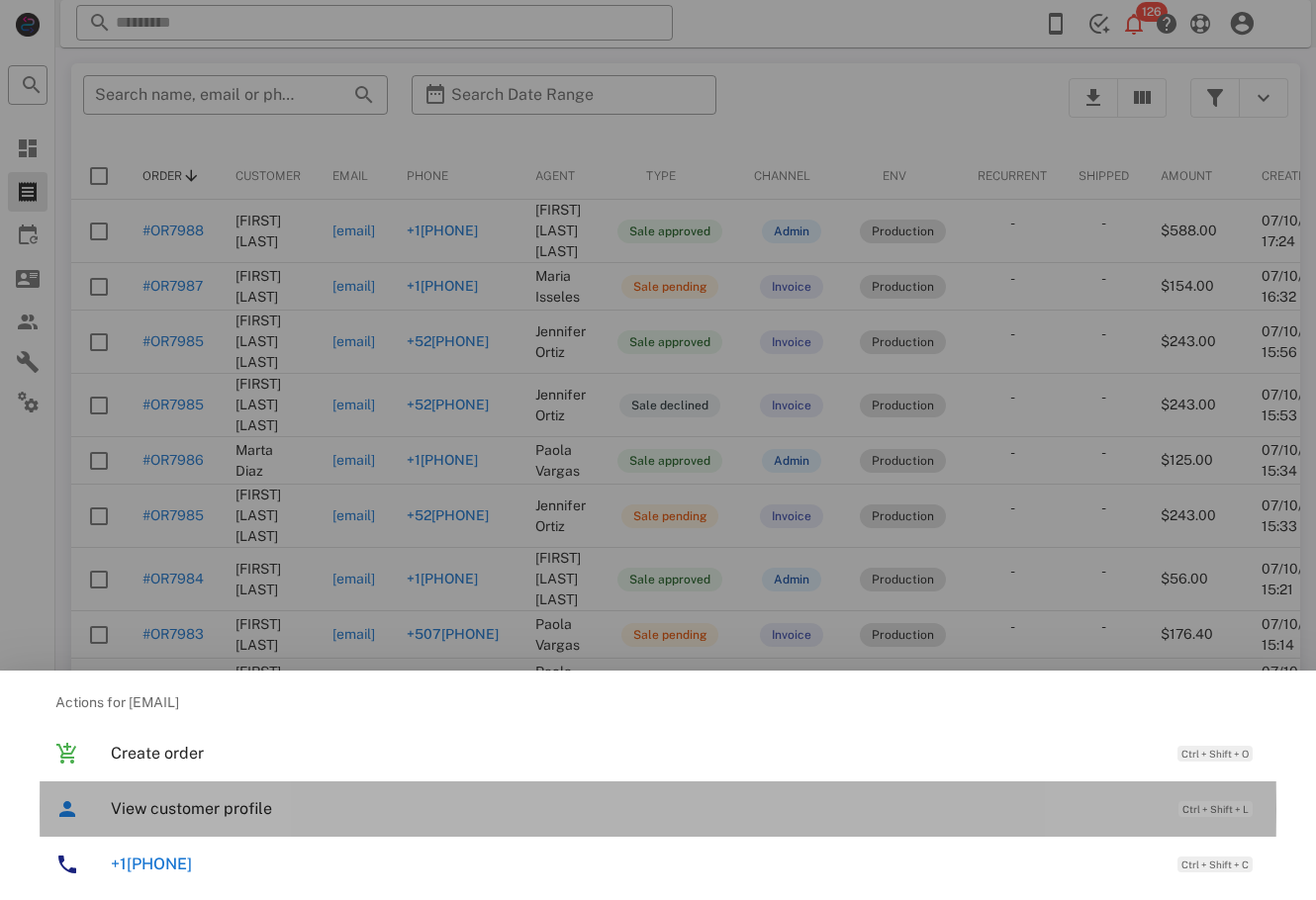 click on "View customer profile Ctrl + Shift + L" at bounding box center [686, 808] 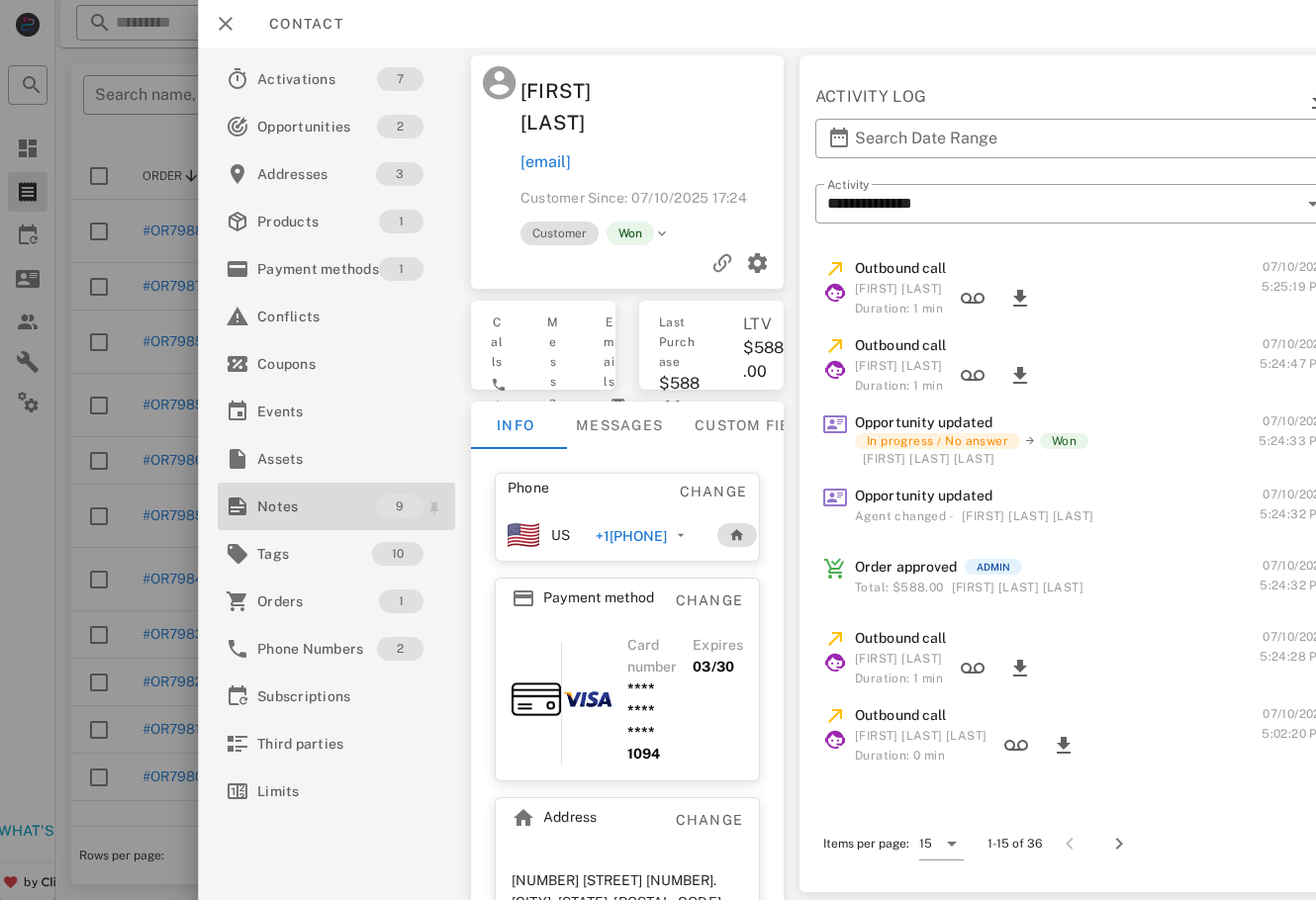 click on "Notes" at bounding box center [317, 506] 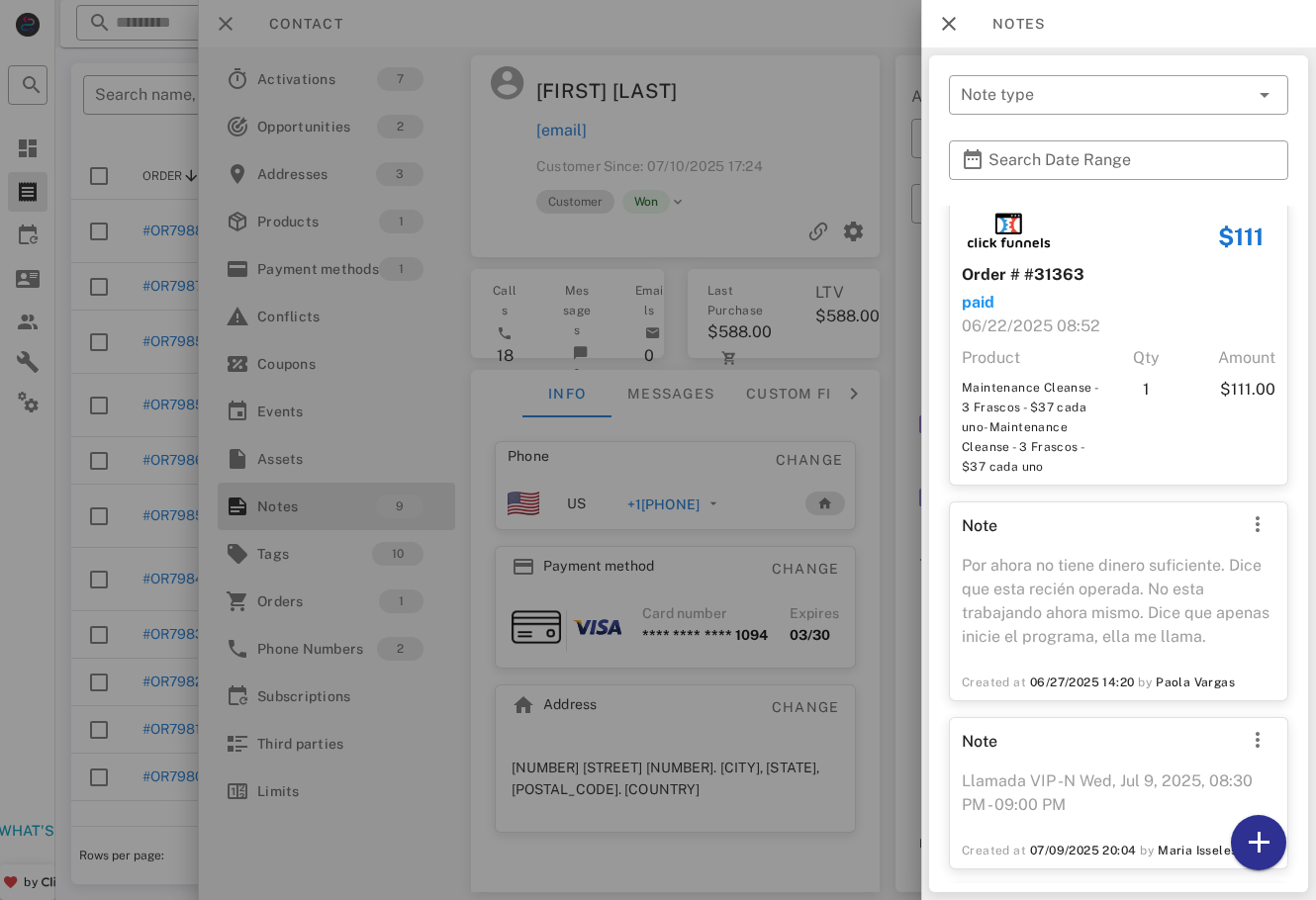 scroll, scrollTop: 1501, scrollLeft: 0, axis: vertical 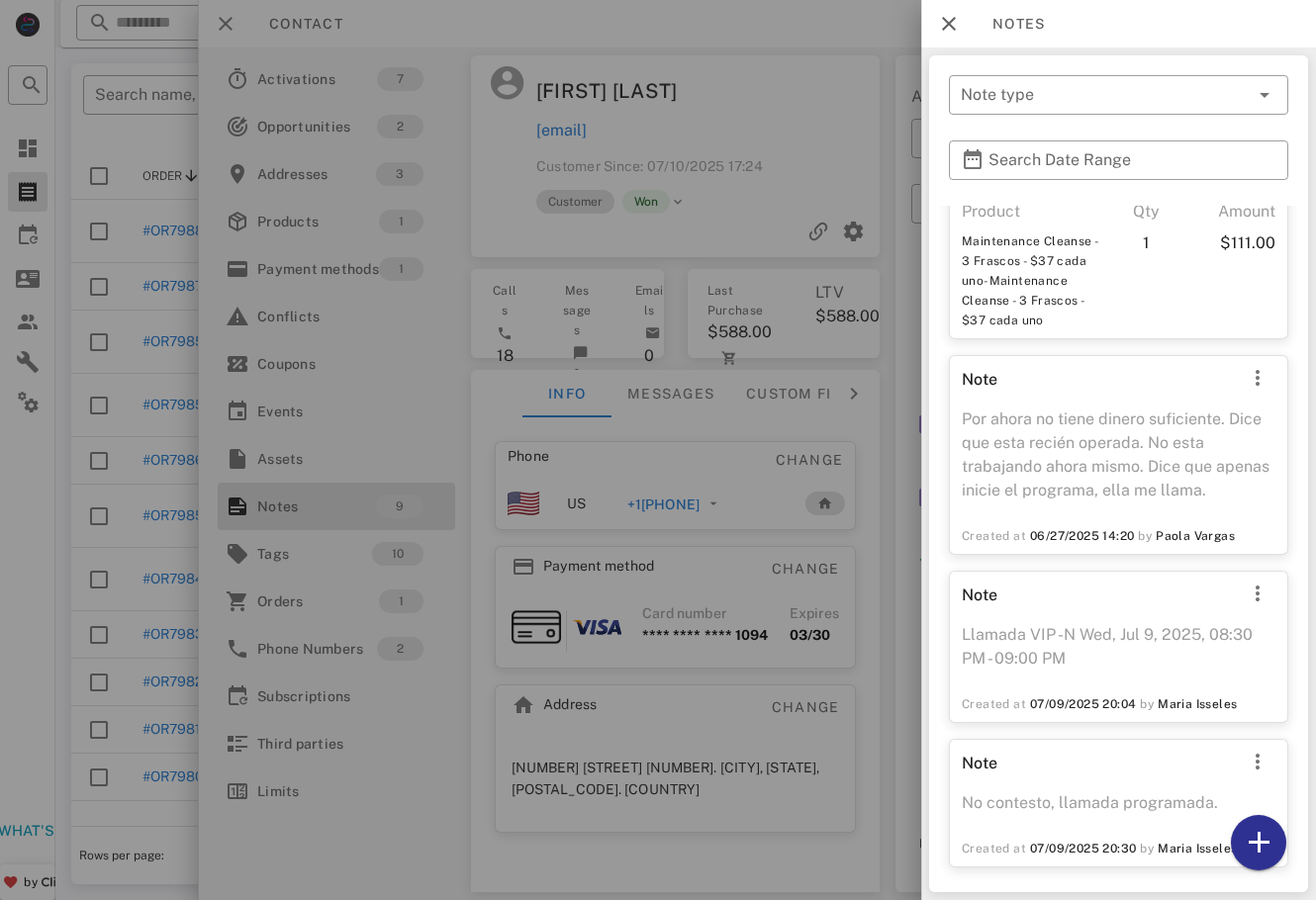 click at bounding box center (658, 450) 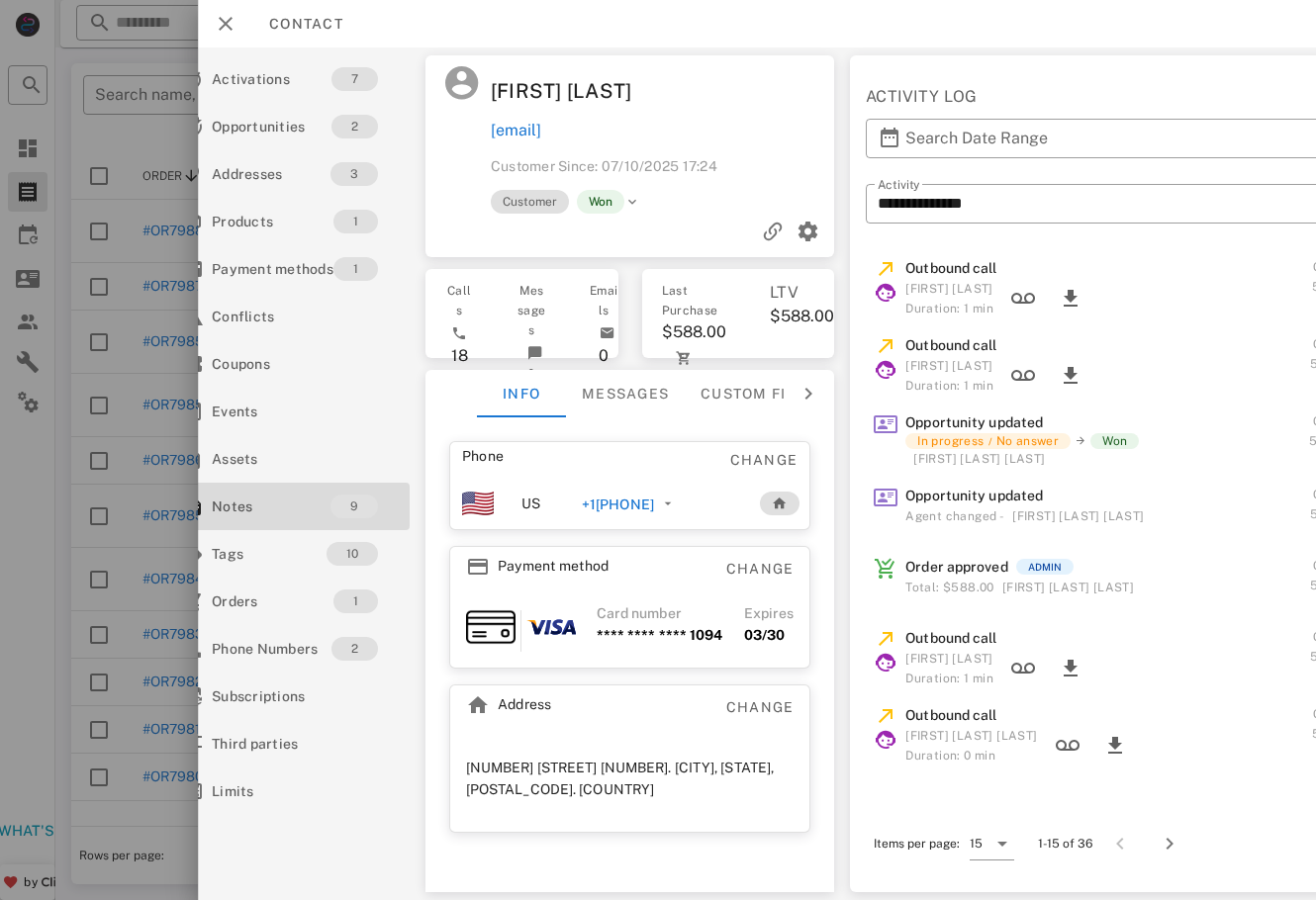 scroll, scrollTop: 0, scrollLeft: 143, axis: horizontal 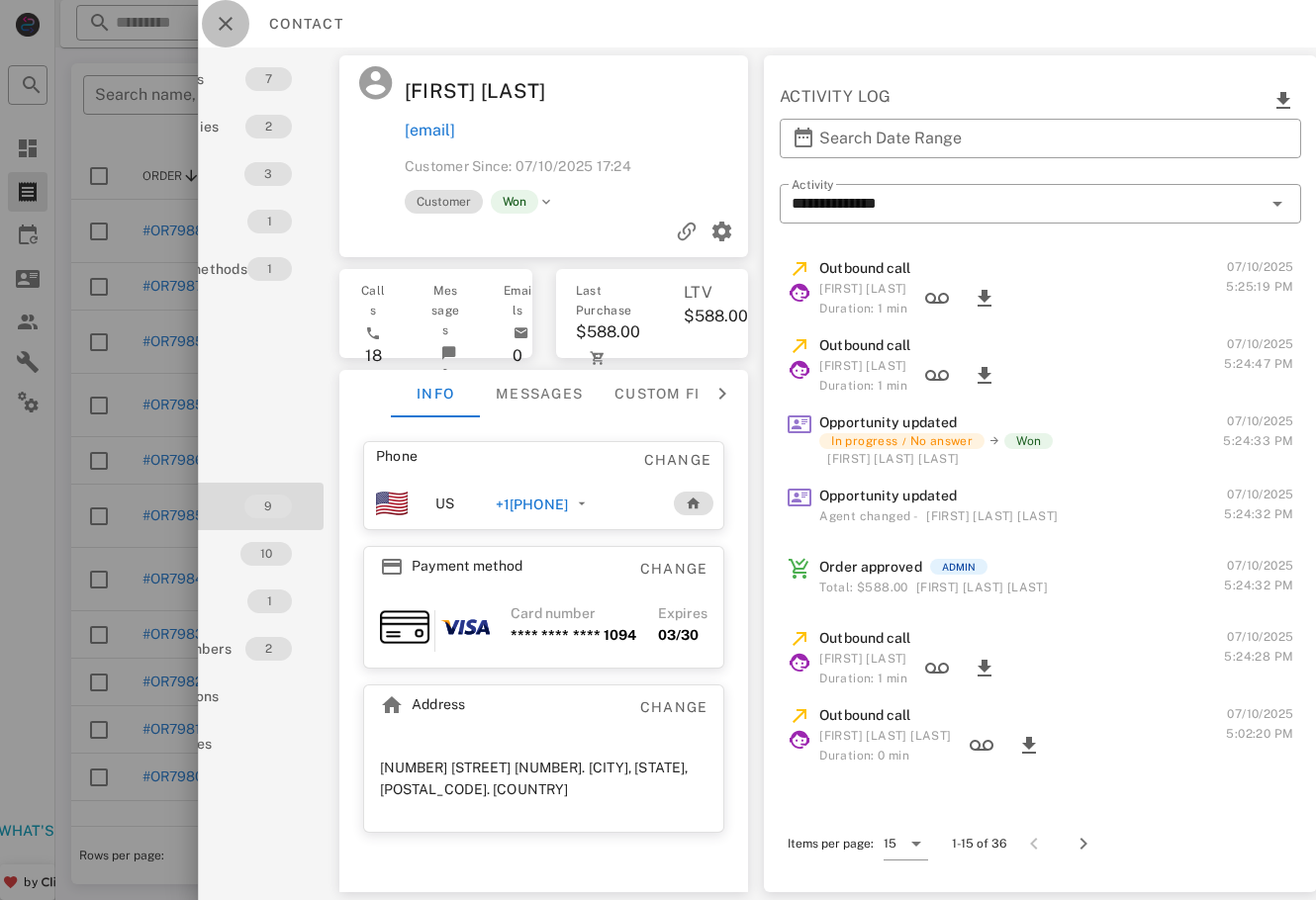 click at bounding box center [226, 24] 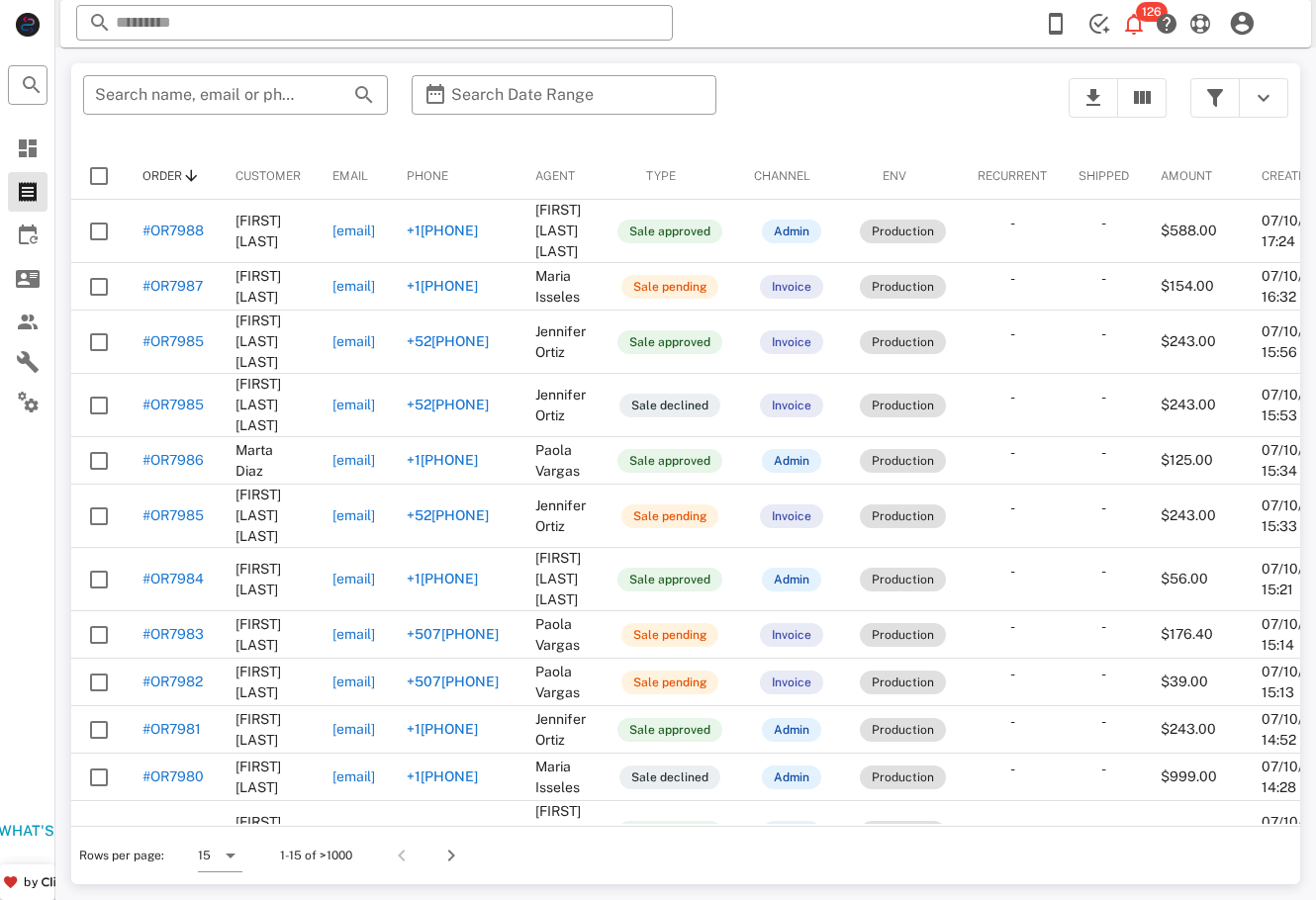 click on "​ Search name, email or phone ​ Search Date Range" at bounding box center (564, 108) 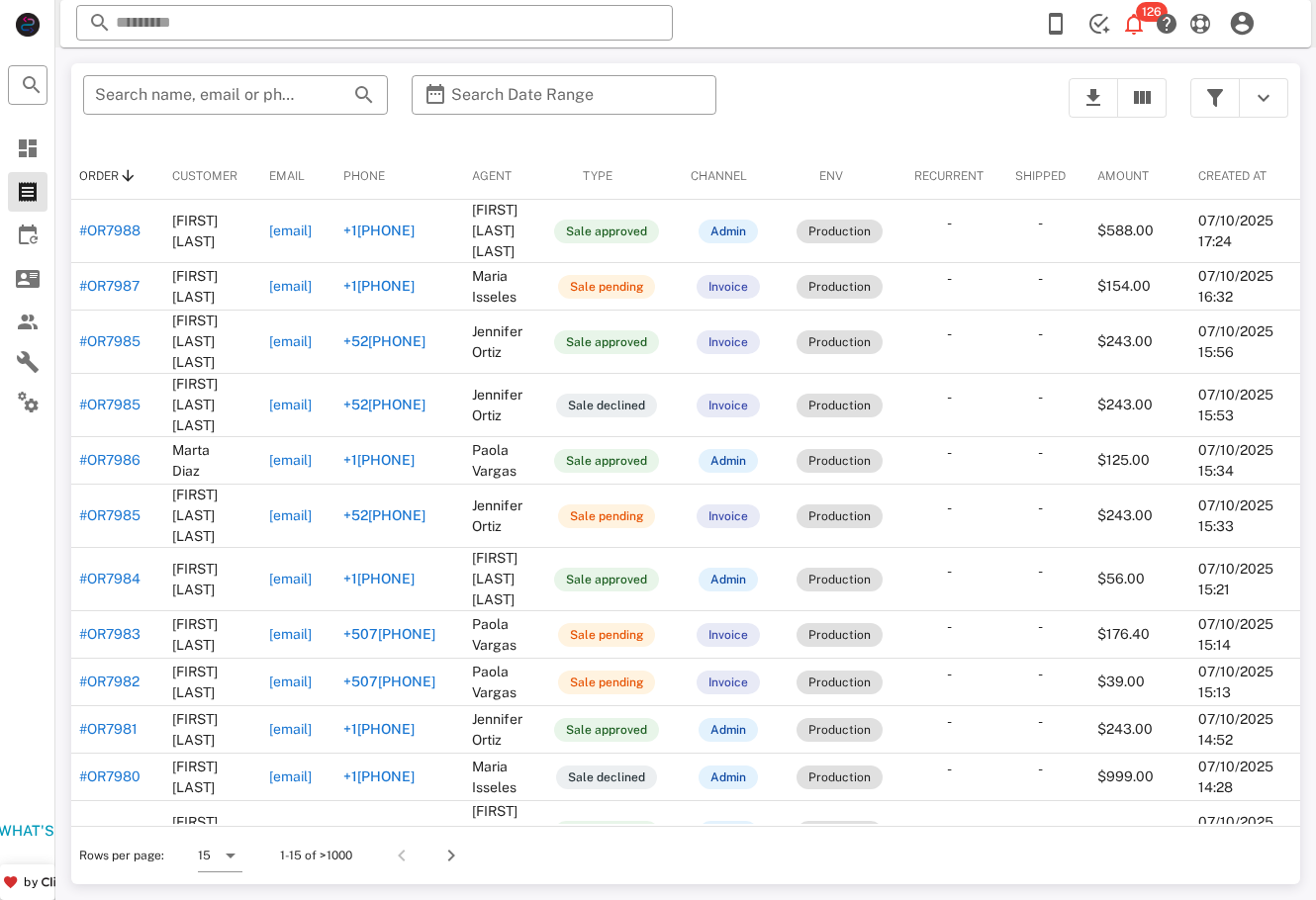 scroll, scrollTop: 0, scrollLeft: 0, axis: both 